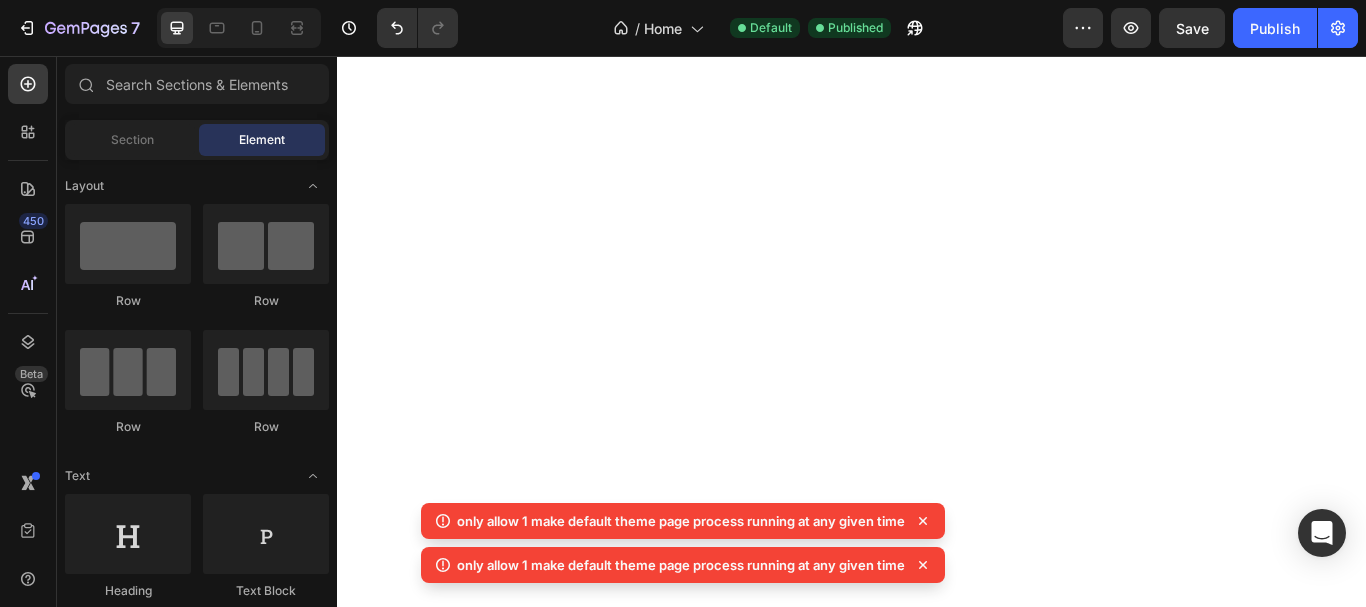 scroll, scrollTop: 0, scrollLeft: 0, axis: both 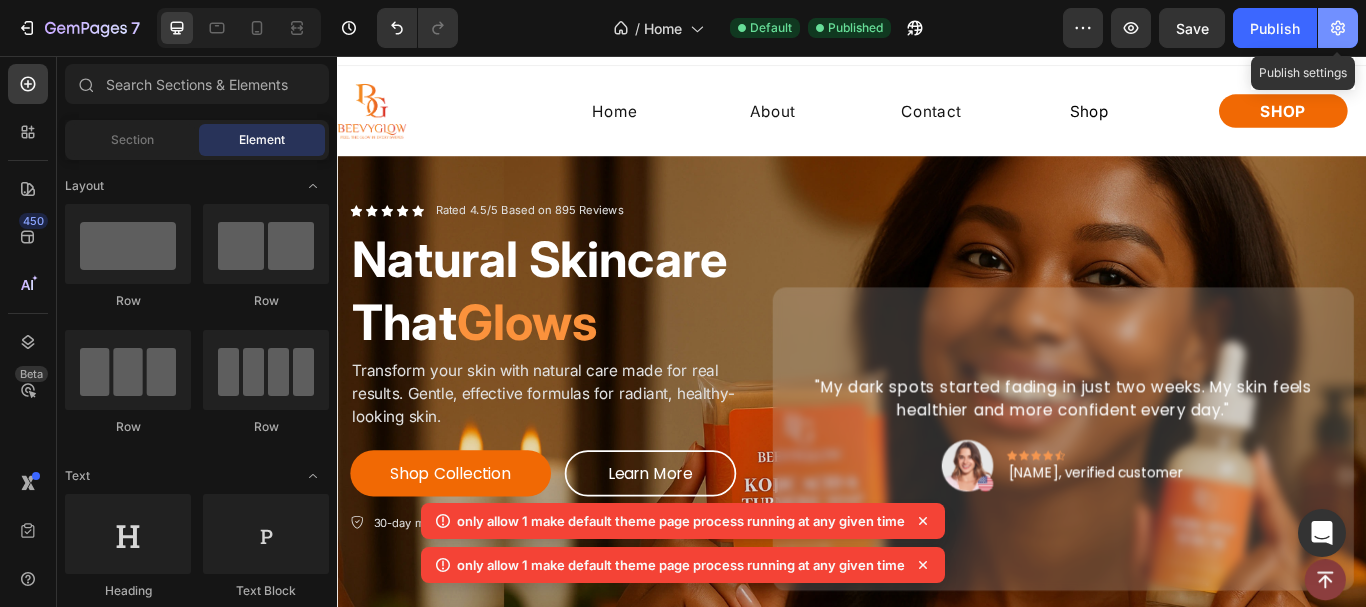 click 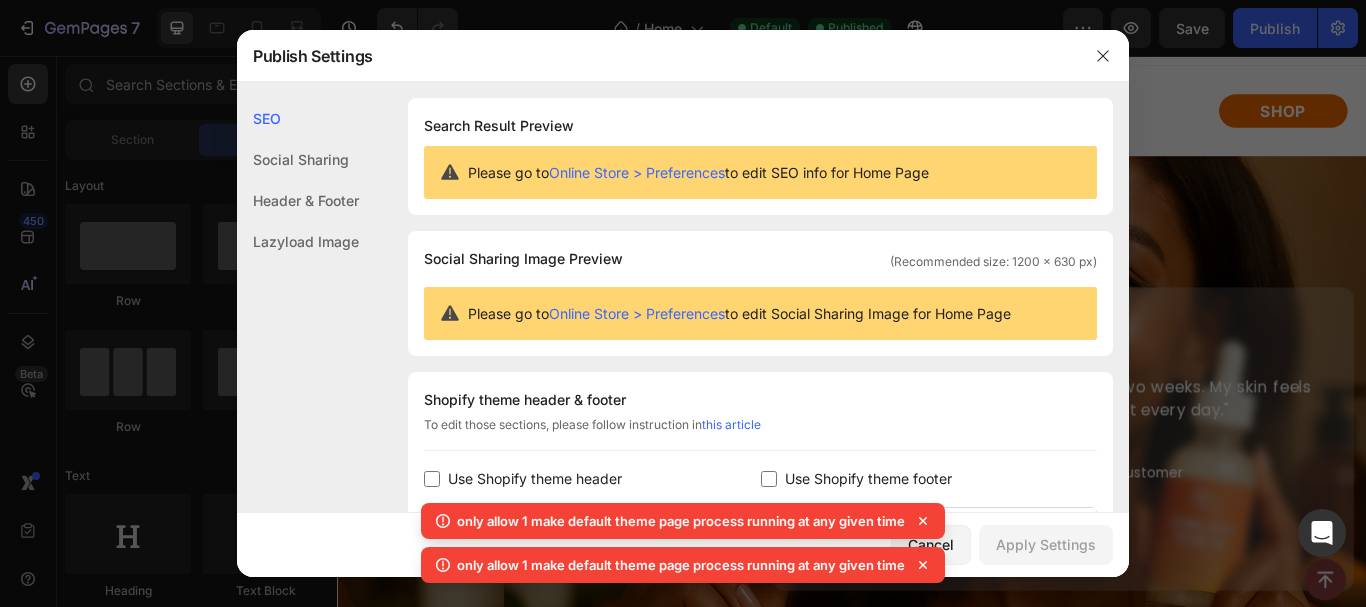 click on "Header & Footer" 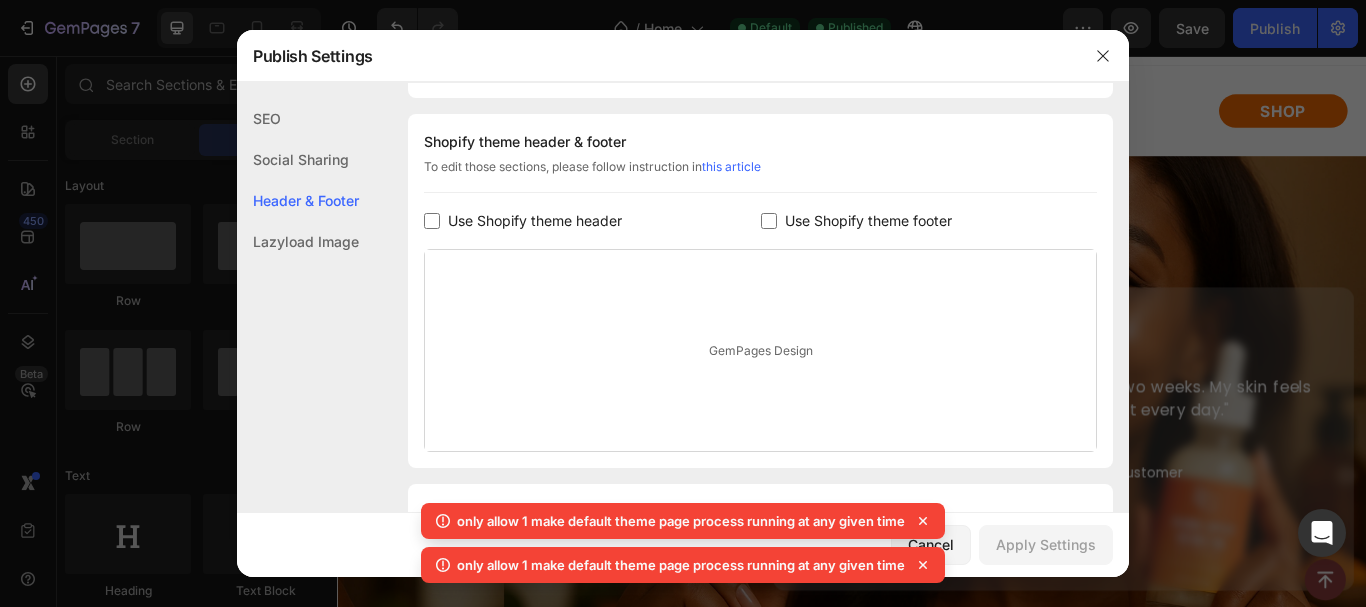 scroll, scrollTop: 270, scrollLeft: 0, axis: vertical 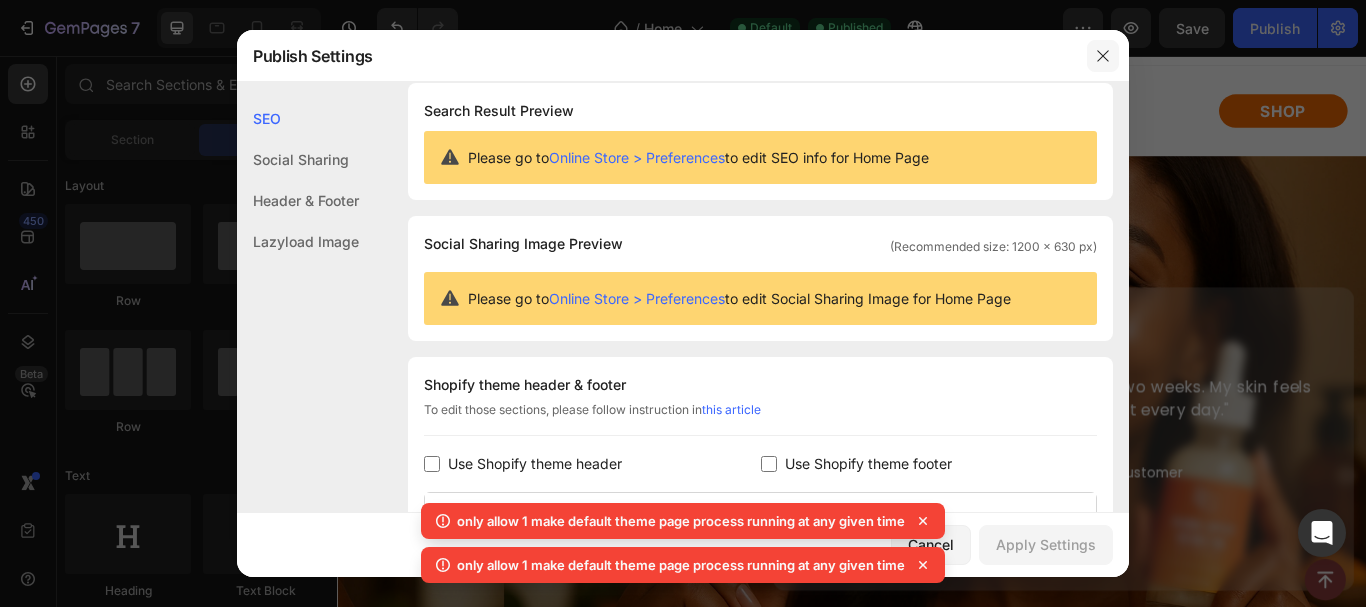 click 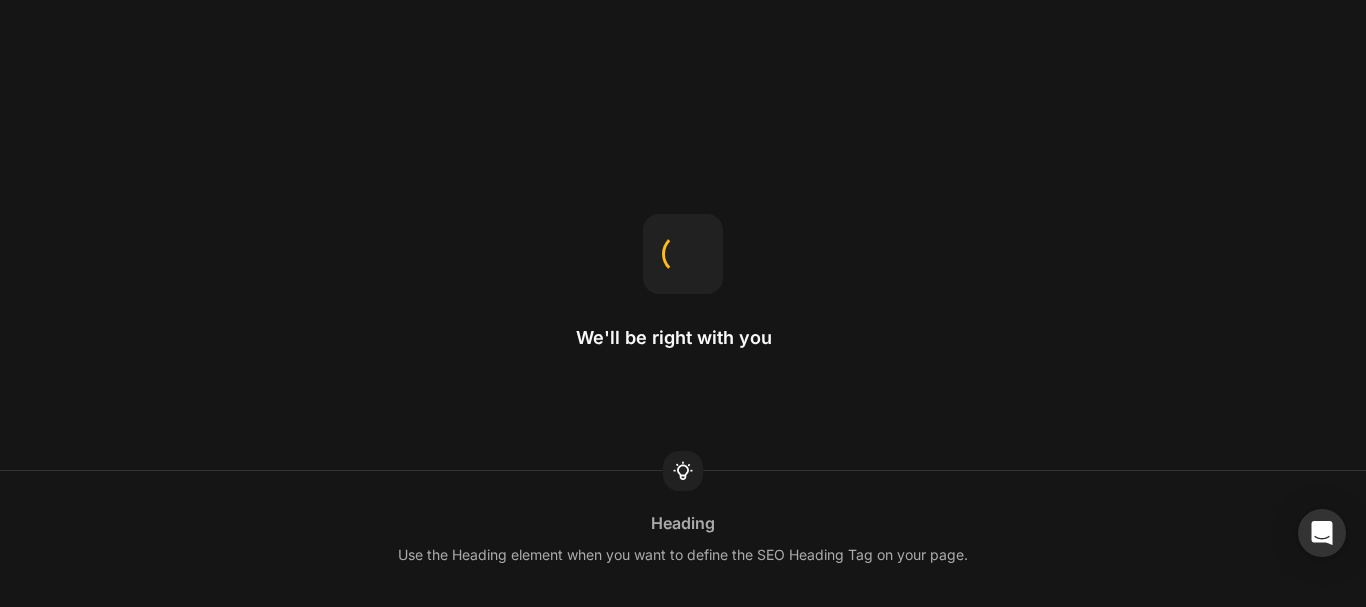 scroll, scrollTop: 0, scrollLeft: 0, axis: both 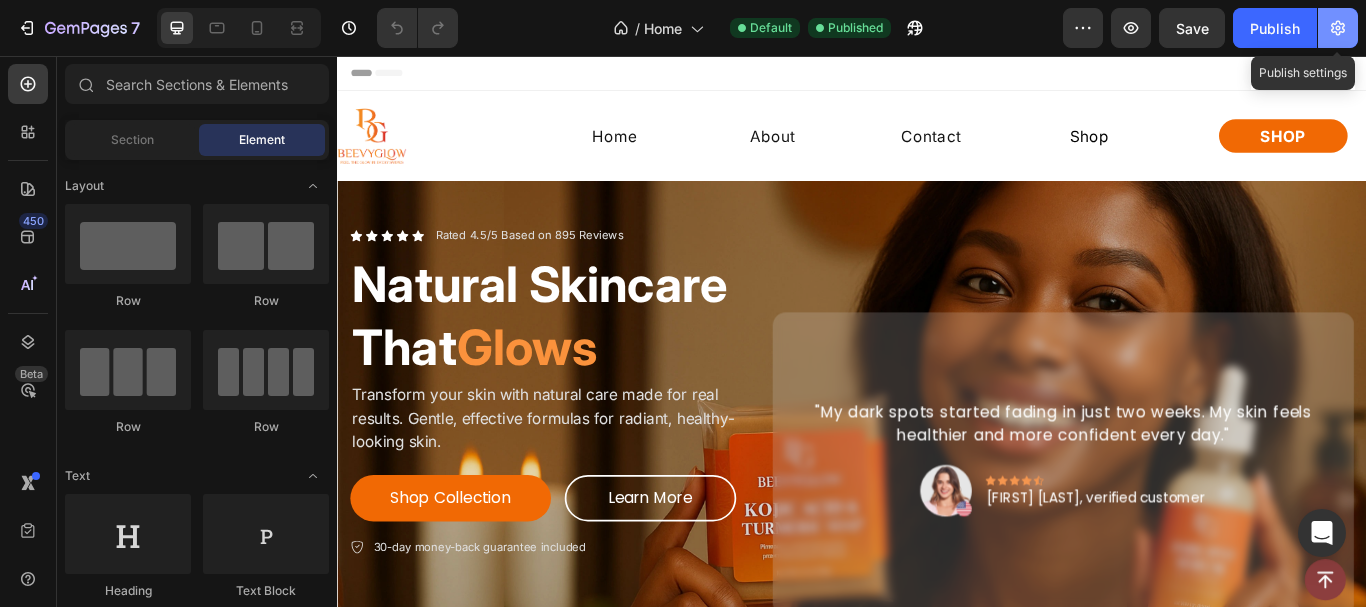 click 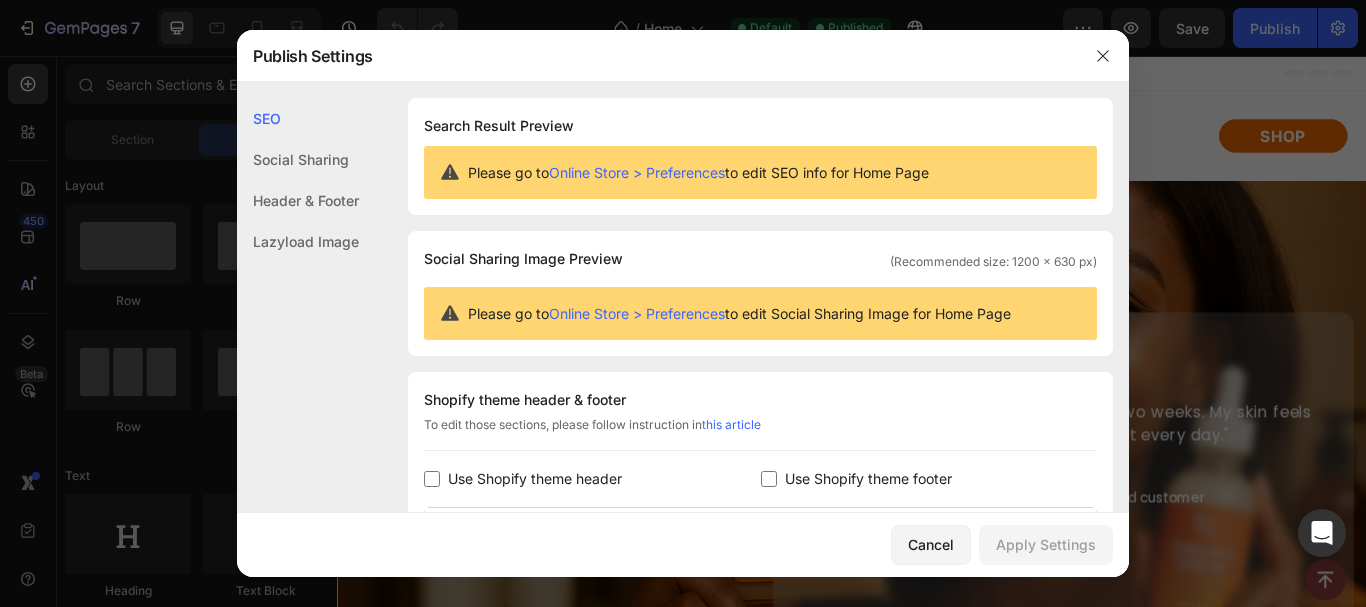 click on "Social Sharing" 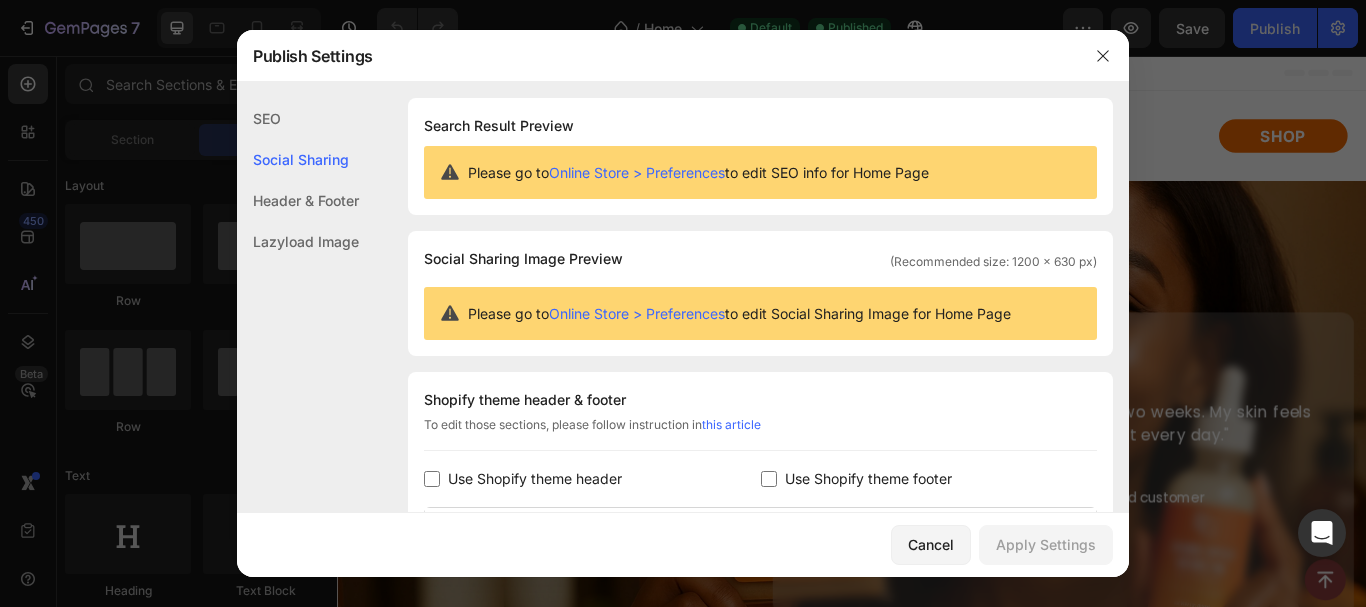 scroll, scrollTop: 129, scrollLeft: 0, axis: vertical 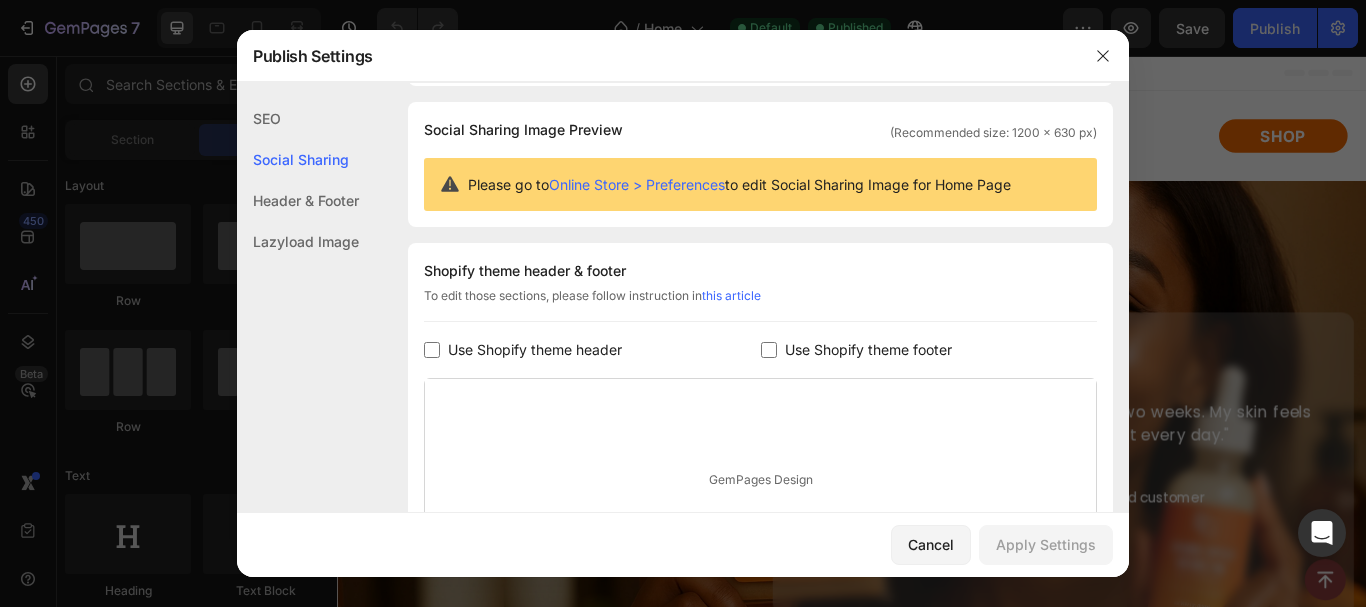 click on "Header & Footer" 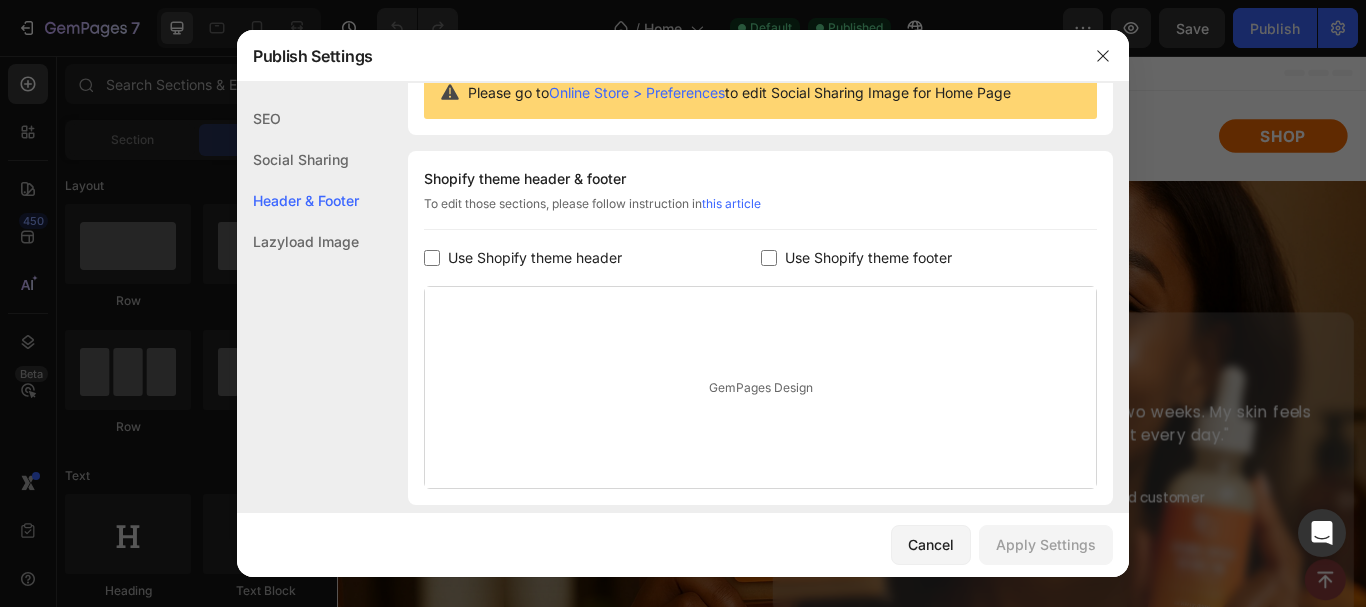 scroll, scrollTop: 270, scrollLeft: 0, axis: vertical 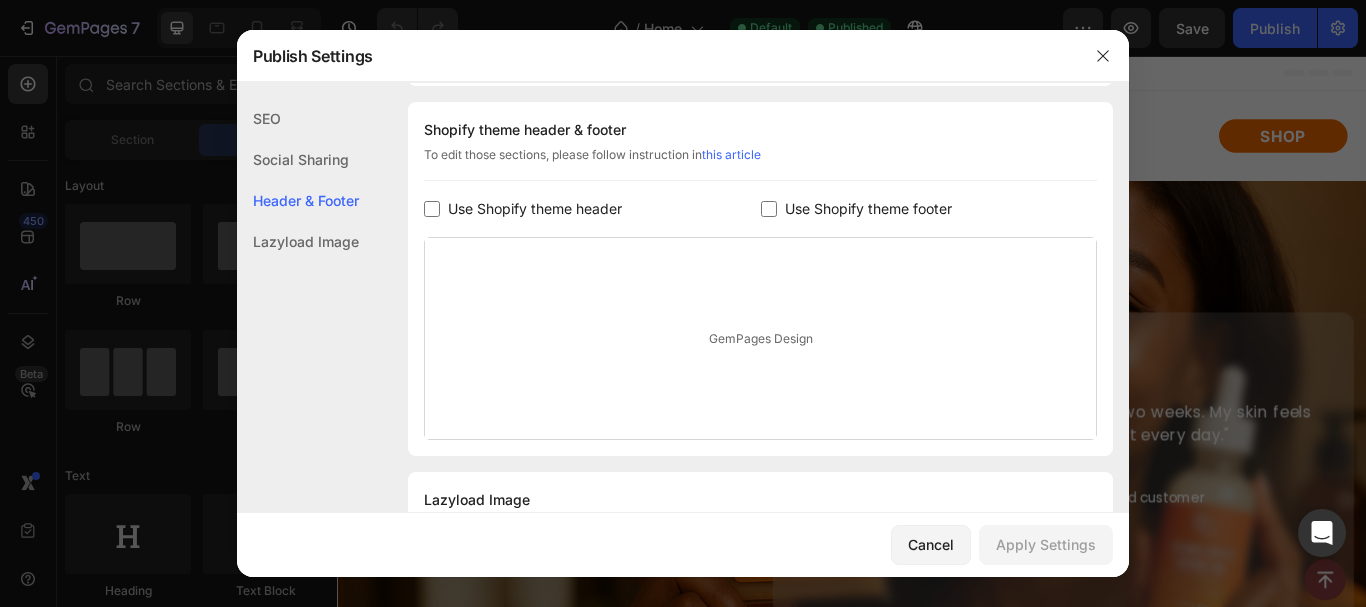 click on "Use Shopify theme footer" at bounding box center (864, 209) 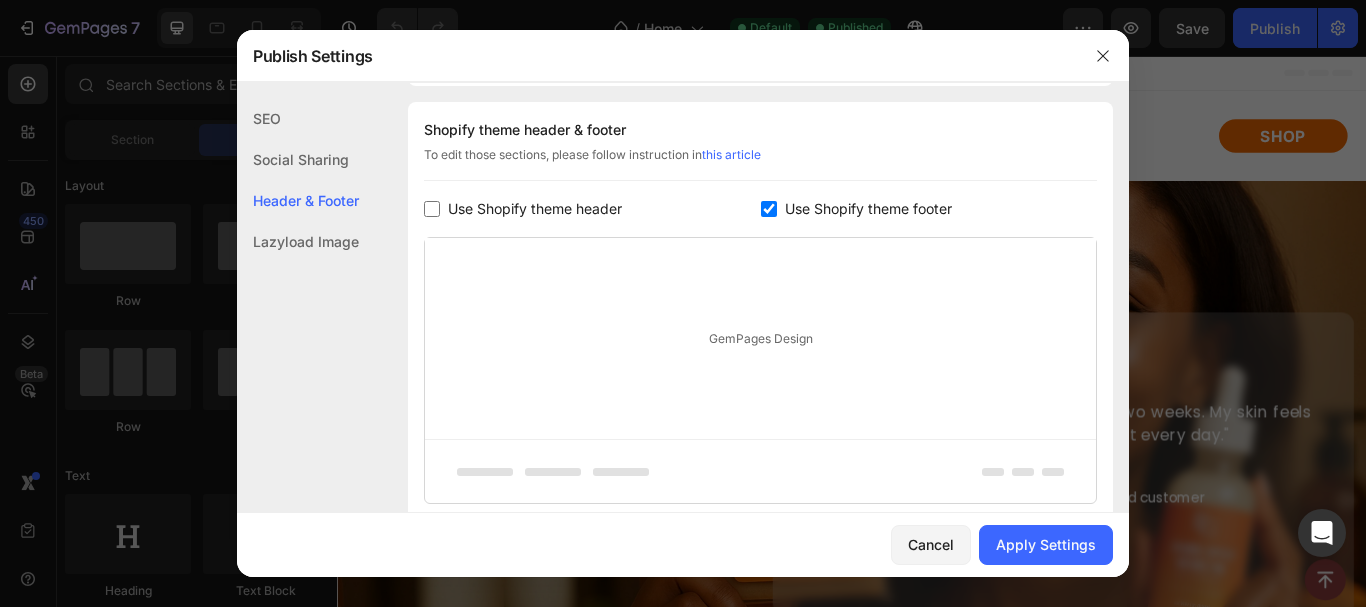 click at bounding box center [769, 209] 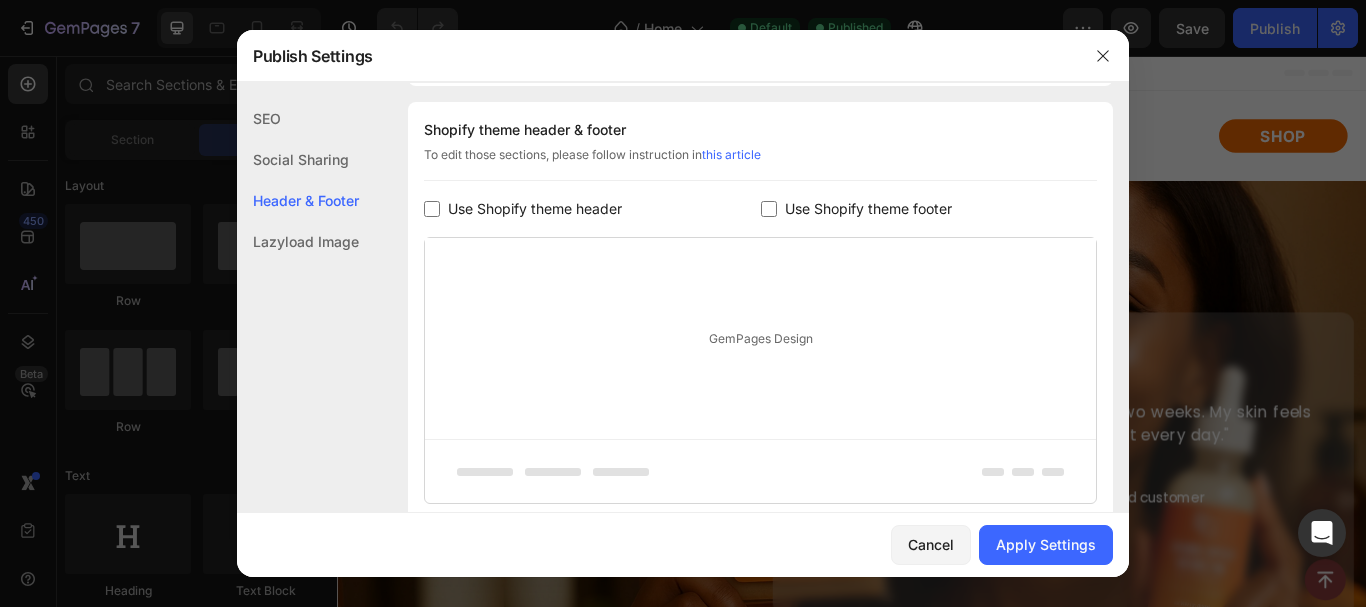 checkbox on "false" 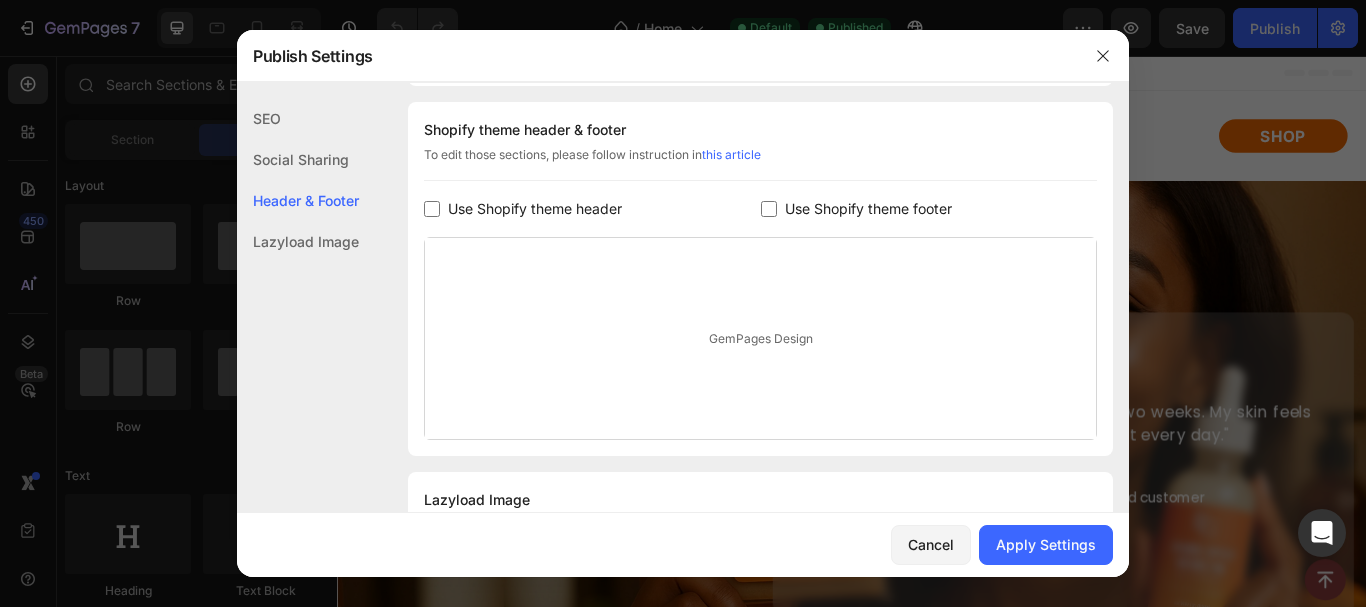 click on "Shopify theme header & footer  To edit those sections, please follow instruction in  this article Use Shopify theme header Use Shopify theme footer GemPages Design" 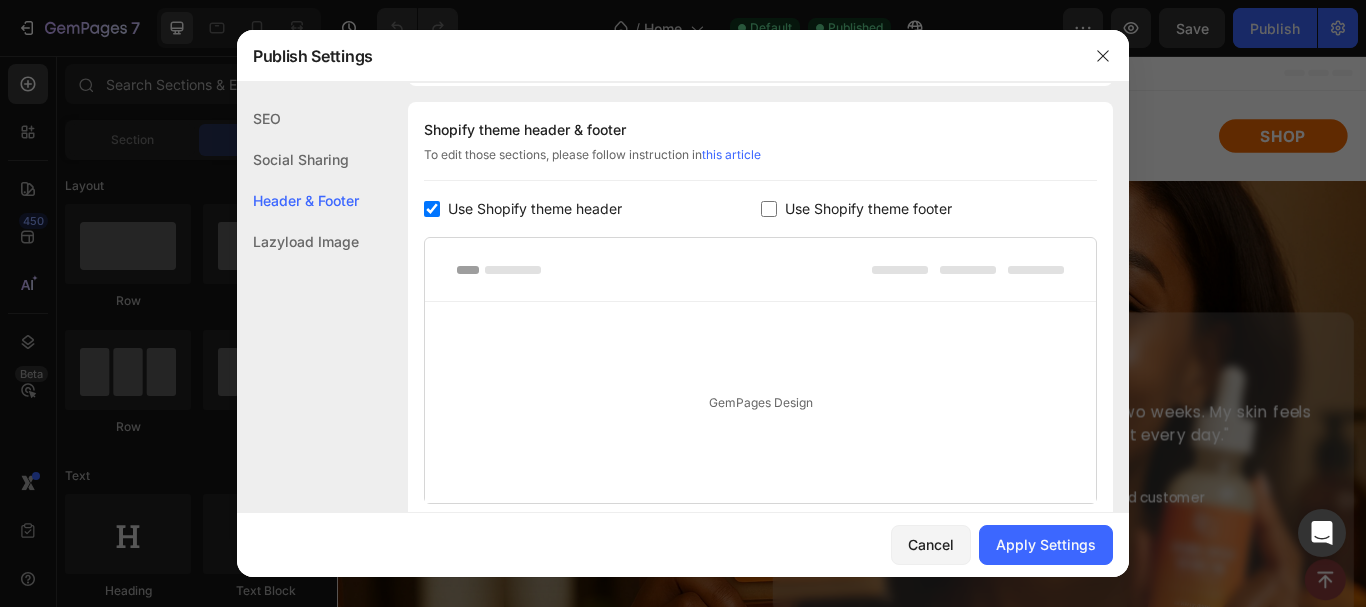 click at bounding box center (432, 209) 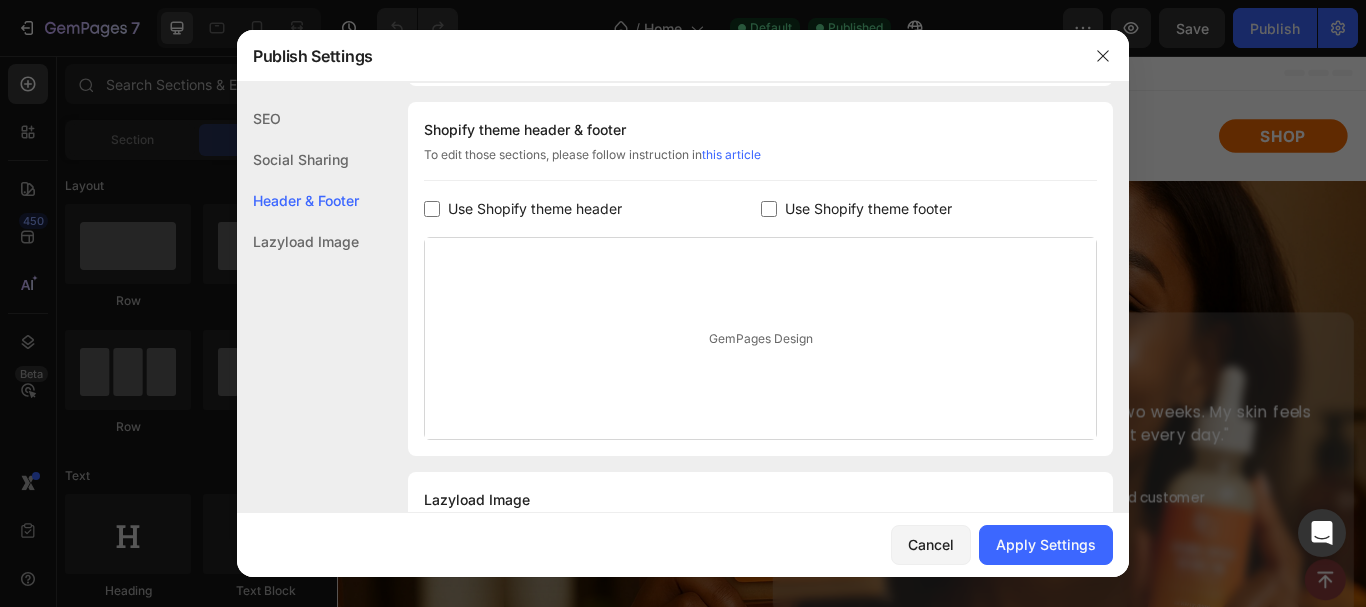 click at bounding box center [432, 209] 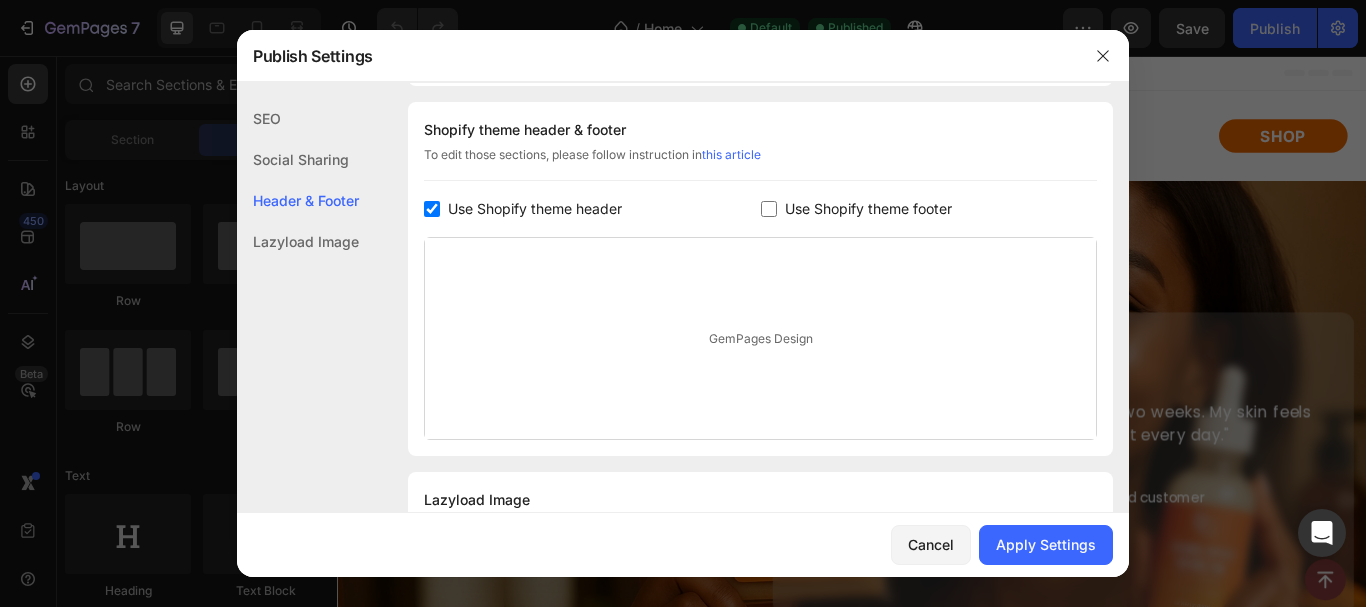 checkbox on "true" 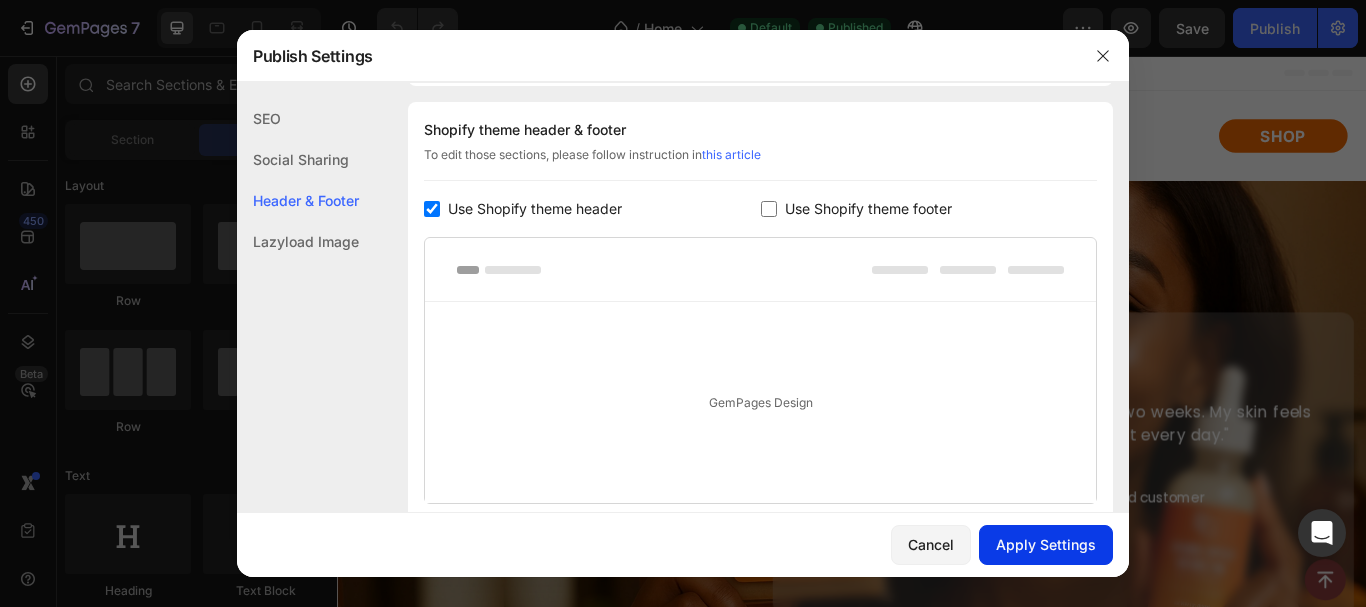 click on "Apply Settings" at bounding box center (1046, 544) 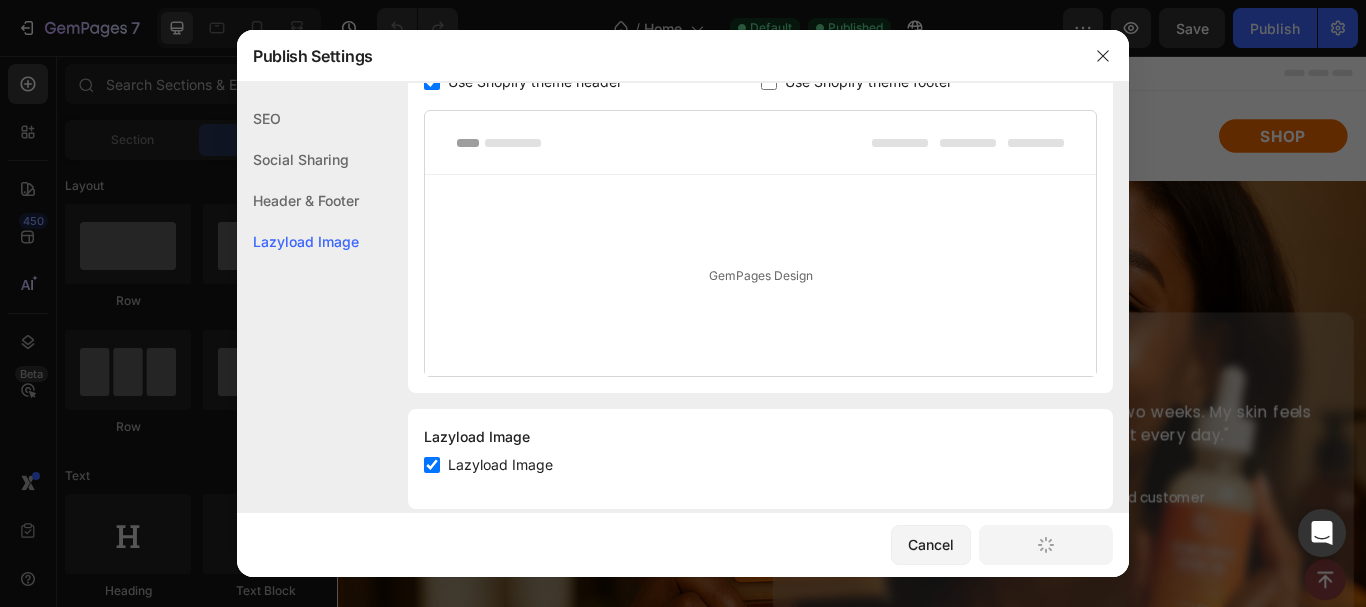 scroll, scrollTop: 425, scrollLeft: 0, axis: vertical 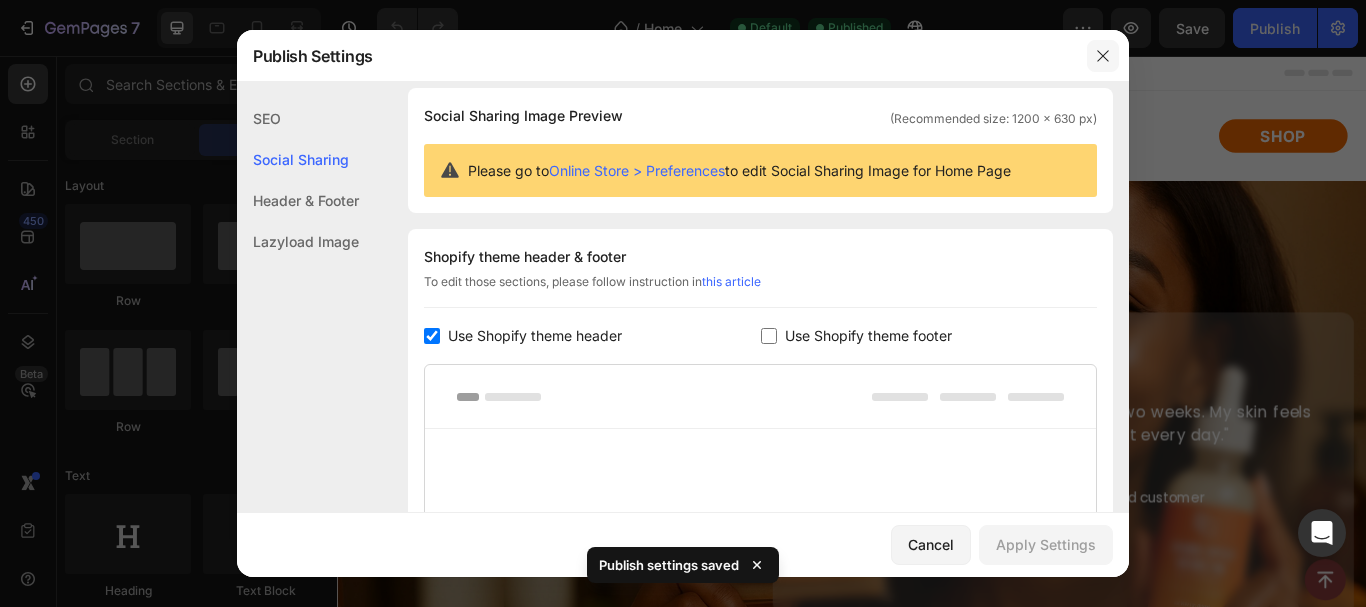 click 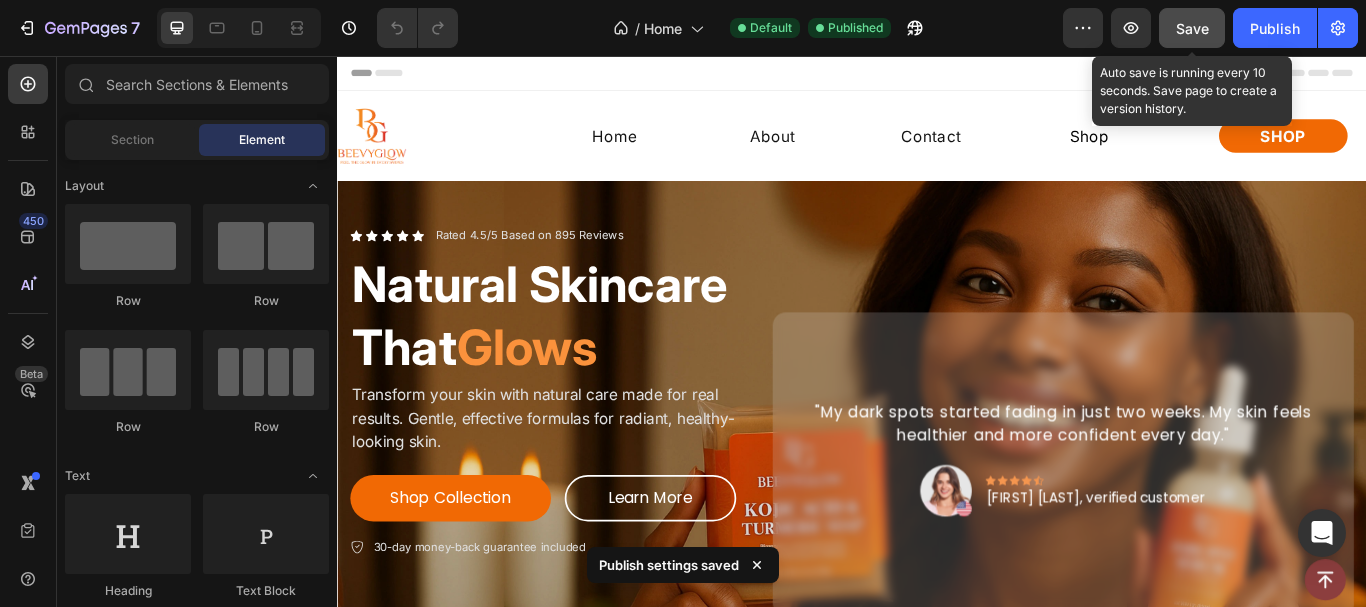 click on "Save" 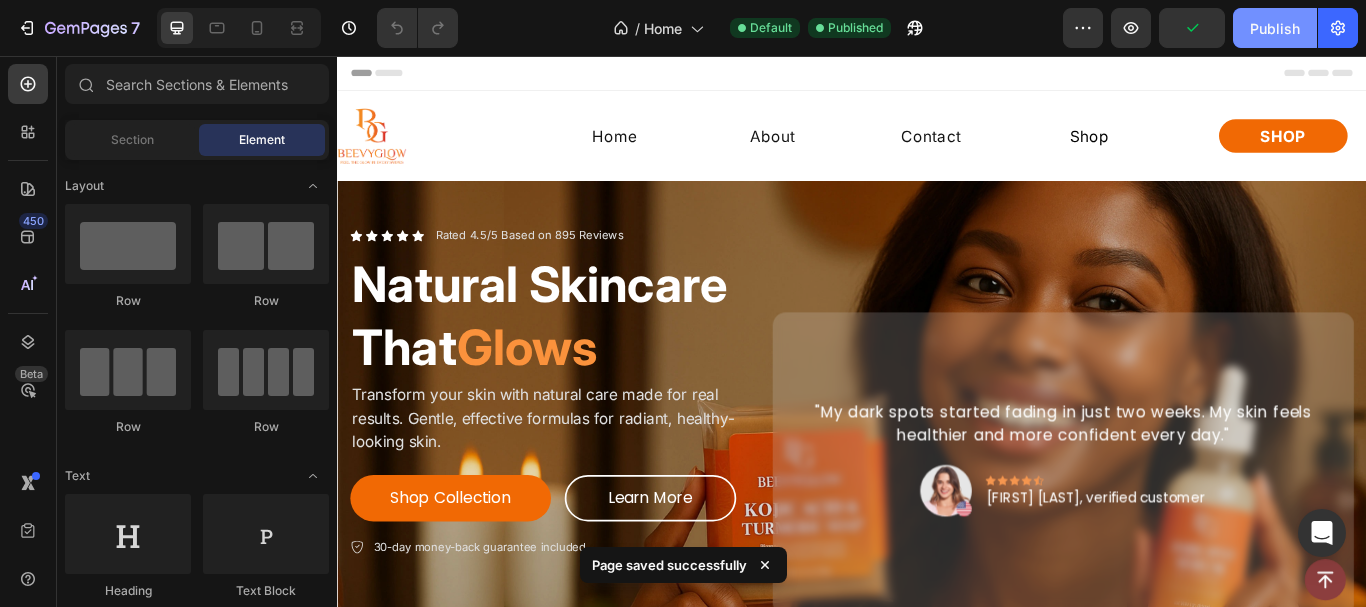 click on "Publish" 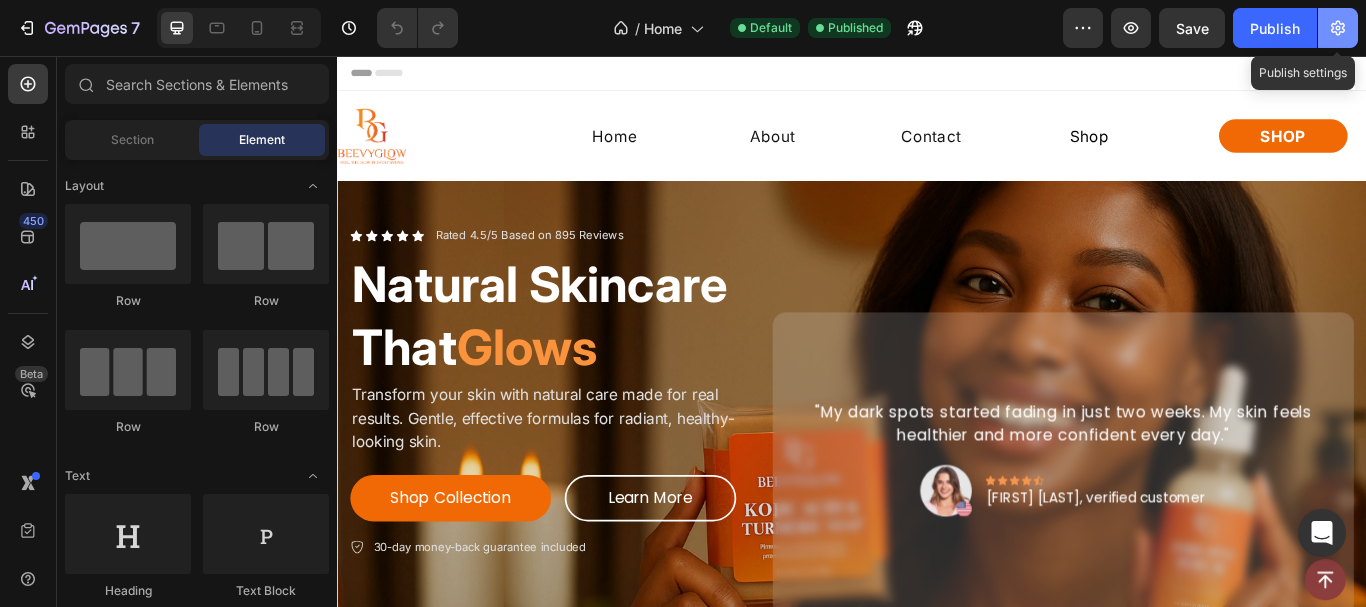 click 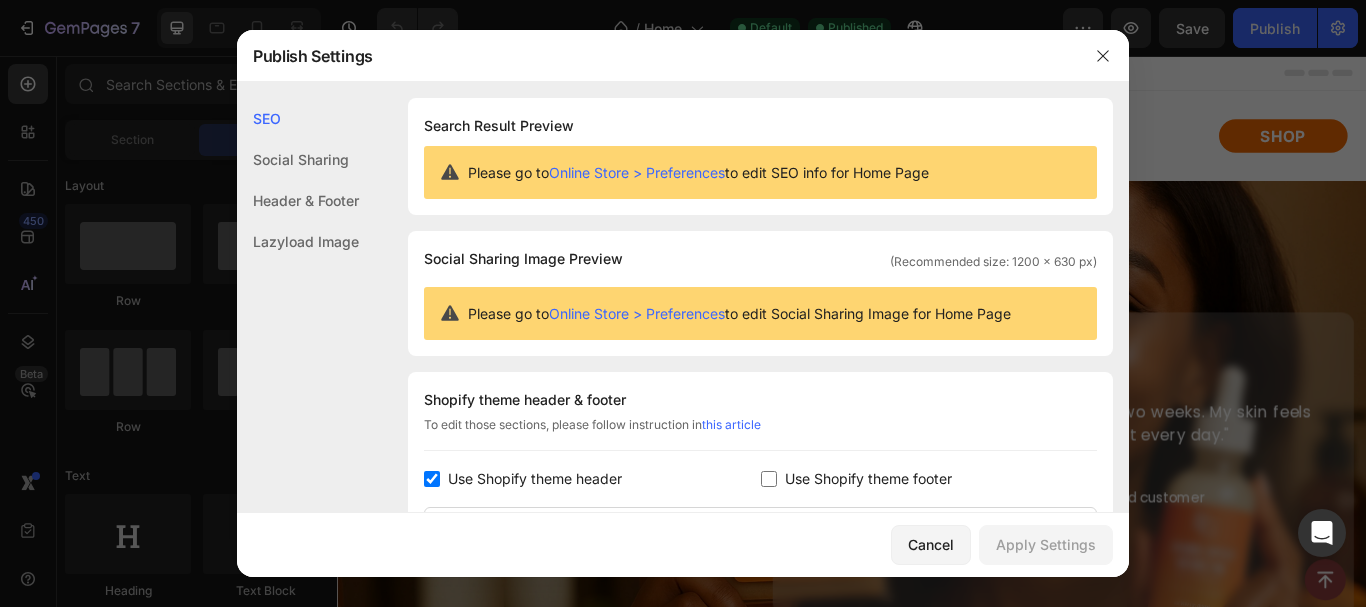 click at bounding box center [432, 479] 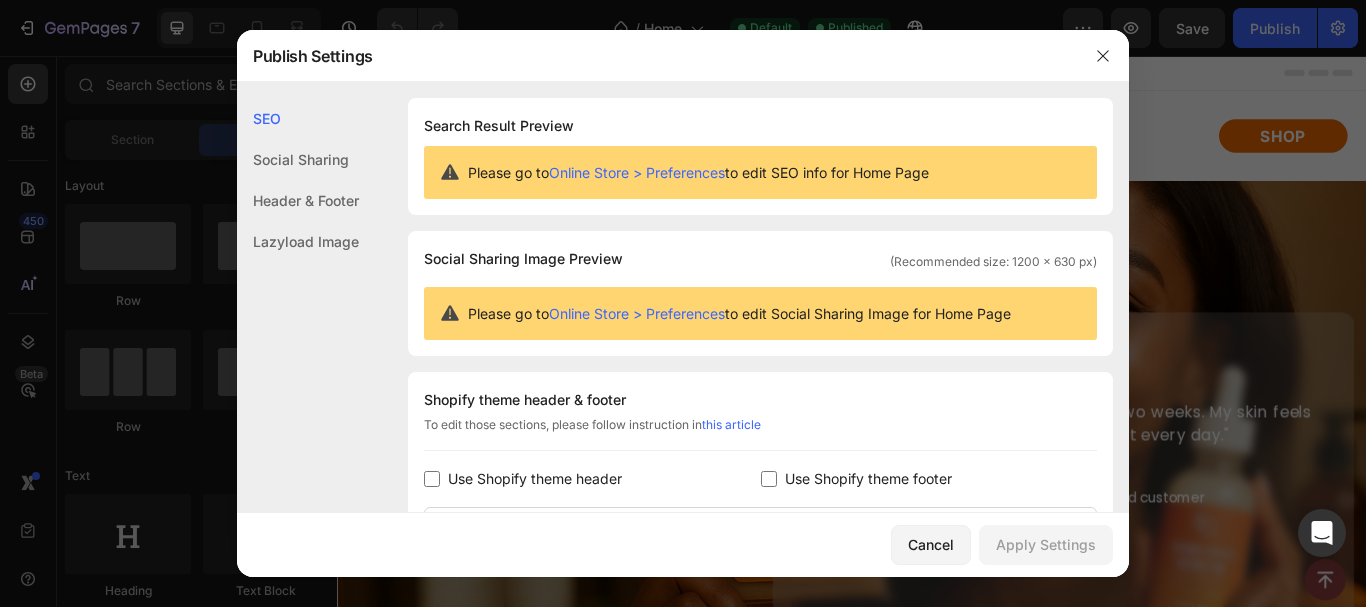checkbox on "false" 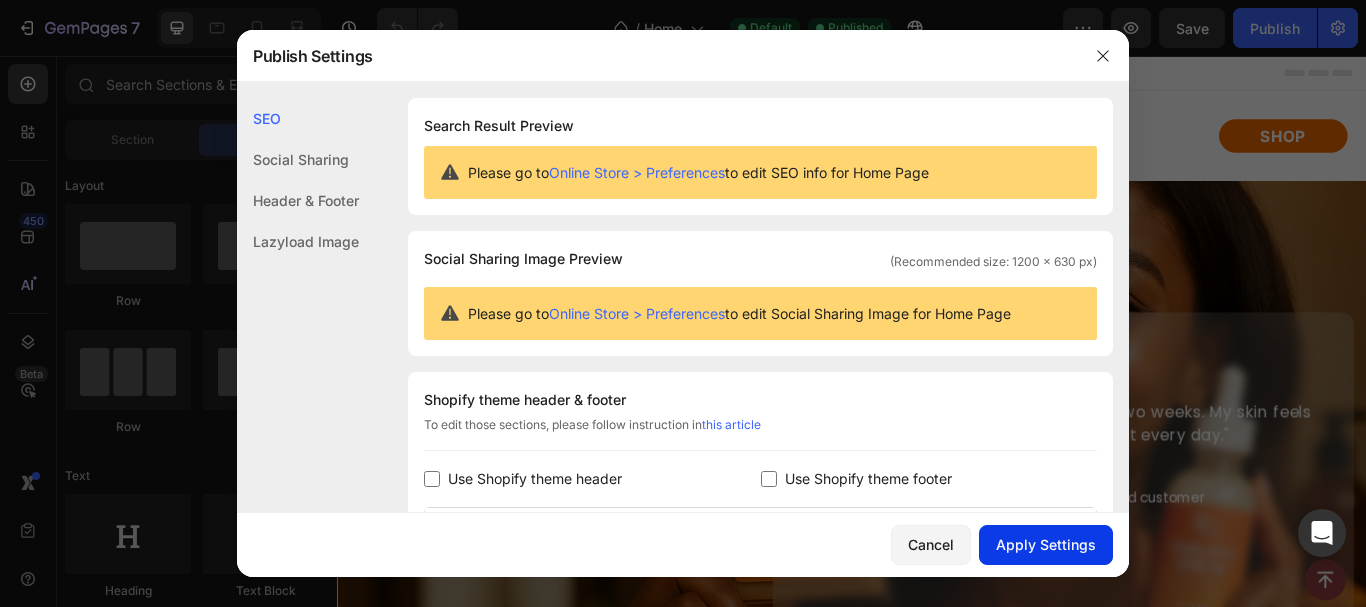 click on "Apply Settings" 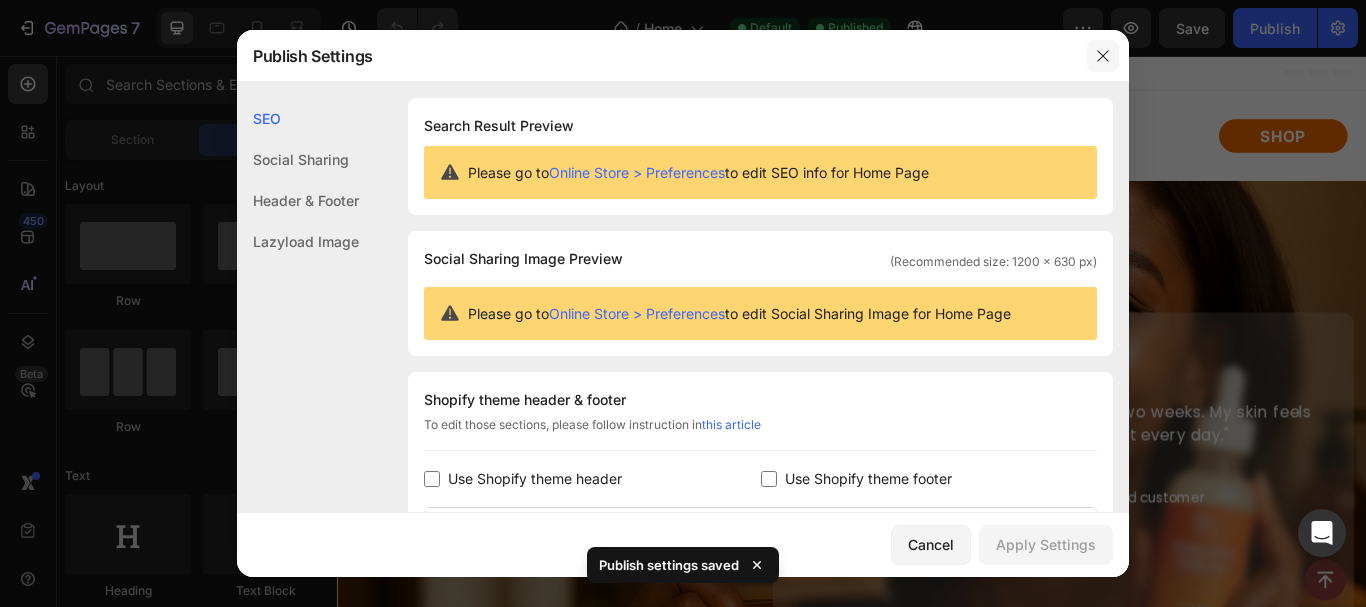 click 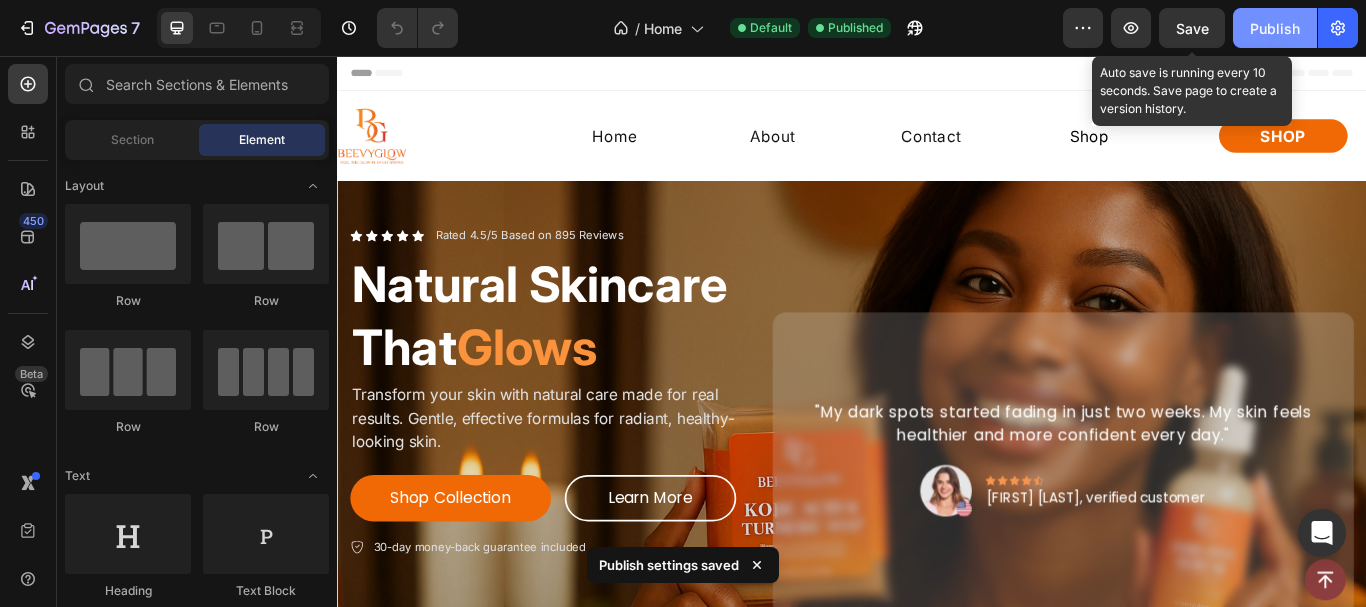 drag, startPoint x: 1203, startPoint y: 19, endPoint x: 1233, endPoint y: 27, distance: 31.04835 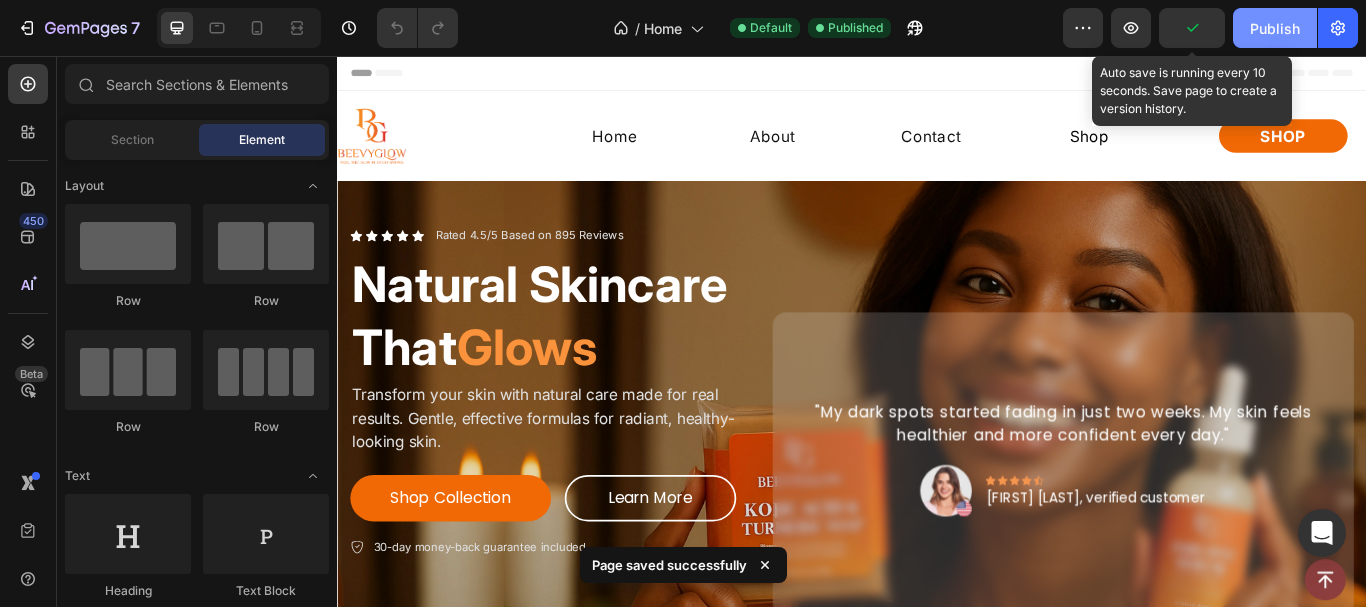click on "Publish" 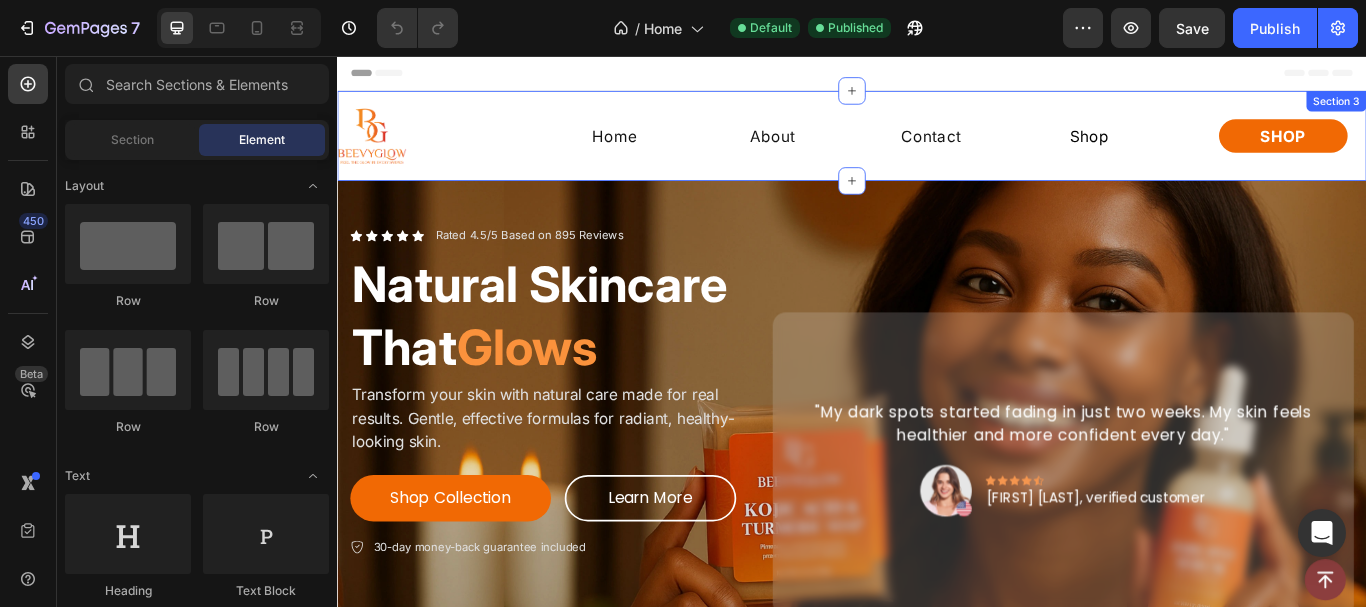 click on "Image Home Button About Button Contact Button Shop Button Row Shop Button Row Section 3" at bounding box center (937, 149) 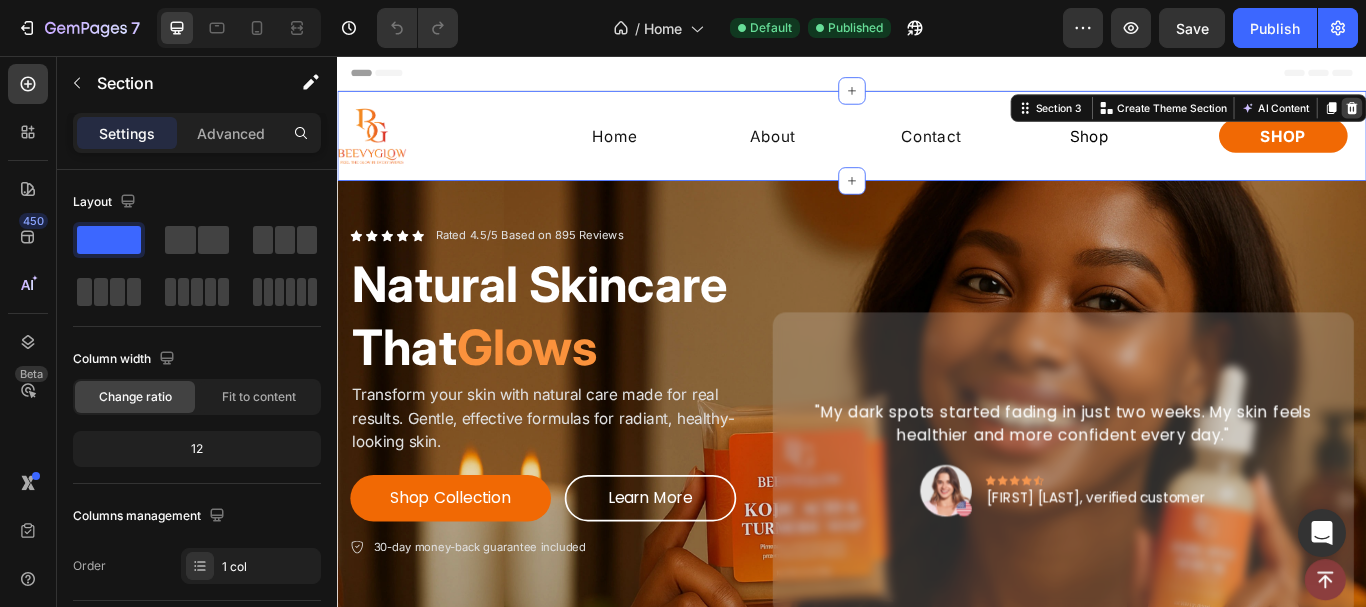 click 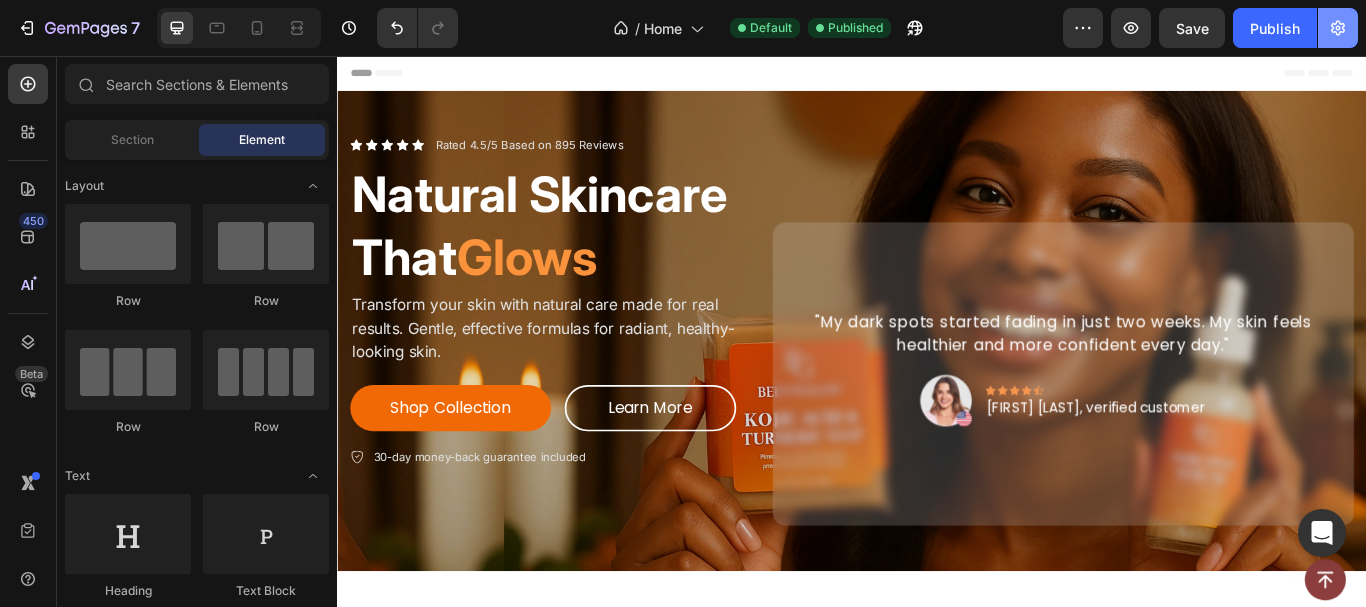 click 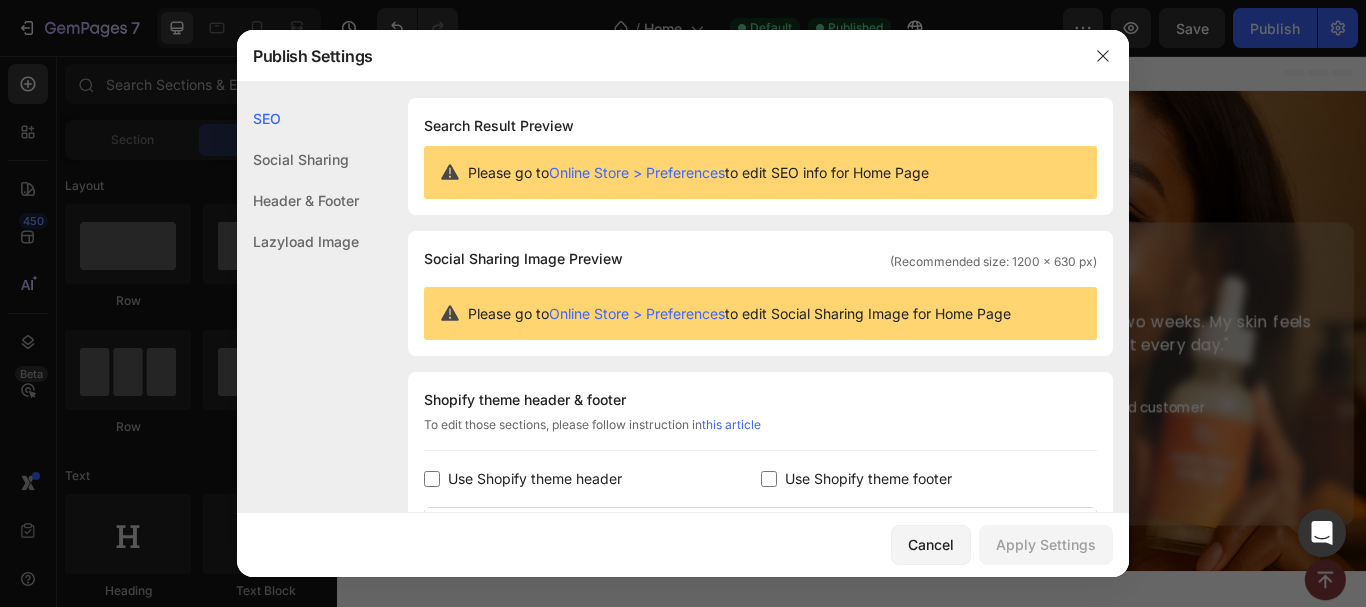 click at bounding box center [432, 479] 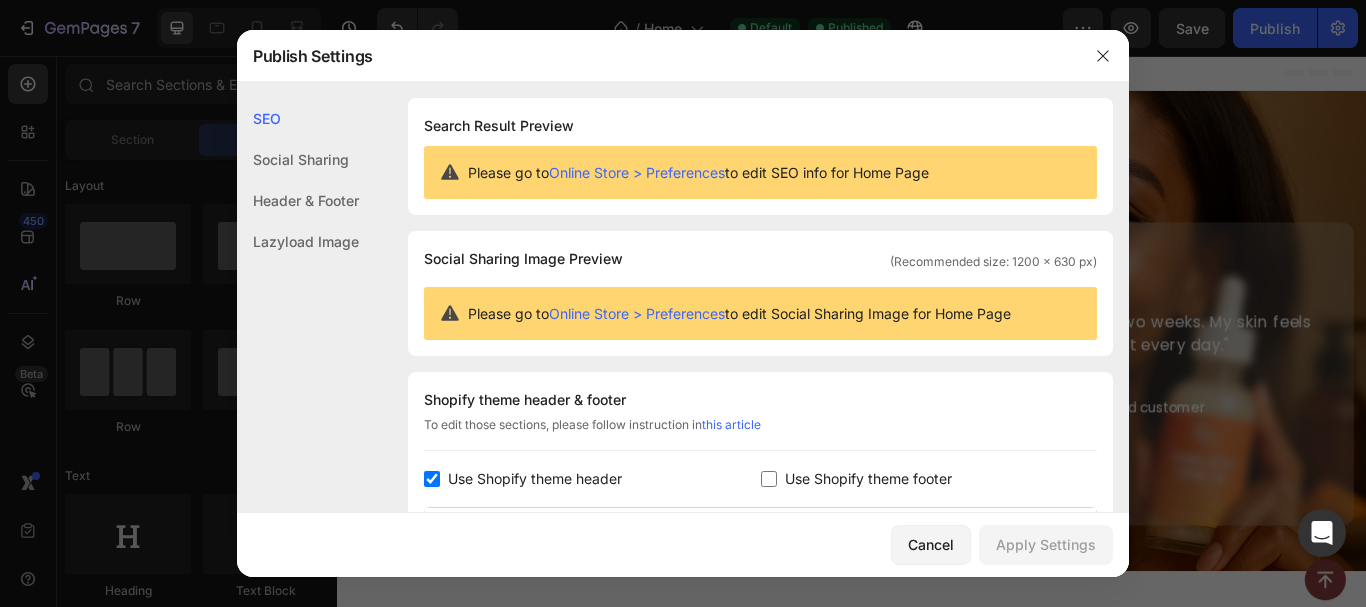 checkbox on "true" 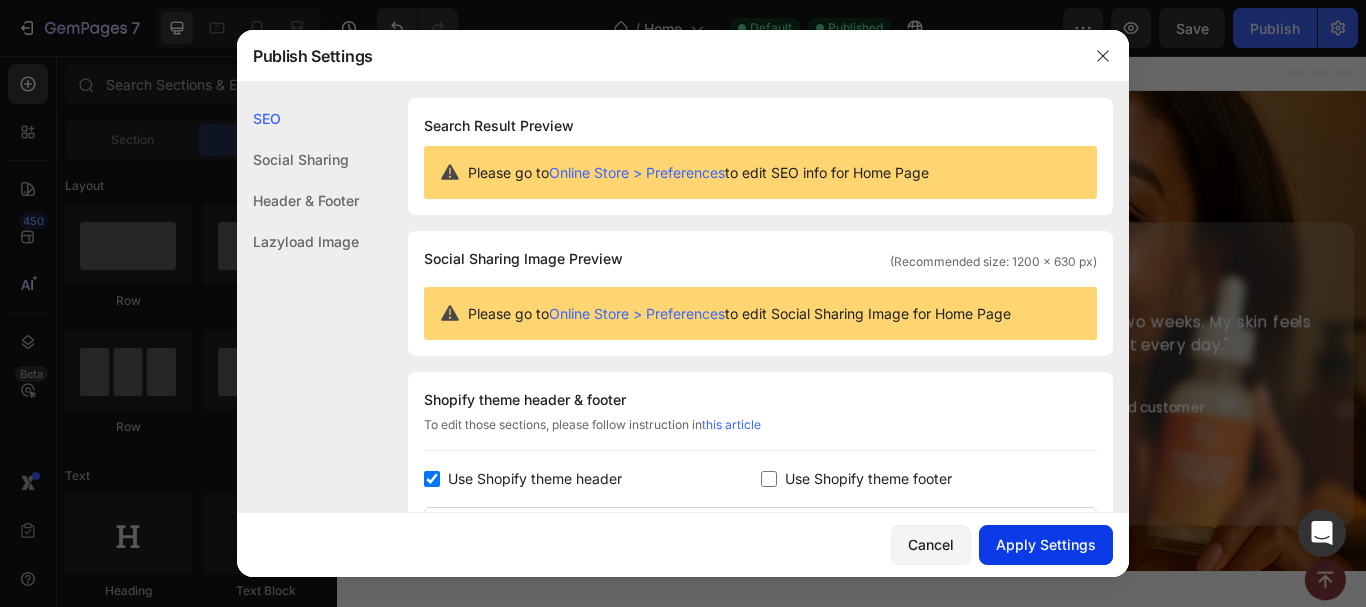 click on "Apply Settings" at bounding box center (1046, 544) 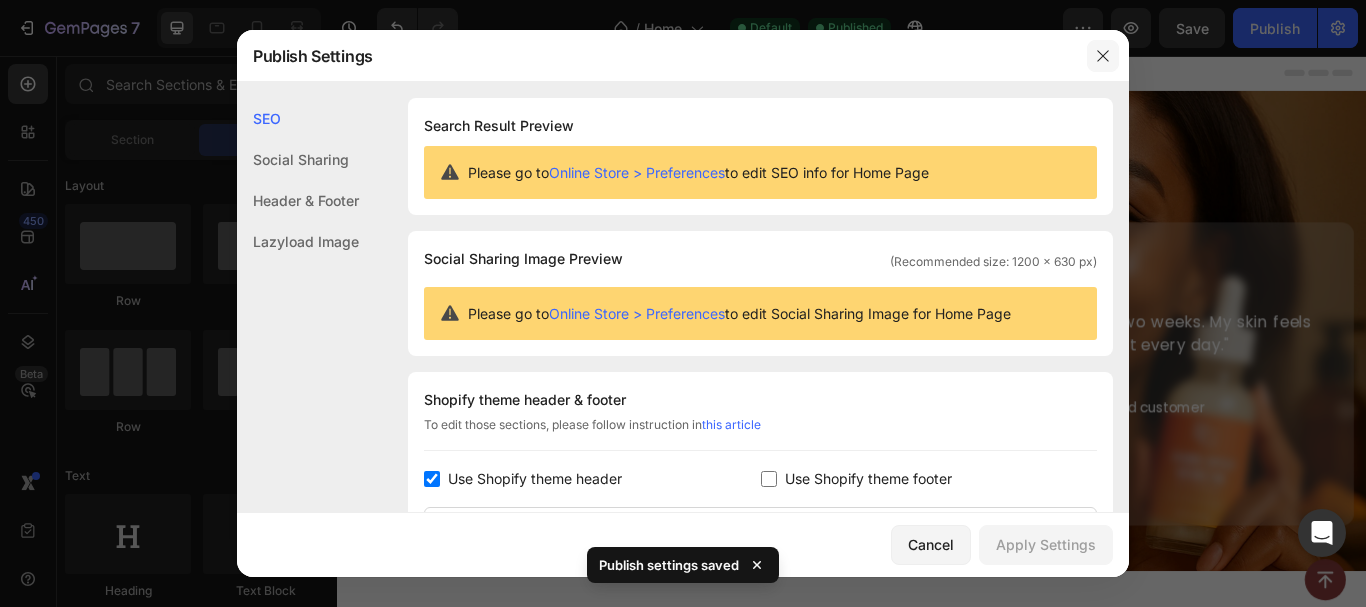 click 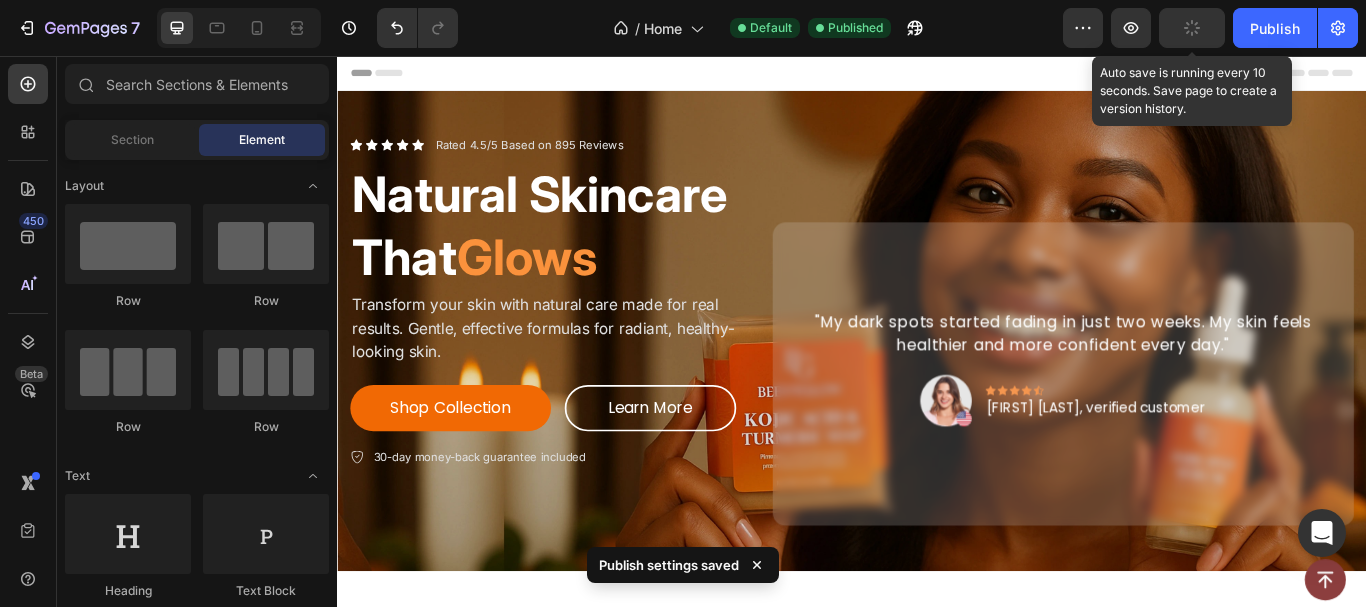 click 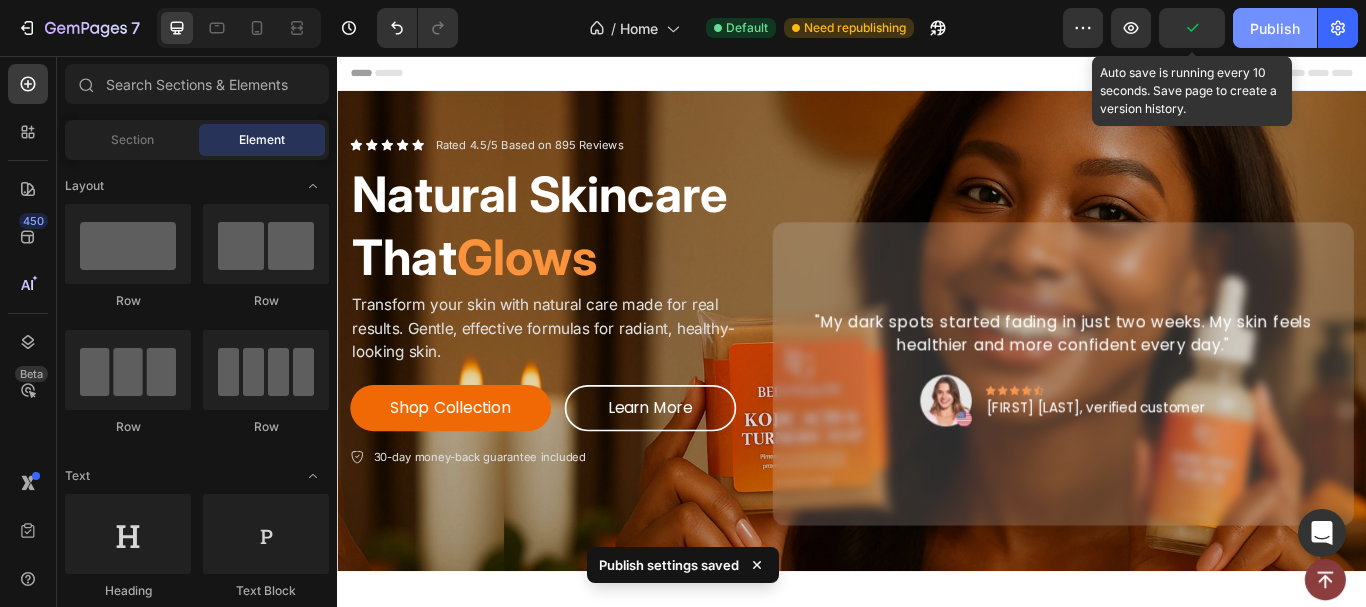 click on "Publish" at bounding box center [1275, 28] 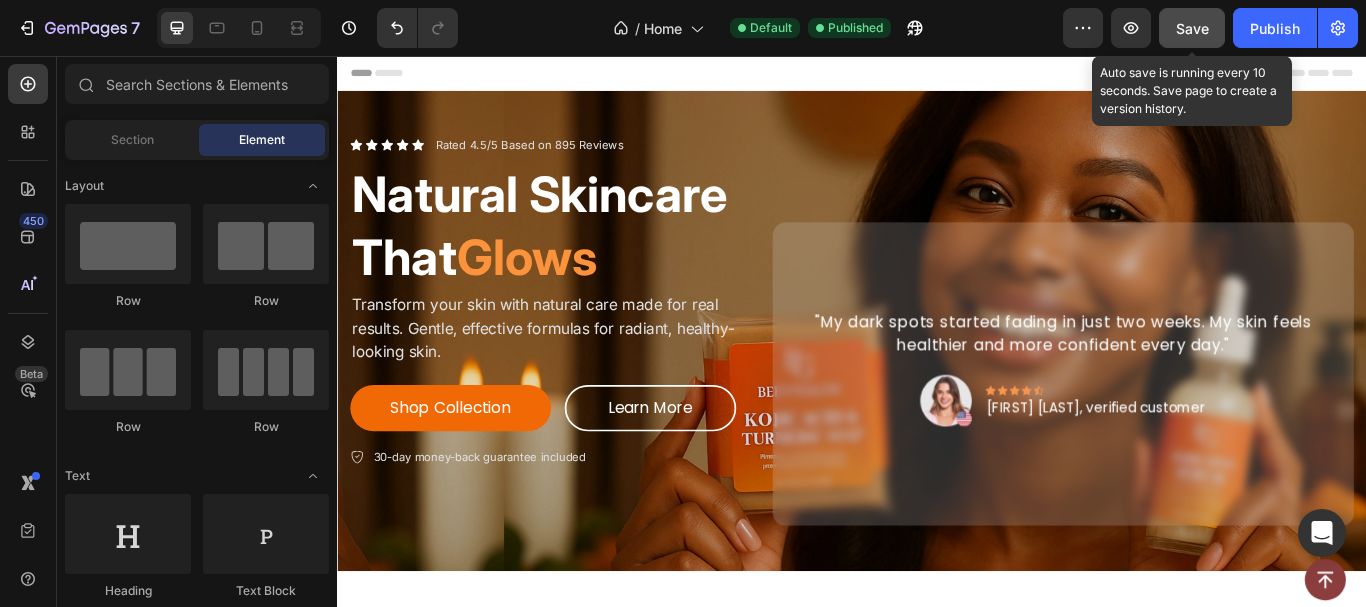 click on "Save" at bounding box center [1192, 28] 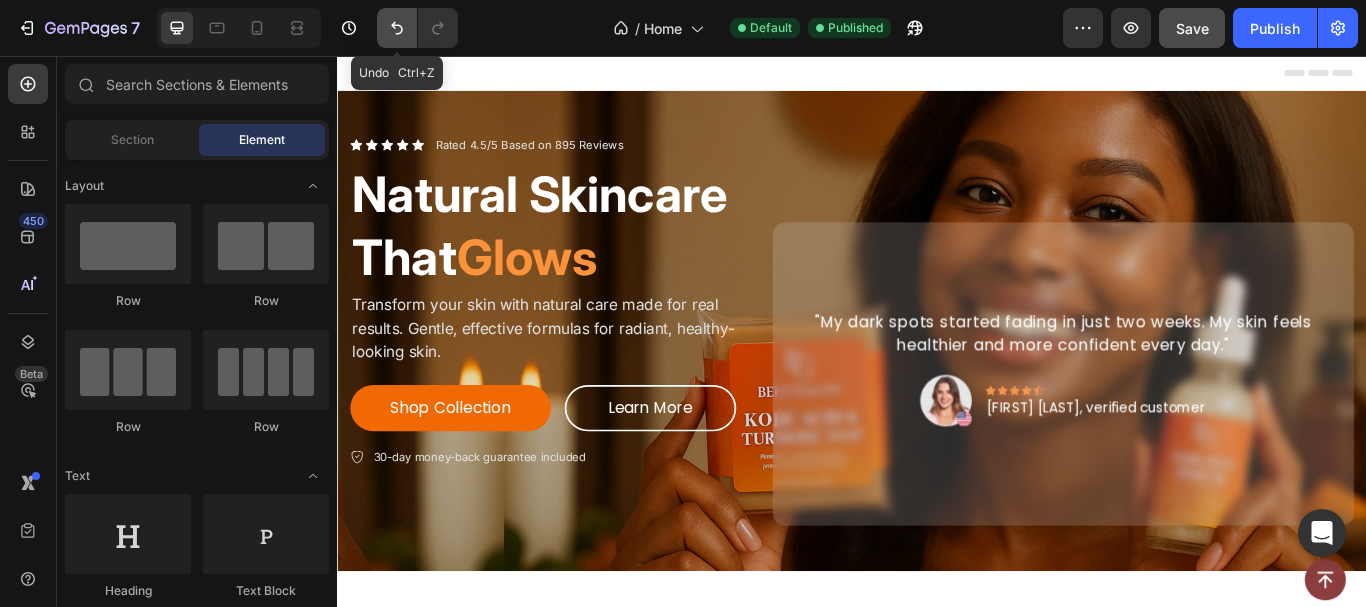 click 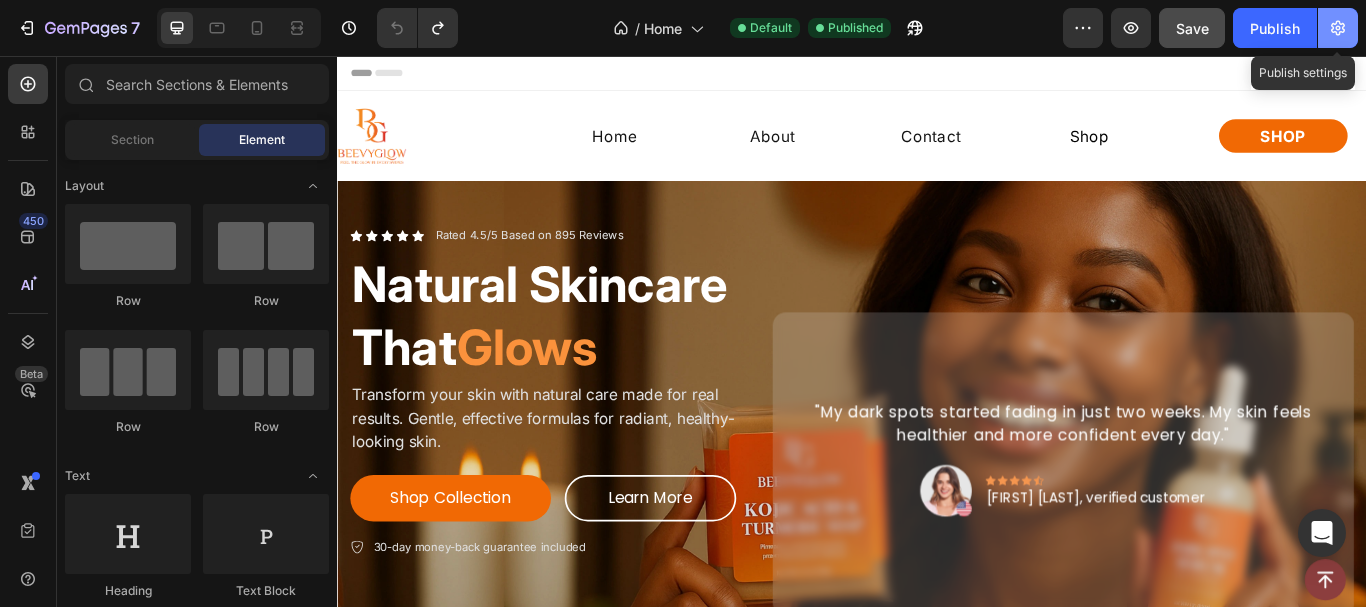 click 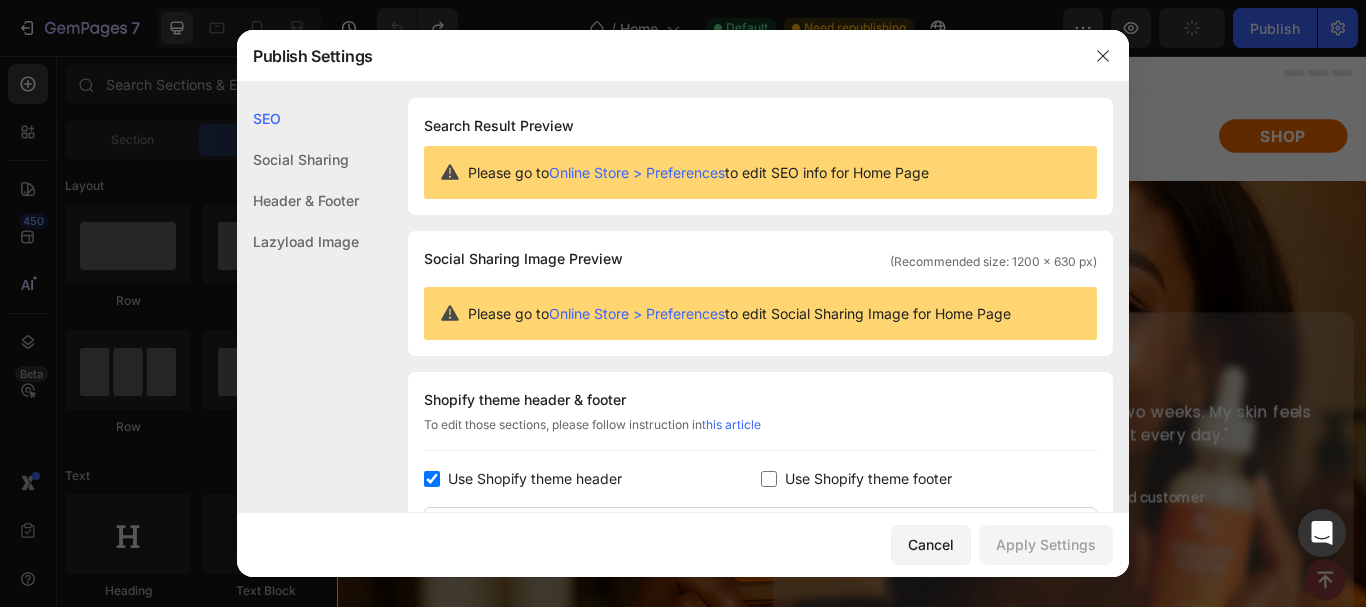 click at bounding box center (432, 479) 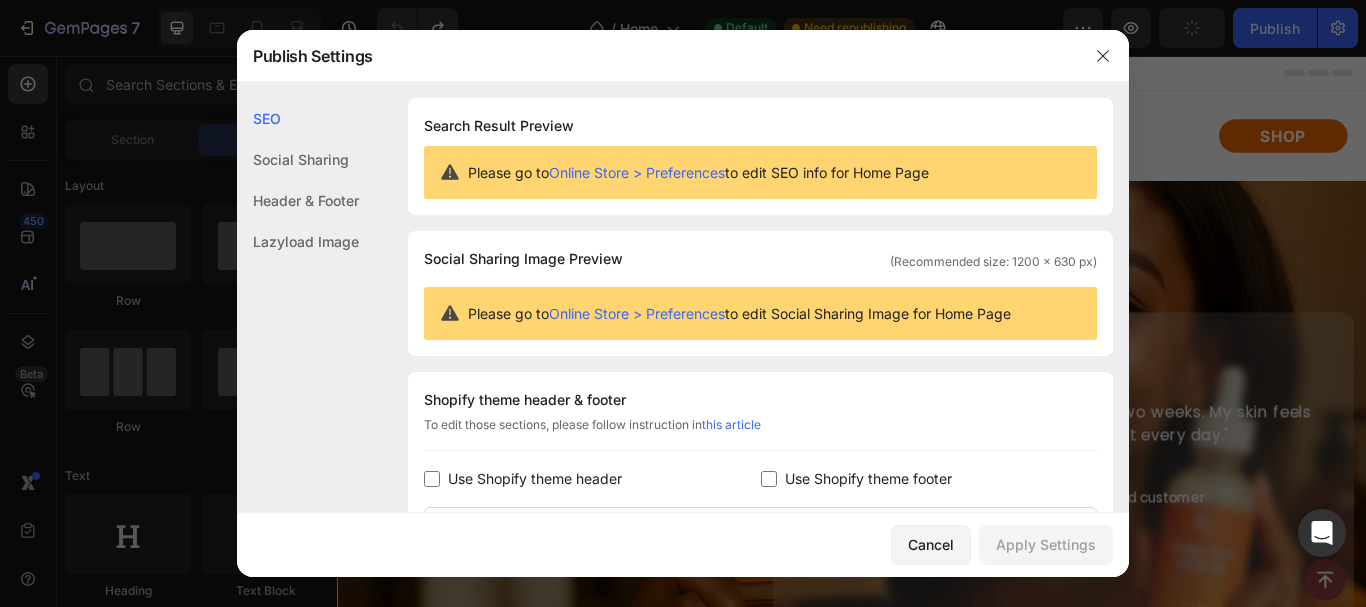 checkbox on "false" 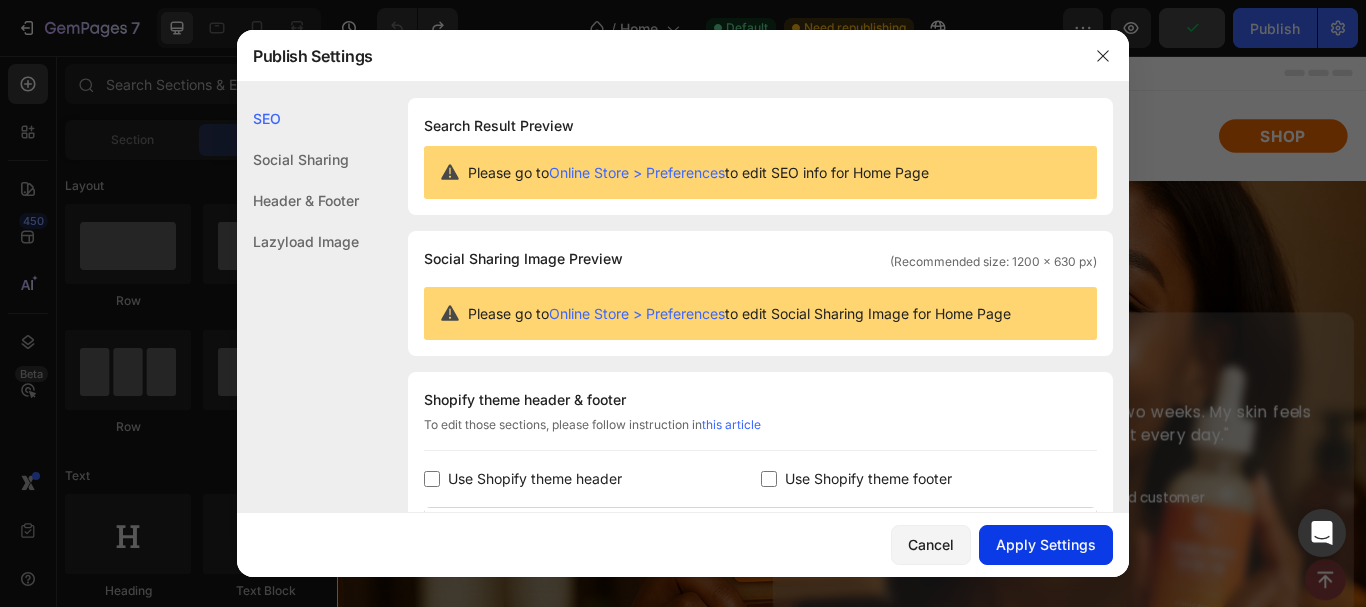 click on "Apply Settings" at bounding box center (1046, 544) 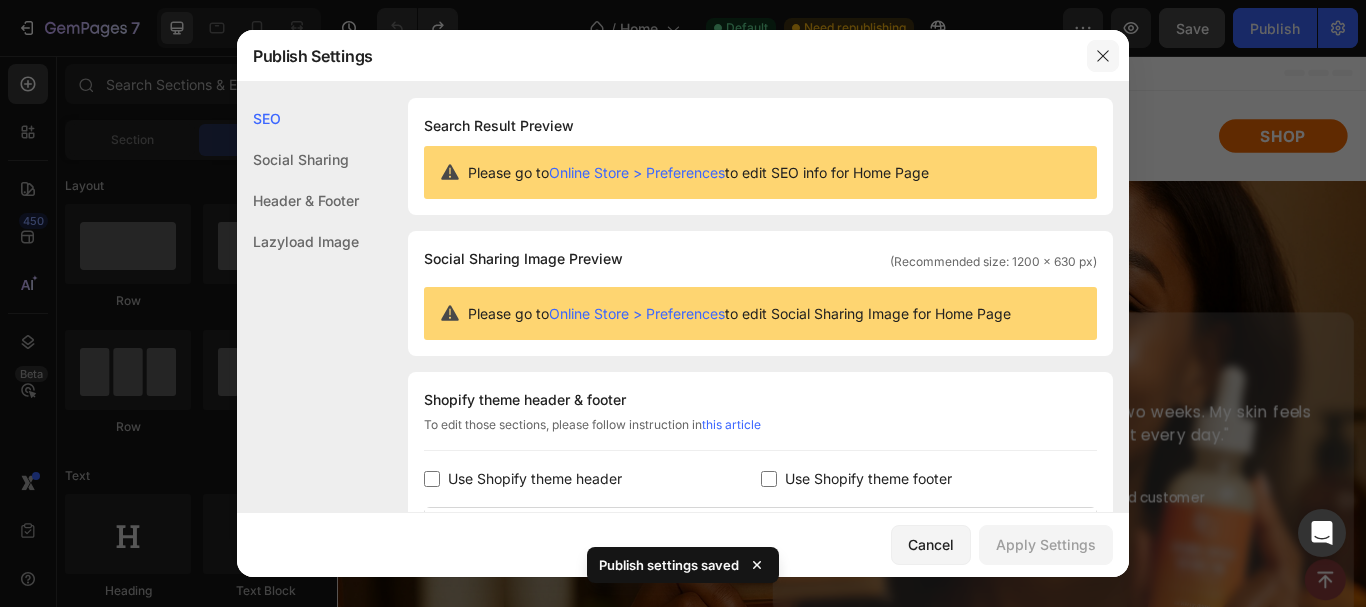 click 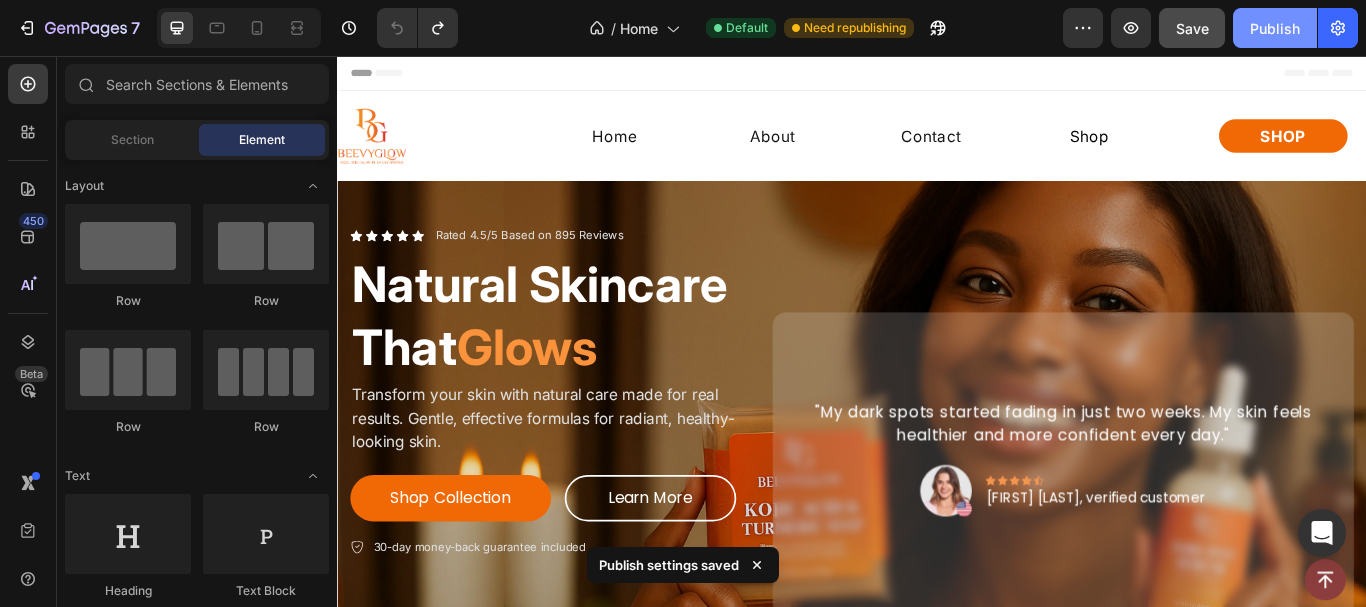 click on "Publish" at bounding box center [1275, 28] 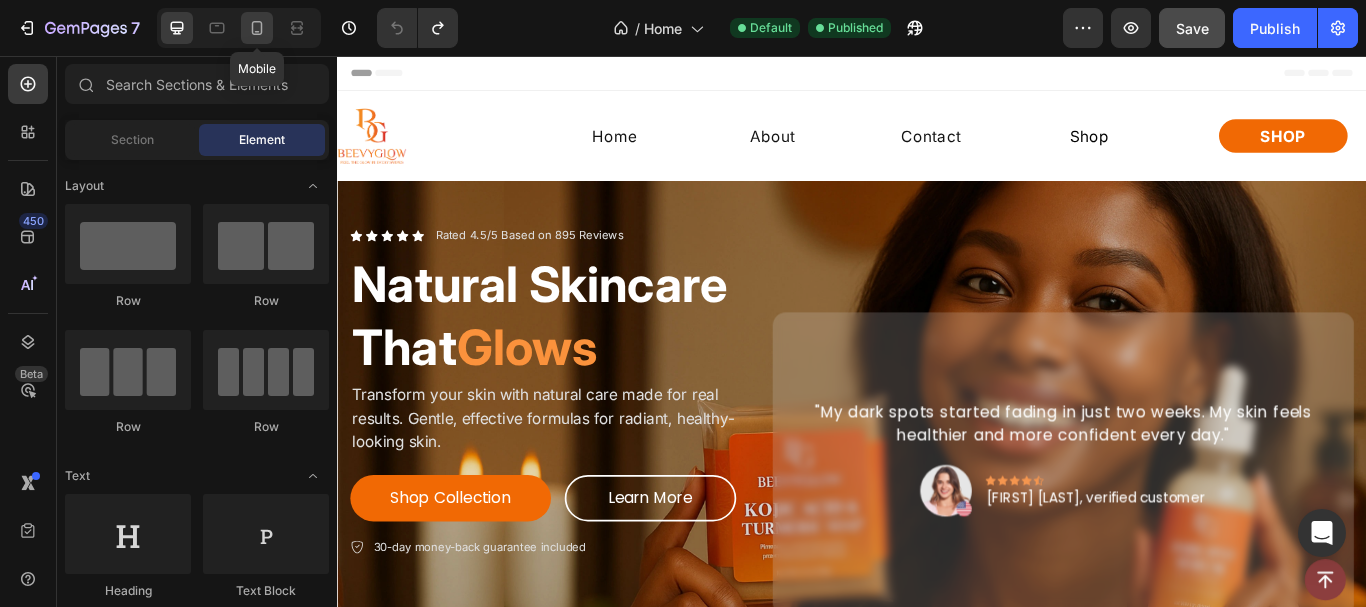 click 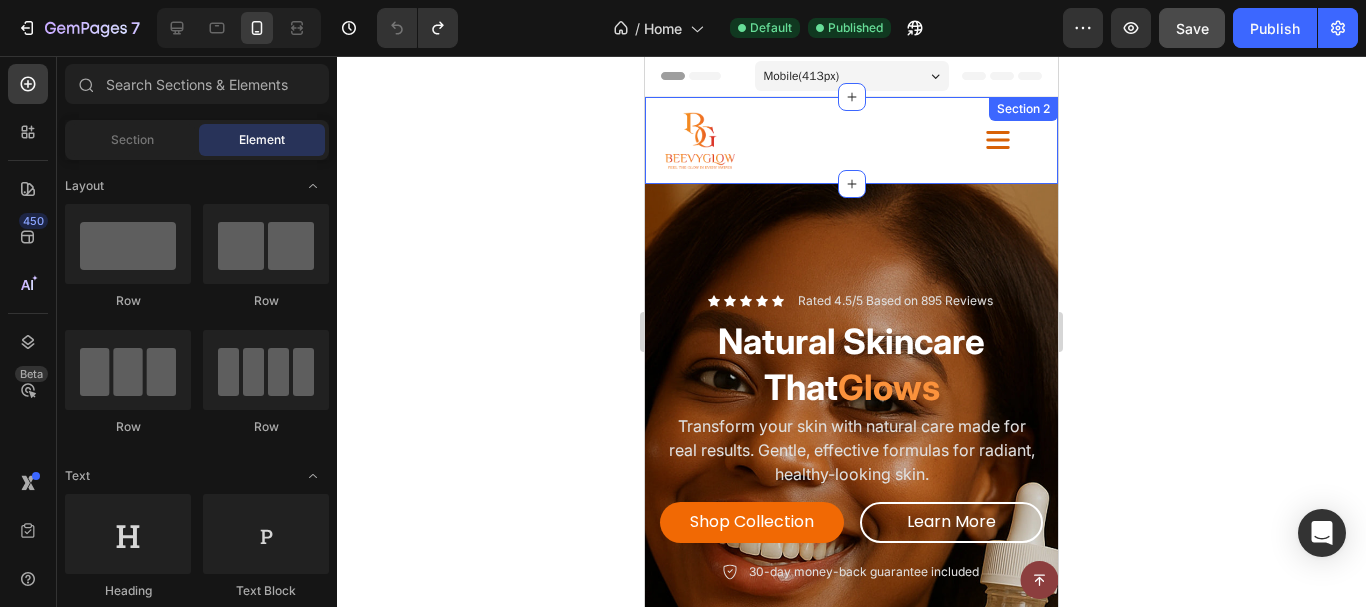 click on "Image
Accordion Row Section 2" at bounding box center (851, 140) 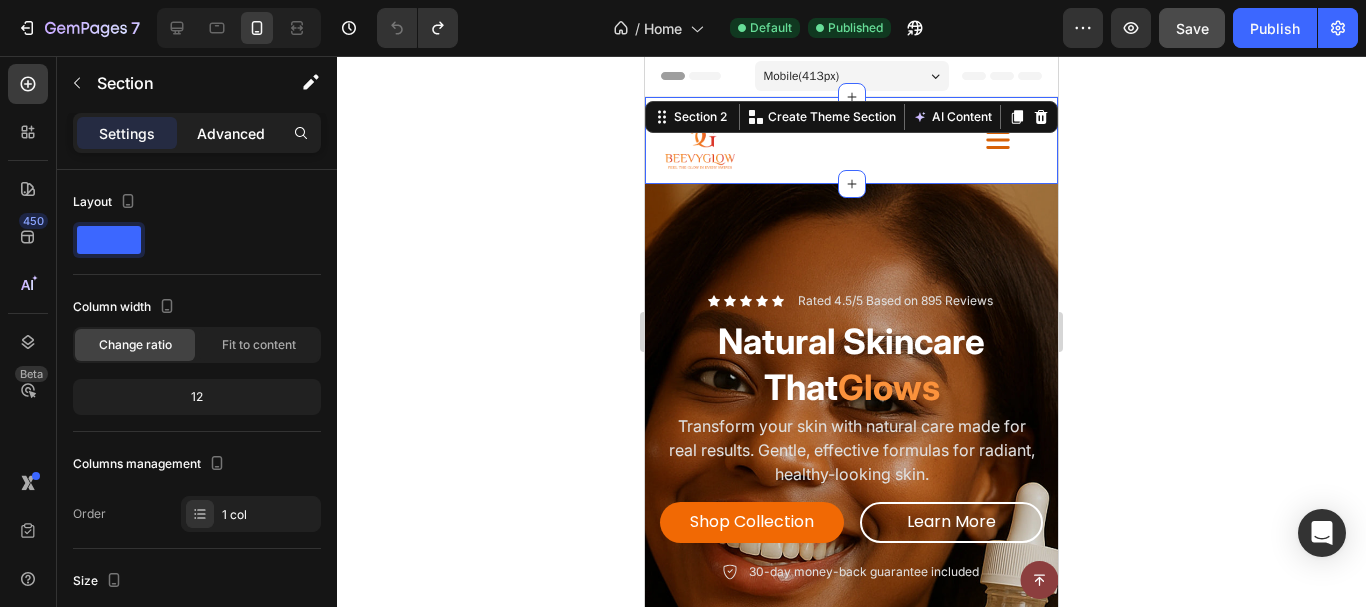 click on "Advanced" at bounding box center (231, 133) 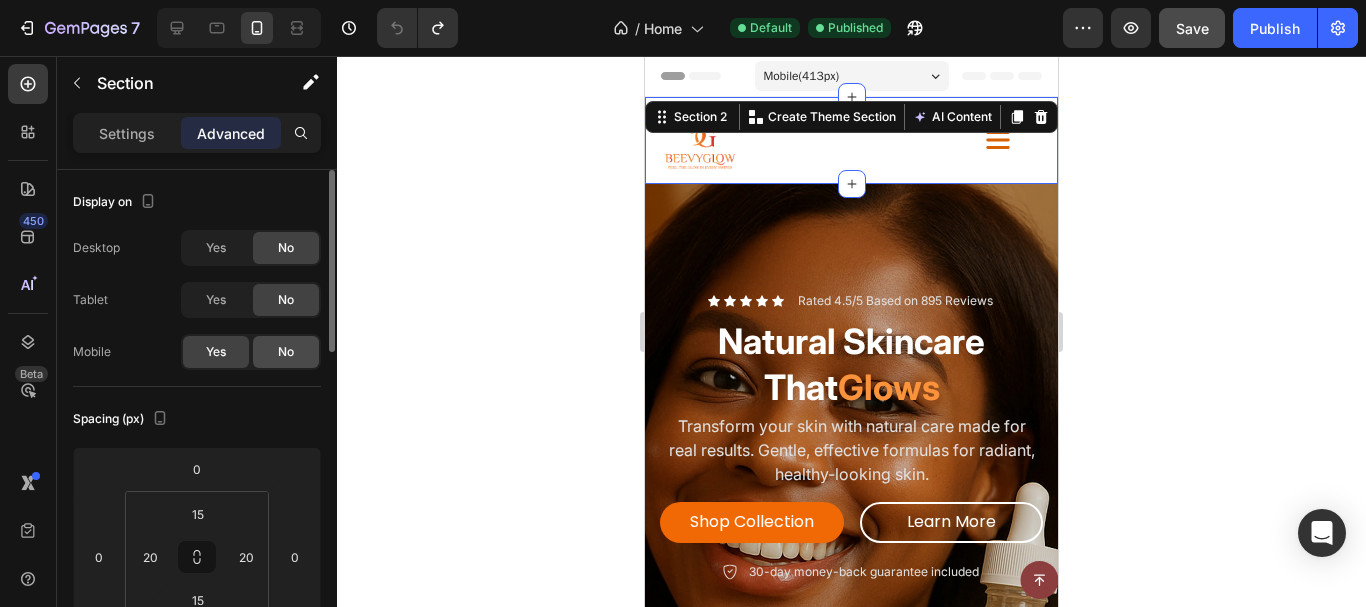 click on "No" 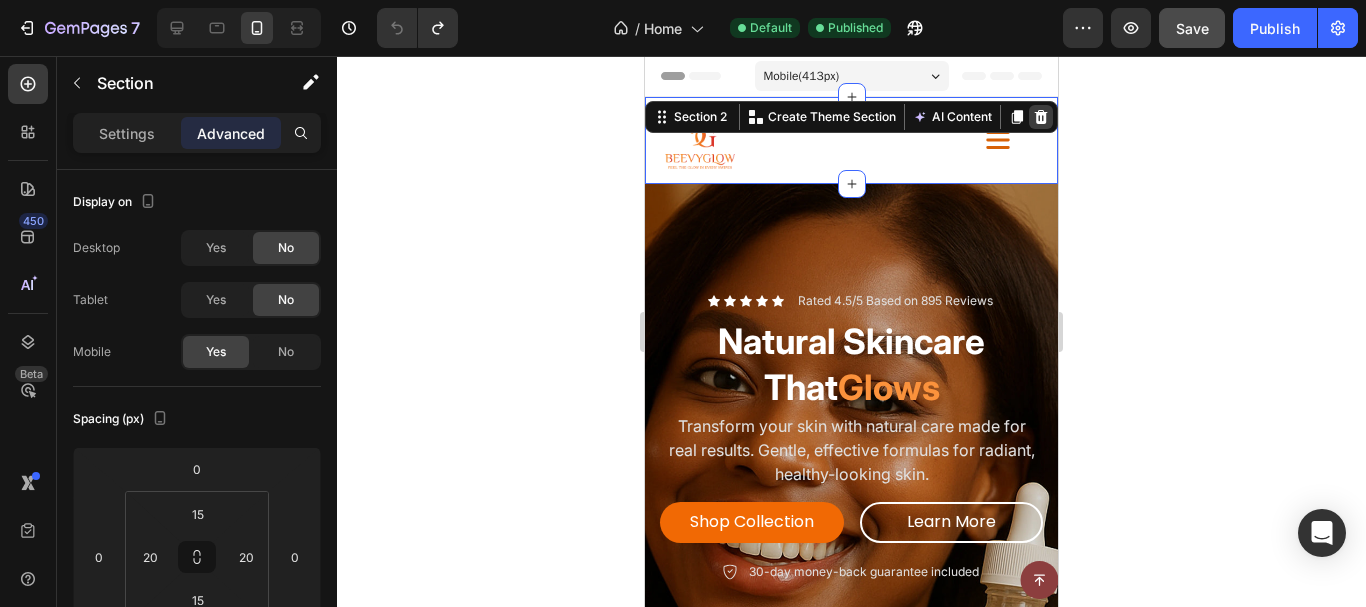 click 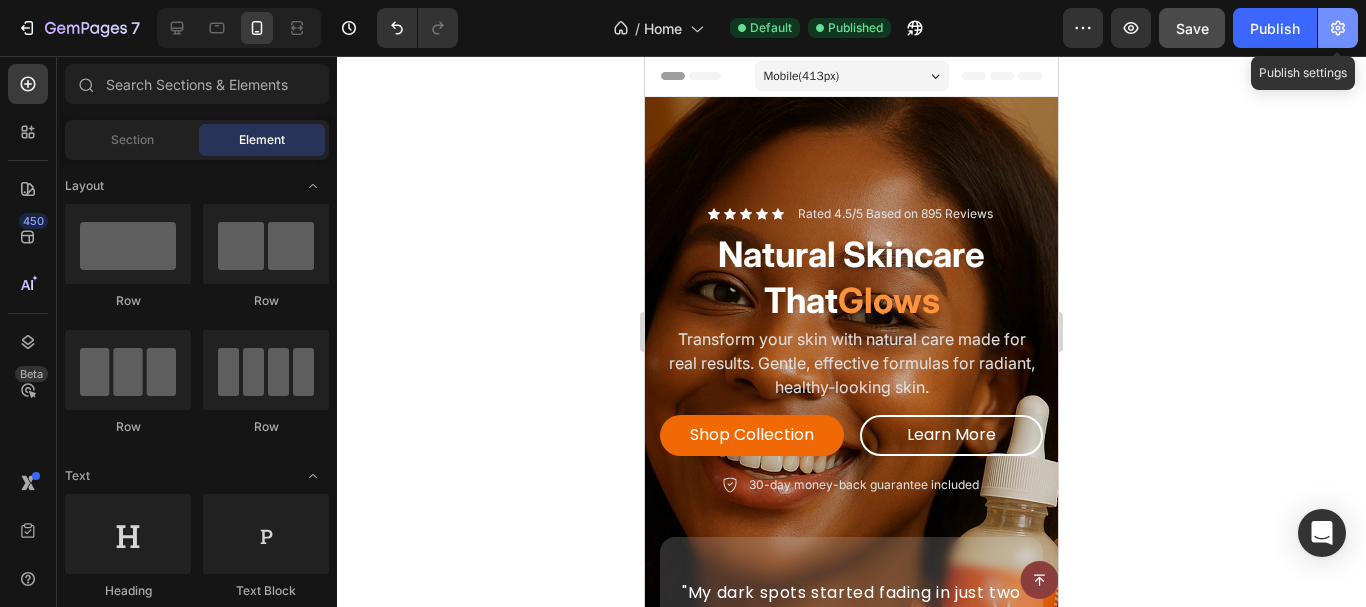 click 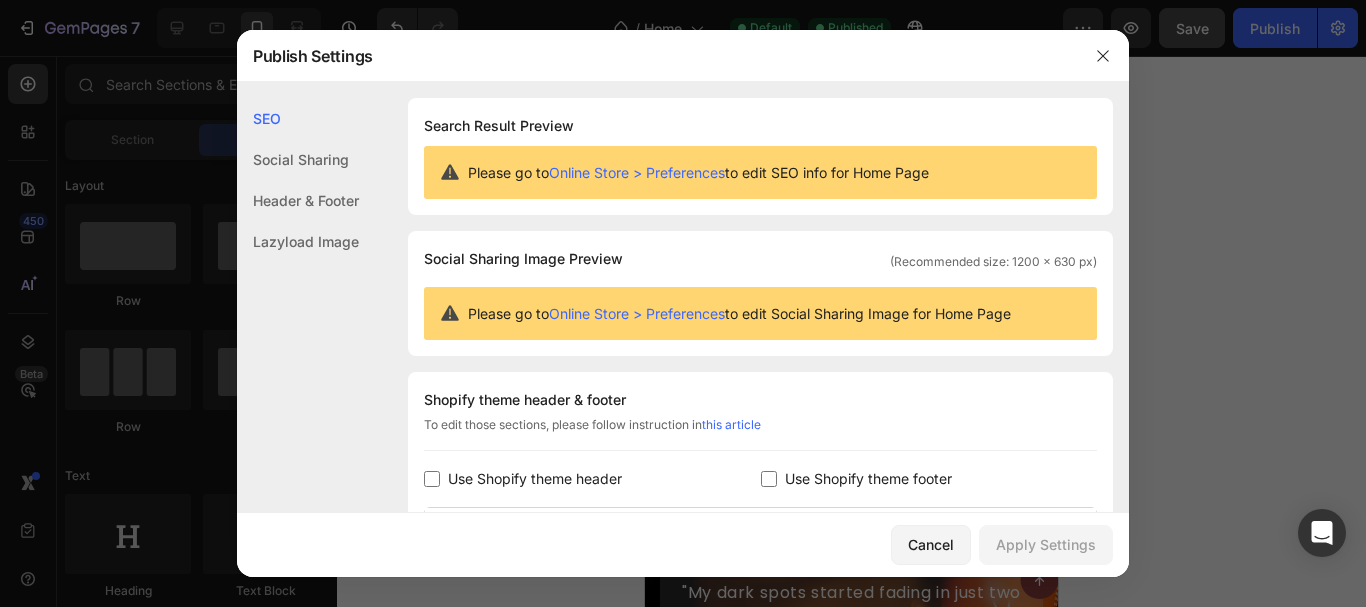 click on "Use Shopify theme header" at bounding box center (535, 479) 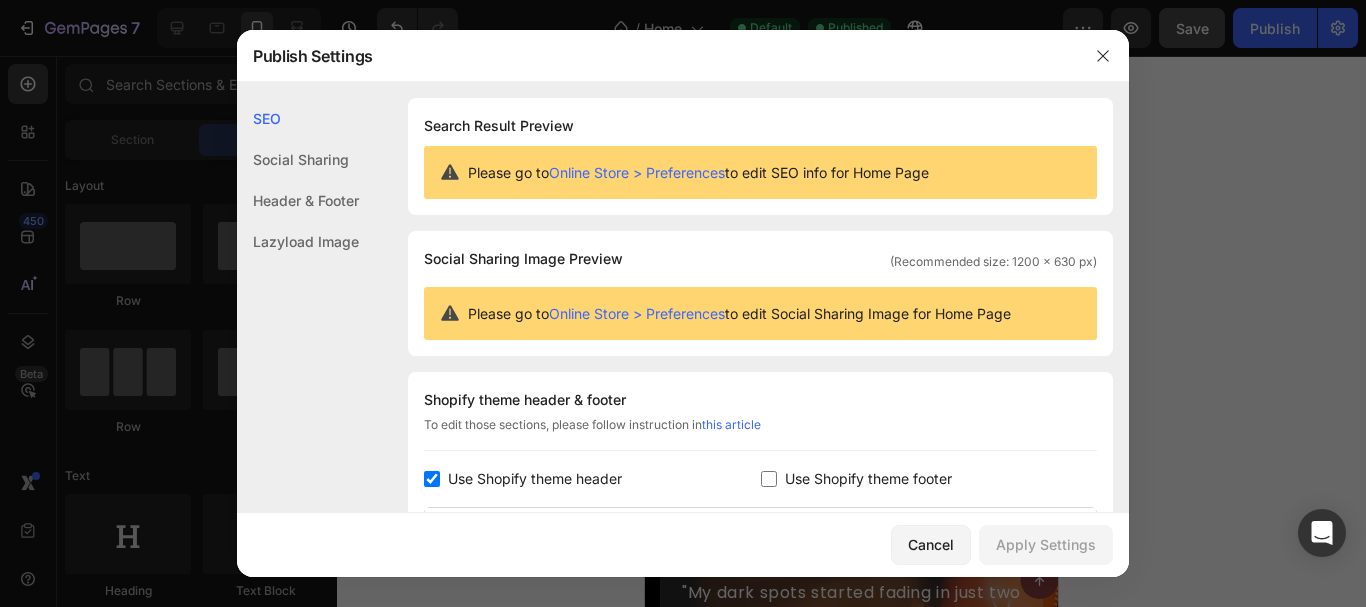 checkbox on "true" 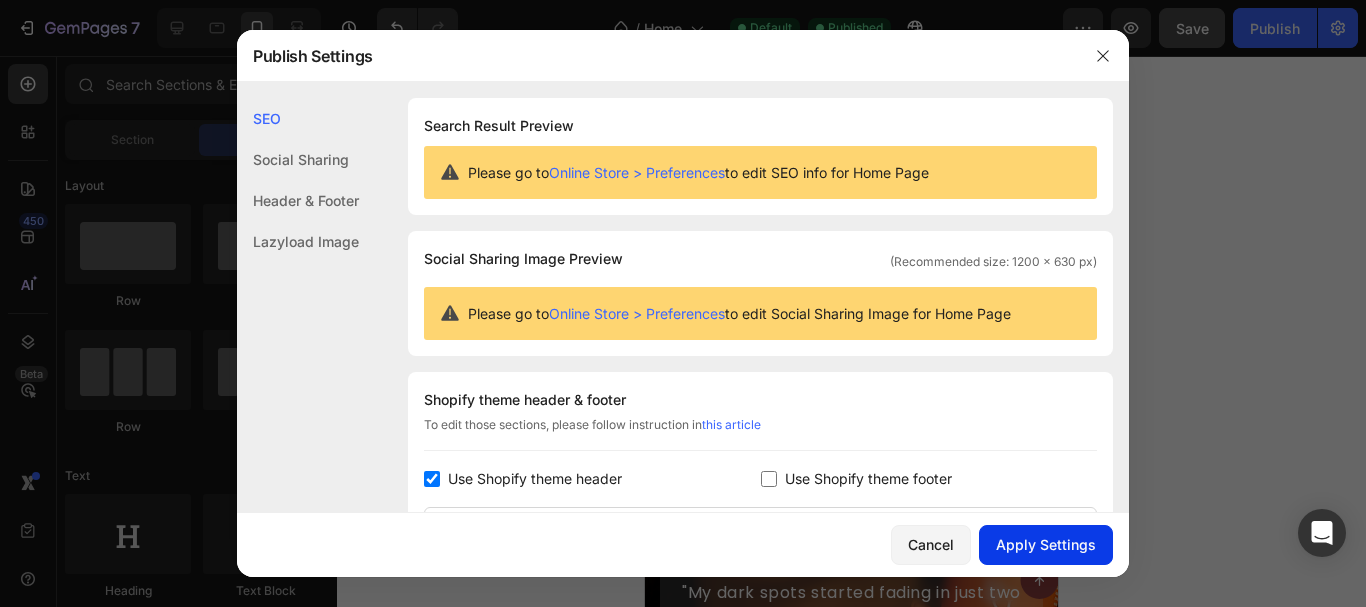click on "Apply Settings" at bounding box center (1046, 544) 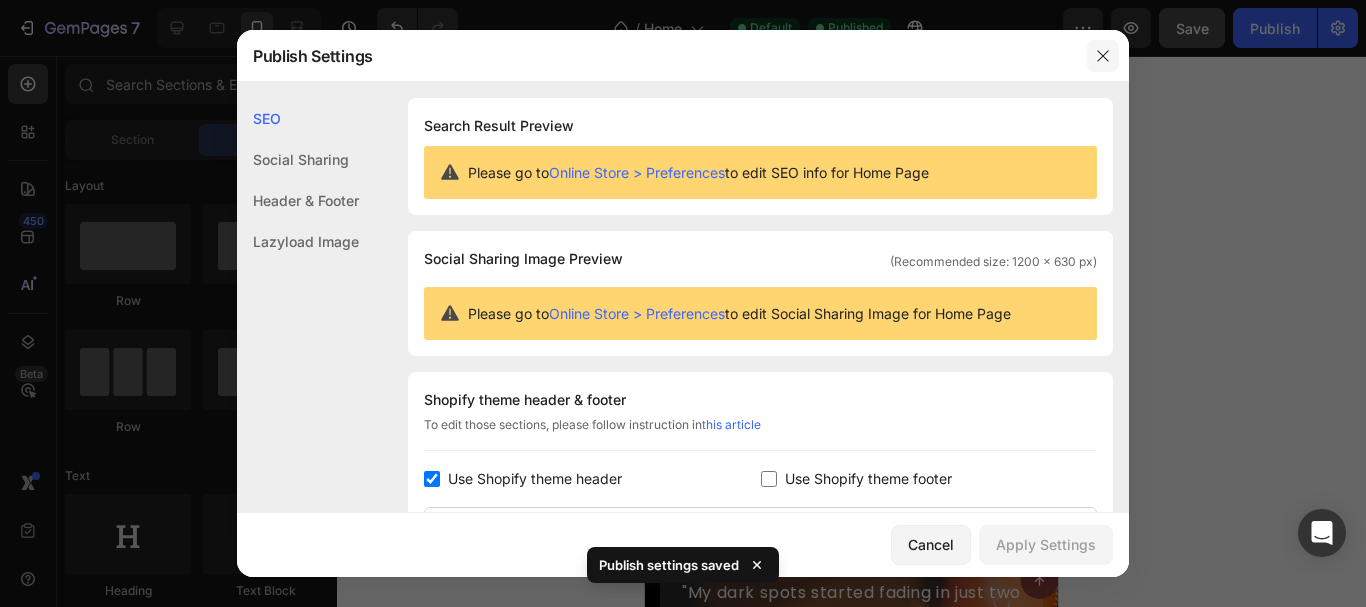 click 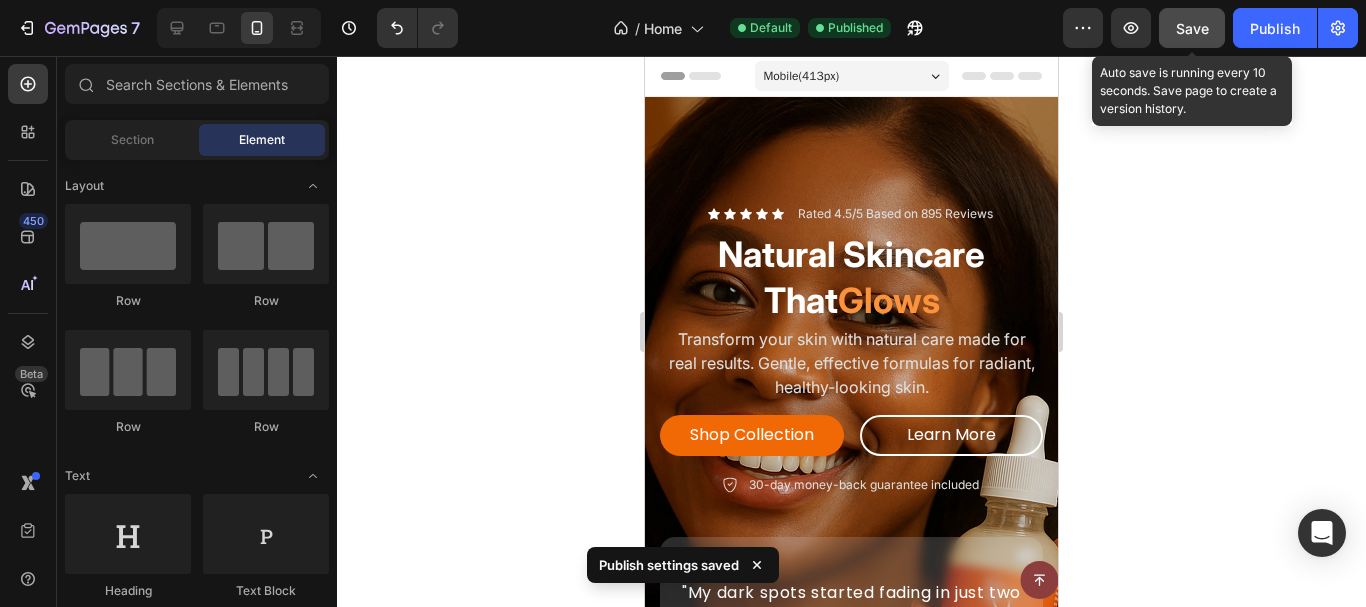 click on "Save" at bounding box center [1192, 28] 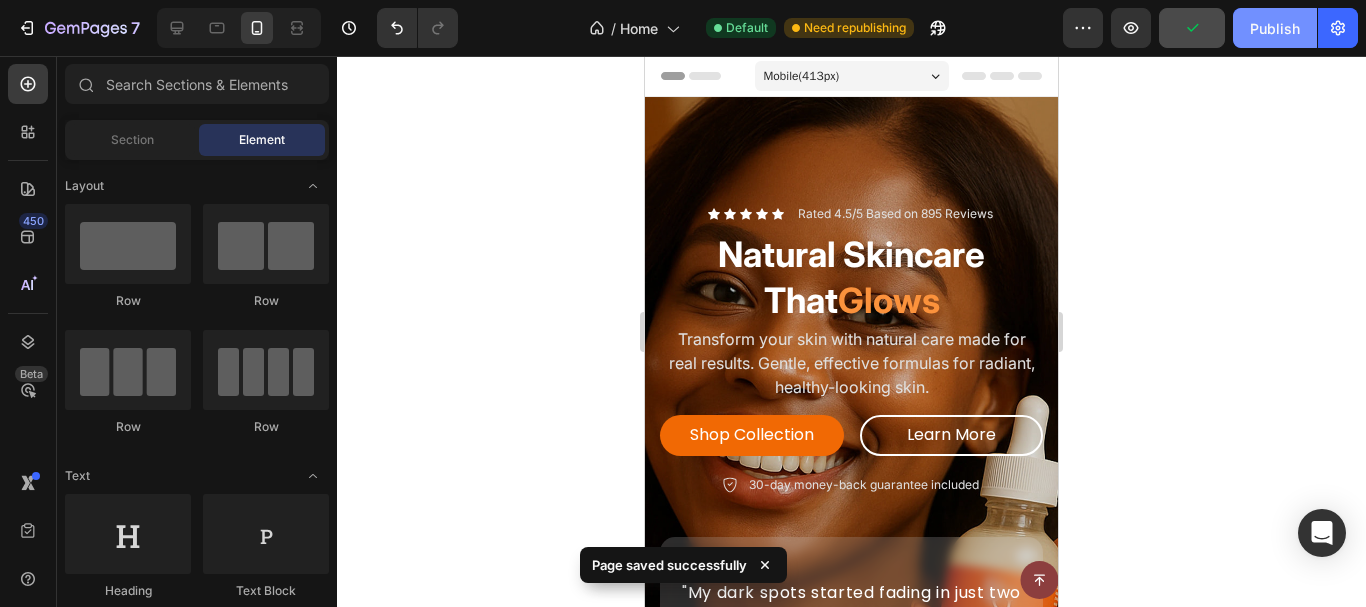 click on "Publish" at bounding box center (1275, 28) 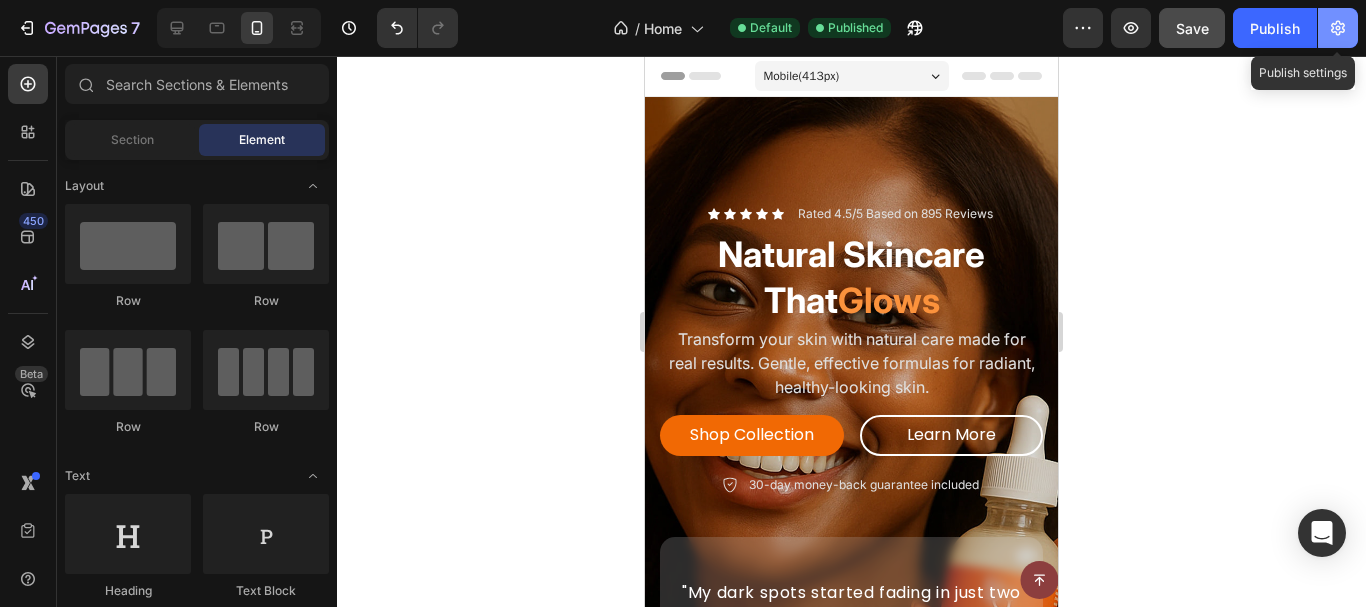 click 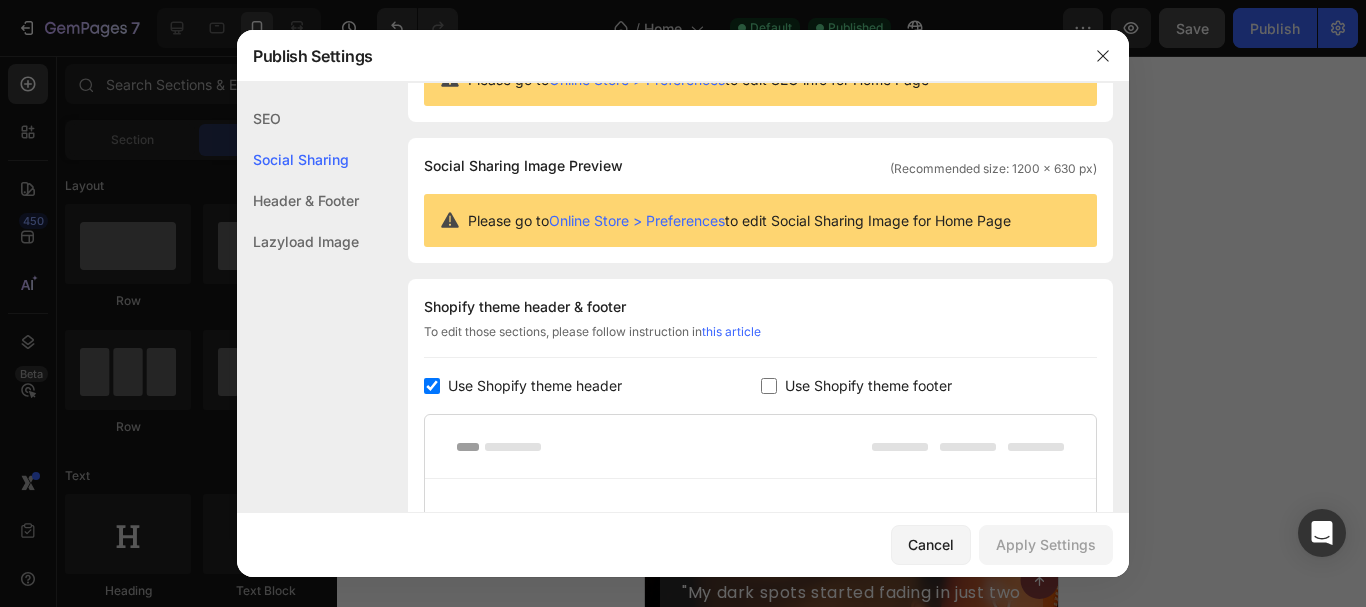 scroll, scrollTop: 0, scrollLeft: 0, axis: both 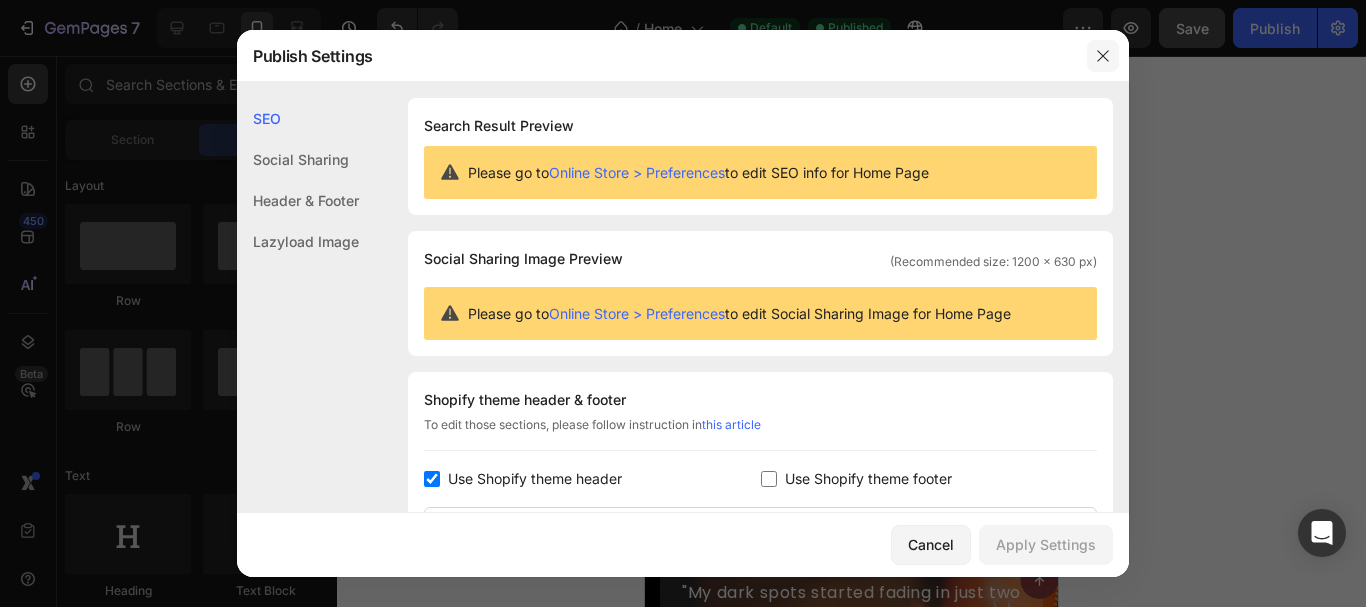 click at bounding box center [1103, 56] 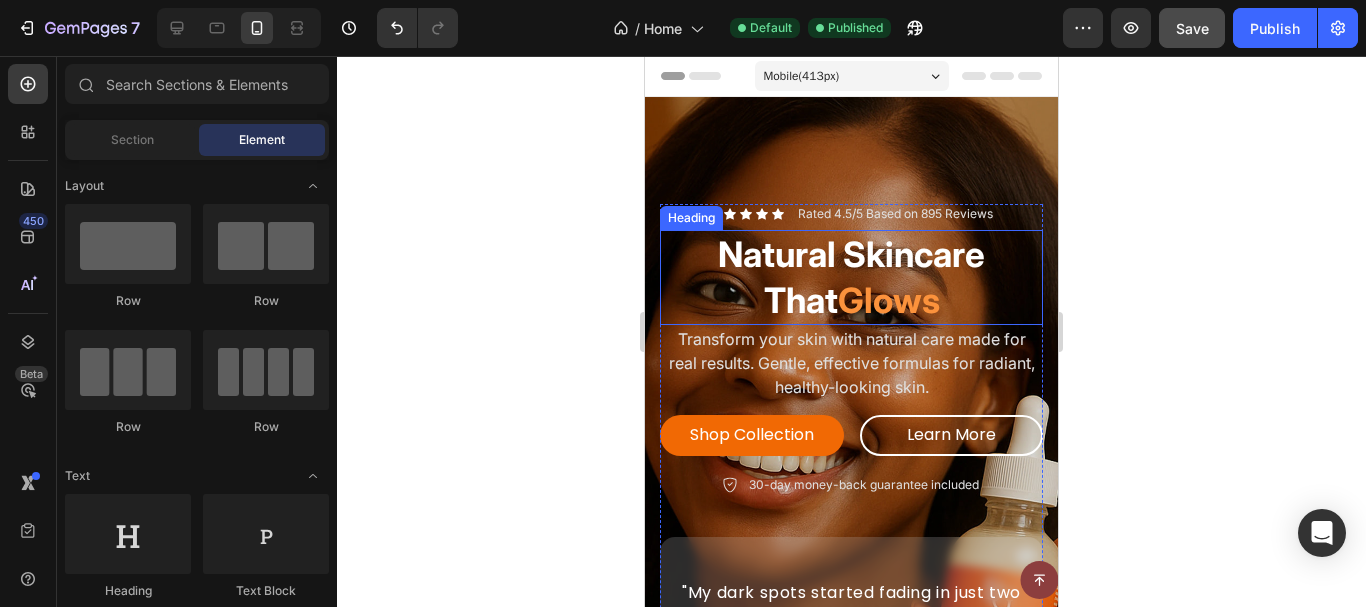 click on "Natural Skincare That  Glows" at bounding box center [851, 277] 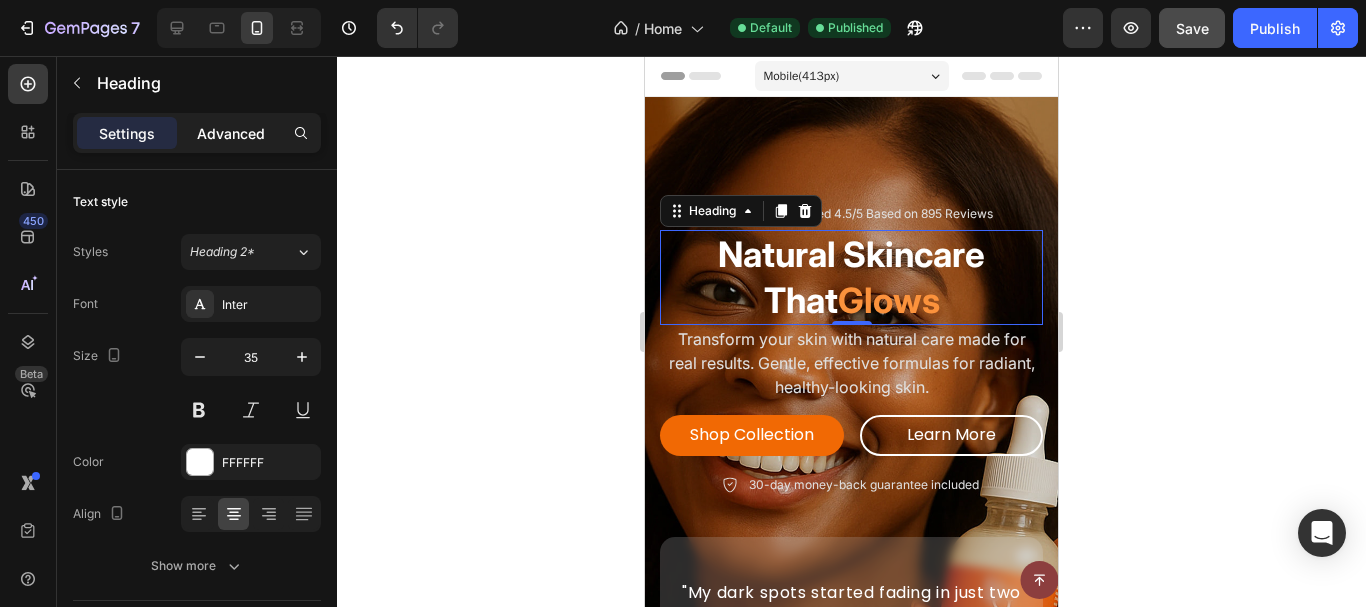 click on "Advanced" at bounding box center [231, 133] 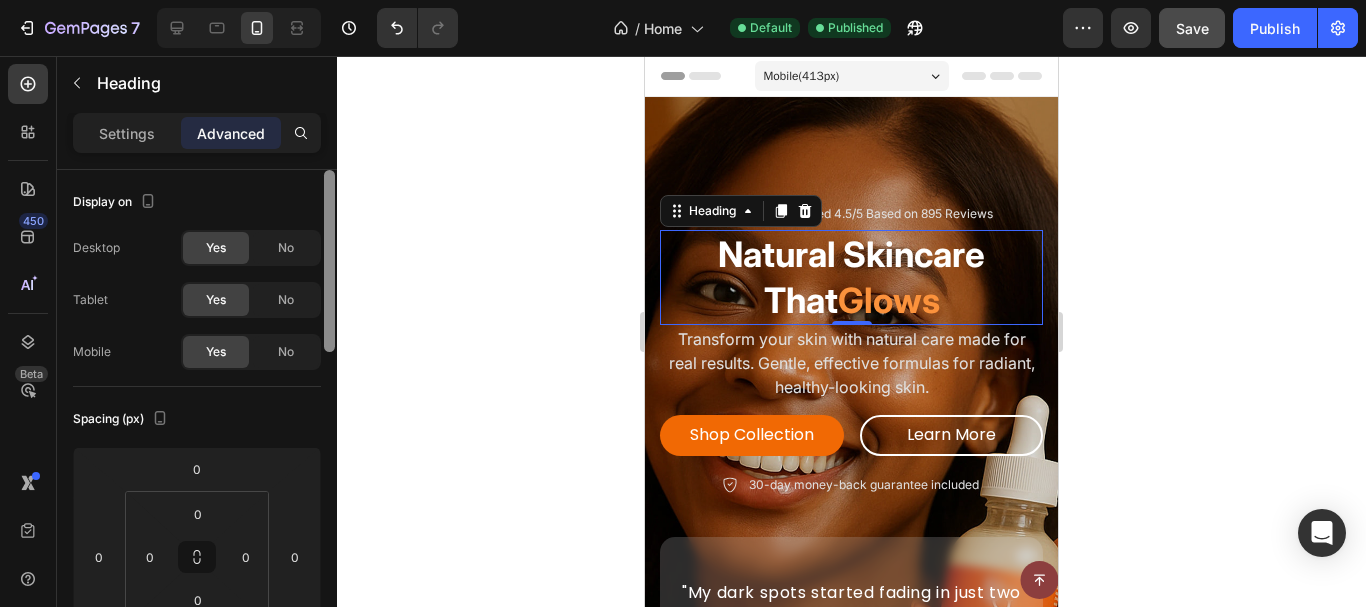scroll, scrollTop: 494, scrollLeft: 0, axis: vertical 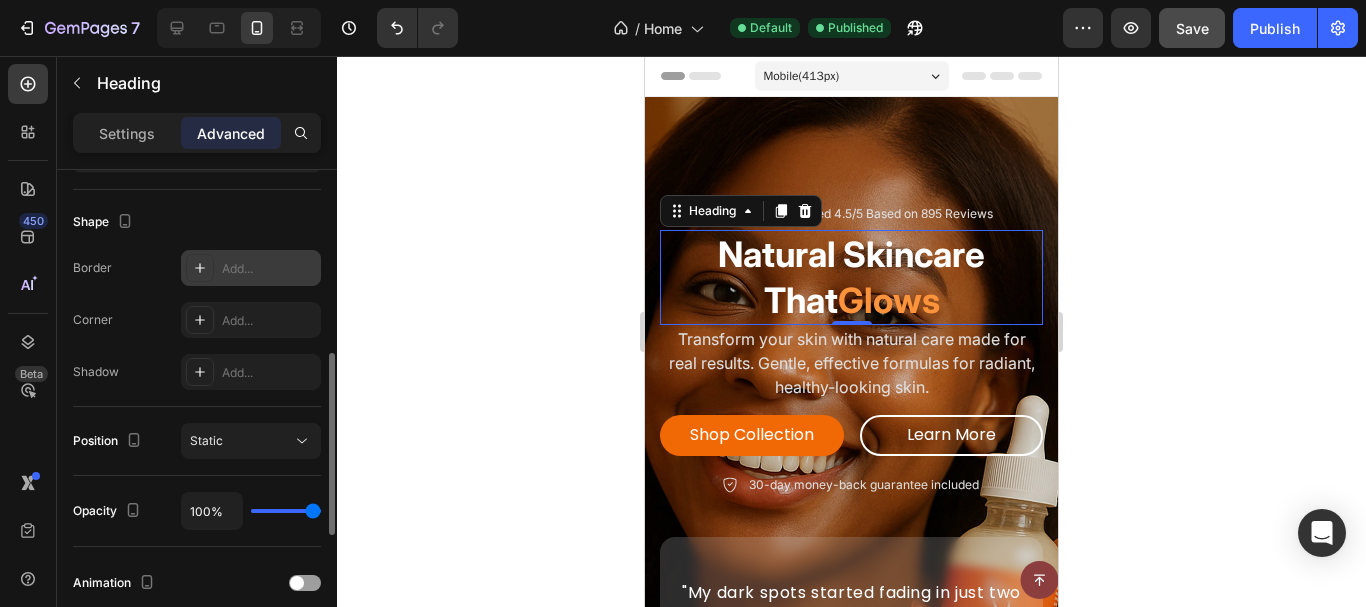 drag, startPoint x: 323, startPoint y: 238, endPoint x: 315, endPoint y: 263, distance: 26.24881 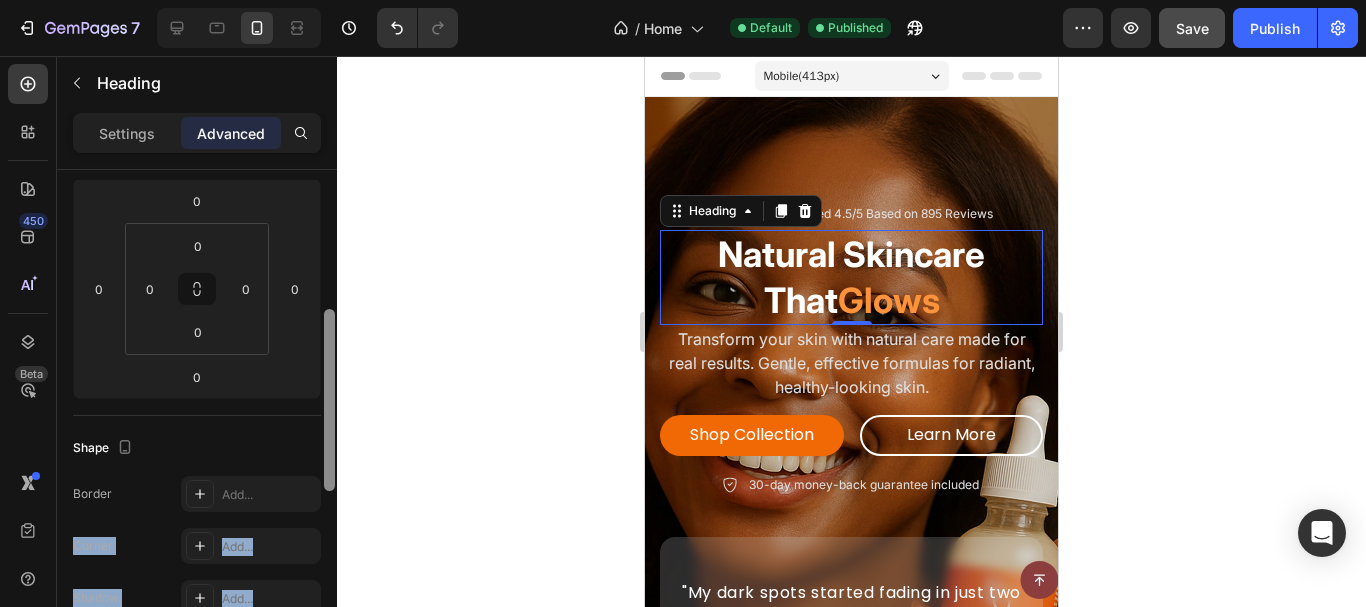 drag, startPoint x: 328, startPoint y: 412, endPoint x: 323, endPoint y: 326, distance: 86.145226 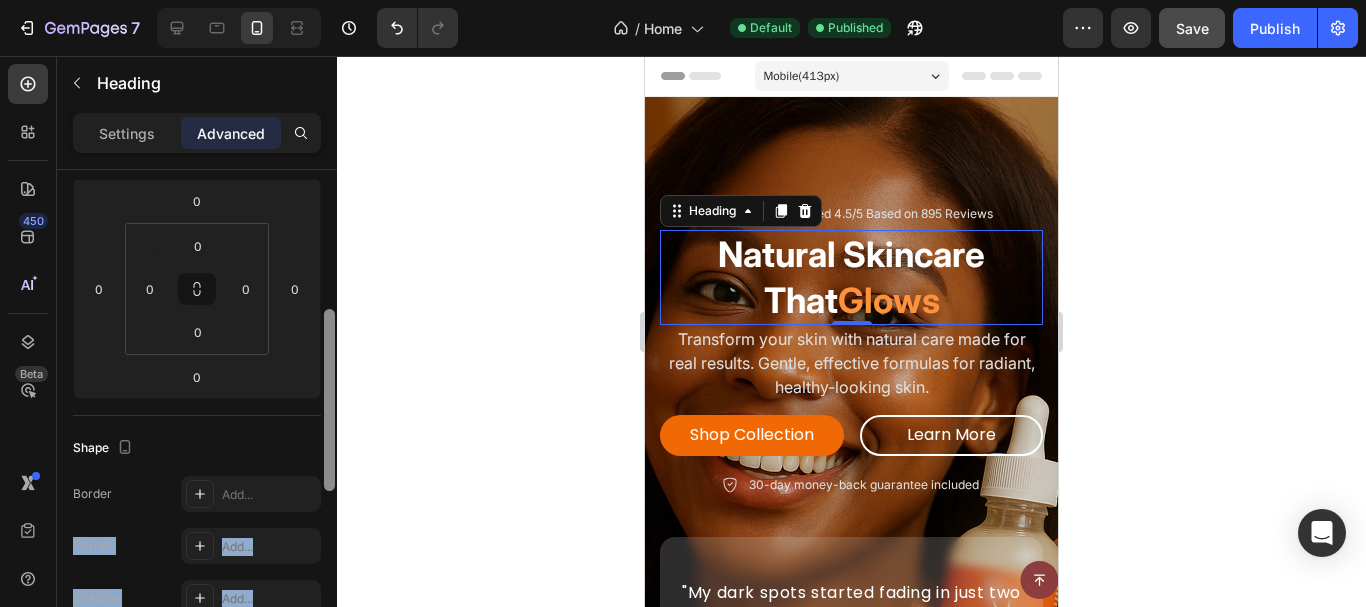 click at bounding box center [329, 446] 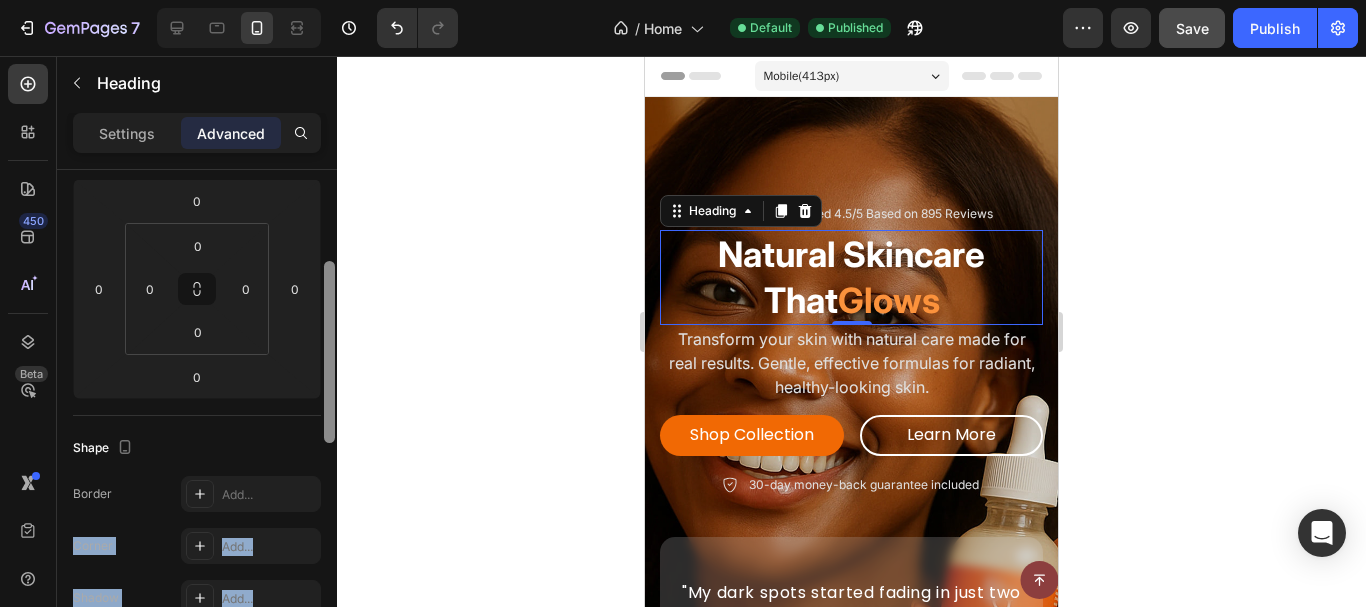 scroll, scrollTop: 262, scrollLeft: 0, axis: vertical 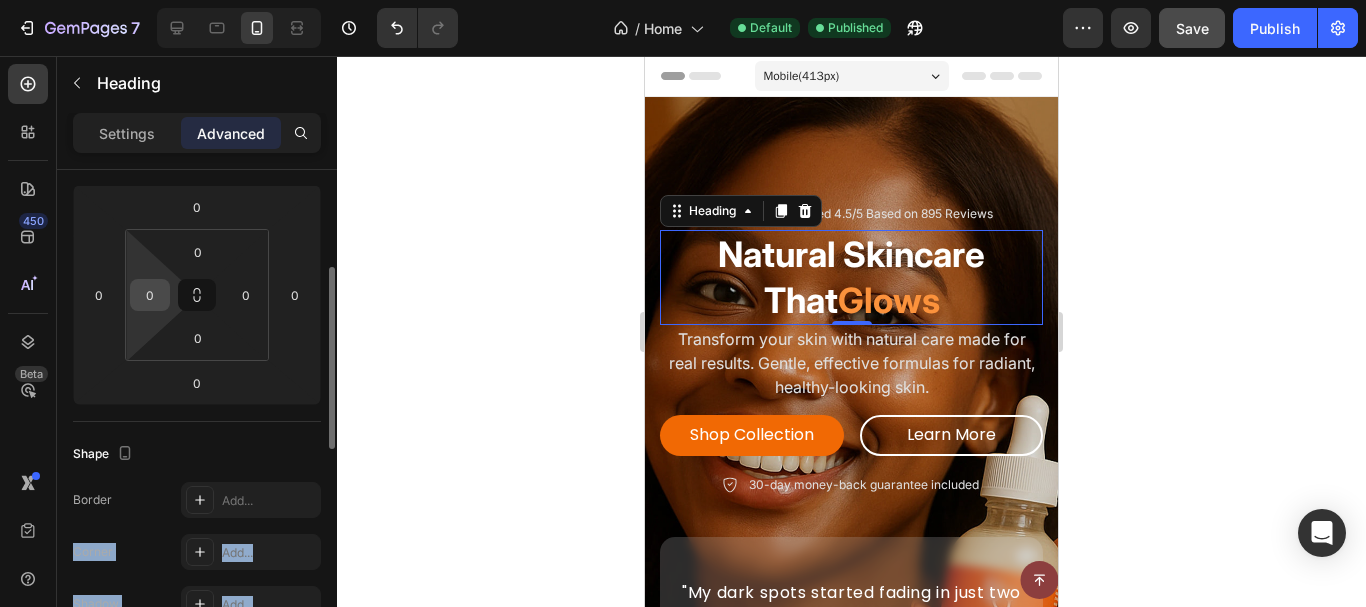 click on "0" at bounding box center [150, 295] 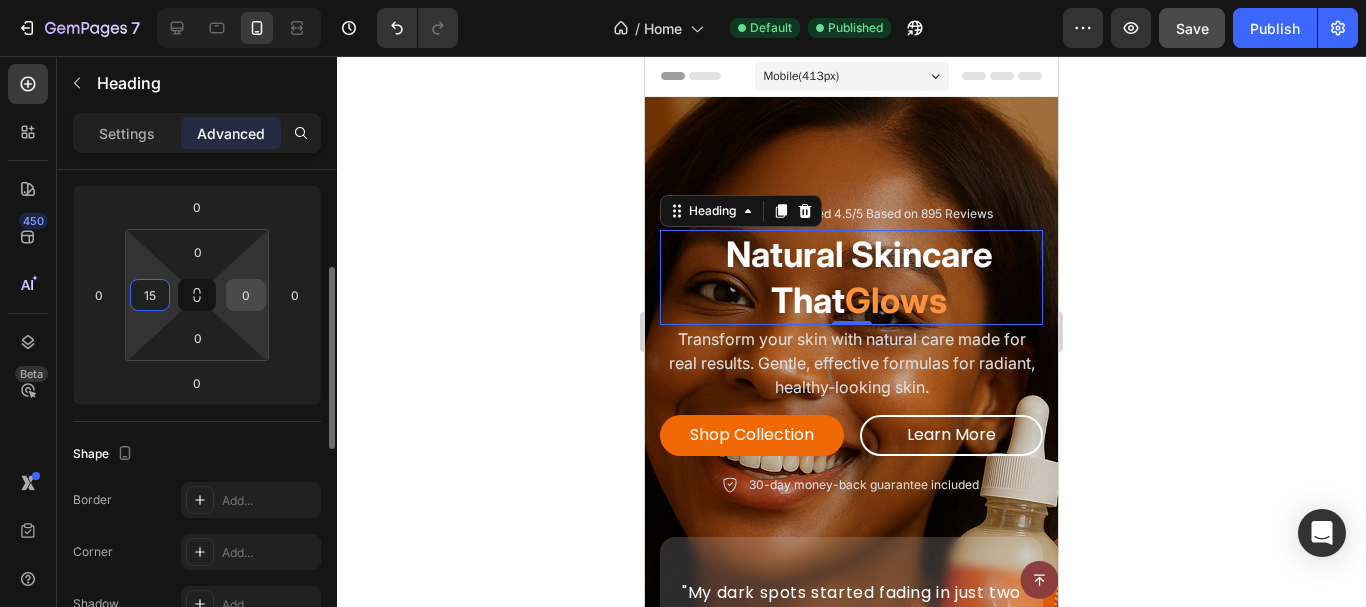 type on "15" 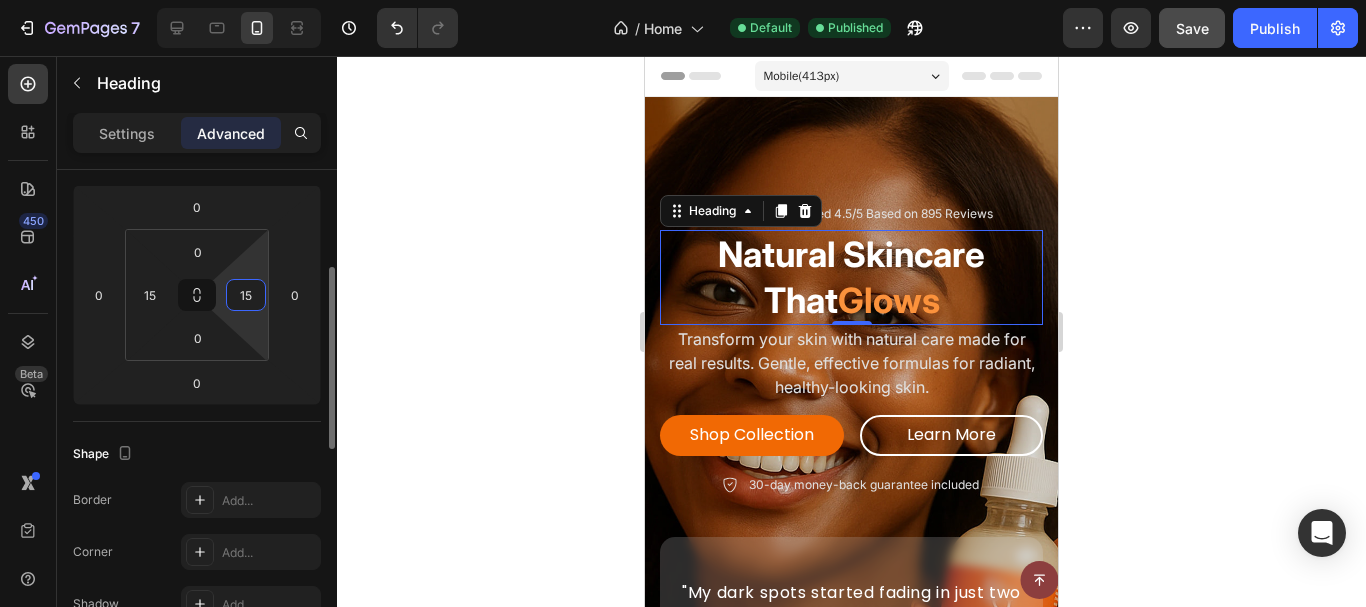 type on "15" 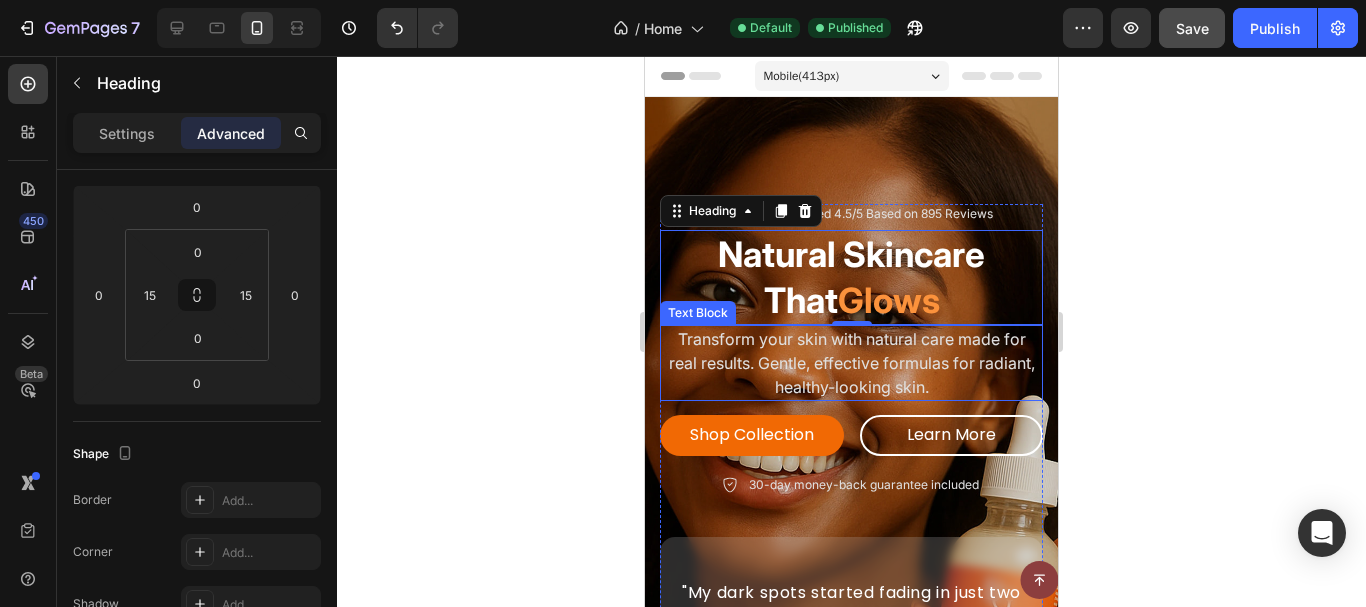 click on "Transform your skin with natural care made for real results. Gentle, effective formulas for radiant, healthy-looking skin." at bounding box center [851, 363] 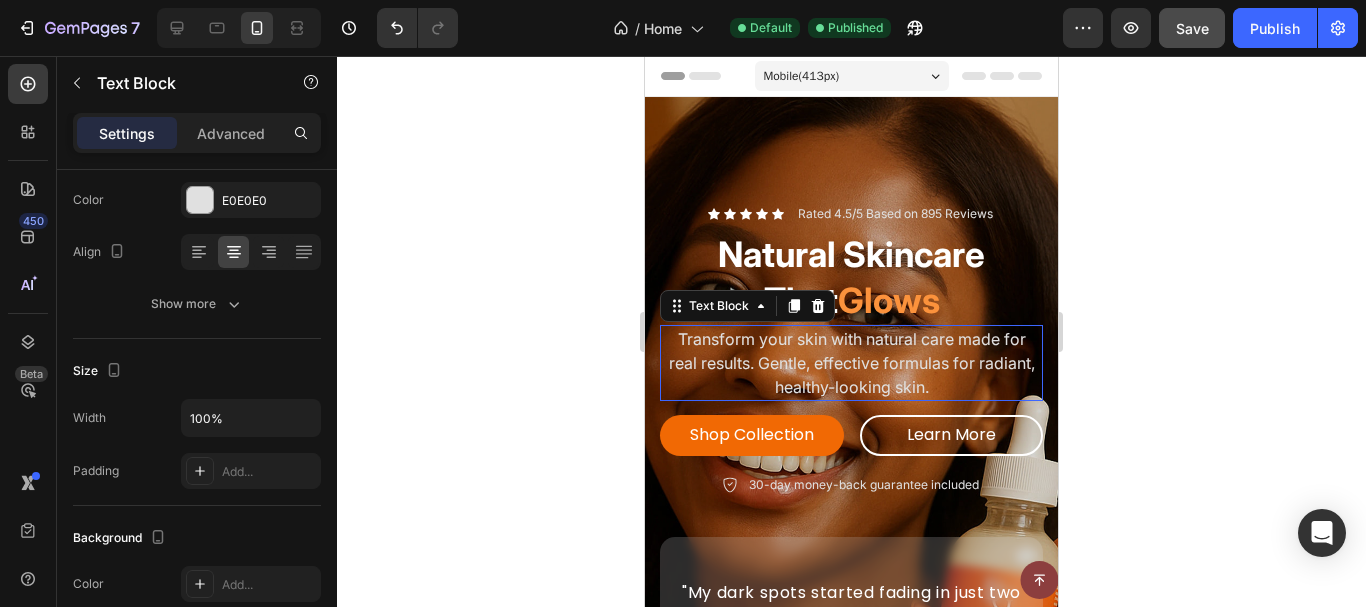 scroll, scrollTop: 0, scrollLeft: 0, axis: both 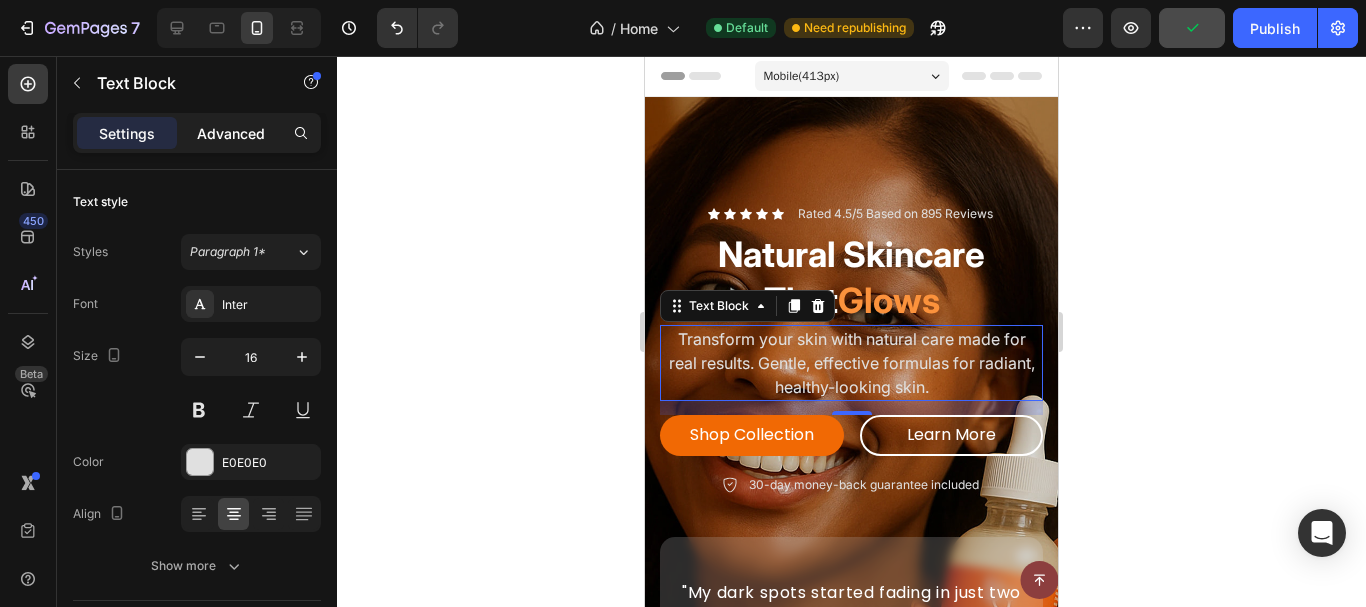 click on "Advanced" at bounding box center (231, 133) 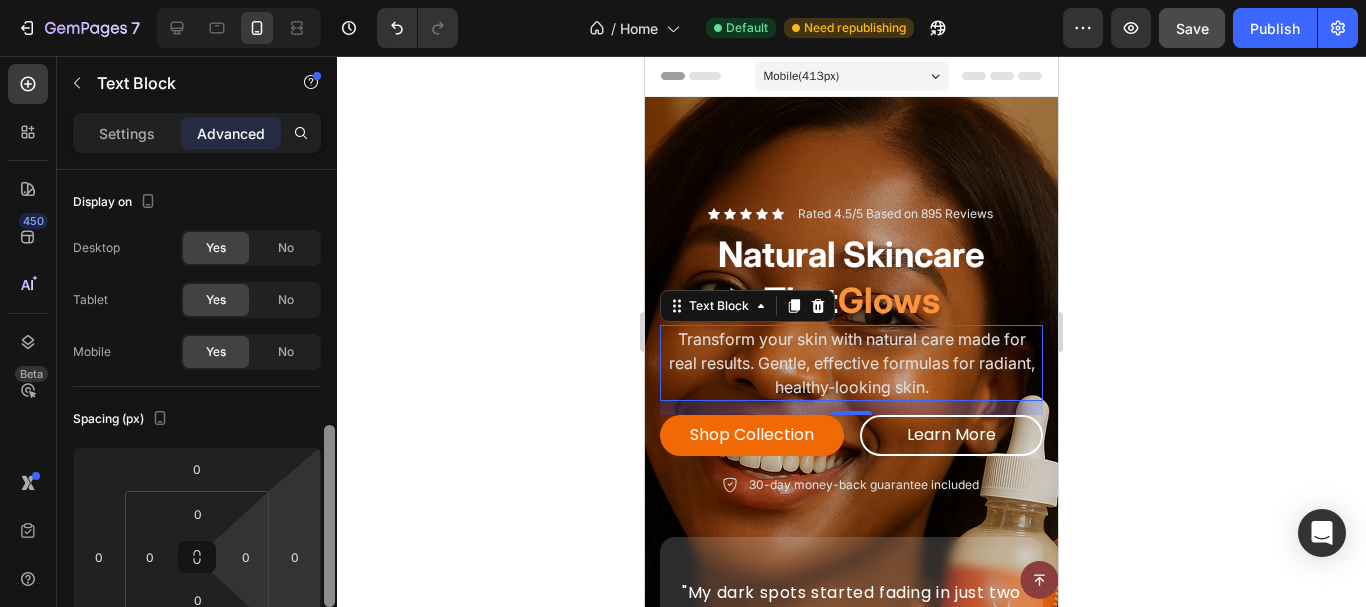scroll, scrollTop: 199, scrollLeft: 0, axis: vertical 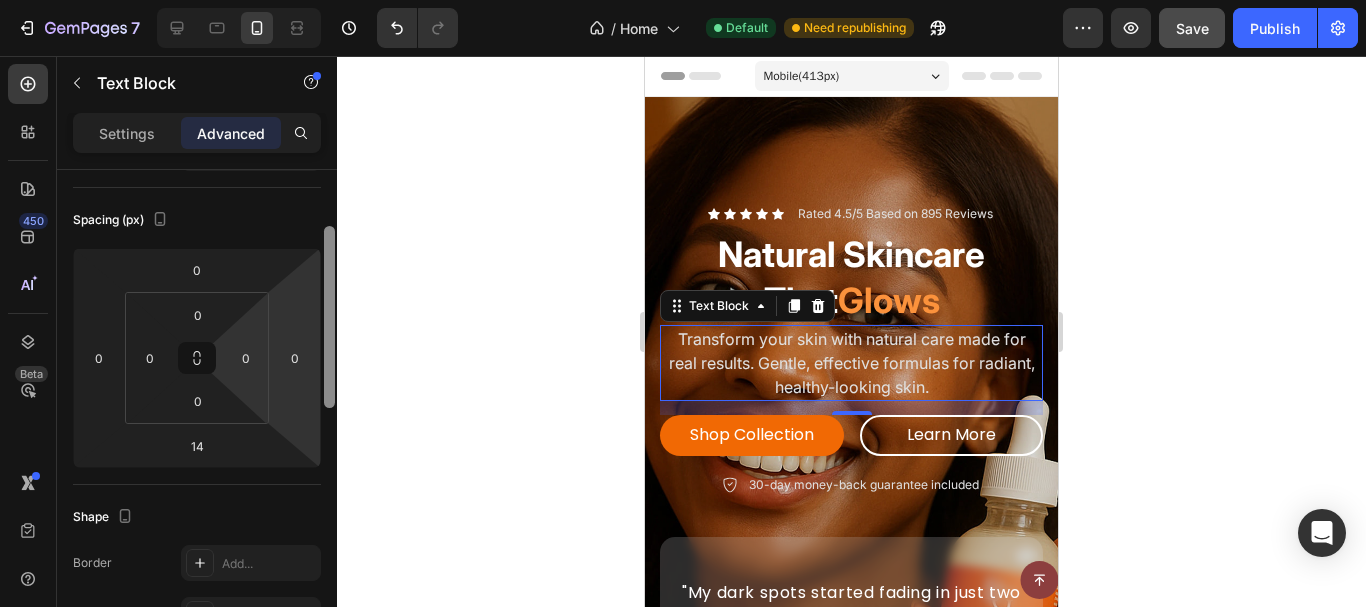 drag, startPoint x: 306, startPoint y: 356, endPoint x: 262, endPoint y: 376, distance: 48.332184 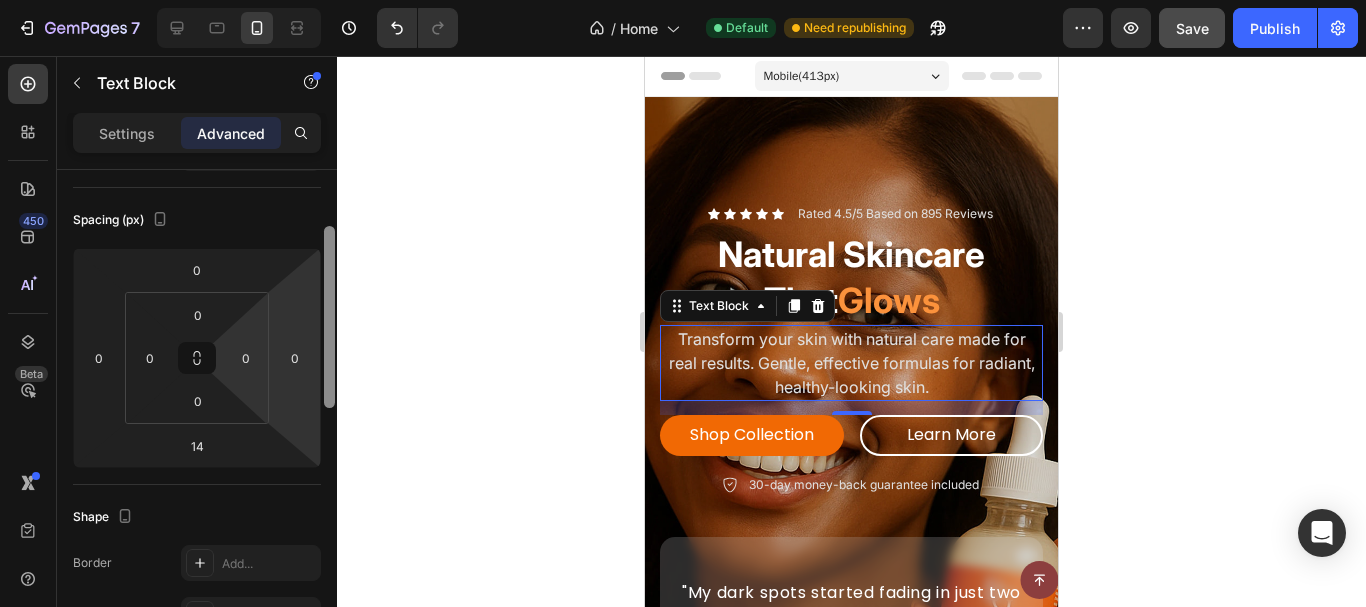 click on "Display on Desktop Yes No Tablet Yes No Mobile Yes No Spacing (px) 0 0 14 0 0 0 0 0 Shape Border Add... Corner Add... Shadow Add... Position Static Opacity 100% Animation Interaction Upgrade to Optimize plan  to unlock Interaction & other premium features. CSS class Delete element" at bounding box center [197, 417] 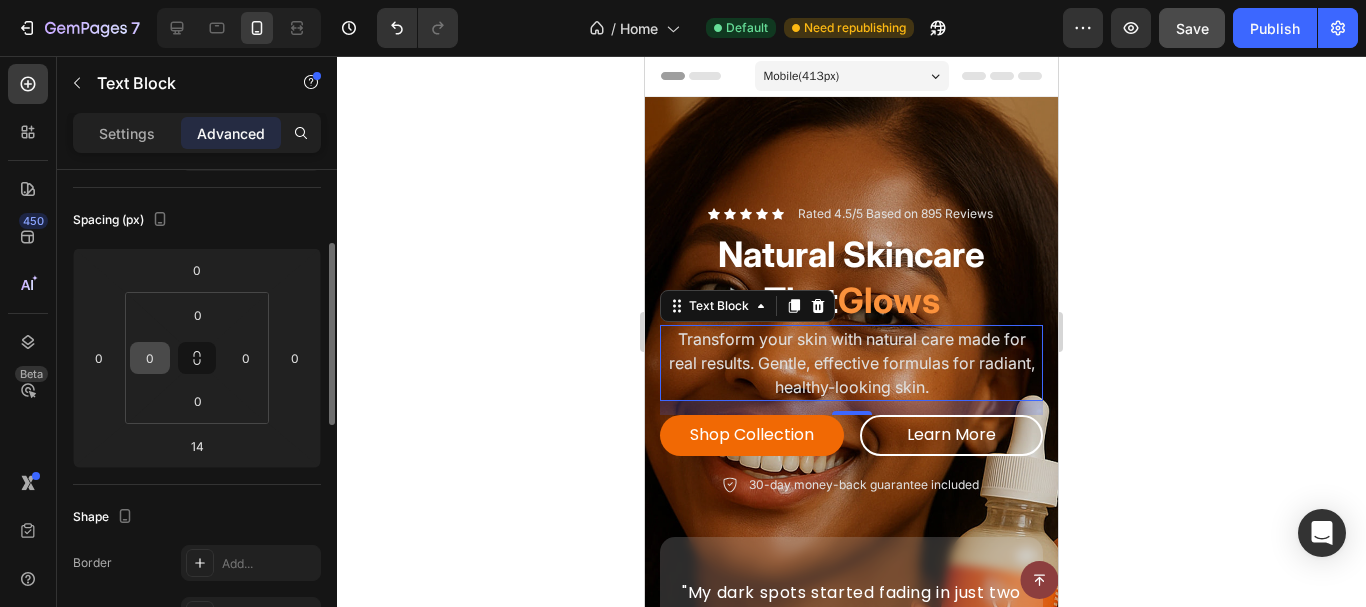 click on "0" at bounding box center (150, 358) 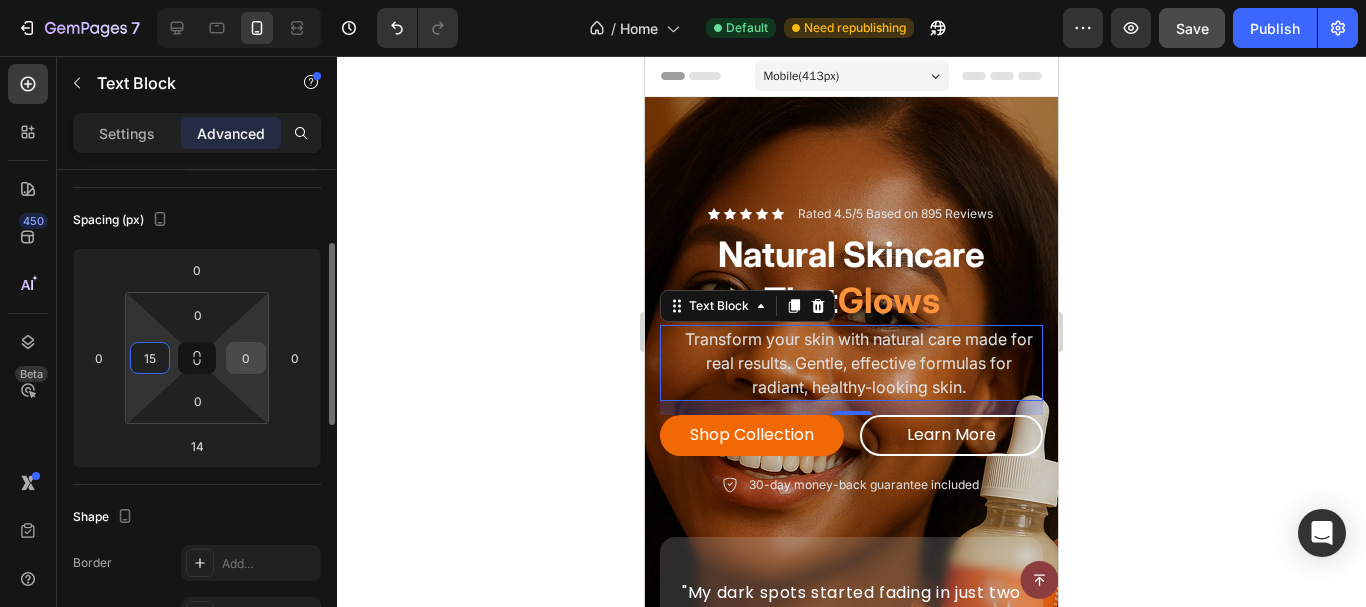 type on "15" 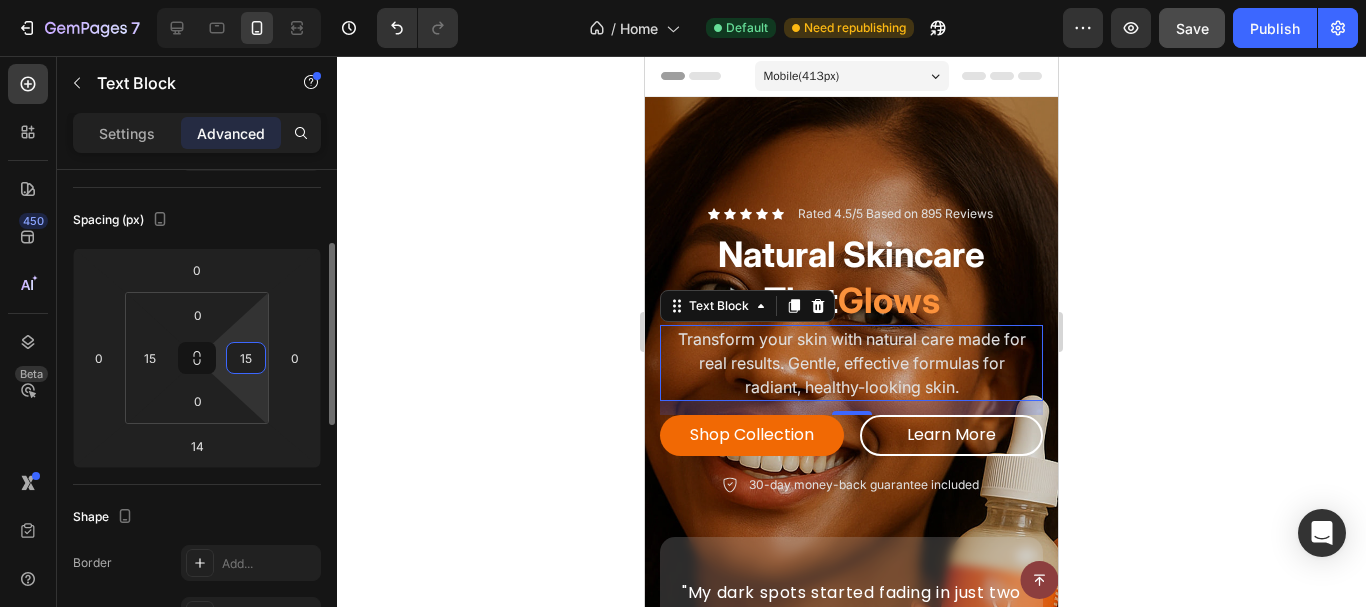 type on "15" 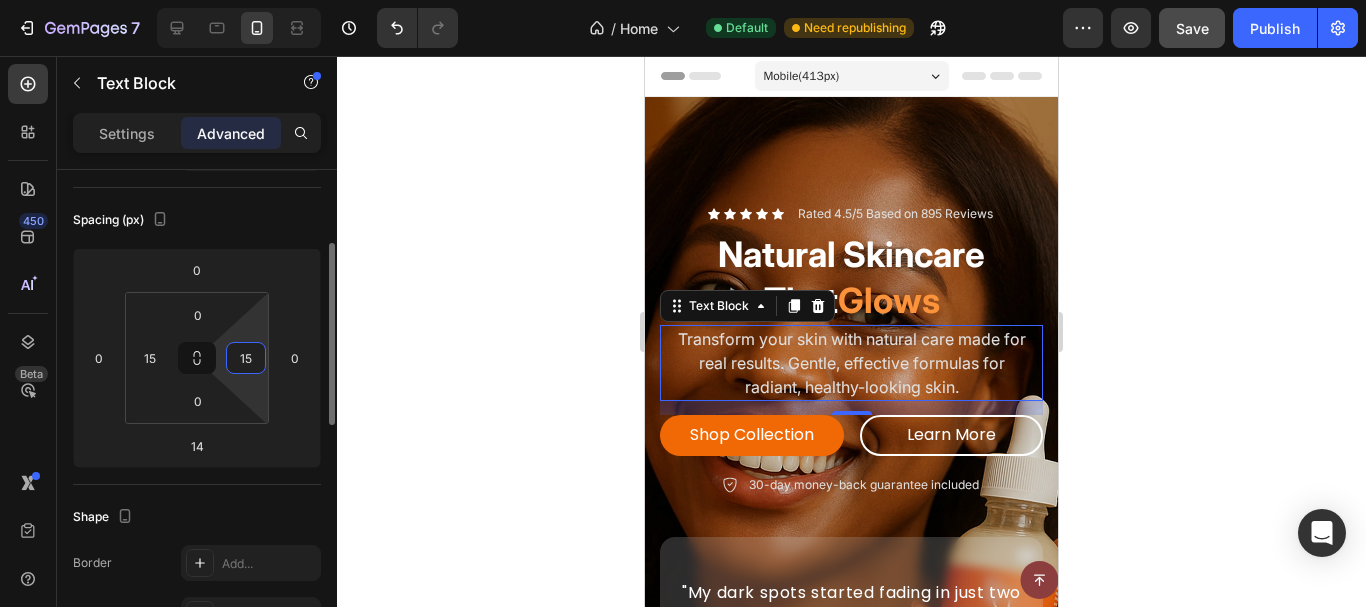 click on "Shape Border Add... Corner Add... Shadow Add..." 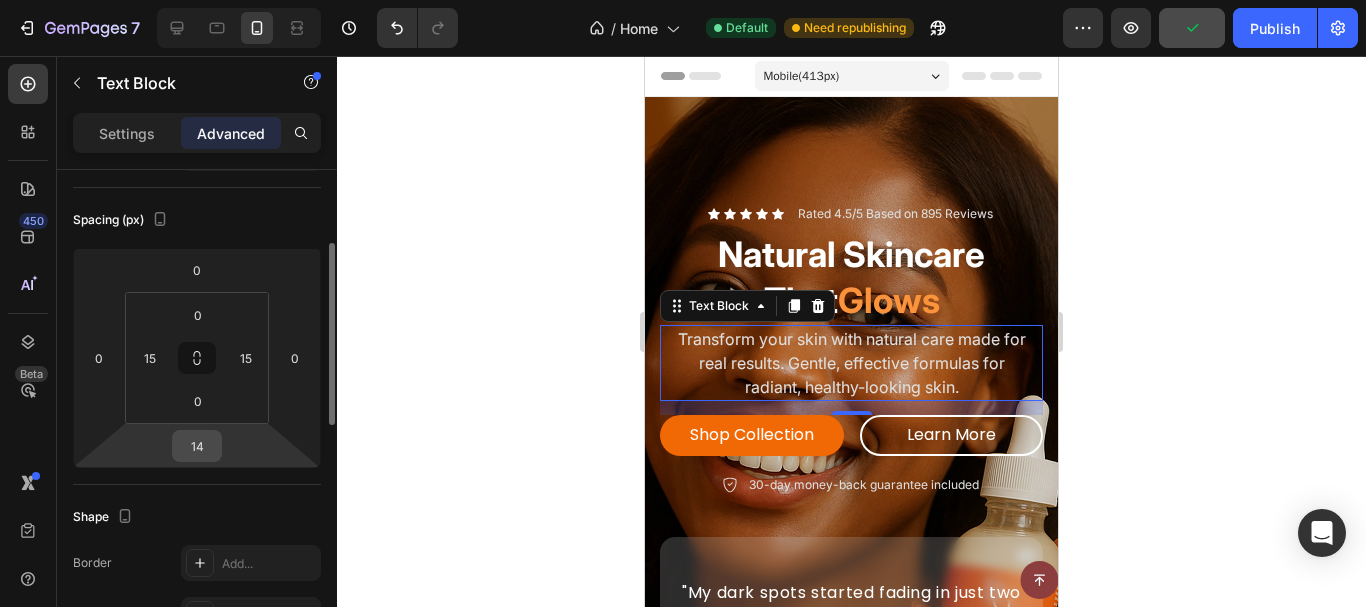 click on "14" at bounding box center [197, 446] 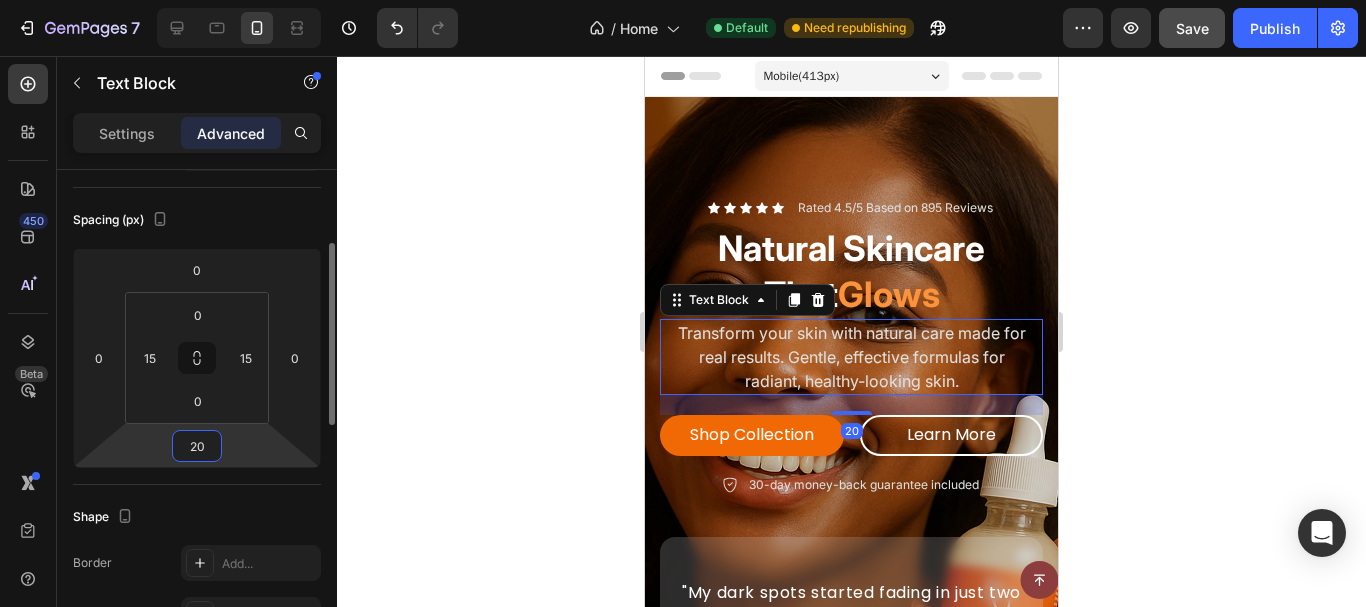 type on "20" 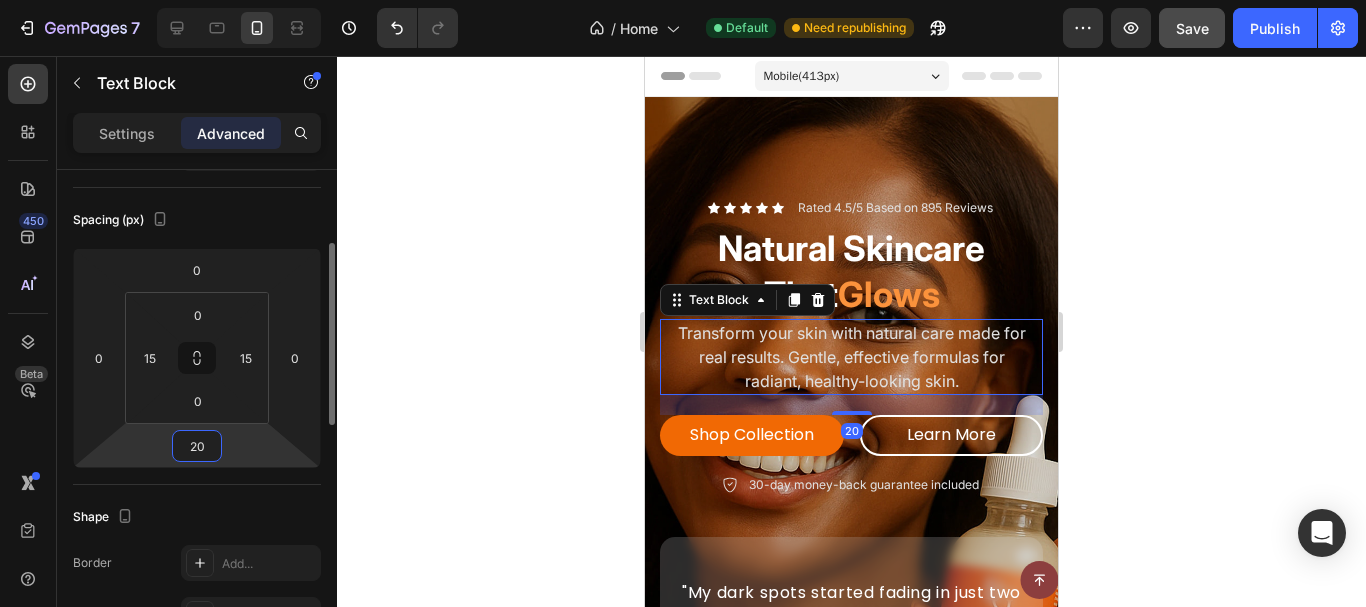 click on "Spacing (px) 0 0 20 0 0 15 0 15" 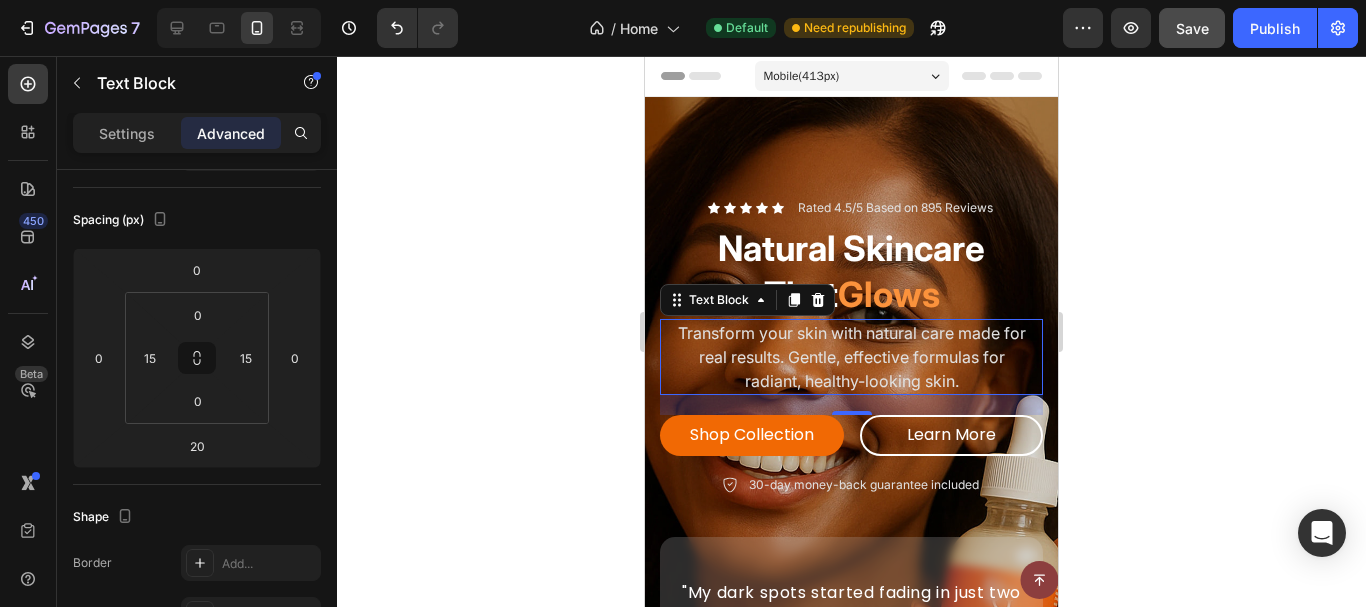 click 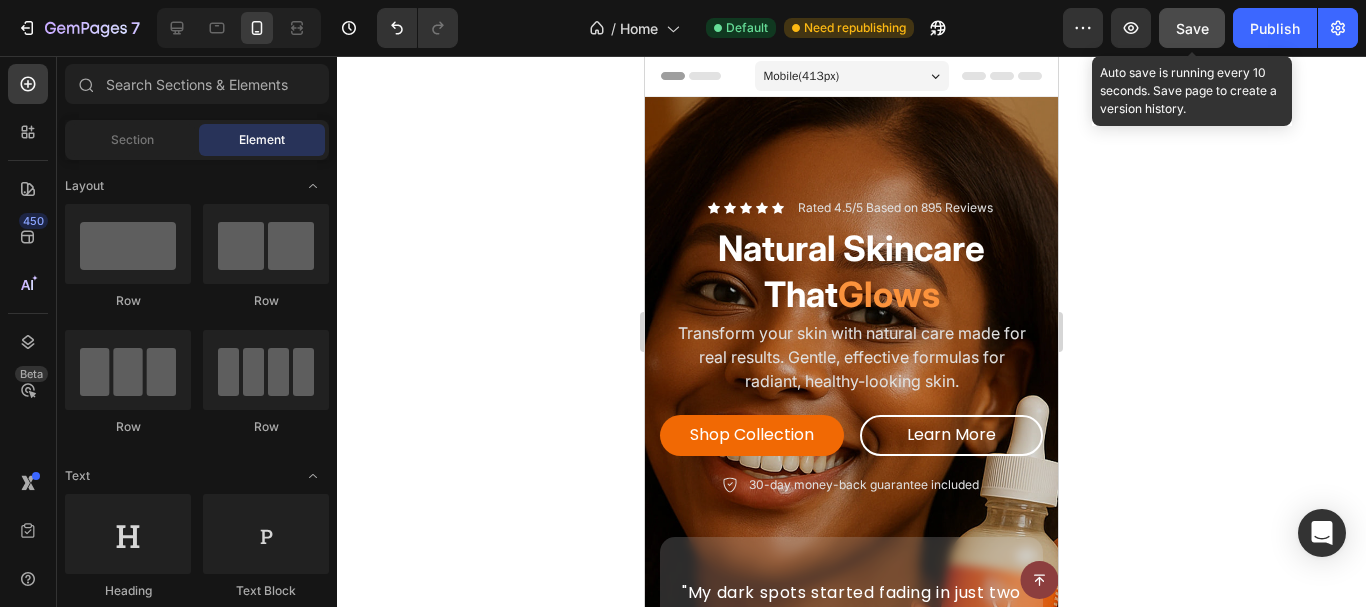 click on "Save" 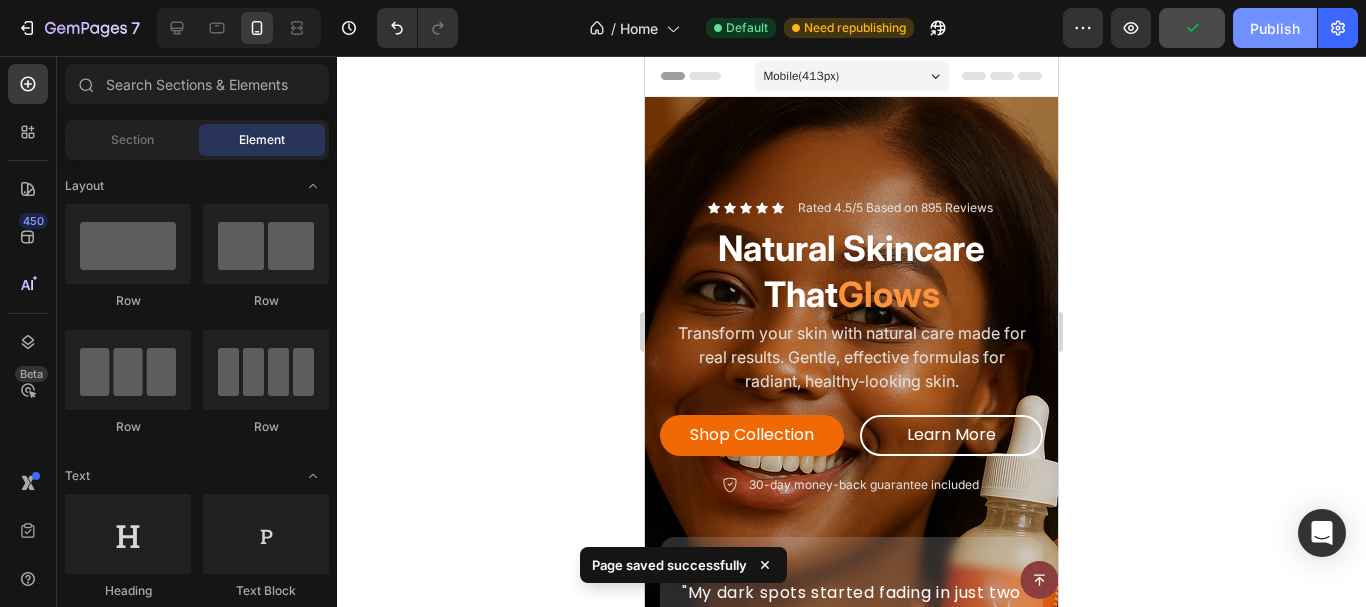 click on "Publish" at bounding box center [1275, 28] 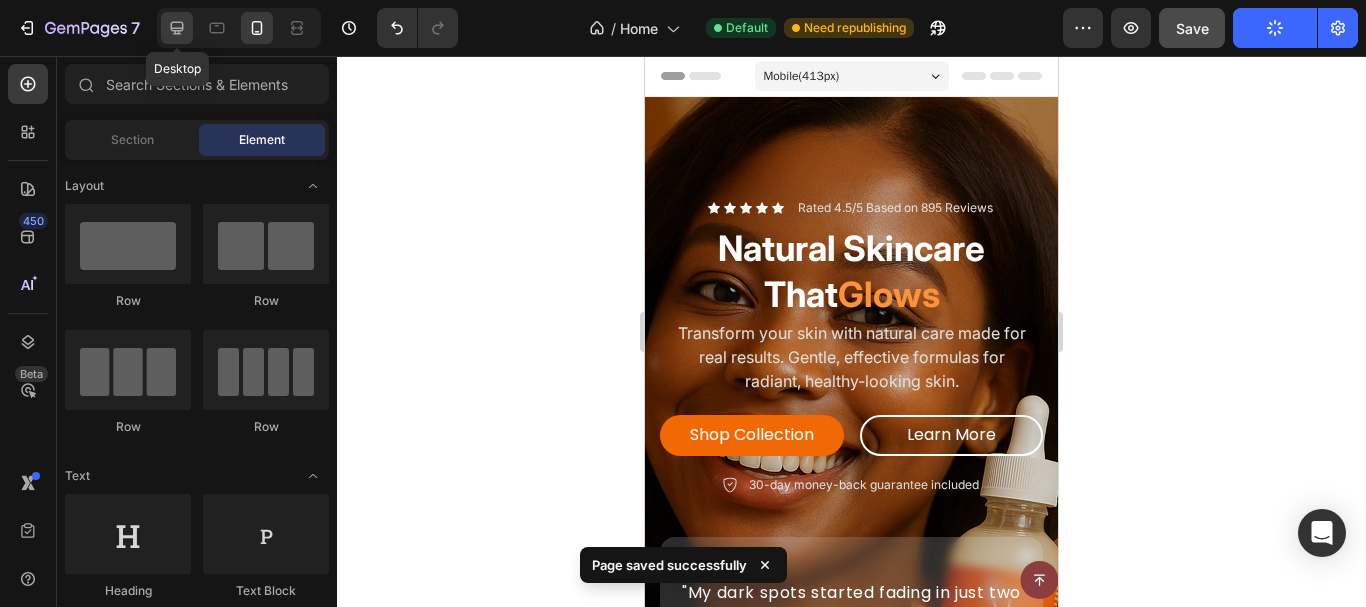 click 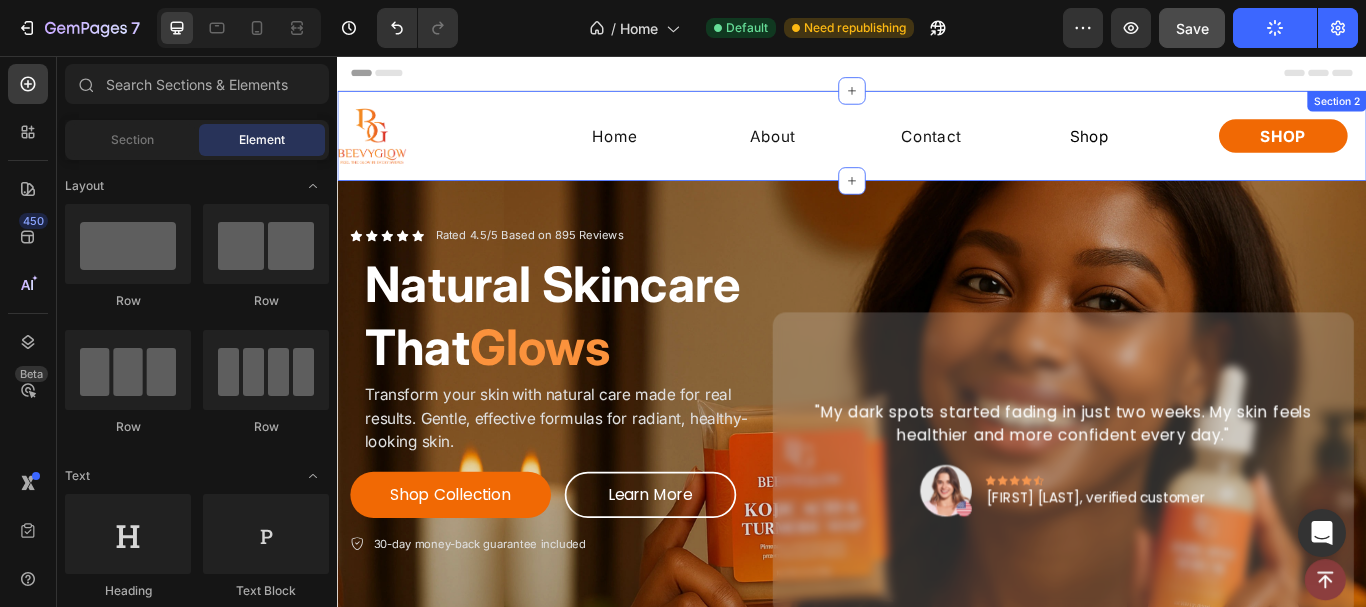 click on "Image Home Button About Button Contact Button Shop Button Row Shop Button Row Section 2" at bounding box center (937, 149) 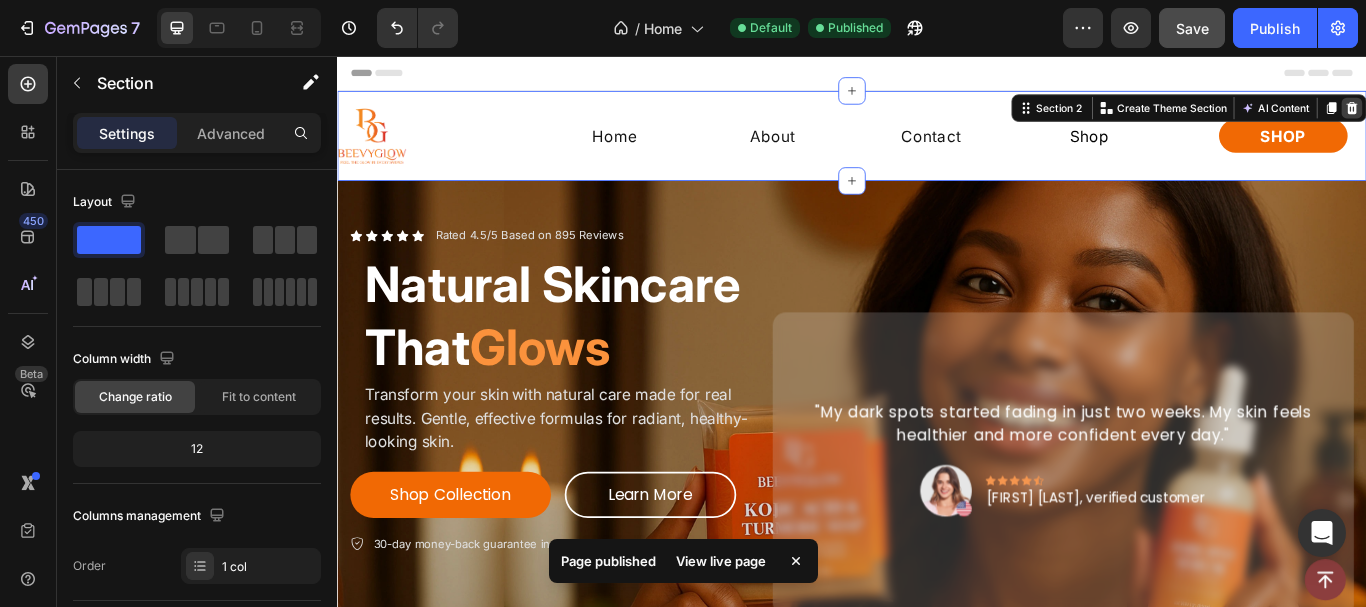 click 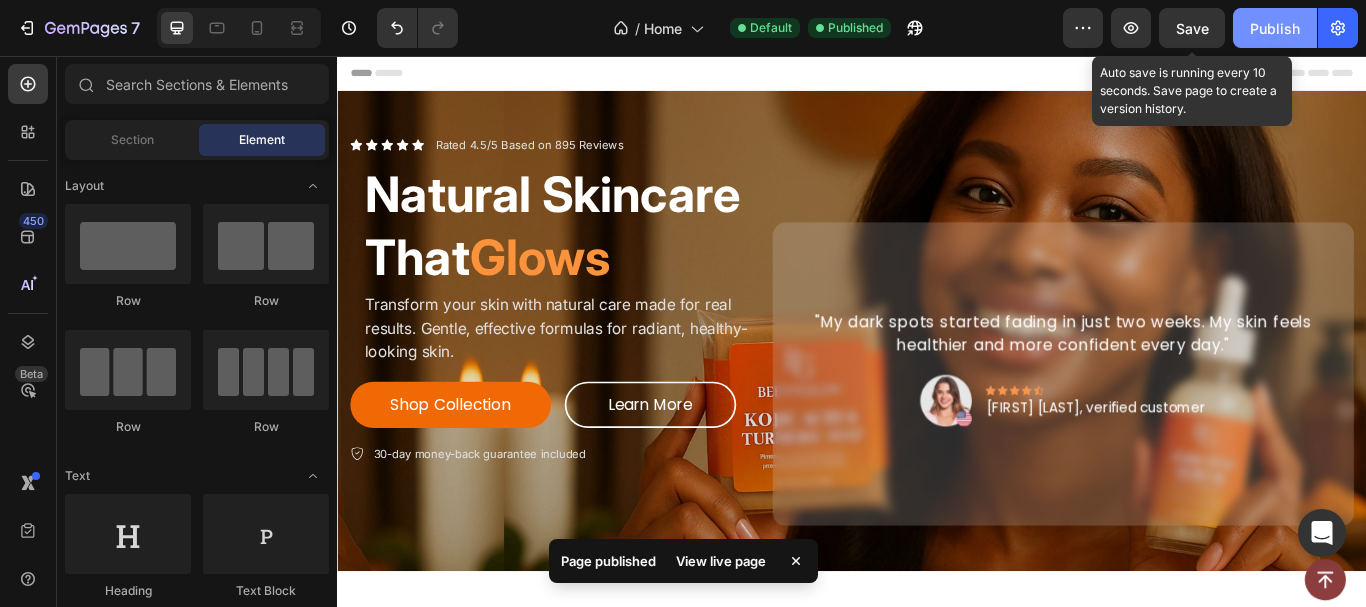 drag, startPoint x: 1202, startPoint y: 27, endPoint x: 1236, endPoint y: 26, distance: 34.0147 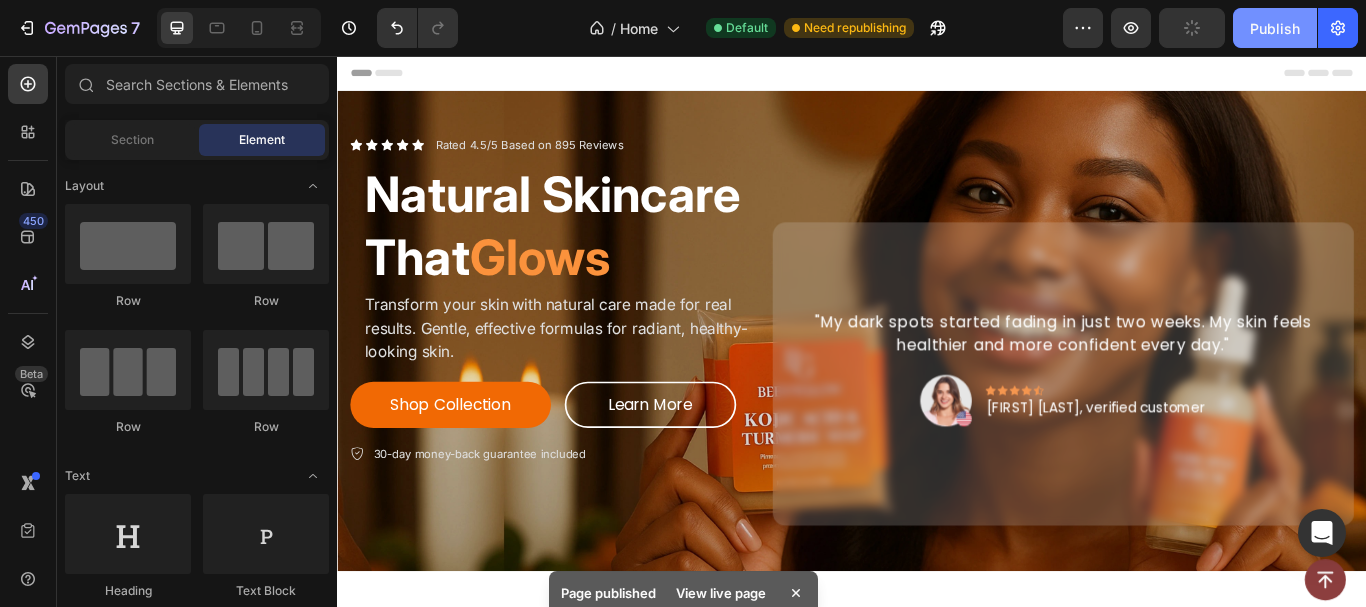 click on "Publish" at bounding box center [1275, 28] 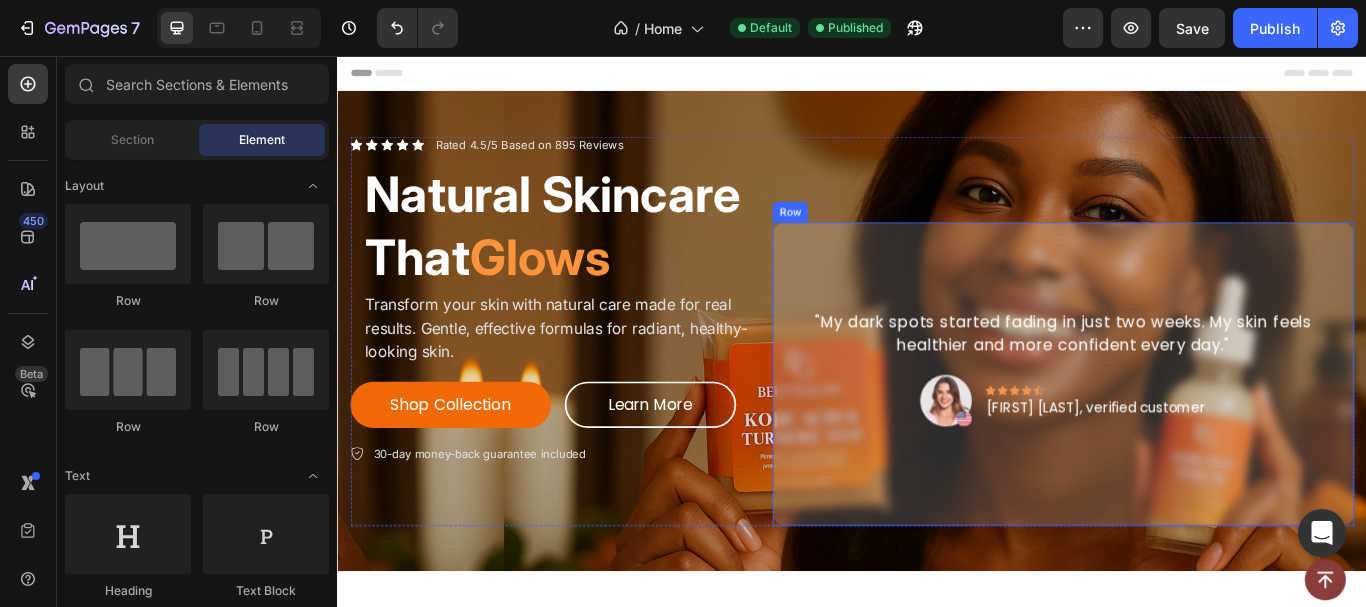click on ""My dark spots started fading in just two weeks. My skin feels healthier and more confident every day." Text Block Image
Icon
Icon
Icon
Icon
Icon Row Amanda, verified customer Text block Row Row" at bounding box center (1183, 427) 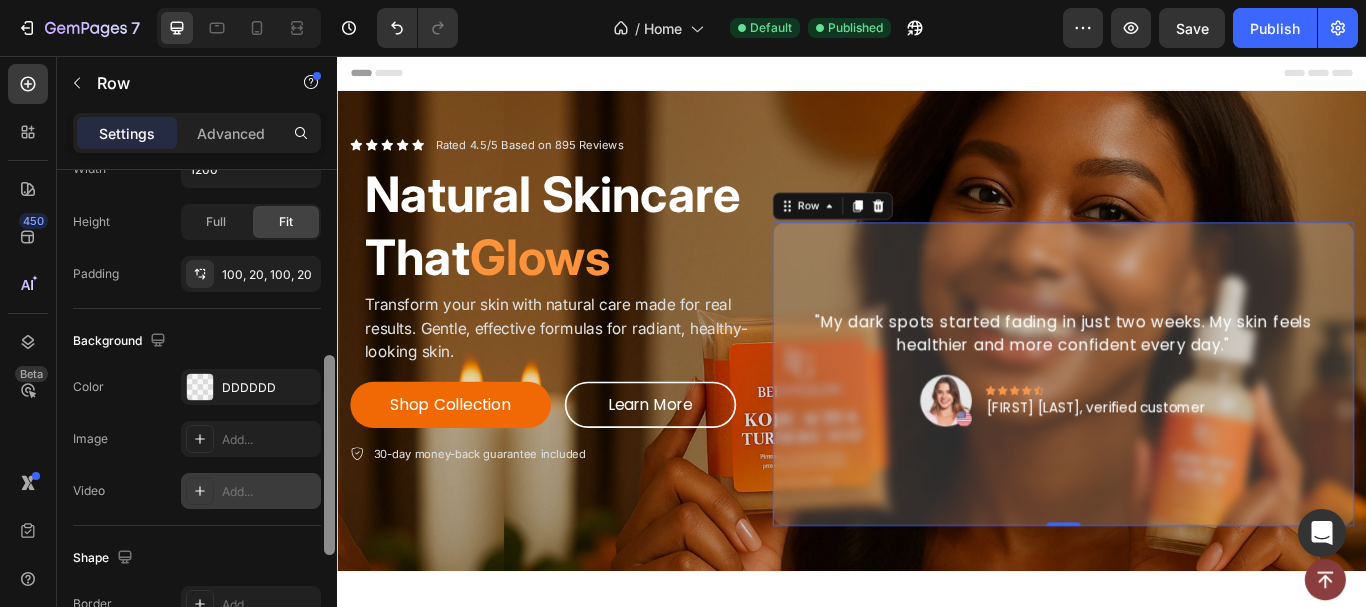 scroll, scrollTop: 528, scrollLeft: 0, axis: vertical 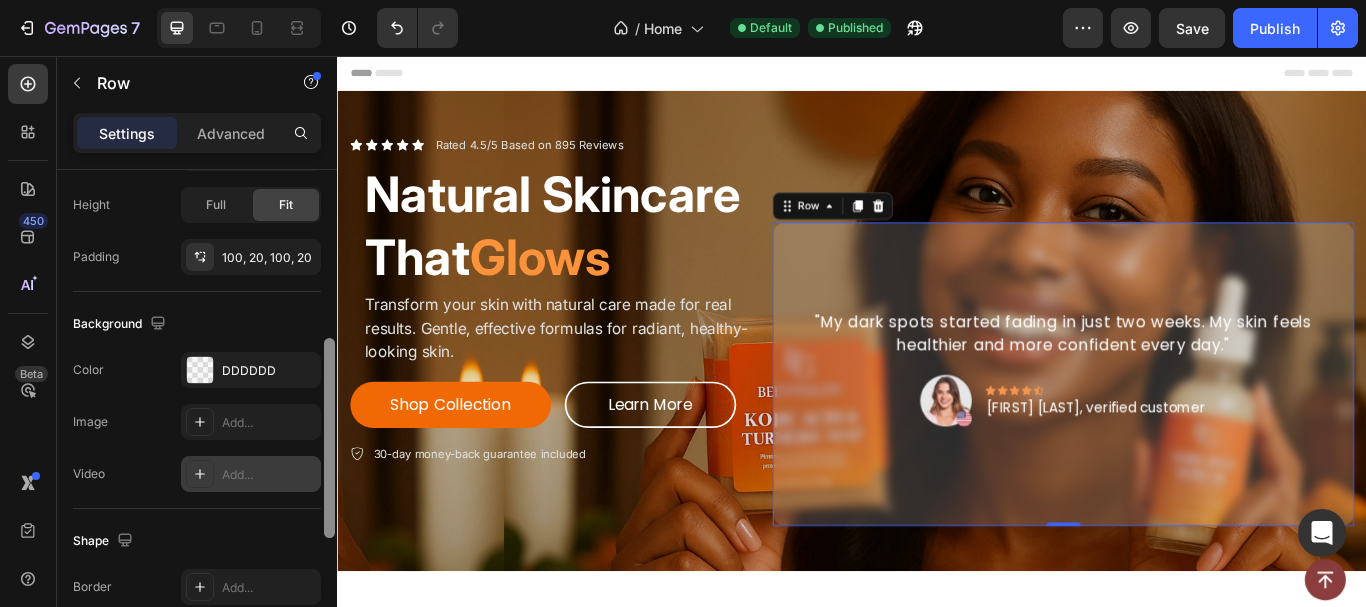 drag, startPoint x: 329, startPoint y: 256, endPoint x: 263, endPoint y: 465, distance: 219.17345 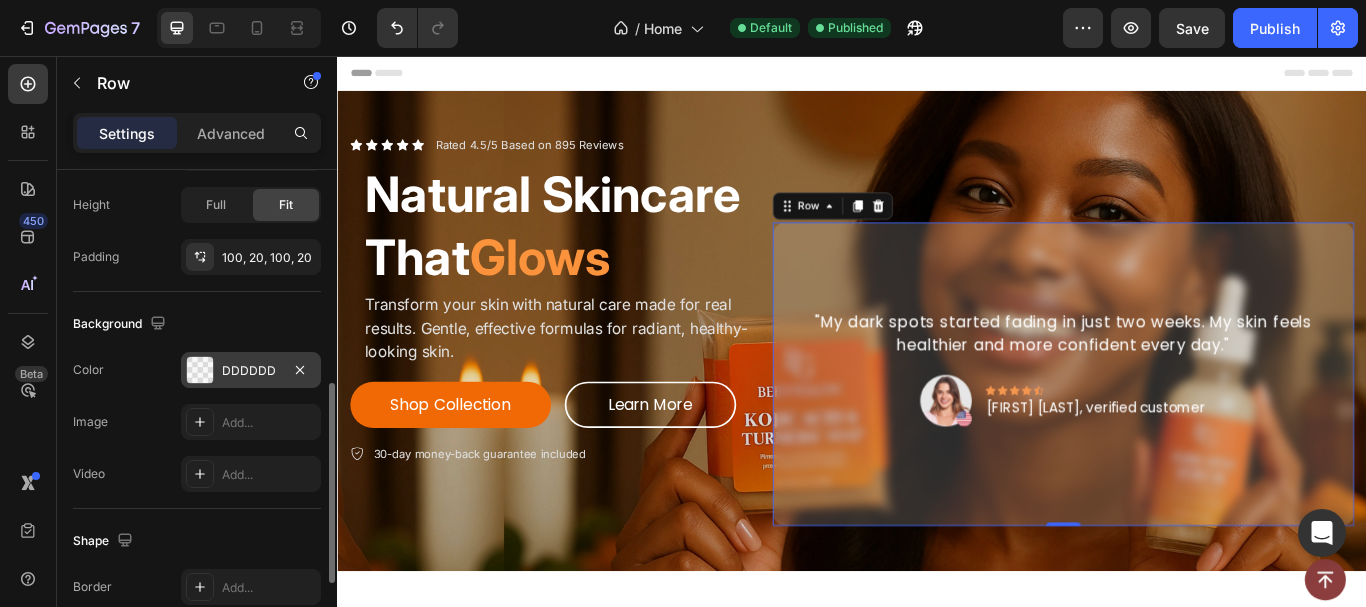click at bounding box center [200, 370] 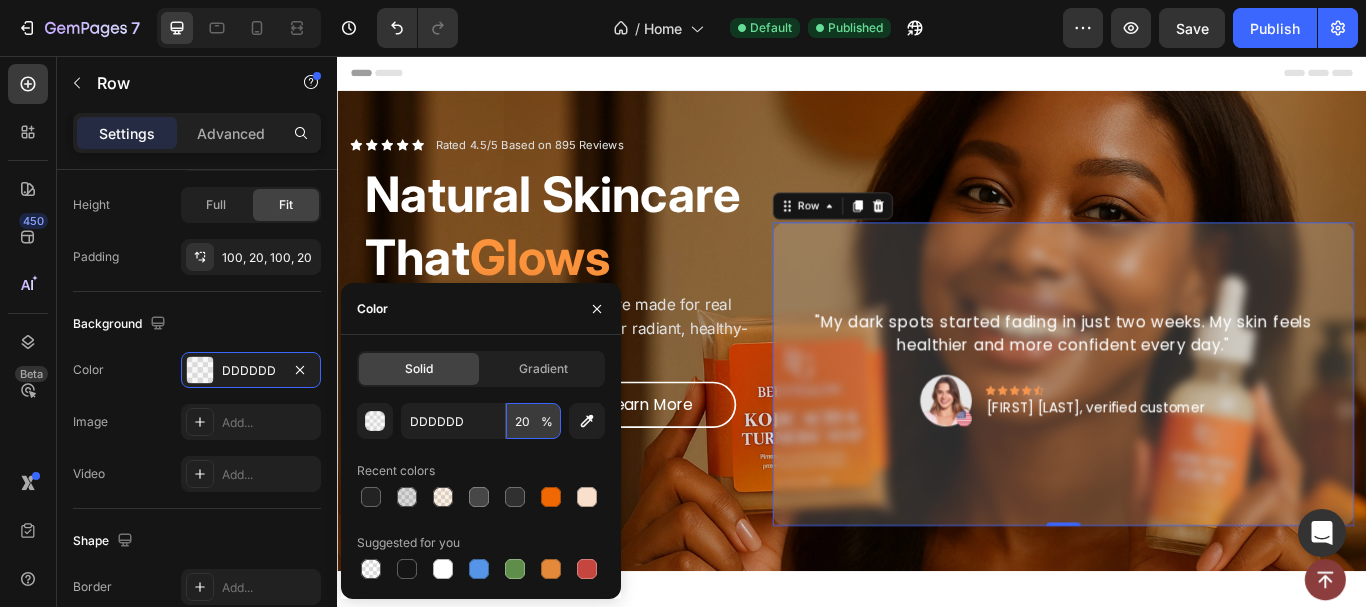 click on "20" at bounding box center (533, 421) 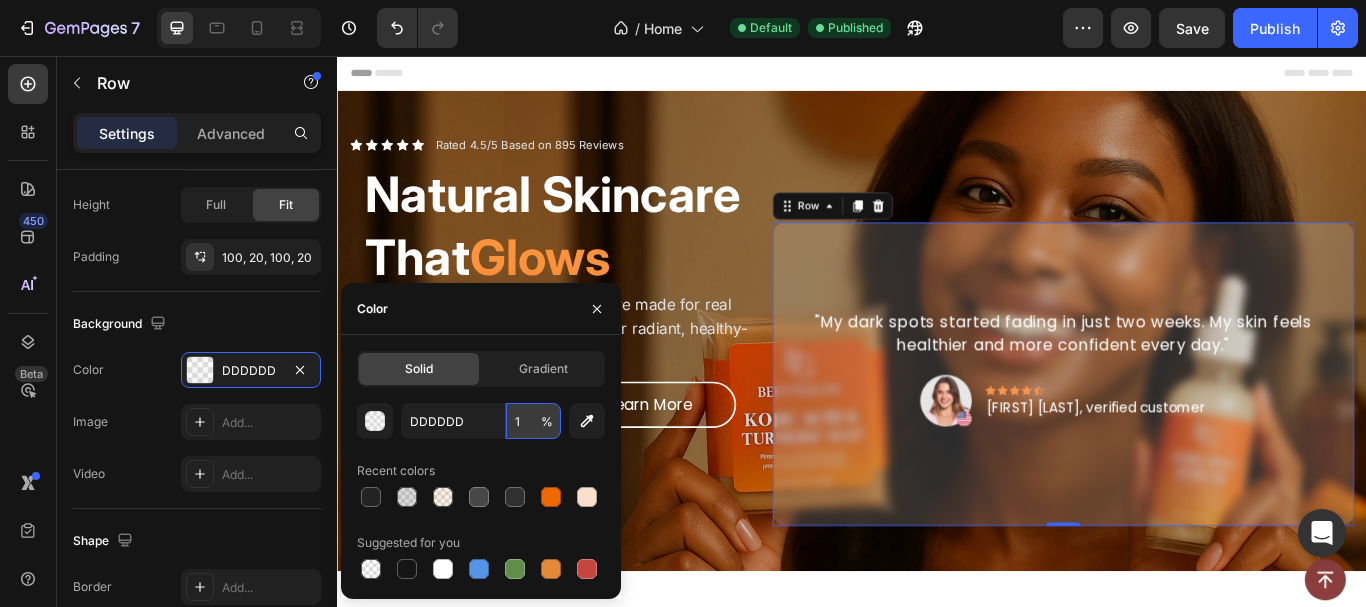 type on "10" 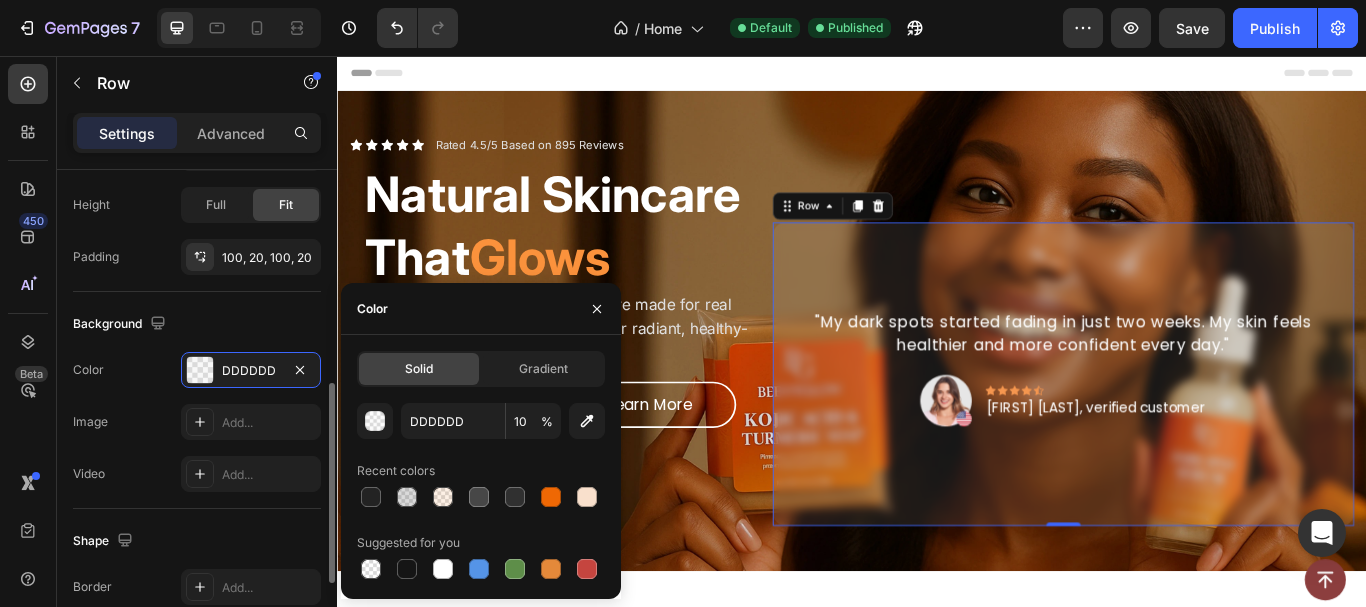 click on "Background The changes might be hidden by  the video. Color DDDDDD Image Add... Video Add..." 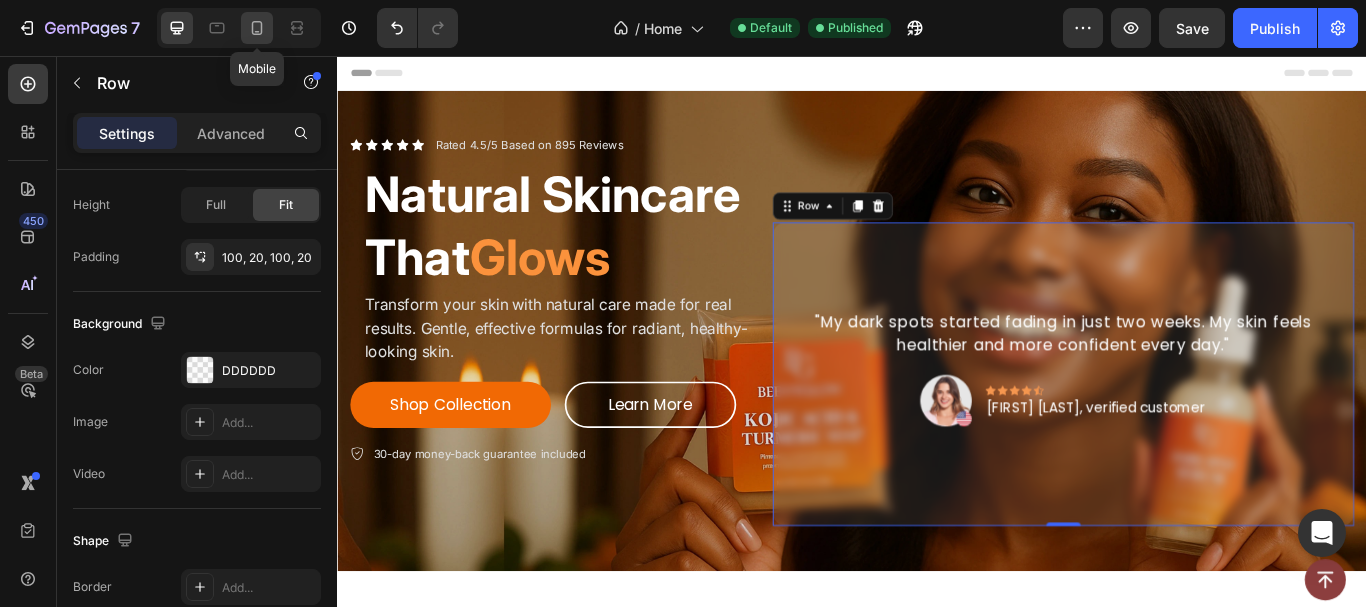 click 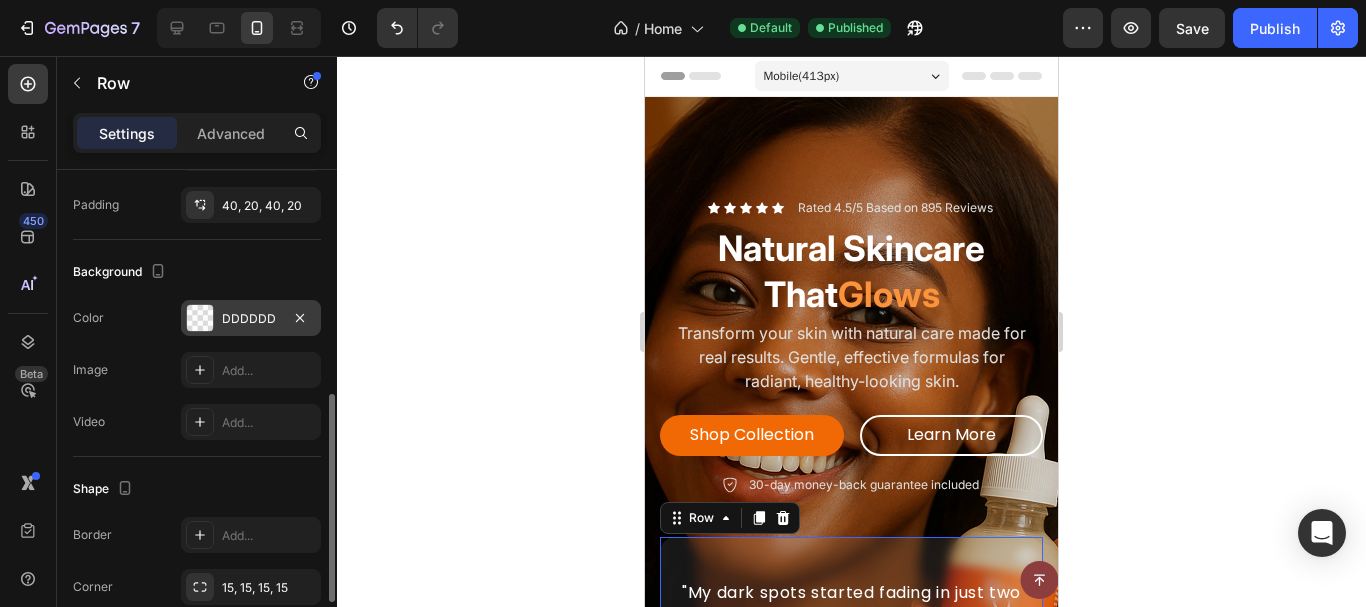 click at bounding box center [200, 318] 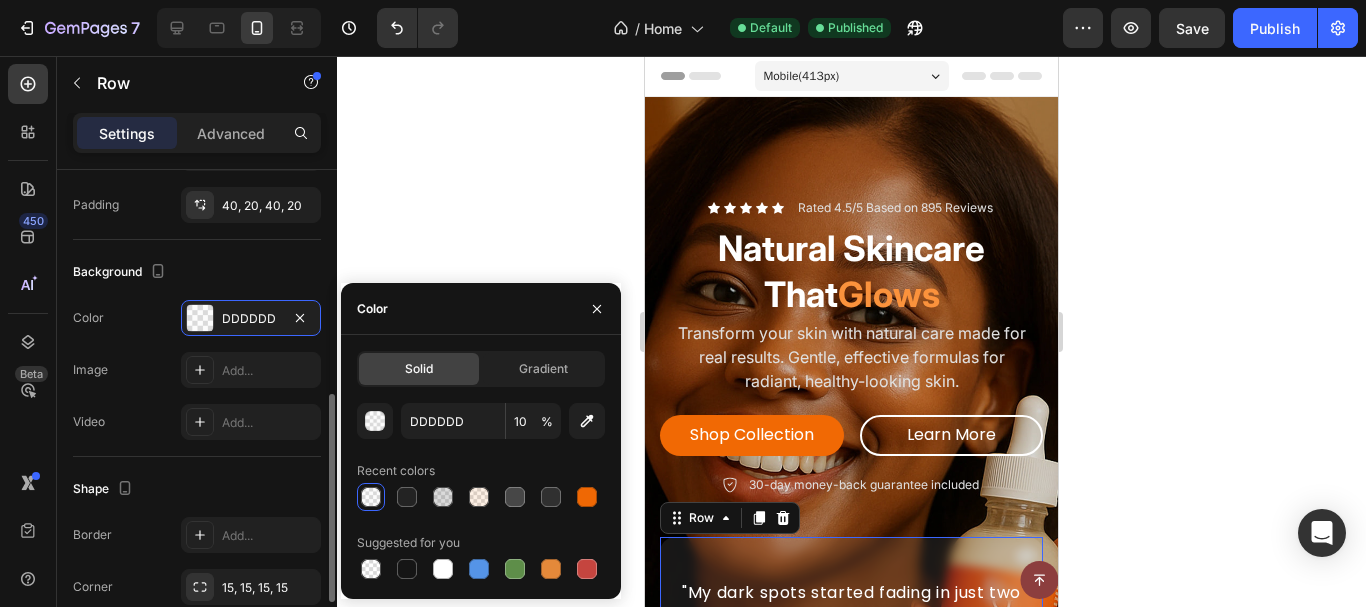 click on "Image Add..." at bounding box center [197, 370] 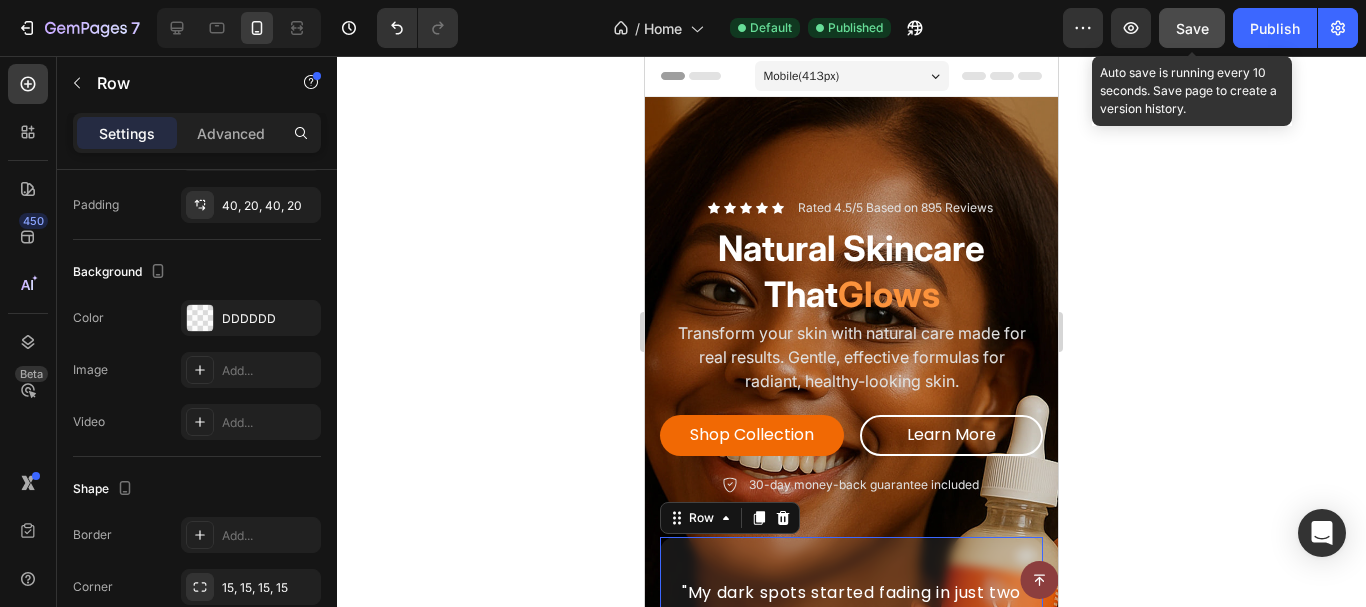 click on "Save" at bounding box center [1192, 28] 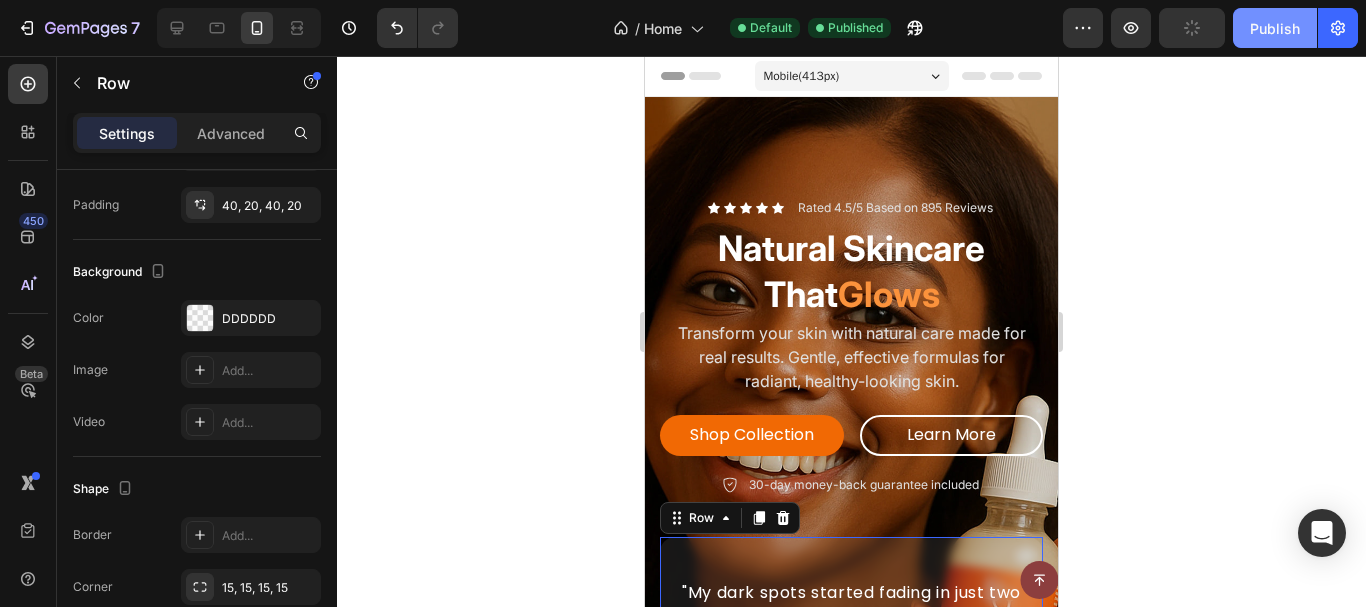 click on "Publish" at bounding box center (1275, 28) 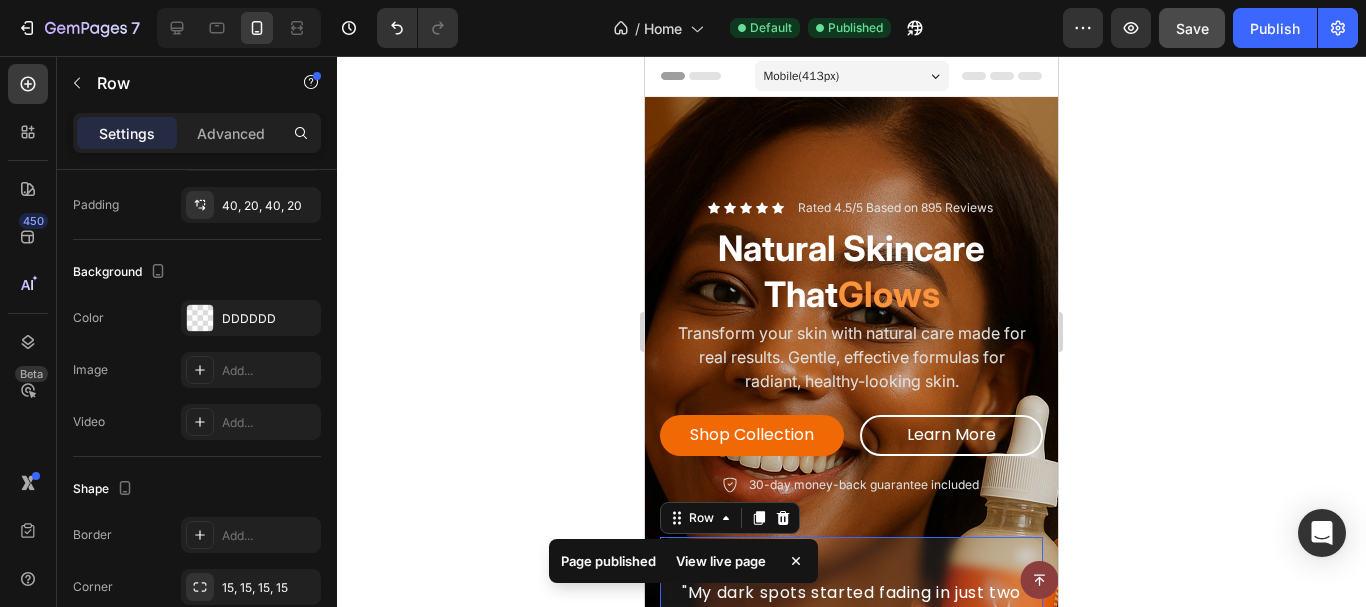drag, startPoint x: 850, startPoint y: 365, endPoint x: 1249, endPoint y: 383, distance: 399.40582 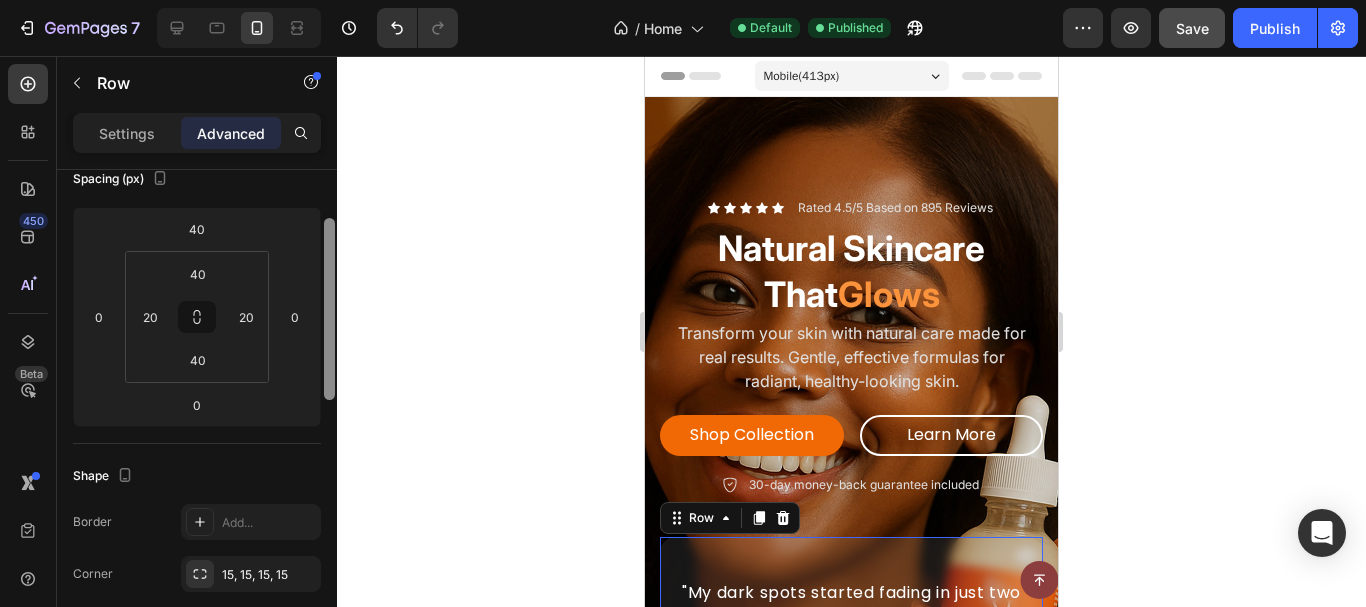 scroll, scrollTop: 181, scrollLeft: 0, axis: vertical 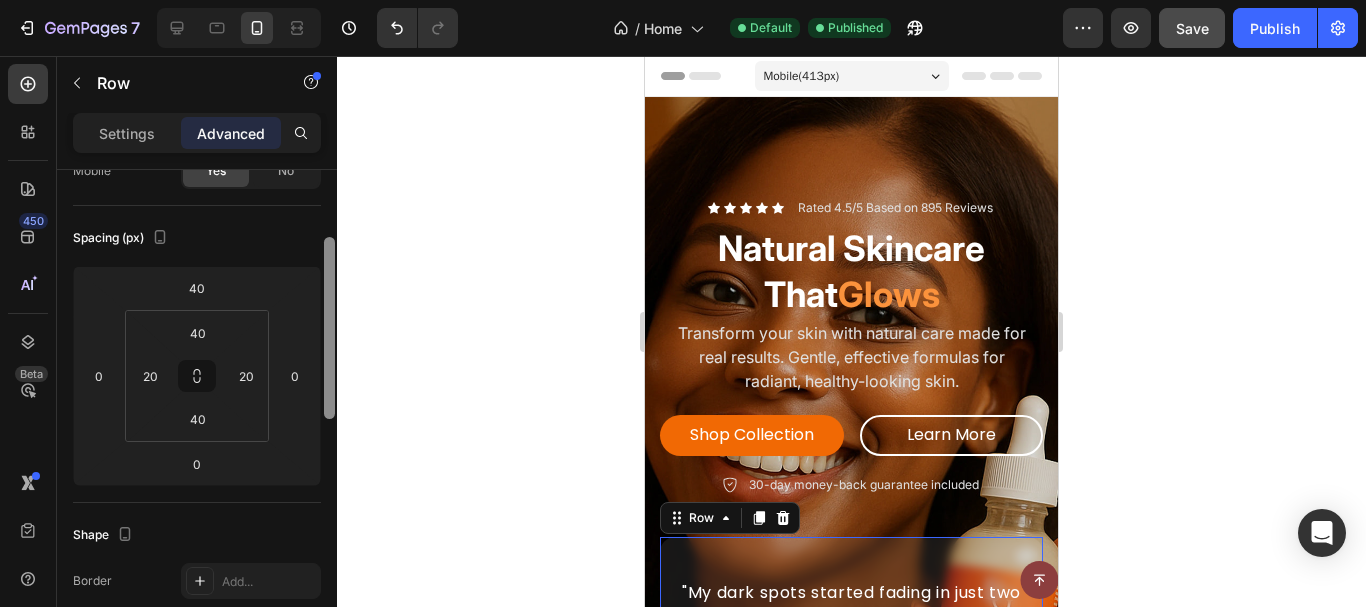 drag, startPoint x: 327, startPoint y: 289, endPoint x: 323, endPoint y: 257, distance: 32.24903 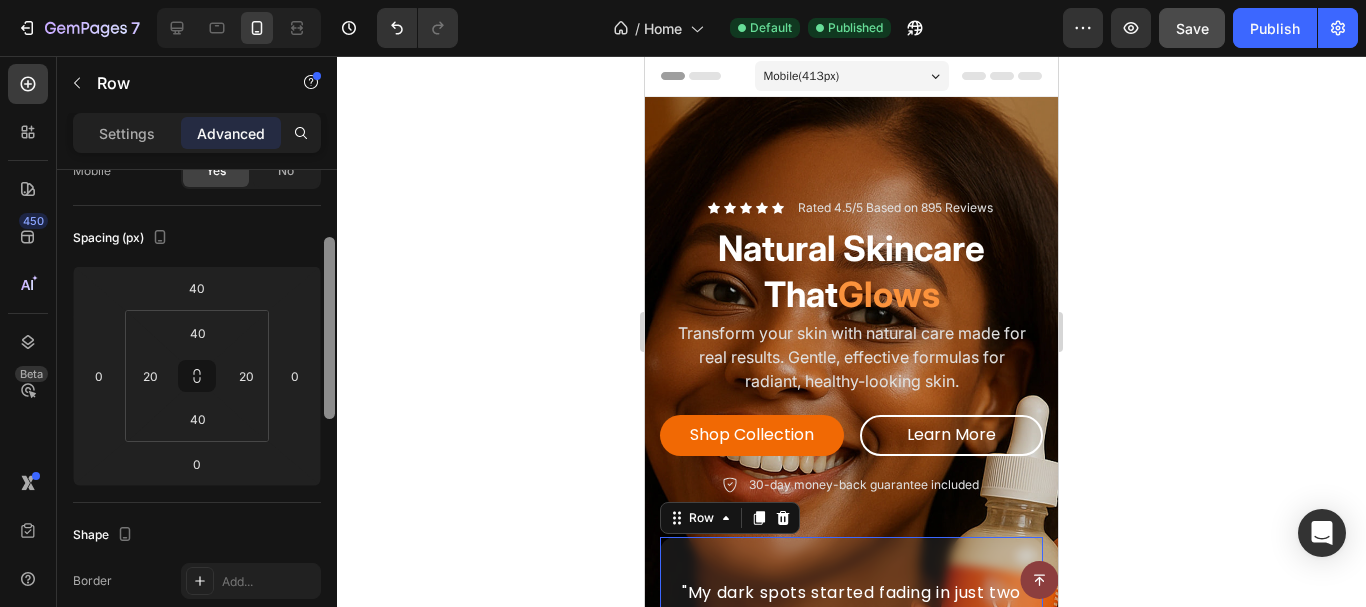 click at bounding box center (329, 417) 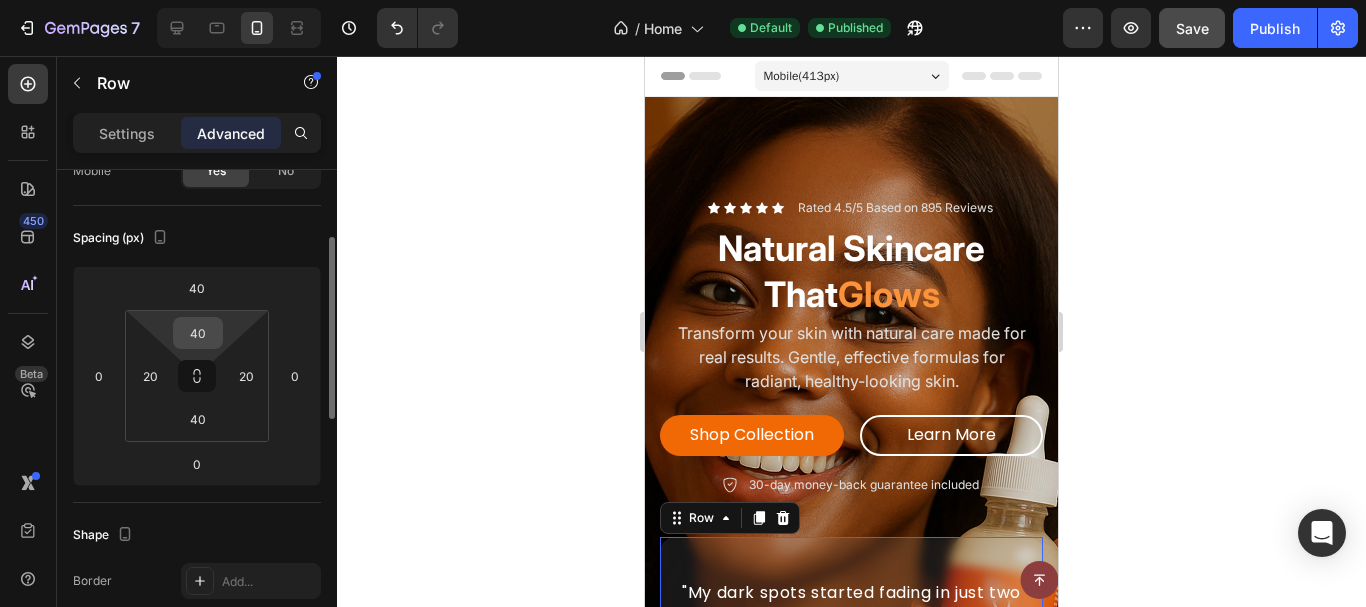 click on "40" at bounding box center [198, 333] 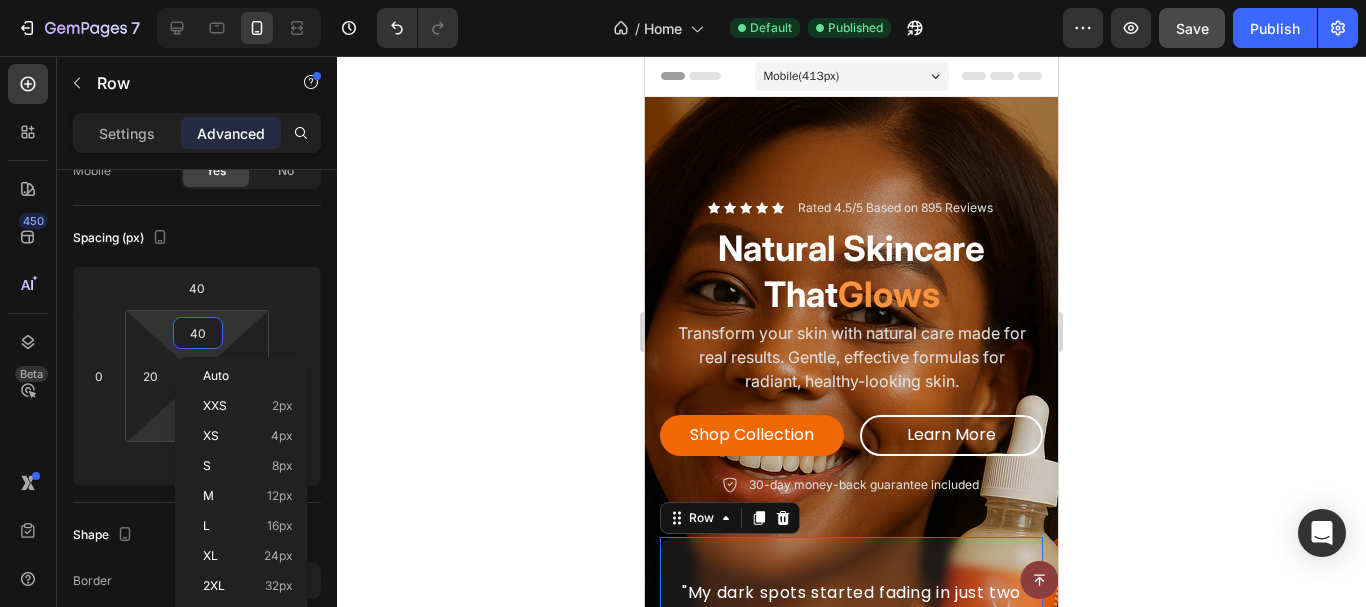 drag, startPoint x: 158, startPoint y: 465, endPoint x: 176, endPoint y: 439, distance: 31.622776 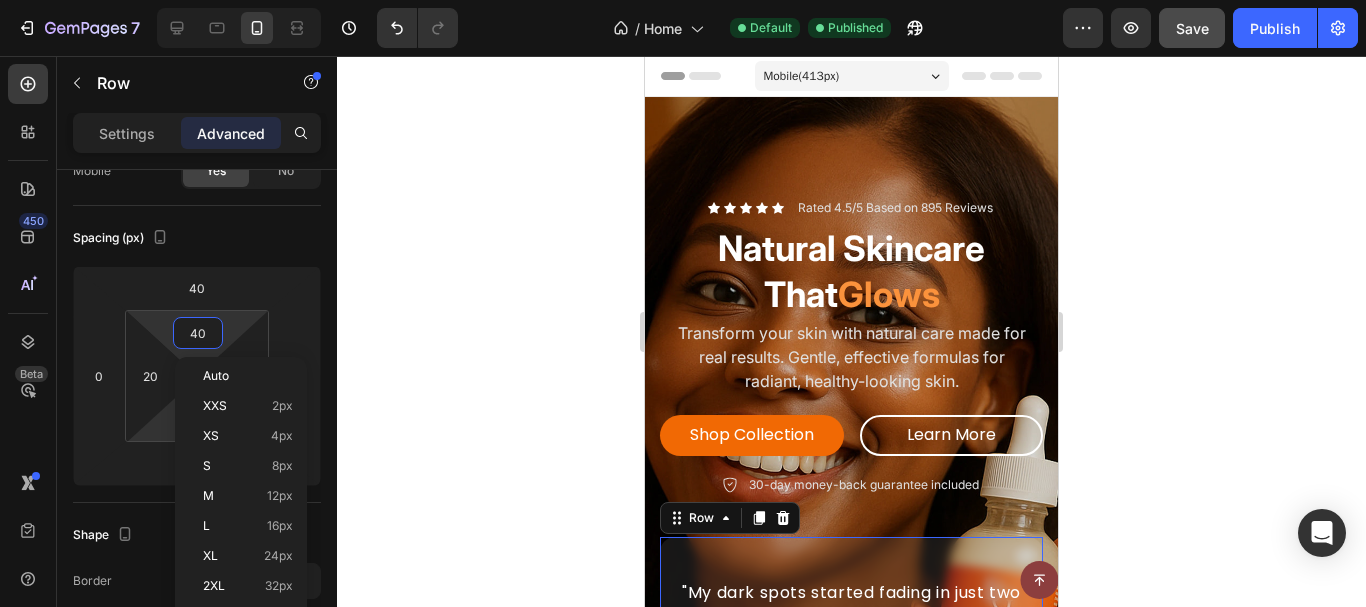 click on "7  Version history  /  Home Default Published Preview  Save   Publish  450 Beta Sections(18) Elements(83) Section Element Hero Section Product Detail Brands Trusted Badges Guarantee Product Breakdown How to use Testimonials Compare Bundle FAQs Social Proof Brand Story Product List Collection Blog List Contact Sticky Add to Cart Custom Footer Browse Library 450 Layout
Row
Row
Row
Row Text
Heading
Text Block Button
Button
Button Media
Image
Image" at bounding box center [683, 0] 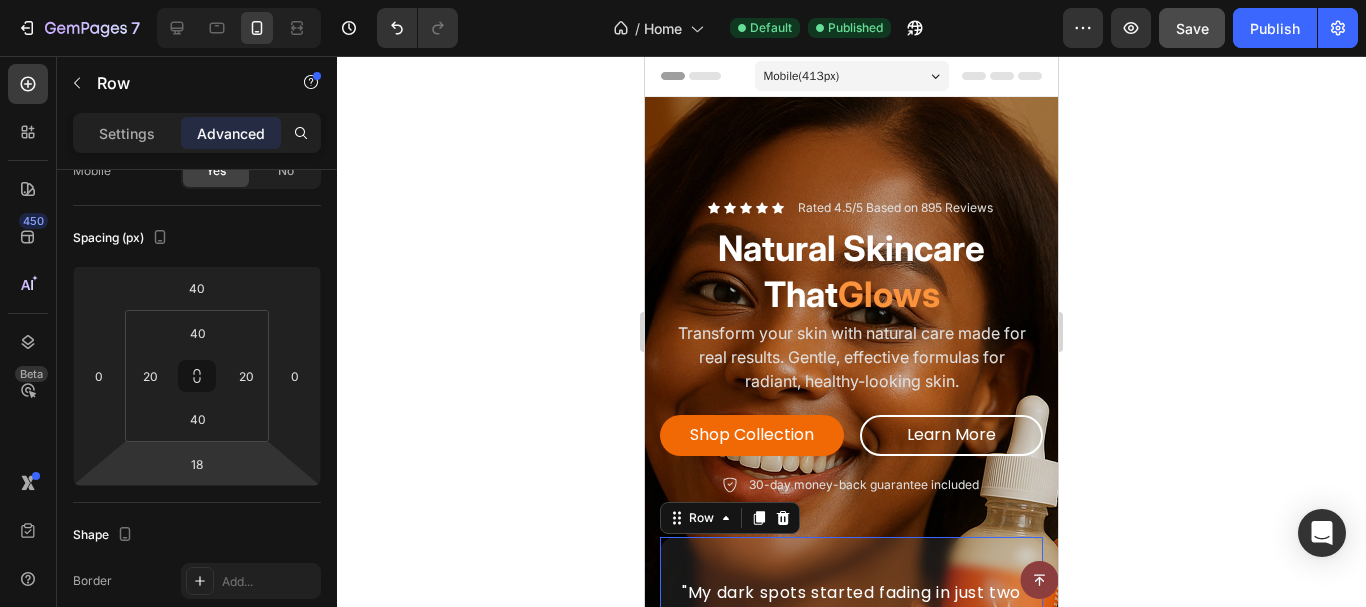 click on "Auto XXS 2px XS 4px S 8px M 12px L 16px XL 24px 2XL 32px 3XL 48px 4XL 80px 5XL 112px  Edit global style" 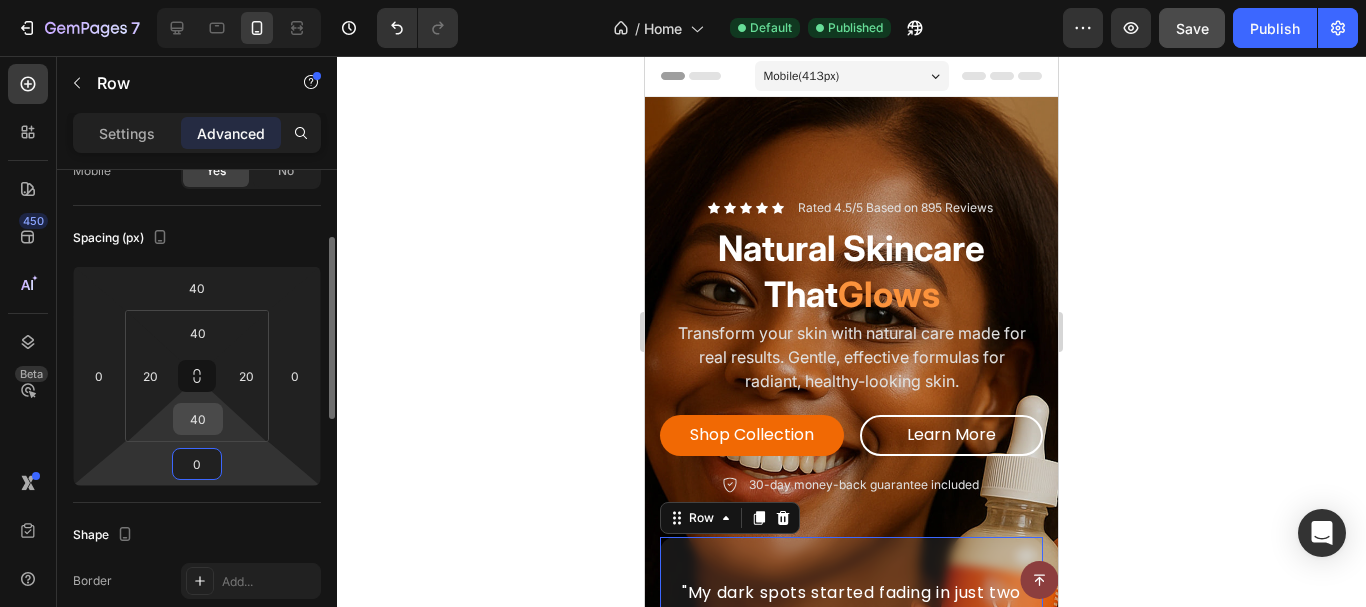 type on "0" 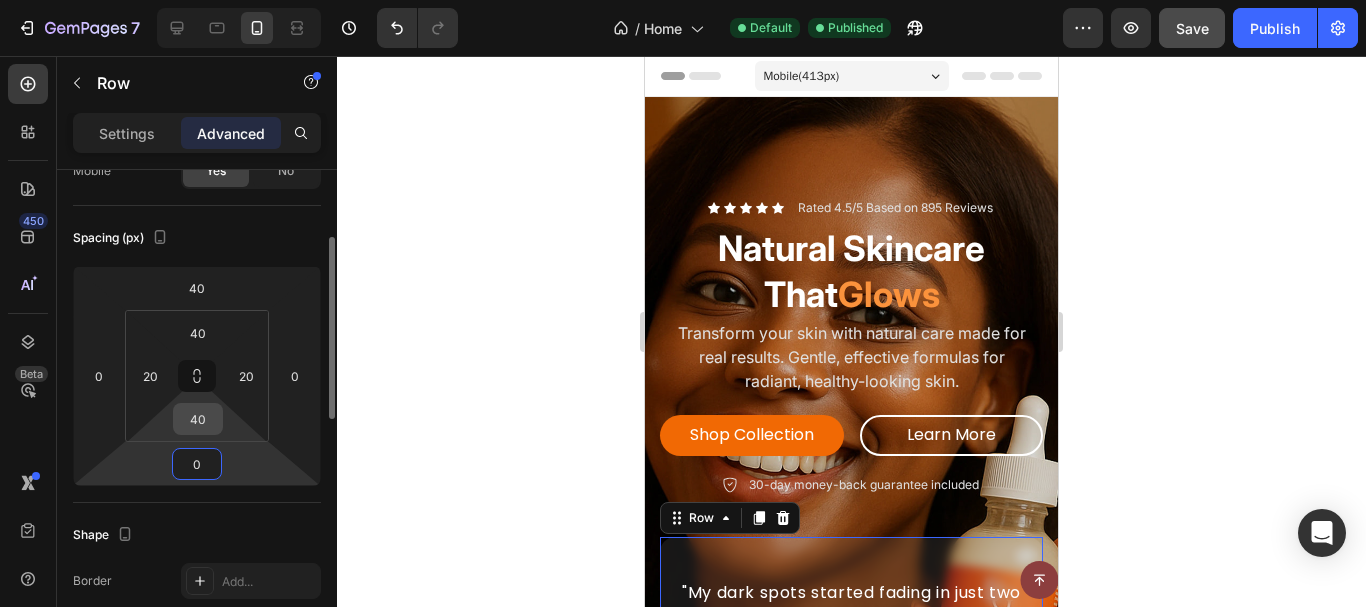 click on "40" at bounding box center (198, 419) 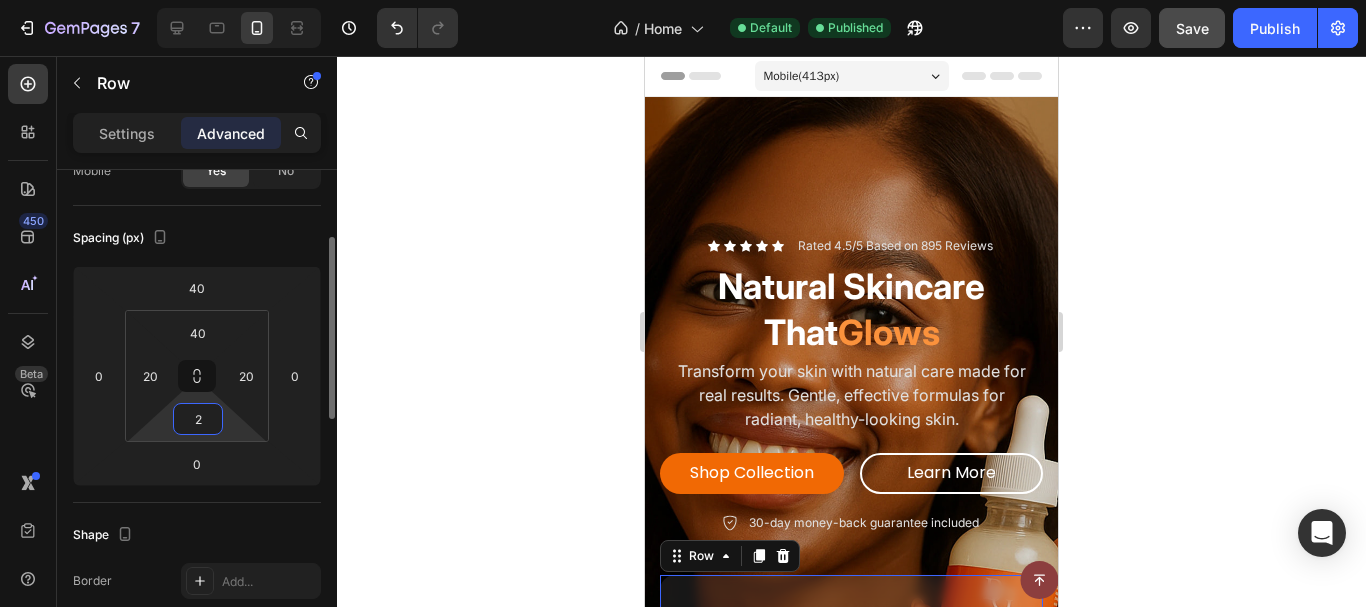 click on "Shape Border Add... Corner 15, 15, 15, 15 Shadow Add..." 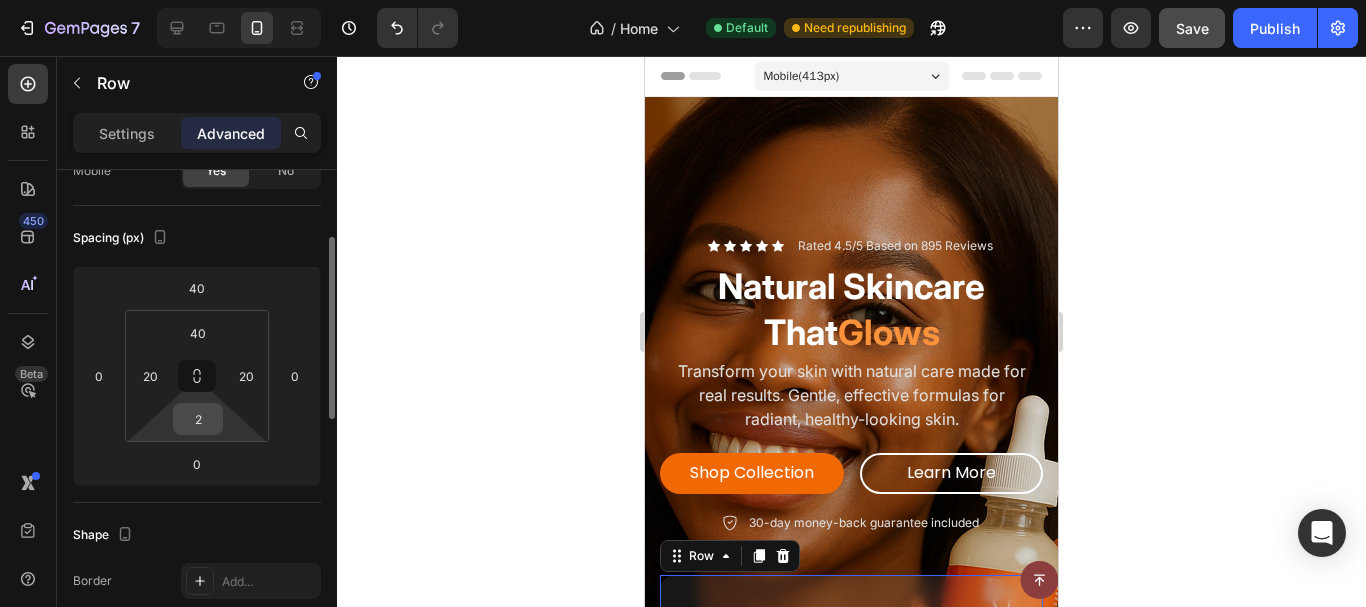 click on "2" at bounding box center (198, 419) 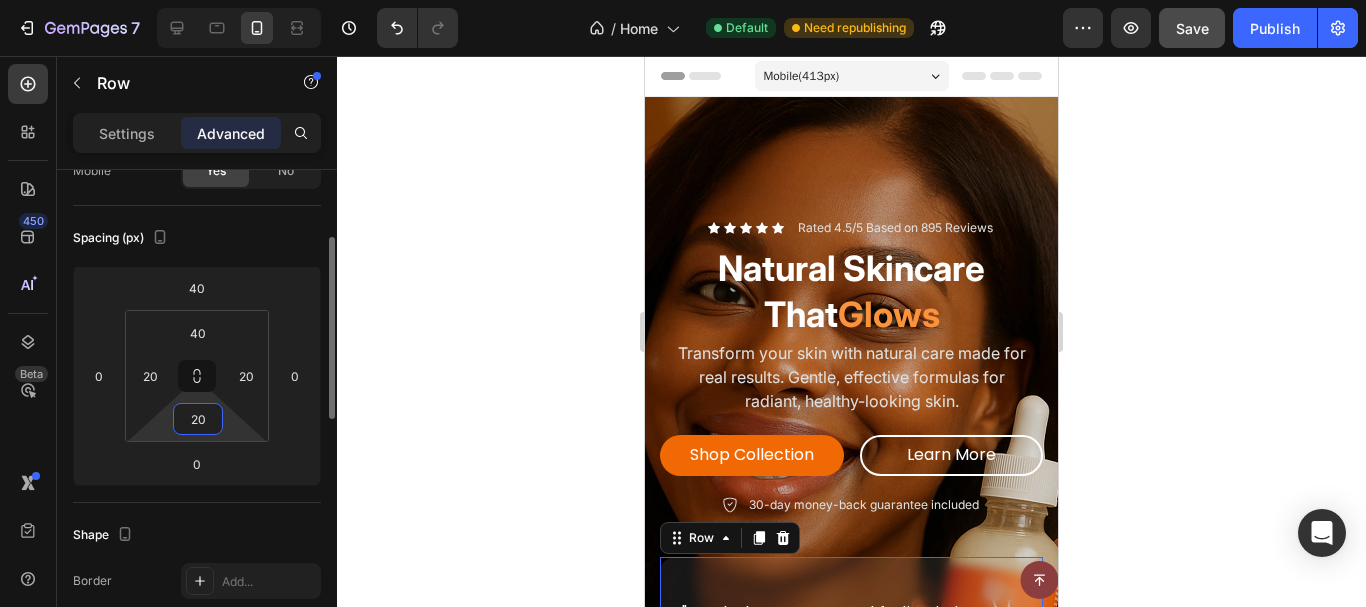 type on "2" 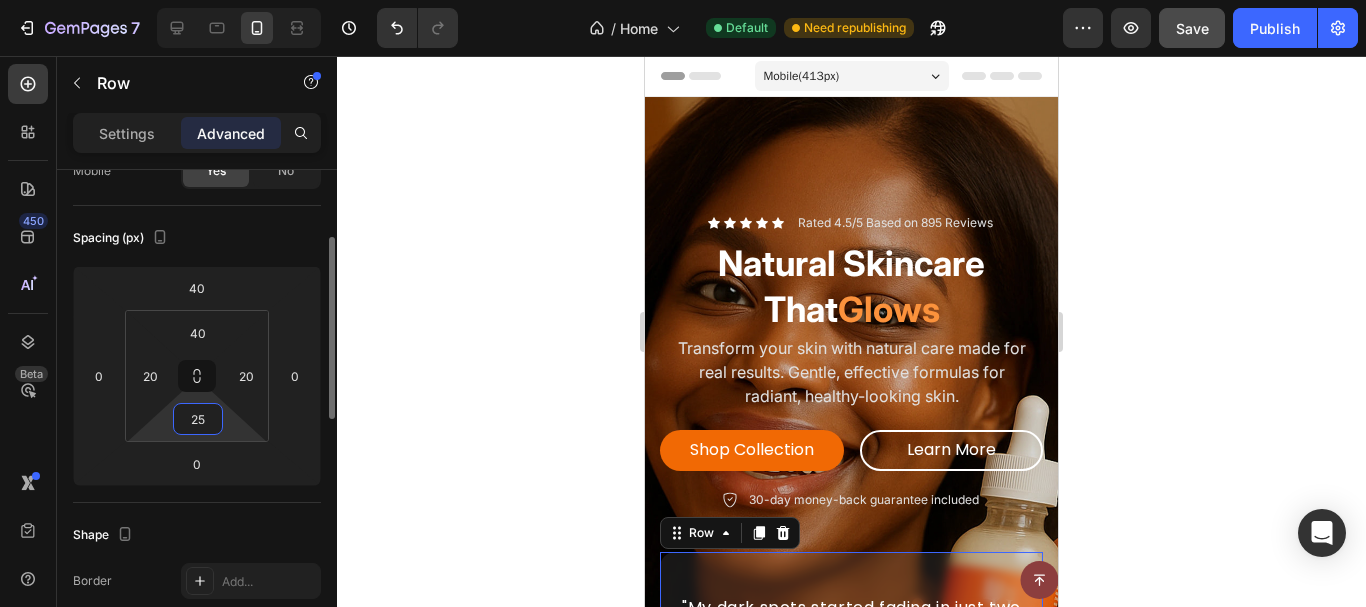 type on "2" 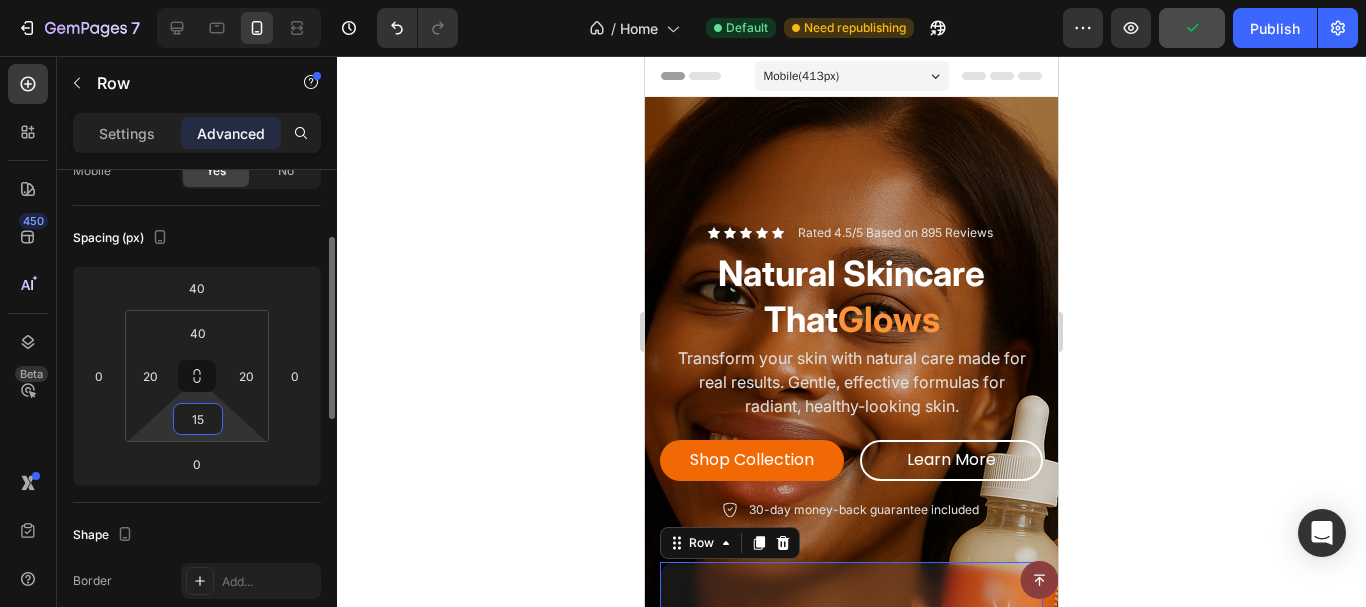 type on "15" 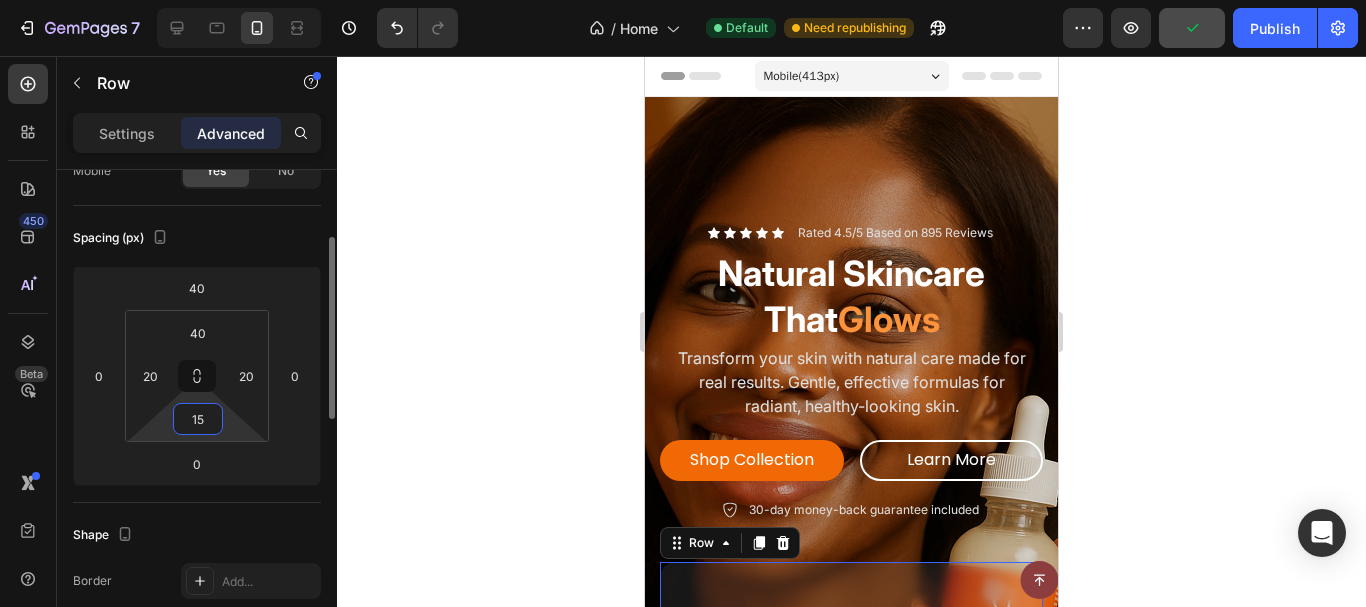 click on "Spacing (px) 40 0 0 0 40 20 15 20" 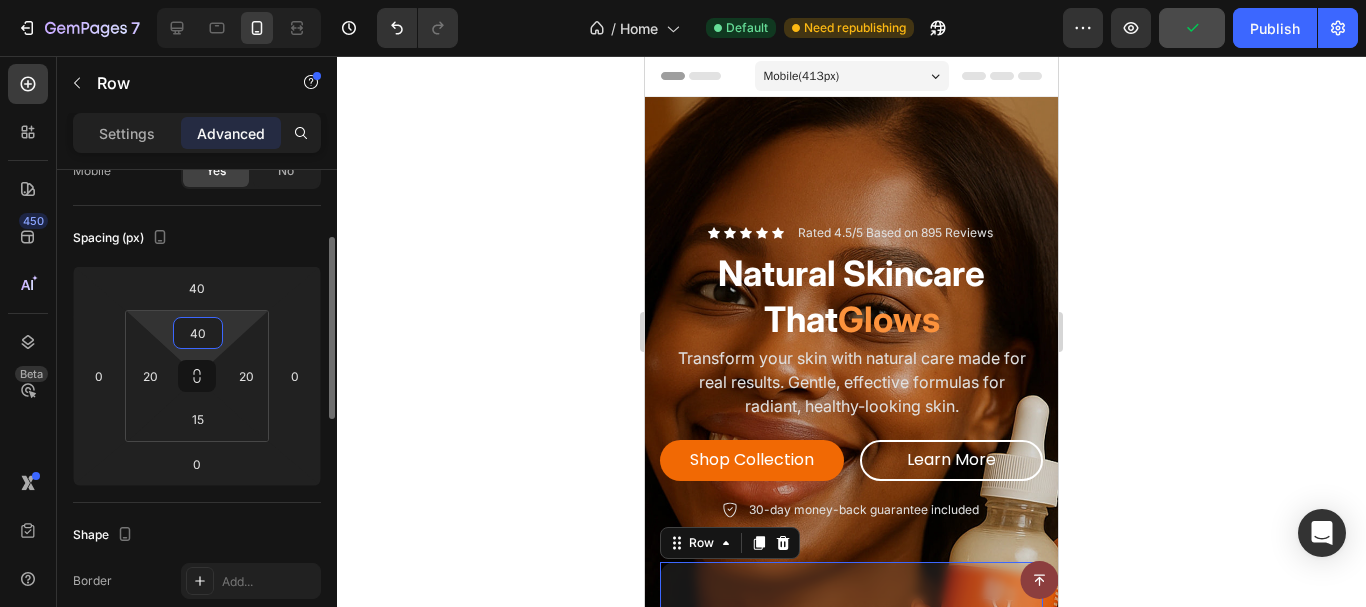 click on "40" at bounding box center [198, 333] 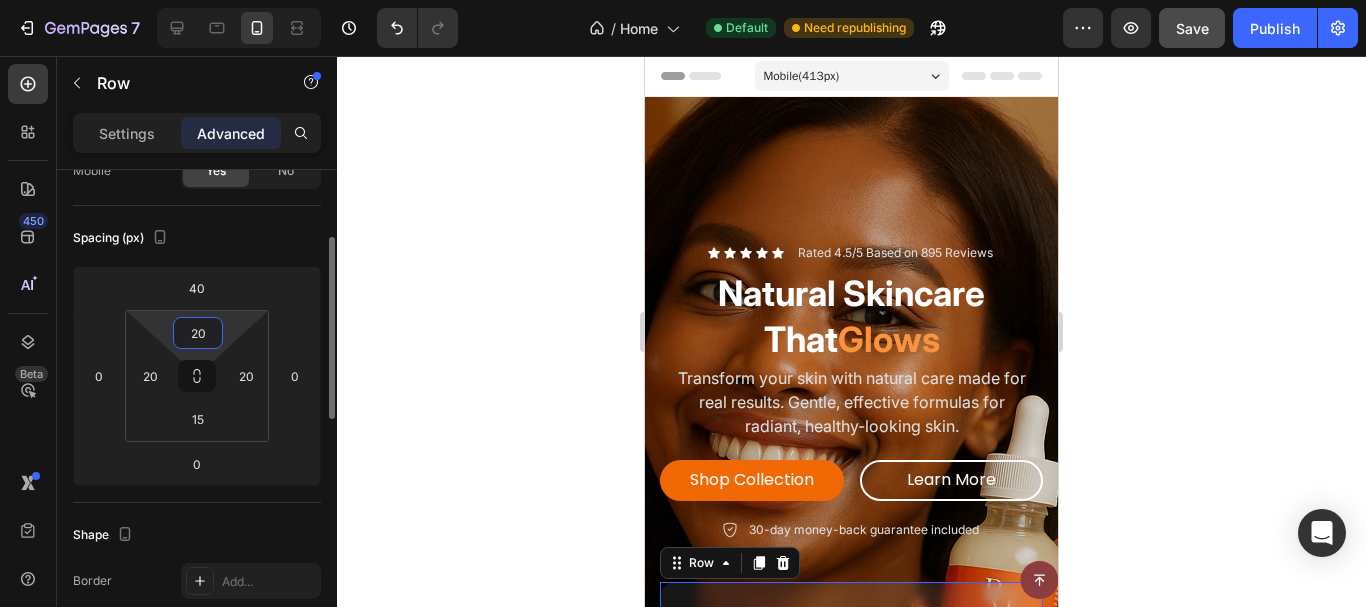 type on "20" 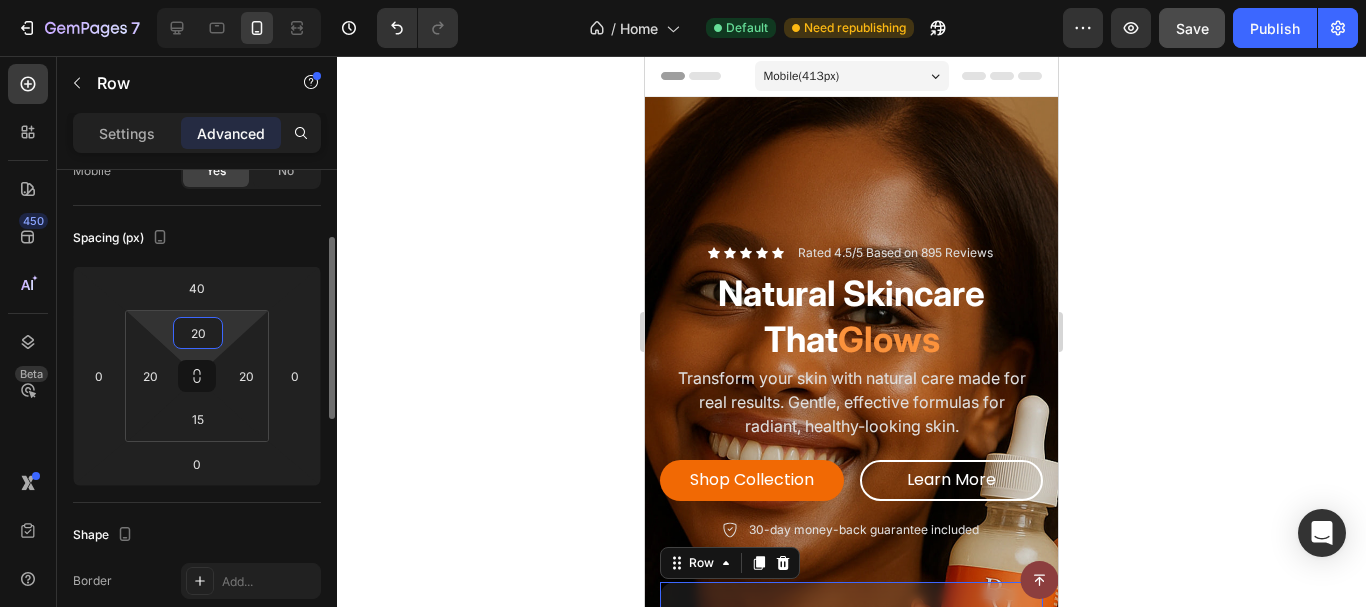 click on "Shape Border Add... Corner 15, 15, 15, 15 Shadow Add..." 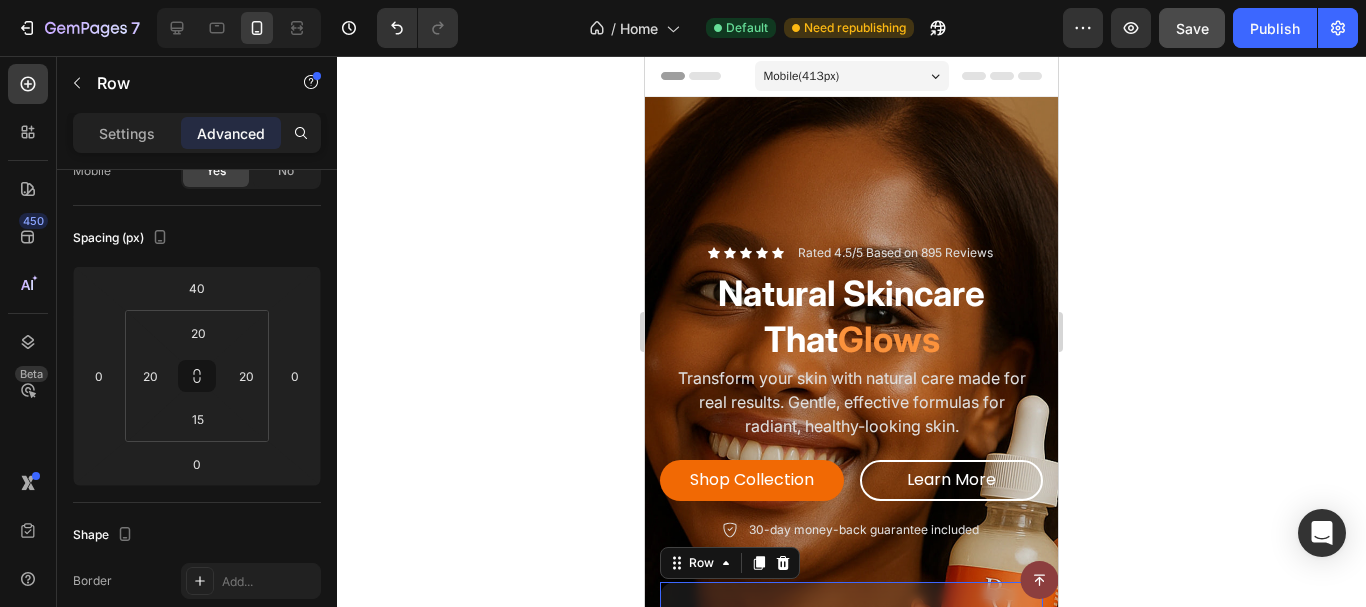 click 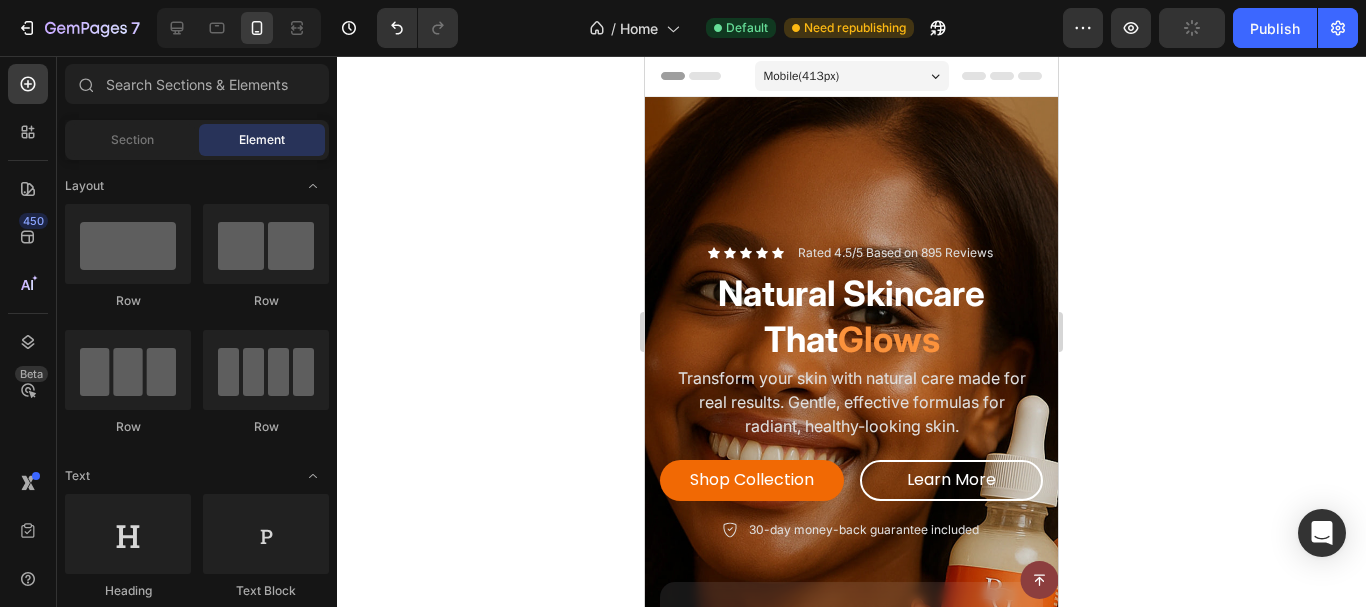 click 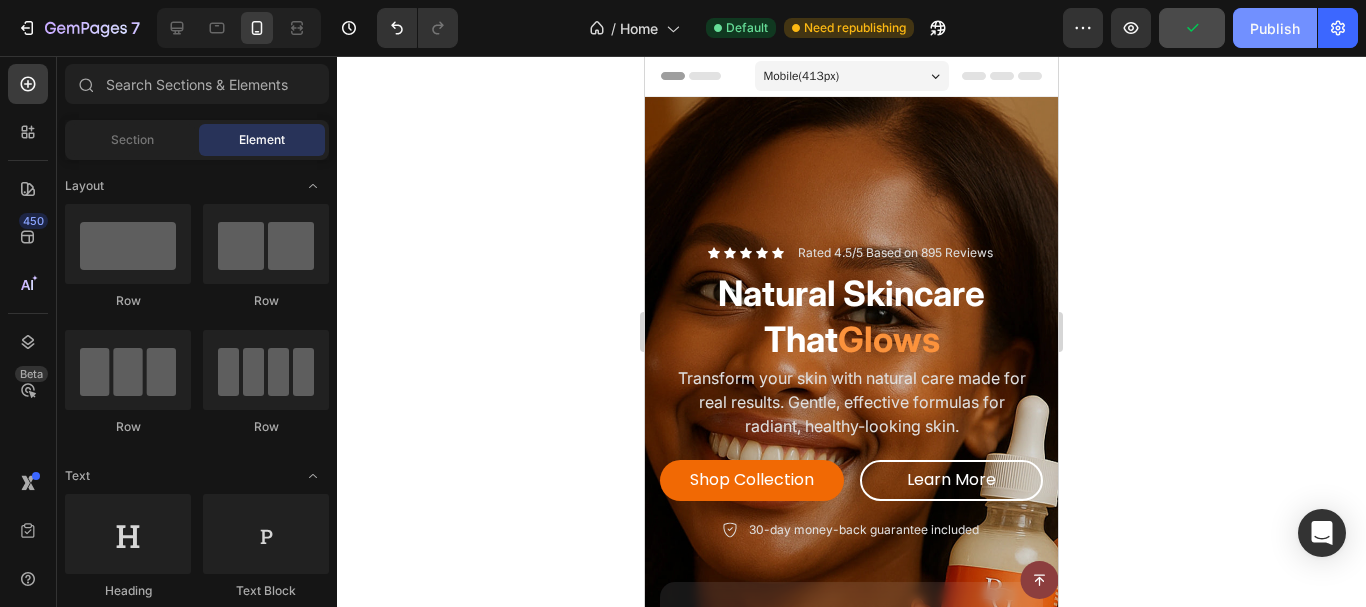 click on "Publish" 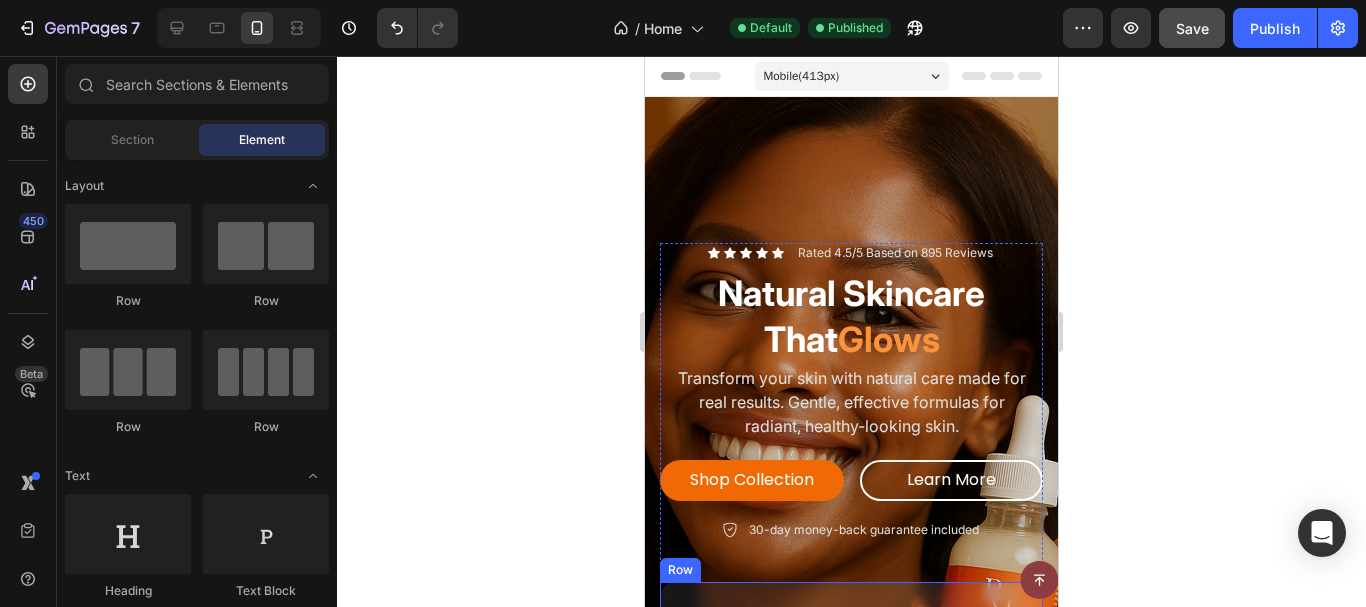 click on ""My dark spots started fading in just two weeks. My skin feels healthier and more confident every day." Text Block Image
Icon
Icon
Icon
Icon
Icon Row [FIRST] [LAST], verified customer Text block Row Row" at bounding box center [851, 692] 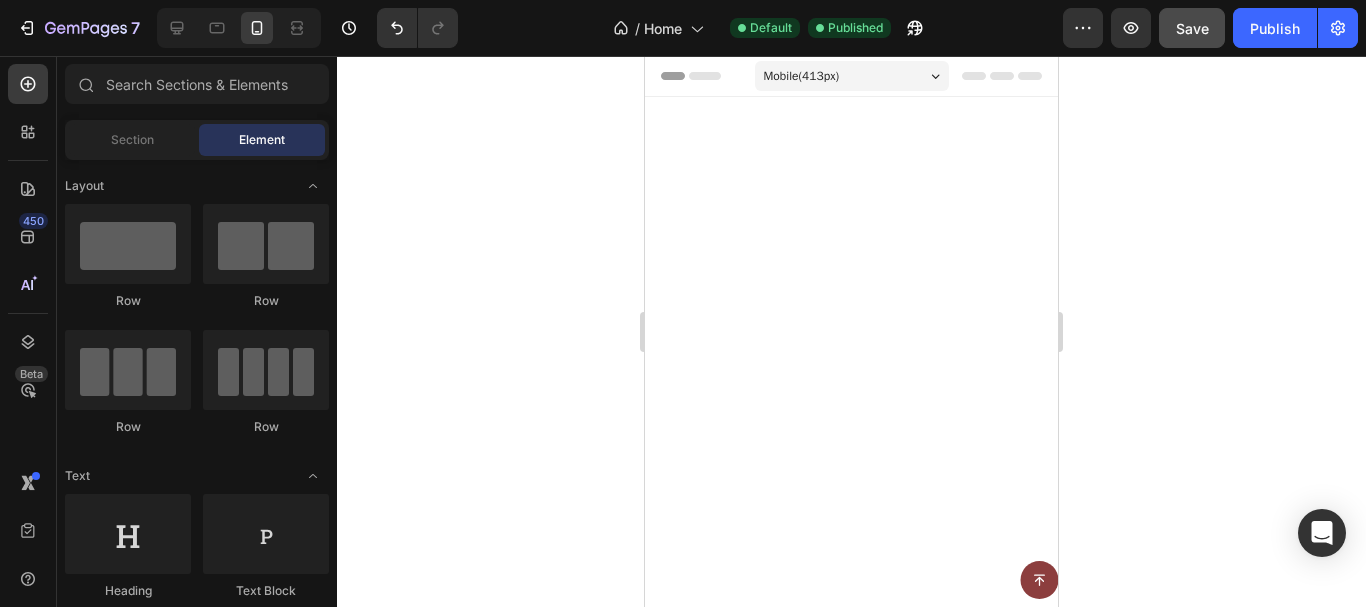 click on "Our Bestselling Products Heading Carefully crafted with natural ingredients to give you the glowing, healthy skin you deserve Text Block Row" at bounding box center (851, 949) 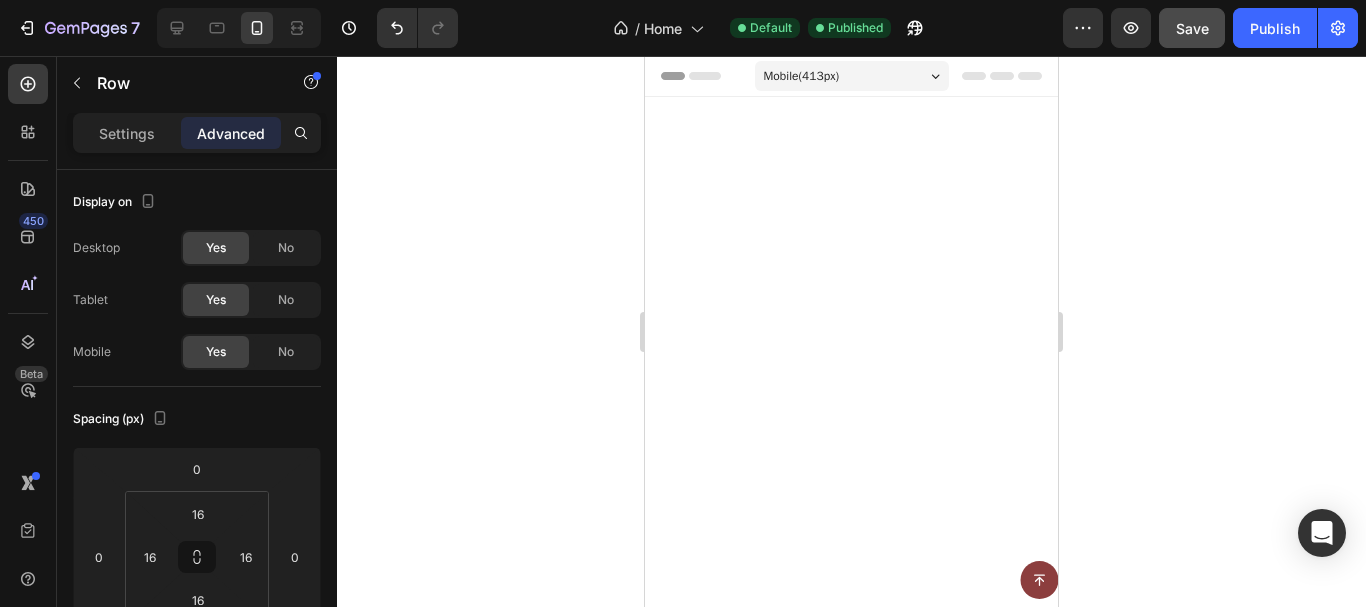 click on "Product Images Kojic Acid & Turmeric Soap Product Title Replace this text with your content Text Block $19.99 Product Price Product Price Add to cart Add to Cart Row Product Row" at bounding box center [851, 1430] 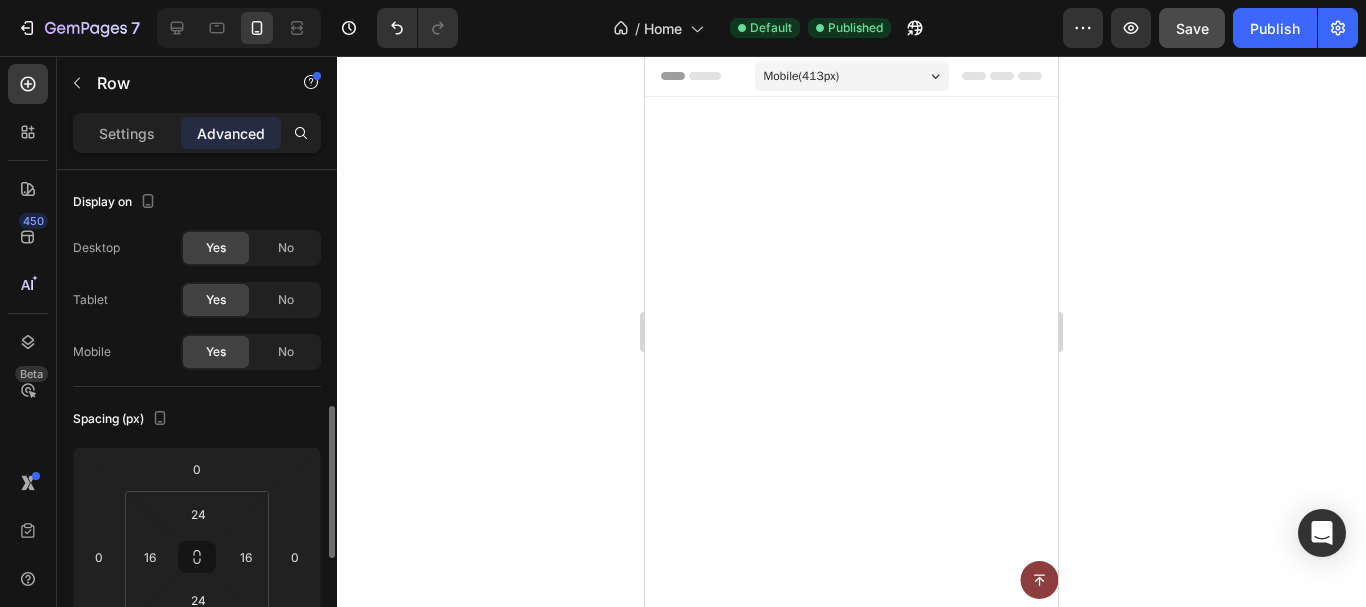 scroll, scrollTop: 181, scrollLeft: 0, axis: vertical 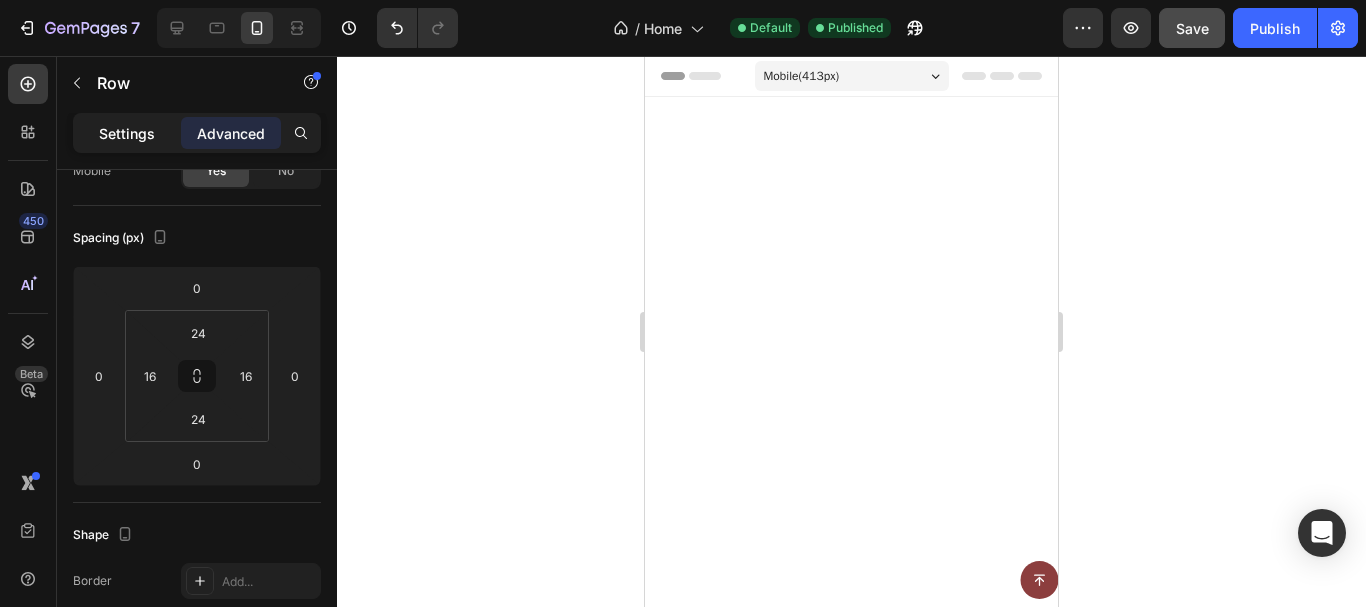 click on "Settings" at bounding box center (127, 133) 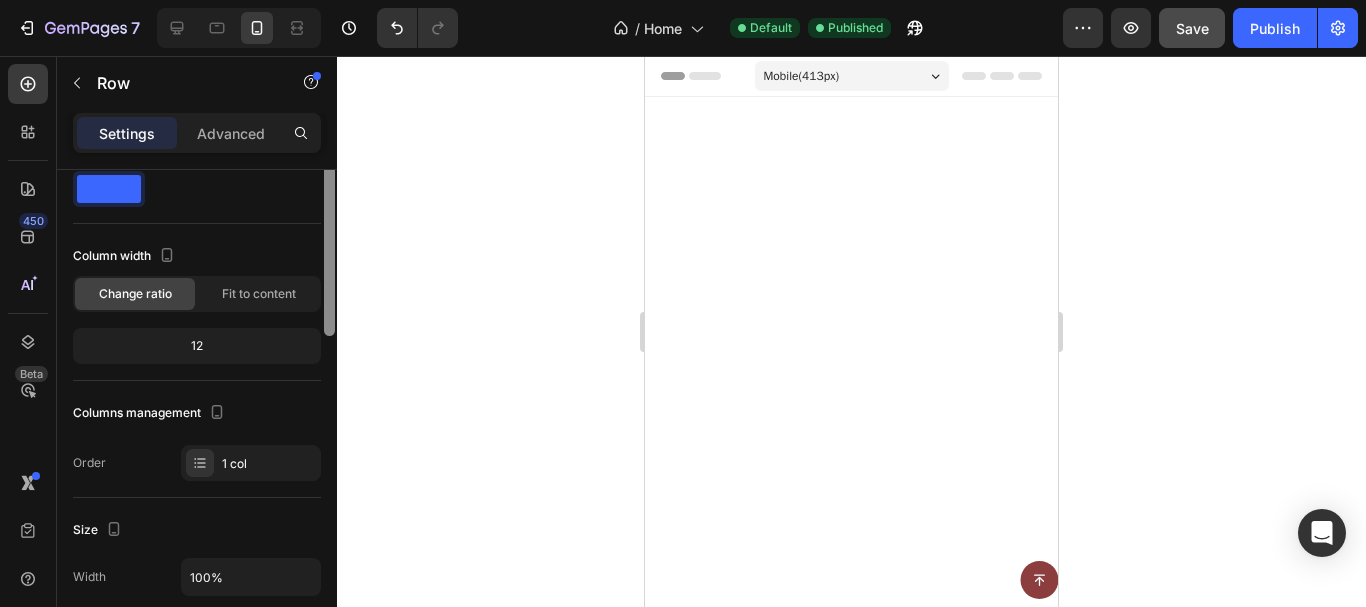 scroll, scrollTop: 0, scrollLeft: 0, axis: both 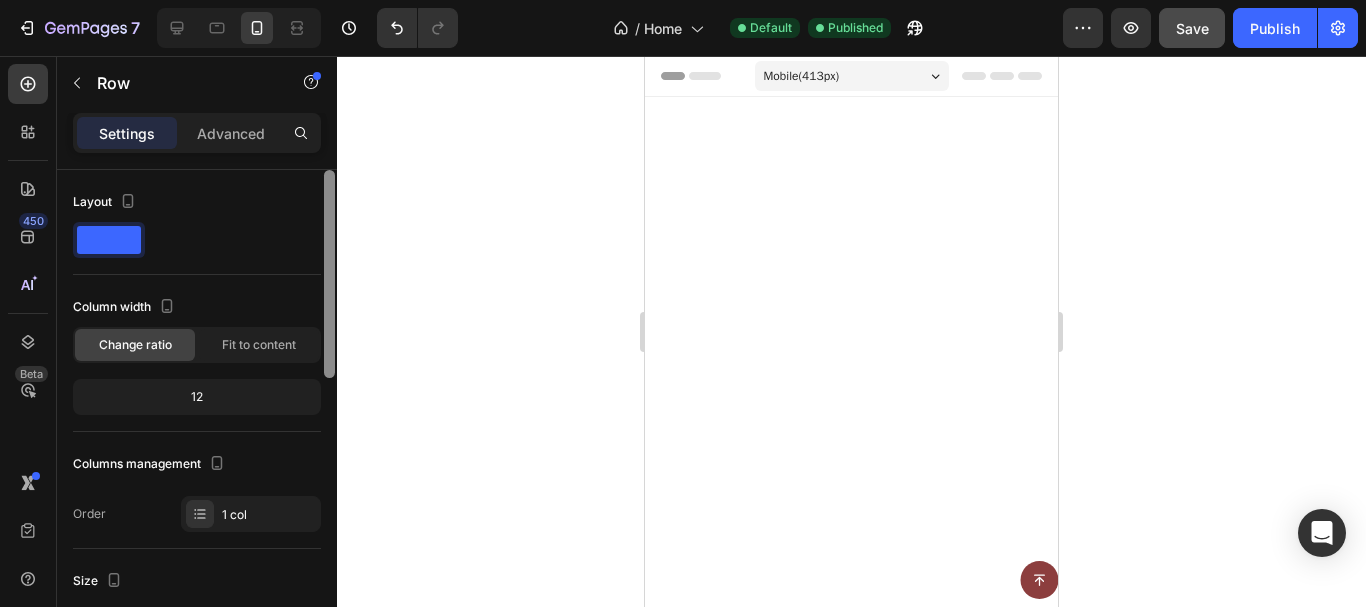 drag, startPoint x: 334, startPoint y: 291, endPoint x: 303, endPoint y: 181, distance: 114.28473 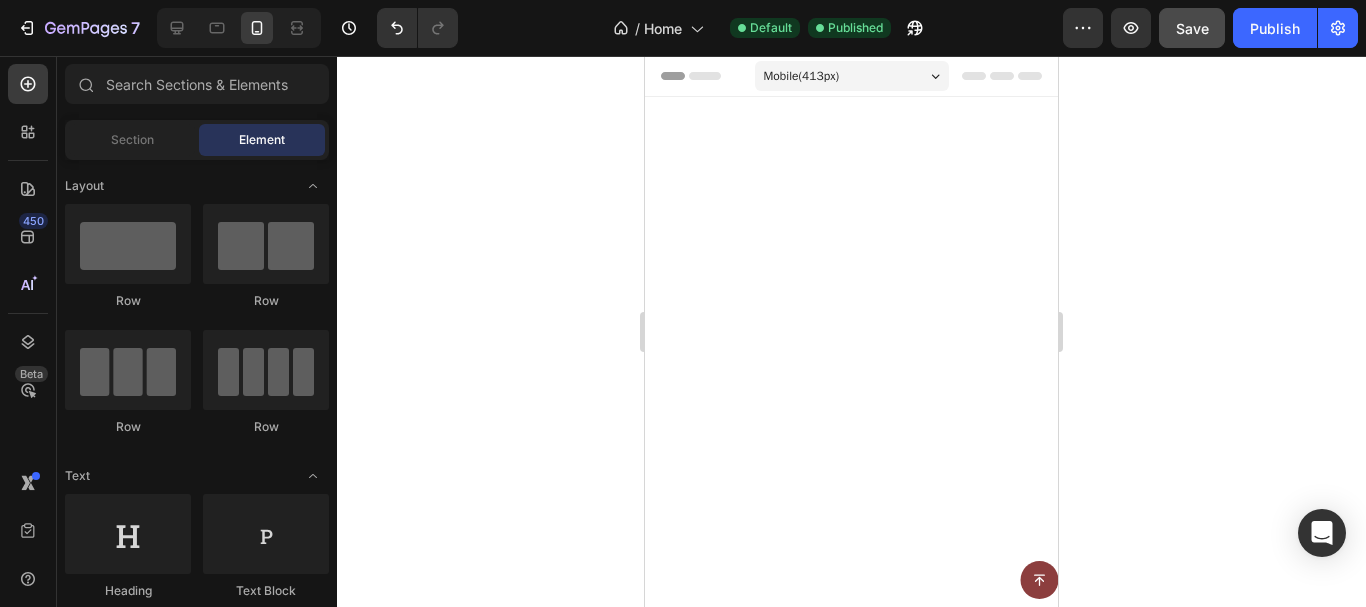 click on "Product Images Kojic Acid & Turmeric Soap Product Title Replace this text with your content Text Block $19.99 Product Price Product Price Add to cart Add to Cart Row Product Row Product Images Dark Spot Serum for Sensitive Skin Product Title Replace this text with your content Text Block $19.99 Product Price Product Price Add to cart Add to Cart Row Product Row Product Images Recovery Cream Product Title Replace this text with your content Text Block $19.99 Product Price Product Price Add to cart Add to Cart Row Product Row Row" at bounding box center (851, 2103) 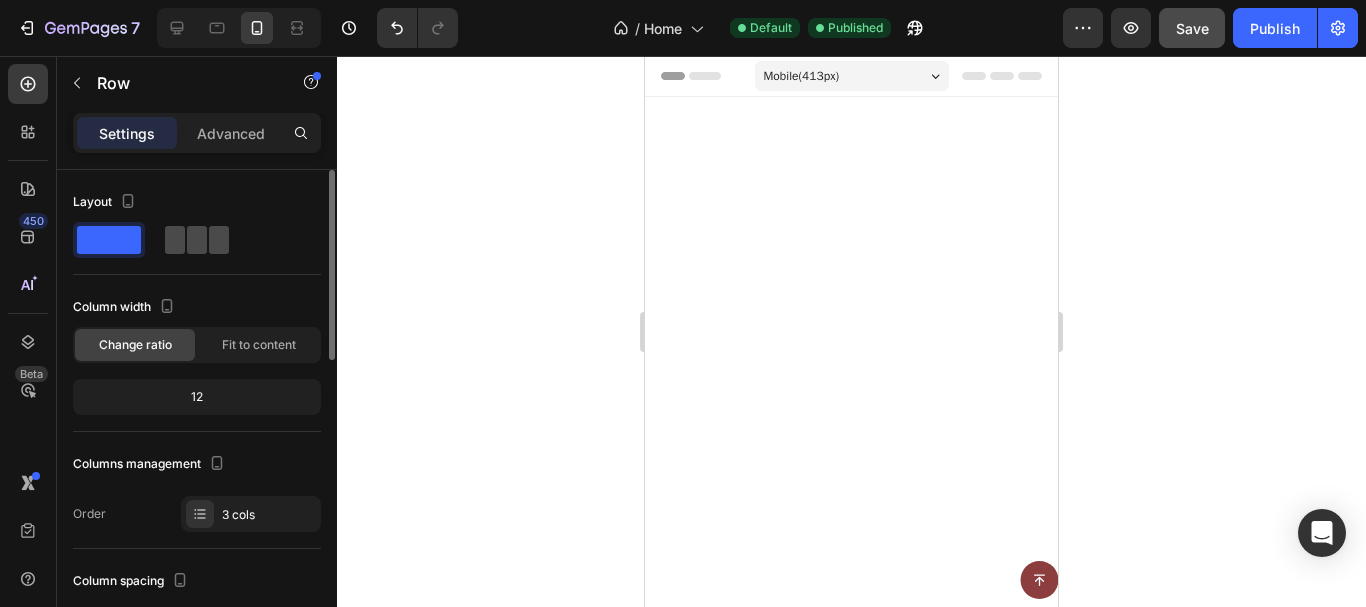 click 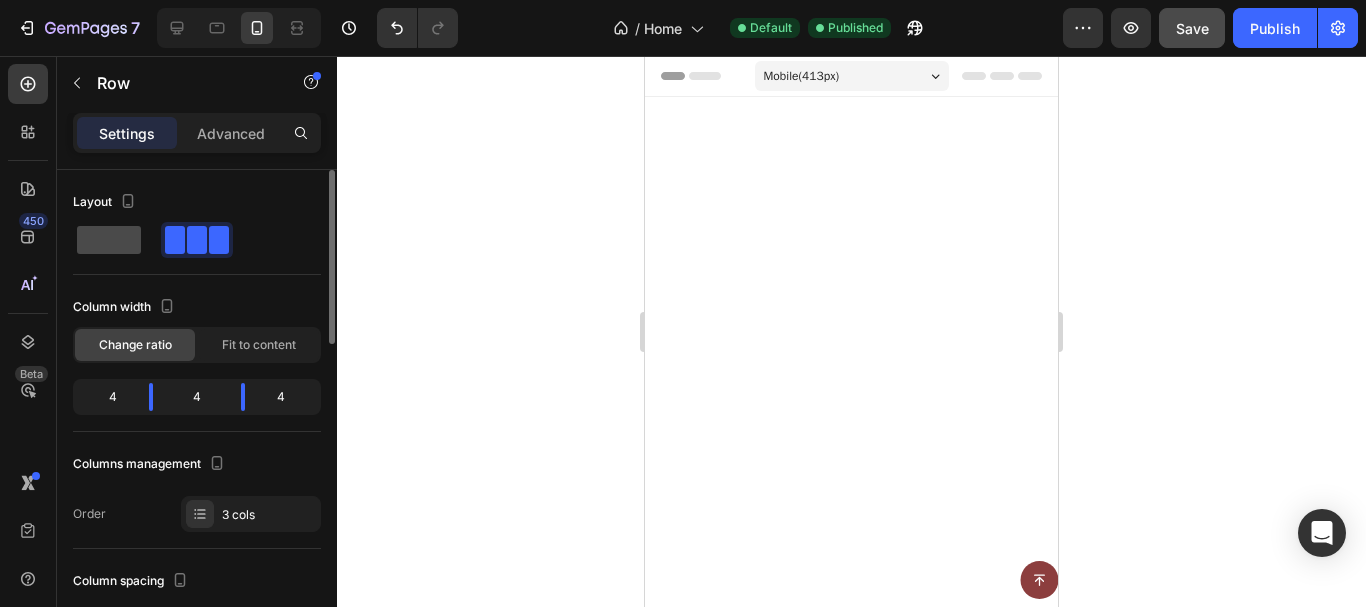 click 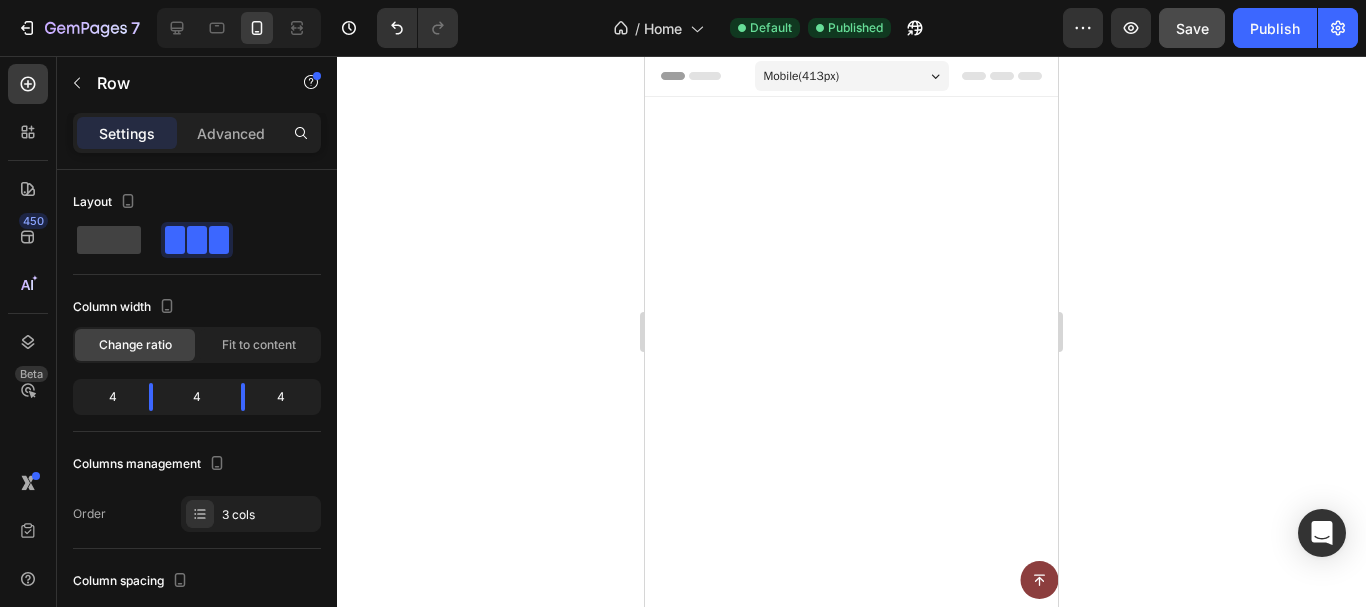 type on "16" 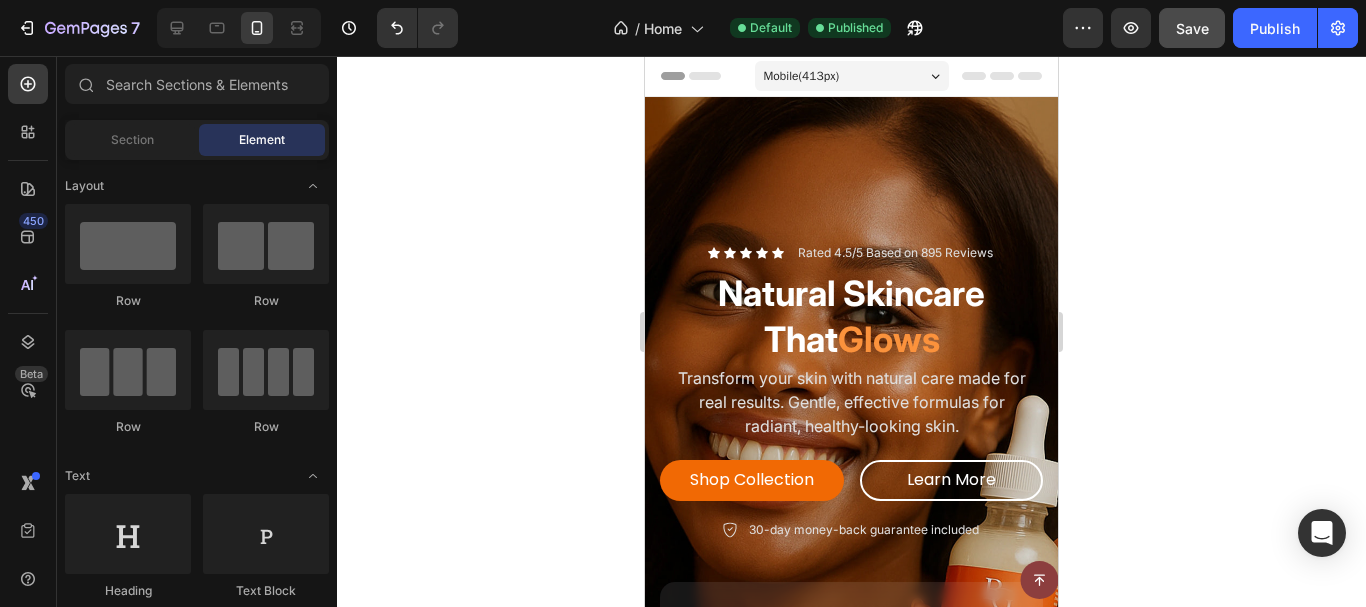 click on "Our Bestselling Products Heading Carefully crafted with natural ingredients to give you the glowing, healthy skin you deserve Text Block Row Product Images Kojic Acid & Turmeric Soap Product Title Replace this text with your content Text Block $19.99 Product Price Product Price Add to cart Add to Cart Row Product Row Product Images Dark Spot Serum for Sensitive Skin Product Title Replace this text with your content Text Block $19.99 Product Price Product Price Add to cart Add to Cart Row Product Row Product Images Recovery Cream Product Title Replace this text with your content Text Block $19.99 Product Price Product Price Add to cart Add to Cart Row Product Row Row Product Images Anti Aging Moisturizer for Sensitive Skin Product Title Replace this text with your content Text Block $19.99 Product Price Product Price Add to cart Add to Cart Row Product Row Product Images Anti Aging Moisturizer for Normal Skin Product Title Replace this text with your content Text Block $19.99 Product Price Product Price Row" at bounding box center [851, 3044] 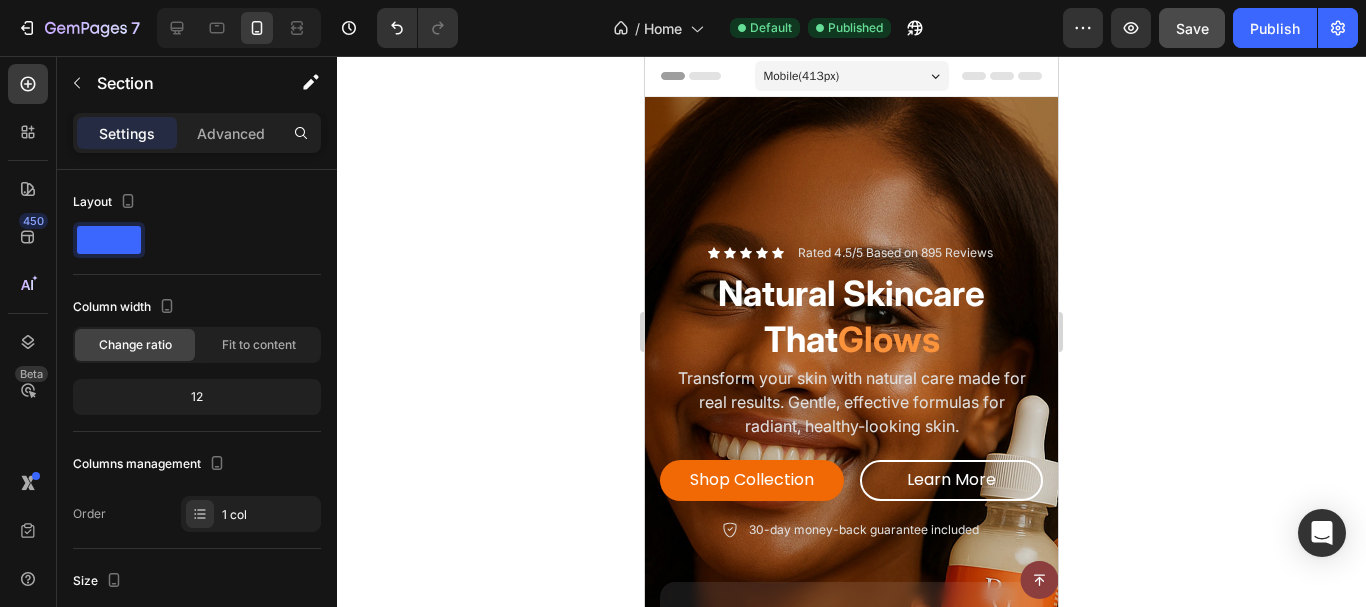 click on "Our Bestselling Products" at bounding box center (851, 923) 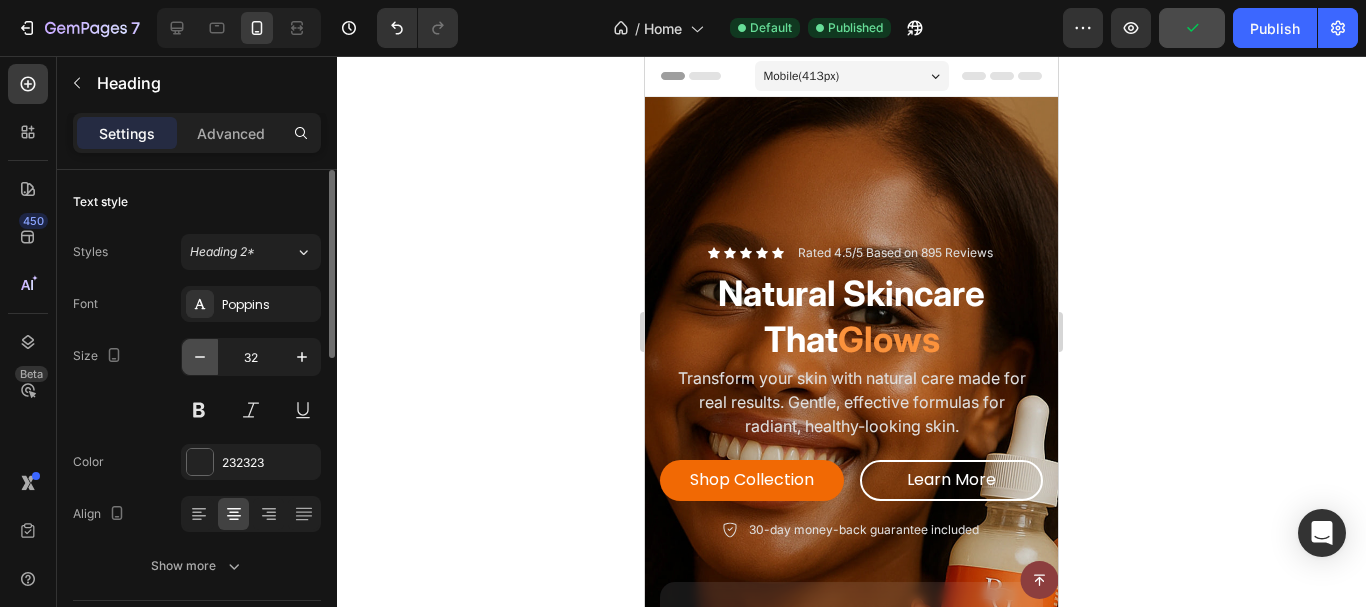 click 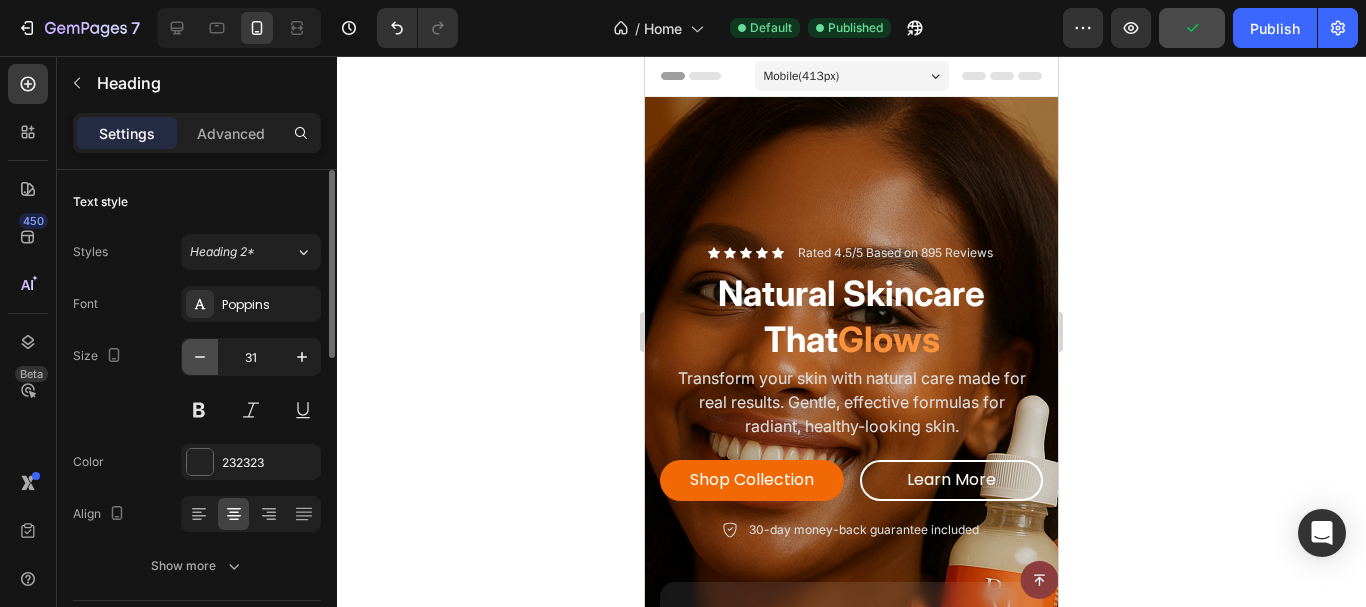 click 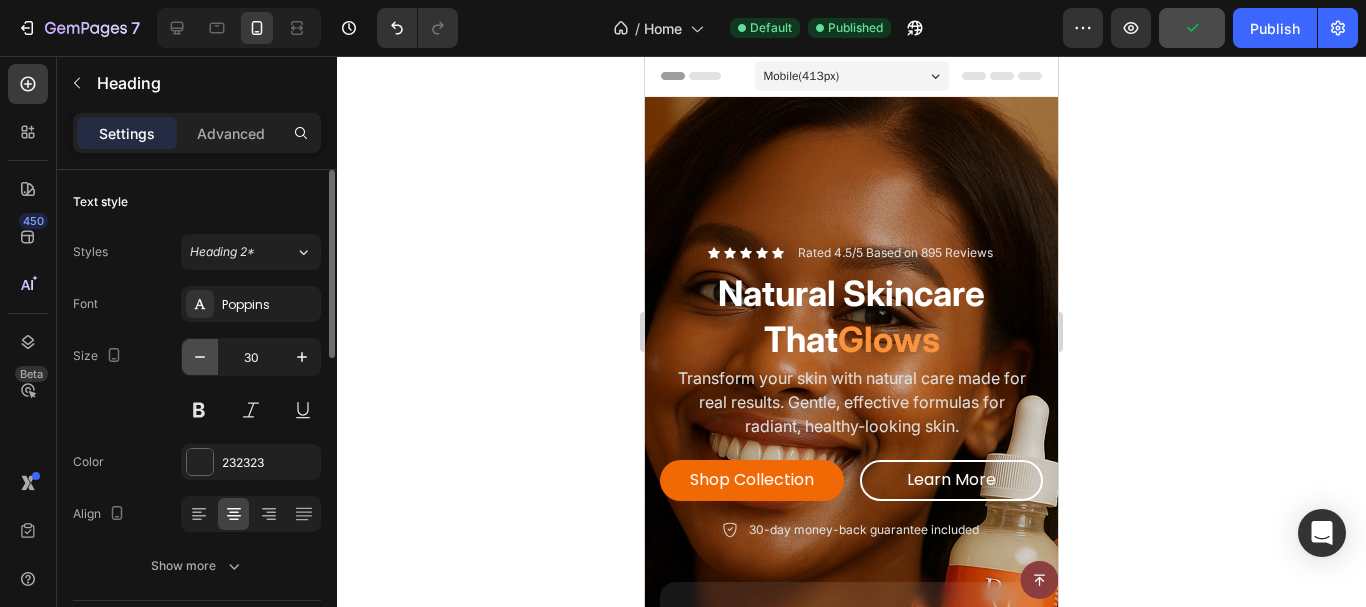 click 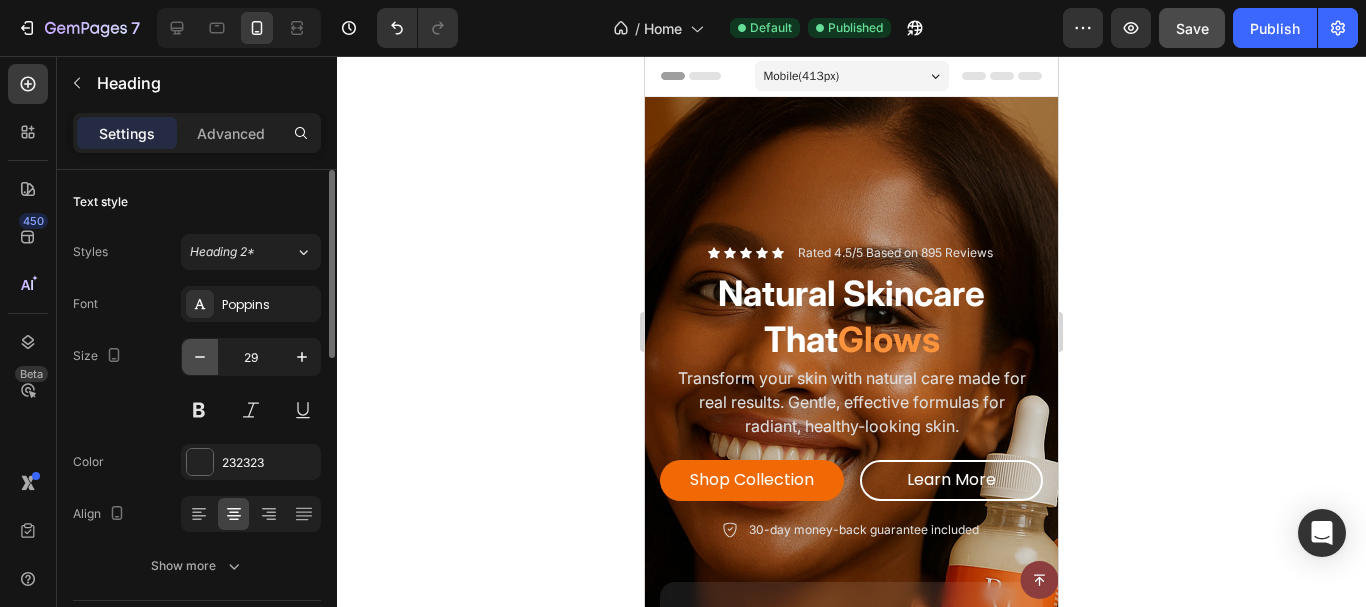 click 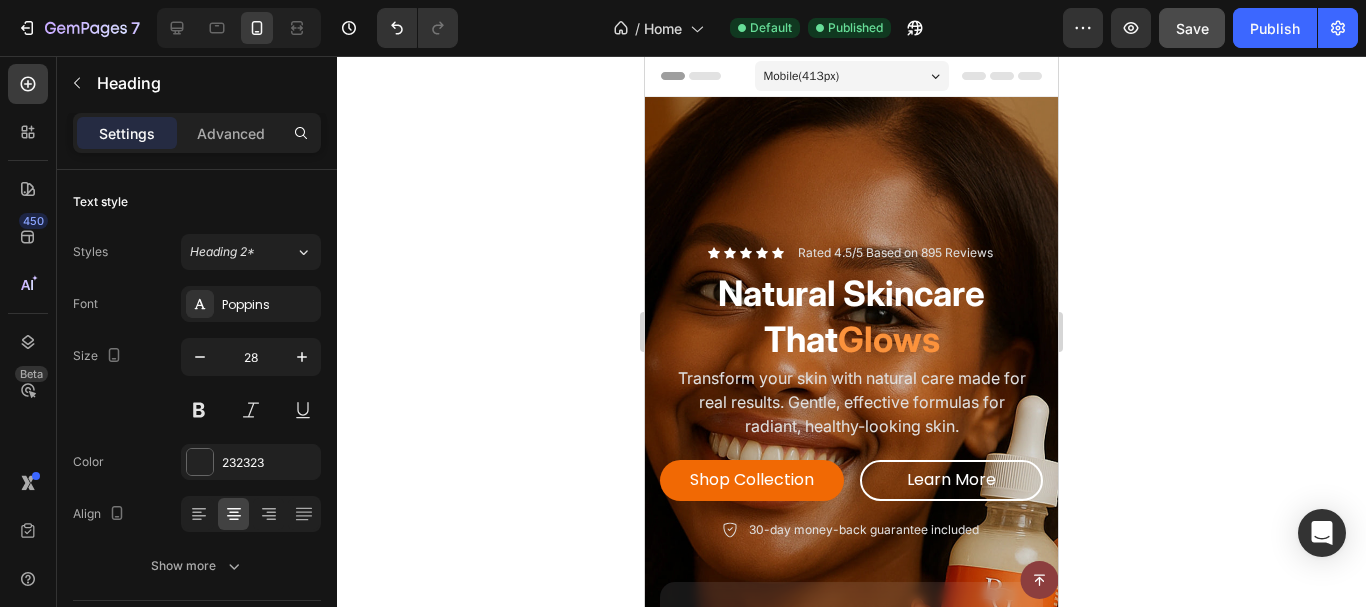click on "Our Bestselling Products Heading   15 Carefully crafted with natural ingredients to give you the glowing, healthy skin you deserve Text Block Row" at bounding box center (851, 953) 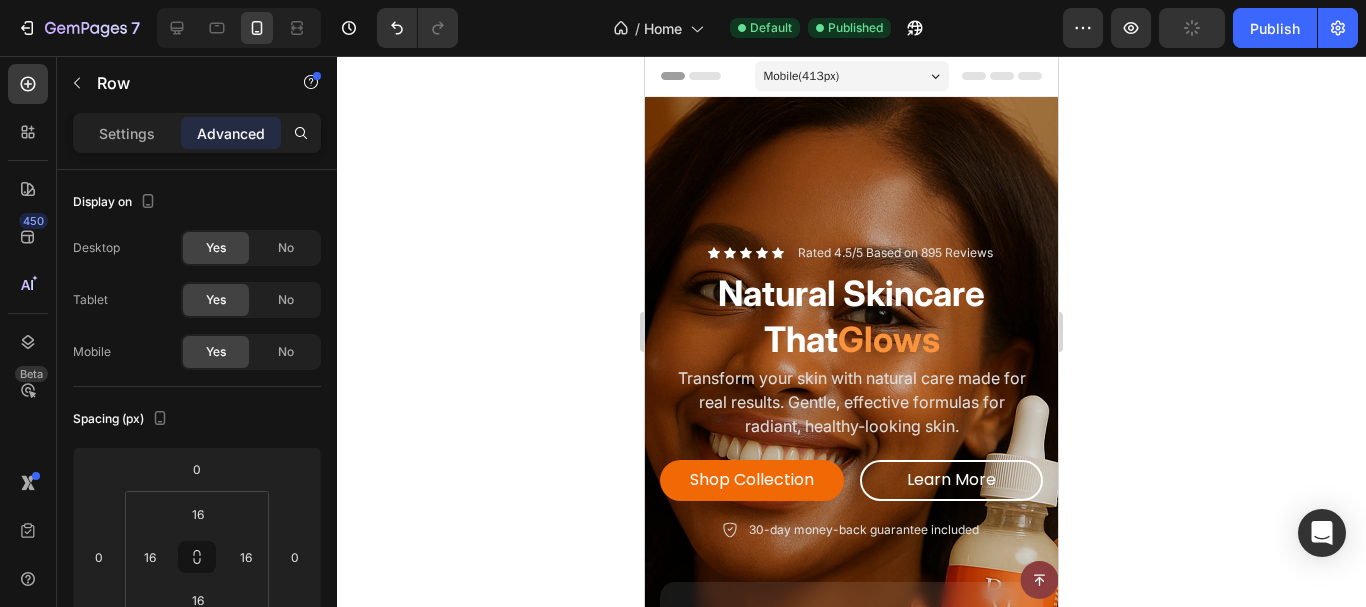 click on "Our Bestselling Products Heading Carefully crafted with natural ingredients to give you the glowing, healthy skin you deserve Text Block Row   40 Product Images Kojic Acid & Turmeric Soap Product Title Replace this text with your content Text Block $19.99 Product Price Product Price Add to cart Add to Cart Row Product Row Product Images Dark Spot Serum for Sensitive Skin Product Title Replace this text with your content Text Block $19.99 Product Price Product Price Add to cart Add to Cart Row Product Row Product Images Recovery Cream Product Title Replace this text with your content Text Block $19.99 Product Price Product Price Add to cart Add to Cart Row Product Row Row Product Images Anti Aging Moisturizer for Sensitive Skin Product Title Replace this text with your content Text Block $19.99 Product Price Product Price Add to cart Add to Cart Row Product Row Product Images Anti Aging Moisturizer for Normal Skin Product Title Replace this text with your content Text Block $19.99 Product Price Product Price" at bounding box center [851, 3021] 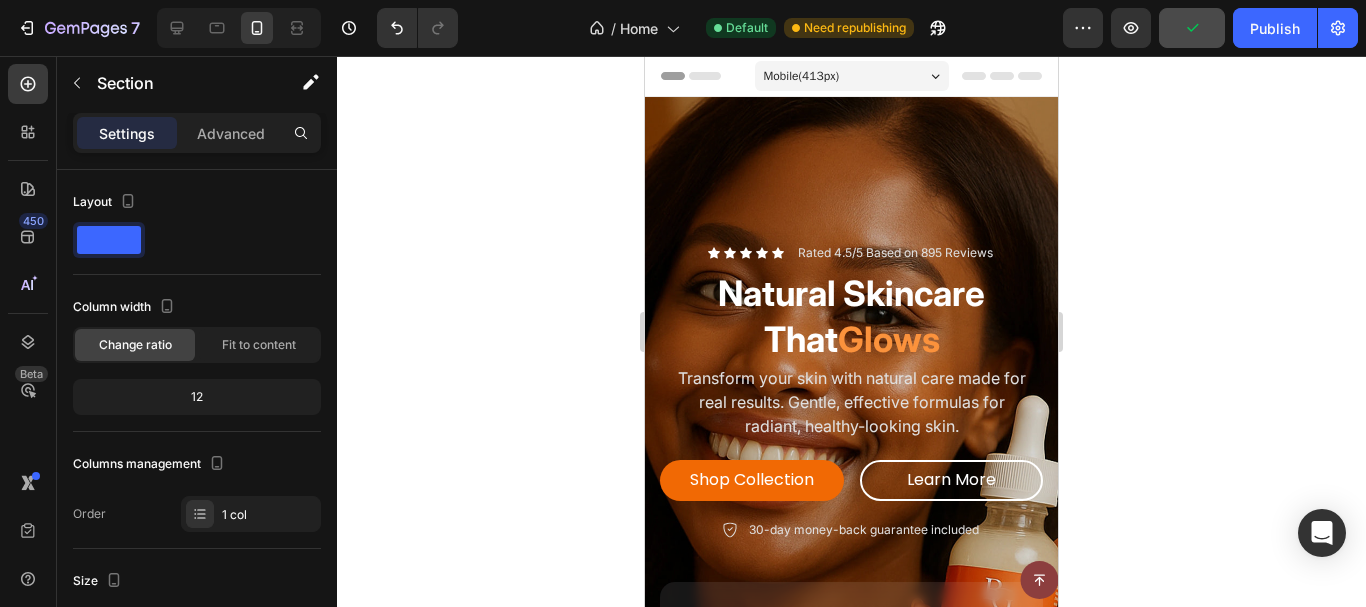 click 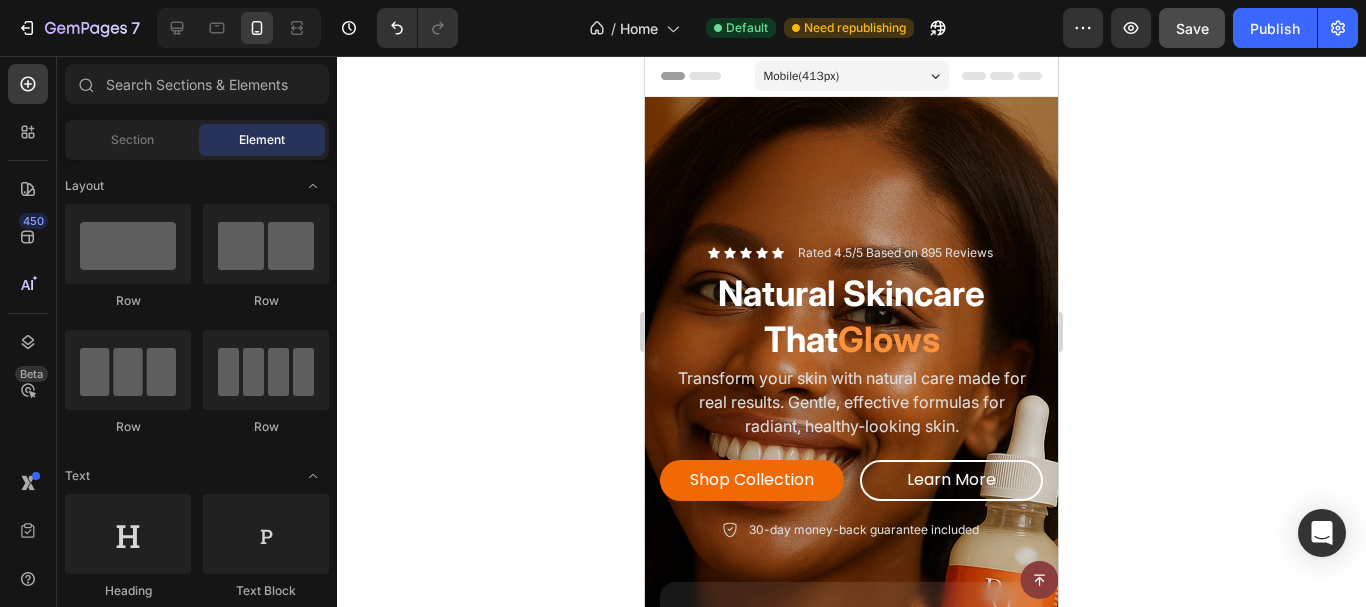 click on "Our Bestselling Products Heading Carefully crafted with natural ingredients to give you the glowing, healthy skin you deserve Text Block Row Product Images Kojic Acid & Turmeric Soap Product Title Replace this text with your content Text Block $19.99 Product Price Product Price Add to cart Add to Cart Row Product Row Product Images Dark Spot Serum for Sensitive Skin Product Title Replace this text with your content Text Block $19.99 Product Price Product Price Add to cart Add to Cart Row Product Row Product Images Recovery Cream Product Title Replace this text with your content Text Block $19.99 Product Price Product Price Add to cart Add to Cart Row Product Row Row Product Images Anti Aging Moisturizer for Sensitive Skin Product Title Replace this text with your content Text Block $19.99 Product Price Product Price Add to cart Add to Cart Row Product Row Product Images Anti Aging Moisturizer for Normal Skin Product Title Replace this text with your content Text Block $19.99 Product Price Product Price Row" at bounding box center [851, 3021] 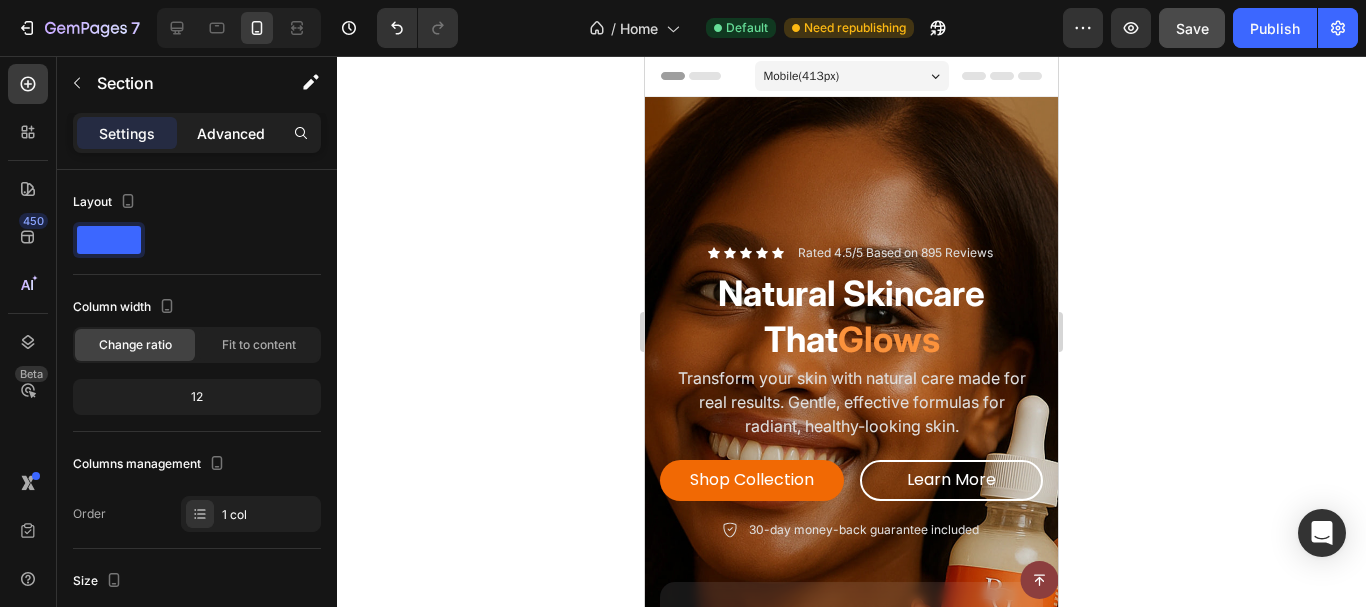 click on "Advanced" at bounding box center [231, 133] 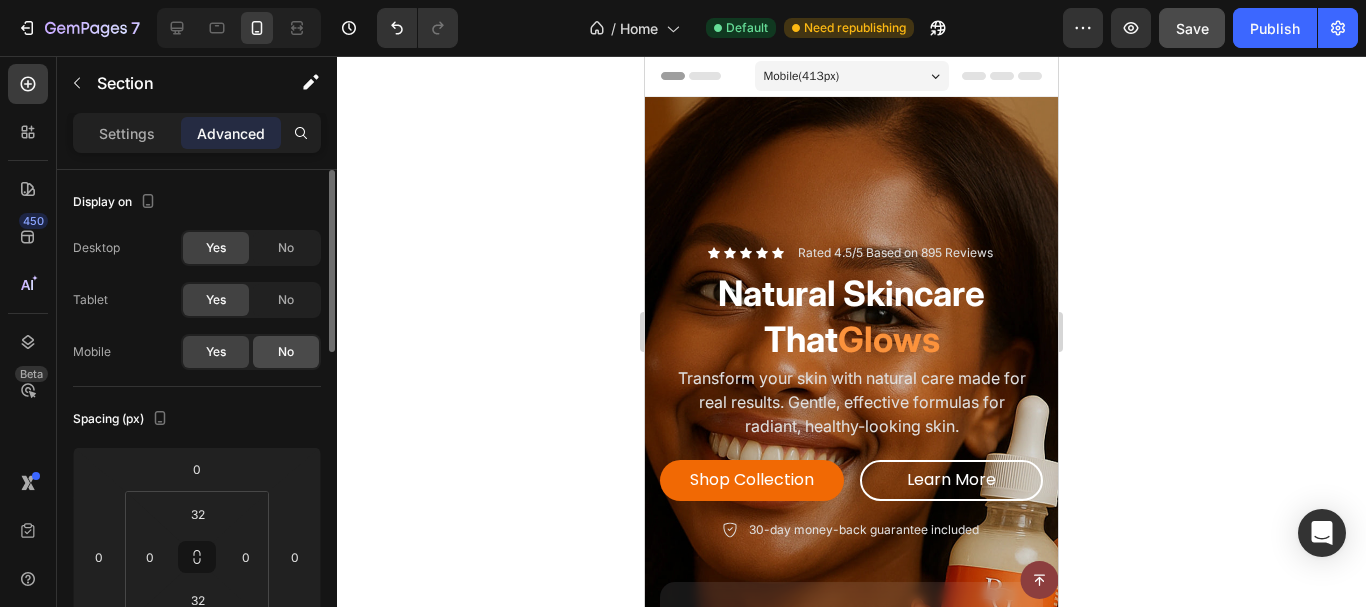 click on "No" 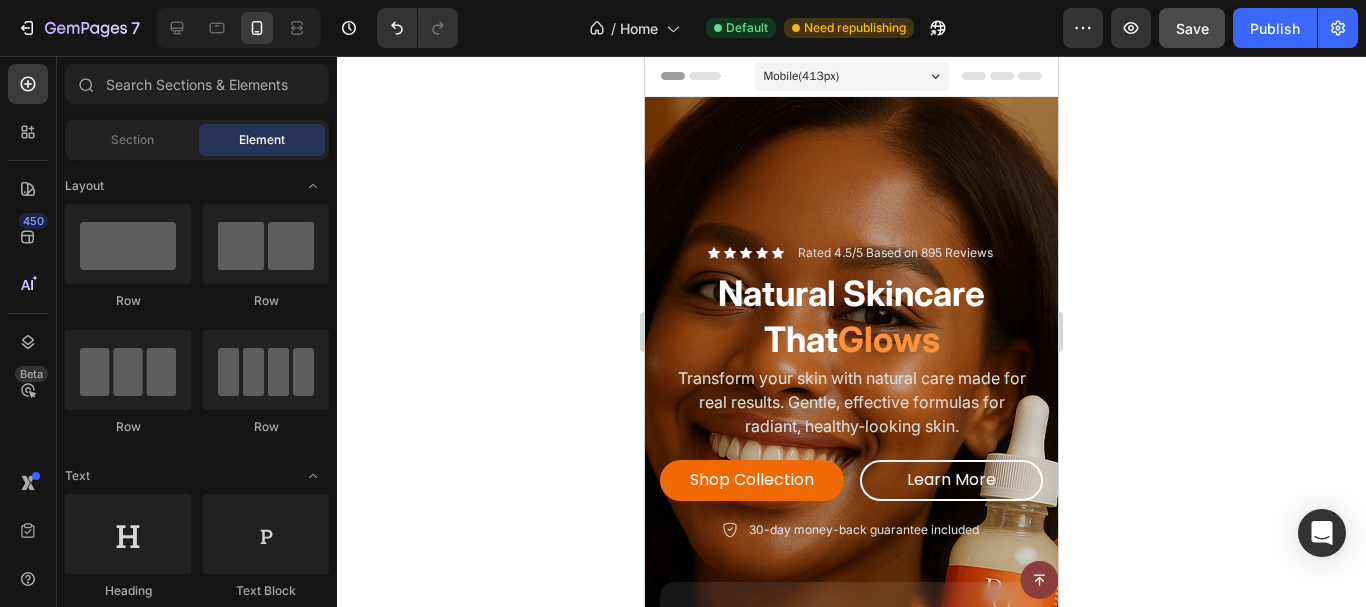 click on "Our Bestselling Products Heading Carefully crafted with natural ingredients to give you the glowing, healthy skin you deserve Text Block Row Product Images Kojic Acid & Turmeric Soap Product Title Replace this text with your content Text Block $19.99 Product Price Product Price Add to cart Add to Cart Row Product Row Product Images Dark Spot Serum for Sensitive Skin Product Title Replace this text with your content Text Block $19.99 Product Price Product Price Add to cart Add to Cart Row Product Row Product Images Recovery Cream Product Title Replace this text with your content Text Block $19.99 Product Price Product Price Add to cart Add to Cart Row Product Row Row Product Images Anti Aging Moisturizer for Sensitive Skin Product Title Replace this text with your content Text Block $19.99 Product Price Product Price Add to cart Add to Cart Row Product Row Product Images Anti Aging Moisturizer for Normal Skin Product Title Replace this text with your content Text Block $19.99 Product Price Product Price Row" at bounding box center [851, 3021] 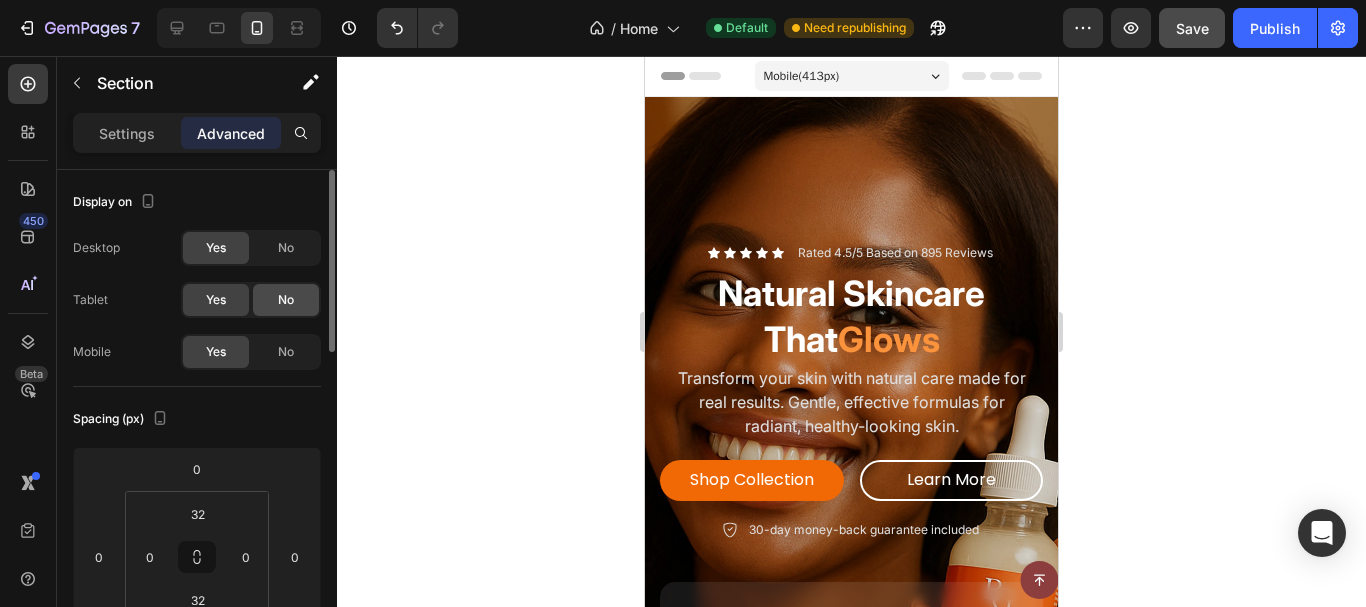 click on "No" 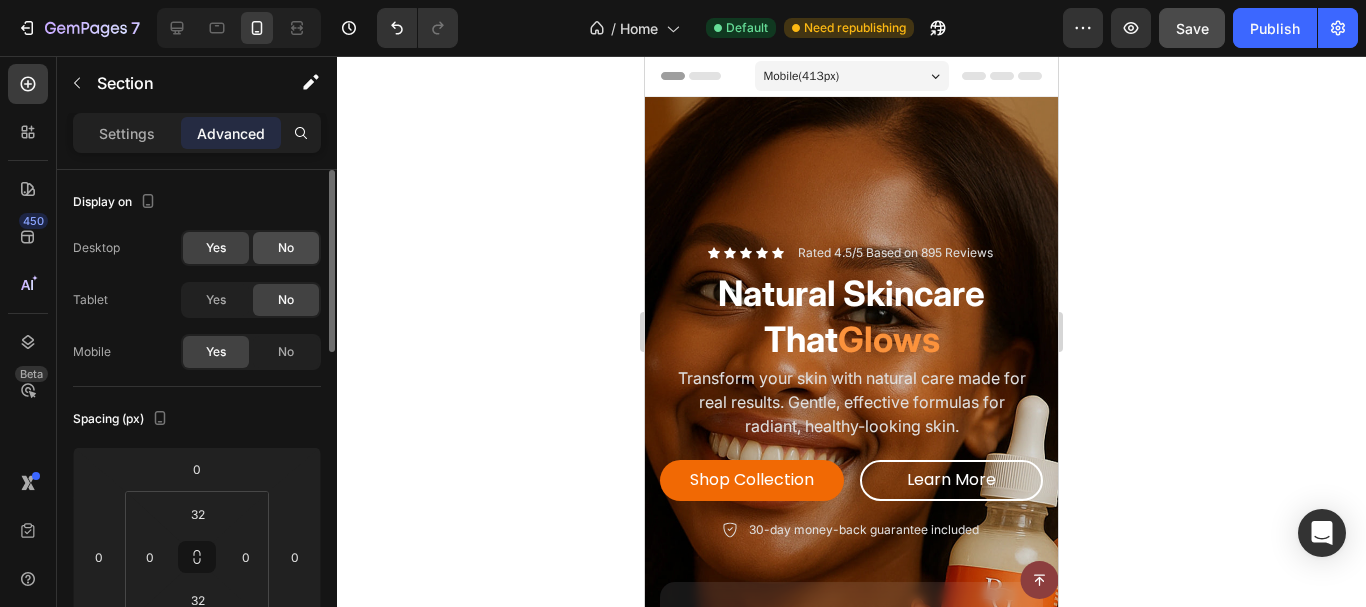 click on "No" 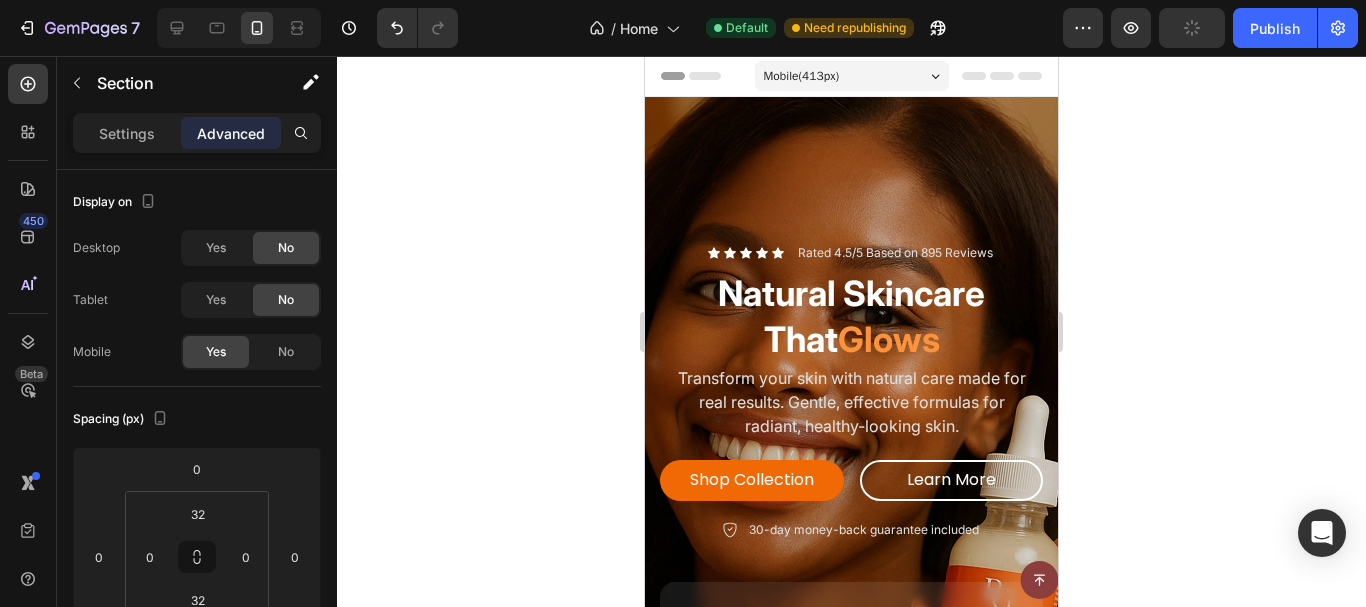 click on "7  Version history  /  Home Default Need republishing Preview  Publish" 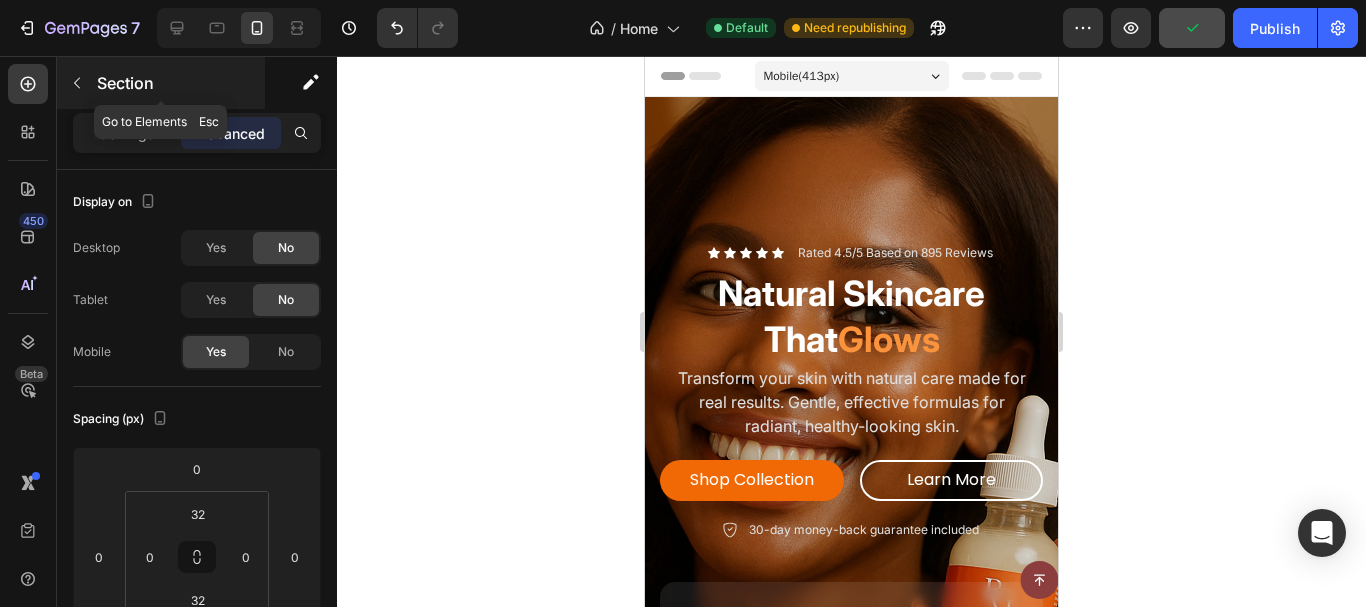 click 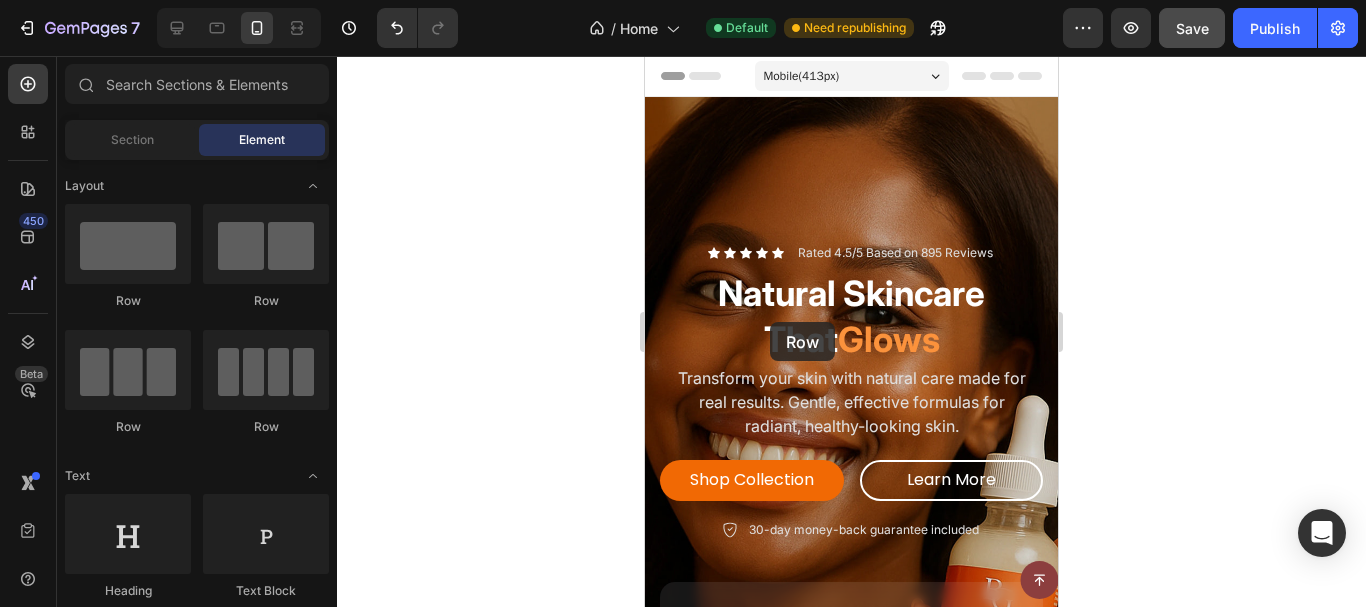 drag, startPoint x: 906, startPoint y: 294, endPoint x: 771, endPoint y: 322, distance: 137.87312 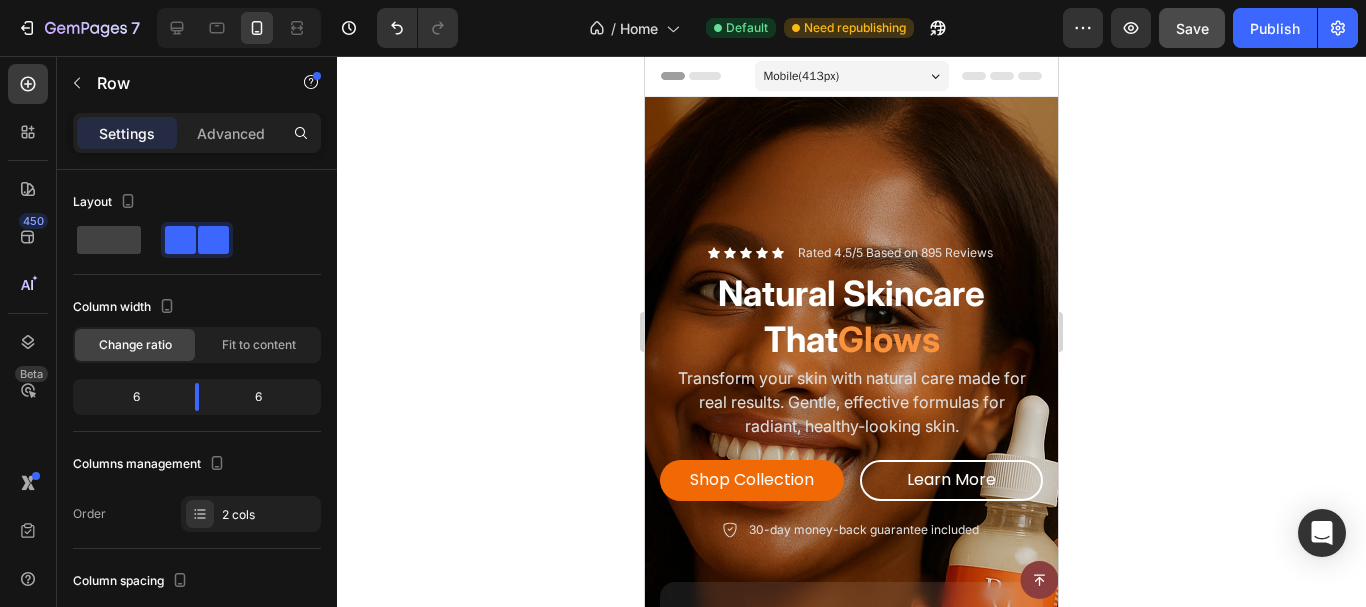 click on "Our Bestselling Products Heading Carefully crafted with natural ingredients to give you the glowing, healthy skin you deserve Text Block Row
Drop element here
Drop element here Row   50 Product Images Kojic Acid & Turmeric Soap Product Title Replace this text with your content Text Block $19.99 Product Price Product Price Add to cart Add to Cart Row Product Row Product Images Dark Spot Serum for Sensitive Skin Product Title Replace this text with your content Text Block $19.99 Product Price Product Price Add to cart Add to Cart Row Product Row Product Images Recovery Cream Product Title Replace this text with your content Text Block $19.99 Product Price Product Price Add to cart Add to Cart Row Product Row Row Product Images Anti Aging Moisturizer for Sensitive Skin Product Title Replace this text with your content Text Block $19.99 Product Price Product Price Add to cart Add to Cart Row Product Row Product Images Anti Aging Moisturizer for Normal Skin Product Title $19.99" at bounding box center (851, 3076) 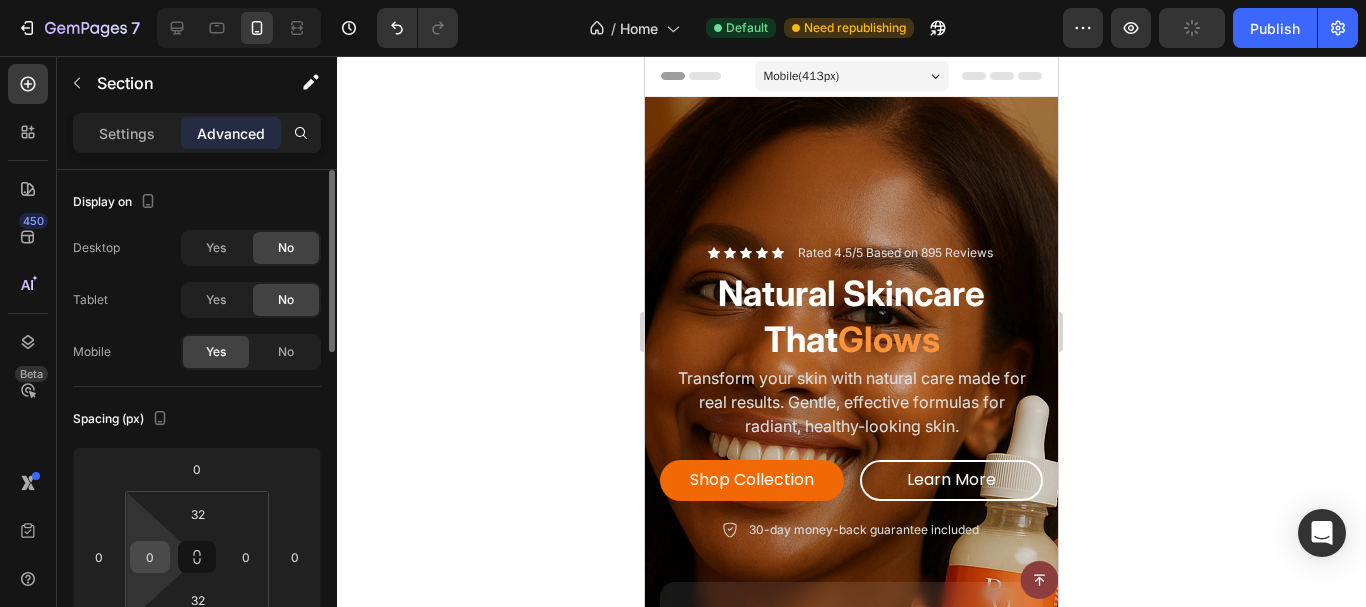 click on "0" at bounding box center (150, 557) 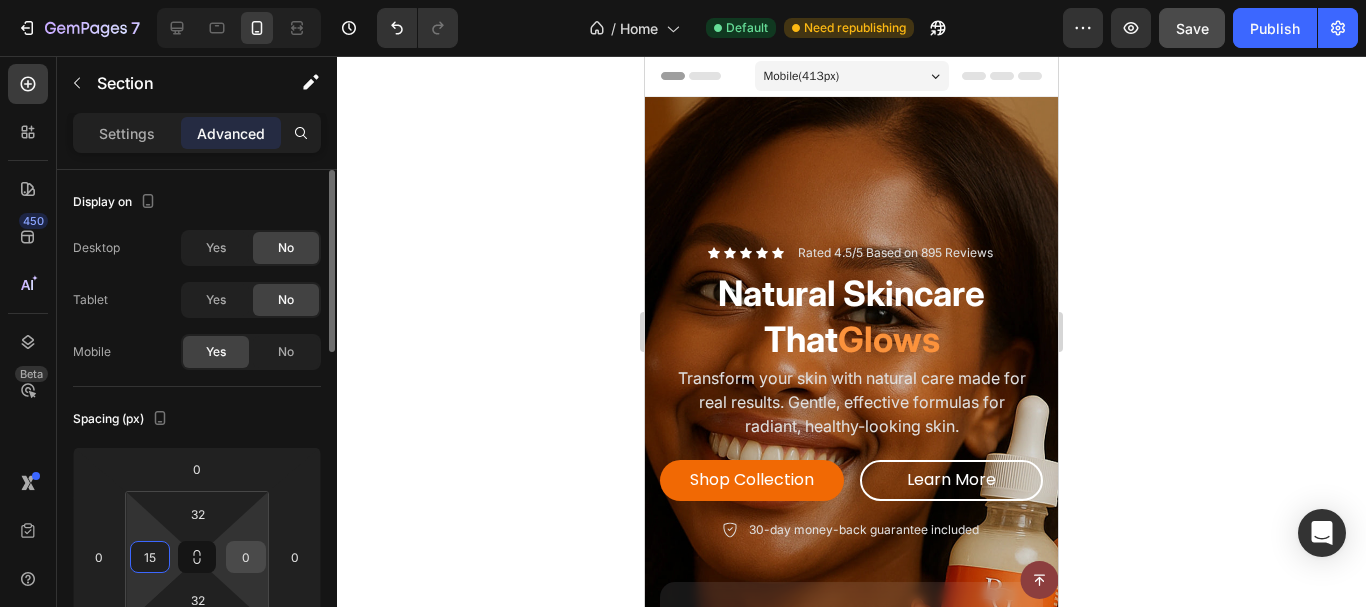 type on "15" 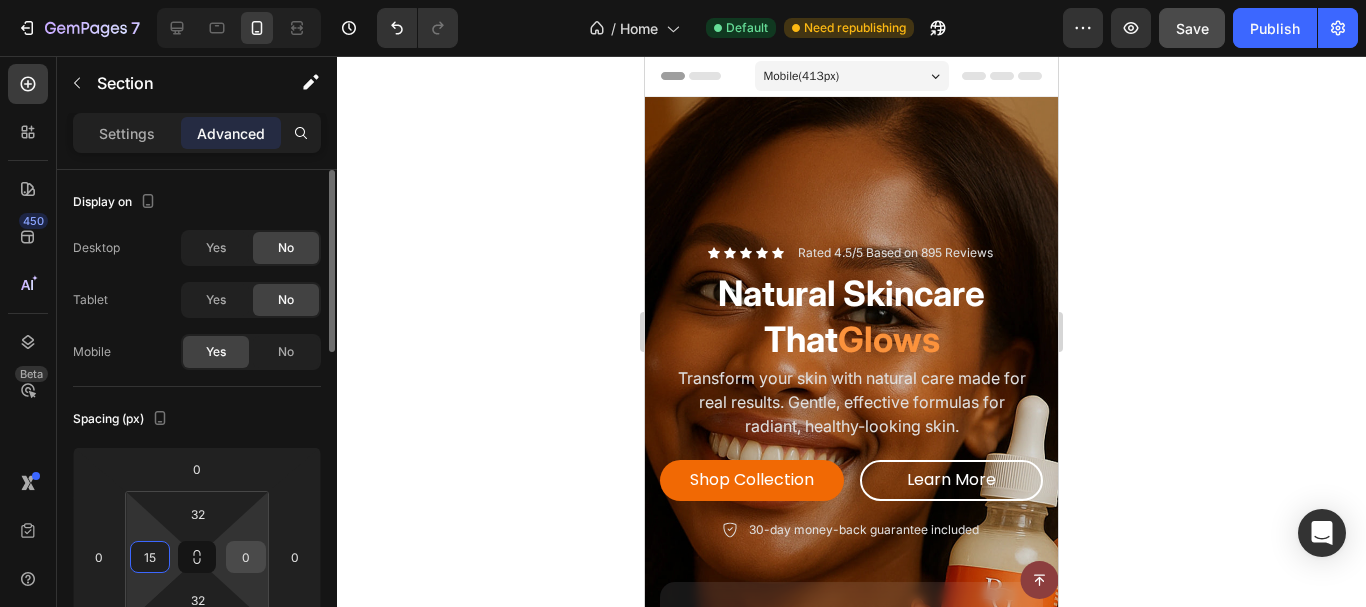 click on "0" at bounding box center (246, 557) 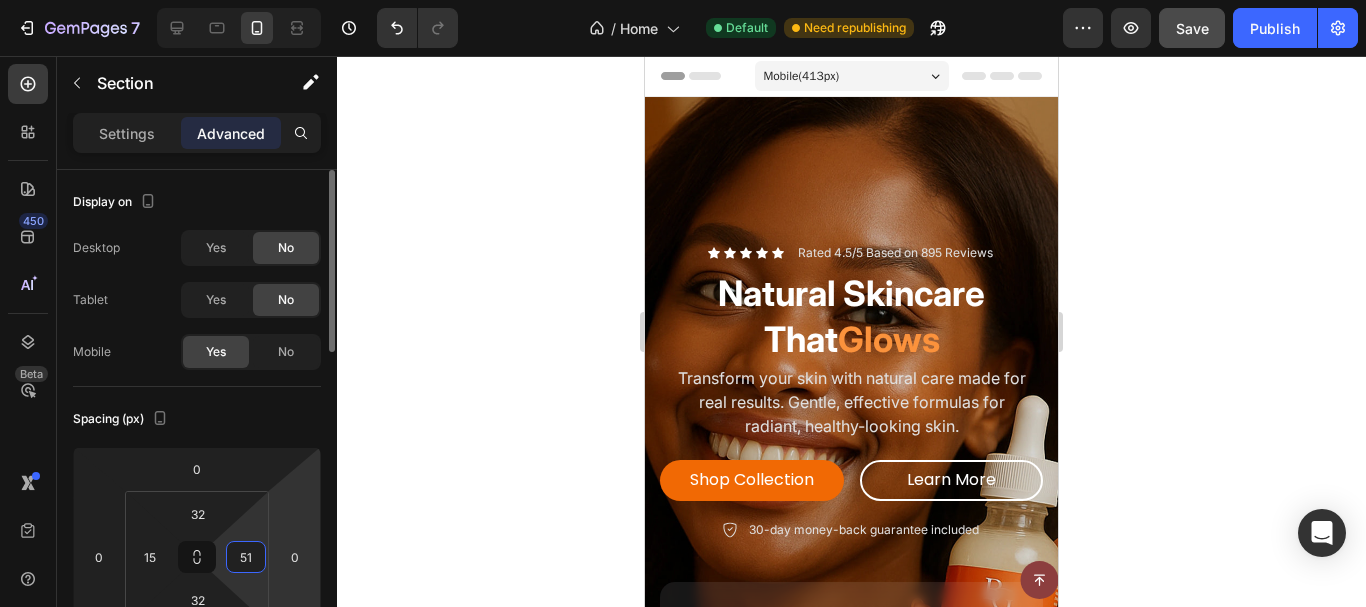 type on "5" 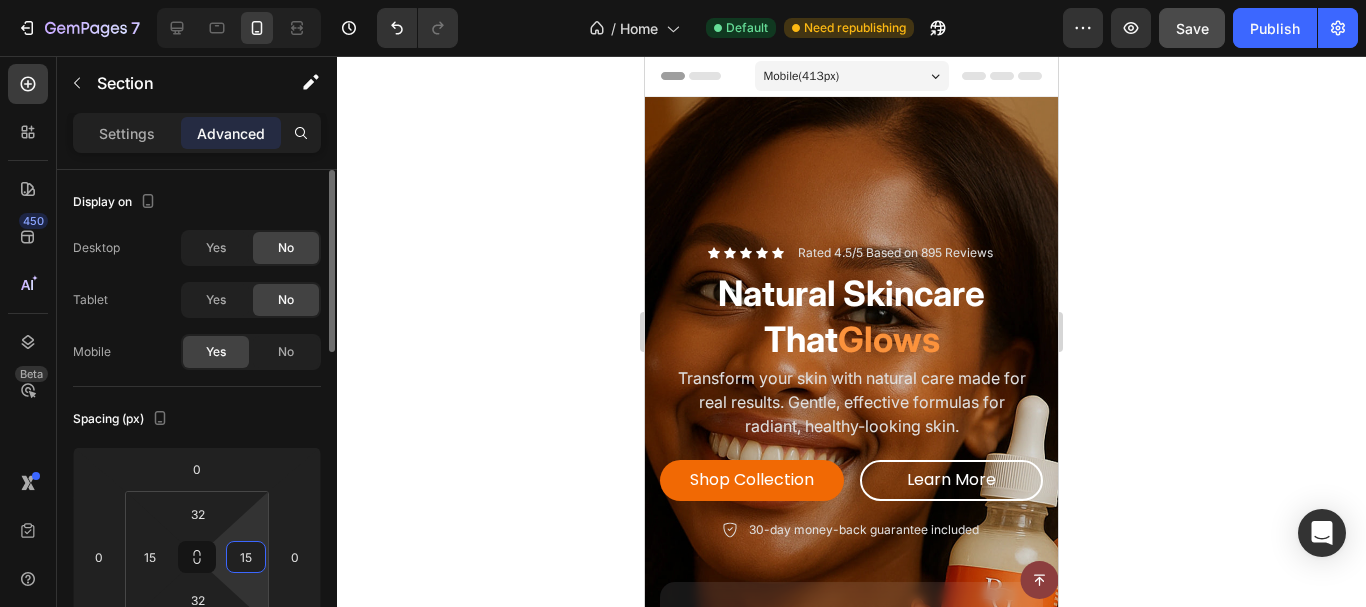 type on "15" 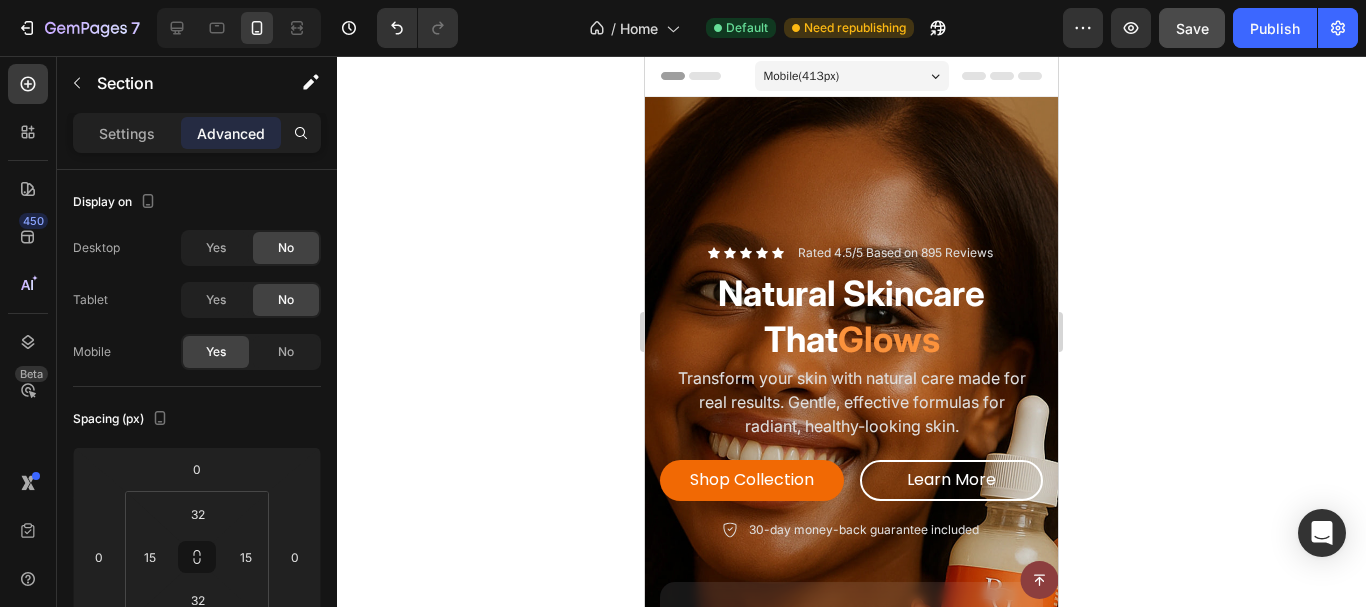 click 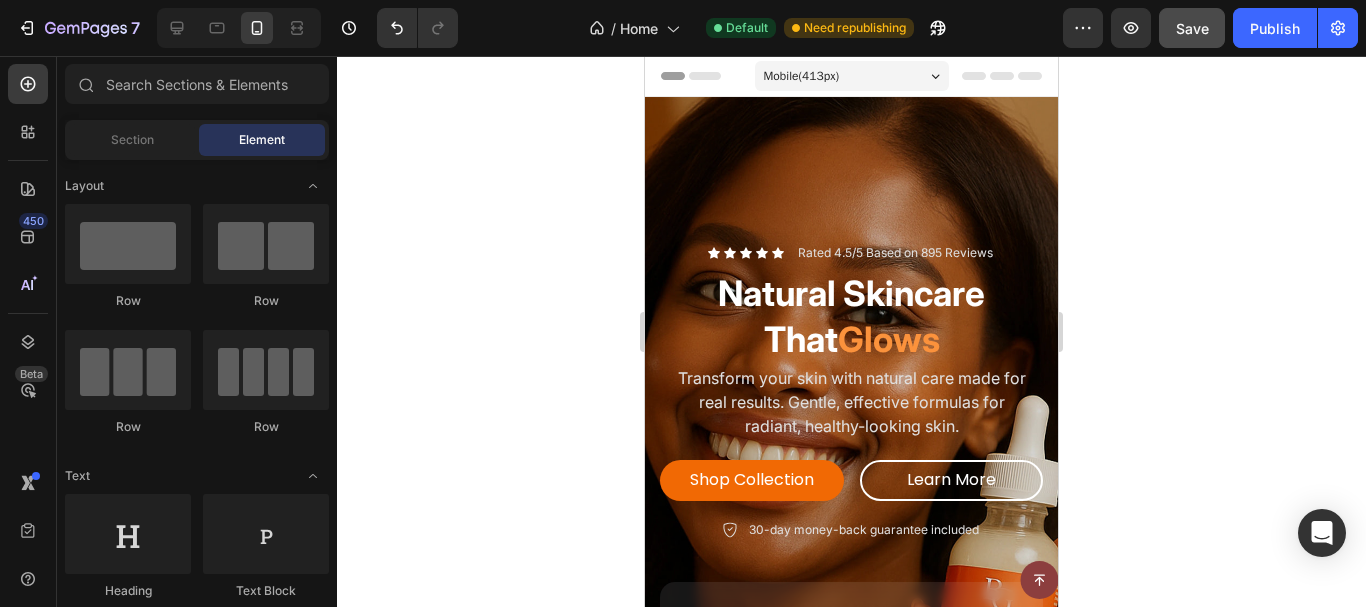 click on "Our Bestselling Products Heading Carefully crafted with natural ingredients to give you the glowing, healthy skin you deserve Text Block" at bounding box center (851, 971) 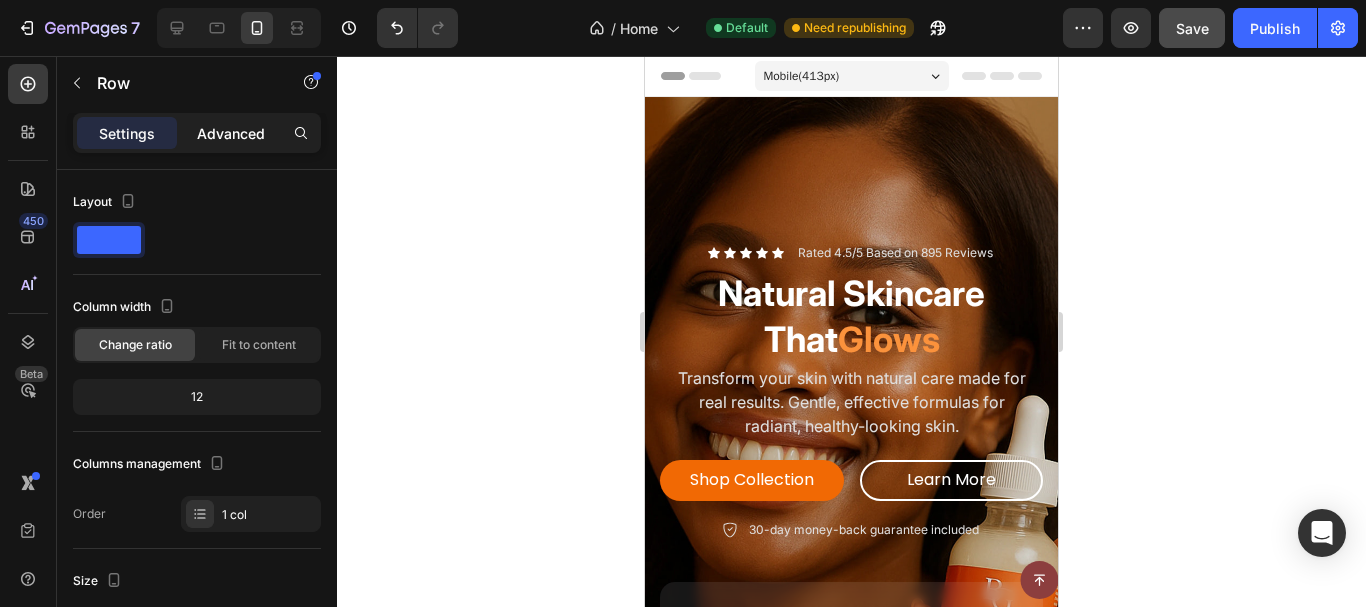 click on "Advanced" 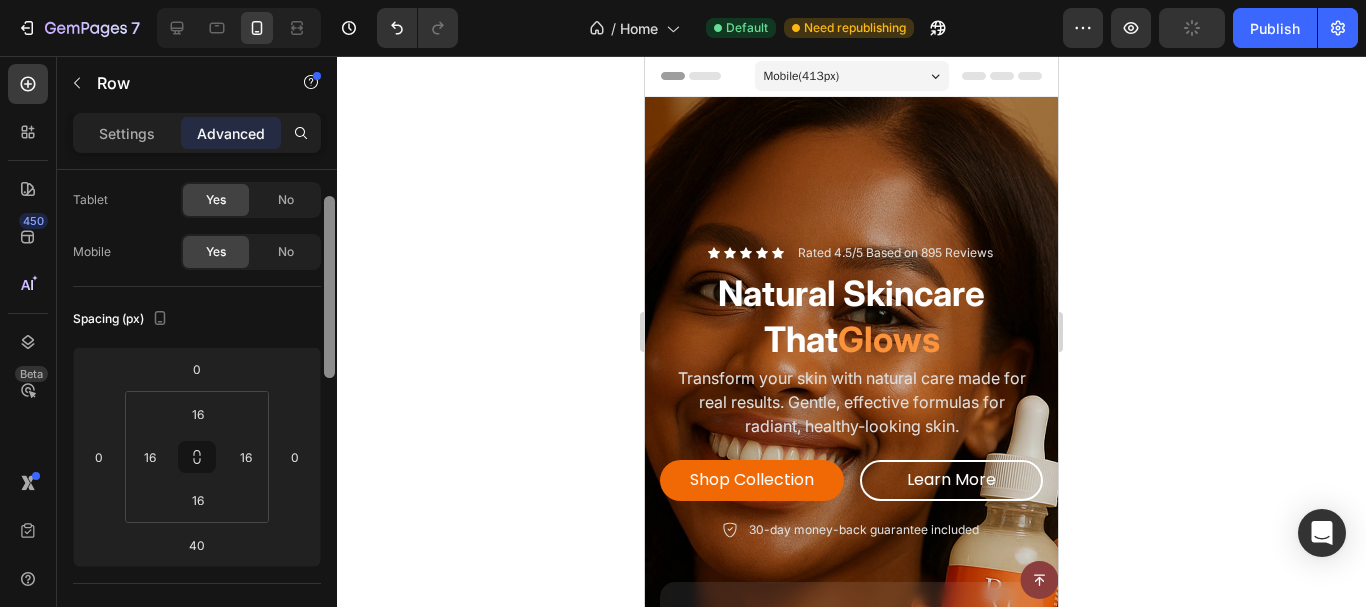drag, startPoint x: 323, startPoint y: 227, endPoint x: 298, endPoint y: 264, distance: 44.65423 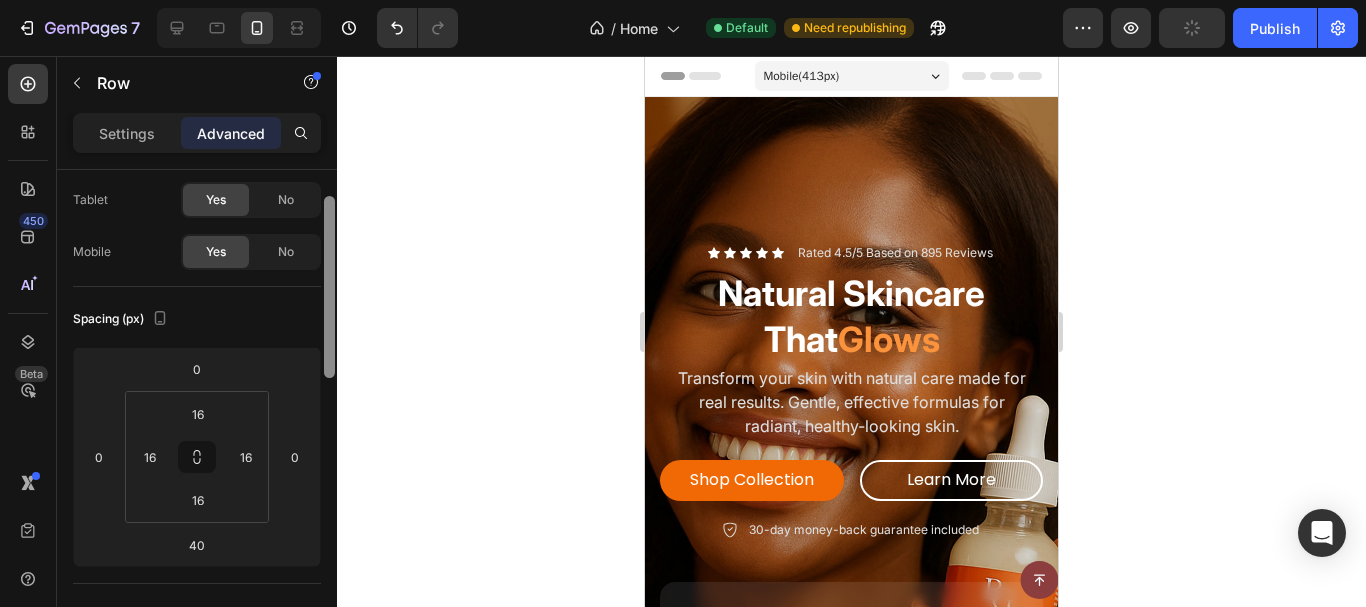 click on "Display on Desktop Yes No Tablet Yes No Mobile Yes No Spacing (px) 0 0 40 0 16 16 16 16 Shape Border Add... Corner Add... Shadow Add... Position Static Opacity 100% Animation Interaction Upgrade to Optimize plan  to unlock Interaction & other premium features. CSS class Delete element" at bounding box center [197, 417] 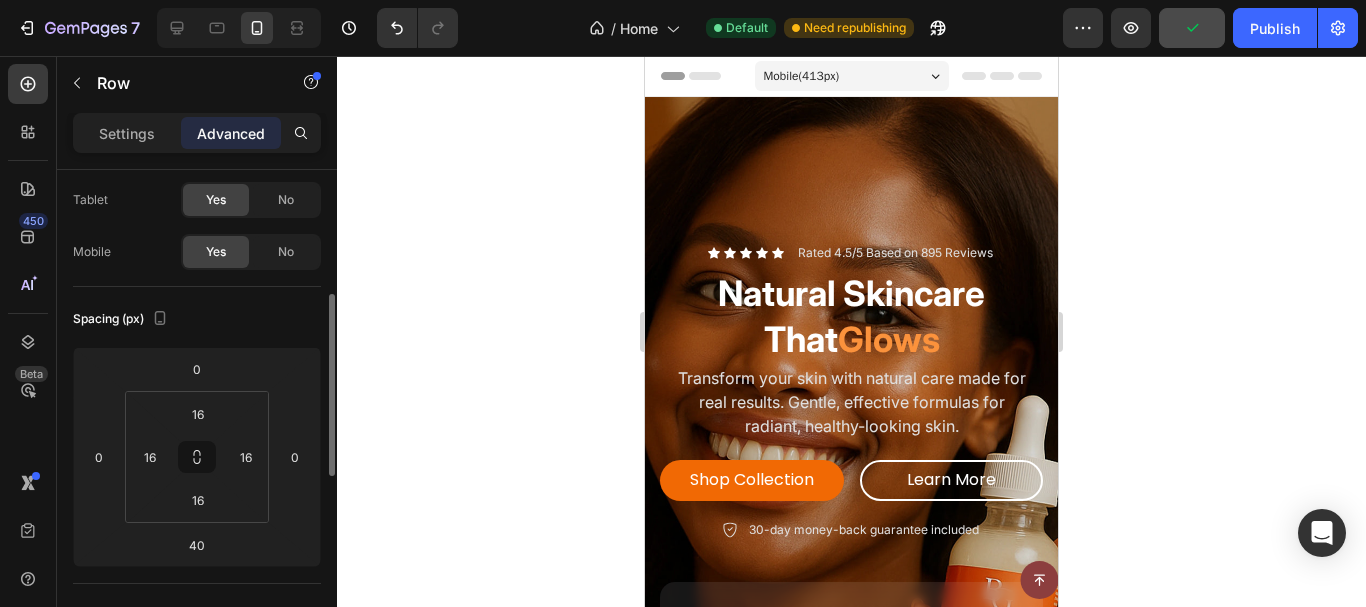 scroll, scrollTop: 164, scrollLeft: 0, axis: vertical 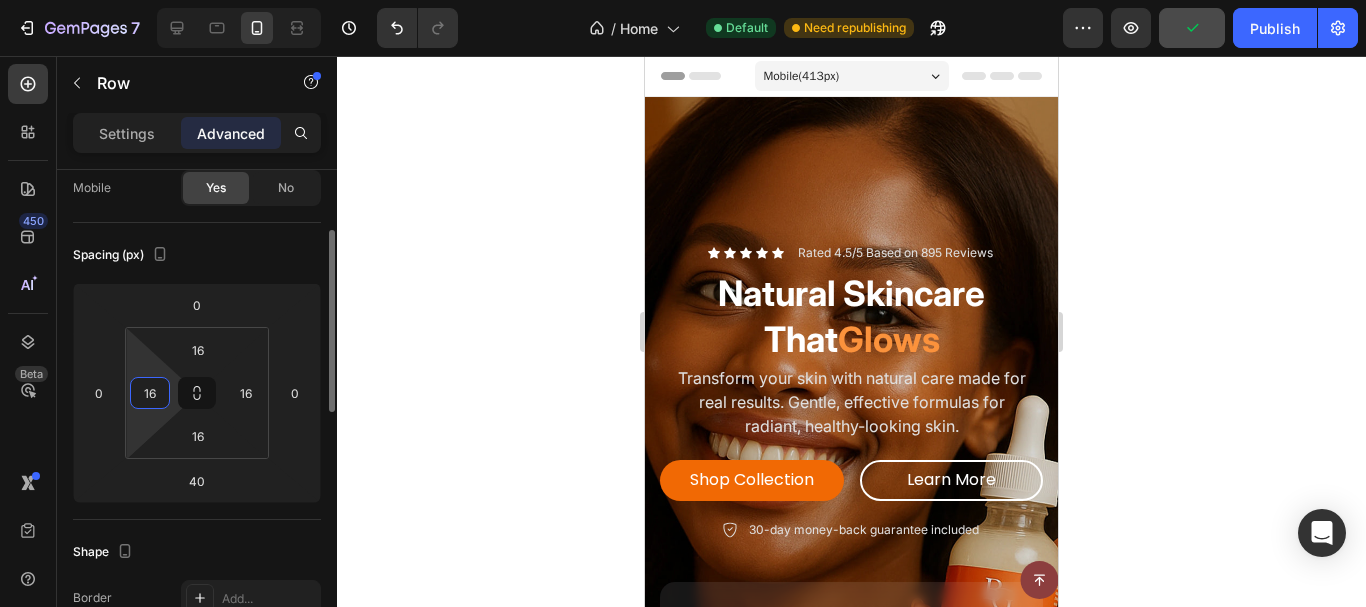 click on "16" at bounding box center [150, 393] 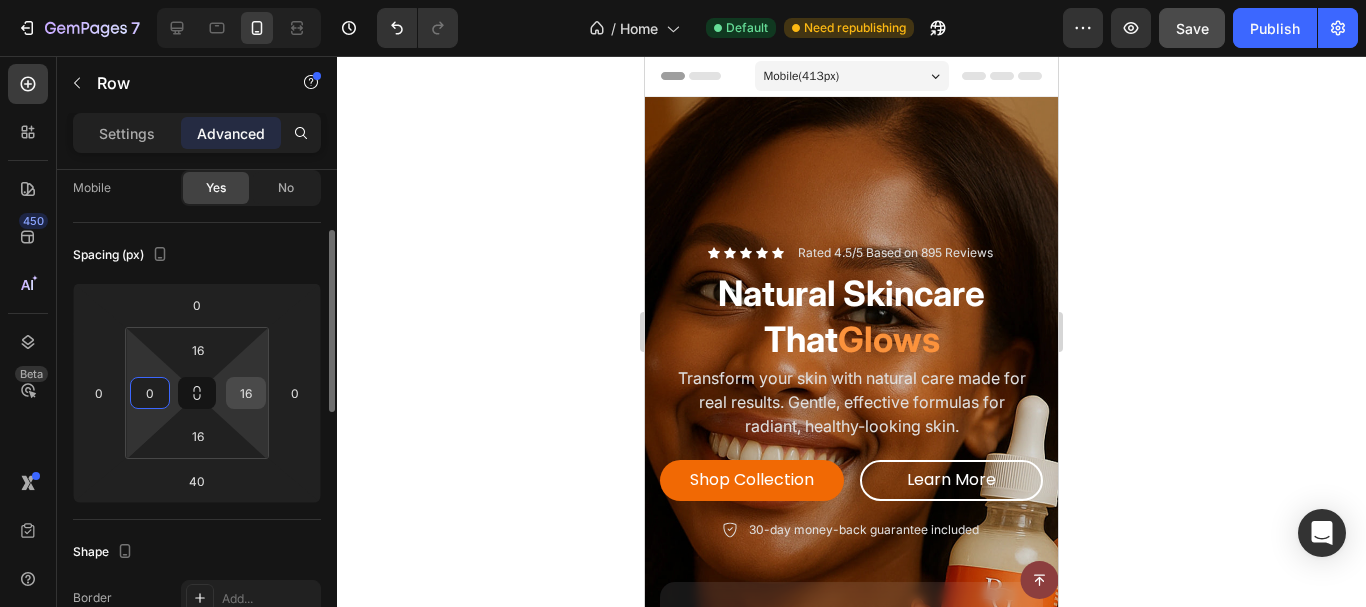 type on "0" 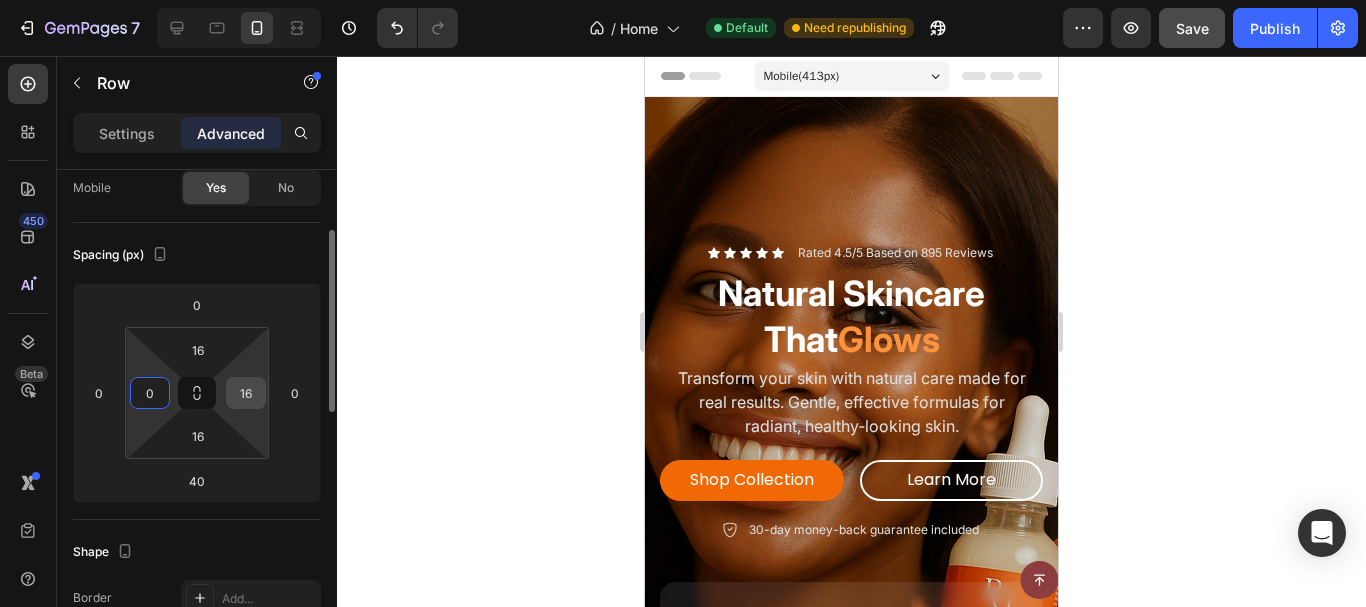 click on "16" at bounding box center [246, 393] 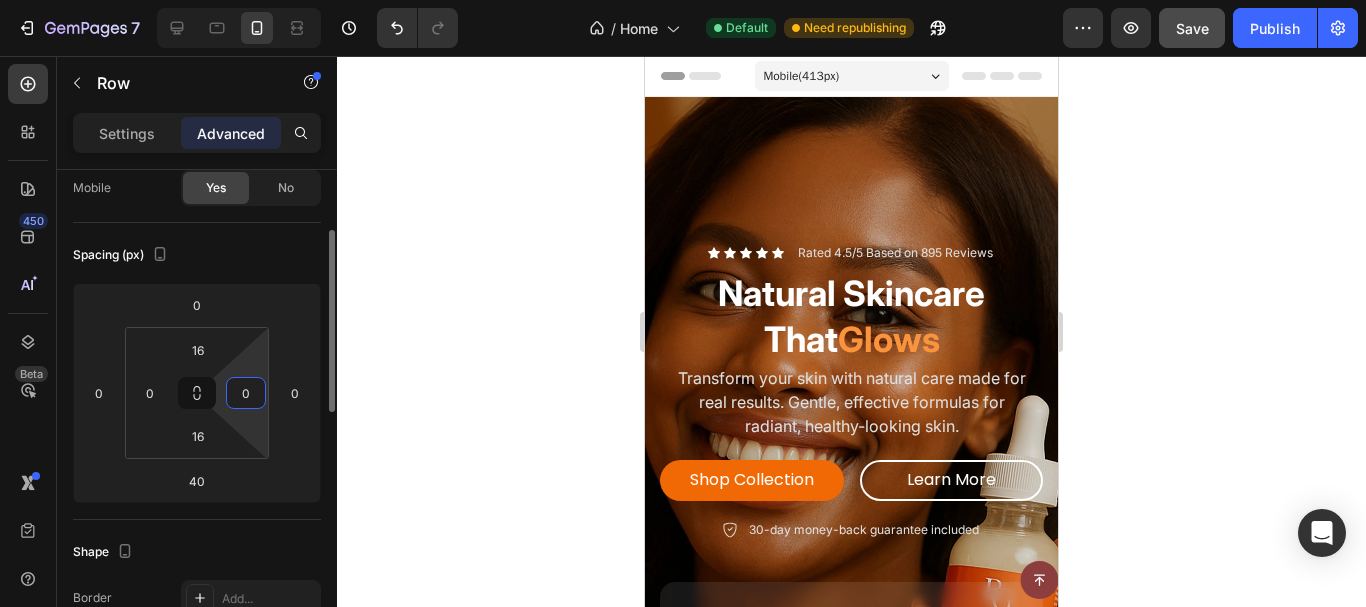 type on "0" 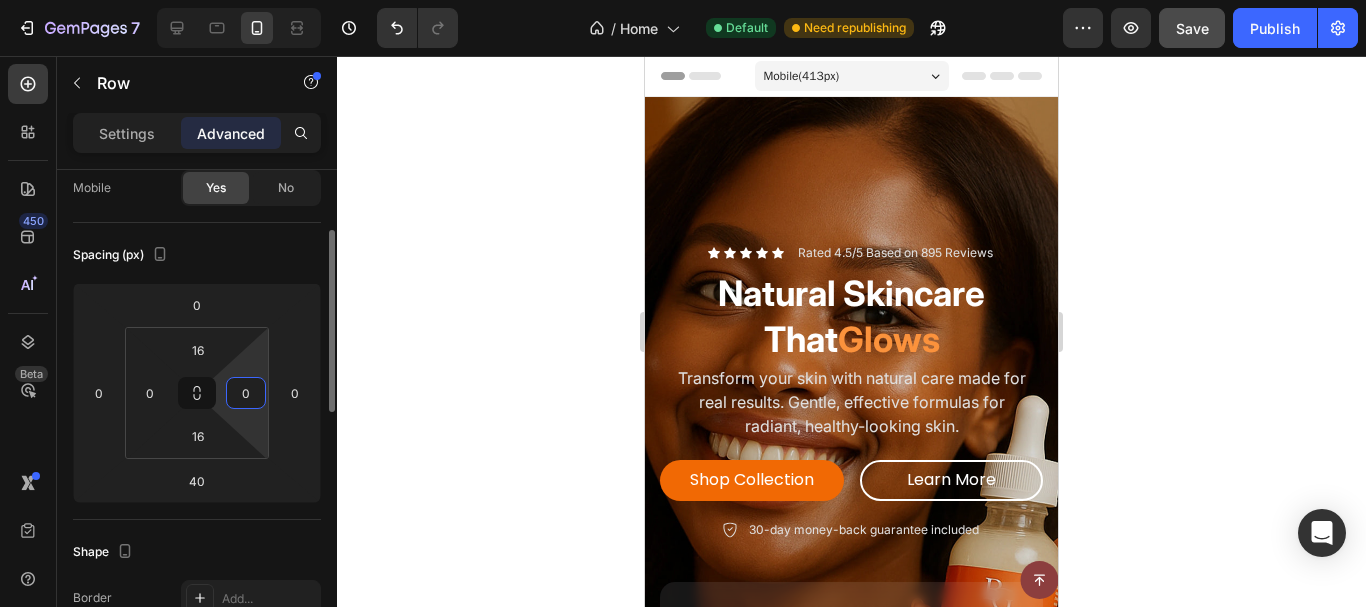click on "Shape Border Add... Corner Add... Shadow Add..." 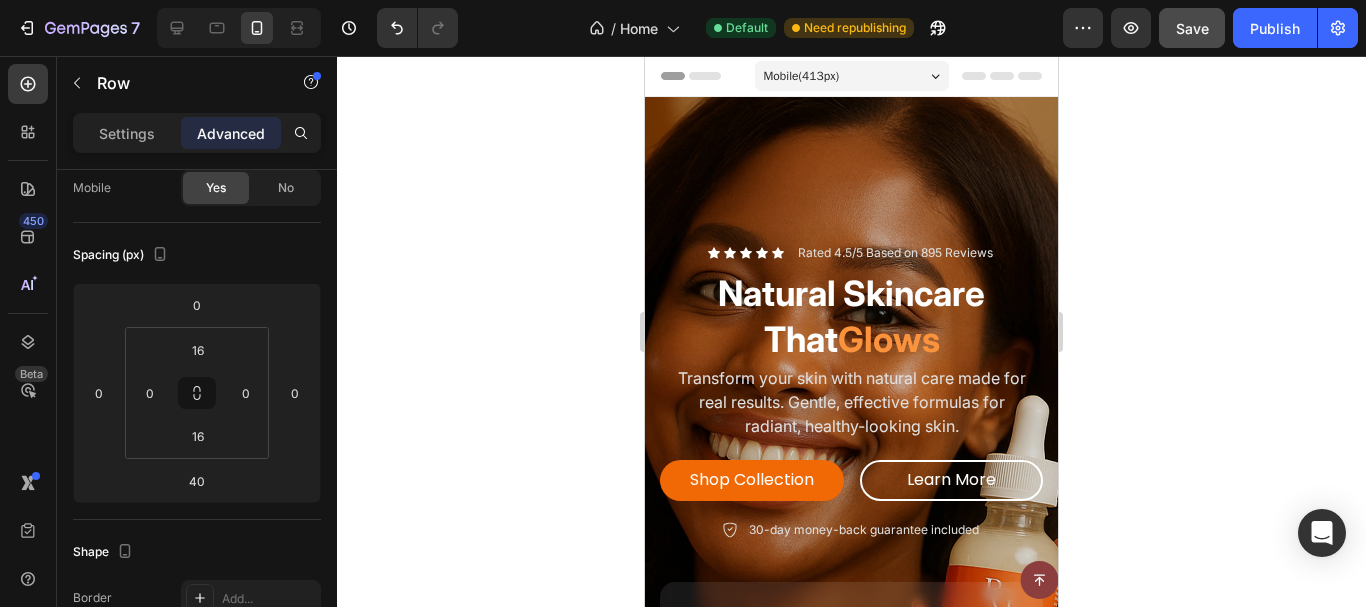 click 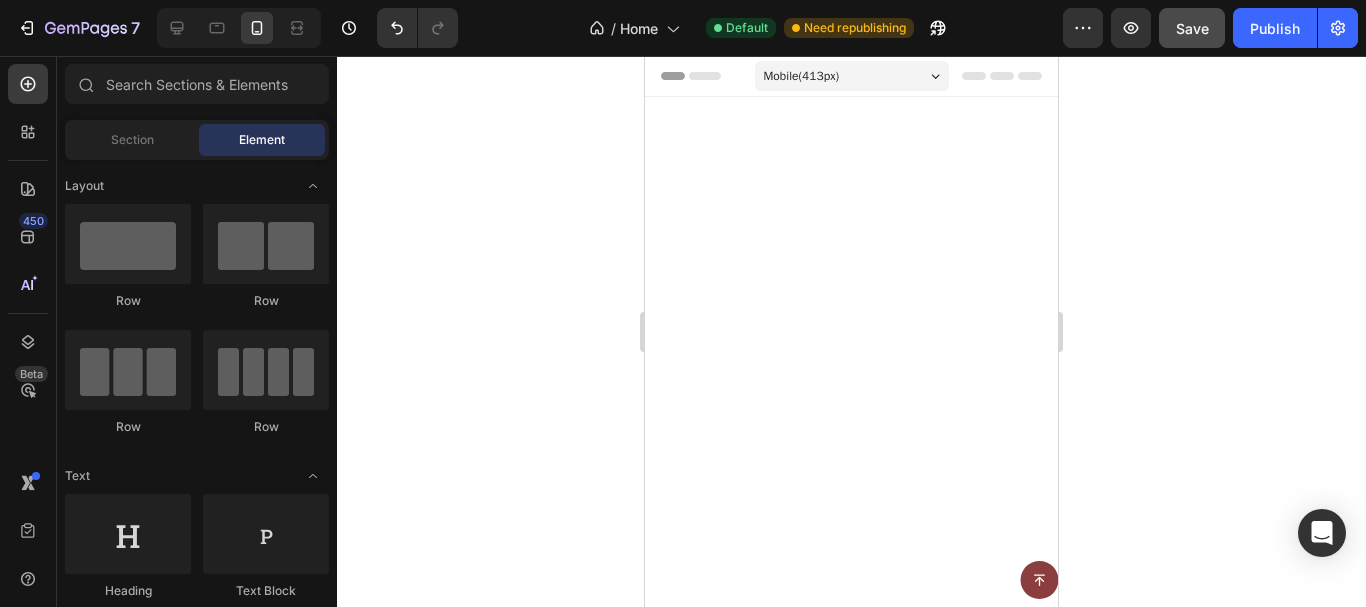 click on "Product Images Kojic Acid & Turmeric Soap Product Title Replace this text with your content Text Block $19.99 Product Price Product Price Add to cart Add to Cart Row Product Row" at bounding box center (851, 1479) 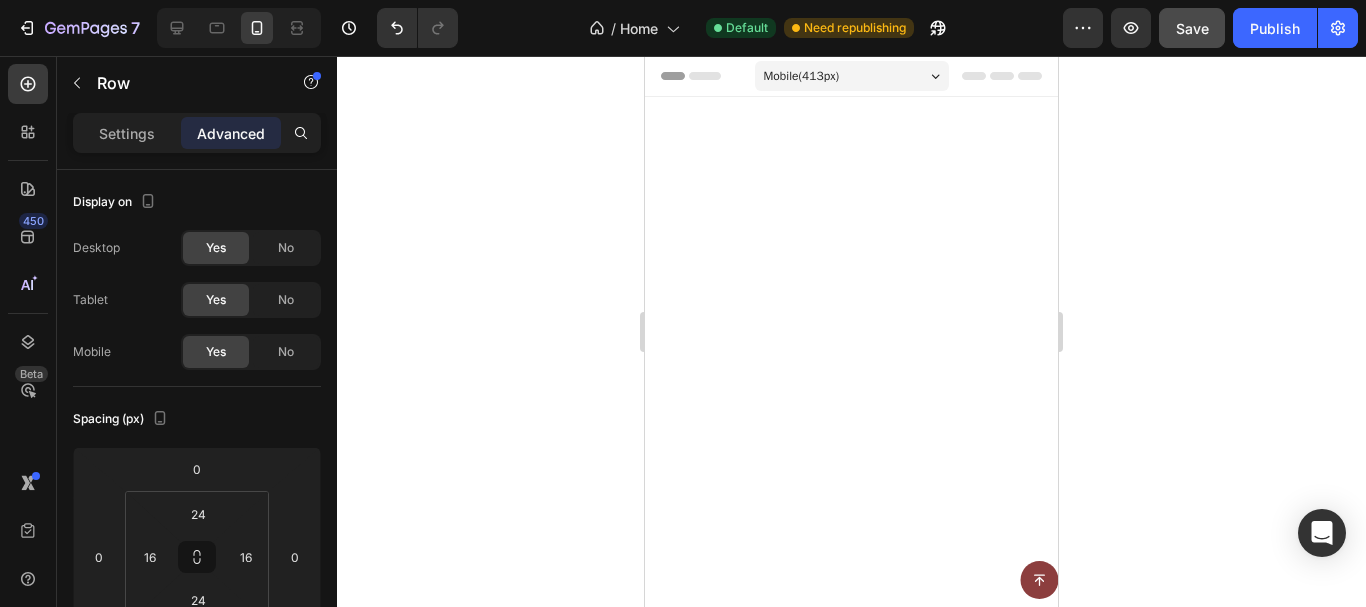 click on "Product Images" at bounding box center (728, 1201) 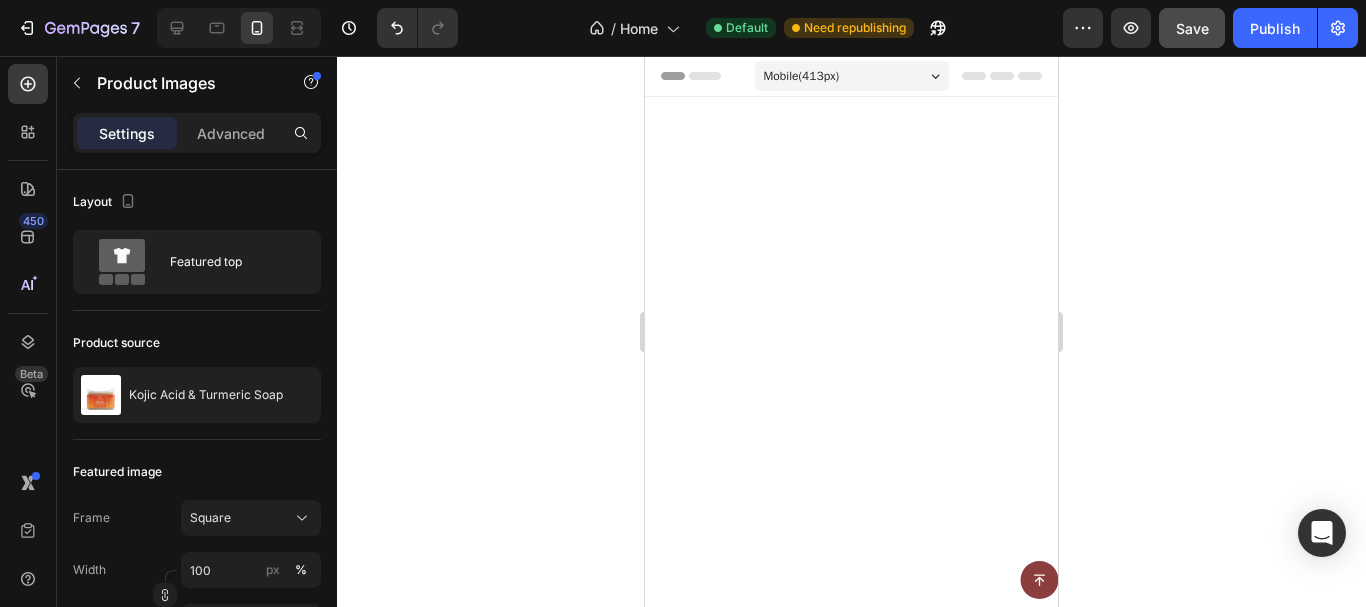 click on "Row" at bounding box center [680, 1177] 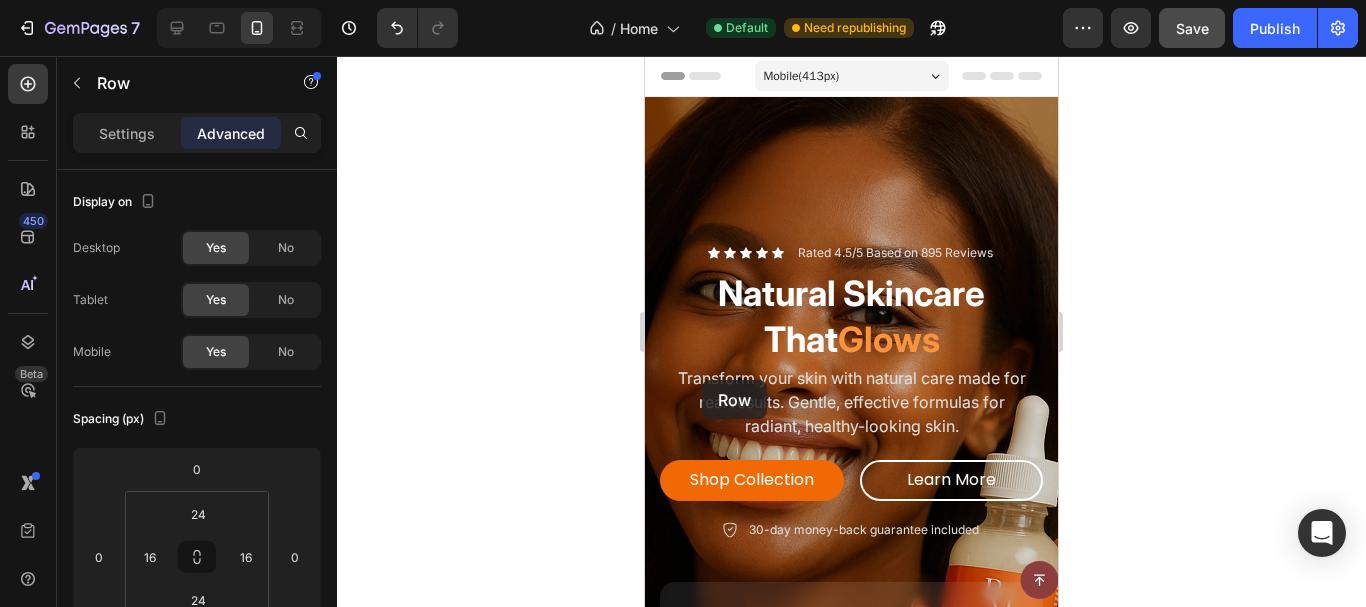 drag, startPoint x: 675, startPoint y: 114, endPoint x: 702, endPoint y: 380, distance: 267.3668 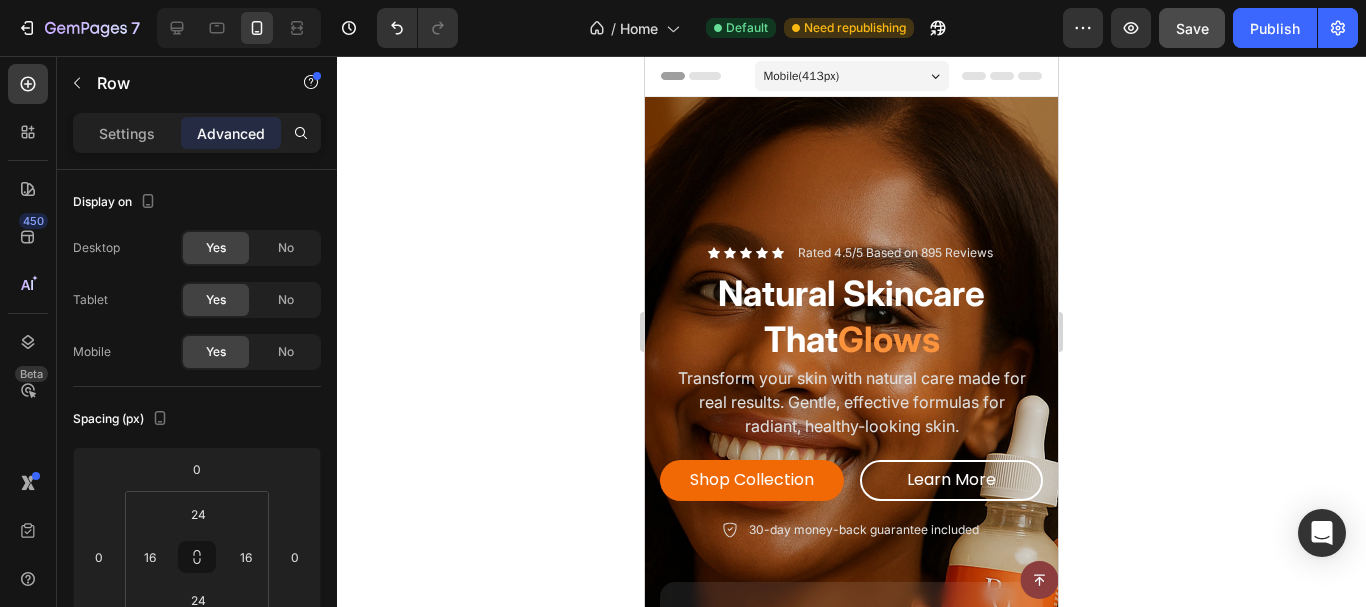 click 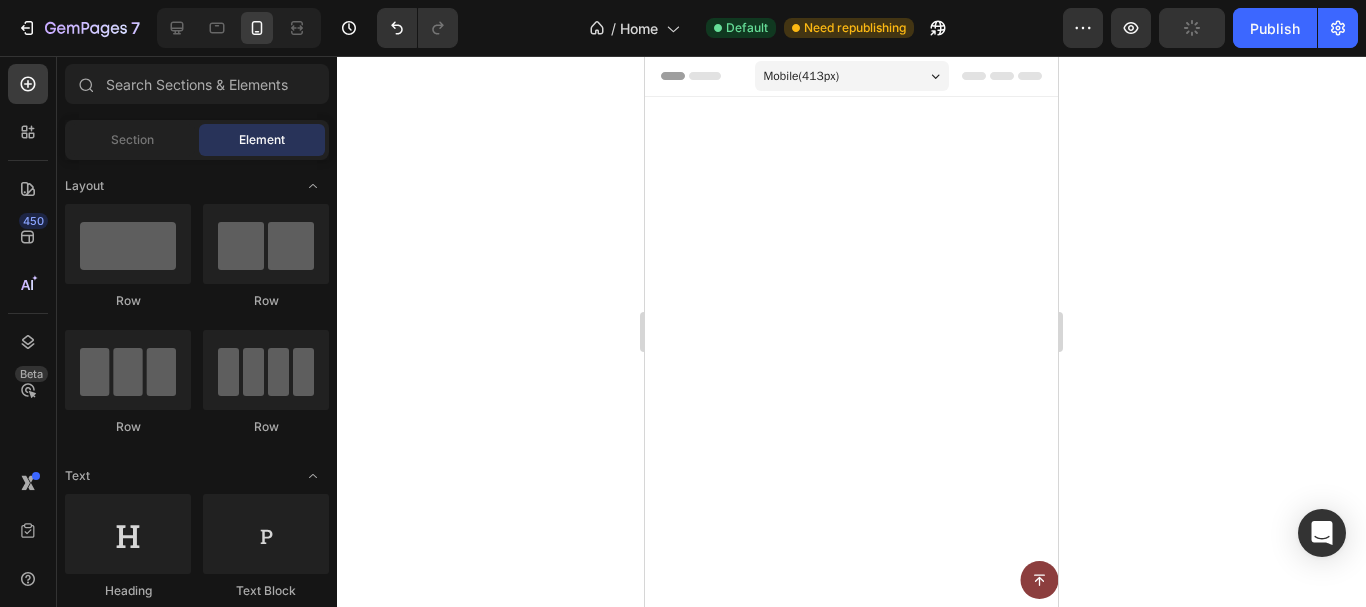 click on "Product Images Kojic Acid & Turmeric Soap Product Title Replace this text with your content Text Block $19.99 Product Price Product Price Add to cart Add to Cart Row Product Row" at bounding box center [752, 1332] 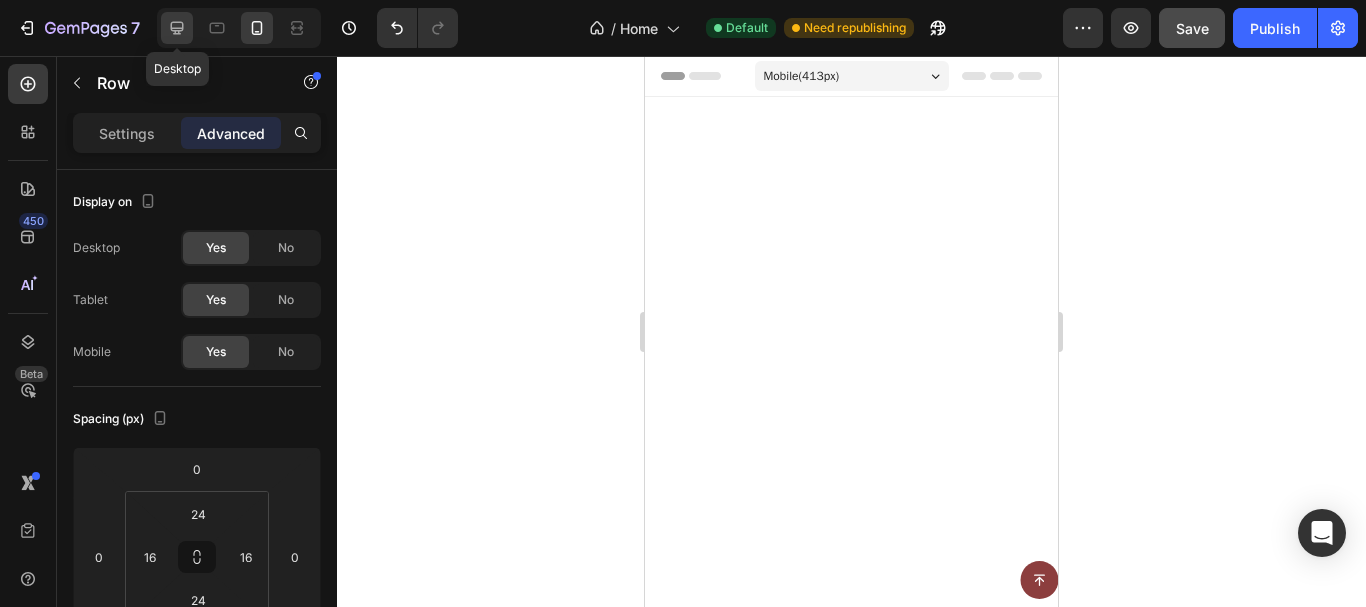 click 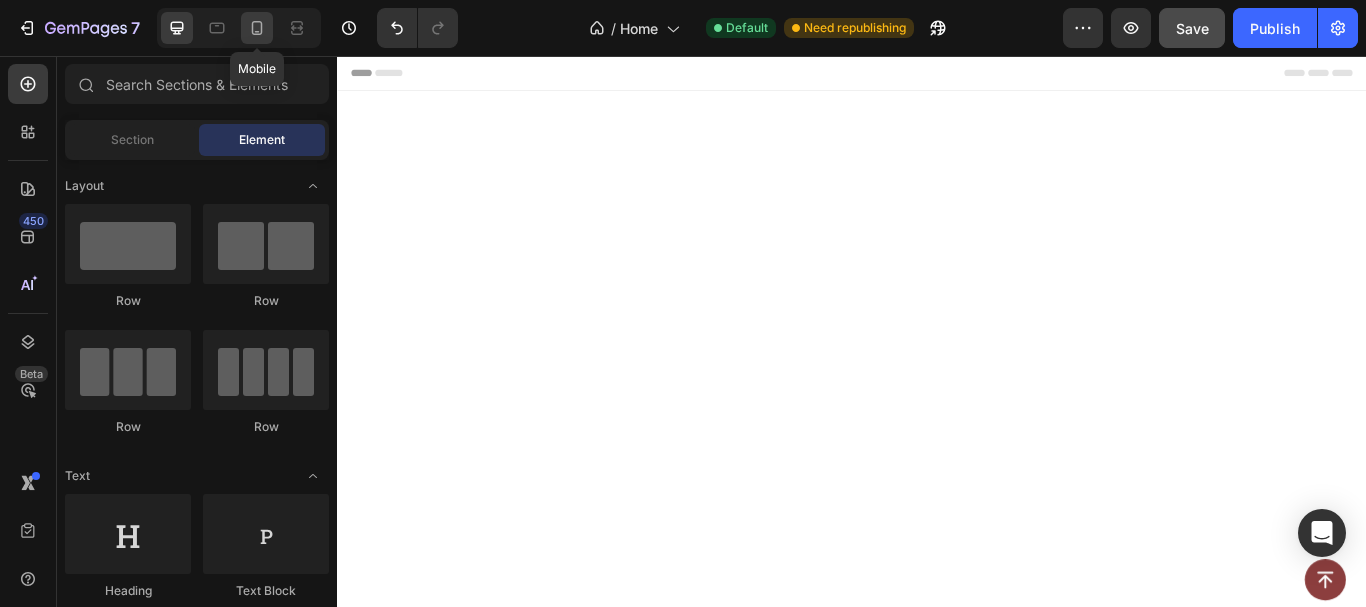click 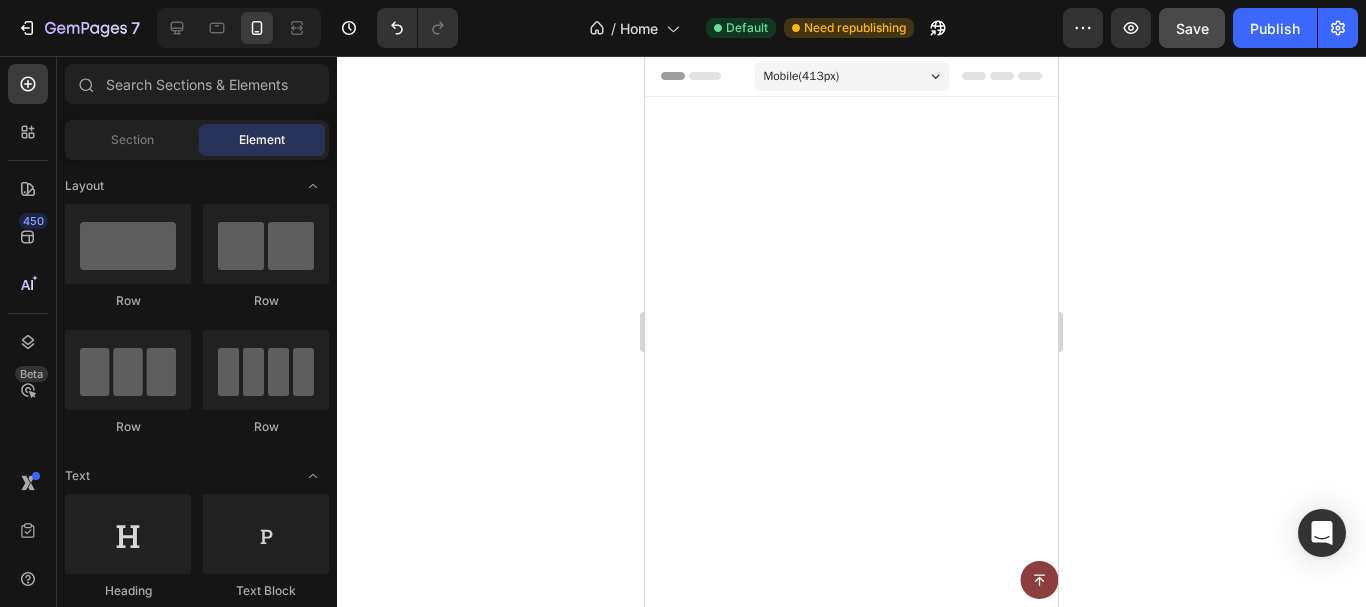 click on "Product Images Kojic Acid & Turmeric Soap Product Title Replace this text with your content Text Block $19.99 Product Price Product Price Add to cart Add to Cart Row Product Row" at bounding box center [752, 1332] 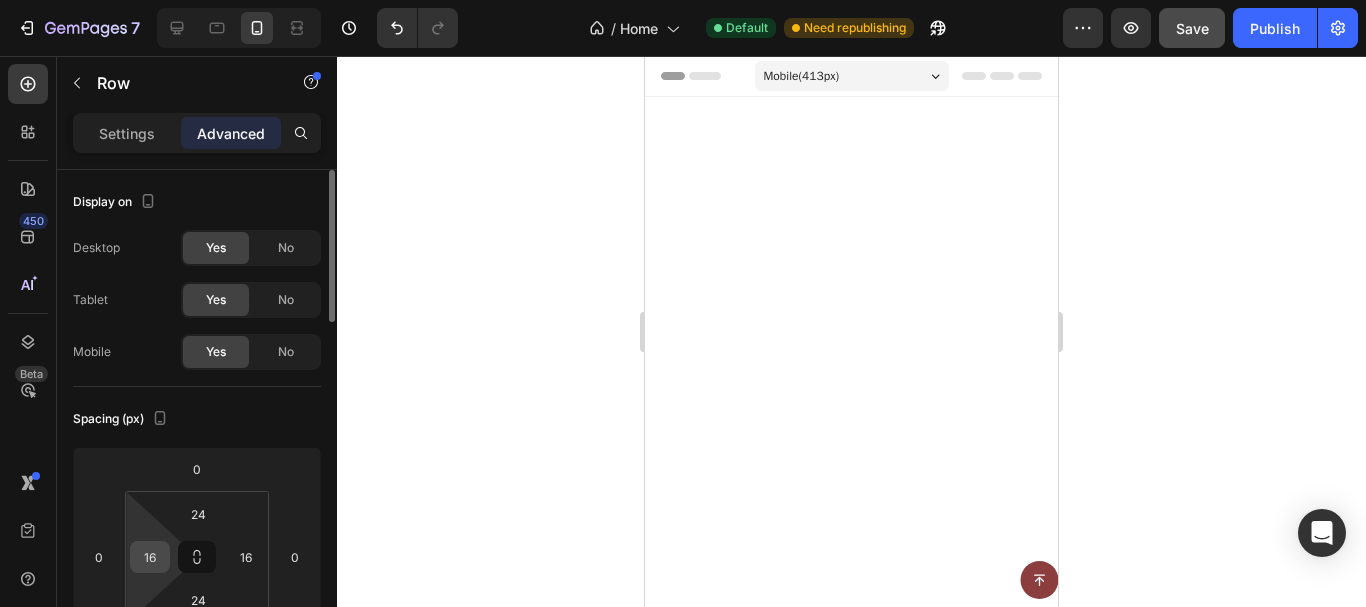click on "16" at bounding box center (150, 557) 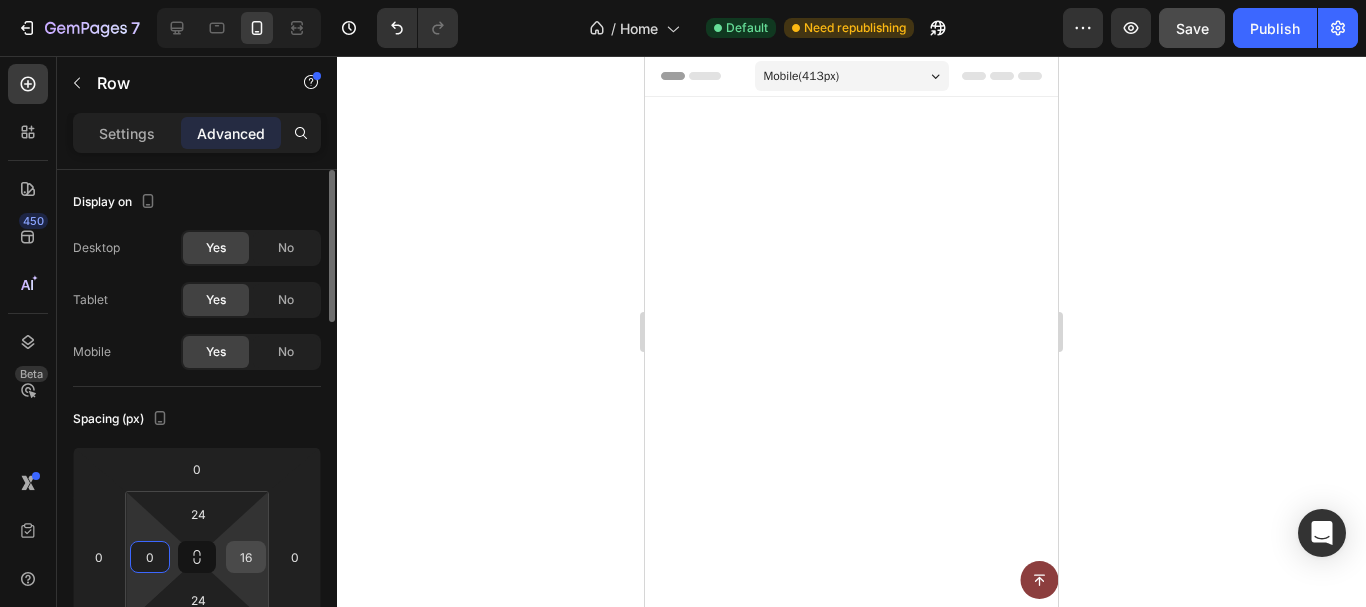 type on "0" 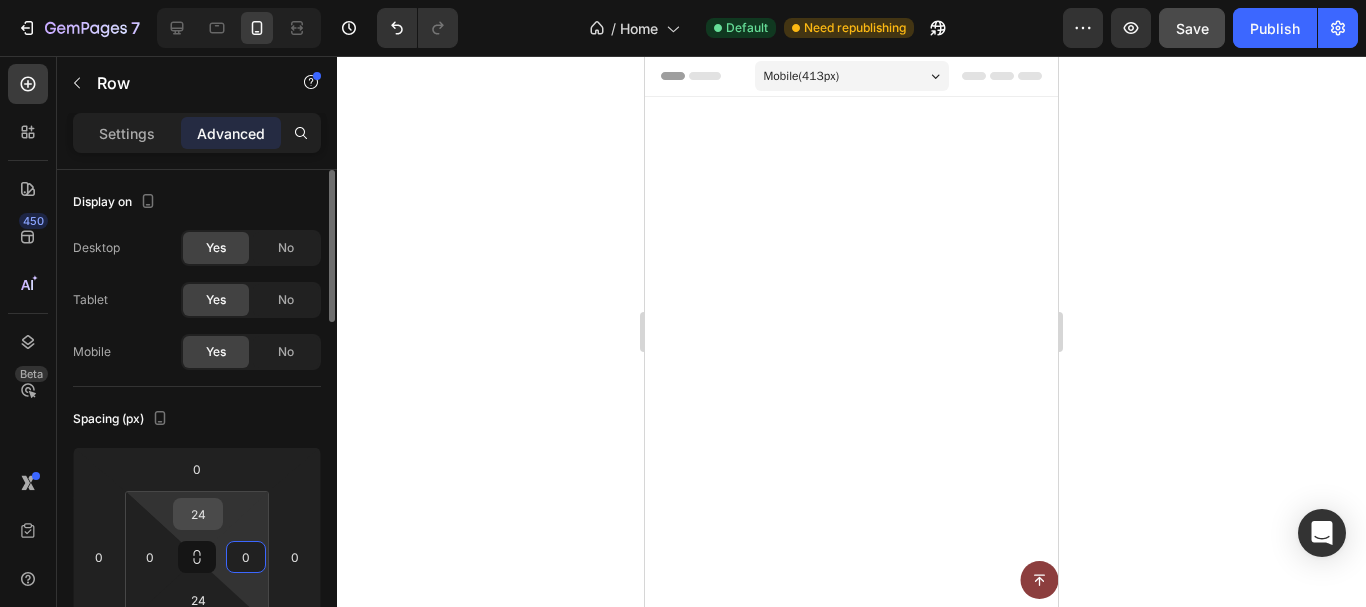 type on "0" 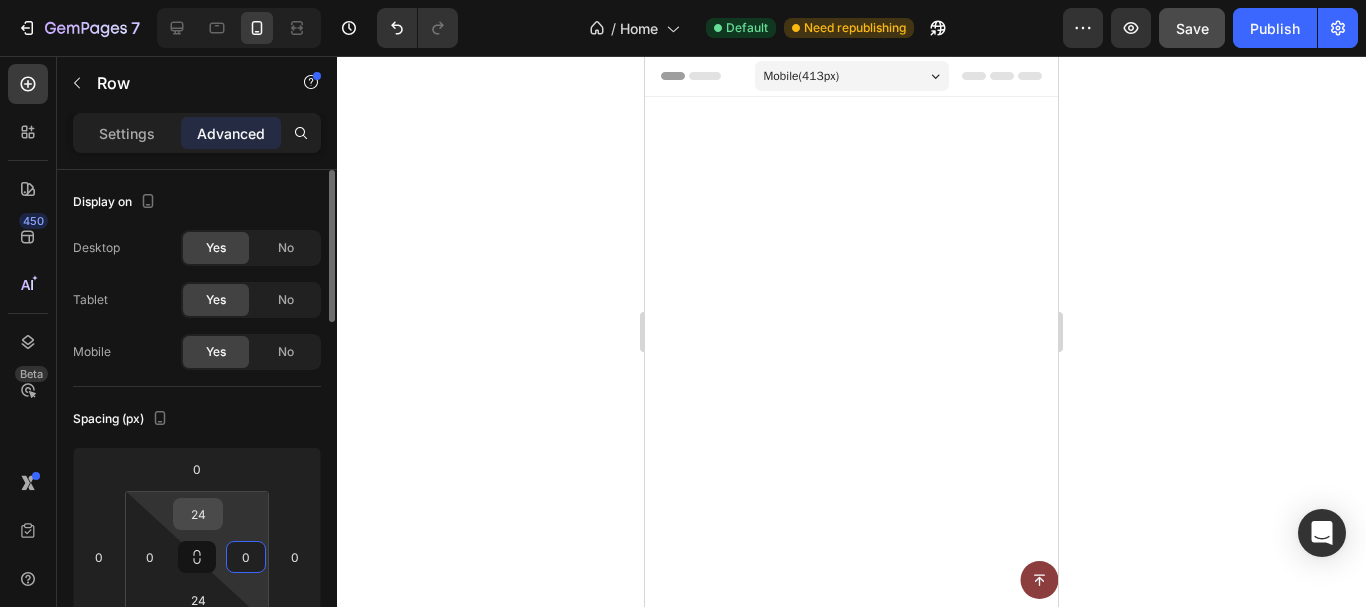 click on "24" at bounding box center [198, 514] 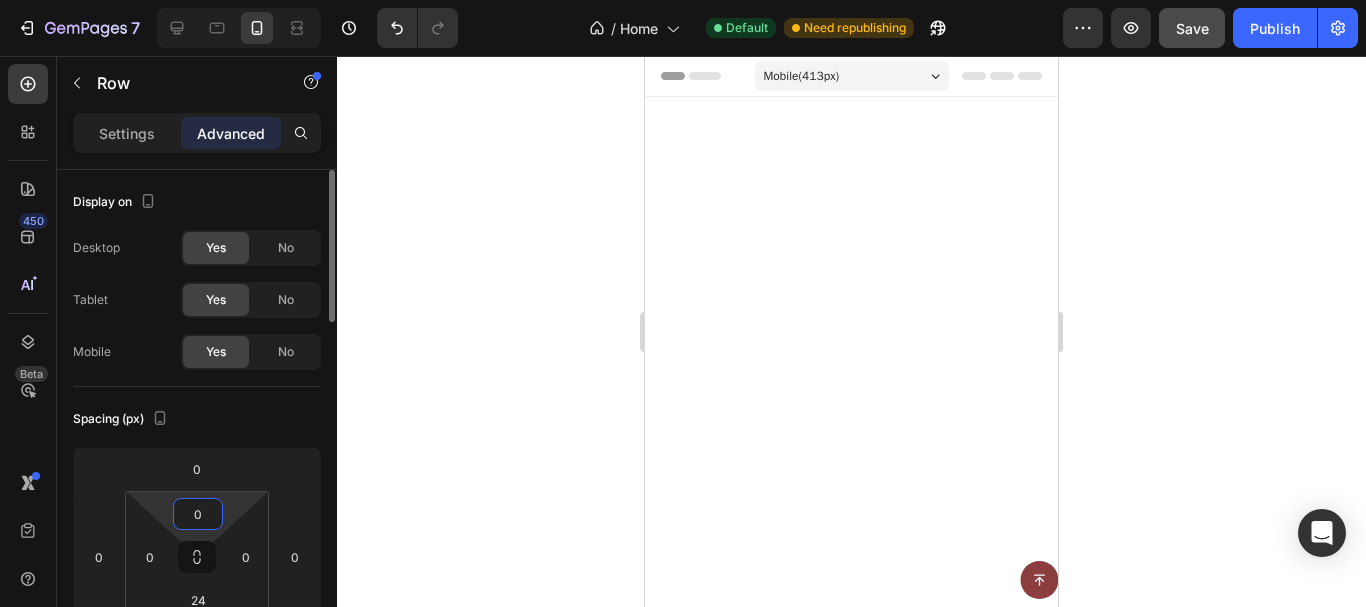 type on "0" 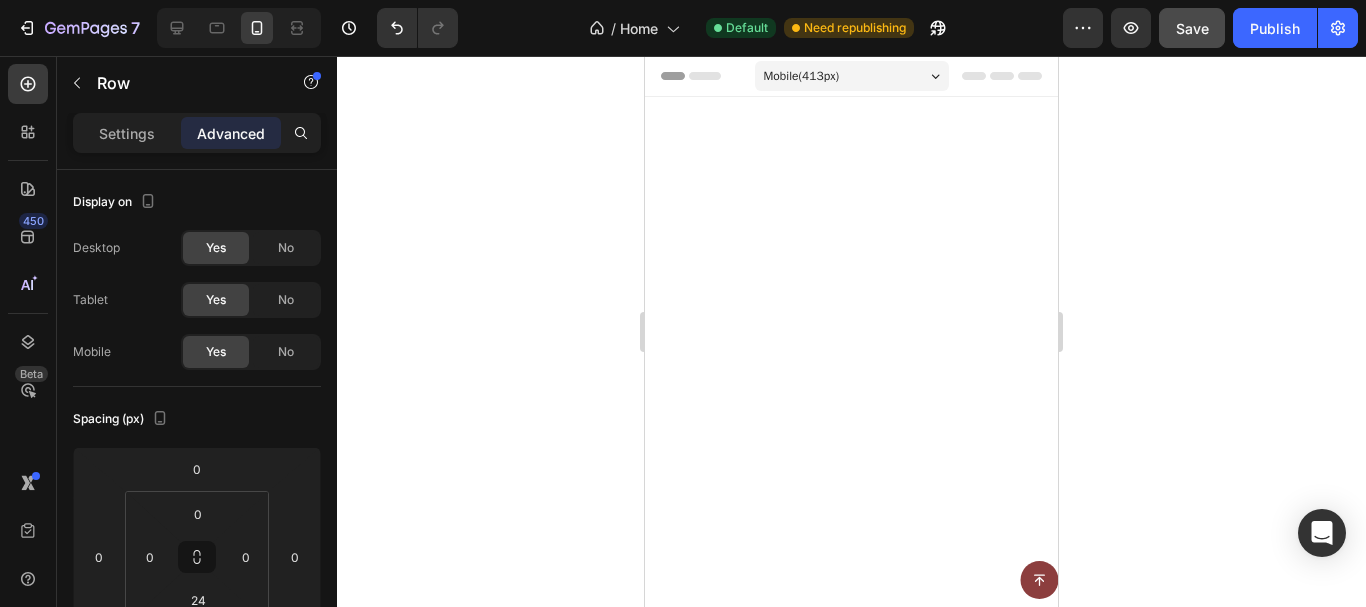 click 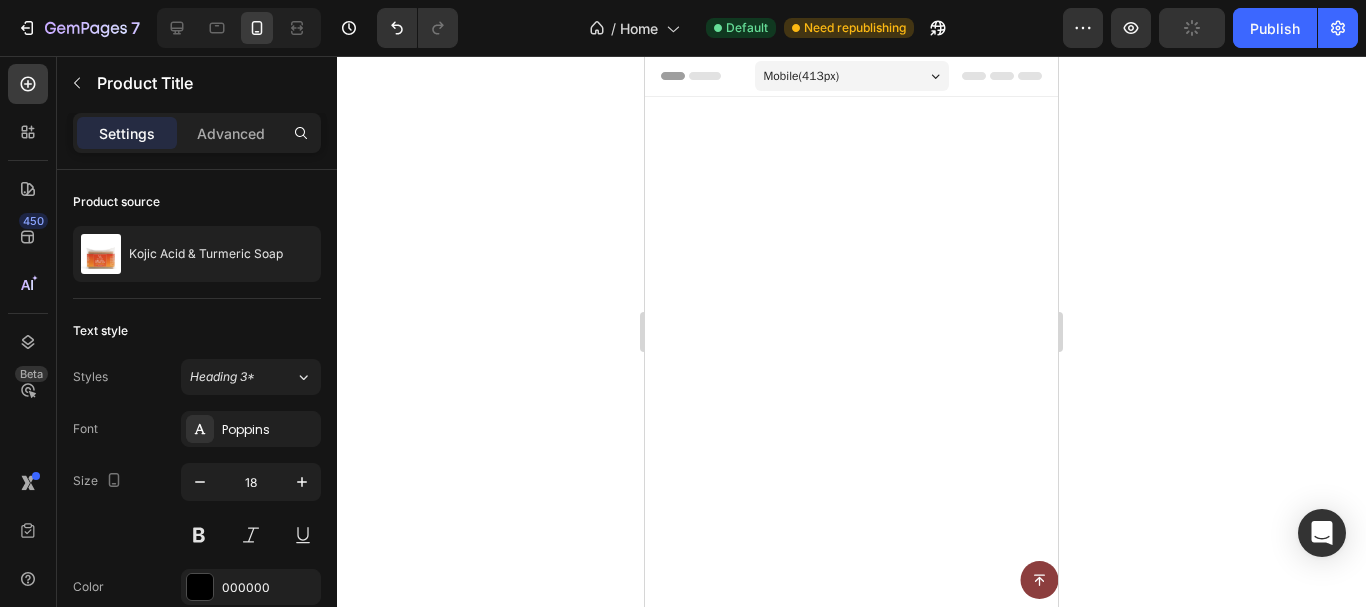 click on "Kojic Acid & Turmeric Soap" at bounding box center [752, 1292] 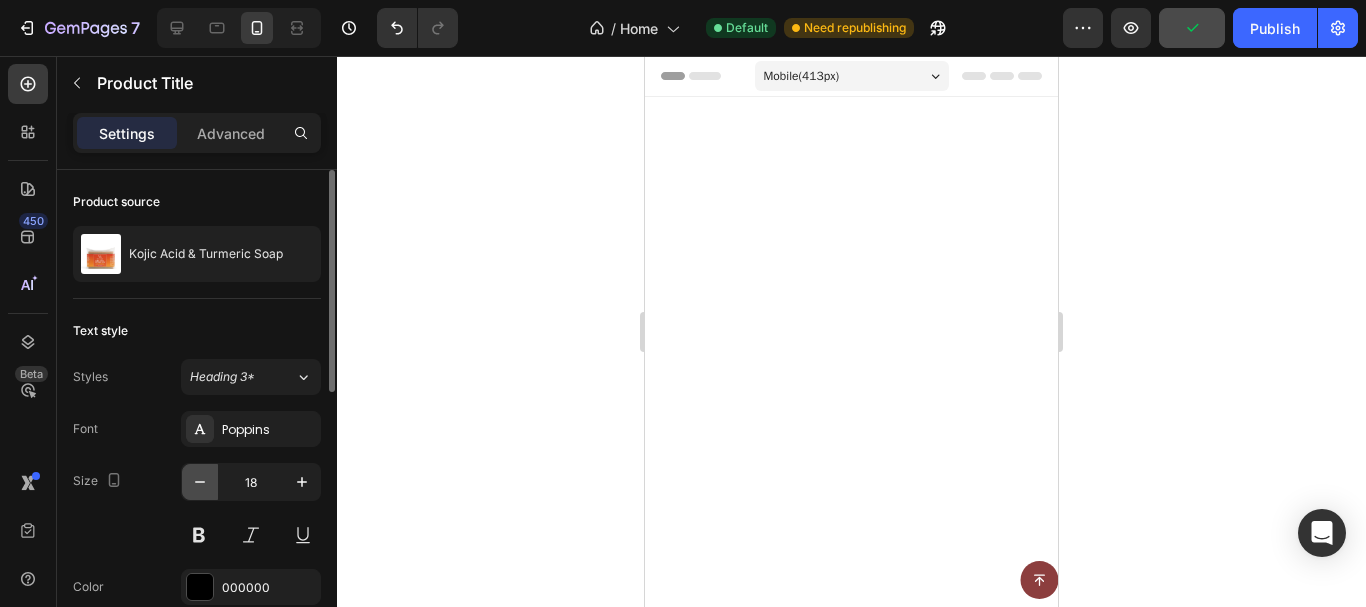 click 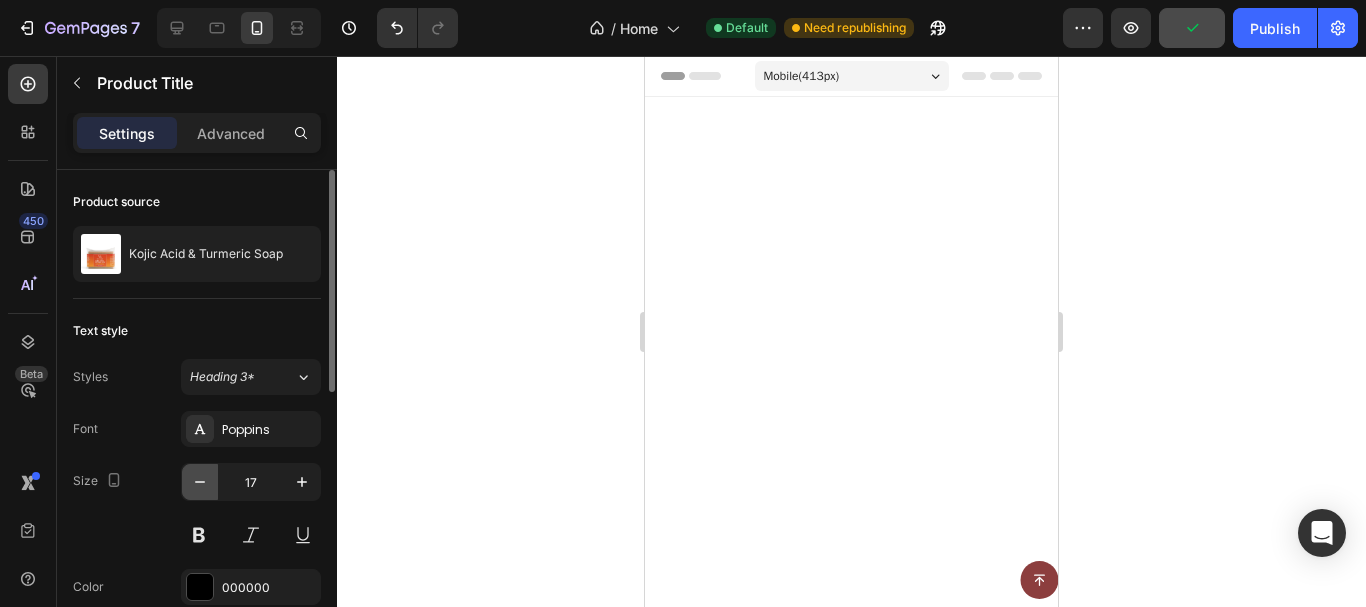 click 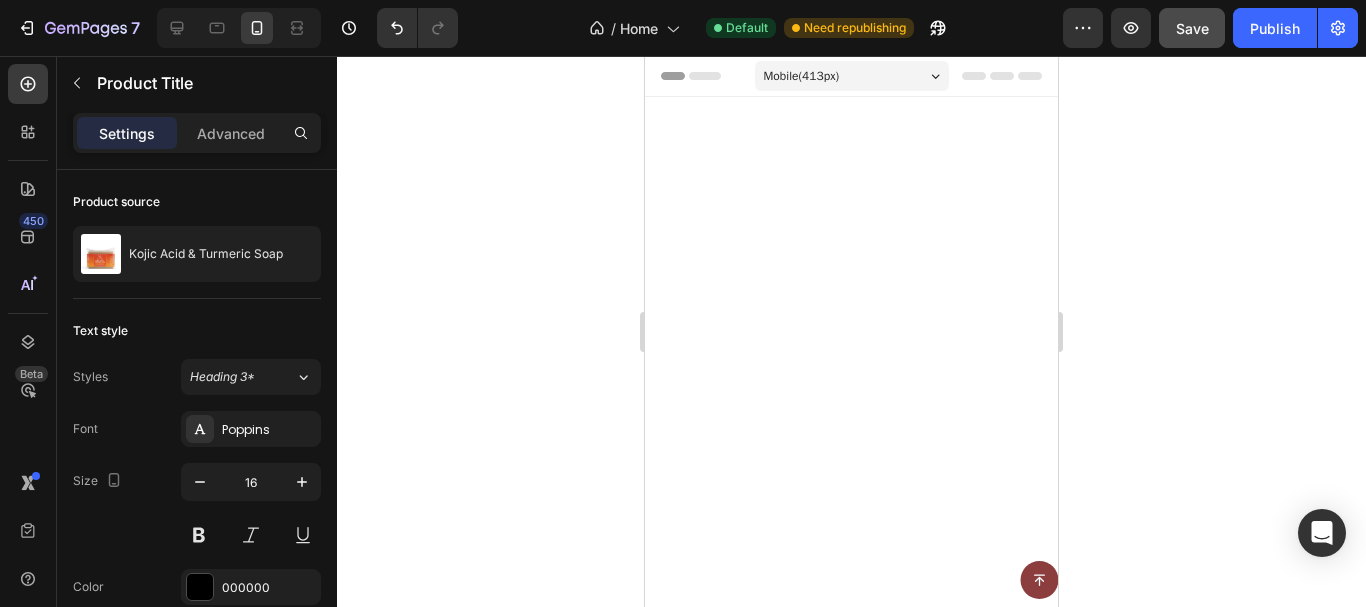 click on "Replace this text with your content" at bounding box center [762, 1346] 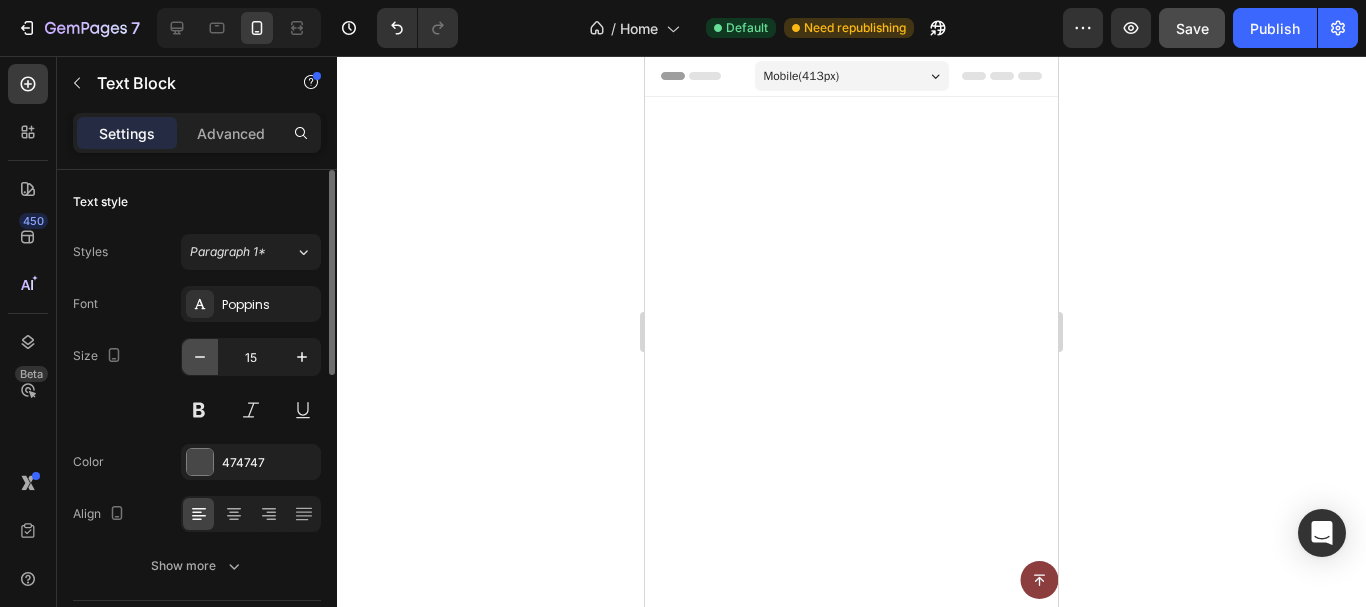 click 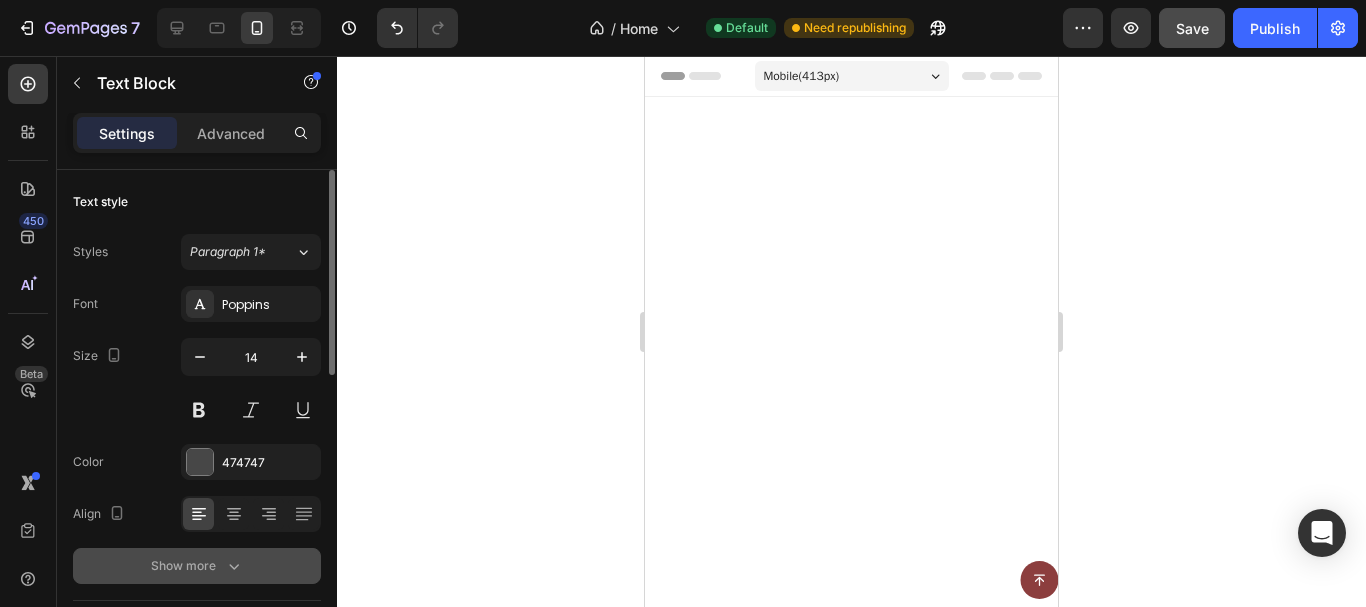 click on "Show more" at bounding box center [197, 566] 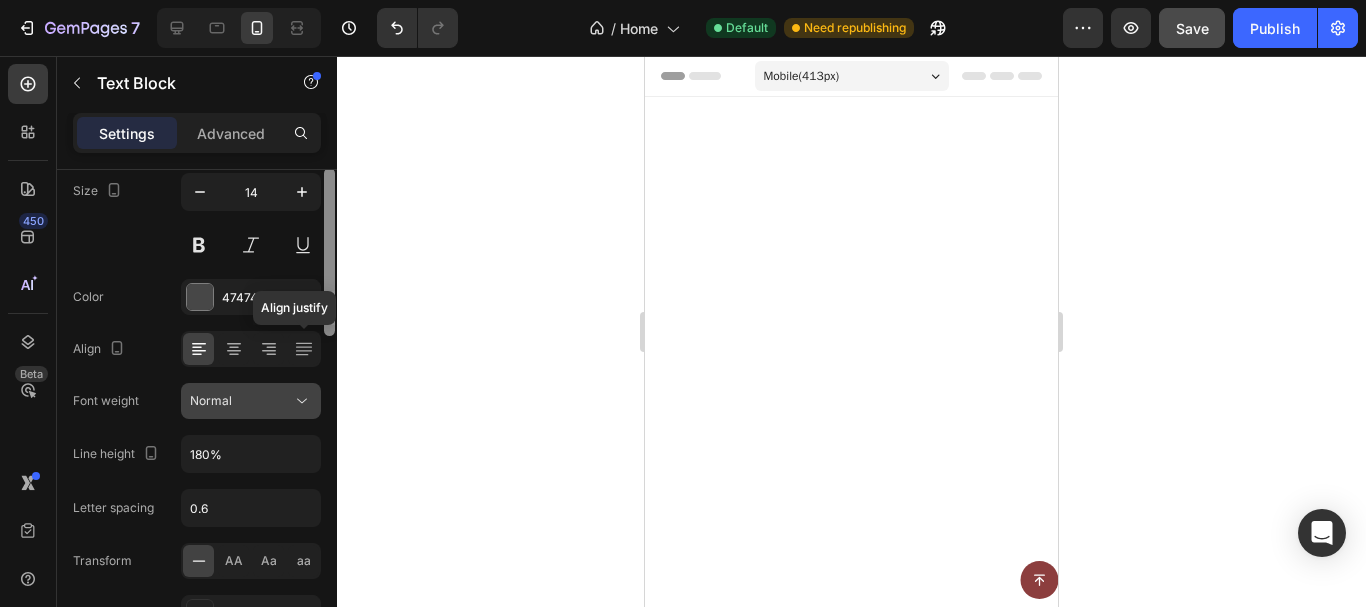 scroll, scrollTop: 170, scrollLeft: 0, axis: vertical 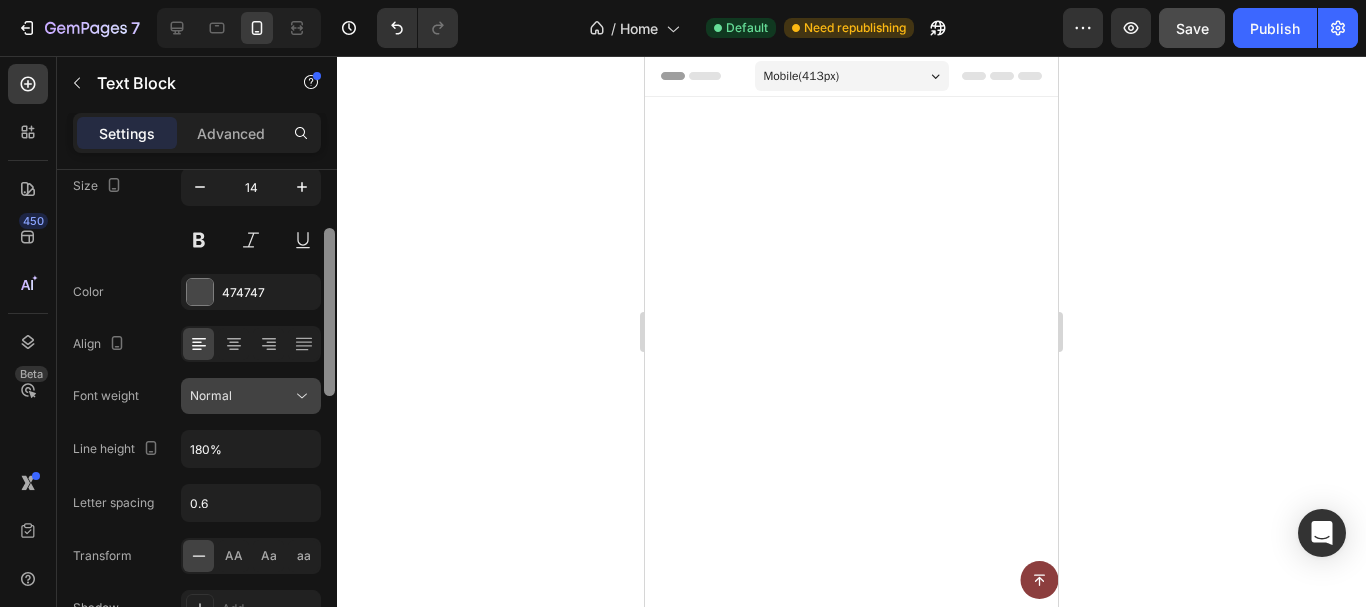 drag, startPoint x: 324, startPoint y: 365, endPoint x: 306, endPoint y: 409, distance: 47.539455 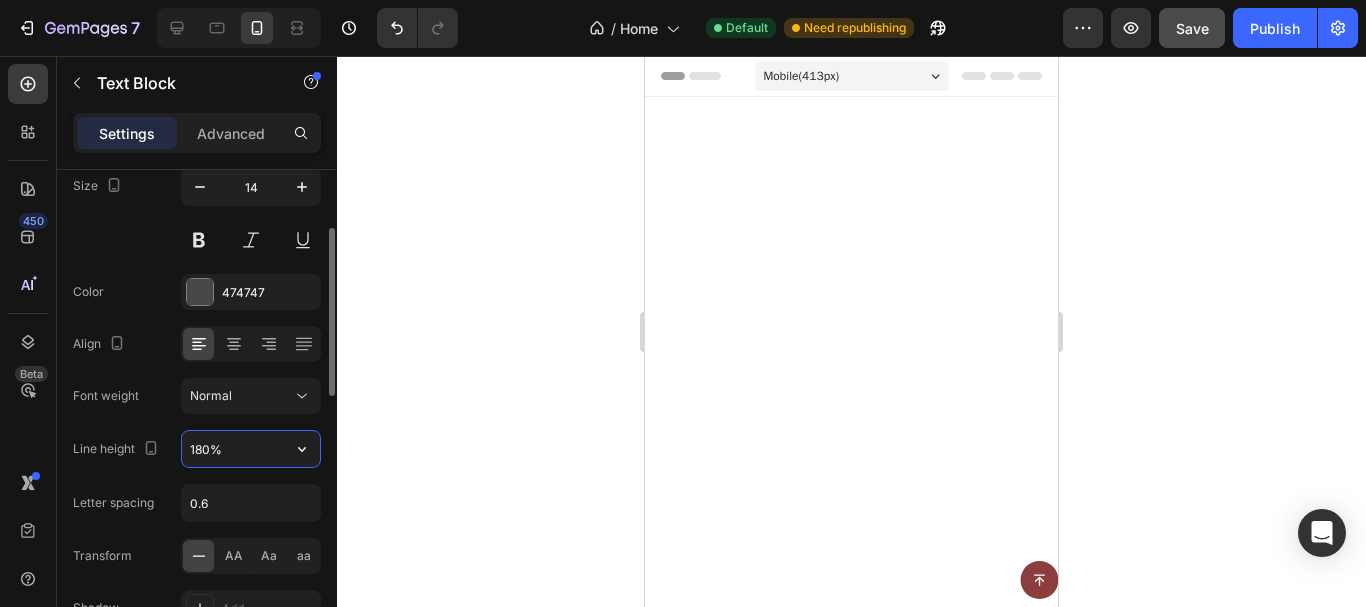 click on "180%" at bounding box center (251, 449) 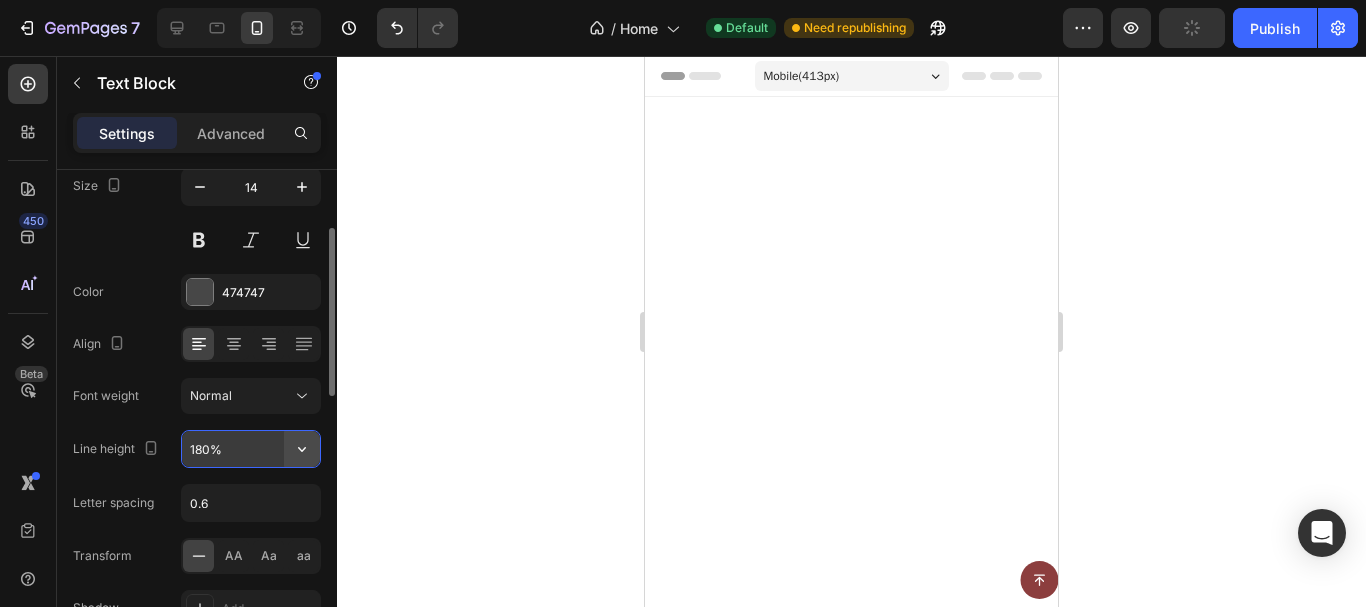 click 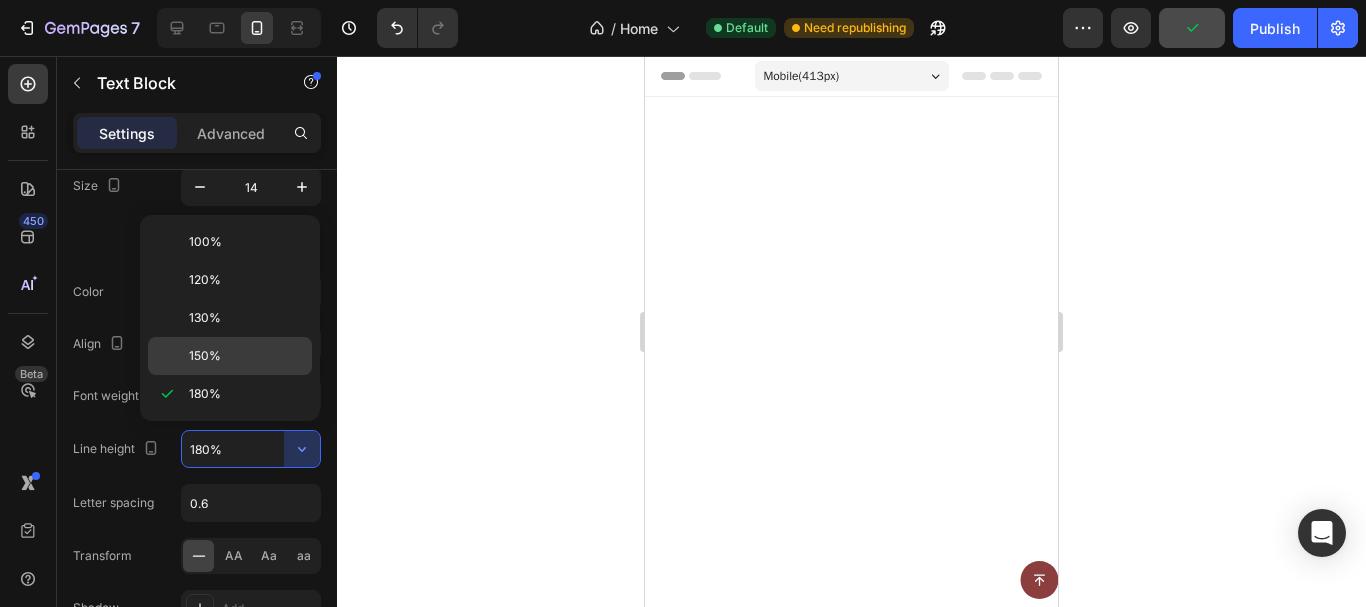 click on "150%" 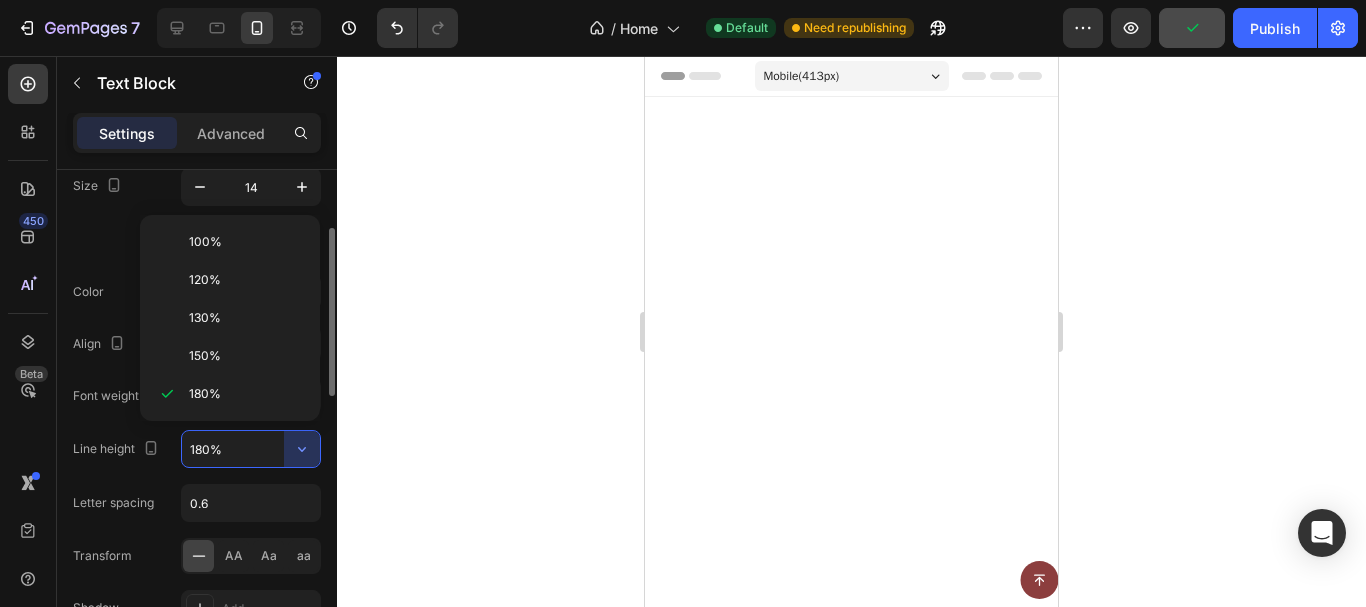 type on "150%" 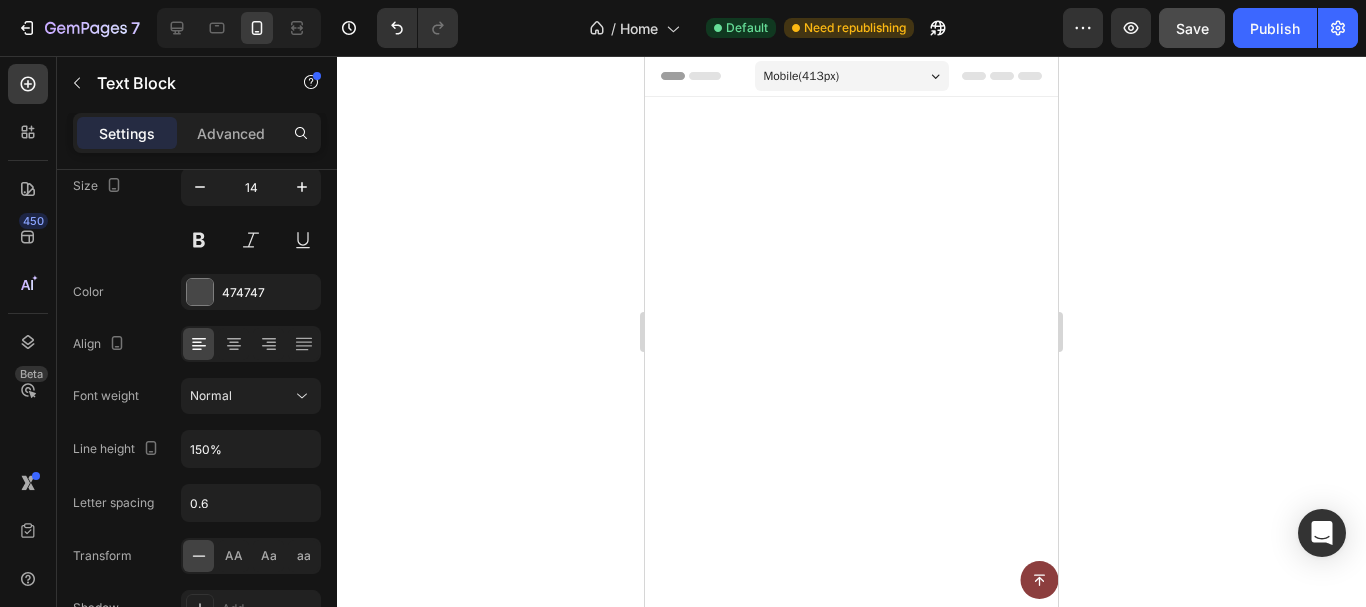 click 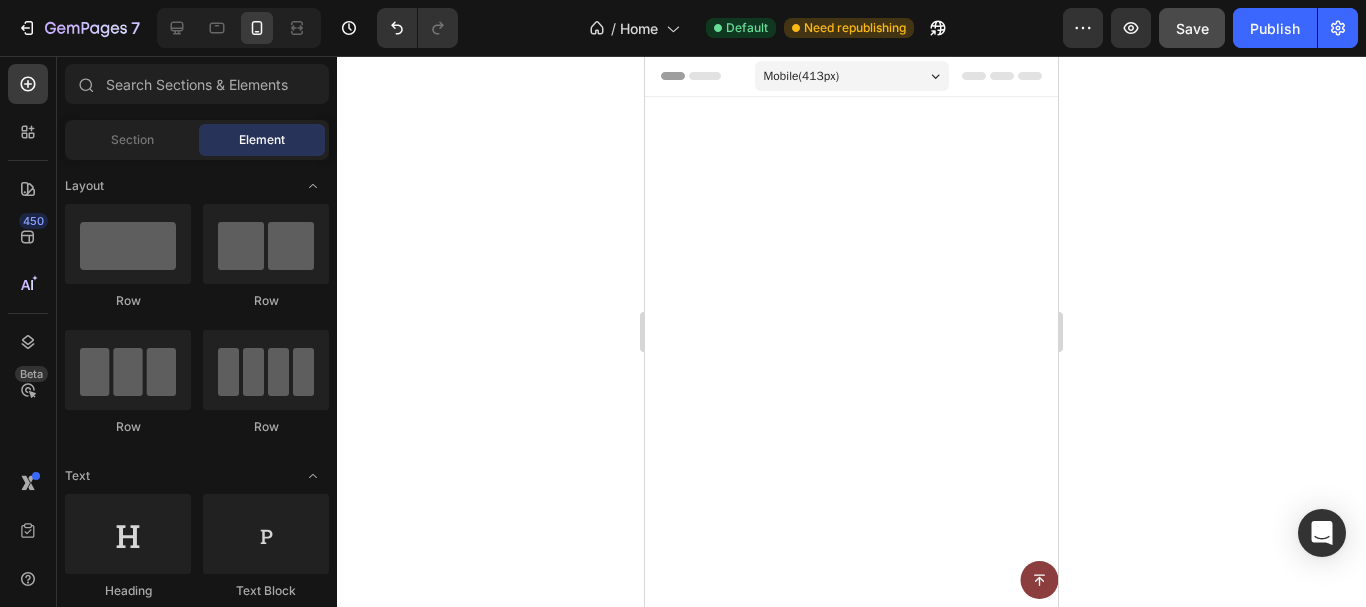 click on "$19.99 Product Price Product Price Add to cart Add to Cart Row" at bounding box center [752, 1431] 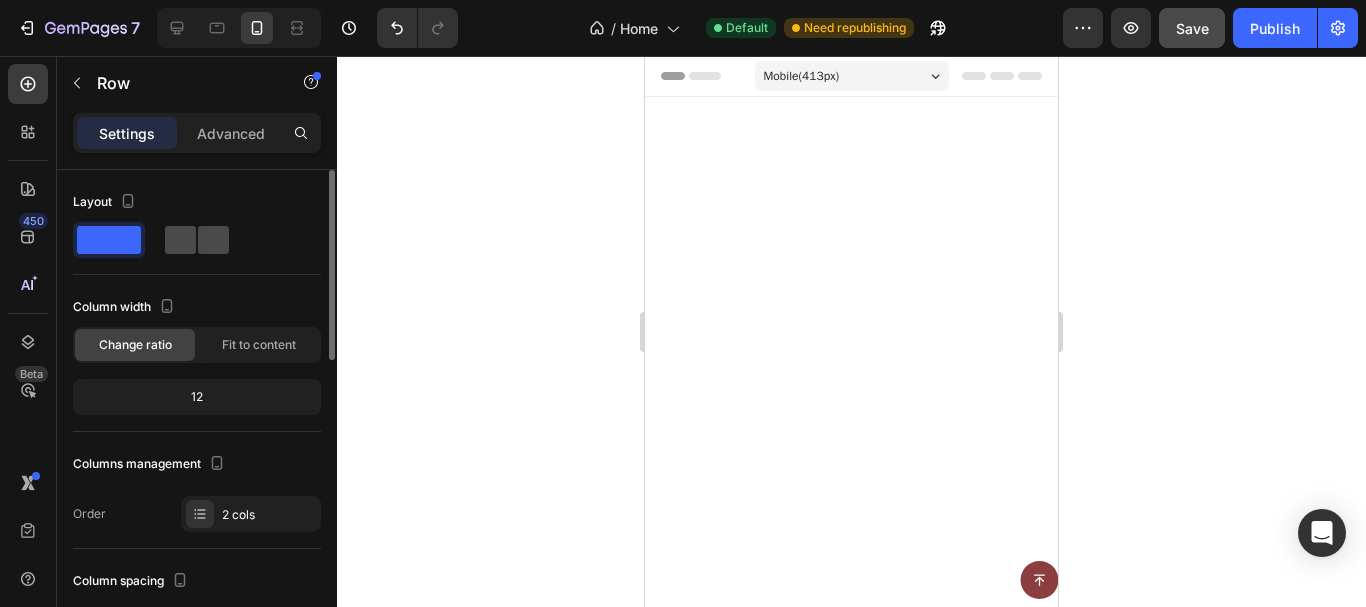 click 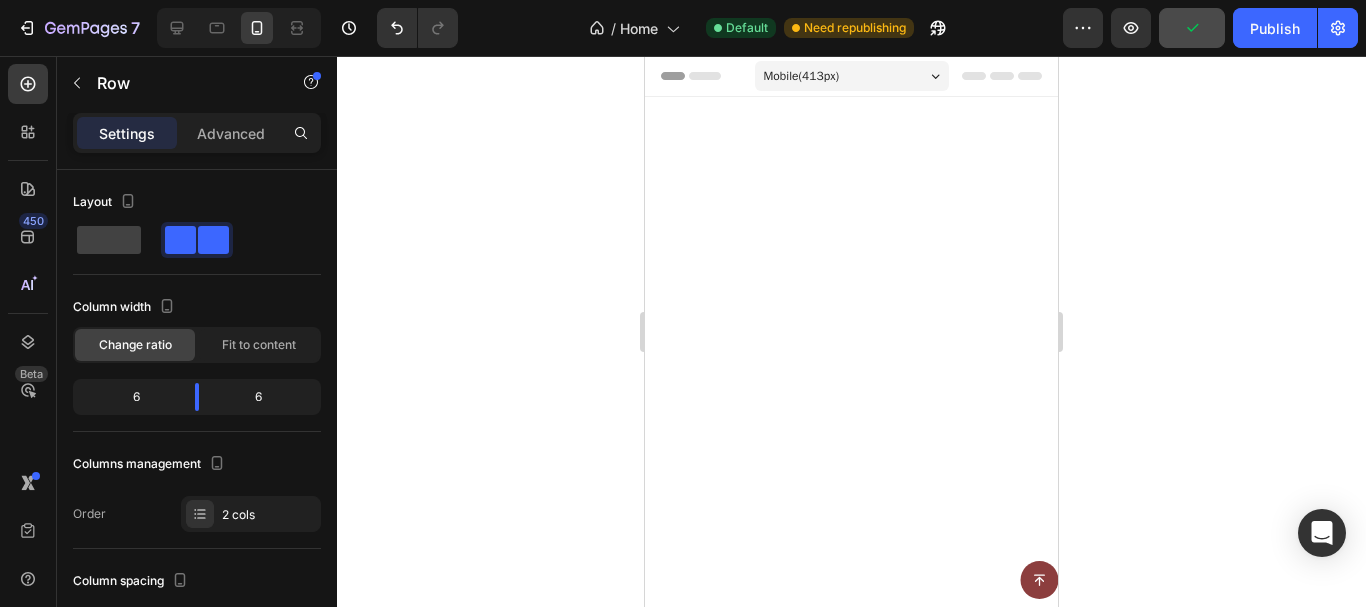 click on "$19.99 Product Price Product Price Add to cart Add to Cart Row   16" at bounding box center (752, 1492) 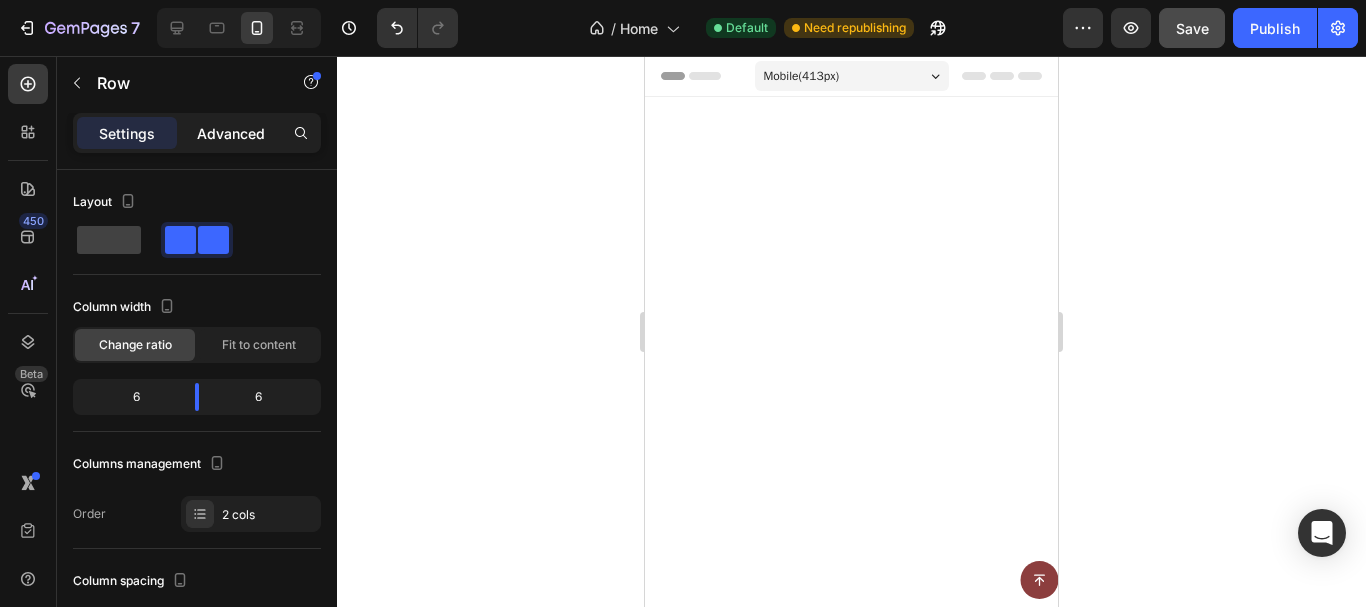 click on "Advanced" at bounding box center [231, 133] 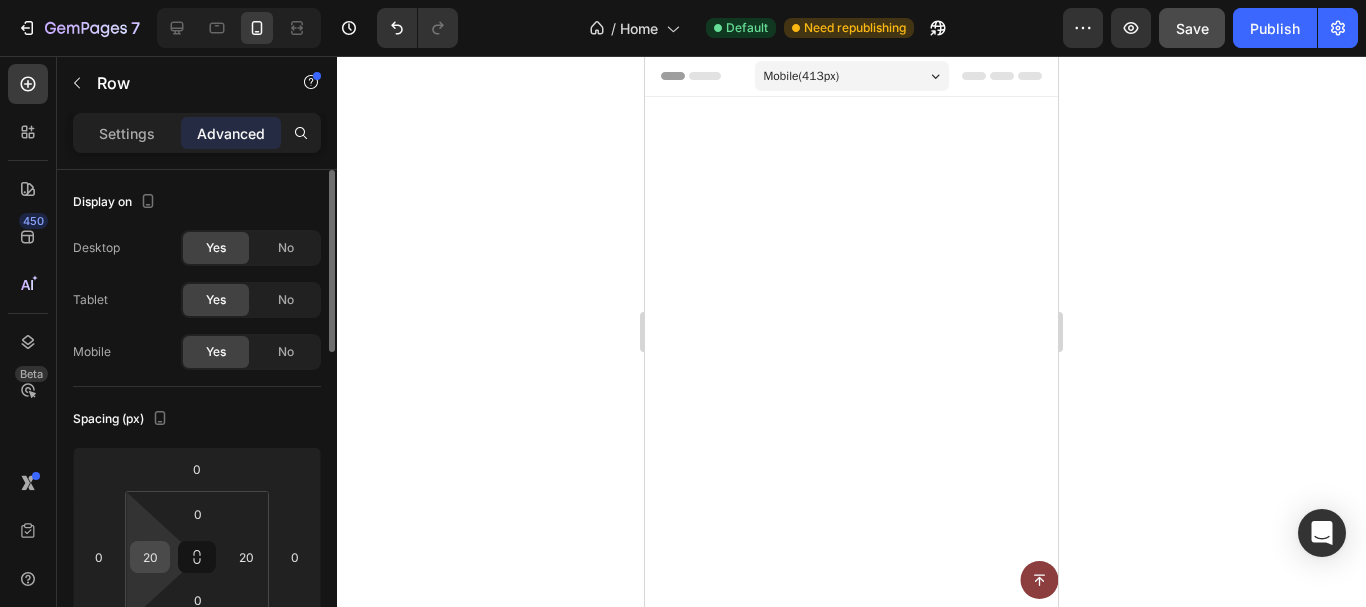 click on "20" at bounding box center [150, 557] 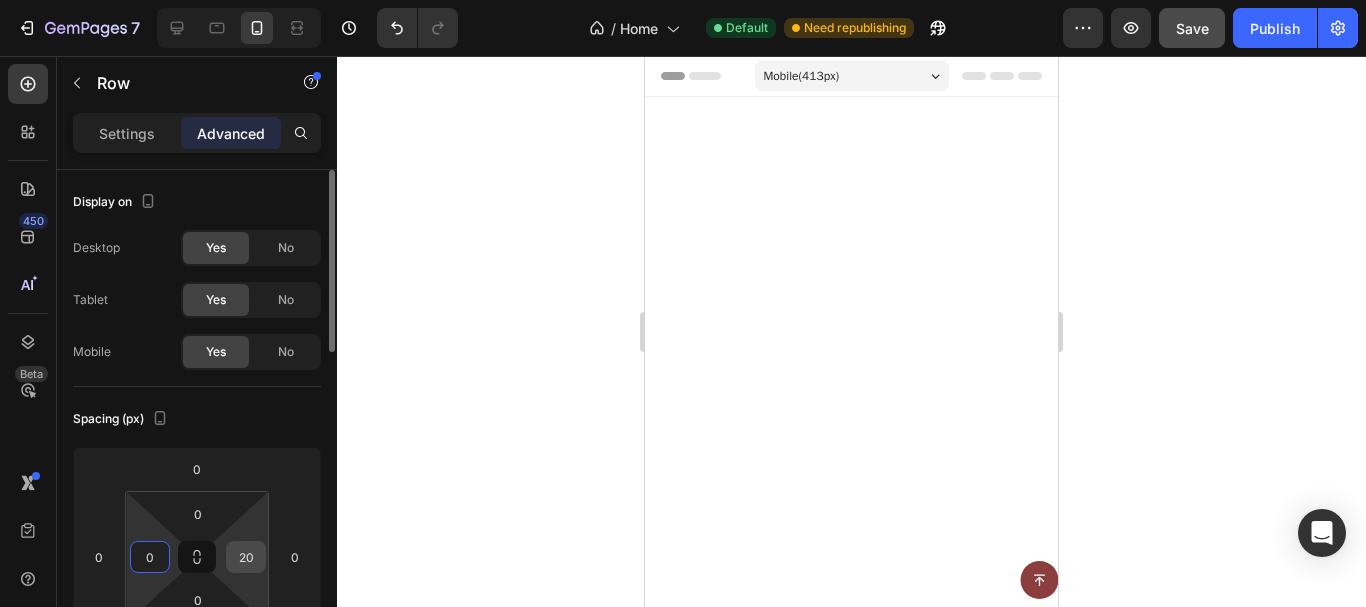 type on "0" 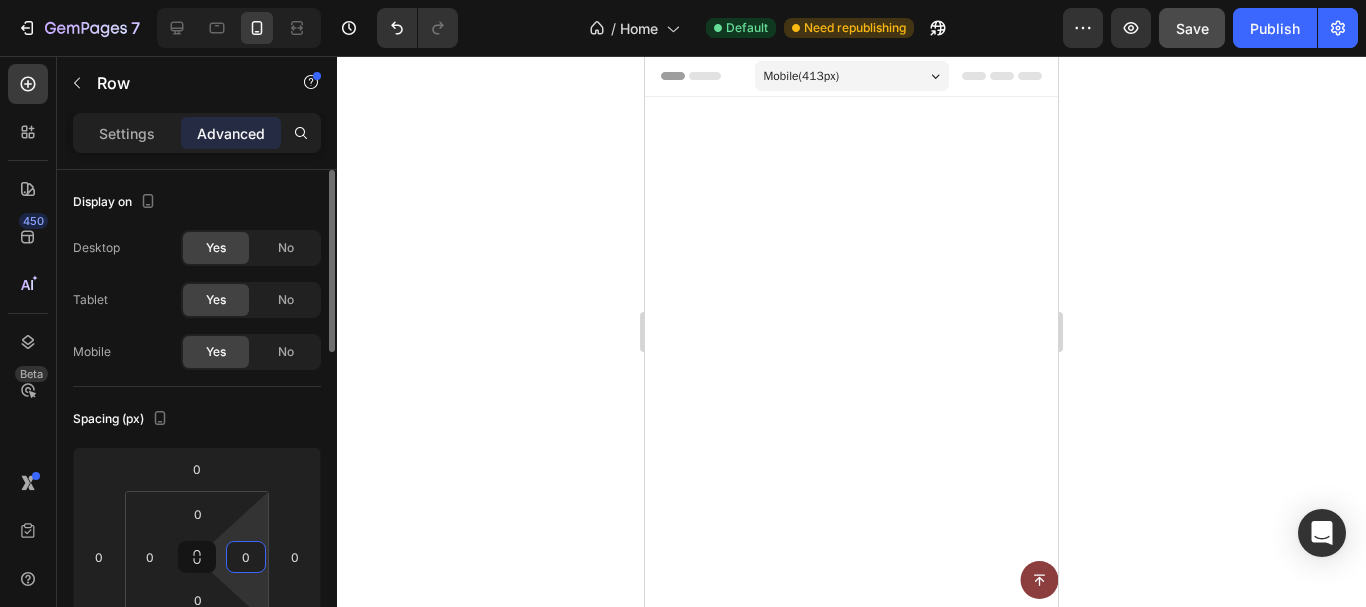 type on "0" 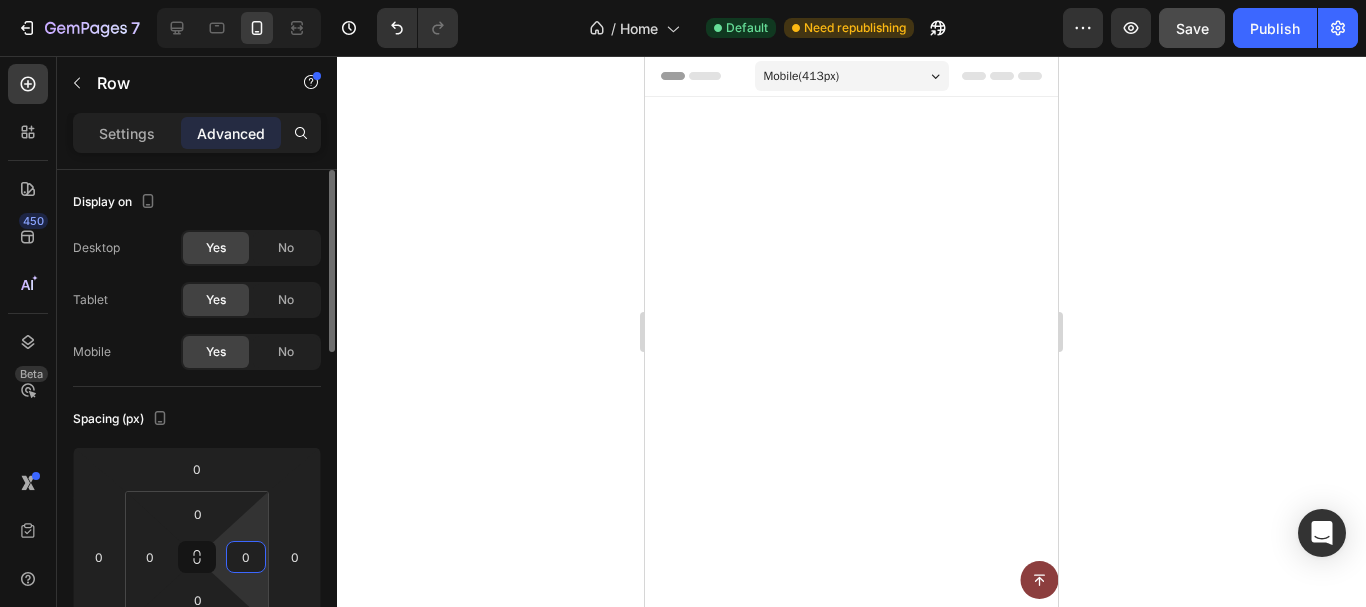 click on "Spacing (px)" at bounding box center [197, 419] 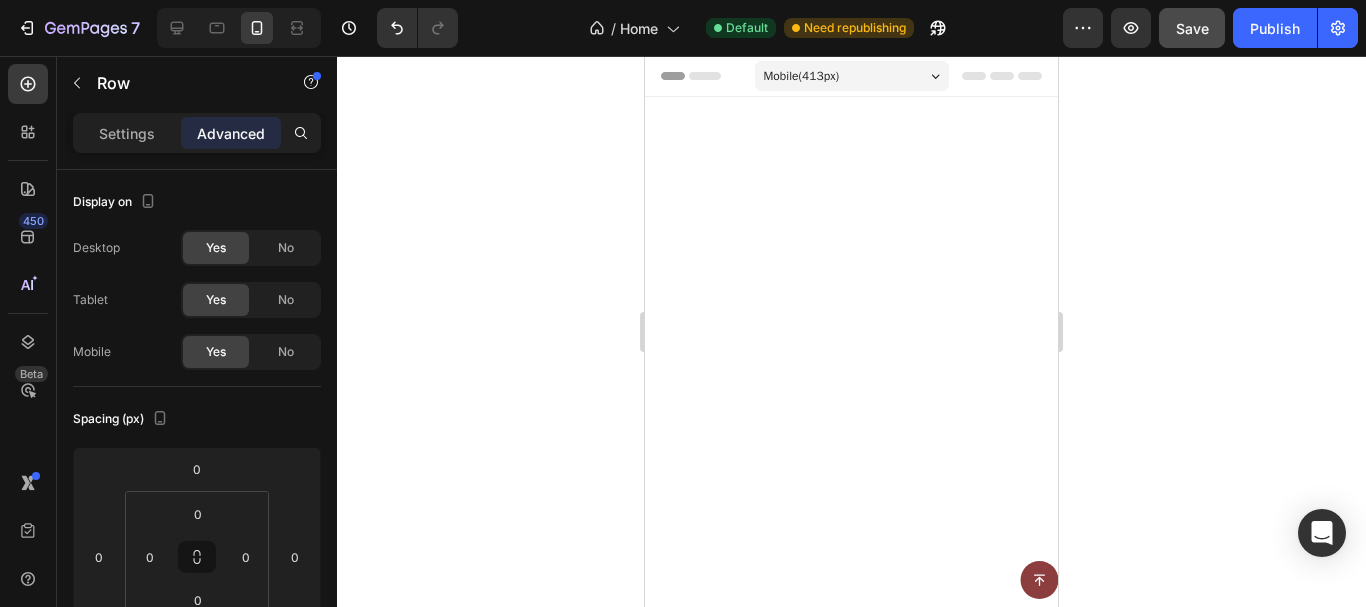click on "$19.99" at bounding box center [702, 1399] 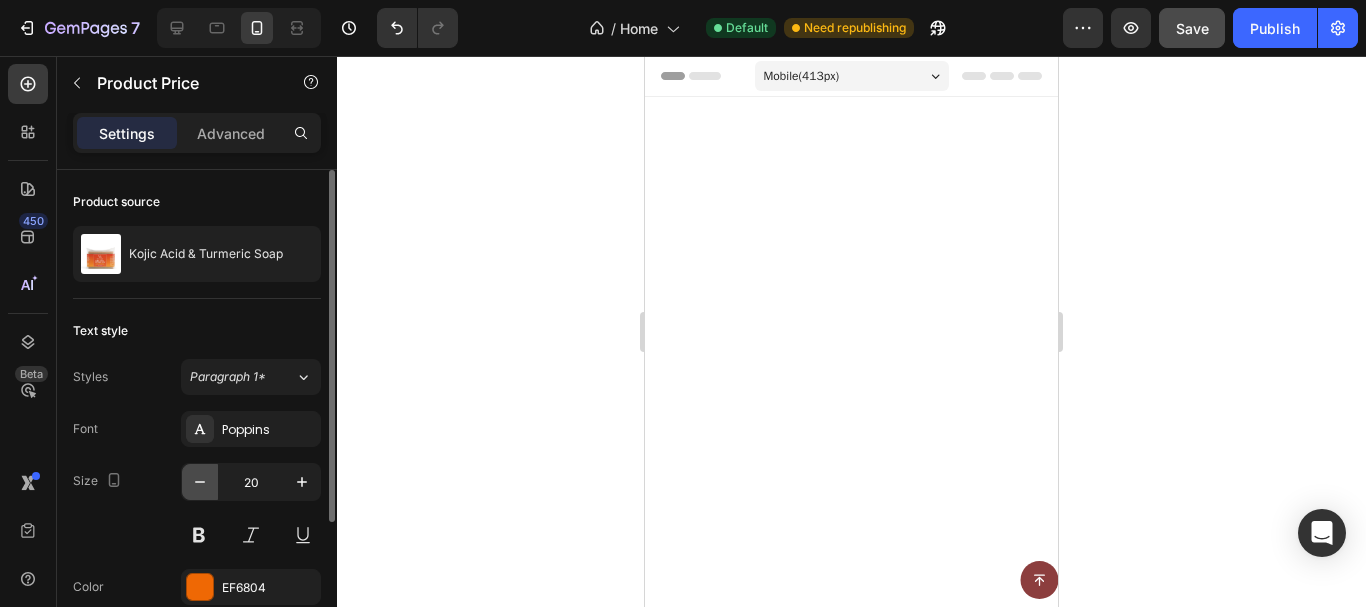click 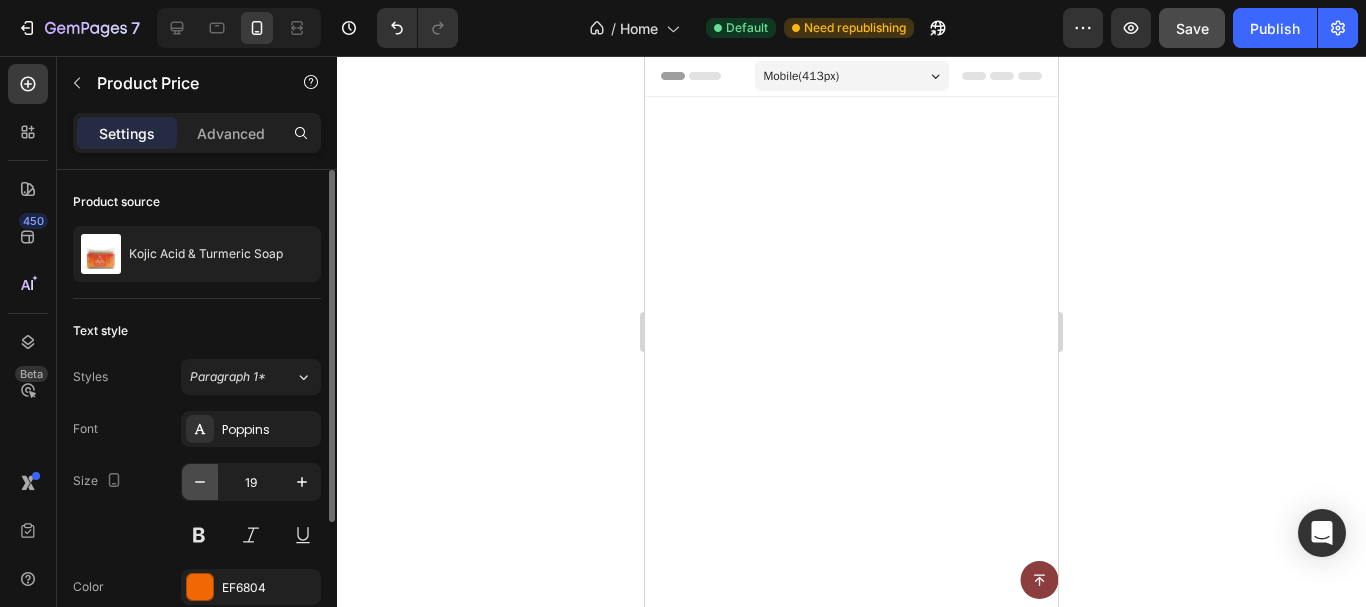click 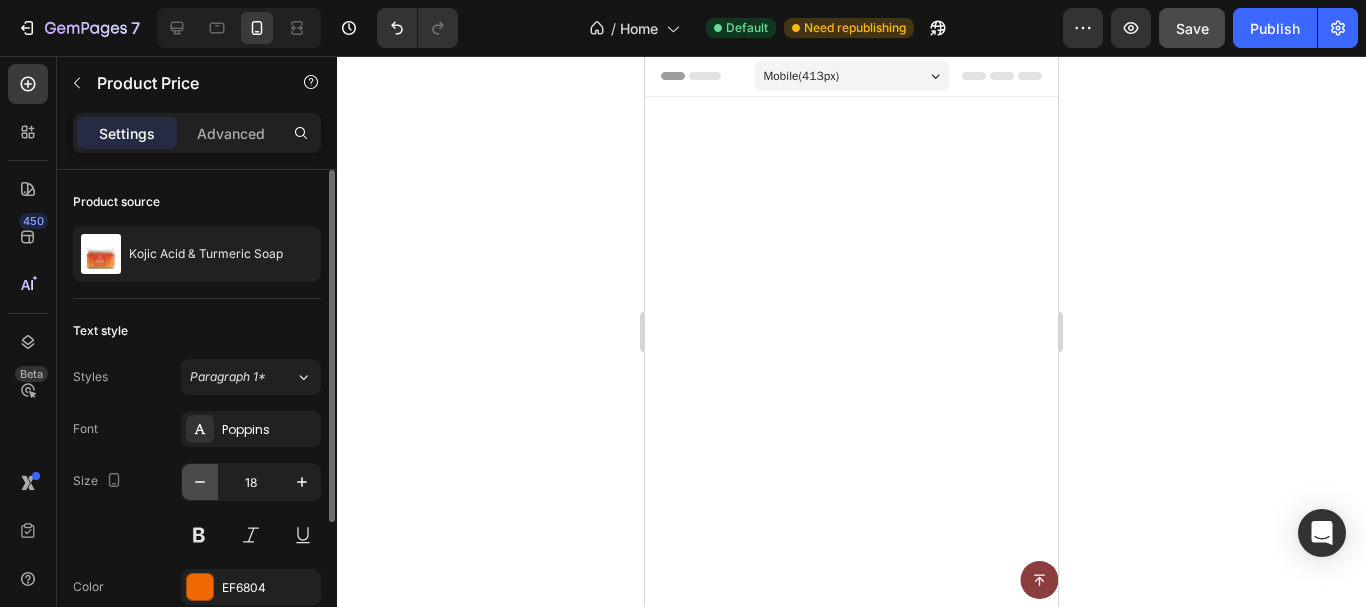 click 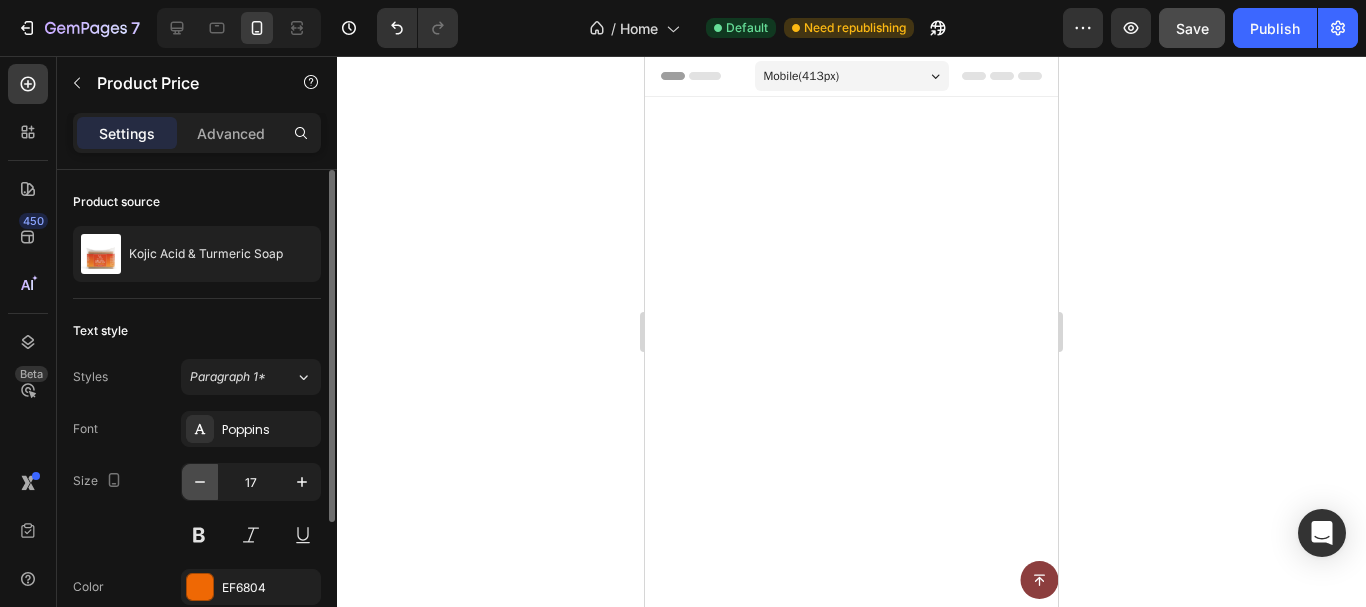 click 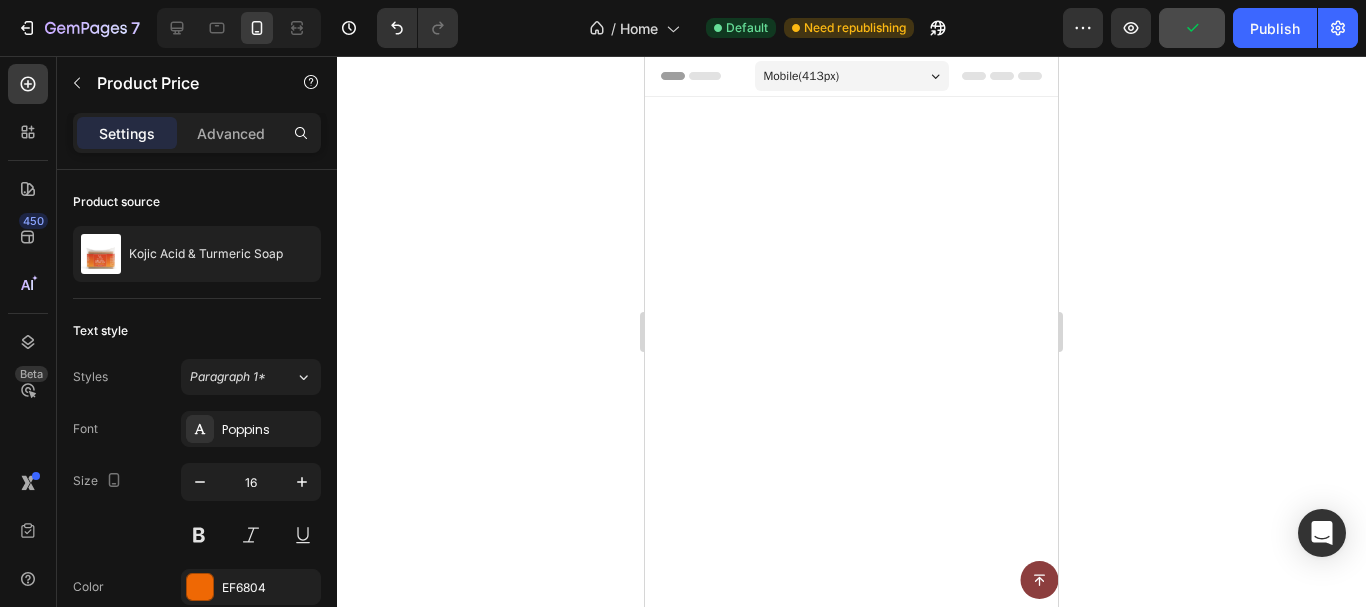 click on "Add to cart" at bounding box center [802, 1429] 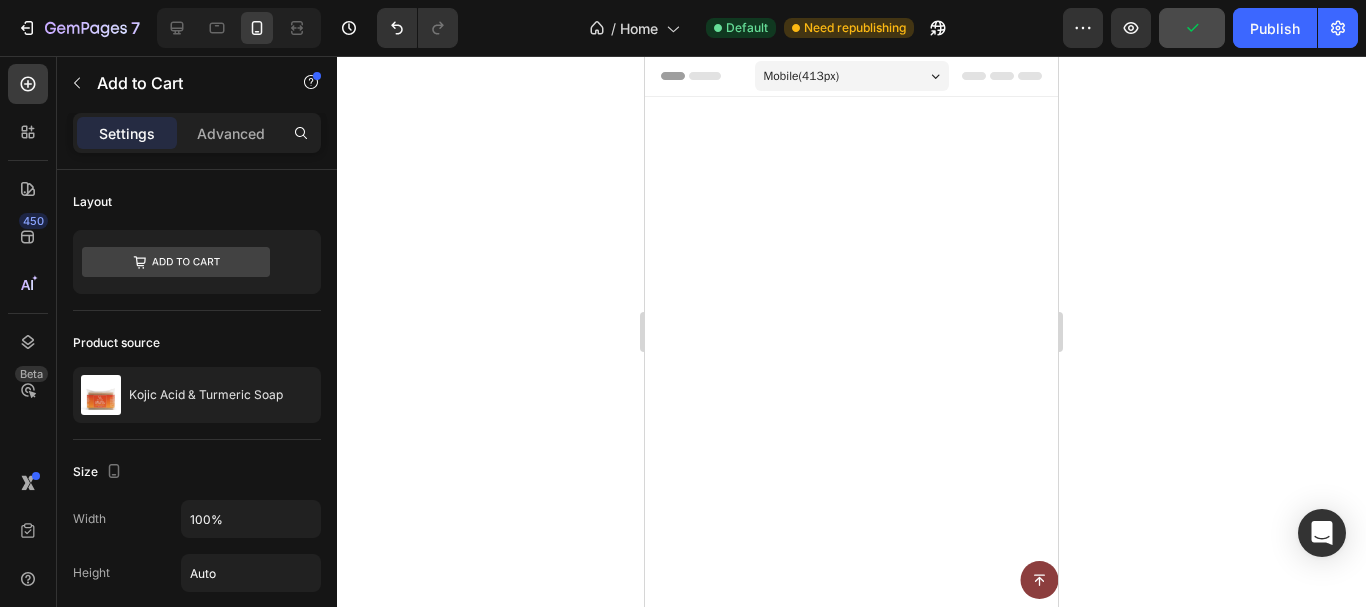 click on "Add to cart" at bounding box center (800, 1429) 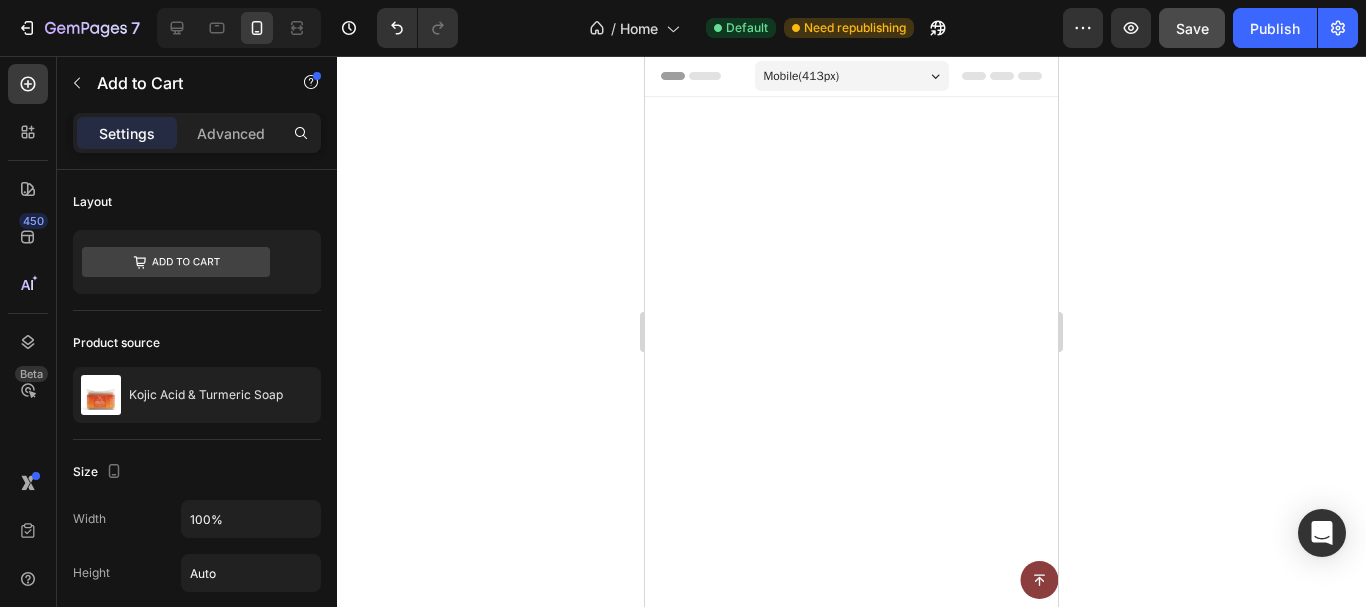 click on "$19.99 Product Price Product Price Add to cart Add to Cart   0 Row" at bounding box center [752, 1429] 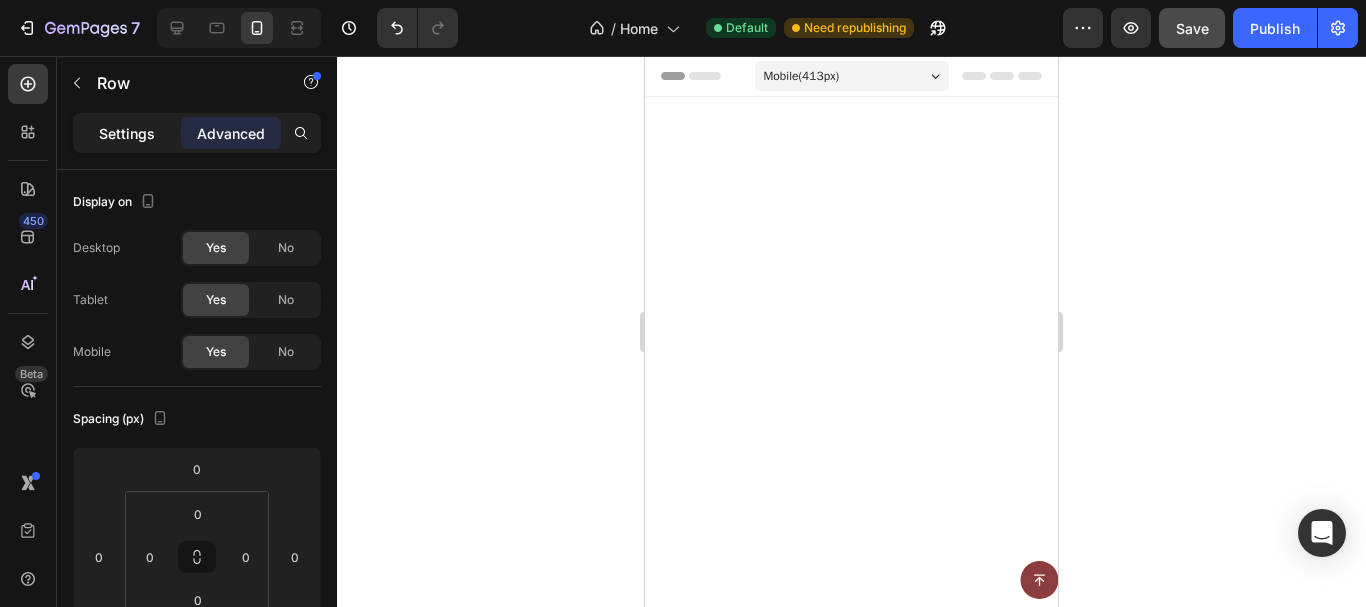 click on "Settings" at bounding box center [127, 133] 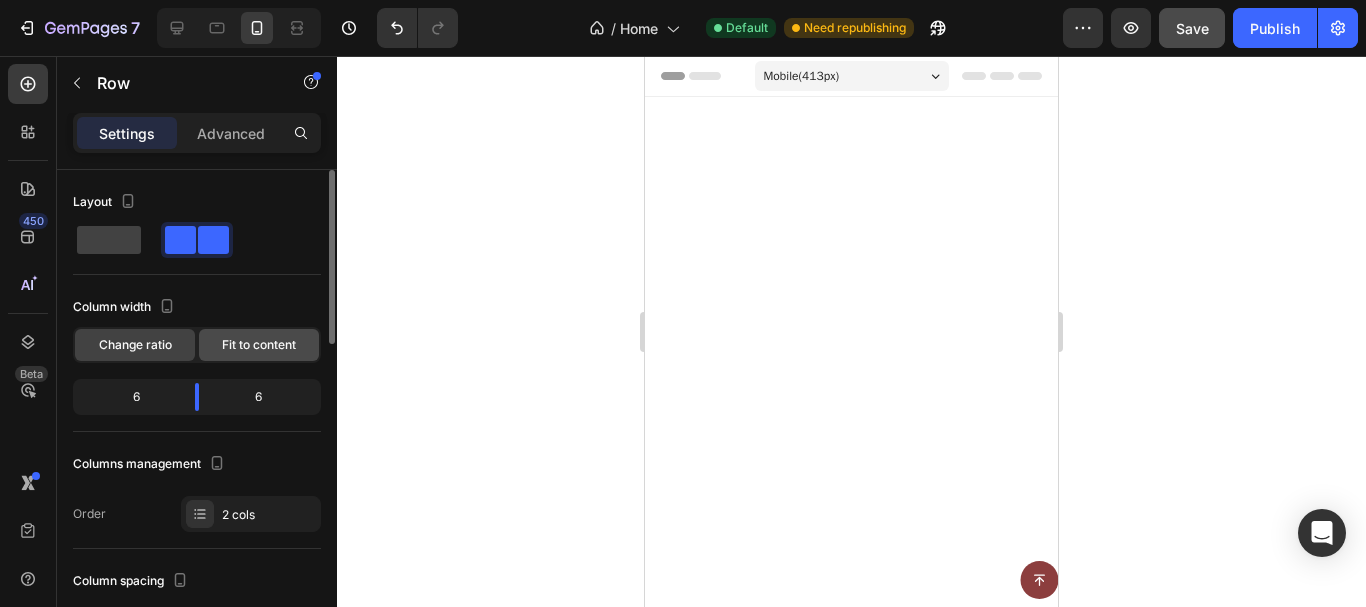 click on "Fit to content" 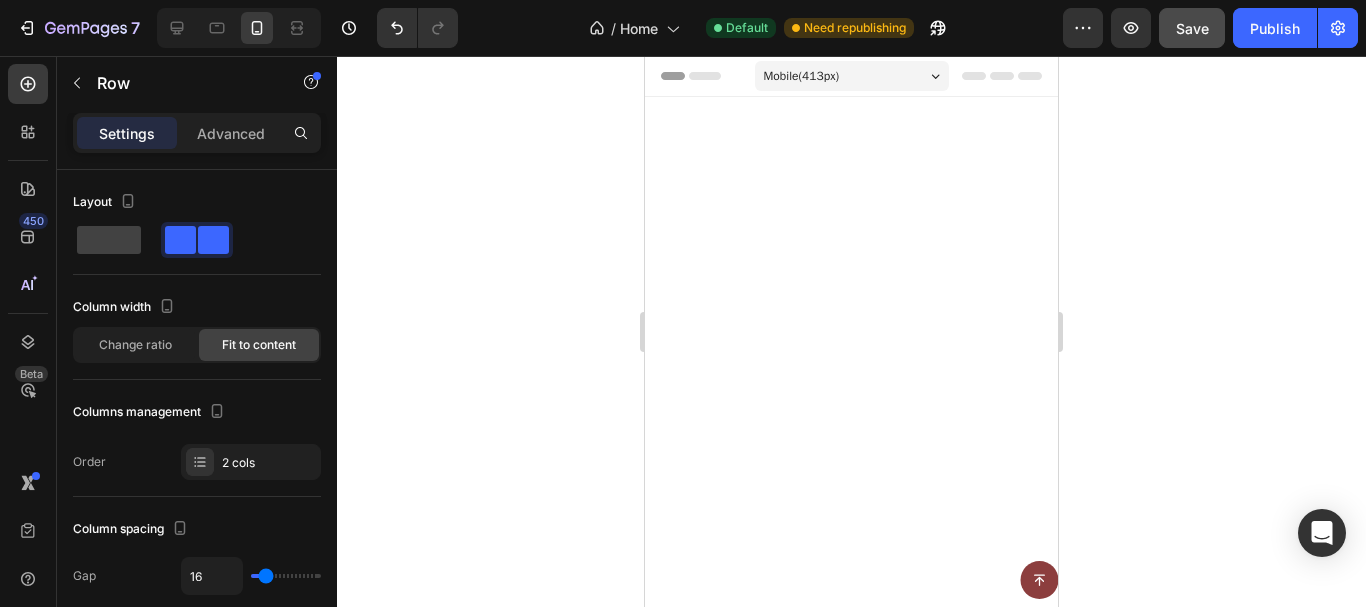 click 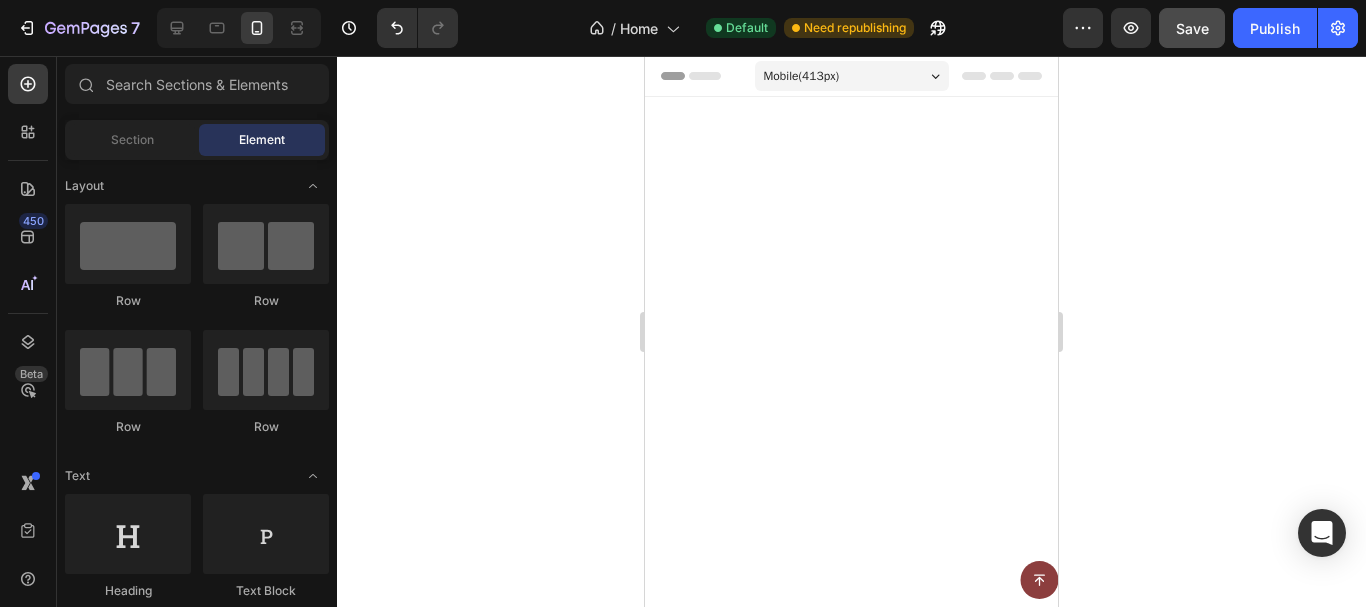 click on "Add to cart" at bounding box center (791, 1416) 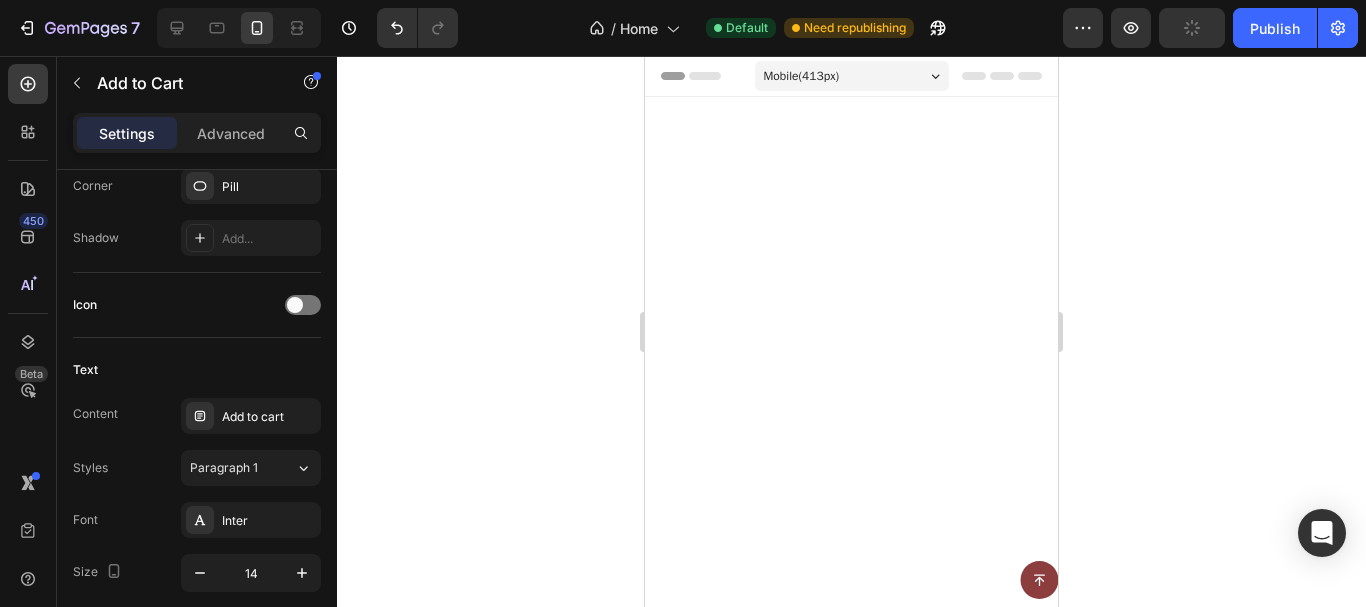 scroll, scrollTop: 939, scrollLeft: 0, axis: vertical 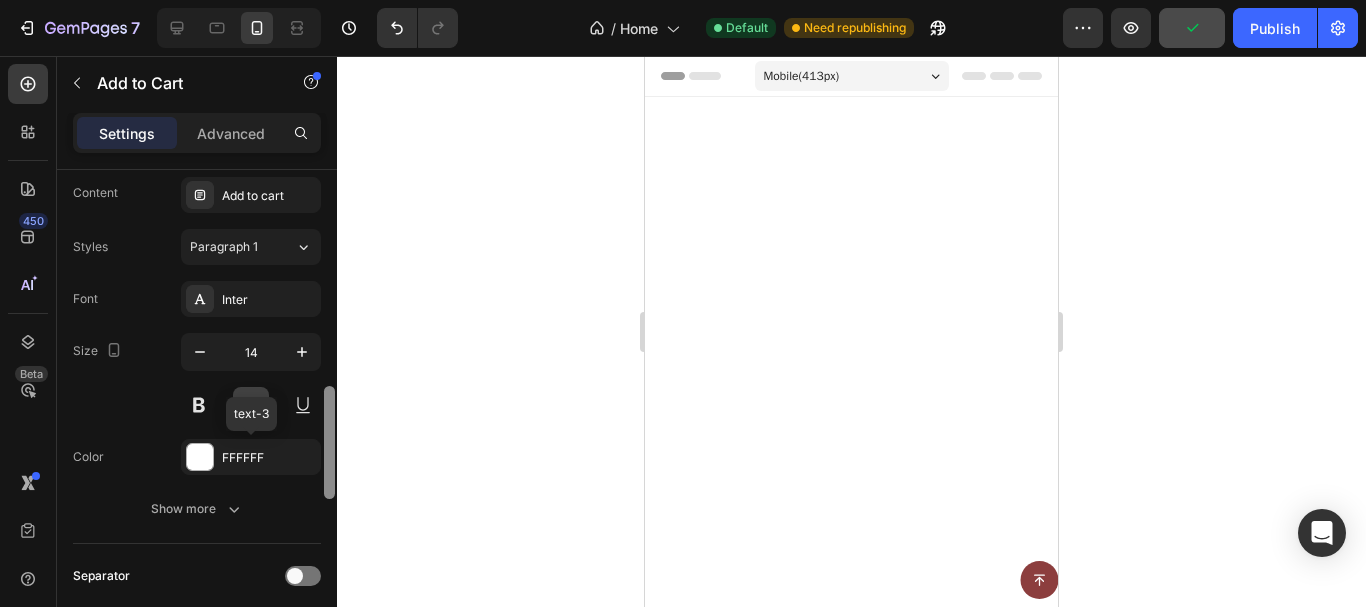 drag, startPoint x: 329, startPoint y: 252, endPoint x: 261, endPoint y: 444, distance: 203.68604 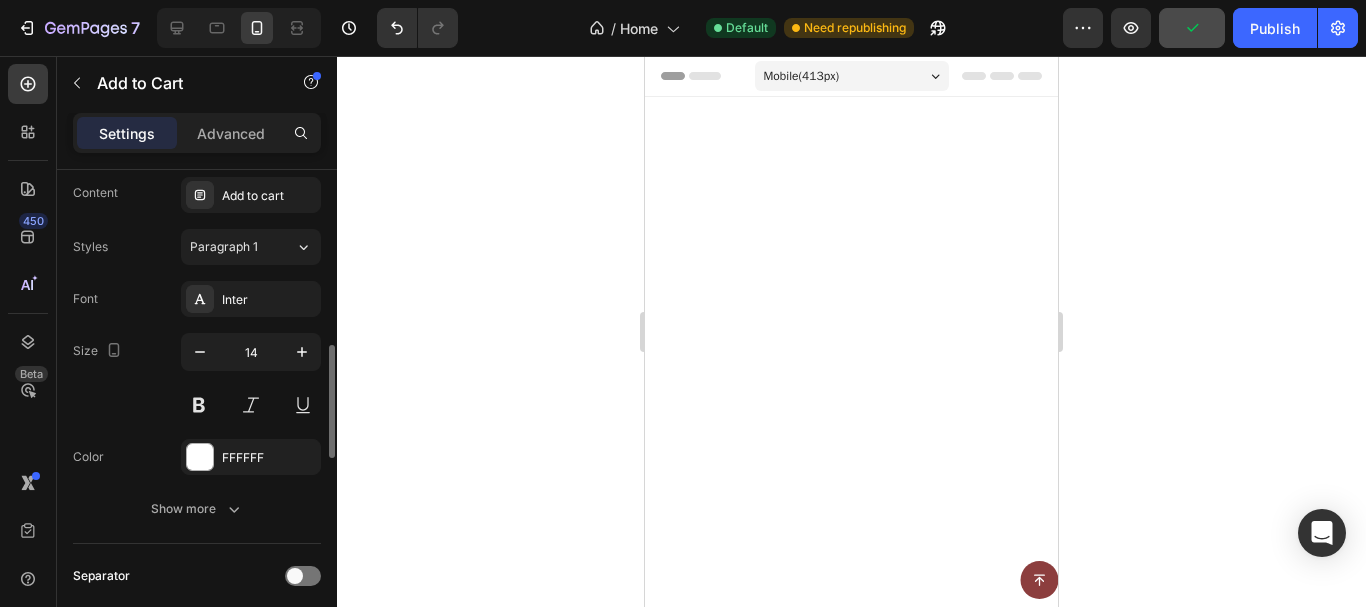 scroll, scrollTop: 905, scrollLeft: 0, axis: vertical 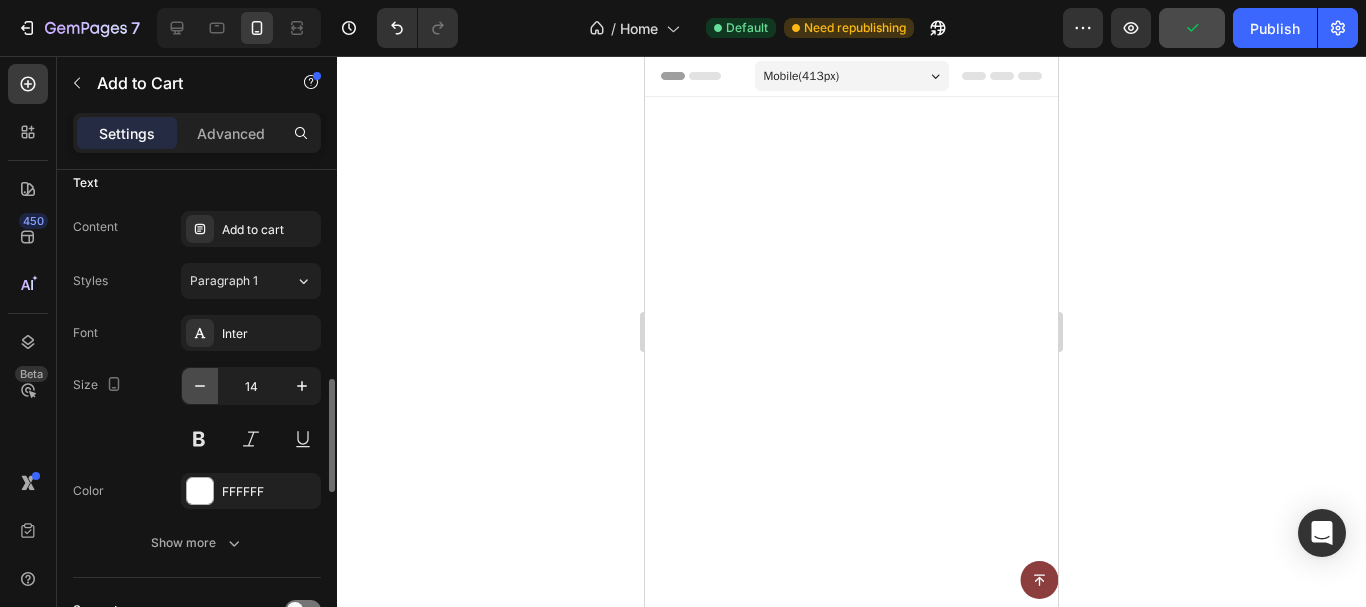 click at bounding box center (200, 386) 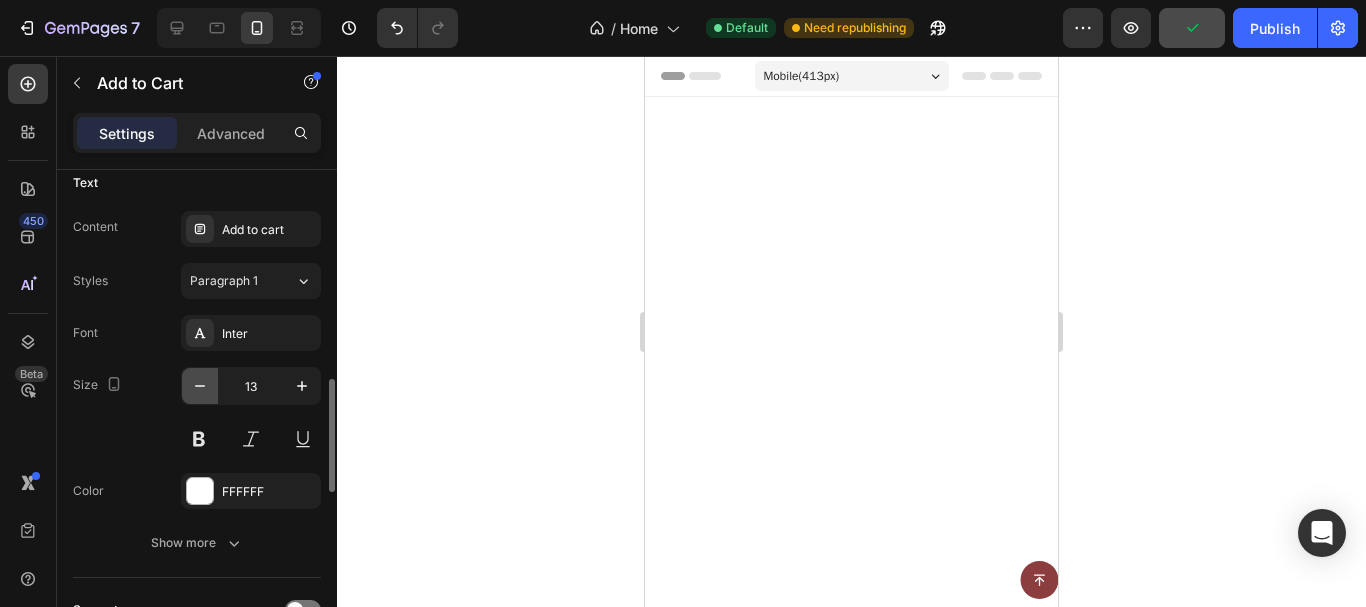 click at bounding box center (200, 386) 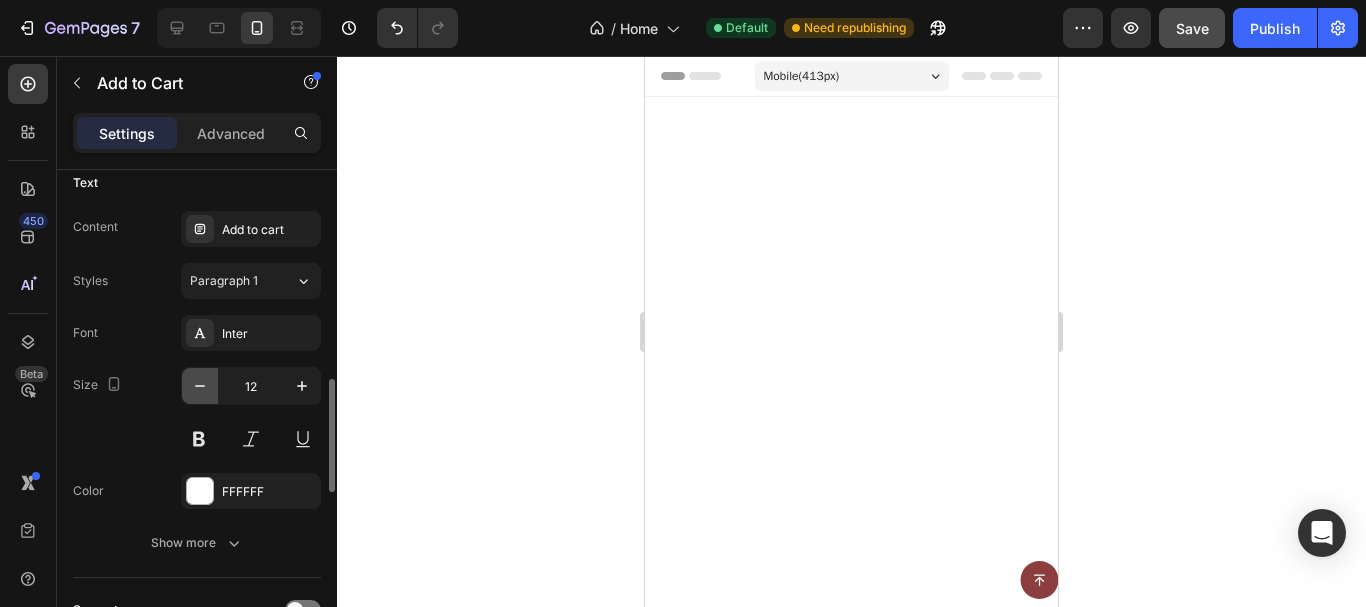 click at bounding box center (200, 386) 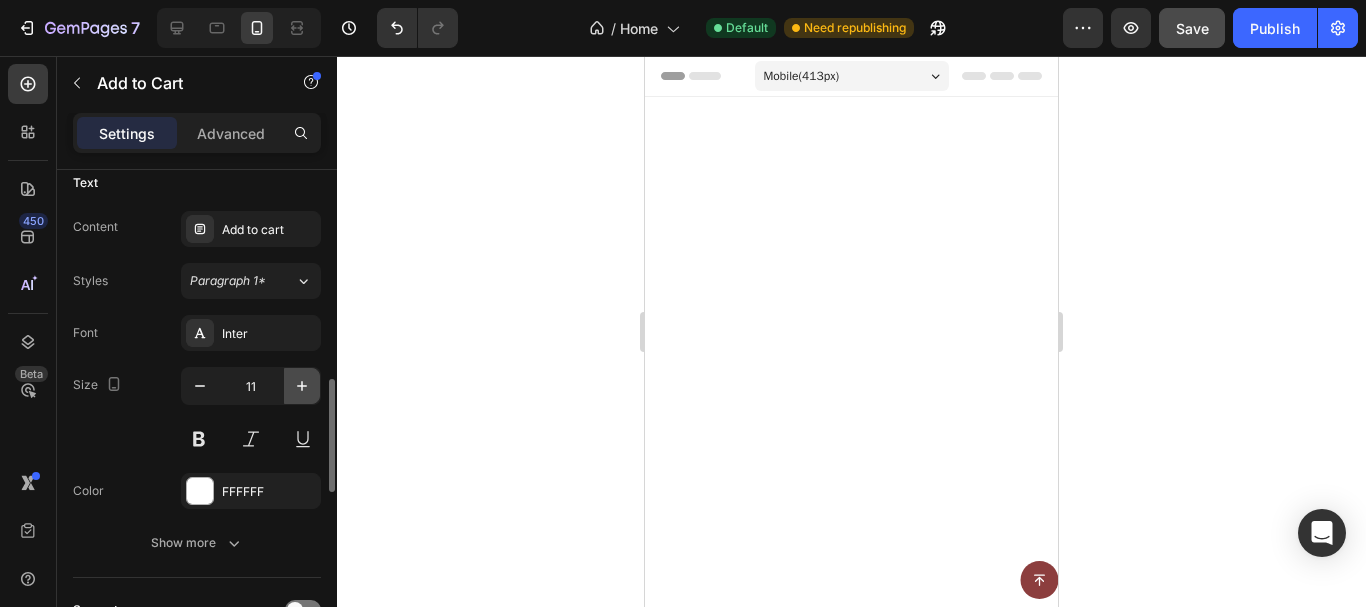 click 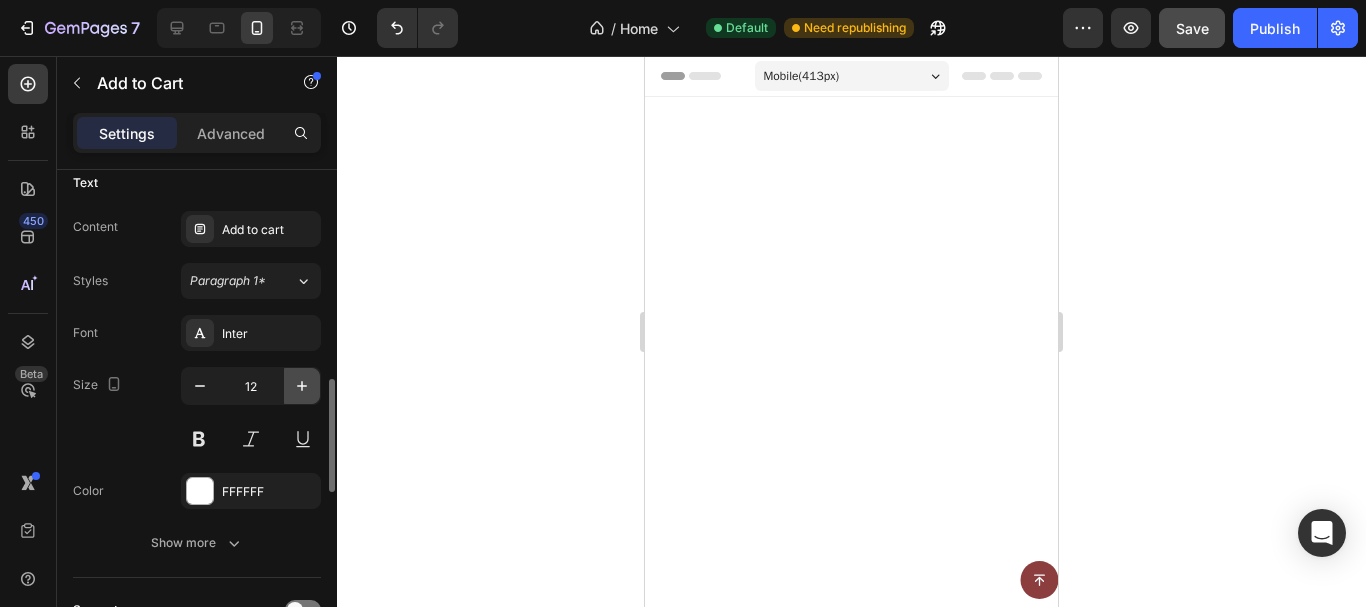 click 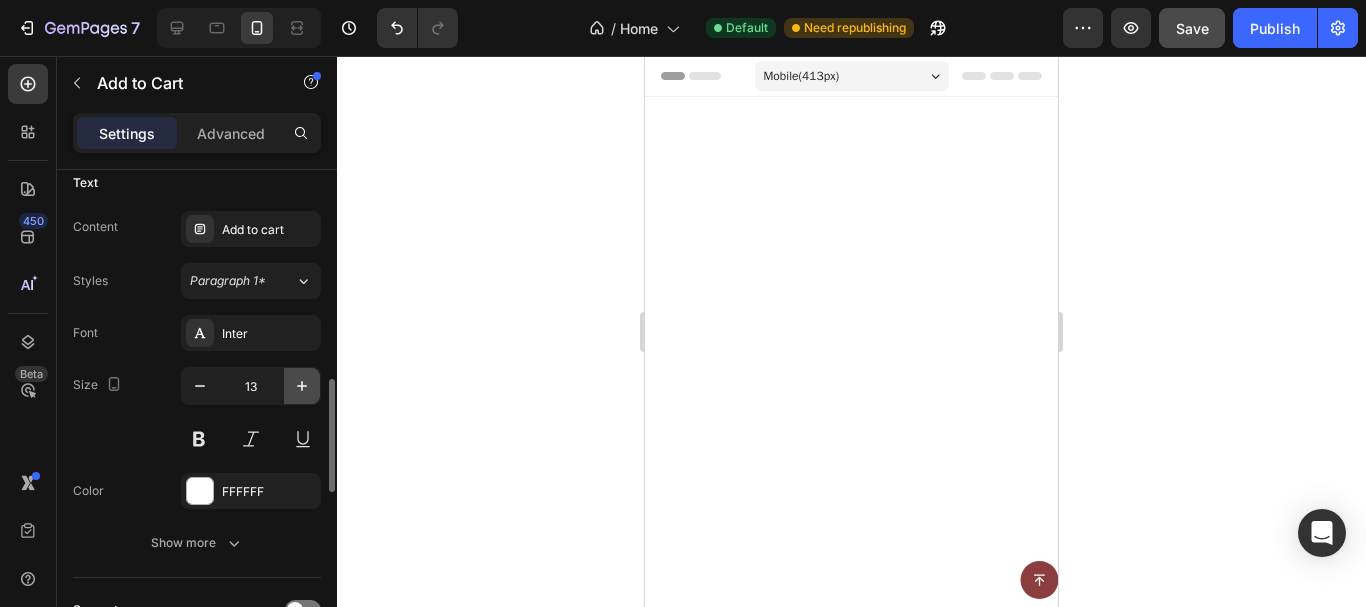 type on "14" 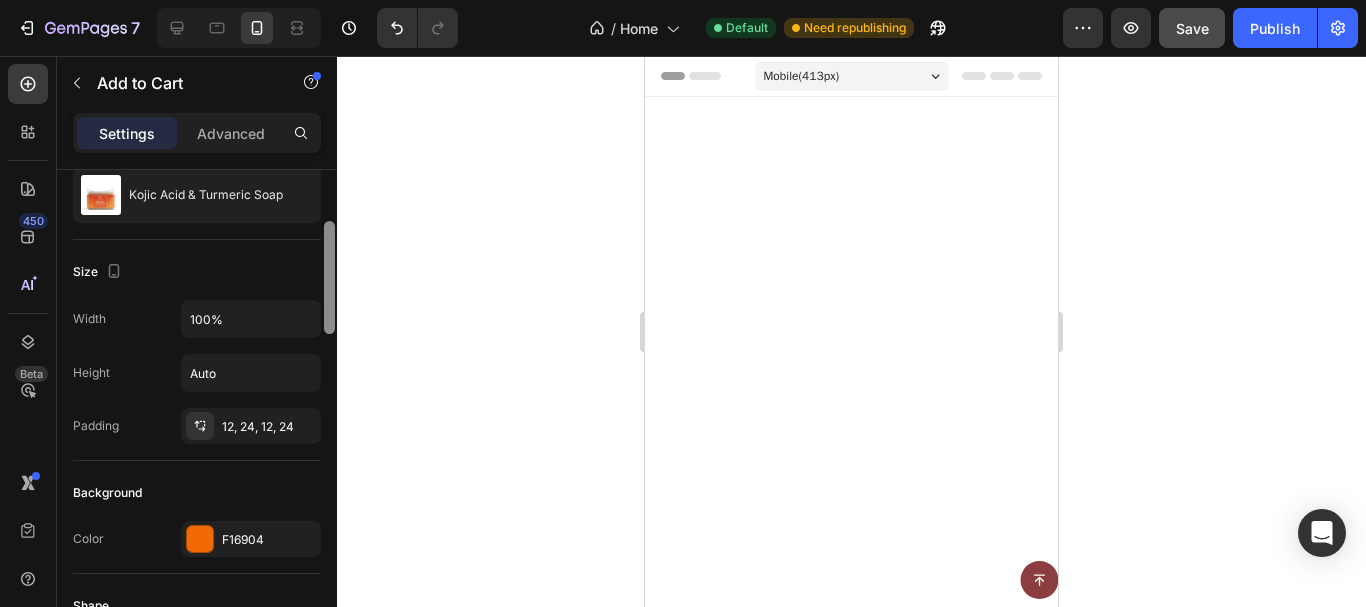 scroll, scrollTop: 234, scrollLeft: 0, axis: vertical 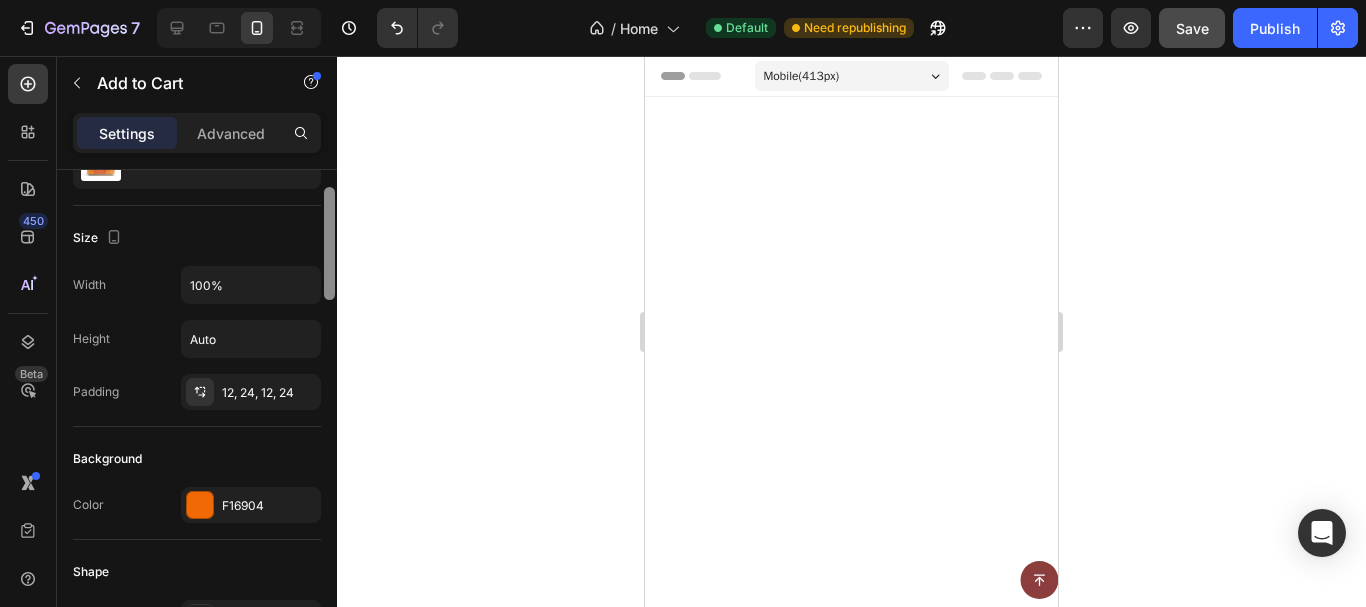 drag, startPoint x: 334, startPoint y: 418, endPoint x: 285, endPoint y: 265, distance: 160.6549 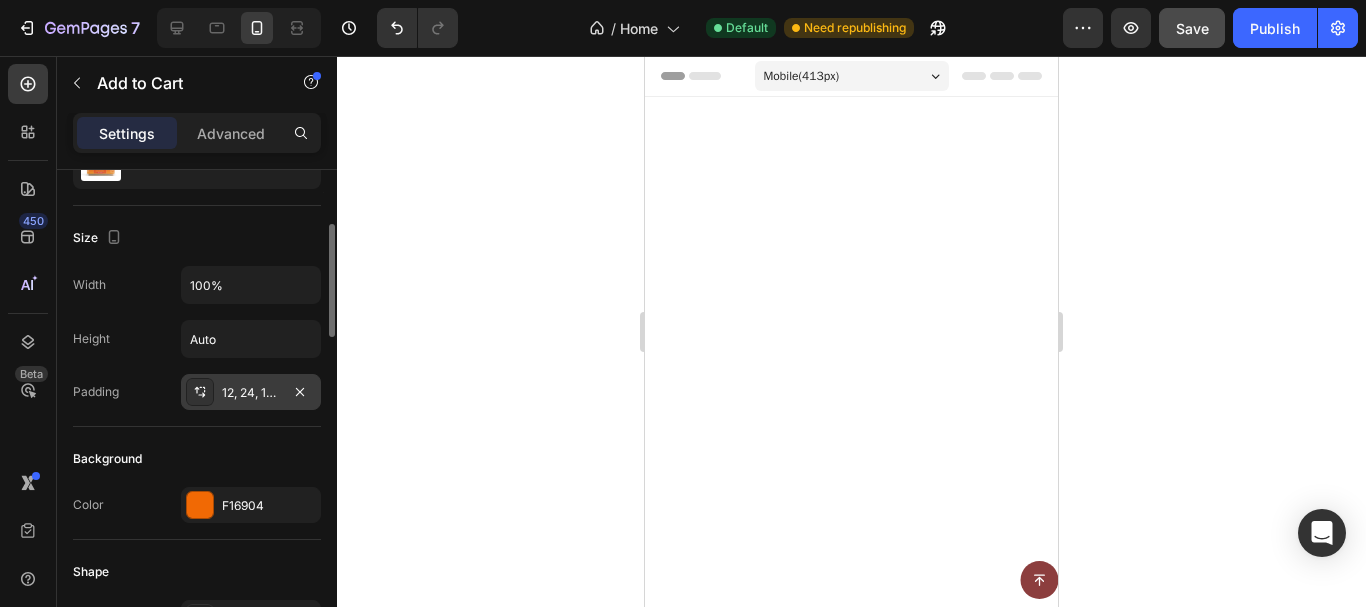 click on "12, 24, 12, 24" at bounding box center [251, 393] 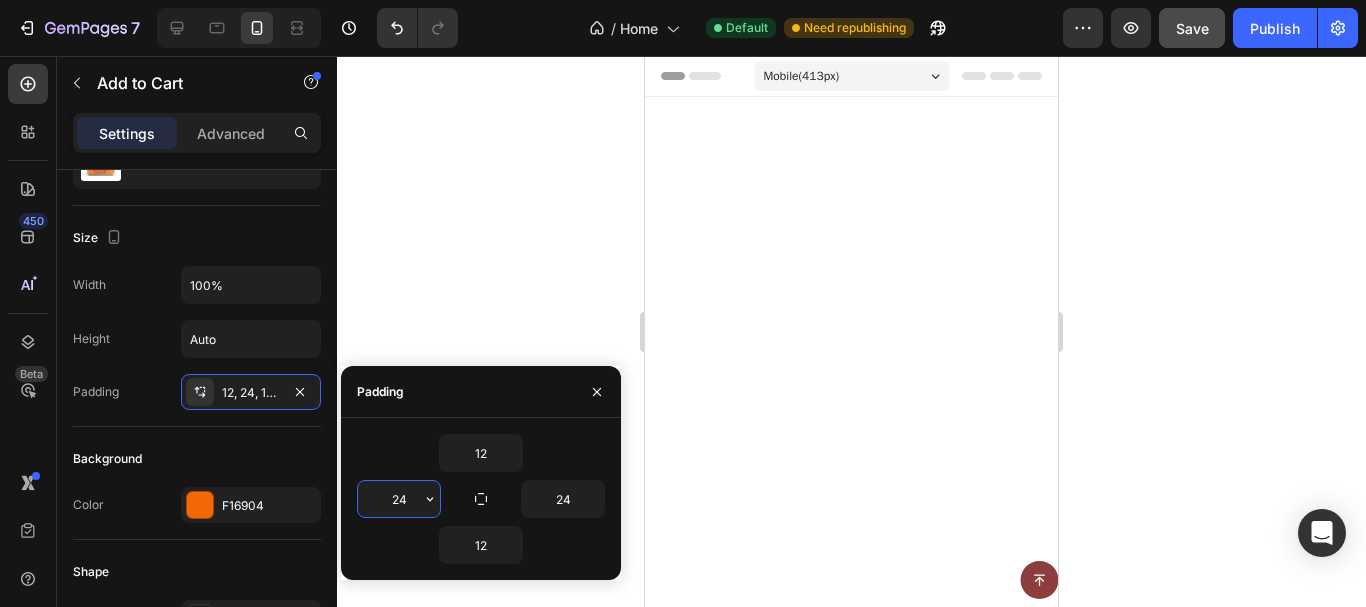 click on "24" at bounding box center (399, 499) 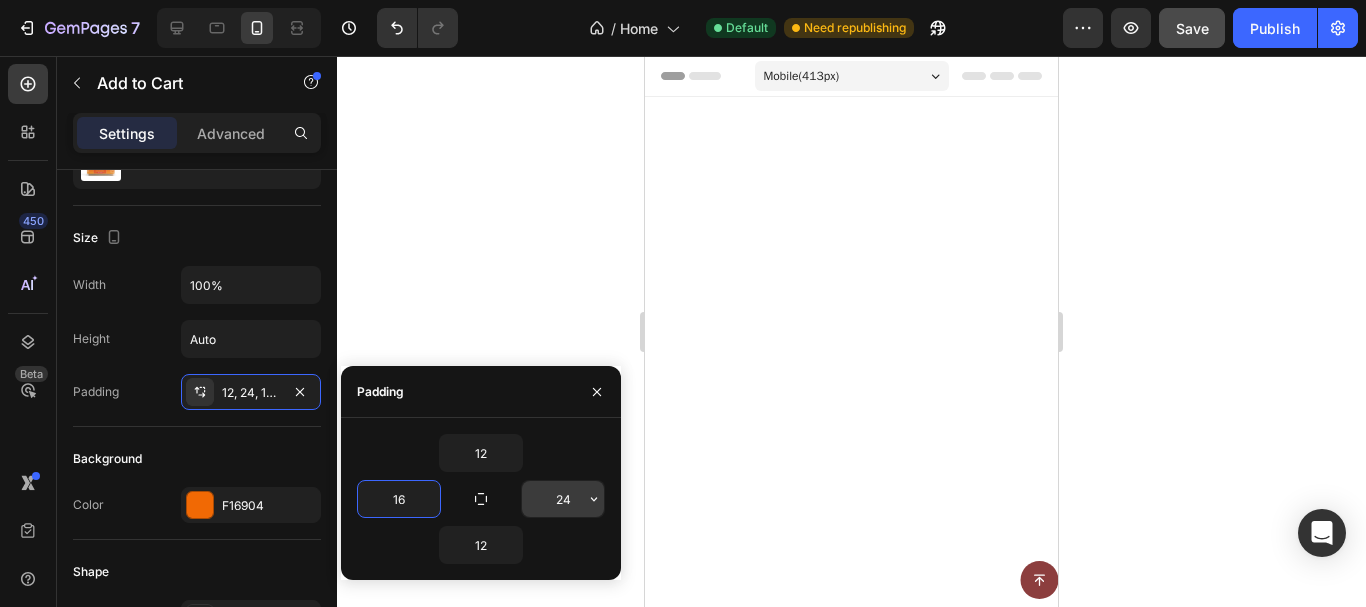 type on "16" 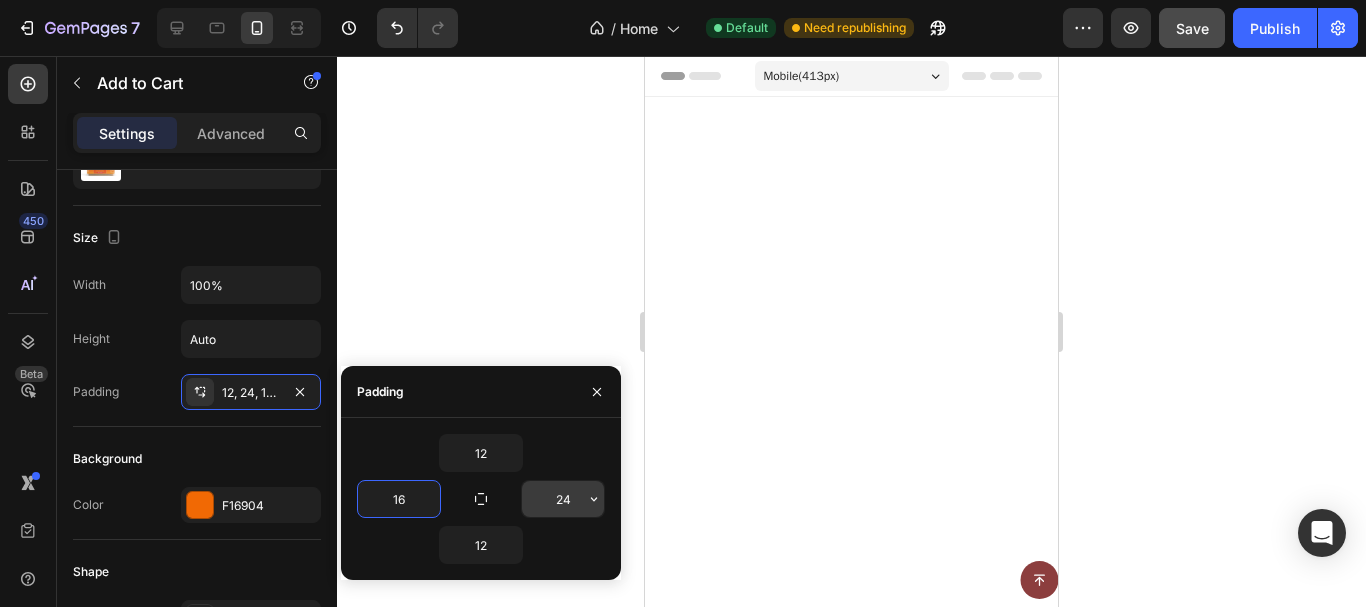 click on "24" at bounding box center [563, 499] 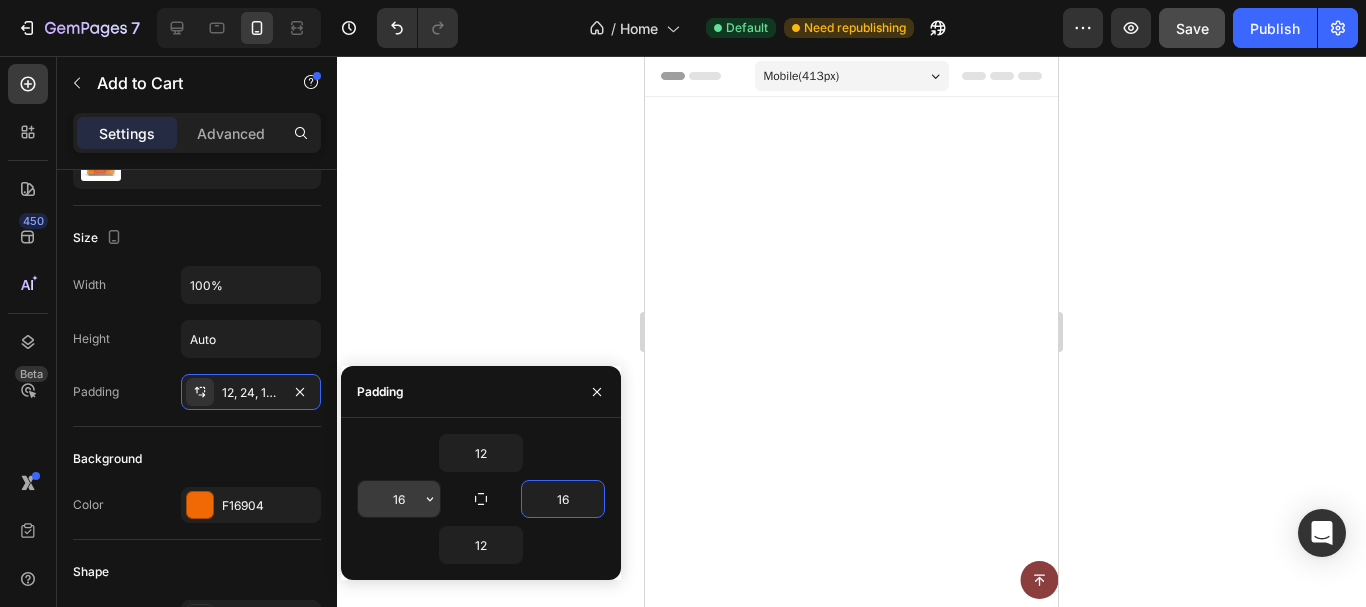 type on "16" 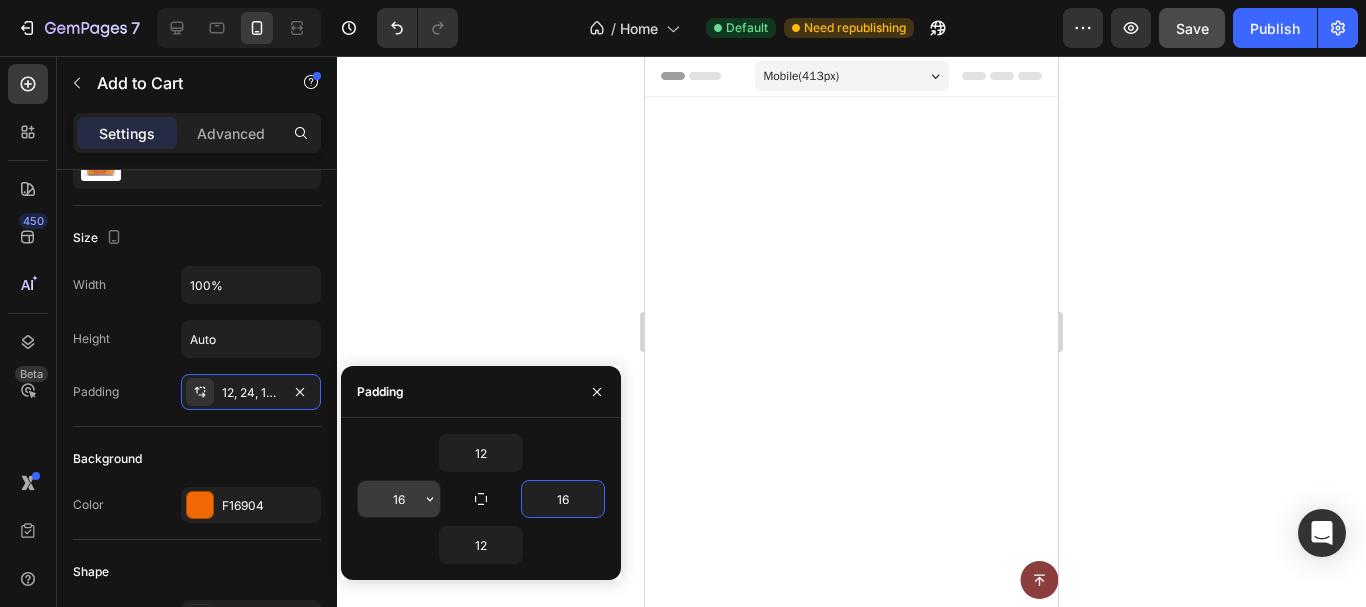 click on "16" at bounding box center [399, 499] 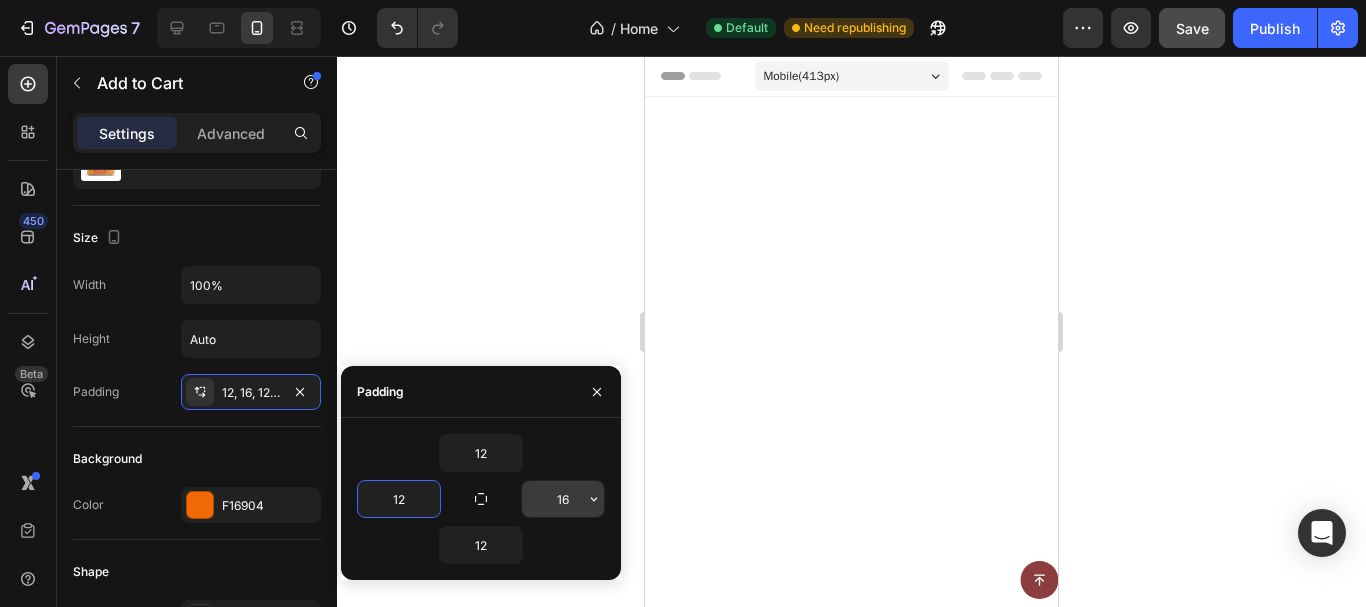 type on "12" 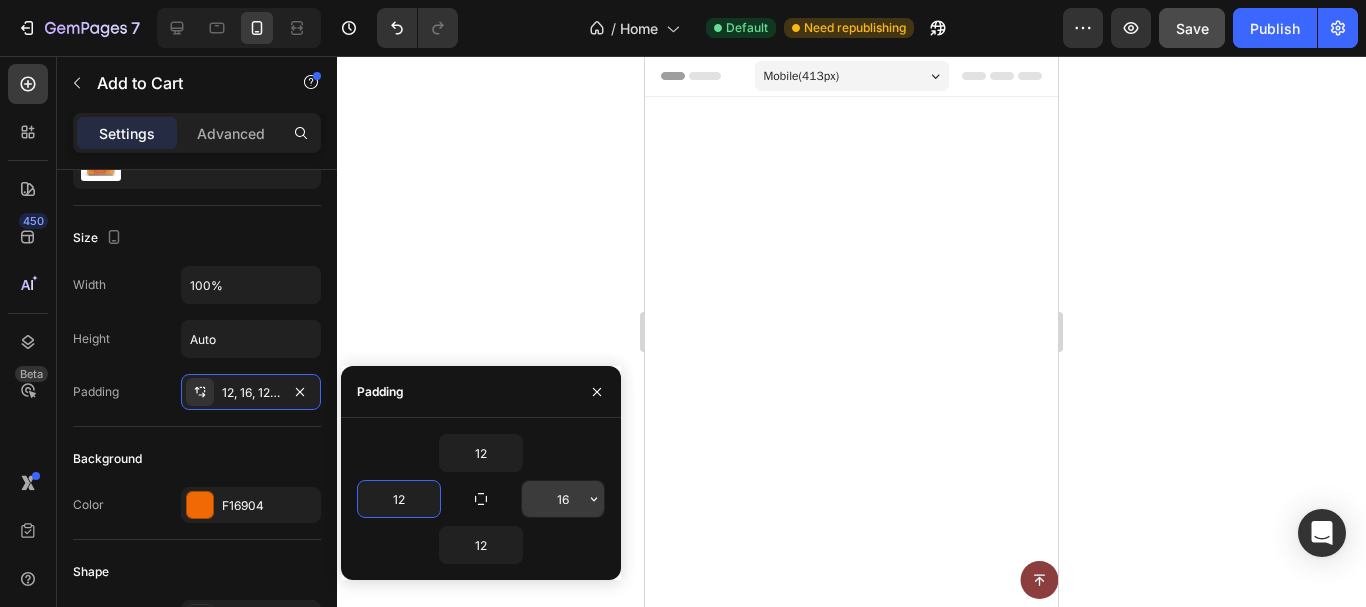 click on "16" at bounding box center (563, 499) 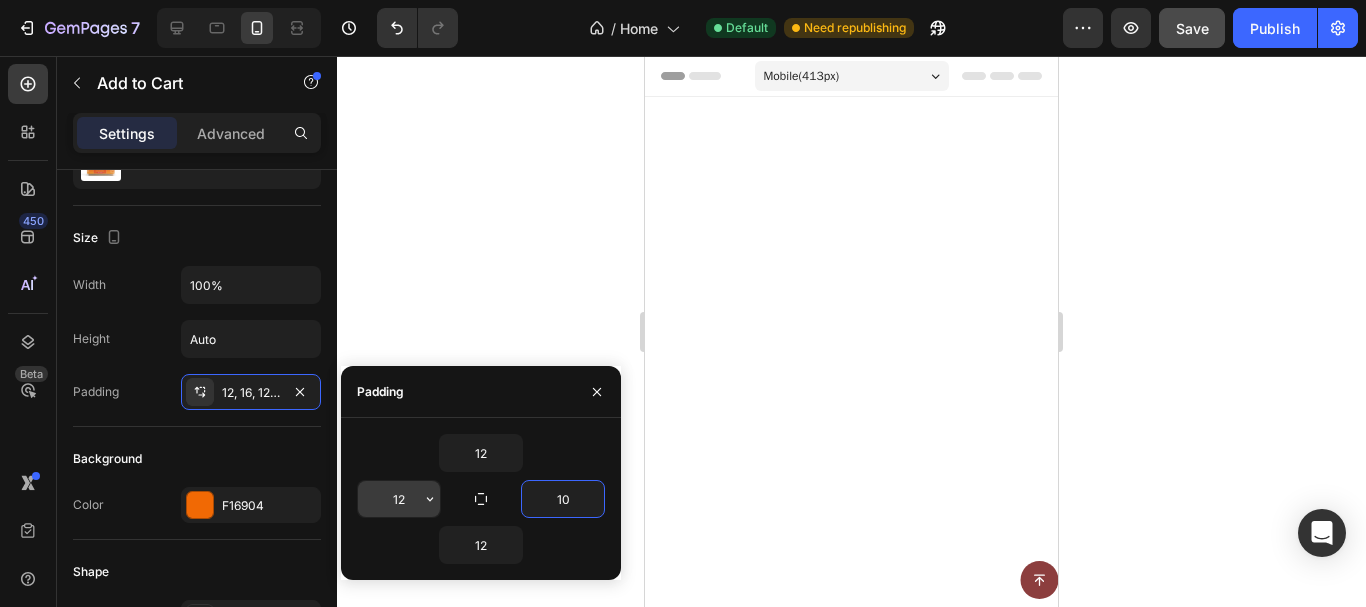type on "10" 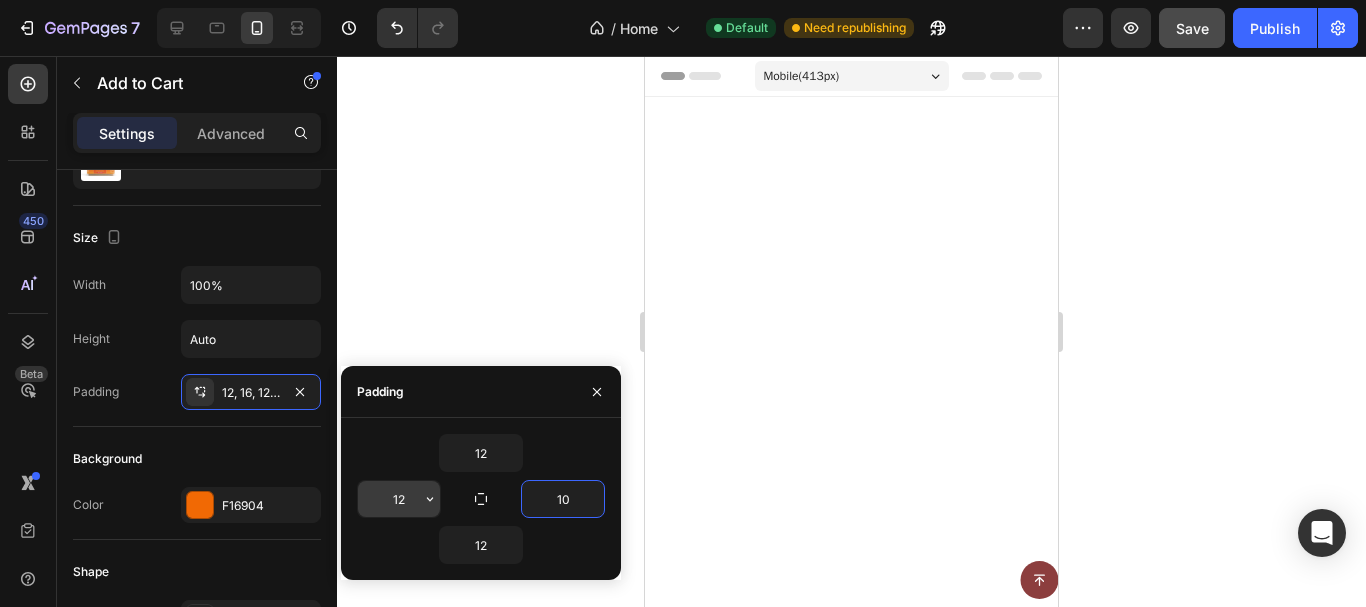 click on "12" at bounding box center (399, 499) 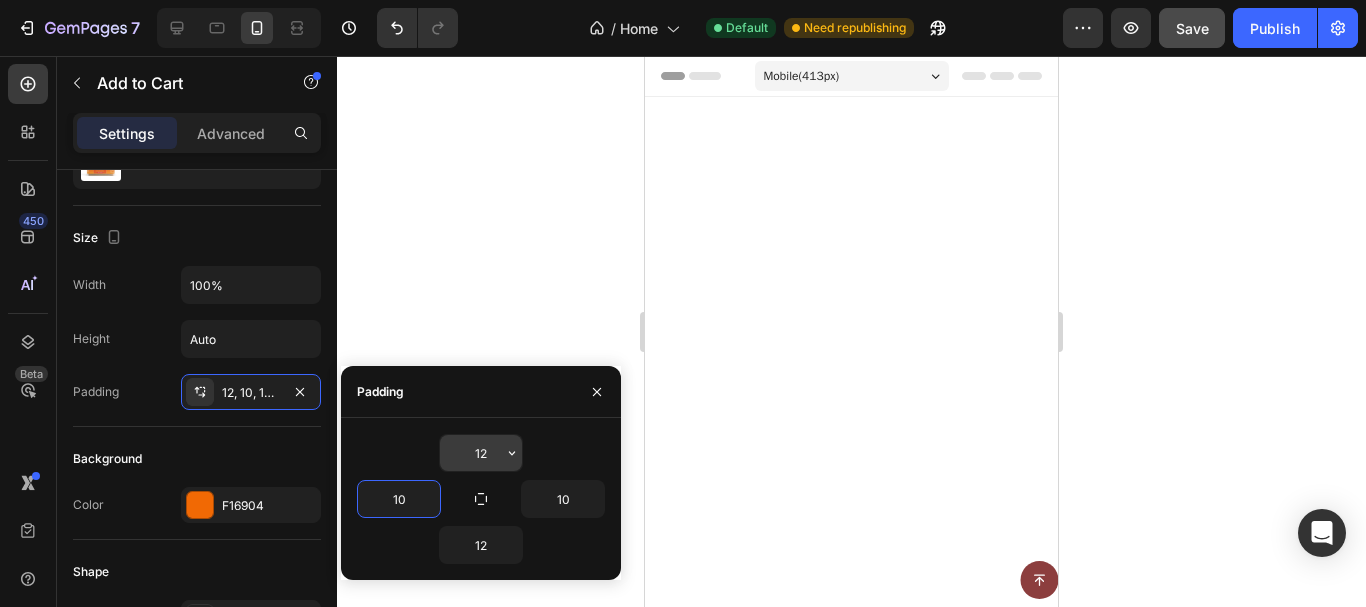 type on "10" 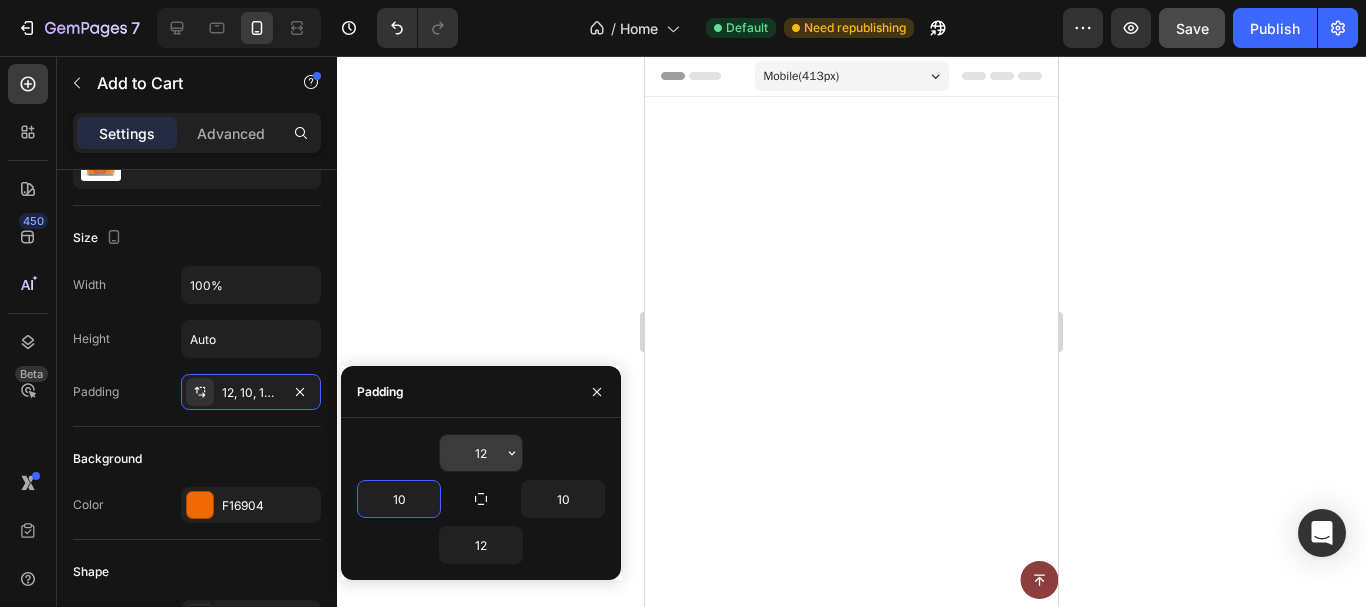 click on "12" at bounding box center [481, 453] 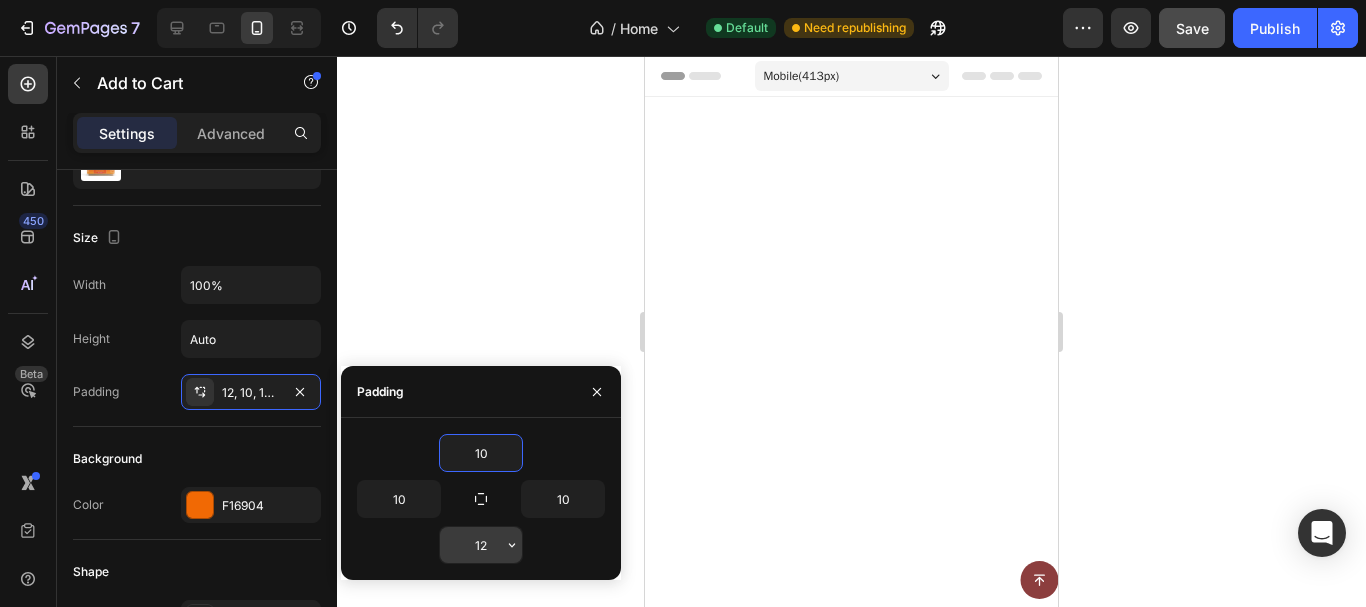 type on "10" 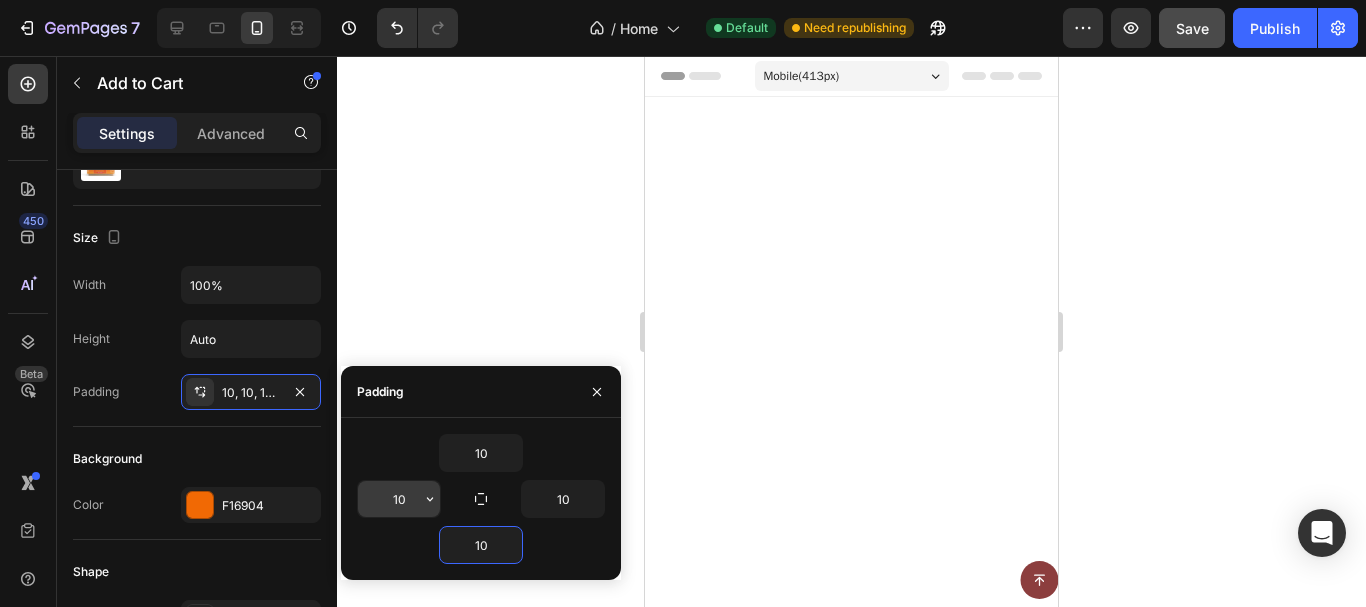 type on "10" 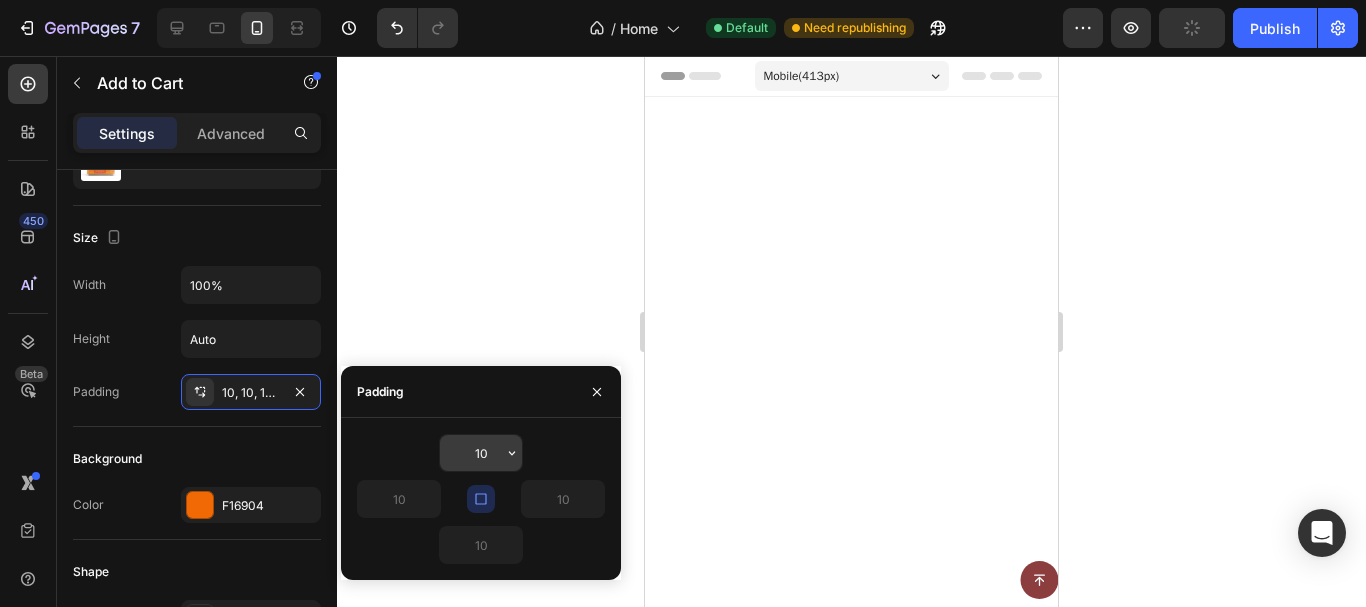 click on "10" at bounding box center (481, 453) 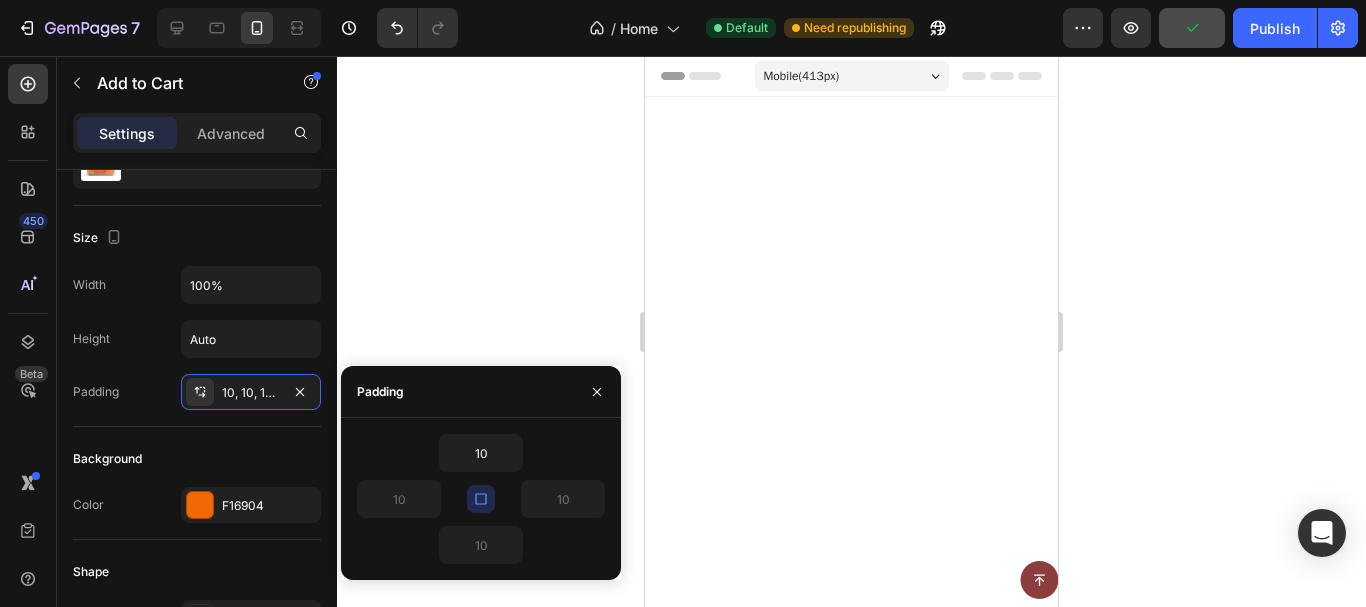 click 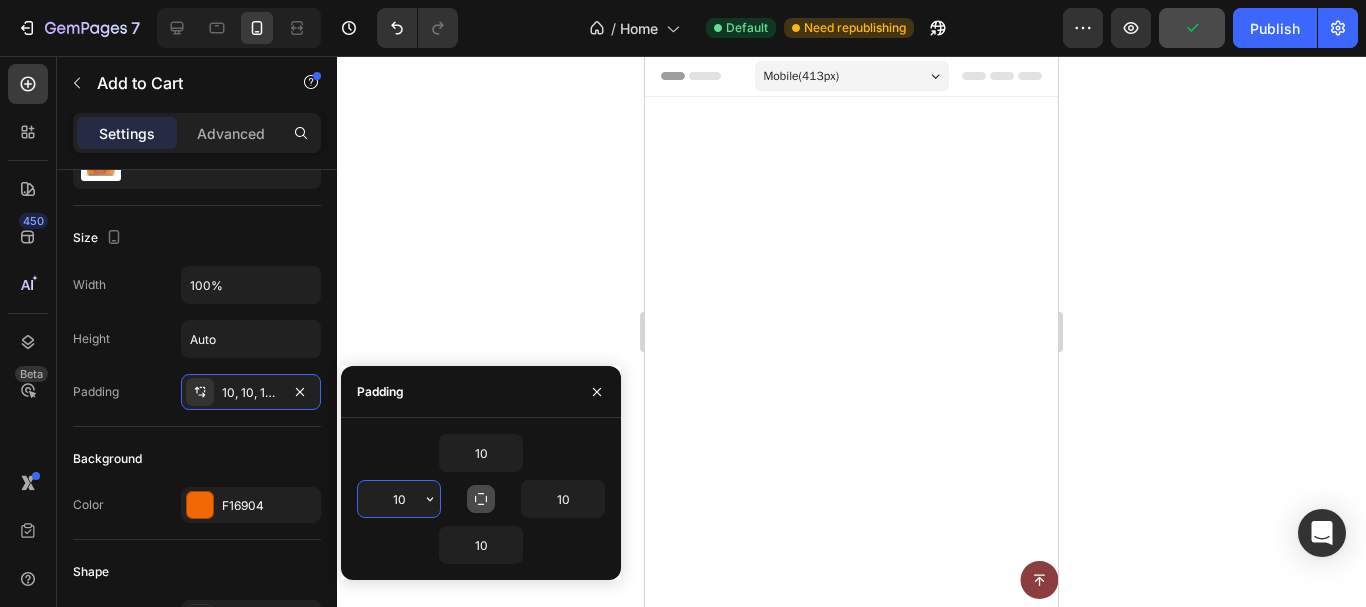 click on "10" at bounding box center (399, 499) 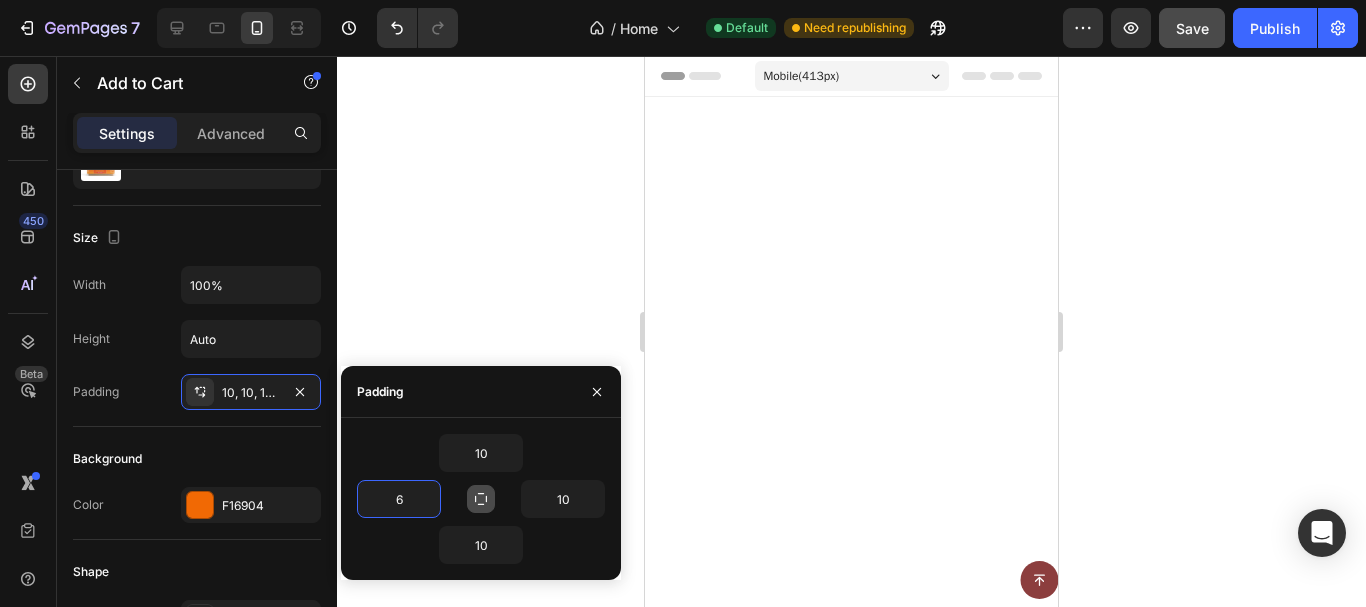 click at bounding box center (481, 499) 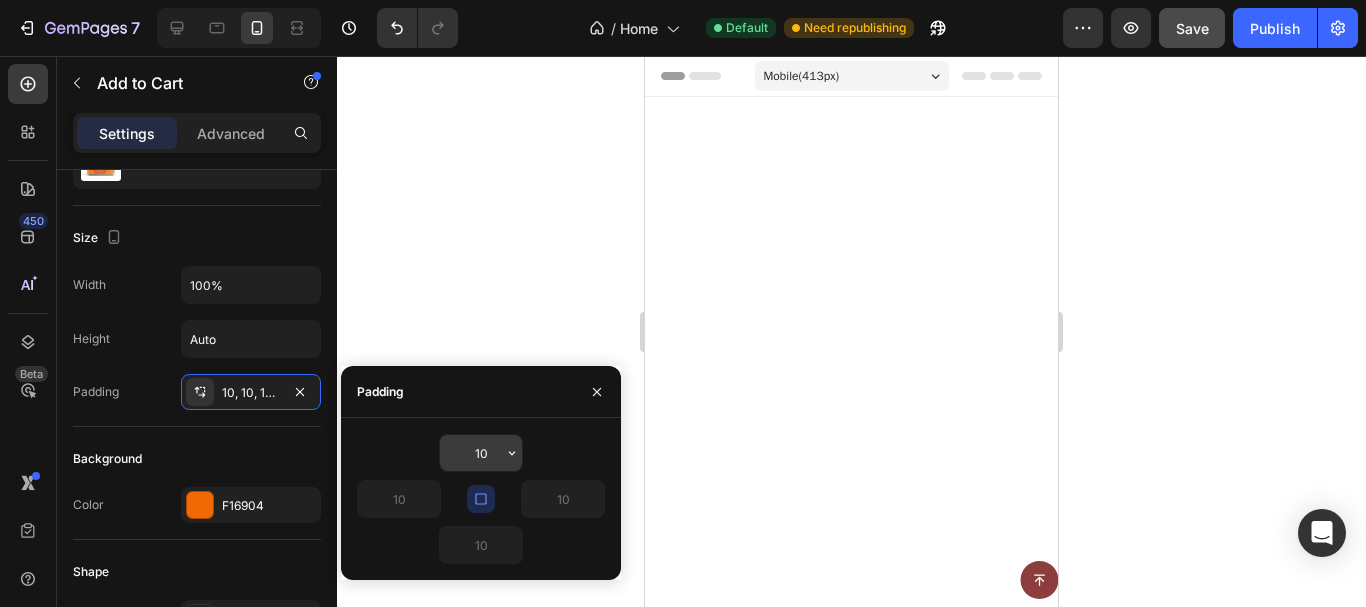 click on "10" at bounding box center [481, 453] 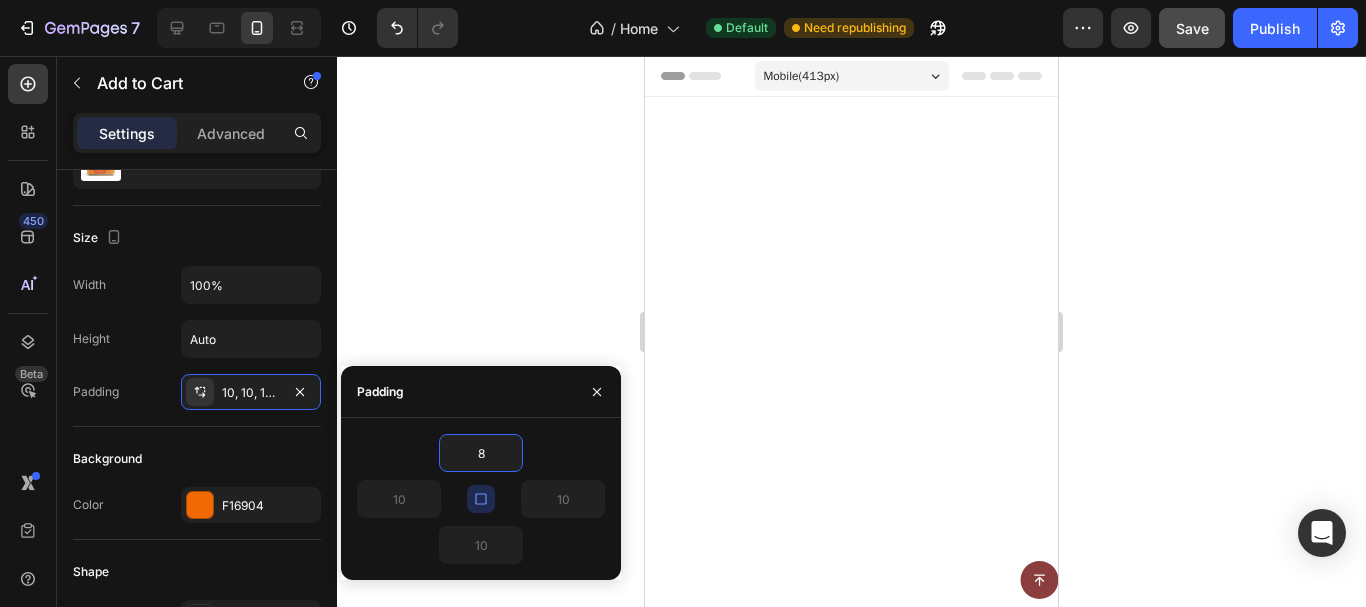 type on "8" 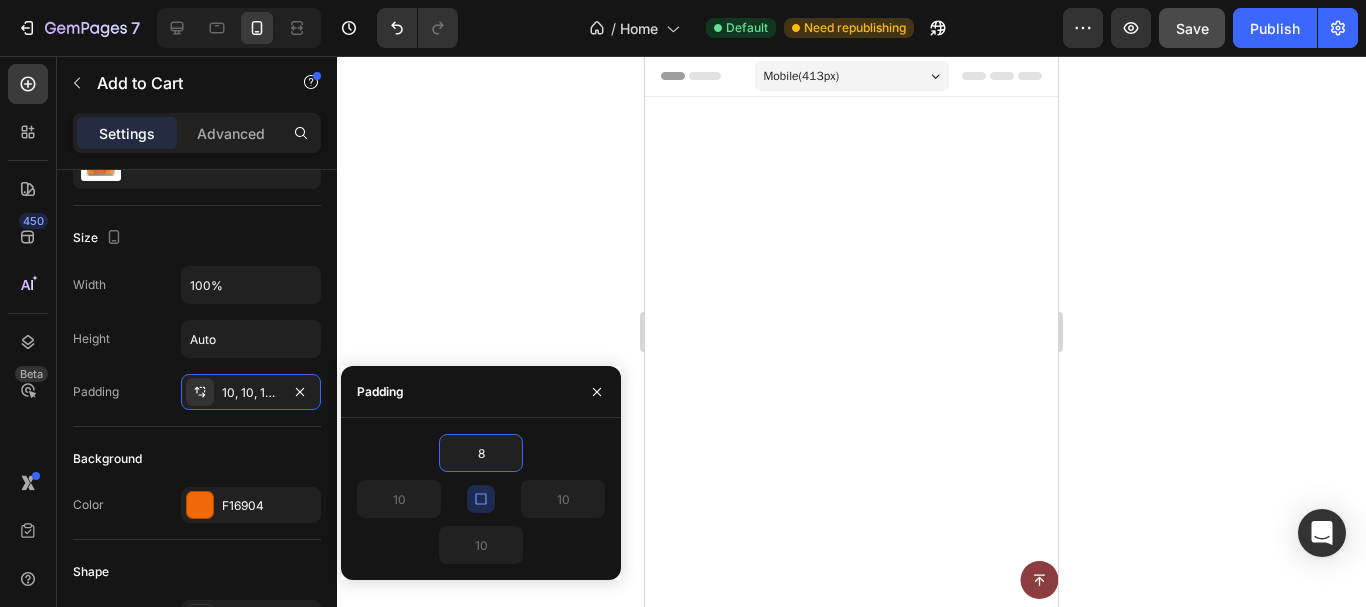 click on "10" at bounding box center (419, 499) 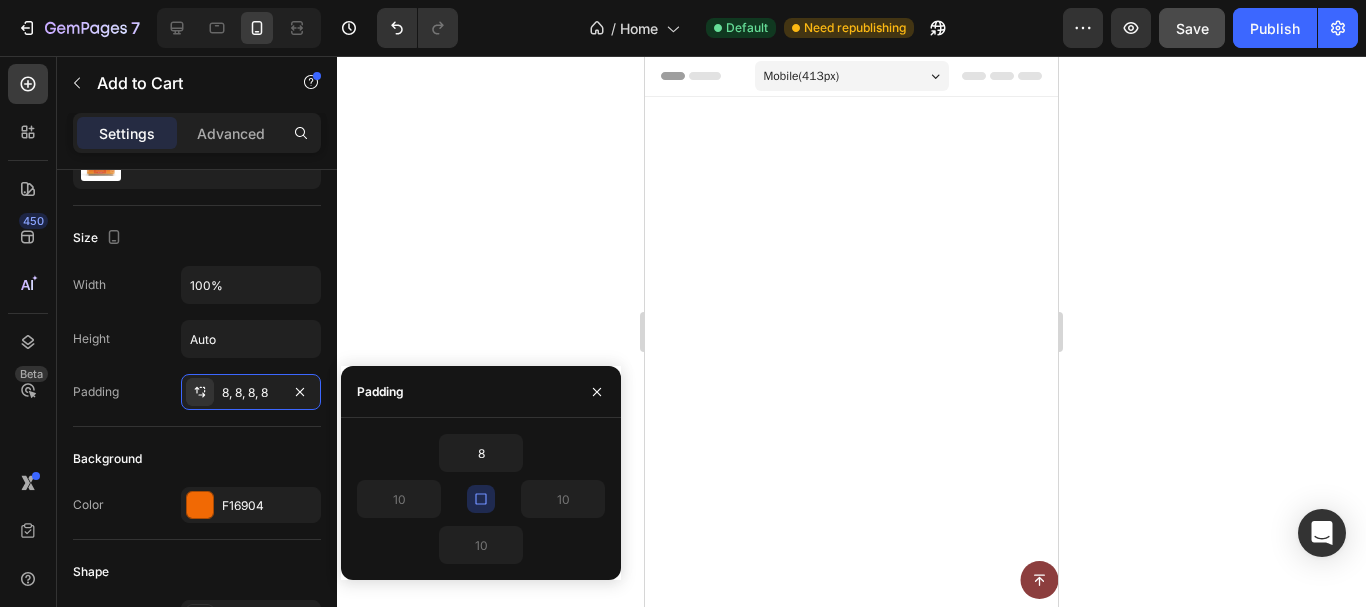 type on "8" 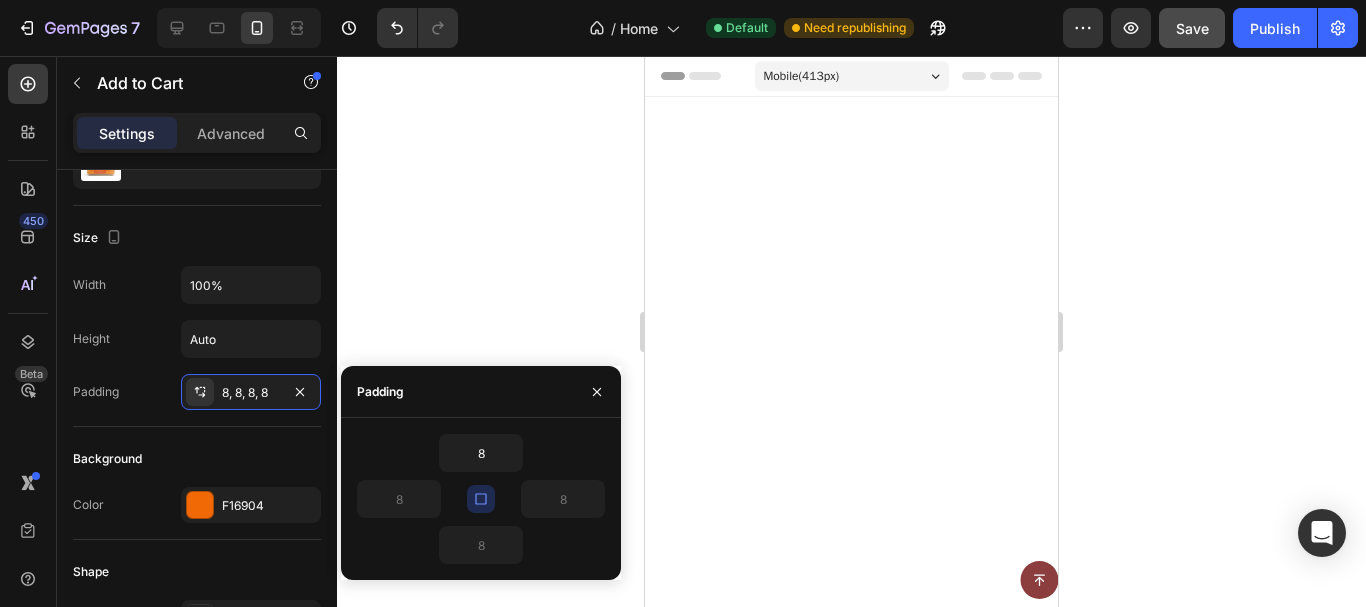 click 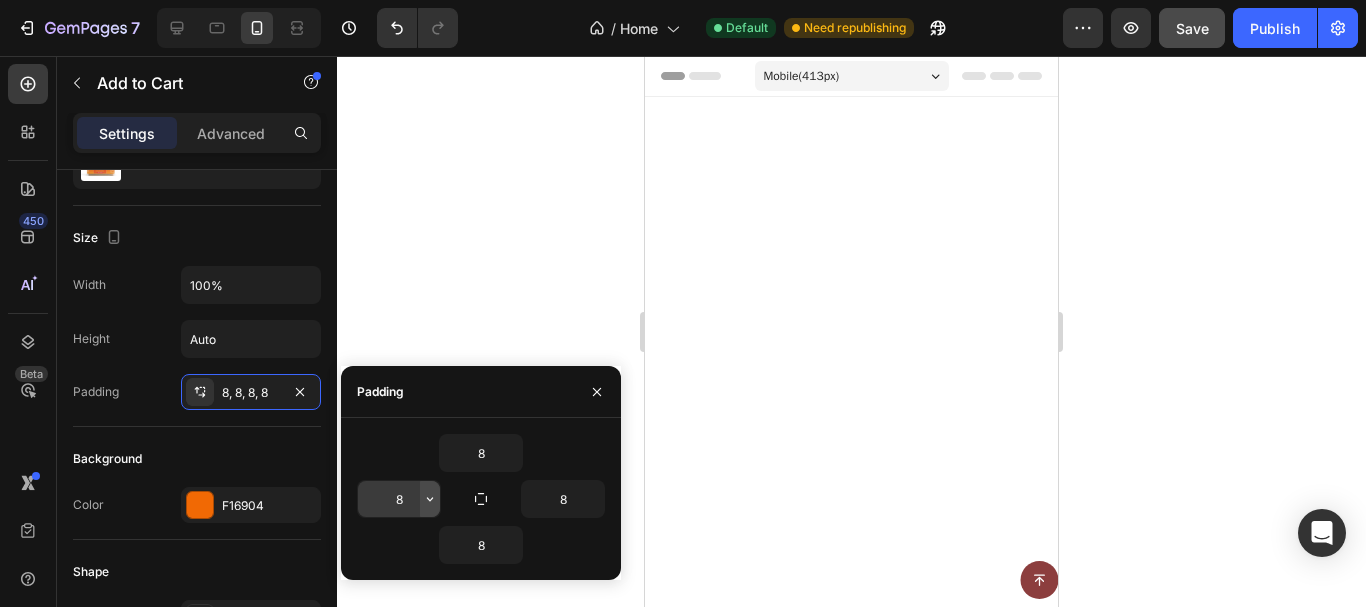 click 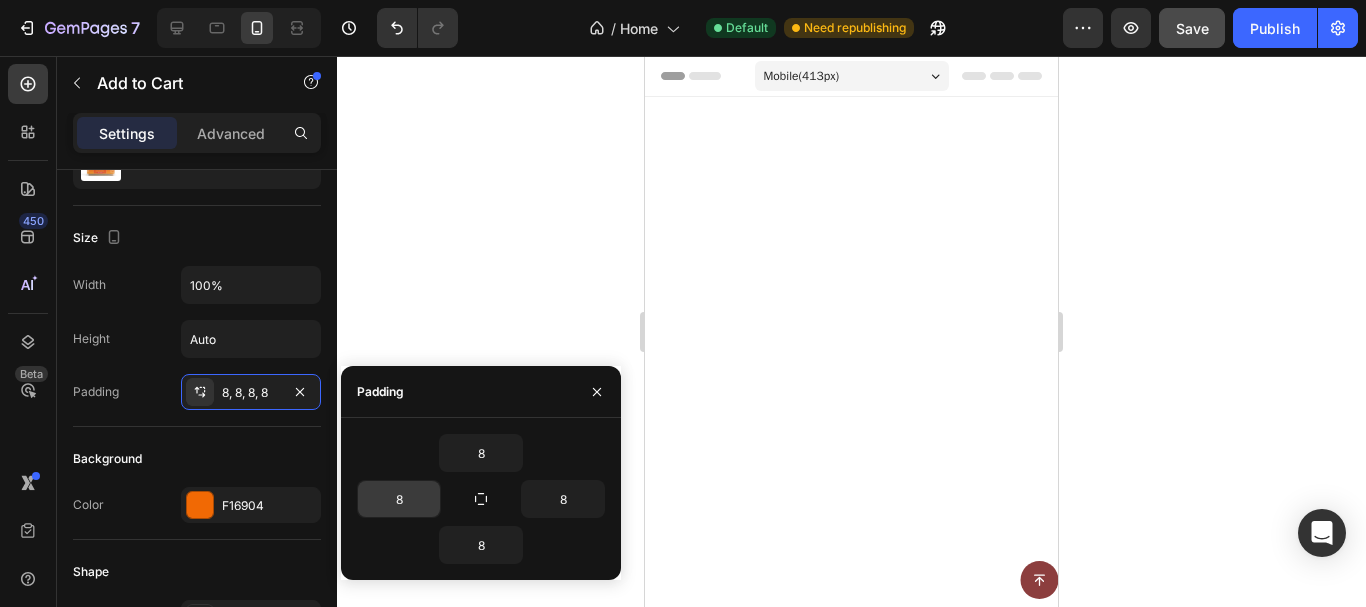 click 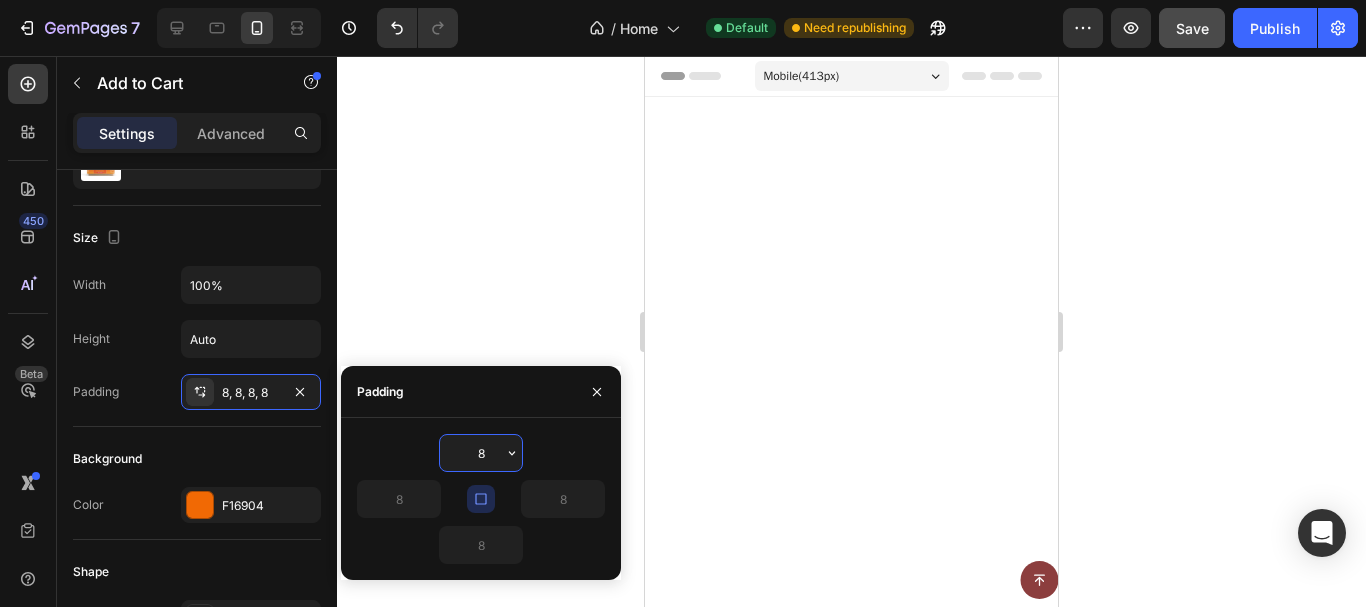 click on "8" at bounding box center (481, 453) 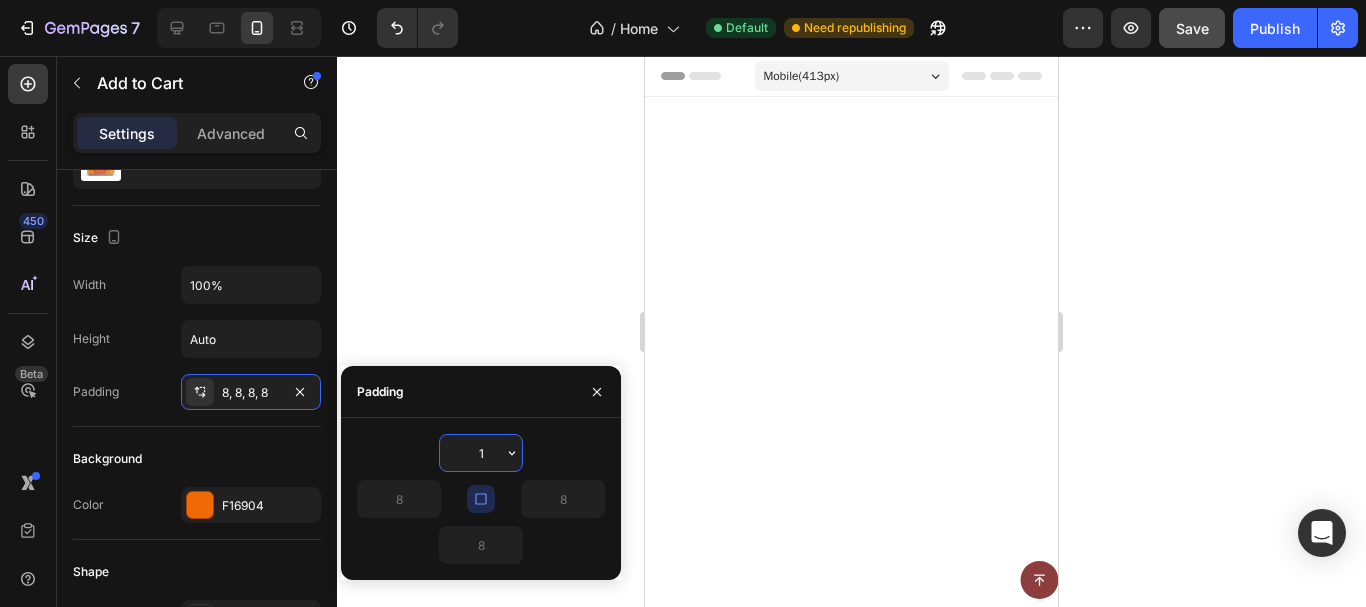 type on "10" 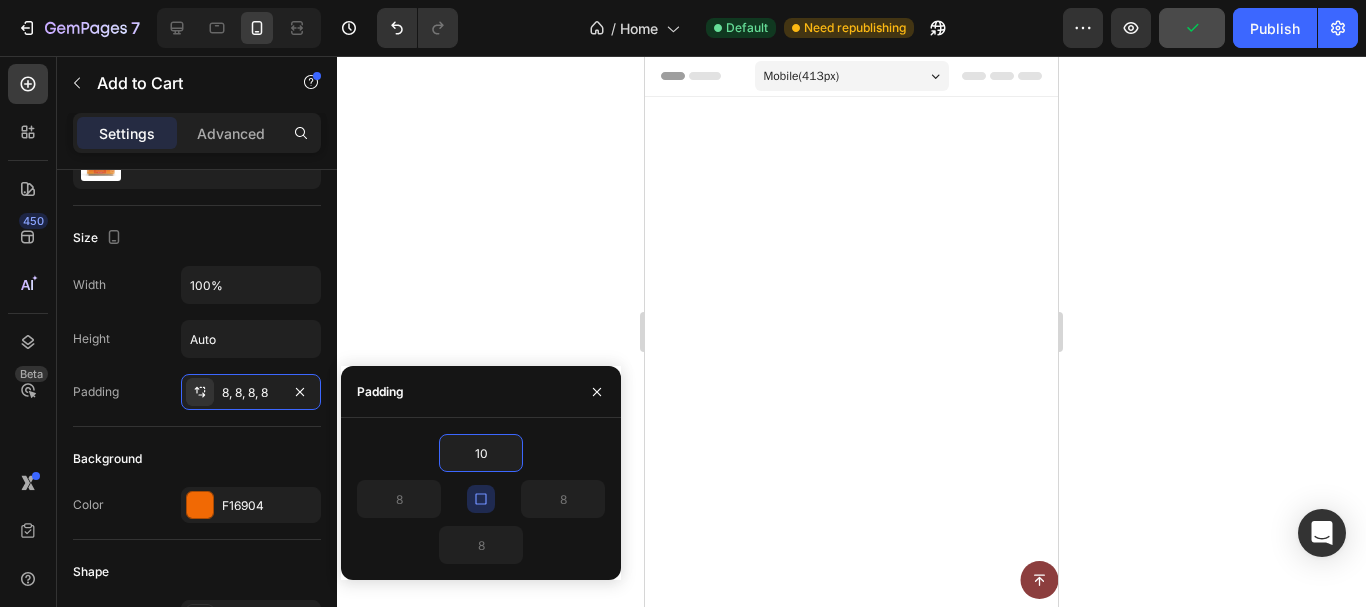click on "$19.99 Product Price Product Price Add to cart Add to Cart   0 Row" at bounding box center [752, 1401] 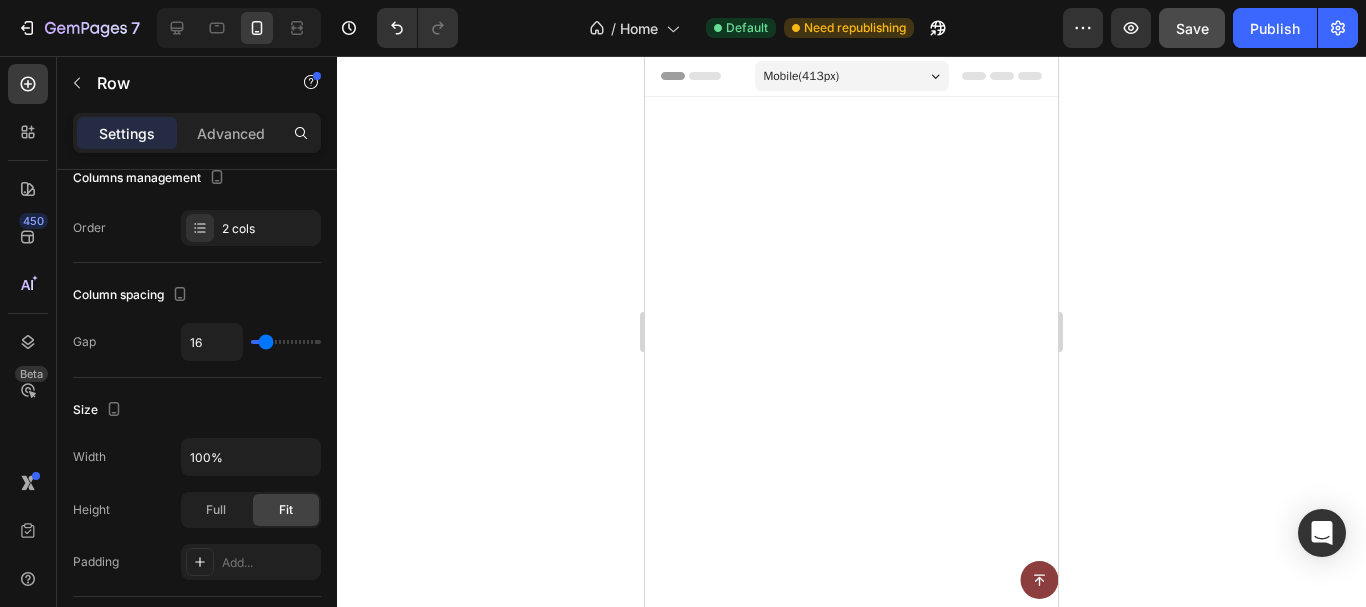 scroll, scrollTop: 0, scrollLeft: 0, axis: both 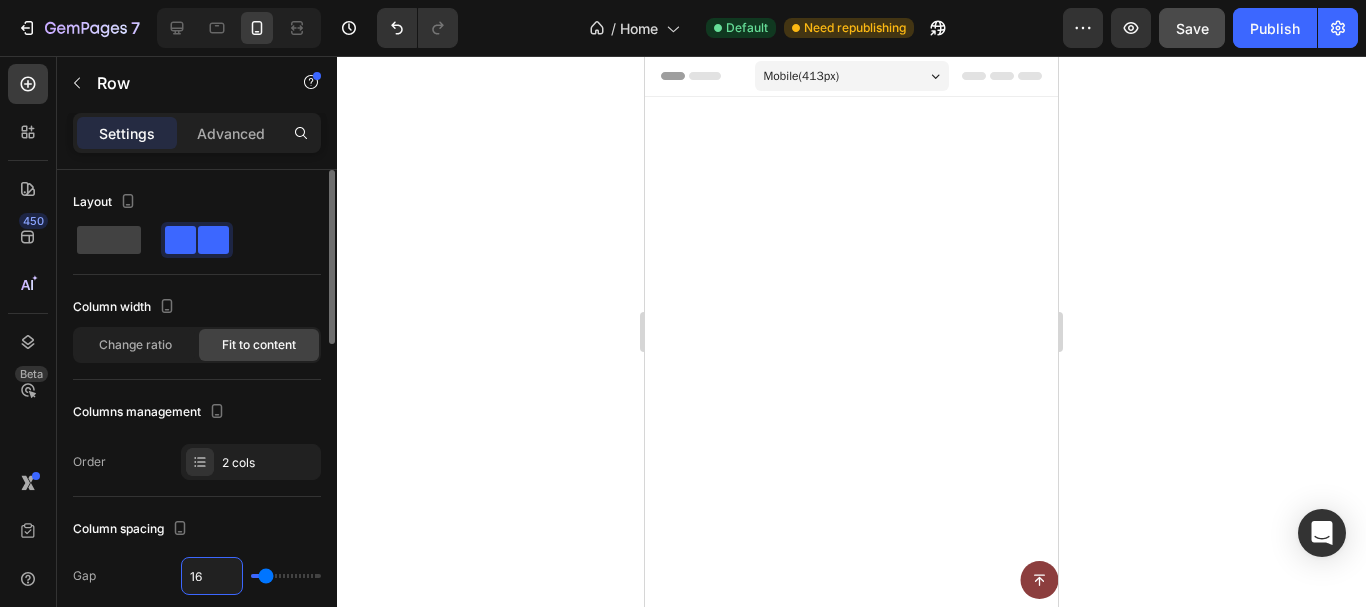 click on "16" at bounding box center [212, 576] 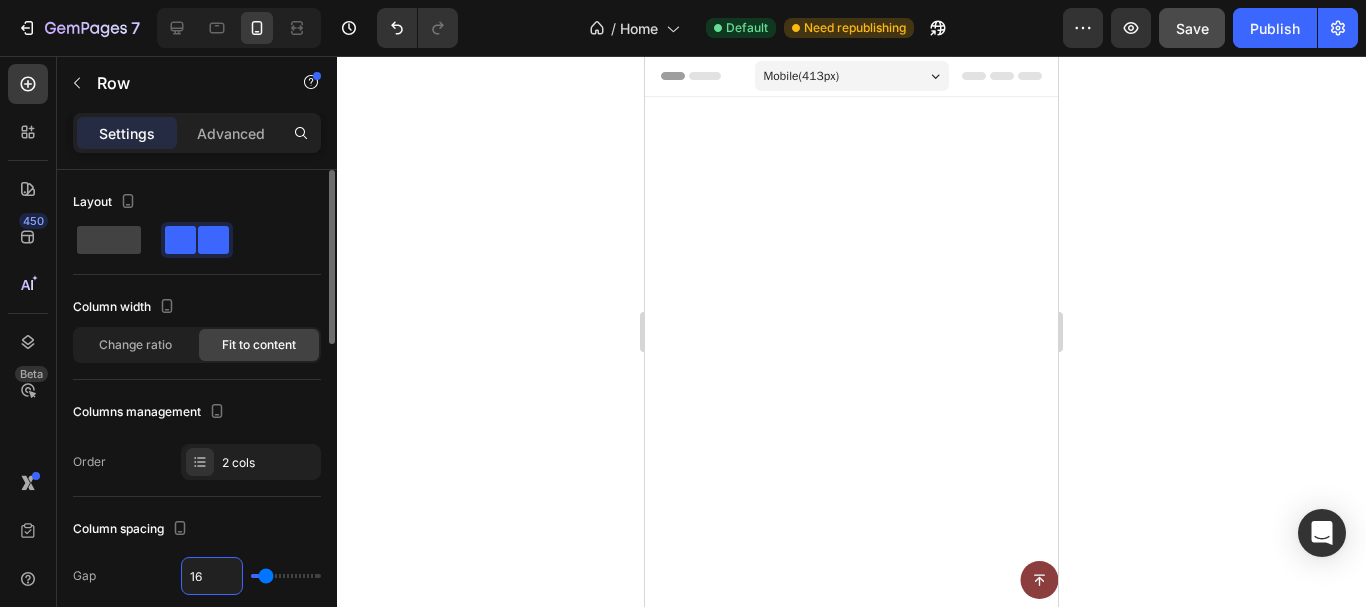 type on "5" 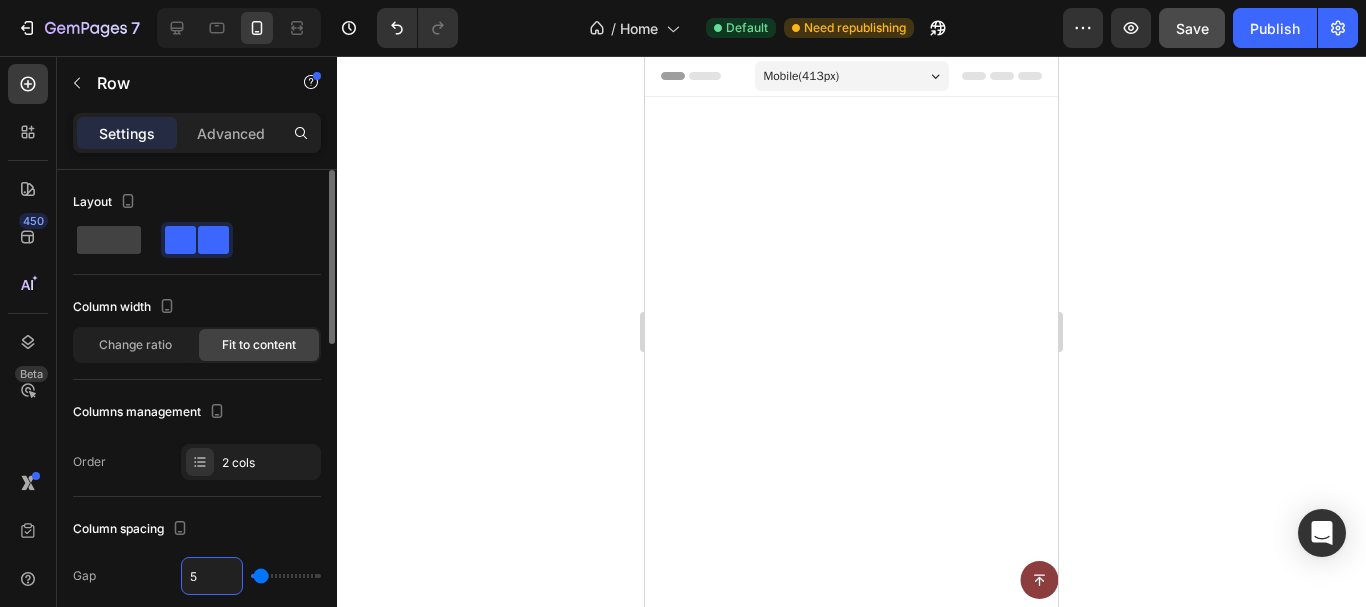 type on "5" 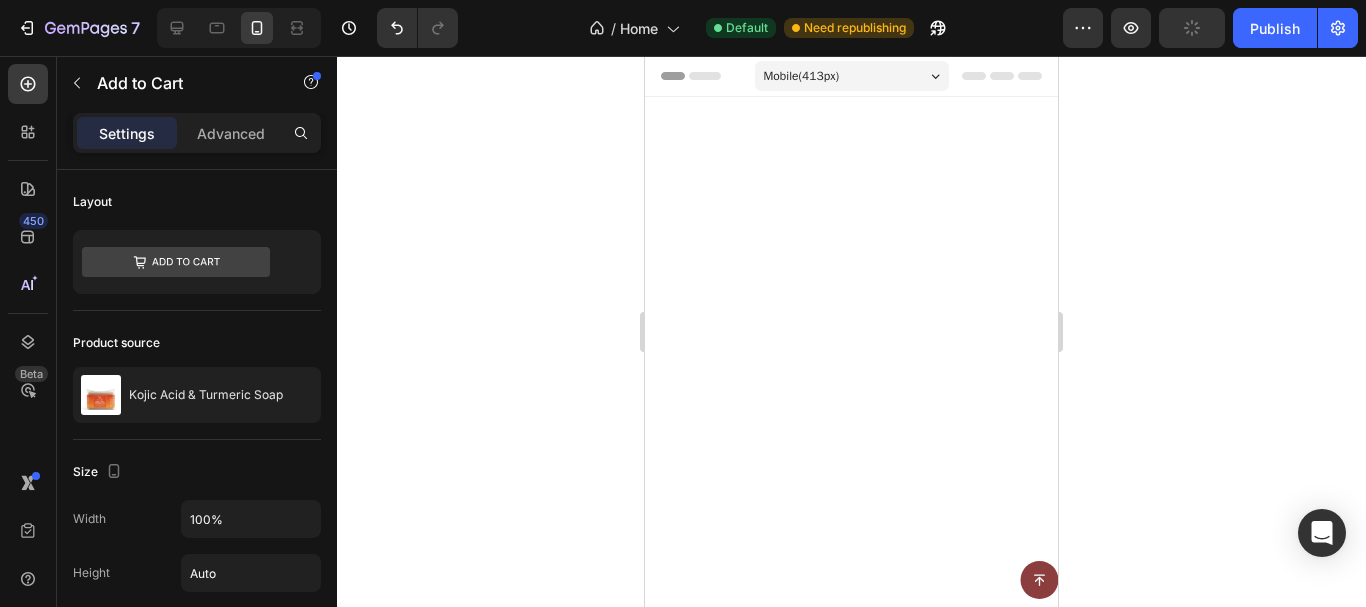 click on "Add to cart" at bounding box center [778, 1401] 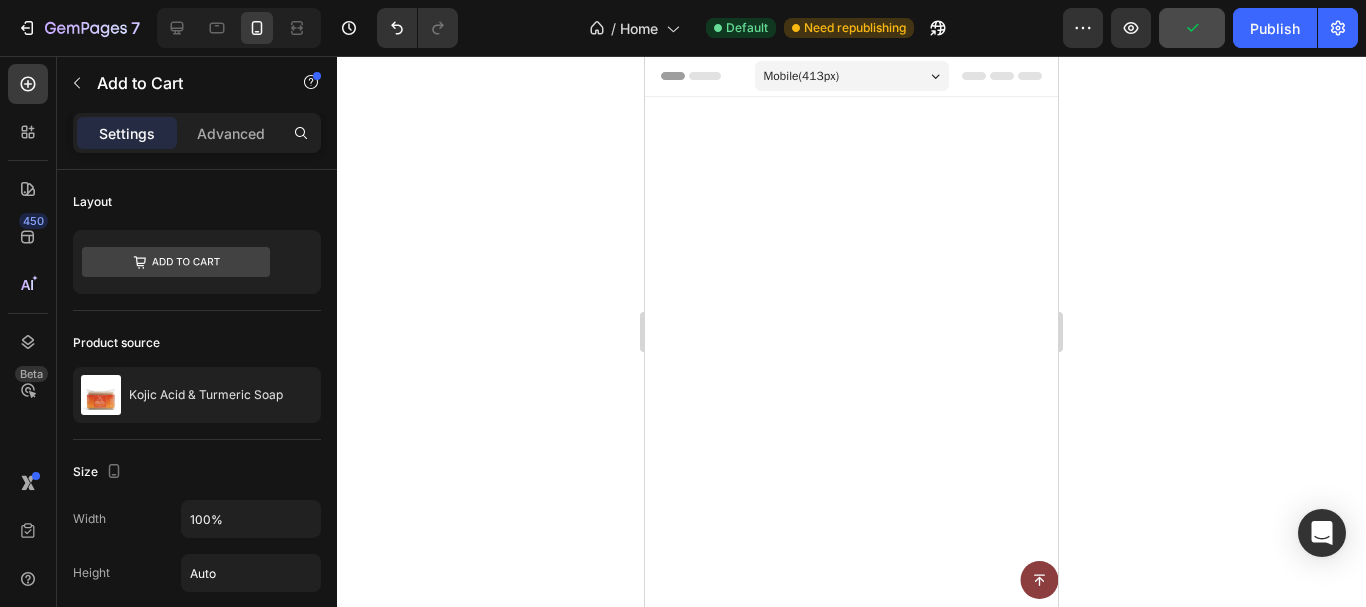 click on "Add to cart" at bounding box center (780, 1401) 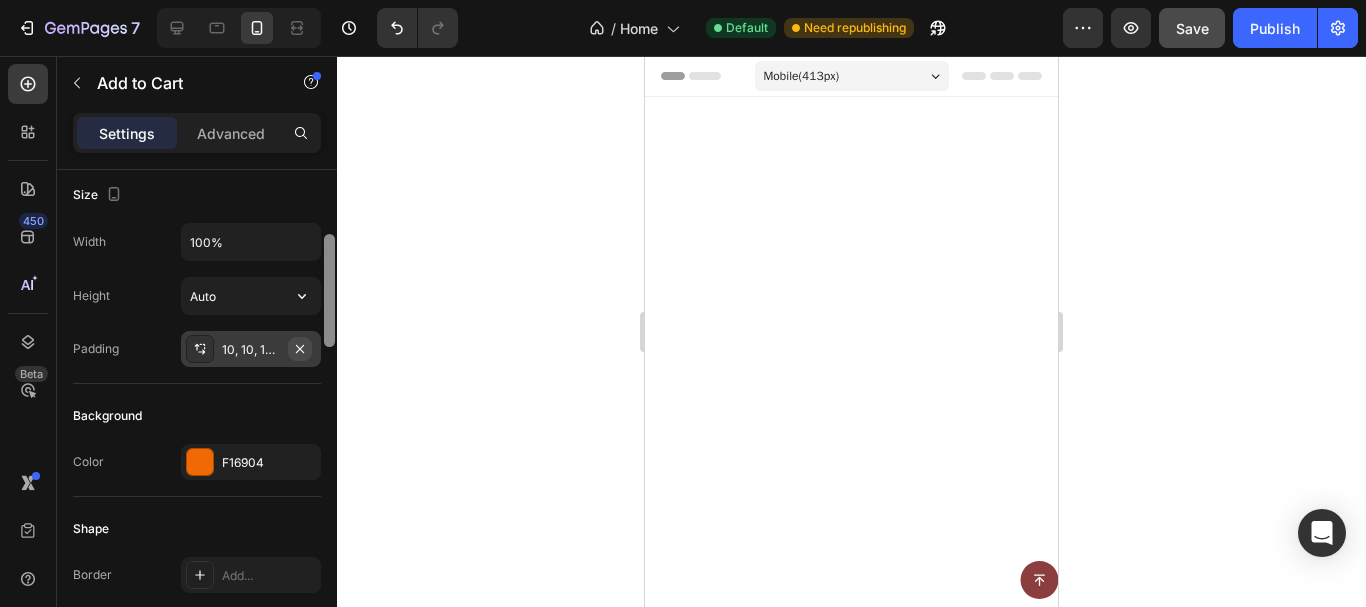 scroll, scrollTop: 312, scrollLeft: 0, axis: vertical 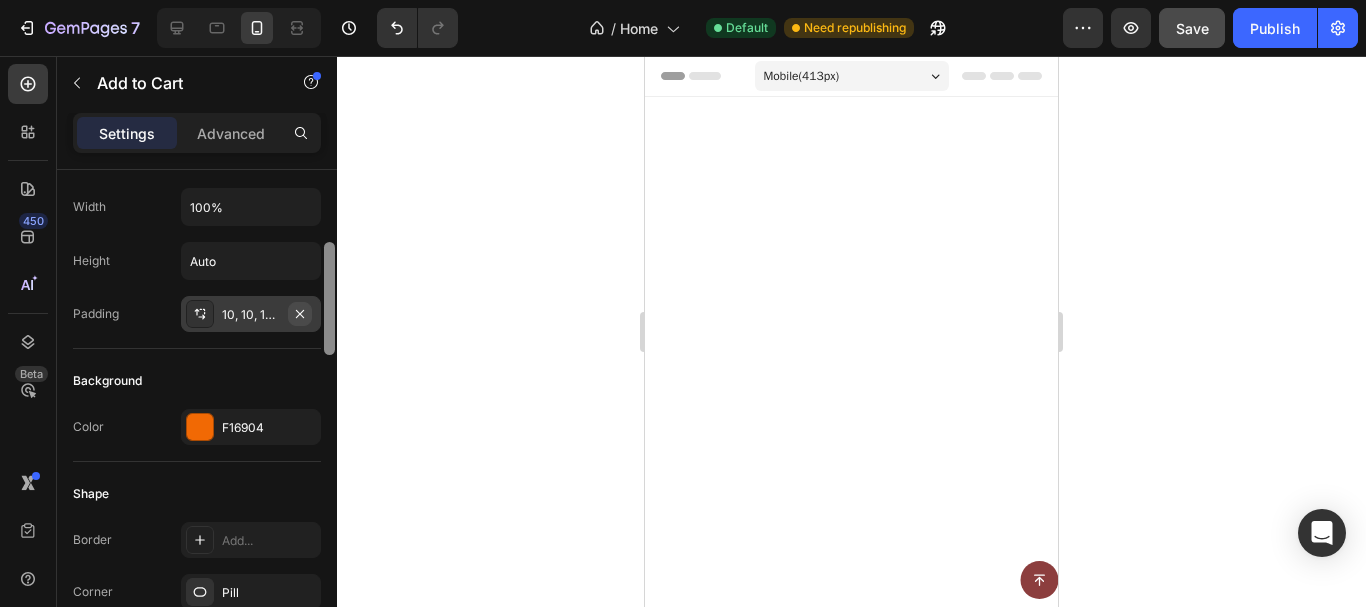 drag, startPoint x: 331, startPoint y: 249, endPoint x: 296, endPoint y: 321, distance: 80.05623 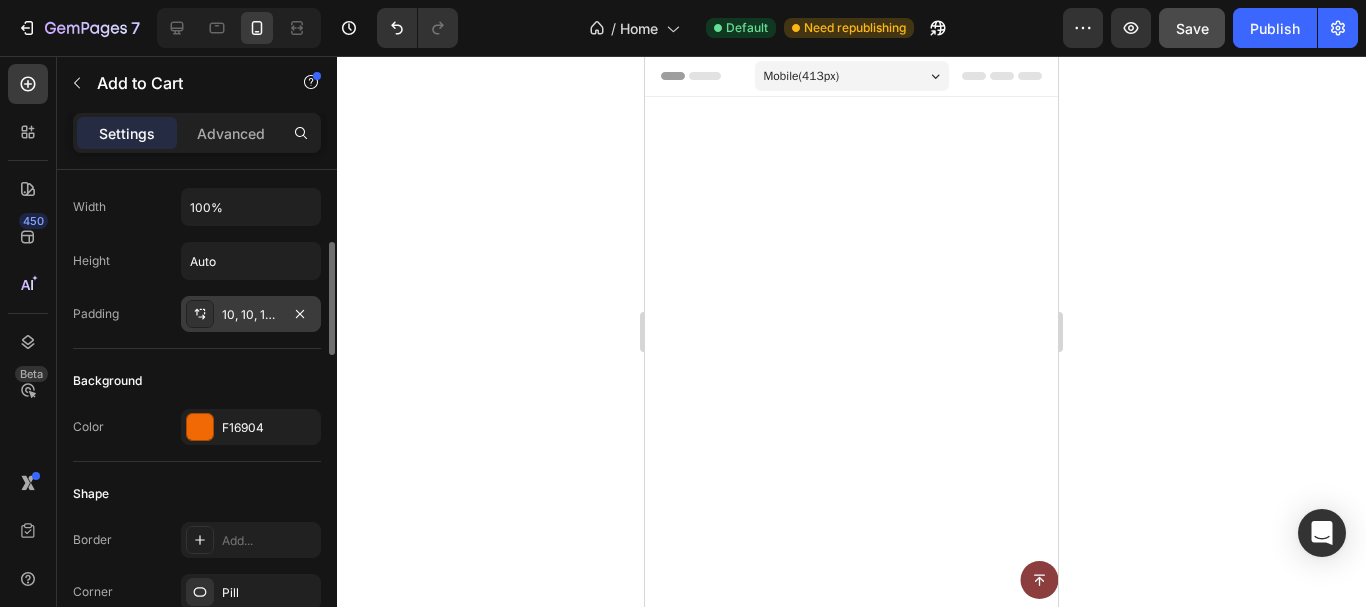 click on "10, 10, 10, 10" at bounding box center [251, 315] 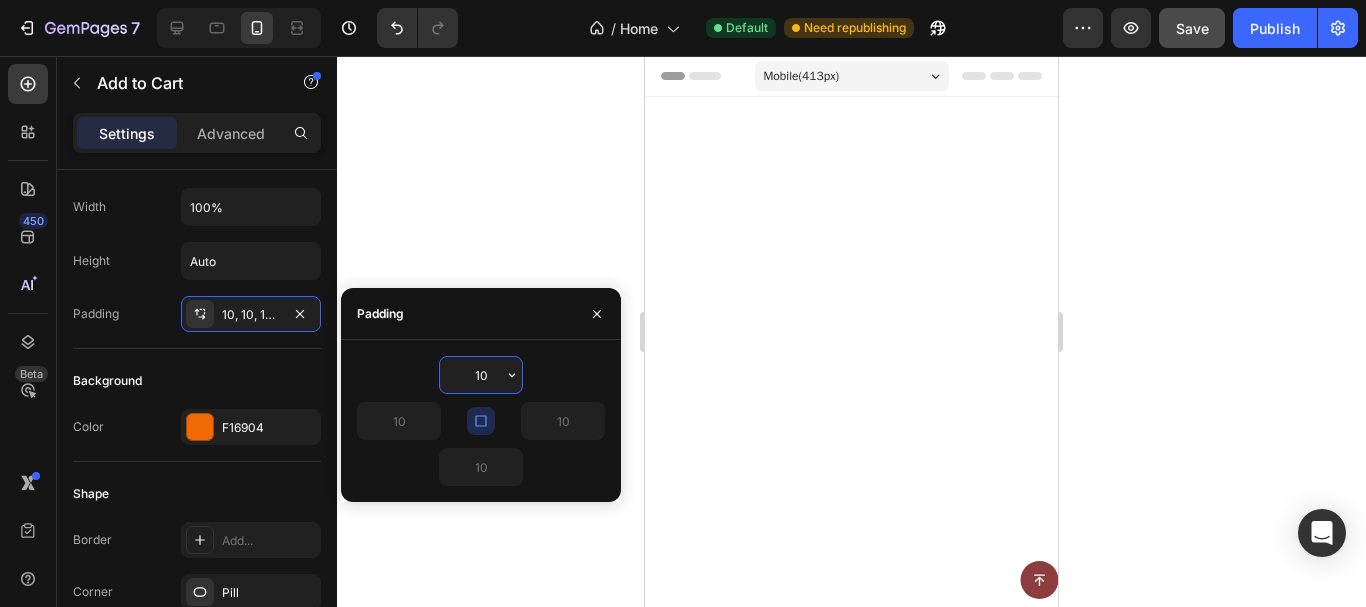 click on "10" at bounding box center [481, 375] 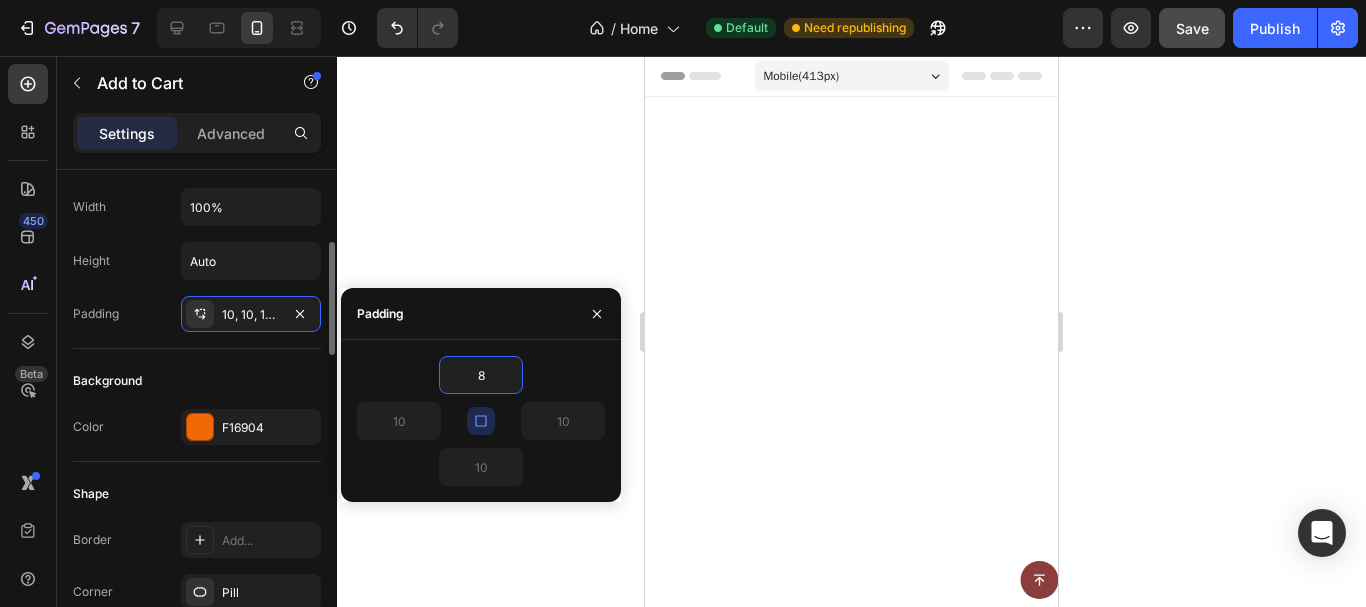 drag, startPoint x: 288, startPoint y: 370, endPoint x: 338, endPoint y: 371, distance: 50.01 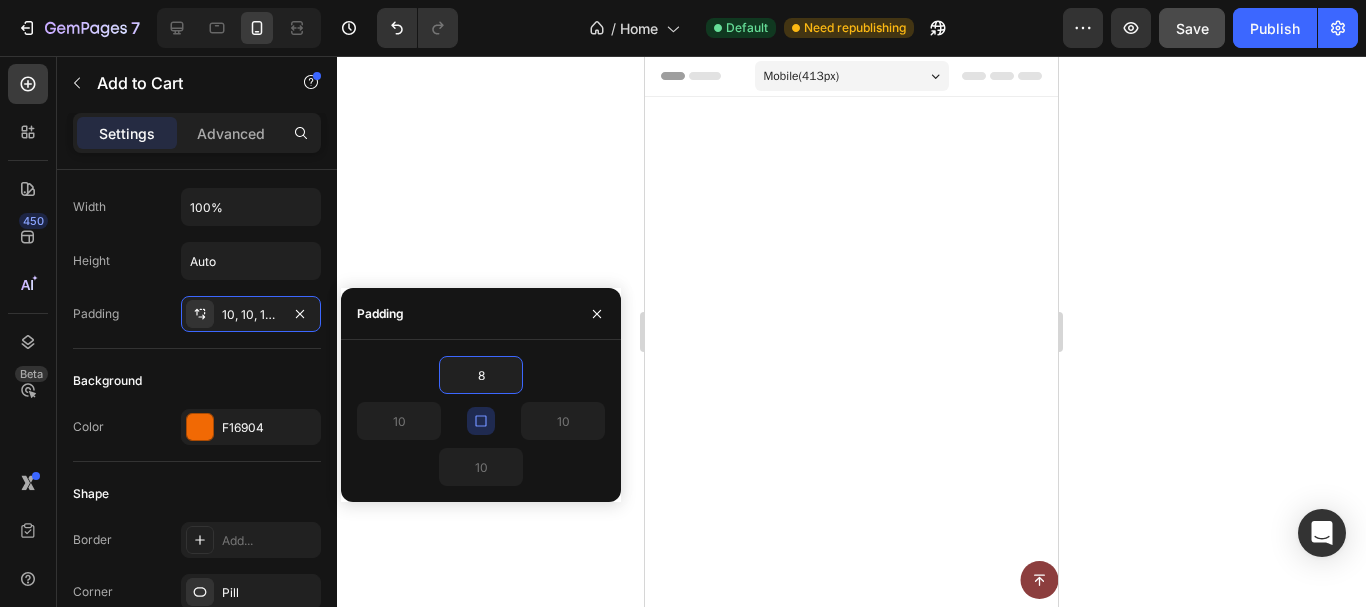 click on "Background" at bounding box center (197, 381) 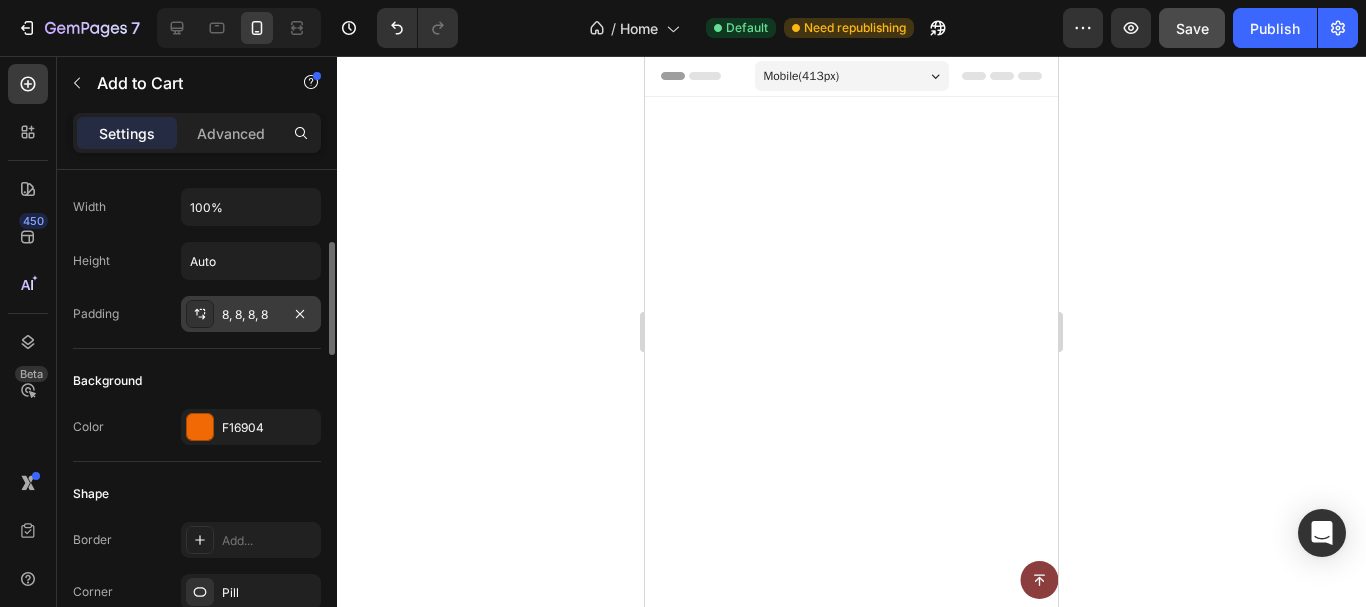 click on "8, 8, 8, 8" at bounding box center [251, 314] 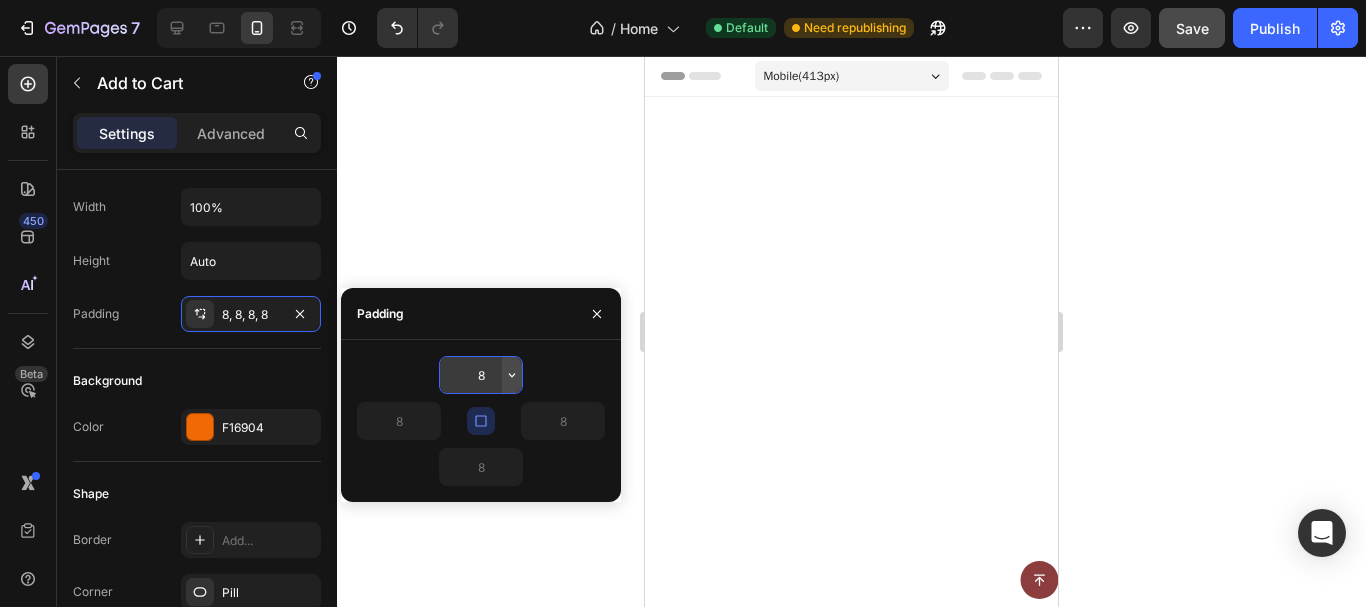 click 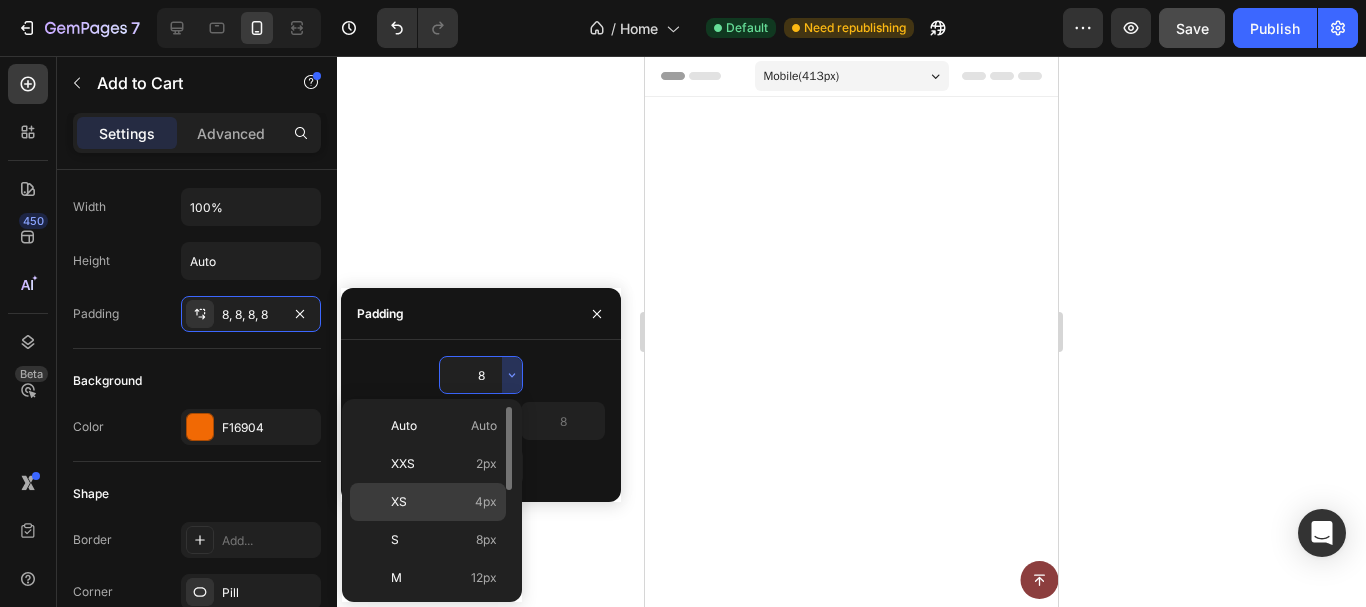 click on "XS 4px" 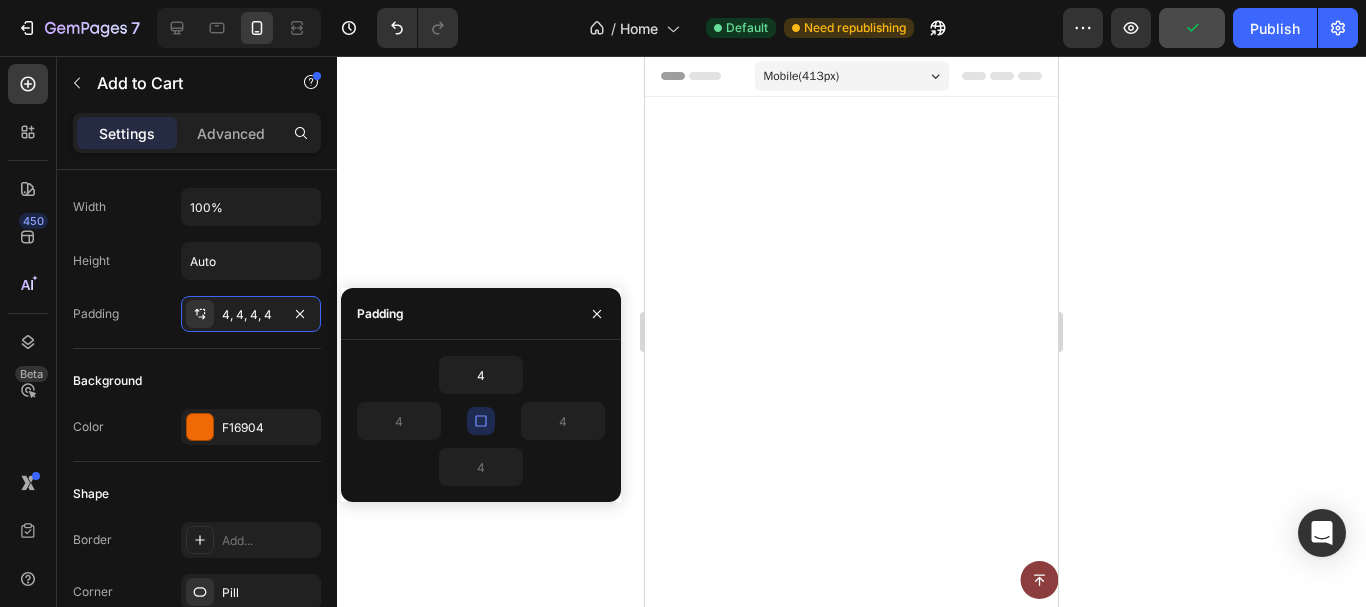 click 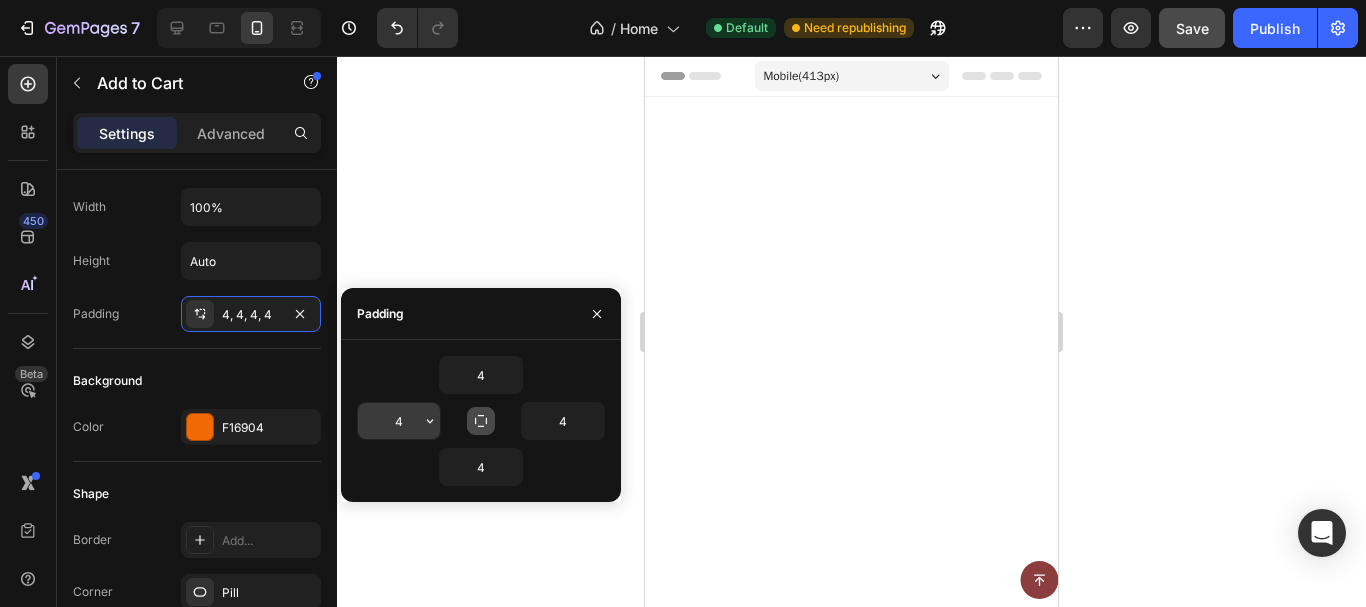 click on "4" at bounding box center [399, 421] 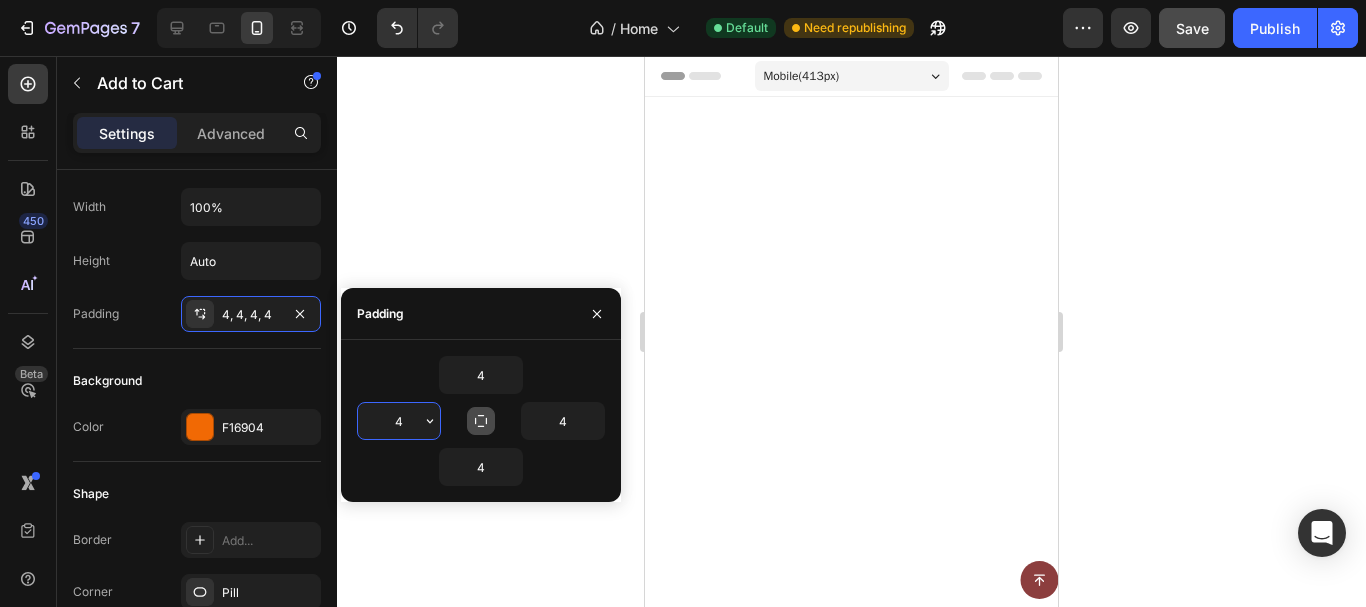 type on "6" 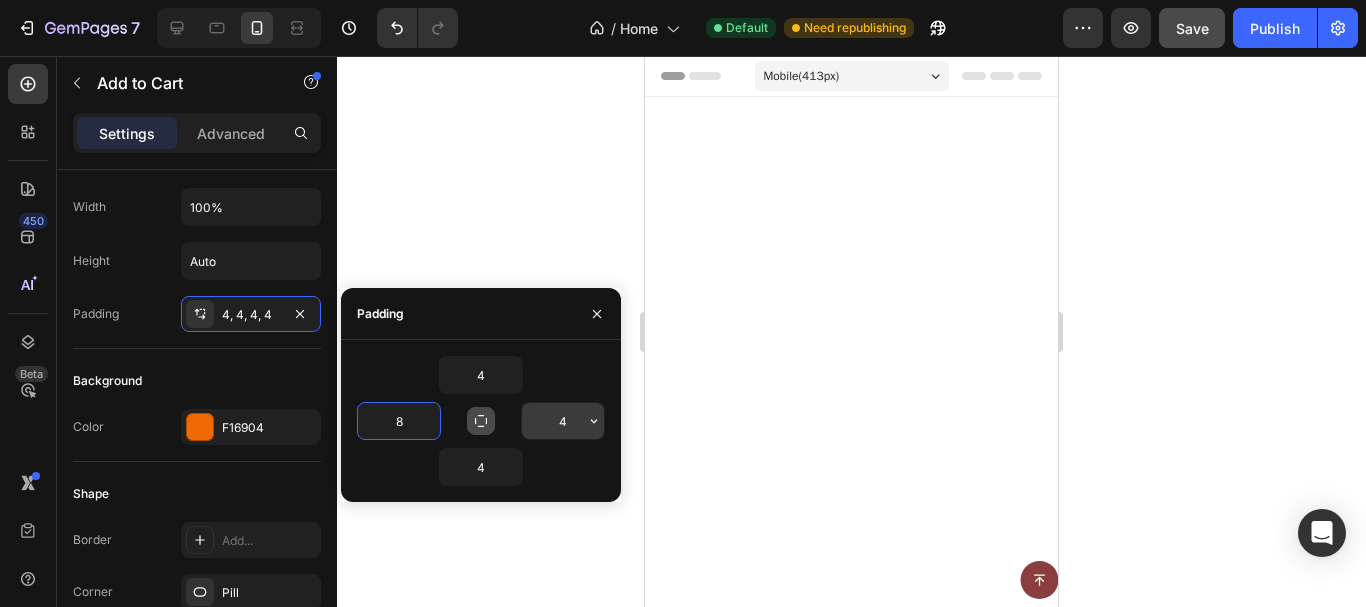 type on "8" 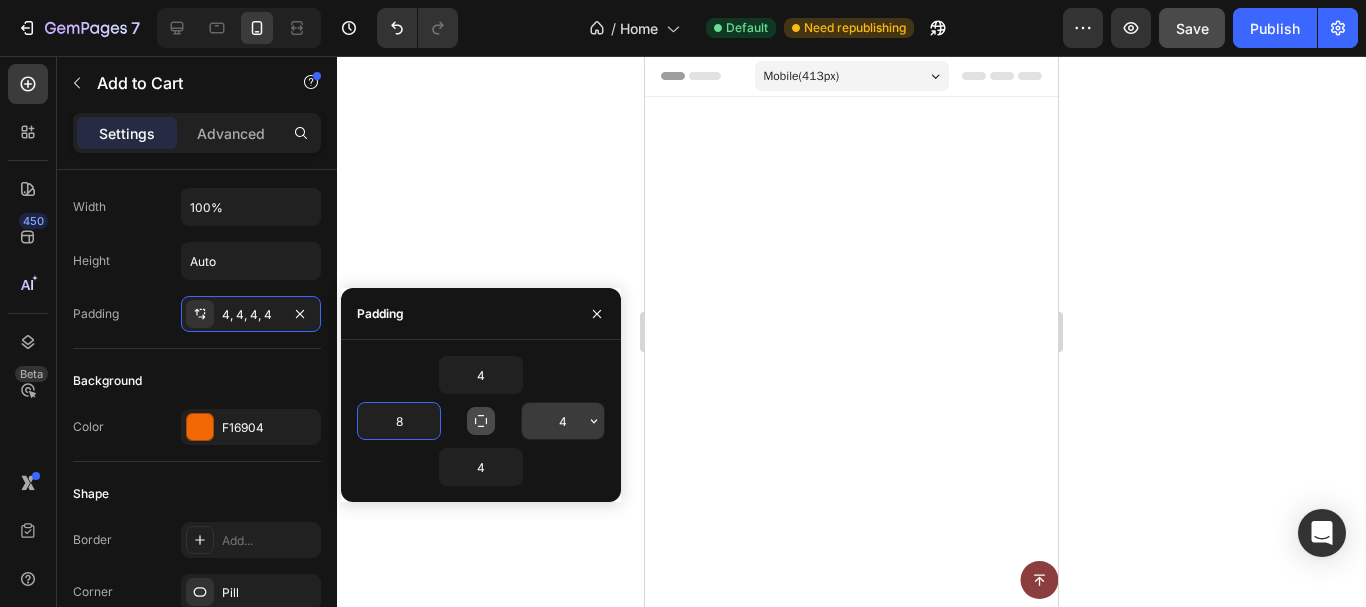 click on "4" at bounding box center (563, 421) 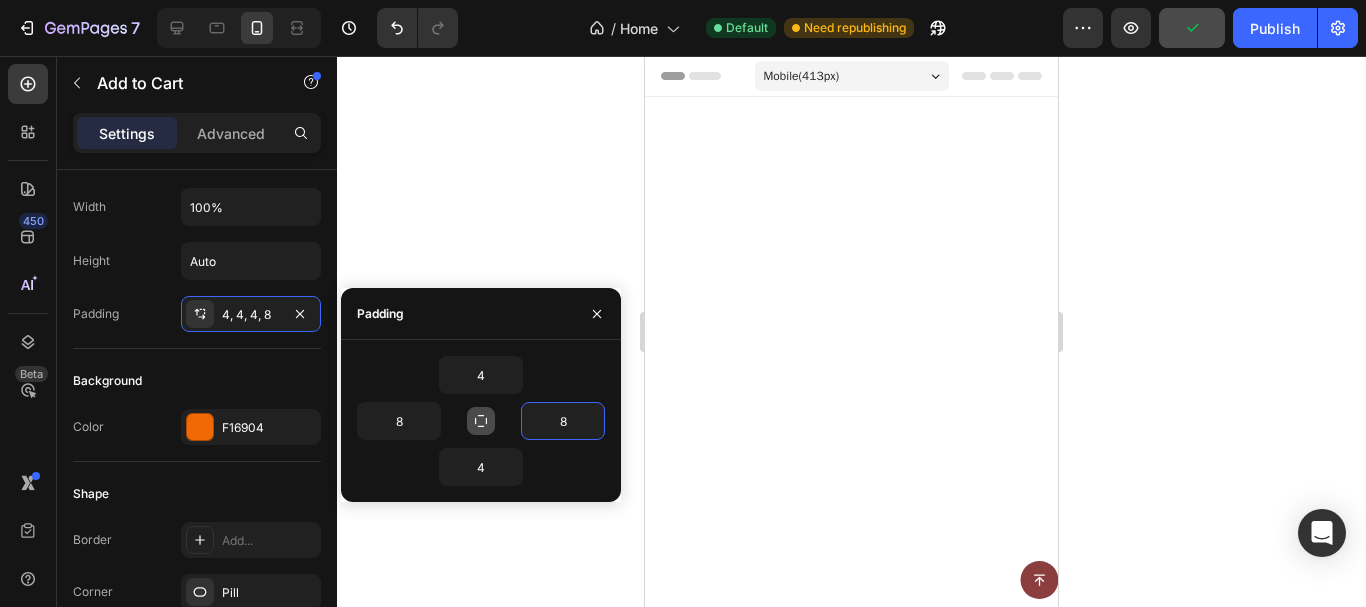 type on "8" 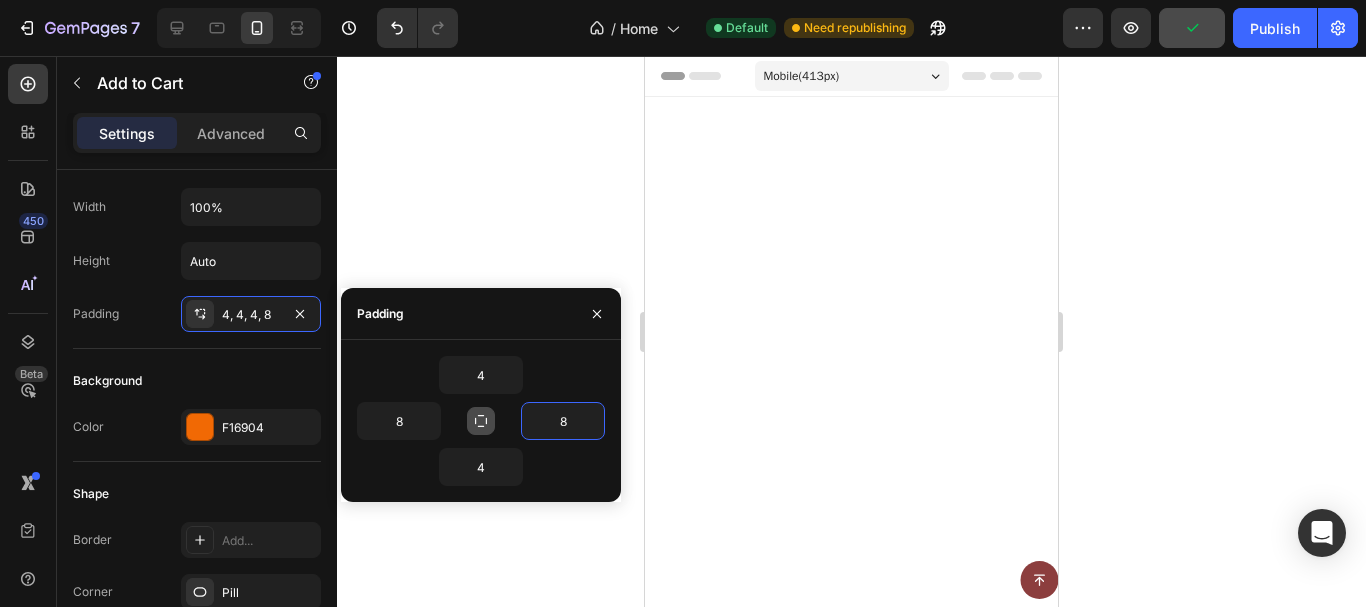 click on "4" at bounding box center [481, 467] 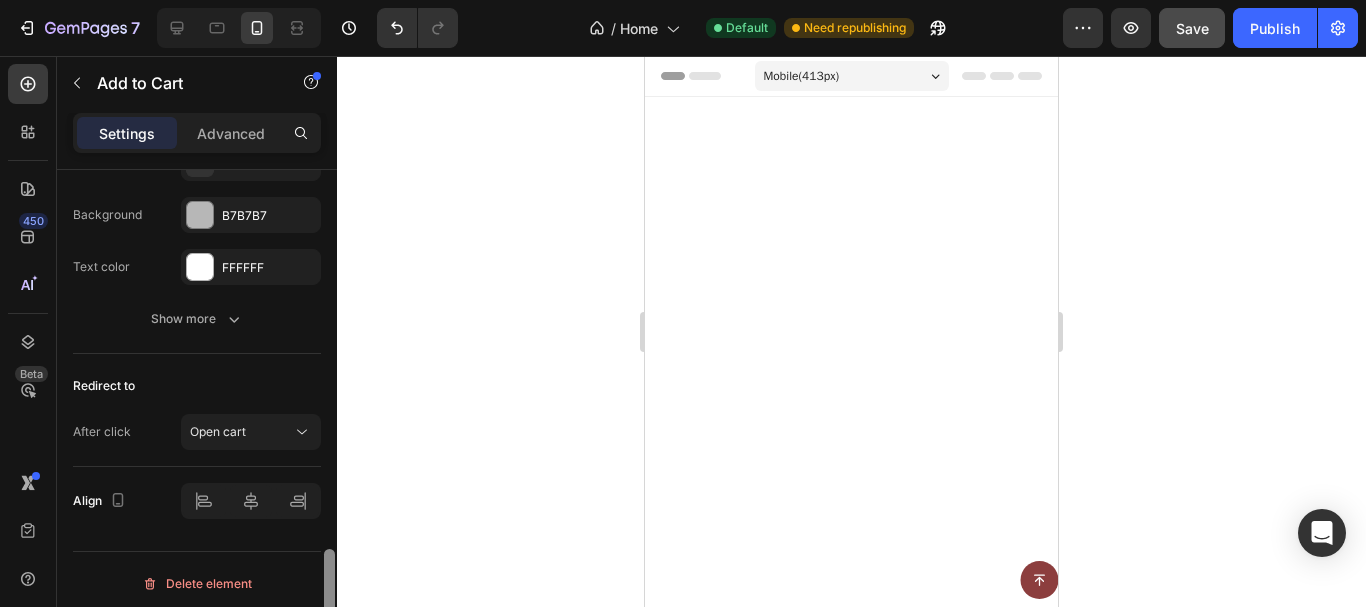 scroll, scrollTop: 1649, scrollLeft: 0, axis: vertical 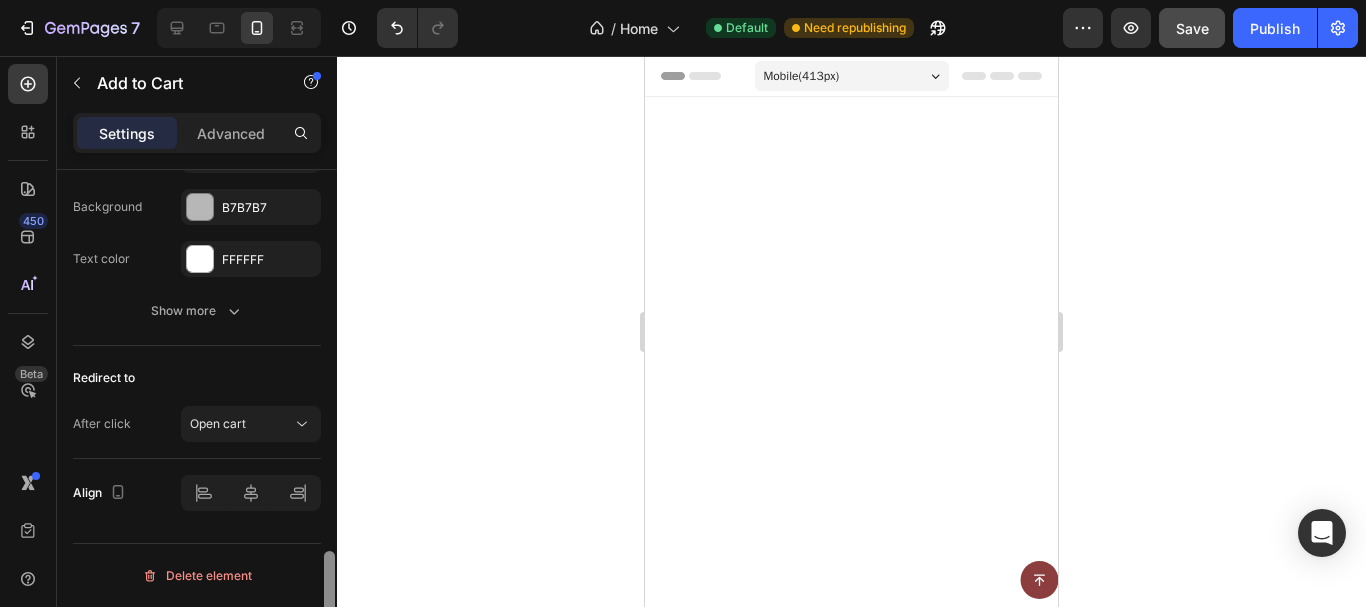 drag, startPoint x: 327, startPoint y: 294, endPoint x: 230, endPoint y: 612, distance: 332.46503 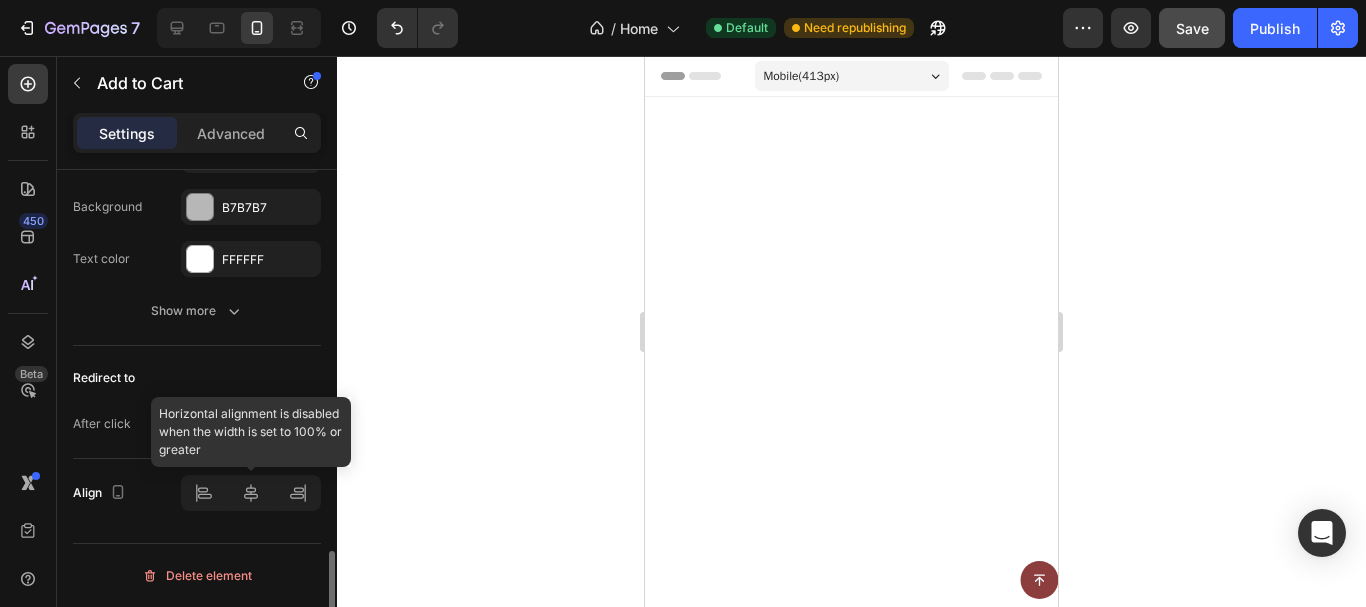 click 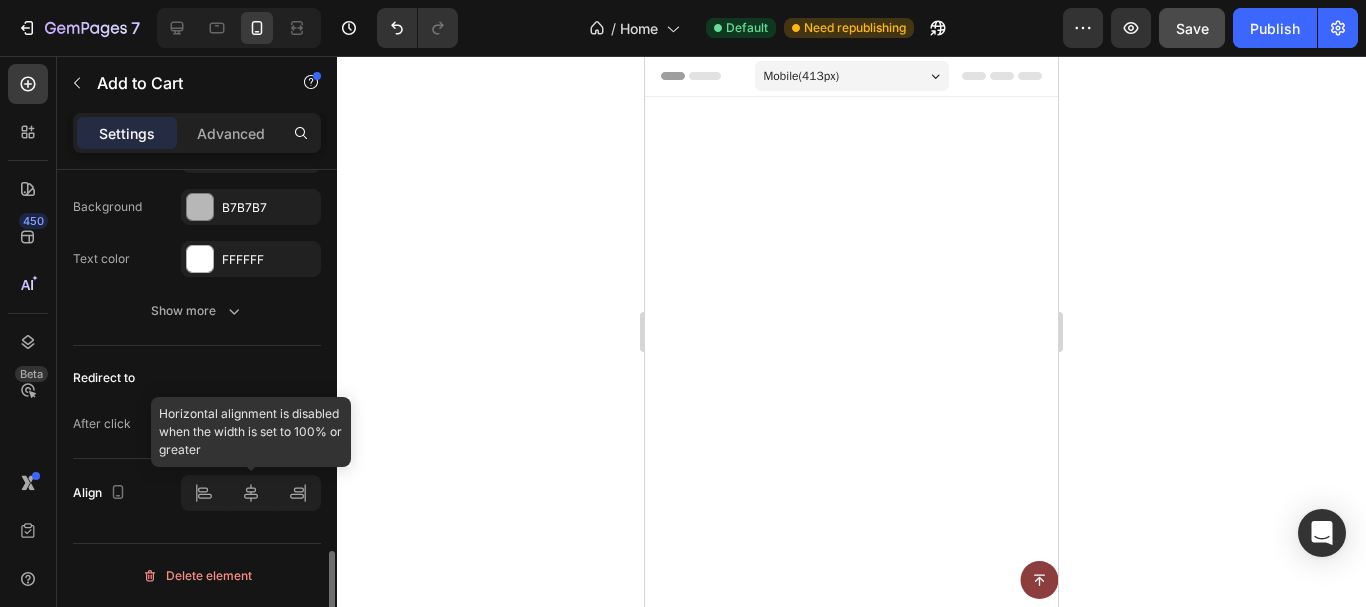 click 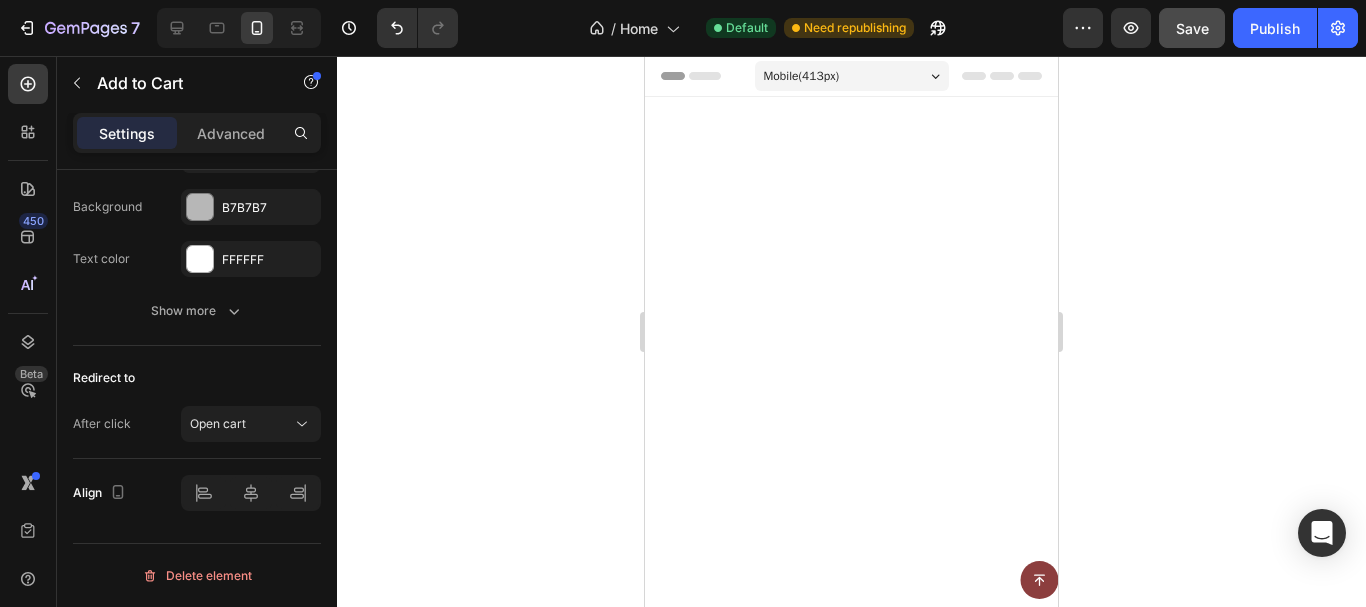 click 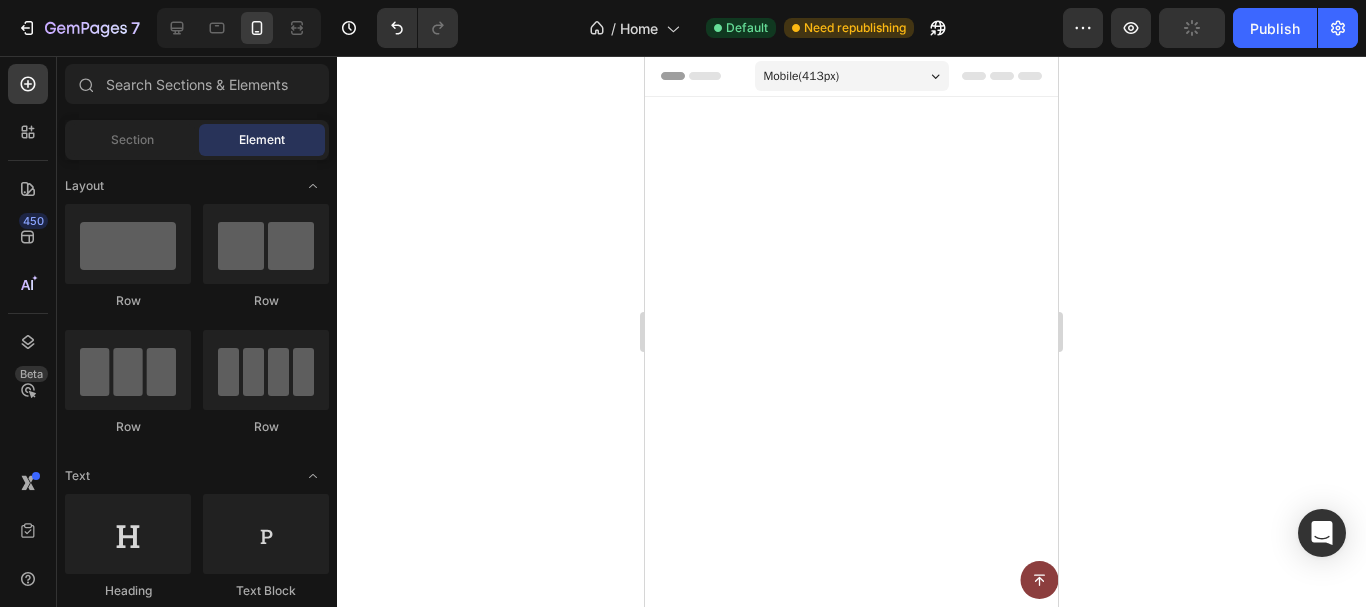 click on "$19.99 Product Price Product Price Add to cart Add to Cart Row" at bounding box center [752, 1395] 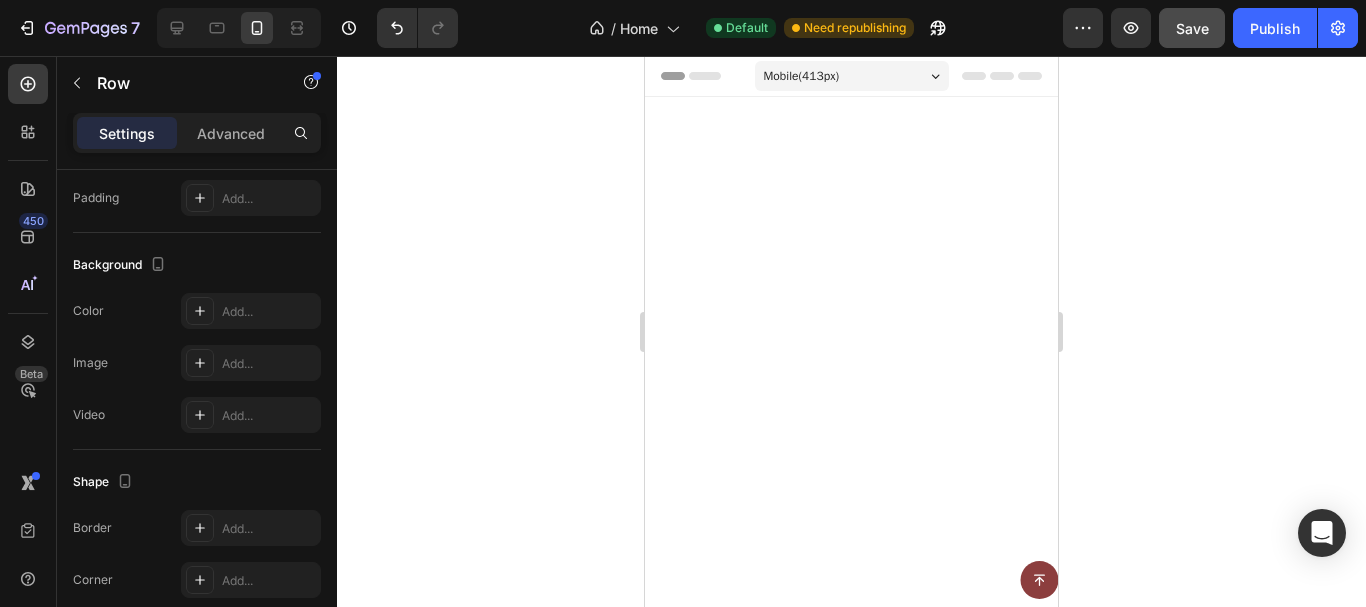 scroll, scrollTop: 902, scrollLeft: 0, axis: vertical 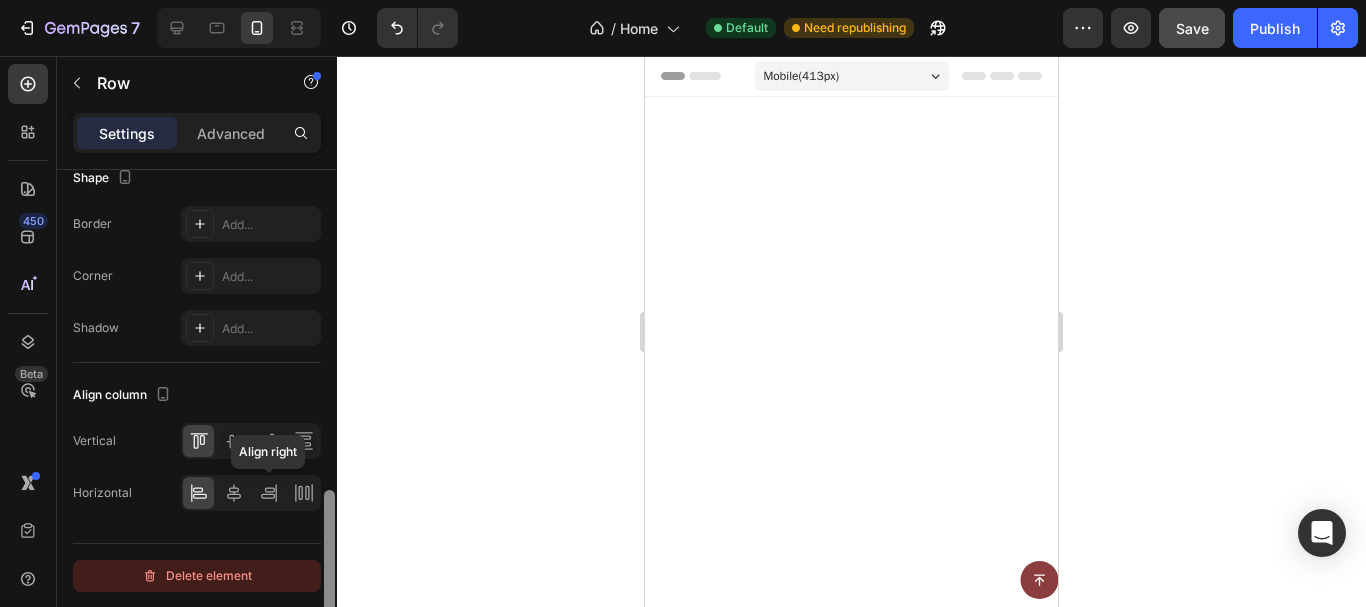 drag, startPoint x: 330, startPoint y: 239, endPoint x: 258, endPoint y: 578, distance: 346.56168 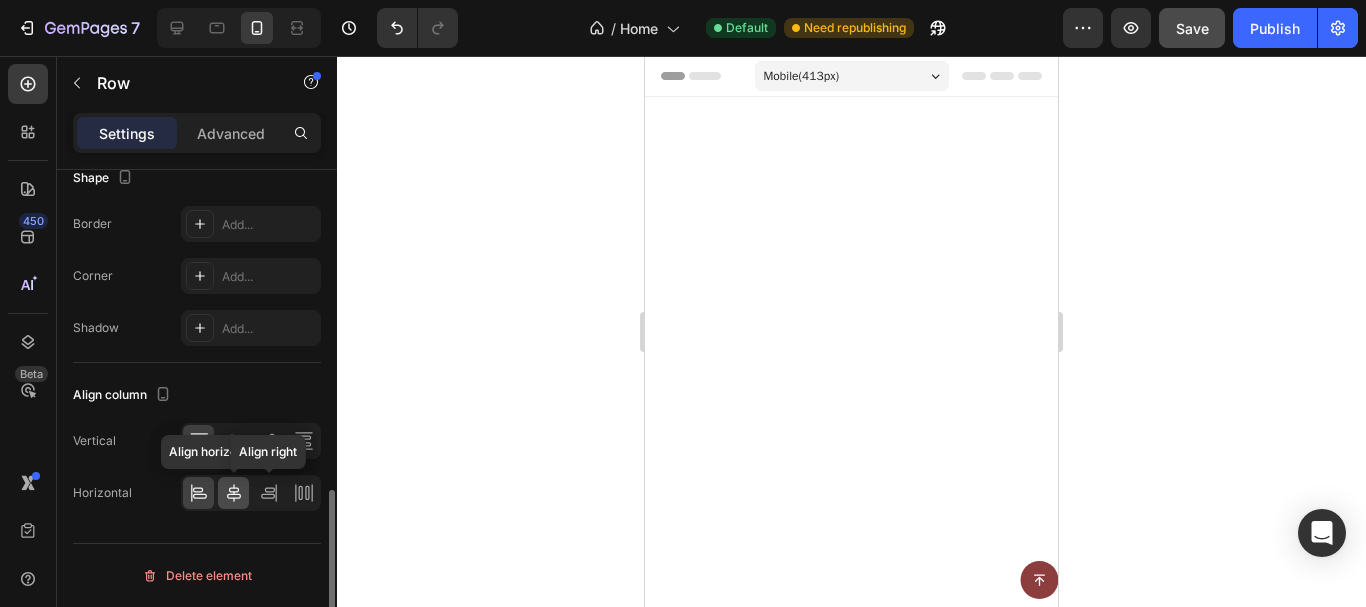 click 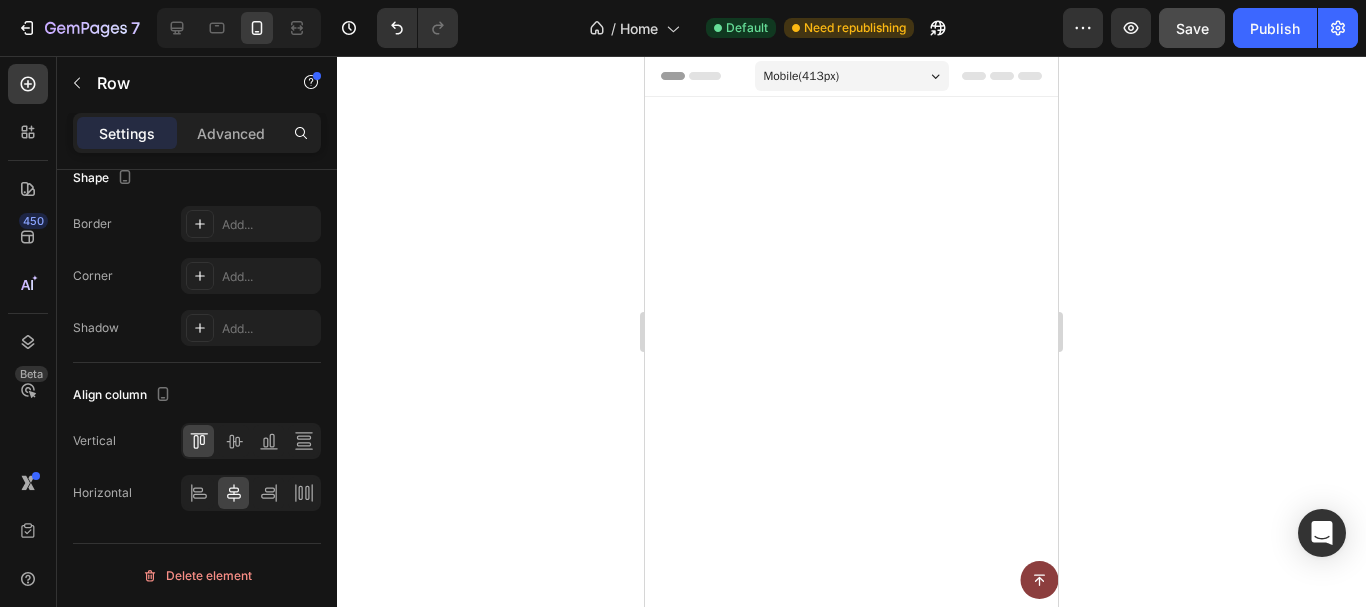 click 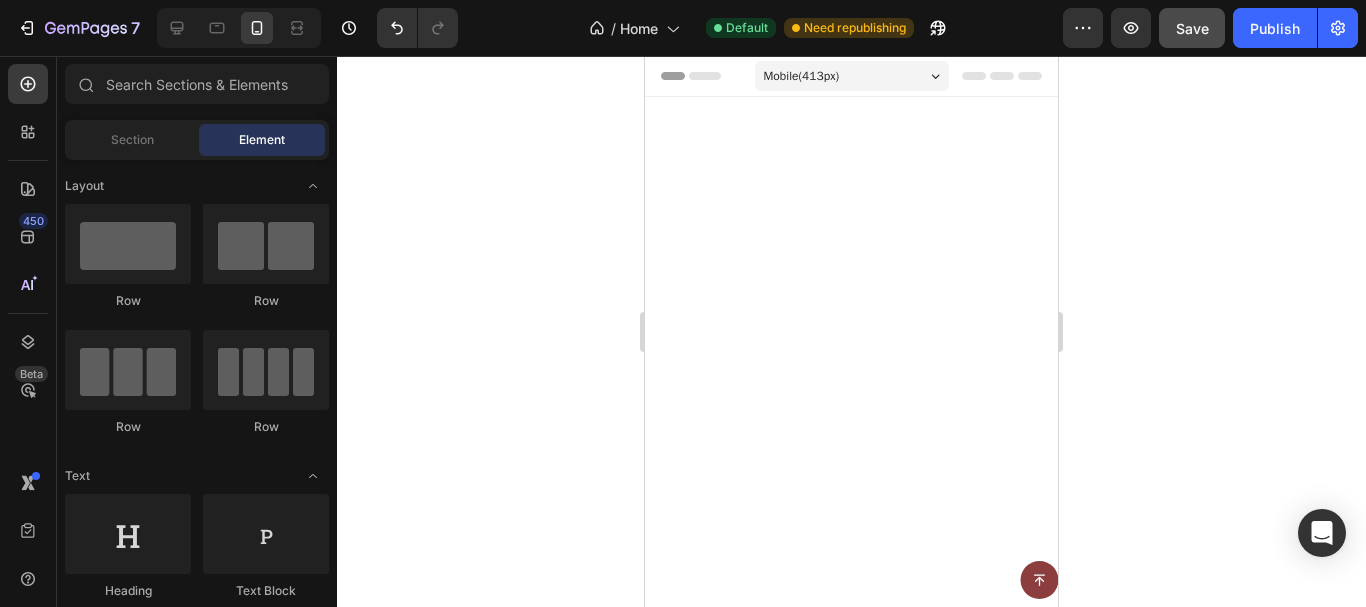 click on "Kojic Acid & Turmeric Soap Product Title" at bounding box center (752, 1278) 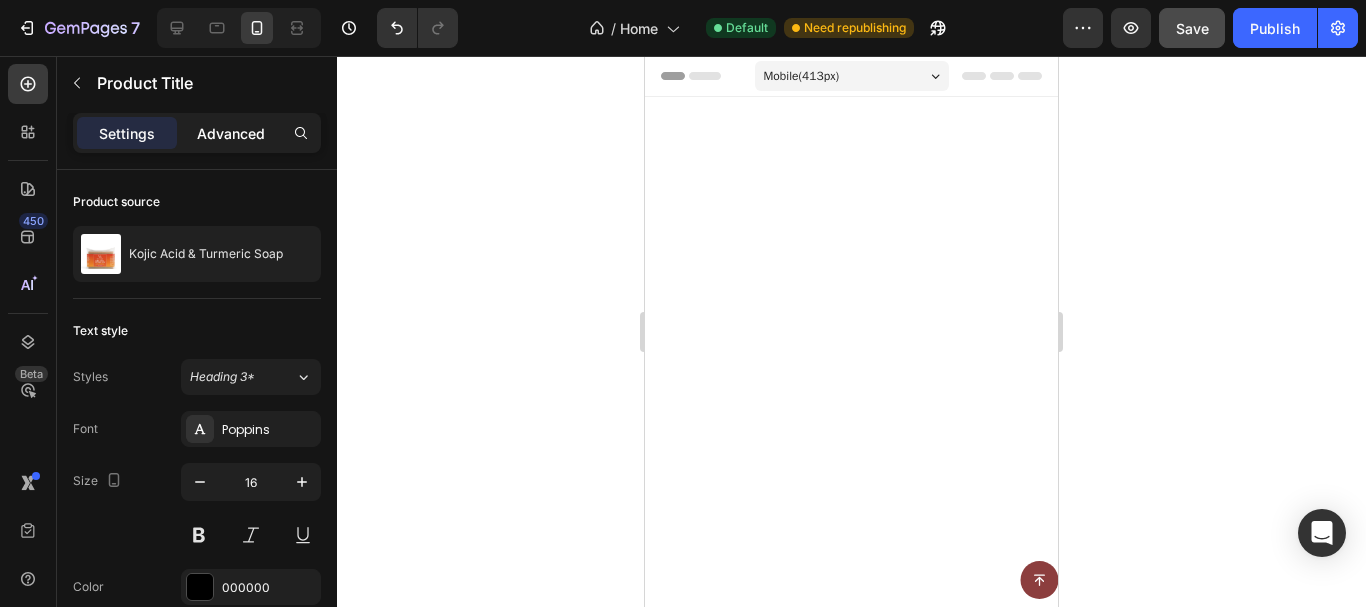 click on "Advanced" at bounding box center (231, 133) 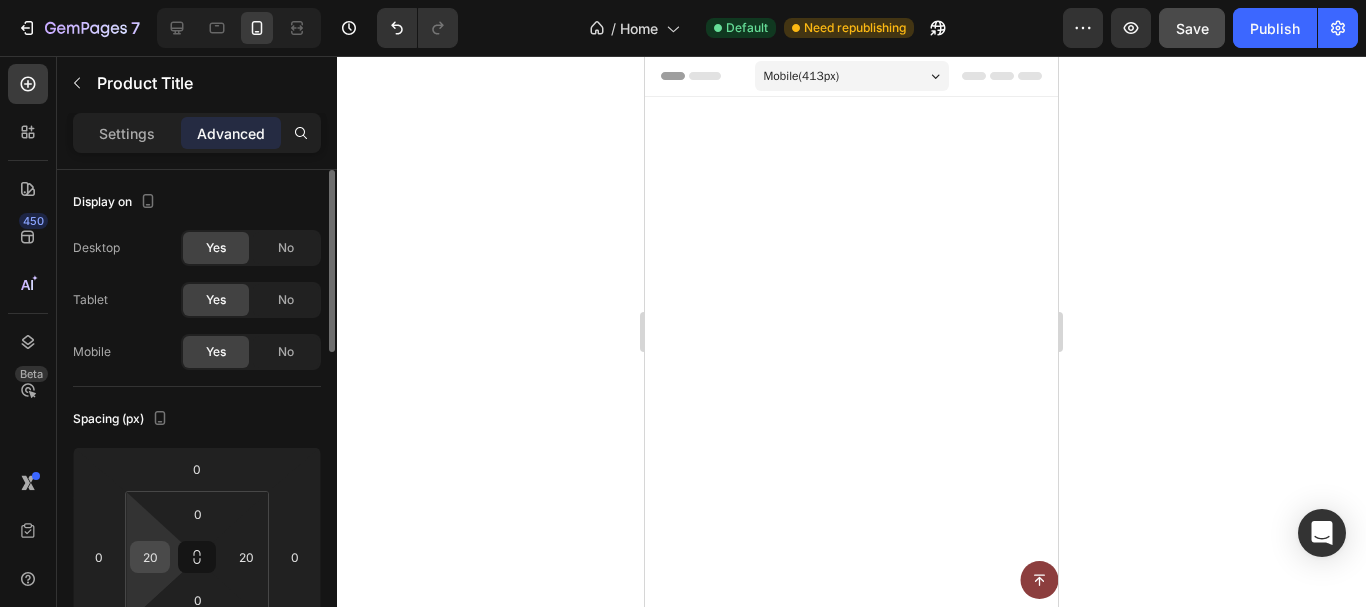 click on "20" at bounding box center (150, 557) 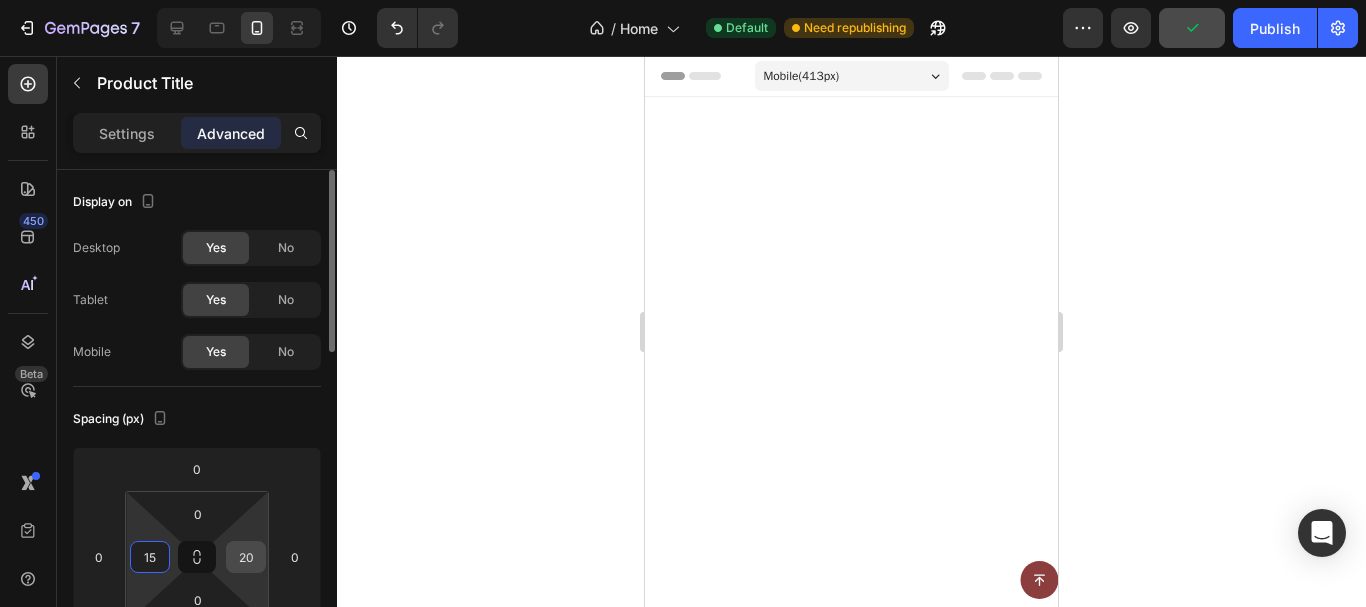 type on "15" 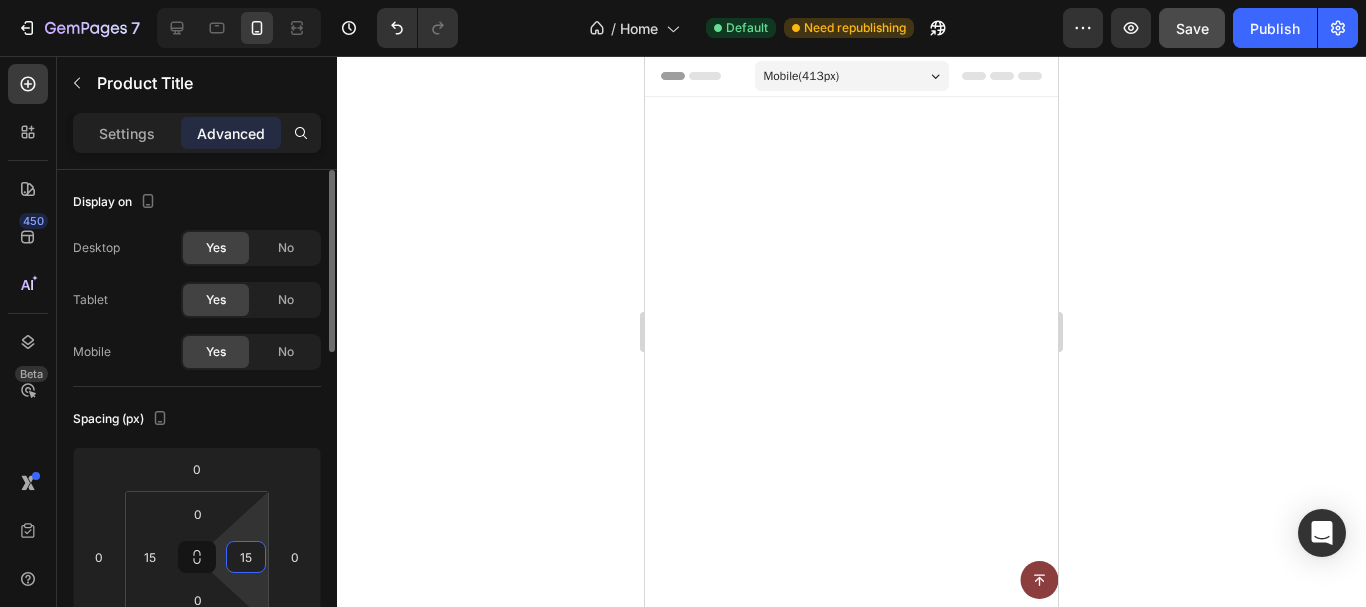 type on "15" 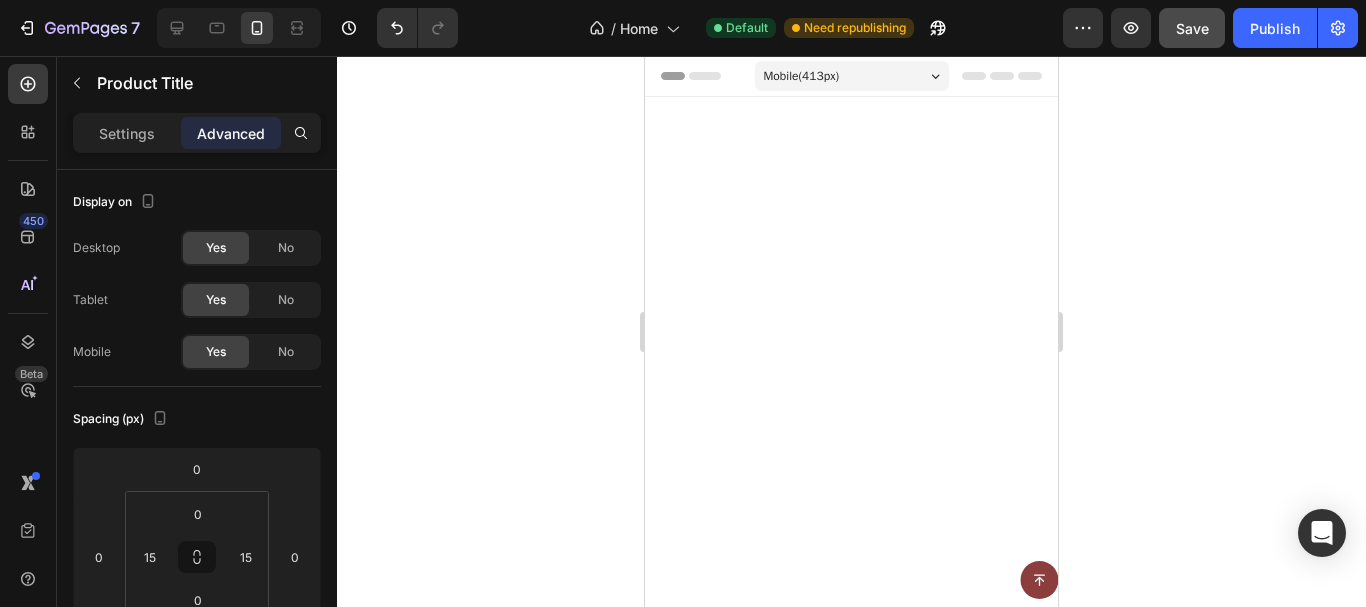 click on "Replace this text with your content" at bounding box center [762, 1340] 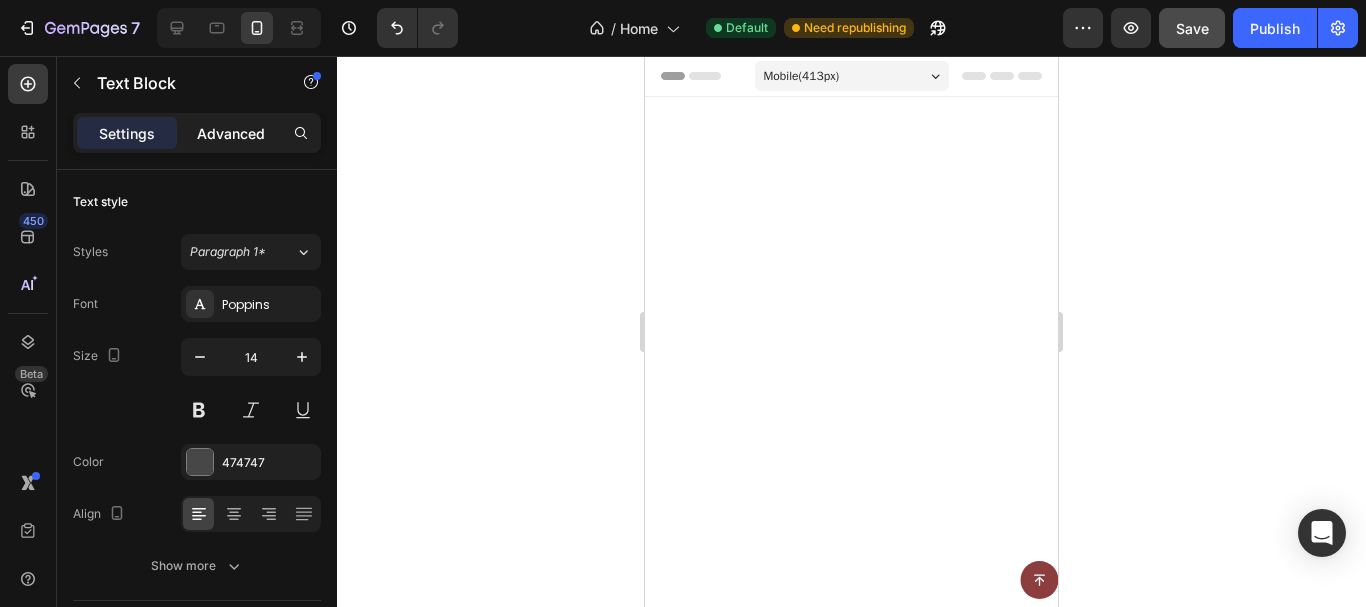 click on "Advanced" at bounding box center (231, 133) 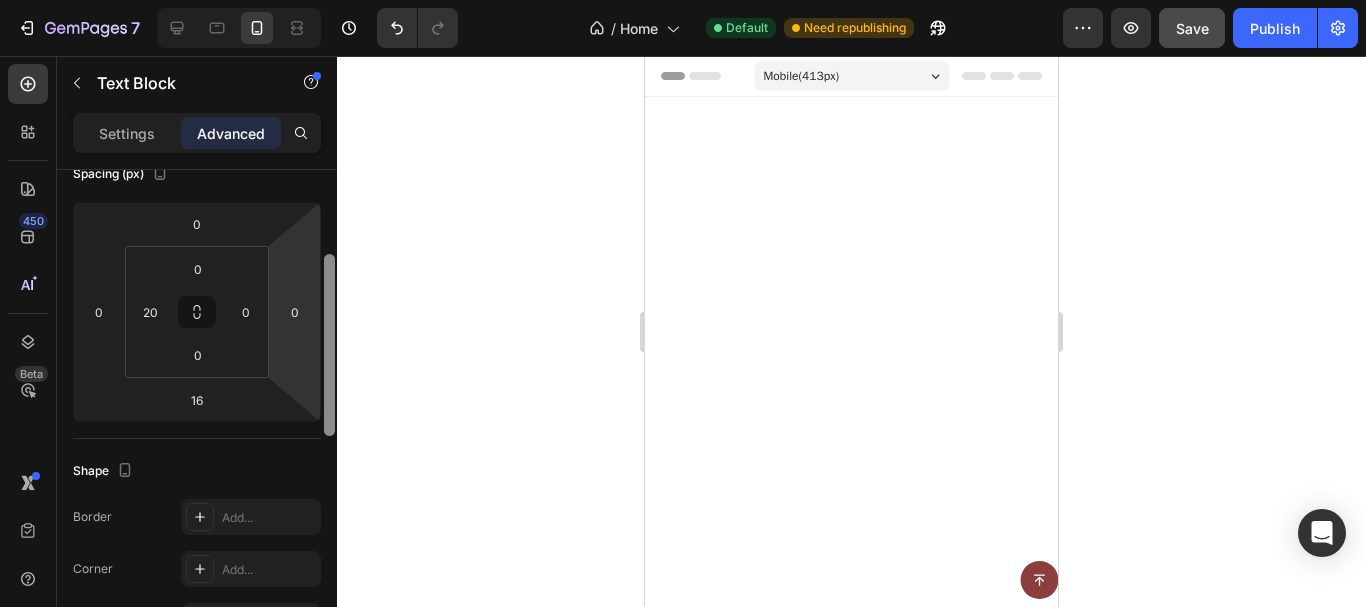 click on "Display on Desktop Yes No Tablet Yes No Mobile Yes No Spacing (px) 0 0 16 0 0 20 0 0 Shape Border Add... Corner Add... Shadow Add... Position Static Opacity 100% Animation Interaction Upgrade to Optimize plan  to unlock Interaction & other premium features. CSS class Delete element" at bounding box center (197, 417) 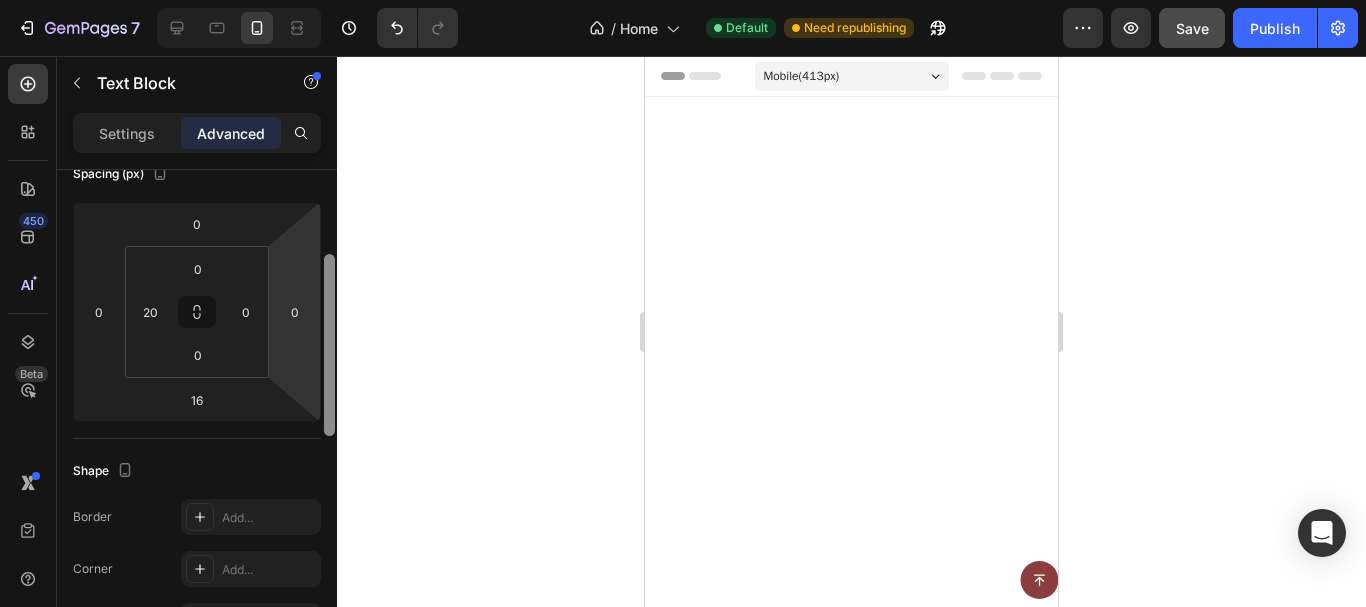 scroll, scrollTop: 240, scrollLeft: 0, axis: vertical 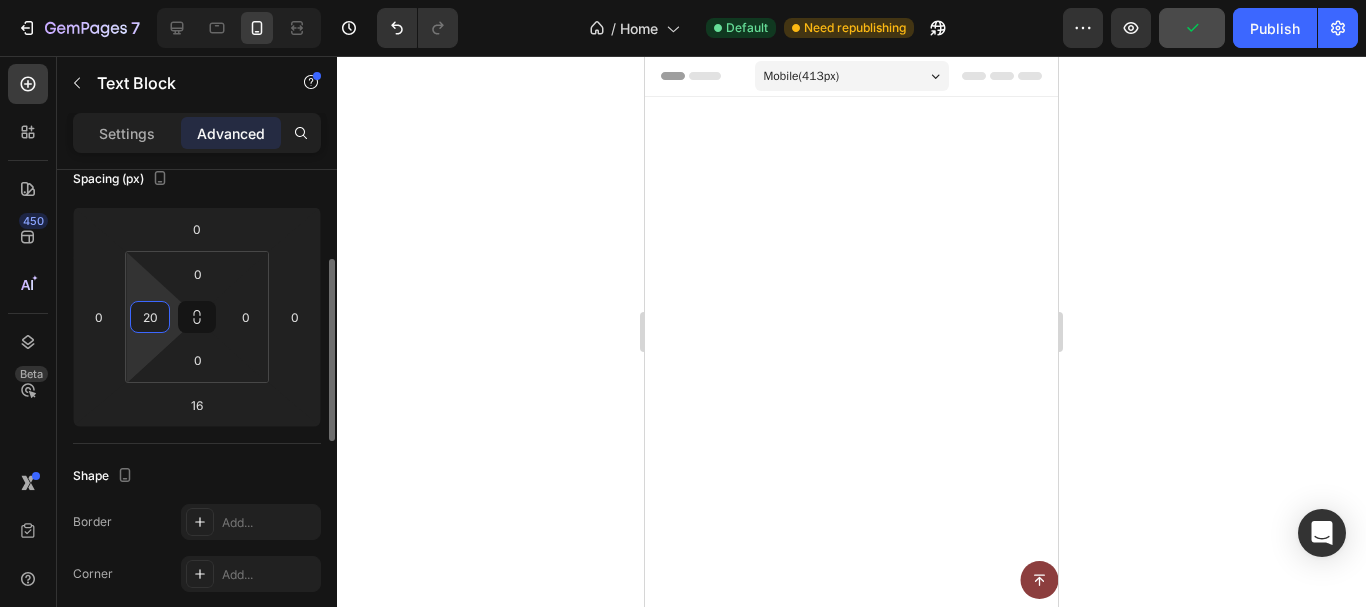 click on "20" at bounding box center (150, 317) 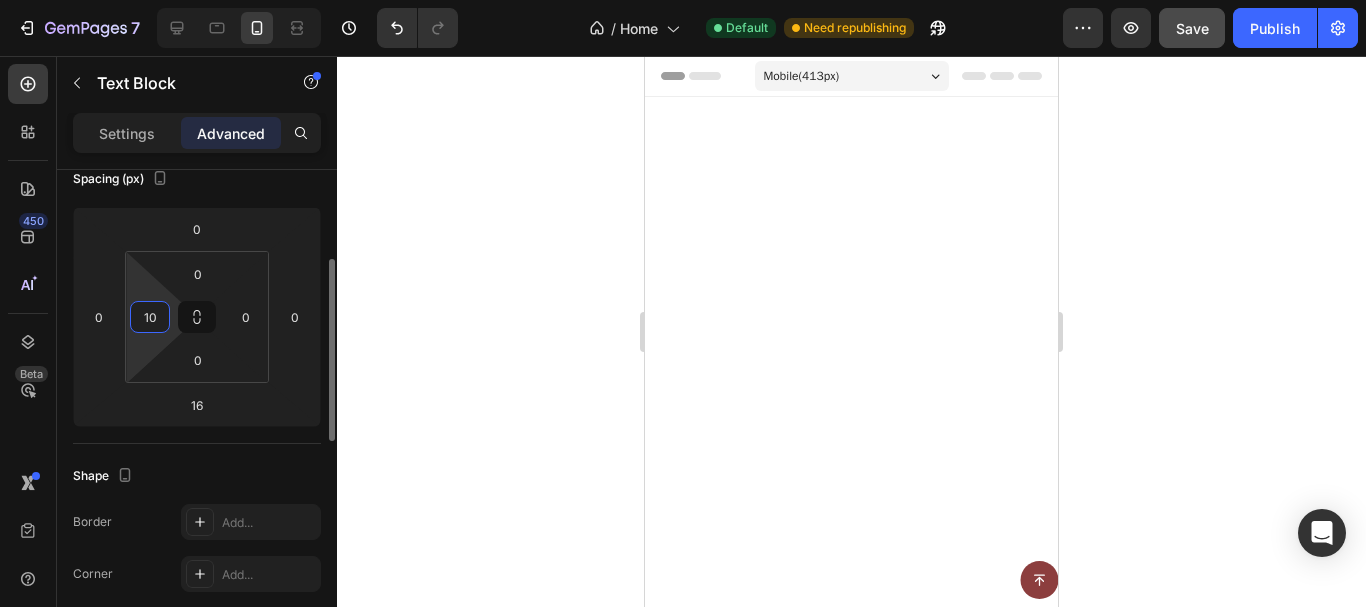 type on "10" 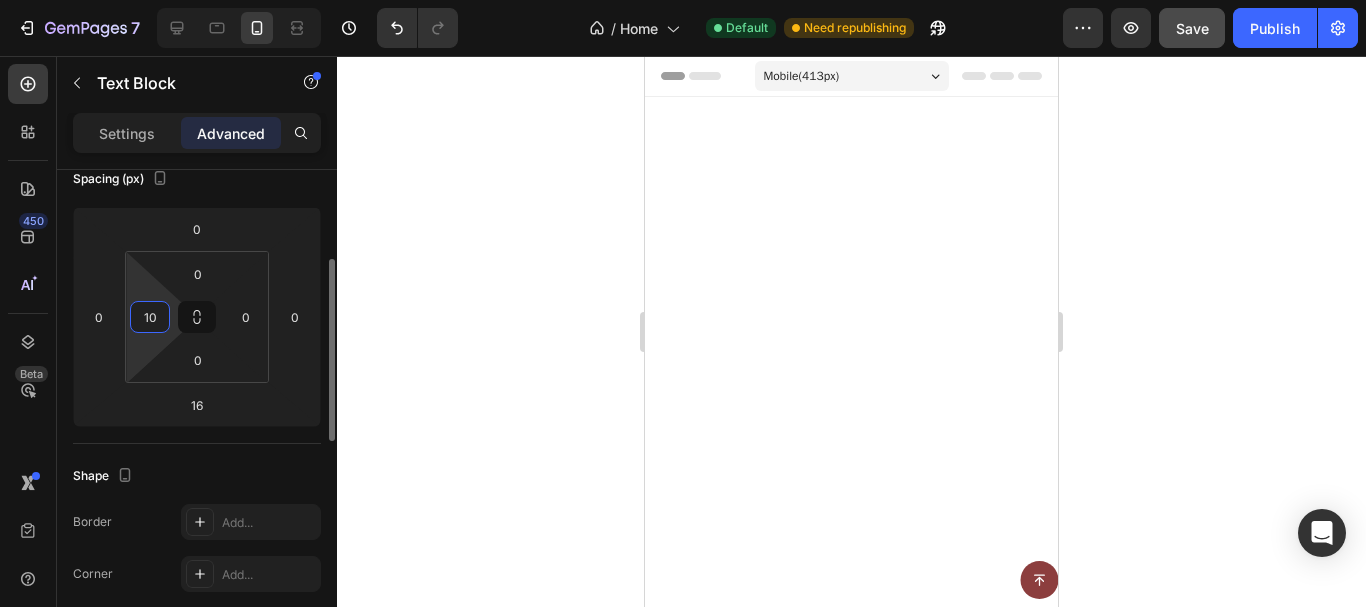 click on "Shape" at bounding box center (197, 476) 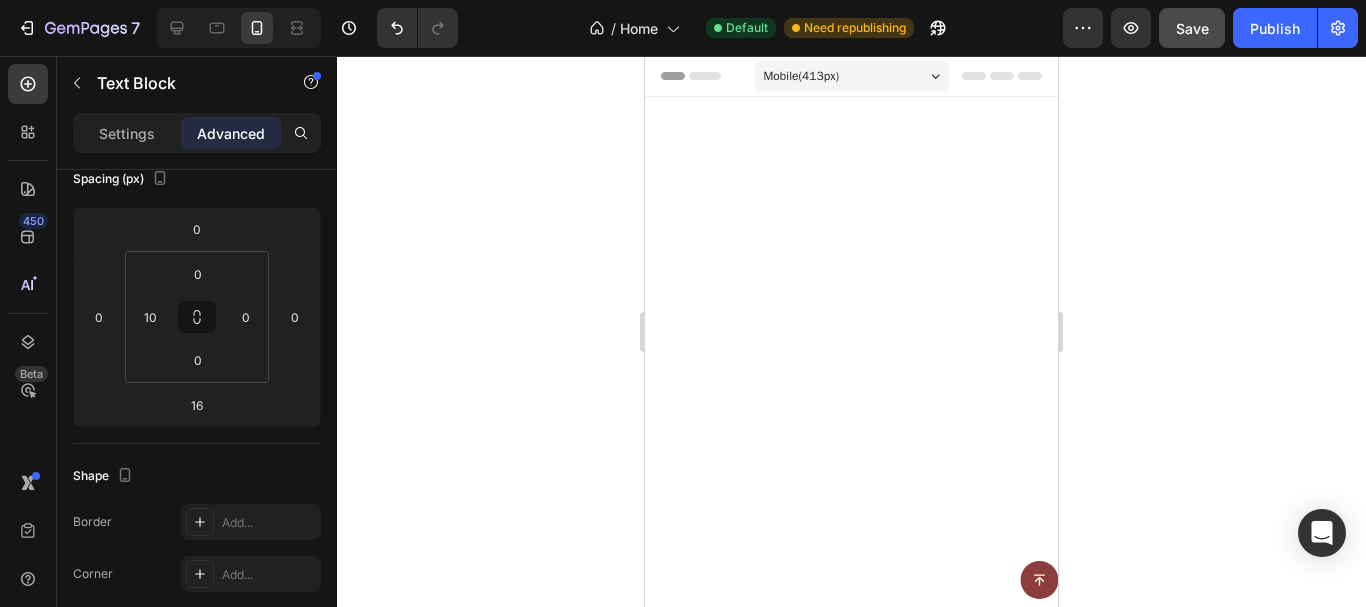 click 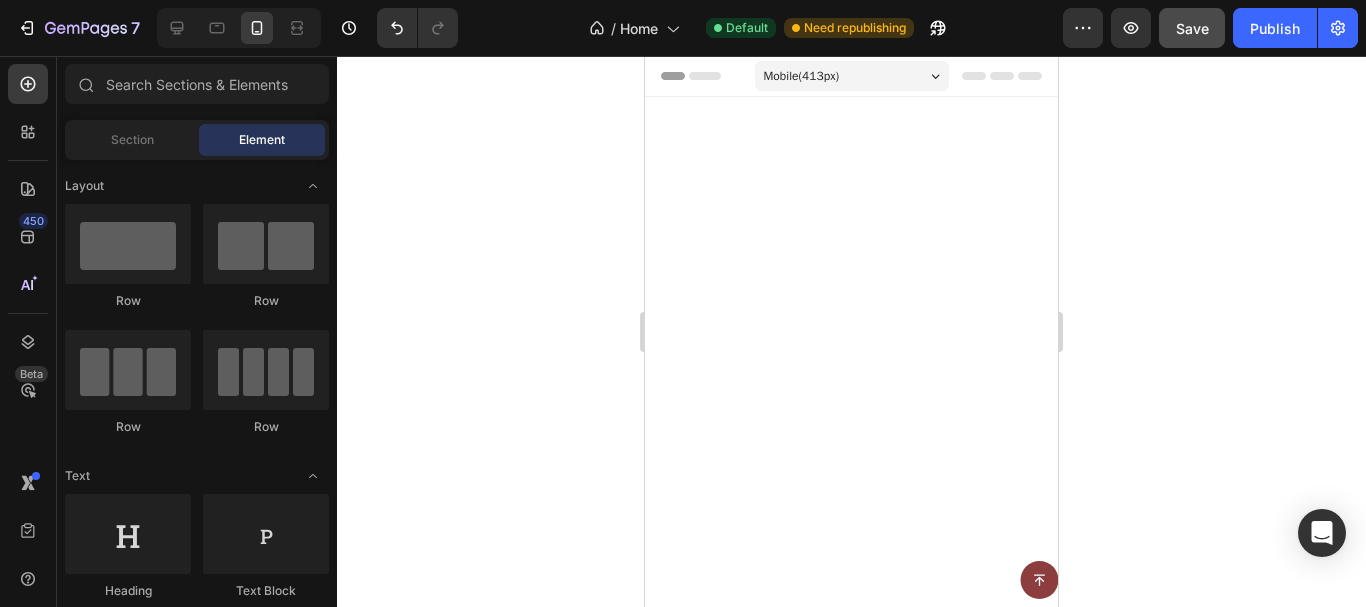 click on "Kojic Acid & Turmeric Soap" at bounding box center [752, 1278] 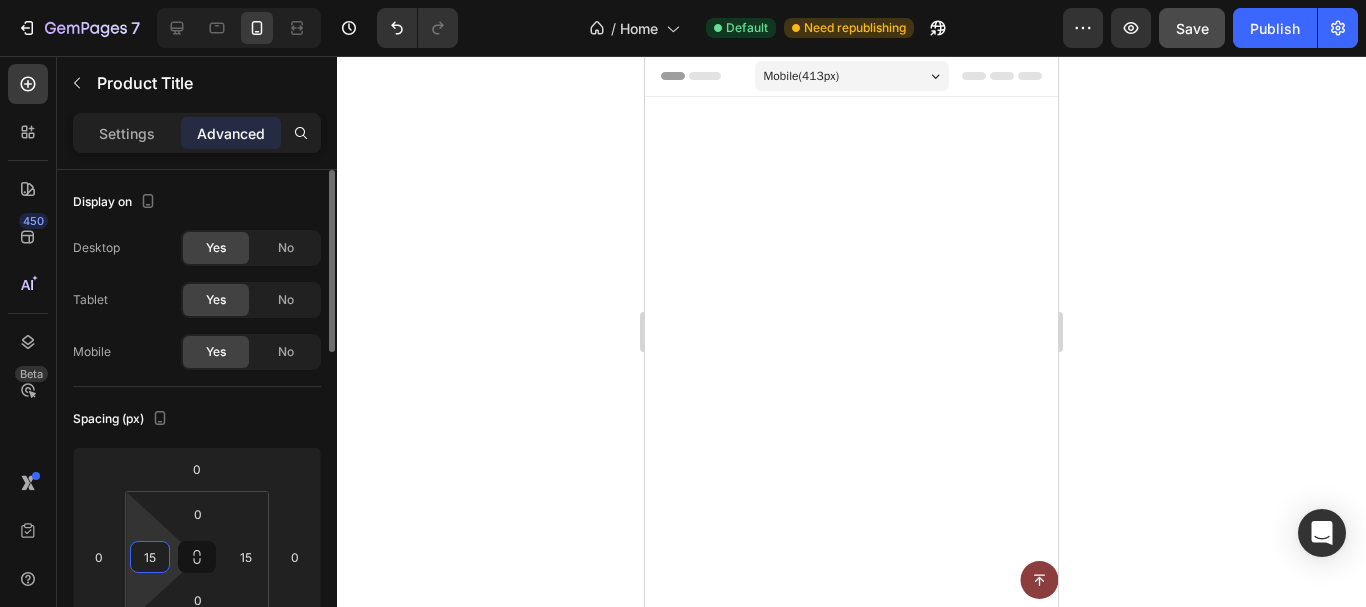 click on "15" at bounding box center (150, 557) 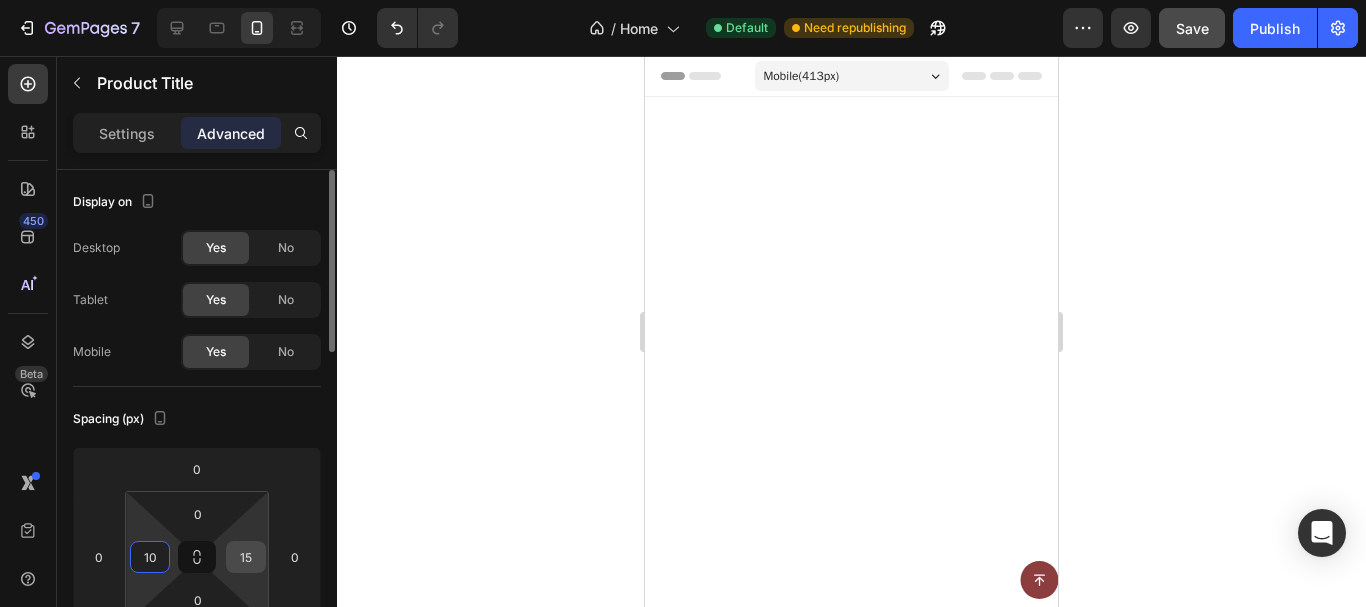 type on "10" 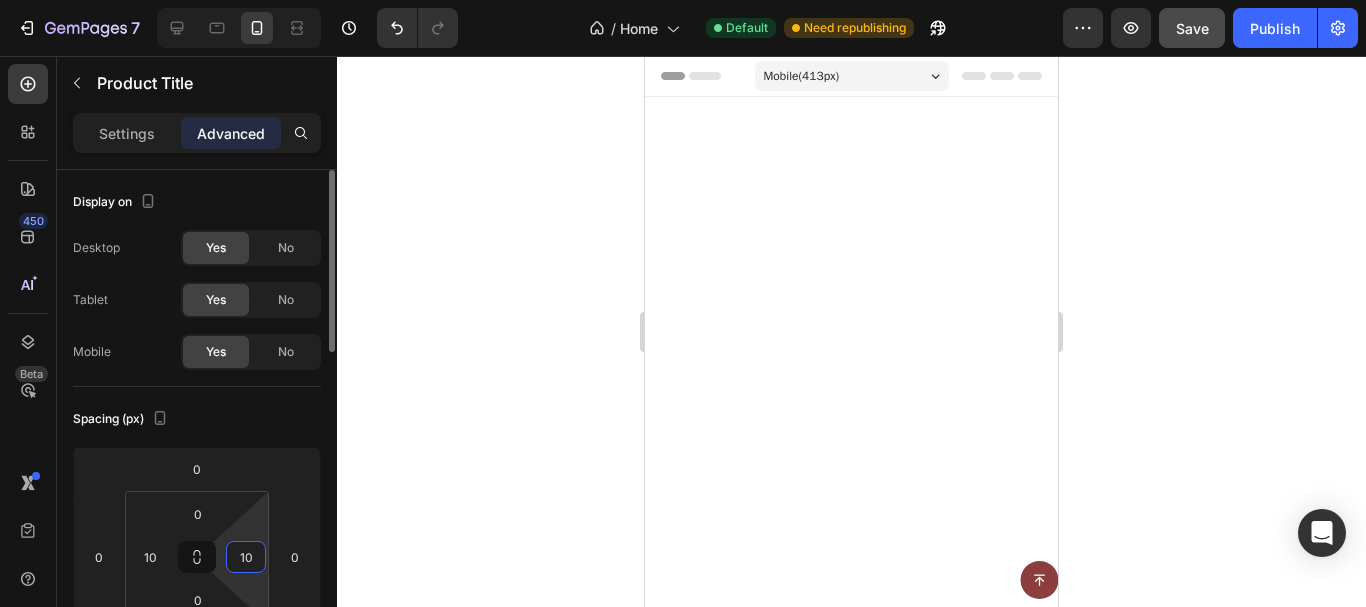 type on "10" 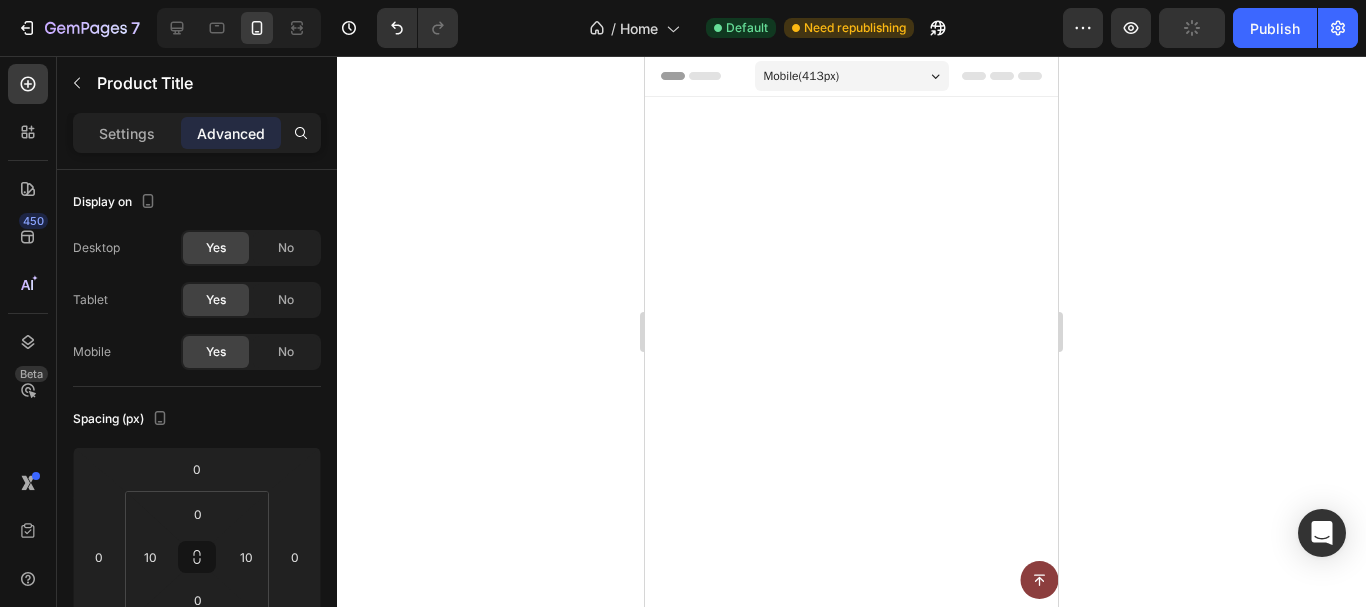 click 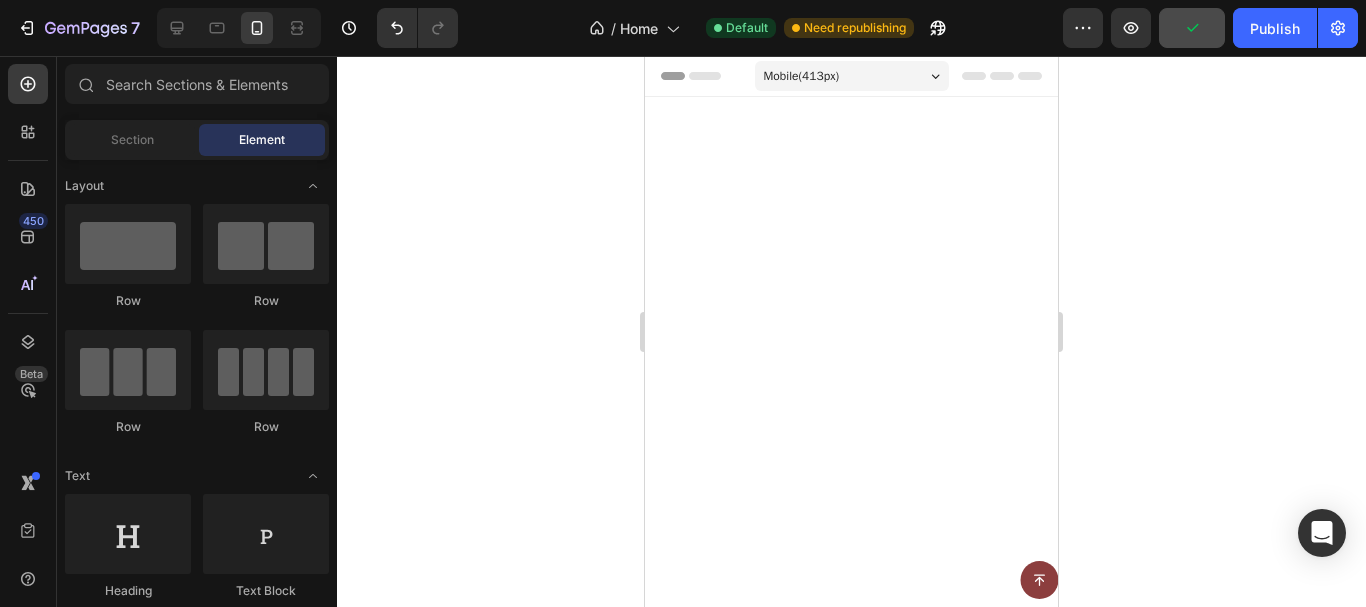 click on "Kojic Acid & Turmeric Soap" at bounding box center (752, 1278) 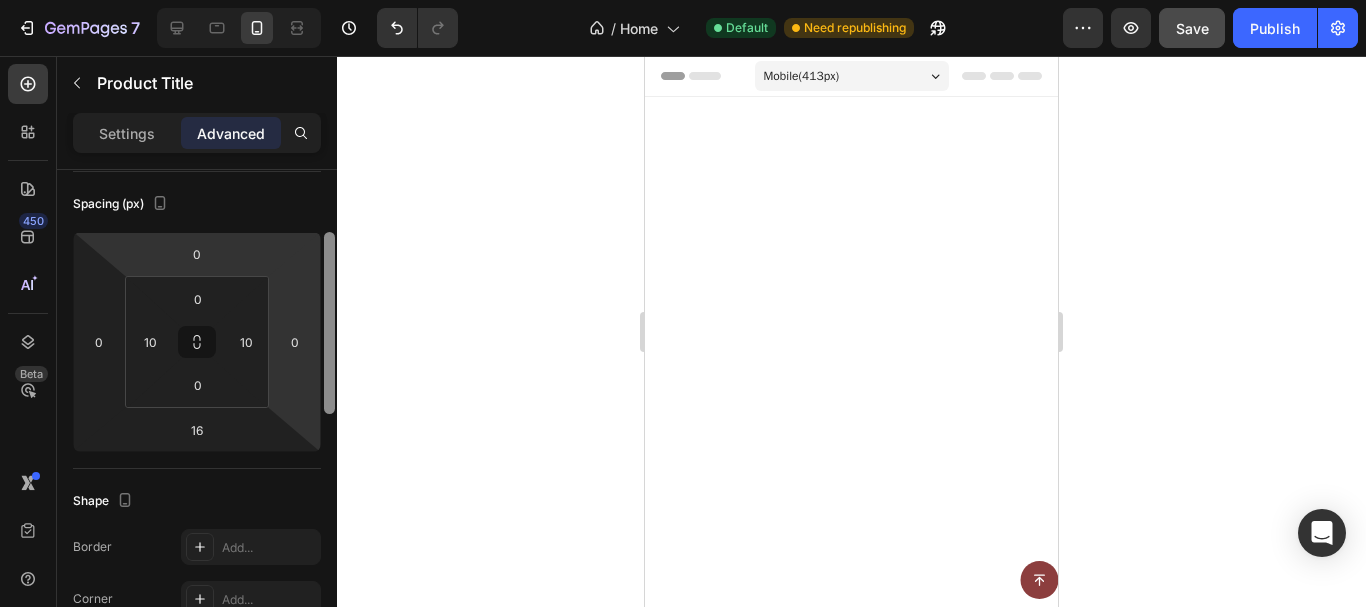 scroll, scrollTop: 237, scrollLeft: 0, axis: vertical 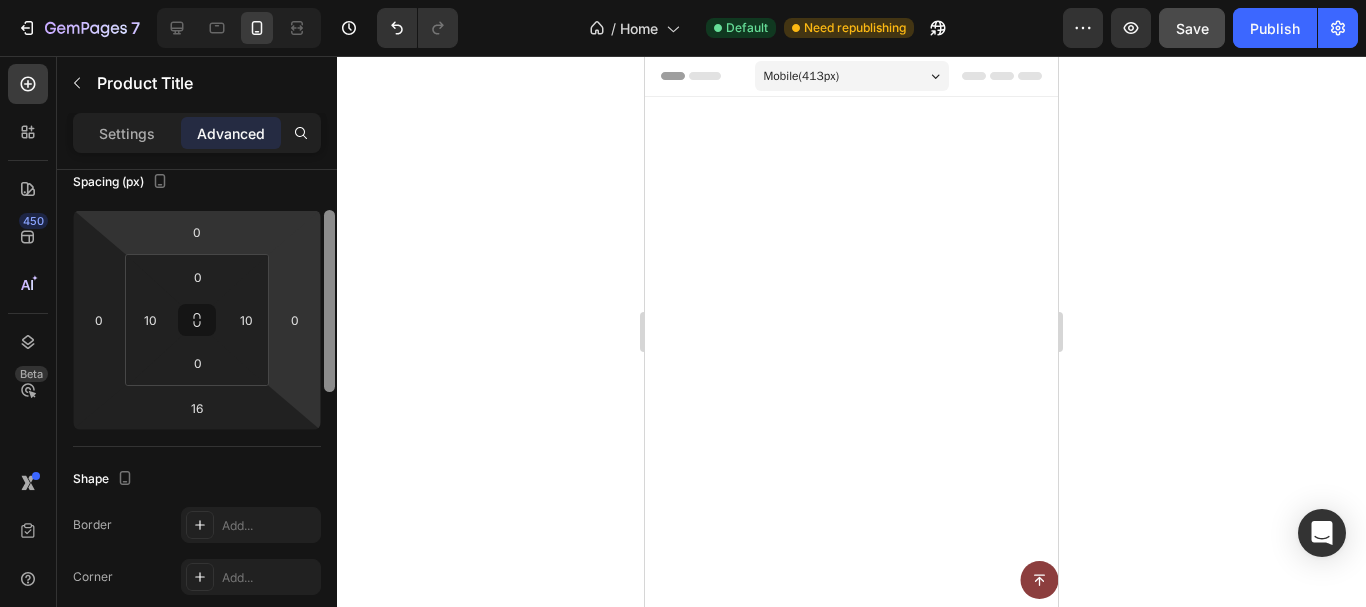 drag, startPoint x: 329, startPoint y: 178, endPoint x: 303, endPoint y: 266, distance: 91.76056 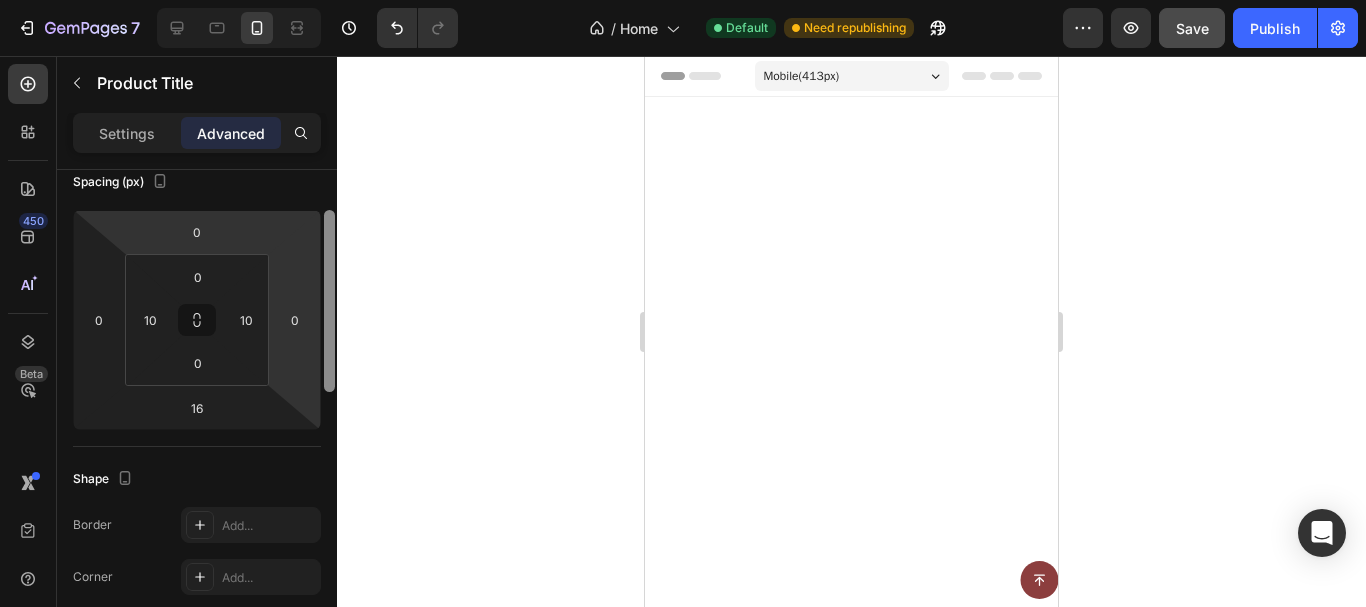 click on "Display on Desktop Yes No Tablet Yes No Mobile Yes No Spacing (px) 0 0 16 0 0 10 0 10 Shape Border Add... Corner Add... Shadow Add... Position Static Opacity 100% Animation Interaction Upgrade to Optimize plan  to unlock Interaction & other premium features. CSS class Delete element" at bounding box center [197, 417] 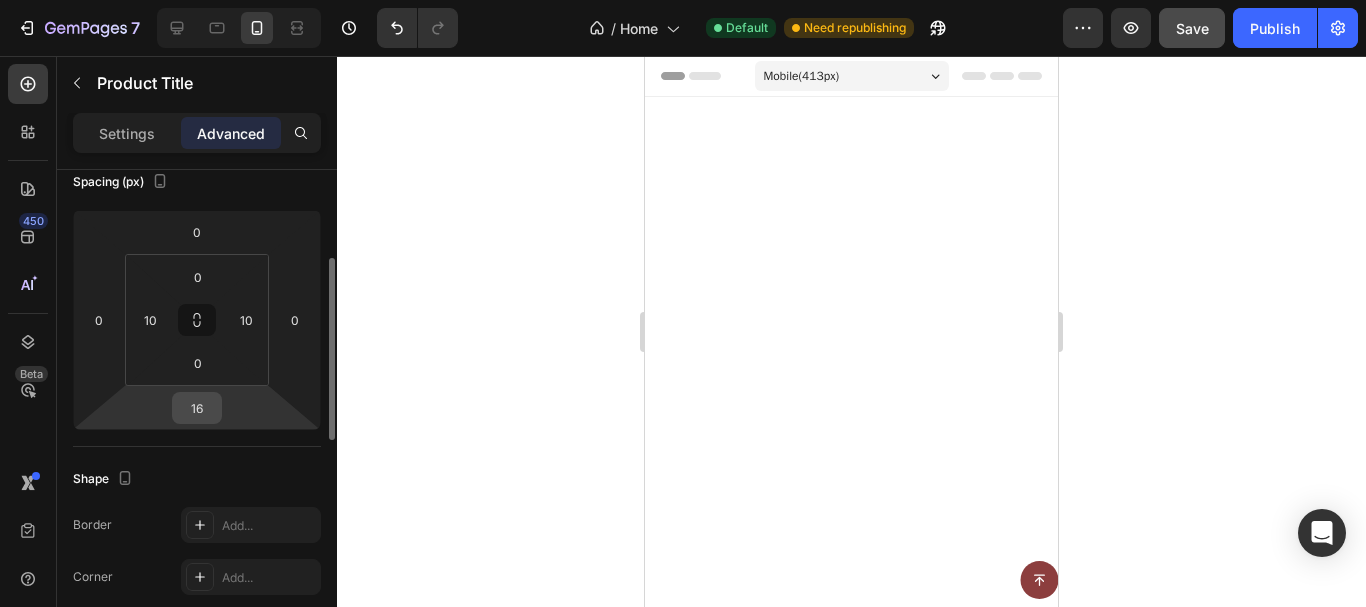 click on "16" at bounding box center (197, 408) 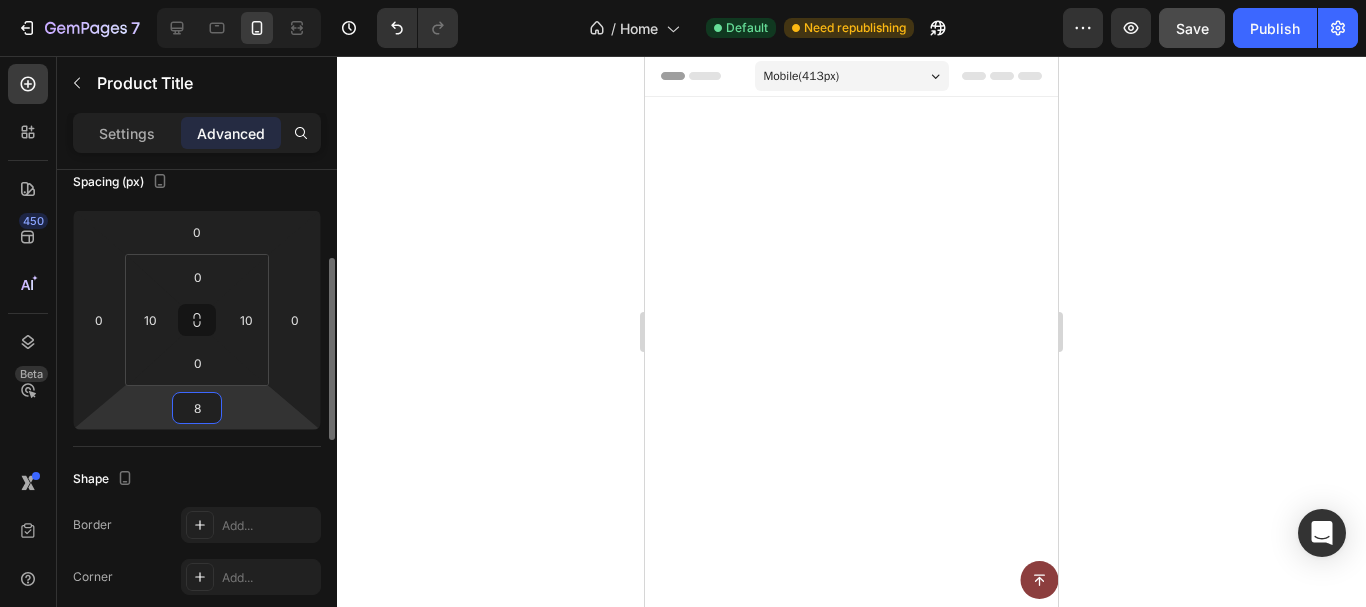 type on "8" 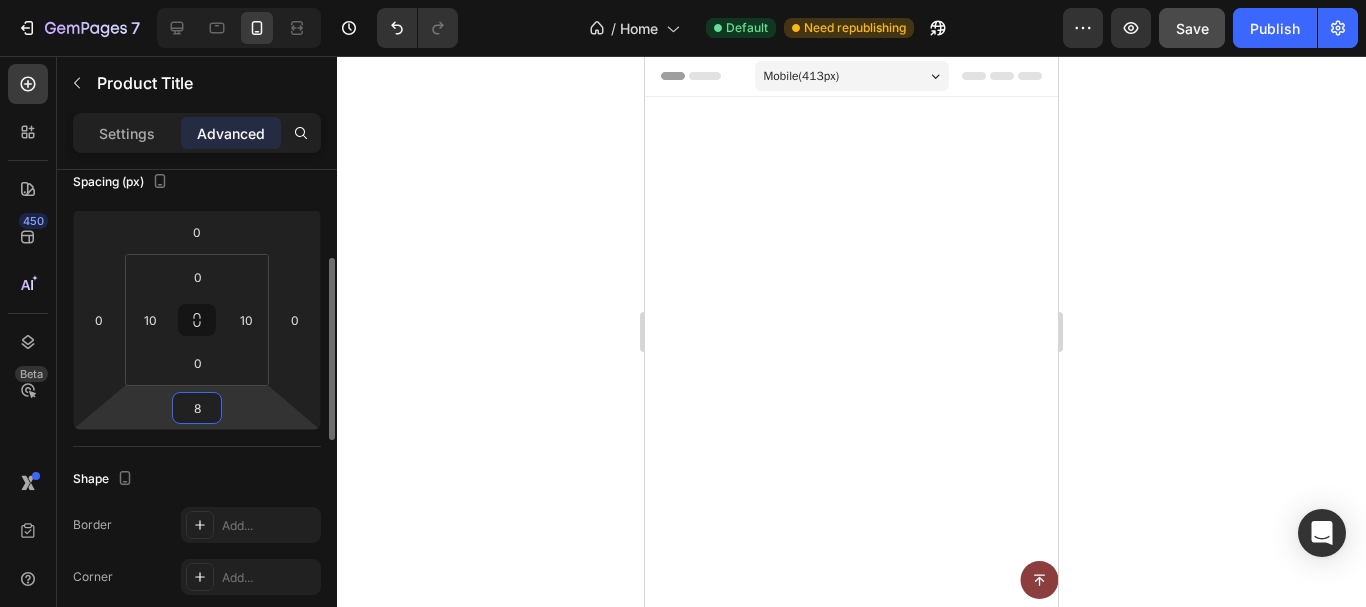 click on "Shape" at bounding box center (197, 479) 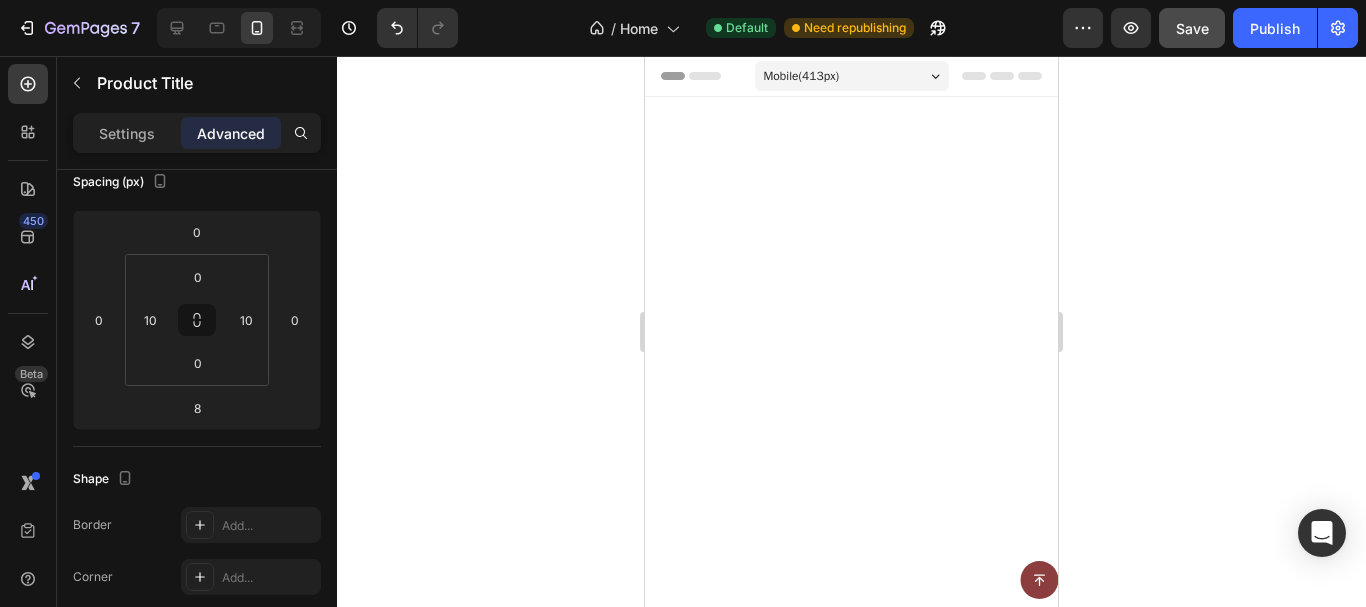 click 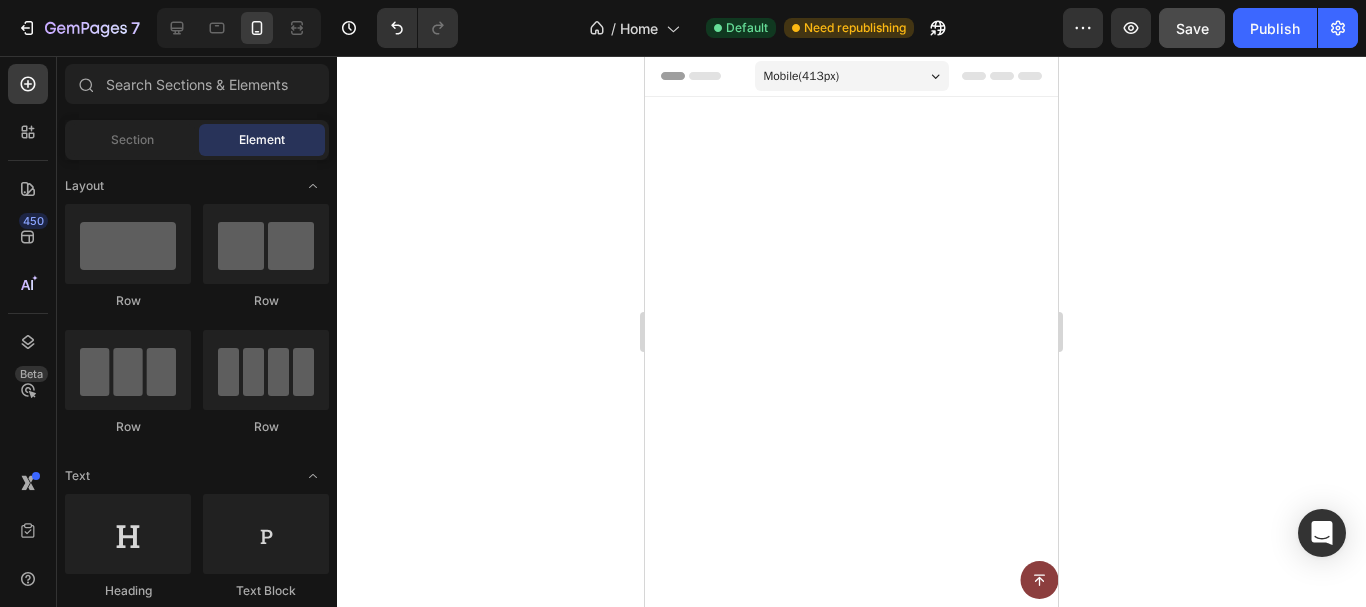 click on "Replace this text with your content" at bounding box center [757, 1332] 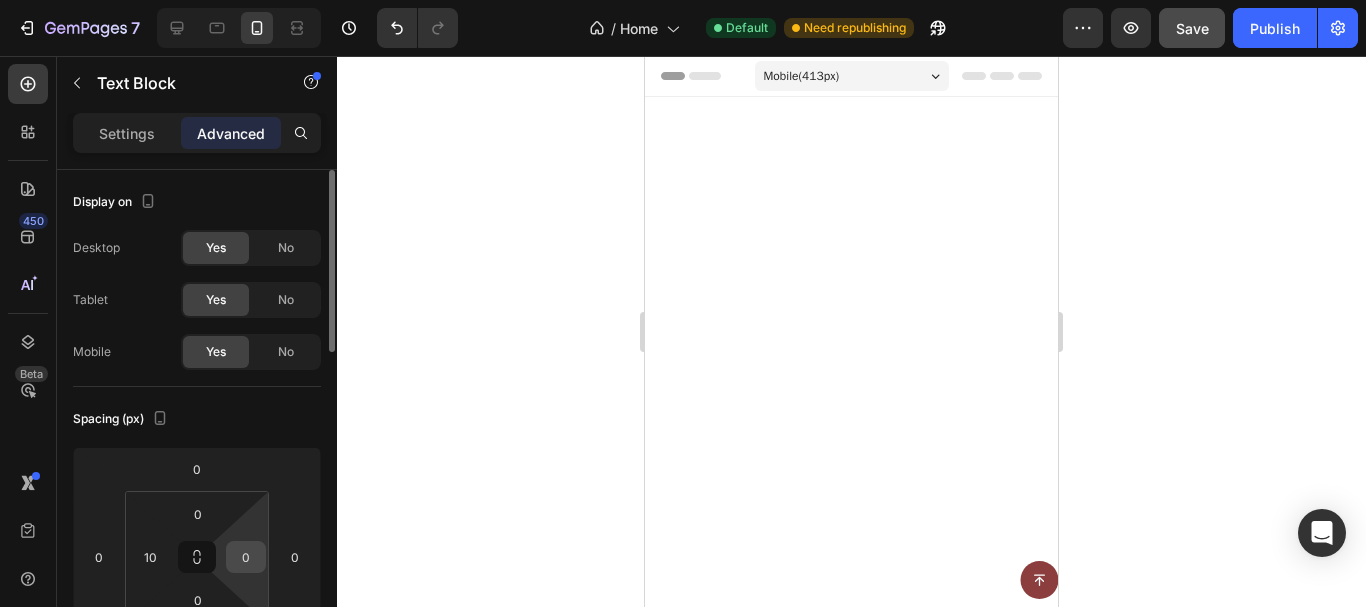 click on "0" at bounding box center (246, 557) 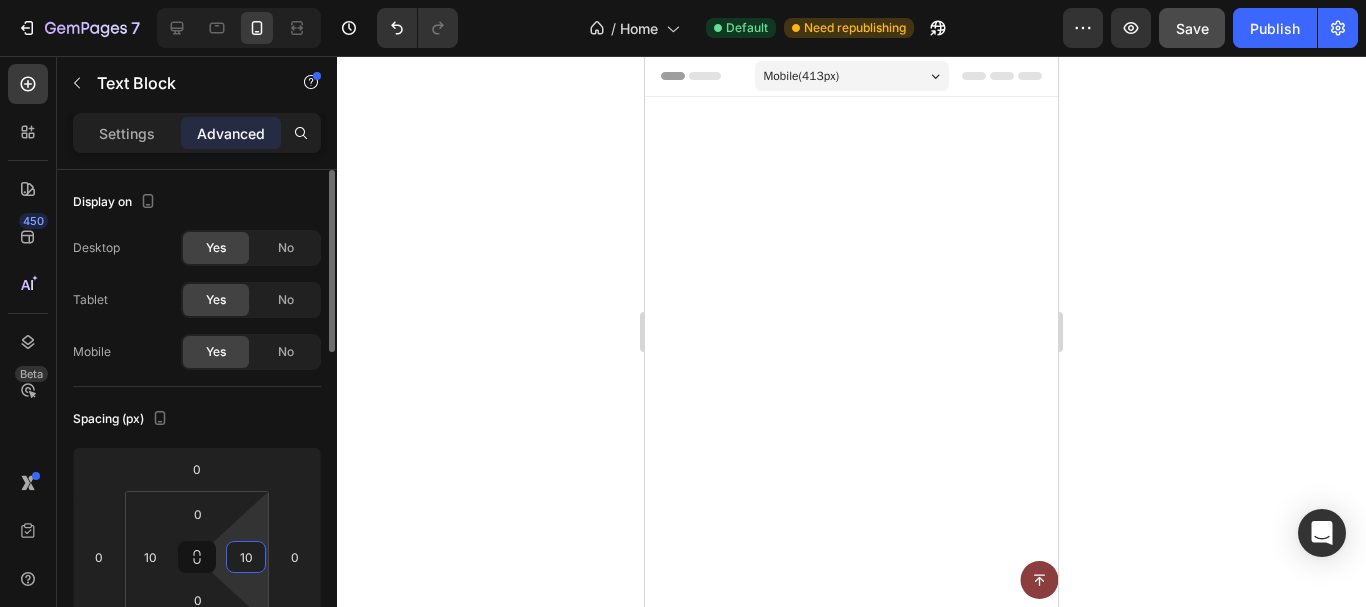 type on "10" 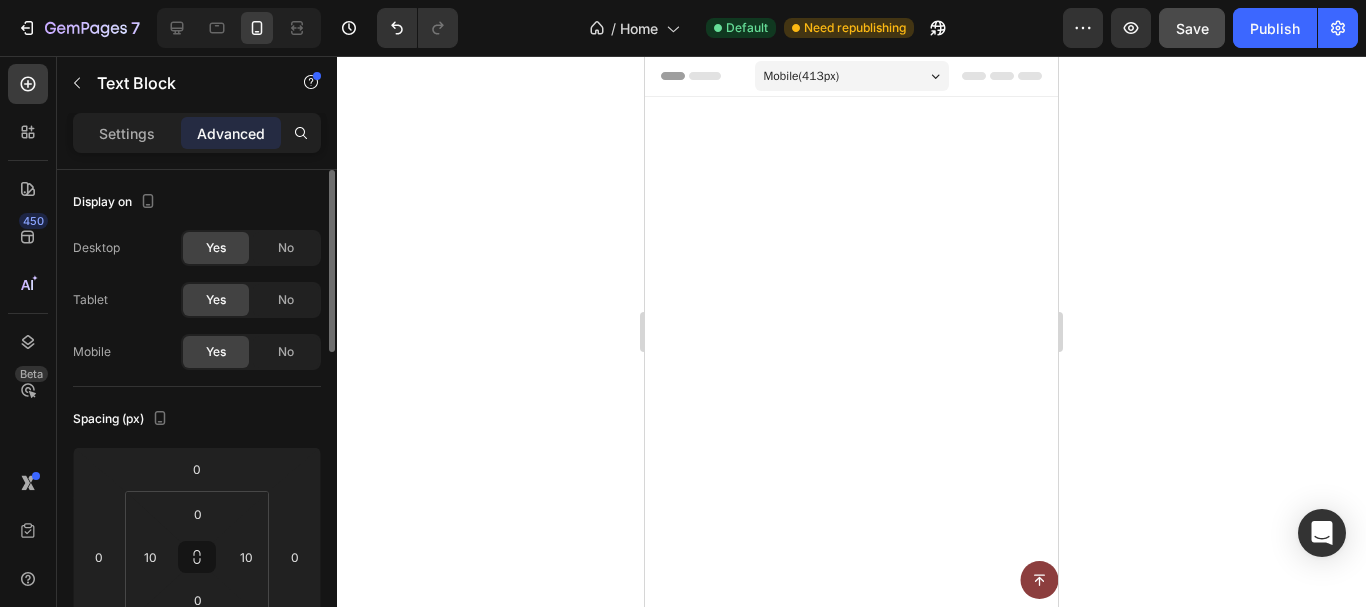 click on "Spacing (px)" at bounding box center [197, 419] 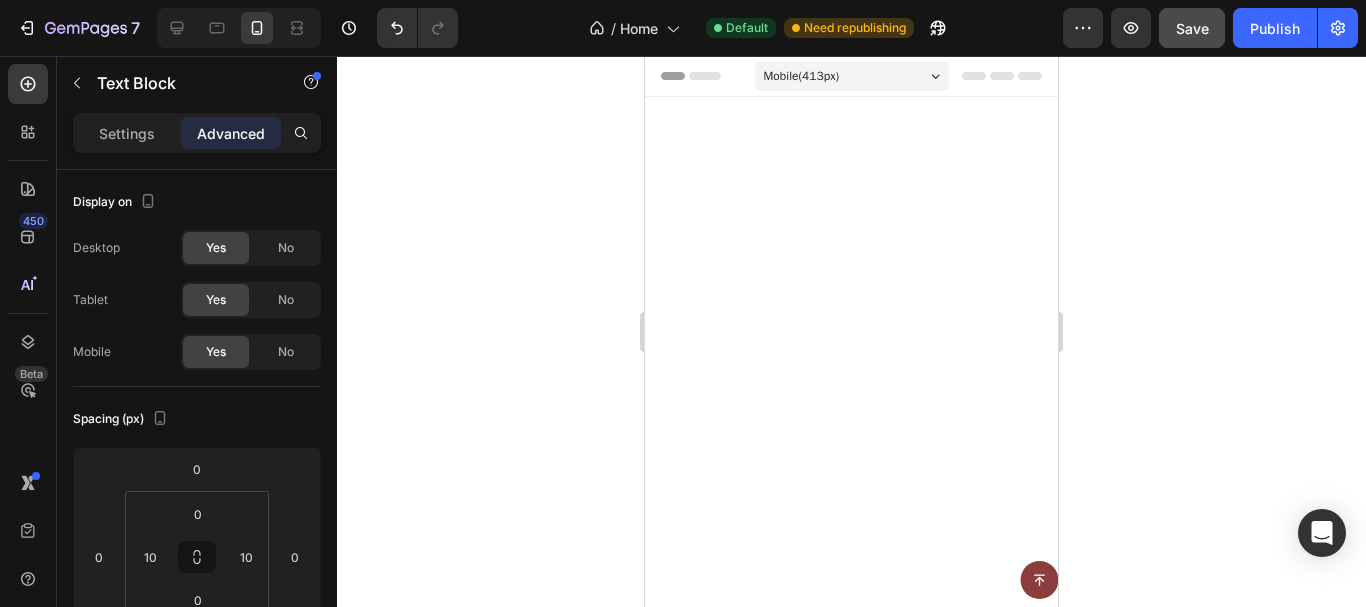 click 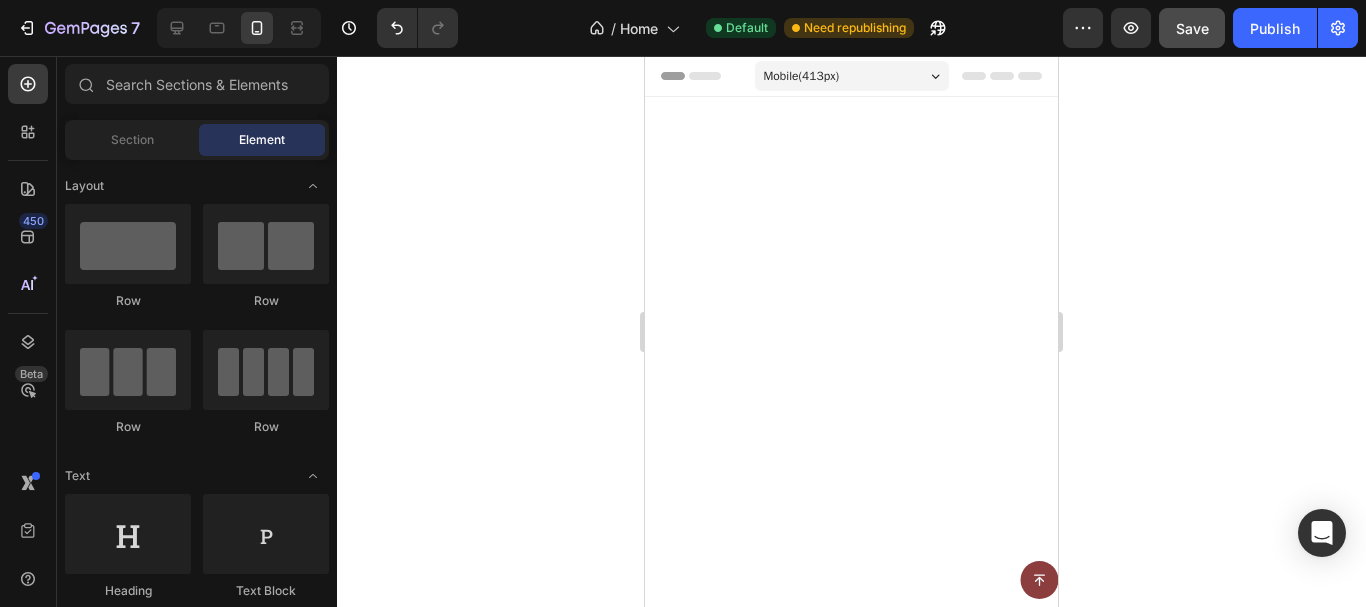 click on "$19.99 Product Price Product Price Add to cart Add to Cart Row" at bounding box center (752, 1387) 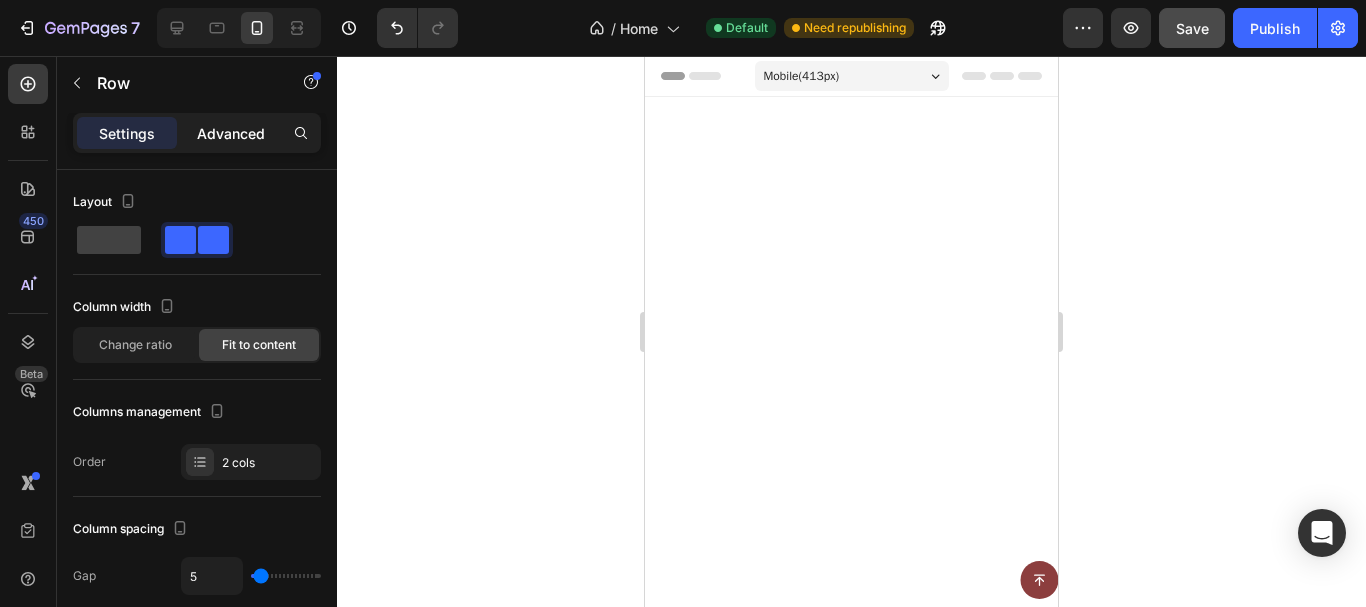 click on "Advanced" at bounding box center (231, 133) 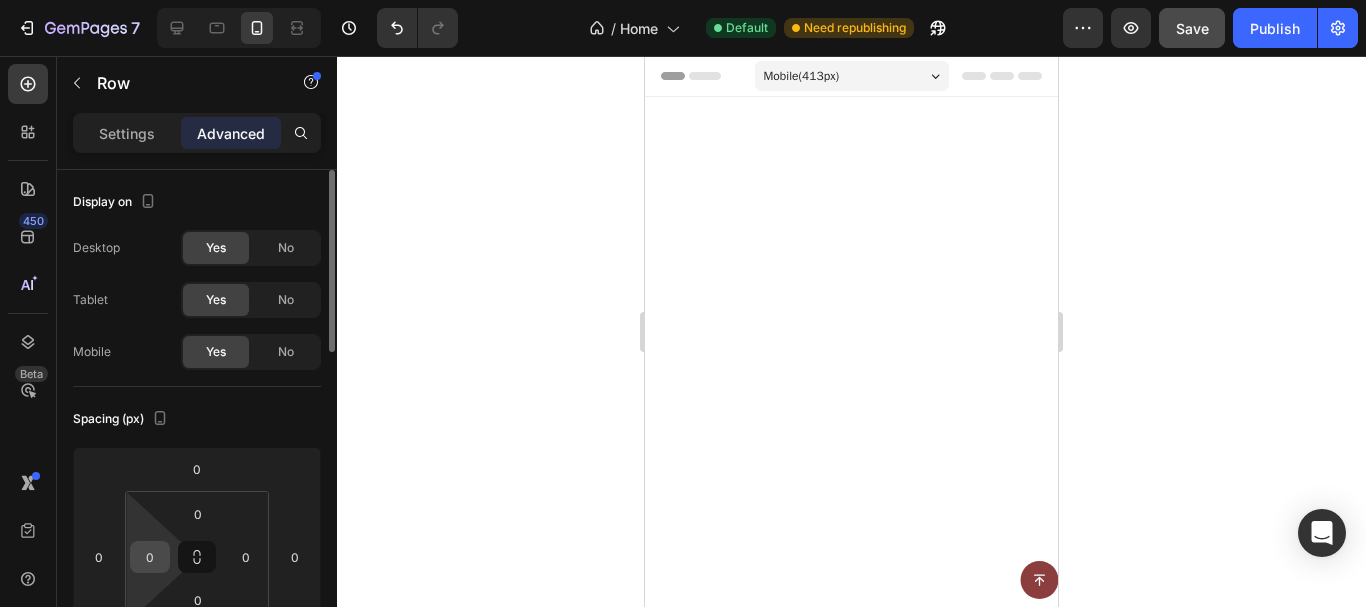 click on "0" at bounding box center (150, 557) 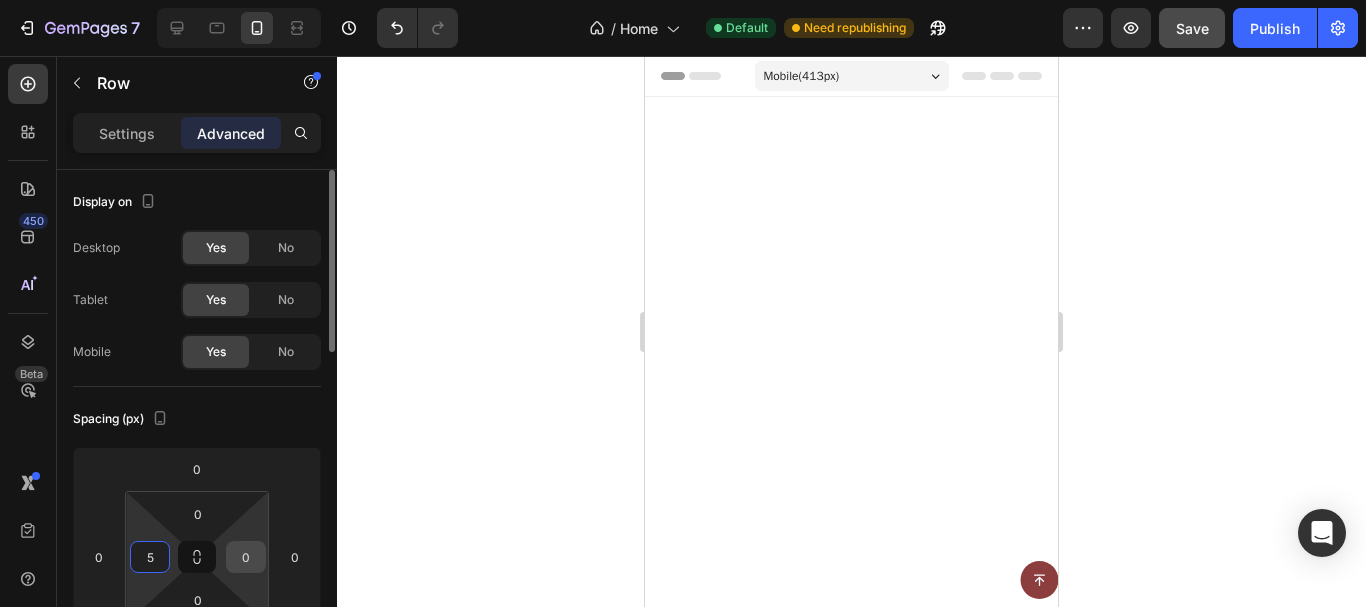 type on "5" 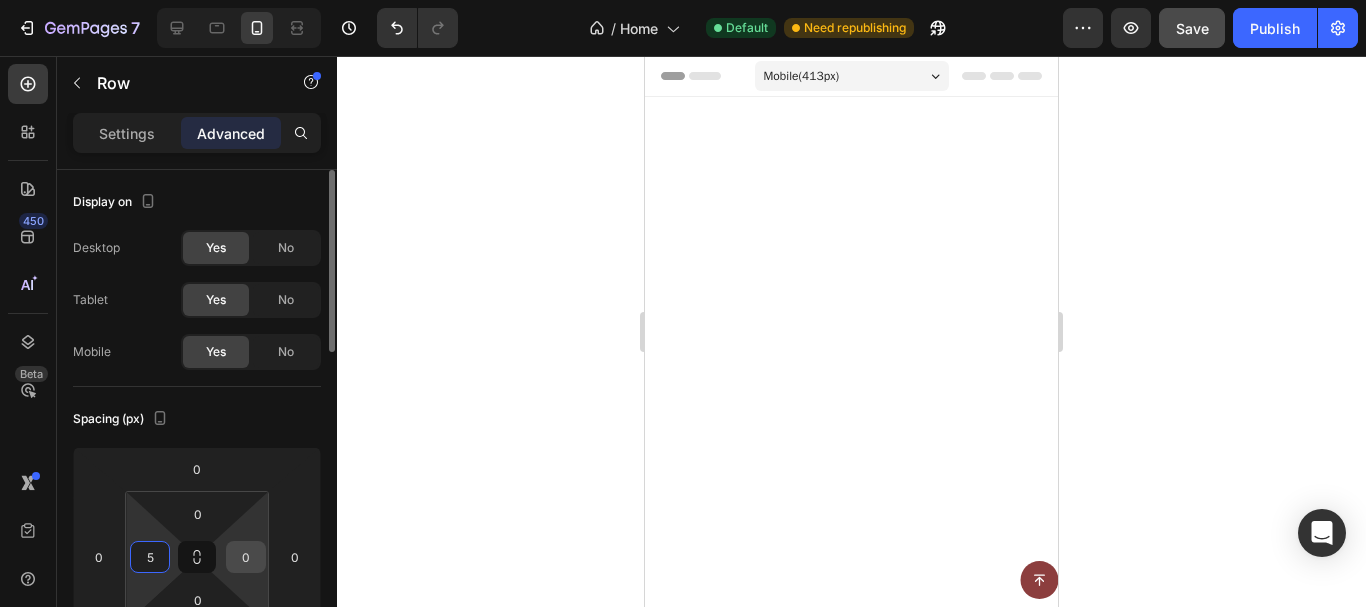 click on "0" at bounding box center (246, 557) 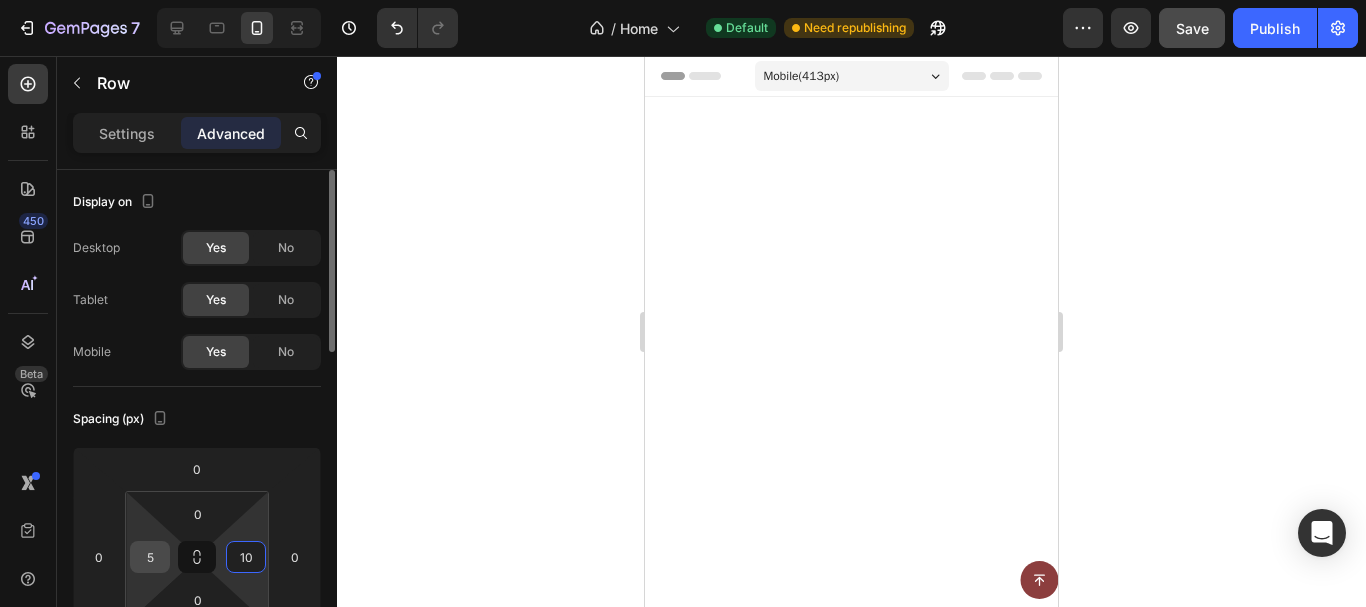 type on "10" 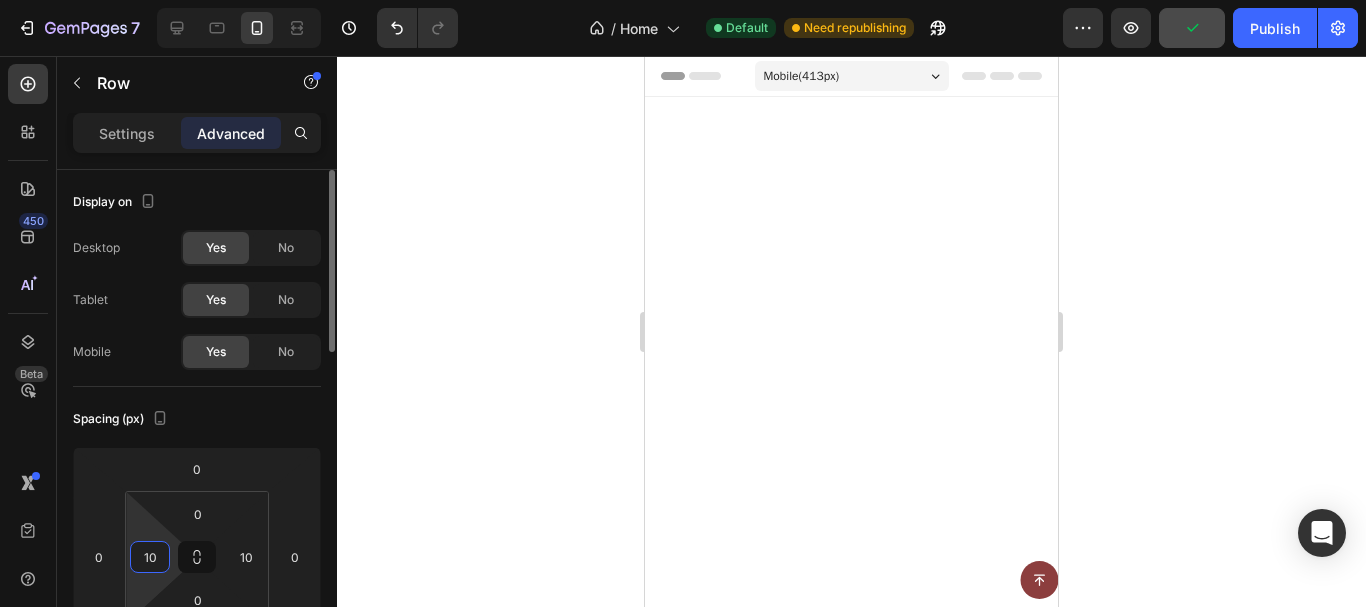 type on "10" 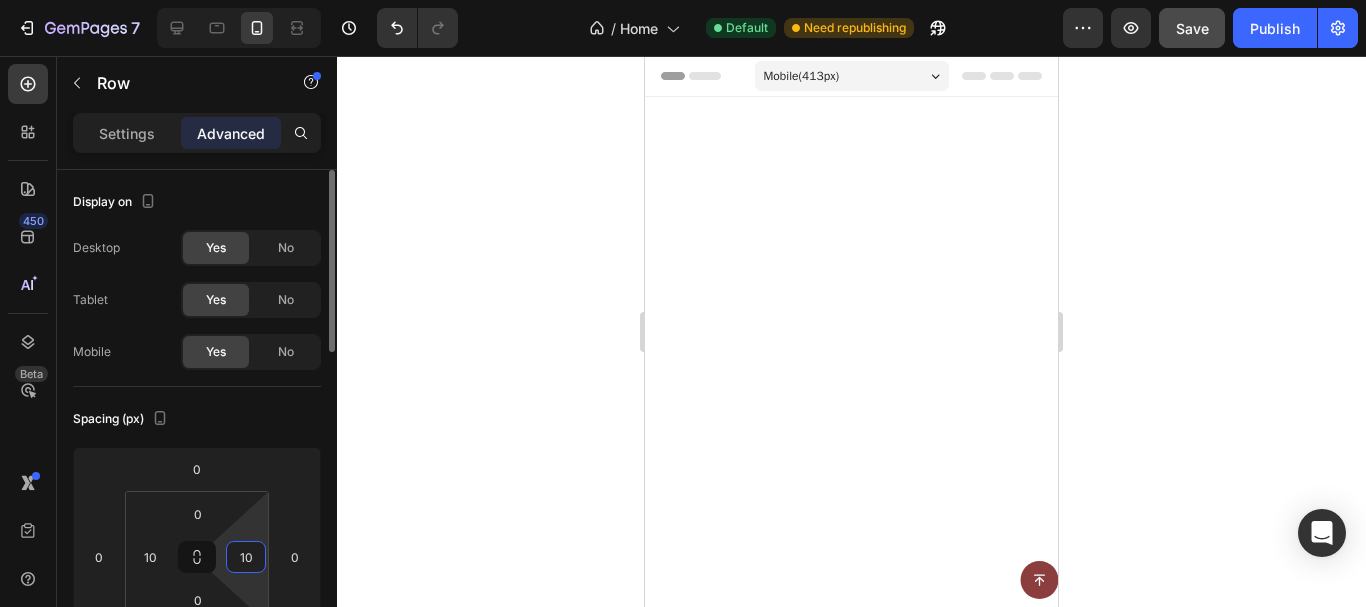 click on "10" at bounding box center (246, 557) 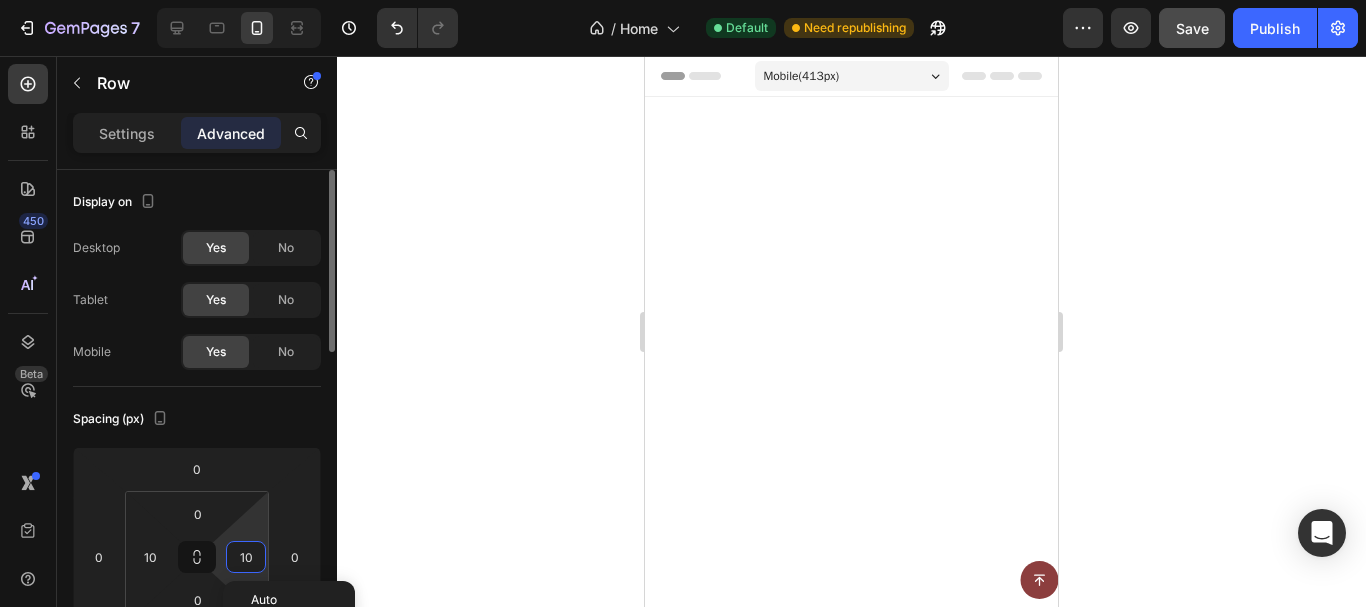 type on "0" 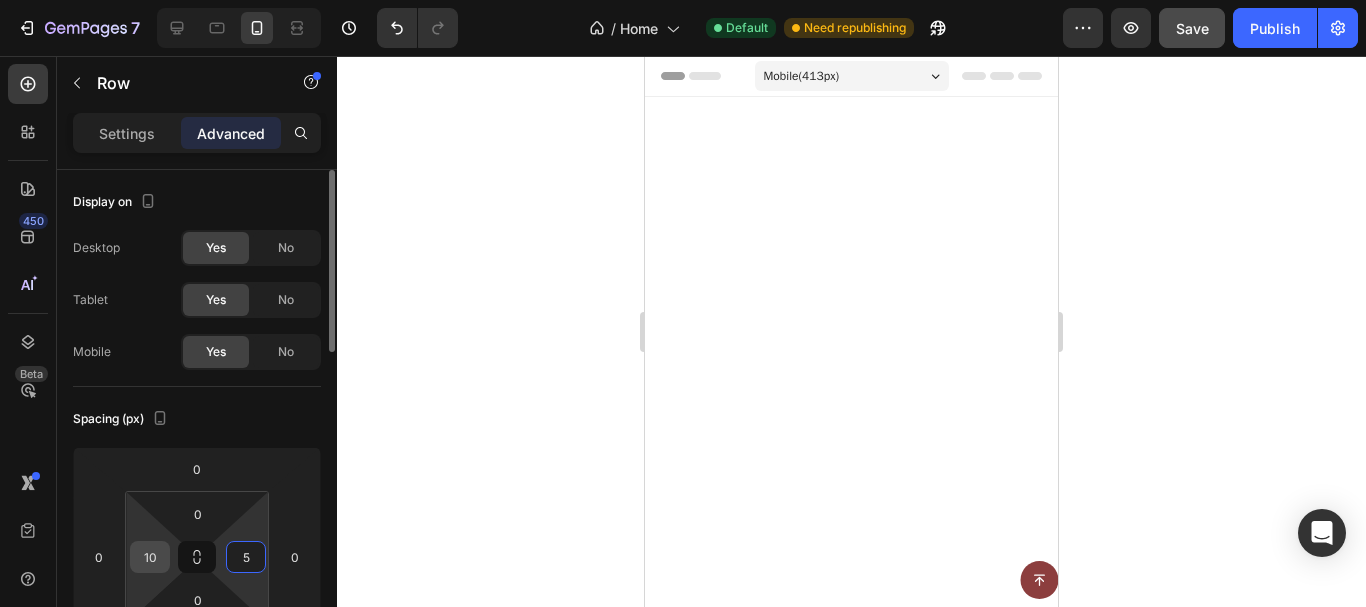 type on "5" 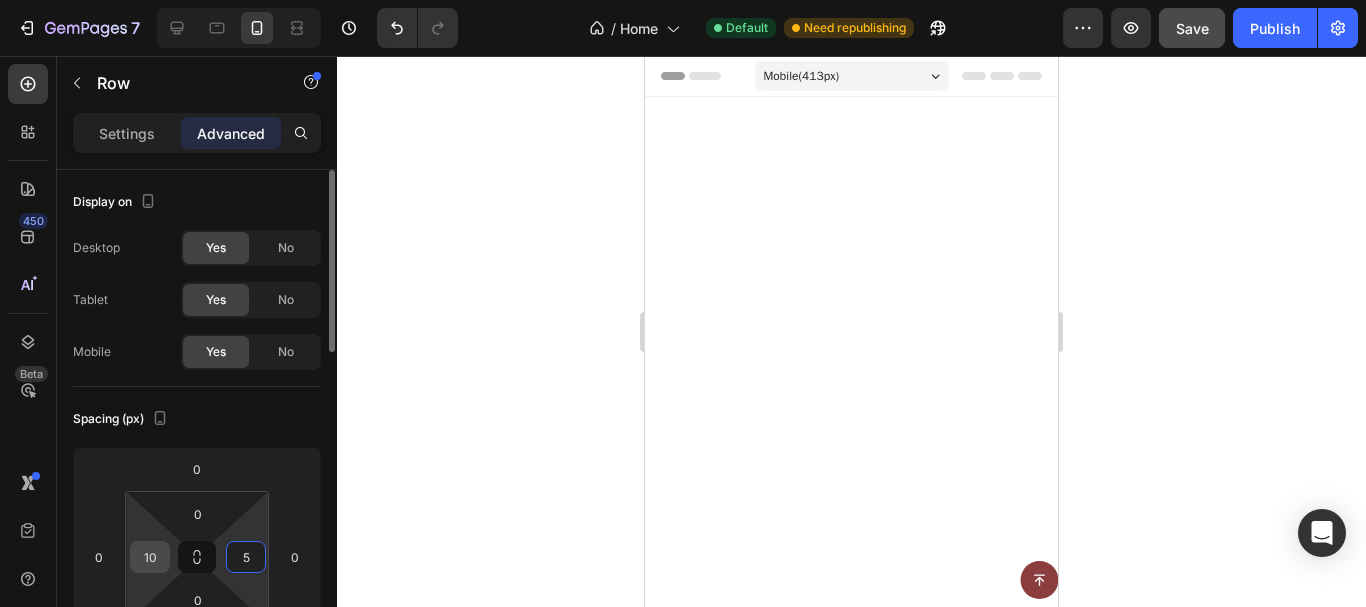 click on "10" at bounding box center [150, 557] 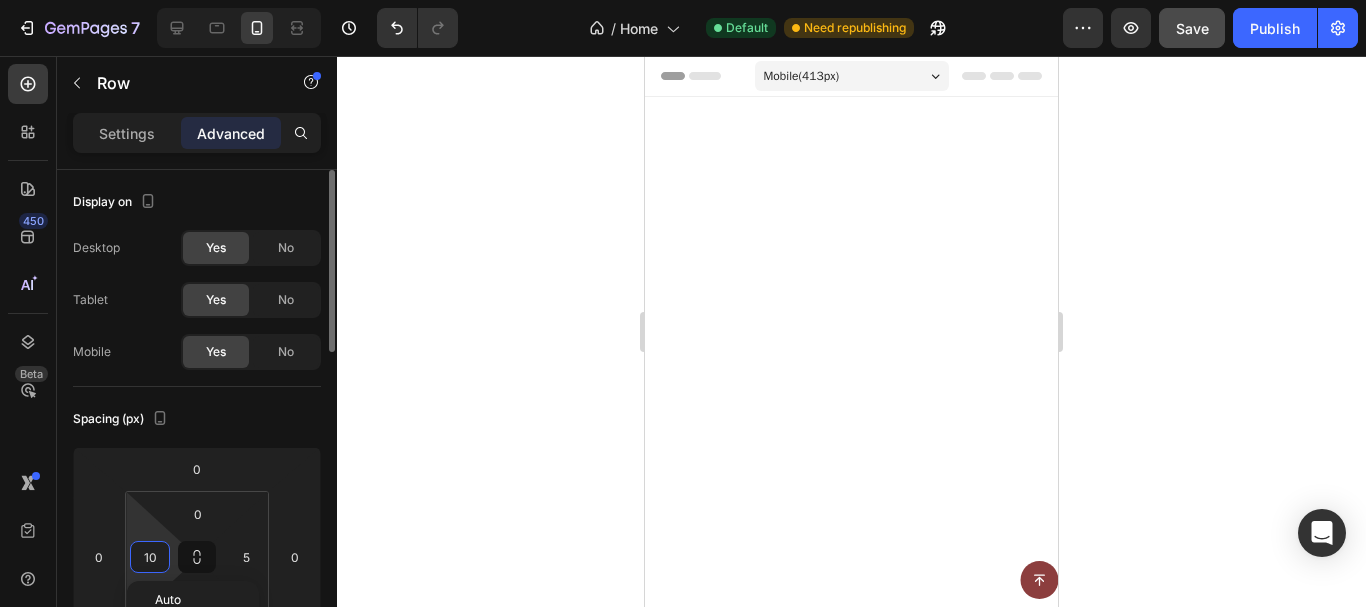 type on "5" 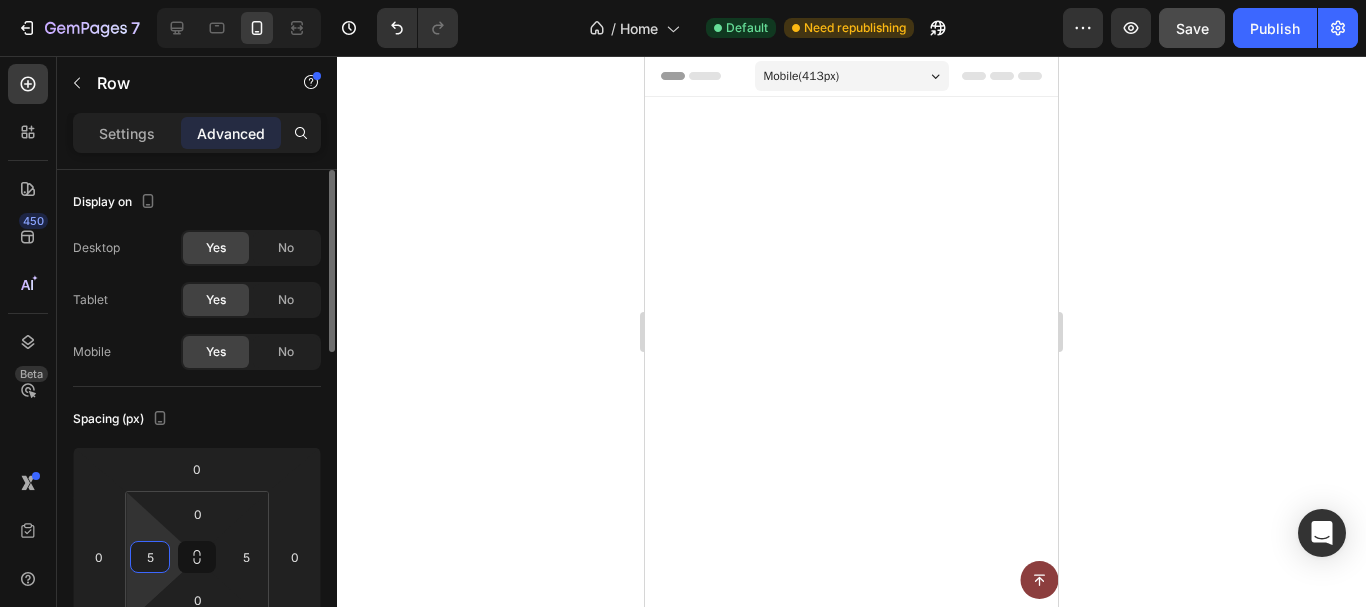 click on "Spacing (px)" at bounding box center [197, 419] 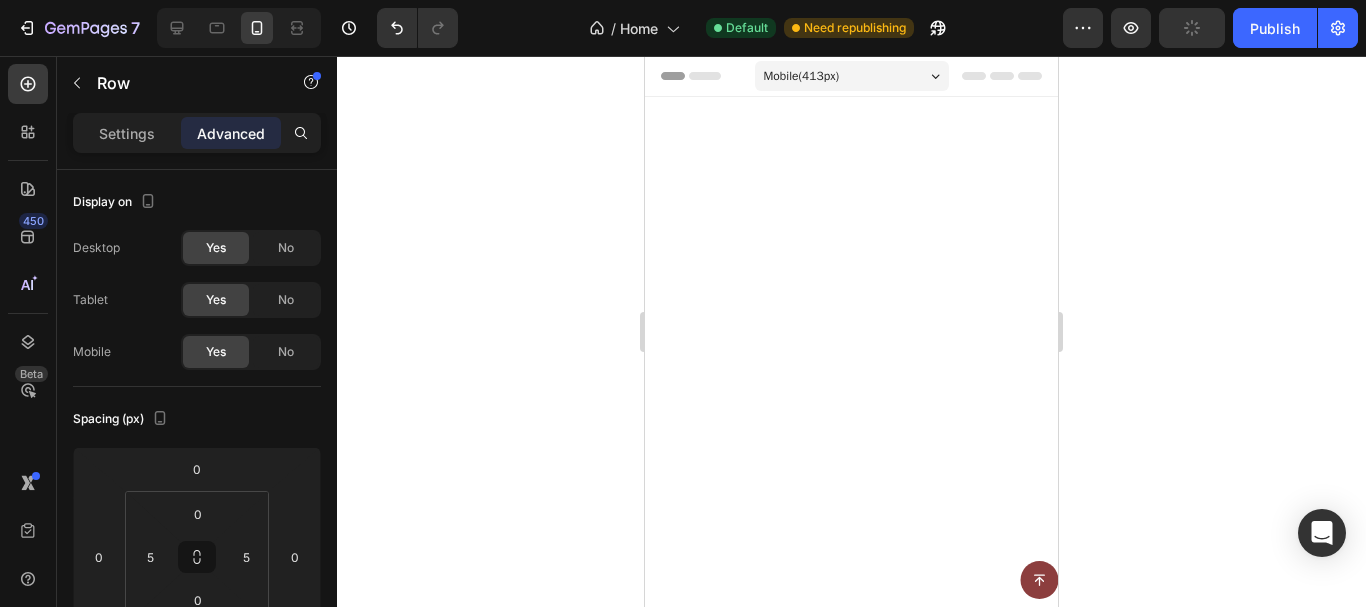 click 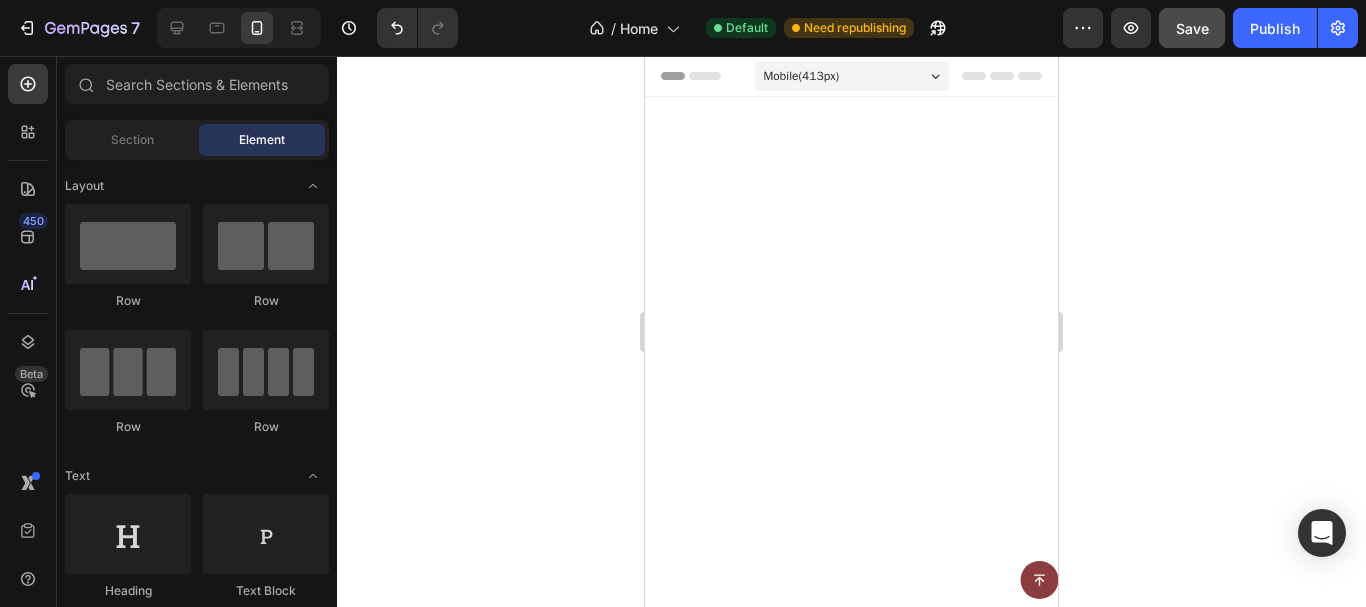 click on "$19.99 Product Price Product Price Add to cart Add to Cart Row" at bounding box center [752, 1387] 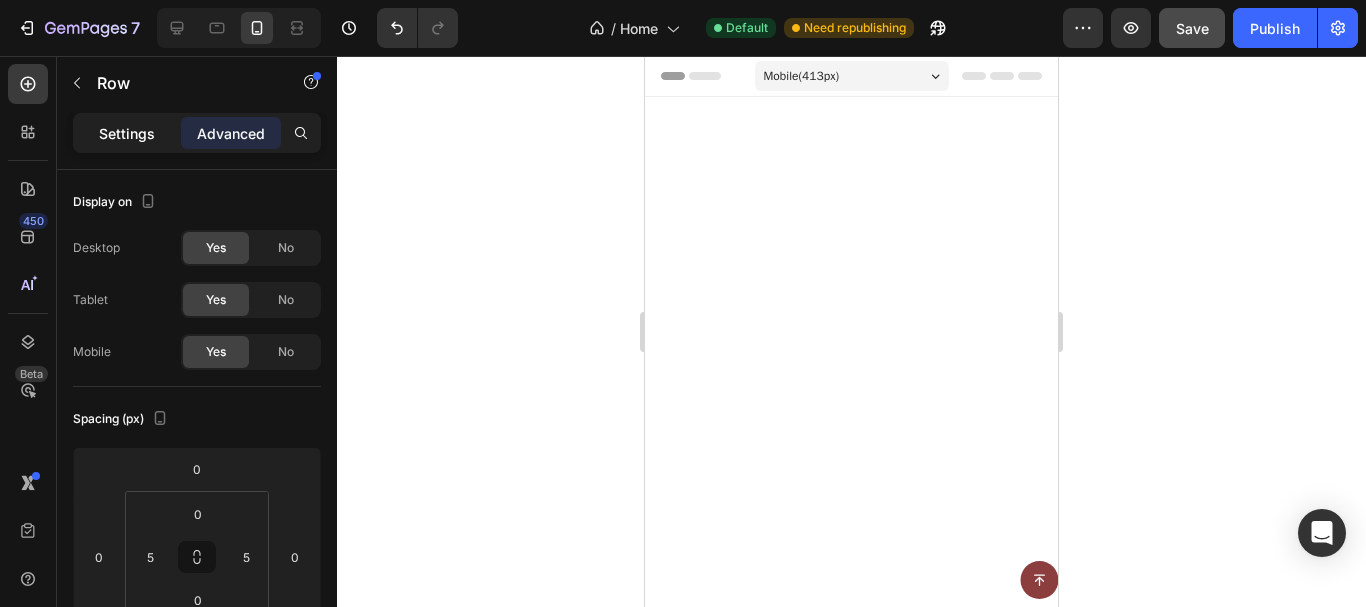 click on "Settings" at bounding box center (127, 133) 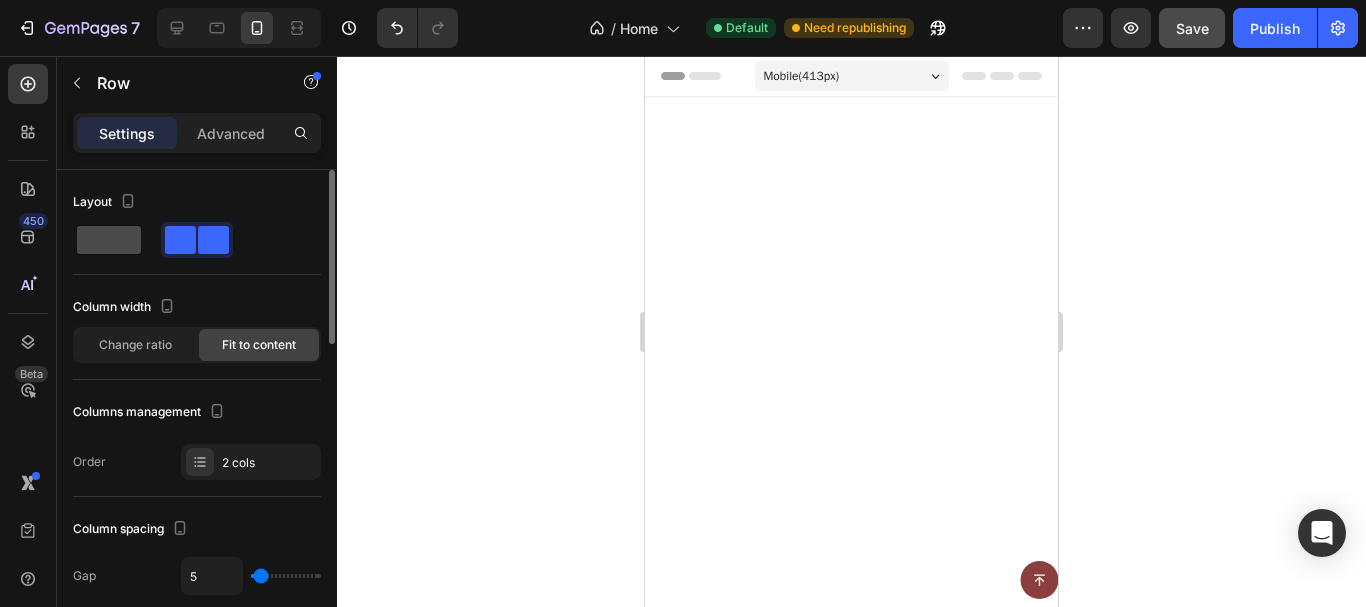 click 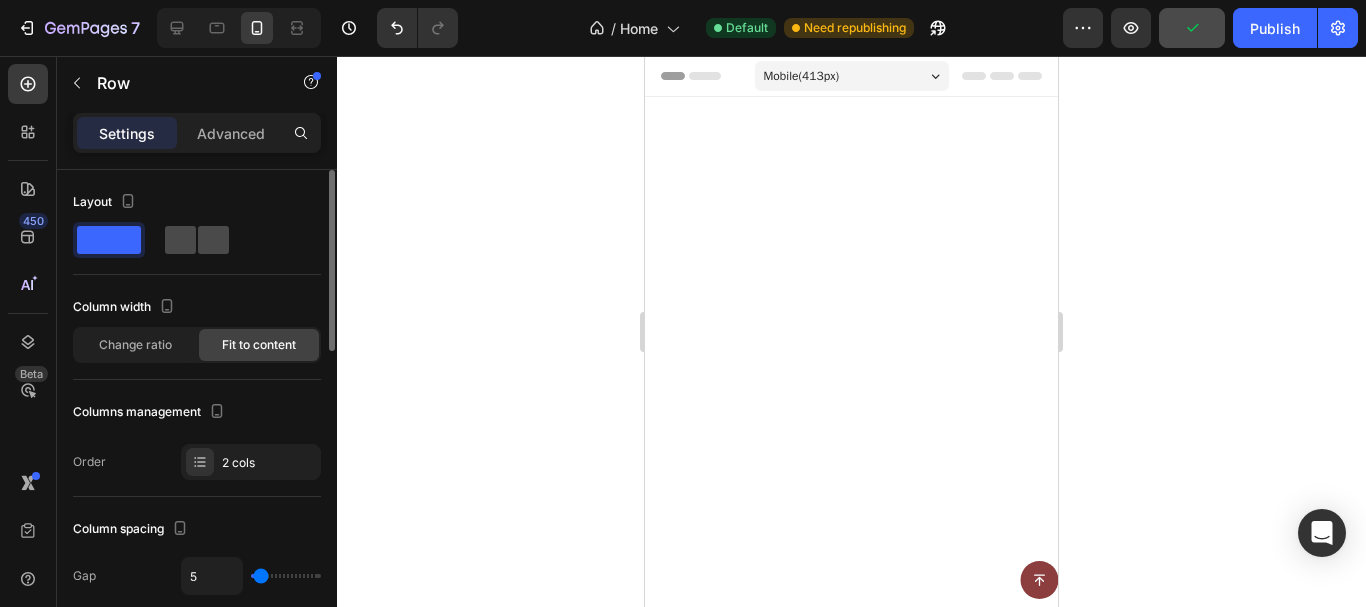 click 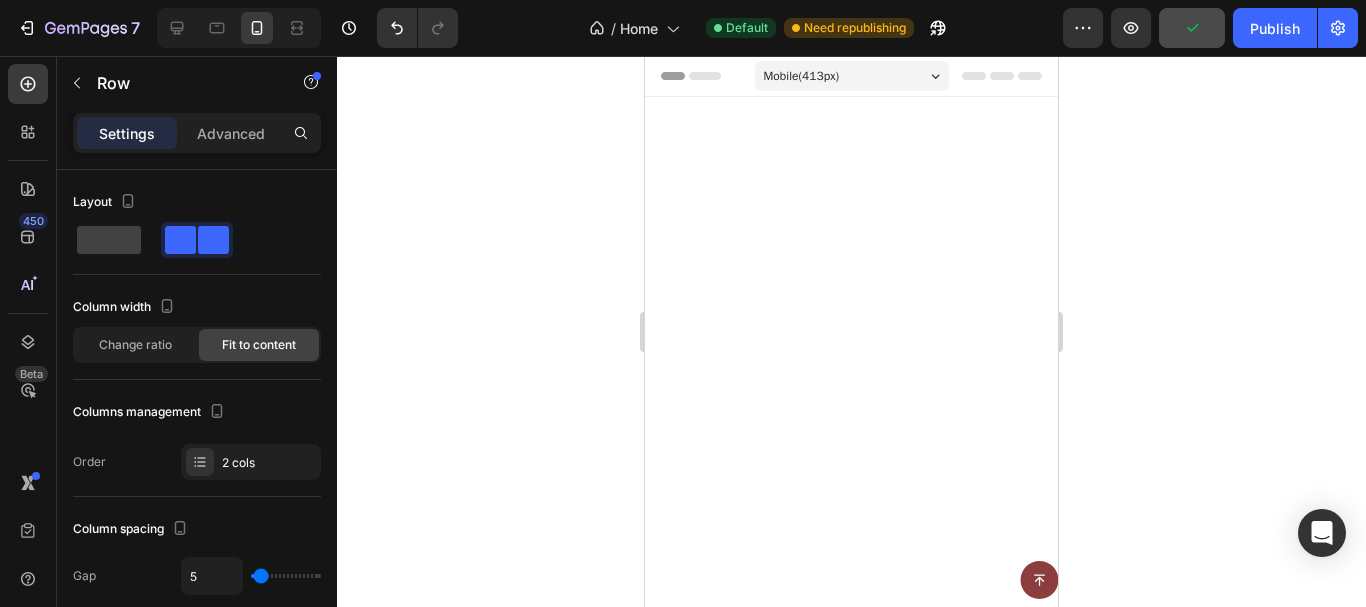 click 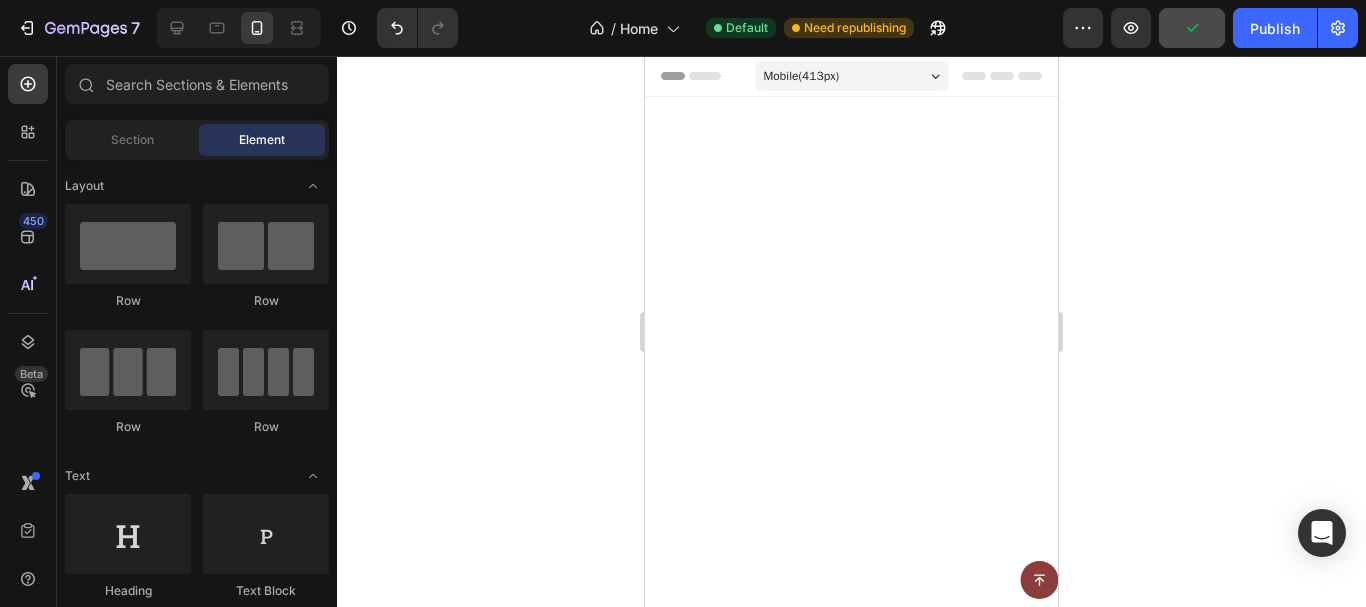 click on "Product Images Kojic Acid & Turmeric Soap Product Title Replace this text with your content Text Block $19.99 Product Price Product Price Add to cart Add to Cart Row Product" at bounding box center (752, 1237) 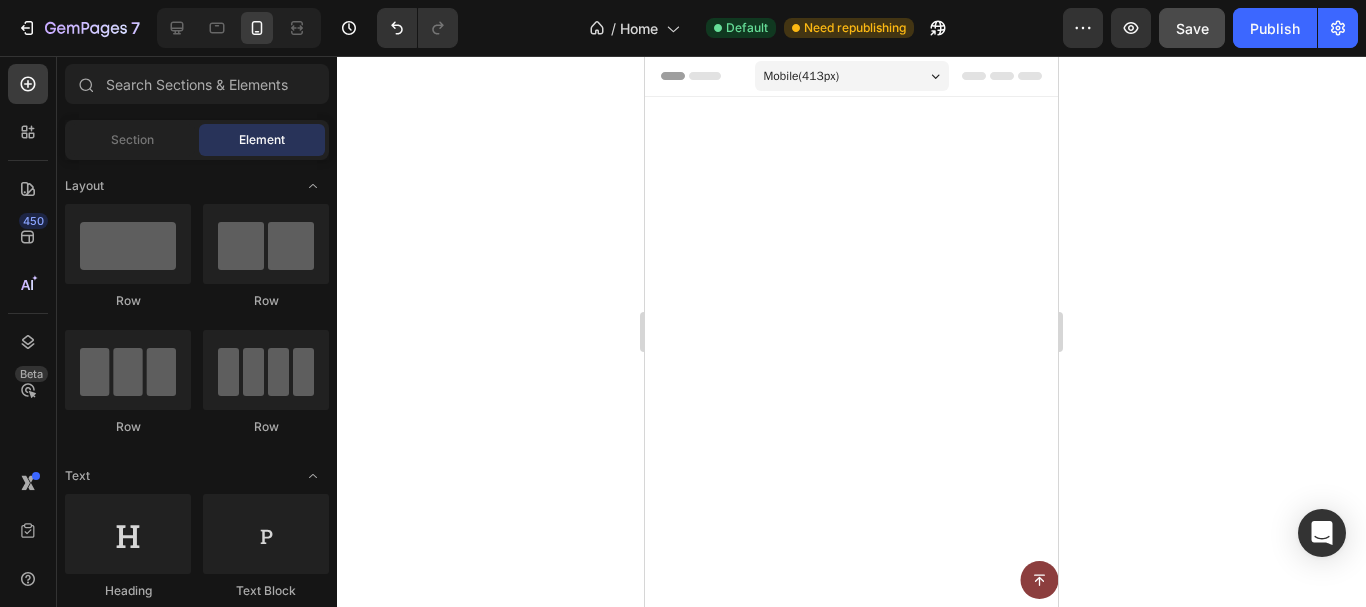 click on "Product Images Kojic Acid & Turmeric Soap Product Title Replace this text with your content Text Block $19.99 Product Price Product Price Add to cart Add to Cart Row Product Row" at bounding box center (752, 1249) 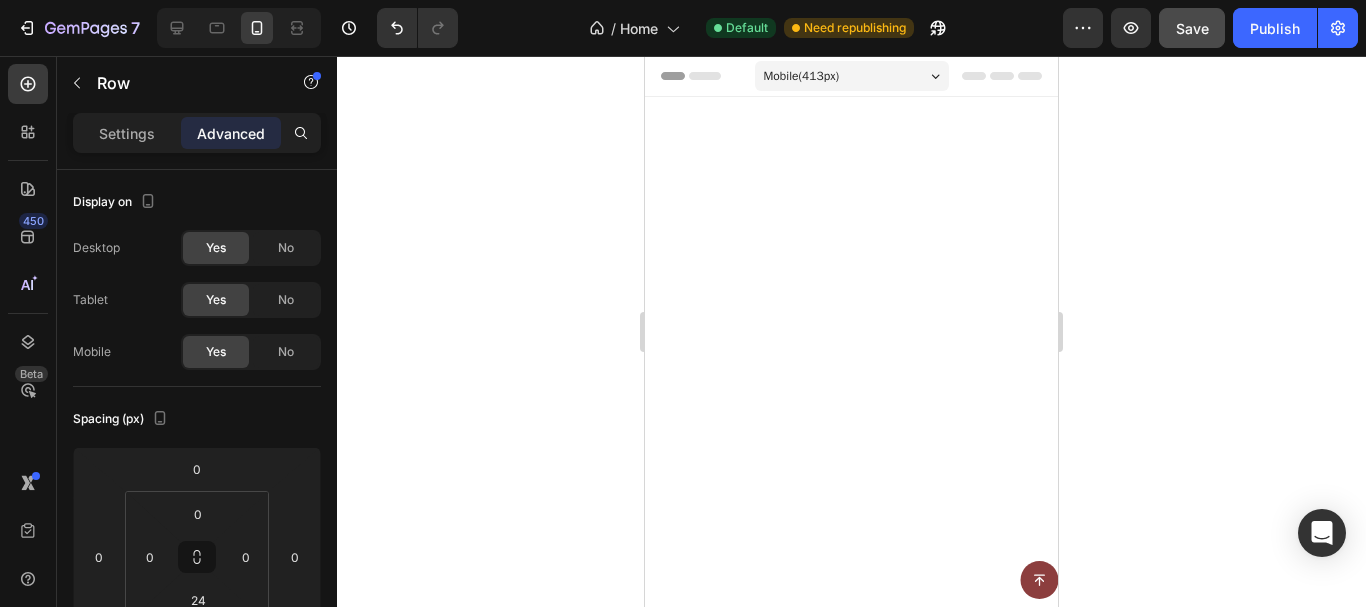click 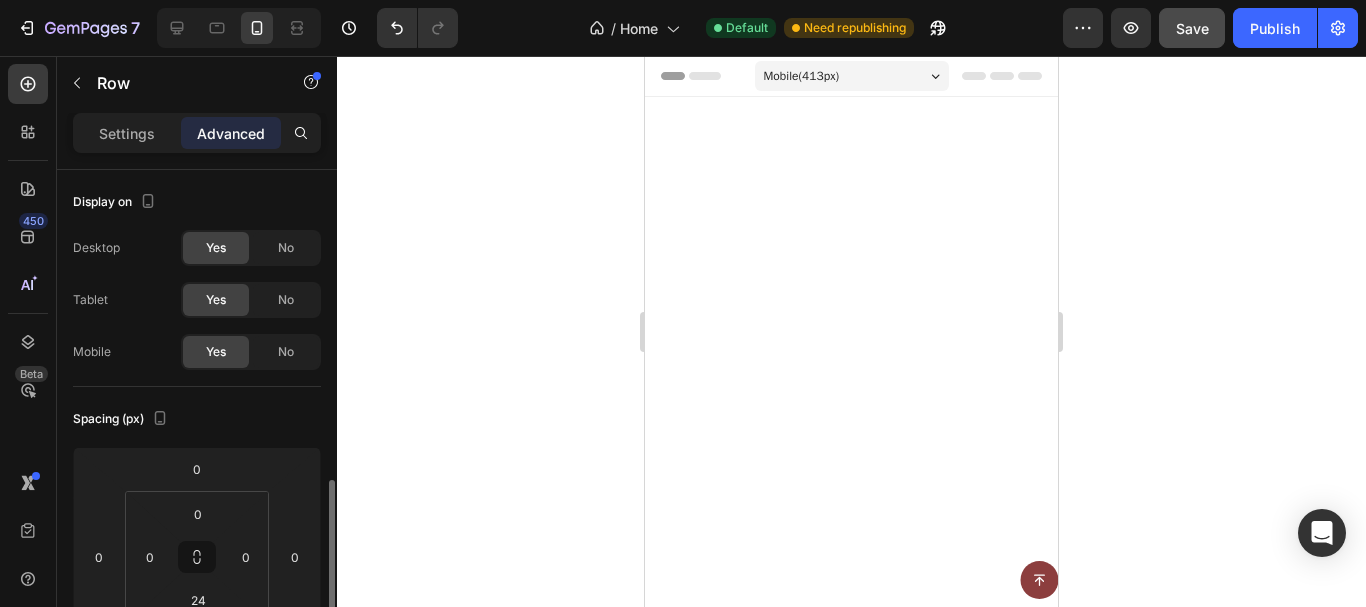scroll, scrollTop: 237, scrollLeft: 0, axis: vertical 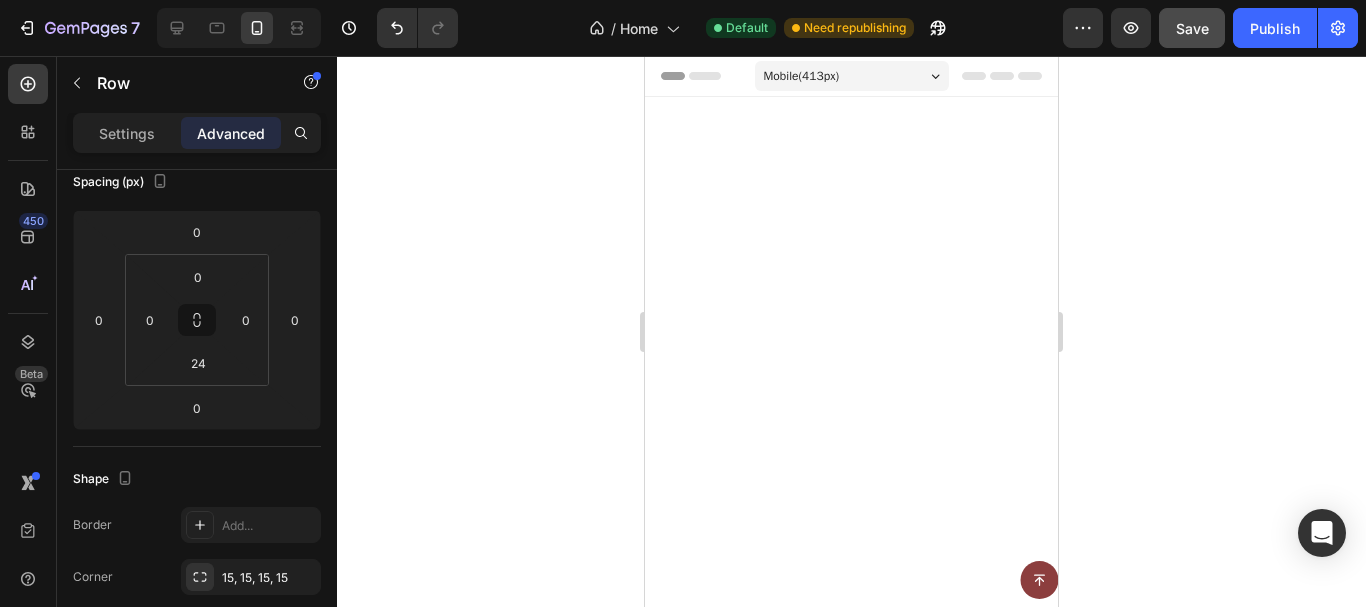 drag, startPoint x: 693, startPoint y: 110, endPoint x: 901, endPoint y: 96, distance: 208.47063 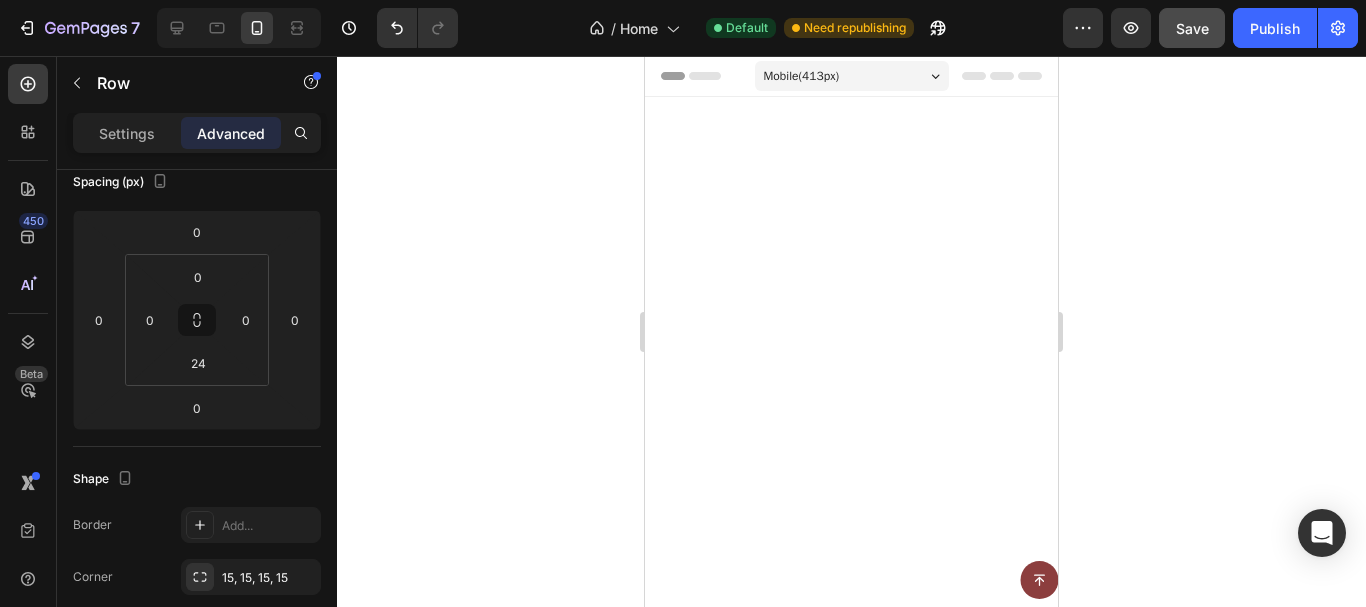 click on "Product Images Kojic Acid & Turmeric Soap Product Title Replace this text with your content Text Block $19.99 Product Price Product Price Add to cart Add to Cart Row Product Row Product Images Kojic Acid & Turmeric Soap Product Title Replace this text with your content Text Block $19.99 Product Price Product Price Add to cart Add to Cart Row Product Row   0
Drop element here Row" at bounding box center [851, 1444] 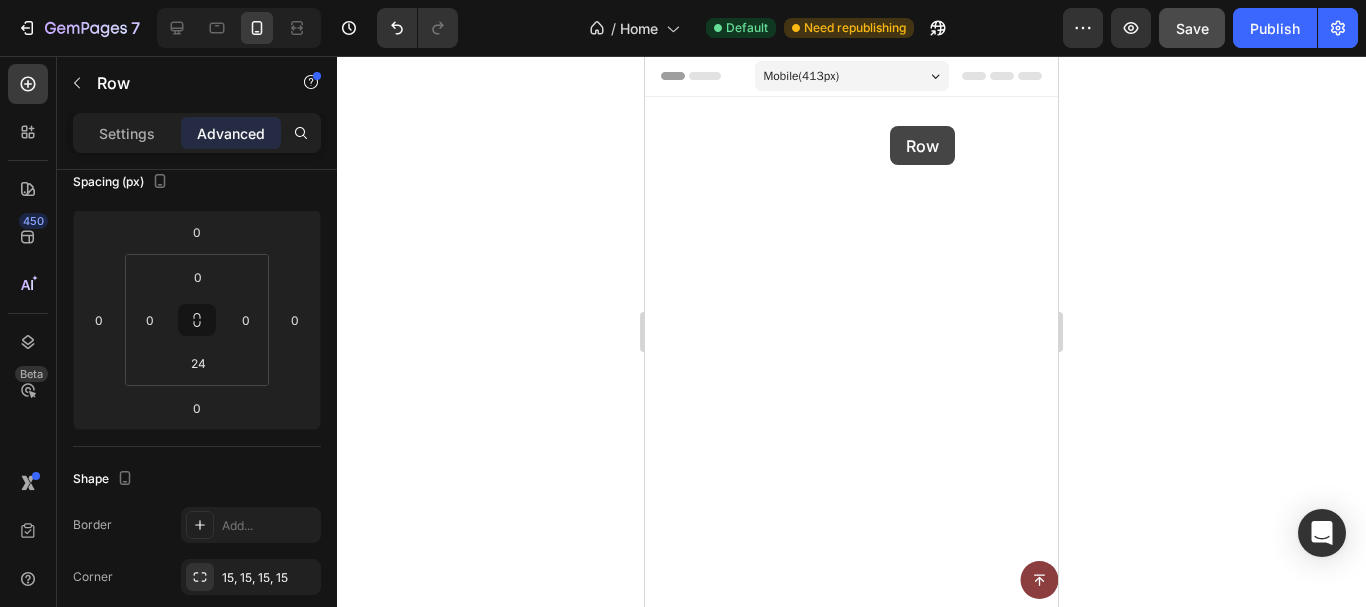 drag, startPoint x: 707, startPoint y: 110, endPoint x: 890, endPoint y: 126, distance: 183.69812 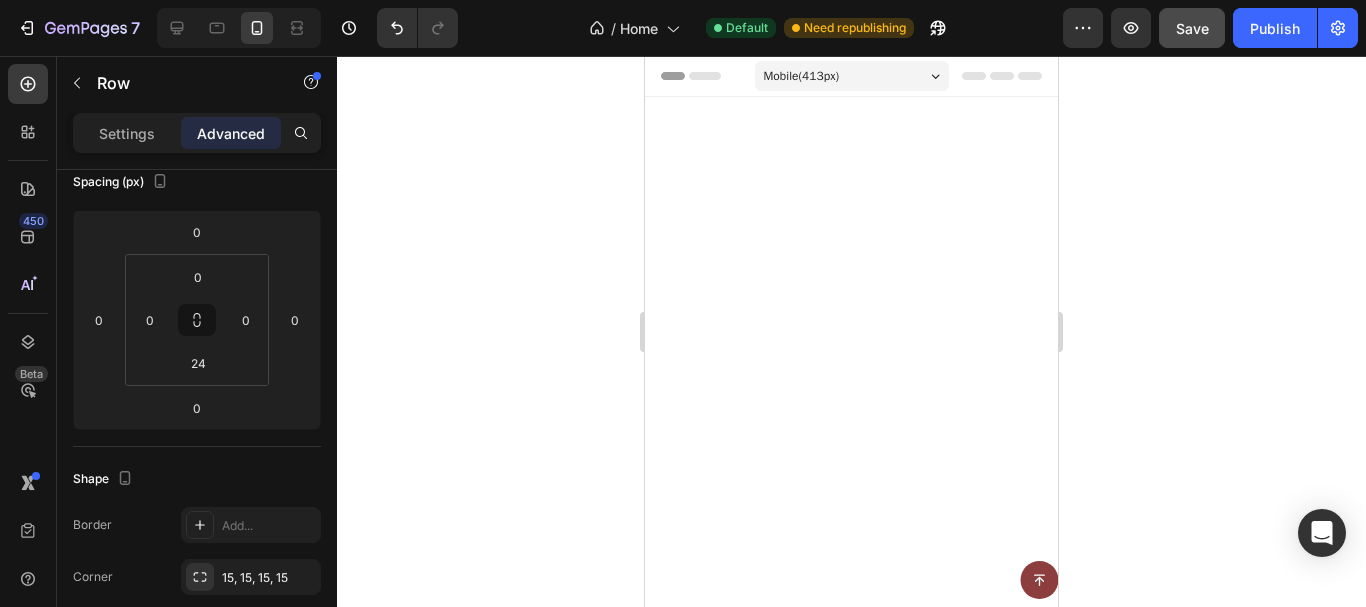 click on "Row" at bounding box center [730, 1475] 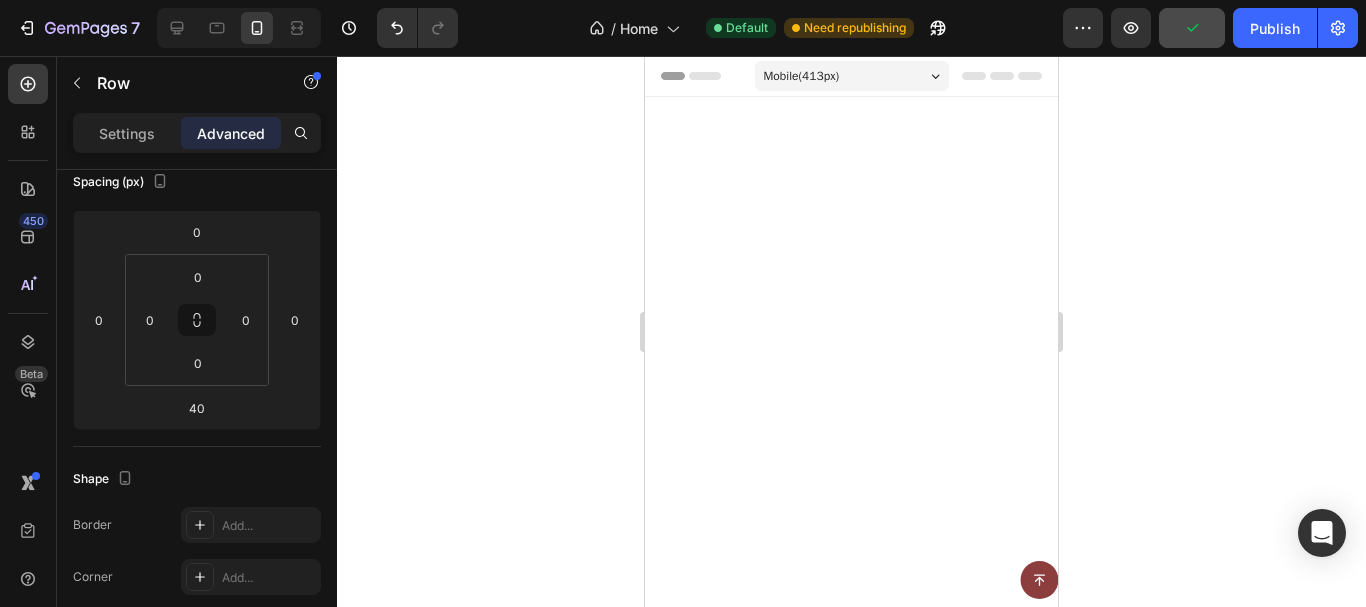 click 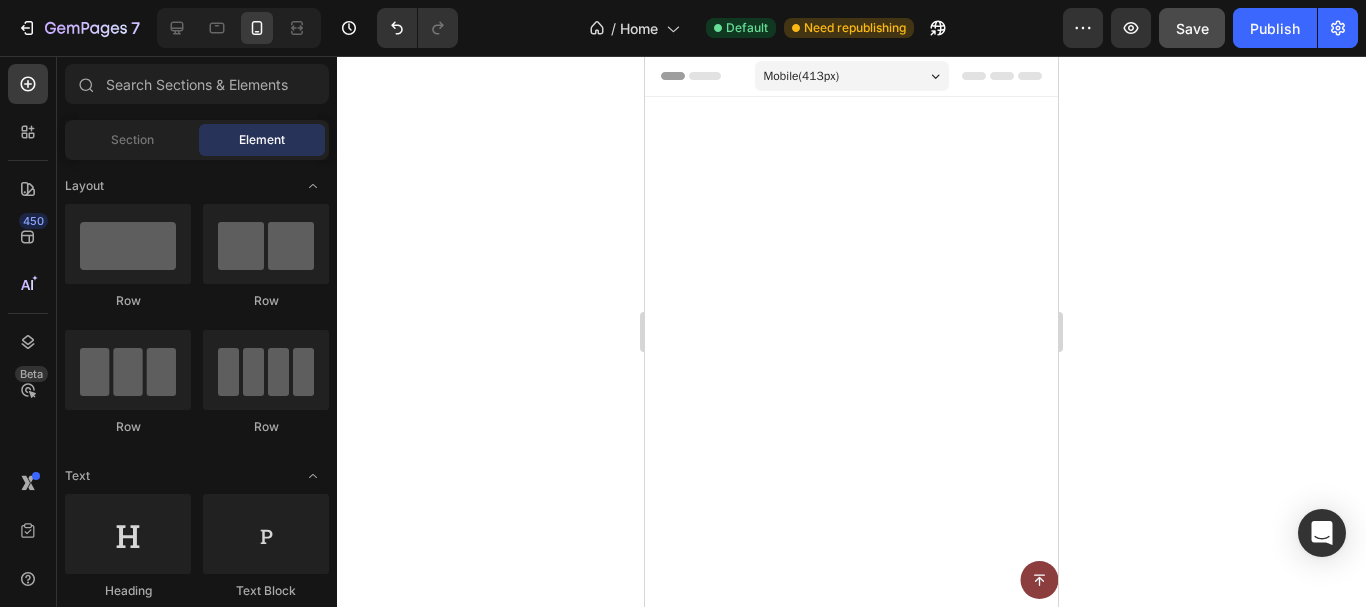 click on "Product Images Anti Aging Moisturizer for Sensitive Skin Product Title Replace this text with your content Text Block $19.99 Product Price Product Price Add to cart Add to Cart Row Product Row" at bounding box center (851, 1819) 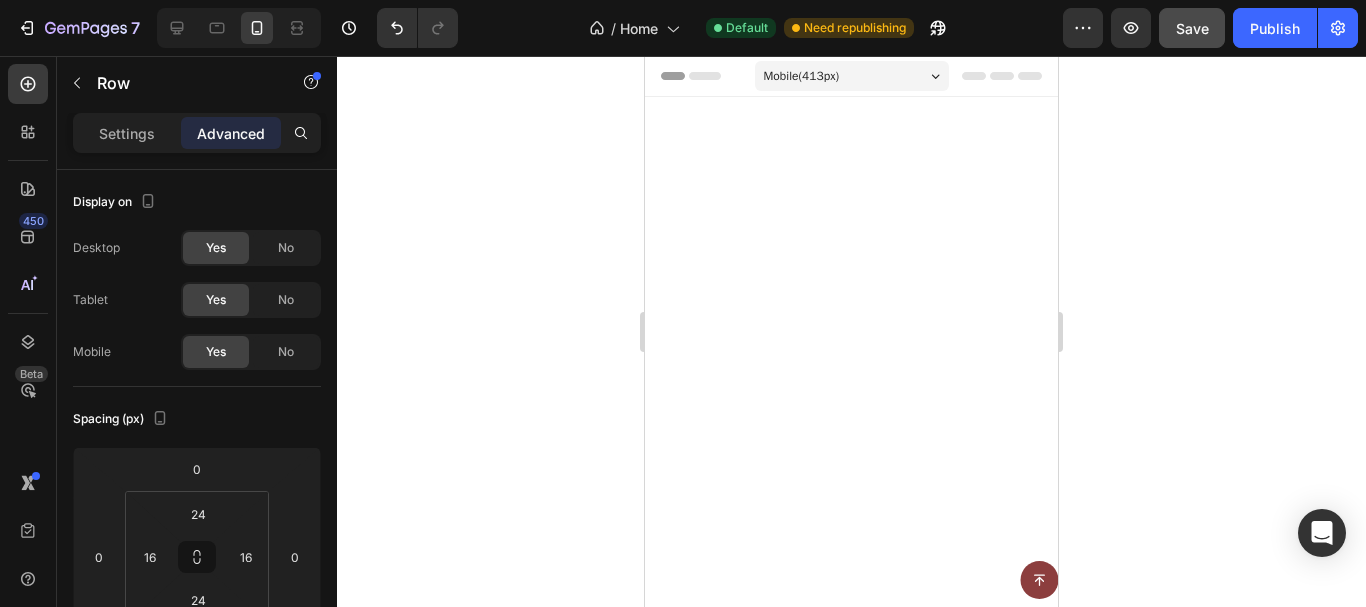 click 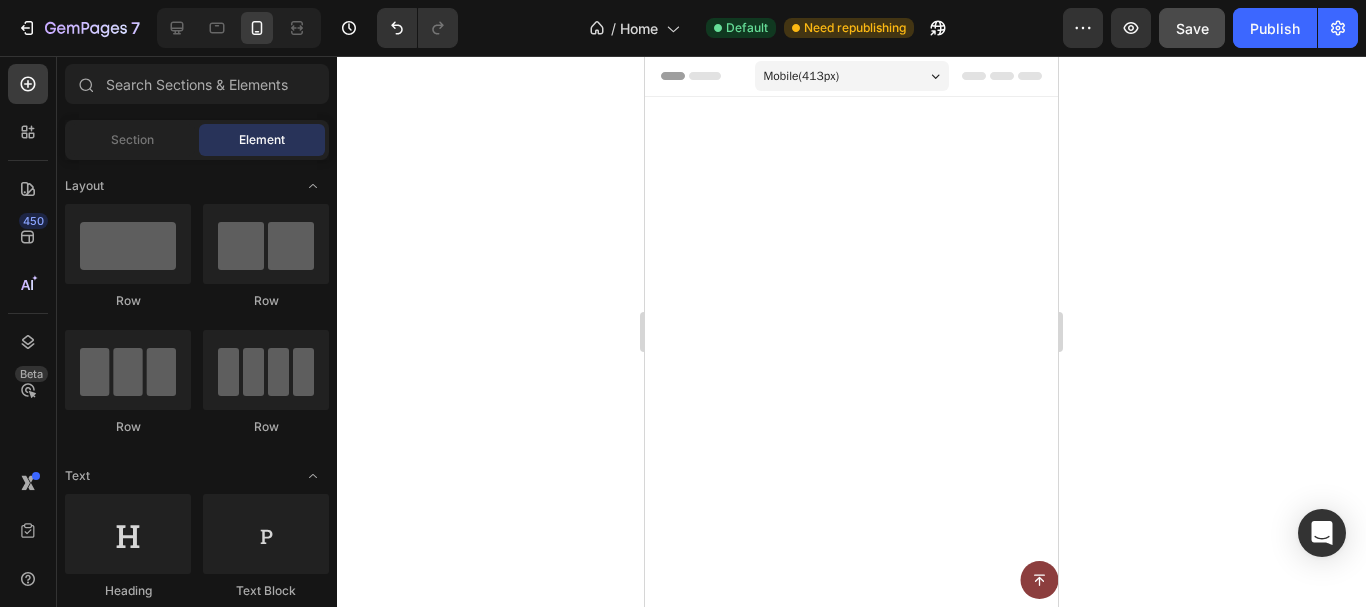 click on "Drop element here Product Images Anti Aging Moisturizer for Normal Skin Product Title Replace this text with your content Text Block $19.99 Product Price Product Price Add to cart Add to Cart Row Product Row Product Images Turmeric Gummies Product Title Replace this text with your content Text Block $29.99 Product Price Product Price Add to cart Add to Cart Row Product Row Row" at bounding box center (851, 2179) 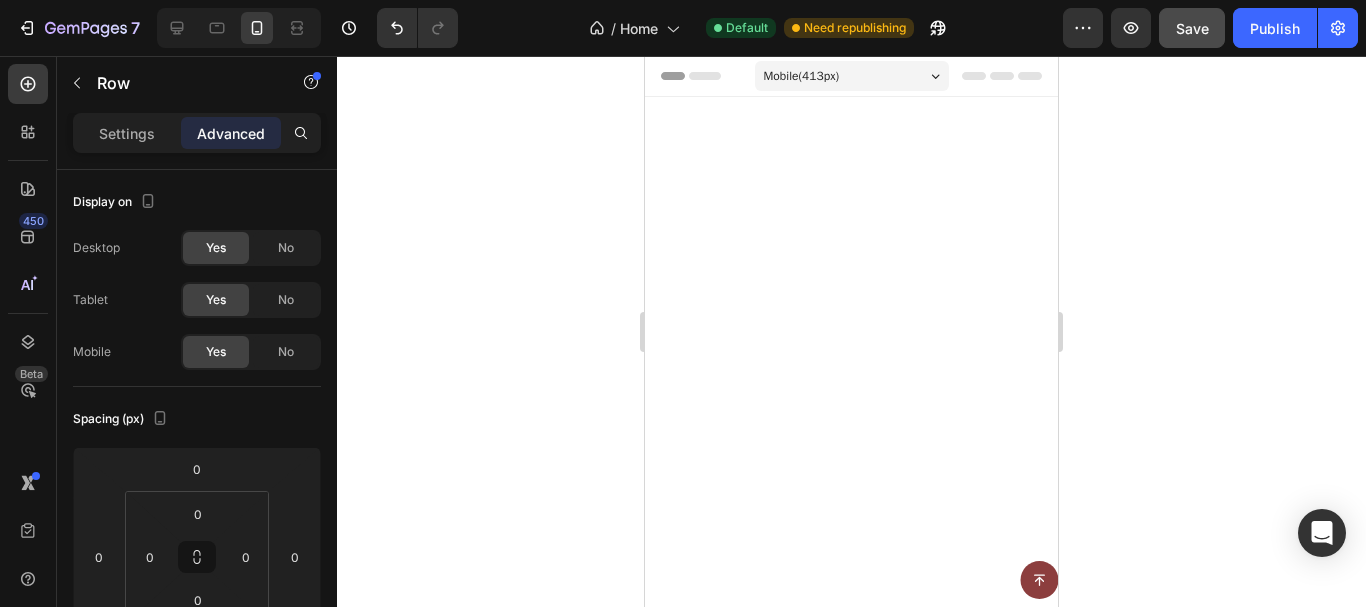 click 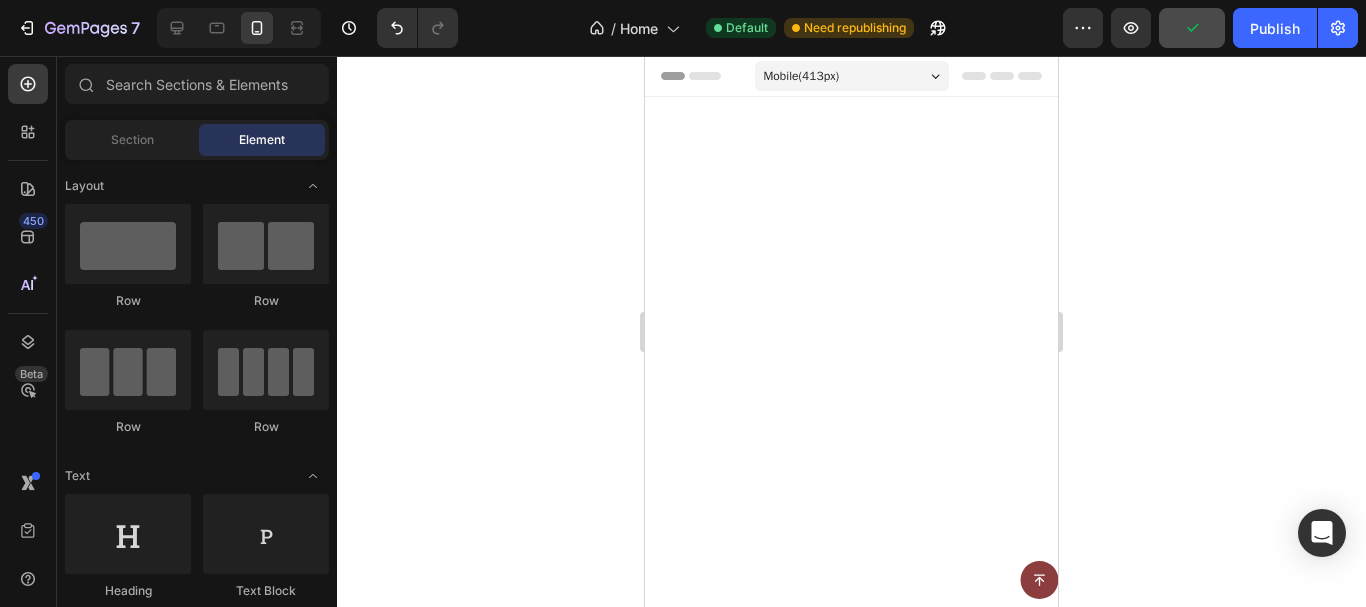 click on "Product Images Kojic Acid & Turmeric Soap Product Title Replace this text with your content Text Block $19.99 Product Price Product Price Add to cart Add to Cart Row Product Row Product Images Kojic Acid & Turmeric Soap Product Title Replace this text with your content Text Block $19.99 Product Price Product Price Add to cart Add to Cart Row Product Row Row" at bounding box center (851, 1249) 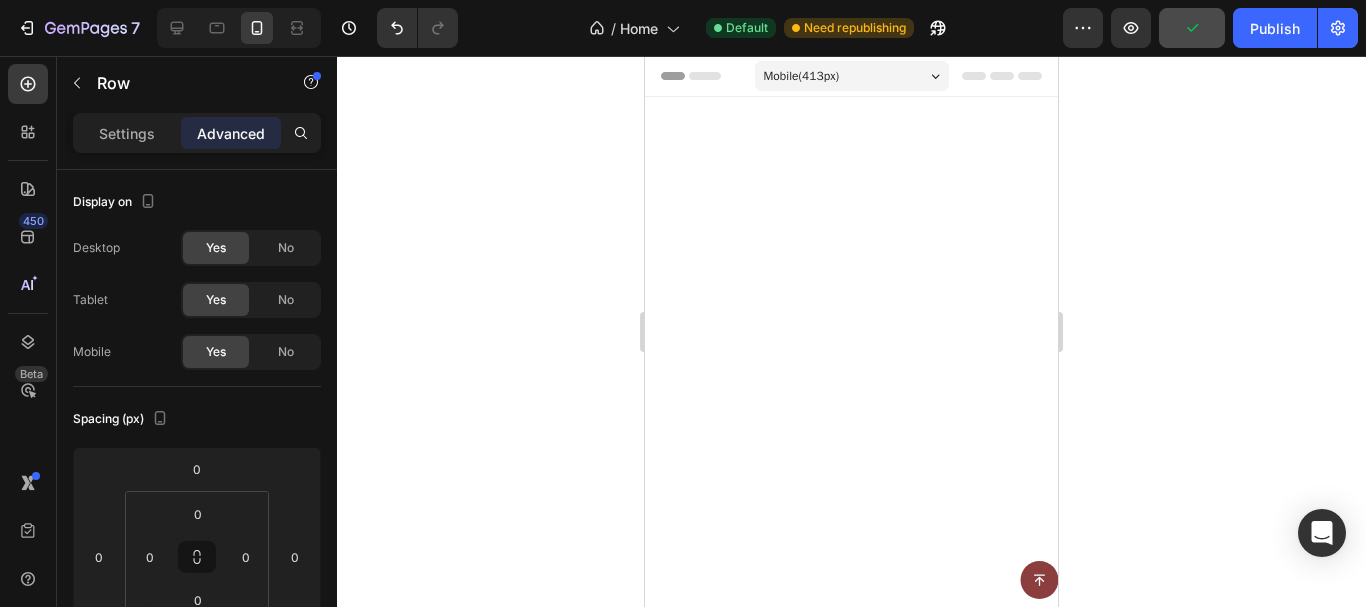 click 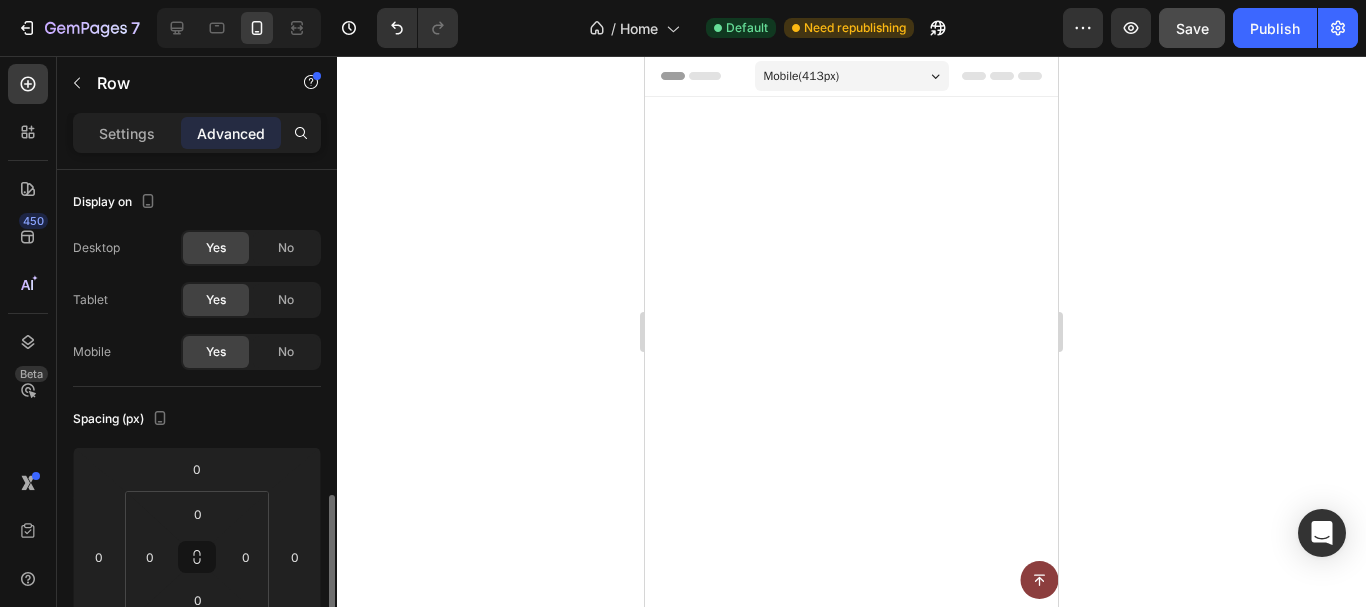 scroll, scrollTop: 237, scrollLeft: 0, axis: vertical 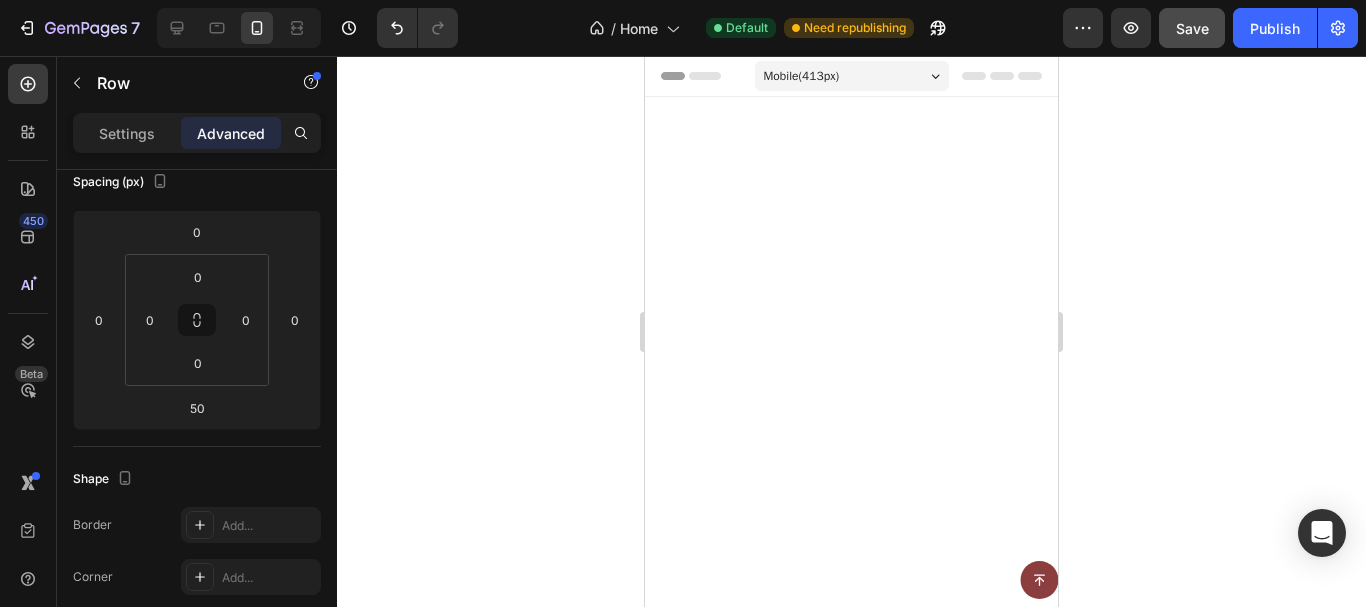 click on "Product Images Kojic Acid & Turmeric Soap Product Title Replace this text with your content Text Block $19.99 Product Price Product Price Add to cart Add to Cart Row Product Row Product Images Kojic Acid & Turmeric Soap Product Title Replace this text with your content Text Block $19.99 Product Price Product Price Add to cart Add to Cart Row Product Row Row" at bounding box center (851, 1249) 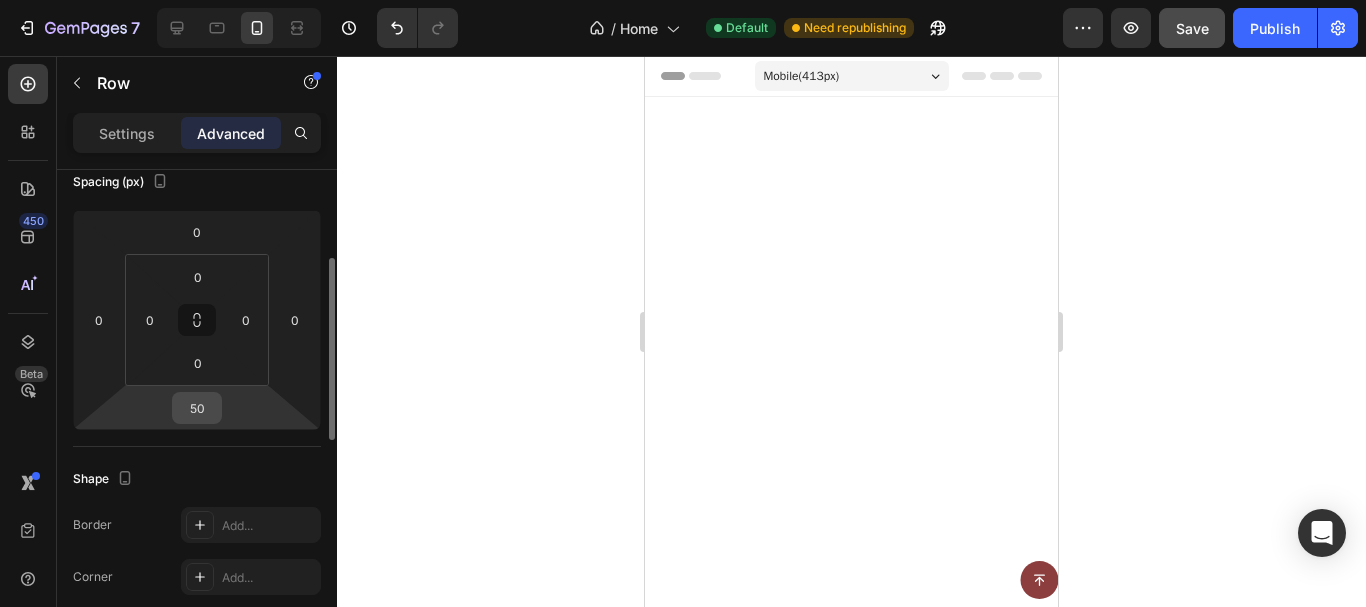 click on "50" at bounding box center (197, 408) 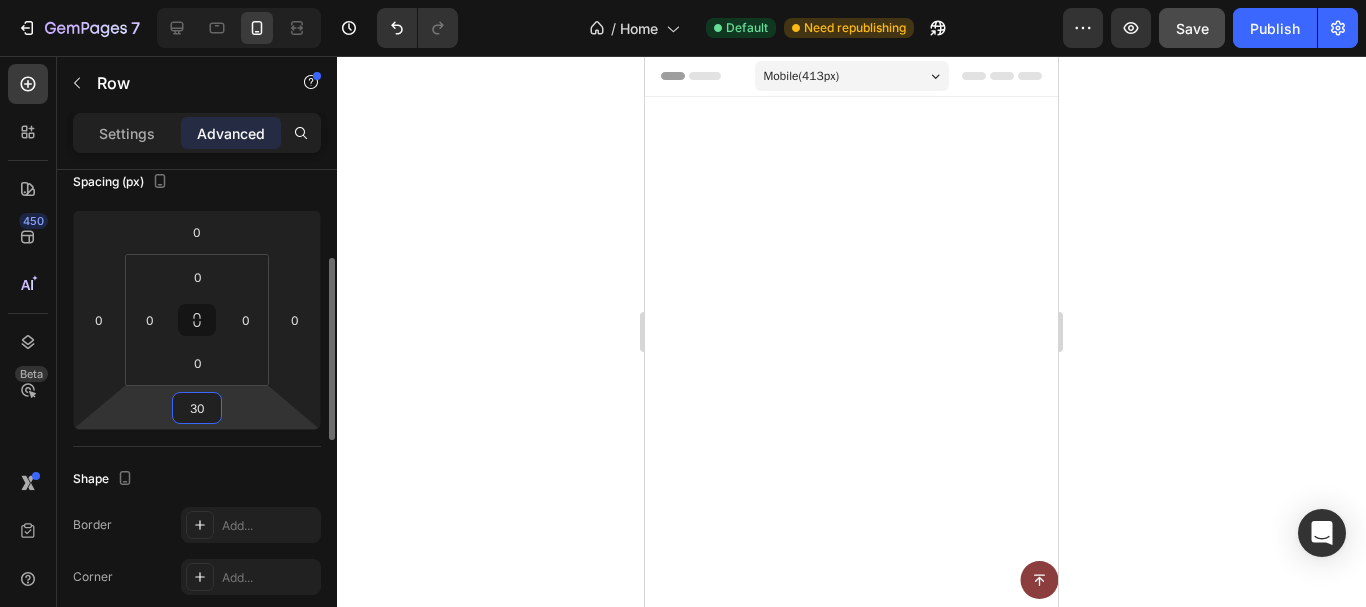 type on "30" 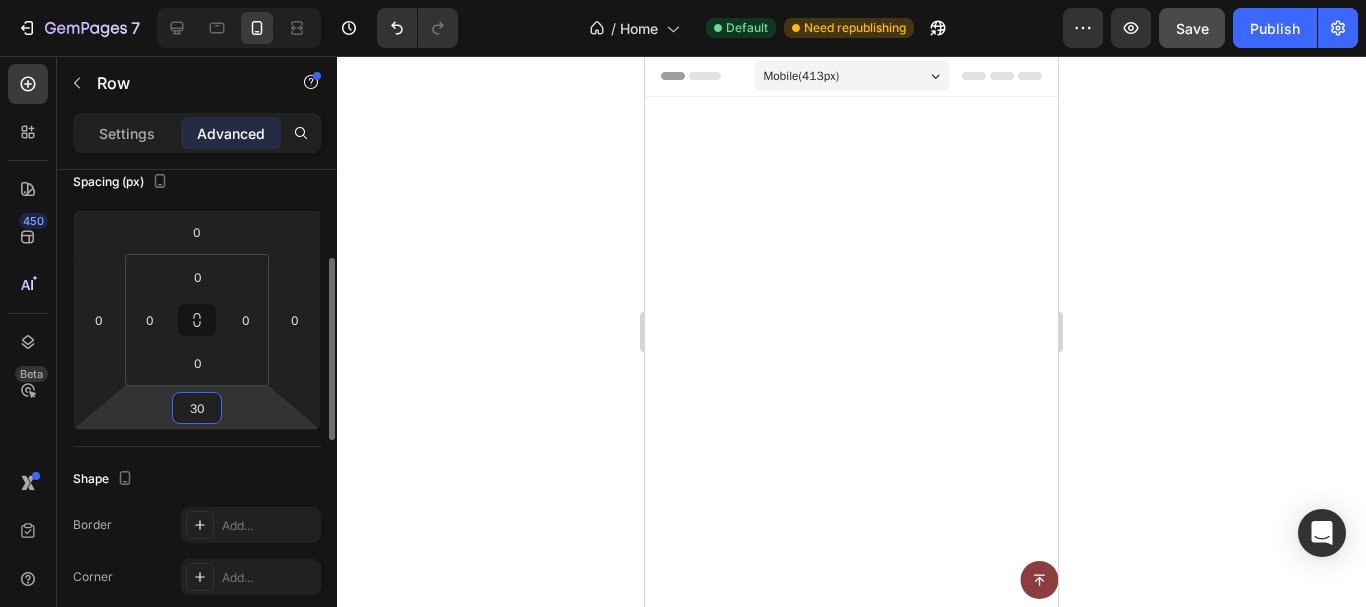 click on "Shape" at bounding box center [197, 479] 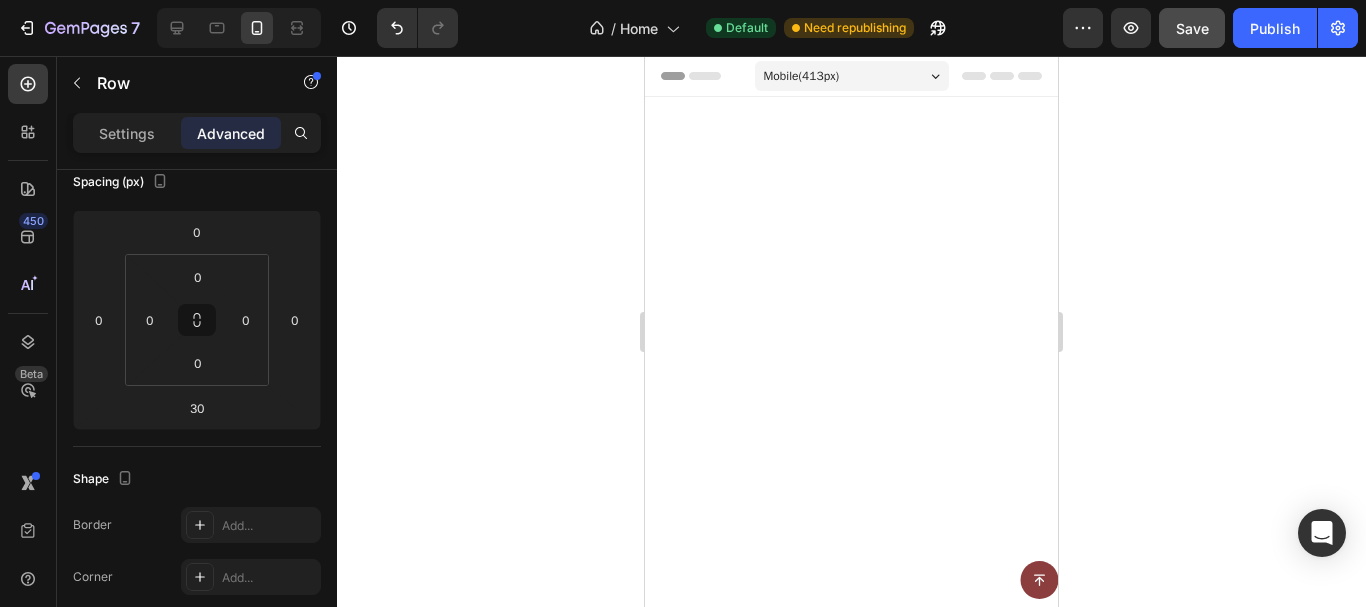 click on "Product Images Kojic Acid & Turmeric Soap Product Title Replace this text with your content Text Block $19.99 Product Price Product Price Add to cart Add to Cart Row Product Row Product Images Kojic Acid & Turmeric Soap Product Title Replace this text with your content Text Block $19.99 Product Price Product Price Add to cart Add to Cart Row Product Row Row" at bounding box center [851, 1668] 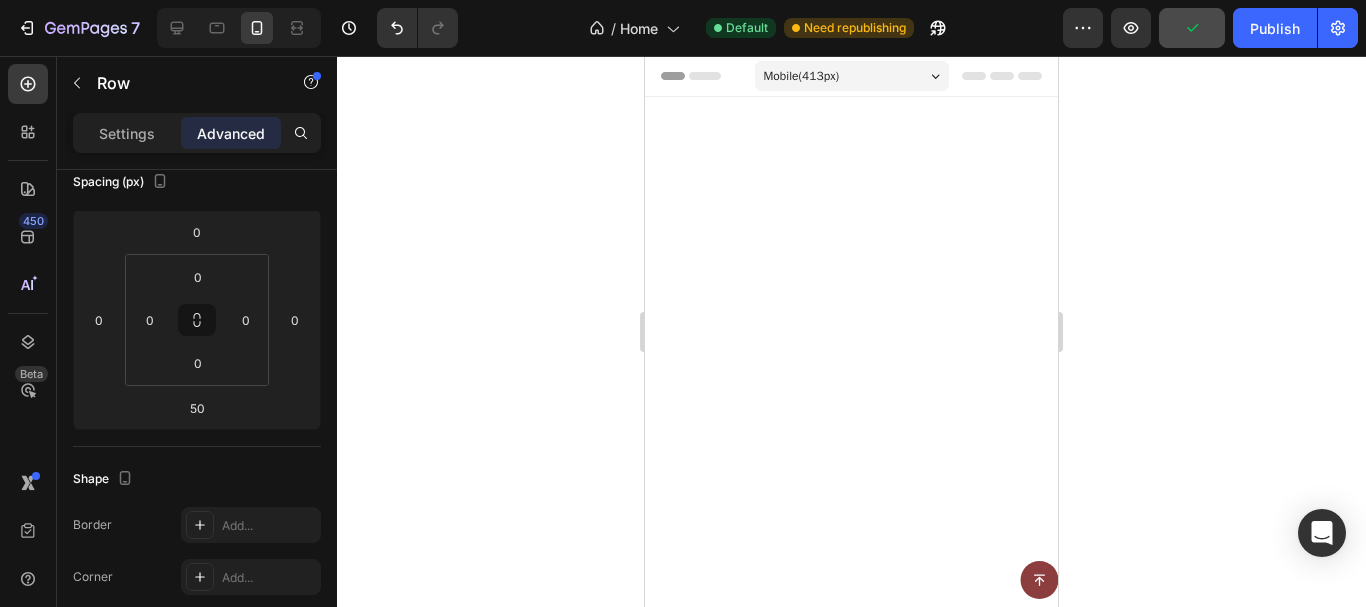 drag, startPoint x: 758, startPoint y: 119, endPoint x: 1073, endPoint y: 321, distance: 374.2045 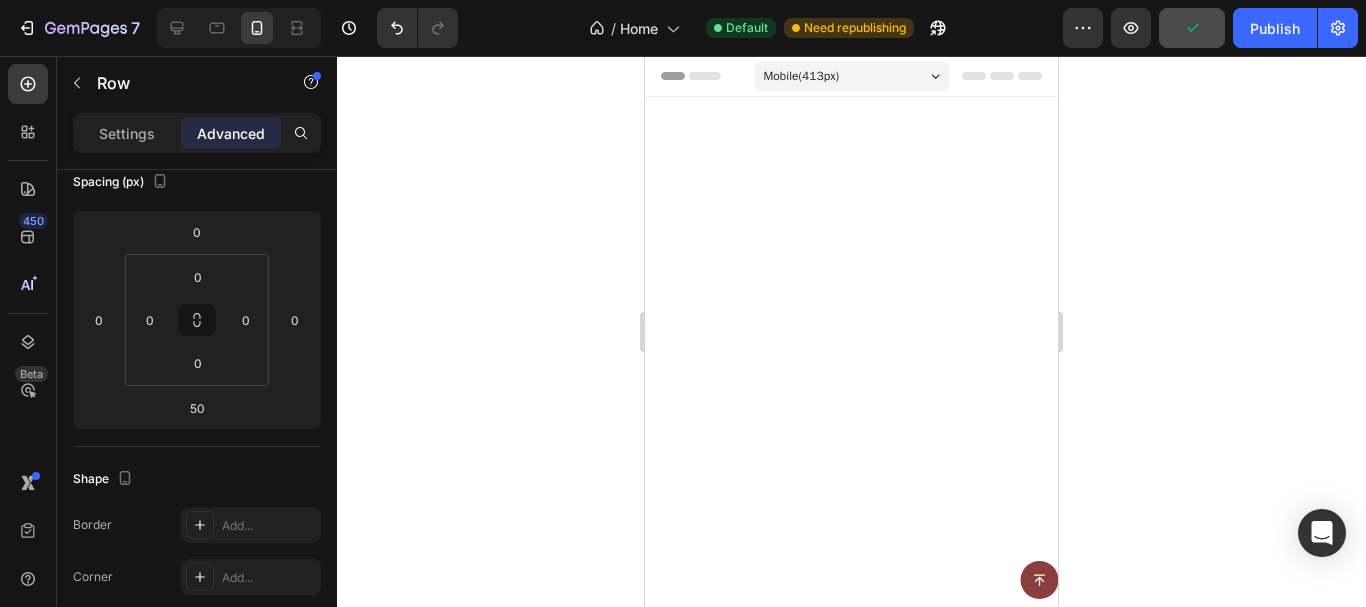click 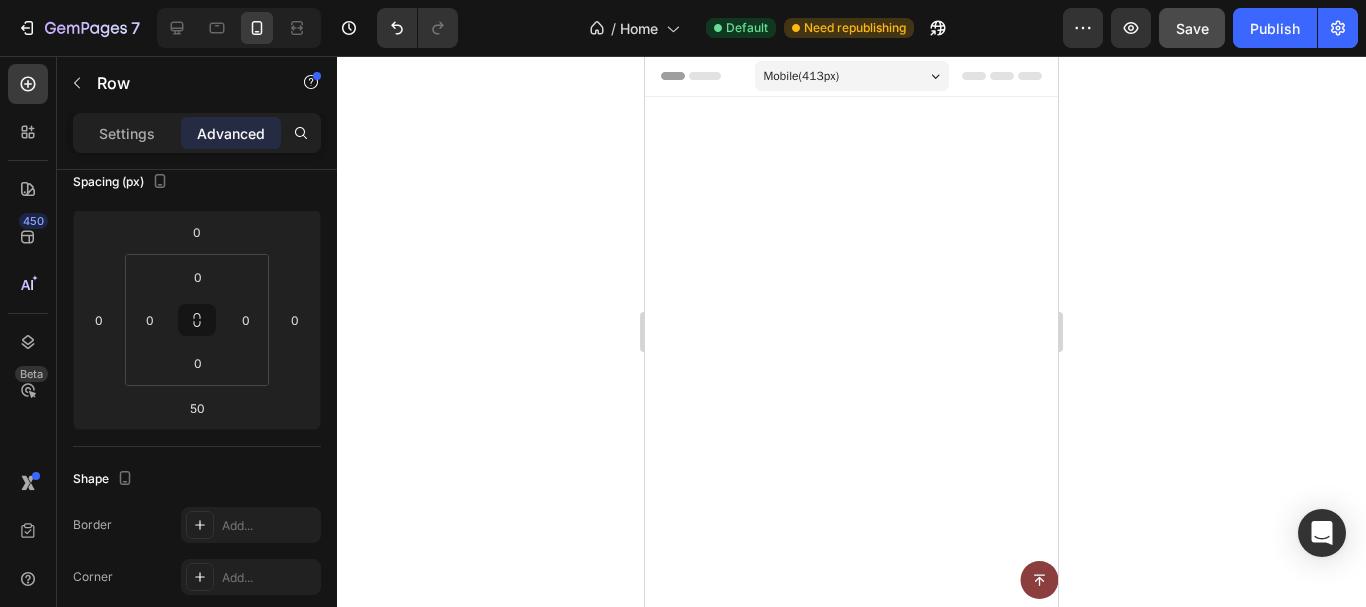 click on "Product Images Kojic Acid & Turmeric Soap Product Title Replace this text with your content Text Block $19.99 Product Price Product Price Add to cart Add to Cart Row Product Row Product Images Kojic Acid & Turmeric Soap Product Title Replace this text with your content Text Block $19.99 Product Price Product Price Add to cart Add to Cart Row Product Row Row" at bounding box center (851, 1668) 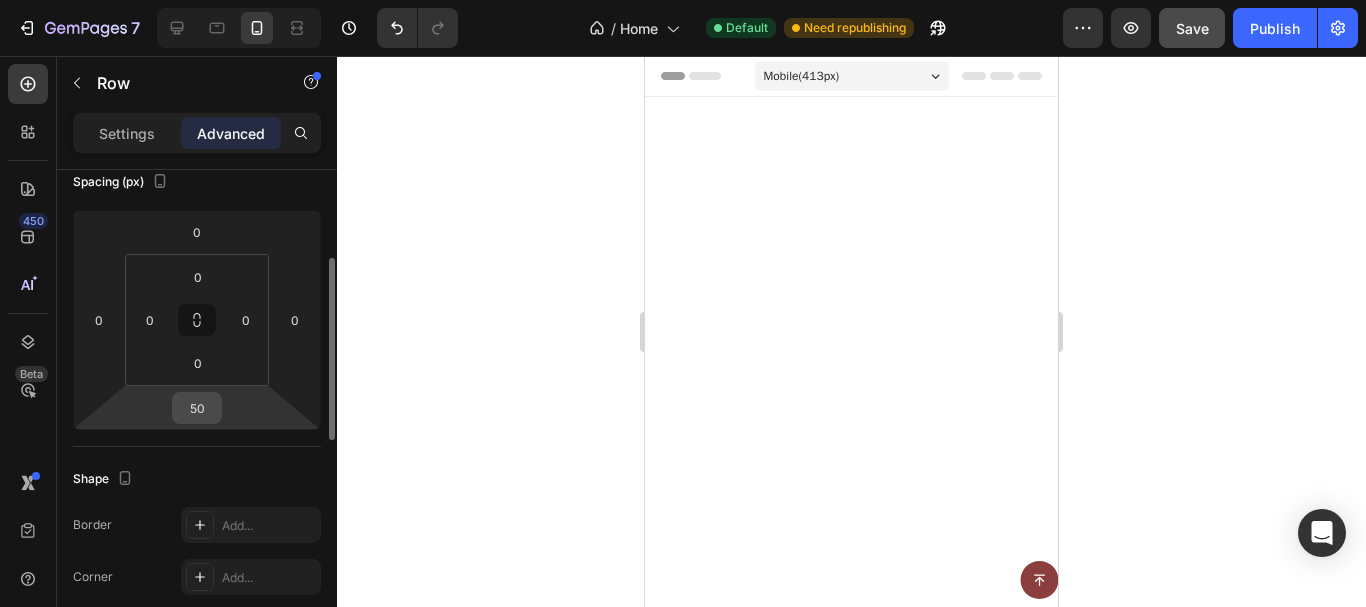 click on "50" at bounding box center (197, 408) 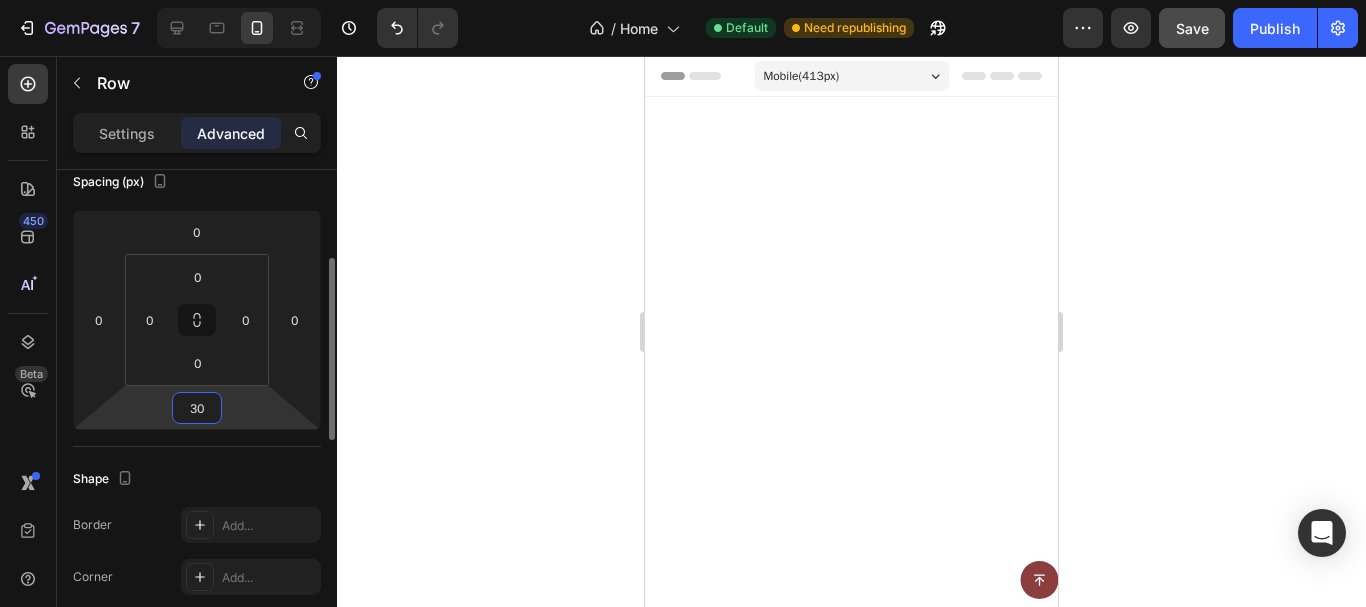 type on "30" 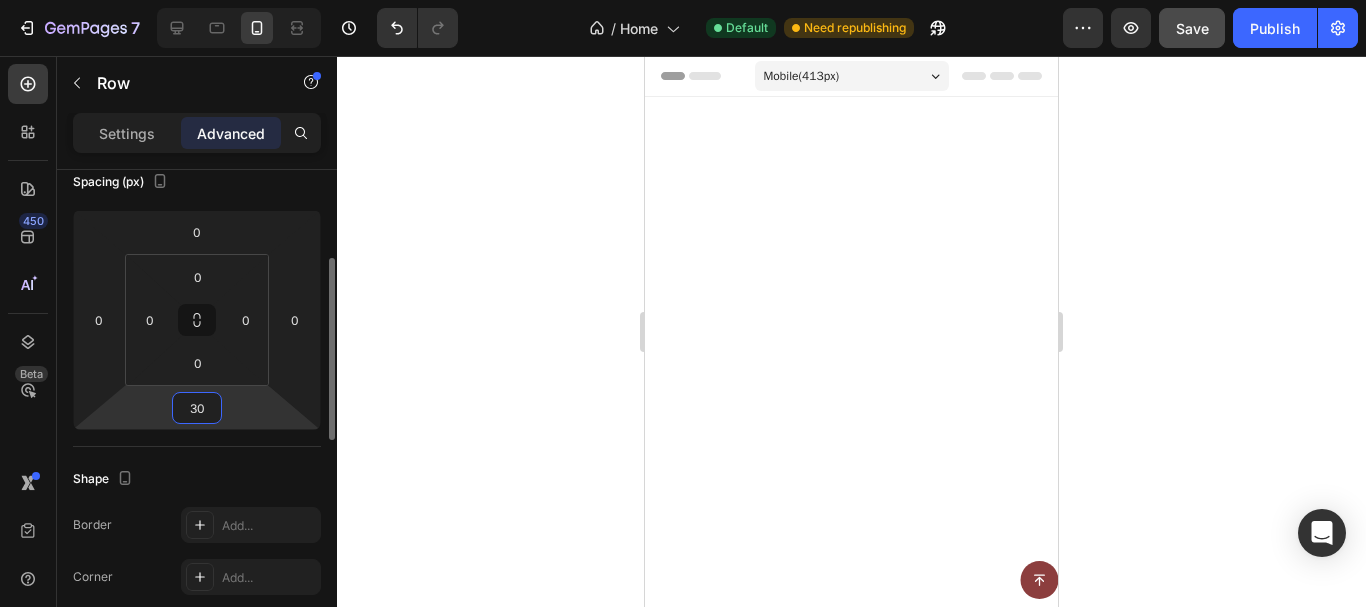 click on "Shape" at bounding box center (197, 479) 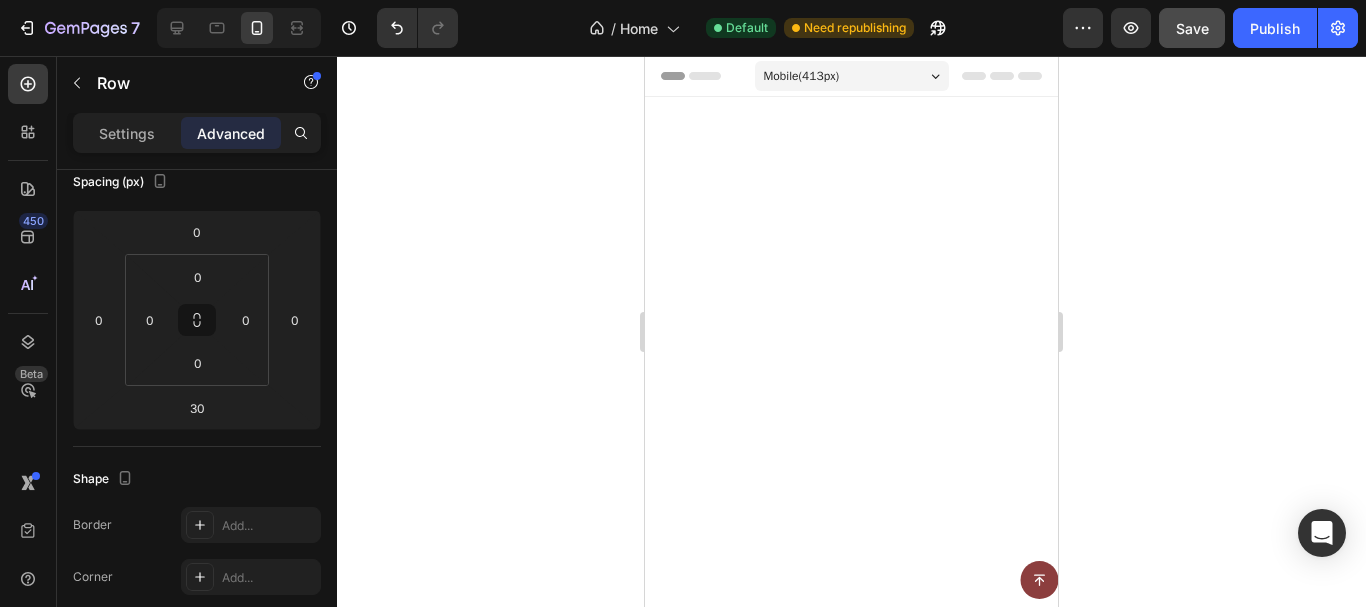 click on "Product Images Kojic Acid & Turmeric Soap Product Title Replace this text with your content Text Block $19.99 Product Price Product Price Add to cart Add to Cart Row Product Row Product Images Kojic Acid & Turmeric Soap Product Title Replace this text with your content Text Block $19.99 Product Price Product Price Add to cart Add to Cart Row Product Row Row" at bounding box center [851, 2087] 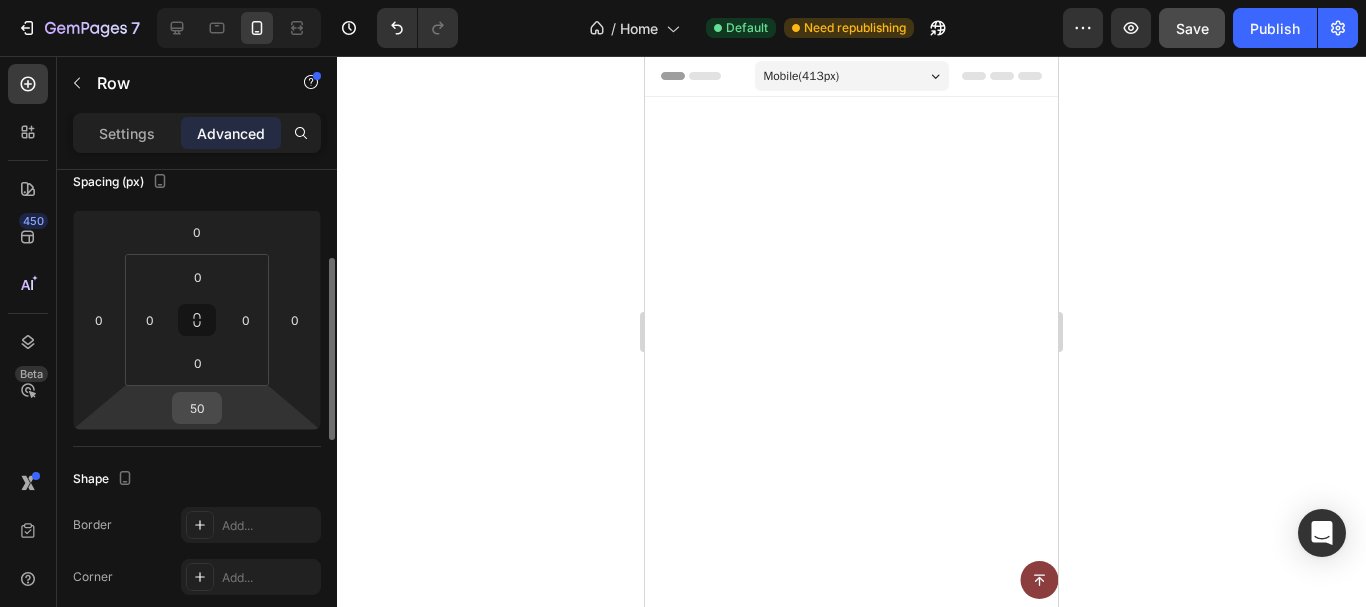click on "50" at bounding box center [197, 408] 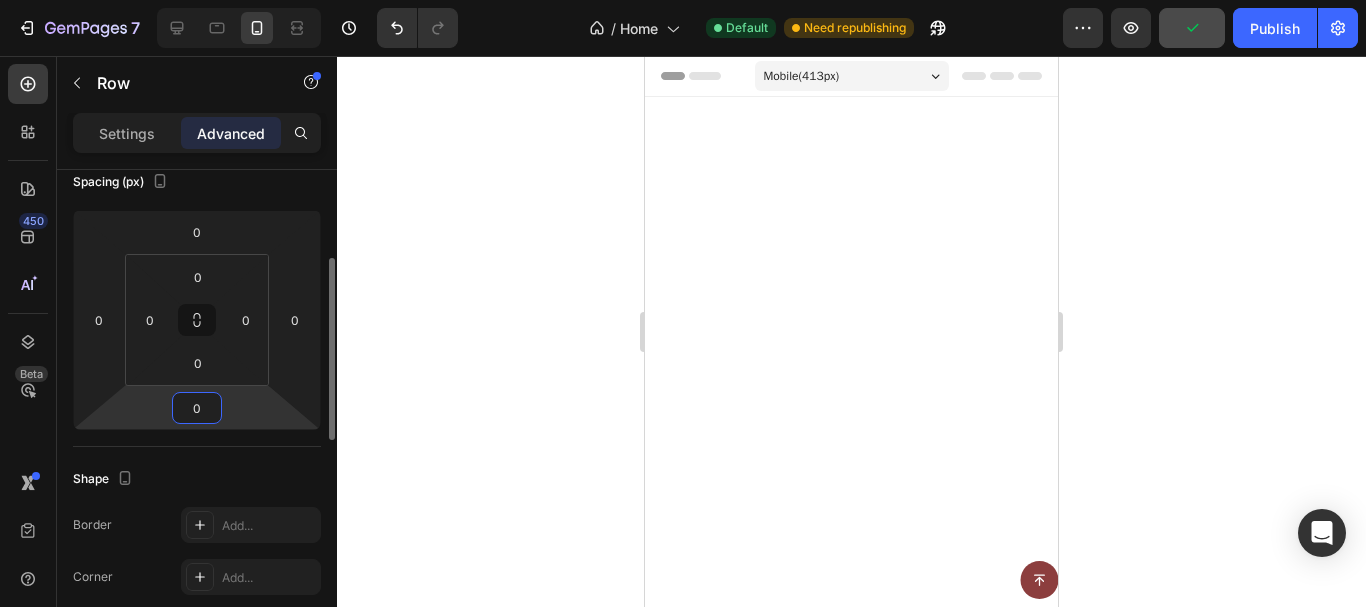 type on "0" 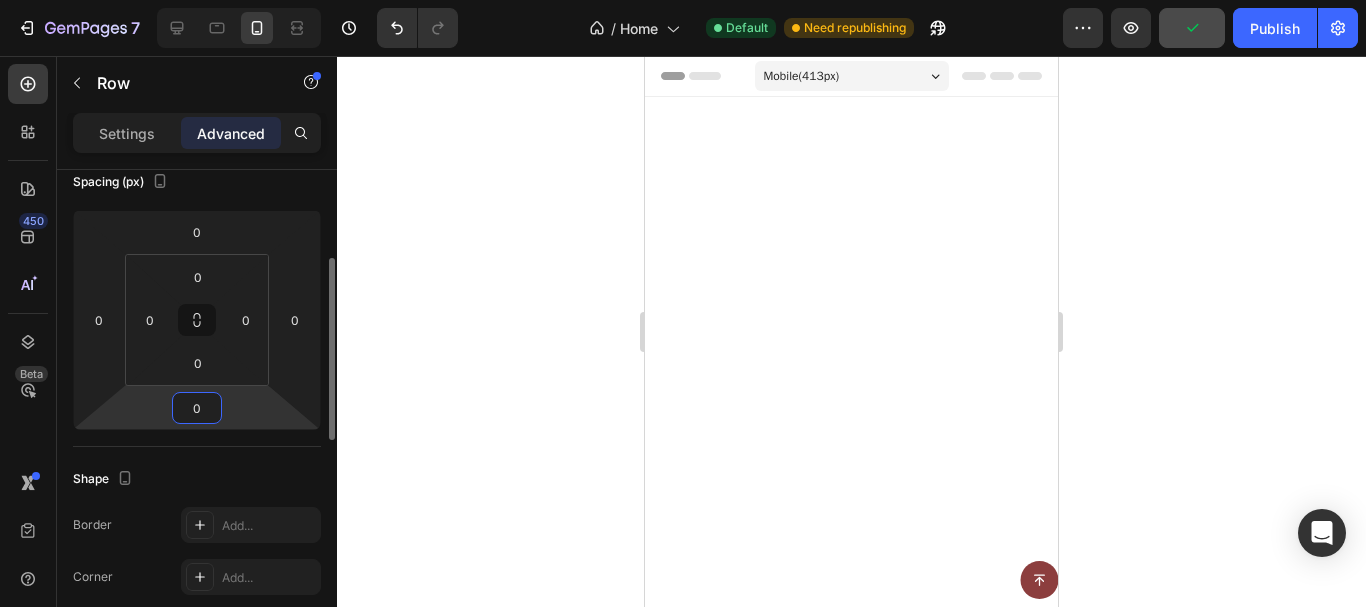 click on "Shape" at bounding box center [197, 479] 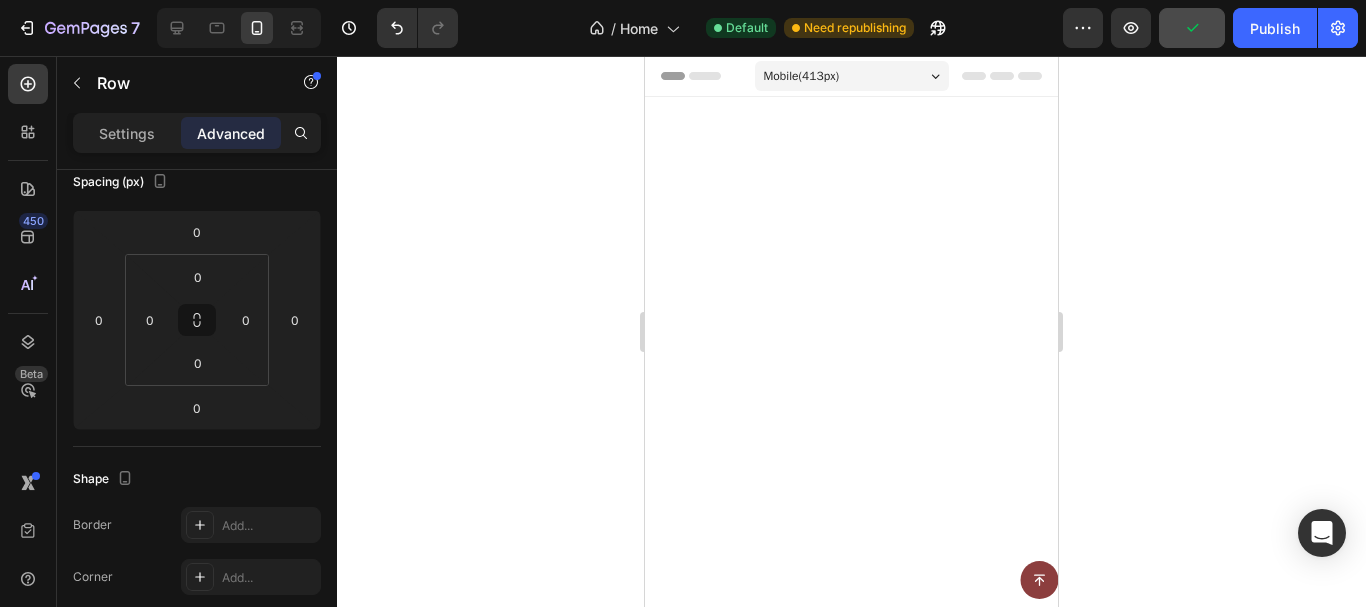 click 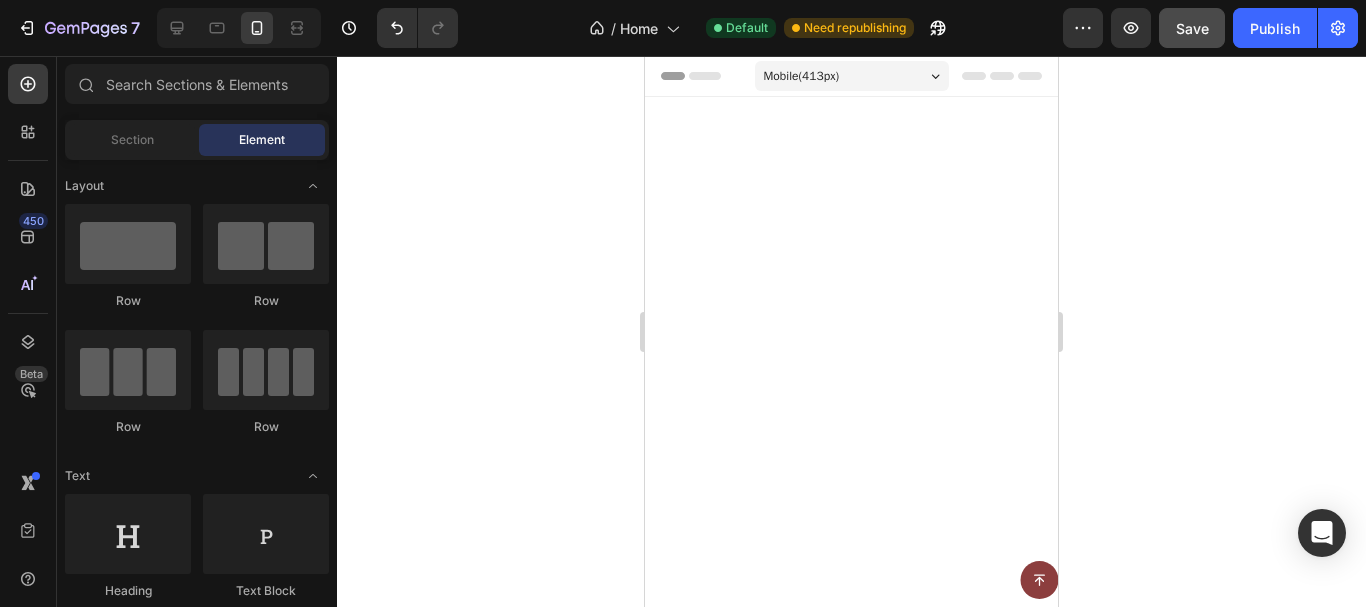 click on "Our Bestselling Products Heading Carefully crafted with natural ingredients to give you the glowing, healthy skin you deserve Text Block Row Product Images Kojic Acid & Turmeric Soap Product Title Replace this text with your content Text Block $19.99 Product Price Product Price Add to cart Add to Cart Row Product Row Product Images Kojic Acid & Turmeric Soap Product Title Replace this text with your content Text Block $19.99 Product Price Product Price Add to cart Add to Cart Row Product Row Row Product Images Kojic Acid & Turmeric Soap Product Title Replace this text with your content Text Block $19.99 Product Price Product Price Add to cart Add to Cart Row Product Row Product Images Kojic Acid & Turmeric Soap Product Title Replace this text with your content Text Block $19.99 Product Price Product Price Add to cart Add to Cart Row Product Row Row Product Images Kojic Acid & Turmeric Soap Product Title Replace this text with your content Text Block $19.99 Product Price Product Price Add to cart Add to Cart" at bounding box center [851, 1560] 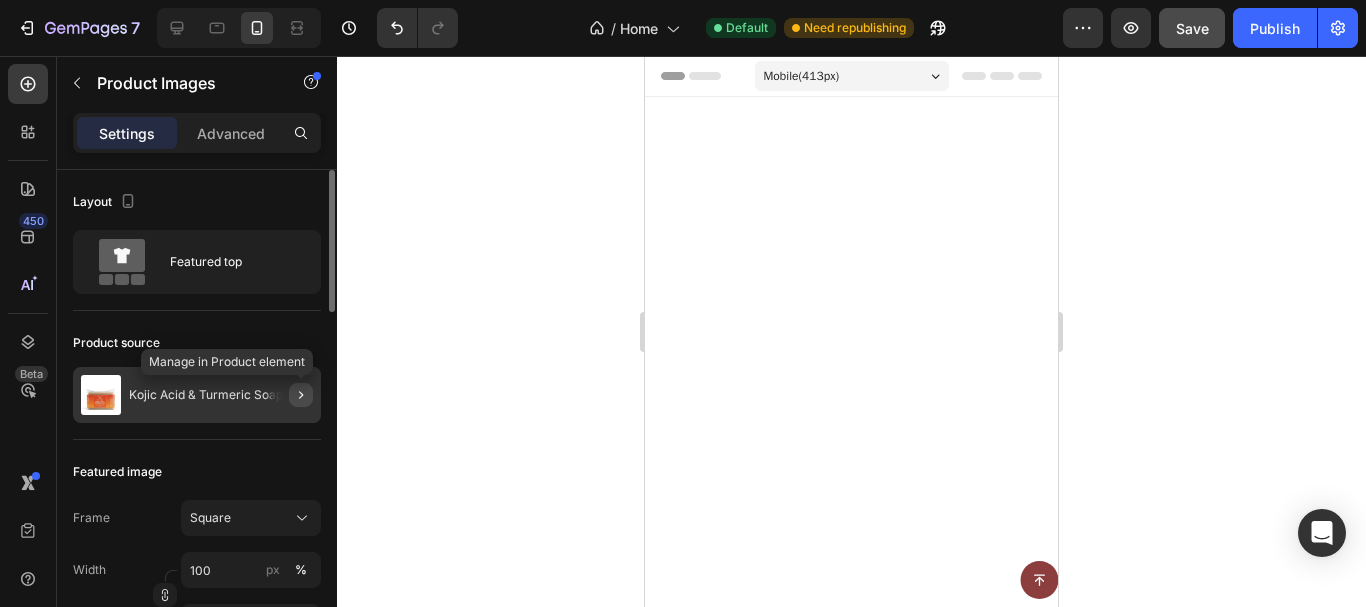 click 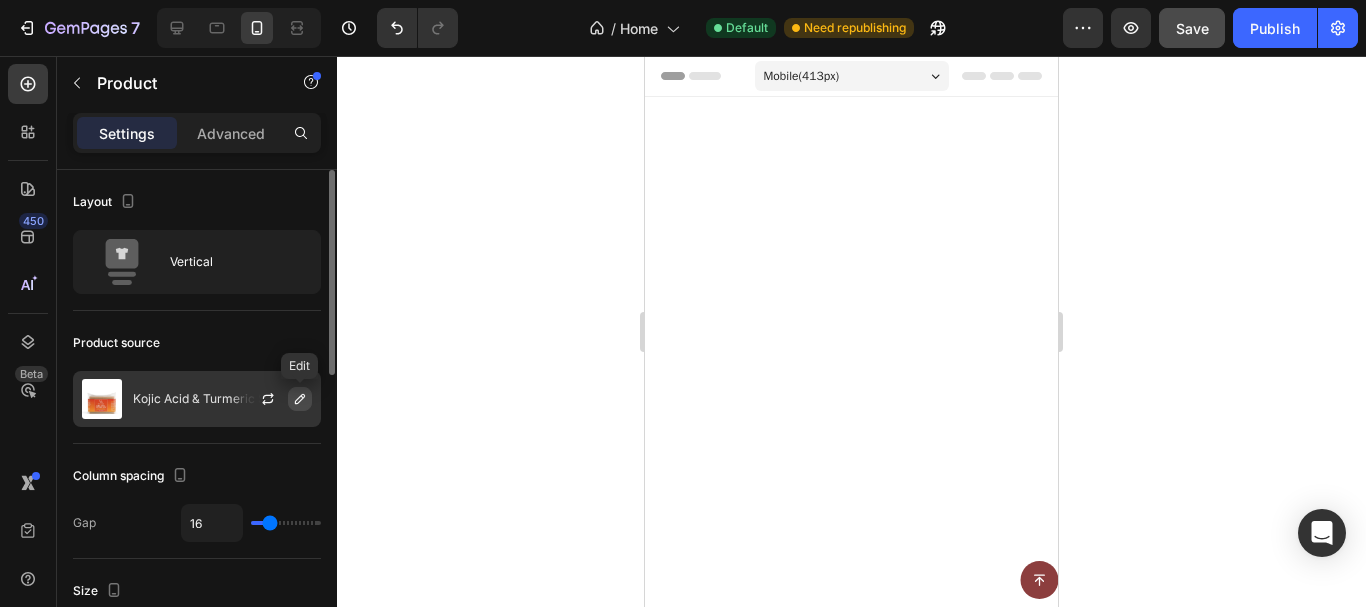 click 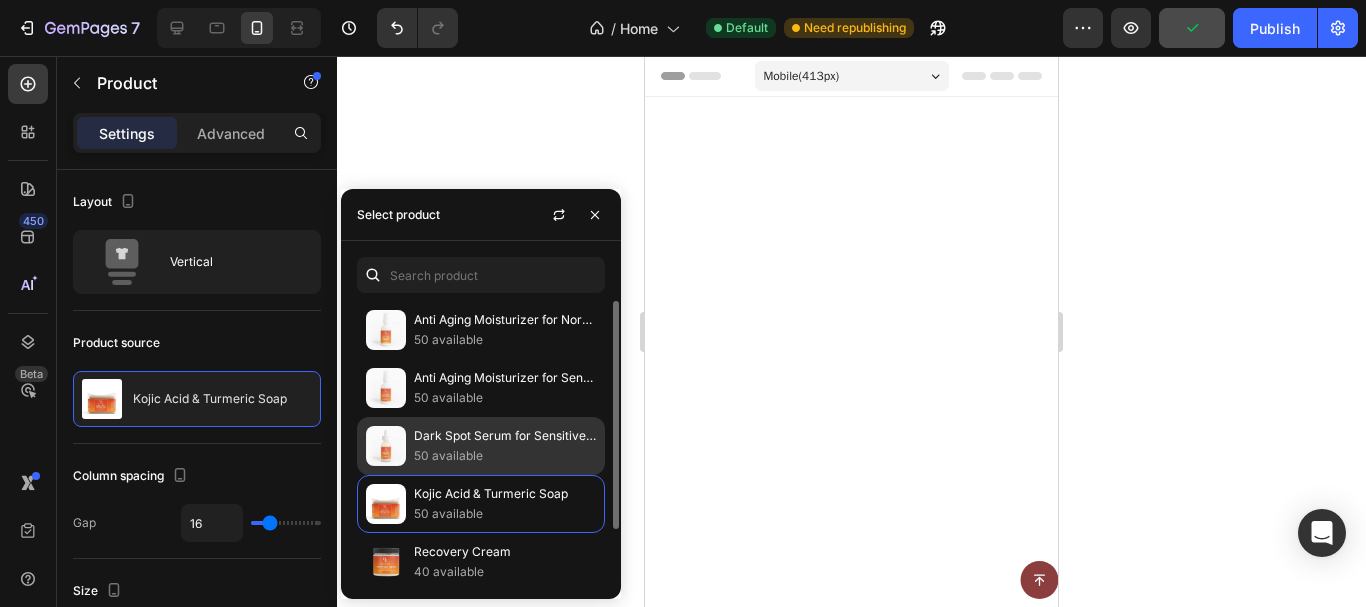click on "Dark Spot Serum for Sensitive Skin" at bounding box center (505, 436) 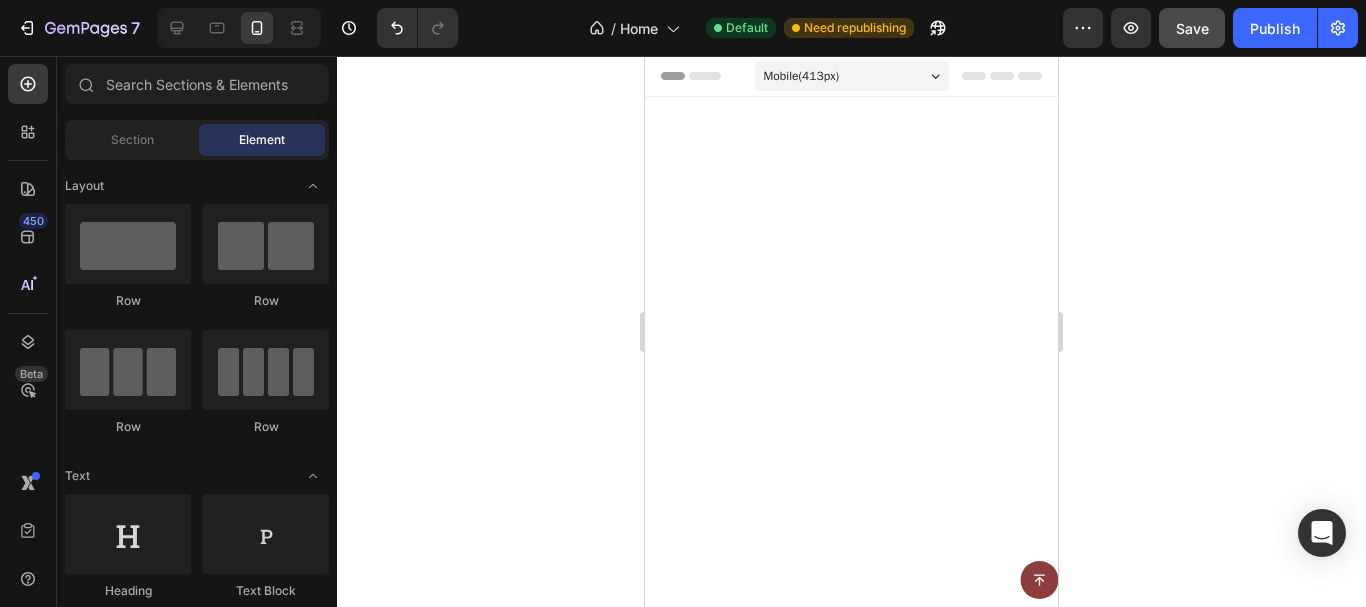 click at bounding box center [752, 1566] 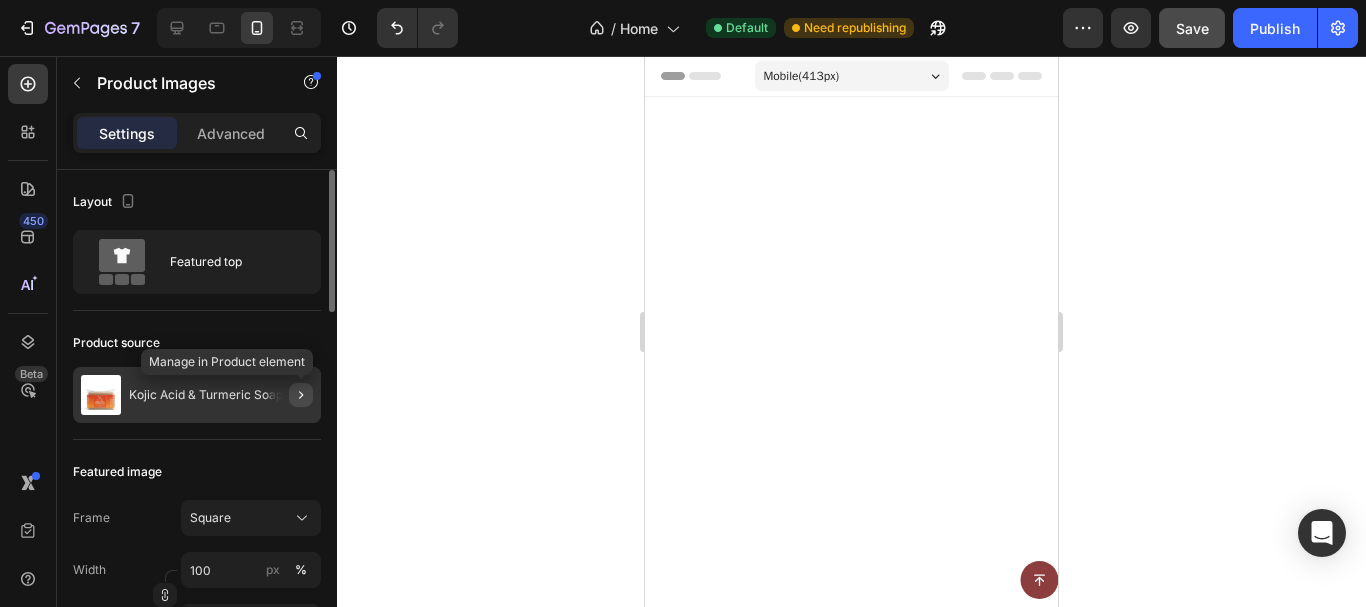 click 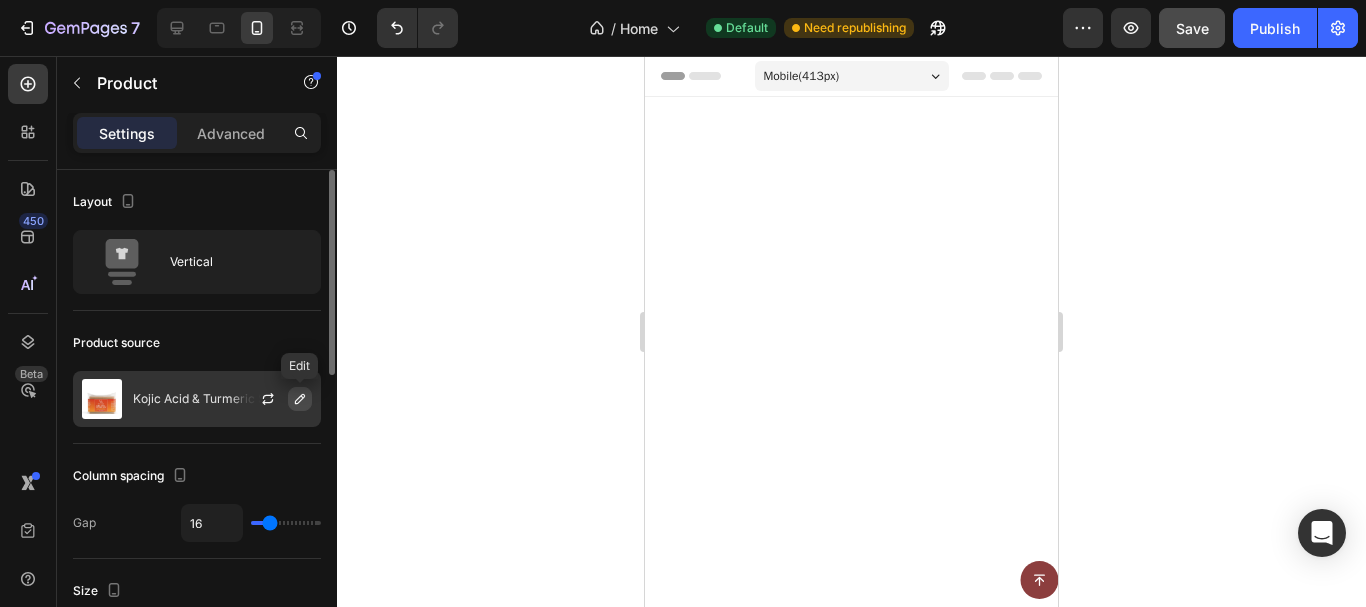 click 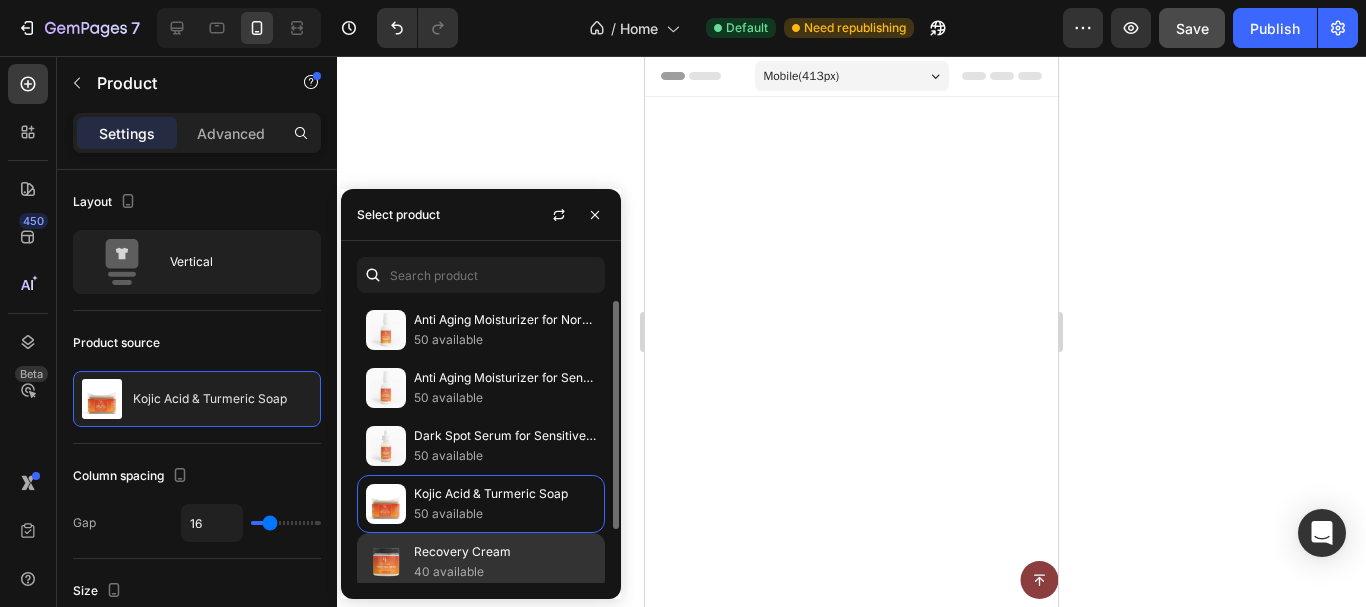 click on "Recovery Cream" at bounding box center [505, 552] 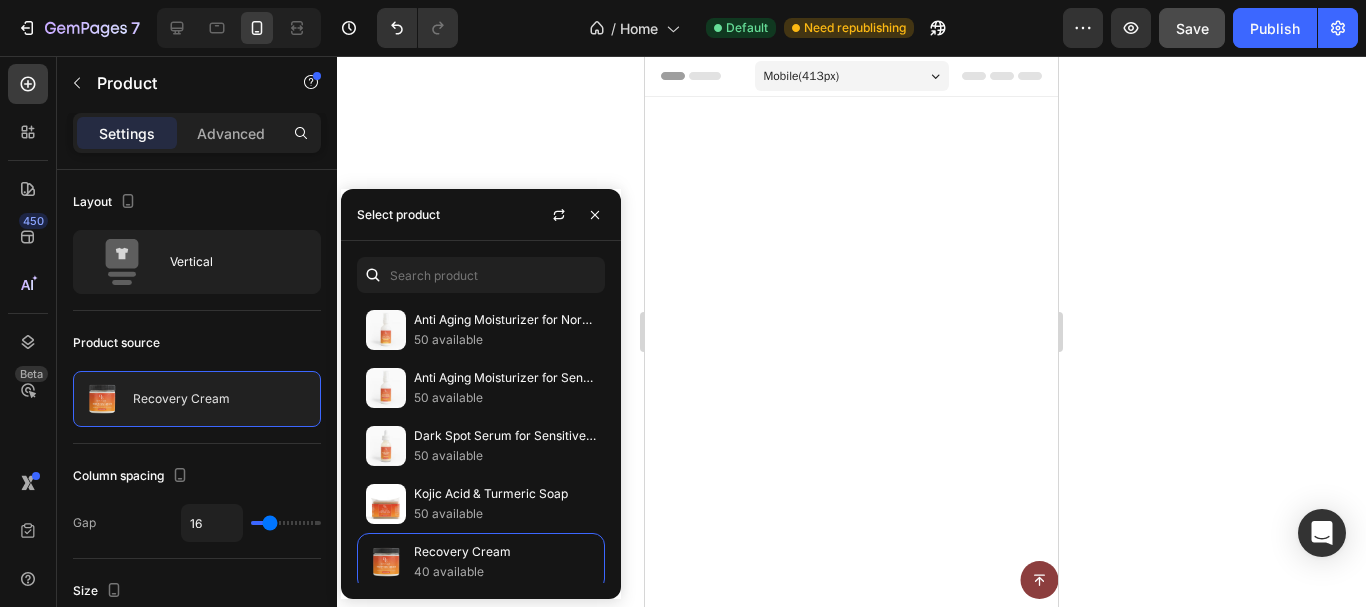 drag, startPoint x: 931, startPoint y: 316, endPoint x: 724, endPoint y: 365, distance: 212.72047 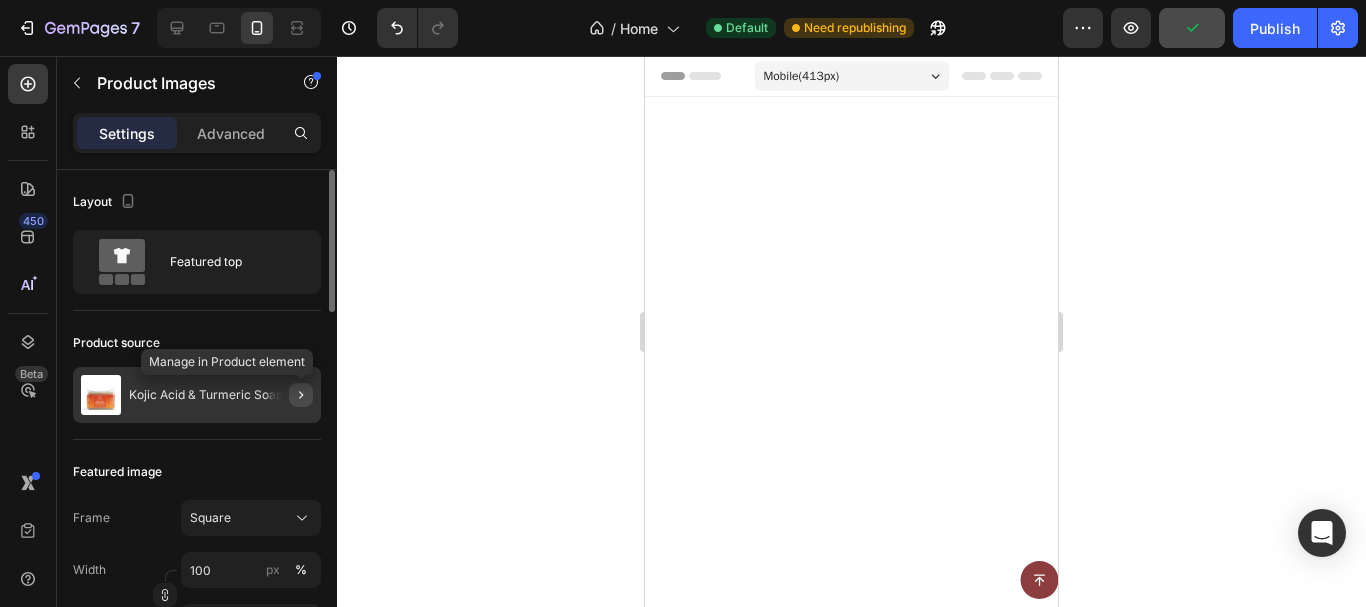 click 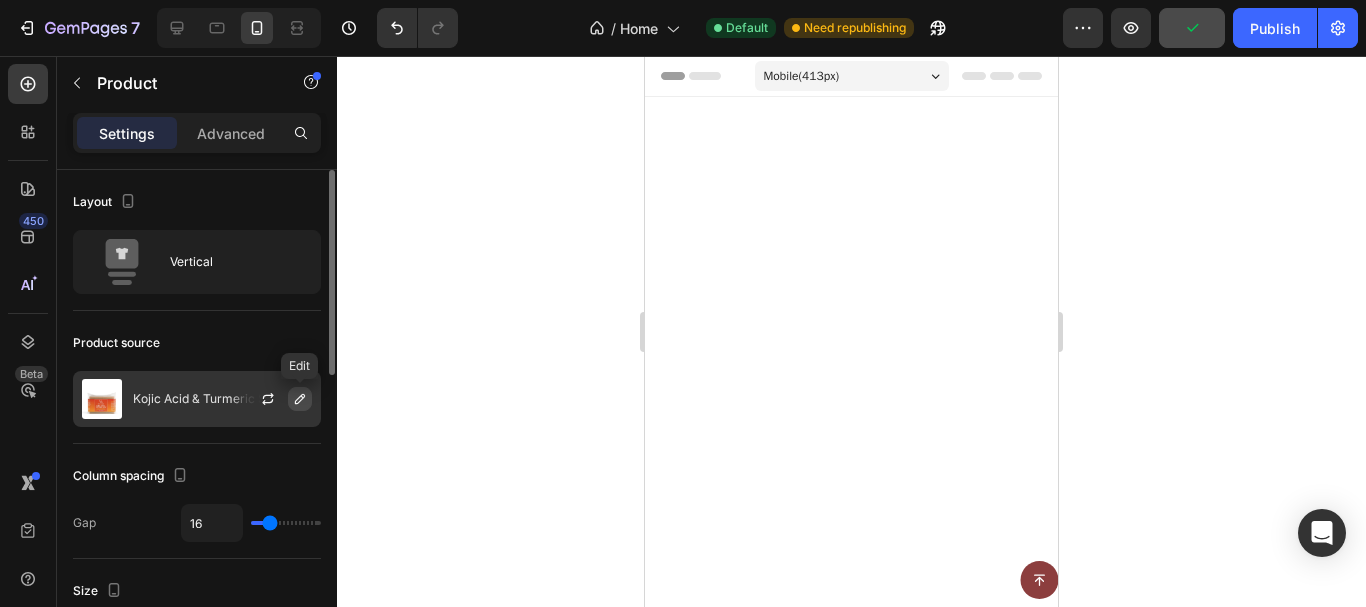click 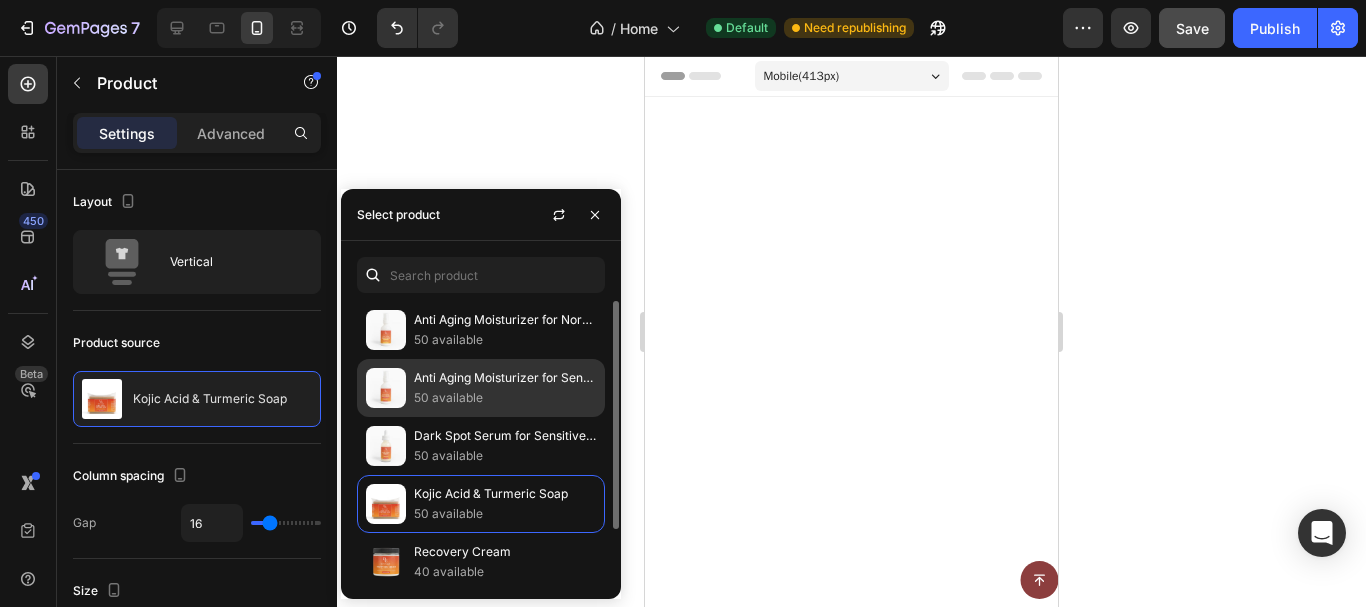 click on "Anti Aging Moisturizer for Sensitive Skin" at bounding box center [505, 378] 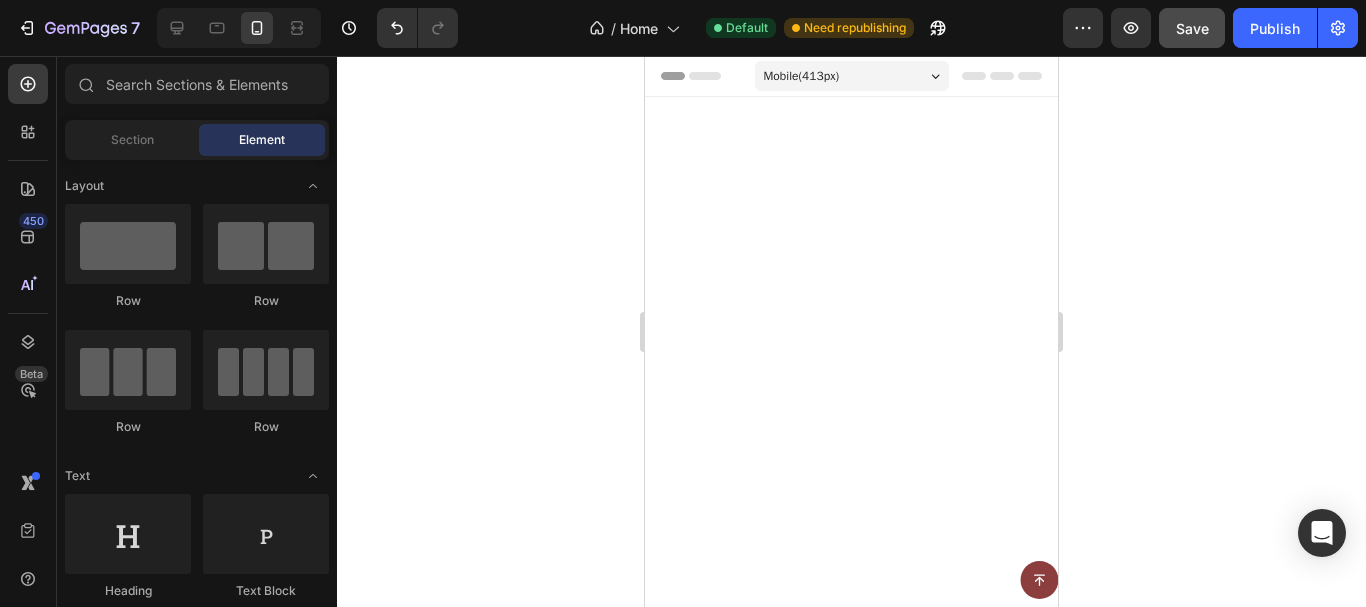 click at bounding box center [752, 2006] 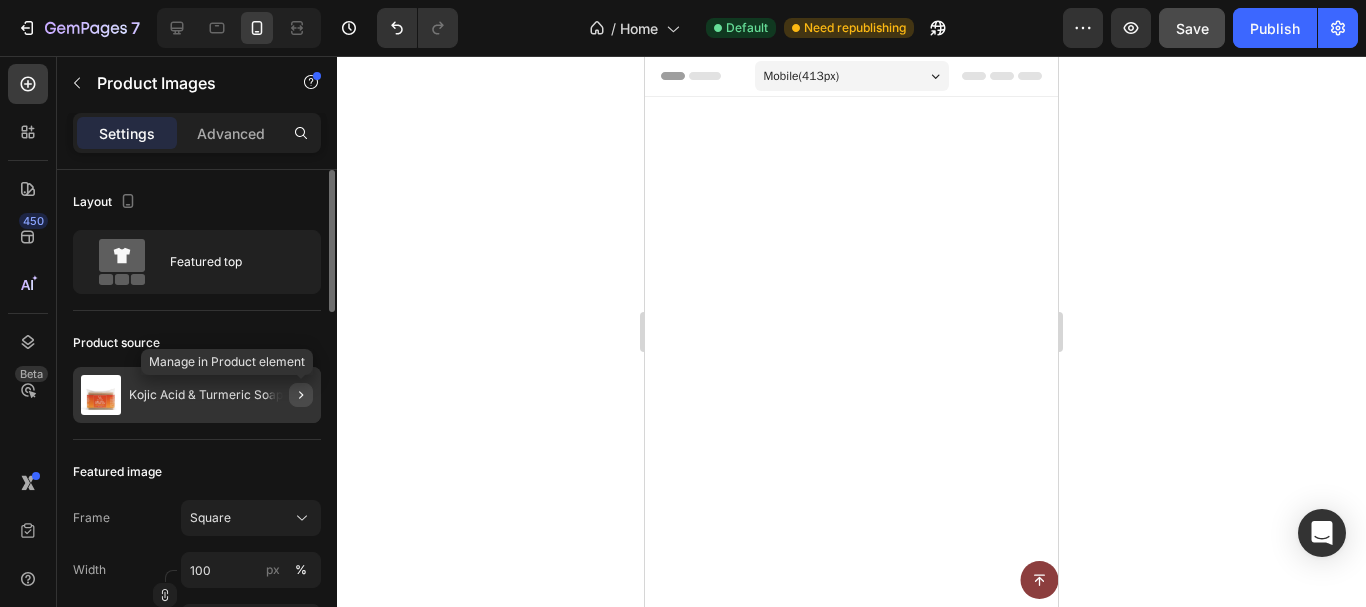 click 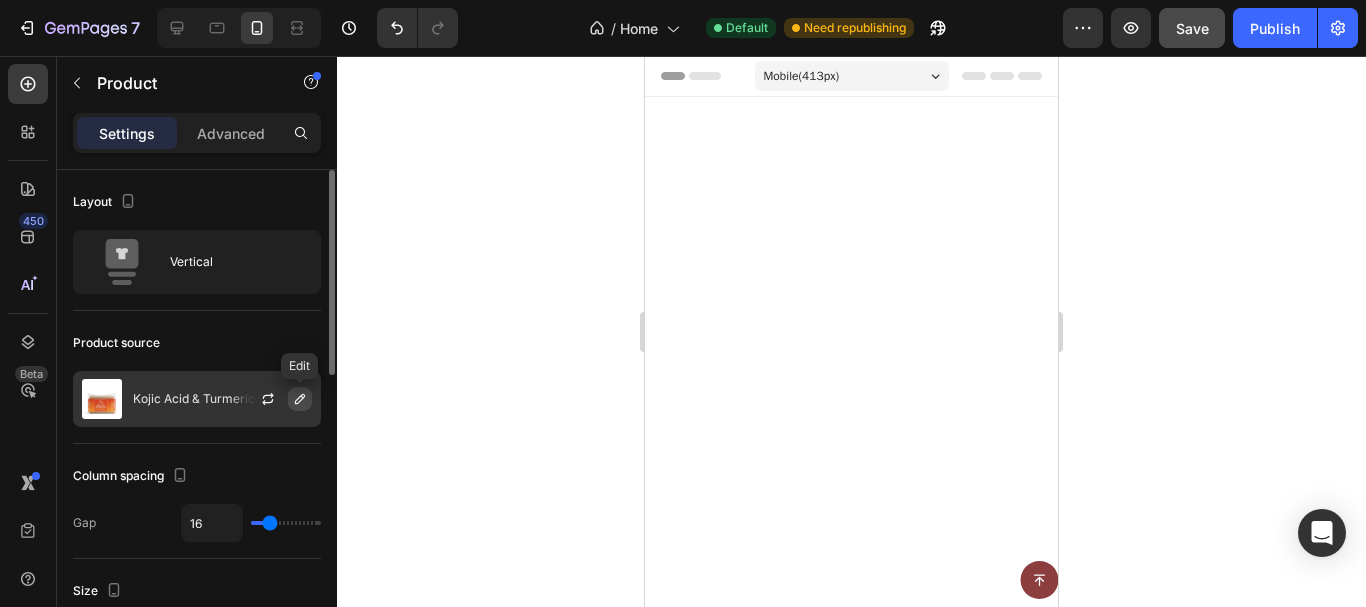 click 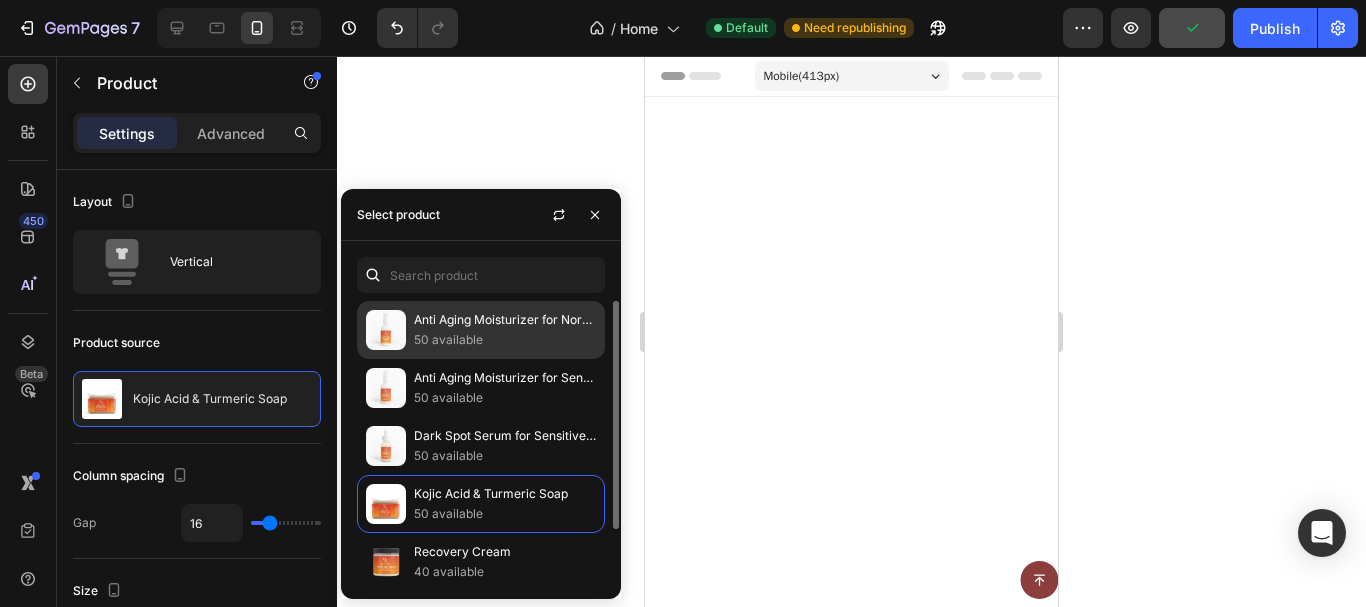 click on "50 available" at bounding box center (505, 340) 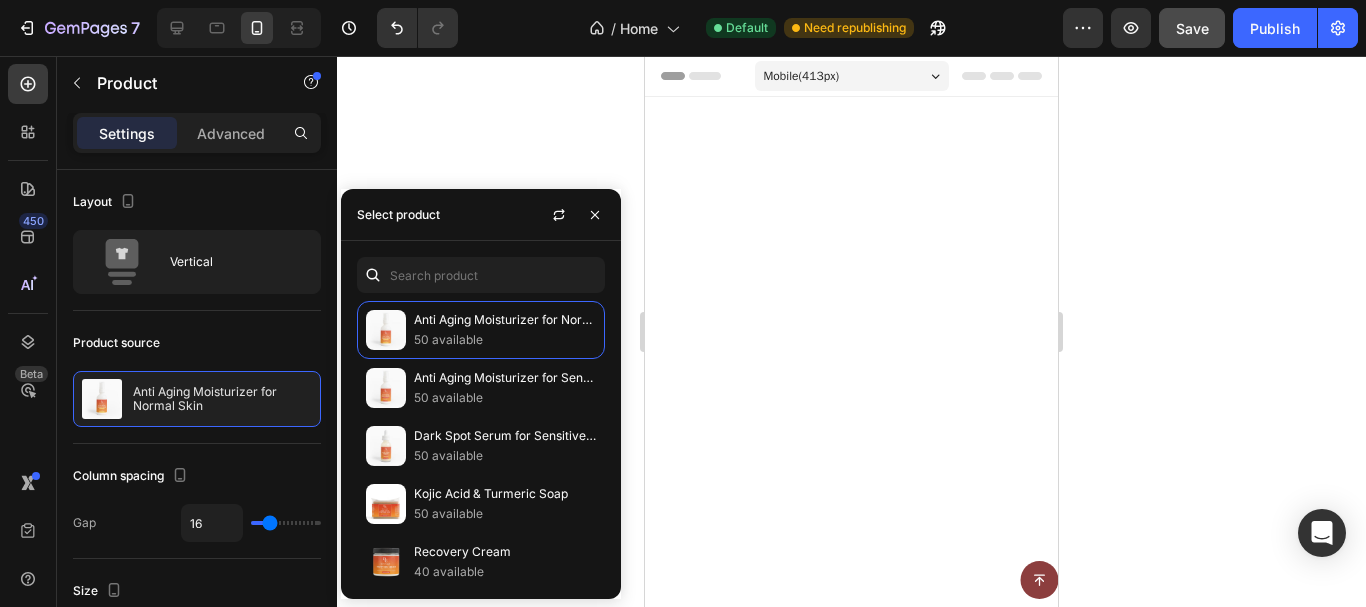 click at bounding box center (952, 2006) 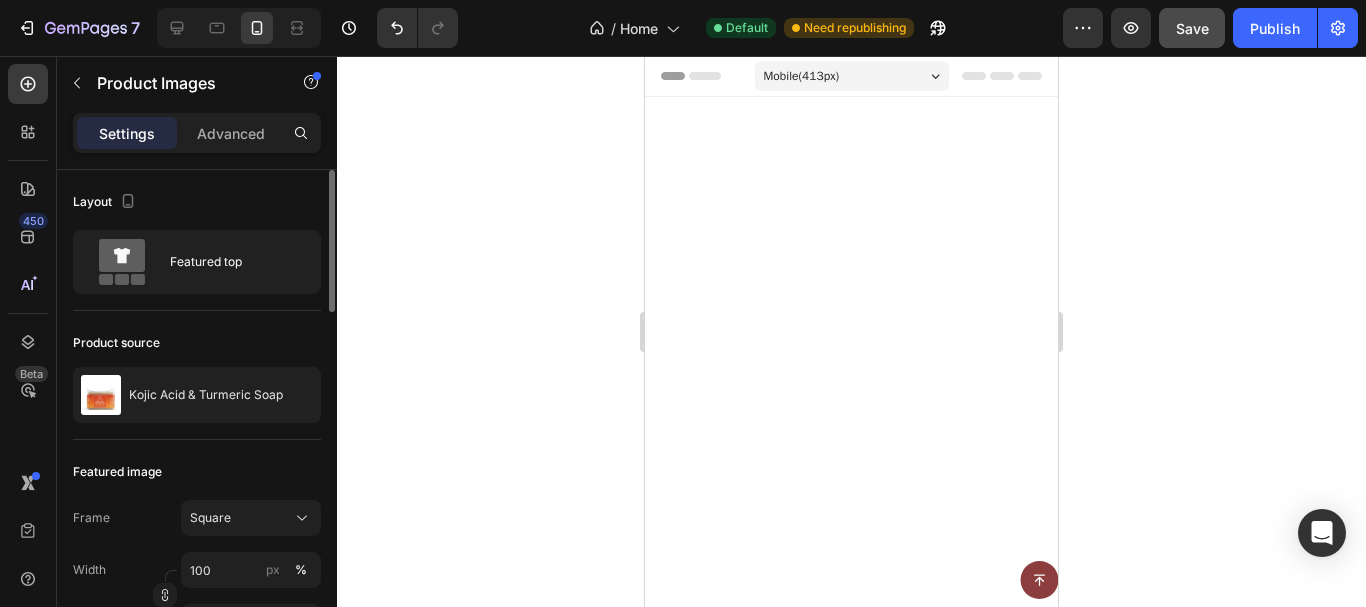 click on "Product source Kojic Acid & Turmeric Soap" 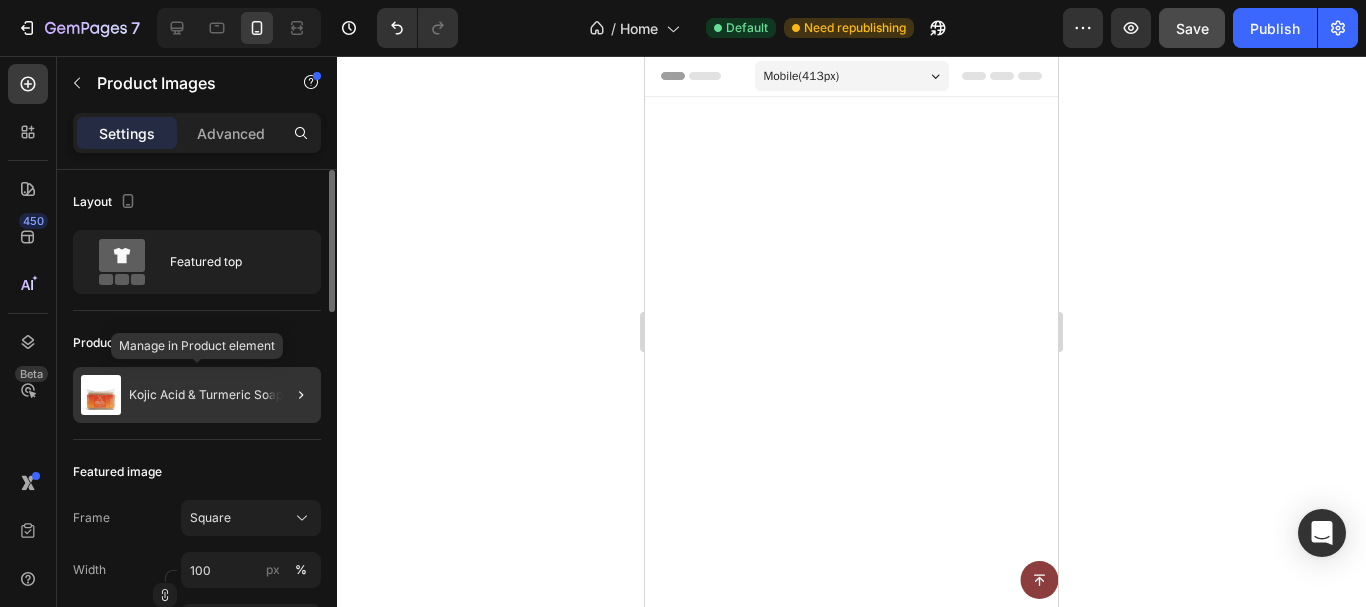 click on "Kojic Acid & Turmeric Soap" 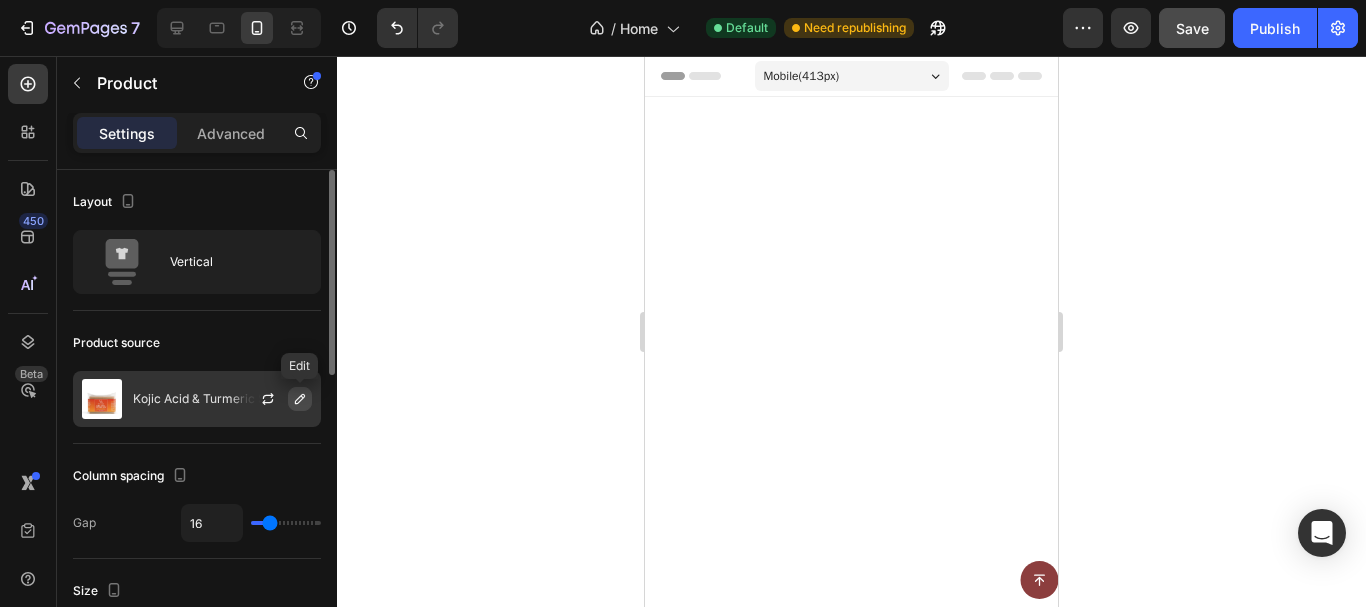 click 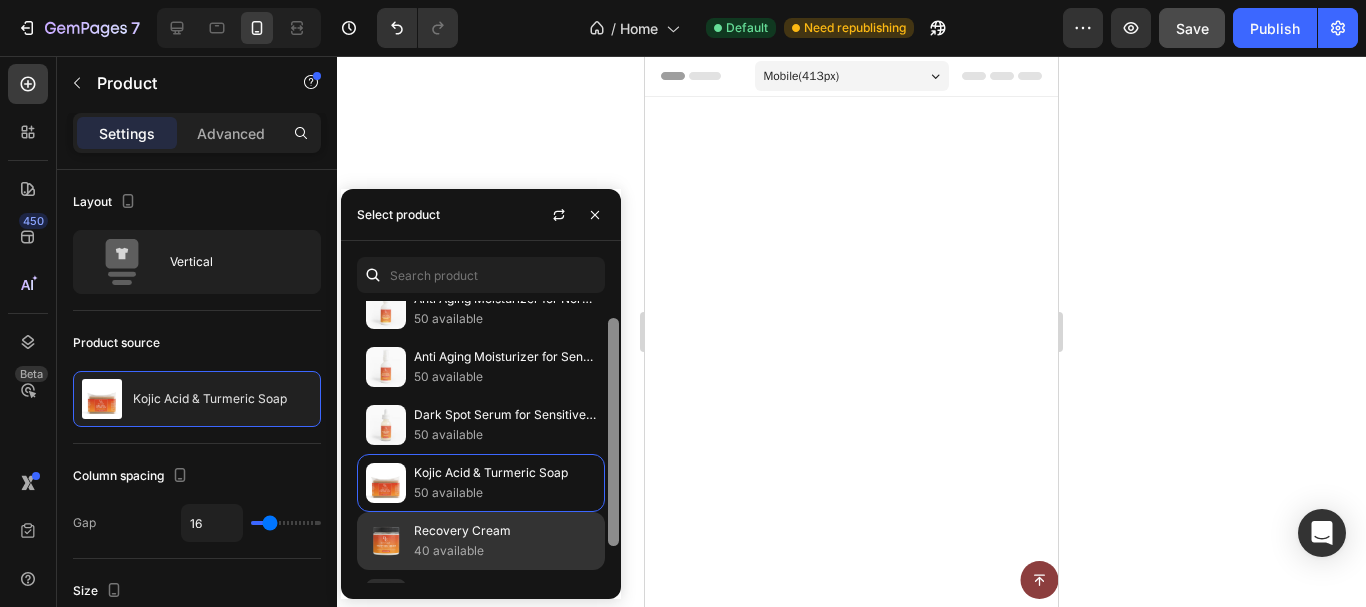 scroll, scrollTop: 66, scrollLeft: 0, axis: vertical 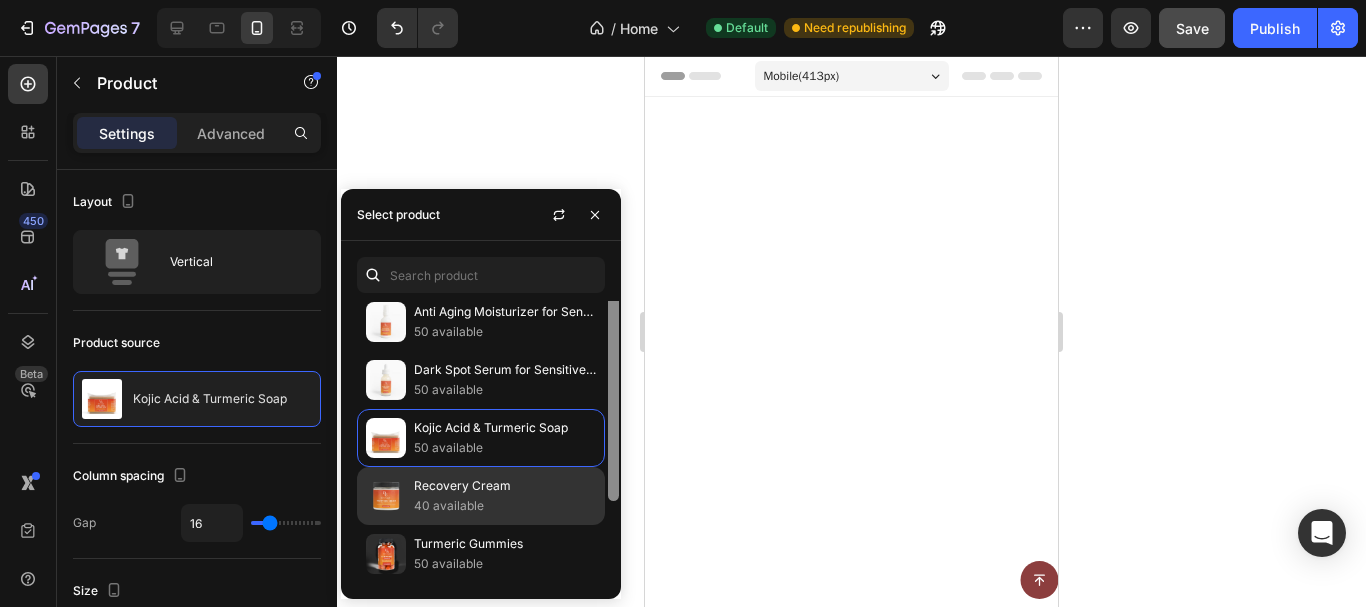 drag, startPoint x: 612, startPoint y: 335, endPoint x: 517, endPoint y: 470, distance: 165.07574 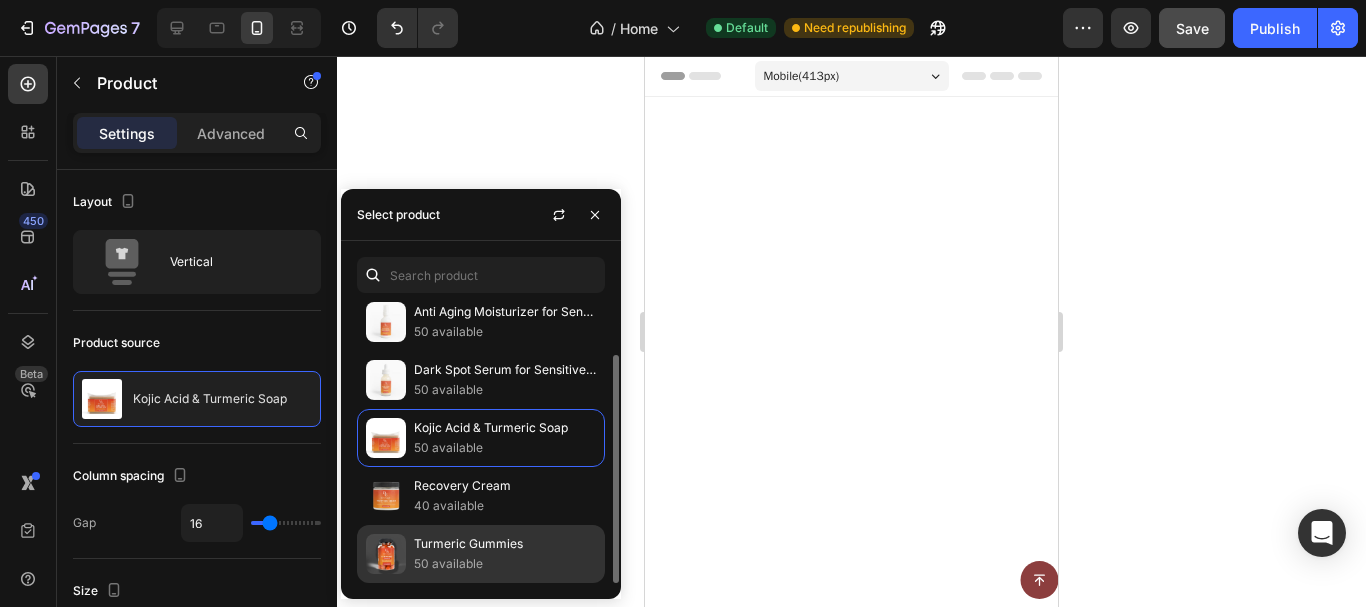 click on "Turmeric Gummies" at bounding box center (505, 544) 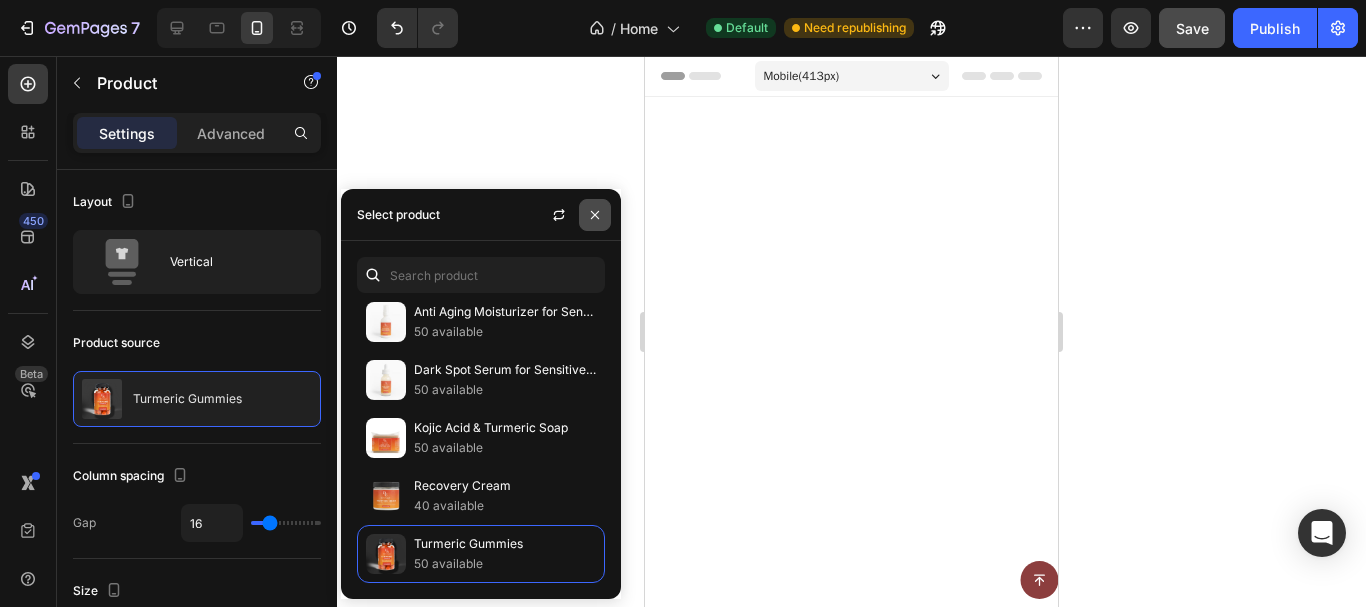 click 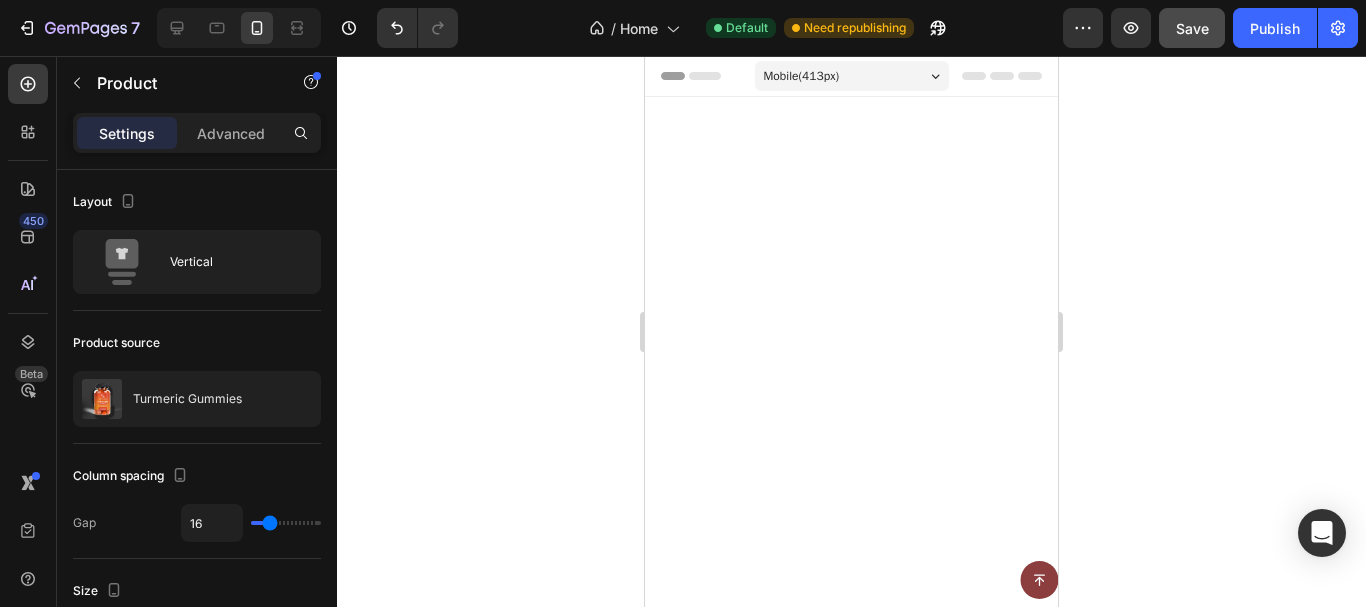click 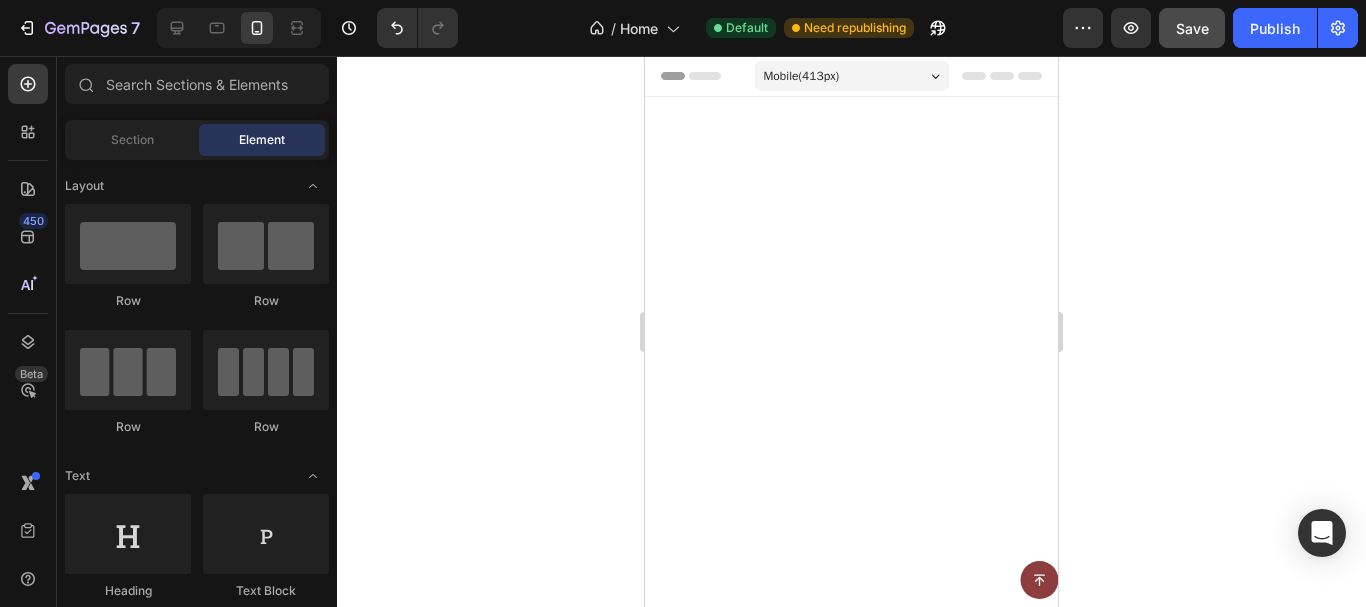 click on "Recovery Cream" at bounding box center [752, 1686] 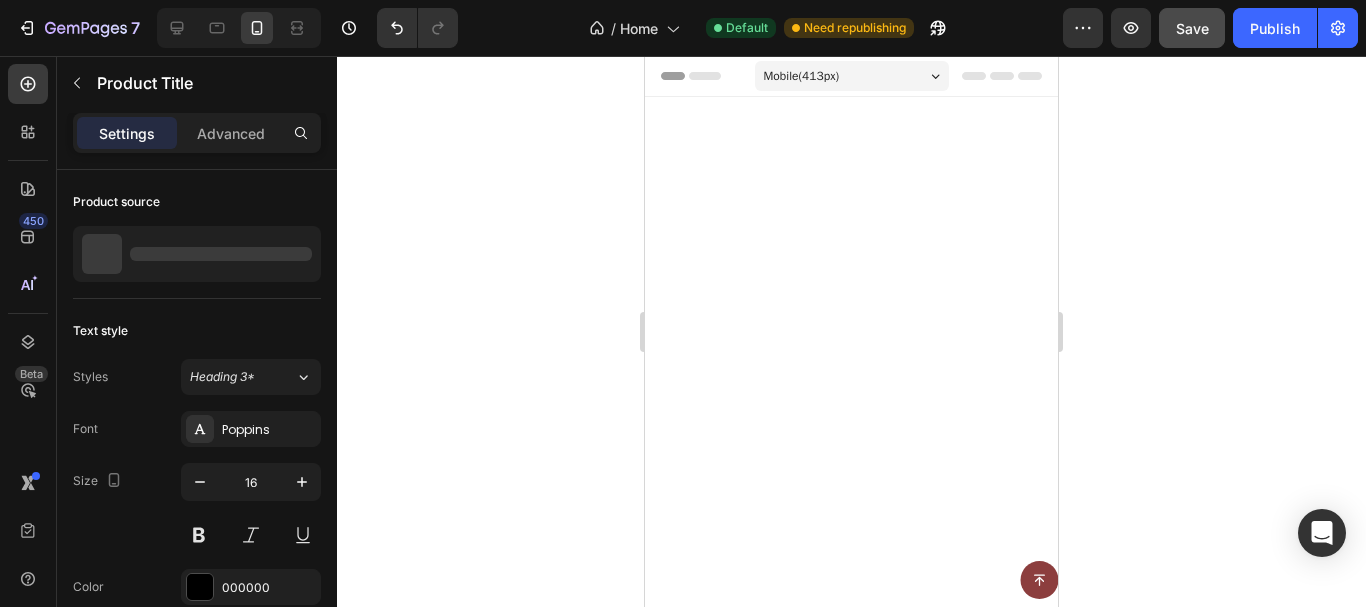 click on "Recovery Cream" at bounding box center (752, 1686) 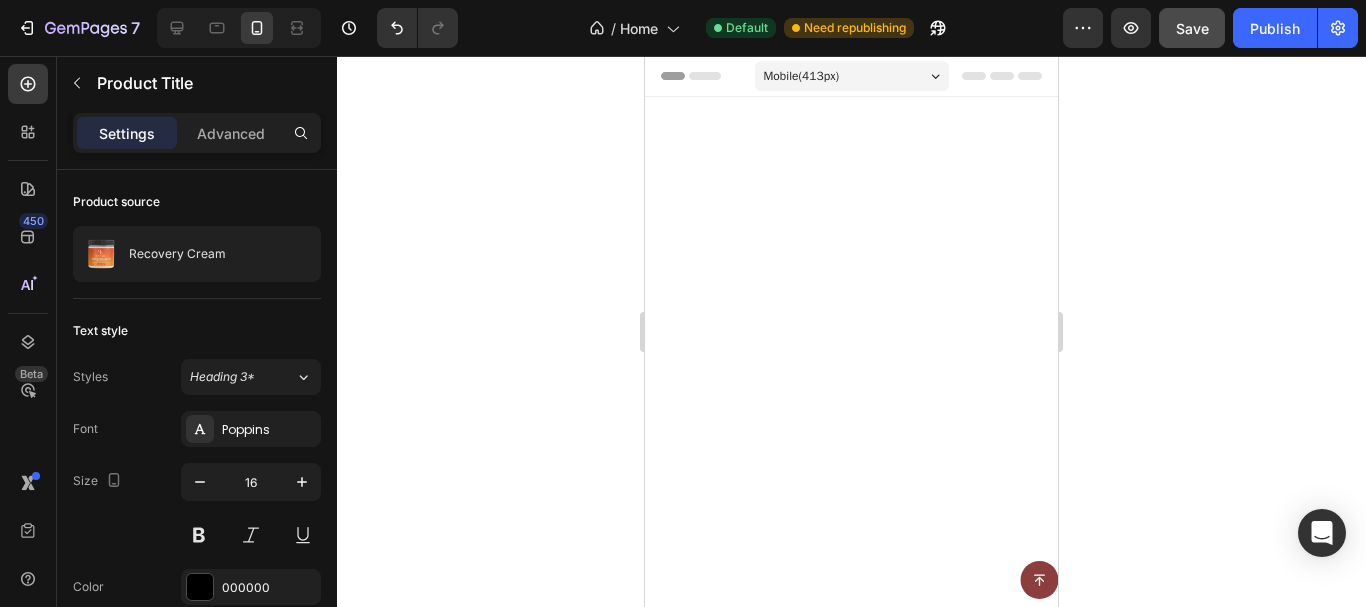 click on "Recovery Cream" at bounding box center (752, 1686) 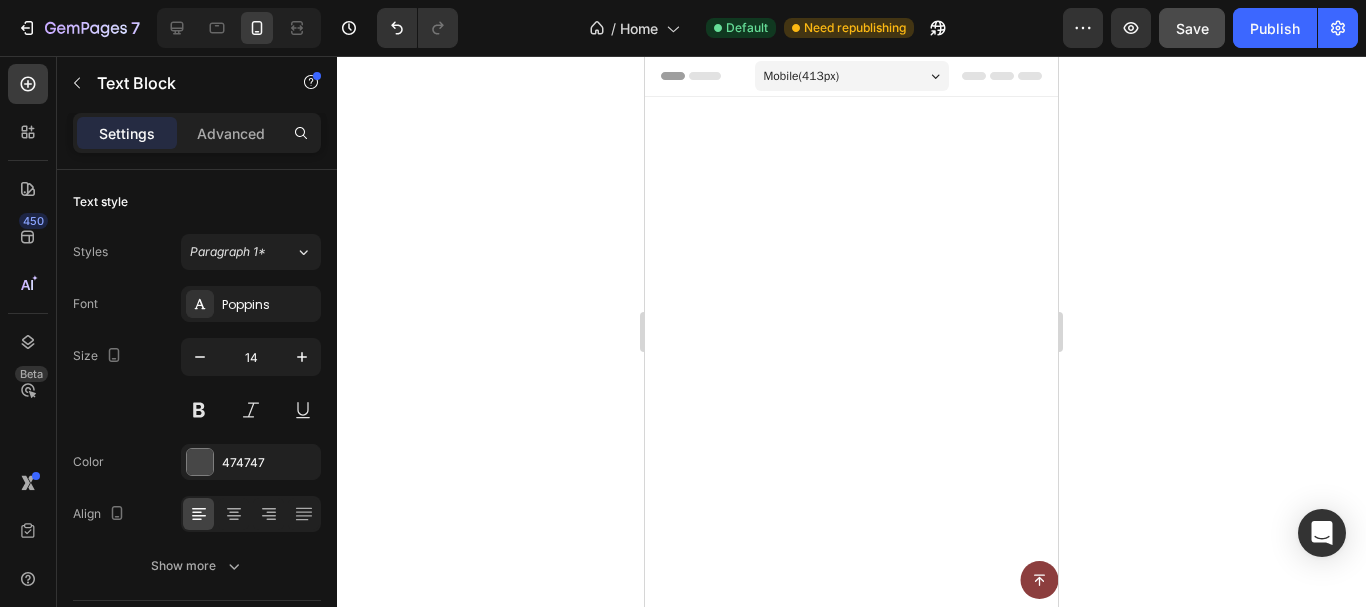click on "Replace this text with your content" at bounding box center (752, 1730) 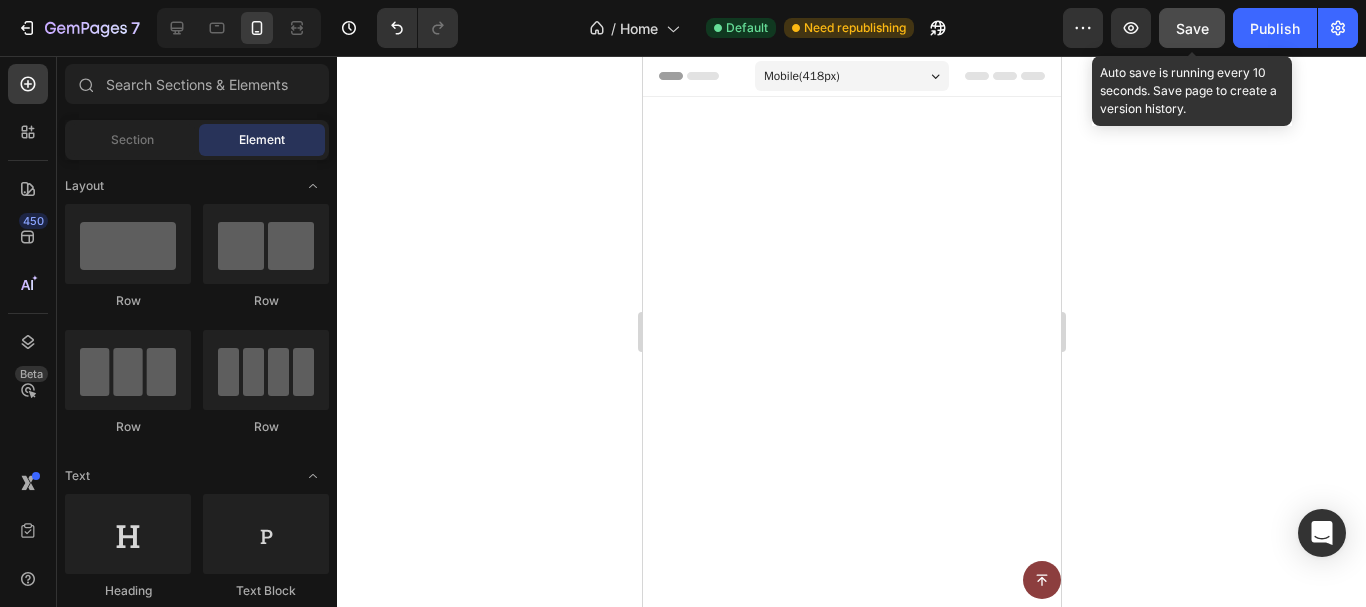 click on "Save" at bounding box center (1192, 28) 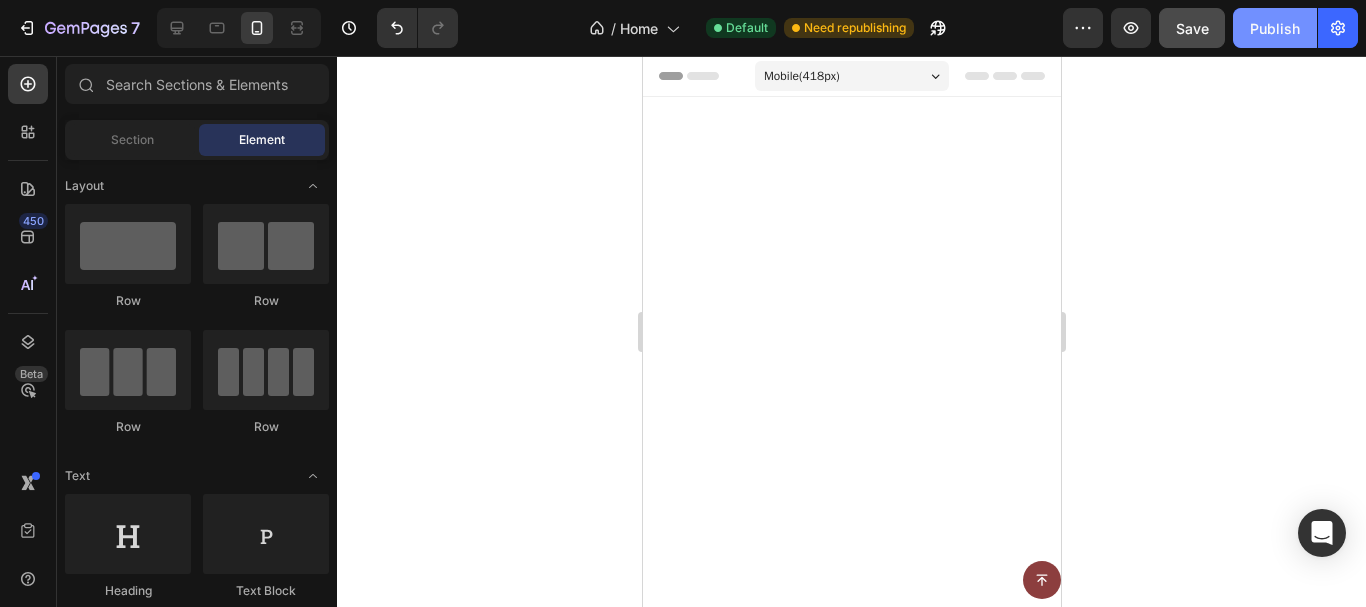 click on "Publish" at bounding box center (1275, 28) 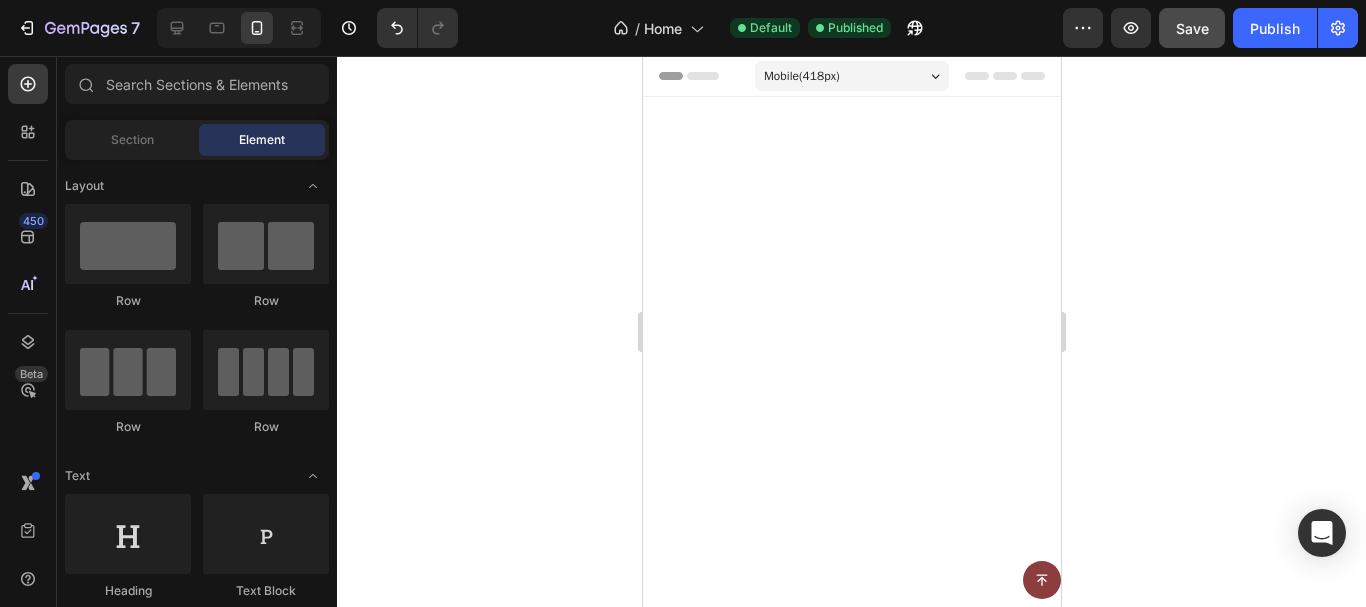 click on "Replace this text with your content" at bounding box center [750, 1334] 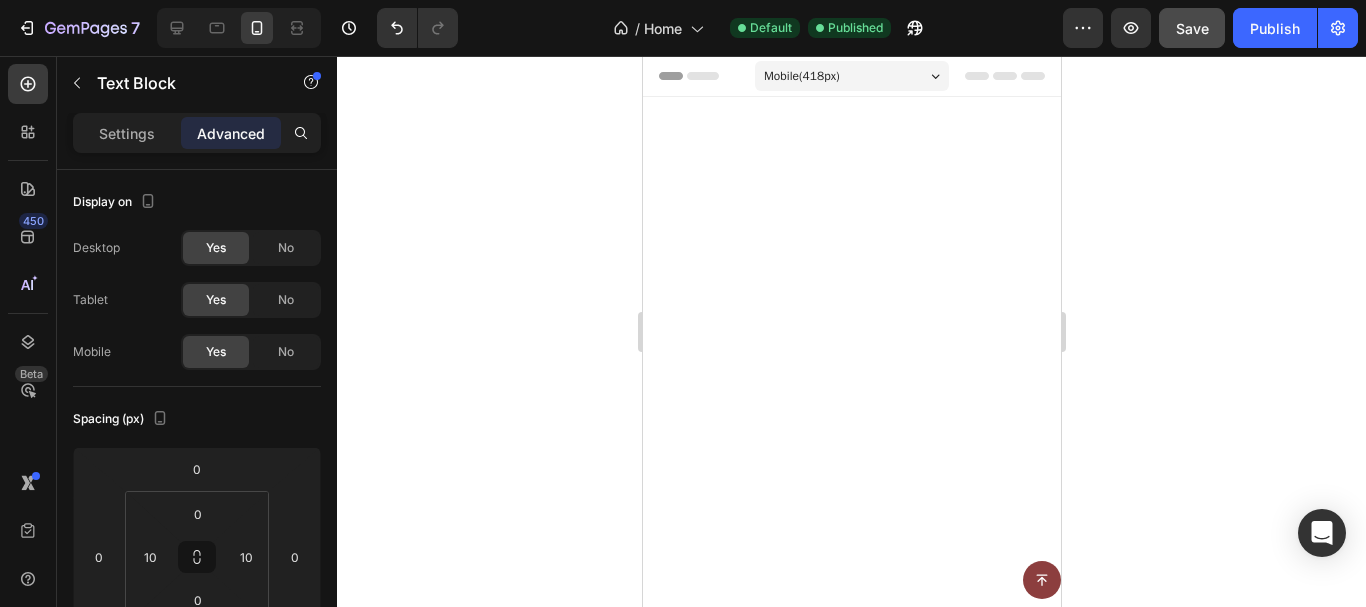 click on "Replace this text with your content" at bounding box center (750, 1334) 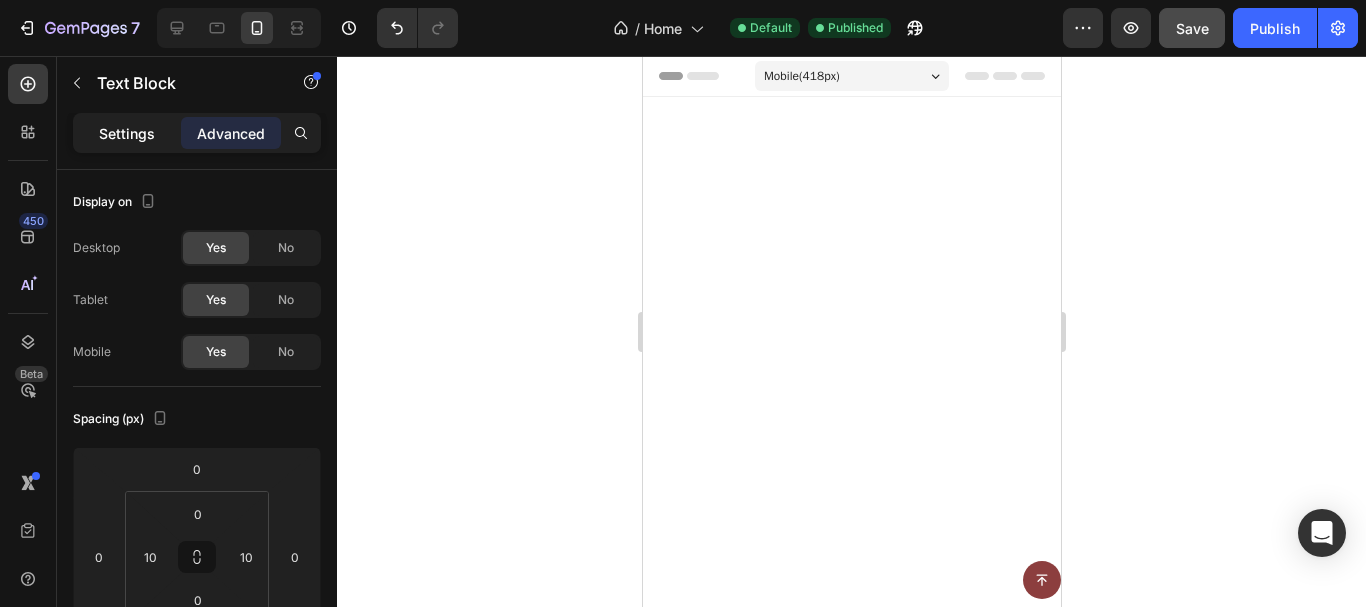 click on "Settings" 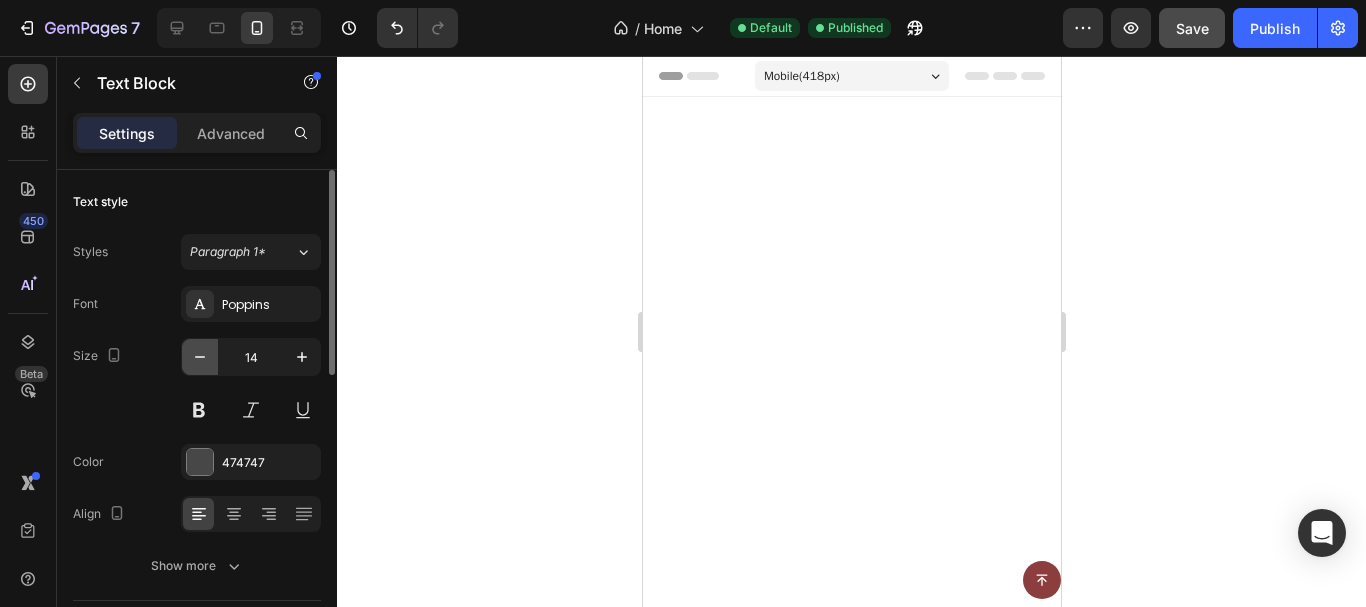 click 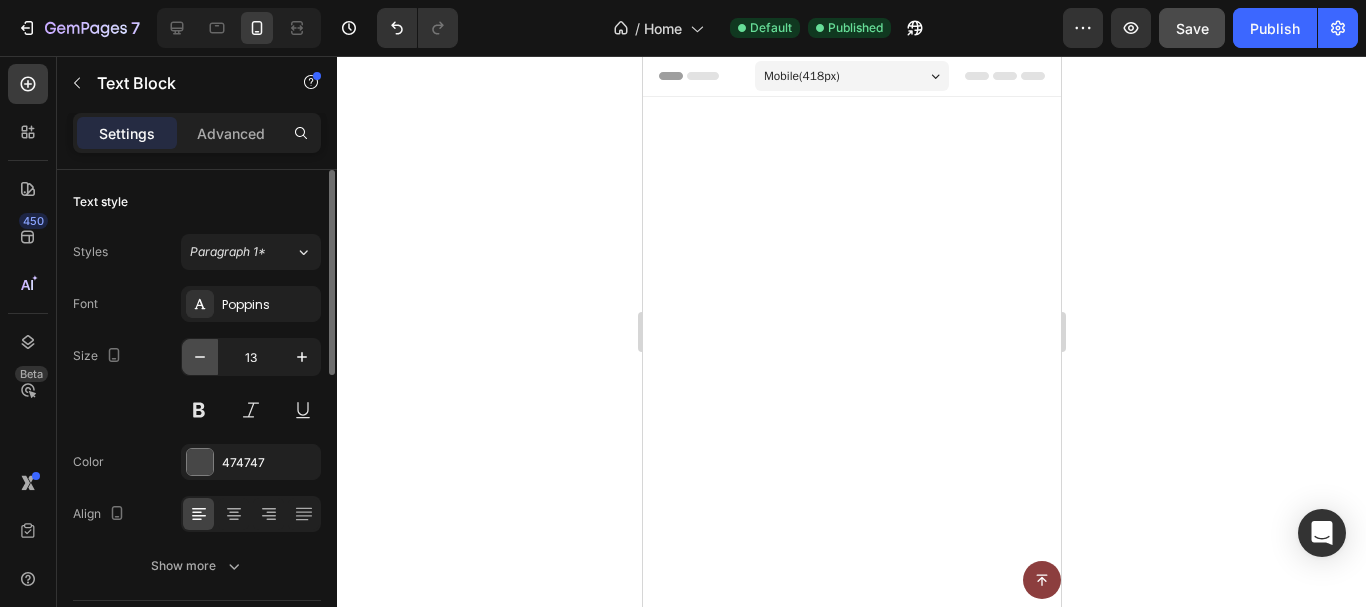 click 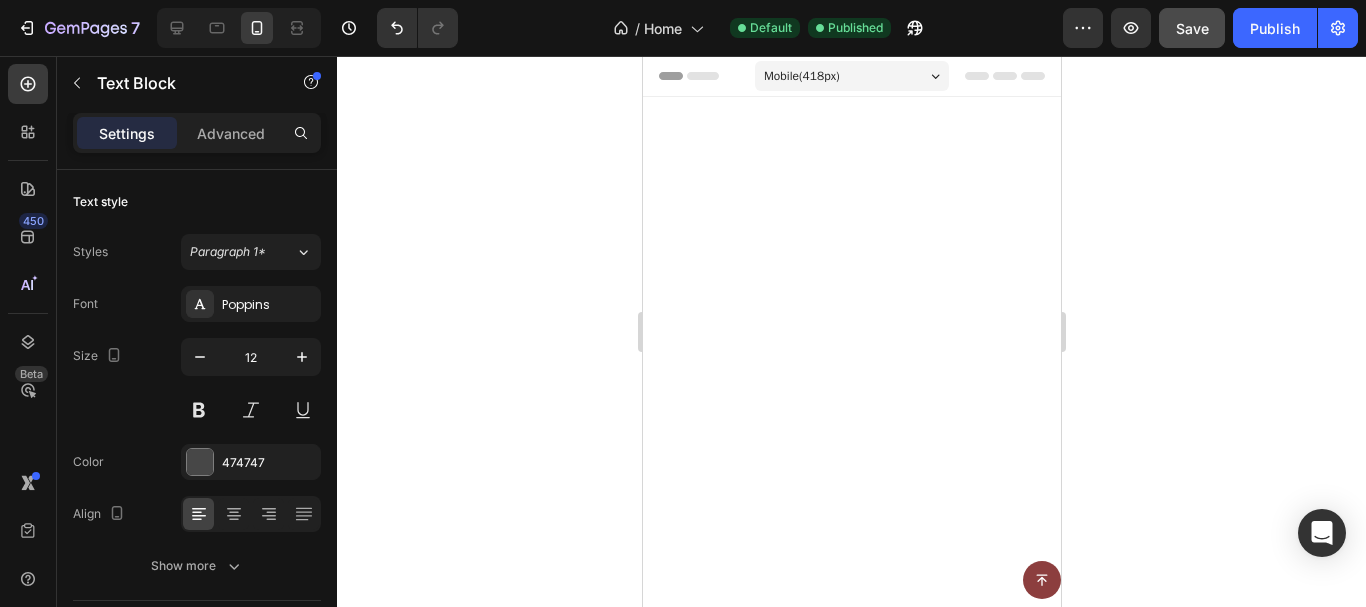 click 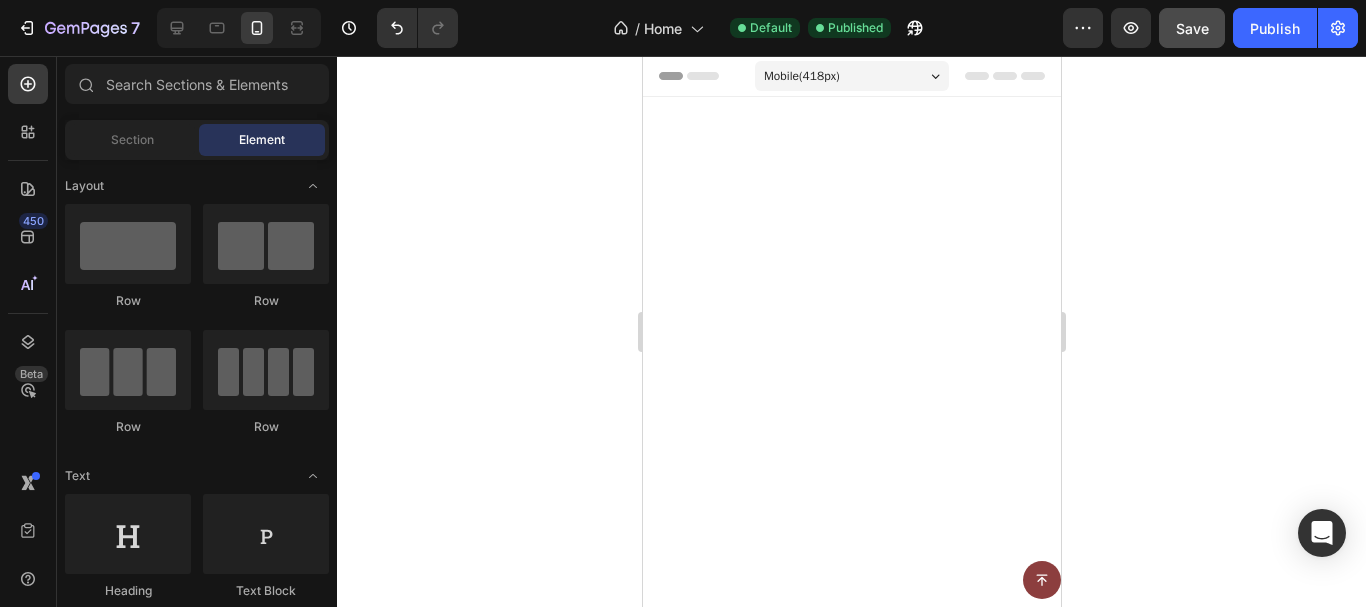 click on "Kojic Acid & Turmeric Soap" at bounding box center (750, 1281) 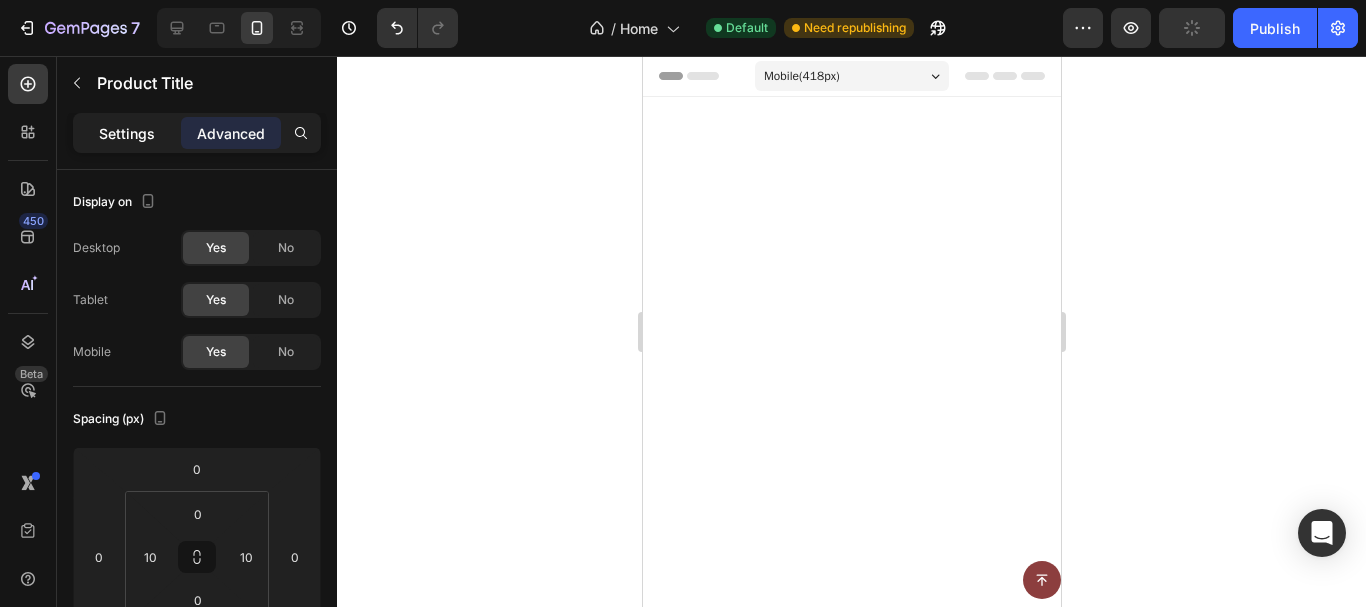 click on "Settings" at bounding box center [127, 133] 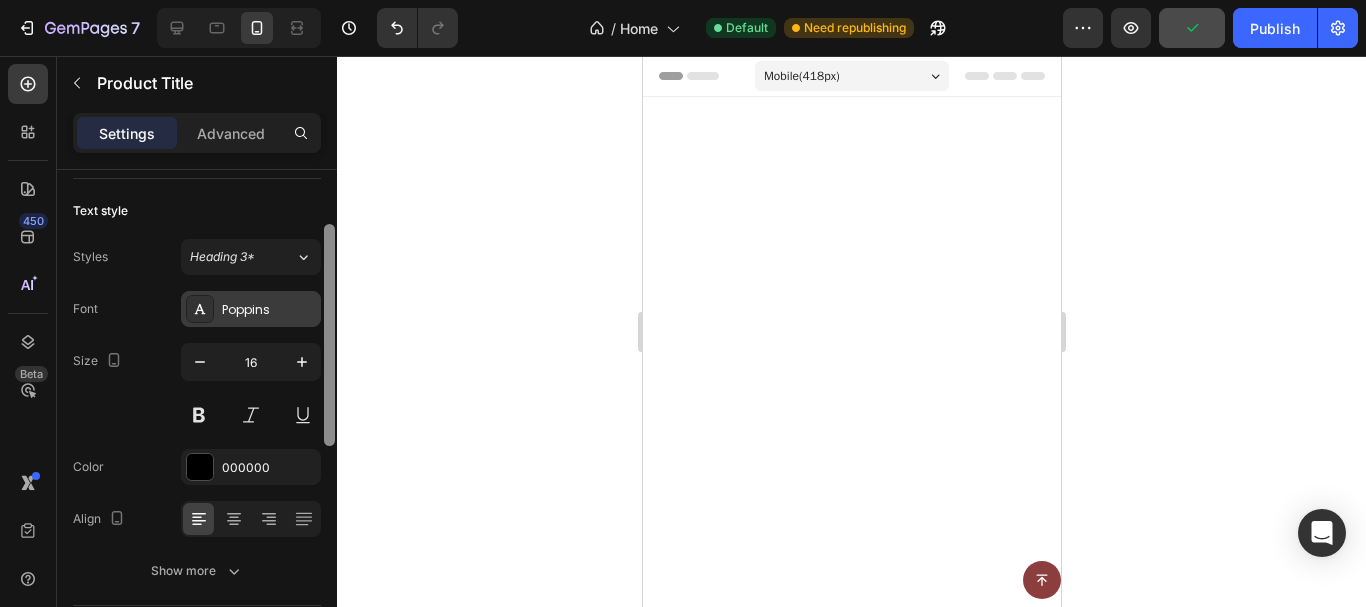 scroll, scrollTop: 128, scrollLeft: 0, axis: vertical 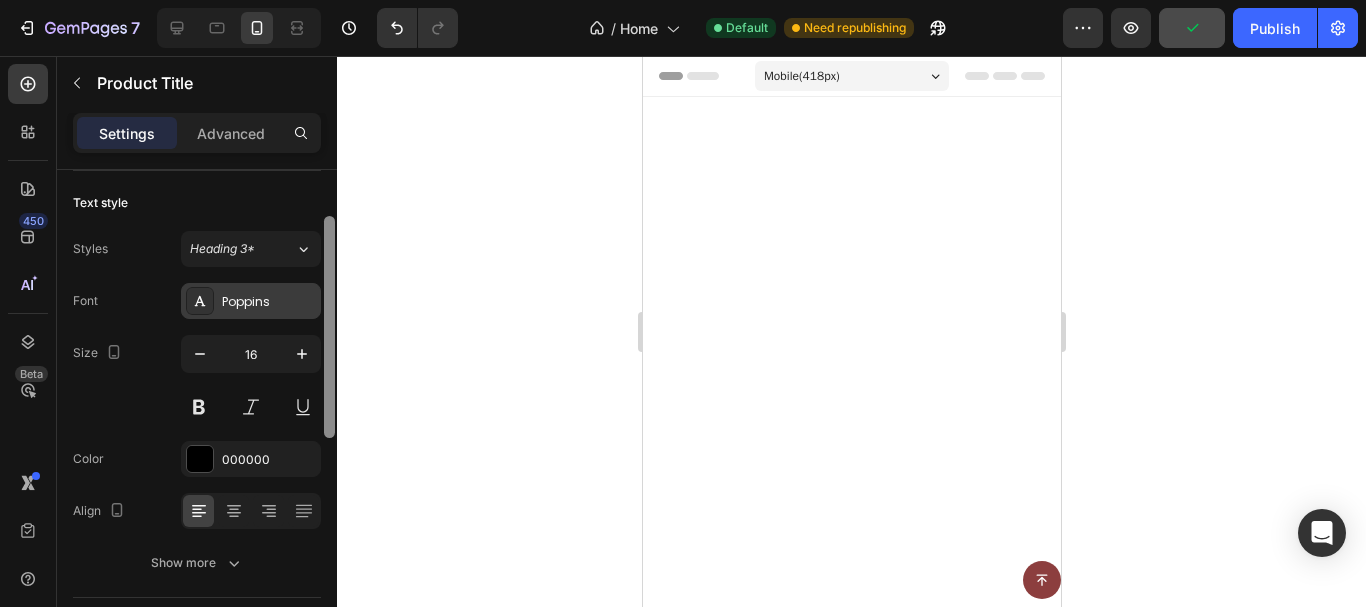drag, startPoint x: 328, startPoint y: 243, endPoint x: 308, endPoint y: 301, distance: 61.351448 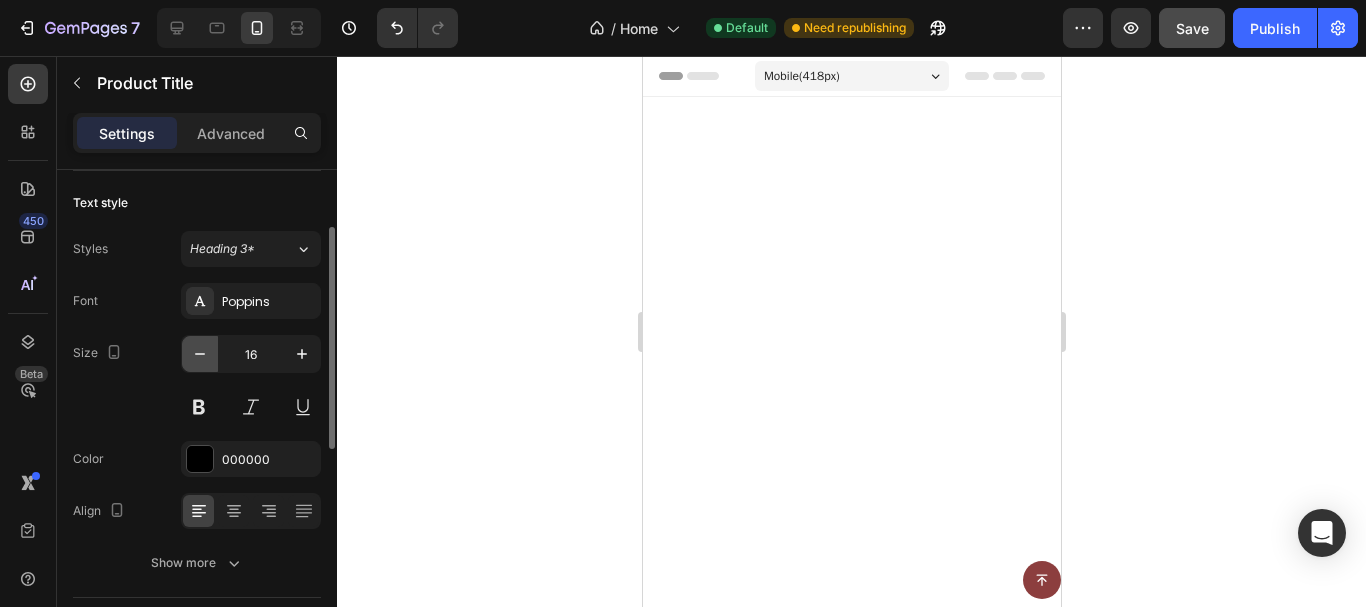 click 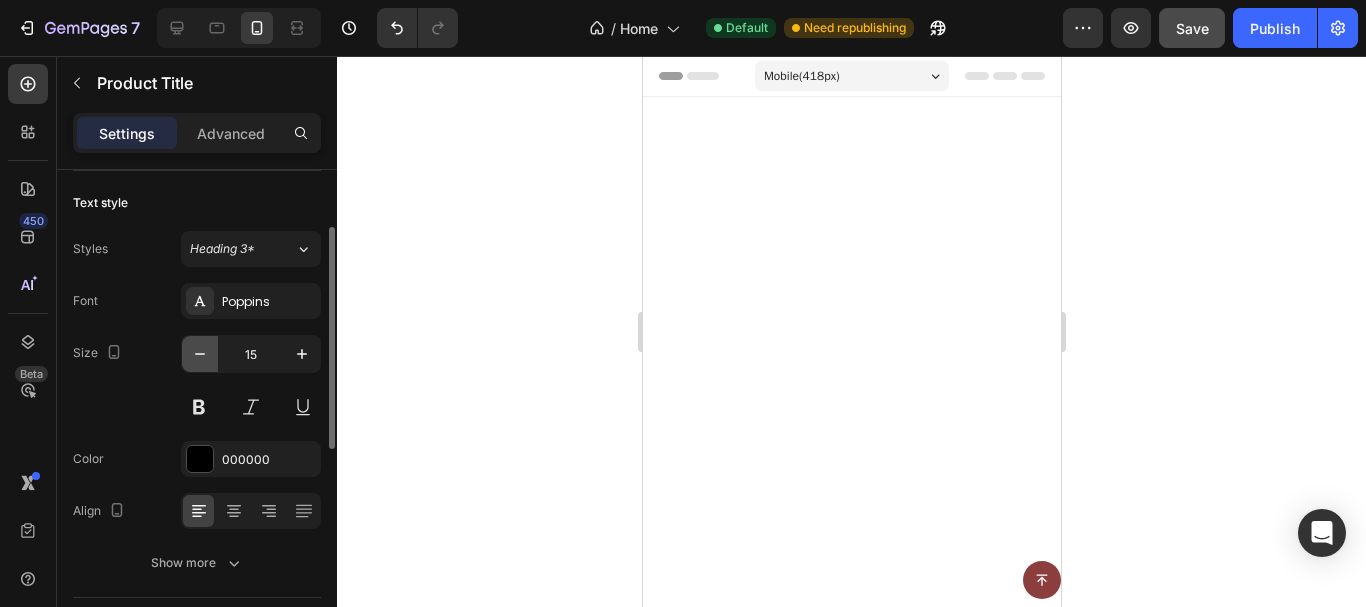click 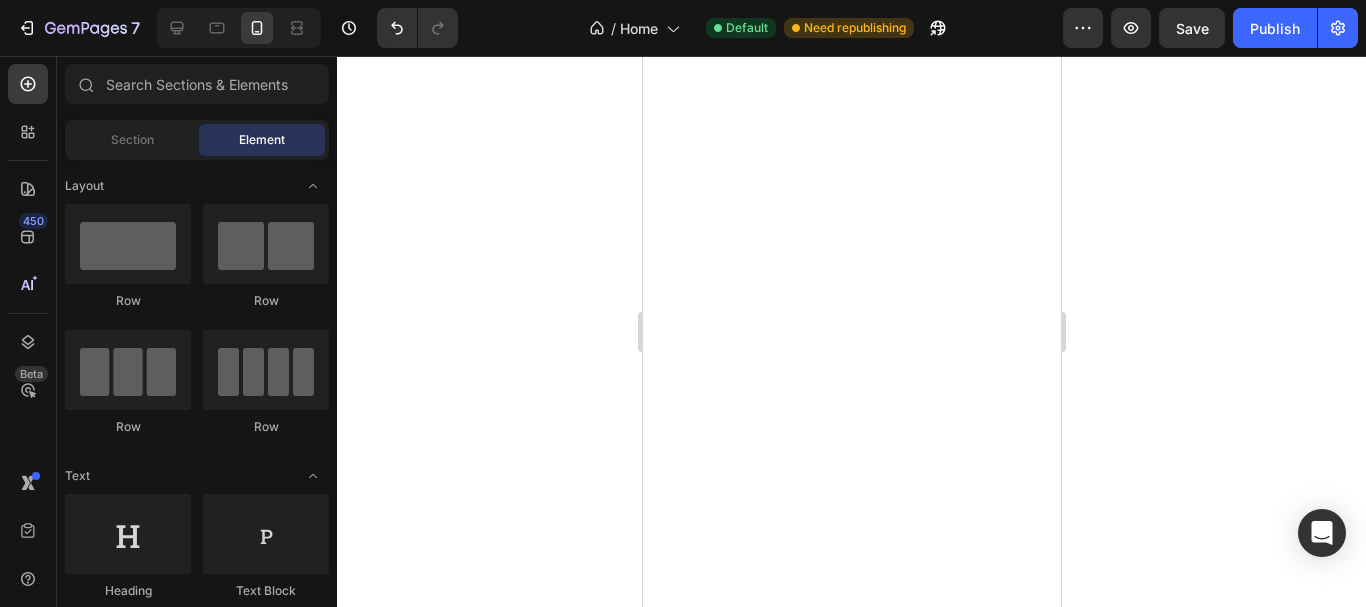 scroll, scrollTop: 0, scrollLeft: 0, axis: both 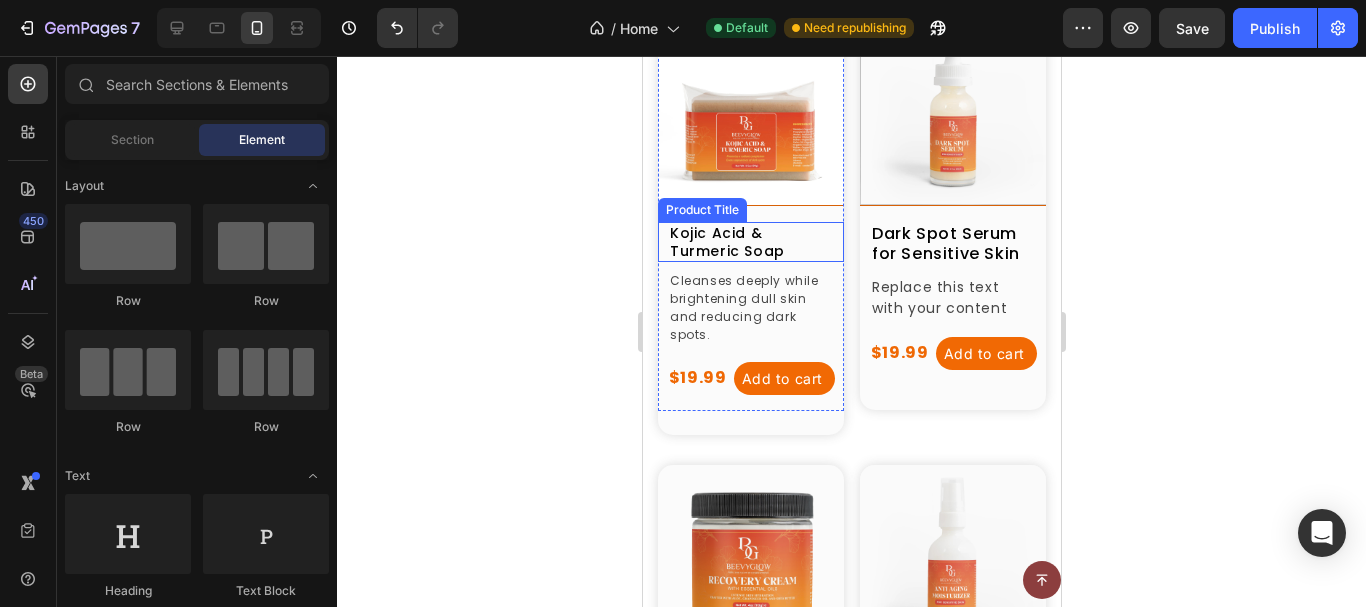 click on "Kojic Acid & Turmeric Soap" at bounding box center (750, 242) 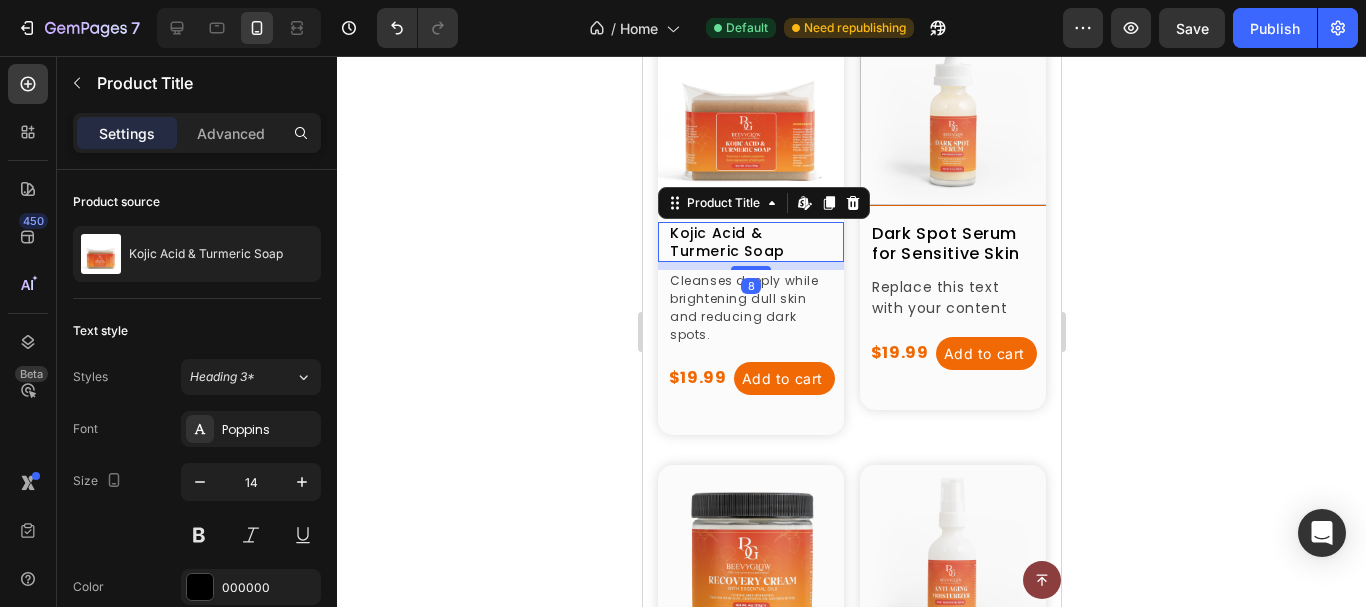 click 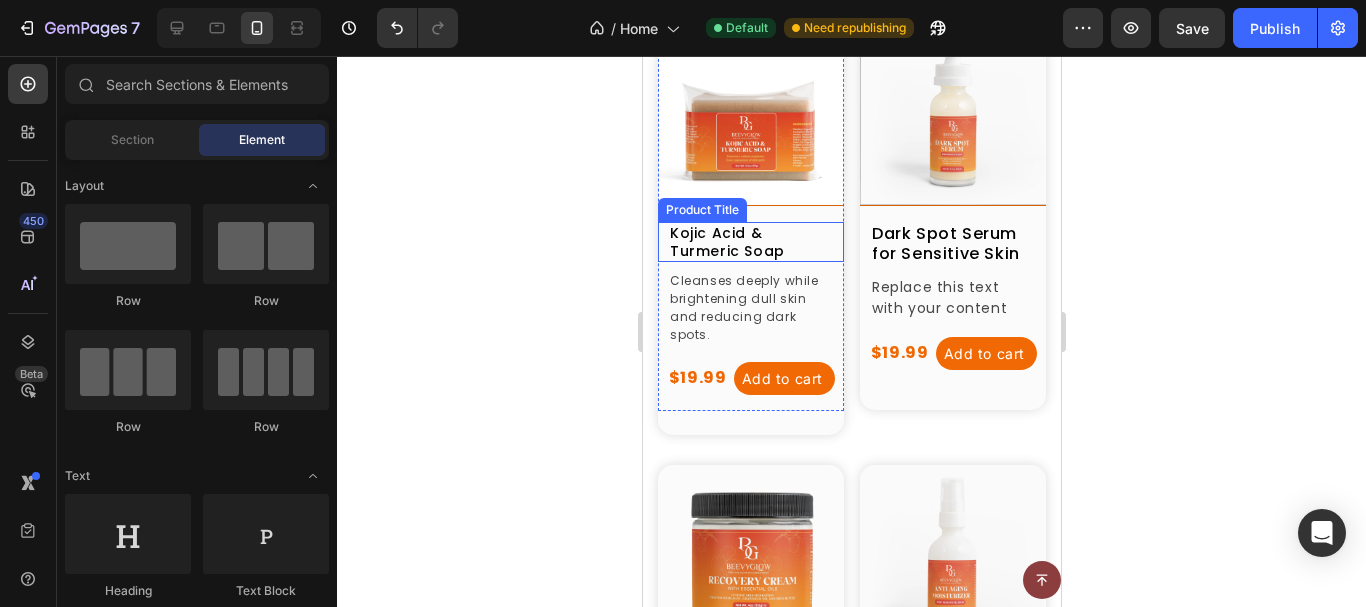 click on "Kojic Acid & Turmeric Soap" at bounding box center [750, 242] 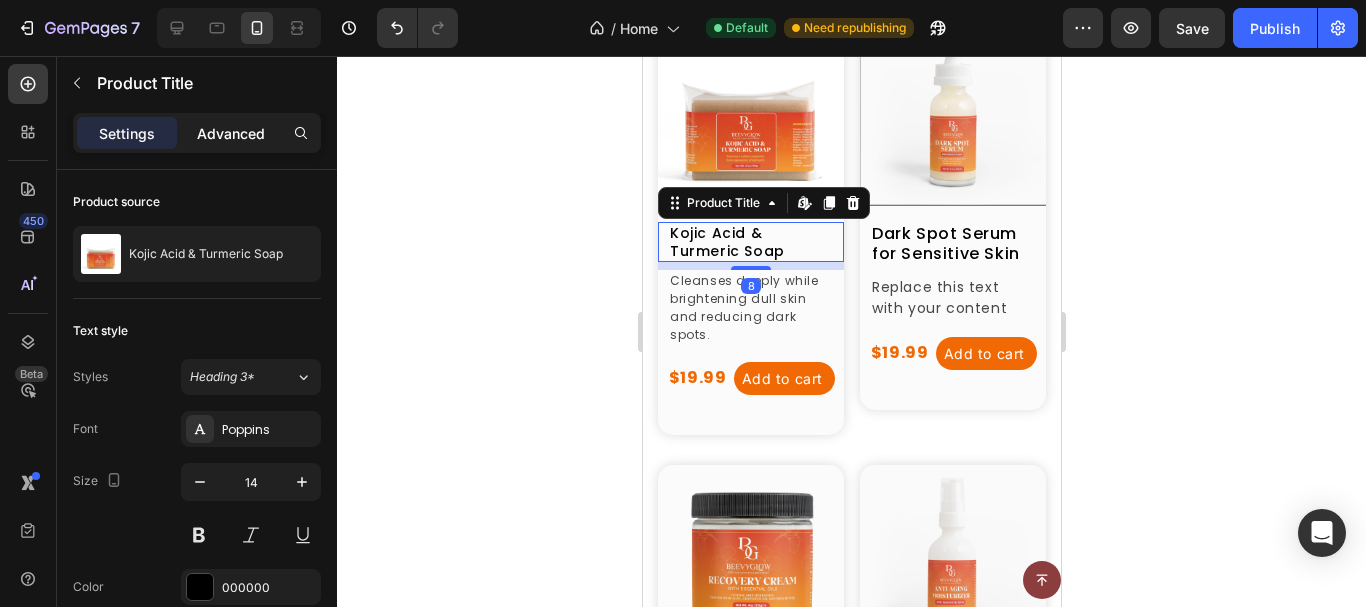 click on "Advanced" at bounding box center (231, 133) 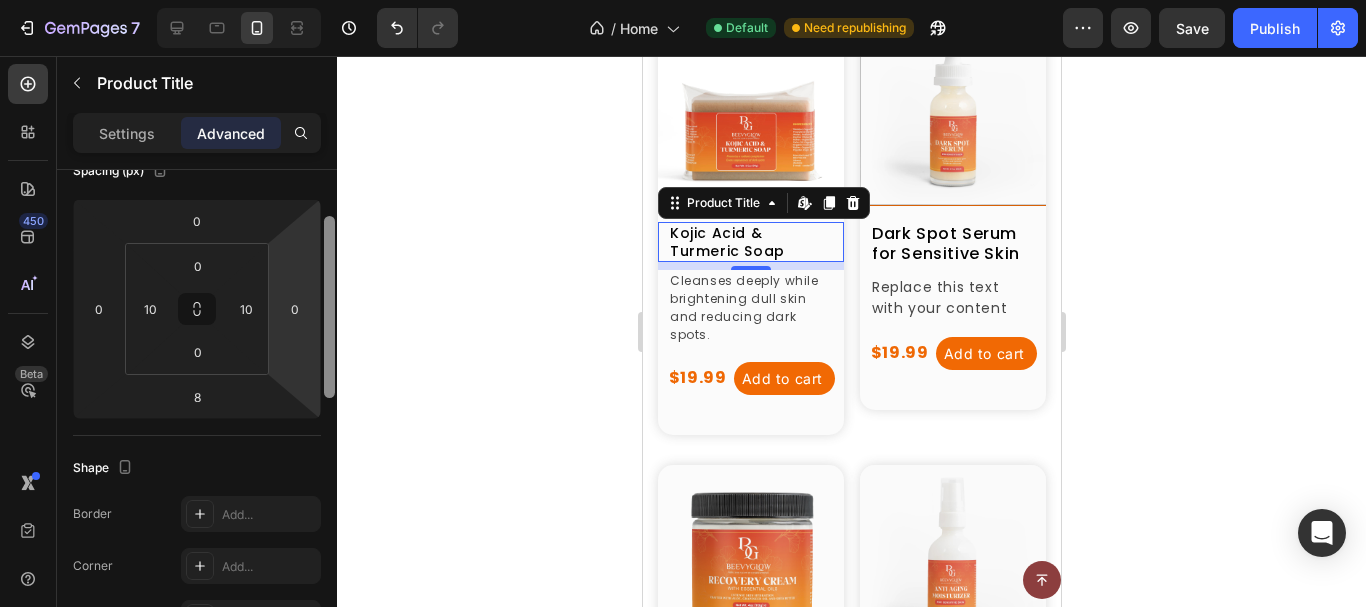 drag, startPoint x: 331, startPoint y: 182, endPoint x: 283, endPoint y: 279, distance: 108.226616 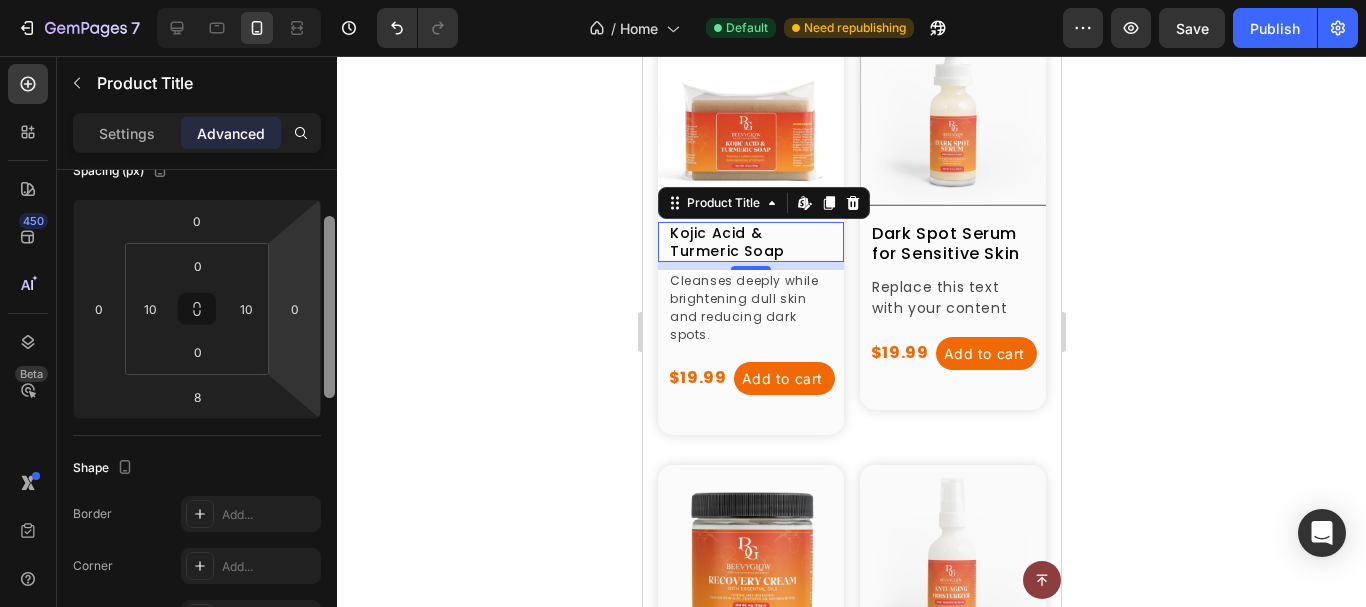 click on "Display on Desktop Yes No Tablet Yes No Mobile Yes No Spacing (px) 0 0 8 0 0 10 0 10 Shape Border Add... Corner Add... Shadow Add... Position Static Opacity 100% Animation Interaction Upgrade to Optimize plan  to unlock Interaction & other premium features. CSS class Delete element" at bounding box center [197, 417] 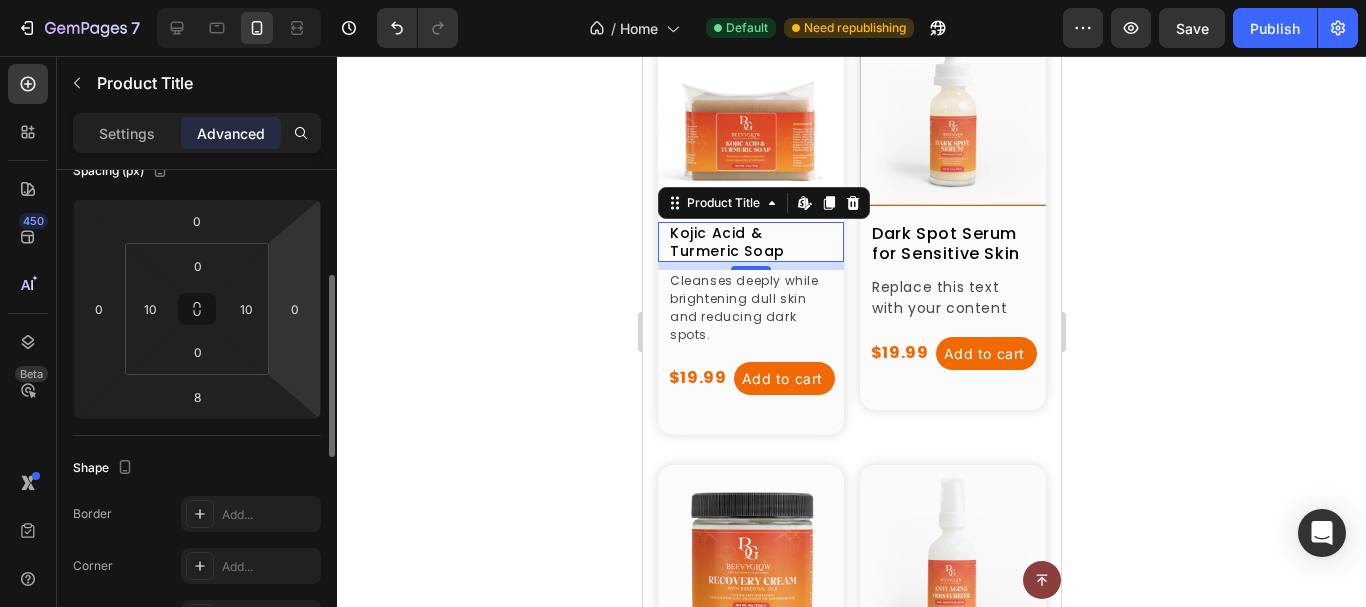 scroll, scrollTop: 258, scrollLeft: 0, axis: vertical 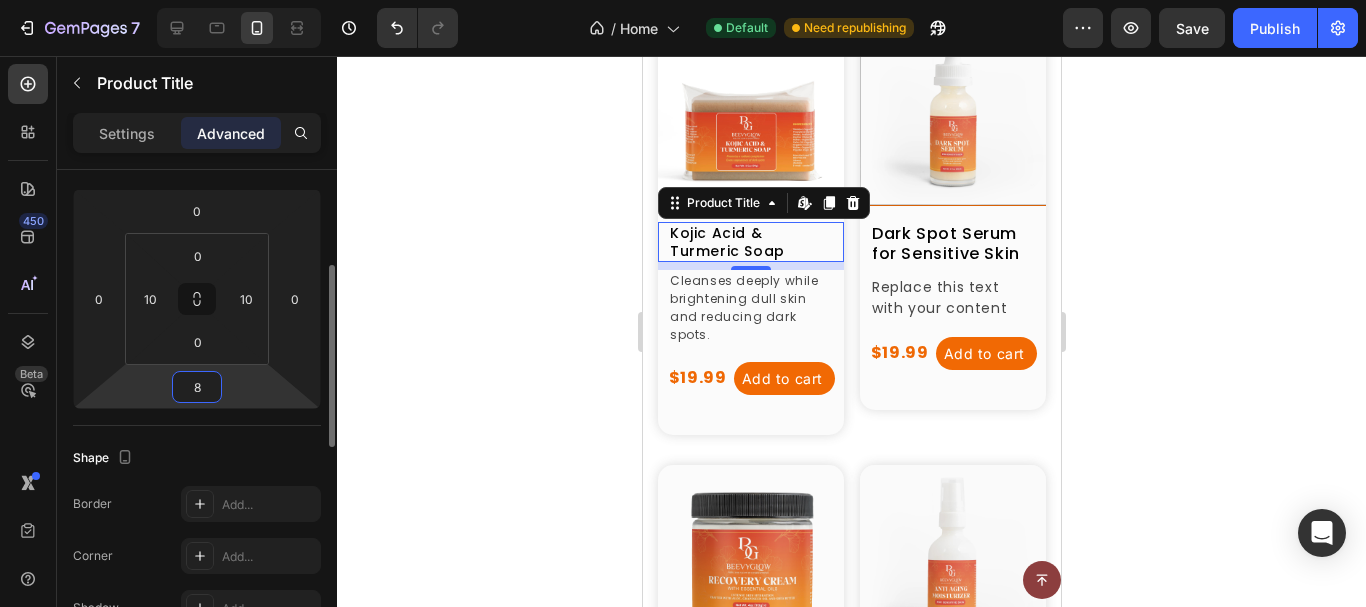 click on "8" at bounding box center [197, 387] 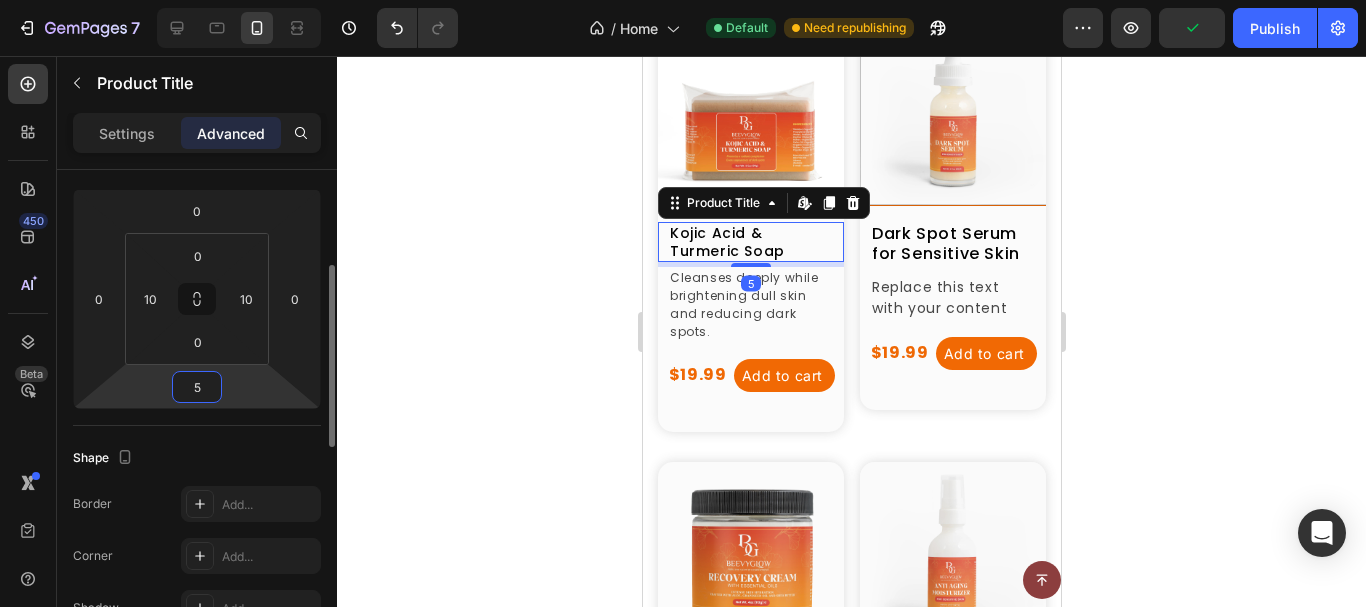 type on "5" 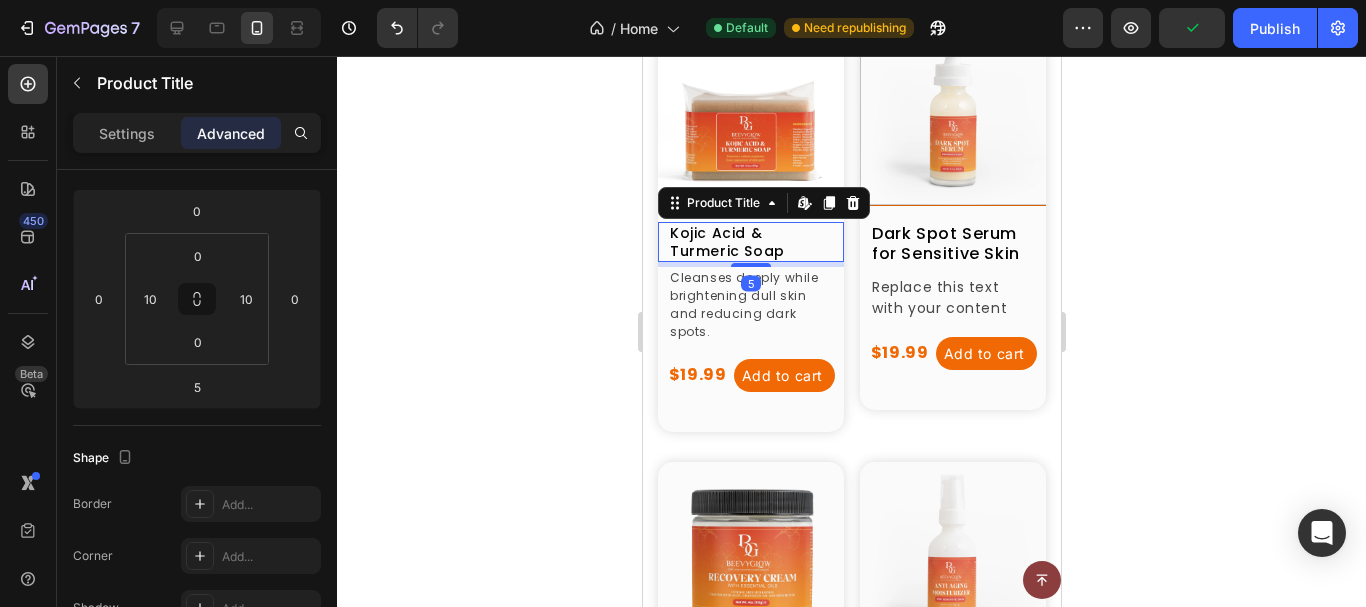 click 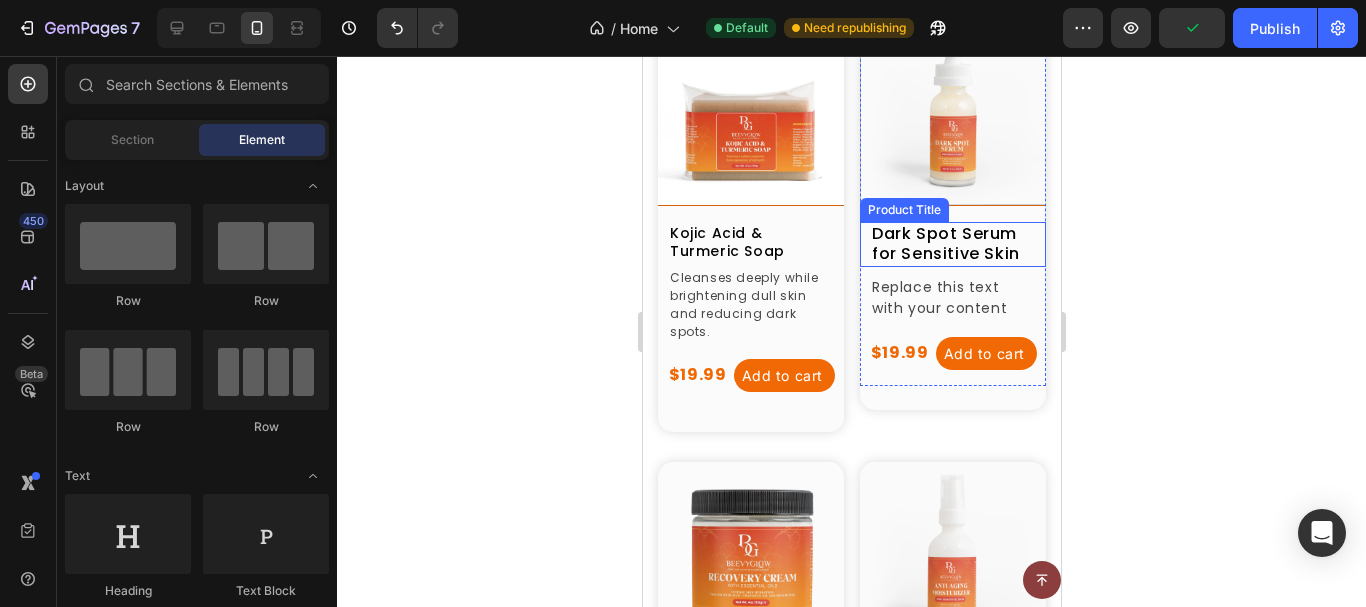 click on "Dark Spot Serum for Sensitive Skin" at bounding box center (952, 245) 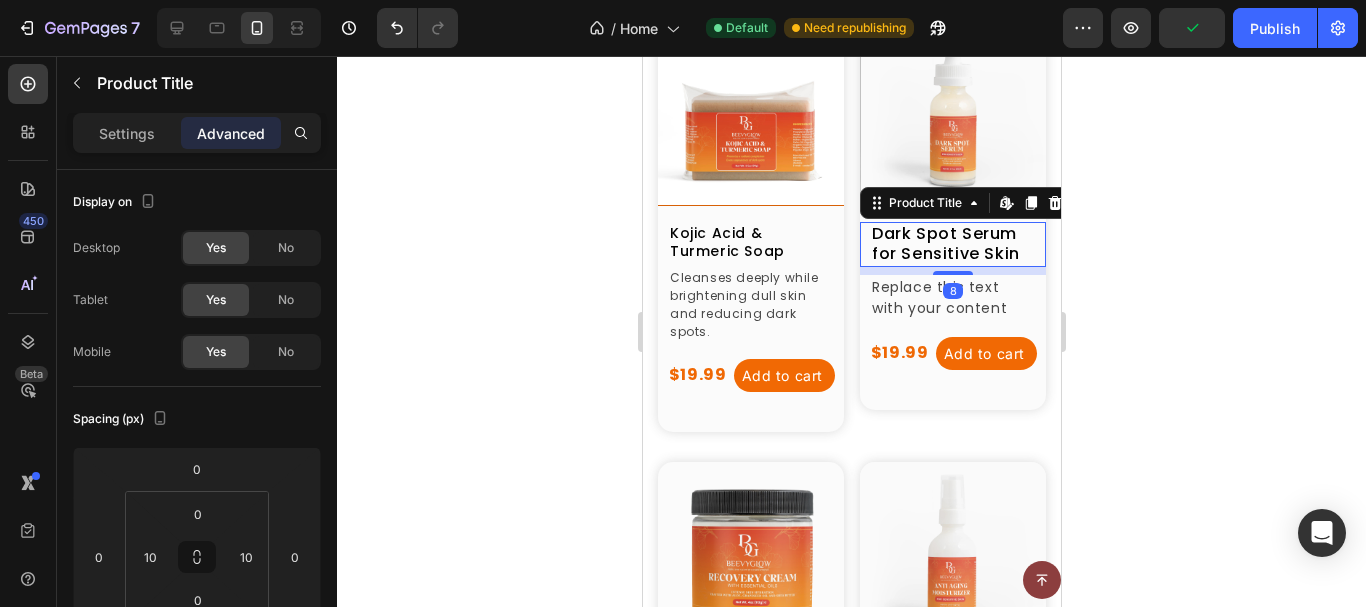click on "Dark Spot Serum for Sensitive Skin" at bounding box center (952, 245) 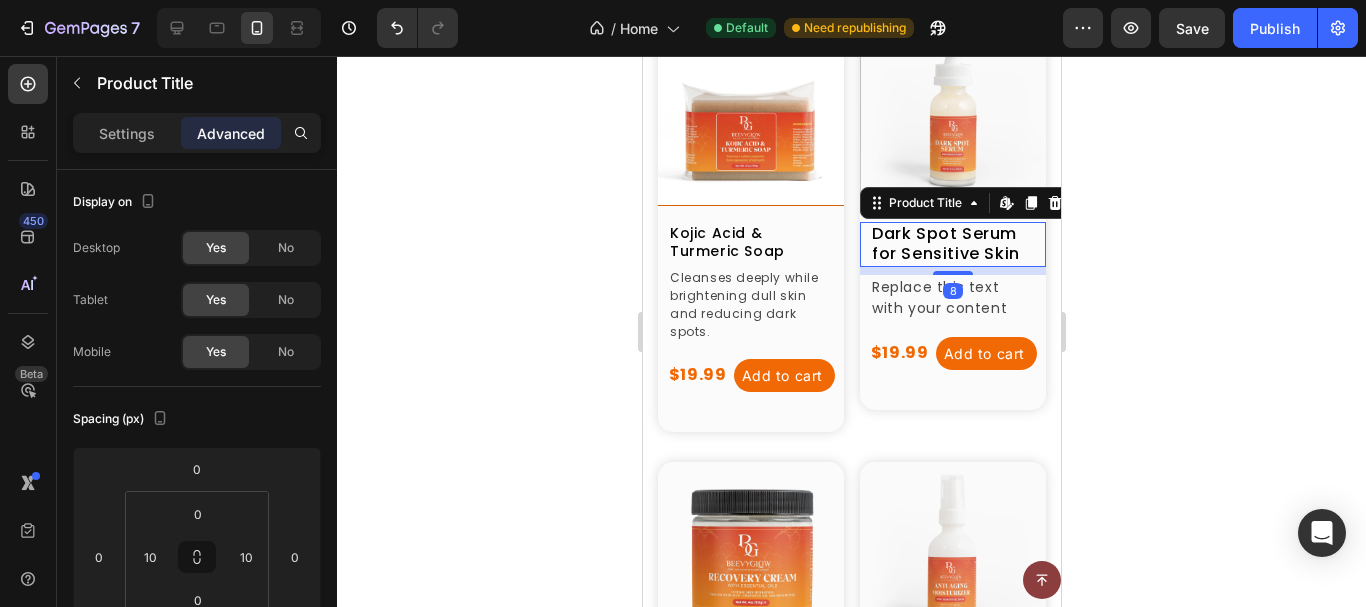 click on "Dark Spot Serum for Sensitive Skin" at bounding box center (952, 245) 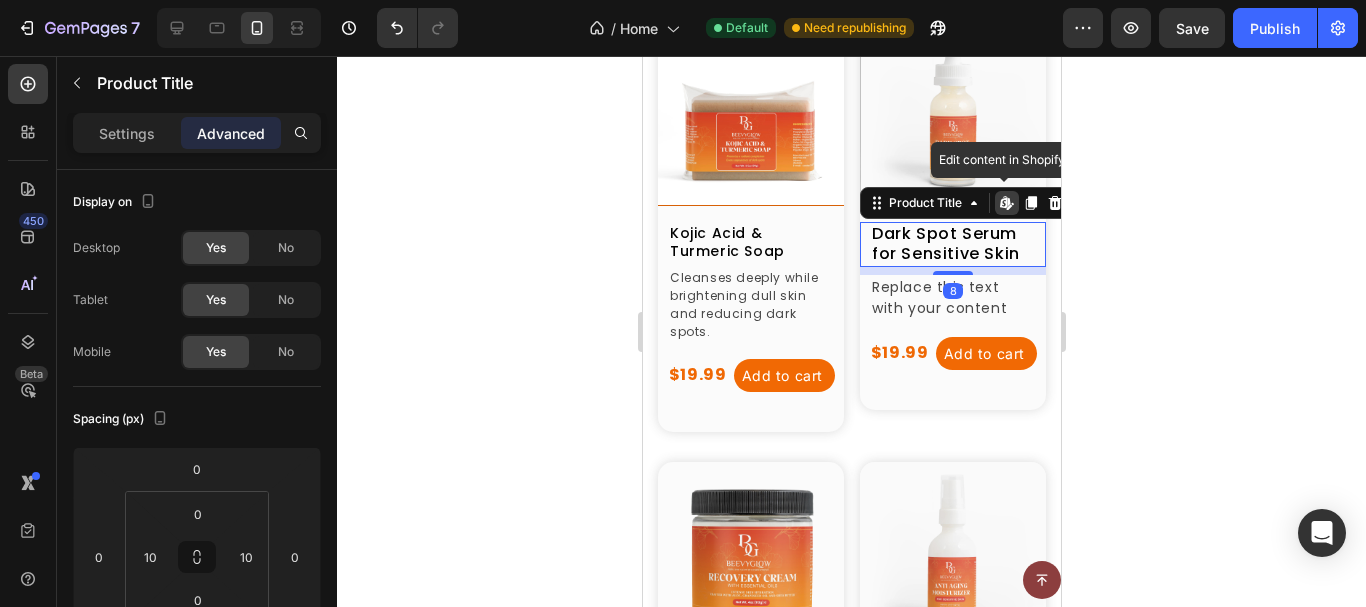 click on "Dark Spot Serum for Sensitive Skin" at bounding box center (952, 245) 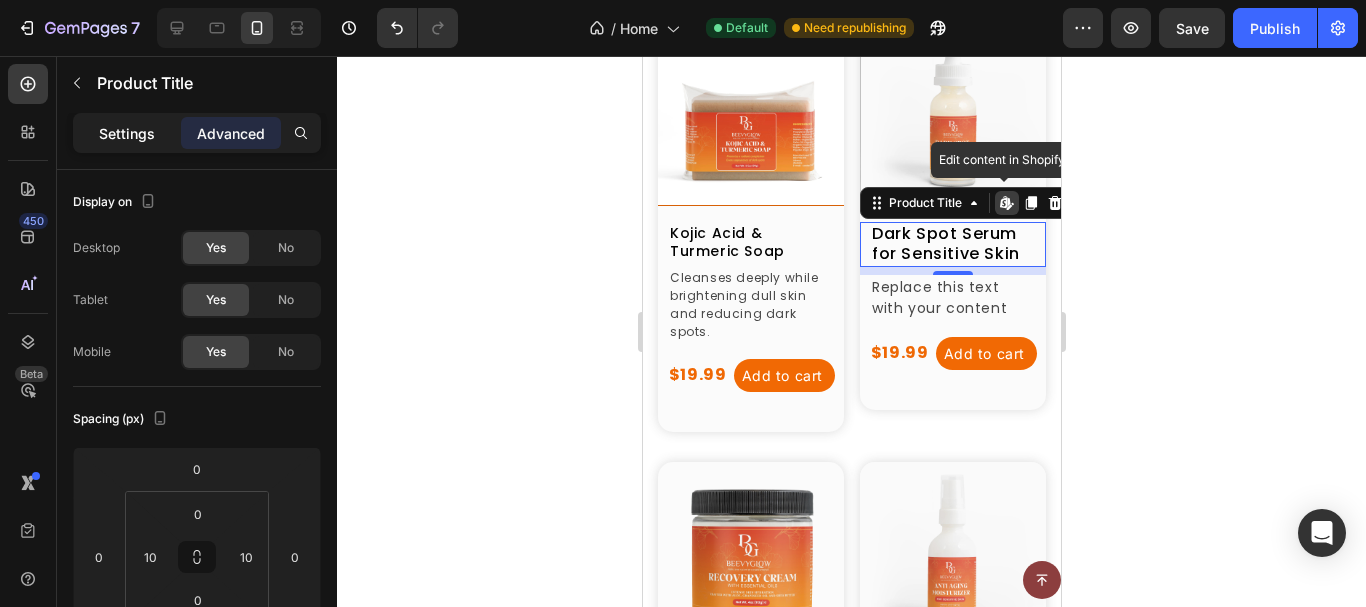 click on "Settings" at bounding box center (127, 133) 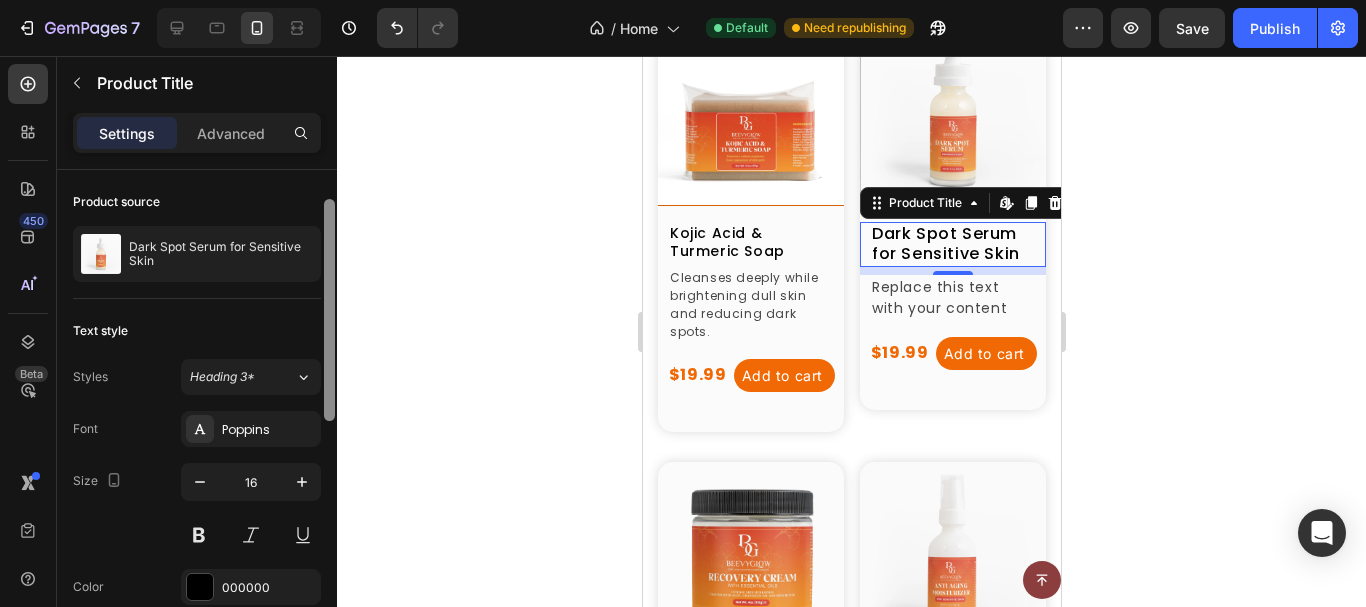 scroll, scrollTop: 95, scrollLeft: 0, axis: vertical 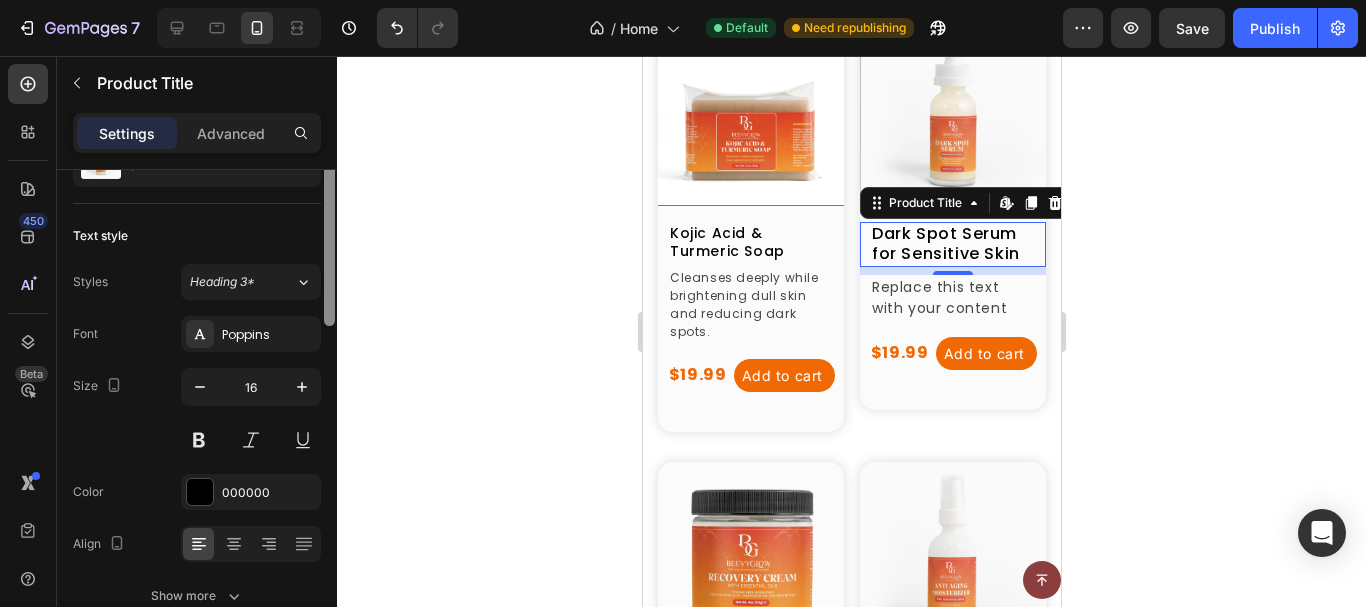 drag, startPoint x: 330, startPoint y: 279, endPoint x: 301, endPoint y: 314, distance: 45.453274 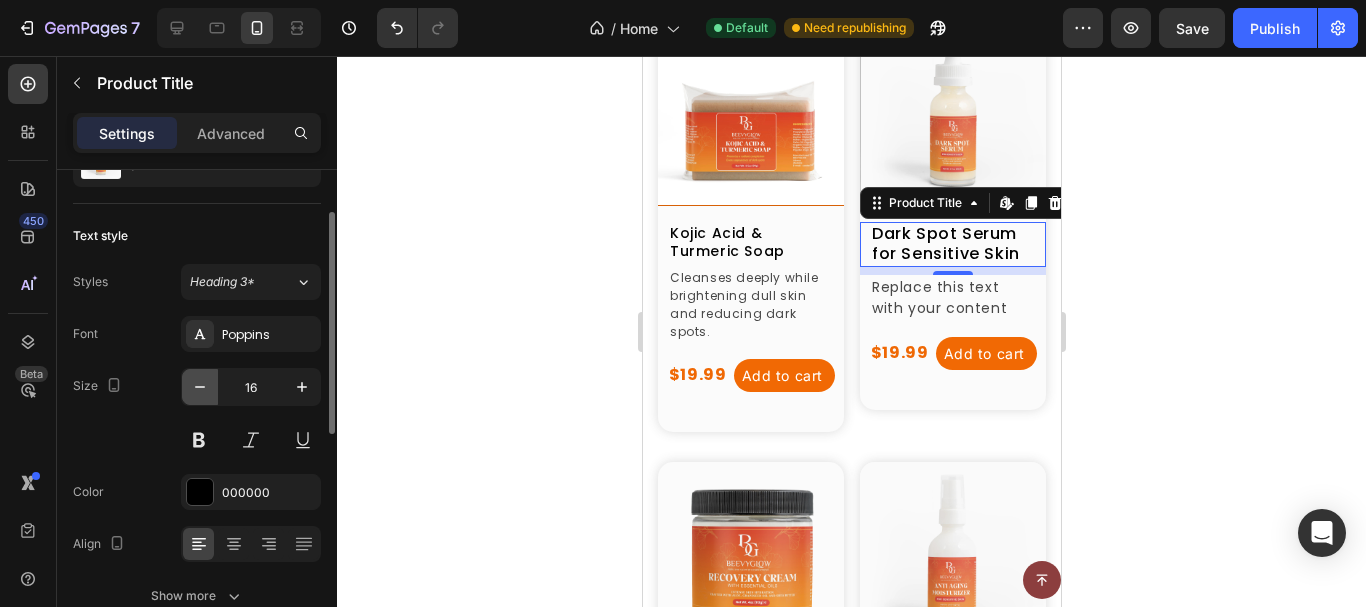 click 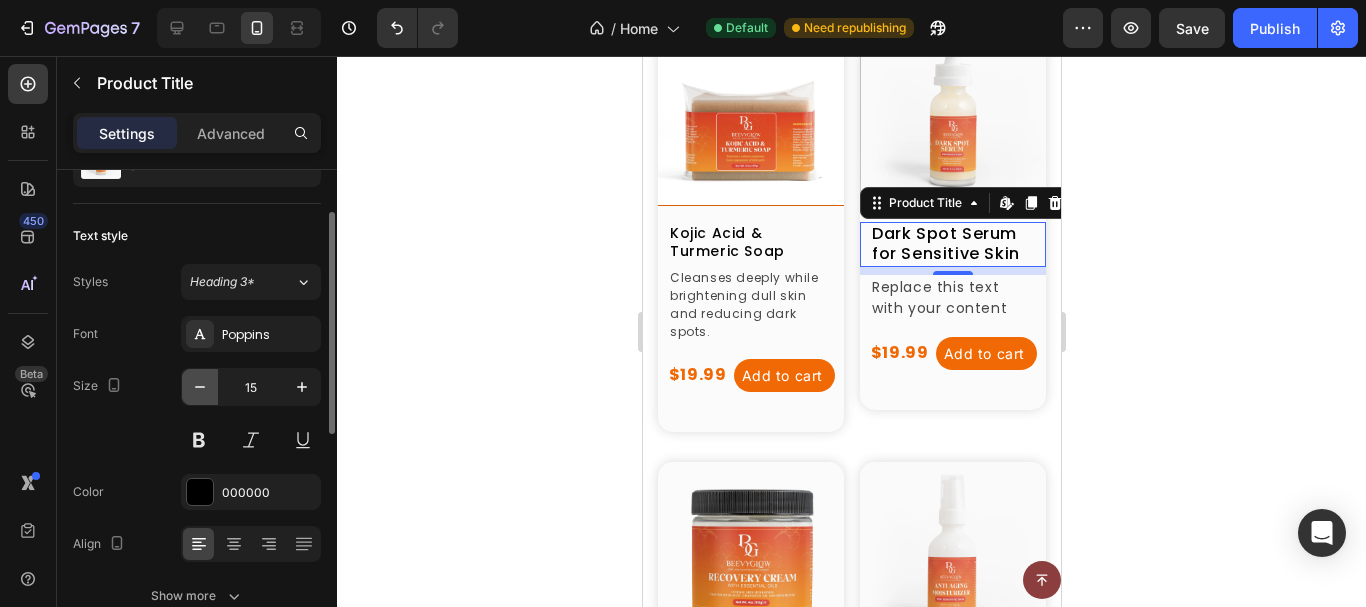 click 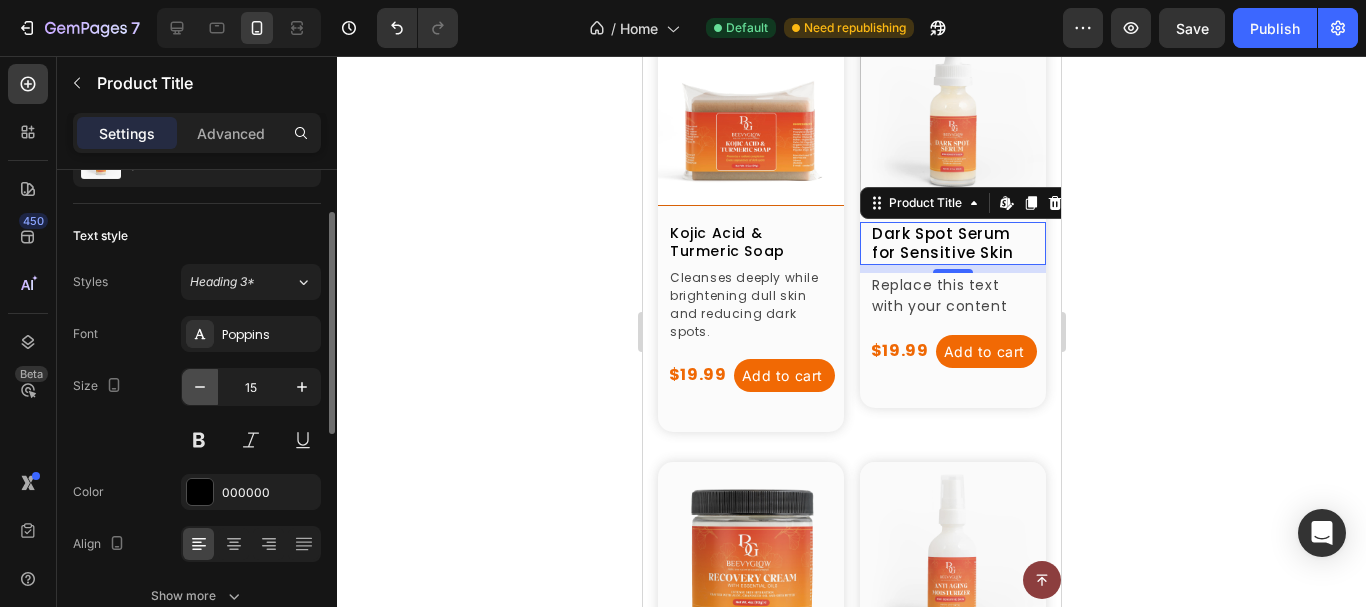 type on "14" 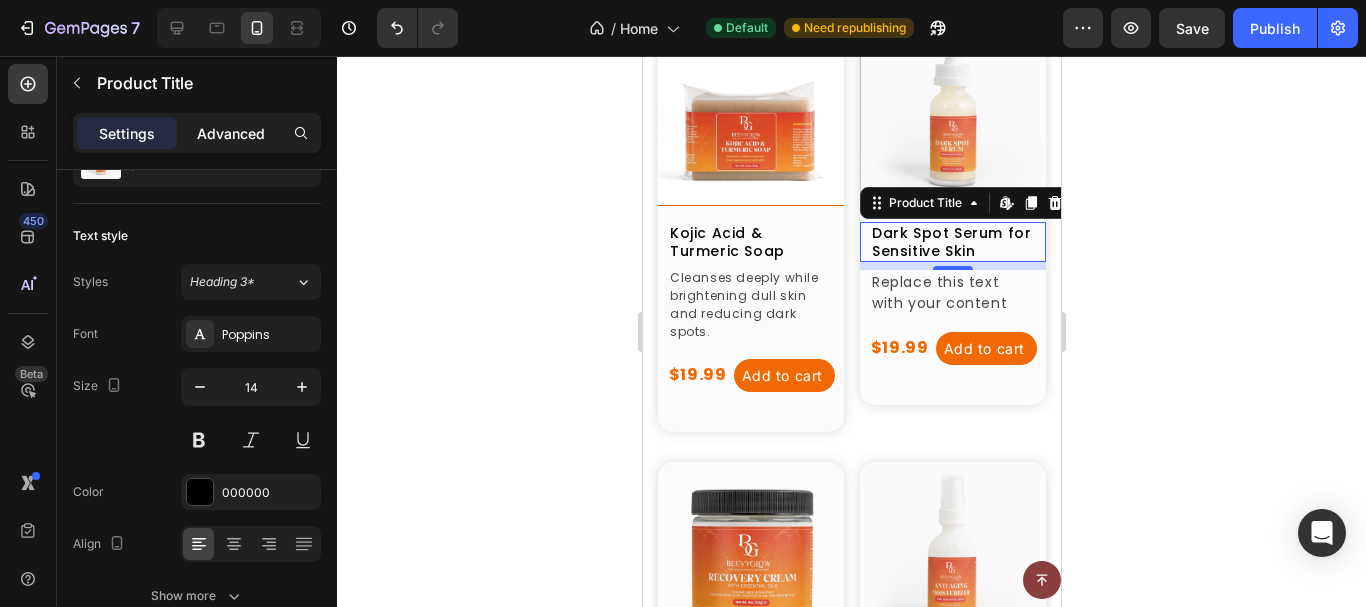 click on "Advanced" at bounding box center [231, 133] 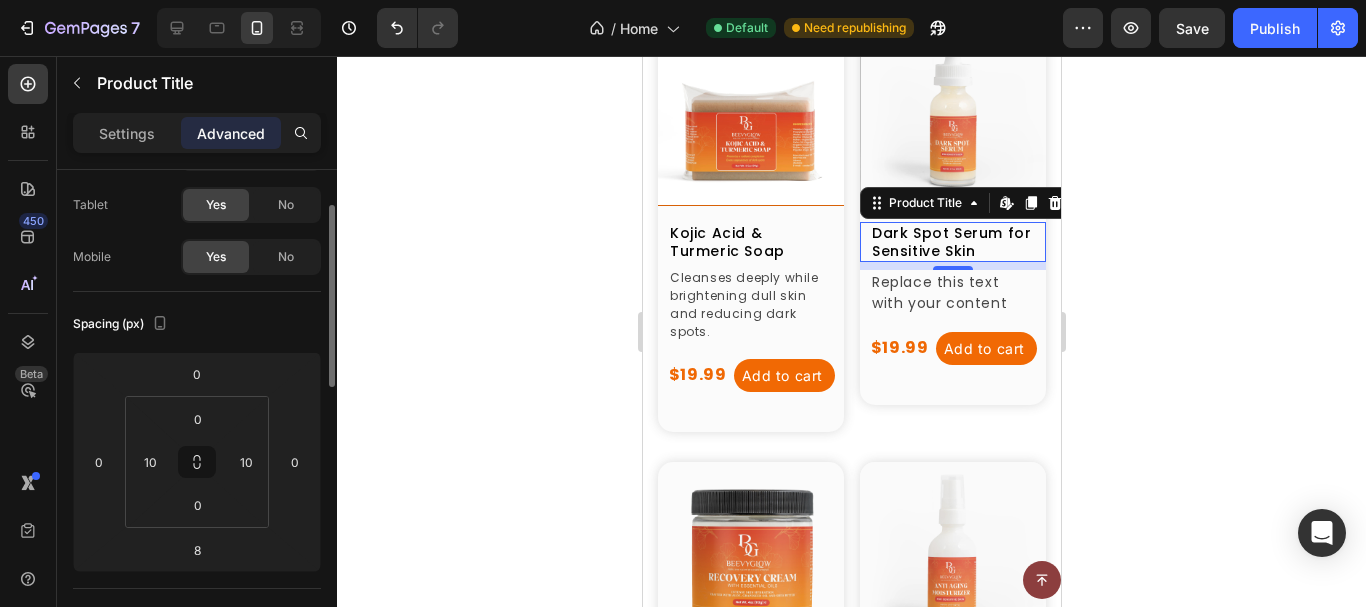 scroll, scrollTop: 589, scrollLeft: 0, axis: vertical 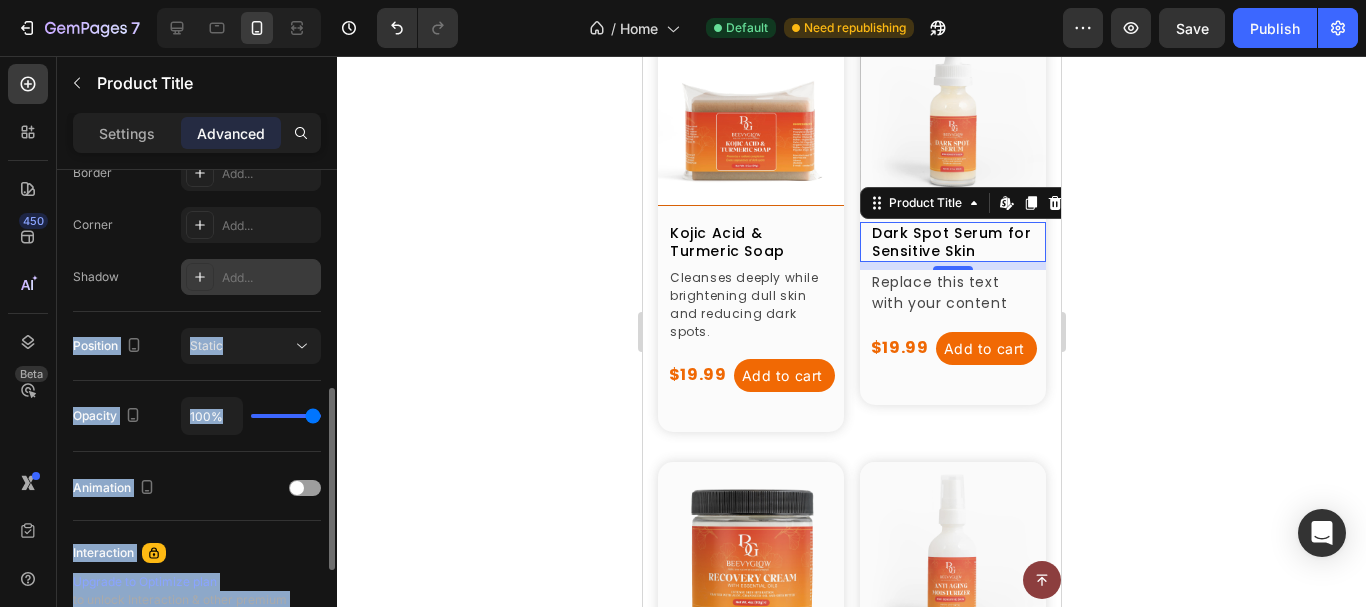 drag, startPoint x: 322, startPoint y: 214, endPoint x: 315, endPoint y: 273, distance: 59.413803 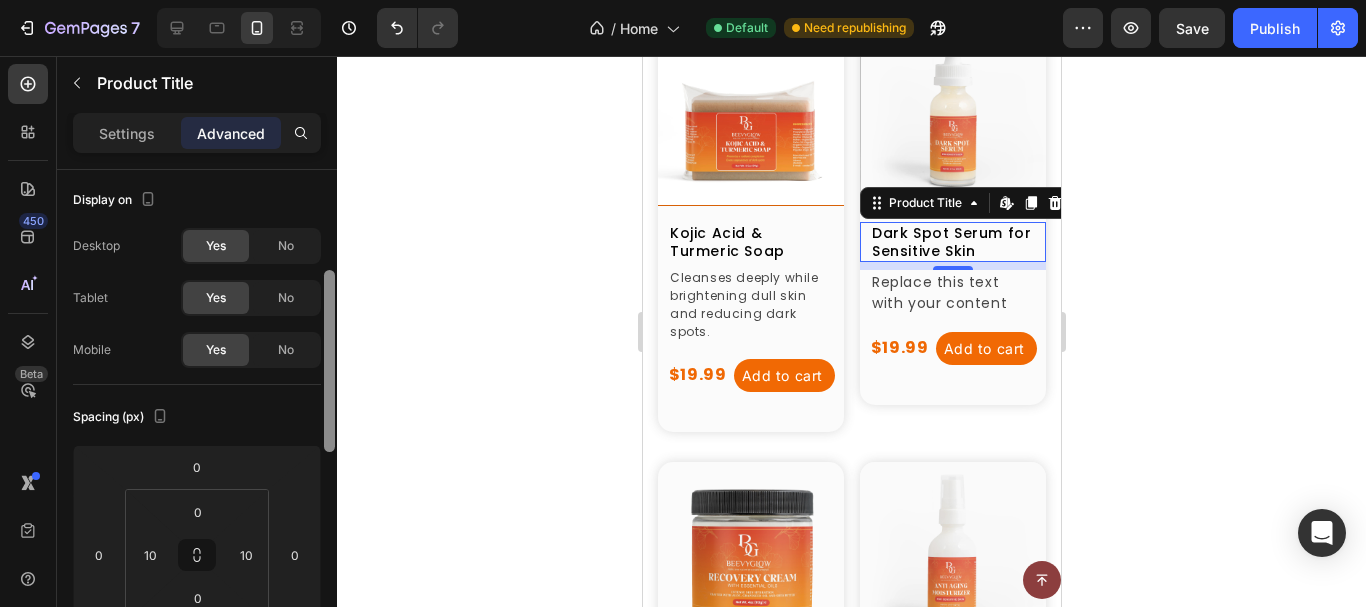 scroll, scrollTop: 0, scrollLeft: 0, axis: both 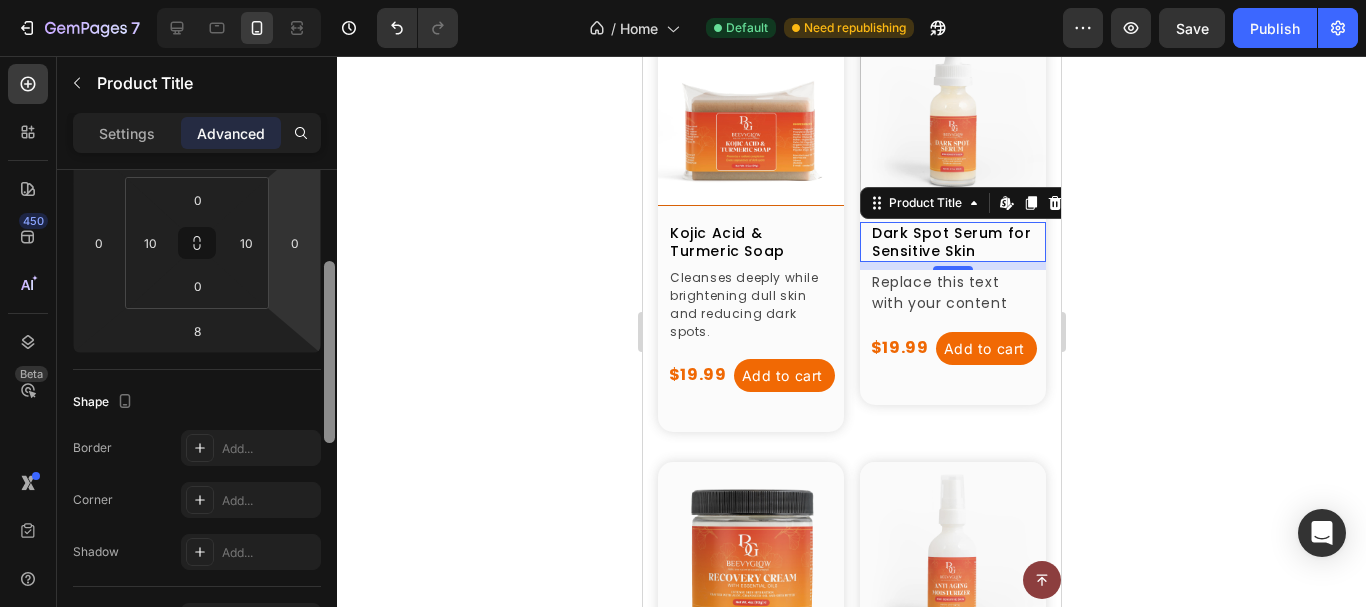 drag, startPoint x: 330, startPoint y: 406, endPoint x: 289, endPoint y: 308, distance: 106.23088 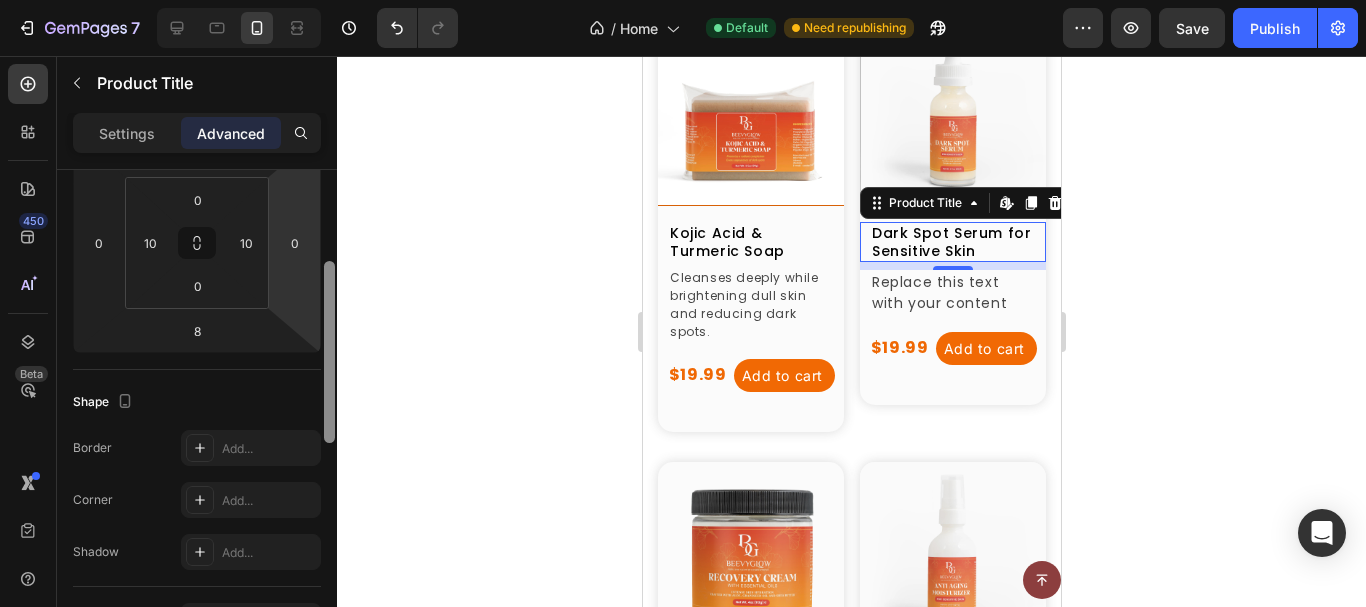 click on "Display on Desktop Yes No Tablet Yes No Mobile Yes No Spacing (px) 0 0 8 0 0 10 0 10 Shape Border Add... Corner Add... Shadow Add... Position Static Opacity 100% Animation Interaction Upgrade to Optimize plan  to unlock Interaction & other premium features. CSS class Delete element" at bounding box center [197, 417] 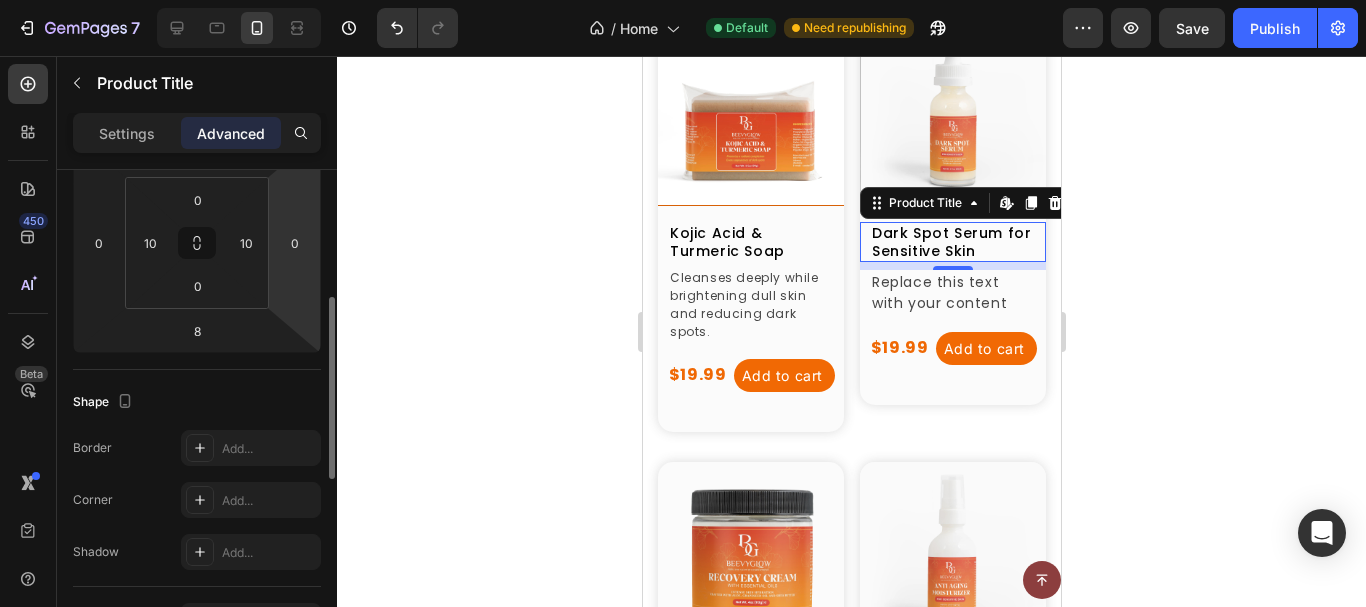 scroll, scrollTop: 322, scrollLeft: 0, axis: vertical 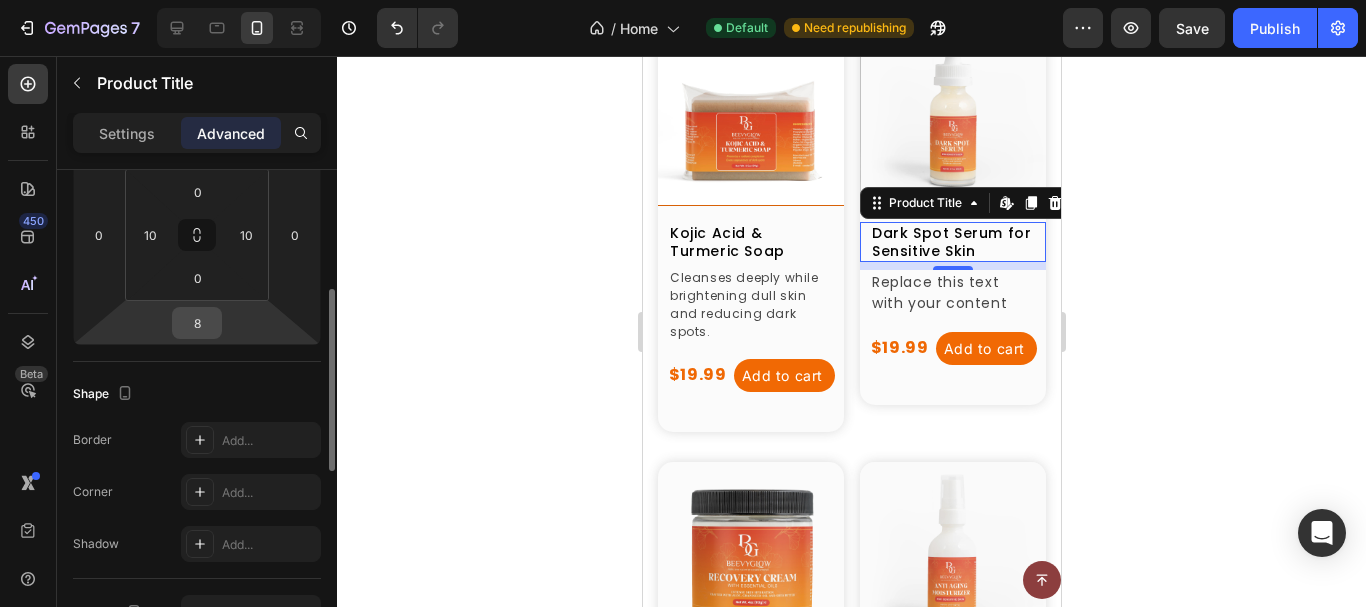 click on "8" at bounding box center [197, 323] 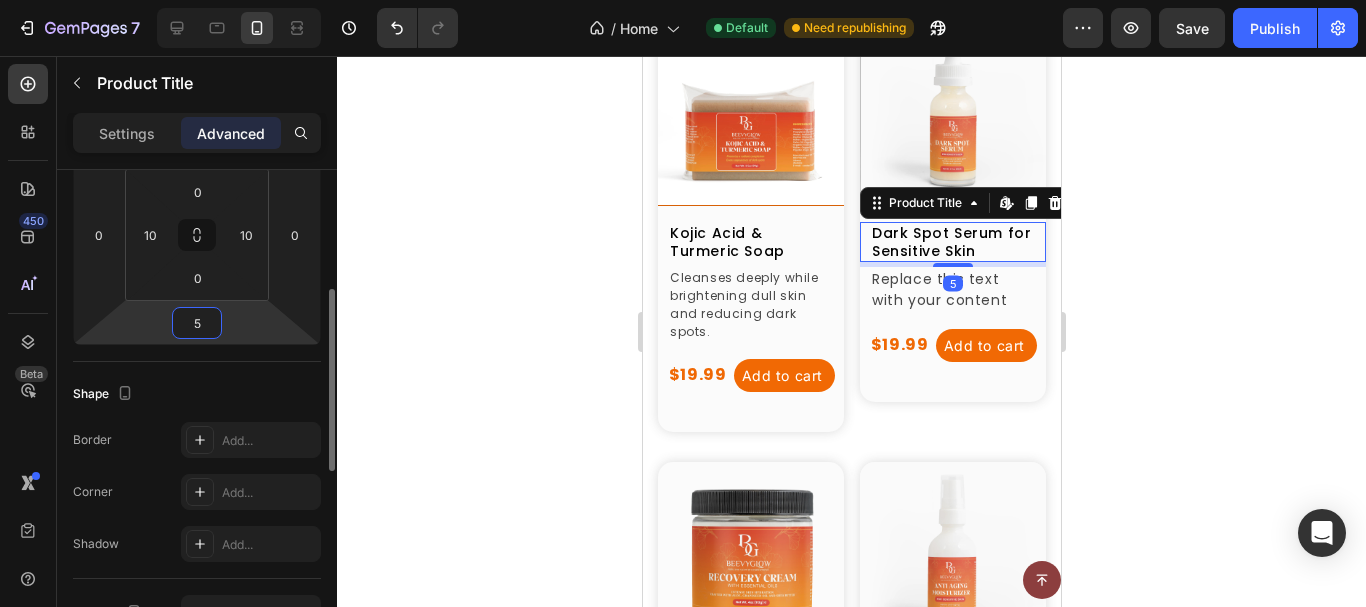 type on "5" 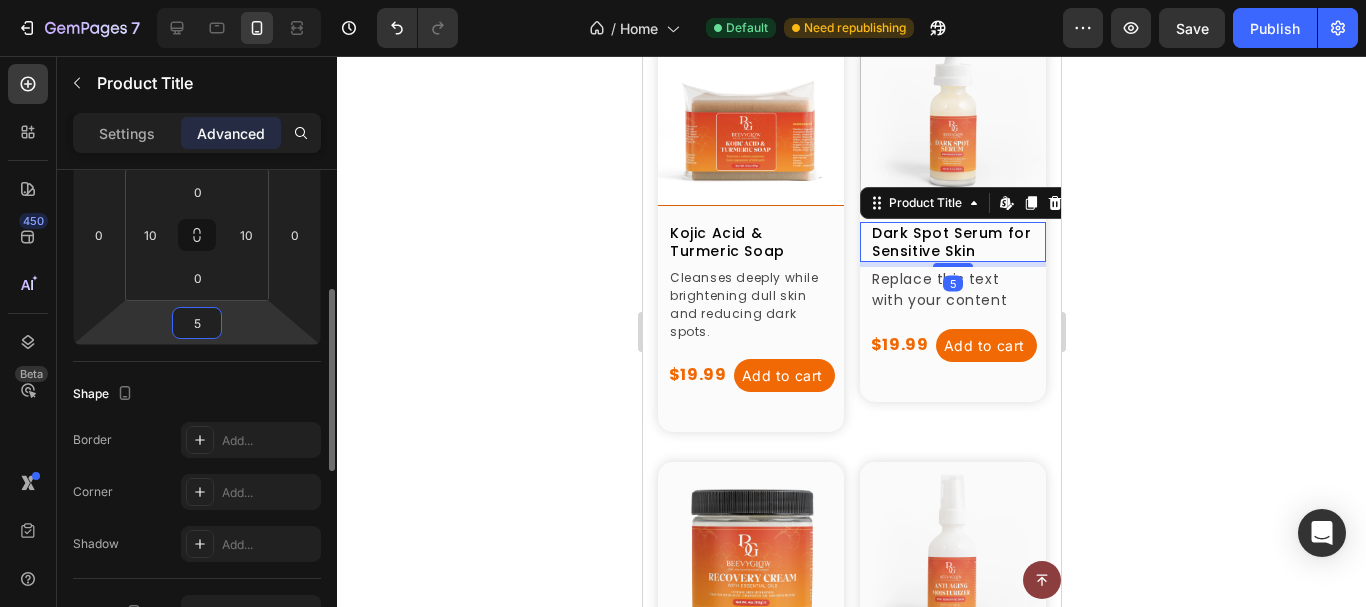 click on "Shape Border Add... Corner Add... Shadow Add..." 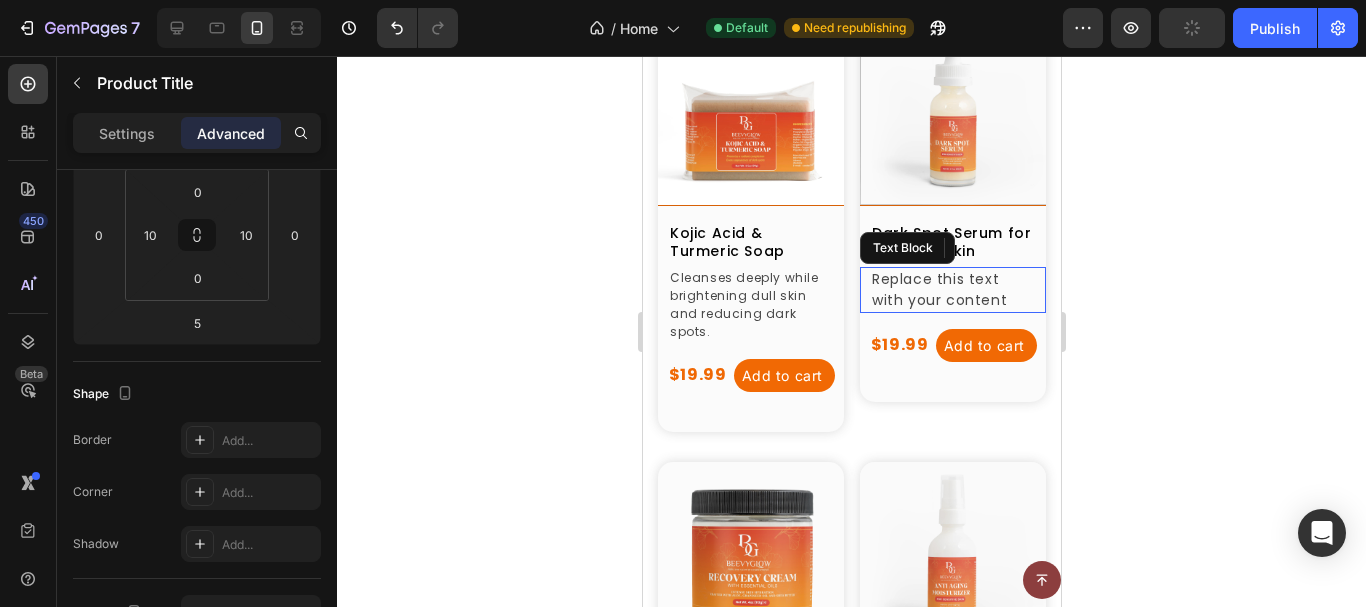click on "Replace this text with your content" at bounding box center (952, 290) 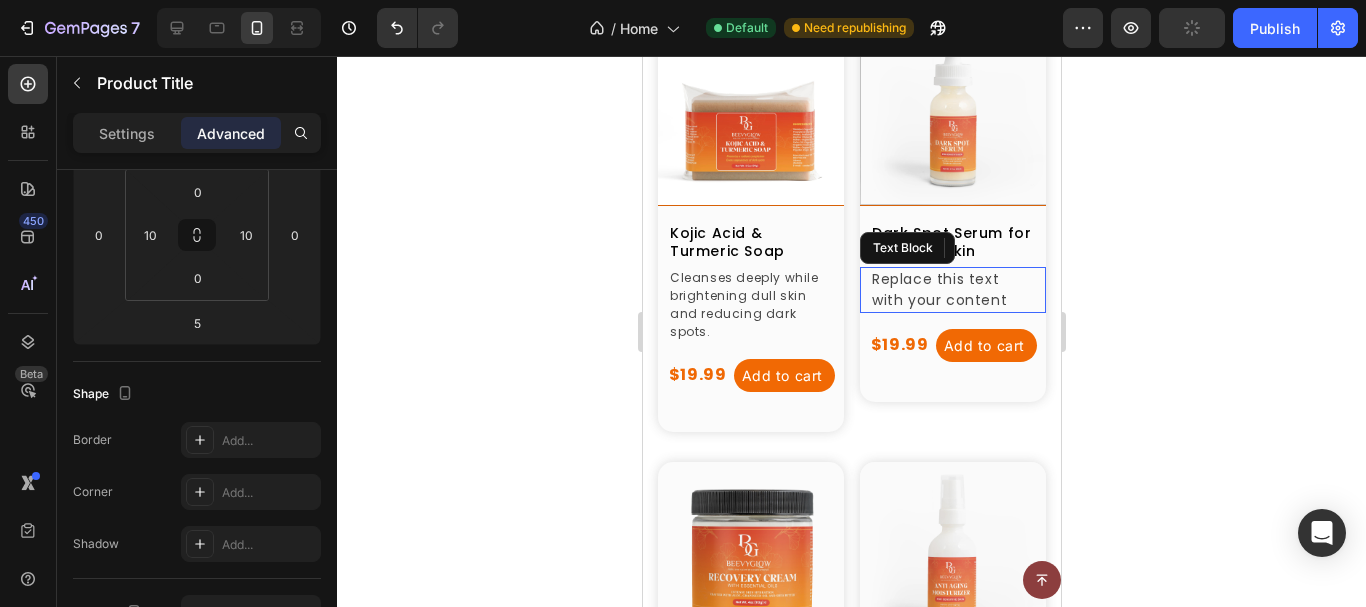 click on "Replace this text with your content" at bounding box center [952, 290] 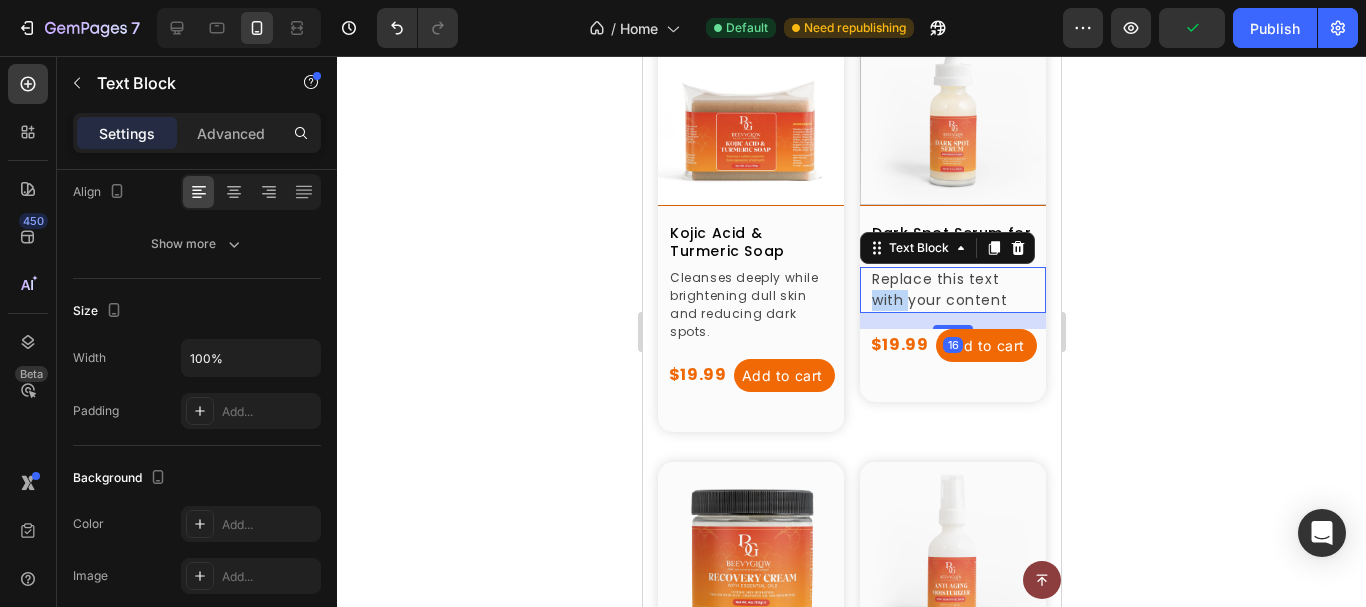 scroll, scrollTop: 0, scrollLeft: 0, axis: both 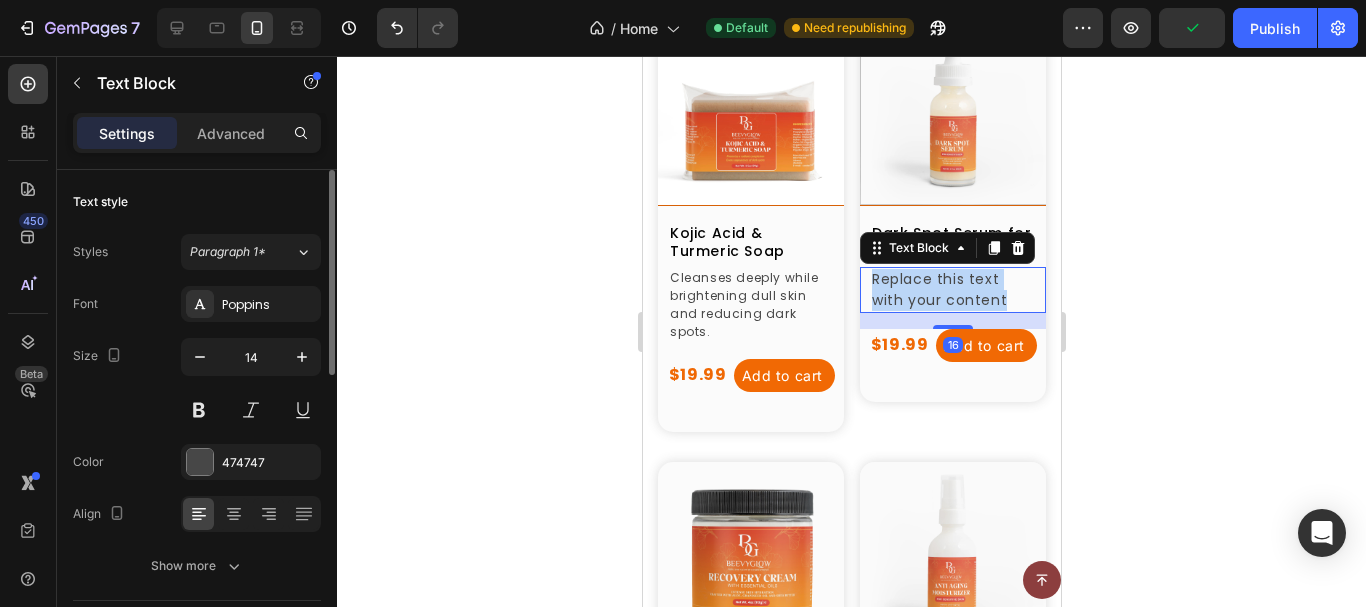 click on "Replace this text with your content" at bounding box center (952, 290) 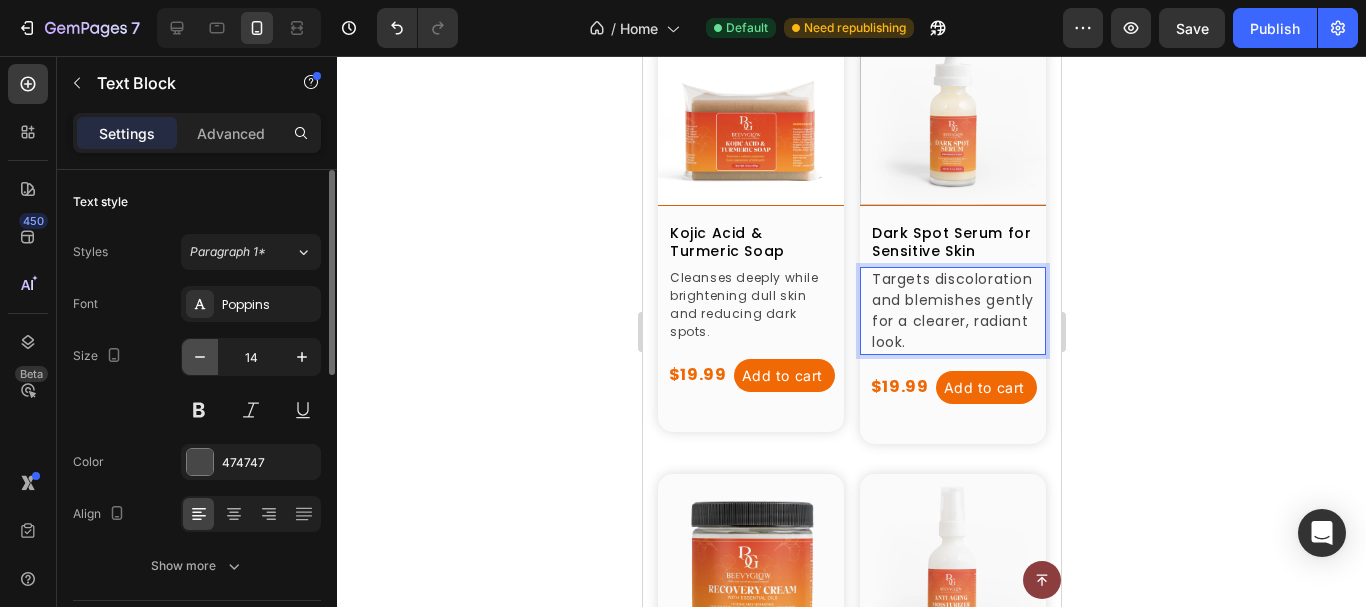 click at bounding box center (200, 357) 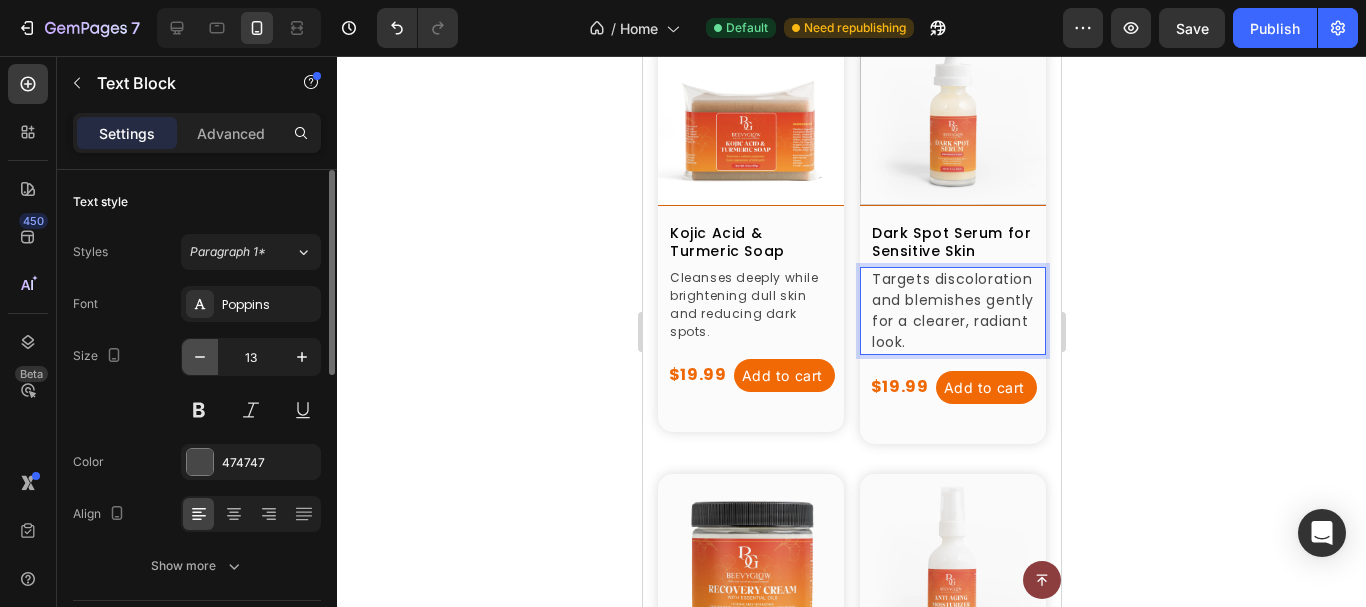 click at bounding box center [200, 357] 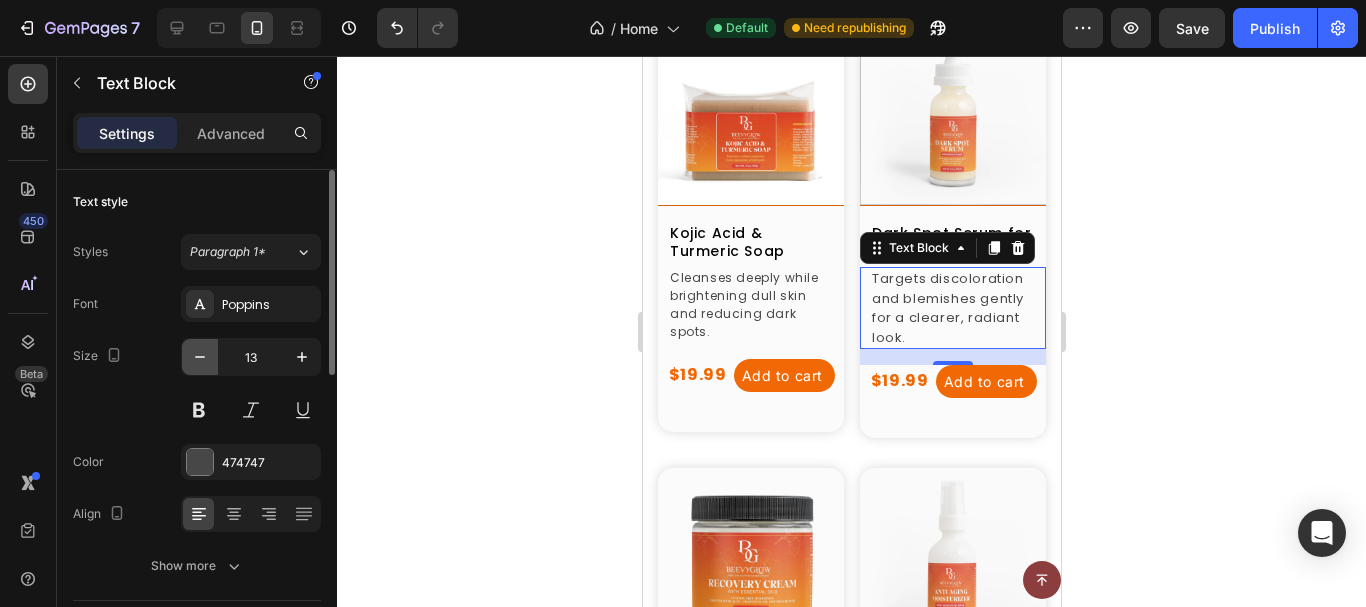 type on "12" 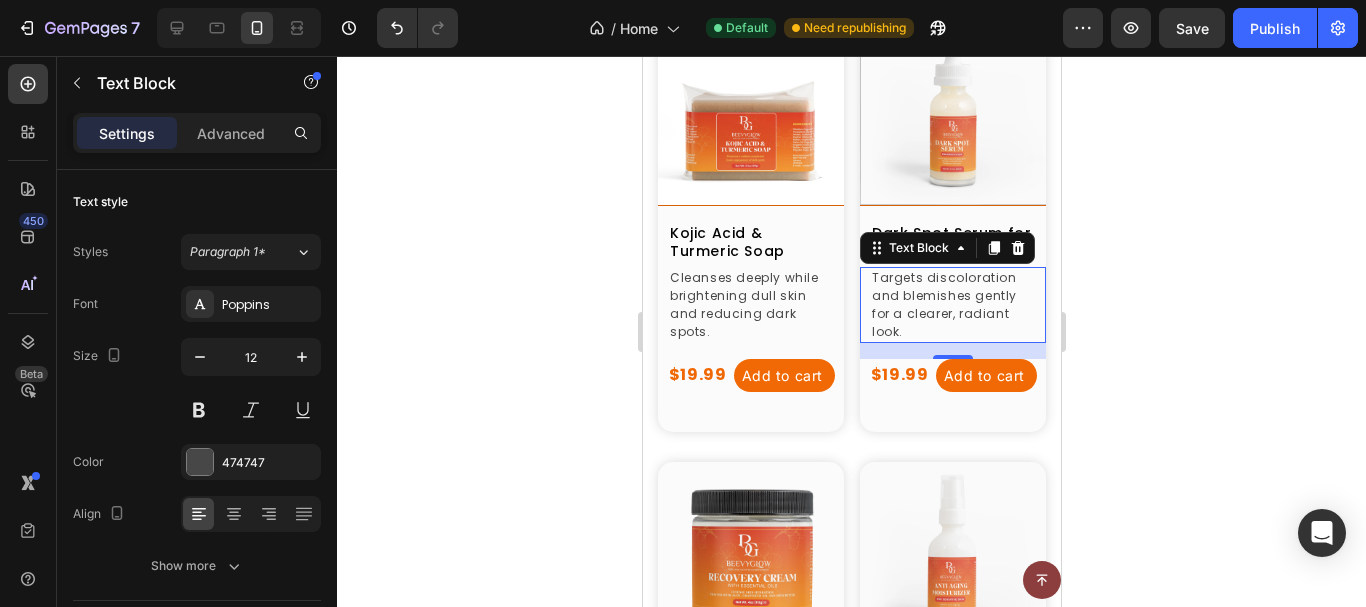 click 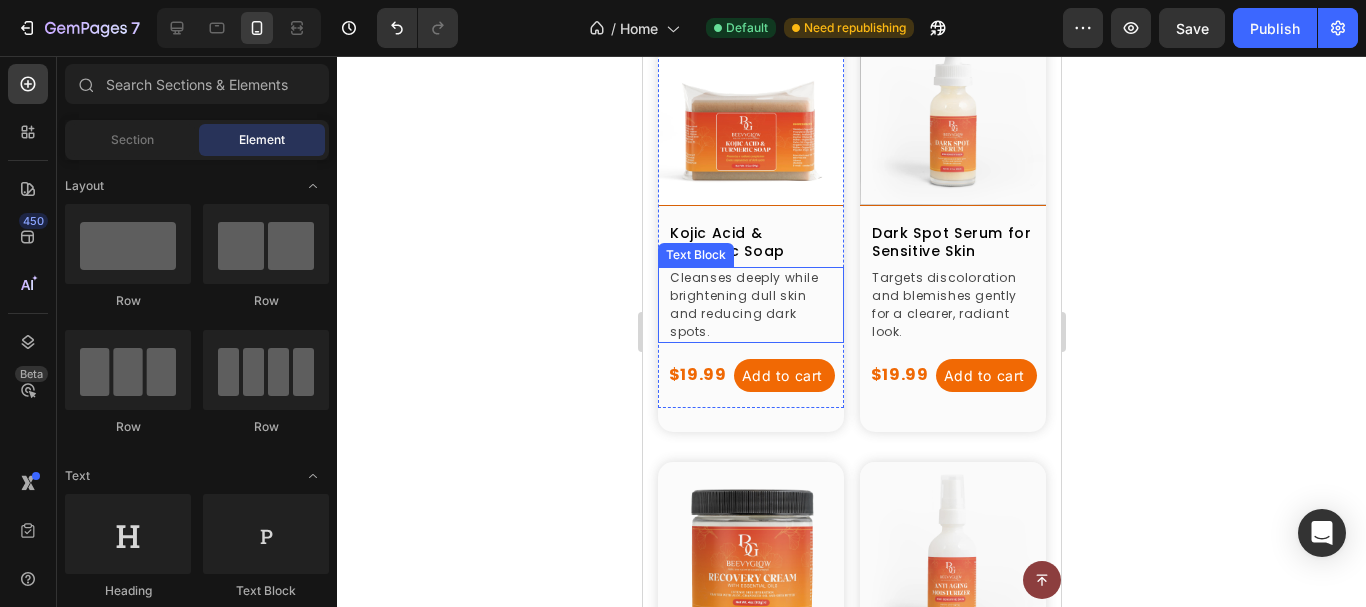 click on "Cleanses deeply while brightening dull skin and reducing dark spots." at bounding box center [750, 305] 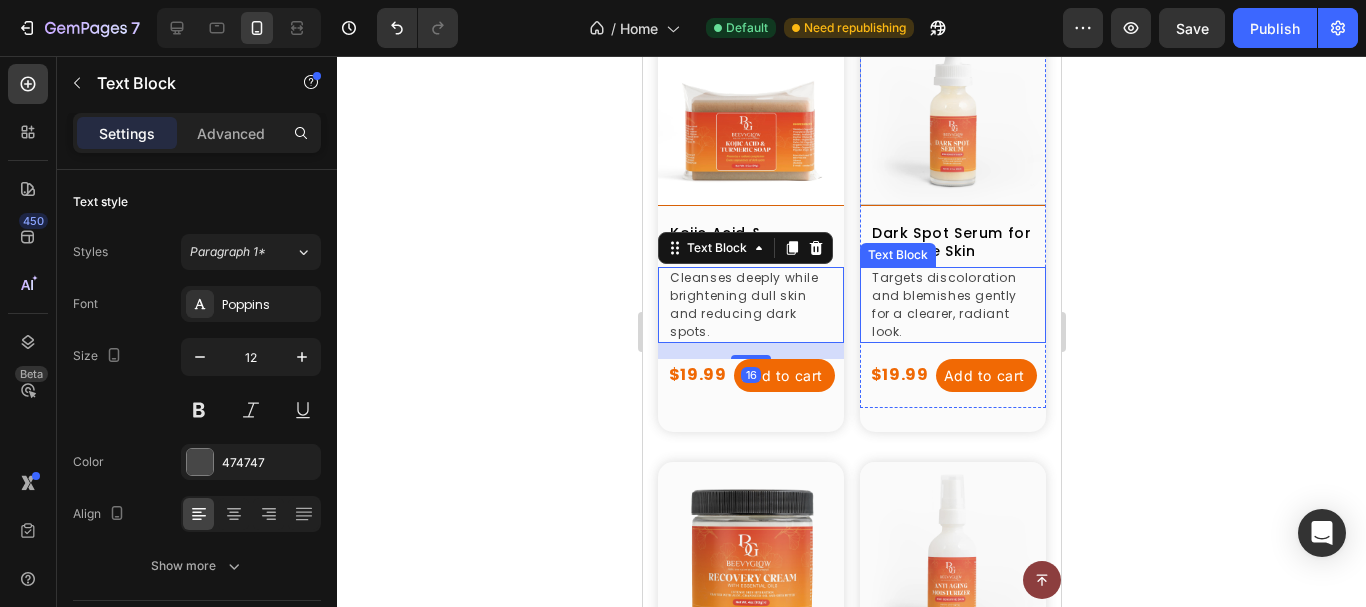 click on "Targets discoloration and blemishes gently for a clearer, radiant look." at bounding box center [952, 305] 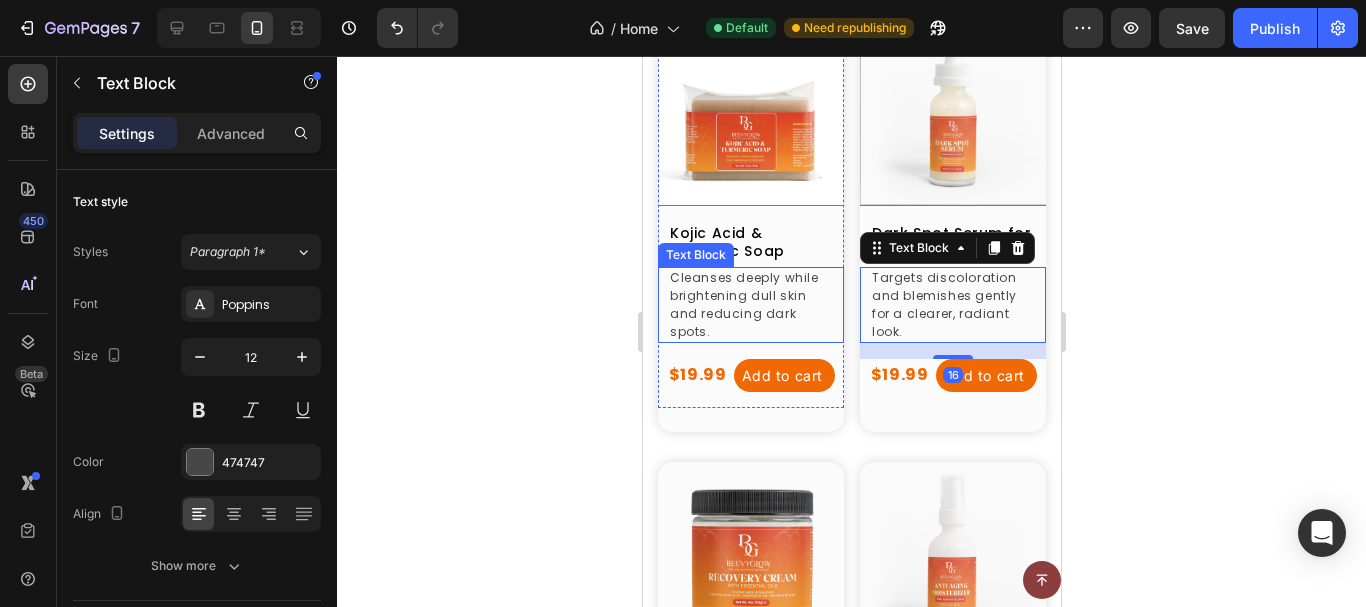 click on "Cleanses deeply while brightening dull skin and reducing dark spots." at bounding box center (750, 305) 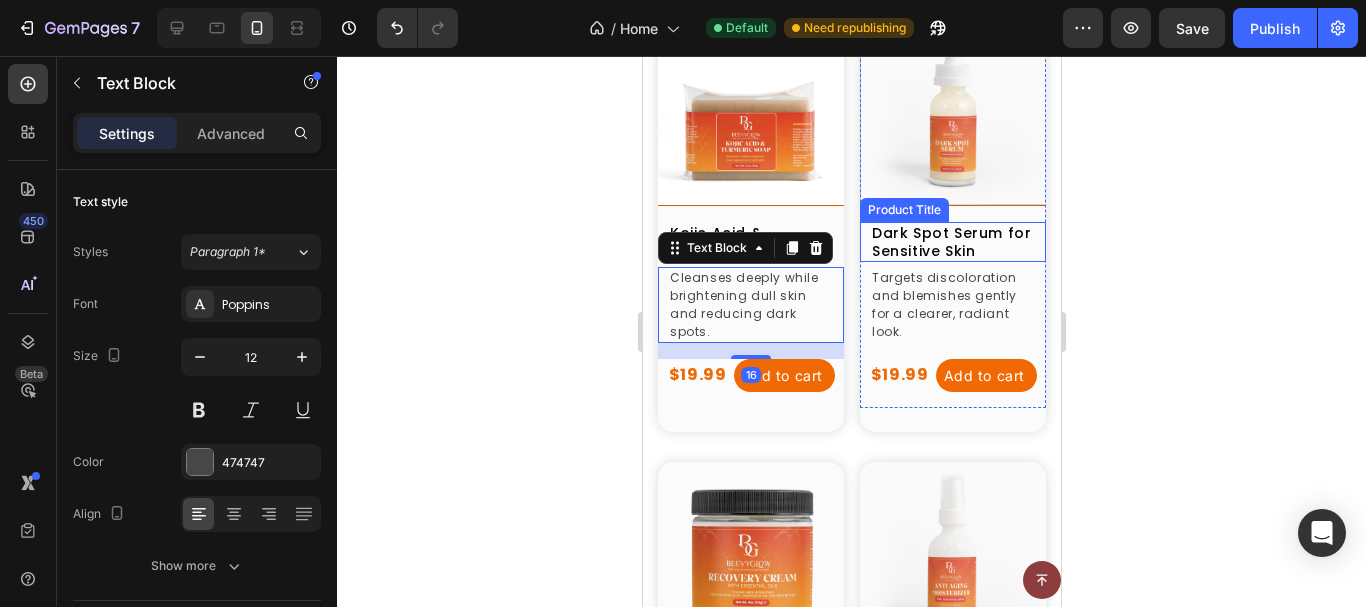 click on "Dark Spot Serum for Sensitive Skin" at bounding box center [952, 242] 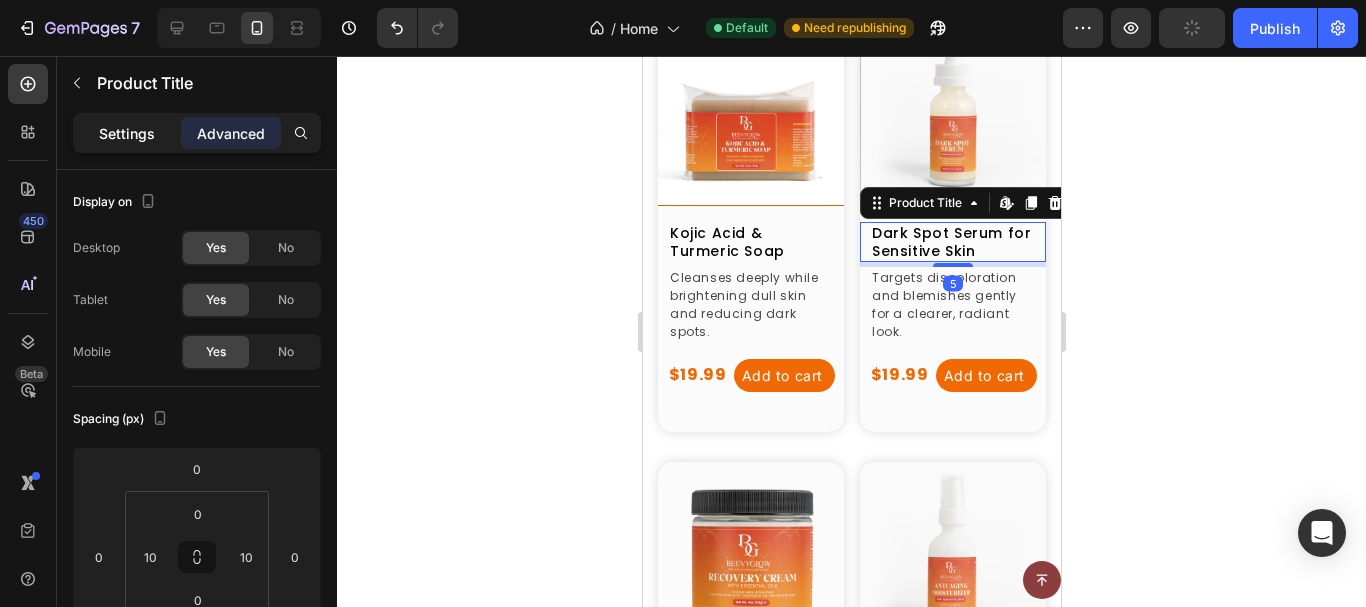 click on "Settings" at bounding box center (127, 133) 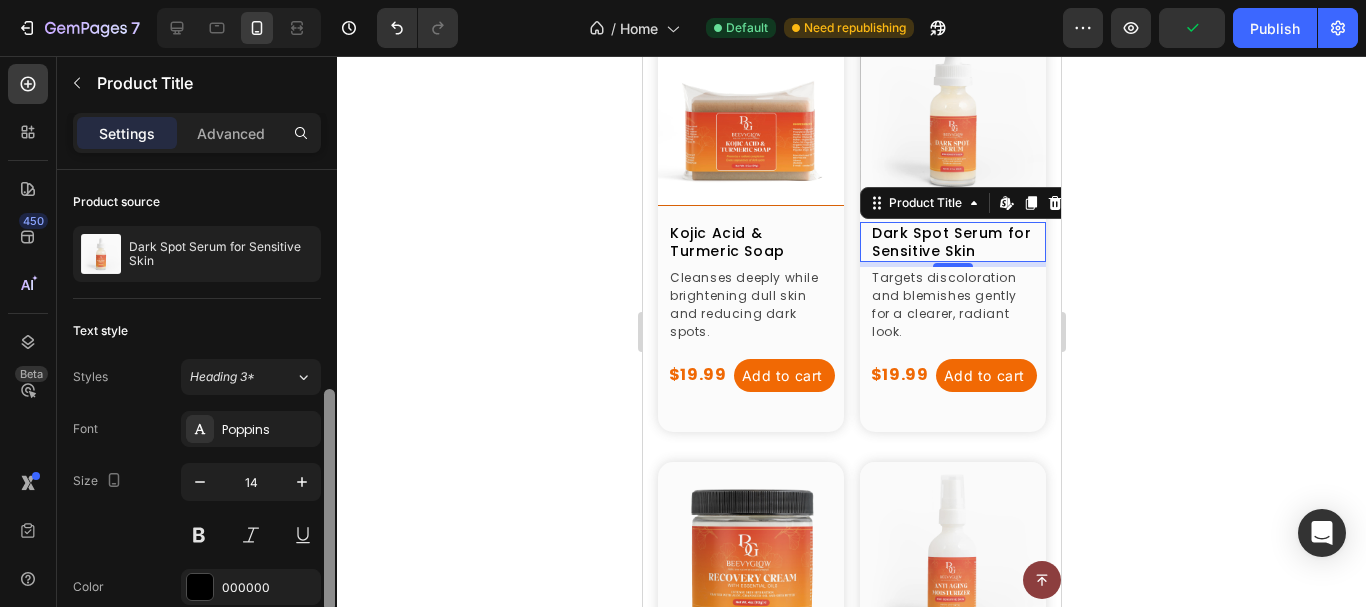 scroll, scrollTop: 151, scrollLeft: 0, axis: vertical 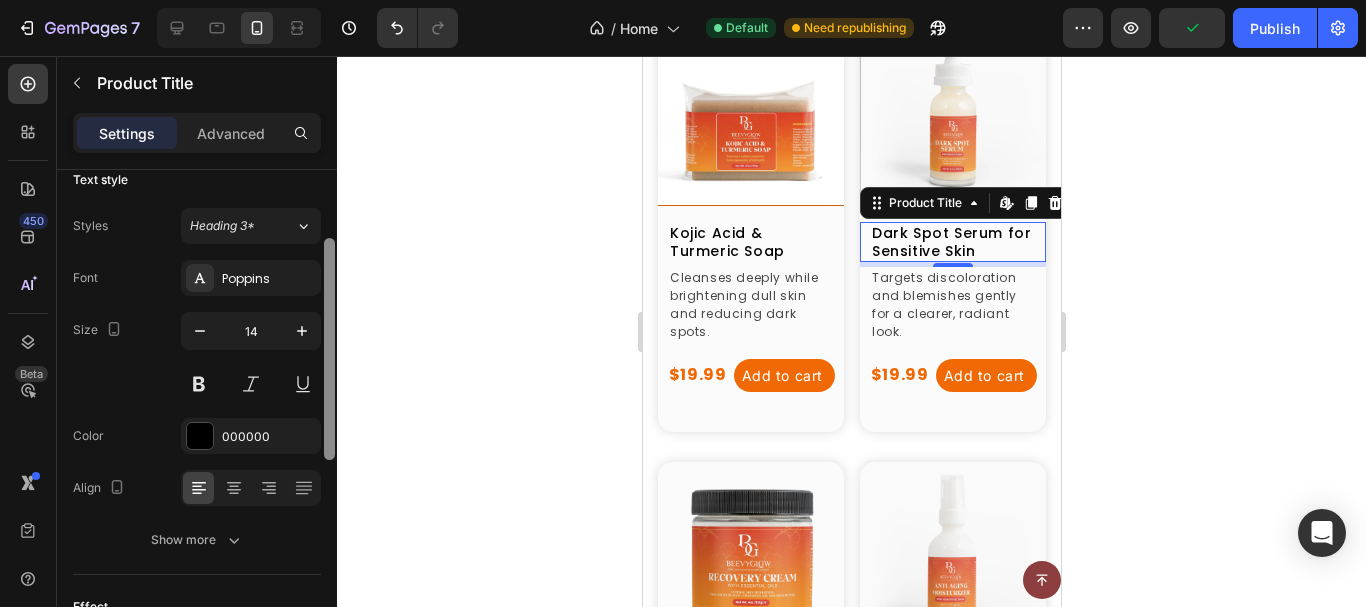 drag, startPoint x: 327, startPoint y: 196, endPoint x: 323, endPoint y: 264, distance: 68.117546 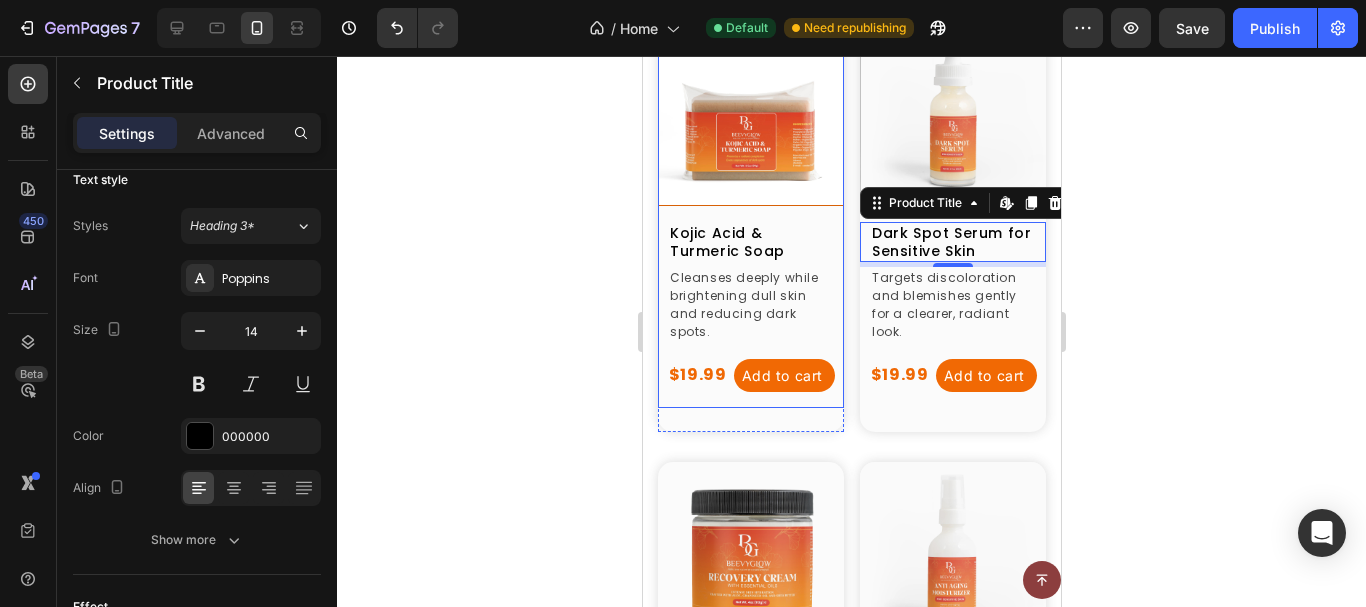 click on "Kojic Acid & Turmeric Soap" at bounding box center [750, 242] 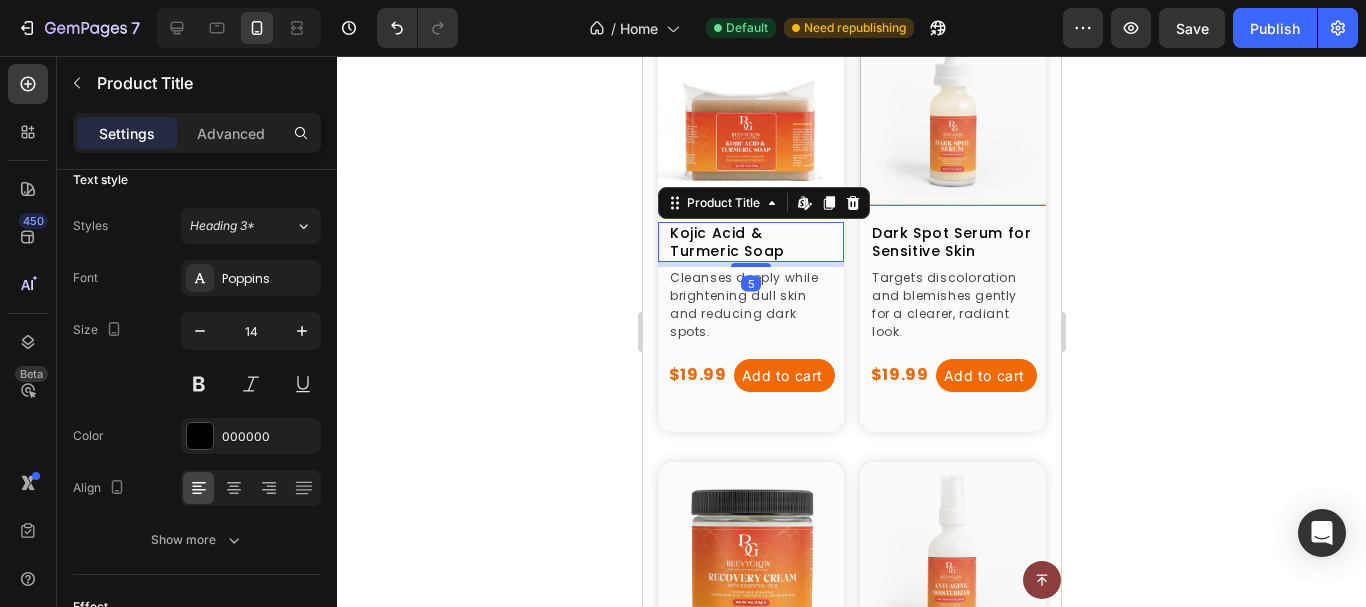click 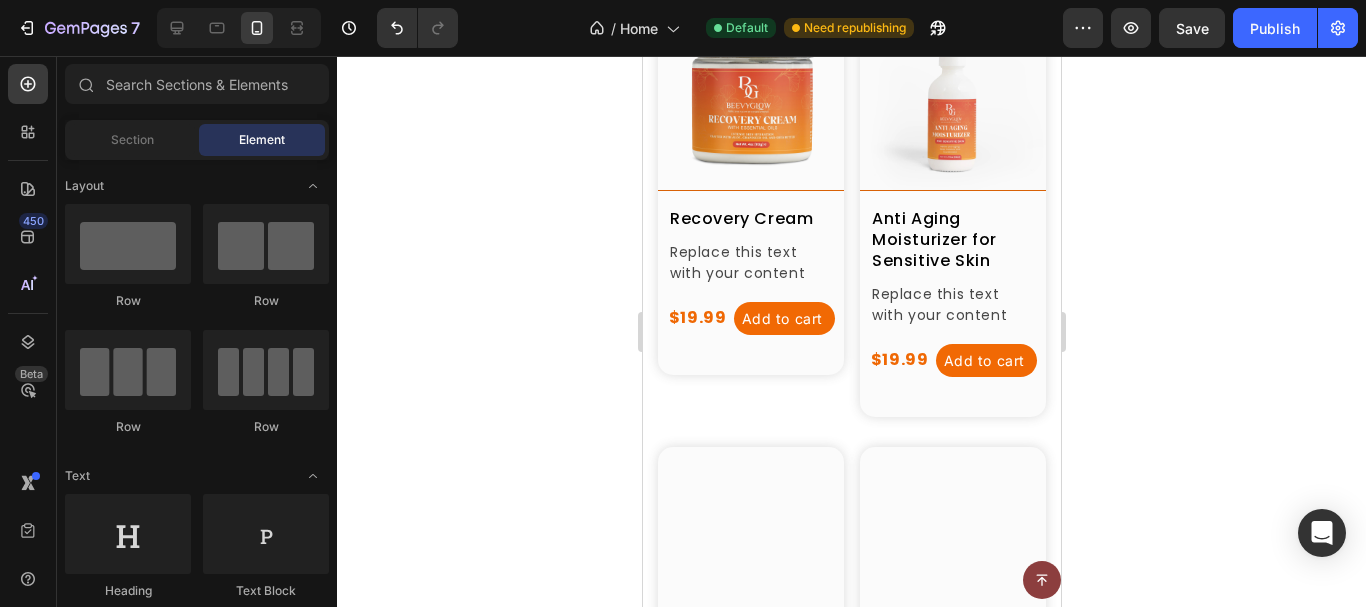 scroll, scrollTop: 1510, scrollLeft: 0, axis: vertical 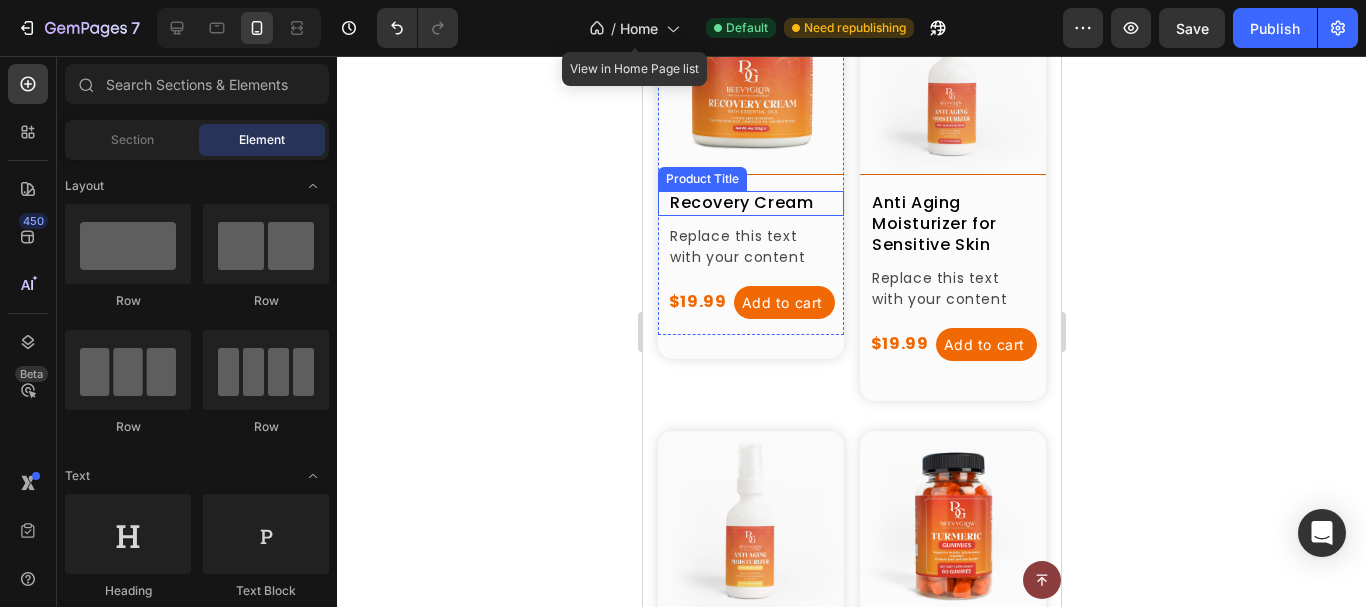 click on "Recovery Cream" at bounding box center [750, 203] 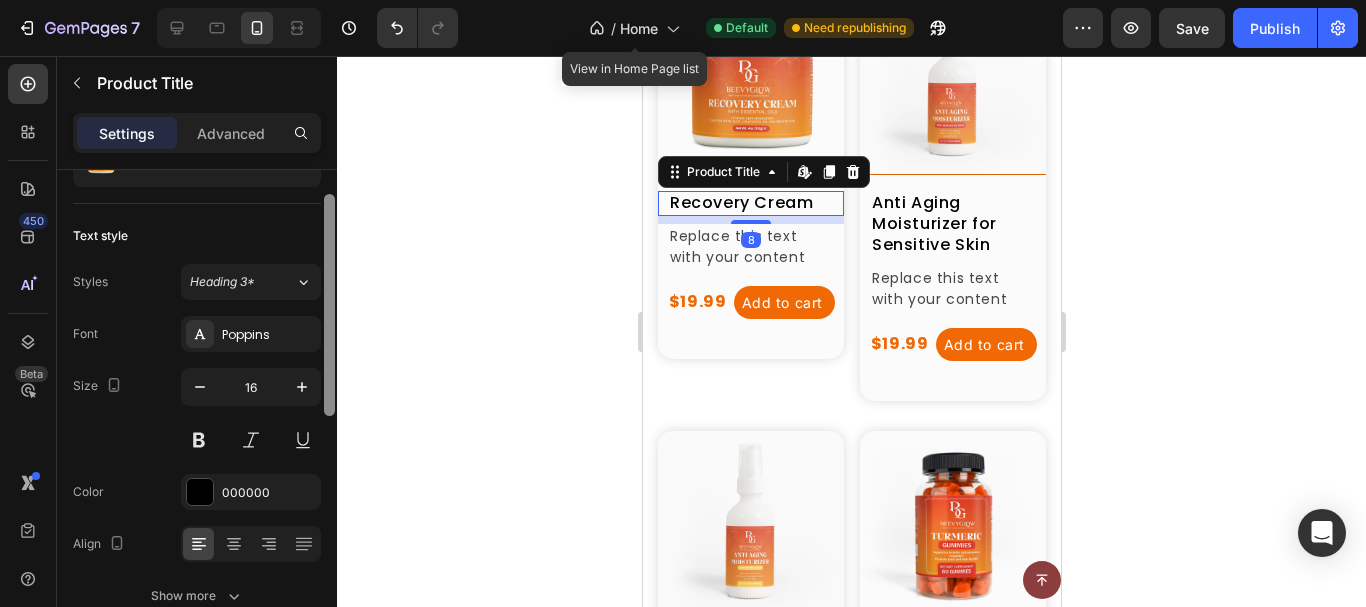 drag, startPoint x: 326, startPoint y: 238, endPoint x: 298, endPoint y: 292, distance: 60.827625 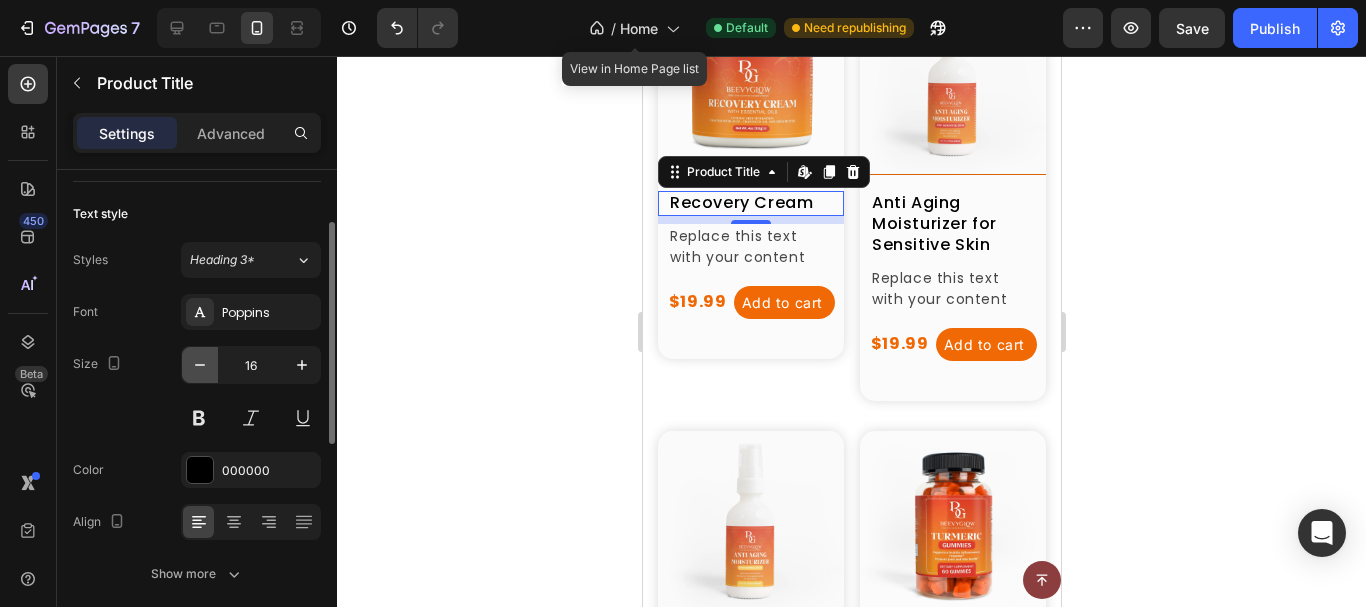 click 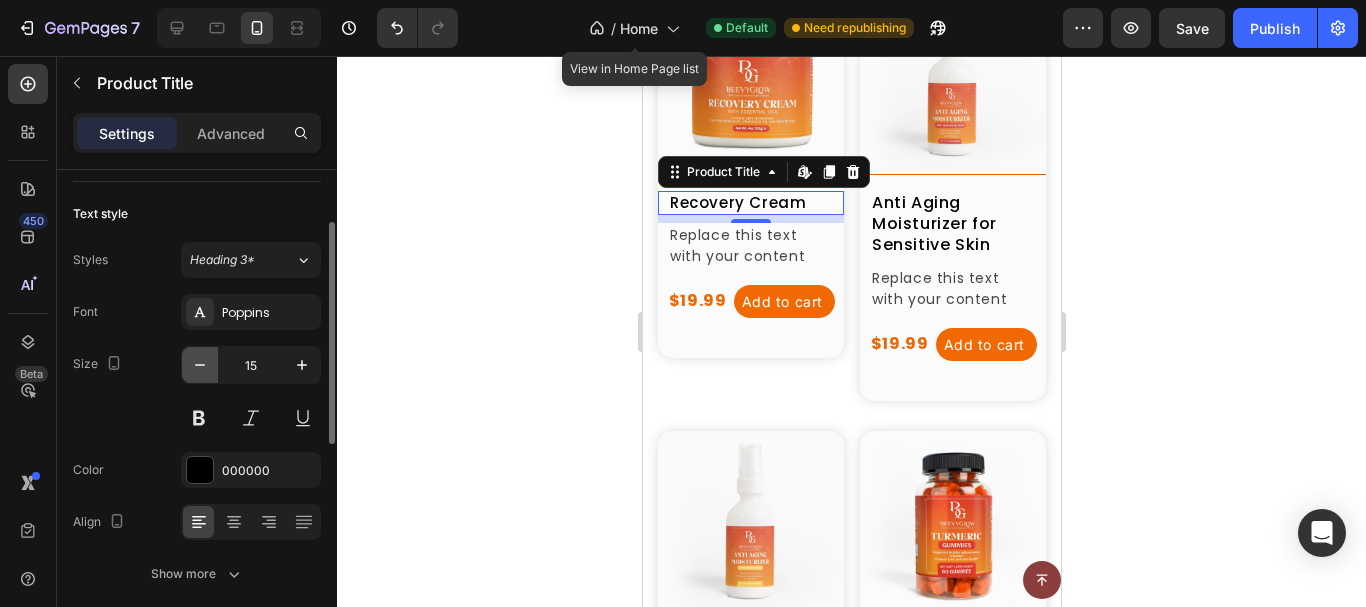 click 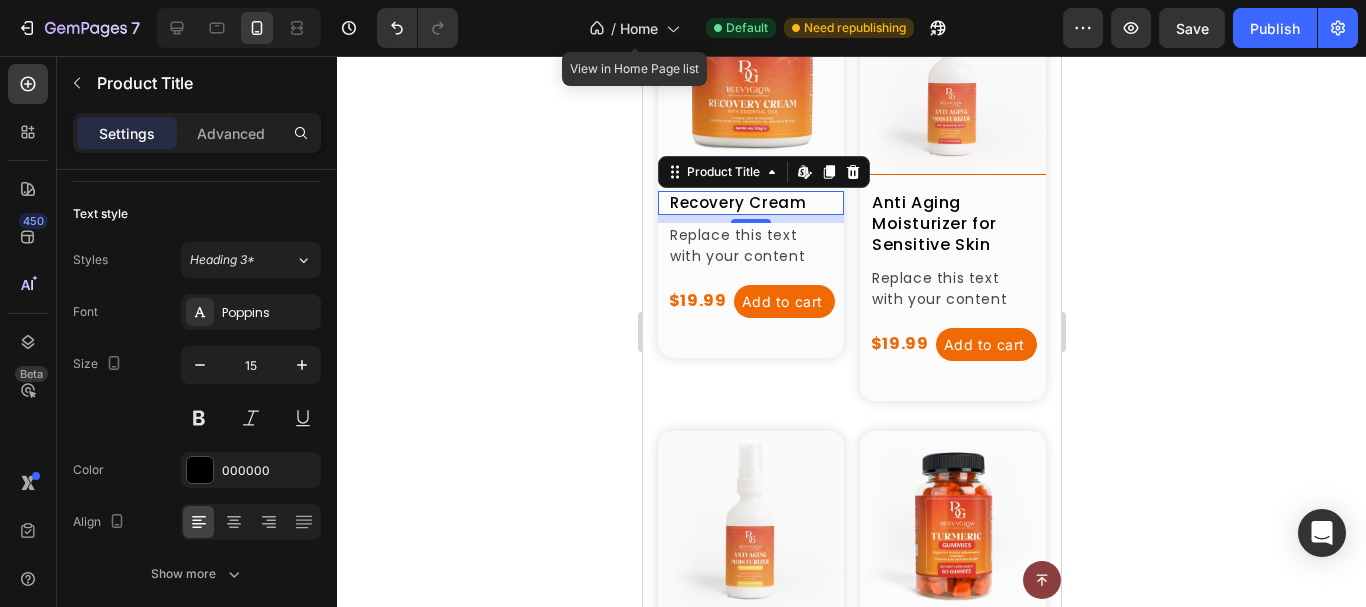 type on "14" 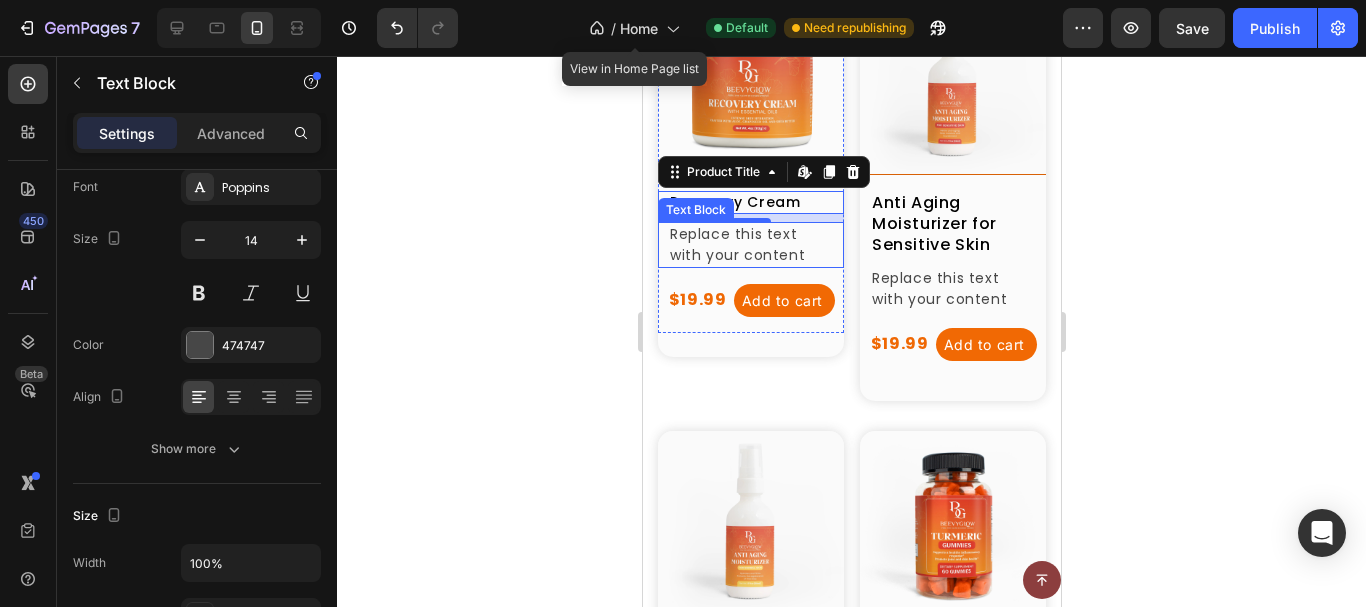 click on "Replace this text with your content" at bounding box center [750, 245] 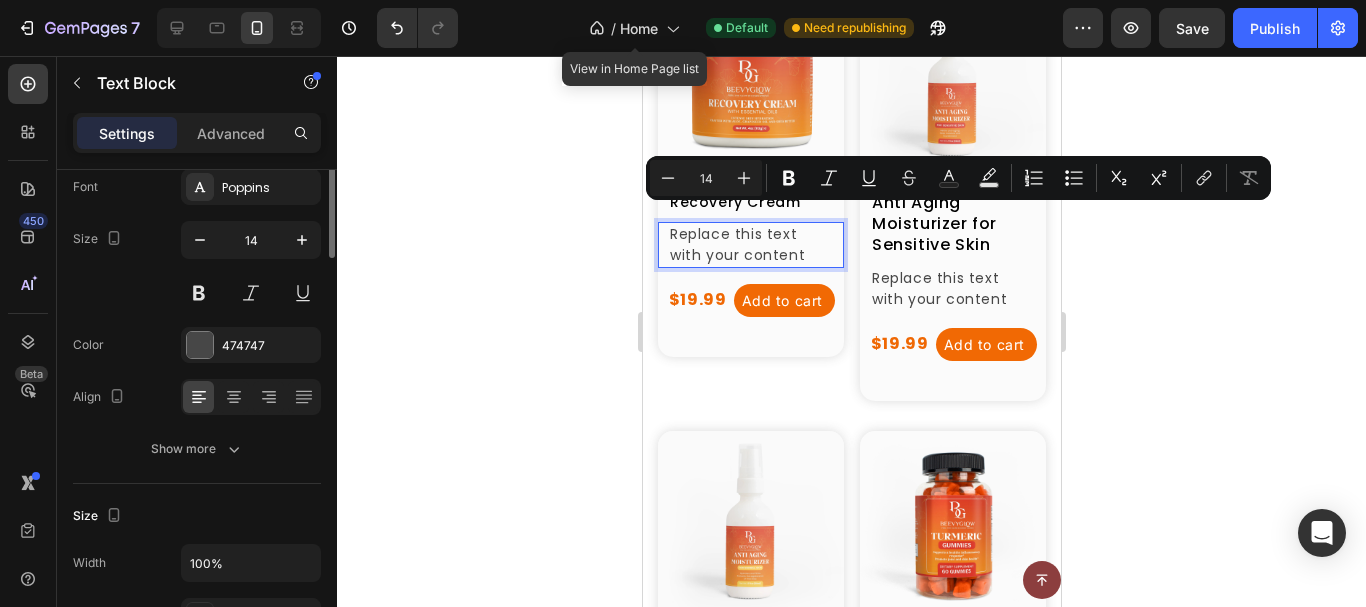 scroll, scrollTop: 0, scrollLeft: 0, axis: both 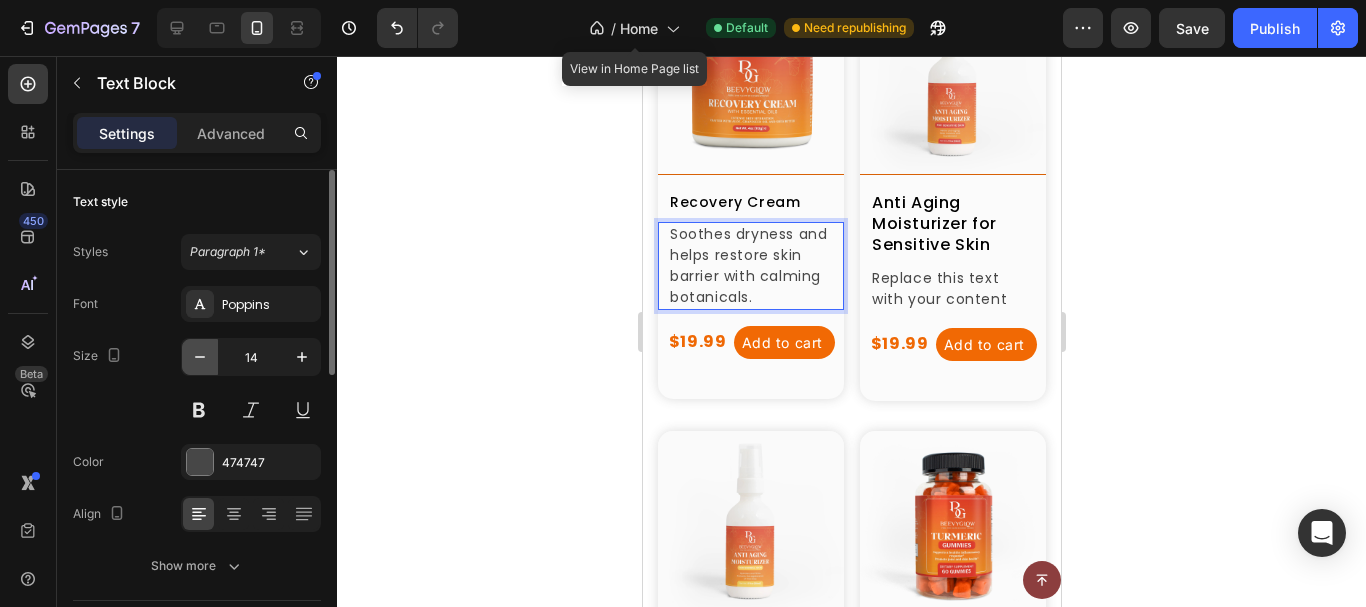 click 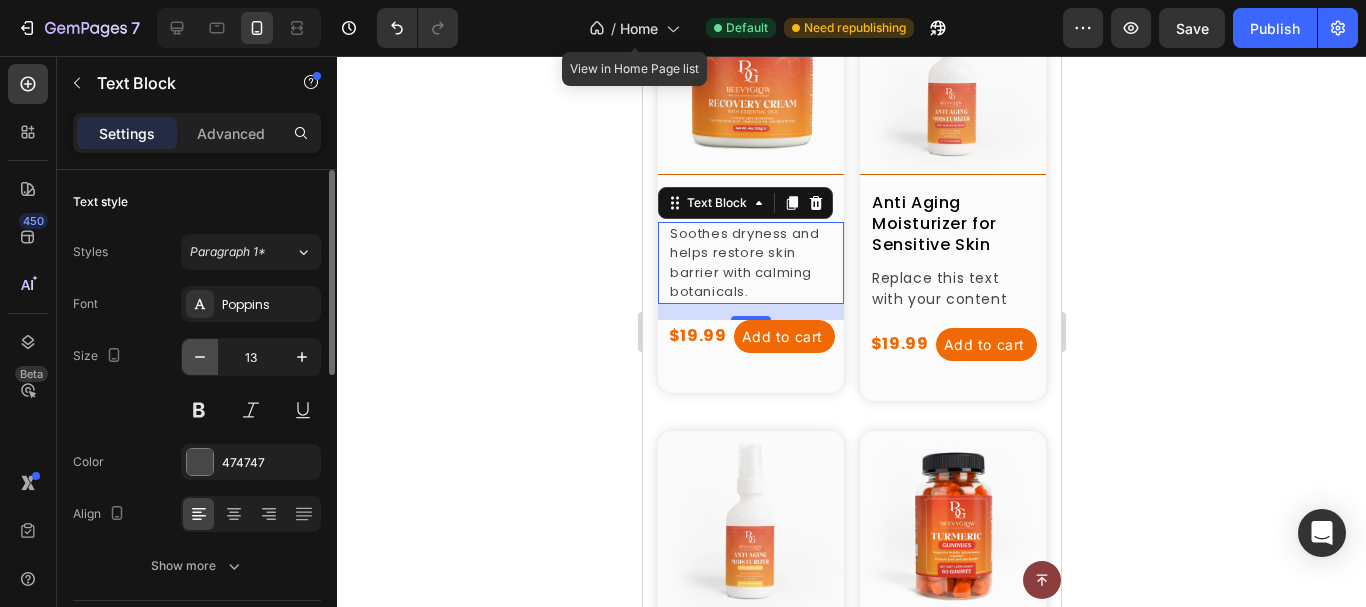 click 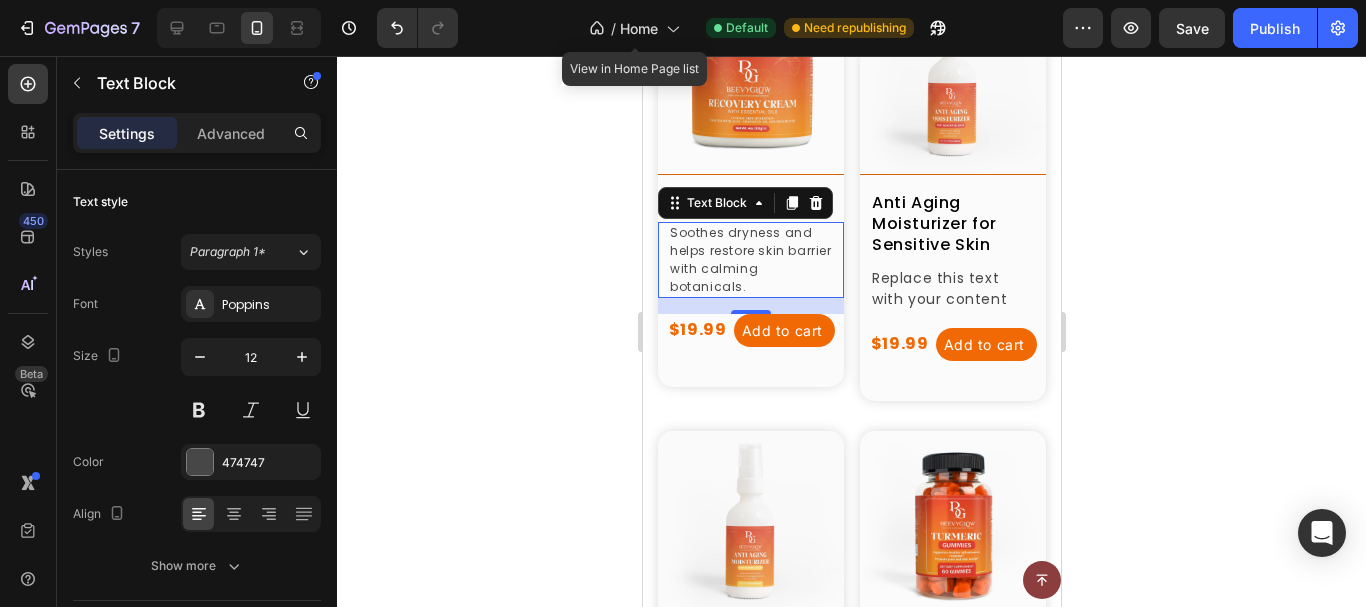 click 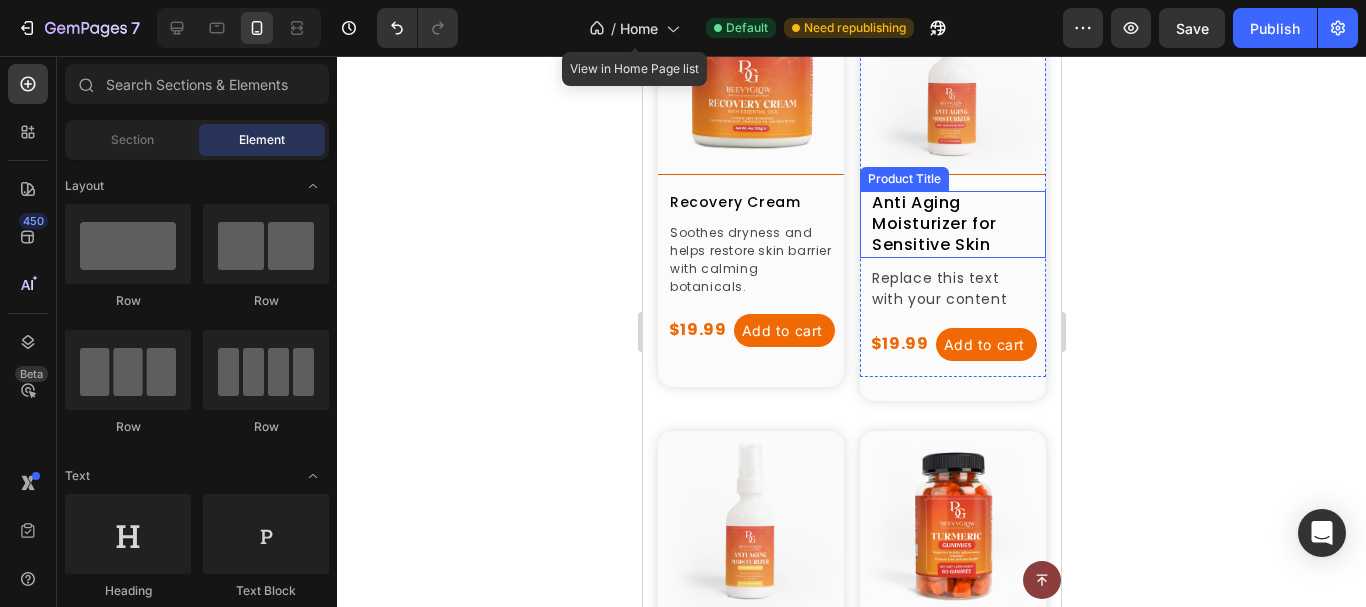 click on "Anti Aging Moisturizer for Sensitive Skin" at bounding box center [952, 224] 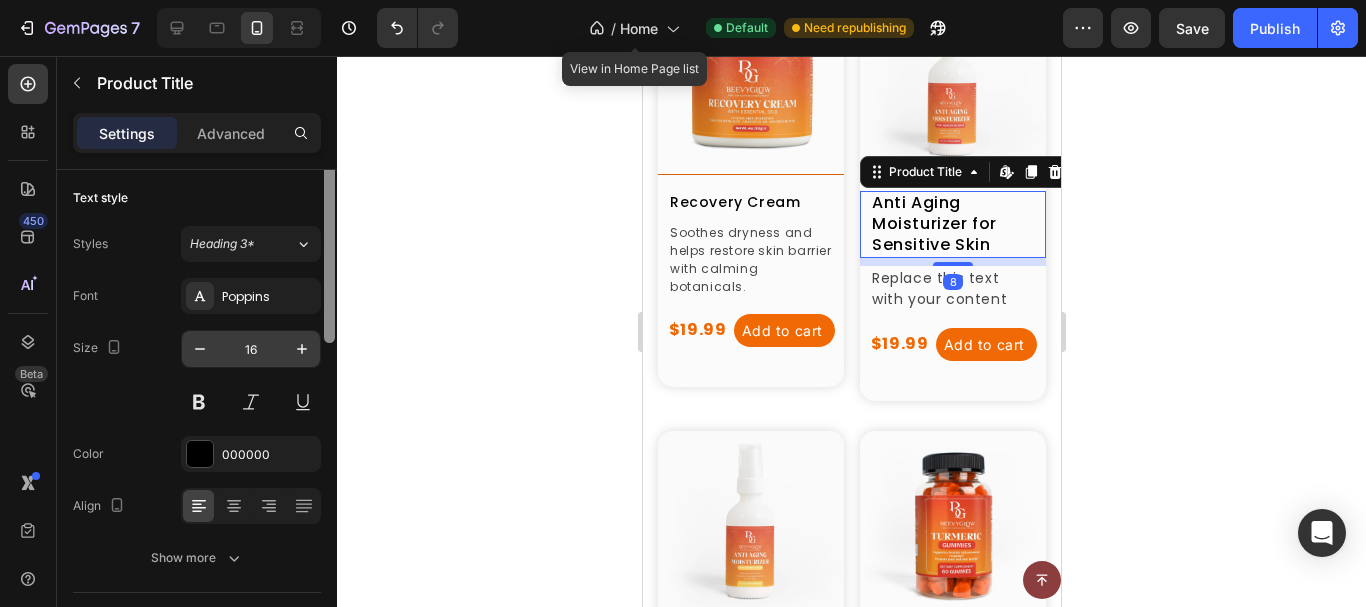 scroll, scrollTop: 157, scrollLeft: 0, axis: vertical 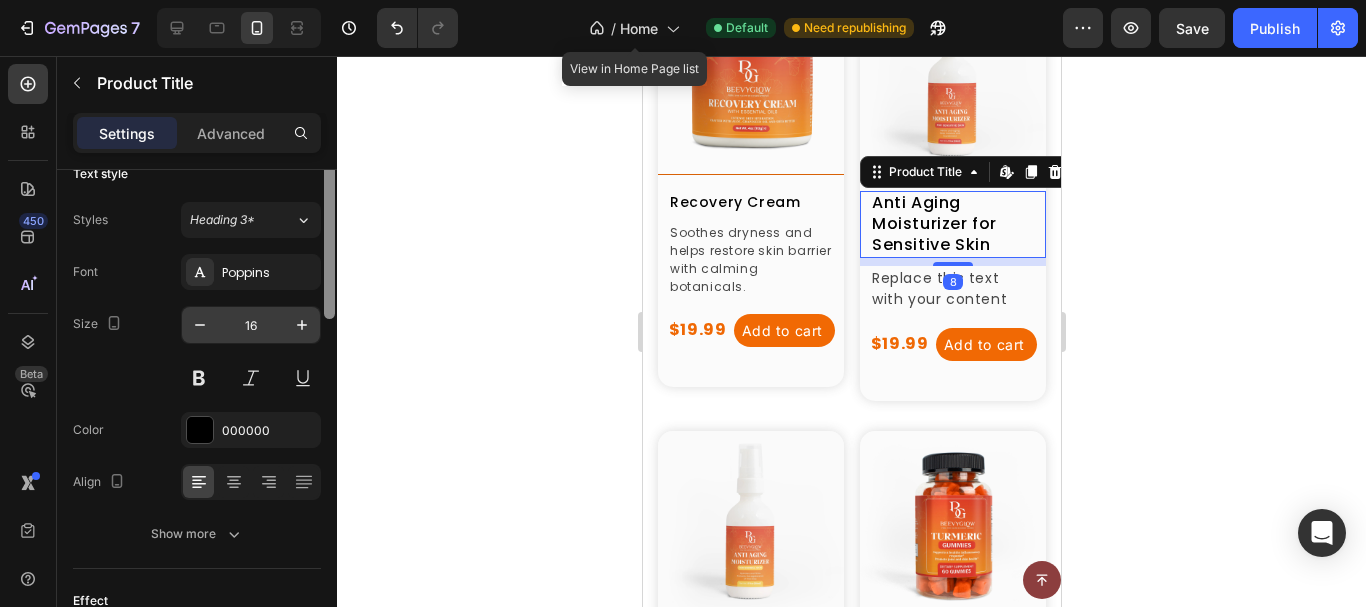 drag, startPoint x: 330, startPoint y: 263, endPoint x: 278, endPoint y: 334, distance: 88.005684 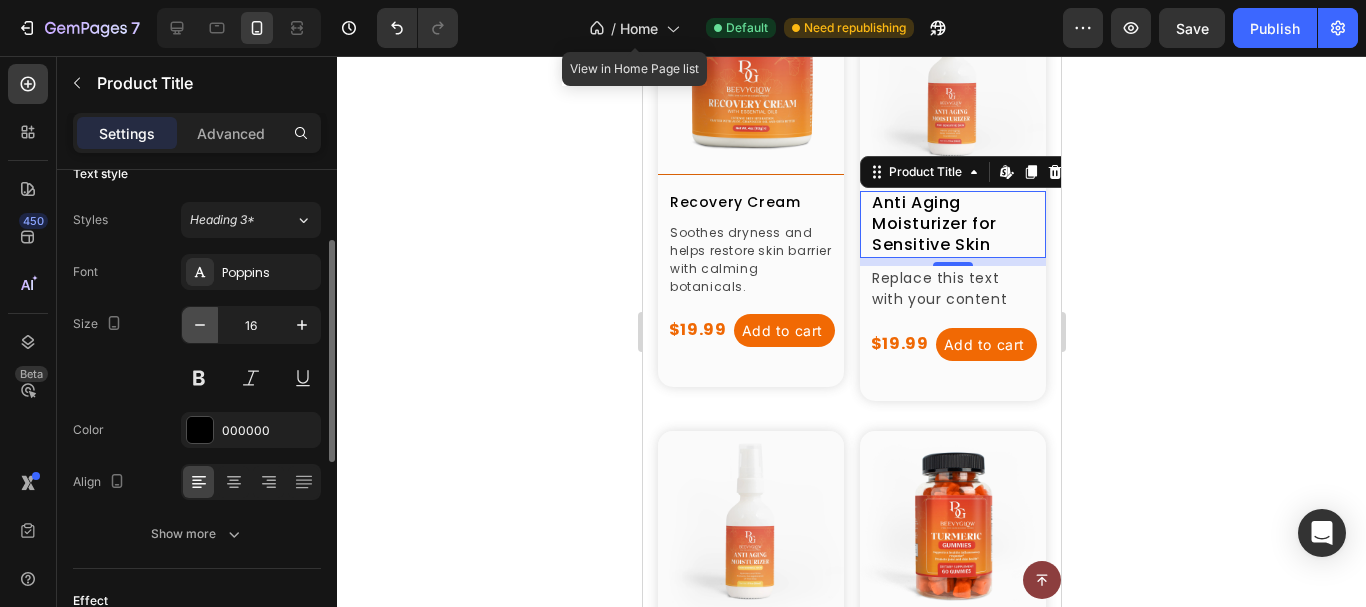 click 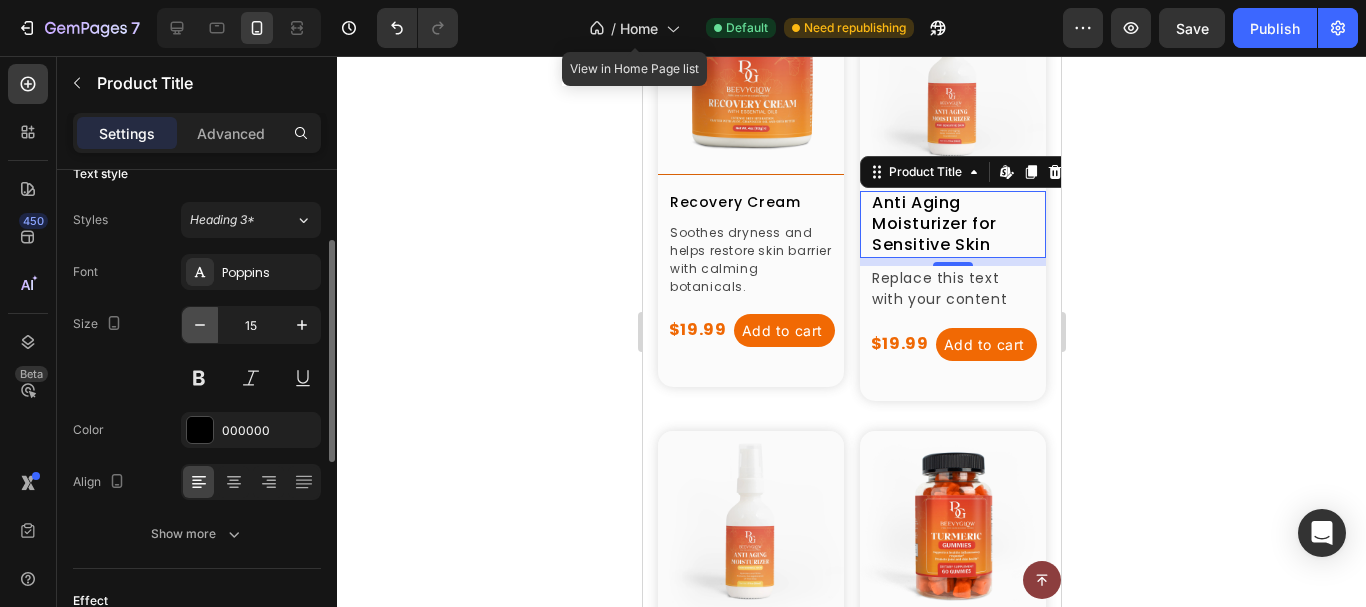 click 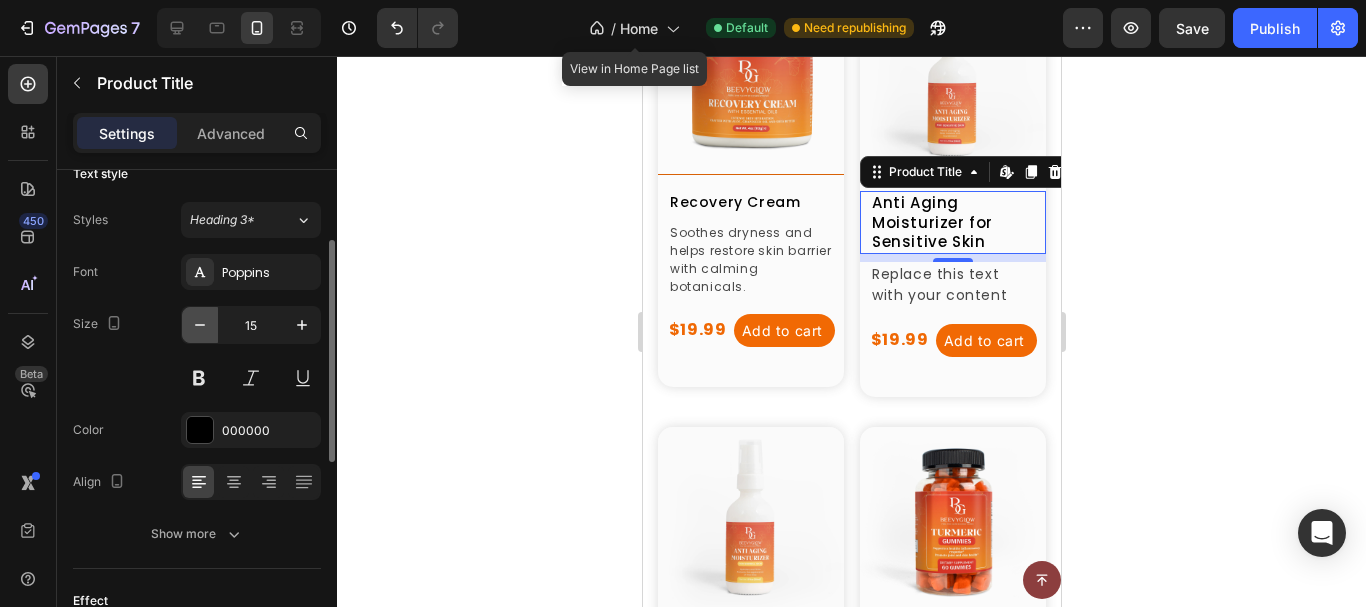 type on "14" 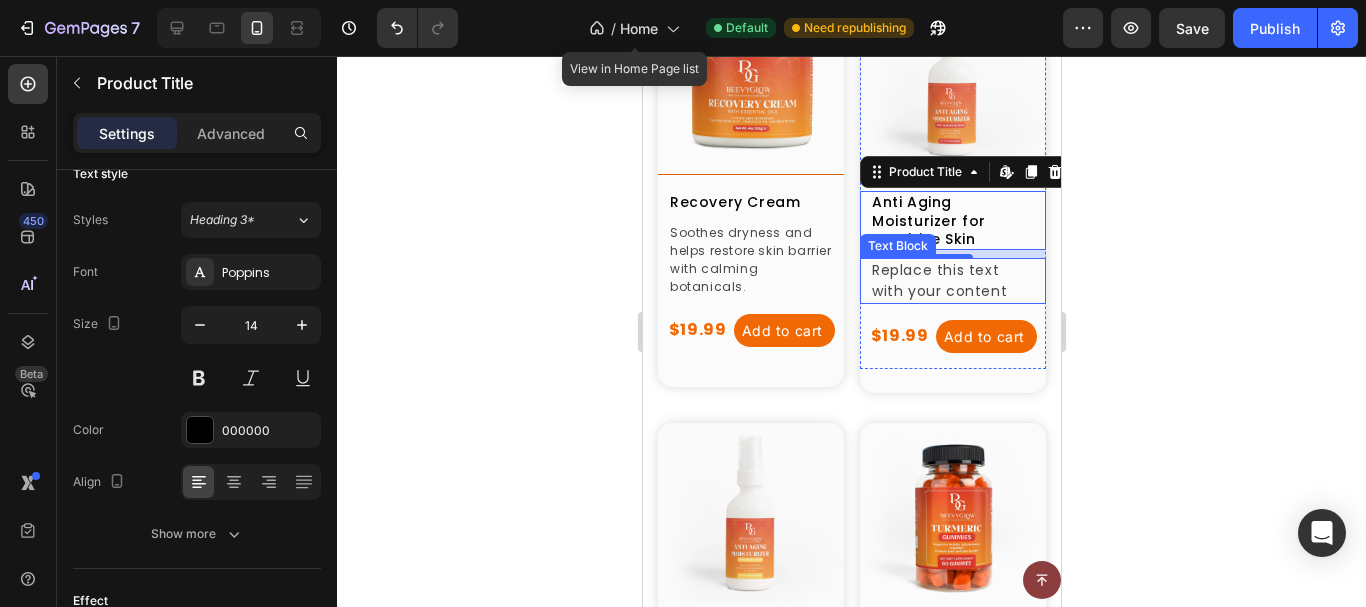click on "Replace this text with your content" at bounding box center [952, 281] 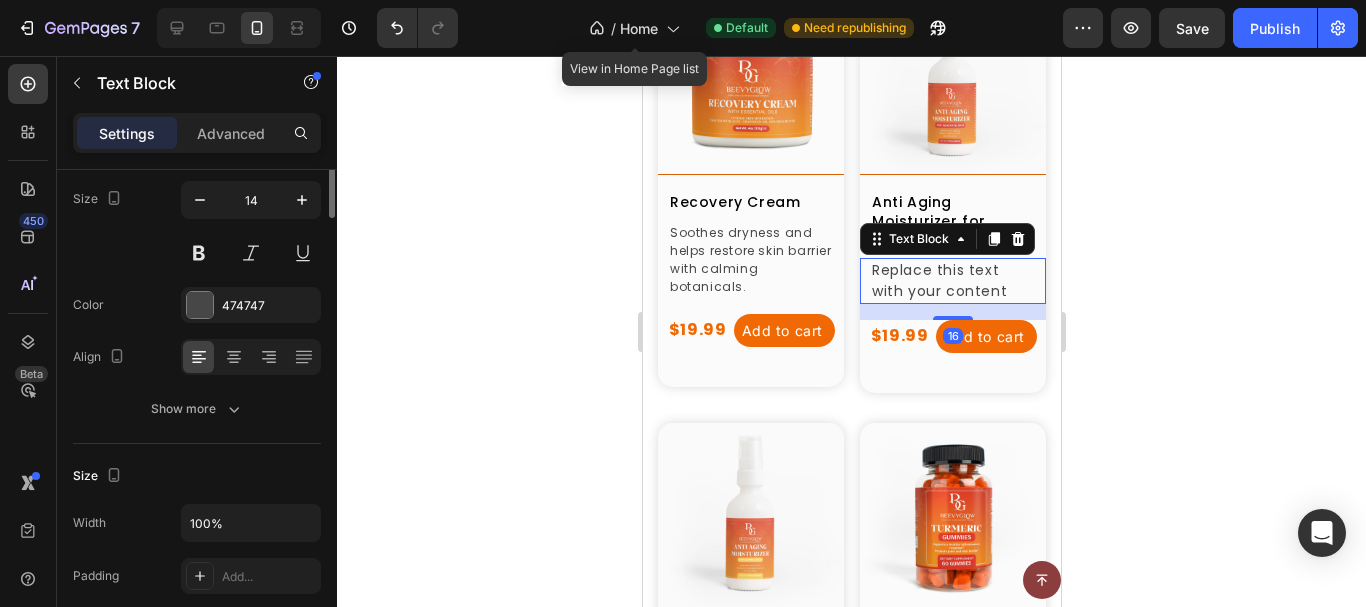 scroll, scrollTop: 0, scrollLeft: 0, axis: both 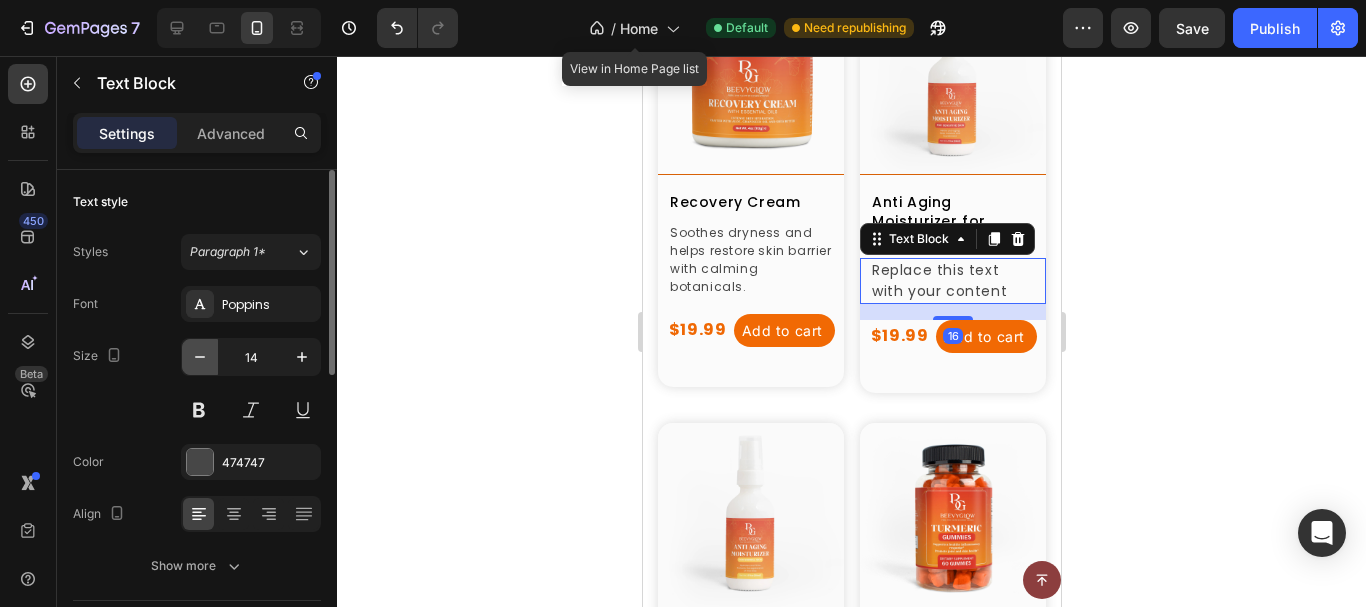 click 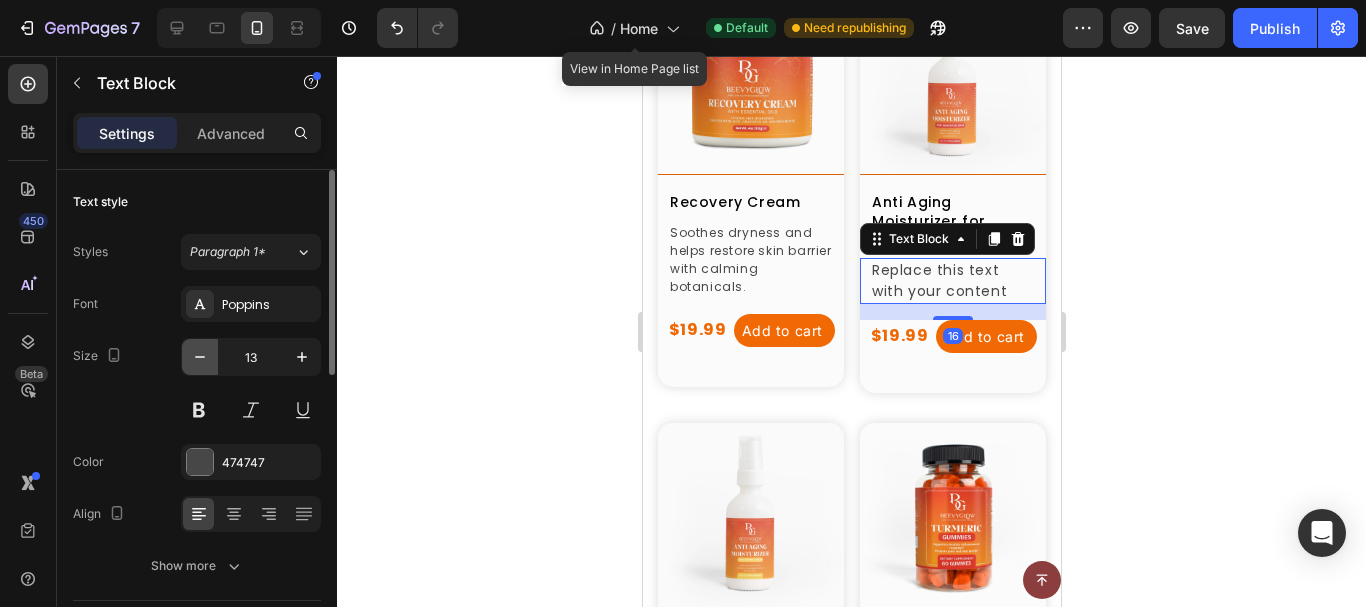 click 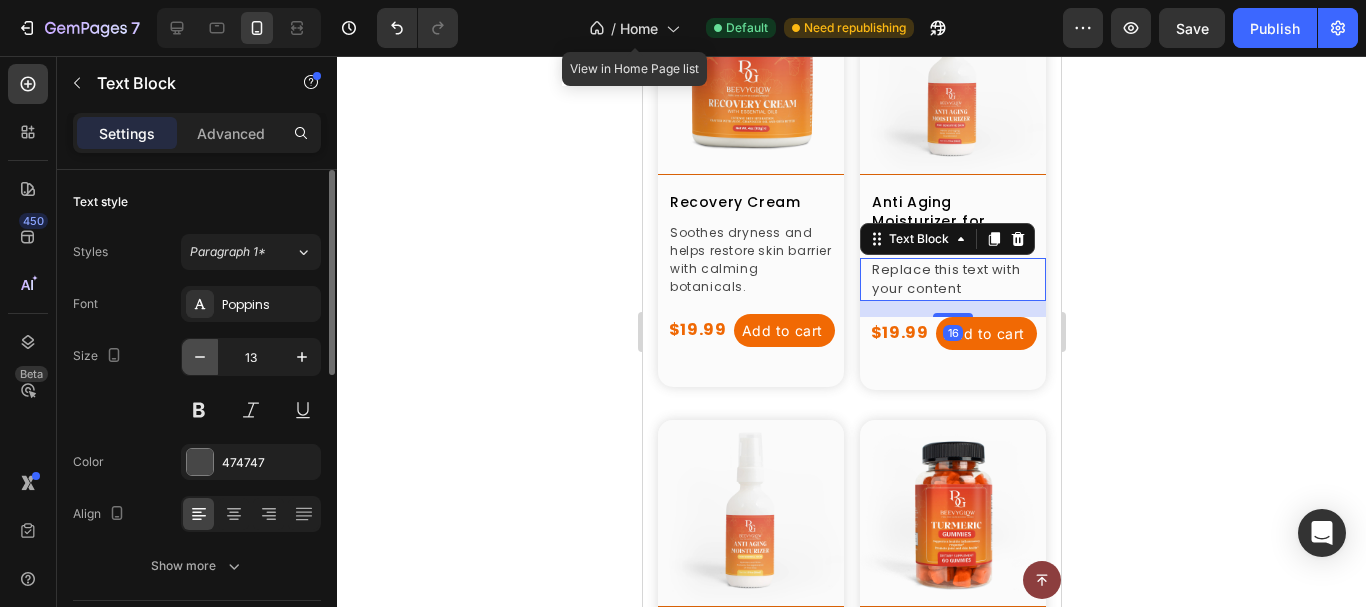 type on "12" 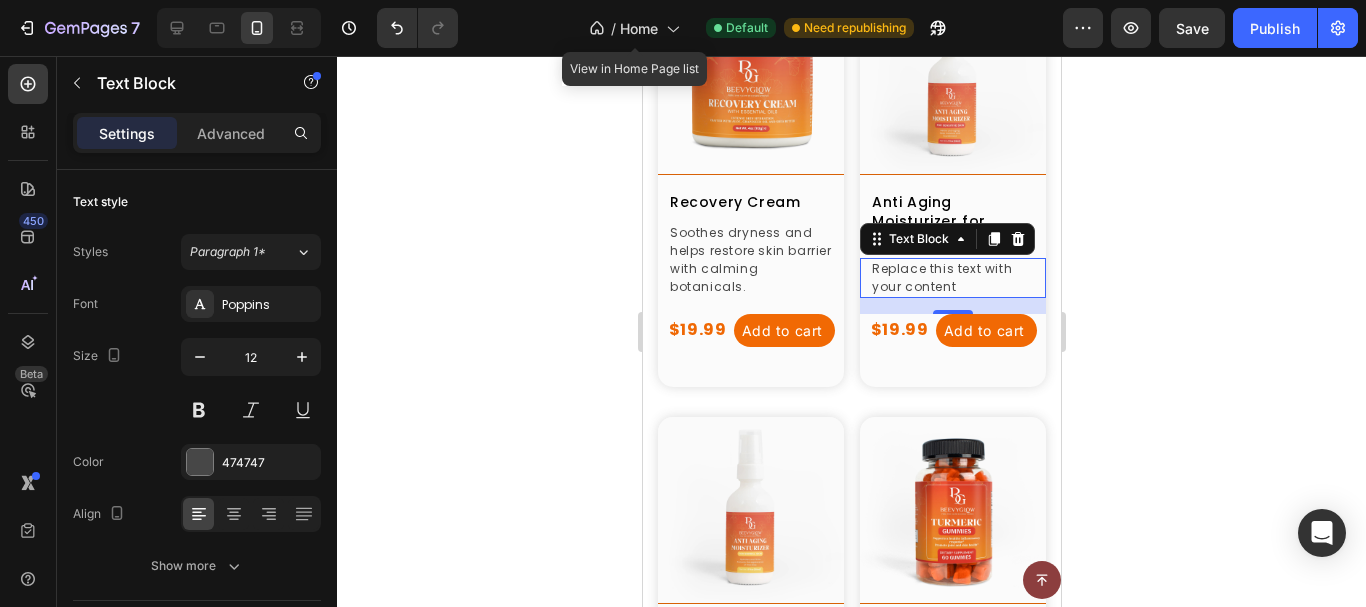 click on "Replace this text with your content" at bounding box center (952, 278) 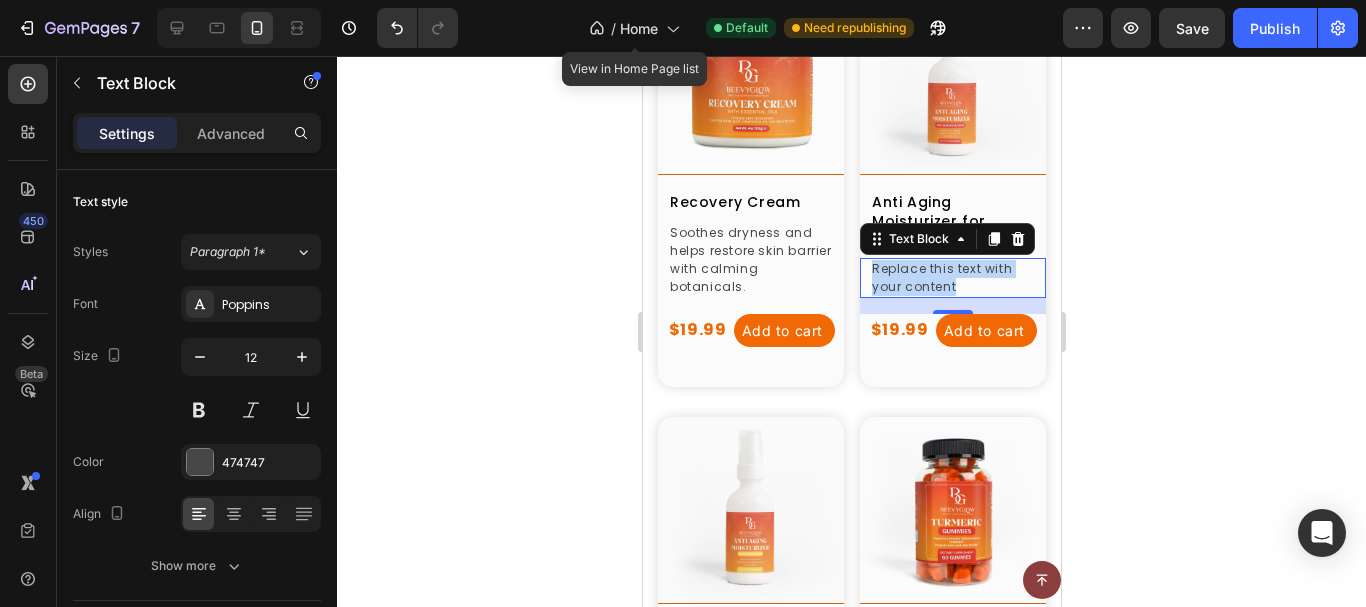 click on "Replace this text with your content" at bounding box center [952, 278] 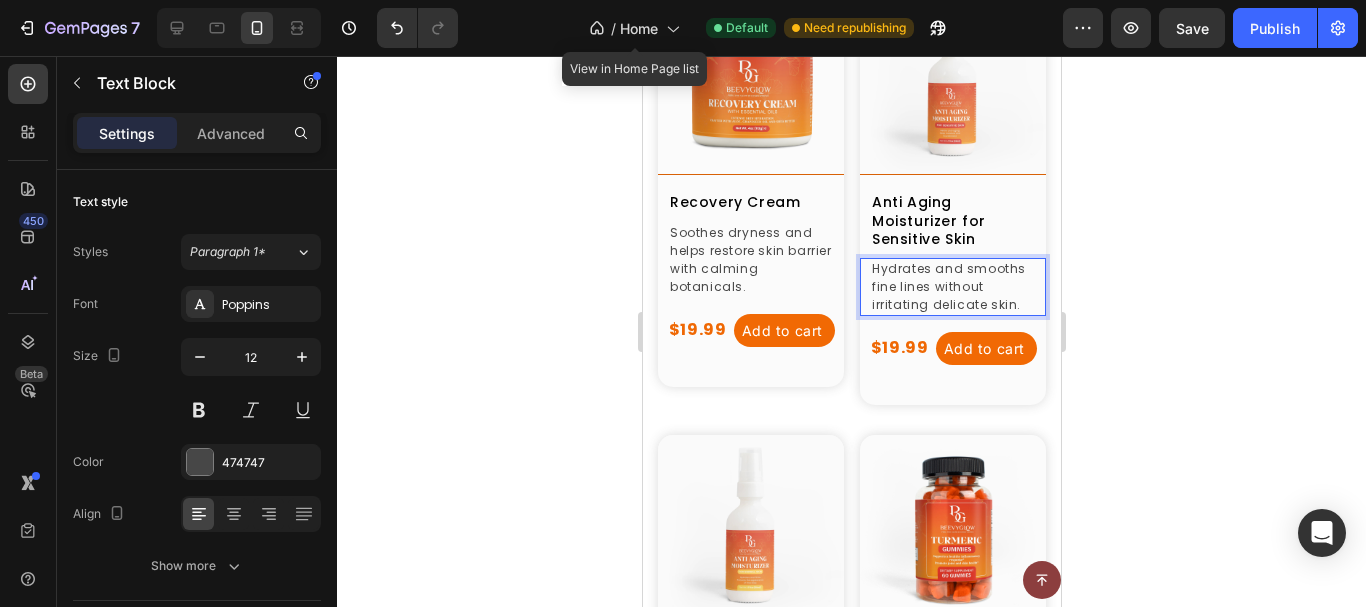 click 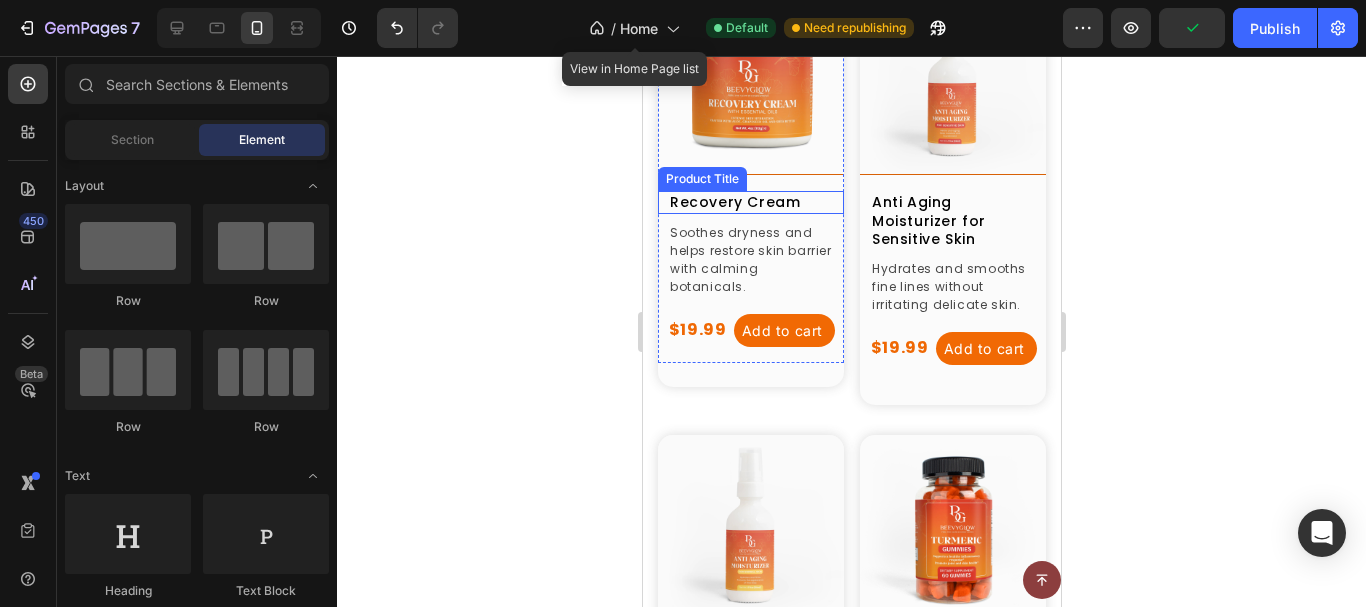 click on "Recovery Cream" at bounding box center [750, 202] 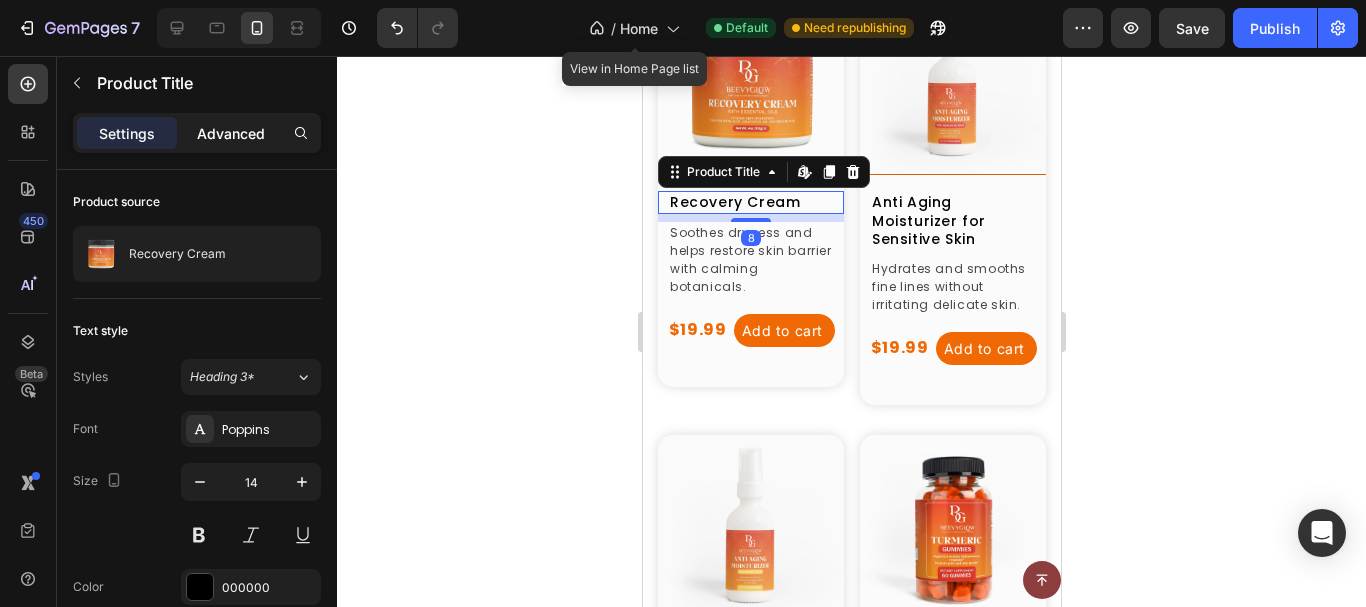 click on "Advanced" at bounding box center [231, 133] 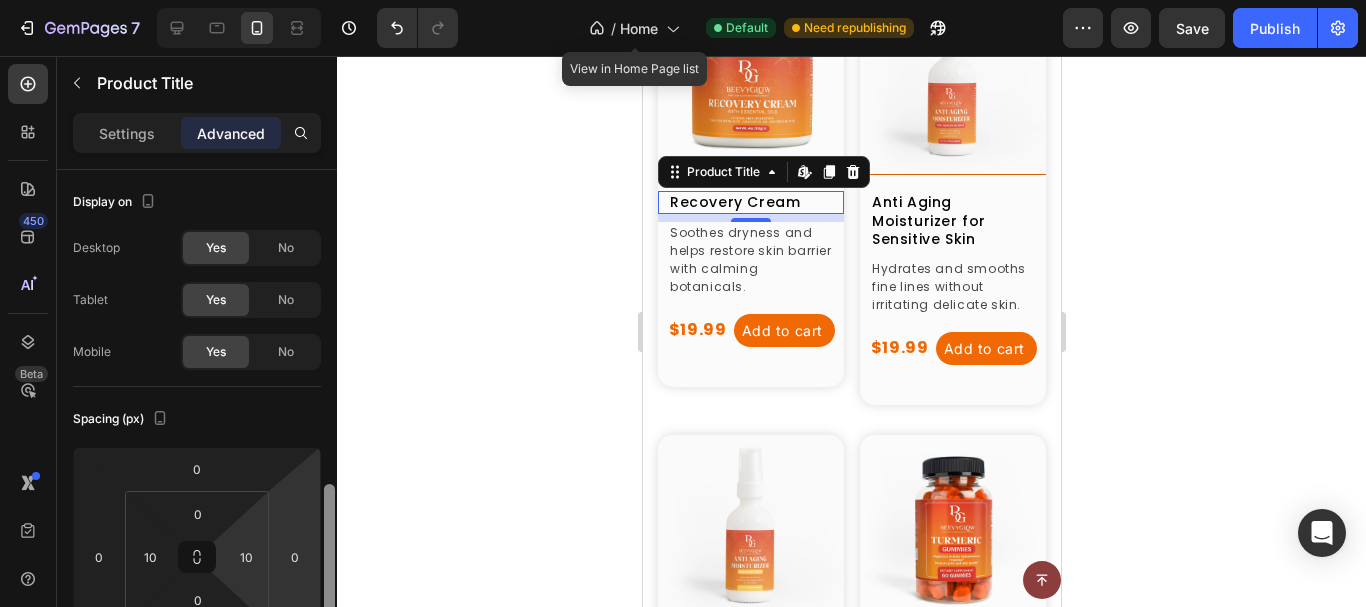 drag, startPoint x: 291, startPoint y: 263, endPoint x: 265, endPoint y: 290, distance: 37.48333 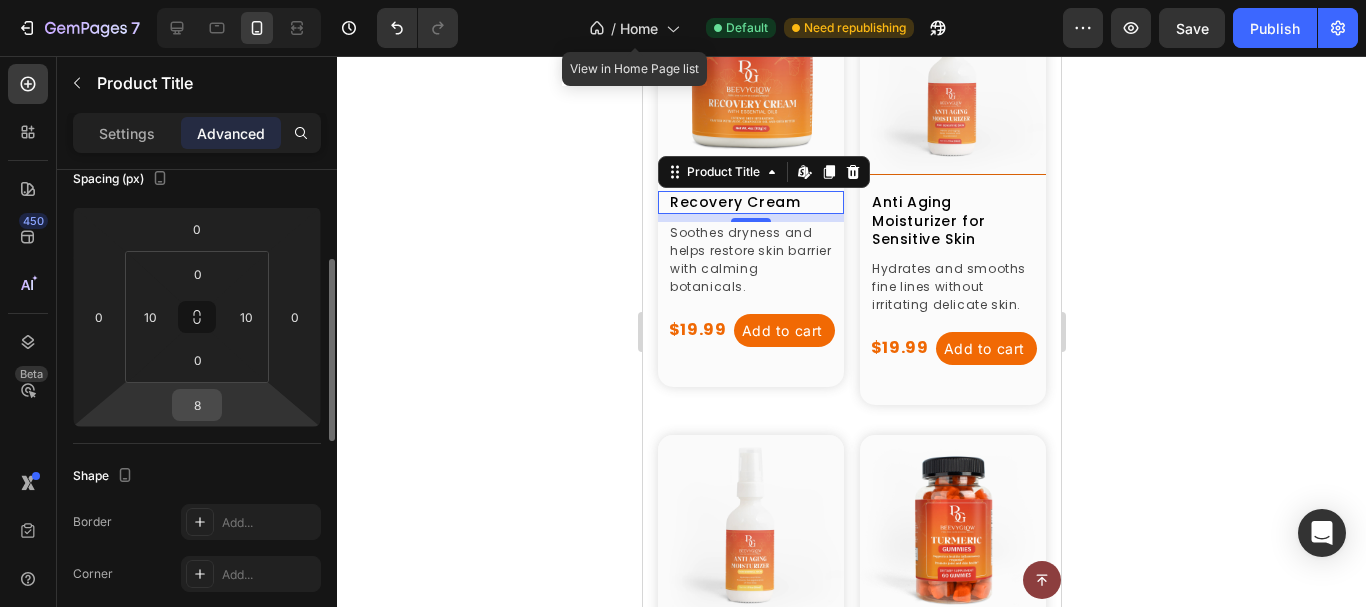 click on "8" at bounding box center (197, 405) 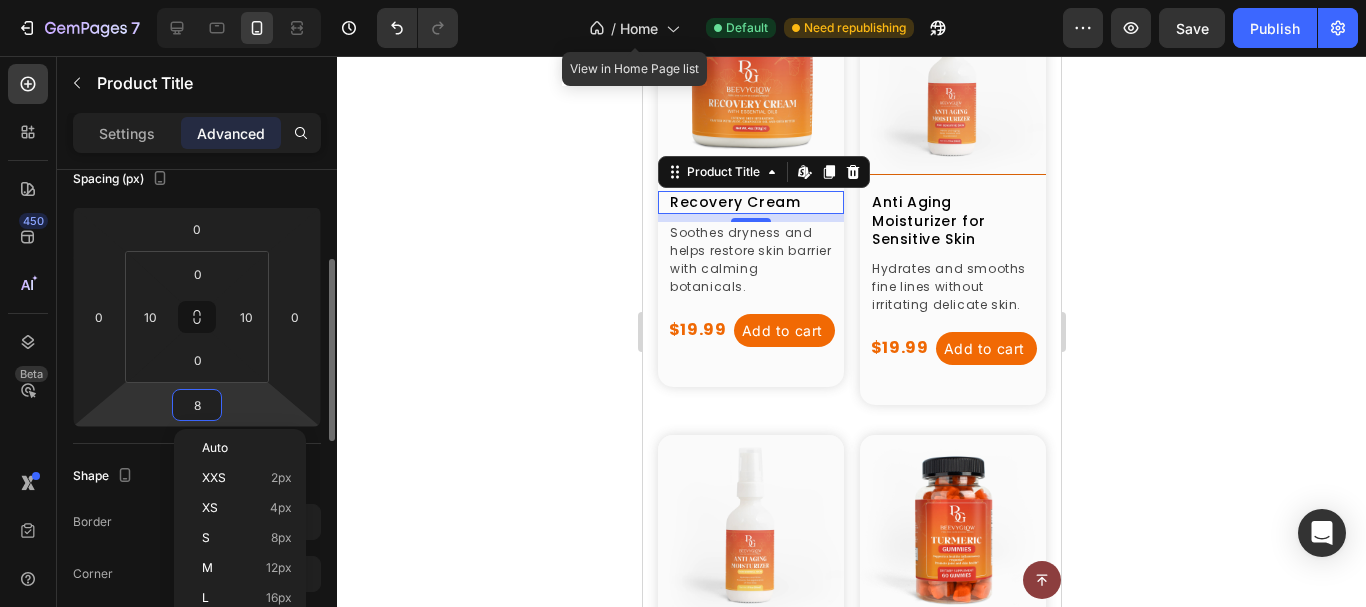 type on "5" 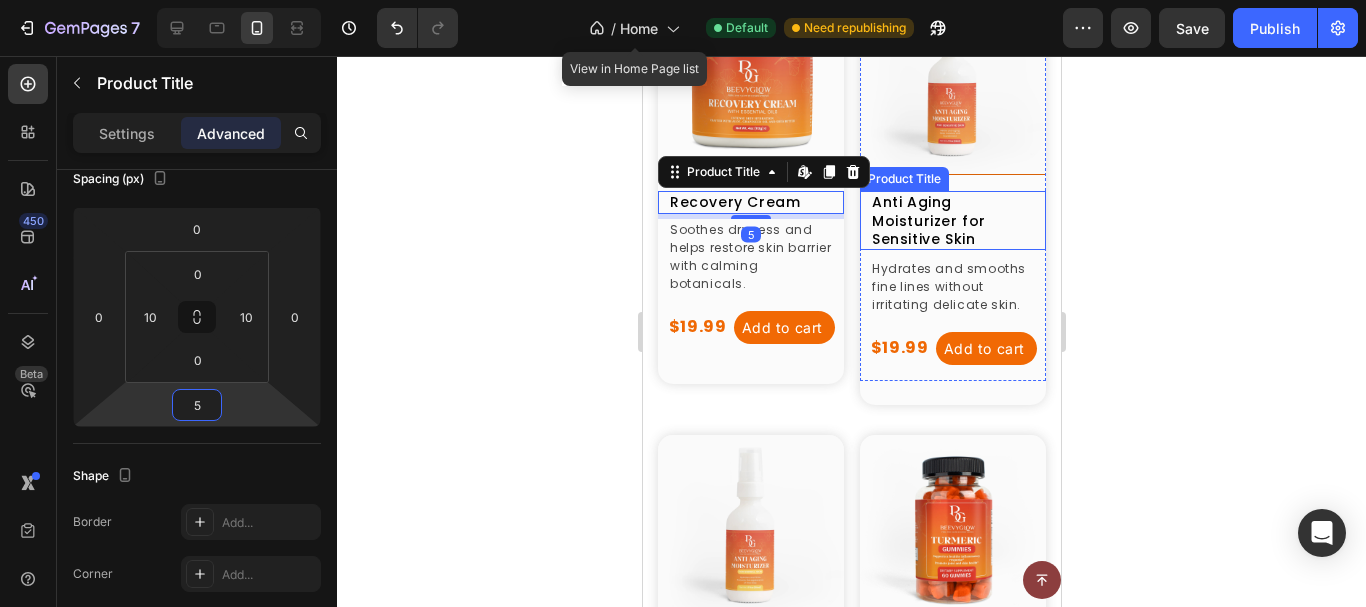 click on "Anti Aging Moisturizer for Sensitive Skin" at bounding box center (952, 220) 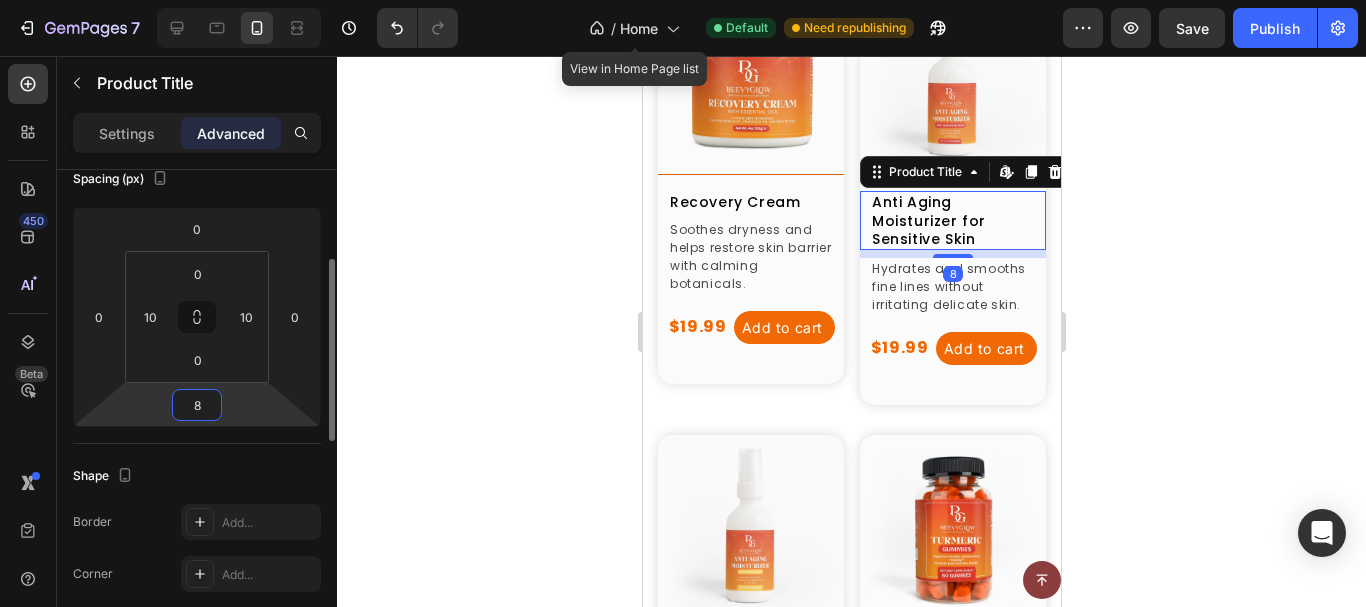 click on "8" at bounding box center (197, 405) 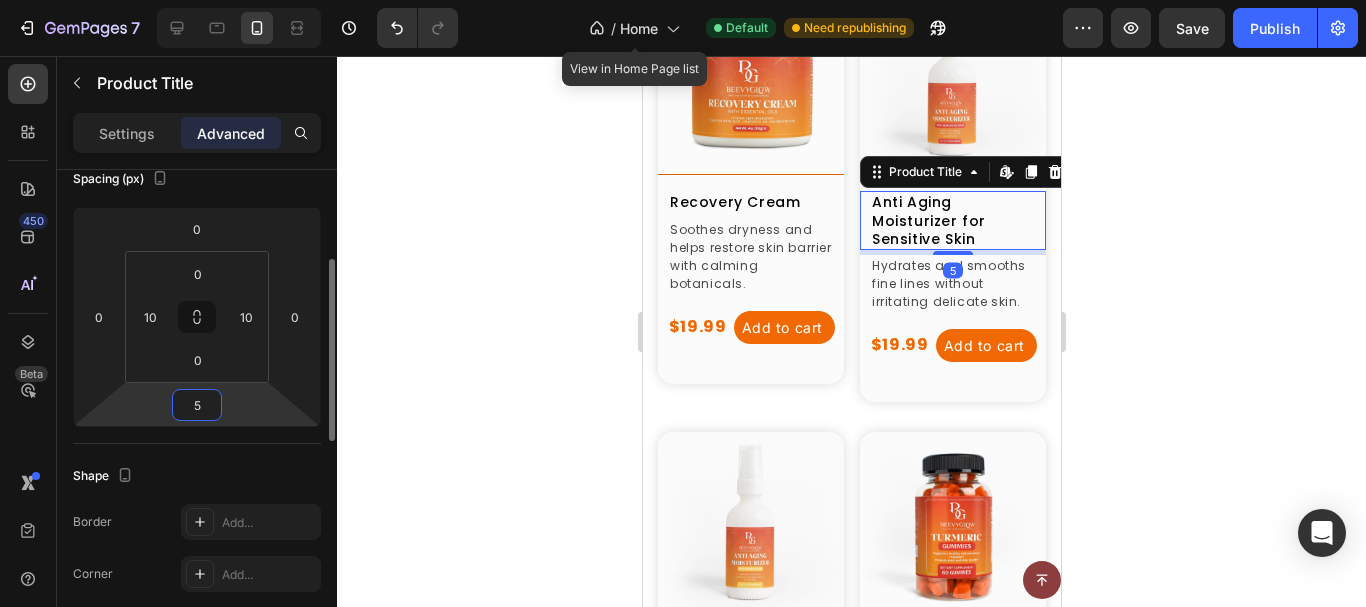 type on "5" 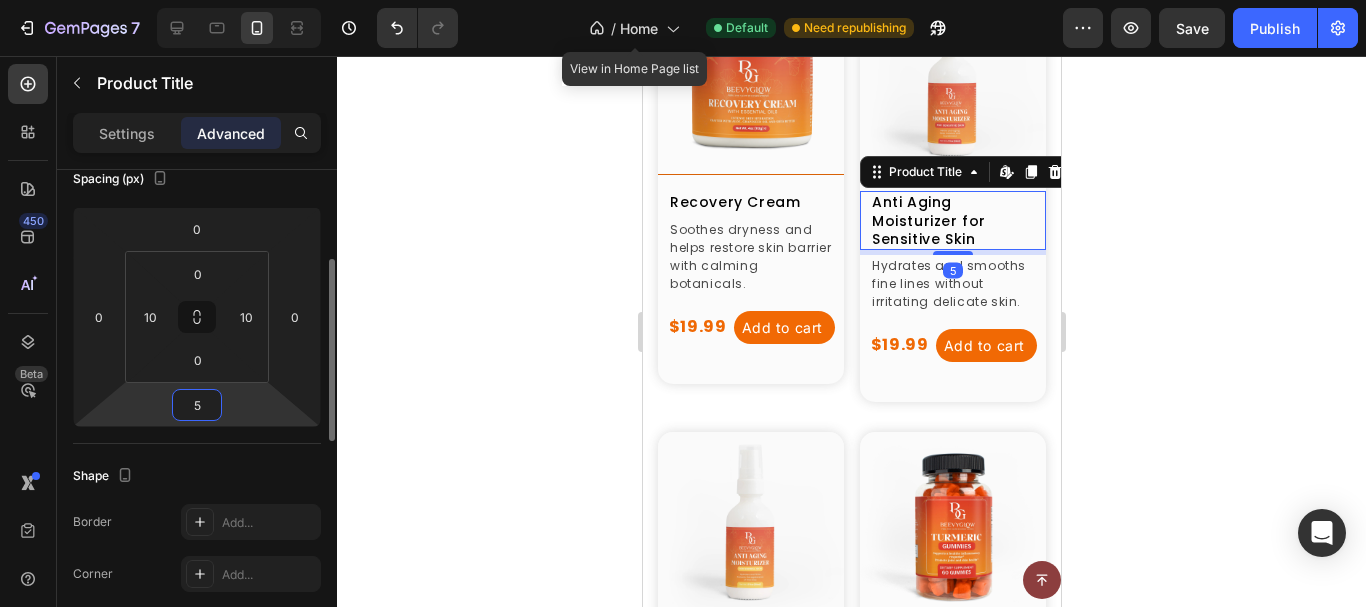 click on "Spacing (px)" at bounding box center [197, 179] 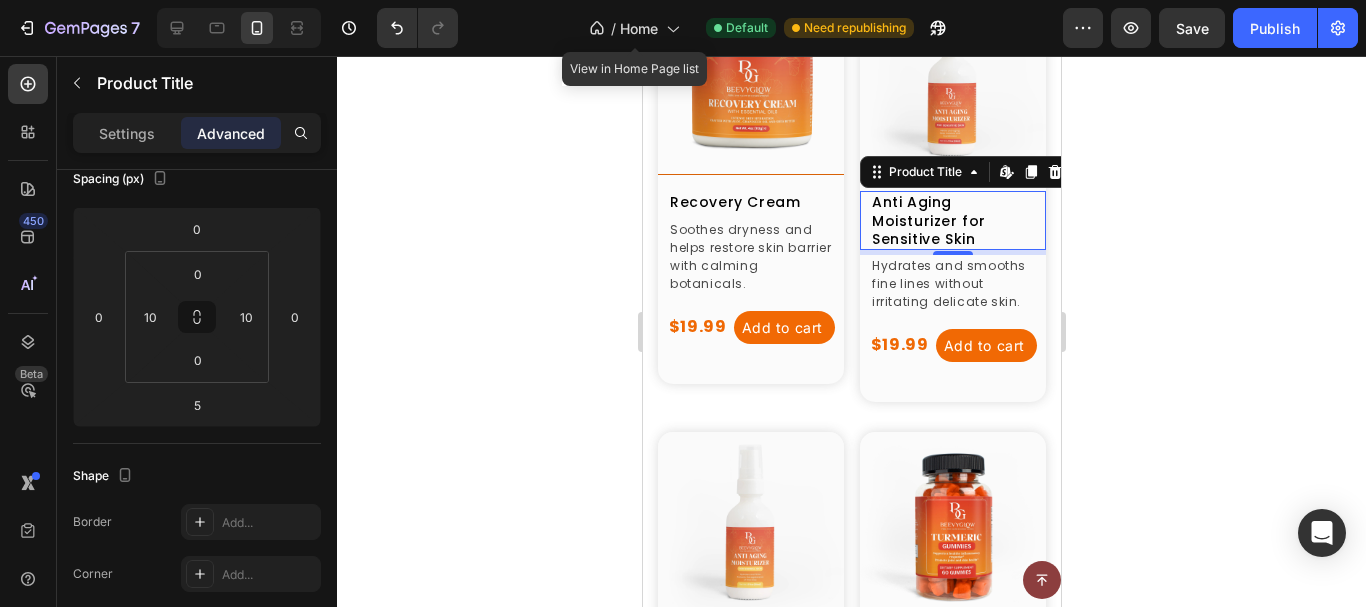 click 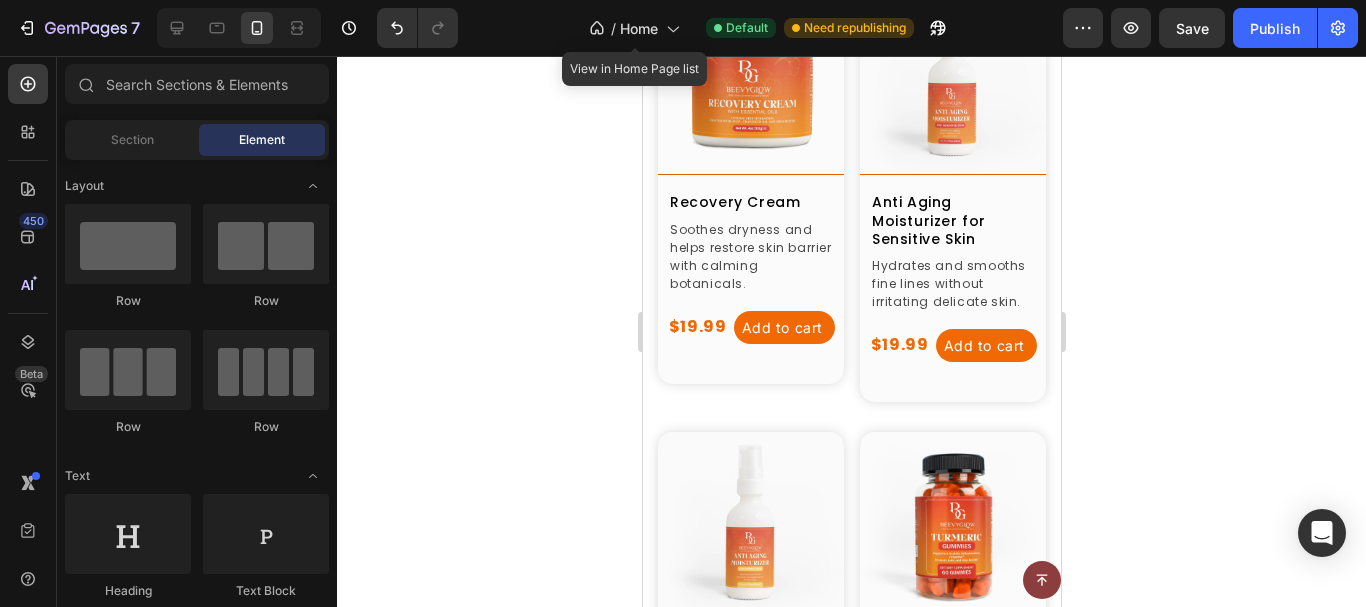 scroll, scrollTop: 1842, scrollLeft: 0, axis: vertical 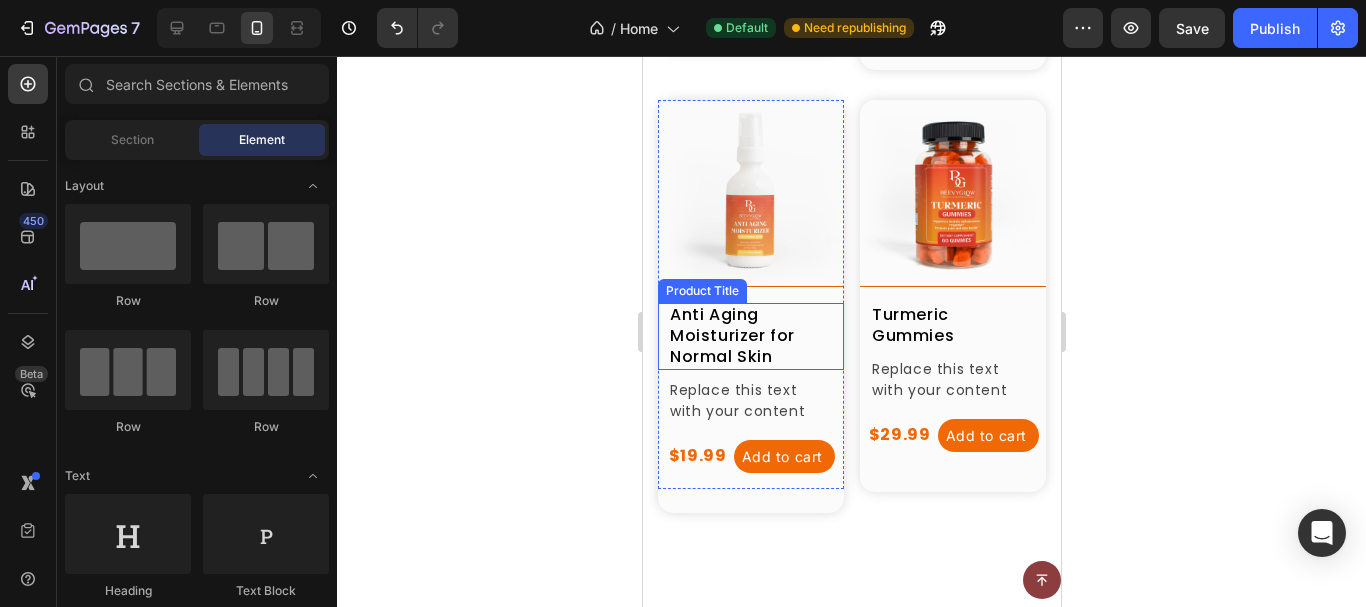 click on "Anti Aging Moisturizer for Normal Skin" at bounding box center [750, 336] 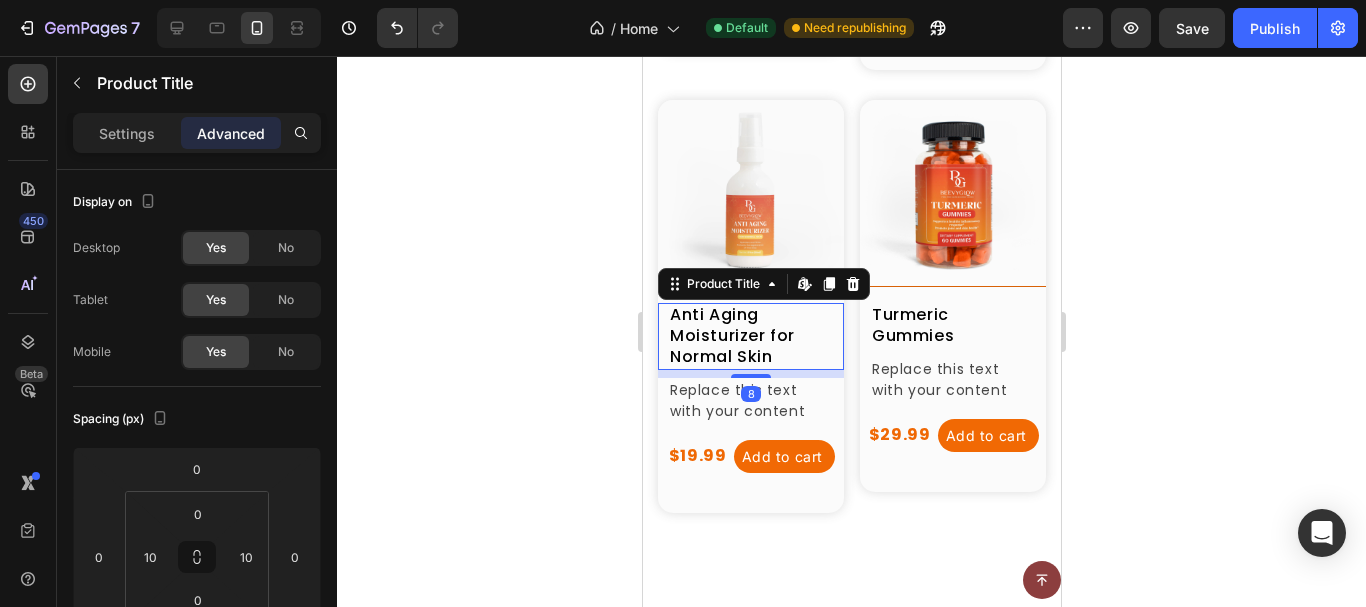 click on "Settings Advanced" at bounding box center (197, 133) 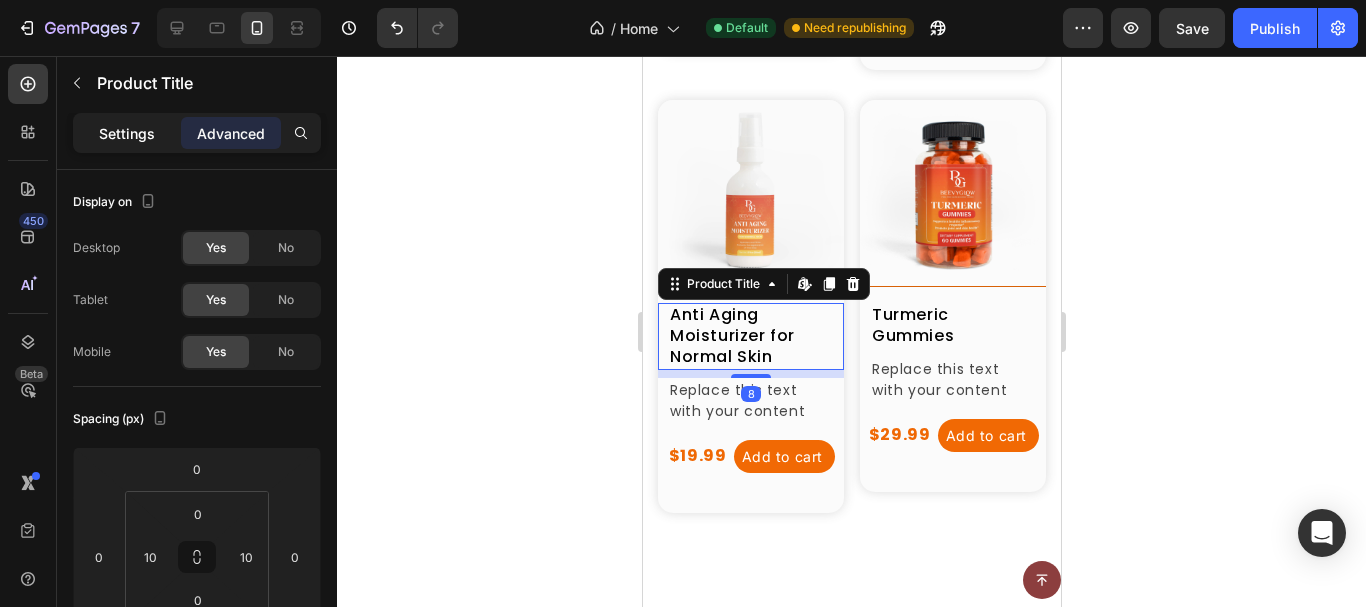 drag, startPoint x: 130, startPoint y: 138, endPoint x: 155, endPoint y: 147, distance: 26.57066 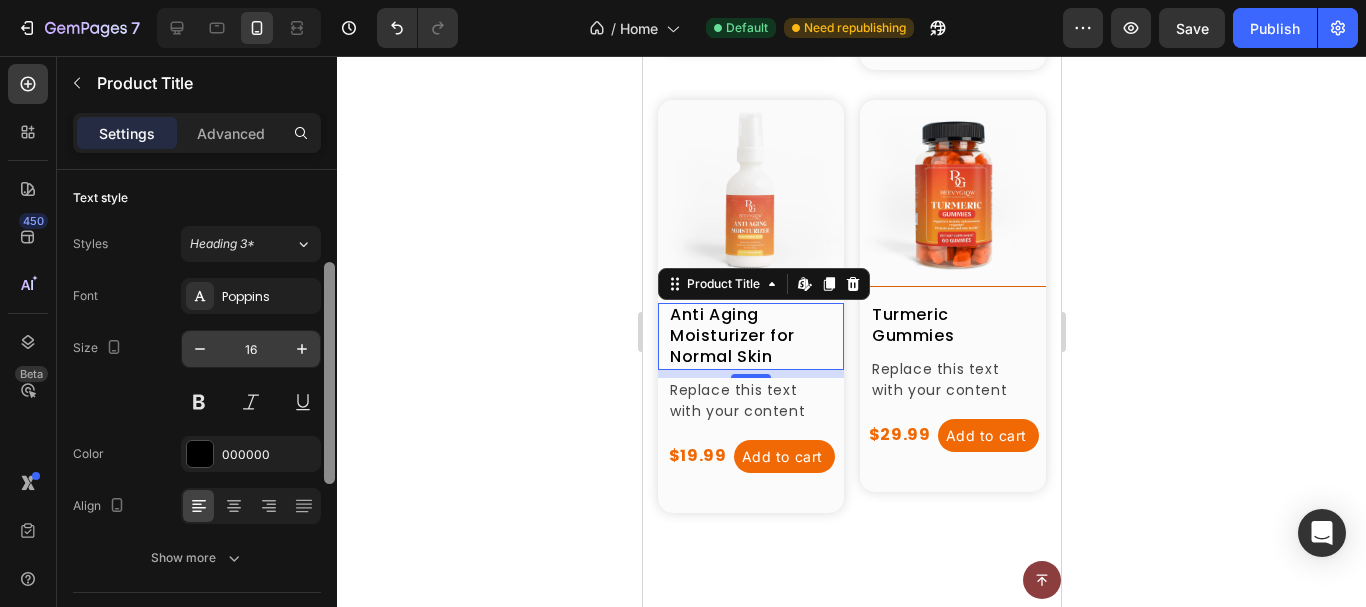 drag, startPoint x: 331, startPoint y: 258, endPoint x: 245, endPoint y: 329, distance: 111.5213 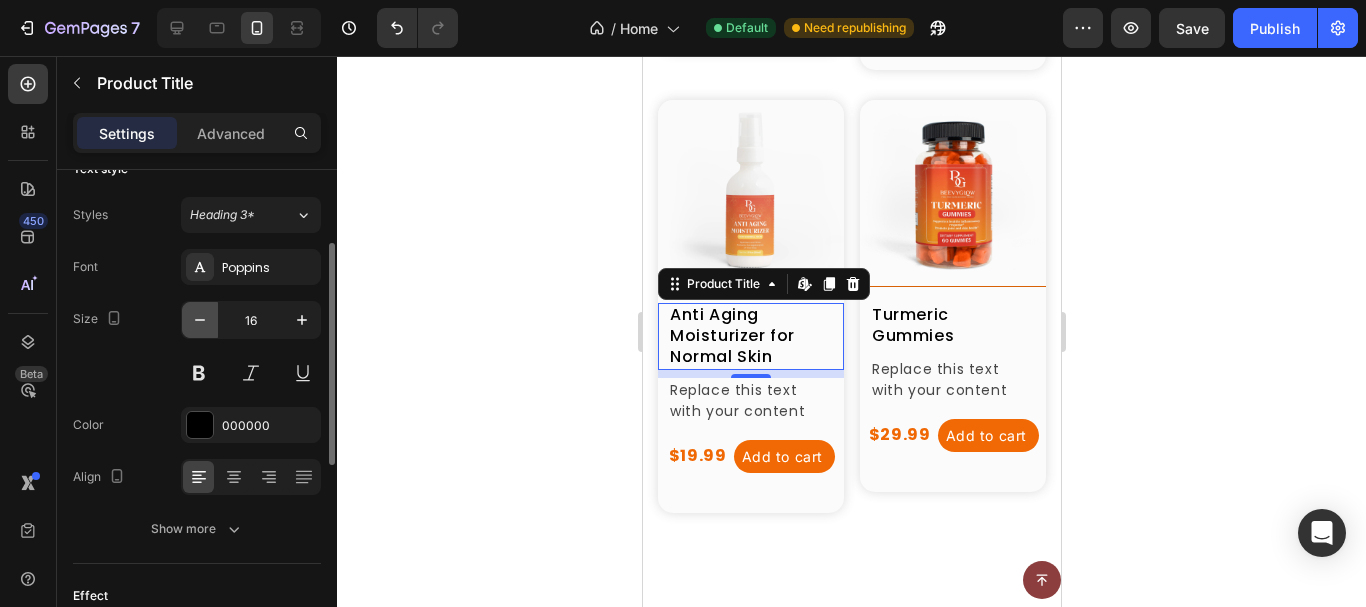 click 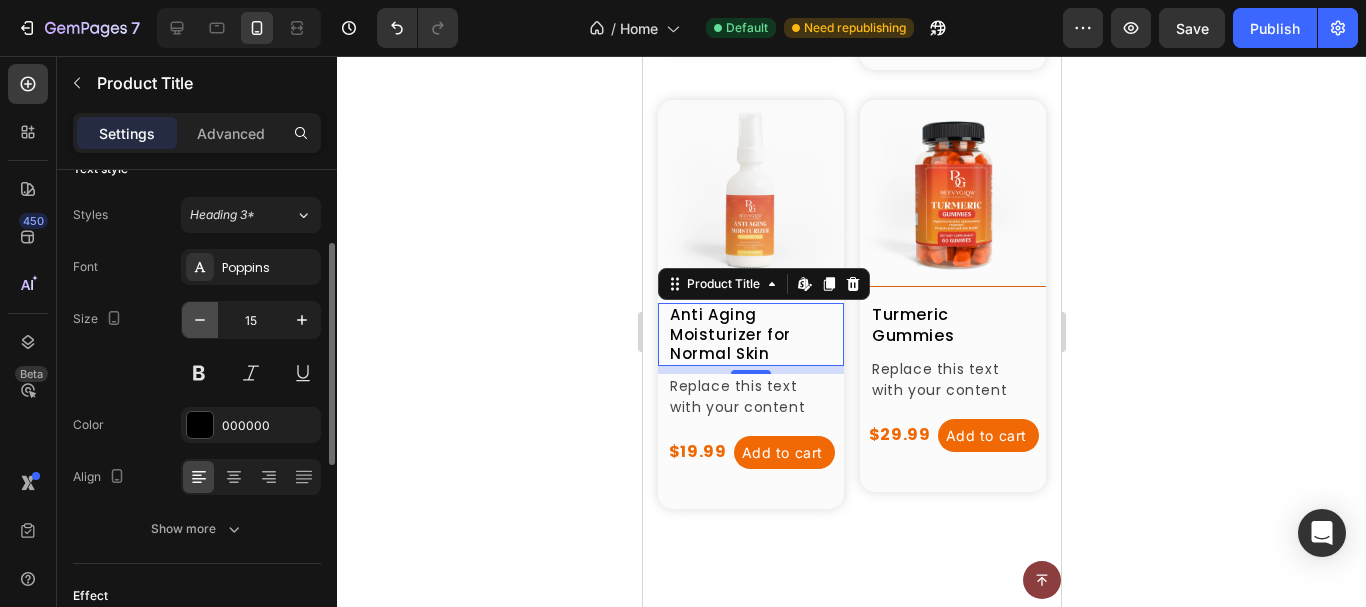 click 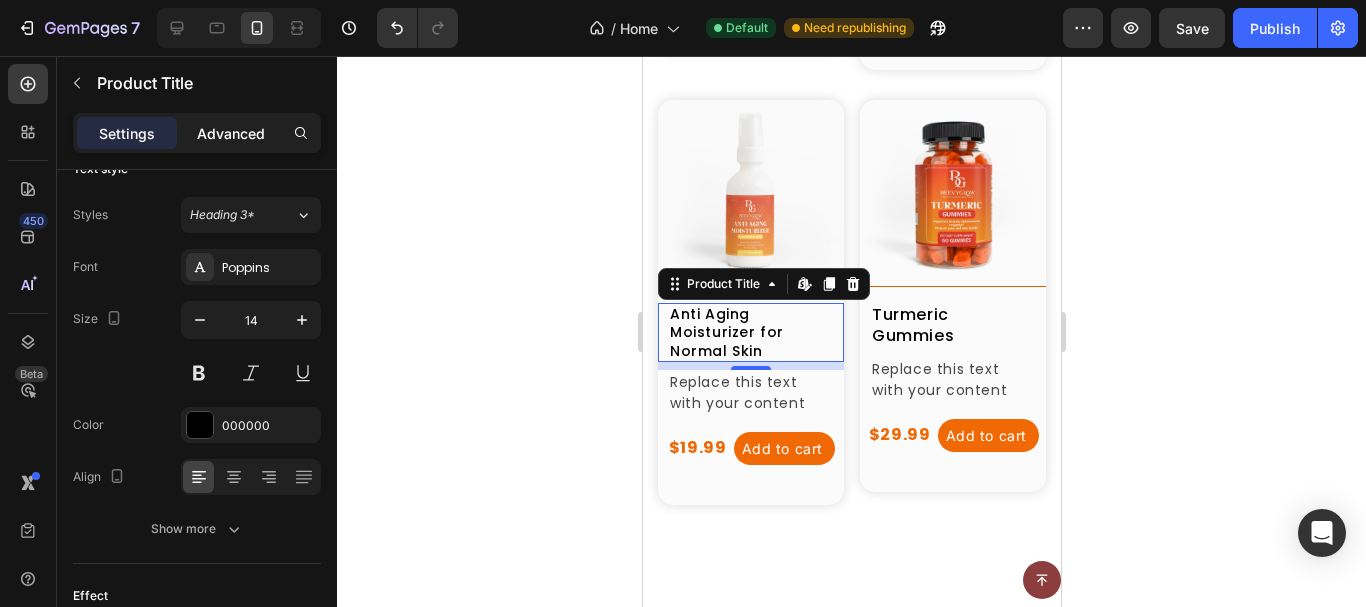 click on "Advanced" 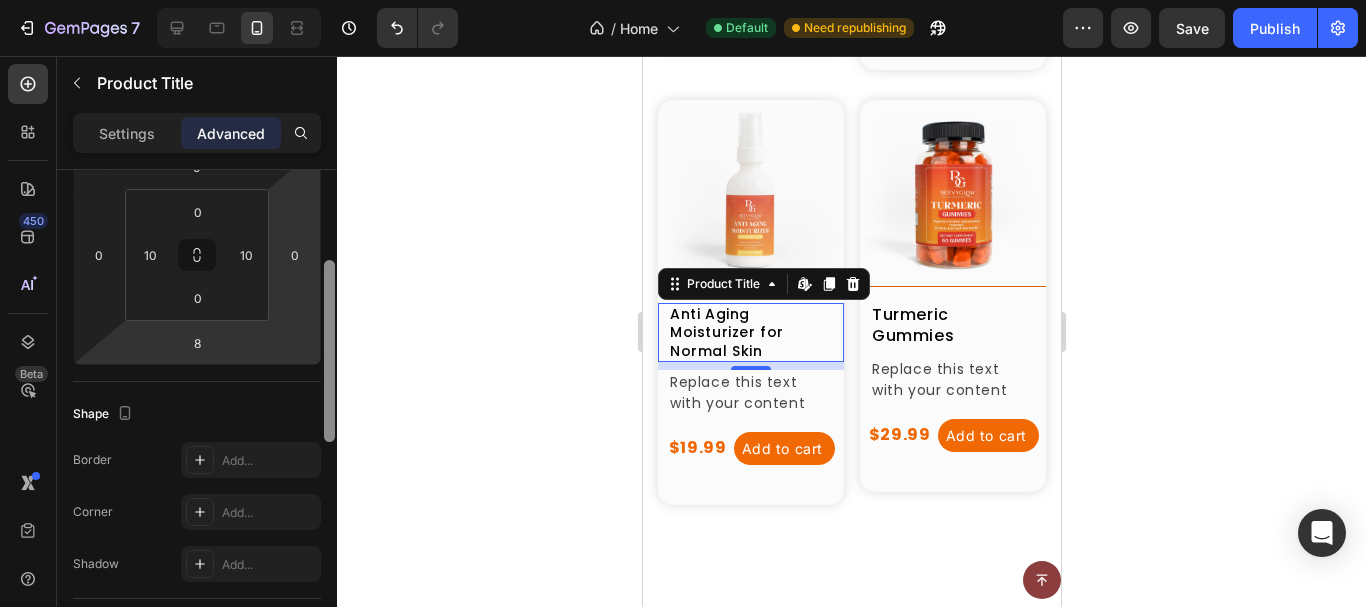 drag, startPoint x: 329, startPoint y: 244, endPoint x: 249, endPoint y: 306, distance: 101.21265 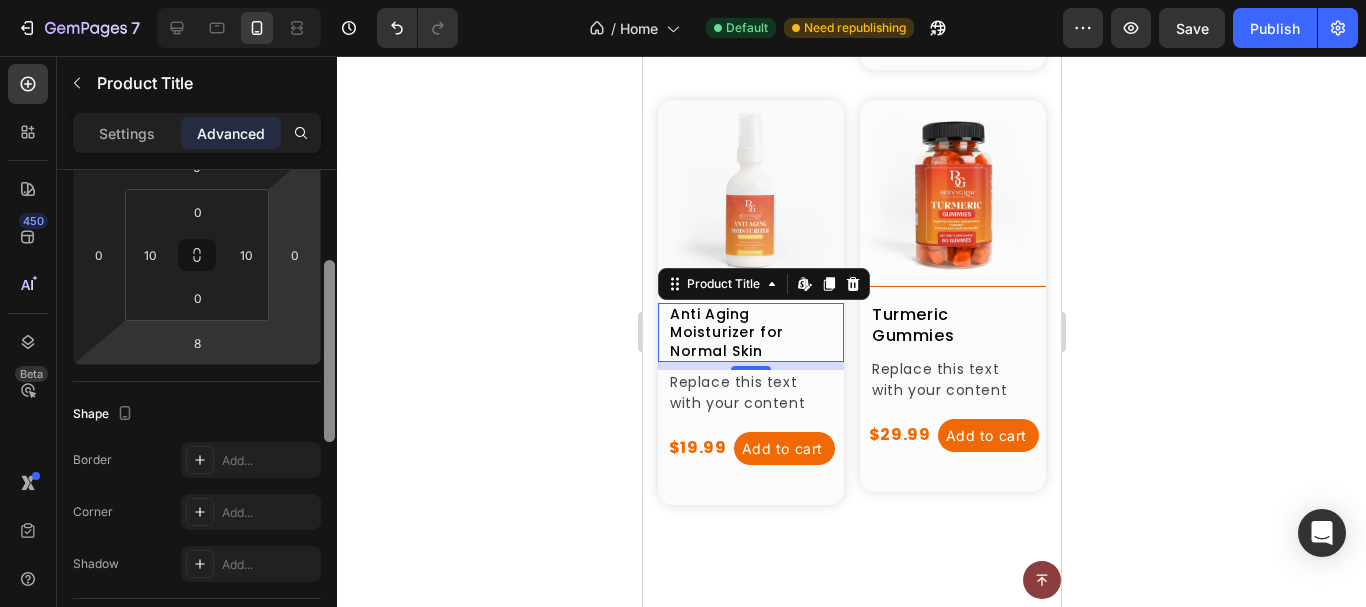 click on "Display on Desktop Yes No Tablet Yes No Mobile Yes No Spacing (px) 0 0 8 0 0 10 0 10 Shape Border Add... Corner Add... Shadow Add... Position Static Opacity 100% Animation Interaction Upgrade to Optimize plan  to unlock Interaction & other premium features. CSS class Delete element" at bounding box center (197, 417) 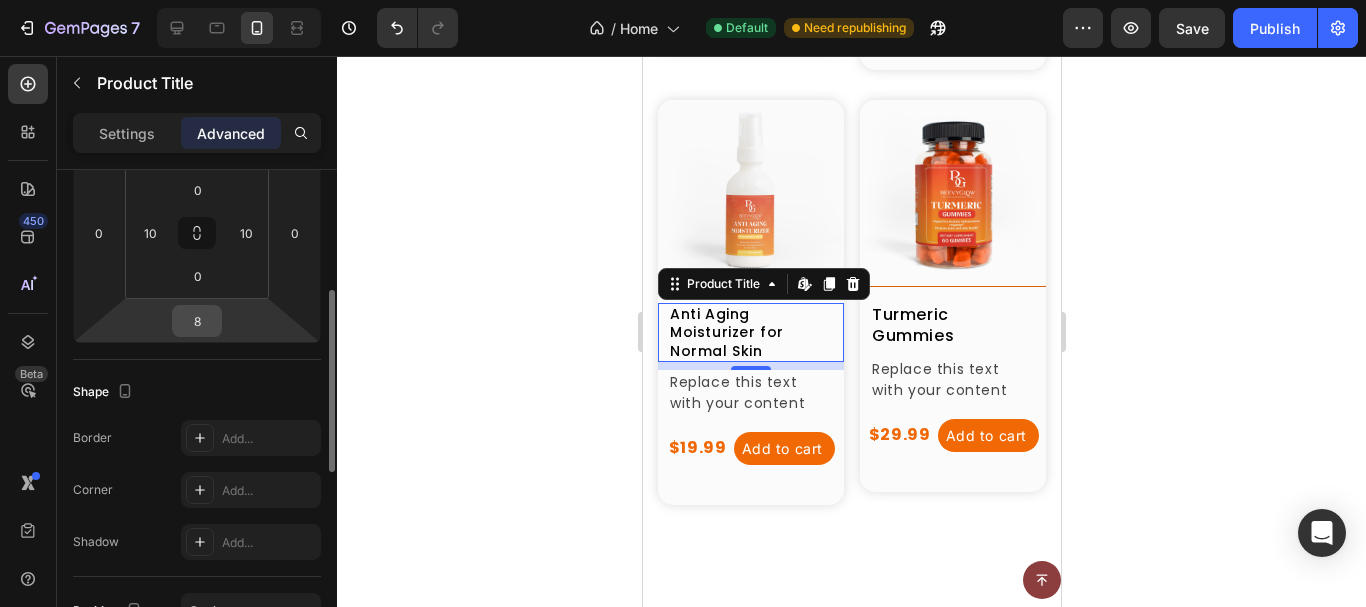 click on "8" at bounding box center [197, 321] 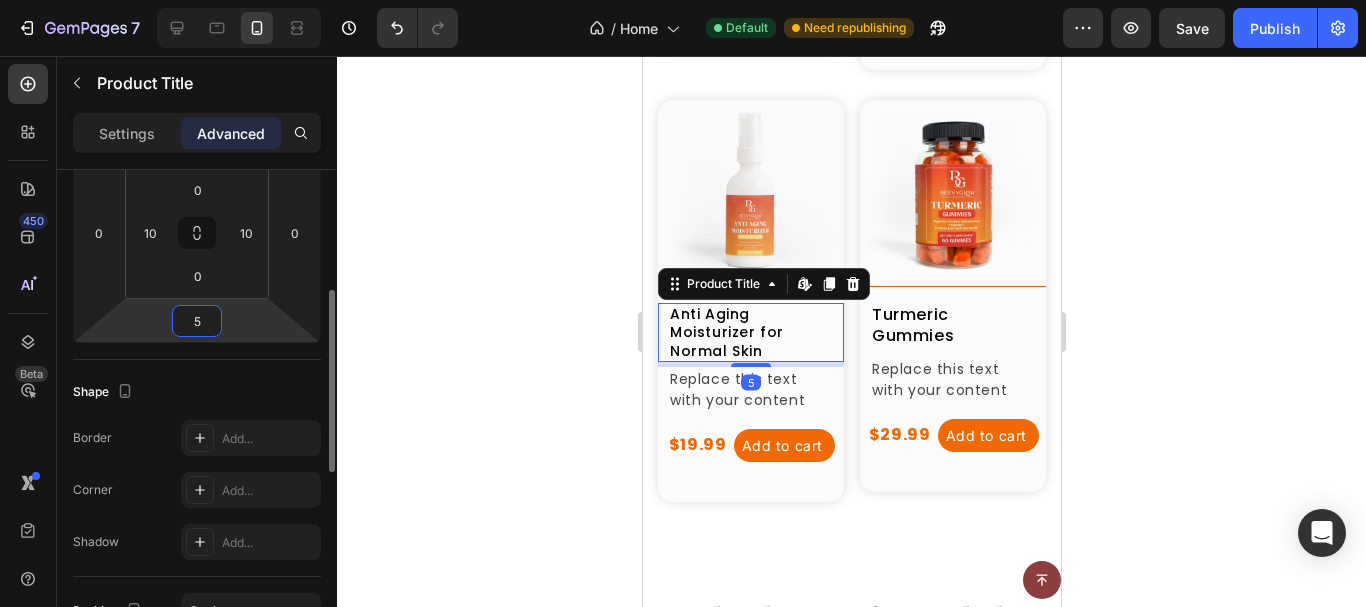 type on "5" 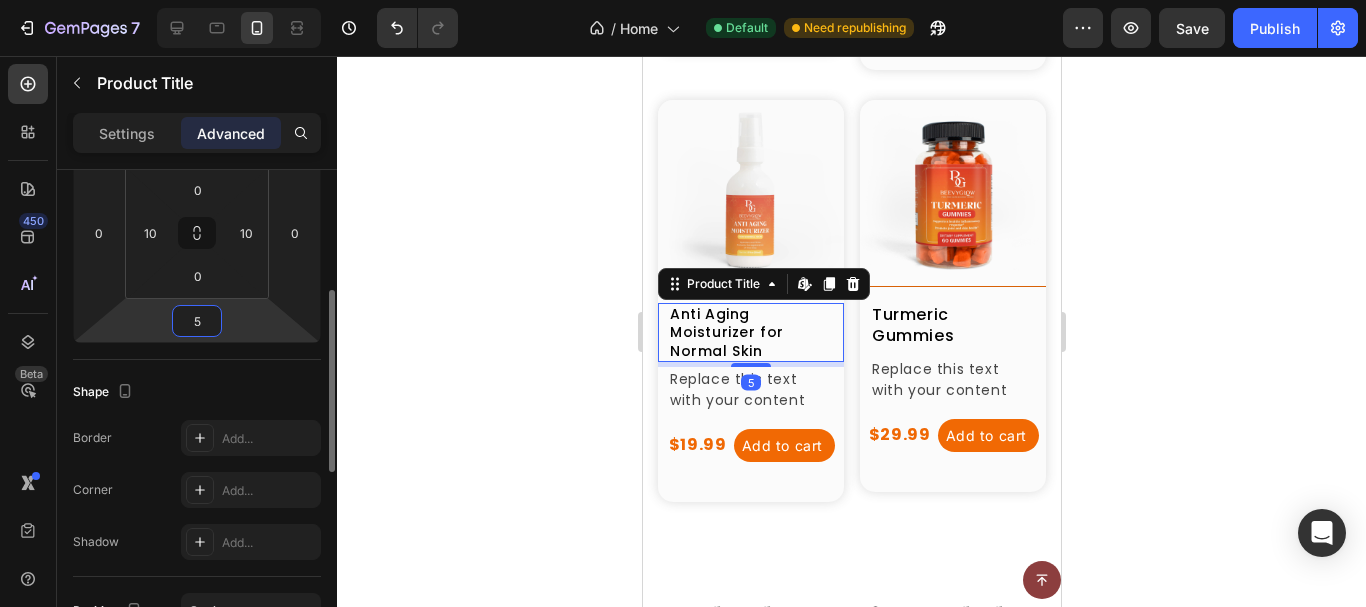 click on "Spacing (px) 0 0 5 0 0 10 0 10" 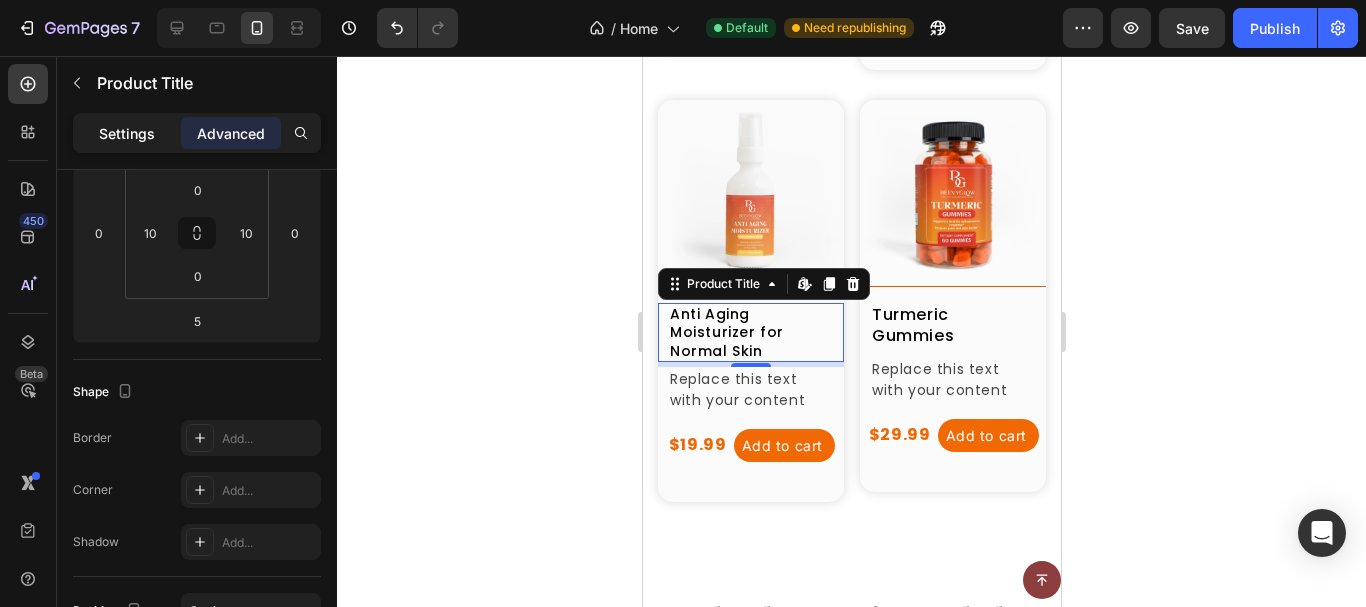click on "Settings" at bounding box center (127, 133) 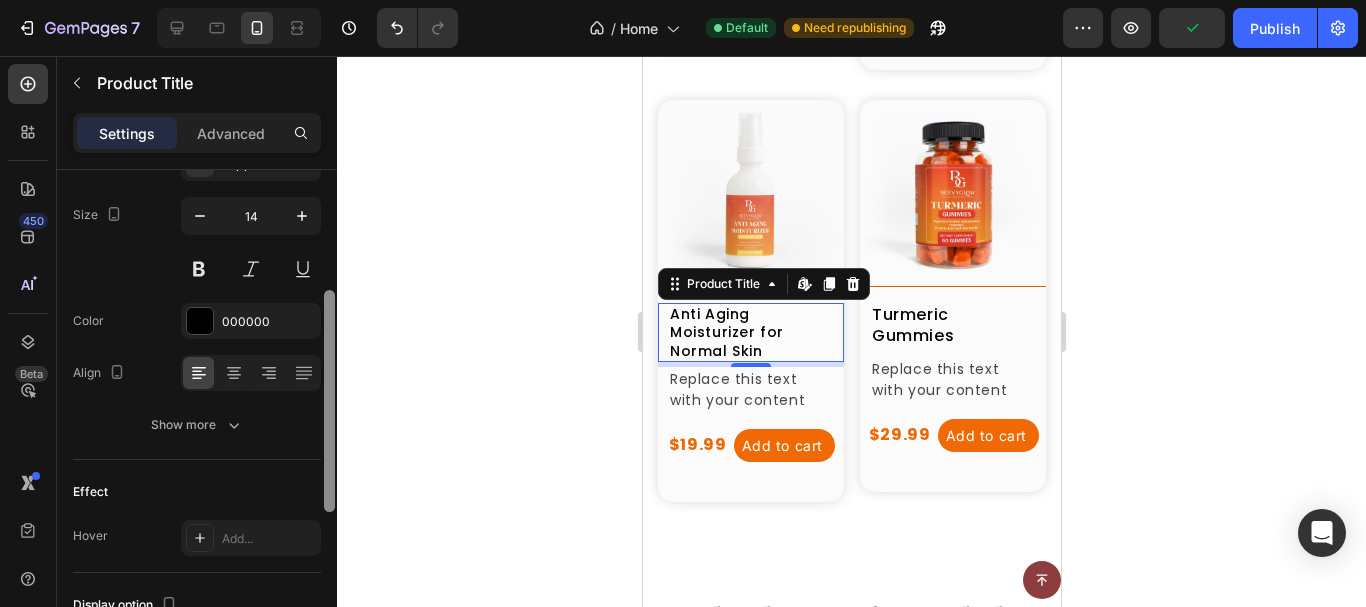 scroll, scrollTop: 262, scrollLeft: 0, axis: vertical 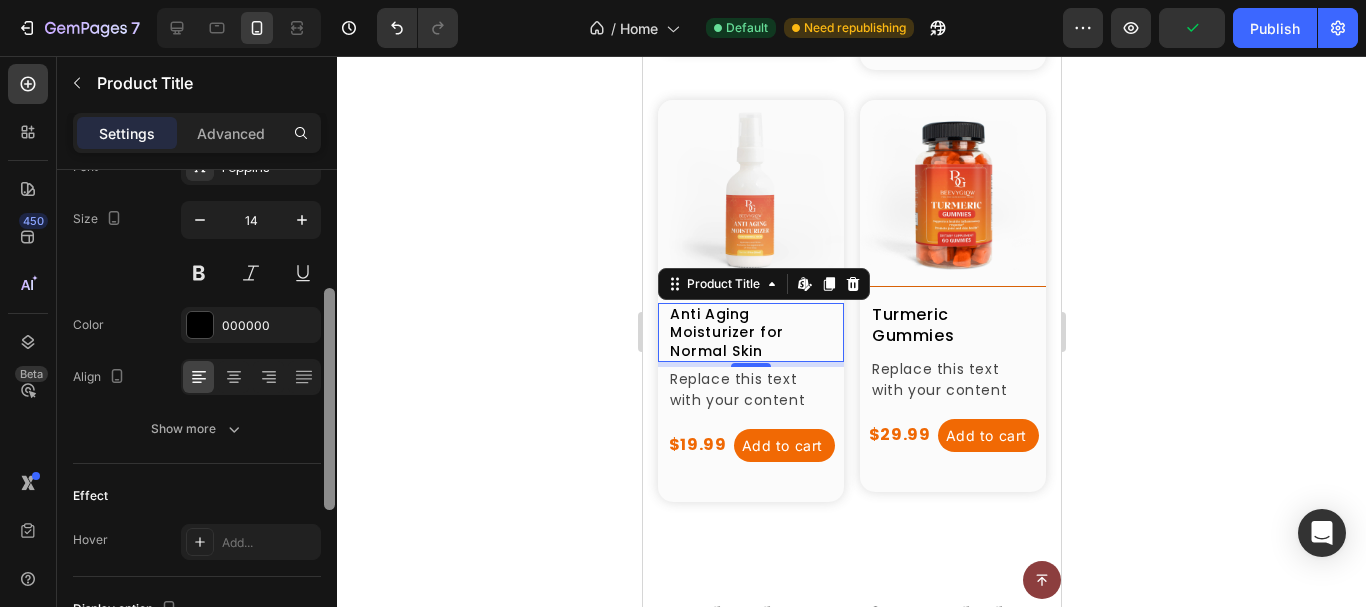 drag, startPoint x: 329, startPoint y: 413, endPoint x: 328, endPoint y: 385, distance: 28.01785 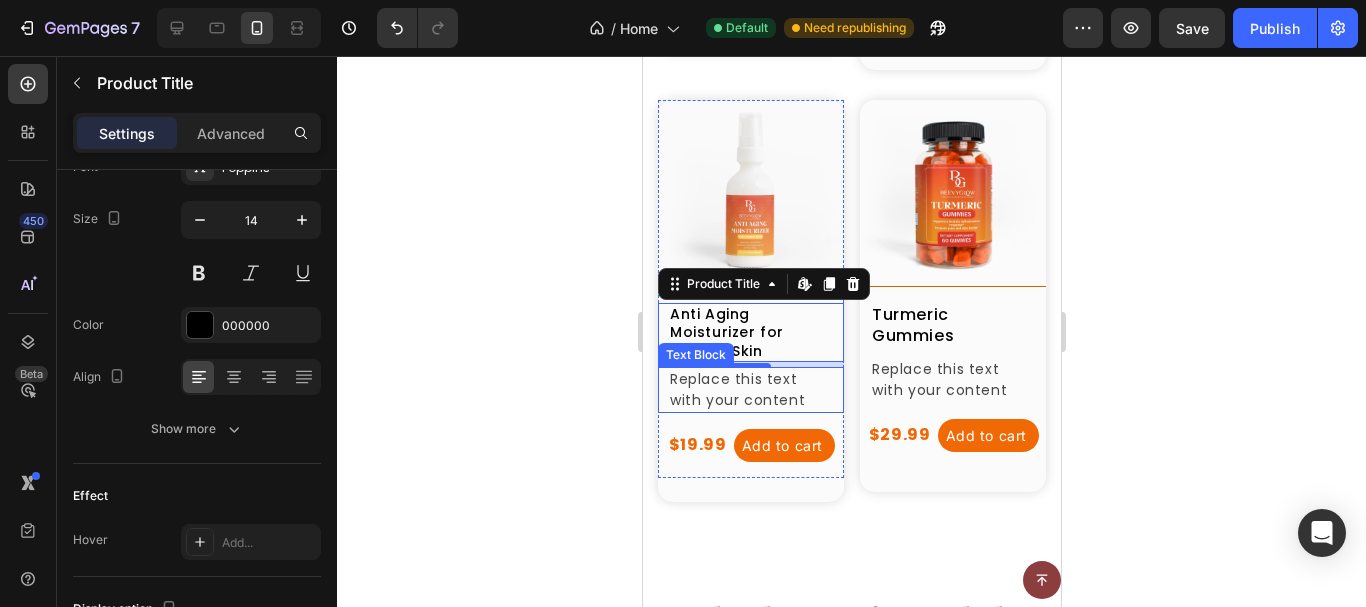click on "Replace this text with your content" at bounding box center (750, 390) 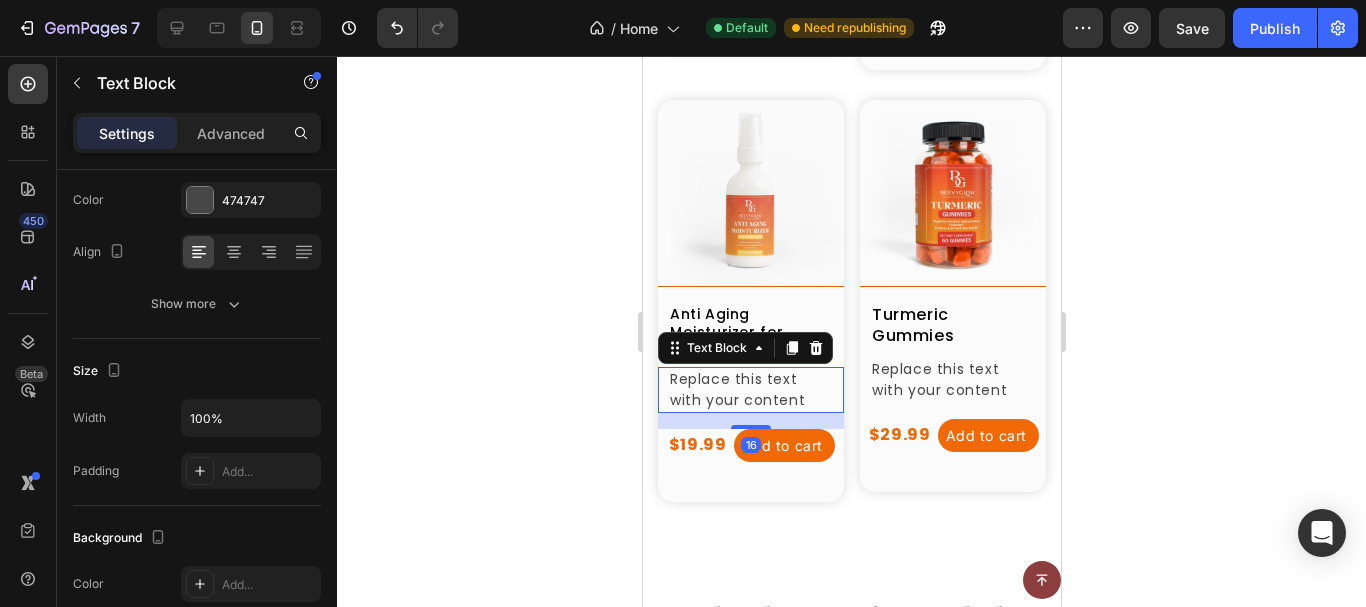 scroll, scrollTop: 0, scrollLeft: 0, axis: both 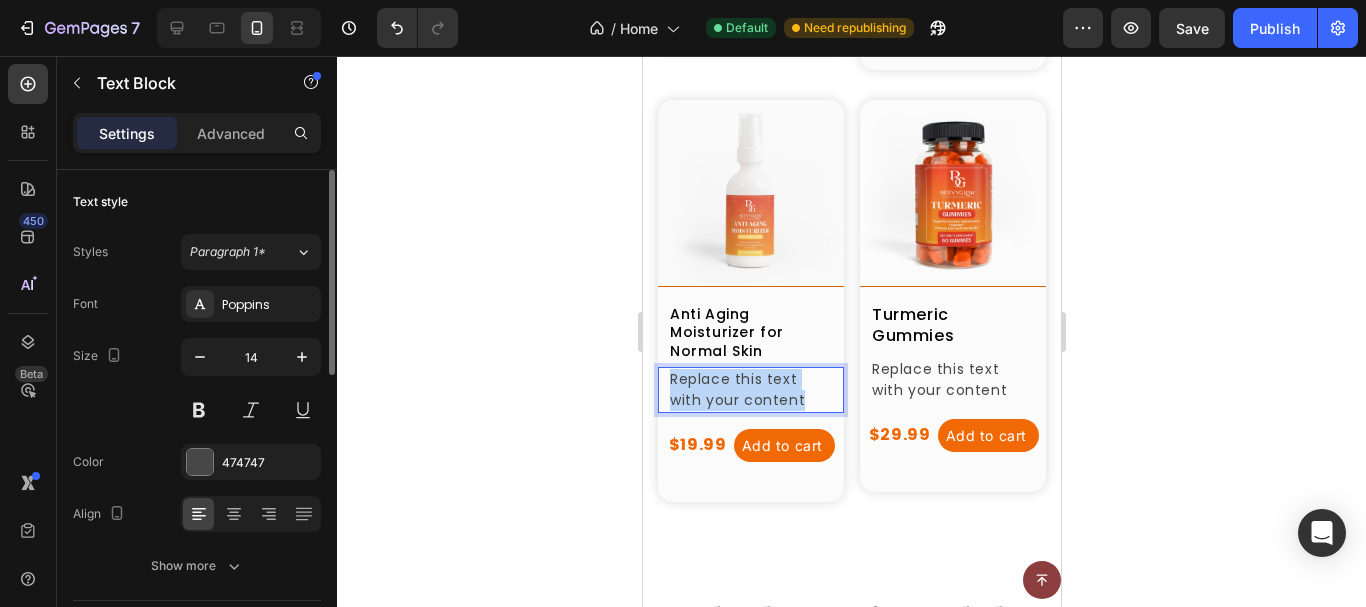 click on "Replace this text with your content" at bounding box center (750, 390) 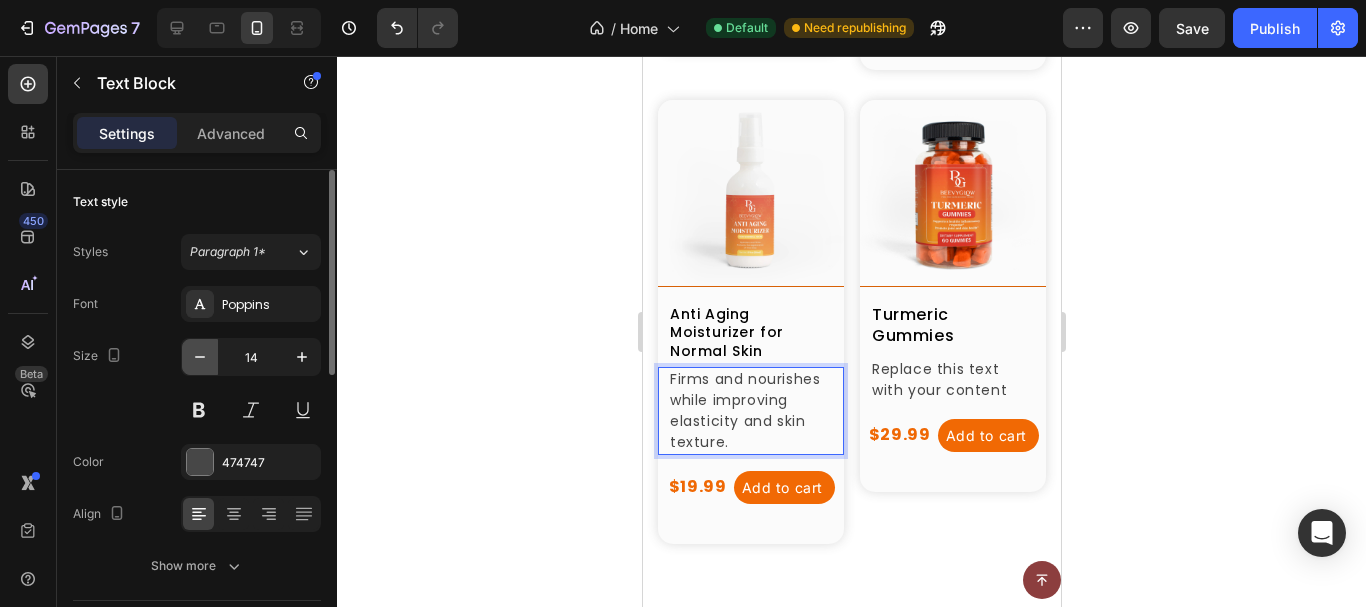 click 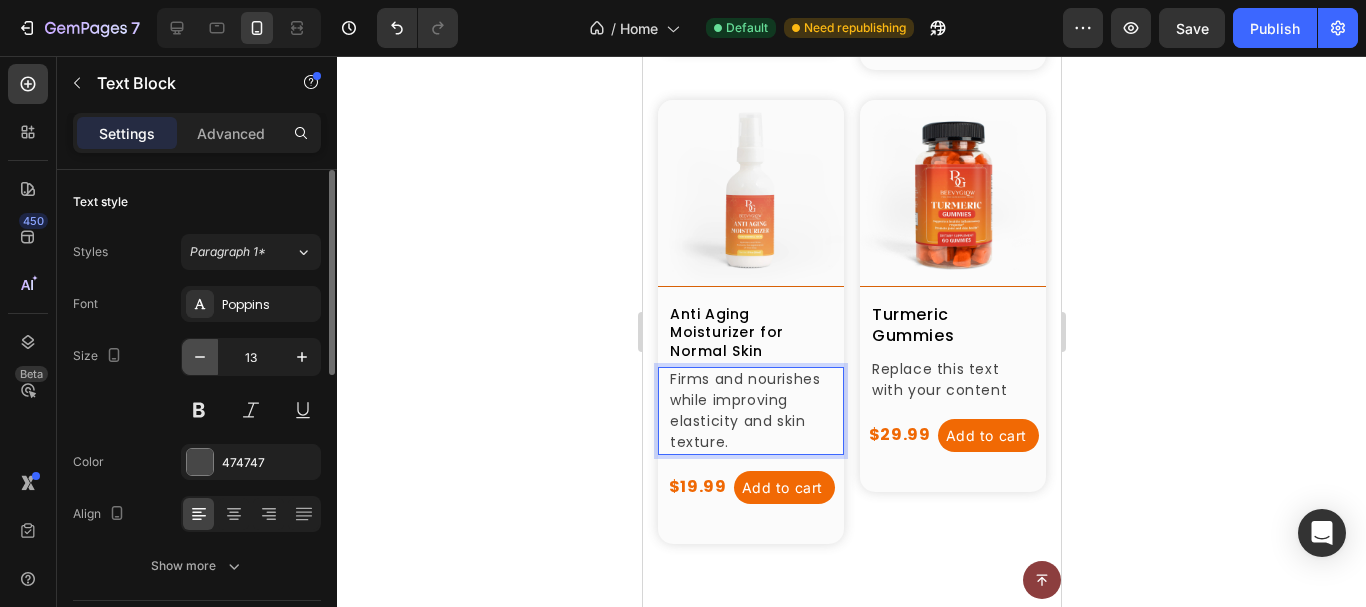 click 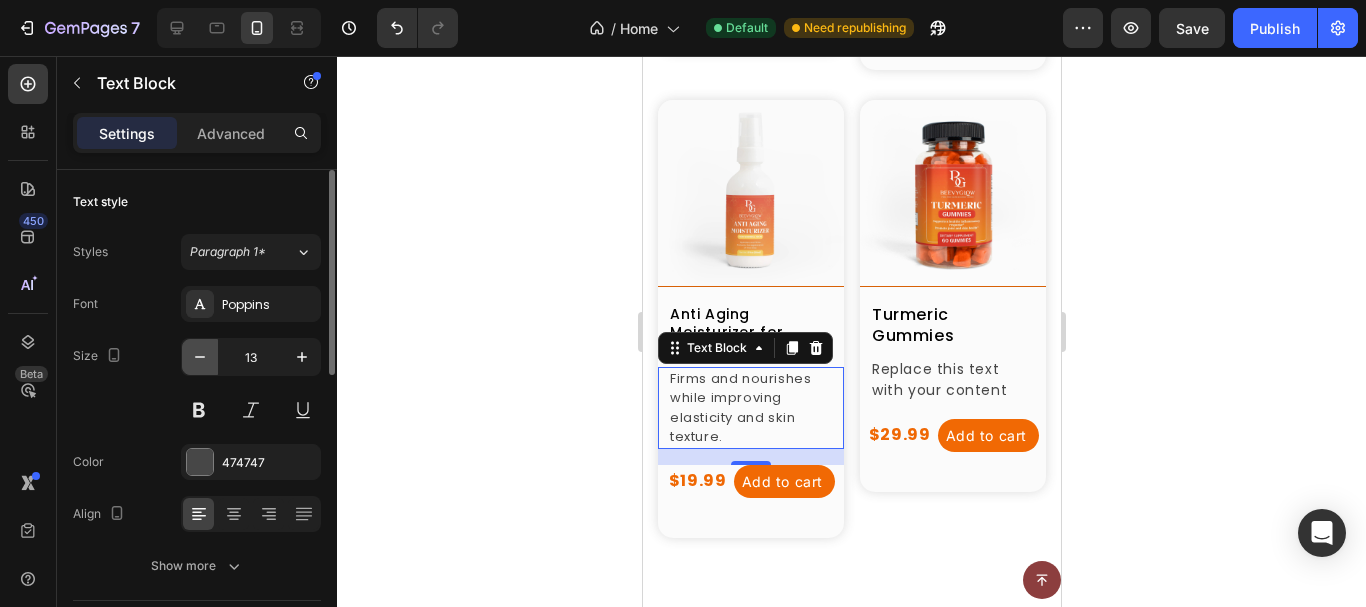 type on "12" 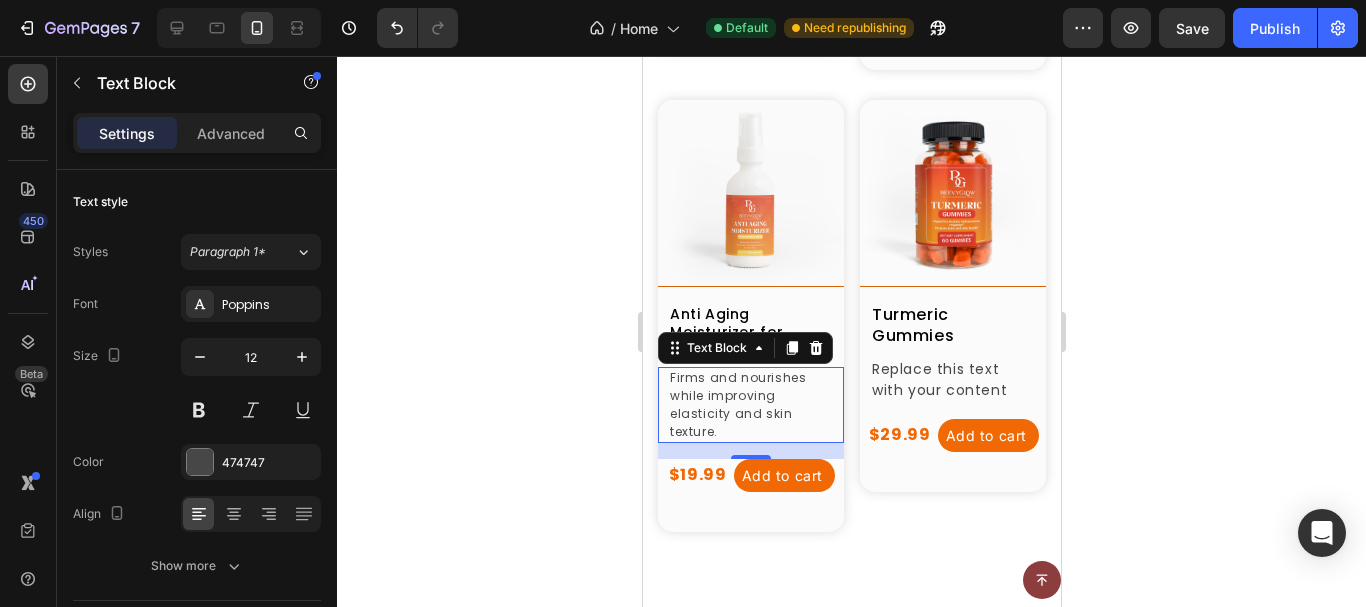 click 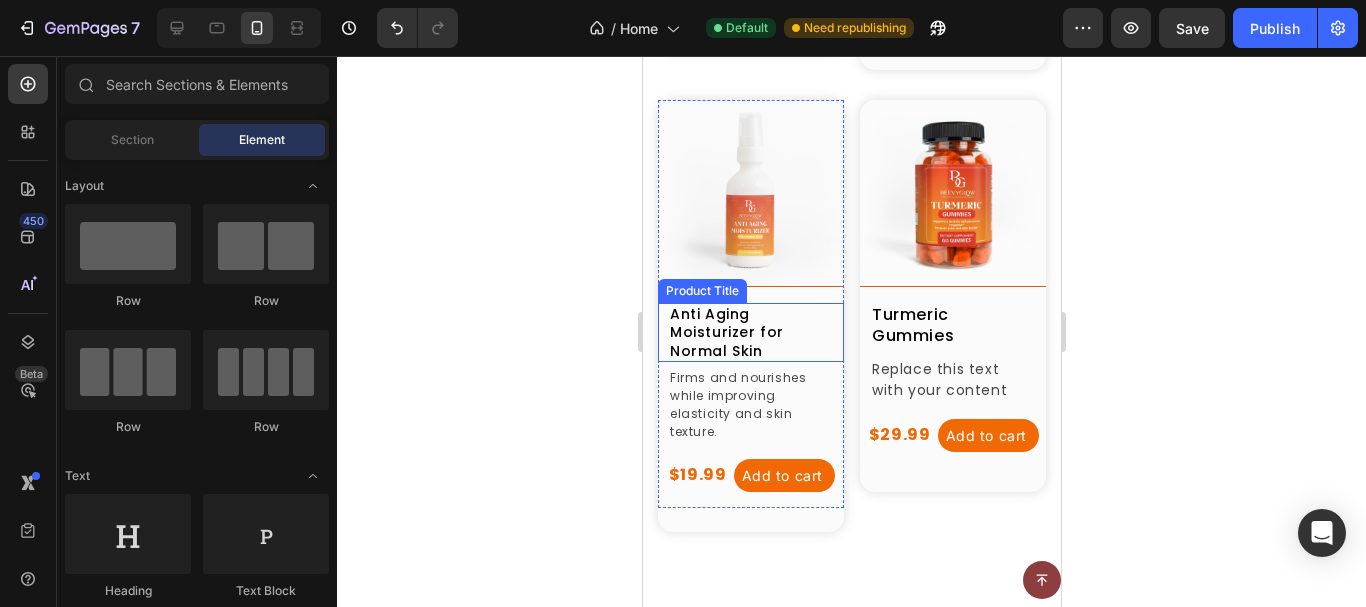 click on "Anti Aging Moisturizer for Normal Skin" at bounding box center (750, 332) 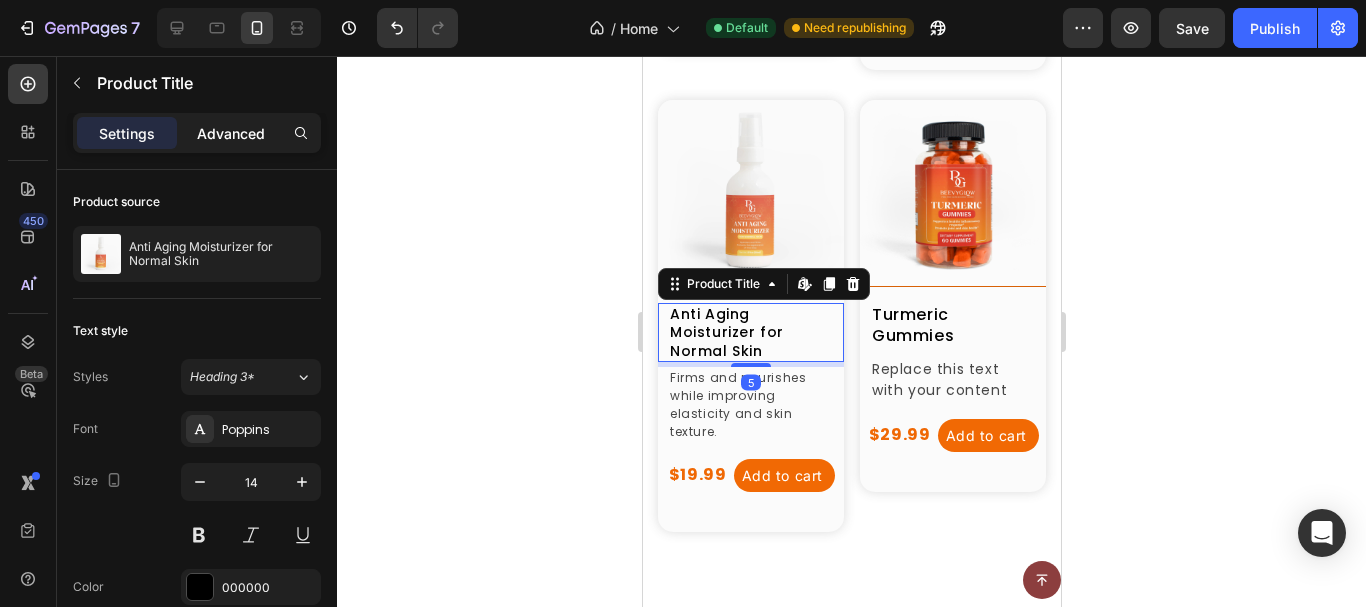 click on "Advanced" at bounding box center (231, 133) 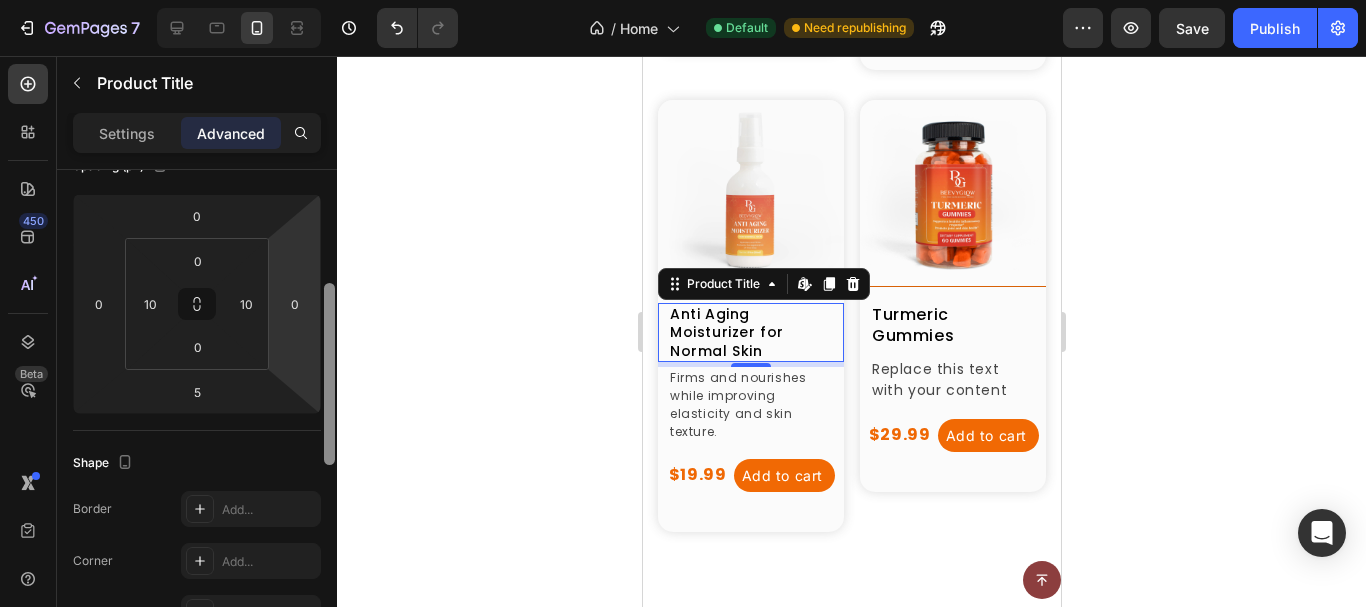 scroll, scrollTop: 267, scrollLeft: 0, axis: vertical 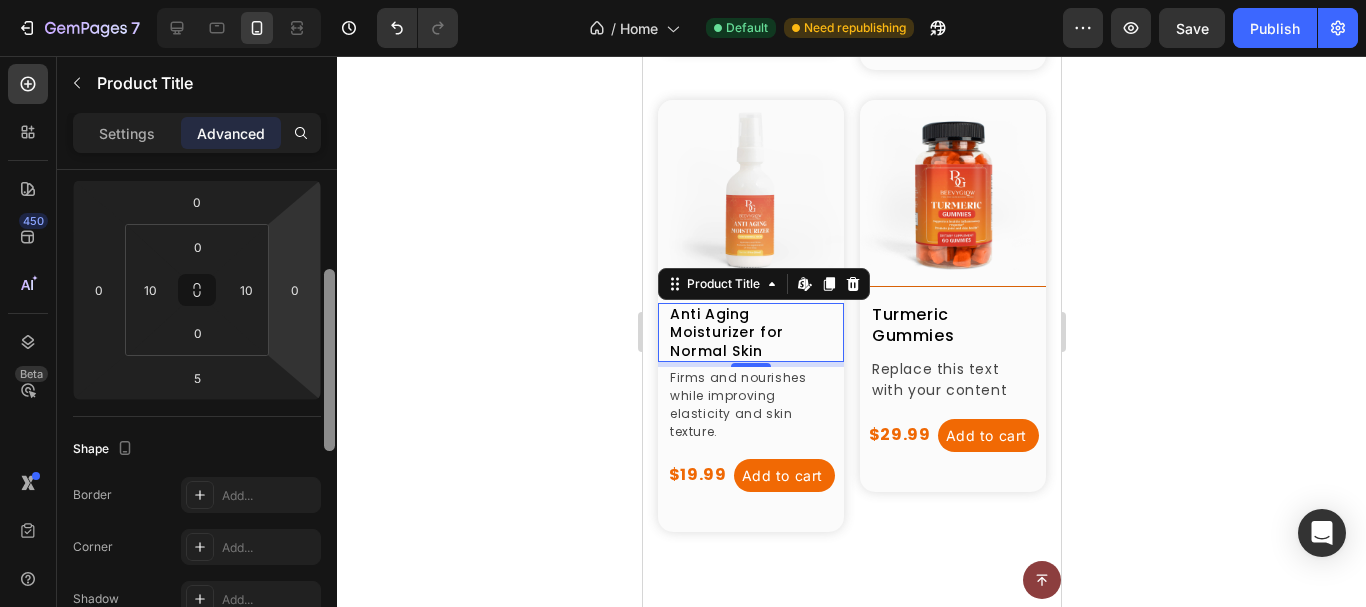drag, startPoint x: 327, startPoint y: 226, endPoint x: 306, endPoint y: 277, distance: 55.154327 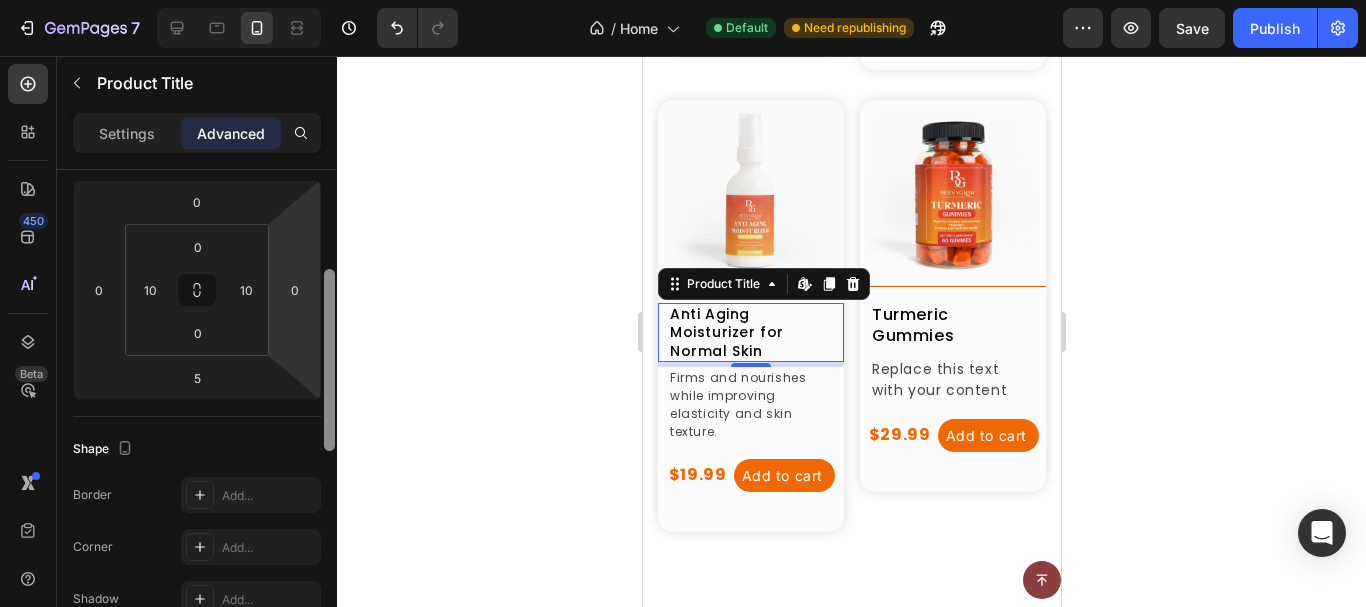 click on "Display on Desktop Yes No Tablet Yes No Mobile Yes No Spacing (px) 0 0 5 0 0 10 0 10 Shape Border Add... Corner Add... Shadow Add... Position Static Opacity 100% Animation Interaction Upgrade to Optimize plan  to unlock Interaction & other premium features. CSS class Delete element" at bounding box center [197, 417] 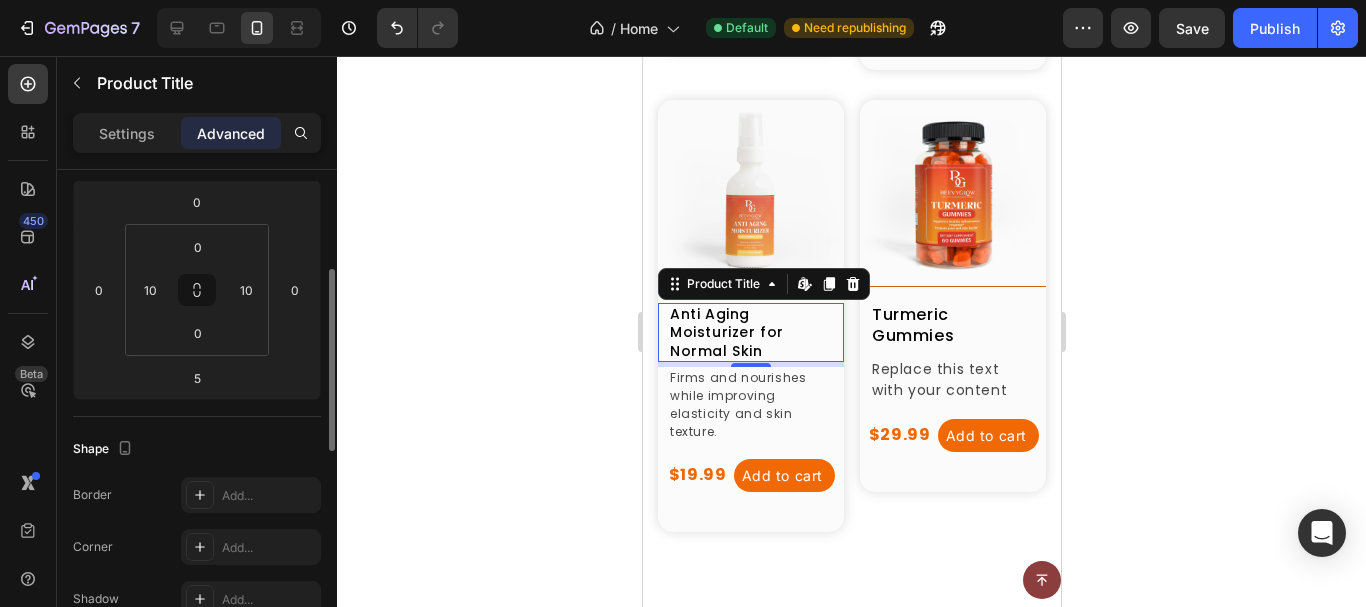 click 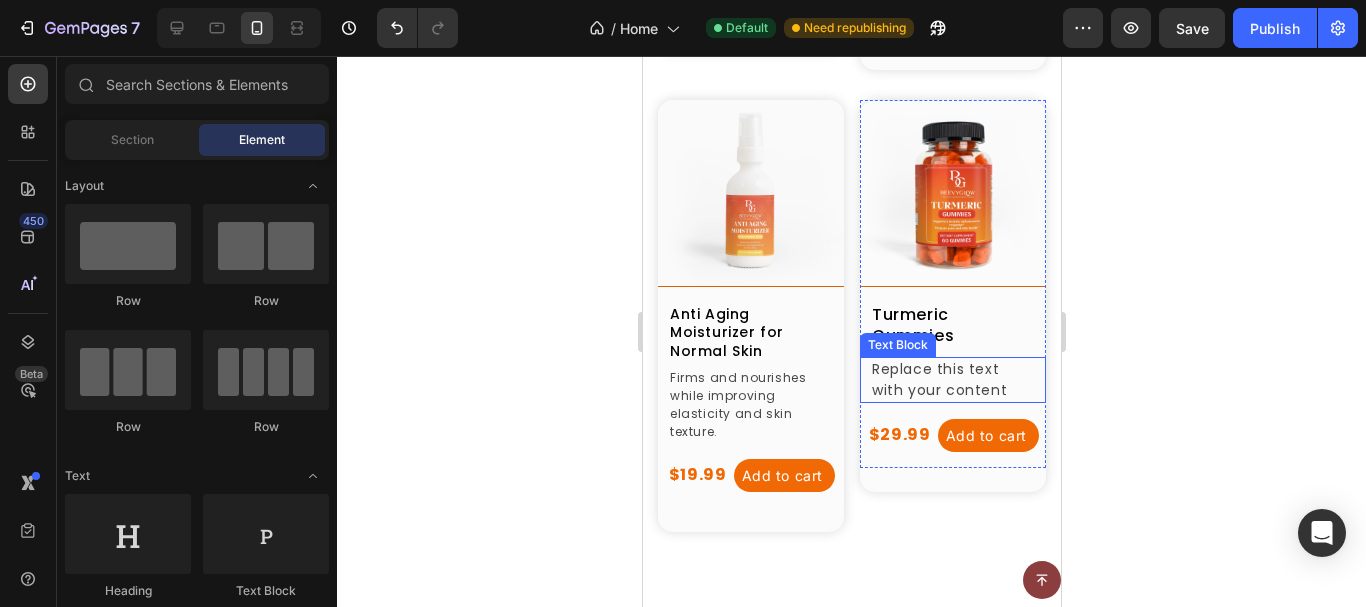 click on "Replace this text with your content" at bounding box center (952, 380) 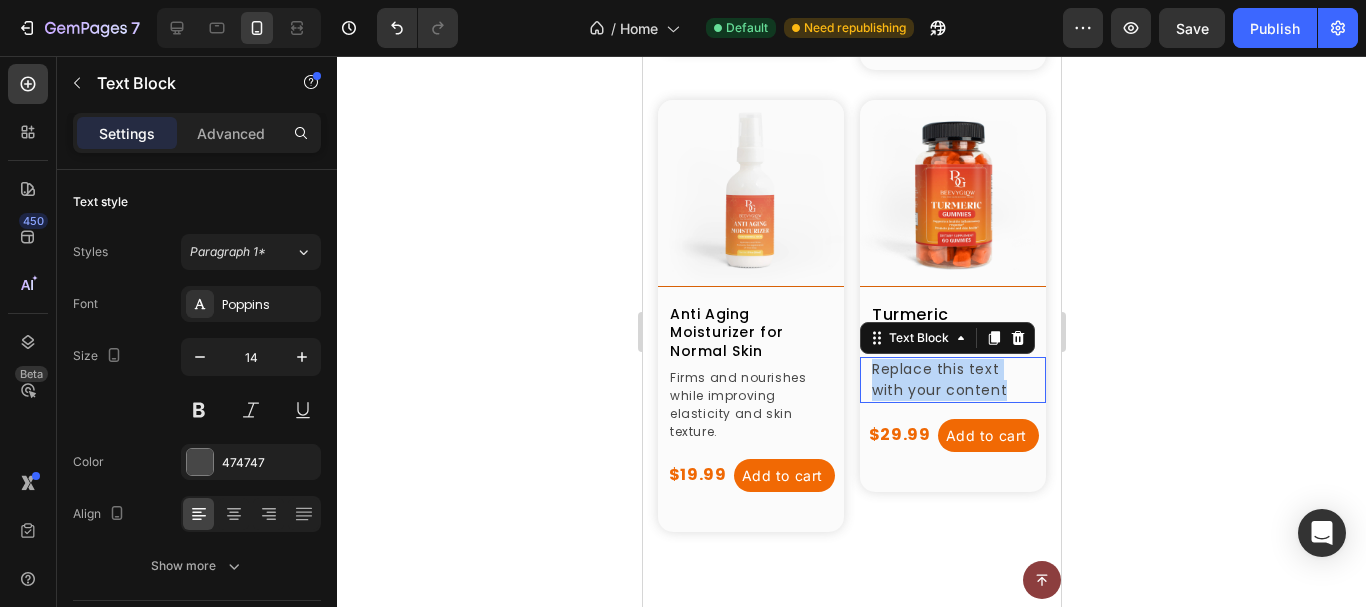 click on "Replace this text with your content" at bounding box center (952, 380) 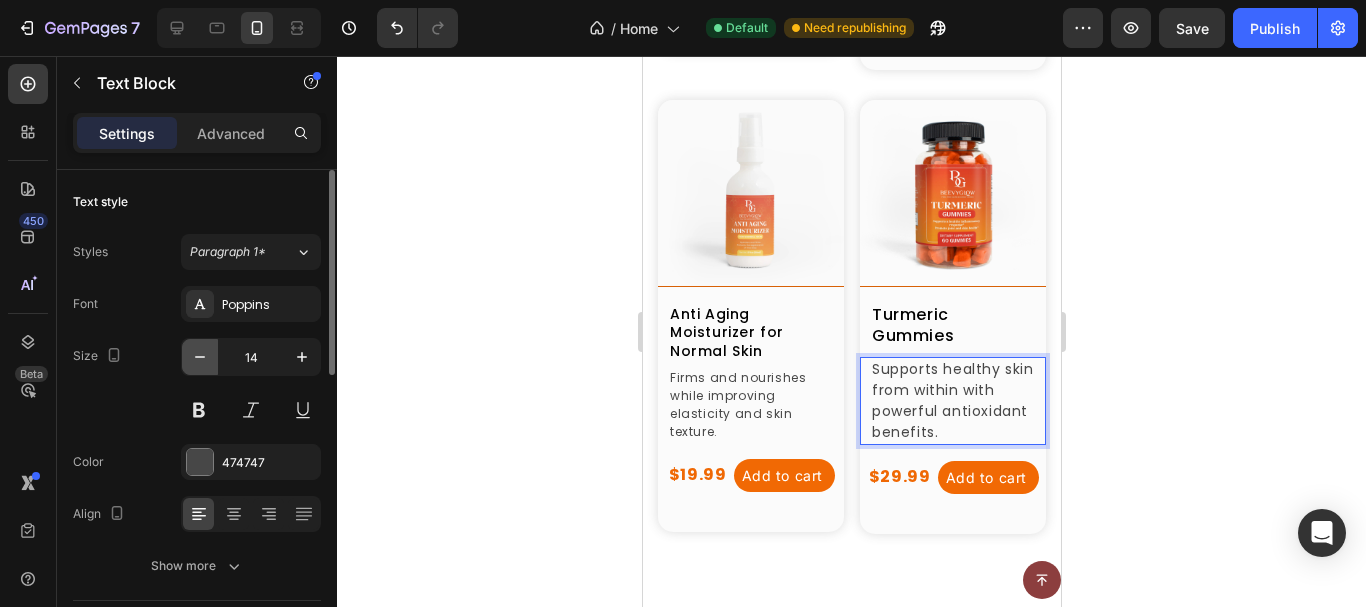 click 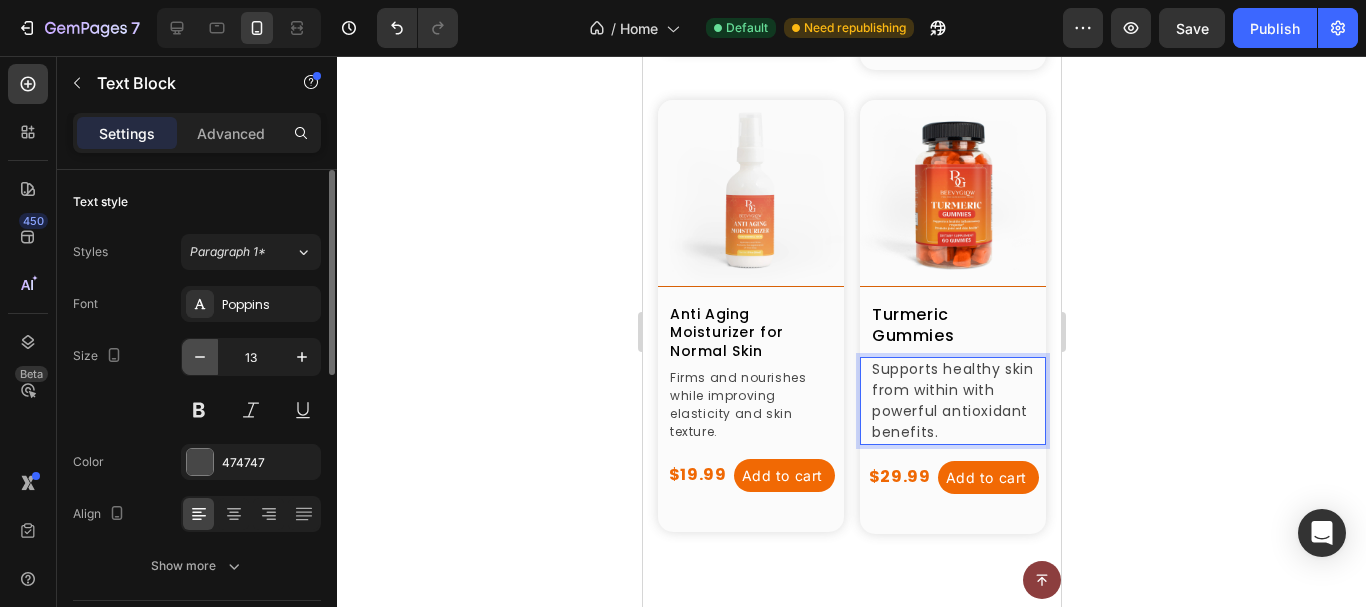 click 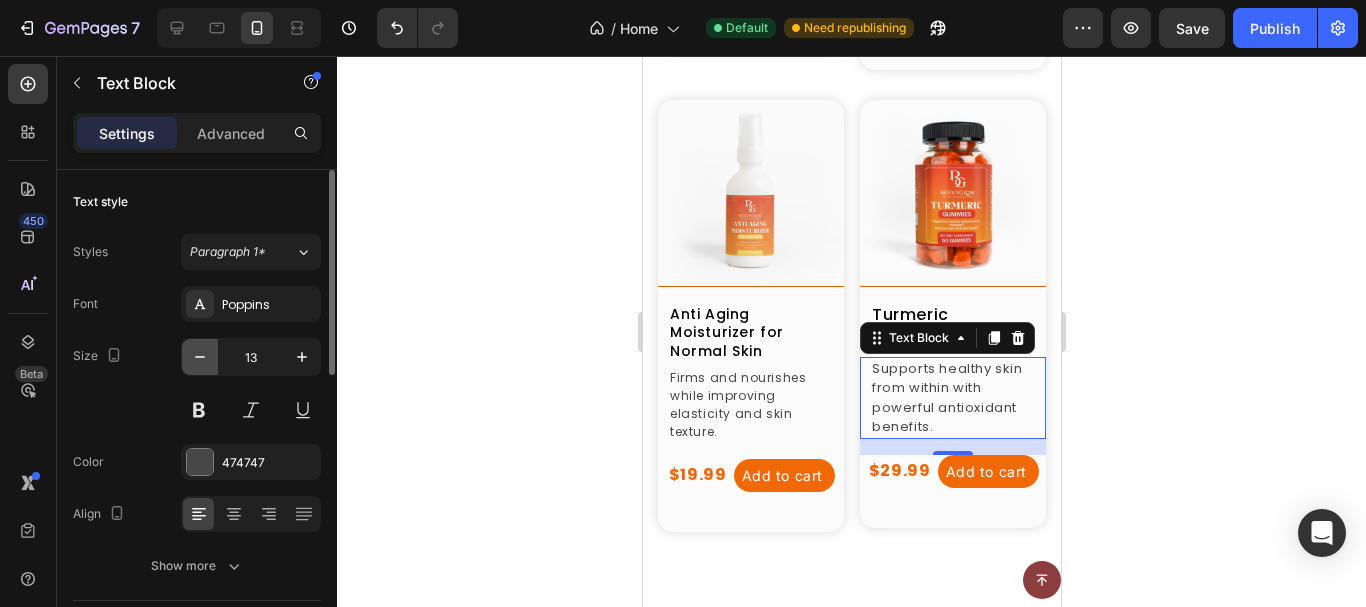 type on "12" 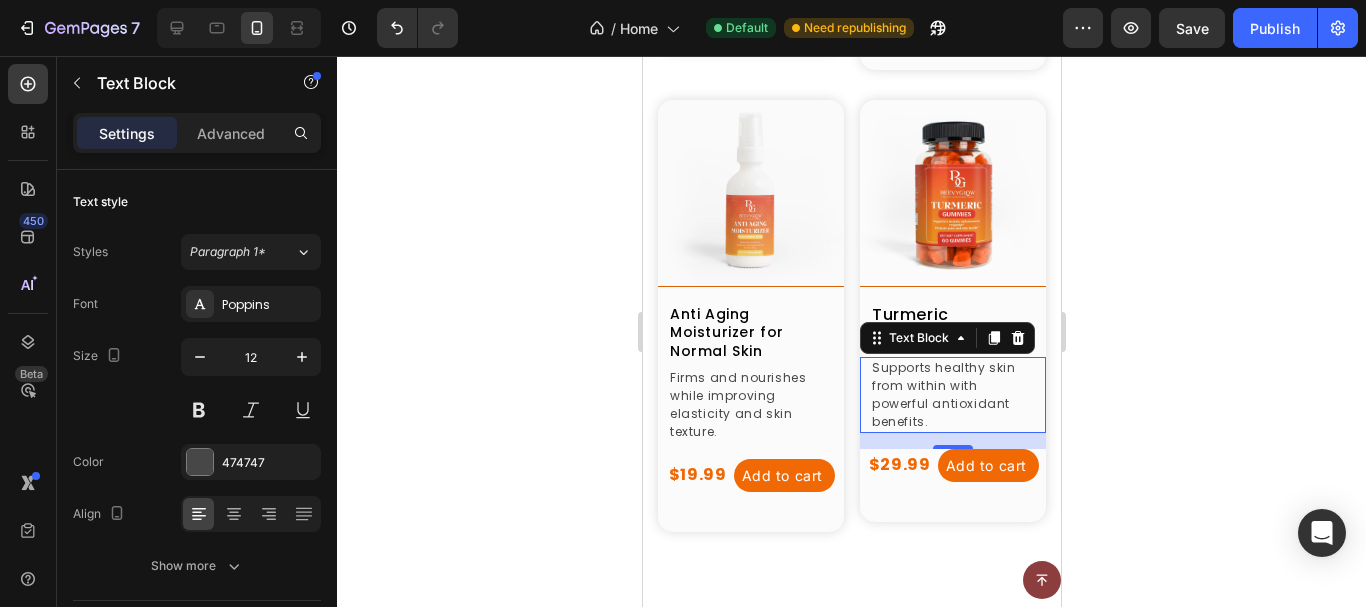 click 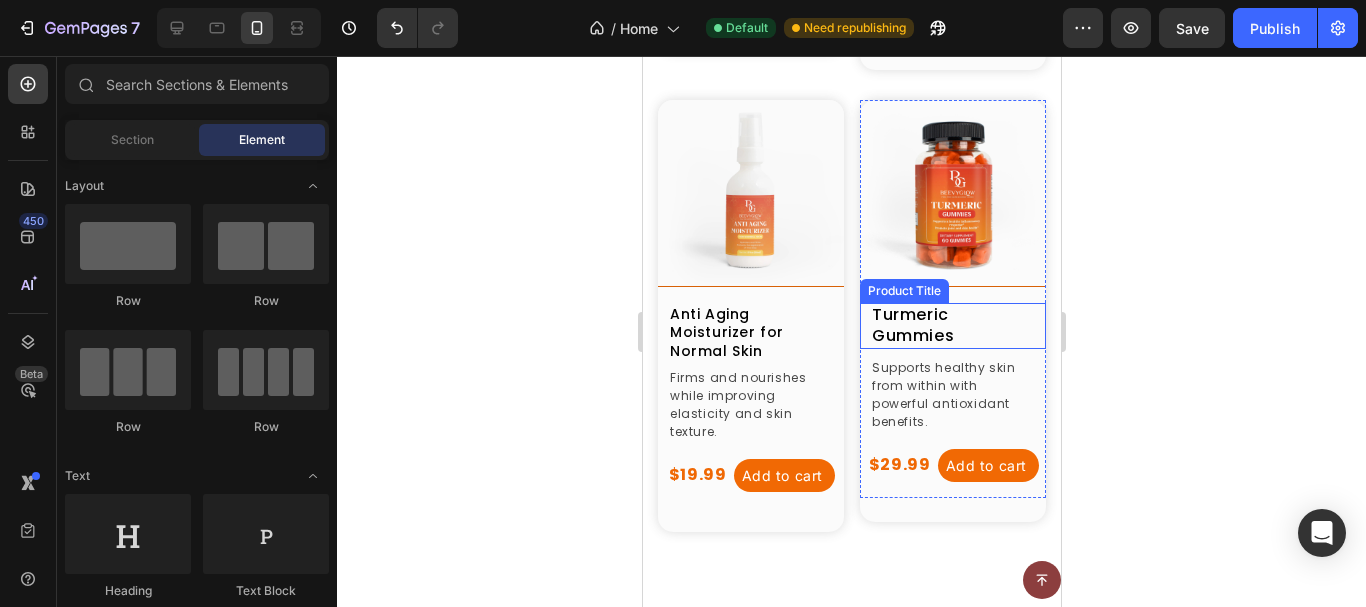 click on "Turmeric Gummies" at bounding box center (952, 326) 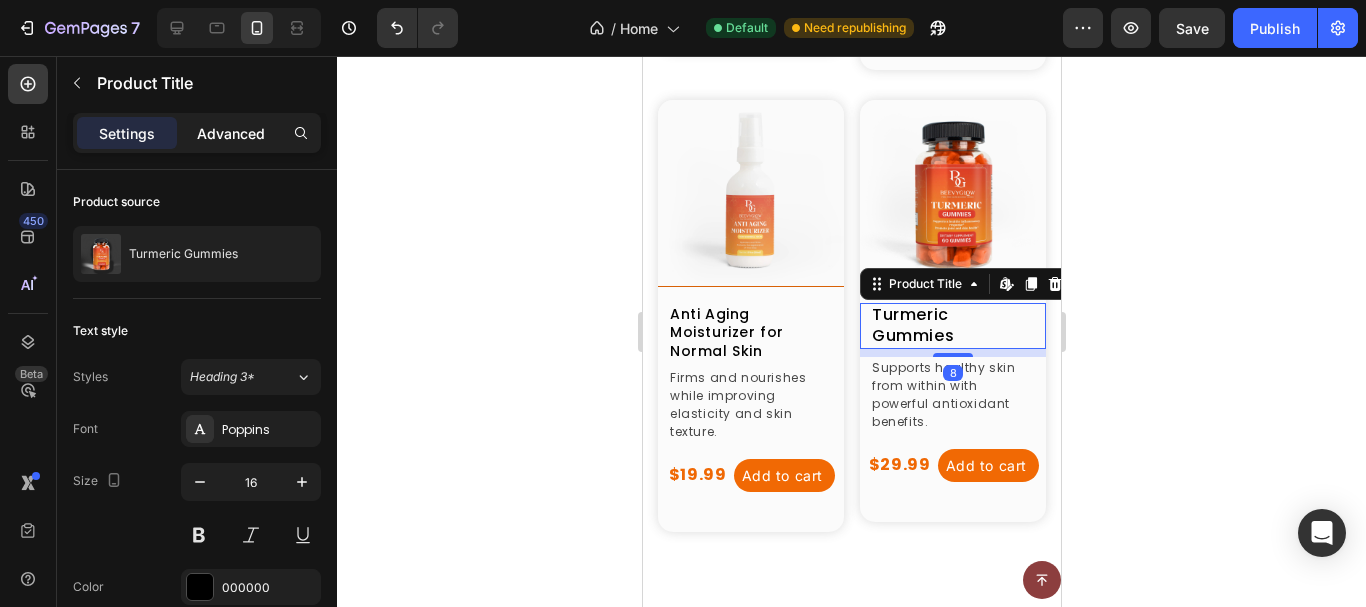 click on "Advanced" at bounding box center [231, 133] 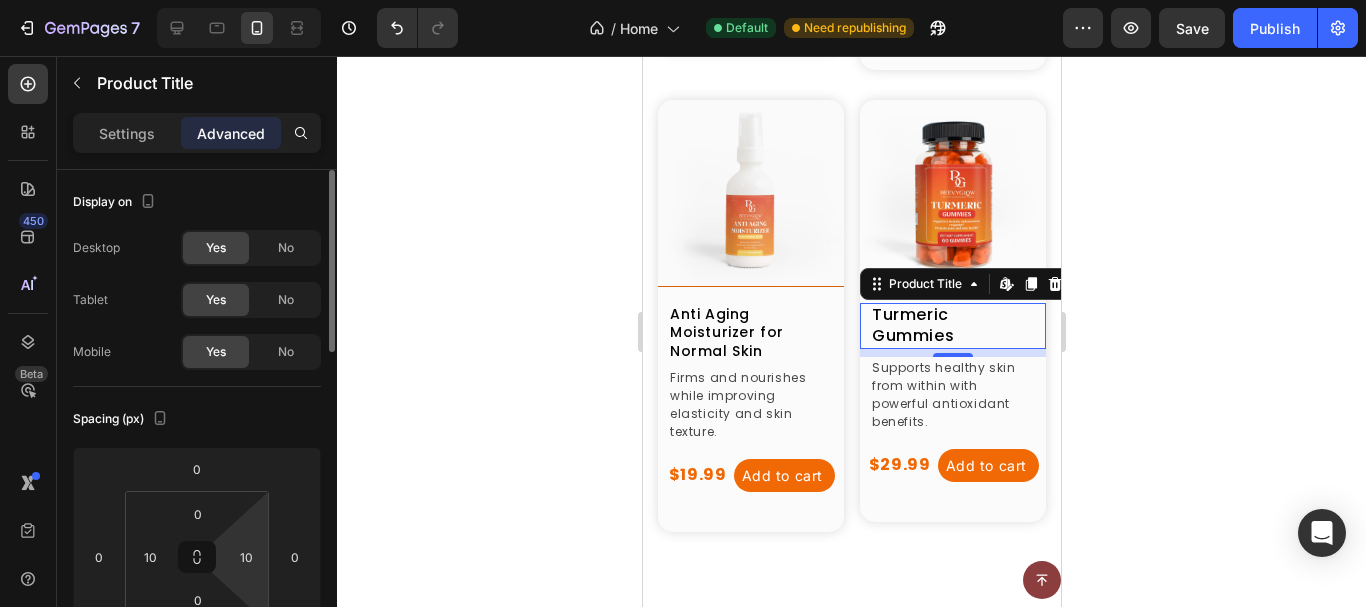 click on "Display on Desktop Yes No Tablet Yes No Mobile Yes No Spacing (px) 0 0 8 0 0 10 0 10 Shape Border Add... Corner Add... Shadow Add... Position Static Opacity 100% Animation Interaction Upgrade to Optimize plan  to unlock Interaction & other premium features. CSS class Delete element" at bounding box center (197, 417) 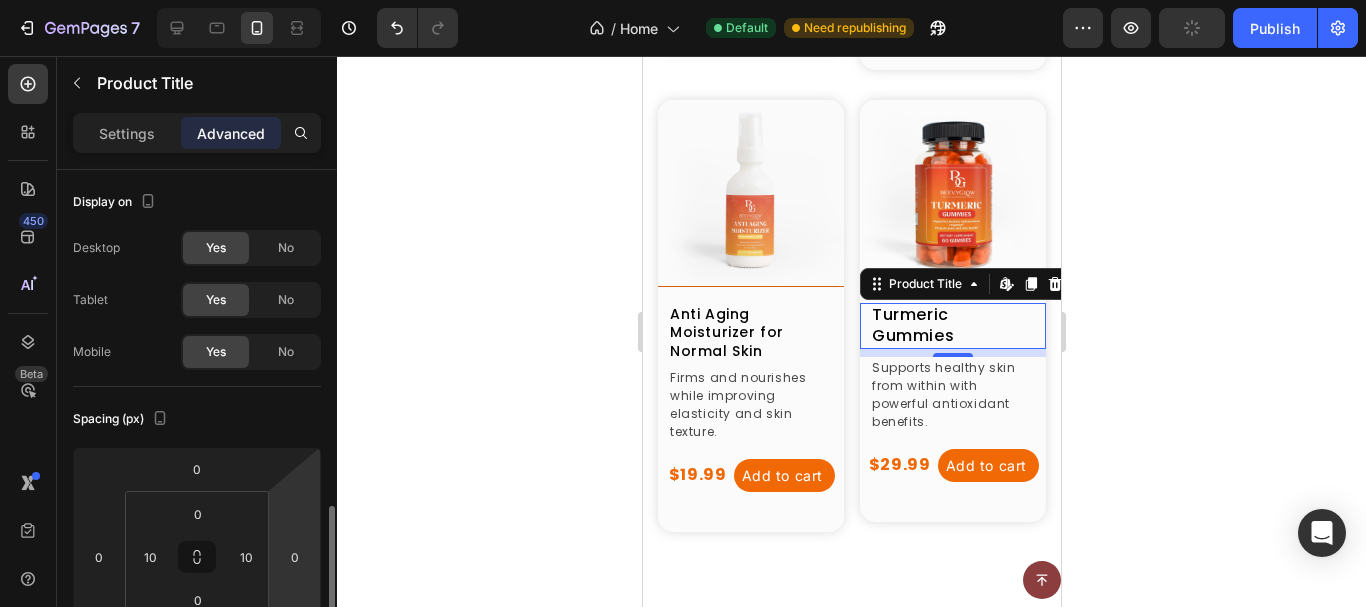 scroll, scrollTop: 245, scrollLeft: 0, axis: vertical 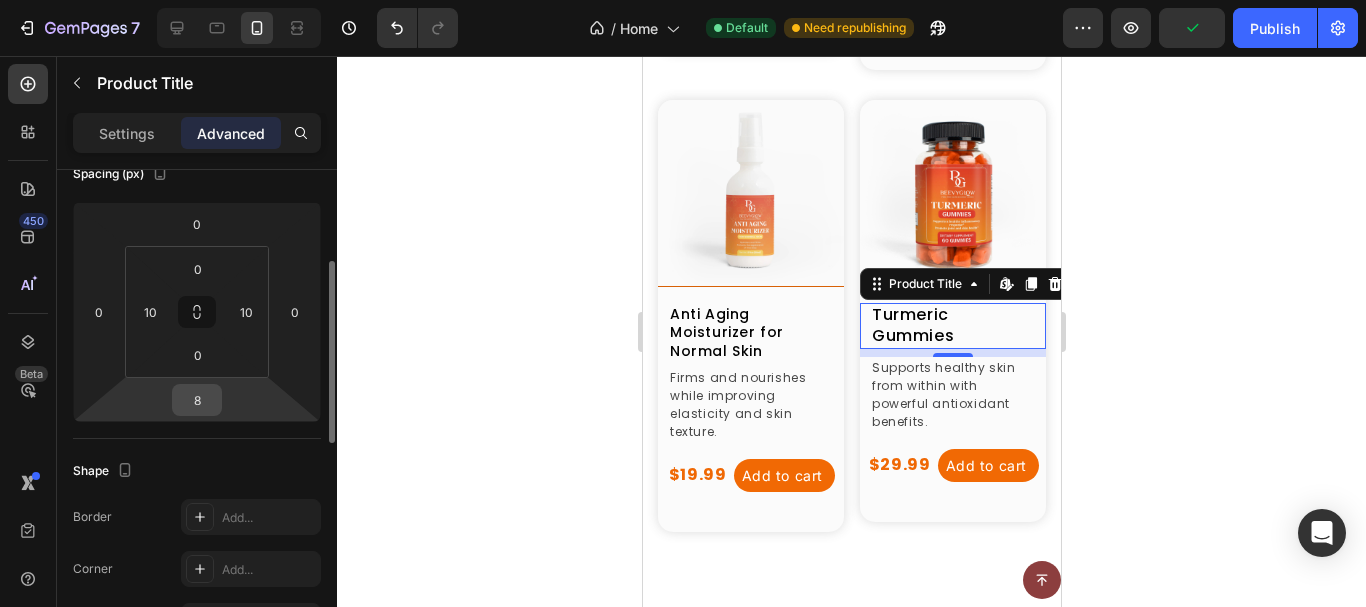 click on "8" at bounding box center (197, 400) 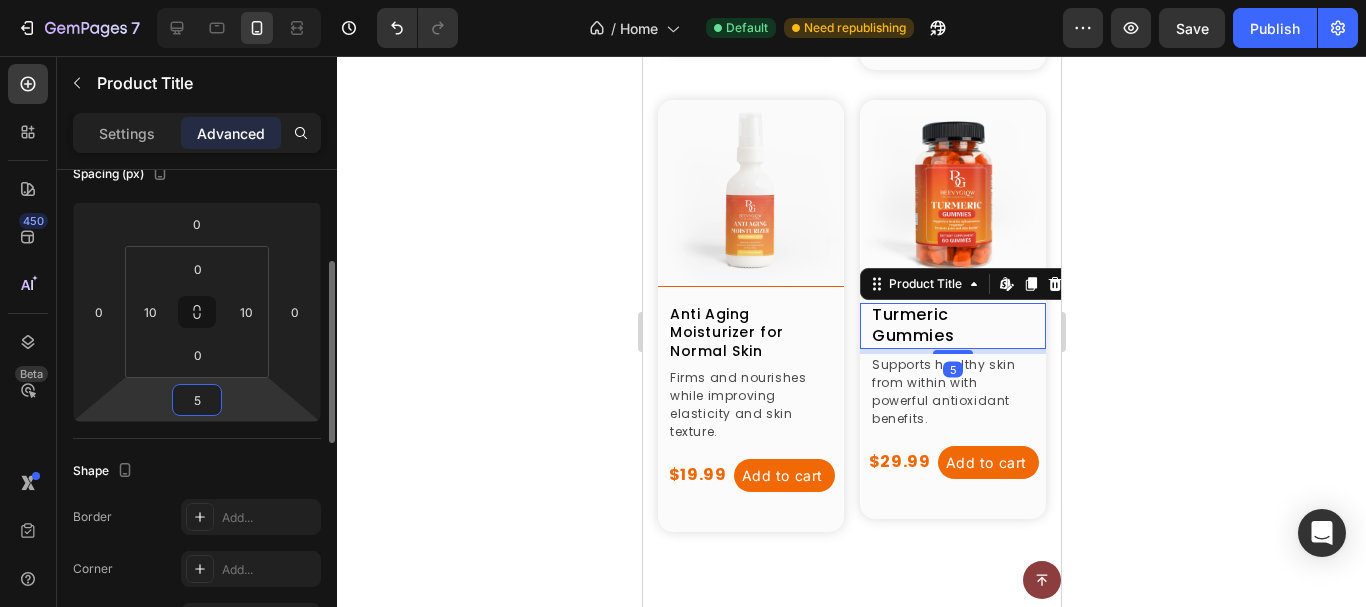 type on "5" 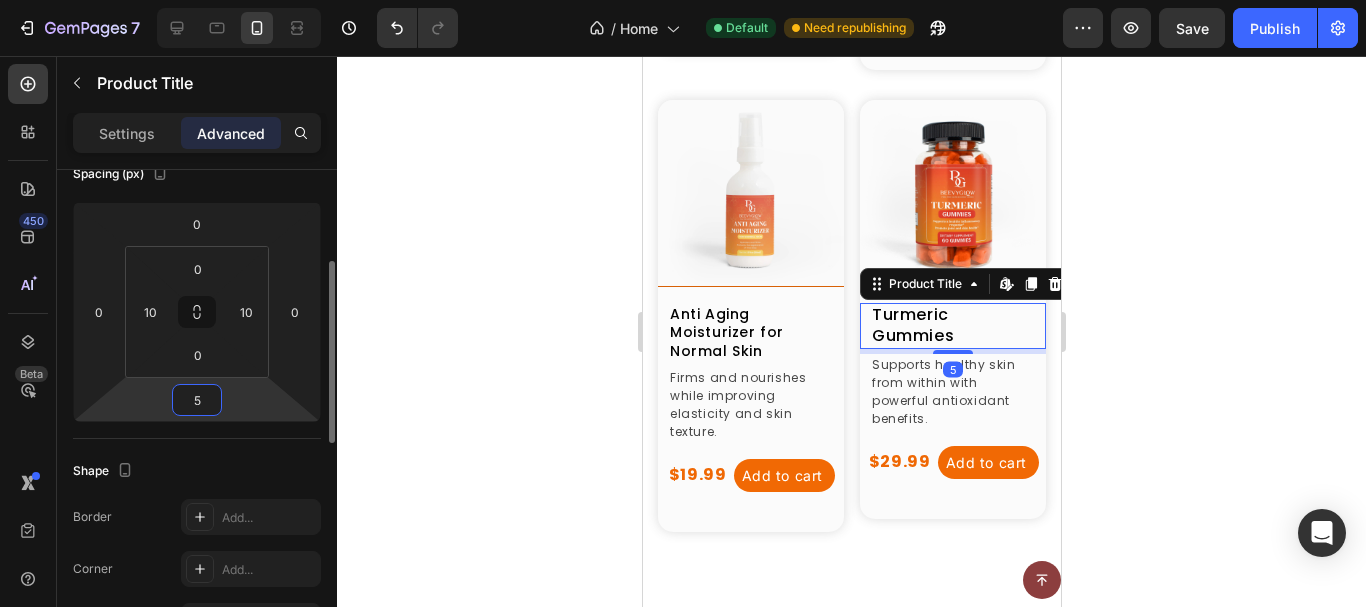 click on "Spacing (px)" at bounding box center (197, 174) 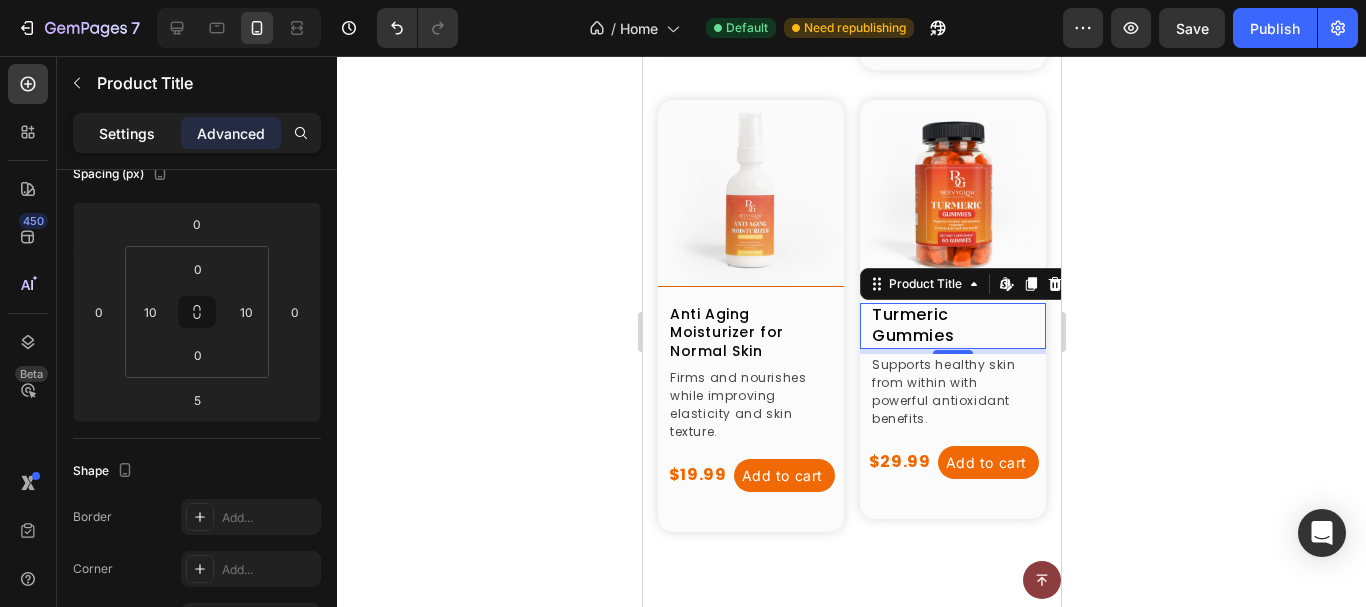 click on "Settings" at bounding box center (127, 133) 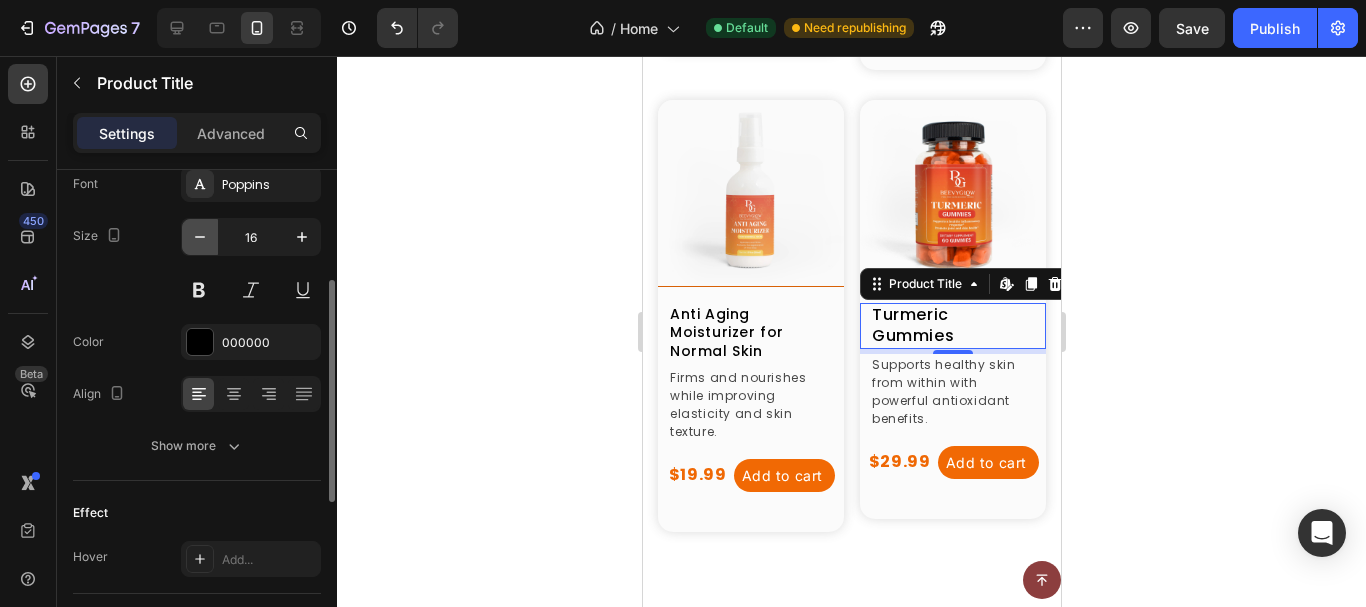 click 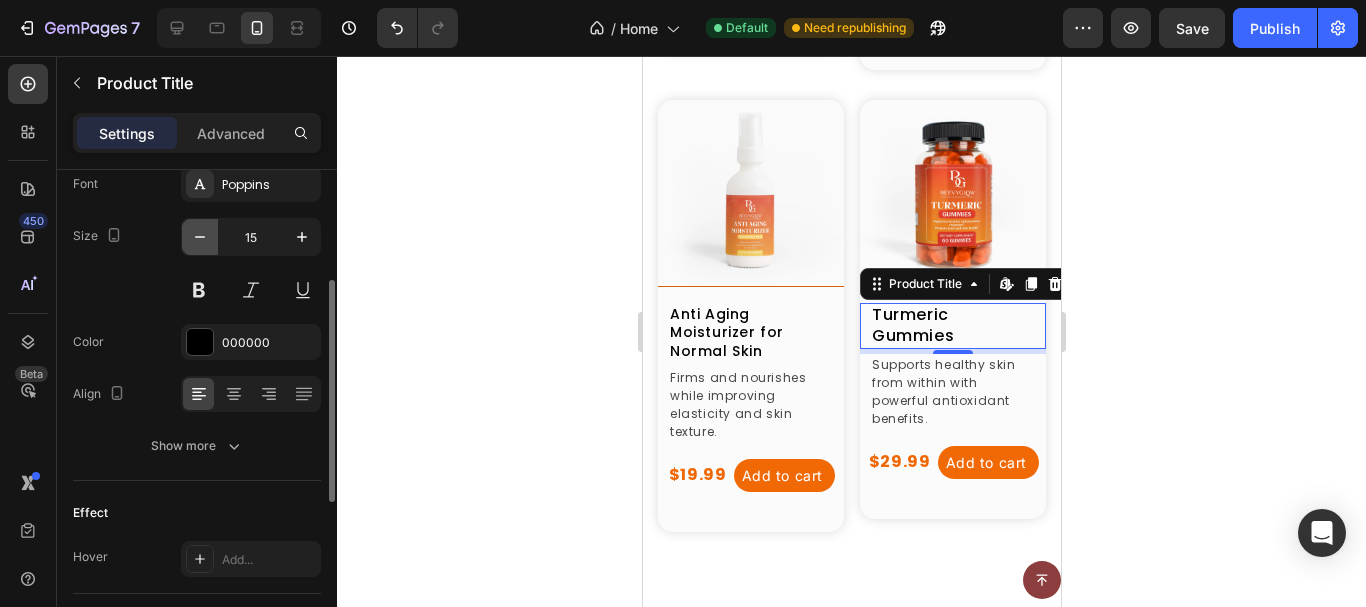 click 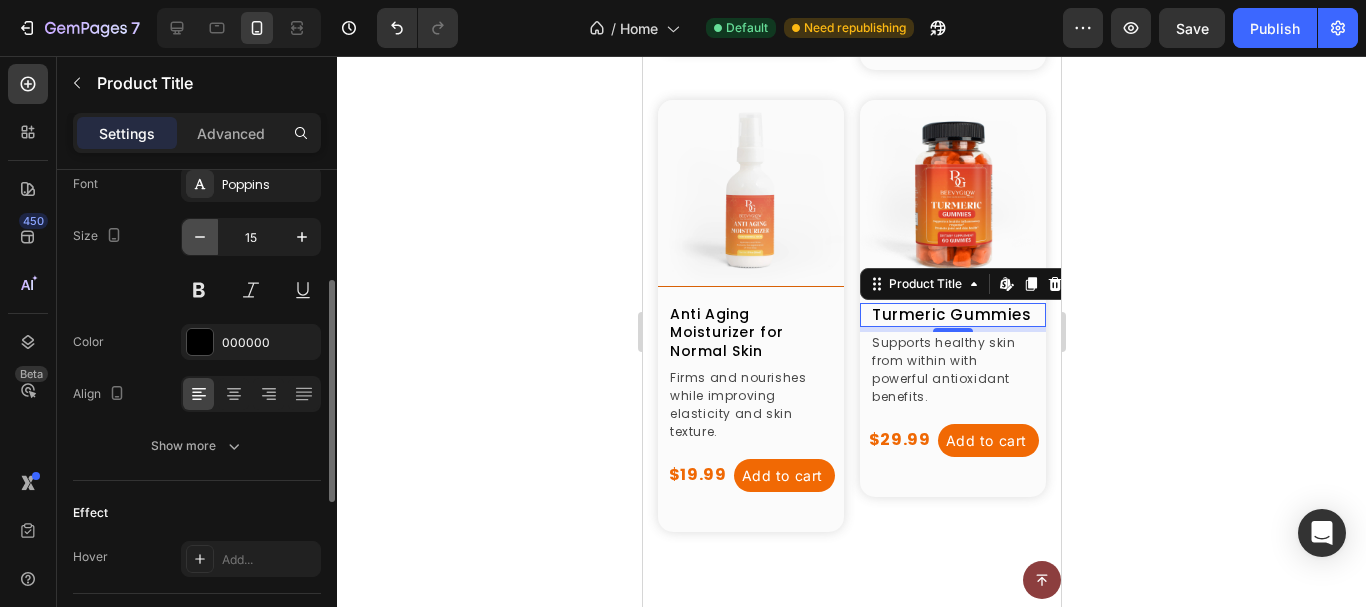 type on "14" 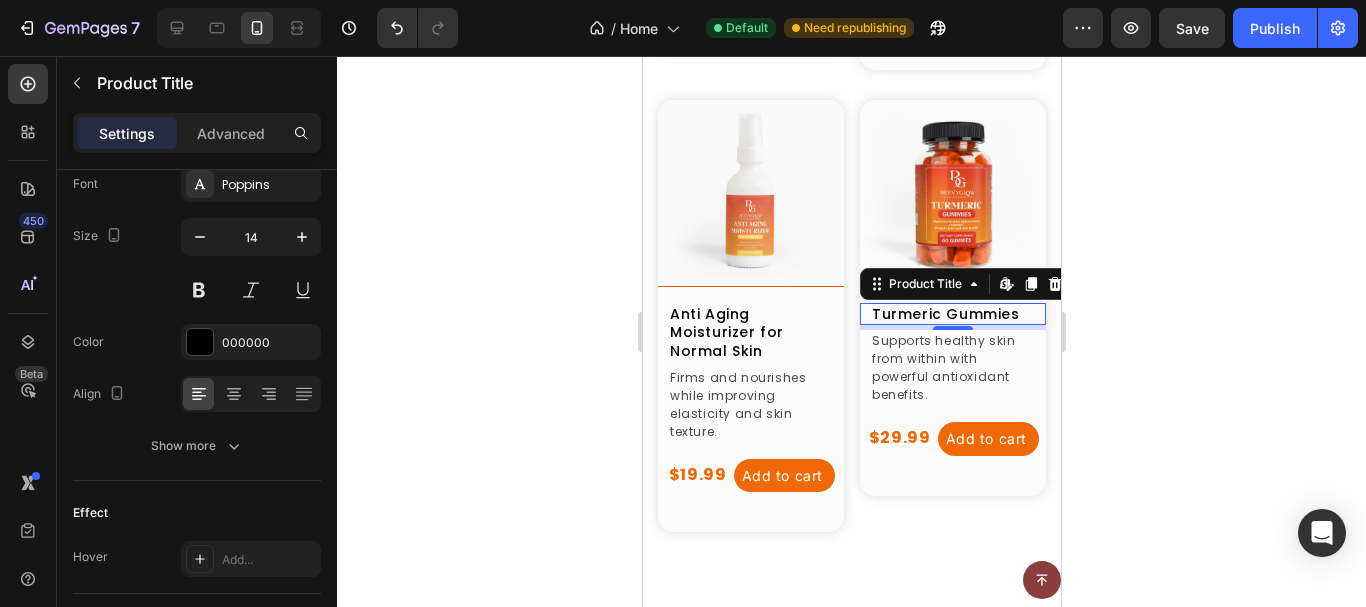 click 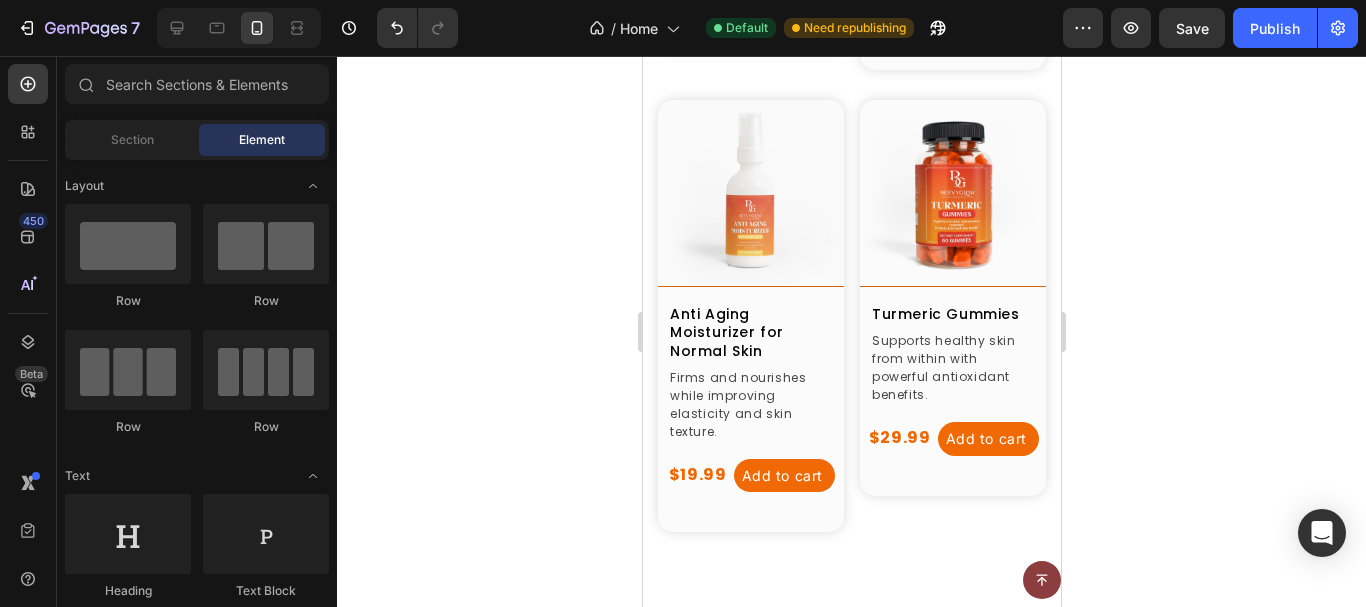 scroll, scrollTop: 1636, scrollLeft: 0, axis: vertical 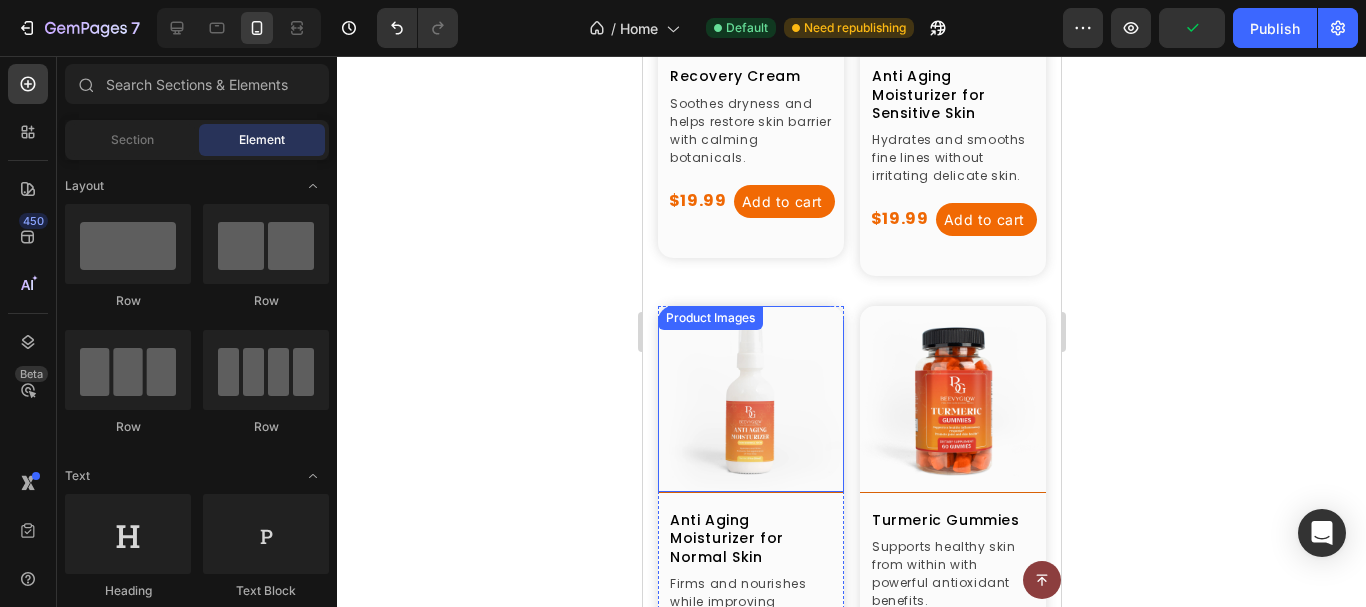 click at bounding box center (750, 399) 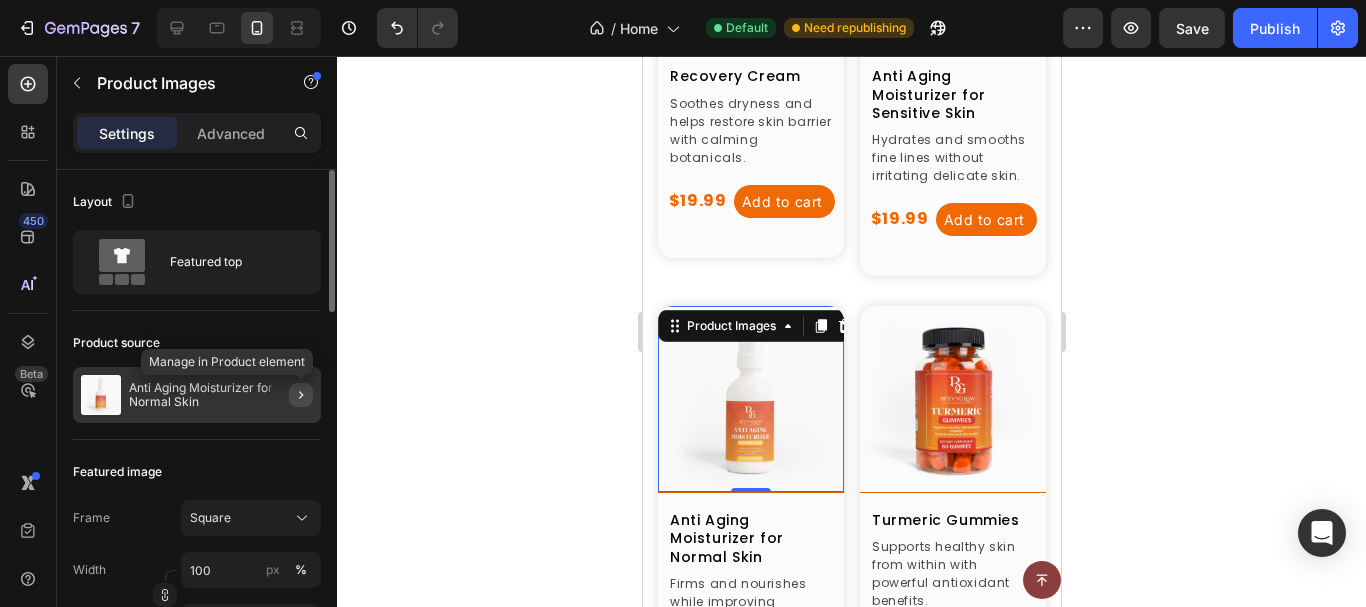 click 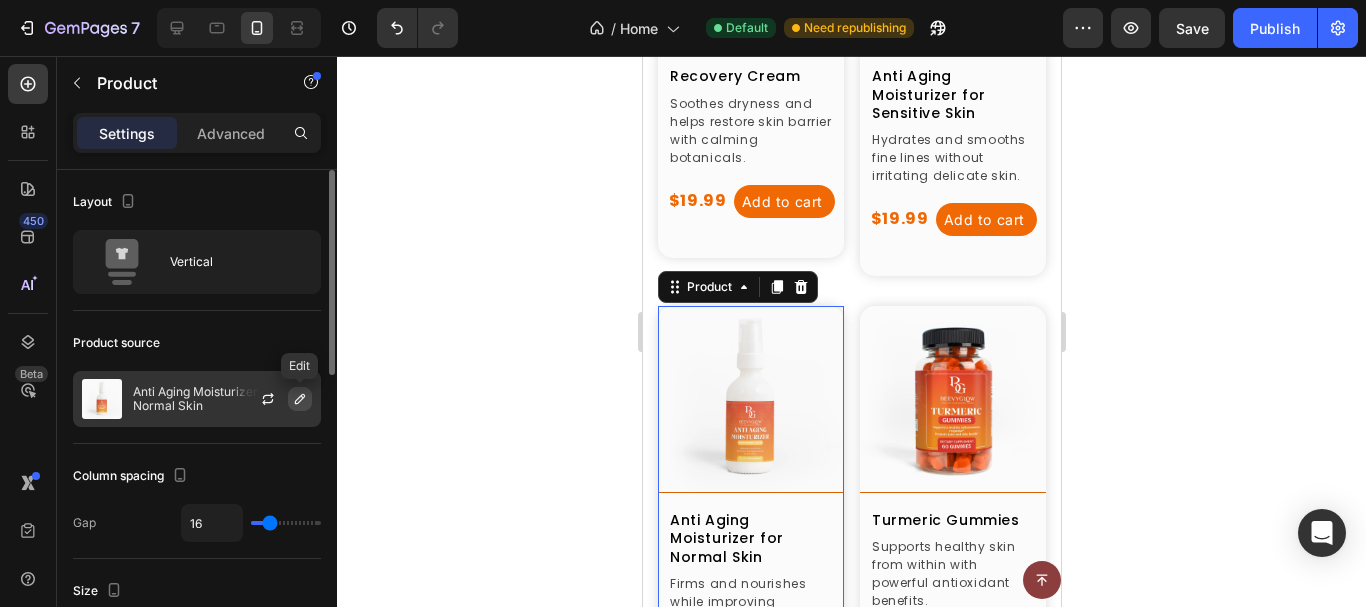 click 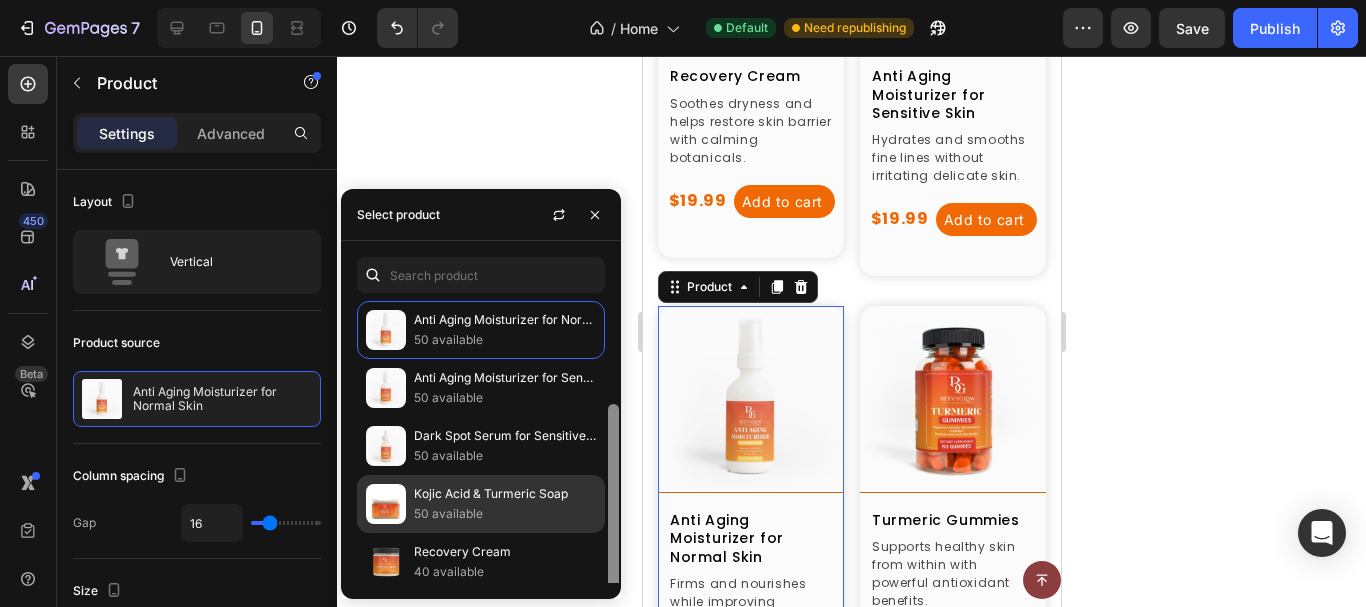 scroll, scrollTop: 66, scrollLeft: 0, axis: vertical 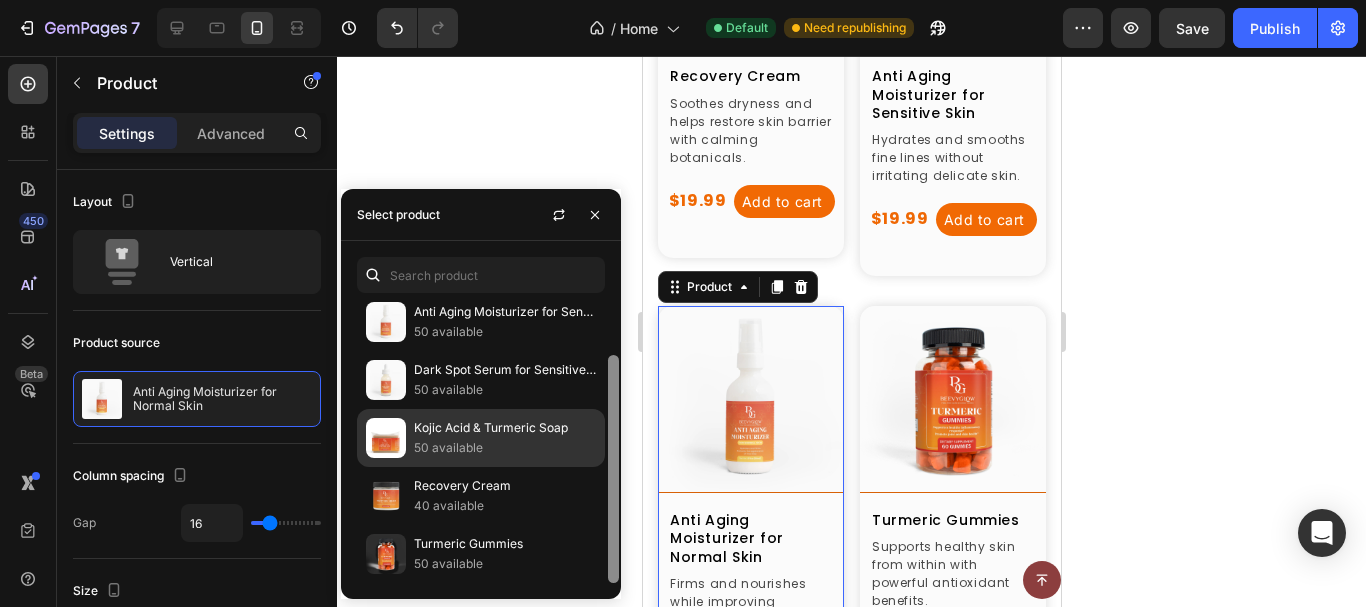 drag, startPoint x: 602, startPoint y: 360, endPoint x: 568, endPoint y: 450, distance: 96.20811 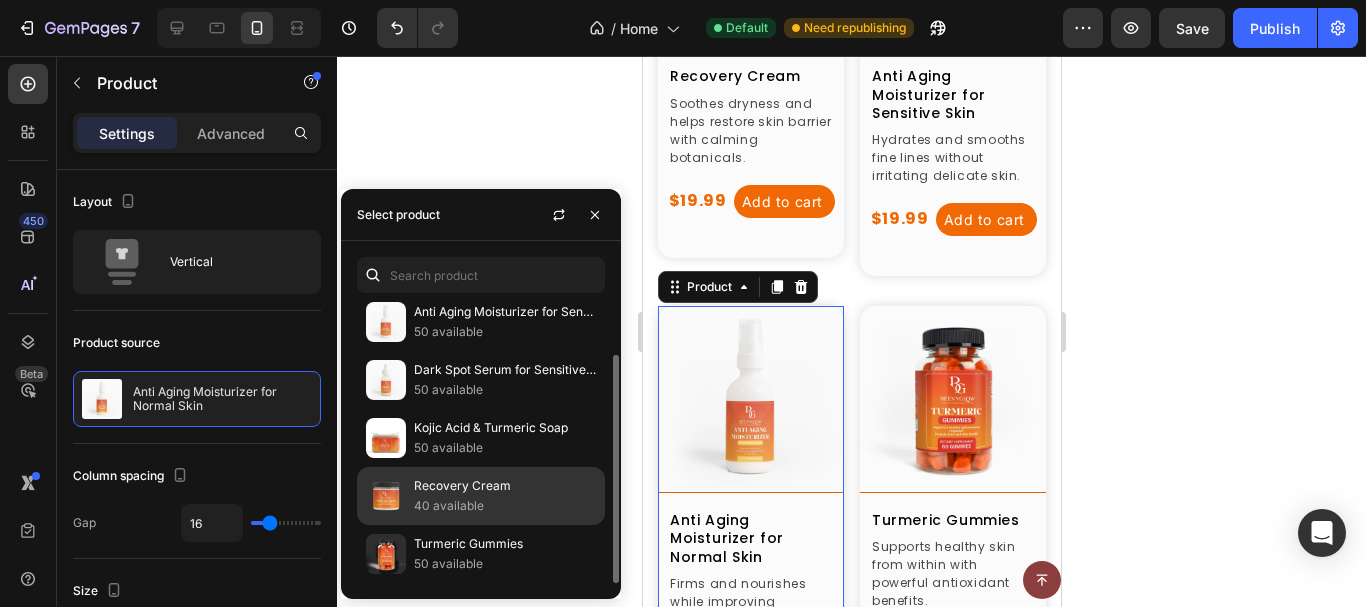 click on "40 available" at bounding box center [505, 506] 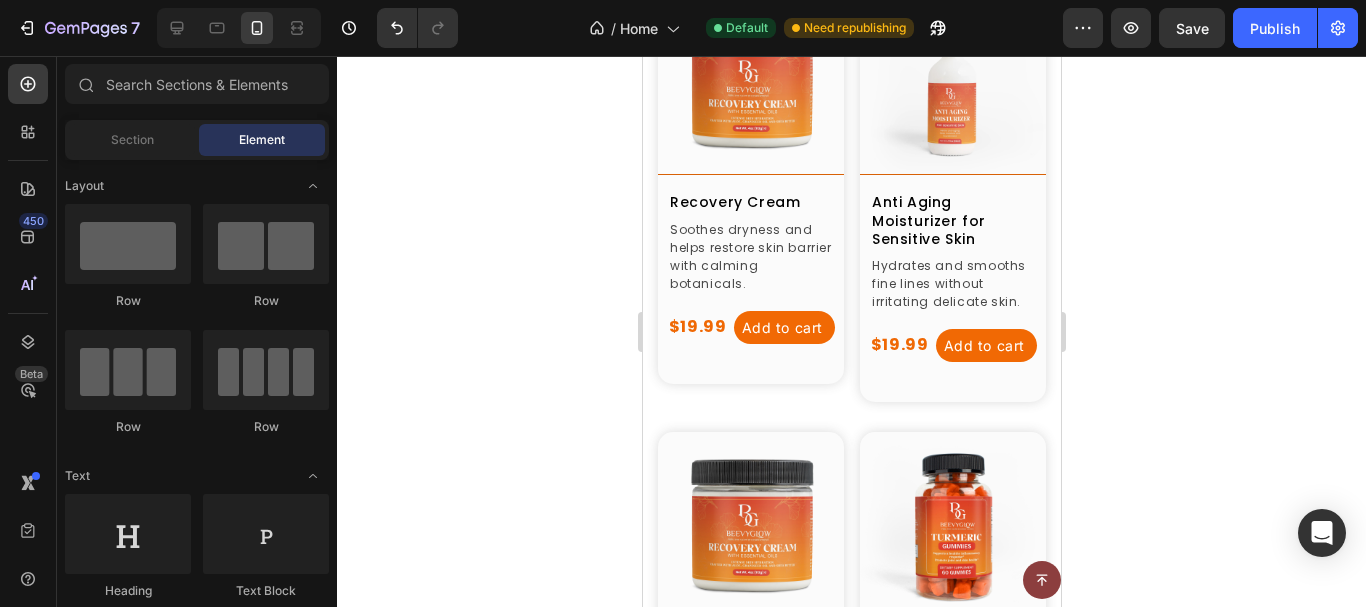 scroll, scrollTop: 1463, scrollLeft: 0, axis: vertical 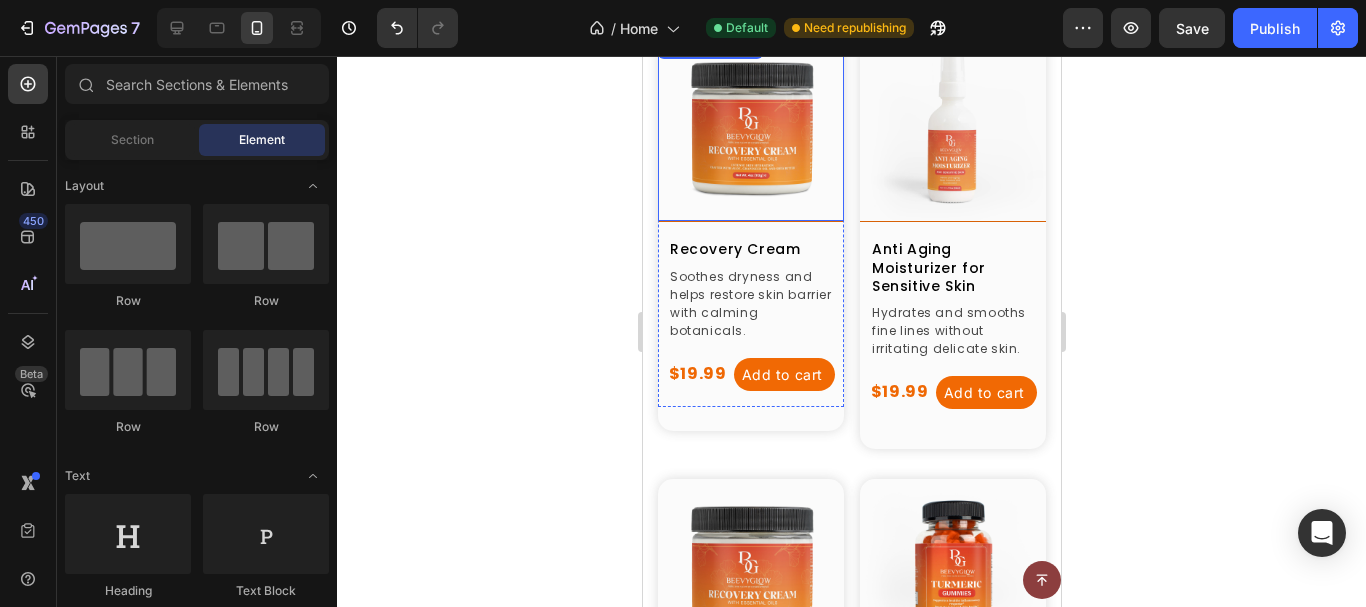 click at bounding box center (750, 128) 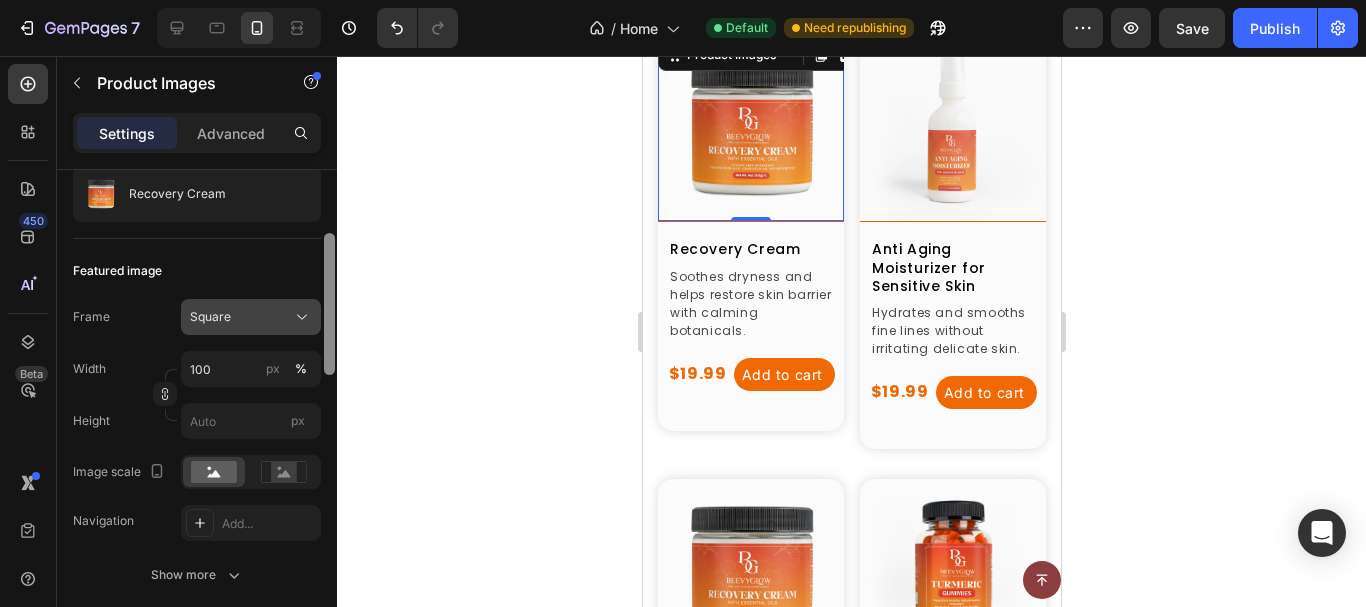 scroll, scrollTop: 205, scrollLeft: 0, axis: vertical 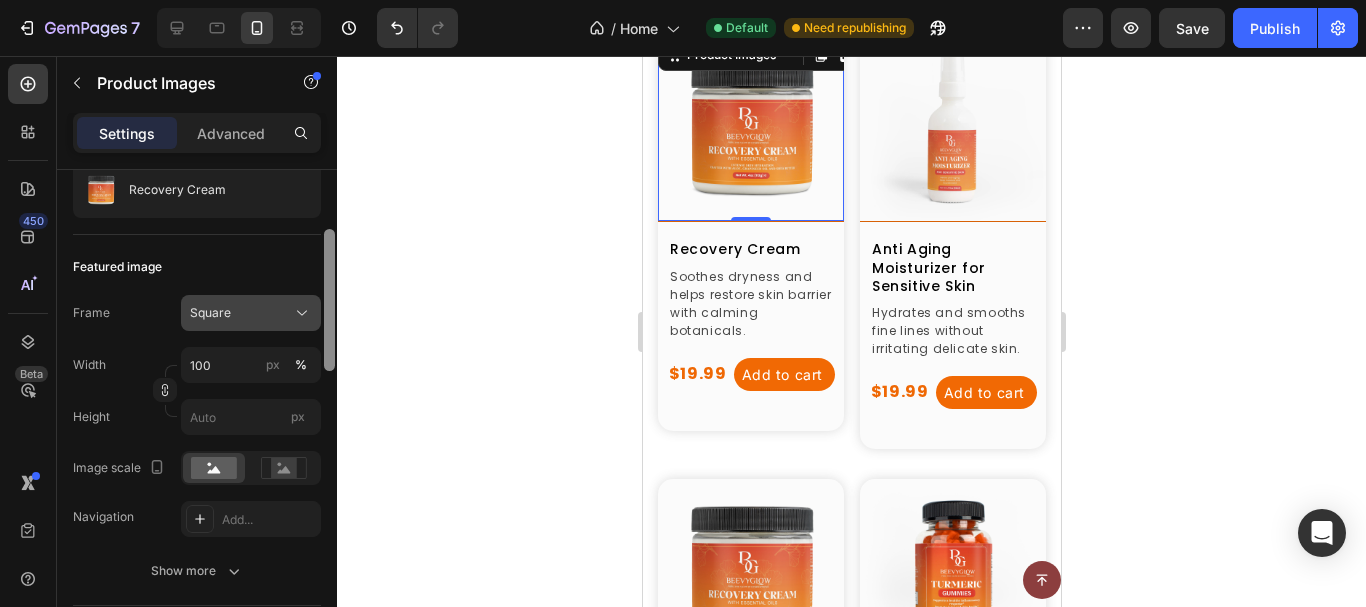 drag, startPoint x: 334, startPoint y: 272, endPoint x: 305, endPoint y: 331, distance: 65.74192 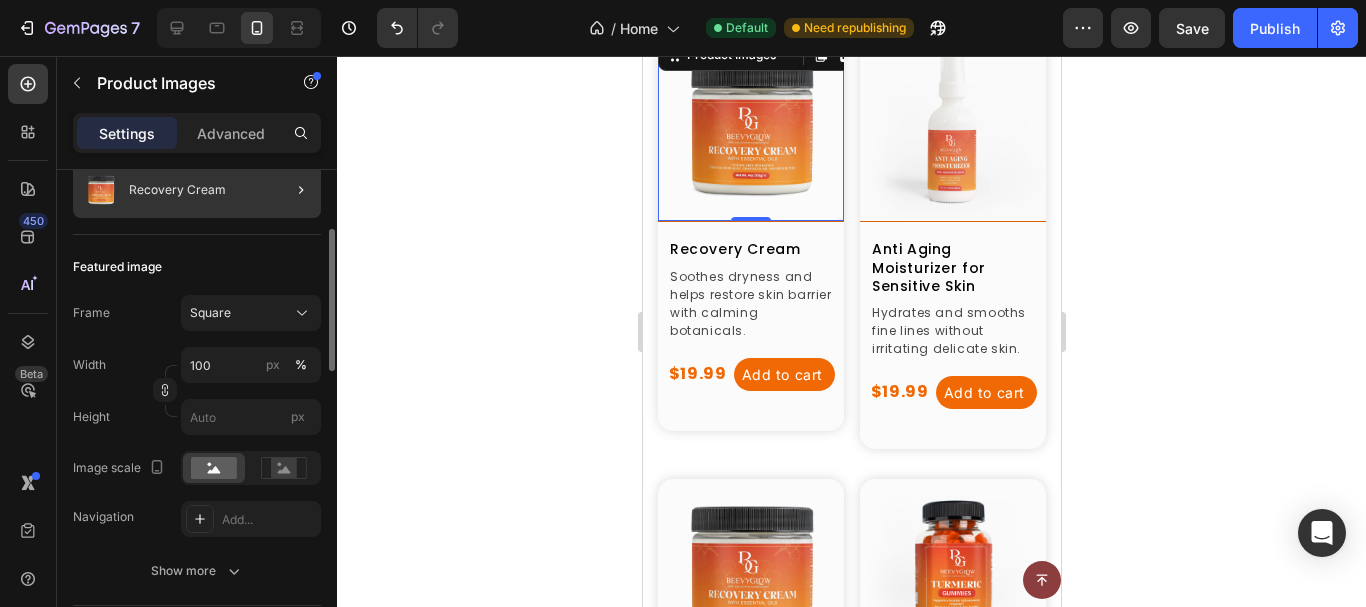 click 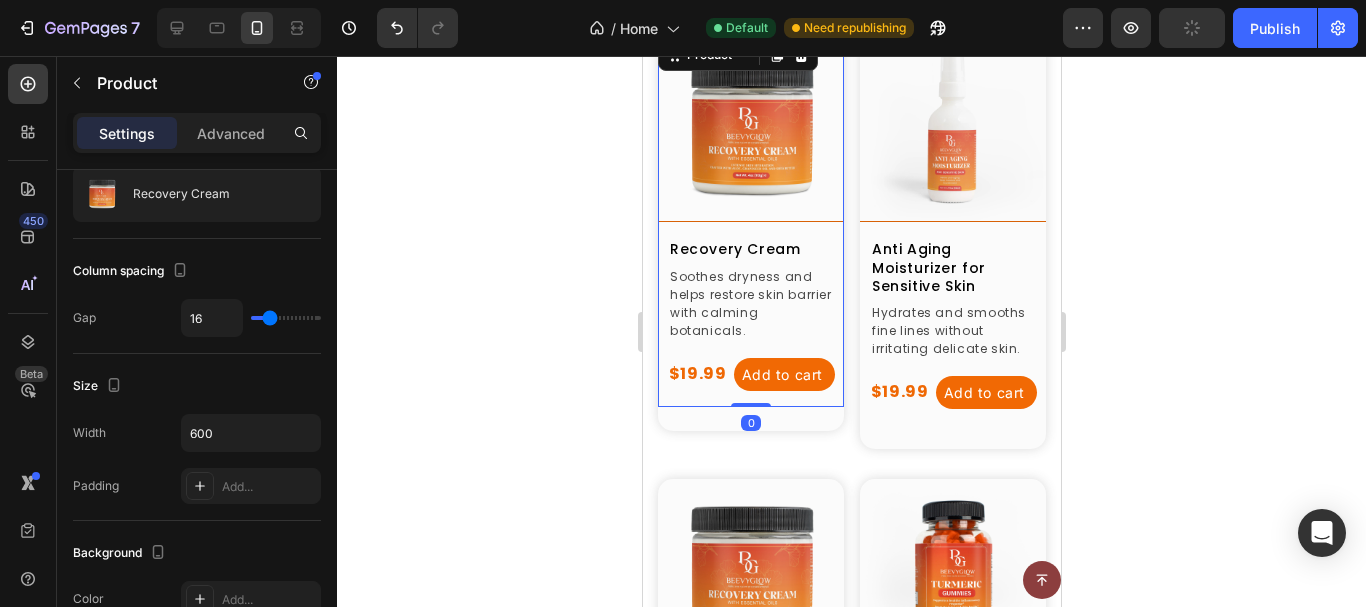 scroll, scrollTop: 0, scrollLeft: 0, axis: both 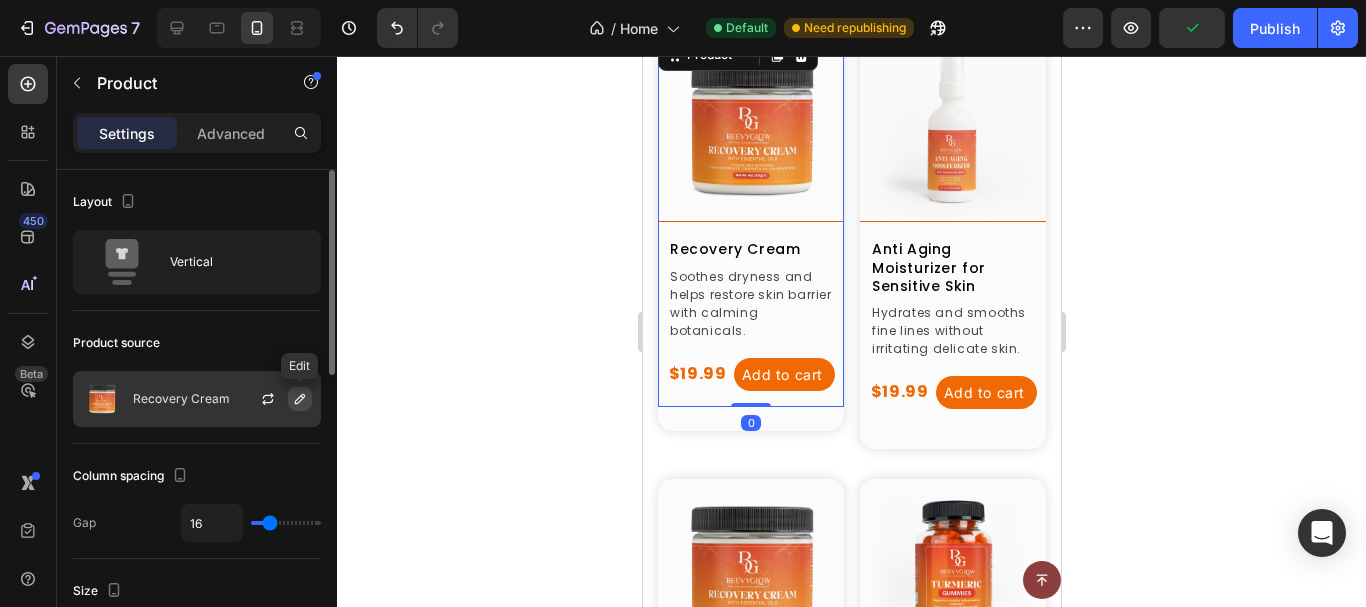 click 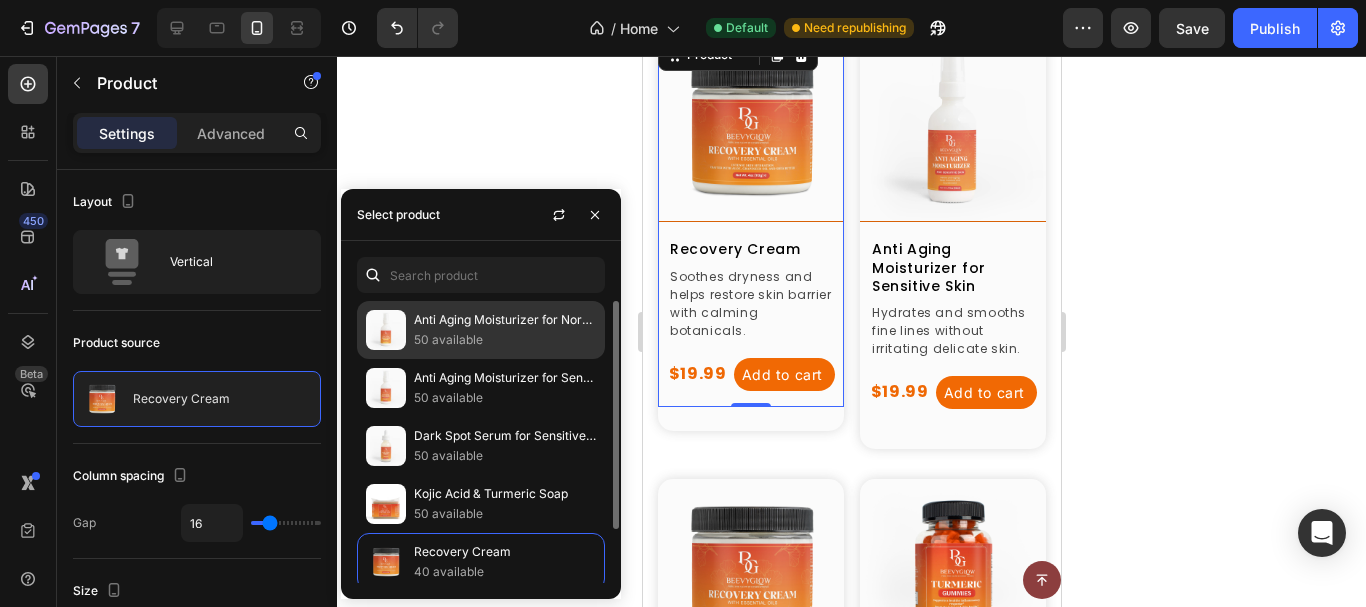 click on "50 available" at bounding box center (505, 340) 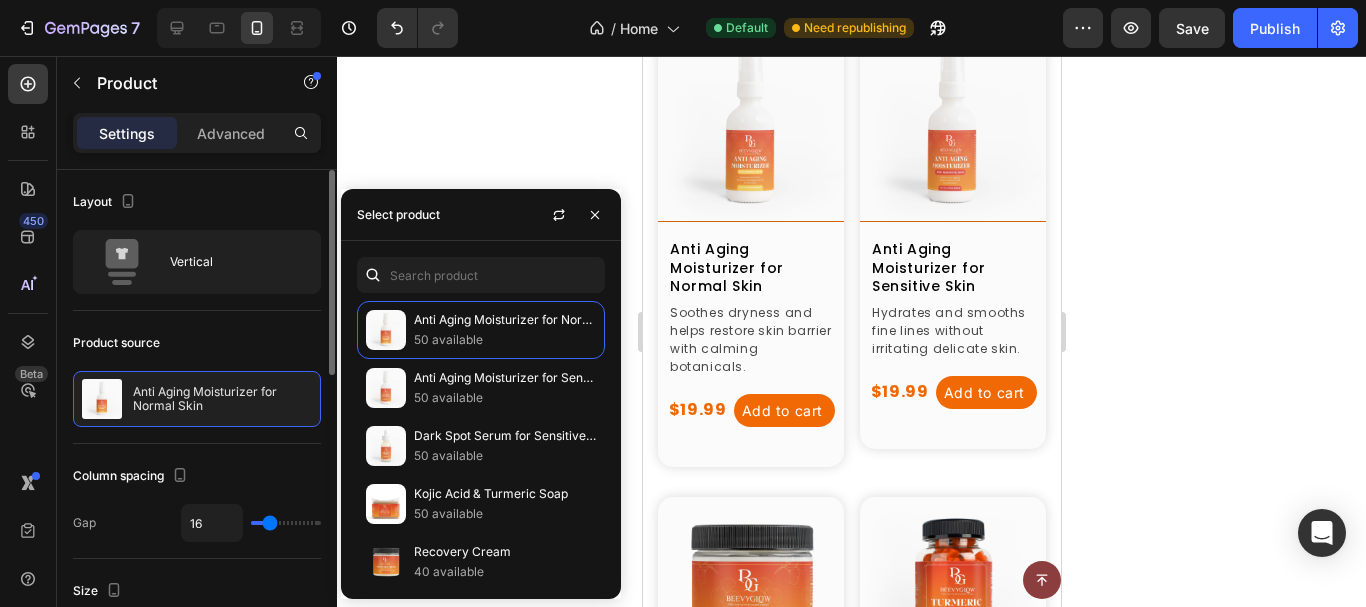 click on "Product source" at bounding box center [197, 343] 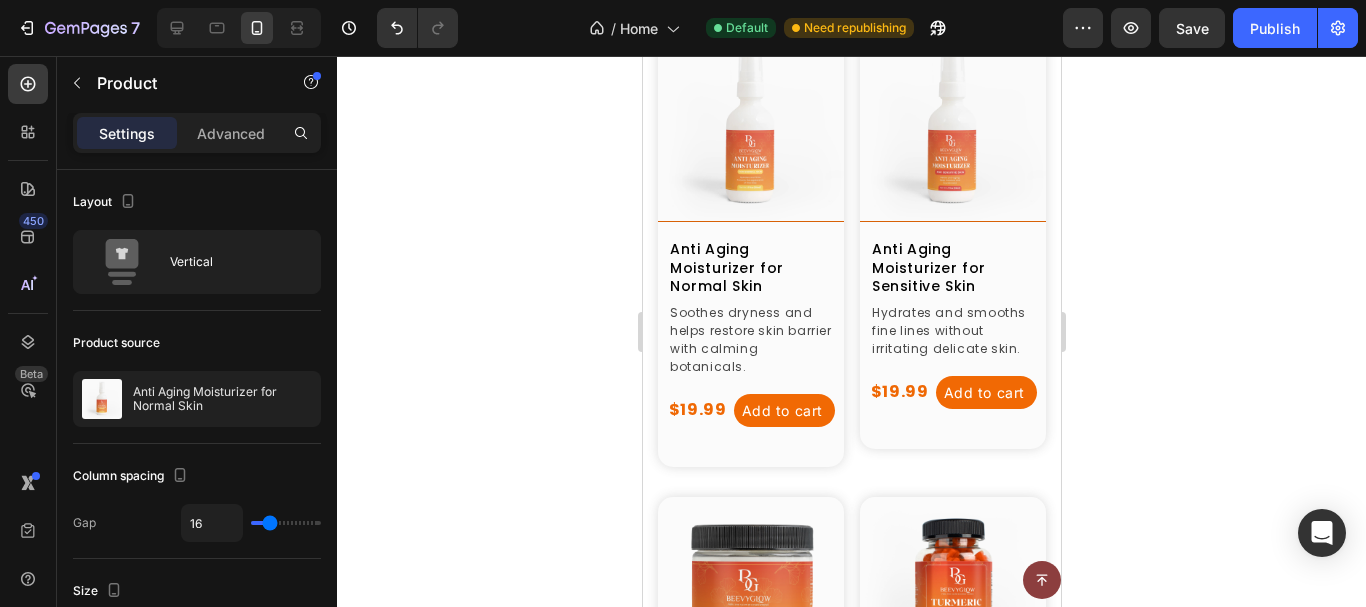 click 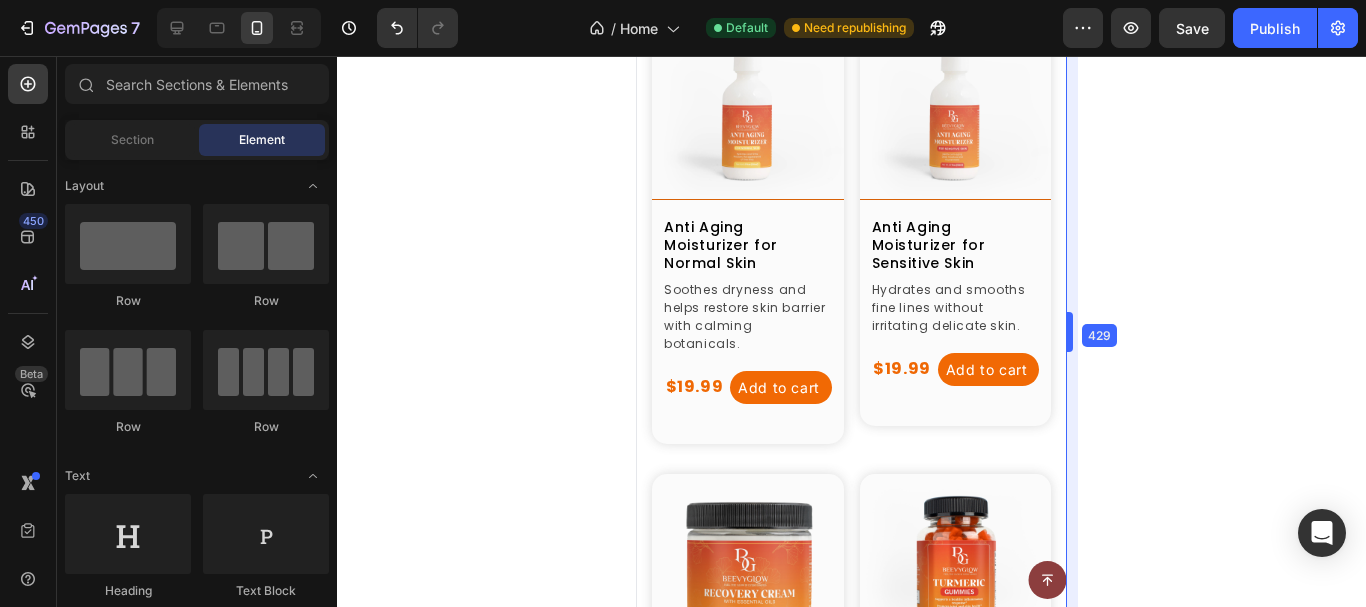drag, startPoint x: 1064, startPoint y: 341, endPoint x: 1088, endPoint y: 343, distance: 24.083189 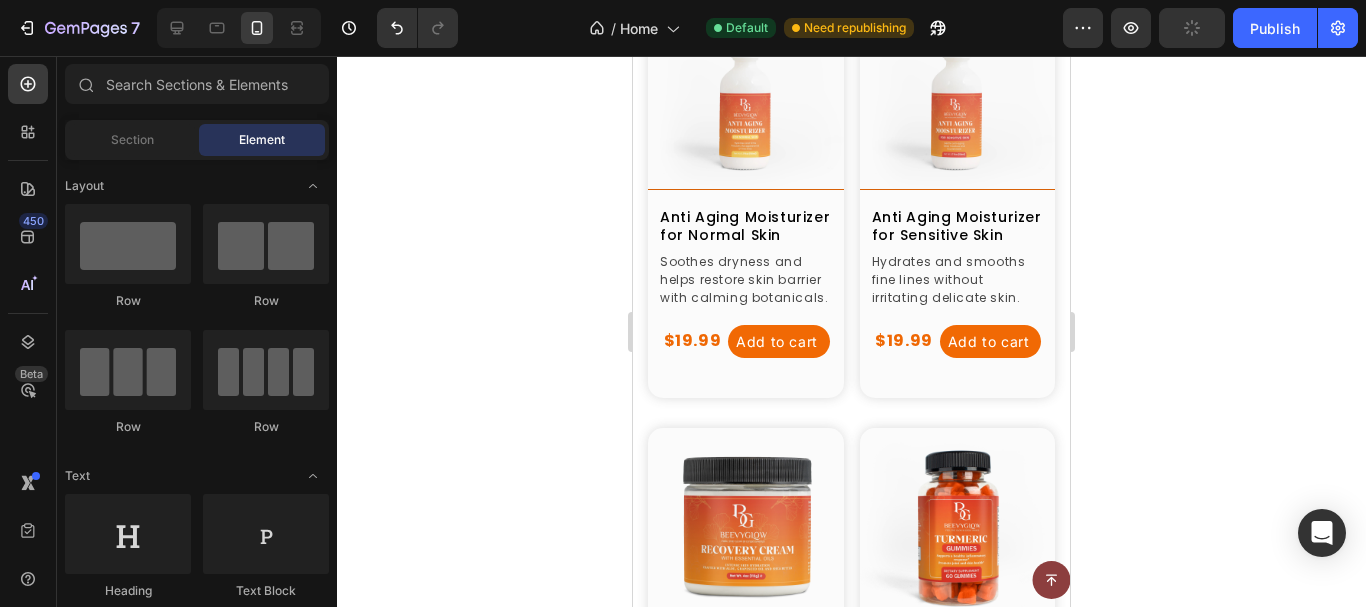 scroll, scrollTop: 1454, scrollLeft: 0, axis: vertical 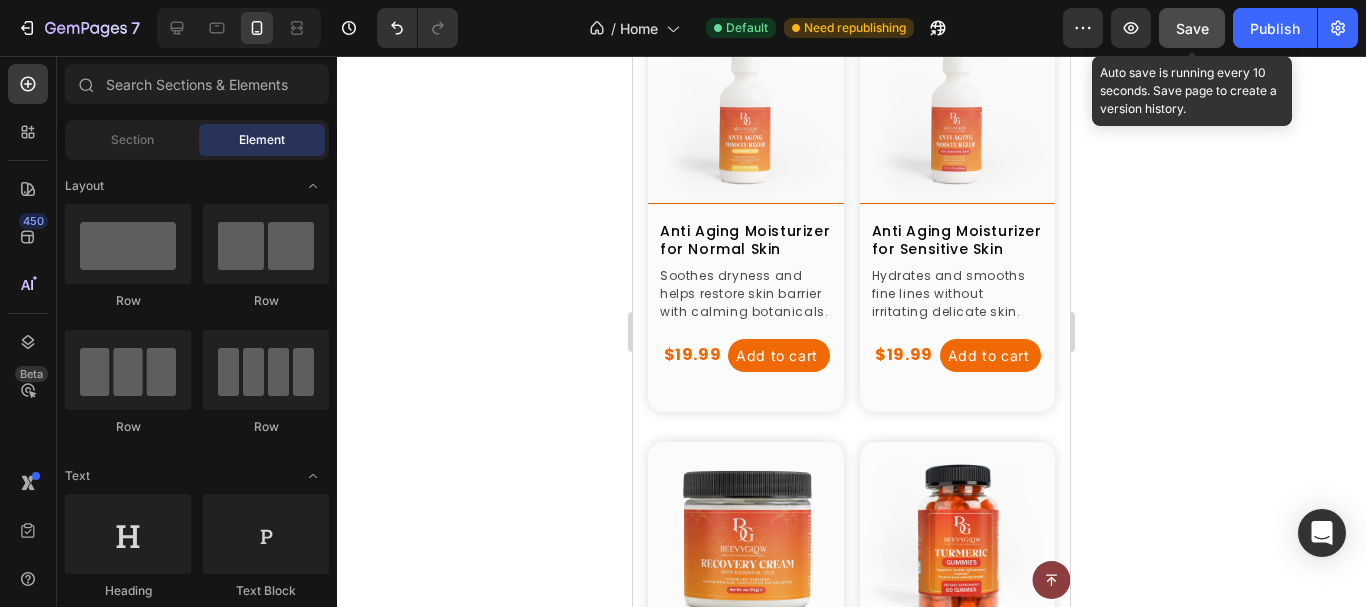 click on "Save" 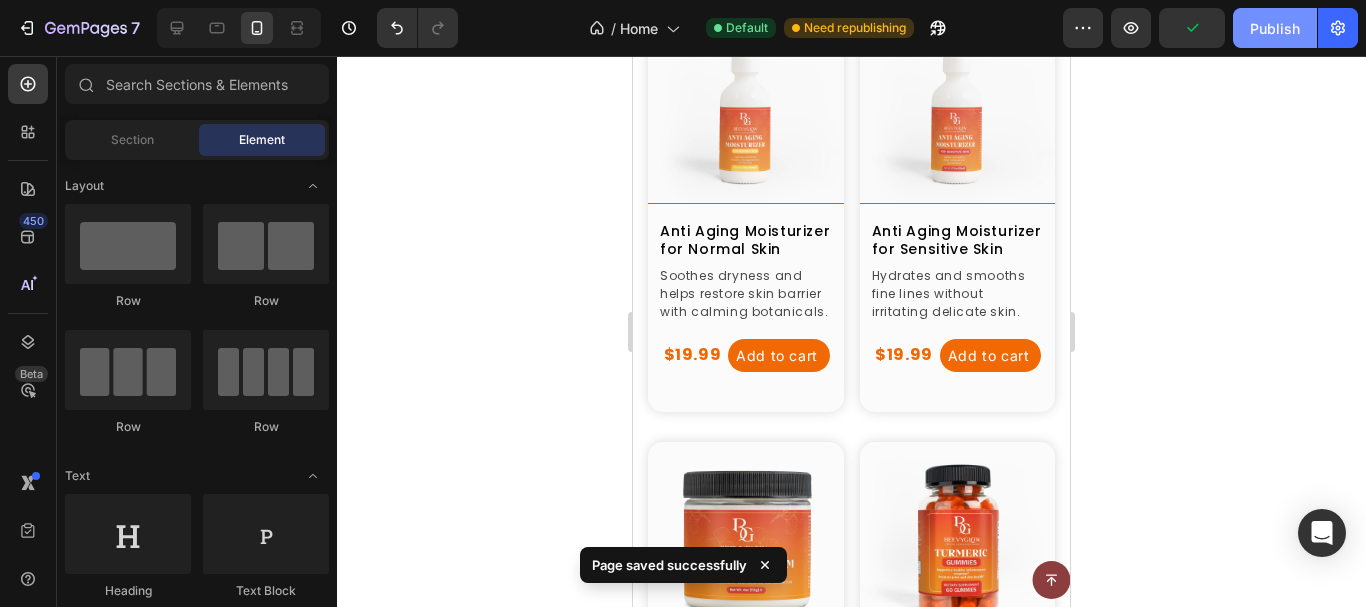 click on "Publish" at bounding box center [1275, 28] 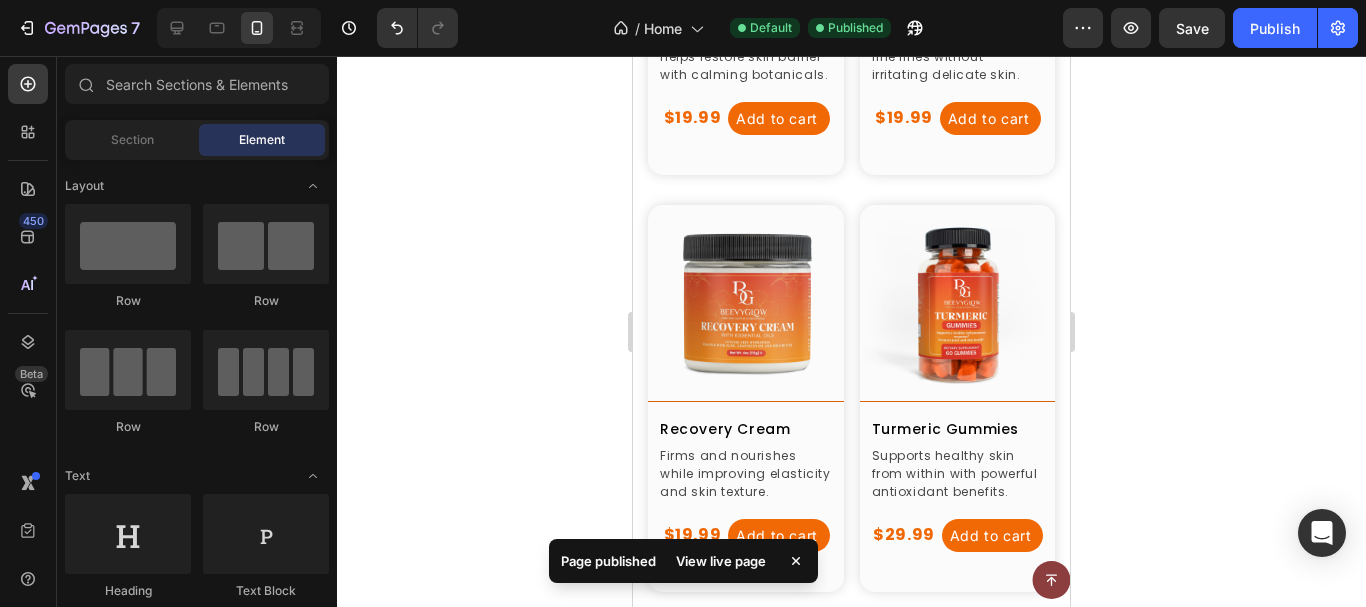 scroll, scrollTop: 1991, scrollLeft: 0, axis: vertical 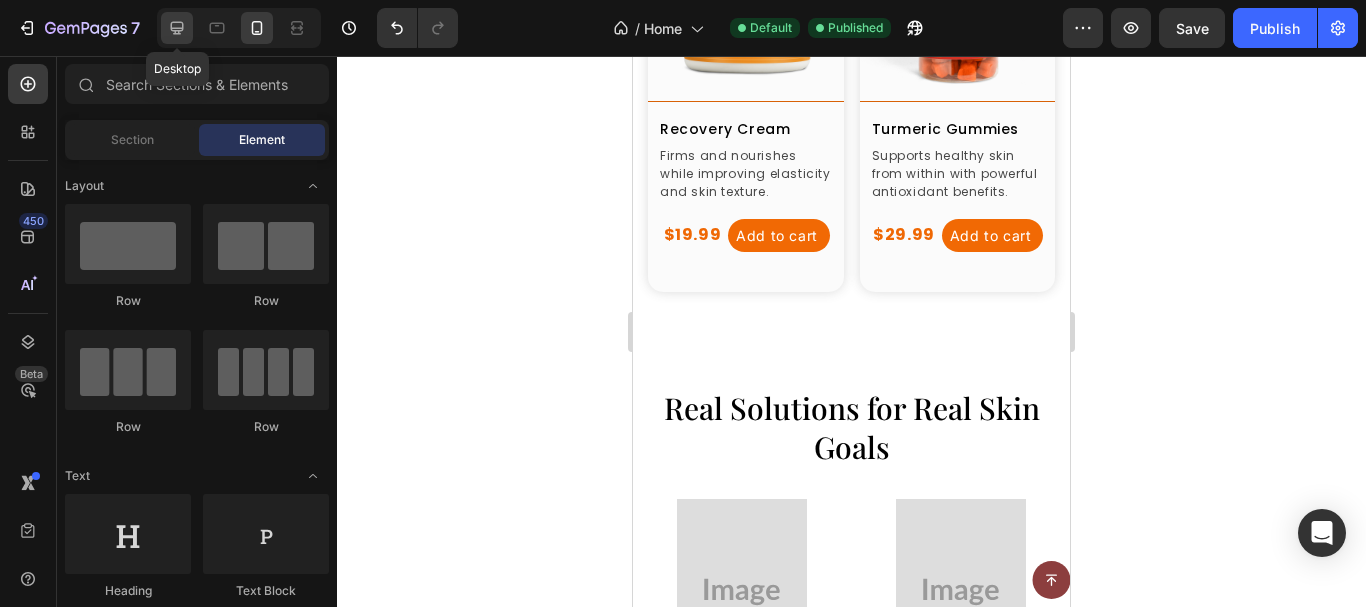 click 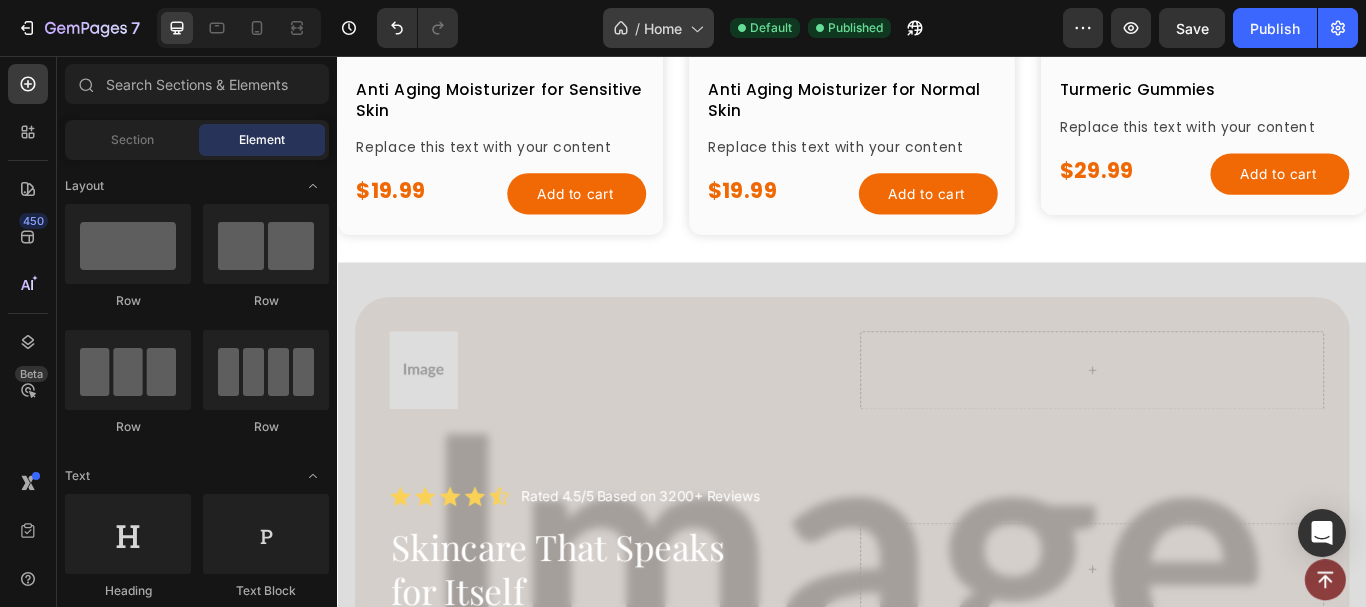 scroll, scrollTop: 1998, scrollLeft: 0, axis: vertical 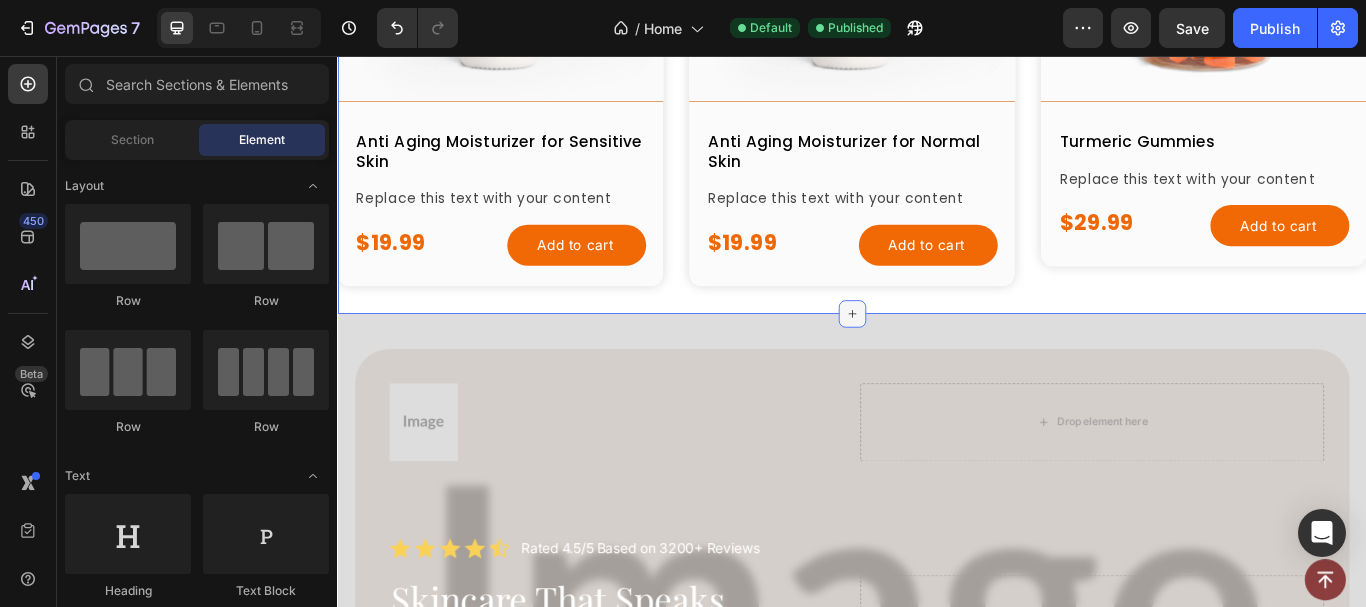 click 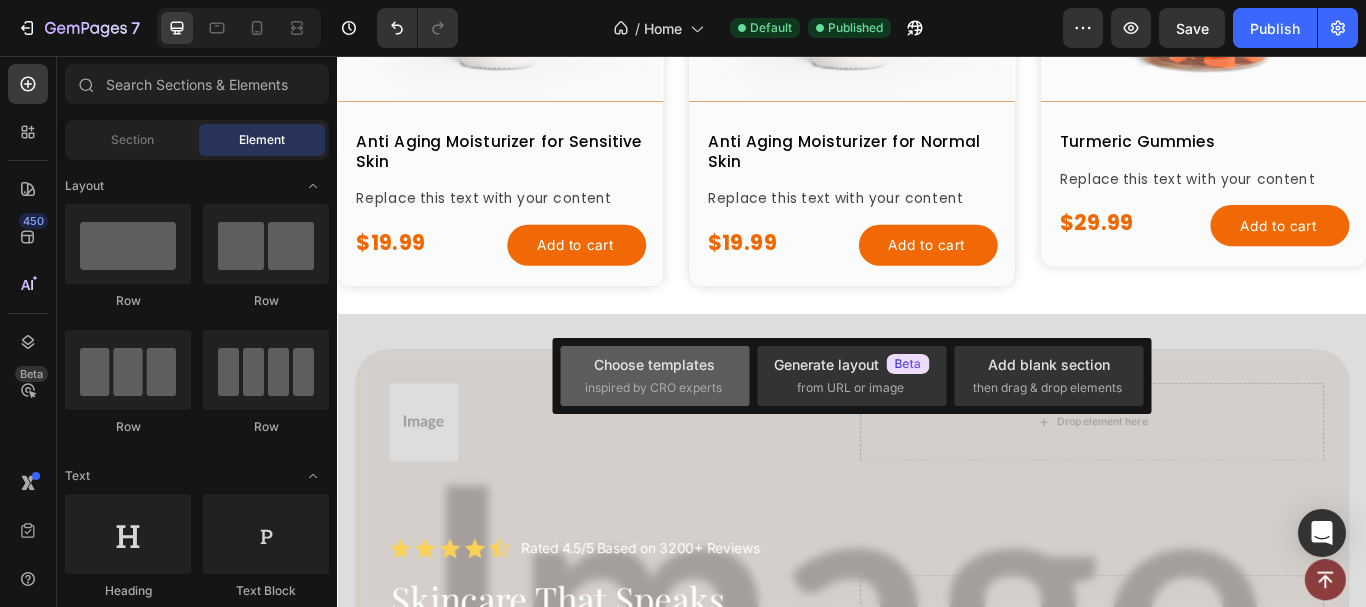 click on "Choose templates" at bounding box center [654, 364] 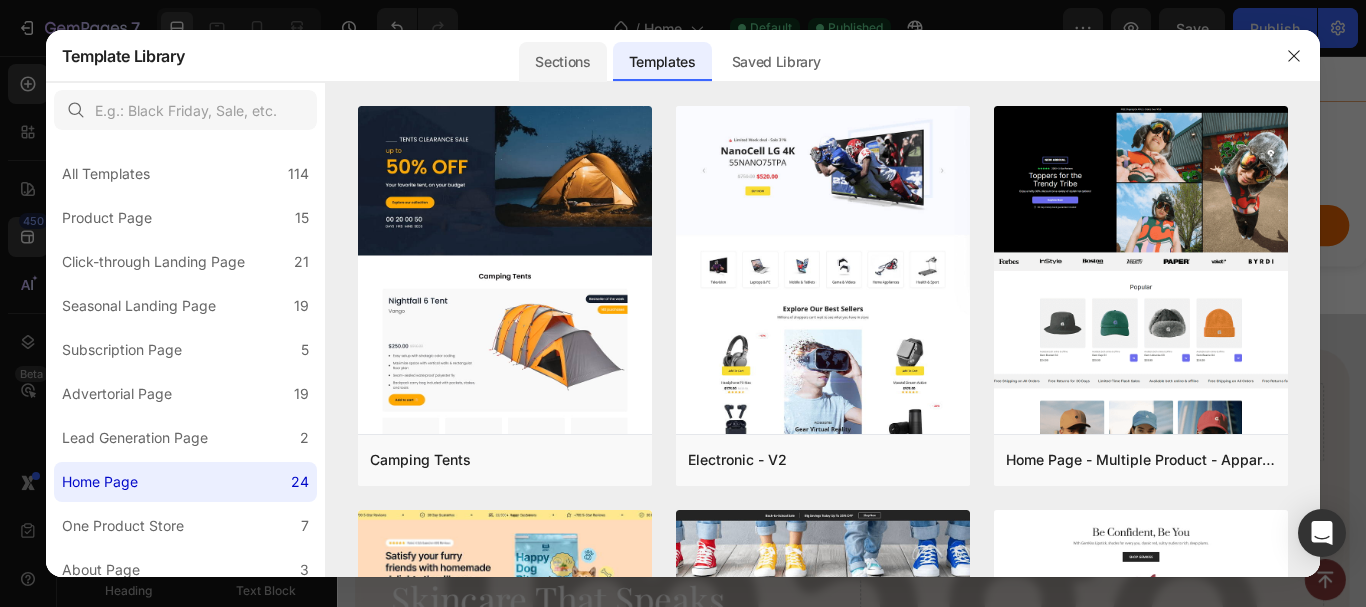 click on "Sections" 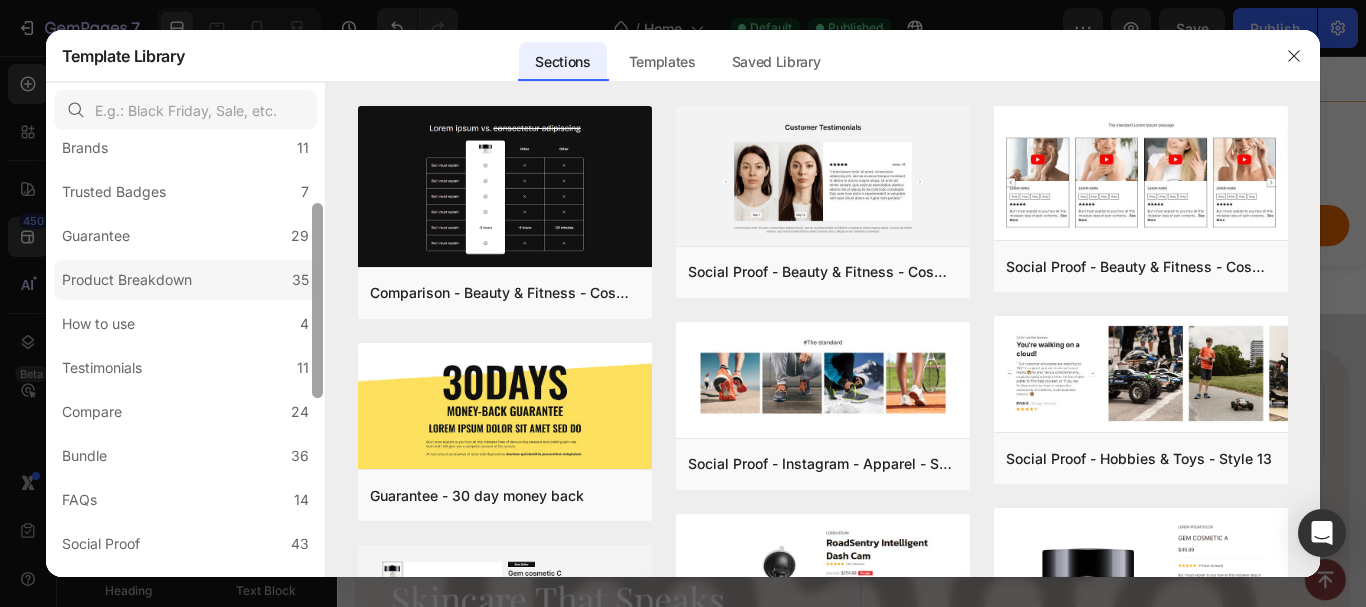 scroll, scrollTop: 165, scrollLeft: 0, axis: vertical 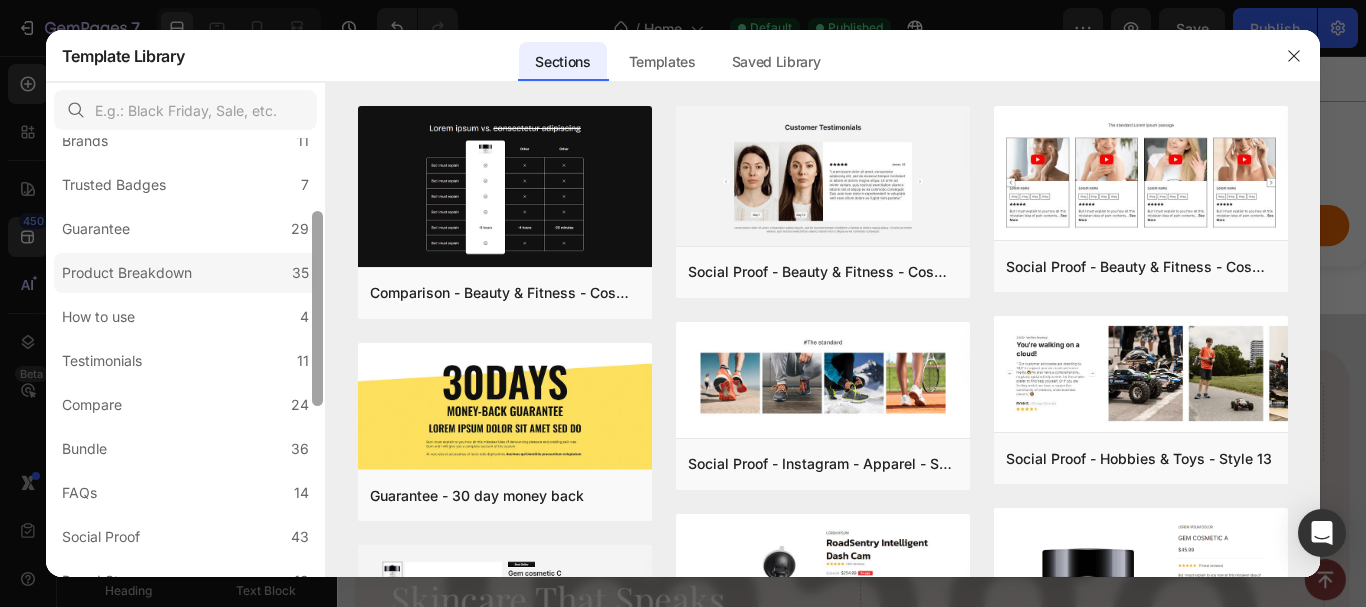 drag, startPoint x: 315, startPoint y: 191, endPoint x: 303, endPoint y: 265, distance: 74.96666 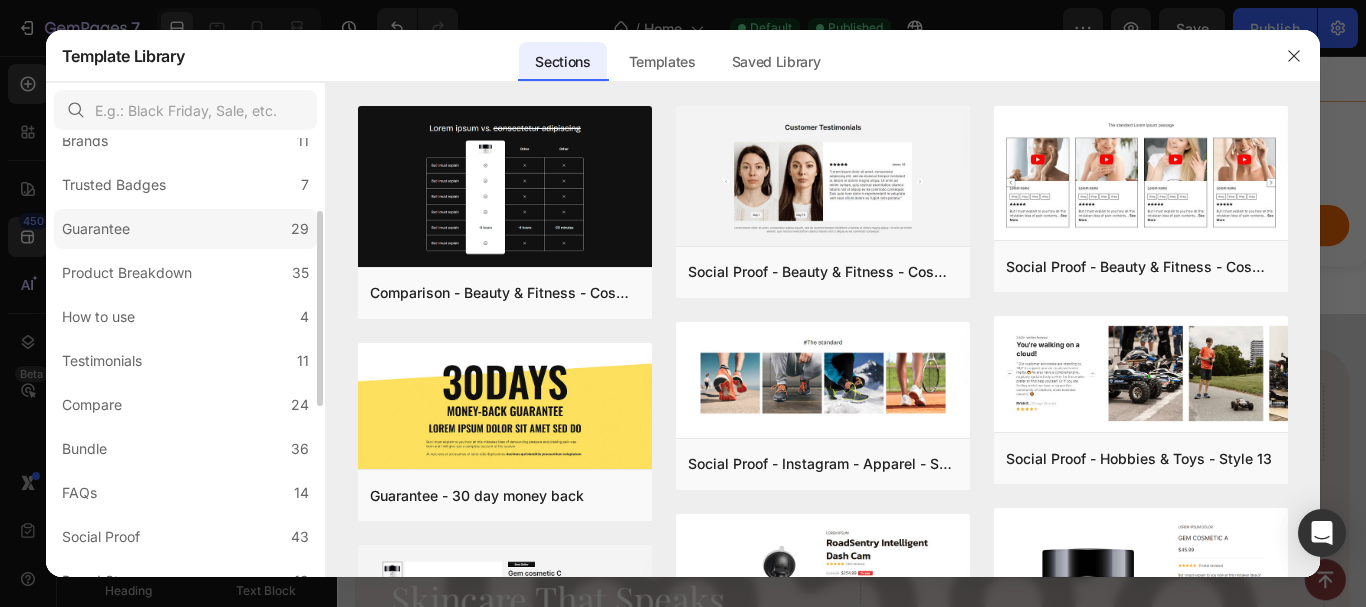 click on "Guarantee 29" 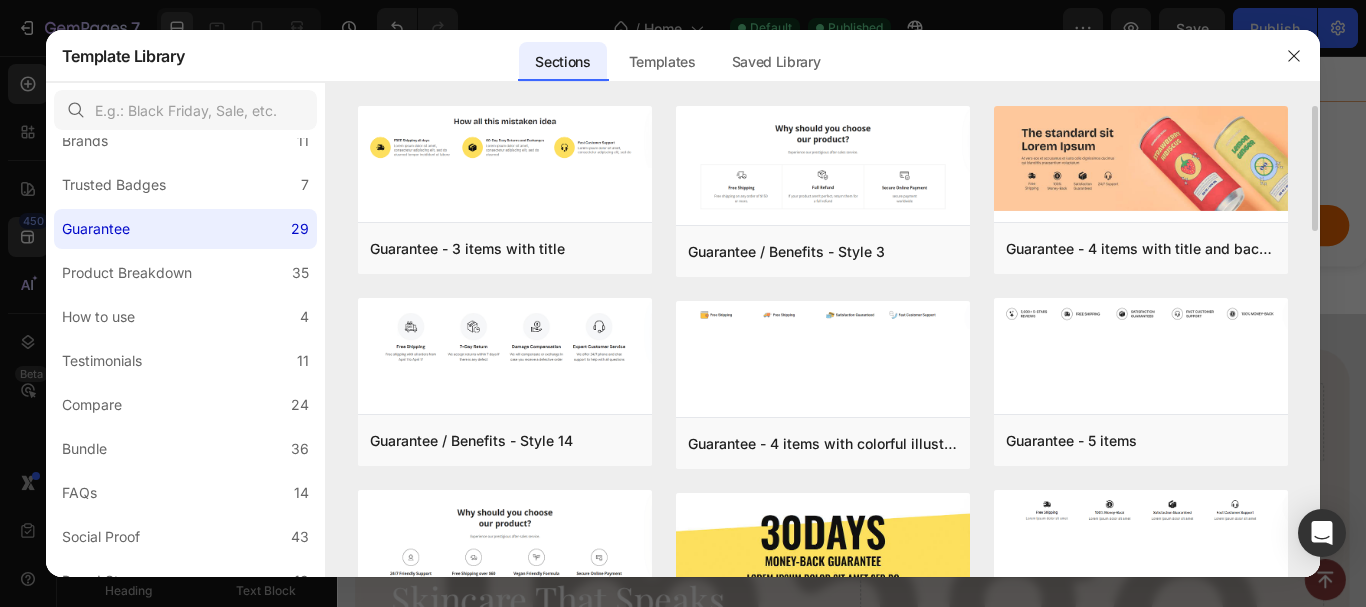click on "Guarantee - 3 items with title Add to page  Preview  Guarantee / Benefits - Style 14 Add to page  Preview  Guarantee / Benefits - Style 4 Add to page  Preview  Guarantee / Benefits - Style 2 Add to page  Preview  Guarantee - 100% happiness Add to page  Preview  Guarantee - 3 items with border Add to page  Preview  Guarantee / Benefits - Style 3 Add to page  Preview  Guarantee - 4 items with colorful illustration Add to page  Preview  Guarantee - 30 day money back Add to page  Preview  Guarantee / Benefits - Style 6 Add to page  Preview  Guarantee - Money back with badge Add to page  Preview  Guarantee / Benefits - Style 9 Add to page  Preview  Guarantee - 4 items with title and background image Add to page  Preview  Guarantee - 5 items Add to page  Preview  Guarantee - 4 items Add to page  Preview  Guarantee / Benefits - Style 5 Add to page  Preview  Guarantee / Benefits - Style 7 Add to page  Preview  Guarantee - 3 items Add to page  Preview  Guarantee - 3 items with title Add to page  Preview  Add to page" at bounding box center [823, 706] 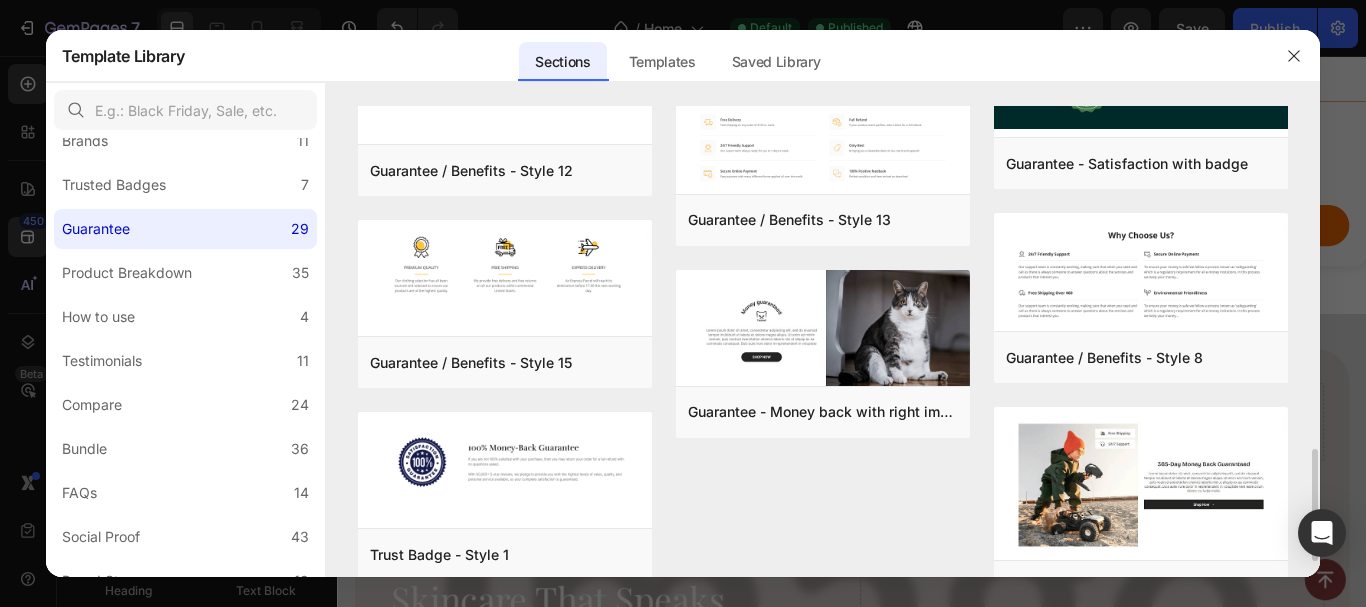 scroll, scrollTop: 1399, scrollLeft: 0, axis: vertical 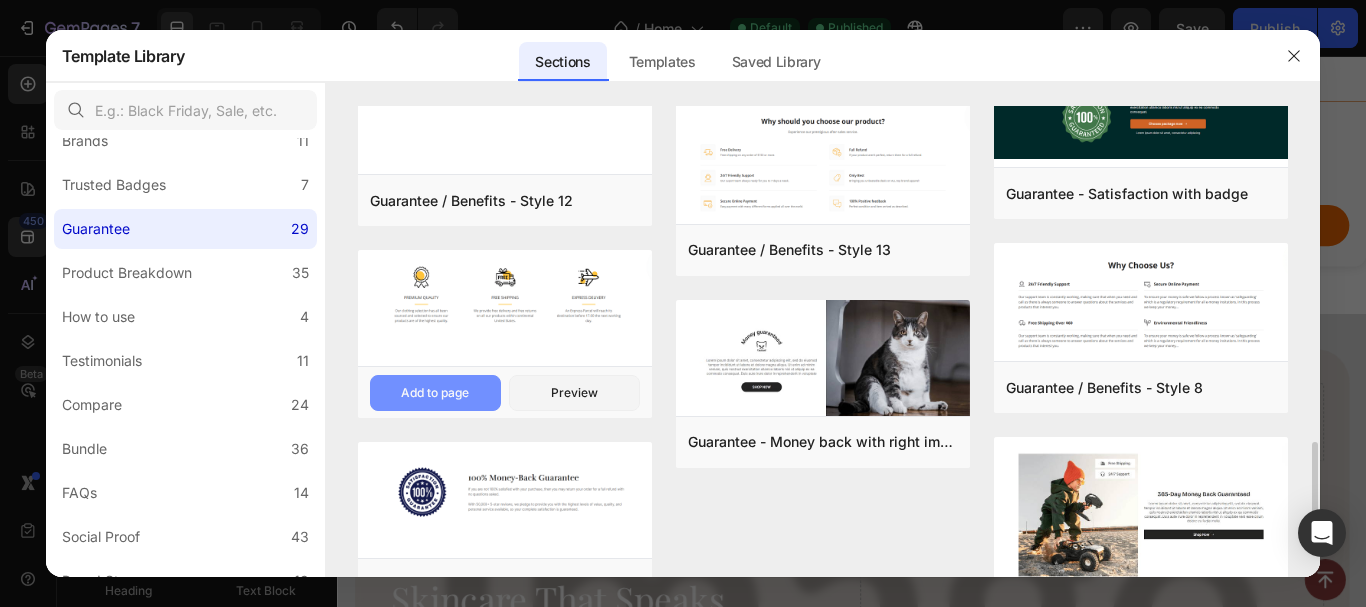 click on "Add to page" at bounding box center [435, 393] 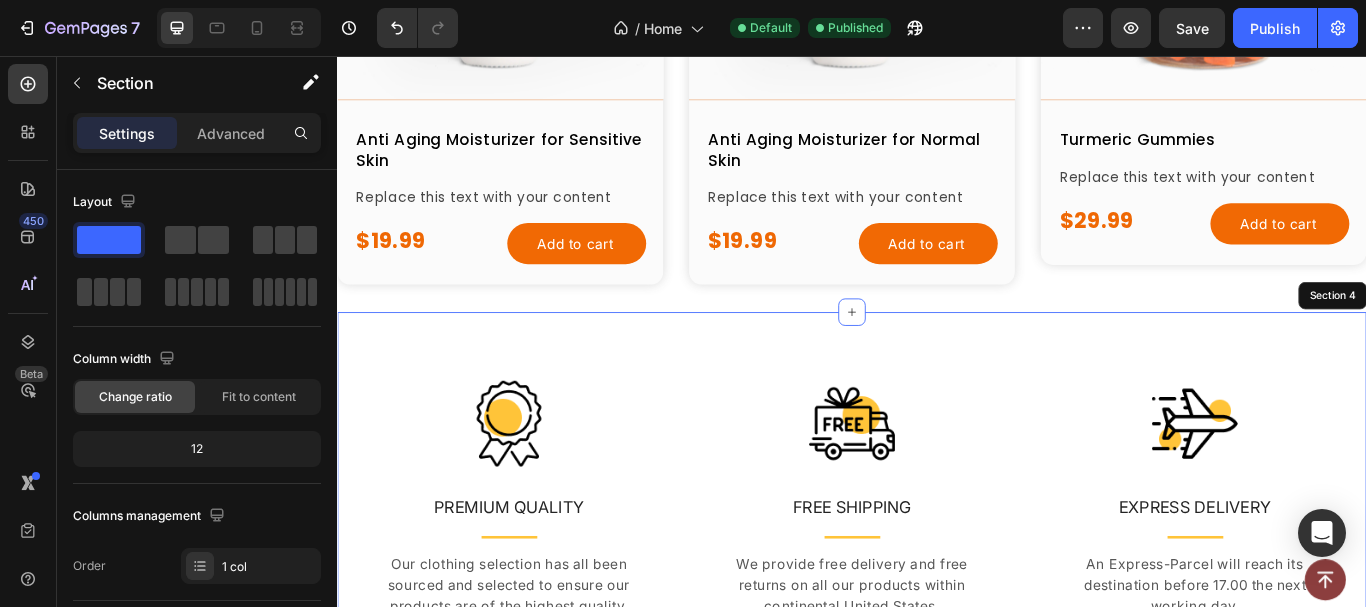scroll, scrollTop: 2222, scrollLeft: 0, axis: vertical 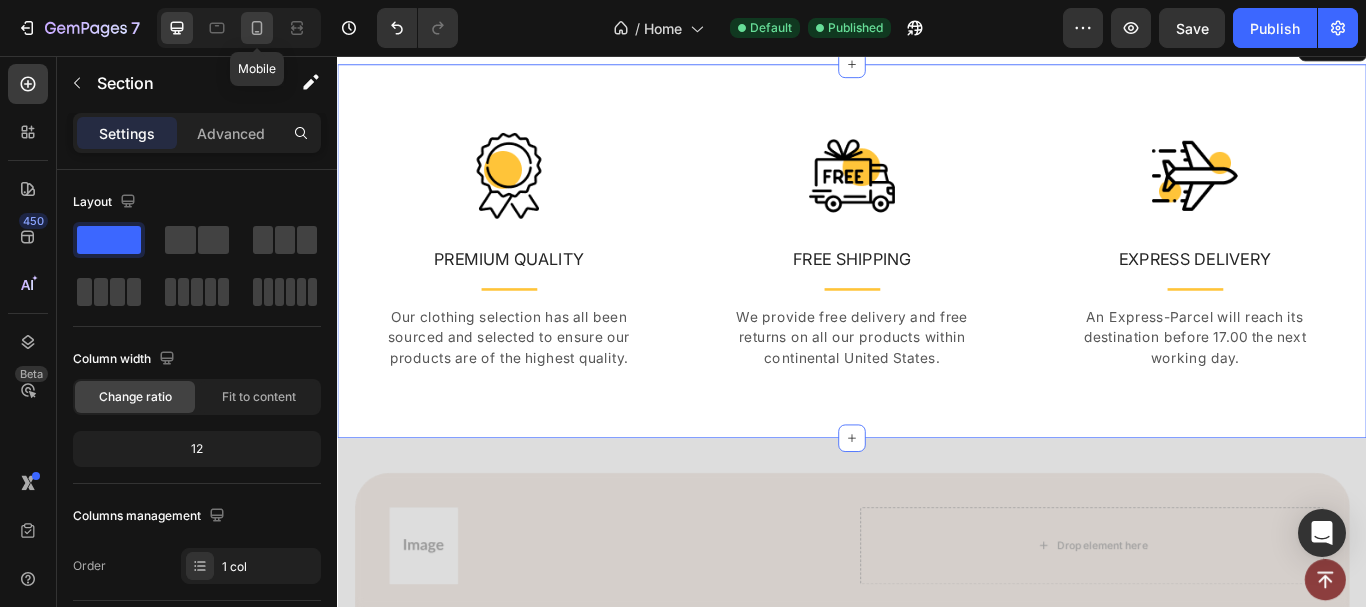 click 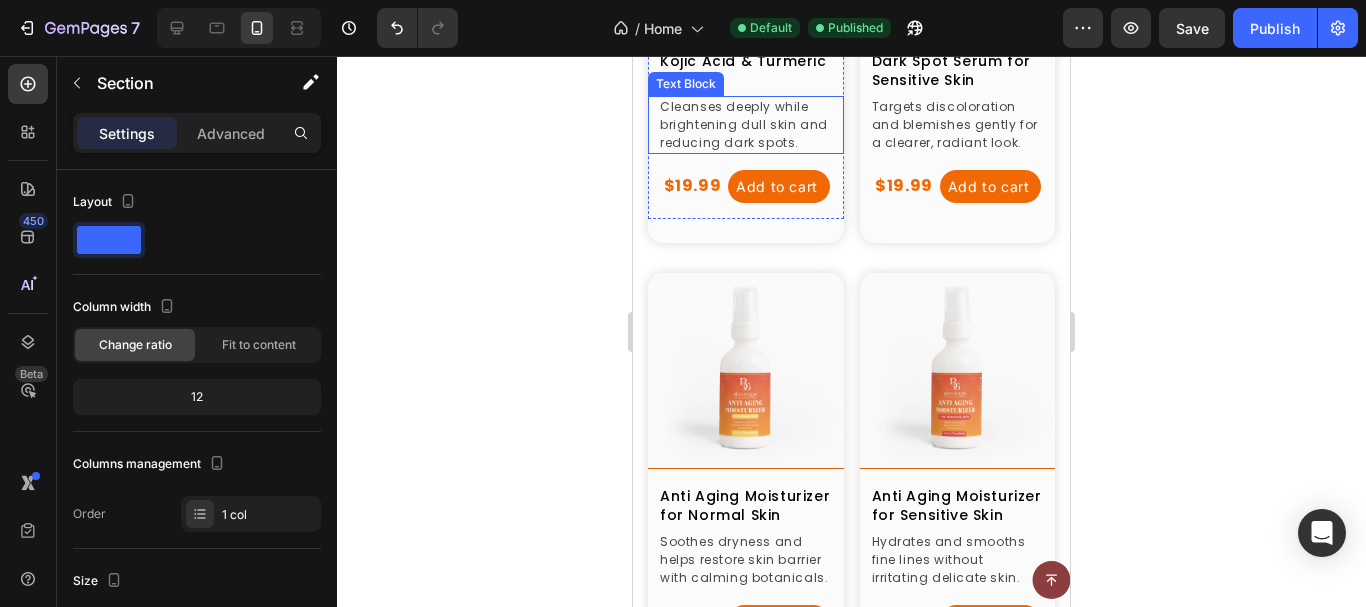 scroll, scrollTop: 679, scrollLeft: 0, axis: vertical 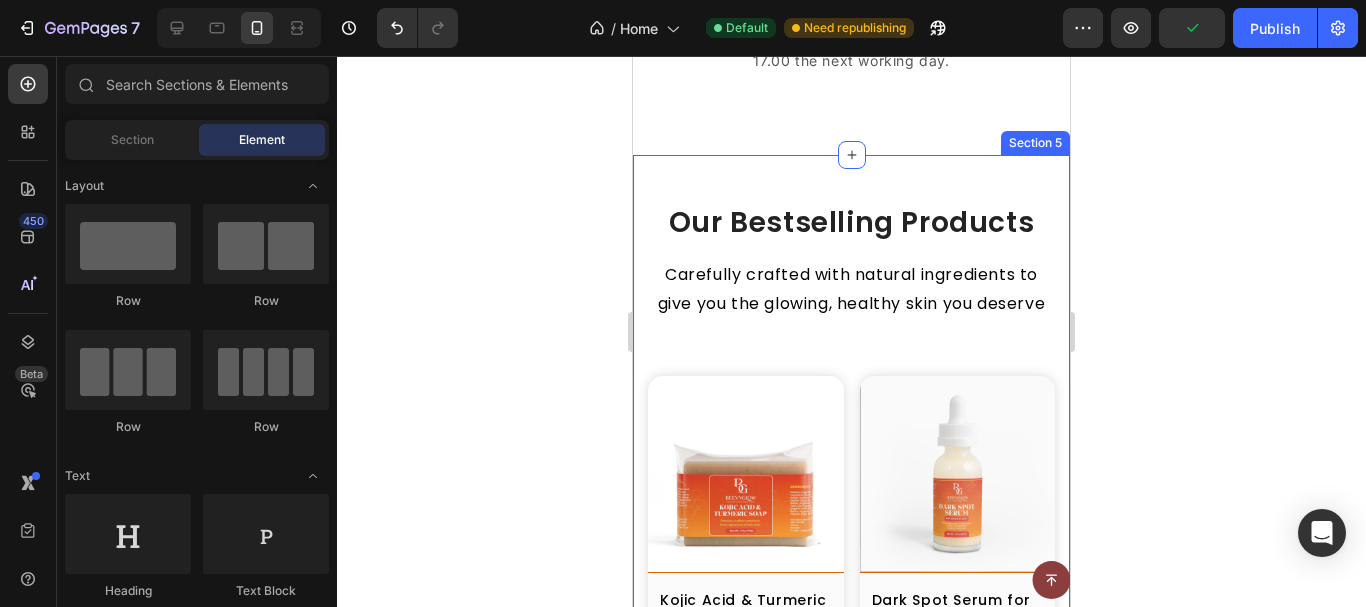 click on "Our Bestselling Products Heading Carefully crafted with natural ingredients to give you the glowing, healthy skin you deserve Text Block Row Product Images Kojic Acid & Turmeric Soap Product Title Cleanses deeply while brightening dull skin and reducing dark spots. Text Block $19.99 Product Price Product Price Add to cart Add to Cart Row Product Row Product Images Dark Spot Serum for Sensitive Skin Product Title Targets discoloration and blemishes gently for a clearer, radiant look. Text Block $19.99 Product Price Product Price Add to cart Add to Cart Row Product Row Row Product Images Anti Aging Moisturizer for Normal Skin Product Title Soothes dryness and helps restore skin barrier with calming botanicals. Text Block $19.99 Product Price Product Price Add to cart Add to Cart Row Product Row Product Images Anti Aging Moisturizer for Sensitive Skin Product Title Hydrates and smooths fine lines without irritating delicate skin. Text Block $19.99 Product Price Product Price Add to cart Add to Cart Row Product" at bounding box center (851, 910) 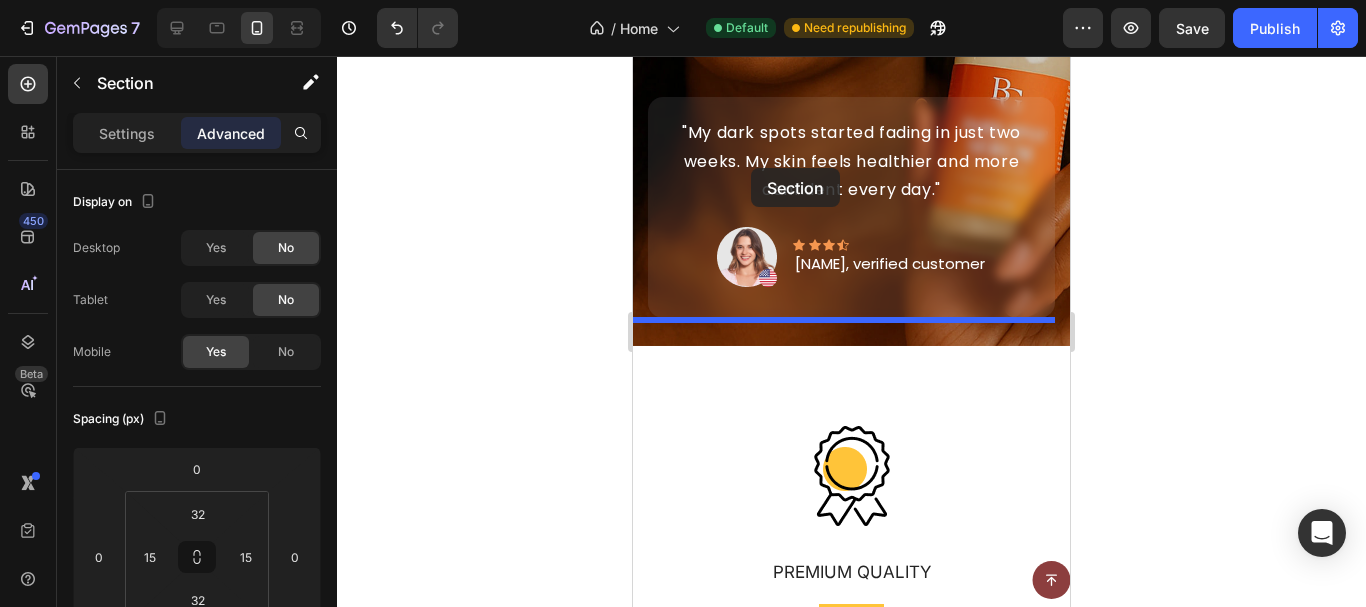 scroll, scrollTop: 524, scrollLeft: 0, axis: vertical 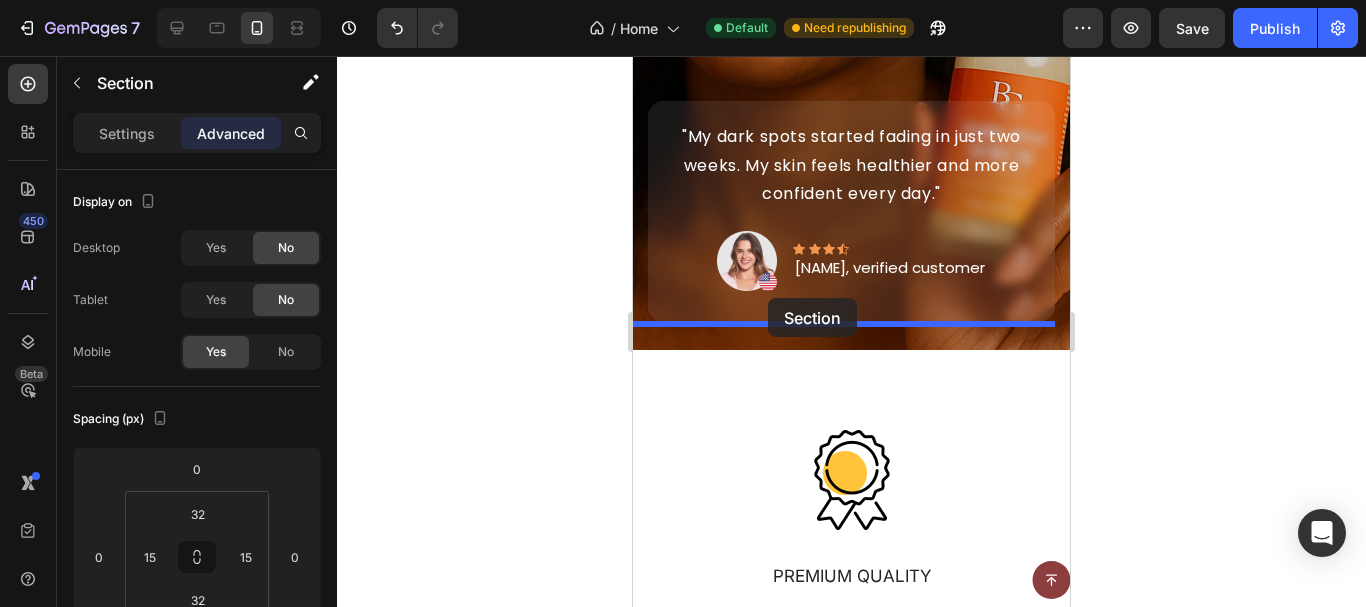drag, startPoint x: 677, startPoint y: 139, endPoint x: 768, endPoint y: 298, distance: 183.19934 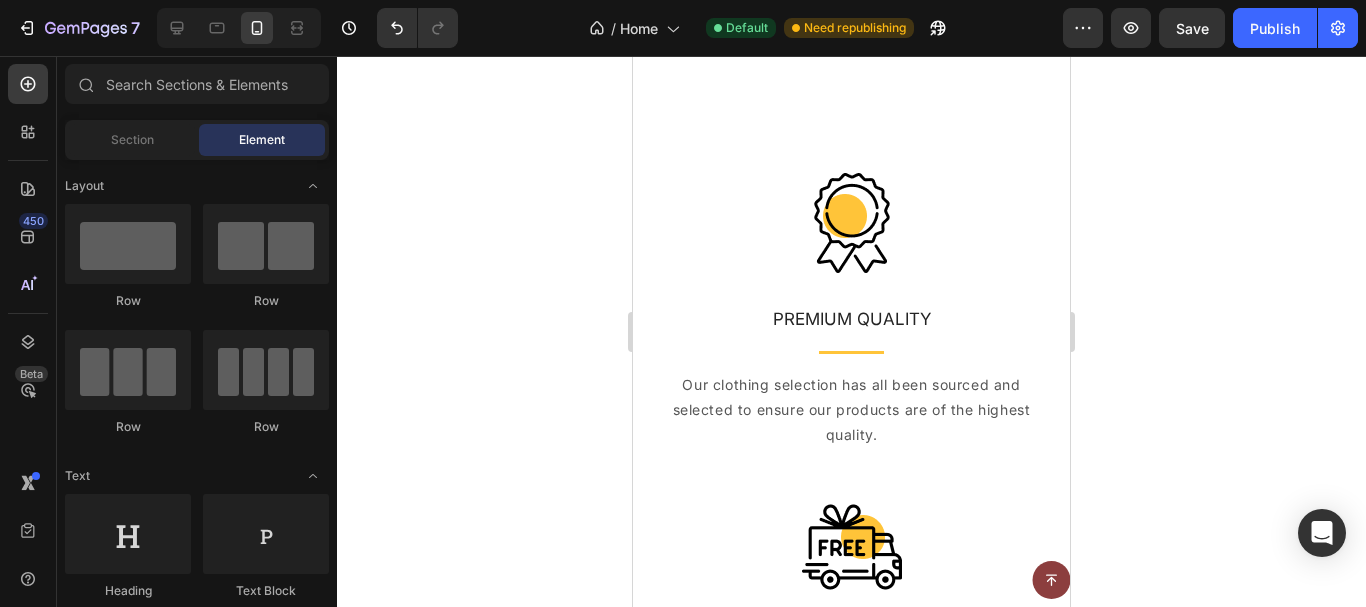 scroll, scrollTop: 2385, scrollLeft: 0, axis: vertical 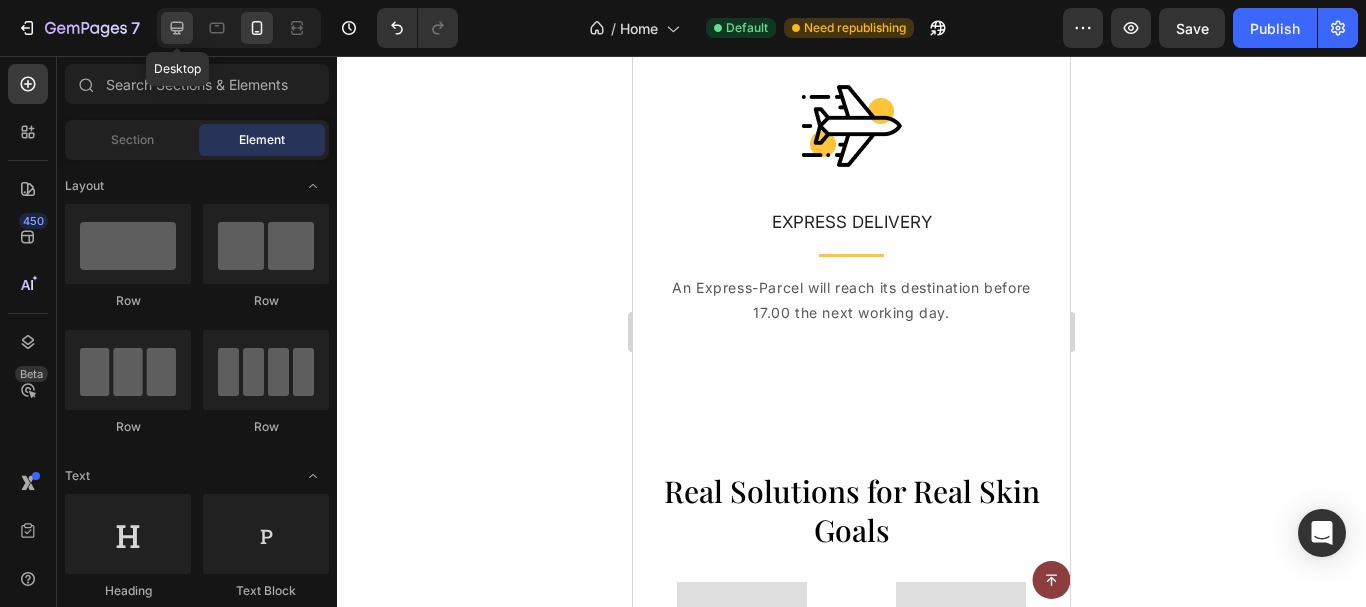 click 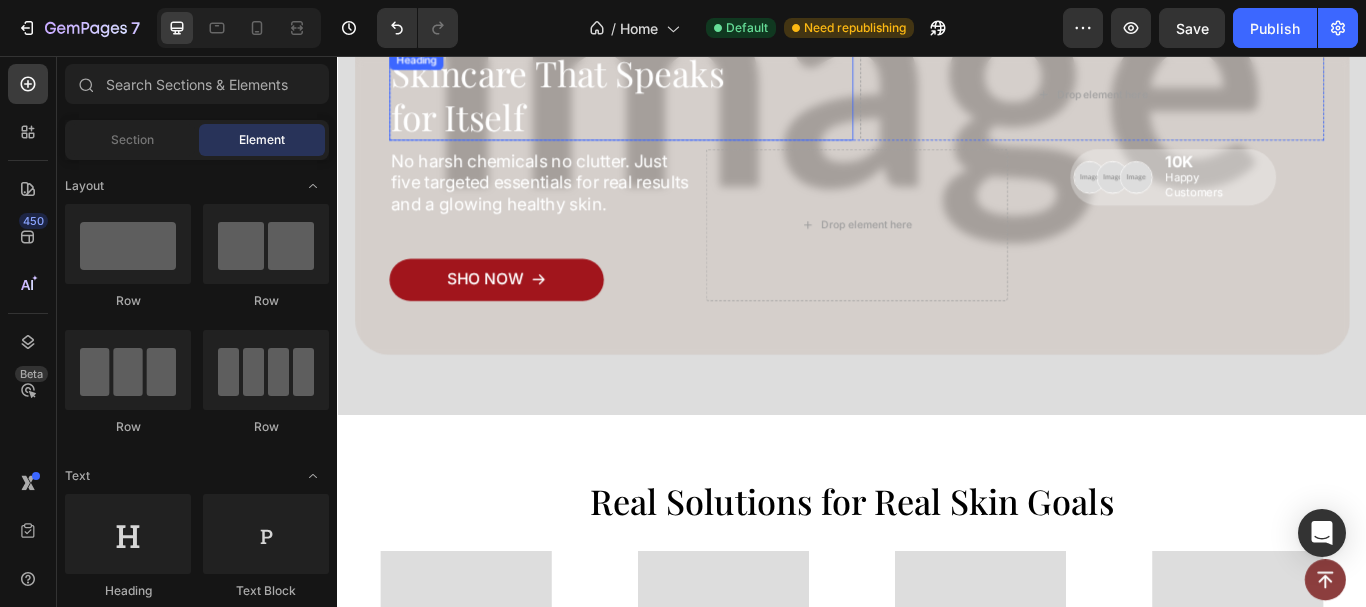 scroll, scrollTop: 3002, scrollLeft: 0, axis: vertical 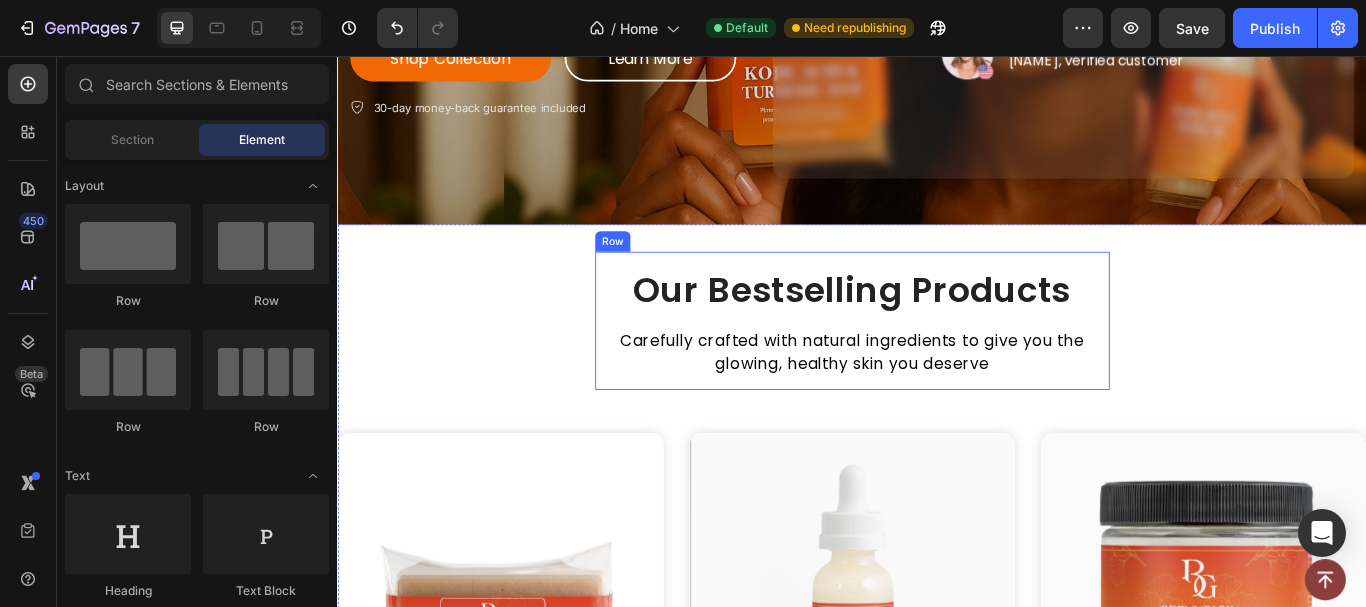 click on "Our Bestselling Products Heading Carefully crafted with natural ingredients to give you the glowing, healthy skin you deserve Text Block Row" at bounding box center (937, 365) 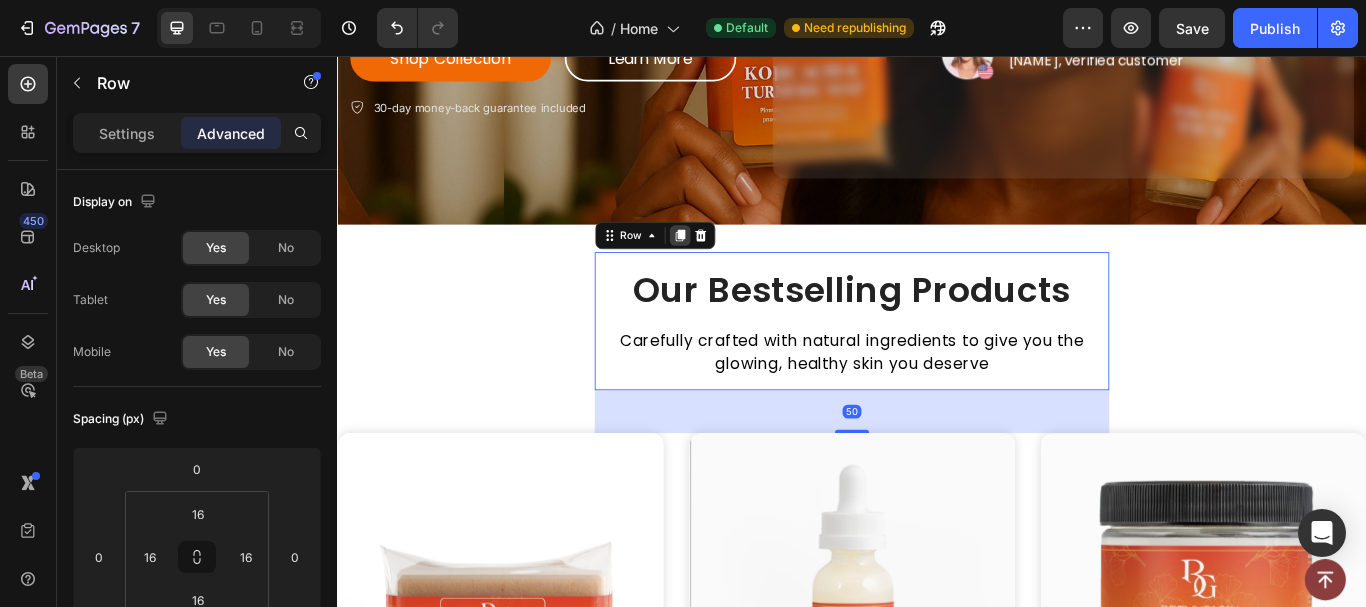 click 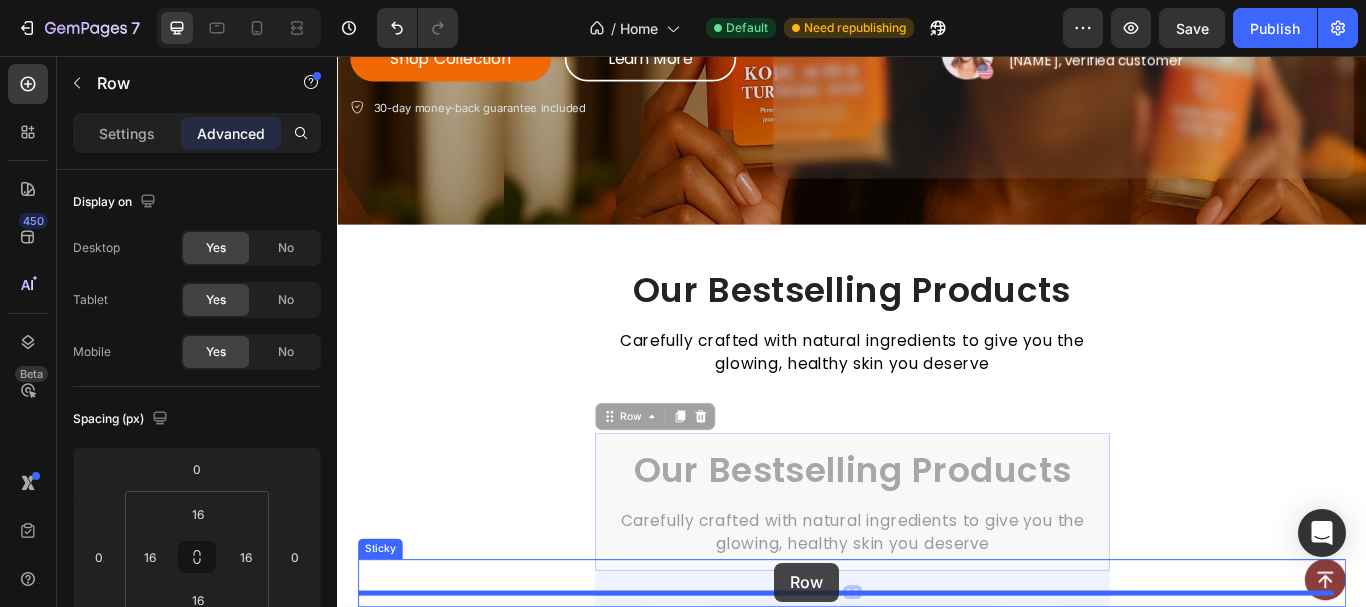 scroll, scrollTop: 444, scrollLeft: 0, axis: vertical 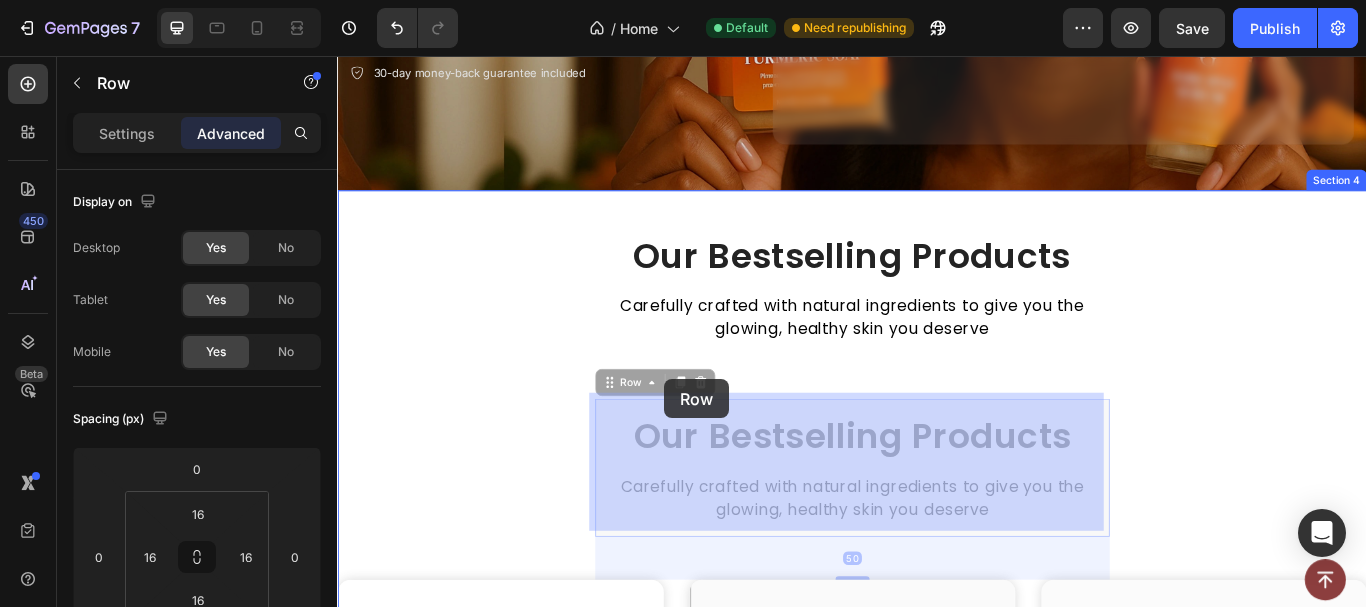 drag, startPoint x: 662, startPoint y: 466, endPoint x: 718, endPoint y: 433, distance: 65 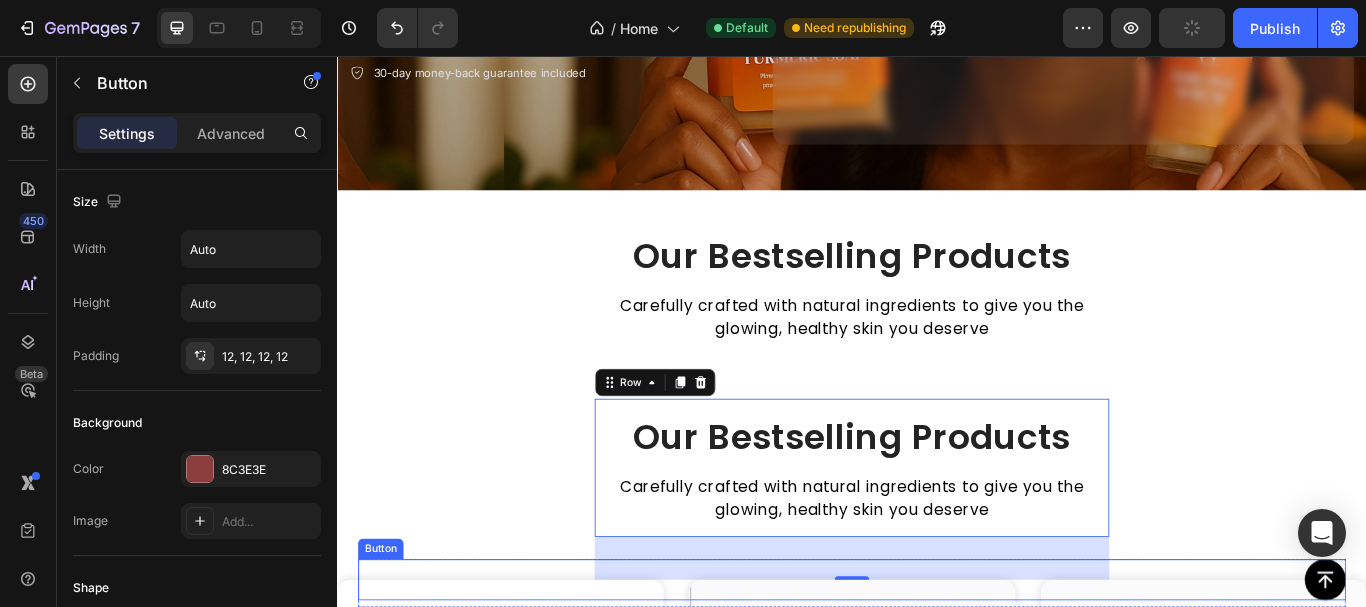 click at bounding box center (1489, 667) 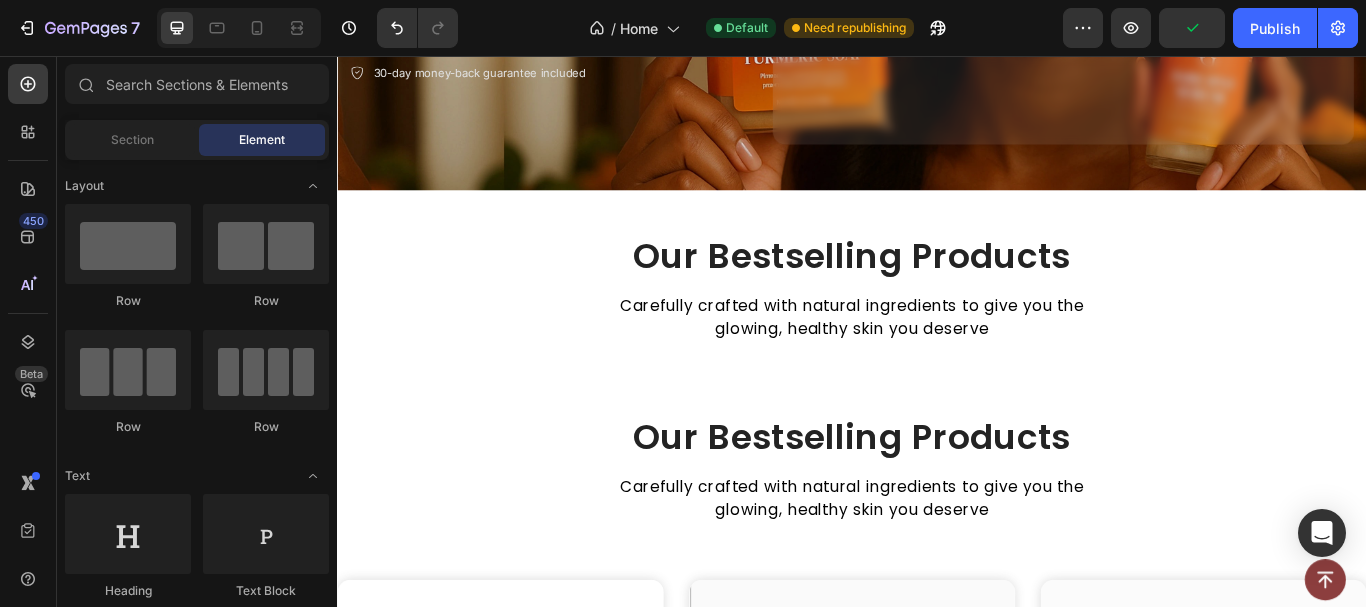 scroll, scrollTop: 967, scrollLeft: 0, axis: vertical 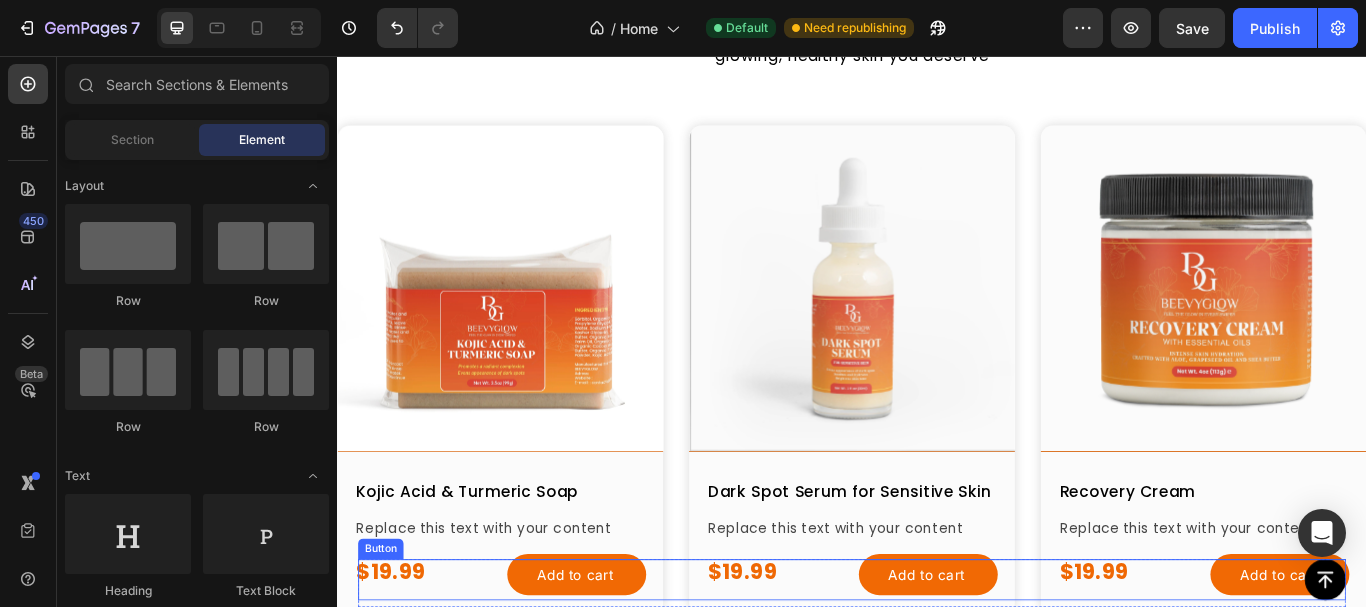 click 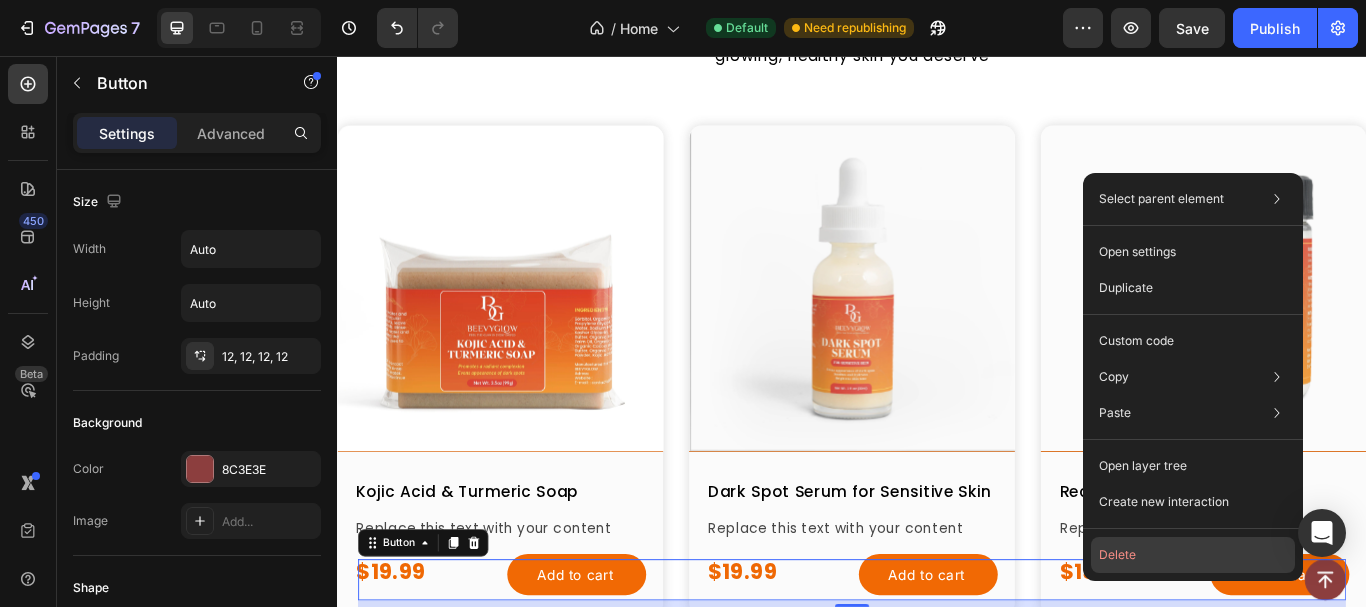 click on "Delete" 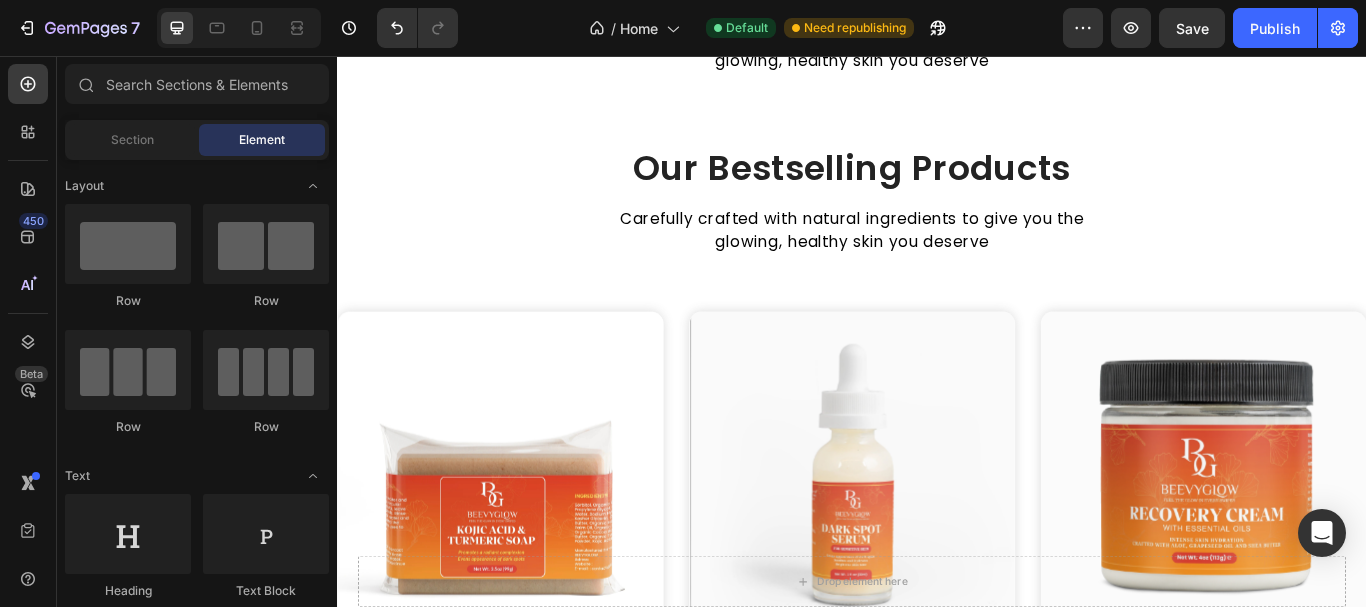 scroll, scrollTop: 678, scrollLeft: 0, axis: vertical 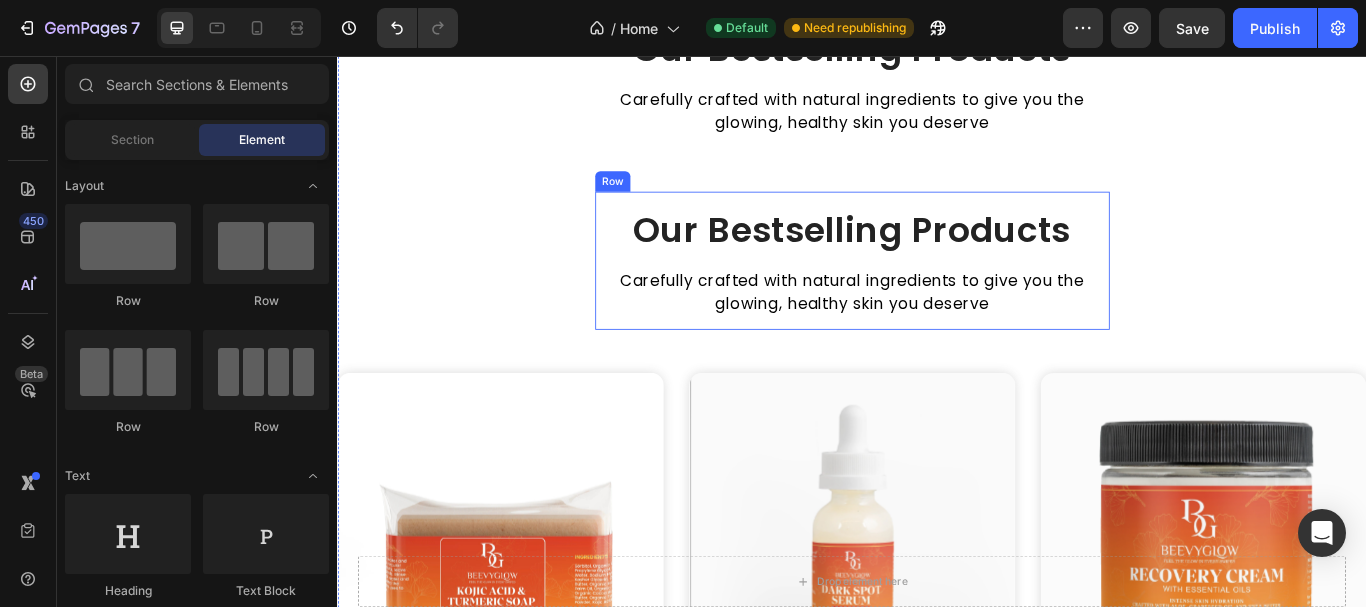 click on "Our Bestselling Products Heading Carefully crafted with natural ingredients to give you the glowing, healthy skin you deserve Text Block Row" at bounding box center [937, 295] 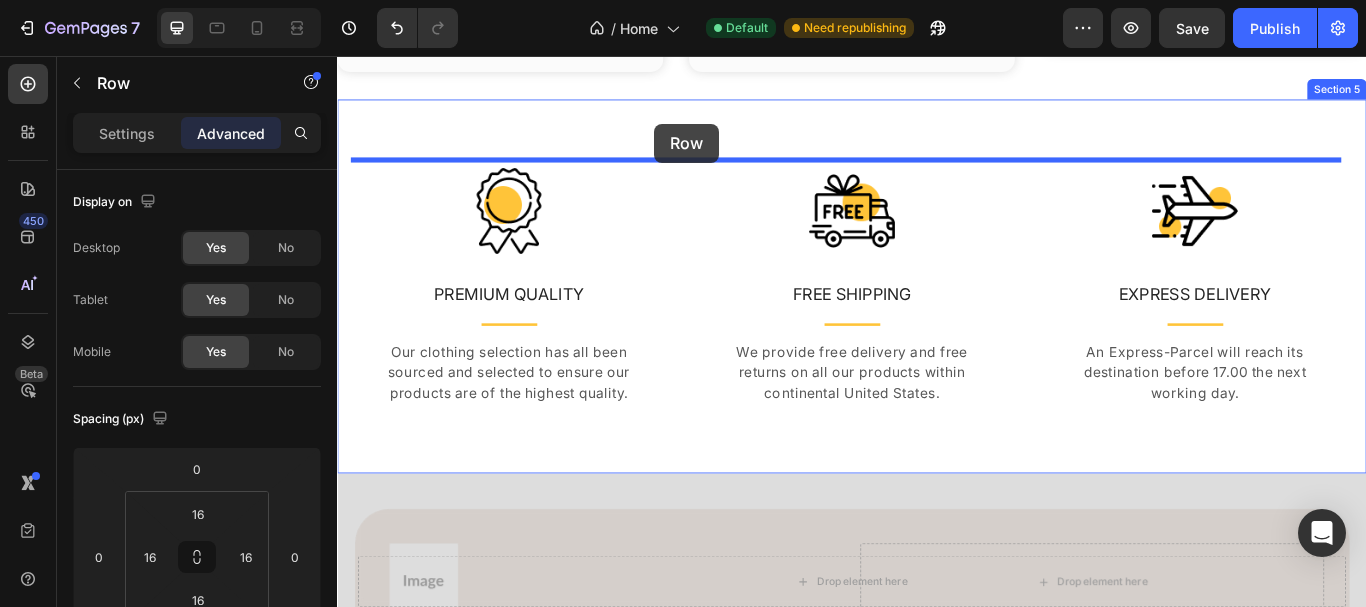 scroll, scrollTop: 2221, scrollLeft: 0, axis: vertical 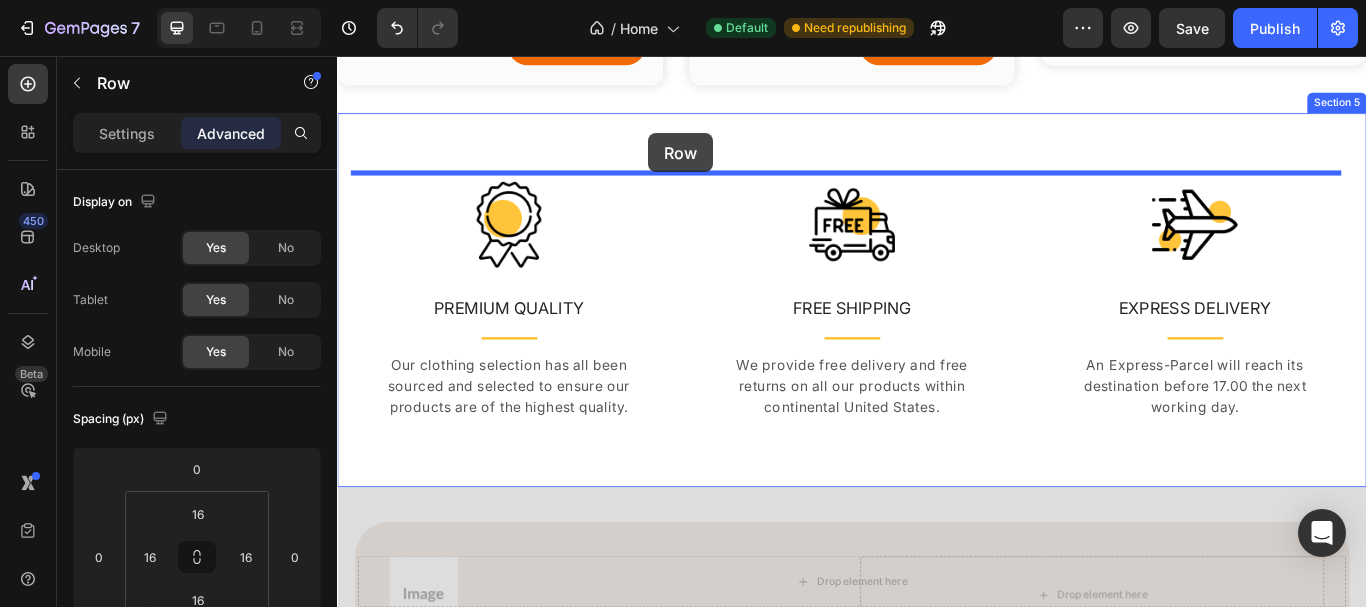 drag, startPoint x: 678, startPoint y: 199, endPoint x: 700, endPoint y: 146, distance: 57.384666 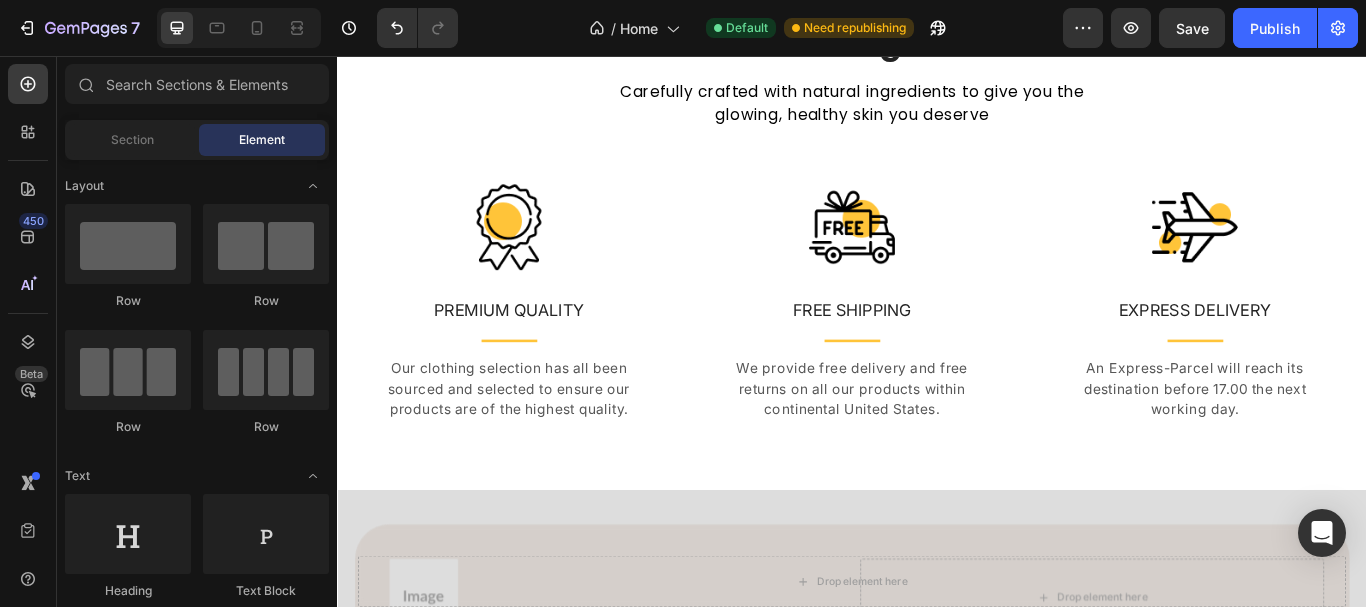 scroll, scrollTop: 2118, scrollLeft: 0, axis: vertical 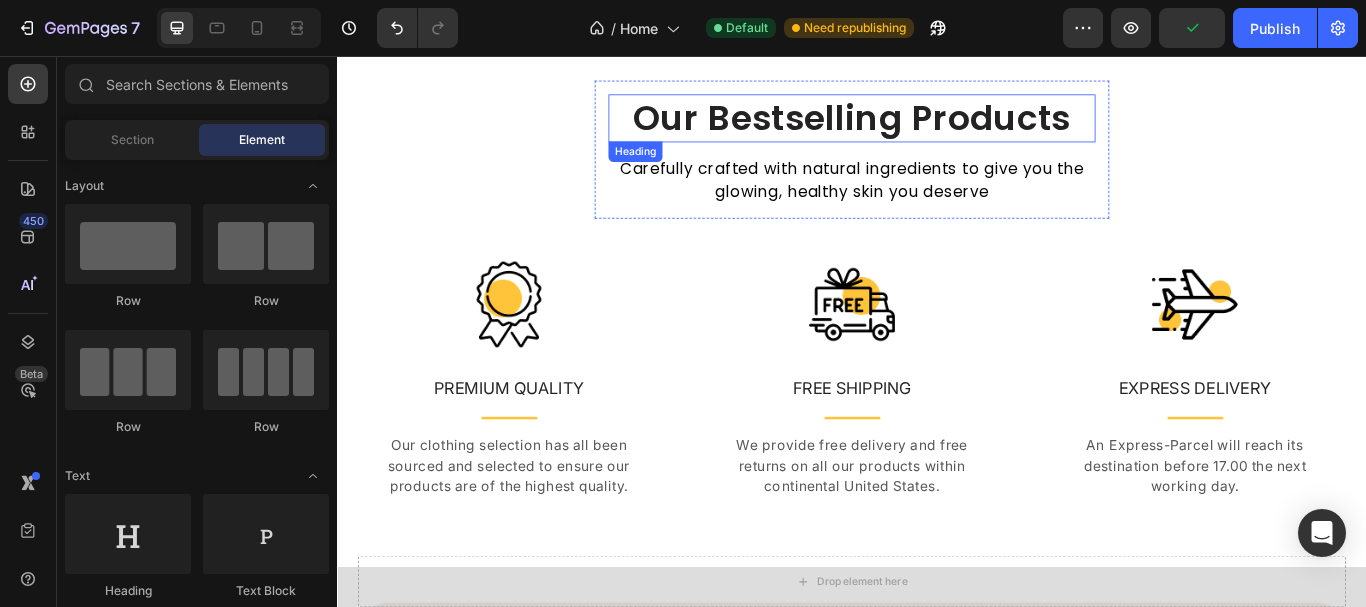 click on "Our Bestselling Products" at bounding box center [937, 129] 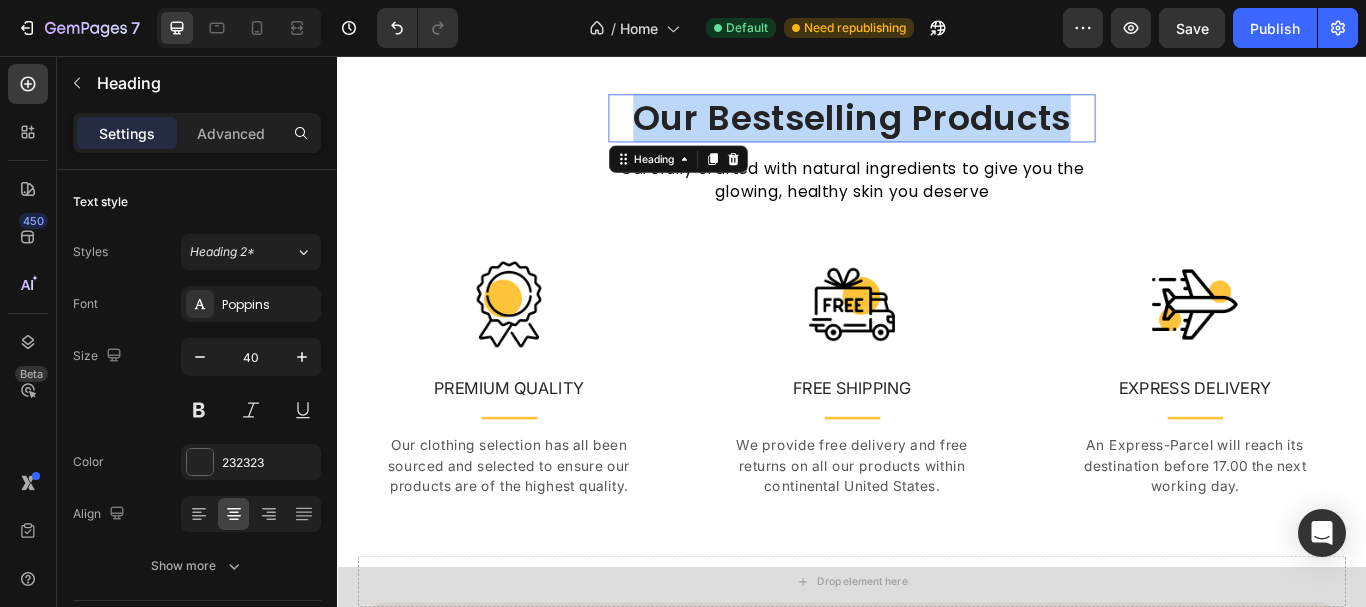 click on "Our Bestselling Products" at bounding box center [937, 129] 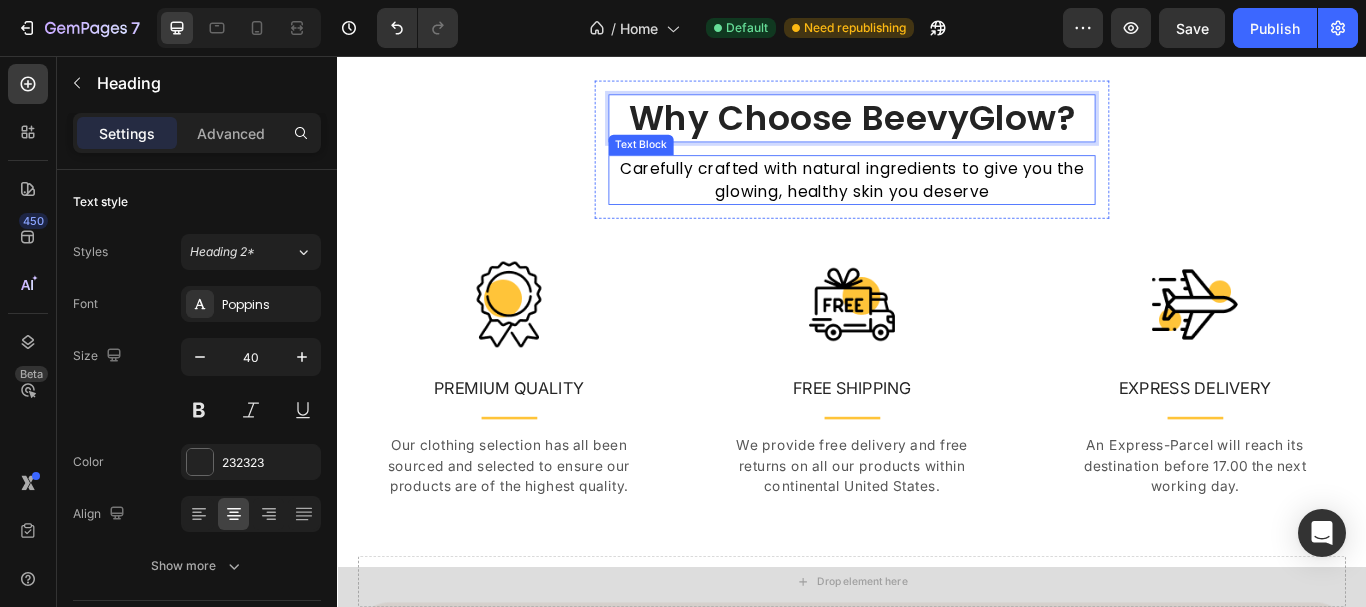 click on "Carefully crafted with natural ingredients to give you the glowing, healthy skin you deserve" at bounding box center [937, 201] 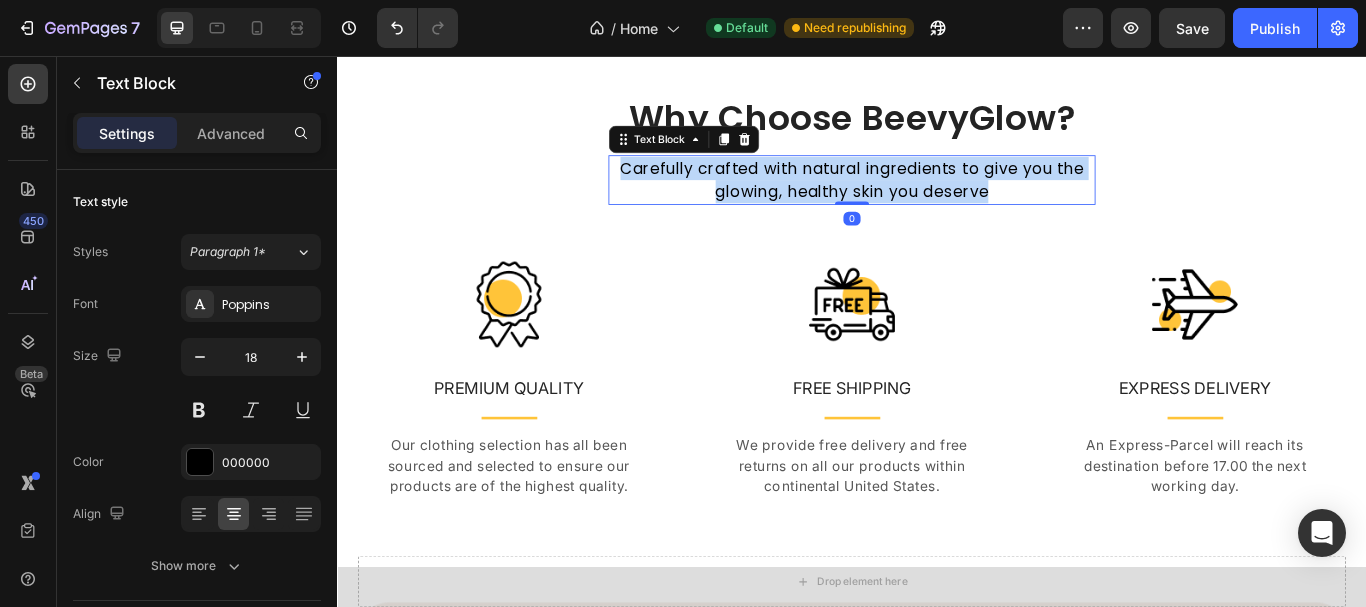click on "Carefully crafted with natural ingredients to give you the glowing, healthy skin you deserve" at bounding box center [937, 201] 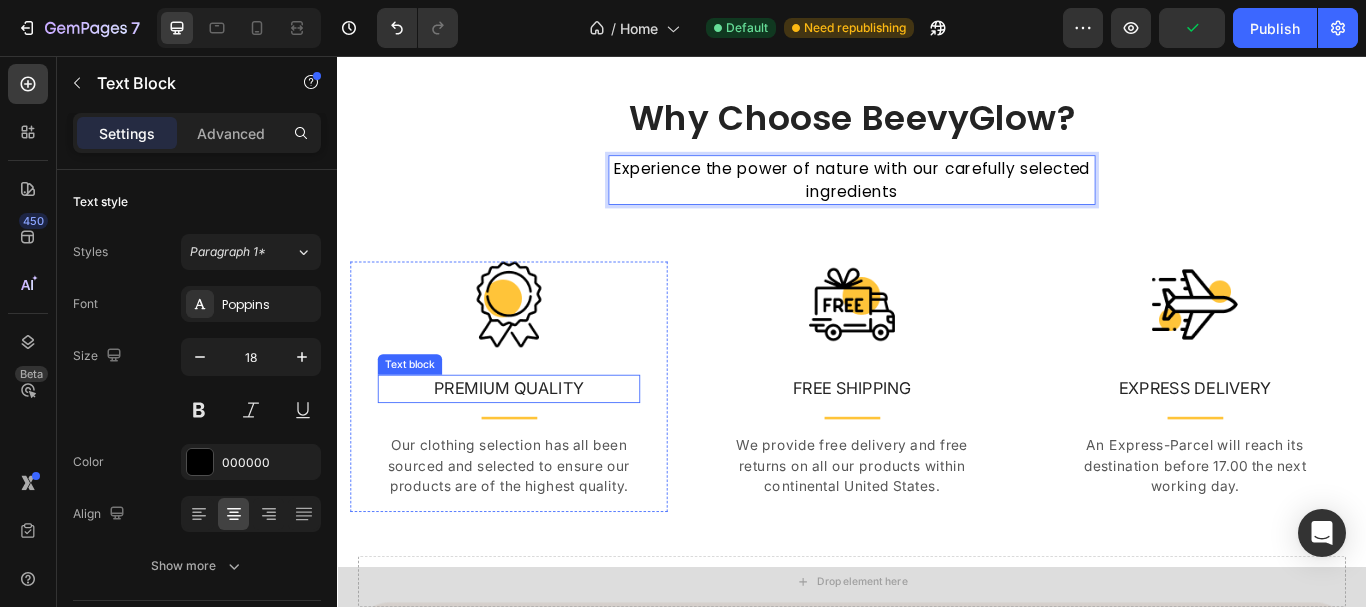 click on "PREMIUM QUALITY" at bounding box center [537, 444] 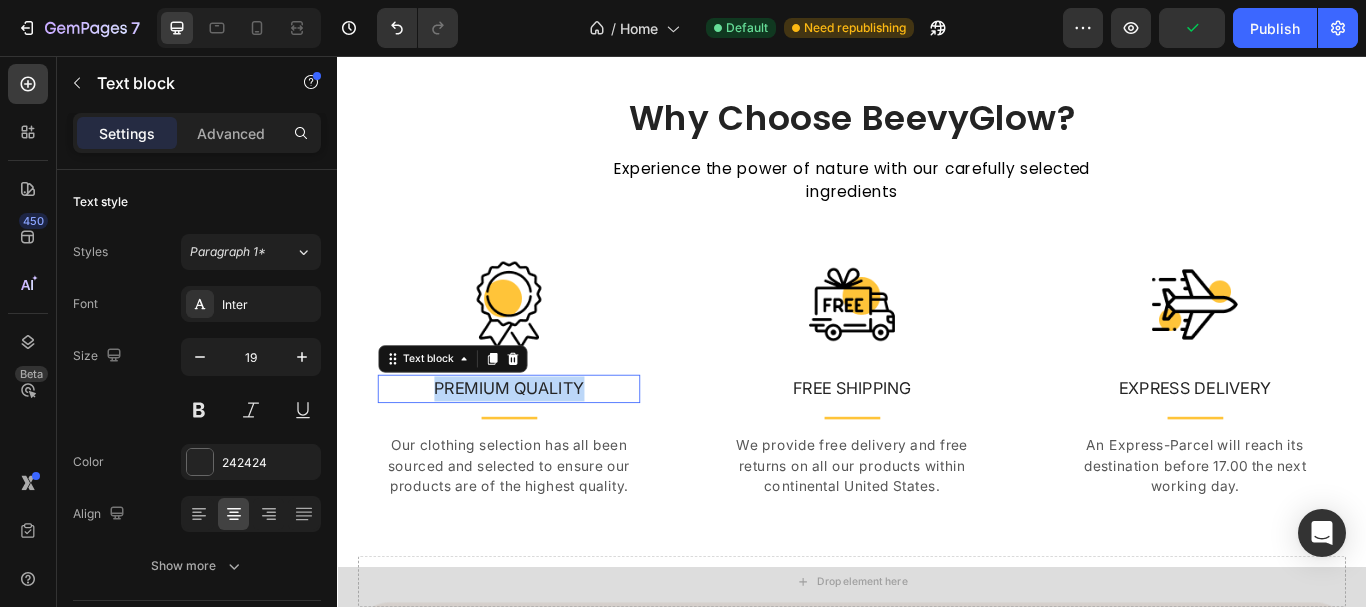 click on "PREMIUM QUALITY" at bounding box center (537, 444) 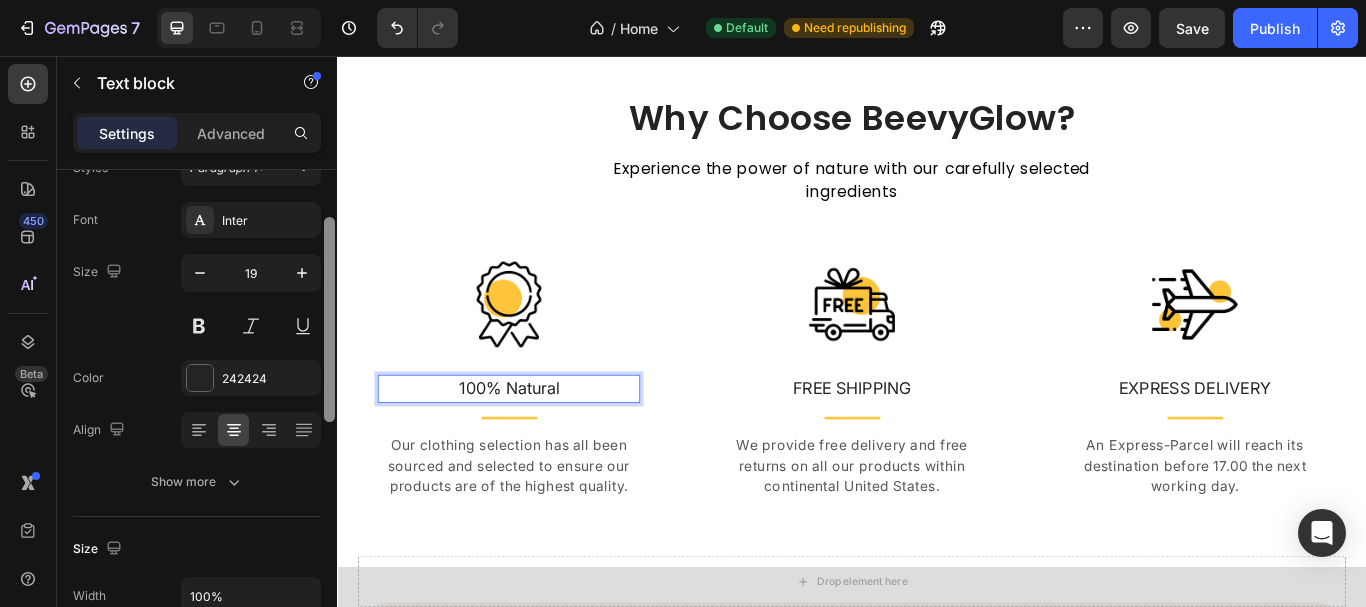 scroll, scrollTop: 96, scrollLeft: 0, axis: vertical 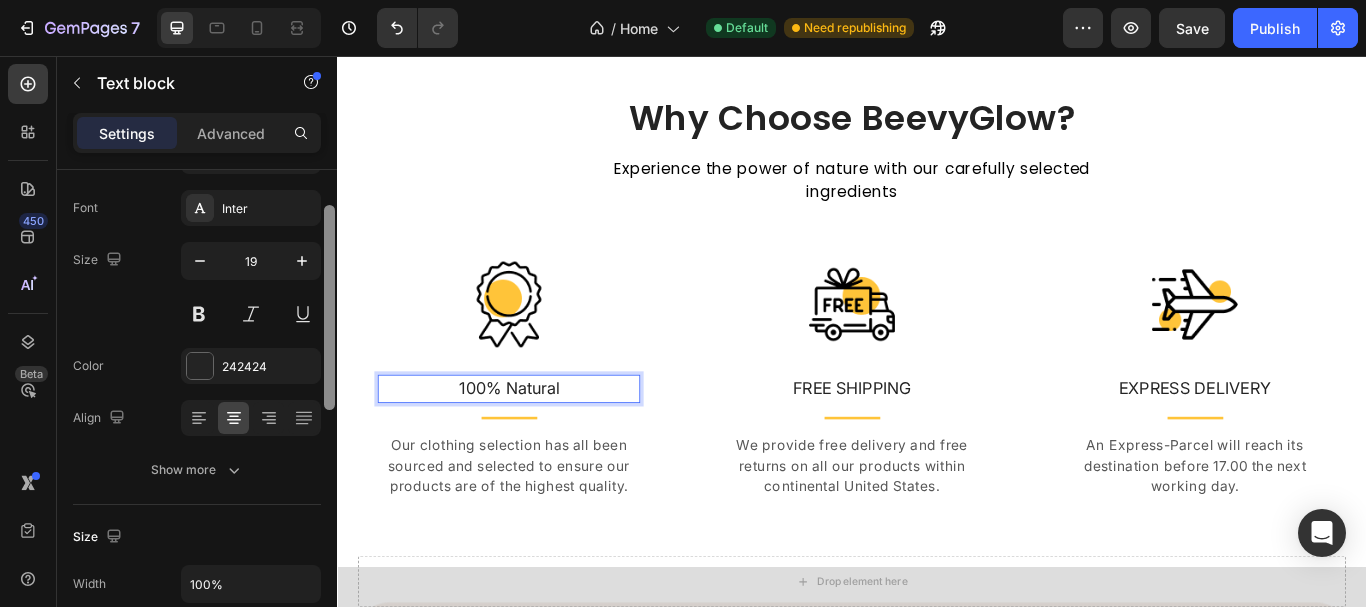 drag, startPoint x: 332, startPoint y: 224, endPoint x: 324, endPoint y: 264, distance: 40.792156 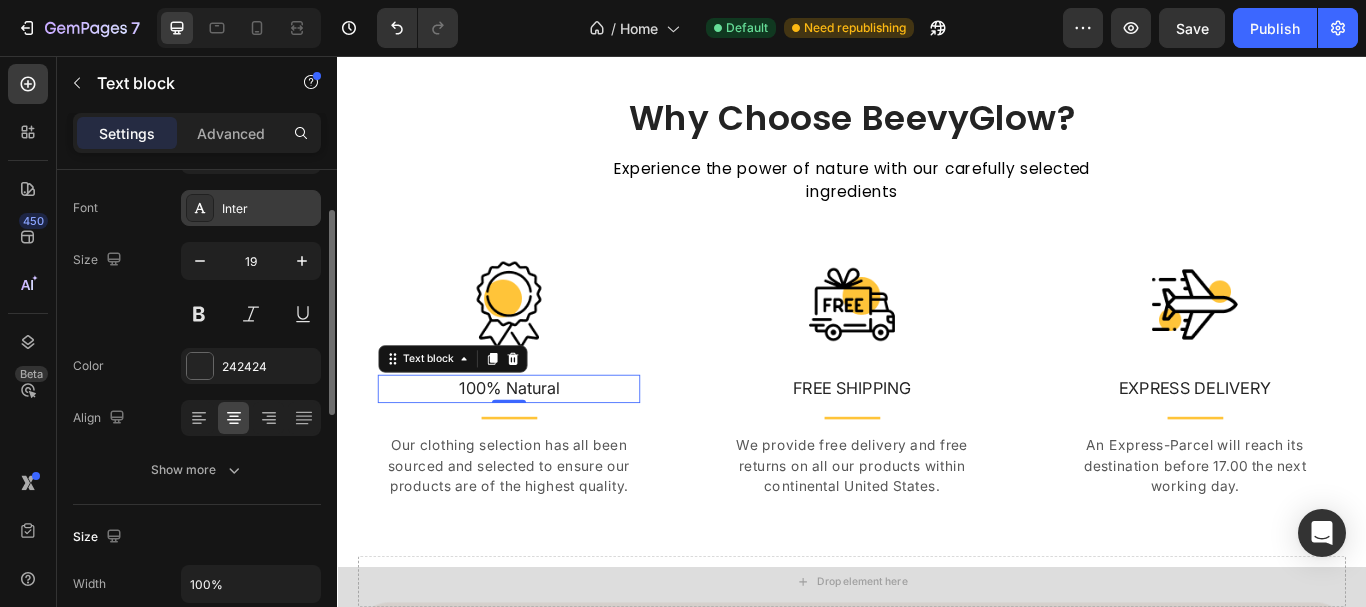 click on "Inter" at bounding box center (269, 209) 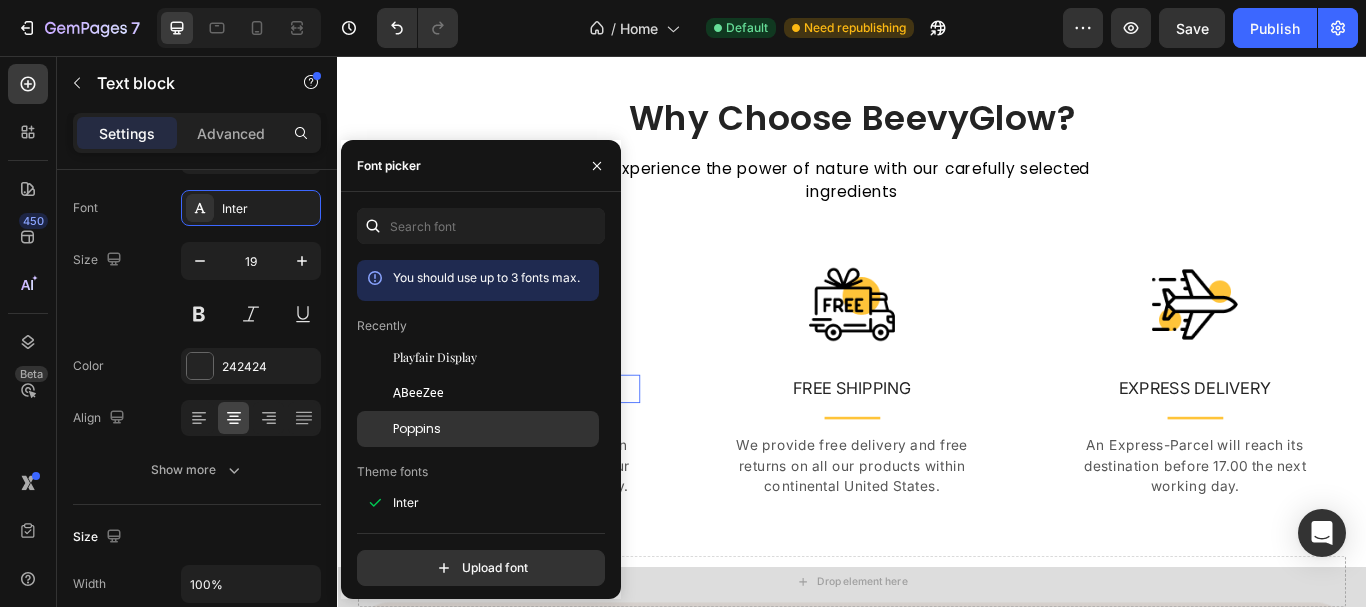 click on "Poppins" 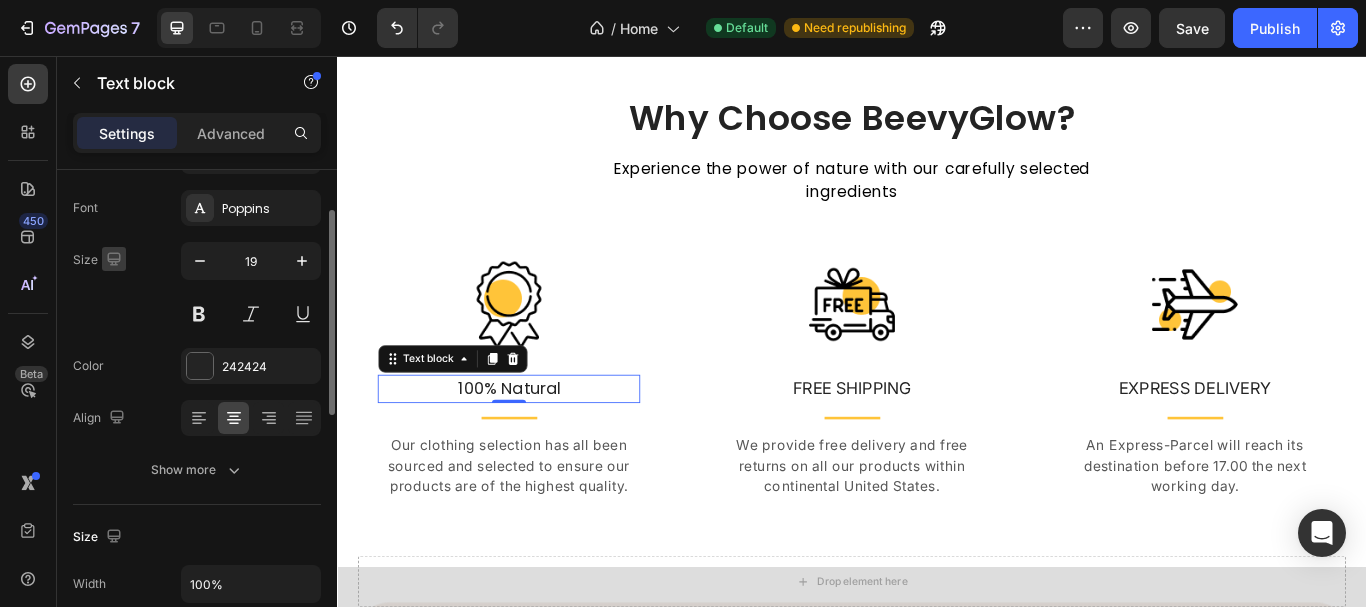 click at bounding box center (114, 259) 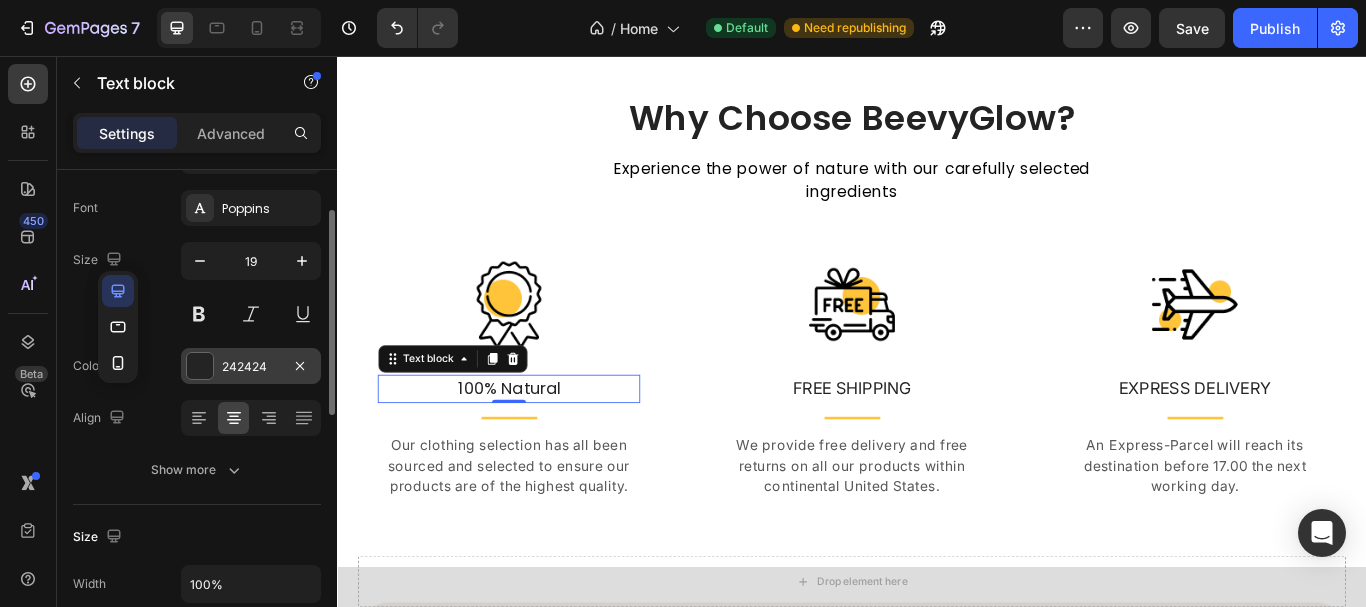 click at bounding box center [200, 366] 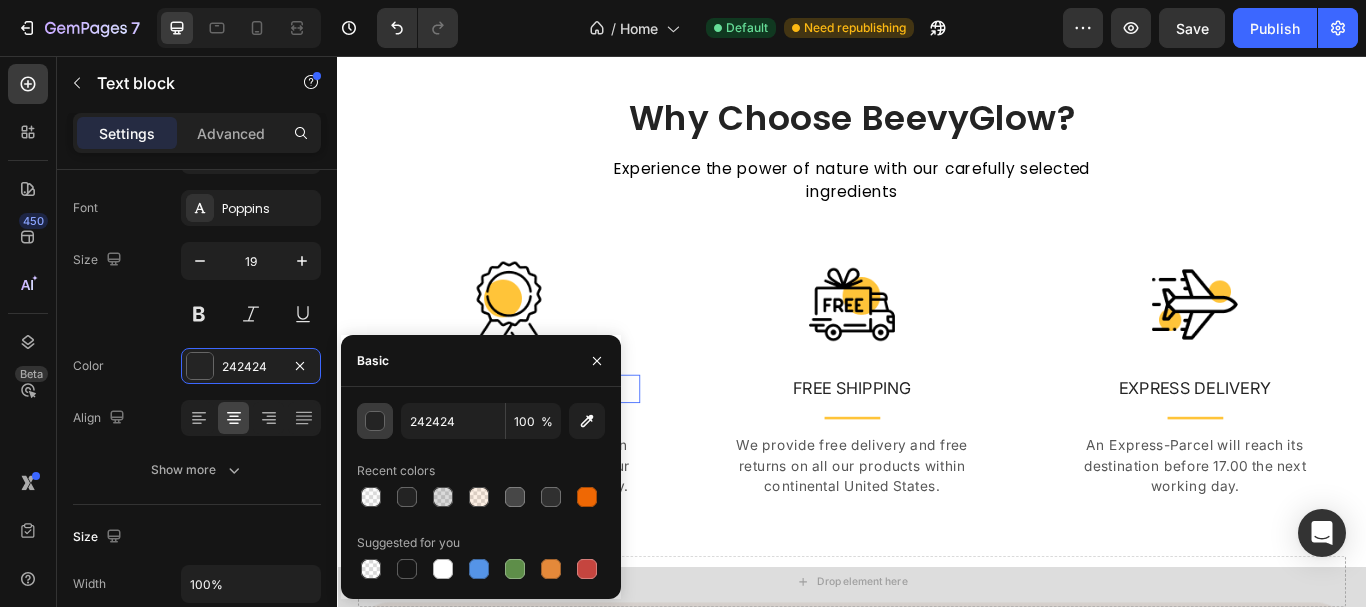 click at bounding box center (376, 422) 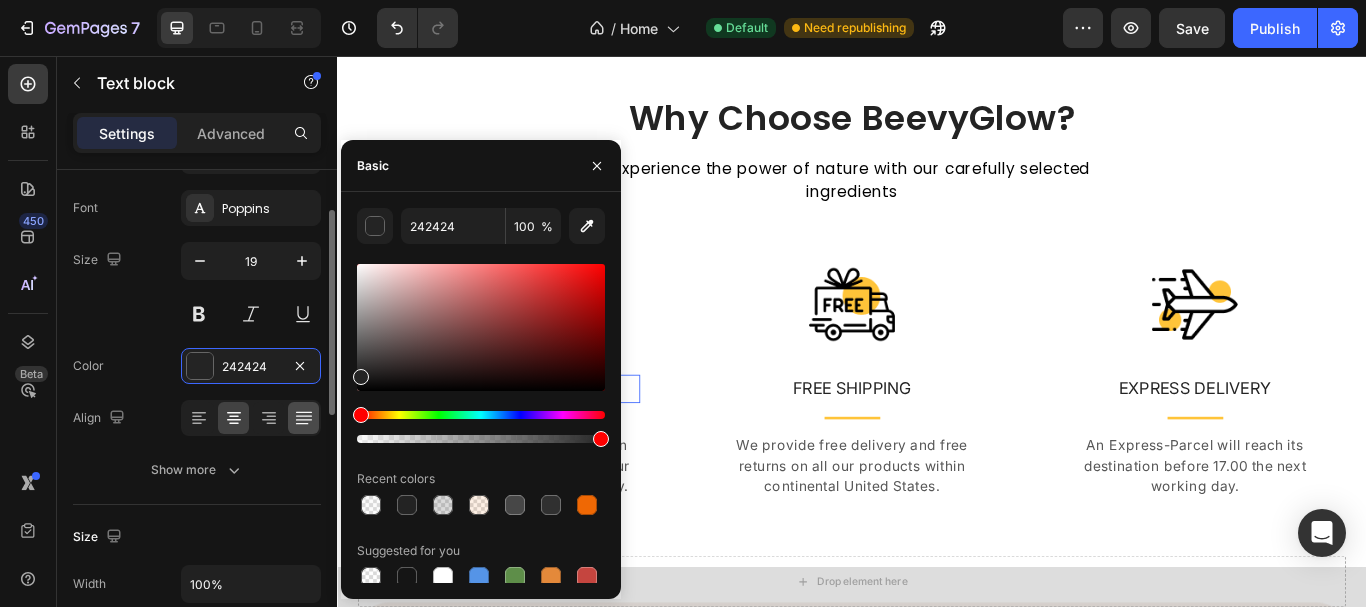 drag, startPoint x: 389, startPoint y: 314, endPoint x: 318, endPoint y: 404, distance: 114.6342 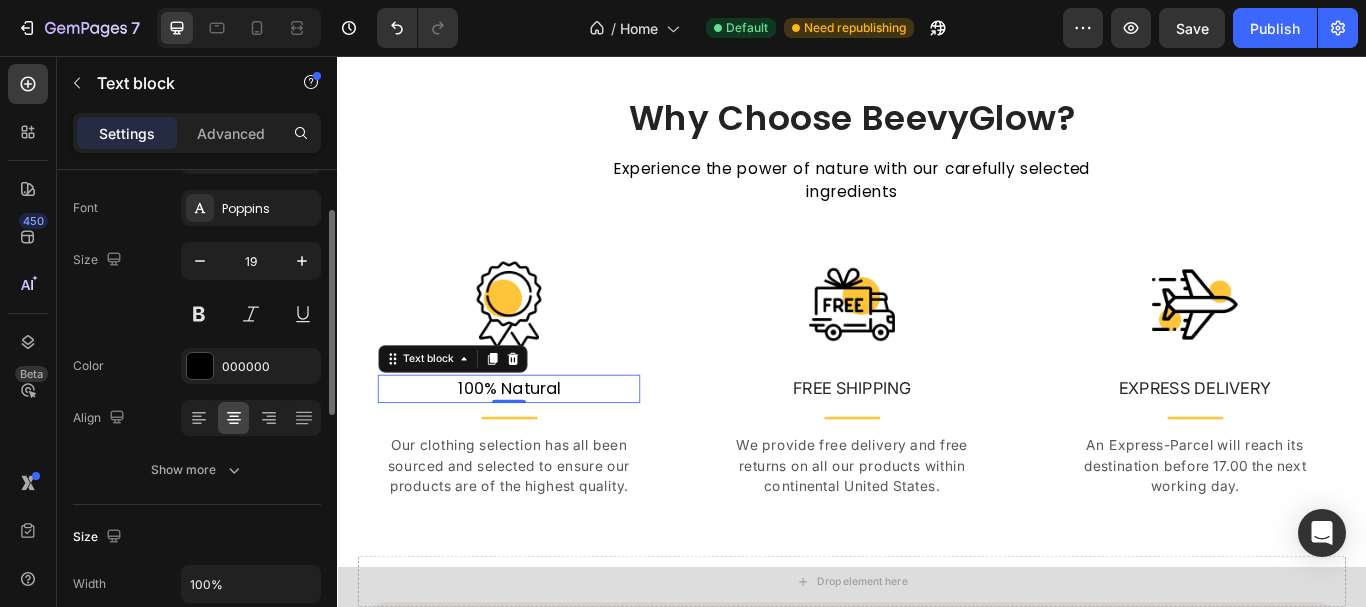 click on "Font Poppins Size 19 Color 000000 Align Show more" at bounding box center (197, 339) 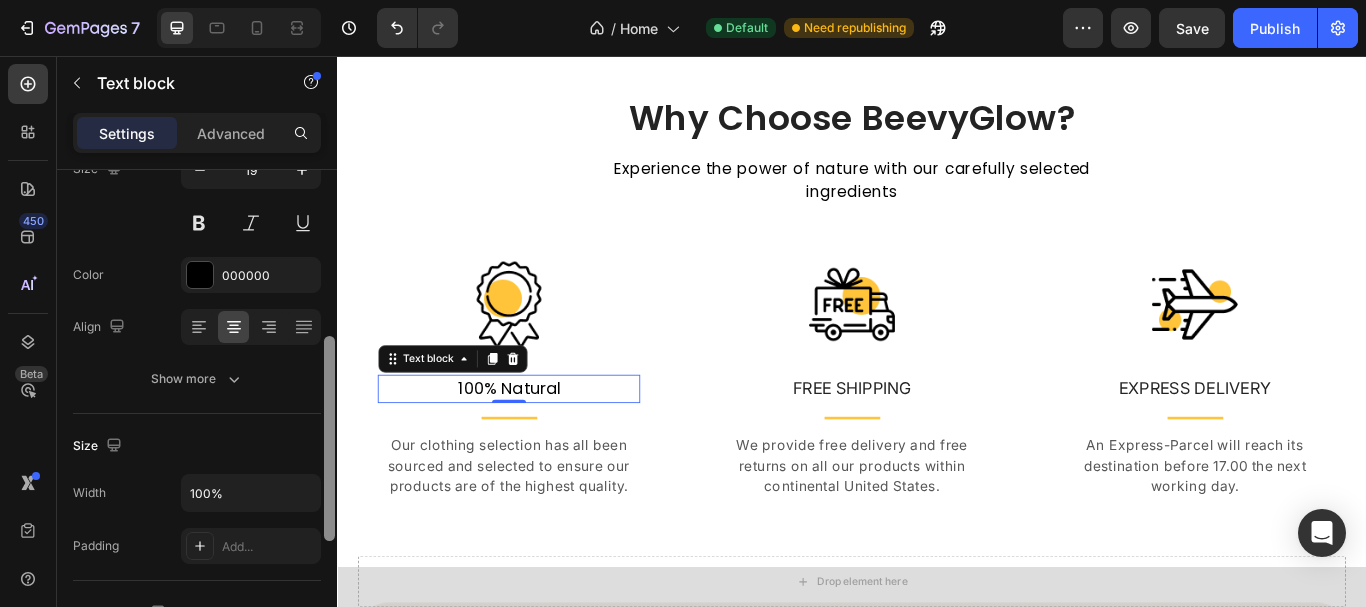 drag, startPoint x: 329, startPoint y: 300, endPoint x: 266, endPoint y: 355, distance: 83.630135 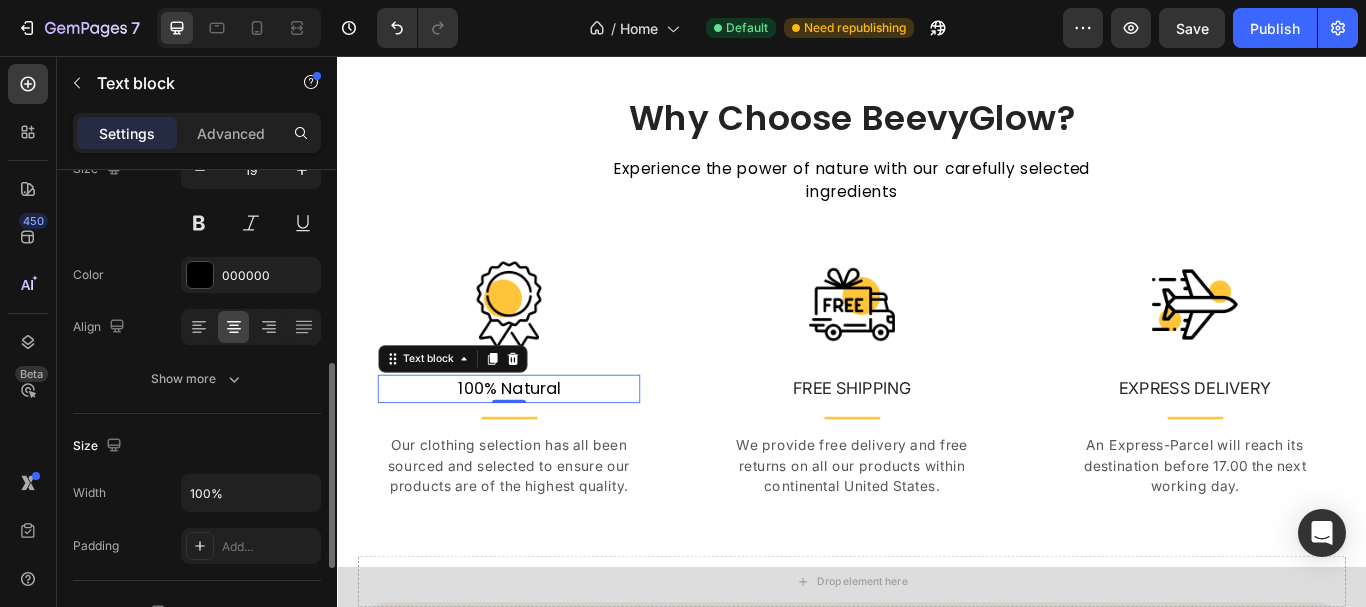 scroll, scrollTop: 268, scrollLeft: 0, axis: vertical 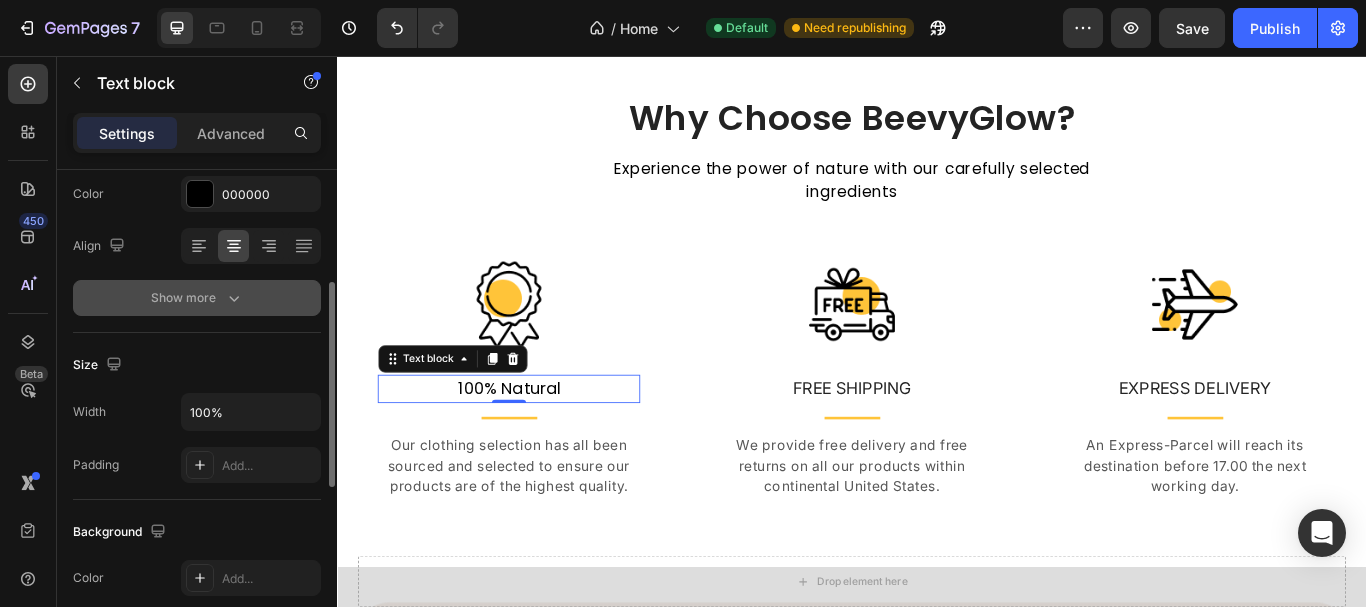 click 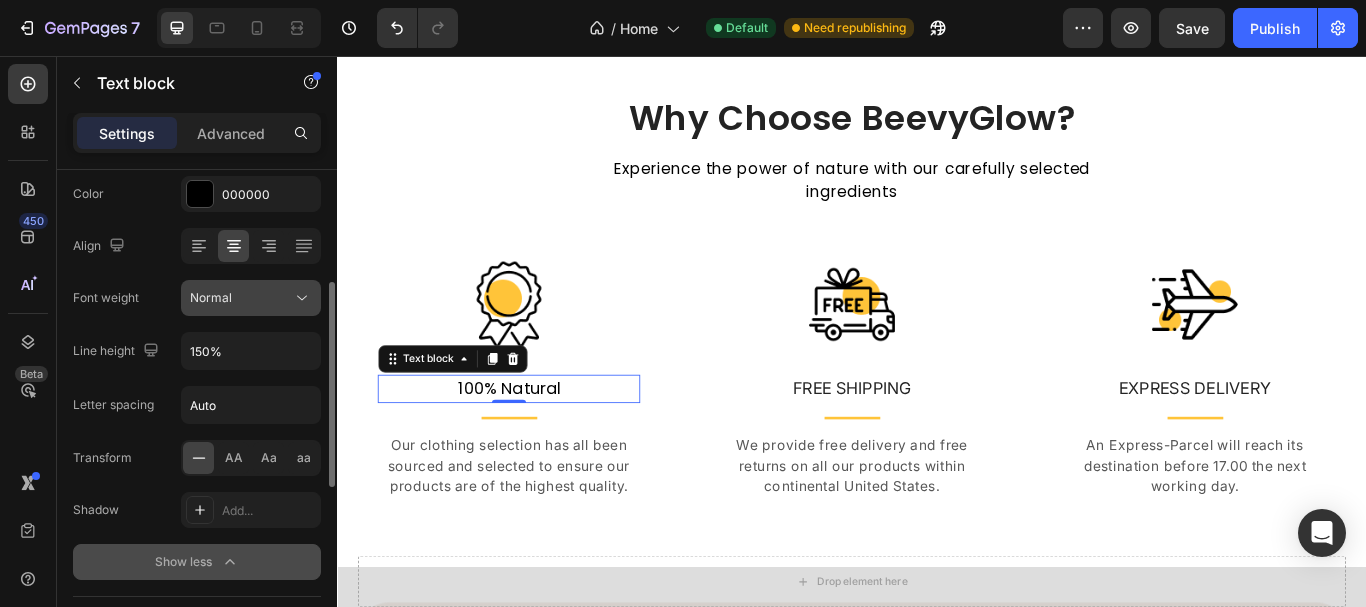 click on "Normal" 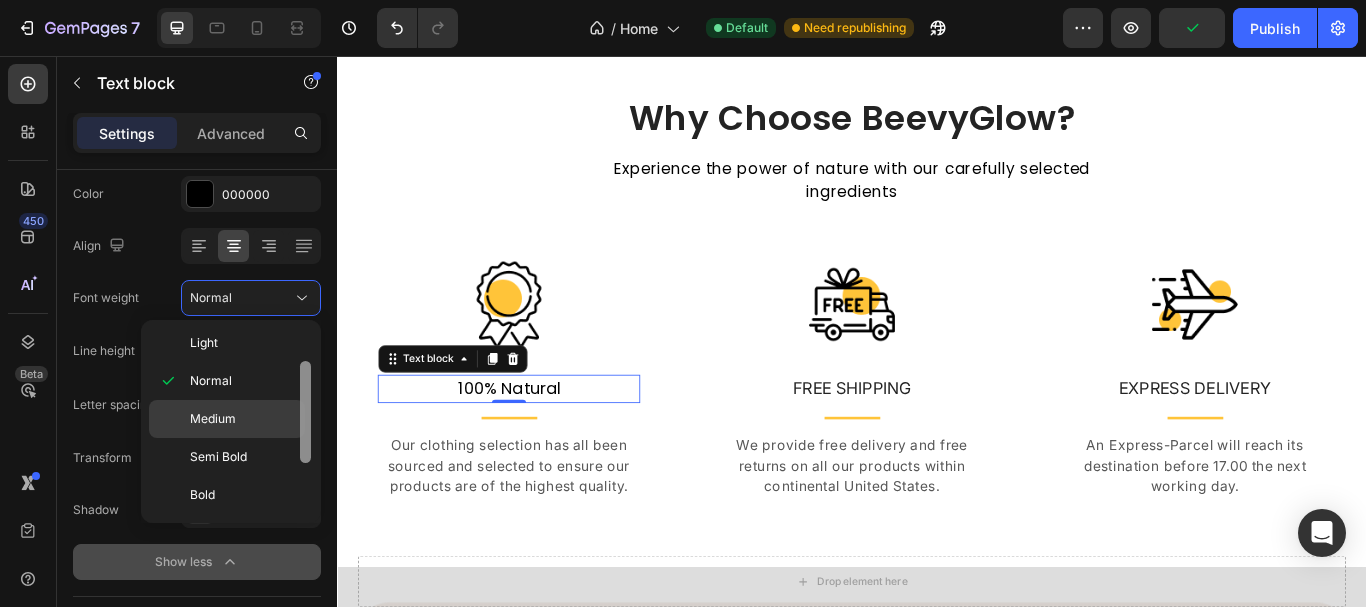 scroll, scrollTop: 88, scrollLeft: 0, axis: vertical 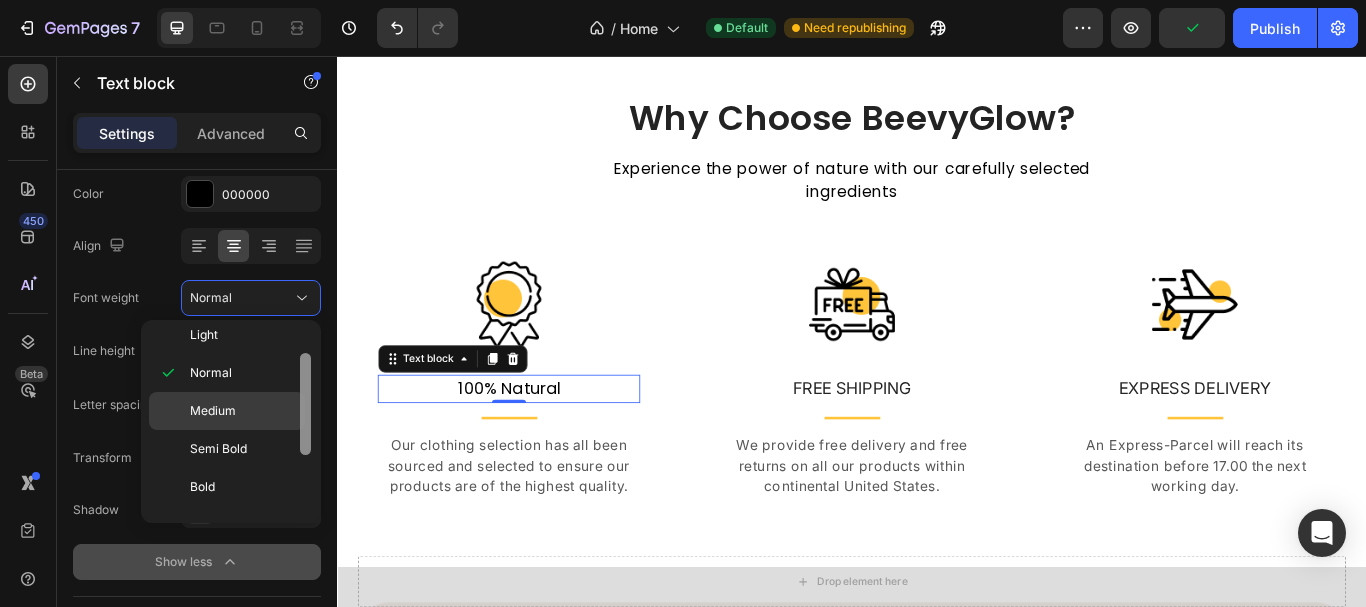 drag, startPoint x: 306, startPoint y: 360, endPoint x: 271, endPoint y: 405, distance: 57.00877 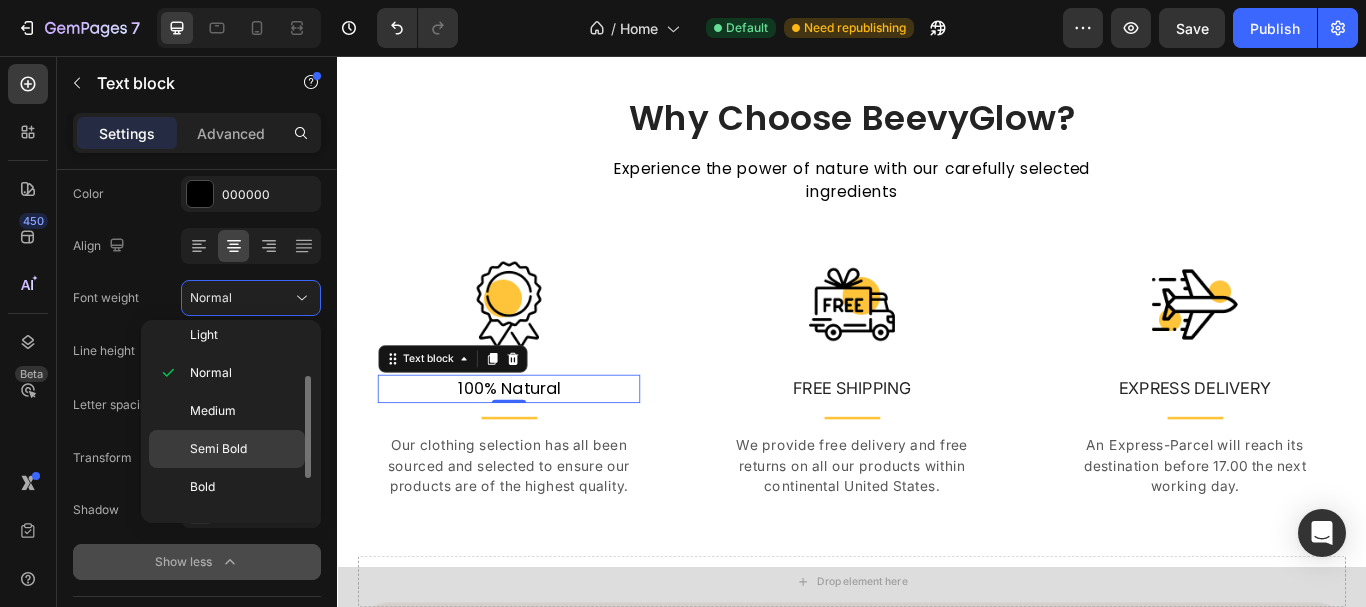 click on "Semi Bold" 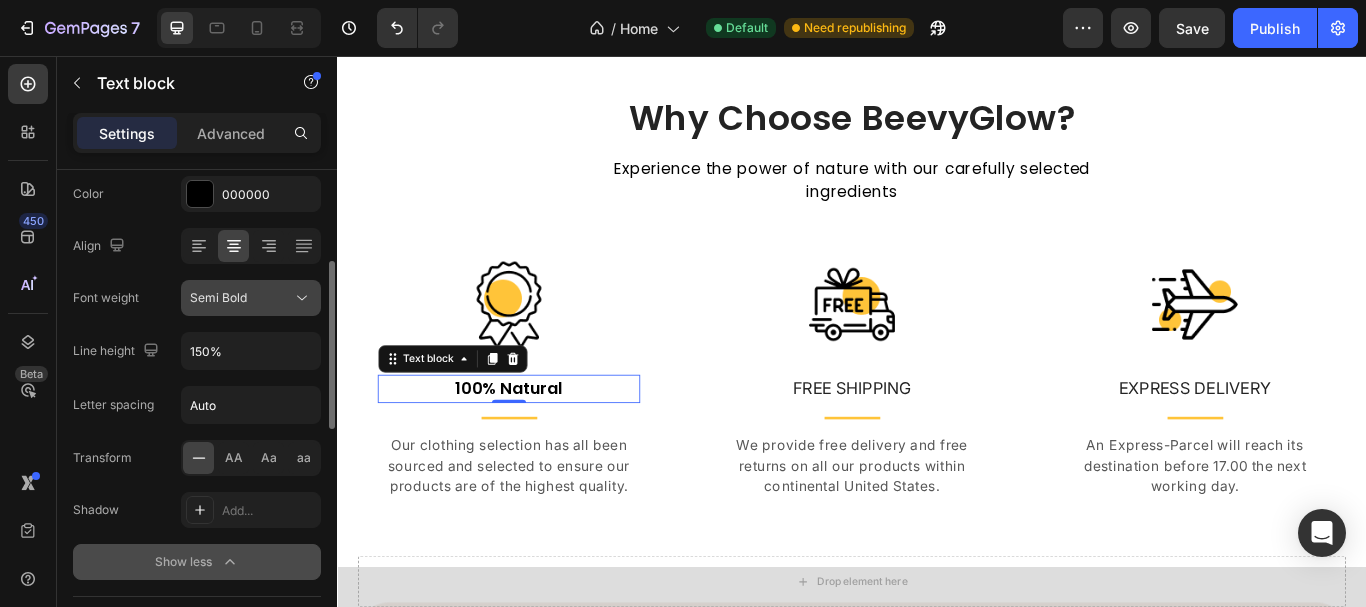click on "Semi Bold" at bounding box center [218, 297] 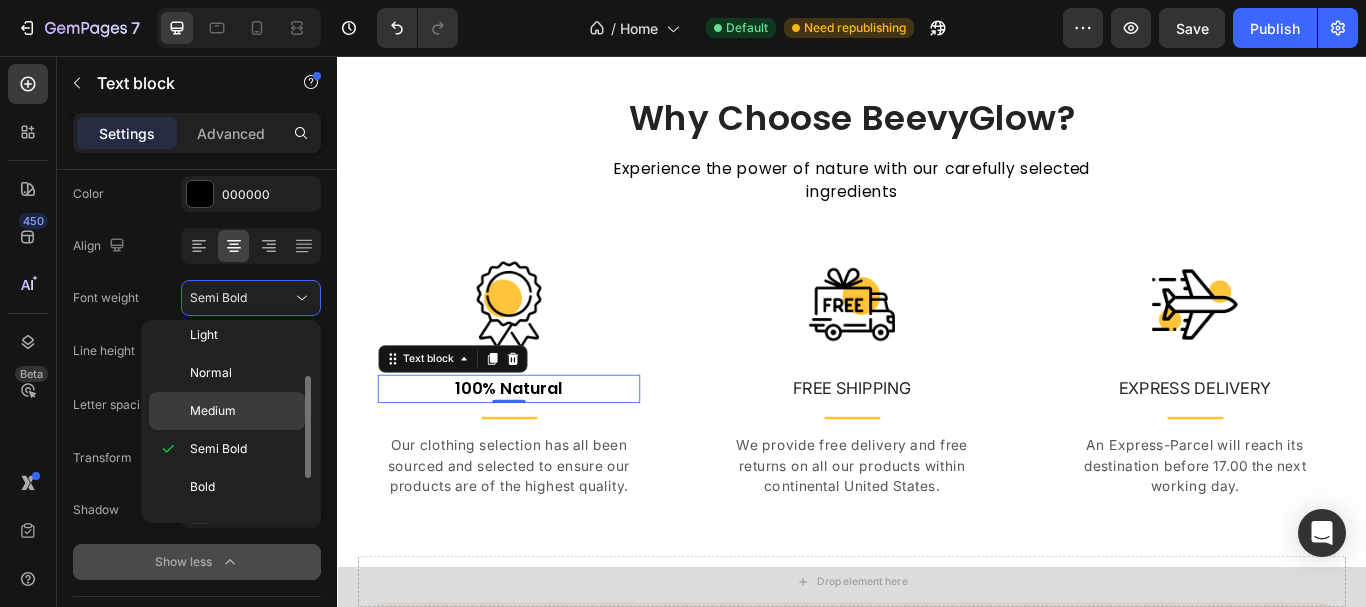 click on "Medium" 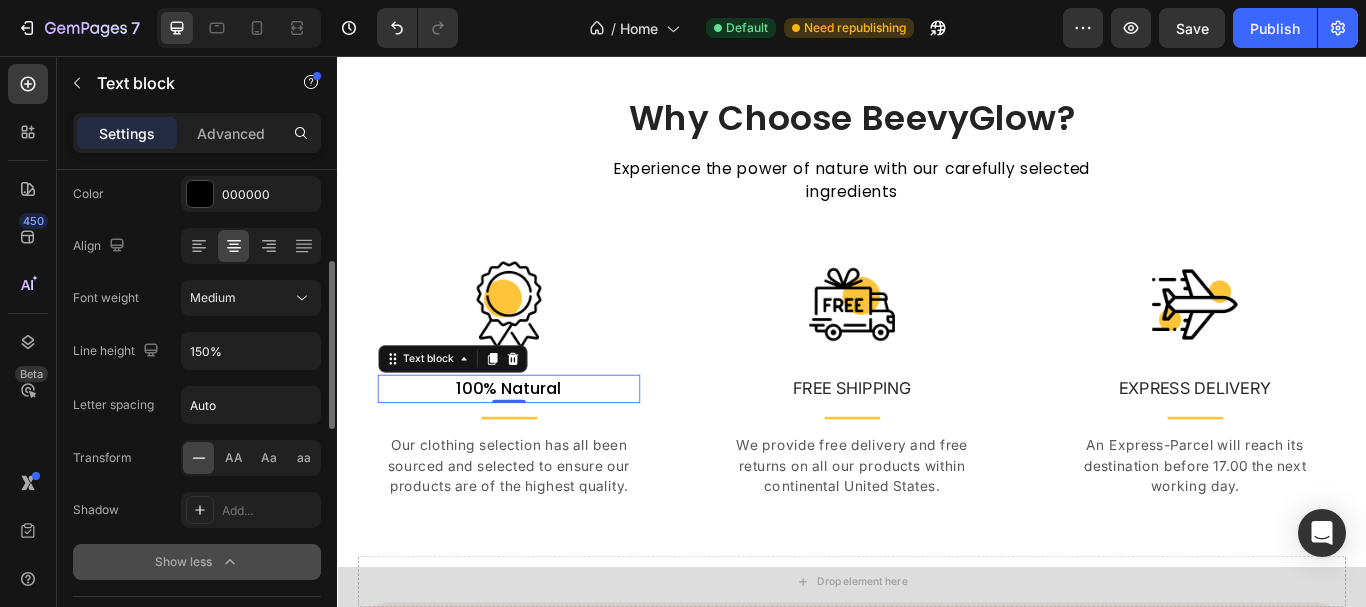 click on "Align" at bounding box center (197, 246) 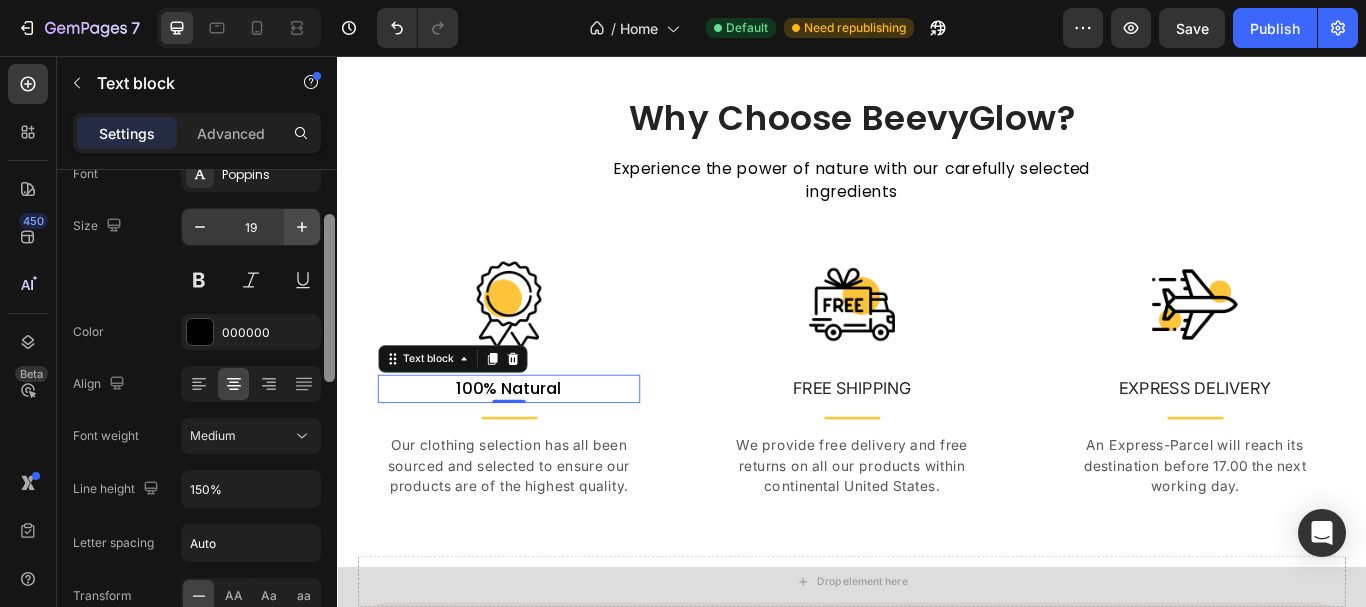 scroll, scrollTop: 116, scrollLeft: 0, axis: vertical 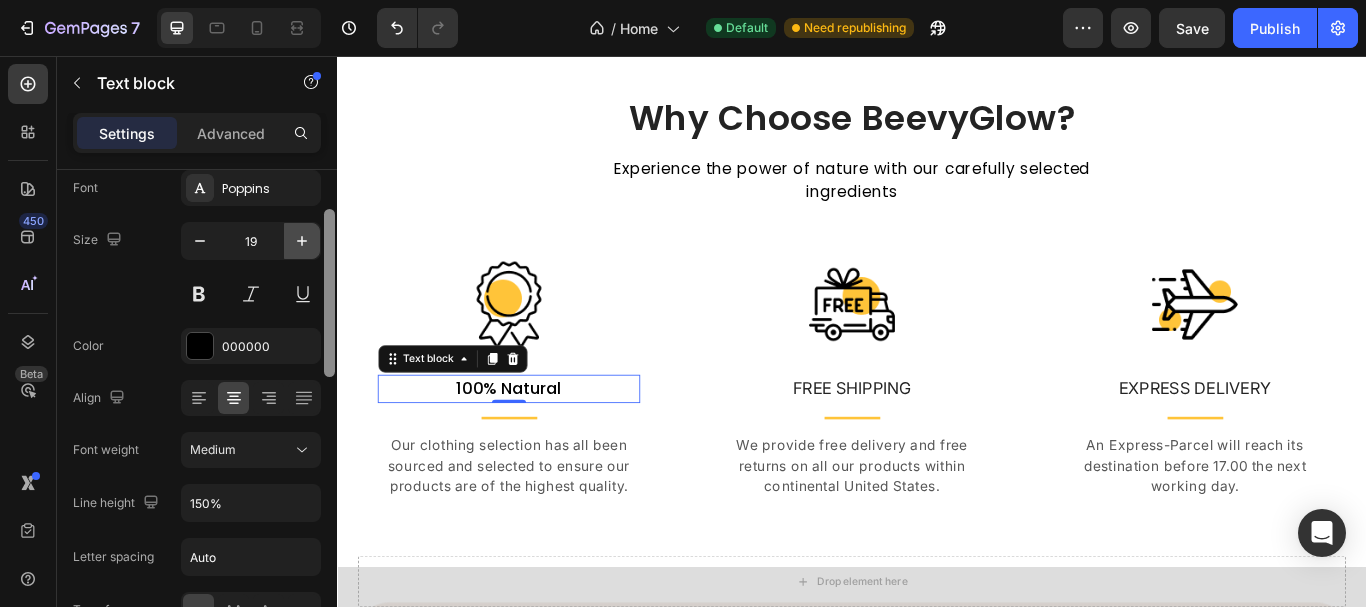 drag, startPoint x: 325, startPoint y: 280, endPoint x: 318, endPoint y: 246, distance: 34.713108 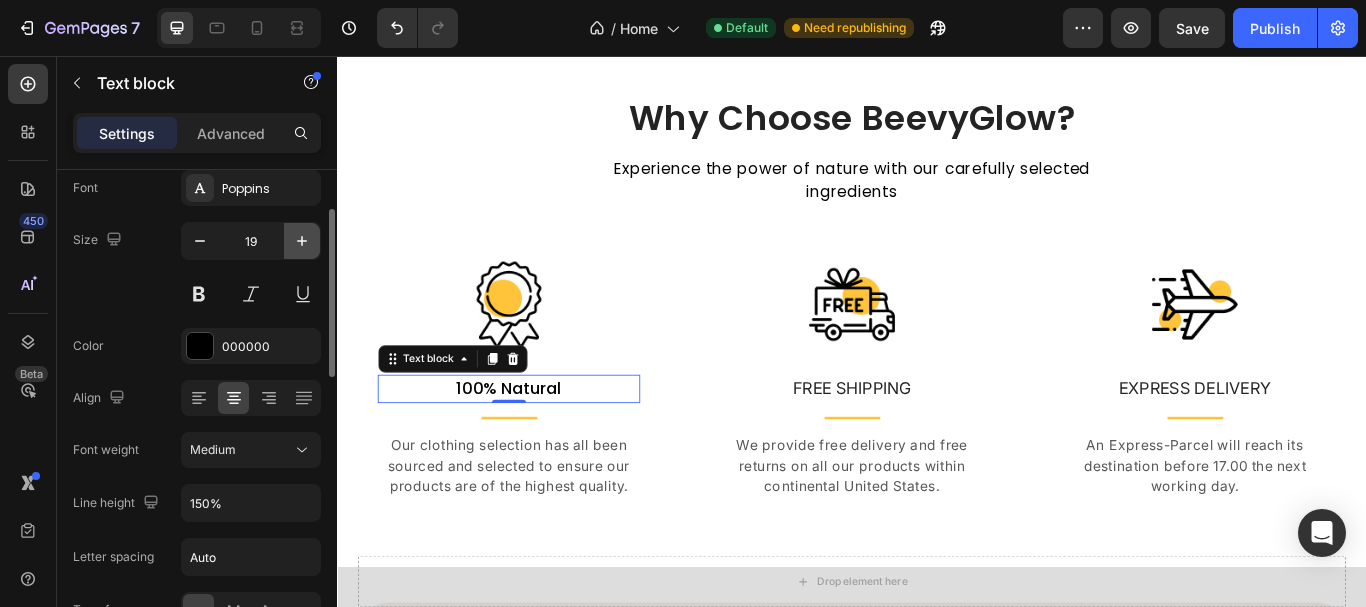 click 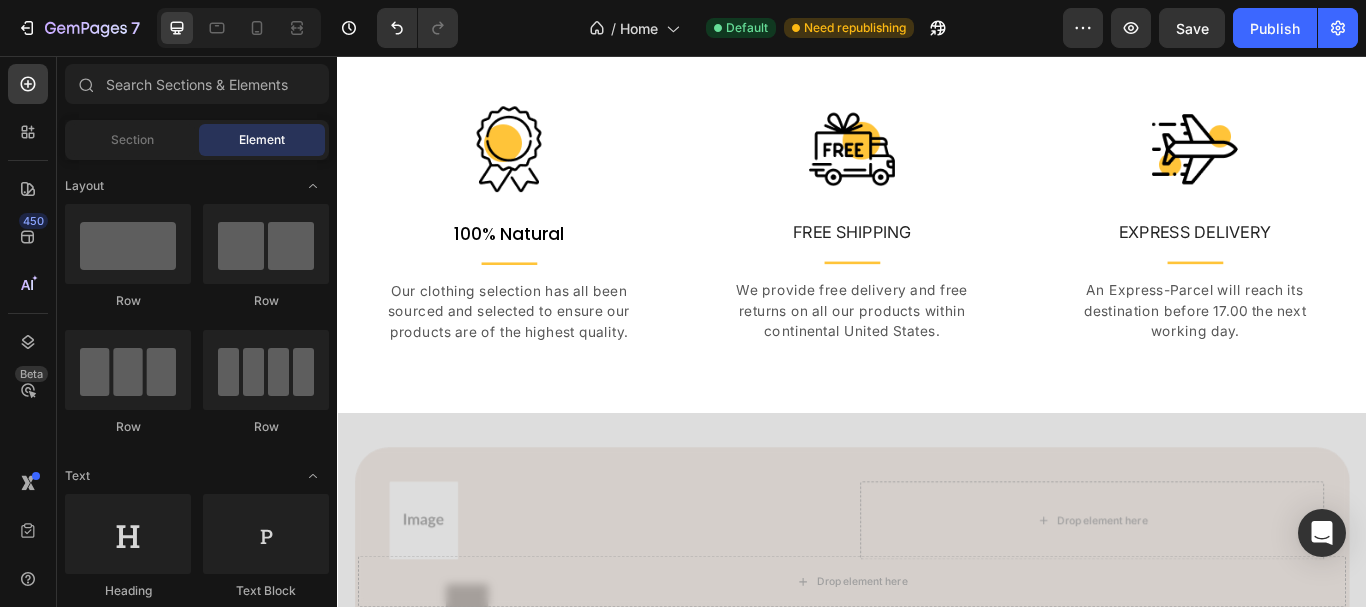 scroll, scrollTop: 2371, scrollLeft: 0, axis: vertical 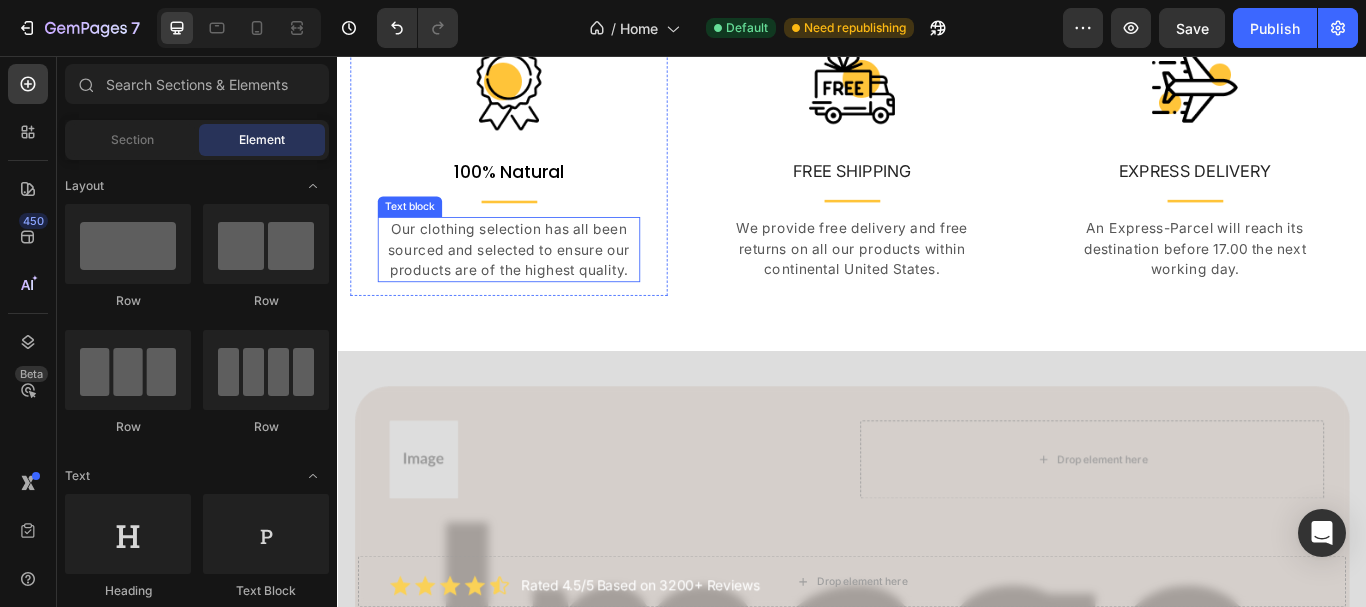 click on "Our clothing selection has all been sourced and selected to ensure our products are of the highest quality." at bounding box center [537, 282] 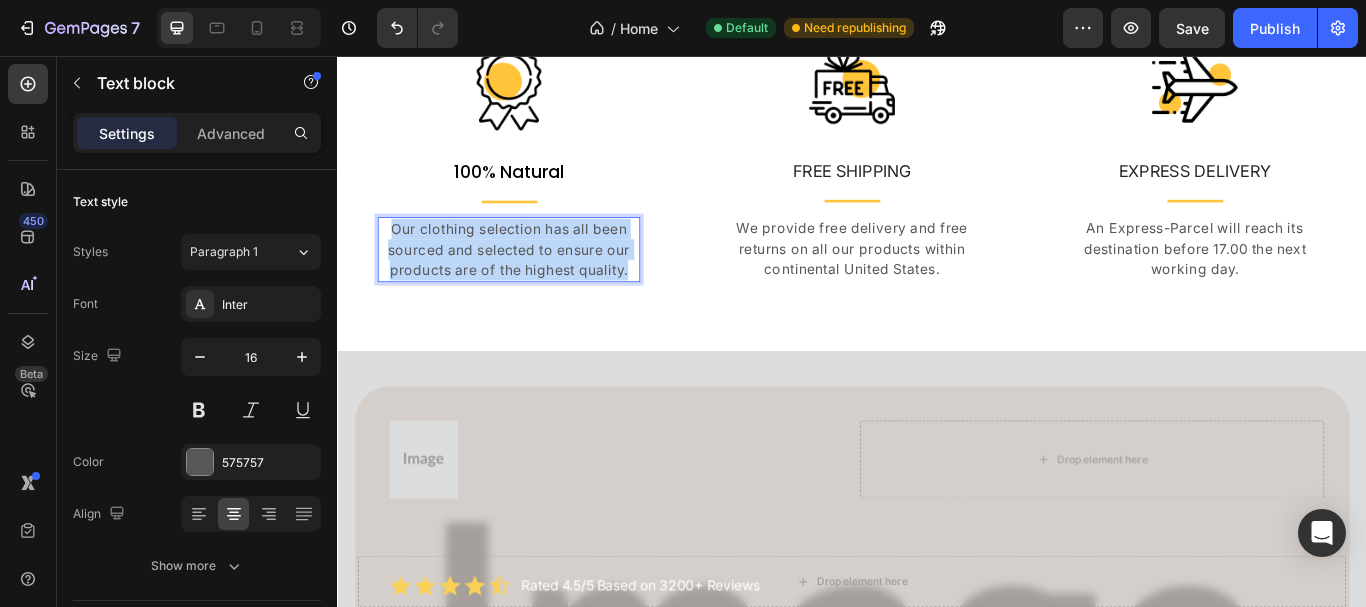 click on "Our clothing selection has all been sourced and selected to ensure our products are of the highest quality." at bounding box center (537, 282) 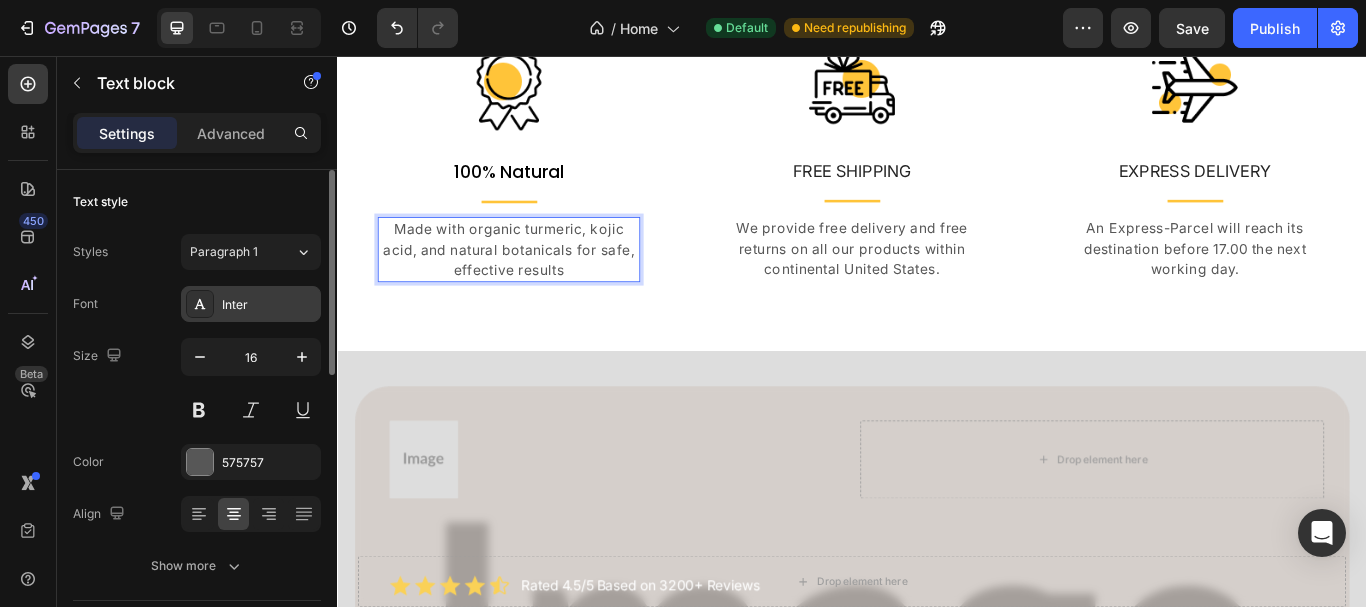 click on "Inter" at bounding box center (269, 305) 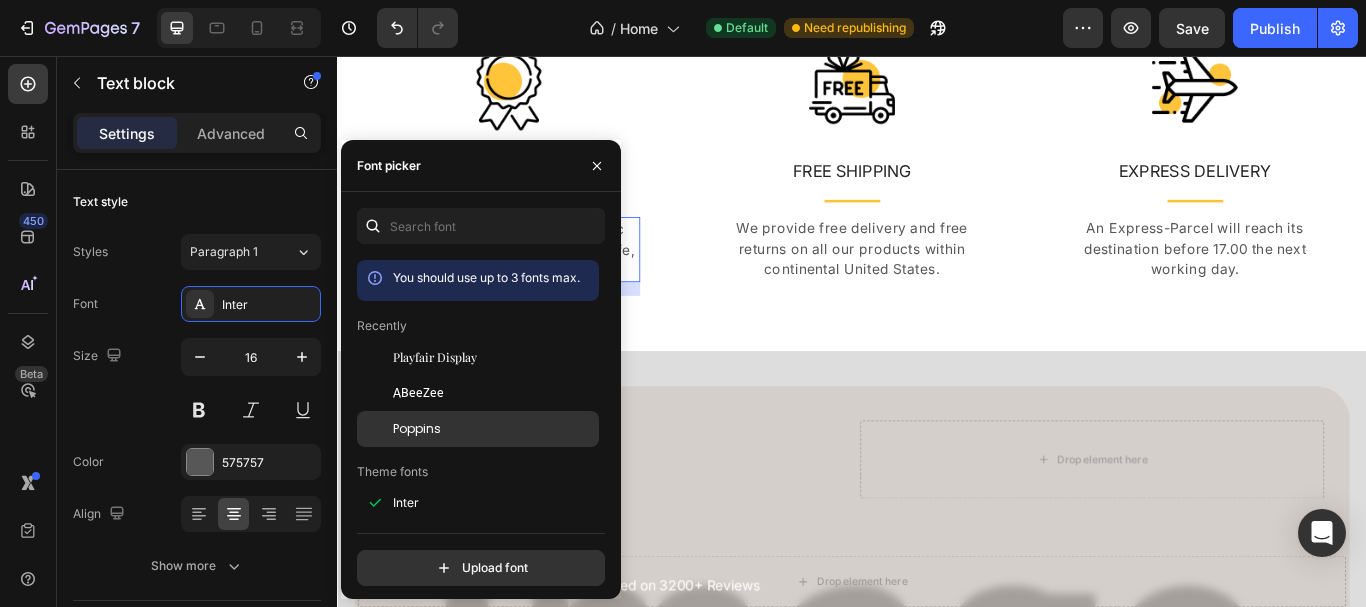 click on "Poppins" 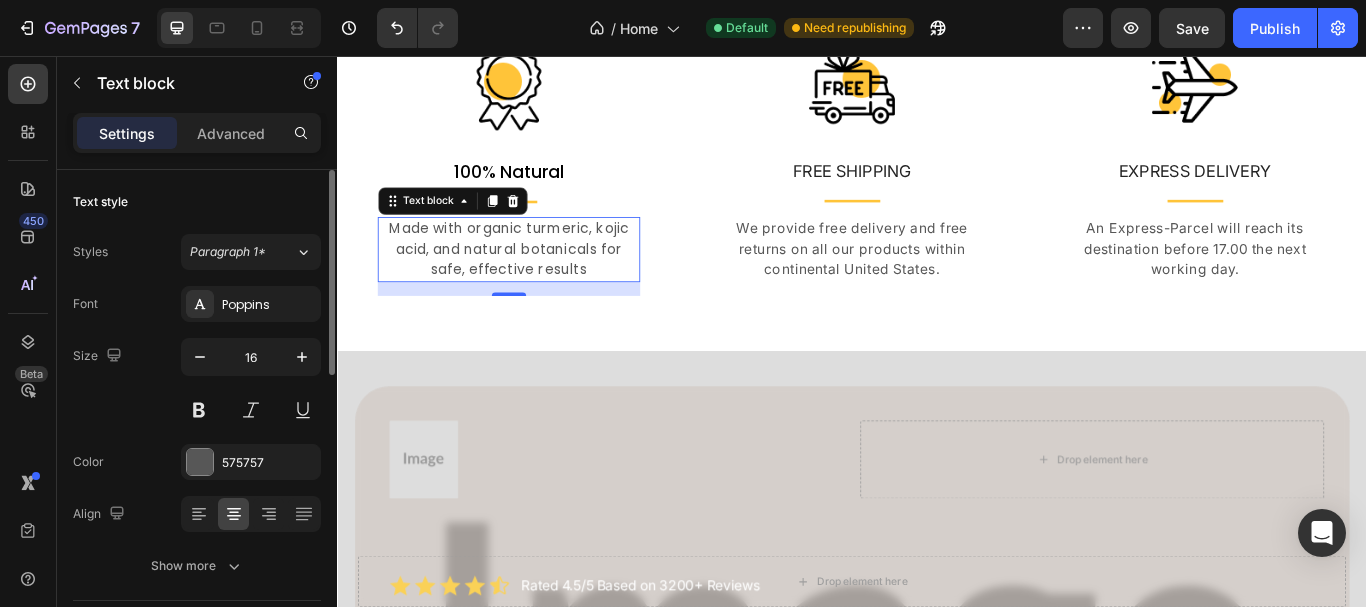 click on "Font Poppins" at bounding box center (197, 304) 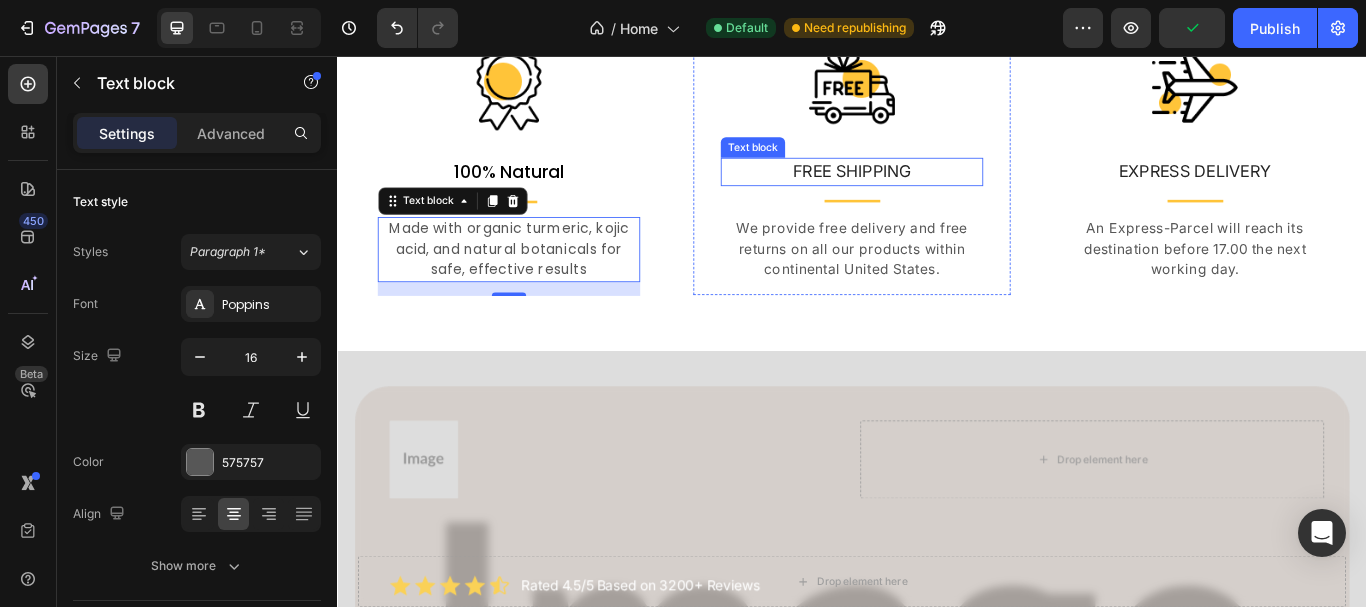 click on "FREE SHIPPING" at bounding box center (937, 191) 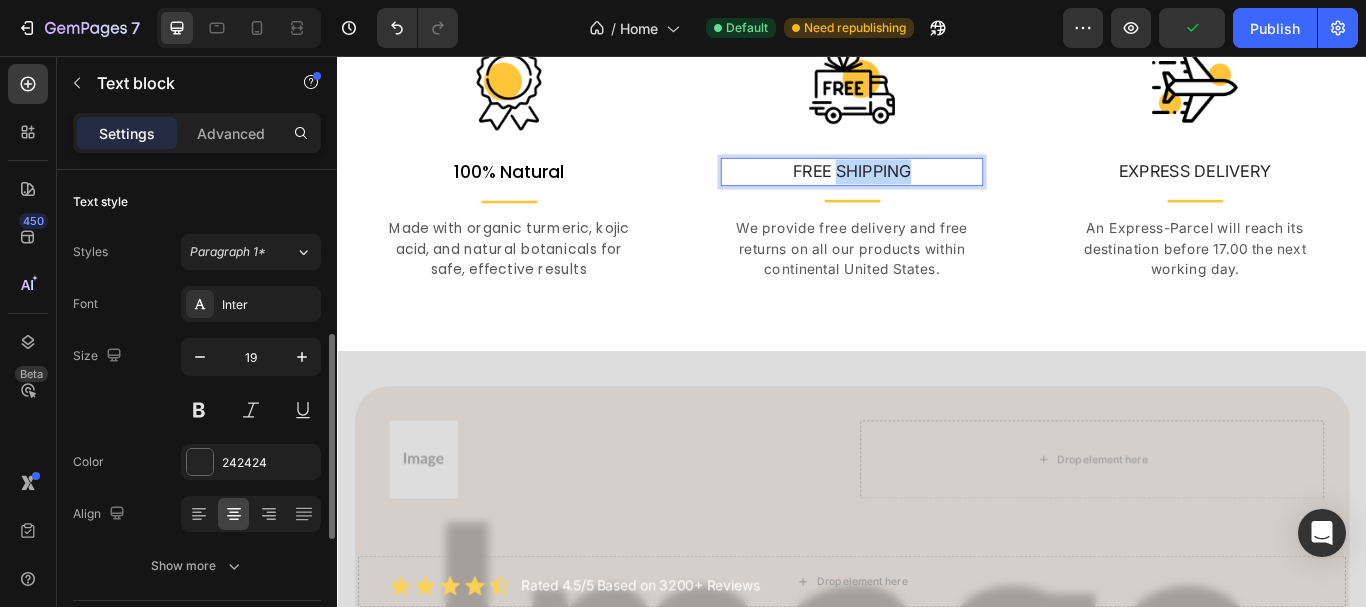 scroll, scrollTop: 116, scrollLeft: 0, axis: vertical 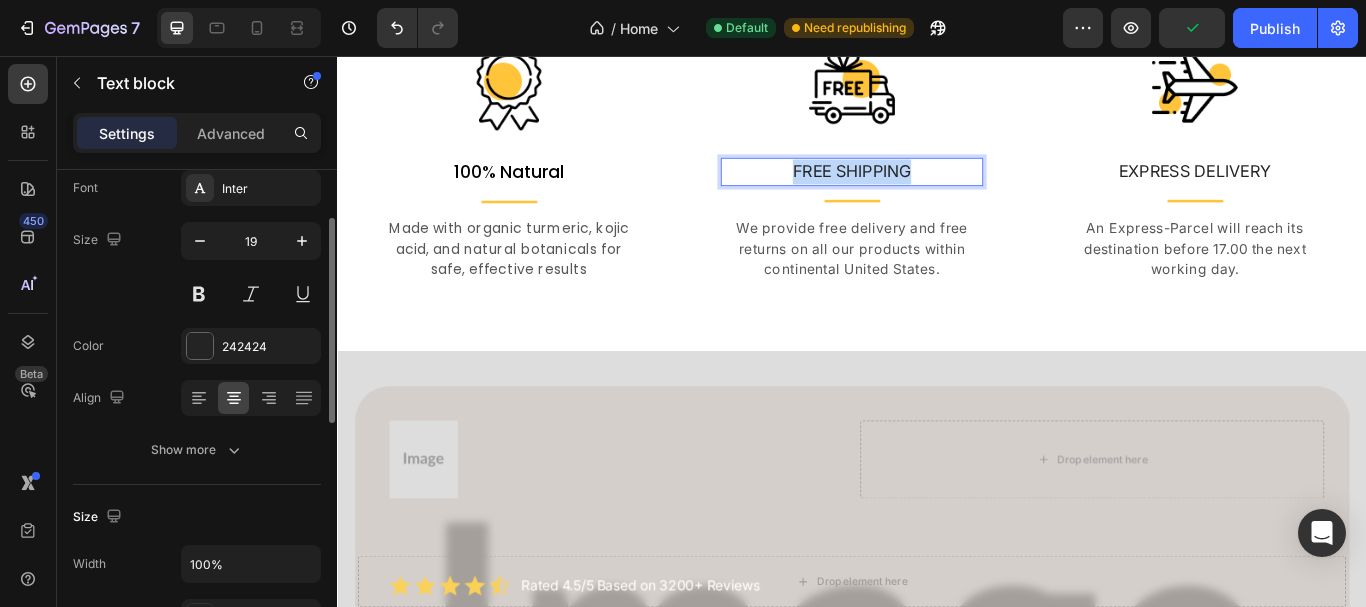 click on "FREE SHIPPING" at bounding box center (937, 191) 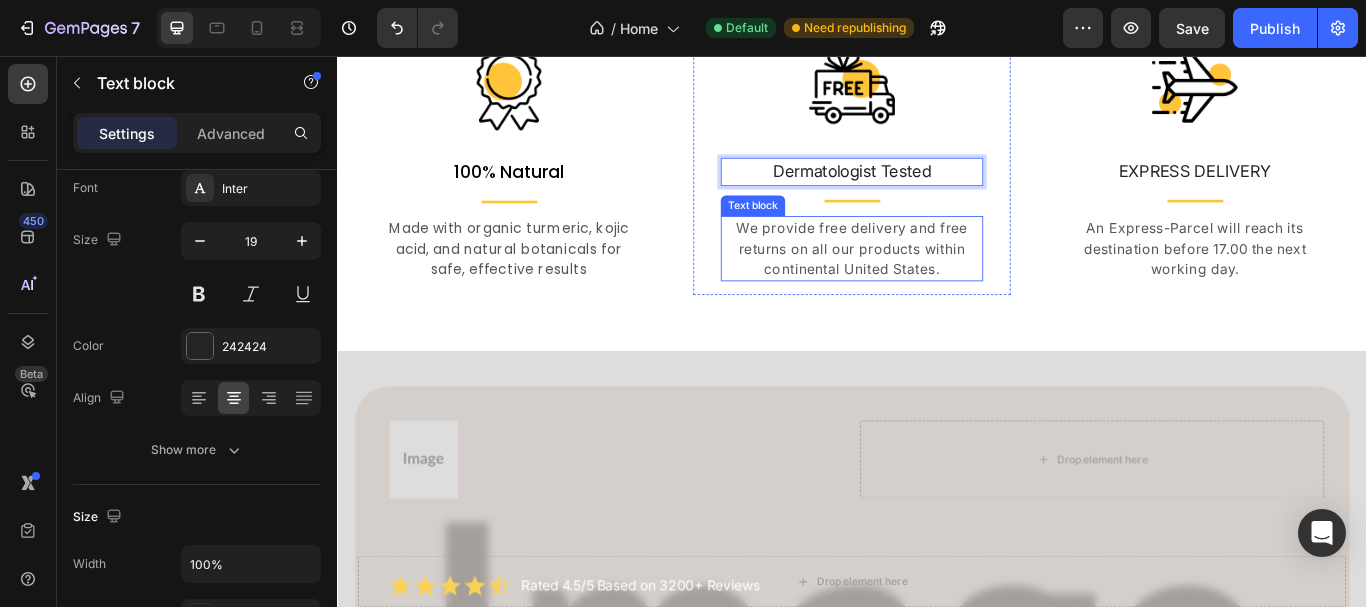 click on "We provide free delivery and free returns on all our products within continental United States." at bounding box center [937, 281] 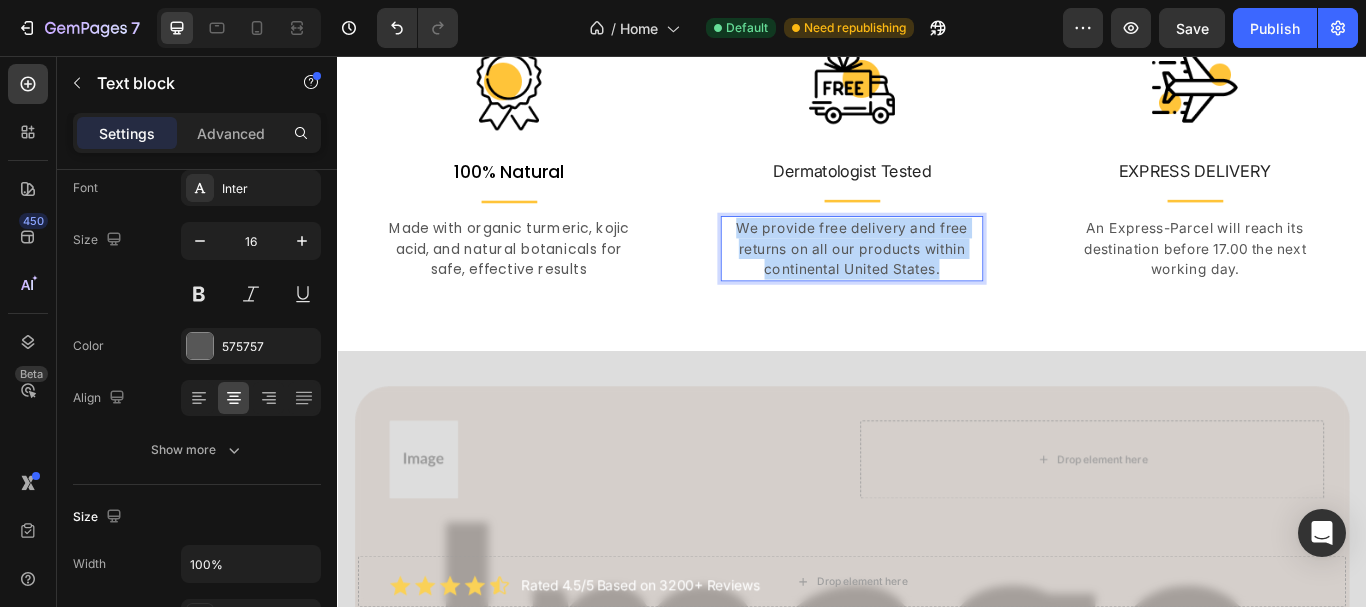 click on "We provide free delivery and free returns on all our products within continental United States." at bounding box center (937, 281) 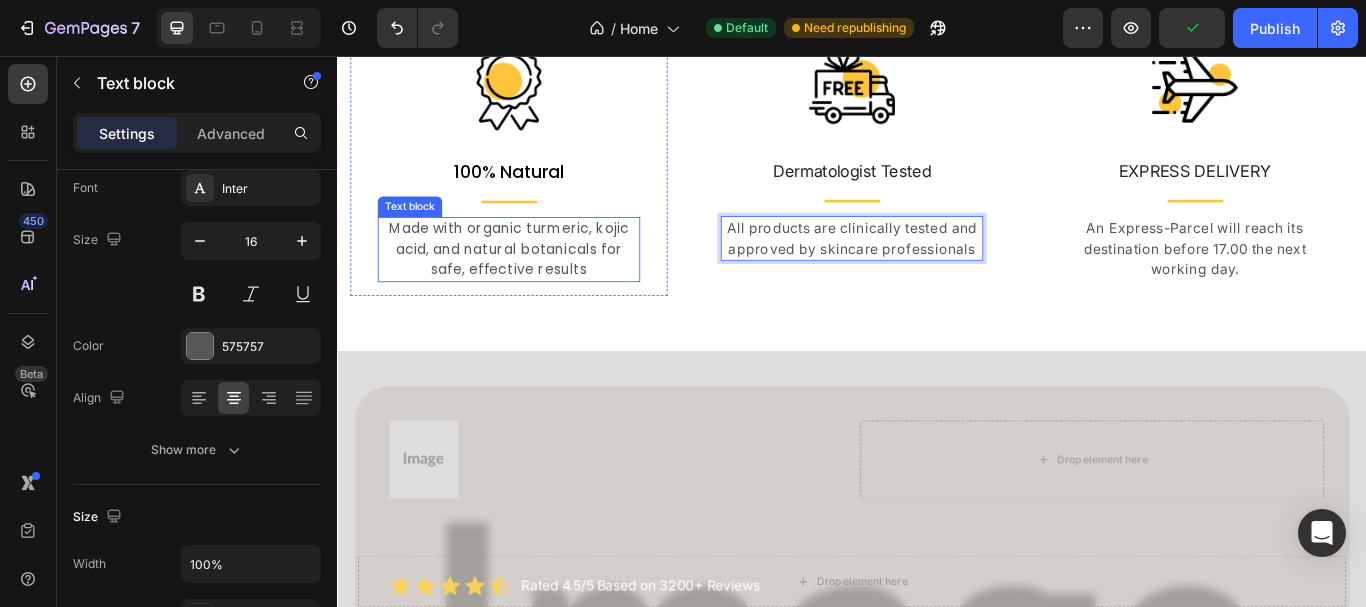 click on "Made with organic turmeric, kojic acid, and natural botanicals for safe, effective results" at bounding box center [537, 282] 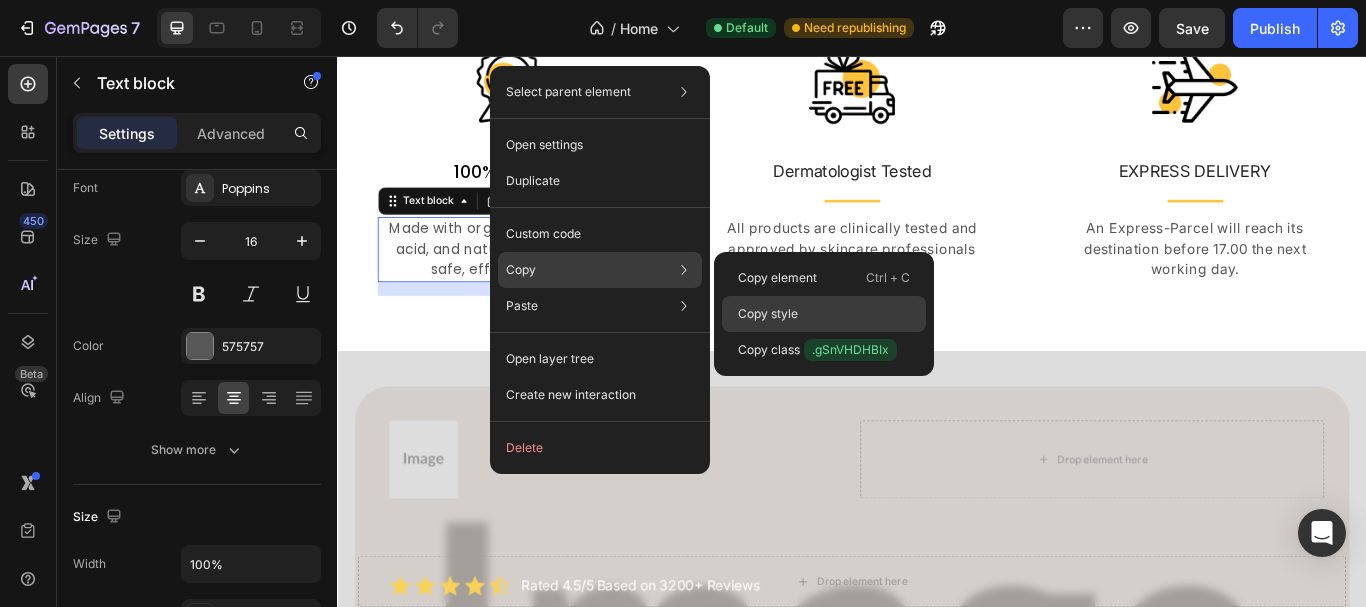 click on "Copy style" at bounding box center [768, 314] 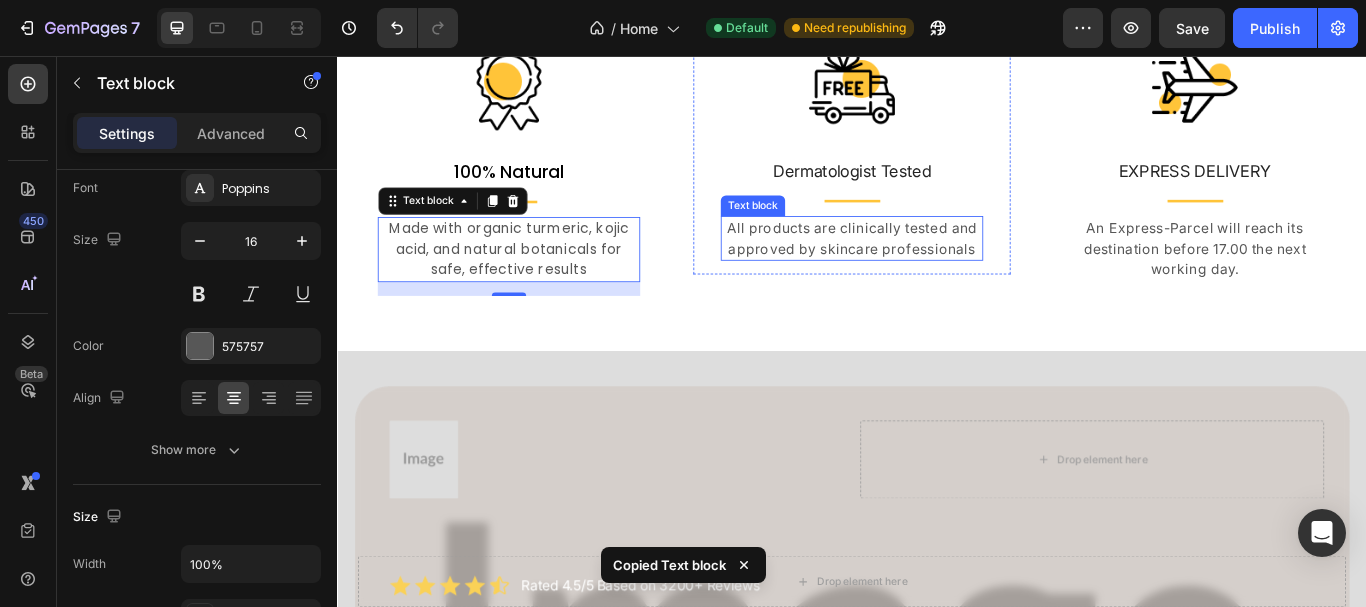 click on "All products are clinically tested and approved by skincare professionals" at bounding box center [937, 269] 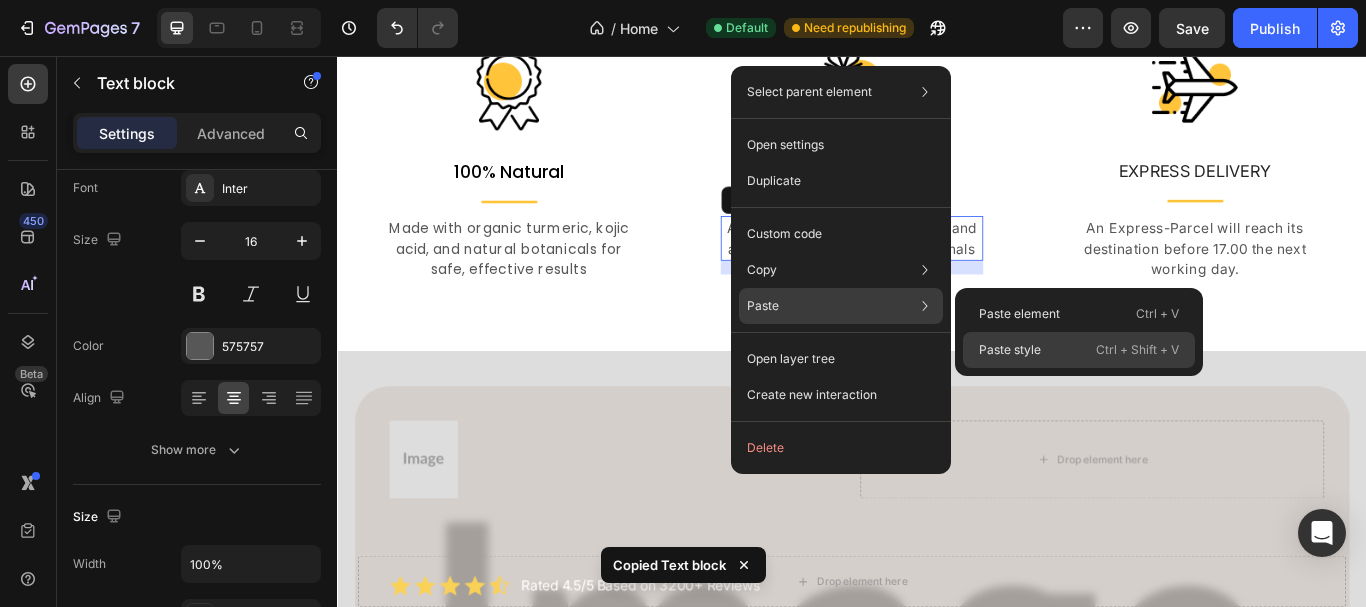 click on "Paste style" at bounding box center (1010, 350) 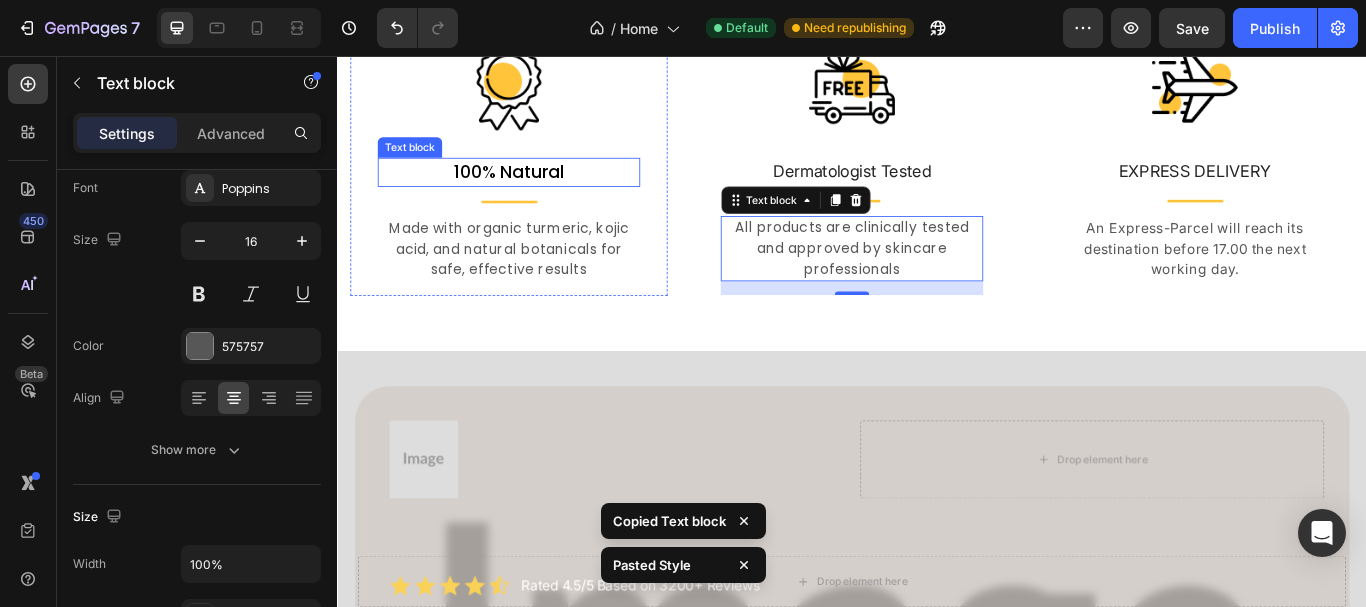 click on "100% Natural" at bounding box center [537, 192] 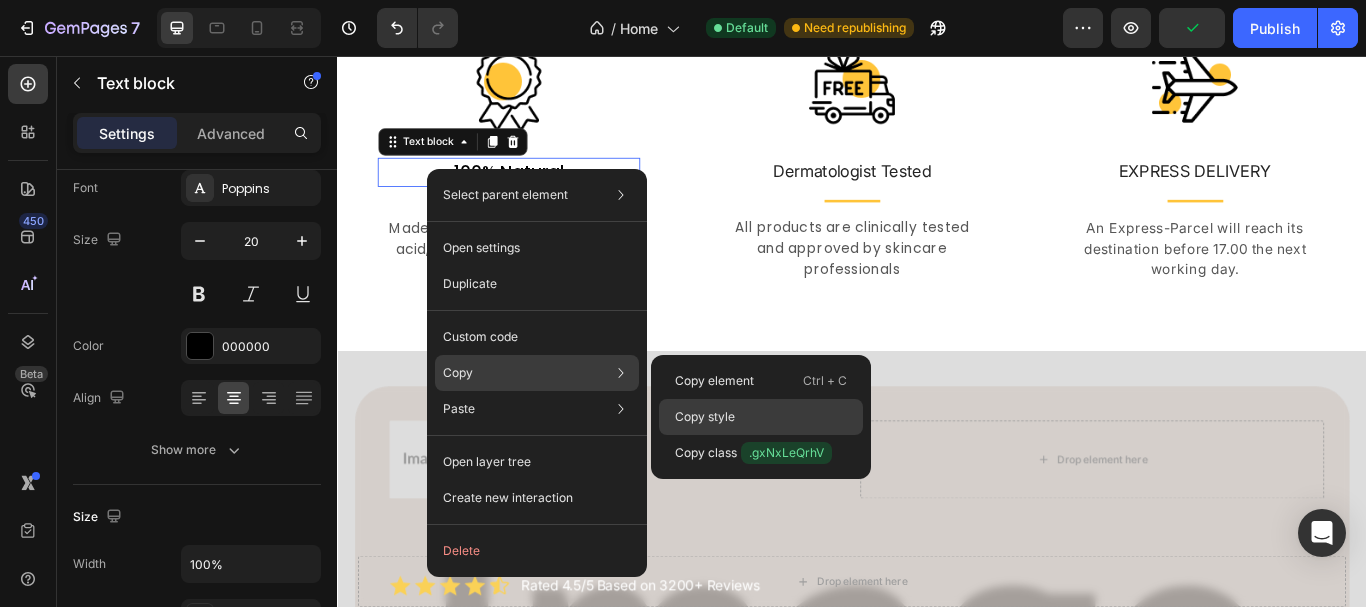 click on "Copy style" 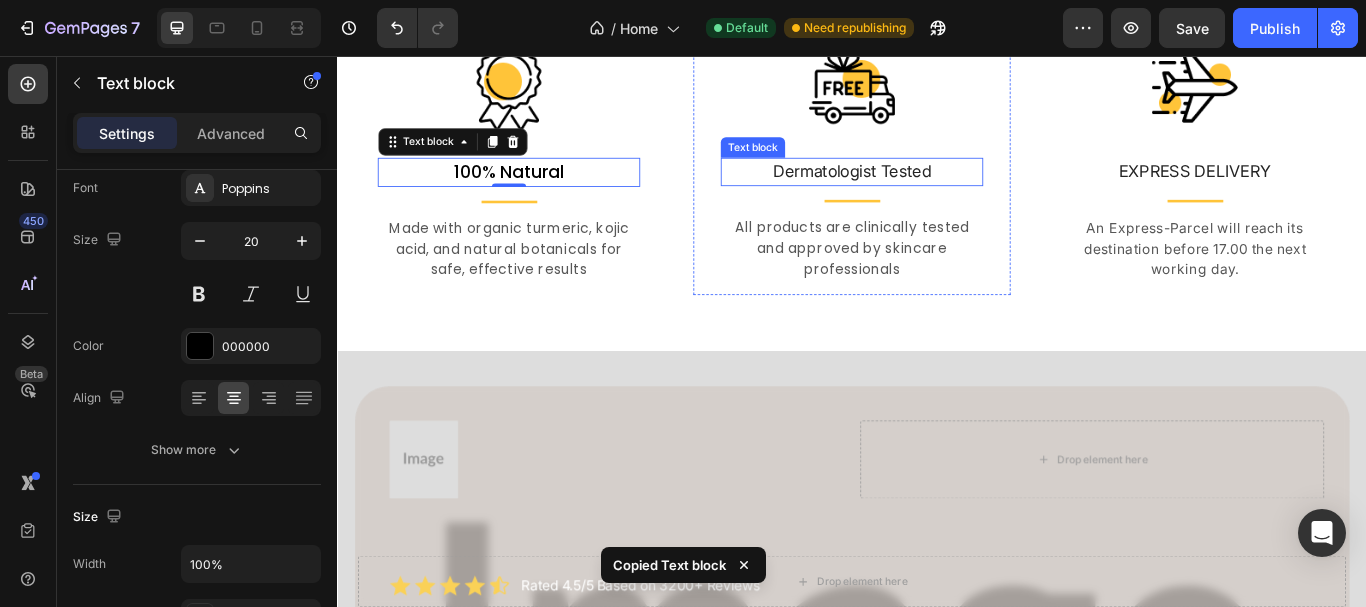 click on "Dermatologist Tested" at bounding box center [937, 191] 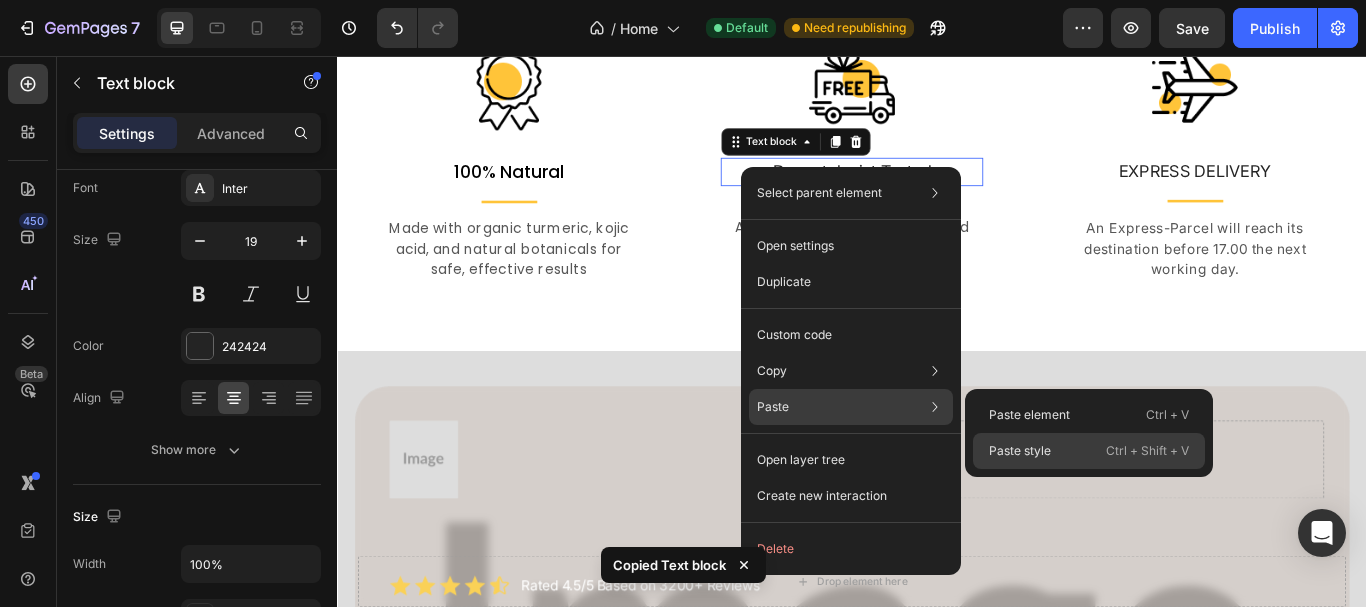 drag, startPoint x: 1008, startPoint y: 443, endPoint x: 943, endPoint y: 102, distance: 347.13974 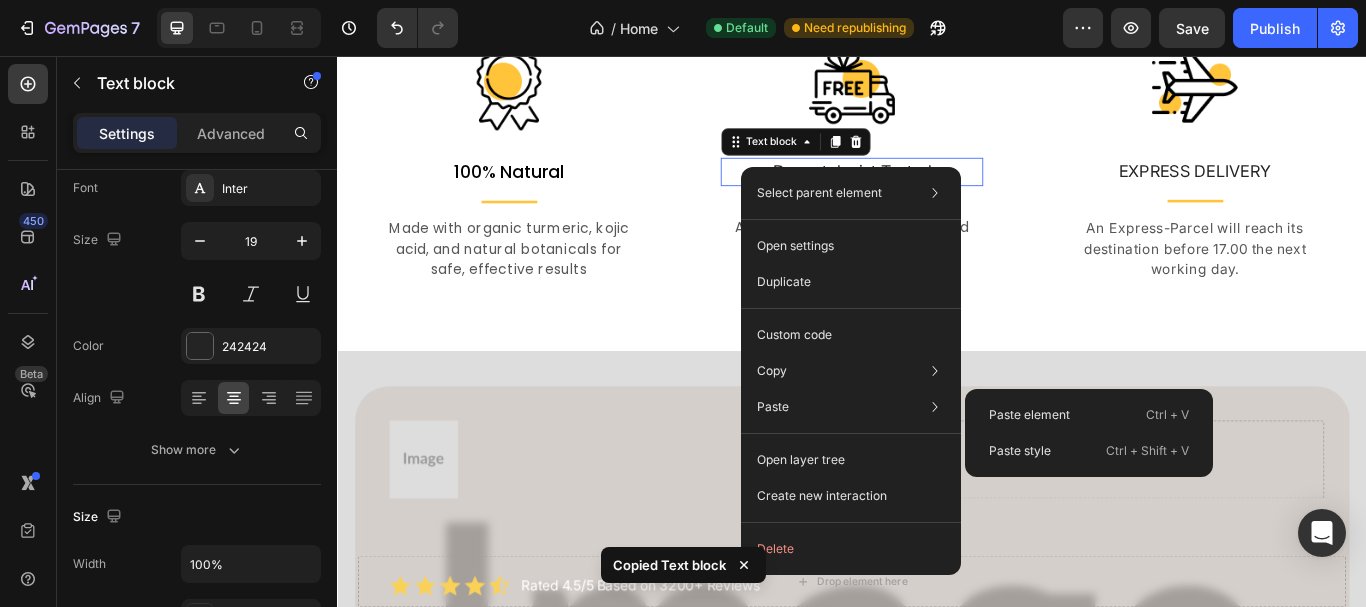 type on "20" 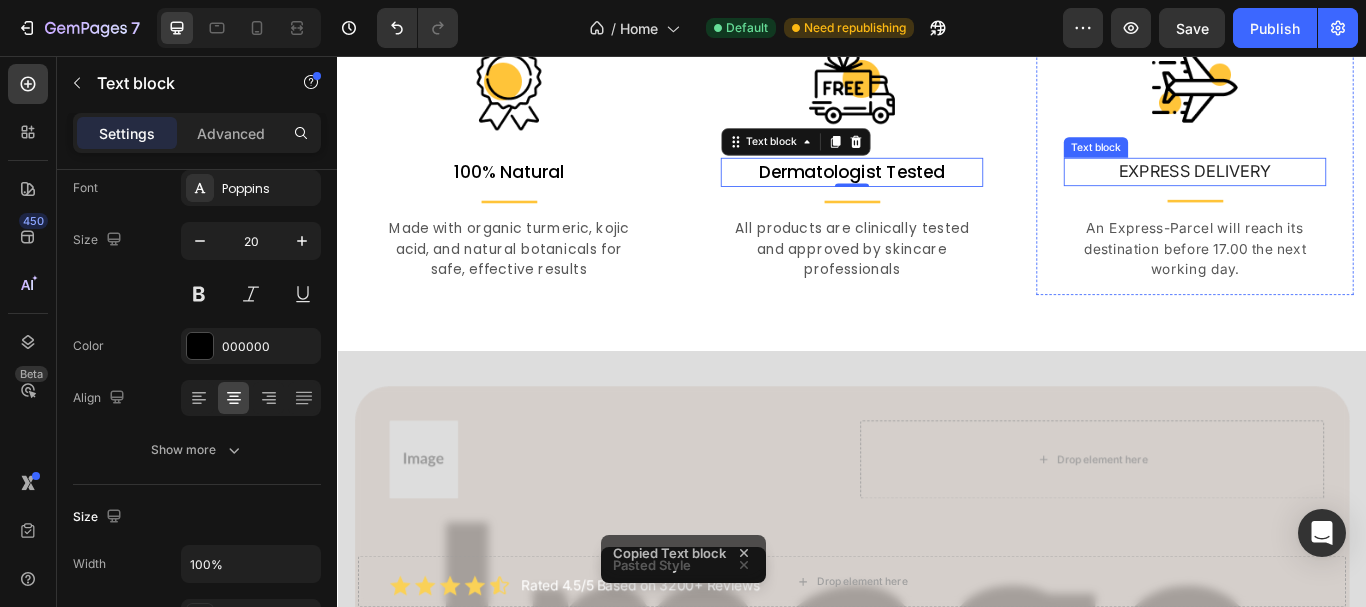 click on "EXPRESS DELIVERY" at bounding box center (1337, 191) 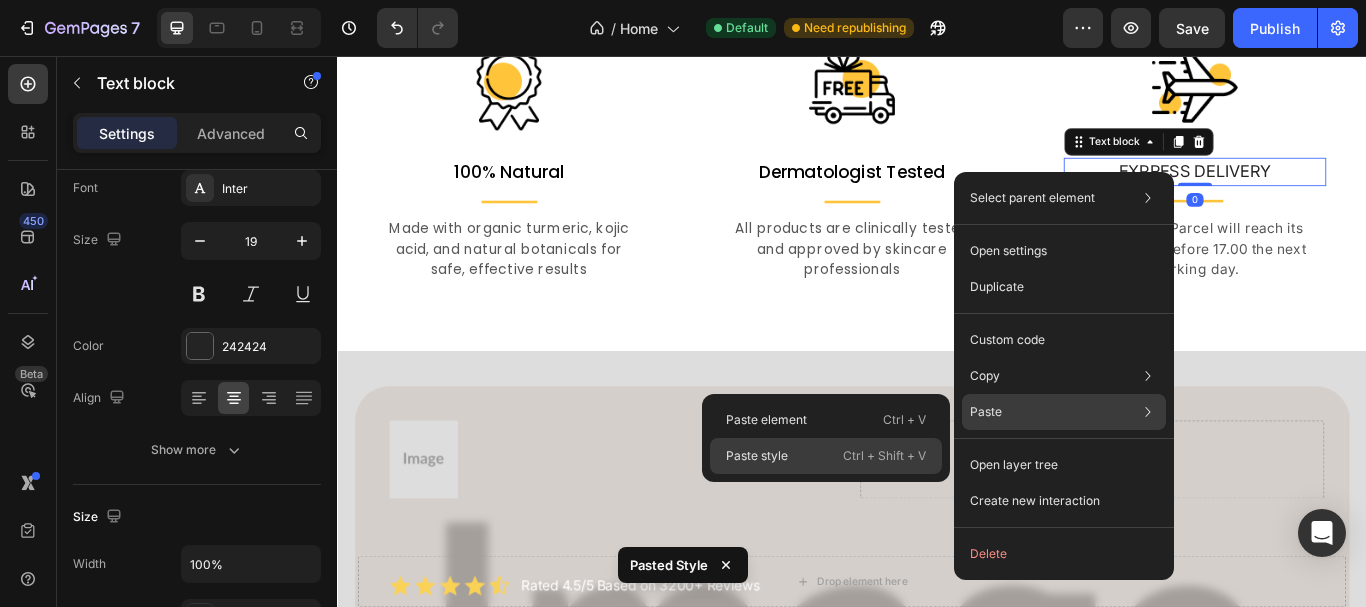 click on "Ctrl + Shift + V" at bounding box center (884, 456) 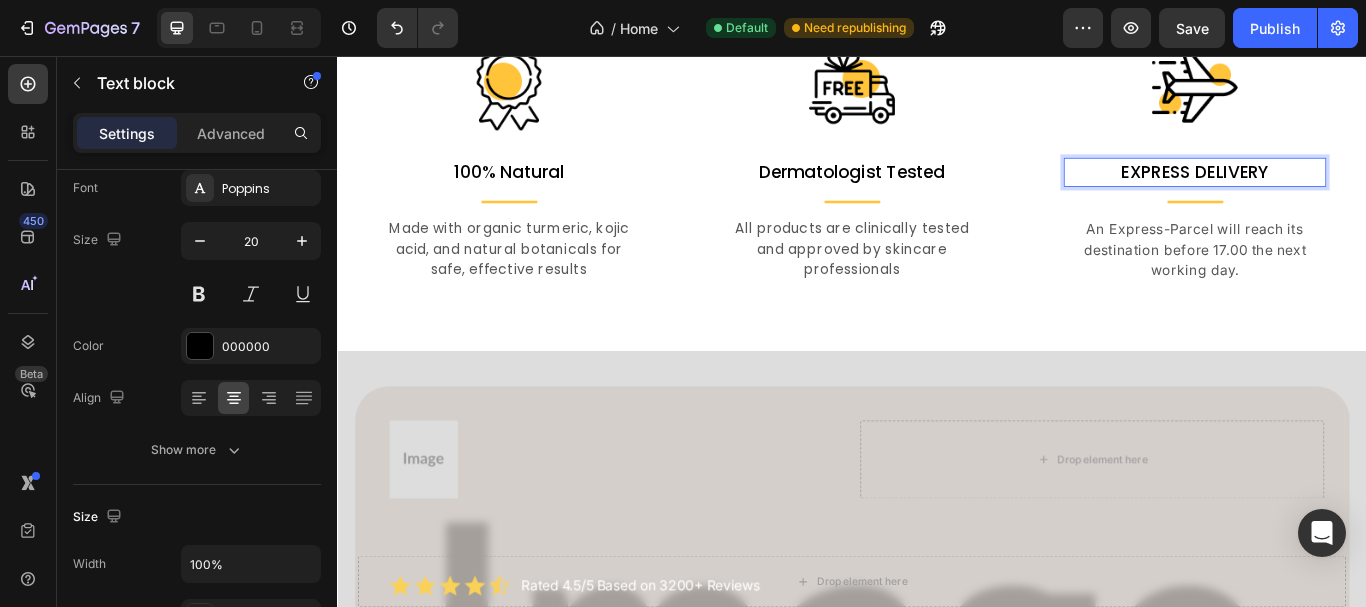 click on "EXPRESS DELIVERY" at bounding box center [1337, 192] 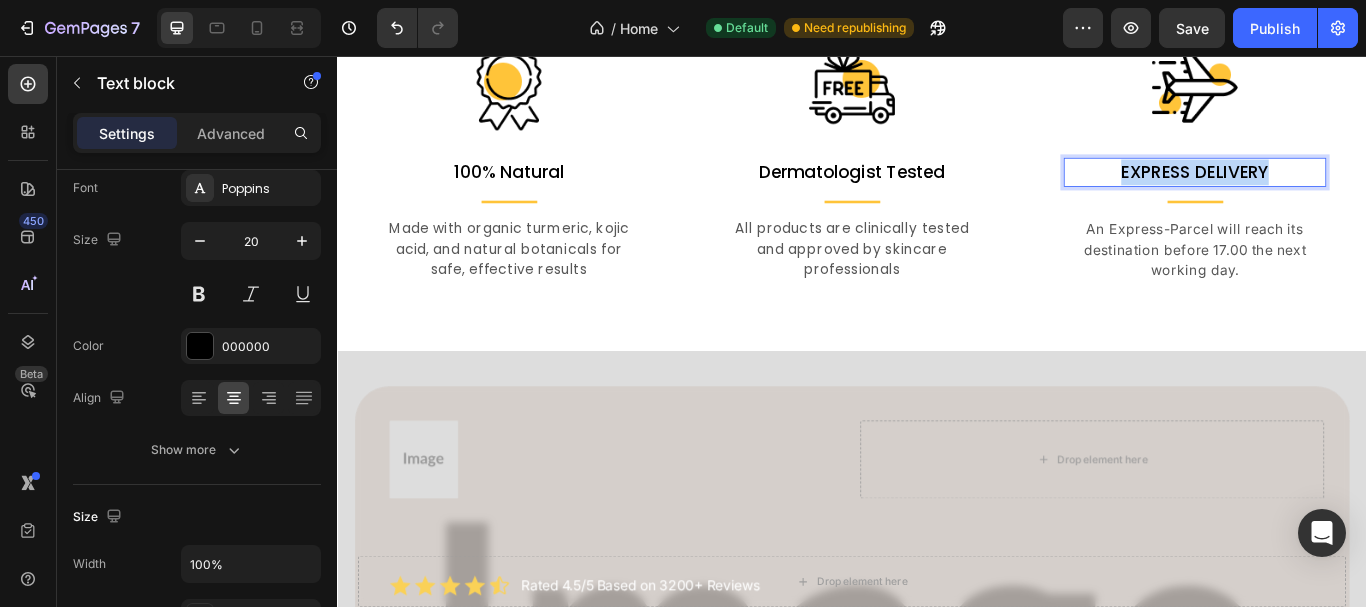 click on "EXPRESS DELIVERY" at bounding box center [1337, 192] 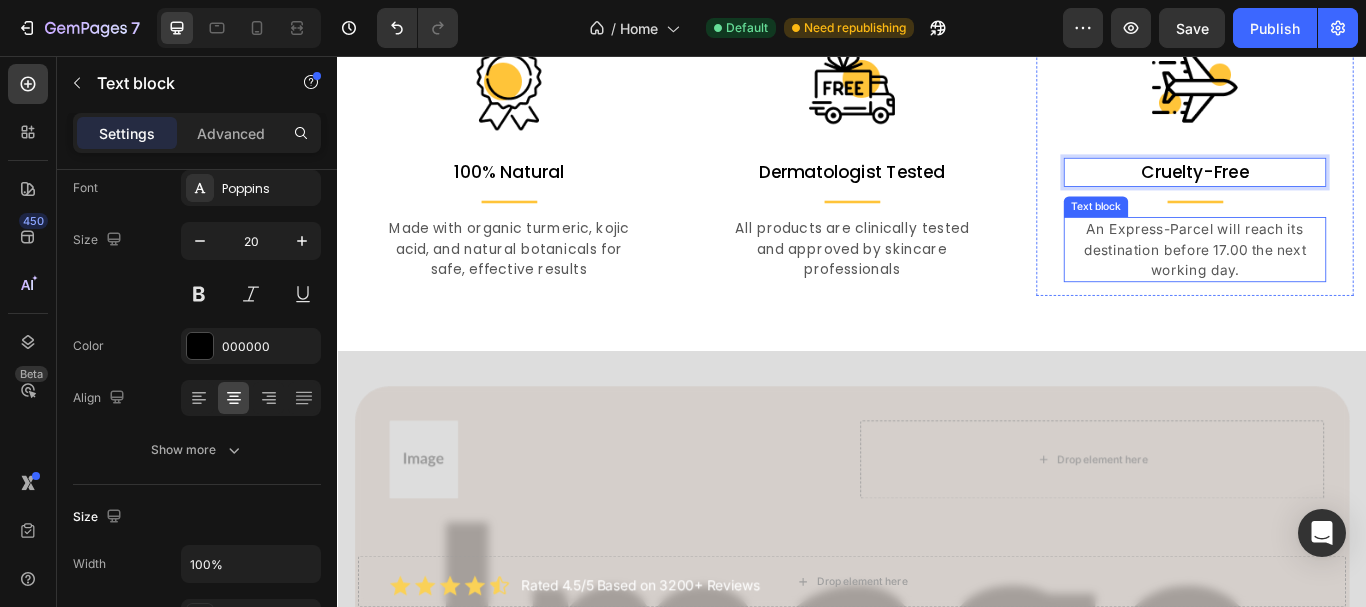 click on "An Express-Parcel will reach its destination before 17.00 the next working day." at bounding box center [1337, 282] 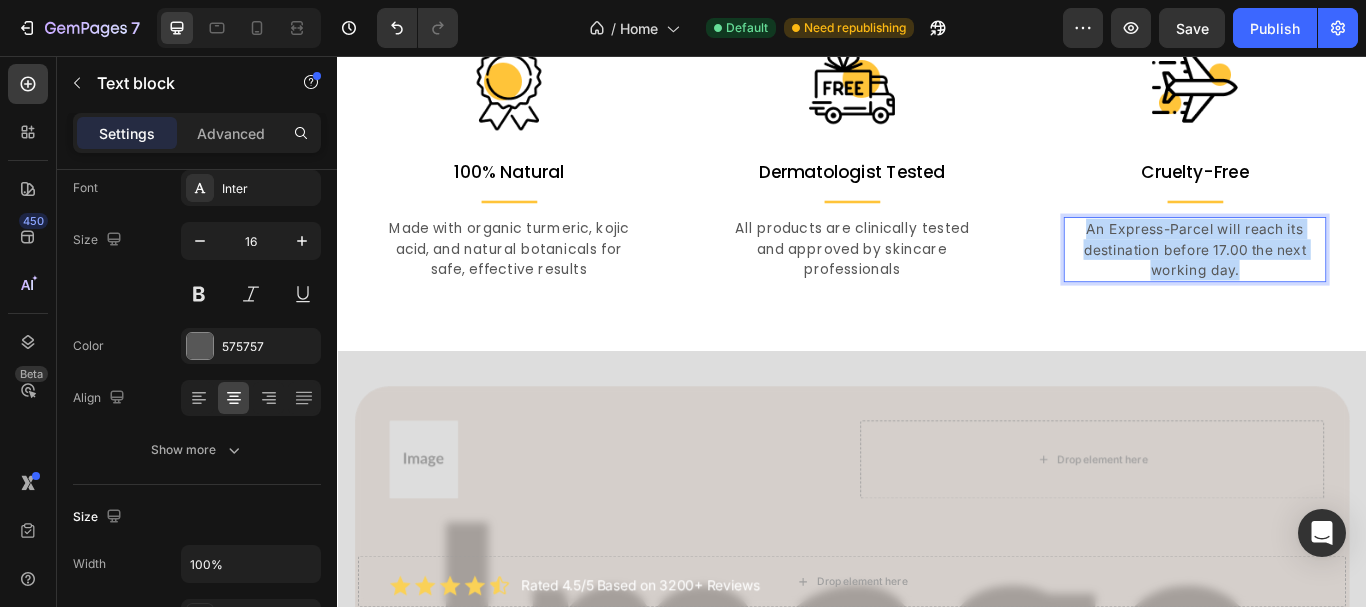 click on "An Express-Parcel will reach its destination before 17.00 the next working day." at bounding box center (1337, 282) 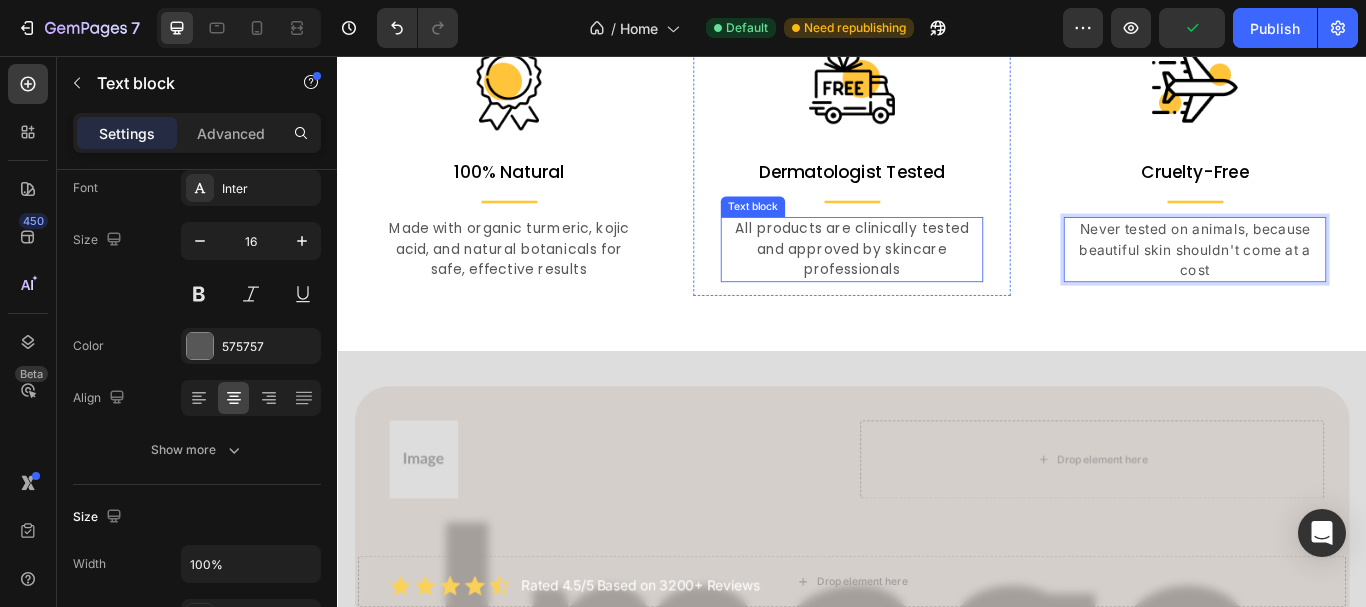 click on "All products are clinically tested and approved by skincare professionals" at bounding box center (937, 282) 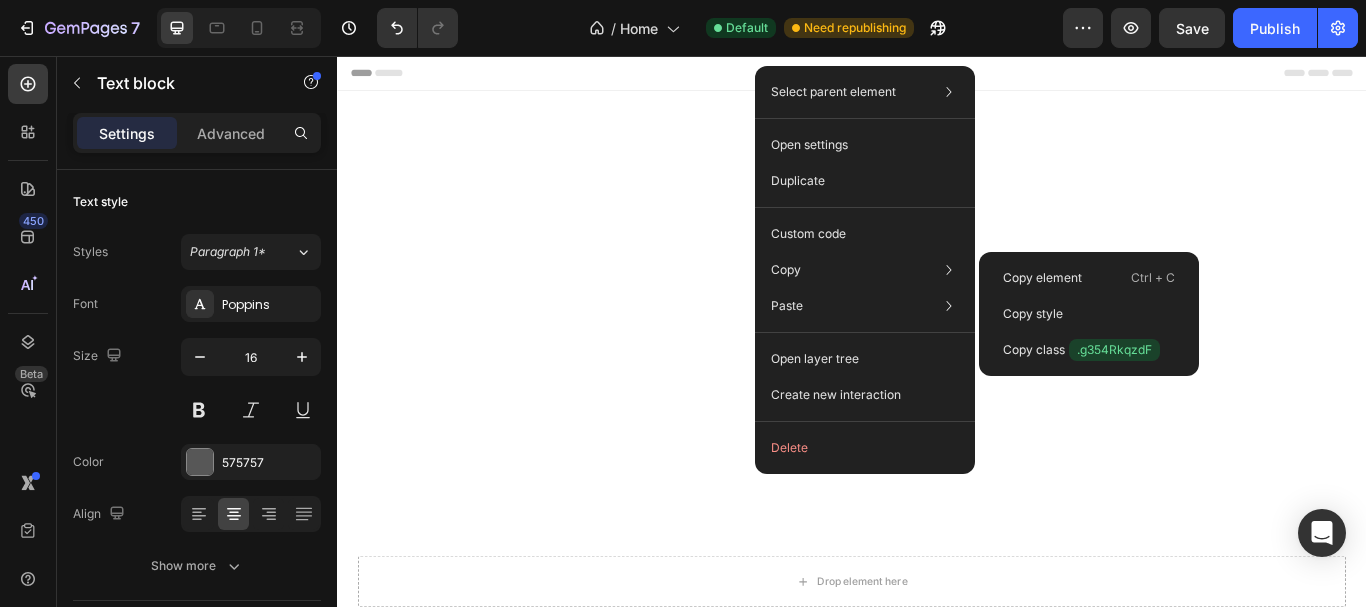 scroll, scrollTop: 2371, scrollLeft: 0, axis: vertical 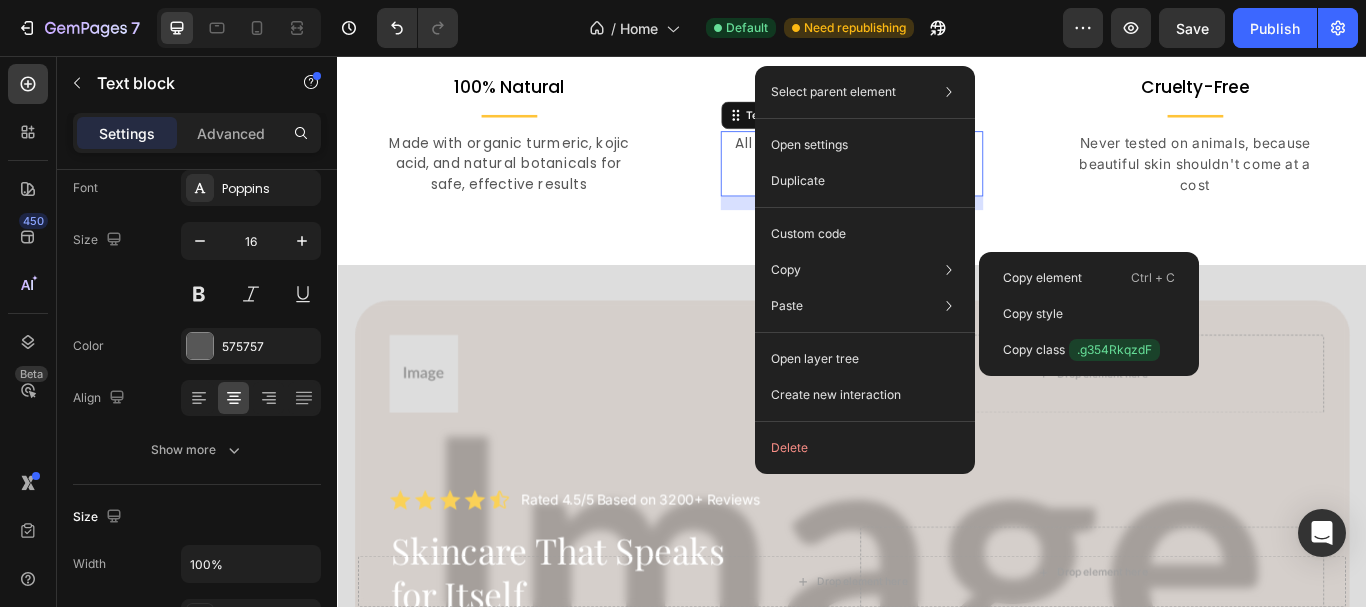 click on "Copy style" 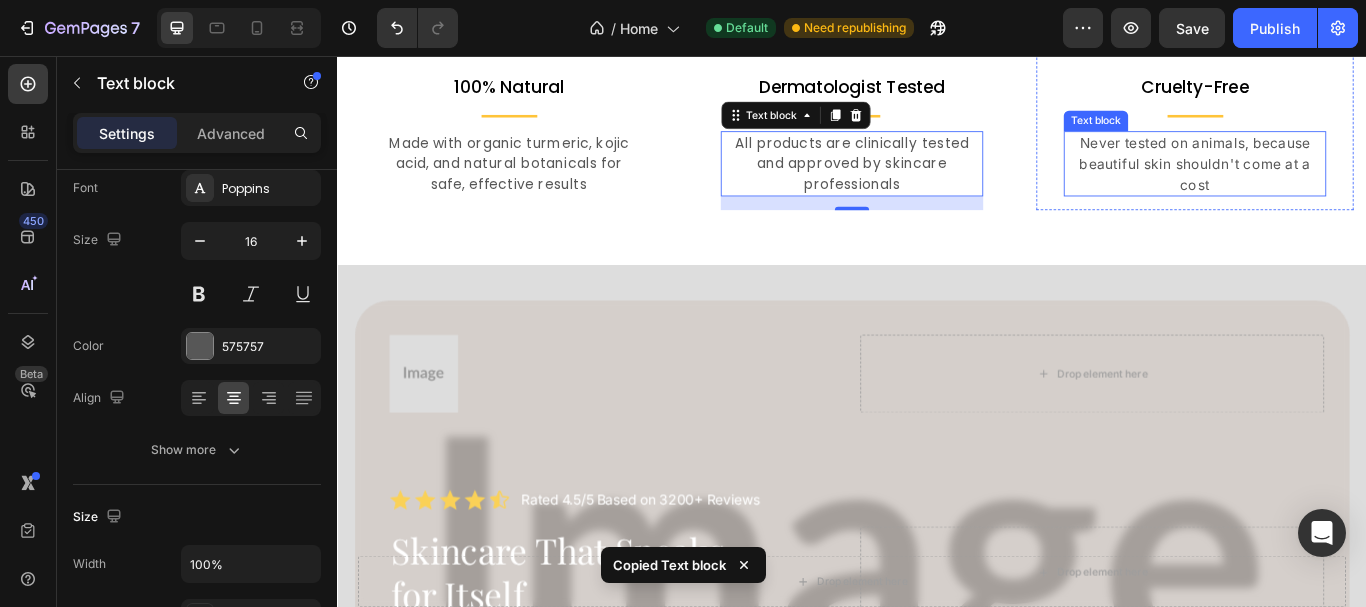 click on "Never tested on animals, because beautiful skin shouldn't come at a cost" at bounding box center (1337, 182) 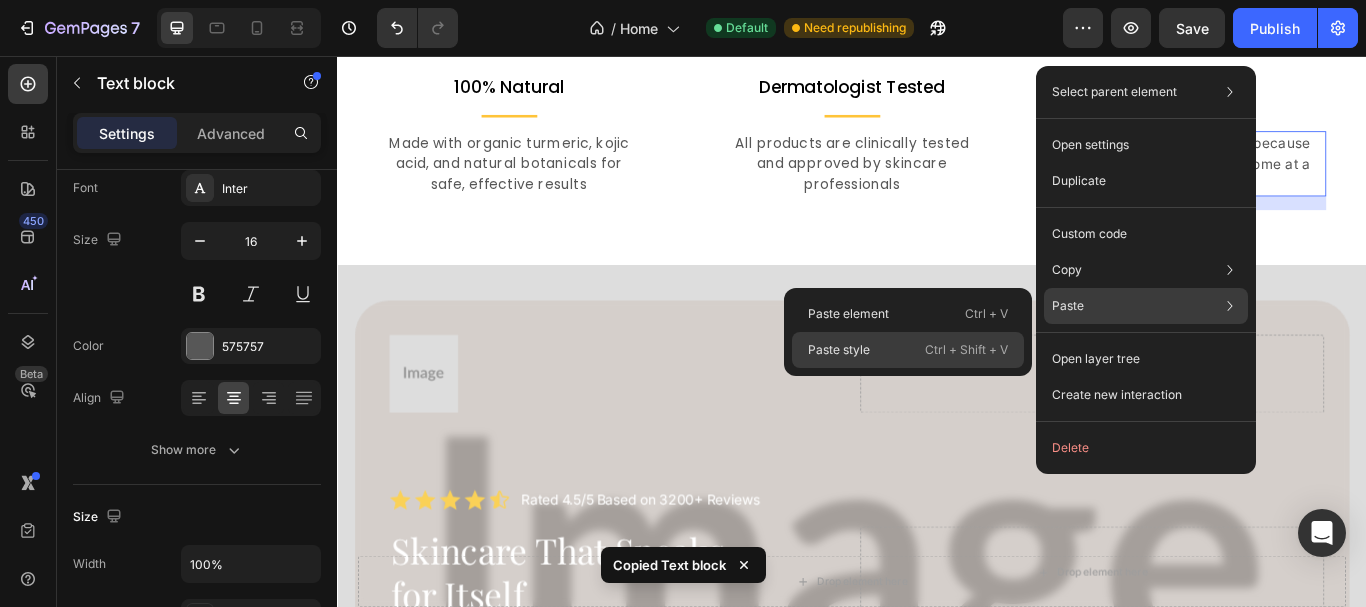 click on "Paste style  Ctrl + Shift + V" 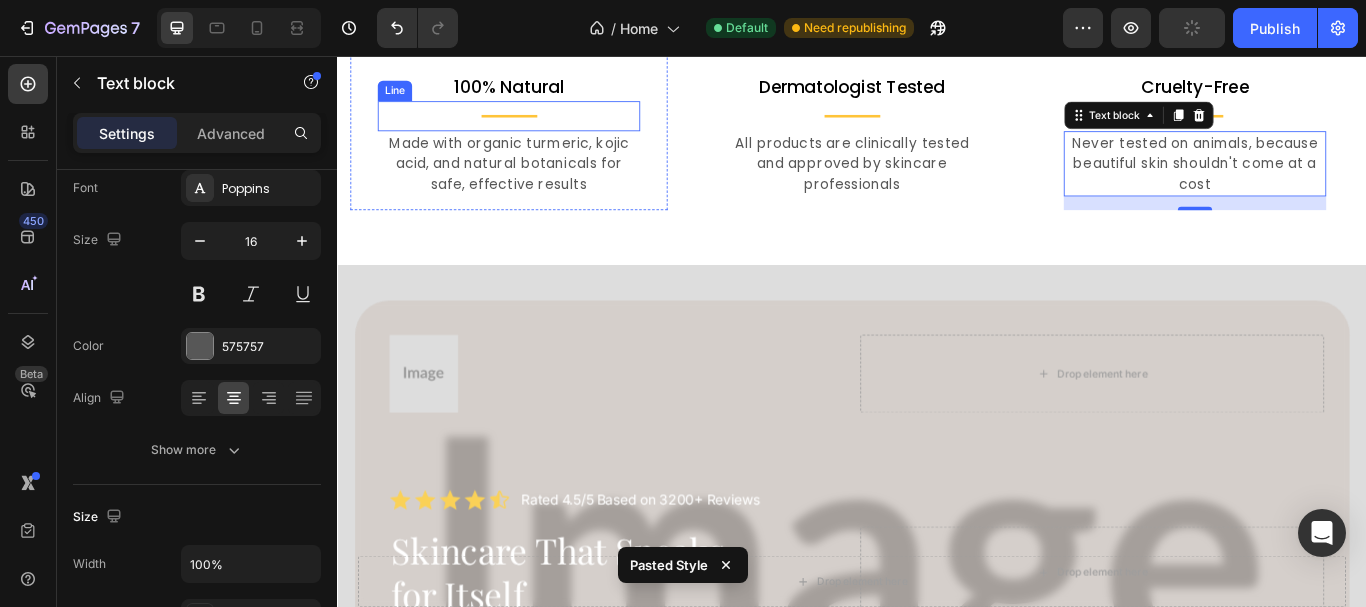 click on "Title Line" at bounding box center (537, 126) 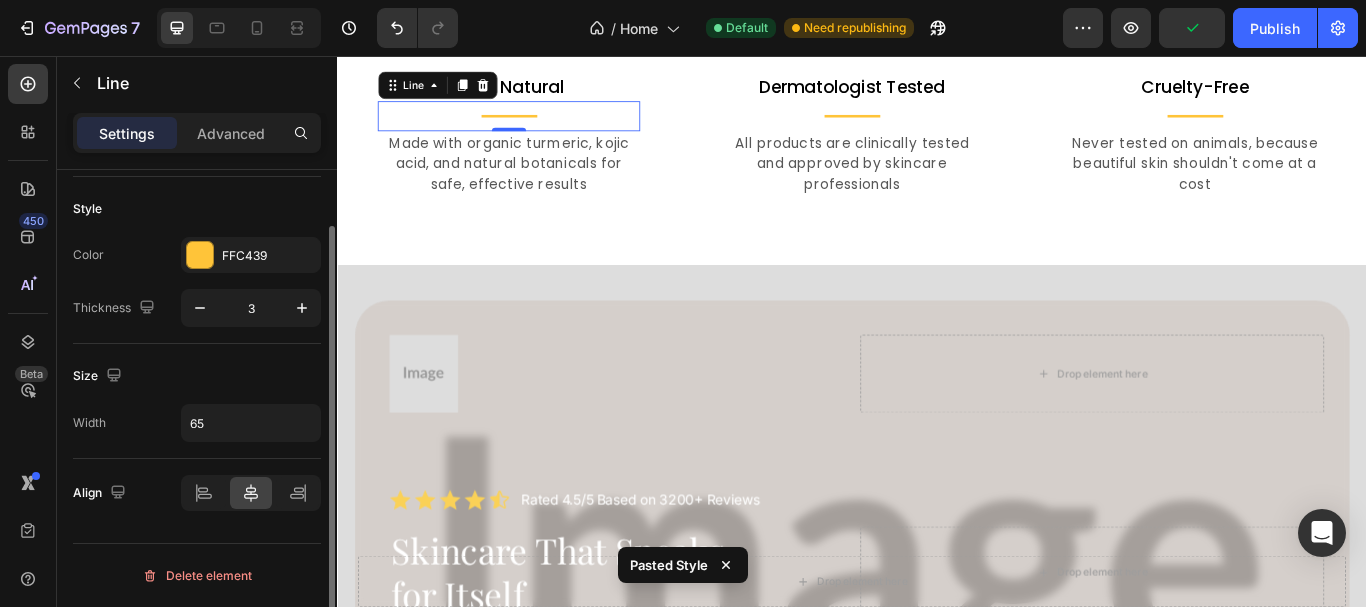 scroll, scrollTop: 0, scrollLeft: 0, axis: both 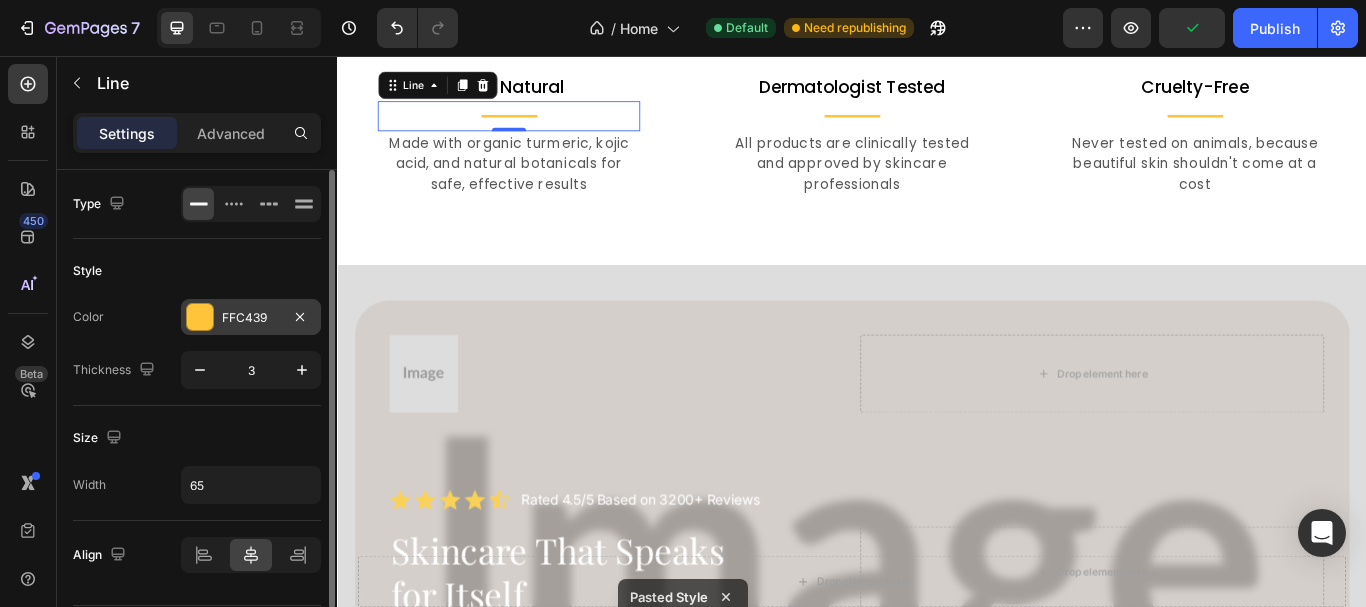 click at bounding box center (200, 317) 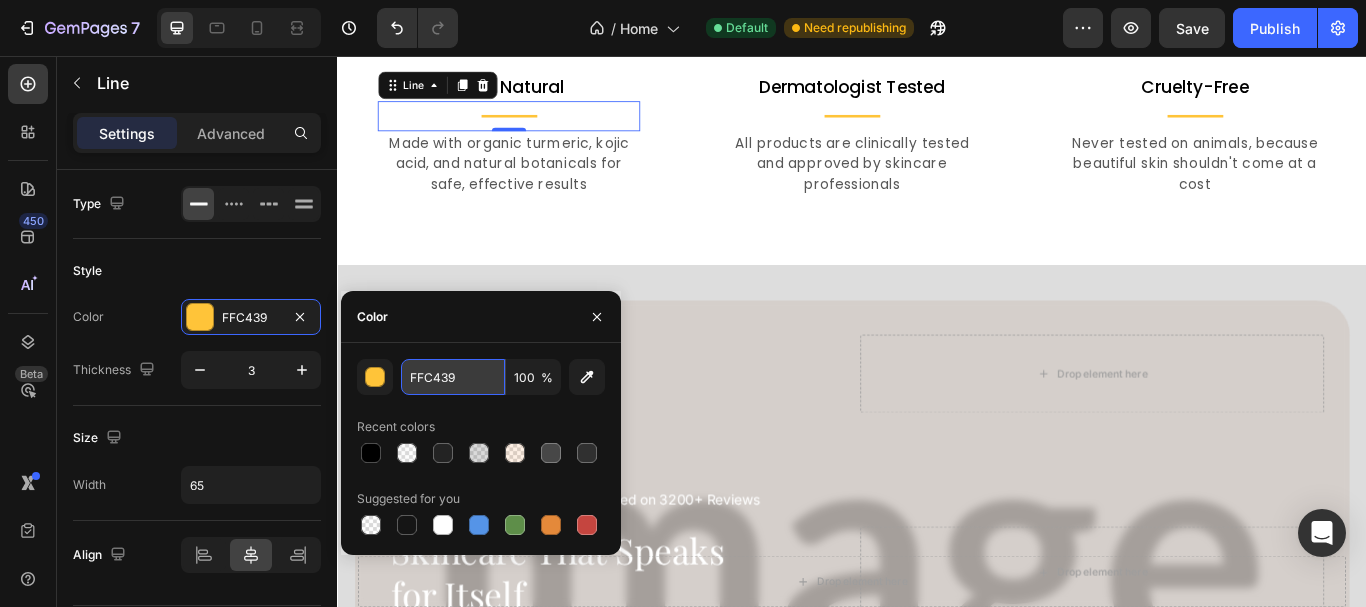 click on "FFC439" at bounding box center (453, 377) 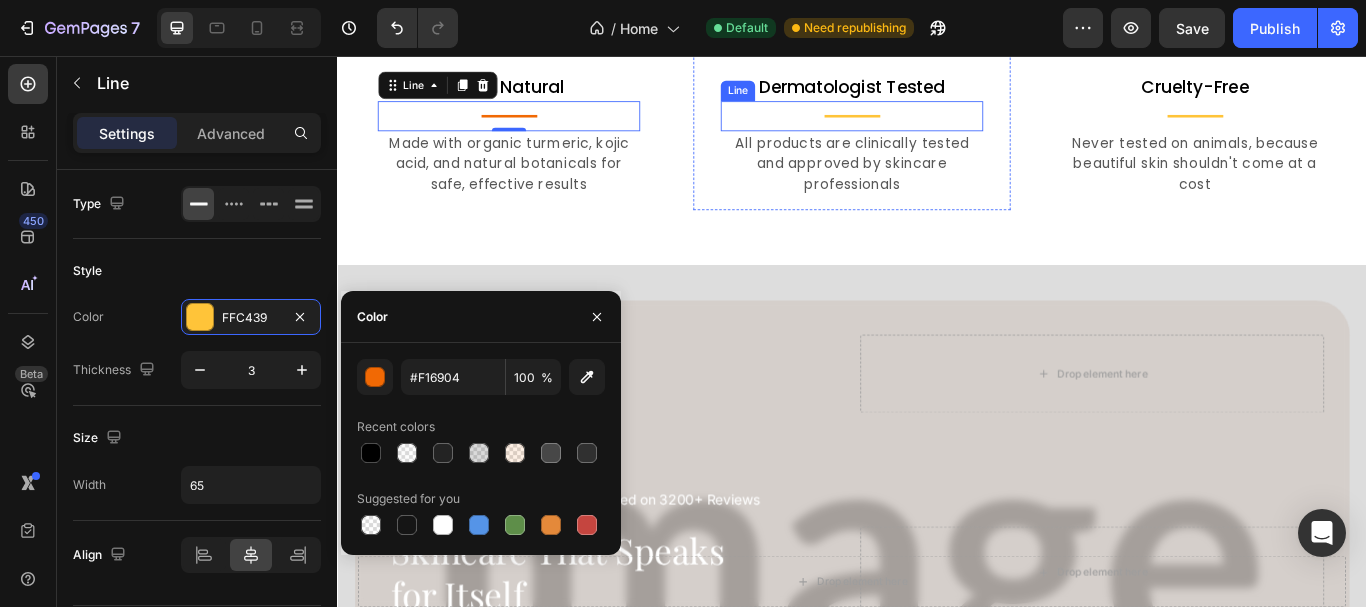 click on "Title Line" at bounding box center [937, 126] 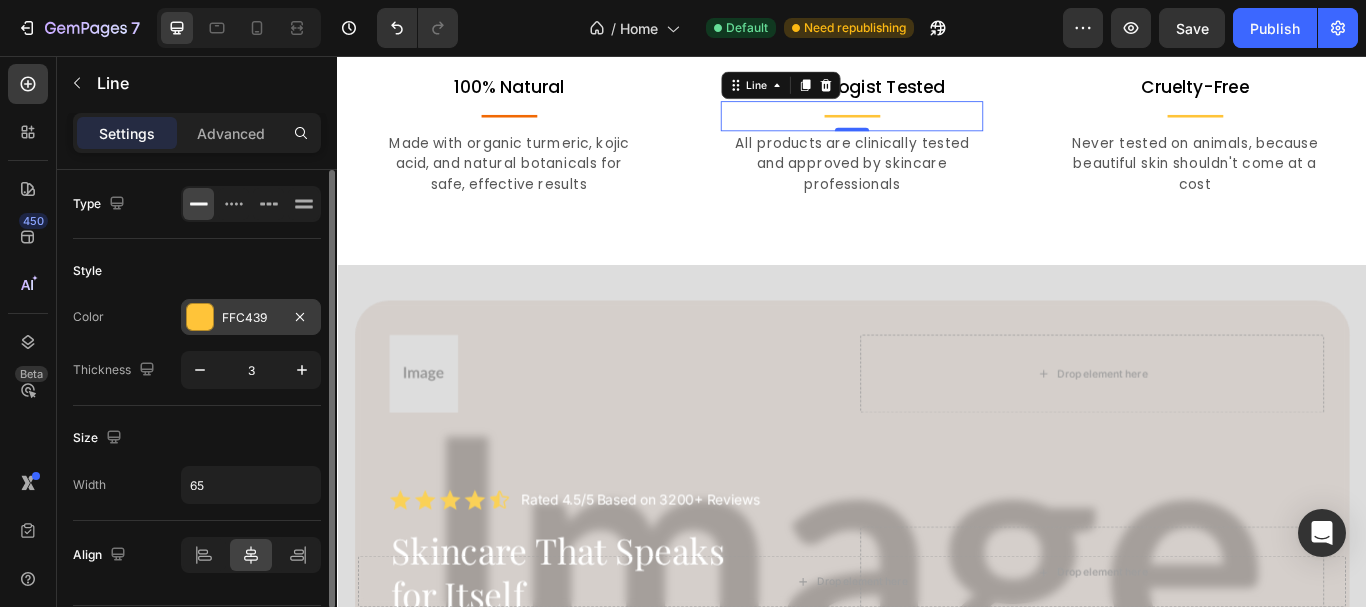 click on "FFC439" at bounding box center (251, 318) 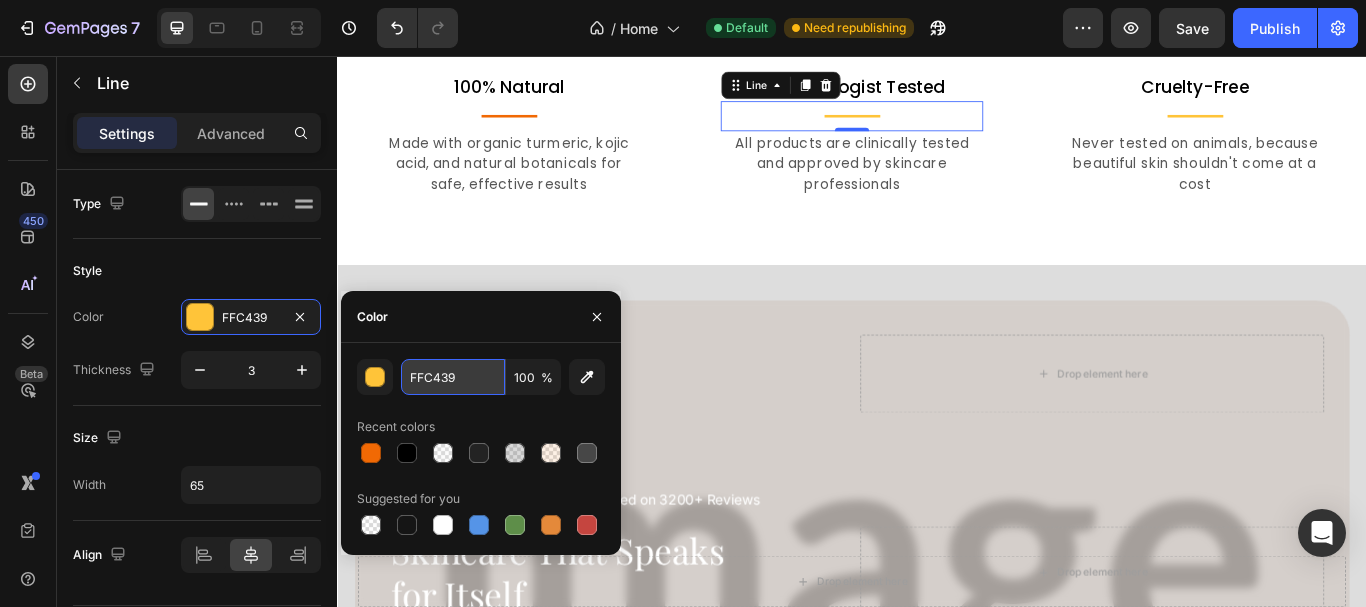 click on "FFC439" at bounding box center (453, 377) 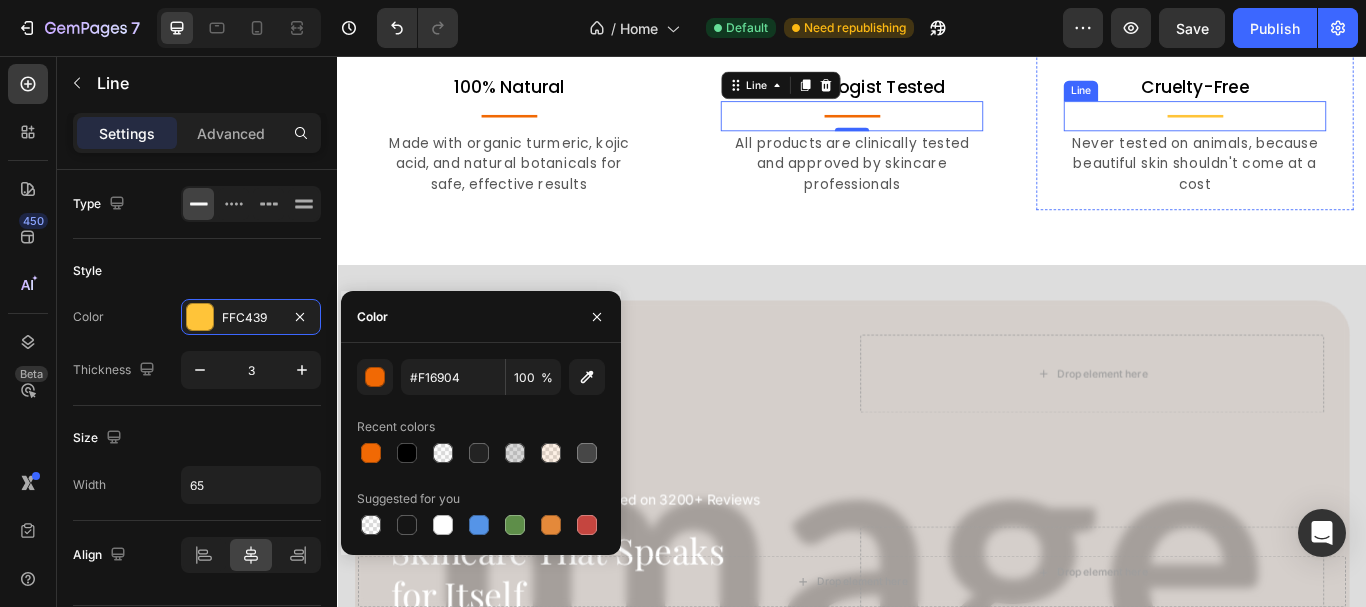 click on "Title Line" at bounding box center [1337, 126] 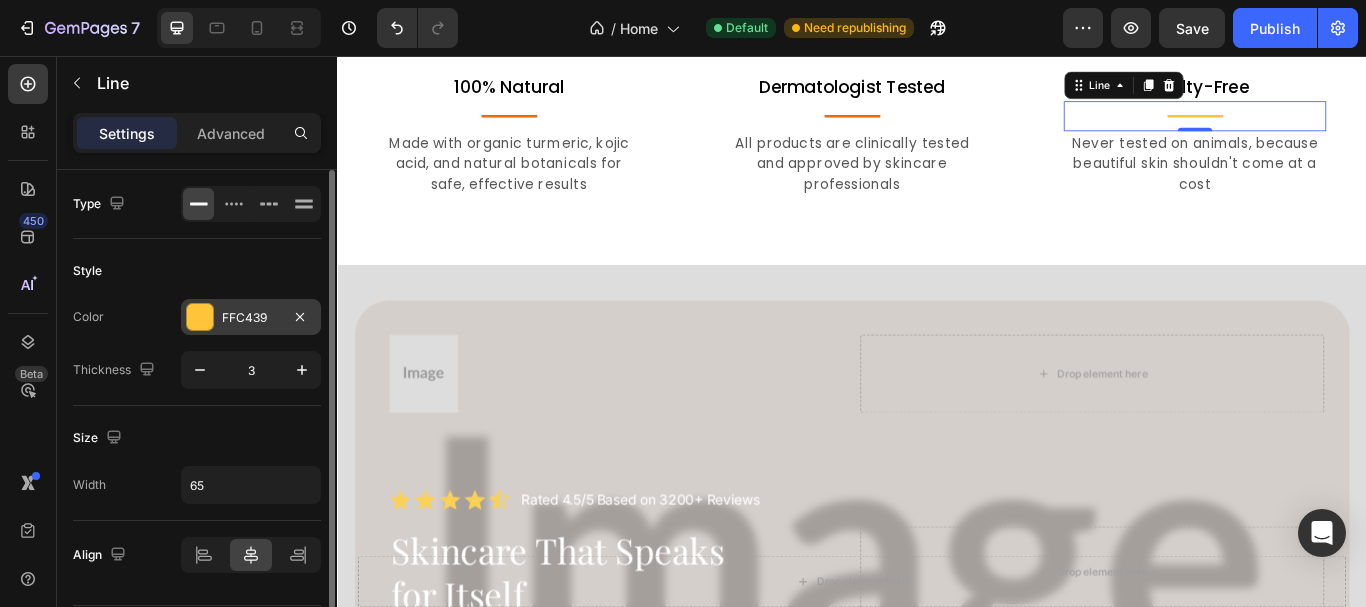 click on "FFC439" at bounding box center (251, 318) 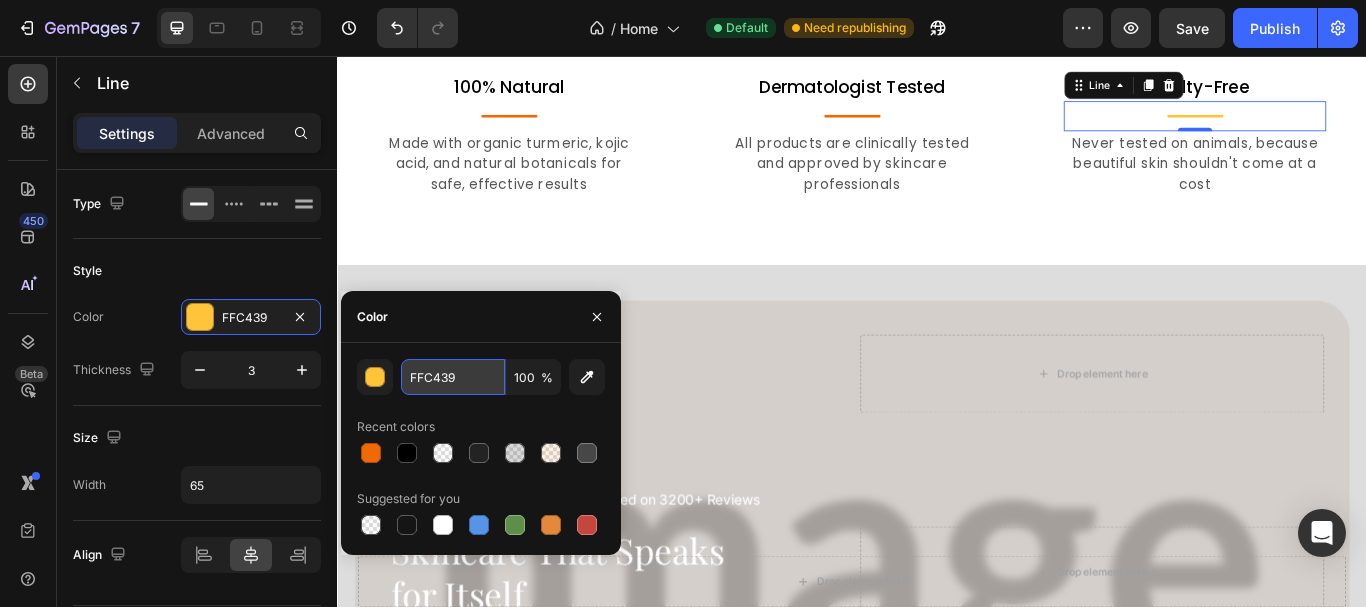 click on "FFC439" at bounding box center (453, 377) 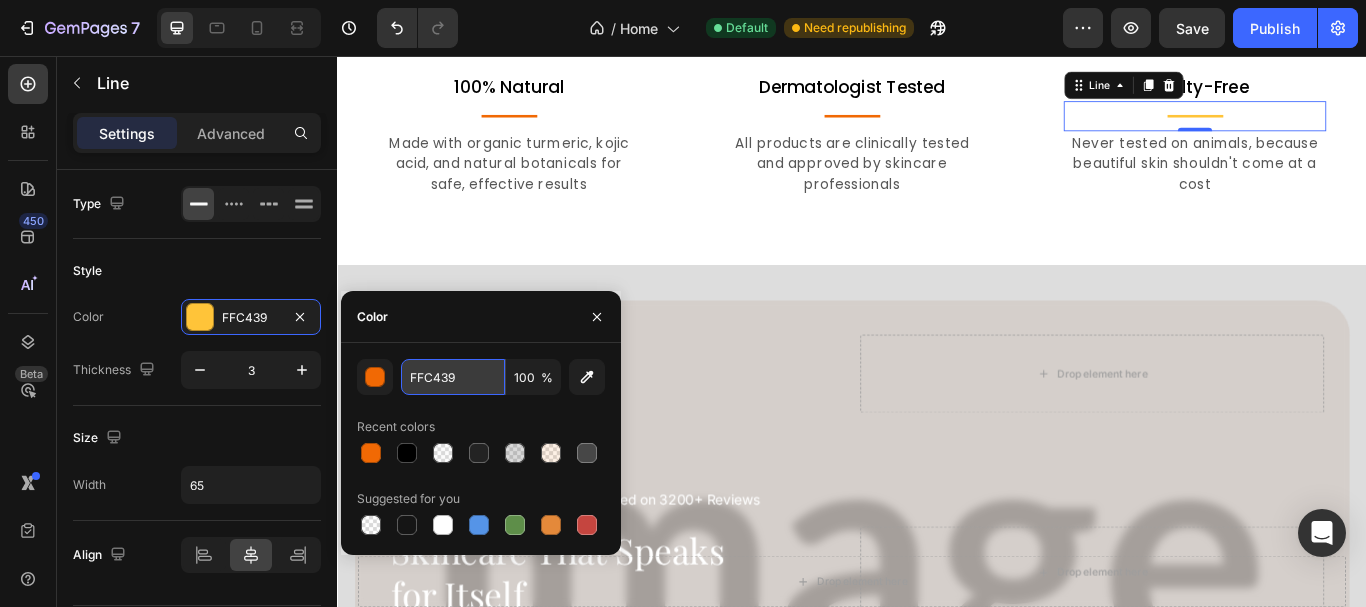type on "#F16904" 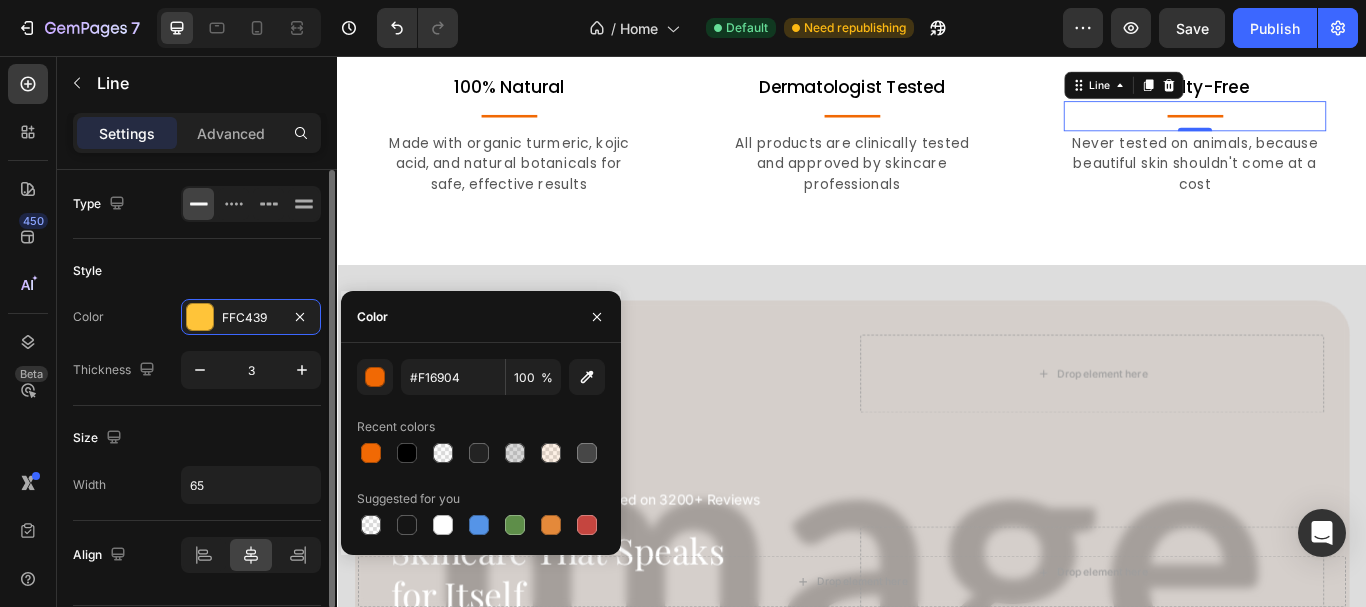 click on "Style" at bounding box center (197, 271) 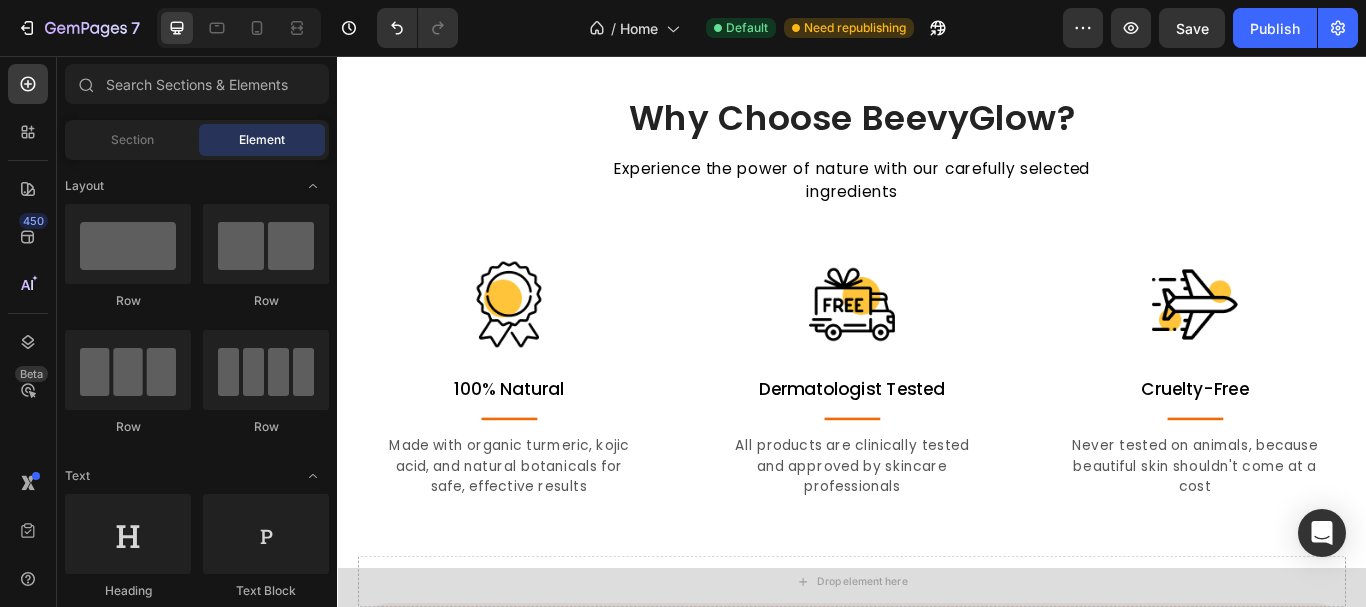 scroll, scrollTop: 2227, scrollLeft: 0, axis: vertical 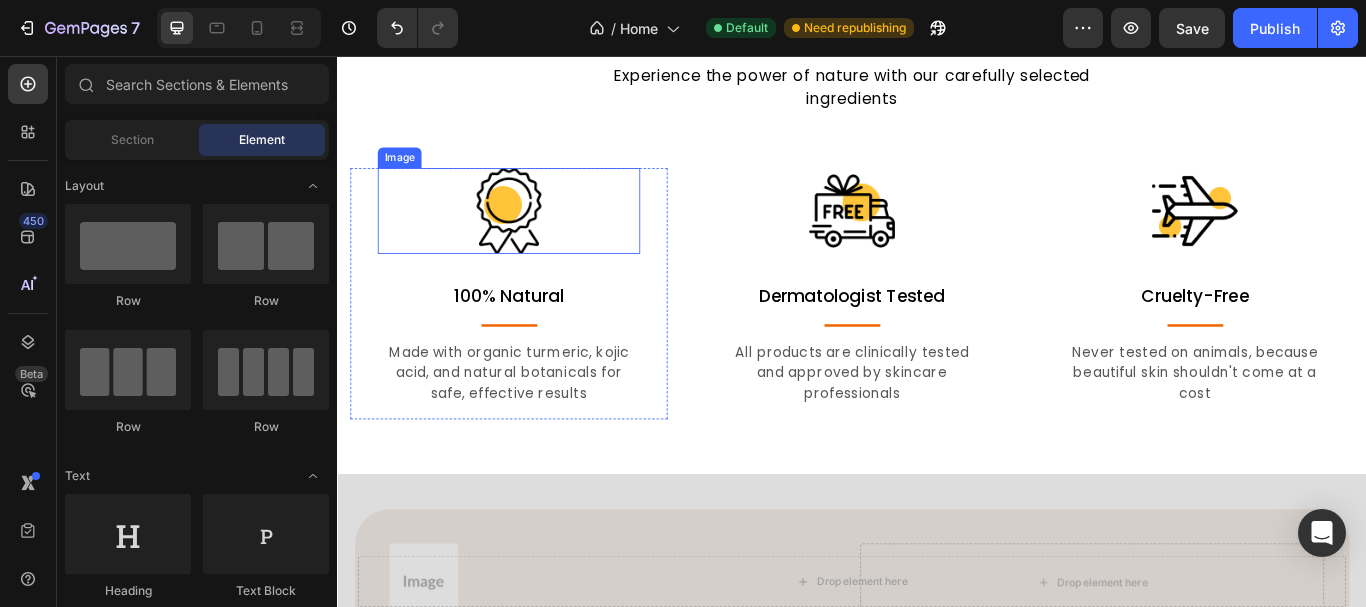 click at bounding box center (537, 237) 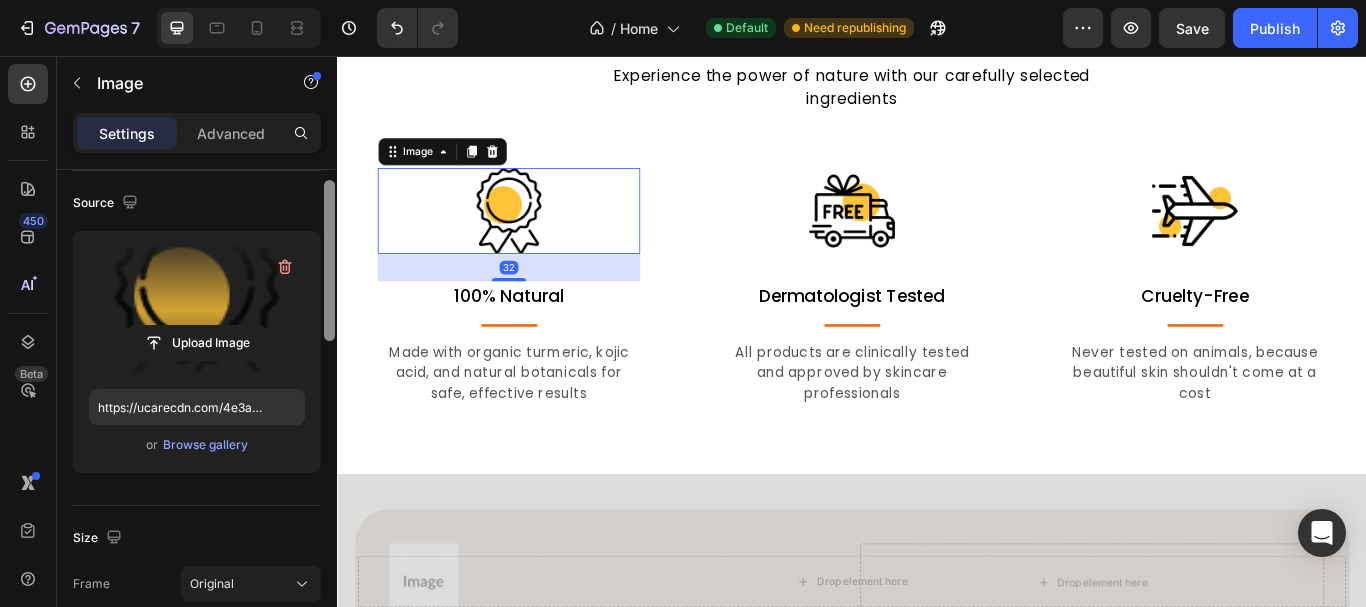 drag, startPoint x: 322, startPoint y: 251, endPoint x: 289, endPoint y: 290, distance: 51.088158 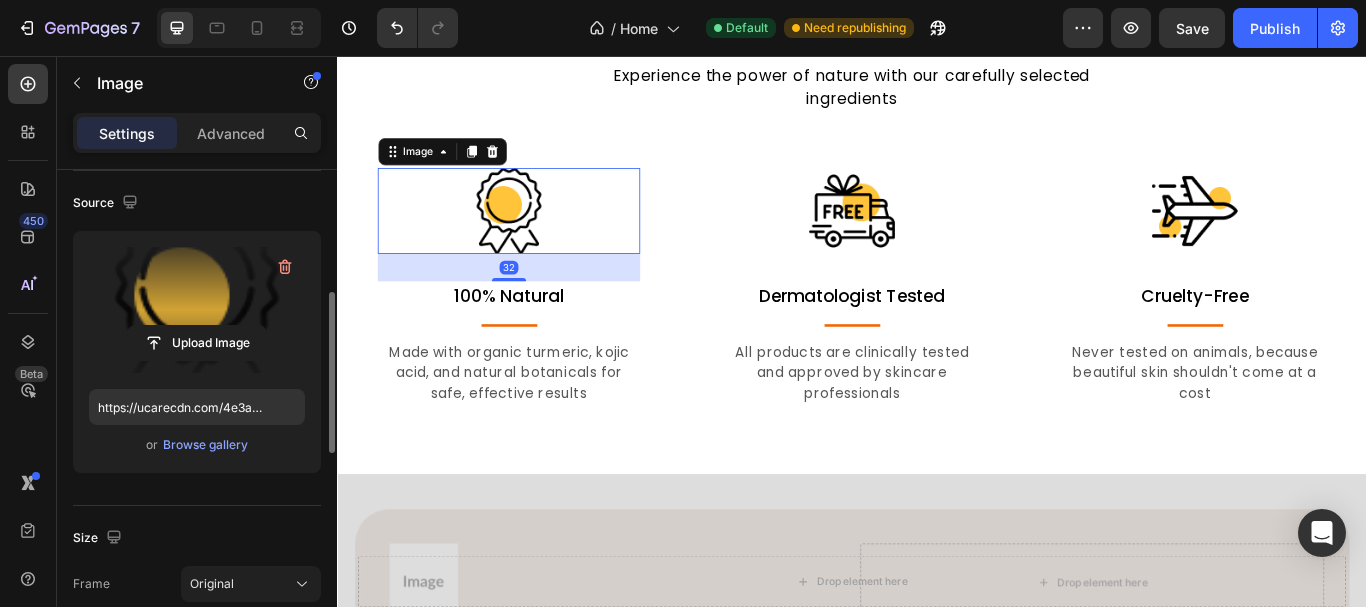 scroll, scrollTop: 198, scrollLeft: 0, axis: vertical 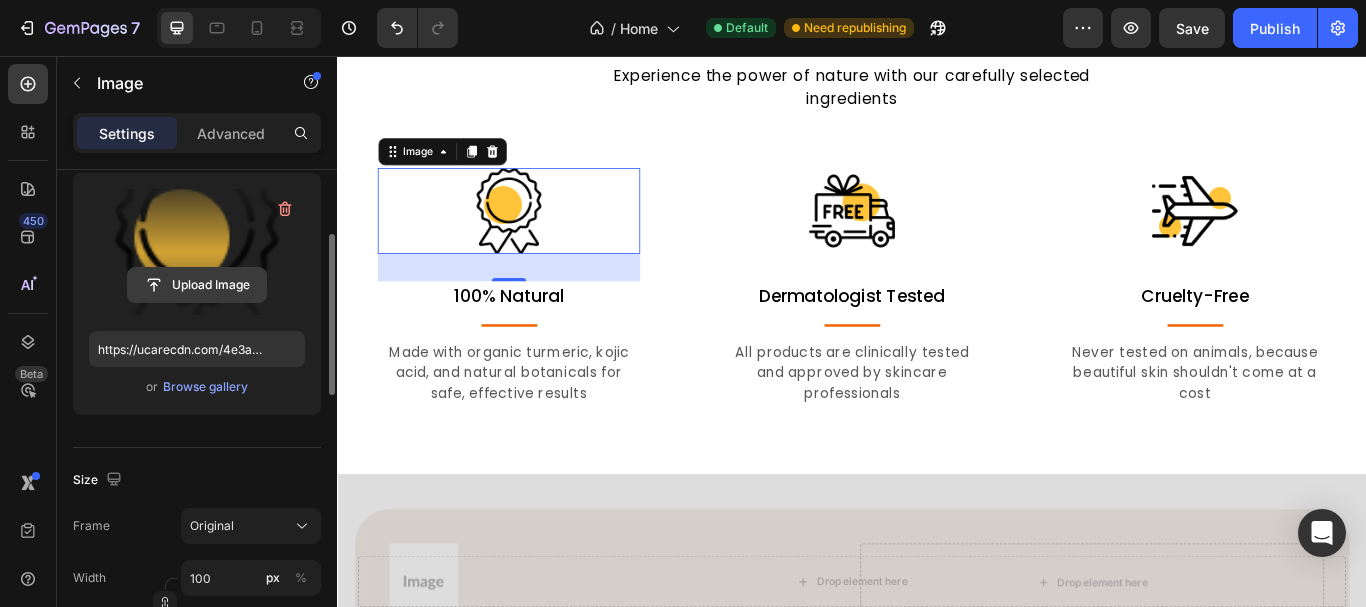 click 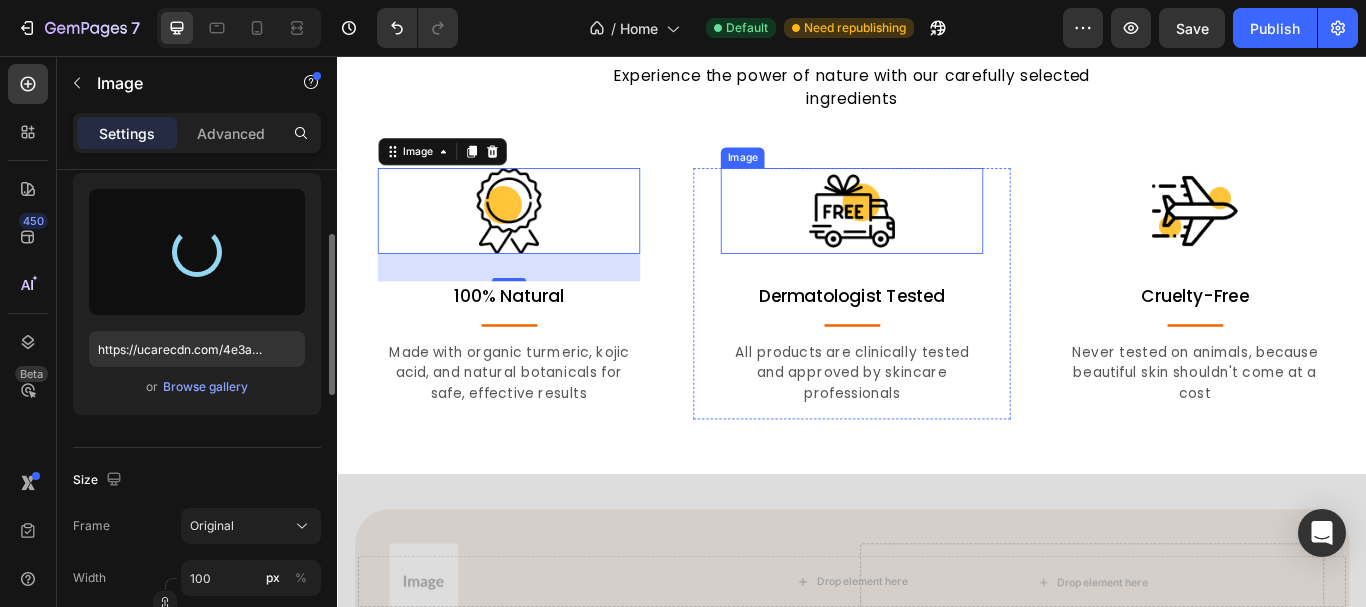 type on "https://cdn.shopify.com/s/files/1/0957/7467/1138/files/gempages_578069000072725008-b2e6dba3-5e20-4161-b494-c9953cb0aece.webp" 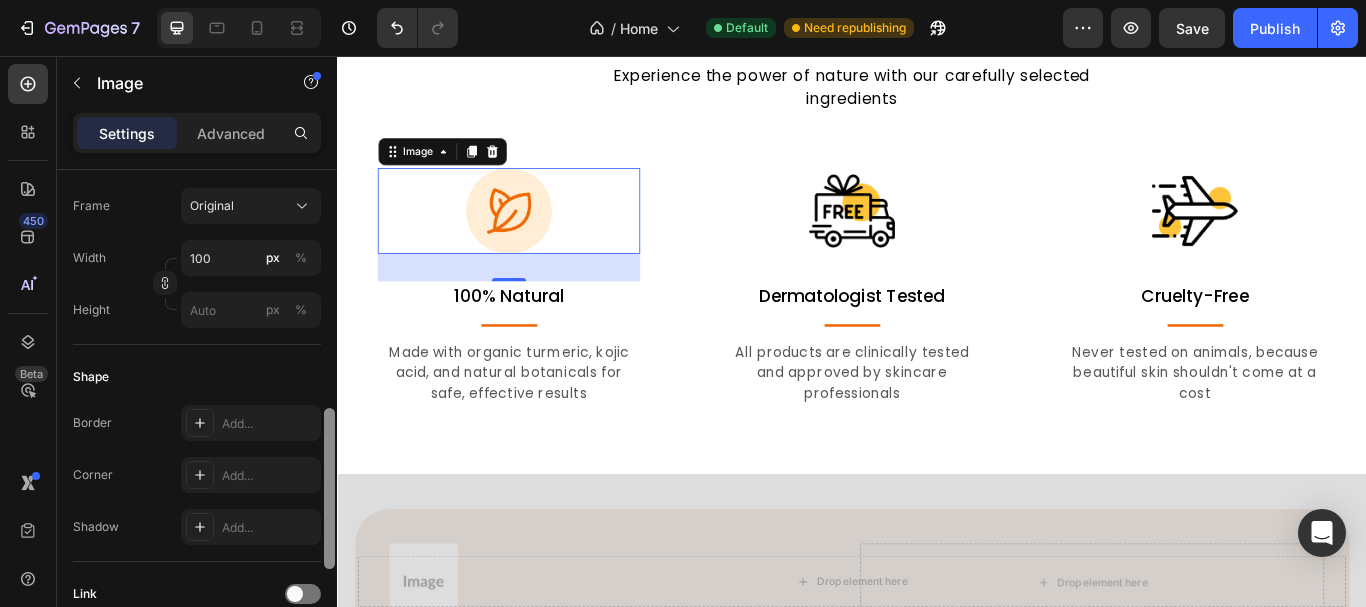 scroll, scrollTop: 570, scrollLeft: 0, axis: vertical 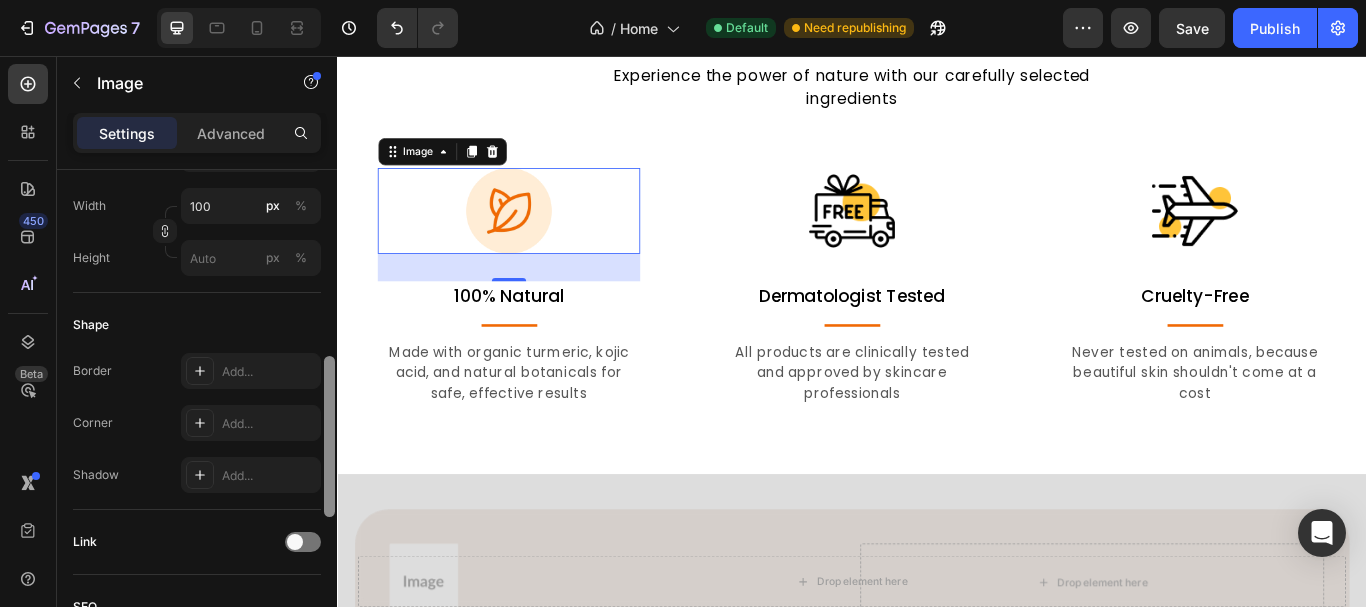 drag, startPoint x: 329, startPoint y: 249, endPoint x: 326, endPoint y: 371, distance: 122.03688 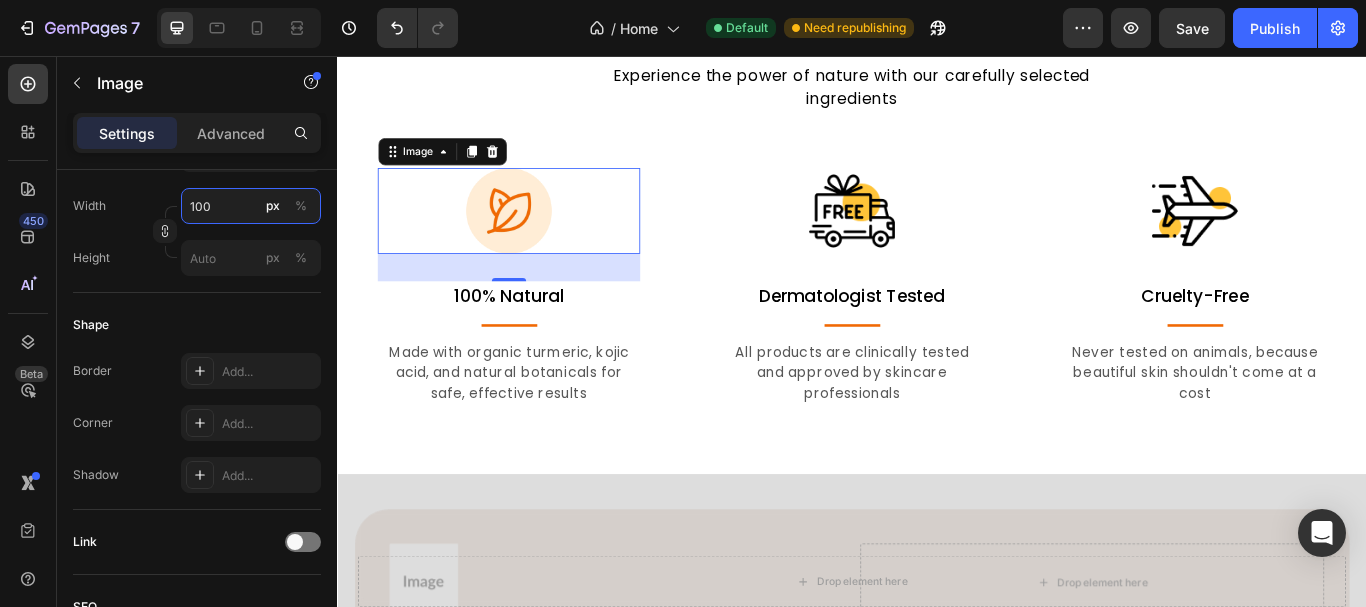click on "100" at bounding box center (251, 206) 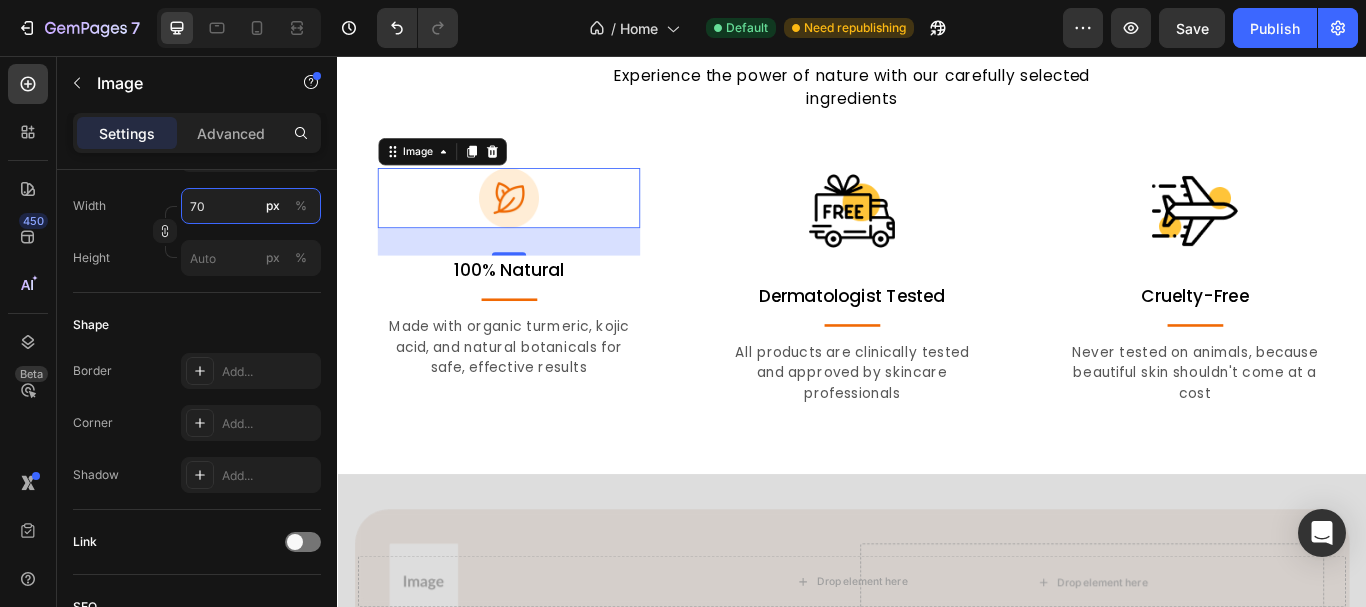 type on "70" 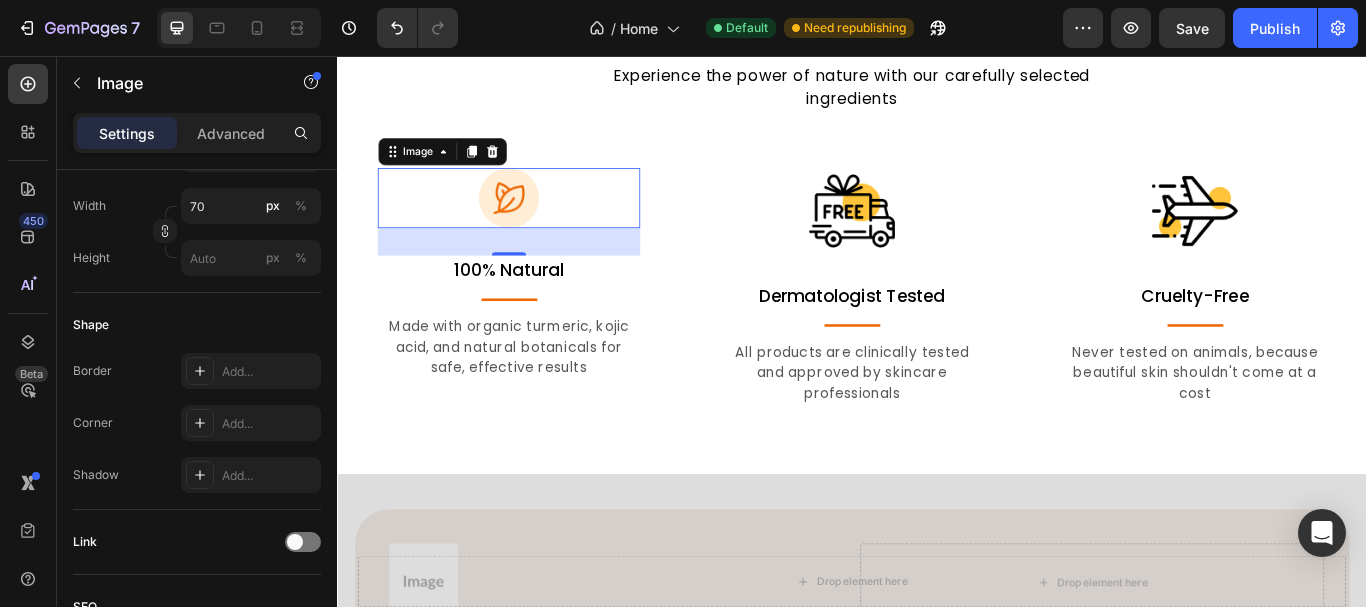 click on "Shape" at bounding box center (197, 325) 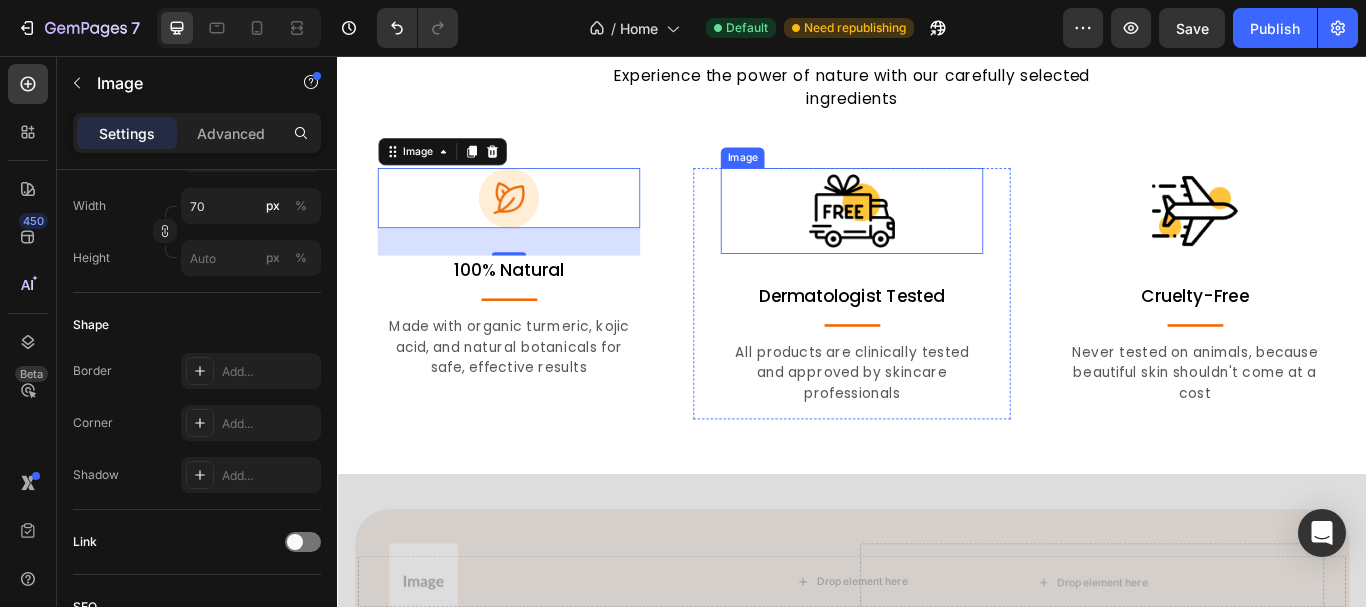 click at bounding box center (937, 237) 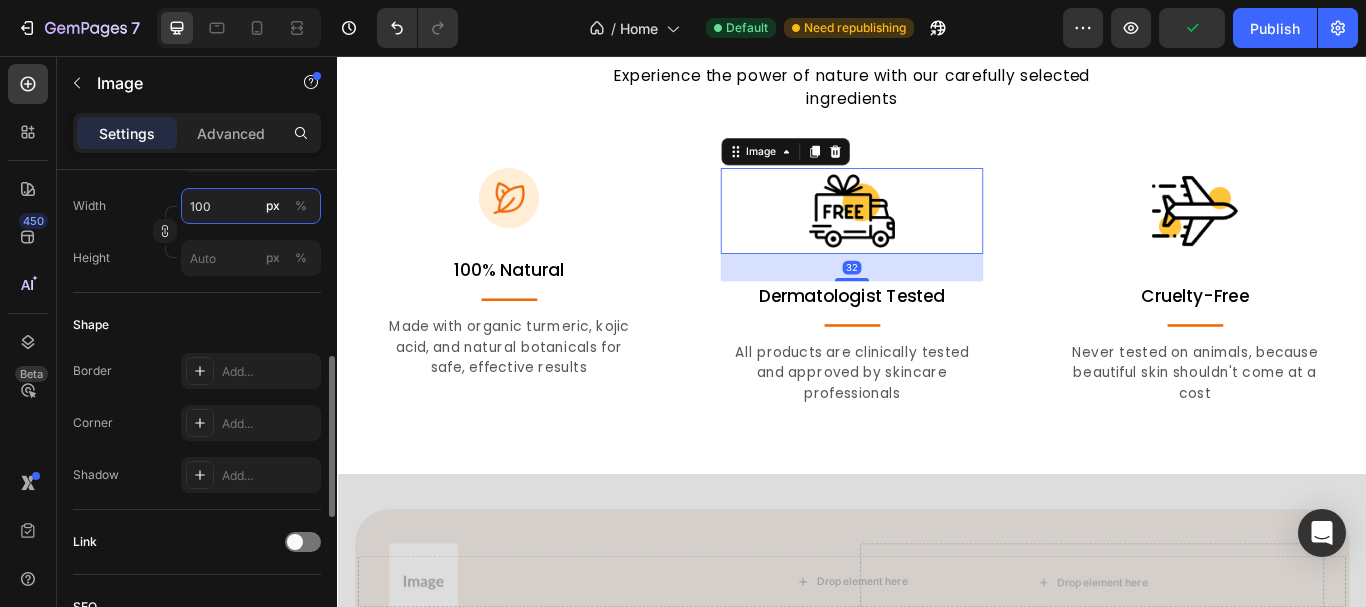 click on "100" at bounding box center [251, 206] 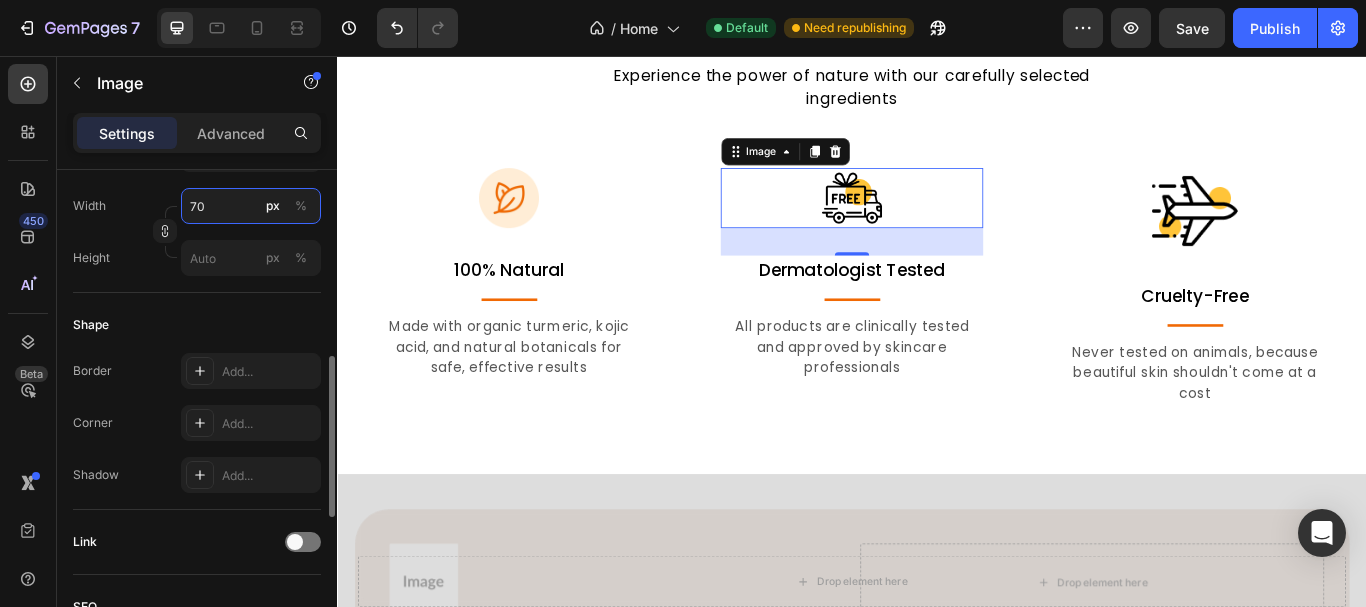 type on "70" 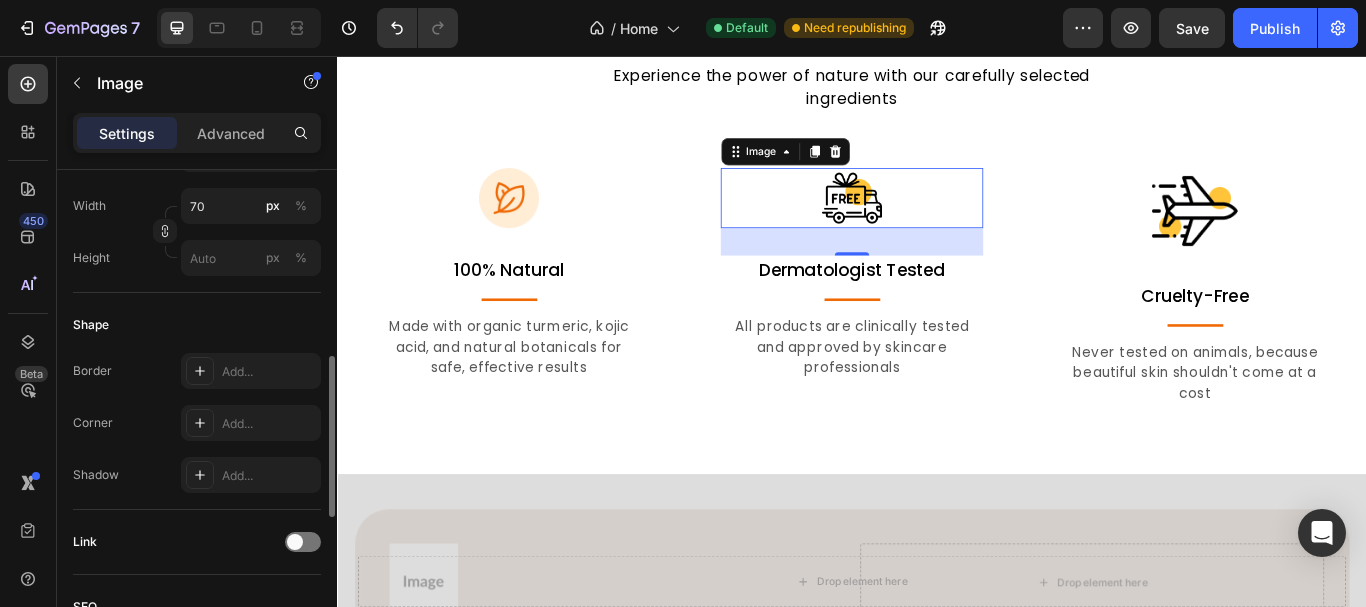 click on "Shape Border Add... Corner Add... Shadow Add..." 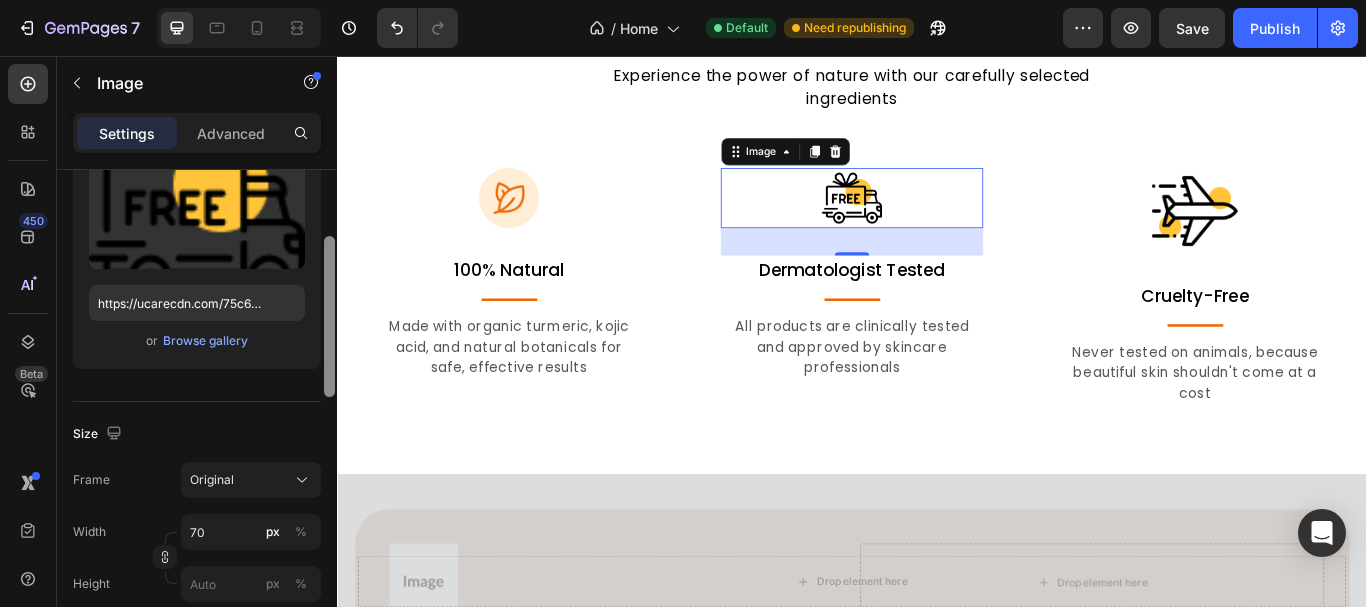 scroll, scrollTop: 234, scrollLeft: 0, axis: vertical 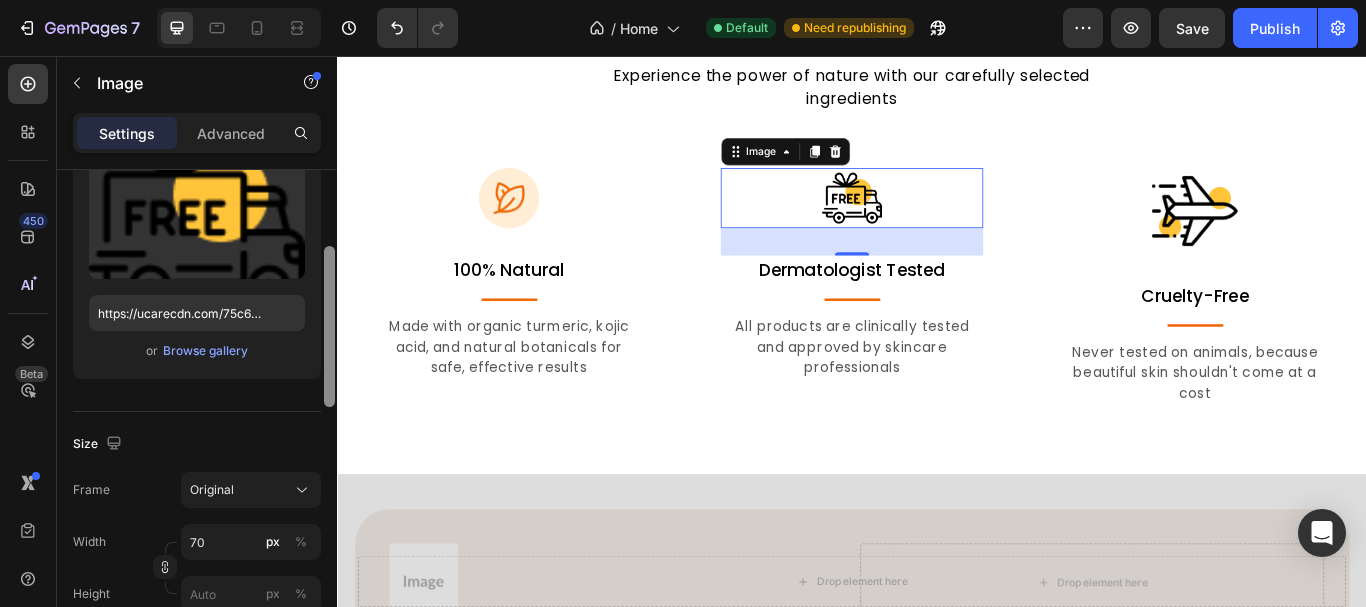 drag, startPoint x: 330, startPoint y: 385, endPoint x: 301, endPoint y: 278, distance: 110.860275 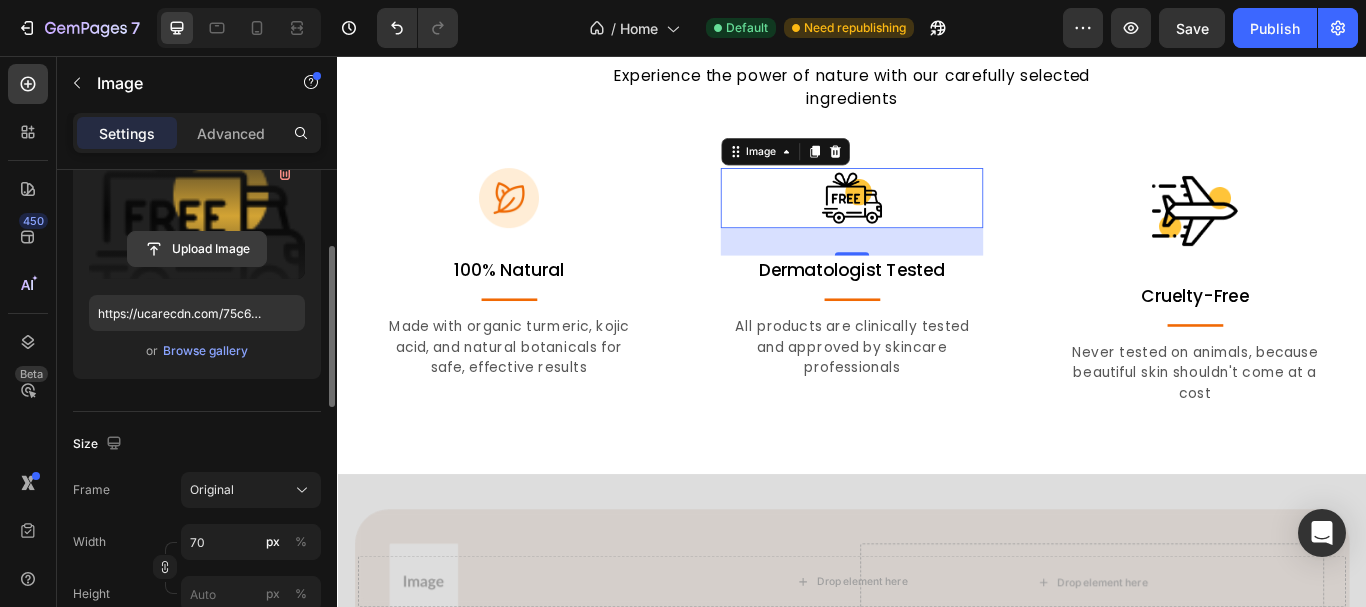 click 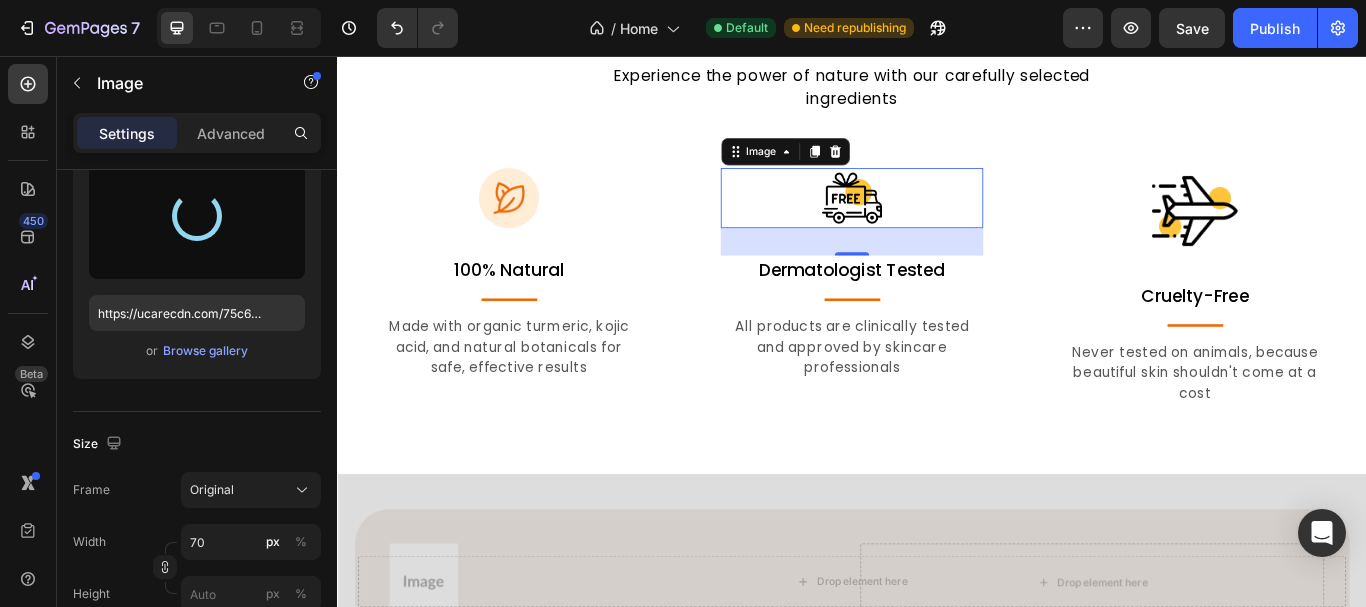 type on "https://cdn.shopify.com/s/files/1/0957/7467/1138/files/gempages_578069000072725008-82a4ca88-e401-4e2b-bc82-a6065b20a859.webp" 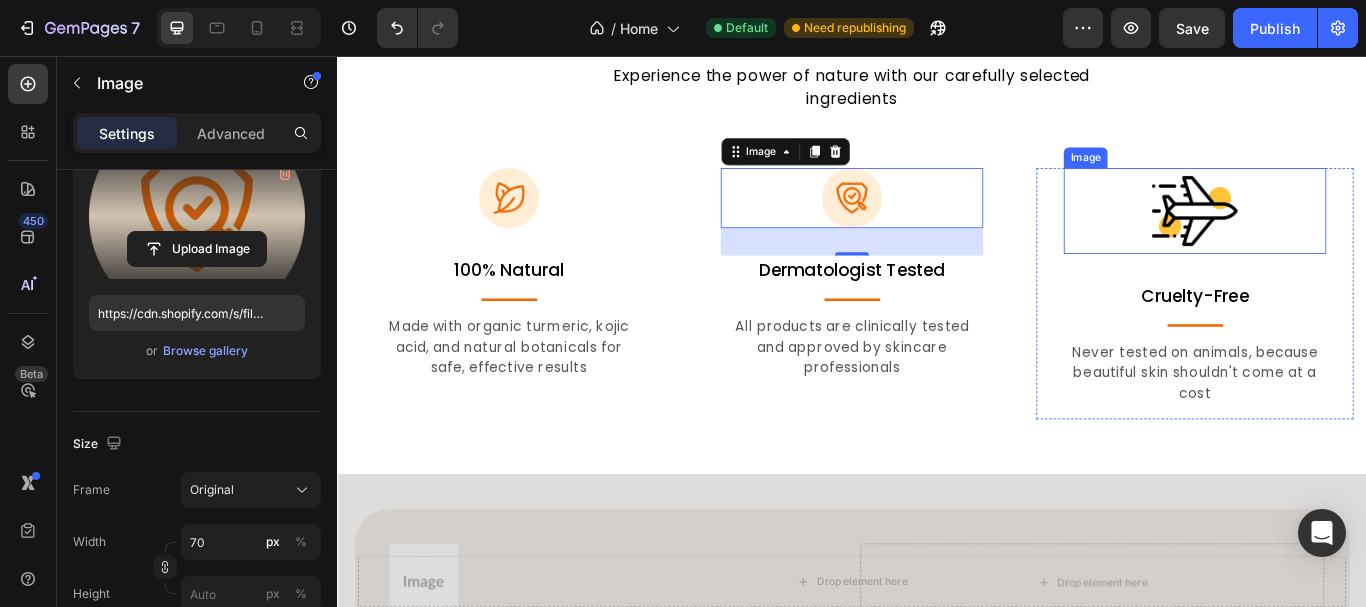 click at bounding box center [1337, 237] 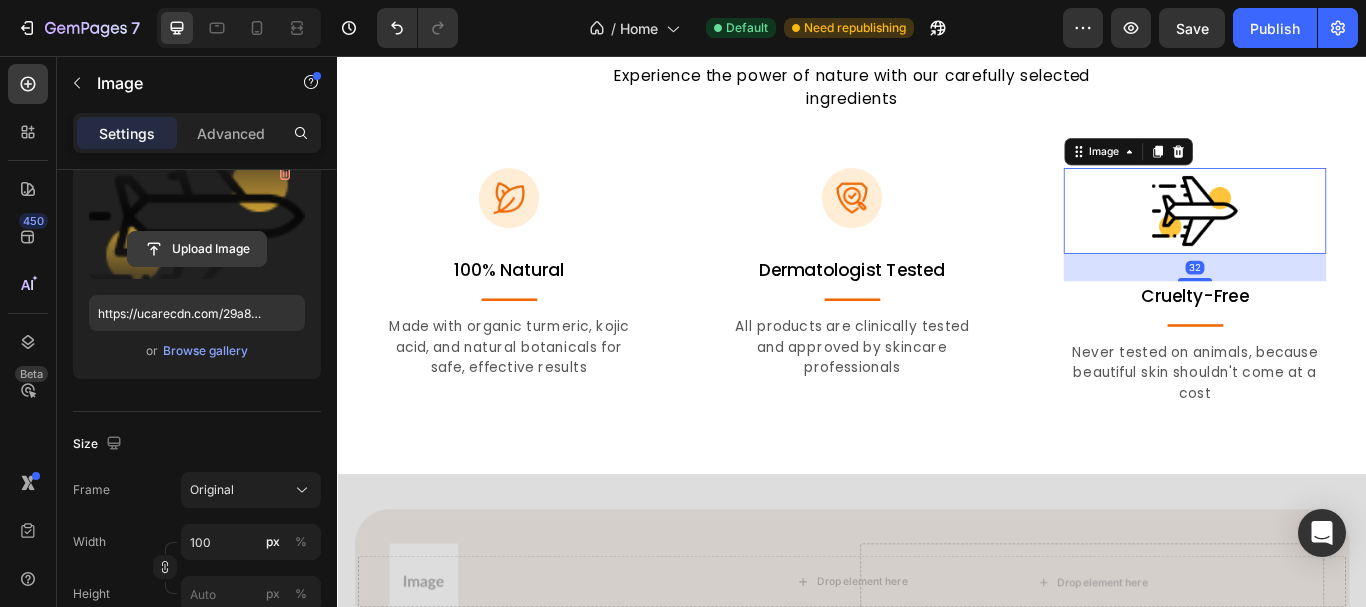 click 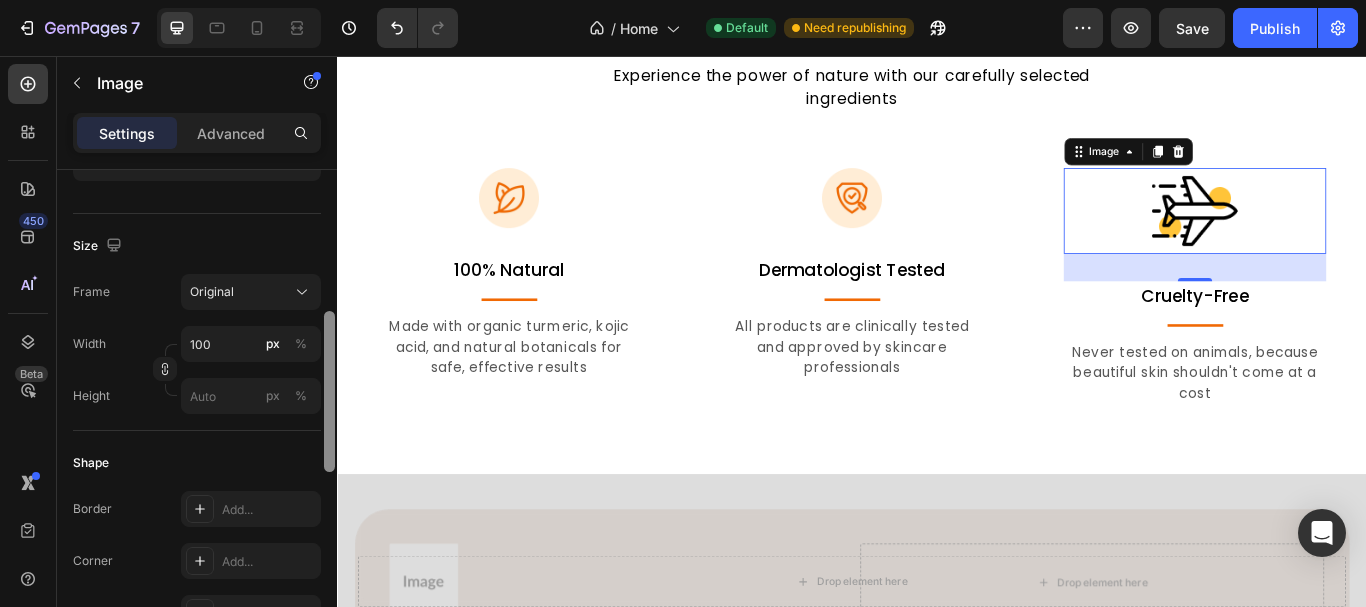 scroll, scrollTop: 502, scrollLeft: 0, axis: vertical 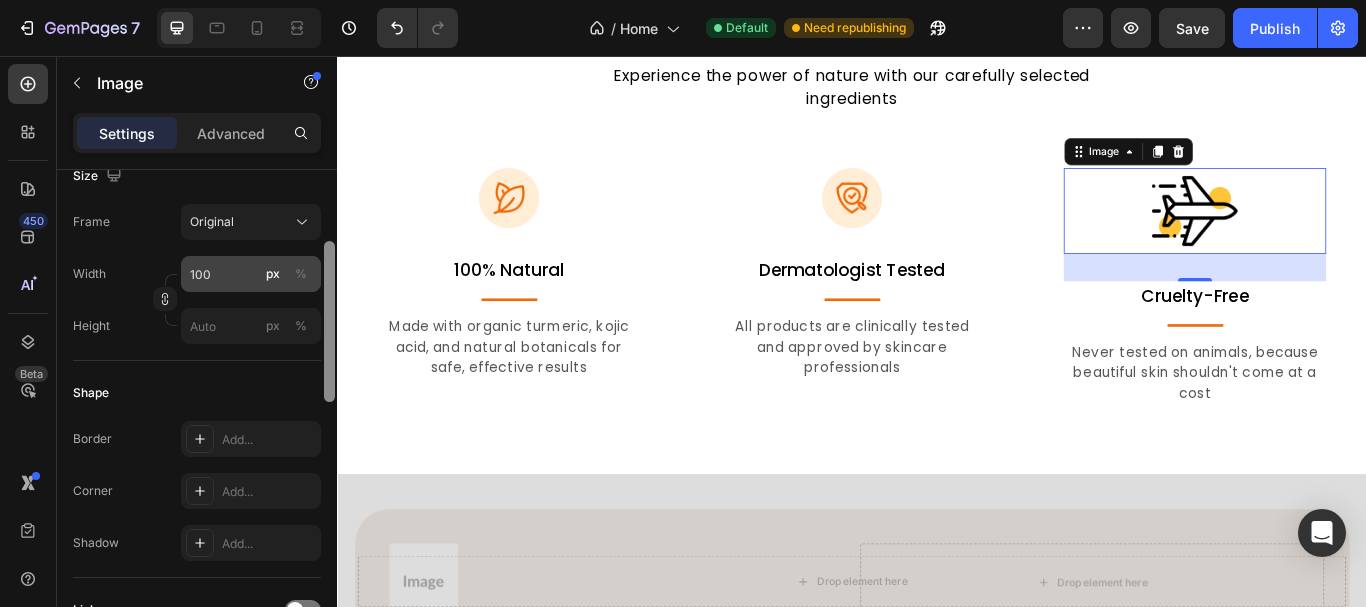 drag, startPoint x: 329, startPoint y: 258, endPoint x: 223, endPoint y: 264, distance: 106.16968 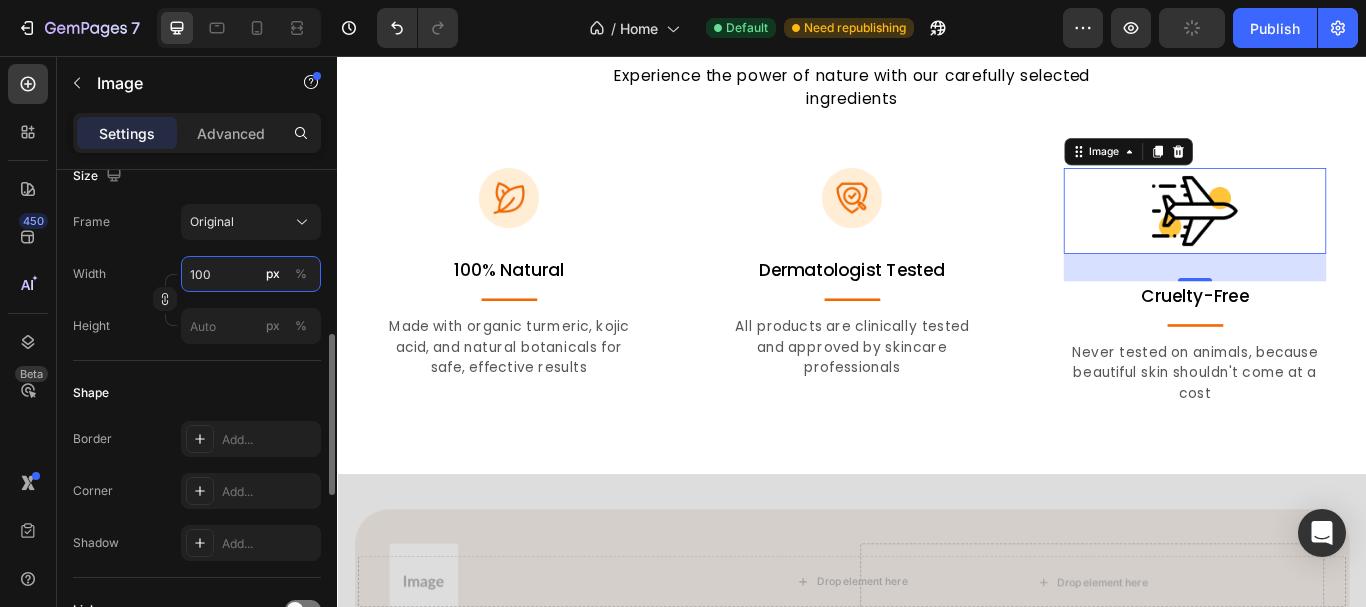 click on "100" at bounding box center (251, 274) 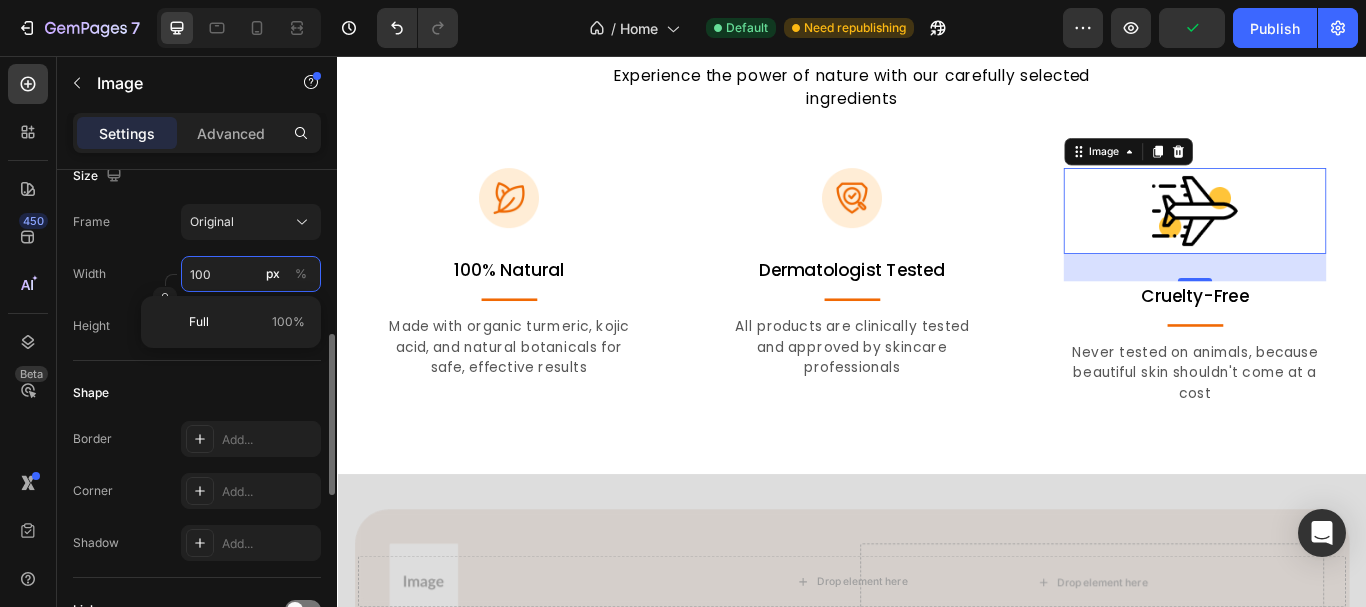 type on "https://cdn.shopify.com/s/files/1/0957/7467/1138/files/gempages_578069000072725008-1364abeb-315c-47c9-a1ec-ab790984f882.webp" 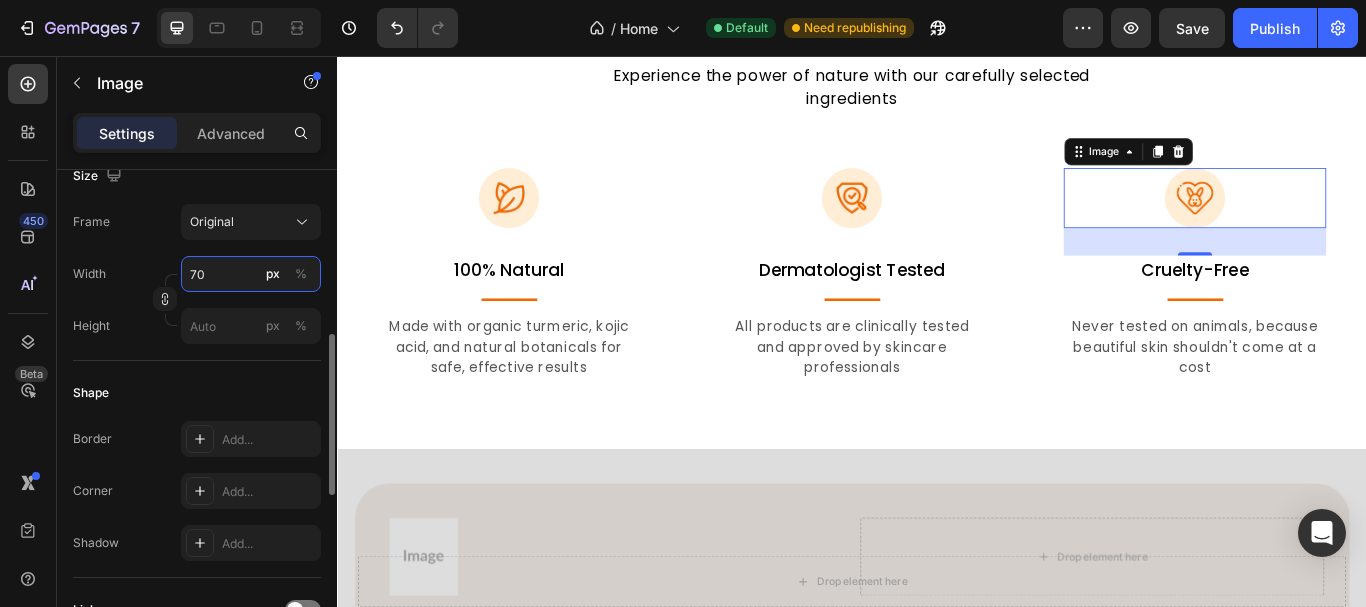 type on "70" 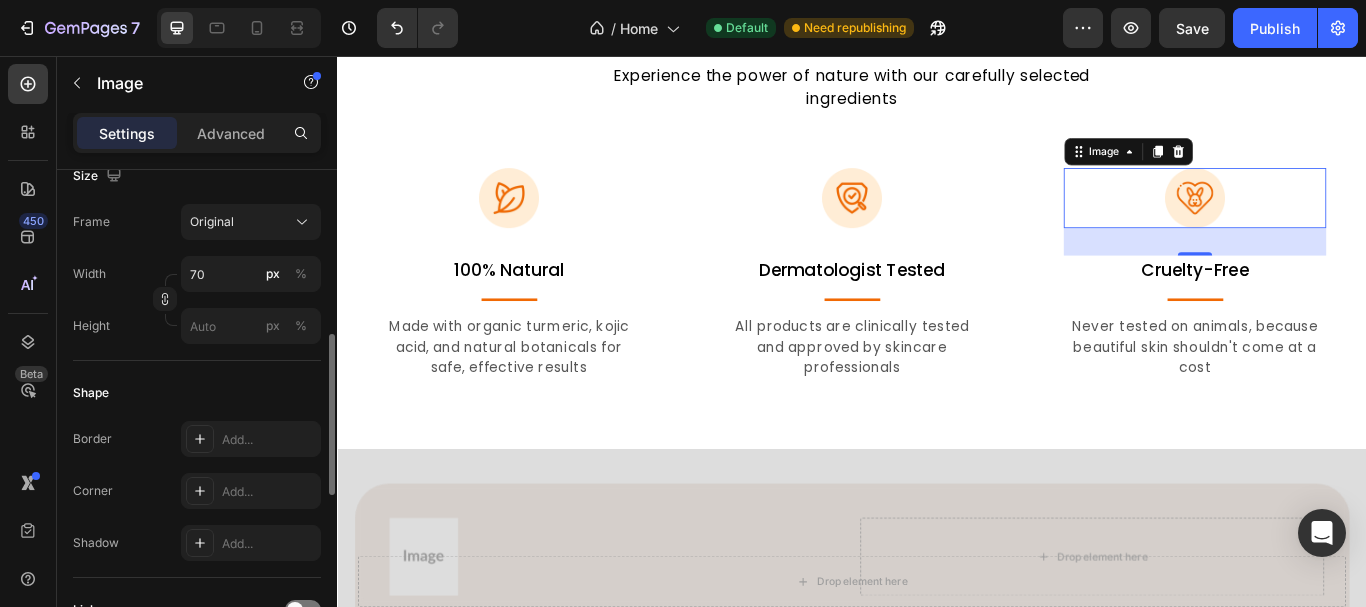 click on "Shape Border Add... Corner Add... Shadow Add..." 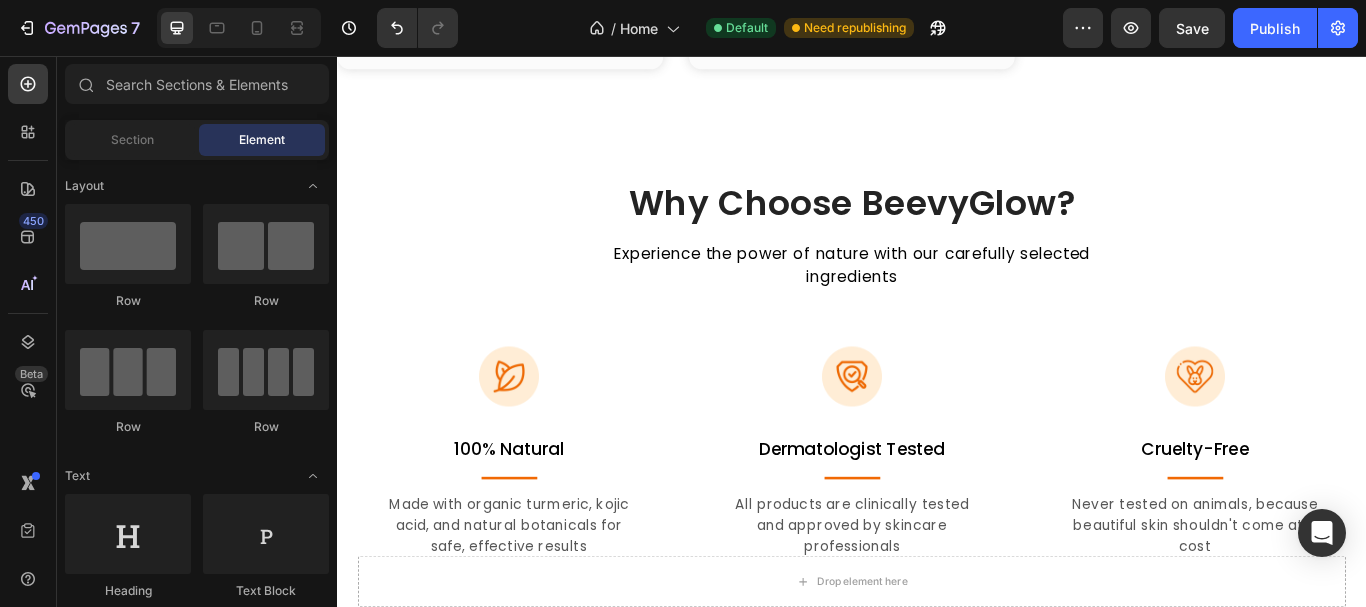 scroll, scrollTop: 1975, scrollLeft: 0, axis: vertical 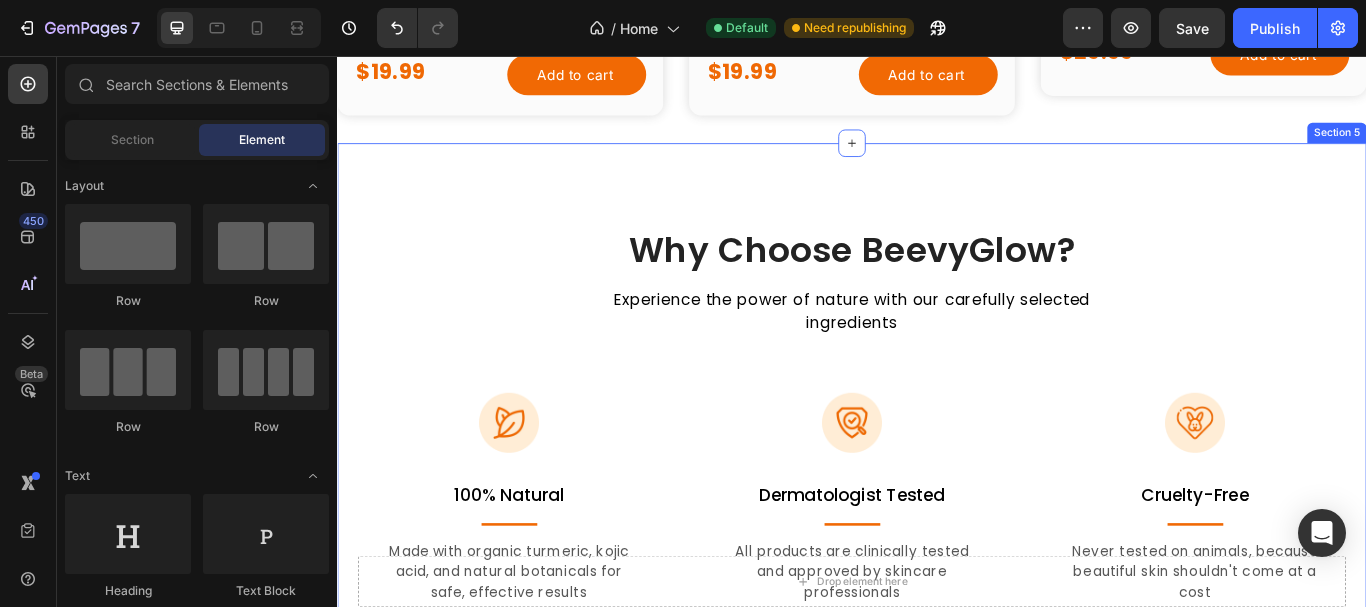 click on "Why Choose BeevyGlow? Heading Experience the power of nature with our carefully selected ingredients Text Block Row Image 100% Natural Text block                Title Line Made with organic turmeric, kojic acid, and natural botanicals for safe, effective results Text block Row Image Dermatologist Tested Text block                Title Line All products are clinically tested and approved by skincare professionals Text block Row Image Cruelty-Free Text block                Title Line Never tested on animals, because beautiful skin shouldn't come at a cost Text block Row Row Section 5" at bounding box center (937, 467) 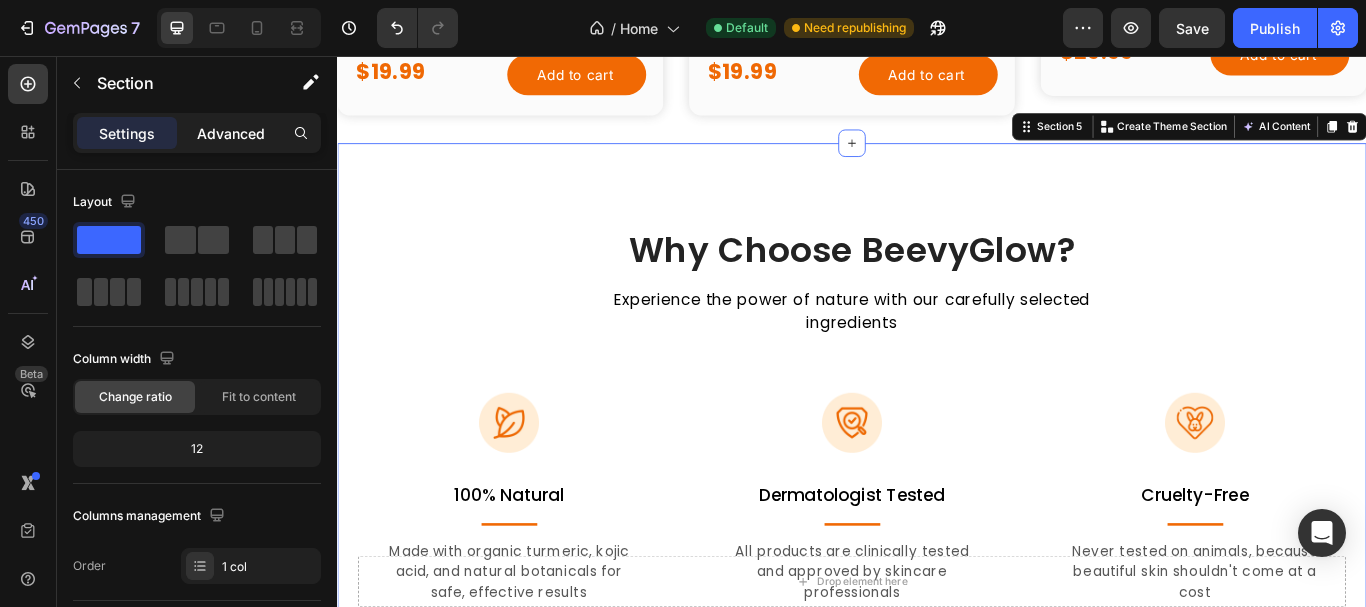click on "Advanced" at bounding box center (231, 133) 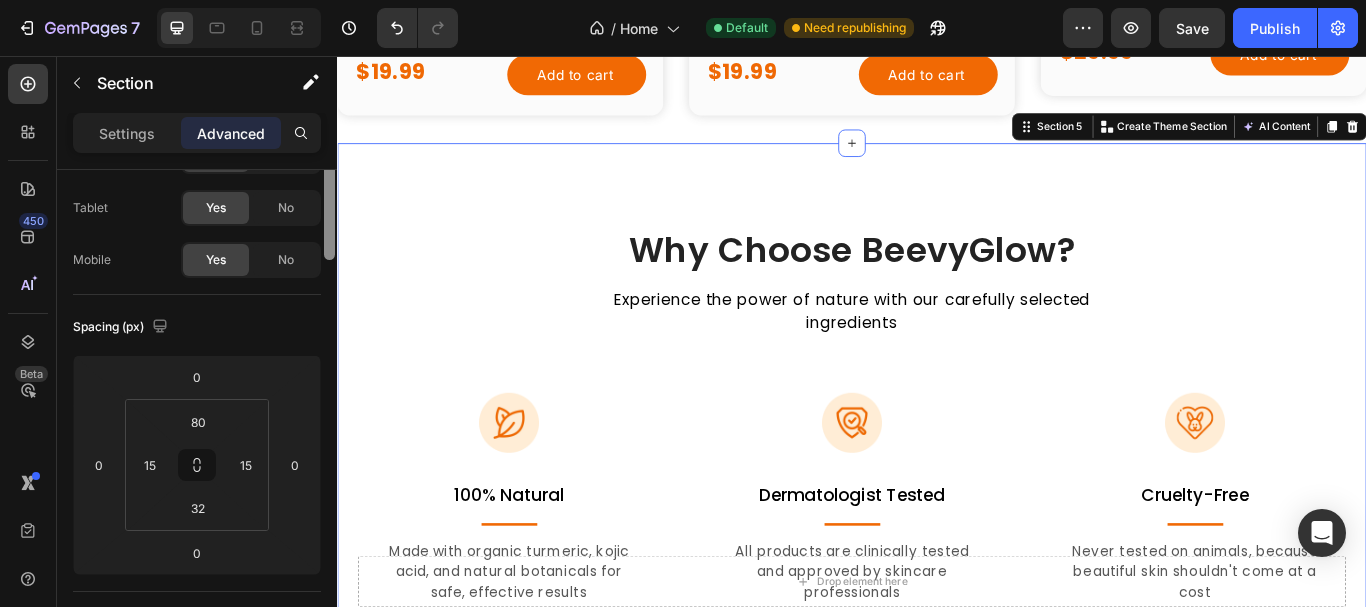 scroll, scrollTop: 0, scrollLeft: 0, axis: both 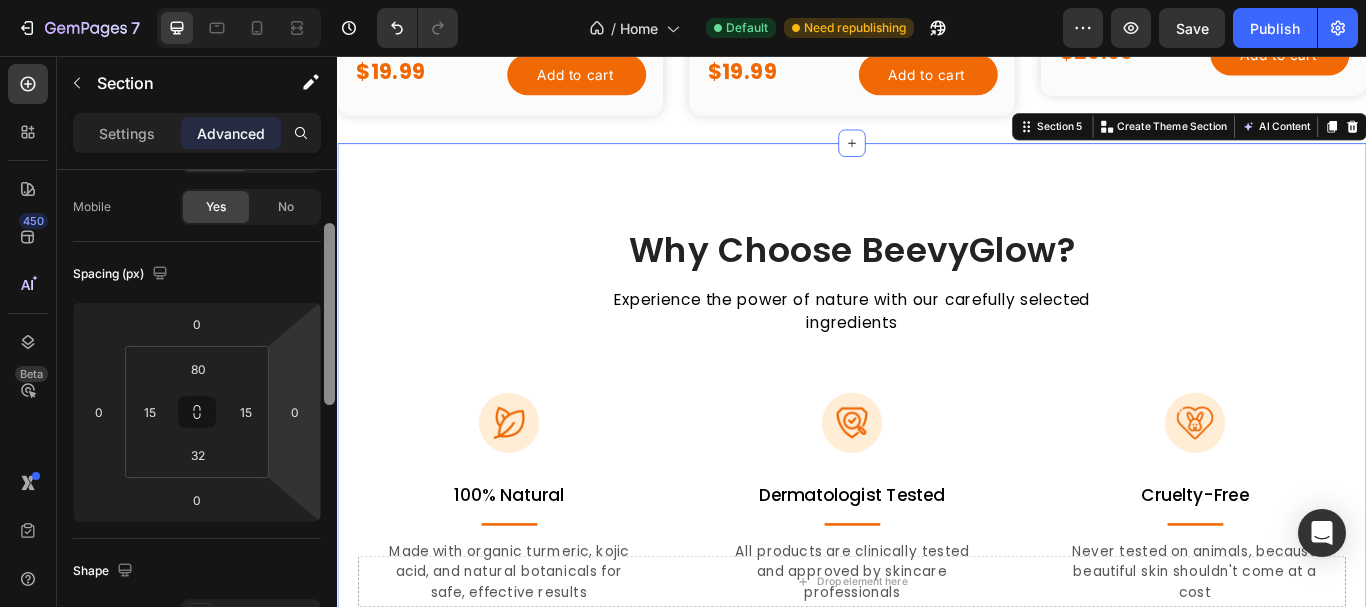 drag, startPoint x: 329, startPoint y: 227, endPoint x: 298, endPoint y: 297, distance: 76.55717 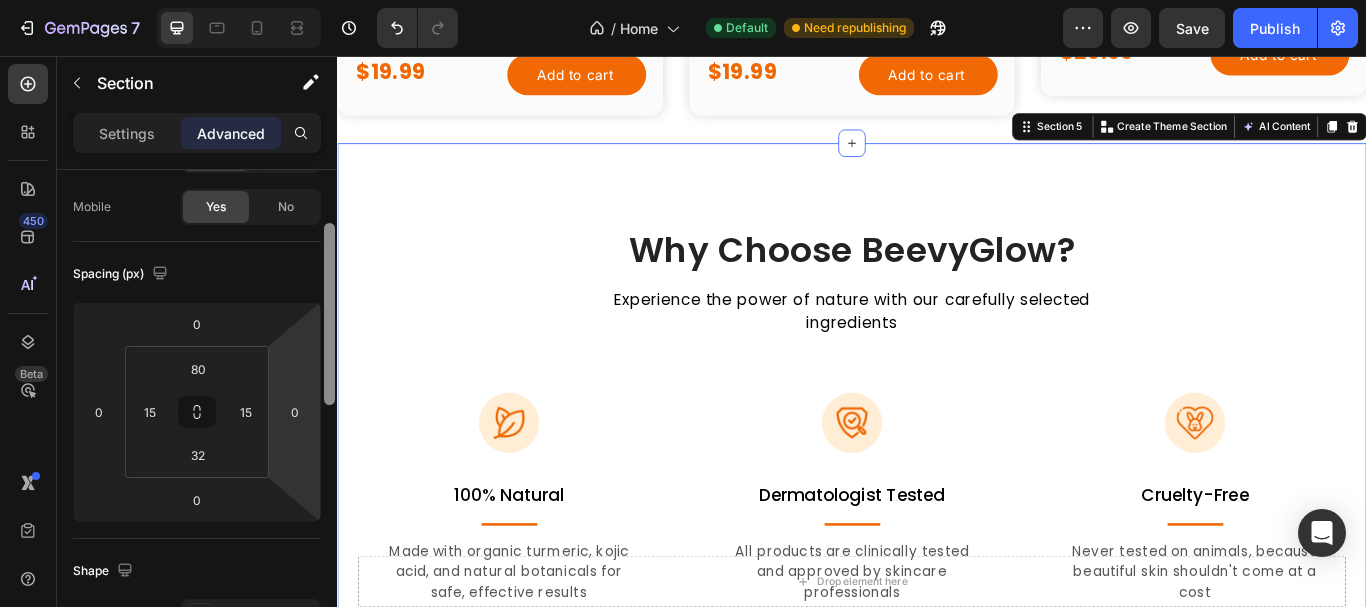 click on "Display on Desktop Yes No Tablet Yes No Mobile Yes No Spacing (px) 0 0 0 0 80 15 32 15 Shape Border Add... Corner Add... Shadow Add... Position Static Opacity 100% Animation Interaction Upgrade to Optimize plan  to unlock Interaction & other premium features. CSS class Delete element" at bounding box center [197, 417] 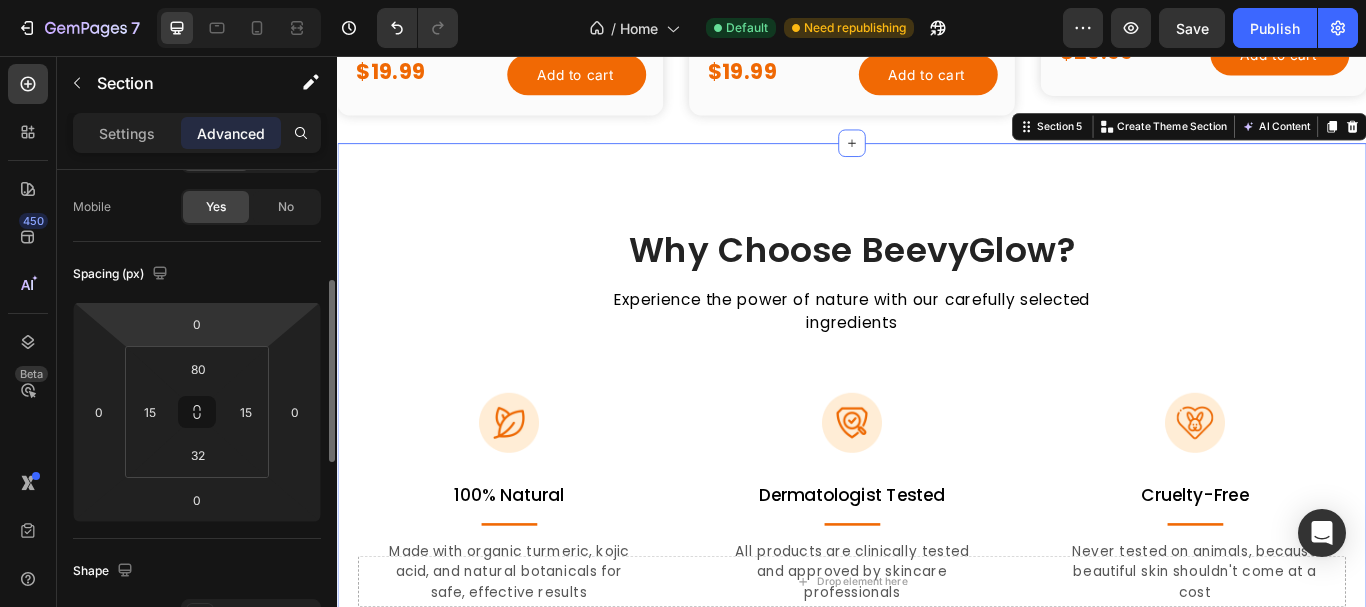 scroll, scrollTop: 186, scrollLeft: 0, axis: vertical 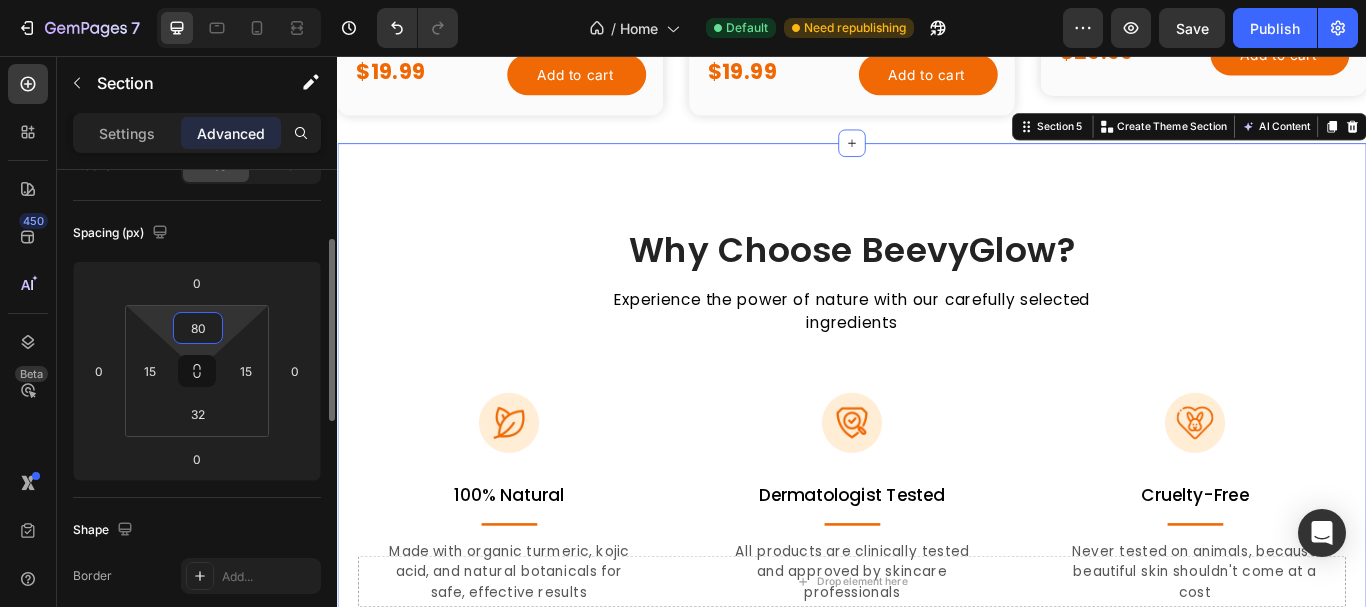 click on "80" at bounding box center (198, 328) 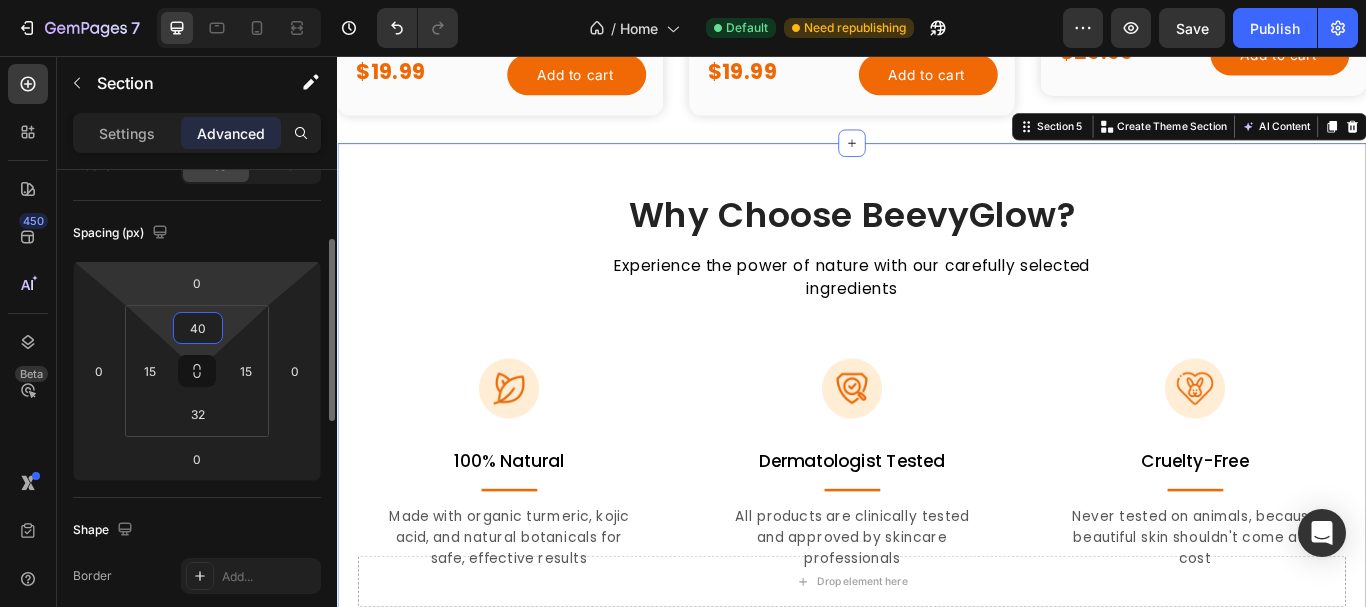 type on "40" 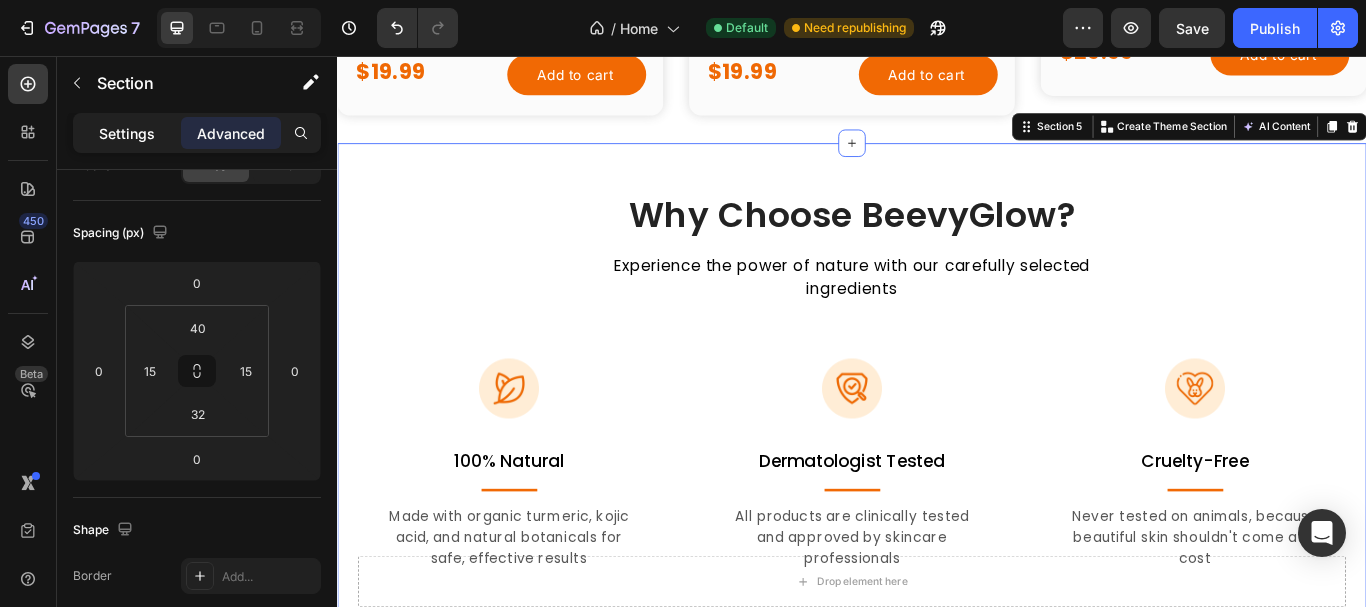 click on "Settings" at bounding box center [127, 133] 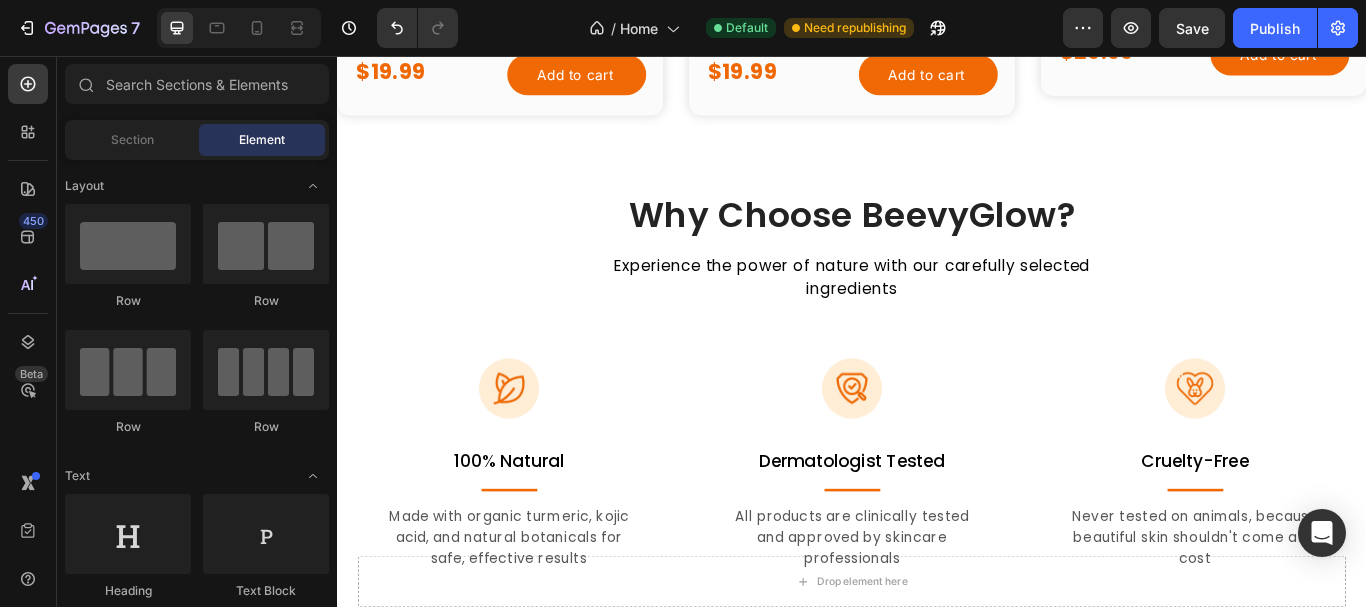 scroll, scrollTop: 2261, scrollLeft: 0, axis: vertical 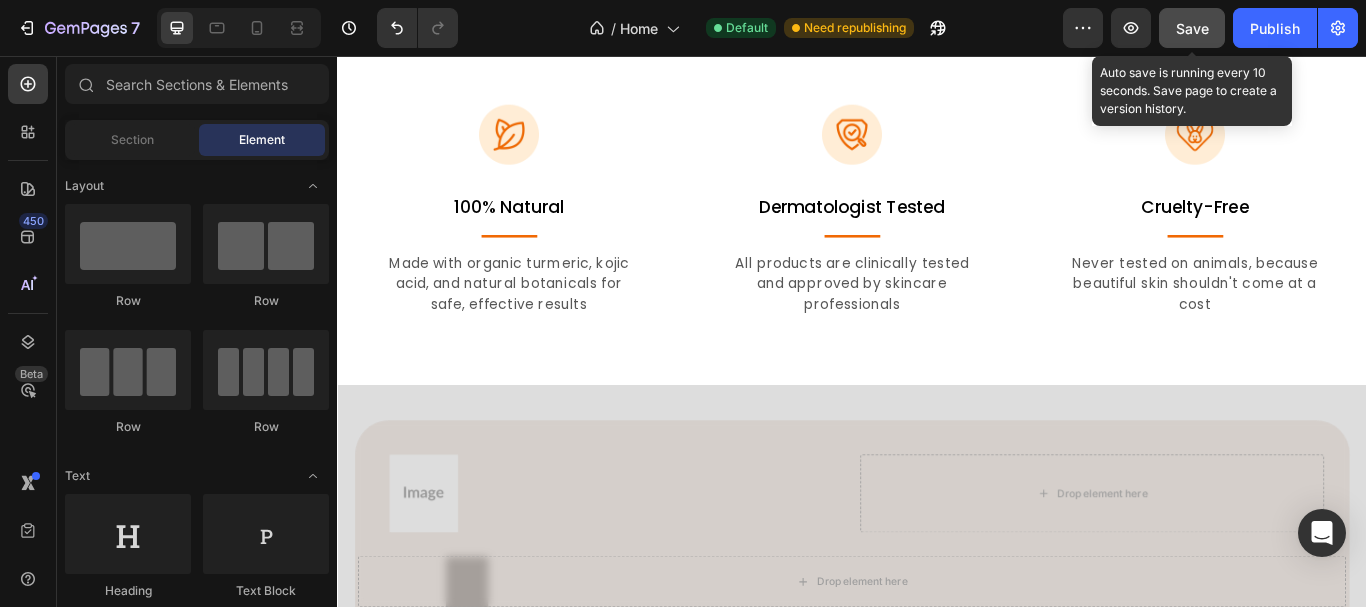 click on "Save" 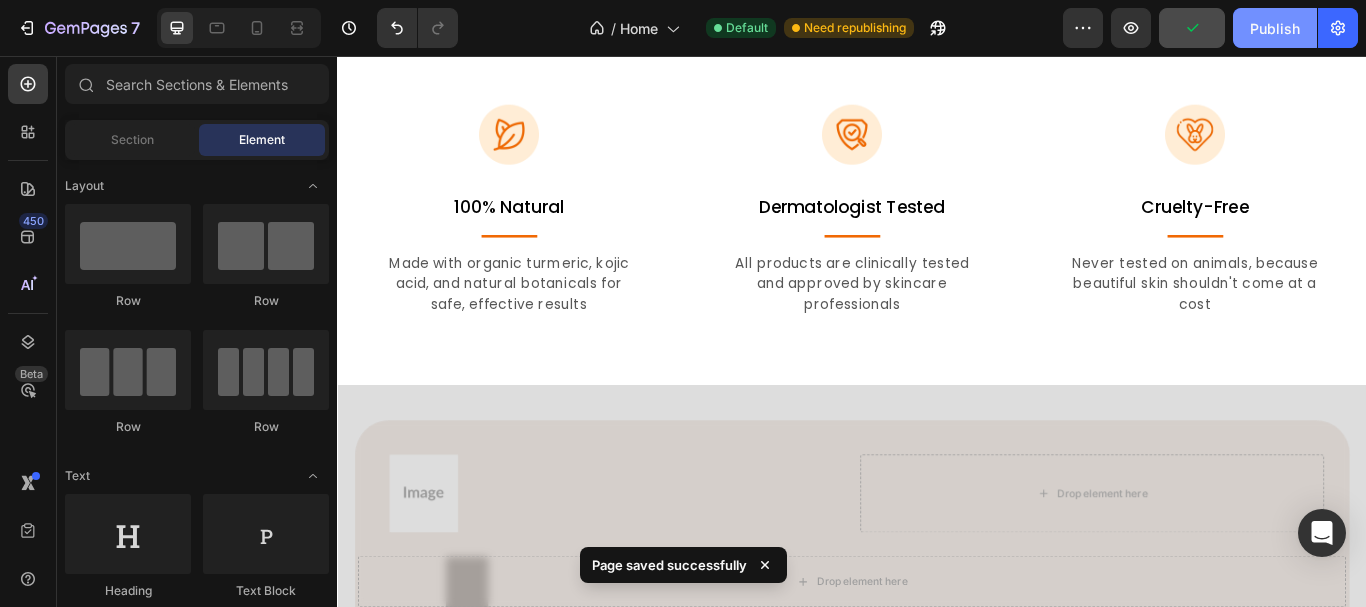 click on "Publish" at bounding box center [1275, 28] 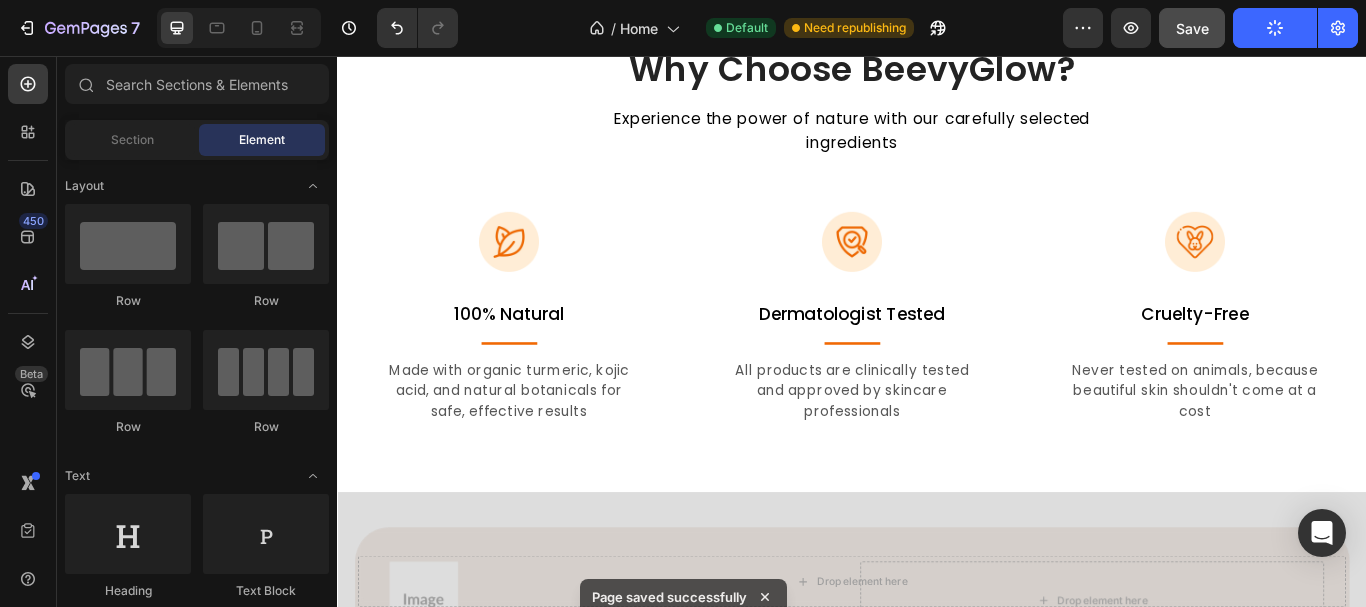 scroll, scrollTop: 2118, scrollLeft: 0, axis: vertical 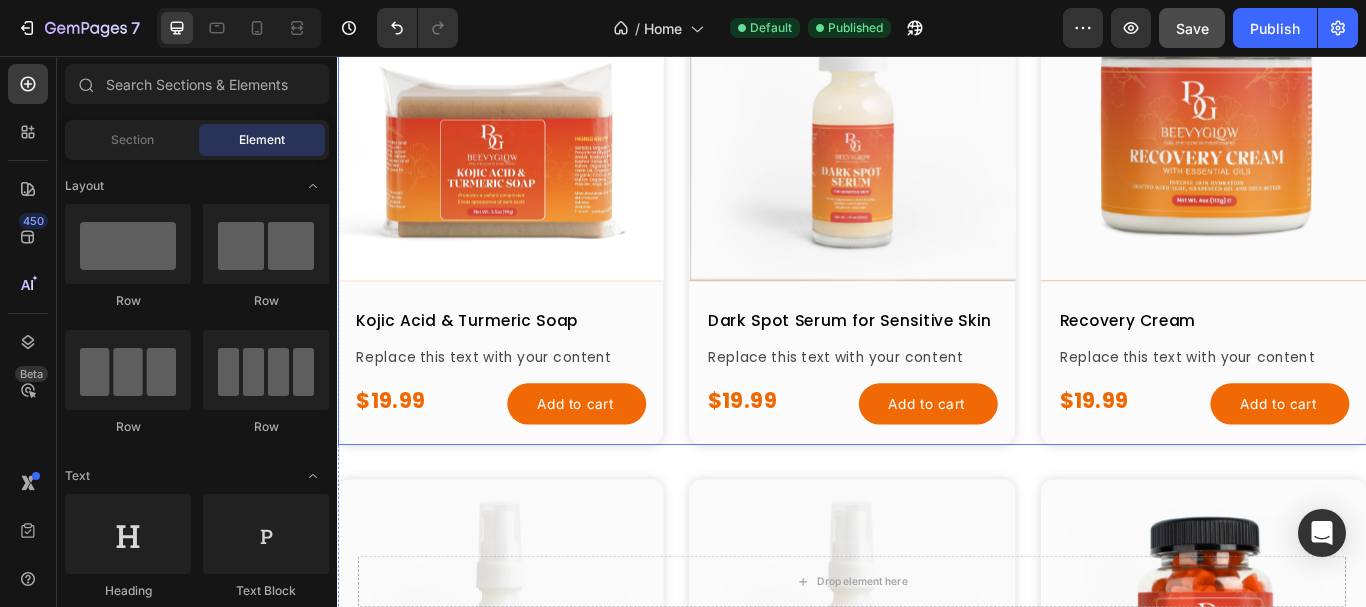 click on "Product Images Kojic Acid & Turmeric Soap Product Title Replace this text with your content Text Block $19.99 Product Price Product Price Add to cart Add to Cart Row Product Row Product Images Dark Spot Serum for Sensitive Skin Product Title Replace this text with your content Text Block $19.99 Product Price Product Price Add to cart Add to Cart Row Product Row Product Images Recovery Cream Product Title Replace this text with your content Text Block $19.99 Product Price Product Price Add to cart Add to Cart Row Product Row Row" at bounding box center [937, 224] 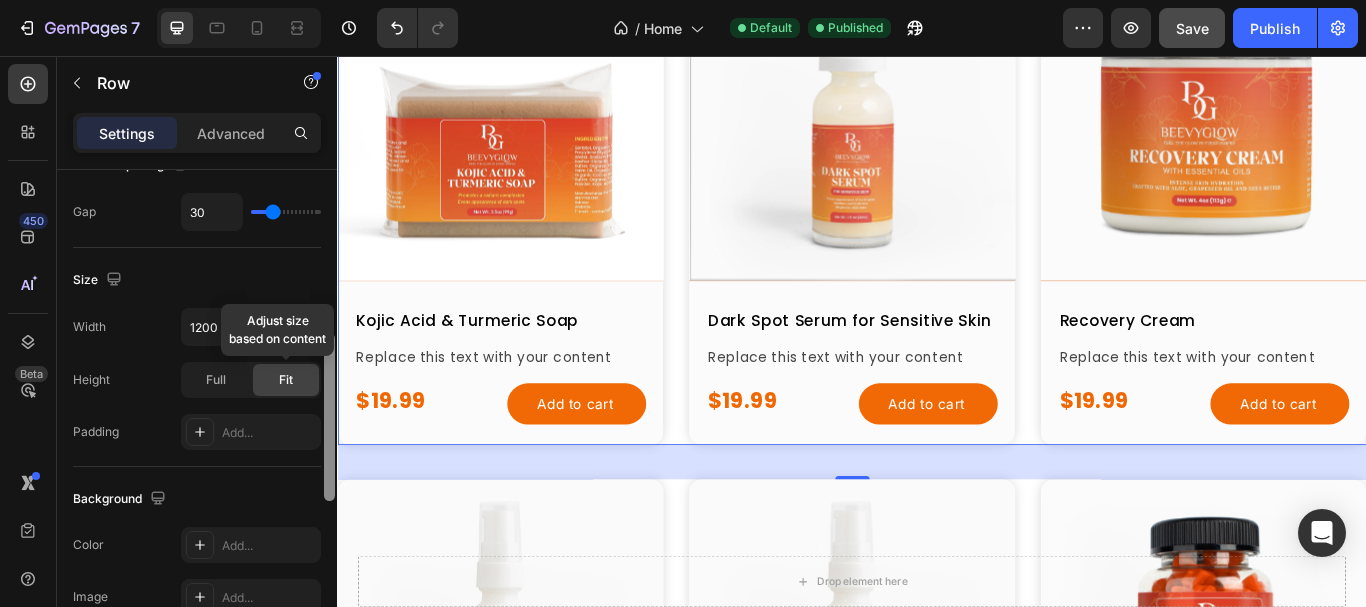 scroll, scrollTop: 471, scrollLeft: 0, axis: vertical 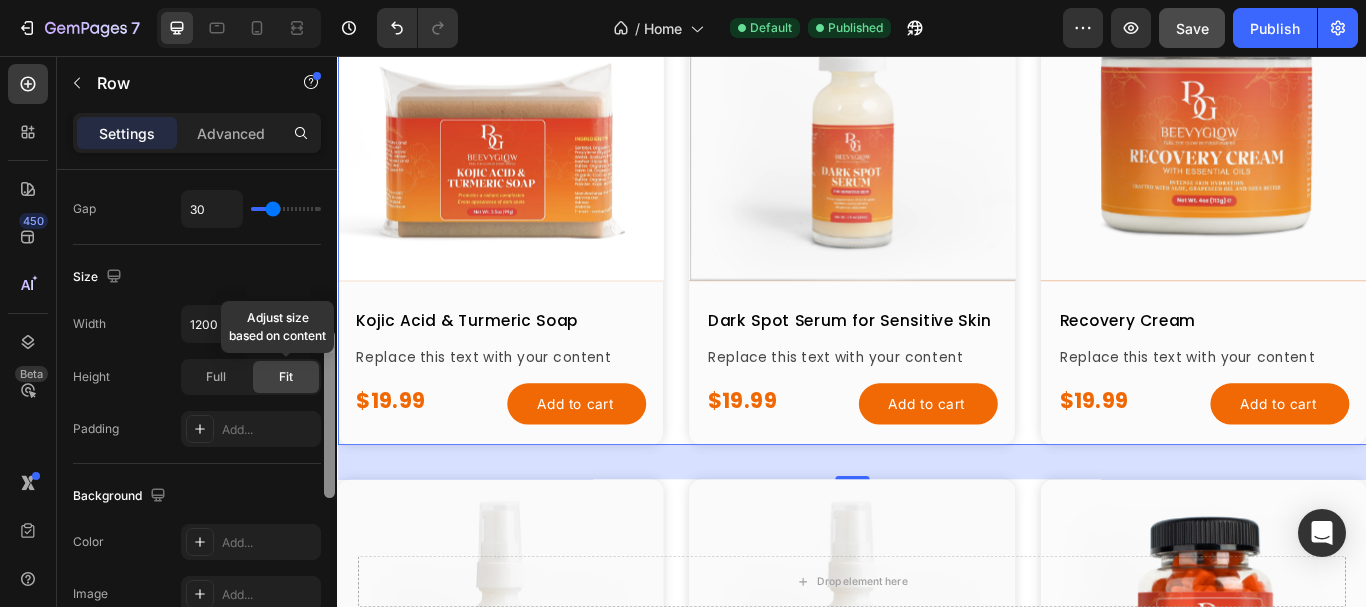 drag, startPoint x: 332, startPoint y: 226, endPoint x: 306, endPoint y: 387, distance: 163.08586 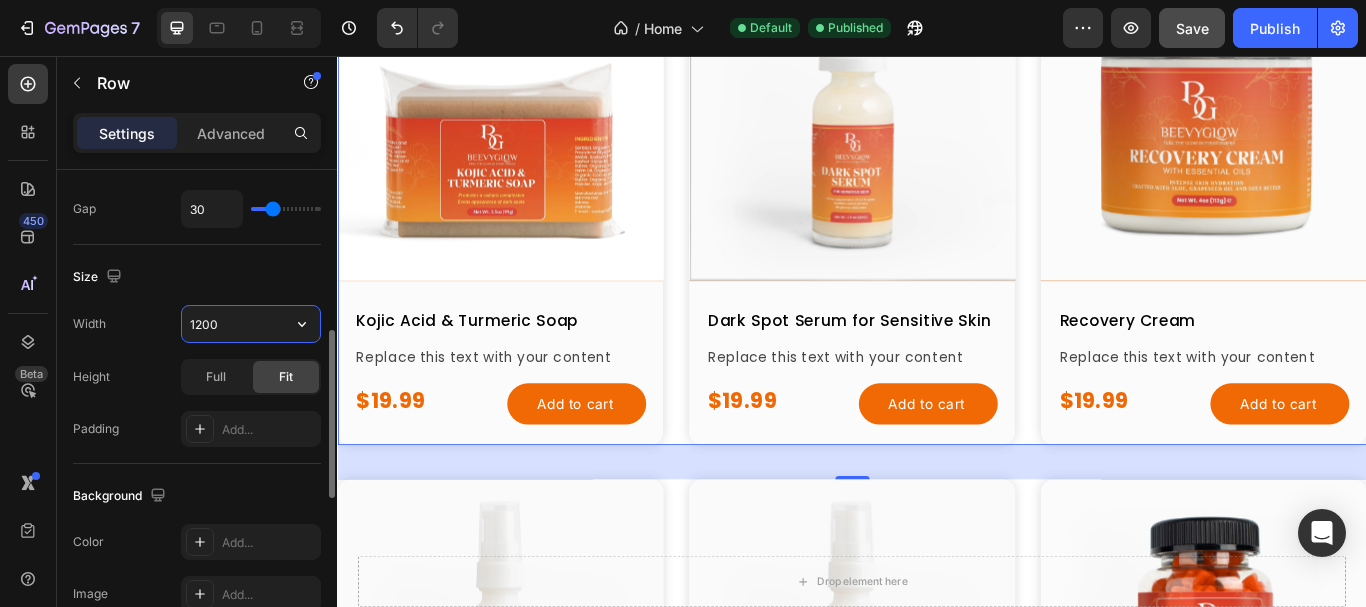 click on "1200" at bounding box center [251, 324] 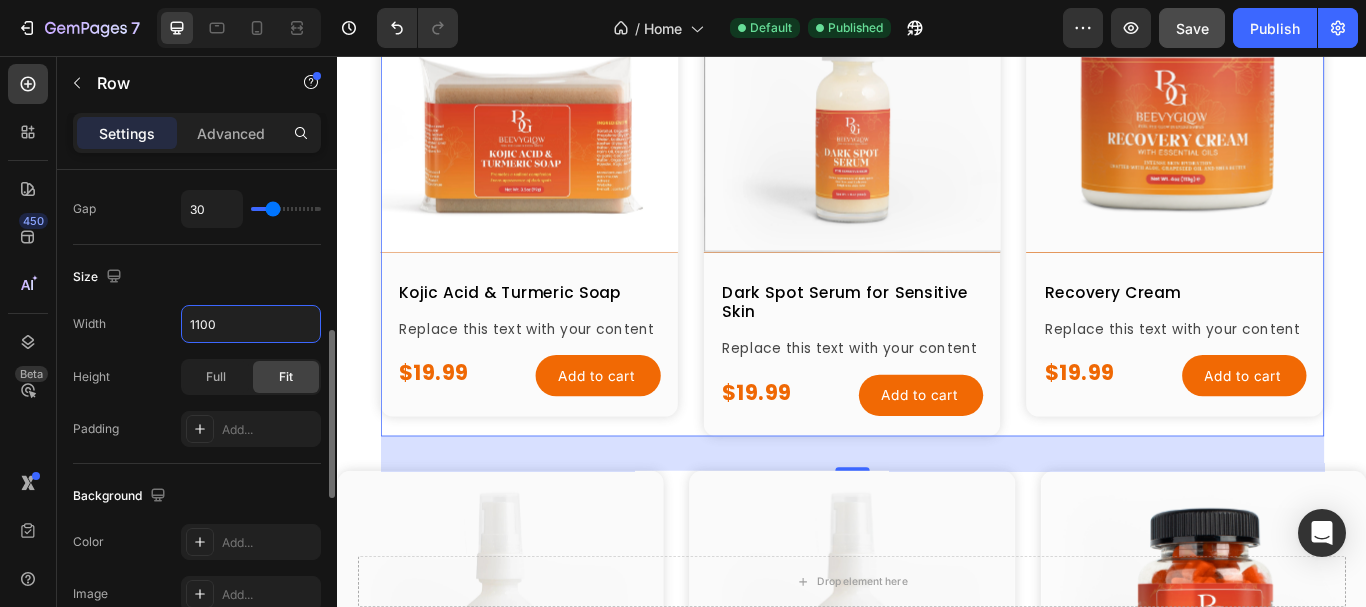 type on "1100" 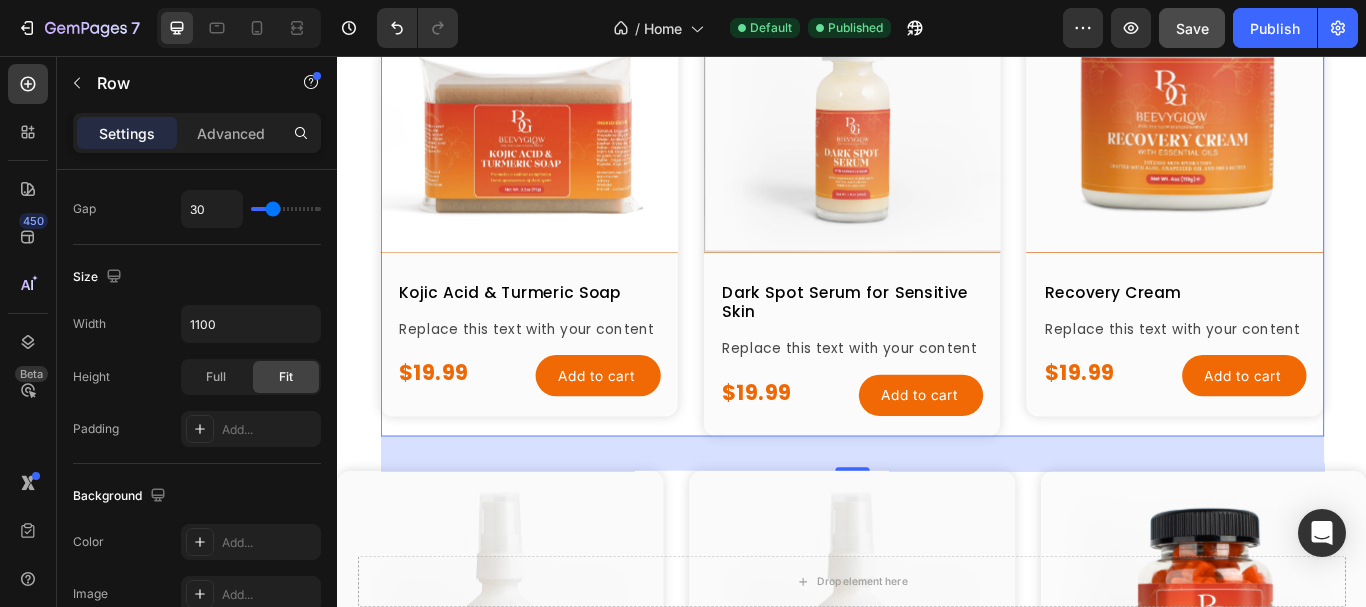 click on "7  Version history  /  Home Default Published Preview  Save   Publish" 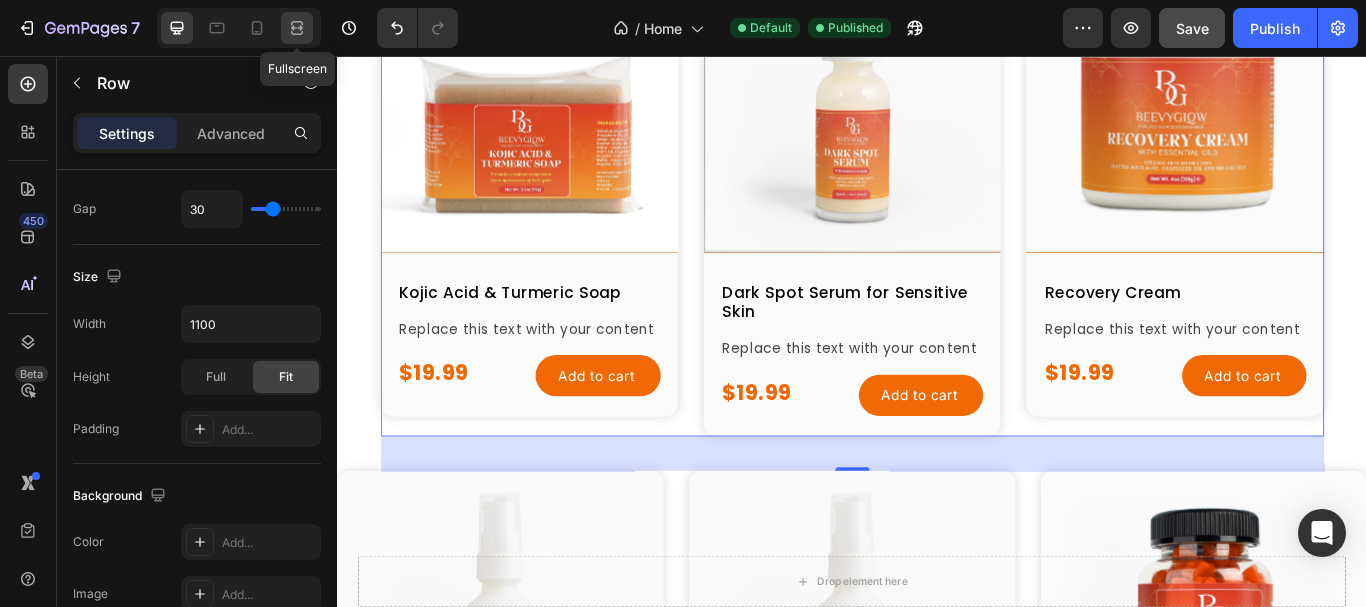 click 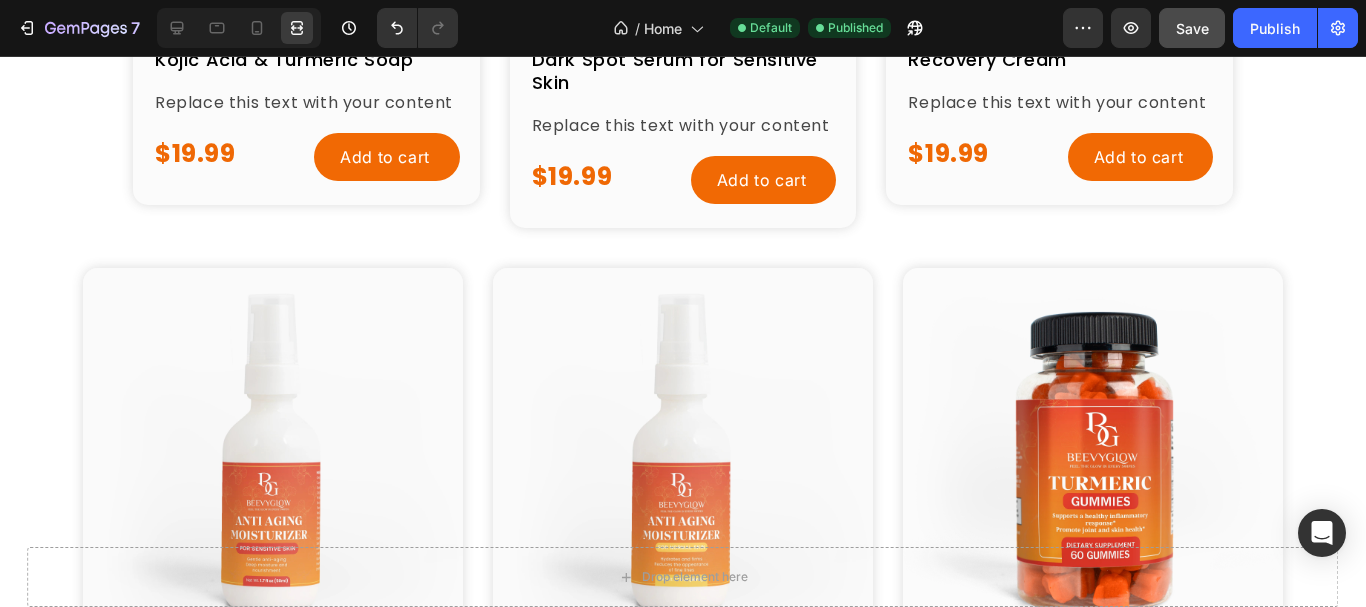 scroll, scrollTop: 725, scrollLeft: 0, axis: vertical 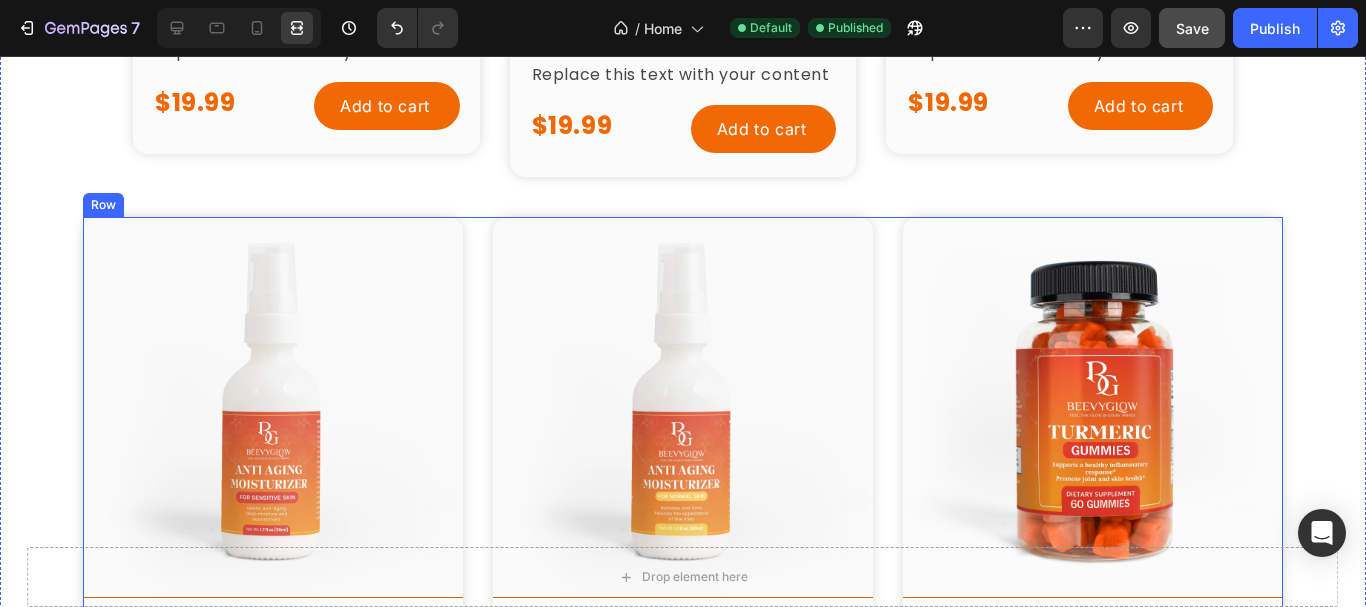 click on "Product Images Anti Aging Moisturizer for Sensitive Skin Product Title Replace this text with your content Text Block $19.99 Product Price Product Price Add to cart Add to Cart Row Product Row Product Images Anti Aging Moisturizer for Normal Skin Product Title Replace this text with your content Text Block $19.99 Product Price Product Price Add to cart Add to Cart Row Product Row Product Images Turmeric Gummies Product Title Replace this text with your content Text Block $29.99 Product Price Product Price Add to cart Add to Cart Row Product Row Row" at bounding box center [683, 515] 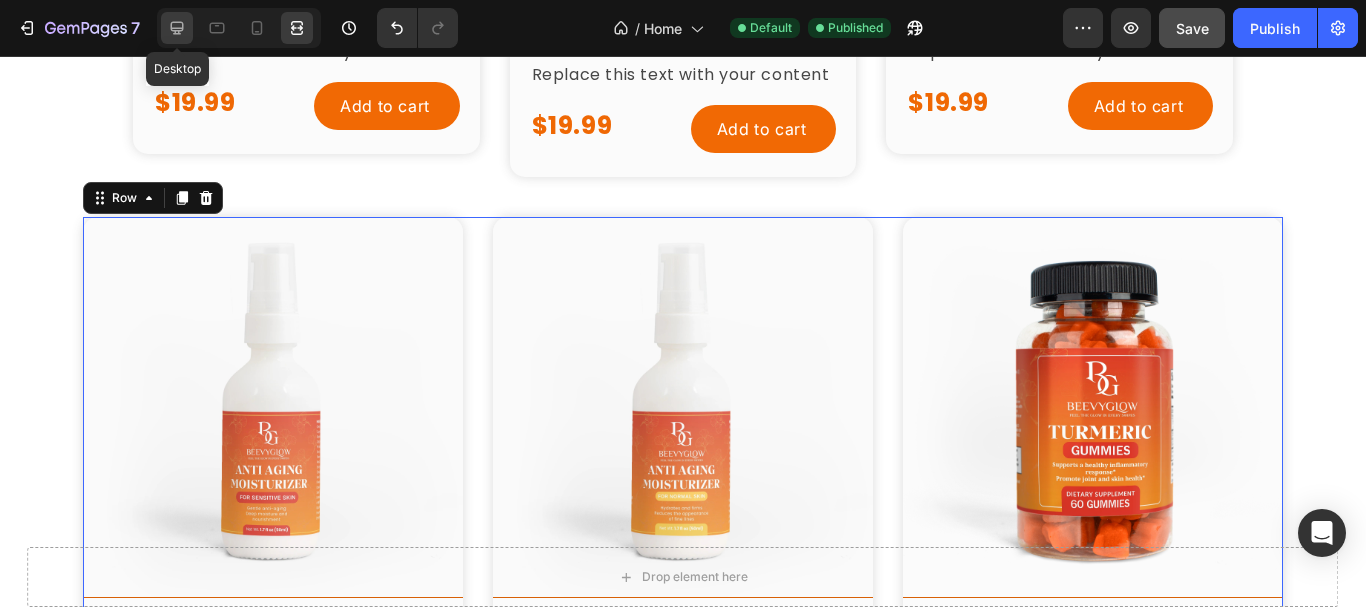 click 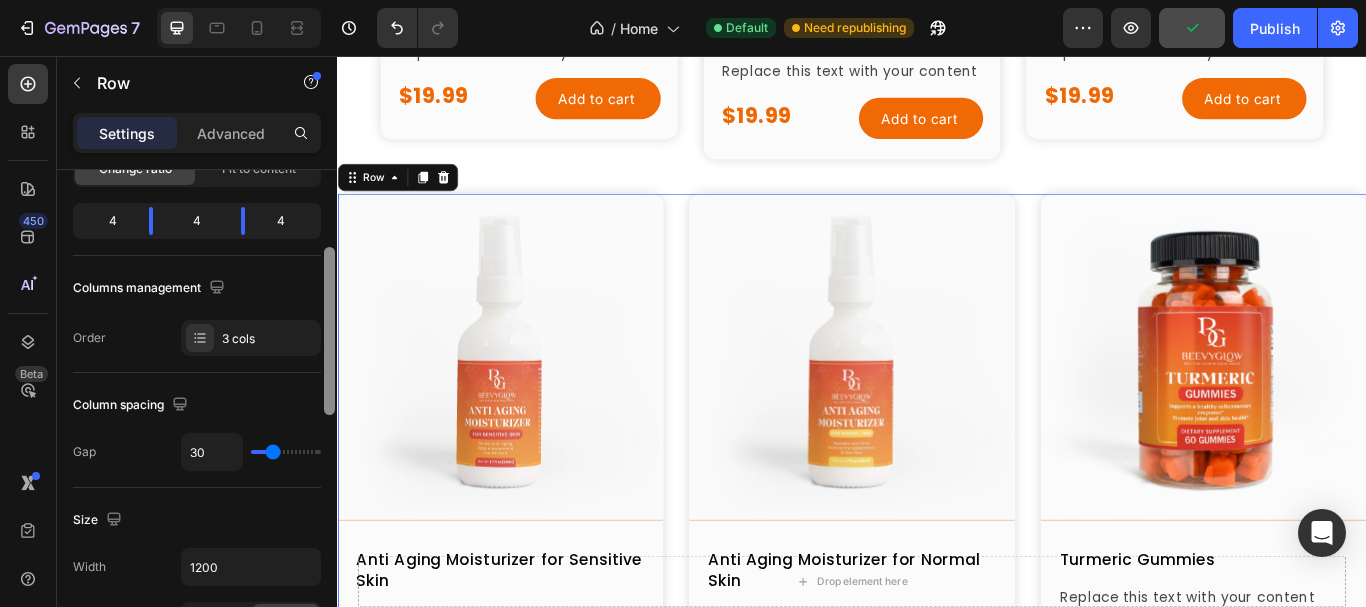 scroll, scrollTop: 287, scrollLeft: 0, axis: vertical 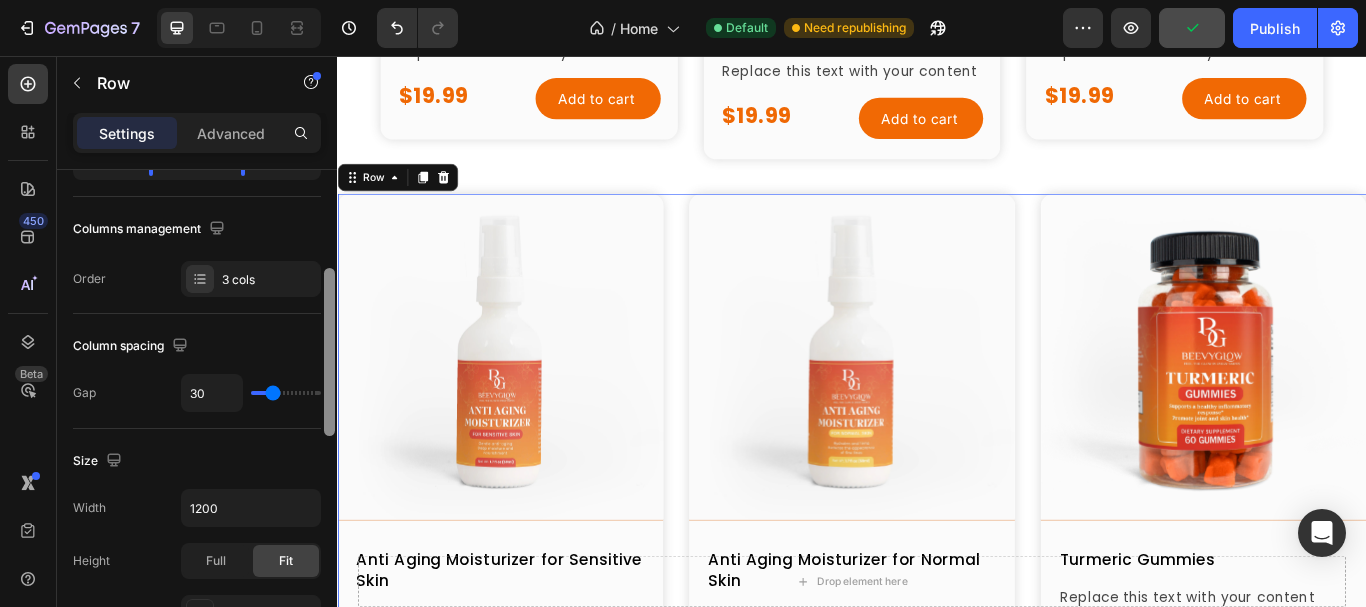 drag, startPoint x: 333, startPoint y: 259, endPoint x: 276, endPoint y: 352, distance: 109.07796 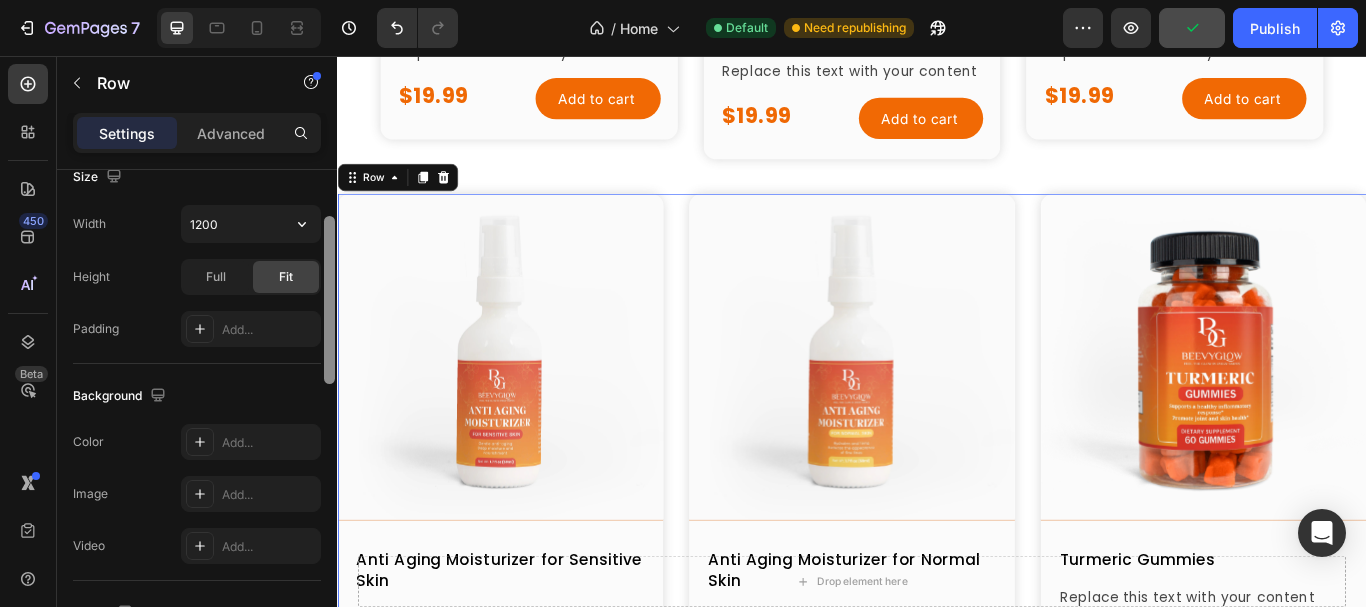 scroll, scrollTop: 583, scrollLeft: 0, axis: vertical 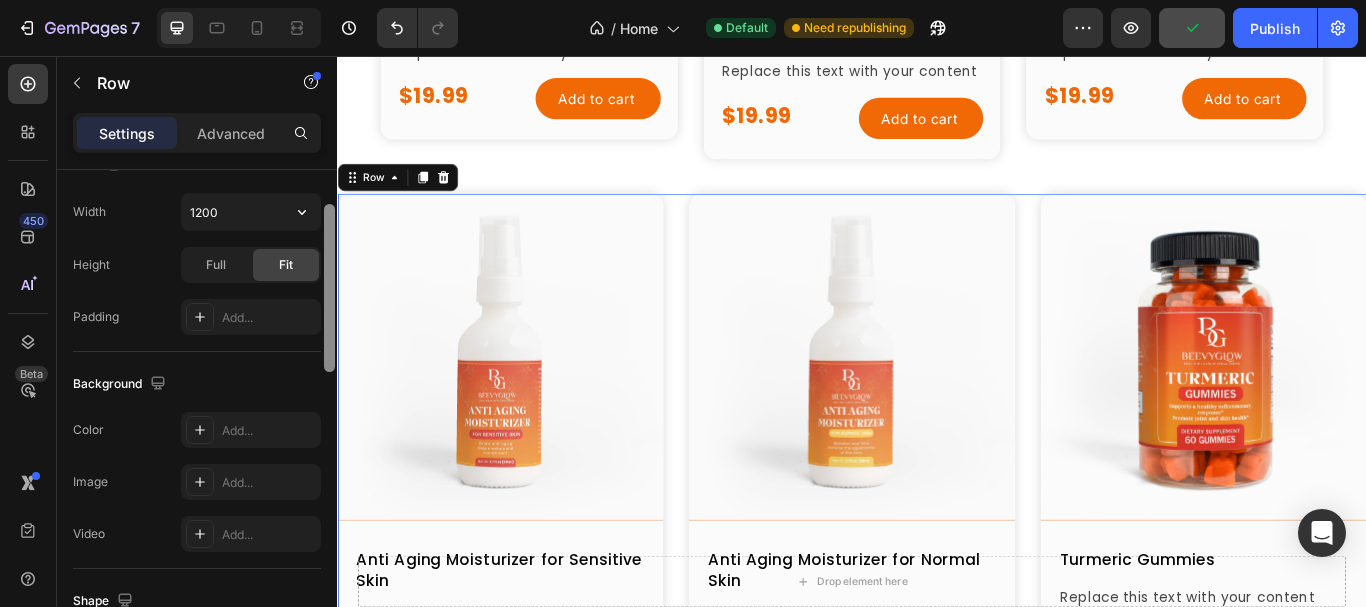 drag, startPoint x: 327, startPoint y: 280, endPoint x: 273, endPoint y: 381, distance: 114.52947 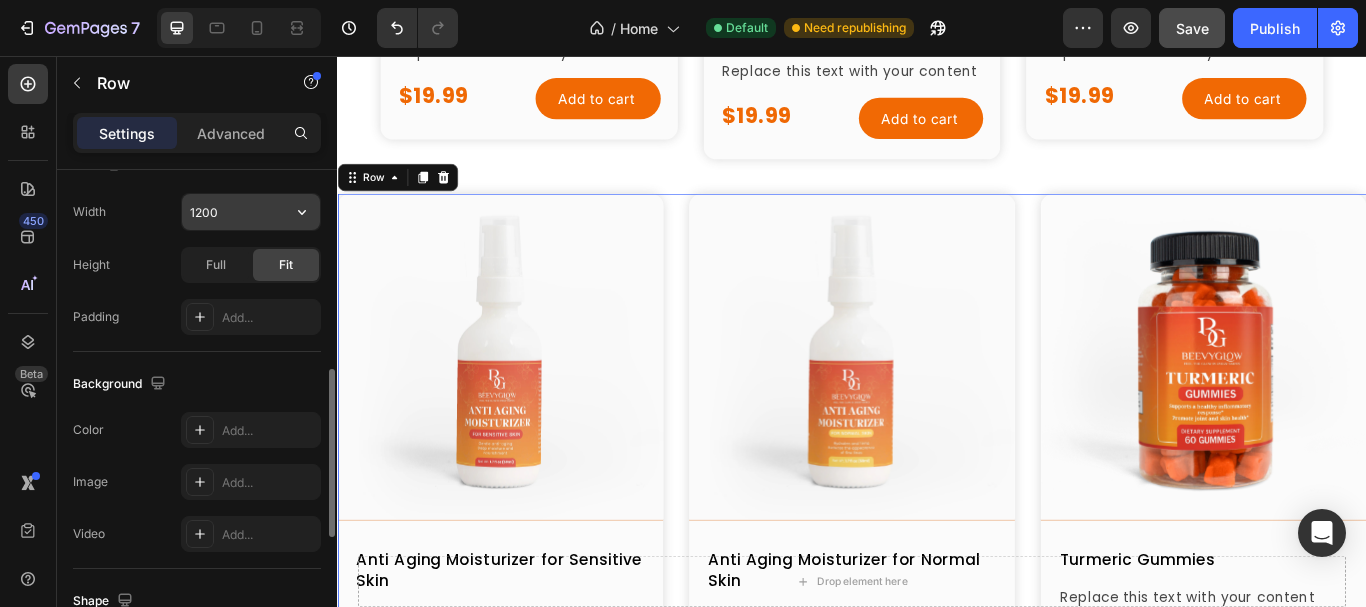 click on "1200" at bounding box center (251, 212) 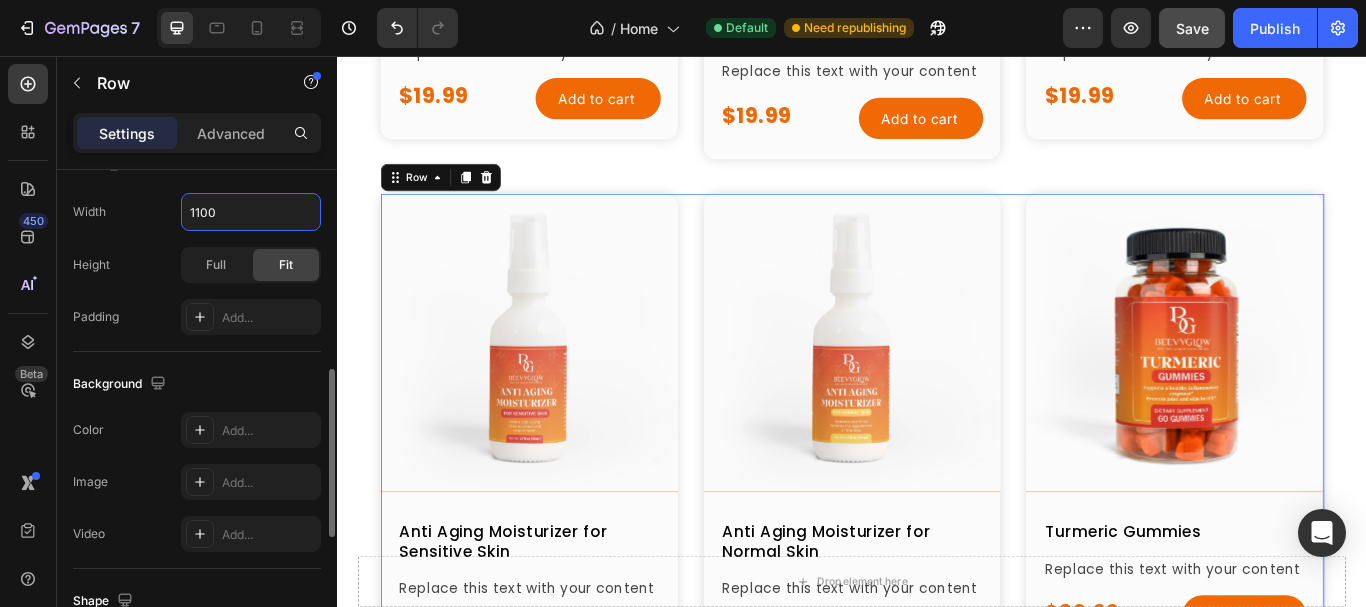 type on "1100" 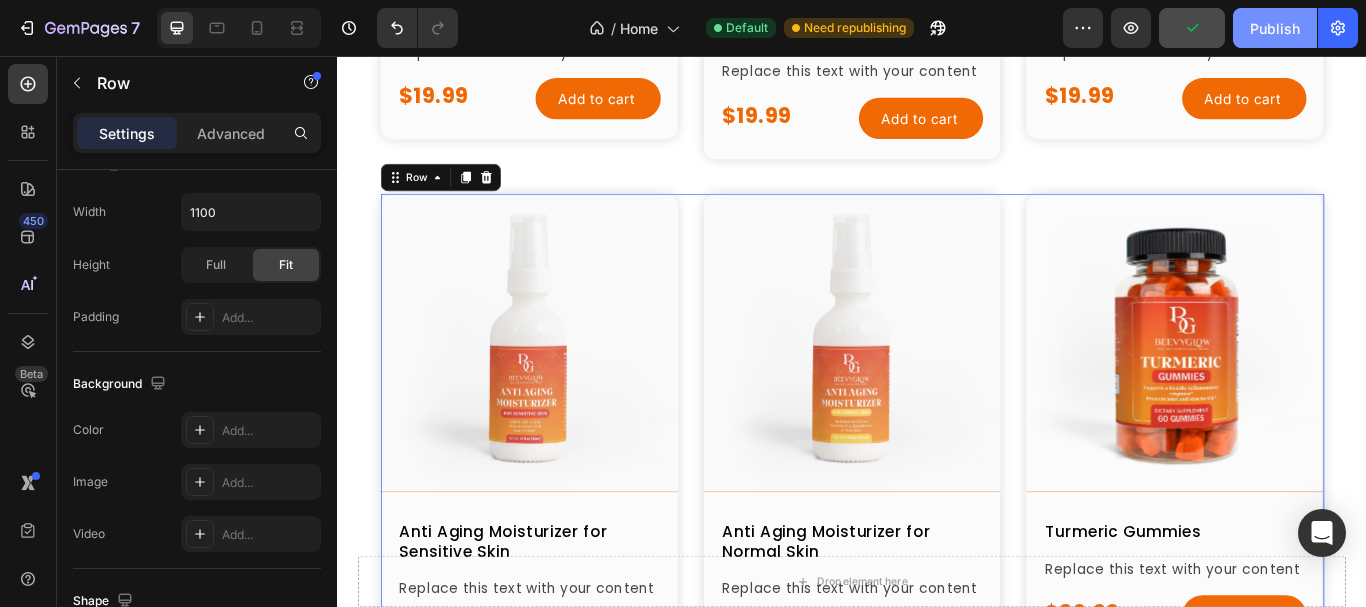 click on "Publish" at bounding box center (1275, 28) 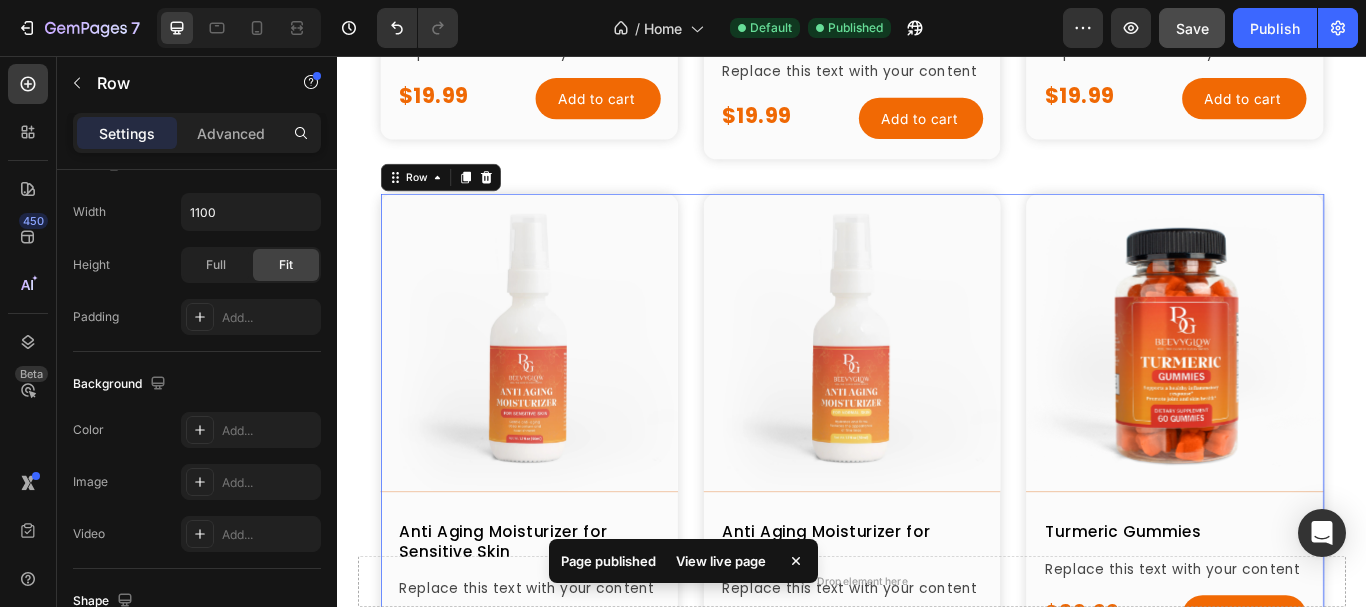 click 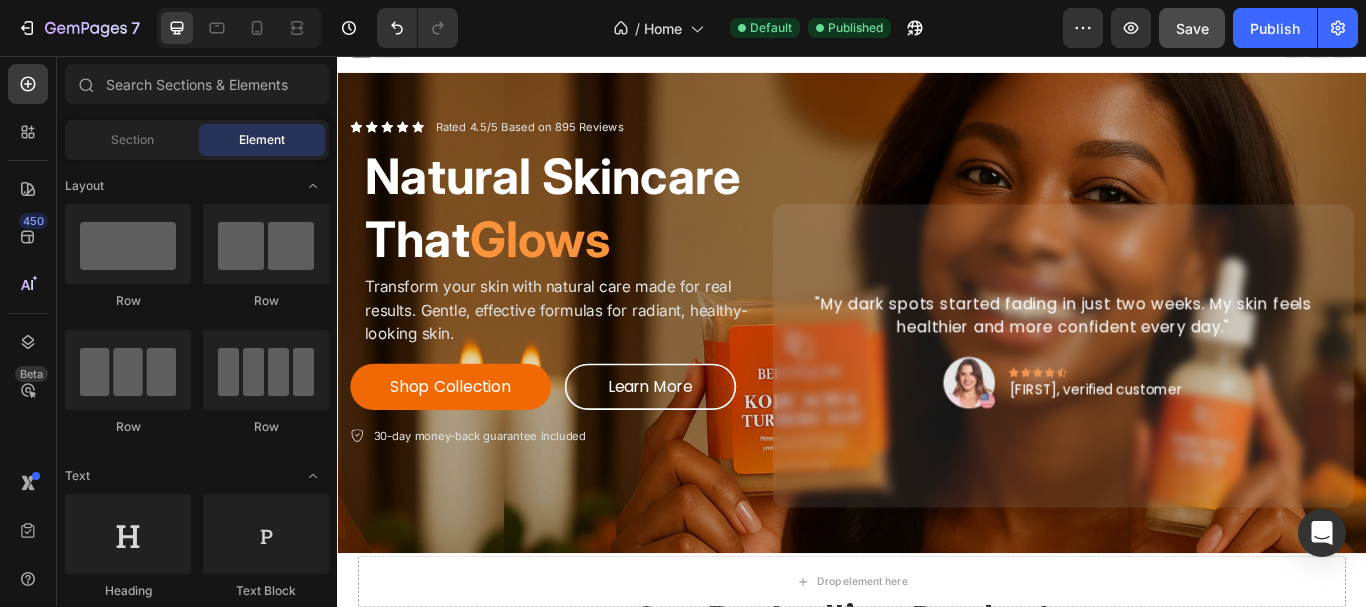 scroll, scrollTop: 0, scrollLeft: 0, axis: both 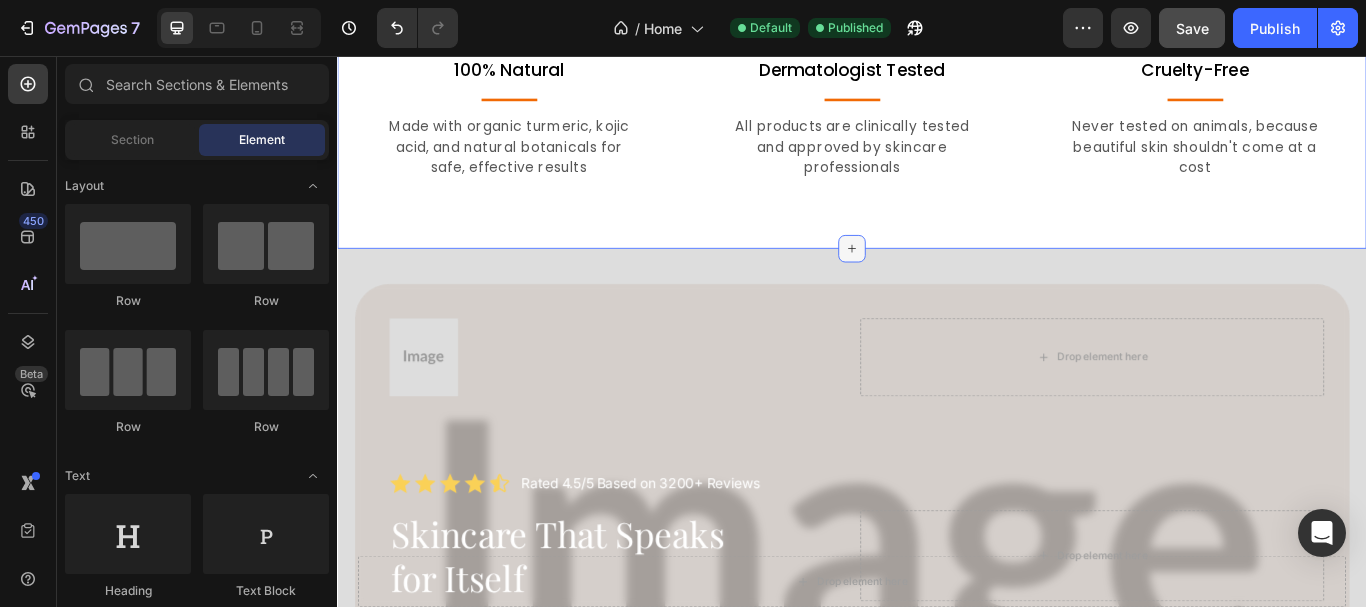 click 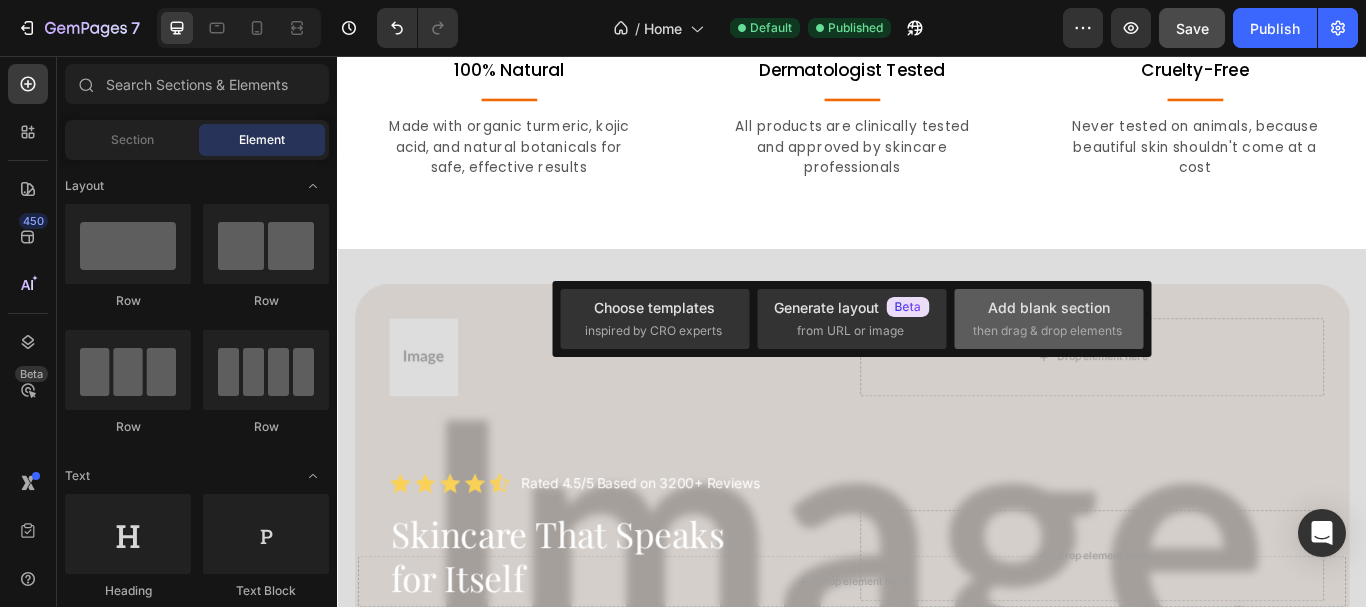 click on "Add blank section" at bounding box center [1049, 307] 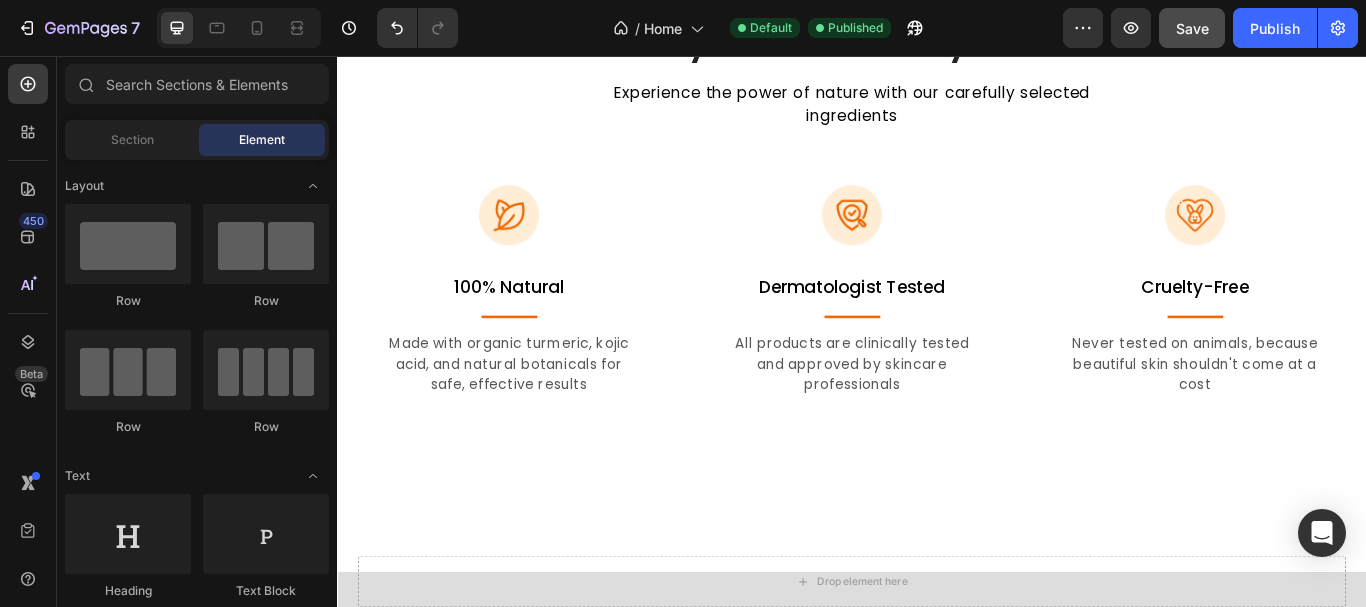 scroll, scrollTop: 1718, scrollLeft: 0, axis: vertical 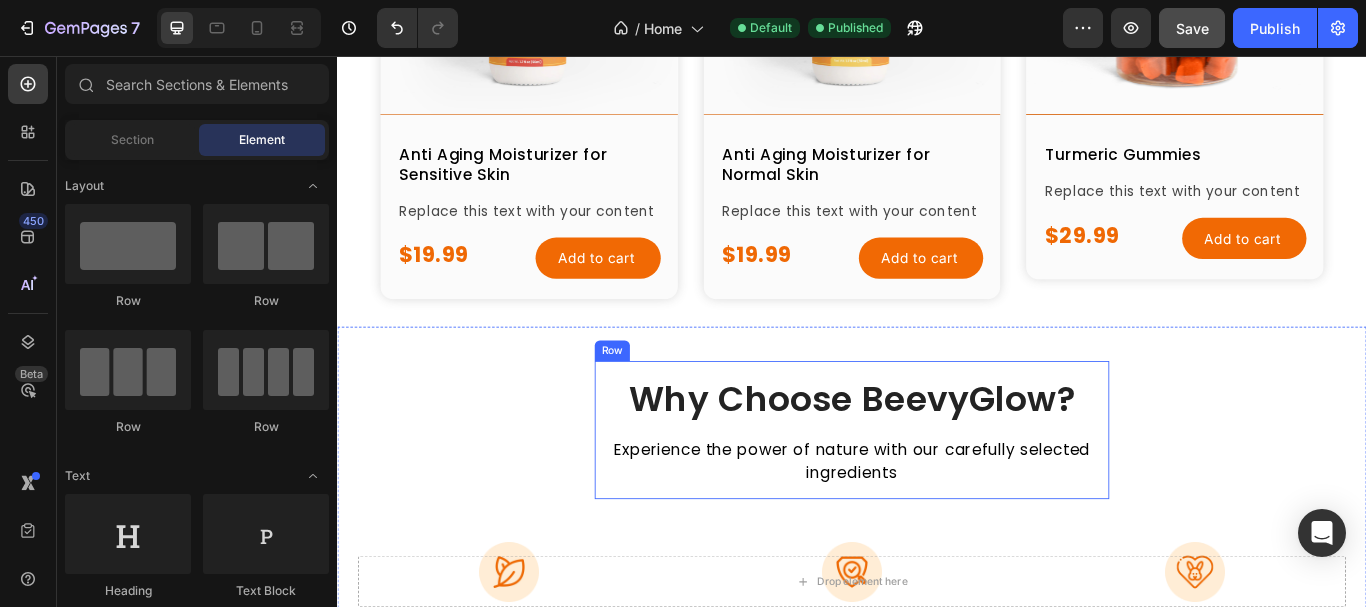 click on "Why Choose BeevyGlow?" at bounding box center [937, 456] 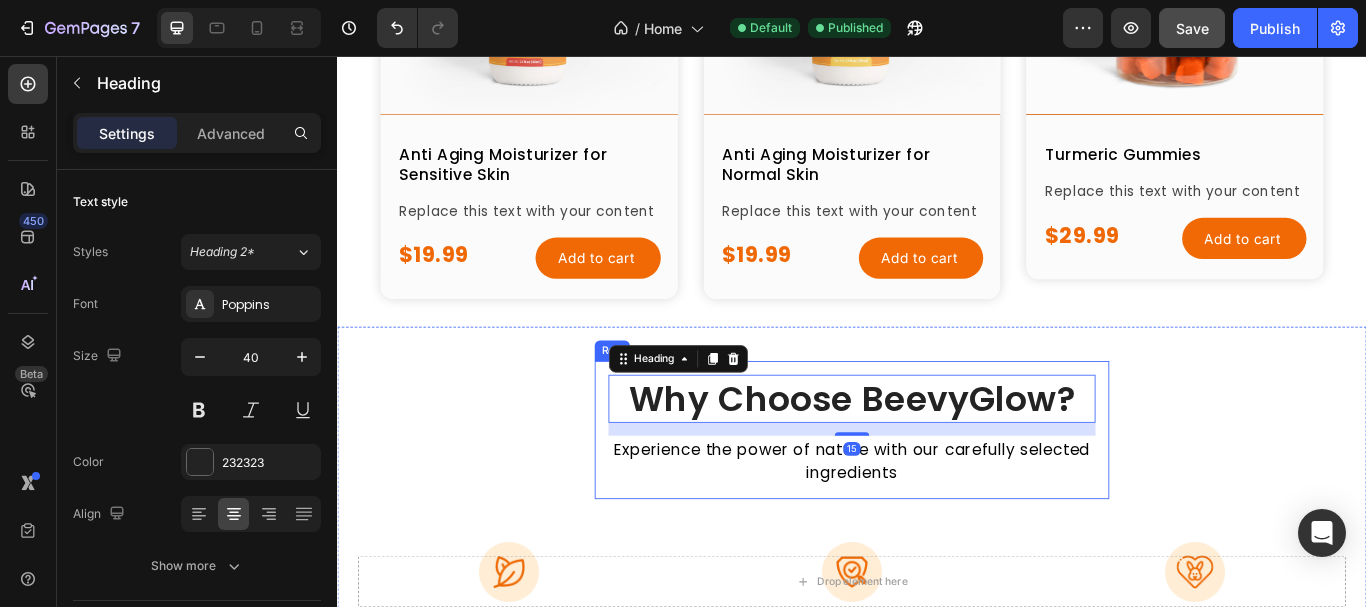 click on "Why Choose BeevyGlow? Heading   15 Experience the power of nature with our carefully selected ingredients Text Block Row" at bounding box center (937, 492) 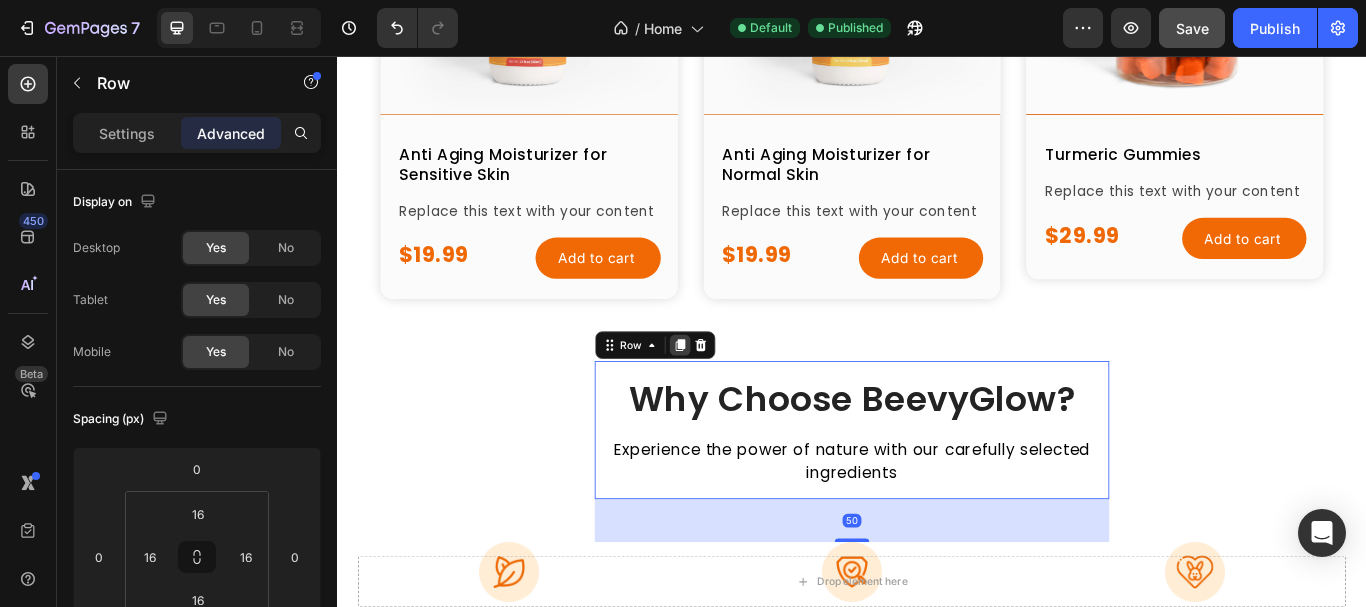 click 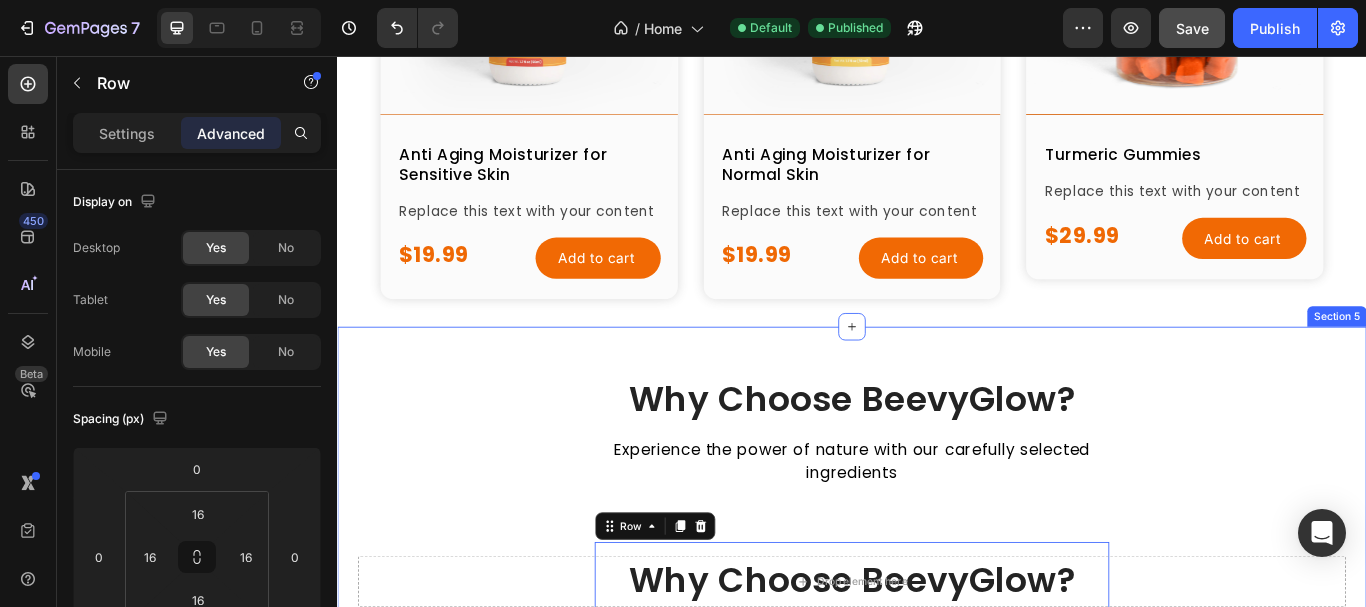scroll, scrollTop: 1726, scrollLeft: 0, axis: vertical 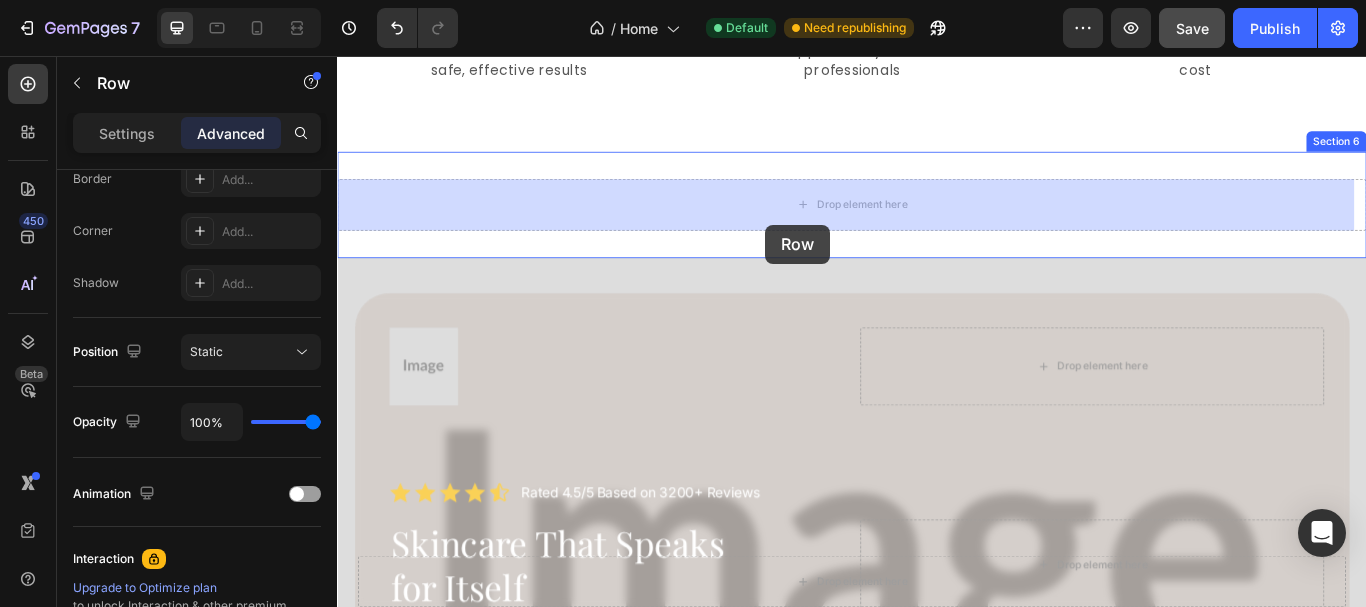 drag, startPoint x: 679, startPoint y: 110, endPoint x: 836, endPoint y: 253, distance: 212.3629 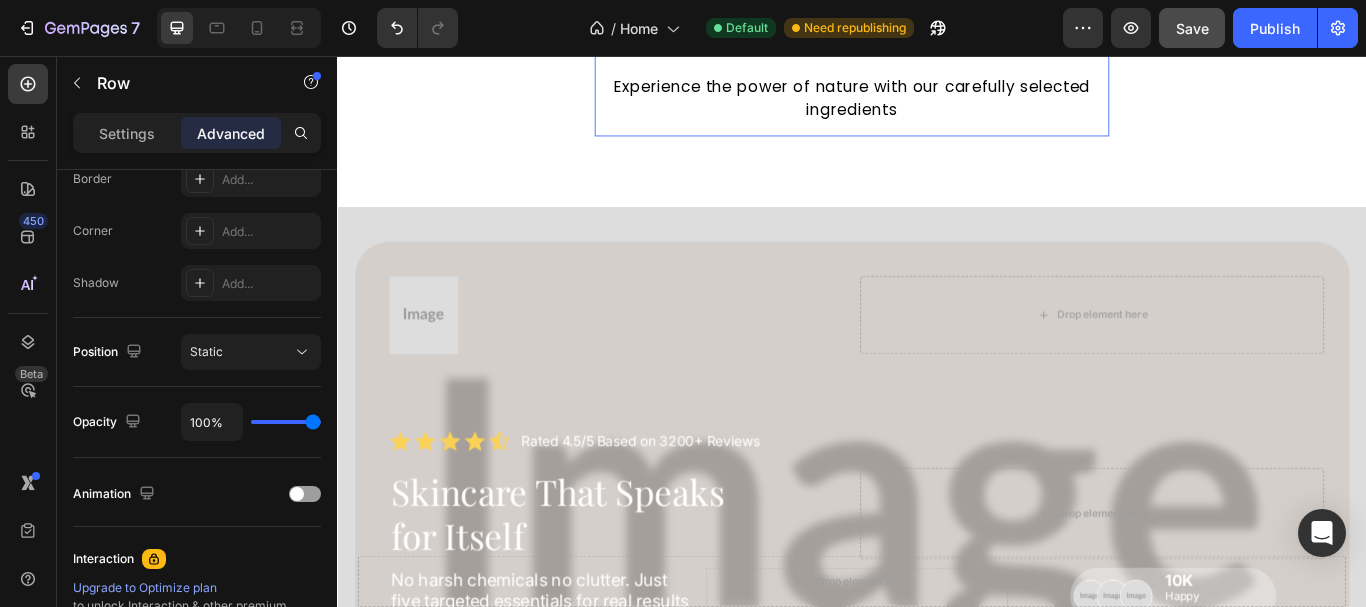 scroll, scrollTop: 2500, scrollLeft: 0, axis: vertical 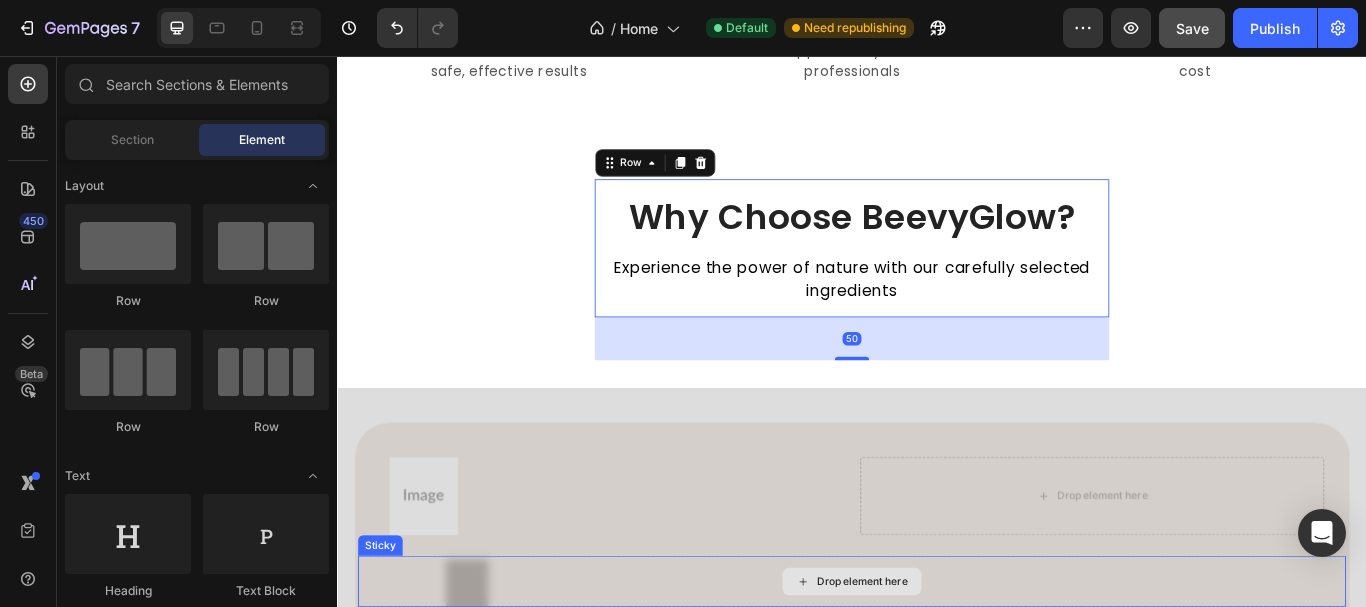 click on "Drop element here" at bounding box center (937, 669) 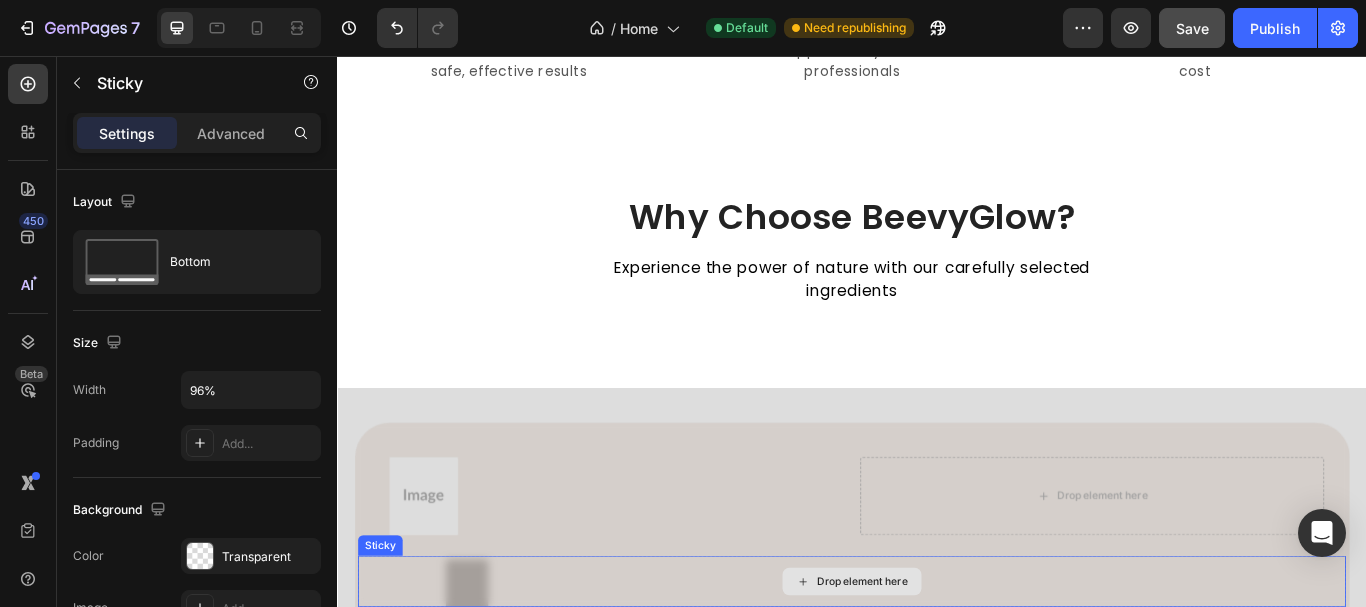 click on "Drop element here" at bounding box center [937, 669] 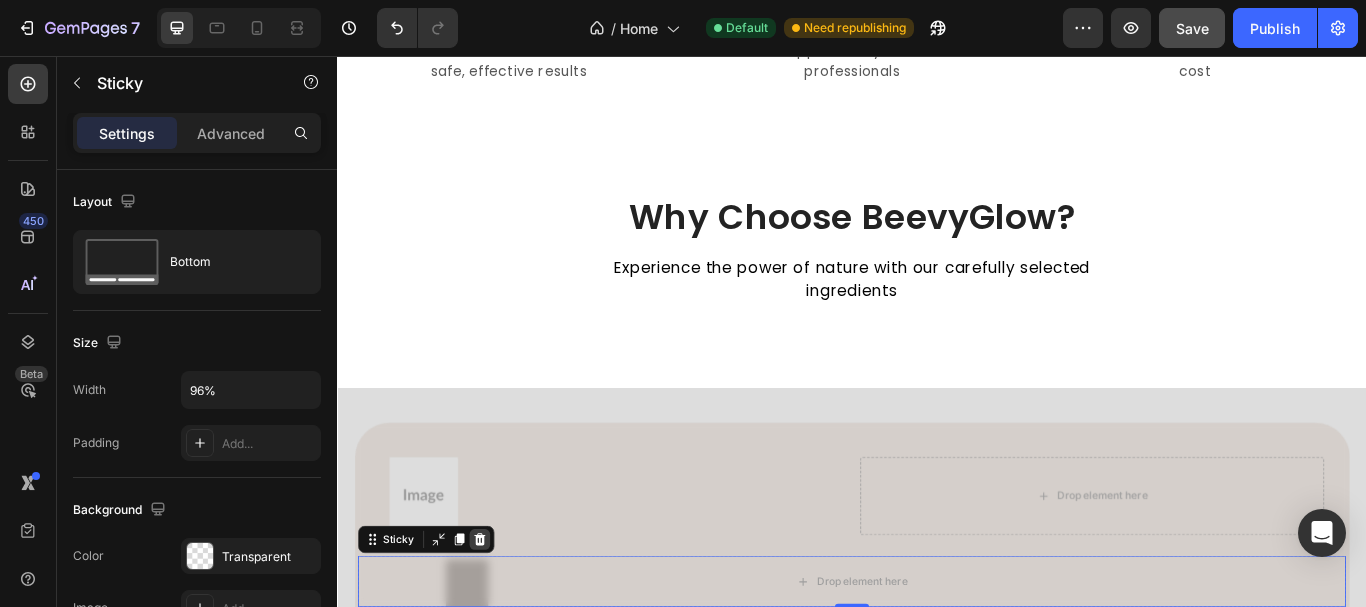 click 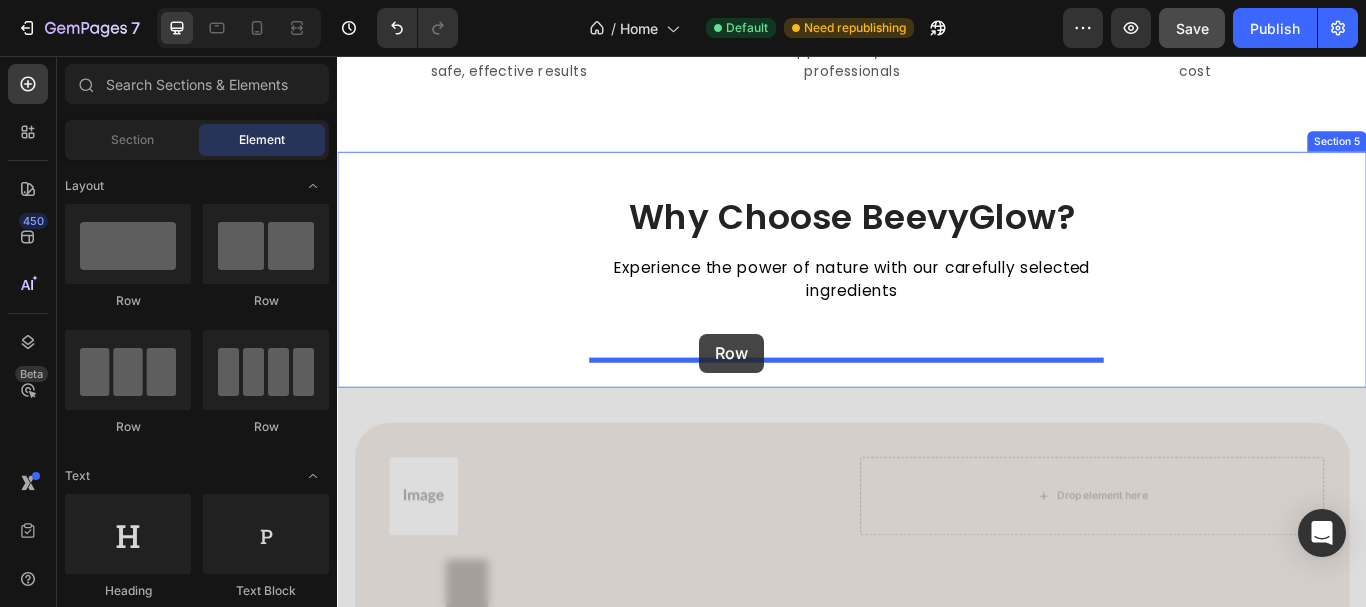 drag, startPoint x: 617, startPoint y: 305, endPoint x: 760, endPoint y: 380, distance: 161.47446 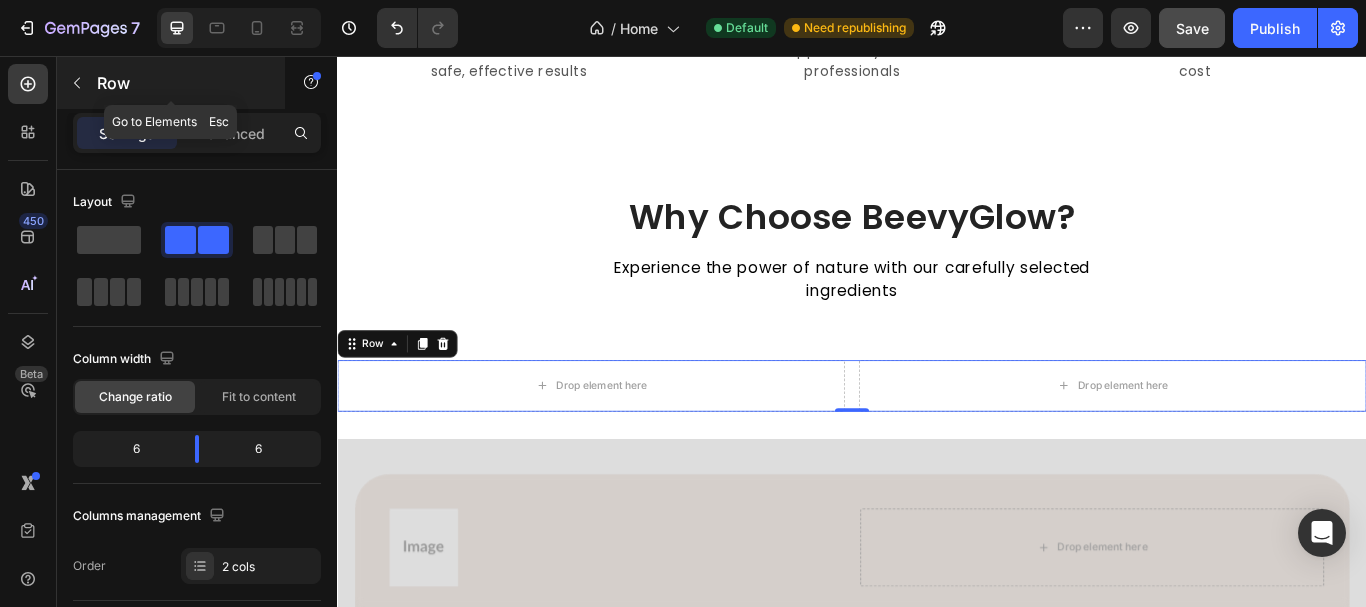 click at bounding box center [77, 83] 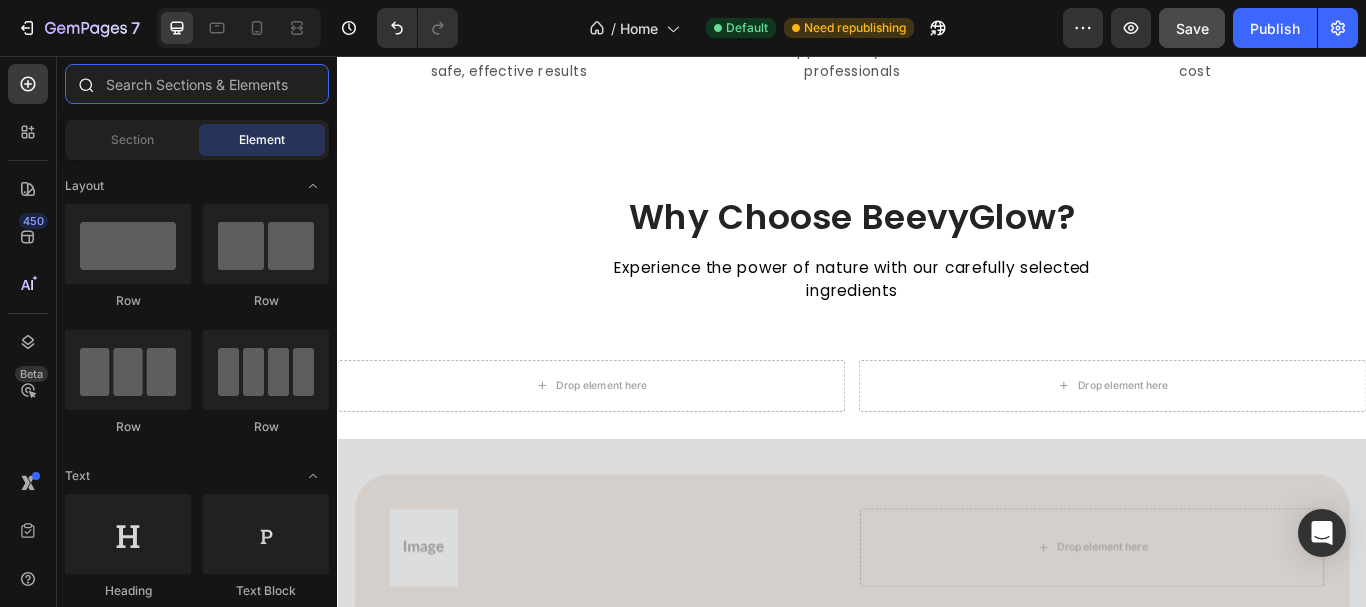 click at bounding box center [197, 84] 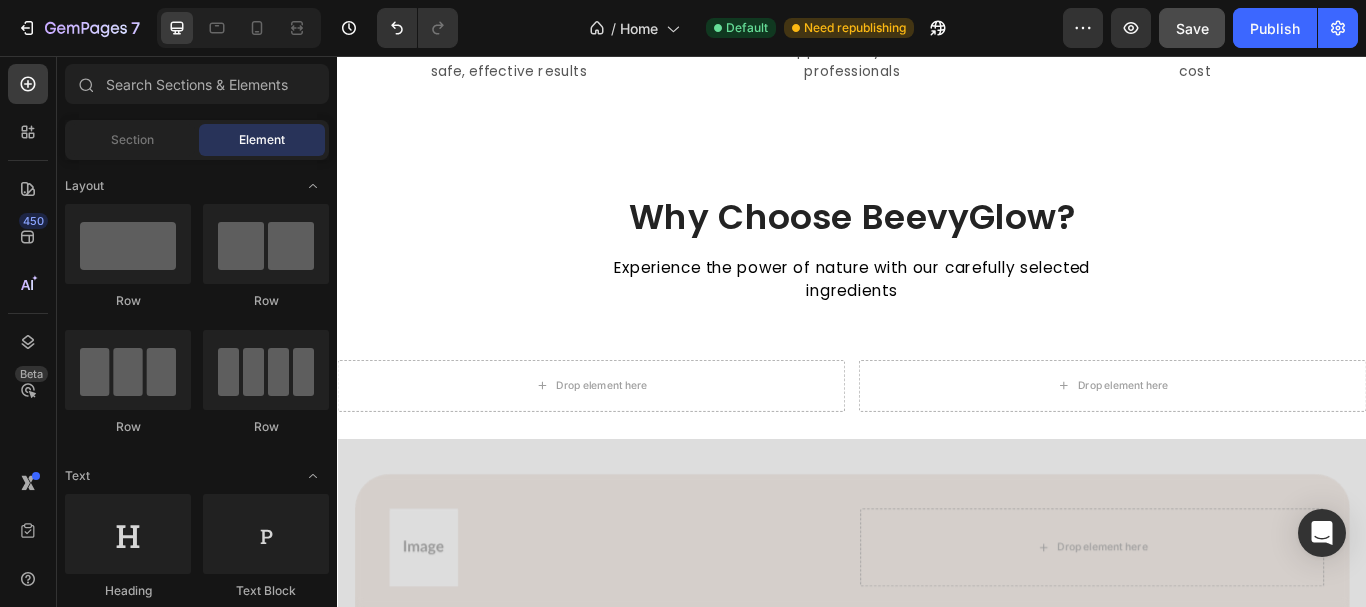 click on "Row
Row
Row
Row" 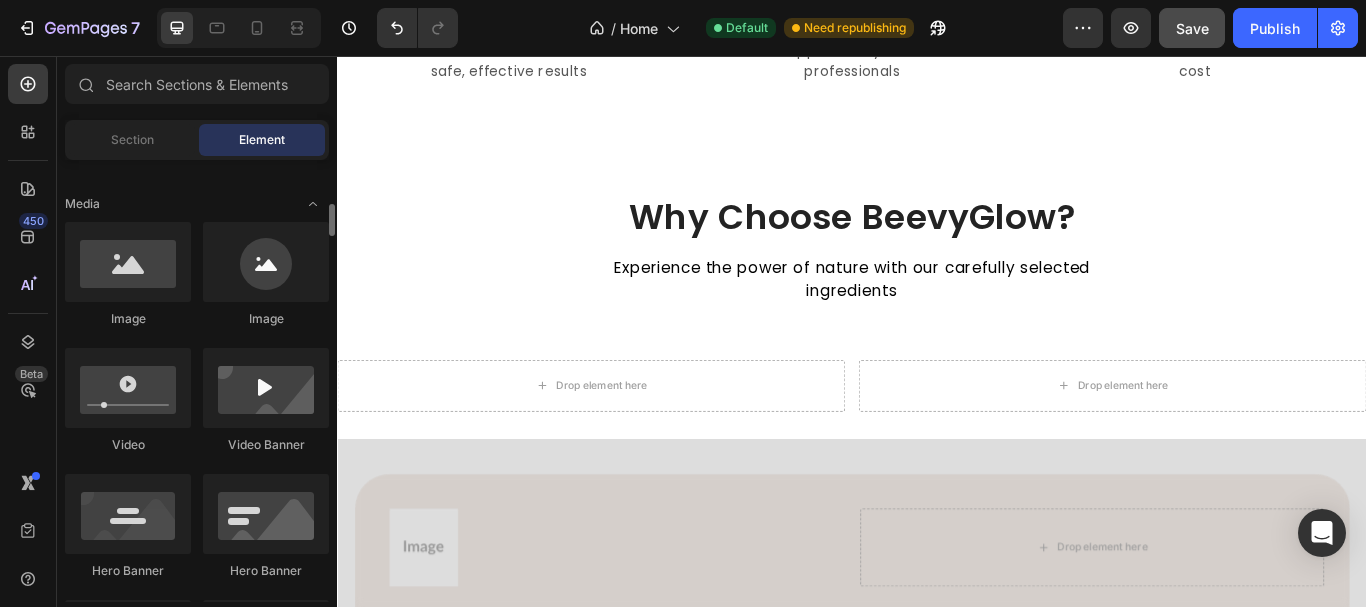 scroll, scrollTop: 630, scrollLeft: 0, axis: vertical 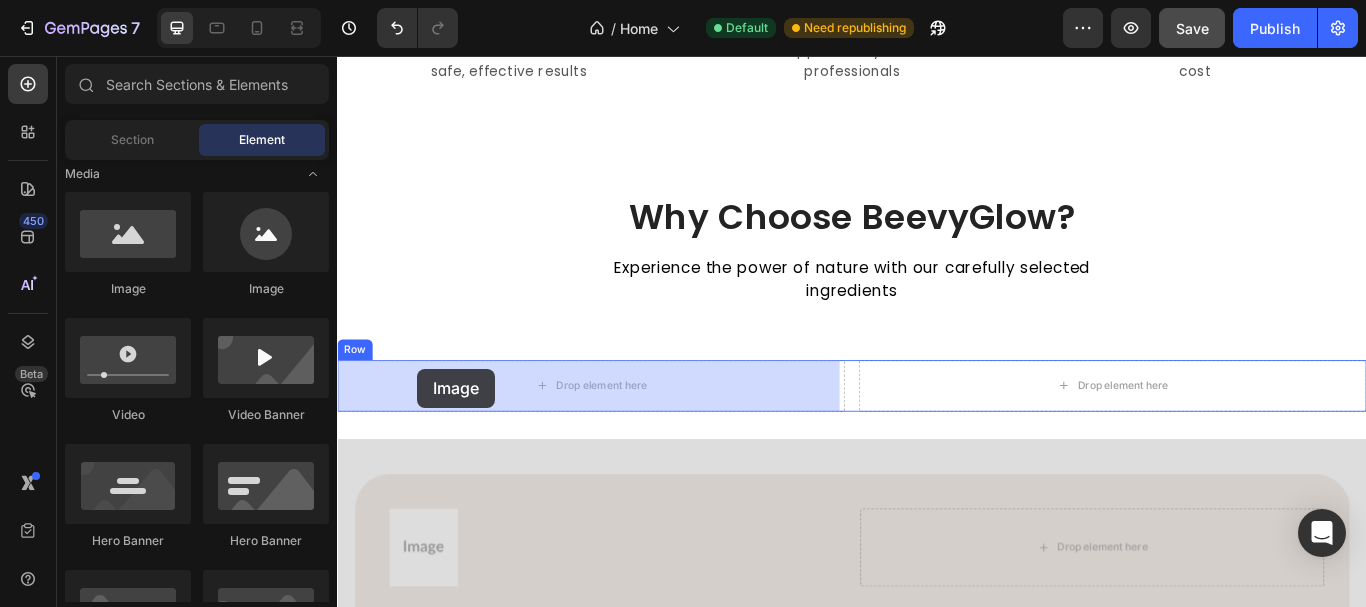 drag, startPoint x: 498, startPoint y: 308, endPoint x: 430, endPoint y: 421, distance: 131.88252 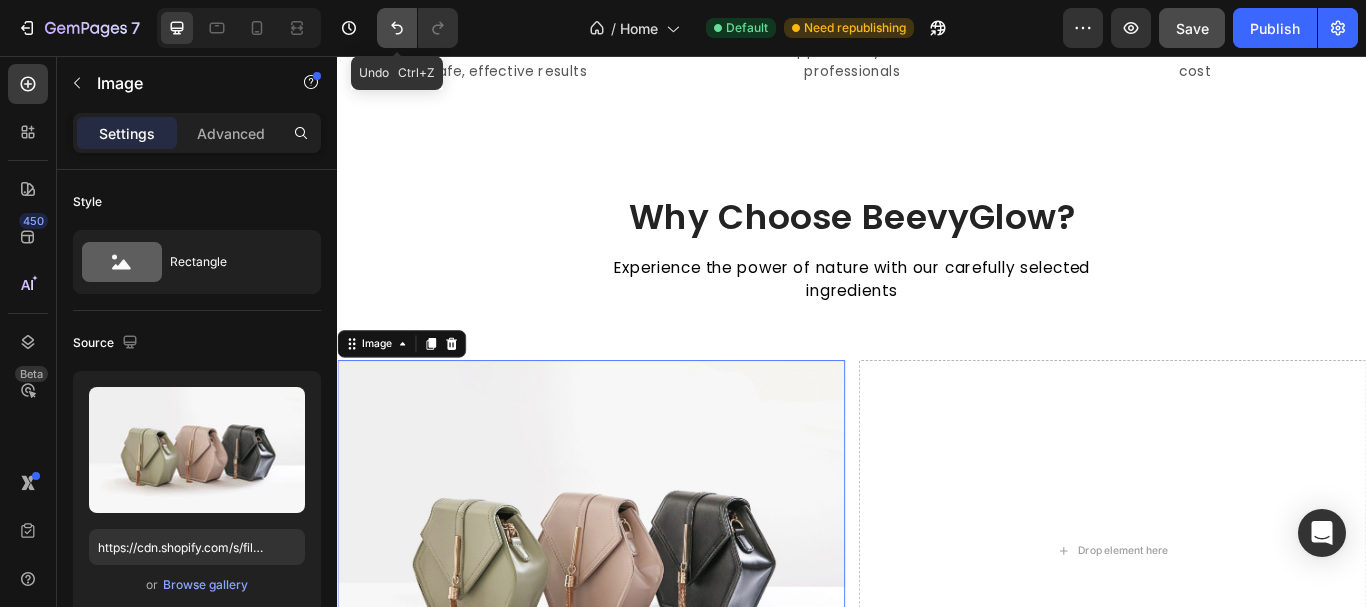 click 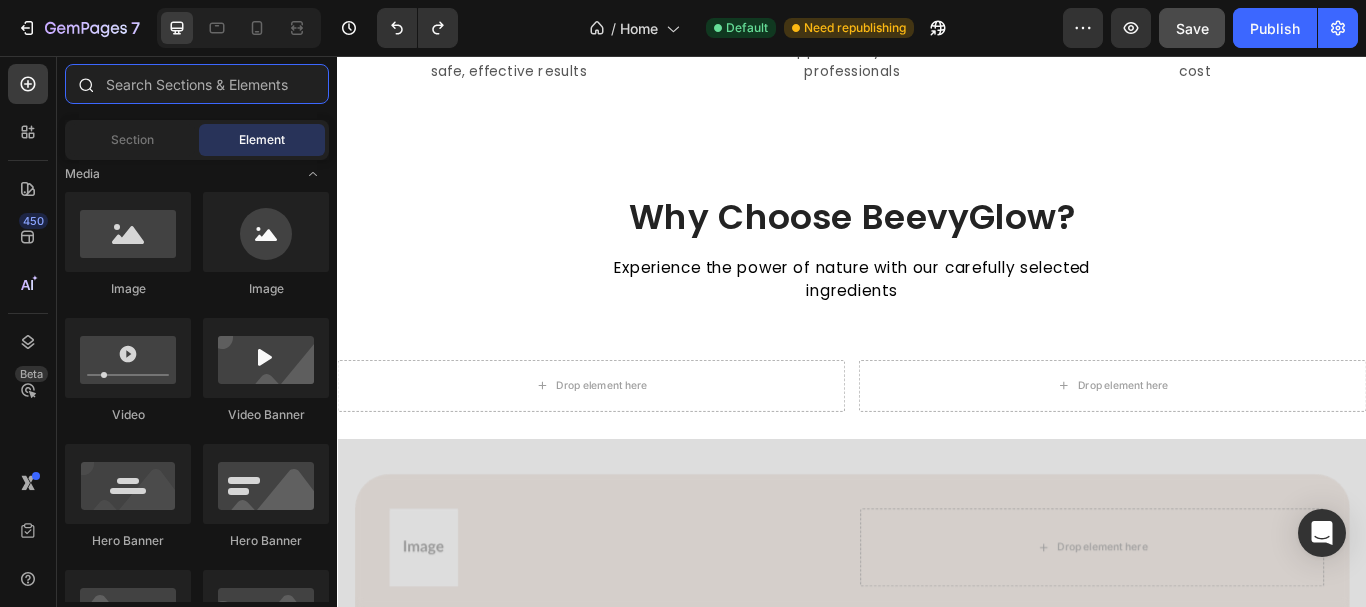click at bounding box center [197, 84] 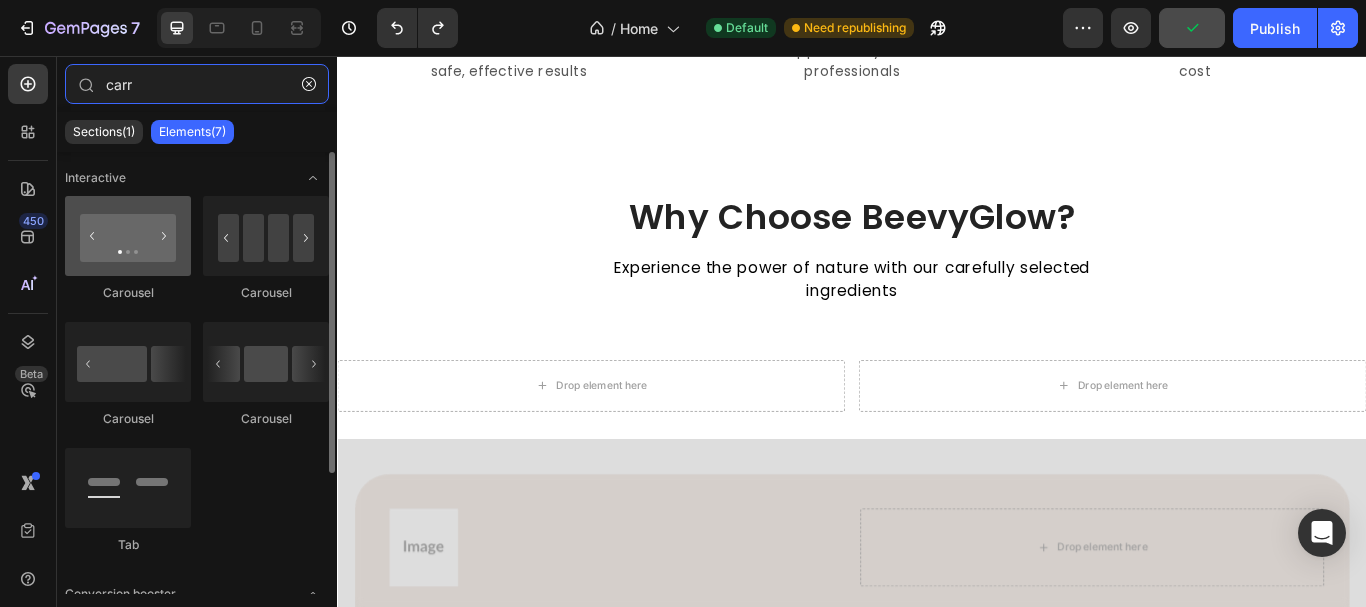 type on "carr" 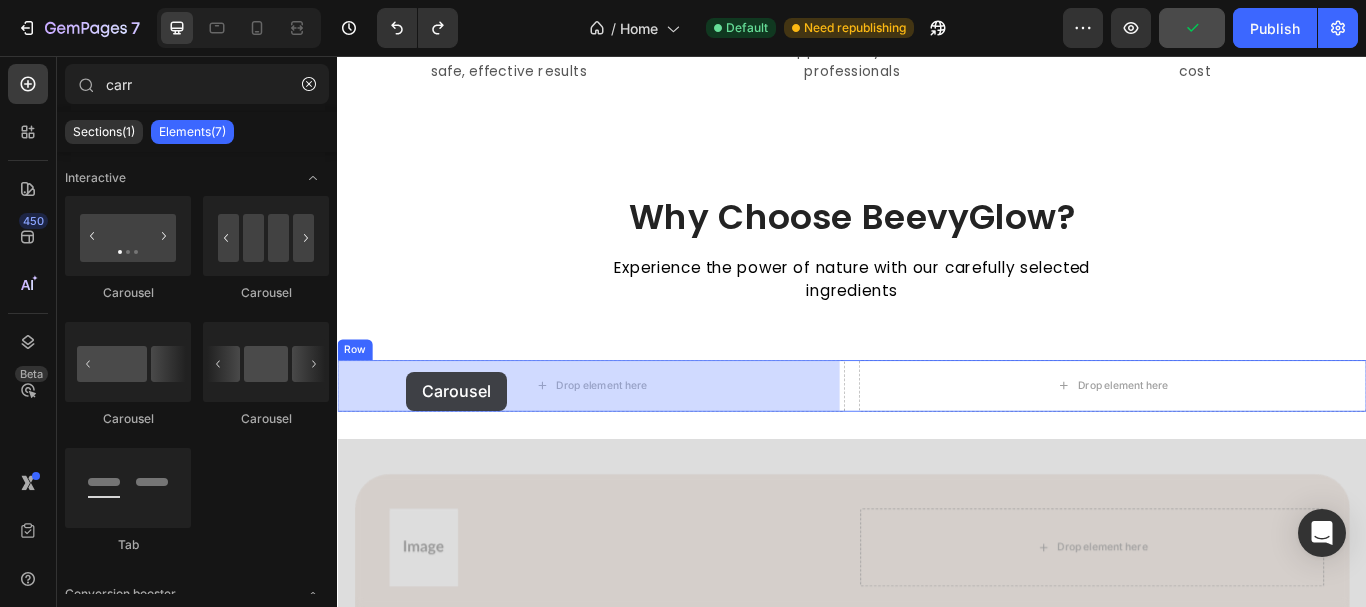 drag, startPoint x: 475, startPoint y: 293, endPoint x: 417, endPoint y: 425, distance: 144.18044 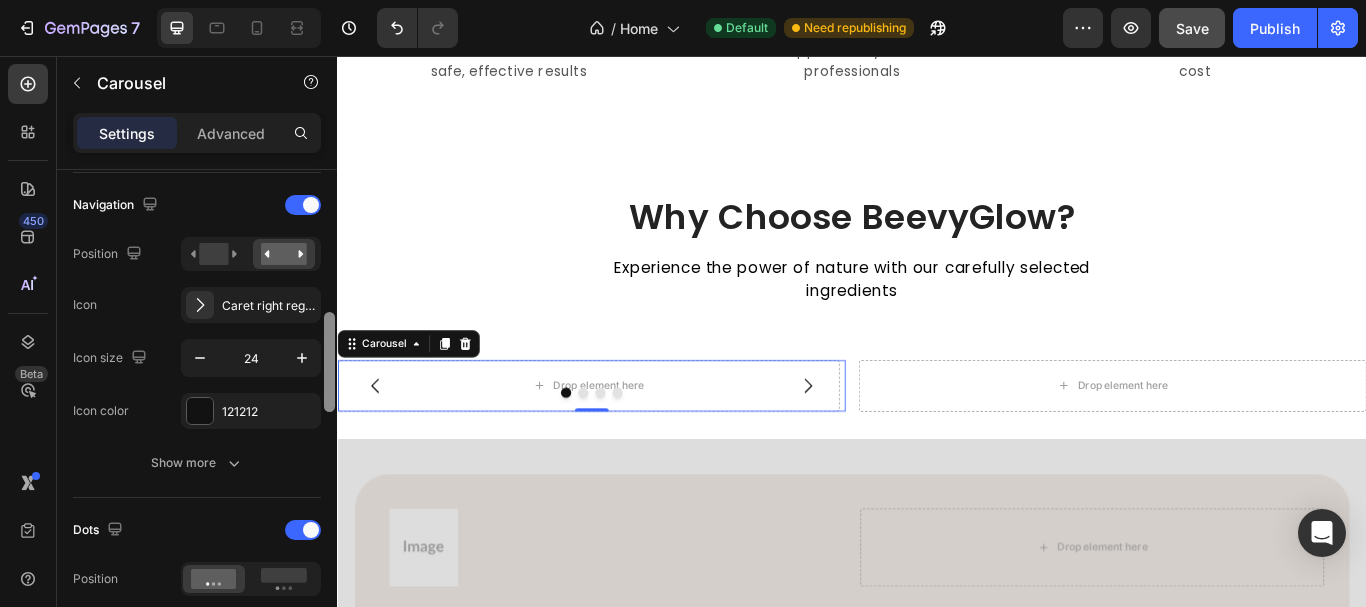 scroll, scrollTop: 700, scrollLeft: 0, axis: vertical 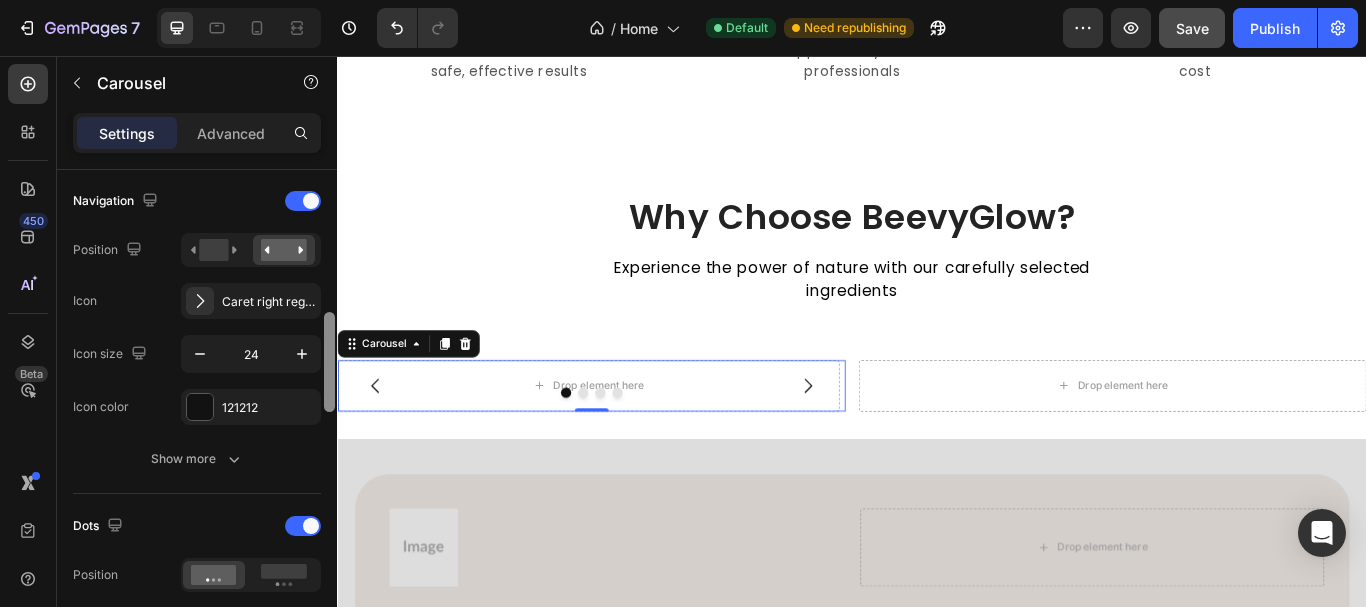 drag, startPoint x: 330, startPoint y: 241, endPoint x: 276, endPoint y: 384, distance: 152.85614 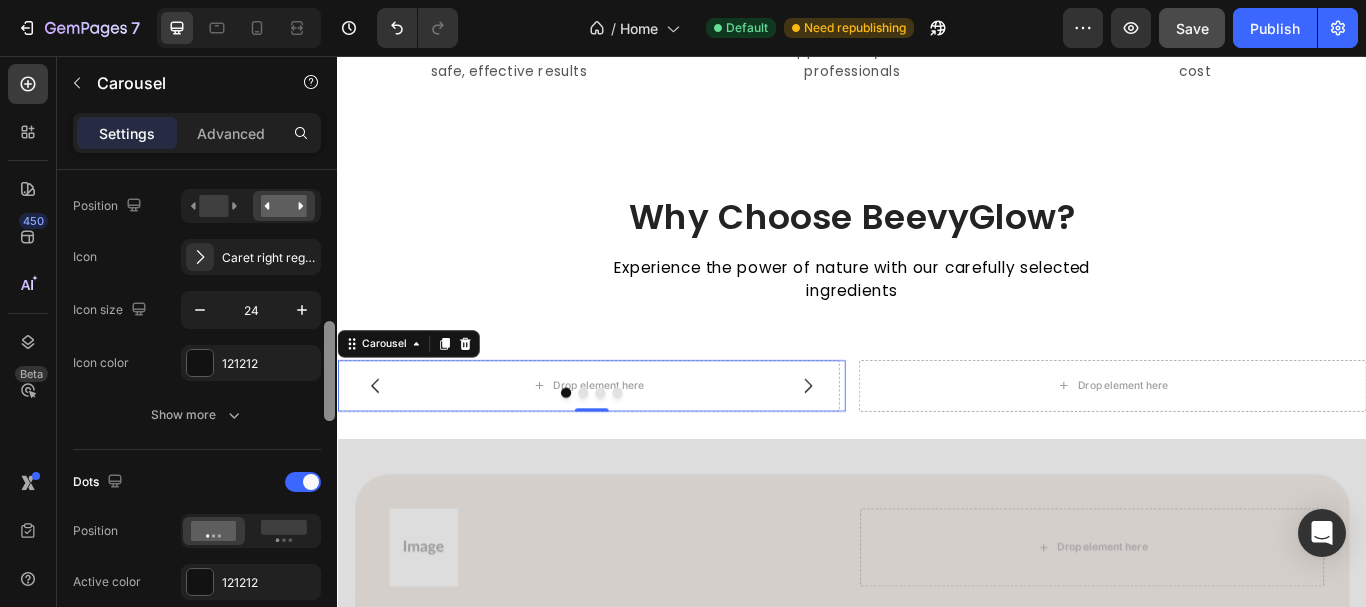 scroll, scrollTop: 754, scrollLeft: 0, axis: vertical 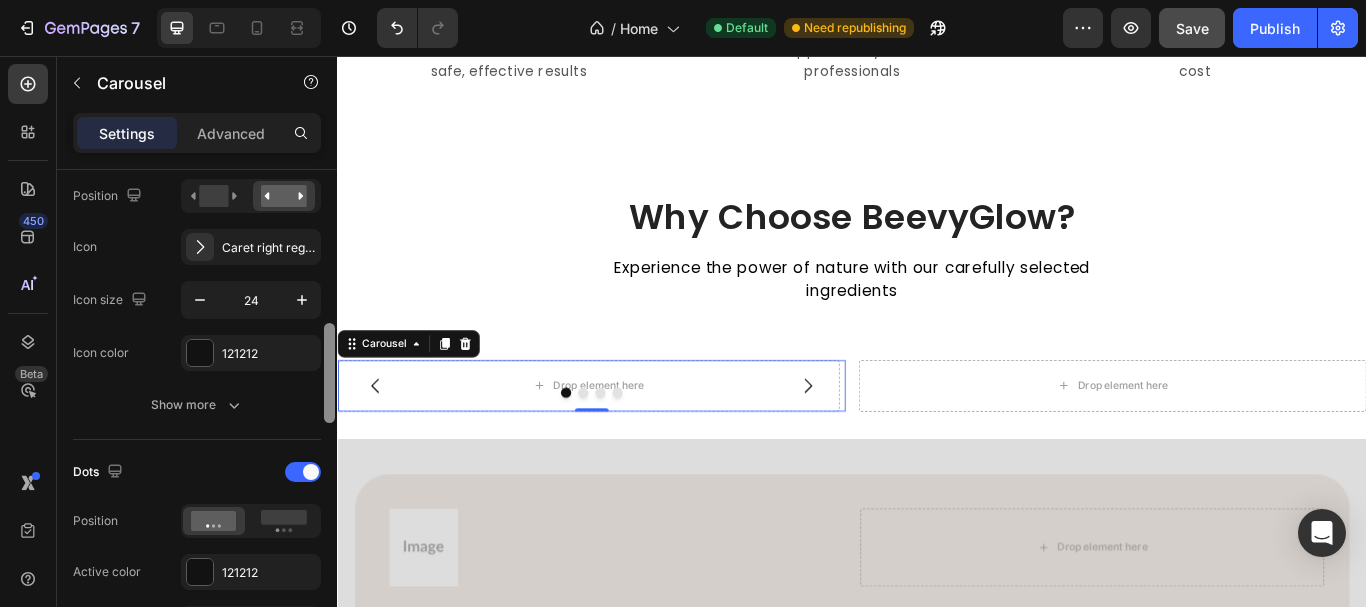 drag, startPoint x: 331, startPoint y: 352, endPoint x: 326, endPoint y: 363, distance: 12.083046 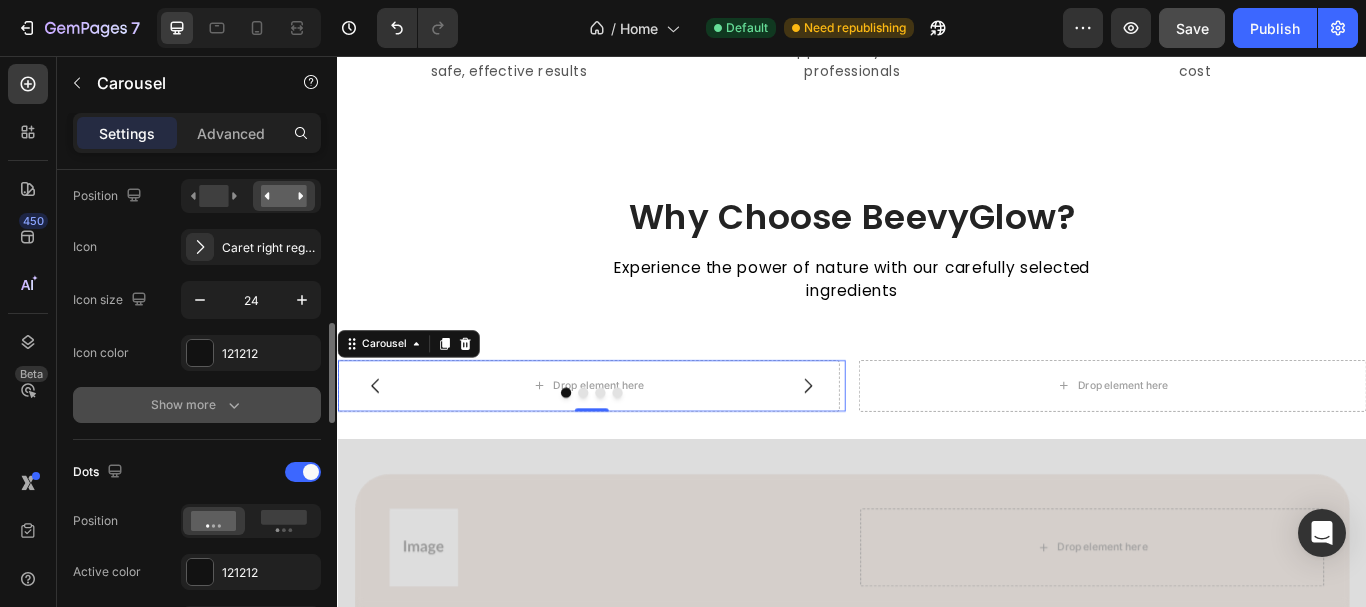 click on "Show more" at bounding box center (197, 405) 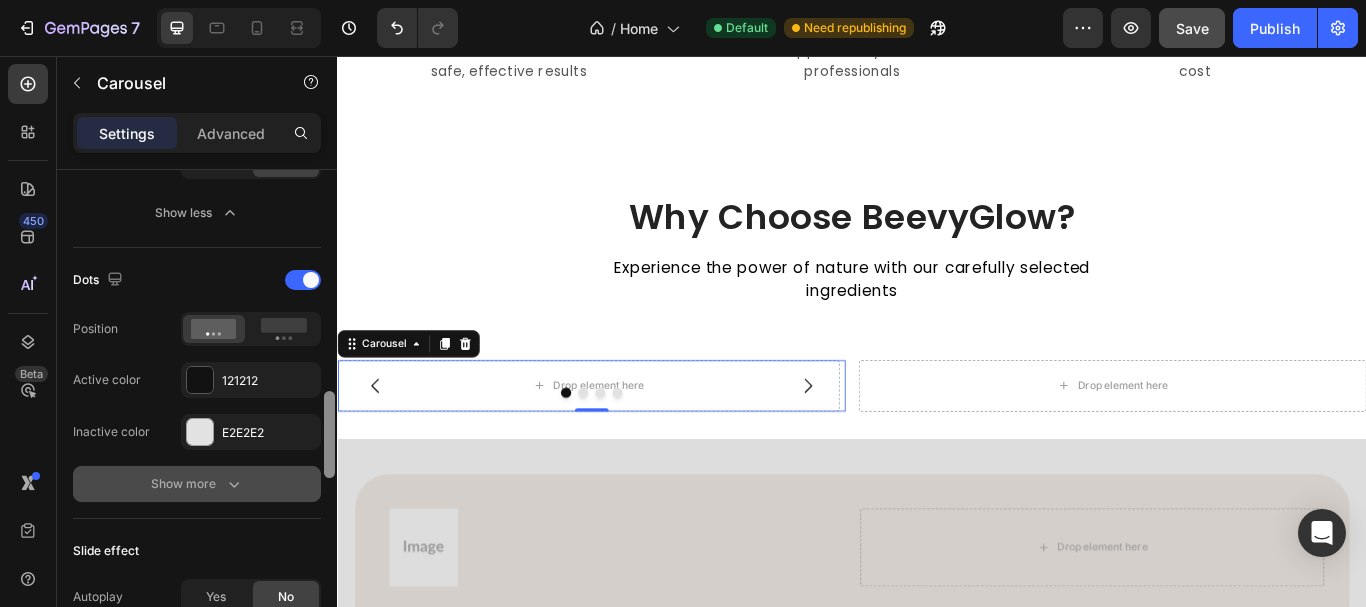 scroll, scrollTop: 1317, scrollLeft: 0, axis: vertical 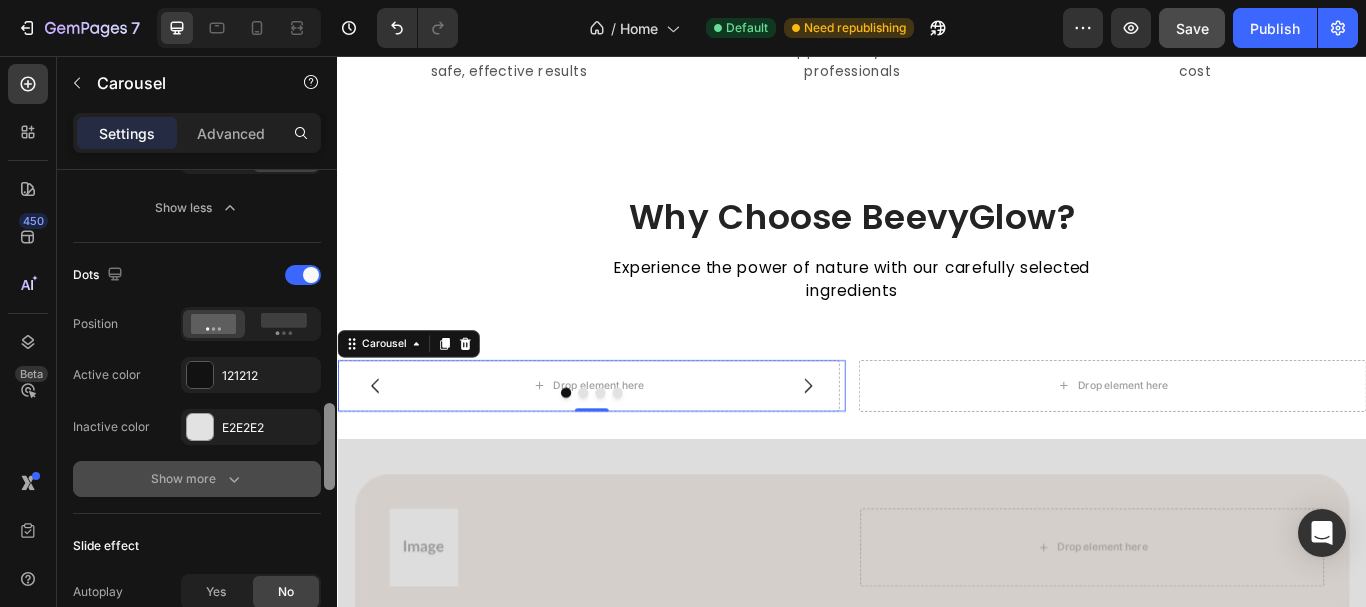 drag, startPoint x: 328, startPoint y: 362, endPoint x: 257, endPoint y: 477, distance: 135.15176 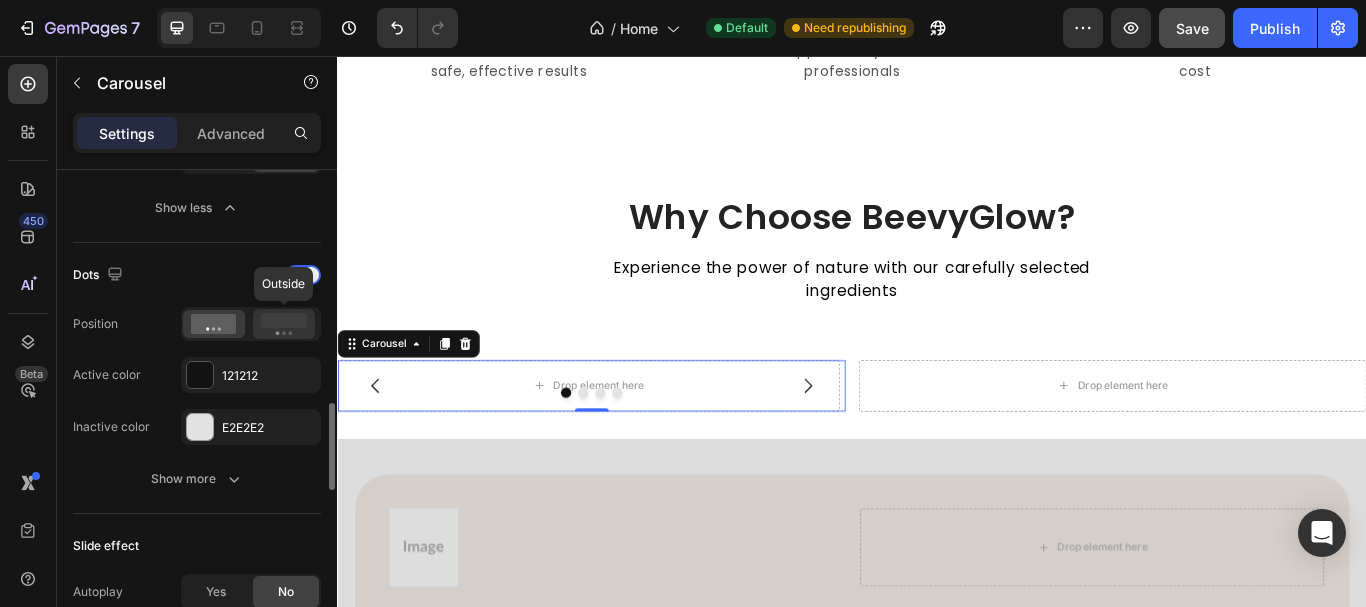 click 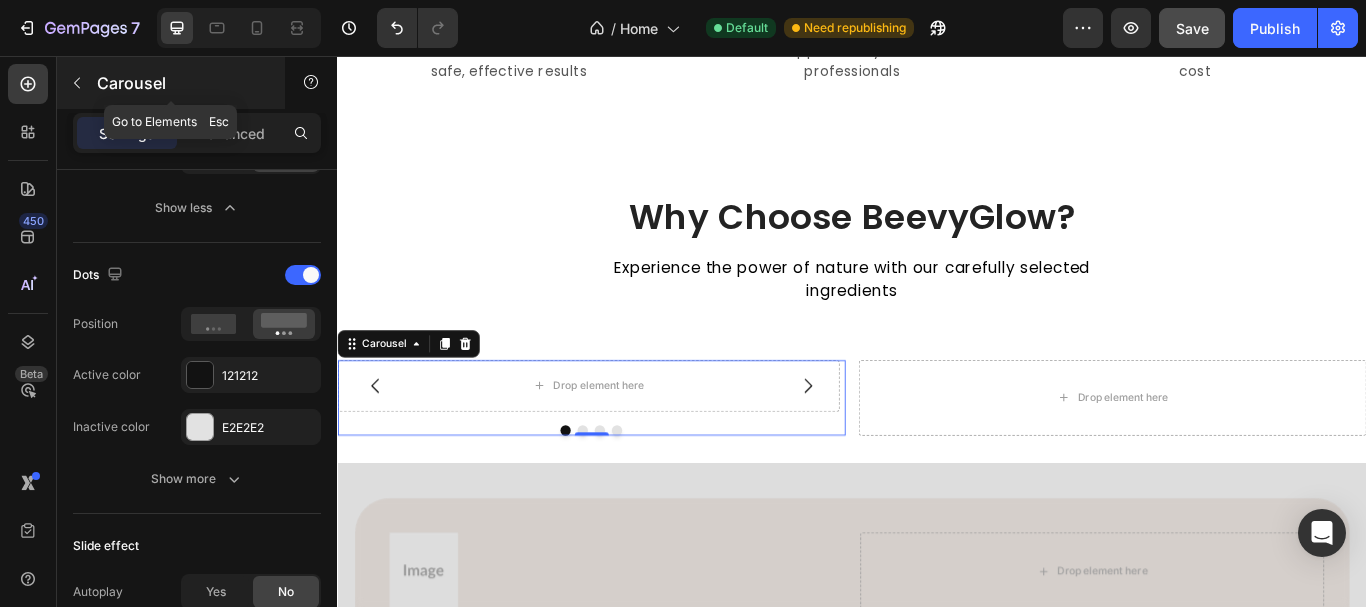 click at bounding box center [77, 83] 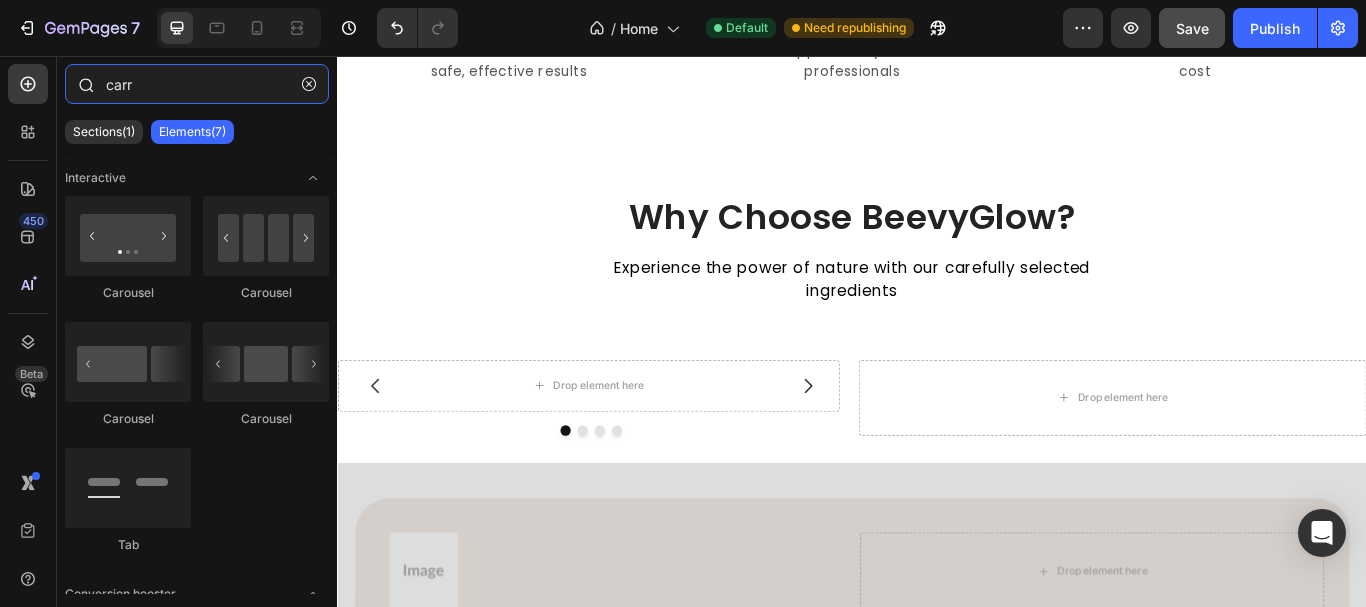 click on "carr" at bounding box center [197, 84] 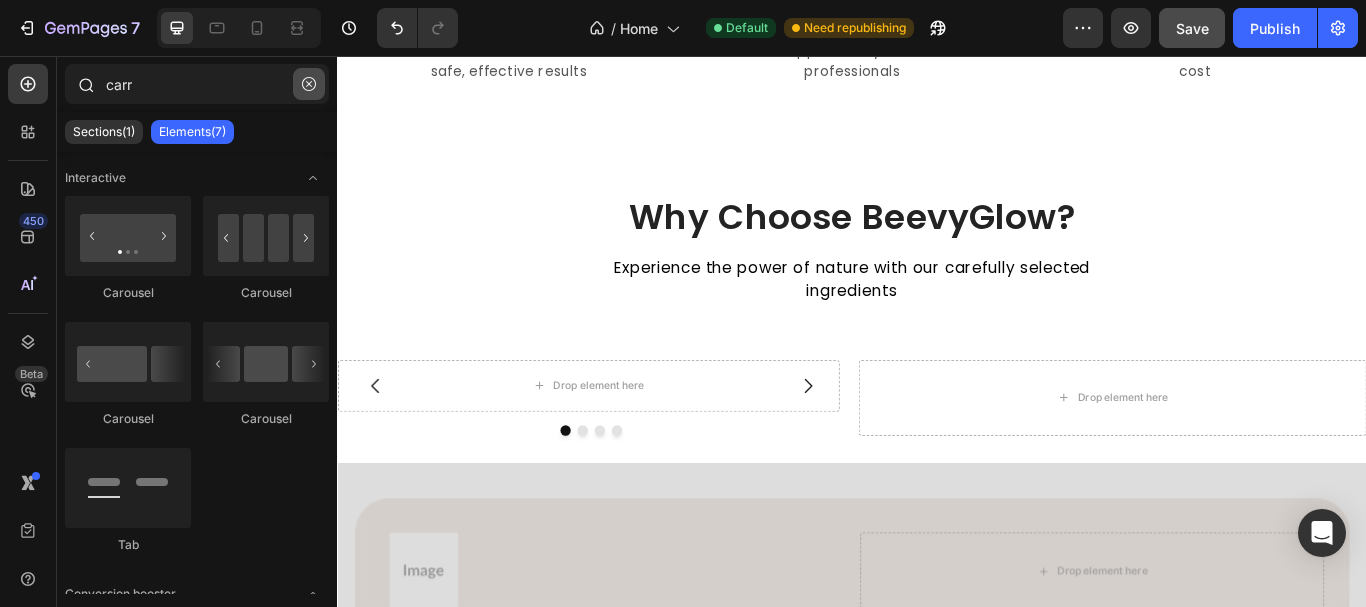 click 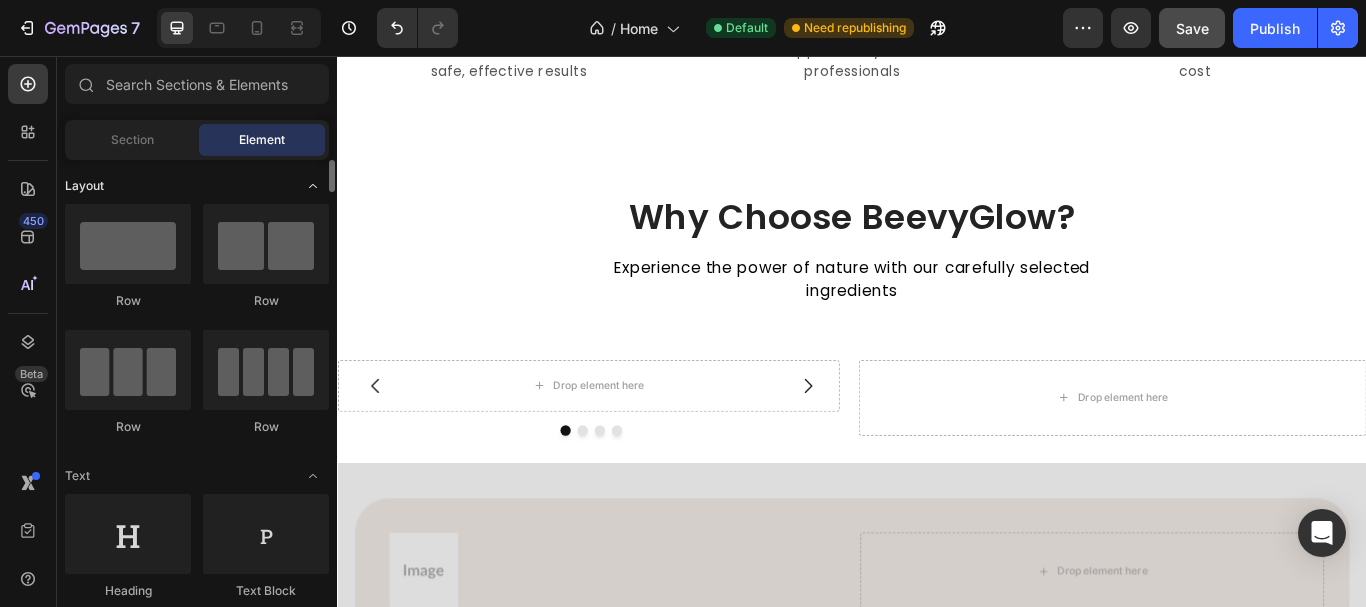 click on "Layout" 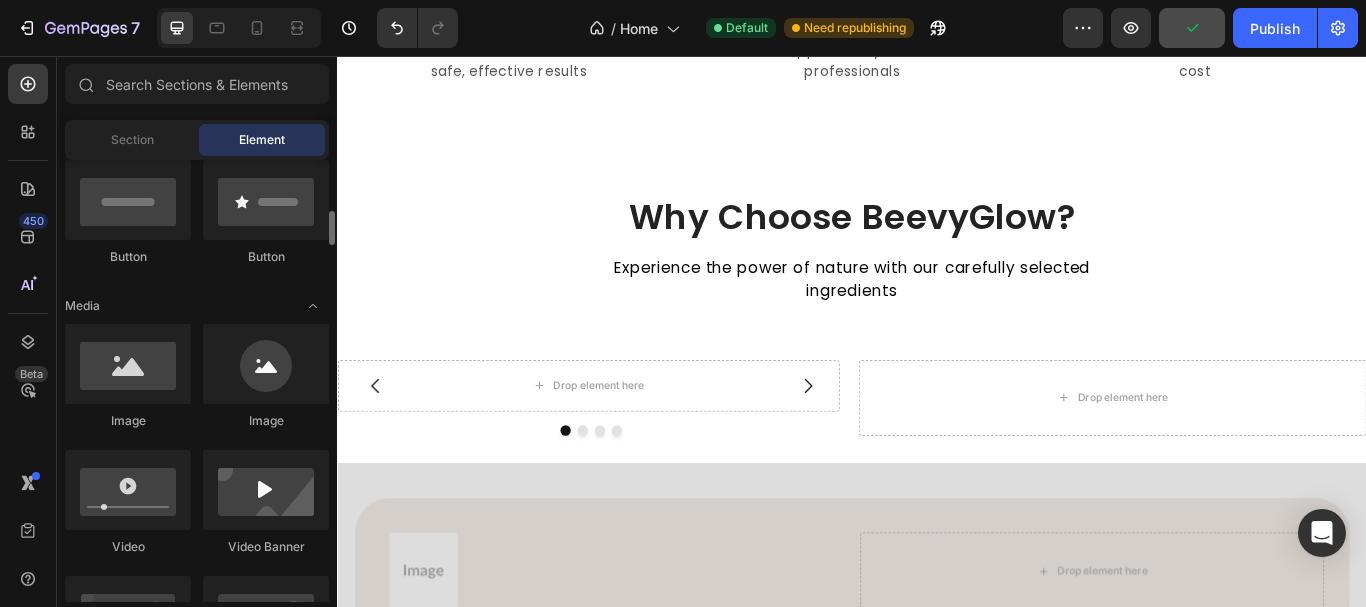 scroll, scrollTop: 270, scrollLeft: 0, axis: vertical 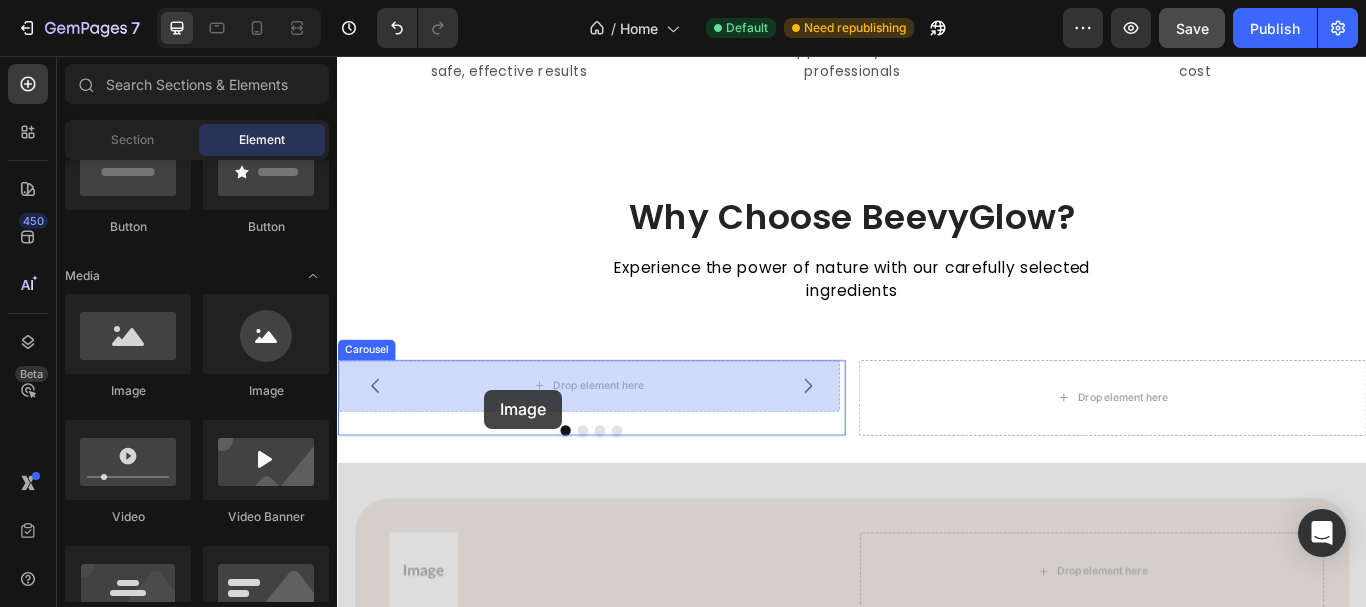 drag, startPoint x: 481, startPoint y: 386, endPoint x: 510, endPoint y: 444, distance: 64.84597 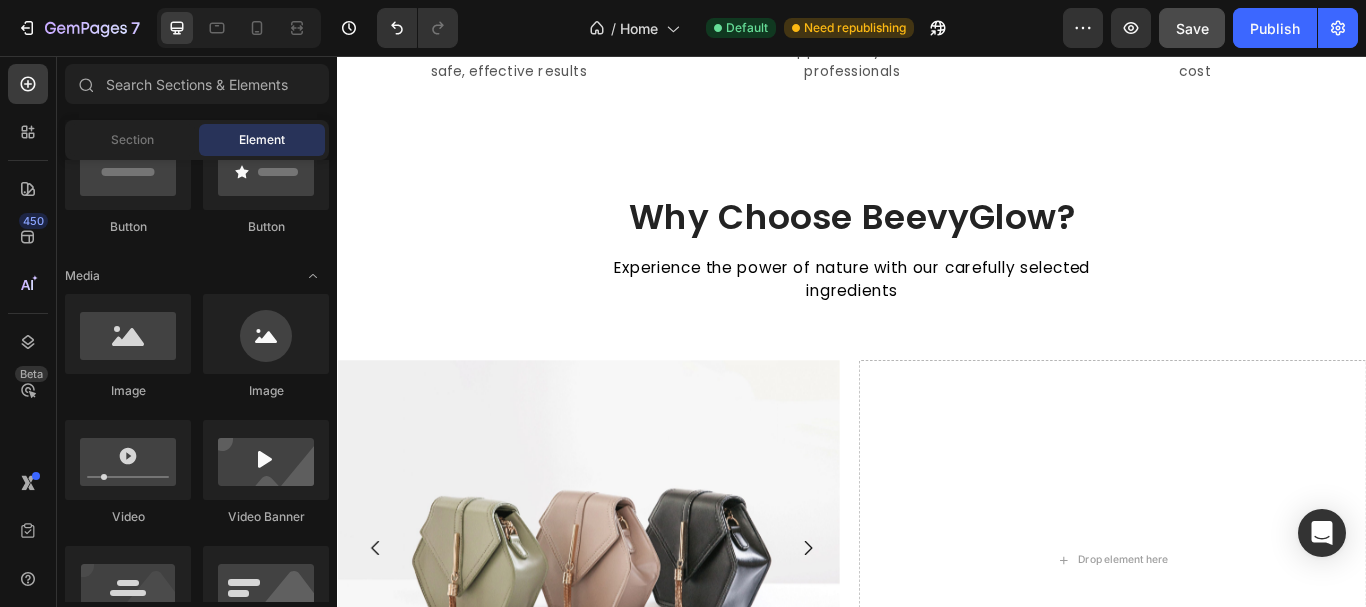 scroll, scrollTop: 2558, scrollLeft: 0, axis: vertical 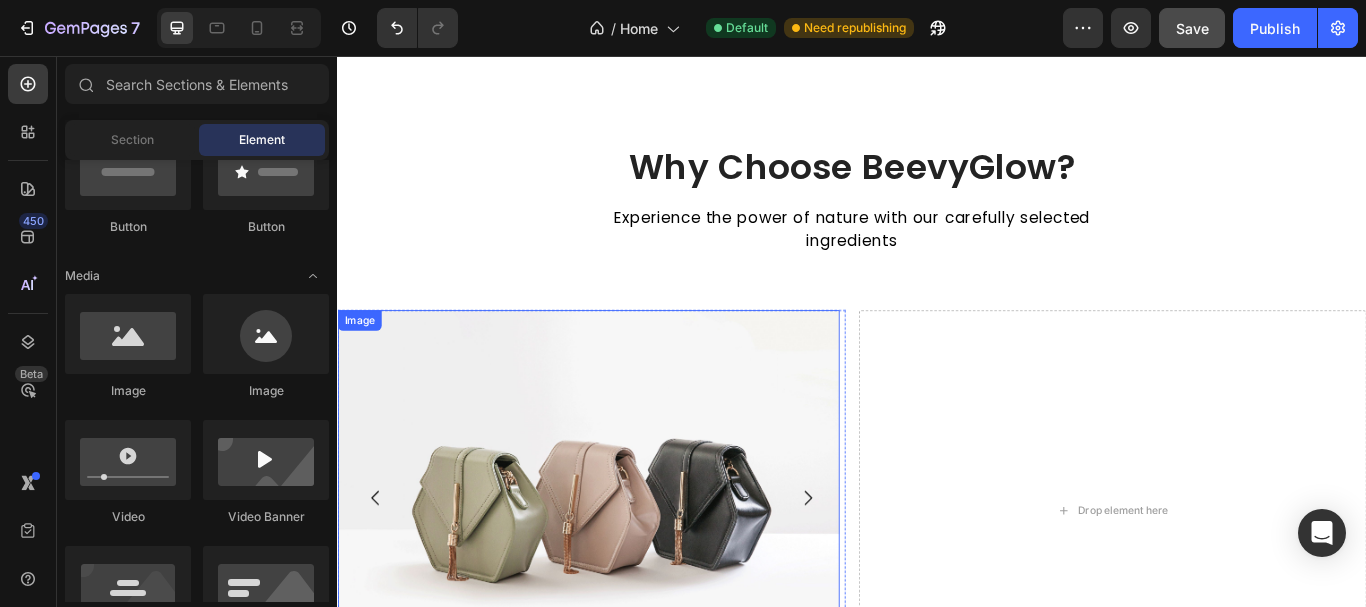 click at bounding box center [629, 572] 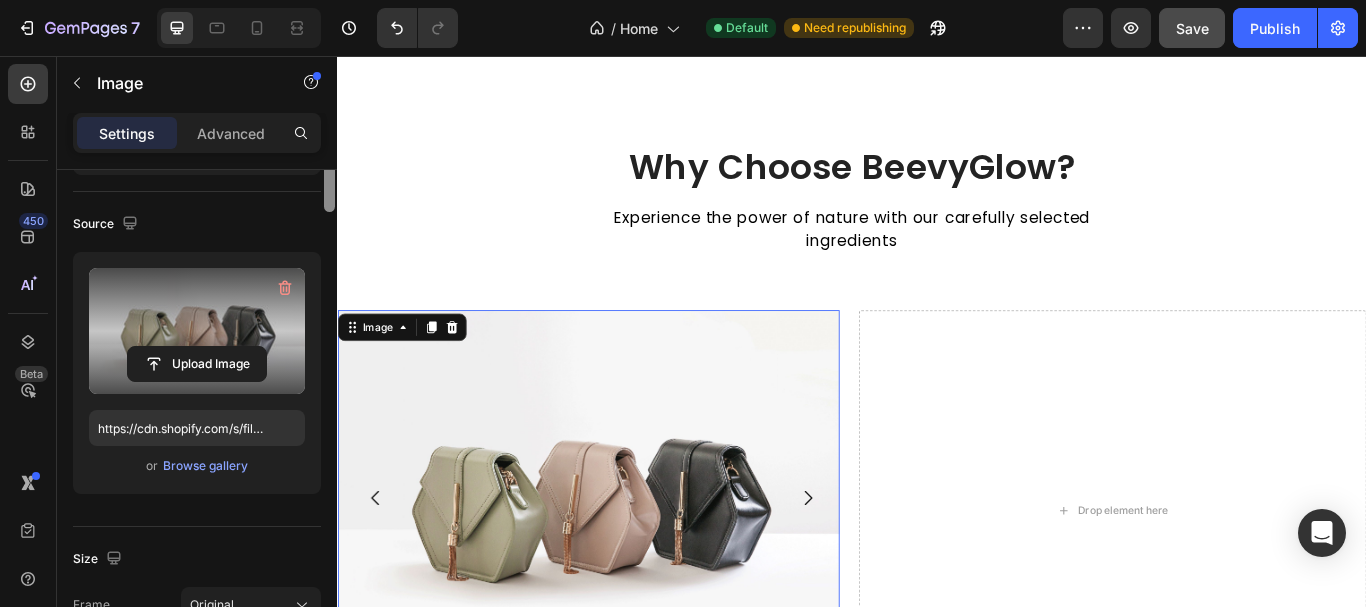 scroll, scrollTop: 183, scrollLeft: 0, axis: vertical 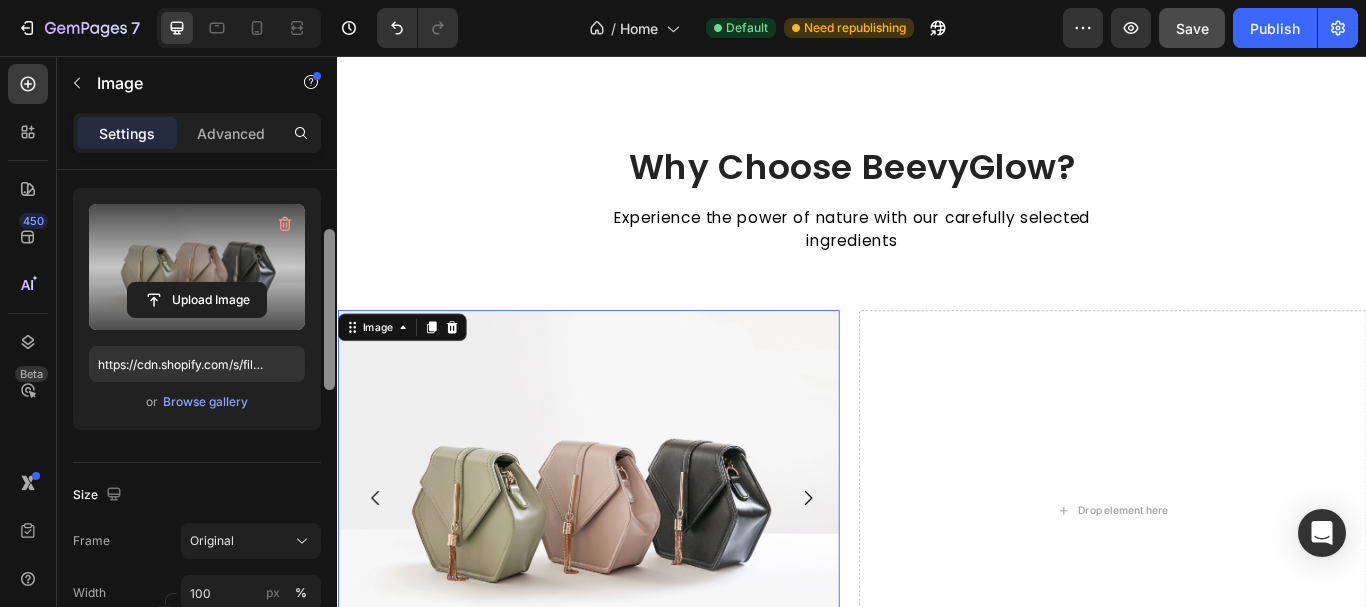 drag, startPoint x: 328, startPoint y: 218, endPoint x: 251, endPoint y: 274, distance: 95.2103 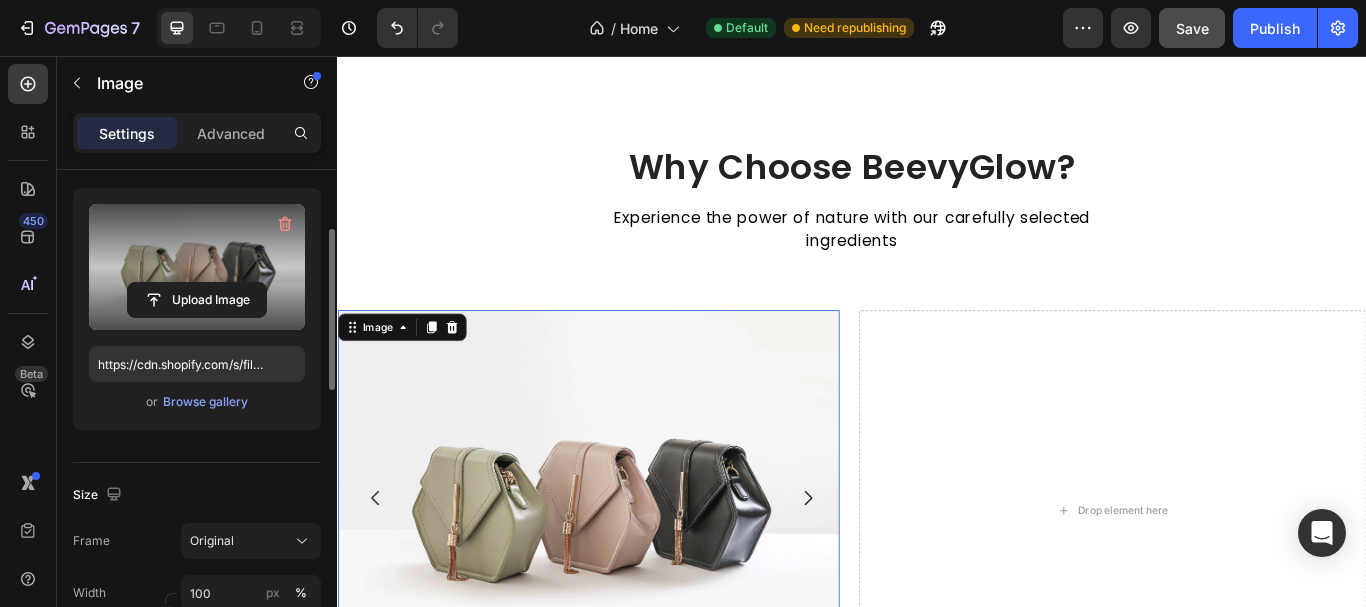 click at bounding box center [197, 267] 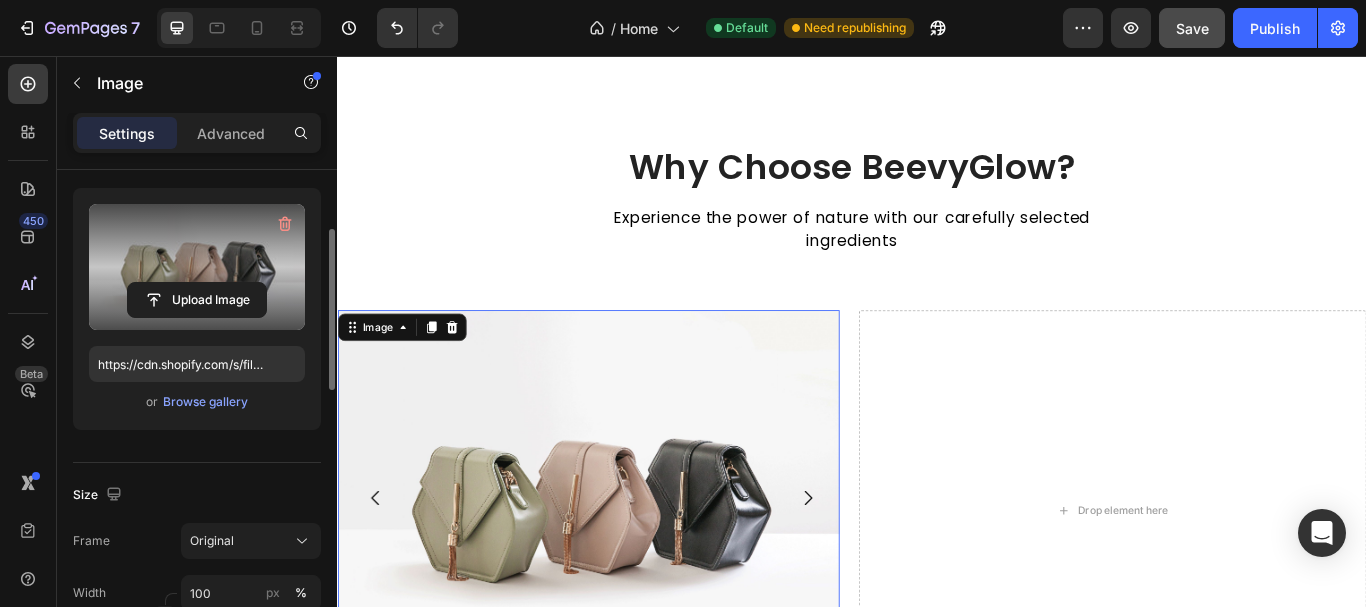 click 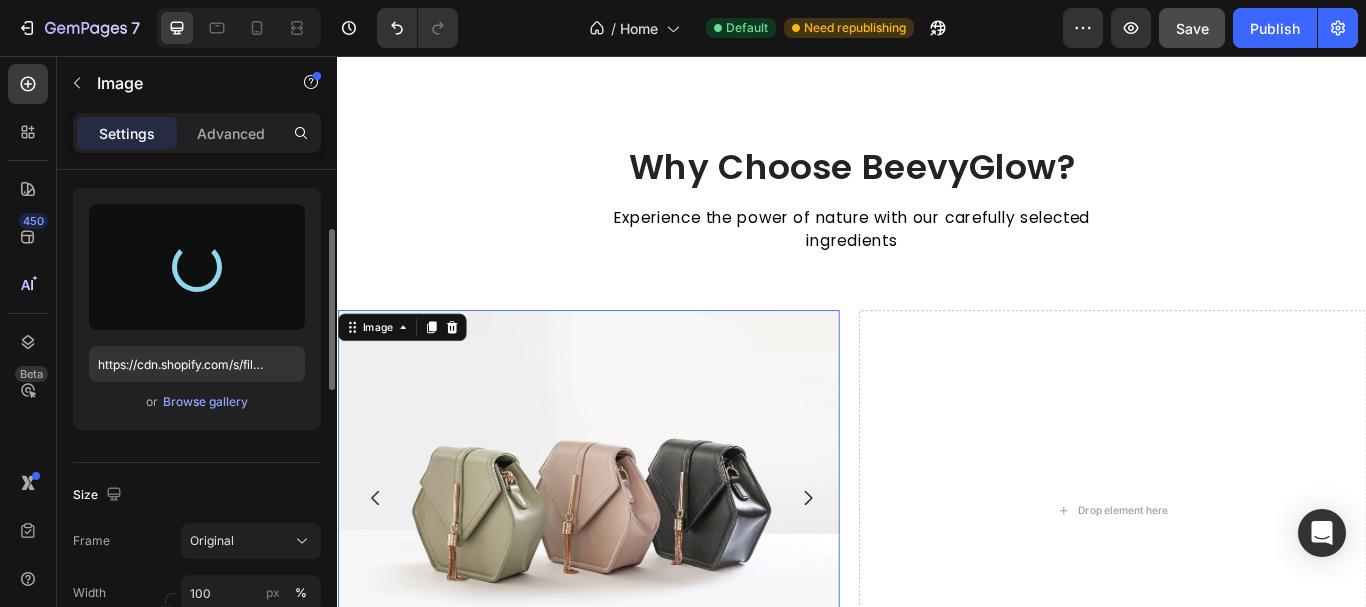 type on "https://cdn.shopify.com/s/files/1/0957/7467/1138/files/gempages_578069000072725008-dd8f6563-1207-4a3b-8eb2-bafec5c3bdff.webp" 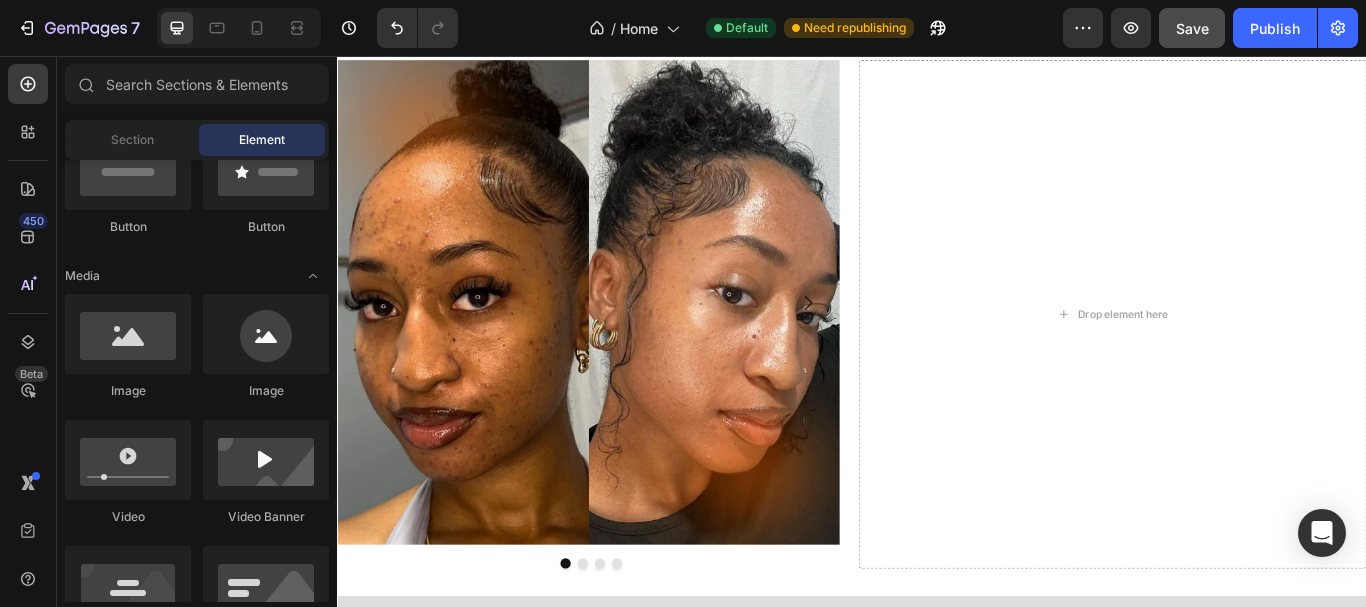 scroll, scrollTop: 2869, scrollLeft: 0, axis: vertical 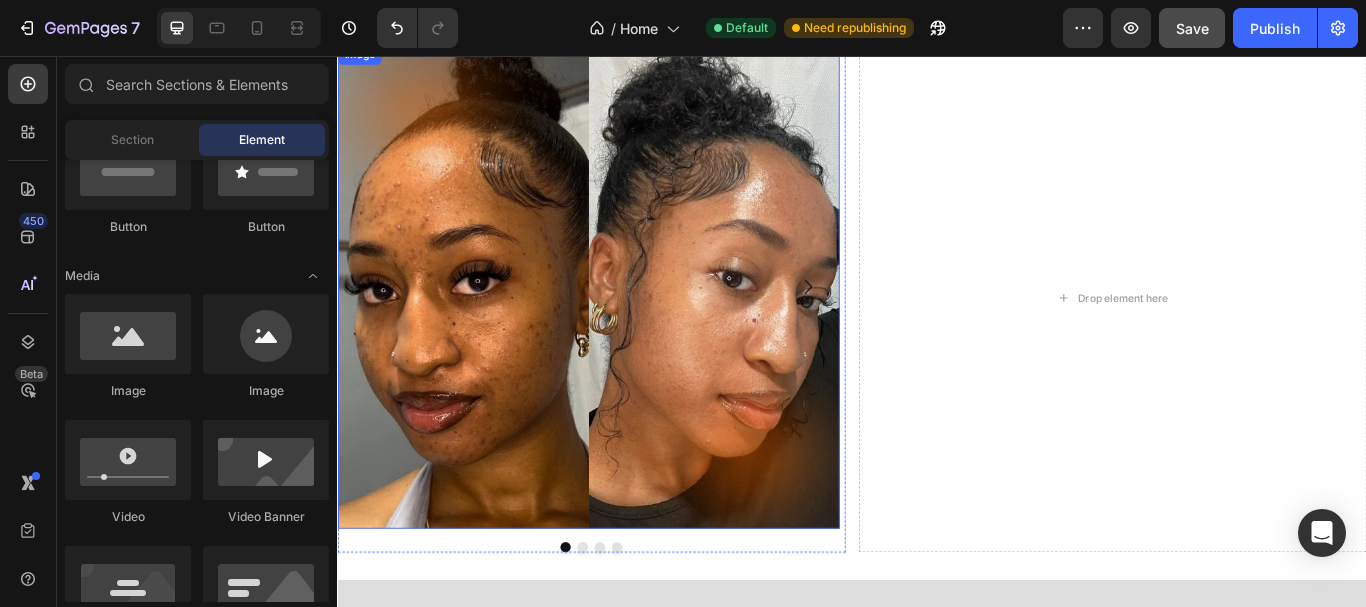 click at bounding box center (629, 324) 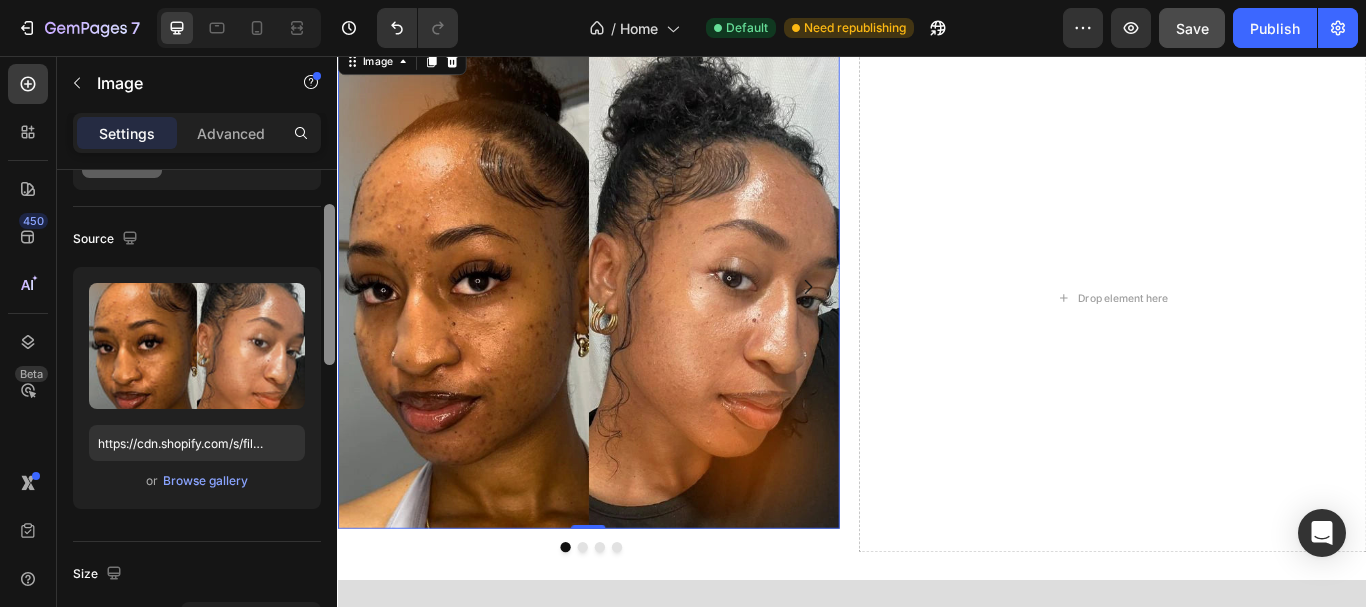 scroll, scrollTop: 122, scrollLeft: 0, axis: vertical 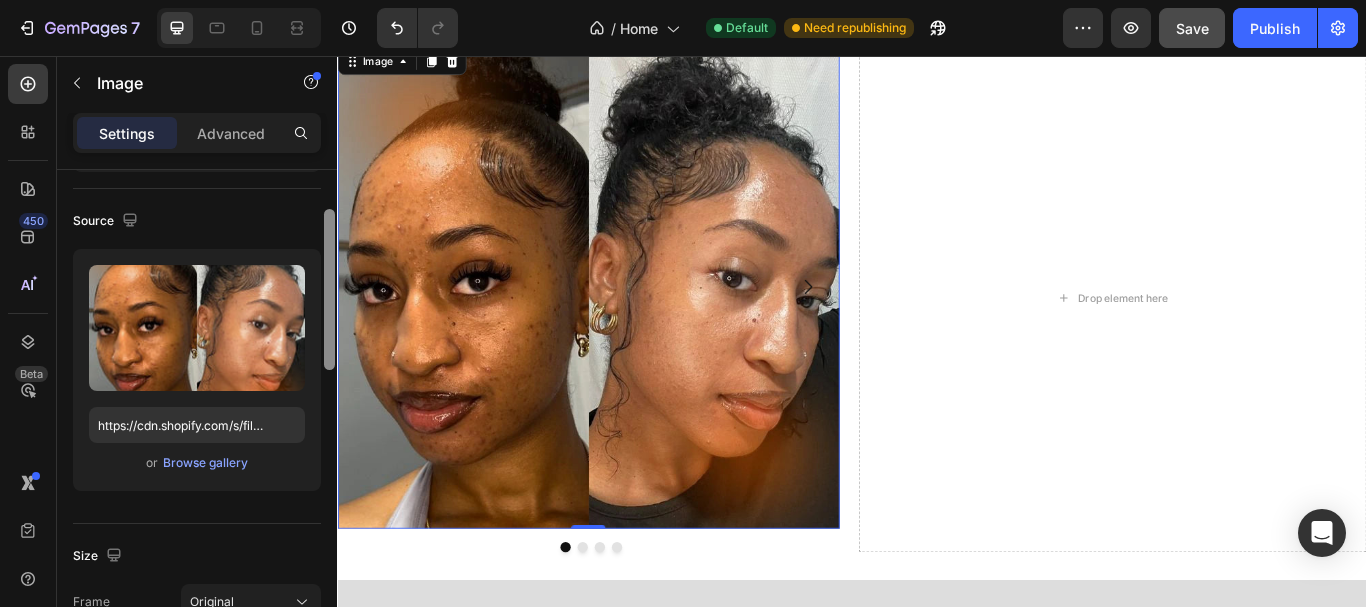 drag, startPoint x: 328, startPoint y: 212, endPoint x: 329, endPoint y: 252, distance: 40.012497 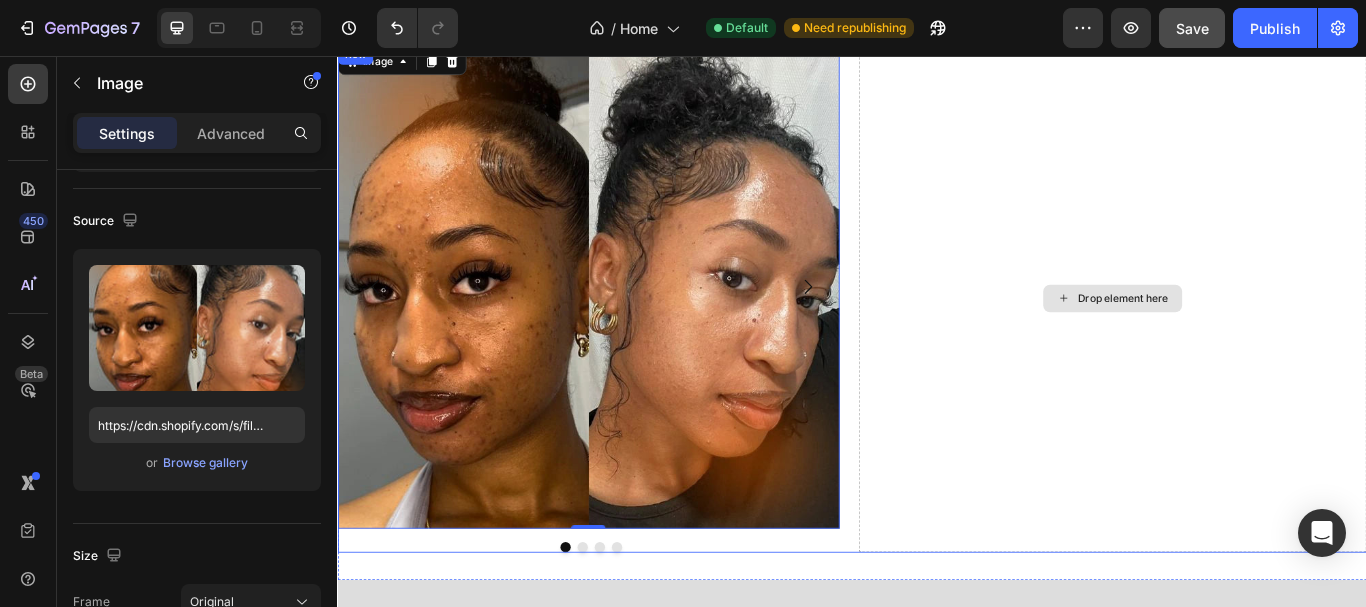 click on "Drop element here" at bounding box center (1241, 338) 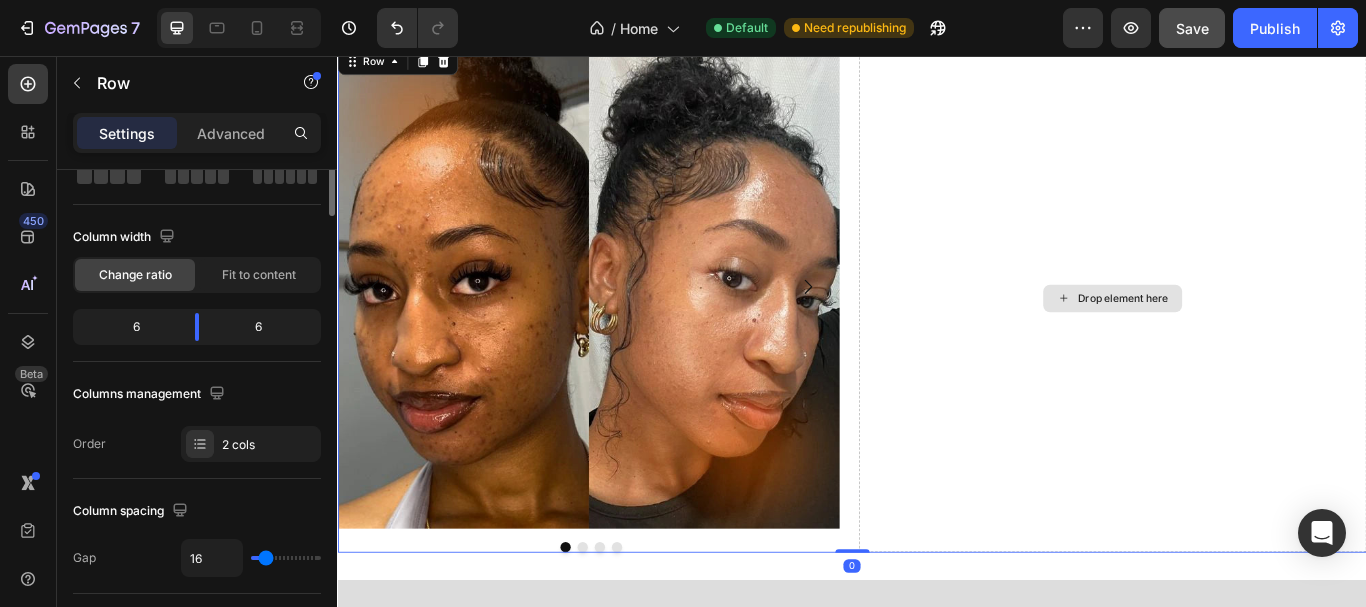 scroll, scrollTop: 0, scrollLeft: 0, axis: both 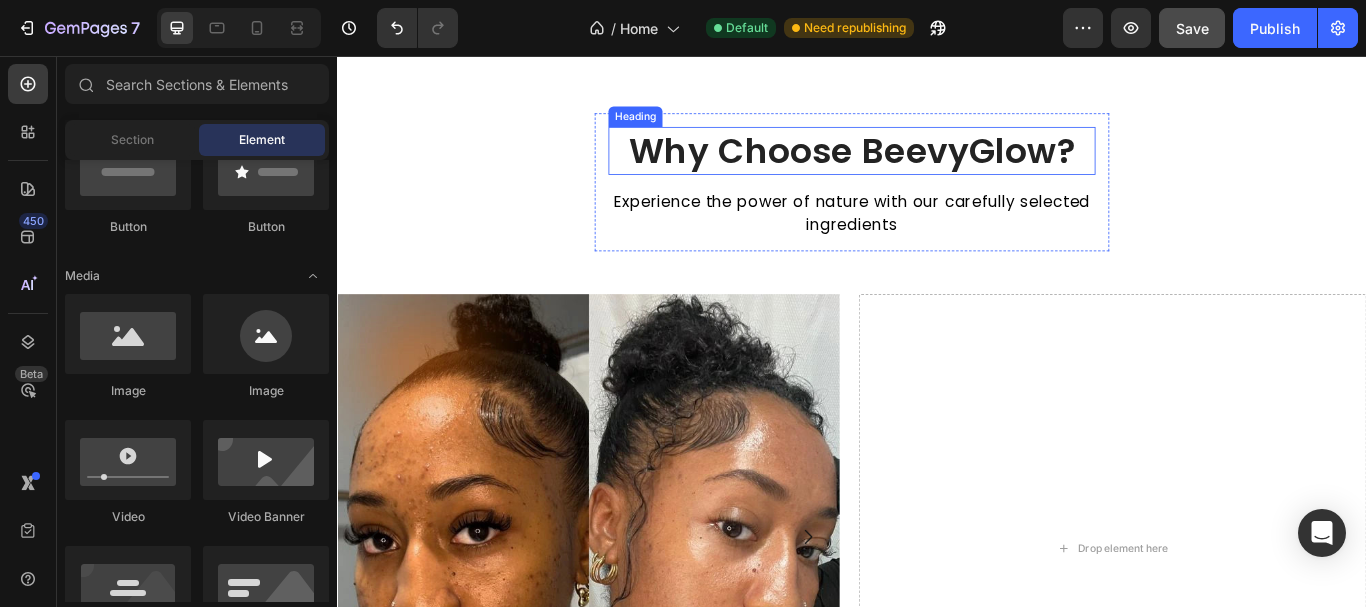 click on "Why Choose BeevyGlow?" at bounding box center (937, 167) 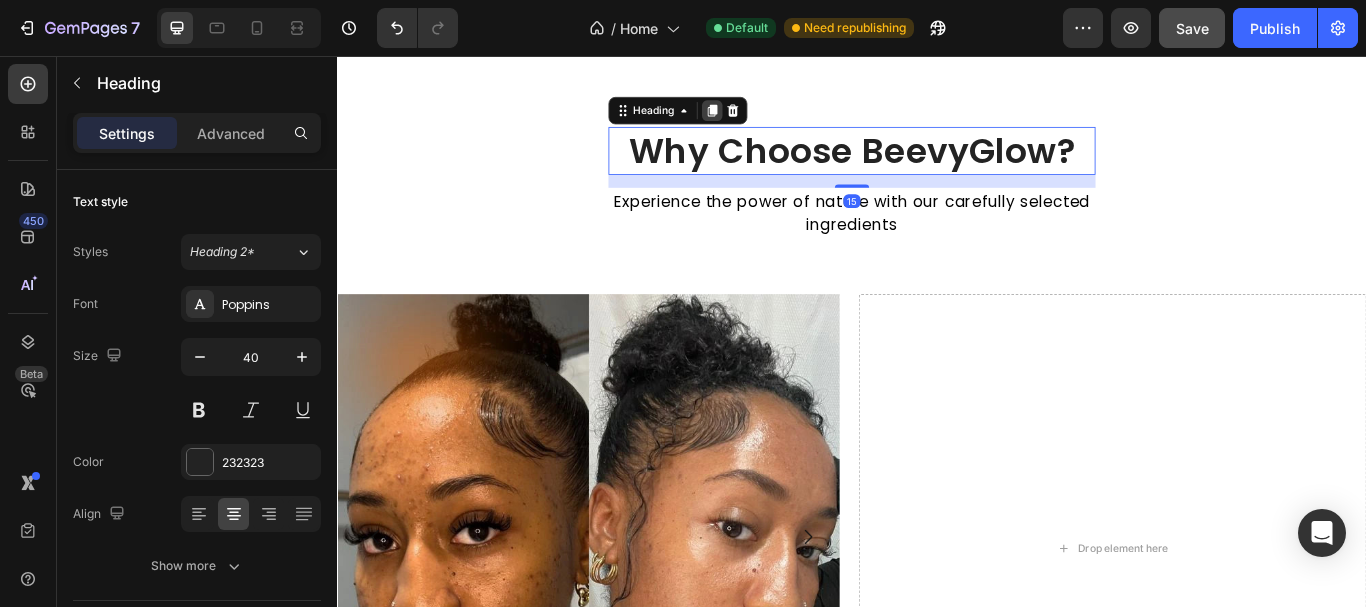 click 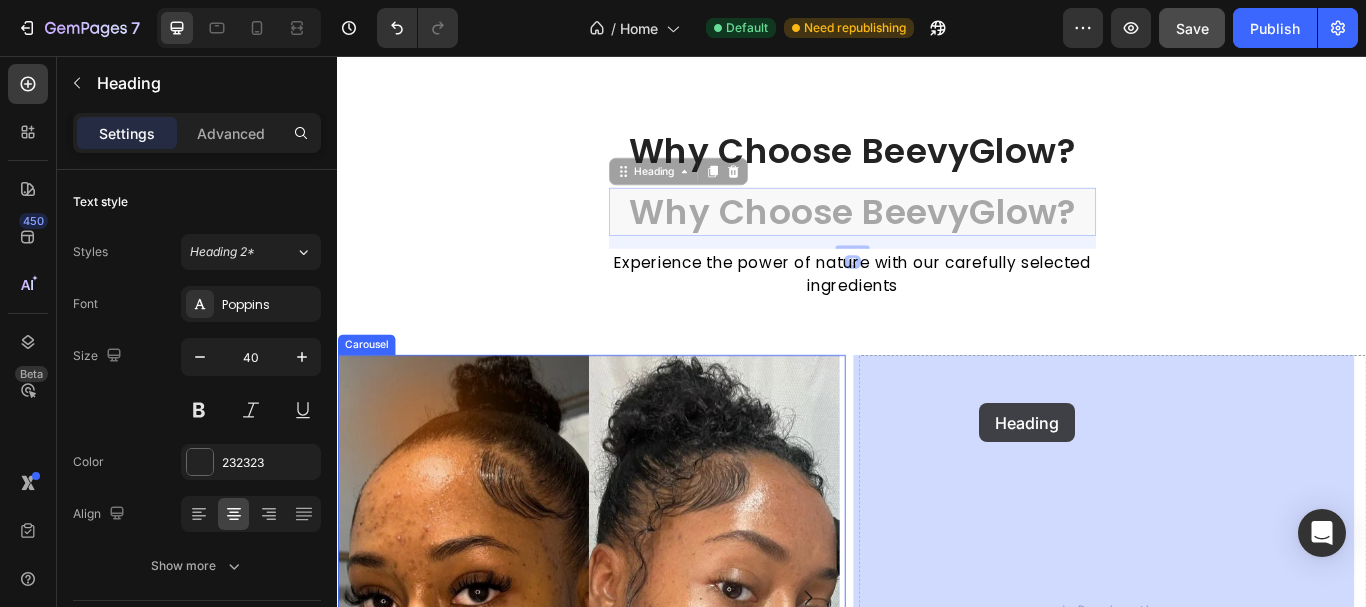 drag, startPoint x: 688, startPoint y: 191, endPoint x: 1086, endPoint y: 461, distance: 480.94073 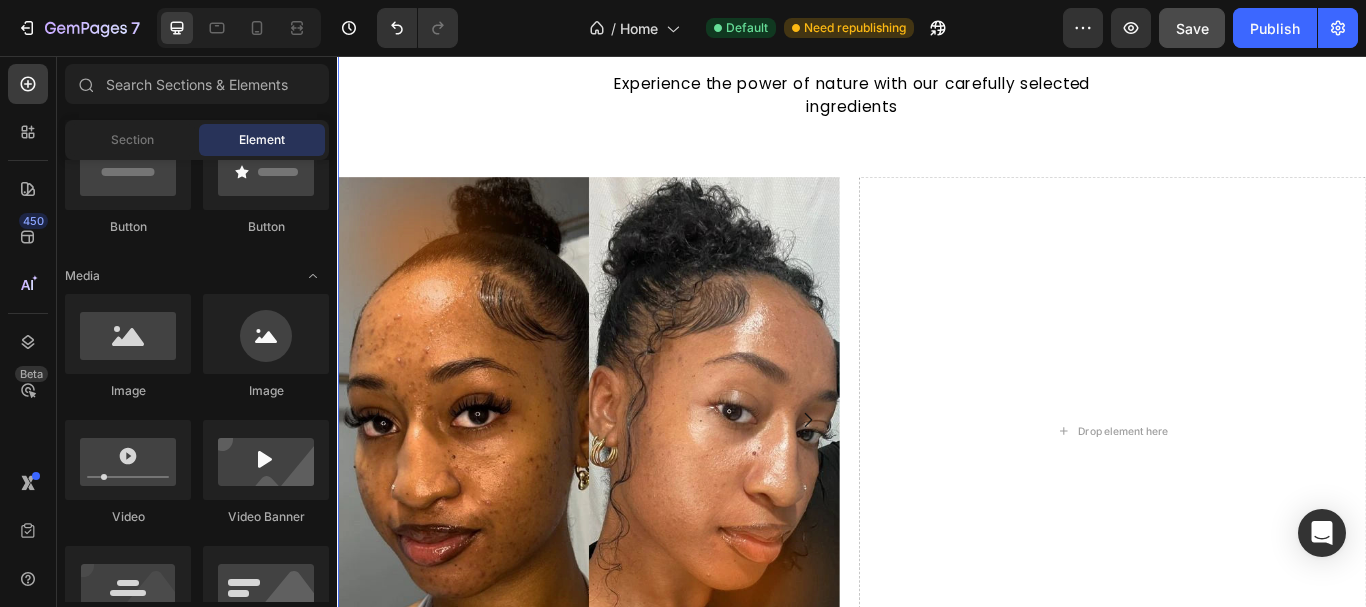 scroll, scrollTop: 2519, scrollLeft: 0, axis: vertical 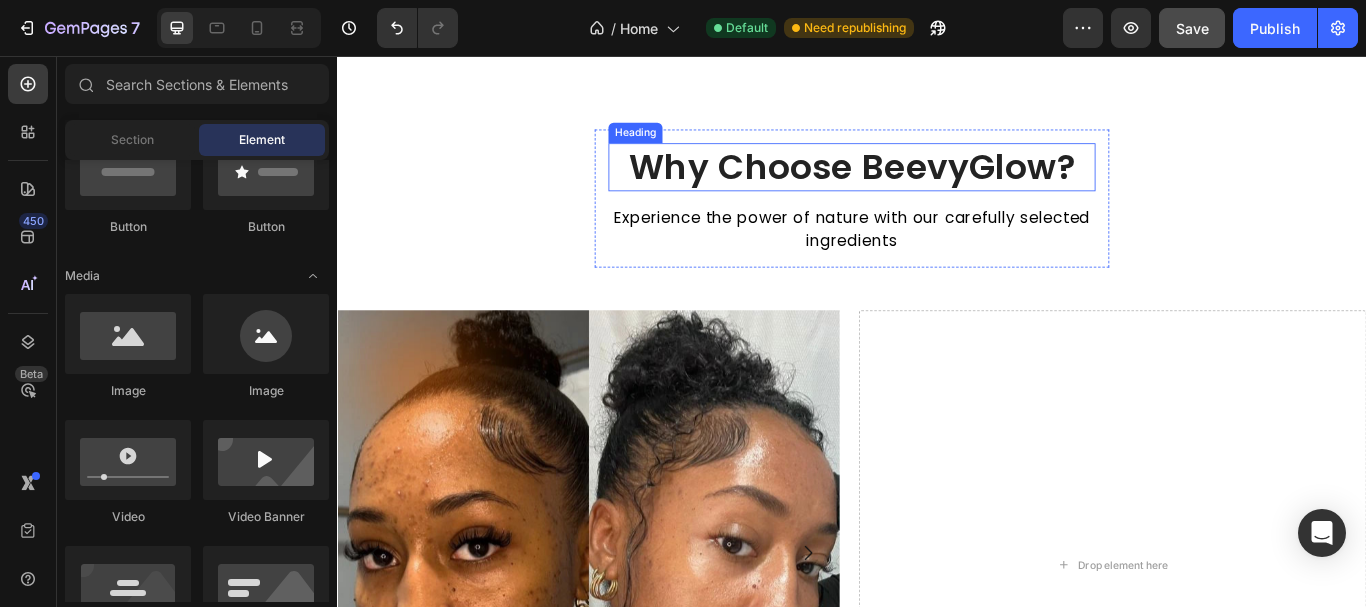 click on "Why Choose BeevyGlow?" at bounding box center [937, 186] 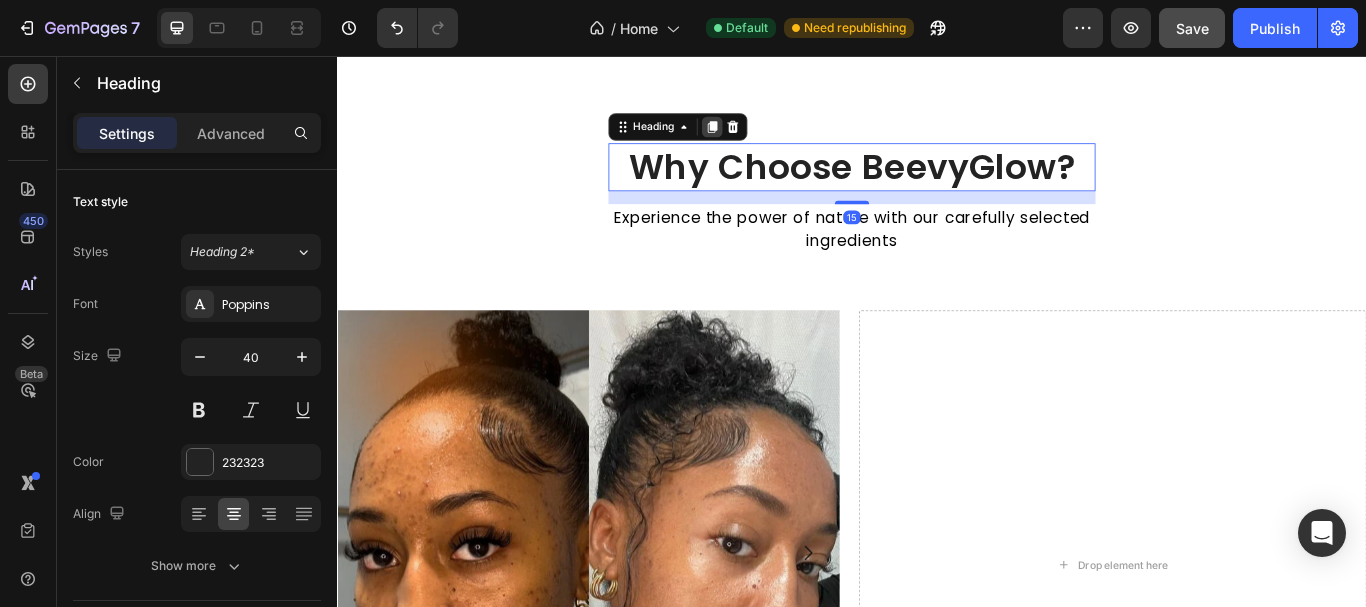 click 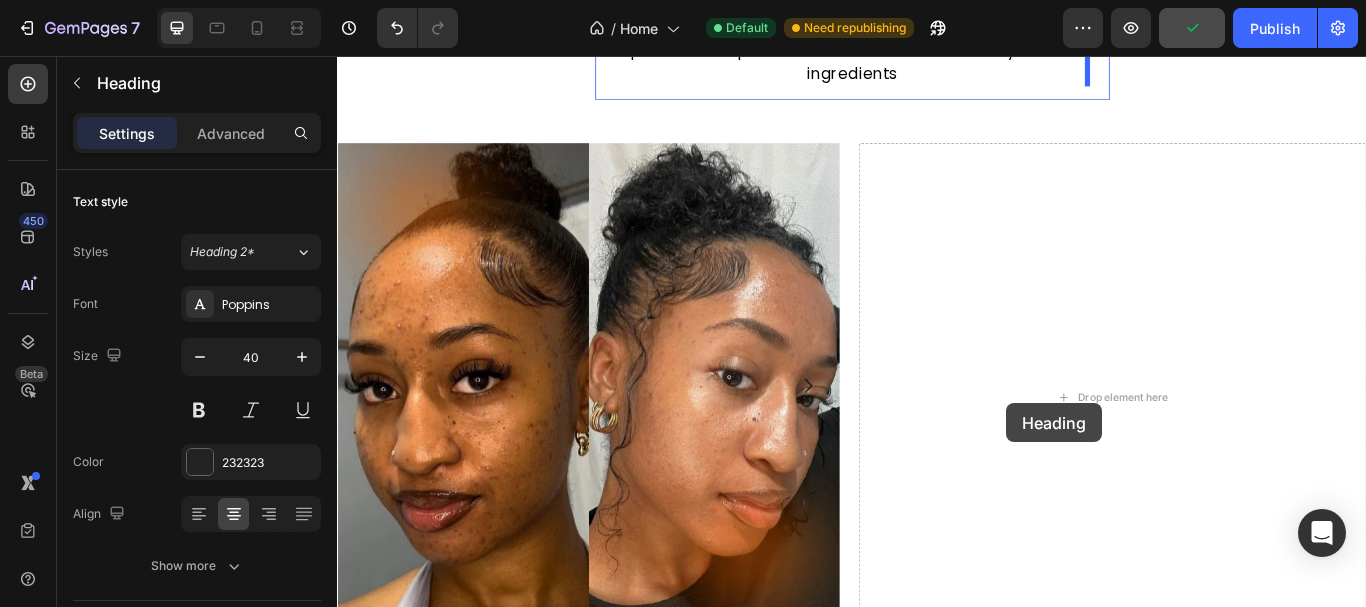 scroll, scrollTop: 2842, scrollLeft: 0, axis: vertical 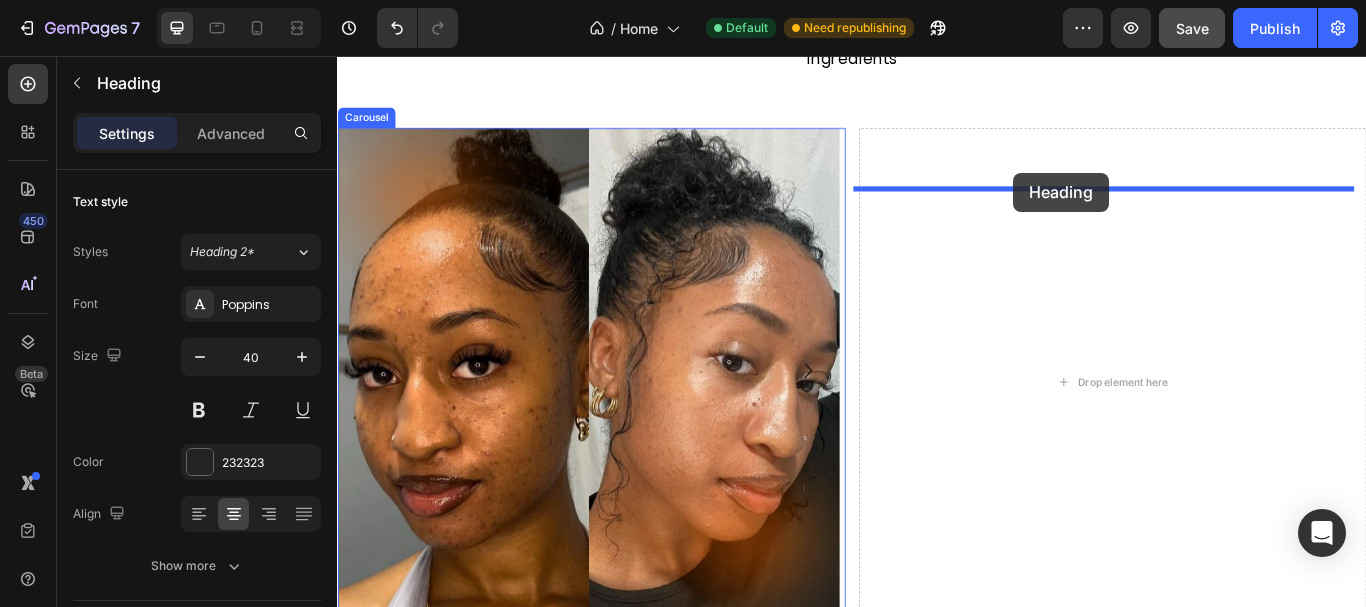 drag, startPoint x: 704, startPoint y: 214, endPoint x: 1125, endPoint y: 192, distance: 421.57443 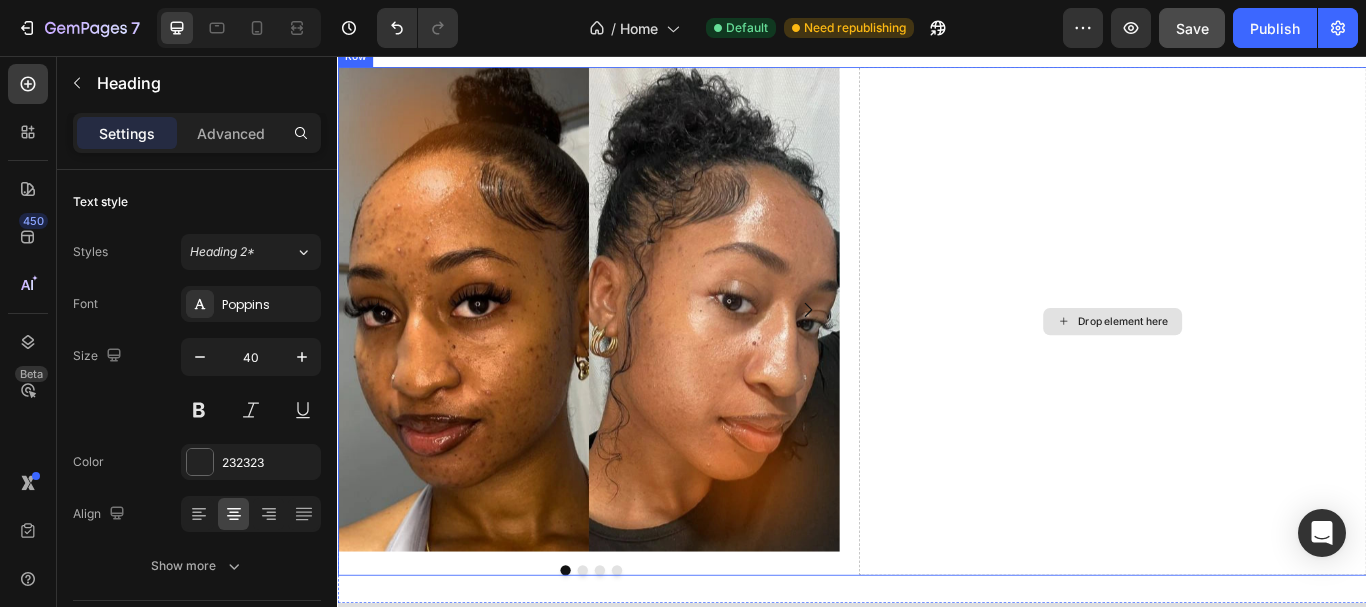 scroll, scrollTop: 2771, scrollLeft: 0, axis: vertical 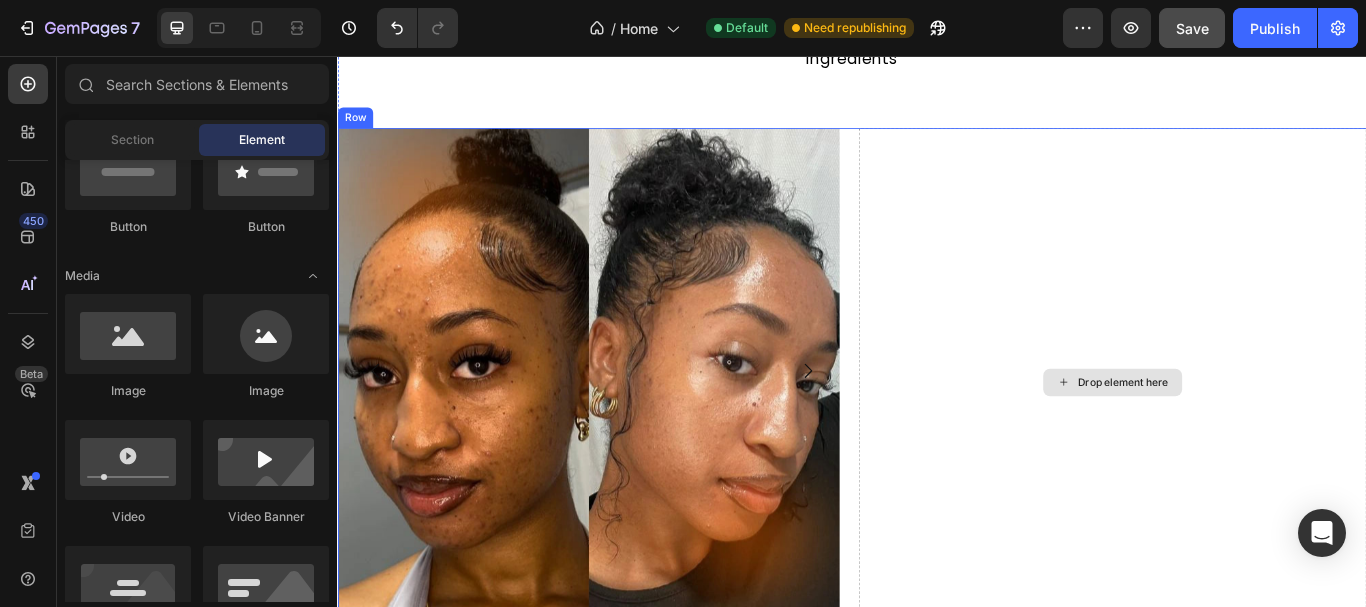 click on "Drop element here" at bounding box center (1253, 437) 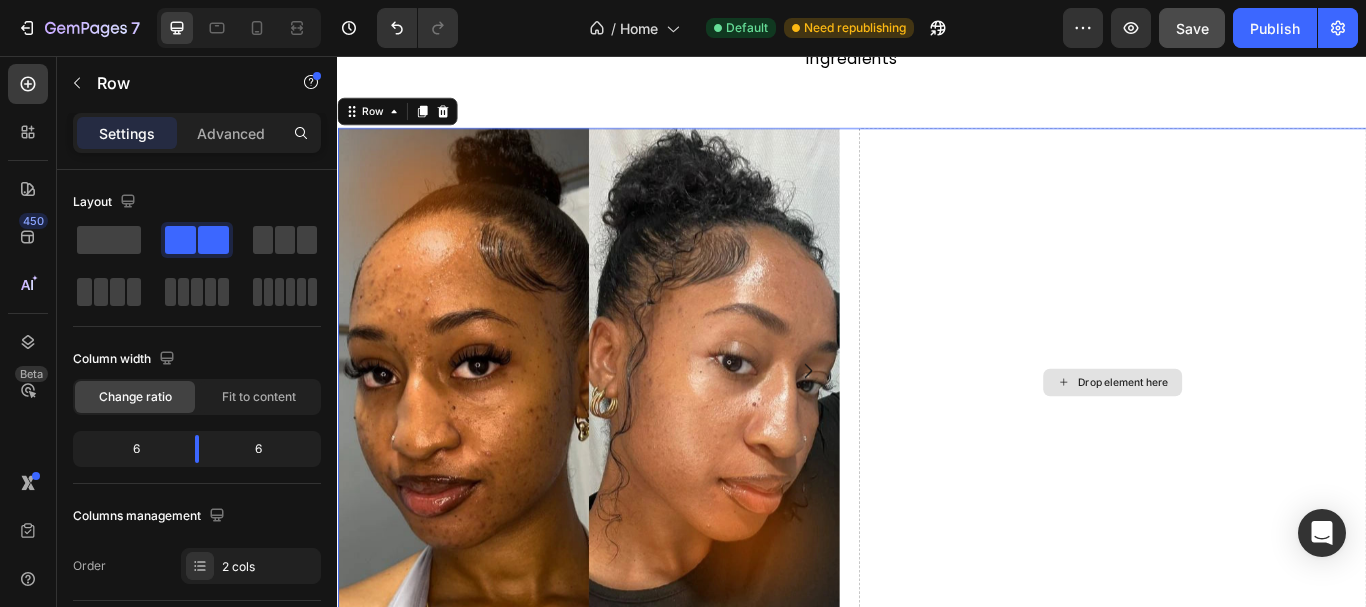 click on "Drop element here" at bounding box center (1241, 436) 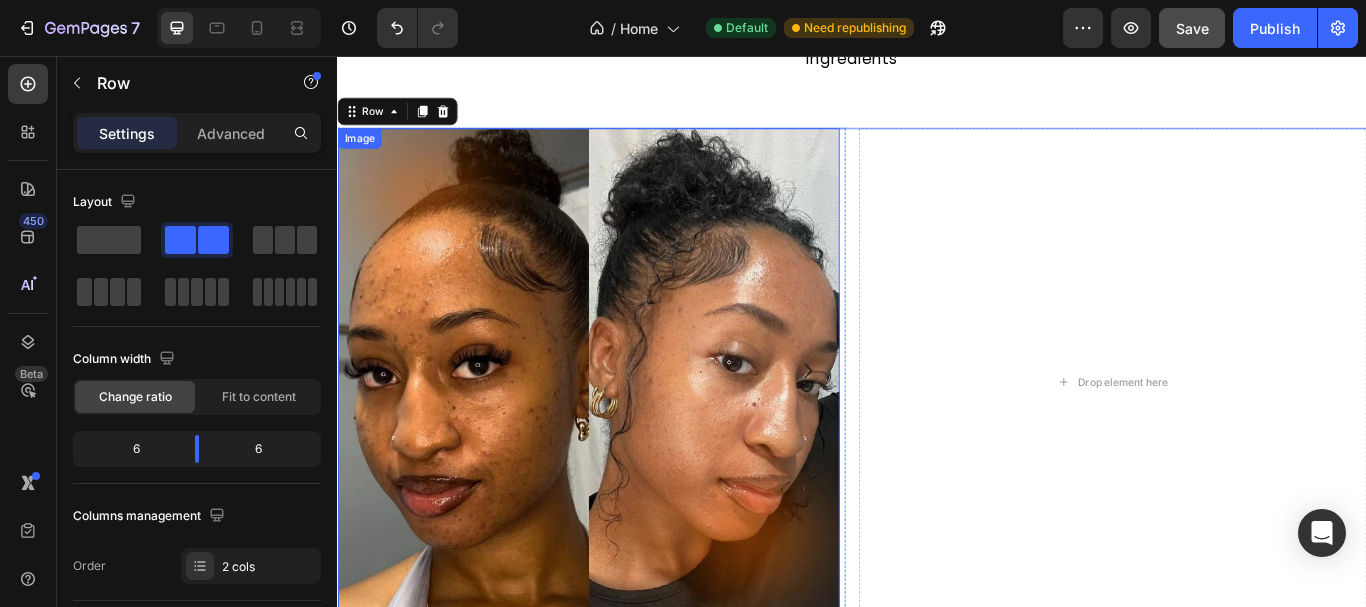 click at bounding box center [629, 422] 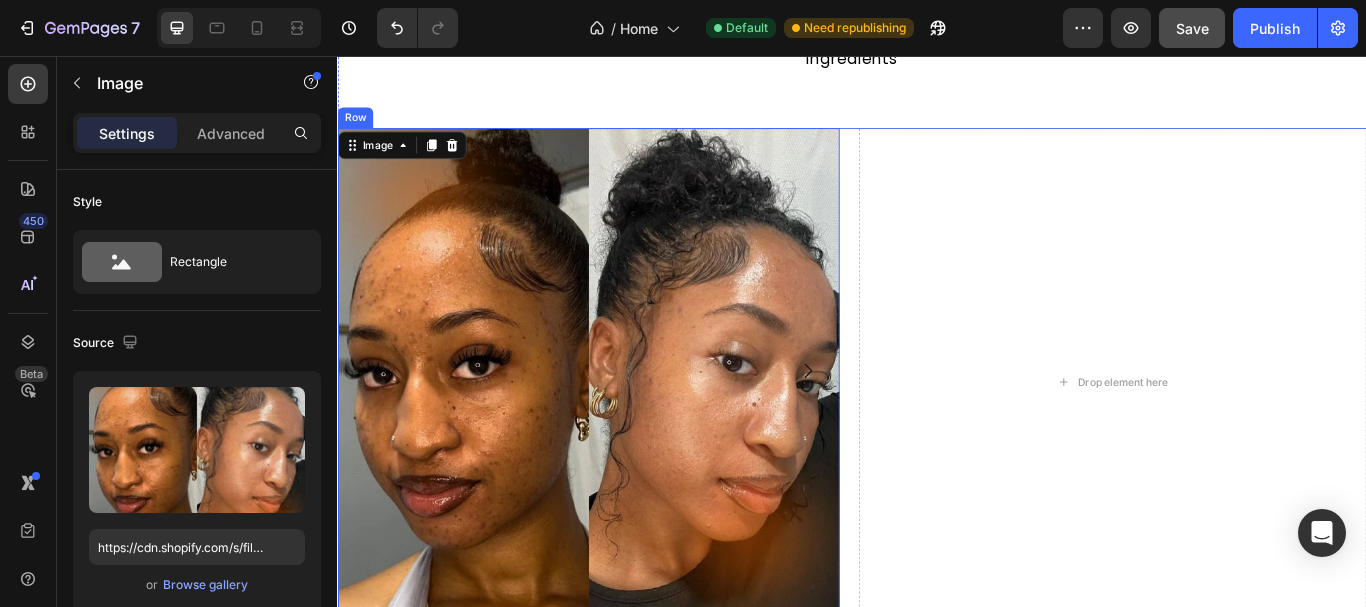click on "Image   0 Why Choose BeevyGlow? Heading Why Choose BeevyGlow? Heading
Drop element here
Drop element here
Carousel
Drop element here Row" at bounding box center [937, 436] 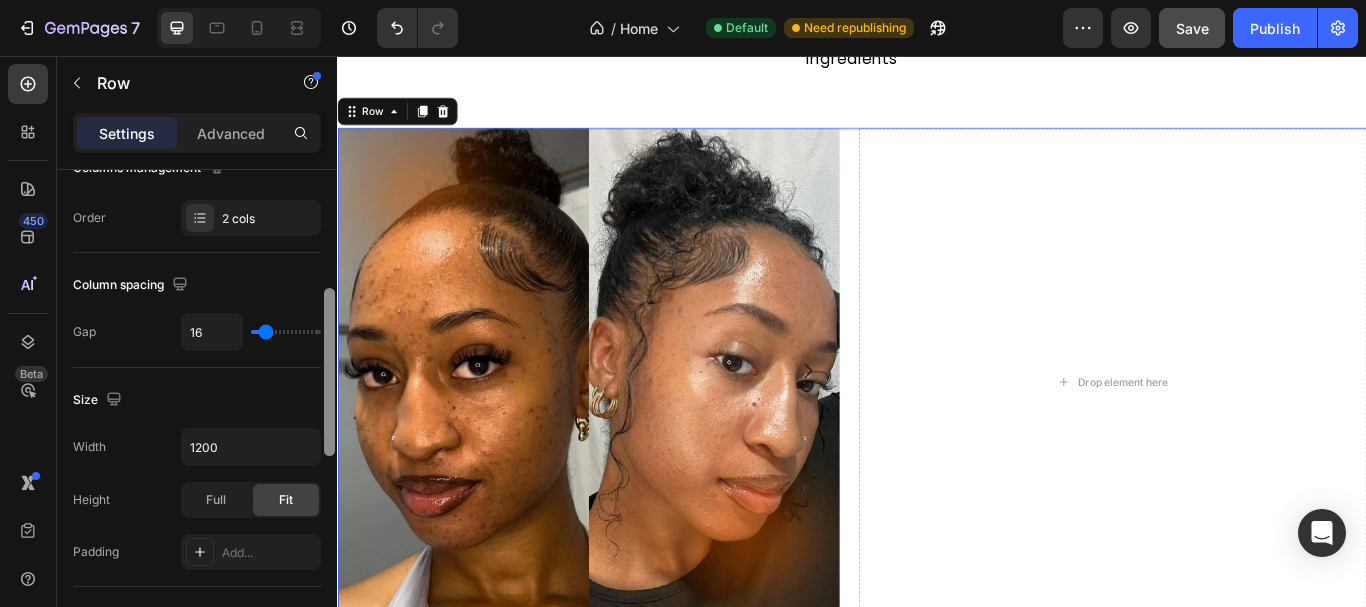 drag, startPoint x: 332, startPoint y: 185, endPoint x: 286, endPoint y: 307, distance: 130.38405 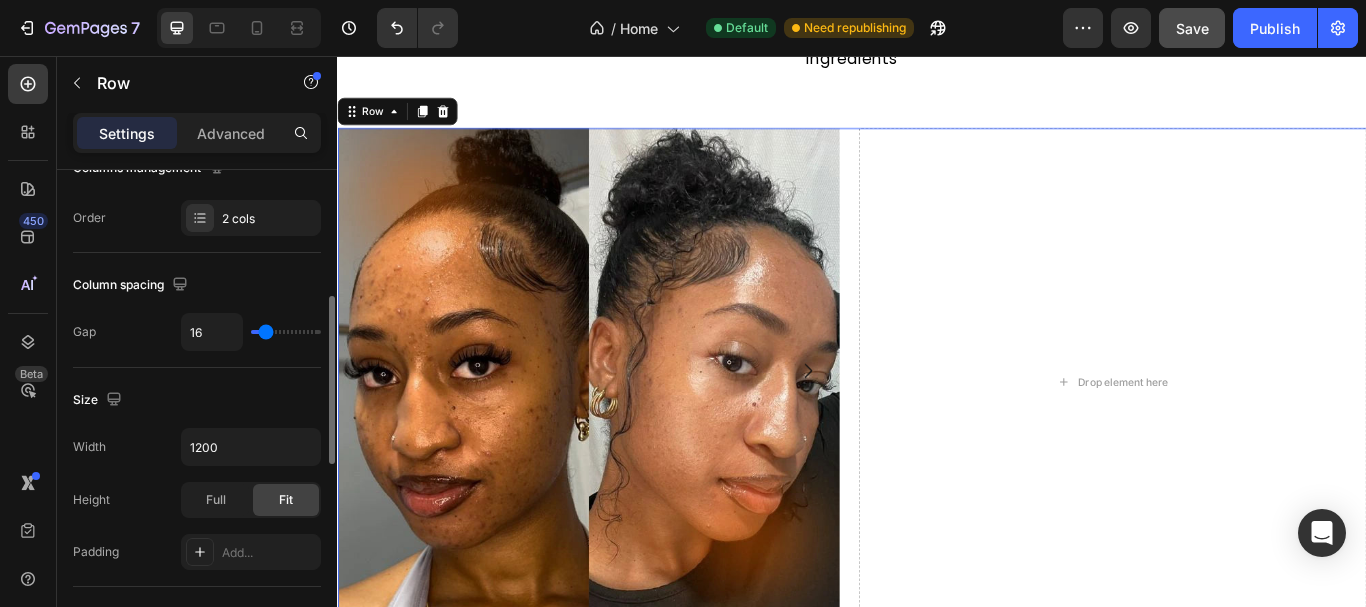 scroll, scrollTop: 354, scrollLeft: 0, axis: vertical 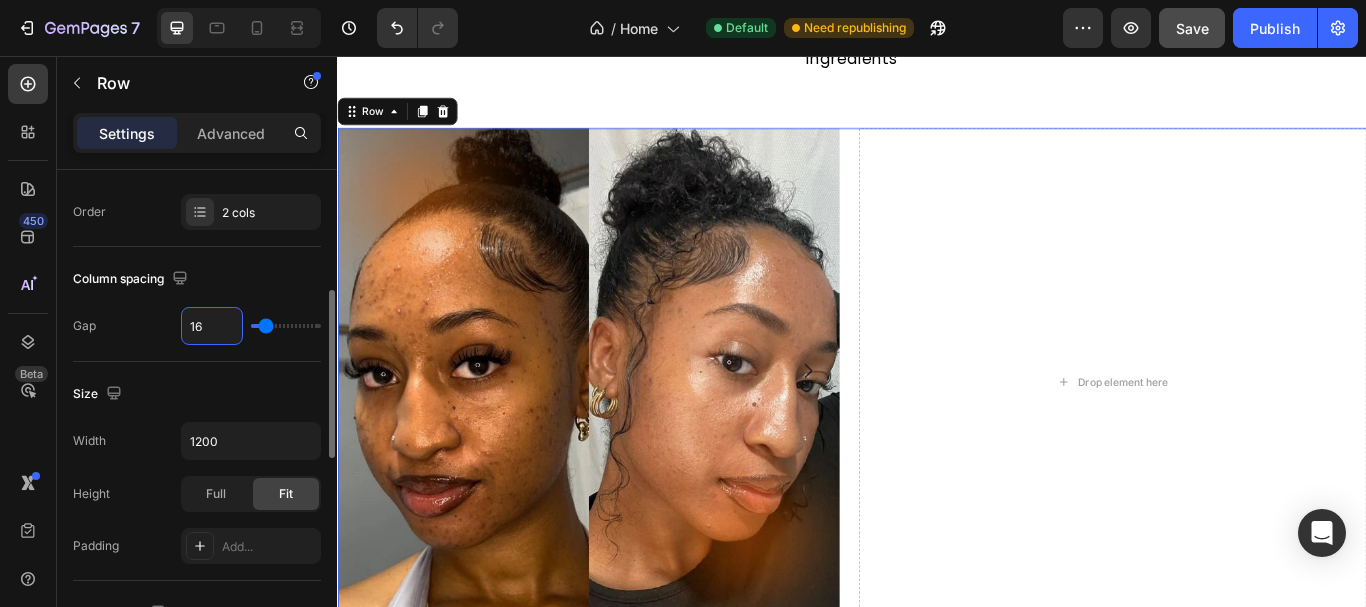 click on "16" at bounding box center [212, 326] 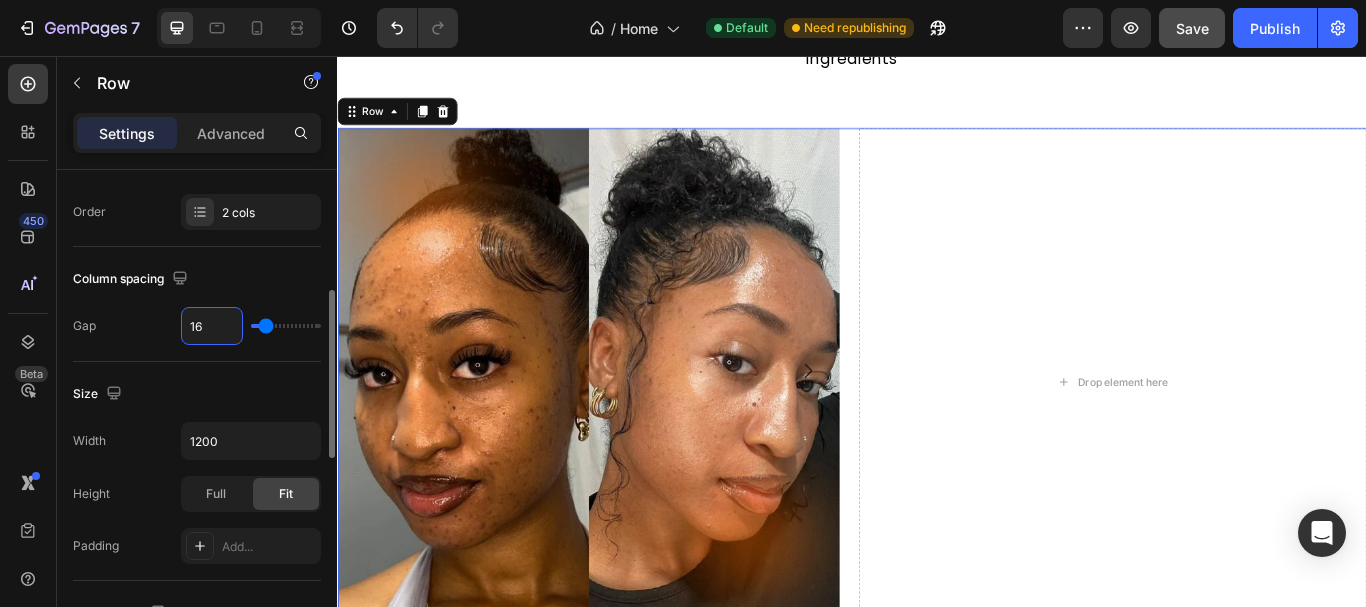 type on "3" 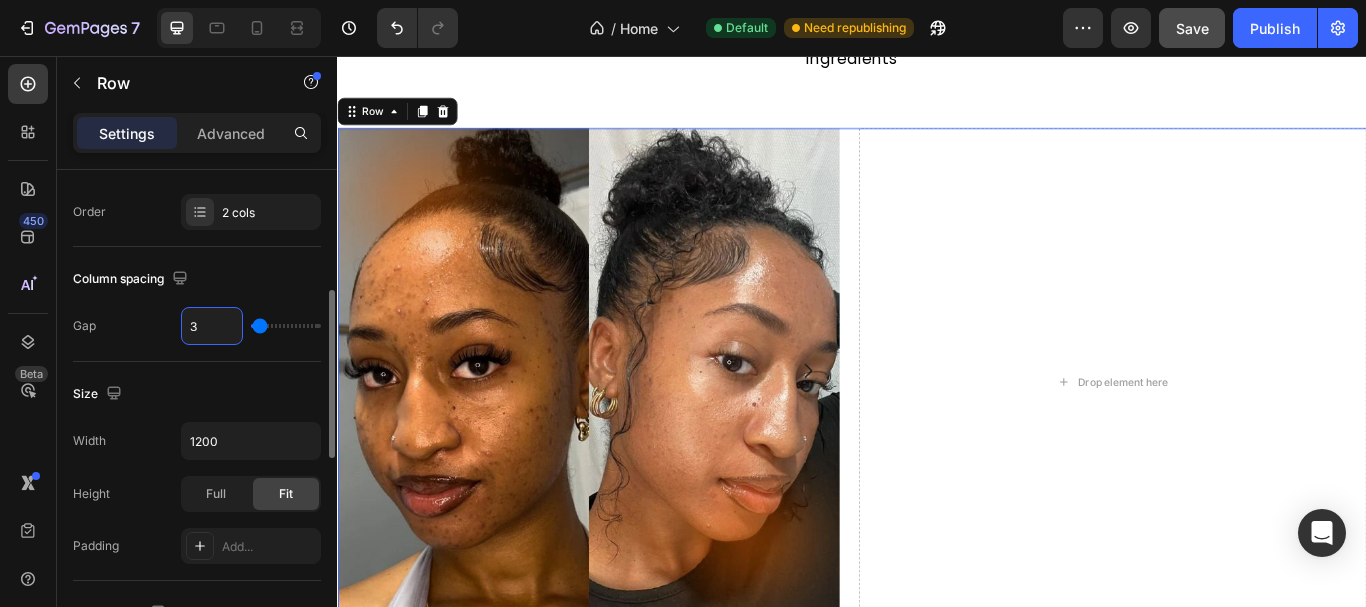 type on "39" 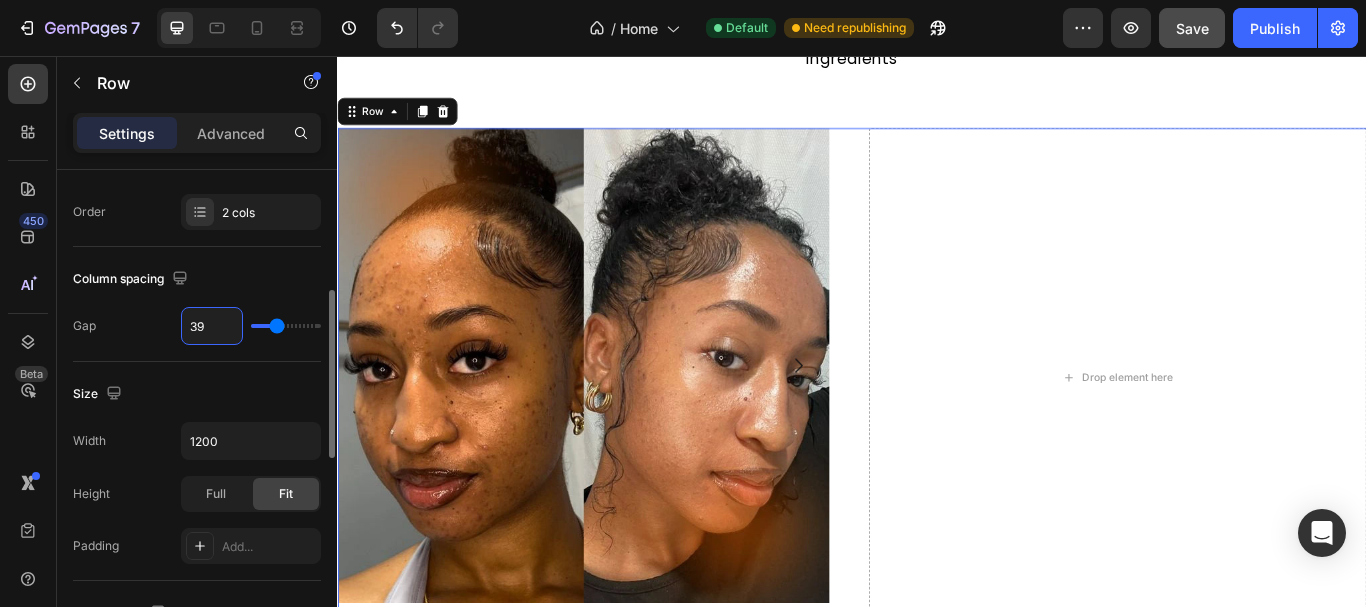 type on "3" 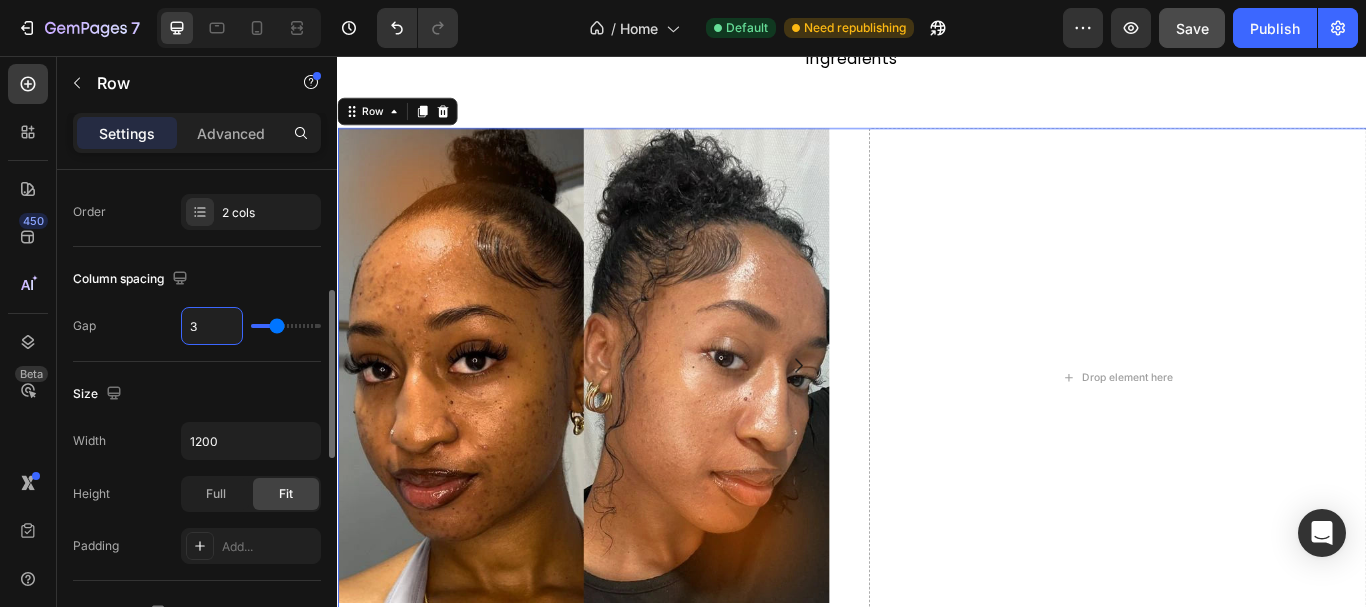 type on "3" 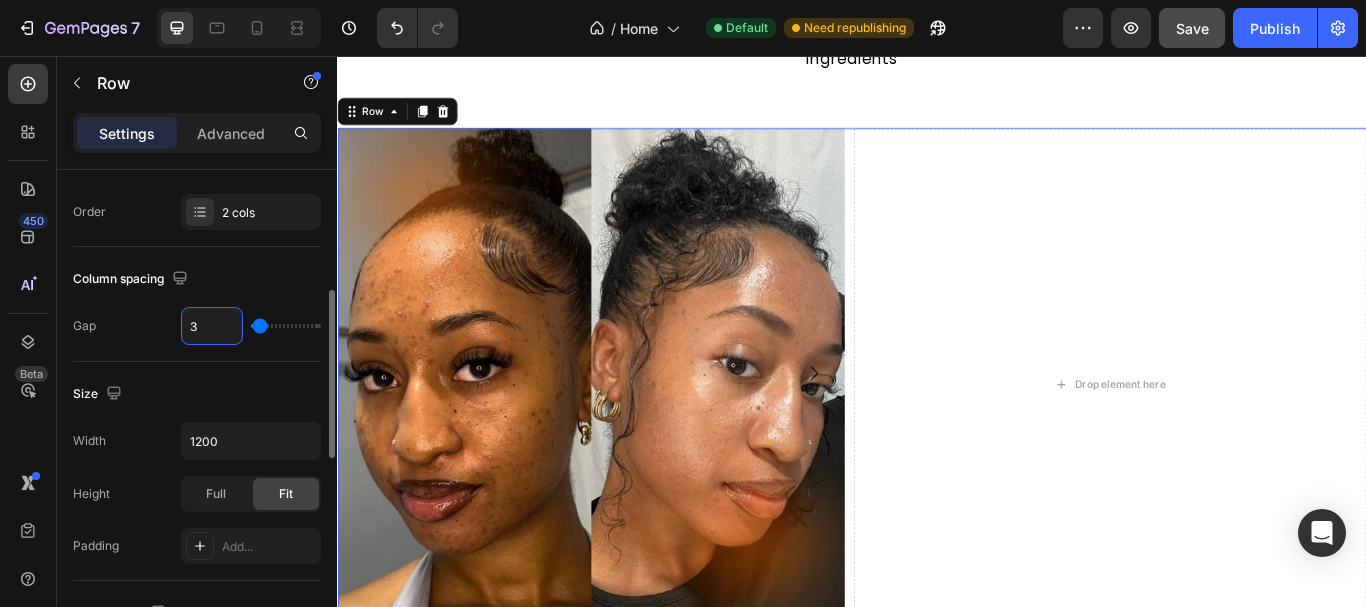 type on "30" 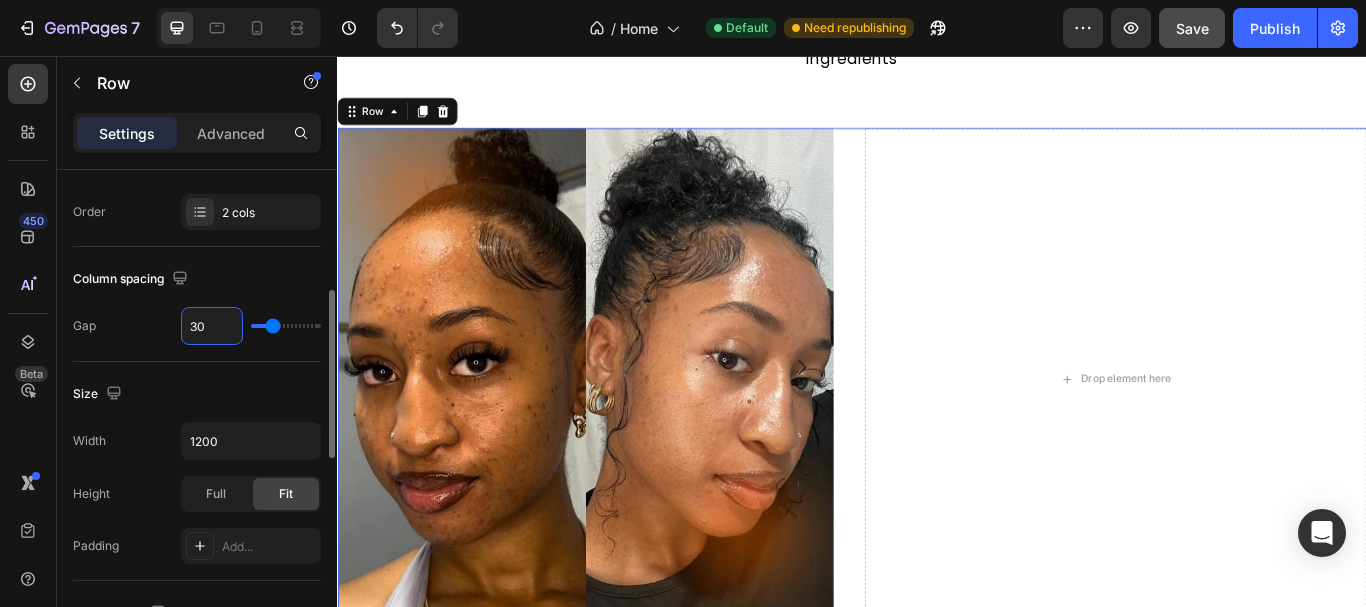 type on "30" 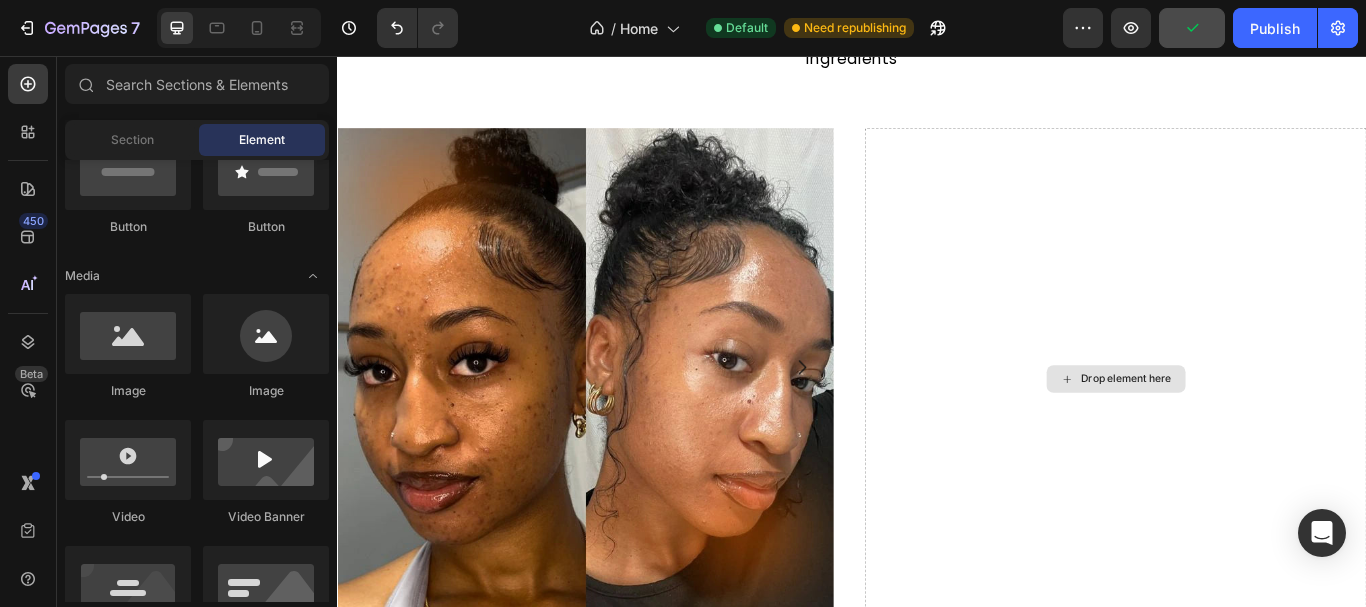 click on "Drop element here" at bounding box center (1245, 433) 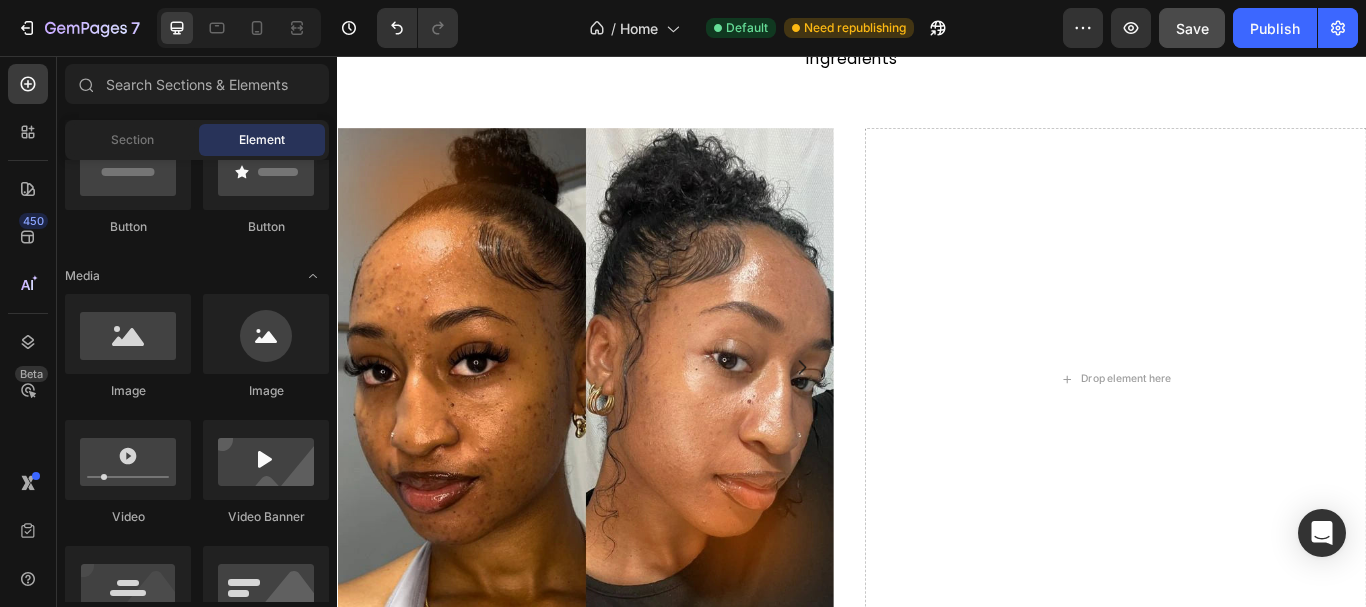 scroll, scrollTop: 2674, scrollLeft: 0, axis: vertical 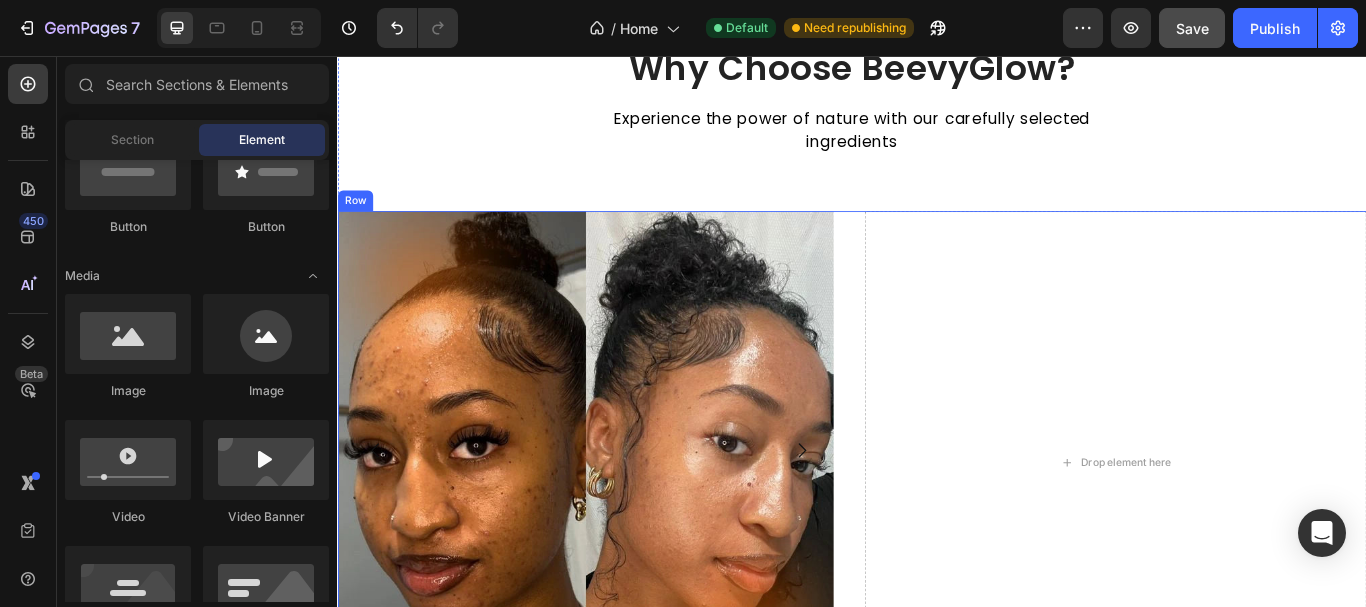 click on "Image Why Choose BeevyGlow? Heading Why Choose BeevyGlow? Heading
Drop element here
Drop element here
Carousel
Drop element here Row" at bounding box center (937, 530) 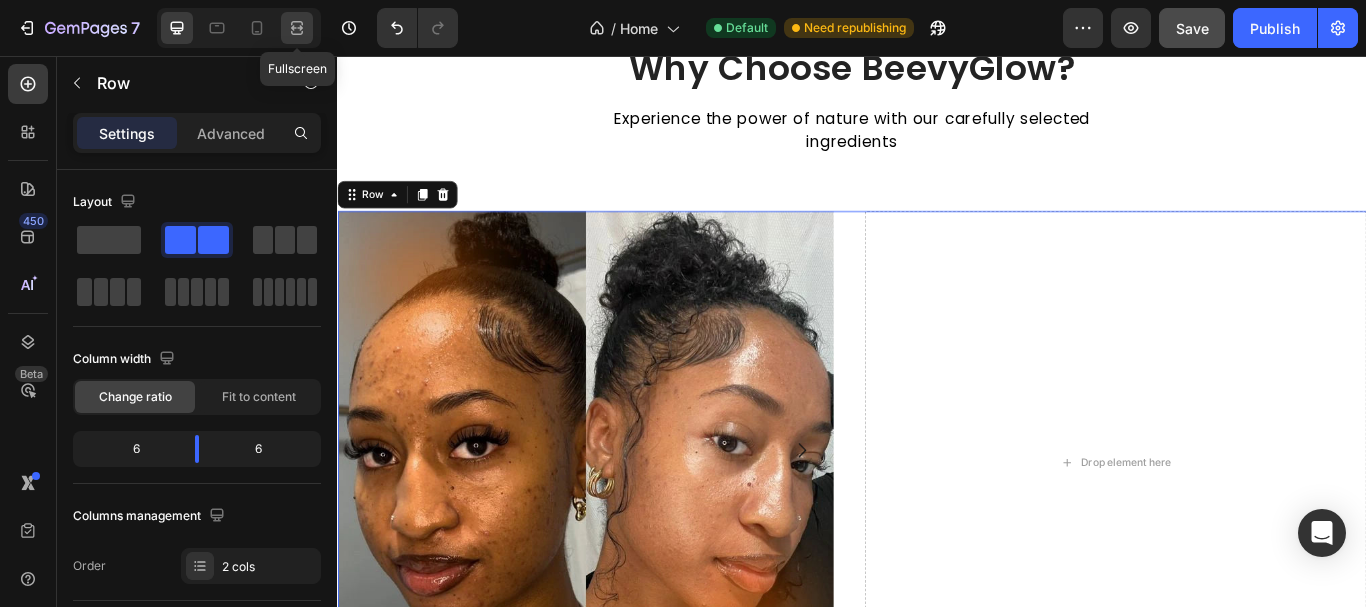 click 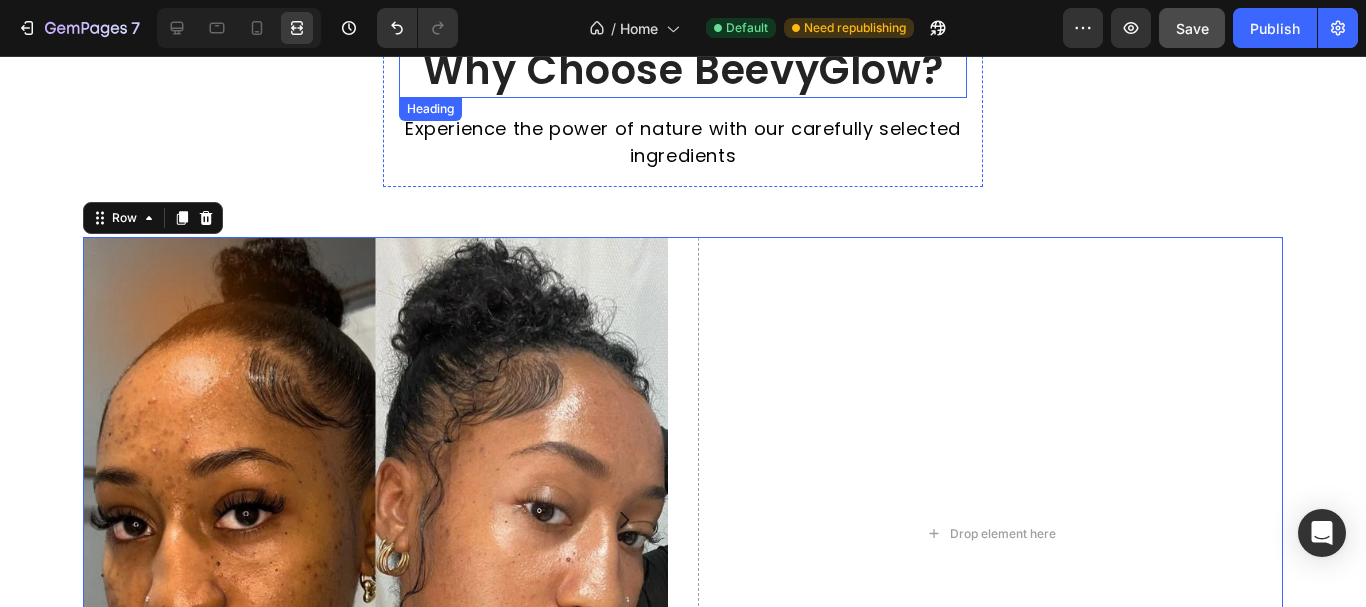click on "Why Choose BeevyGlow?" at bounding box center (683, 70) 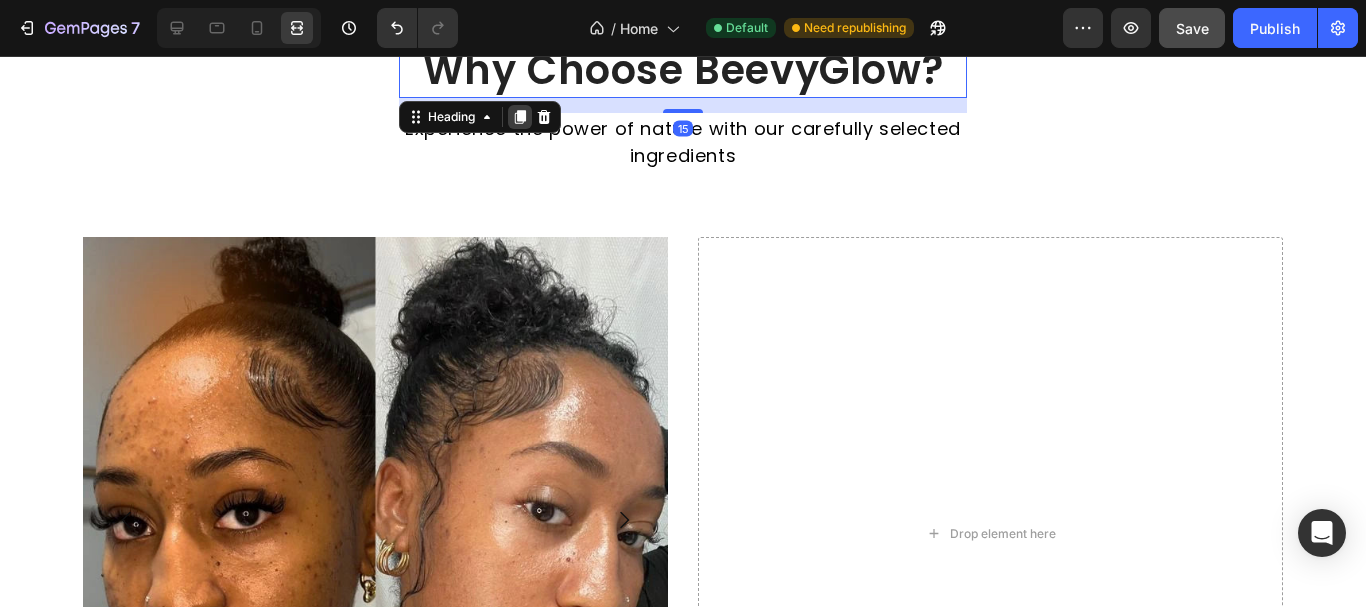 click 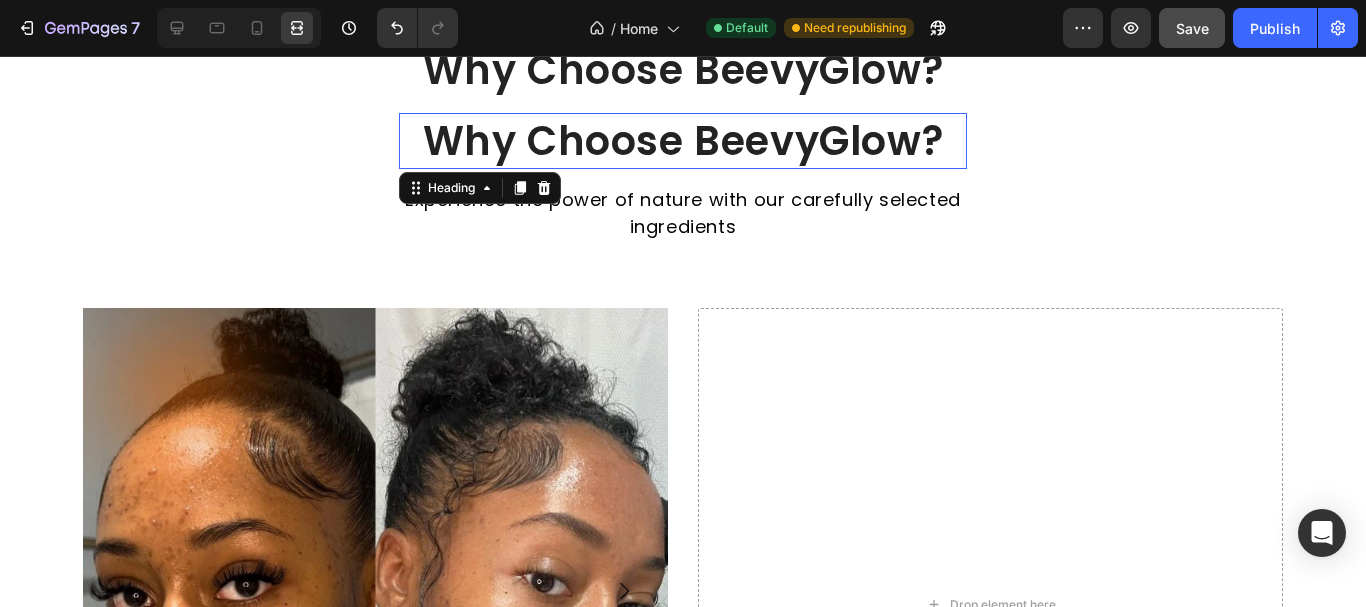 scroll, scrollTop: 354, scrollLeft: 0, axis: vertical 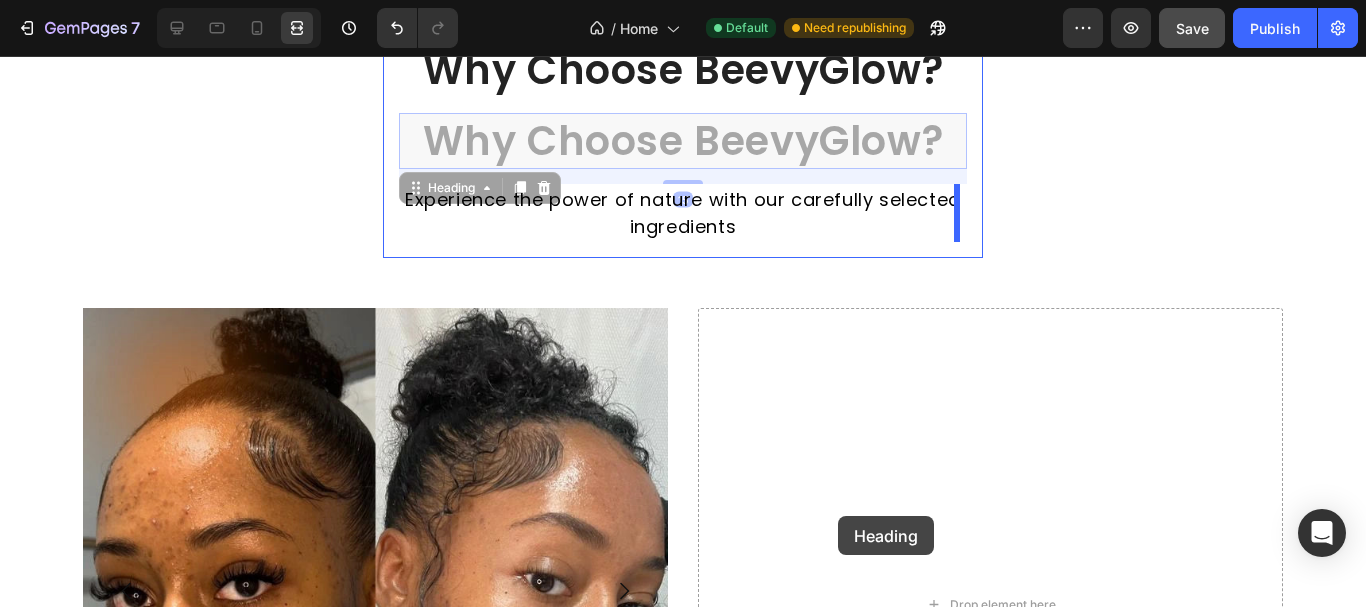 drag, startPoint x: 436, startPoint y: 192, endPoint x: 838, endPoint y: 516, distance: 516.31384 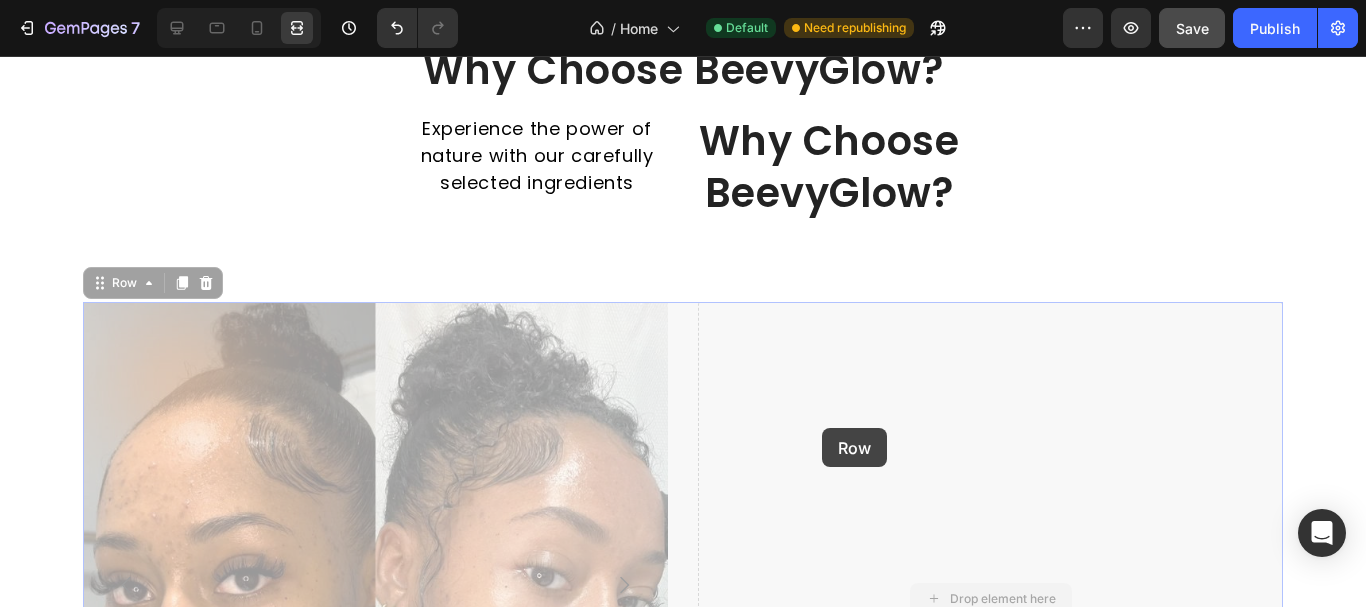 scroll, scrollTop: 0, scrollLeft: 0, axis: both 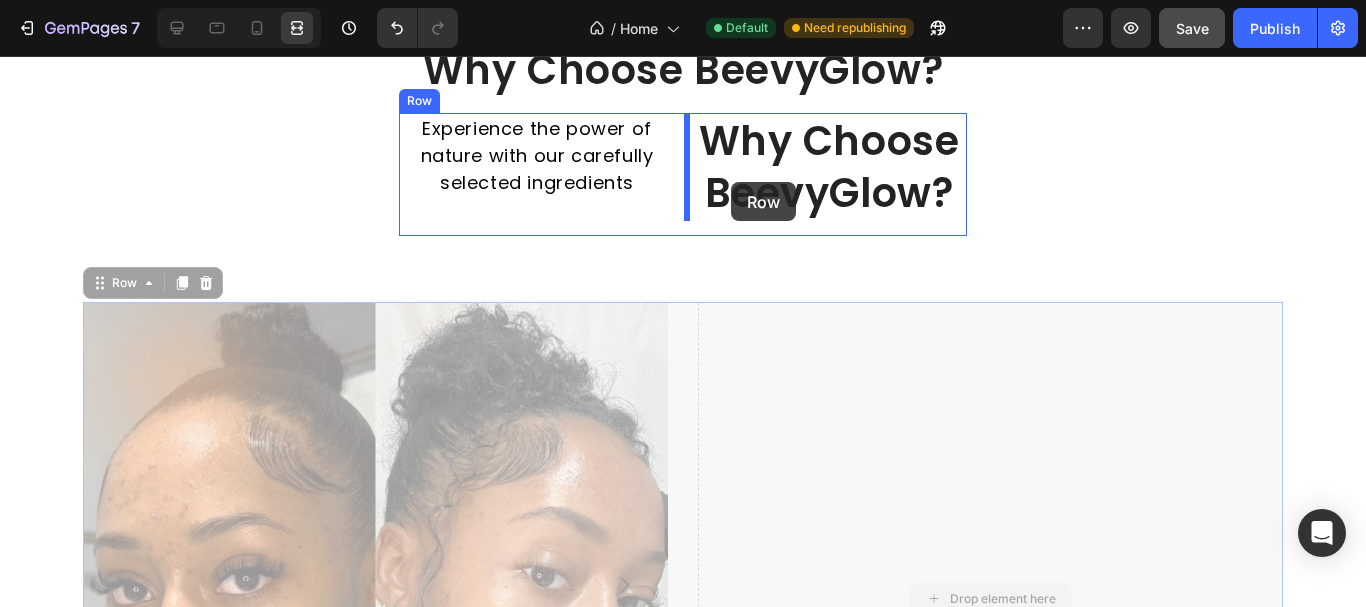drag, startPoint x: 820, startPoint y: 444, endPoint x: 731, endPoint y: 182, distance: 276.70383 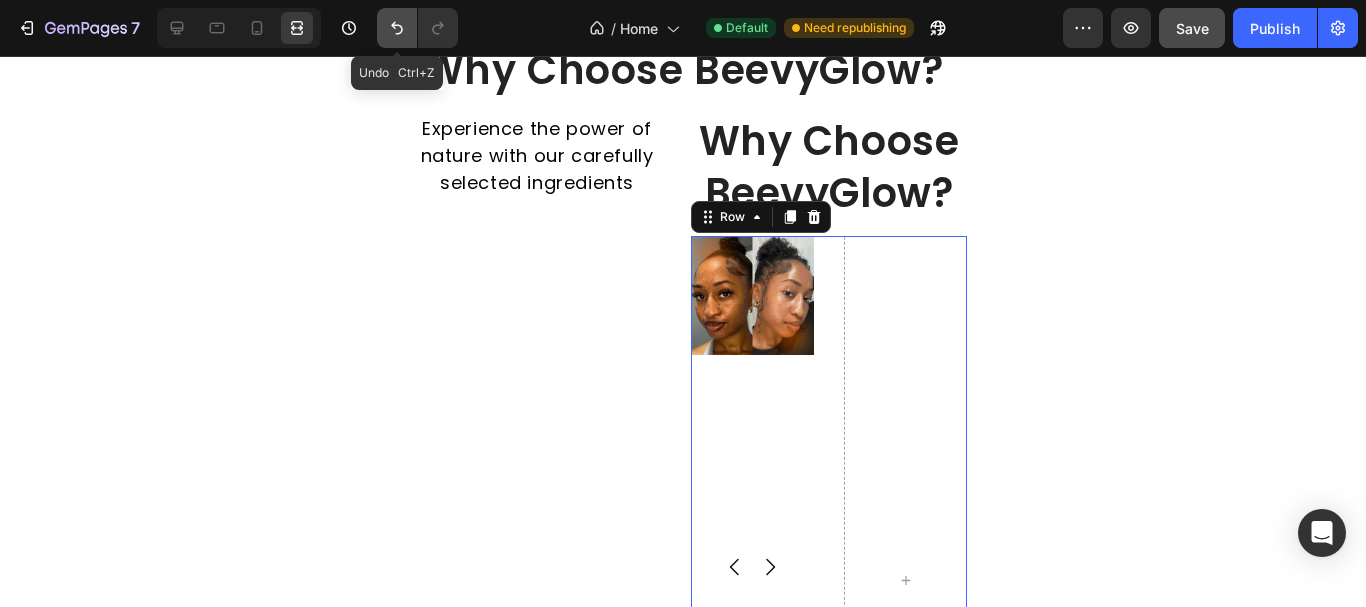click 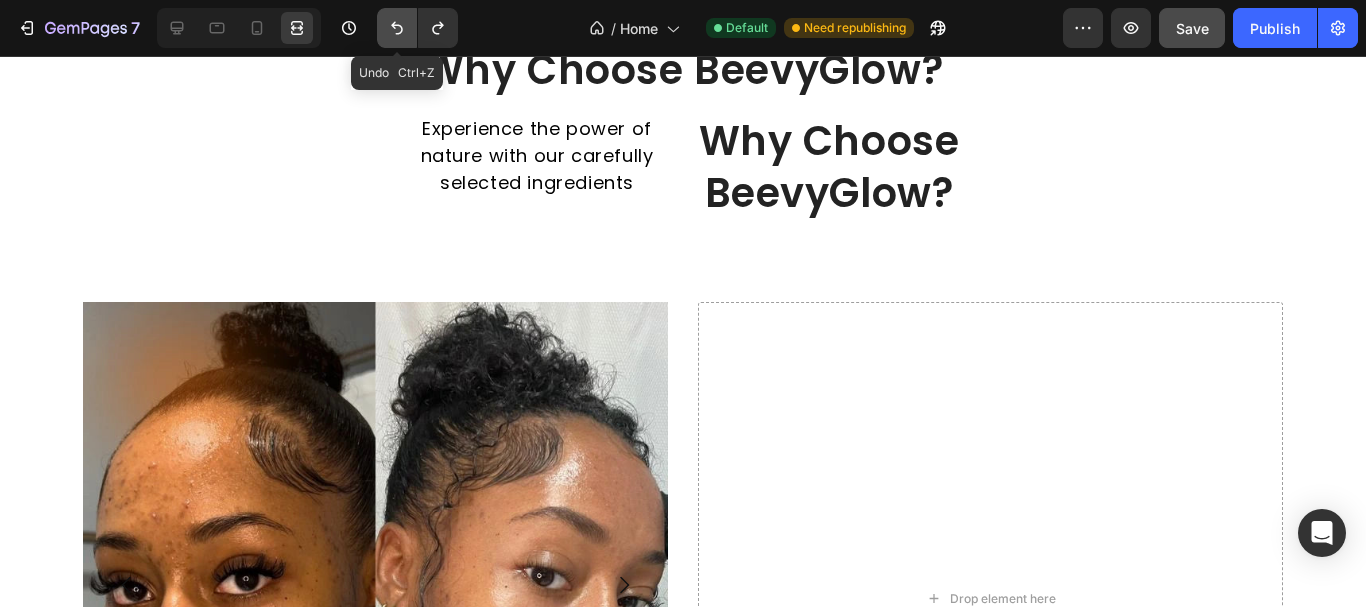 click 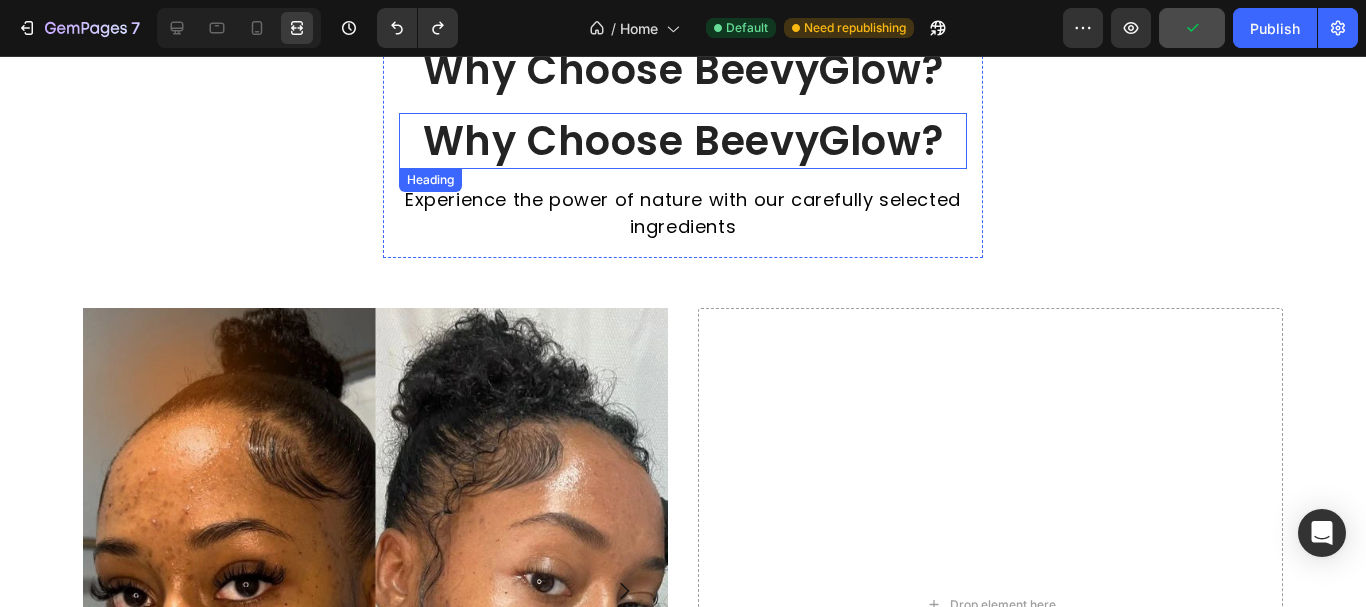 click on "Why Choose BeevyGlow?" at bounding box center (683, 141) 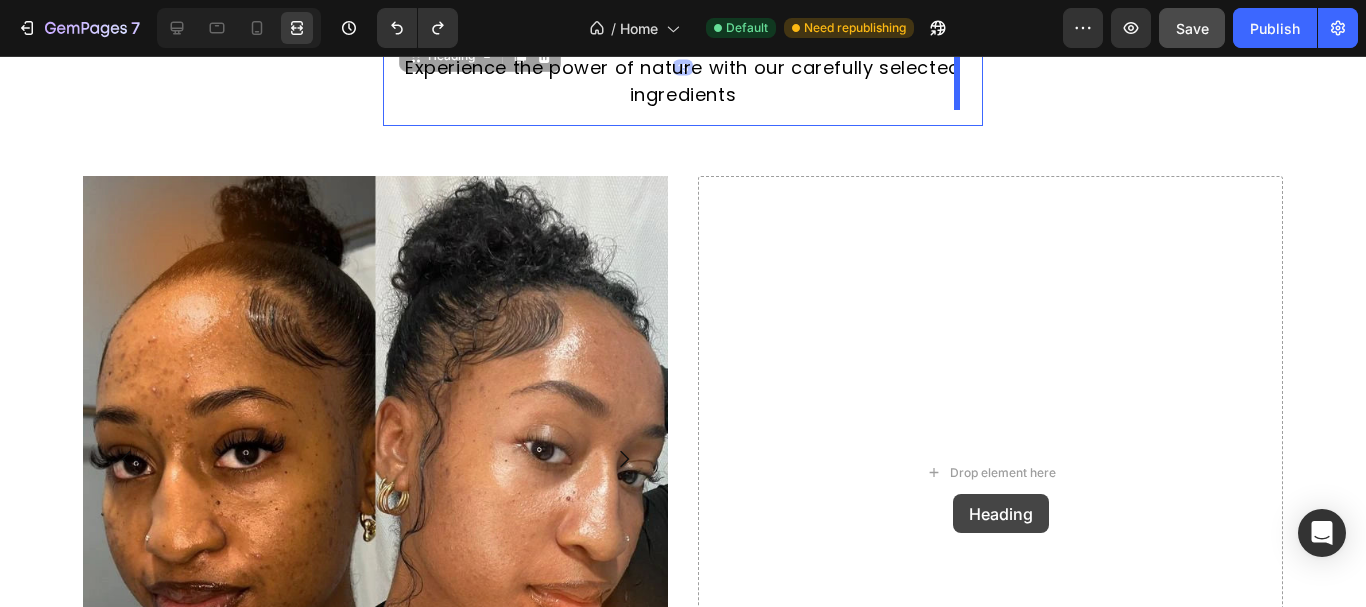 scroll, scrollTop: 2814, scrollLeft: 0, axis: vertical 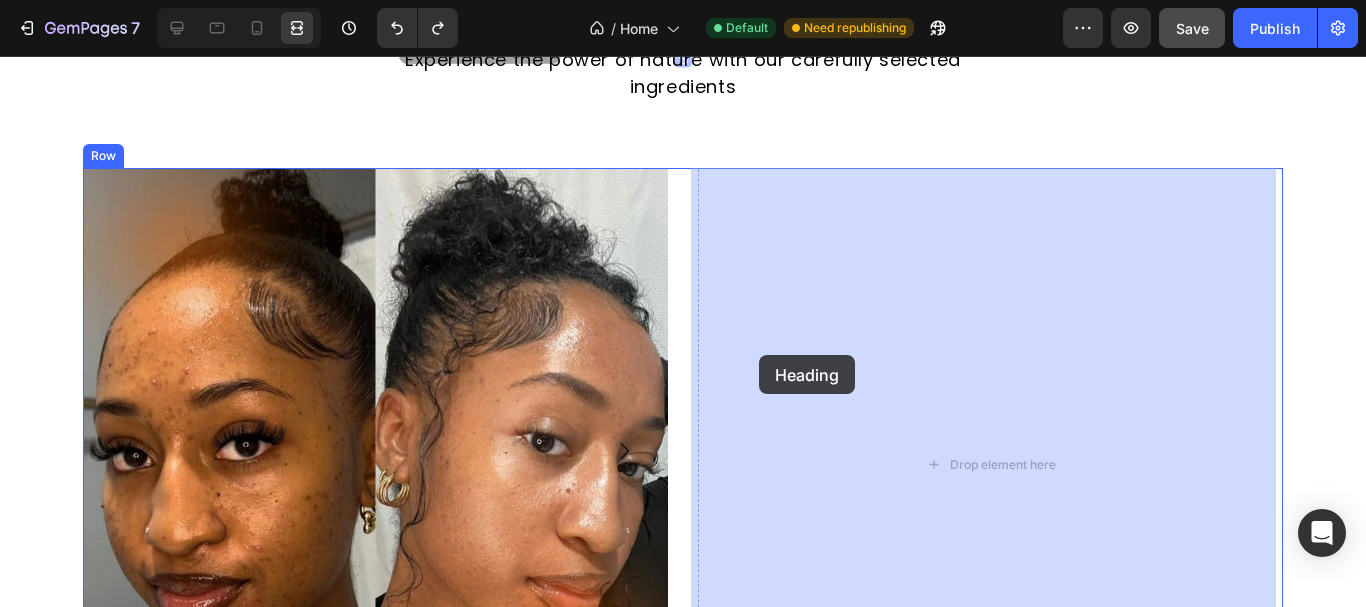 drag, startPoint x: 432, startPoint y: 179, endPoint x: 759, endPoint y: 355, distance: 371.35562 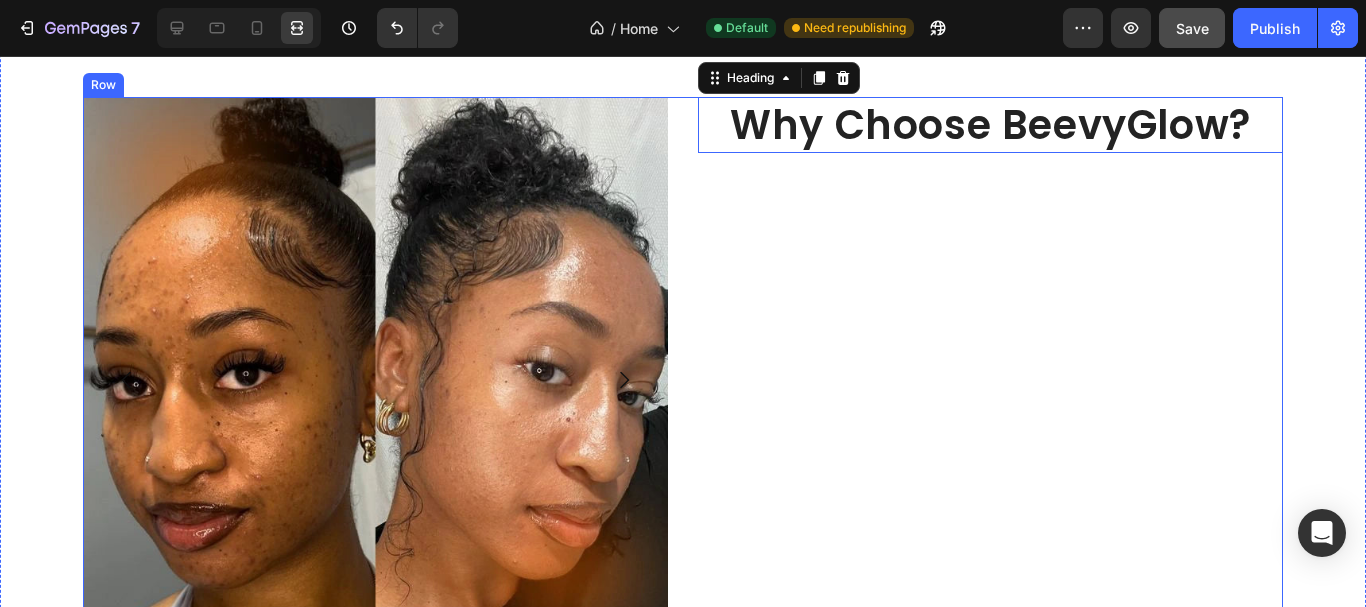 scroll, scrollTop: 2743, scrollLeft: 0, axis: vertical 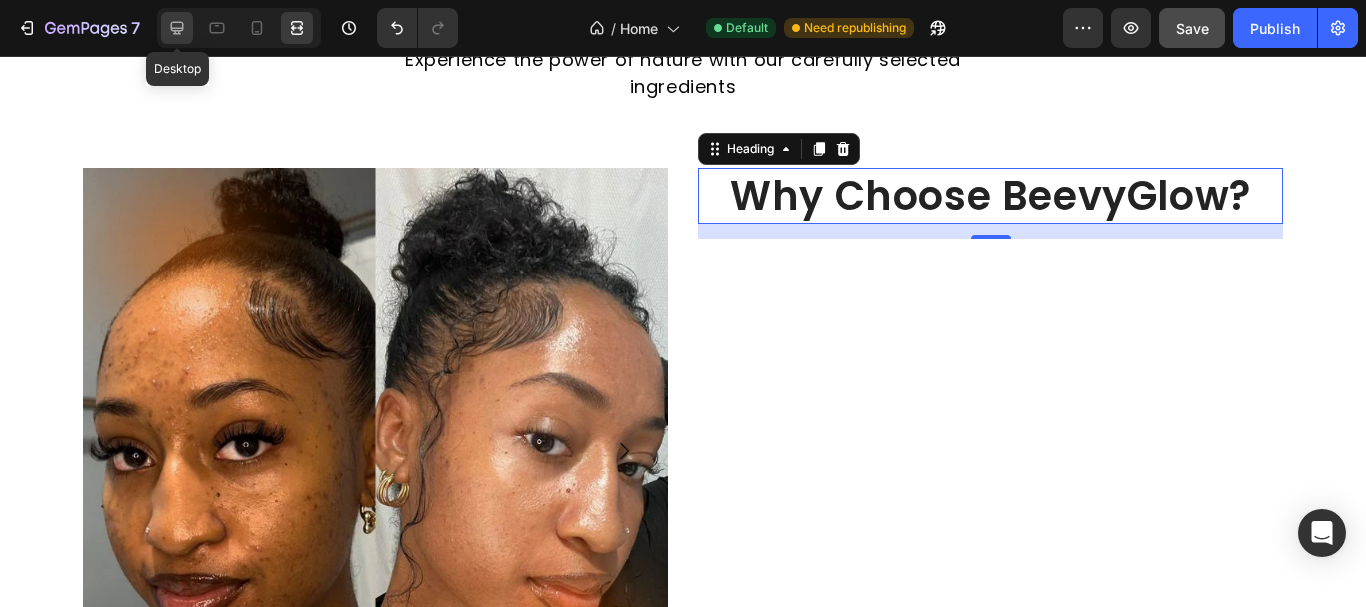 click 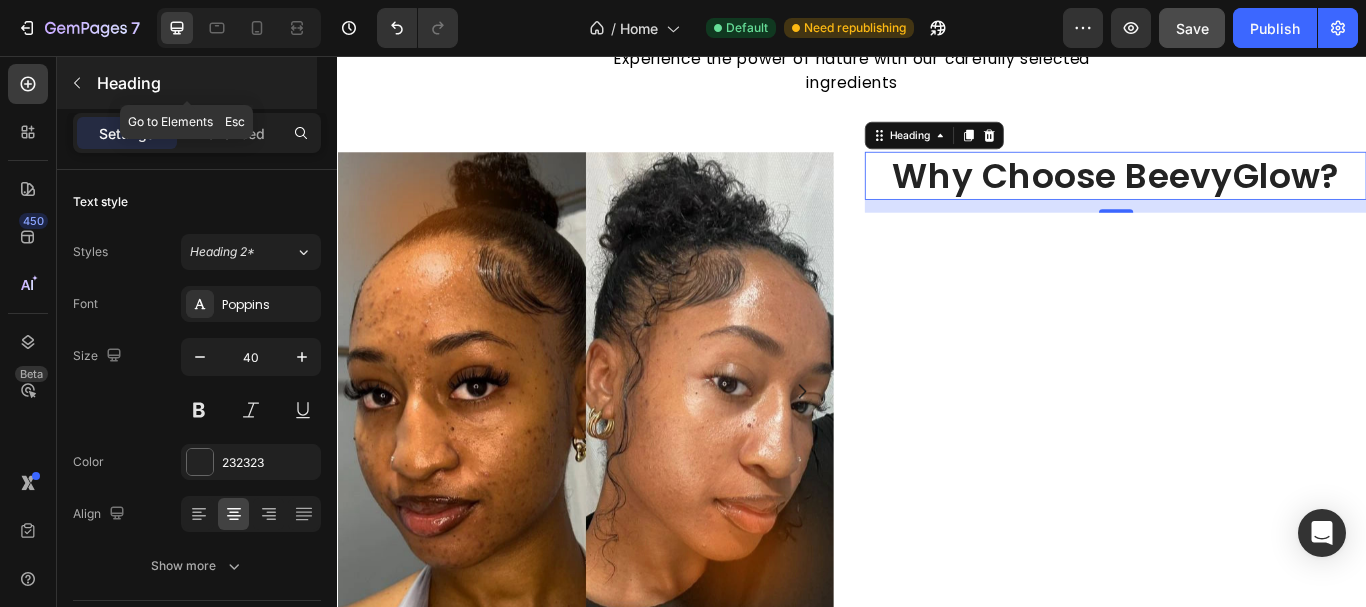 click at bounding box center (77, 83) 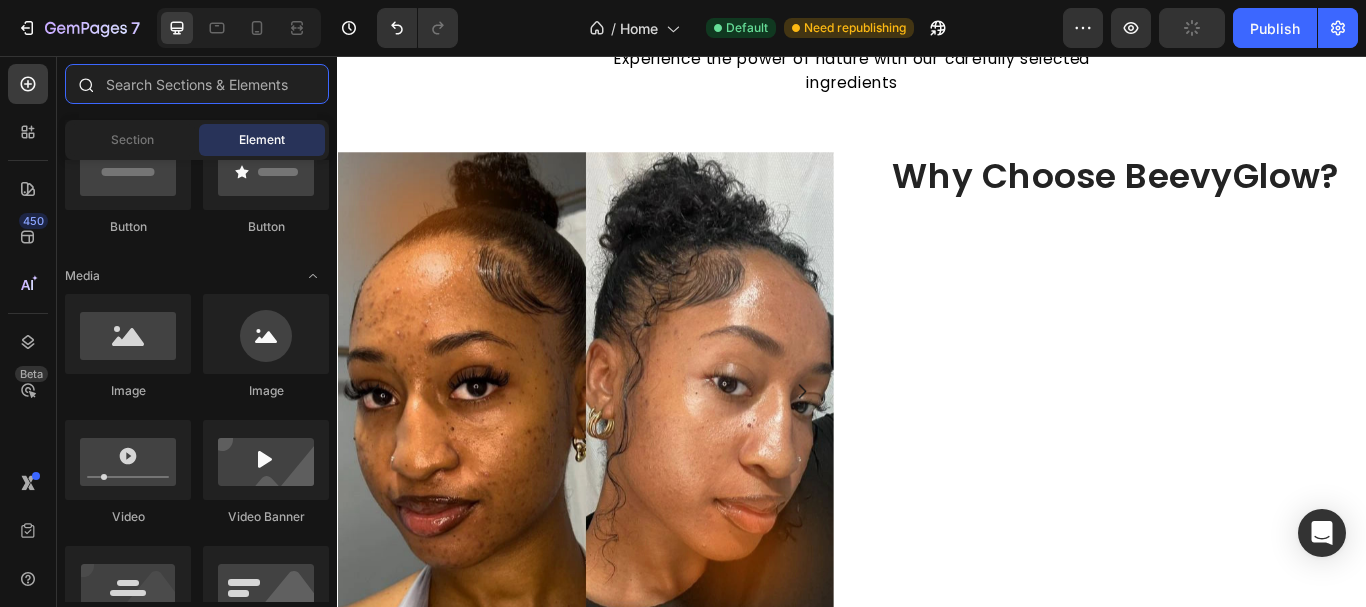 click at bounding box center (197, 84) 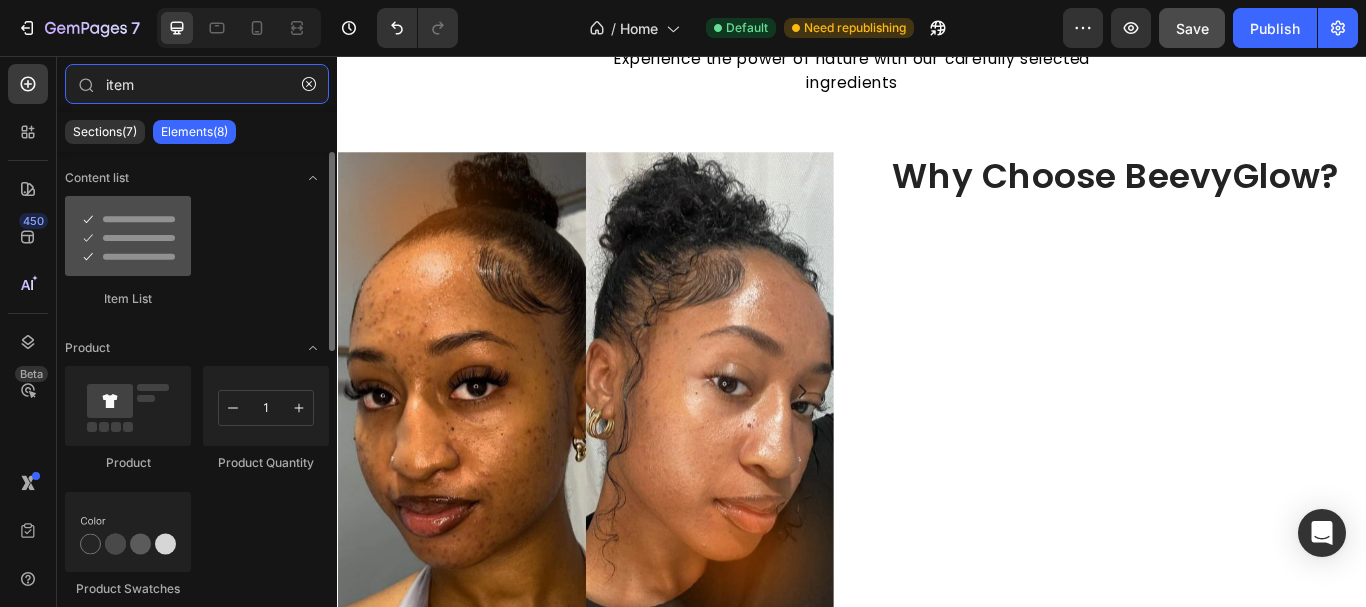 type on "item" 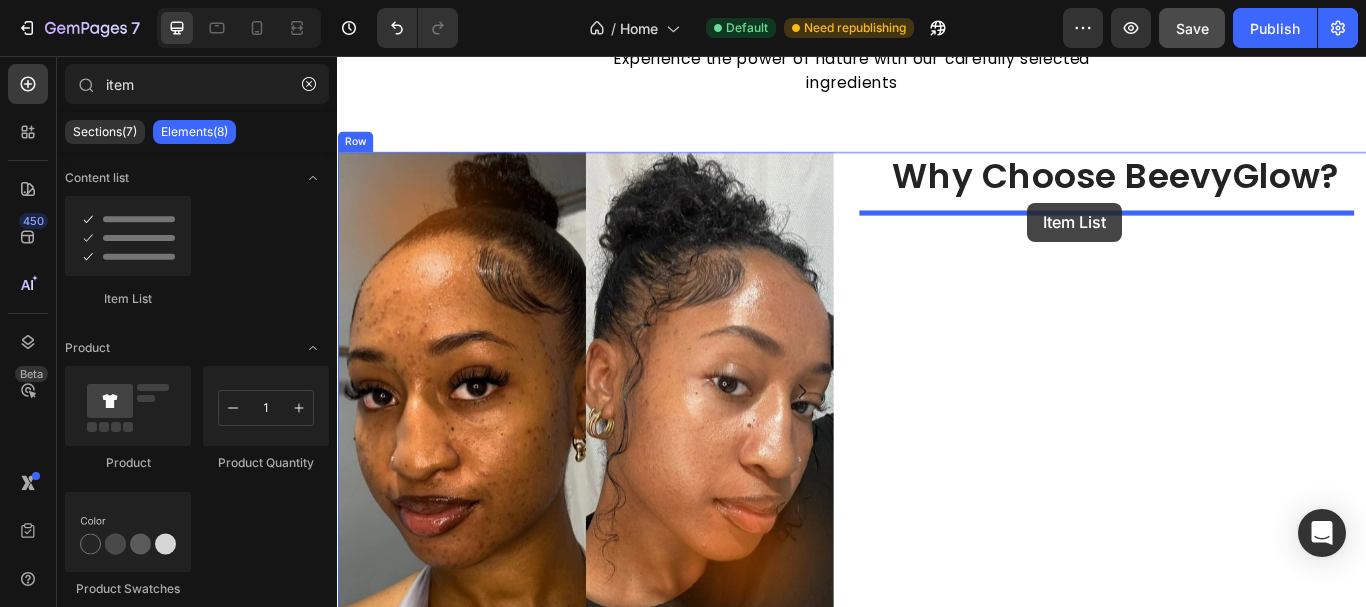 drag, startPoint x: 484, startPoint y: 308, endPoint x: 1142, endPoint y: 227, distance: 662.9668 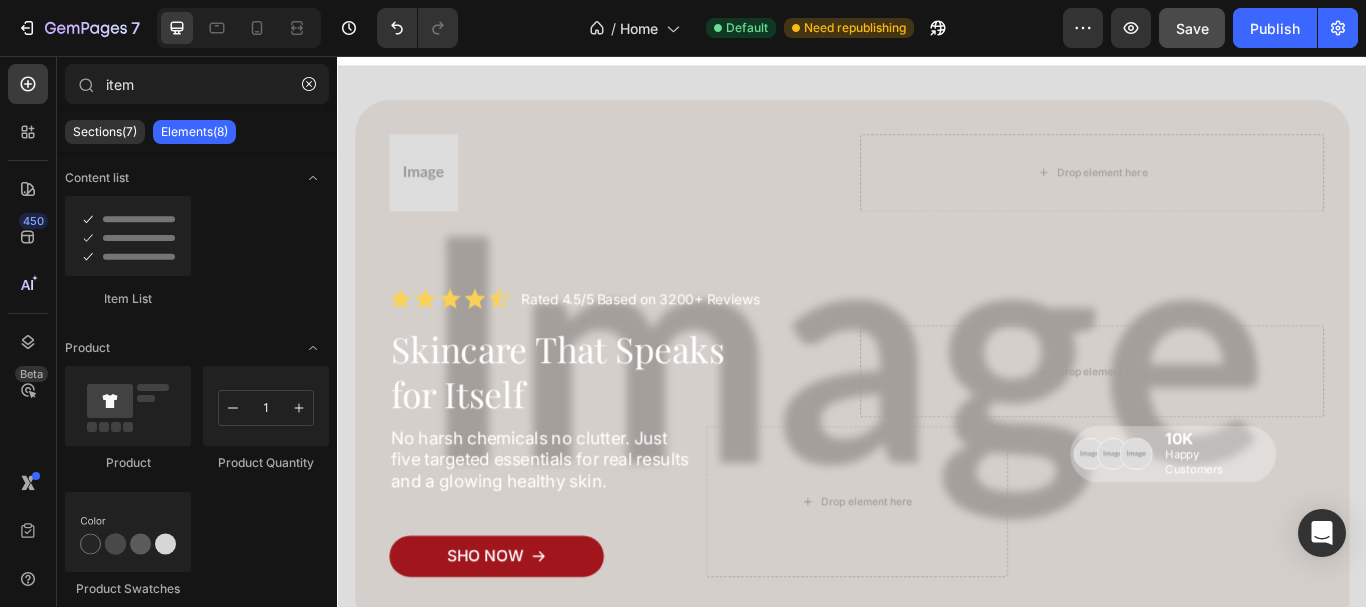 scroll, scrollTop: 3191, scrollLeft: 0, axis: vertical 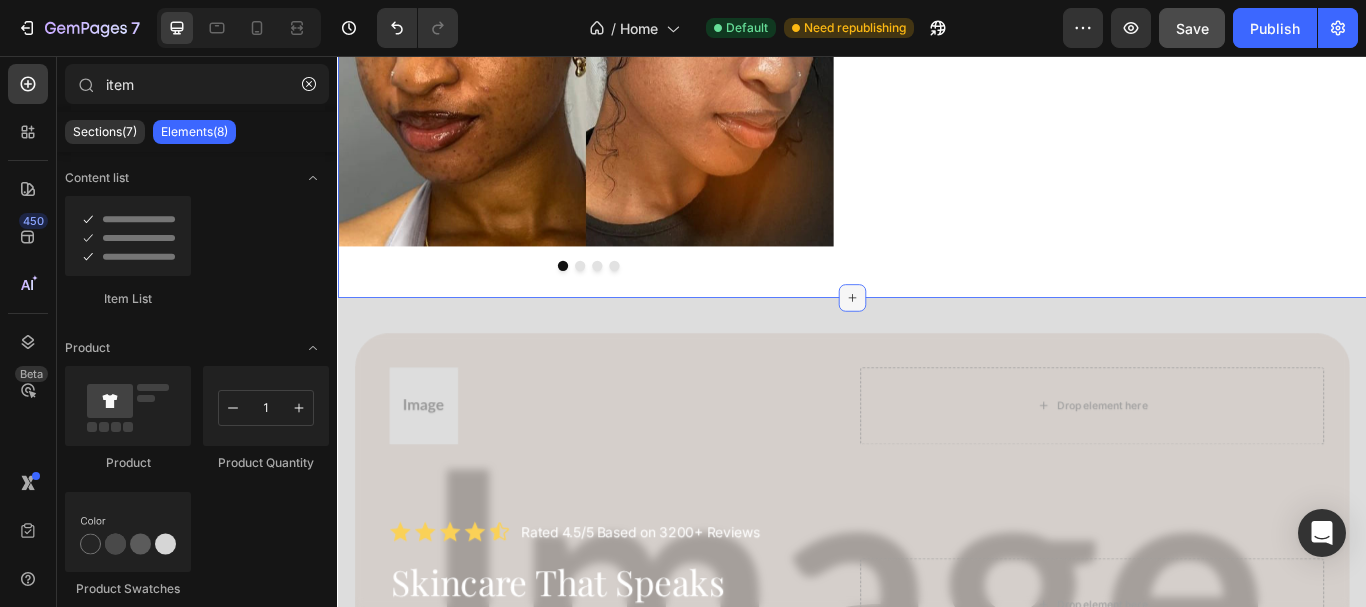click 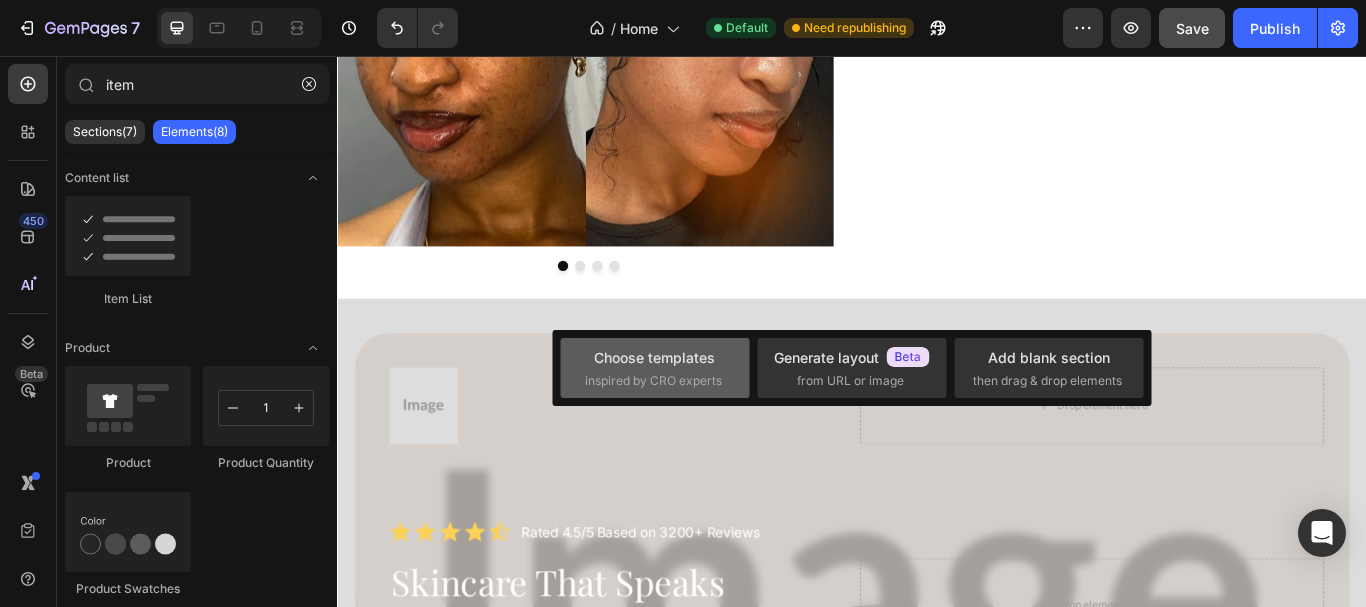 click on "inspired by CRO experts" at bounding box center [653, 381] 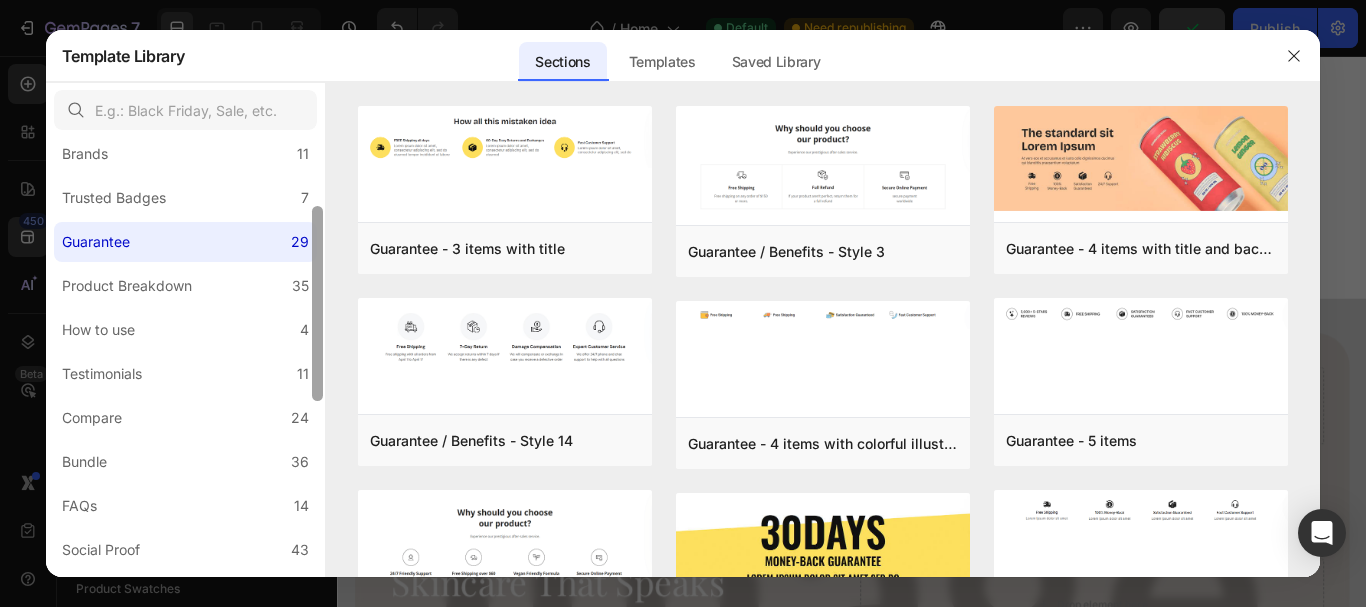drag, startPoint x: 316, startPoint y: 191, endPoint x: 280, endPoint y: 261, distance: 78.714676 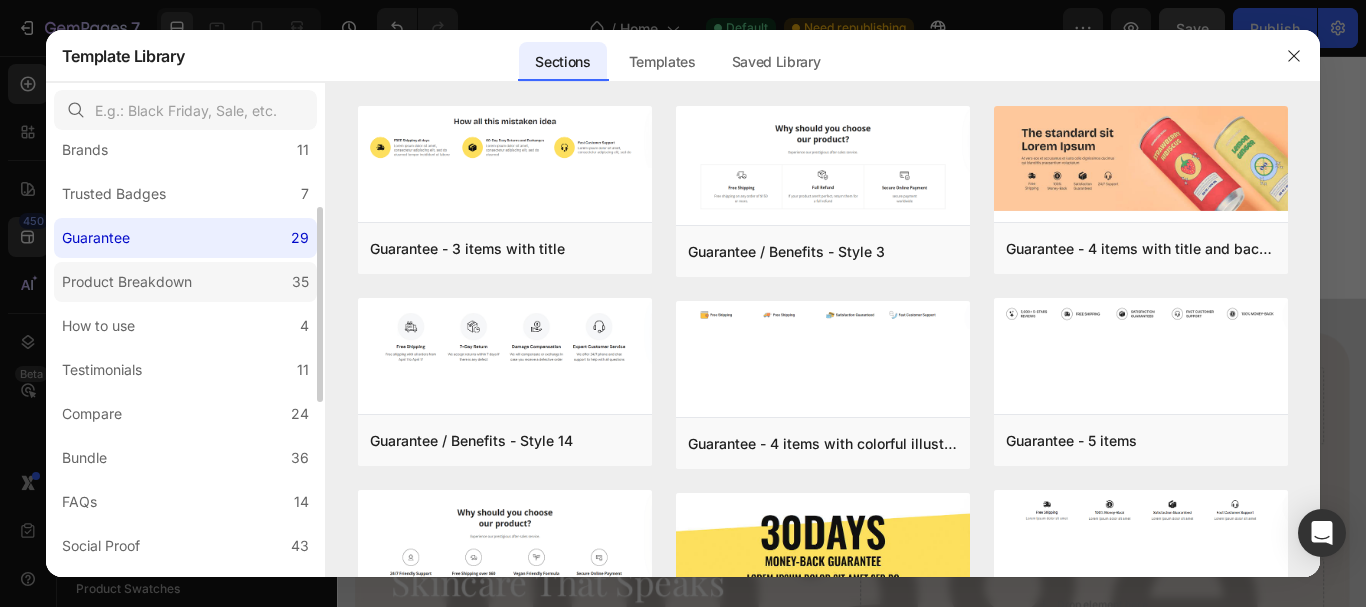 click on "Product Breakdown 35" 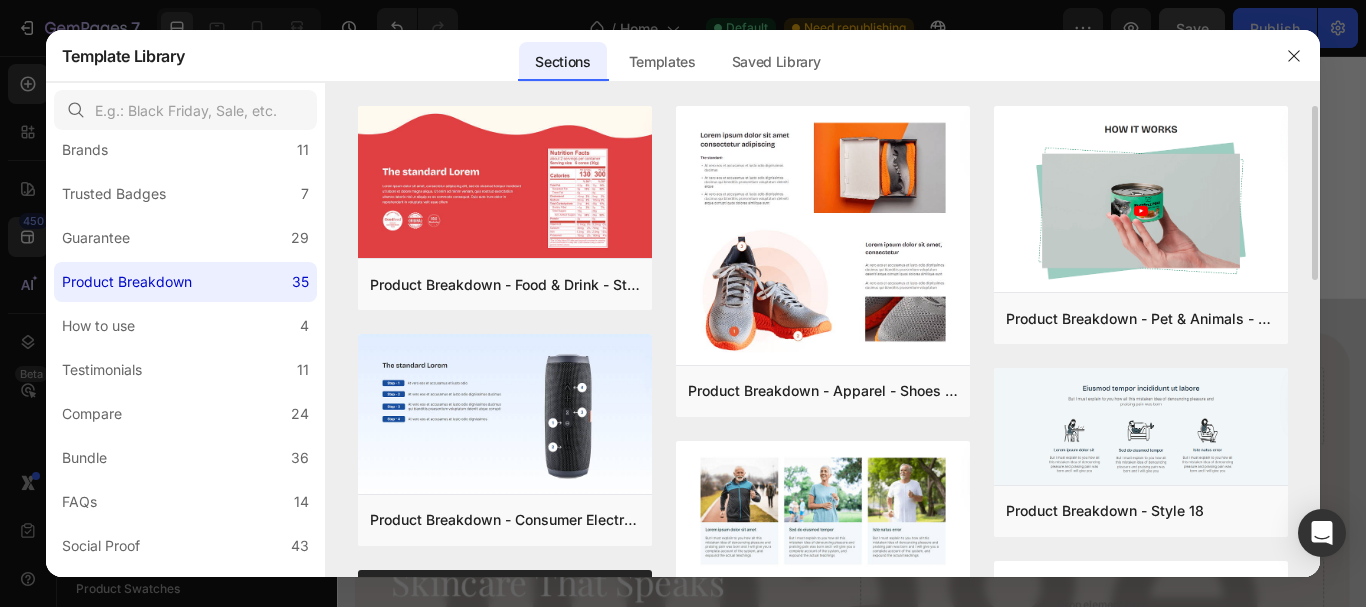 click on "Product Breakdown - Food & Drink - Style 9 Add to page  Preview  Product Breakdown - Consumer Electronics - Bluetooth Speaker - Style 8 Add to page  Preview  Product Breakdown - Sport - bicycle - Style 14 Add to page  Preview  Features - Style 3 Add to page  Preview  Product Information - Style 1 Add to page  Preview  Features - Style 6 Add to page  Preview  Product Breakdown - Apparel - Shoes - Style 7 Add to page  Preview   Product Breakdown - Style 17 Add to page  Preview  Features - Style 1 Add to page  Preview  Content - Style 8 Add to page  Preview  Features - Style 15 Add to page  Preview  Features - Style 4 Add to page  Preview  Product Breakdown - Pet & Animals - Cat Food - Style 24 Add to page  Preview   Product Breakdown - Style 18 Add to page  Preview  Features - Style 2 Add to page  Preview  Features - Style 11 Add to page  Preview  Features - Style 5 Add to page  Preview  Product Information - Style 3 Add to page  Preview   Product Breakdown - Food & Drink - Style 9 Add to page  Preview" at bounding box center [823, 889] 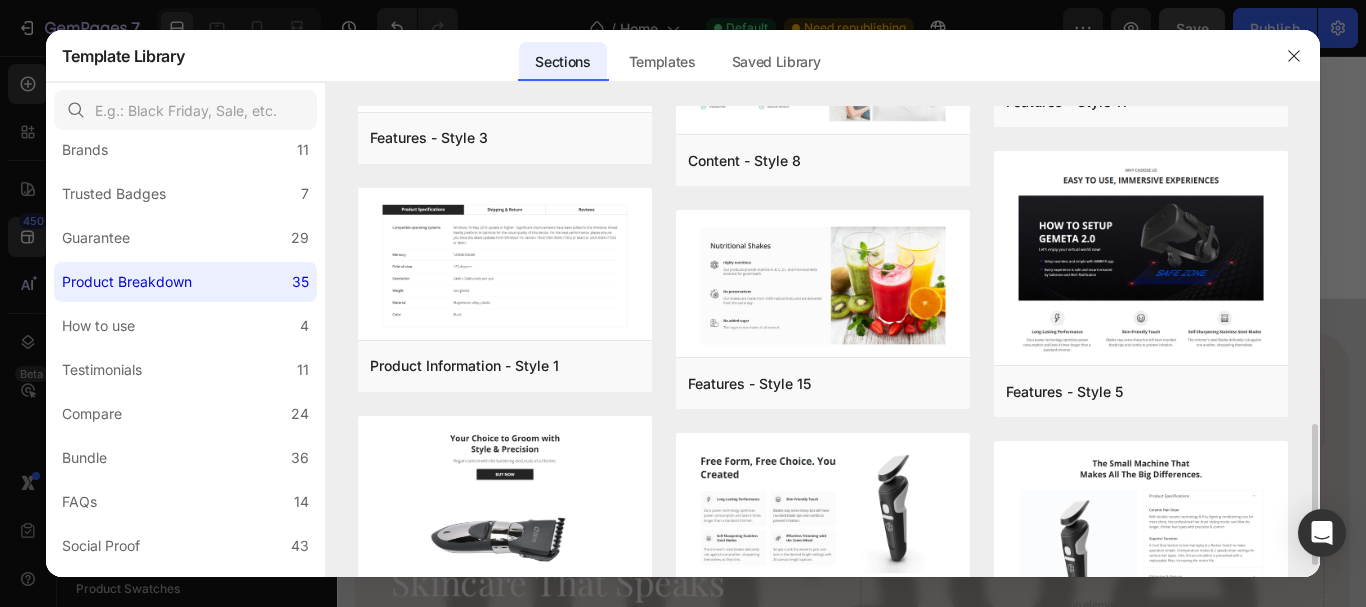 scroll, scrollTop: 960, scrollLeft: 0, axis: vertical 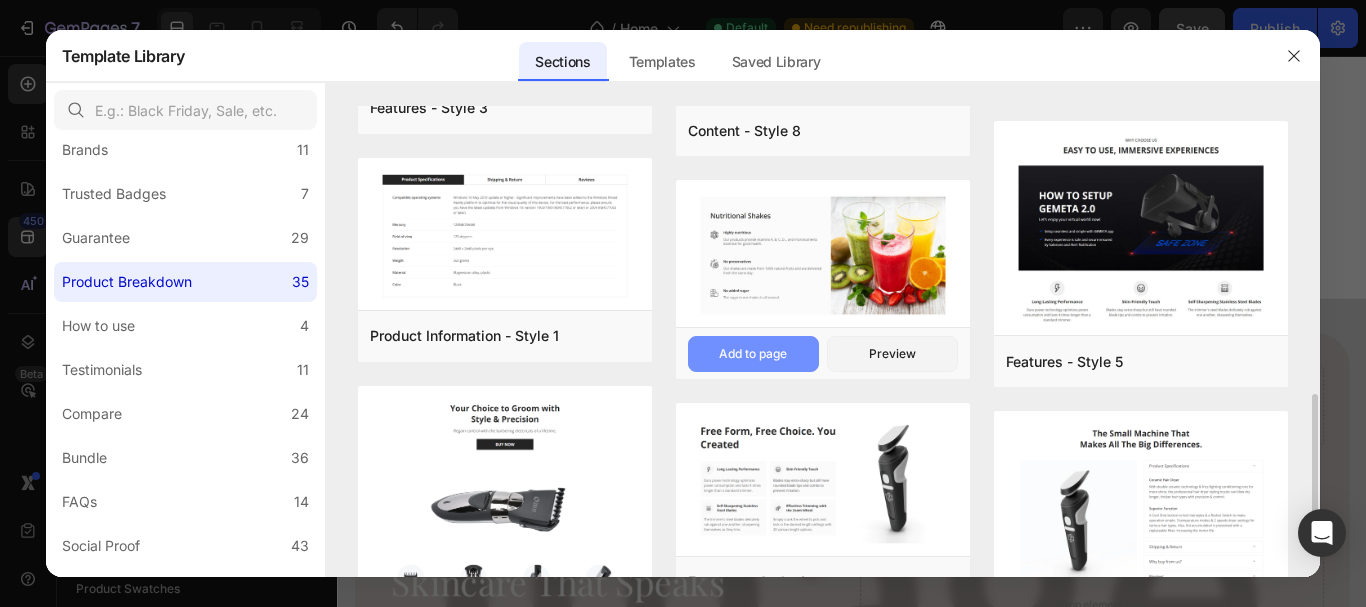 click on "Add to page" at bounding box center (753, 354) 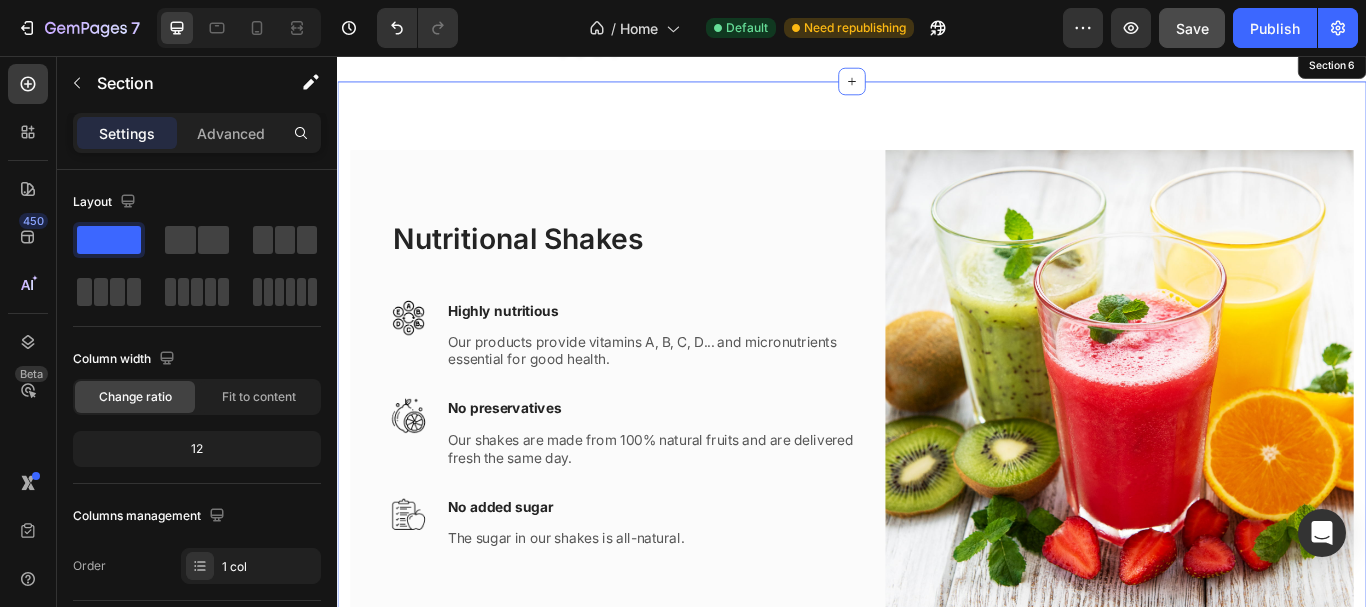 scroll, scrollTop: 3474, scrollLeft: 0, axis: vertical 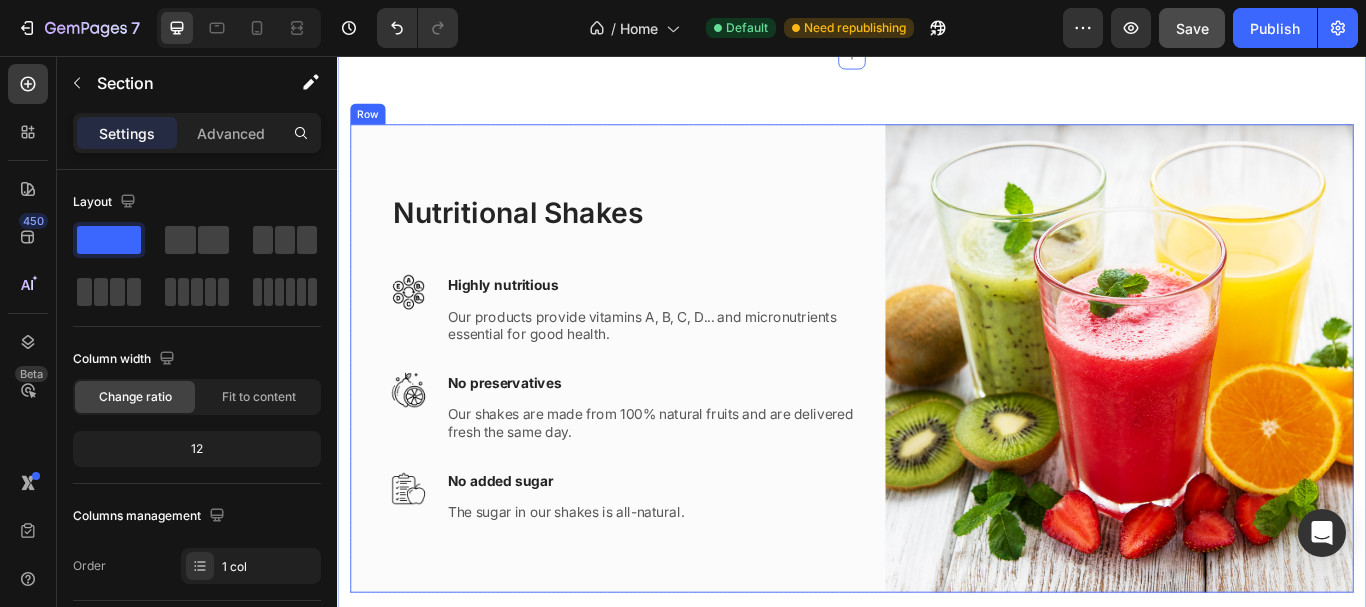 click on "Nutritional Shakes Heading Image Highly nutritious Text block Our products provide vitamins A, B, C, D... and micronutrients essential for good health. Text block Row Image No preservatives Text block Our shakes are made from 100% natural fruits and are delivered fresh the same day. Text block Row Image No added sugar Text block The sugar in our shakes is all-natural. Text block Row Row Image Row" at bounding box center [937, 409] 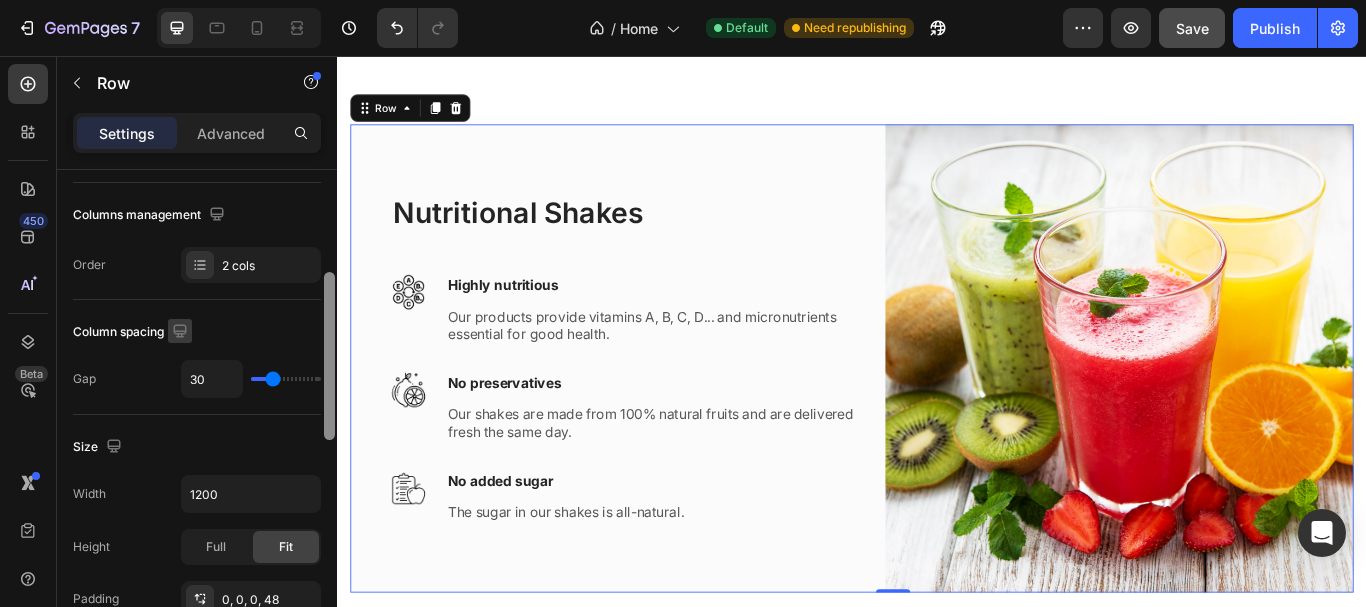 scroll, scrollTop: 325, scrollLeft: 0, axis: vertical 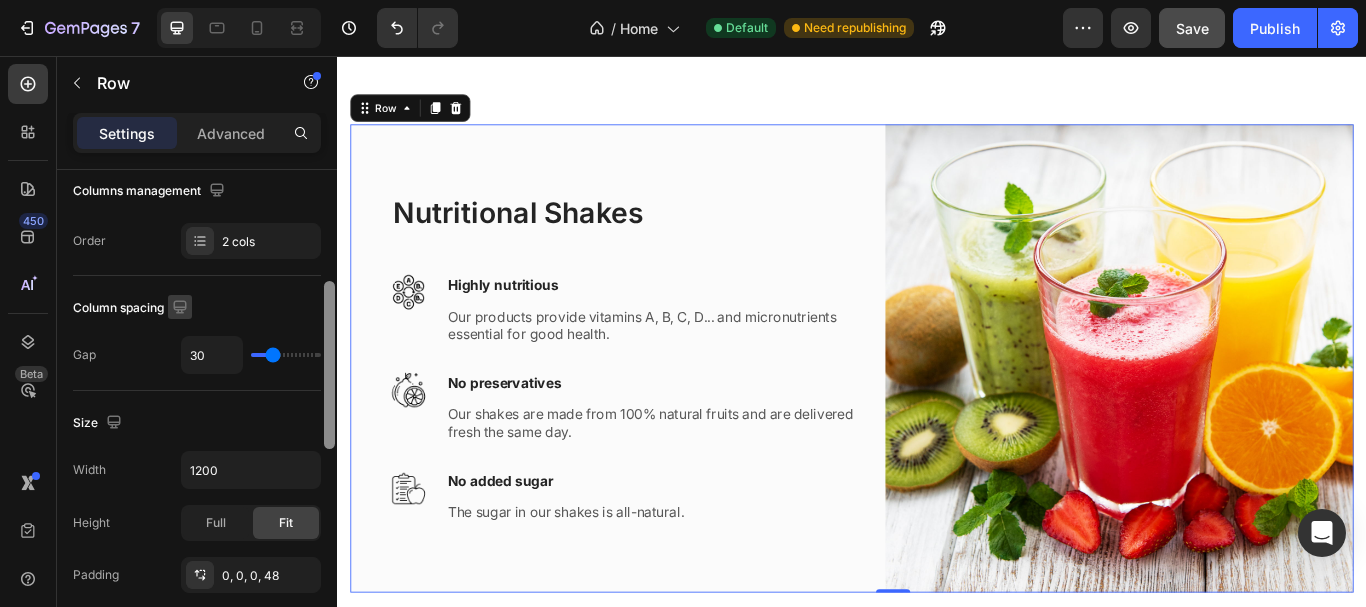 drag, startPoint x: 332, startPoint y: 204, endPoint x: 176, endPoint y: 315, distance: 191.46017 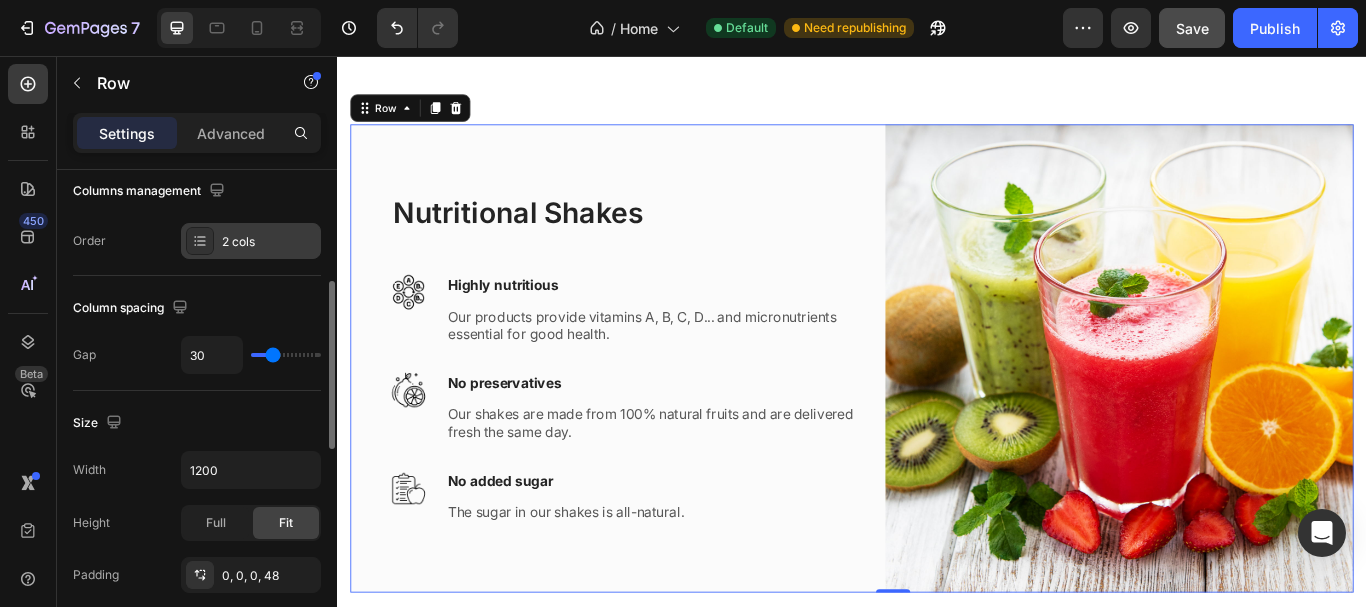 click at bounding box center (200, 241) 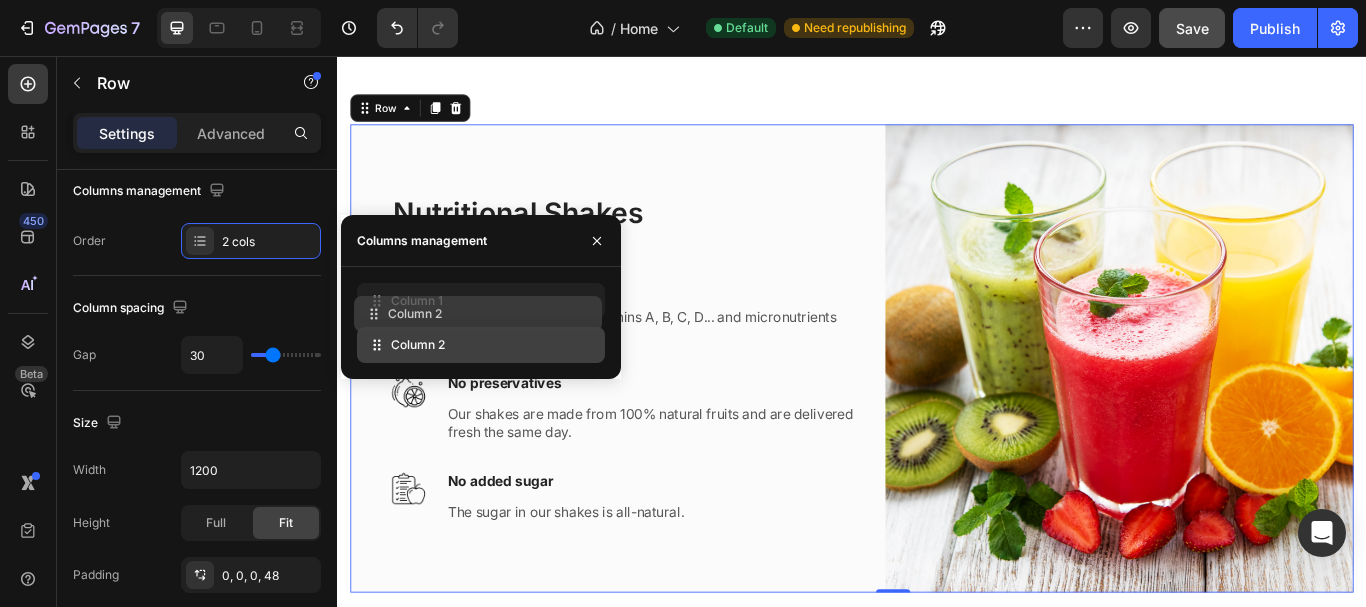 type 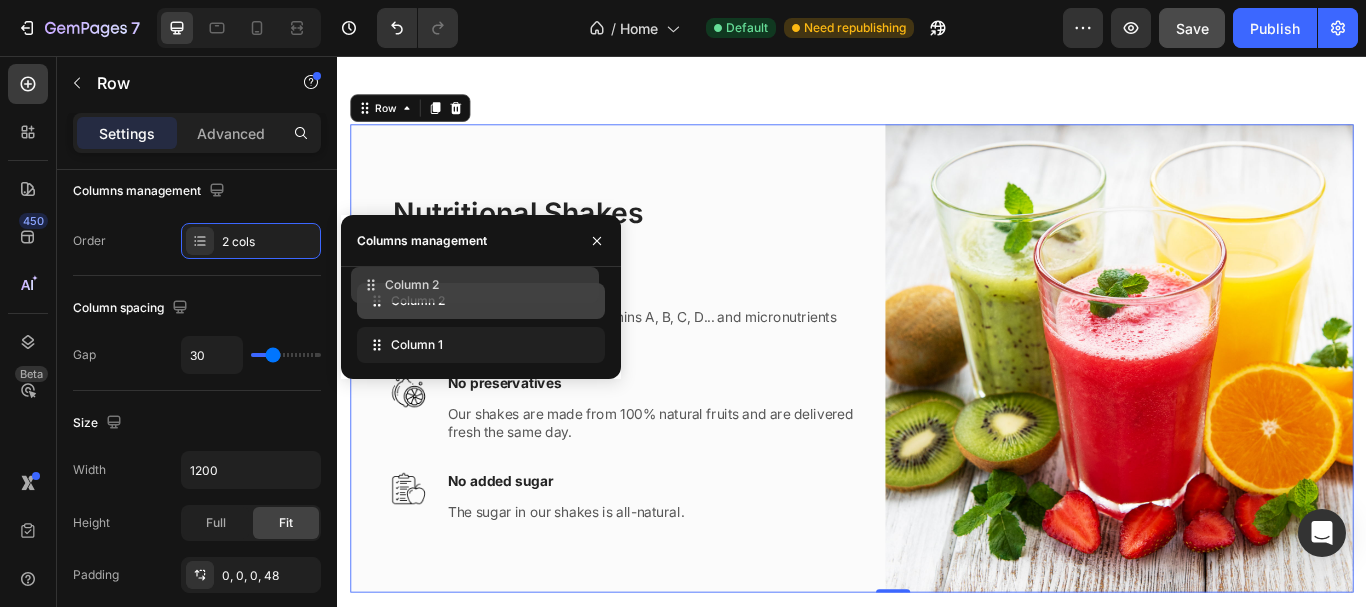 drag, startPoint x: 389, startPoint y: 347, endPoint x: 383, endPoint y: 287, distance: 60.299255 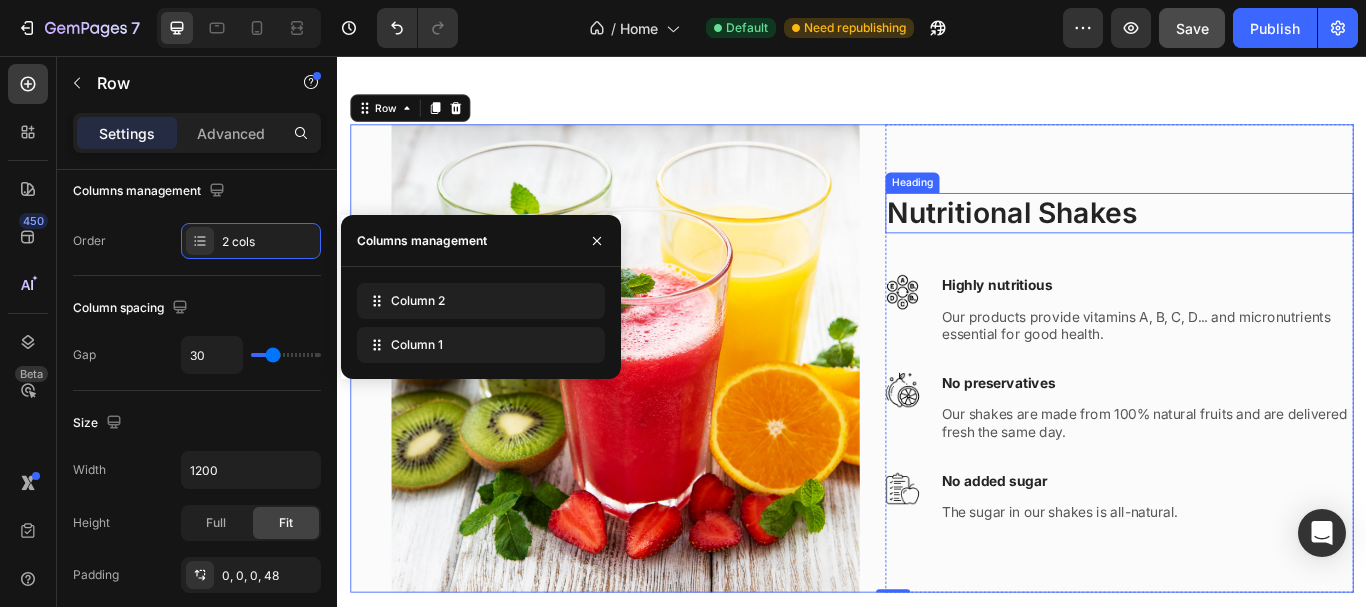 click on "Nutritional Shakes Heading Image Highly nutritious Text block Our products provide vitamins A, B, C, D... and micronutrients essential for good health. Text block Row Image No preservatives Text block Our shakes are made from 100% natural fruits and are delivered fresh the same day. Text block Row Image No added sugar Text block The sugar in our shakes is all-natural. Text block Row Row" at bounding box center [1249, 409] 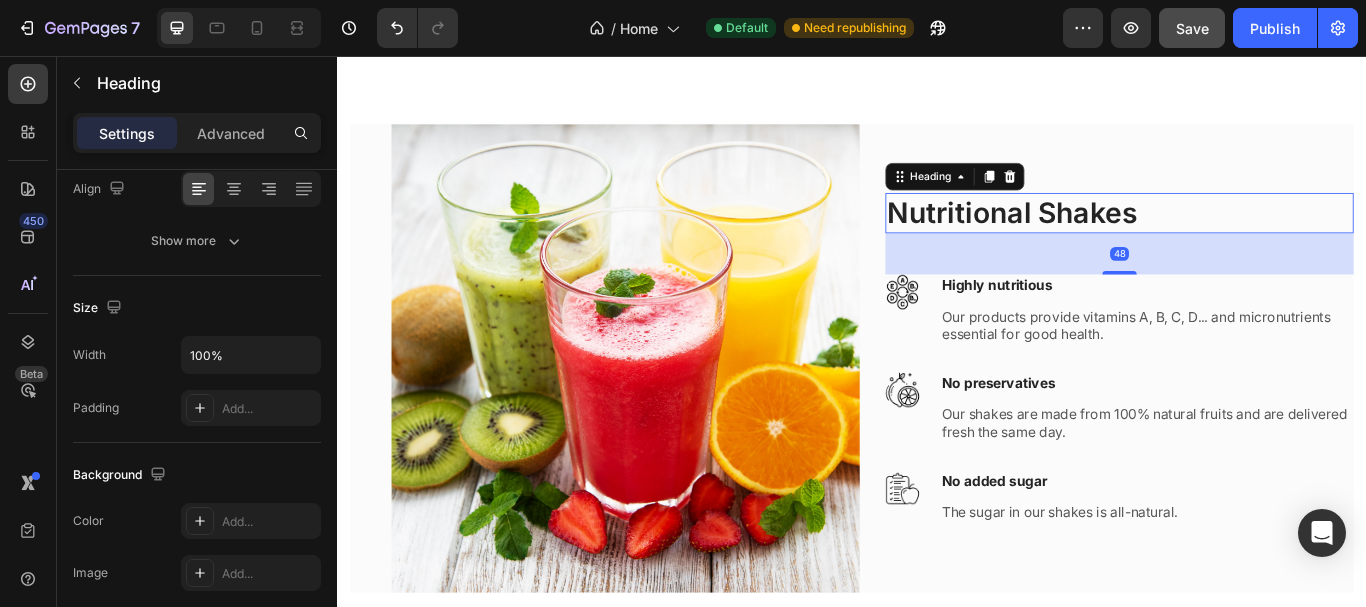 scroll, scrollTop: 0, scrollLeft: 0, axis: both 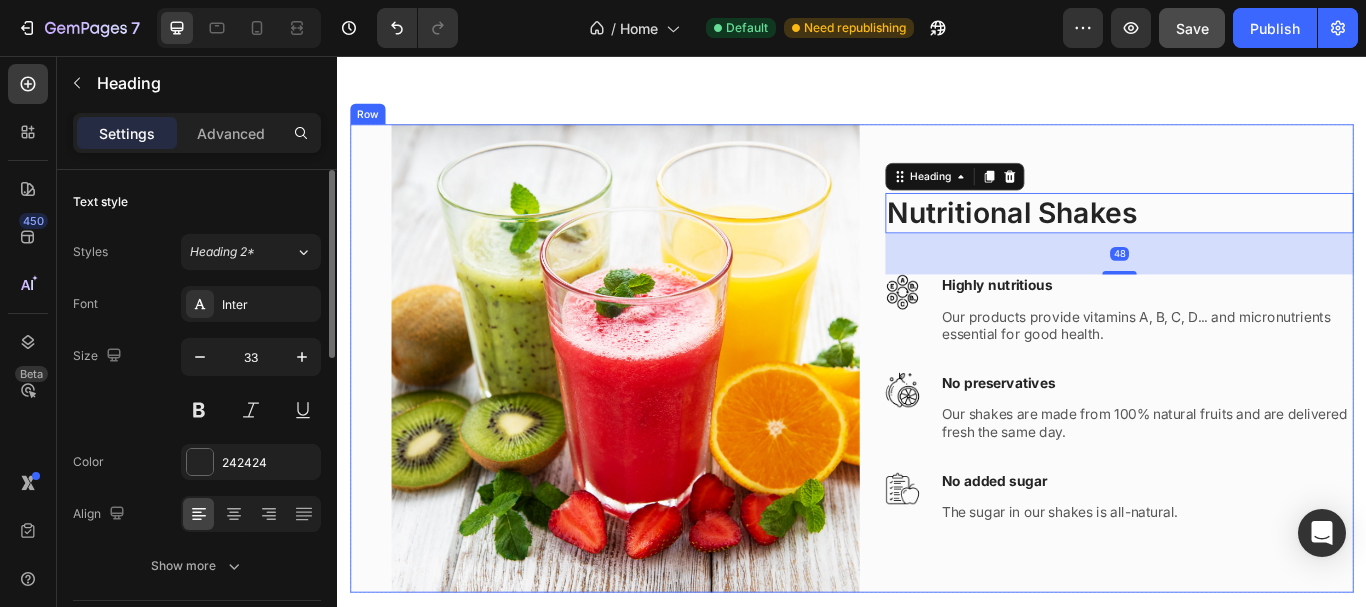 click on "Nutritional Shakes Heading   48 Image Highly nutritious Text block Our products provide vitamins A, B, C, D... and micronutrients essential for good health. Text block Row Image No preservatives Text block Our shakes are made from 100% natural fruits and are delivered fresh the same day. Text block Row Image No added sugar Text block The sugar in our shakes is all-natural. Text block Row Row" at bounding box center [1249, 409] 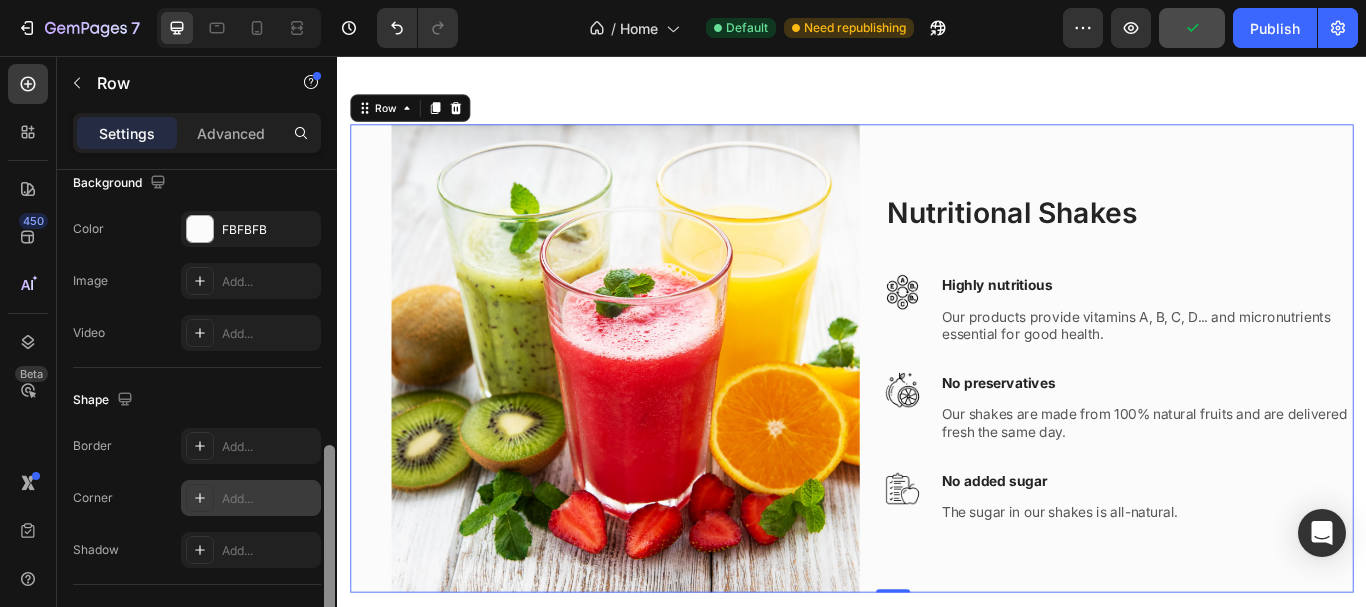 scroll, scrollTop: 790, scrollLeft: 0, axis: vertical 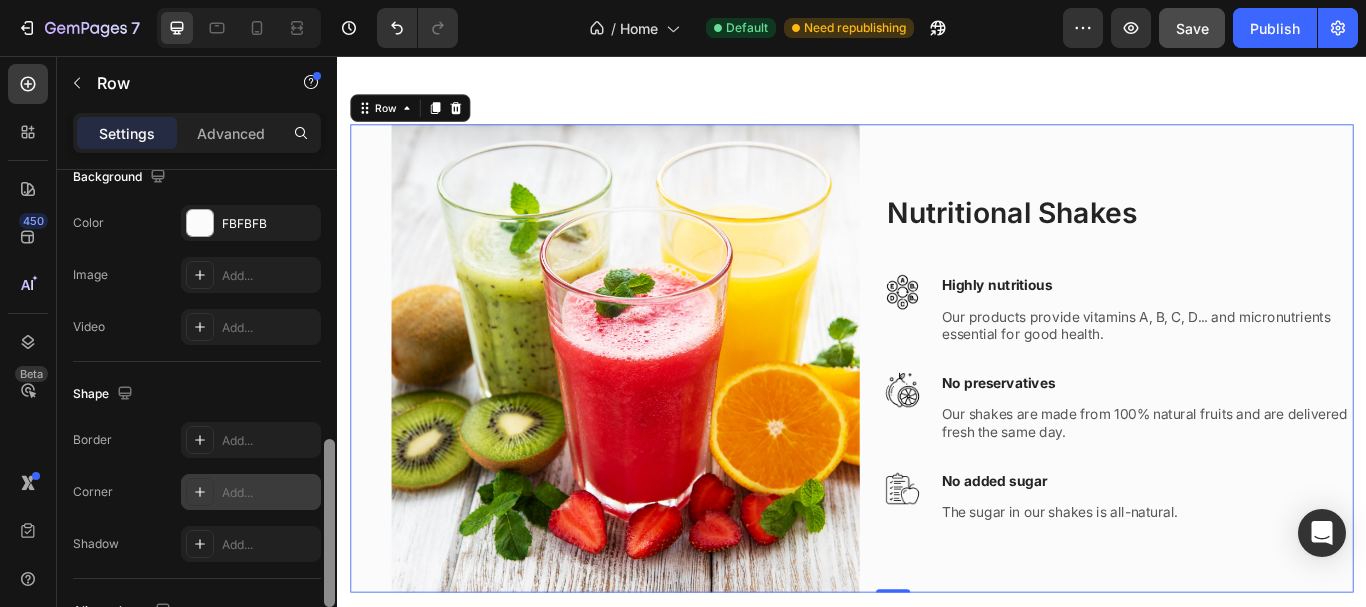 drag, startPoint x: 325, startPoint y: 229, endPoint x: 230, endPoint y: 482, distance: 270.24805 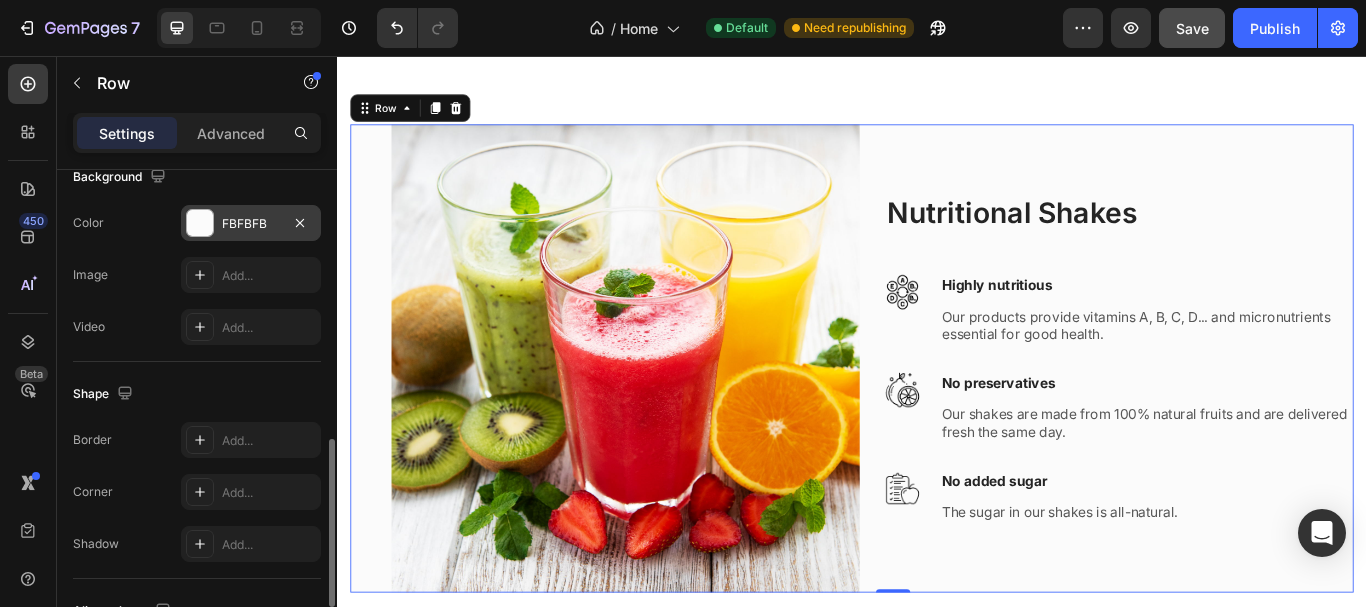 click at bounding box center (200, 223) 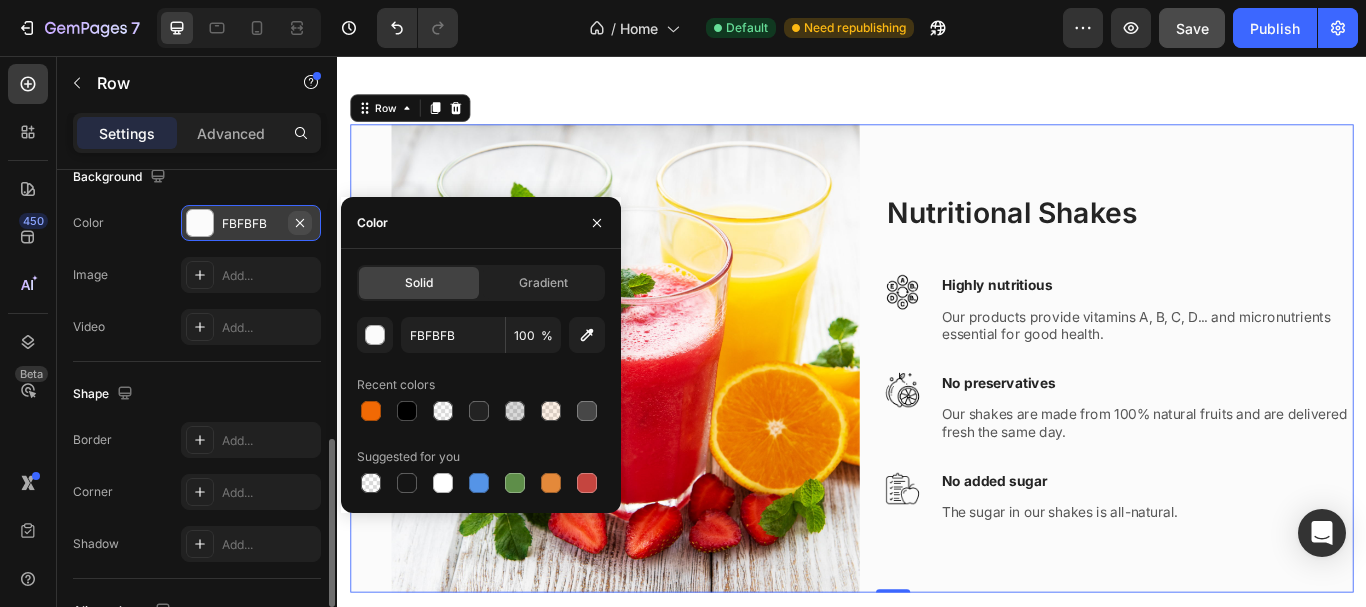 click 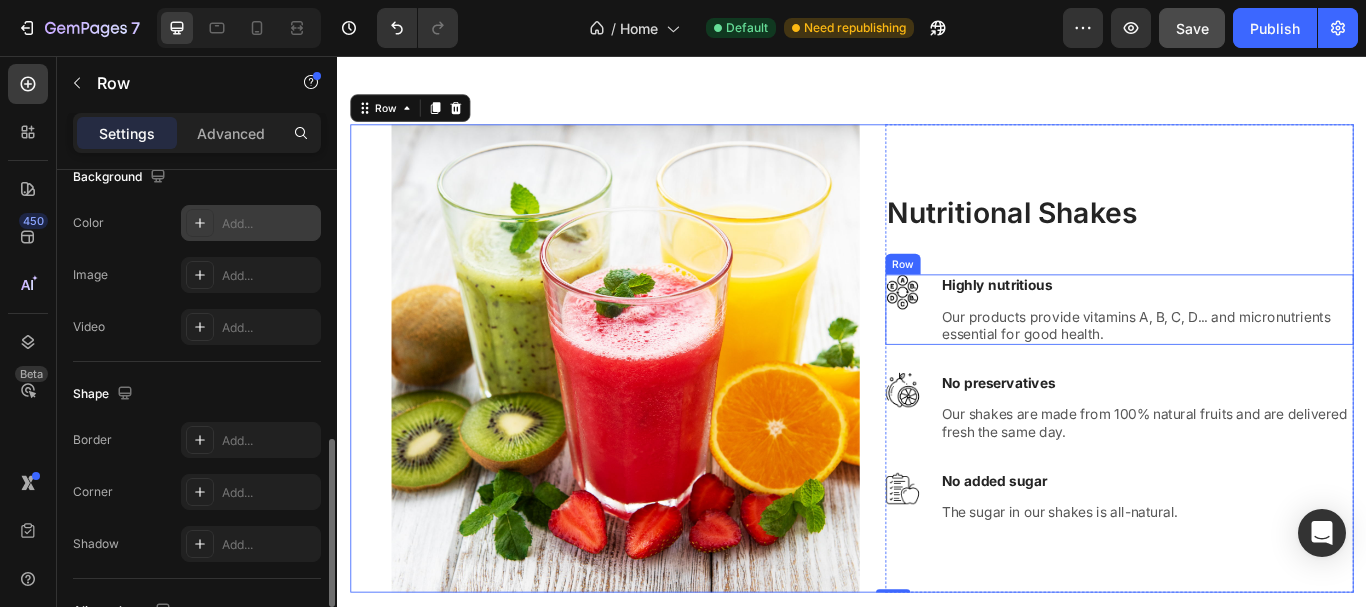 click on "Image Highly nutritious Text block Our products provide vitamins A, B, C, D... and micronutrients essential for good health. Text block Row" at bounding box center [1249, 352] 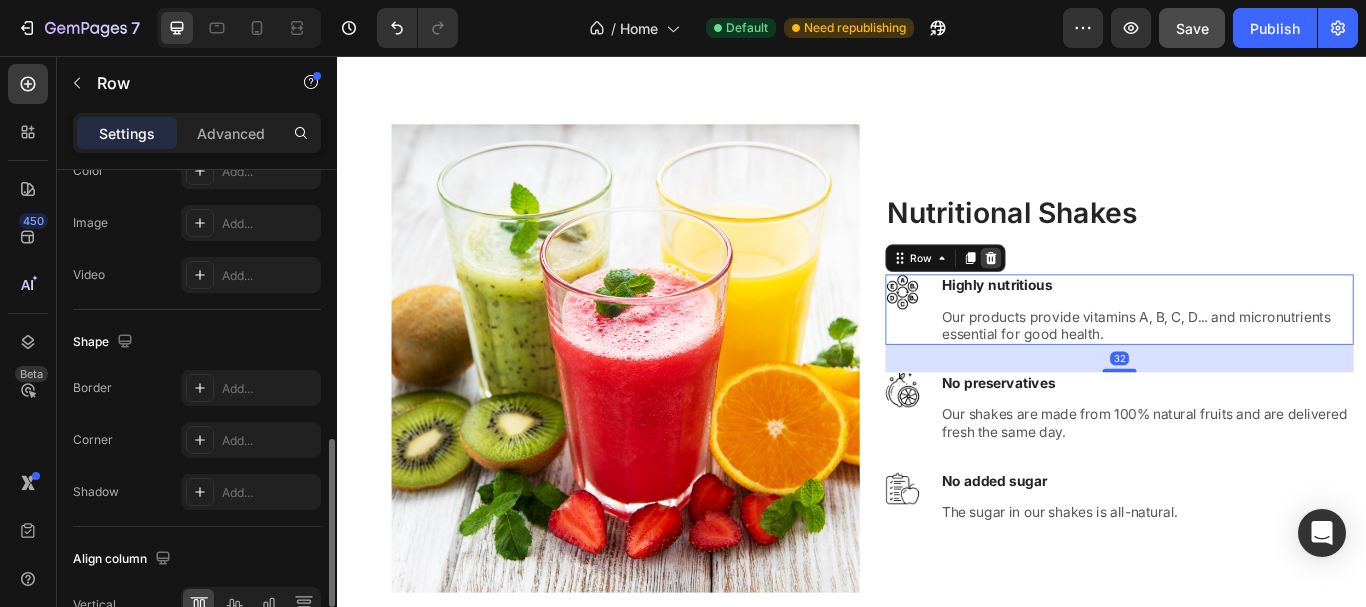 click 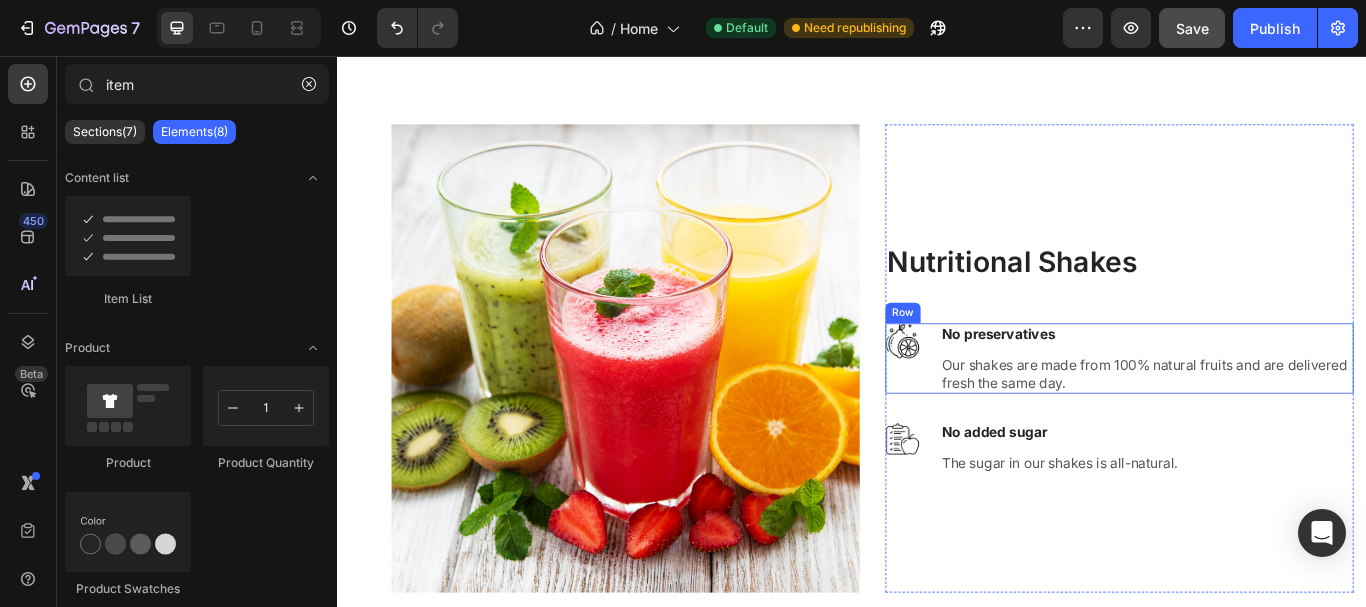 click on "Image No preservatives Text block Our shakes are made from 100% natural fruits and are delivered fresh the same day. Text block Row" at bounding box center (1249, 409) 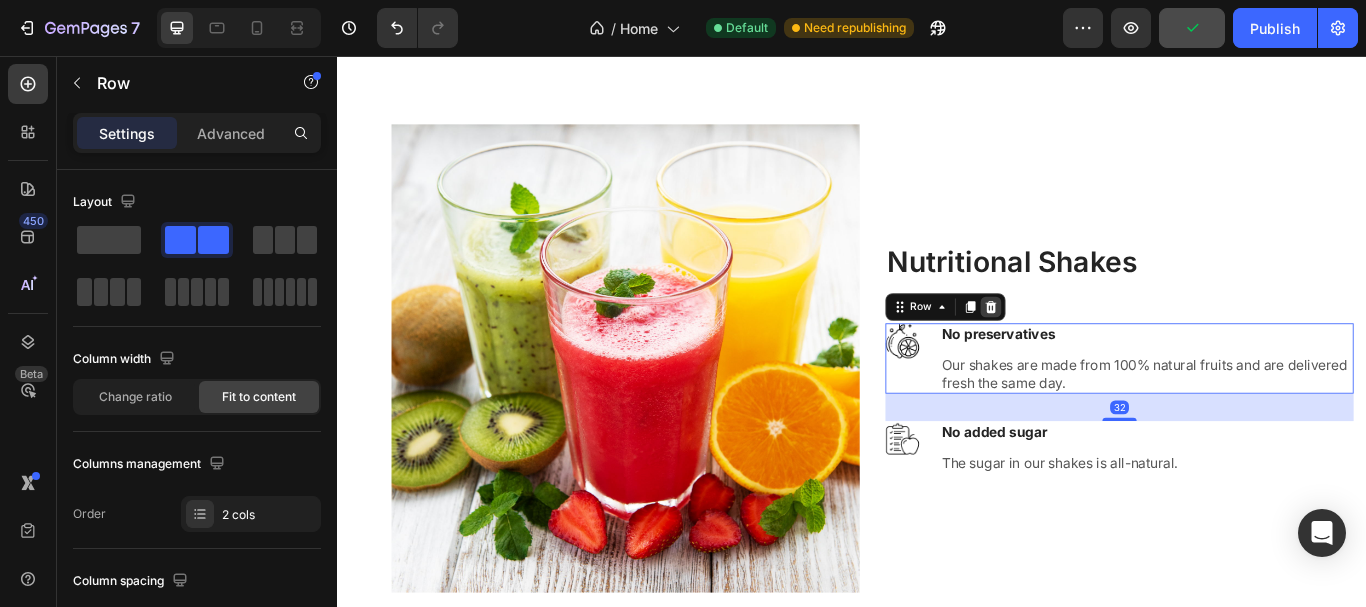 click 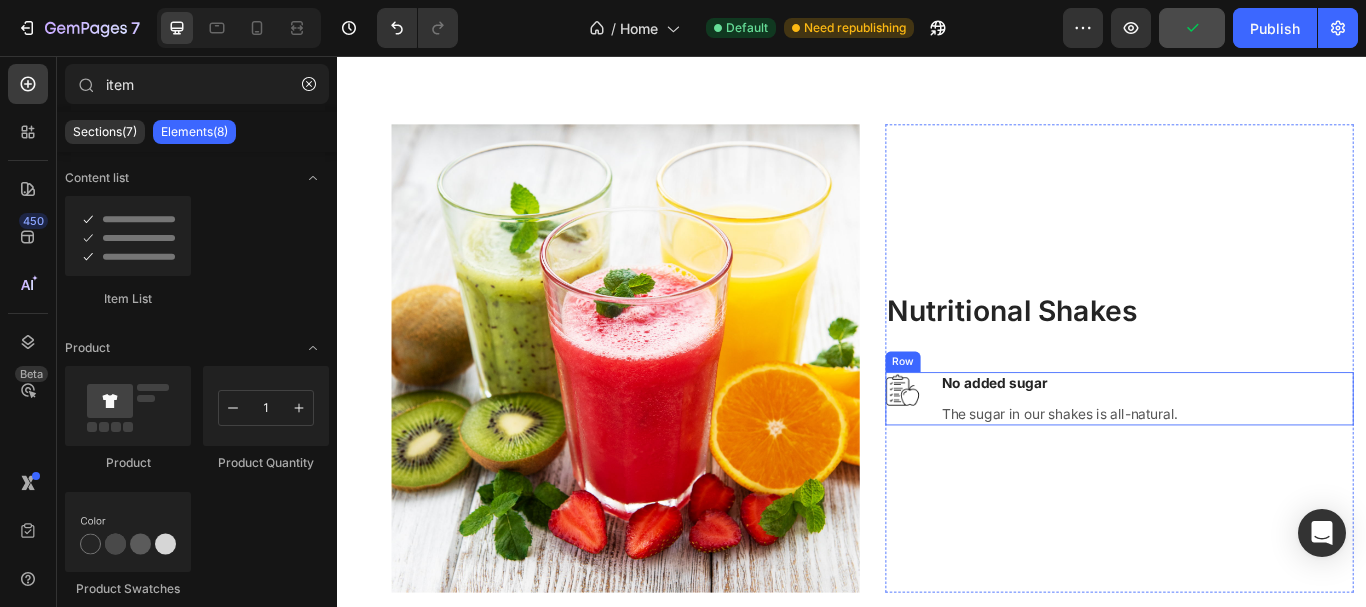 click on "Image No added sugar Text block The sugar in our shakes is all-natural. Text block Row" at bounding box center (1249, 456) 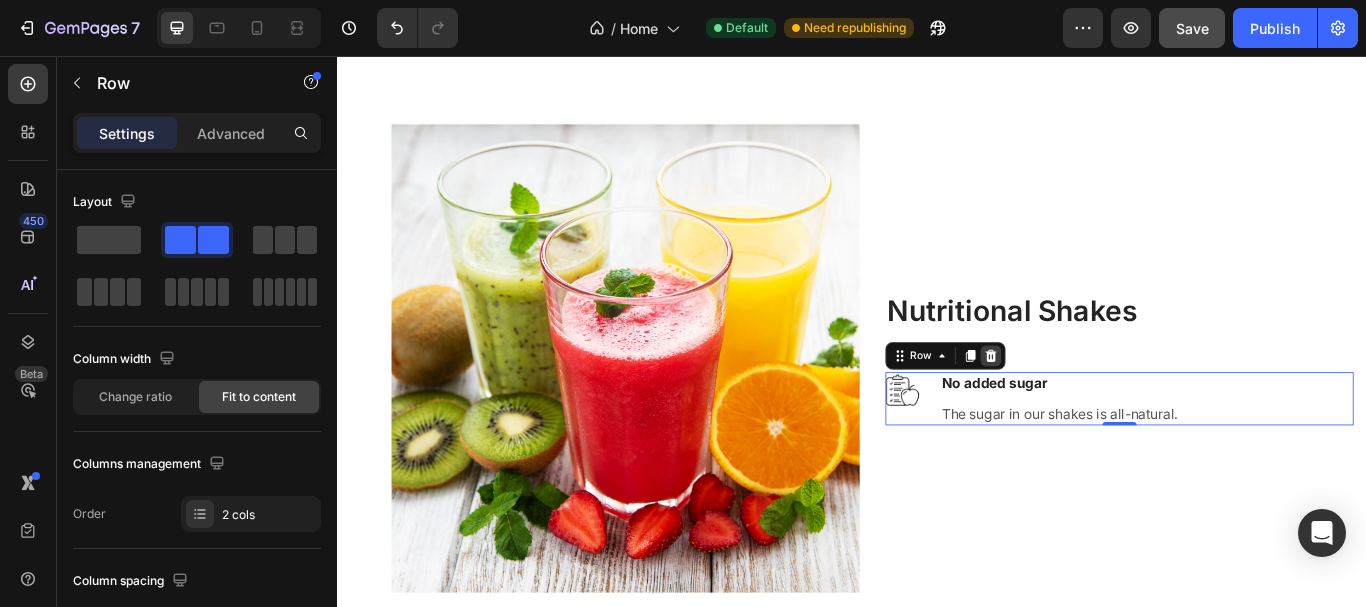 click 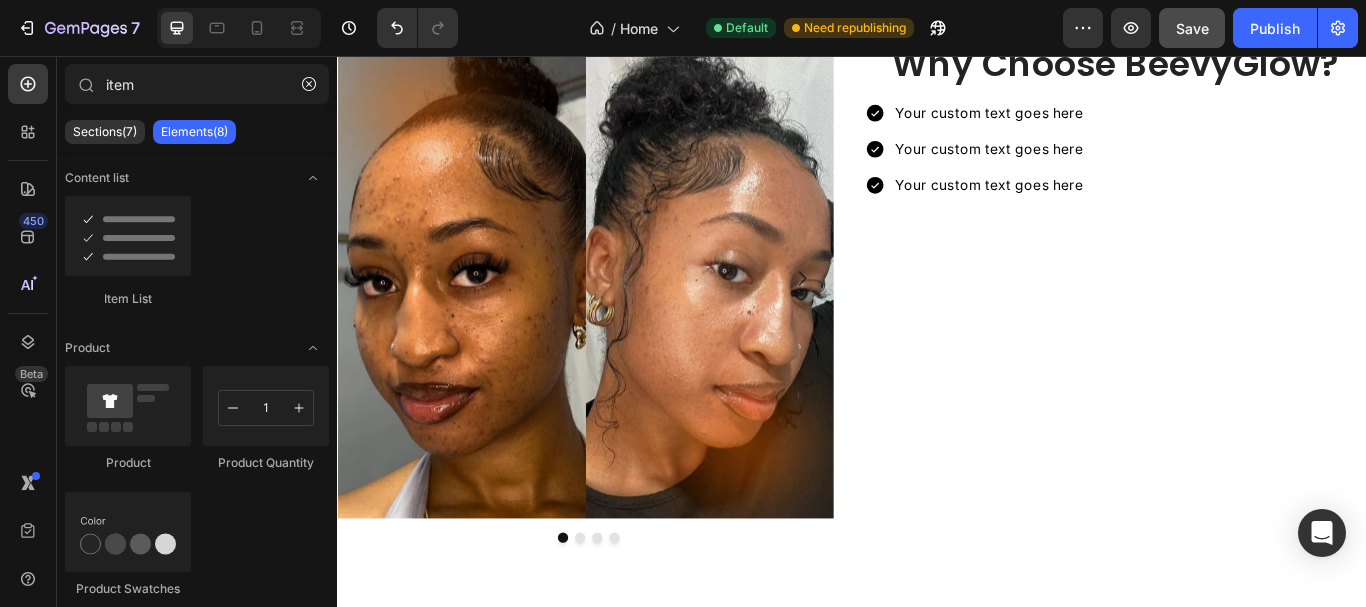 scroll, scrollTop: 2791, scrollLeft: 0, axis: vertical 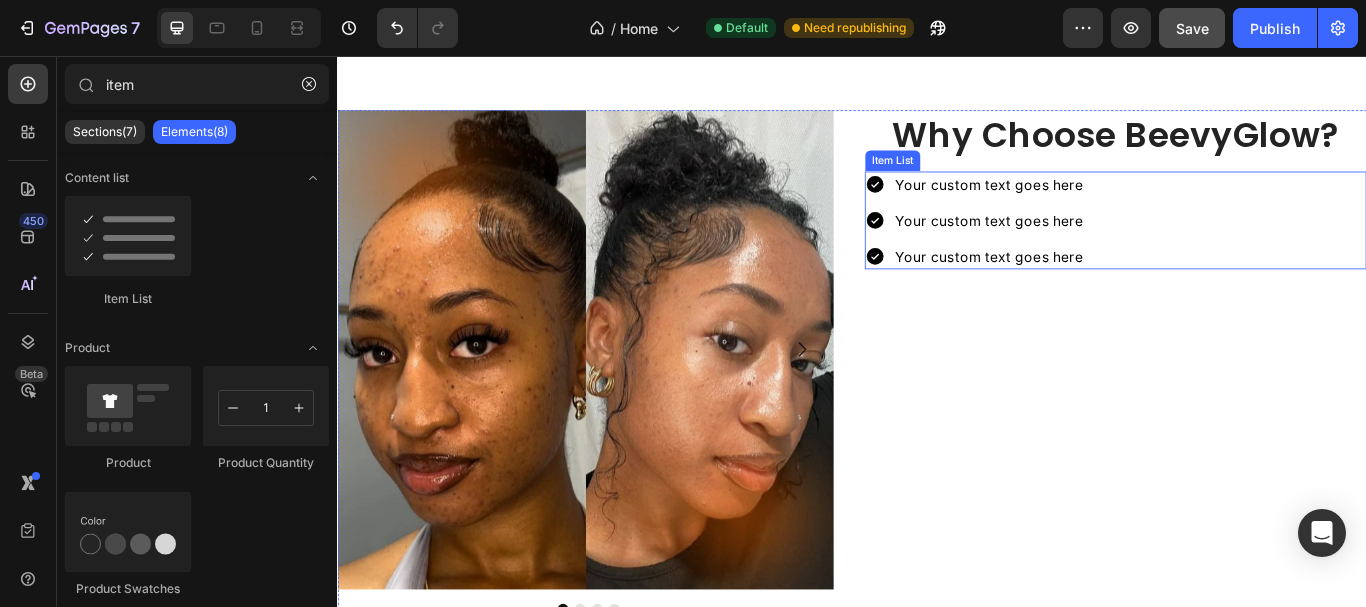click on "Your custom text goes here Your custom text goes here Your custom text goes here" at bounding box center [1244, 248] 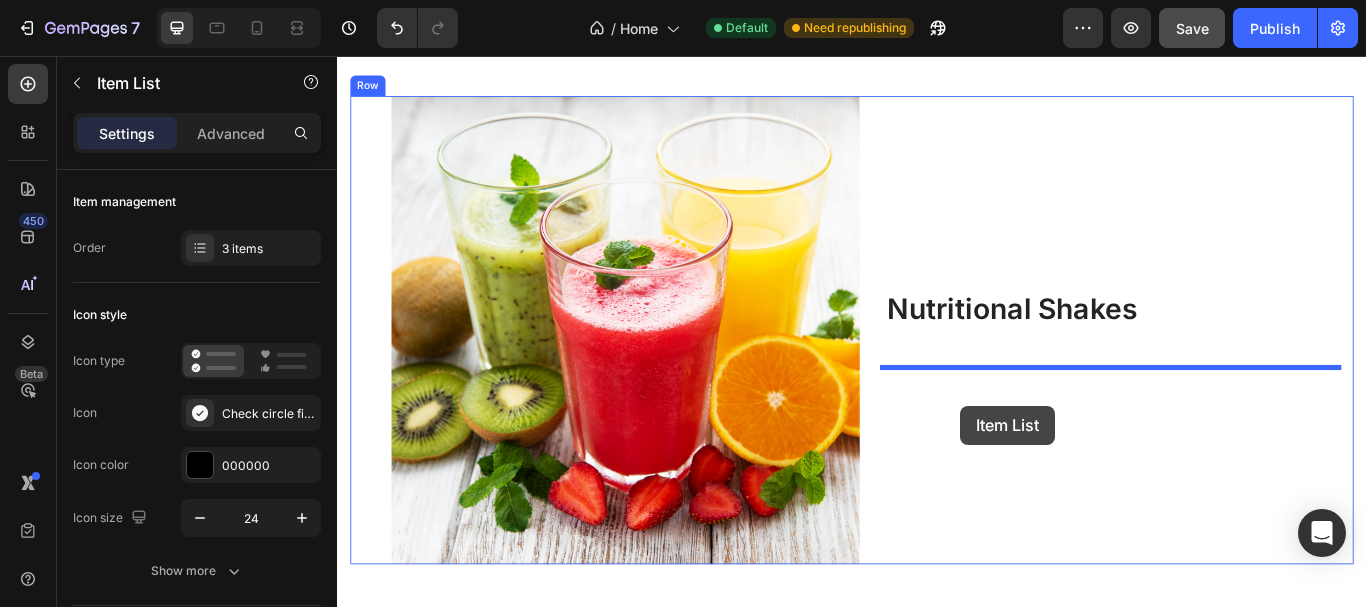 scroll, scrollTop: 3549, scrollLeft: 0, axis: vertical 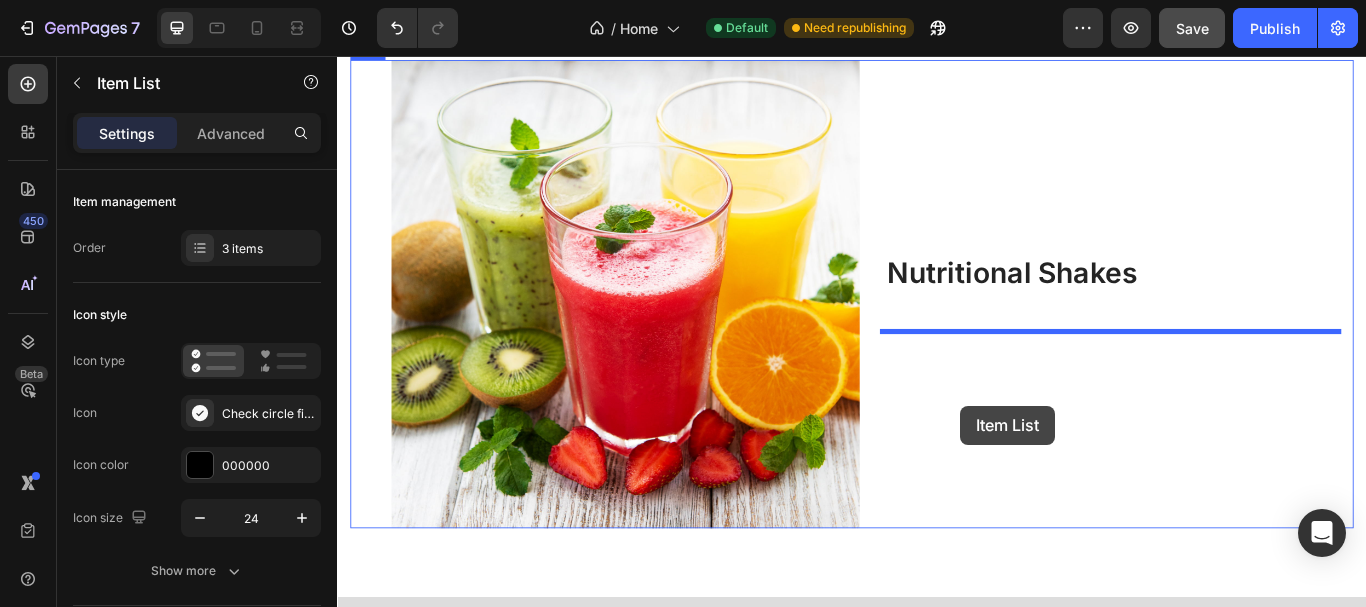 drag, startPoint x: 983, startPoint y: 167, endPoint x: 1064, endPoint y: 464, distance: 307.84735 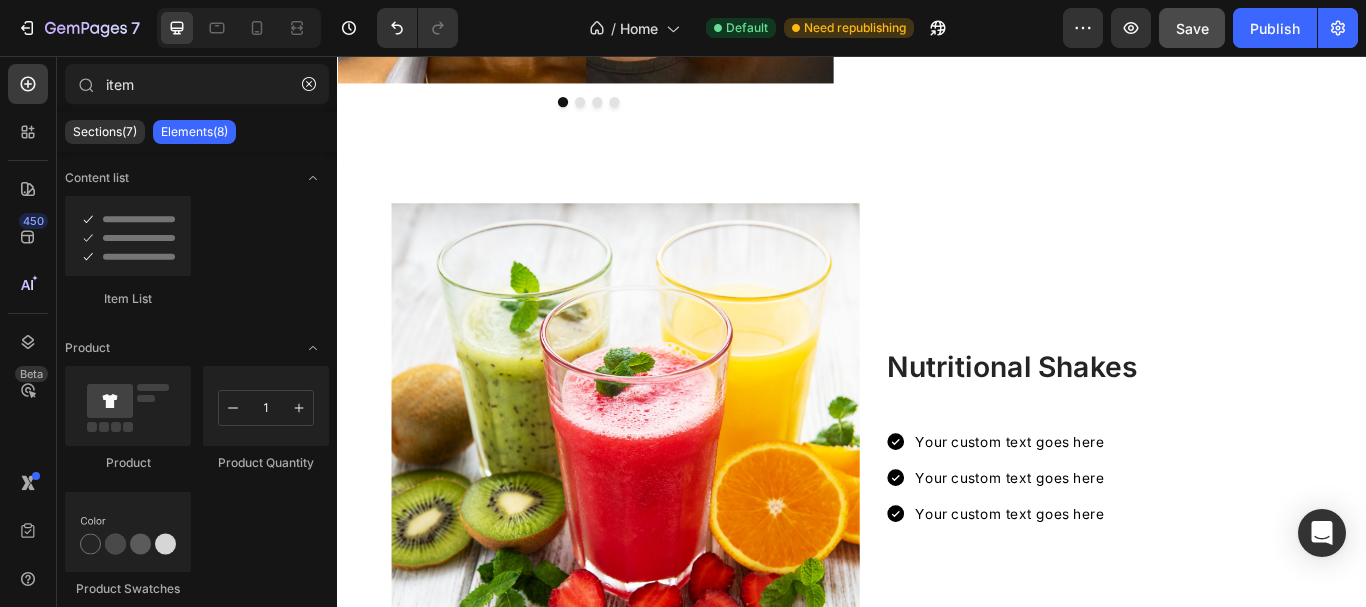 scroll, scrollTop: 3403, scrollLeft: 0, axis: vertical 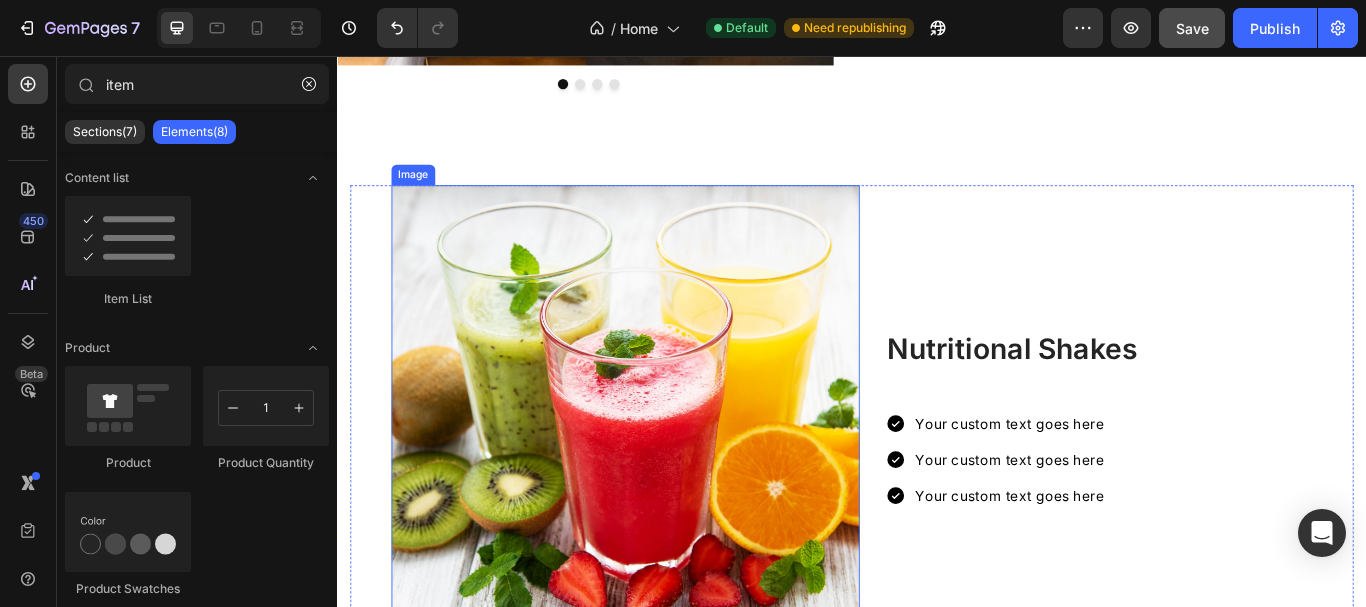 click at bounding box center (673, 480) 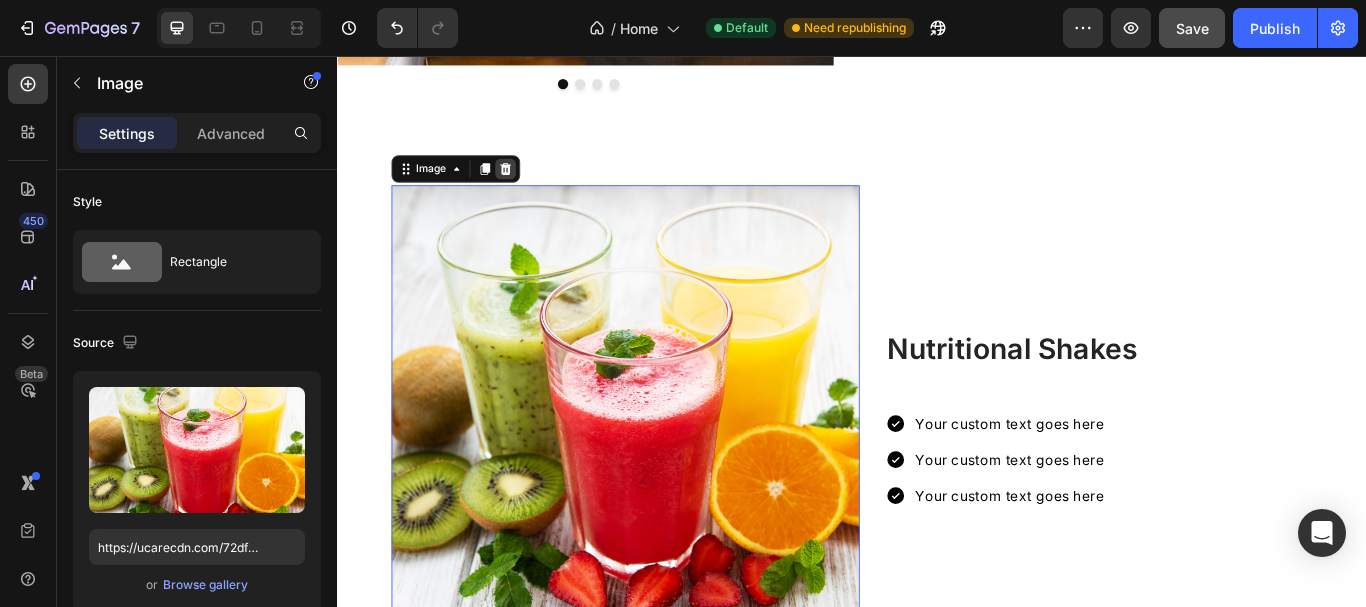 click 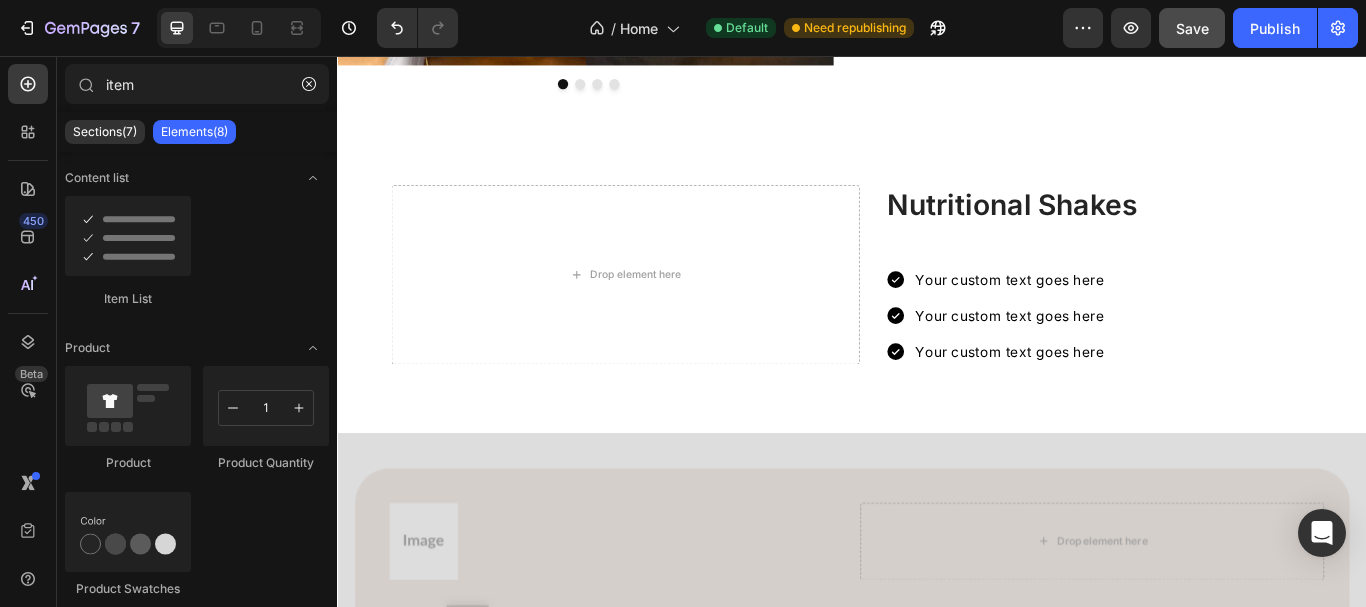 scroll, scrollTop: 3121, scrollLeft: 0, axis: vertical 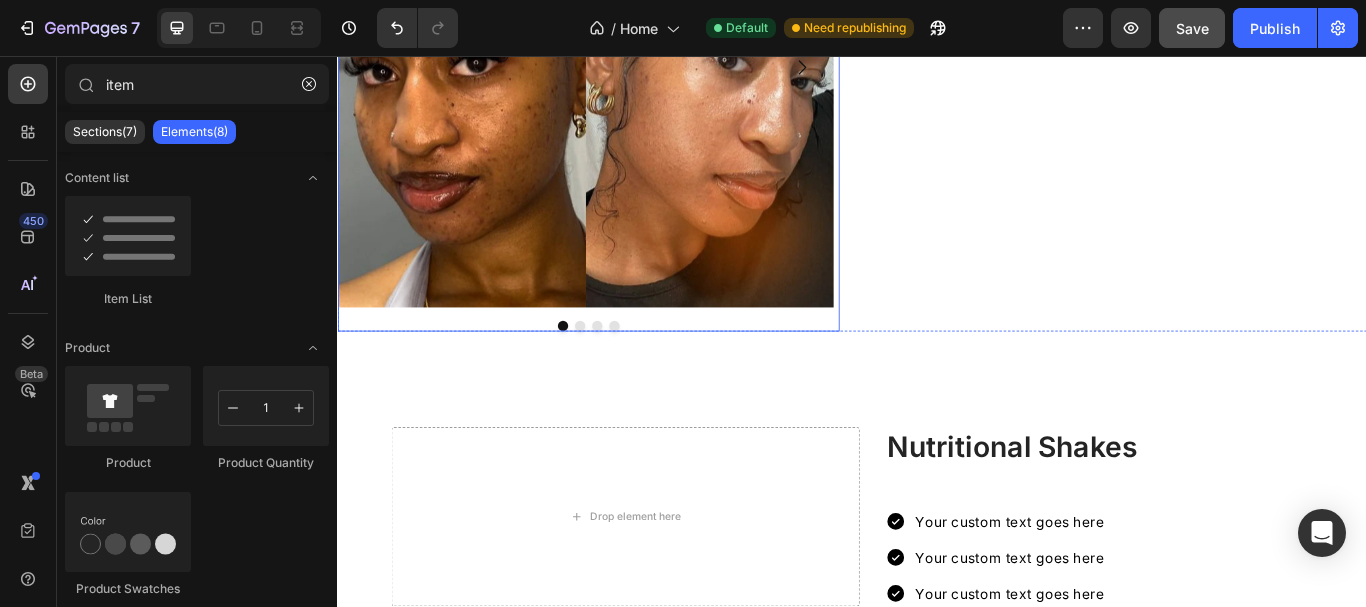 click at bounding box center [660, 371] 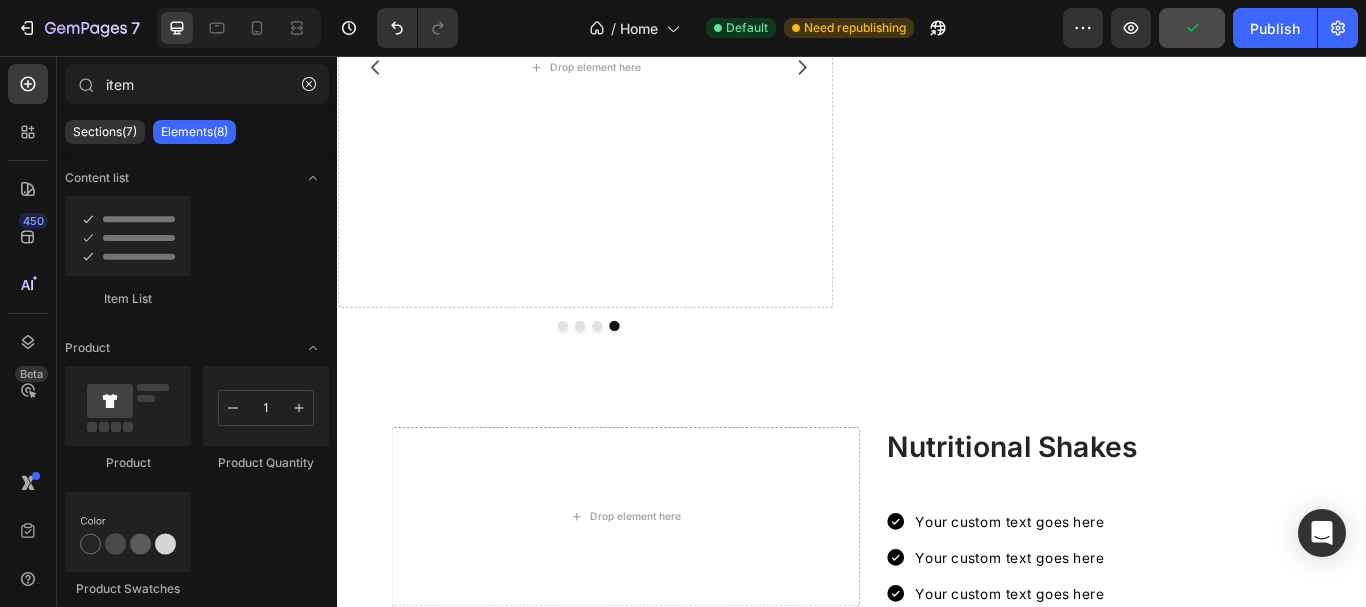 scroll, scrollTop: 2637, scrollLeft: 0, axis: vertical 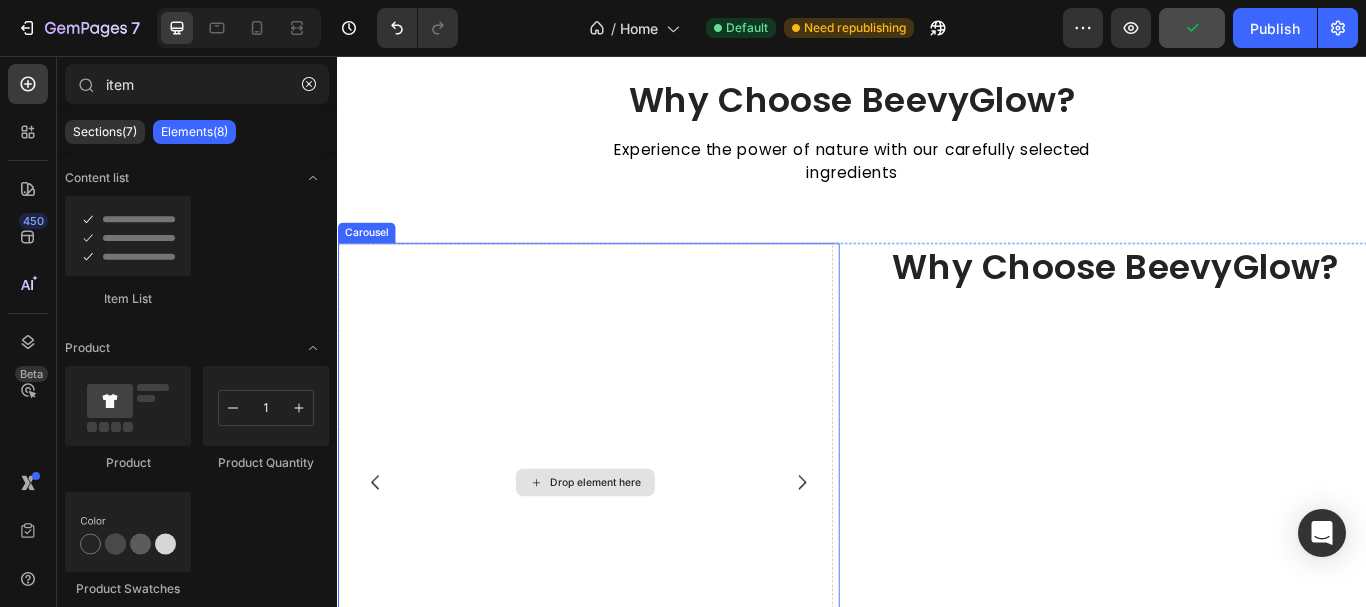 click on "Drop element here" at bounding box center [626, 553] 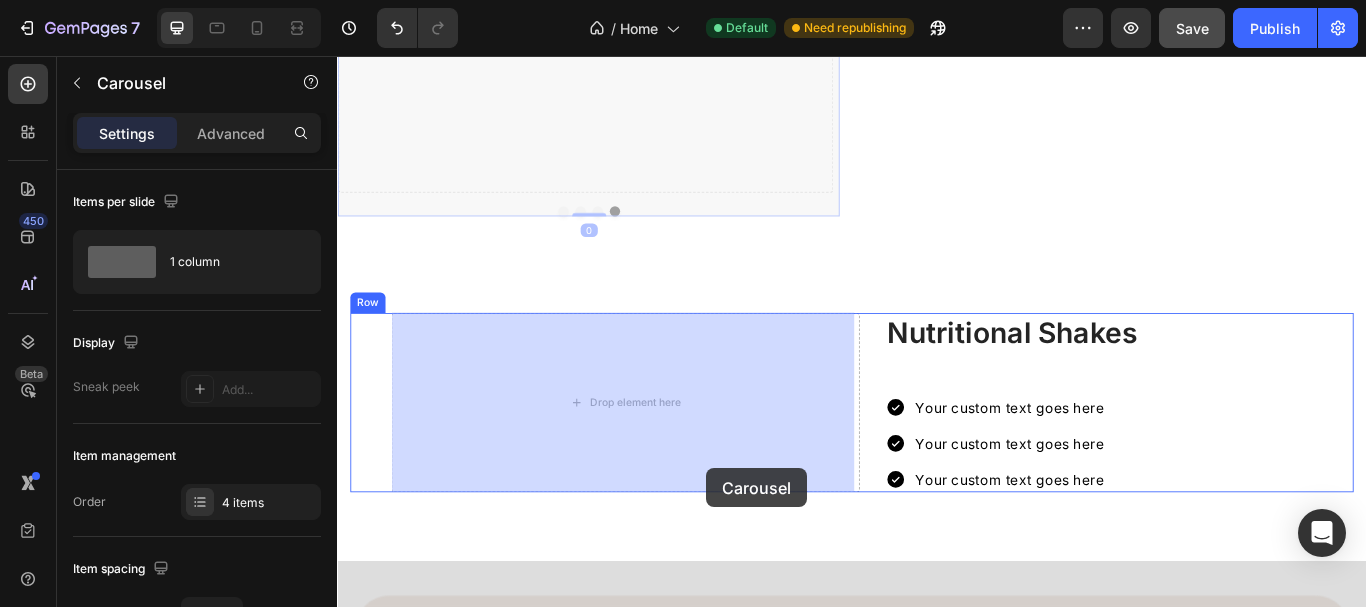 scroll, scrollTop: 3319, scrollLeft: 0, axis: vertical 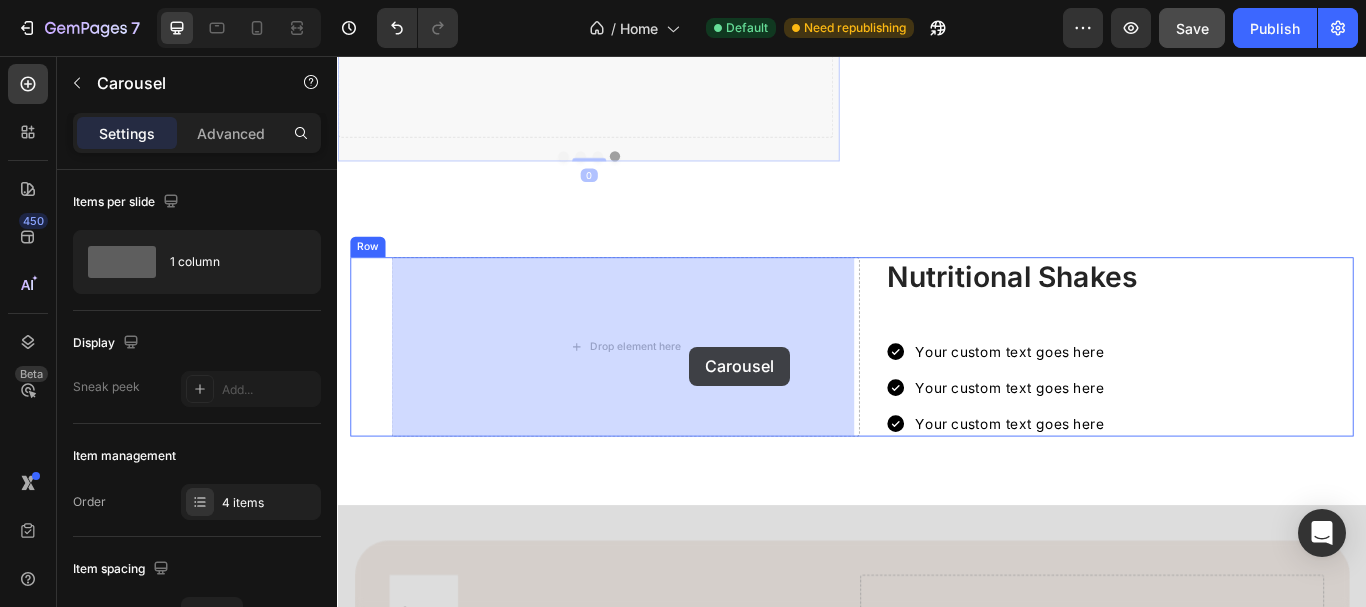 drag, startPoint x: 403, startPoint y: 256, endPoint x: 747, endPoint y: 395, distance: 371.02158 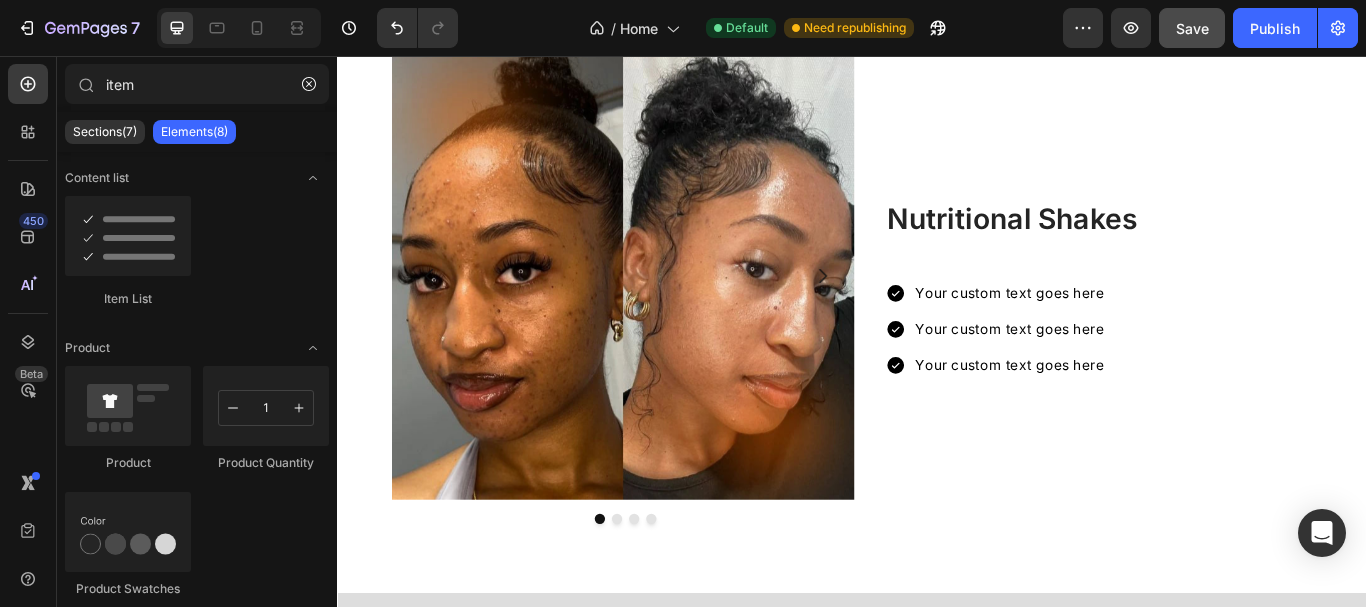 scroll, scrollTop: 3001, scrollLeft: 0, axis: vertical 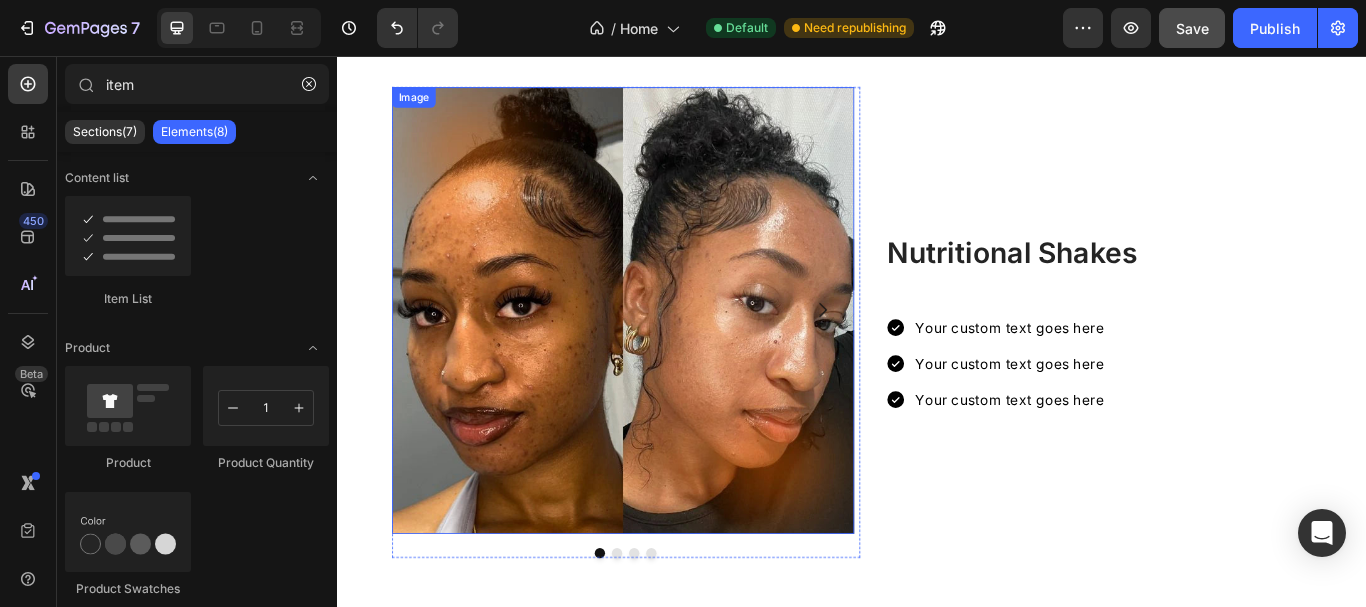 click at bounding box center (669, 353) 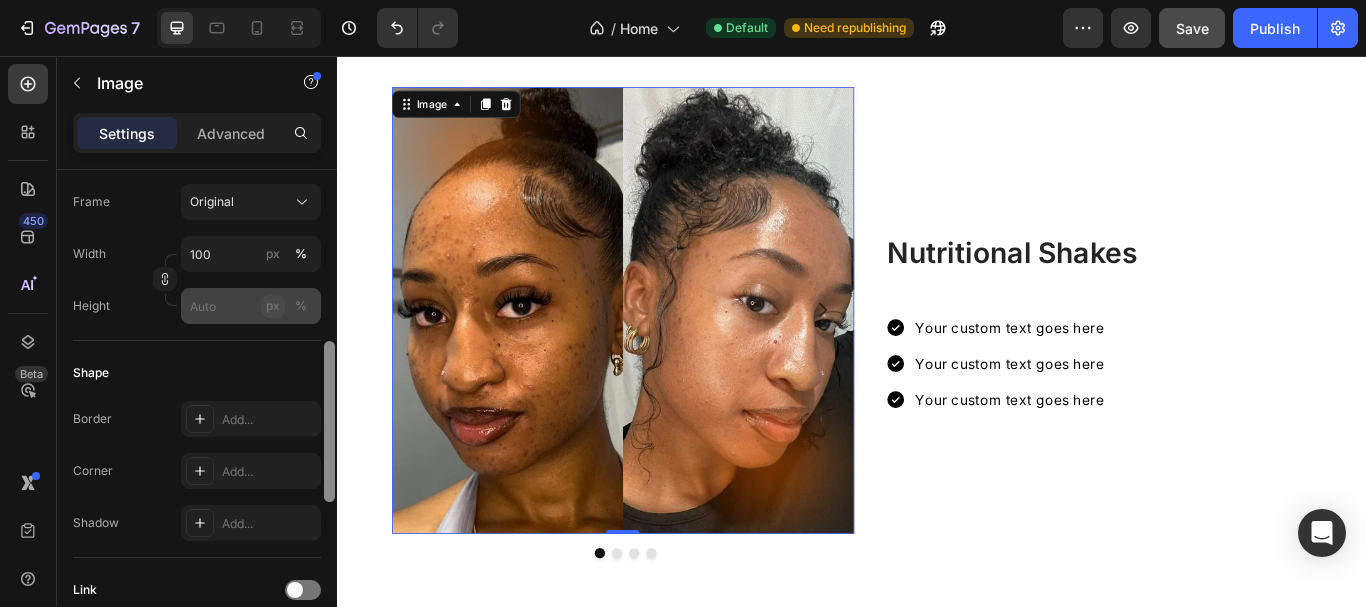 scroll, scrollTop: 470, scrollLeft: 0, axis: vertical 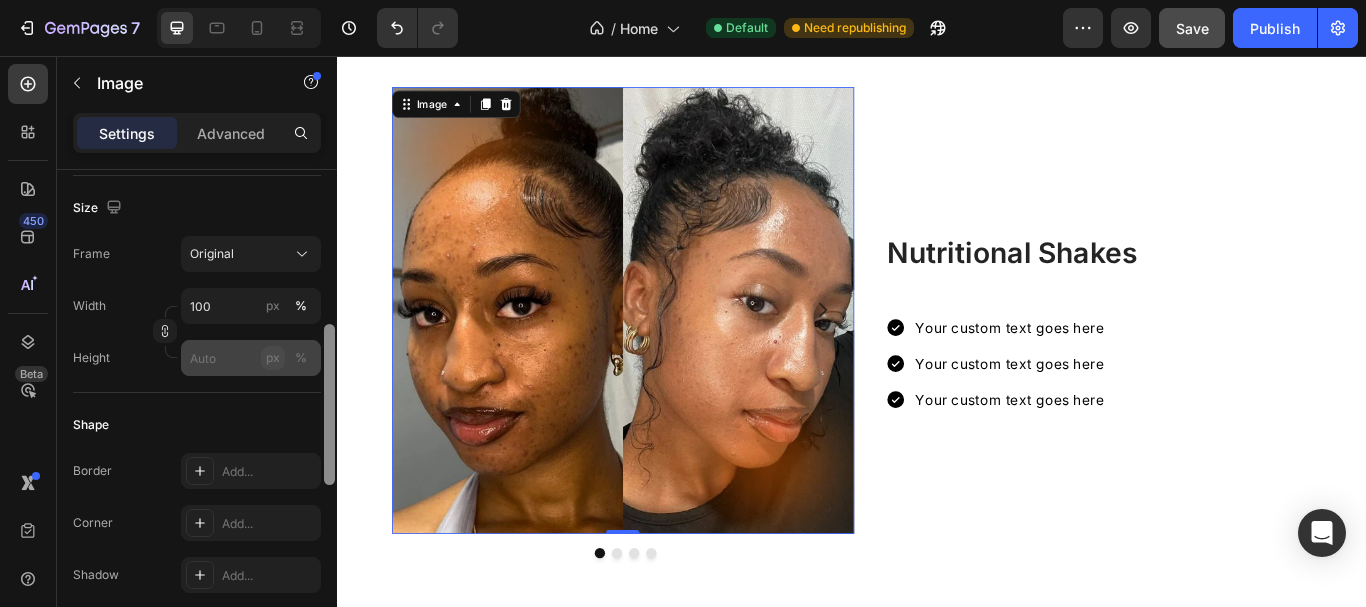 drag, startPoint x: 325, startPoint y: 201, endPoint x: 277, endPoint y: 355, distance: 161.30716 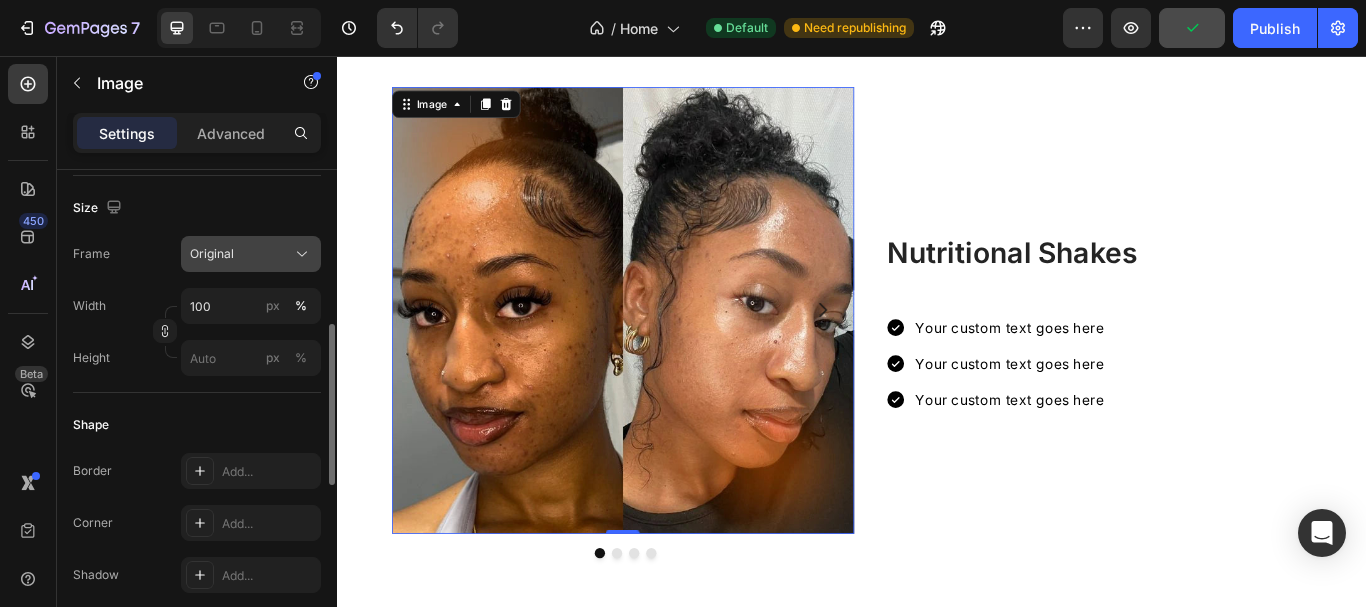 click on "Original" 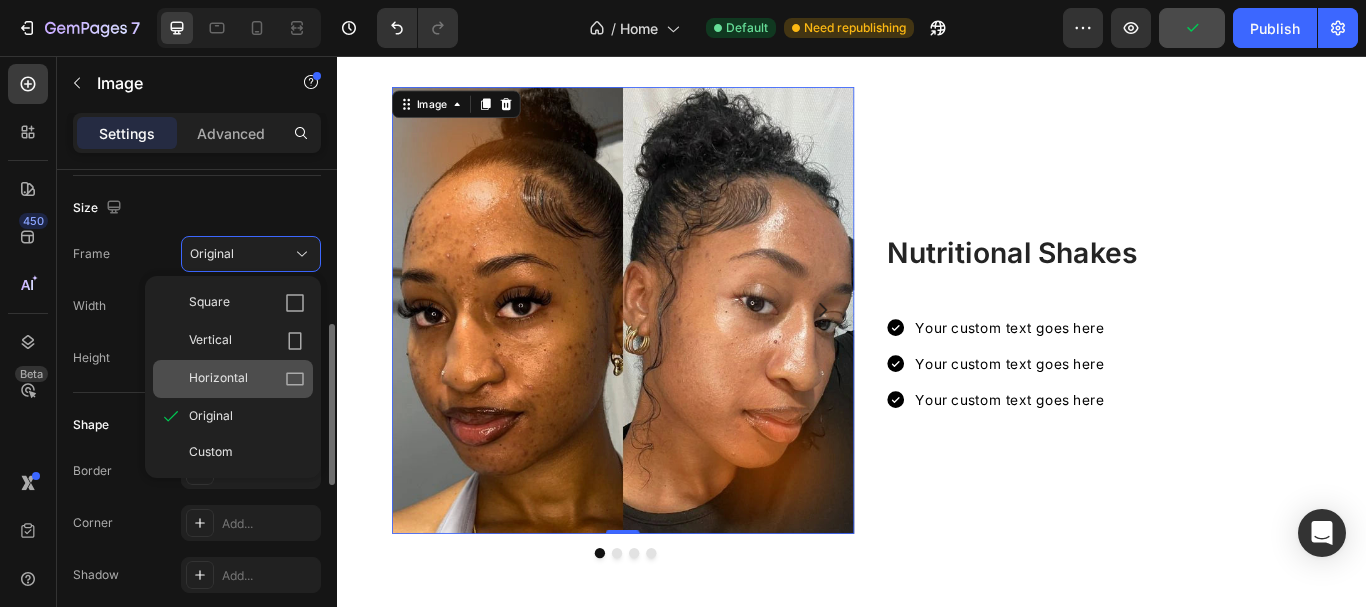 click on "Horizontal" 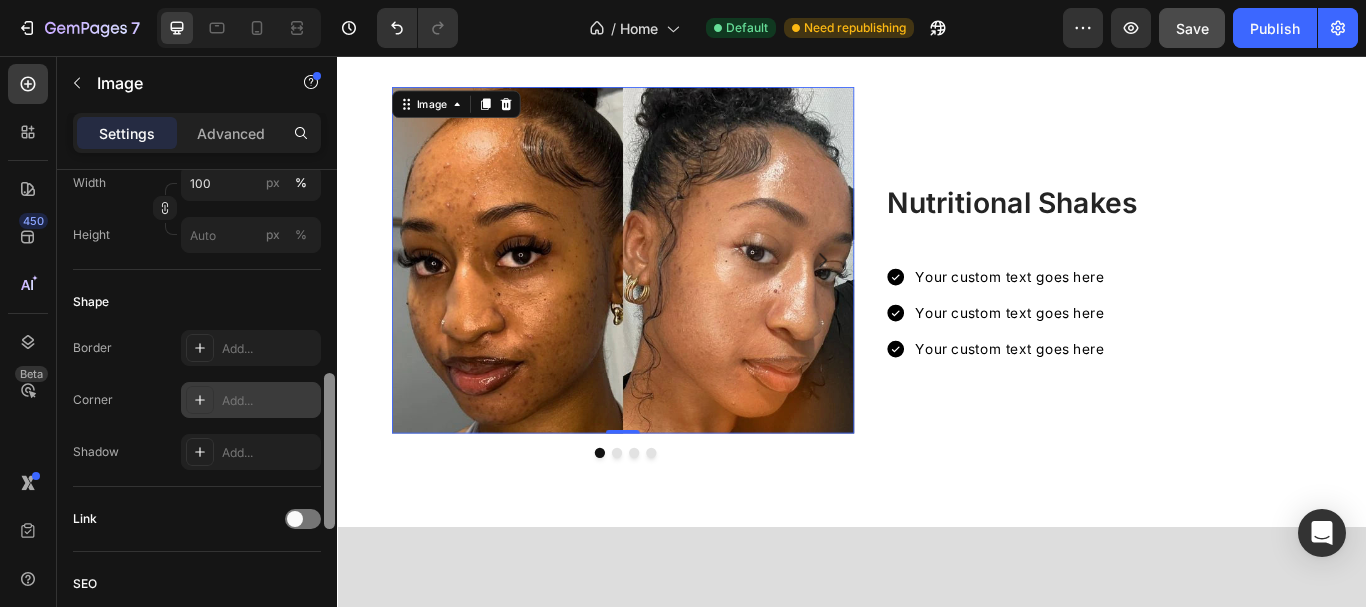scroll, scrollTop: 653, scrollLeft: 0, axis: vertical 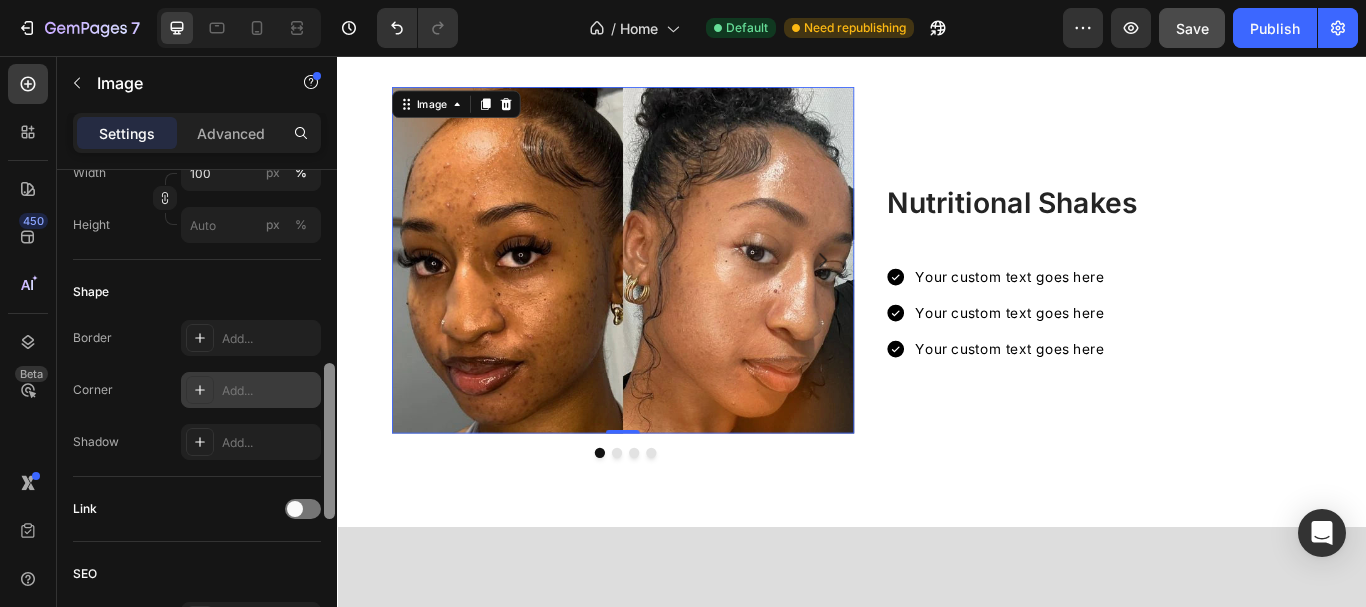 drag, startPoint x: 331, startPoint y: 350, endPoint x: 313, endPoint y: 391, distance: 44.777225 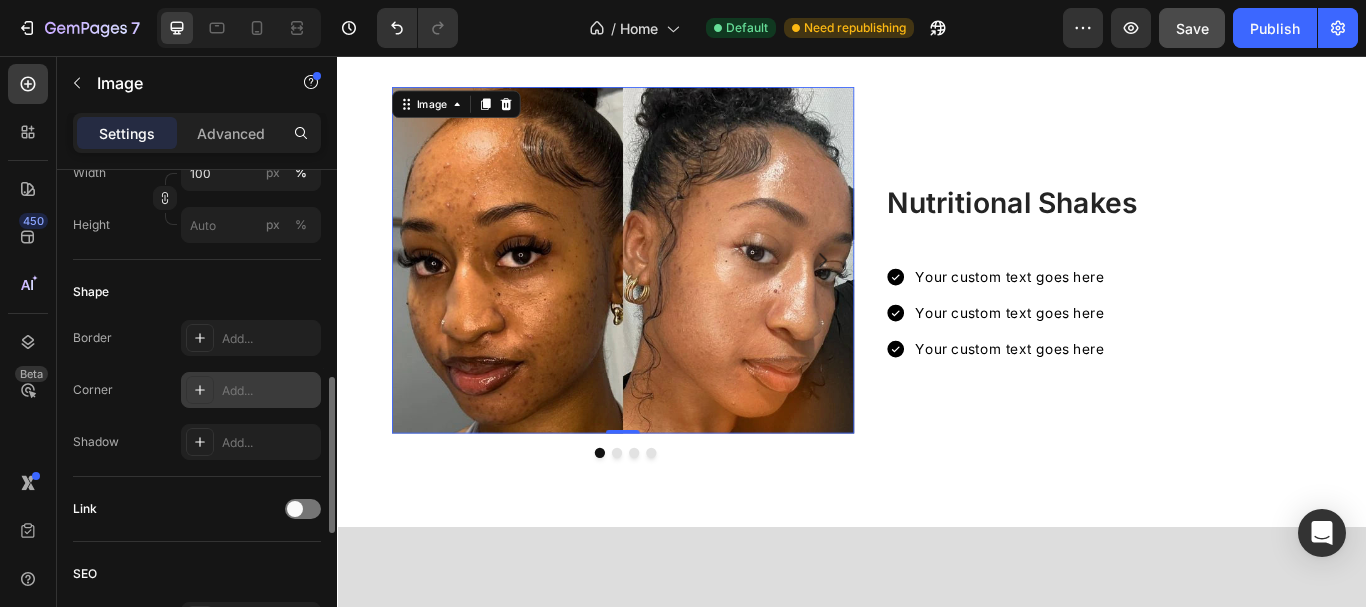 click on "Add..." at bounding box center (251, 390) 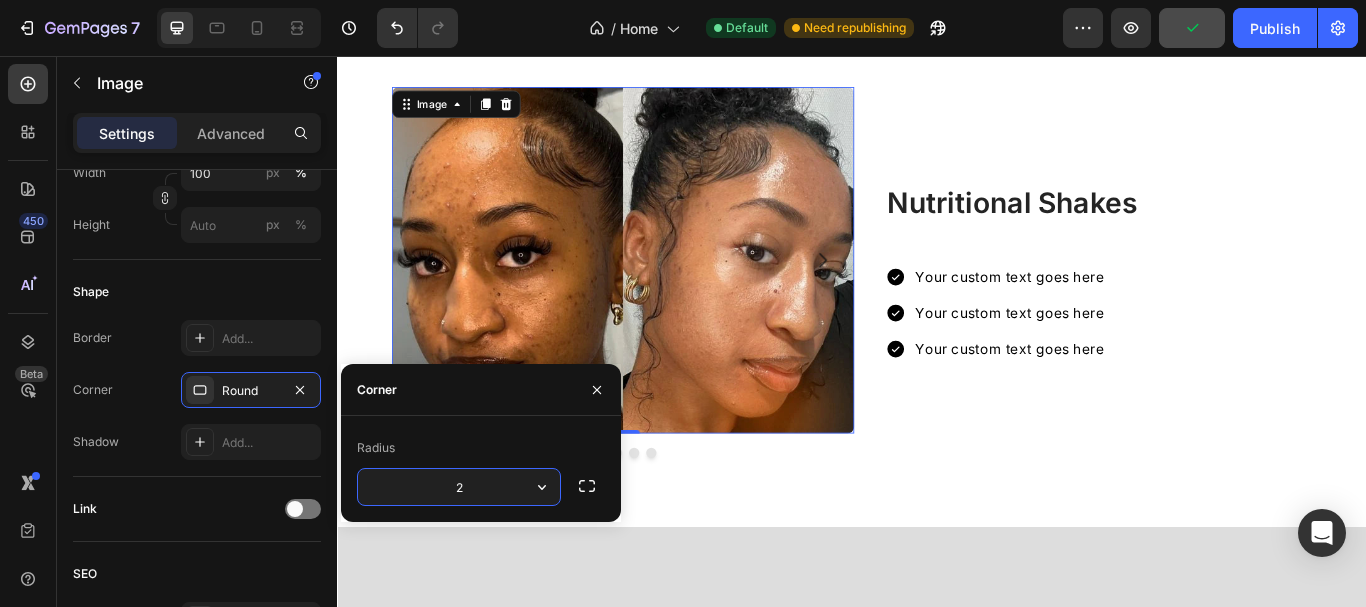 type on "20" 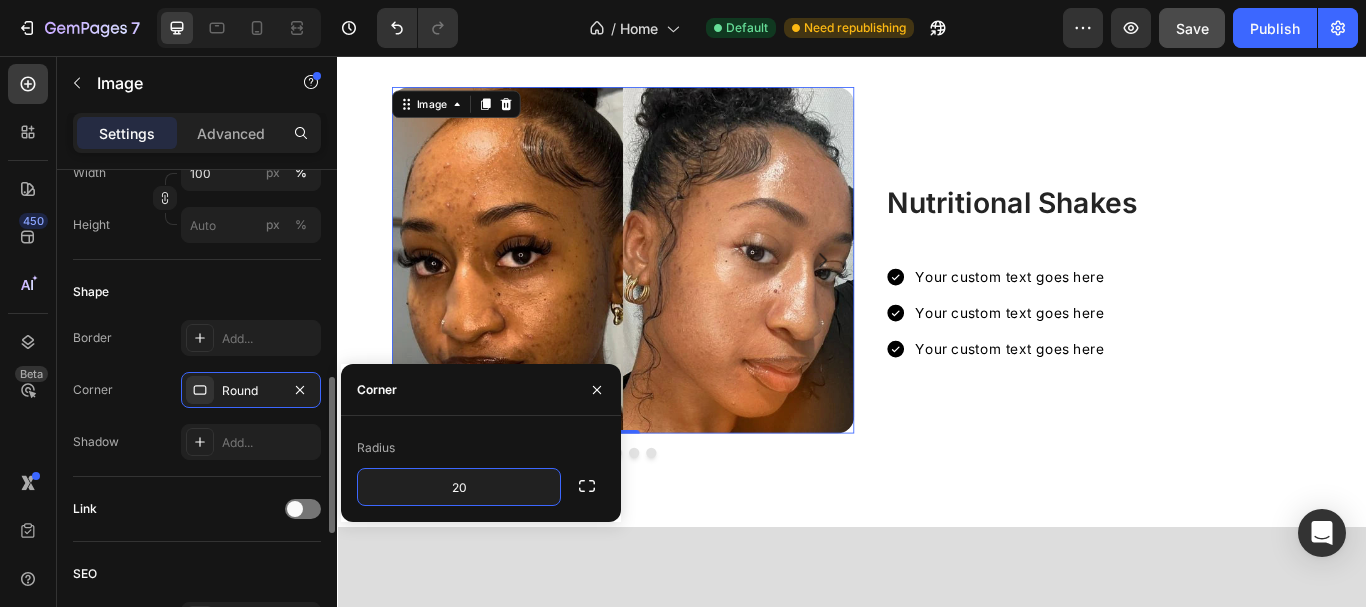 click on "Shape" at bounding box center [197, 292] 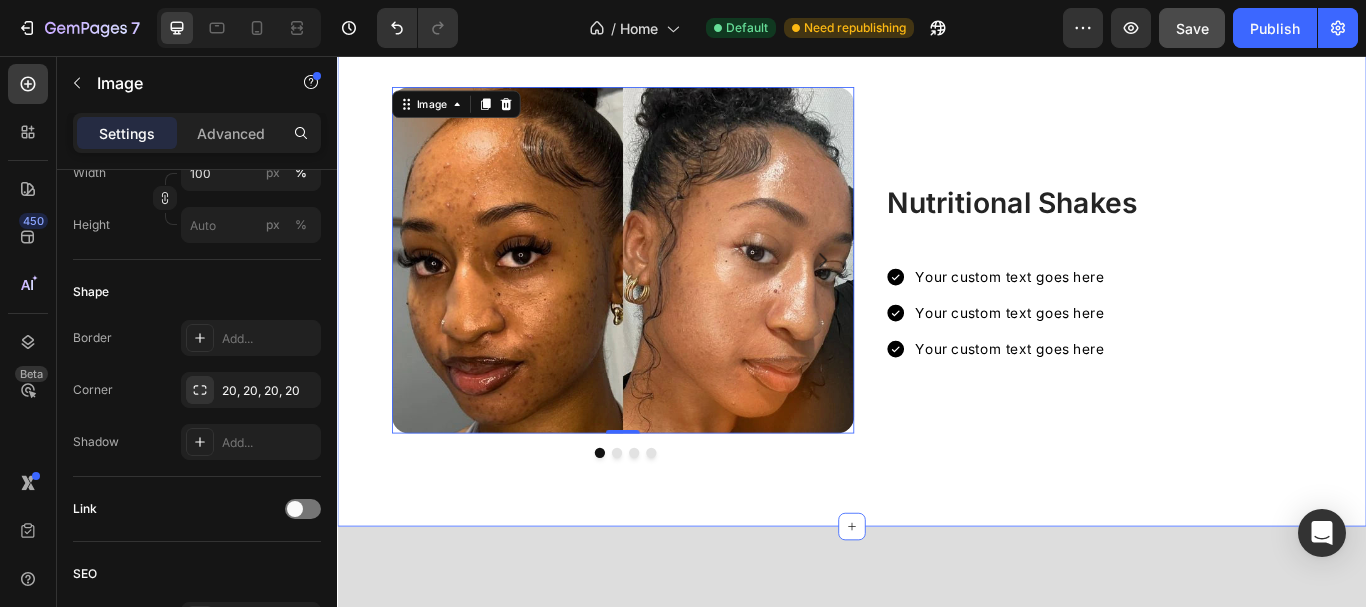 click on "Nutritional Shakes Heading Row Your custom text goes here Your custom text goes here Your custom text goes here Item List
Image   0 Why Choose BeevyGlow? Heading Why Choose BeevyGlow? Heading
Drop element here
Drop element here
Carousel Row Row Section 6" at bounding box center [937, 309] 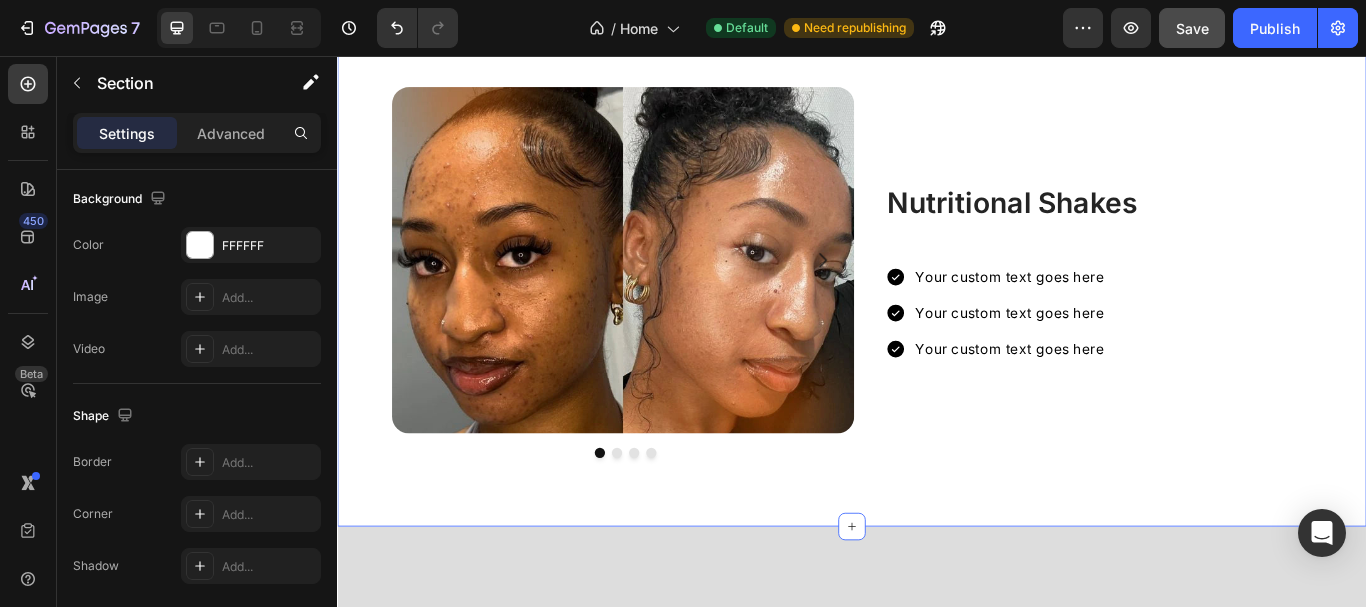 scroll, scrollTop: 0, scrollLeft: 0, axis: both 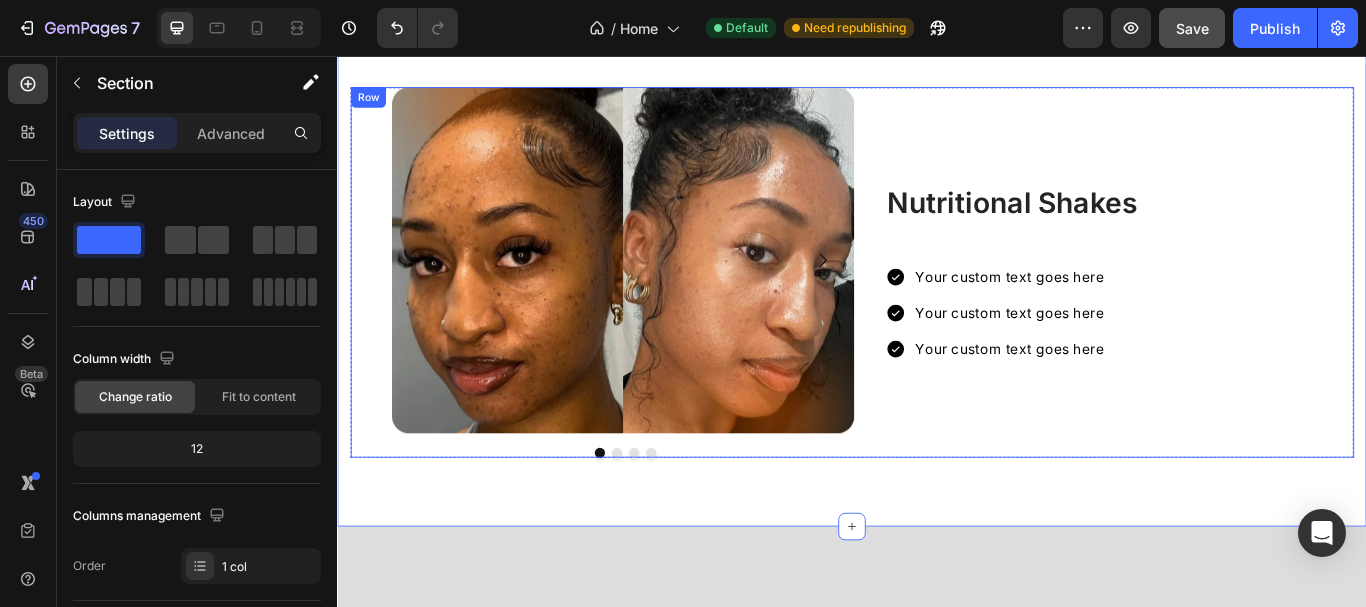 click on "Nutritional Shakes Heading Row Your custom text goes here Your custom text goes here Your custom text goes here Item List
Image Why Choose BeevyGlow? Heading Why Choose BeevyGlow? Heading
Drop element here
Drop element here
Carousel Row" at bounding box center [937, 309] 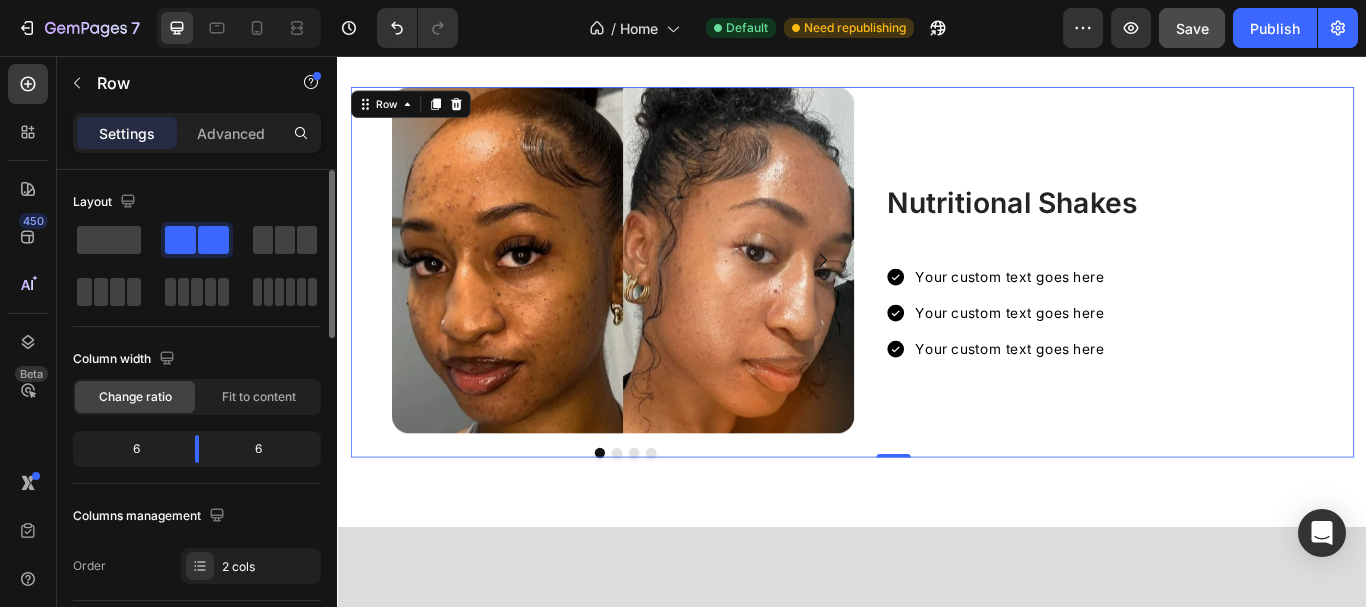 scroll, scrollTop: 331, scrollLeft: 0, axis: vertical 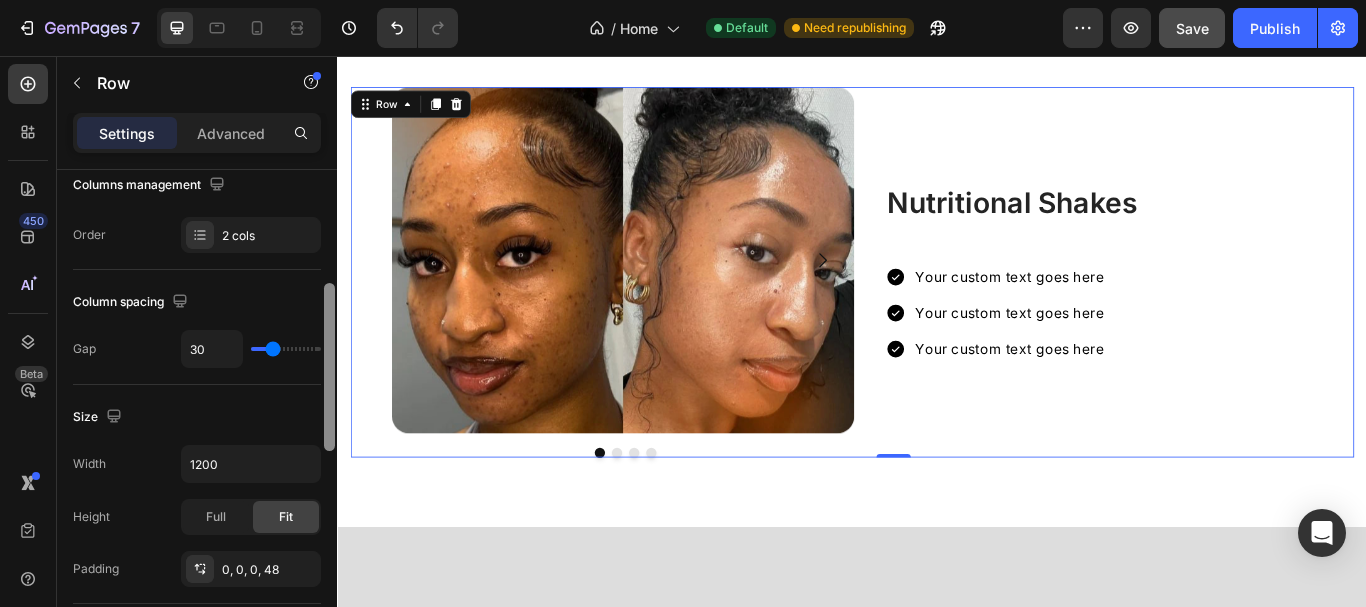 drag, startPoint x: 317, startPoint y: 283, endPoint x: 307, endPoint y: 313, distance: 31.622776 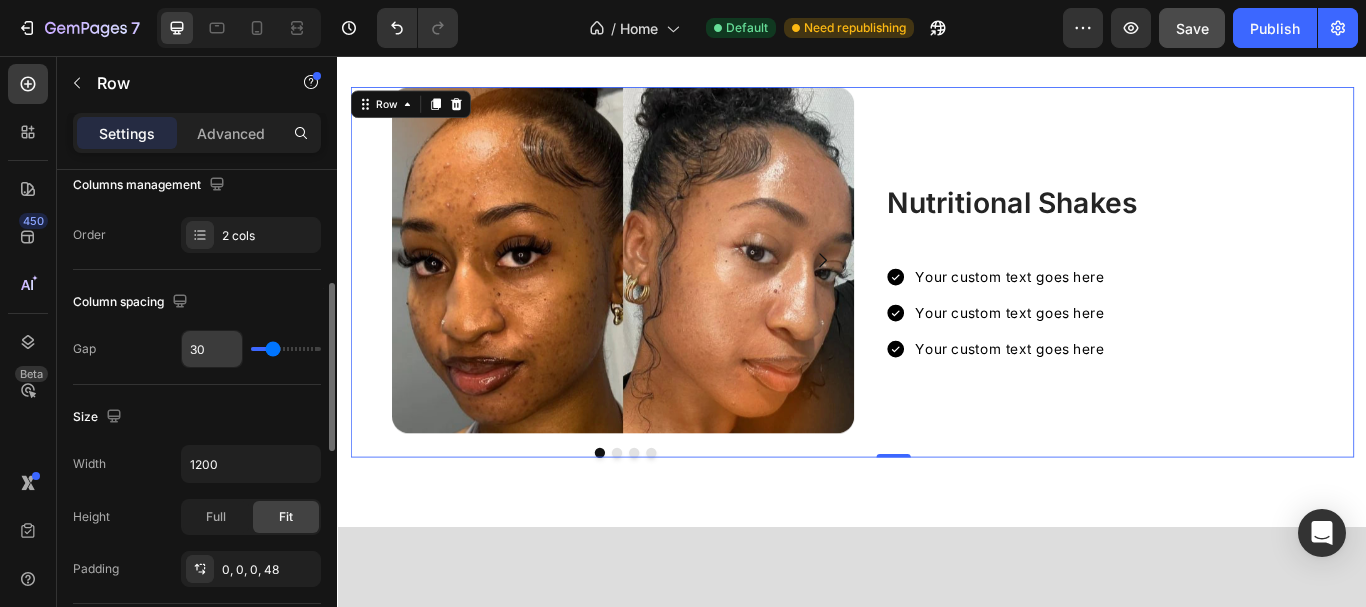 click on "30" at bounding box center (212, 349) 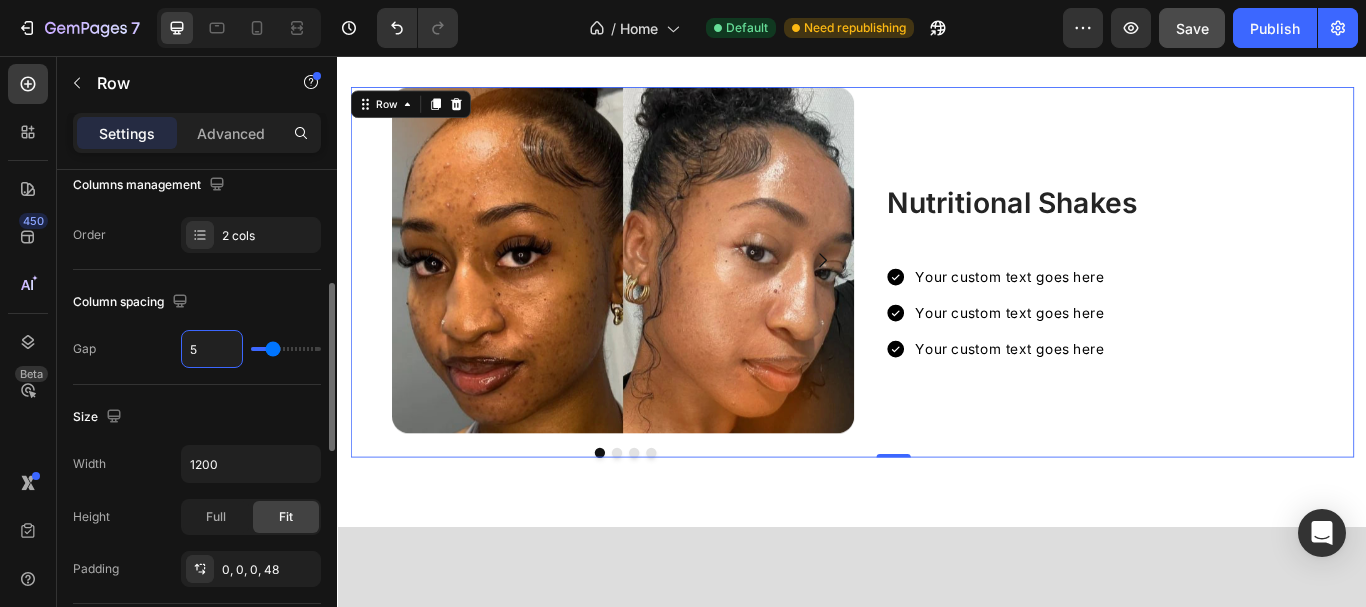 type on "50" 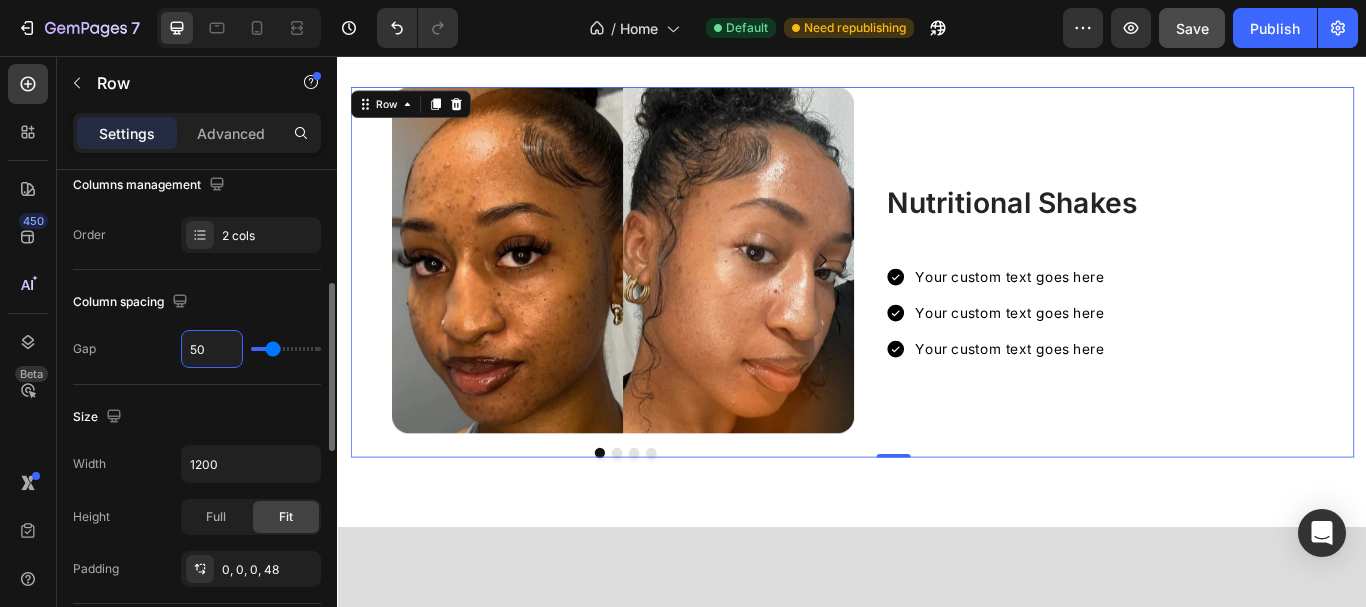 type on "50" 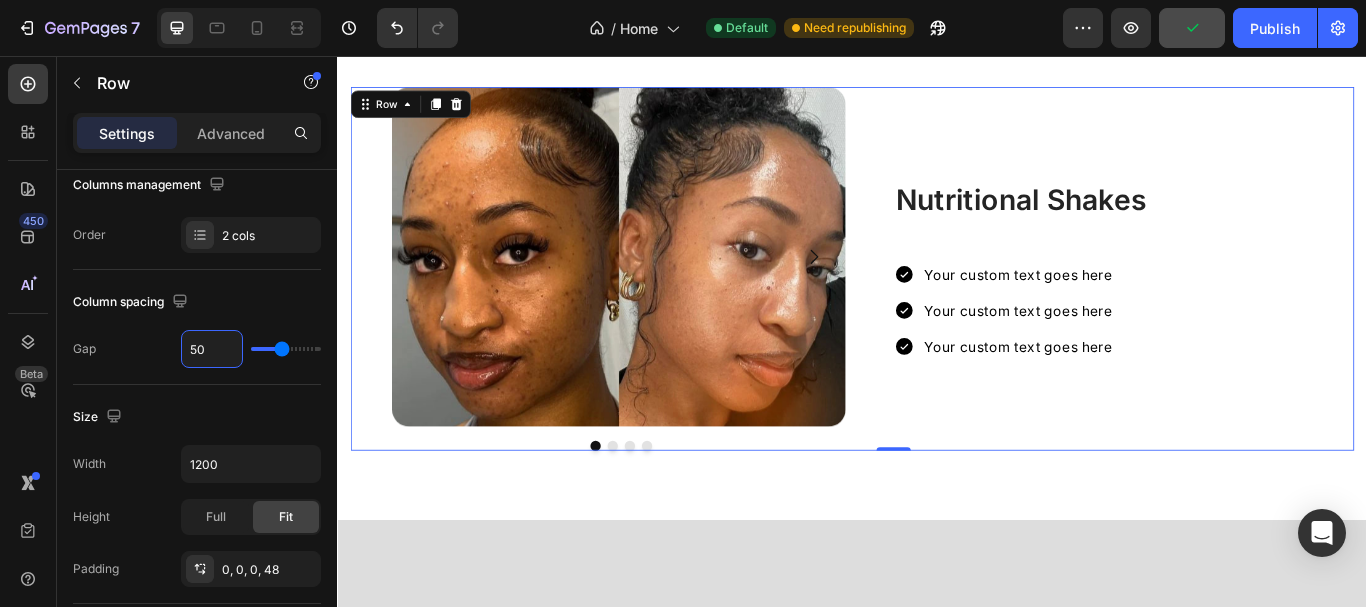 click on "Size" at bounding box center (197, 417) 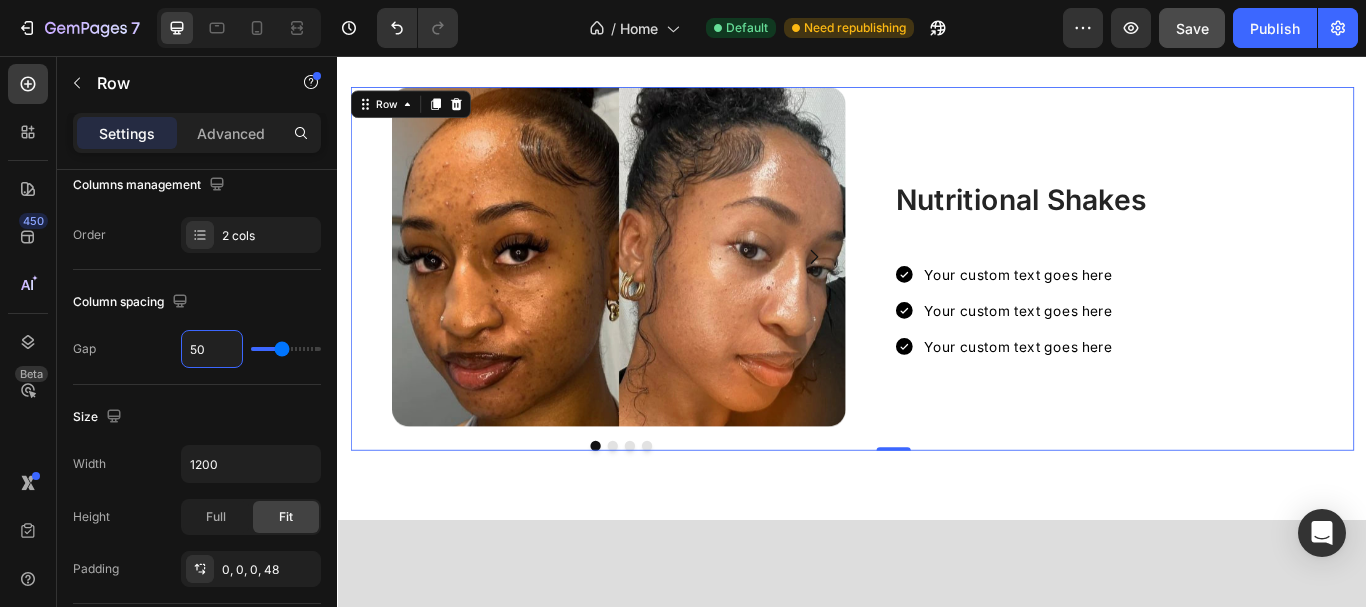 click on "50" at bounding box center (212, 349) 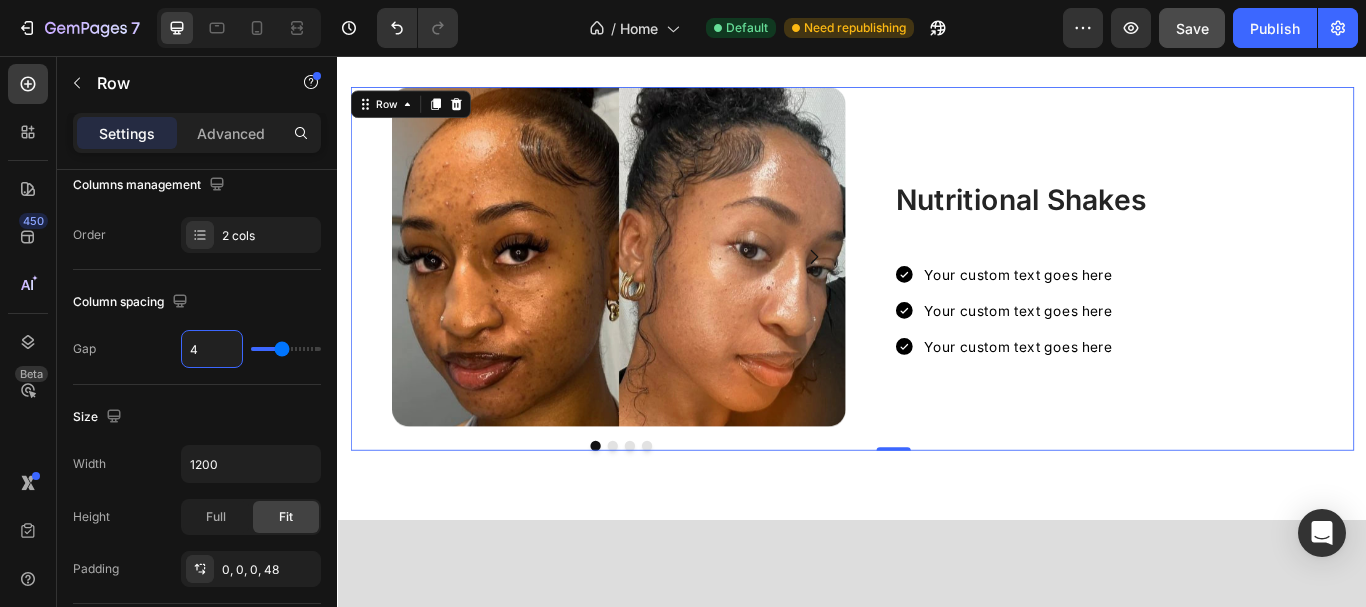 type on "40" 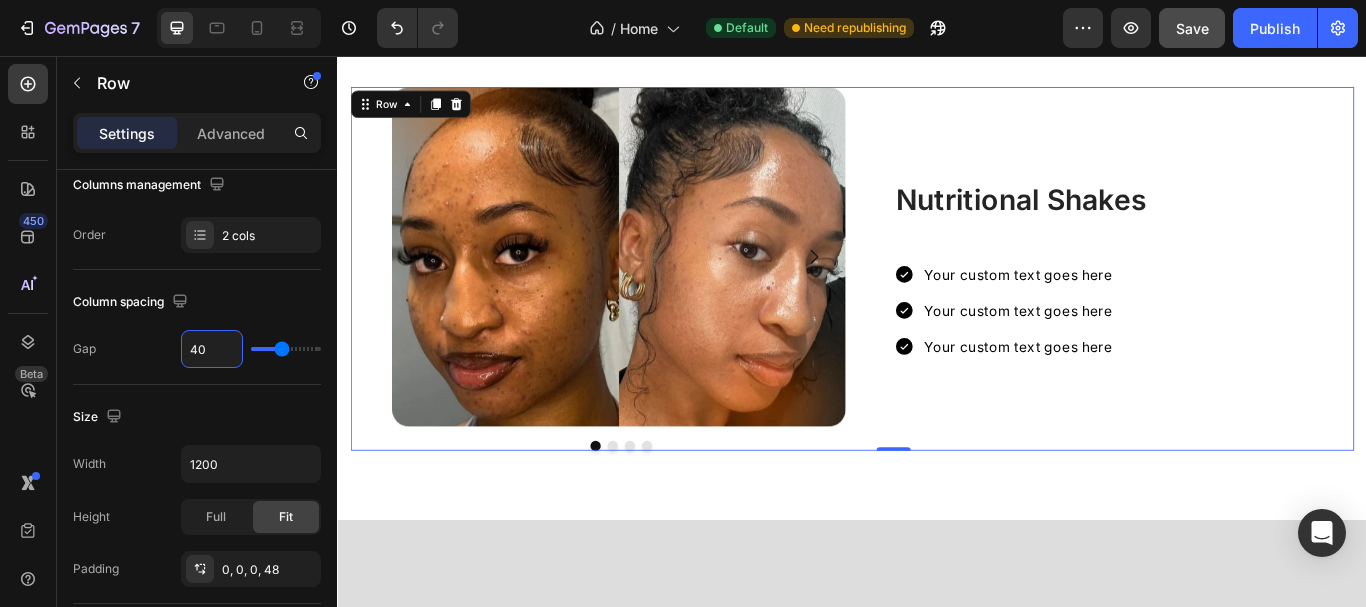 type on "40" 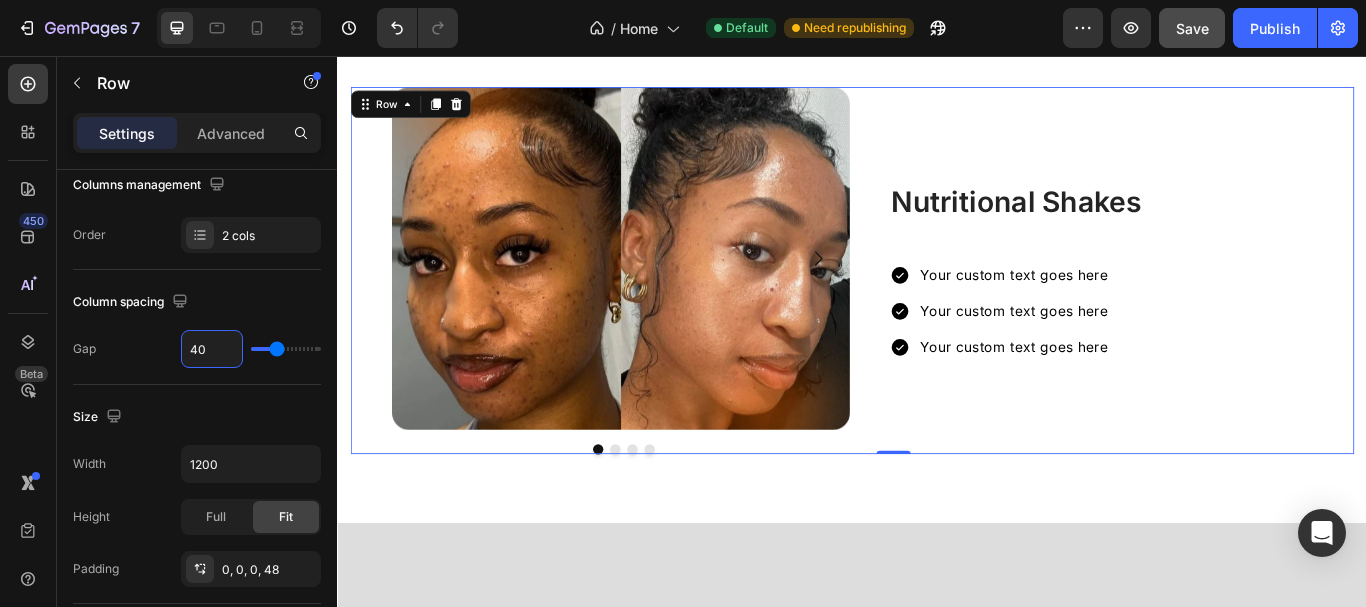 type on "40" 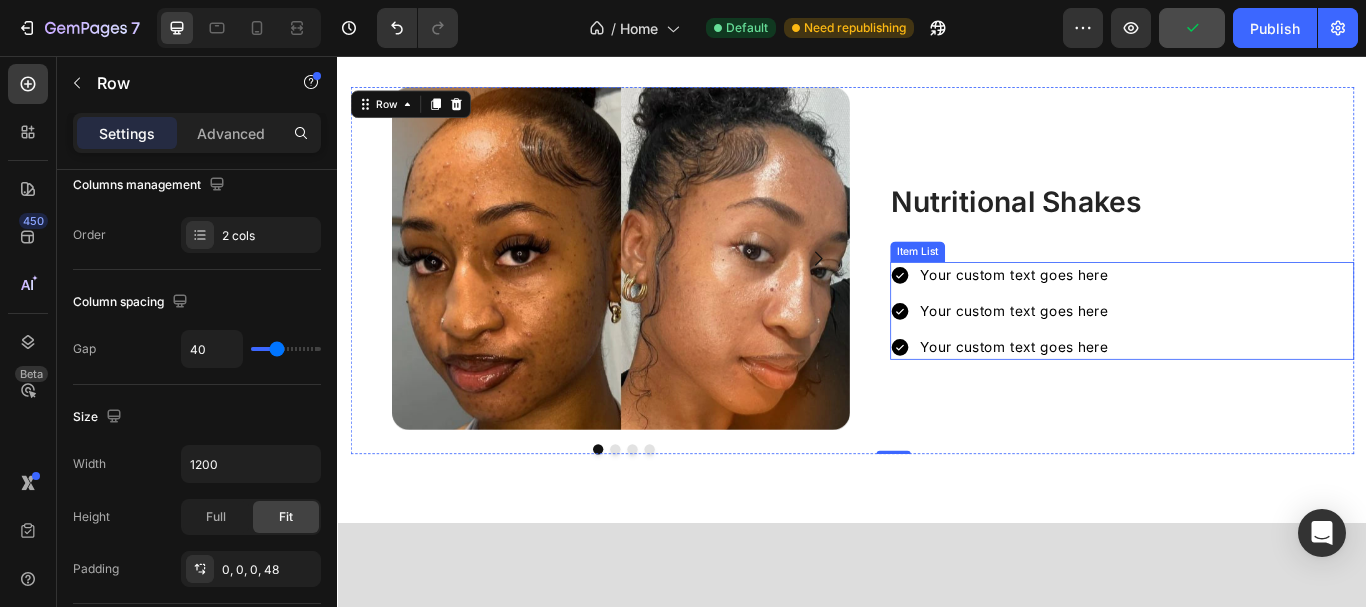 click on "Your custom text goes here" at bounding box center (1110, 312) 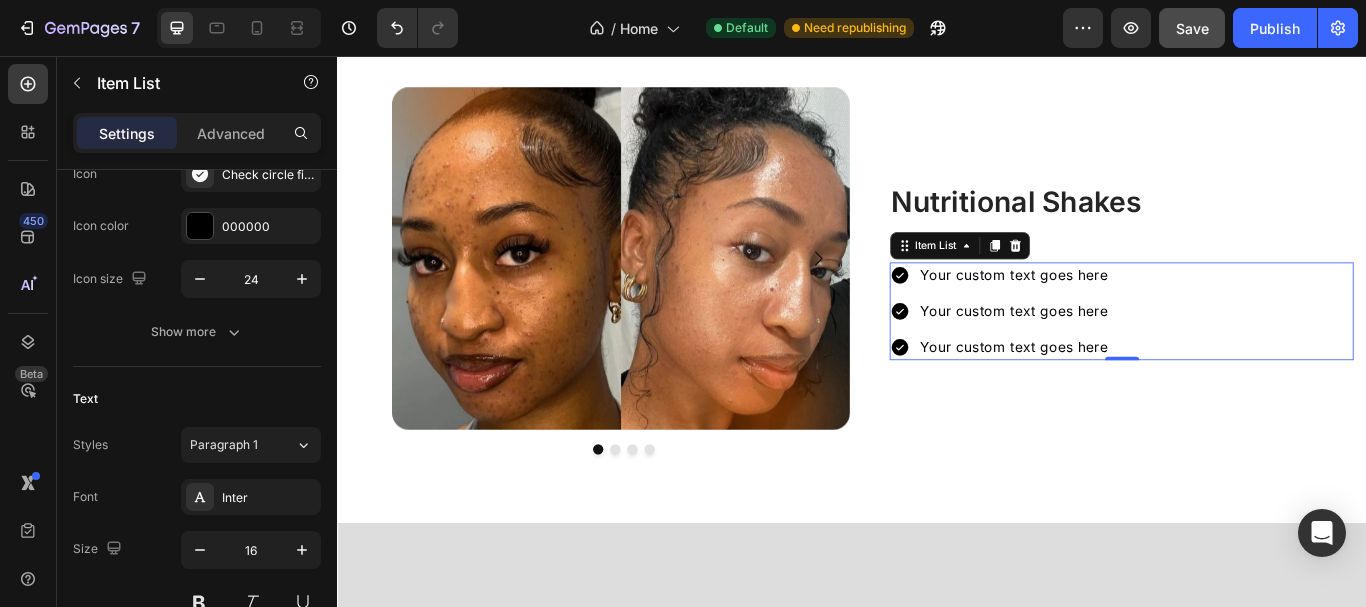 scroll, scrollTop: 0, scrollLeft: 0, axis: both 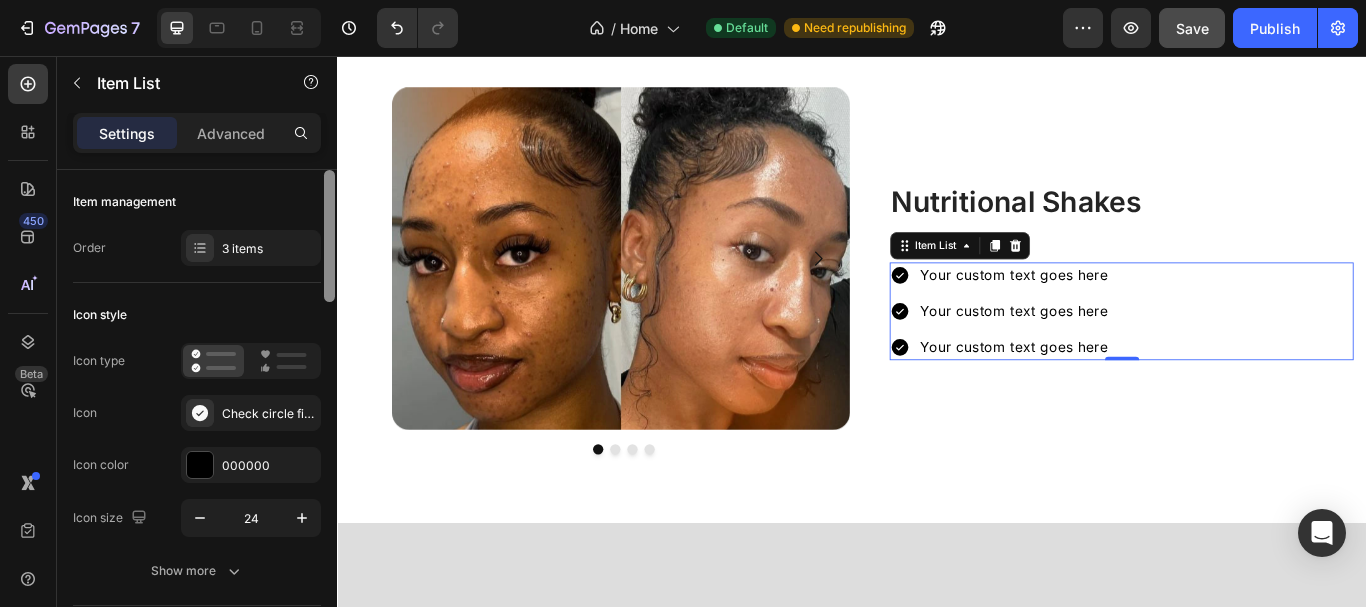 drag, startPoint x: 331, startPoint y: 234, endPoint x: 310, endPoint y: 178, distance: 59.808025 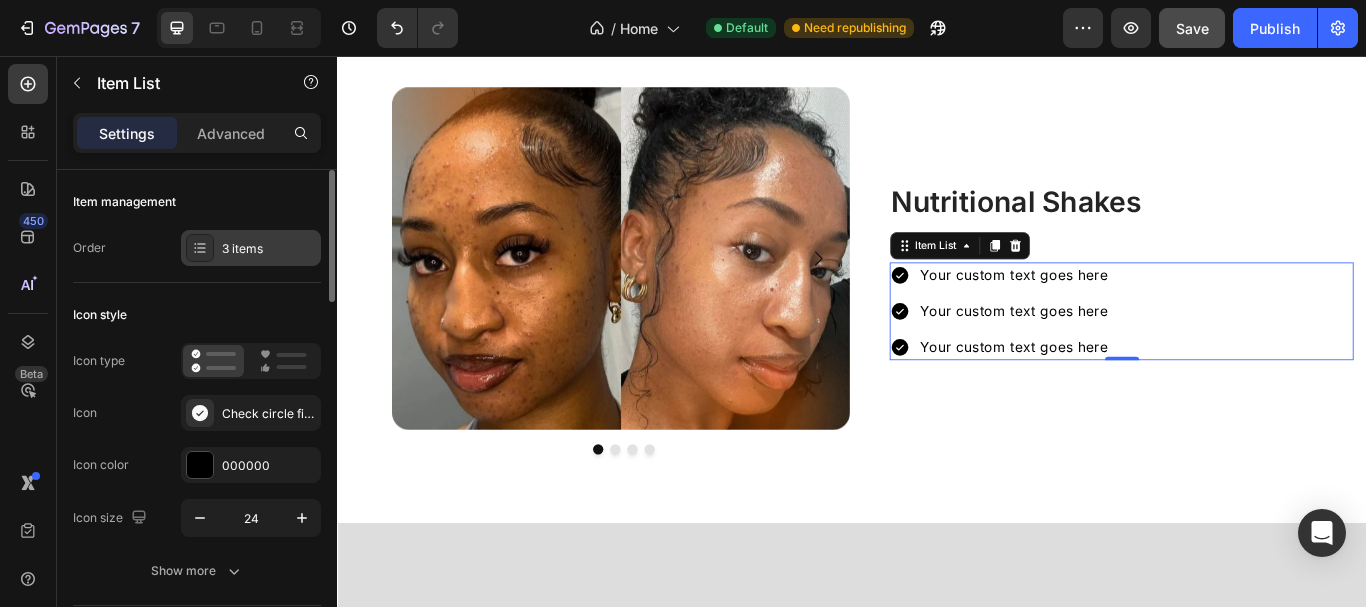 click on "3 items" at bounding box center [269, 249] 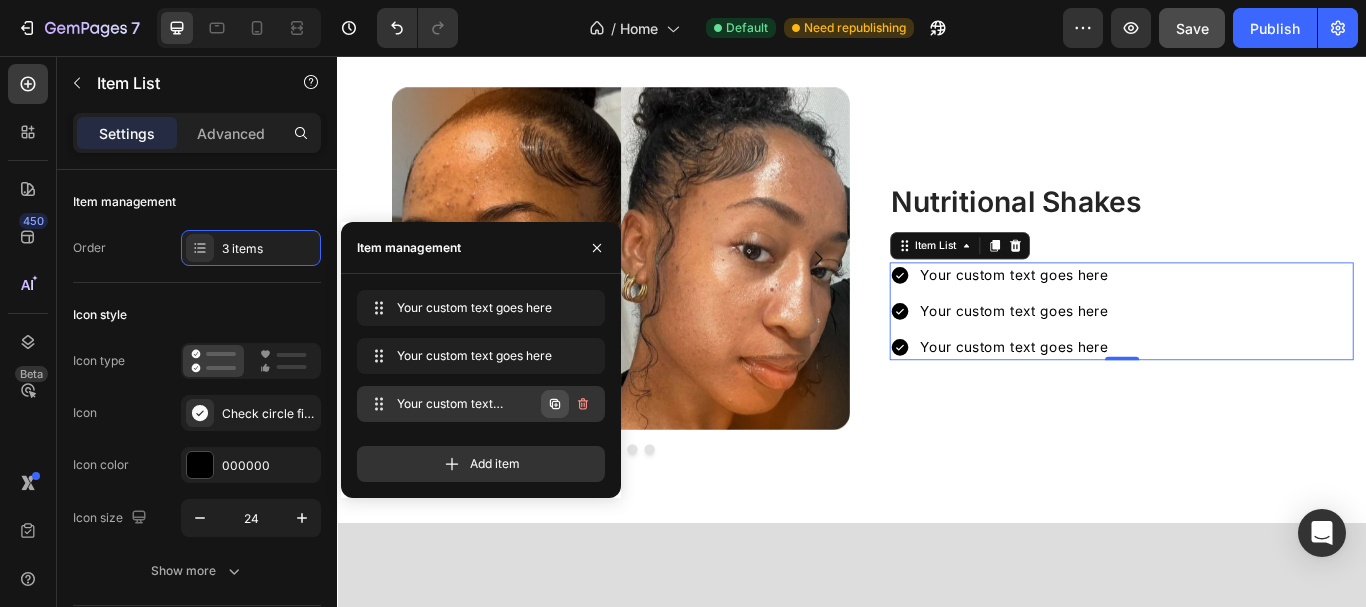click 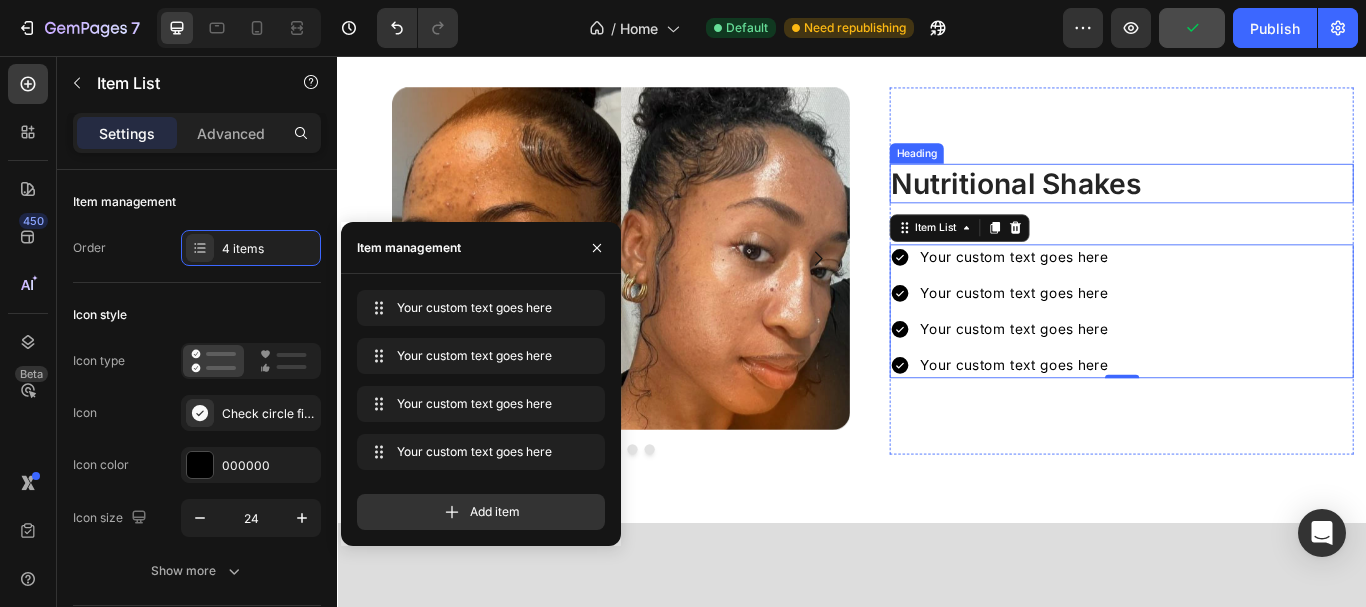 click on "Nutritional Shakes" at bounding box center (1251, 205) 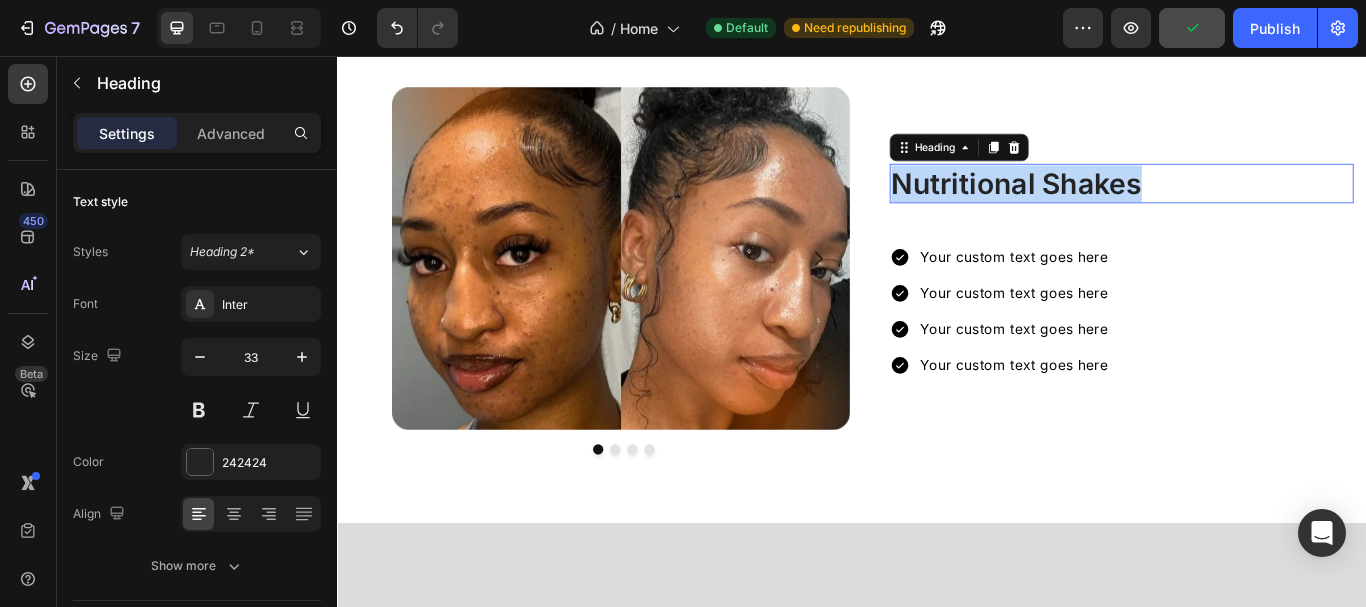click on "Nutritional Shakes" at bounding box center (1251, 205) 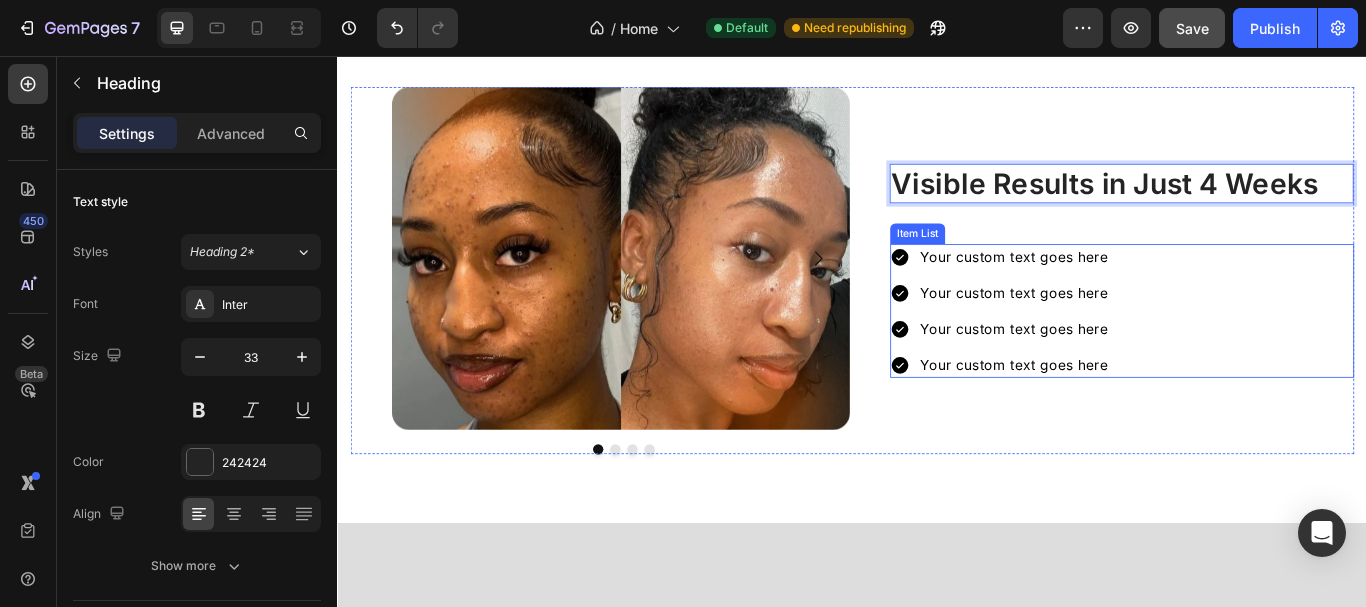 click on "Your custom text goes here" at bounding box center [1126, 291] 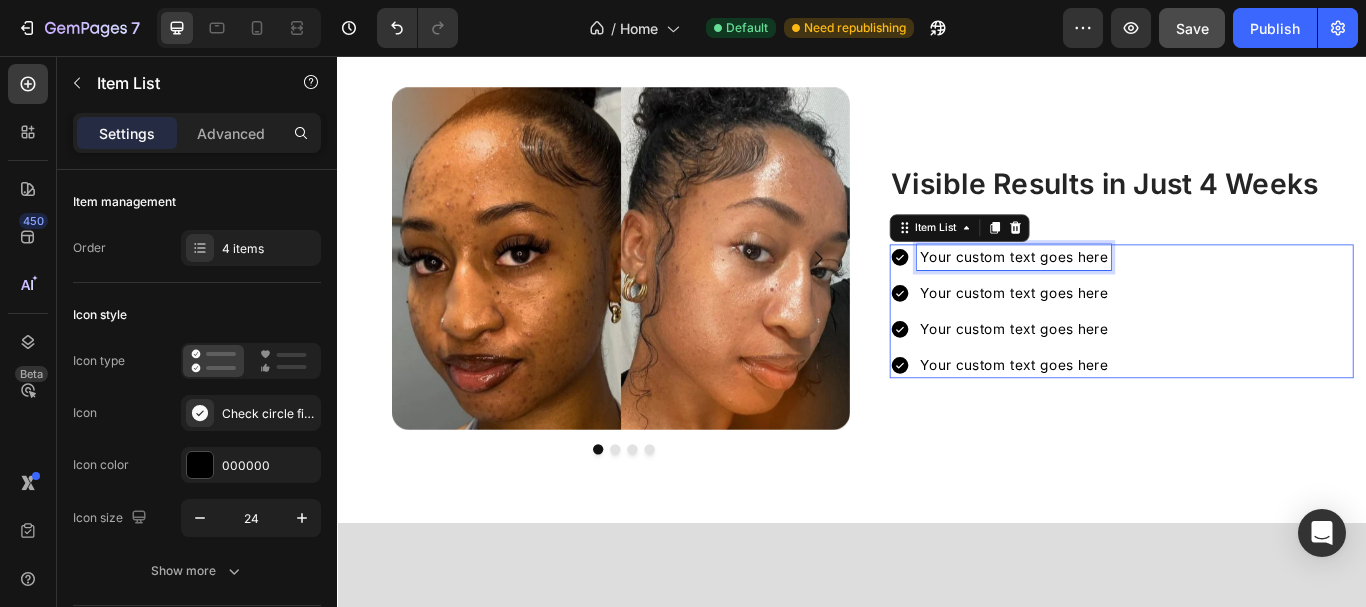 click on "Your custom text goes here" at bounding box center [1126, 291] 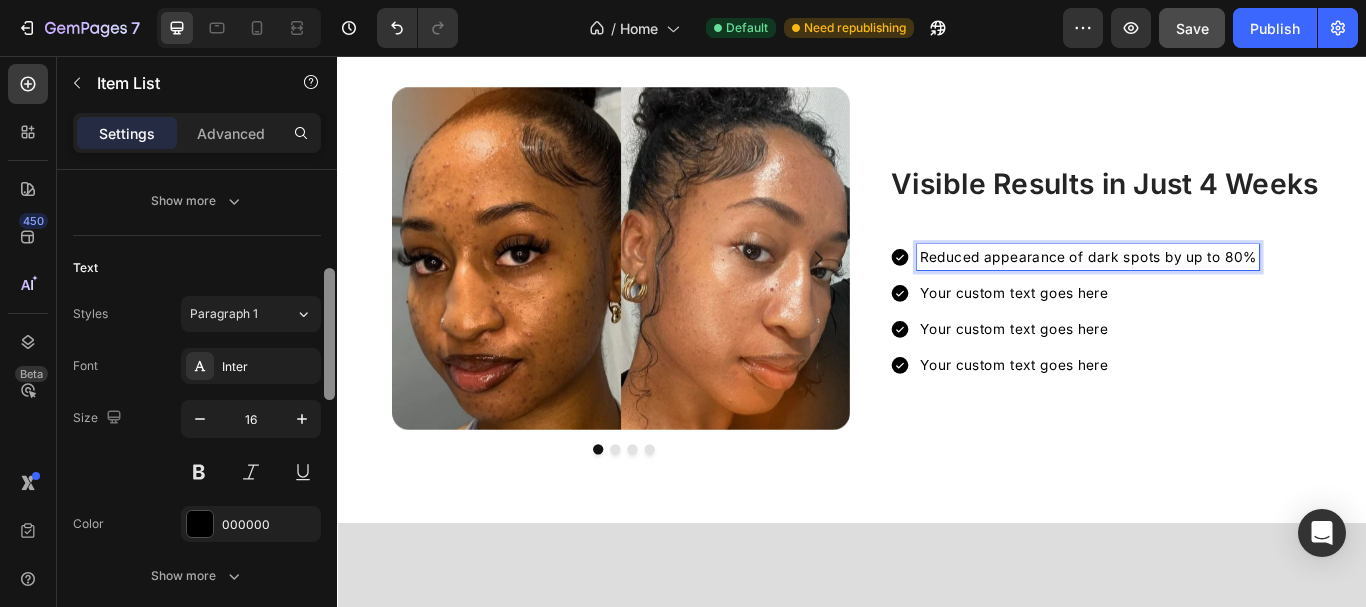 scroll, scrollTop: 411, scrollLeft: 0, axis: vertical 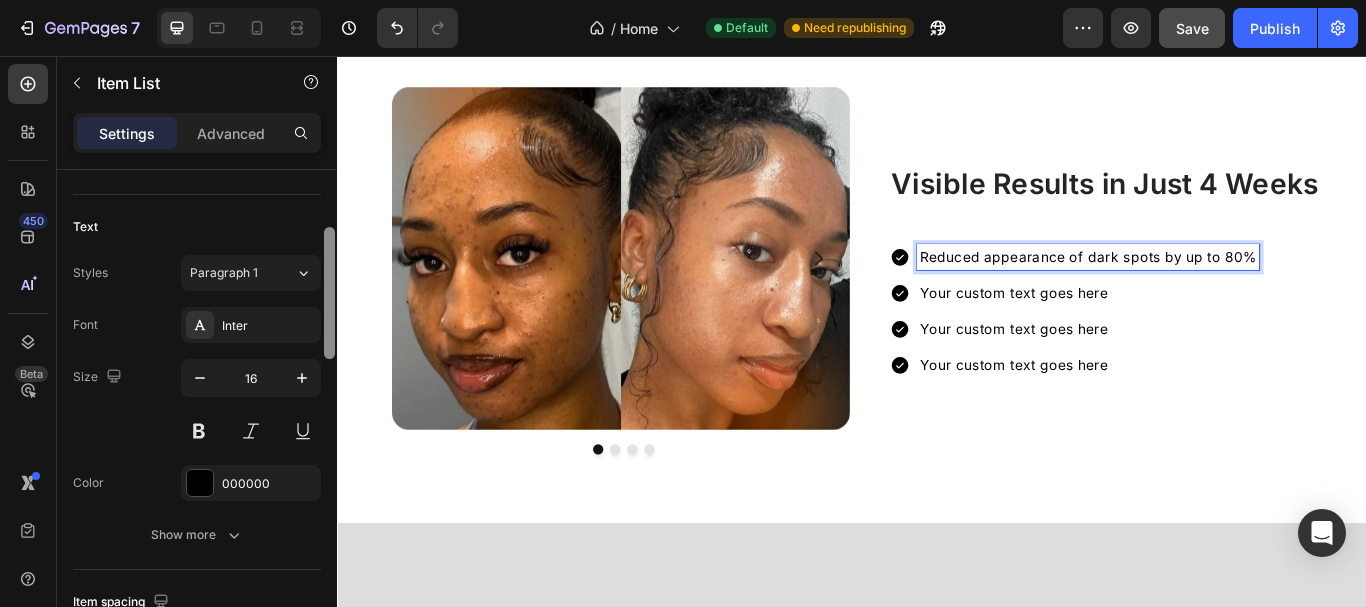 drag, startPoint x: 327, startPoint y: 248, endPoint x: 239, endPoint y: 358, distance: 140.86873 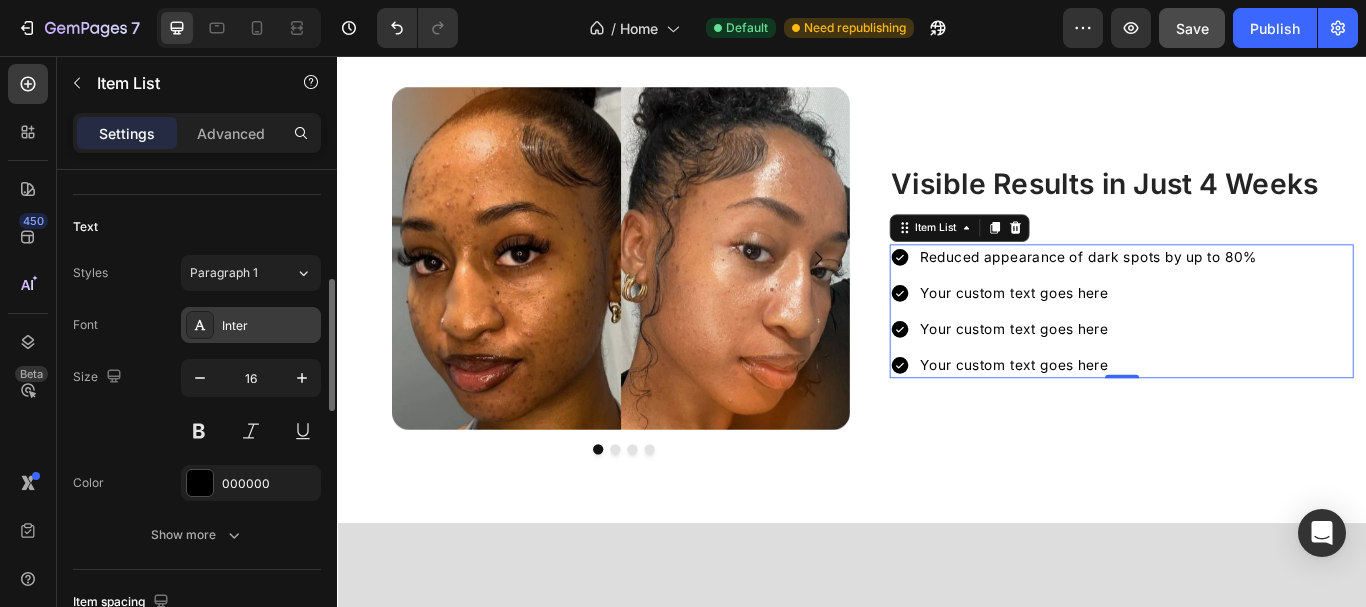 click on "Inter" at bounding box center (269, 326) 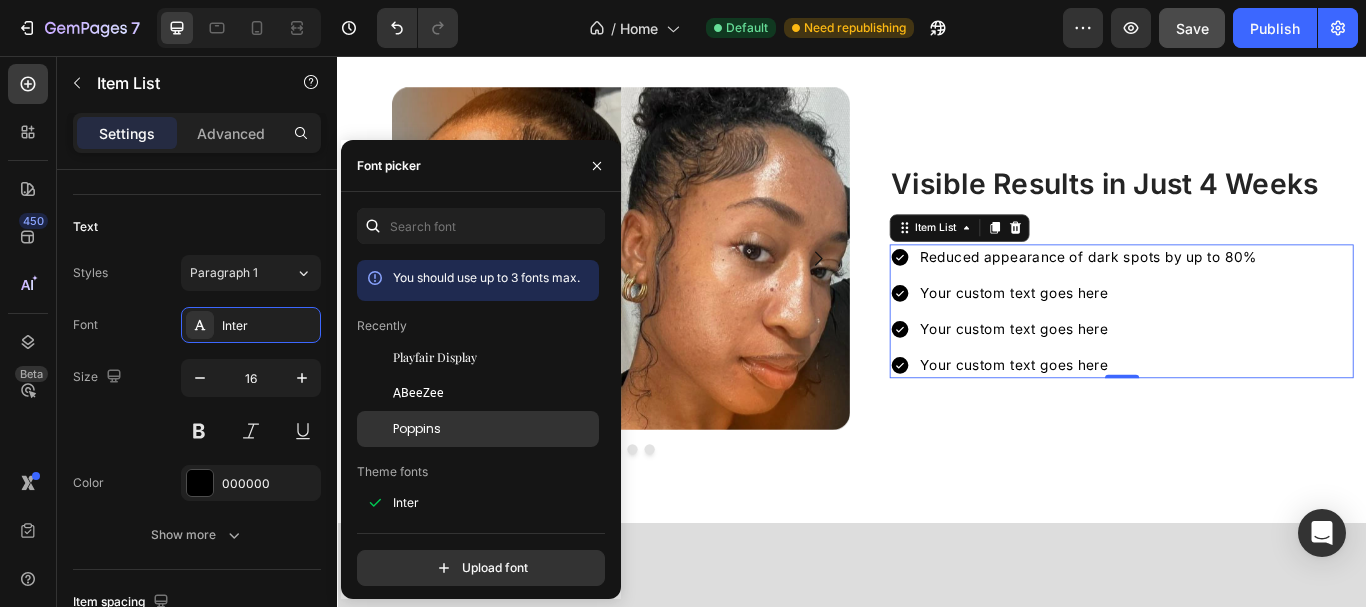 click on "Poppins" at bounding box center (417, 429) 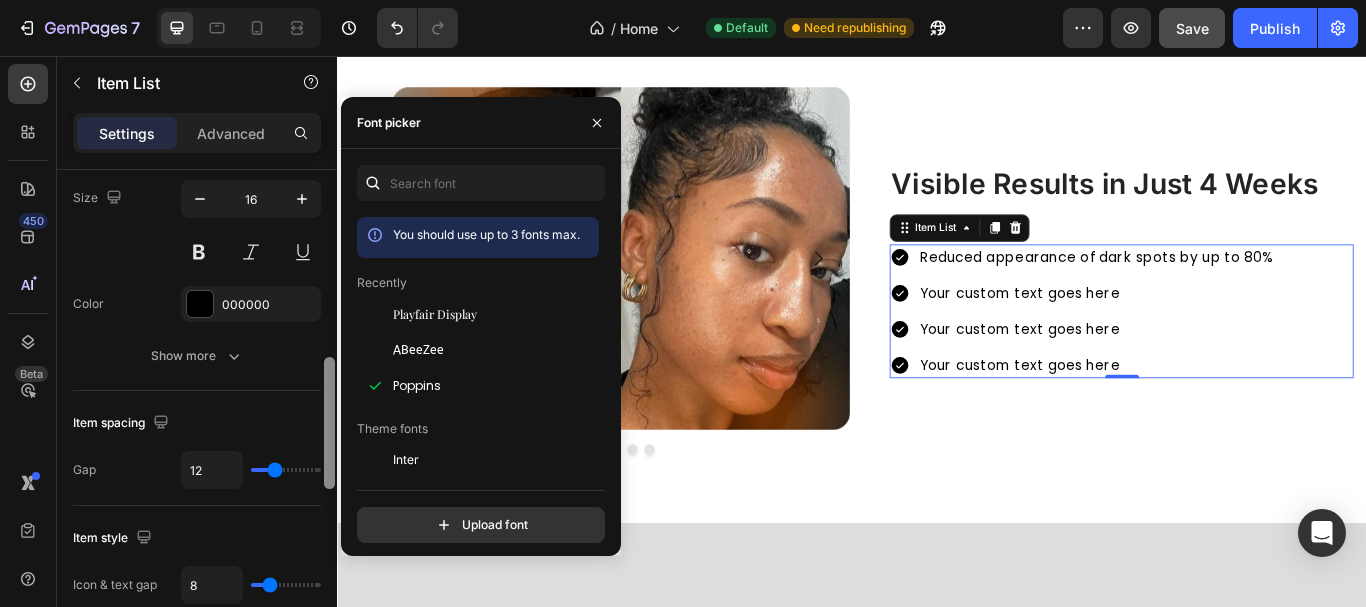 drag, startPoint x: 332, startPoint y: 314, endPoint x: 281, endPoint y: 358, distance: 67.357254 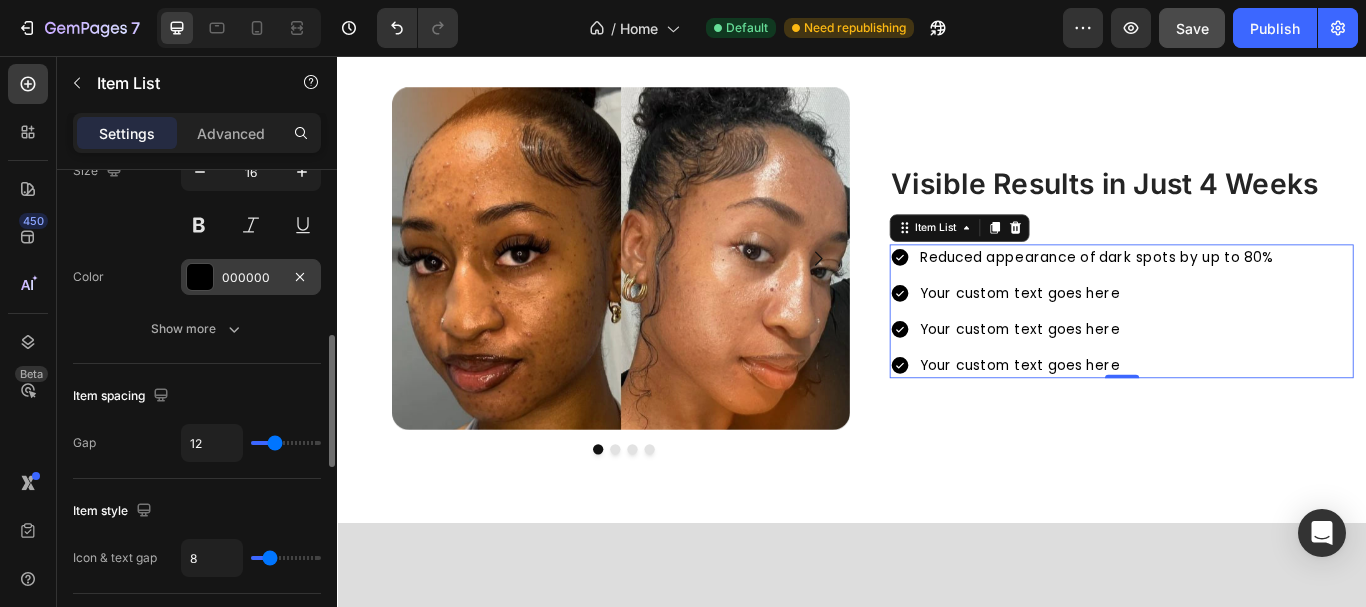 click at bounding box center [200, 277] 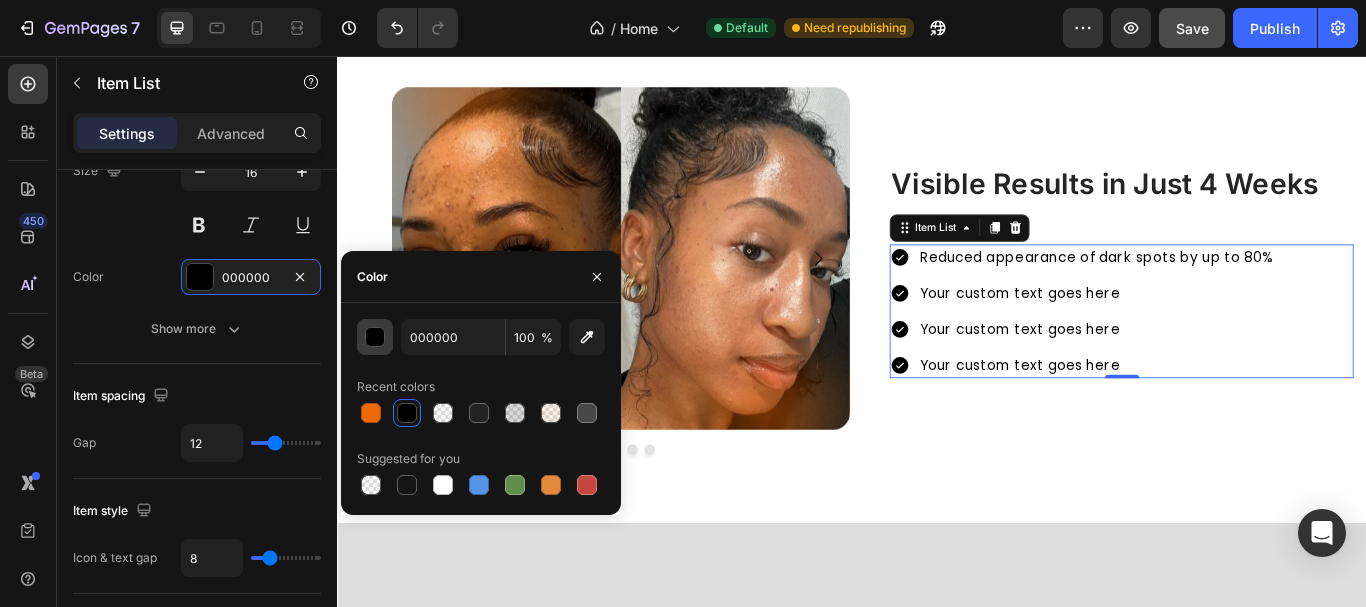 click at bounding box center (376, 338) 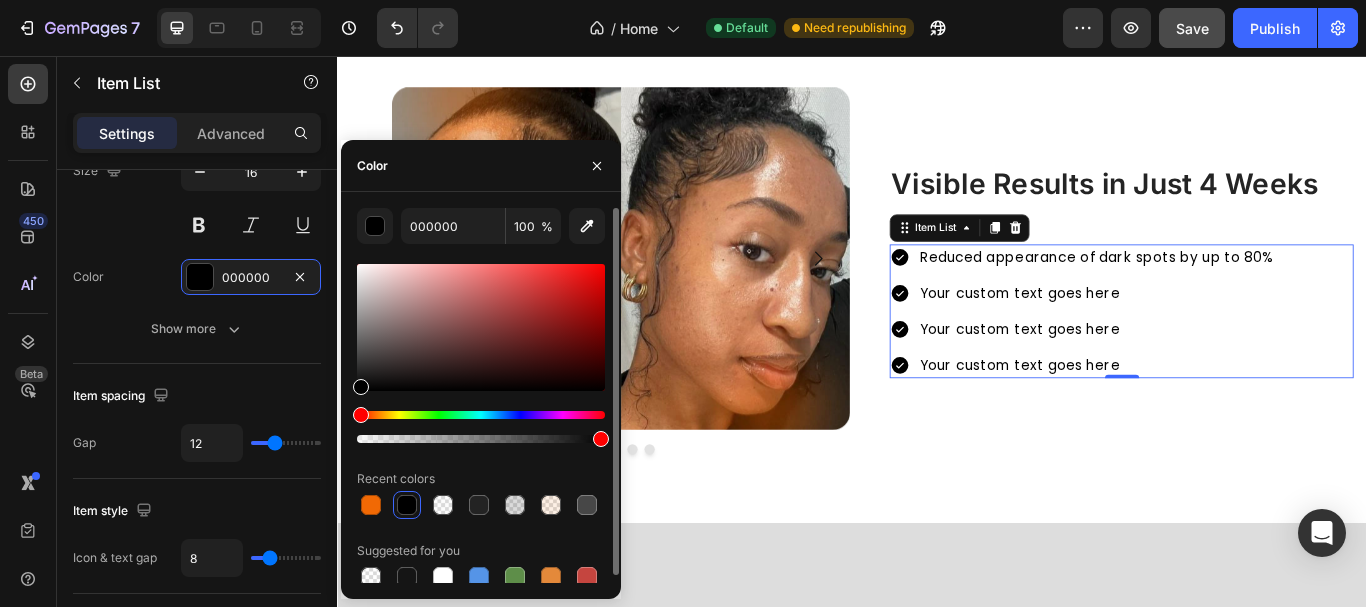 click at bounding box center [481, 327] 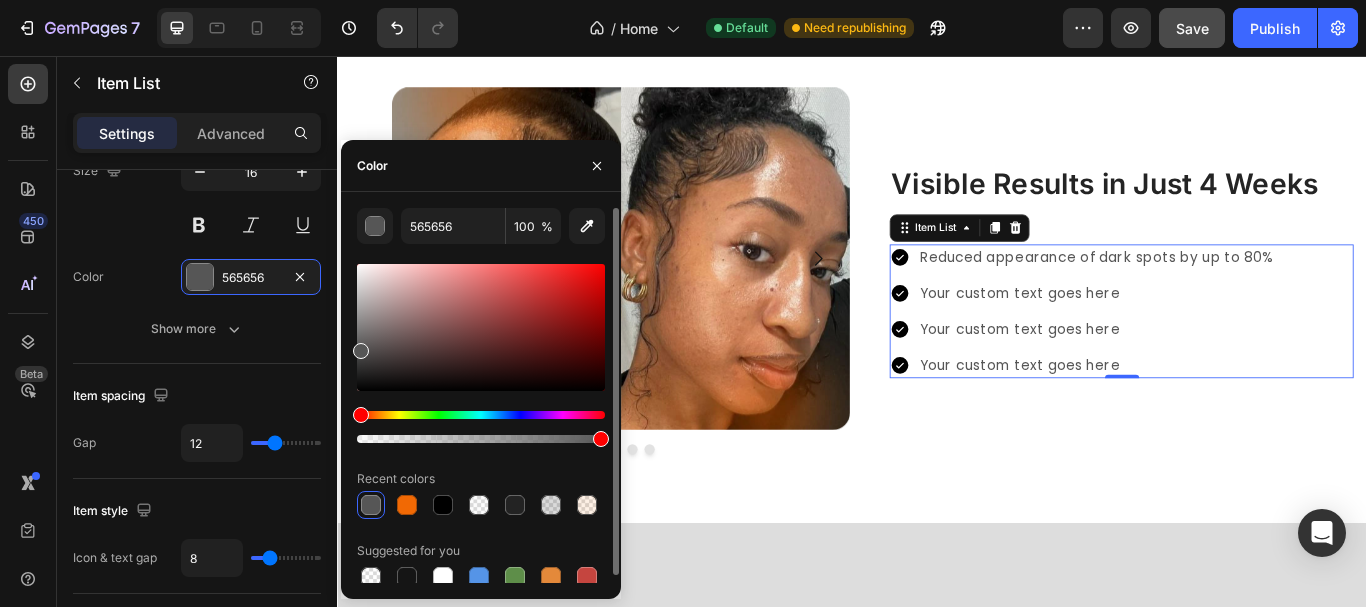 type on "494949" 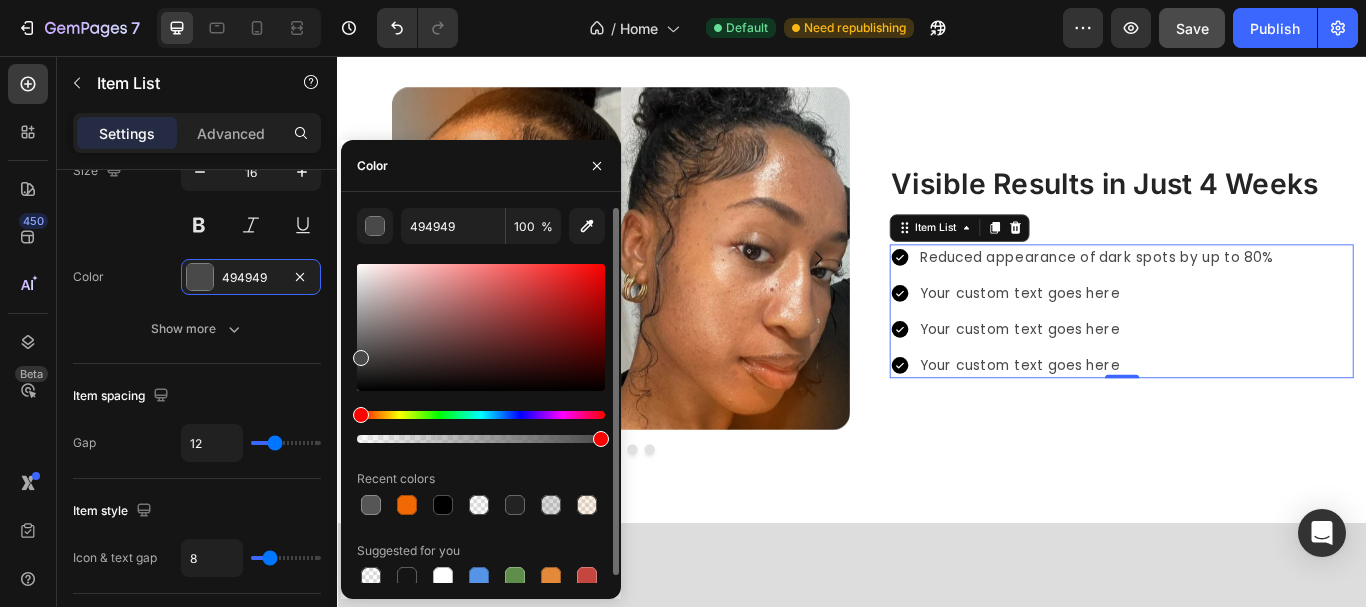 click at bounding box center [361, 358] 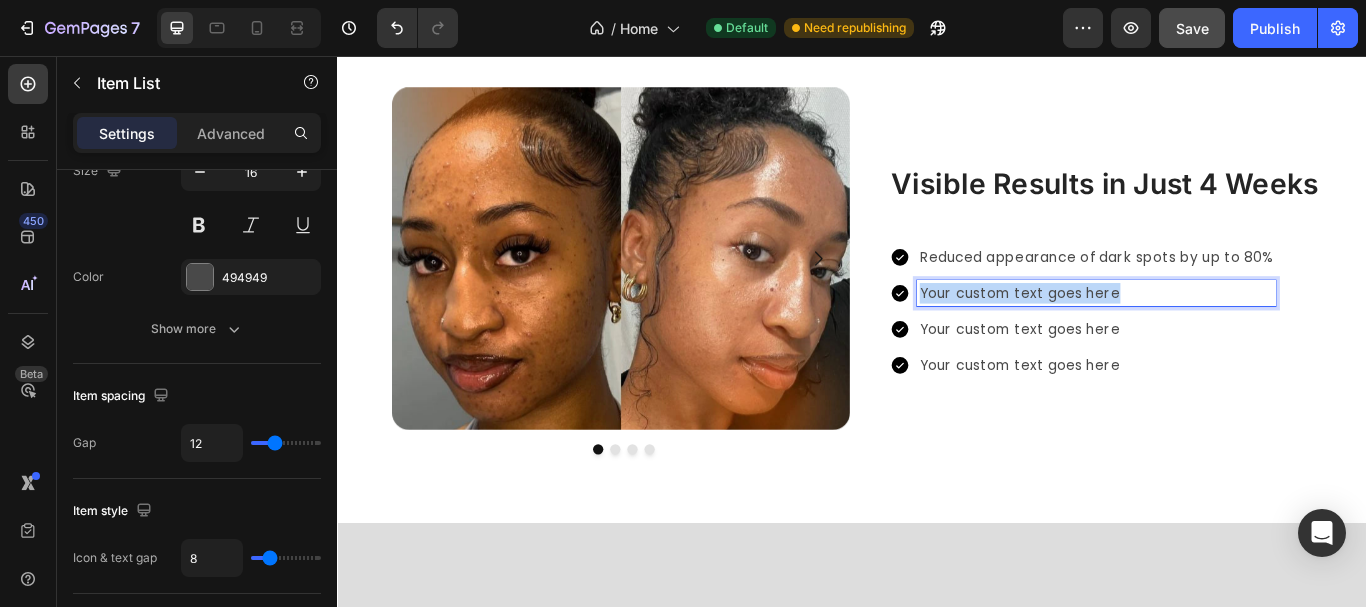 click on "Your custom text goes here" at bounding box center (1222, 333) 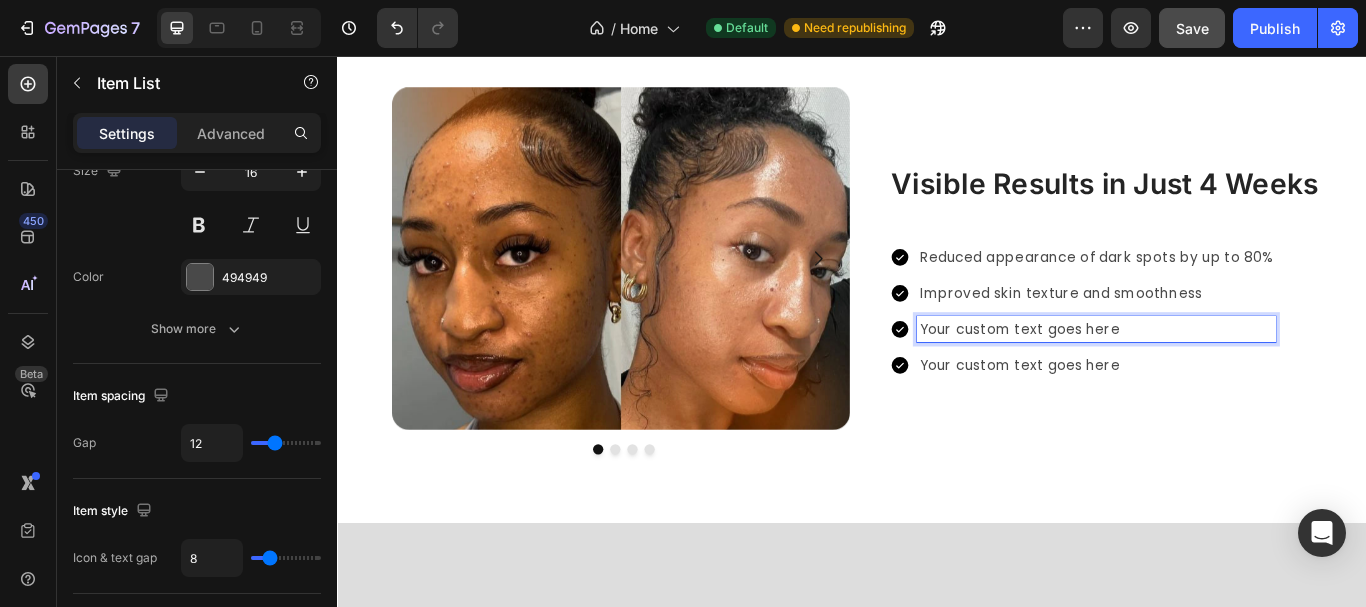 click on "Your custom text goes here" at bounding box center (1222, 375) 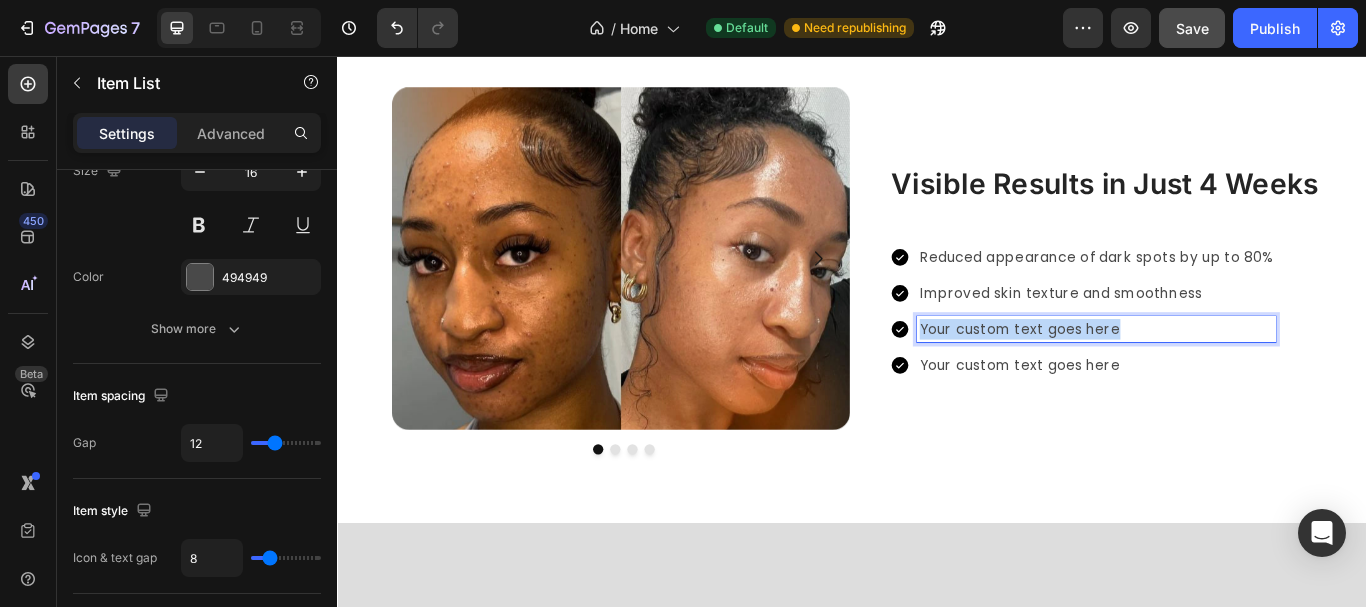 click on "Your custom text goes here" at bounding box center [1222, 375] 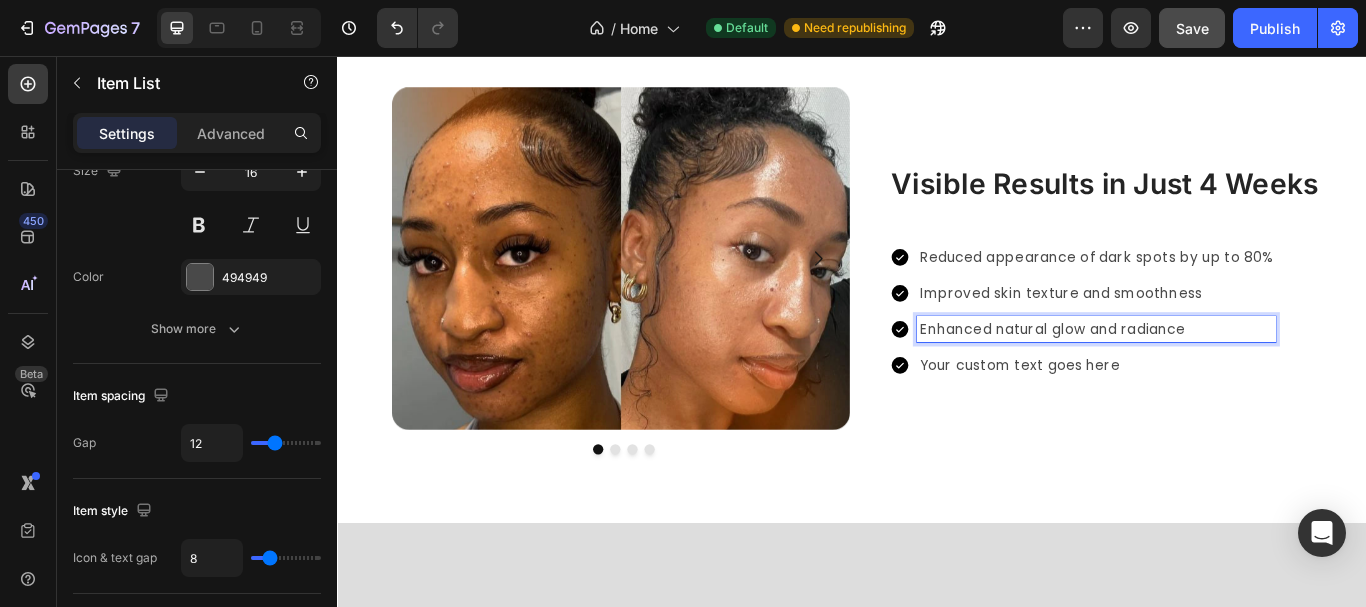 click on "Your custom text goes here" at bounding box center [1222, 417] 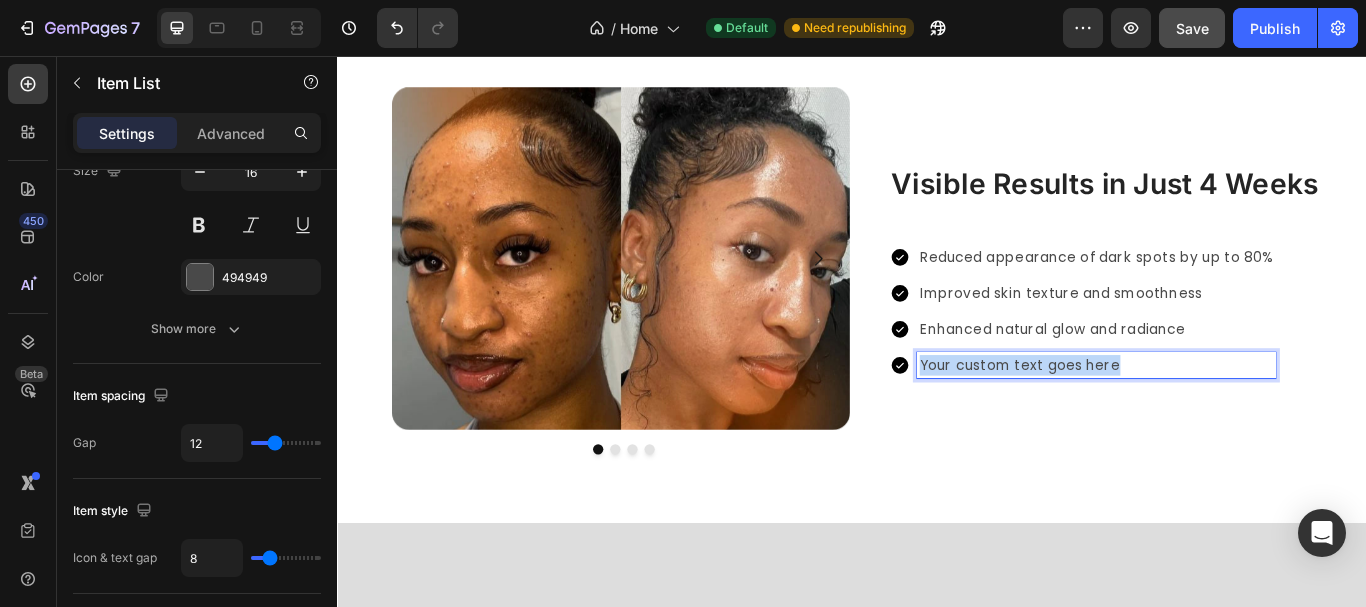 click on "Your custom text goes here" at bounding box center [1222, 417] 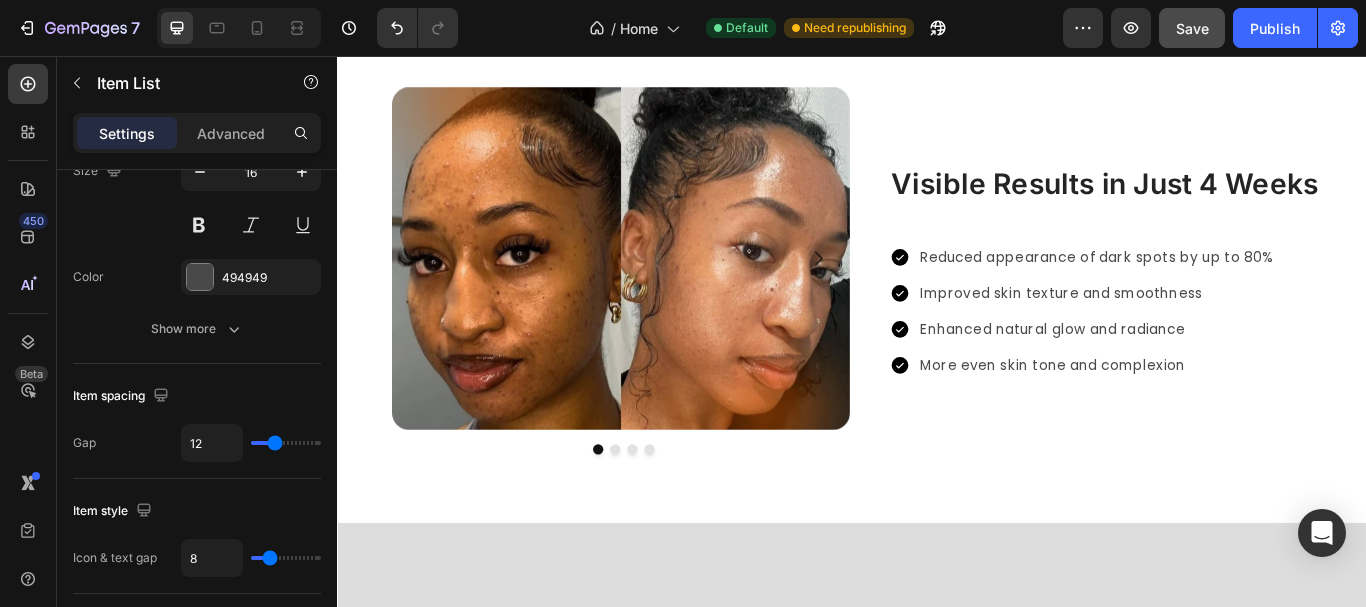 click on "Improved skin texture and smoothness" at bounding box center [1206, 333] 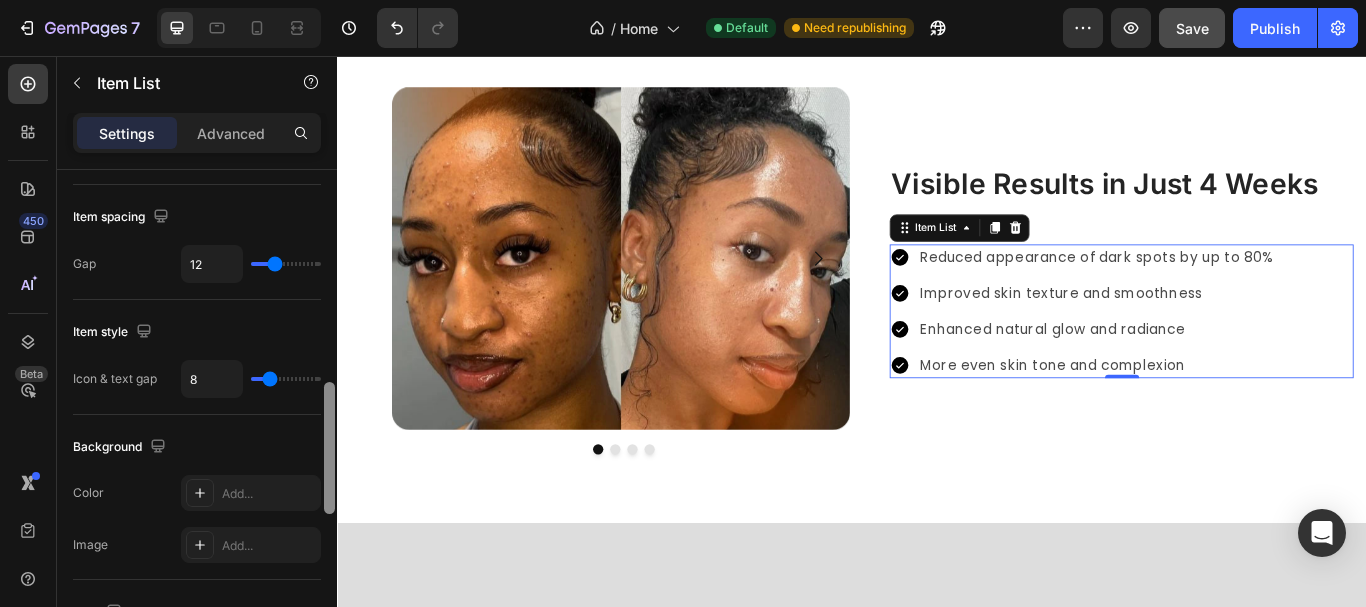 scroll, scrollTop: 804, scrollLeft: 0, axis: vertical 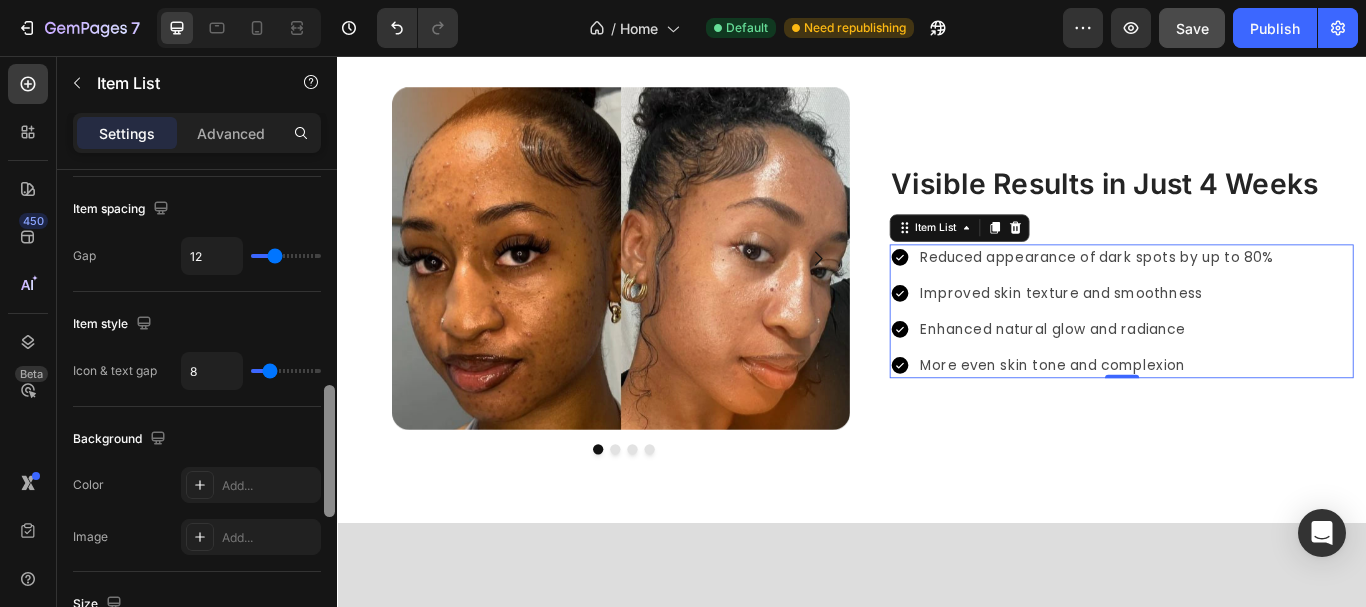 drag, startPoint x: 326, startPoint y: 345, endPoint x: 314, endPoint y: 395, distance: 51.41984 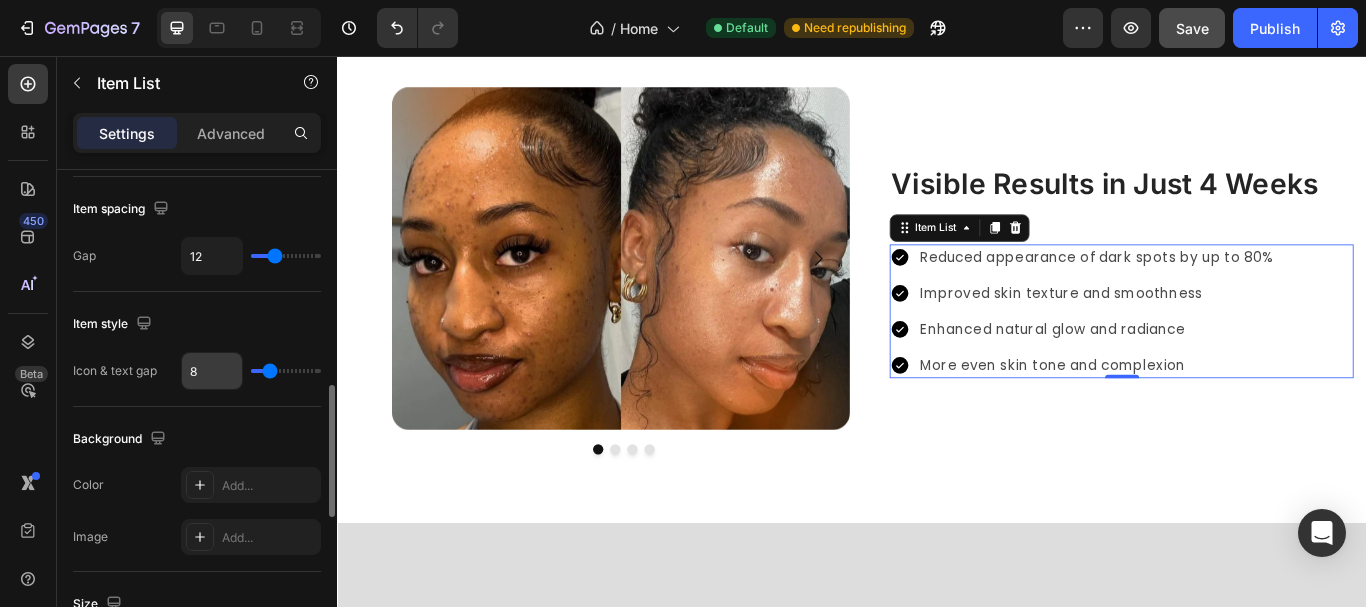 click on "8" at bounding box center [212, 371] 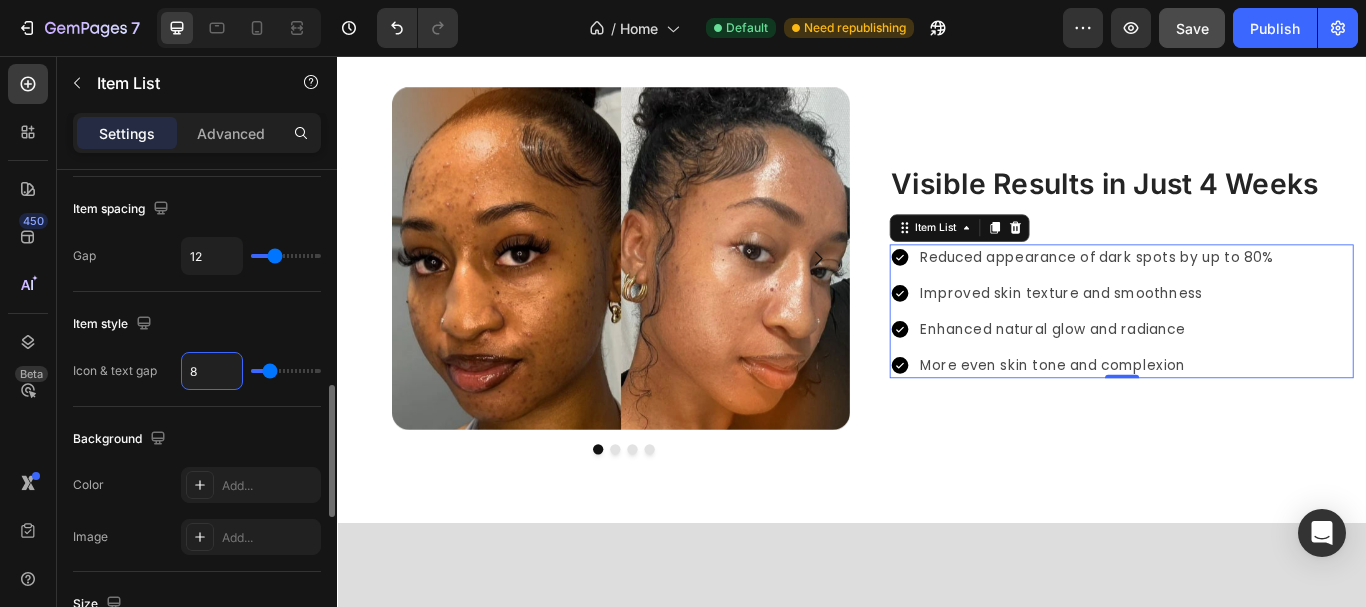 type on "2" 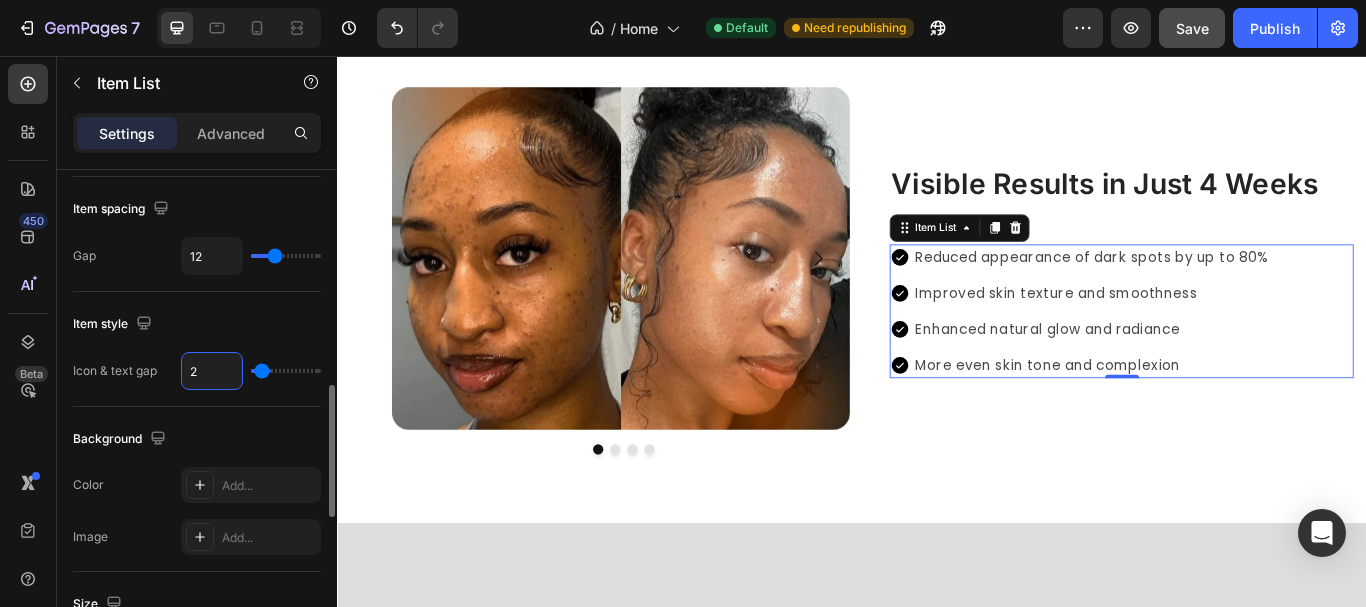 type on "20" 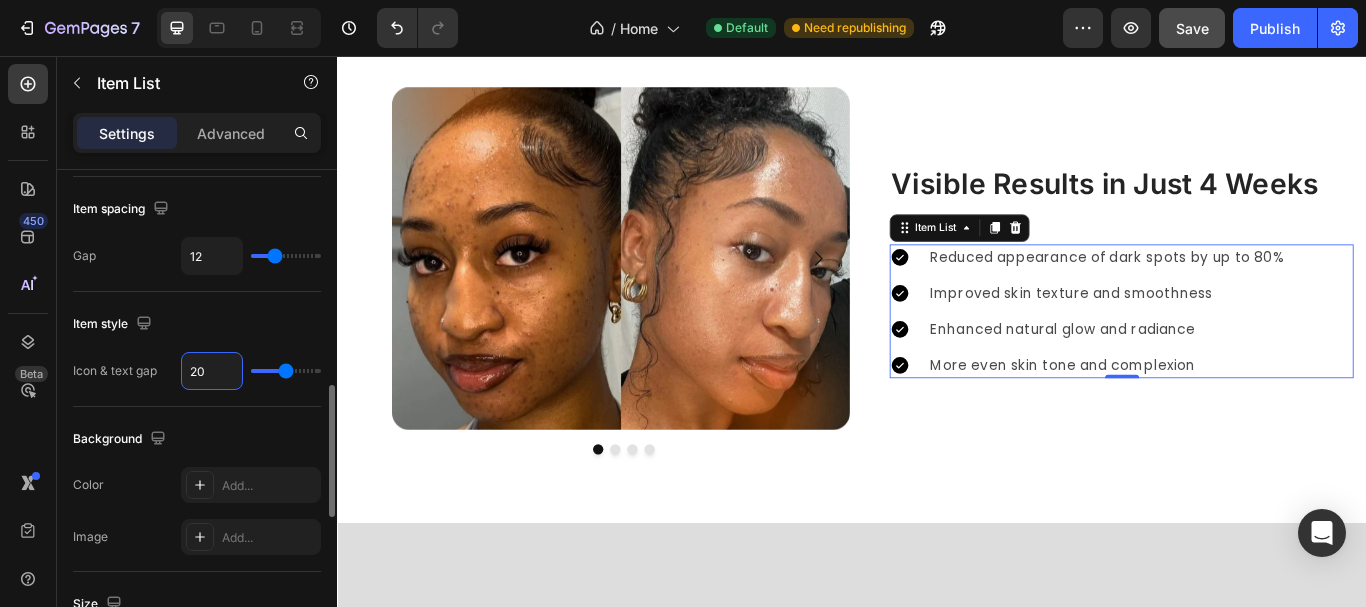 type on "2" 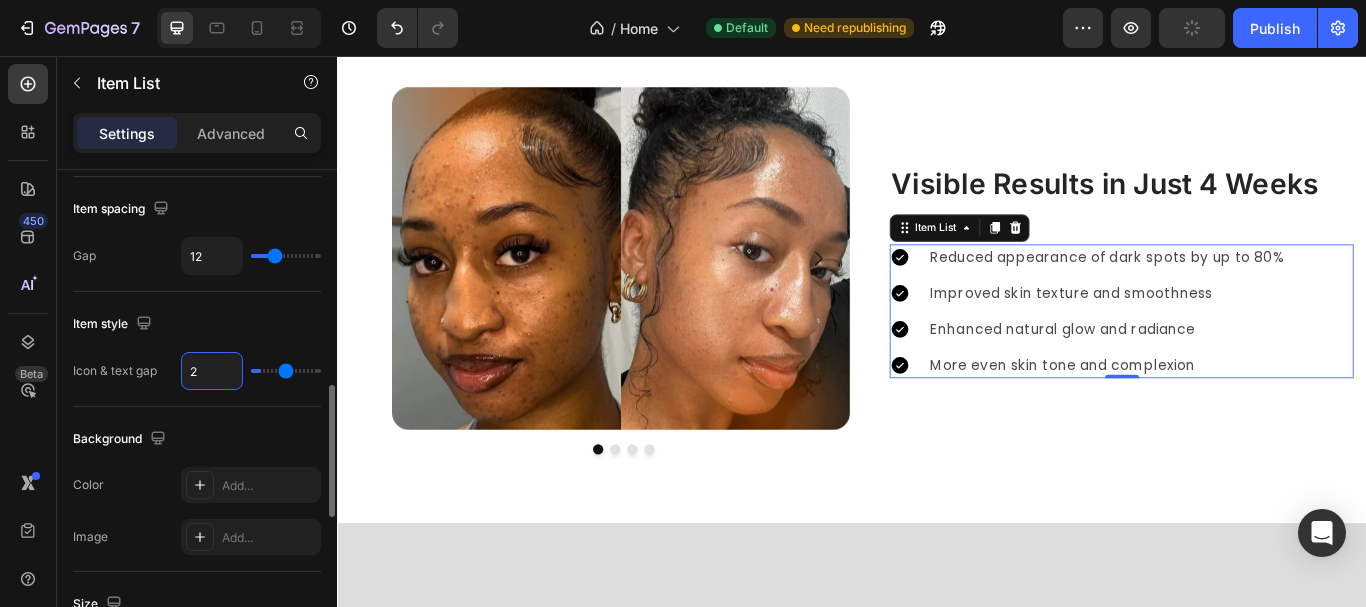 type on "2" 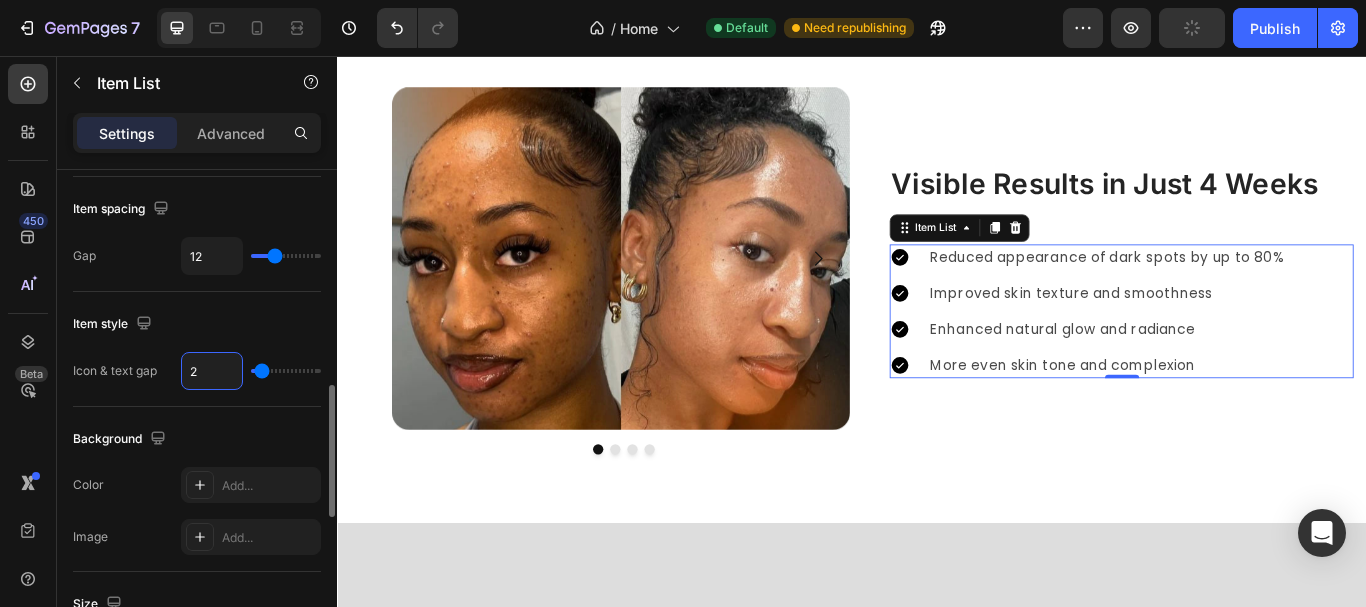 type 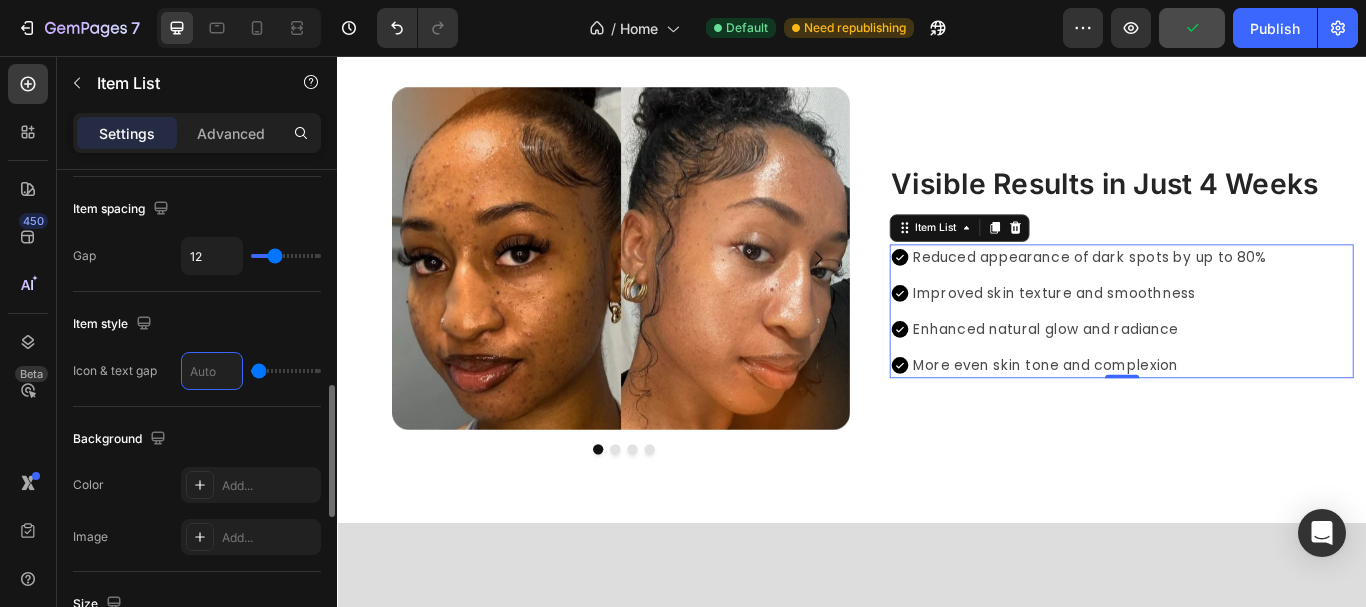 type on "1" 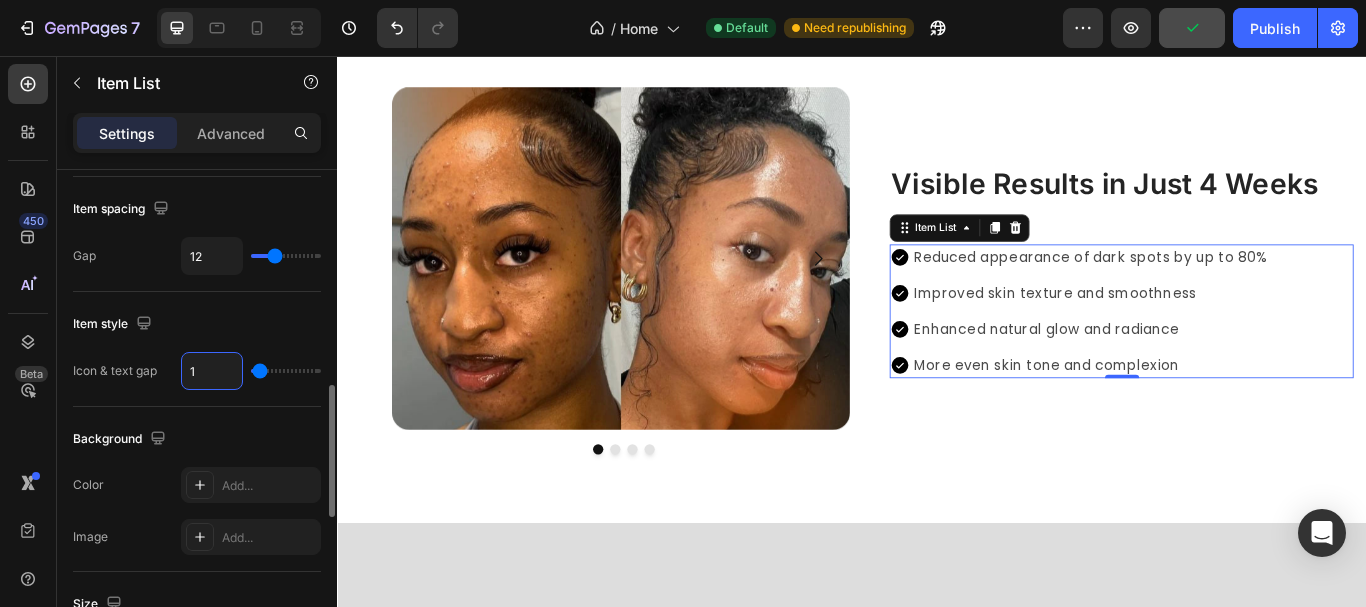 type on "12" 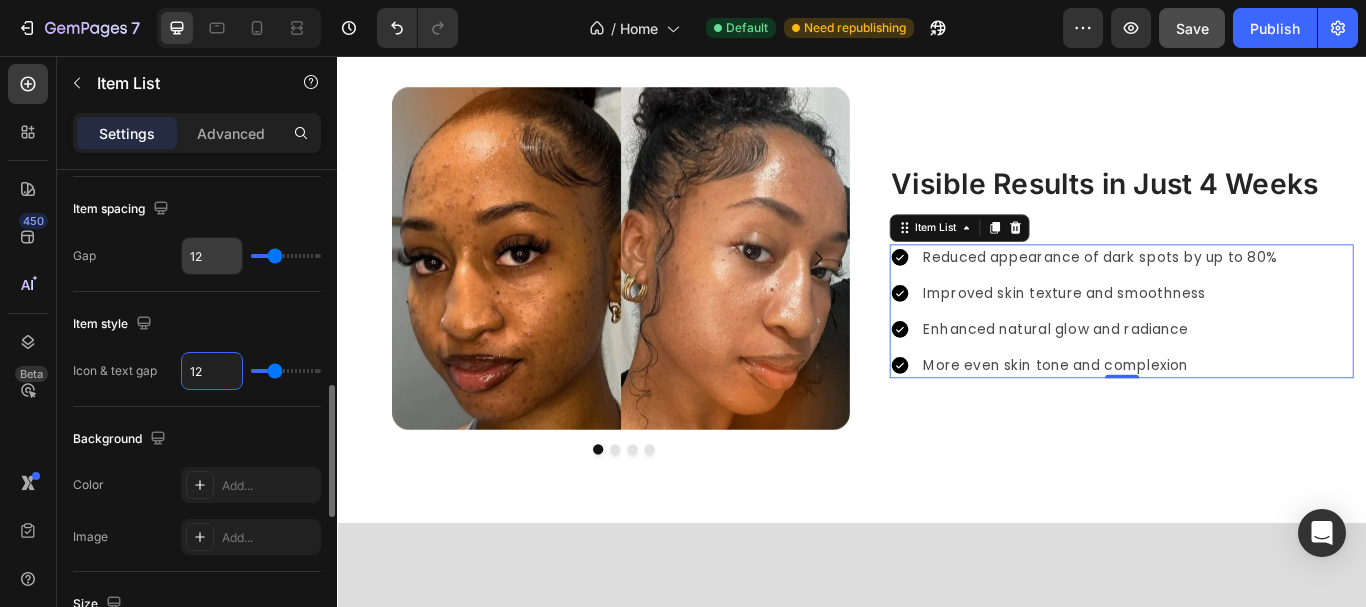type on "12" 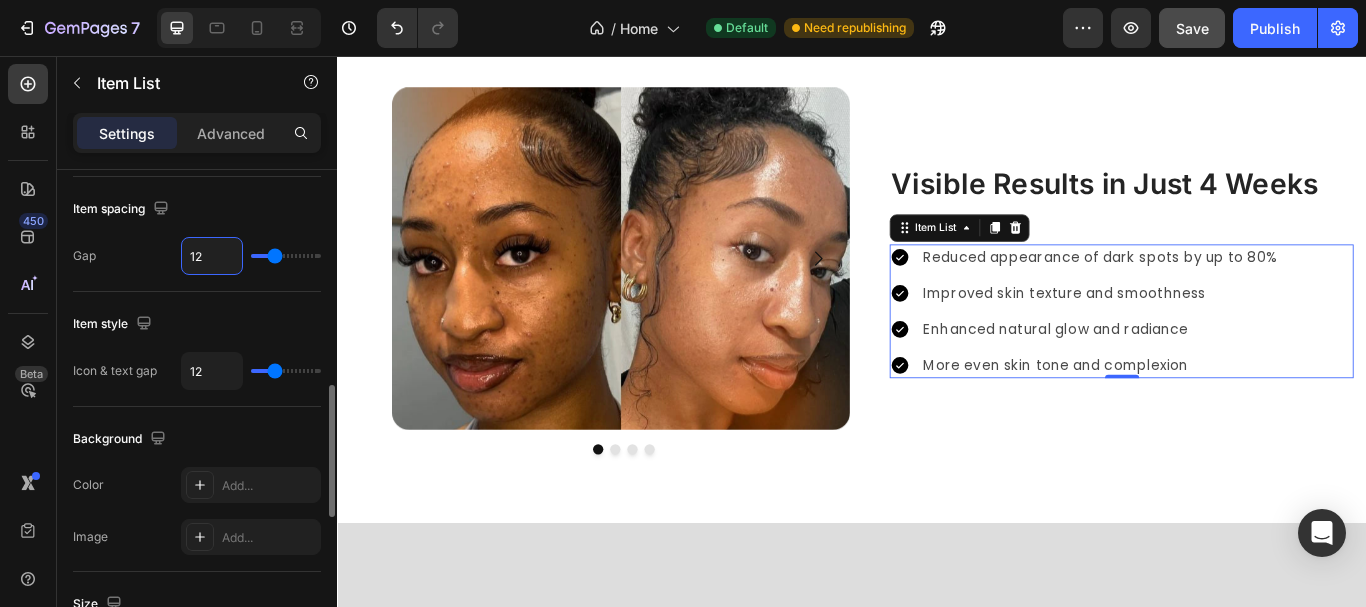 type on "2" 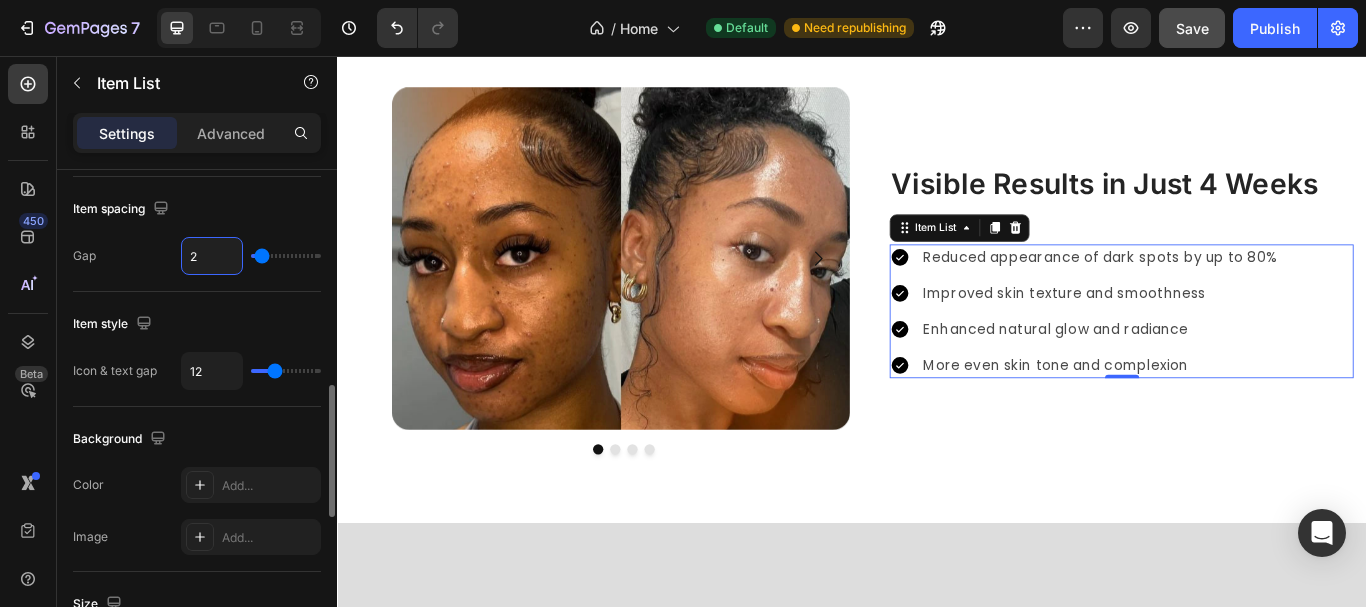 type on "20" 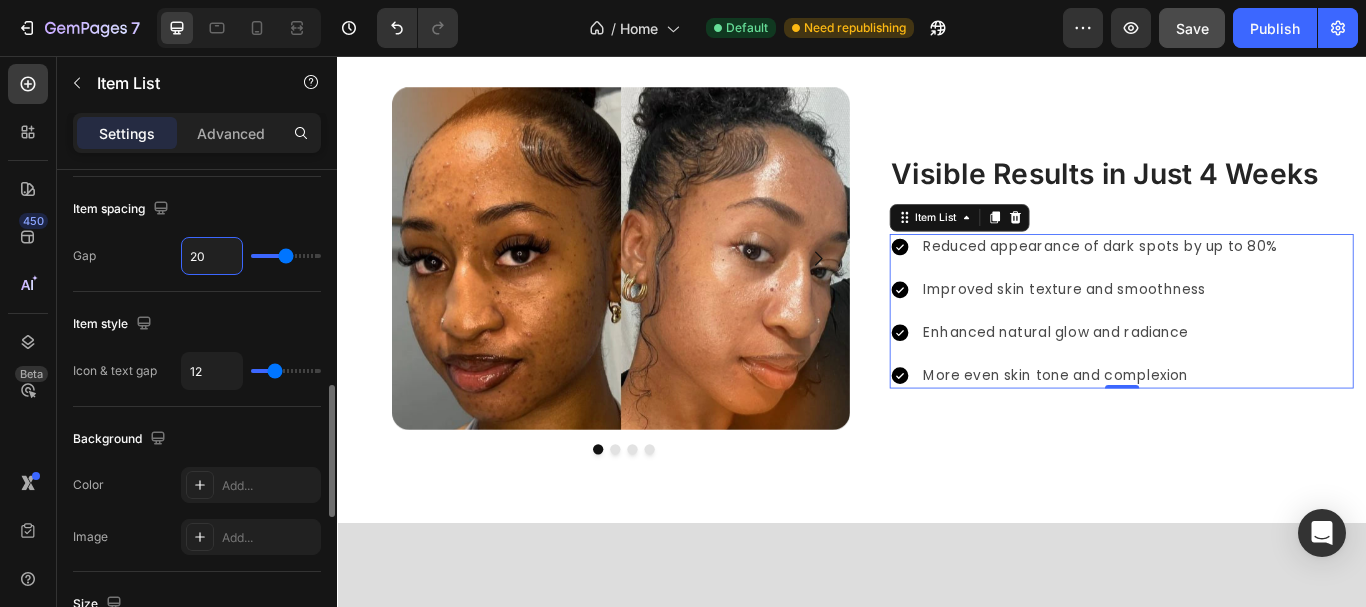 type on "20" 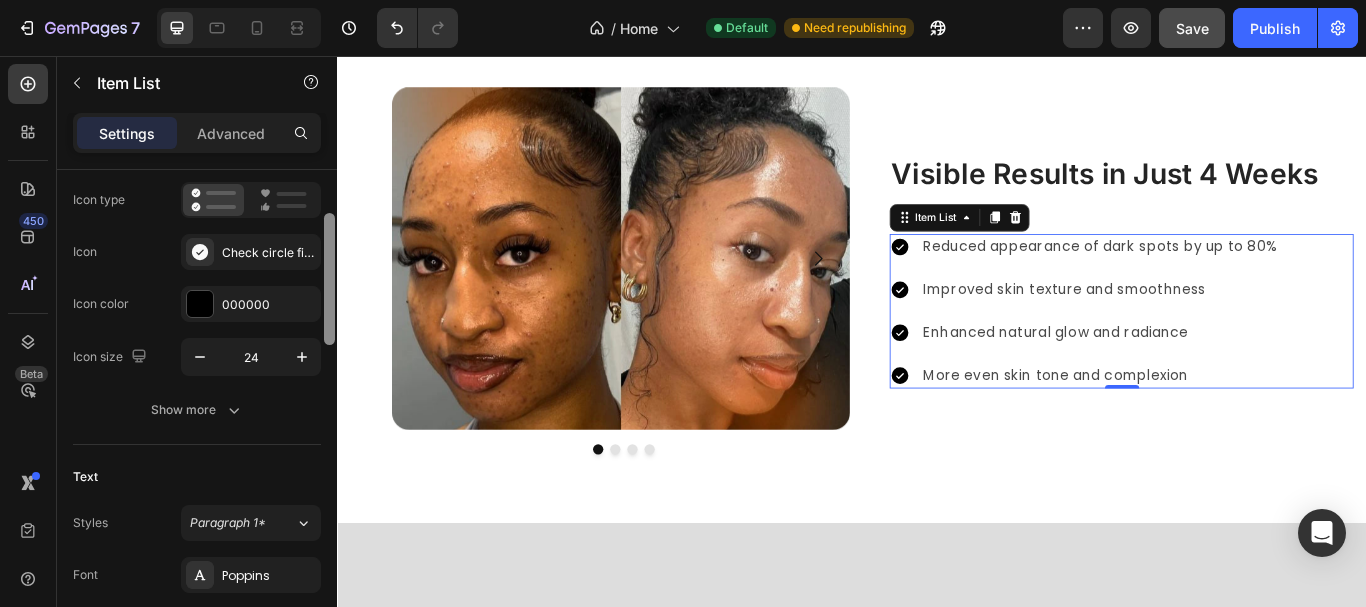 scroll, scrollTop: 157, scrollLeft: 0, axis: vertical 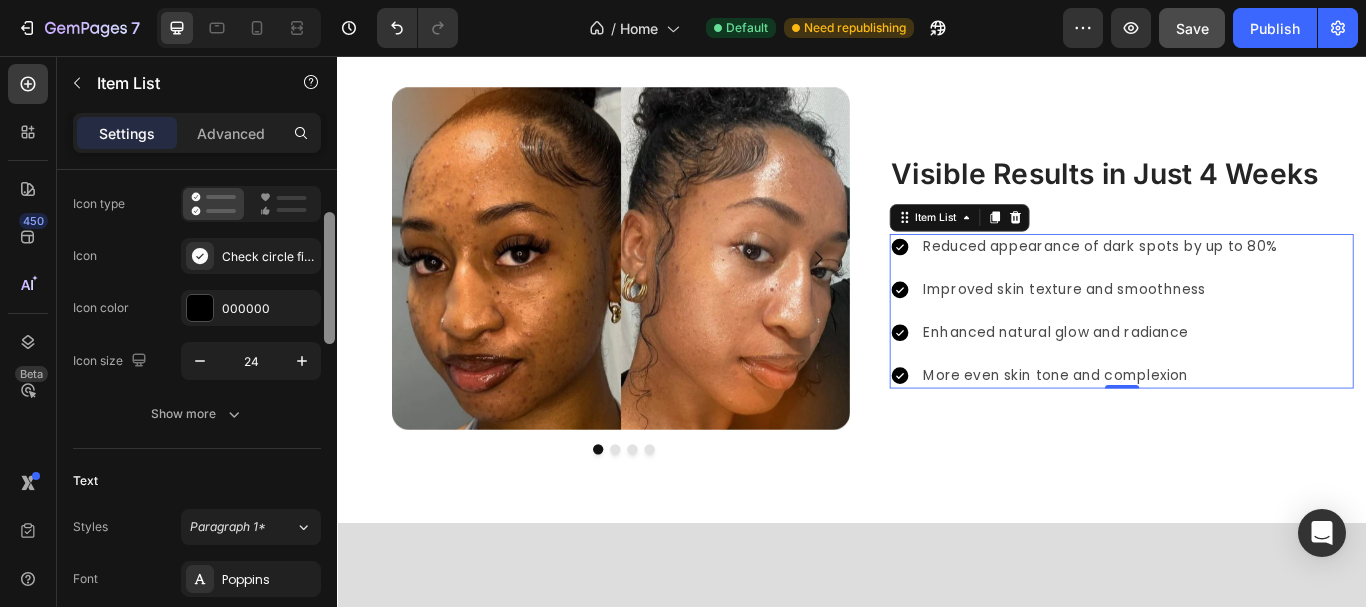 drag, startPoint x: 329, startPoint y: 396, endPoint x: 304, endPoint y: 223, distance: 174.79703 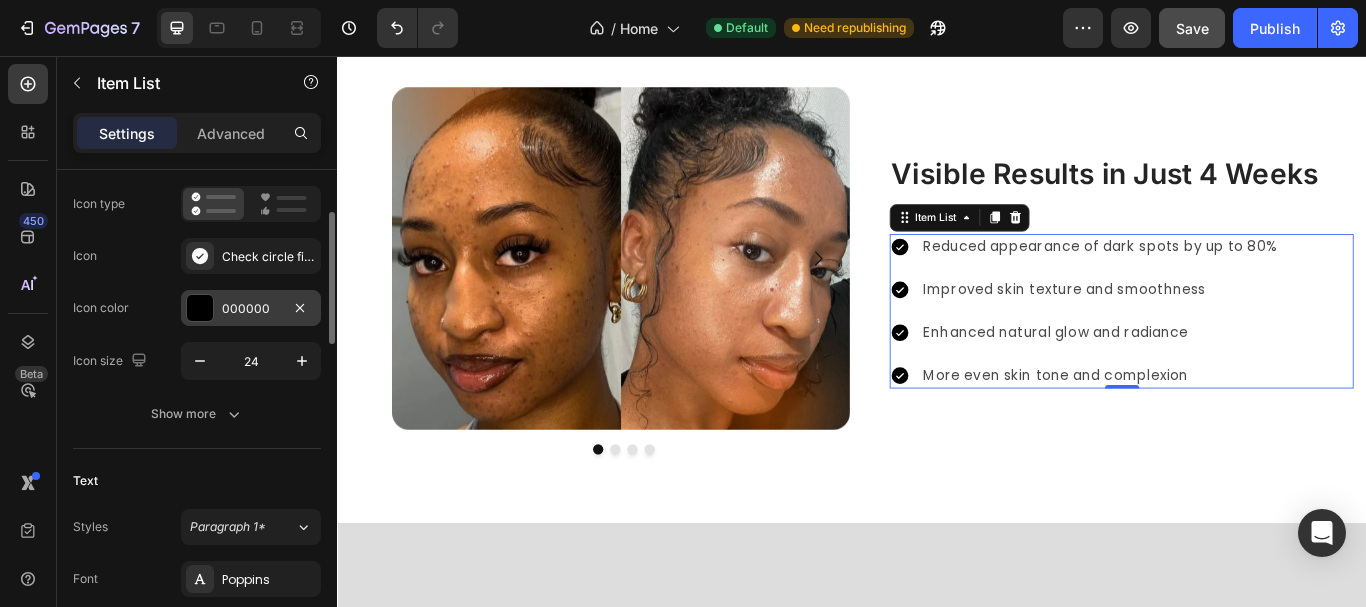 click at bounding box center [200, 308] 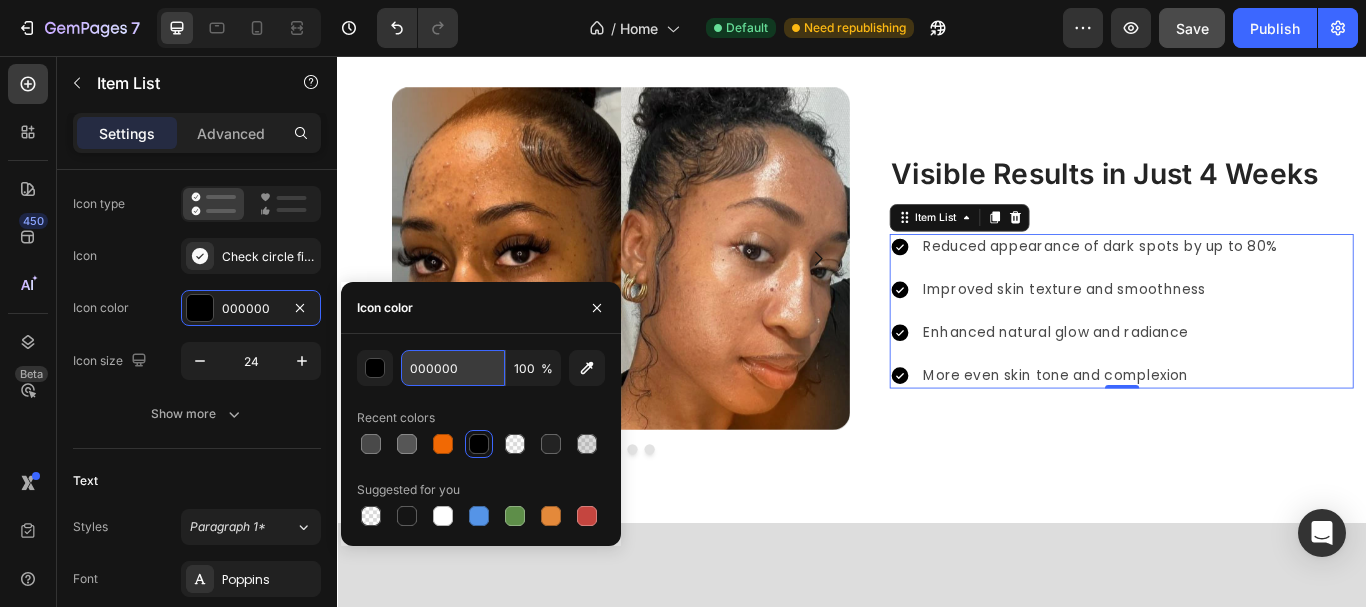 click on "000000" at bounding box center (453, 368) 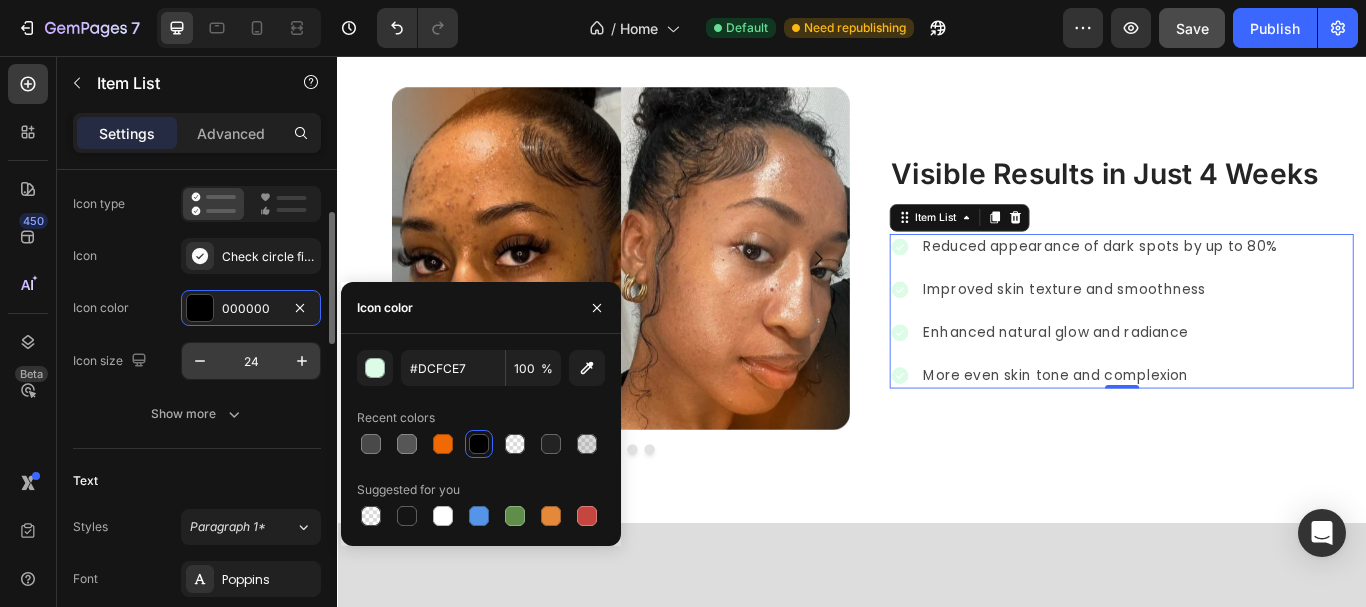 click on "Show more" at bounding box center [197, 414] 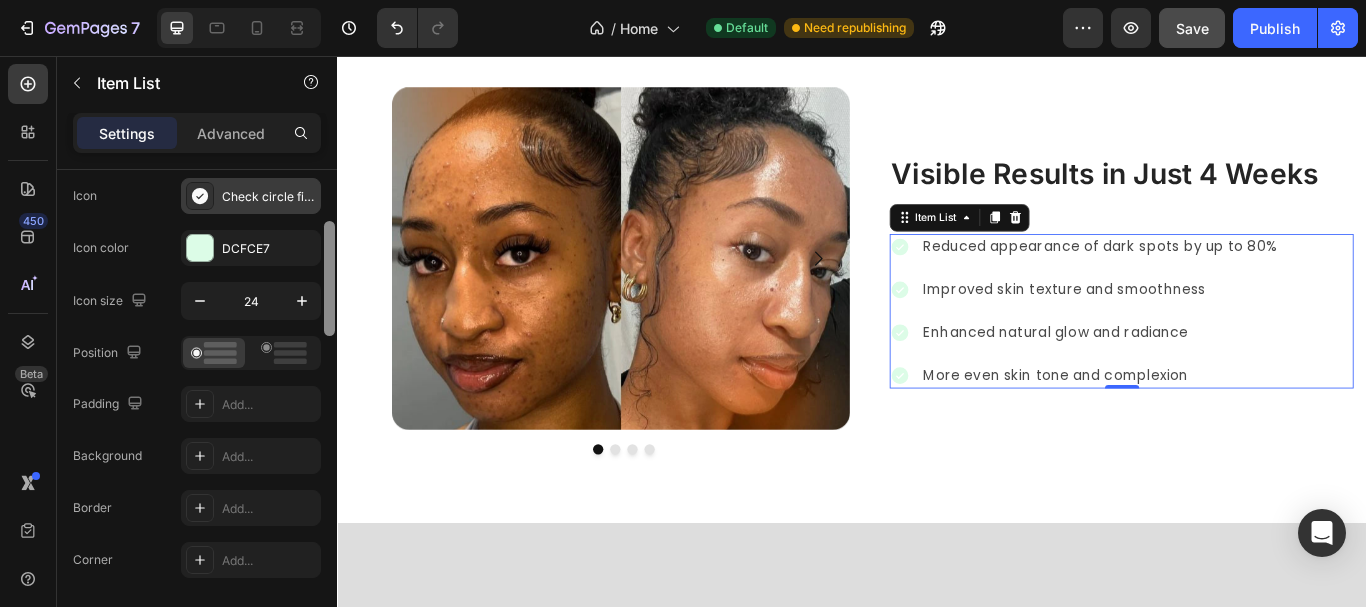 scroll, scrollTop: 108, scrollLeft: 0, axis: vertical 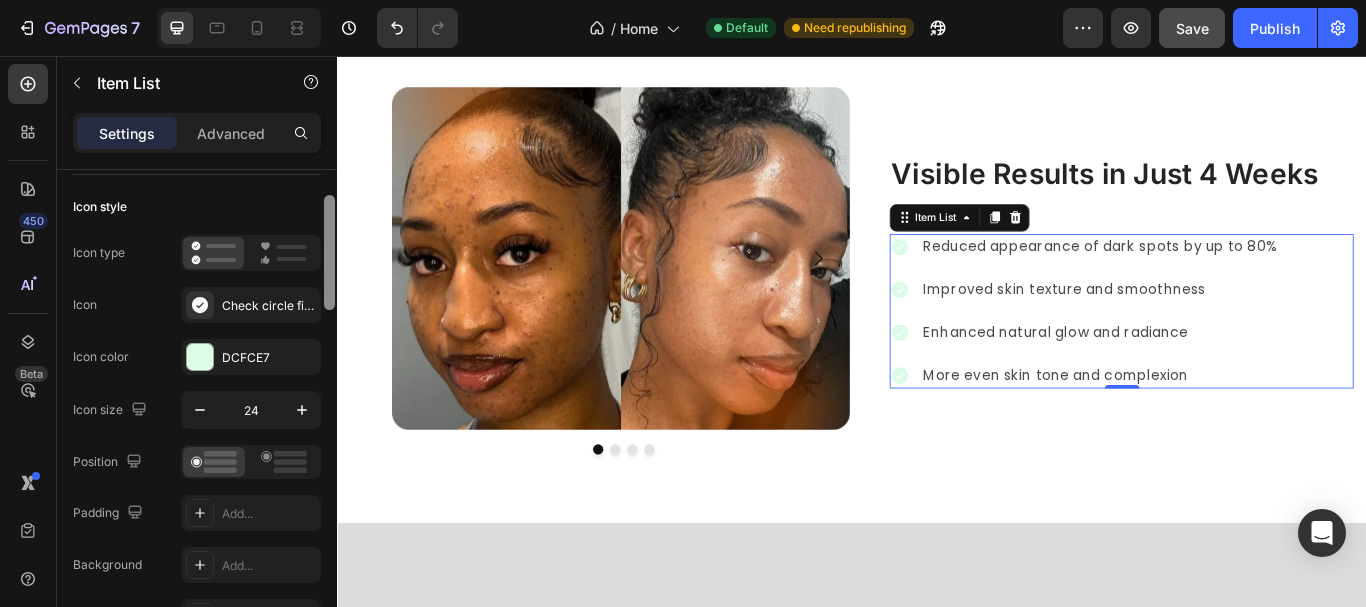 drag, startPoint x: 333, startPoint y: 288, endPoint x: 314, endPoint y: 275, distance: 23.021729 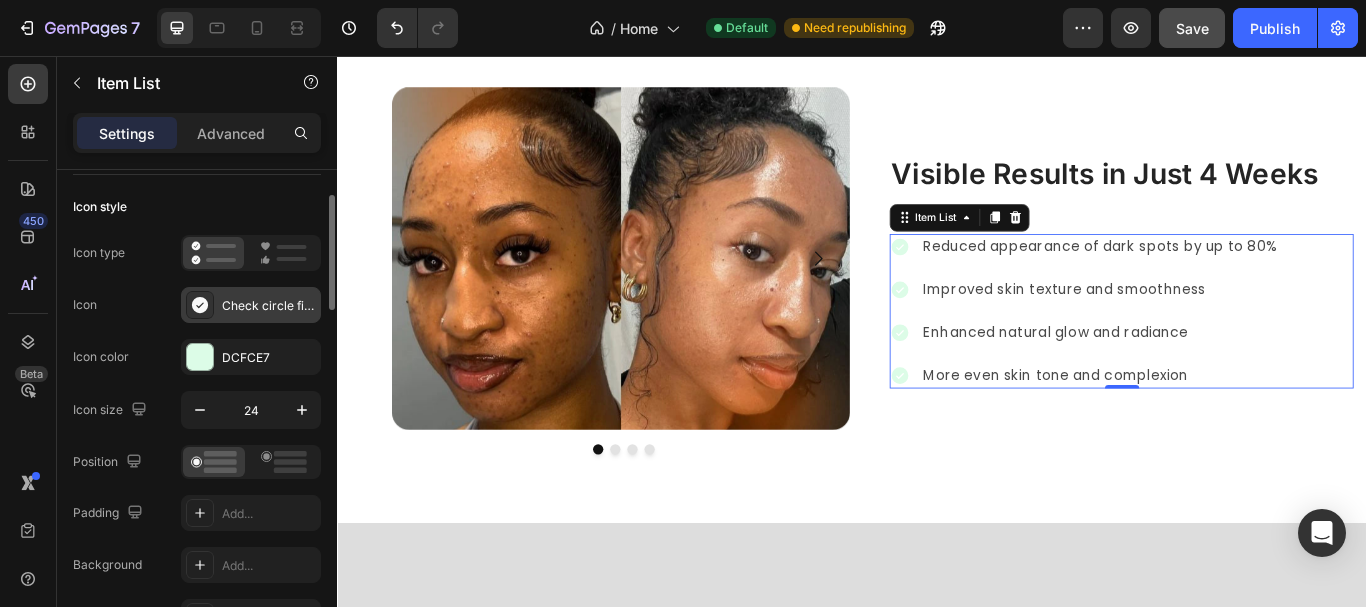 click 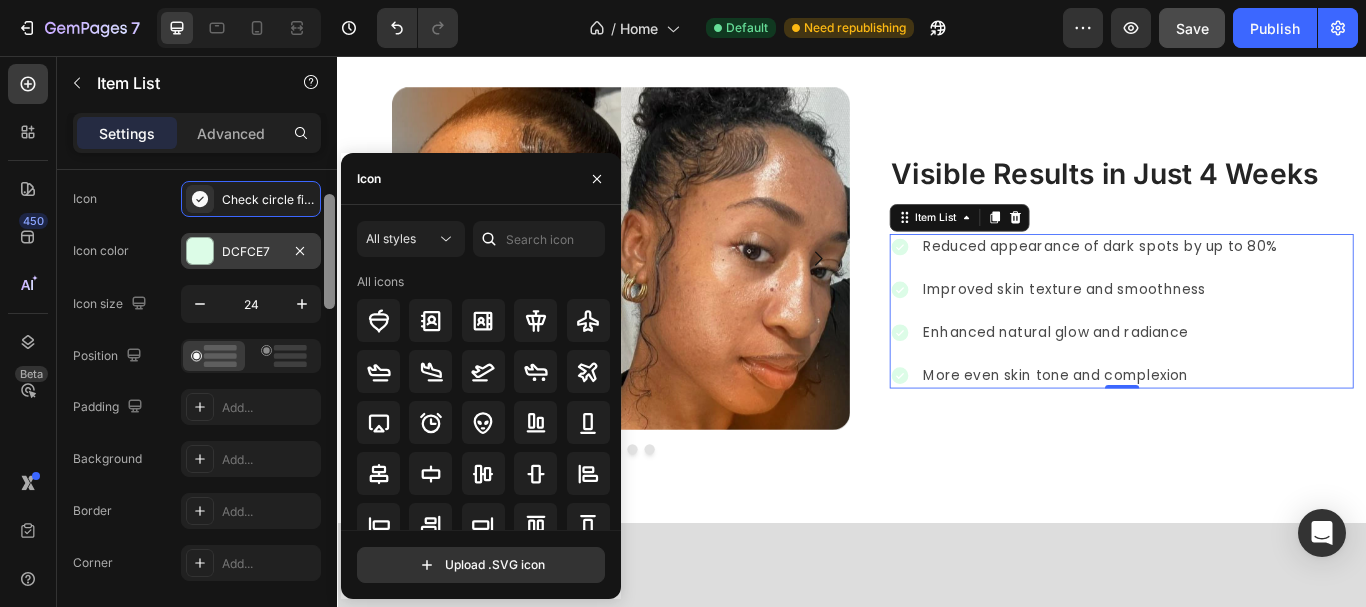 scroll, scrollTop: 193, scrollLeft: 0, axis: vertical 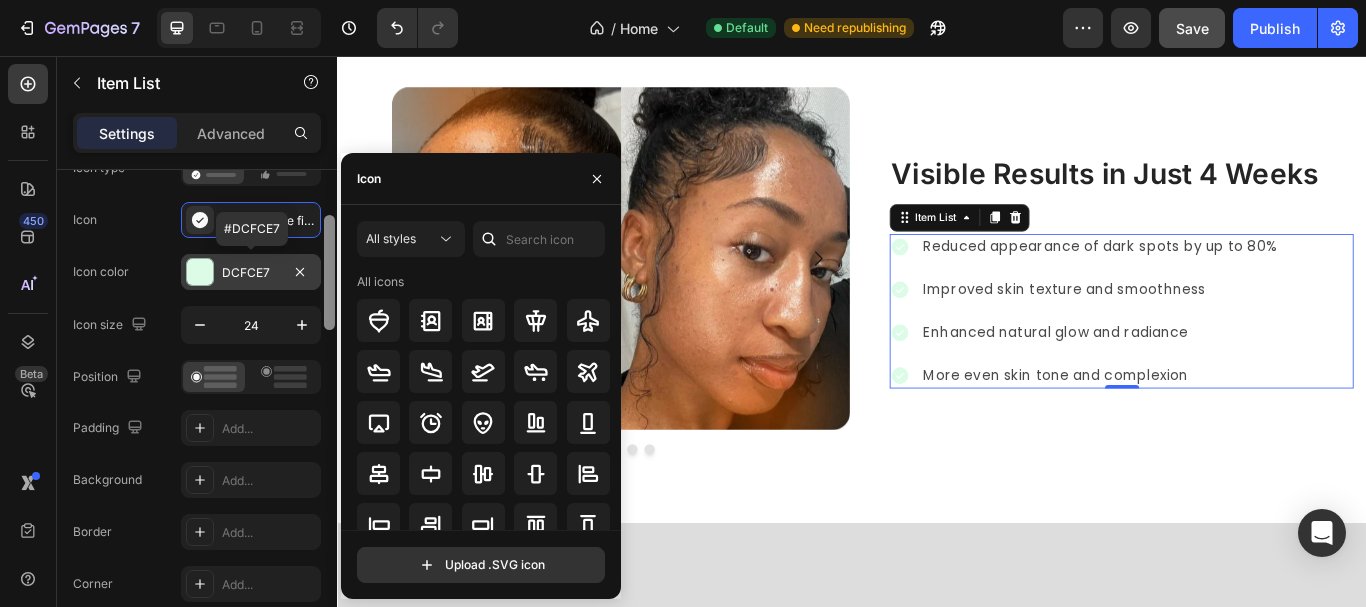 drag, startPoint x: 333, startPoint y: 269, endPoint x: 314, endPoint y: 289, distance: 27.58623 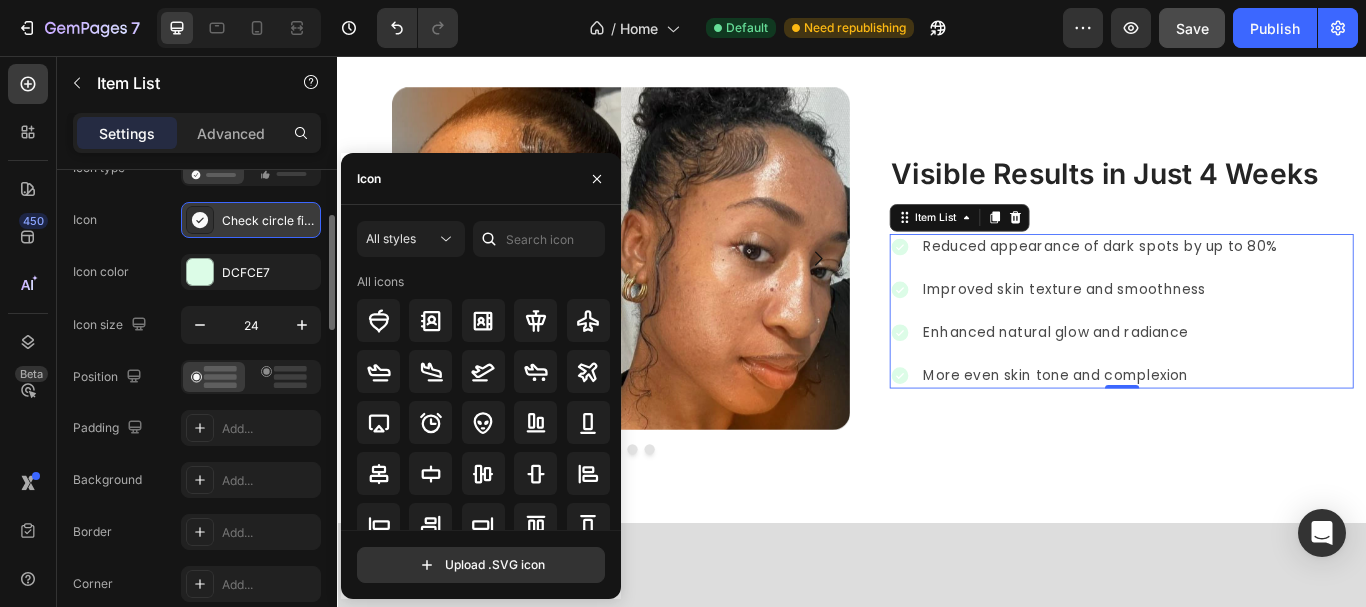 click at bounding box center (200, 220) 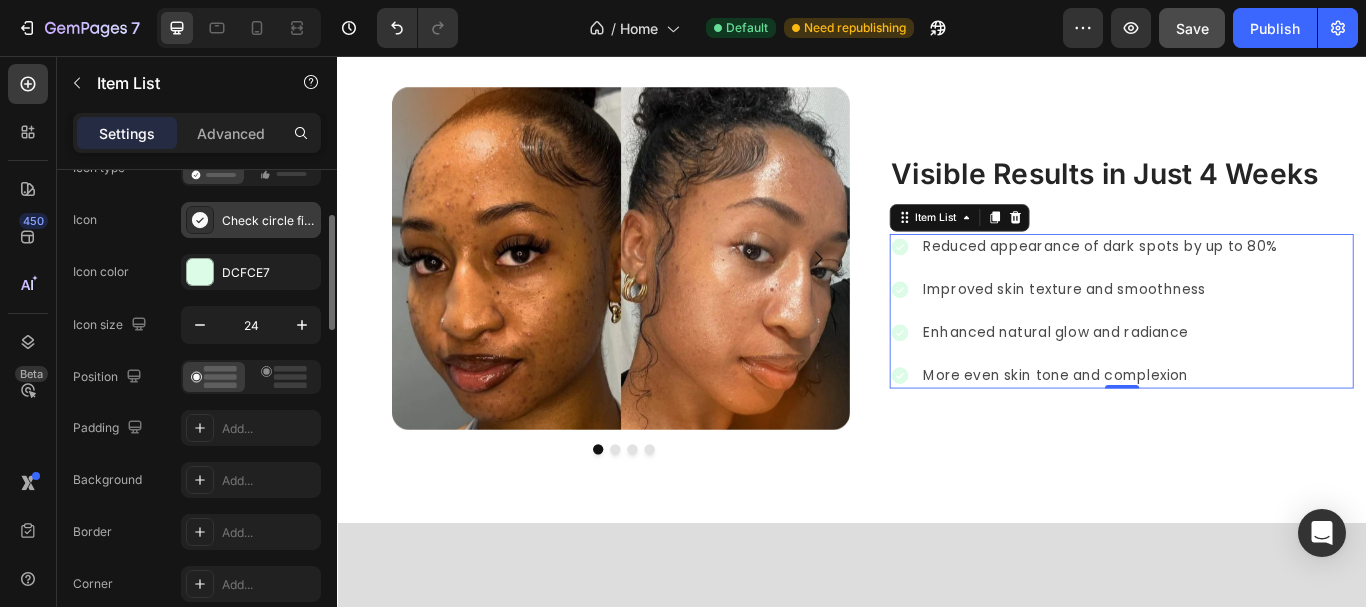 click at bounding box center (200, 220) 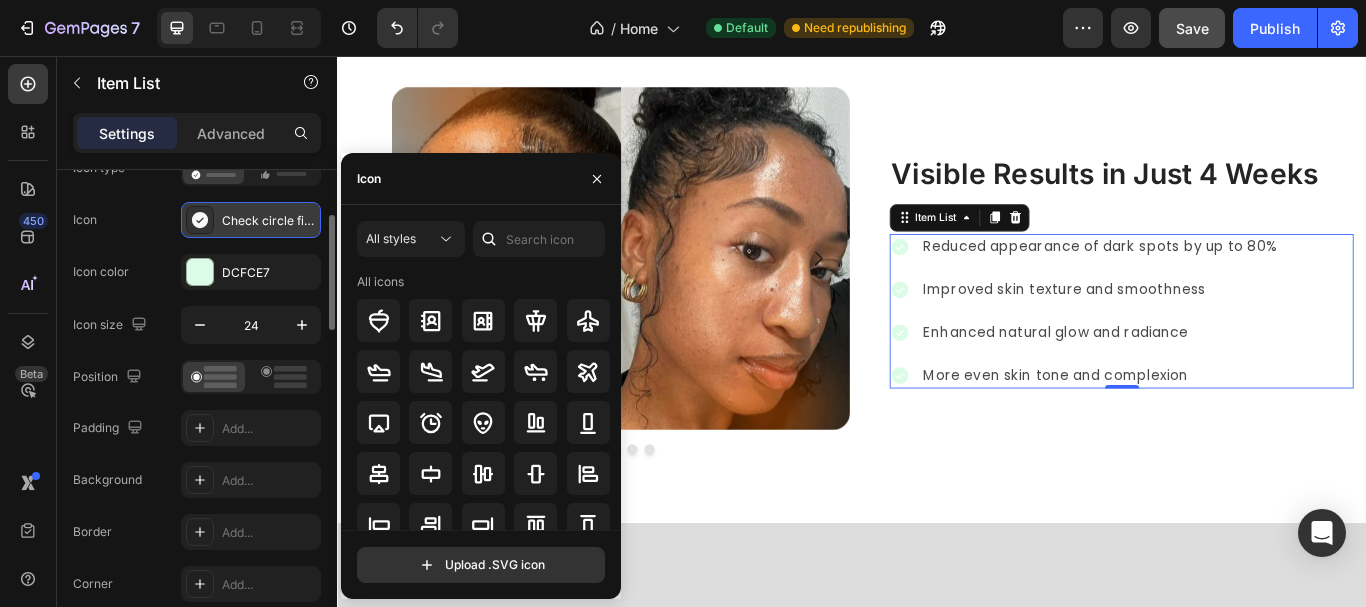 click at bounding box center [200, 220] 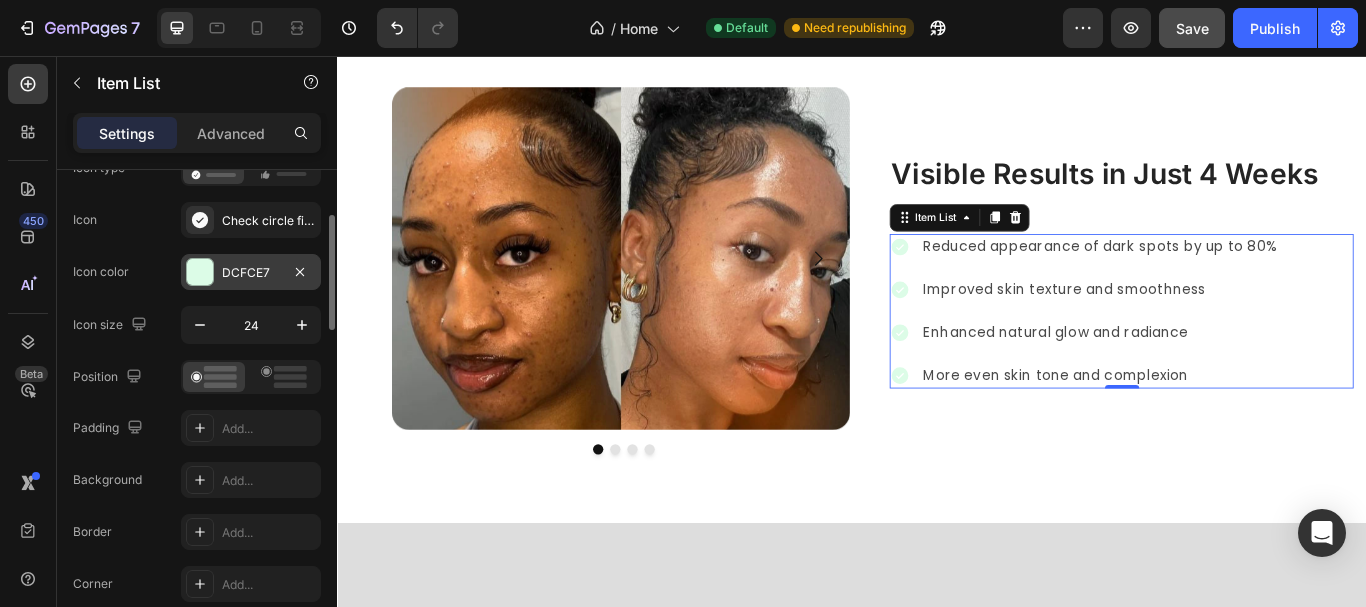 click at bounding box center (200, 272) 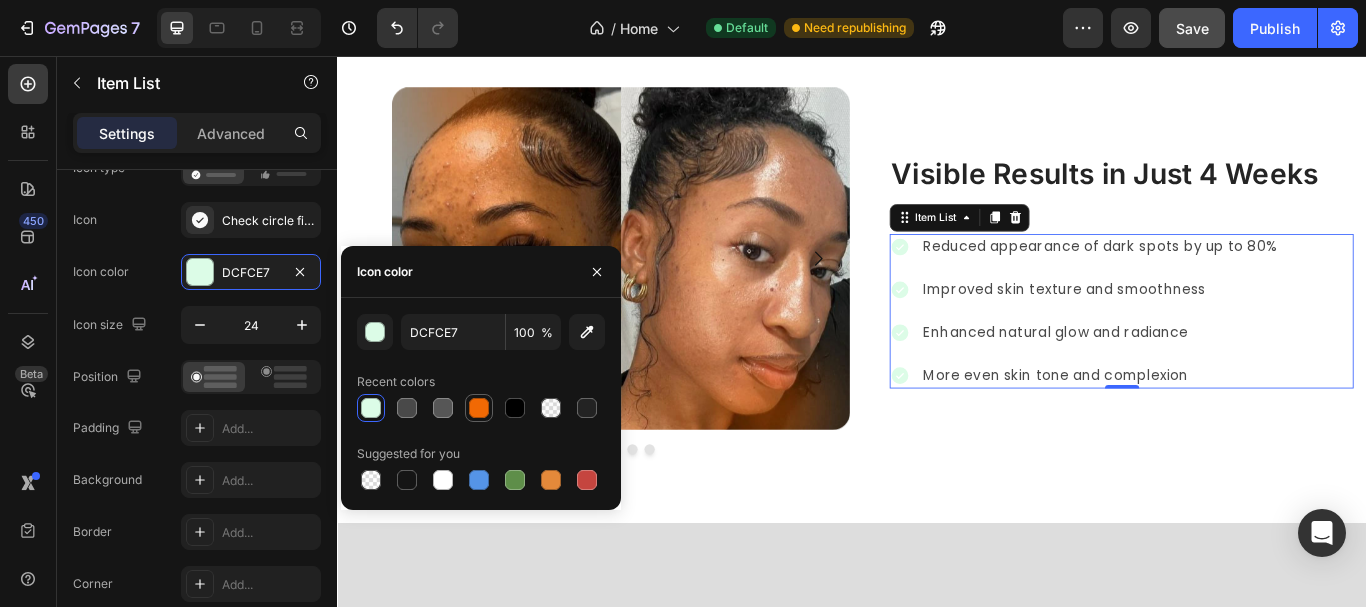 click at bounding box center (479, 408) 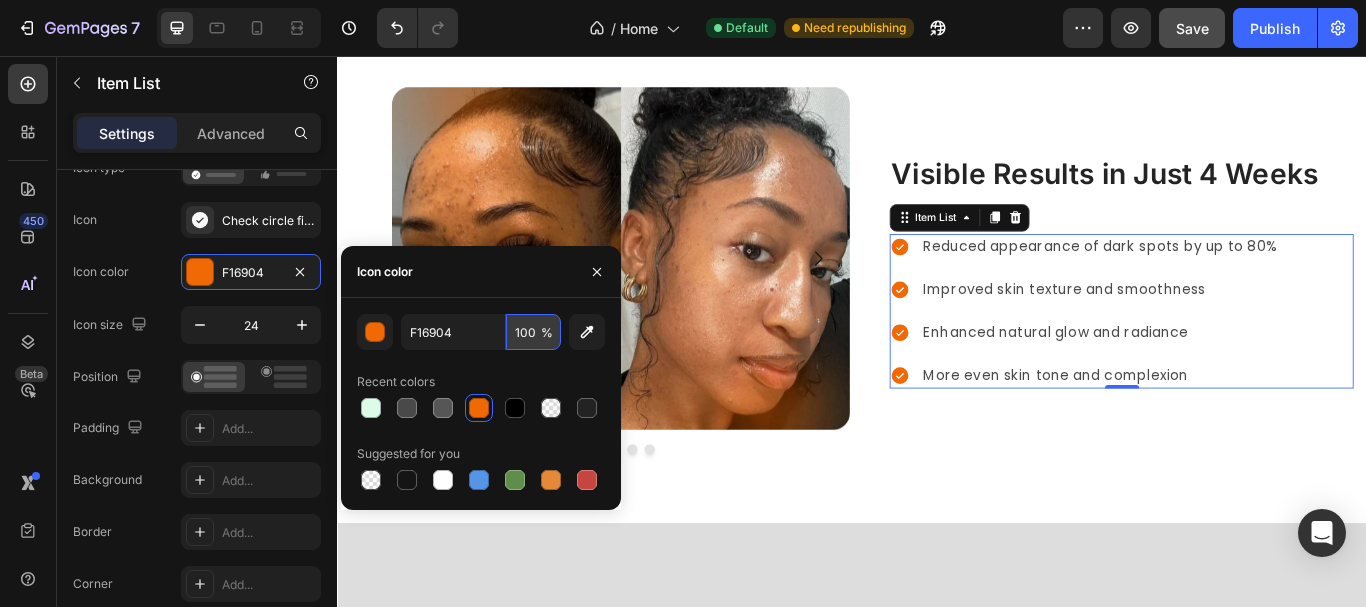 click on "100" at bounding box center (533, 332) 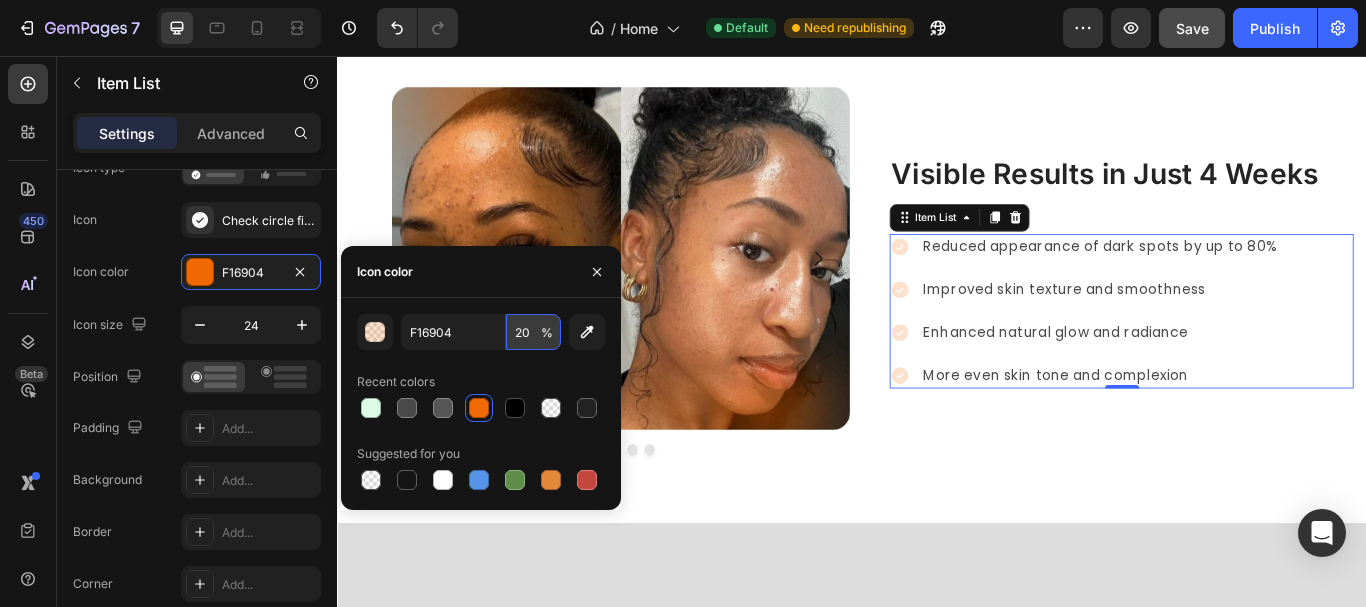 type on "2" 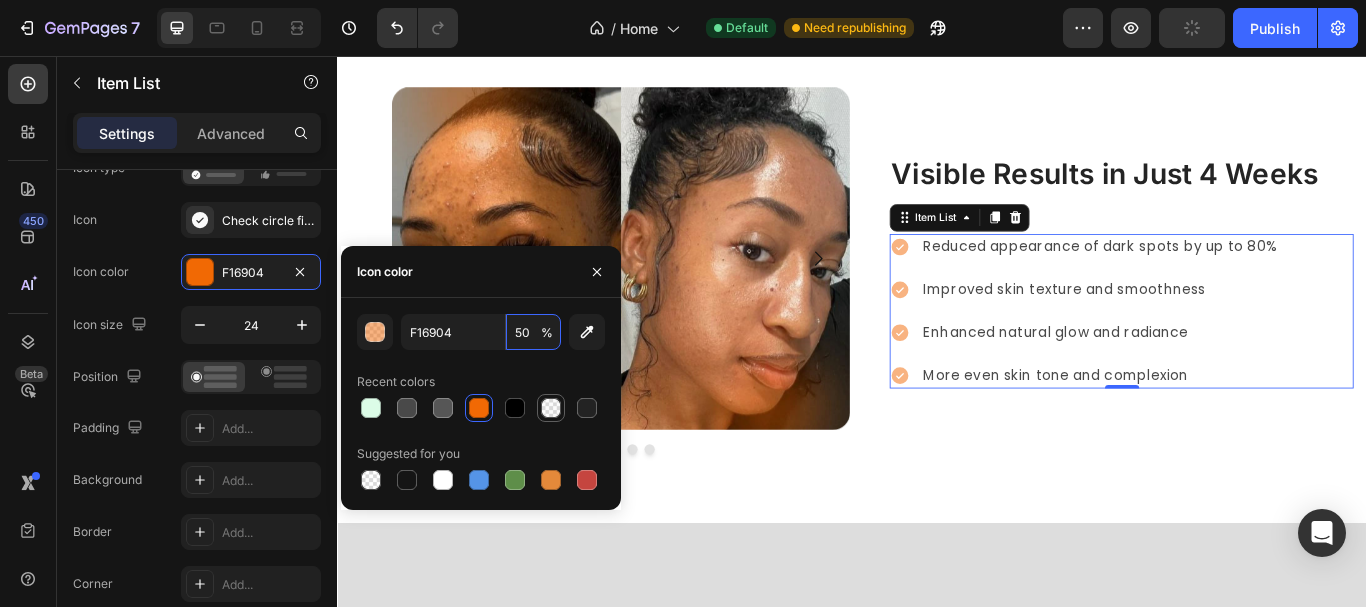 type on "5" 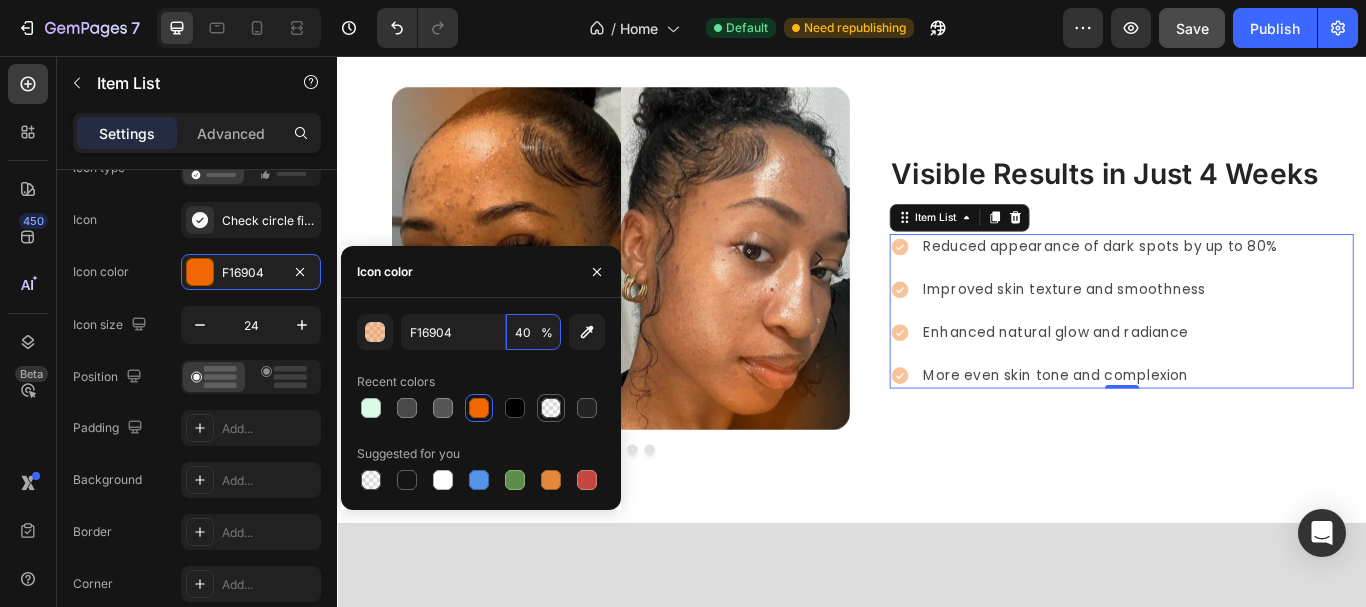 type on "4" 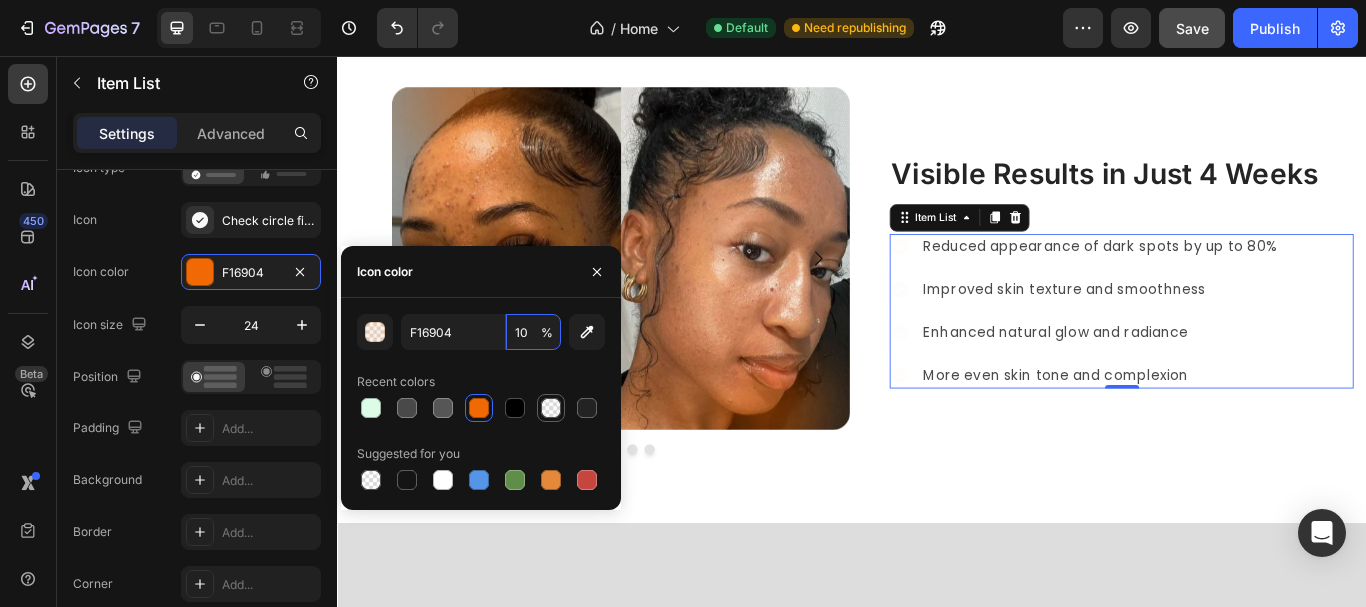 type on "100" 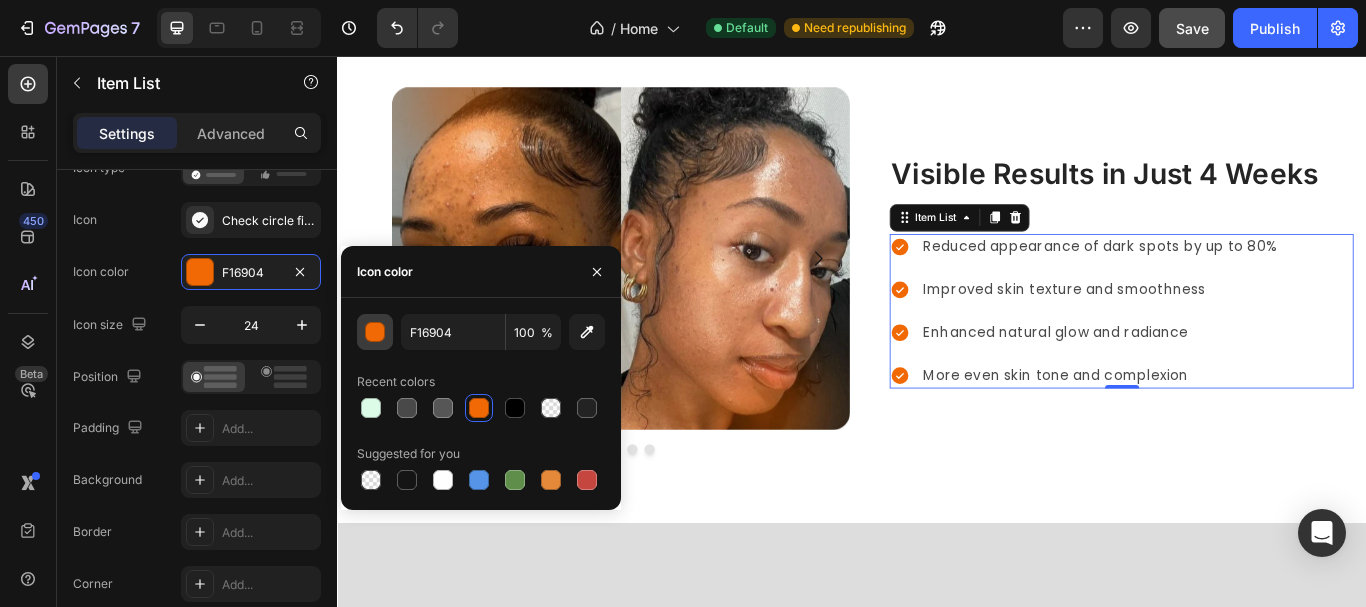 click at bounding box center [376, 333] 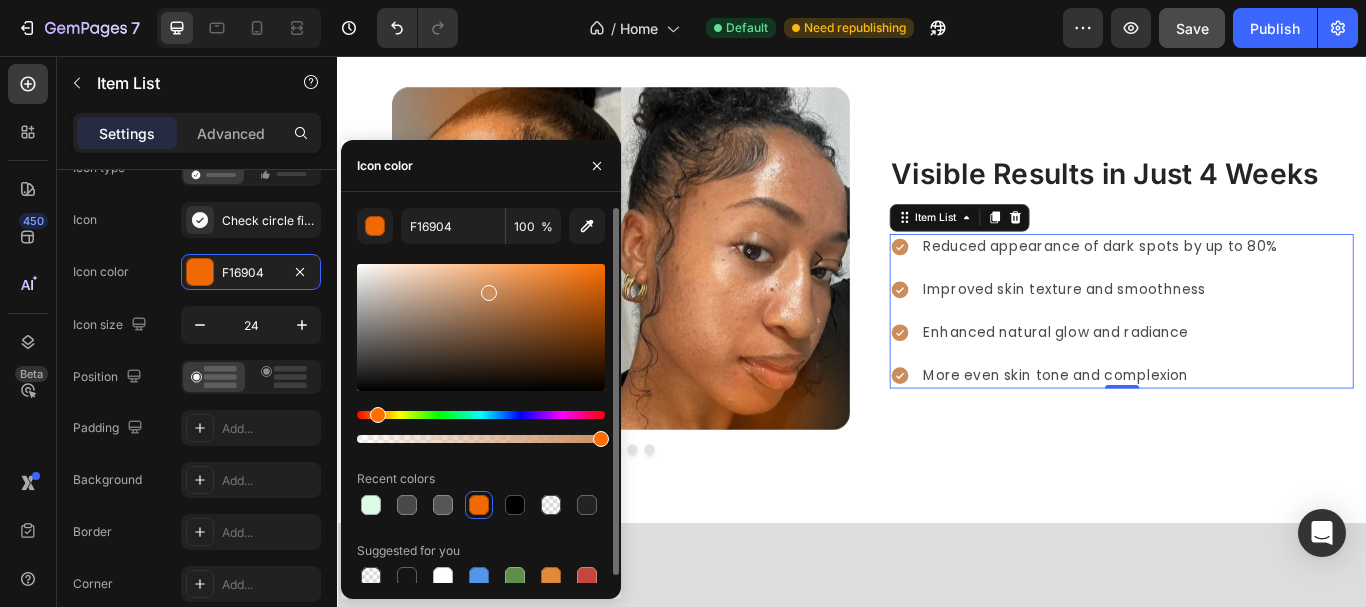 drag, startPoint x: 509, startPoint y: 289, endPoint x: 488, endPoint y: 289, distance: 21 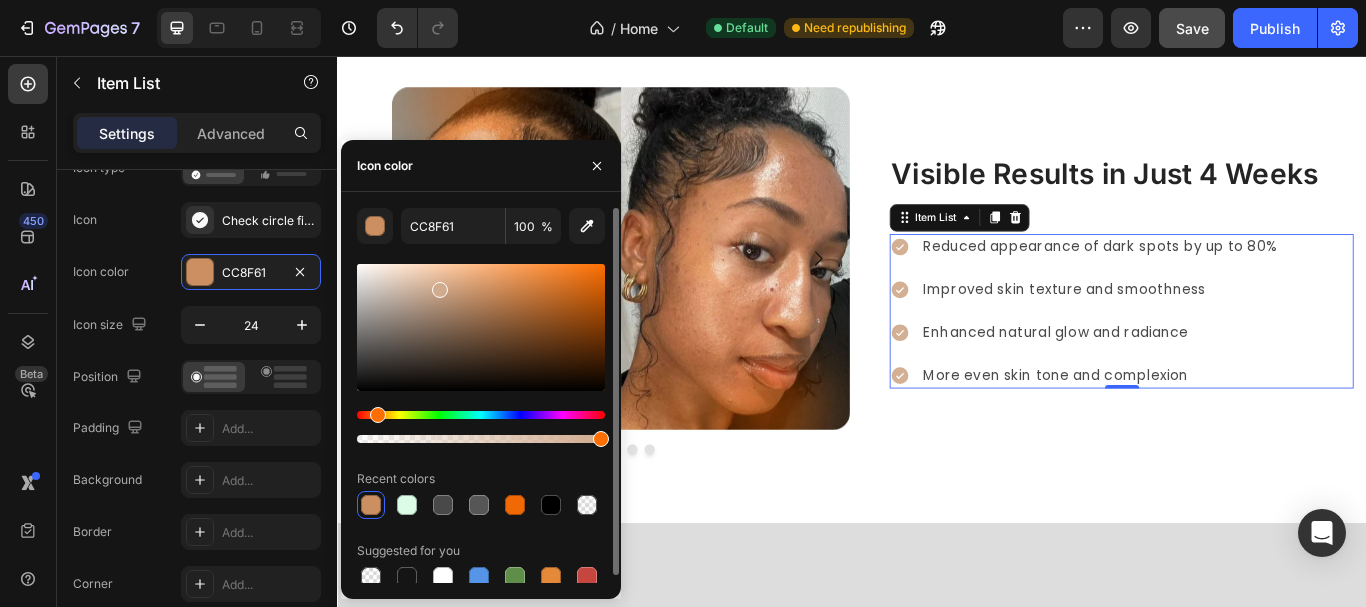drag, startPoint x: 450, startPoint y: 287, endPoint x: 431, endPoint y: 284, distance: 19.235384 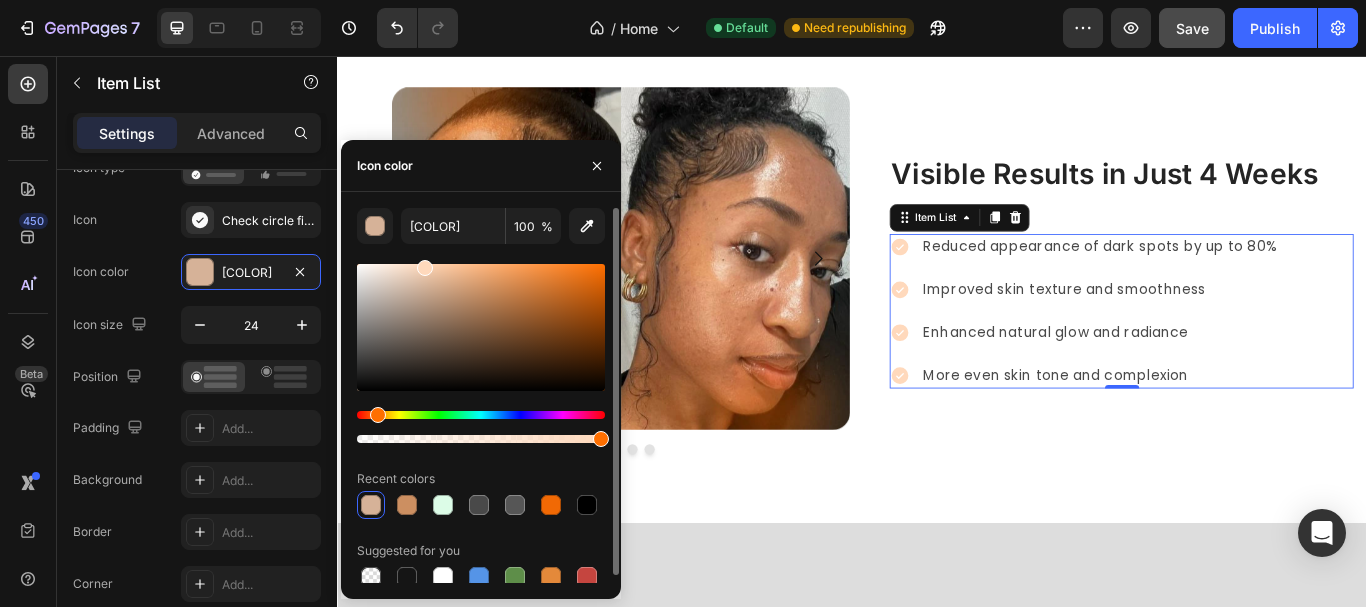 click at bounding box center (481, 327) 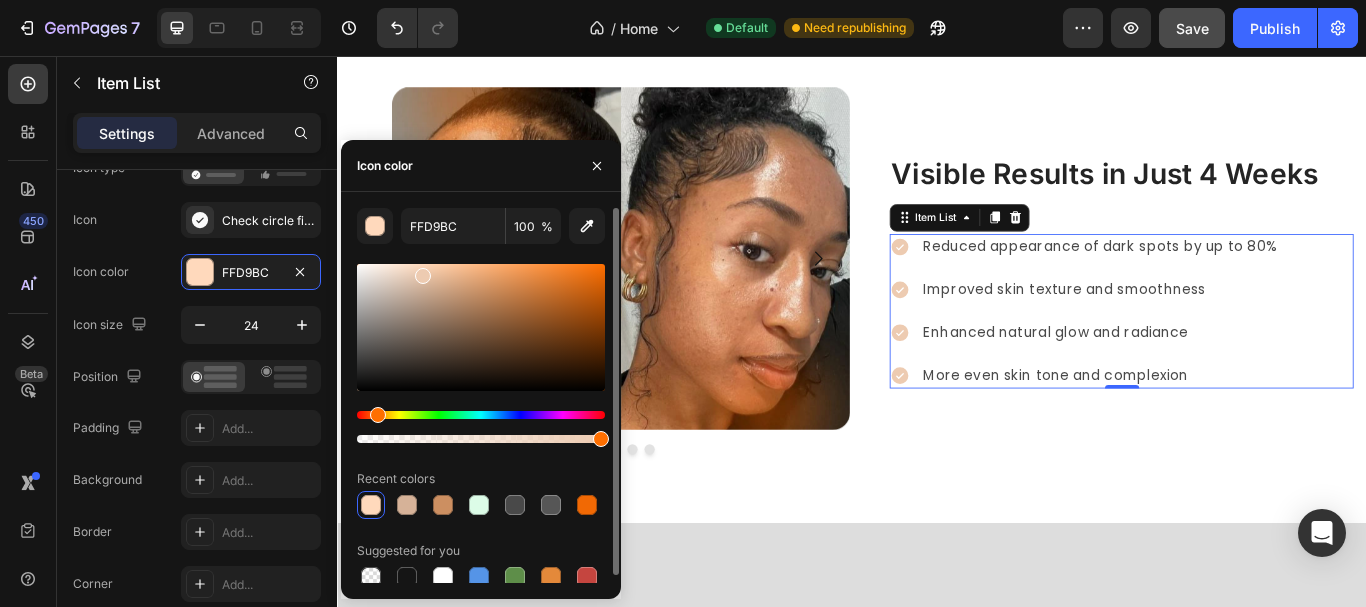 click at bounding box center [423, 276] 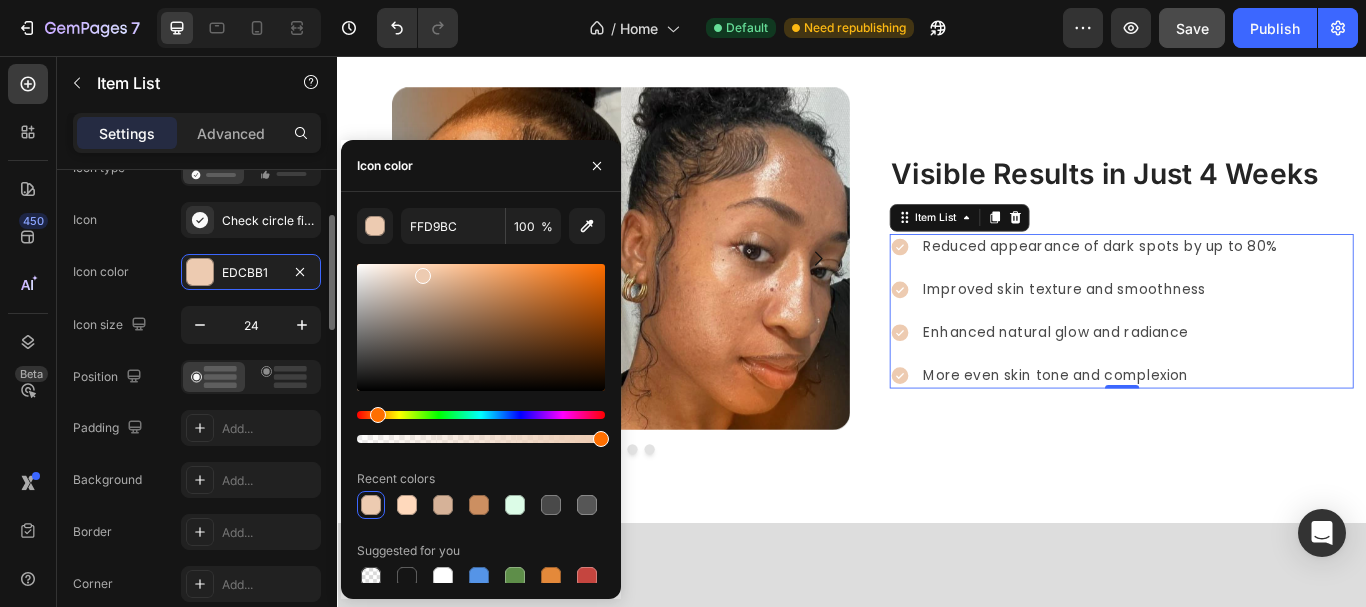 type on "EDCBB1" 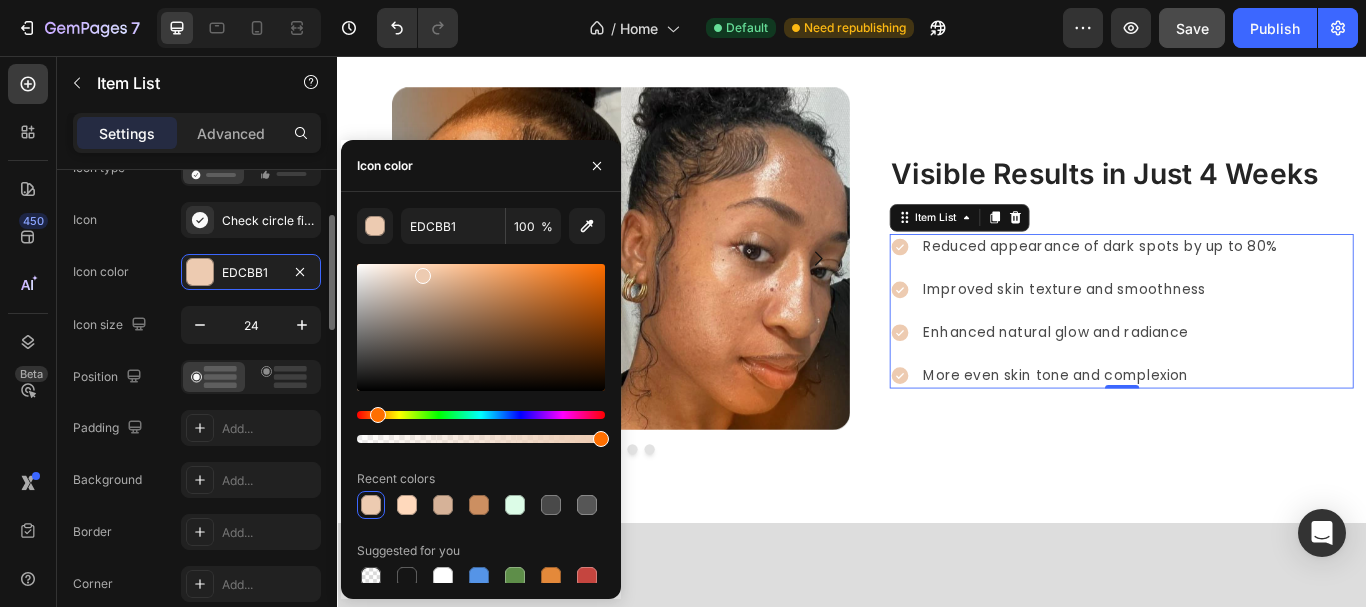 click on "Icon Check circle filled" at bounding box center [197, 220] 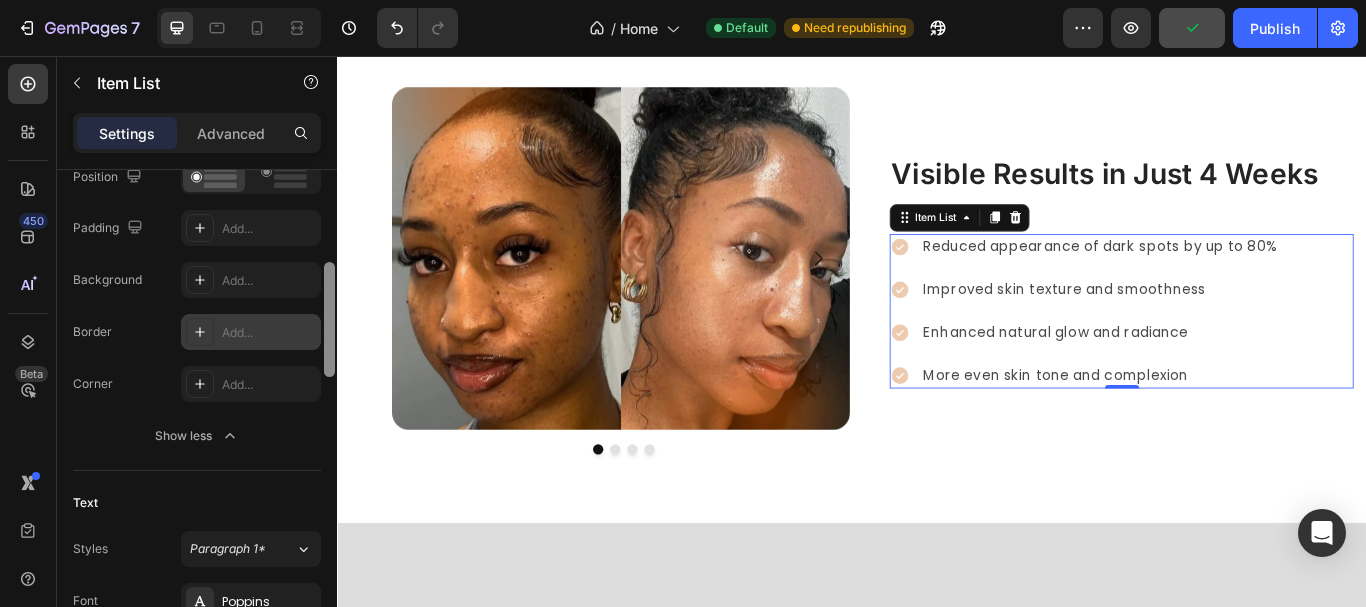 scroll, scrollTop: 401, scrollLeft: 0, axis: vertical 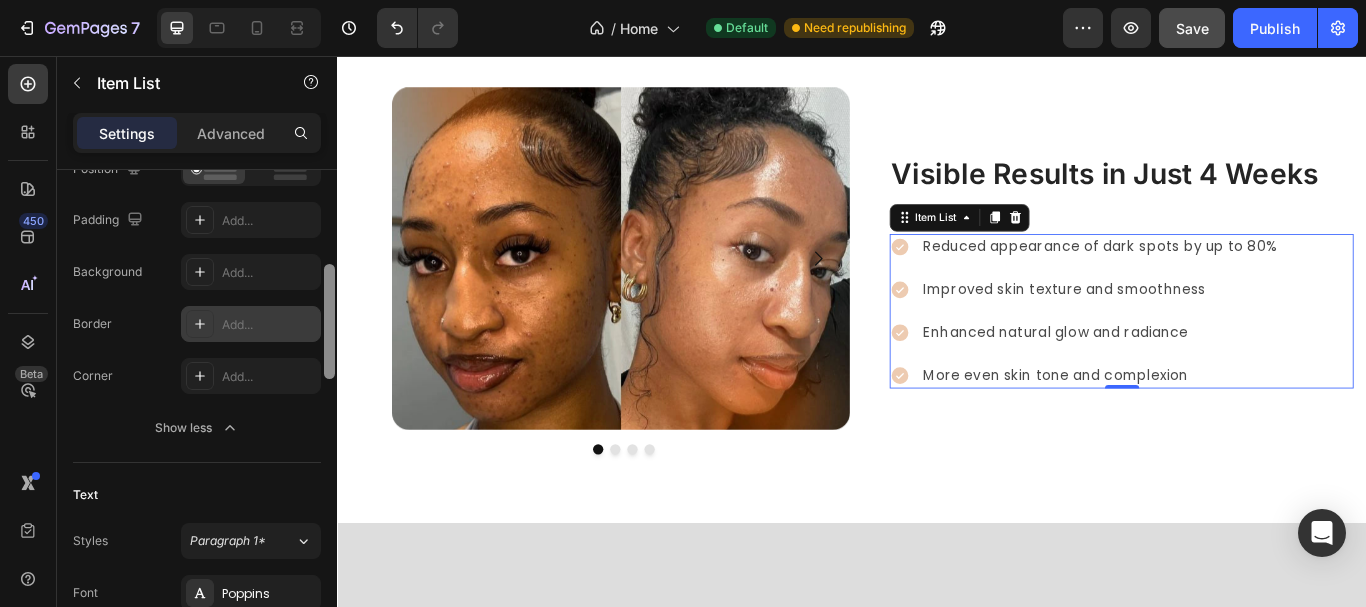 drag, startPoint x: 330, startPoint y: 273, endPoint x: 314, endPoint y: 322, distance: 51.546097 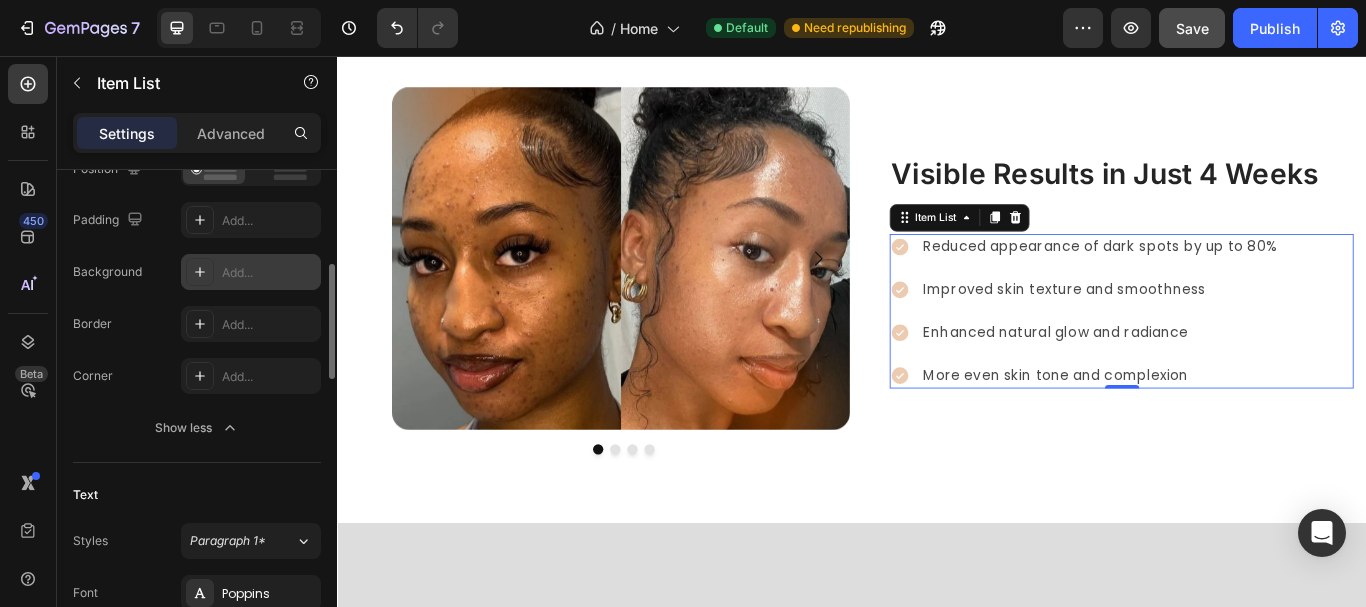 click on "Add..." at bounding box center [251, 272] 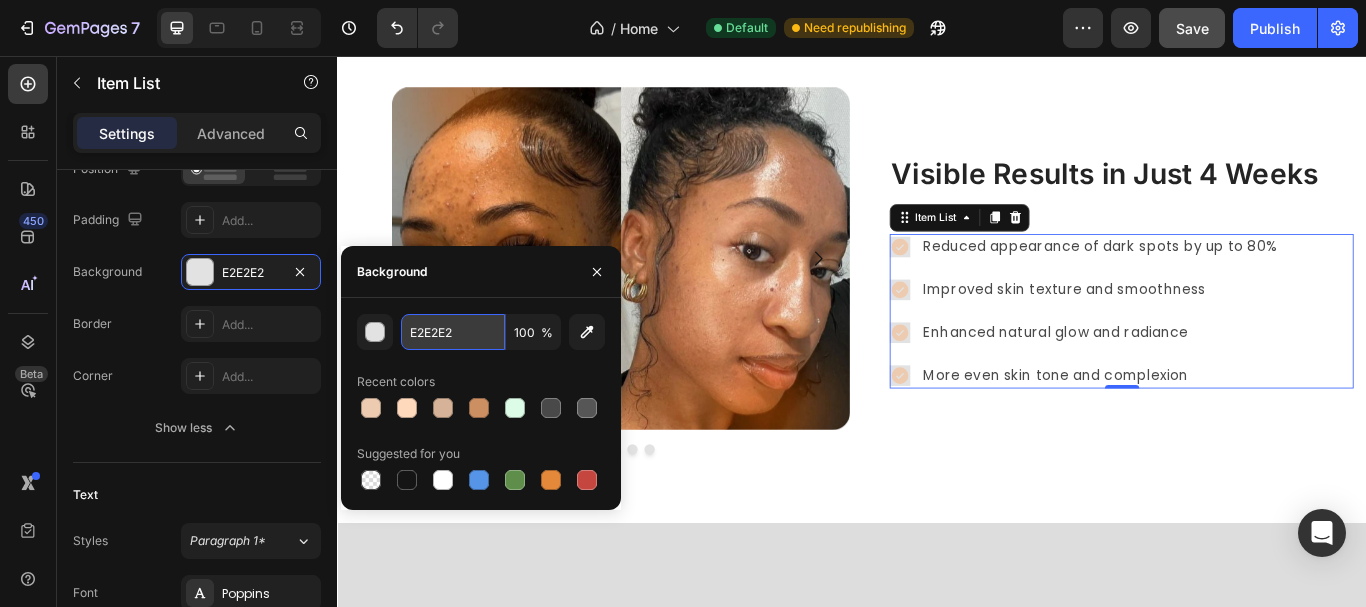 click on "E2E2E2" at bounding box center [0, 0] 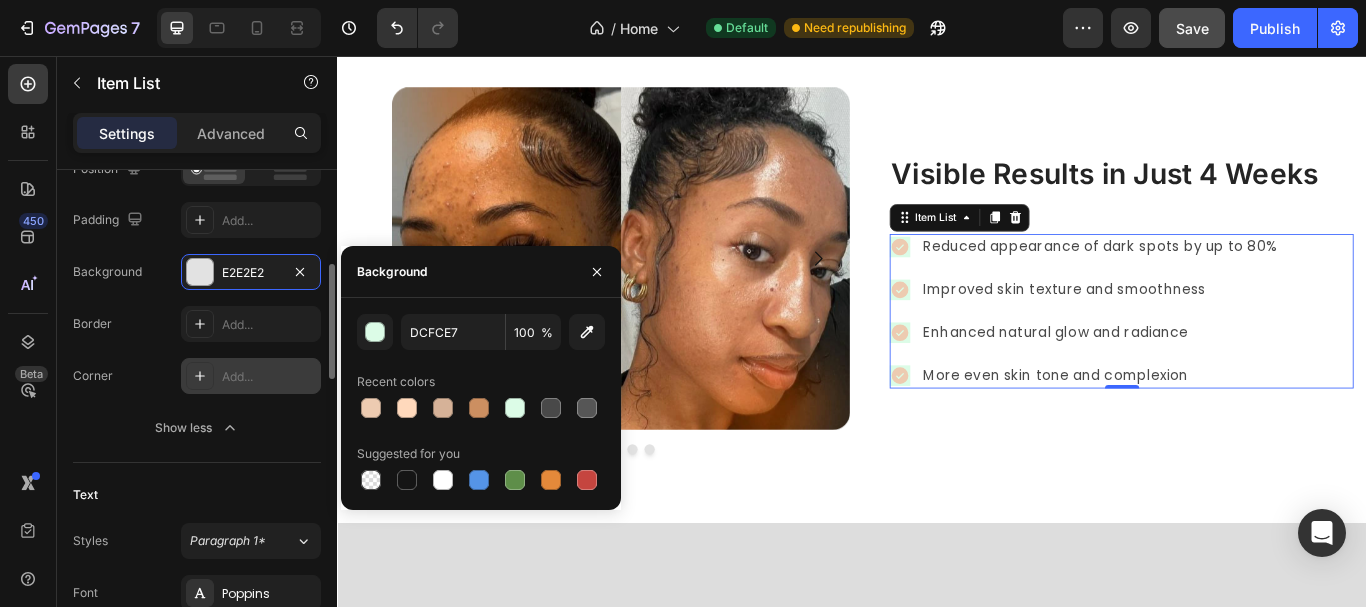 click on "Position Padding Add... Background E2E2E2 Border Add... Corner Add..." 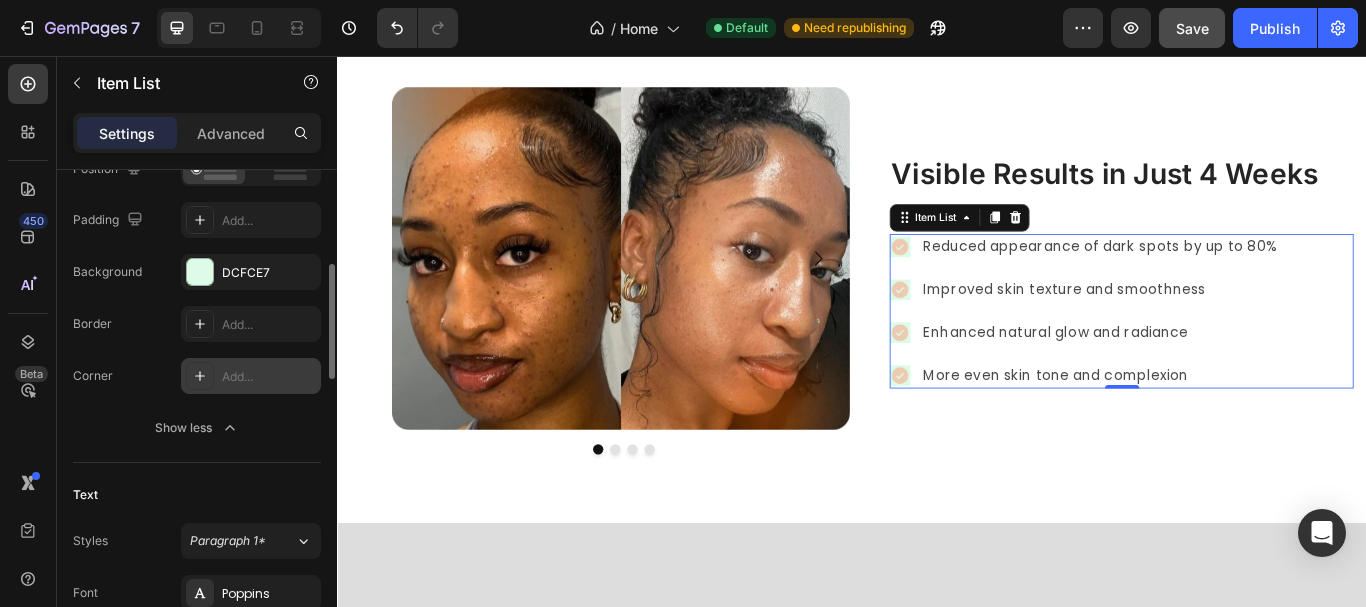 click on "Add..." at bounding box center [269, 377] 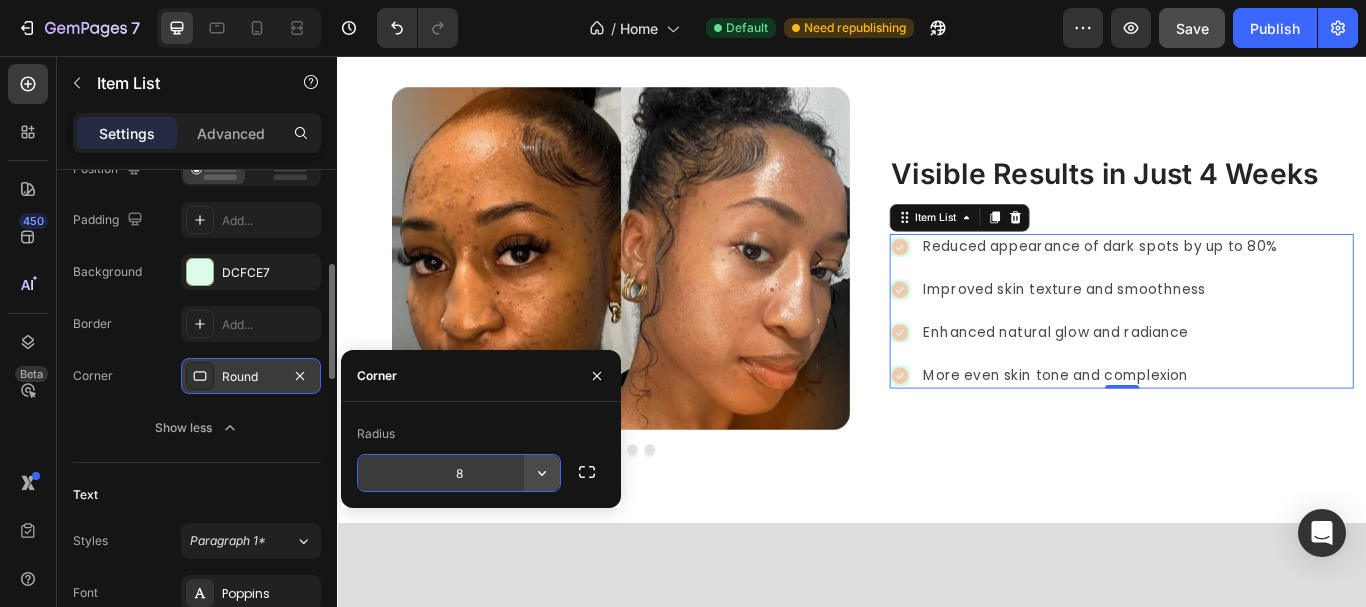 click 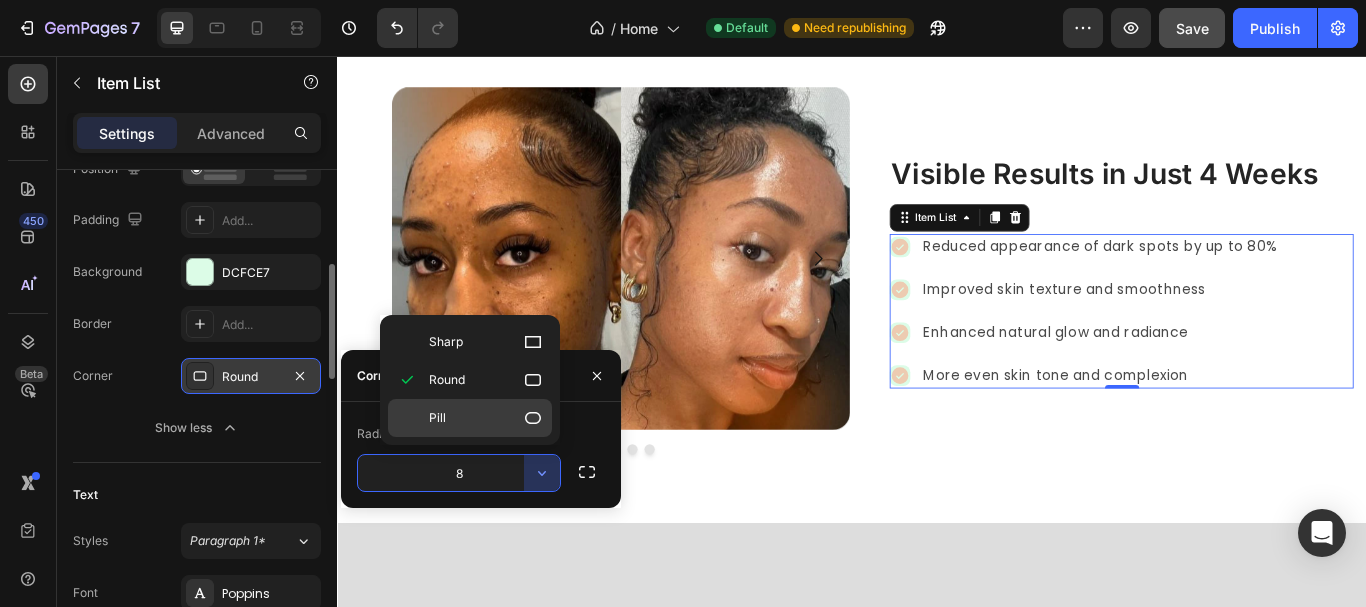 click 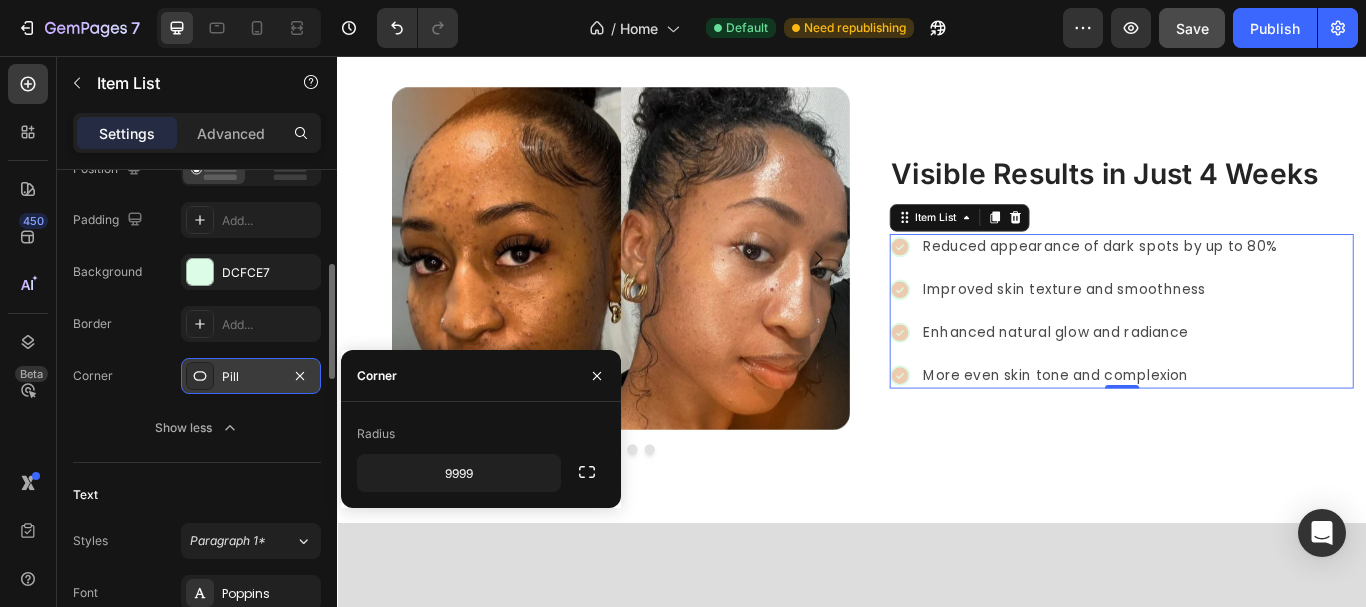 click on "Border Add..." at bounding box center [197, 324] 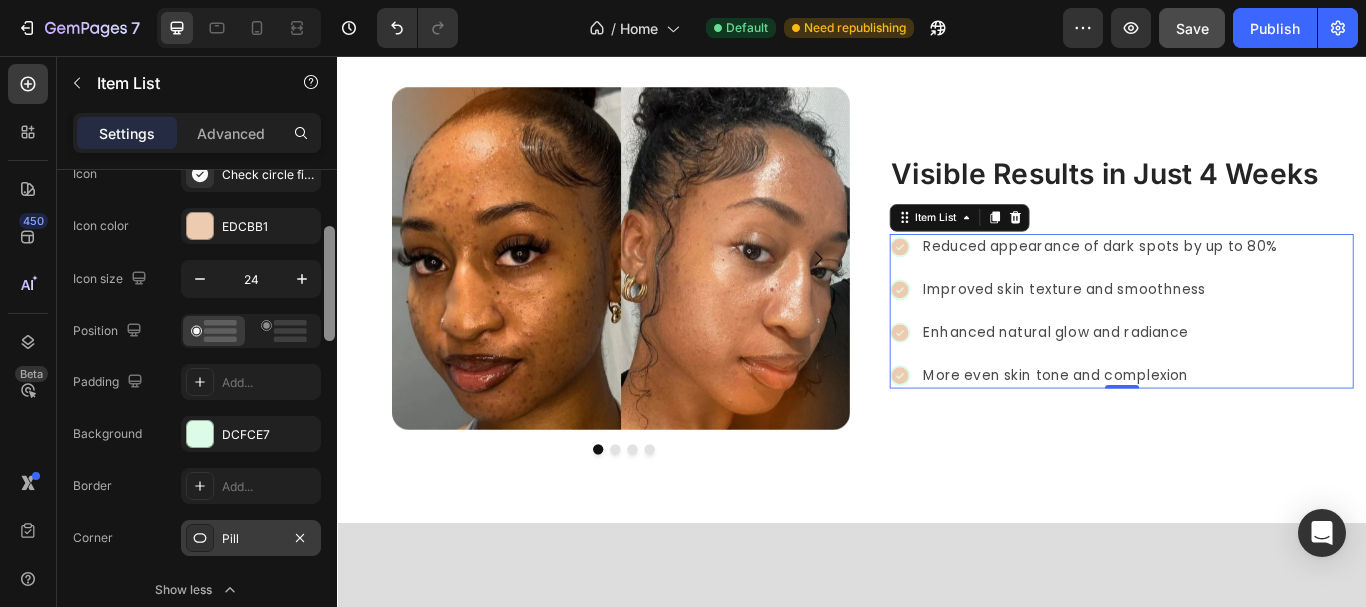 drag, startPoint x: 330, startPoint y: 355, endPoint x: 317, endPoint y: 314, distance: 43.011627 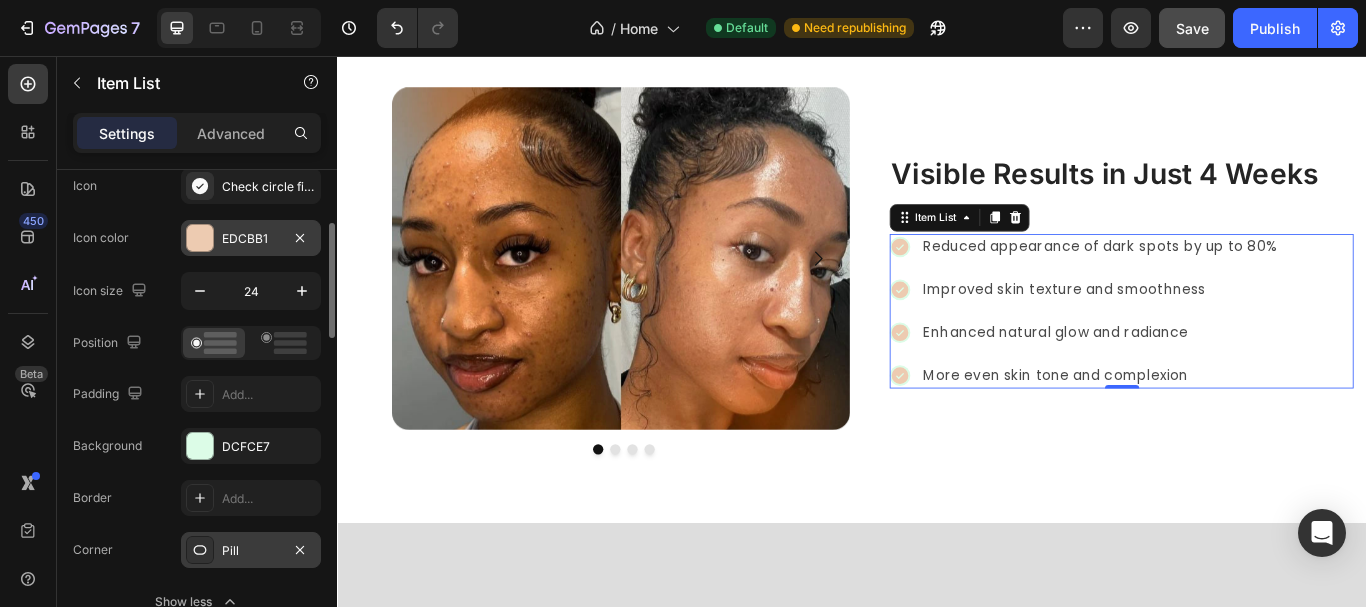 click at bounding box center (200, 238) 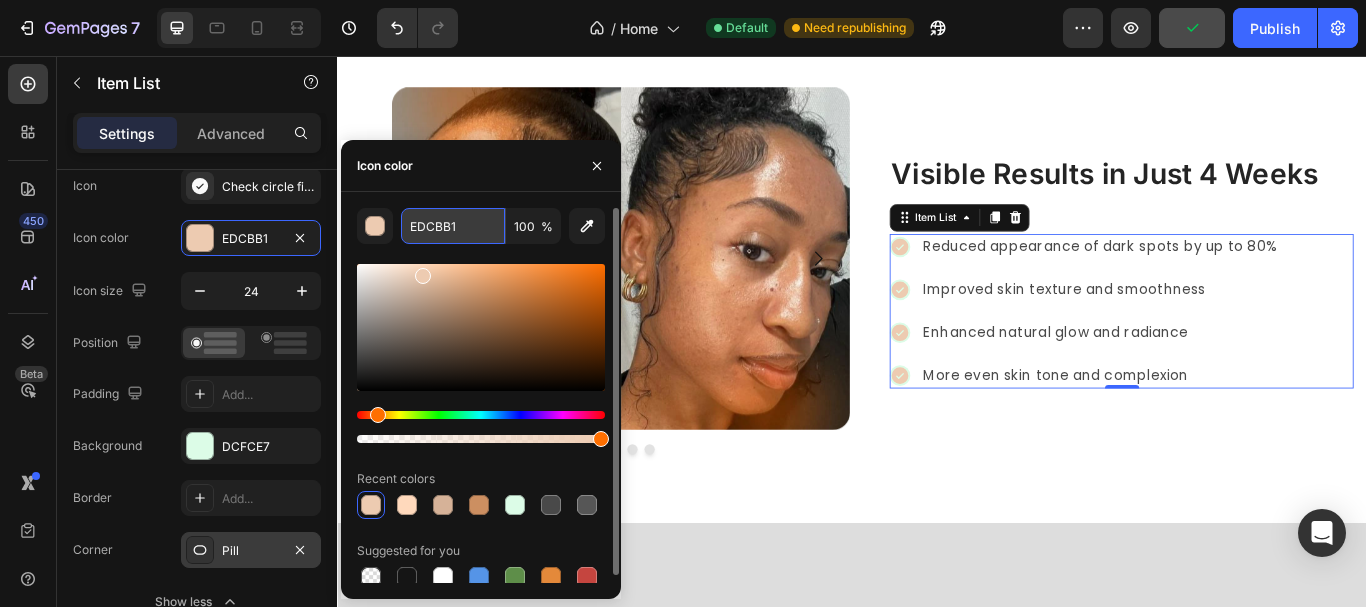 click on "EDCBB1" at bounding box center (453, 226) 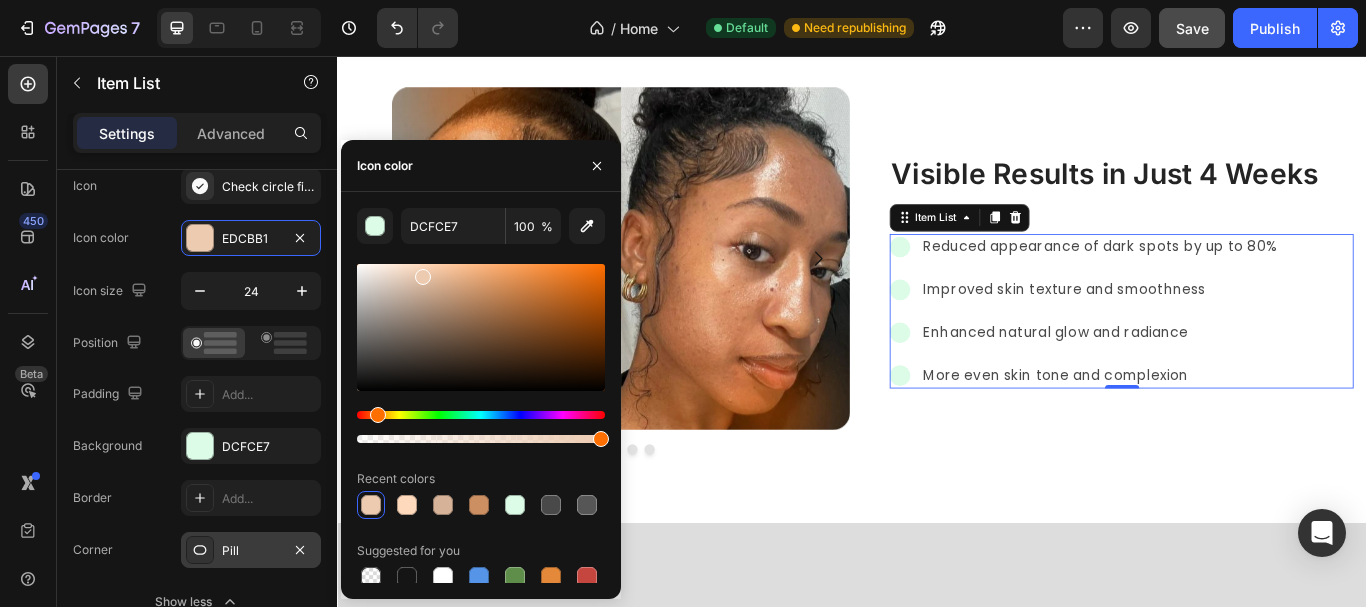 click at bounding box center [376, 227] 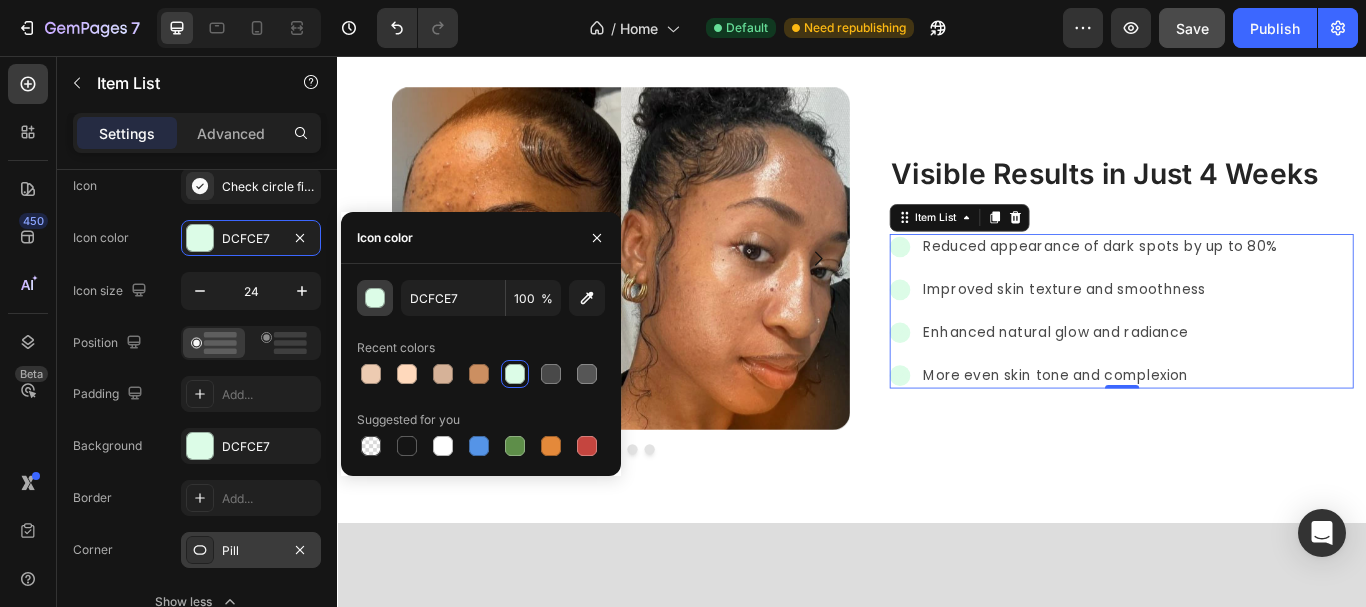 click at bounding box center (376, 299) 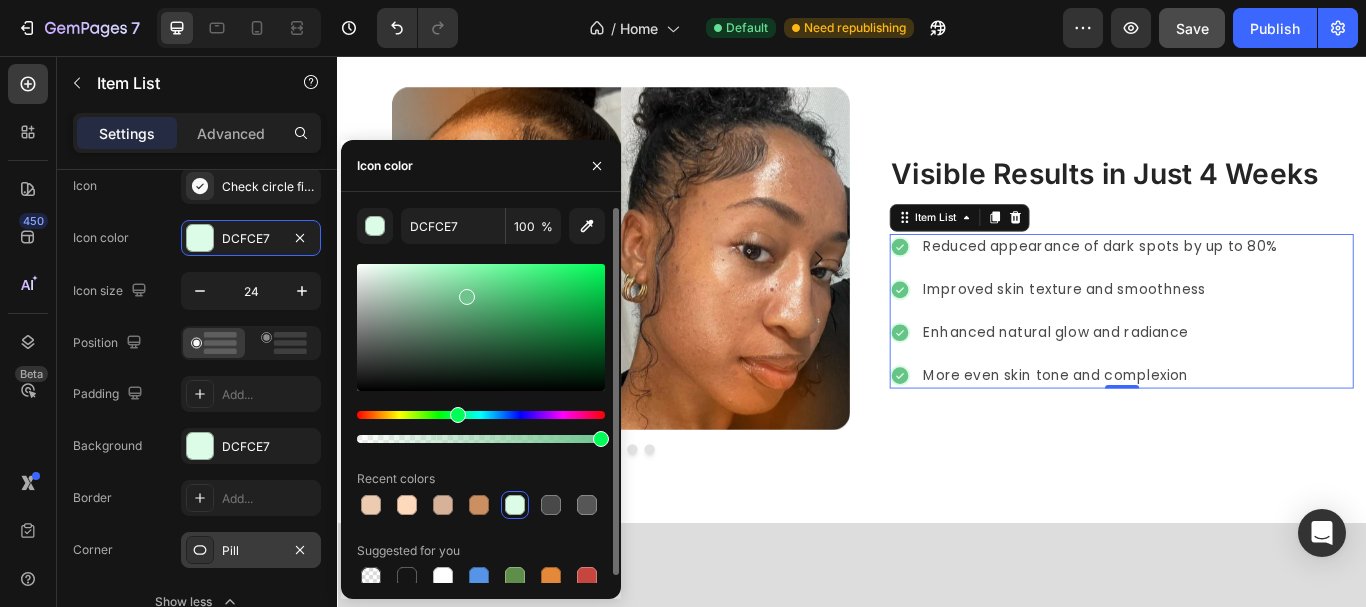 drag, startPoint x: 392, startPoint y: 274, endPoint x: 477, endPoint y: 293, distance: 87.09765 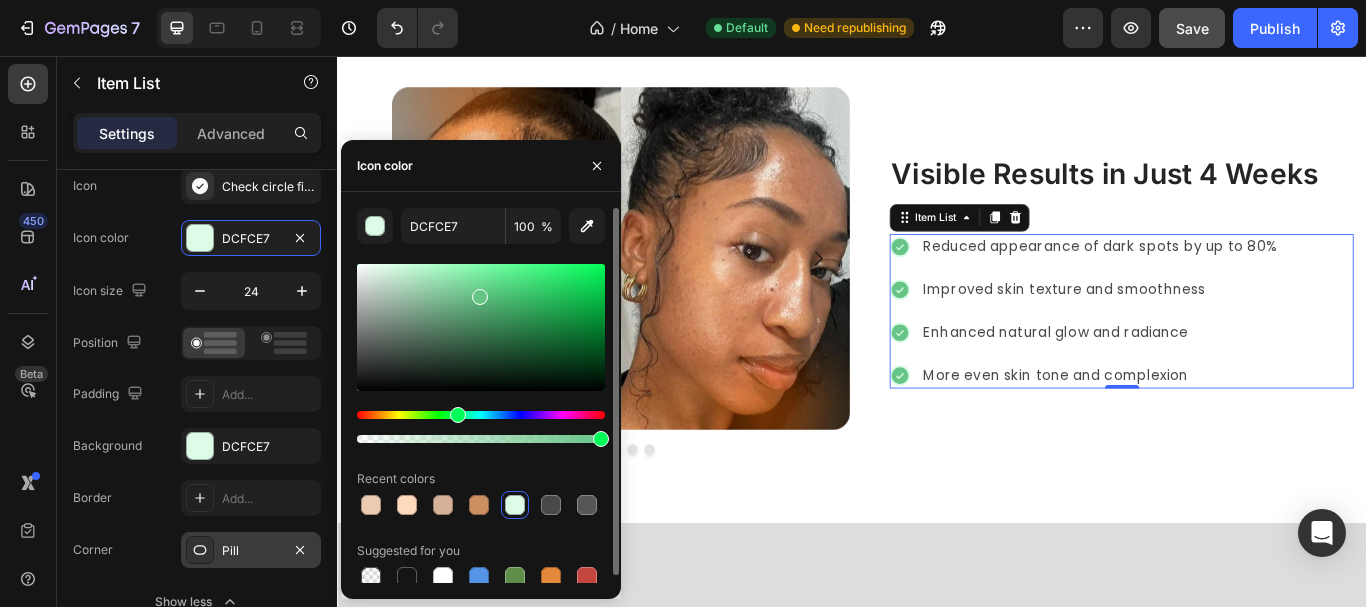 type on "66C487" 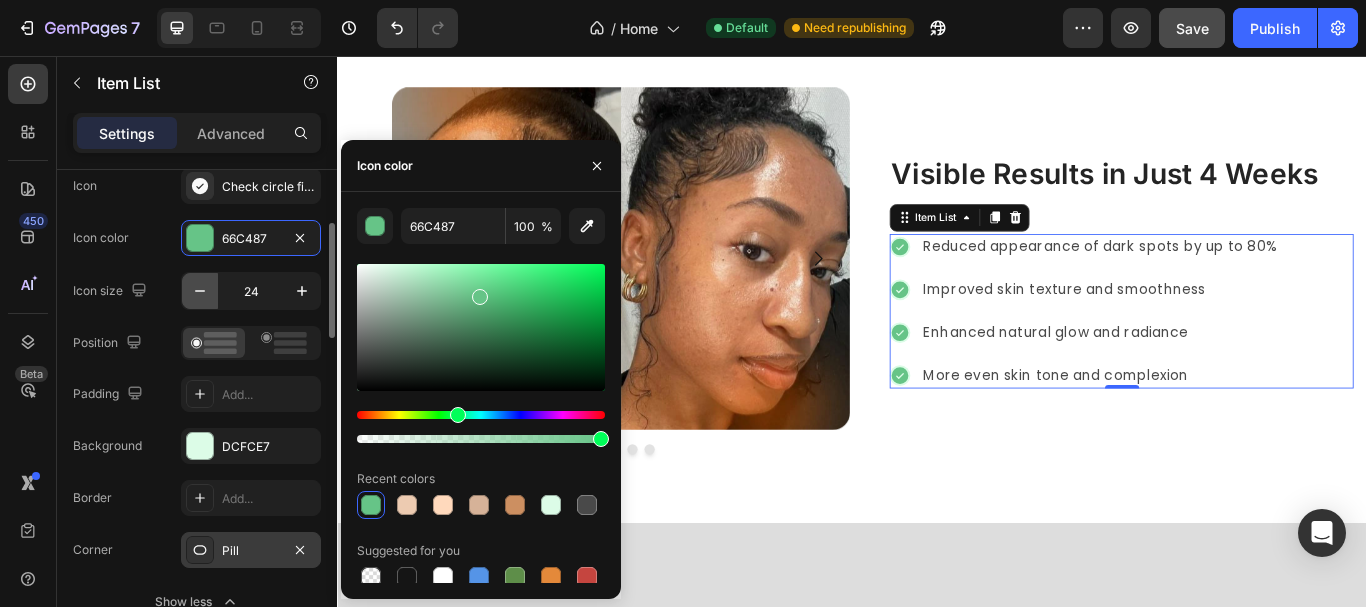 click 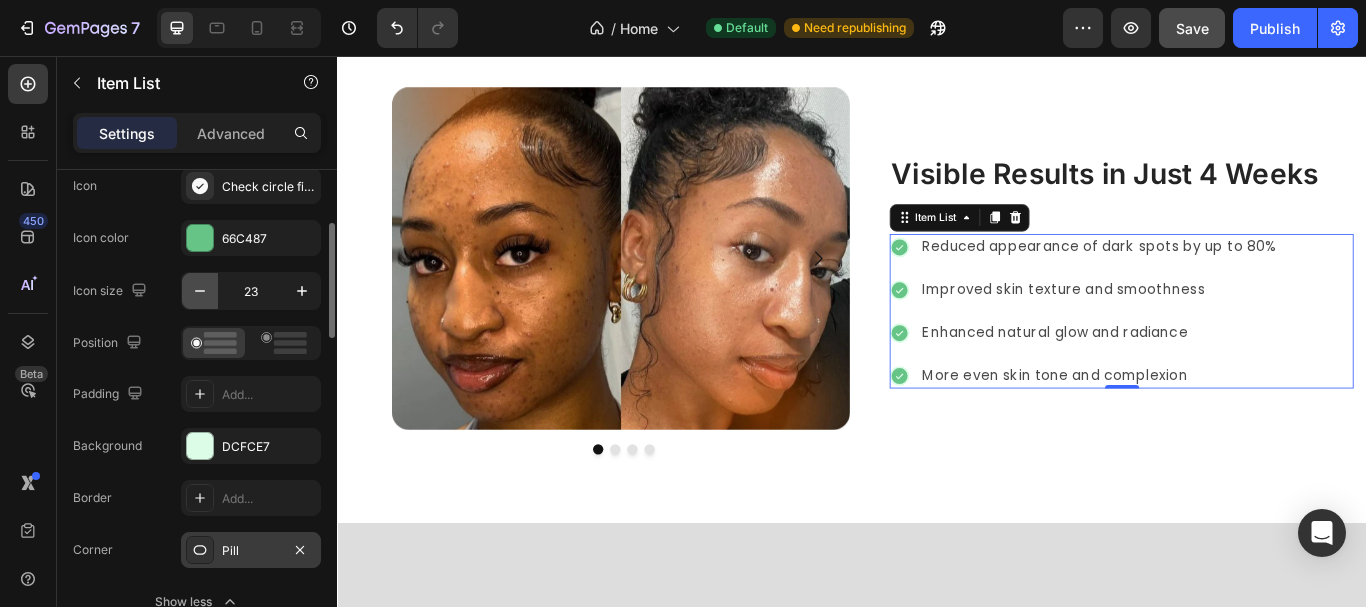 click 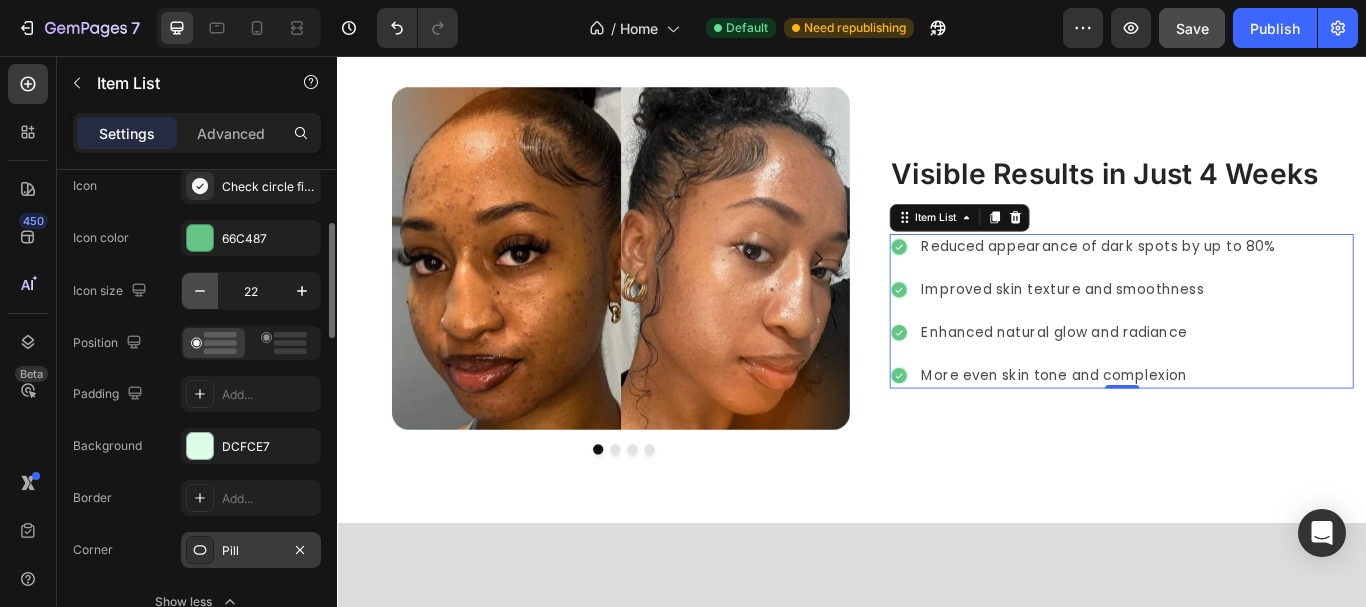 click 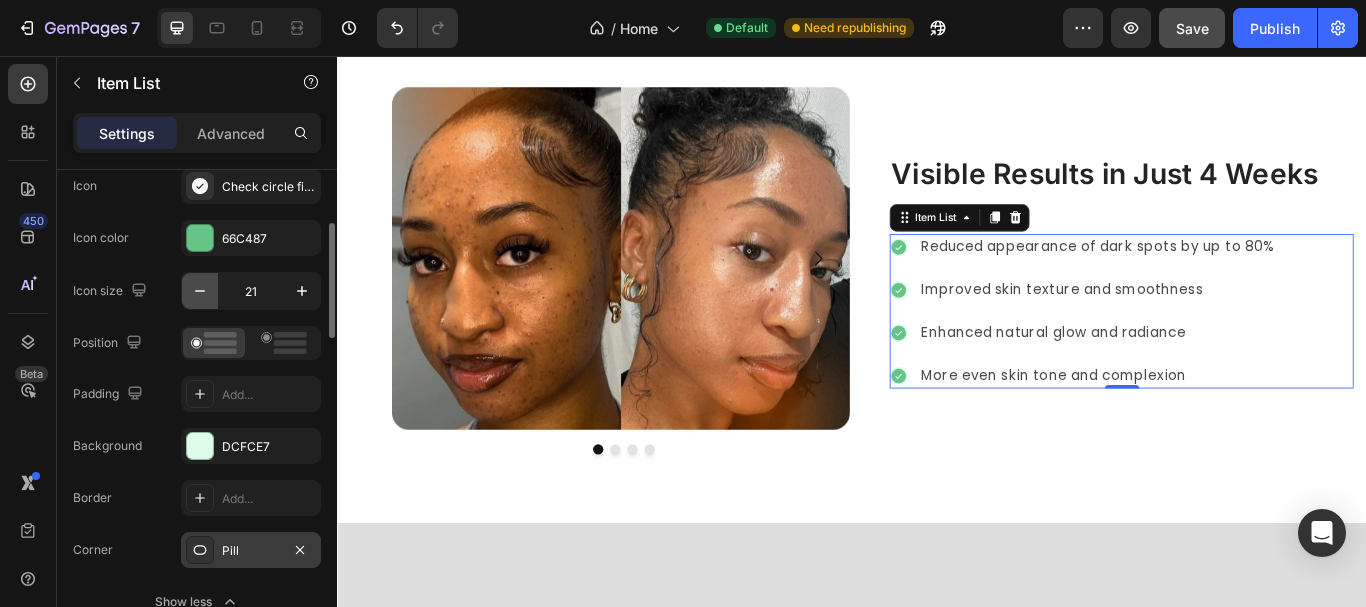 click 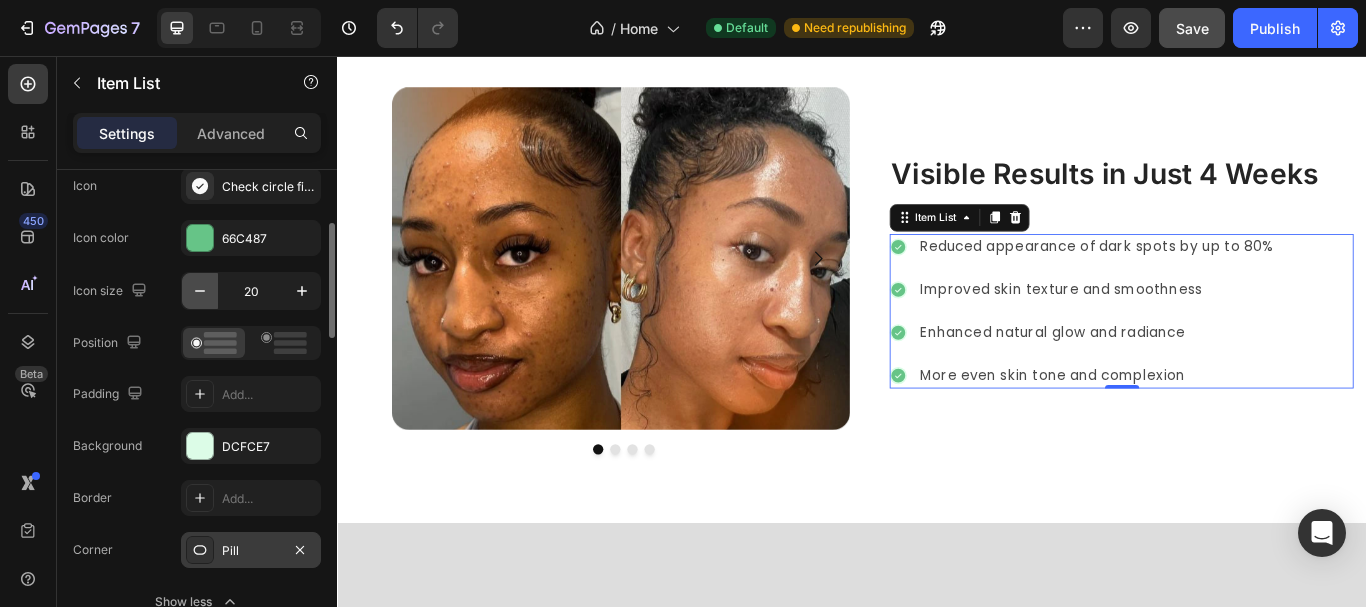 click 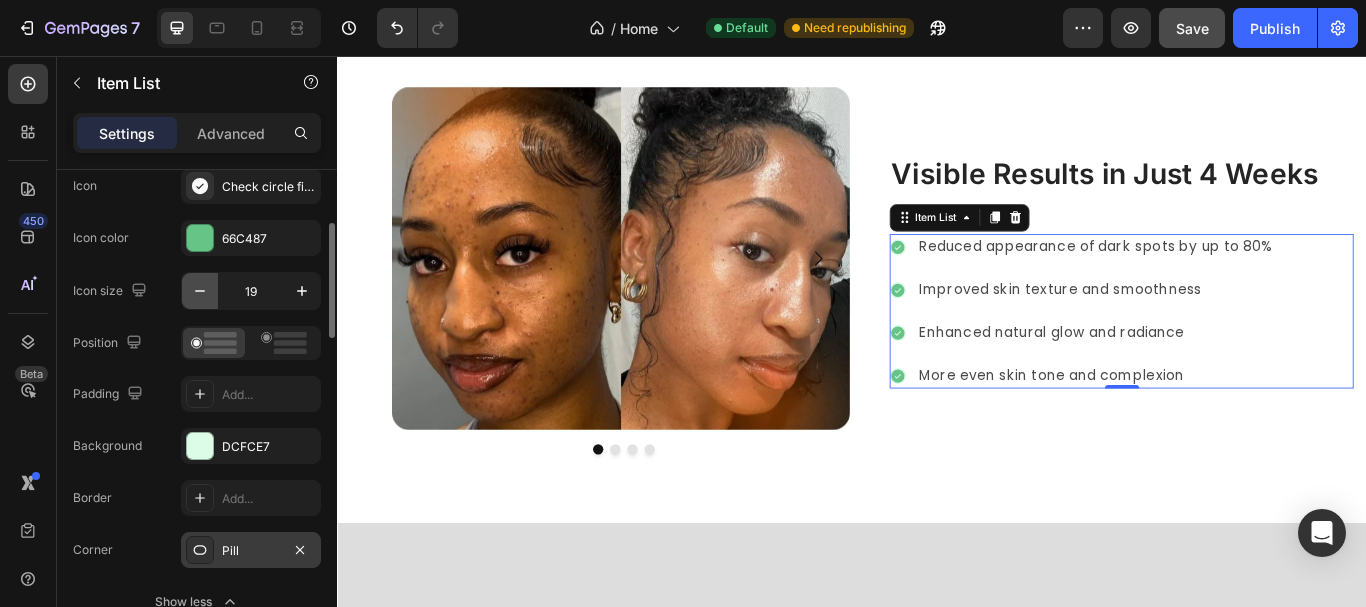 click 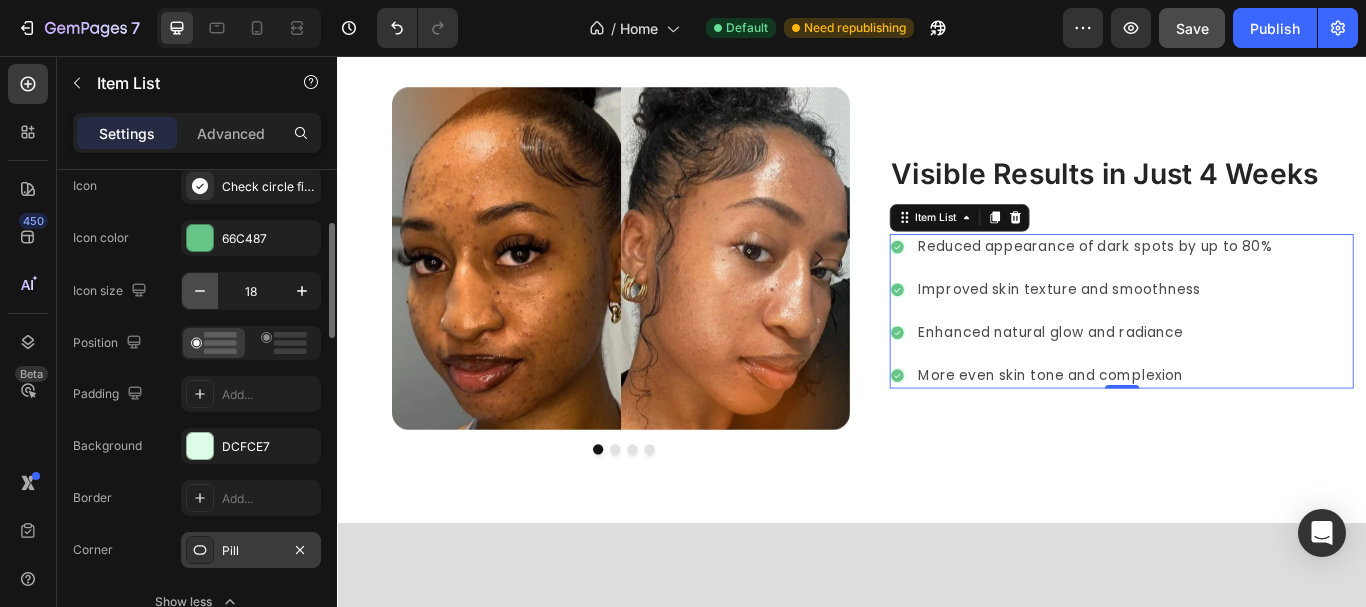 click 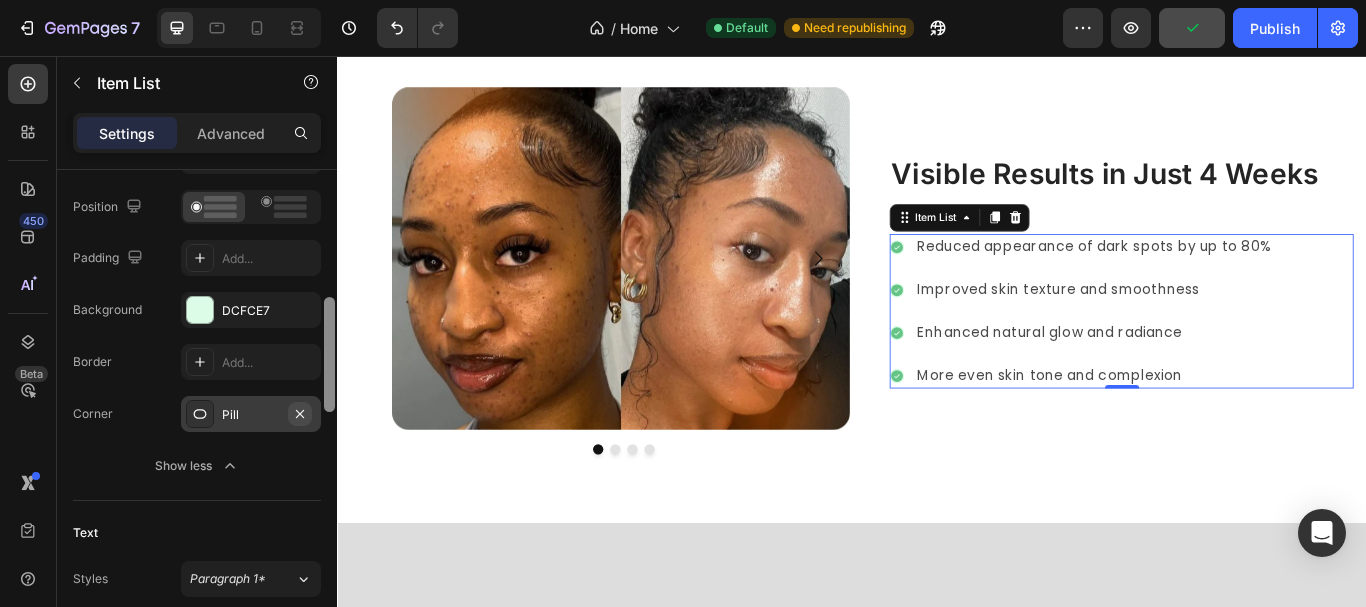 scroll, scrollTop: 469, scrollLeft: 0, axis: vertical 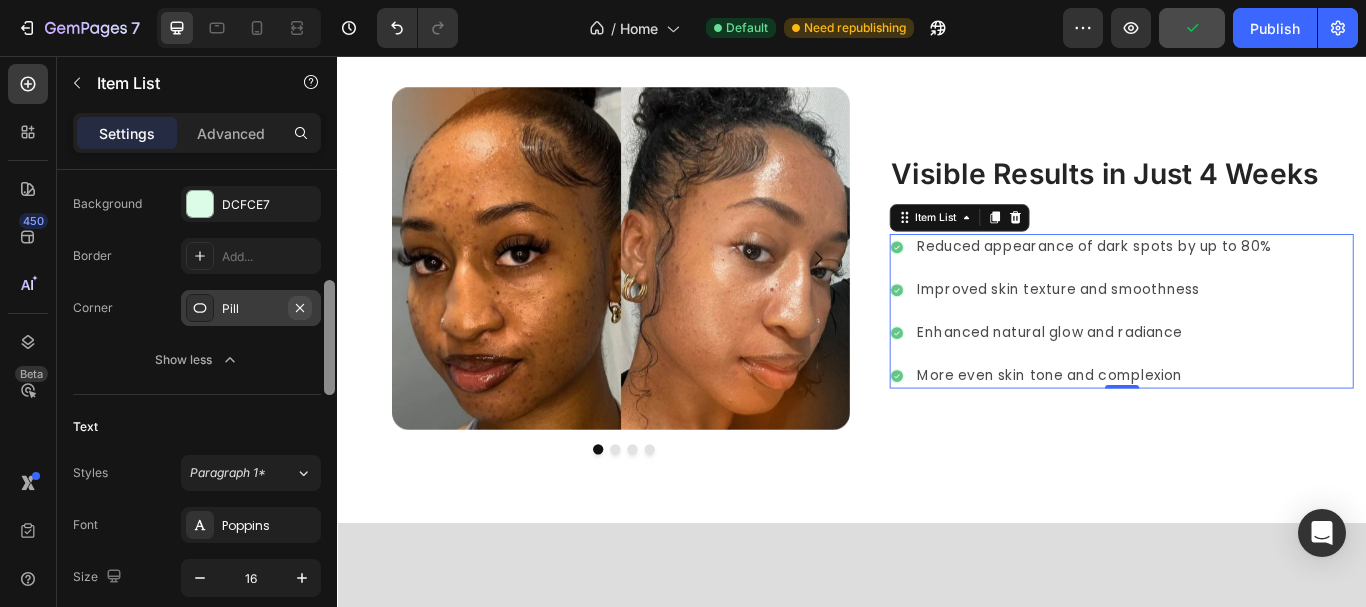 drag, startPoint x: 326, startPoint y: 266, endPoint x: 306, endPoint y: 313, distance: 51.078373 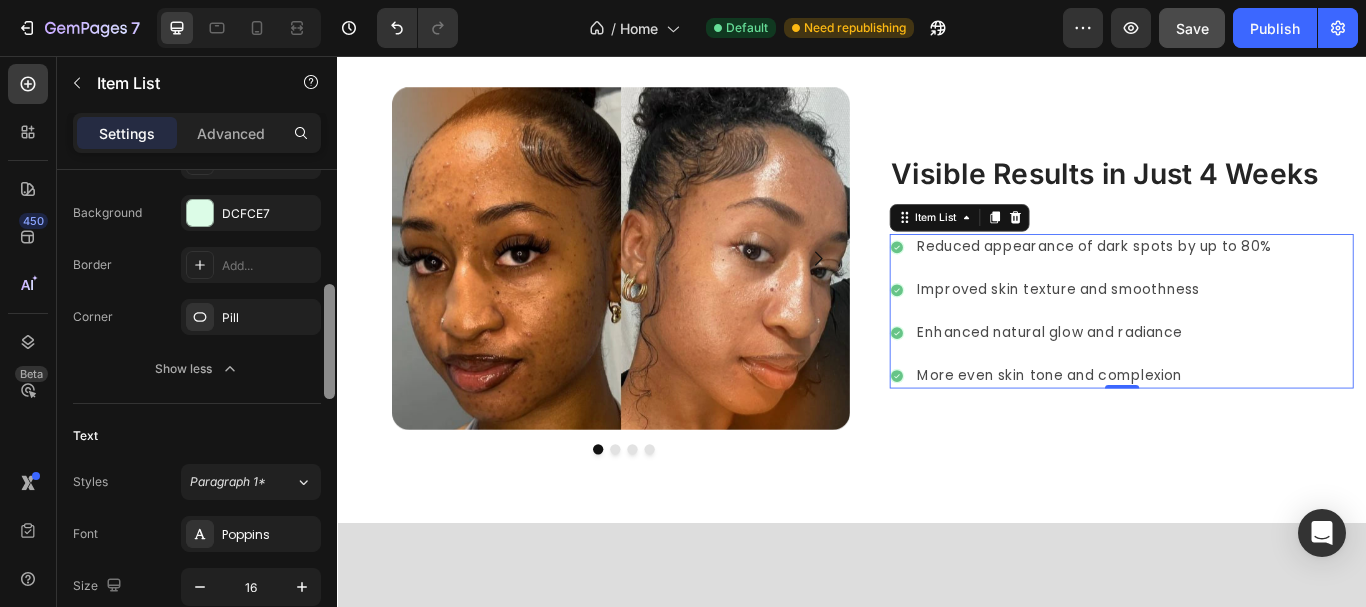 scroll, scrollTop: 435, scrollLeft: 0, axis: vertical 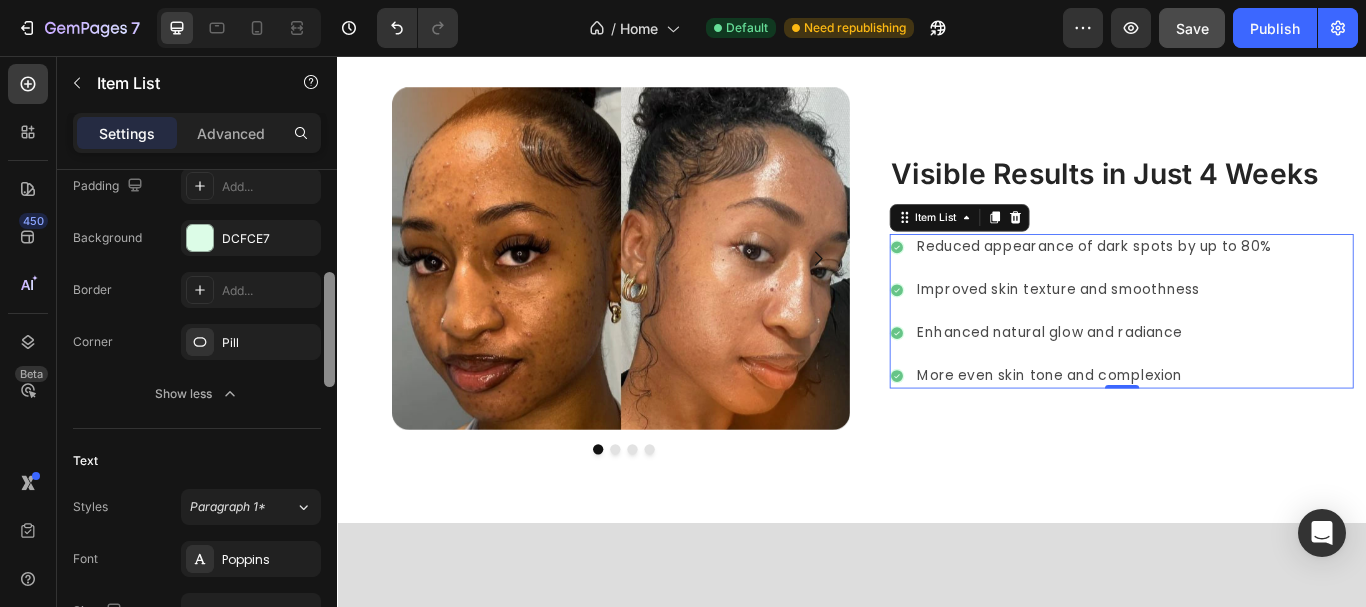 click at bounding box center (329, 329) 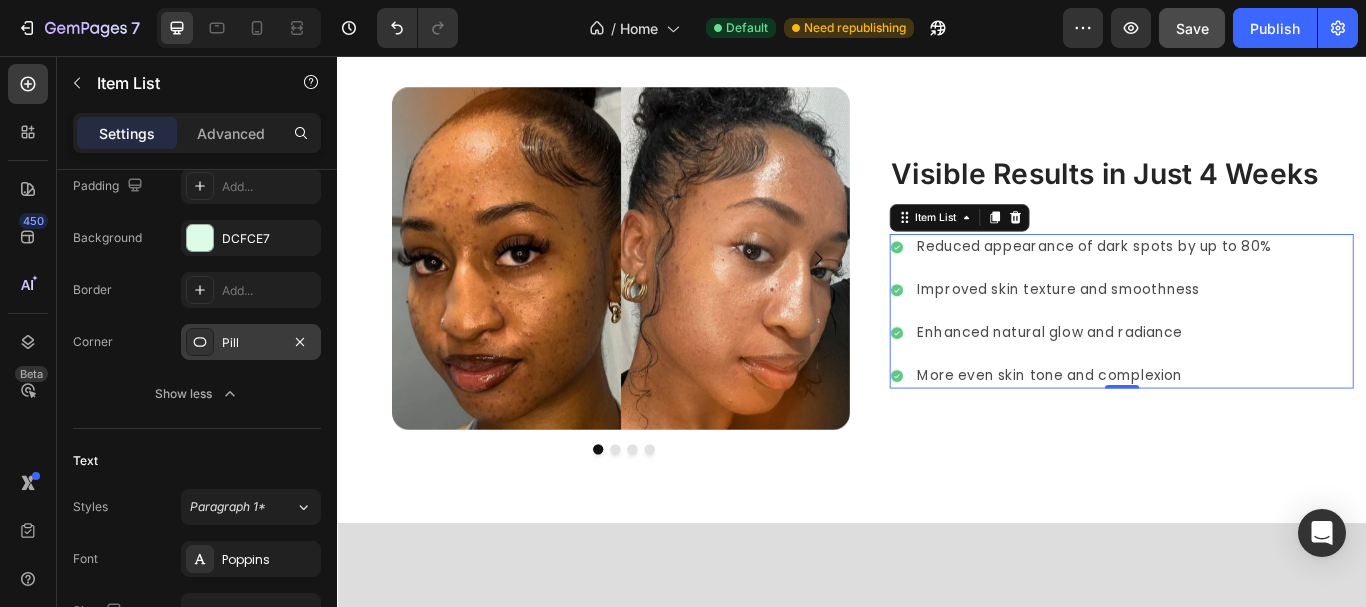 click on "Pill" at bounding box center (251, 343) 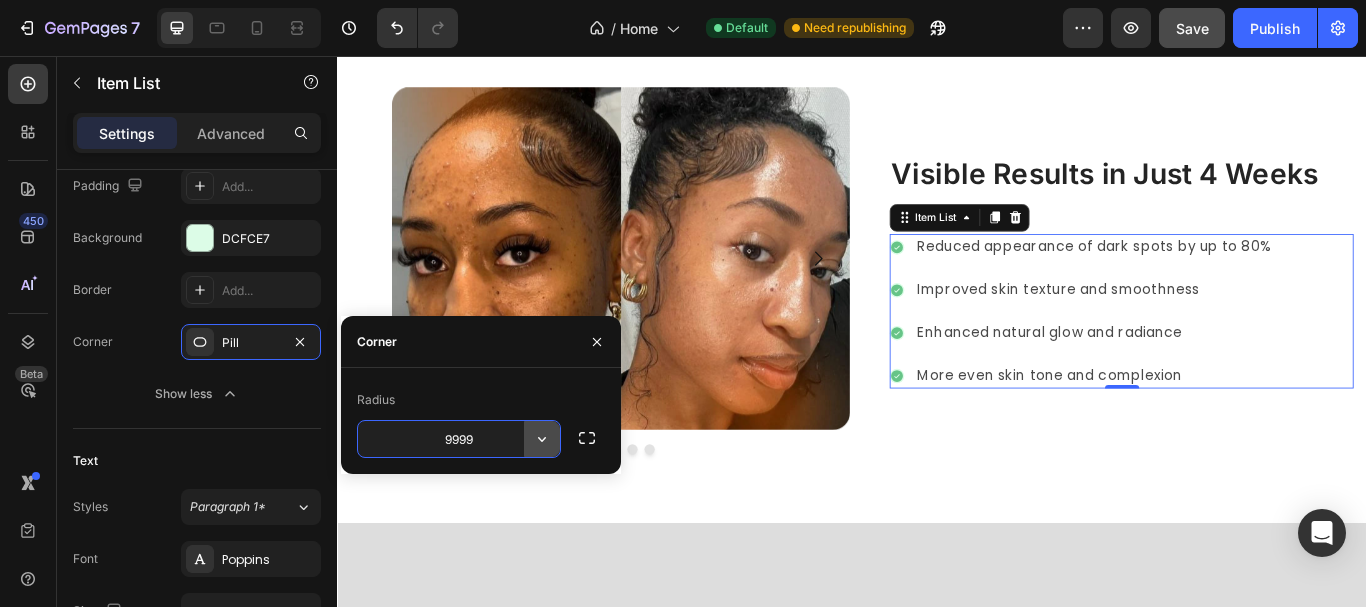 click 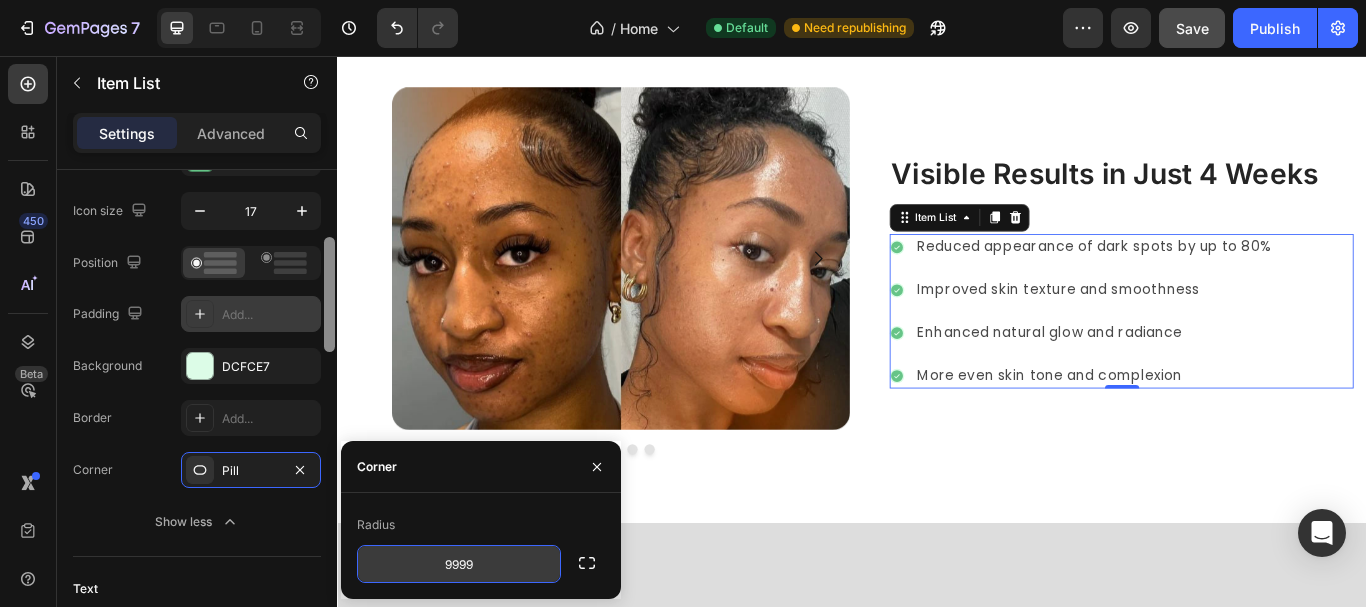 scroll, scrollTop: 303, scrollLeft: 0, axis: vertical 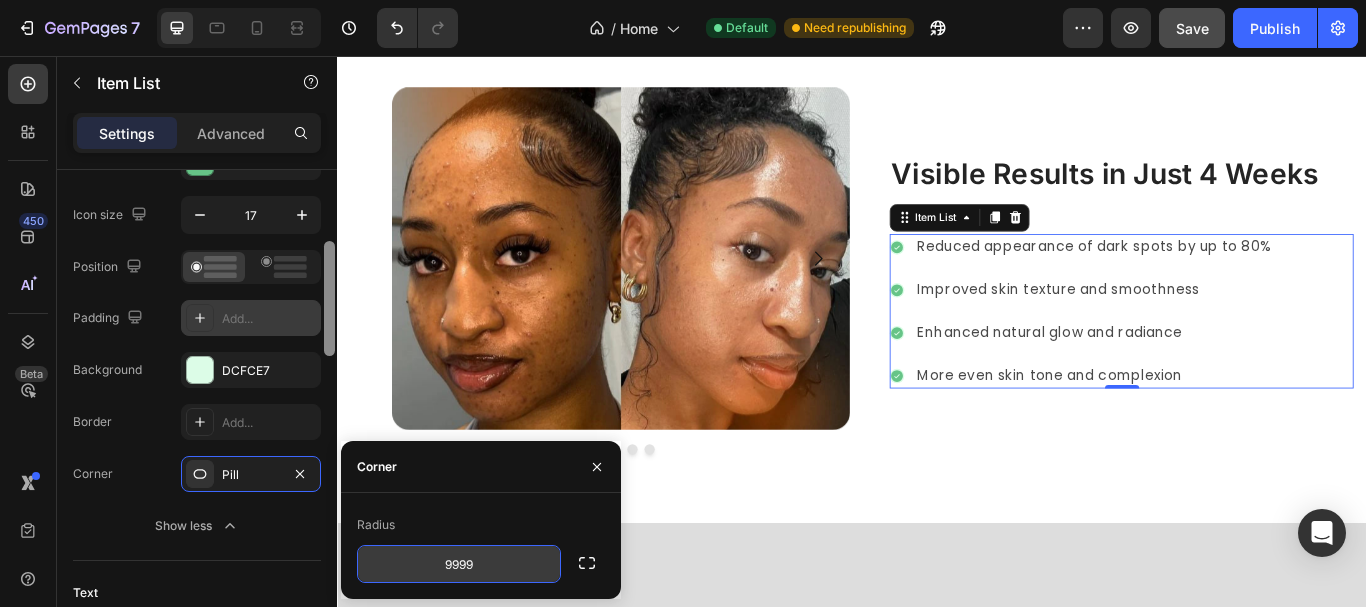 drag, startPoint x: 330, startPoint y: 361, endPoint x: 313, endPoint y: 330, distance: 35.35534 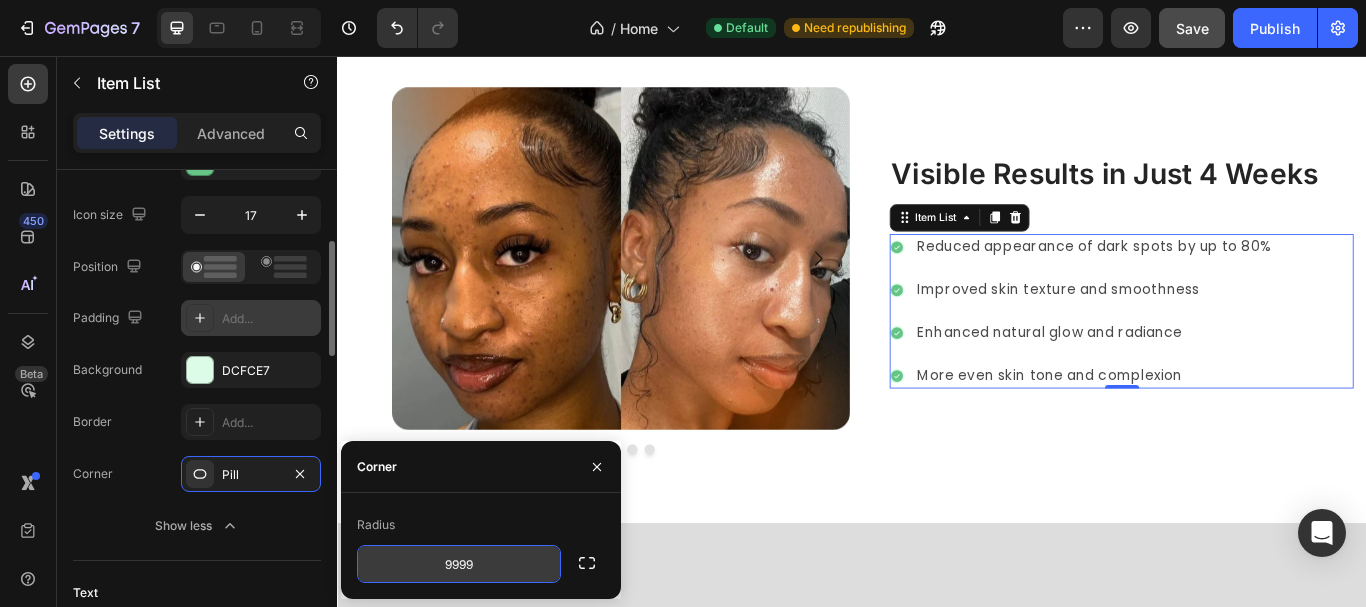 click on "Add..." at bounding box center [269, 319] 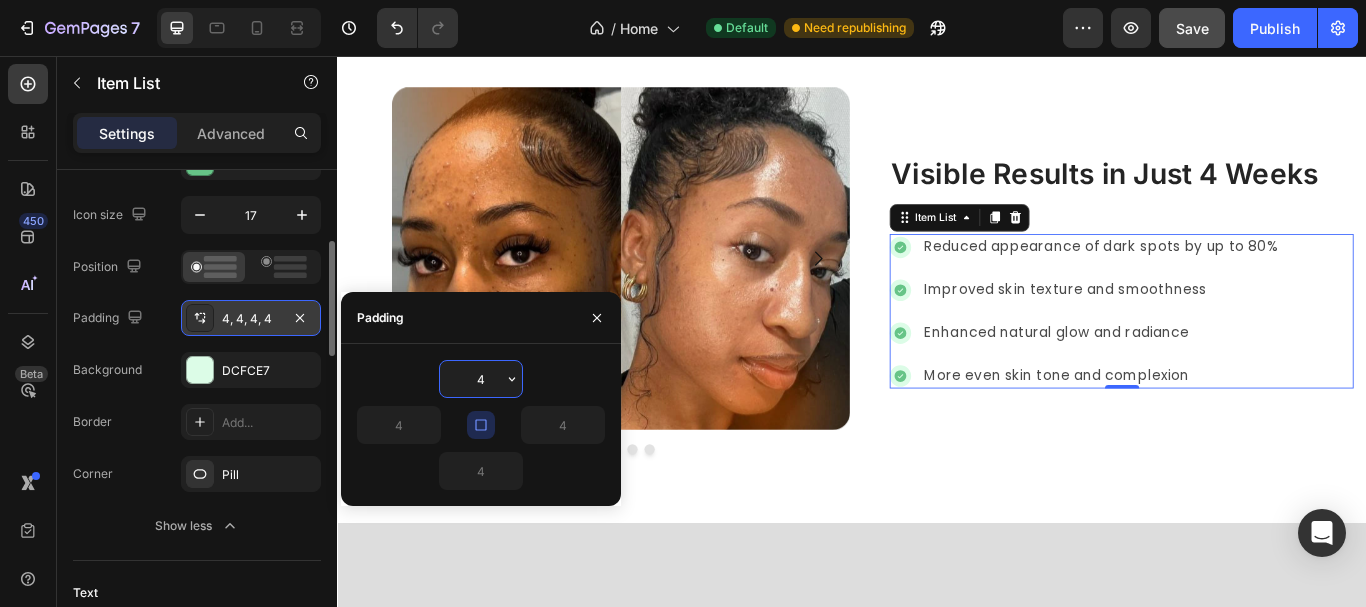 type on "2" 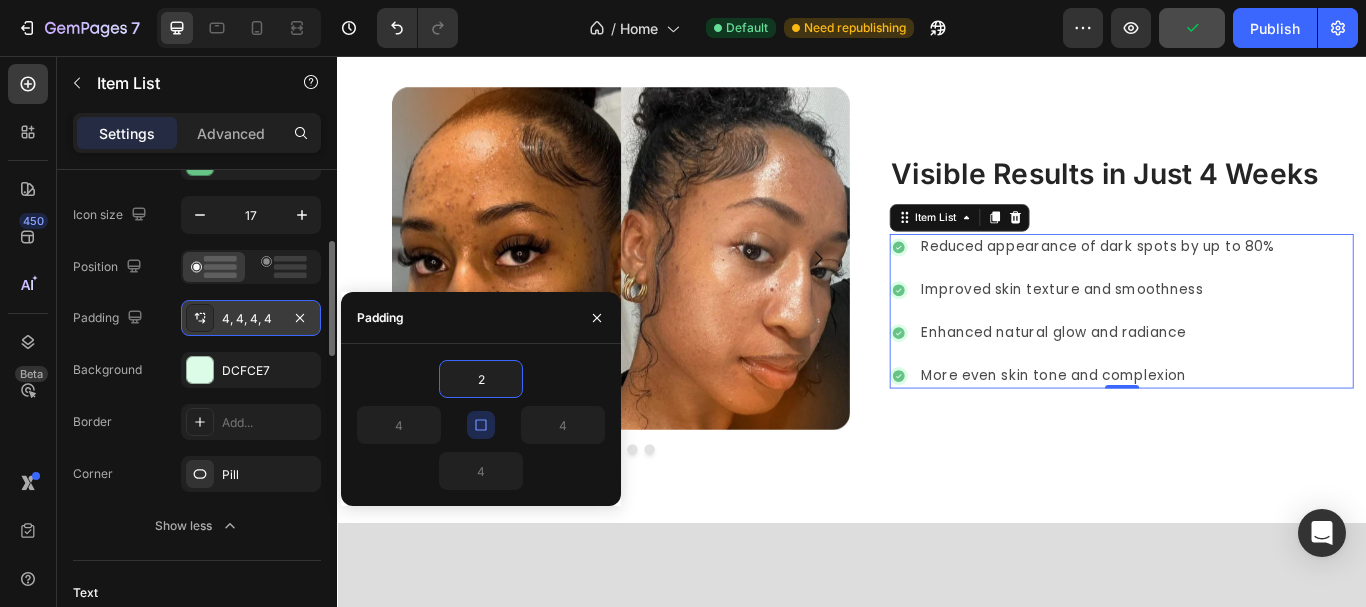 click on "Background DCFCE7" at bounding box center [197, 370] 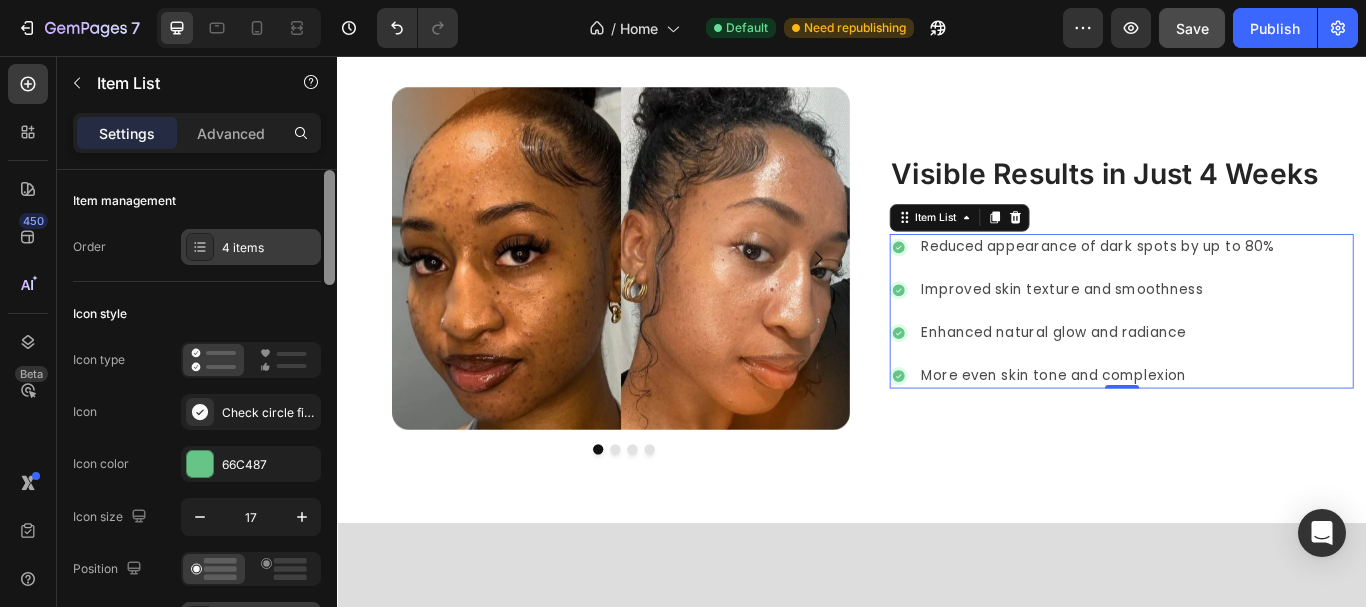 scroll, scrollTop: 0, scrollLeft: 0, axis: both 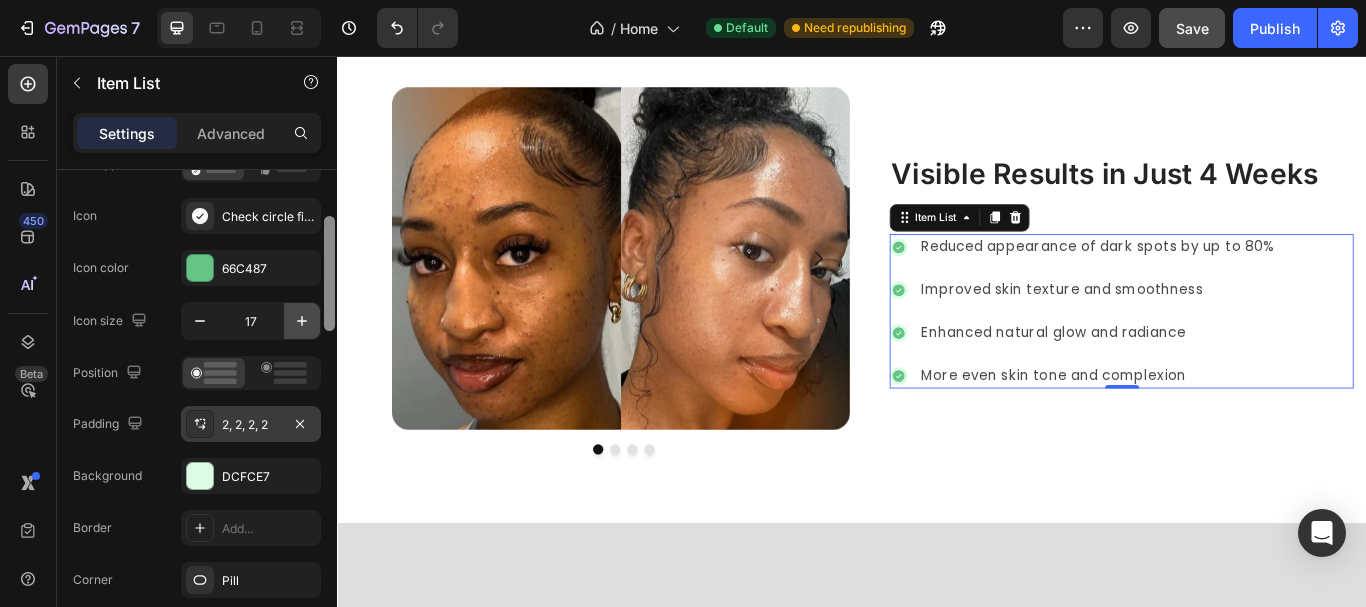 drag, startPoint x: 334, startPoint y: 334, endPoint x: 298, endPoint y: 310, distance: 43.266617 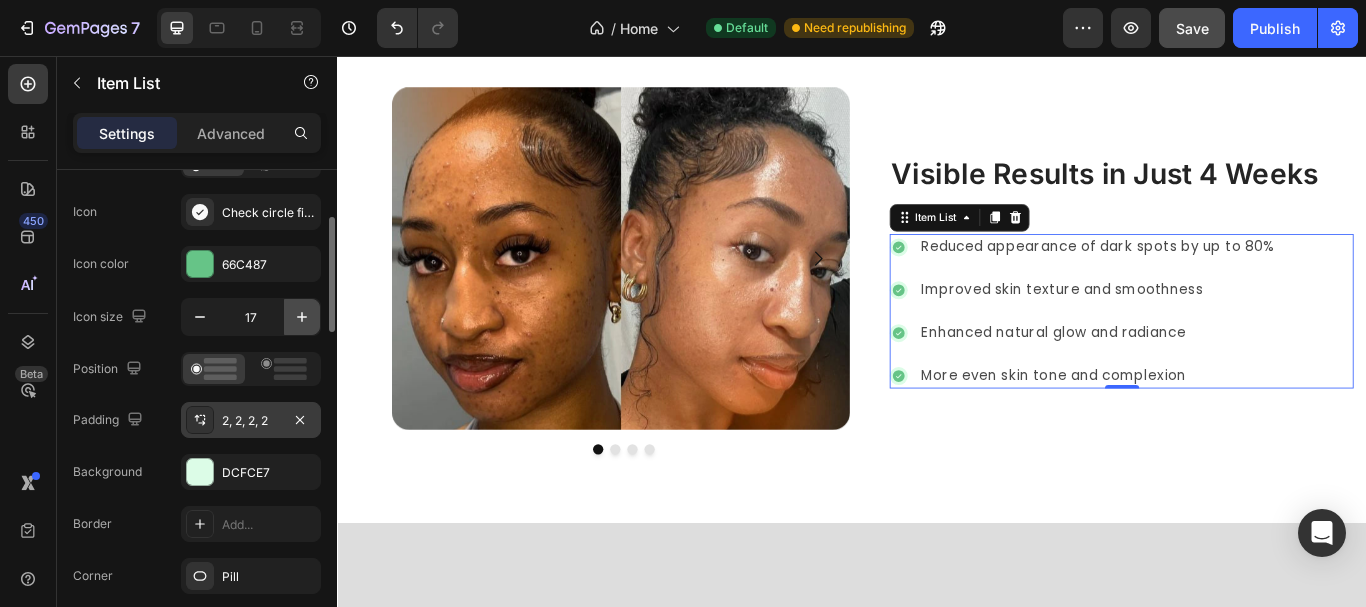 click 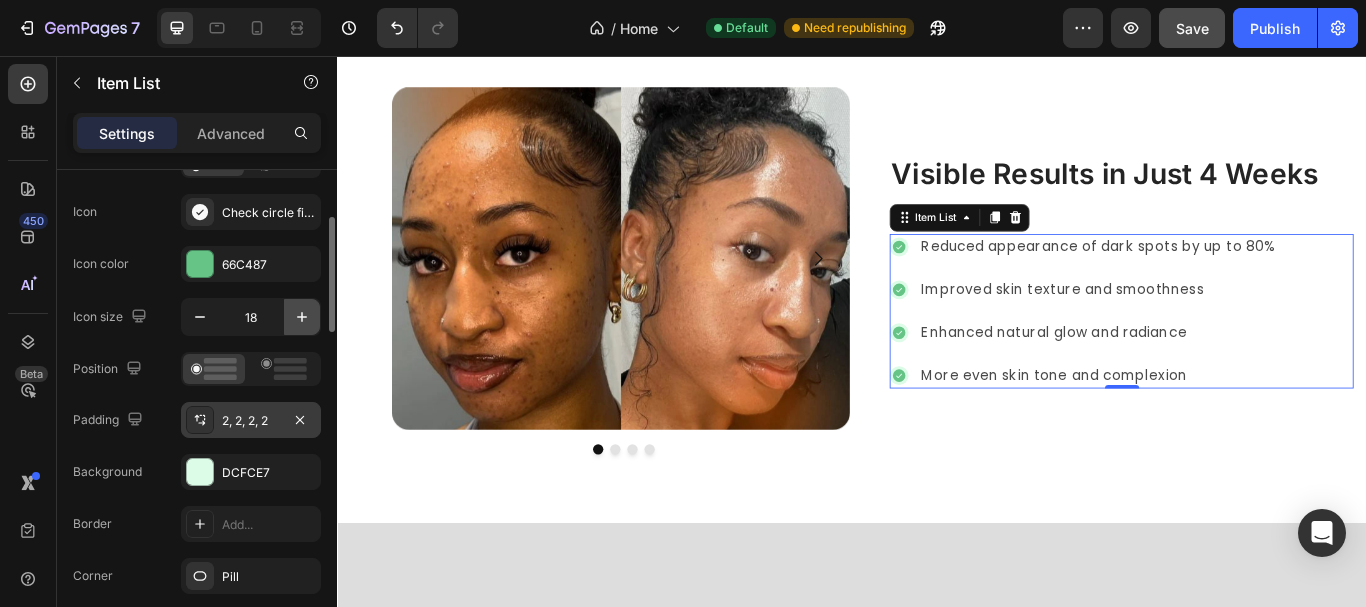 click 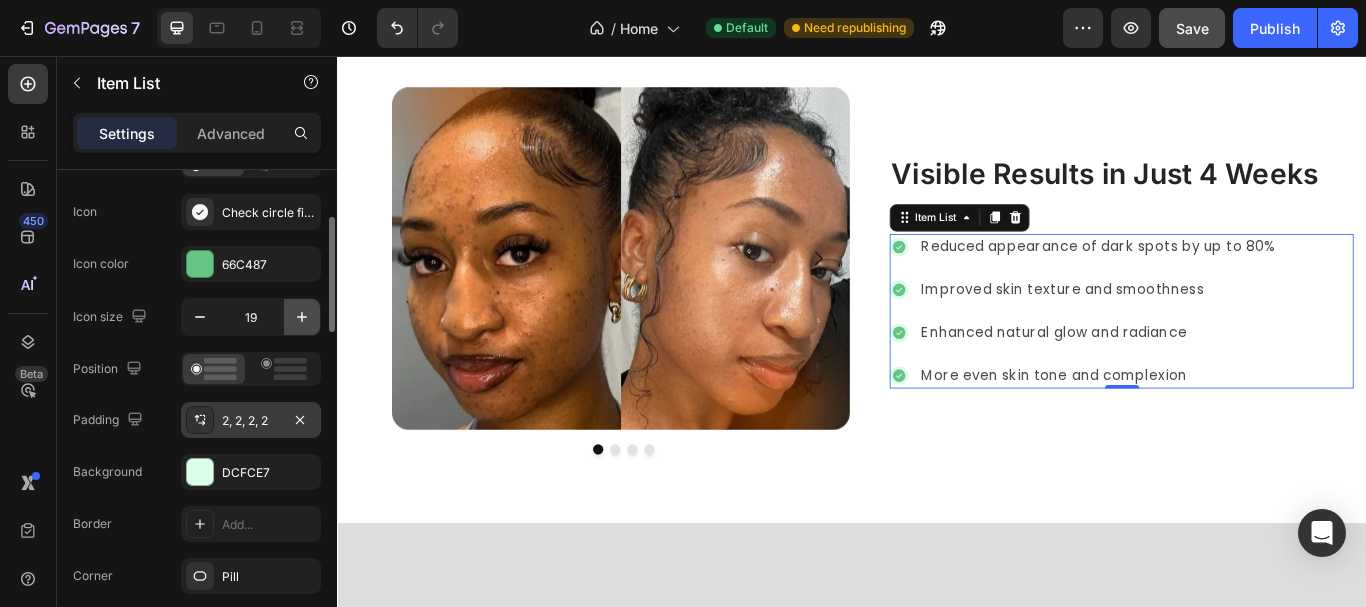 click 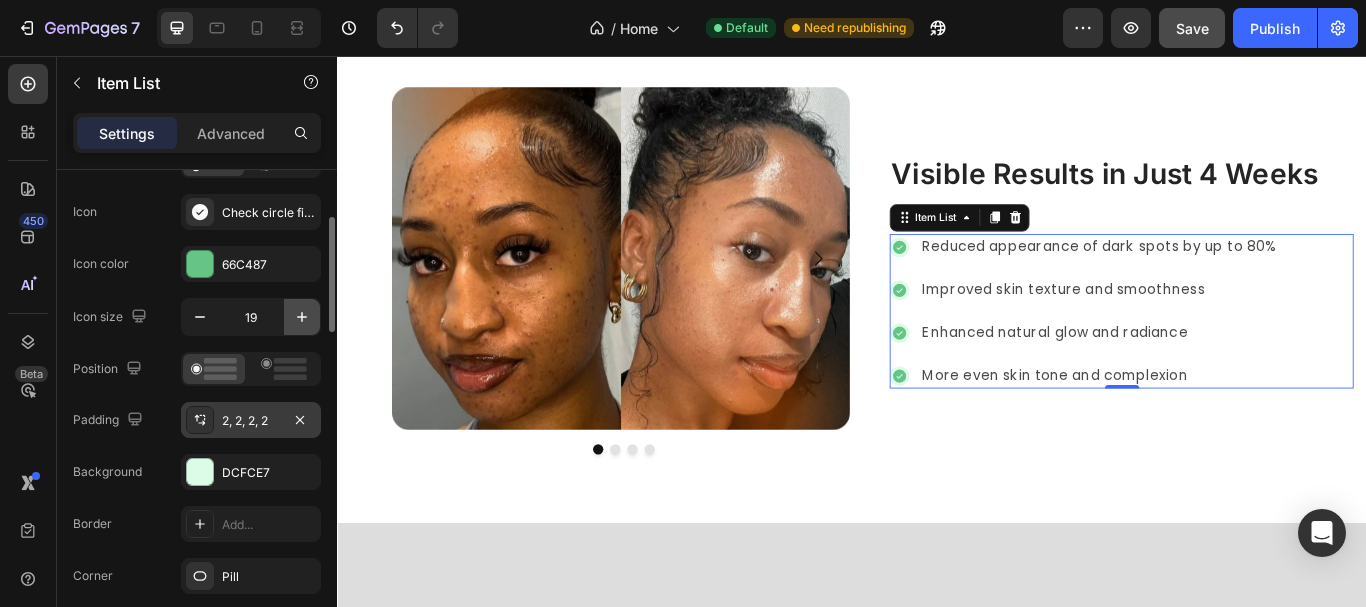 click 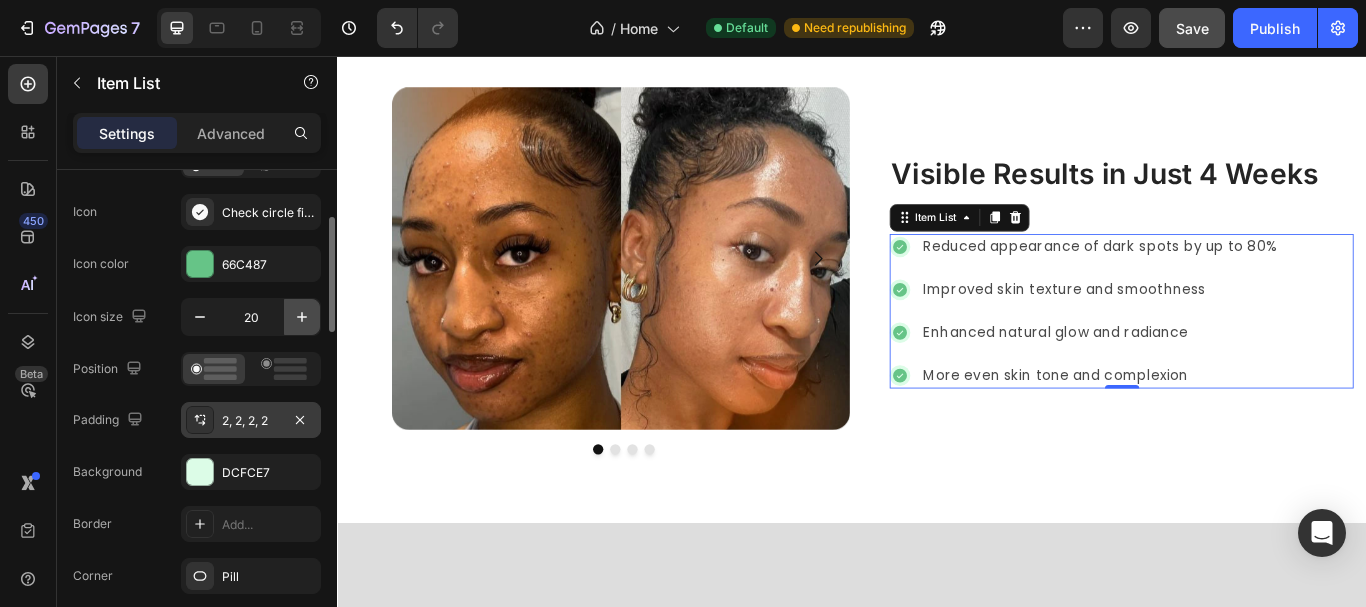 click 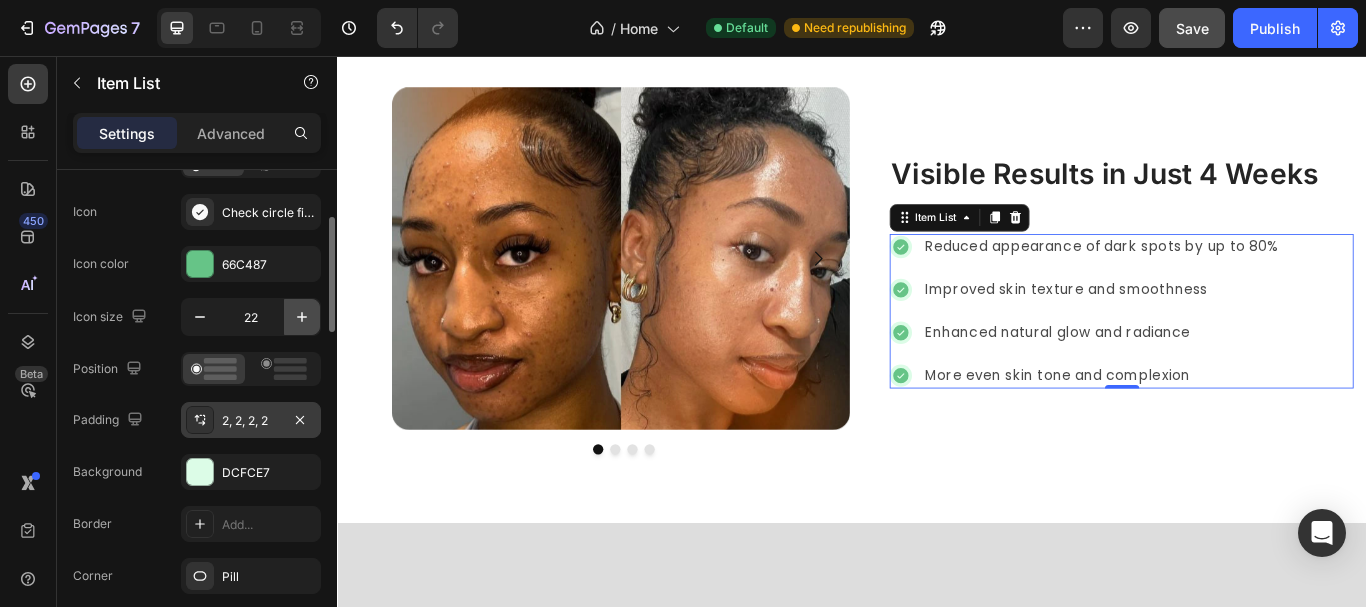 click 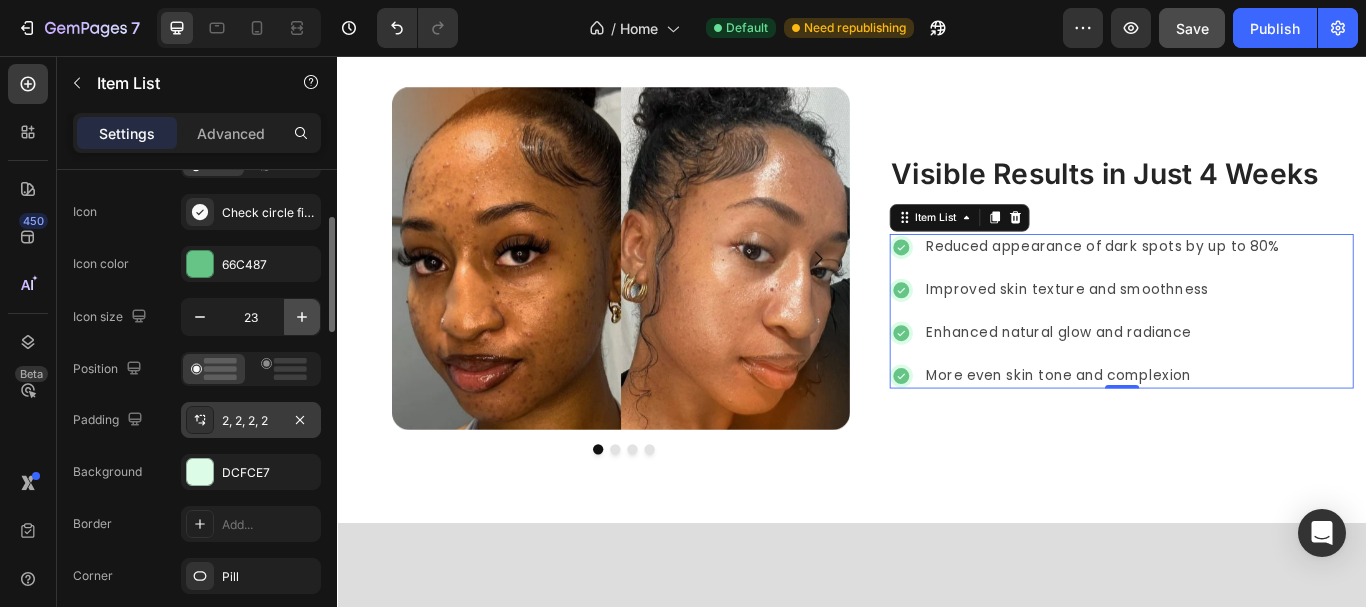 click 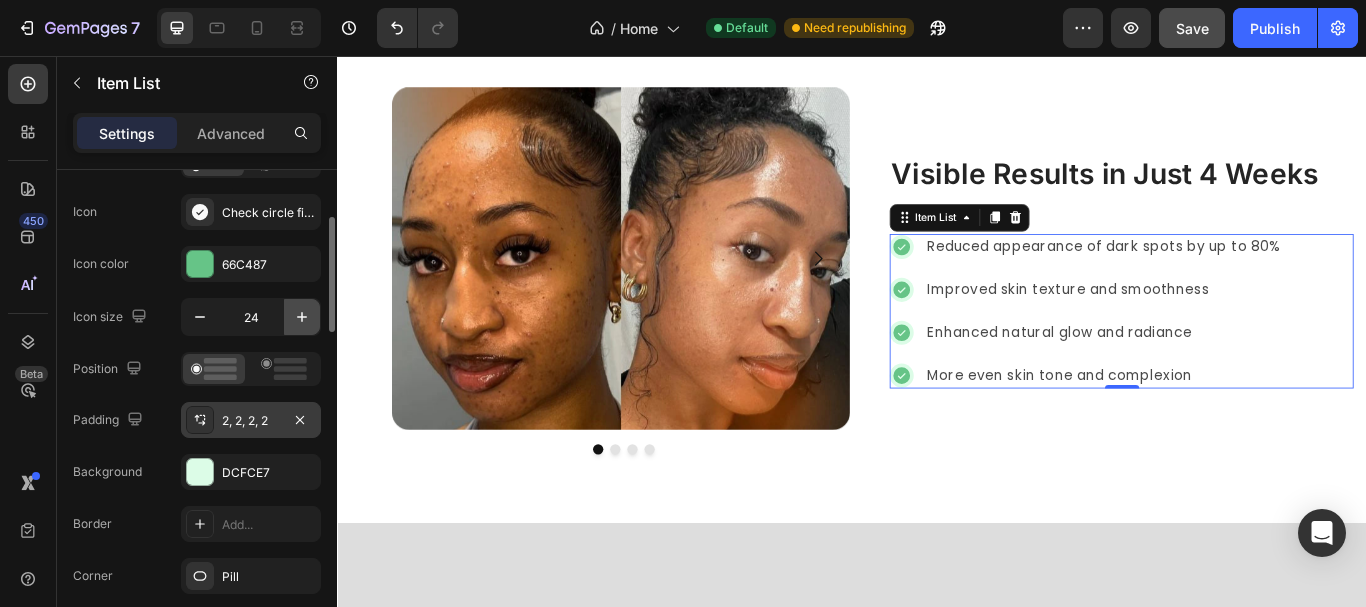 click 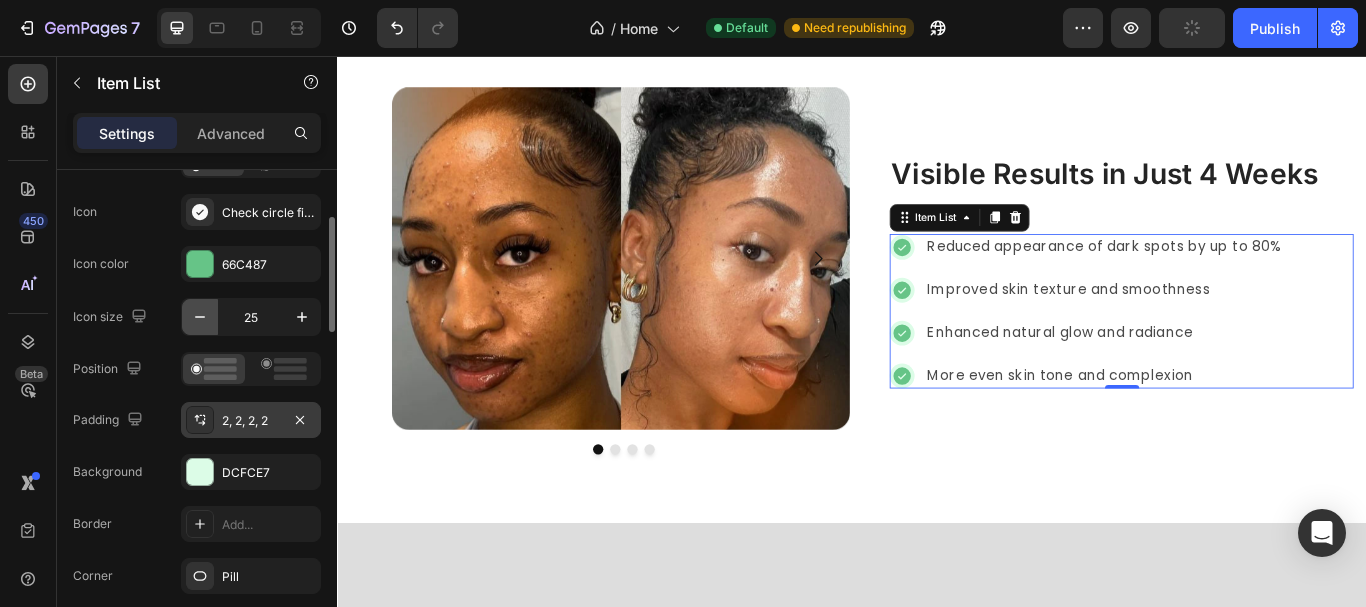 click 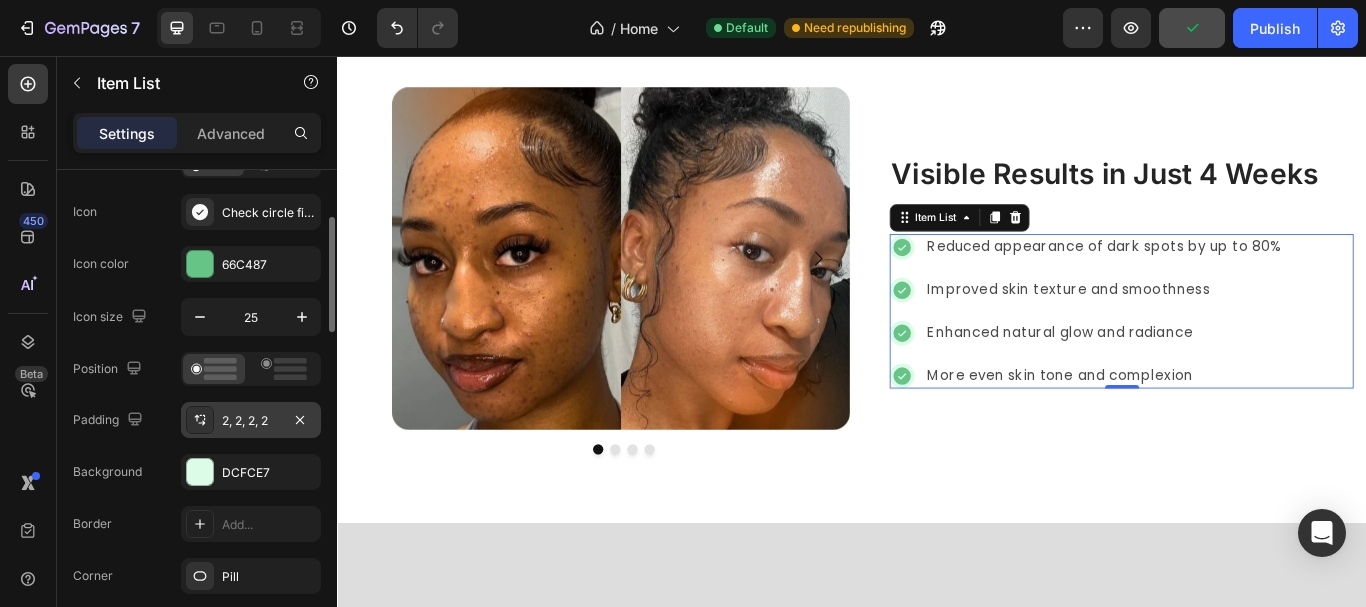 type on "24" 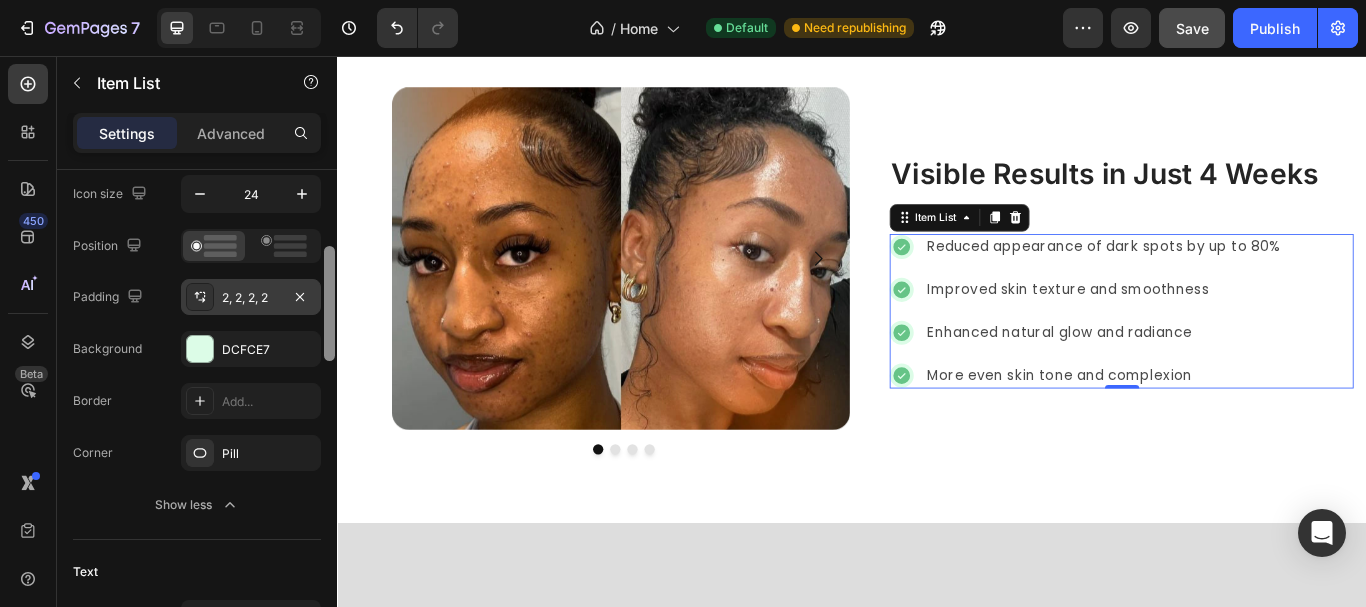 drag, startPoint x: 324, startPoint y: 302, endPoint x: 278, endPoint y: 304, distance: 46.043457 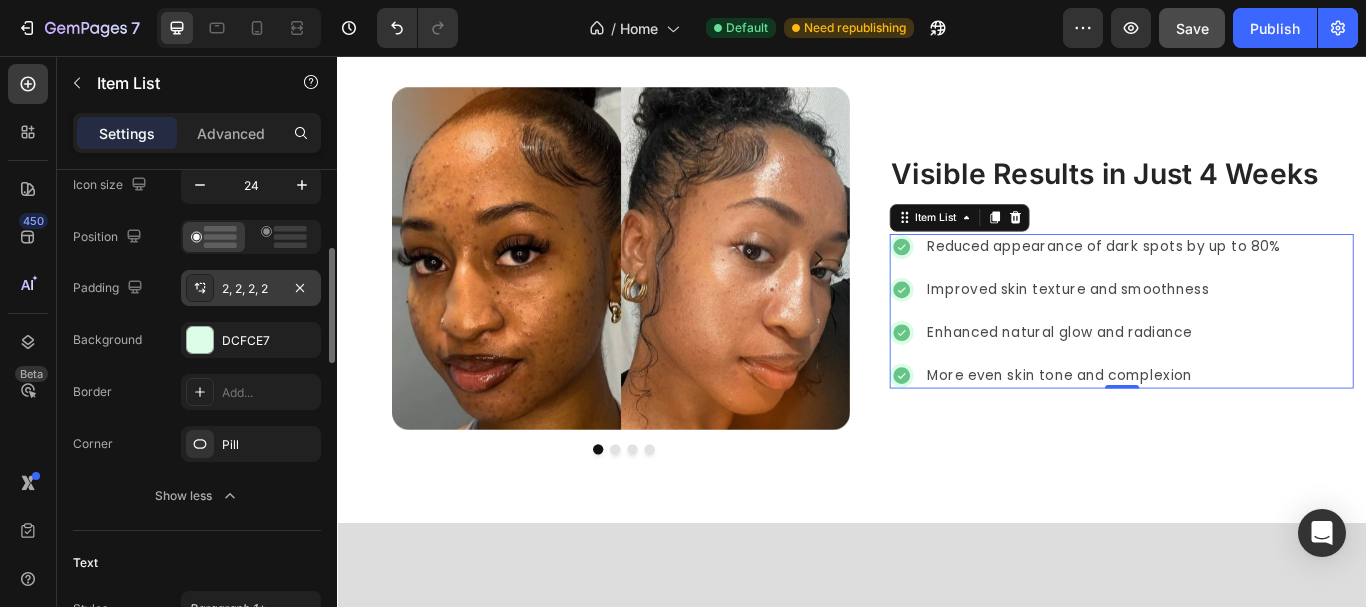 click on "2, 2, 2, 2" at bounding box center (251, 289) 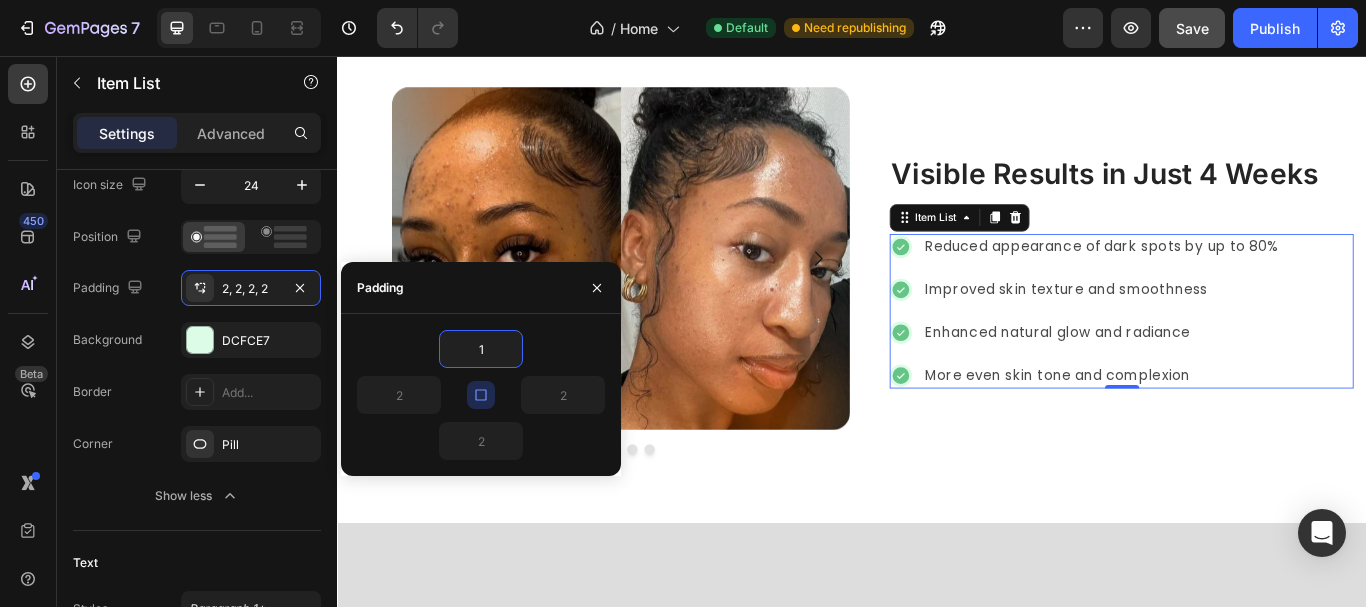 type on "1" 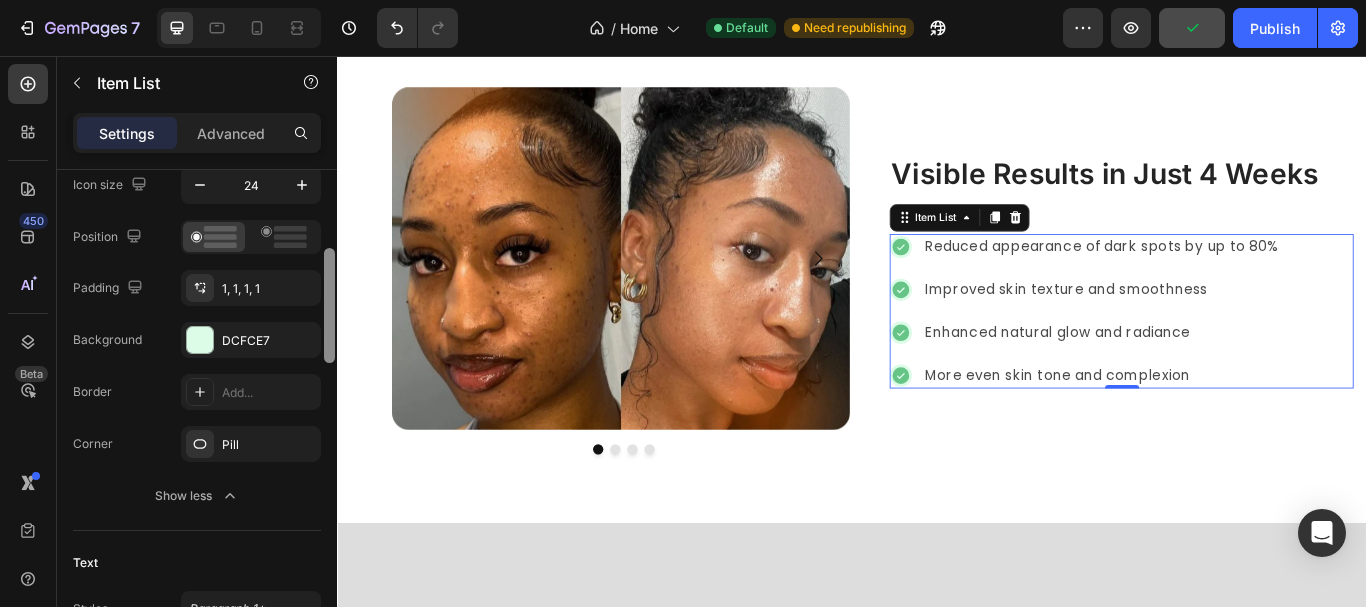 drag, startPoint x: 337, startPoint y: 324, endPoint x: 334, endPoint y: 341, distance: 17.262676 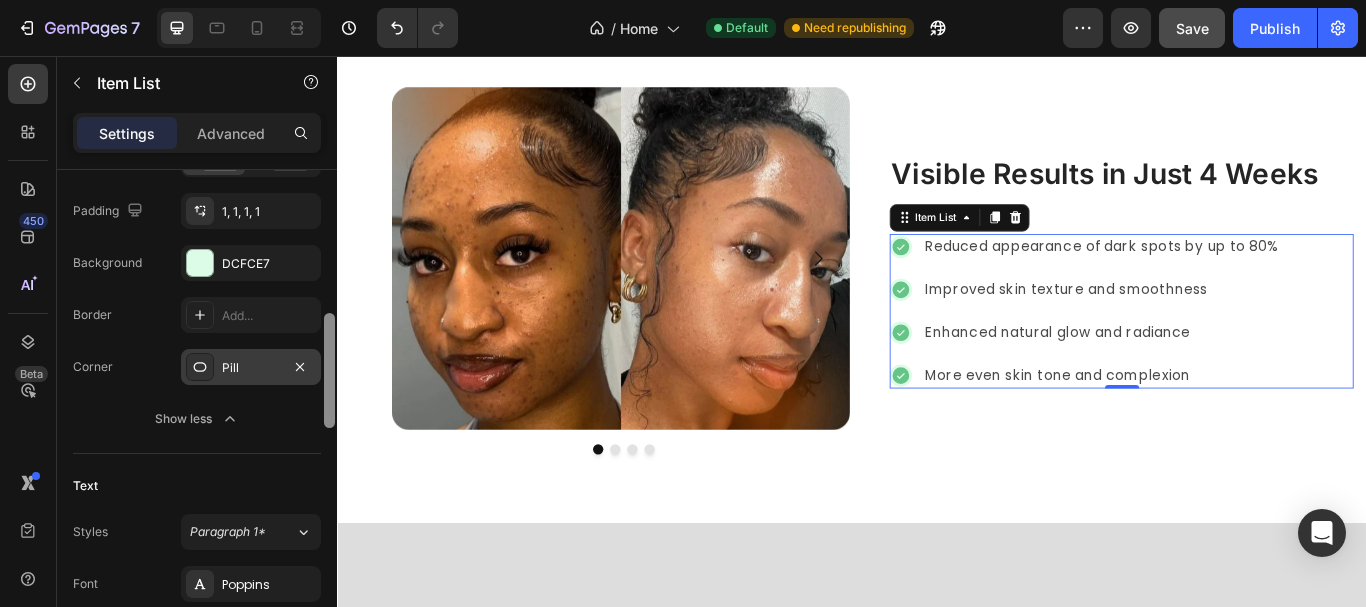 scroll, scrollTop: 448, scrollLeft: 0, axis: vertical 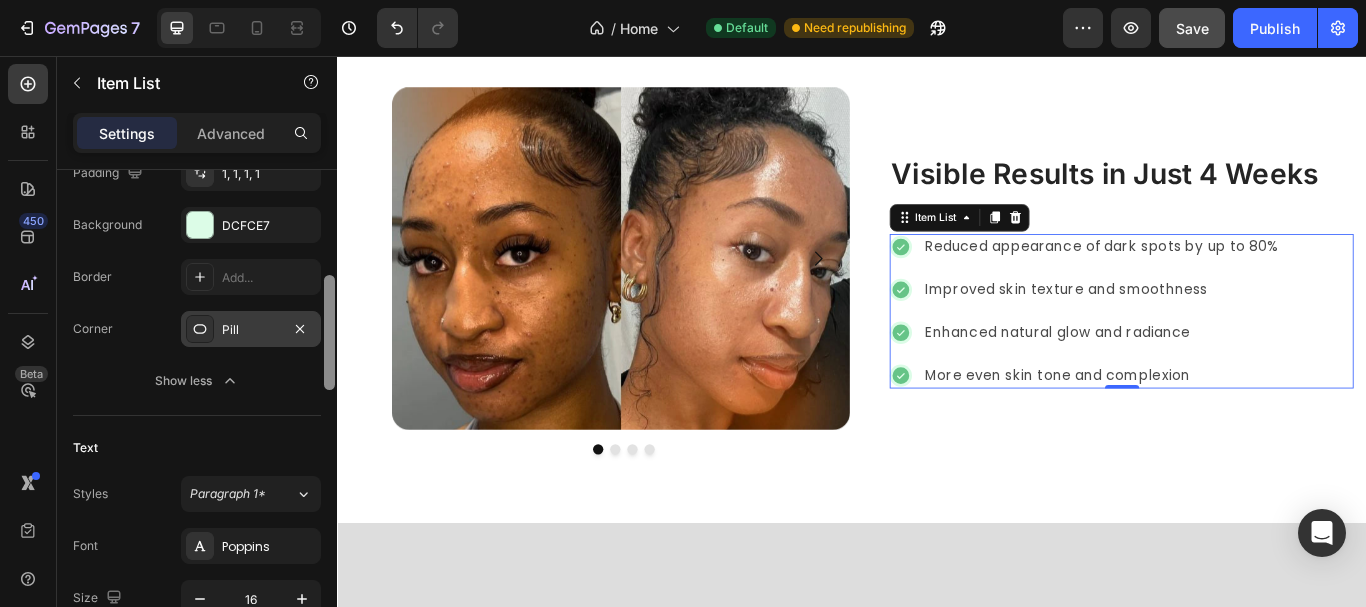 drag, startPoint x: 326, startPoint y: 323, endPoint x: 298, endPoint y: 346, distance: 36.23534 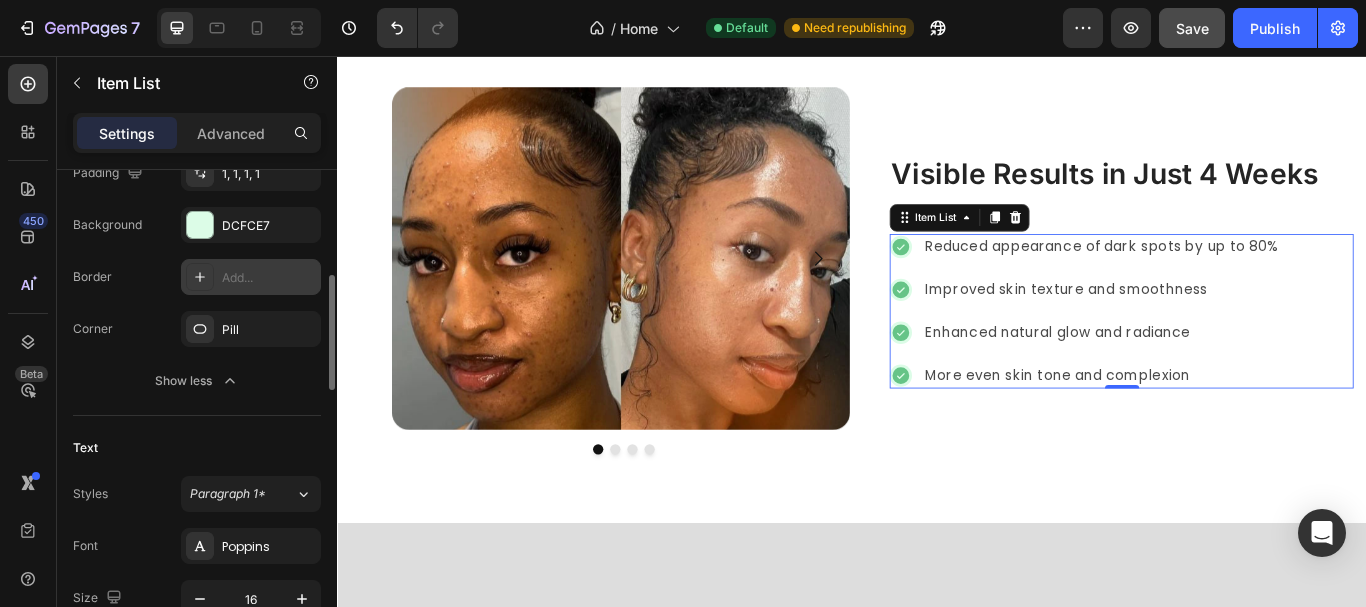 click on "Add..." at bounding box center (269, 278) 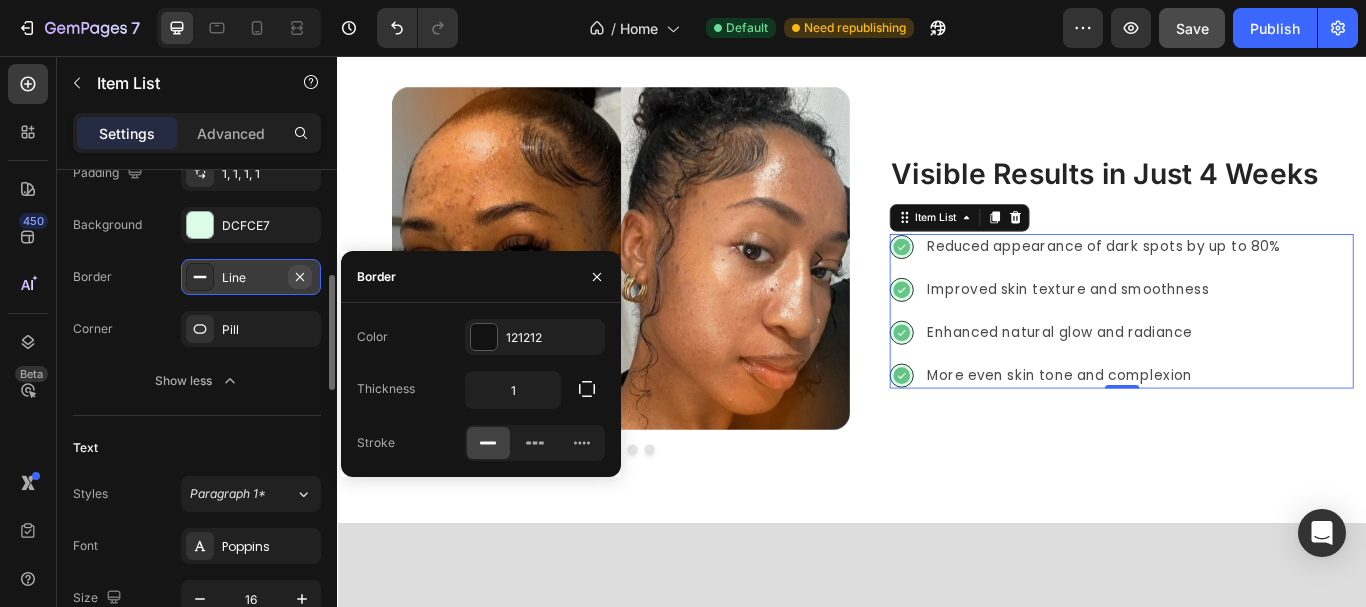 click 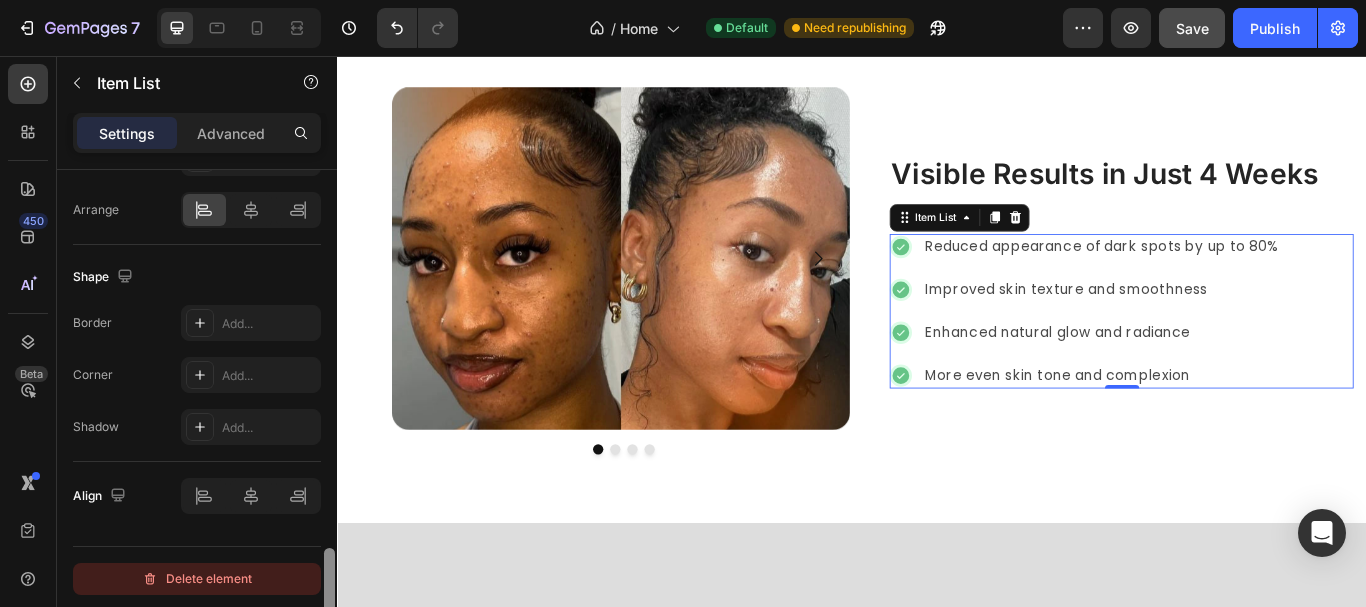 scroll, scrollTop: 1611, scrollLeft: 0, axis: vertical 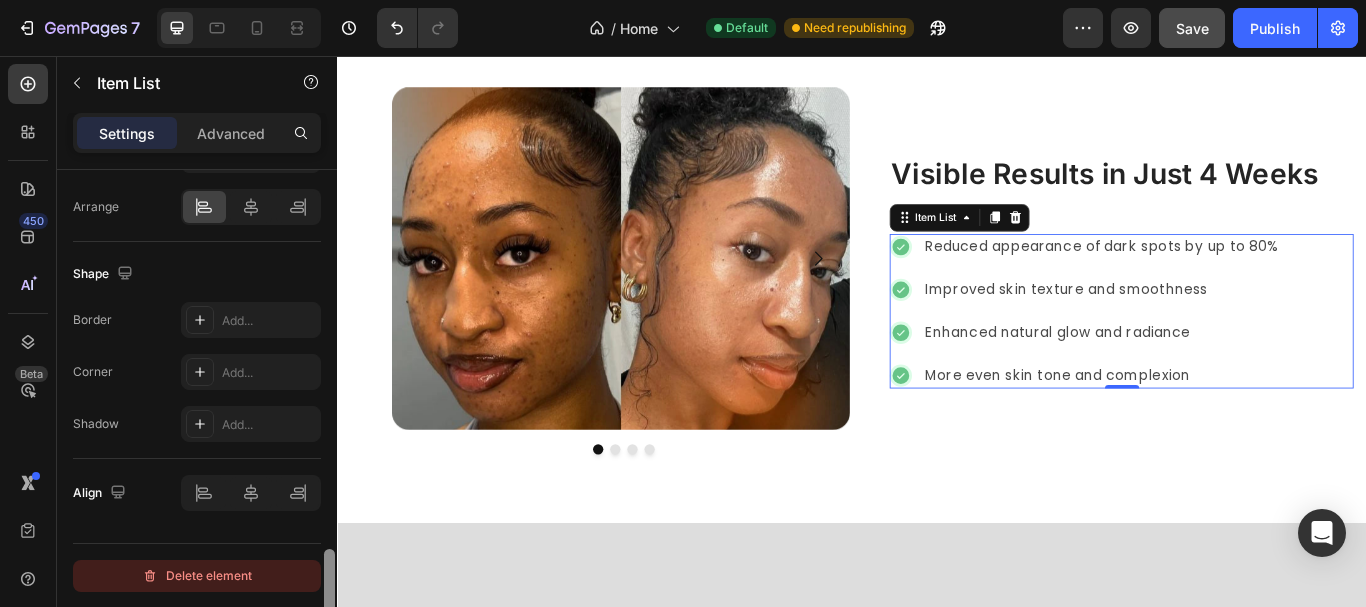 drag, startPoint x: 332, startPoint y: 288, endPoint x: 196, endPoint y: 584, distance: 325.74838 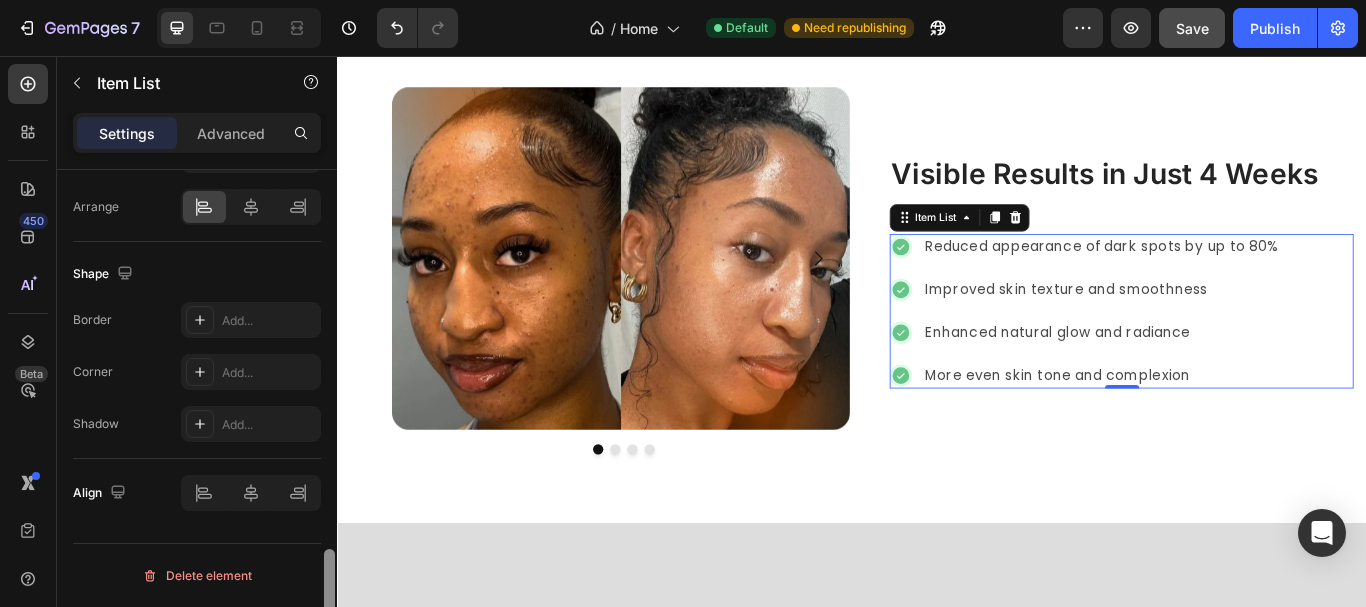 scroll, scrollTop: 1117, scrollLeft: 0, axis: vertical 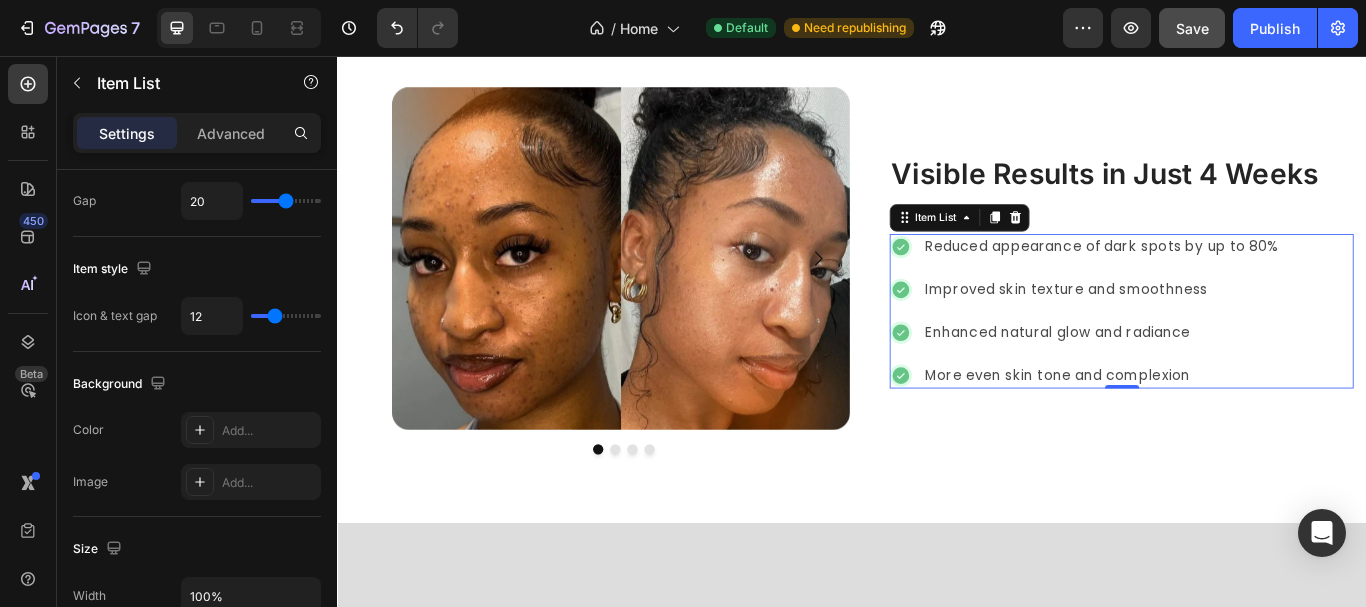 click at bounding box center (329, 911) 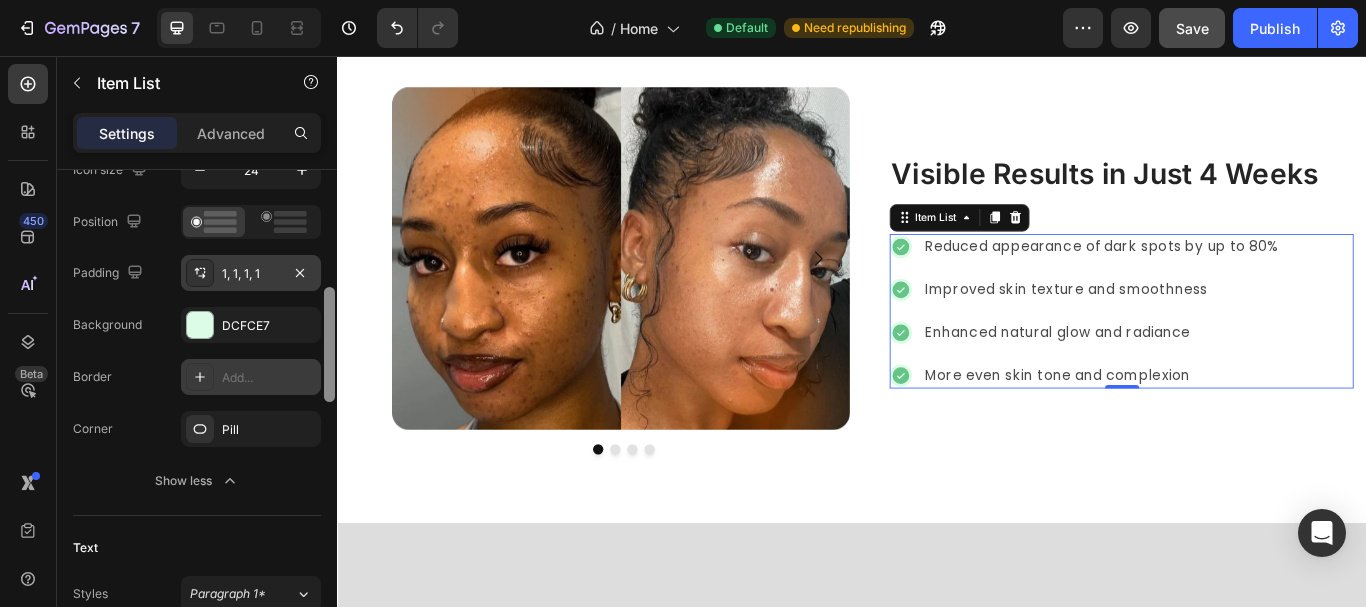 scroll, scrollTop: 377, scrollLeft: 0, axis: vertical 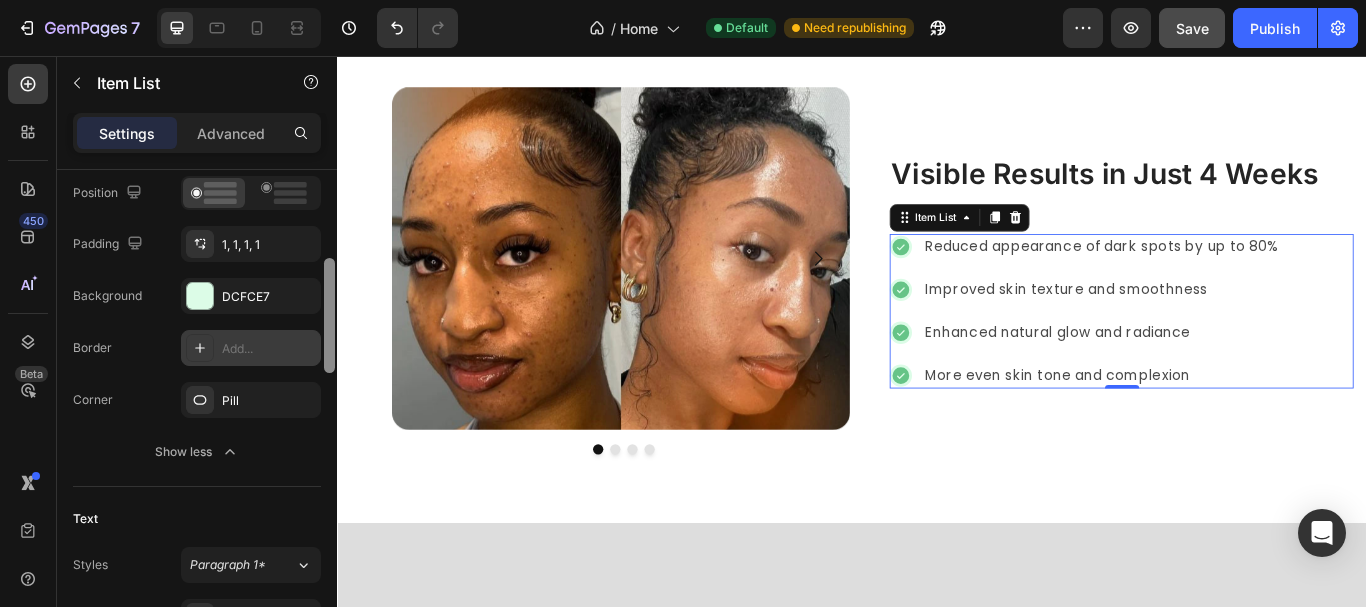 drag, startPoint x: 325, startPoint y: 446, endPoint x: 276, endPoint y: 272, distance: 180.7678 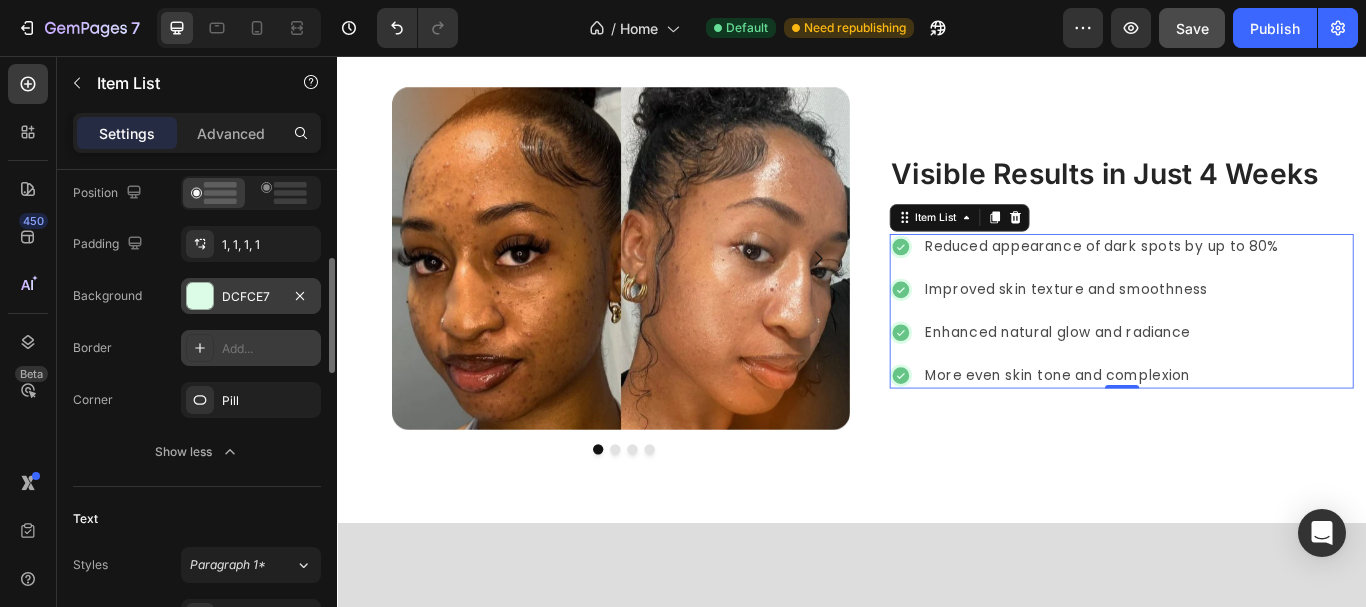 click at bounding box center [200, 296] 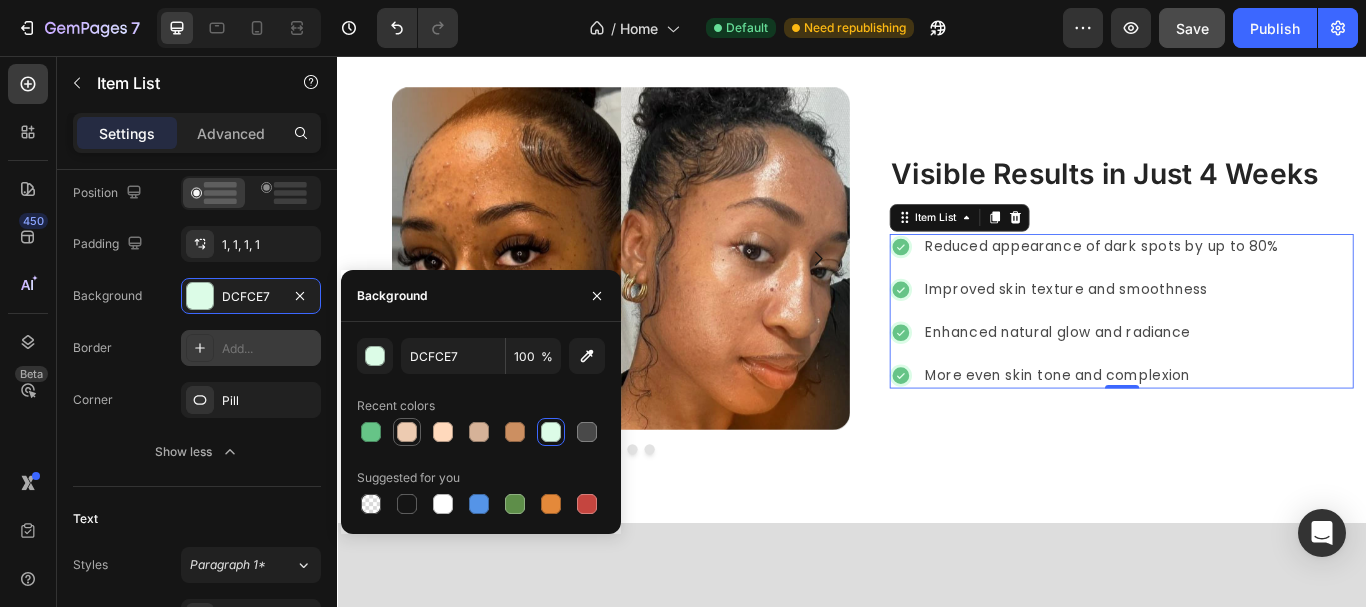 click at bounding box center (407, 432) 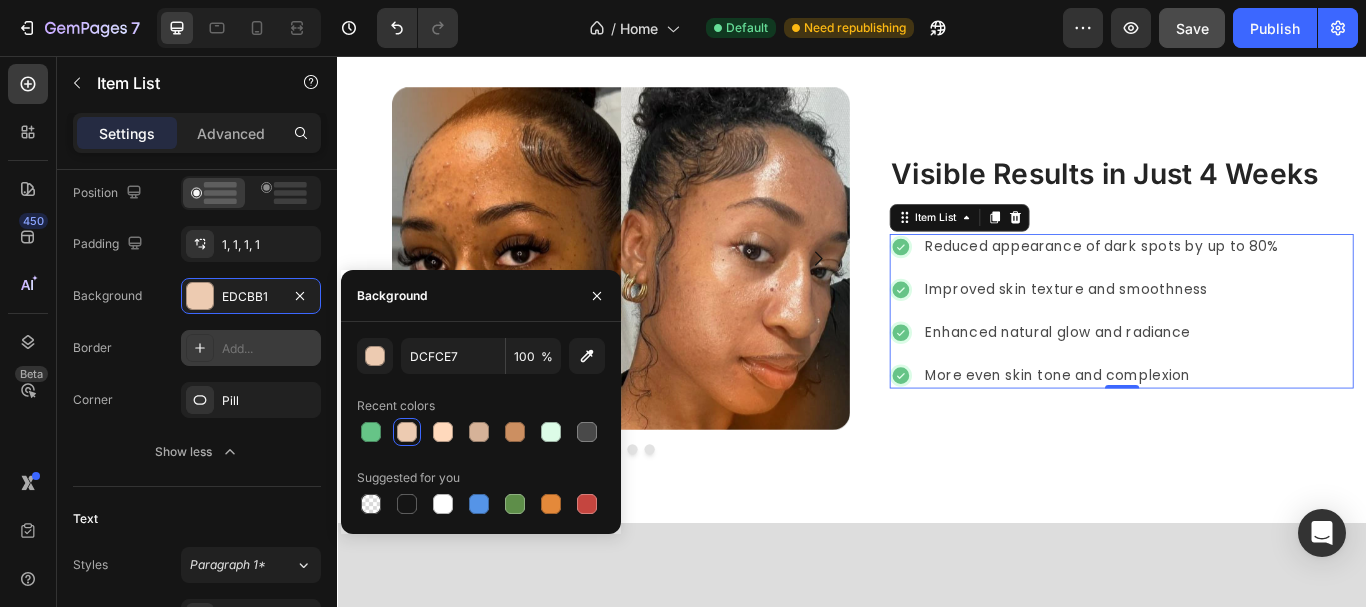 type on "EDCBB1" 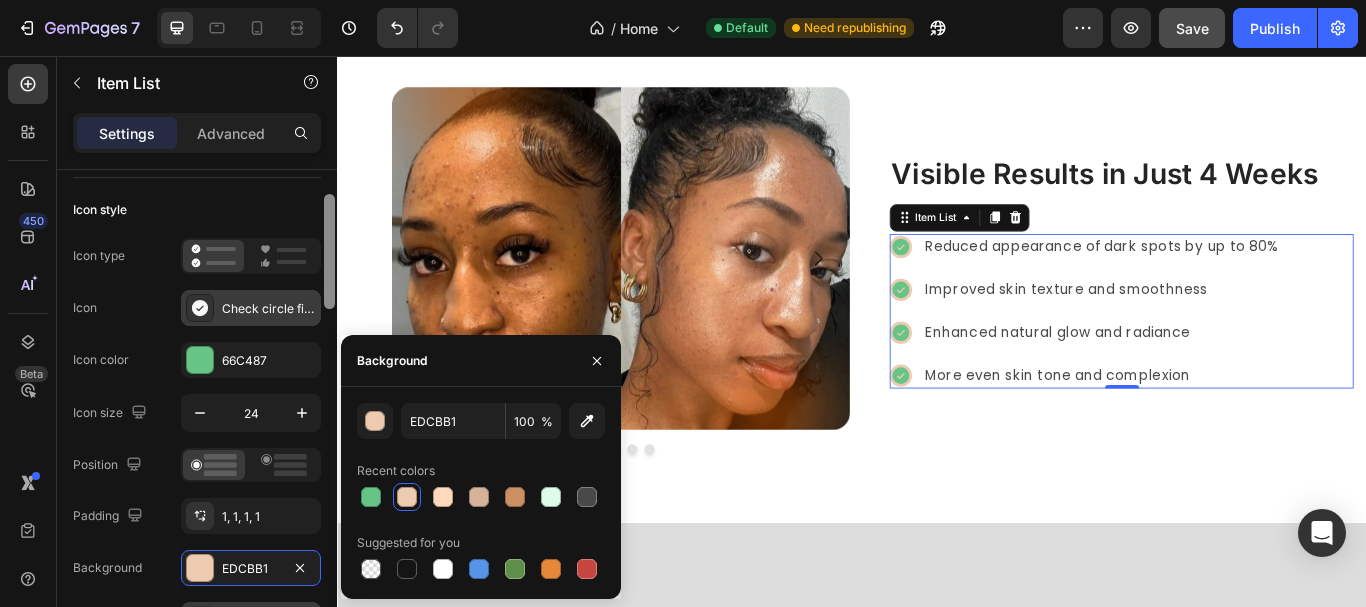 drag, startPoint x: 334, startPoint y: 342, endPoint x: 294, endPoint y: 293, distance: 63.25346 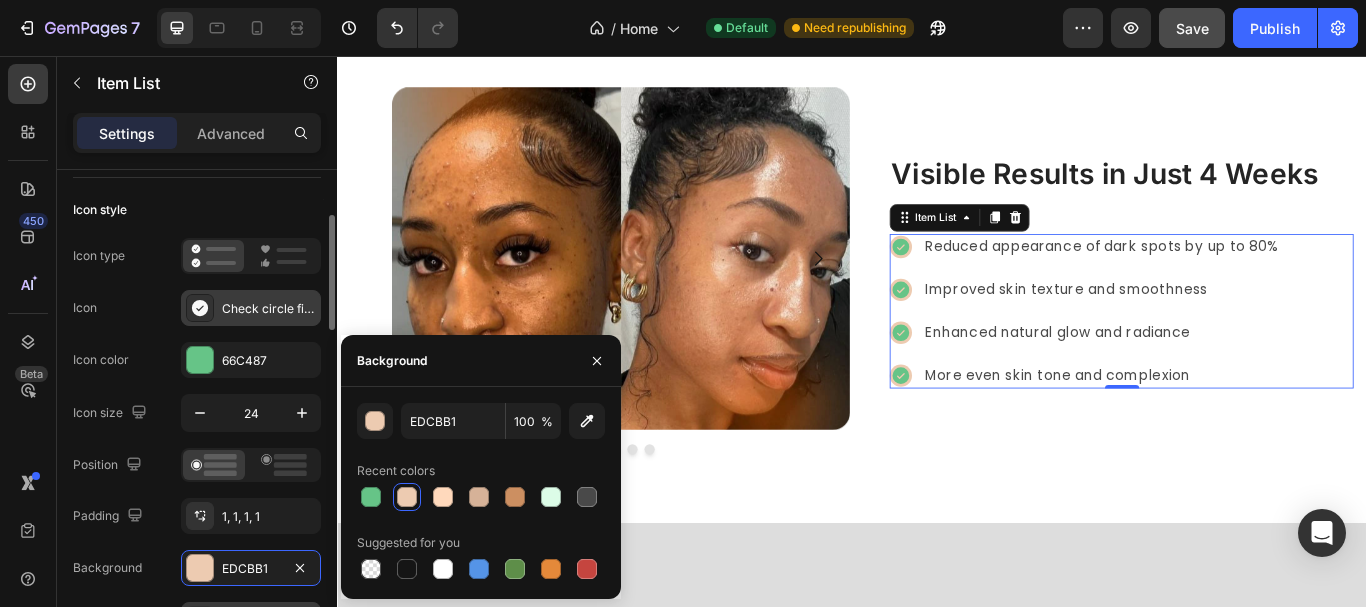 scroll, scrollTop: 122, scrollLeft: 0, axis: vertical 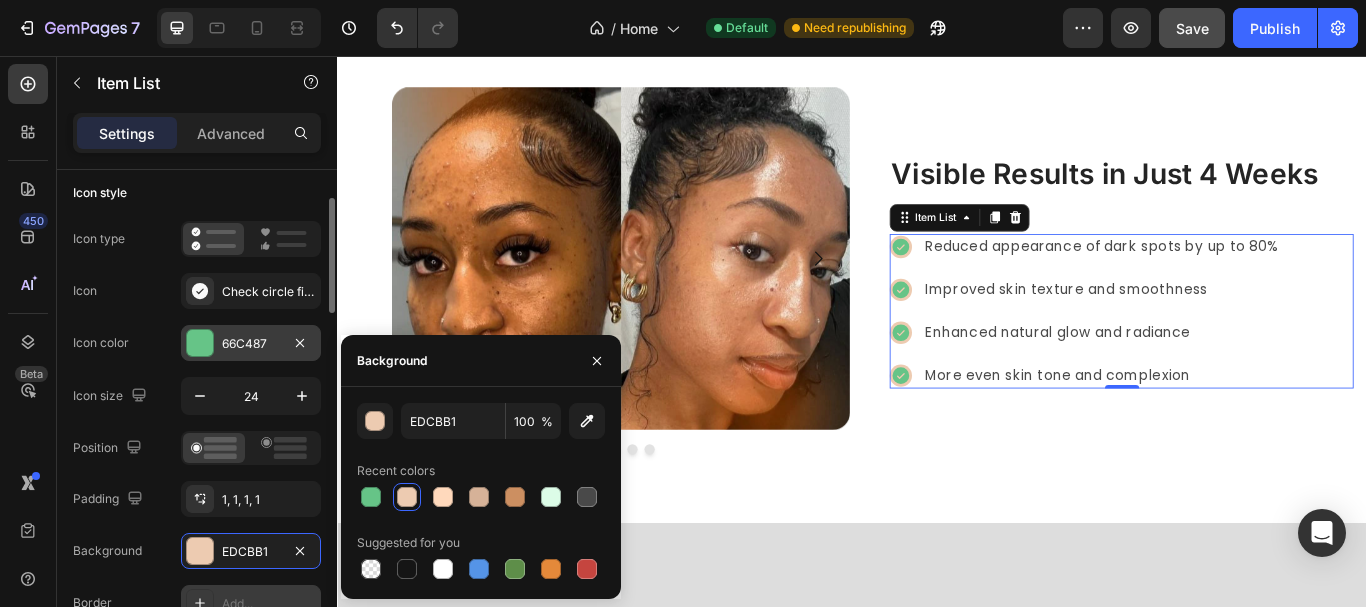 click at bounding box center [200, 343] 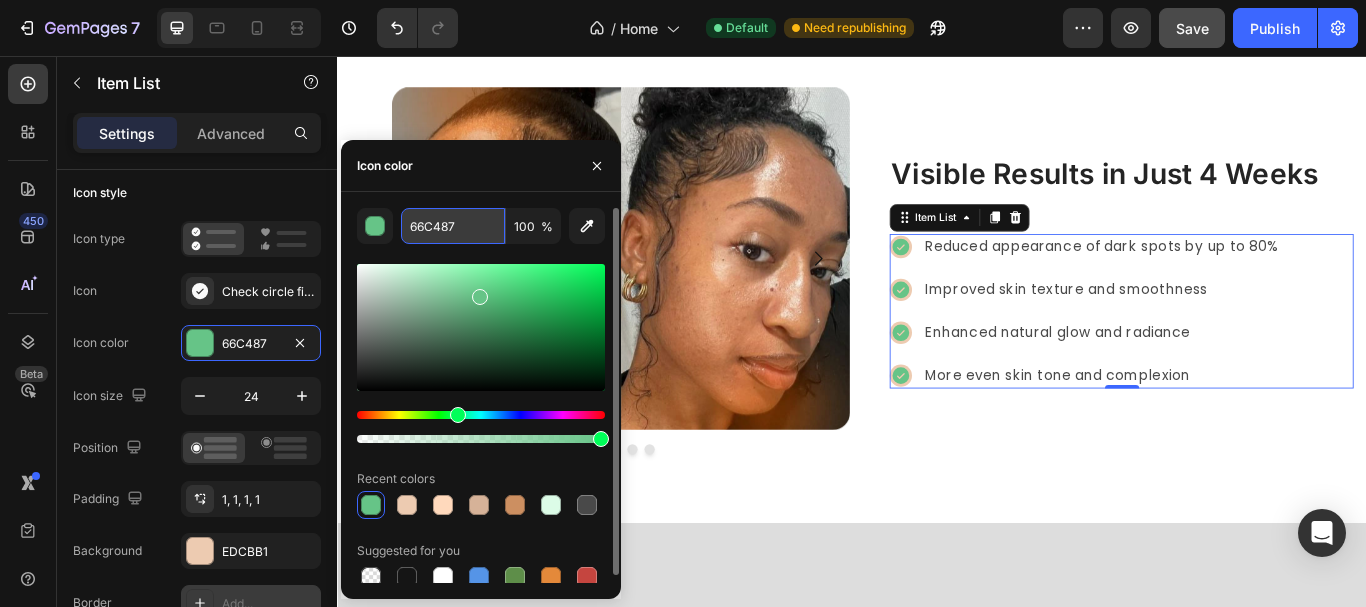click on "66C487" at bounding box center (453, 226) 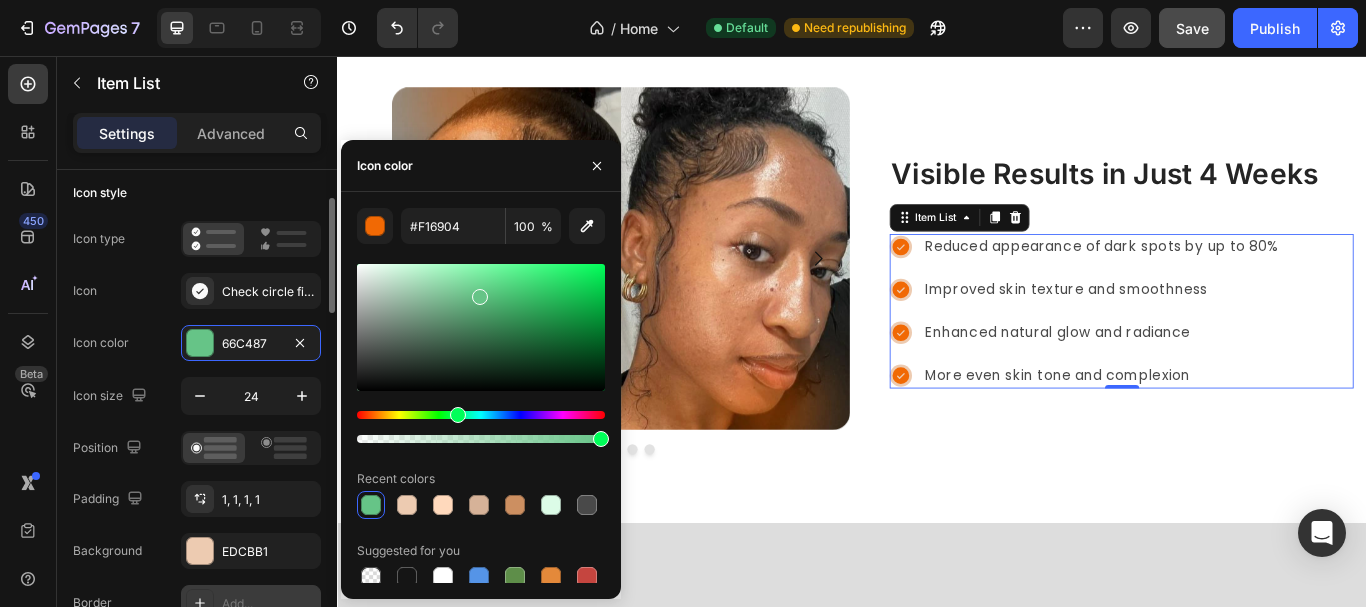click on "Icon style" at bounding box center (197, 193) 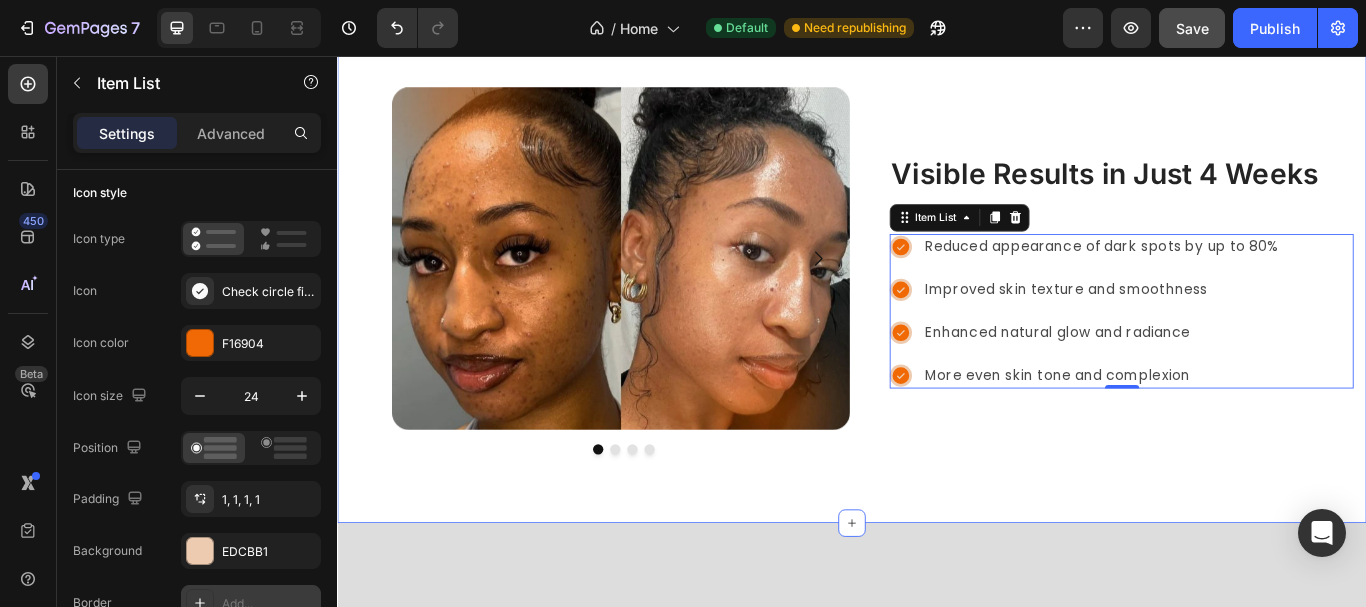 click on "Visible Results in Just 4 Weeks Heading Row Reduced appearance of dark spots by up to 80% Improved skin texture and smoothness Enhanced natural glow and radiance More even skin tone and complexion Item List   0
Image Why Choose BeevyGlow? Heading Why Choose BeevyGlow? Heading
Drop element here
Drop element here
Carousel Row Row Section 6" at bounding box center [937, 307] 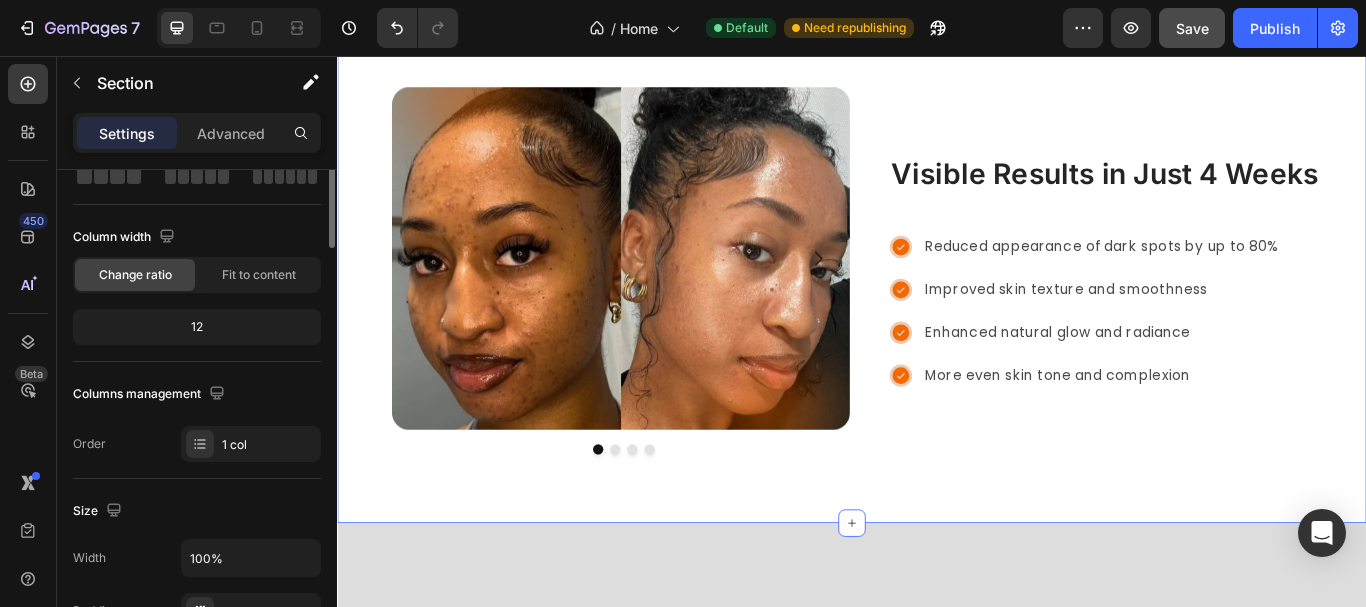 scroll, scrollTop: 0, scrollLeft: 0, axis: both 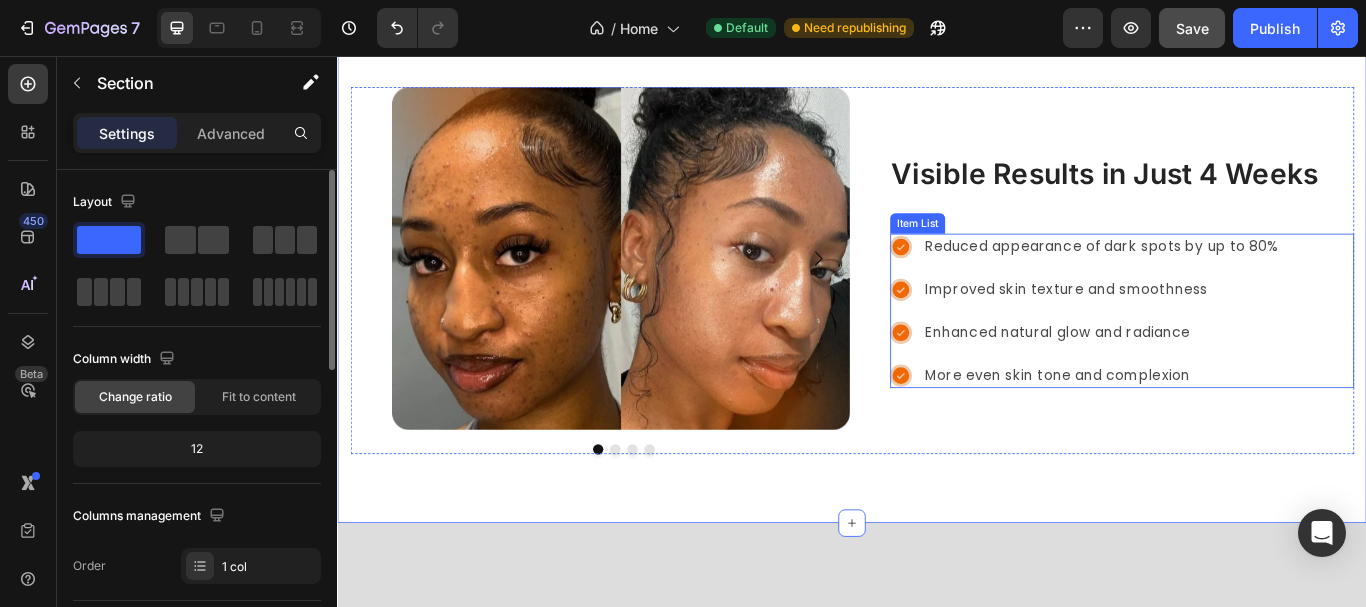 click on "Reduced appearance of dark spots by up to 80%" at bounding box center (1228, 279) 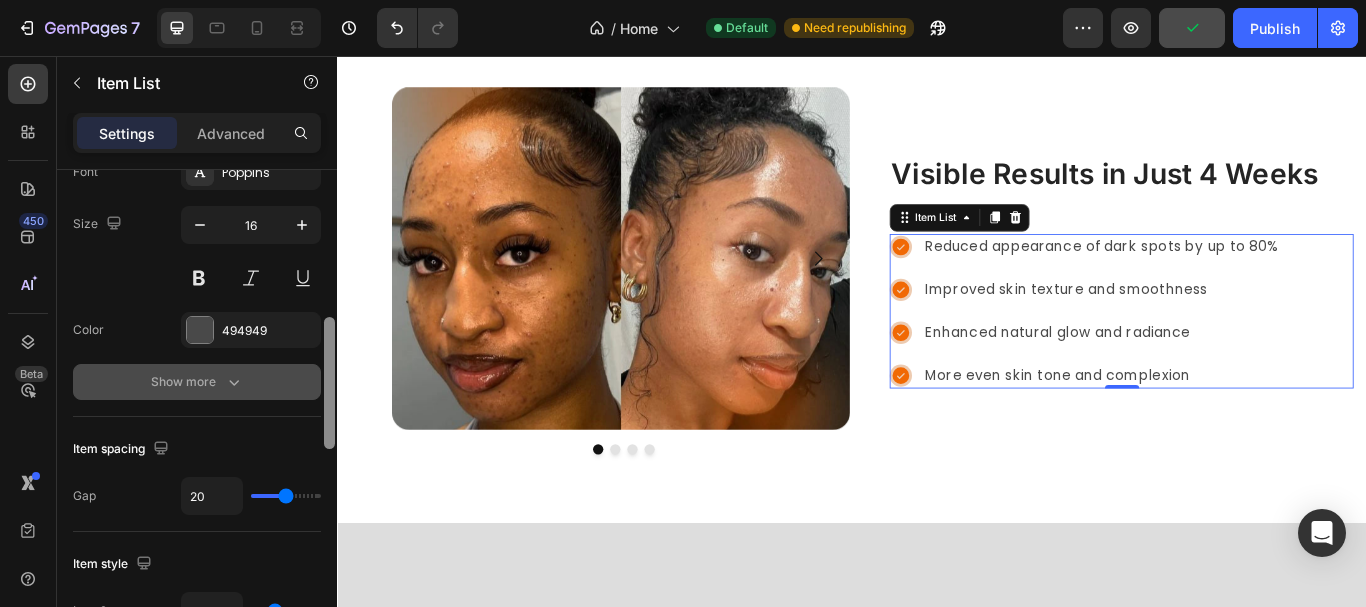 scroll, scrollTop: 568, scrollLeft: 0, axis: vertical 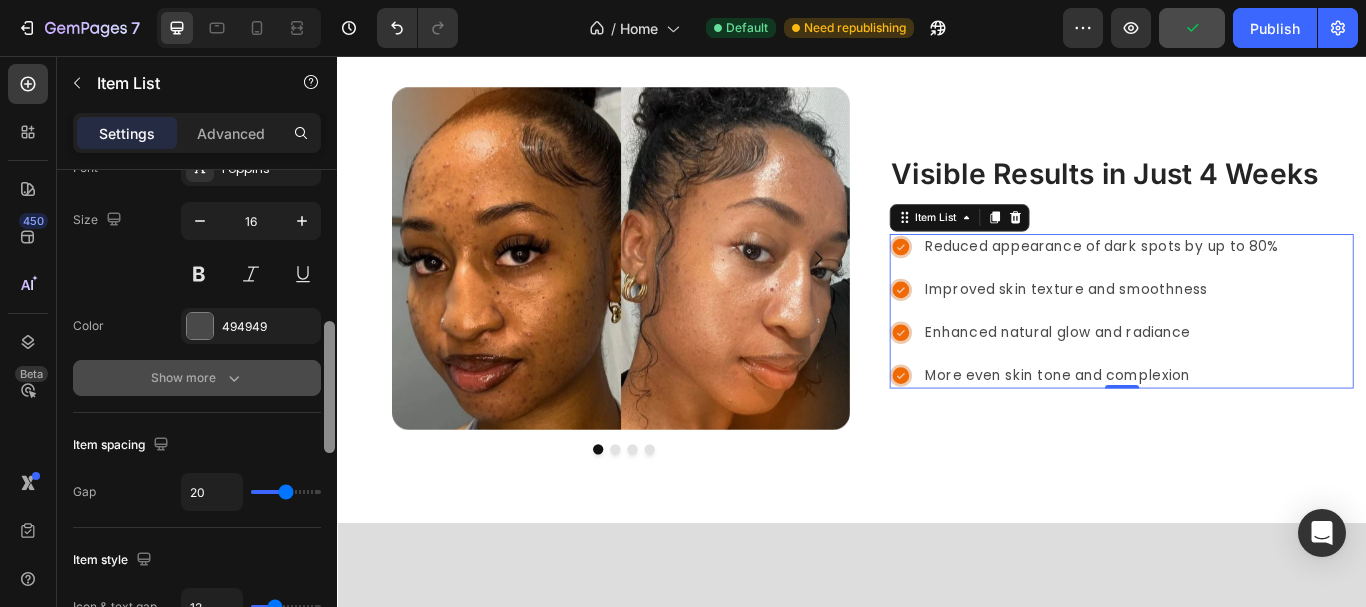 drag, startPoint x: 328, startPoint y: 223, endPoint x: 287, endPoint y: 370, distance: 152.61061 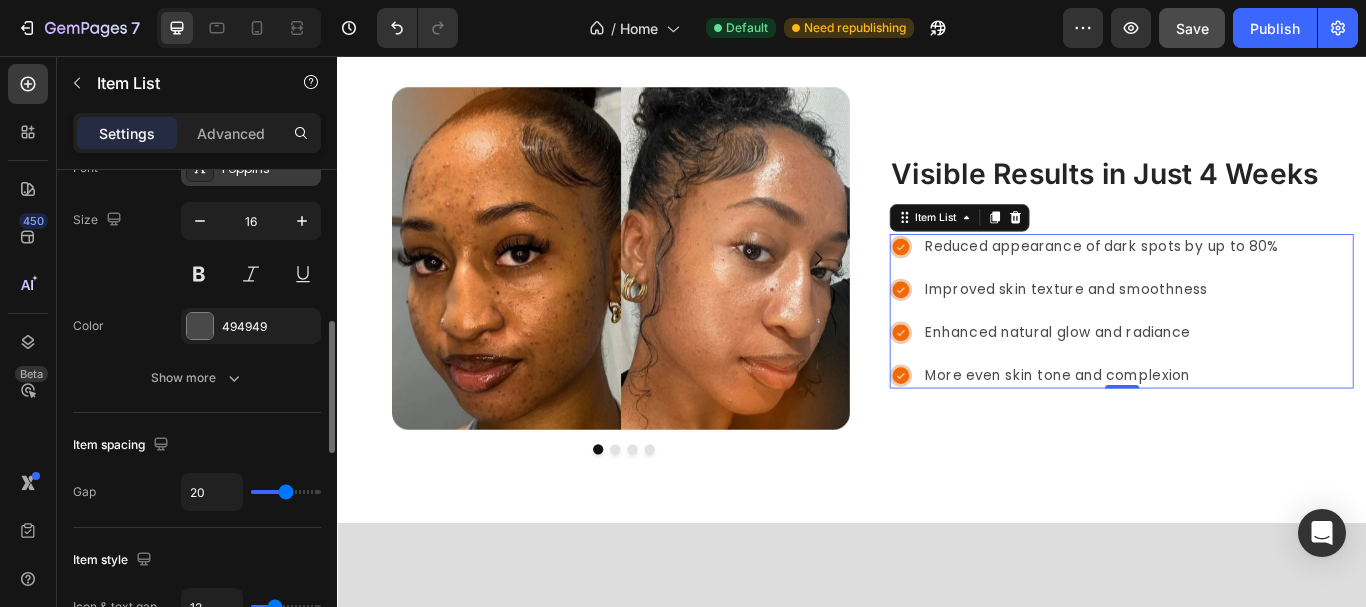 click on "Poppins" at bounding box center (251, 168) 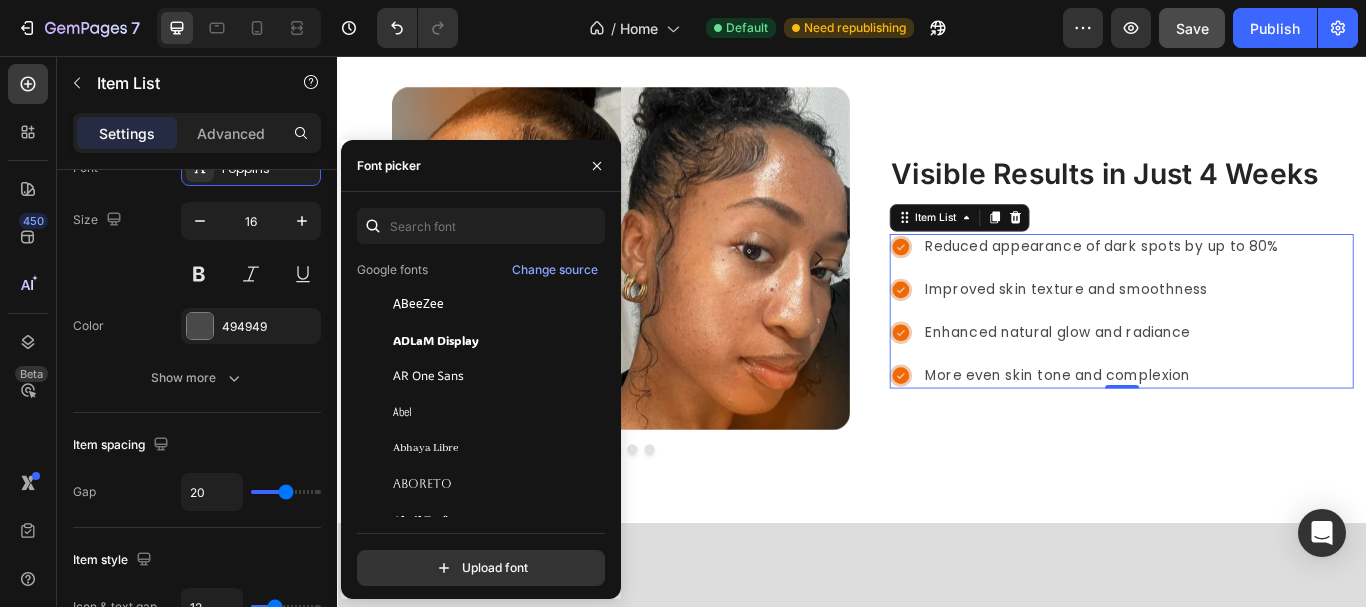 scroll, scrollTop: 0, scrollLeft: 0, axis: both 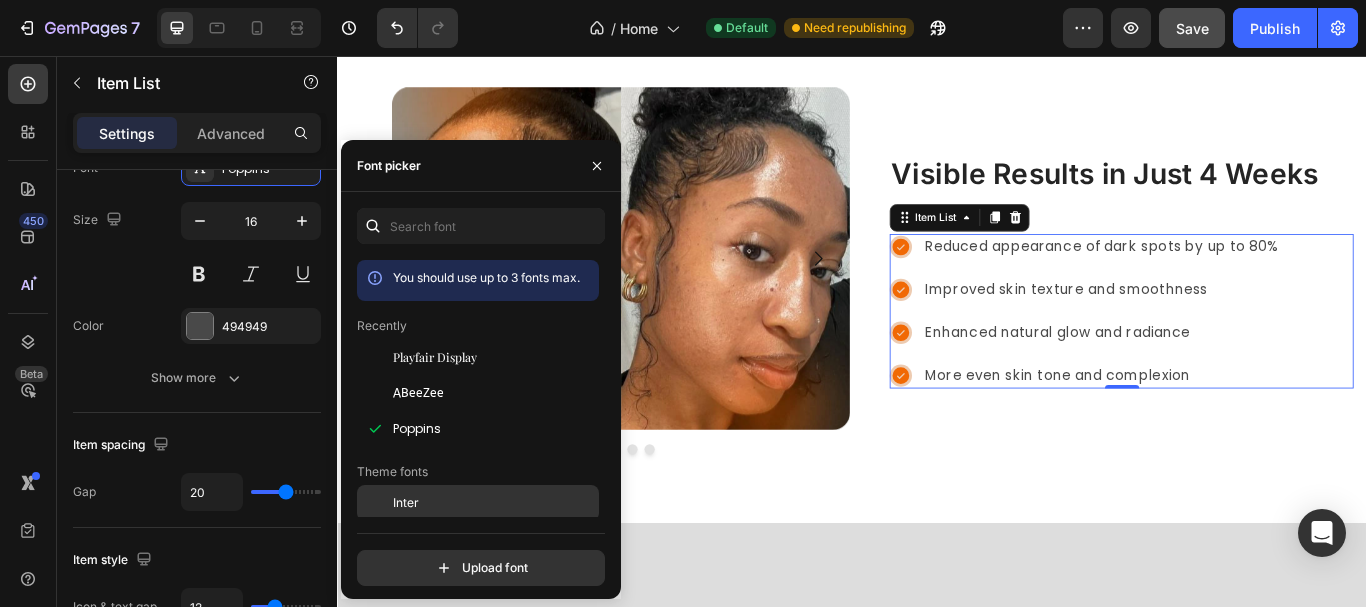 click on "Inter" 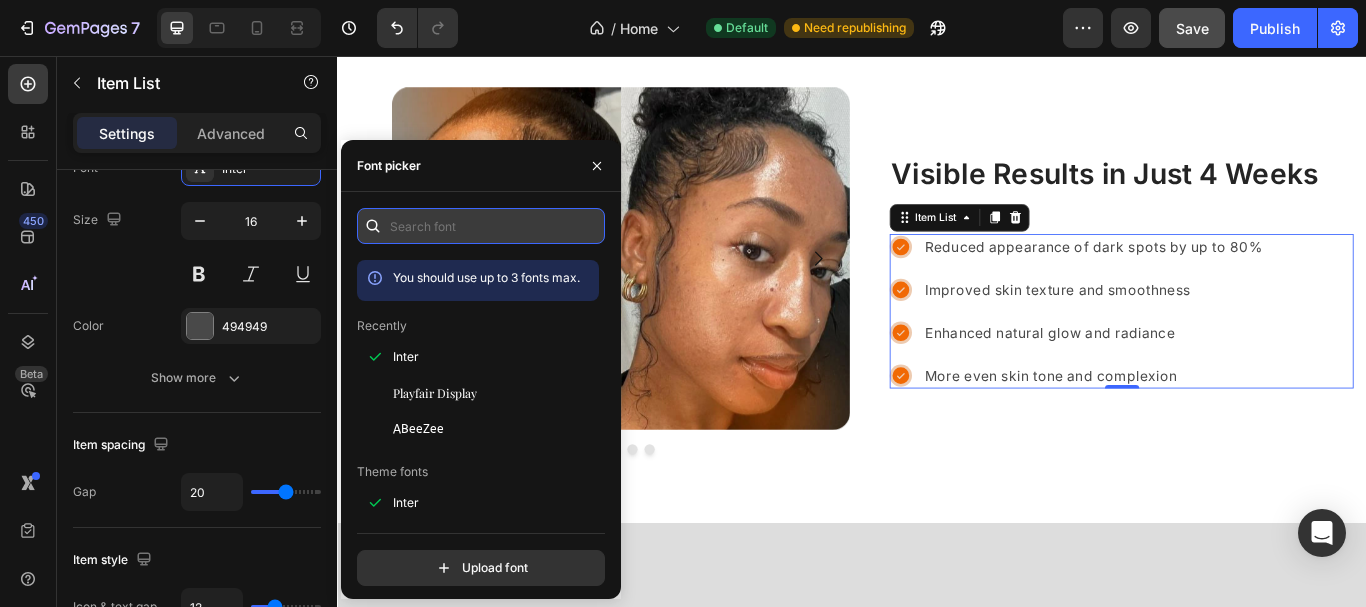 click at bounding box center [481, 226] 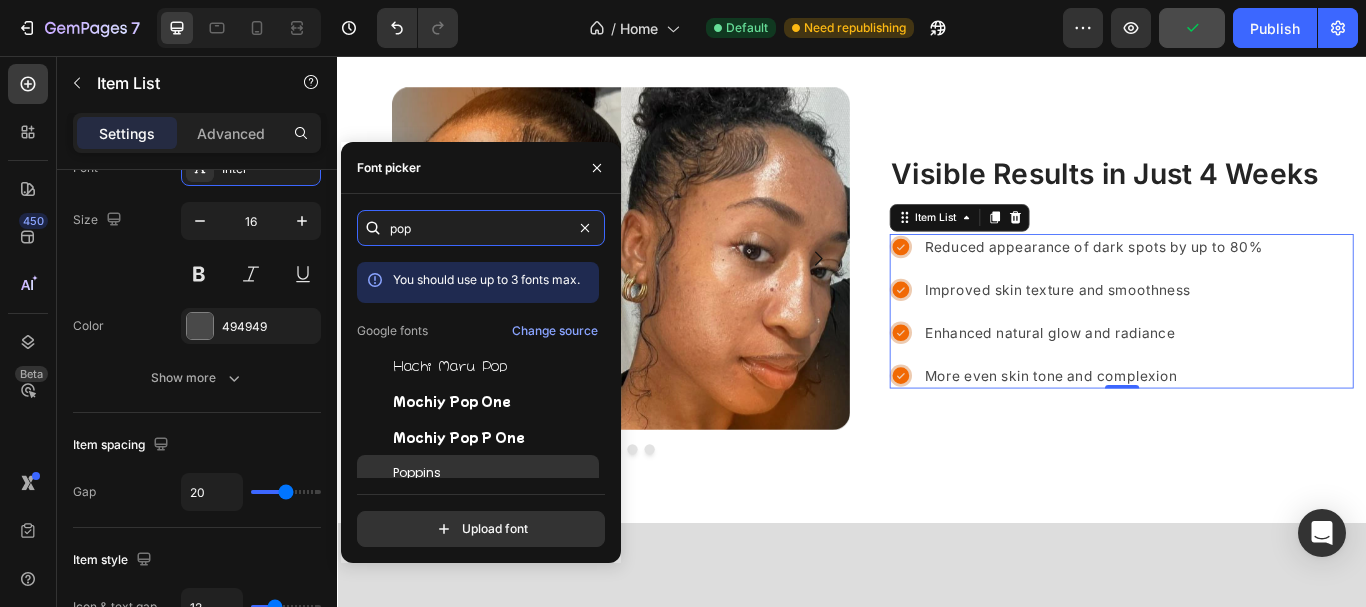 type on "pop" 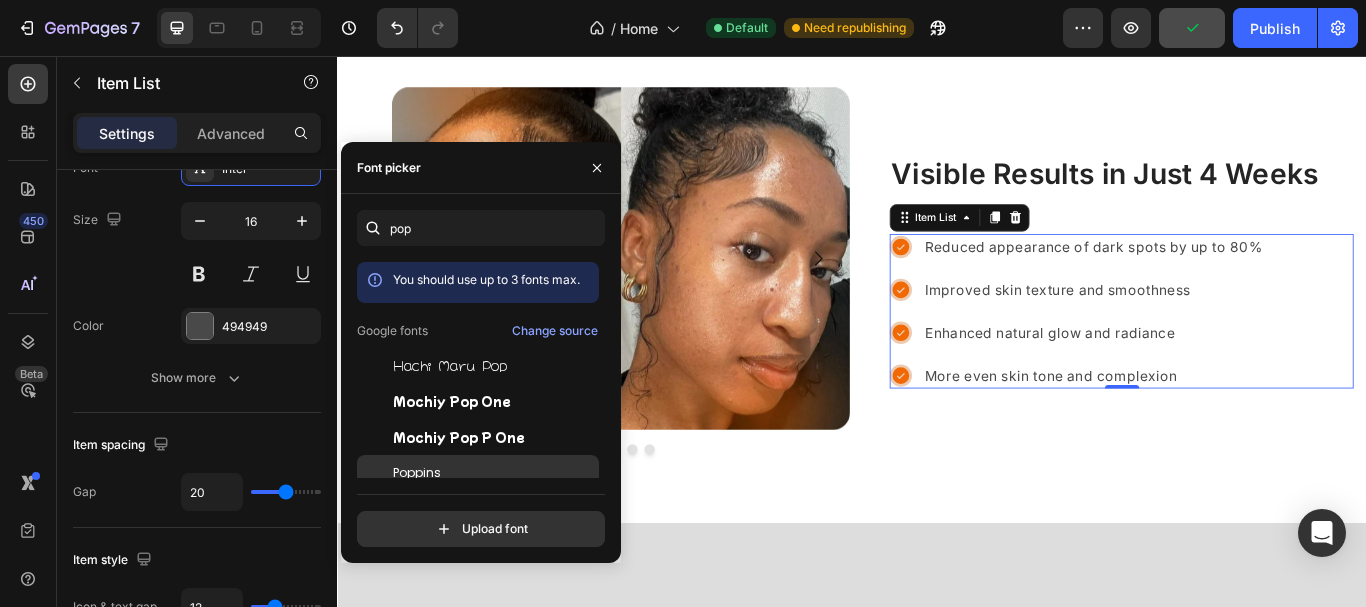 click on "Poppins" at bounding box center (417, 473) 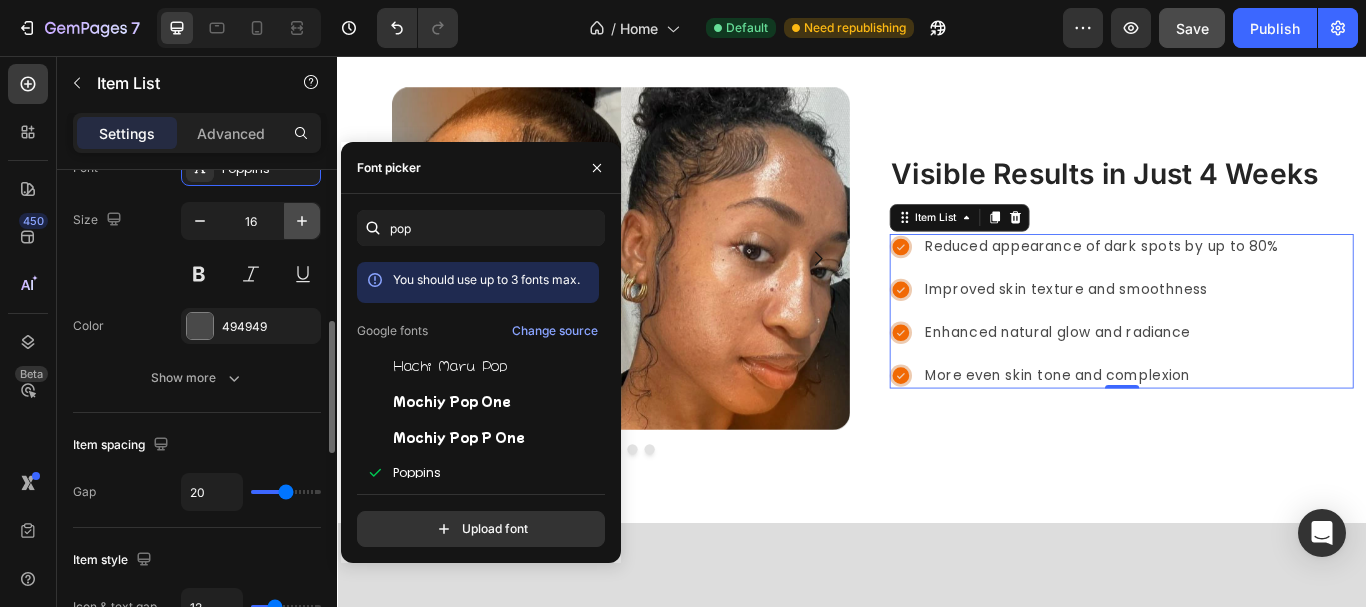 click 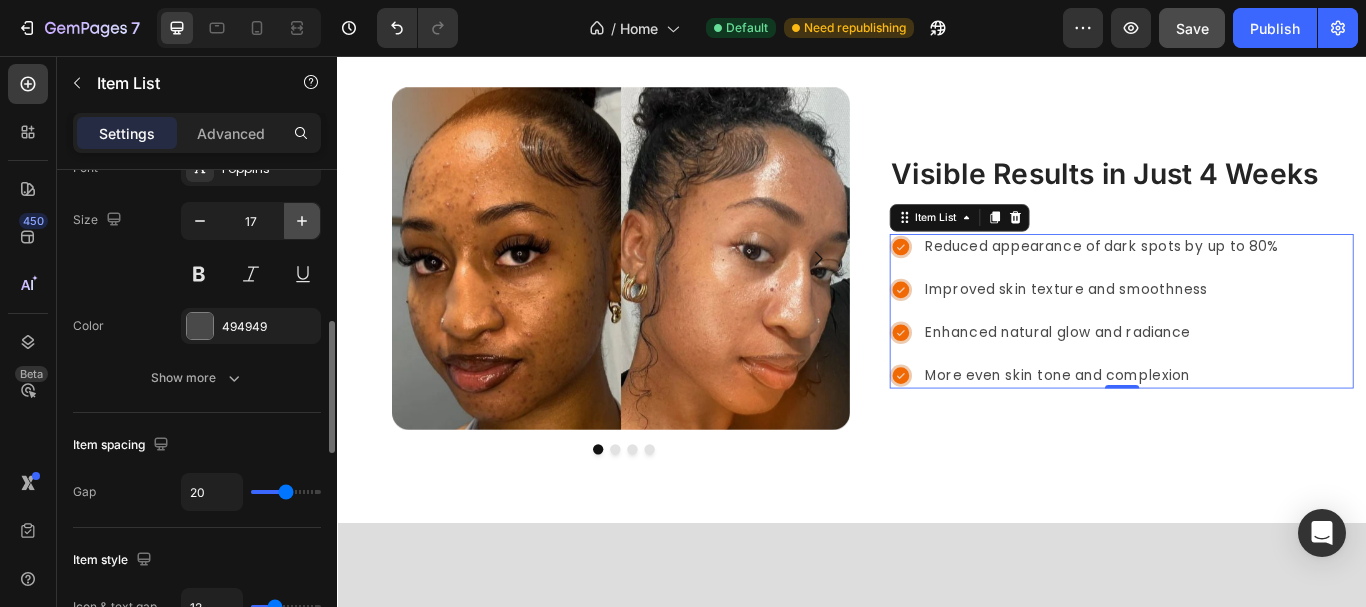 click 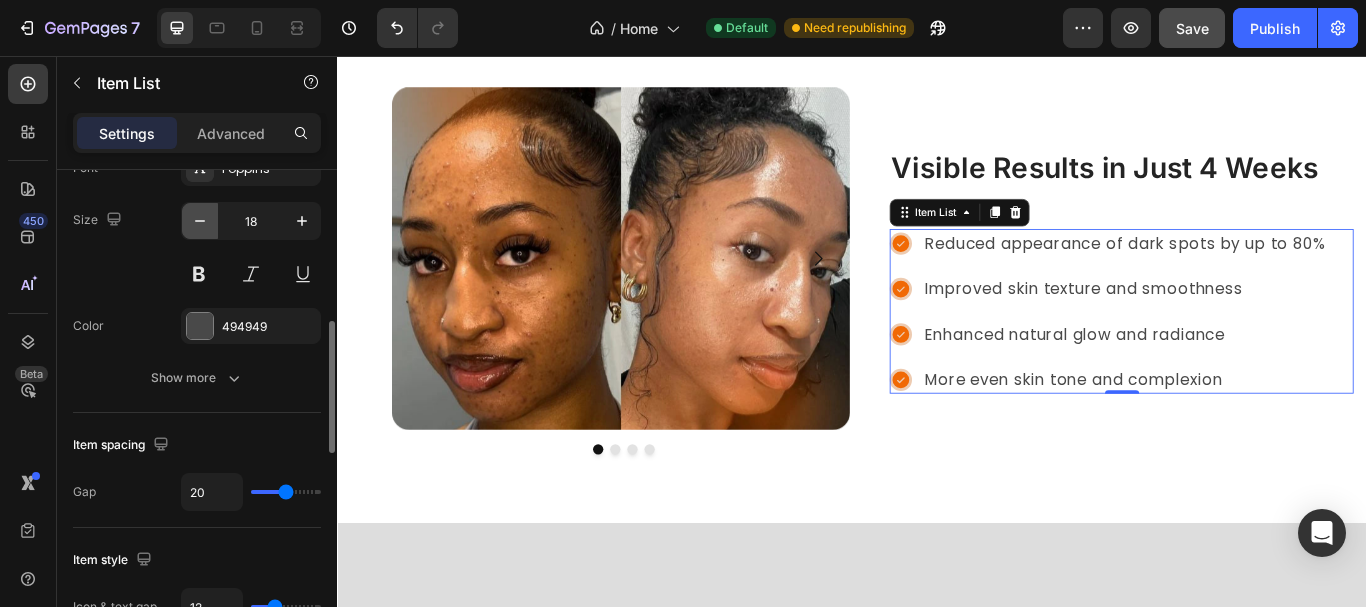 click 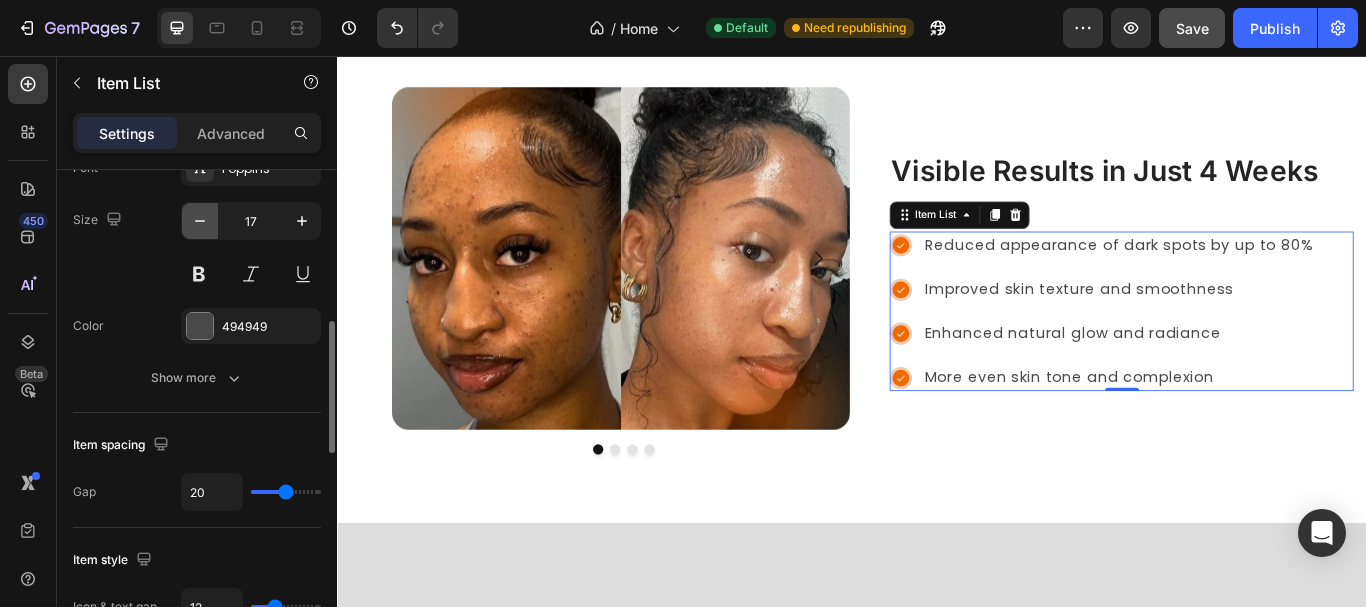 click 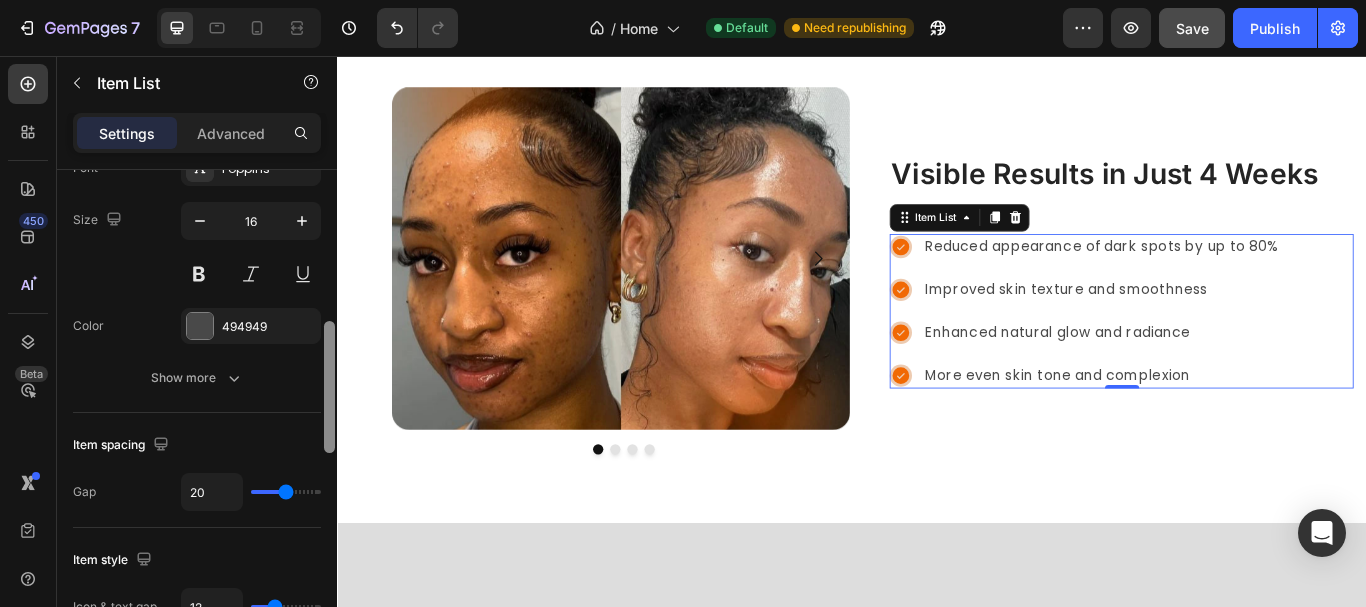 scroll, scrollTop: 848, scrollLeft: 0, axis: vertical 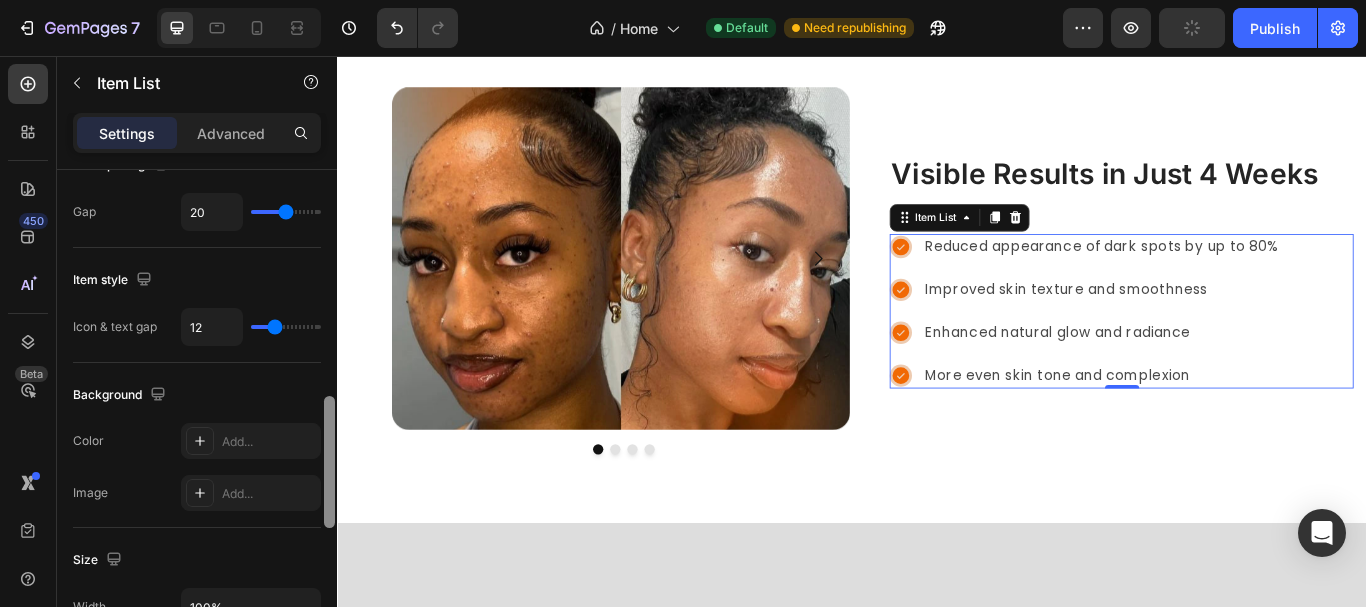 drag, startPoint x: 328, startPoint y: 350, endPoint x: 308, endPoint y: 425, distance: 77.62087 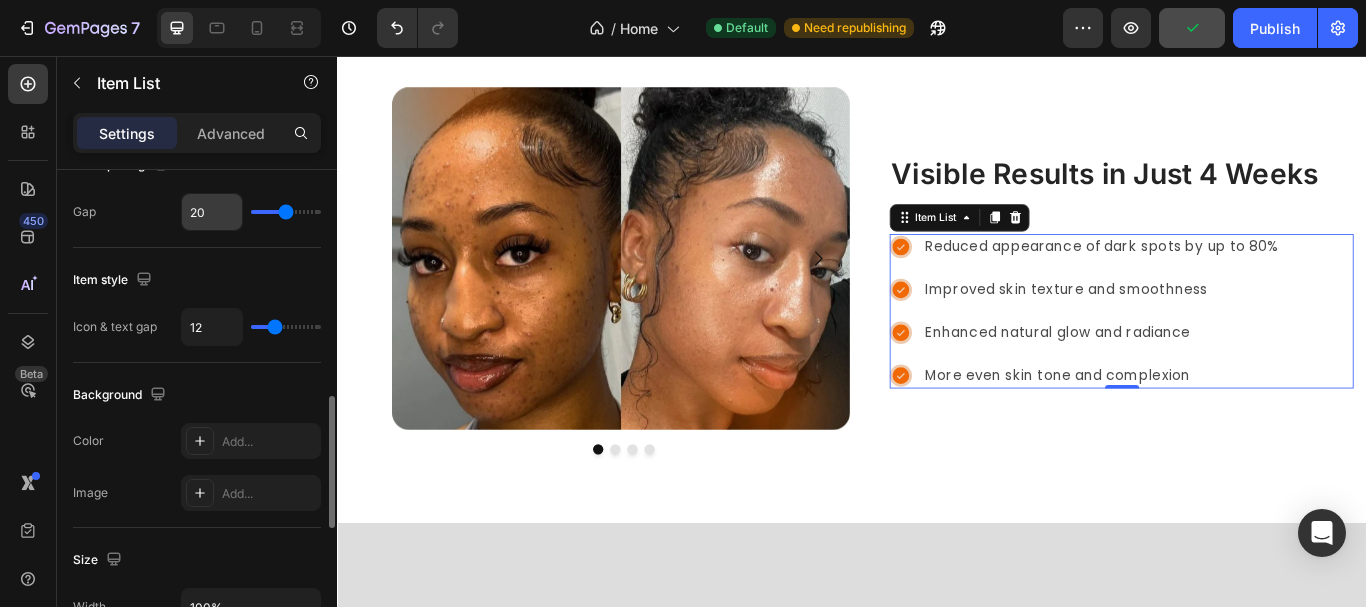 click on "20" at bounding box center (212, 212) 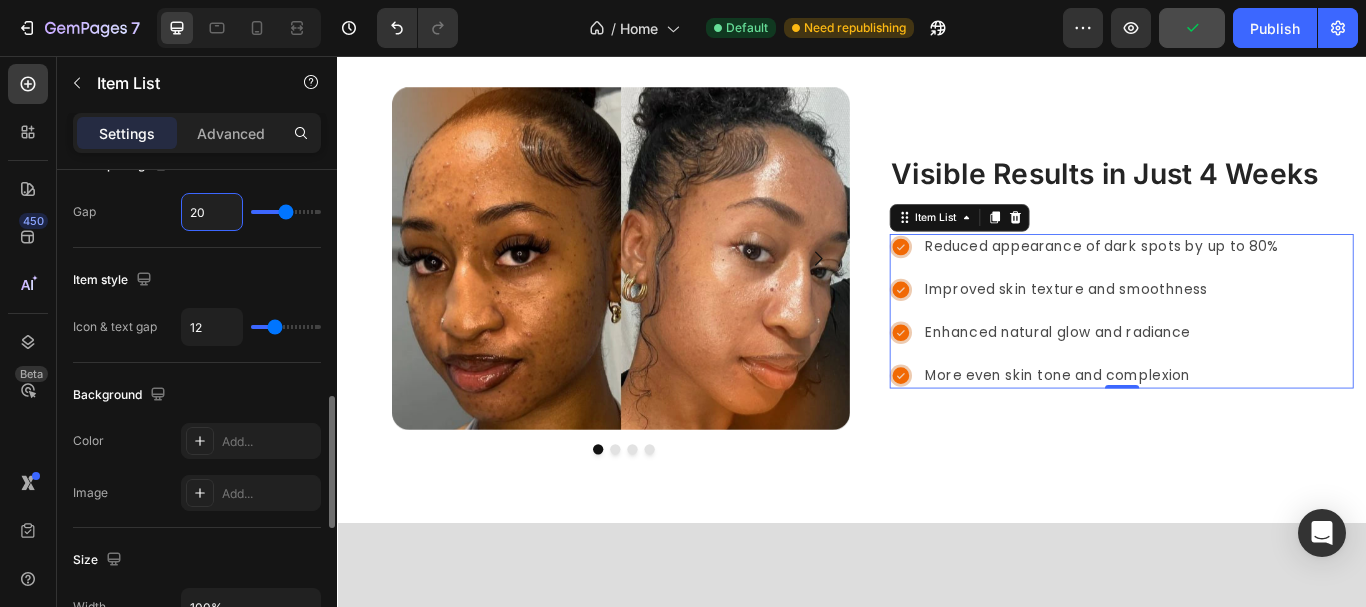 type on "1" 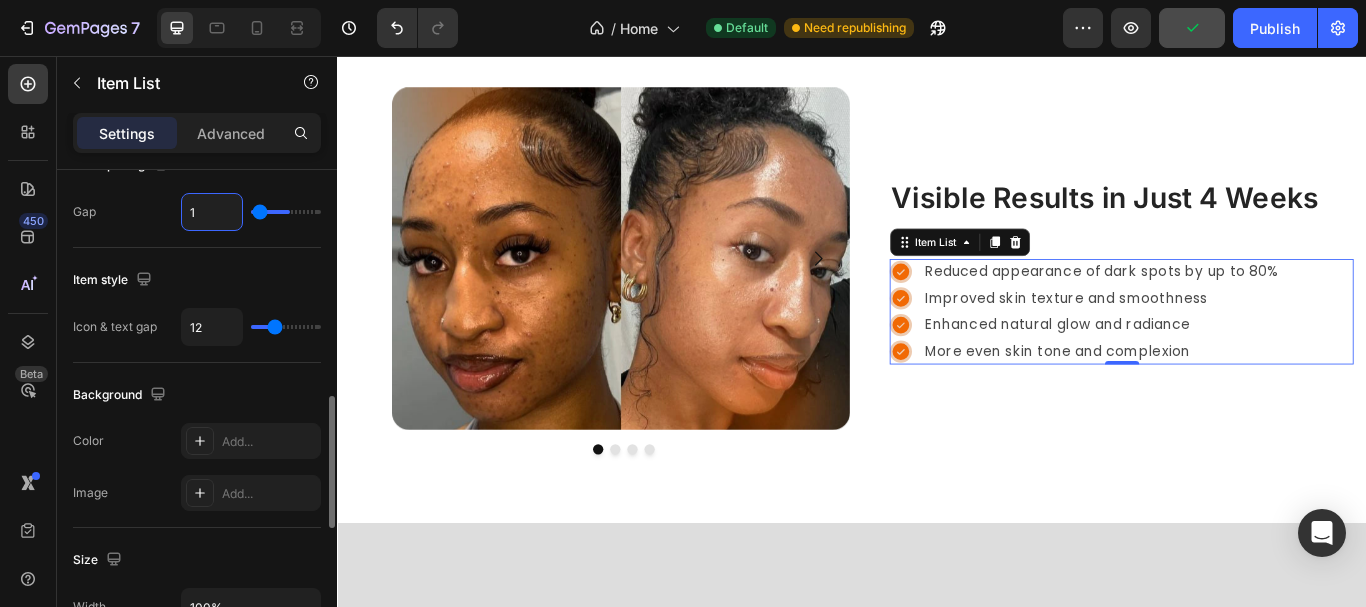 type on "15" 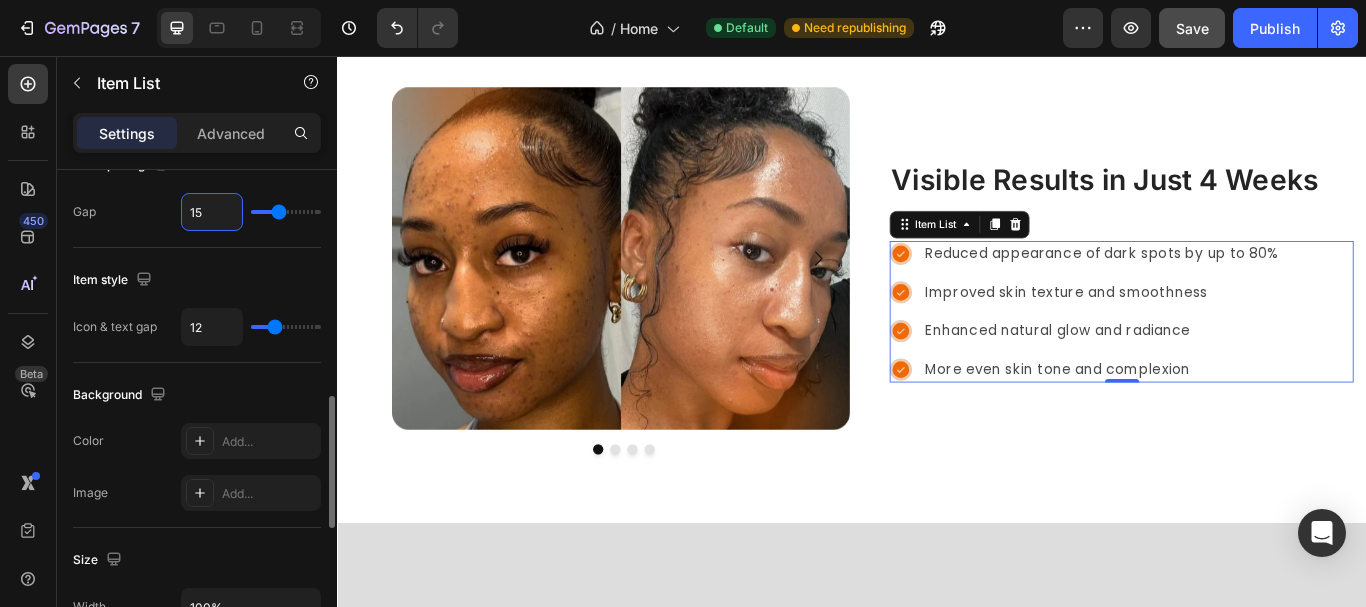 type on "15" 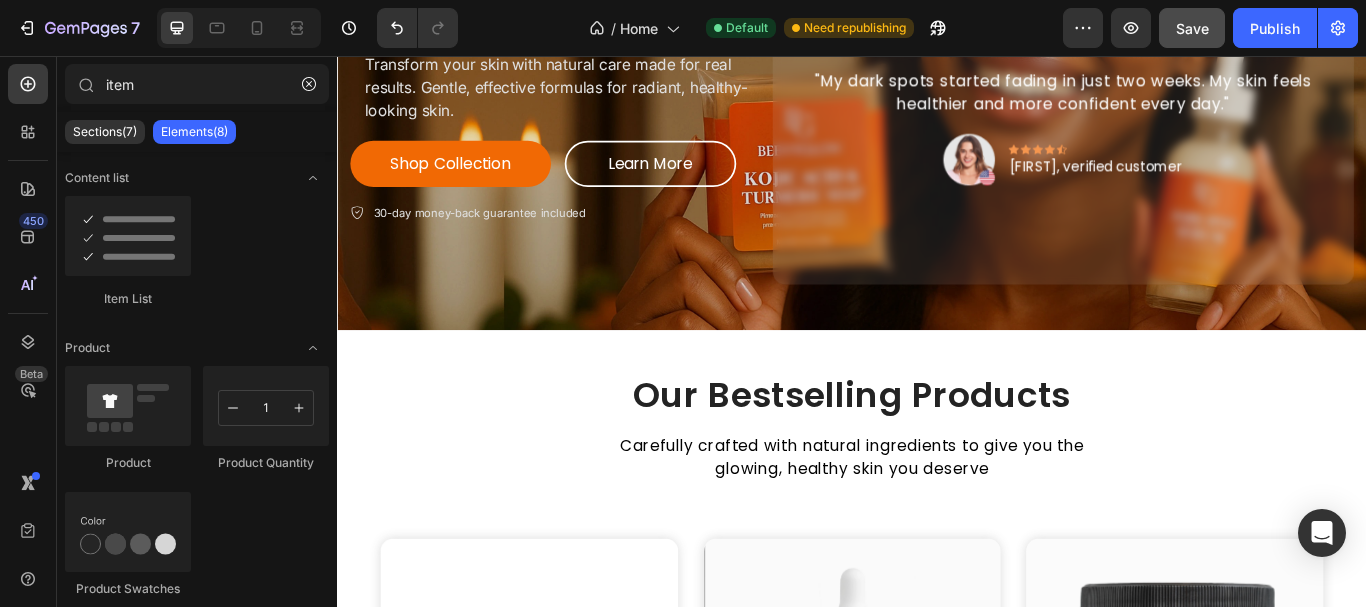 scroll, scrollTop: 183, scrollLeft: 0, axis: vertical 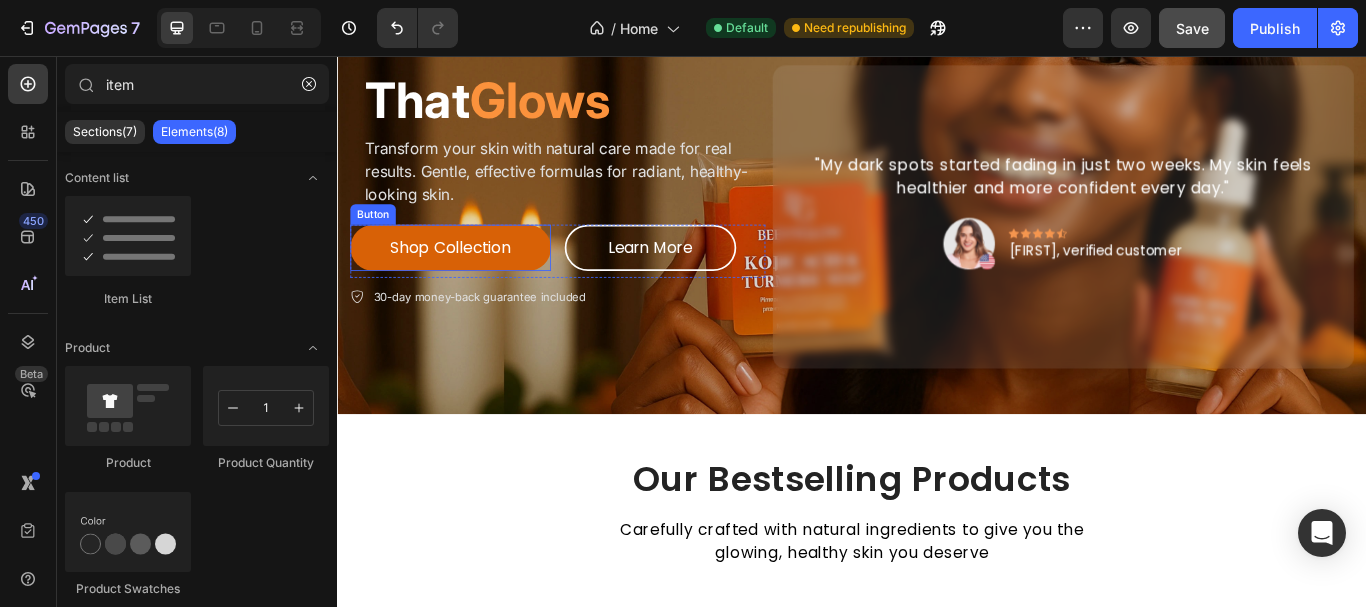 click on "Shop Collection" at bounding box center (469, 279) 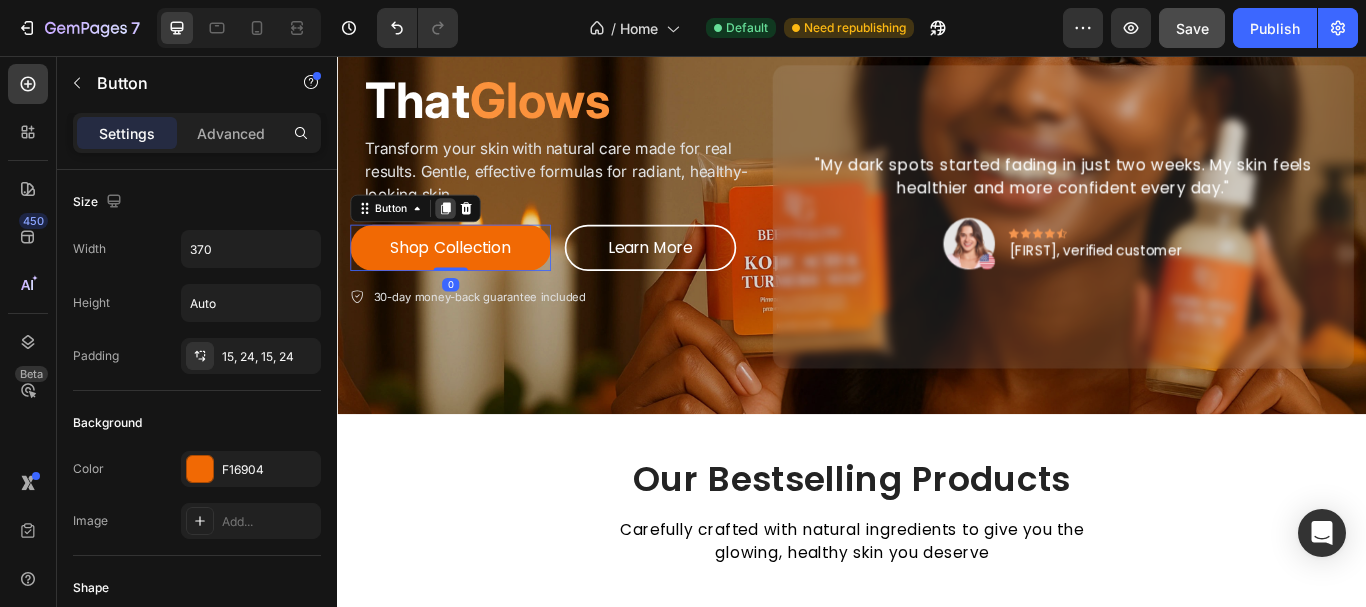 click 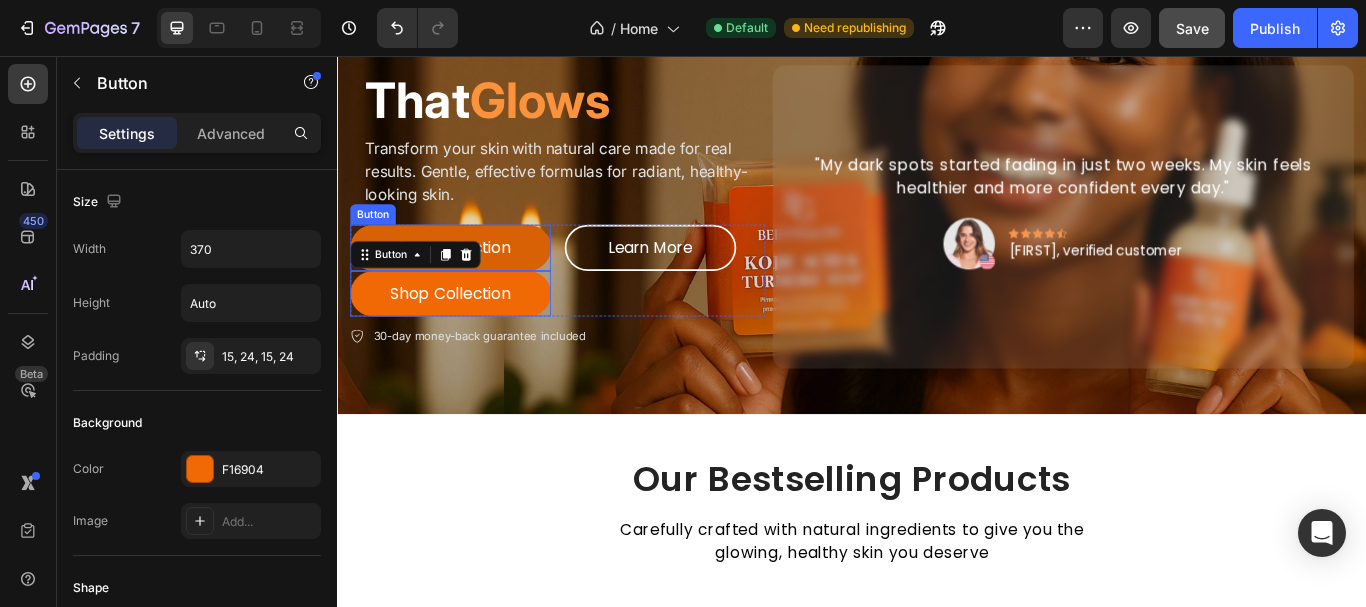 scroll, scrollTop: 848, scrollLeft: 0, axis: vertical 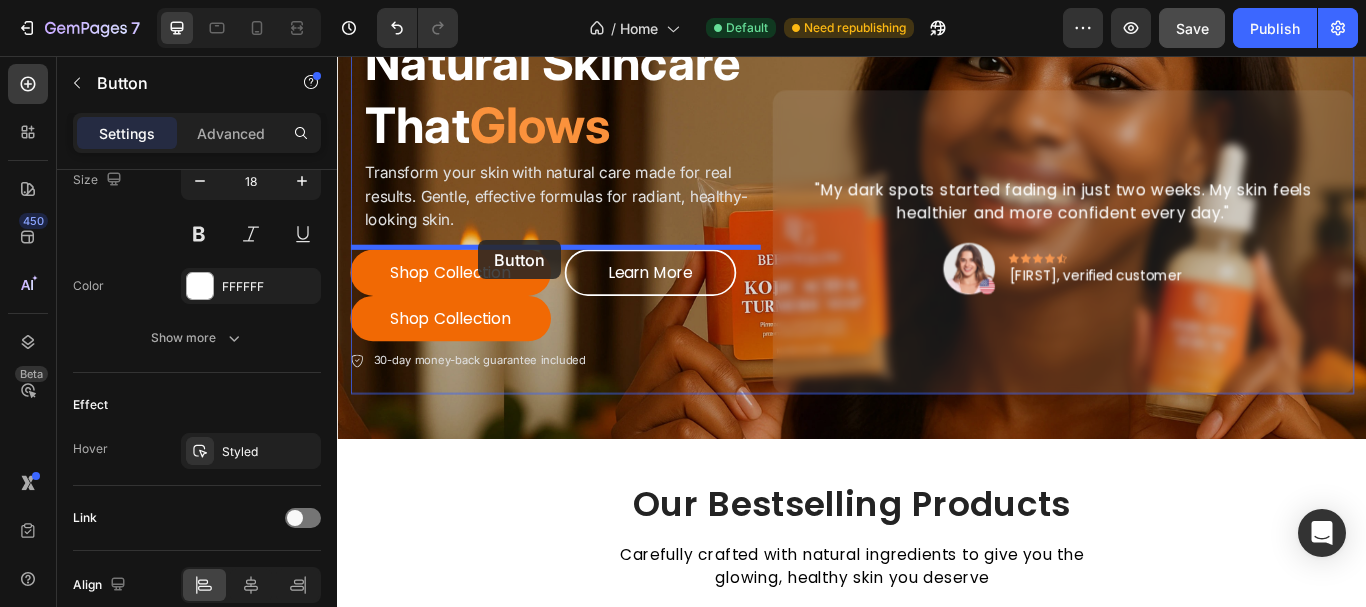 drag, startPoint x: 404, startPoint y: 282, endPoint x: 472, endPoint y: 87, distance: 206.51634 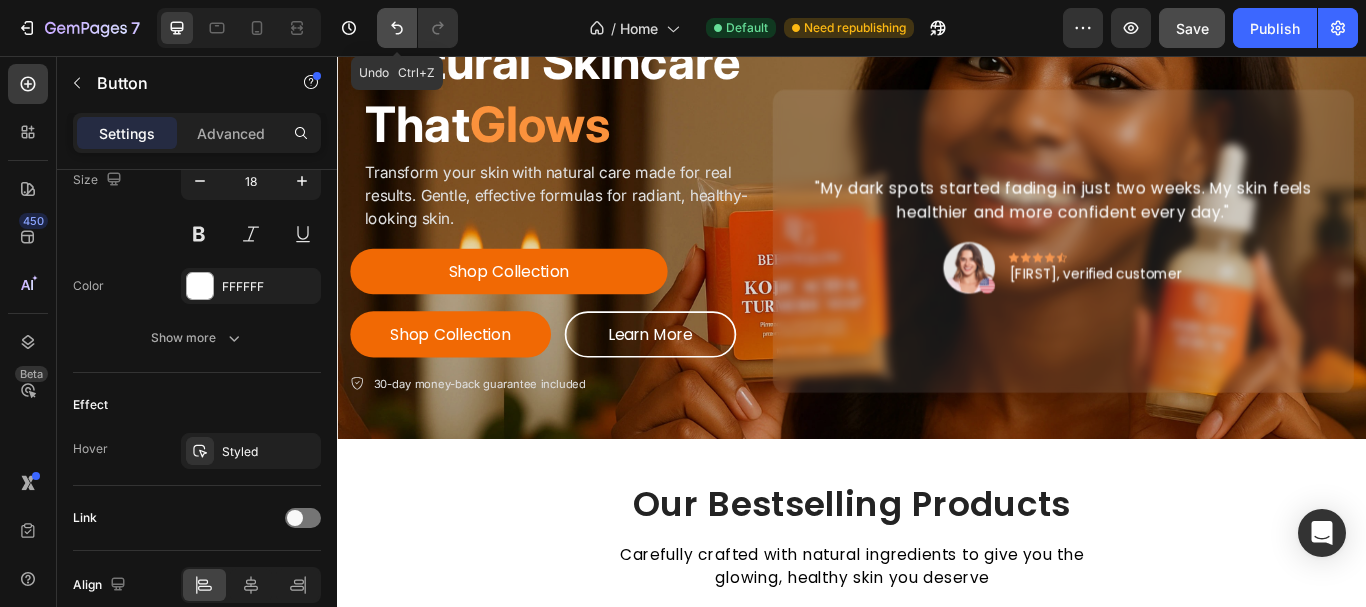 click 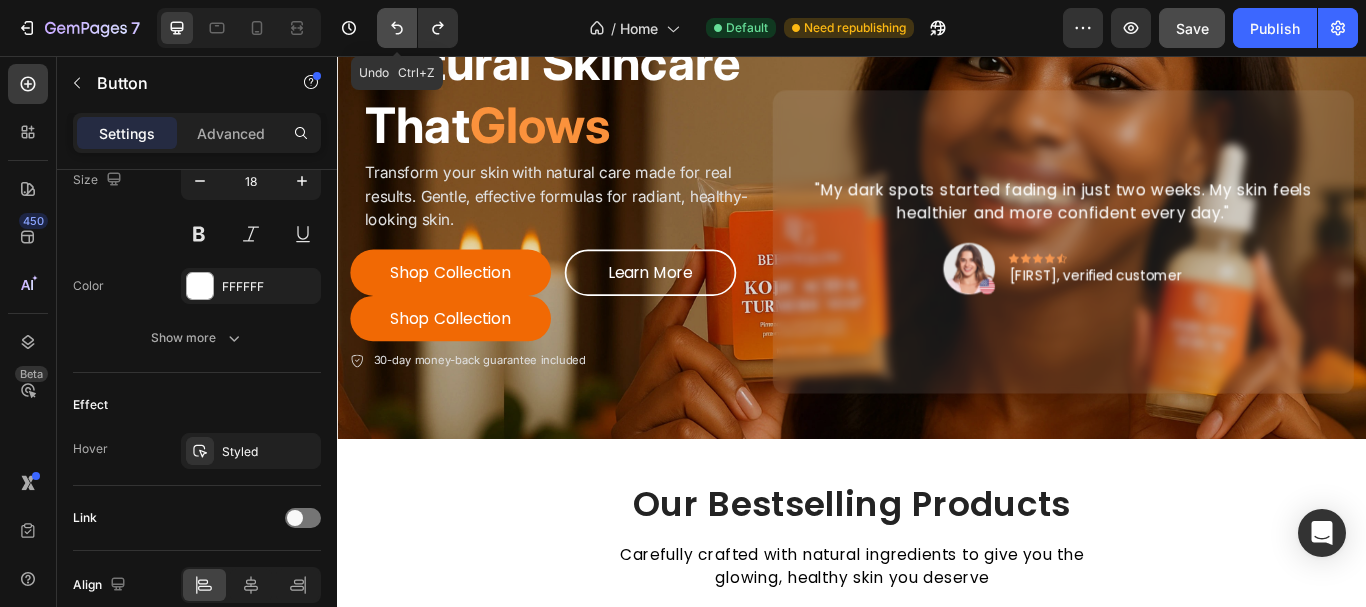 click 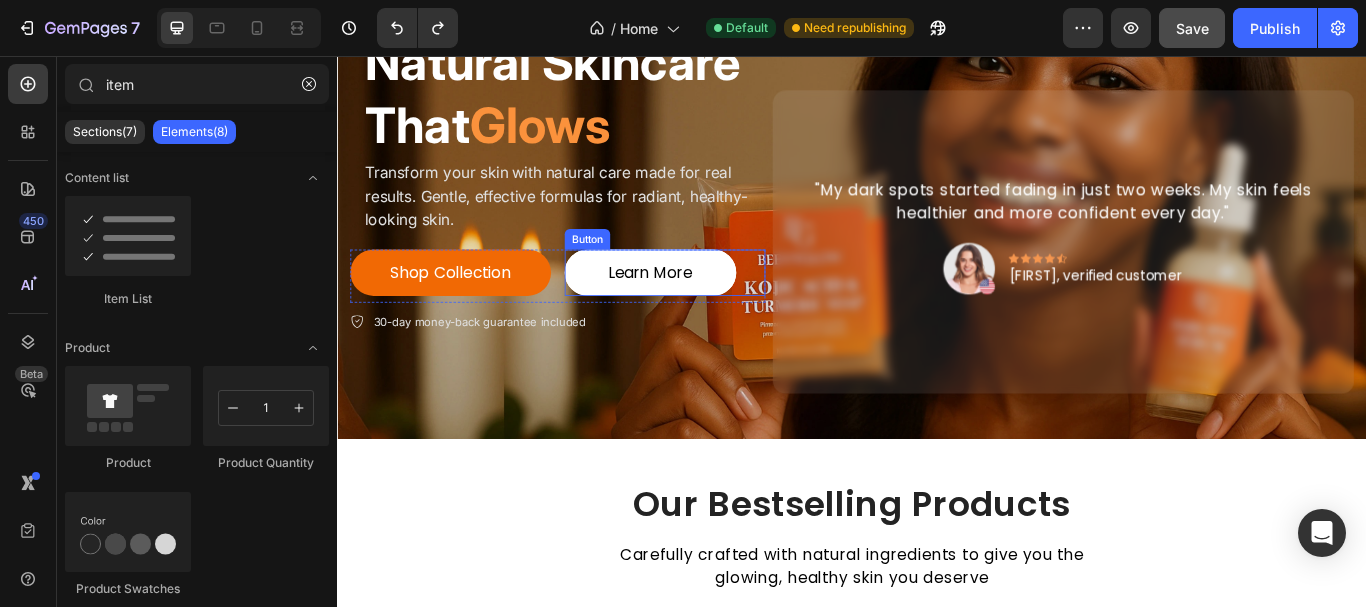 click on "Learn More" at bounding box center (702, 308) 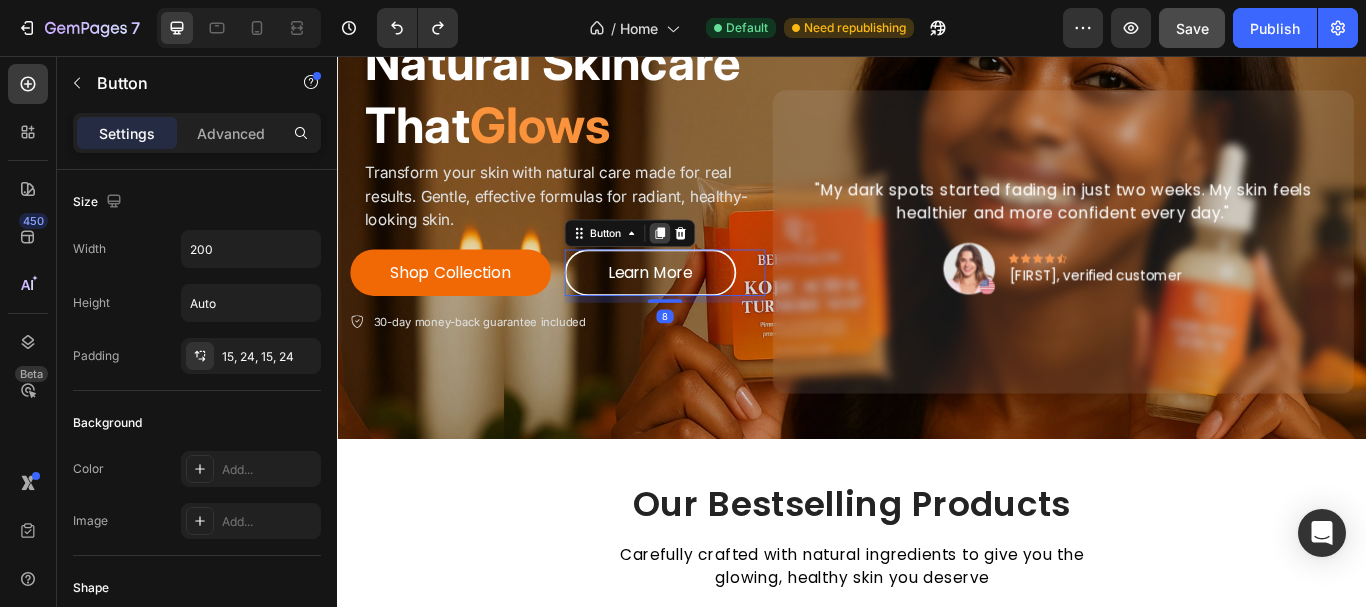 click 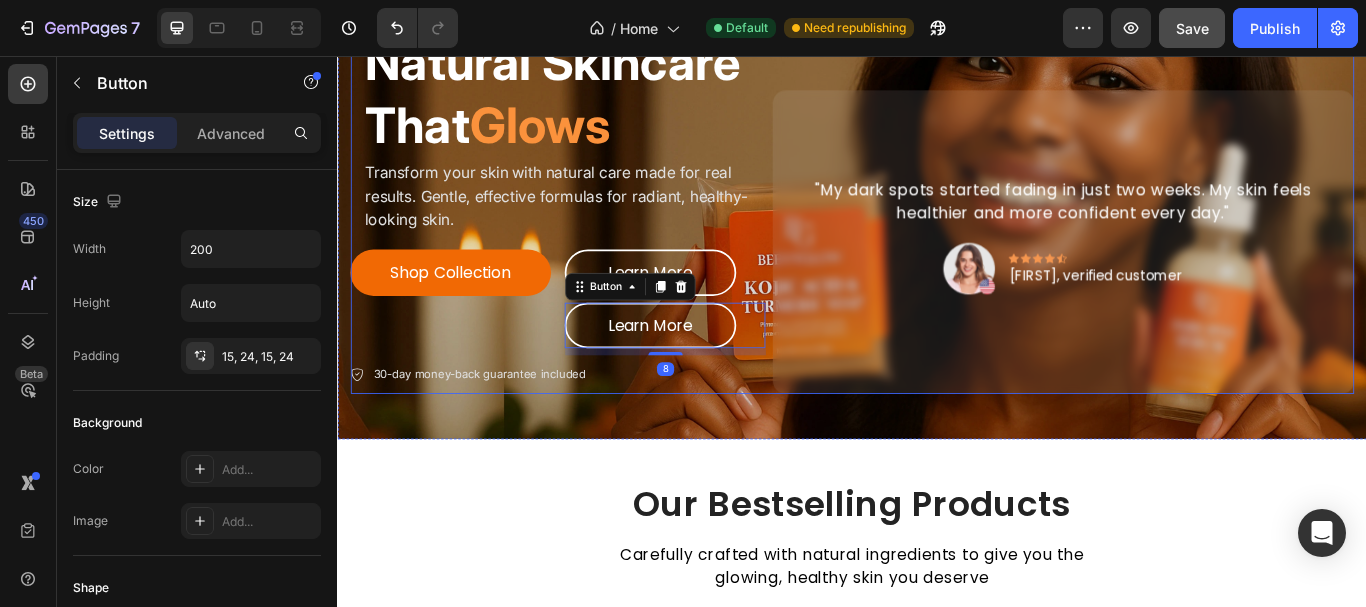 scroll, scrollTop: 848, scrollLeft: 0, axis: vertical 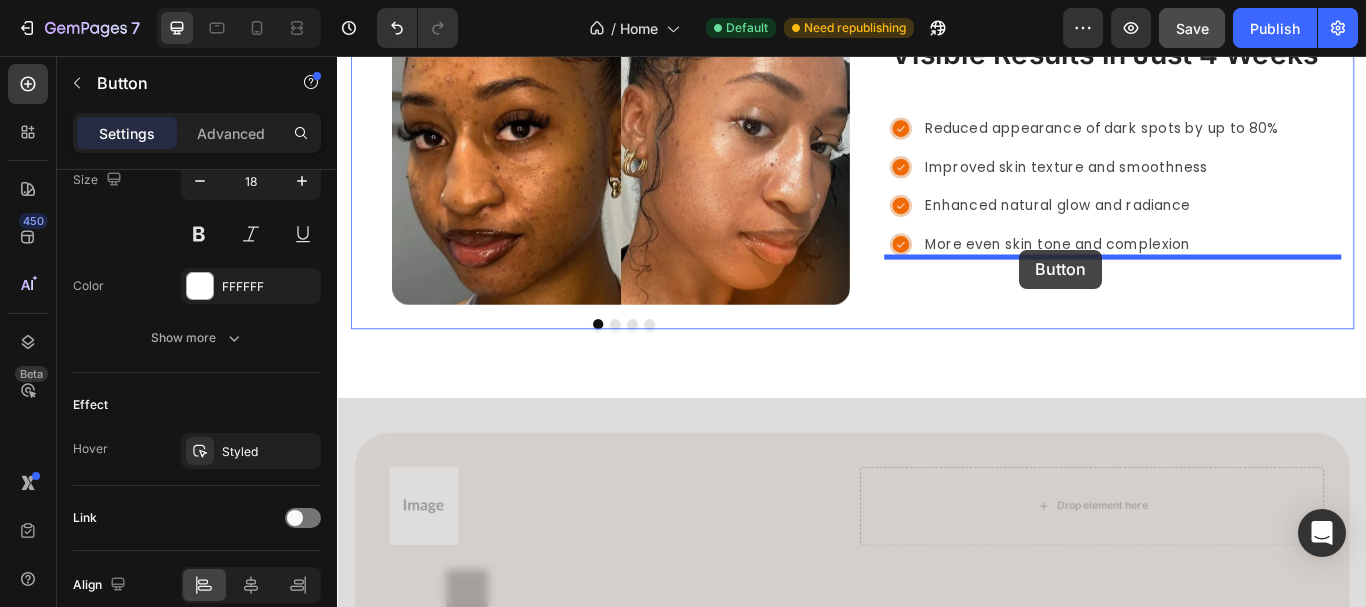 drag, startPoint x: 634, startPoint y: 316, endPoint x: 1132, endPoint y: 282, distance: 499.1593 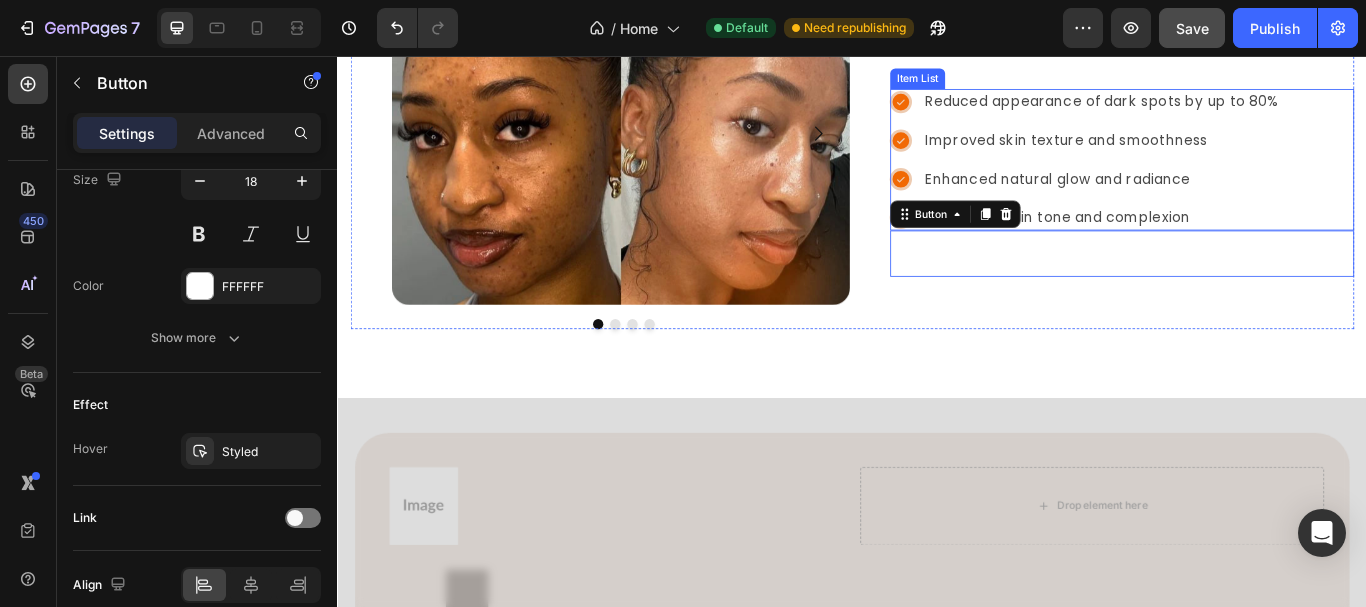 scroll, scrollTop: 3116, scrollLeft: 0, axis: vertical 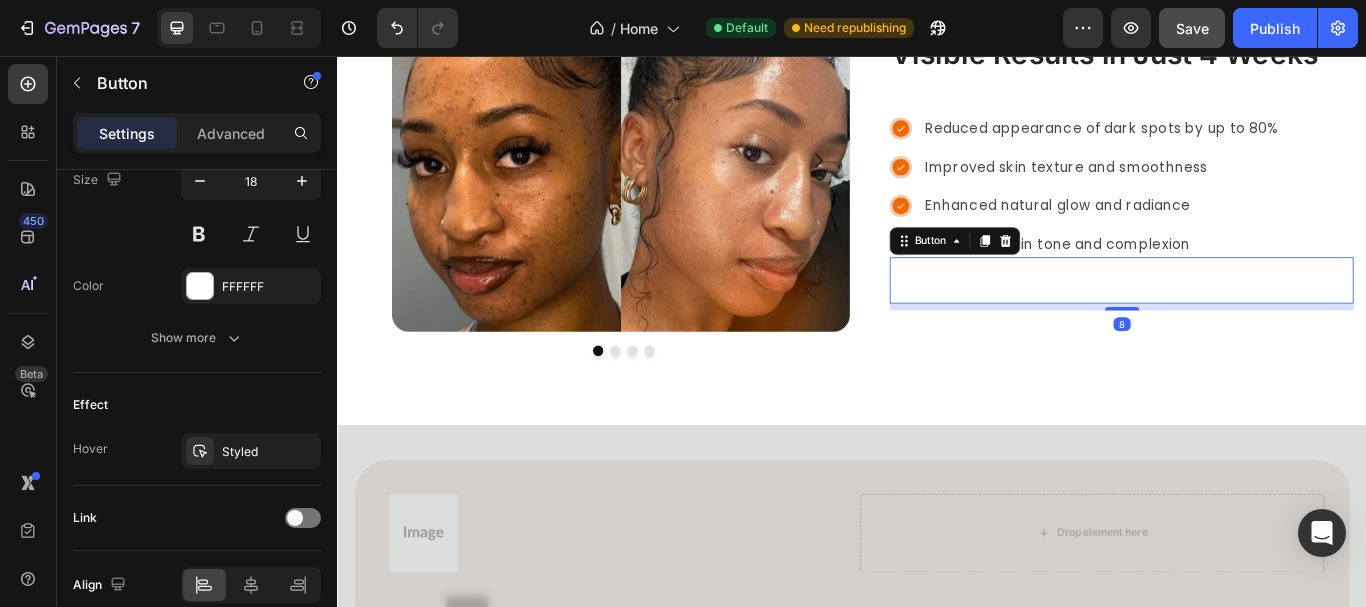 click on "Learn More Button   8" at bounding box center [1251, 317] 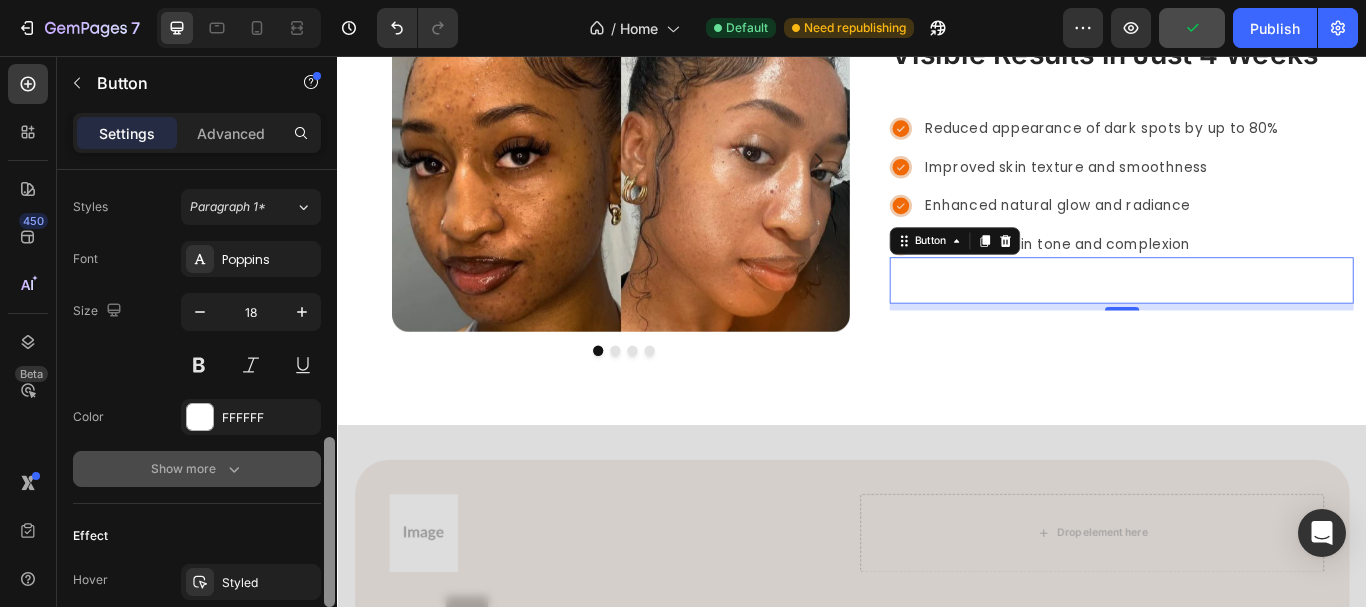 scroll, scrollTop: 741, scrollLeft: 0, axis: vertical 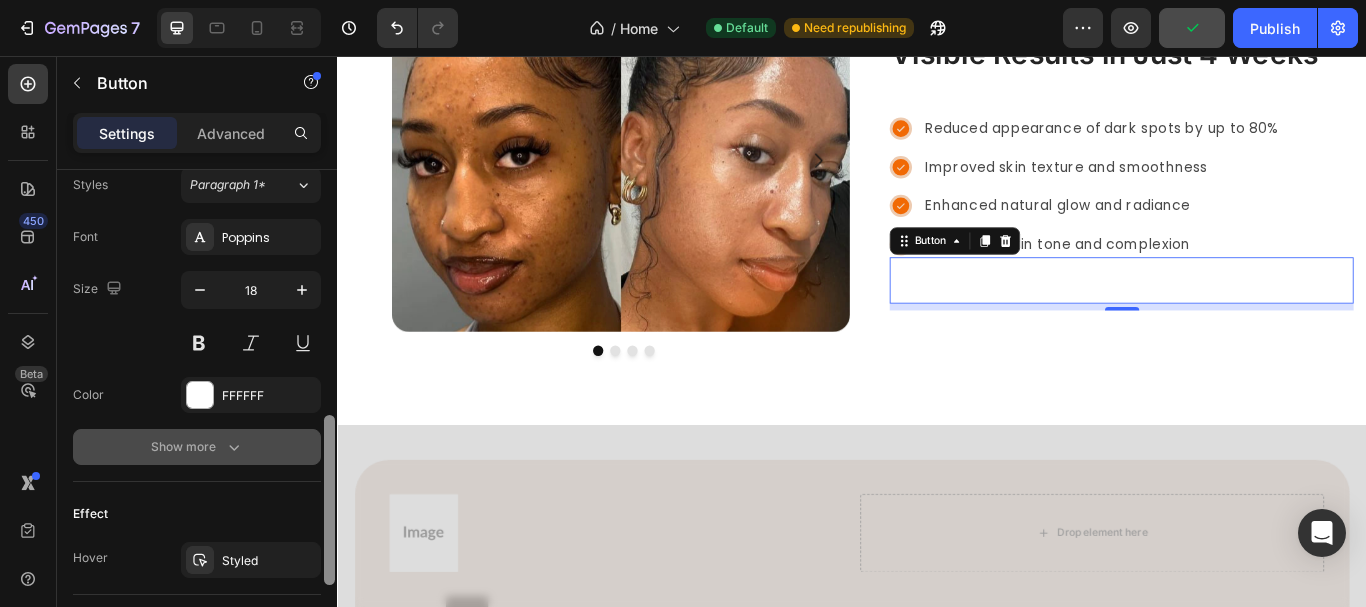 drag, startPoint x: 330, startPoint y: 468, endPoint x: 233, endPoint y: 430, distance: 104.177734 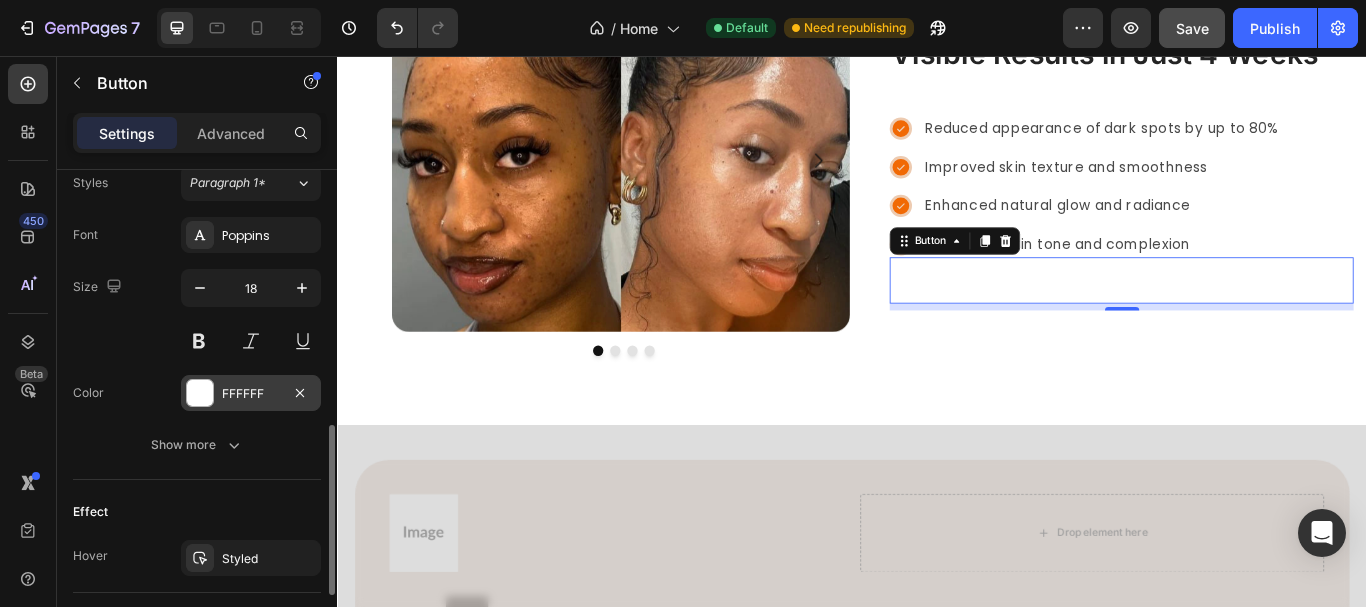 click at bounding box center (200, 393) 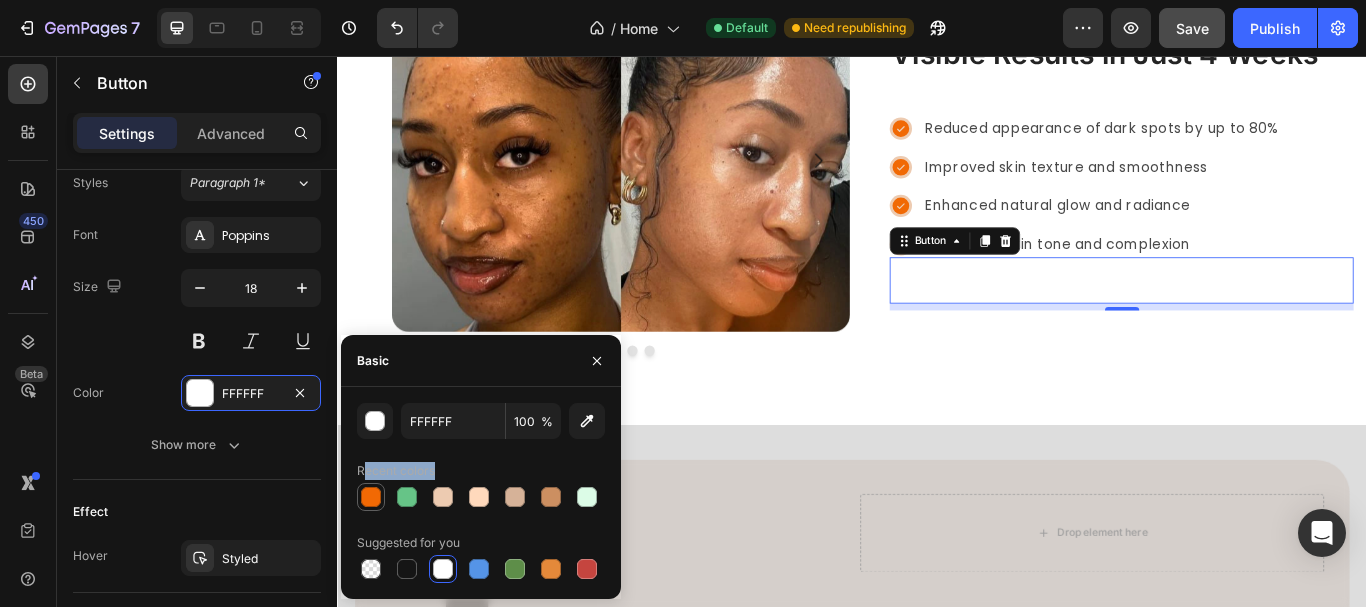 click on "Recent colors" at bounding box center [481, 483] 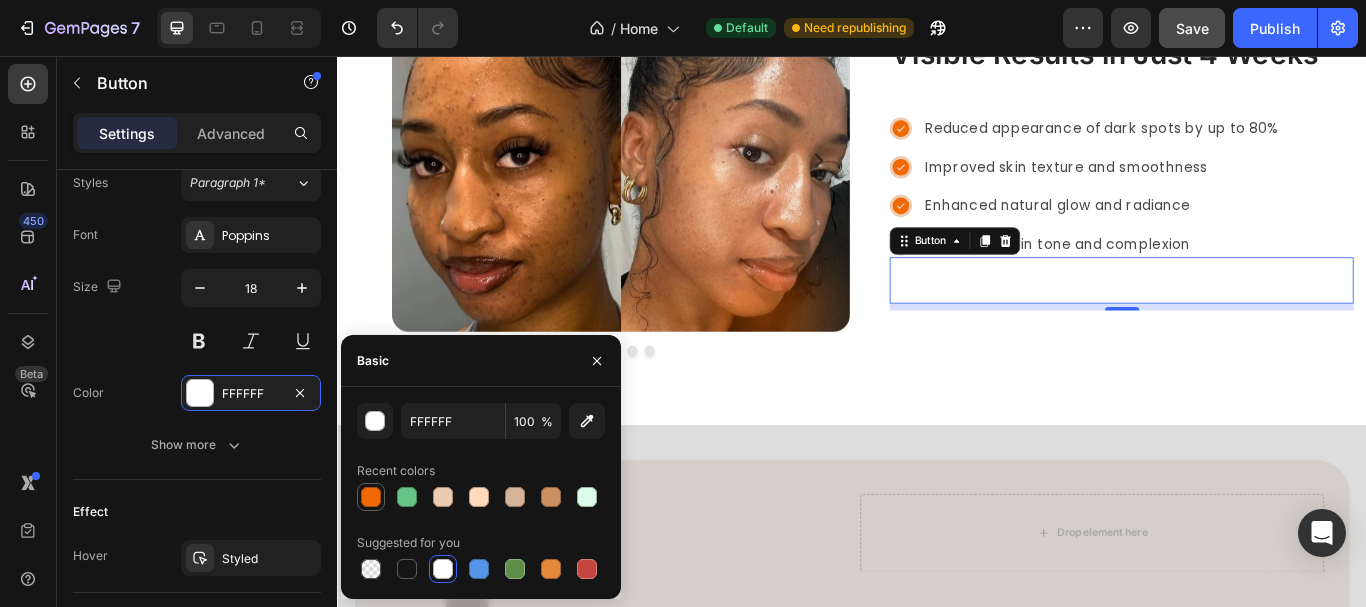 click at bounding box center (371, 497) 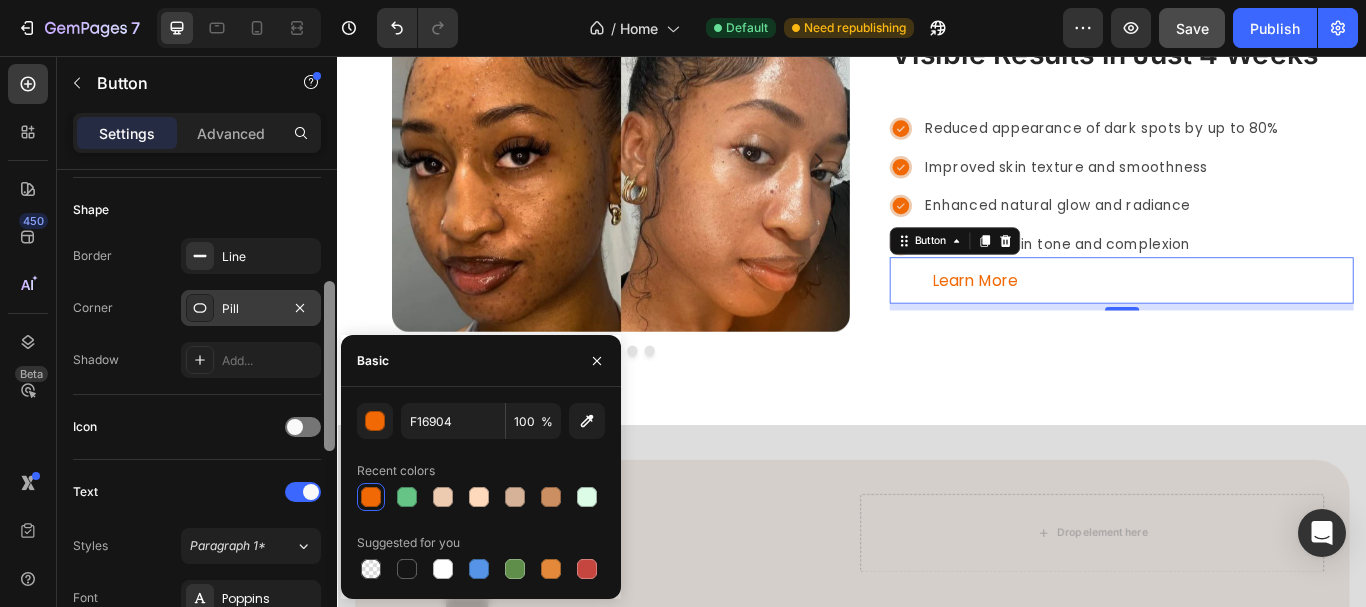 scroll, scrollTop: 364, scrollLeft: 0, axis: vertical 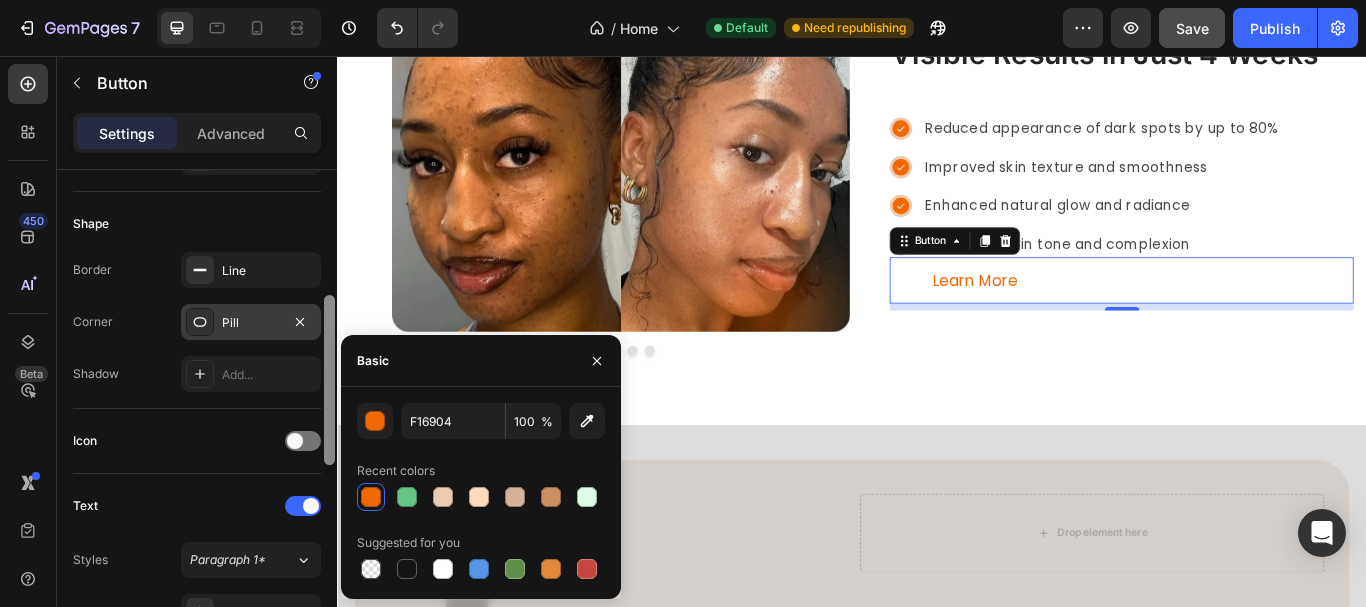 drag, startPoint x: 327, startPoint y: 444, endPoint x: 266, endPoint y: 314, distance: 143.60014 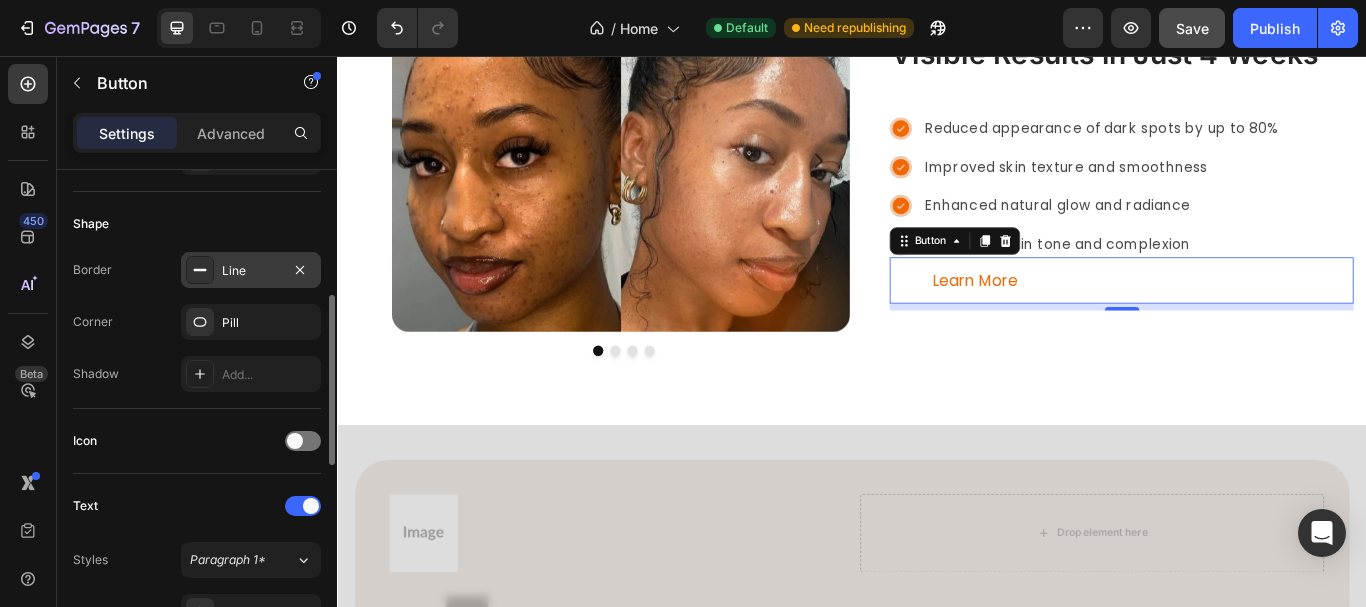 click on "Line" at bounding box center (251, 271) 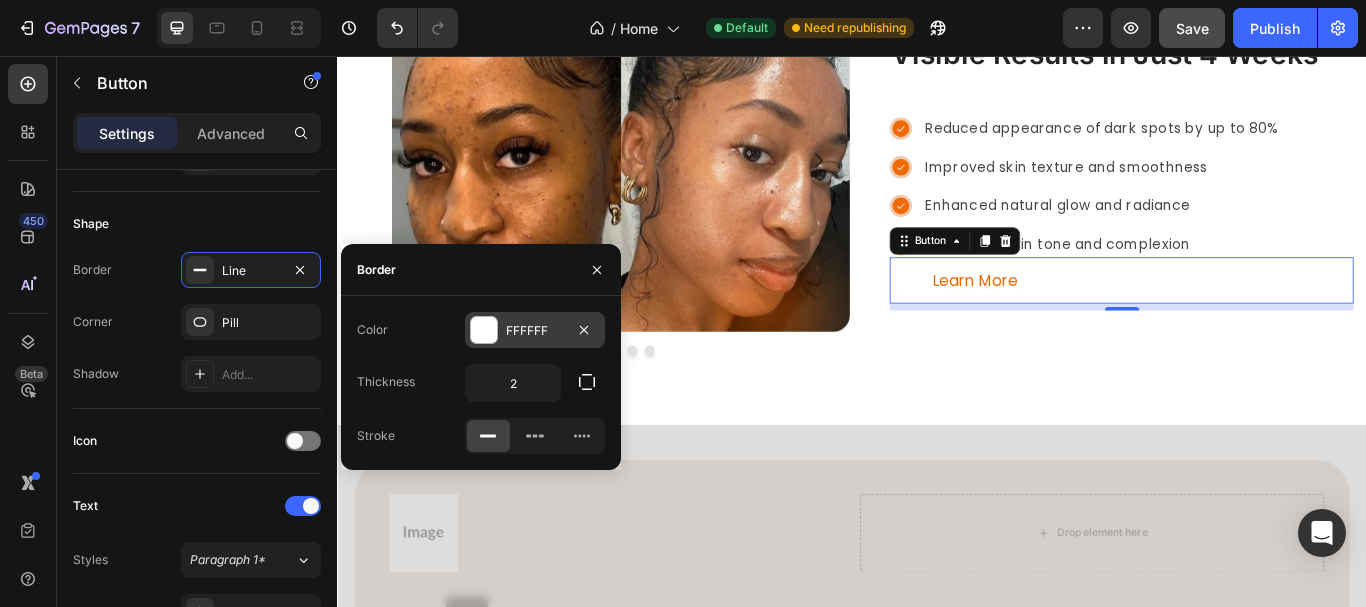 click at bounding box center (484, 330) 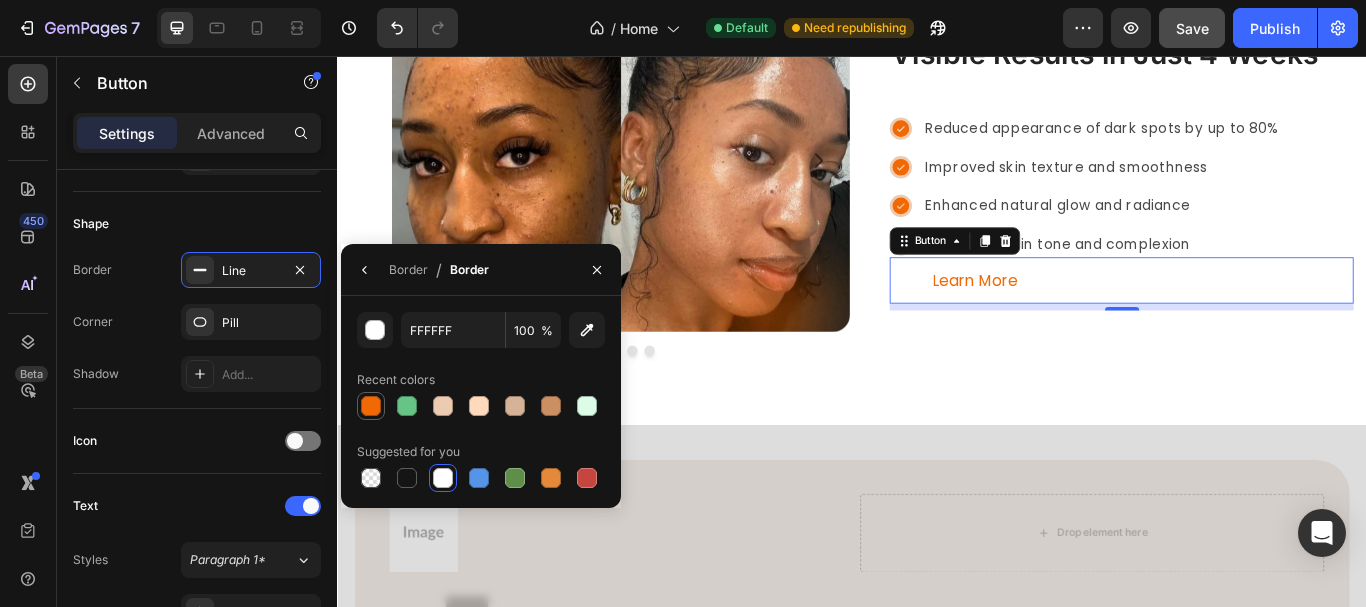 click at bounding box center [371, 406] 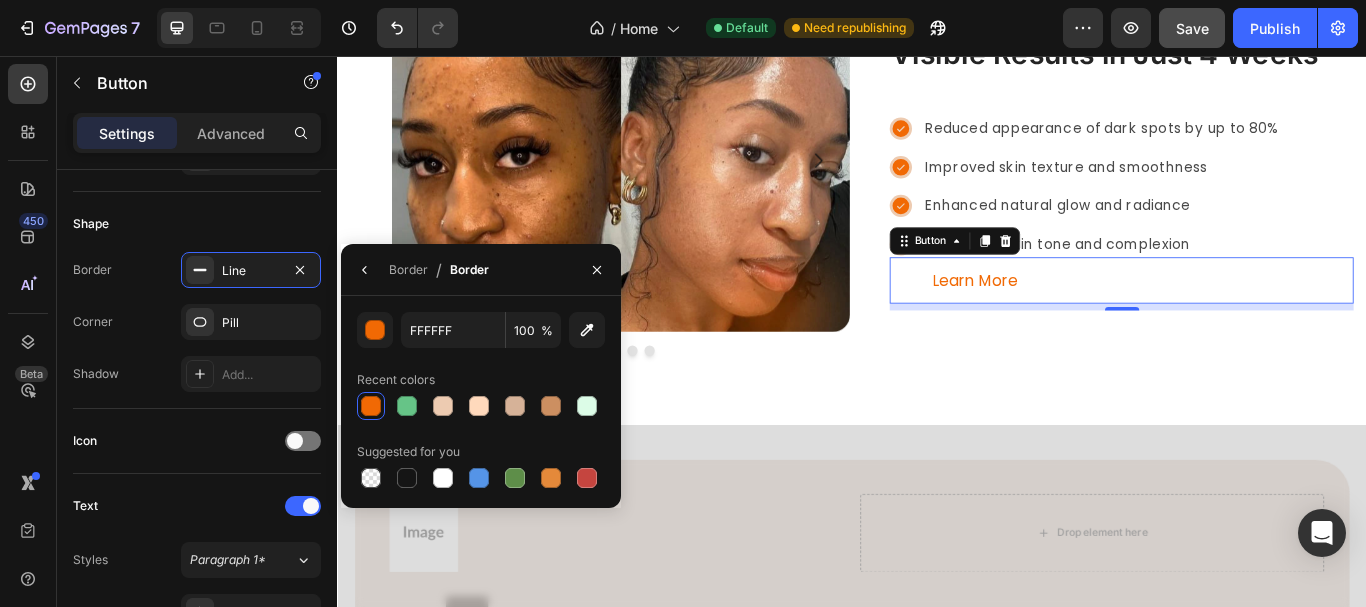 type on "F16904" 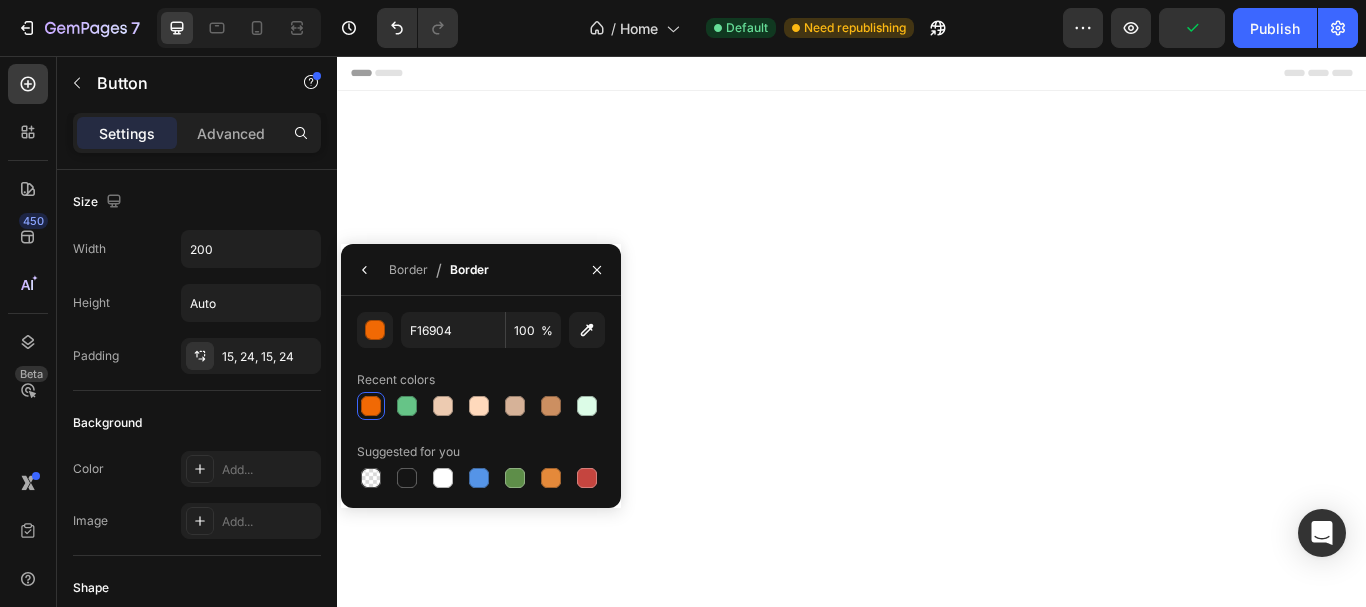 scroll, scrollTop: 3116, scrollLeft: 0, axis: vertical 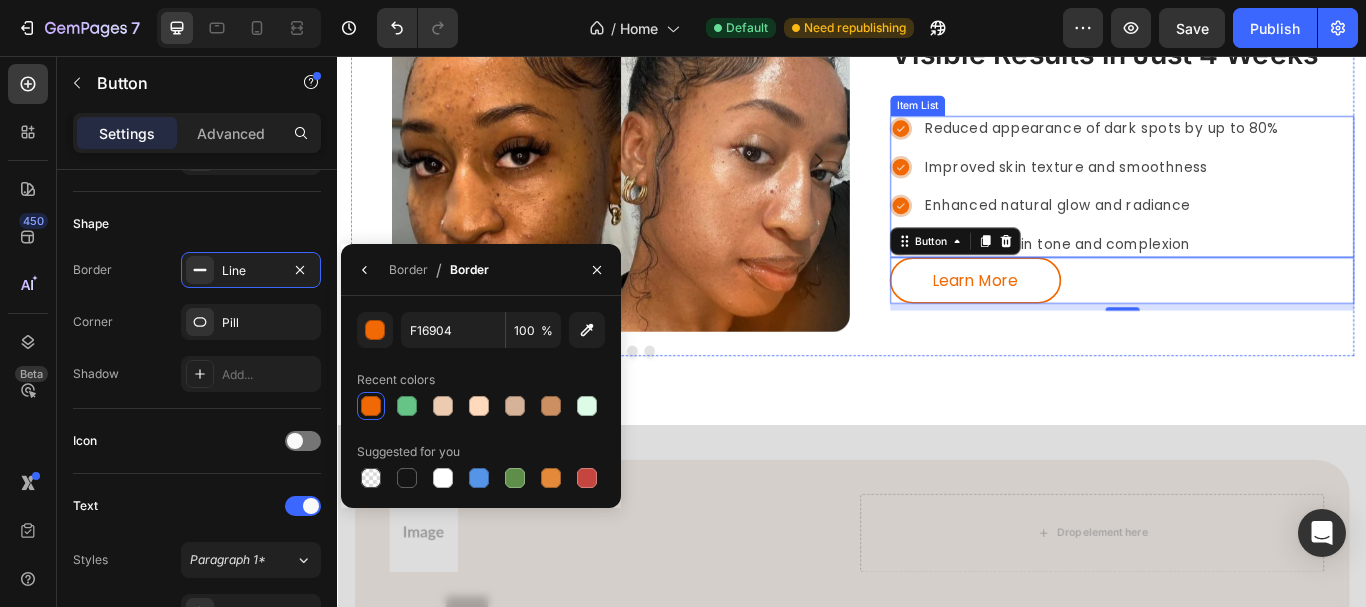 click on "Reduced appearance of dark spots by up to 80% Improved skin texture and smoothness Enhanced natural glow and radiance More even skin tone and complexion" at bounding box center [1251, 208] 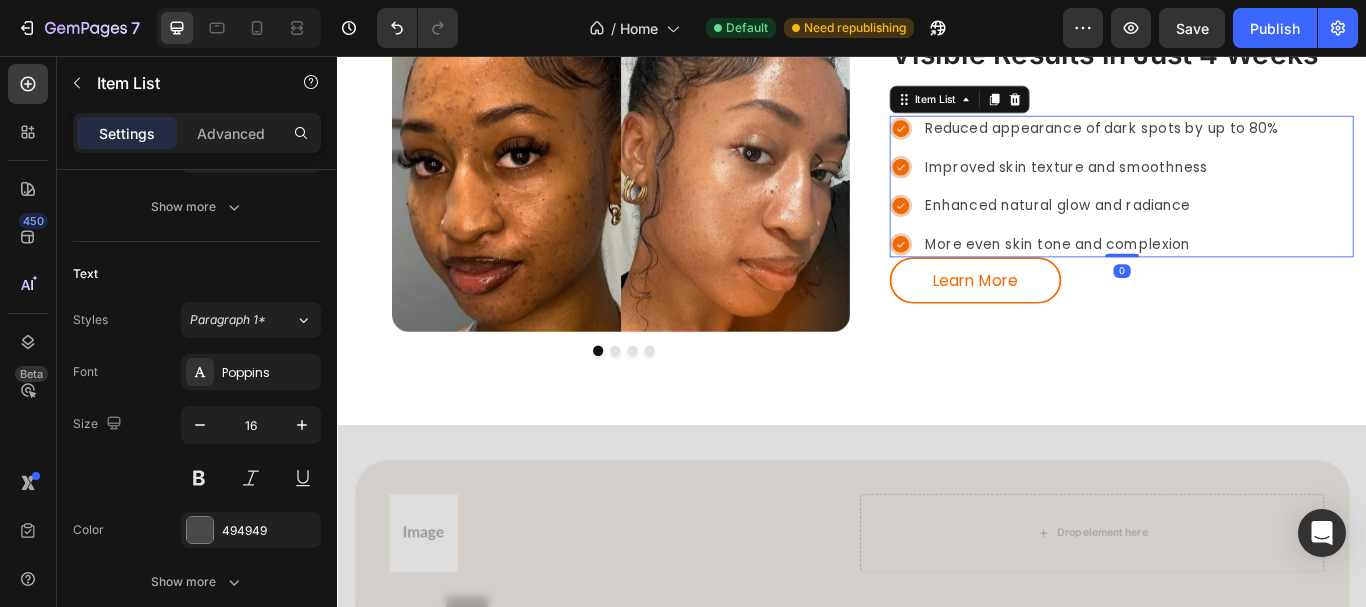 scroll, scrollTop: 0, scrollLeft: 0, axis: both 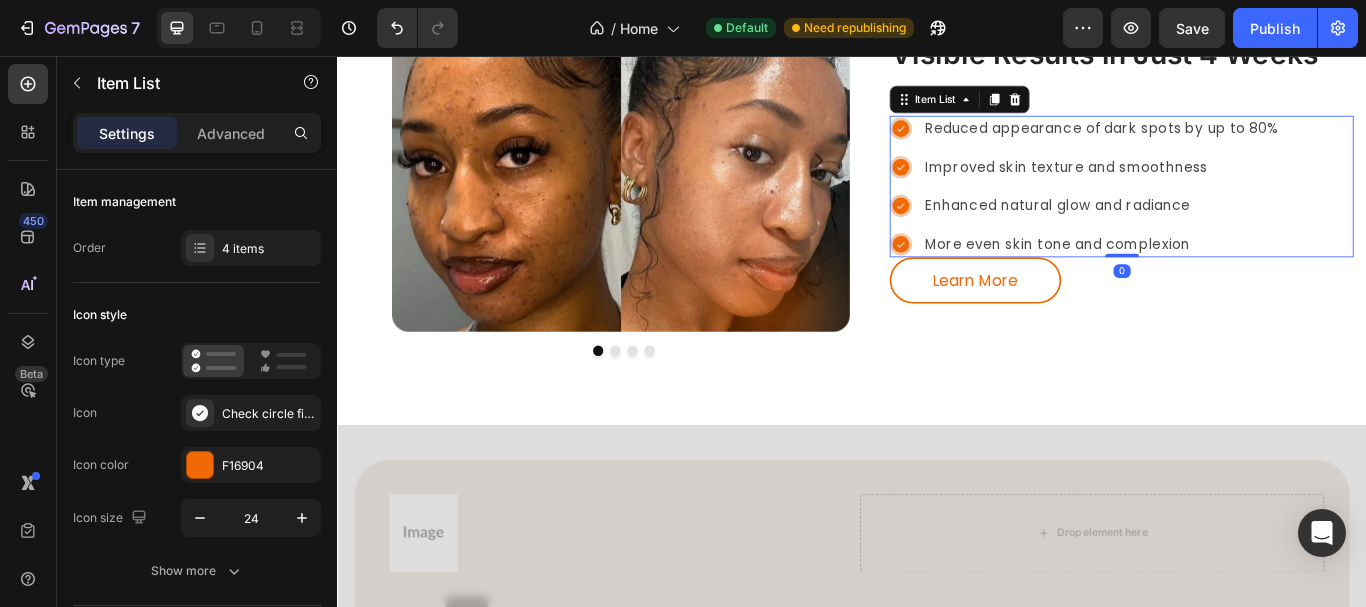 click on "Settings Advanced" at bounding box center (197, 133) 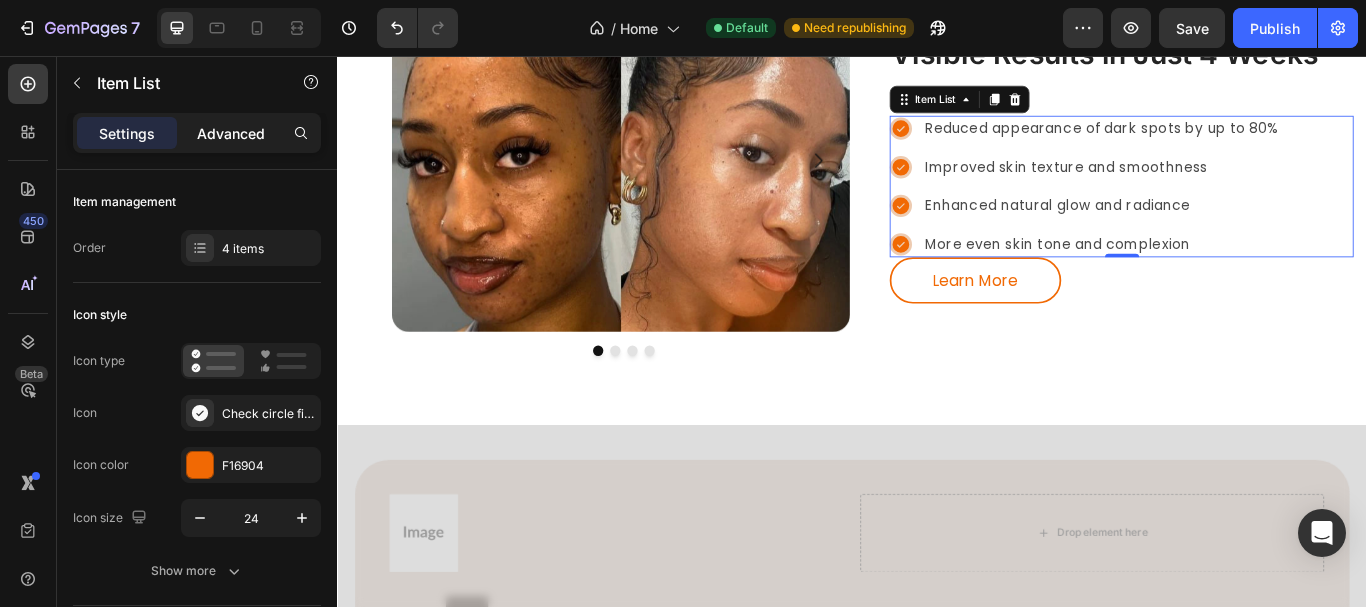 click on "Advanced" at bounding box center [231, 133] 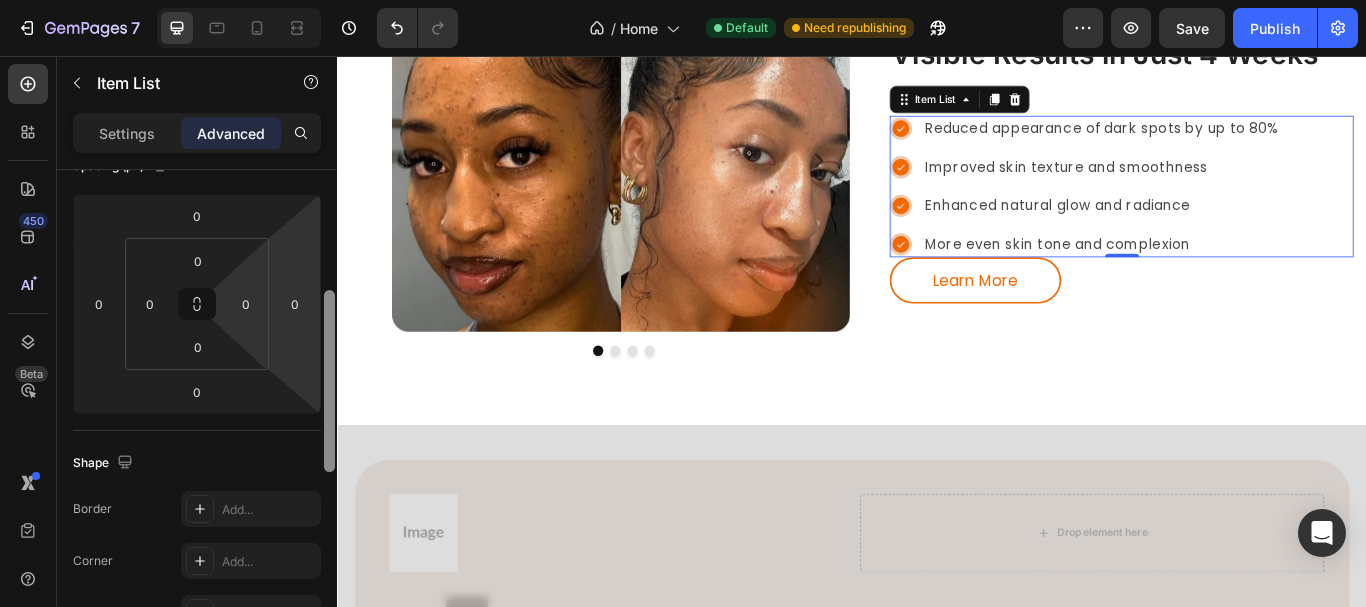 scroll, scrollTop: 275, scrollLeft: 0, axis: vertical 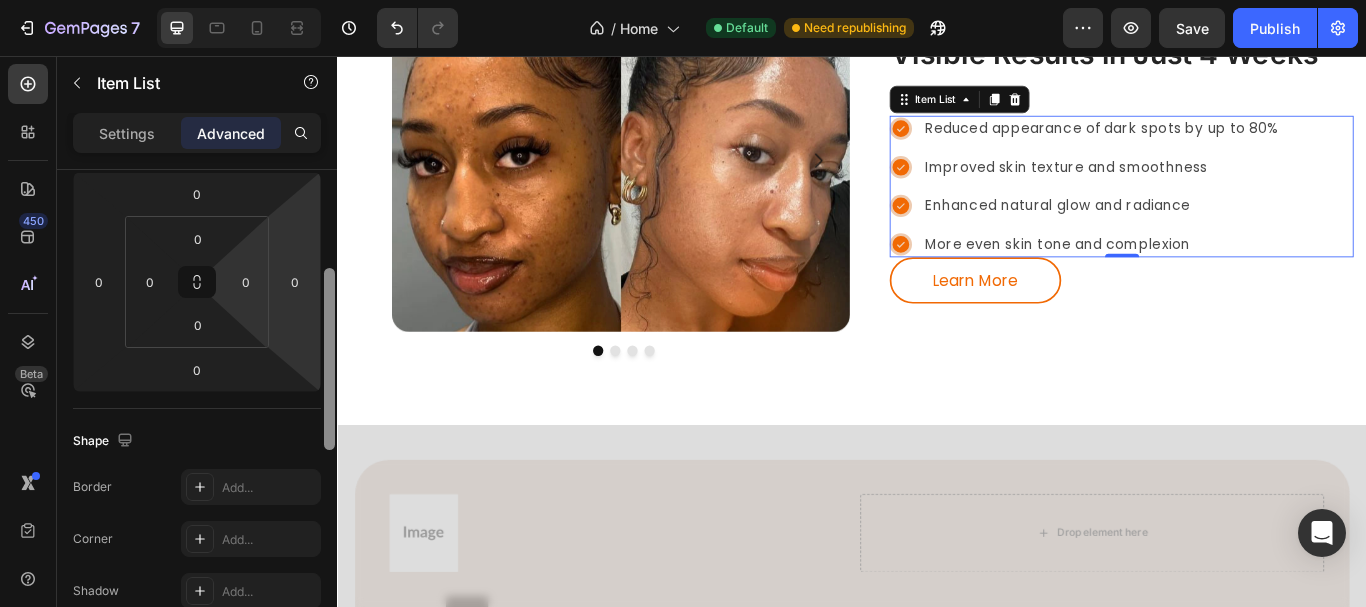 drag, startPoint x: 321, startPoint y: 228, endPoint x: 267, endPoint y: 283, distance: 77.07788 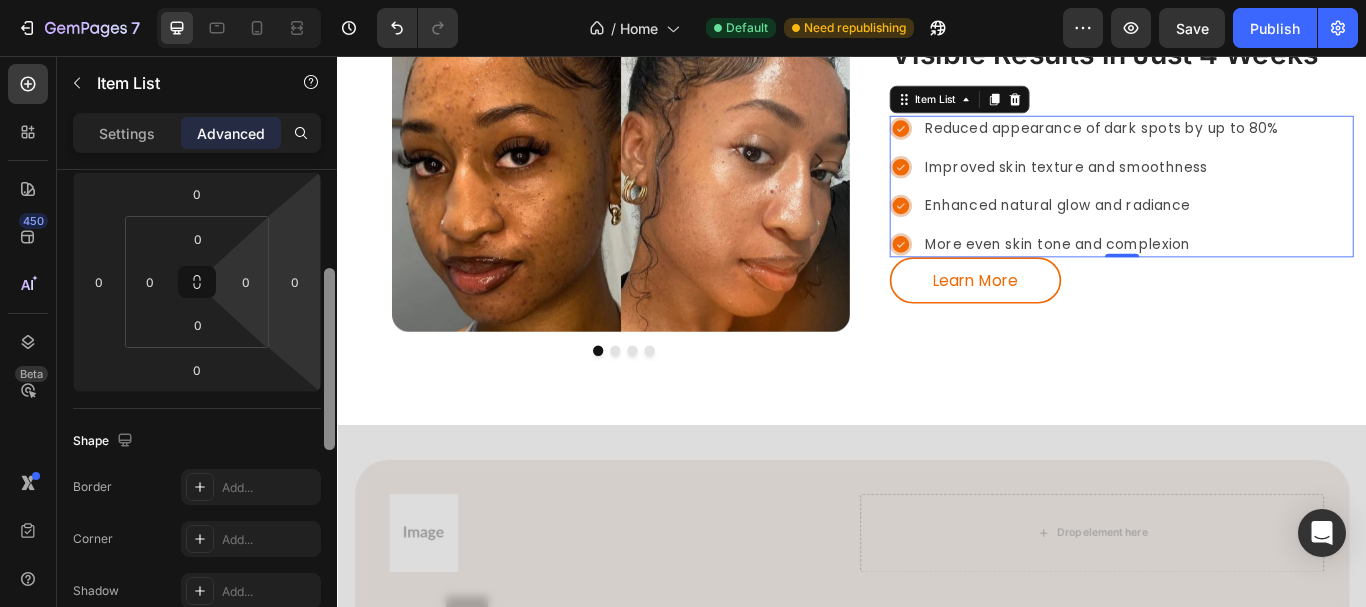 click on "Display on Desktop Yes No Tablet Yes No Mobile Yes No Spacing (px) 0 0 0 0 0 0 0 0 Shape Border Add... Corner Add... Shadow Add... Position Static Opacity 100% Animation Interaction Upgrade to Optimize plan  to unlock Interaction & other premium features. CSS class Delete element" at bounding box center [197, 417] 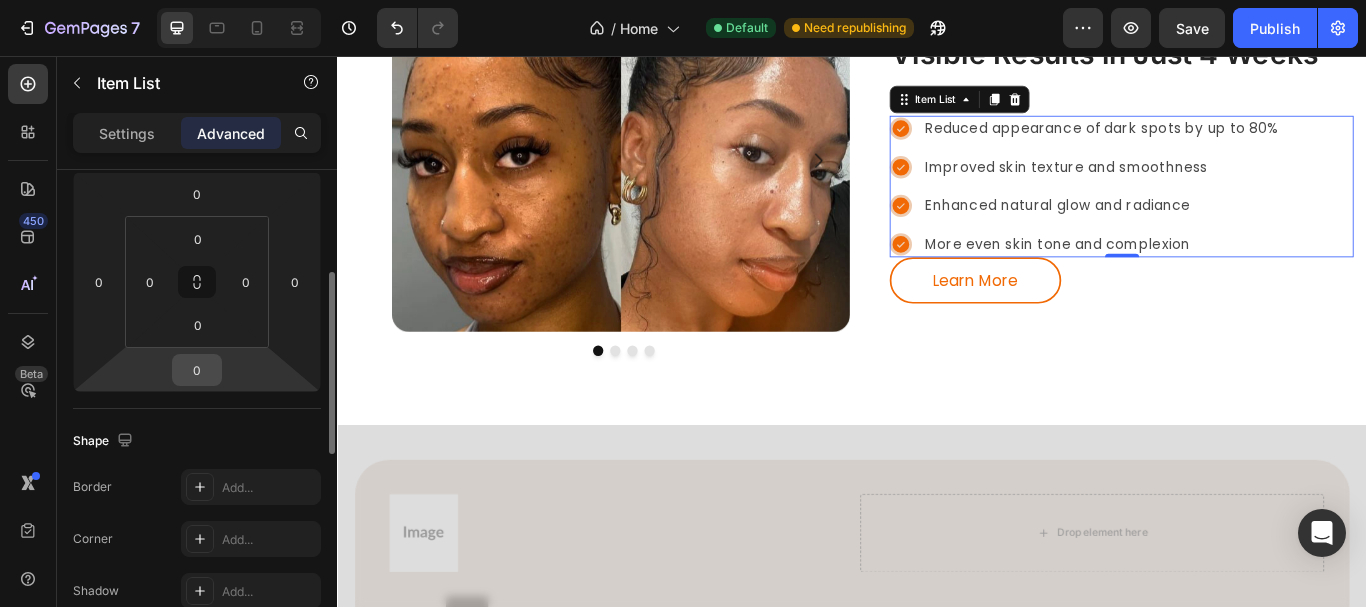 click on "0" at bounding box center (197, 370) 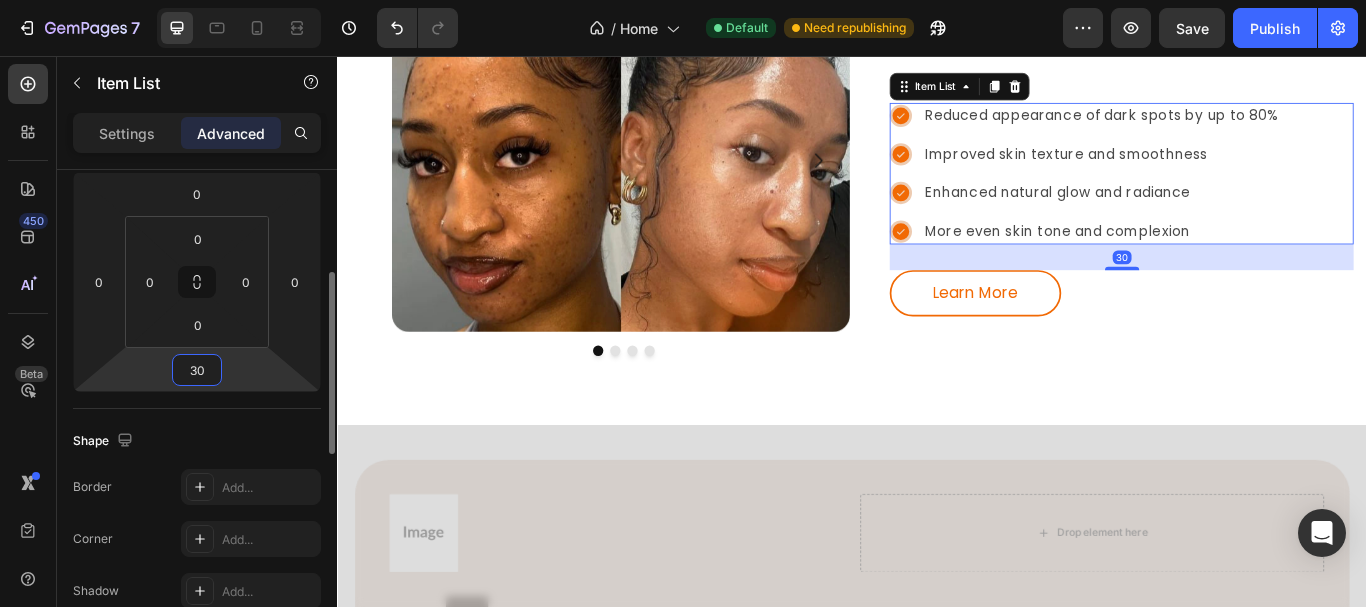 scroll, scrollTop: 3101, scrollLeft: 0, axis: vertical 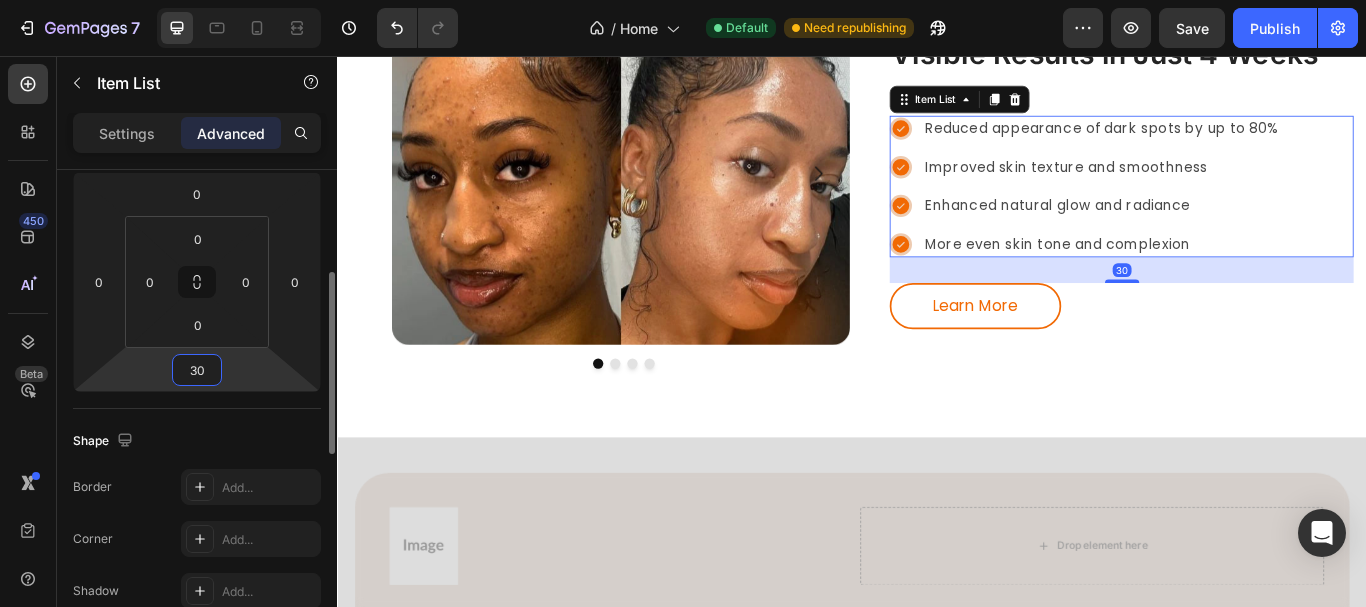 type on "30" 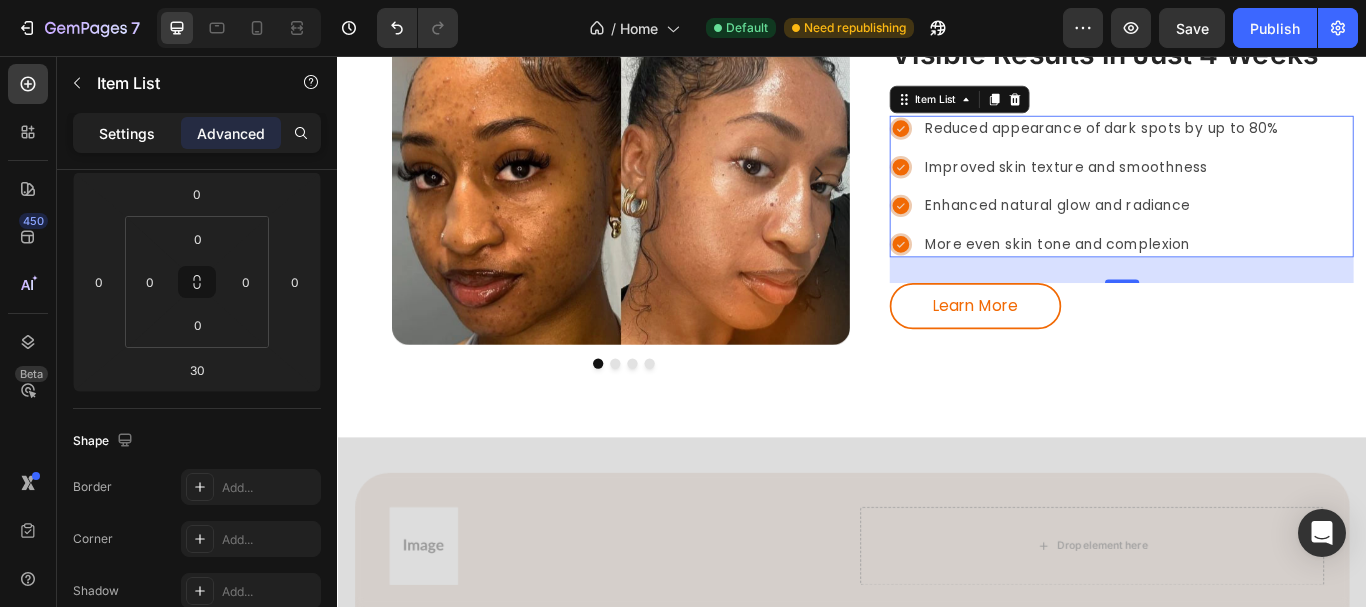 click on "Settings" at bounding box center (127, 133) 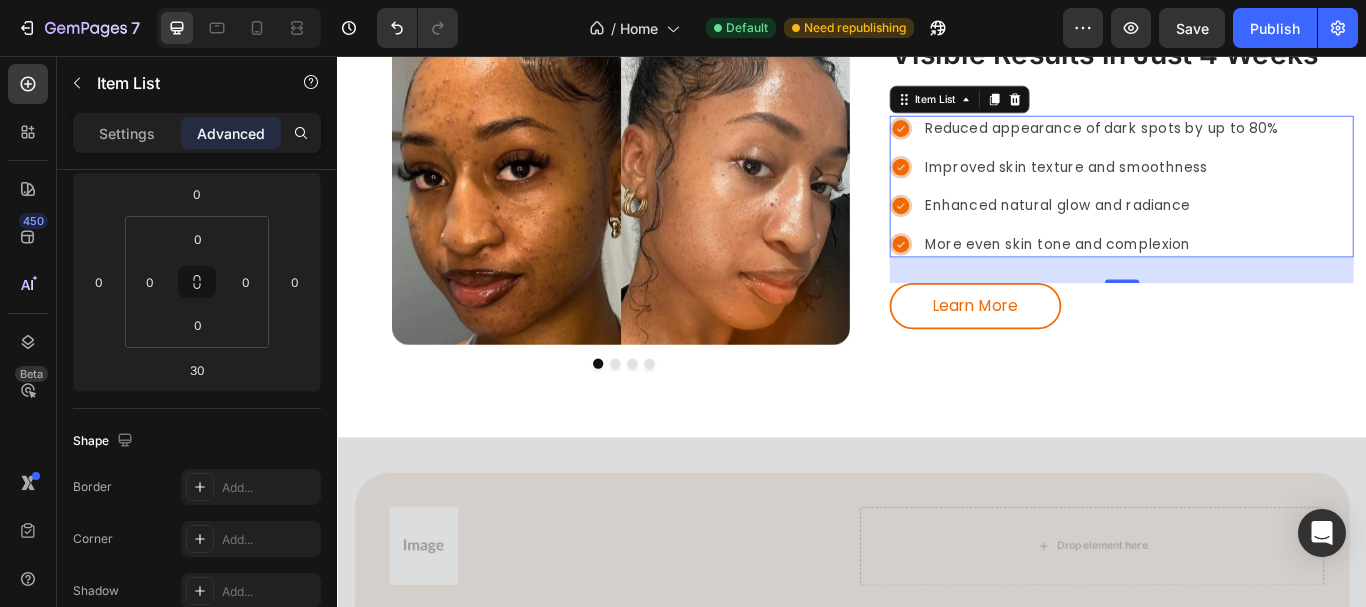 type on "12" 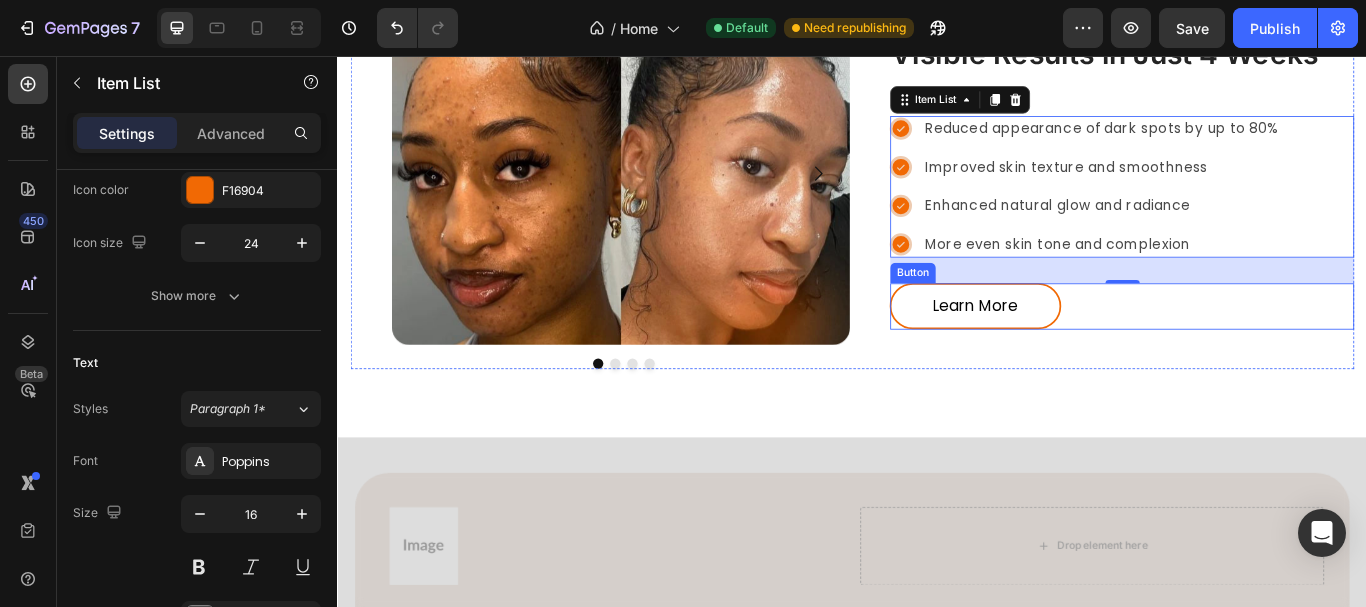 click on "Learn More" at bounding box center (1081, 347) 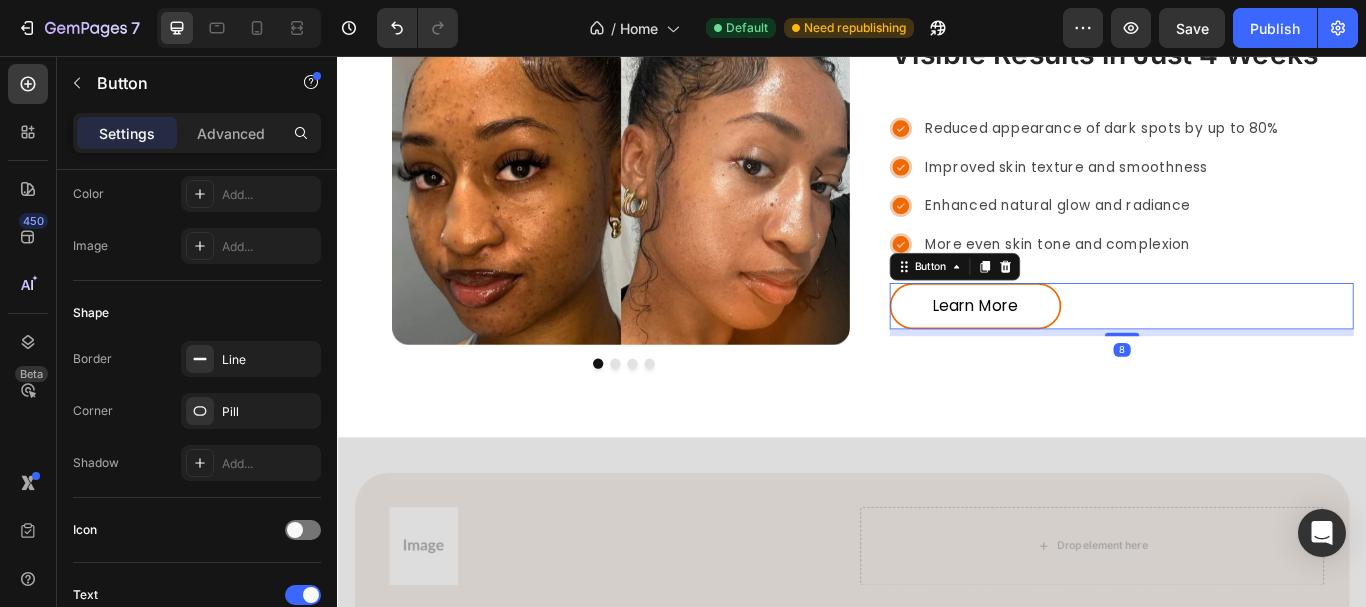 scroll, scrollTop: 0, scrollLeft: 0, axis: both 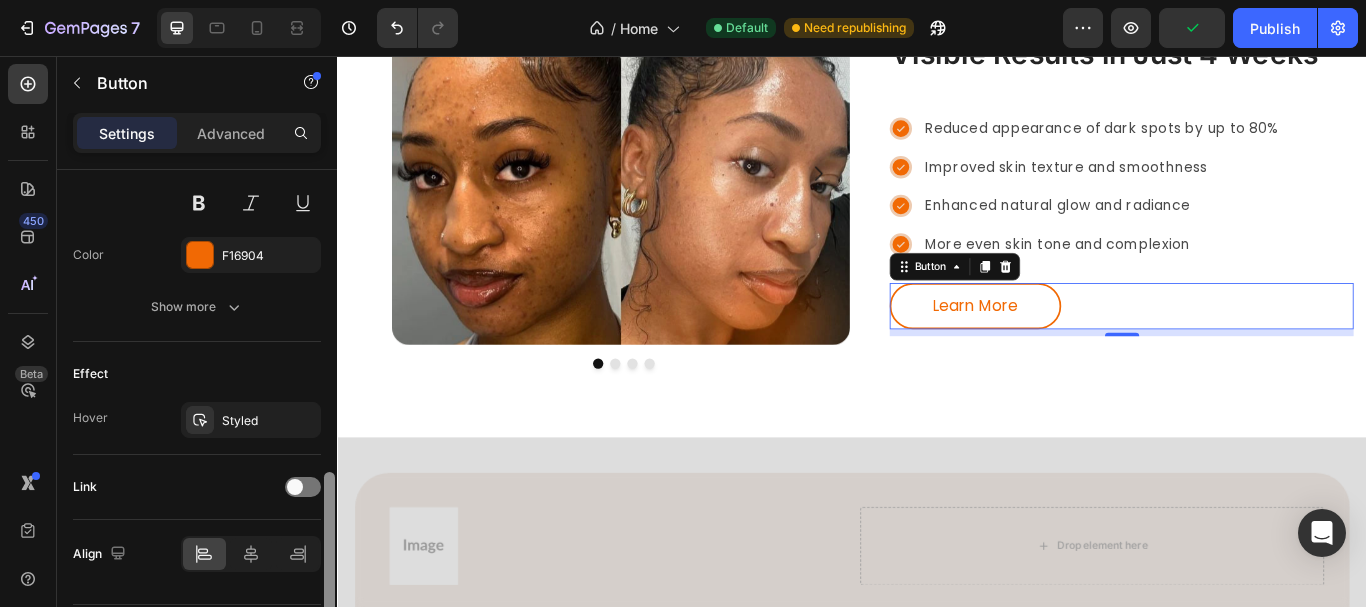 drag, startPoint x: 328, startPoint y: 223, endPoint x: 209, endPoint y: 526, distance: 325.53033 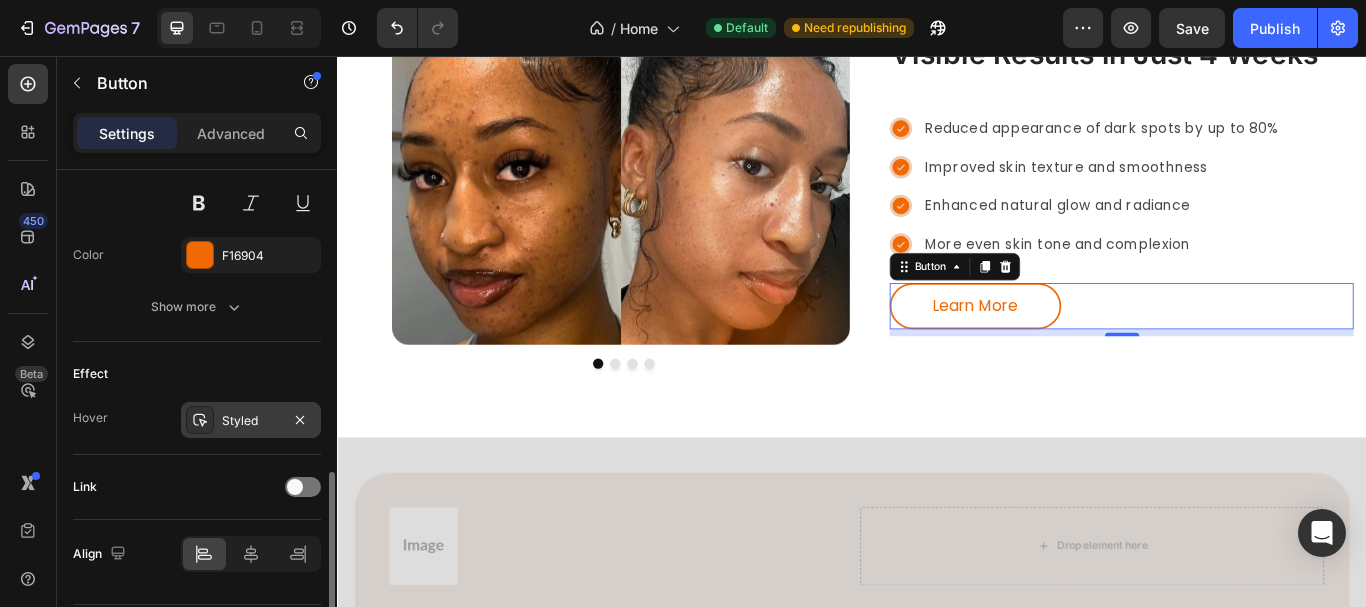 click on "Styled" at bounding box center [251, 421] 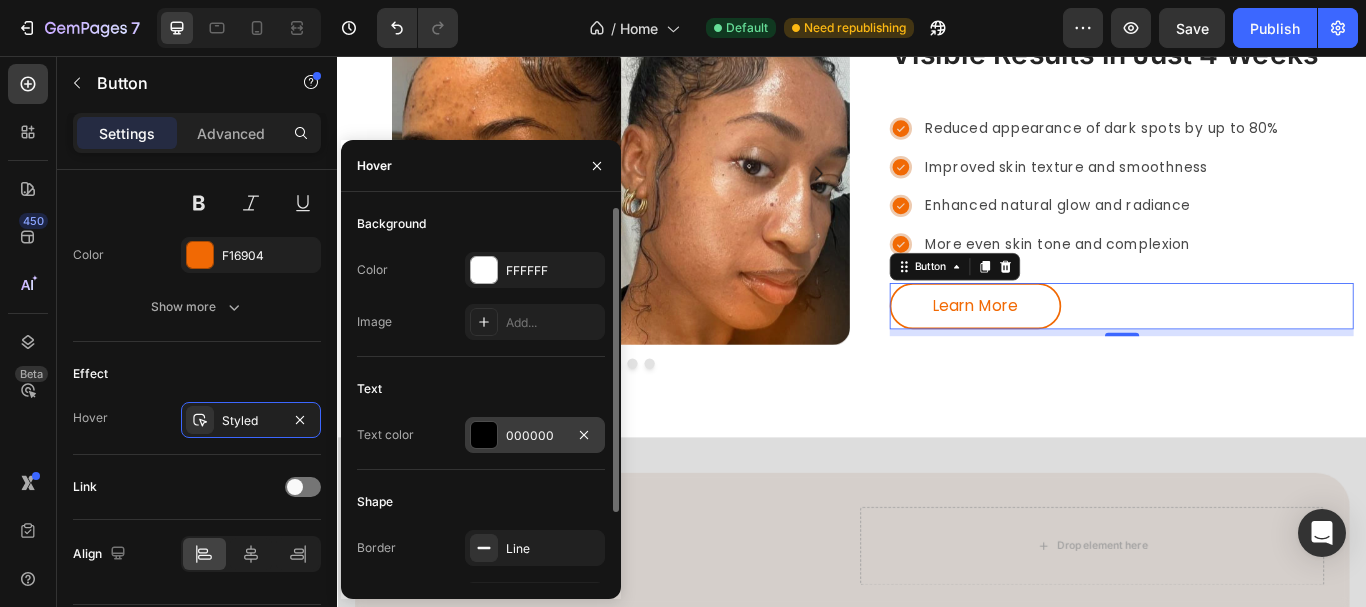 click at bounding box center [484, 435] 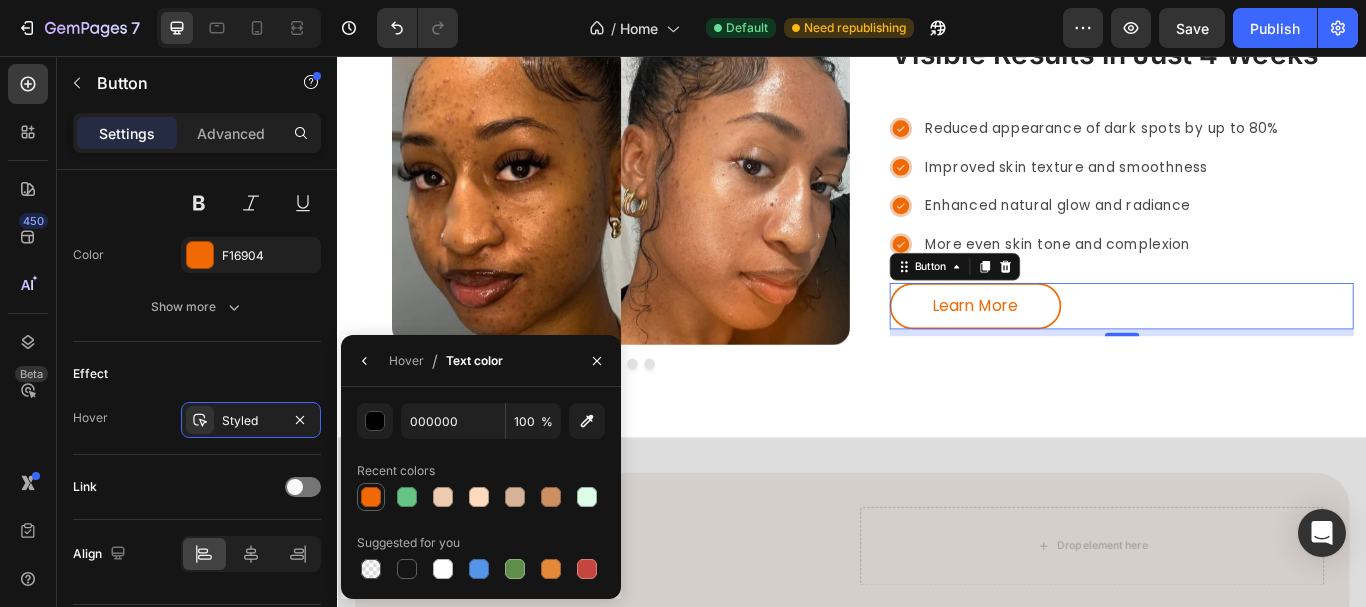 click at bounding box center (371, 497) 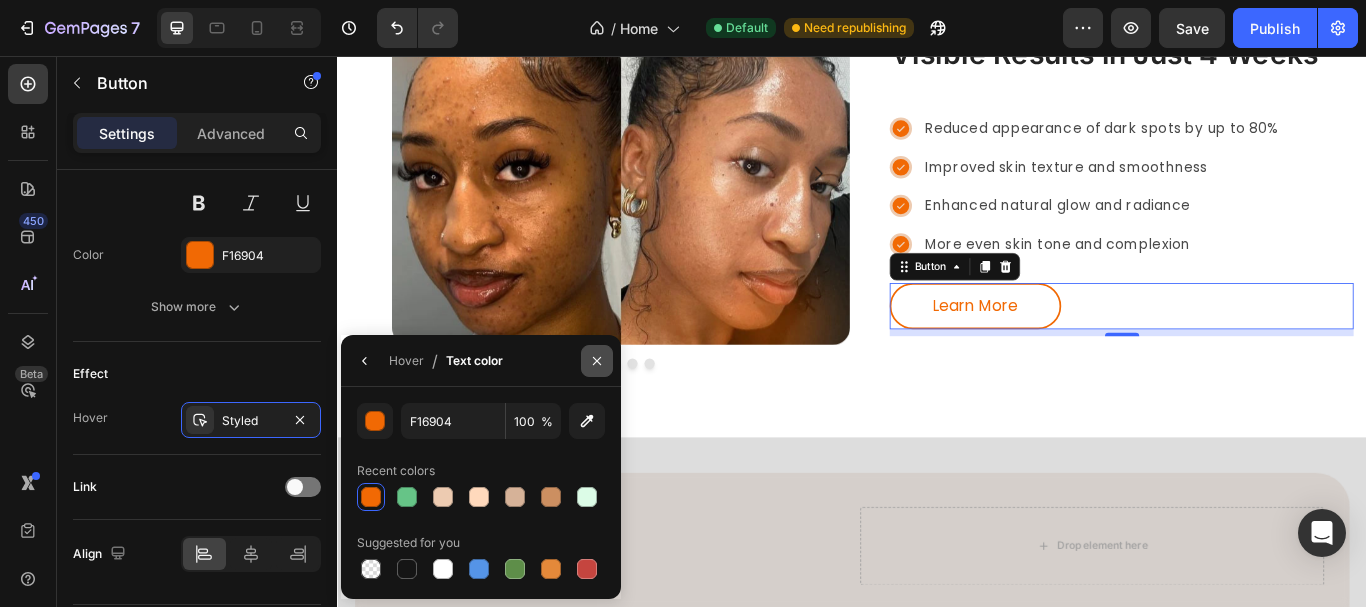 click 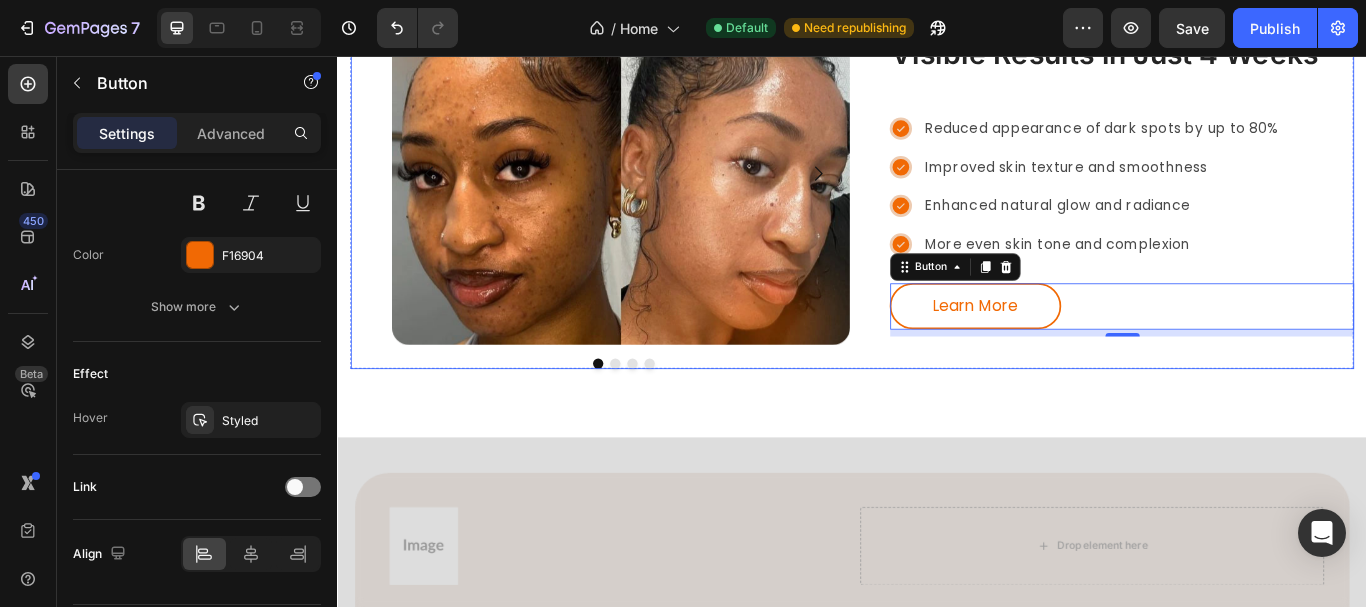 click on "Visible Results in Just 4 Weeks Heading Row Reduced appearance of dark spots by up to 80% Improved skin texture and smoothness Enhanced natural glow and radiance More even skin tone and complexion Item List Learn More Button   8" at bounding box center (1251, 207) 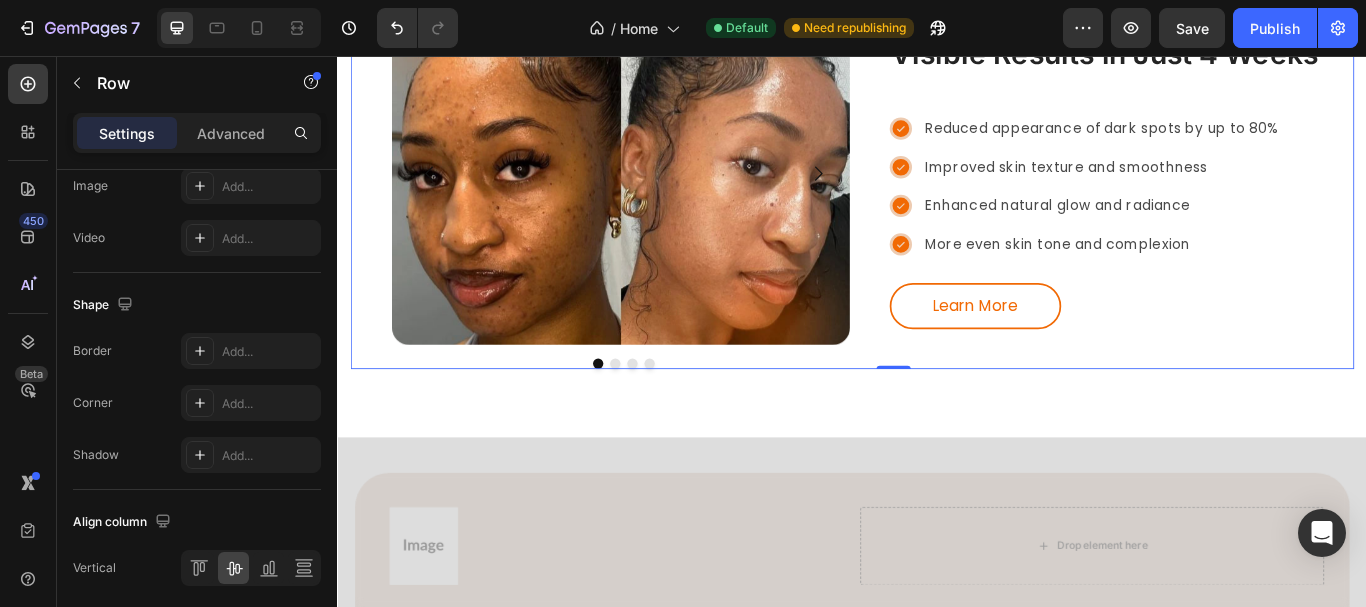 scroll, scrollTop: 0, scrollLeft: 0, axis: both 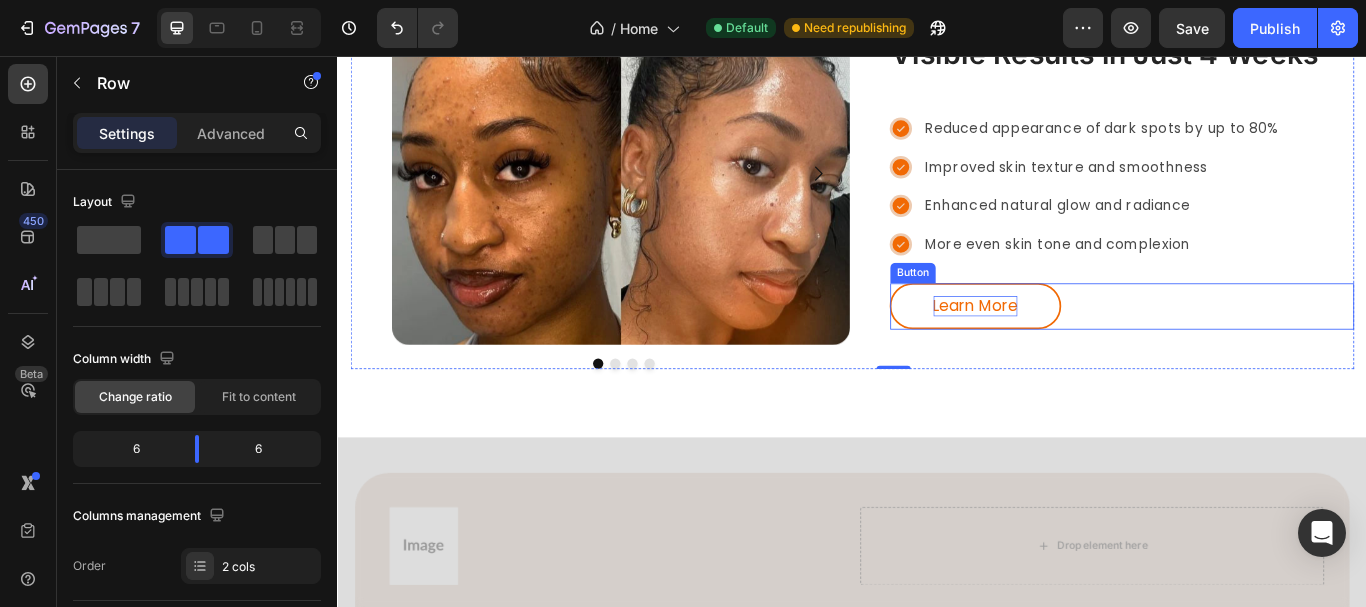 click on "Learn More" at bounding box center [1081, 347] 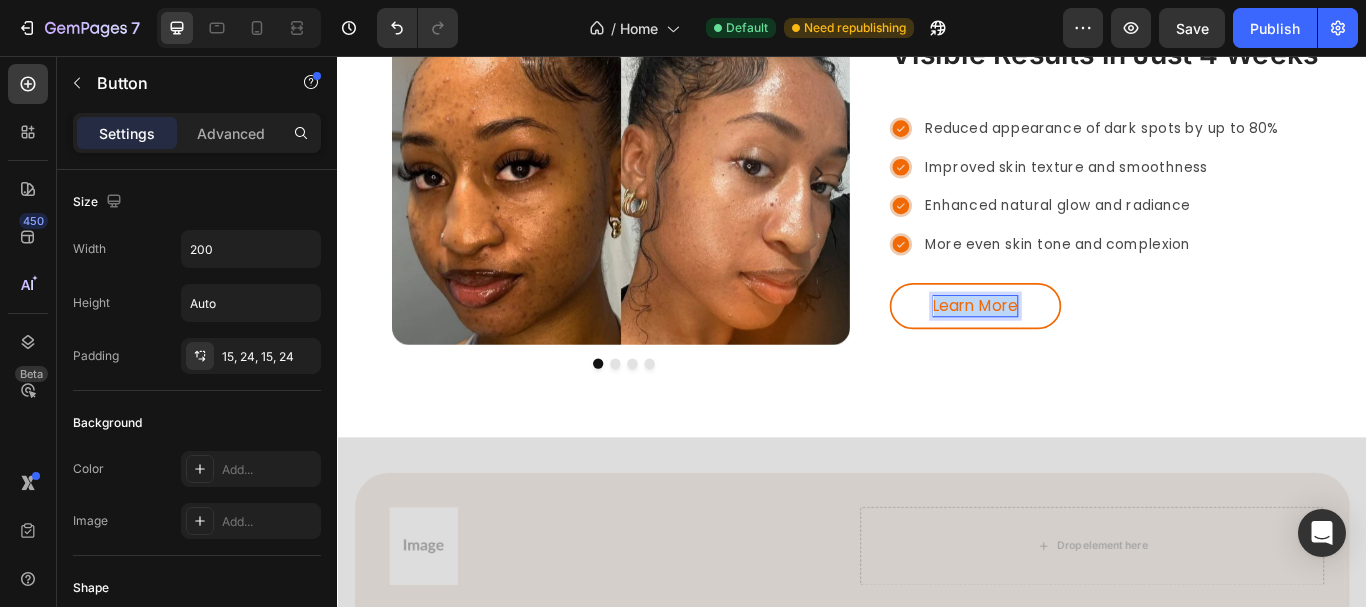 click on "Learn More" at bounding box center (1081, 347) 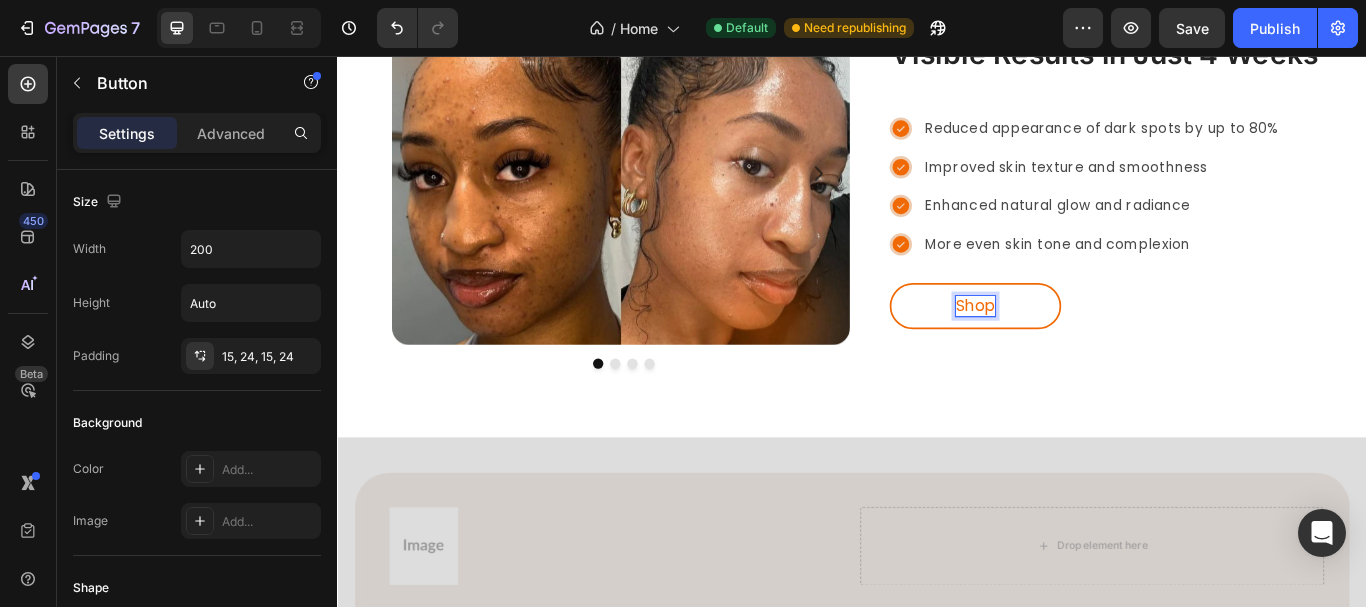 click on "Shop" at bounding box center [1081, 347] 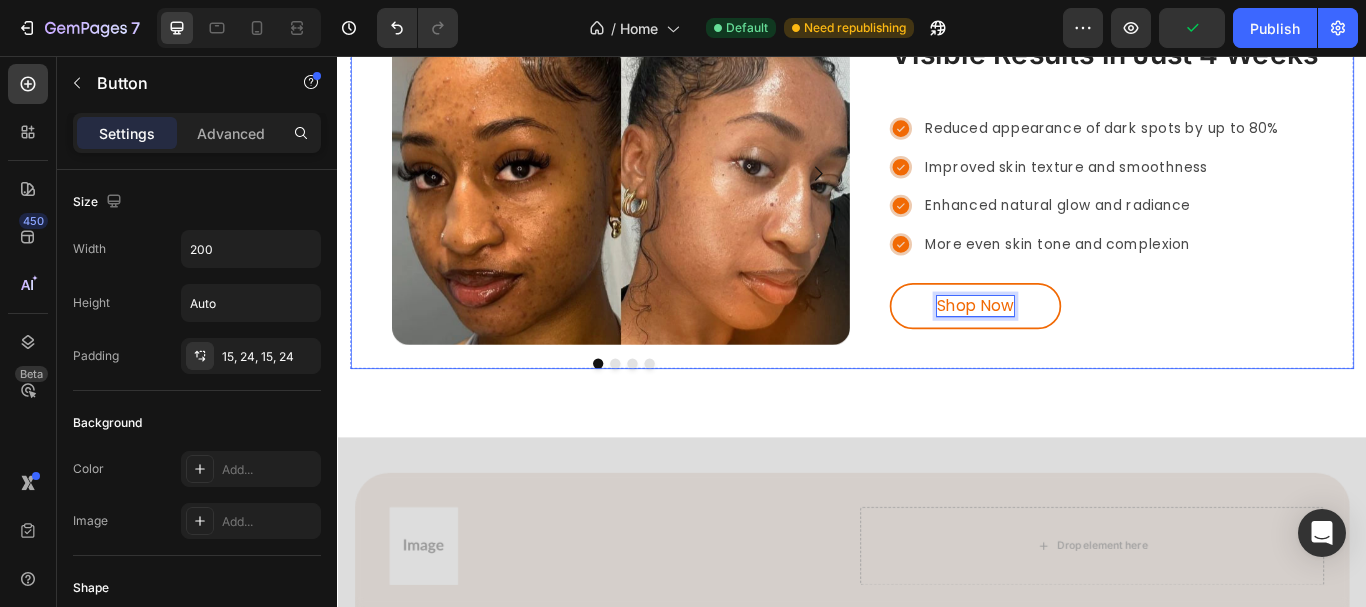 click on "Visible Results in Just 4 Weeks Heading Row Reduced appearance of dark spots by up to 80% Improved skin texture and smoothness Enhanced natural glow and radiance More even skin tone and complexion Item List Shop Now Button   8" at bounding box center (1251, 207) 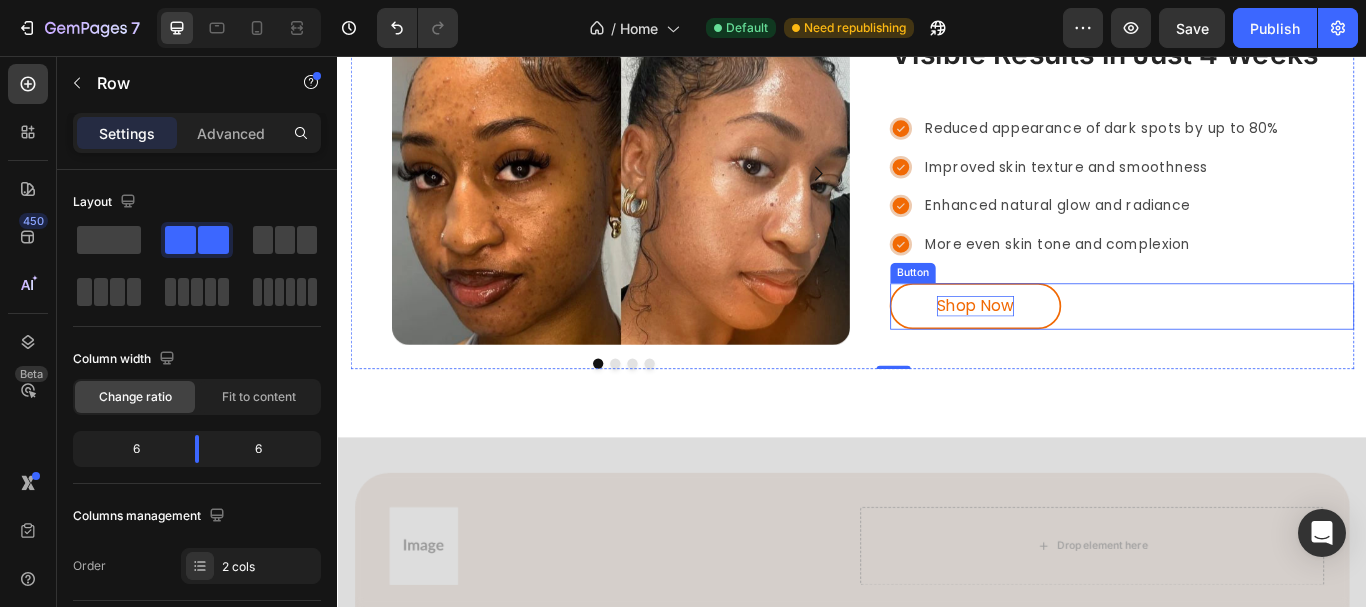 click on "Shop Now" at bounding box center [1081, 347] 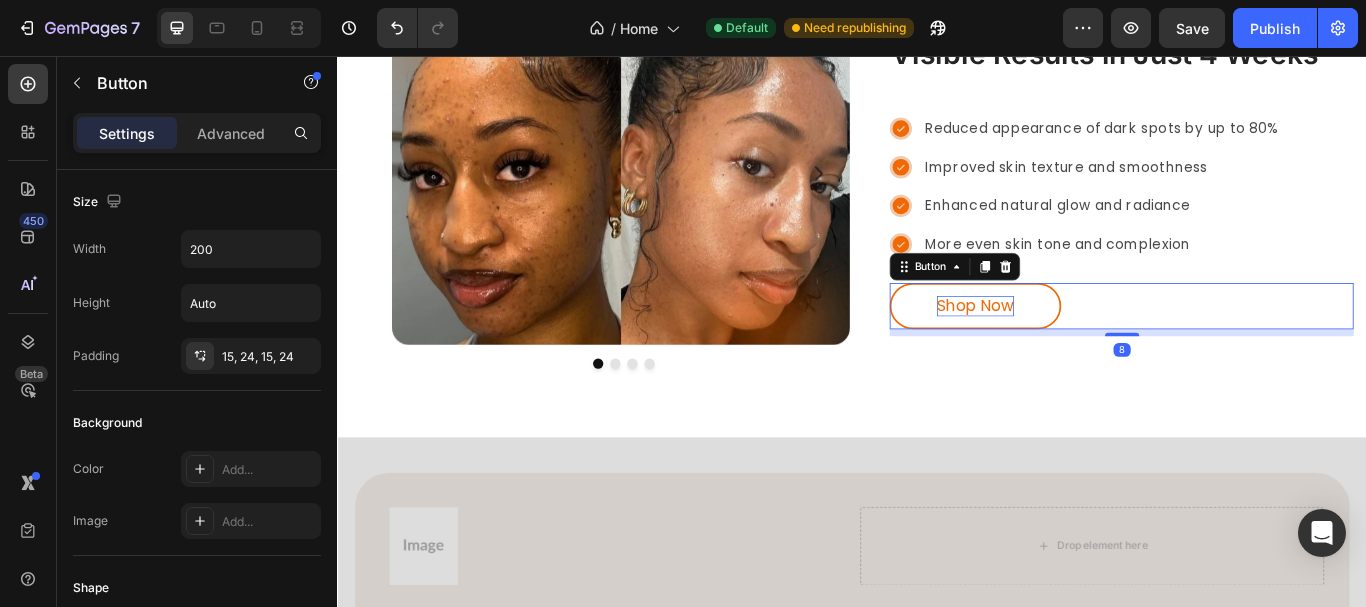 scroll, scrollTop: 494, scrollLeft: 0, axis: vertical 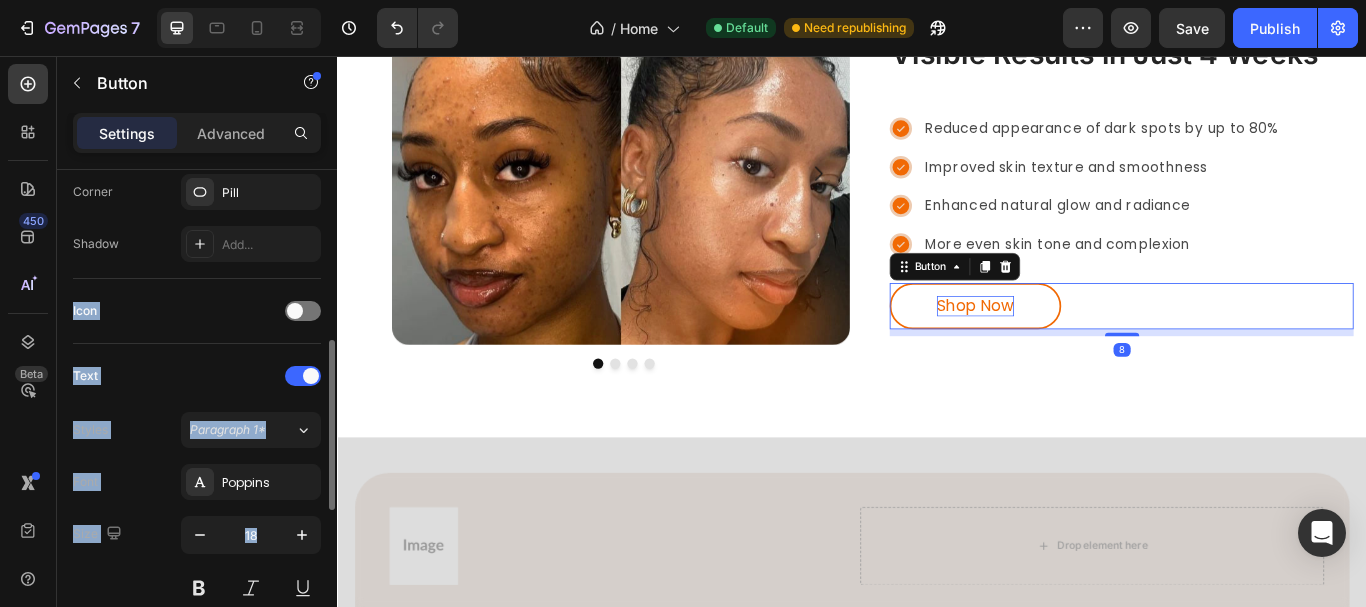 drag, startPoint x: 335, startPoint y: 212, endPoint x: 320, endPoint y: 276, distance: 65.734314 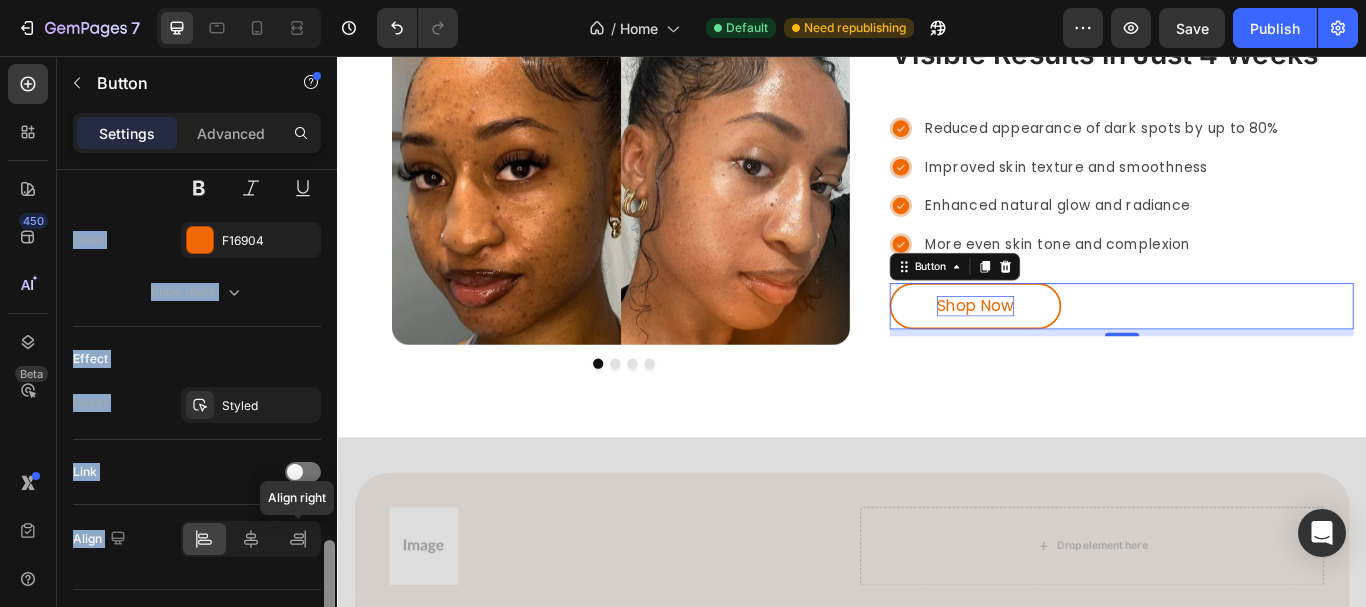 scroll, scrollTop: 940, scrollLeft: 0, axis: vertical 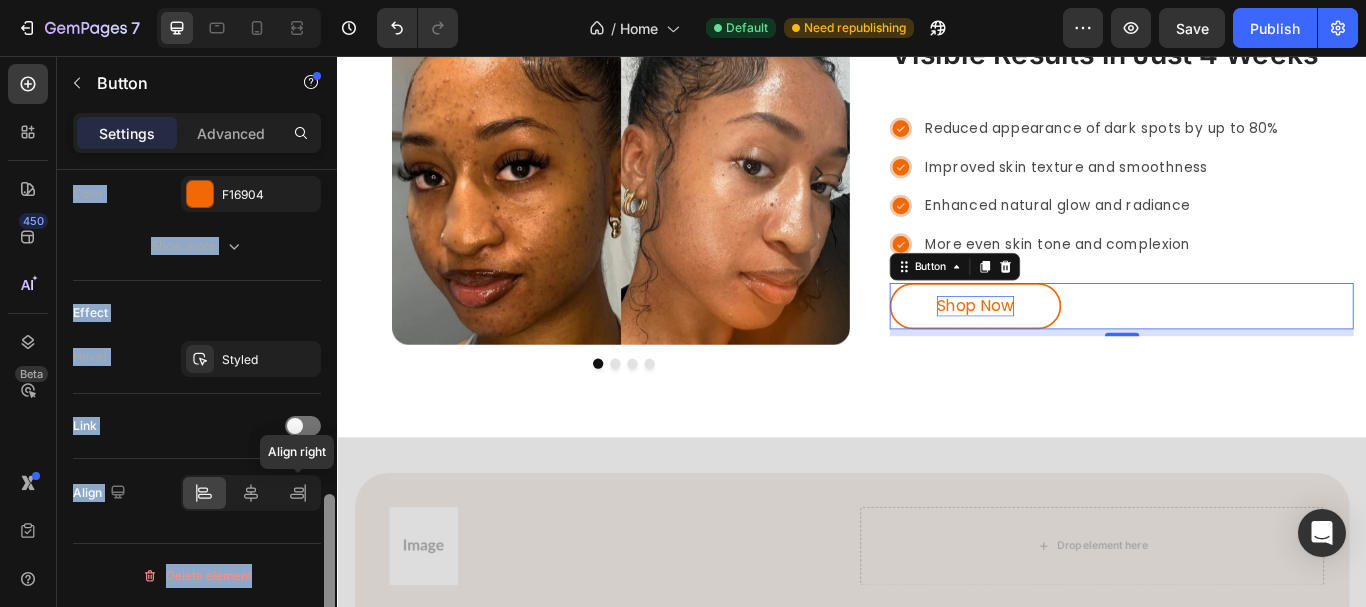 drag, startPoint x: 330, startPoint y: 372, endPoint x: 289, endPoint y: 535, distance: 168.07736 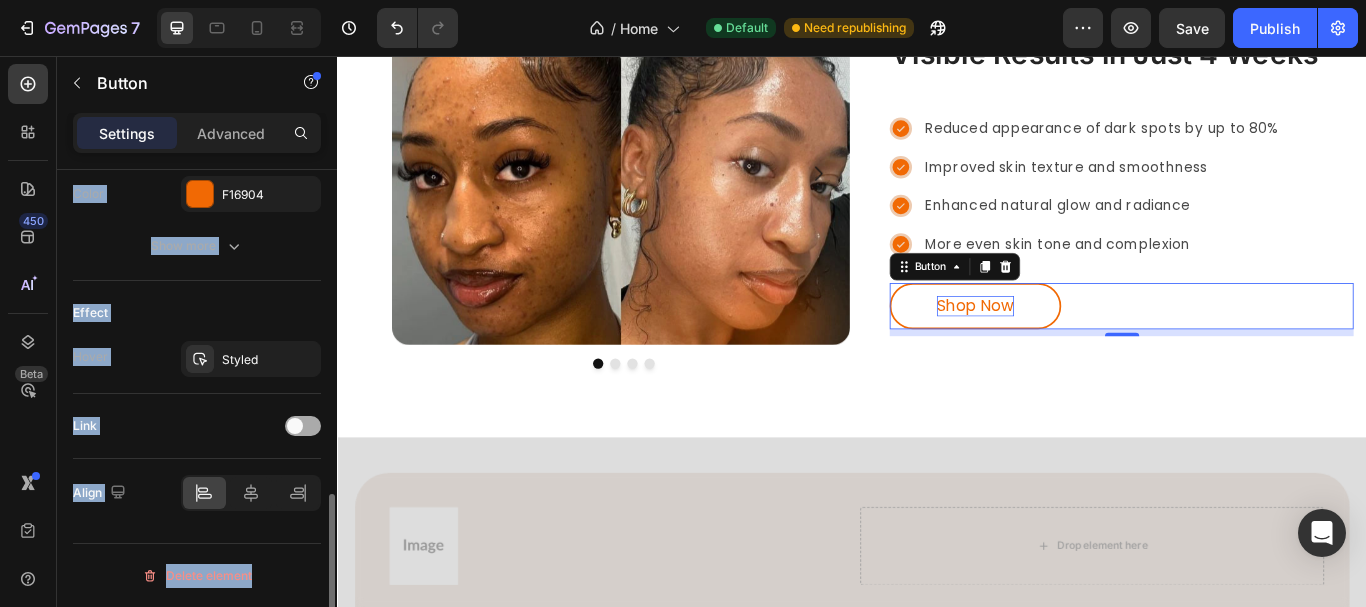 click at bounding box center [295, 426] 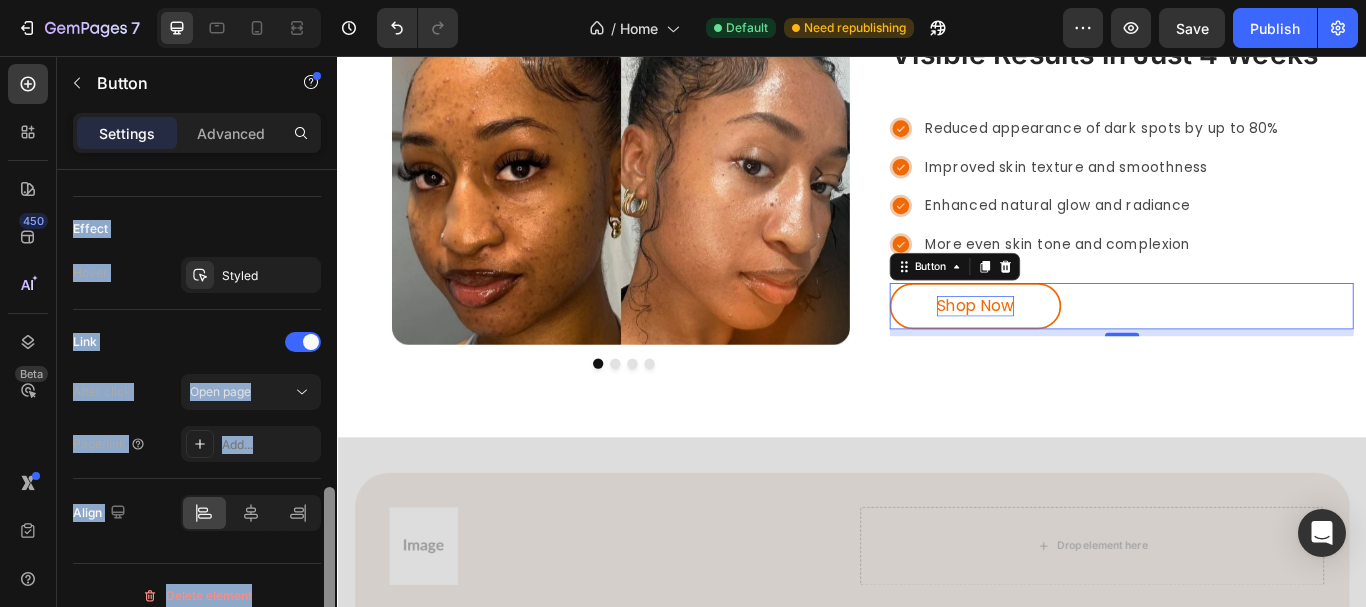 scroll, scrollTop: 1044, scrollLeft: 0, axis: vertical 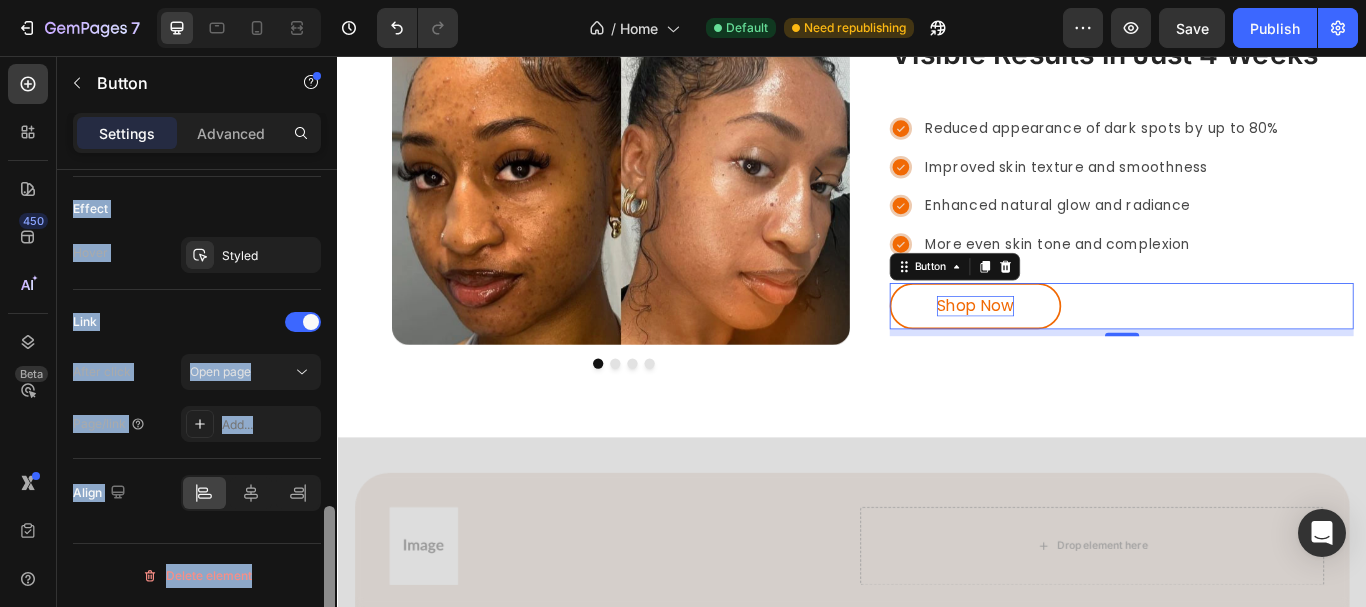 drag, startPoint x: 330, startPoint y: 475, endPoint x: 307, endPoint y: 525, distance: 55.03635 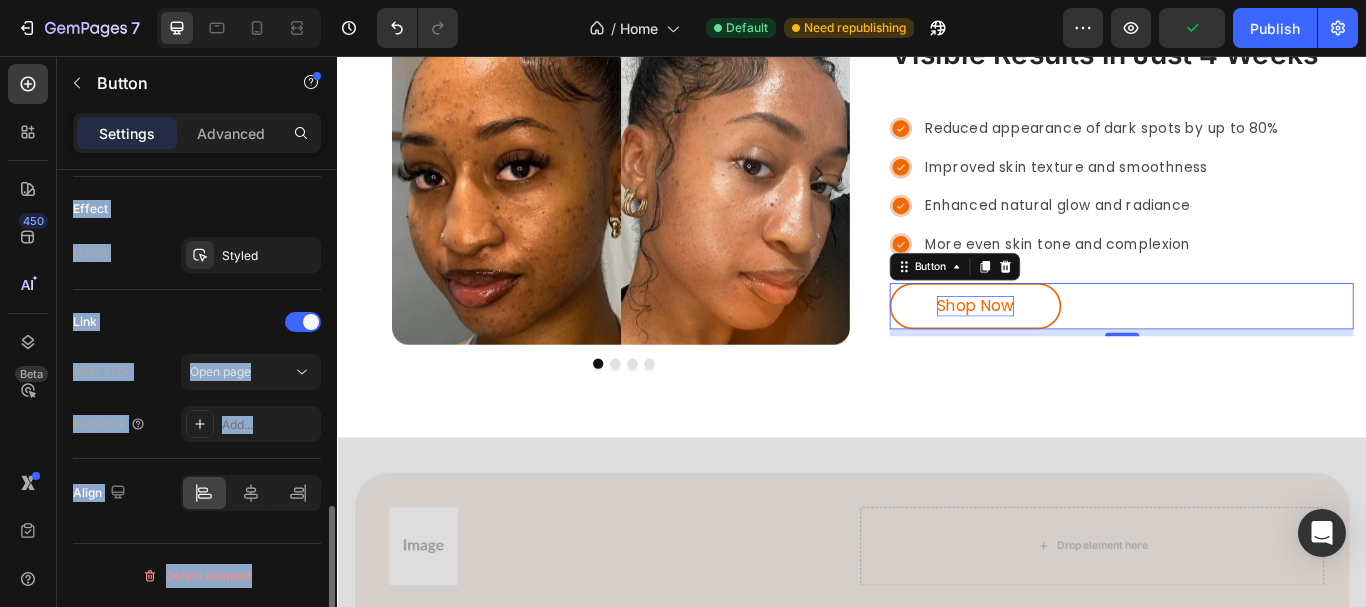 click on "Link After click Open page Page/link Add..." 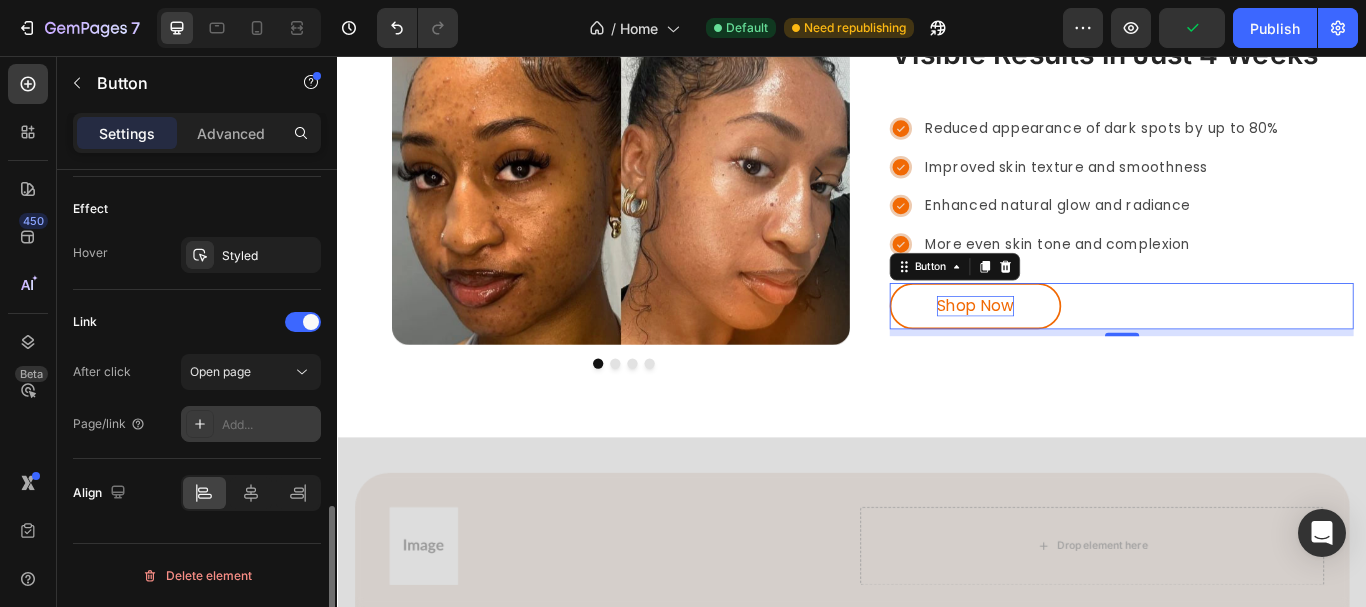 click on "Add..." at bounding box center [251, 424] 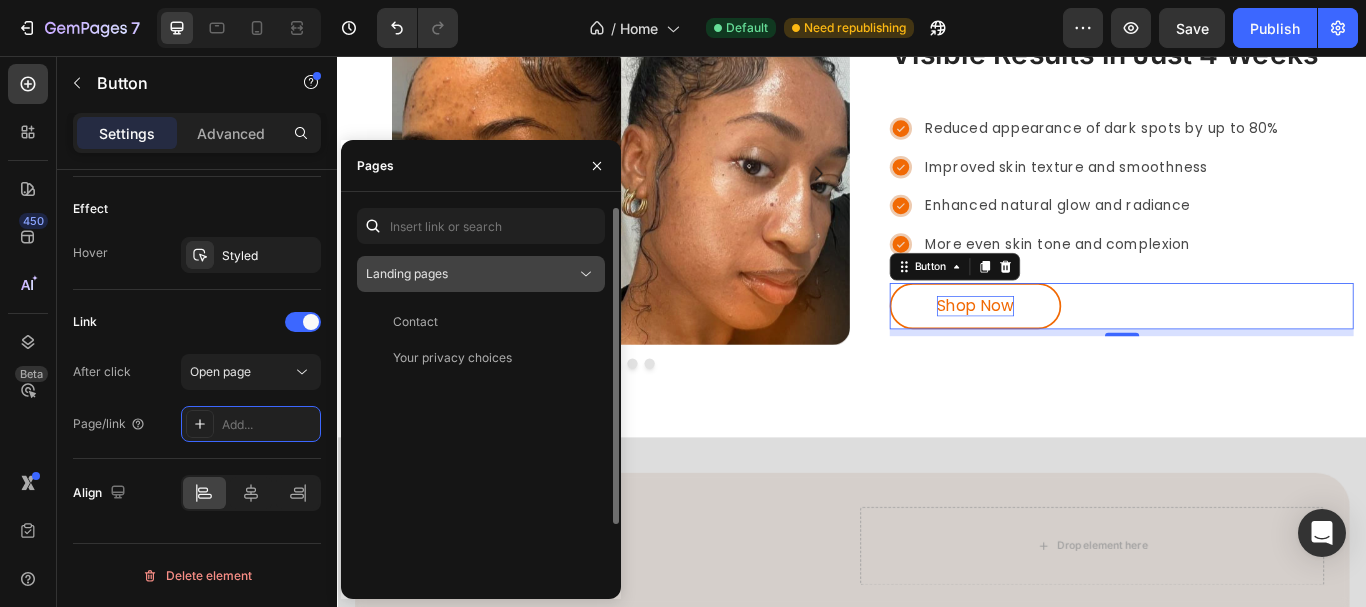 click on "Landing pages" at bounding box center [471, 274] 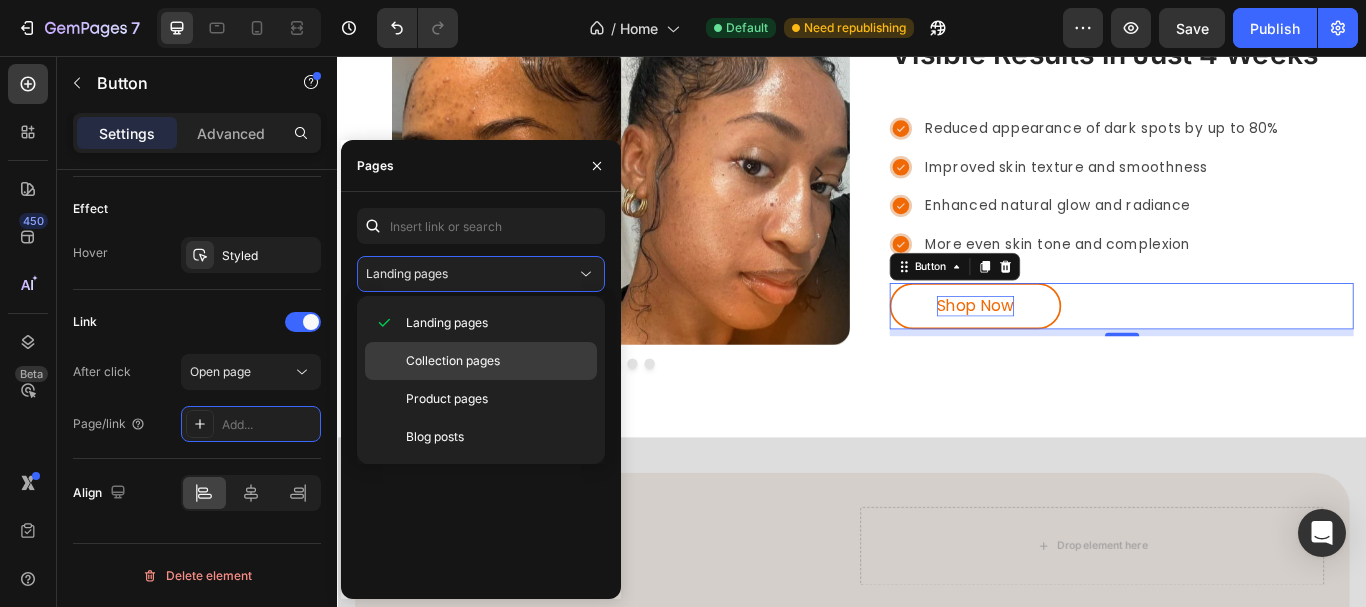 click on "Collection pages" at bounding box center [453, 361] 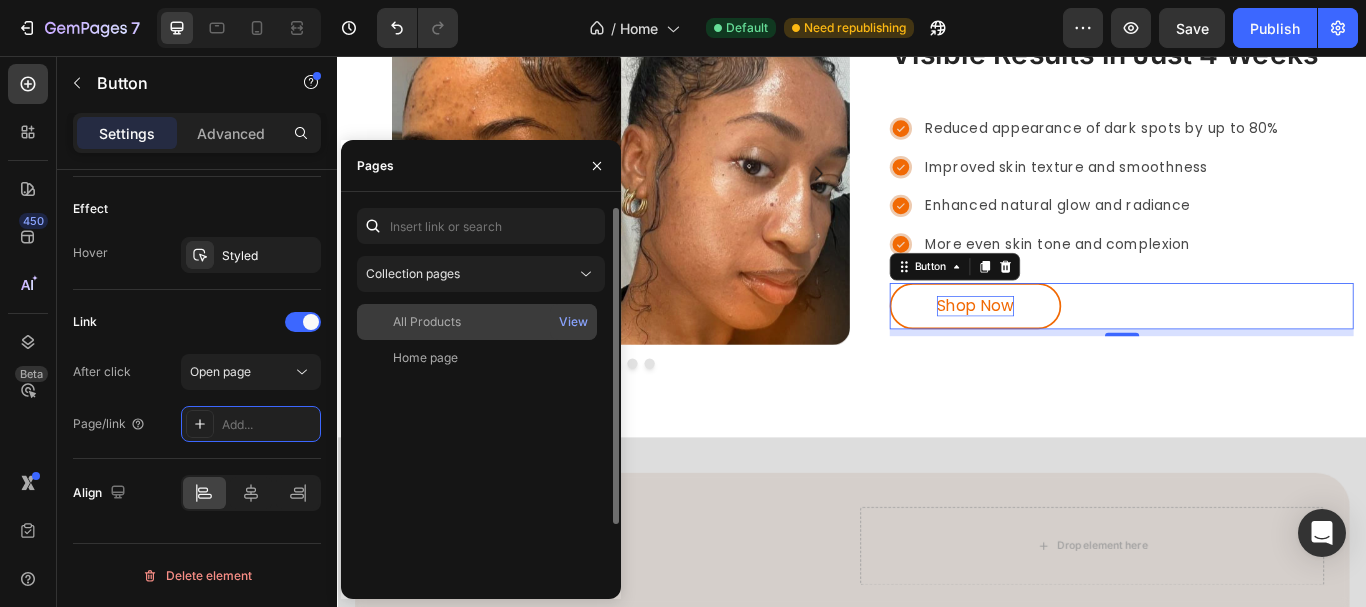 click on "All Products" 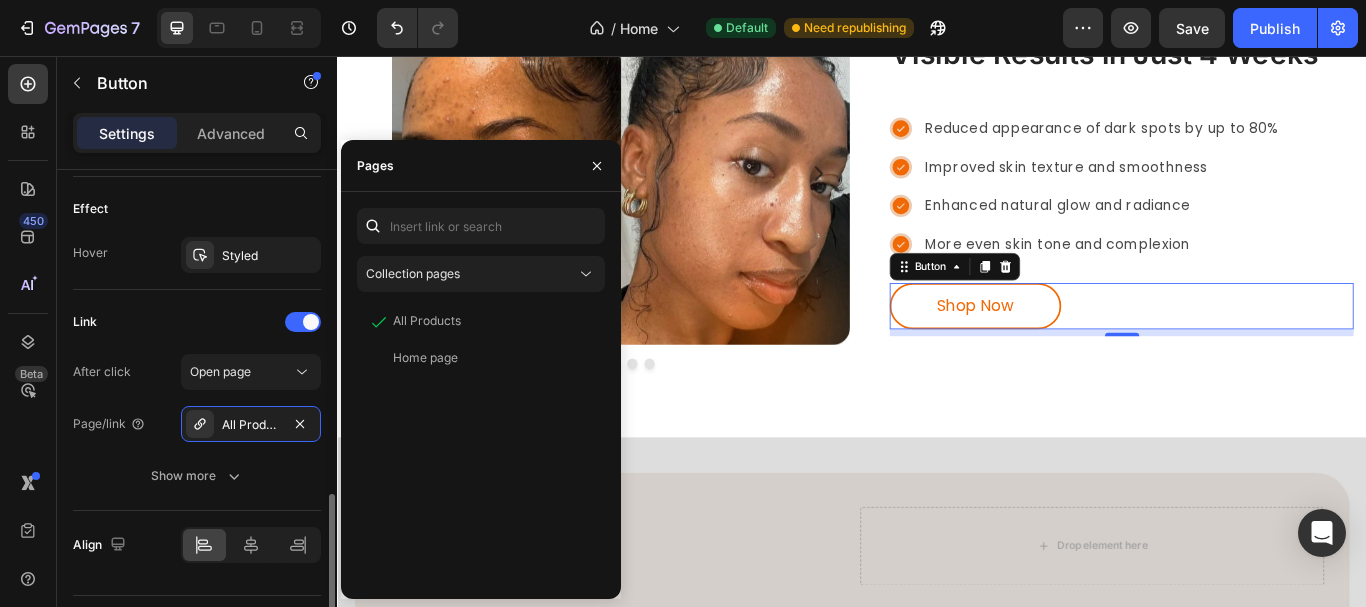 click on "Link" at bounding box center [197, 322] 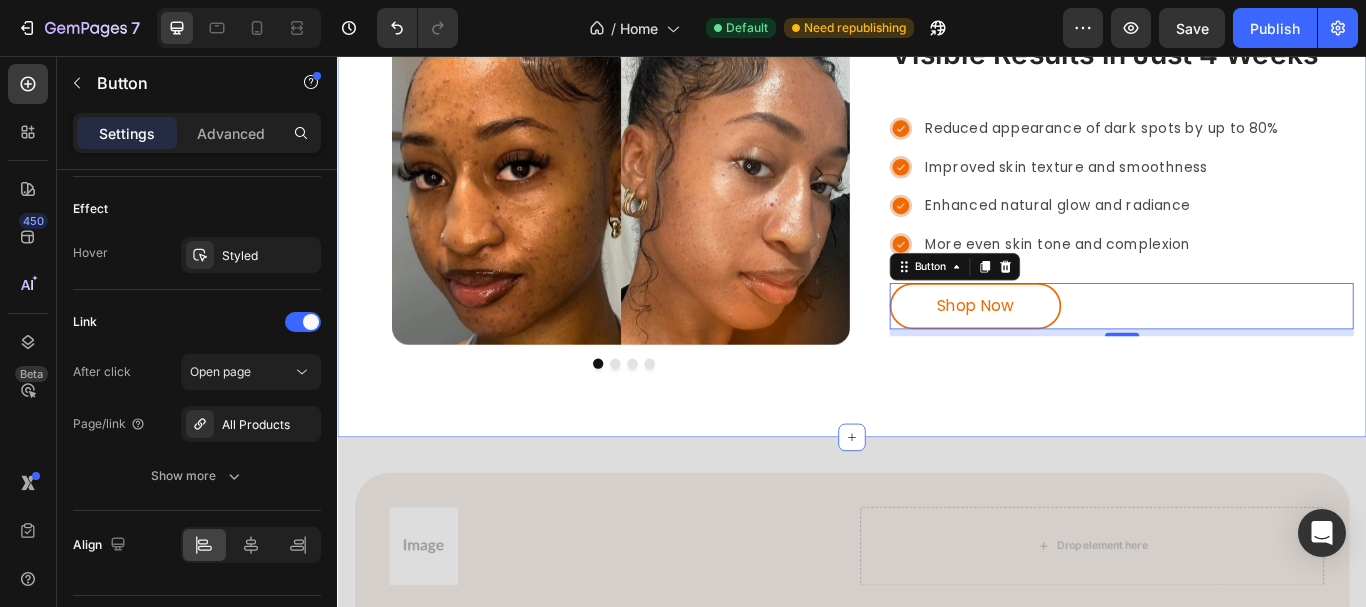 click on "Visible Results in Just 4 Weeks Heading Row Reduced appearance of dark spots by up to 80% Improved skin texture and smoothness Enhanced natural glow and radiance More even skin tone and complexion Item List Shop Now Button   8
Image Why Choose BeevyGlow? Heading Why Choose BeevyGlow? Heading
Drop element here
Drop element here
Carousel Row Row Section 6" at bounding box center [937, 207] 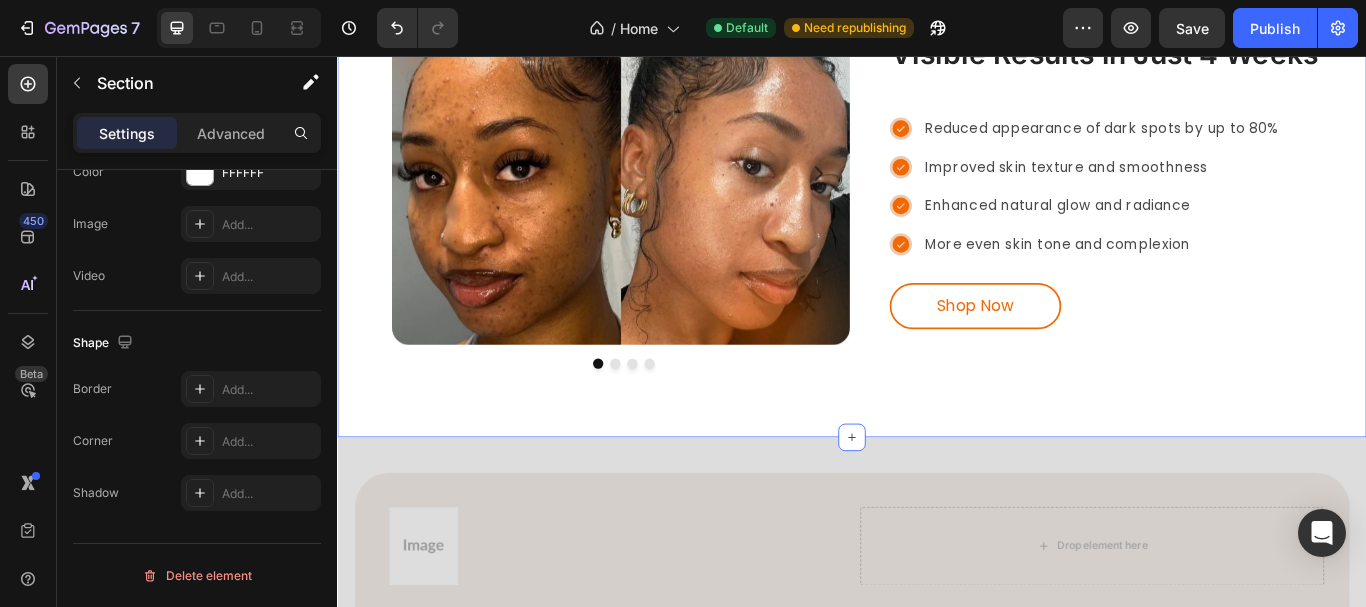 scroll, scrollTop: 0, scrollLeft: 0, axis: both 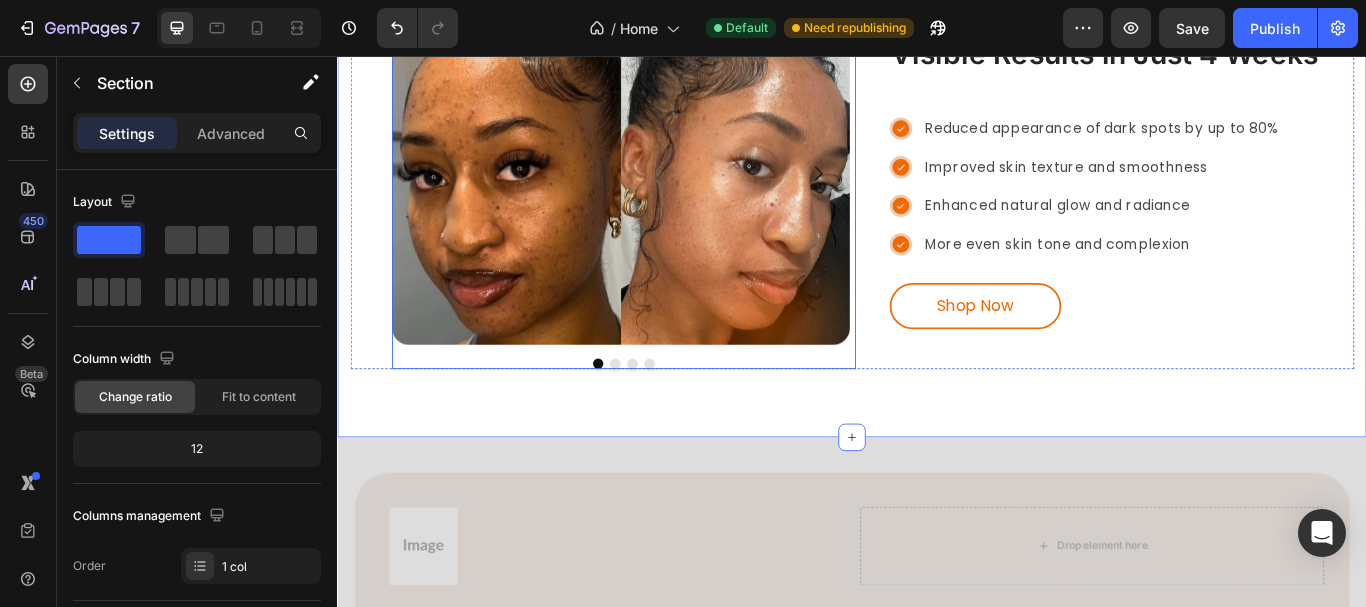 click at bounding box center [661, 415] 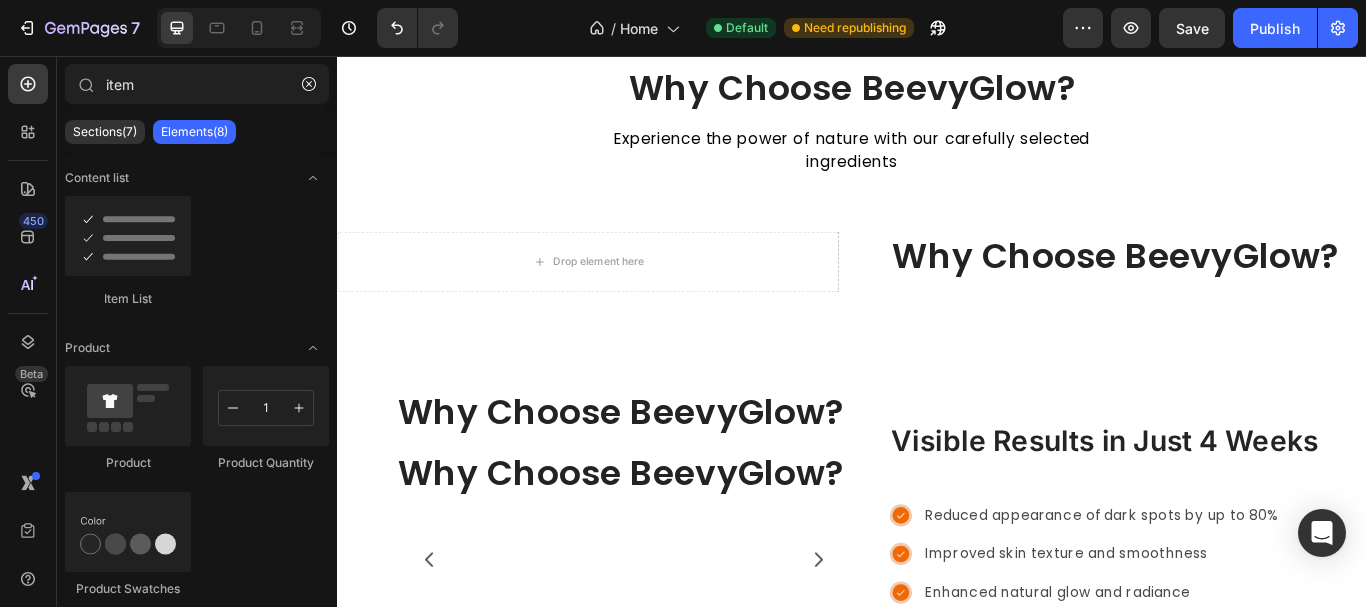 scroll, scrollTop: 2689, scrollLeft: 0, axis: vertical 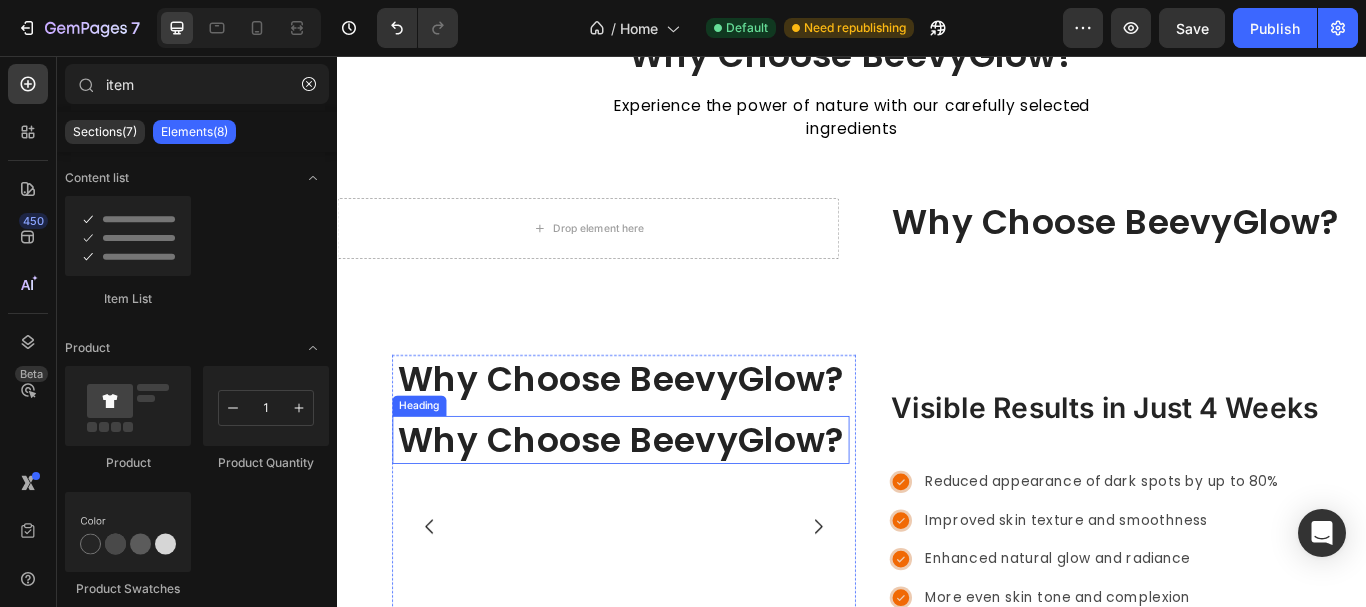 click on "Why Choose BeevyGlow?" at bounding box center [667, 504] 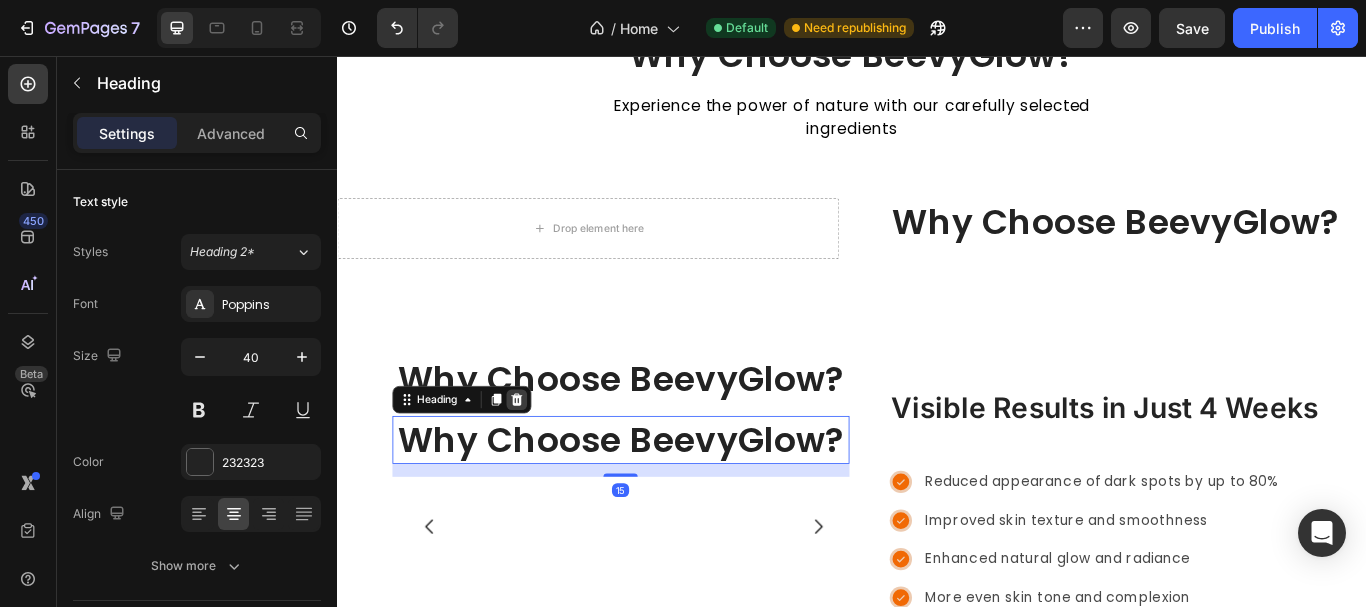 click 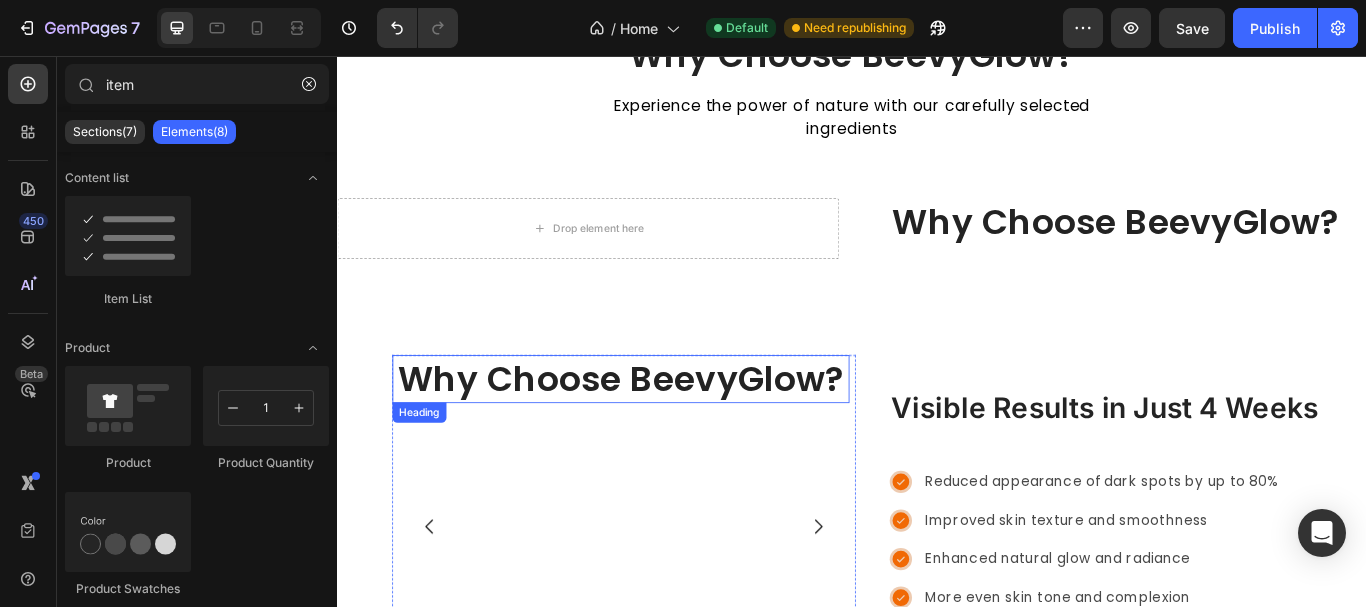click on "Why Choose BeevyGlow?" at bounding box center [667, 433] 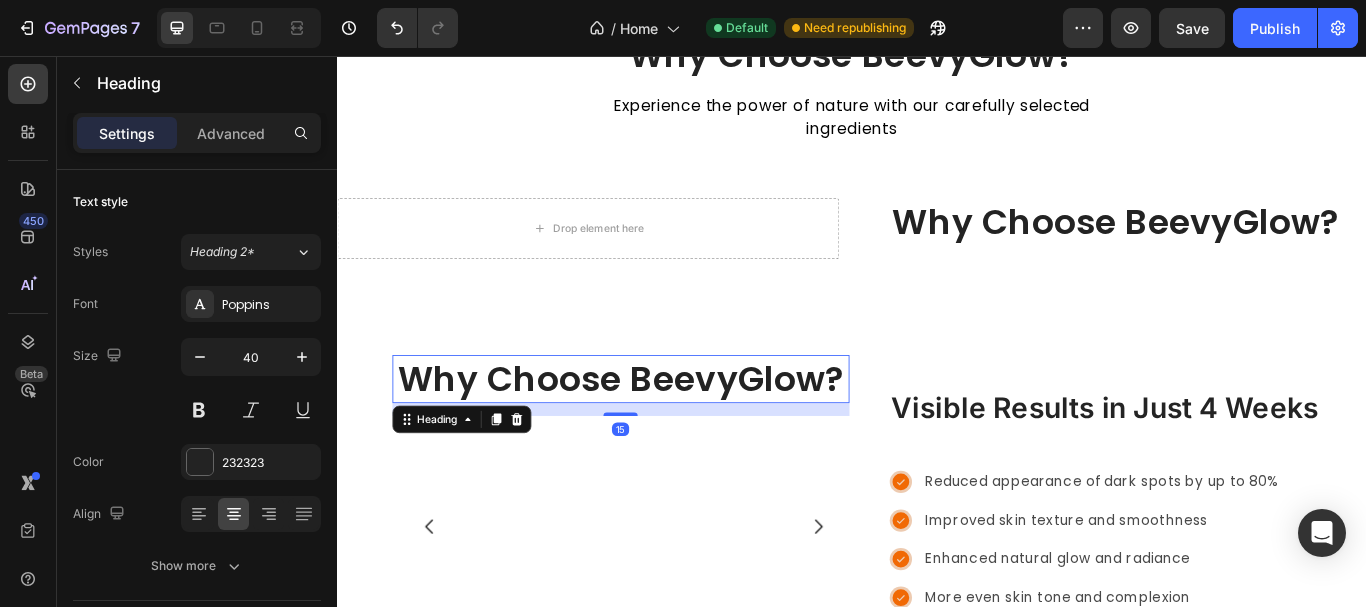 click on "Heading" at bounding box center (481, 480) 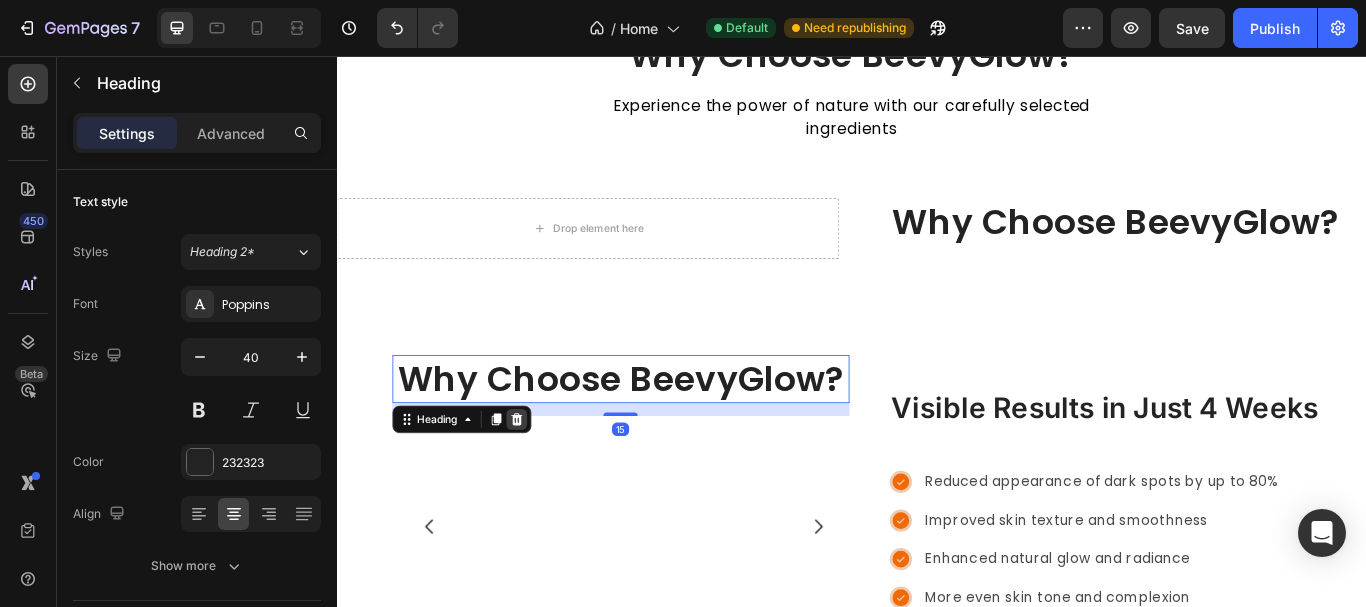 click at bounding box center [545, 480] 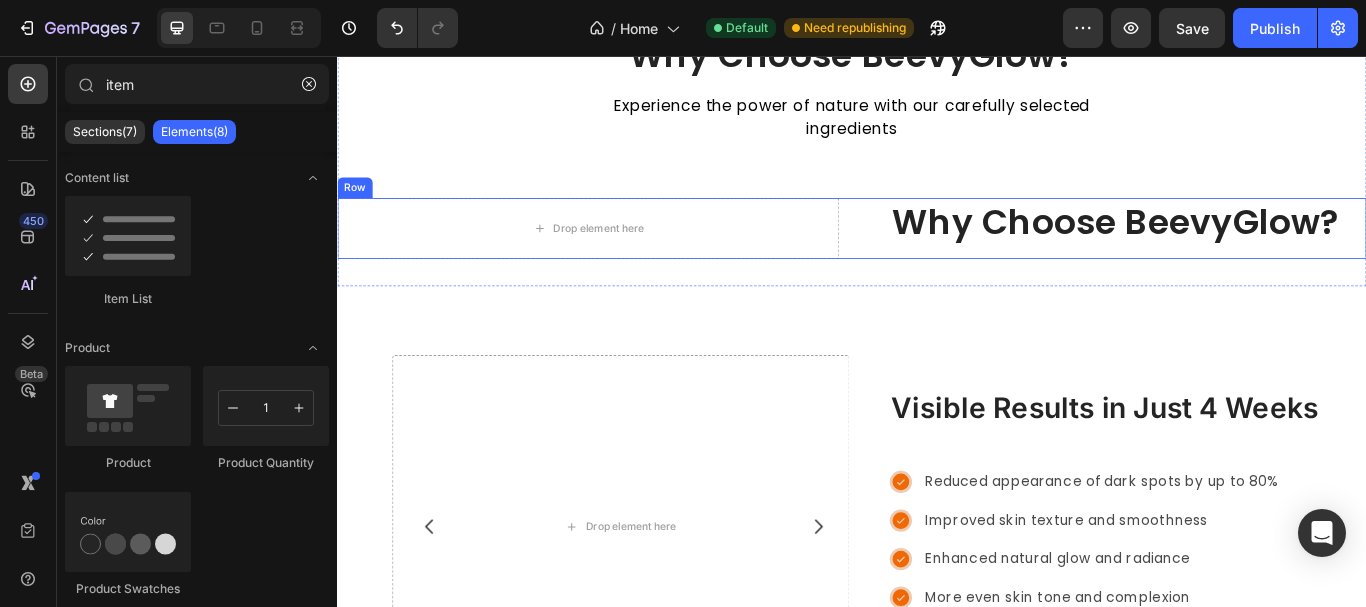 click on "Why Choose BeevyGlow? Heading" at bounding box center [1244, 257] 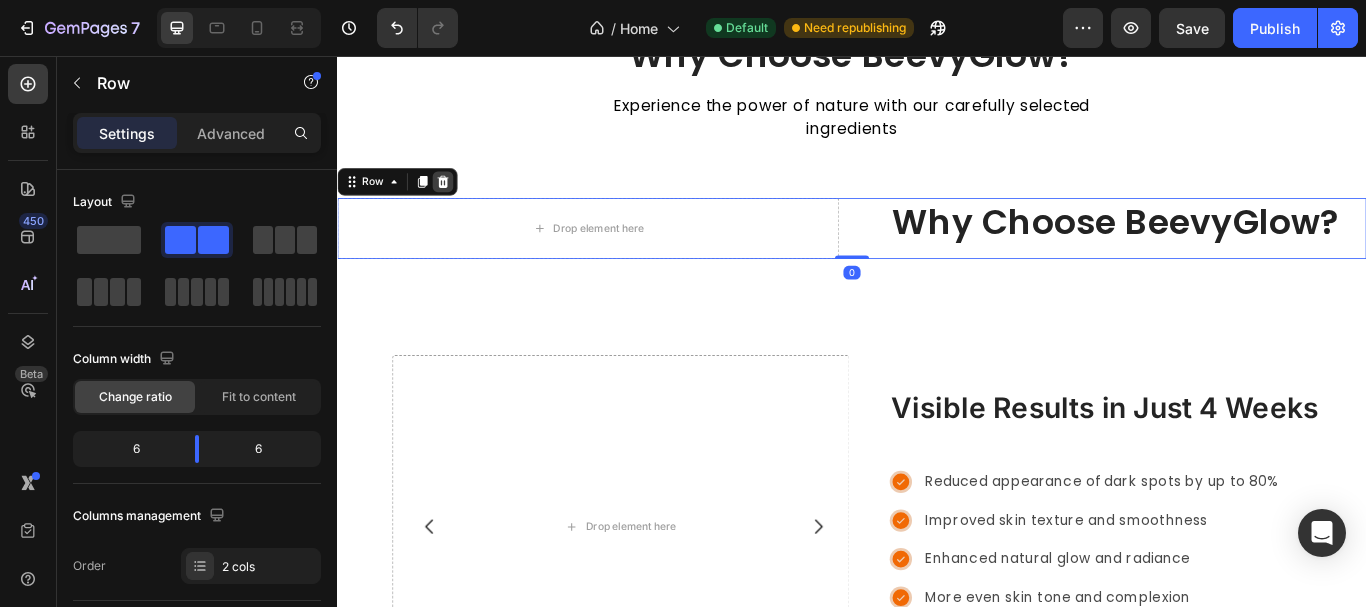 click at bounding box center (460, 203) 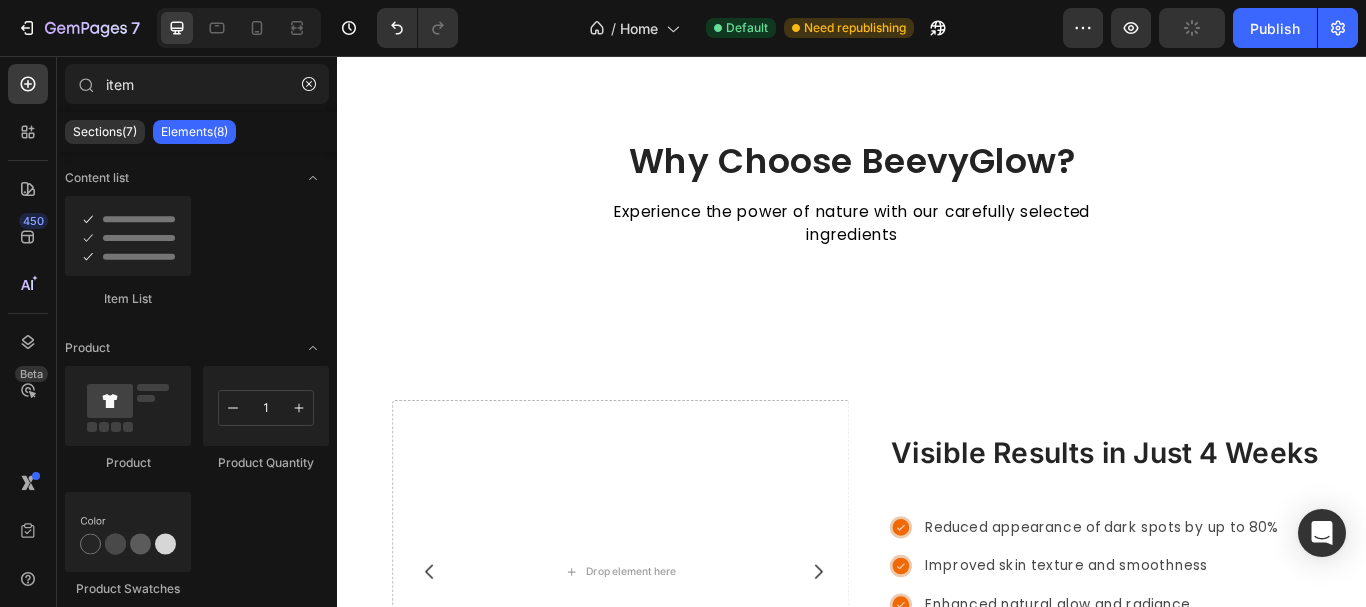 scroll, scrollTop: 2358, scrollLeft: 0, axis: vertical 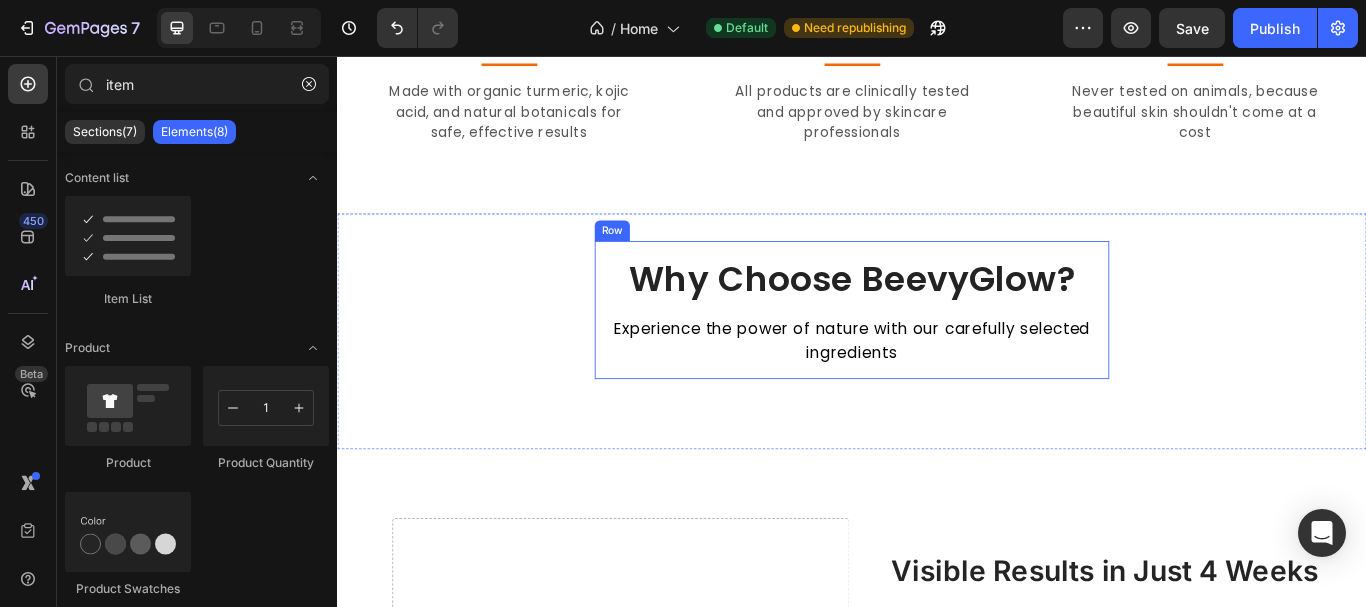 click on "Why Choose BeevyGlow? Heading Experience the power of nature with our carefully selected ingredients Text Block" at bounding box center [937, 352] 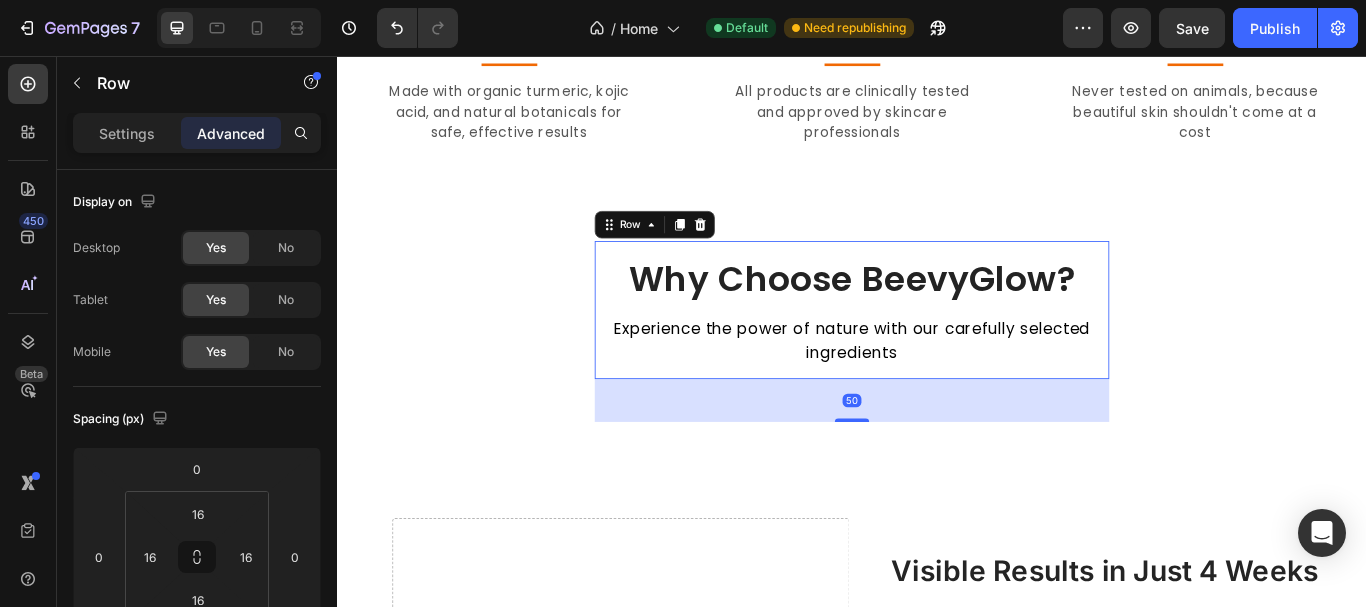 click on "Row" at bounding box center (707, 253) 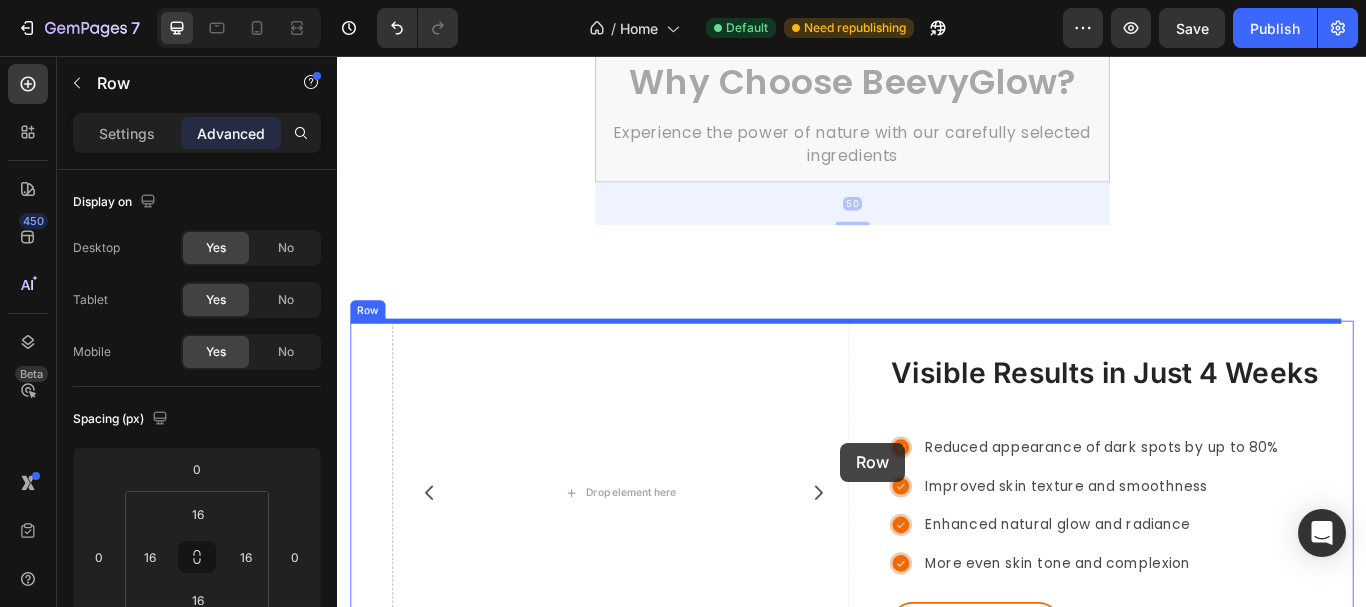 scroll, scrollTop: 2683, scrollLeft: 0, axis: vertical 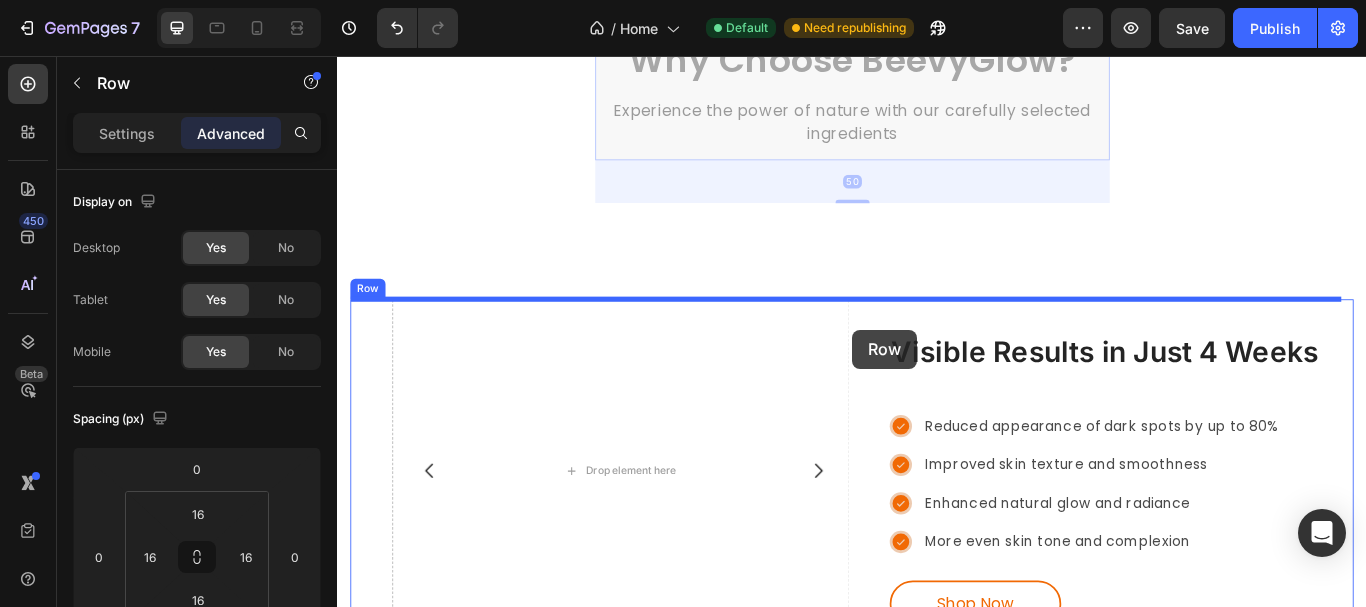 drag, startPoint x: 671, startPoint y: 324, endPoint x: 937, endPoint y: 375, distance: 270.84497 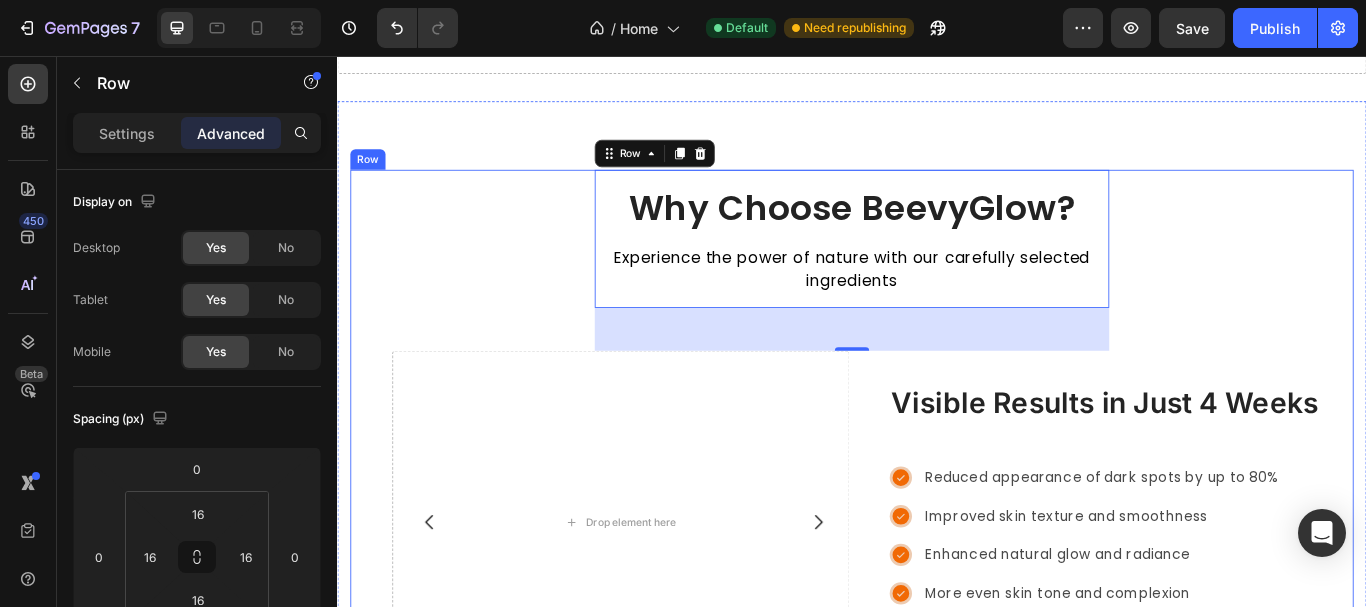 click on "Why Choose BeevyGlow? Heading Experience the power of nature with our carefully selected ingredients Text Block Row   50 Visible Results in Just 4 Weeks Heading Row Reduced appearance of dark spots by up to 80% Improved skin texture and smoothness Enhanced natural glow and radiance More even skin tone and complexion Item List Shop Now Button
Image
Drop element here
Drop element here
Drop element here
Carousel Row" at bounding box center [937, 508] 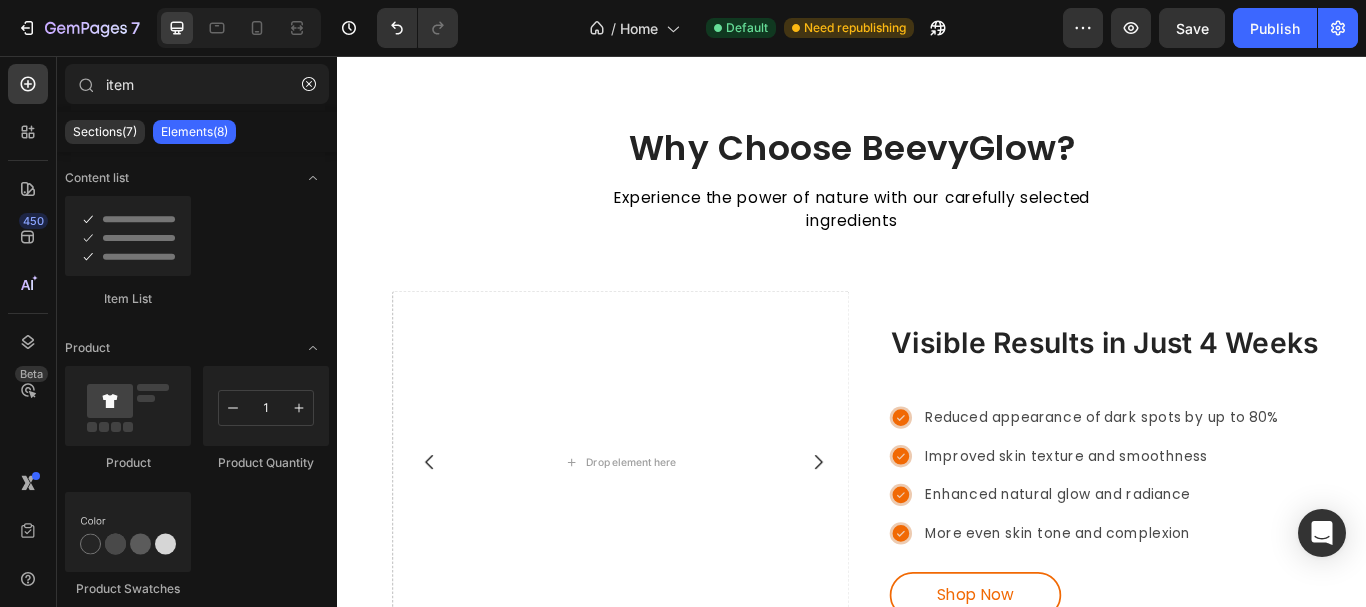scroll, scrollTop: 2331, scrollLeft: 0, axis: vertical 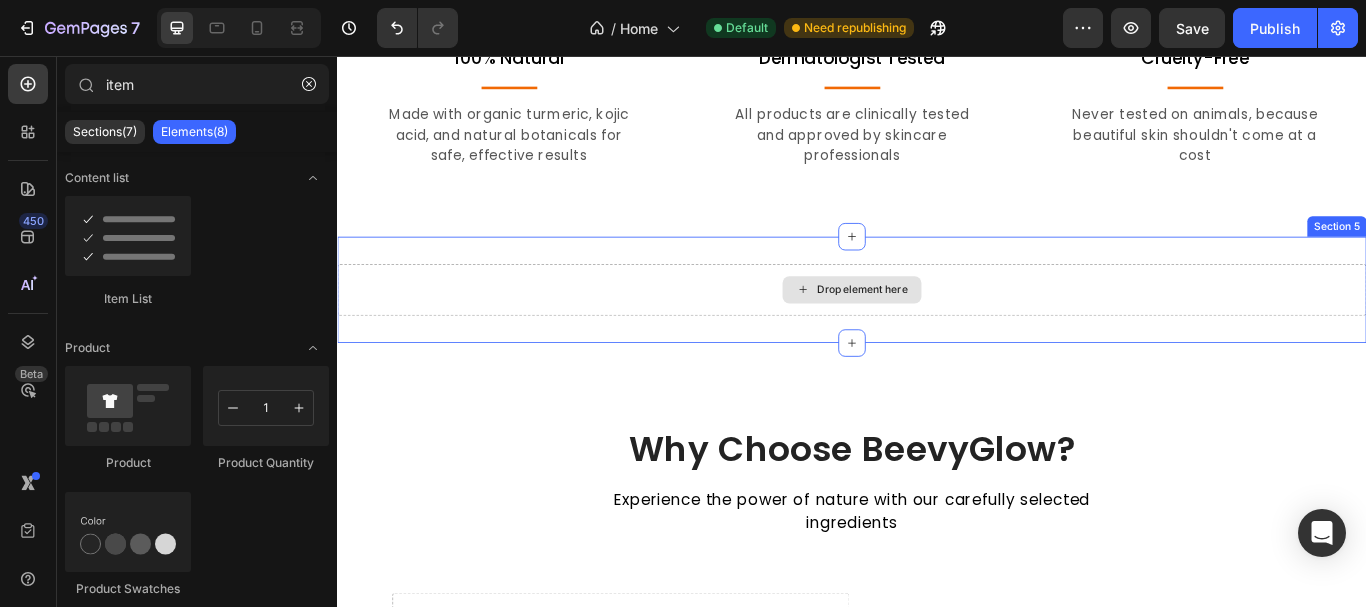 click on "Drop element here" at bounding box center [937, 329] 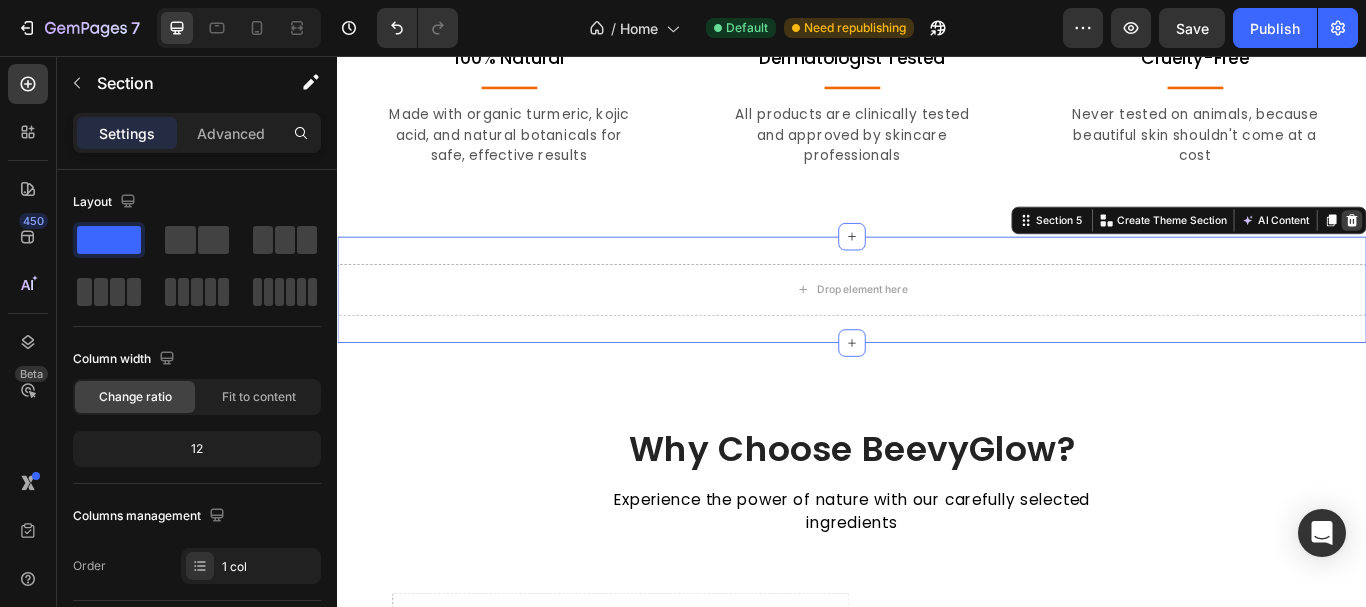 click 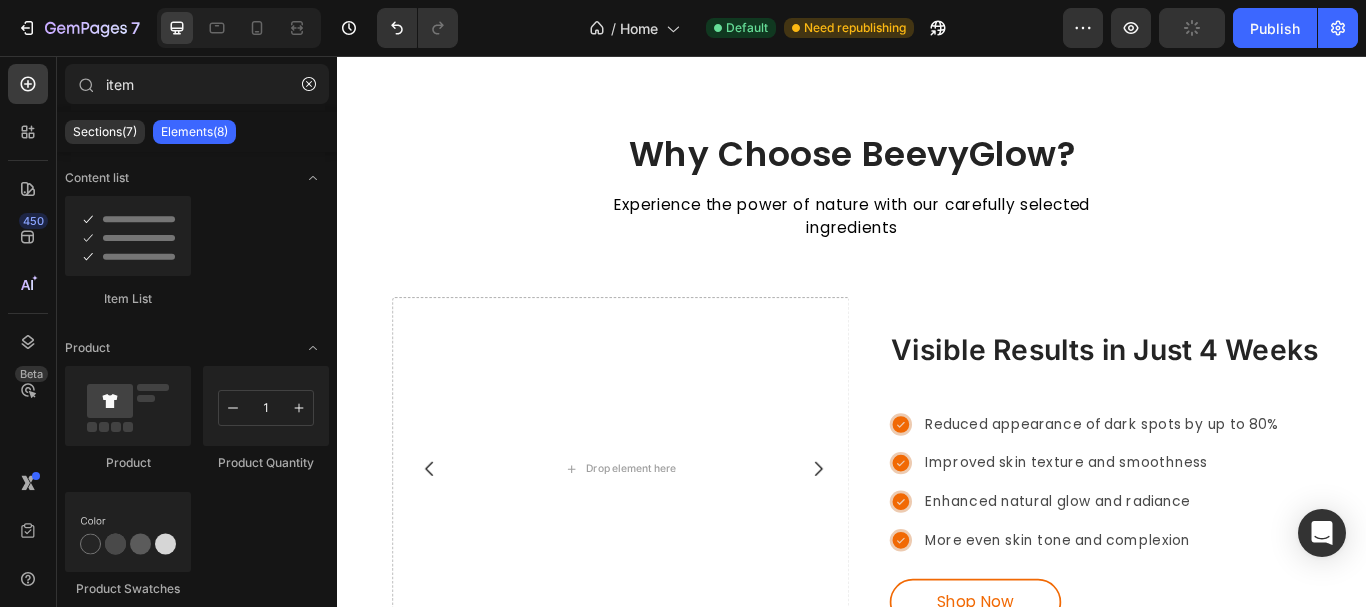 scroll, scrollTop: 2737, scrollLeft: 0, axis: vertical 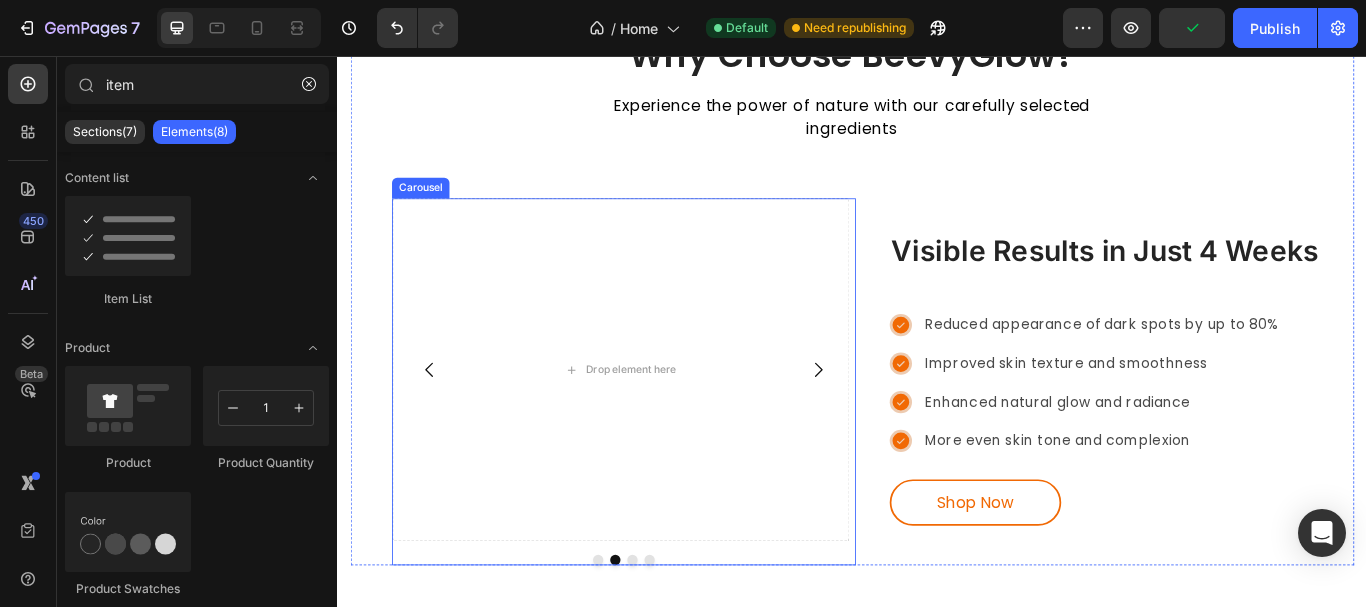 click at bounding box center (641, 644) 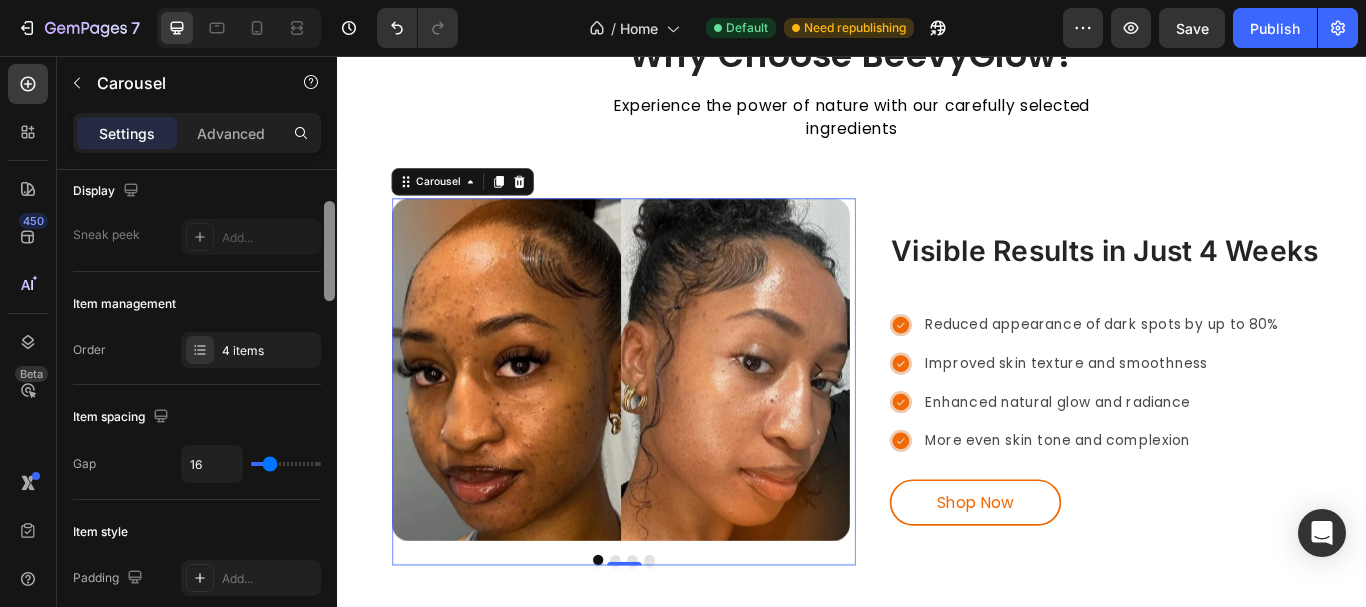 scroll, scrollTop: 211, scrollLeft: 0, axis: vertical 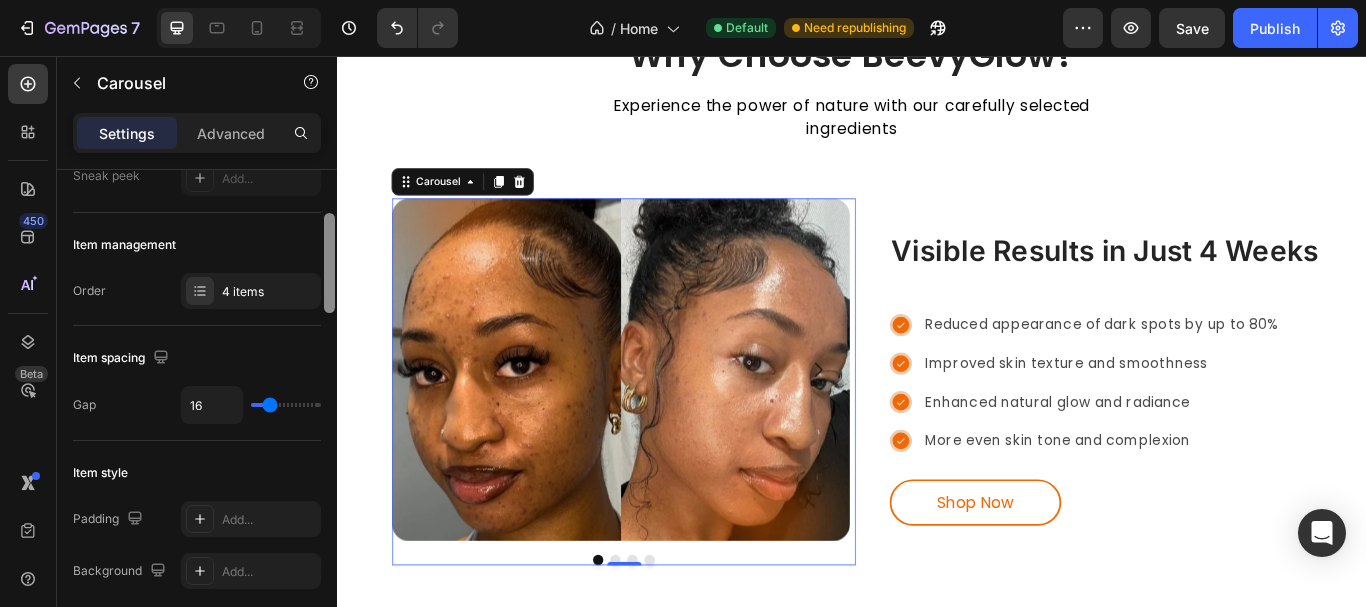 drag, startPoint x: 330, startPoint y: 217, endPoint x: 323, endPoint y: 260, distance: 43.56604 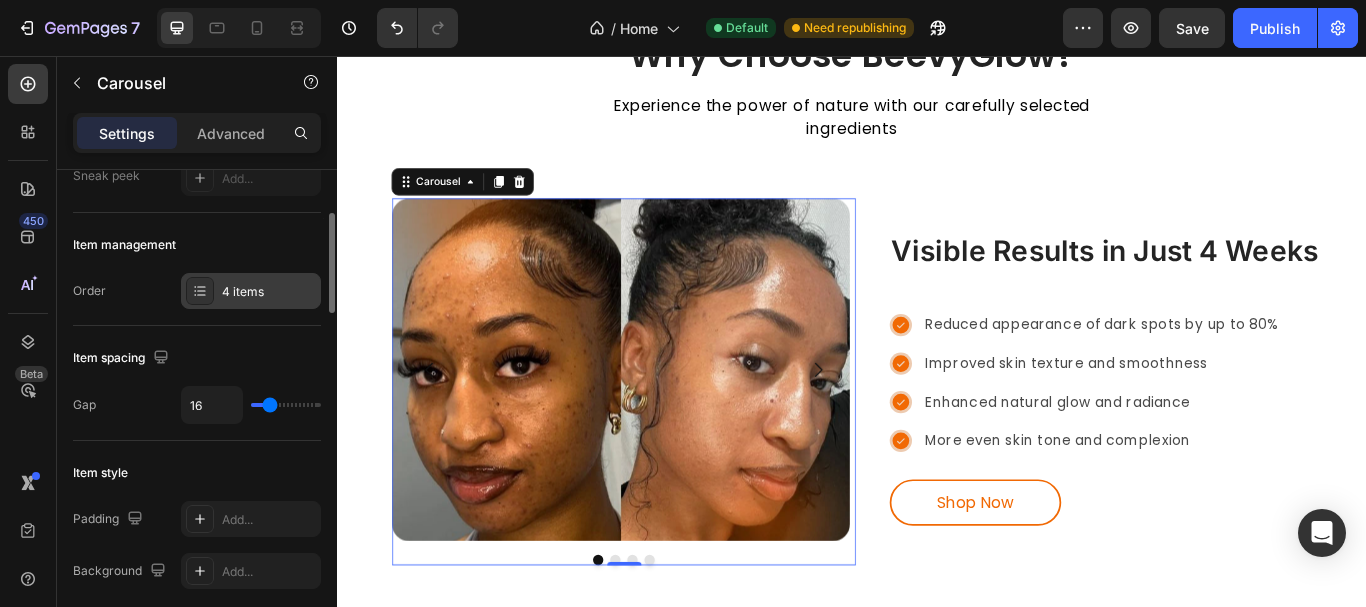 click on "4 items" at bounding box center [269, 292] 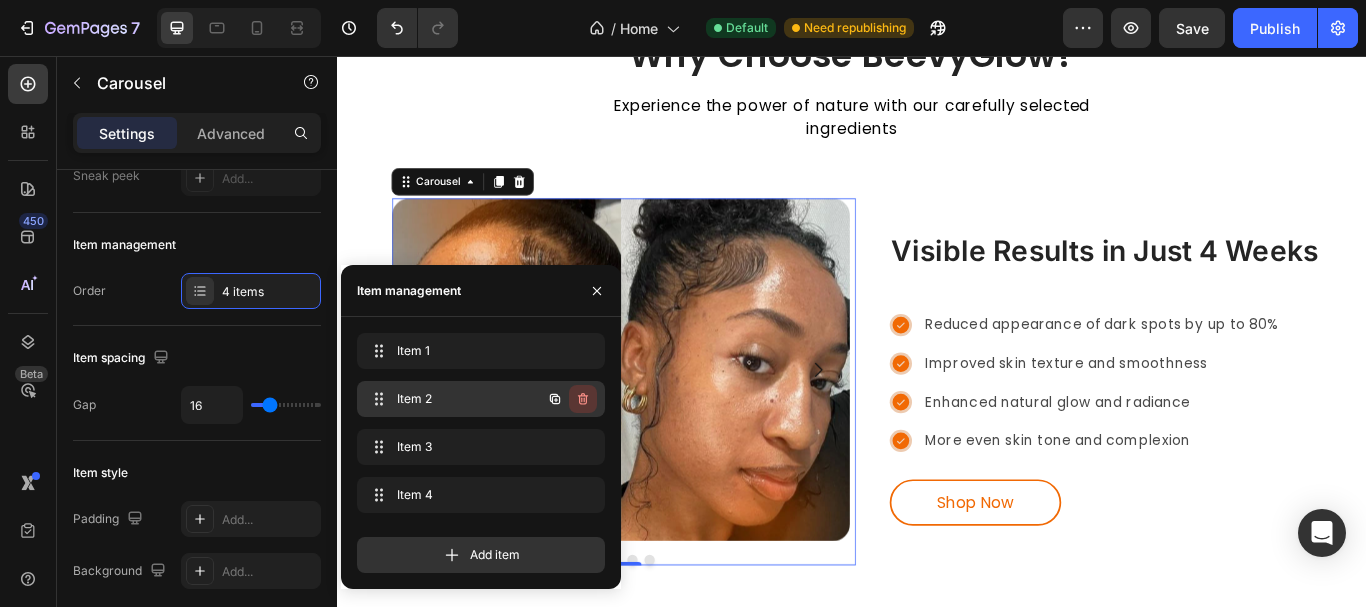 click 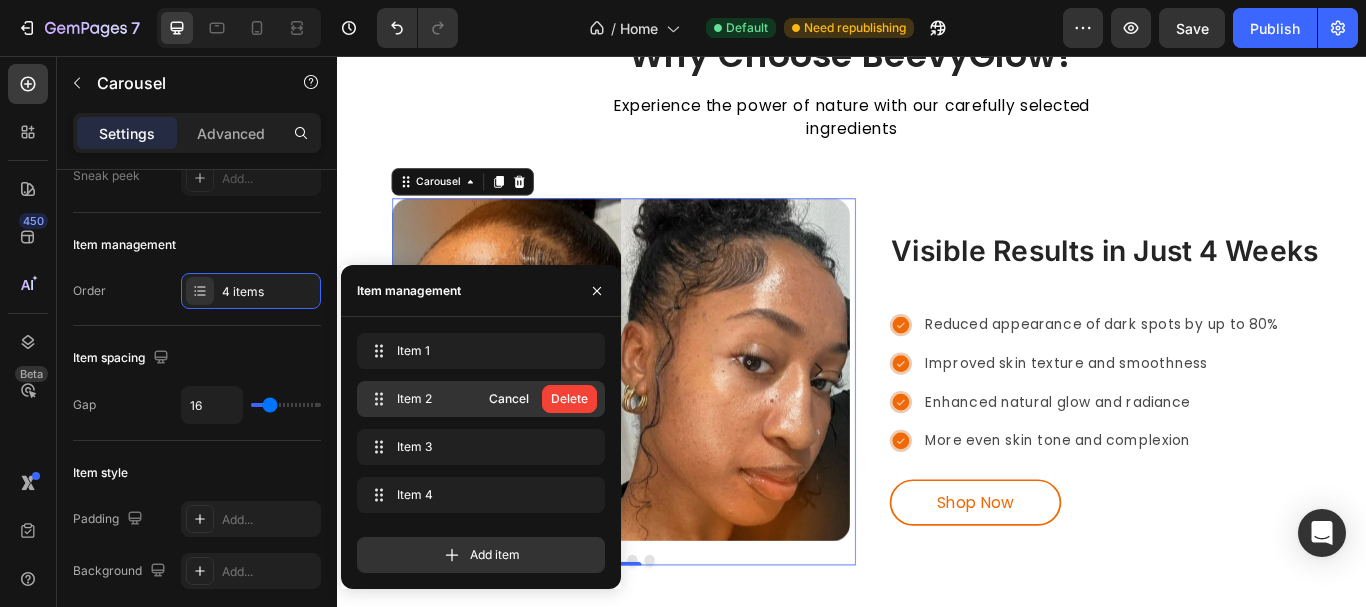 click on "Delete" at bounding box center [569, 399] 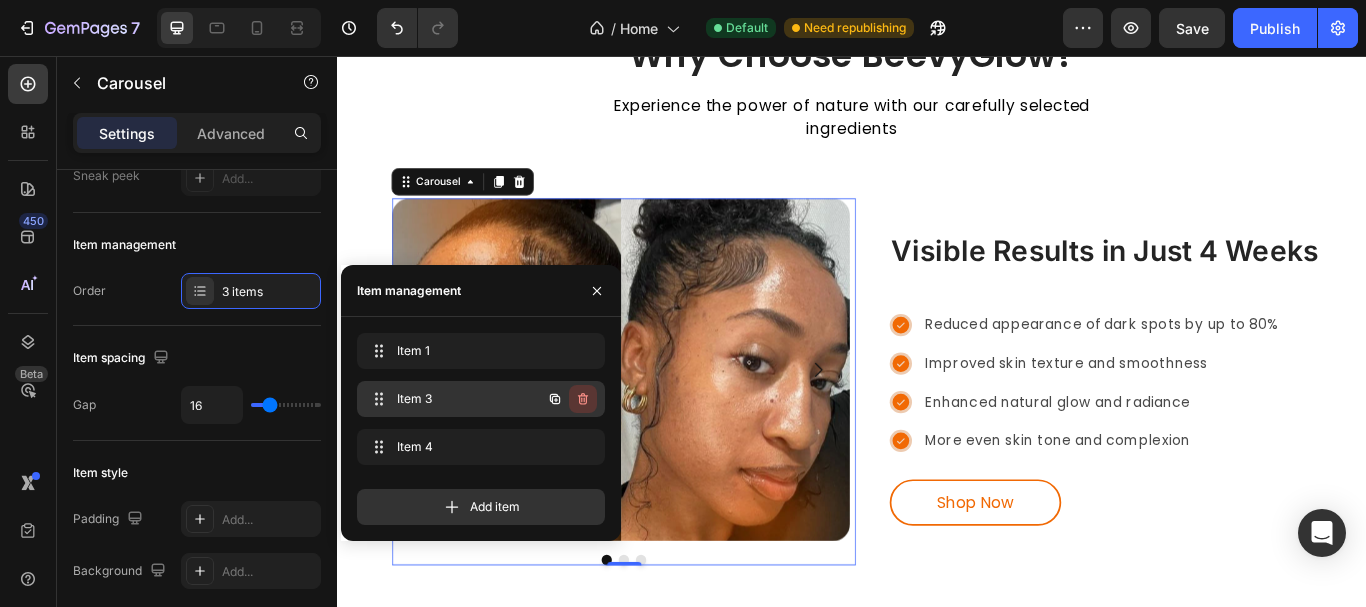 click 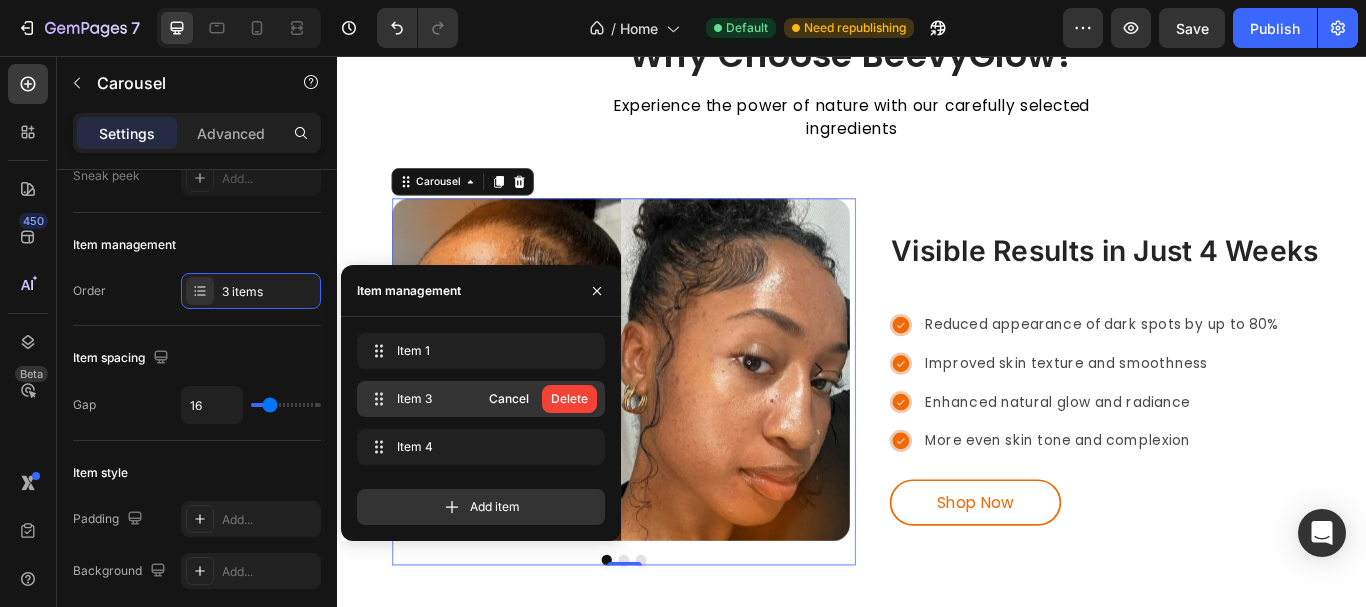 click on "Delete" at bounding box center (569, 399) 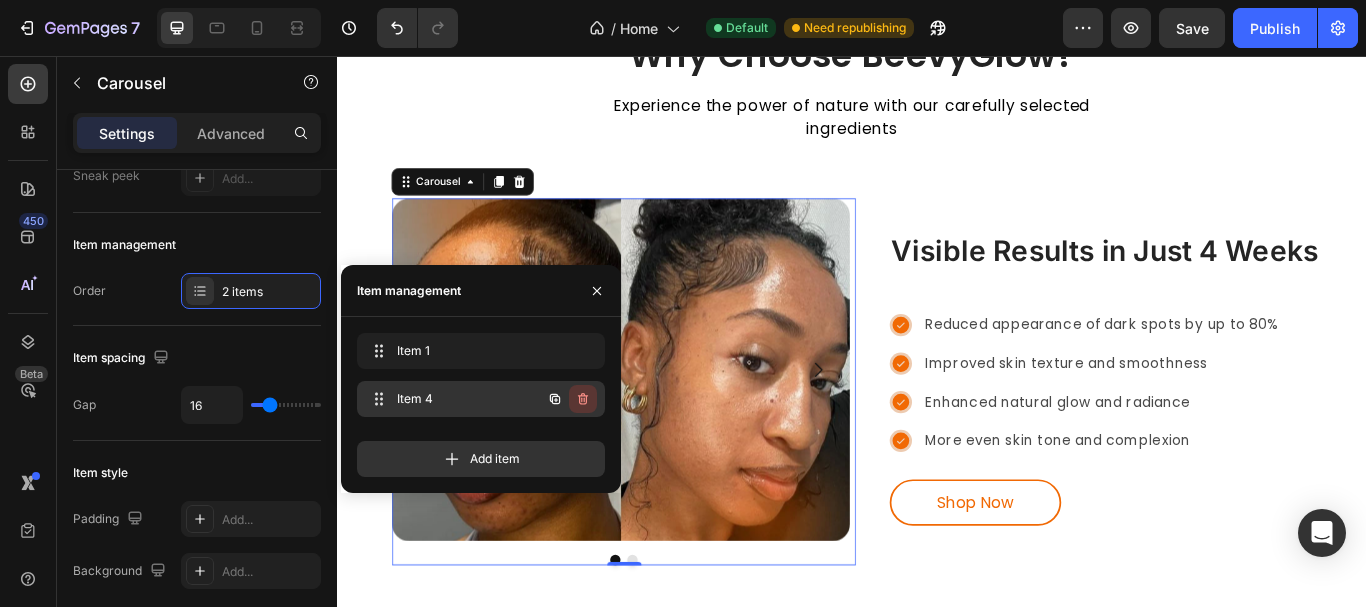 click 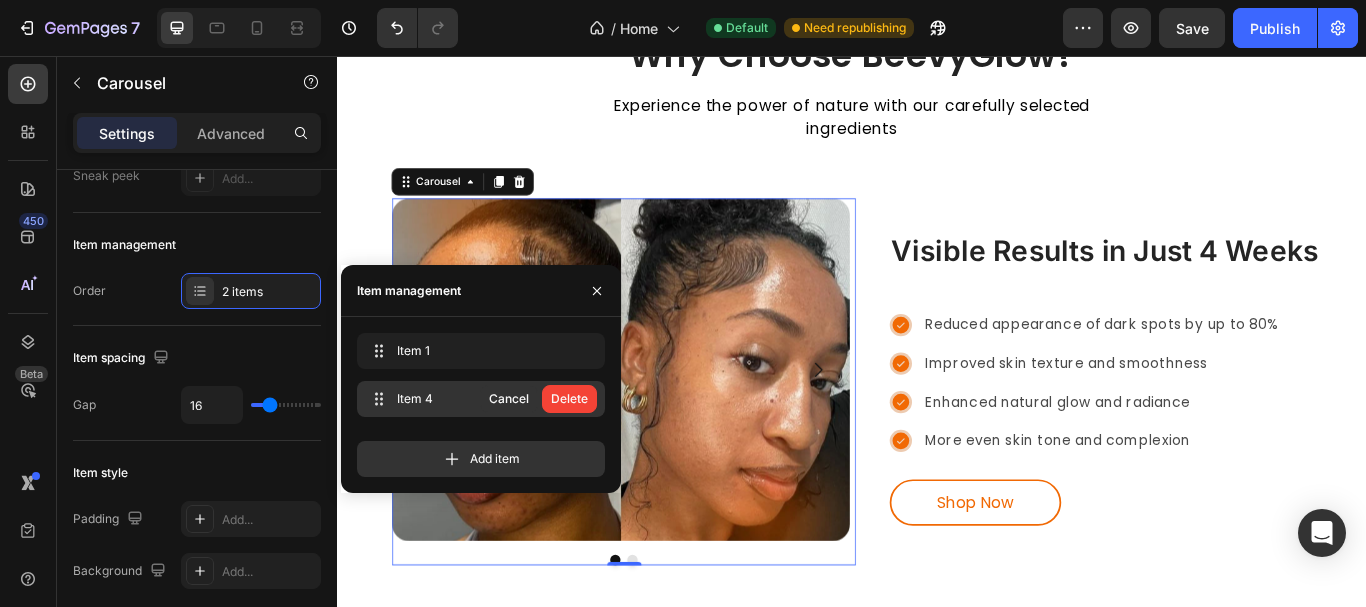 click on "Delete" at bounding box center [569, 399] 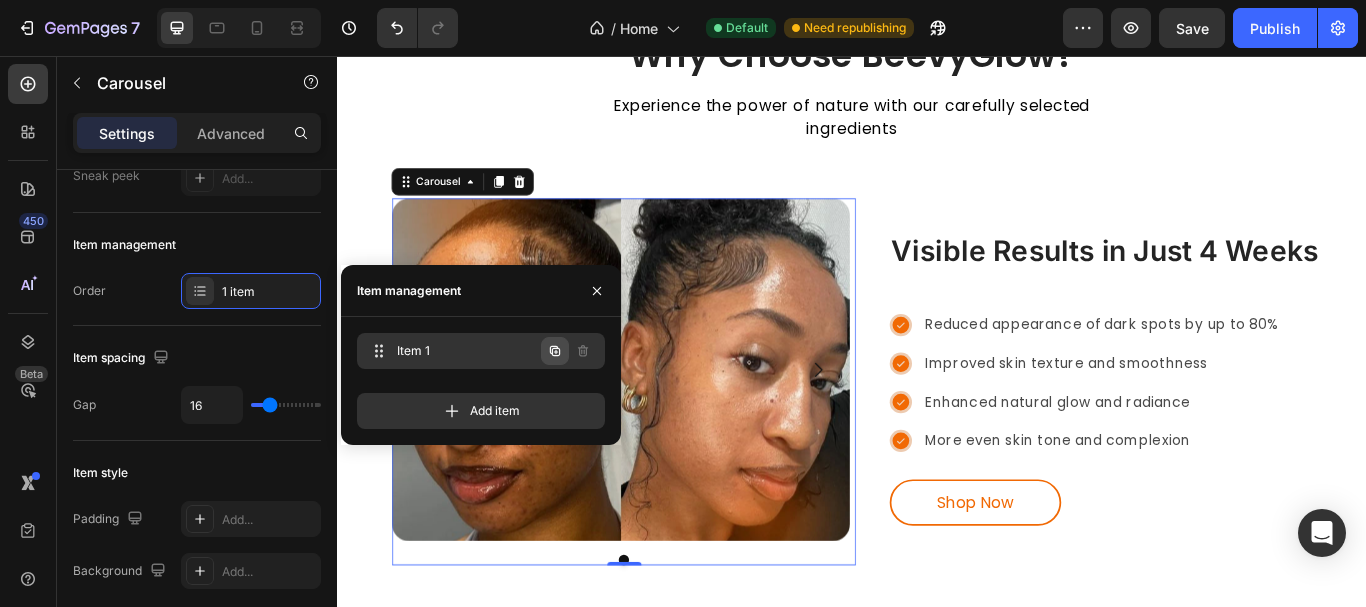 click 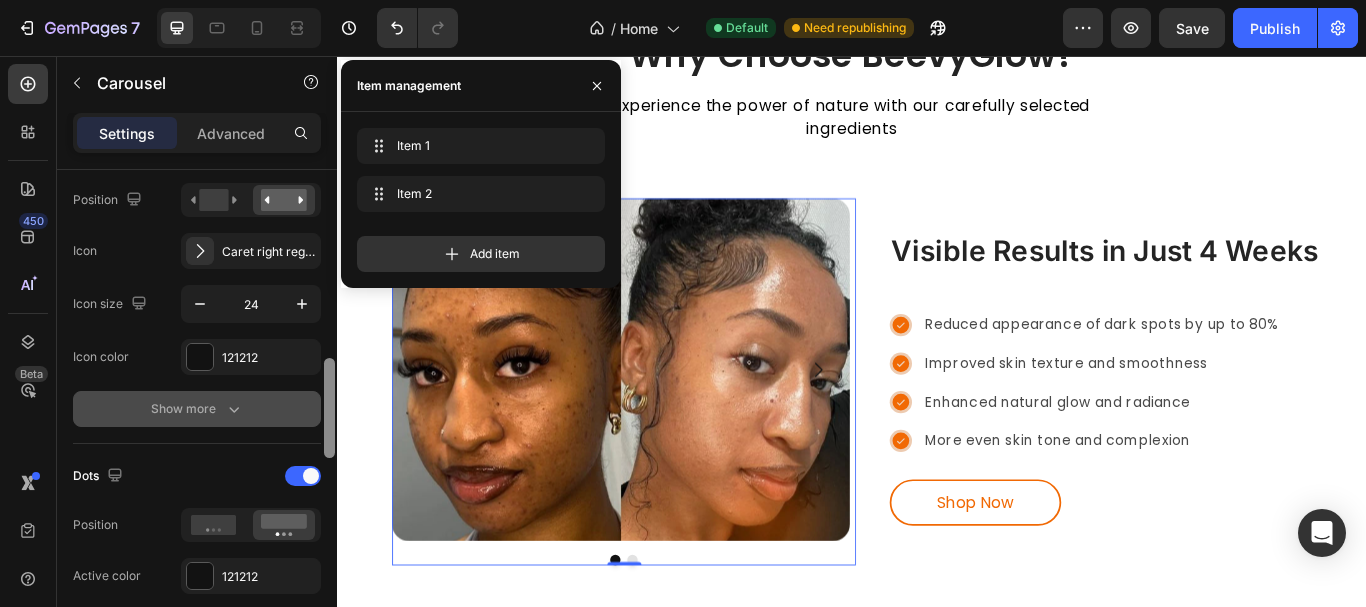 scroll, scrollTop: 779, scrollLeft: 0, axis: vertical 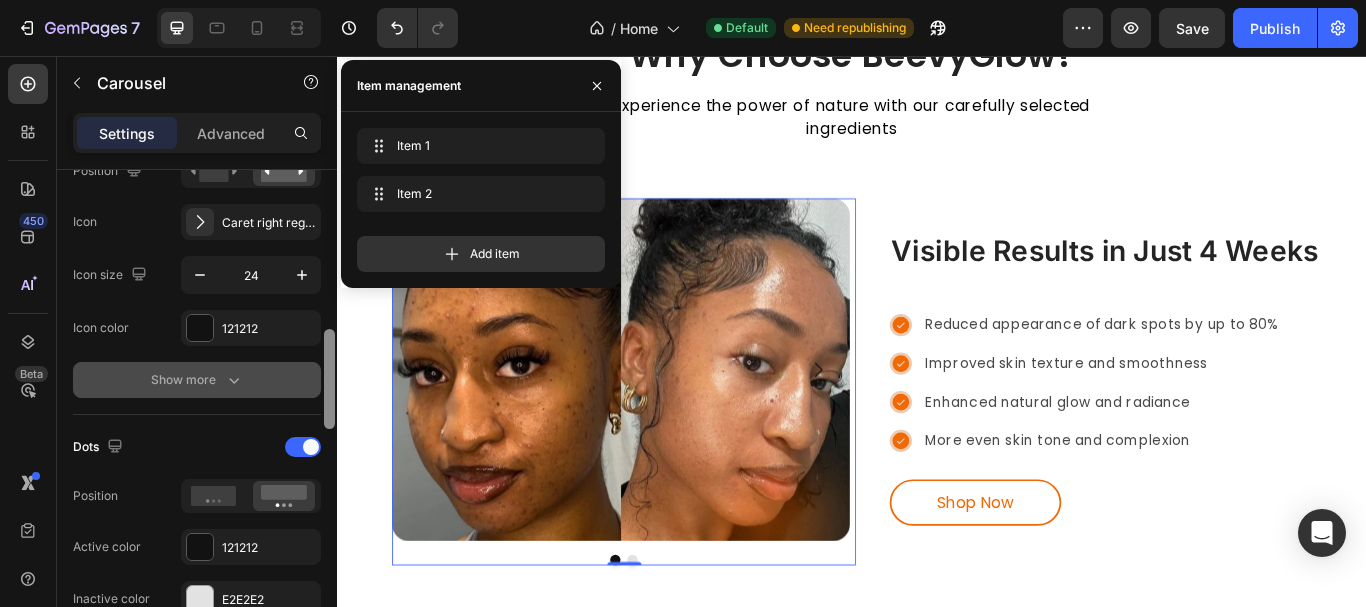 drag, startPoint x: 328, startPoint y: 272, endPoint x: 294, endPoint y: 388, distance: 120.880104 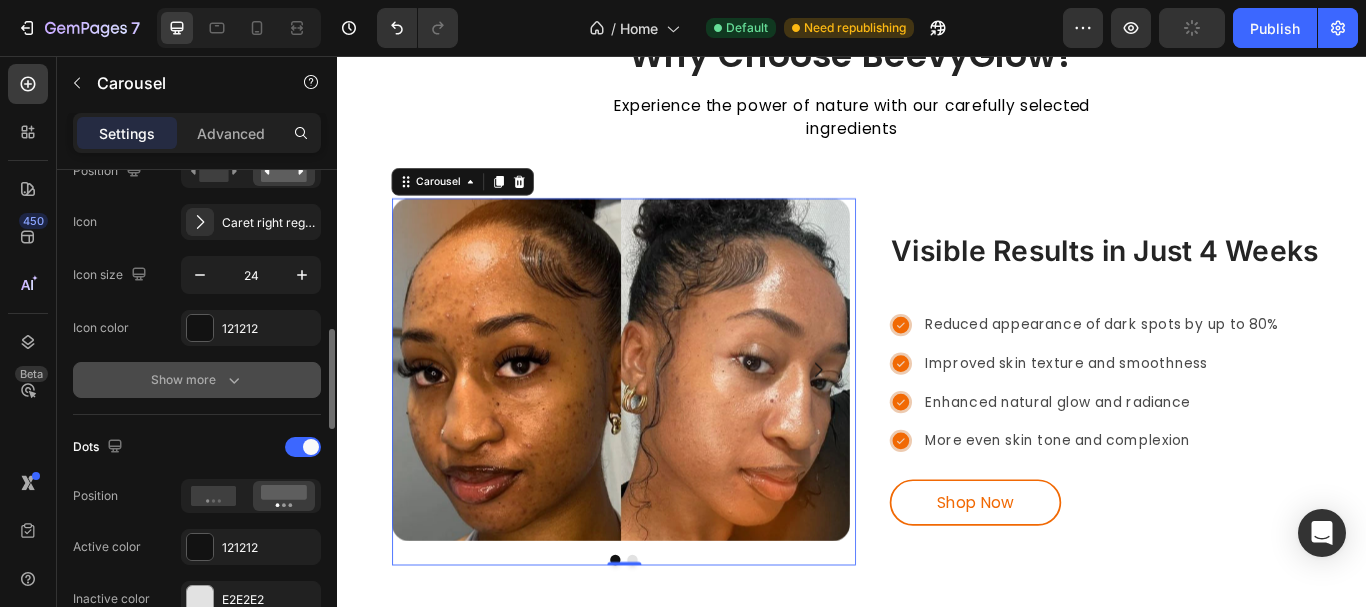click 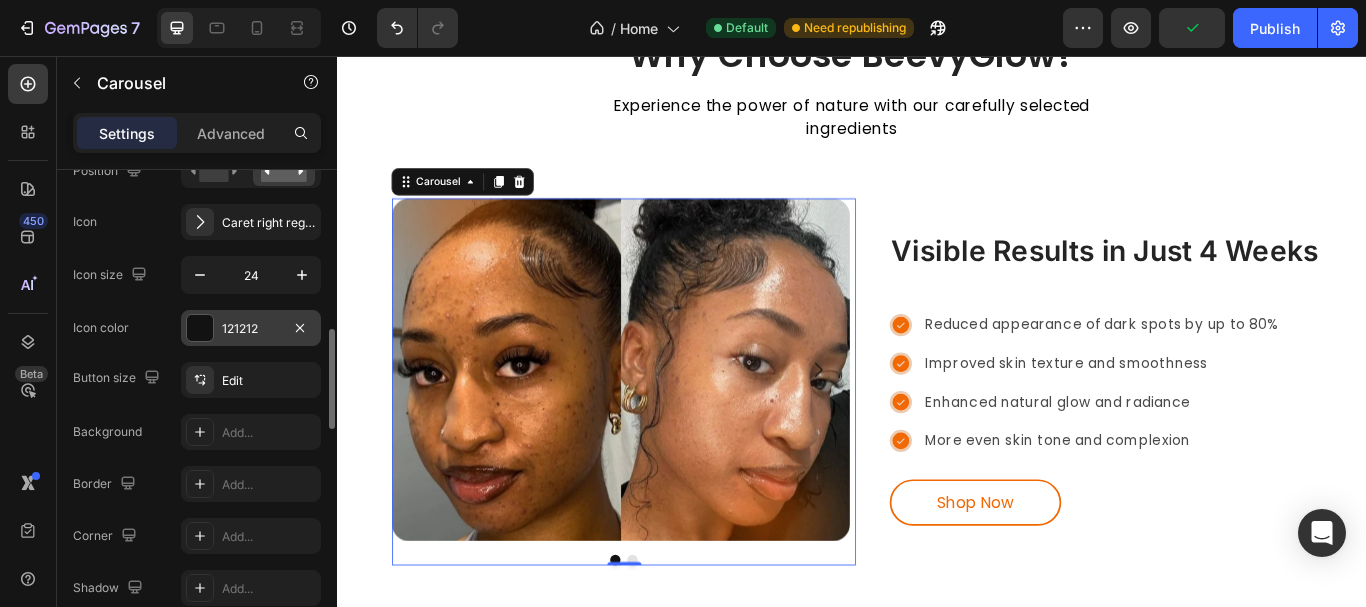 click at bounding box center (200, 328) 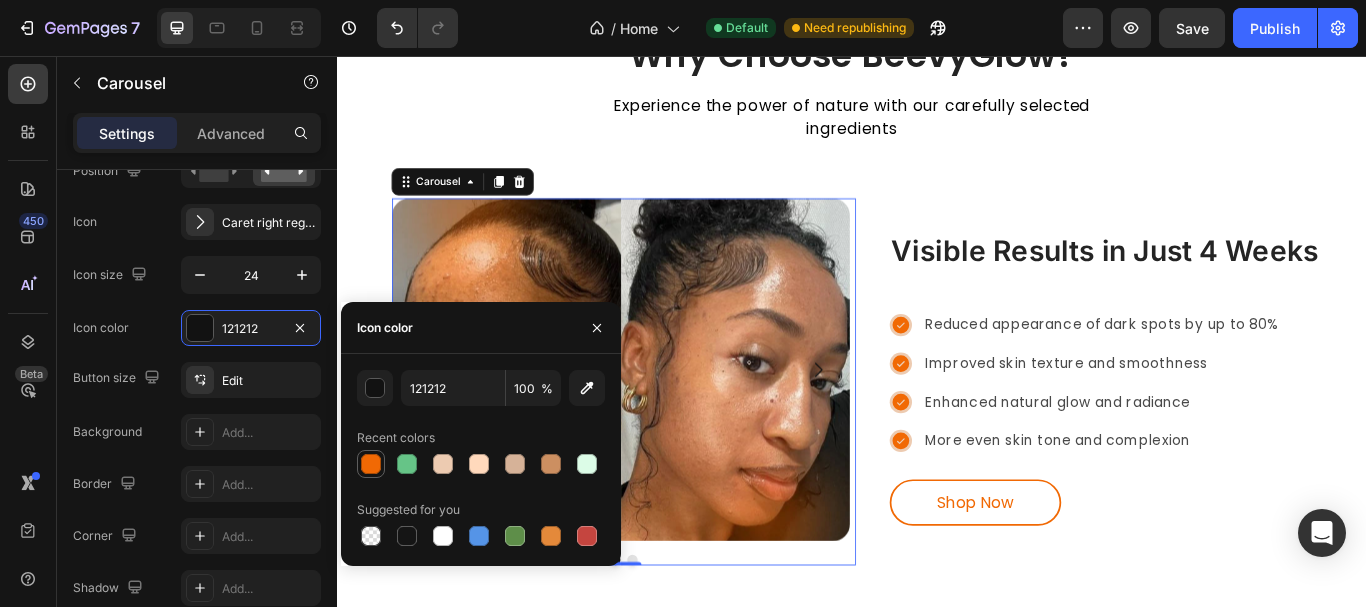 click at bounding box center (371, 464) 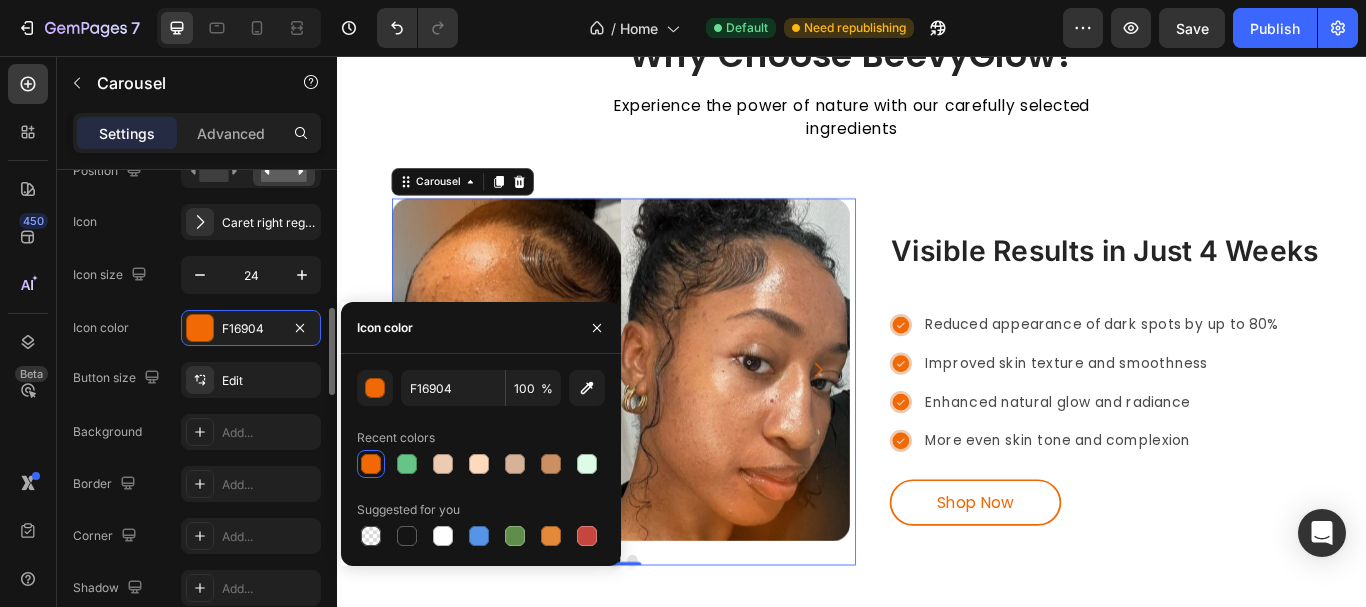 click on "Icon color F16904" at bounding box center (197, 328) 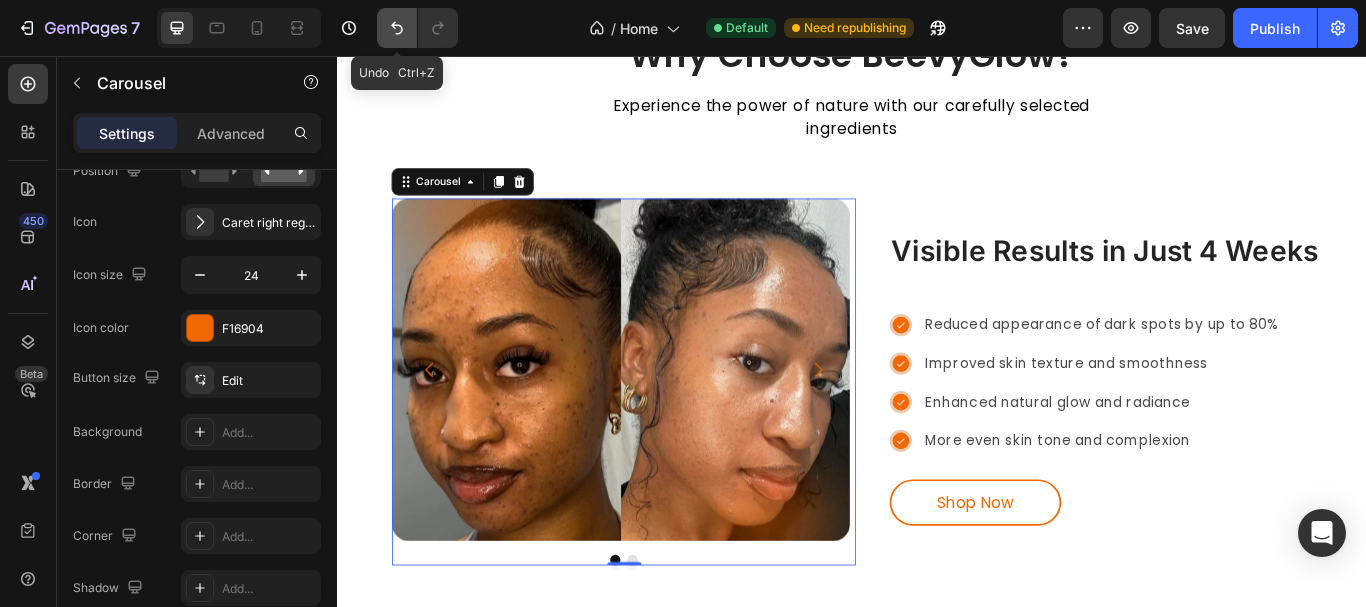 drag, startPoint x: 395, startPoint y: 23, endPoint x: 40, endPoint y: 71, distance: 358.23038 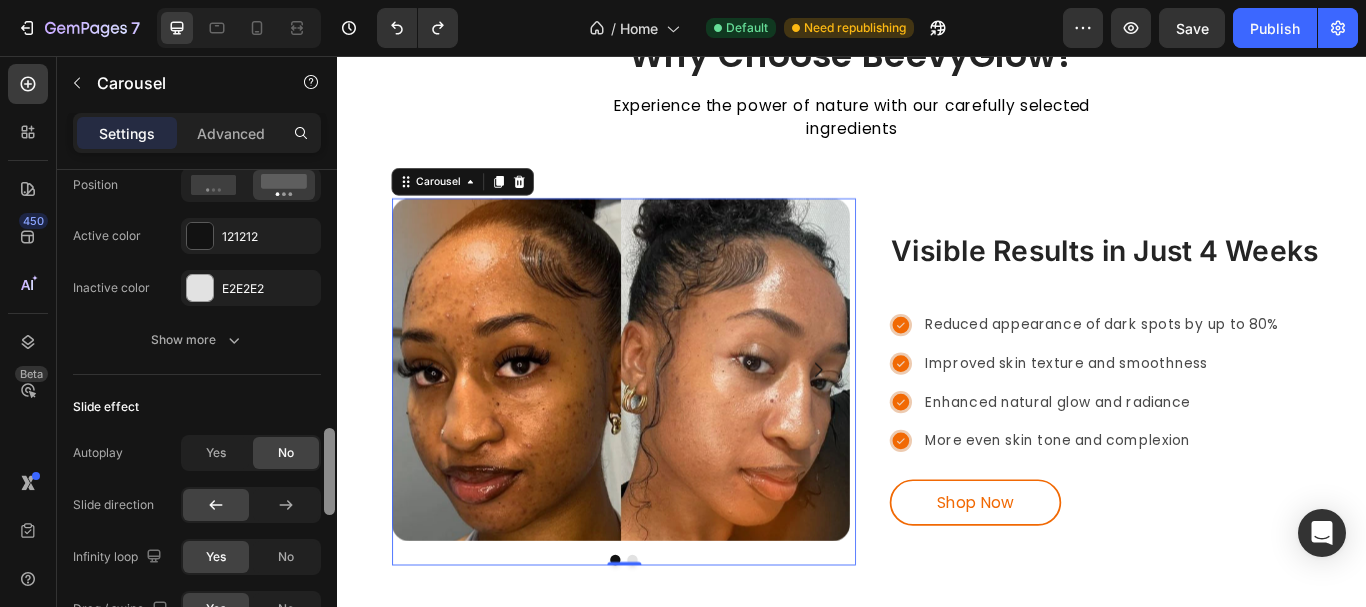 scroll, scrollTop: 1450, scrollLeft: 0, axis: vertical 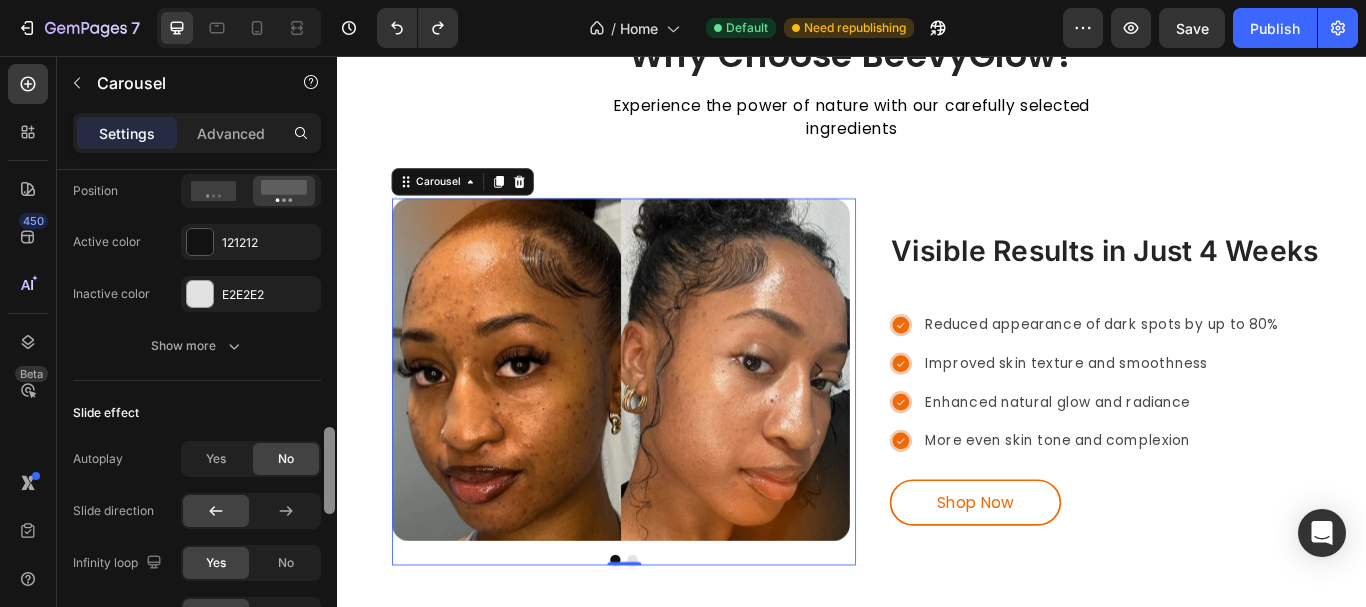 drag, startPoint x: 325, startPoint y: 365, endPoint x: 306, endPoint y: 444, distance: 81.25269 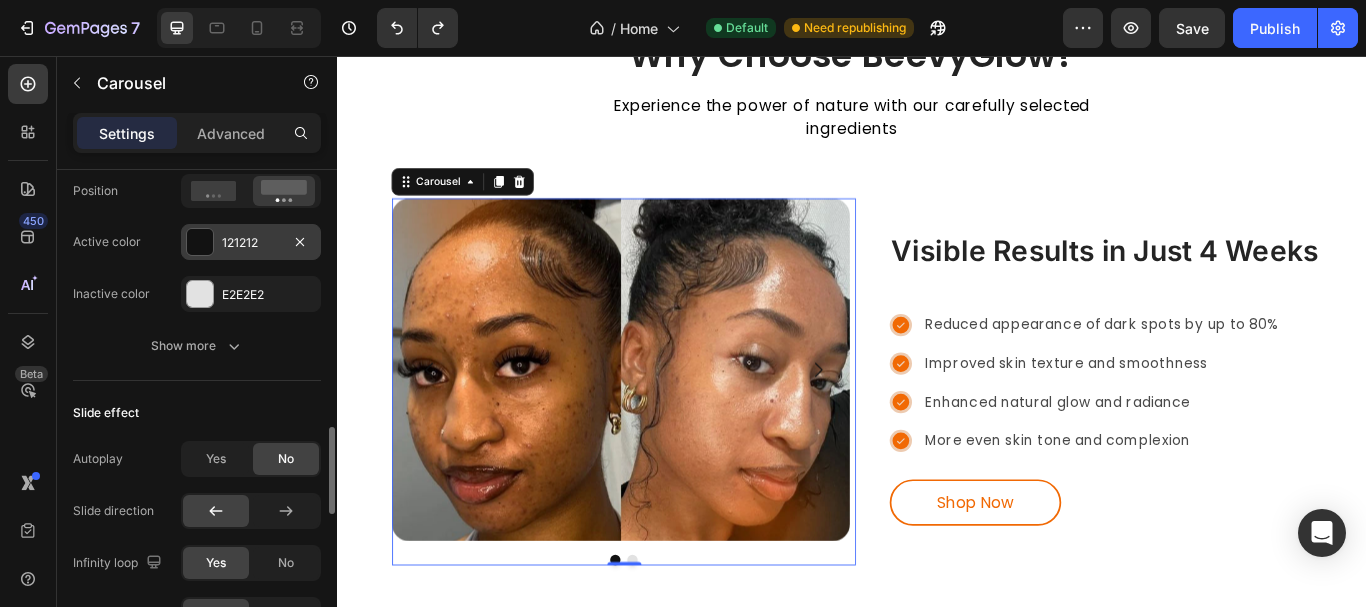 click at bounding box center [200, 242] 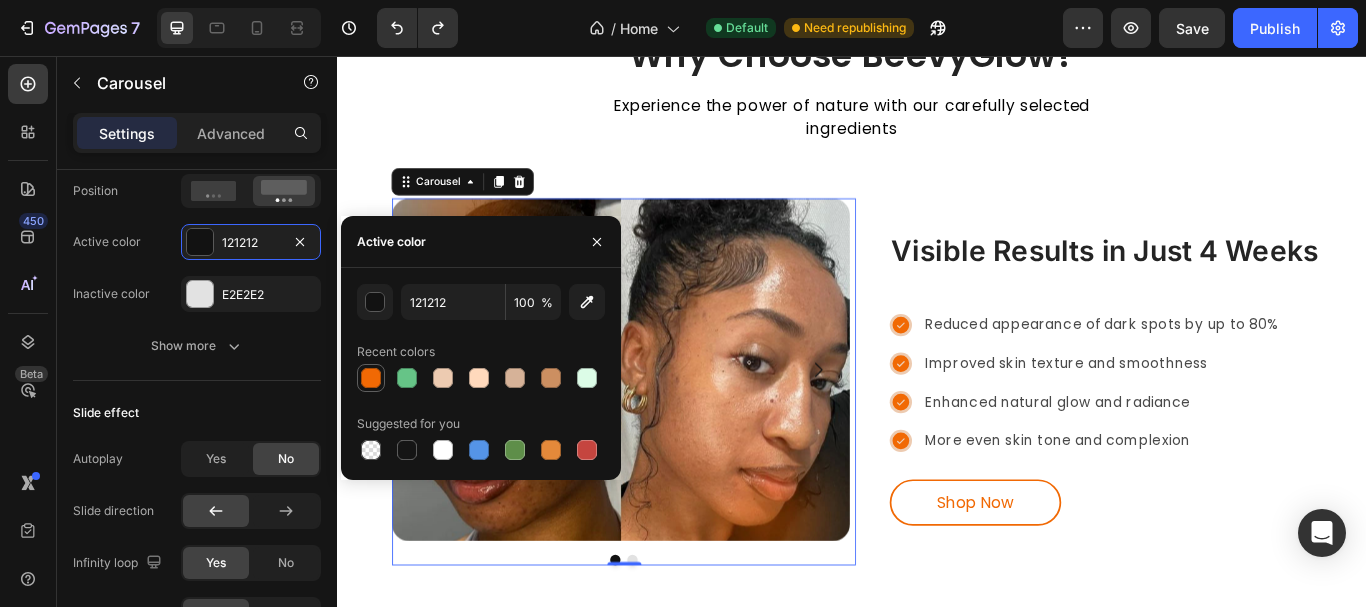 click at bounding box center [371, 378] 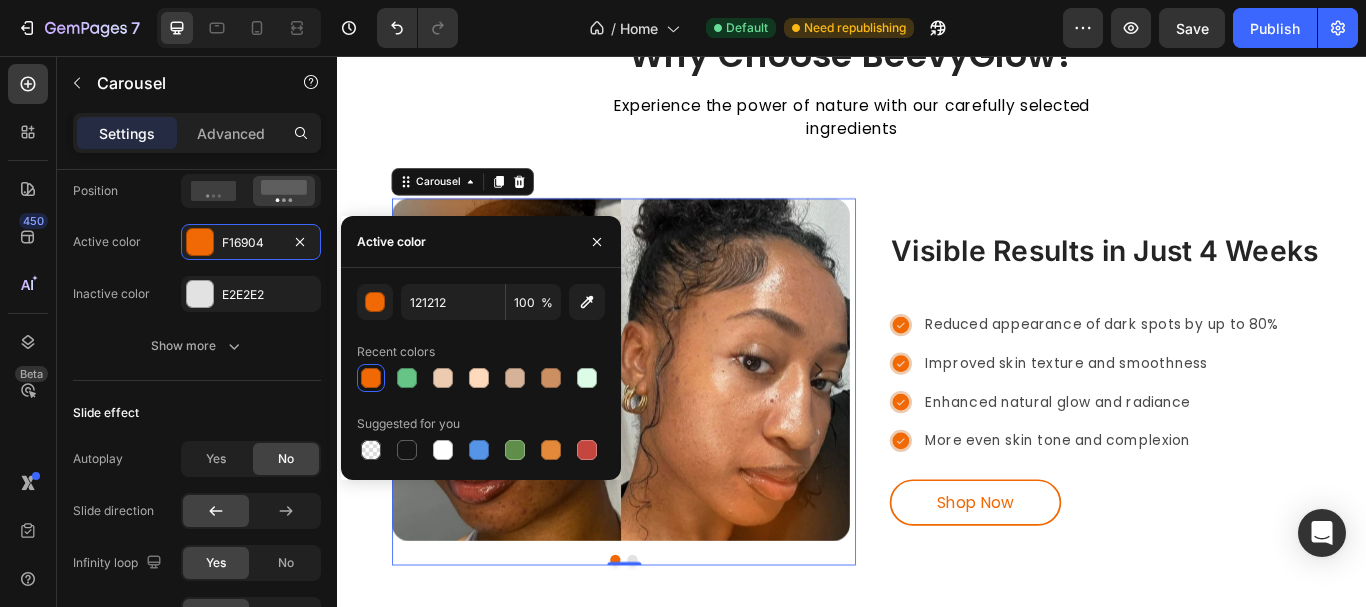 type on "F16904" 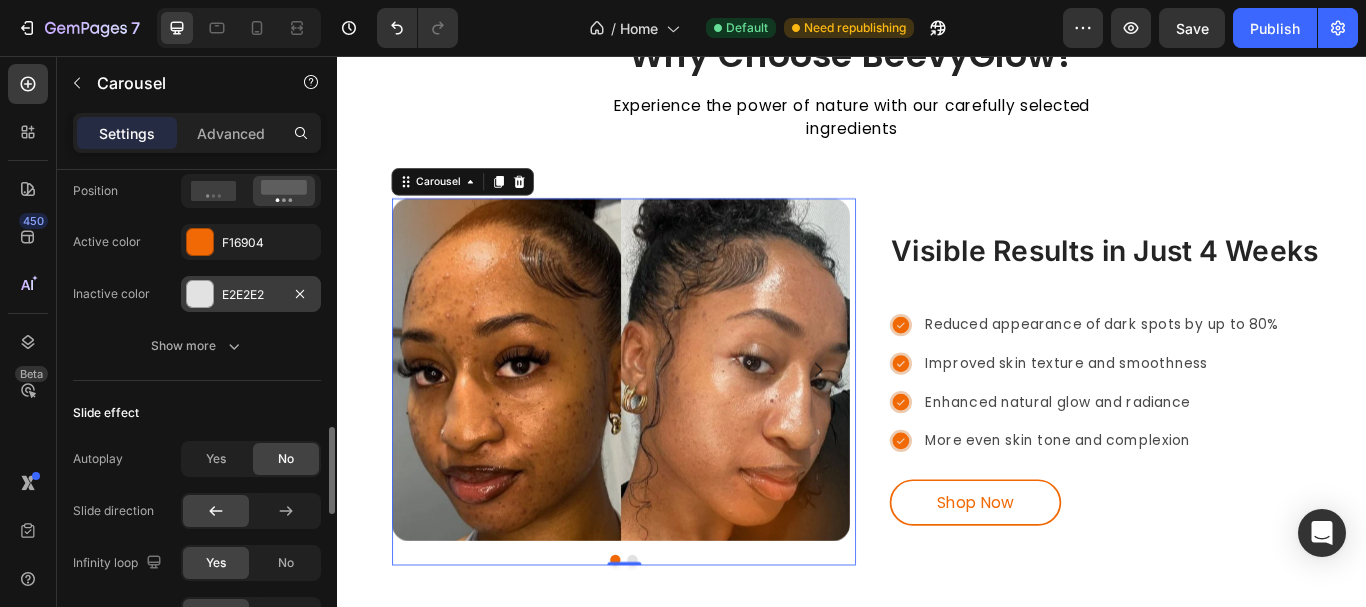 click at bounding box center [200, 294] 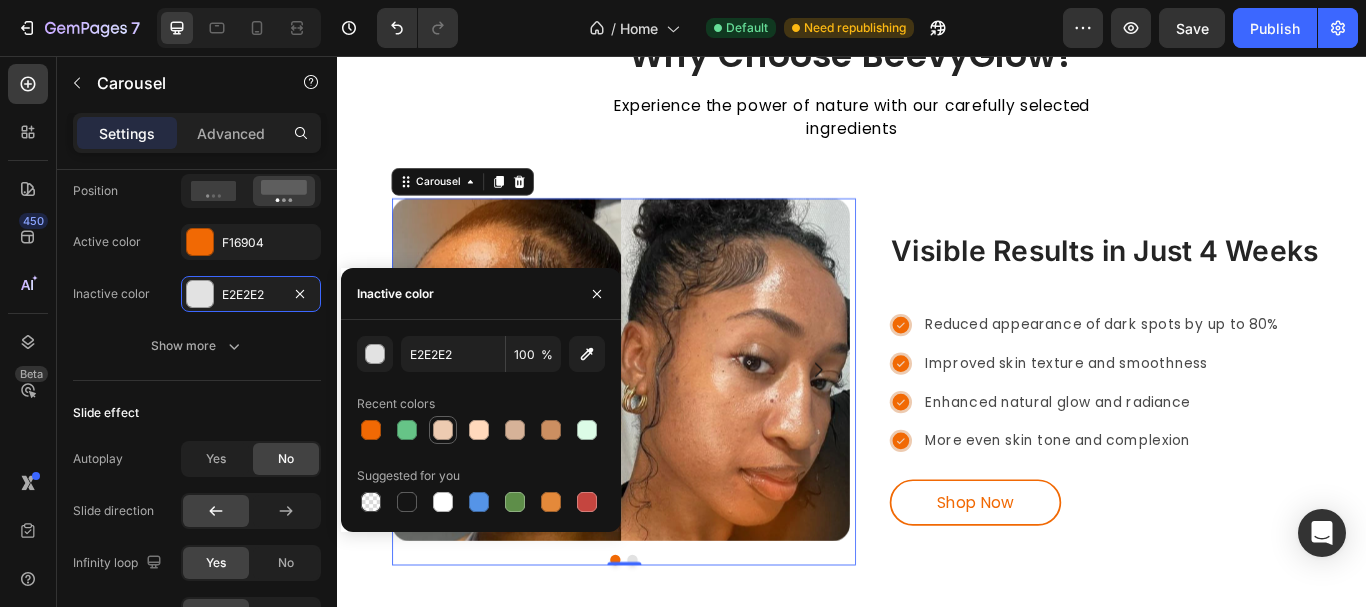 click at bounding box center [443, 430] 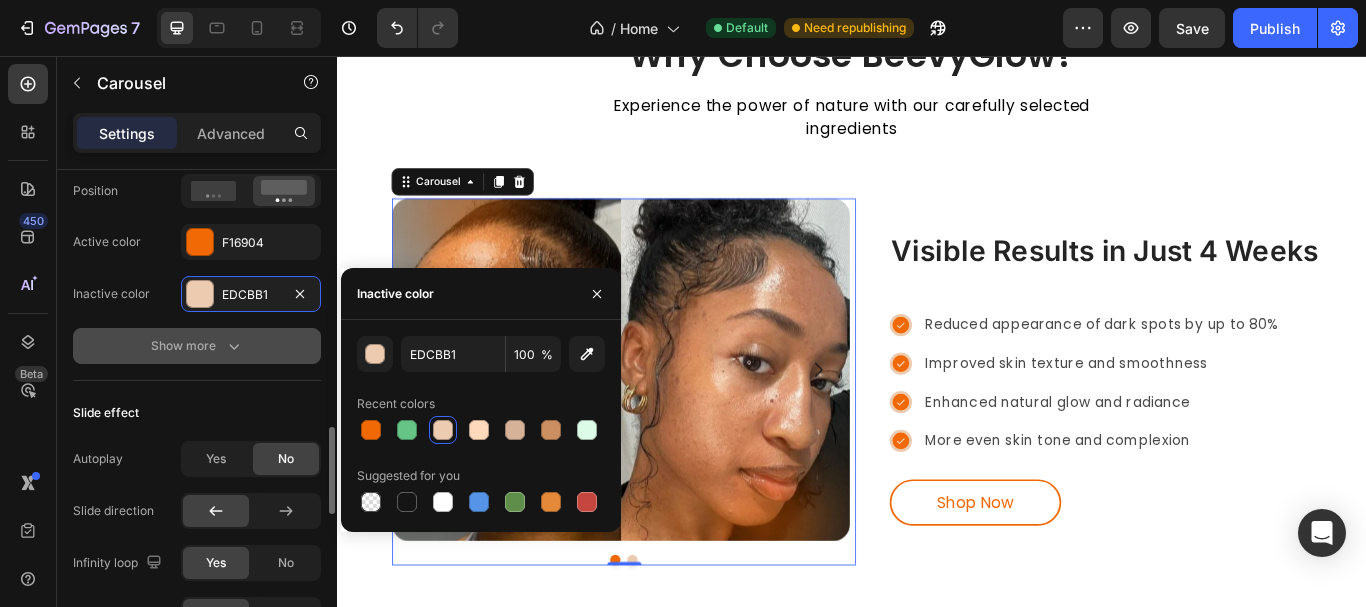 click 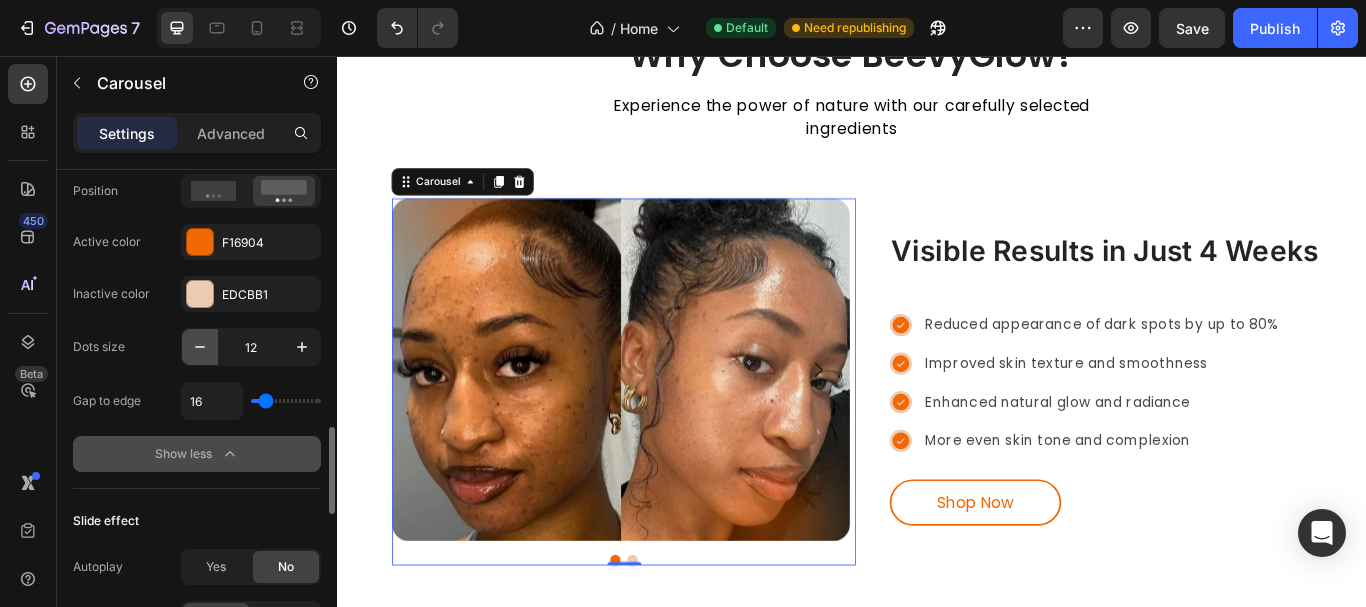 click 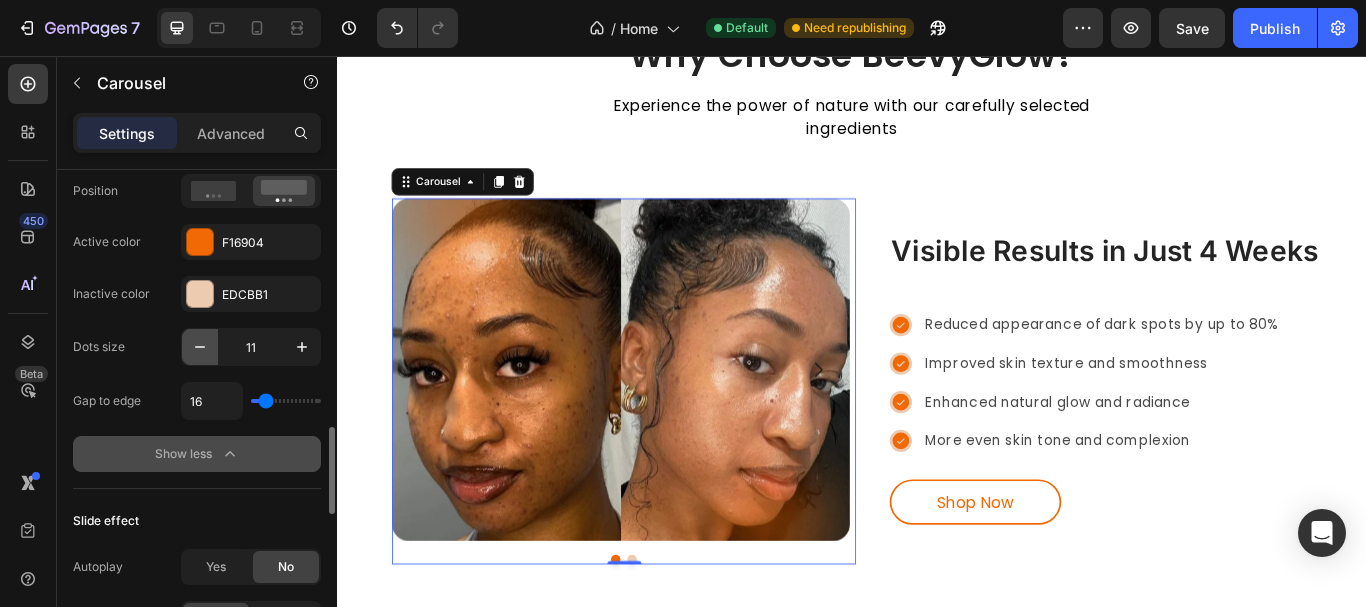 click 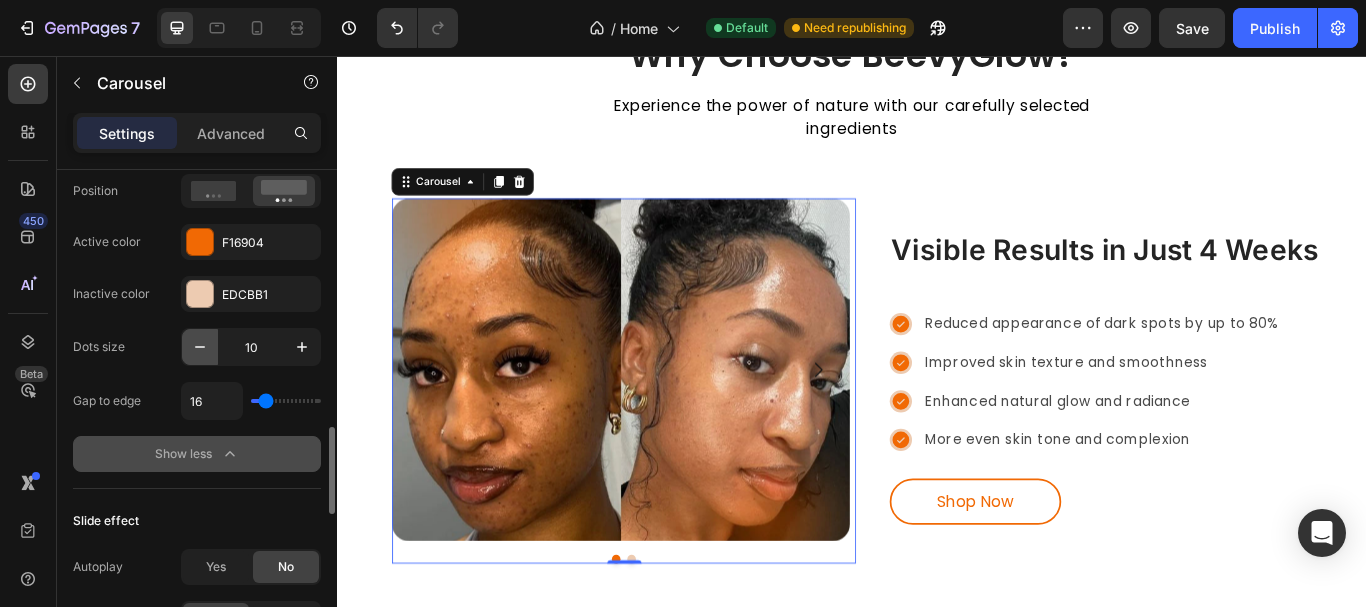 click 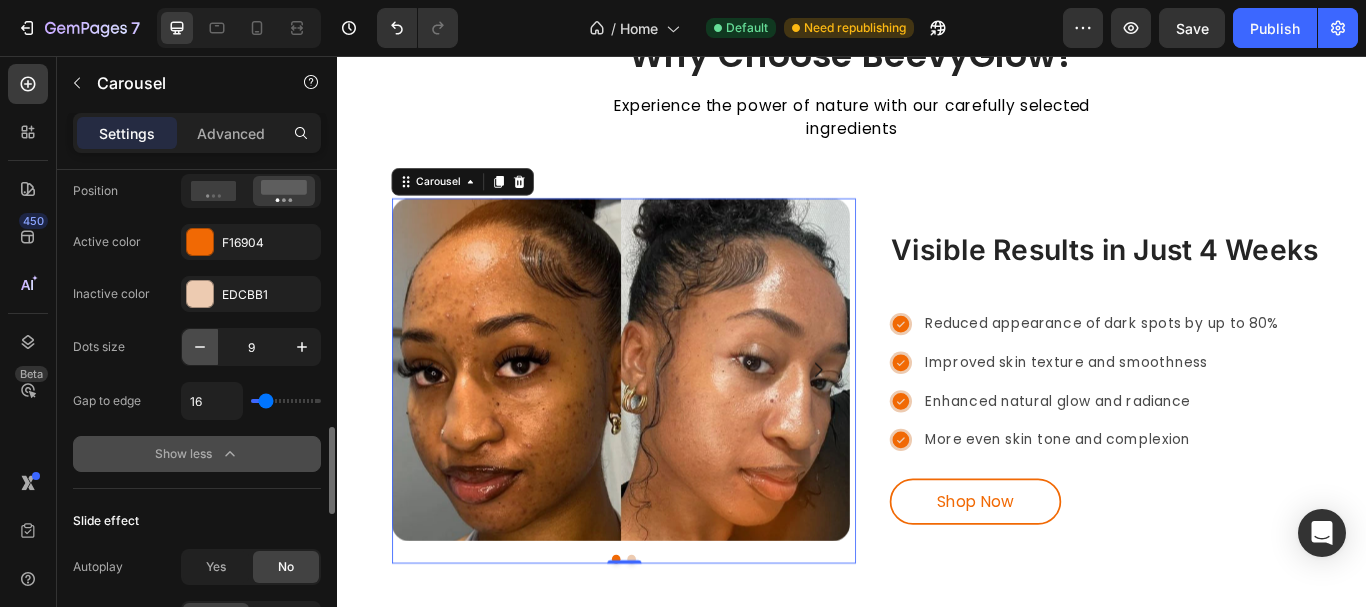 click 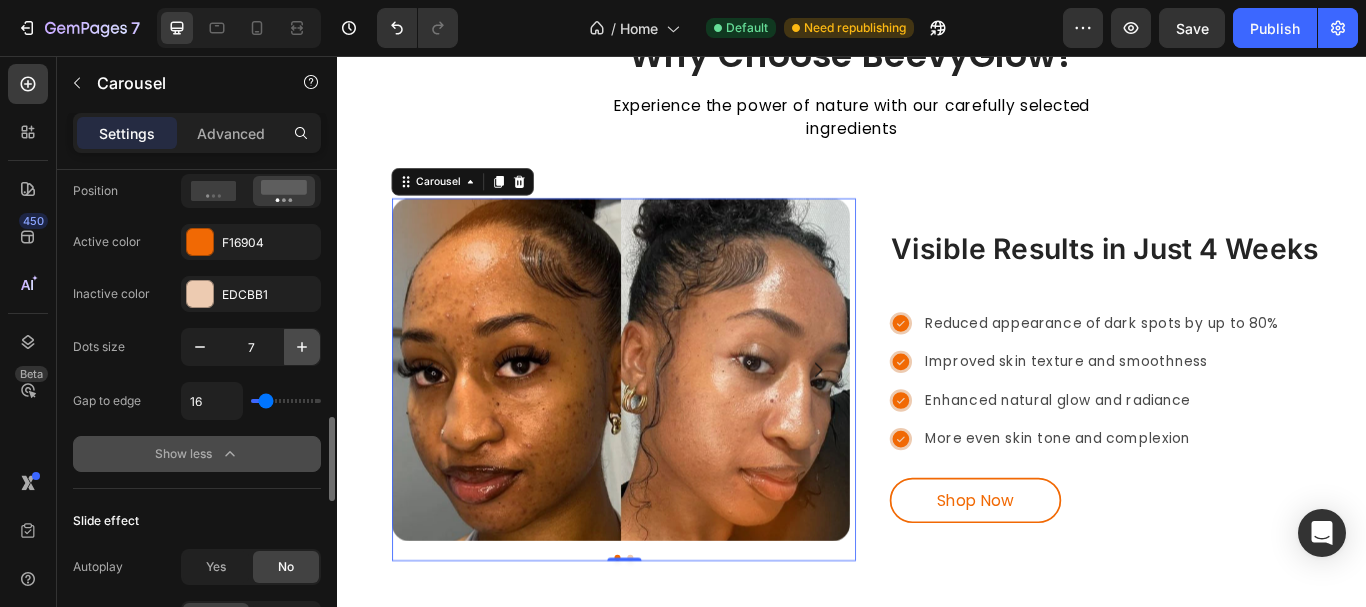 click 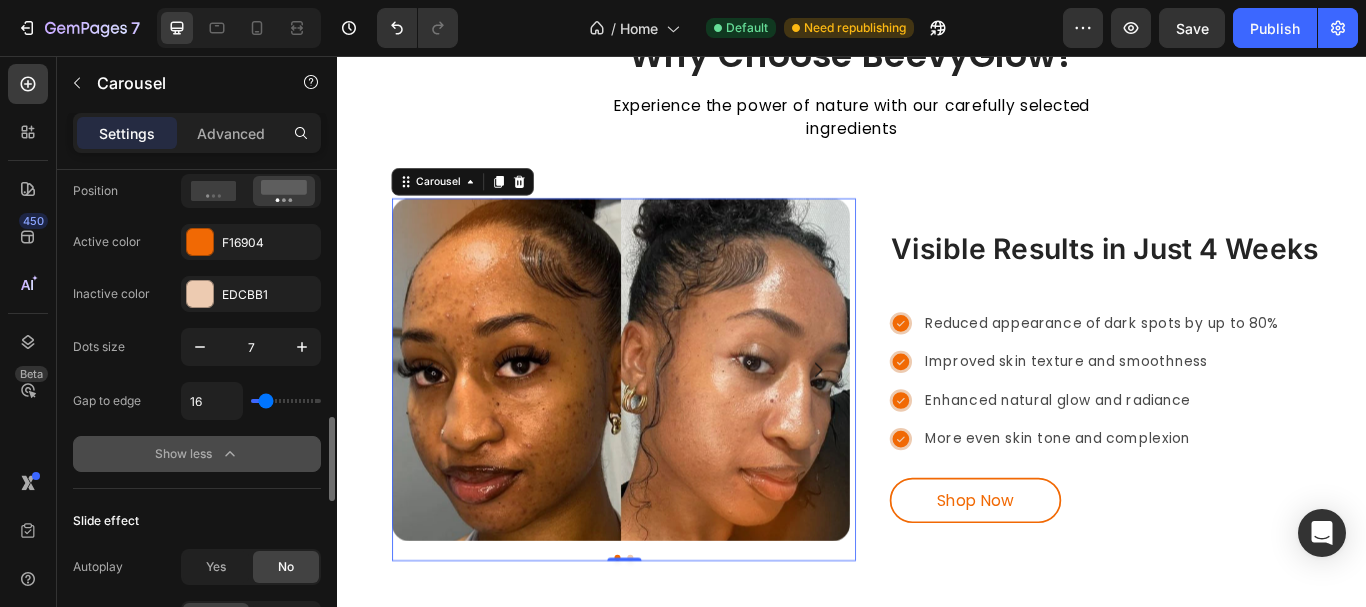 type on "8" 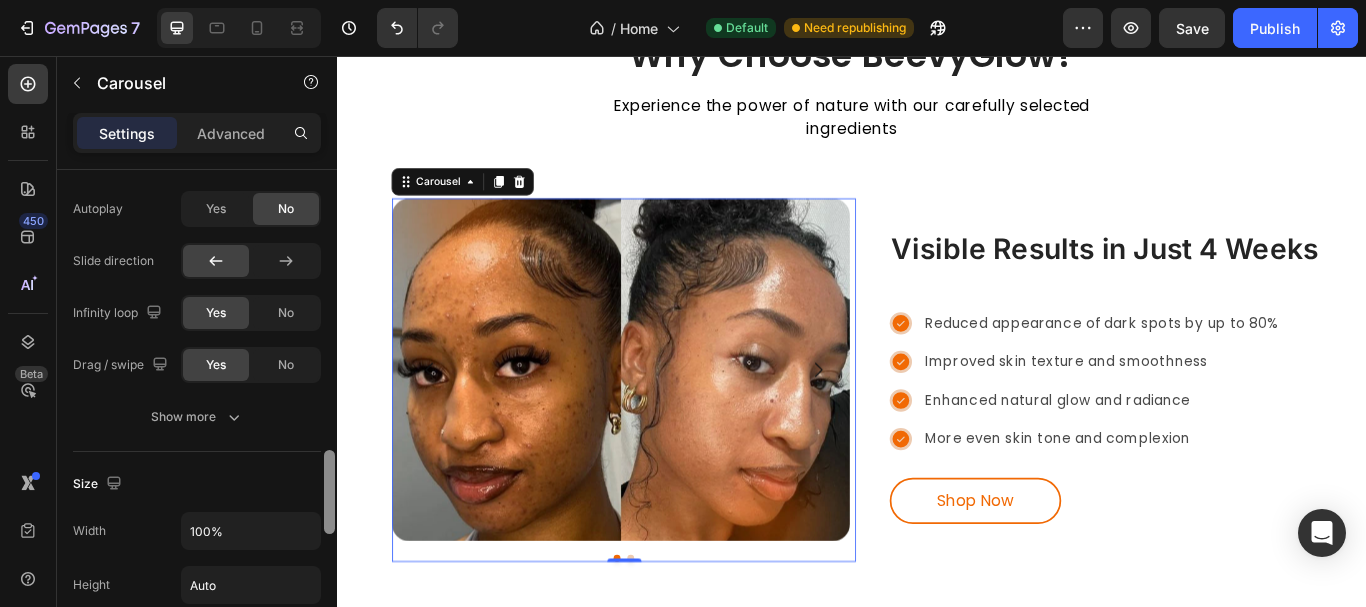 drag, startPoint x: 325, startPoint y: 427, endPoint x: 311, endPoint y: 489, distance: 63.560993 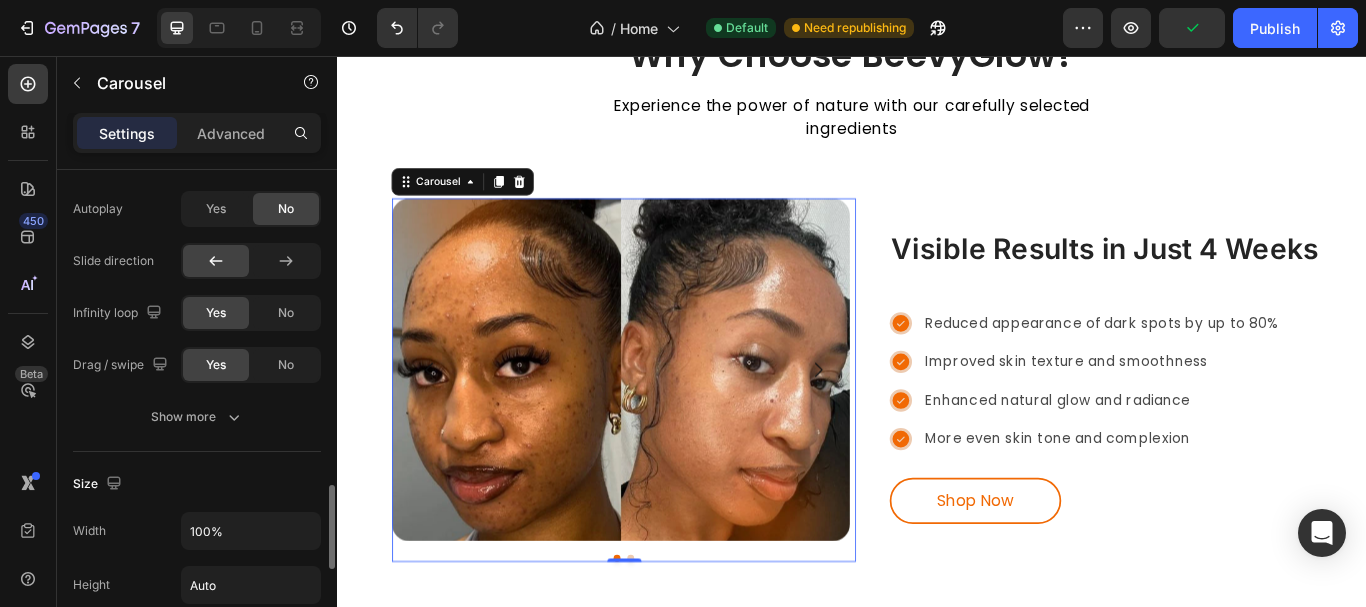 scroll, scrollTop: 1814, scrollLeft: 0, axis: vertical 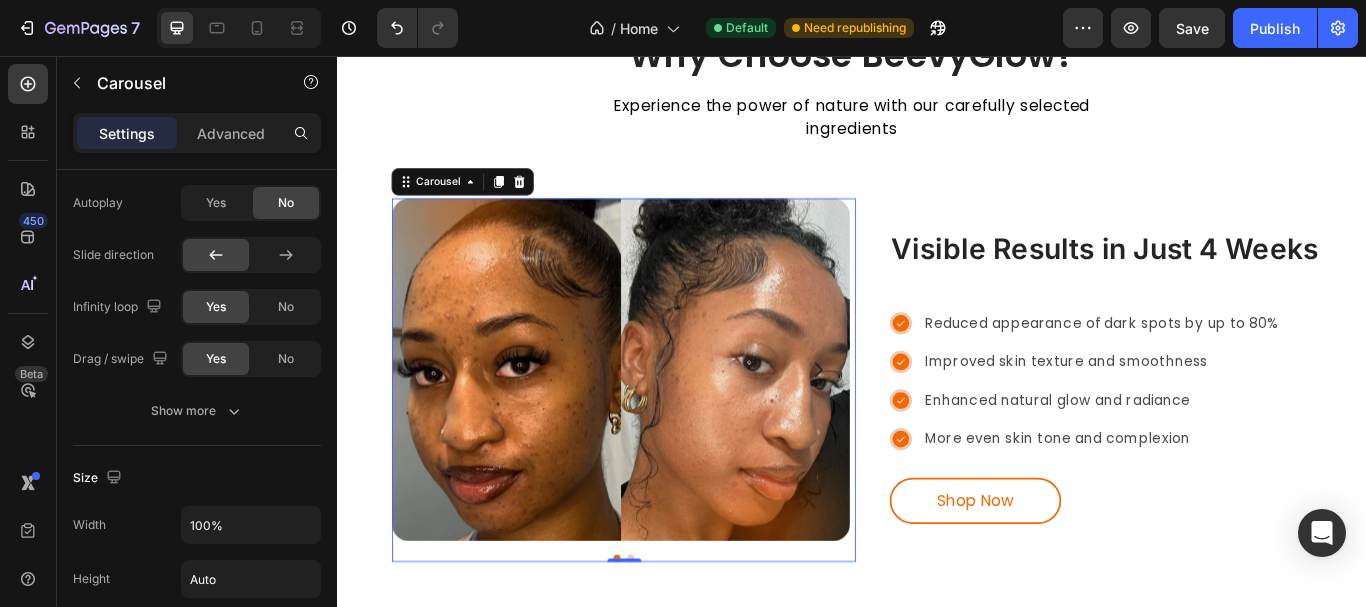 click at bounding box center (679, 642) 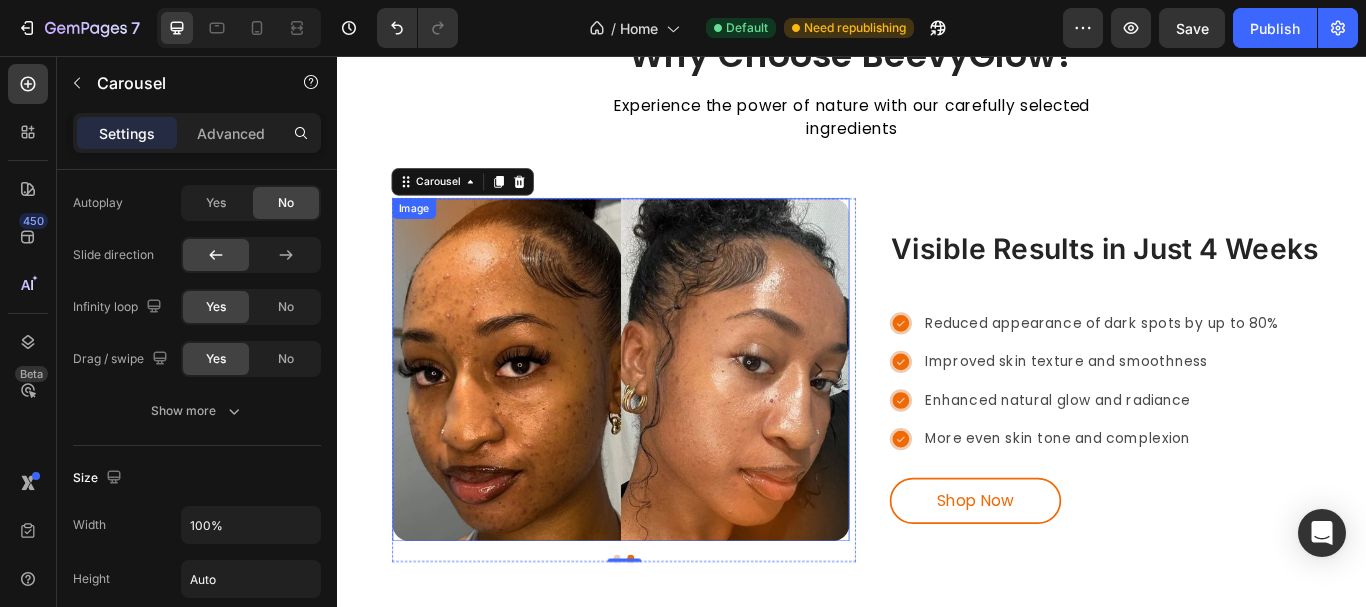 click at bounding box center [667, 422] 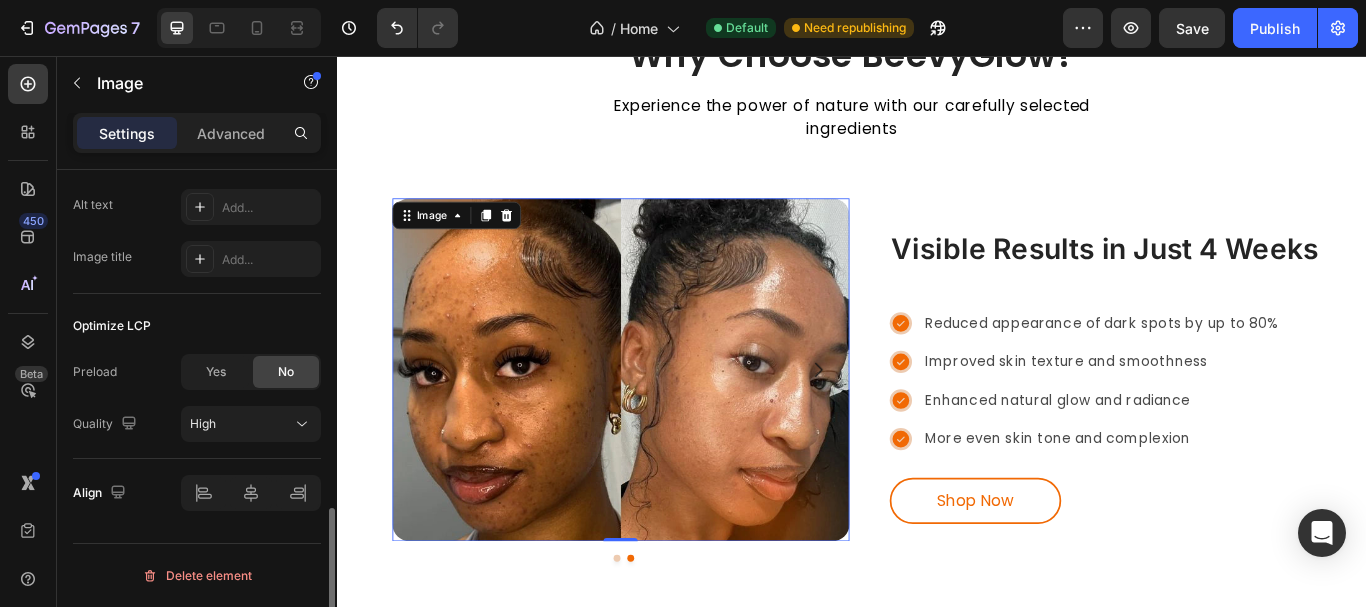 scroll, scrollTop: 0, scrollLeft: 0, axis: both 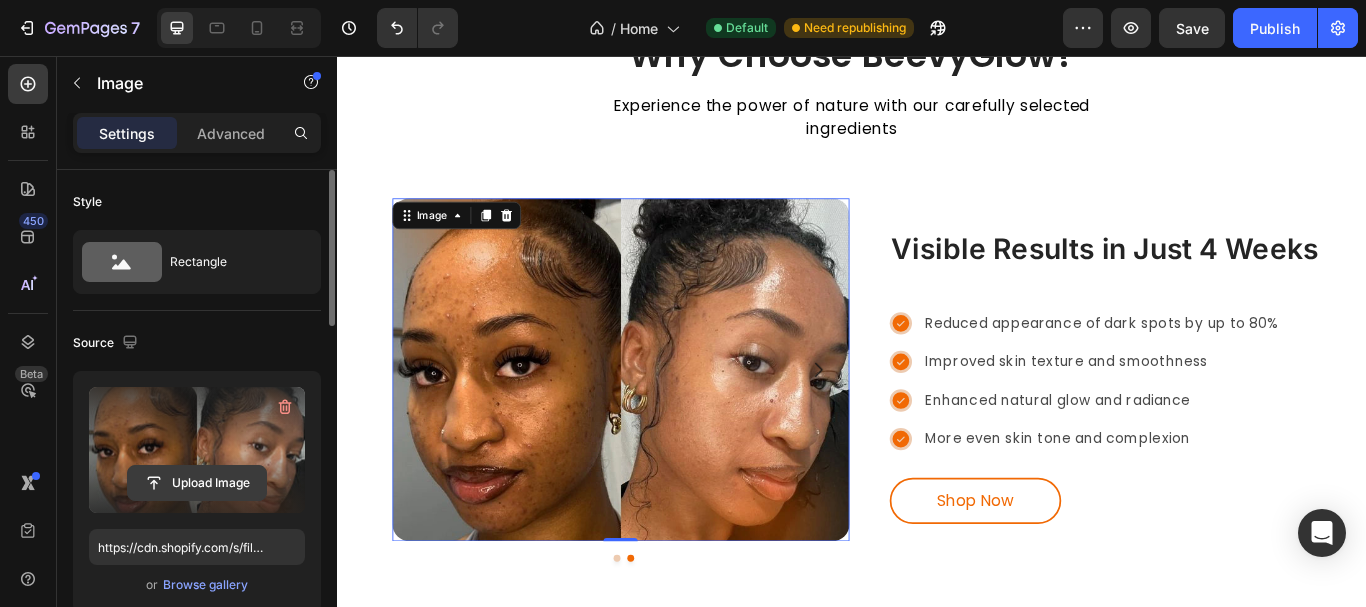 click 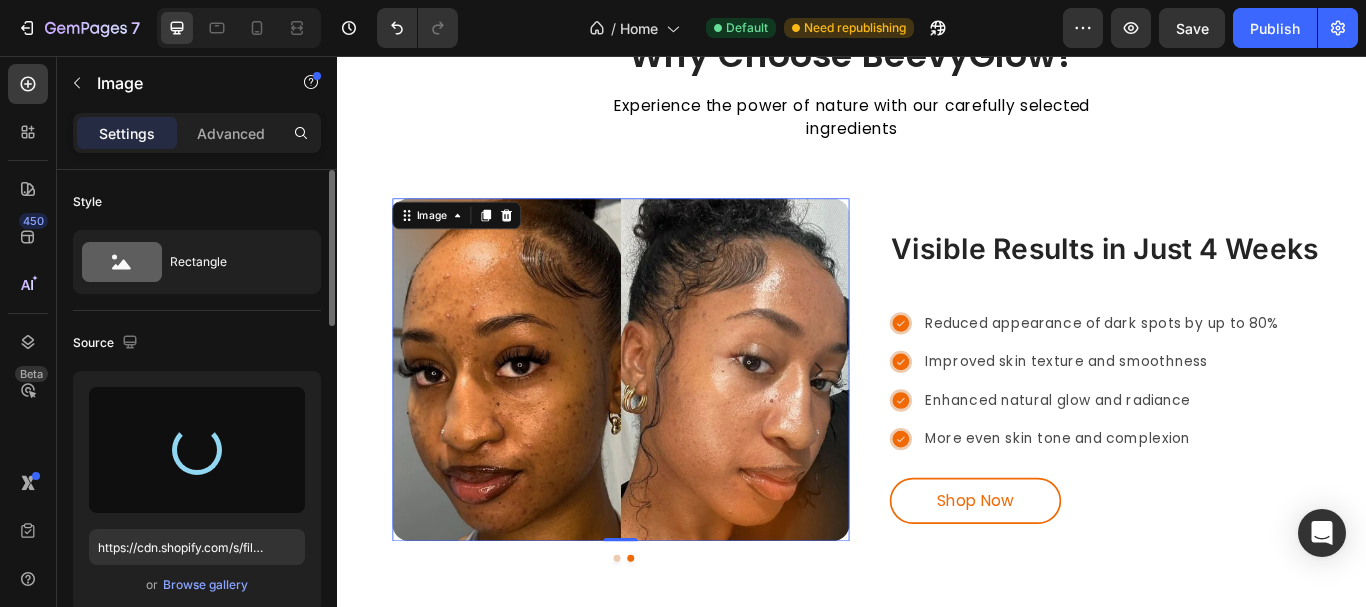 type on "https://cdn.shopify.com/s/files/1/0957/7467/1138/files/gempages_578069000072725008-55495280-ead5-4509-9235-f8a4af262b9c.webp" 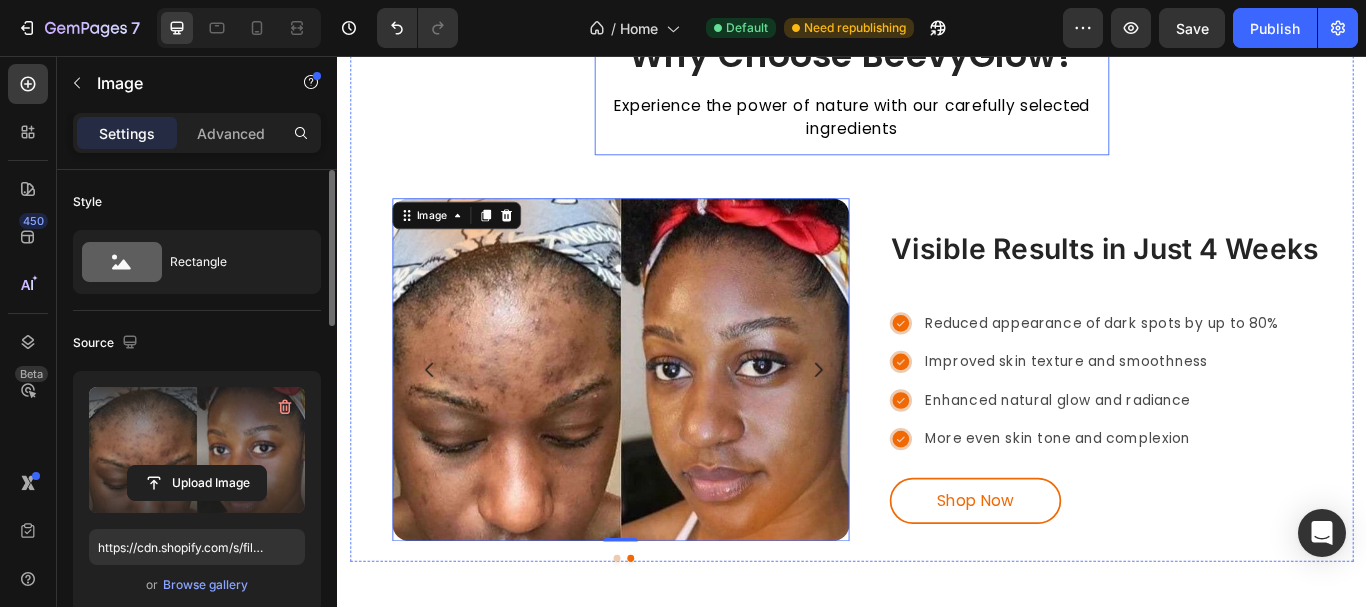 click on "Why Choose BeevyGlow? Heading Experience the power of nature with our carefully selected ingredients Text Block Row" at bounding box center [937, 91] 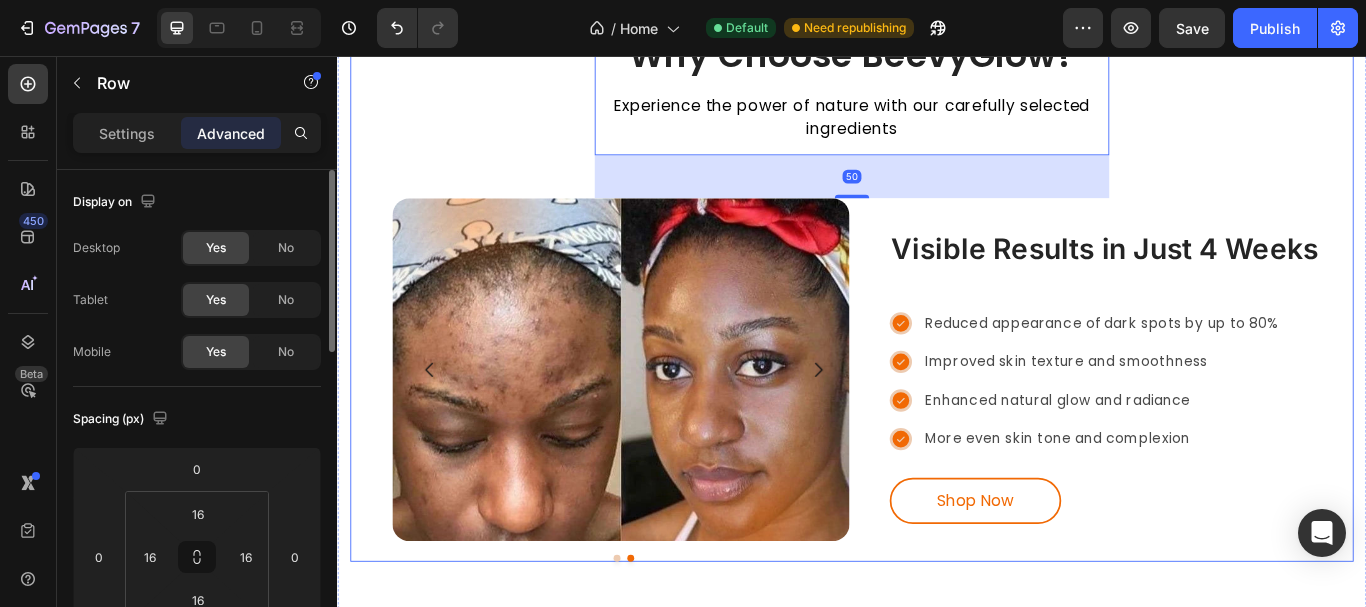 click on "Why Choose BeevyGlow? Heading Experience the power of nature with our carefully selected ingredients Text Block Row   50 Visible Results in Just 4 Weeks Heading Row Reduced appearance of dark spots by up to 80% Improved skin texture and smoothness Enhanced natural glow and radiance More even skin tone and complexion Item List Shop Now Button
Image Image
Carousel Row" at bounding box center (937, 328) 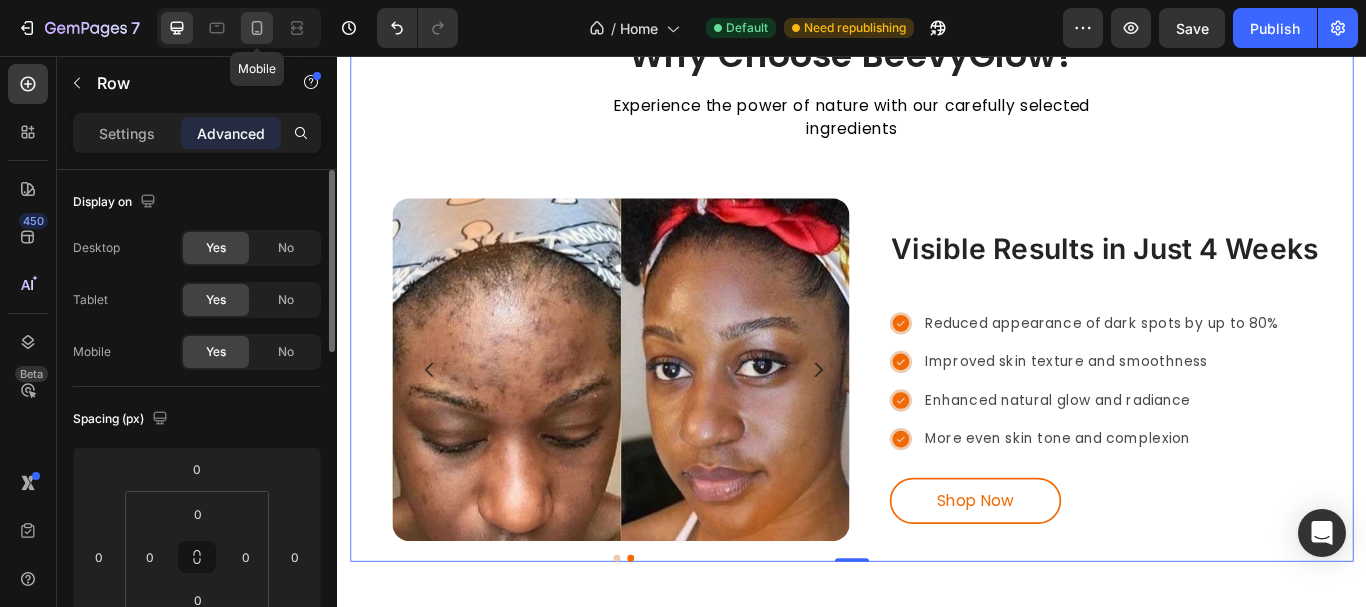 click 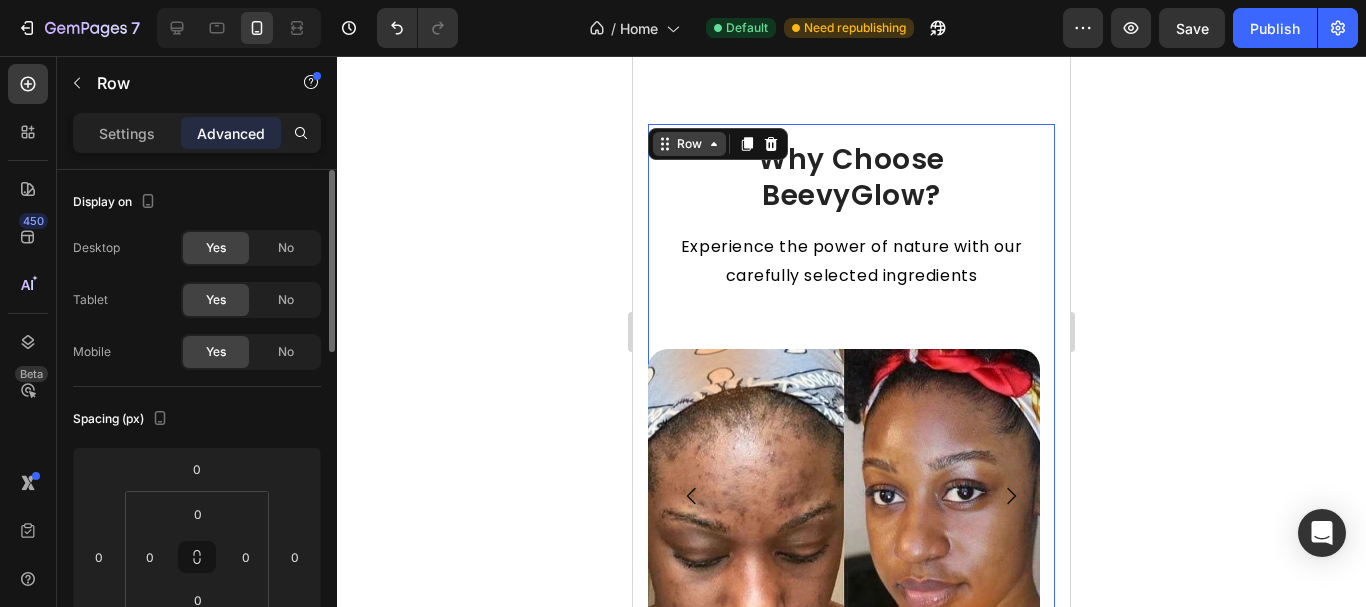 scroll, scrollTop: 2735, scrollLeft: 0, axis: vertical 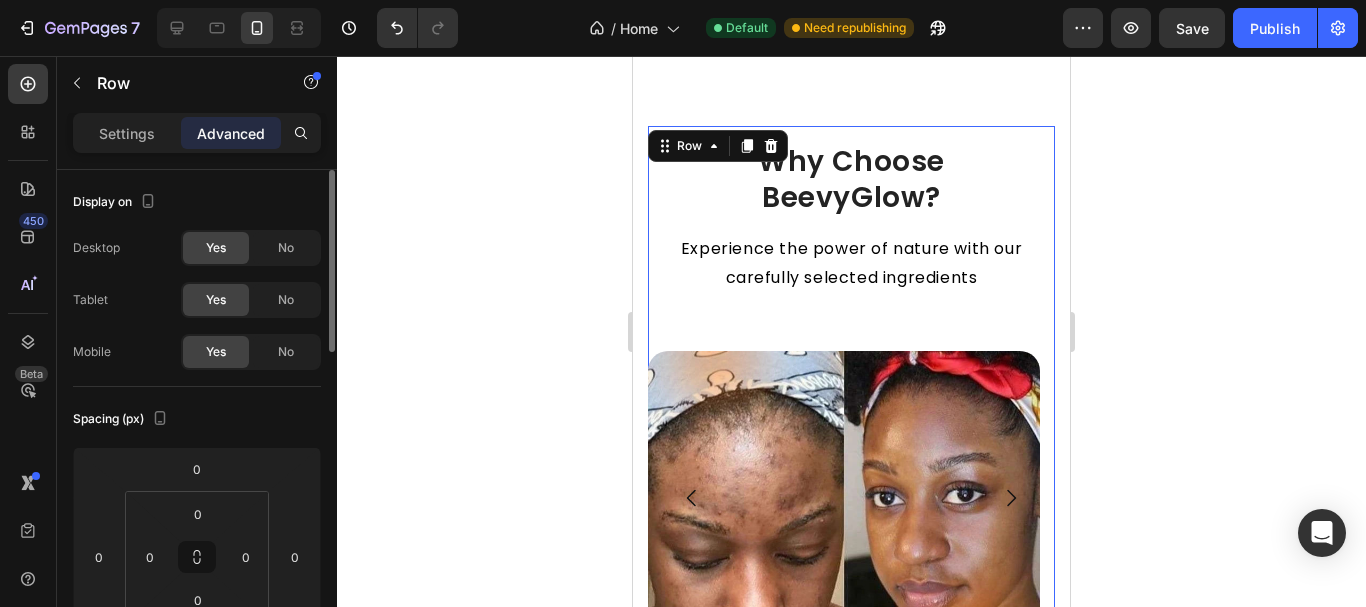 click 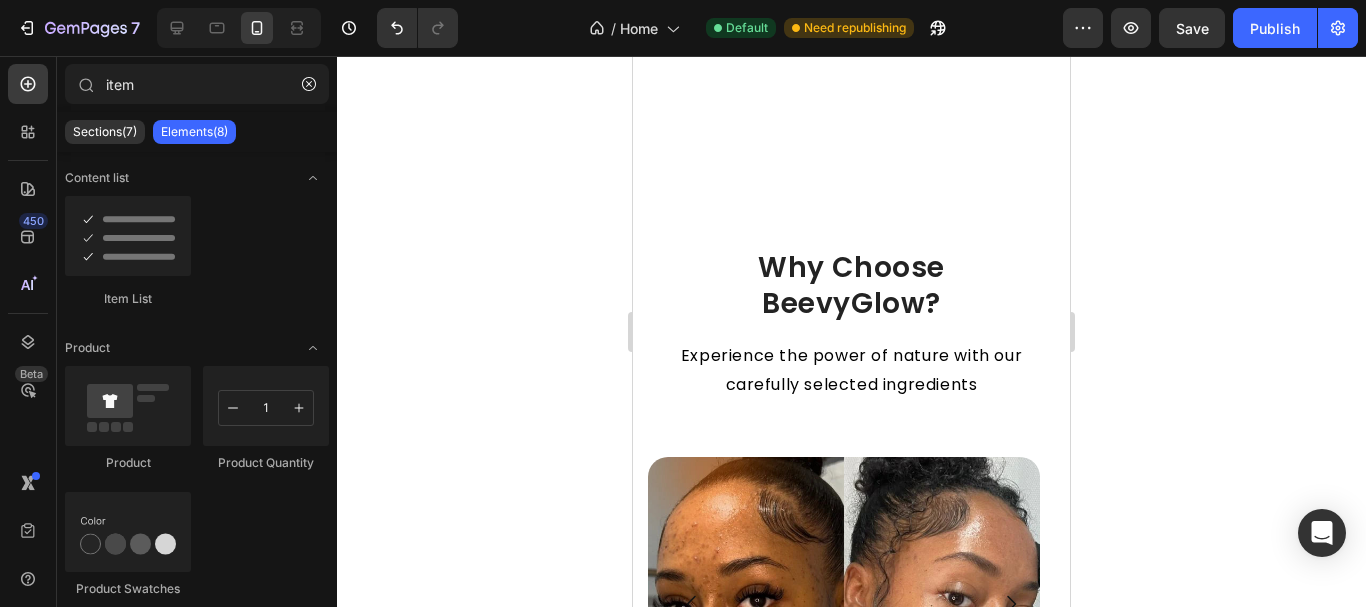 scroll, scrollTop: 3389, scrollLeft: 0, axis: vertical 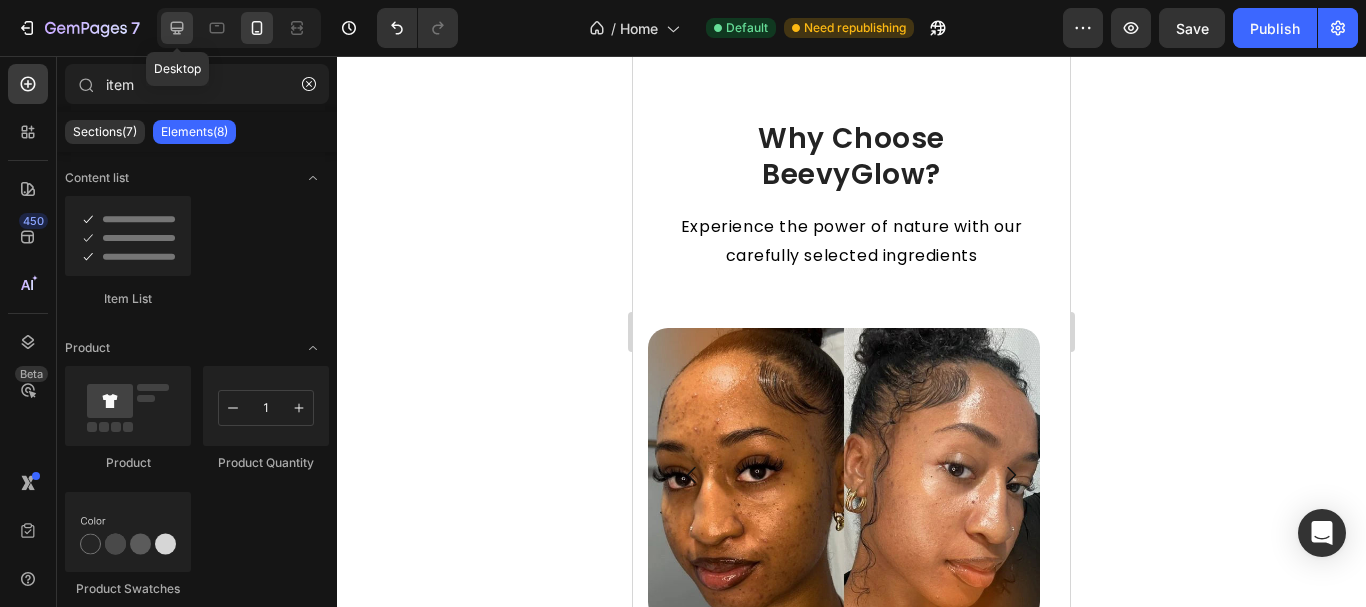 click 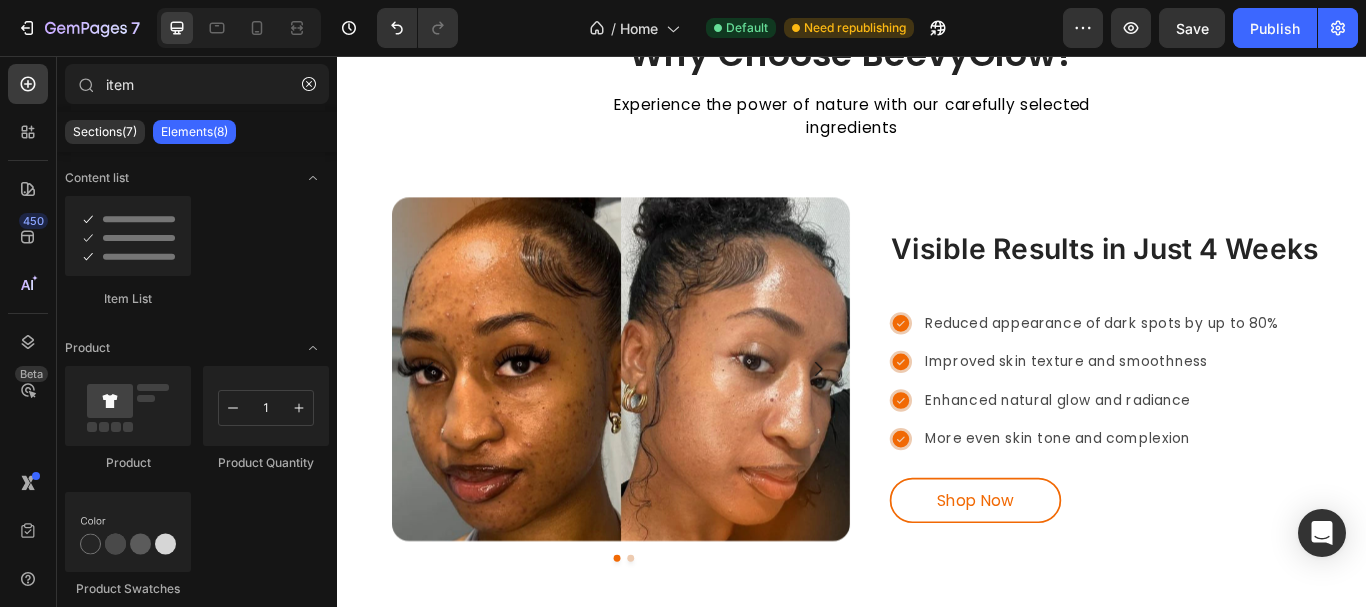 scroll, scrollTop: 3246, scrollLeft: 0, axis: vertical 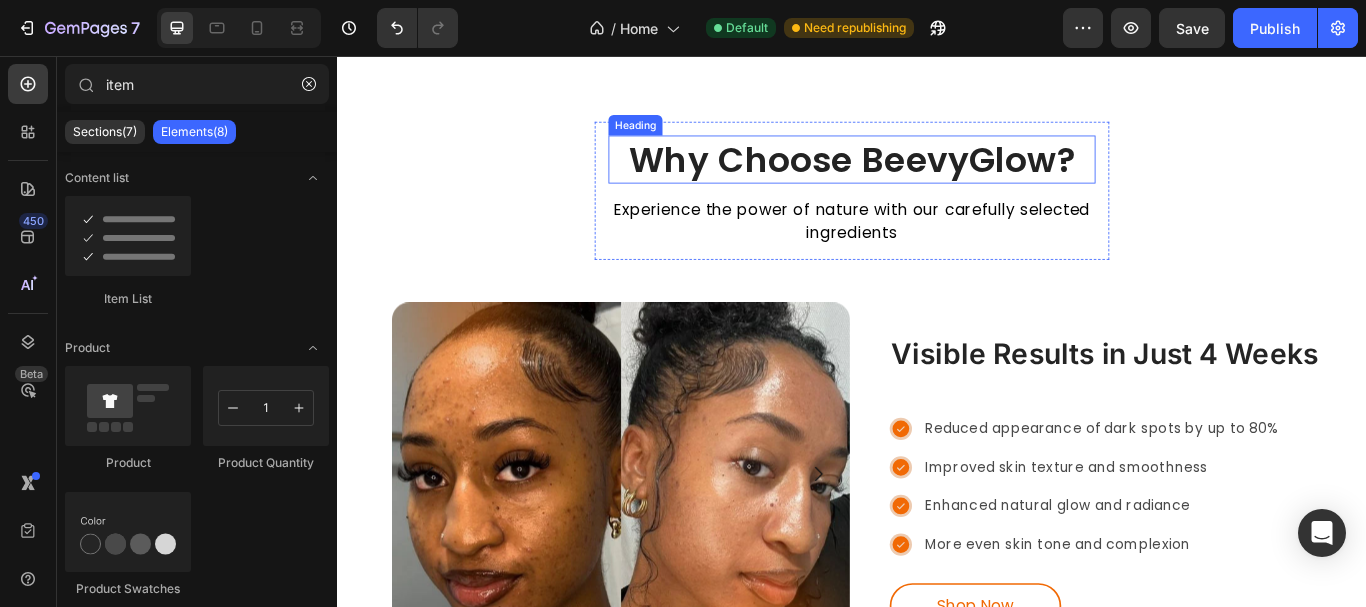 click on "Why Choose BeevyGlow?" at bounding box center (937, 177) 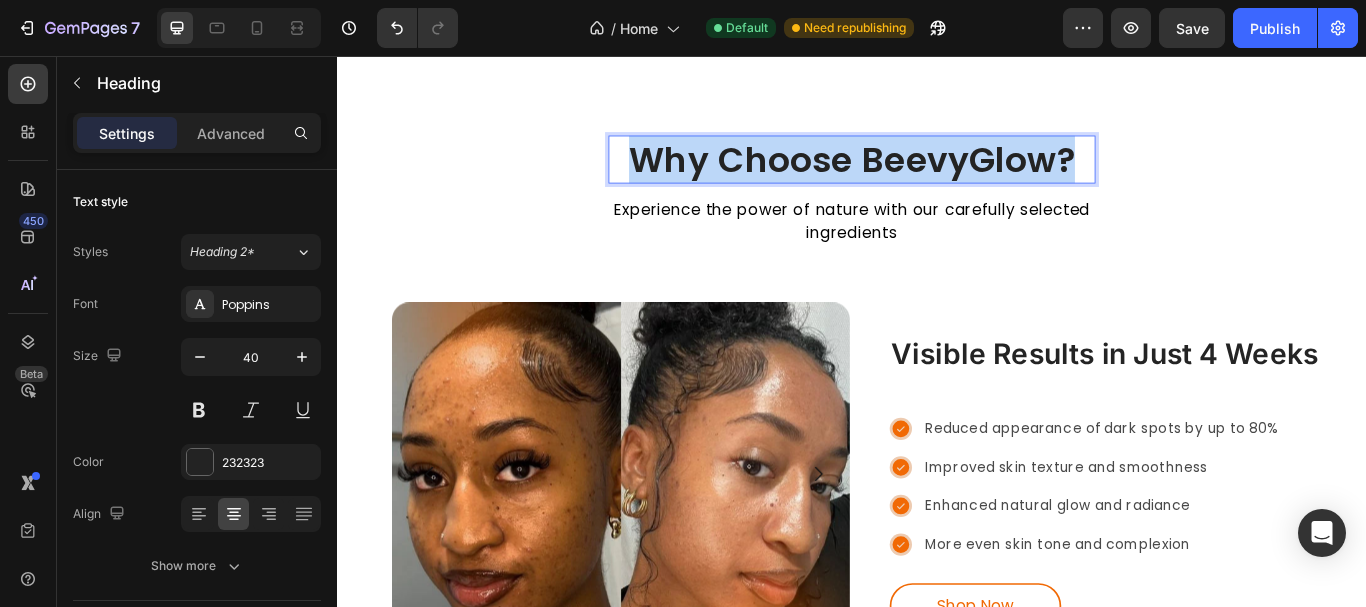 click on "Why Choose BeevyGlow?" at bounding box center (937, 177) 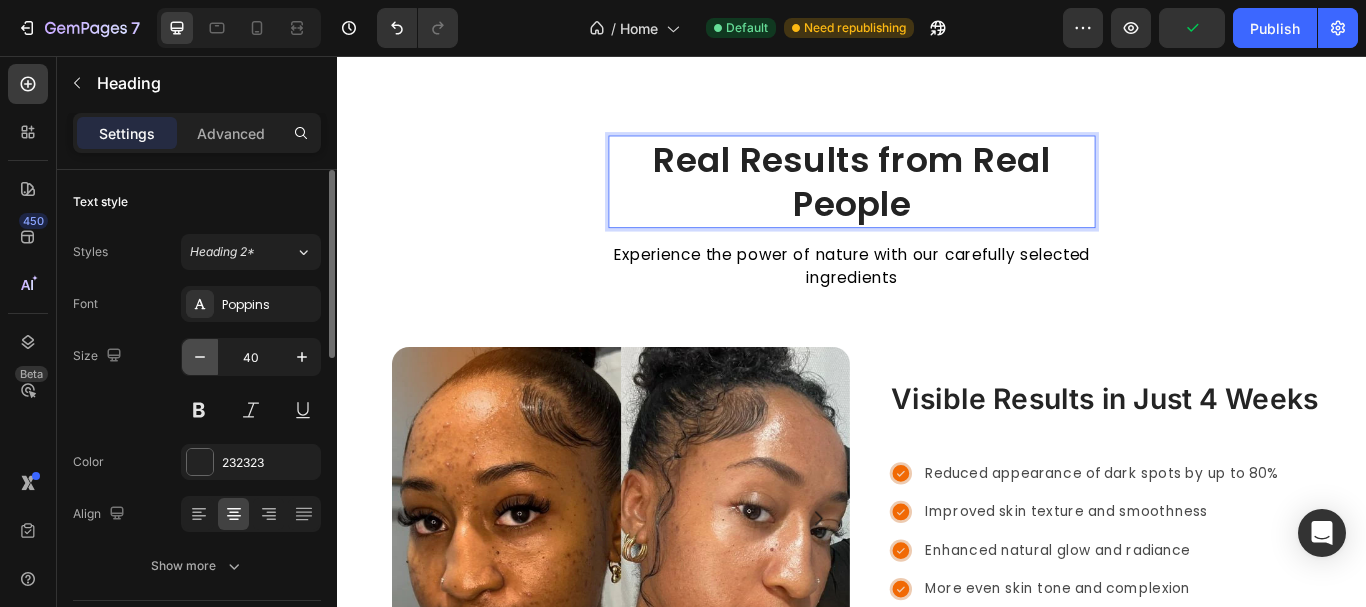 click 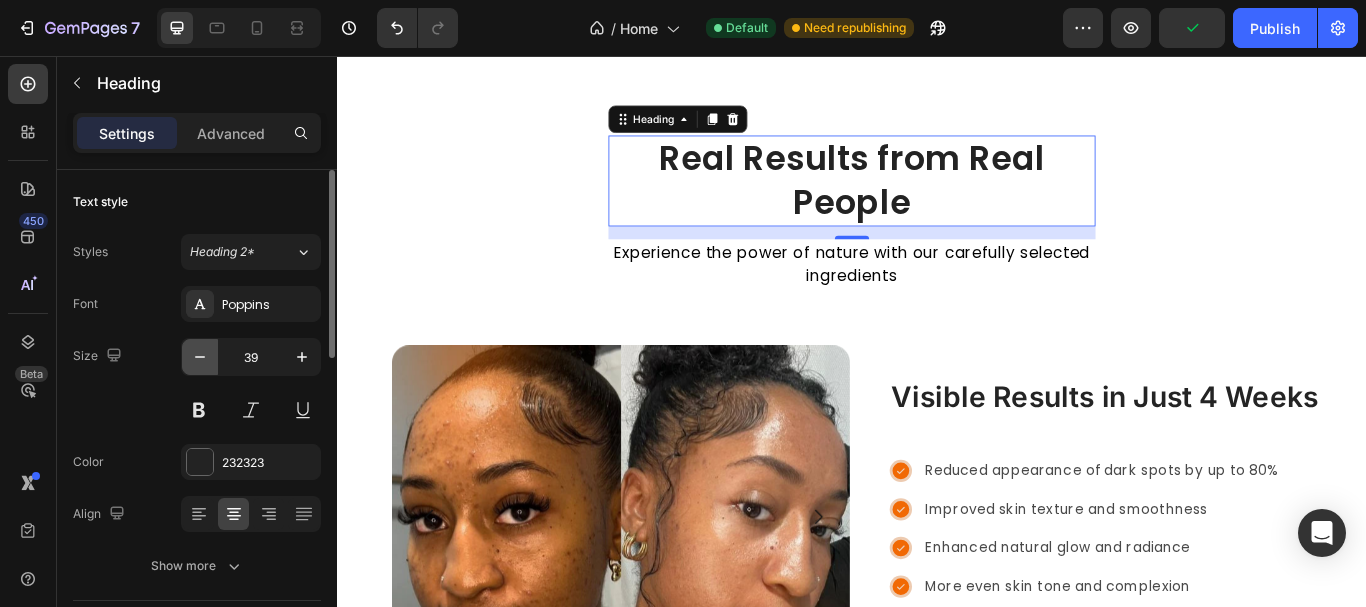 click 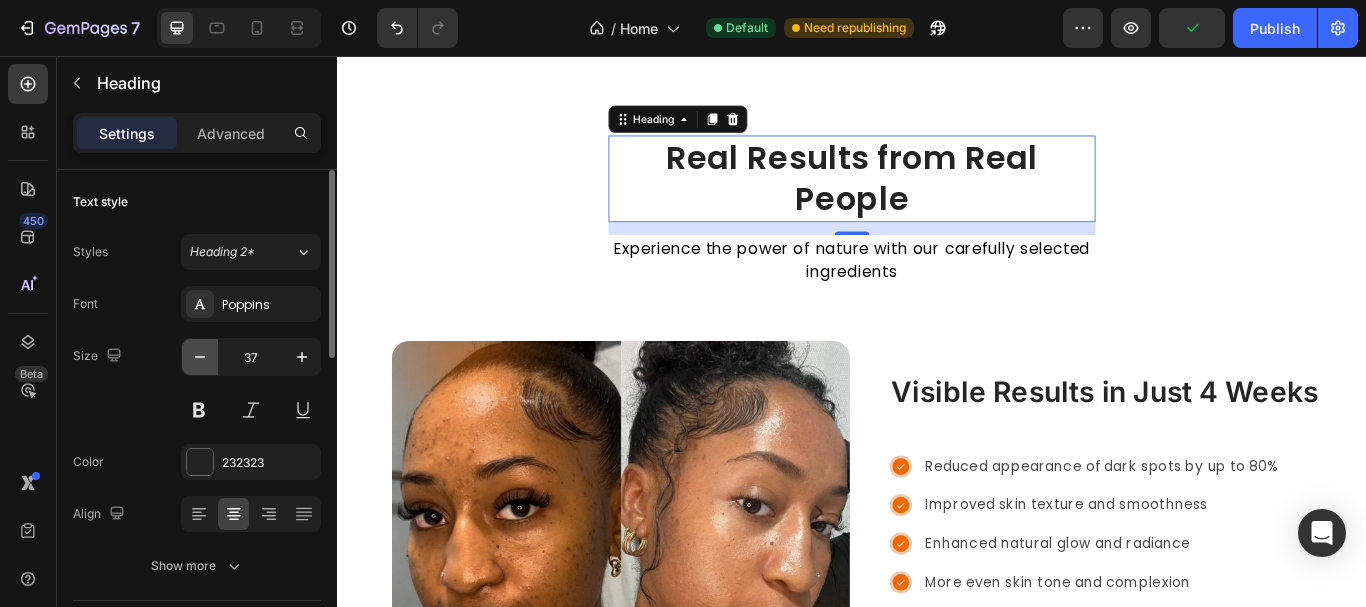 click 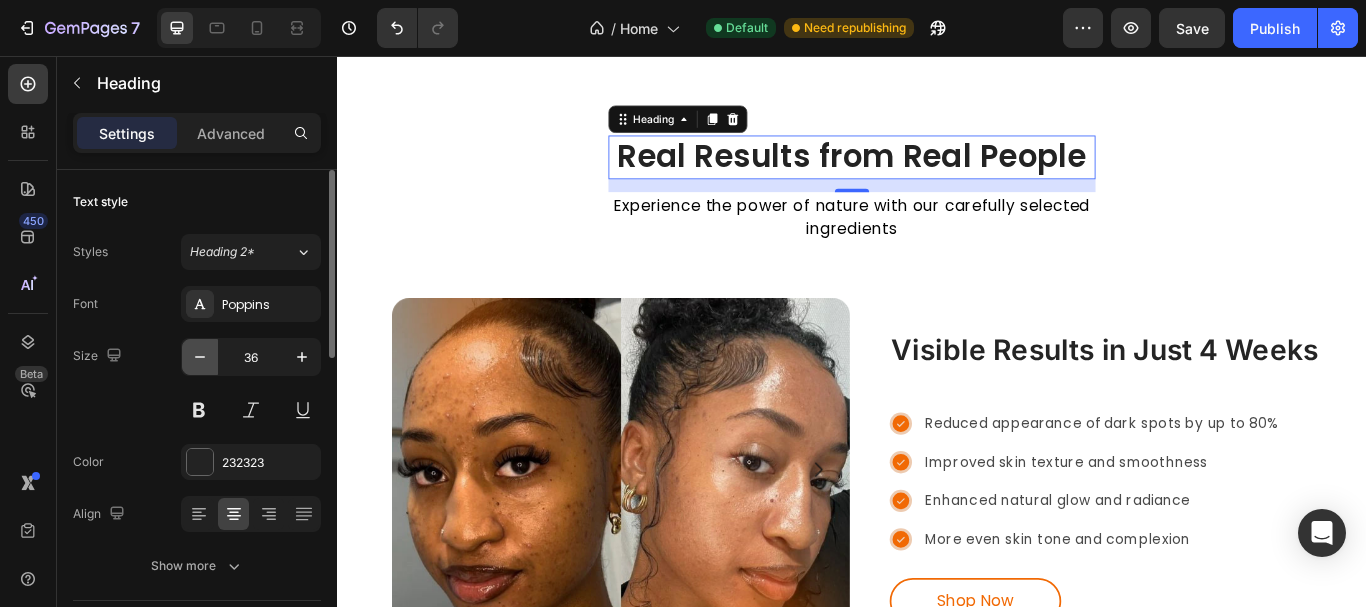 click 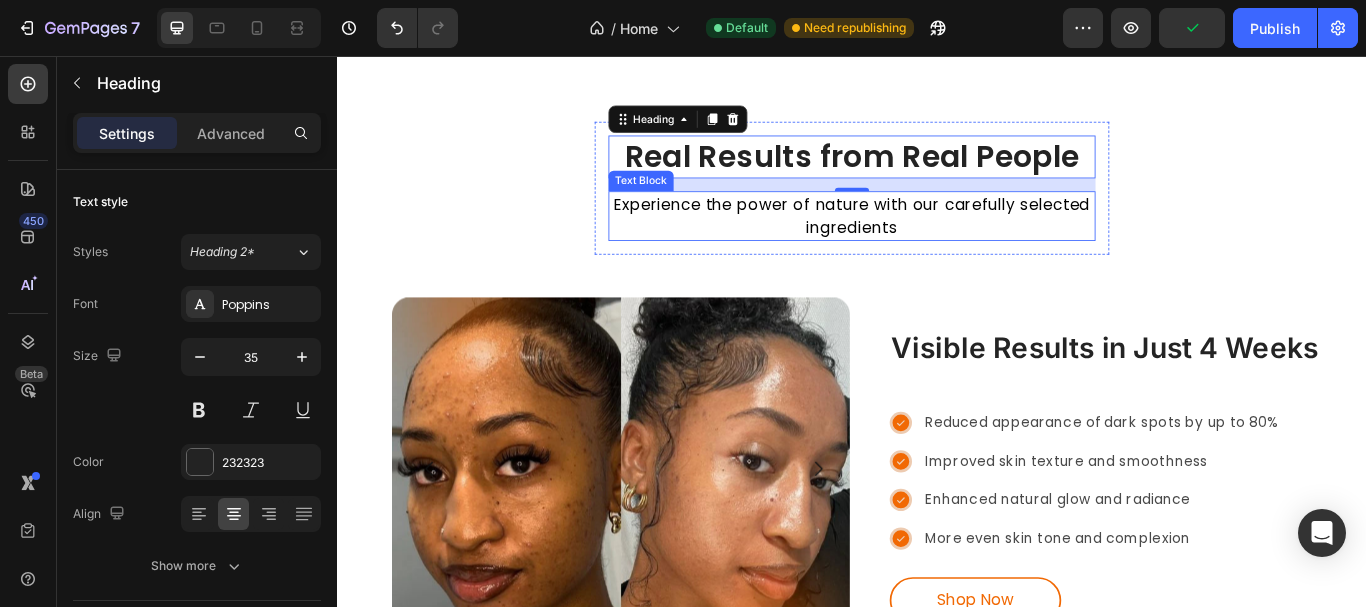 click on "Experience the power of nature with our carefully selected ingredients" at bounding box center (937, 243) 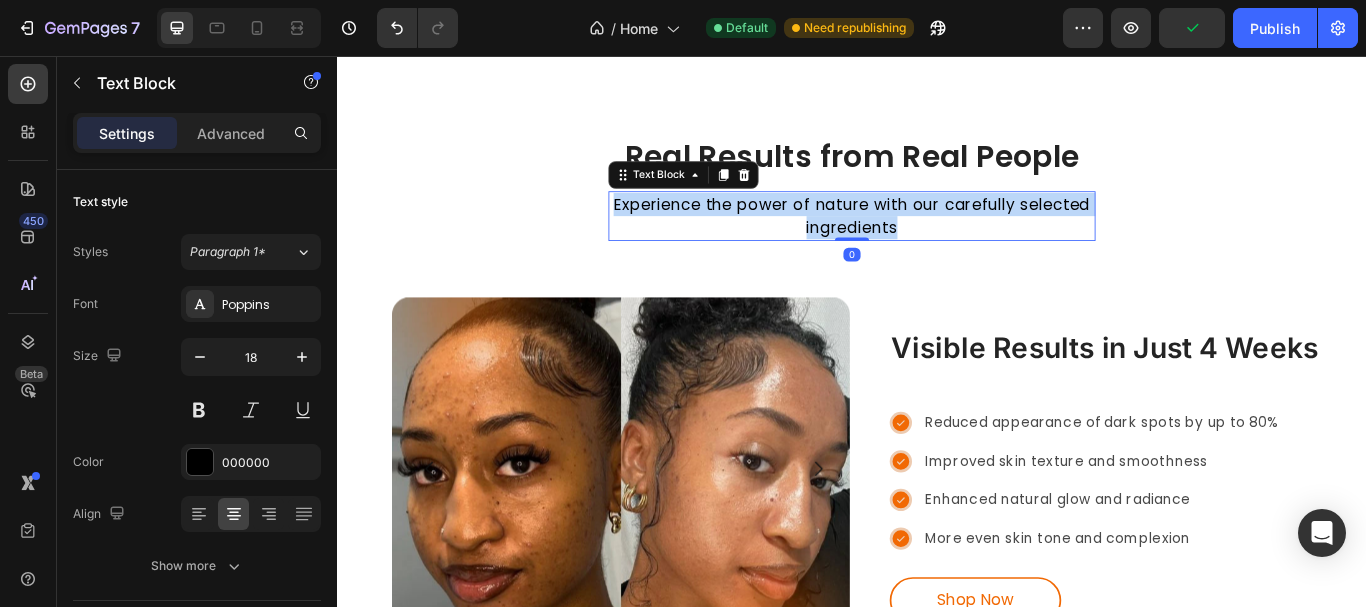 click on "Experience the power of nature with our carefully selected ingredients" at bounding box center [937, 243] 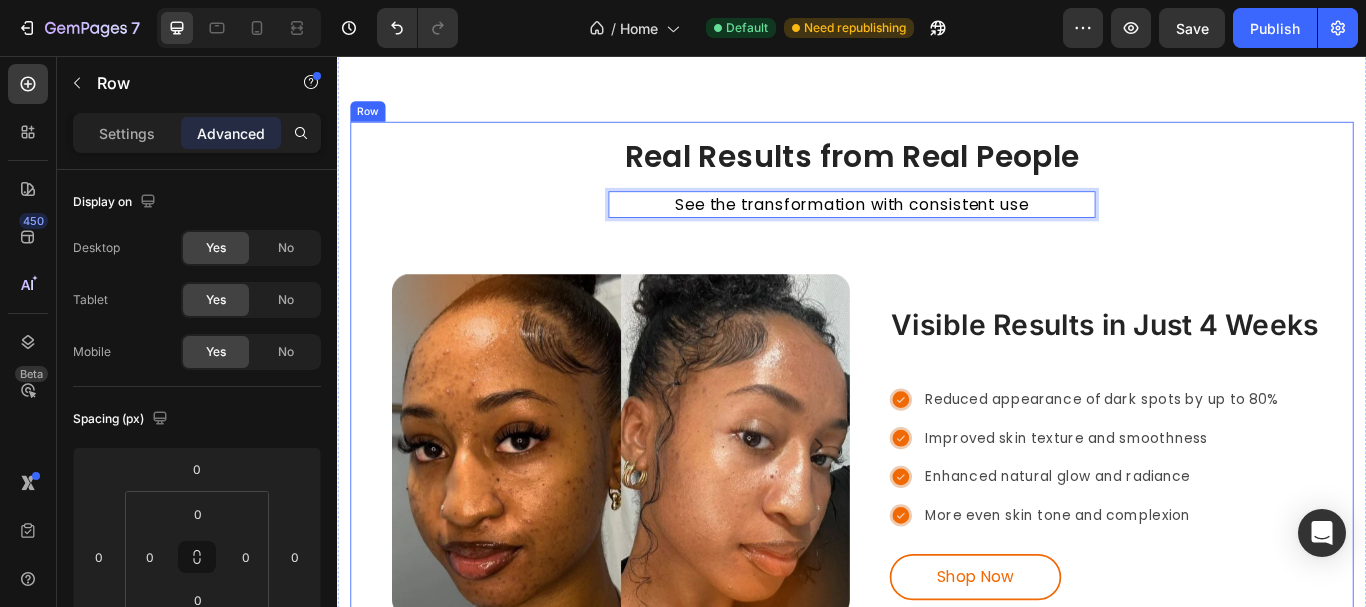 click on "Real Results from Real People Heading See the transformation with consistent use Text Block   0 Row Visible Results in Just 4 Weeks Heading Row Reduced appearance of dark spots by up to 80% Improved skin texture and smoothness Enhanced natural glow and radiance More even skin tone and complexion Item List Shop Now Button
Image Image
Carousel Row" at bounding box center [937, 434] 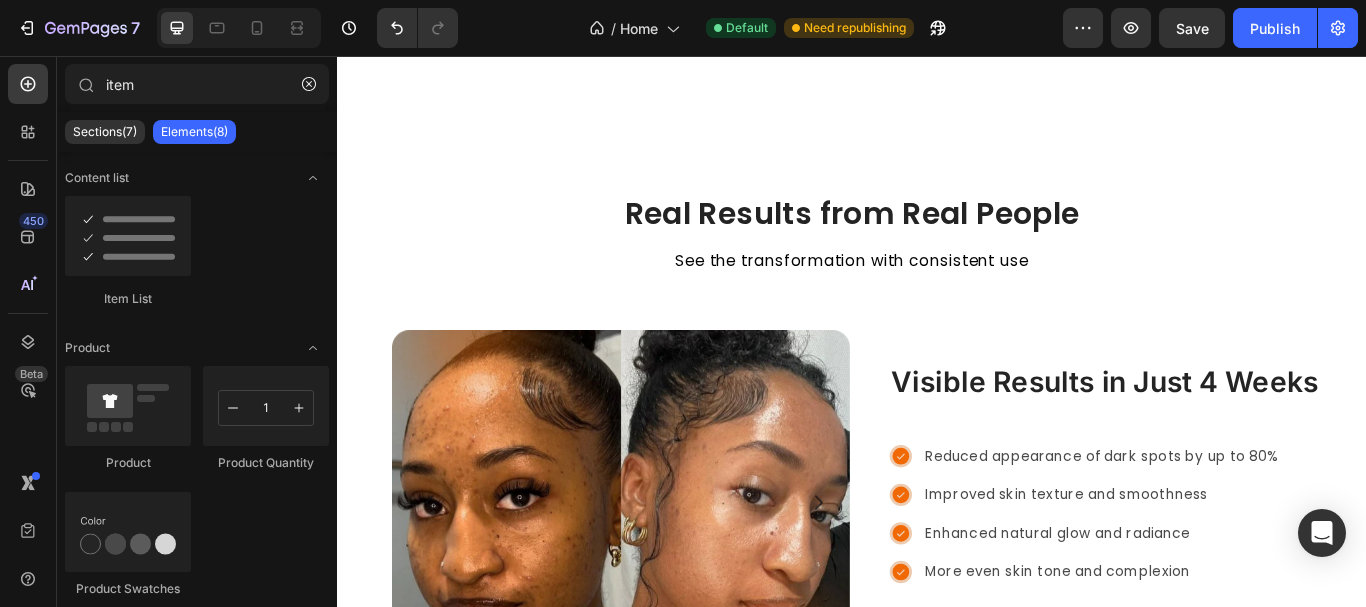 scroll, scrollTop: 2800, scrollLeft: 0, axis: vertical 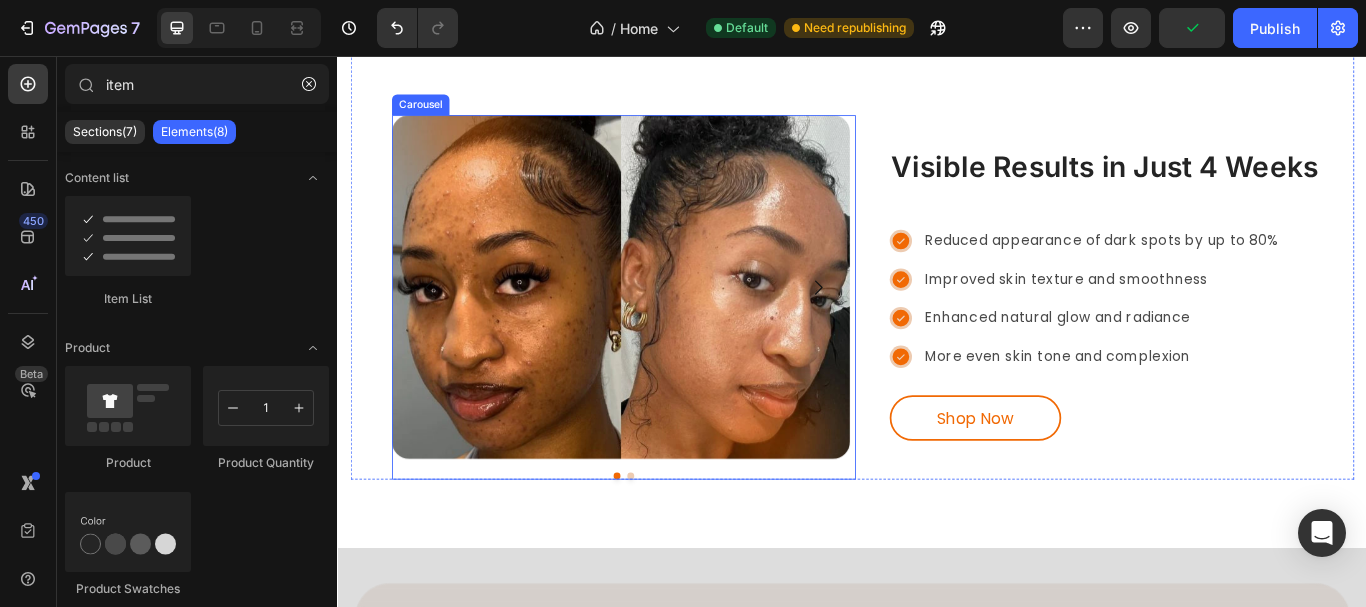 click at bounding box center [679, 546] 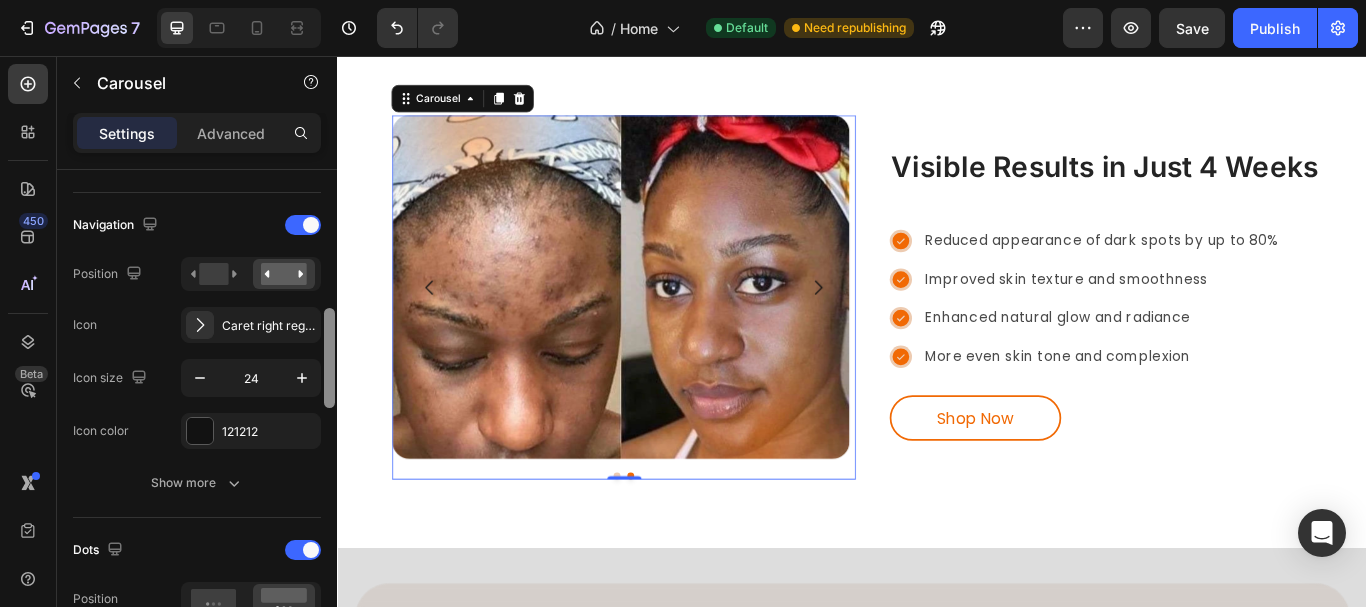 scroll, scrollTop: 681, scrollLeft: 0, axis: vertical 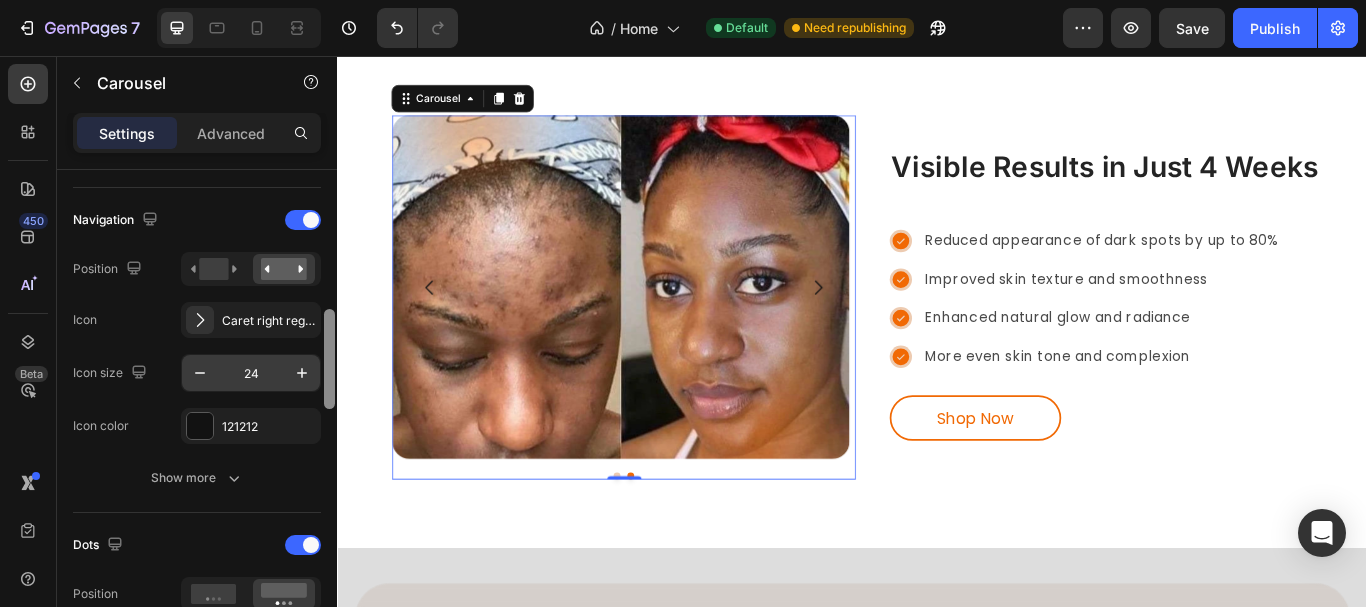 drag, startPoint x: 326, startPoint y: 244, endPoint x: 283, endPoint y: 383, distance: 145.49915 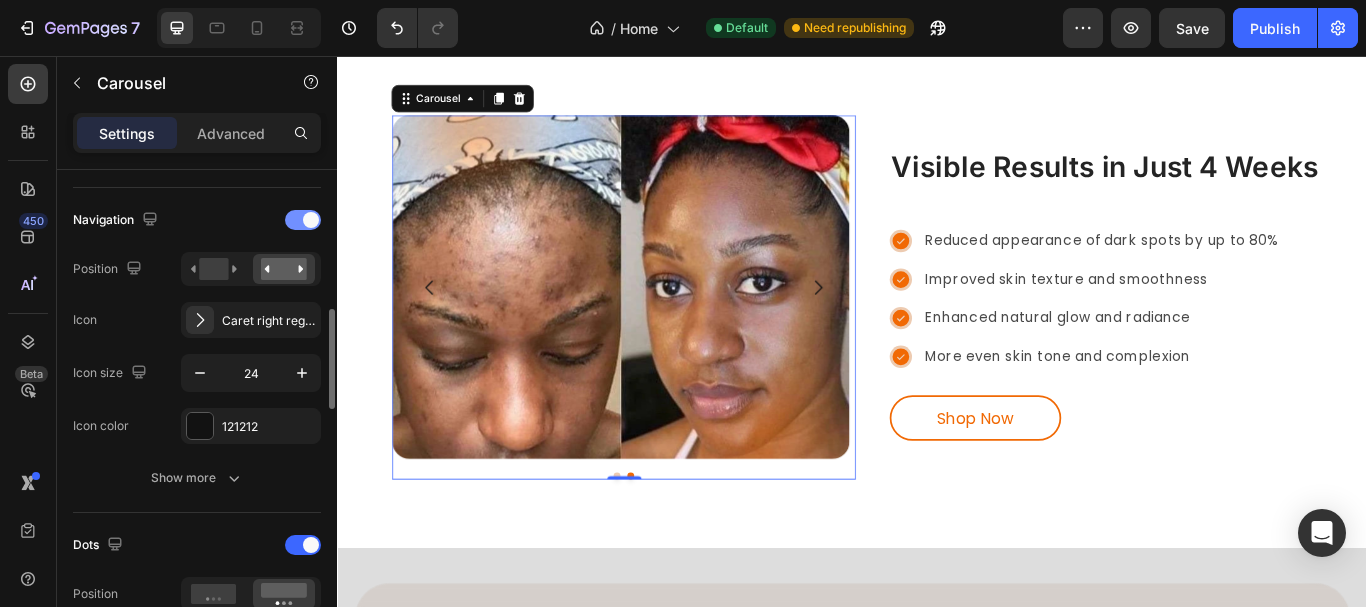 click at bounding box center [303, 220] 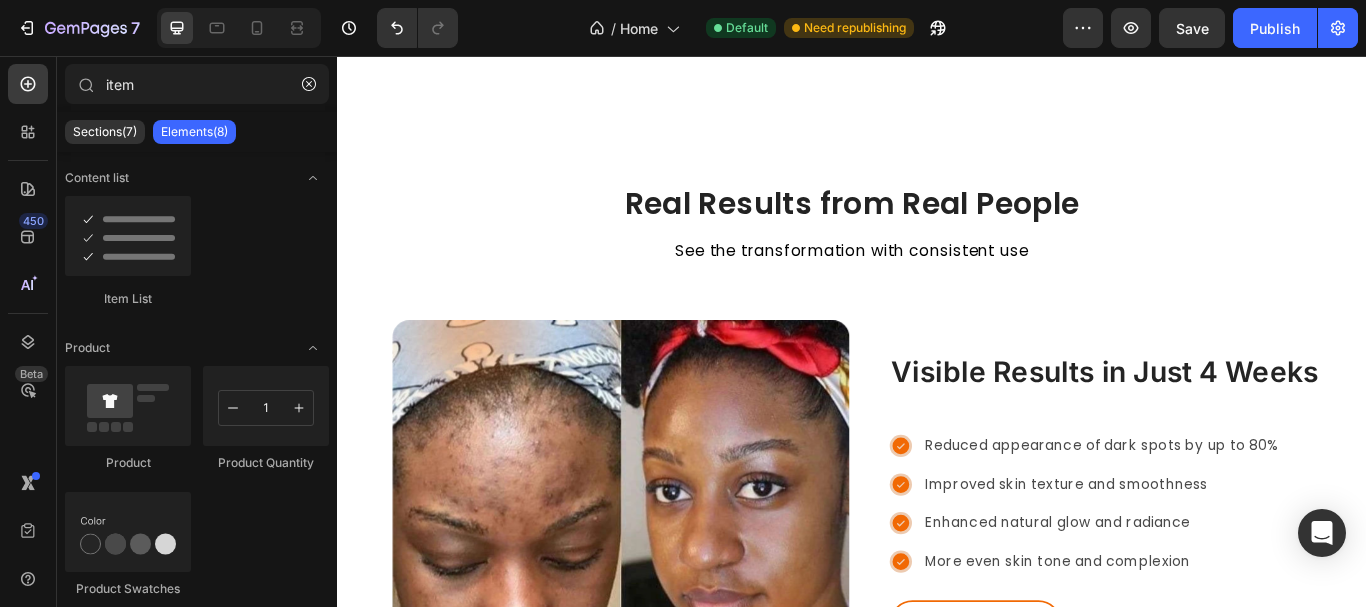 scroll, scrollTop: 2472, scrollLeft: 0, axis: vertical 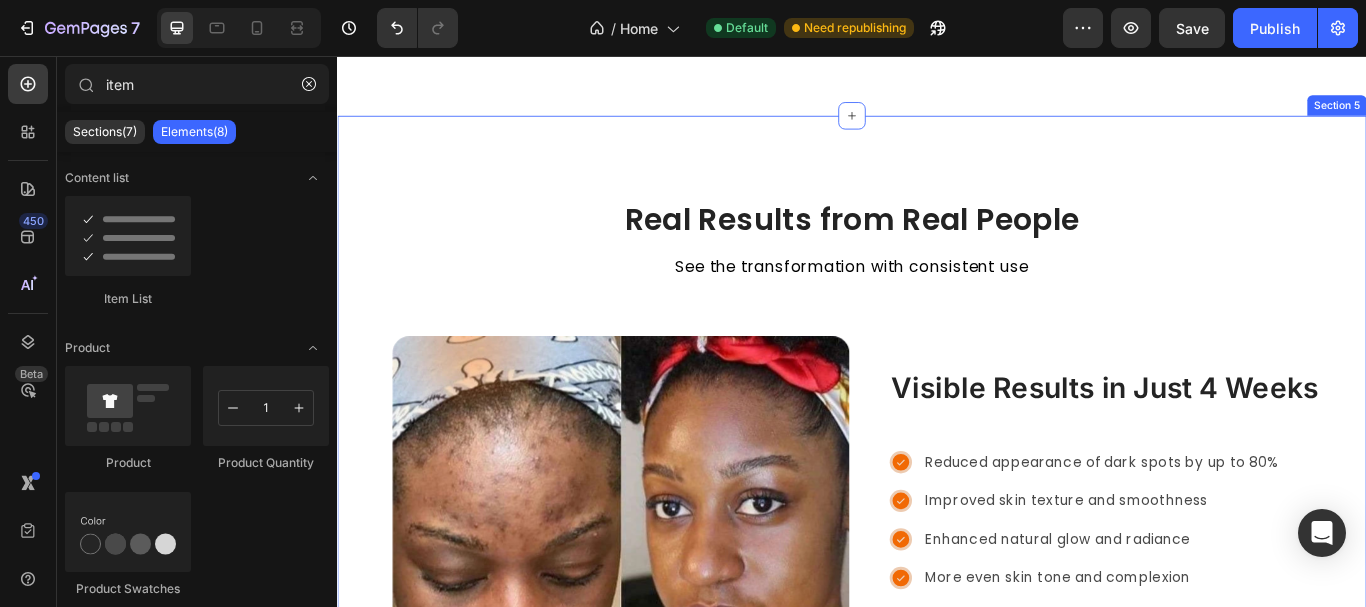 click on "Real Results from Real People Heading See the transformation with consistent use Text Block Row Visible Results in Just 4 Weeks Heading Row Reduced appearance of dark spots by up to 80% Improved skin texture and smoothness Enhanced natural glow and radiance More even skin tone and complexion Item List Shop Now Button Image Image Carousel Row Row Section 5" at bounding box center [937, 507] 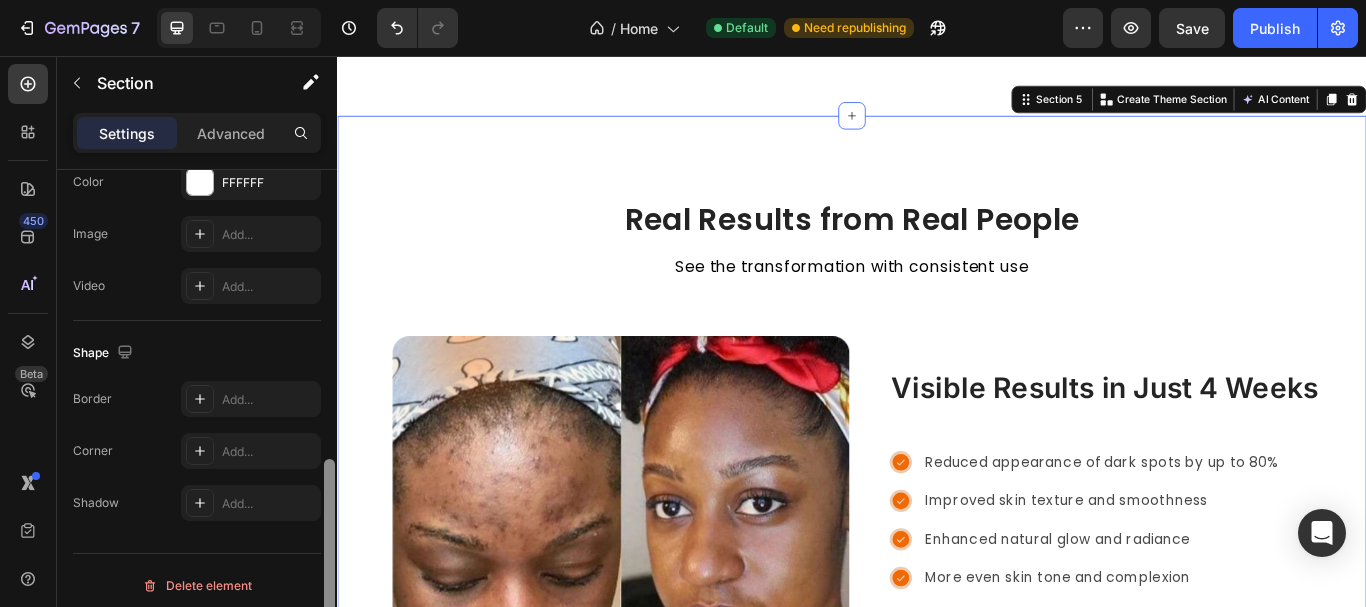 drag, startPoint x: 326, startPoint y: 207, endPoint x: 272, endPoint y: 431, distance: 230.417 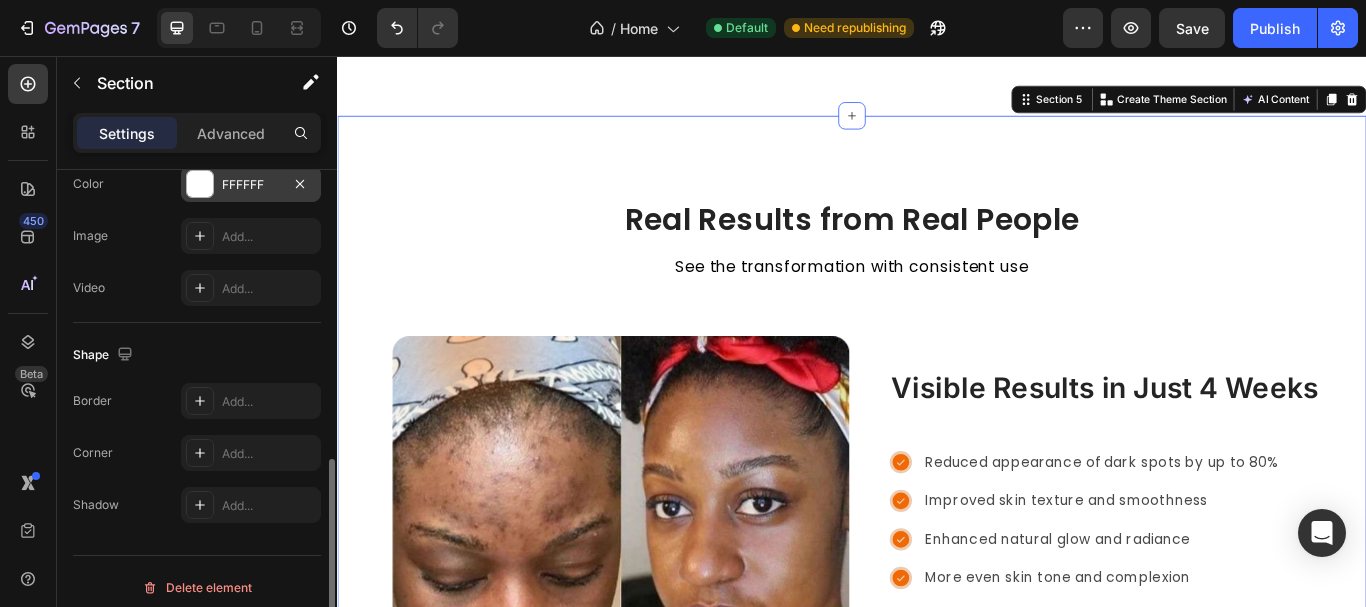 click on "FFFFFF" at bounding box center [251, 185] 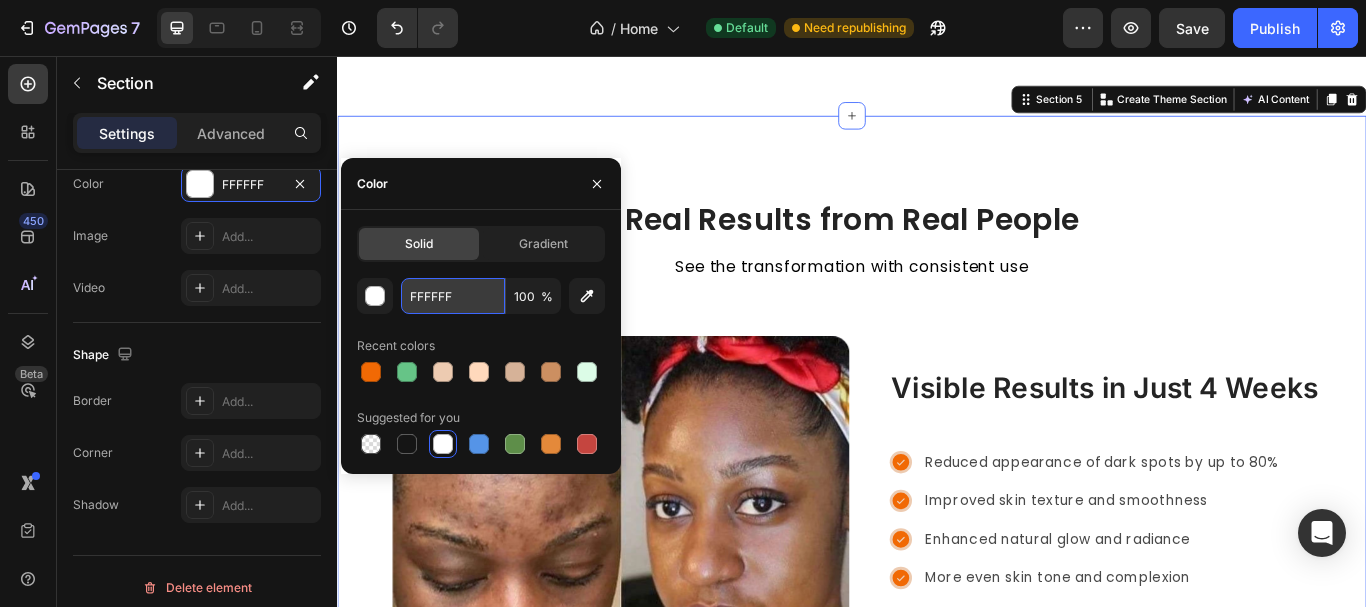 click on "FFFFFF" at bounding box center (453, 296) 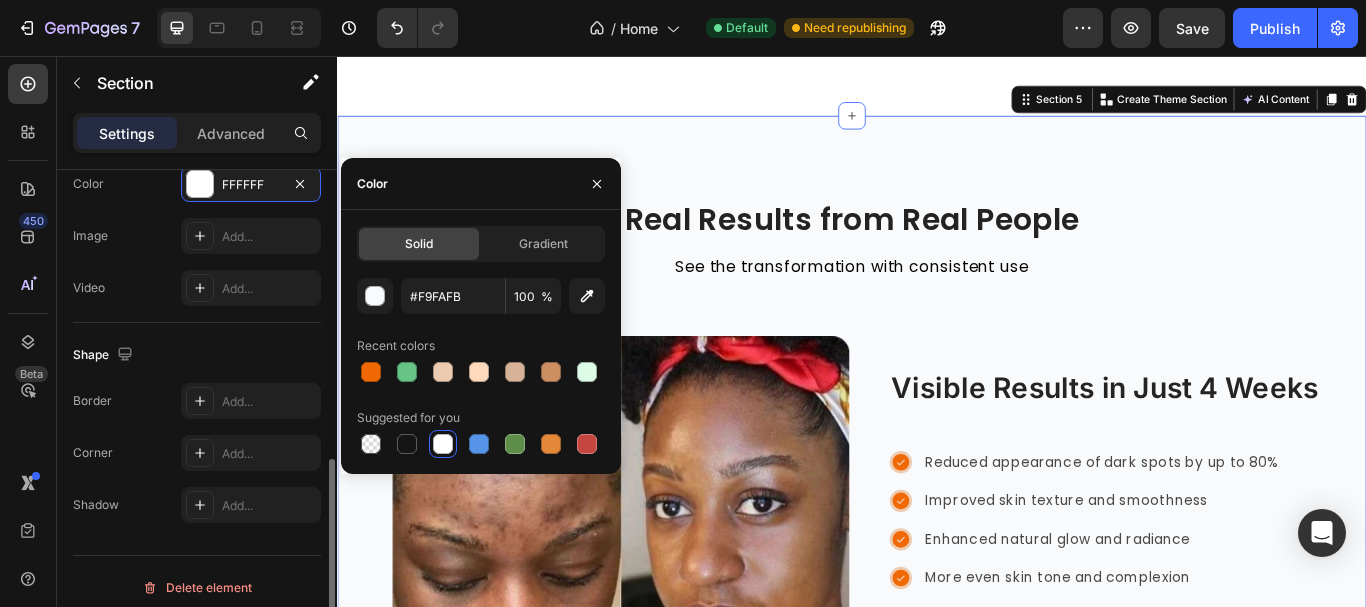 click on "Shape" at bounding box center [197, 355] 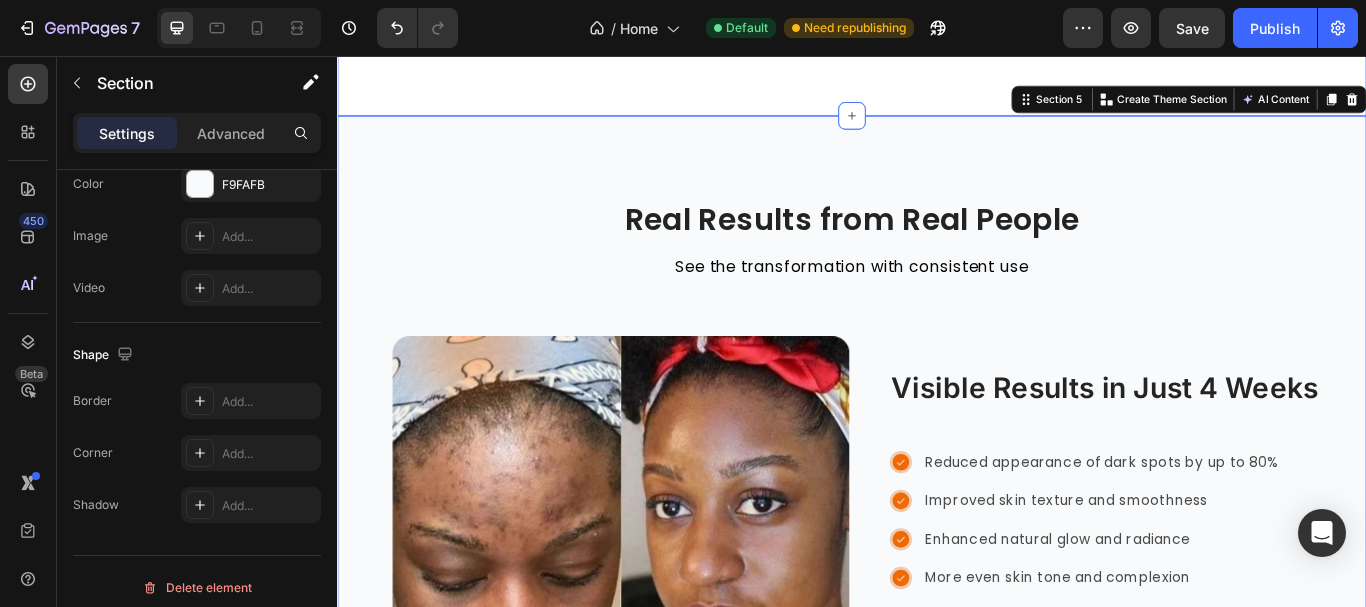 click on "Why Choose BeevyGlow? Heading Experience the power of nature with our carefully selected ingredients Text Block Row Image 100% Natural Text block                Title Line Made with organic turmeric, kojic acid, and natural botanicals for safe, effective results Text block Row Image Dermatologist Tested Text block                Title Line All products are clinically tested and approved by skincare professionals Text block Row Image Cruelty-Free Text block                Title Line Never tested on animals, because beautiful skin shouldn't come at a cost Text block Row Row" at bounding box center [937, -124] 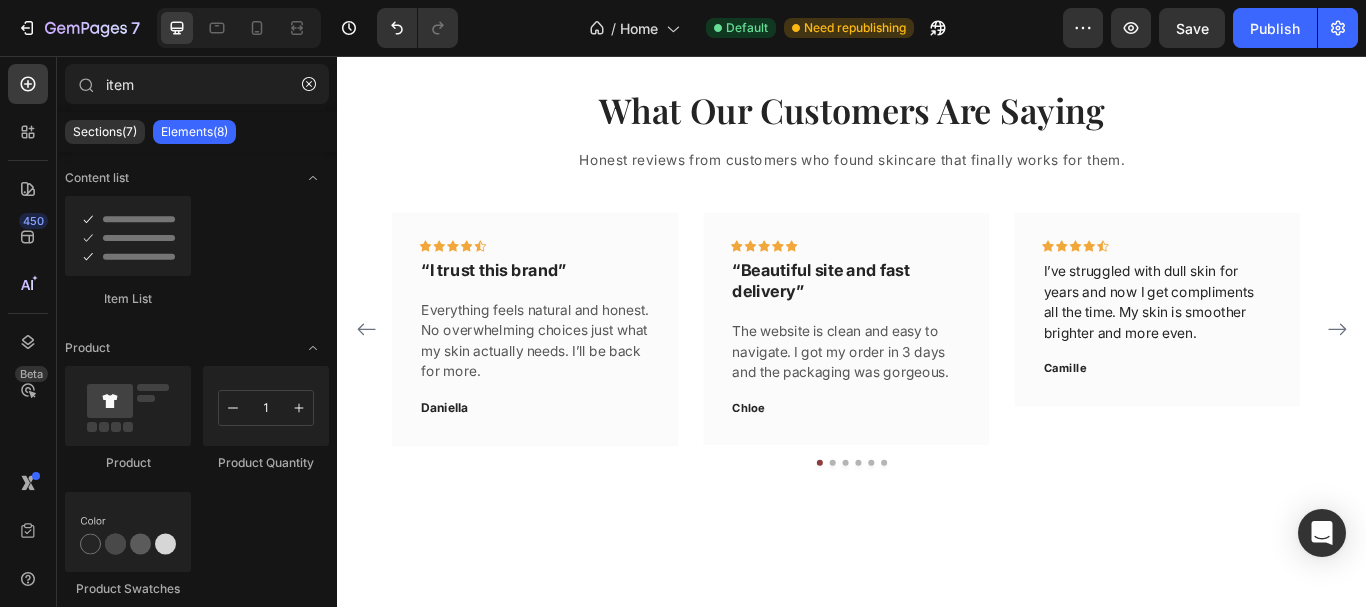 scroll, scrollTop: 6283, scrollLeft: 0, axis: vertical 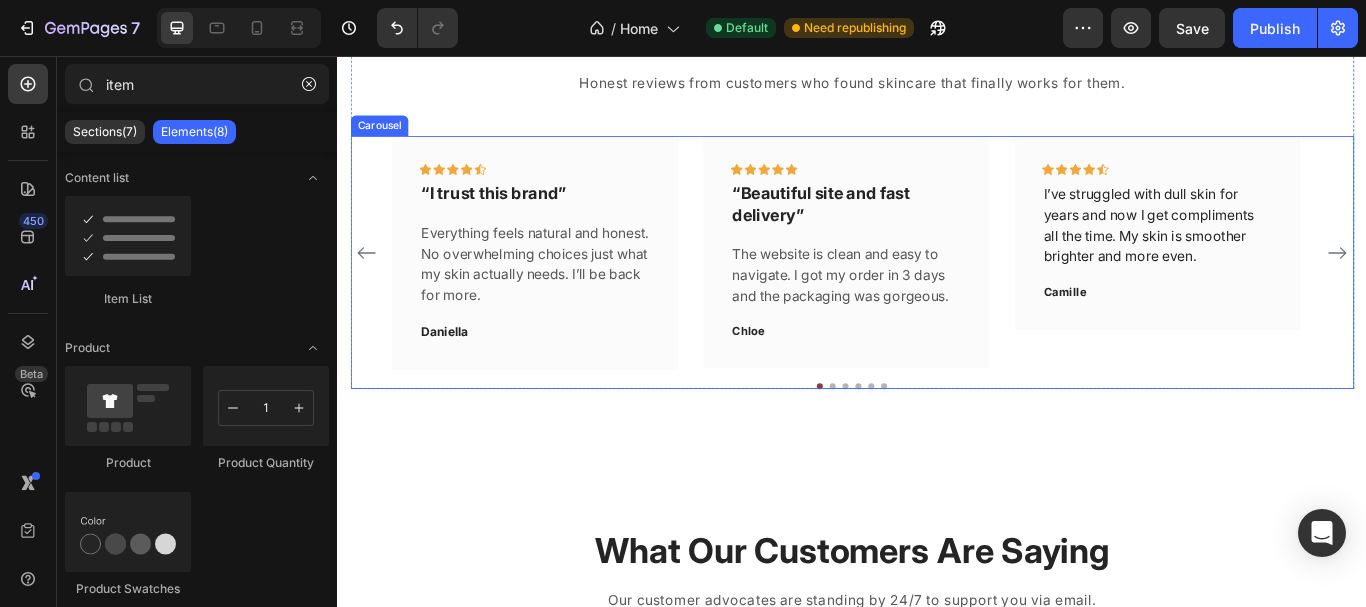 click on "Icon
Icon
Icon
Icon
Icon Row “I trust this brand” Text block Everything feels natural and honest. No overwhelming choices just what my skin actually needs. I’ll be back for more. Text block Image [NAME] Text block Row
Icon
Icon
Icon
Icon
Icon Row “Beautiful site and fast delivery” Text block The website is clean and easy to navigate. I got my order in 3 days and the packaging was gorgeous. Text block Image [NAME] Text block Row
Icon
Icon
Icon
Icon
Icon Row I’ve struggled with dull skin for years and now I get compliments all the time. My skin is smoother brighter and more even. Text block Image [NAME] Text block Row
Icon
Icon Icon Row" at bounding box center (937, 286) 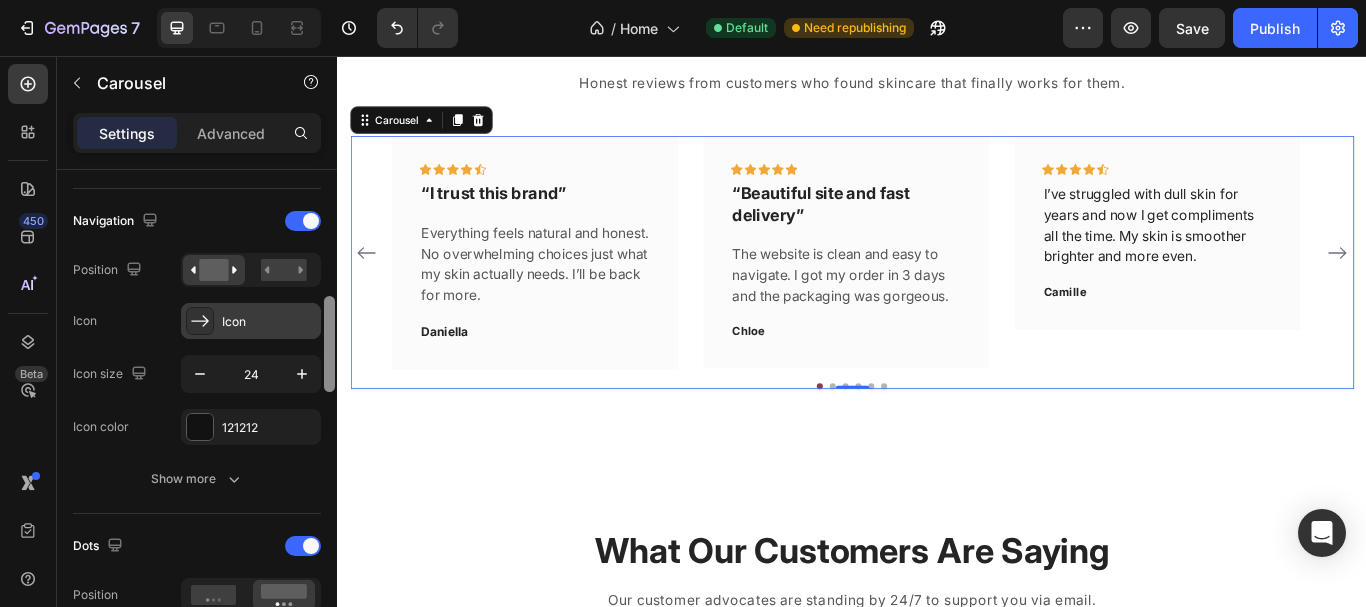 scroll, scrollTop: 675, scrollLeft: 0, axis: vertical 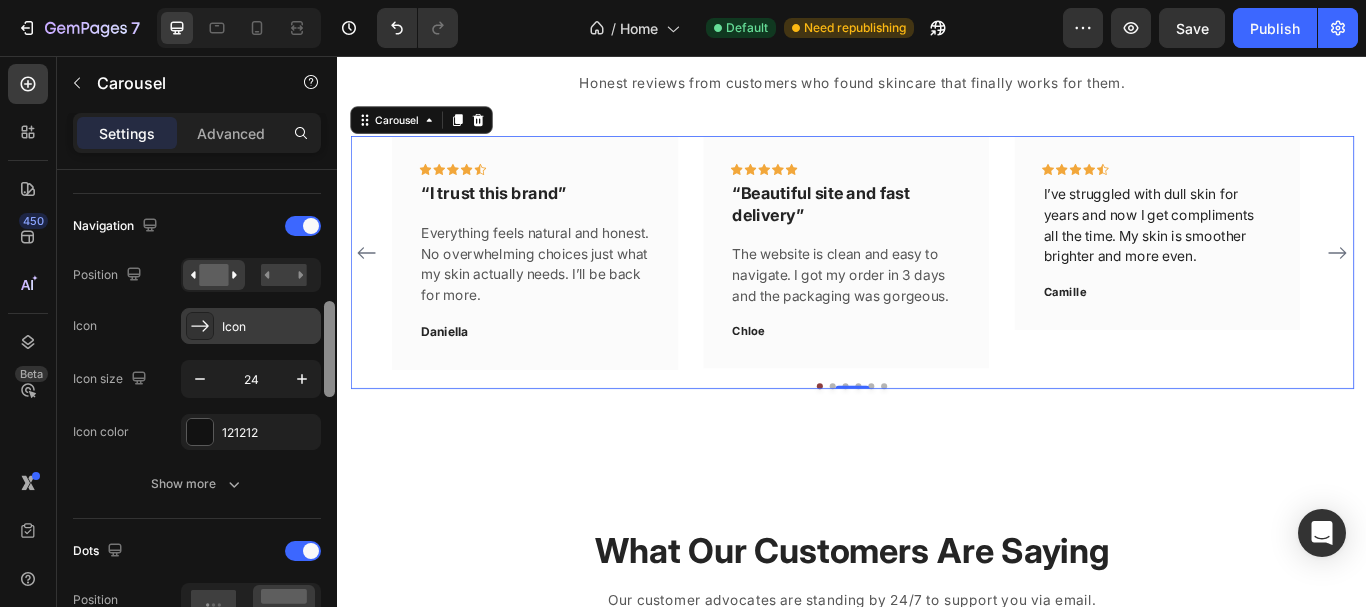 drag, startPoint x: 327, startPoint y: 184, endPoint x: 287, endPoint y: 316, distance: 137.92752 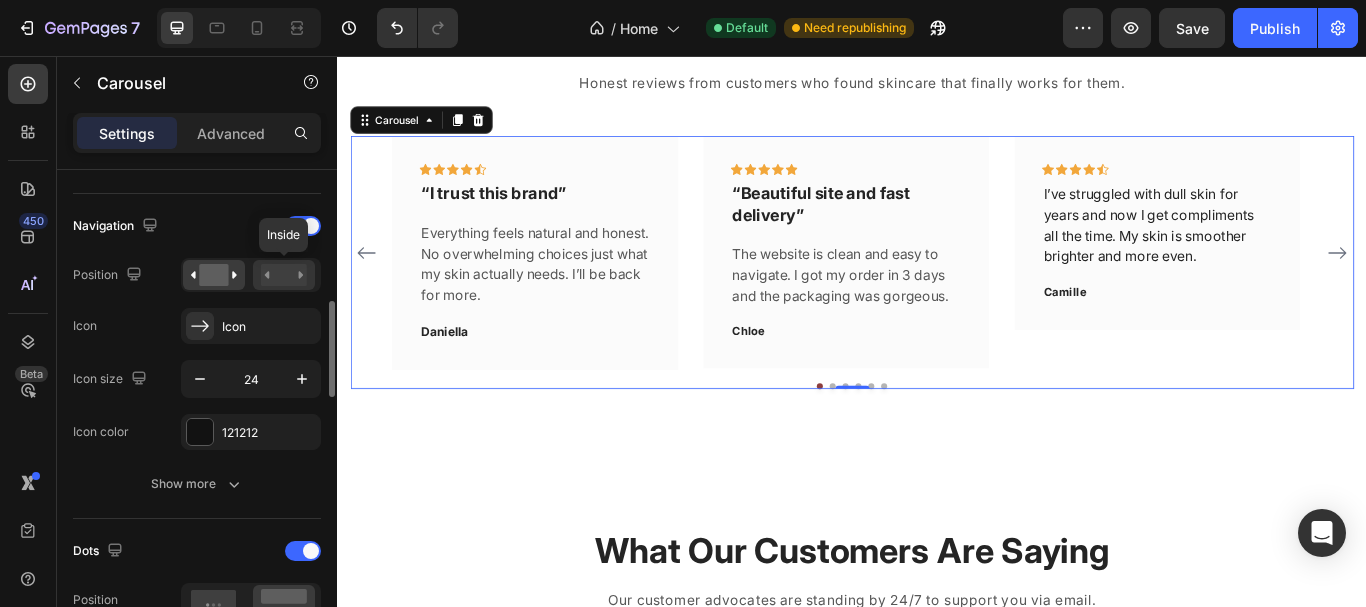 click 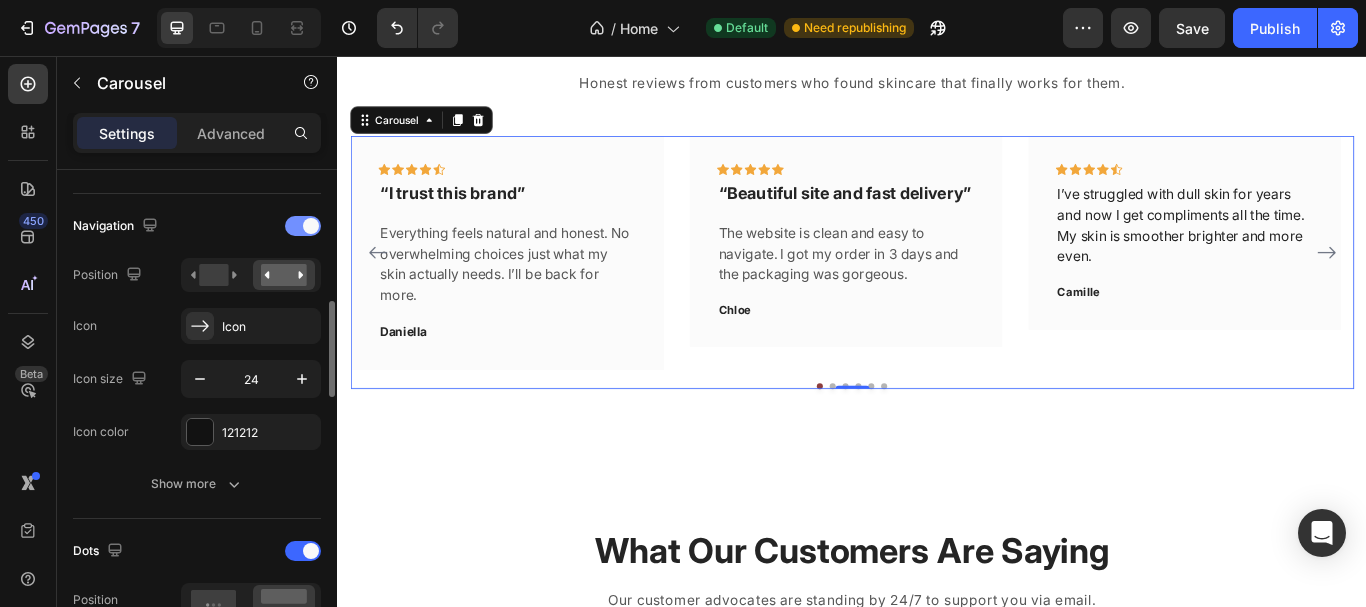 click at bounding box center [303, 226] 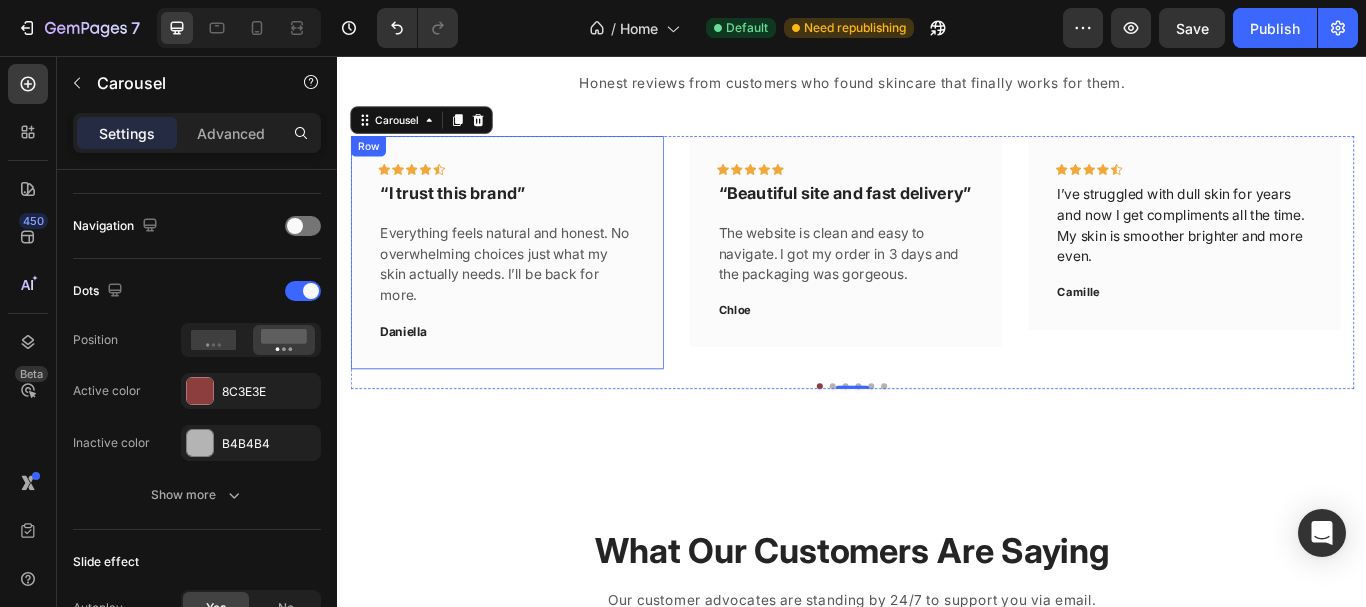 click on "Icon
Icon
Icon
Icon
Icon Row “I trust this brand” Text block Everything feels natural and honest. No overwhelming choices just what my skin actually needs. I’ll be back for more. Text block Image [NAME] Text block Row" at bounding box center [534, 286] 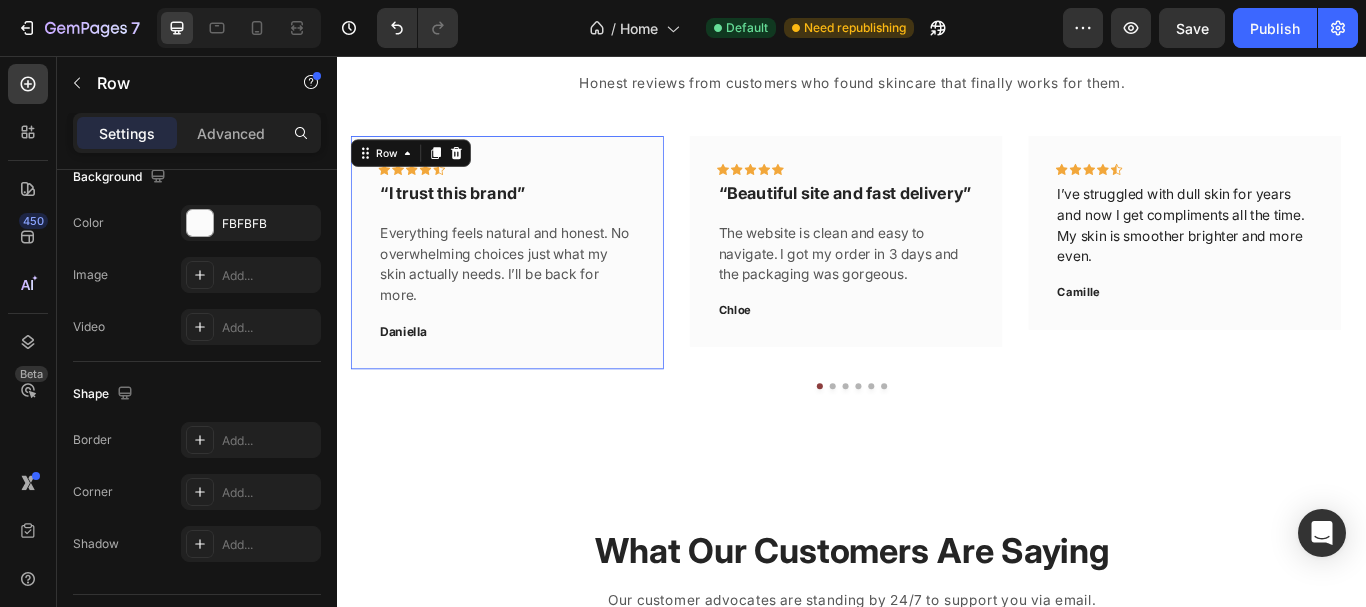 scroll, scrollTop: 0, scrollLeft: 0, axis: both 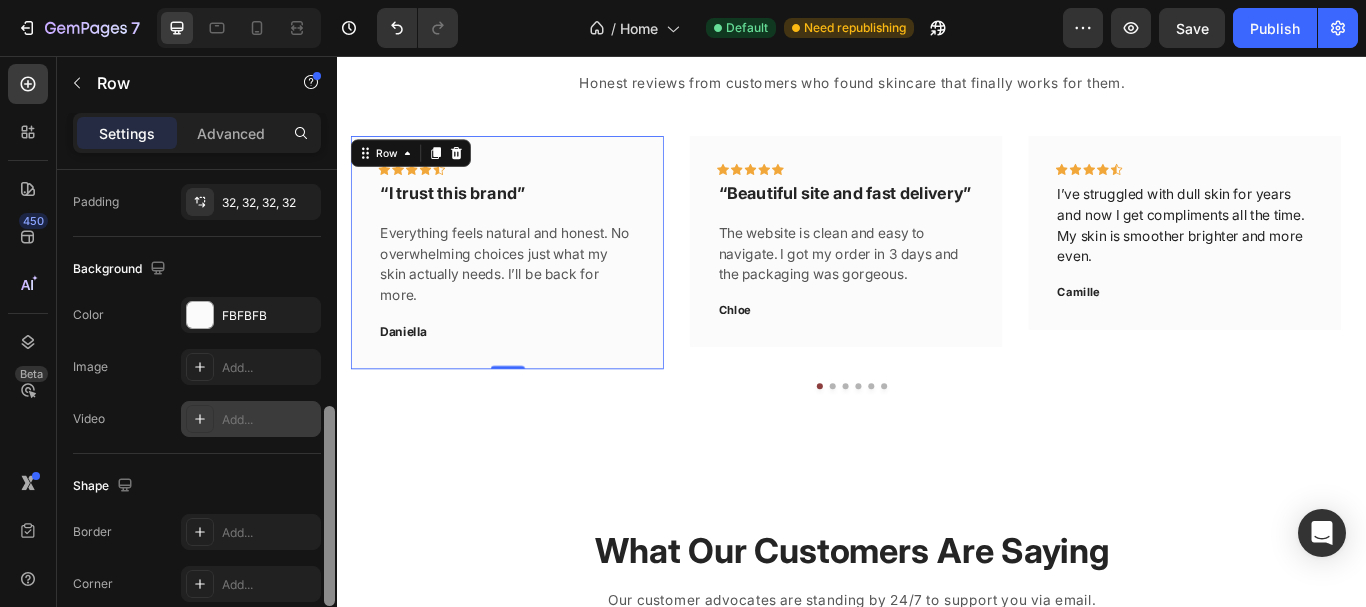 drag, startPoint x: 328, startPoint y: 192, endPoint x: 292, endPoint y: 428, distance: 238.72998 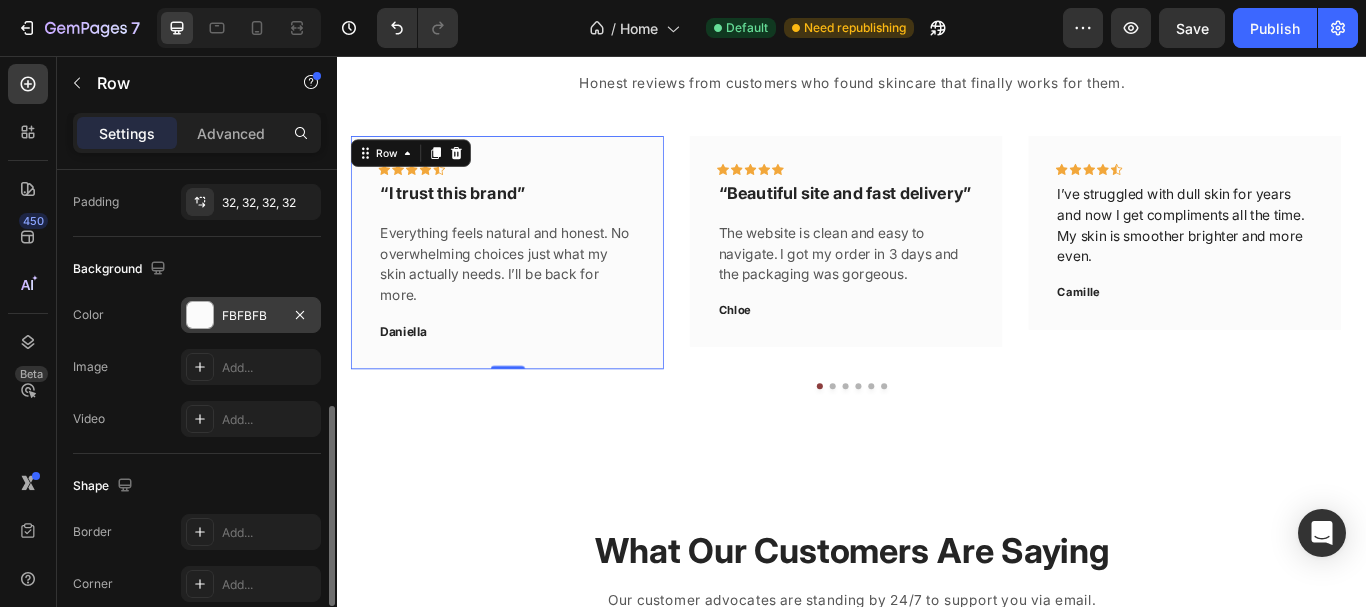 click on "FBFBFB" at bounding box center (251, 316) 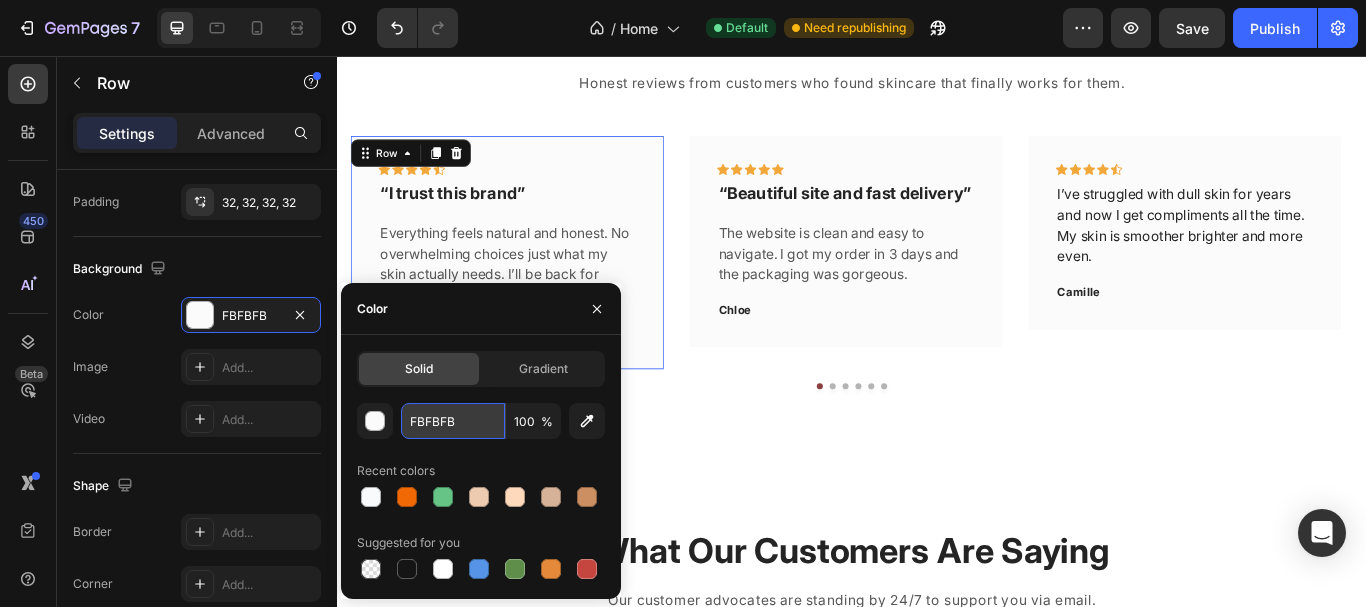 click on "FBFBFB" at bounding box center [453, 421] 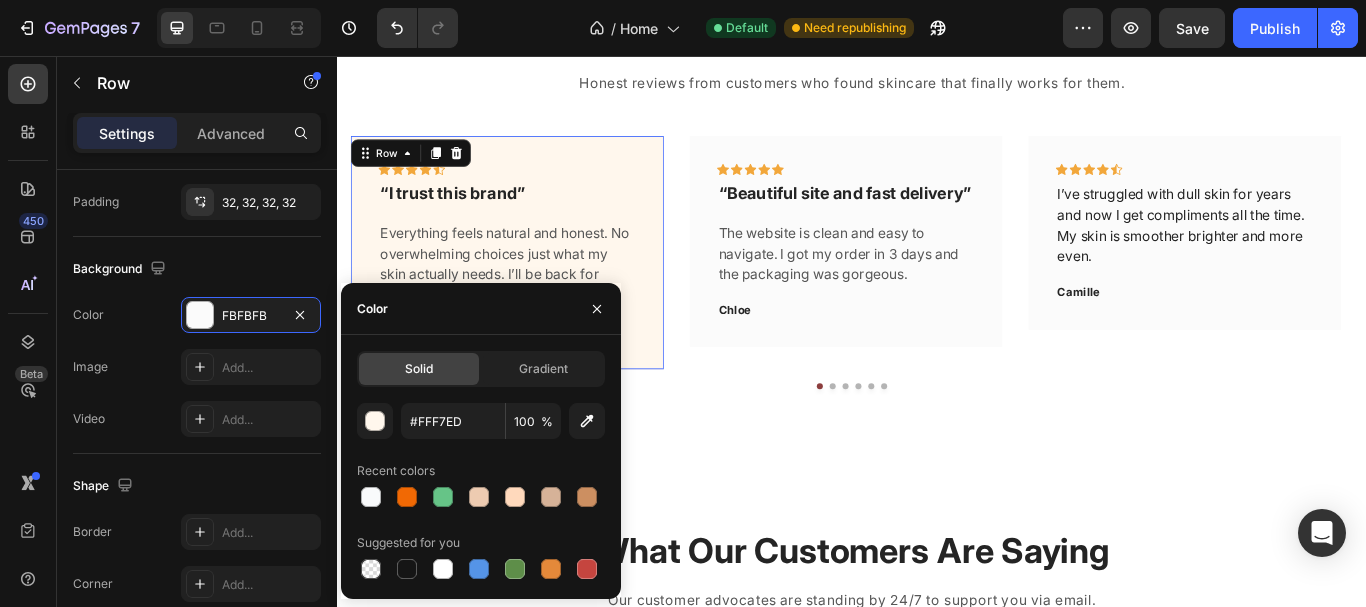 click on "Image Add..." at bounding box center [197, 367] 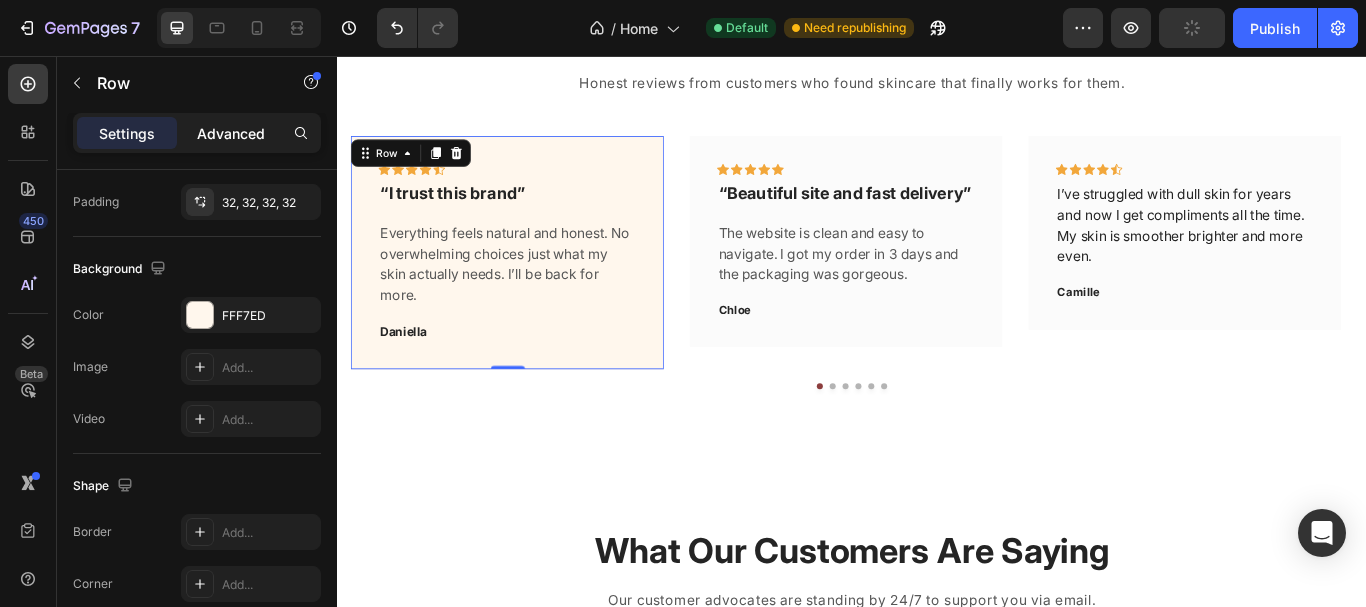 click on "Advanced" at bounding box center (231, 133) 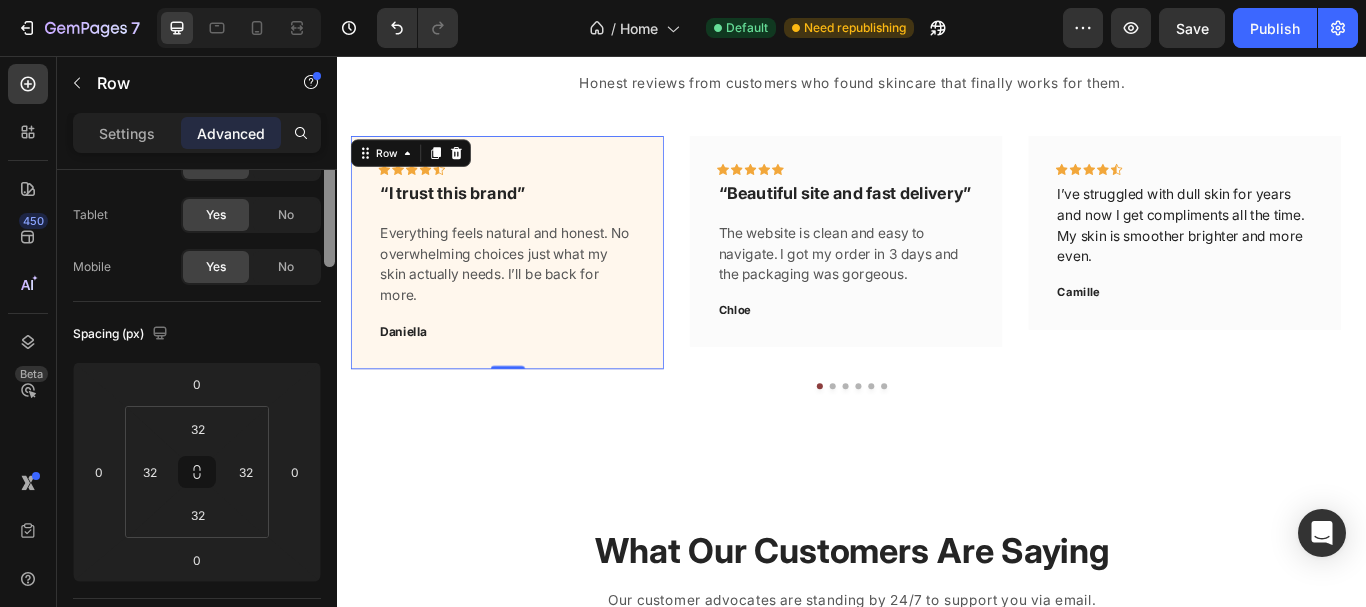 scroll, scrollTop: 0, scrollLeft: 0, axis: both 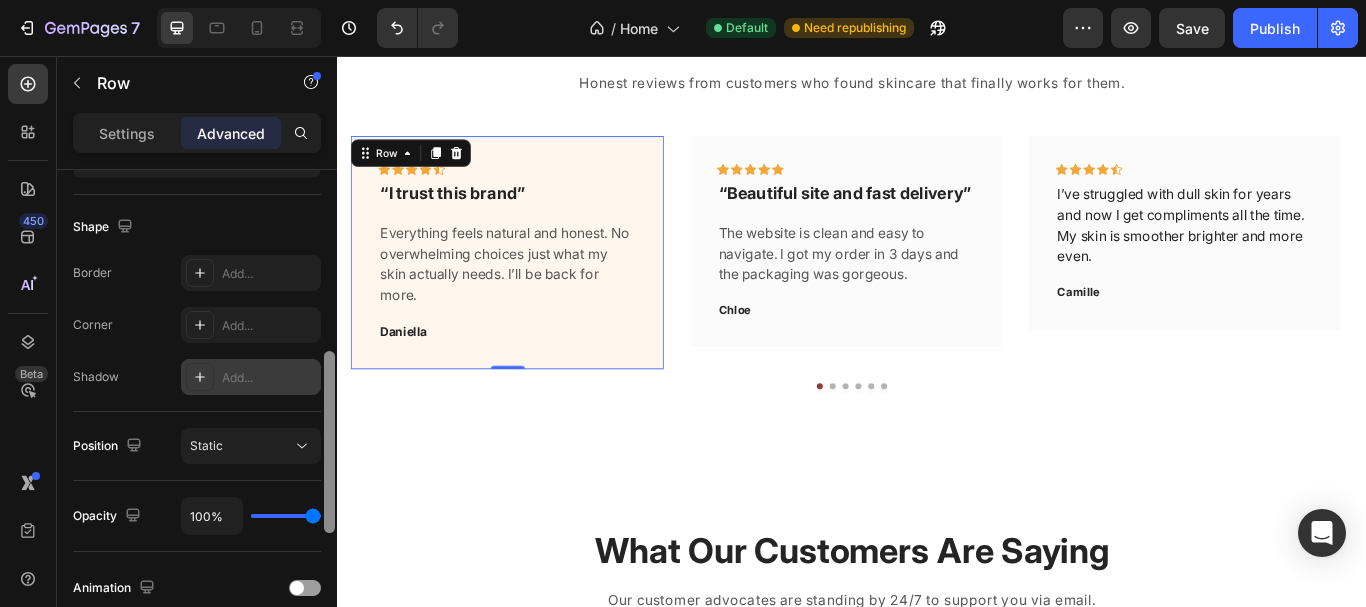 drag, startPoint x: 334, startPoint y: 397, endPoint x: 246, endPoint y: 365, distance: 93.637596 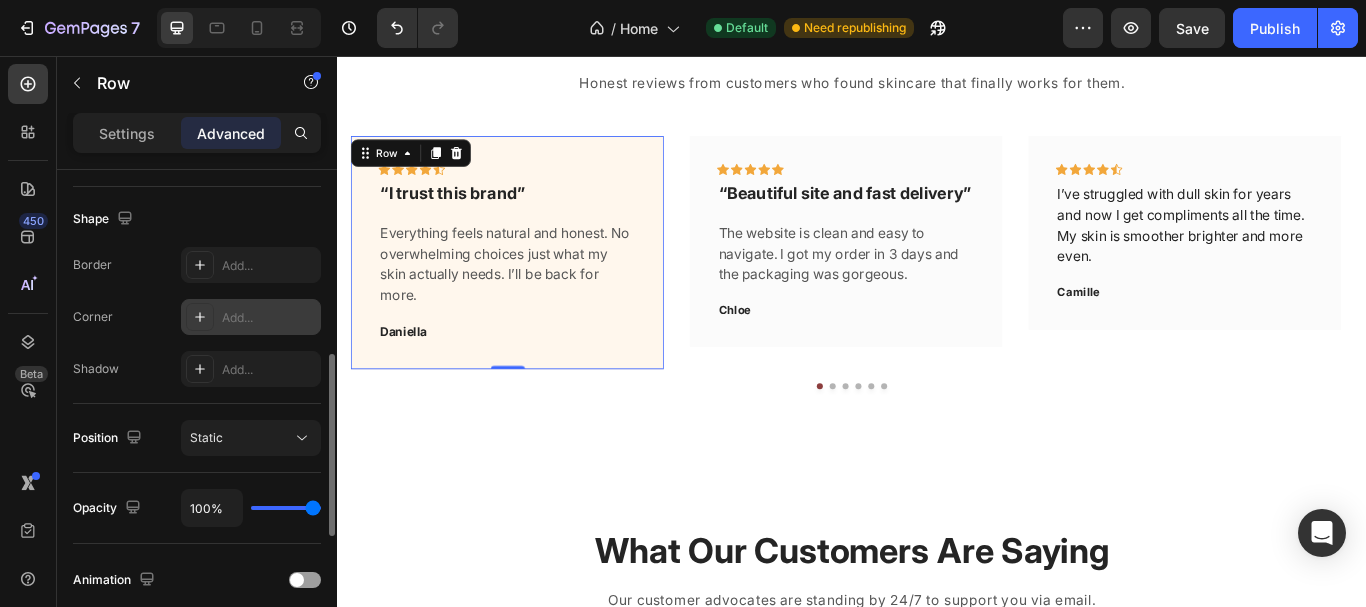 click on "Add..." at bounding box center (251, 317) 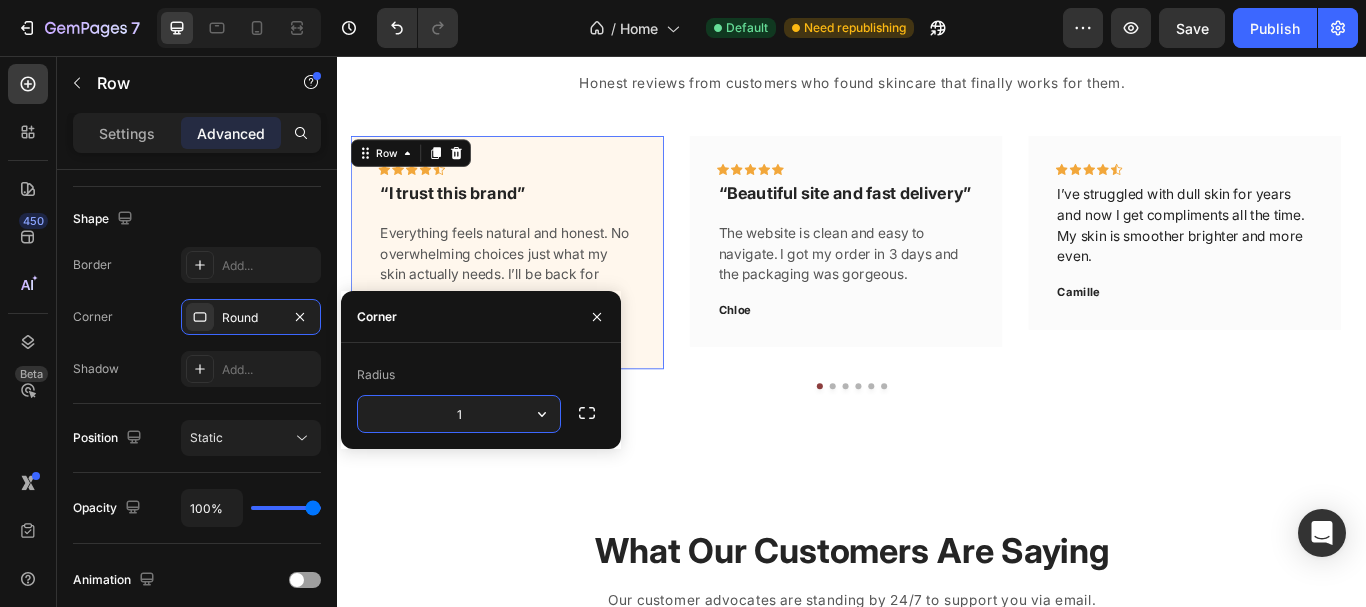 type on "15" 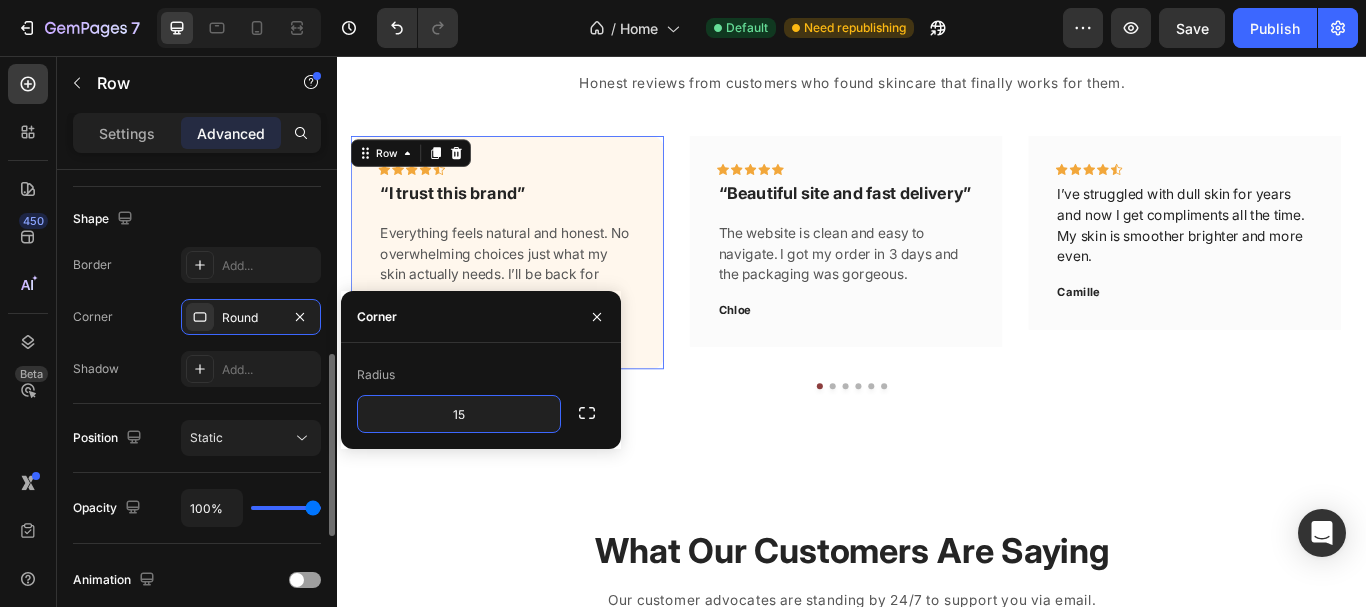 click on "Corner Round" at bounding box center [197, 317] 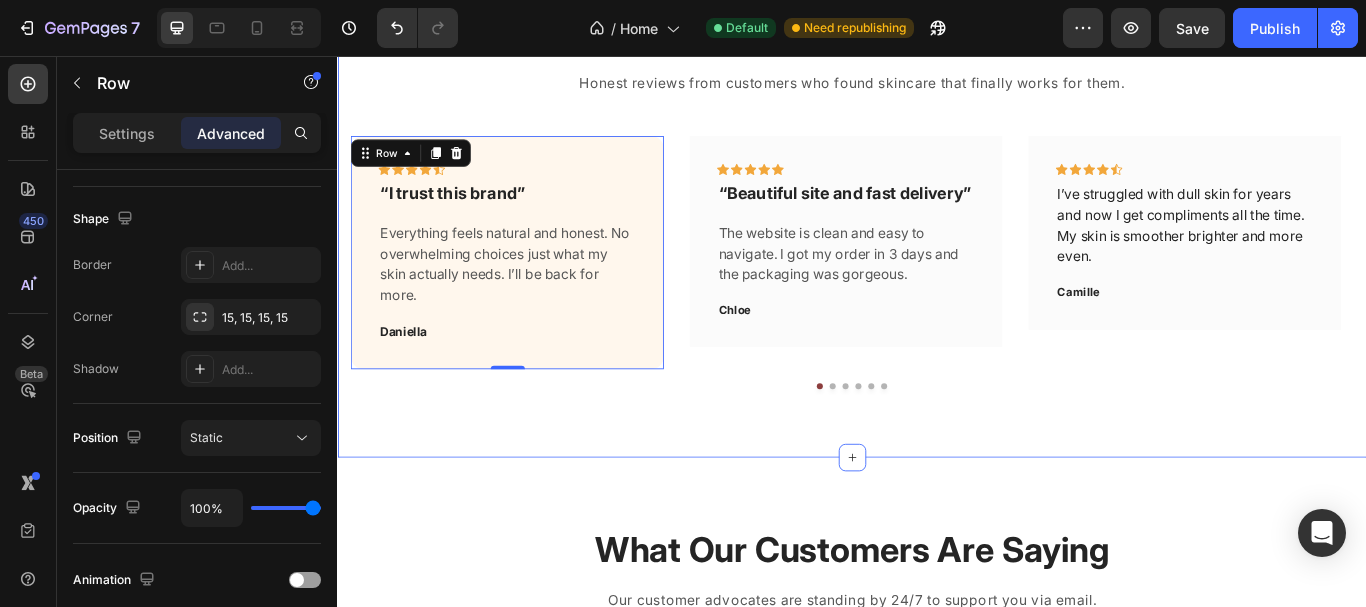 click on "What Our Customers Are Saying Heading Honest reviews from customers who found skincare that finally works for them. Text block
Icon
Icon
Icon
Icon
Icon Row “I trust this brand” Text block Everything feels natural and honest. No overwhelming choices just what my skin actually needs. I’ll be back for more. Text block Image [NAME] Text block Row   0
Icon
Icon
Icon
Icon
Icon Row “Beautiful site and fast delivery” Text block The website is clean and easy to navigate. I got my order in 3 days and the packaging was gorgeous. Text block Image [NAME] Text block Row
Icon
Icon
Icon
Icon
Icon Row I’ve struggled with dull skin for years and now I get compliments all the time. My skin is smoother brighter and more even. Text block Image [NAME] Text block Row
Icon Icon Icon" at bounding box center [937, 243] 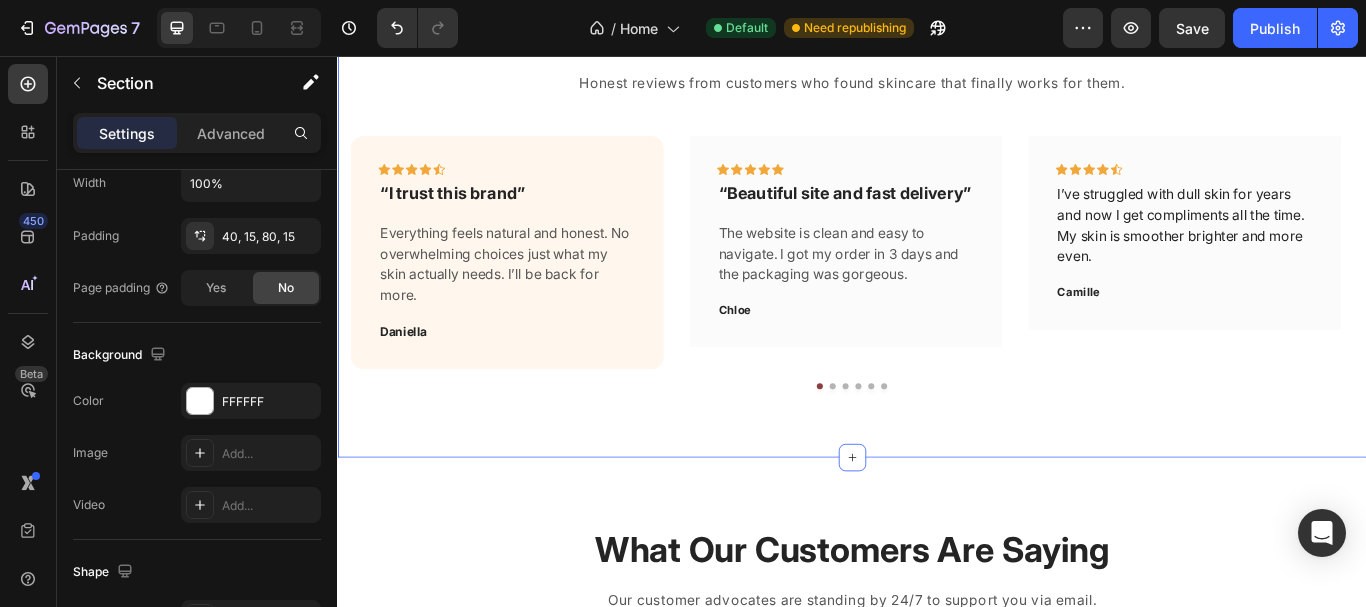 scroll, scrollTop: 0, scrollLeft: 0, axis: both 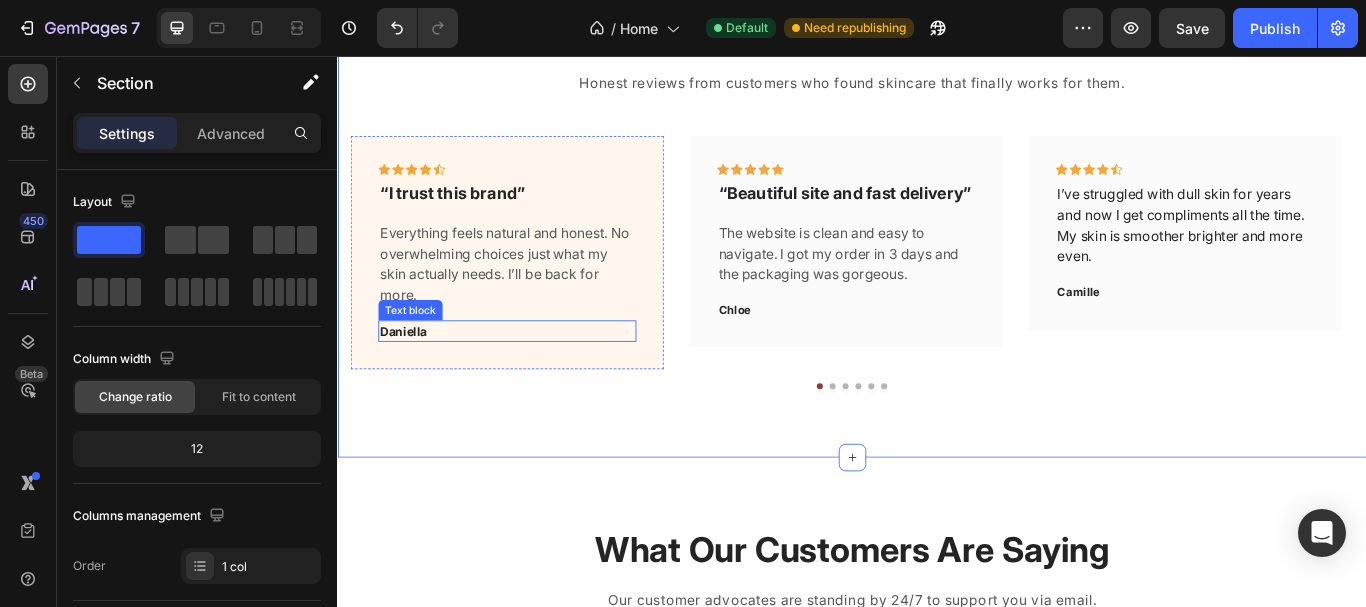 click on "Daniella" at bounding box center (534, 377) 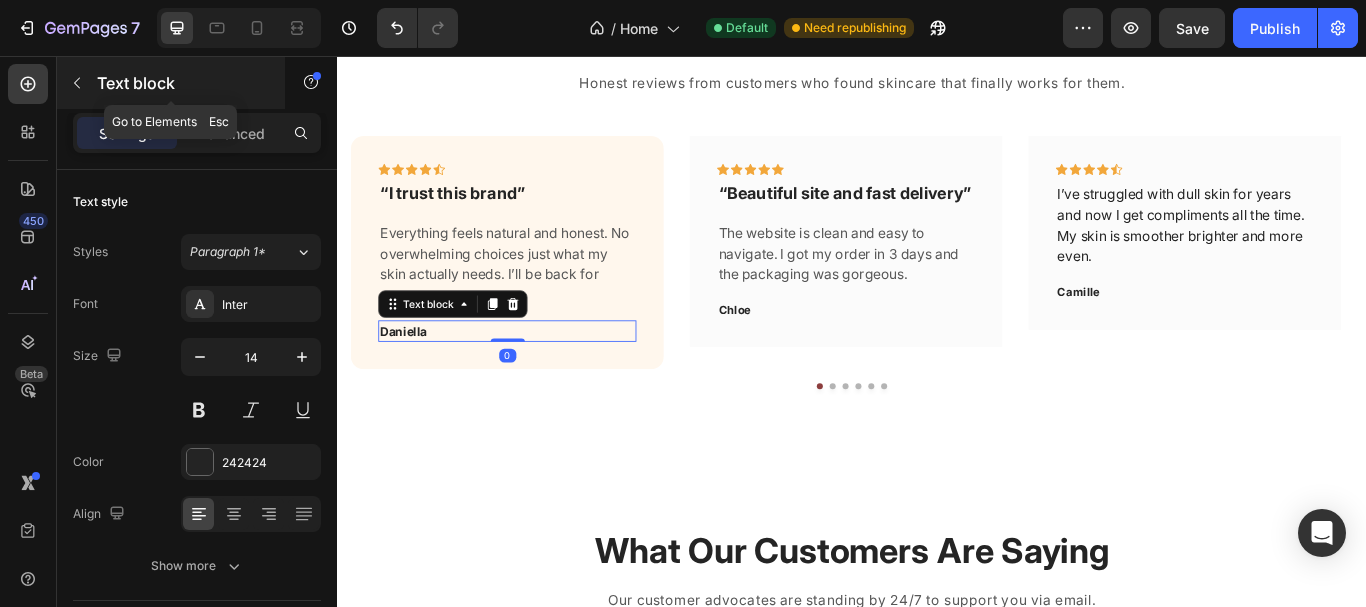 click 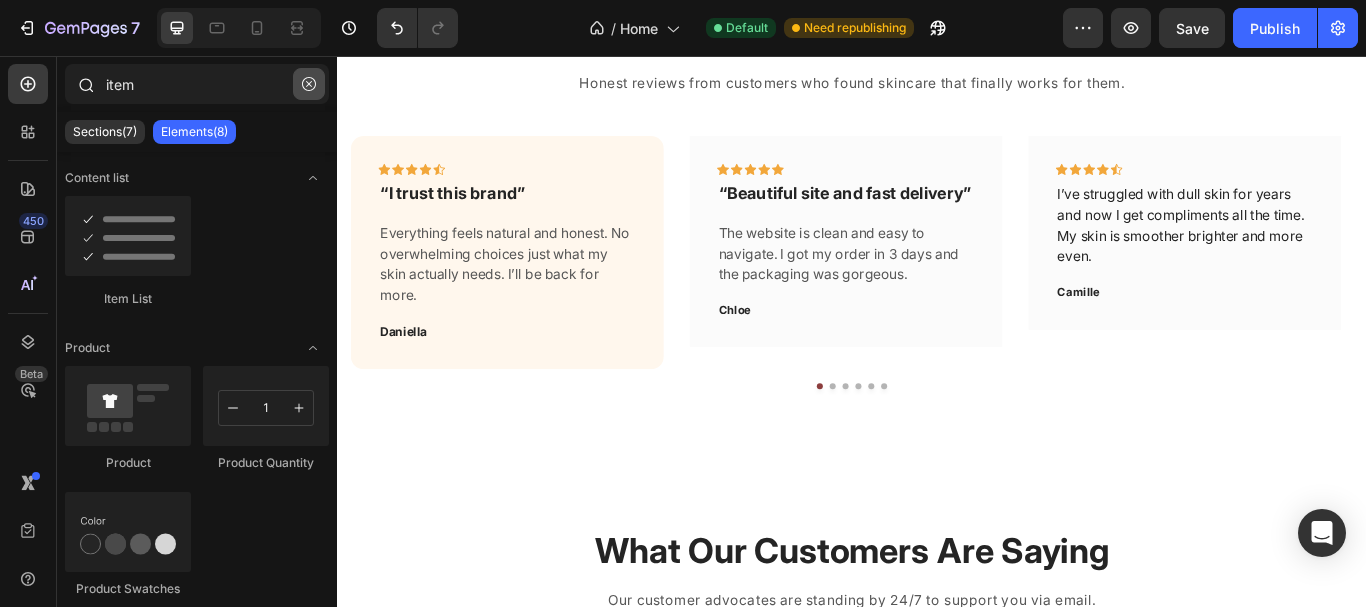 click 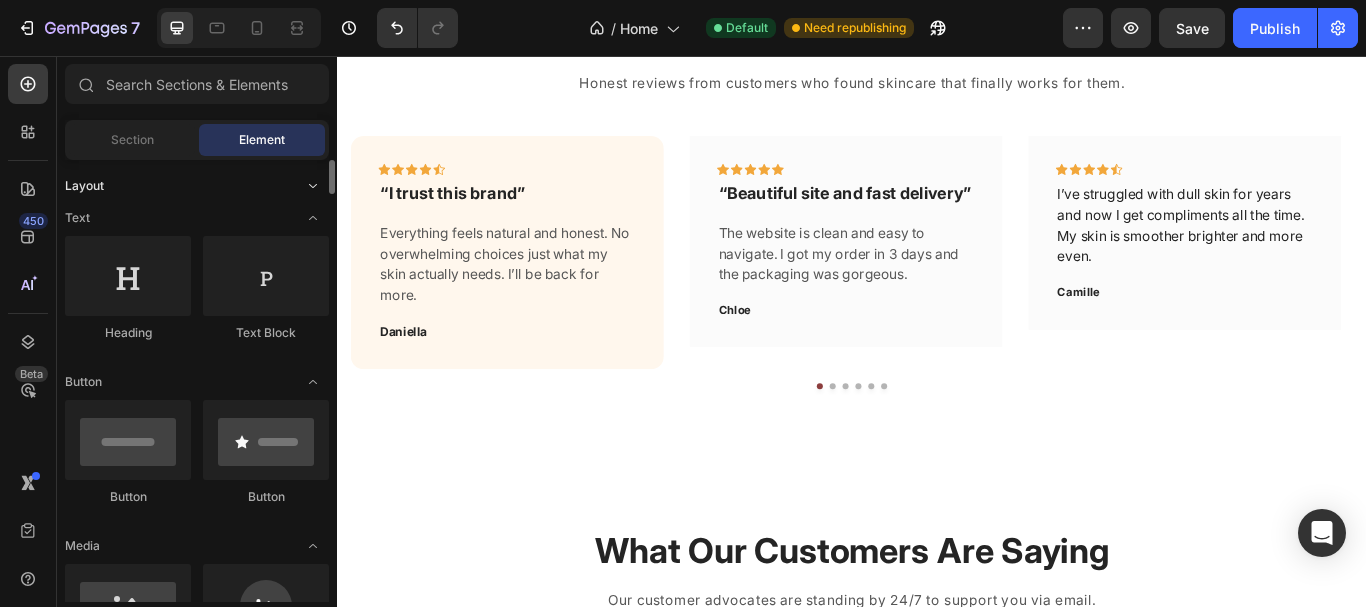 click 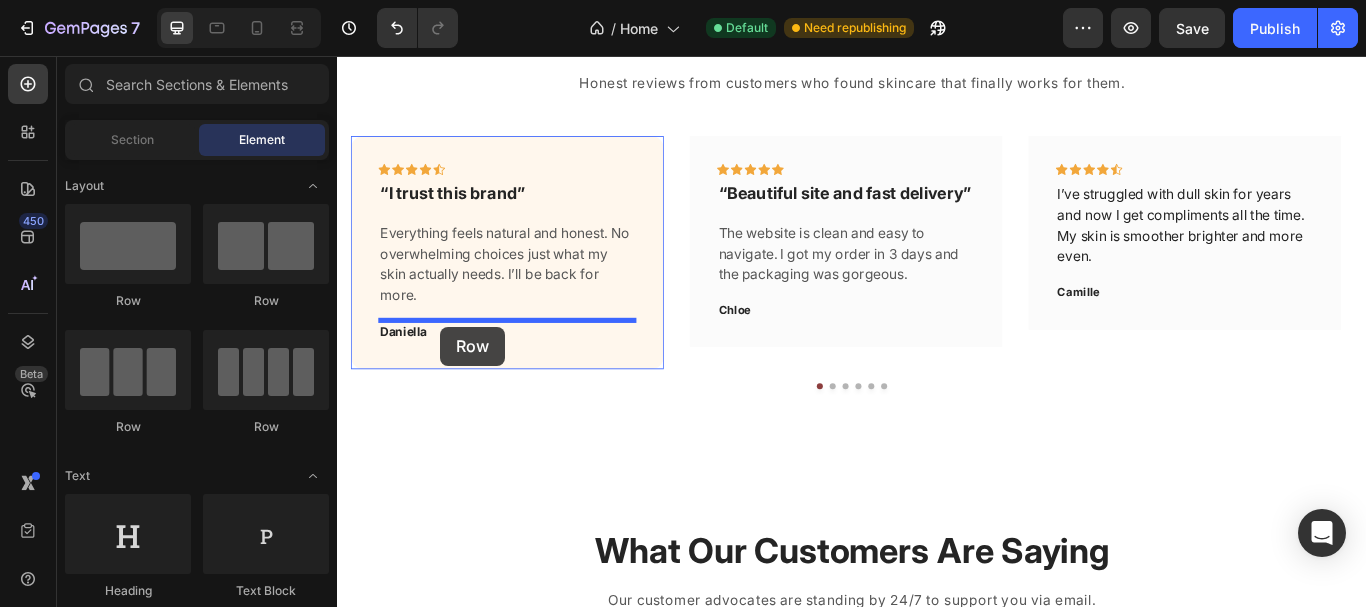 drag, startPoint x: 429, startPoint y: 400, endPoint x: 457, endPoint y: 372, distance: 39.59798 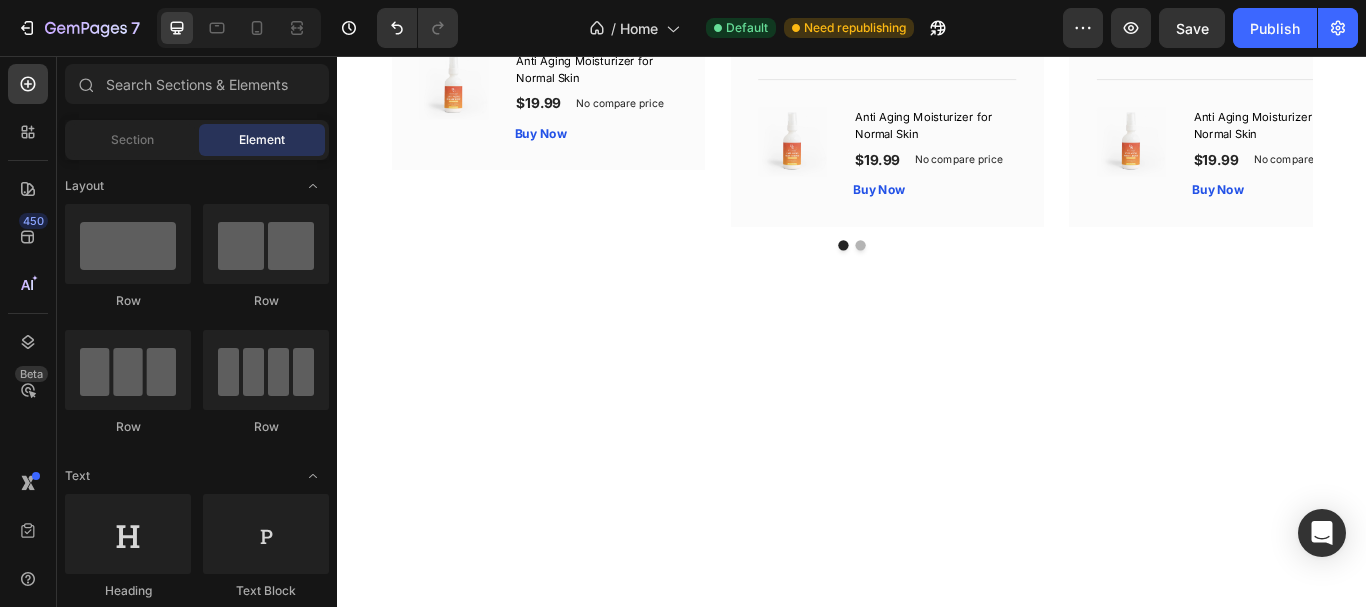 scroll, scrollTop: 5650, scrollLeft: 0, axis: vertical 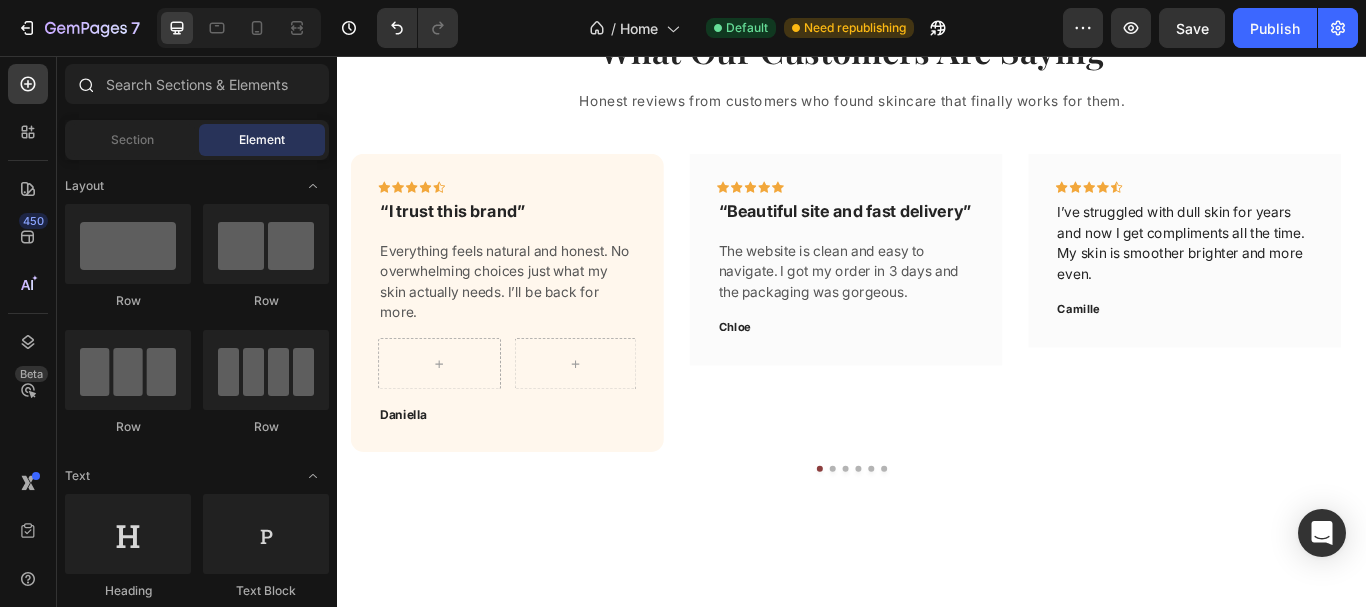 click at bounding box center (85, 84) 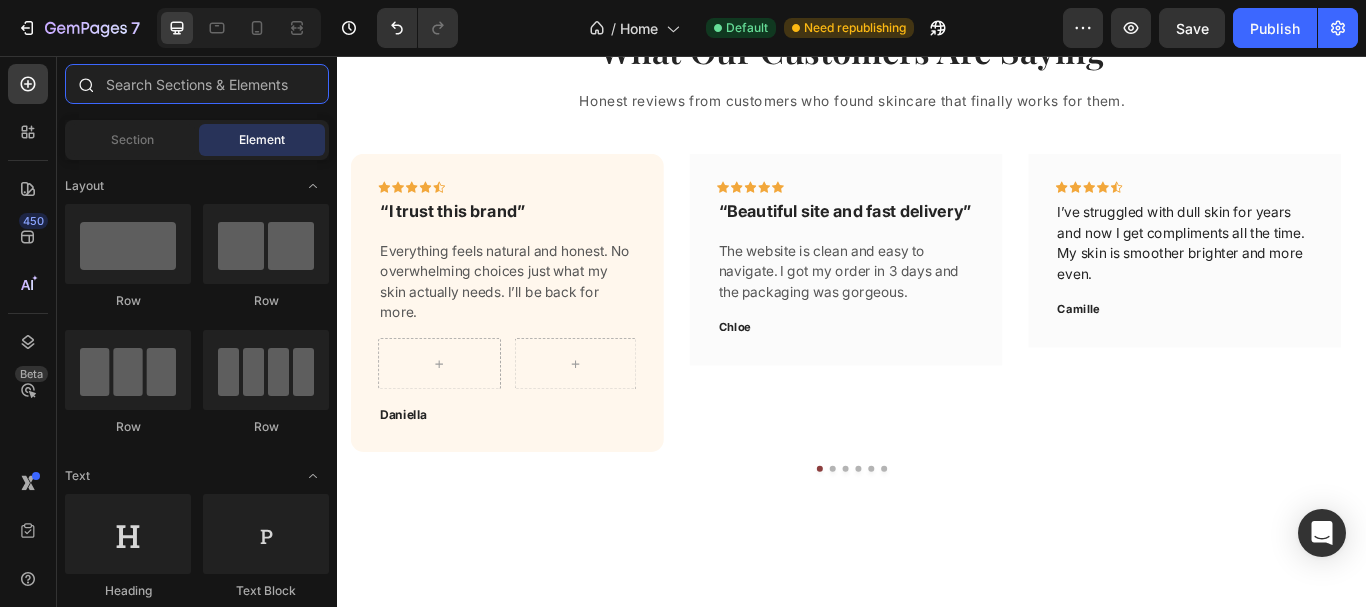 click at bounding box center (197, 84) 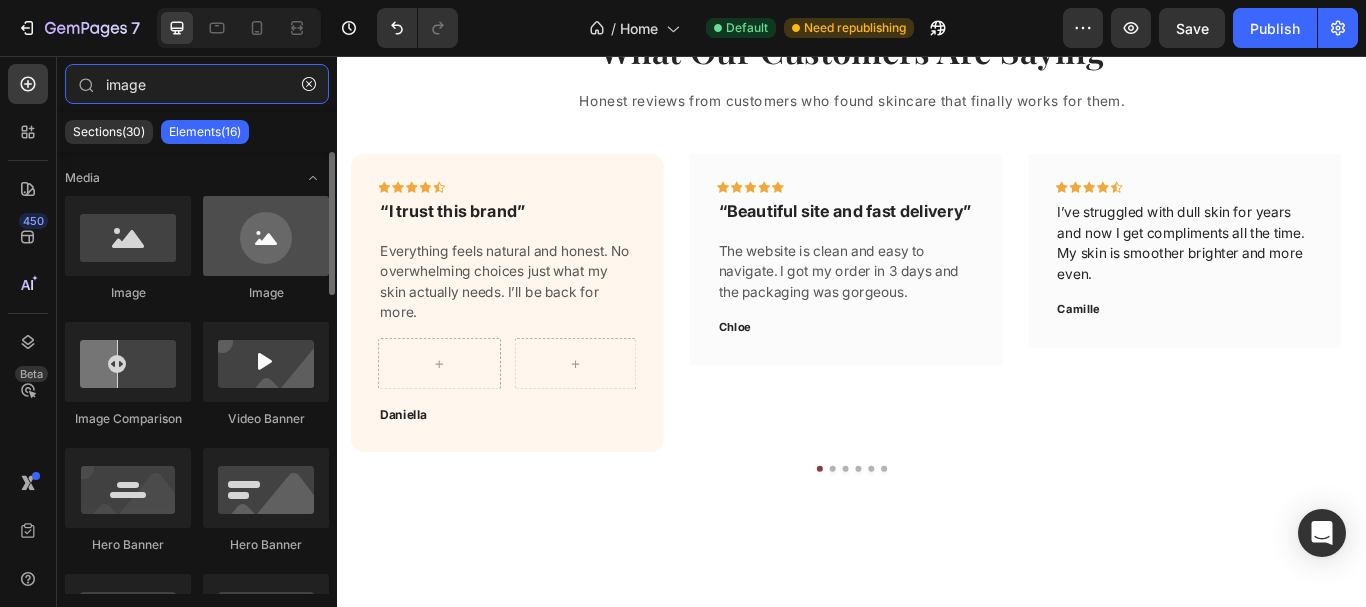 type on "image" 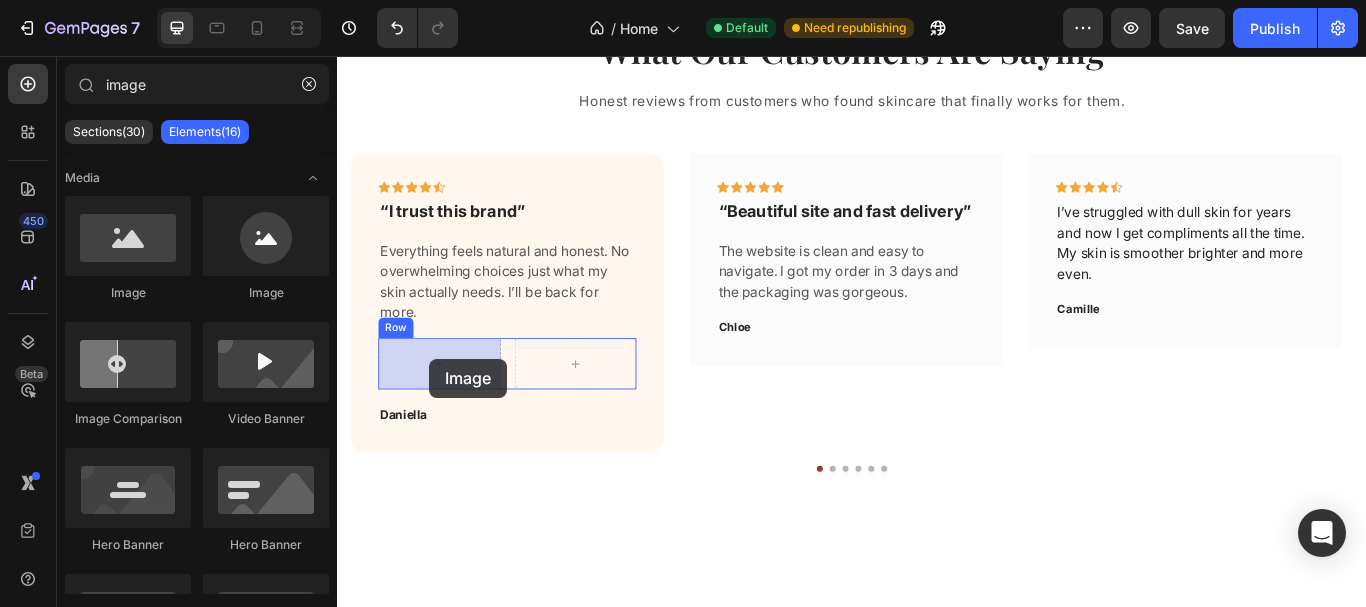 drag, startPoint x: 402, startPoint y: 334, endPoint x: 444, endPoint y: 409, distance: 85.95929 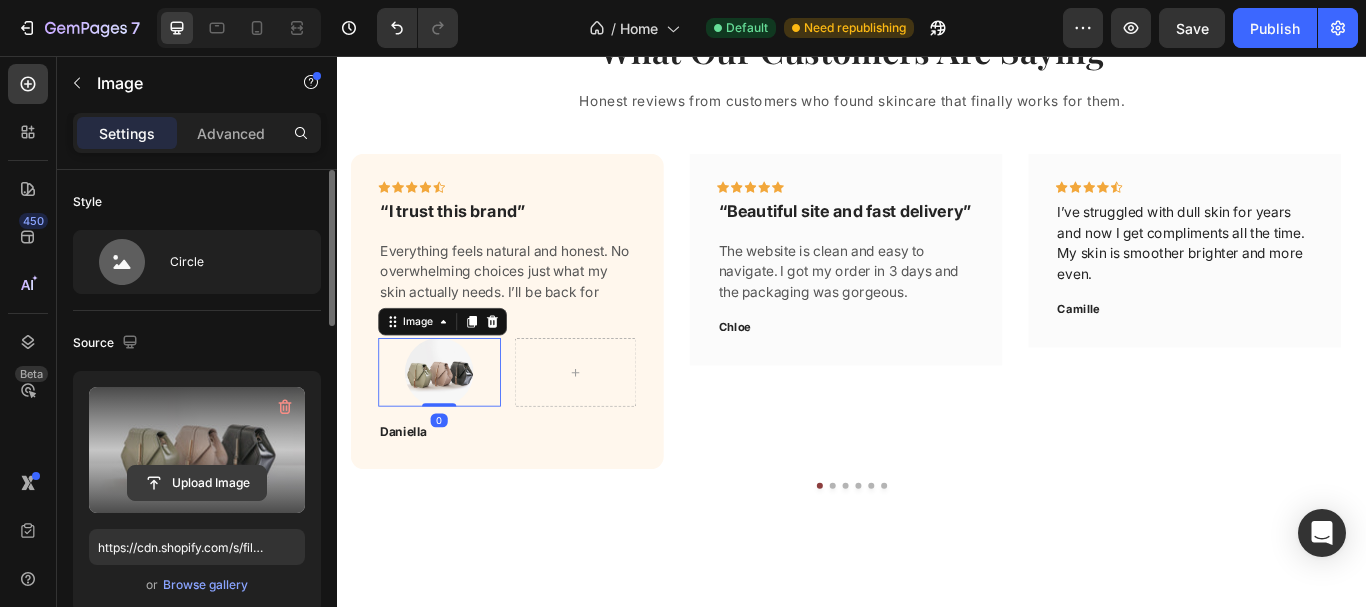 click 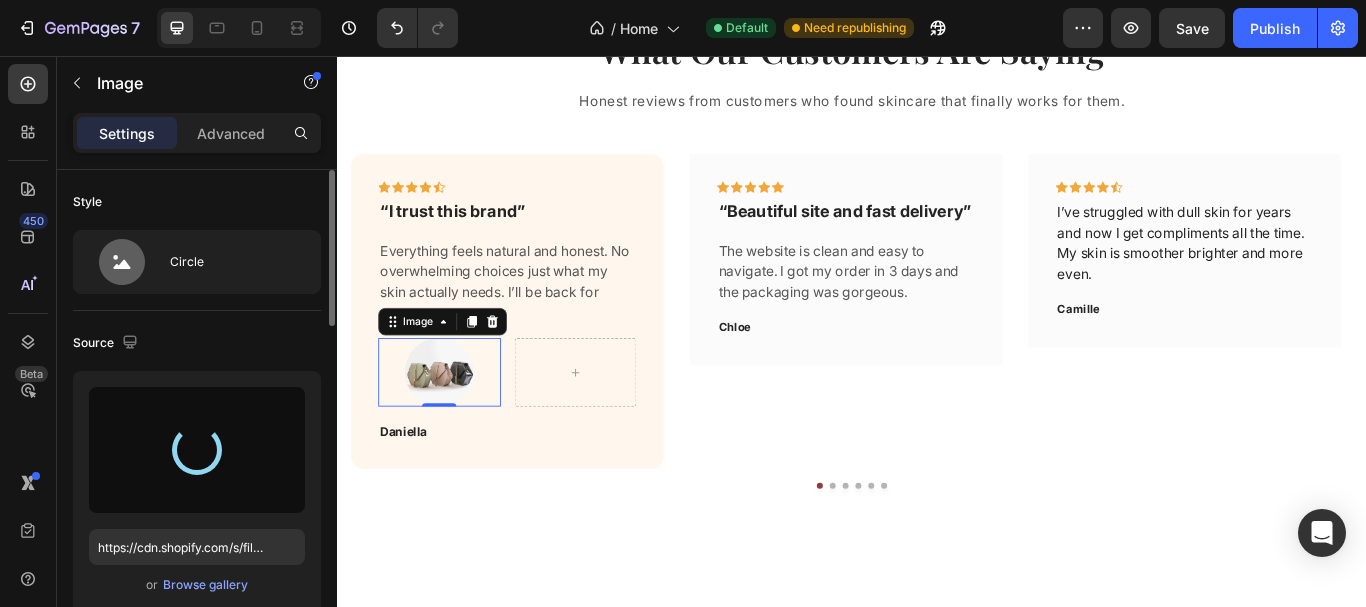 type on "https://cdn.shopify.com/s/files/1/0957/7467/1138/files/gempages_578069000072725008-12a7453c-bdcc-4803-960e-7419e0a3b2b9.jpg" 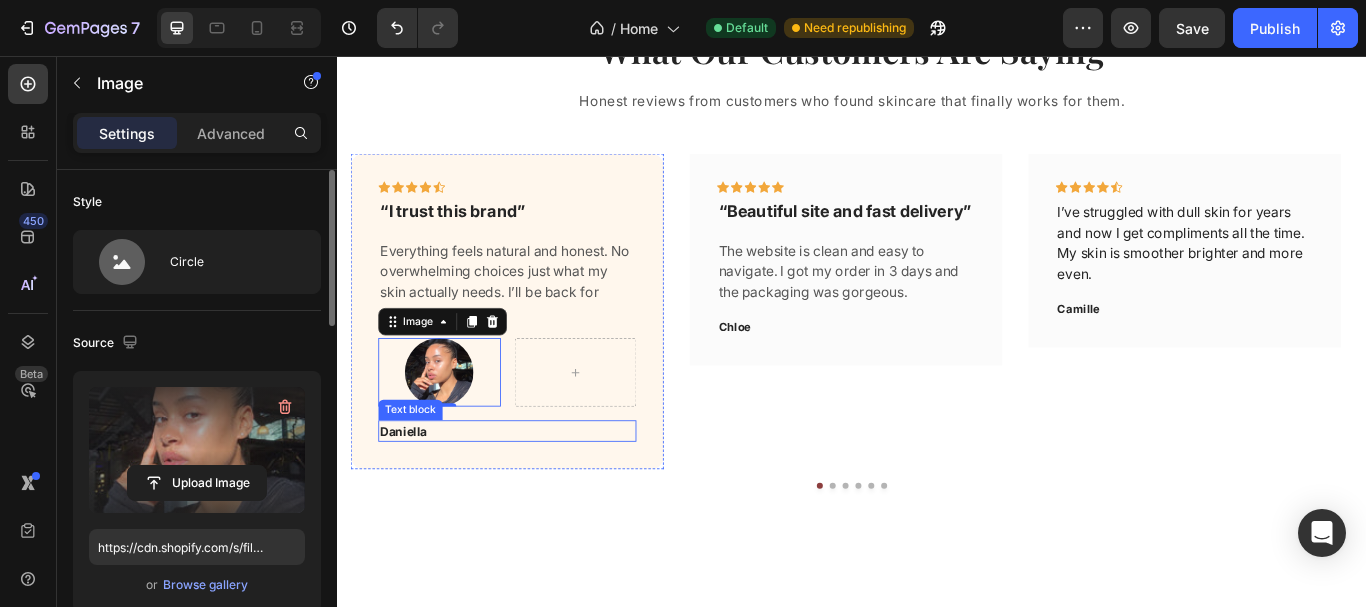 click on "Daniella" at bounding box center [534, 493] 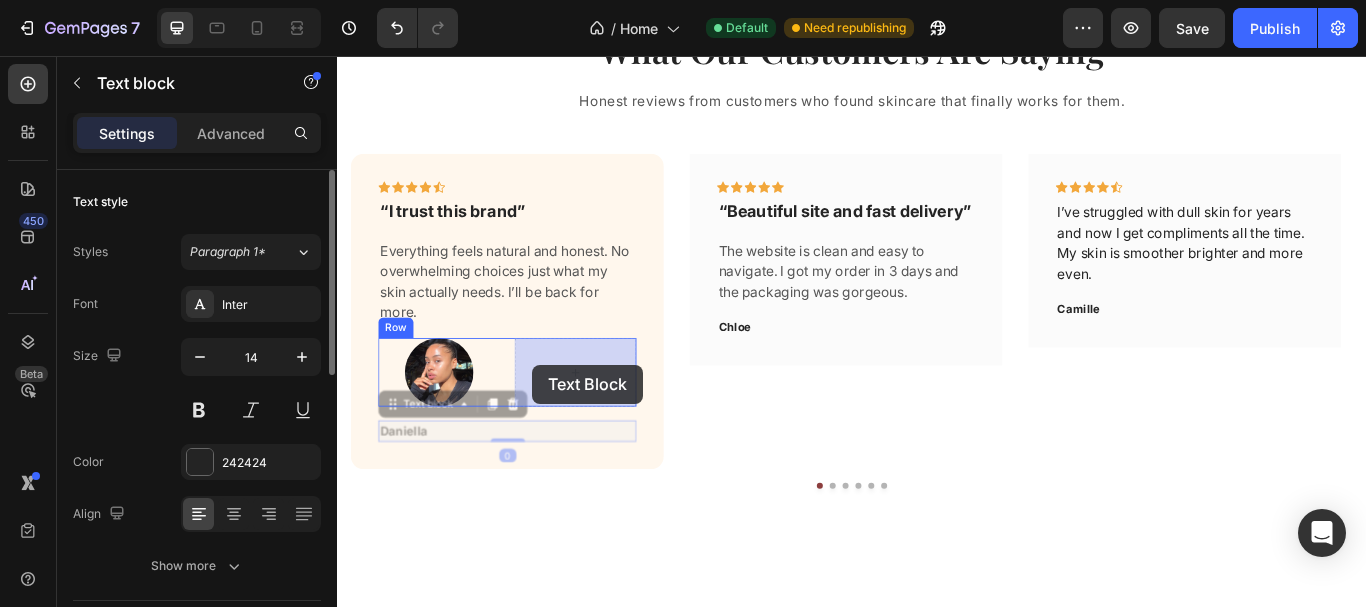drag, startPoint x: 427, startPoint y: 468, endPoint x: 563, endPoint y: 416, distance: 145.6022 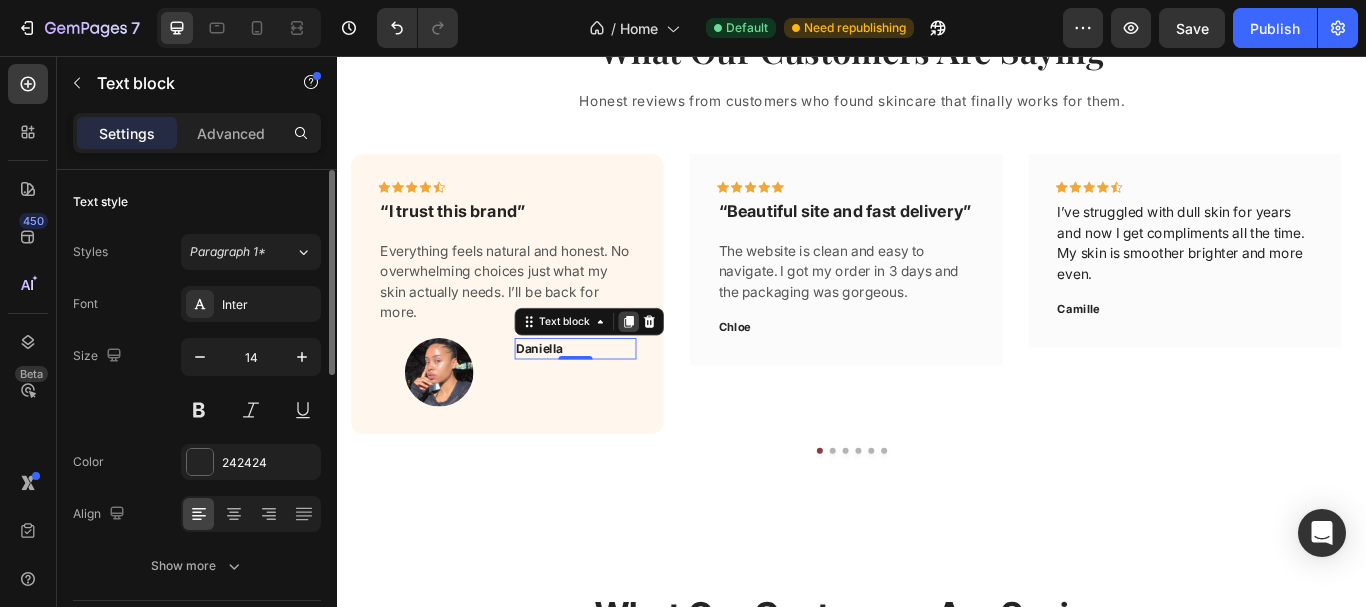 click 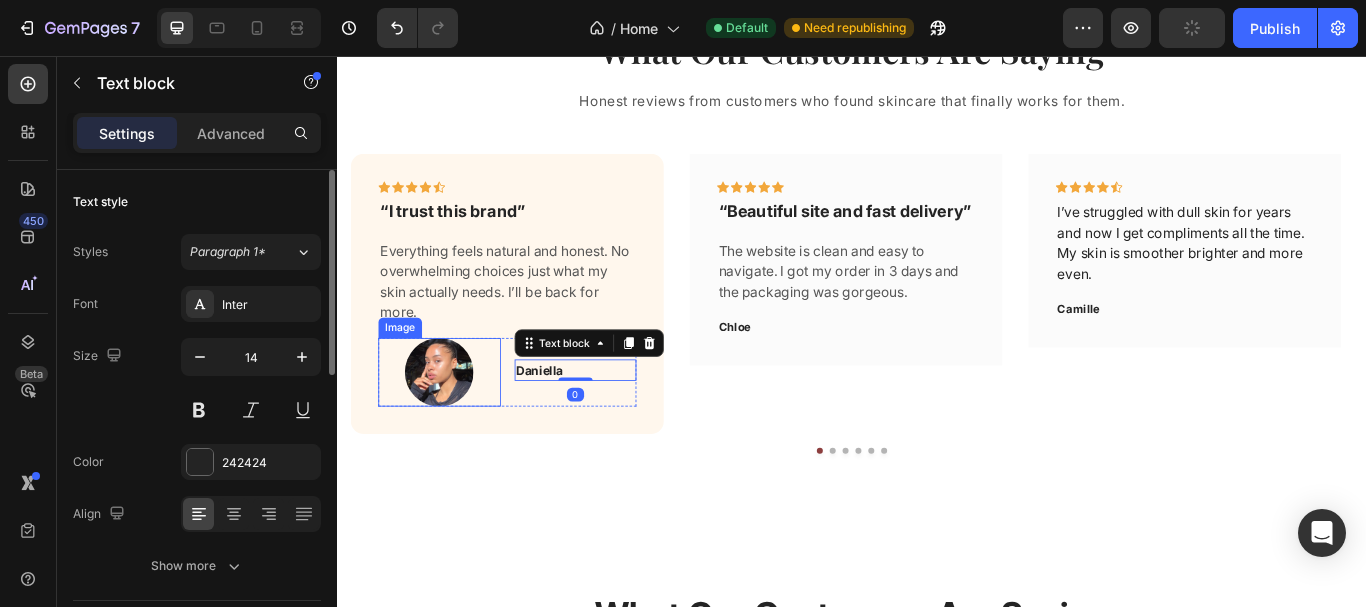 click at bounding box center [455, 425] 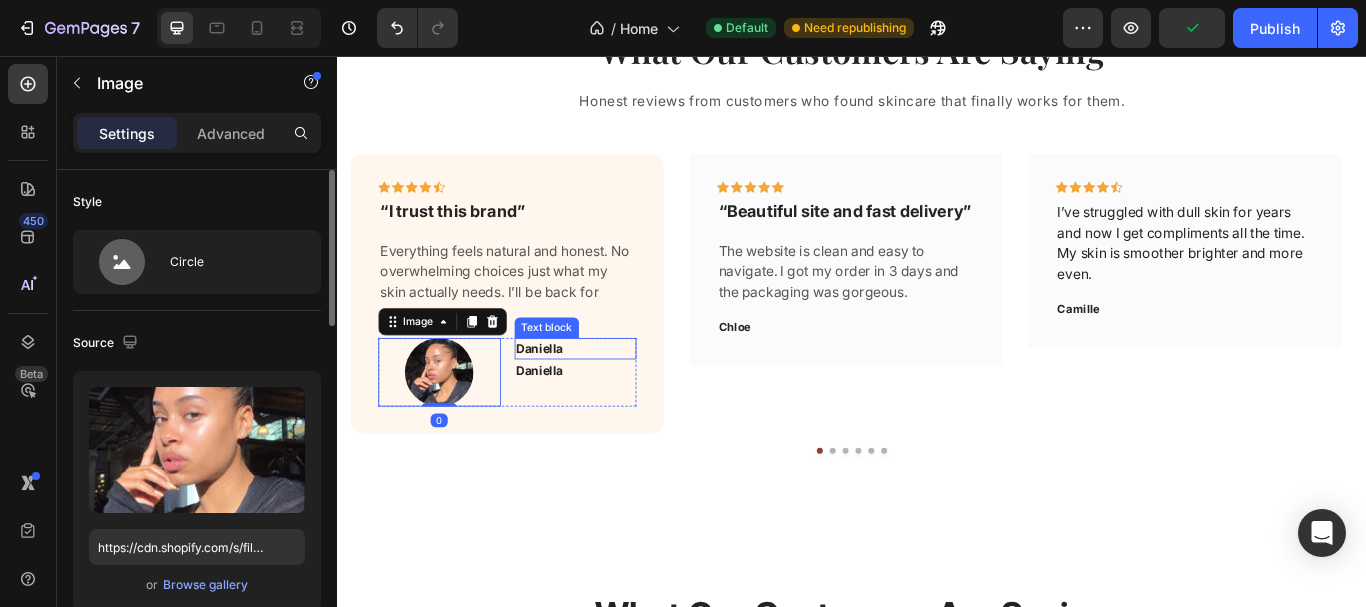 click on "Daniella" at bounding box center [614, 397] 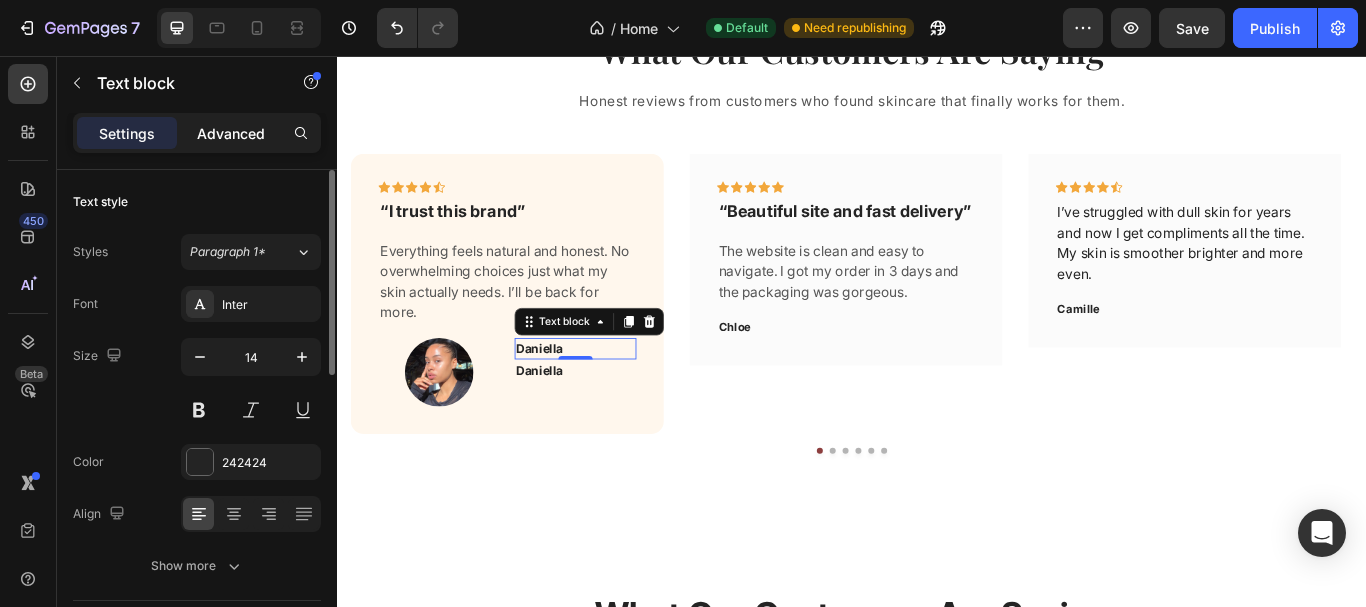 click on "Advanced" at bounding box center (231, 133) 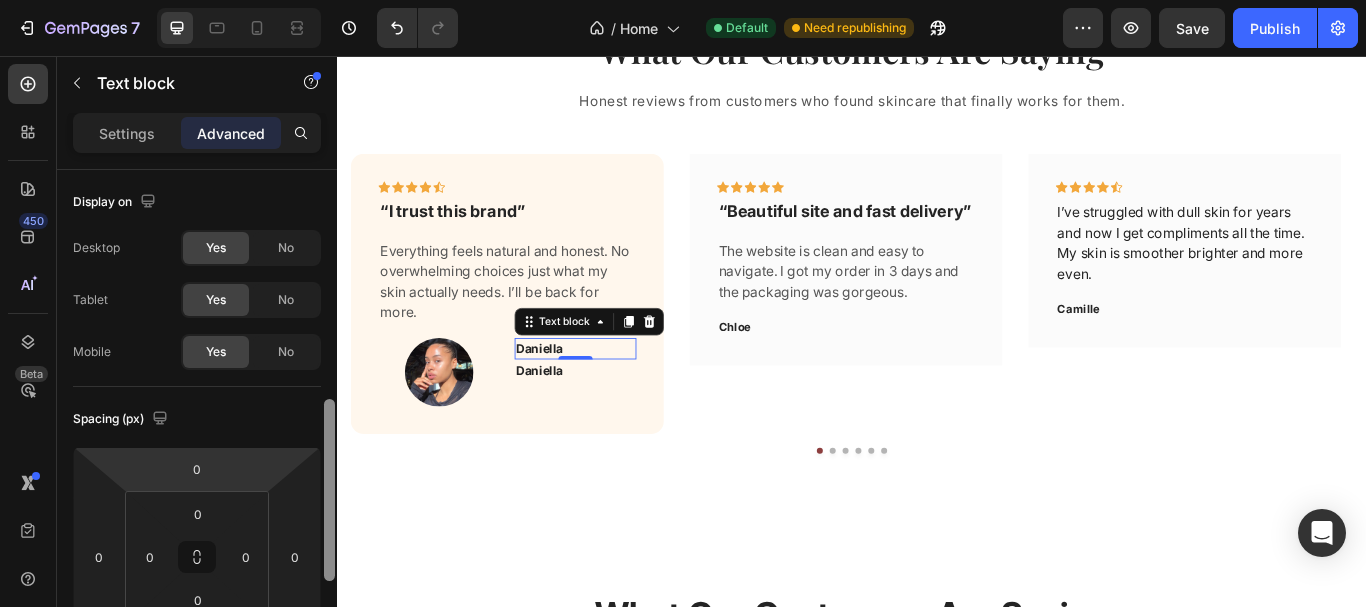 scroll, scrollTop: 186, scrollLeft: 0, axis: vertical 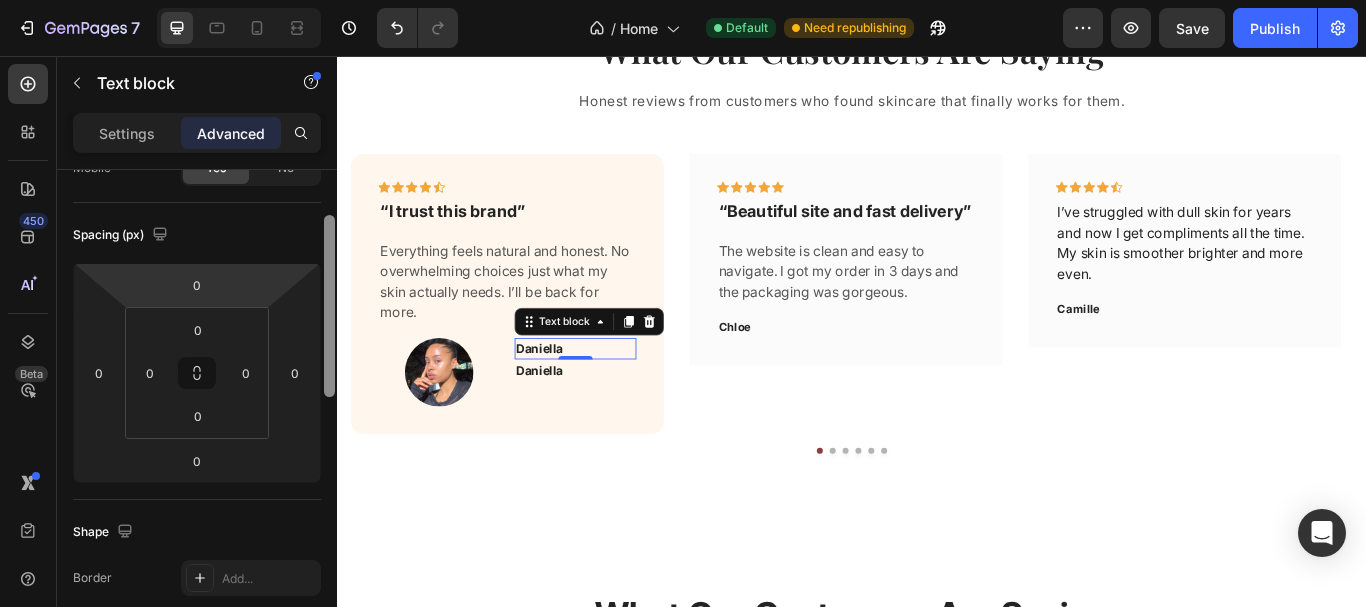 drag, startPoint x: 325, startPoint y: 195, endPoint x: 283, endPoint y: 264, distance: 80.77747 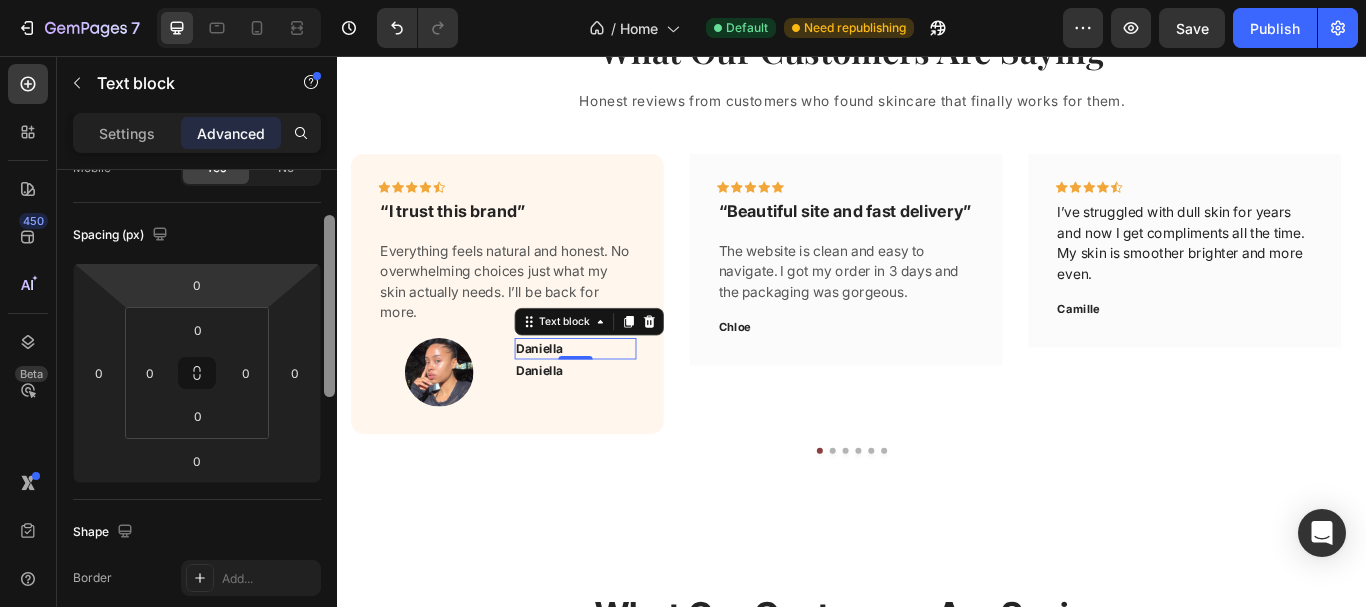 click on "Display on Desktop Yes No Tablet Yes No Mobile Yes No Spacing (px) 0 0 0 0 0 0 0 0 Shape Border Add... Corner 3, 3, 3, 3 Shadow Add... Position Static Opacity 100% Animation Interaction Upgrade to Optimize plan  to unlock Interaction & other premium features. CSS class Delete element" at bounding box center (197, 417) 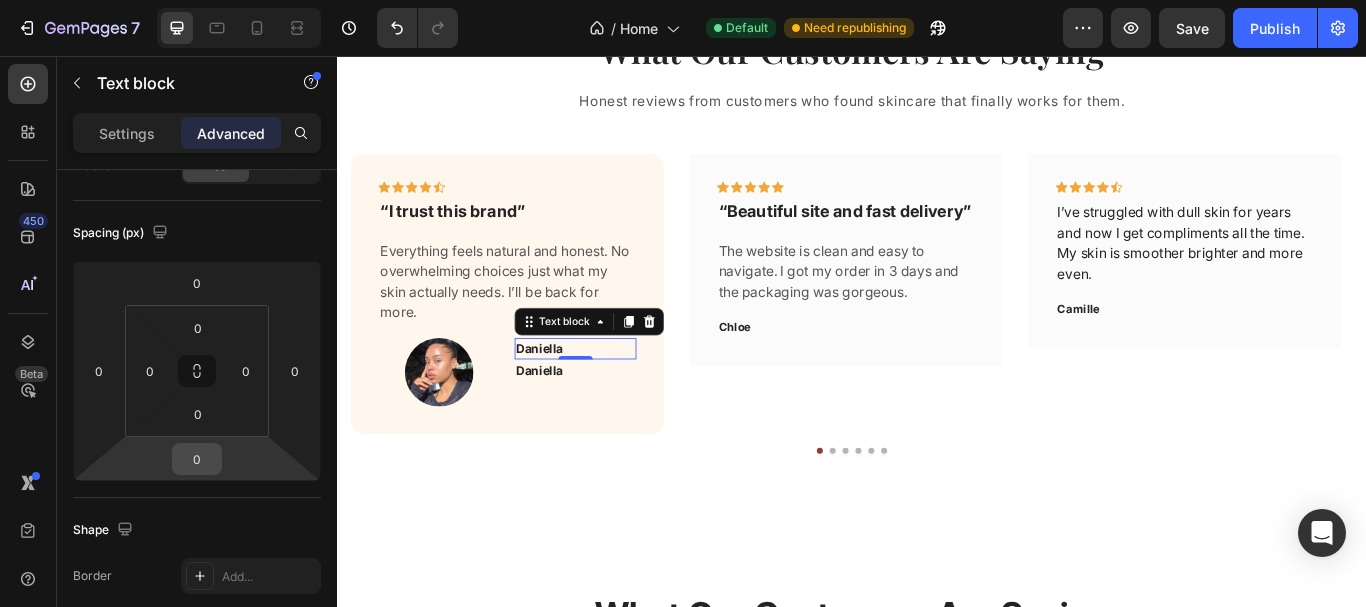 click on "0" at bounding box center [197, 459] 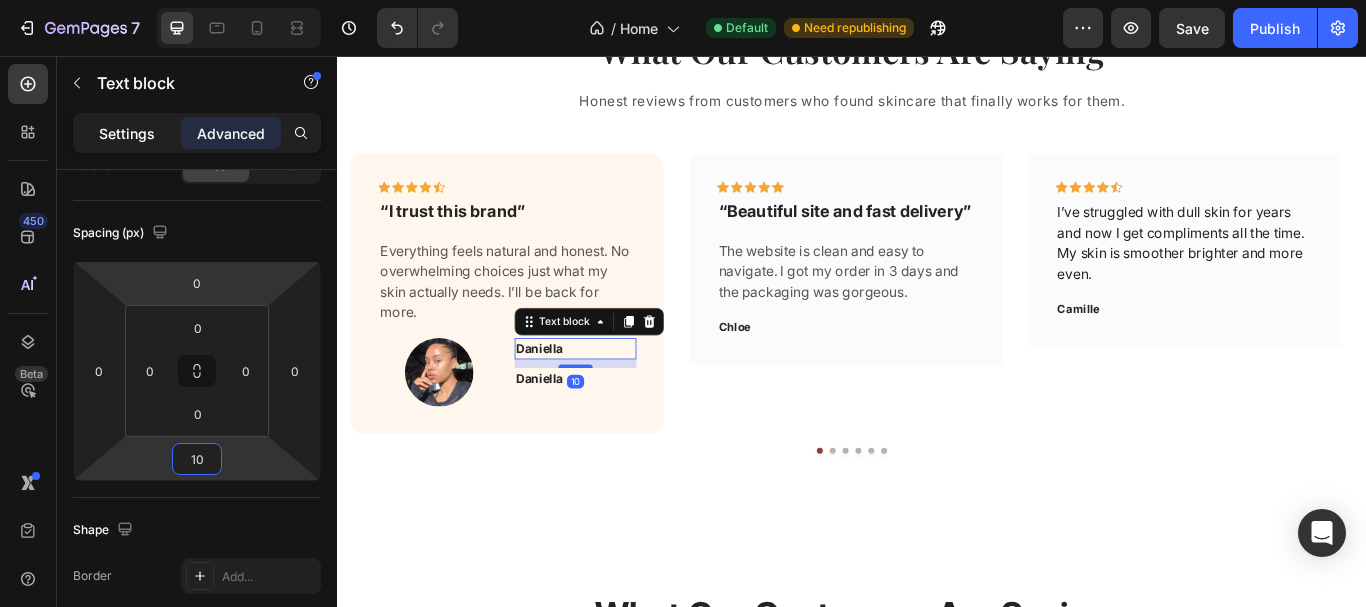 type on "10" 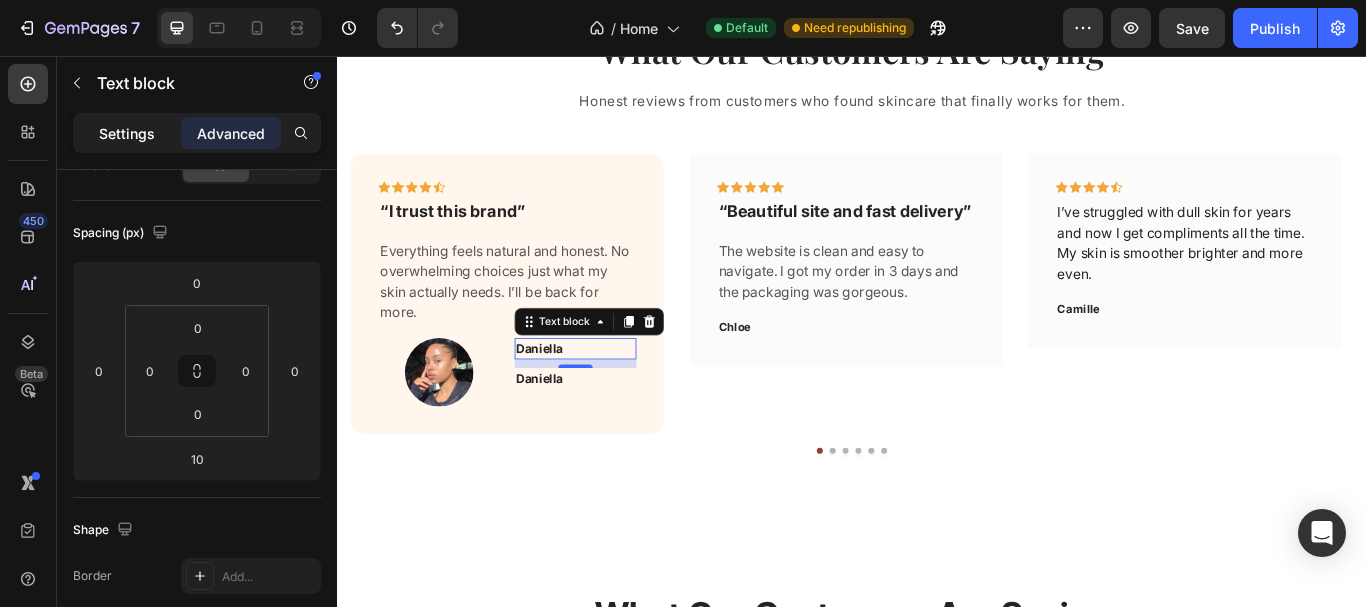 click on "Settings" at bounding box center [127, 133] 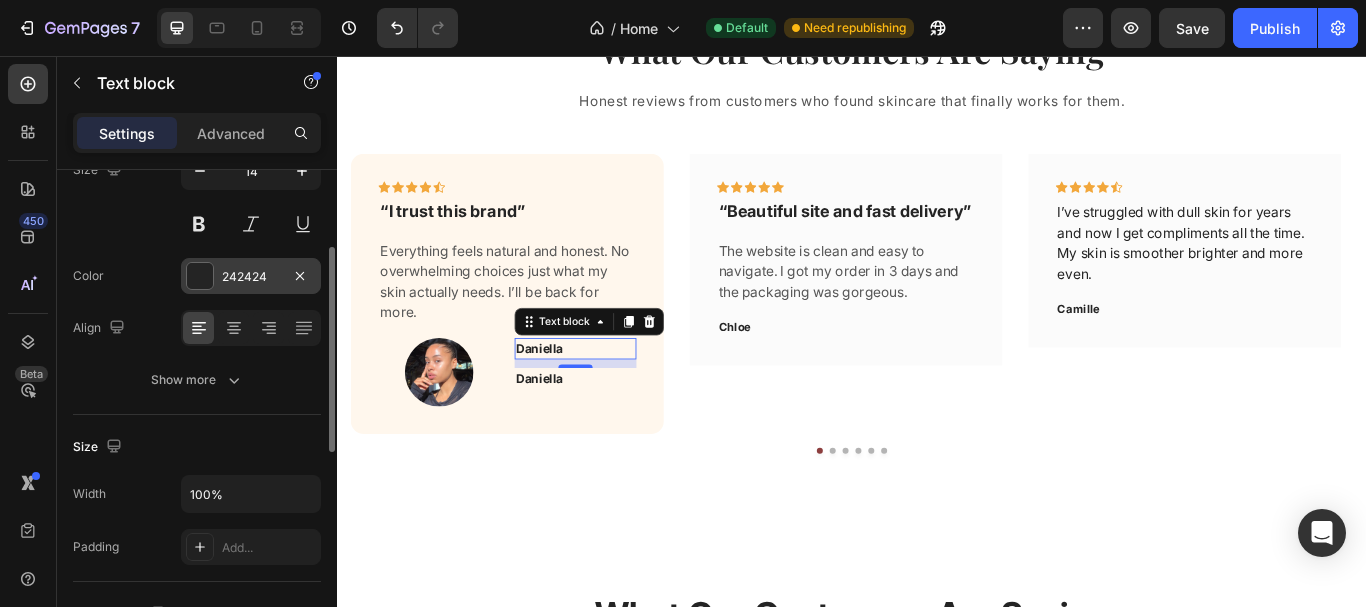 click at bounding box center [200, 276] 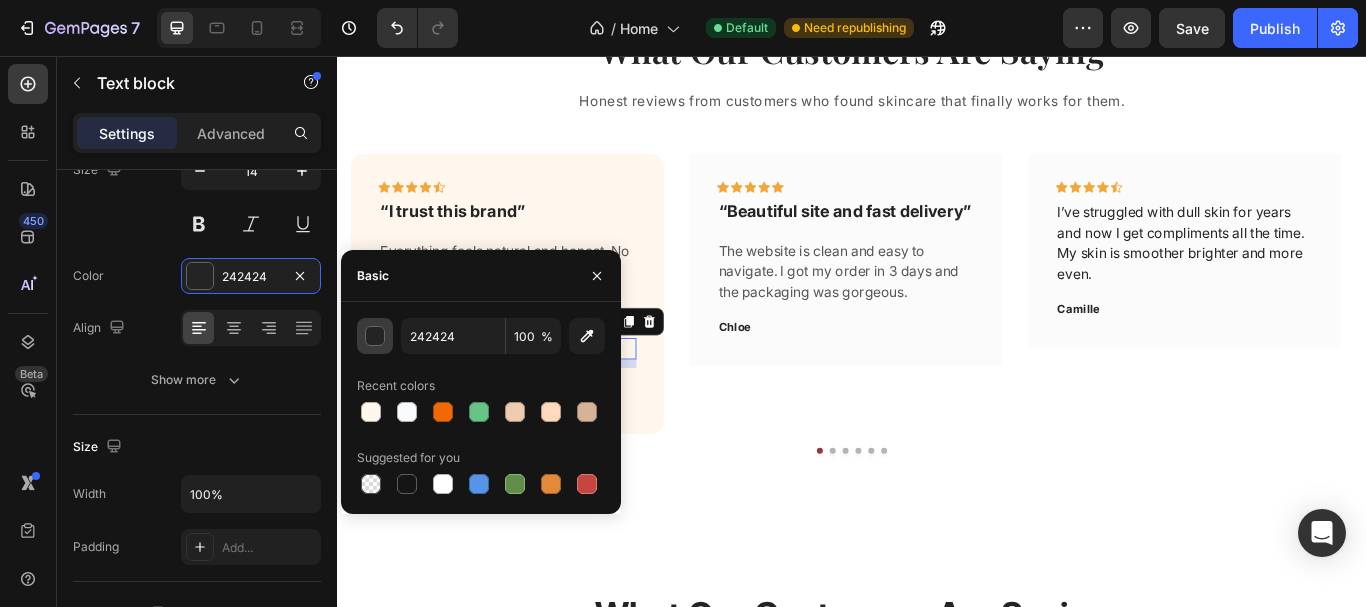 click at bounding box center (376, 337) 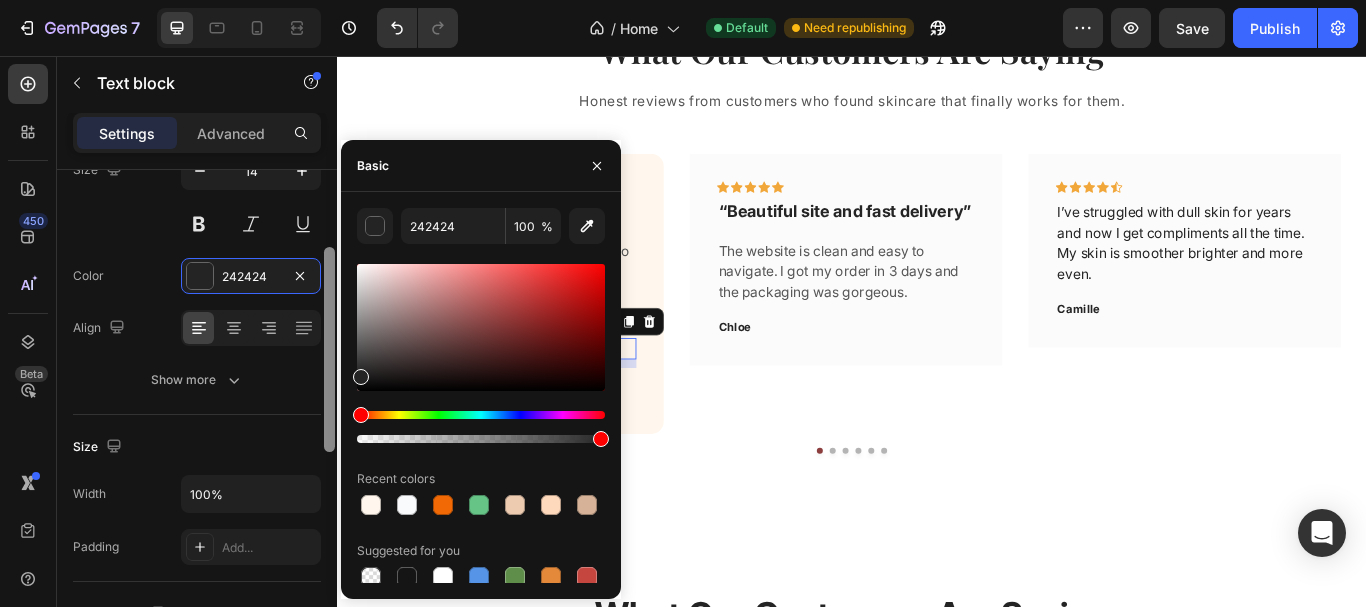 type on "000000" 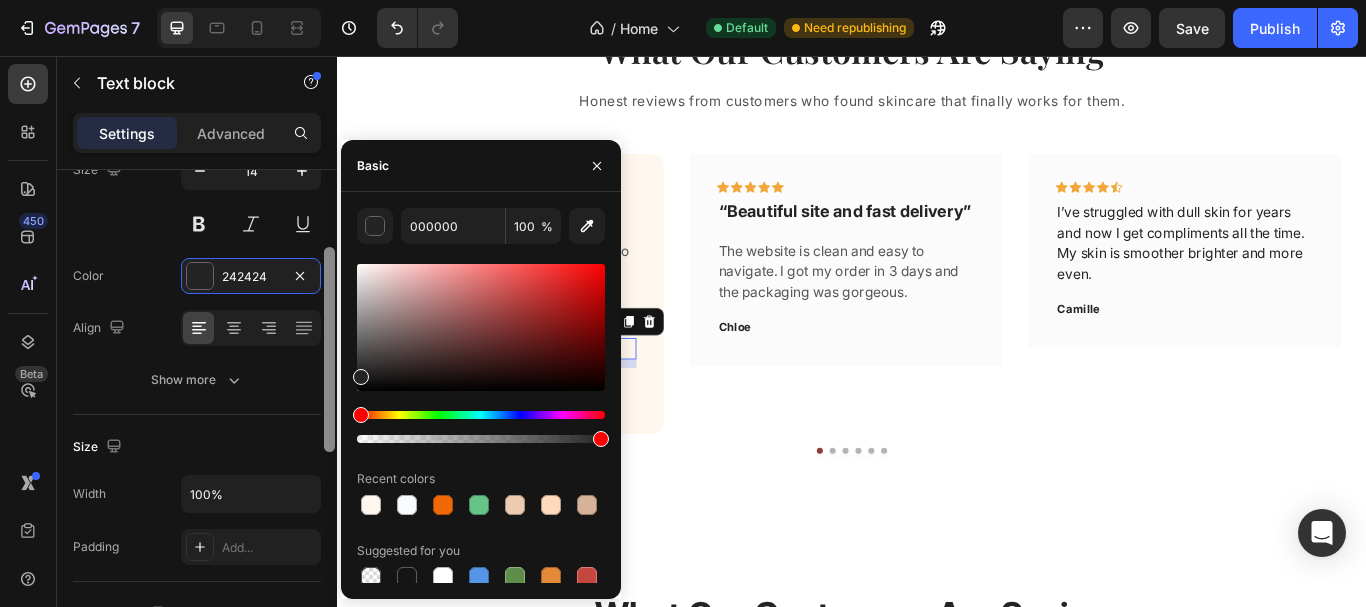 click on "450 Beta image Sections(30) Elements(16) Media
Image
Image
Image Comparison
Video Banner
Hero Banner
Hero Banner
Hero Banner
Hero Banner Parallax Product
Product Images" 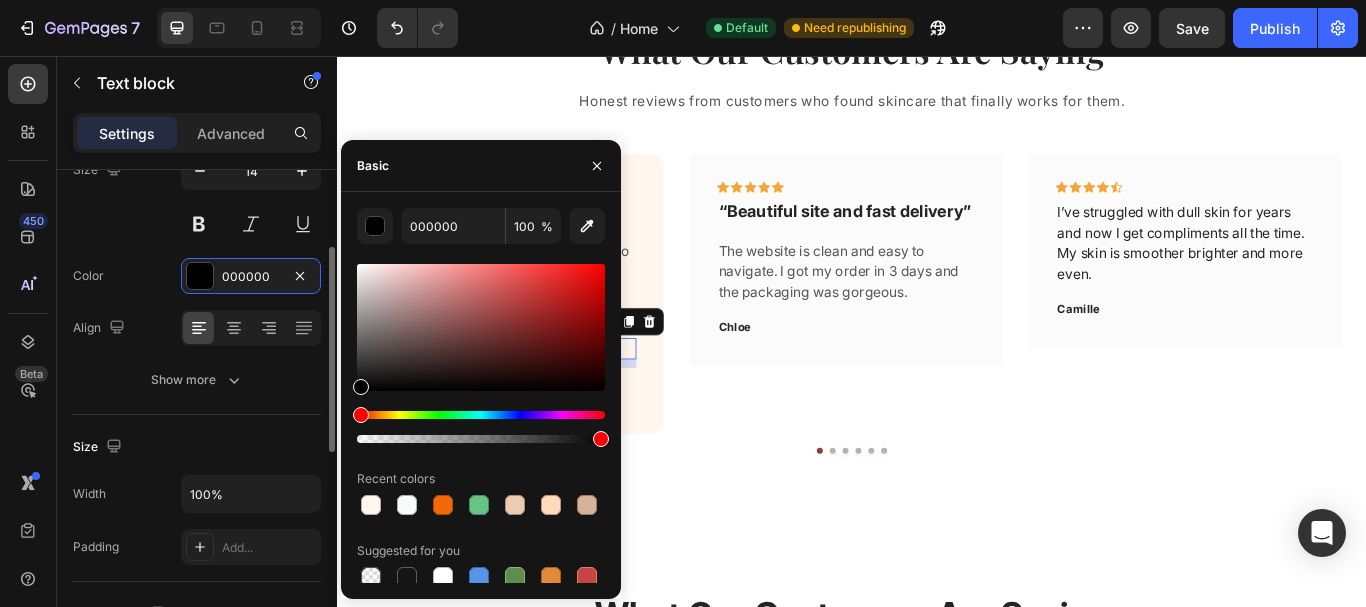 click on "Text style Styles Paragraph 1* Font Inter Size 14 Color 000000 Align Show more" 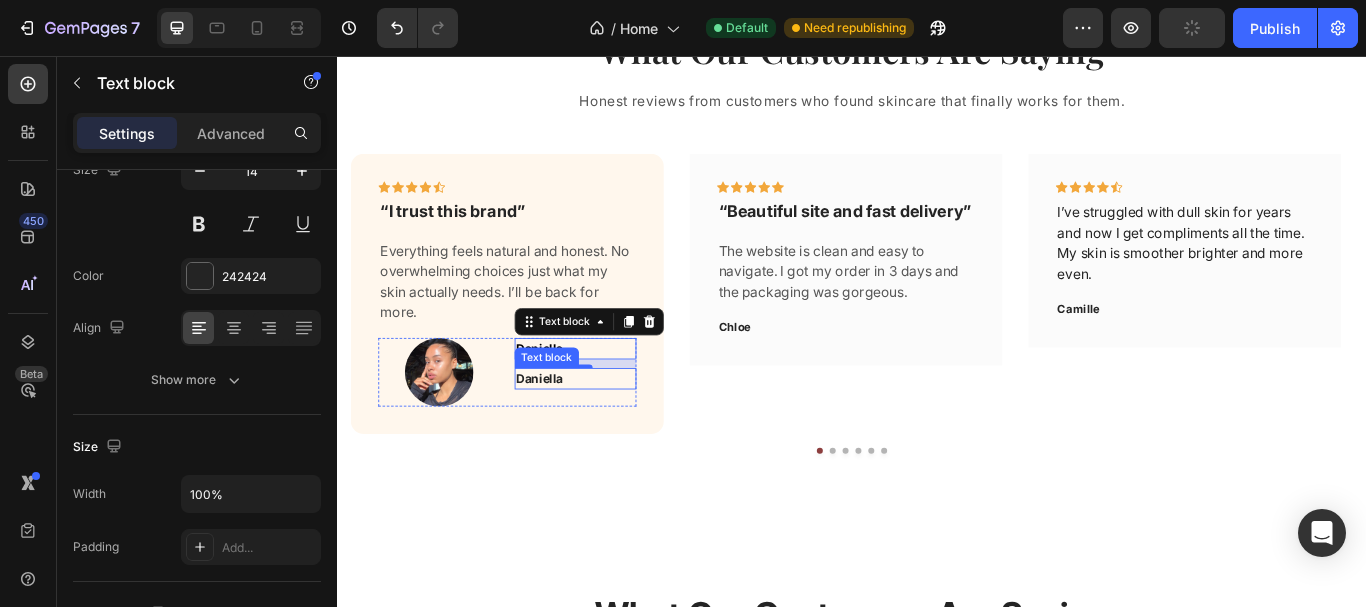 click on "Daniella" at bounding box center [614, 432] 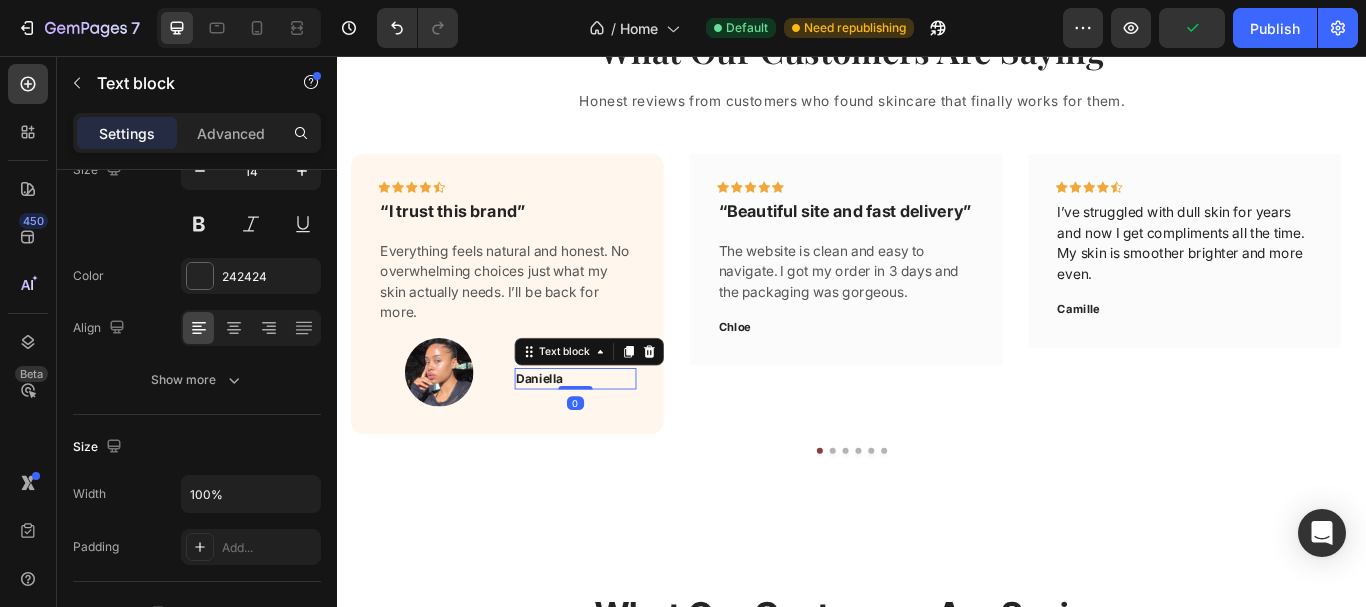 click on "Daniella" at bounding box center [614, 432] 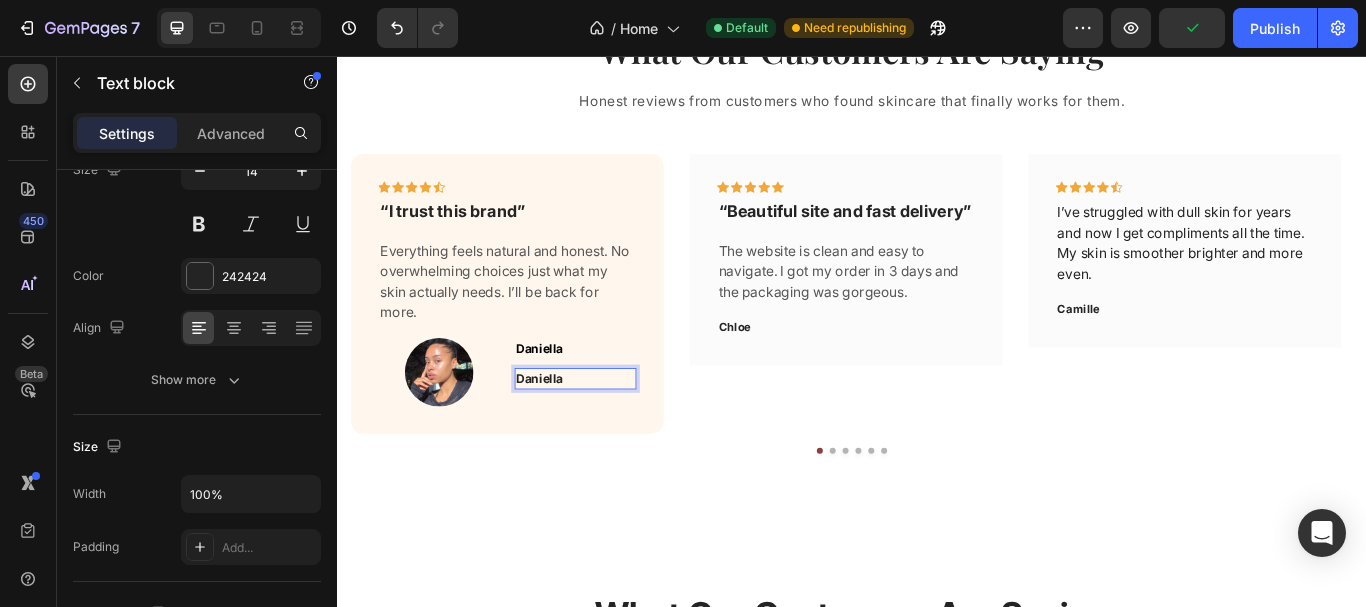 click on "Daniella" at bounding box center (614, 432) 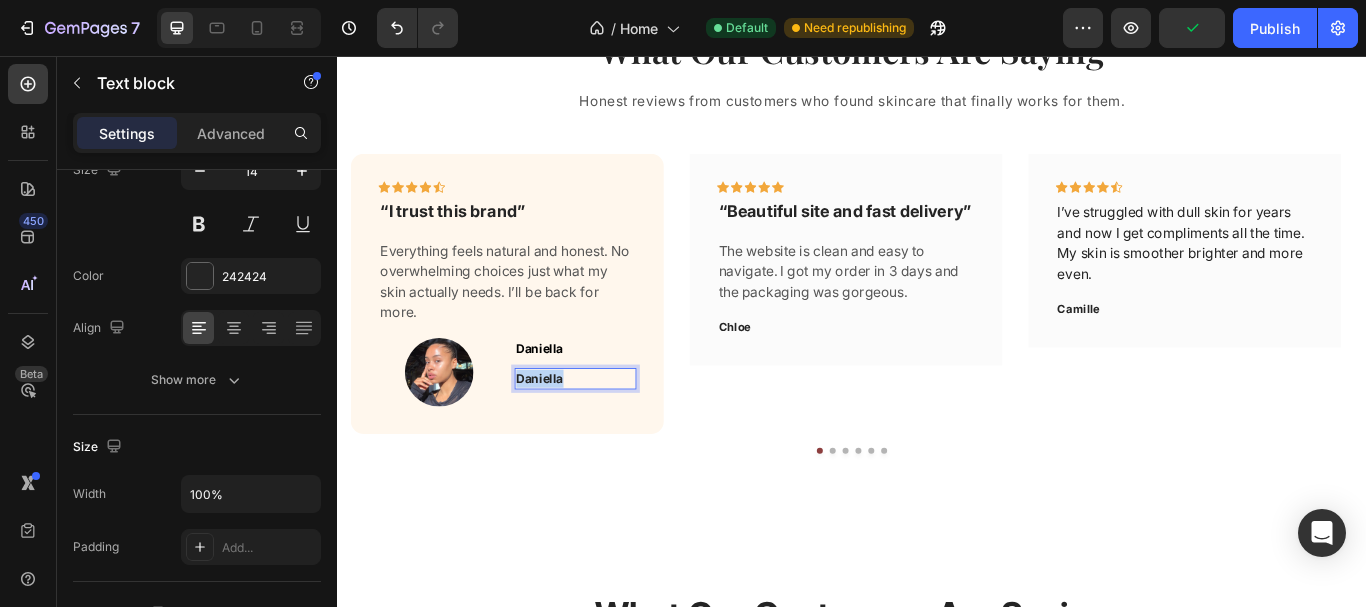click on "Daniella" at bounding box center (614, 432) 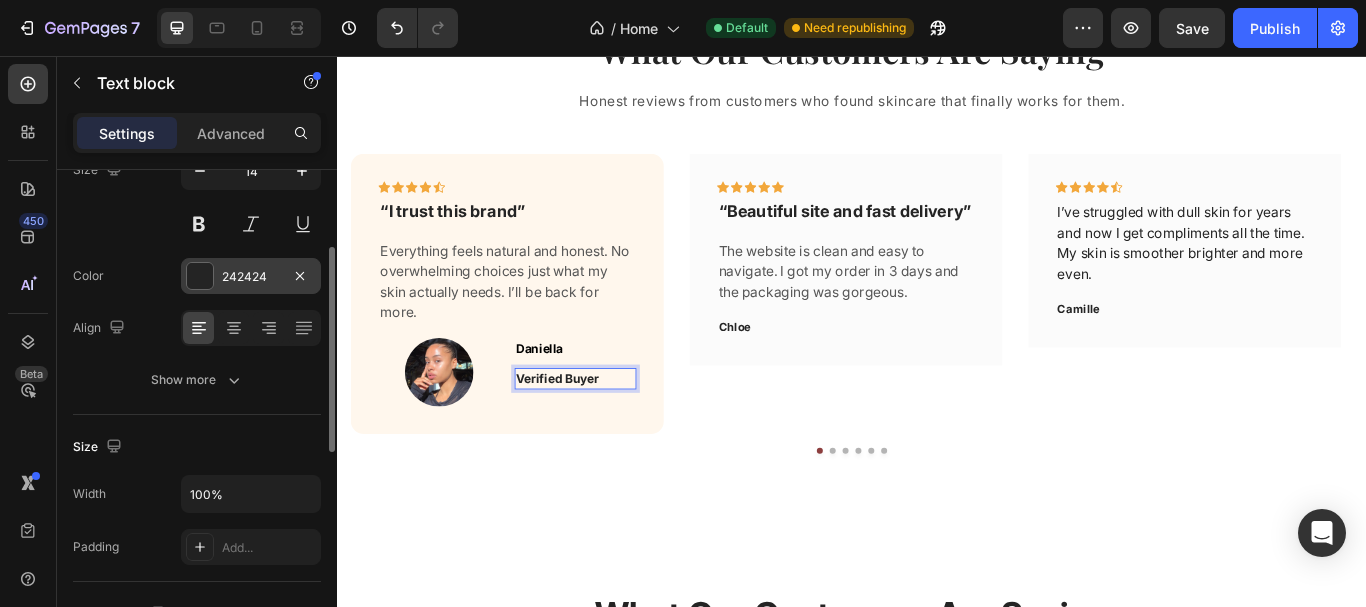 click at bounding box center (200, 276) 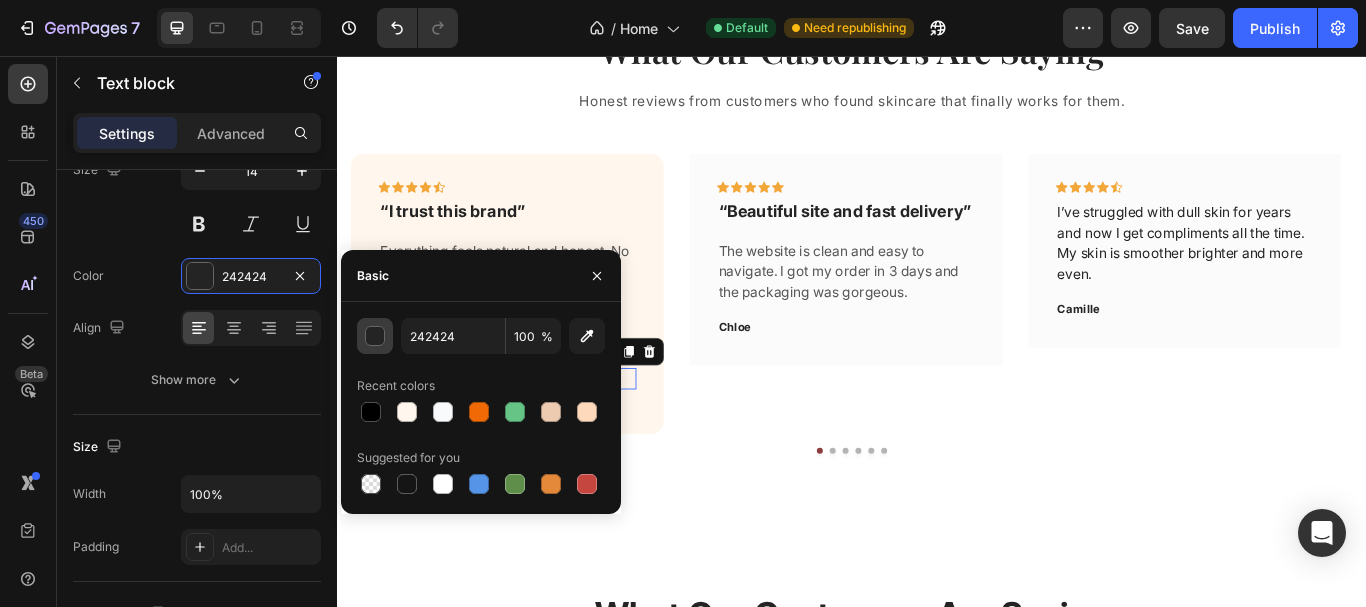 click at bounding box center (376, 337) 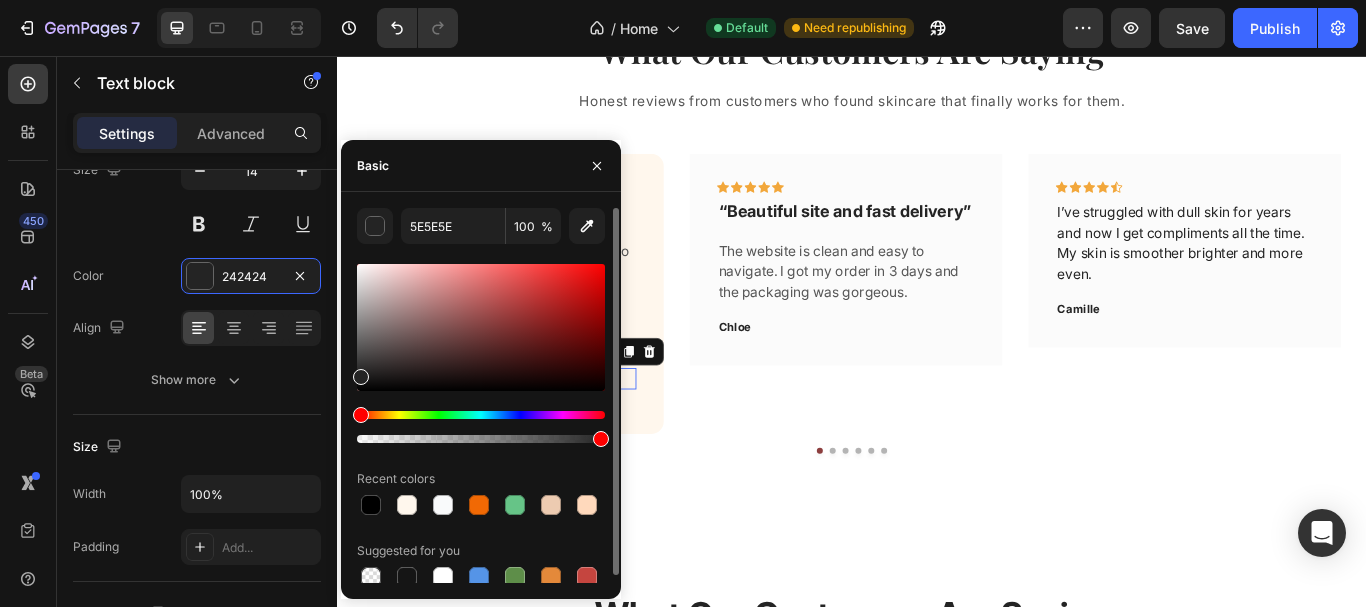 click on "5E5E5E 100 % Recent colors Suggested for you" at bounding box center [481, 399] 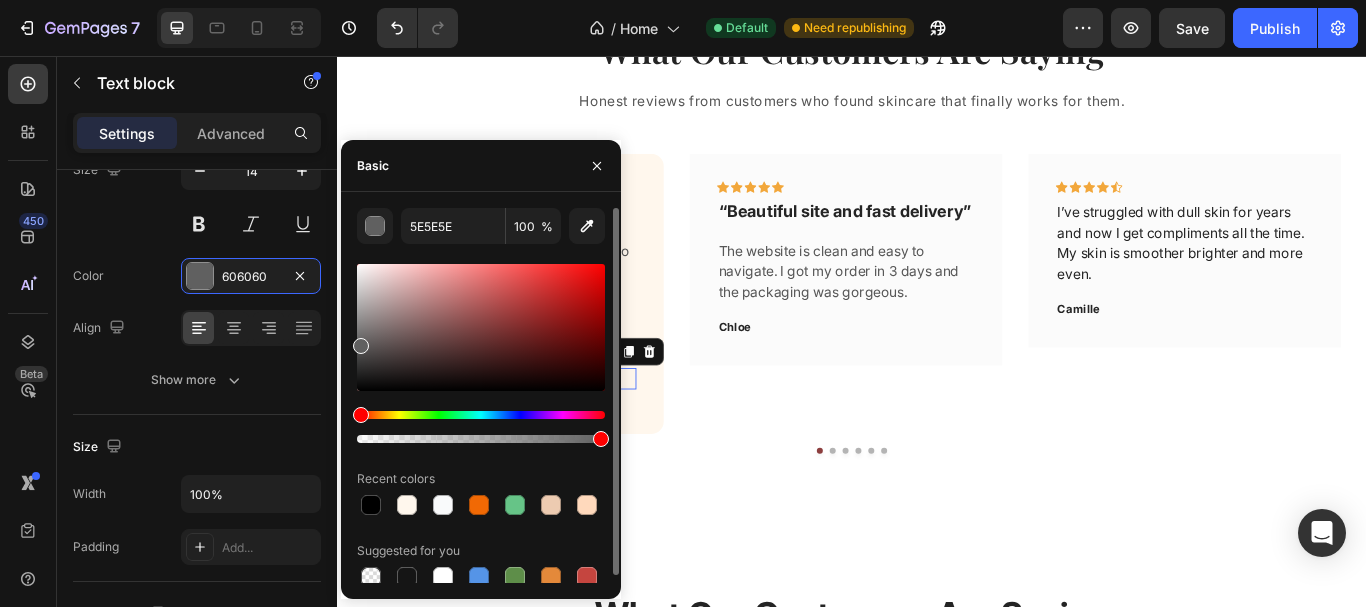 type on "606060" 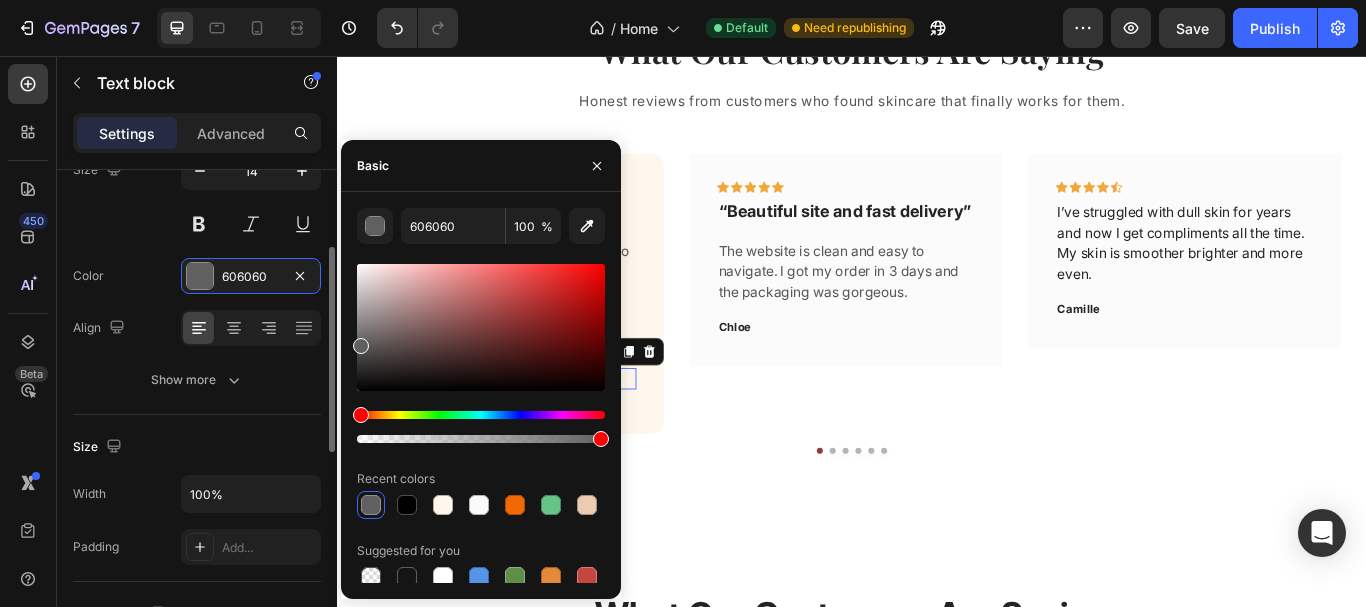 click on "Text style Styles Paragraph 1* Font Inter Size 14 Color 606060 Align Show more" 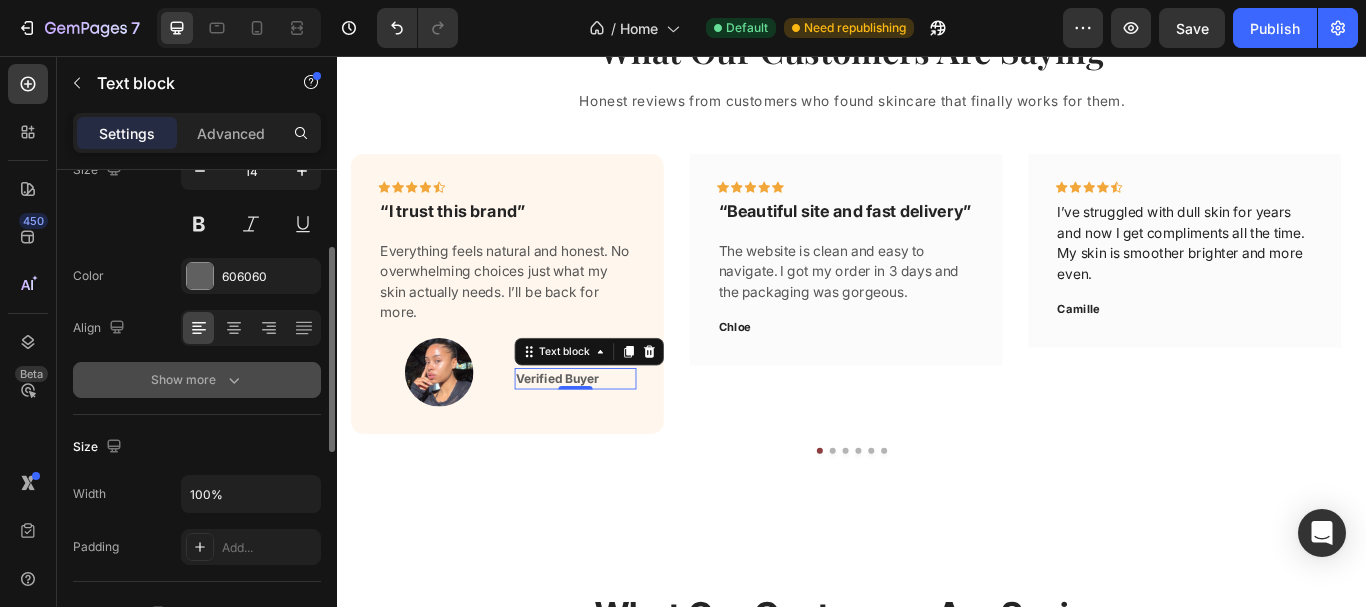 click on "Show more" at bounding box center [197, 380] 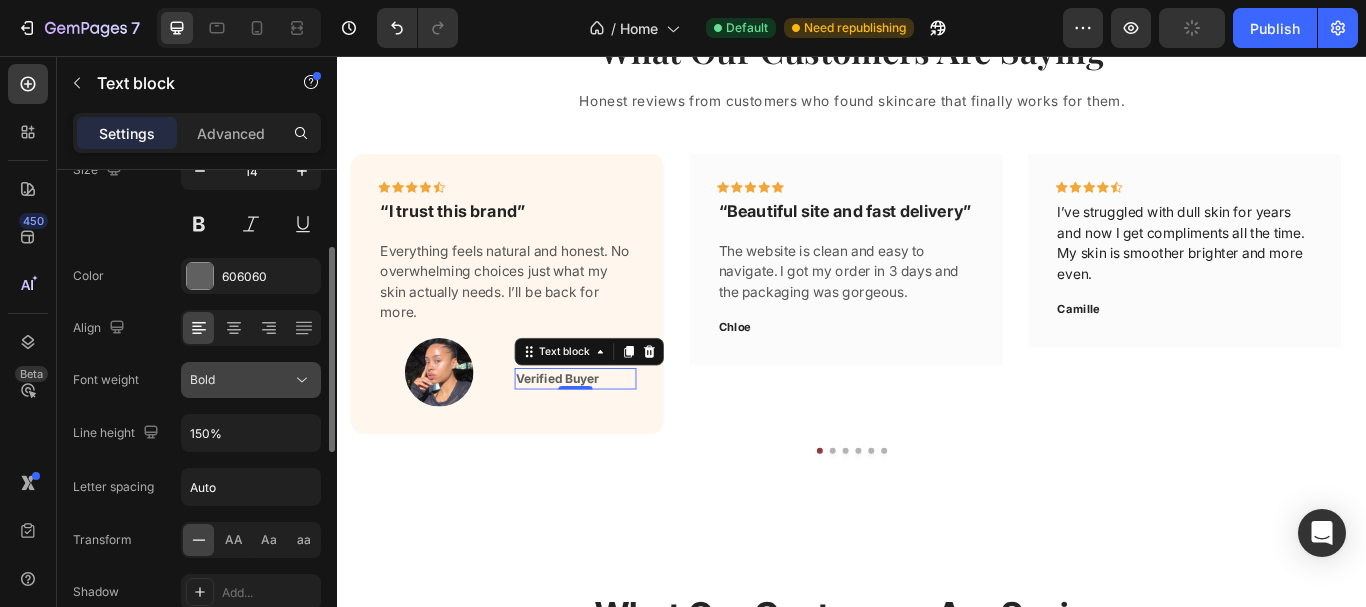 click on "Bold" at bounding box center [251, 380] 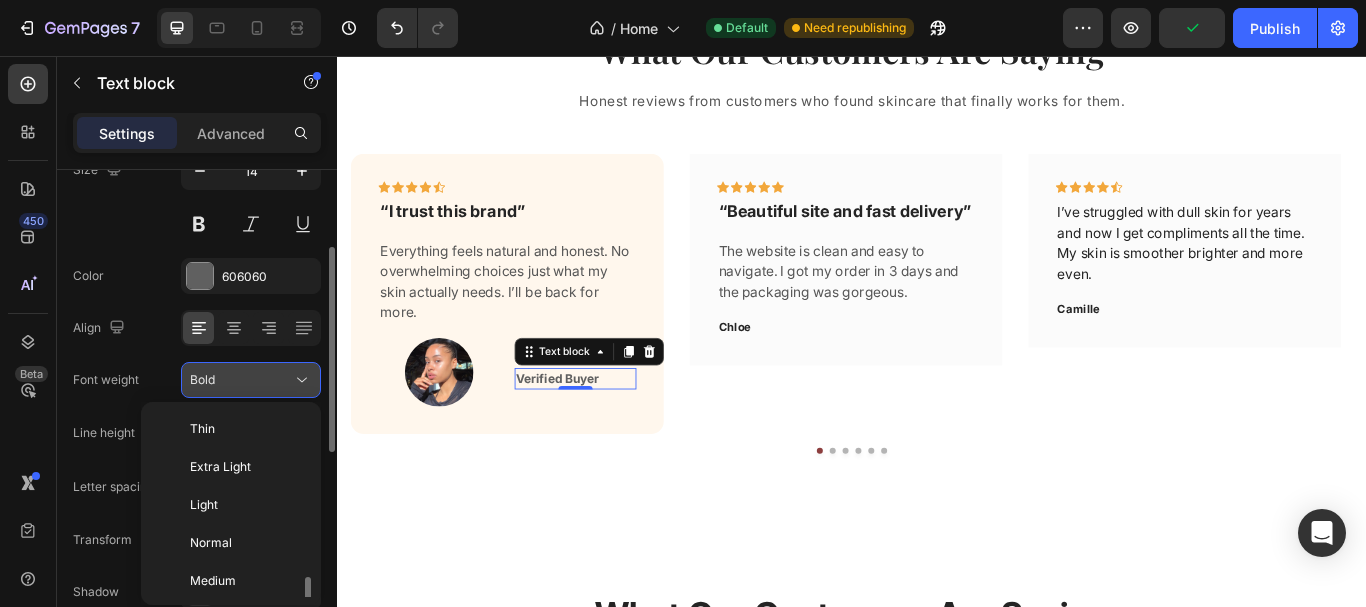 scroll, scrollTop: 108, scrollLeft: 0, axis: vertical 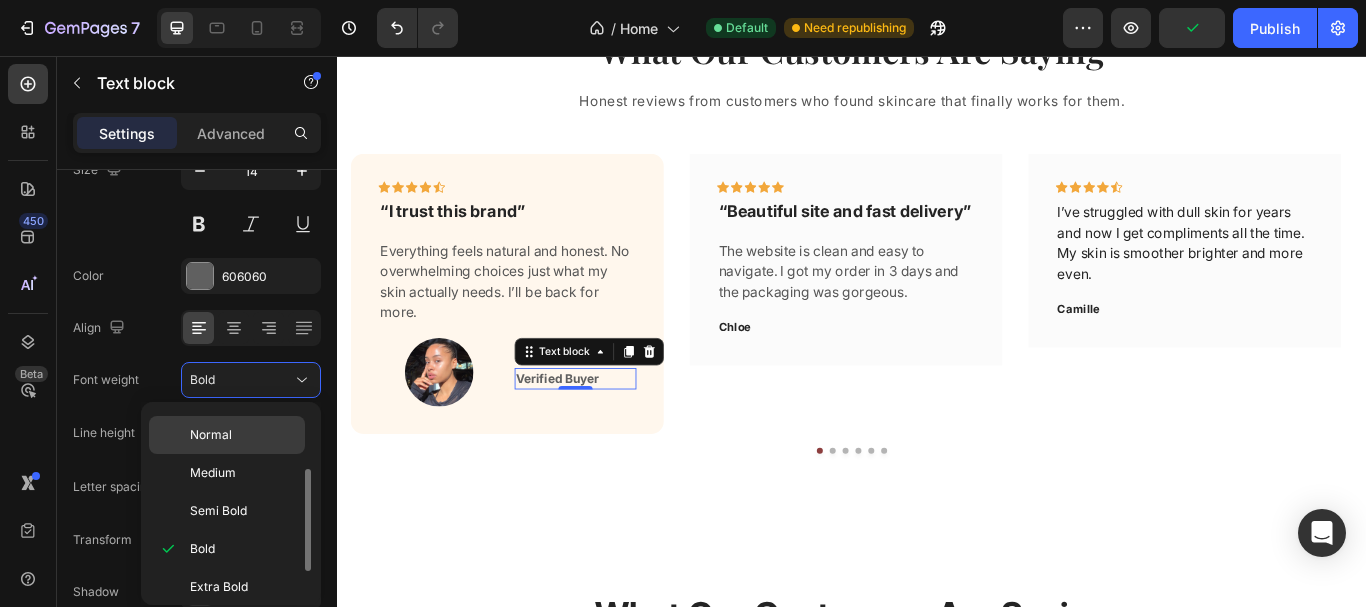 click on "Normal" 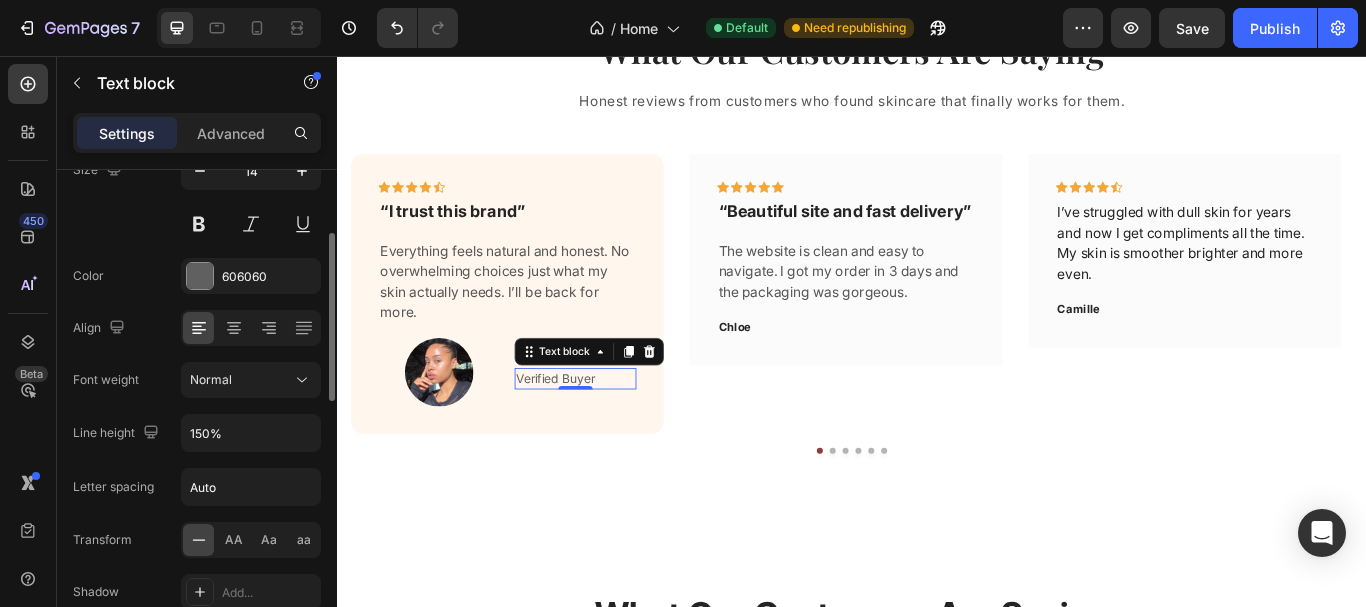 click on "Font Inter Size 14 Color 606060 Align Font weight Normal Line height 150% Letter spacing Auto Transform AA Aa aa Shadow Add... Show less" at bounding box center (197, 381) 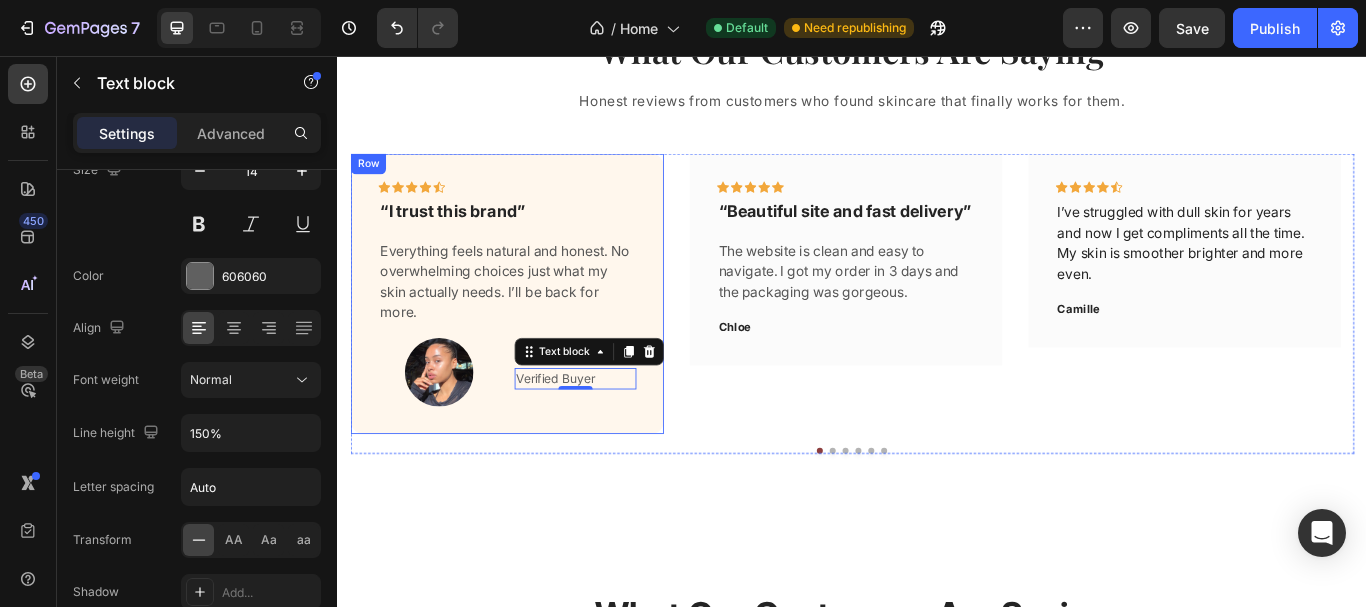 click on "Icon
Icon
Icon
Icon
Icon Row “I trust this brand” Text block Everything feels natural and honest. No overwhelming choices just what my skin actually needs. I’ll be back for more. Text block Image [FIRST] Text block Verified Buyer Text block   0 Row Row" at bounding box center (534, 333) 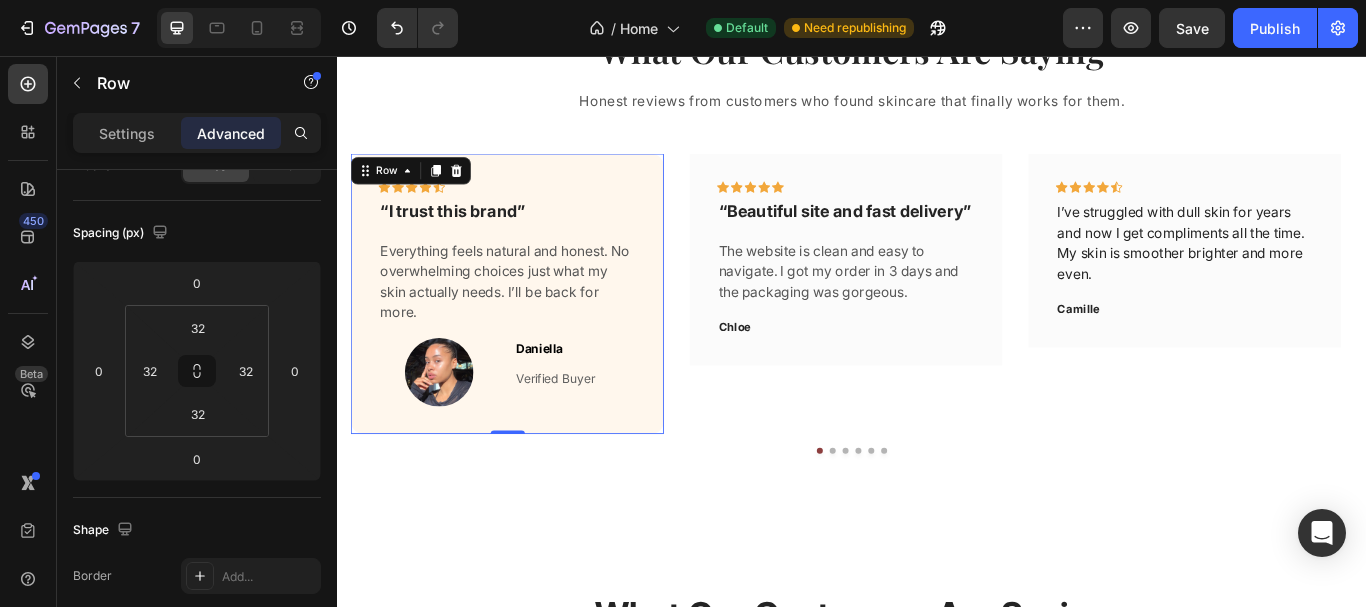 scroll, scrollTop: 0, scrollLeft: 0, axis: both 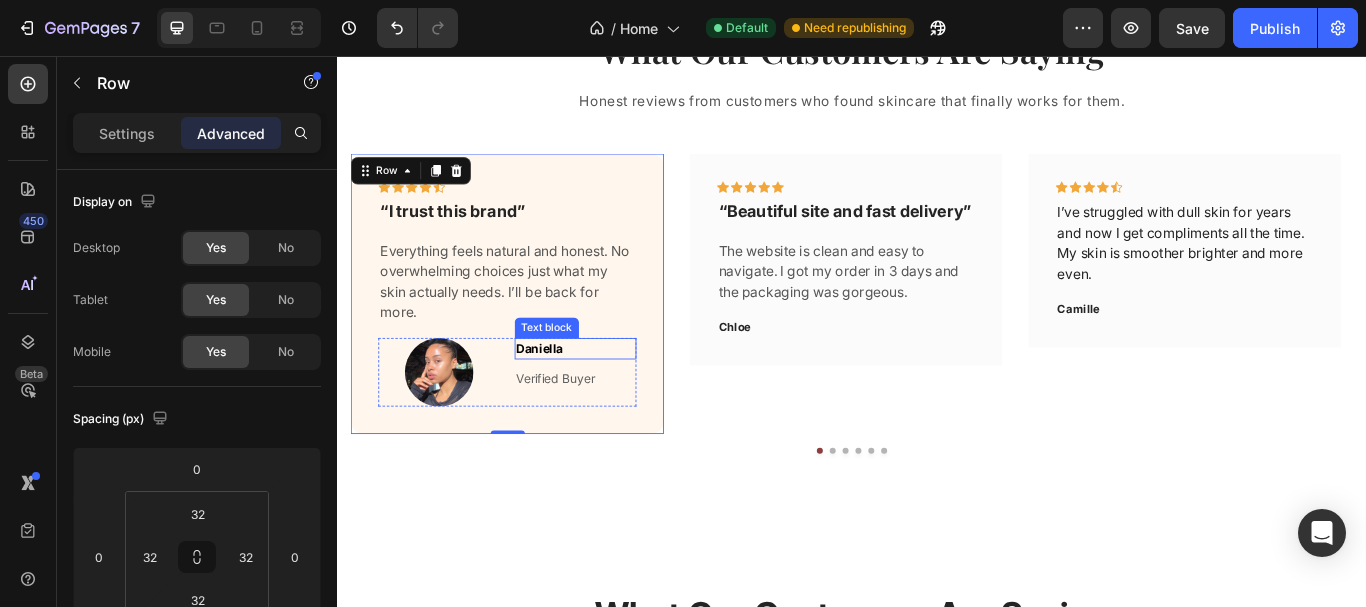 click on "Daniella" at bounding box center [614, 397] 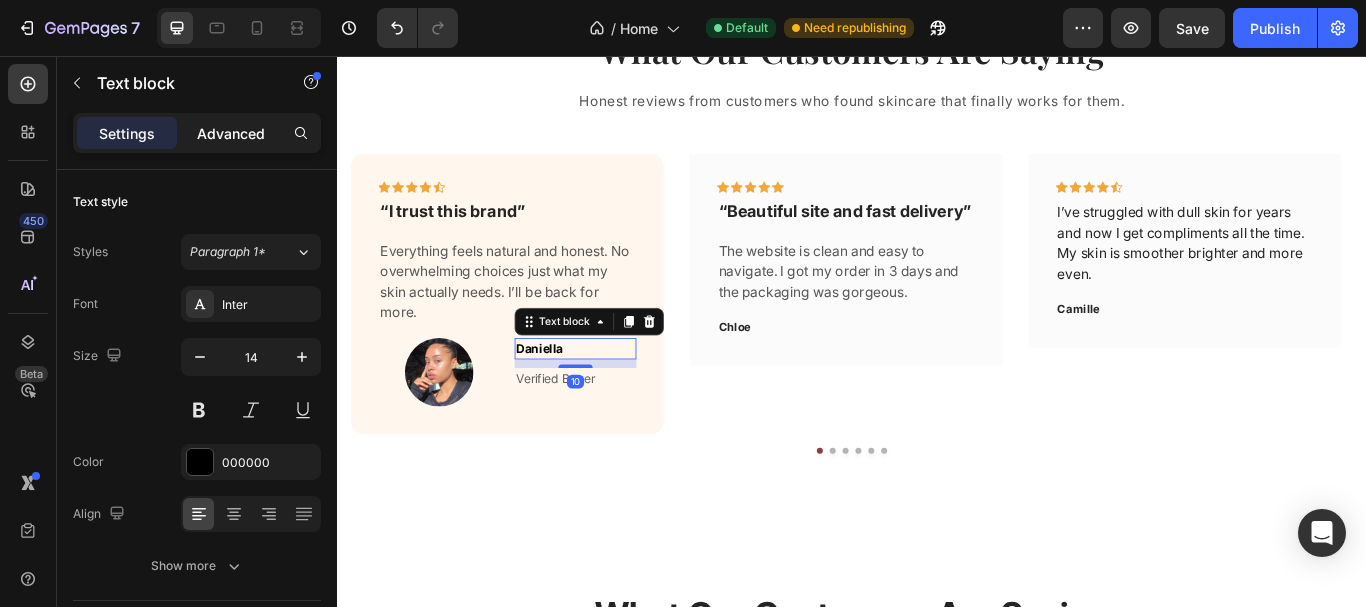 click on "Advanced" at bounding box center [231, 133] 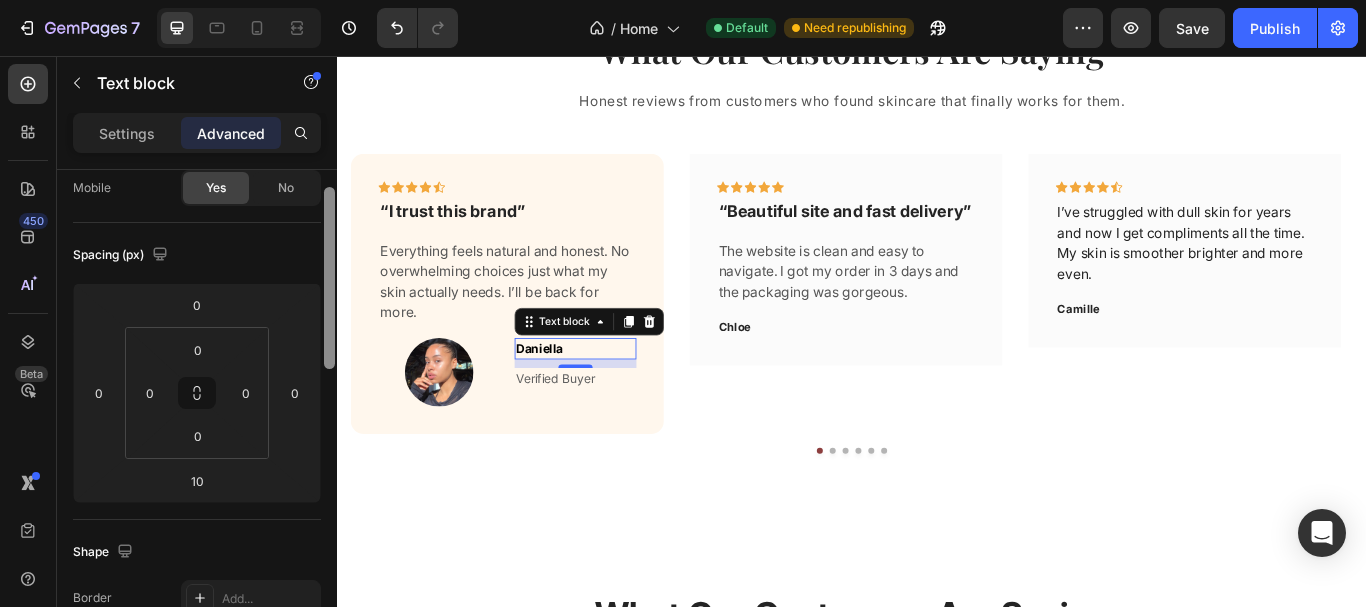 drag, startPoint x: 331, startPoint y: 182, endPoint x: 303, endPoint y: 253, distance: 76.321686 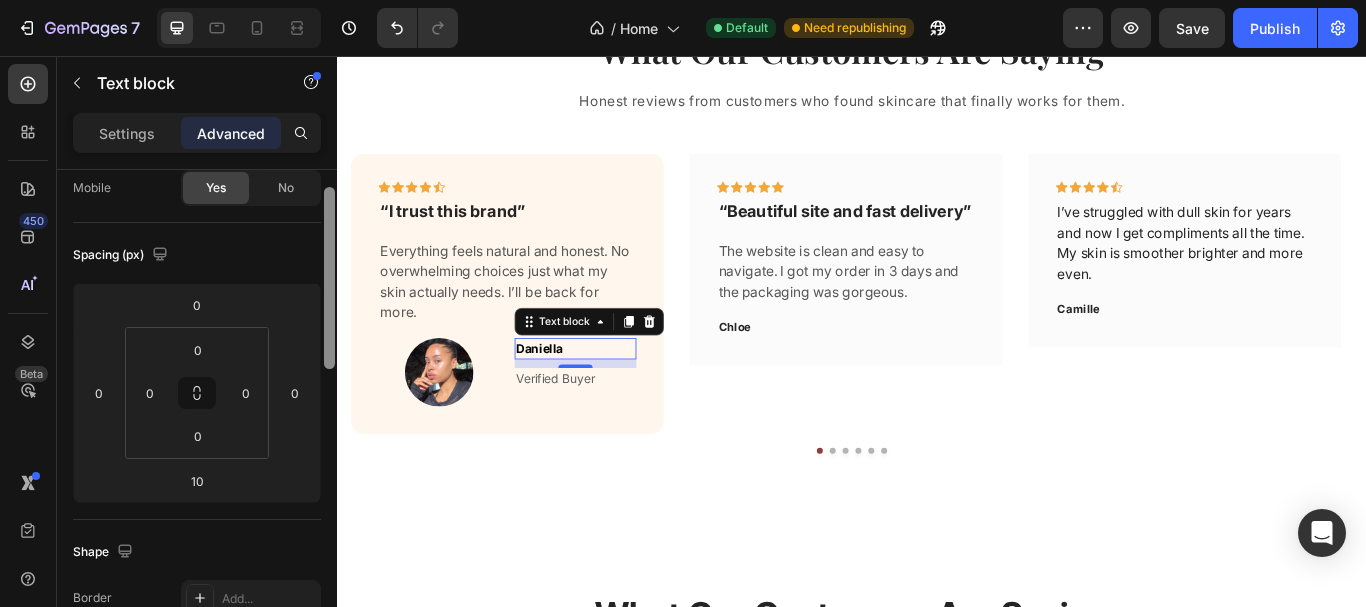 click on "Display on Desktop Yes No Tablet Yes No Mobile Yes No Spacing (px) 0 0 10 0 0 0 0 0 Shape Border Add... Corner 3, 3, 3, 3 Shadow Add... Position Static Opacity 100% Animation Interaction Upgrade to Optimize plan  to unlock Interaction & other premium features. CSS class Delete element" at bounding box center [197, 417] 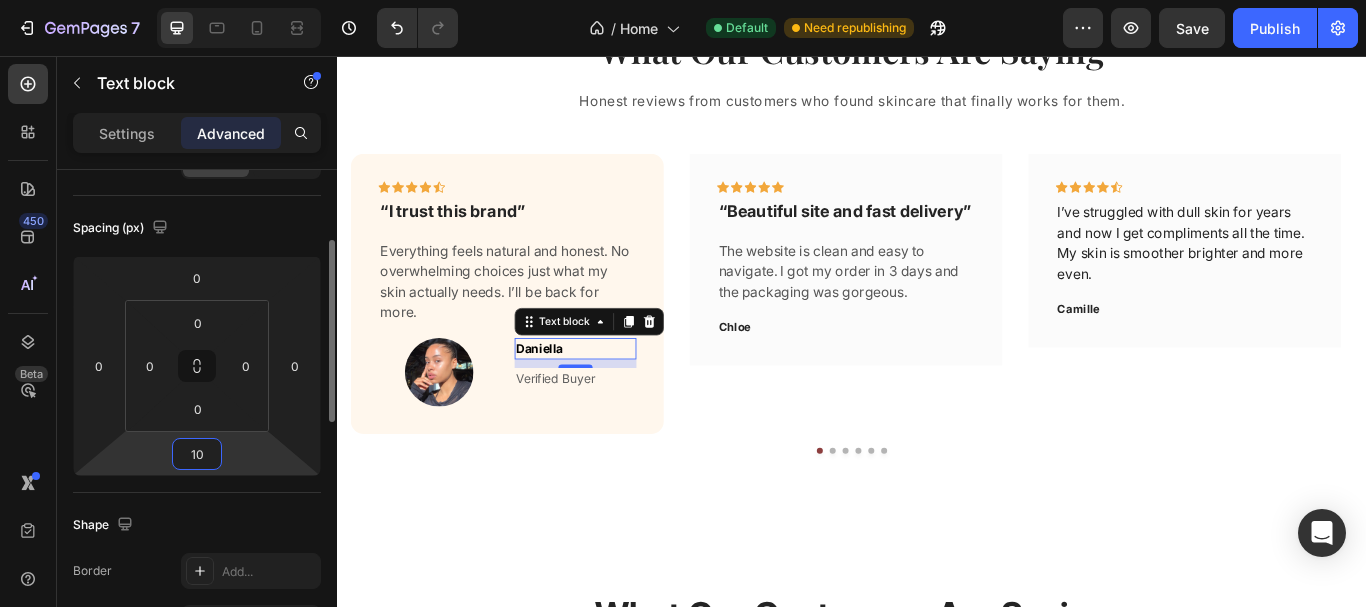 click on "10" at bounding box center [197, 454] 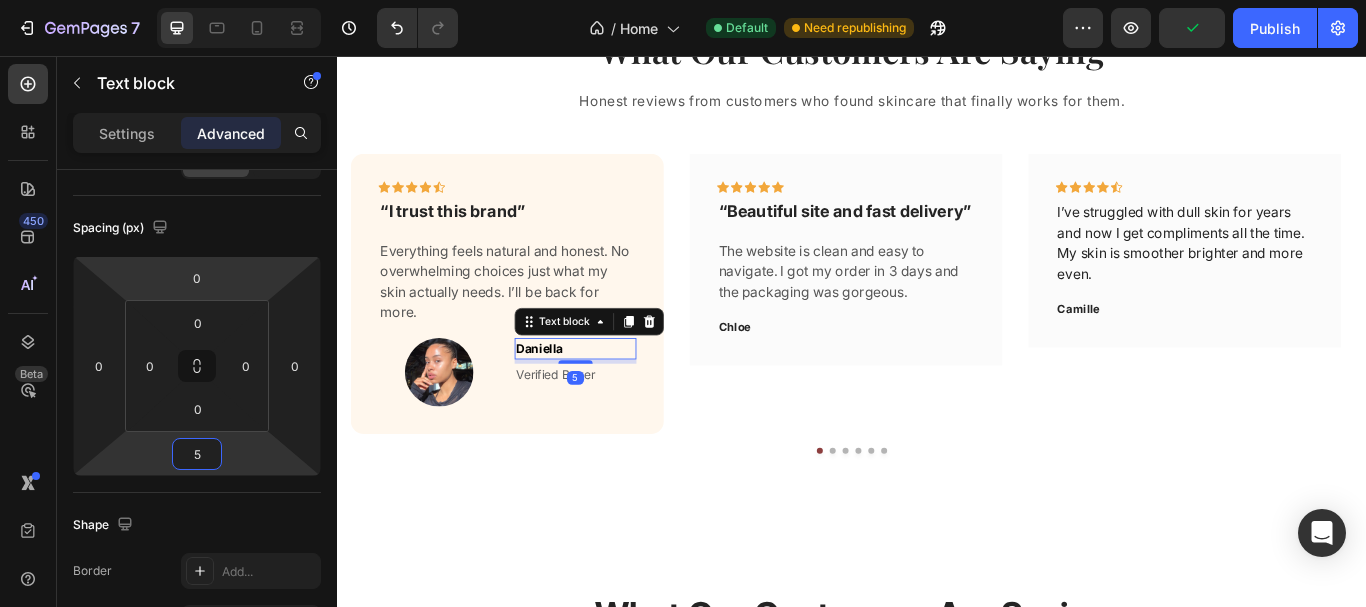 type on "5" 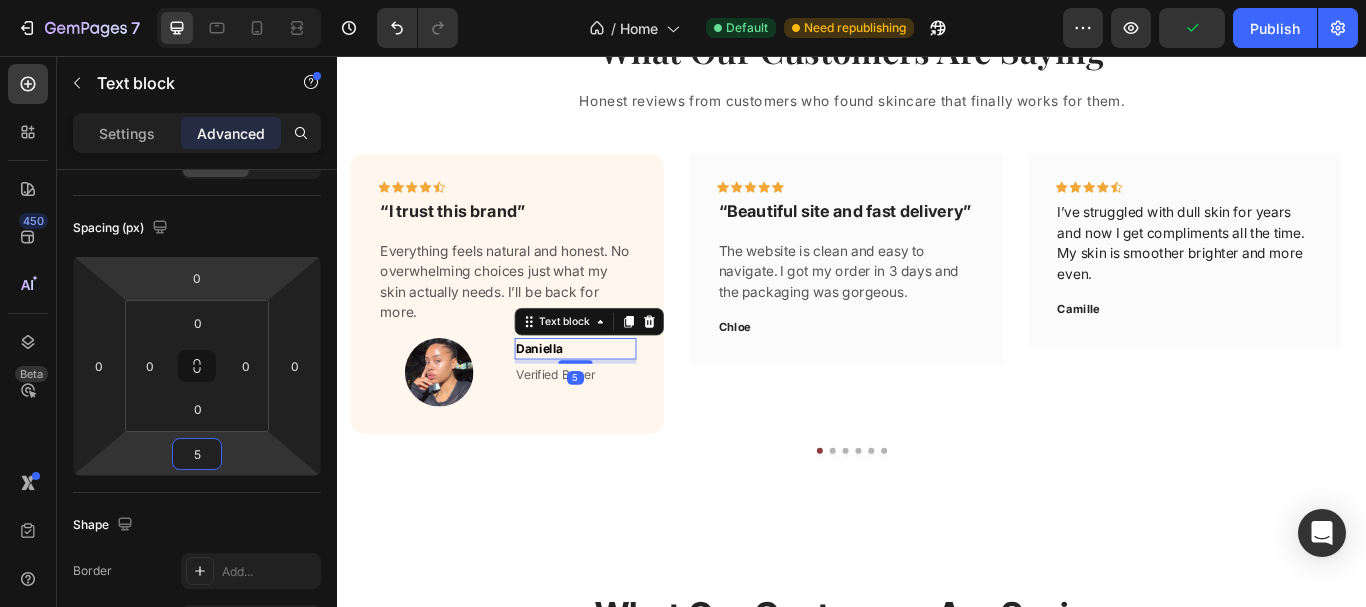 click on "Spacing (px)" at bounding box center (197, 228) 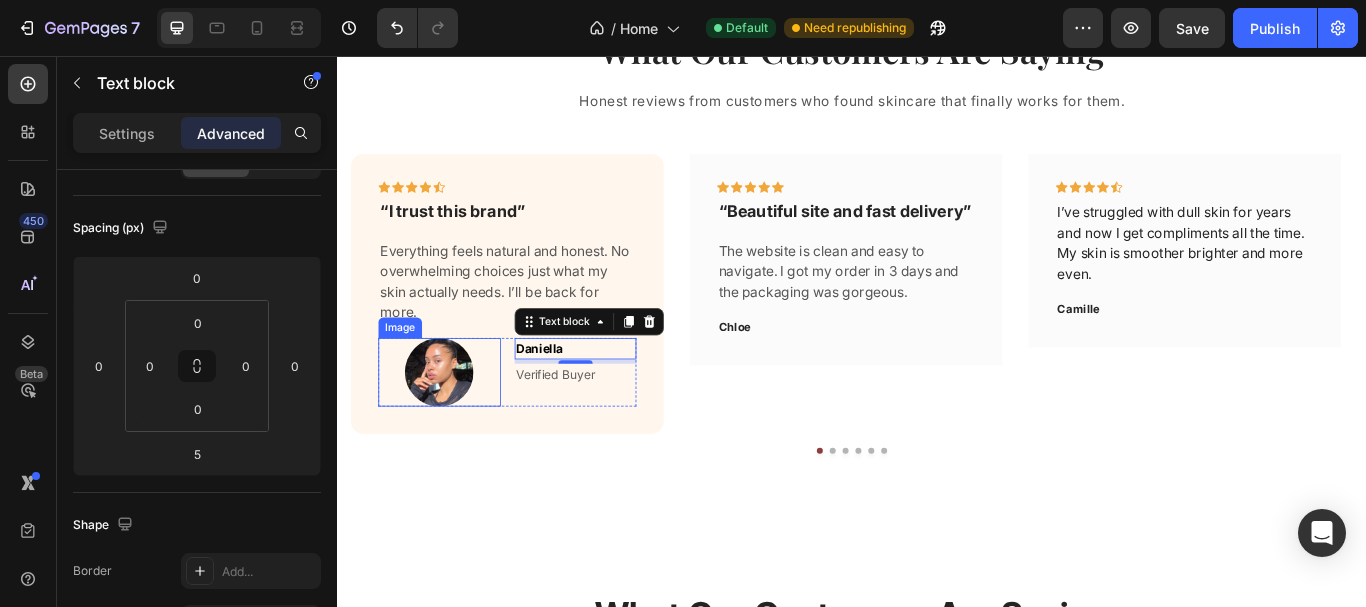 click at bounding box center [455, 425] 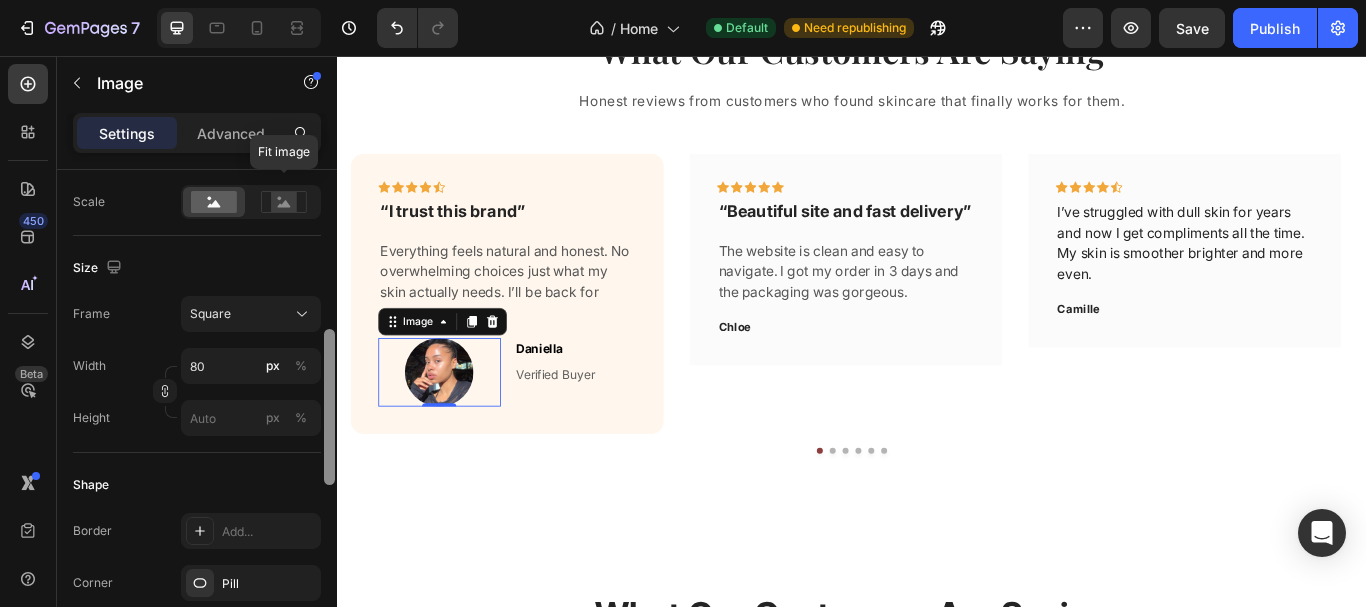scroll, scrollTop: 470, scrollLeft: 0, axis: vertical 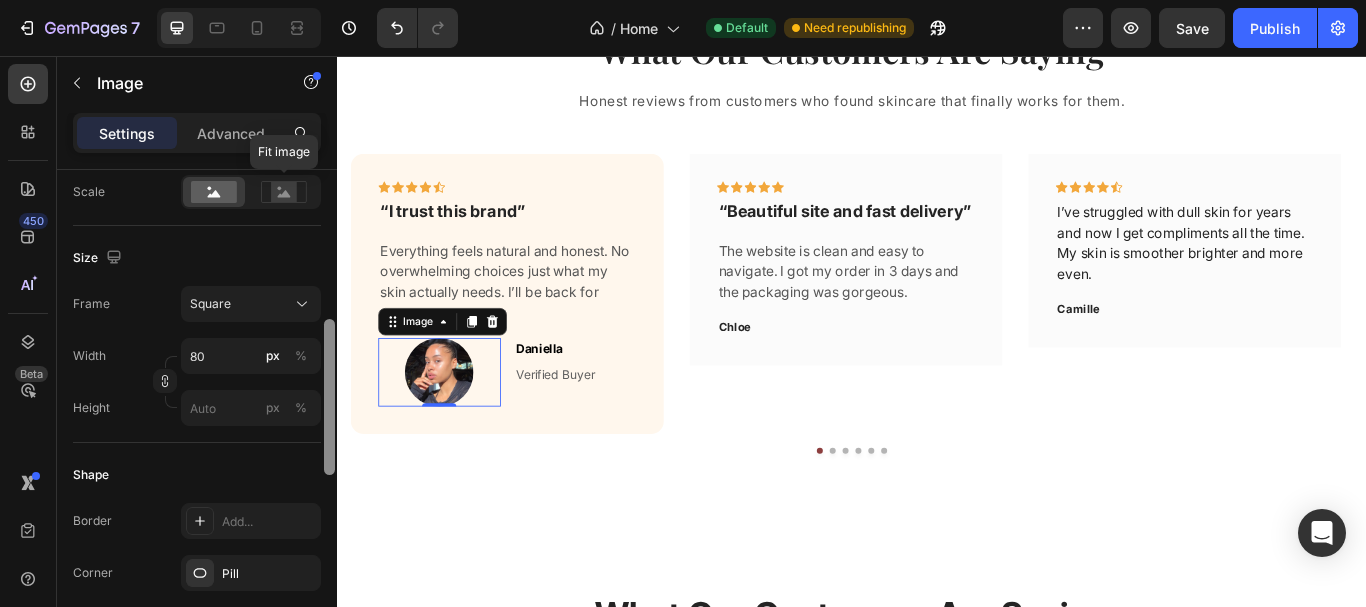 drag, startPoint x: 330, startPoint y: 184, endPoint x: 293, endPoint y: 333, distance: 153.52524 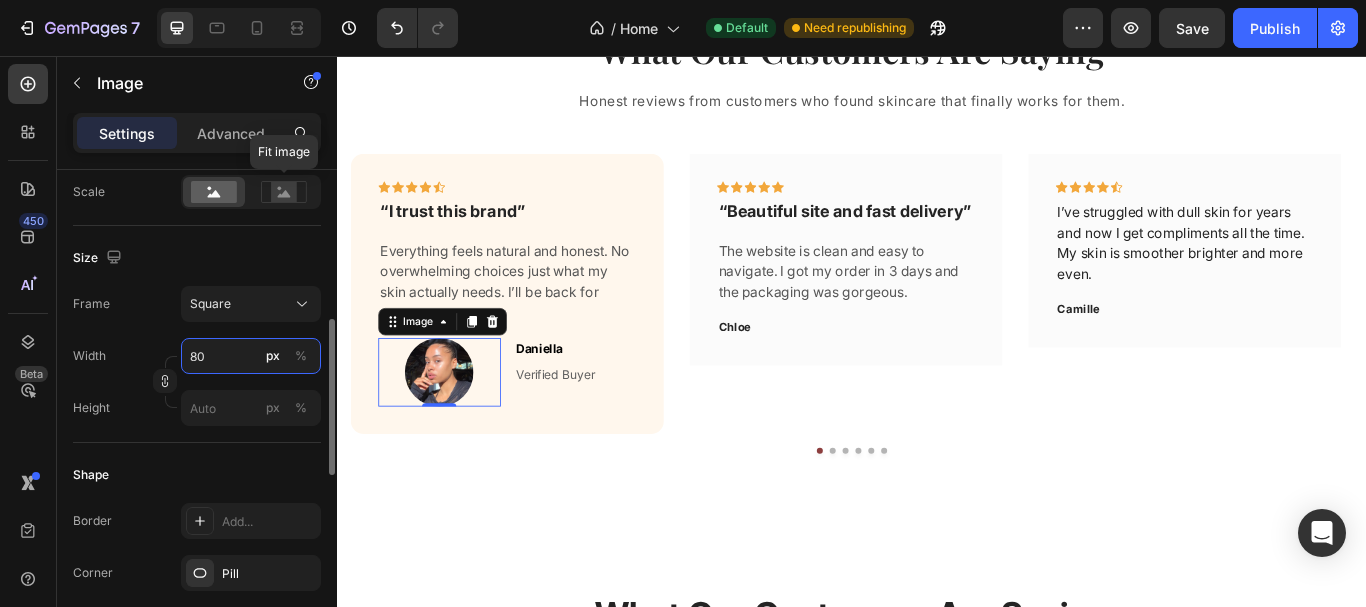 click on "80" at bounding box center [251, 356] 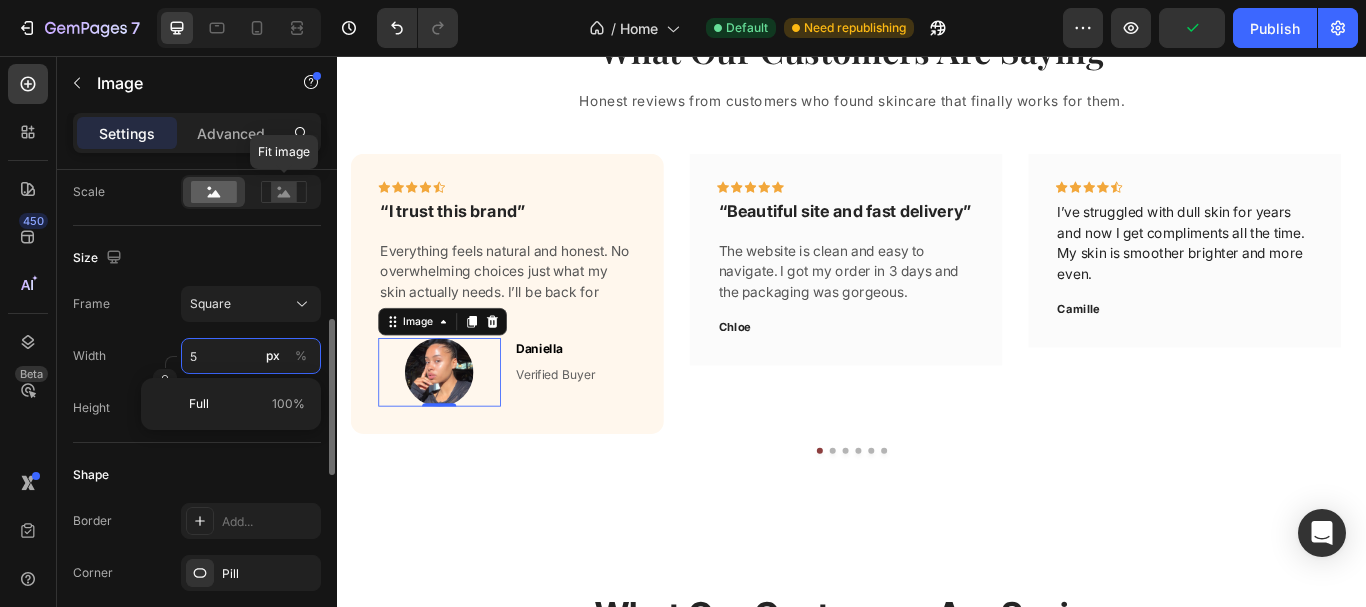 type on "50" 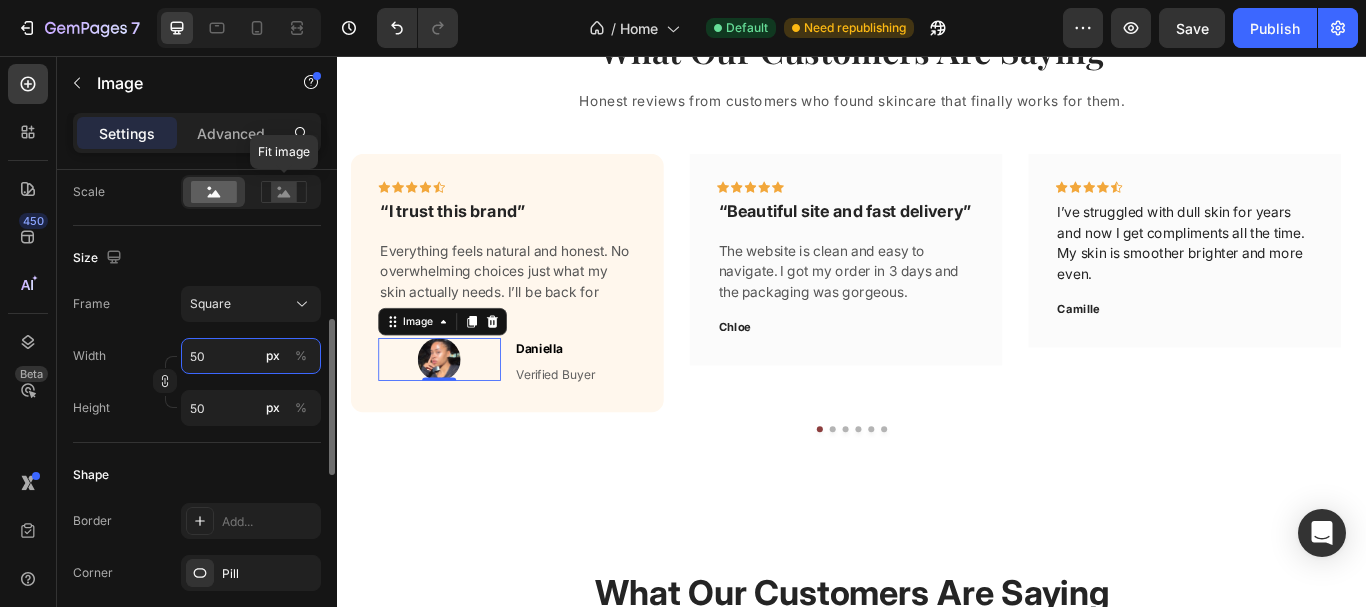 click on "50" at bounding box center (251, 356) 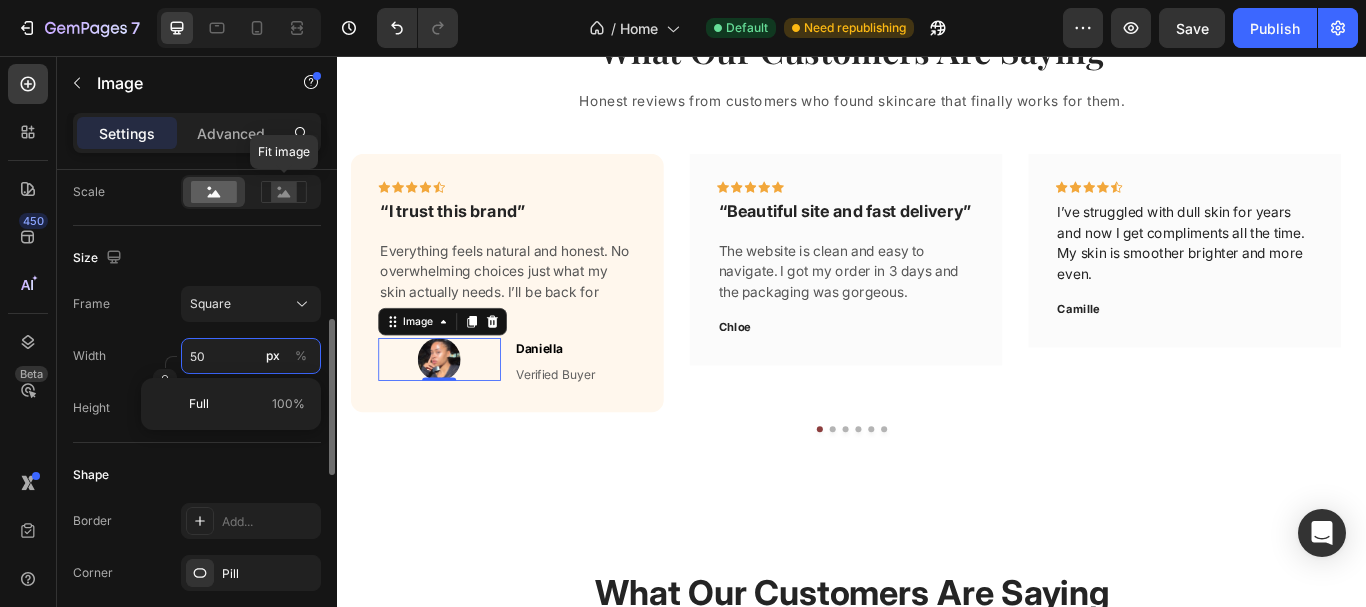 type on "5" 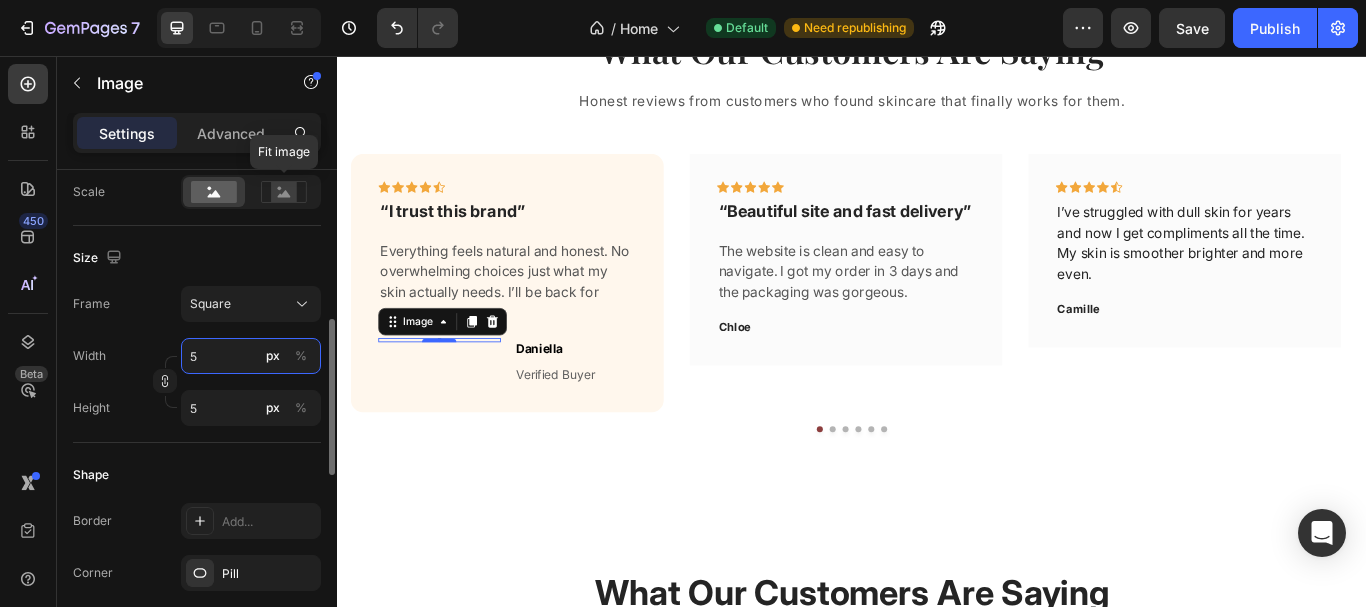 type 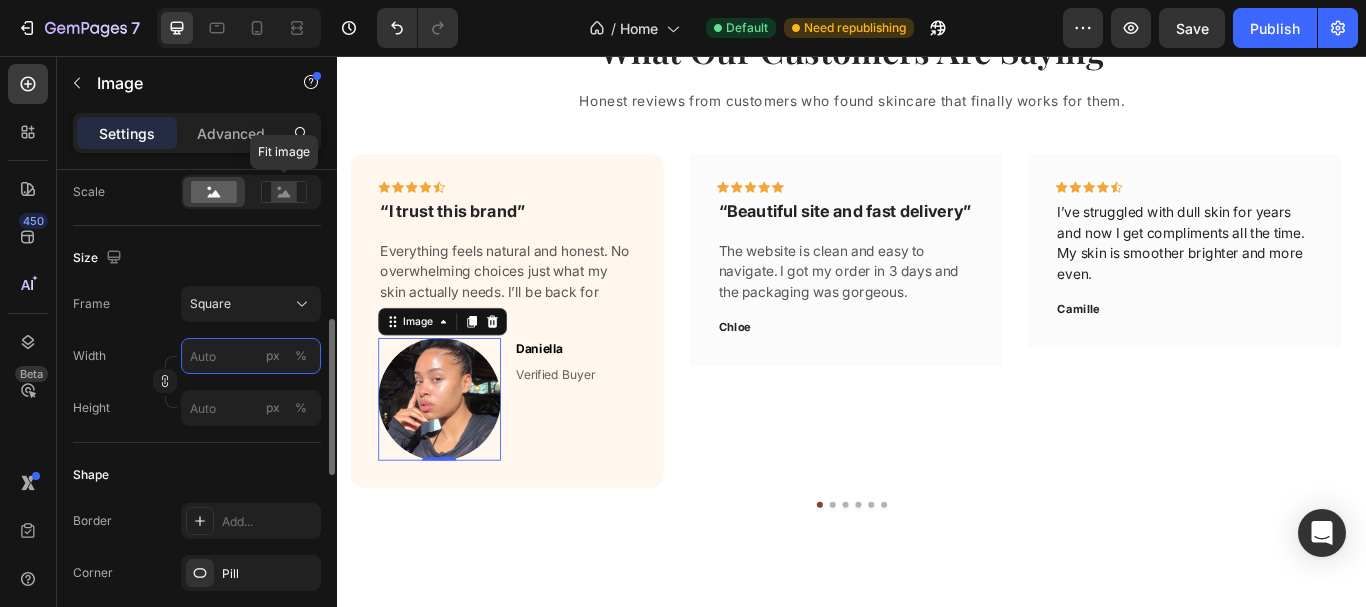 type on "5" 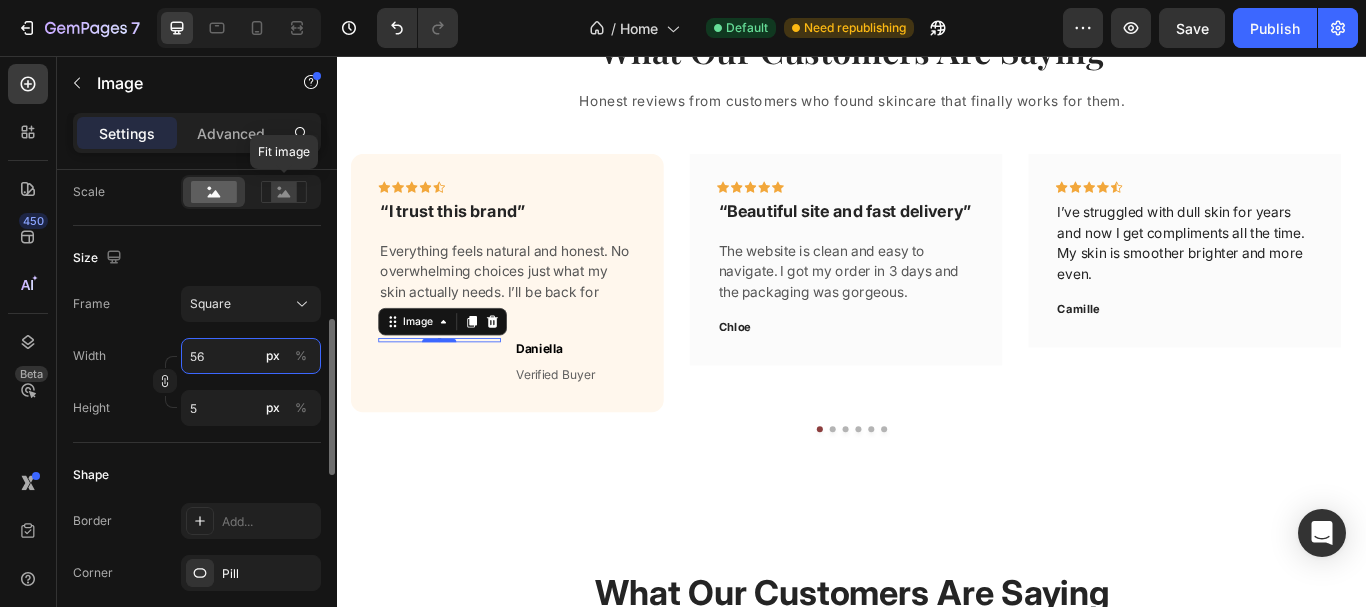 type on "560" 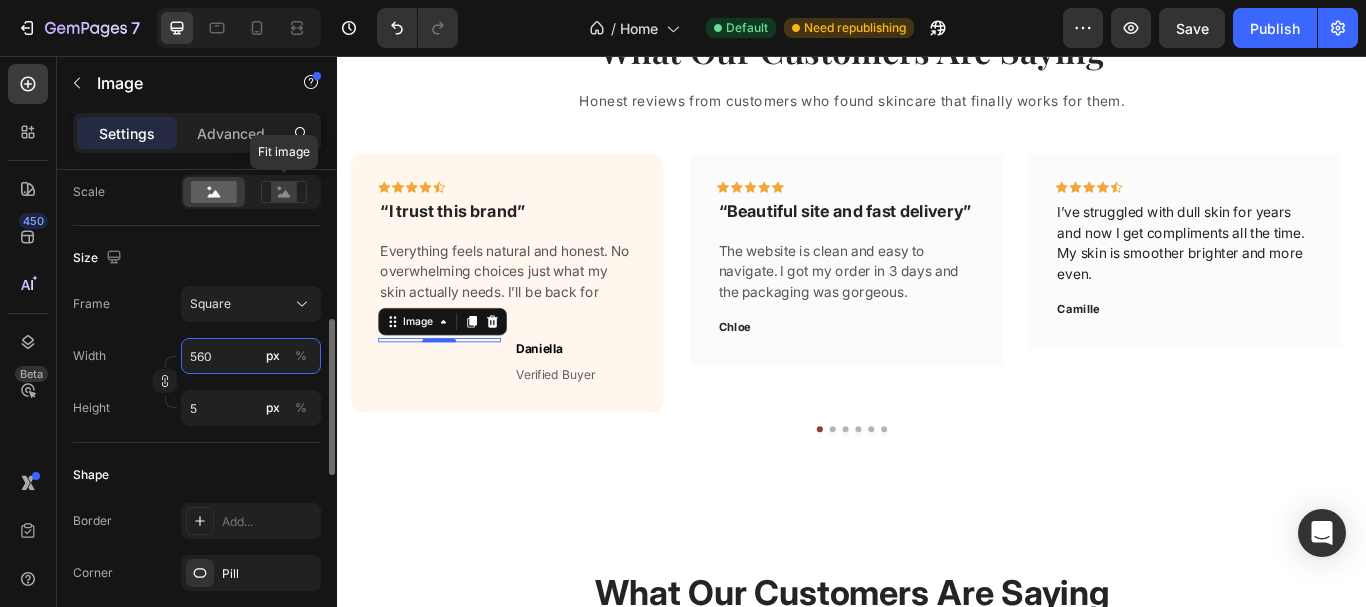 type on "560" 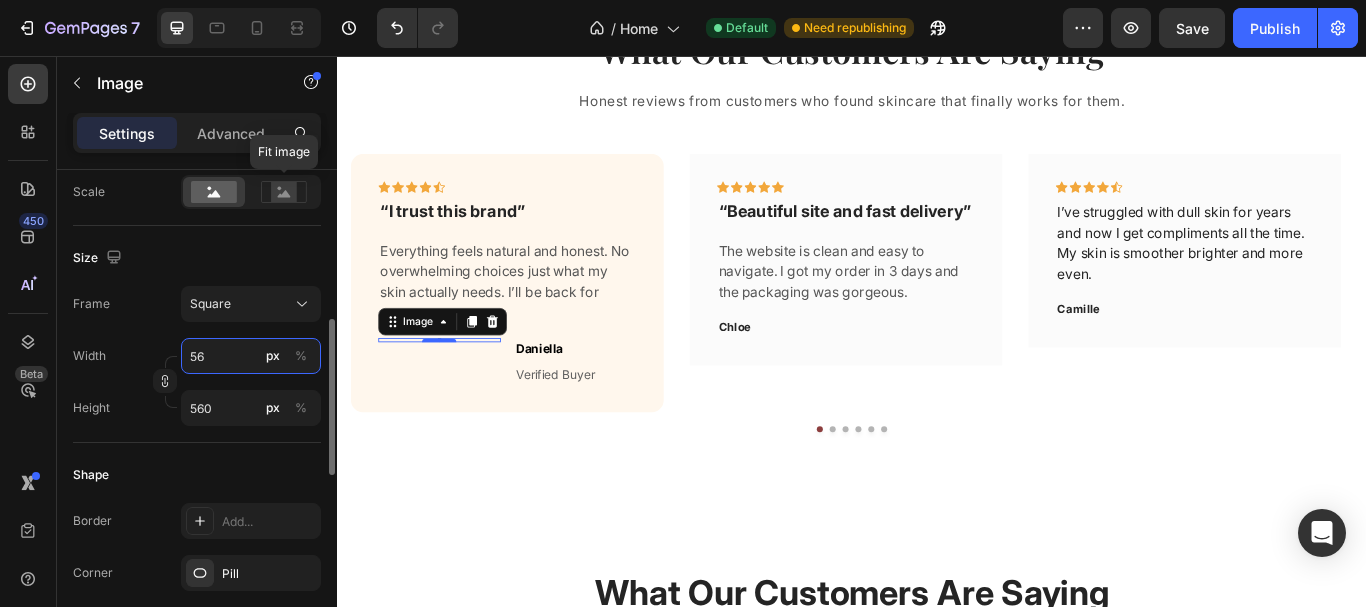 type on "5" 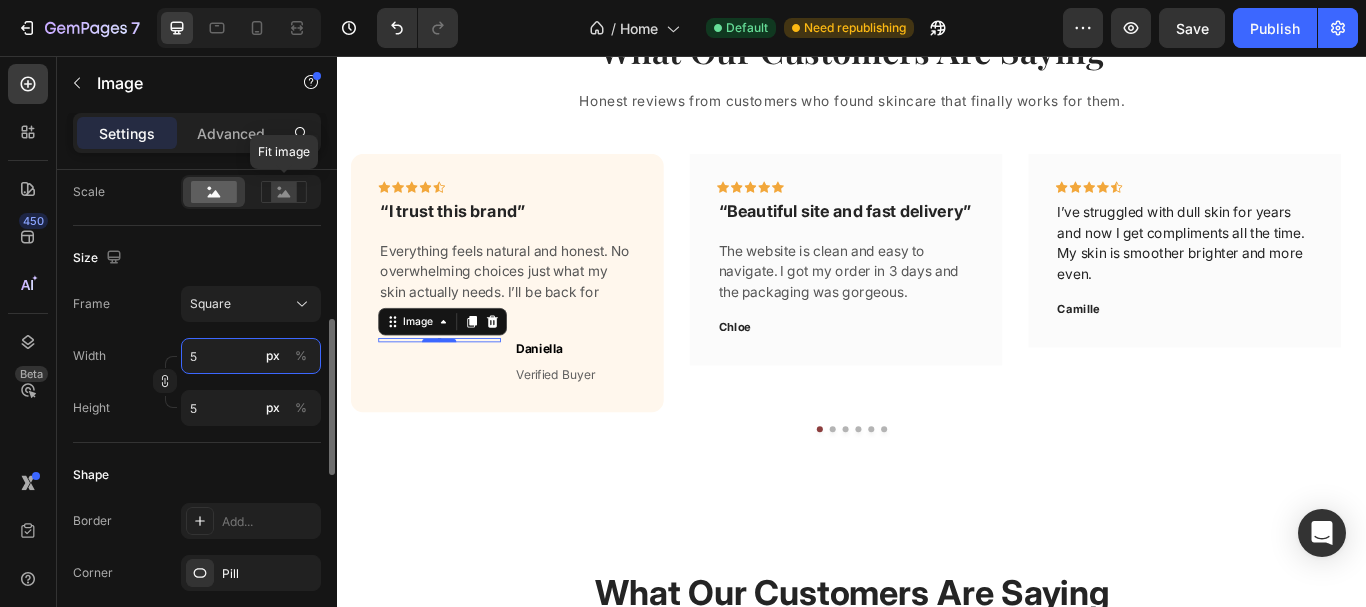 type 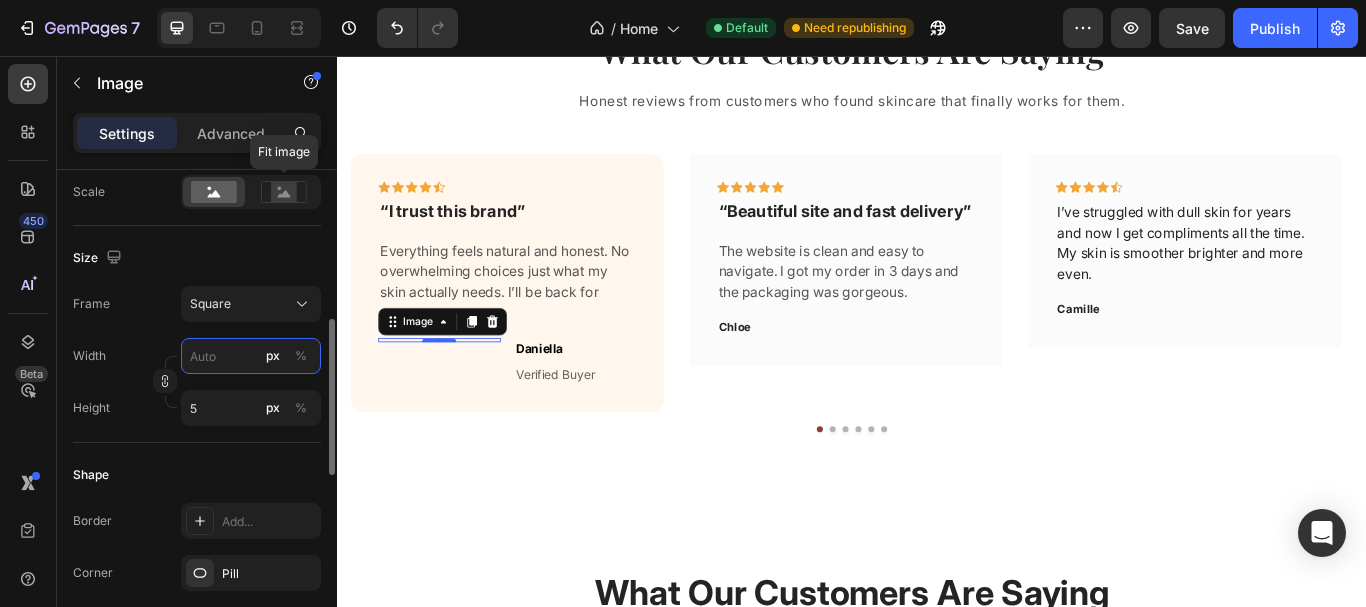 type 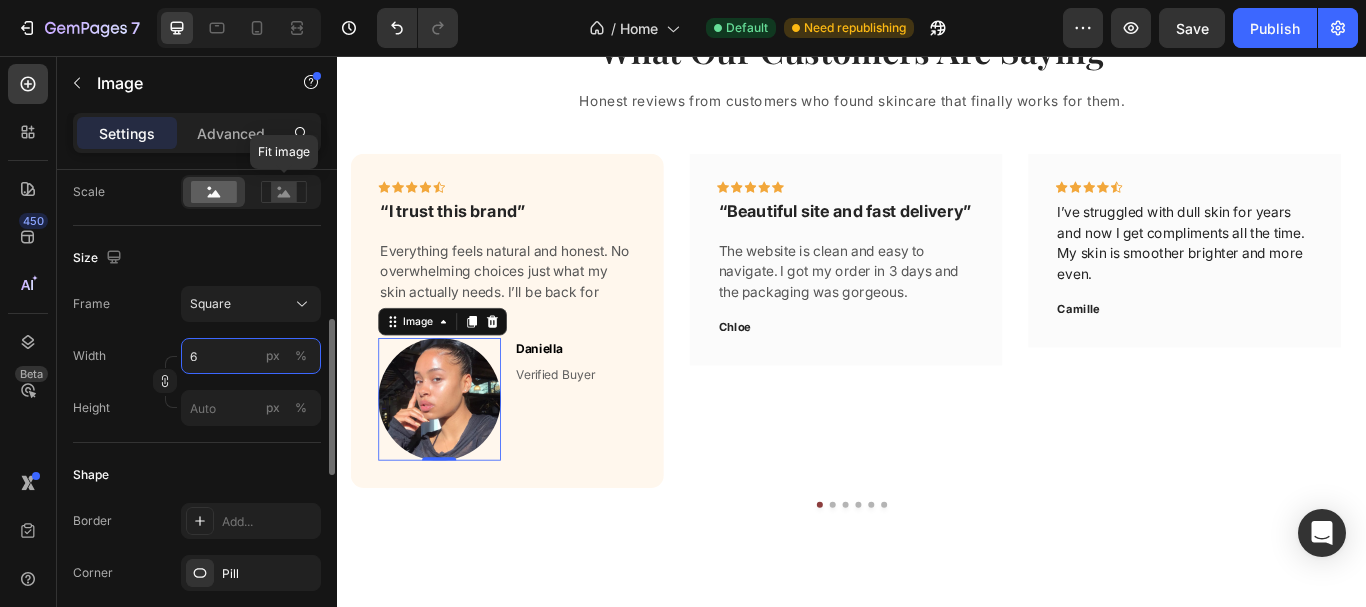 type on "60" 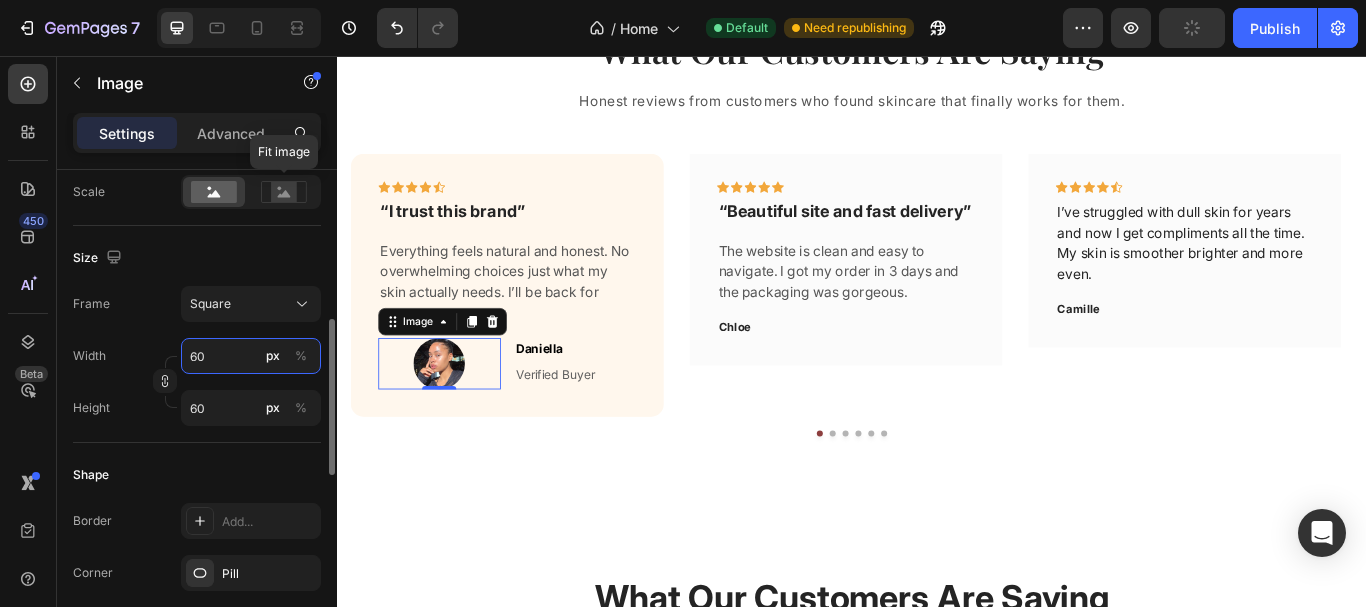 type on "60" 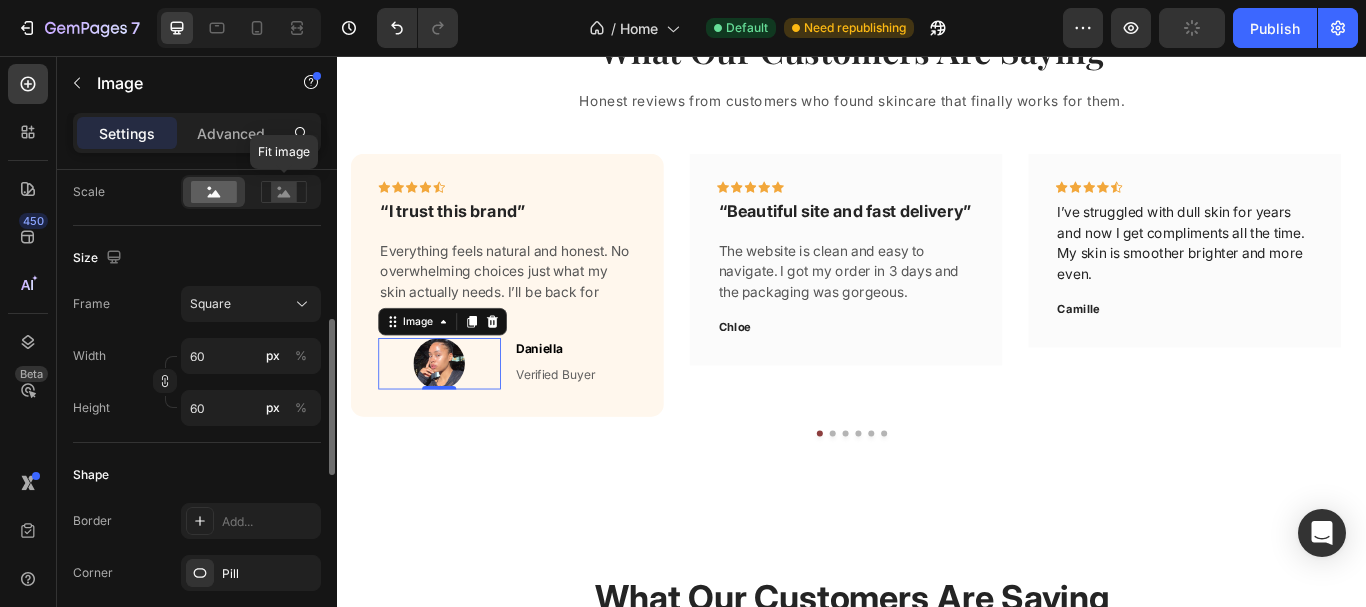 click on "Size" at bounding box center [197, 258] 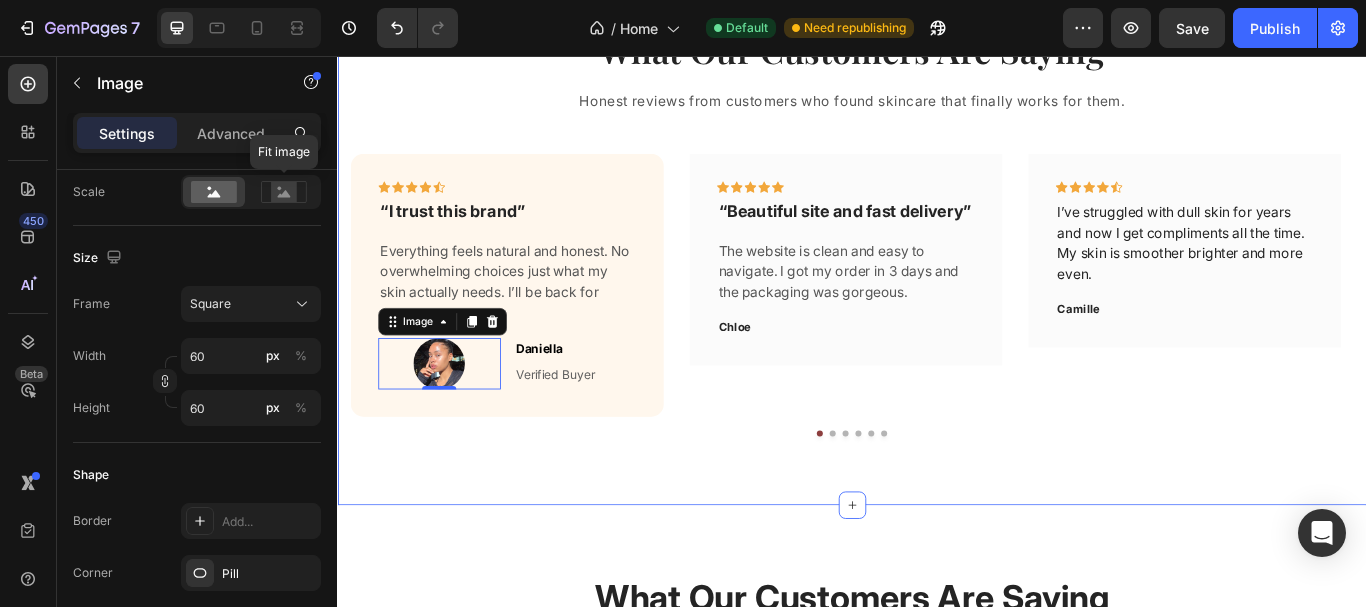 click on "What Our Customers Are Saying Heading Honest reviews from customers who found skincare that finally works for them. Text block
Icon
Icon
Icon
Icon
Icon Row “I trust this brand” Text block Everything feels natural and honest. No overwhelming choices just what my skin actually needs. I’ll be back for more. Text block Image   0 [FIRST] Text block Verified Buyer Text block Row Row
Icon
Icon
Icon
Icon
Icon Row “Beautiful site and fast delivery” Text block The website is clean and easy to navigate. I got my order in 3 days and the packaging was gorgeous. Text block [FIRST] Text block Row
Icon
Icon
Icon
Icon
Icon Row I’ve struggled with dull skin for years and now I get compliments all the time. My skin is smoother brighter and more even. Text block [FIRST] Text block" at bounding box center [937, 281] 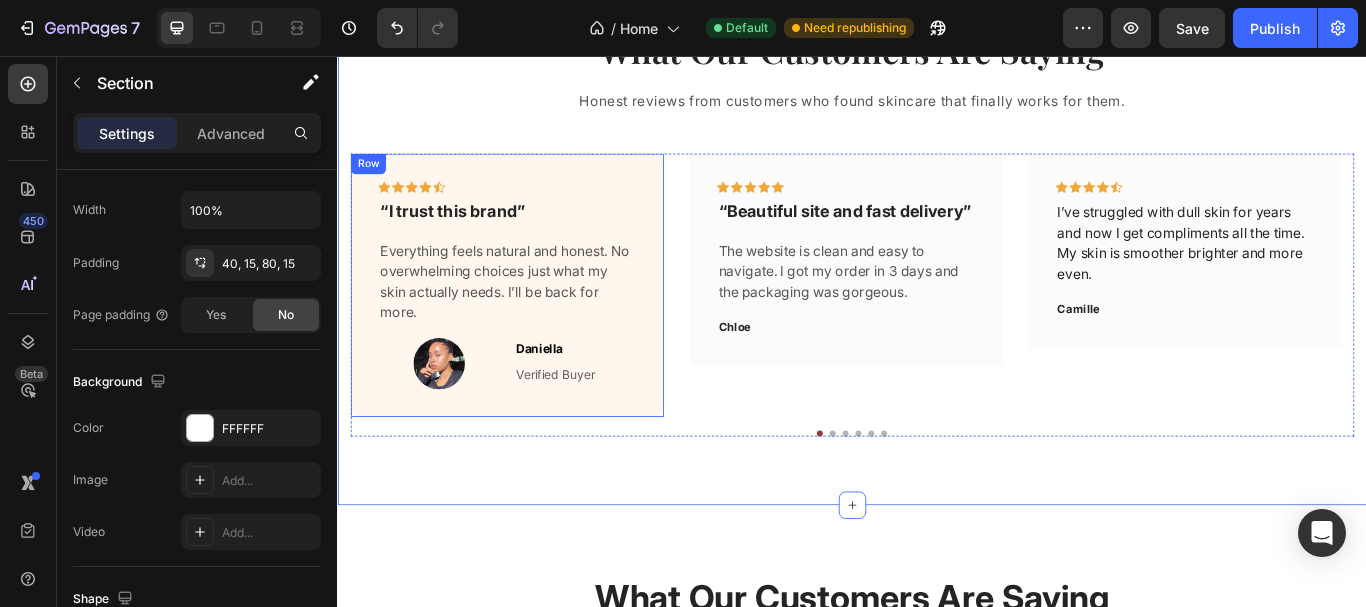 scroll, scrollTop: 0, scrollLeft: 0, axis: both 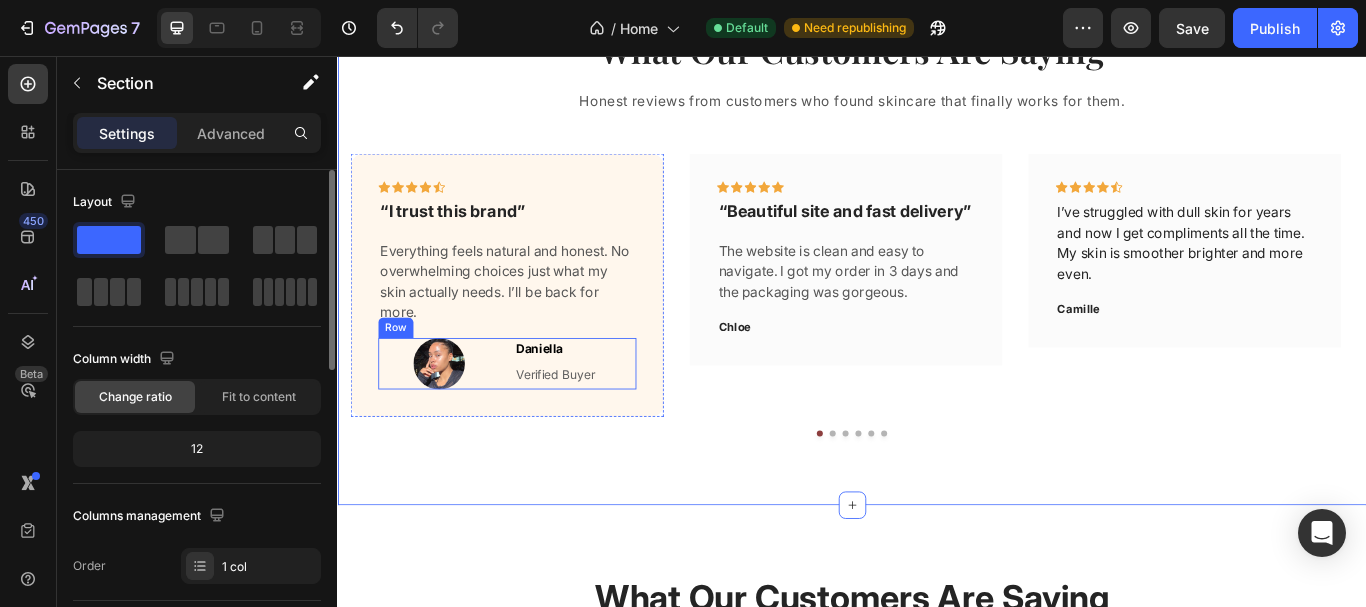 click on "Image [NAME] Text block Verified Buyer Text block Row" at bounding box center (534, 415) 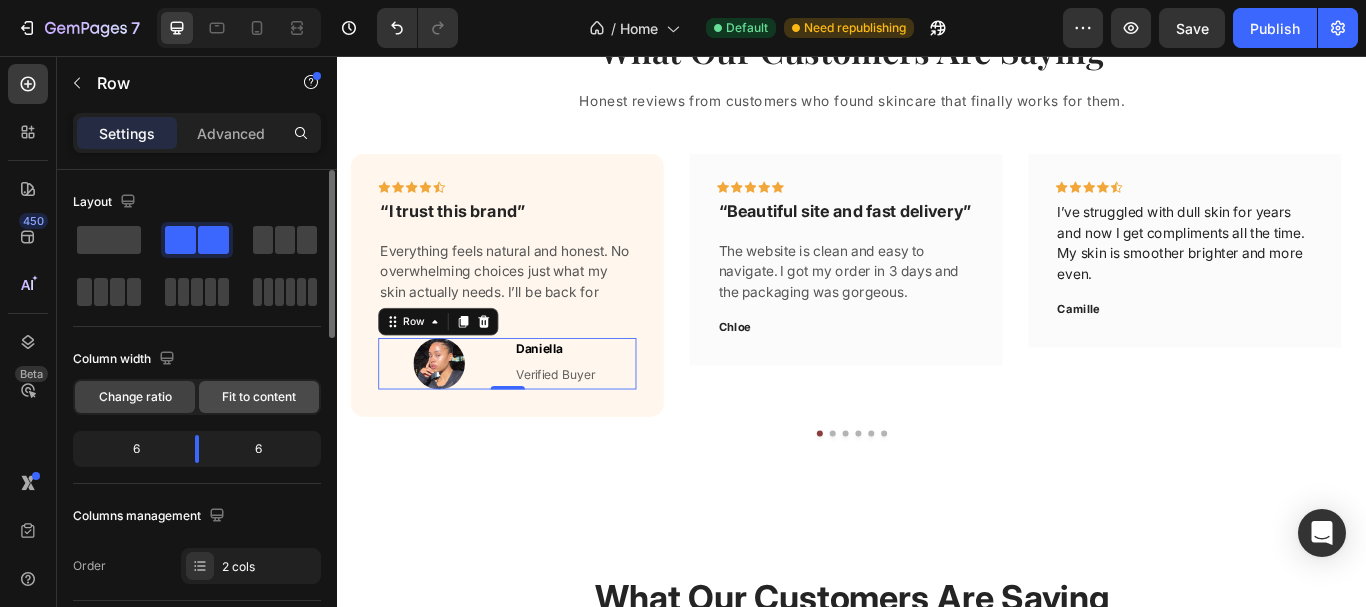 click on "Fit to content" 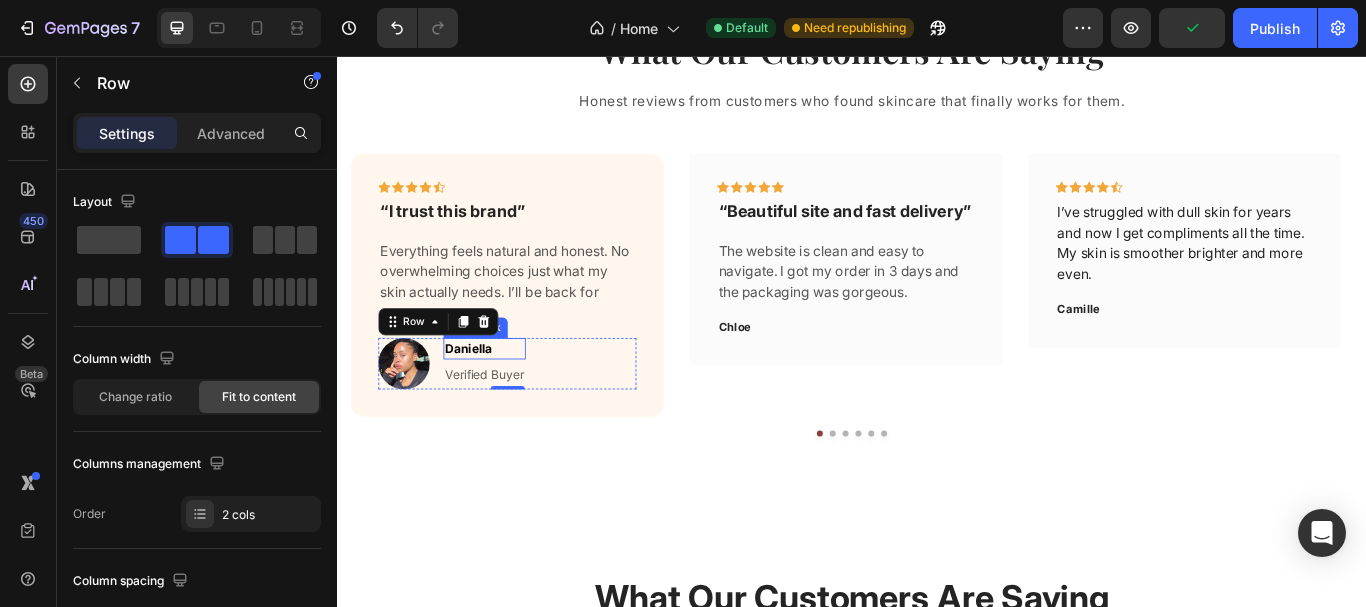 click on "Daniella" at bounding box center (508, 397) 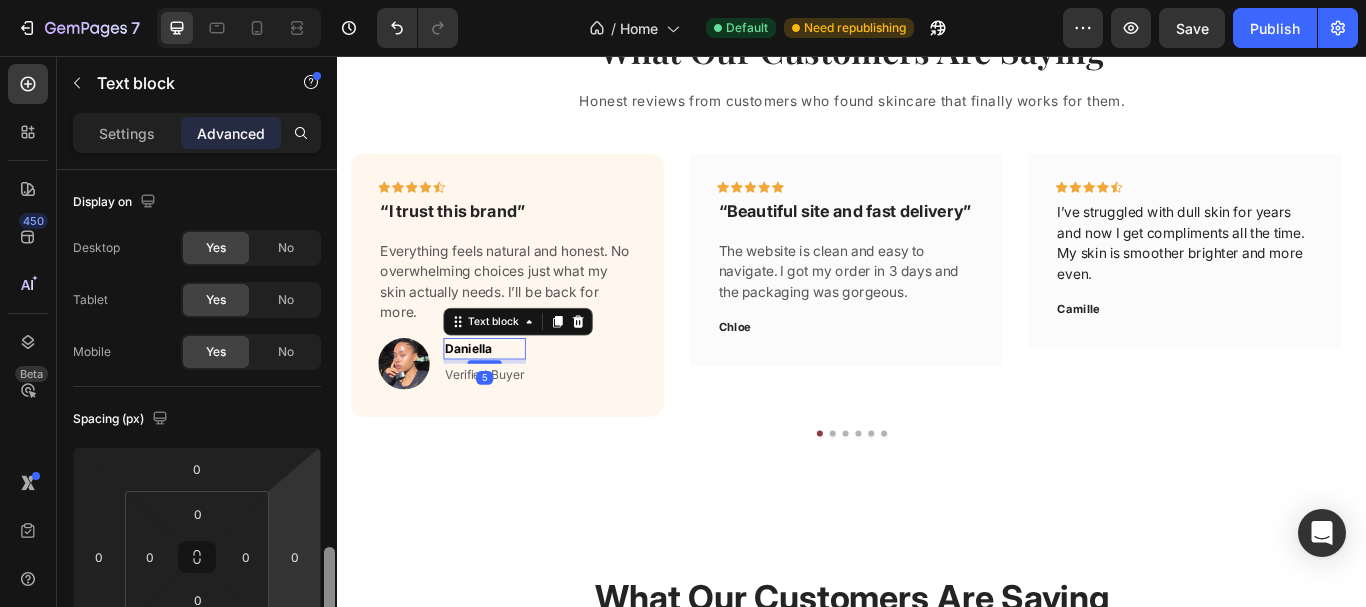scroll, scrollTop: 275, scrollLeft: 0, axis: vertical 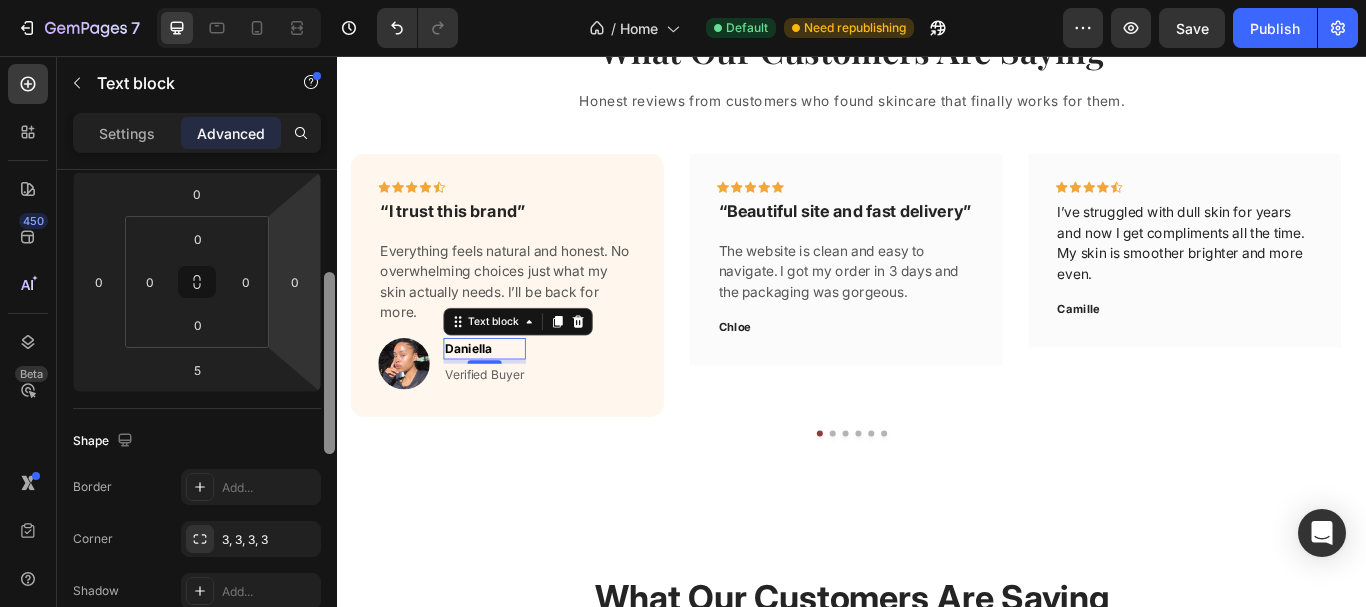 drag, startPoint x: 329, startPoint y: 209, endPoint x: 298, endPoint y: 311, distance: 106.60675 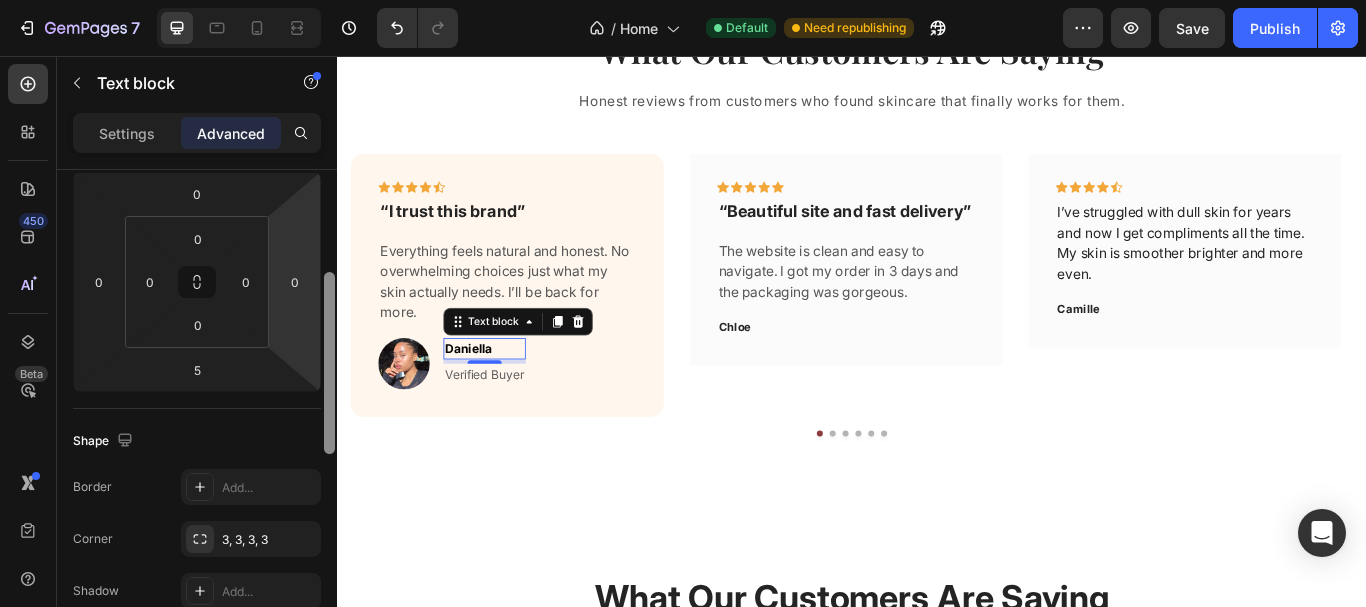 click on "Display on Desktop Yes No Tablet Yes No Mobile Yes No Spacing (px) 0 0 5 0 0 0 0 0 Shape Border Add... Corner 3, 3, 3, 3 Shadow Add... Position Static Opacity 100% Animation Interaction Upgrade to Optimize plan  to unlock Interaction & other premium features. CSS class Delete element" at bounding box center (197, 417) 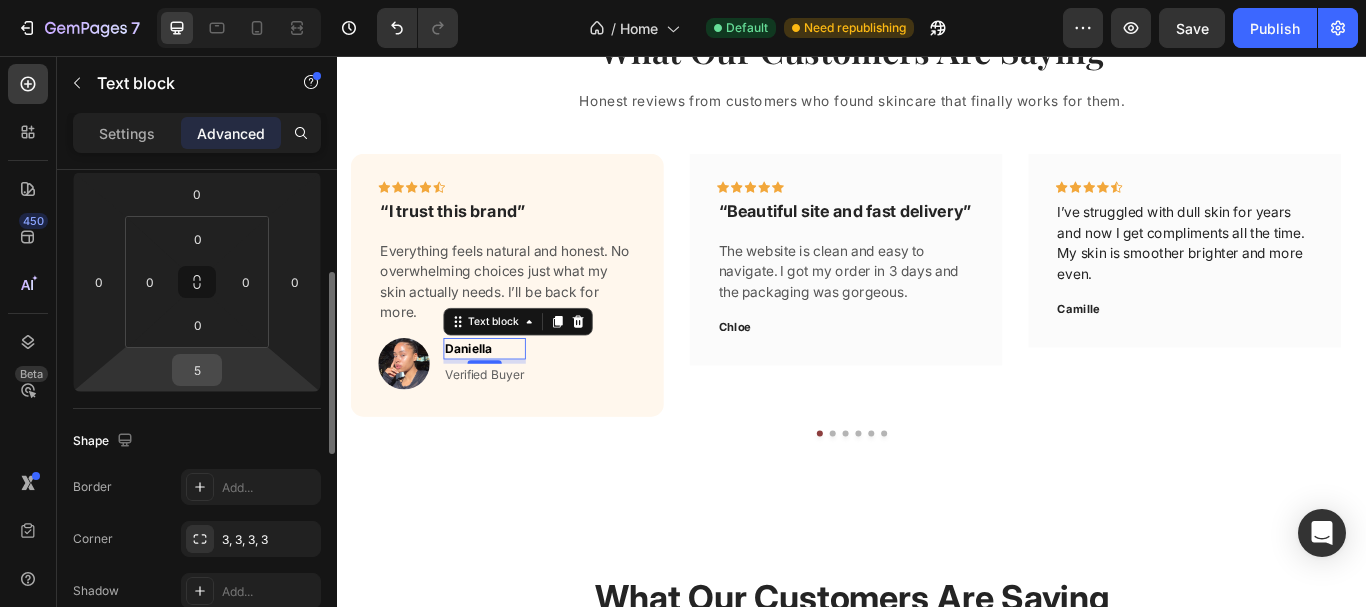 click on "5" at bounding box center (197, 370) 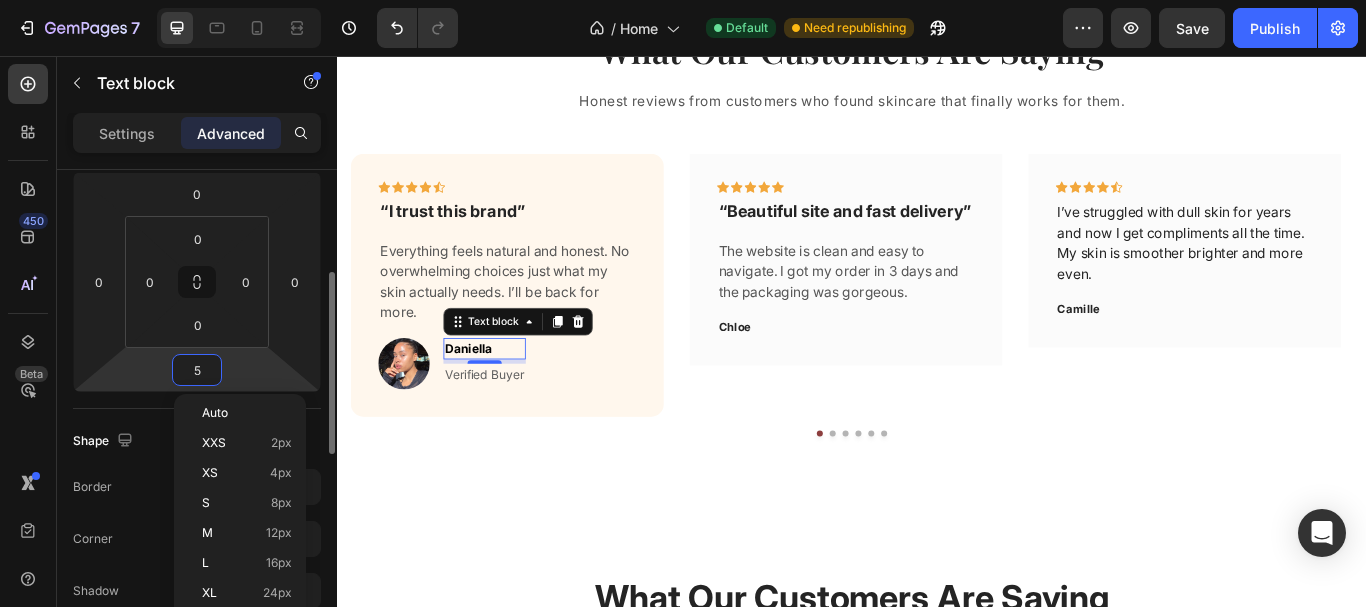 type on "0" 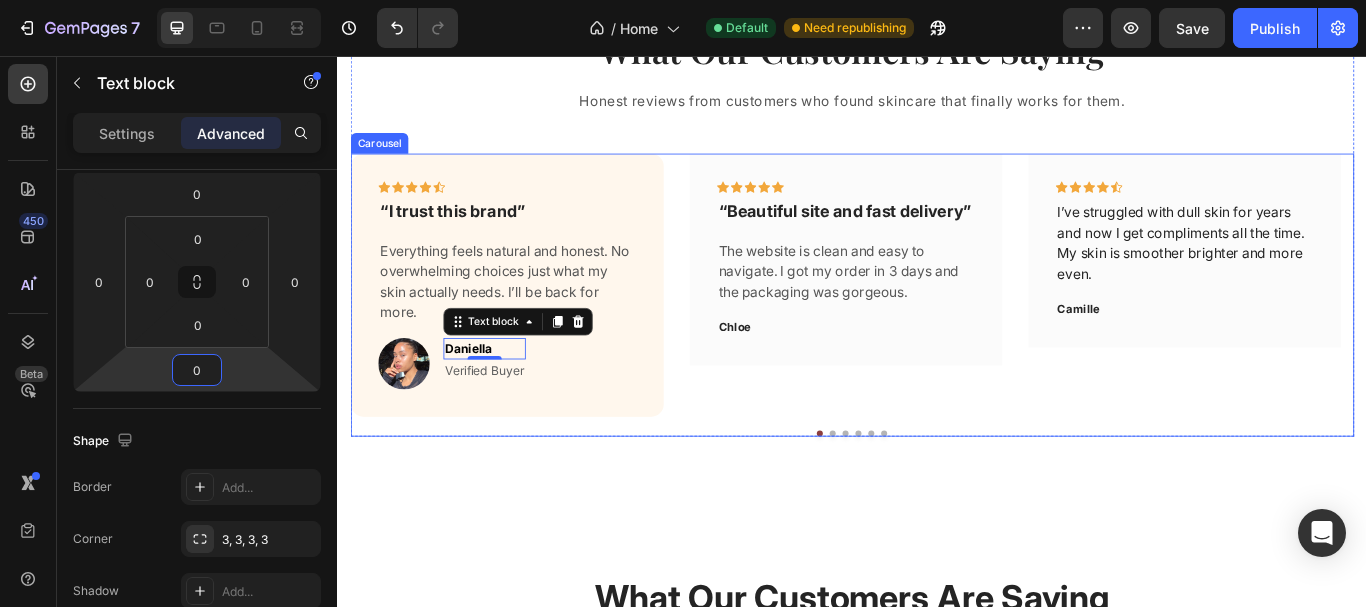 click on "Icon
Icon
Icon
Icon
Icon Row “I trust this brand” Text block Everything feels natural and honest. No overwhelming choices just what my skin actually needs. I’ll be back for more. Text block Image [FIRST] [LAST] Text block   0 Verified Buyer Text block Row Row
Icon
Icon
Icon
Icon
Icon Row “Beautiful site and fast delivery” Text block The website is clean and easy to navigate. I got my order in 3 days and the packaging was gorgeous. Text block [FIRST] Text block Row
Icon
Icon
Icon
Icon
Icon Row I’ve struggled with dull skin for years and now I get compliments all the time. My skin is smoother brighter and more even. Text block [FIRST] Text block Row
Icon
Icon
Icon
Icon
Icon Row Text block [FIRST]" at bounding box center [937, 335] 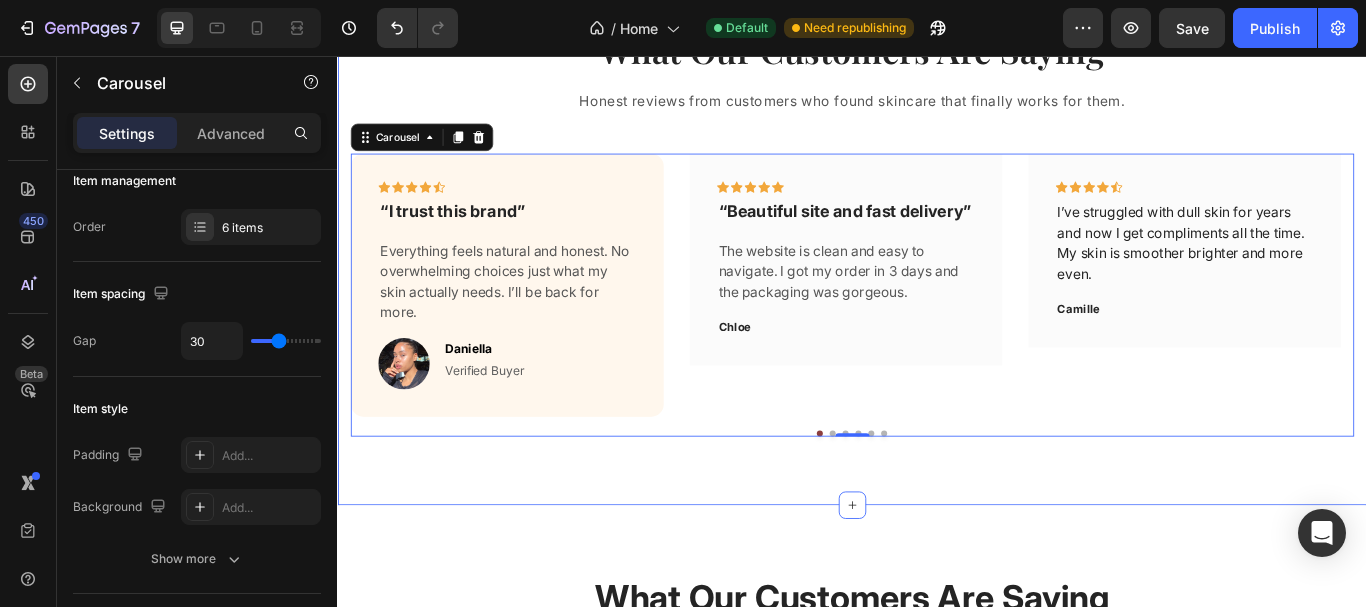 scroll, scrollTop: 0, scrollLeft: 0, axis: both 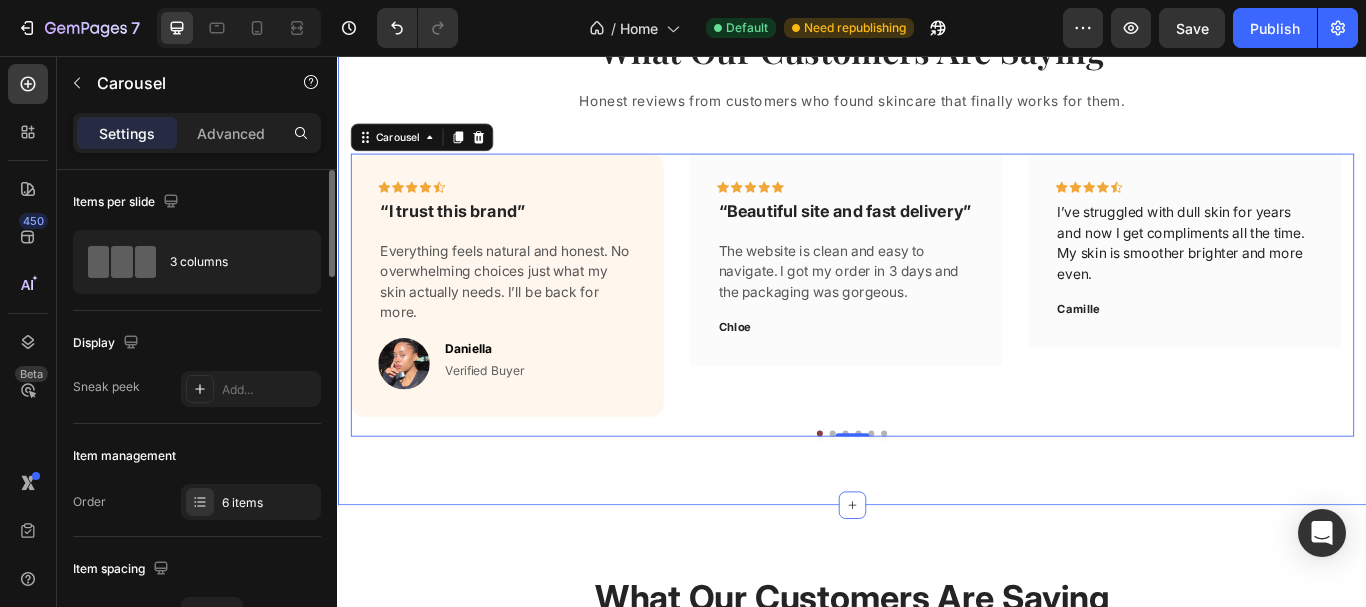click on "What Our Customers Are Saying Heading Honest reviews from customers who found skincare that finally works for them. Text block
Icon
Icon
Icon
Icon
Icon Row “I trust this brand” Text block Everything feels natural and honest. No overwhelming choices just what my skin actually needs. I’ll be back for more. Text block Image [NAME] Text block Row
Icon
Icon
Icon
Icon
Icon Row “Beautiful site and fast delivery” Text block The website is clean and easy to navigate. I got my order in 3 days and the packaging was gorgeous. Text block Image [NAME] Text block Row
Icon
Icon
Icon
Icon
Icon Row I’ve struggled with dull skin for years and now I get compliments all the time. My skin is smoother brighter and more even. Text block Image [NAME] Text block Row" at bounding box center [937, 281] 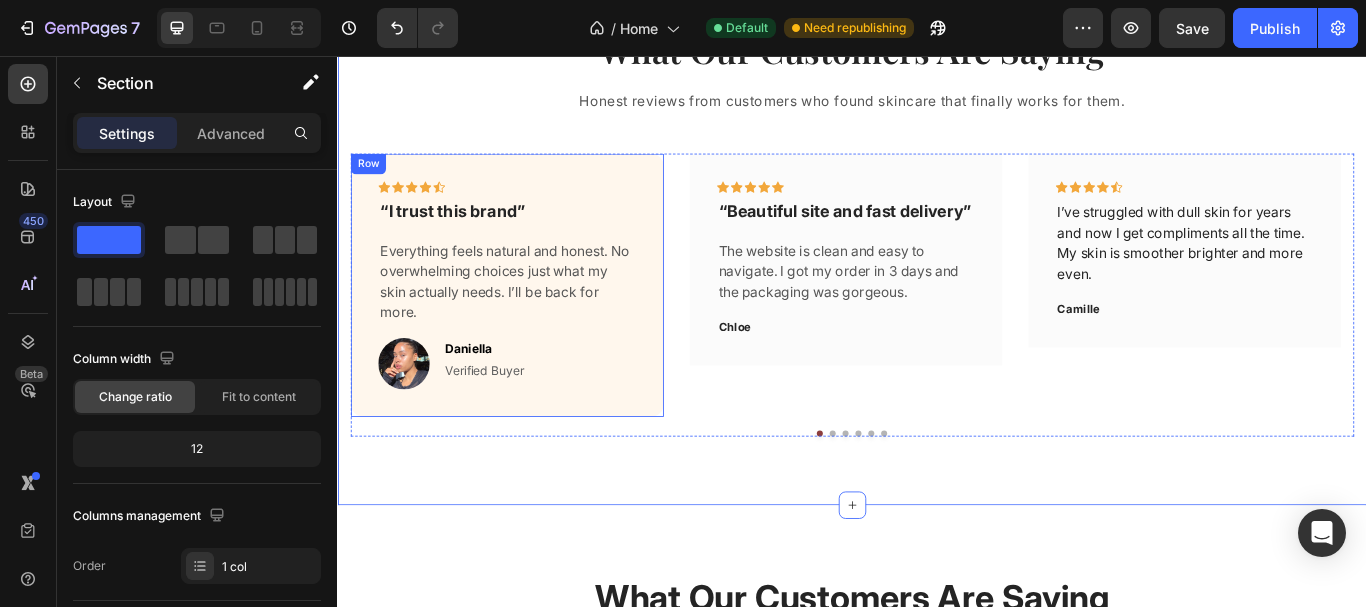 click on "Icon
Icon
Icon
Icon
Icon Row “I trust this brand” Text block Everything feels natural and honest. No overwhelming choices just what my skin actually needs. I’ll be back for more. Text block Image [NAME] Text block Verified Buyer Text block Row Row" at bounding box center [534, 323] 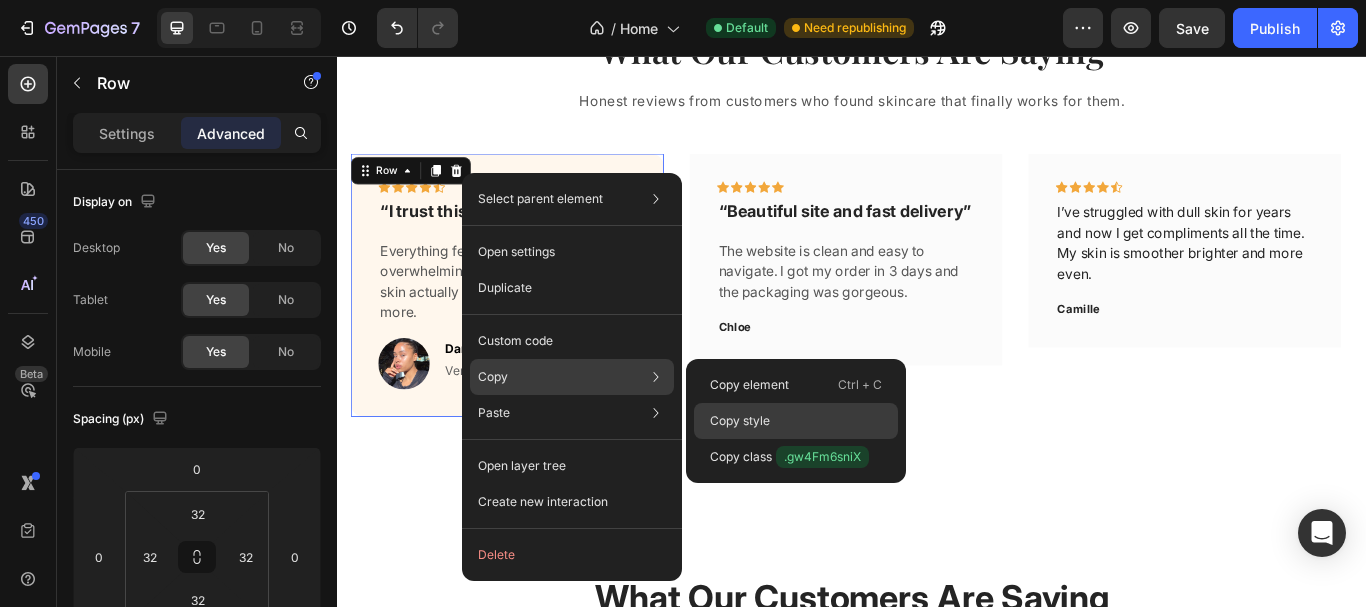 click on "Copy style" at bounding box center [740, 421] 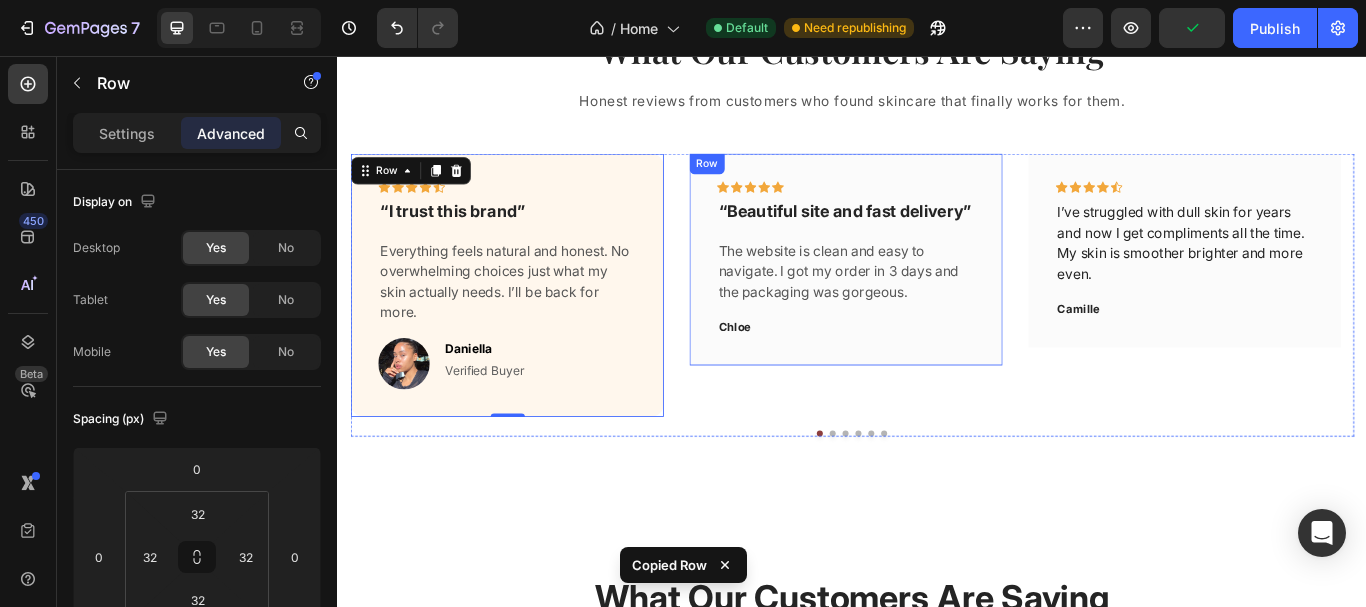 click on "Icon
Icon
Icon
Icon
Icon Row “Beautiful site and fast delivery” Text block The website is clean and easy to navigate. I got my order in 3 days and the packaging was gorgeous. Text block Image [NAME] Text block Row" at bounding box center (929, 293) 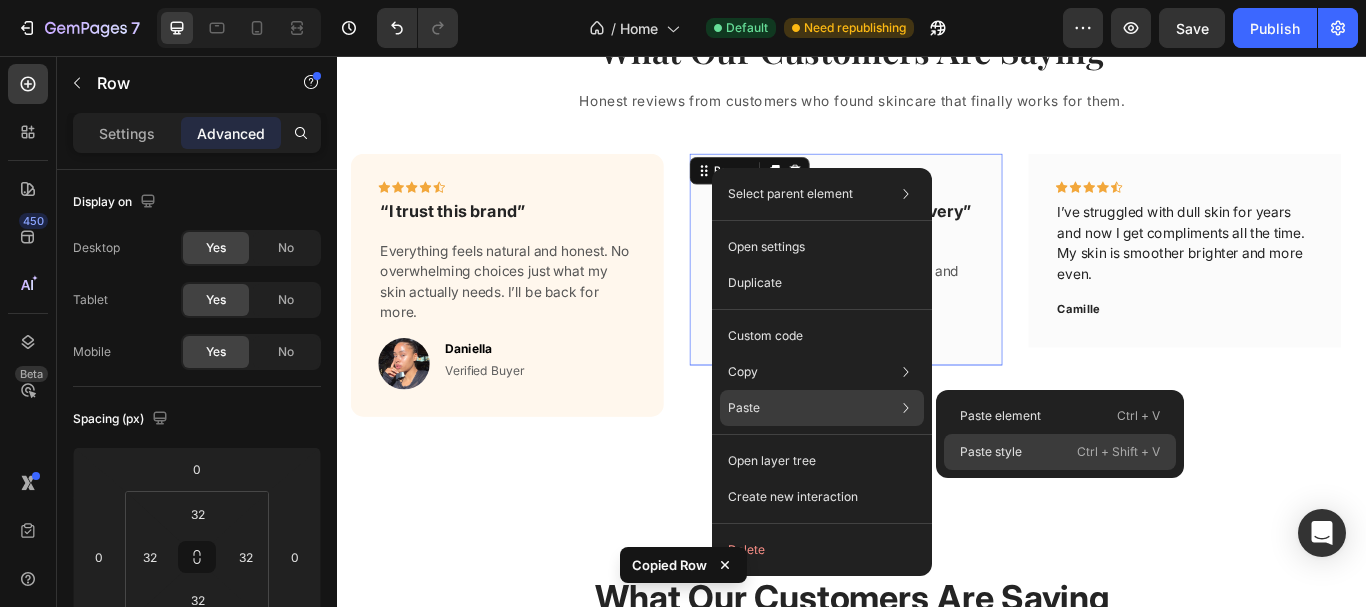 click on "Paste style  Ctrl + Shift + V" 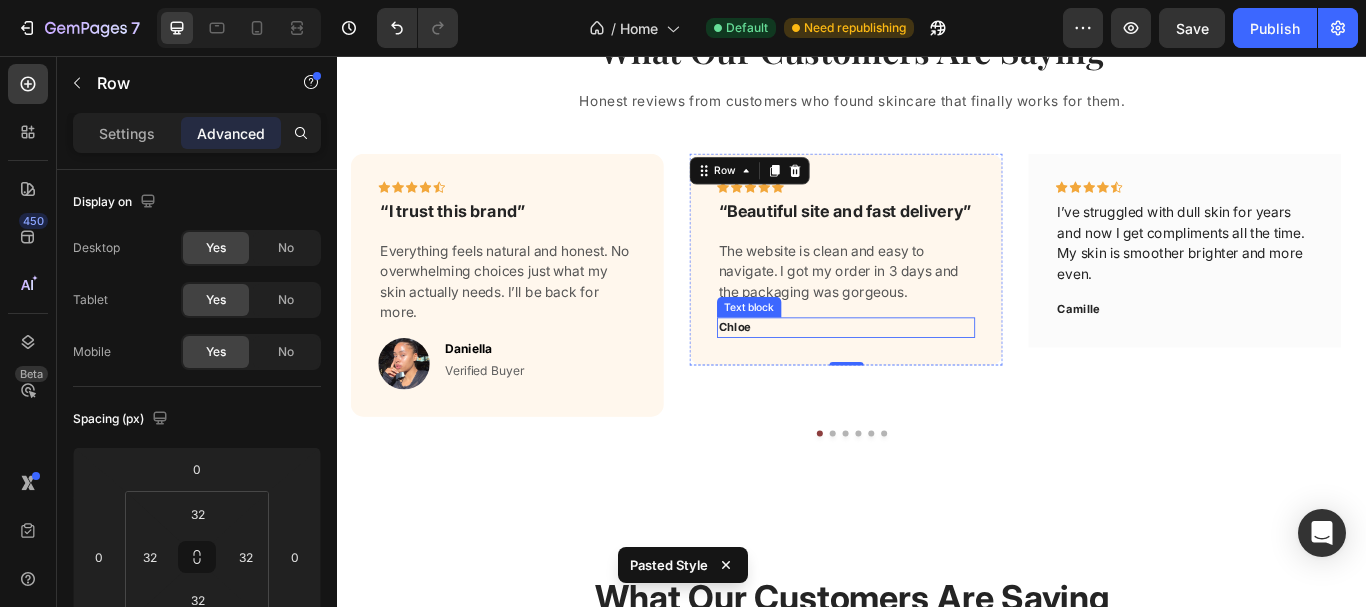 click on "Chloe" at bounding box center [929, 373] 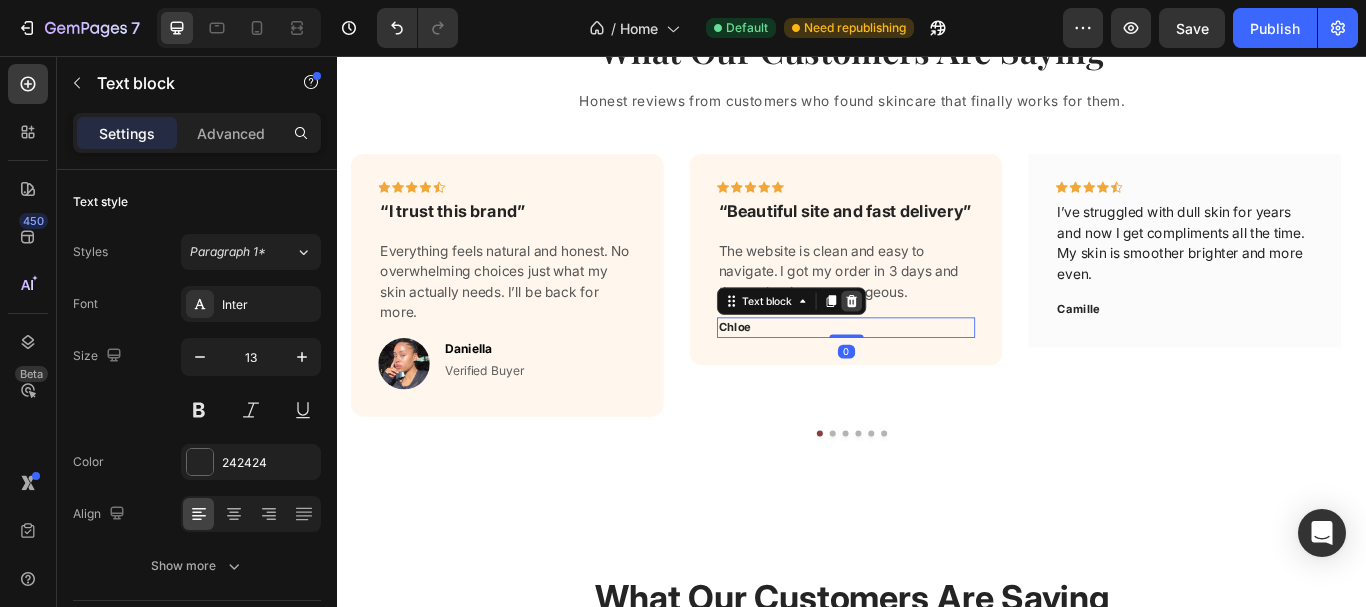click 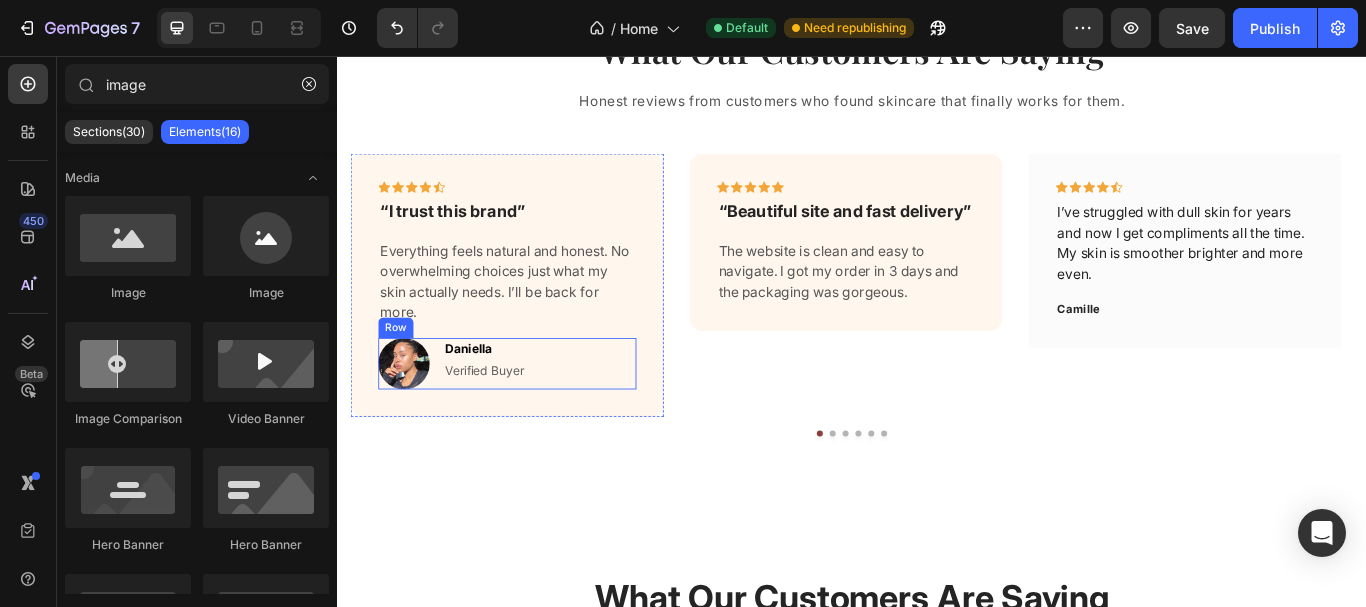click on "Image [NAME] Text block Verified Buyer Text block Row" at bounding box center [534, 415] 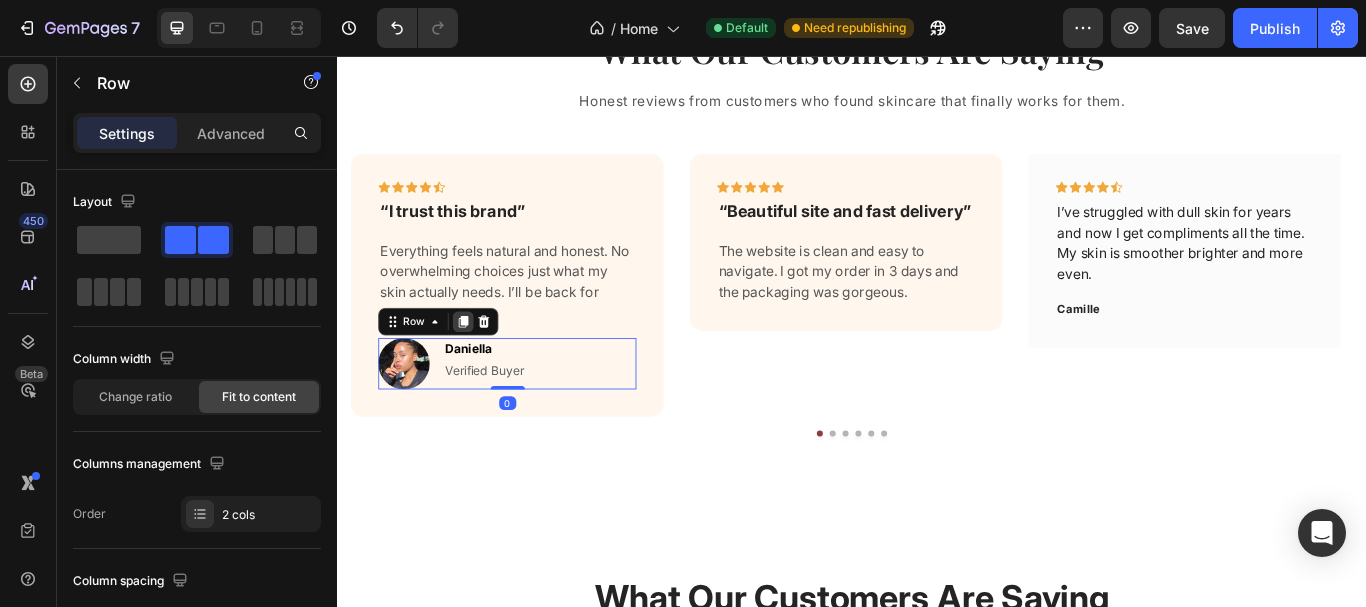 click 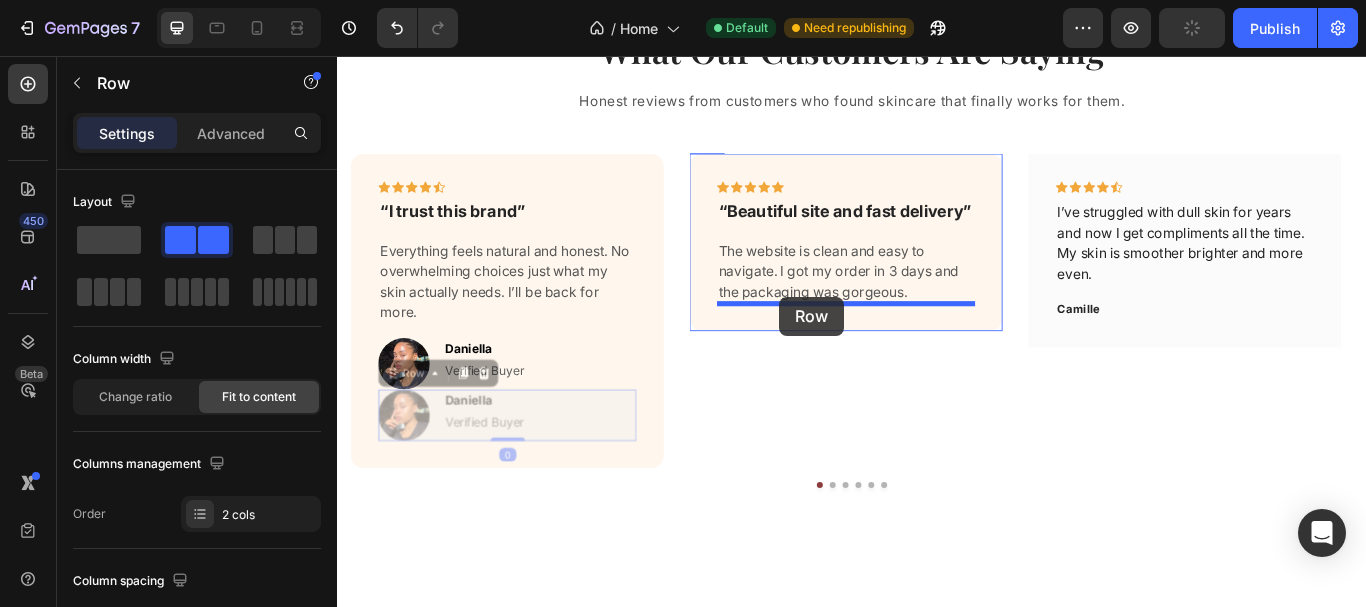 drag, startPoint x: 403, startPoint y: 415, endPoint x: 852, endPoint y: 337, distance: 455.7247 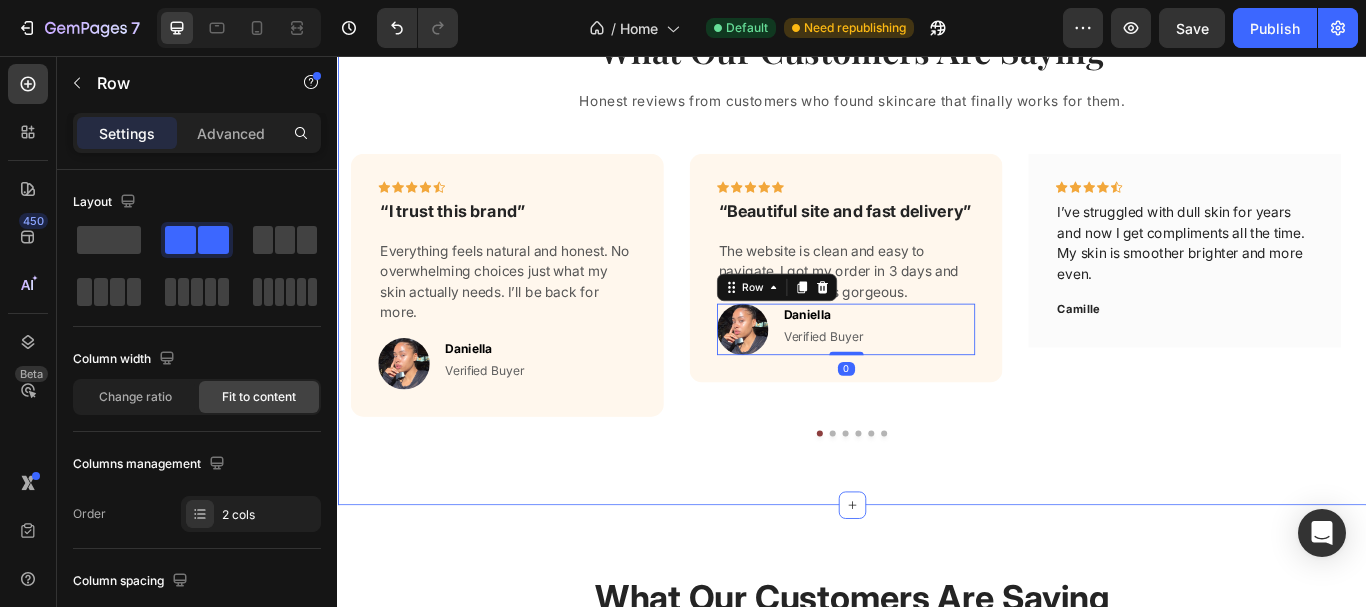 click on "What Our Customers Are Saying Heading Honest reviews from customers who found skincare that finally works for them. Text block
Icon
Icon
Icon
Icon
Icon Row “I trust this brand” Text block Everything feels natural and honest. No overwhelming choices just what my skin actually needs. I’ll be back for more. Text block Image [FIRST] [LAST] Text block Verified Buyer Text block Row Row
Icon
Icon
Icon
Icon
Icon Row “Beautiful site and fast delivery” Text block The website is clean and easy to navigate. I got my order in 3 days and the packaging was gorgeous. Text block Image [FIRST] [LAST] Text block Verified Buyer Text block Row   0 Row
Icon
Icon
Icon
Icon
Icon Row Text block [FIRST] Text block Row
Icon
Icon
Icon
Icon" at bounding box center (937, 281) 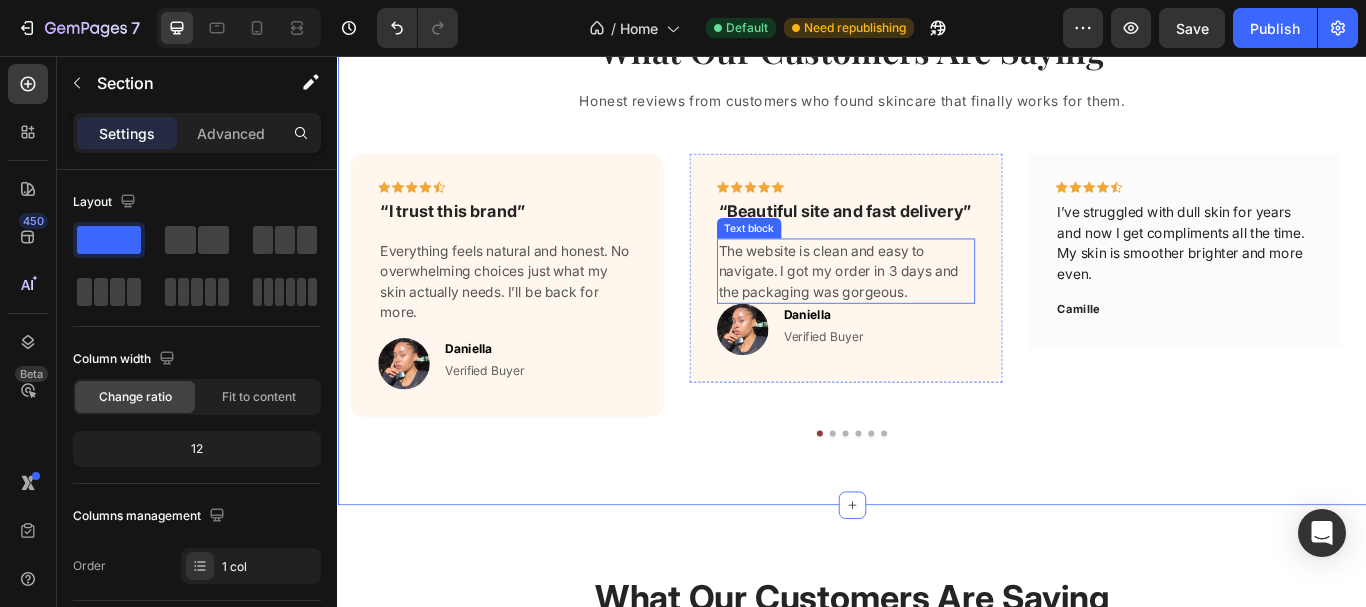 click on "The website is clean and easy to navigate. I got my order in 3 days and the packaging was gorgeous." at bounding box center [929, 307] 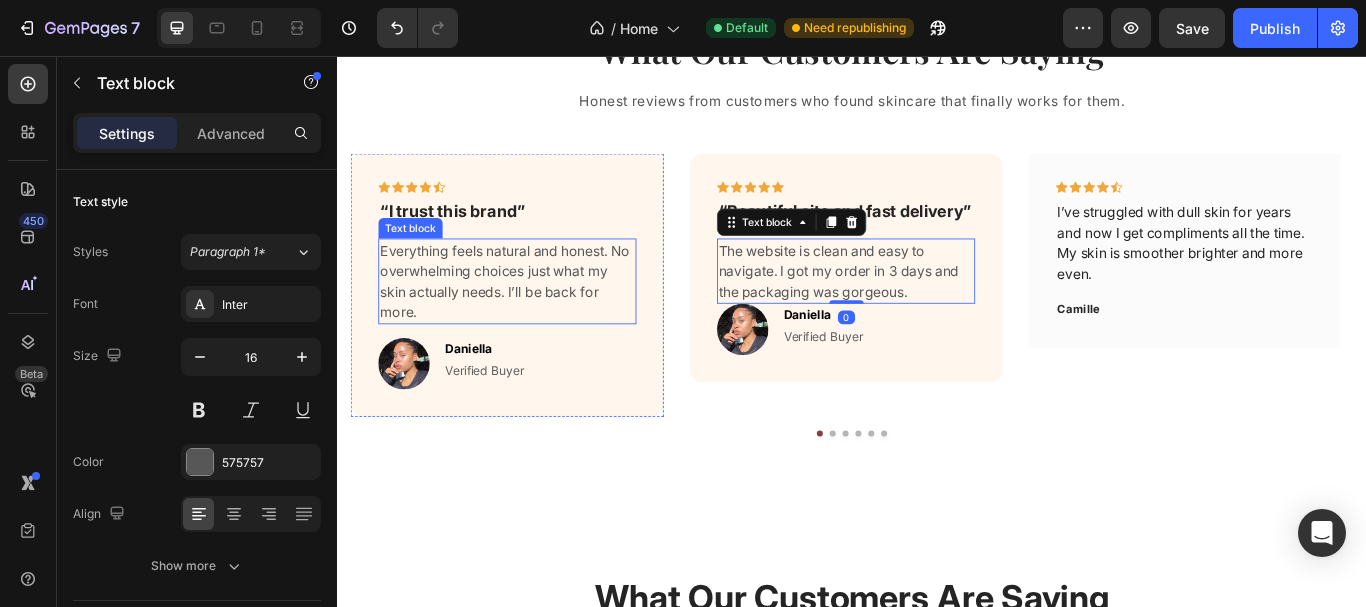 click on "Everything feels natural and honest. No overwhelming choices just what my skin actually needs. I’ll be back for more." at bounding box center [534, 319] 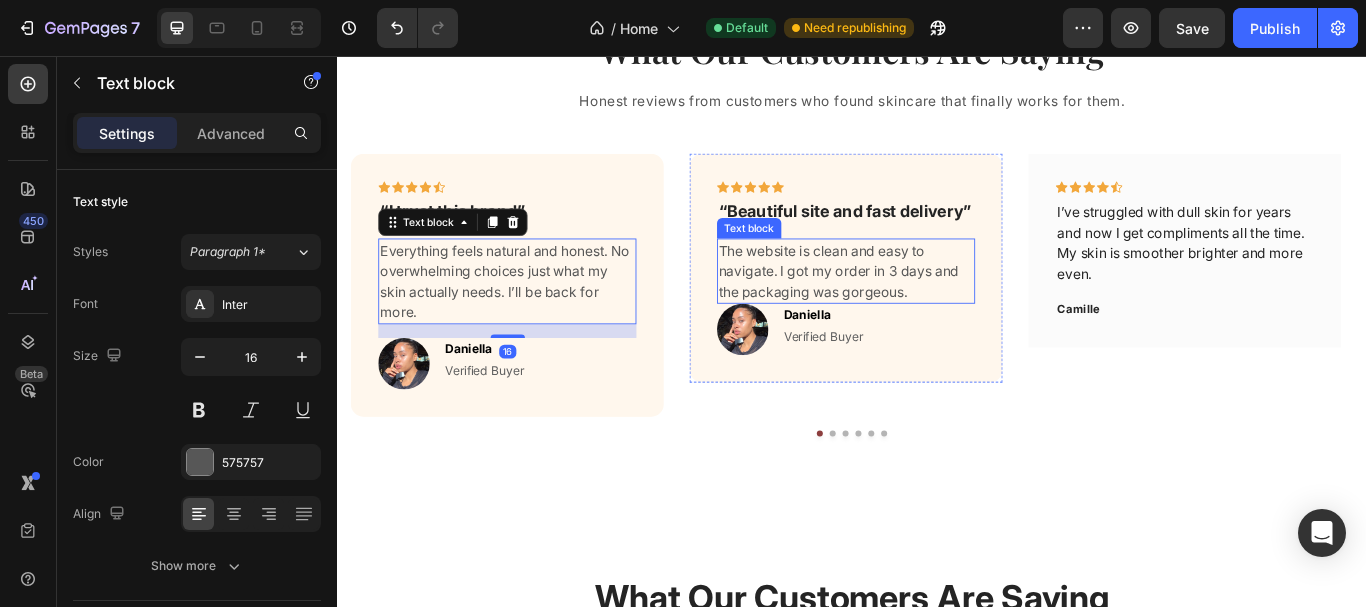 drag, startPoint x: 622, startPoint y: 193, endPoint x: 383, endPoint y: 200, distance: 239.1025 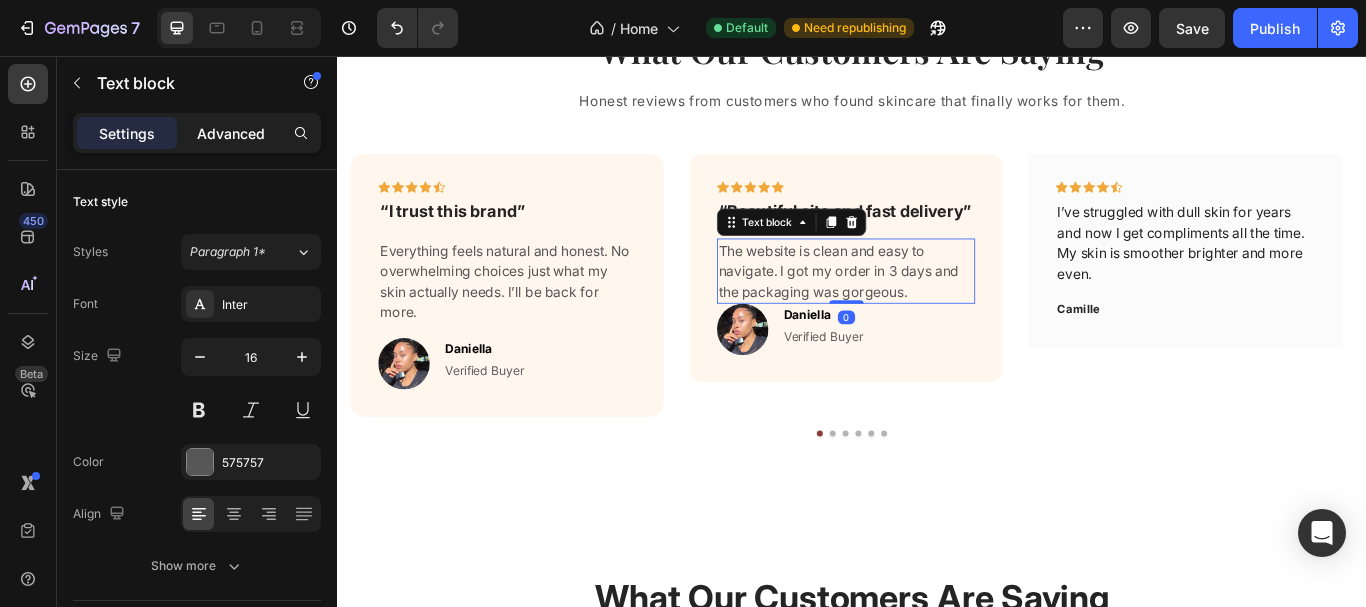 click on "Advanced" at bounding box center [231, 133] 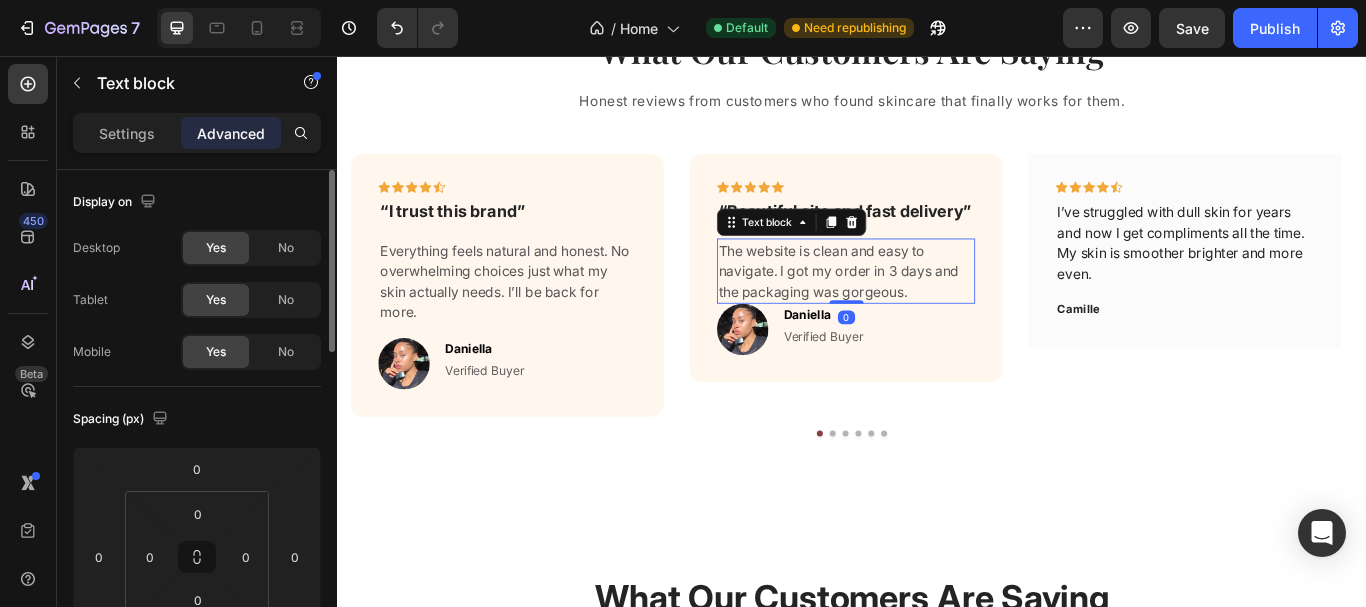 drag, startPoint x: 327, startPoint y: 189, endPoint x: 315, endPoint y: 258, distance: 70.035706 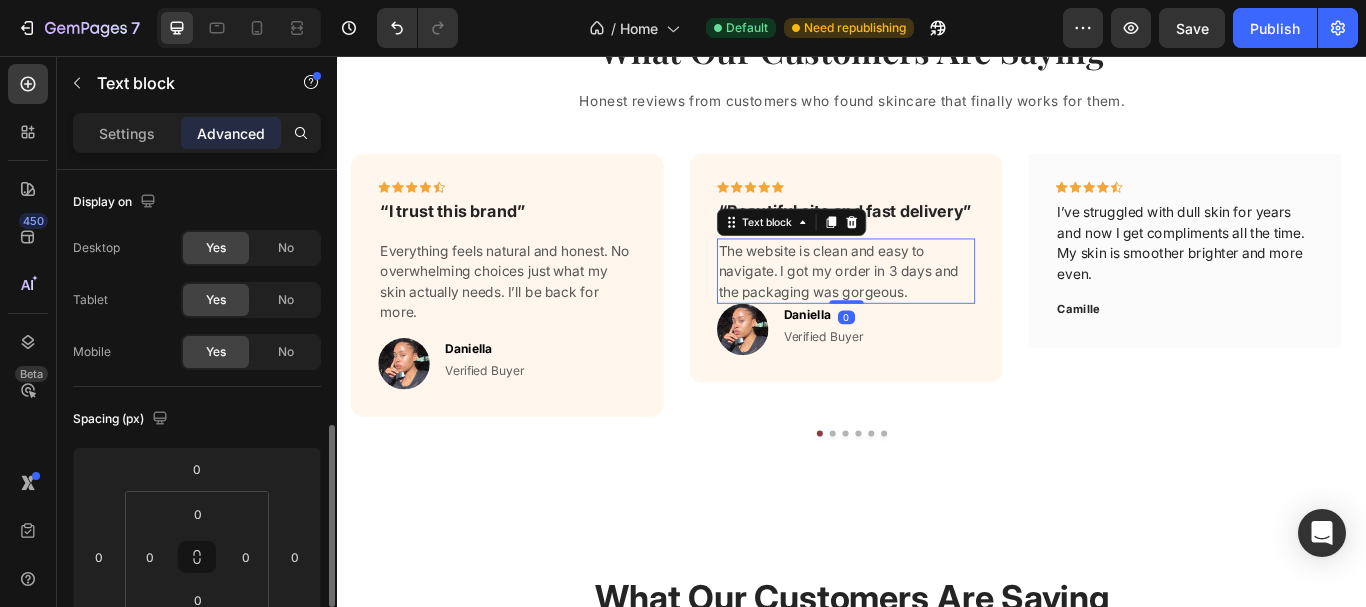 scroll, scrollTop: 186, scrollLeft: 0, axis: vertical 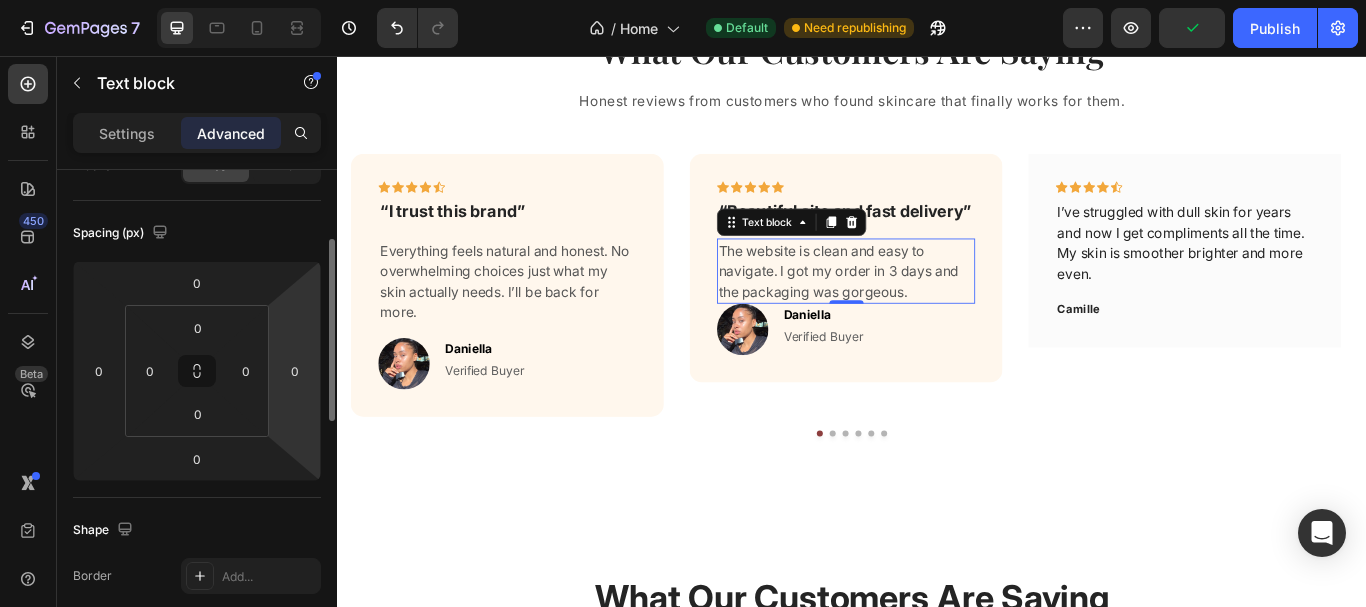 click on "Display on Desktop Yes No Tablet Yes No Mobile Yes No Spacing (px) 0 0 0 0 0 0 0 0 Shape Border Add... Corner 3, 3, 3, 3 Shadow Add... Position Static Opacity 100% Animation Interaction Upgrade to Optimize plan  to unlock Interaction & other premium features. CSS class Delete element" at bounding box center (197, 417) 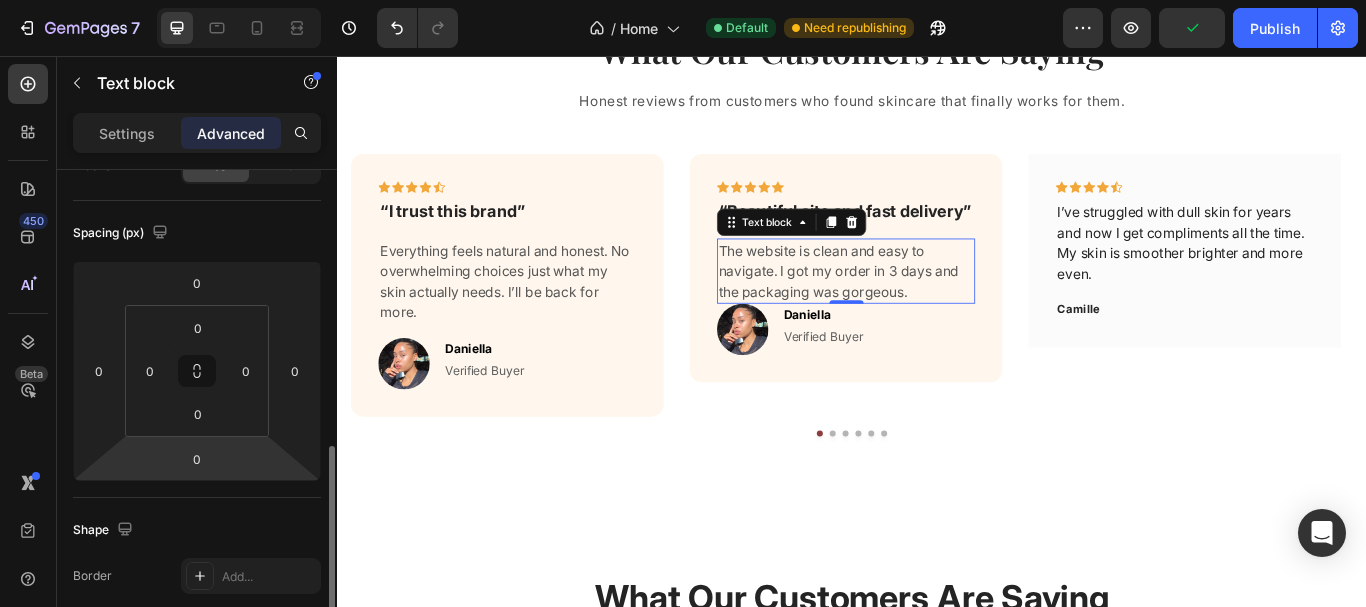 scroll, scrollTop: 337, scrollLeft: 0, axis: vertical 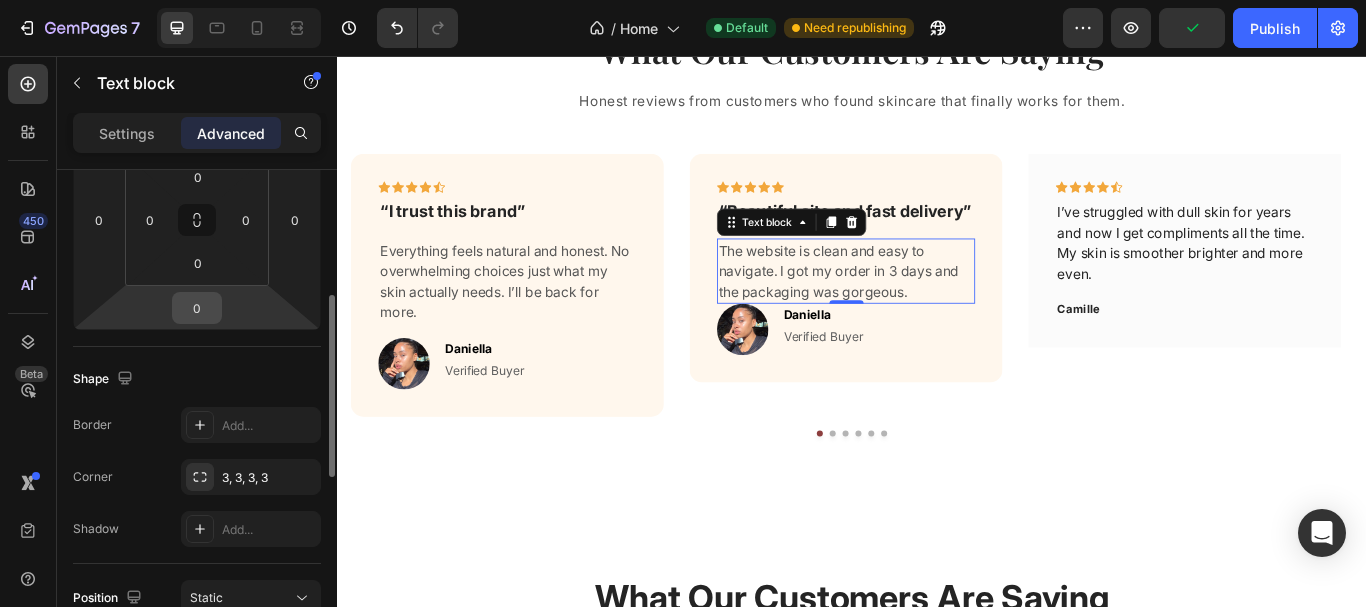 click on "0" at bounding box center [197, 308] 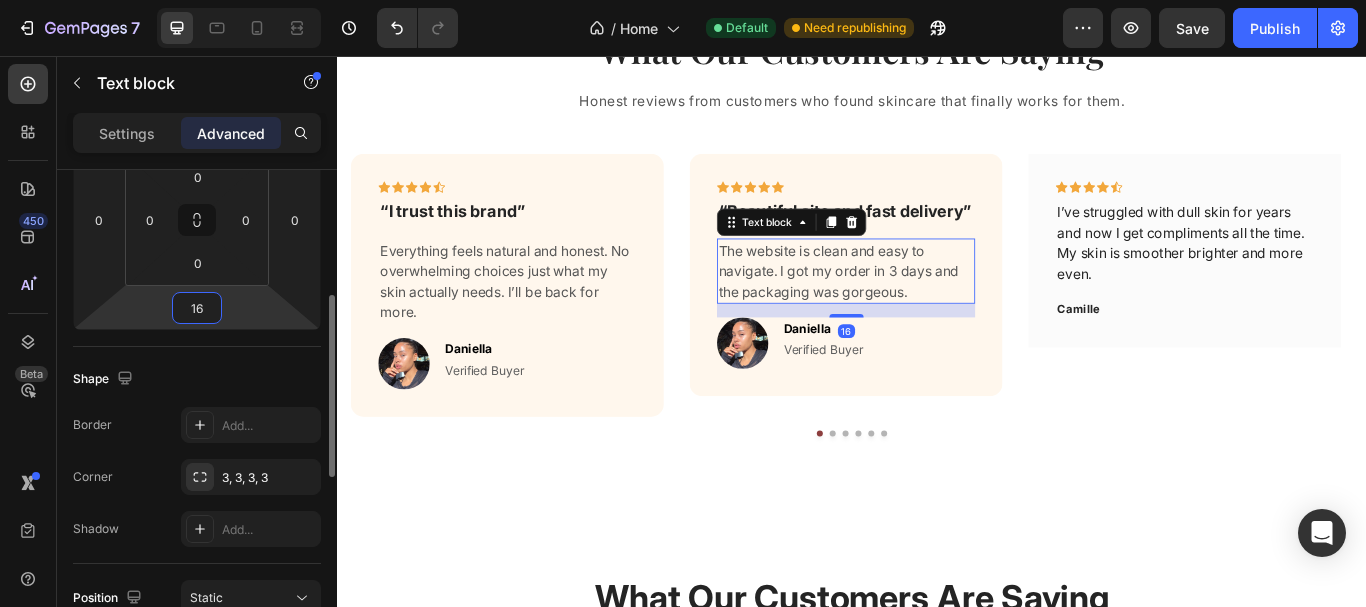 type on "1" 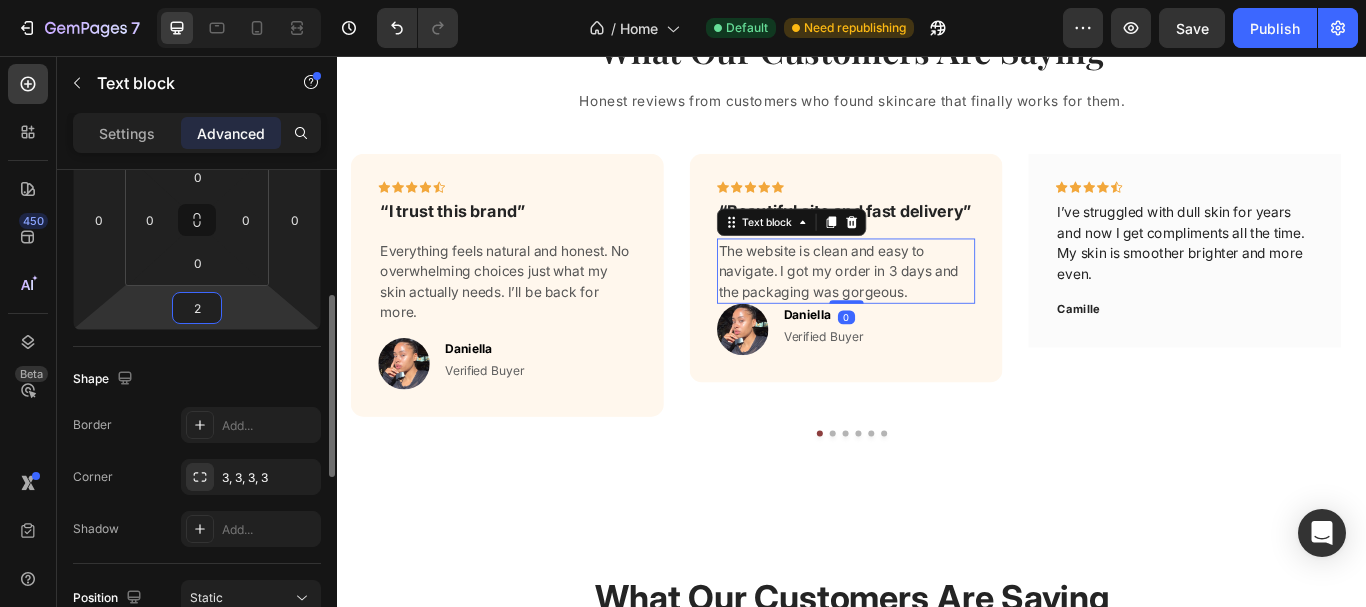 type on "20" 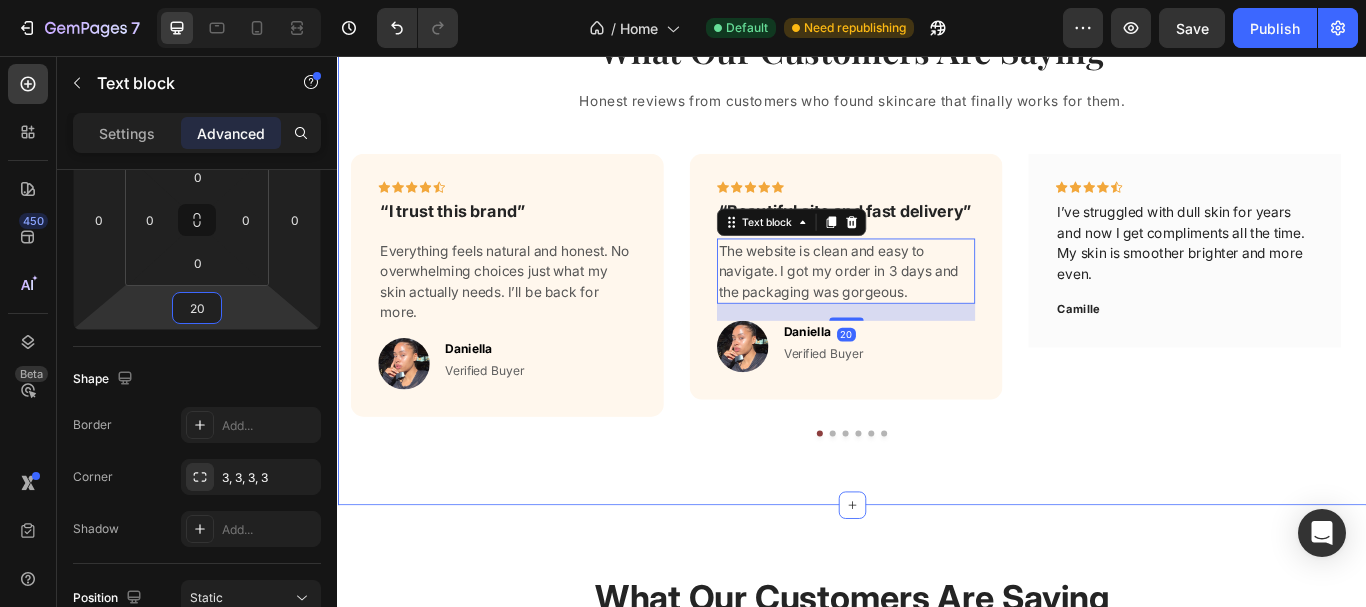 click on "Everything feels natural and honest. No overwhelming choices just what my skin actually needs. I’ll be back for more." at bounding box center [534, 319] 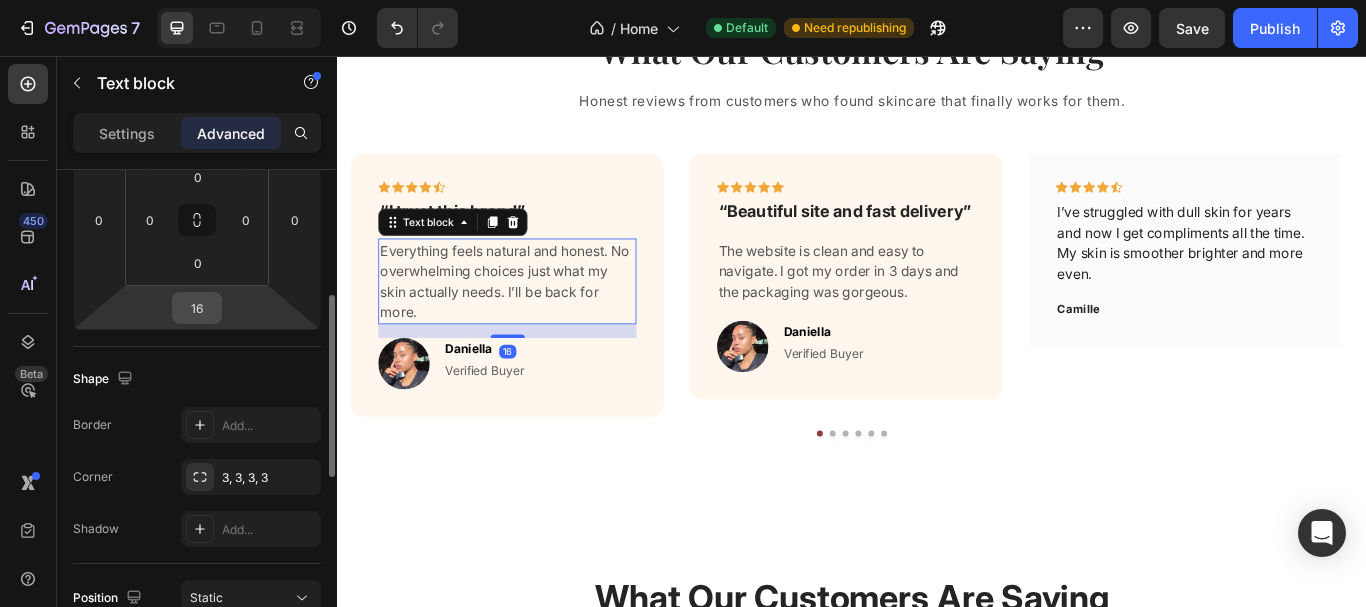 click on "16" at bounding box center [197, 308] 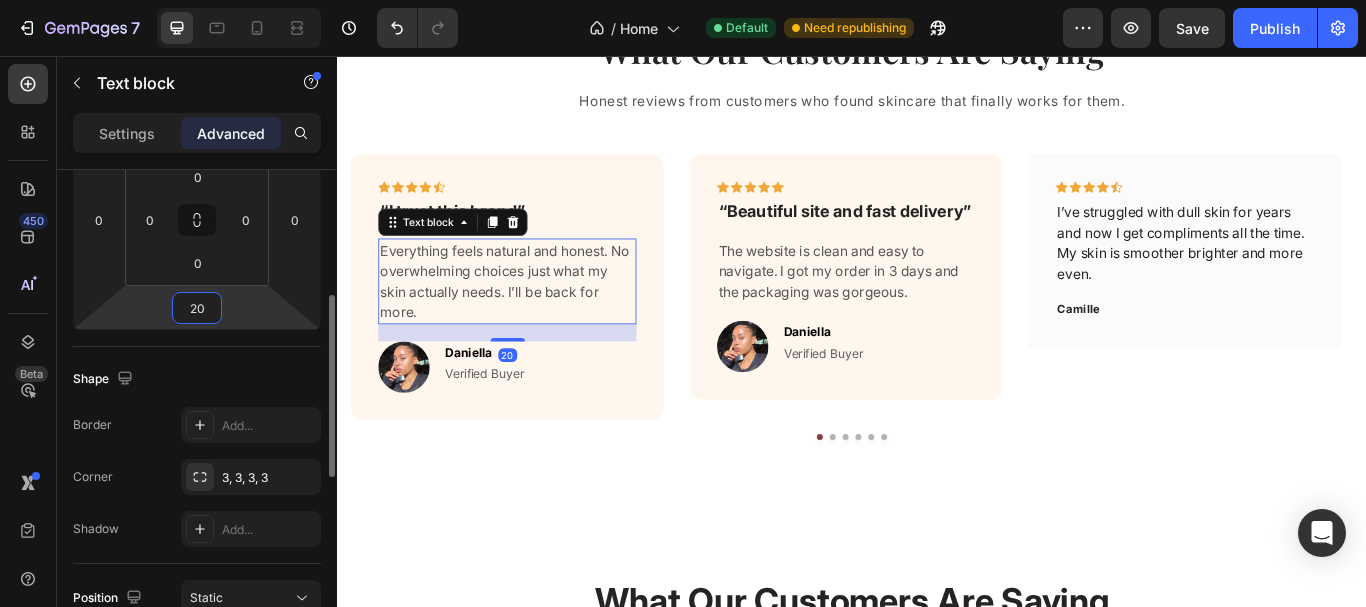 type on "20" 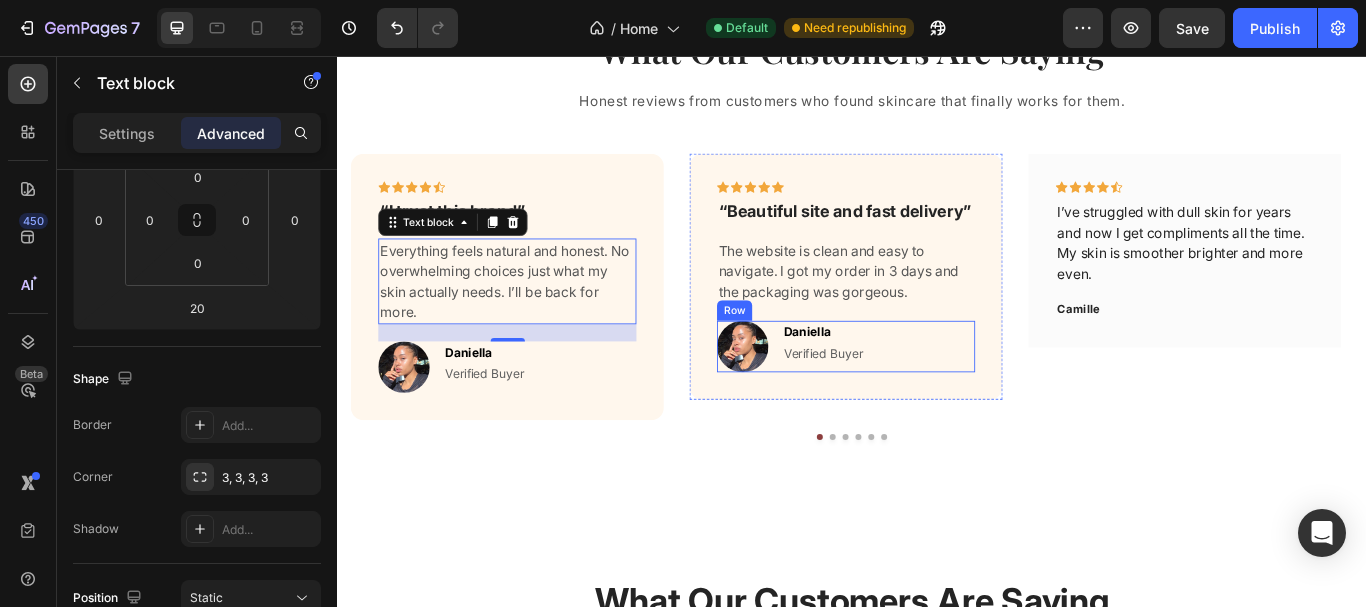 click on "Image [NAME] Text block Verified Buyer Text block Row" at bounding box center [929, 395] 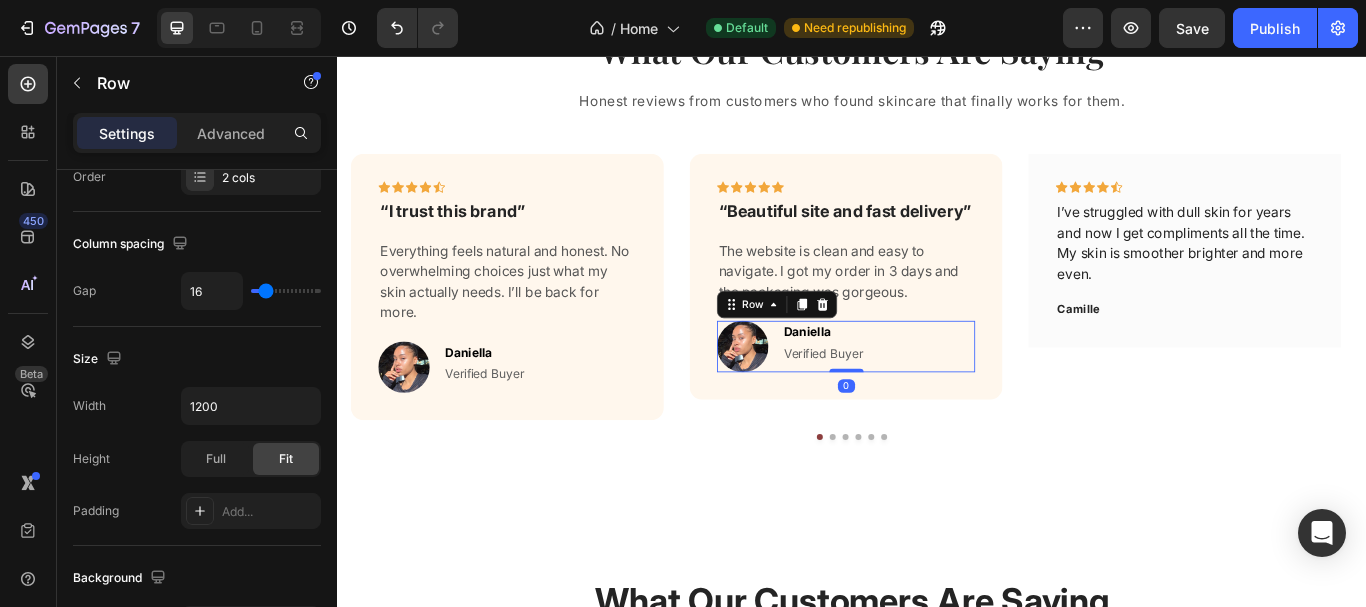 scroll, scrollTop: 0, scrollLeft: 0, axis: both 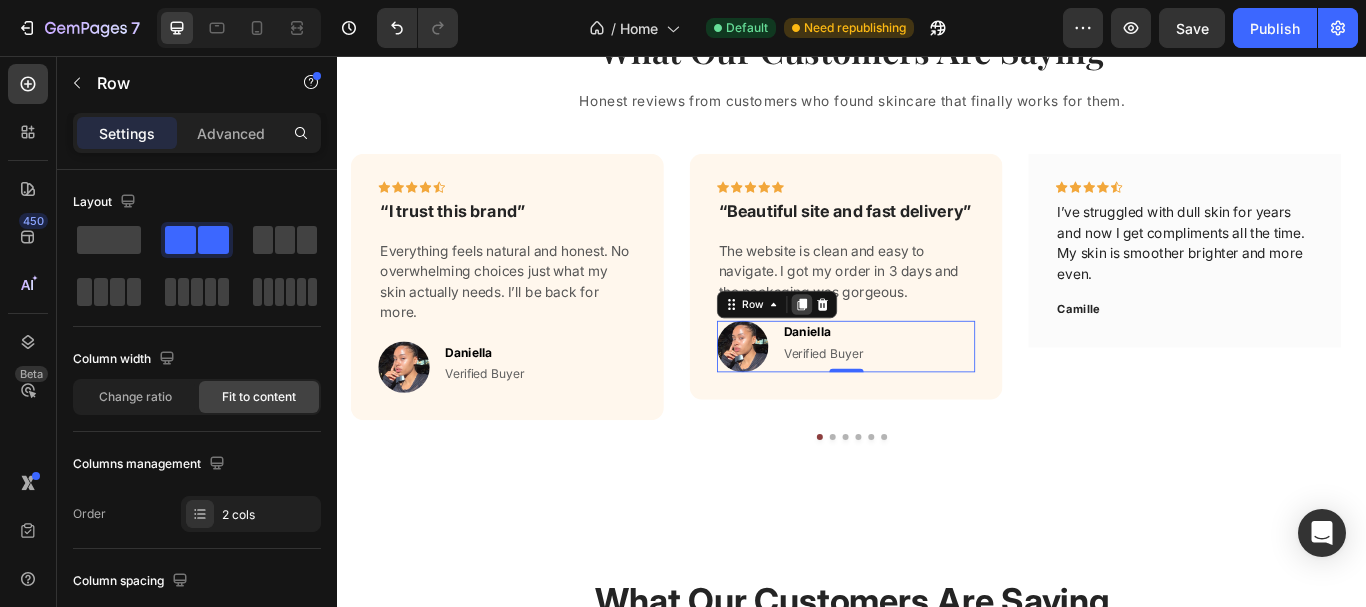 click 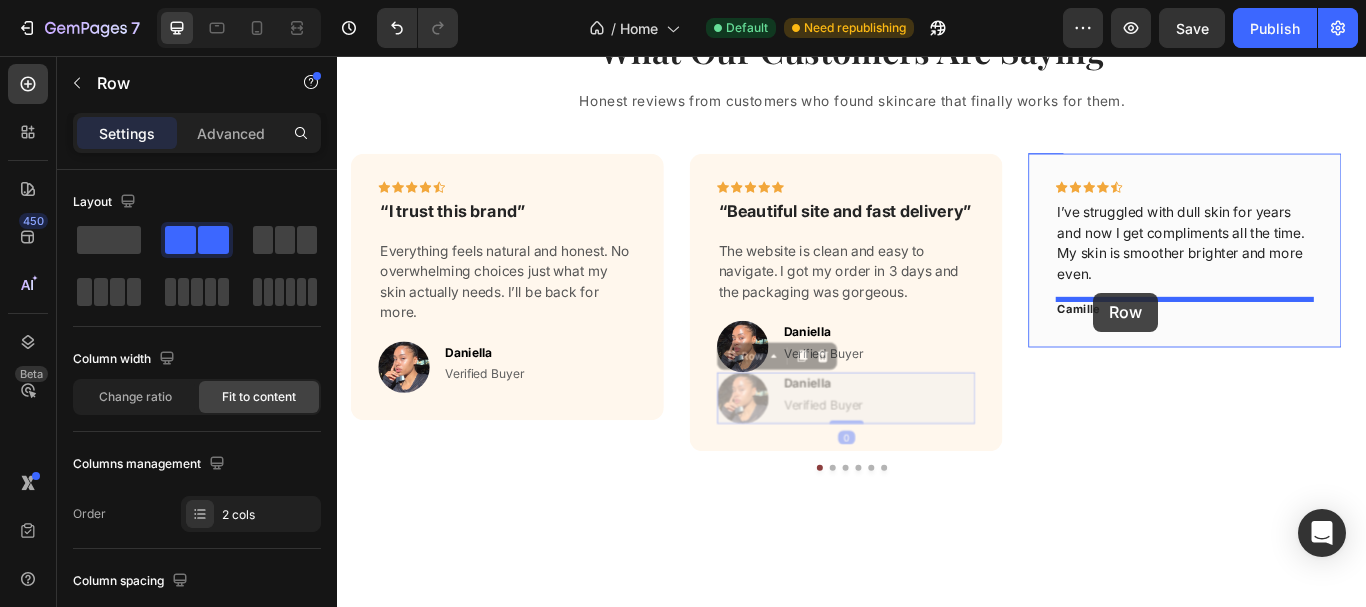 drag, startPoint x: 811, startPoint y: 405, endPoint x: 1219, endPoint y: 332, distance: 414.4792 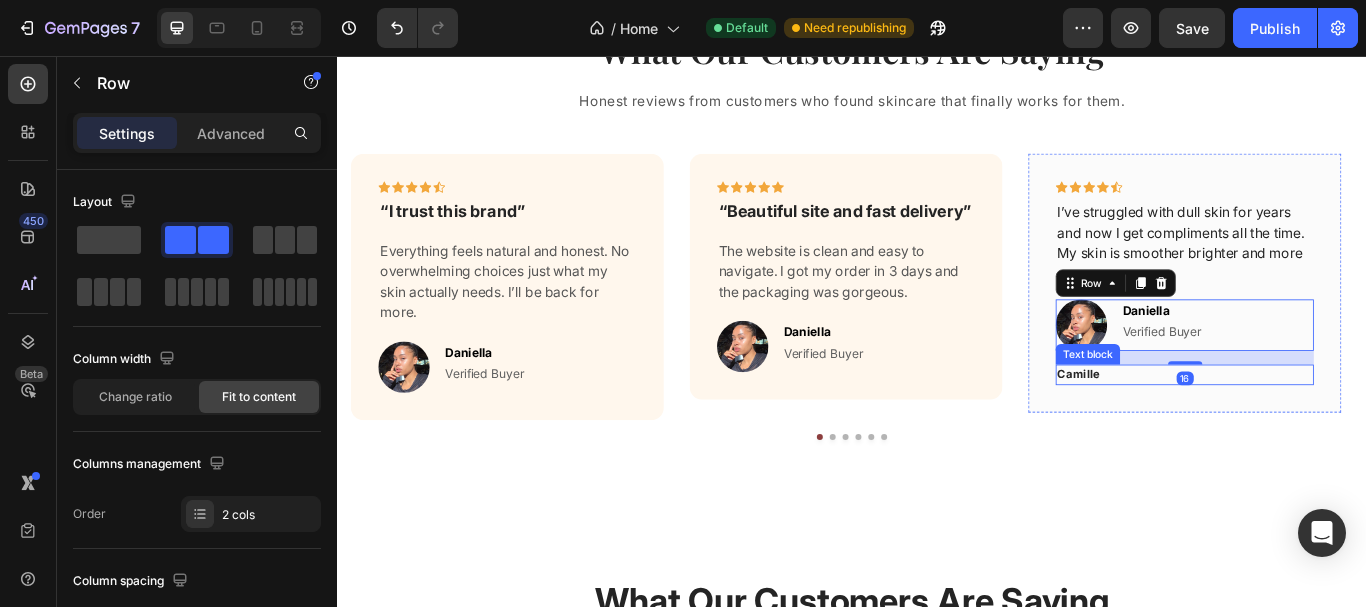 click on "Camille" at bounding box center [1324, 428] 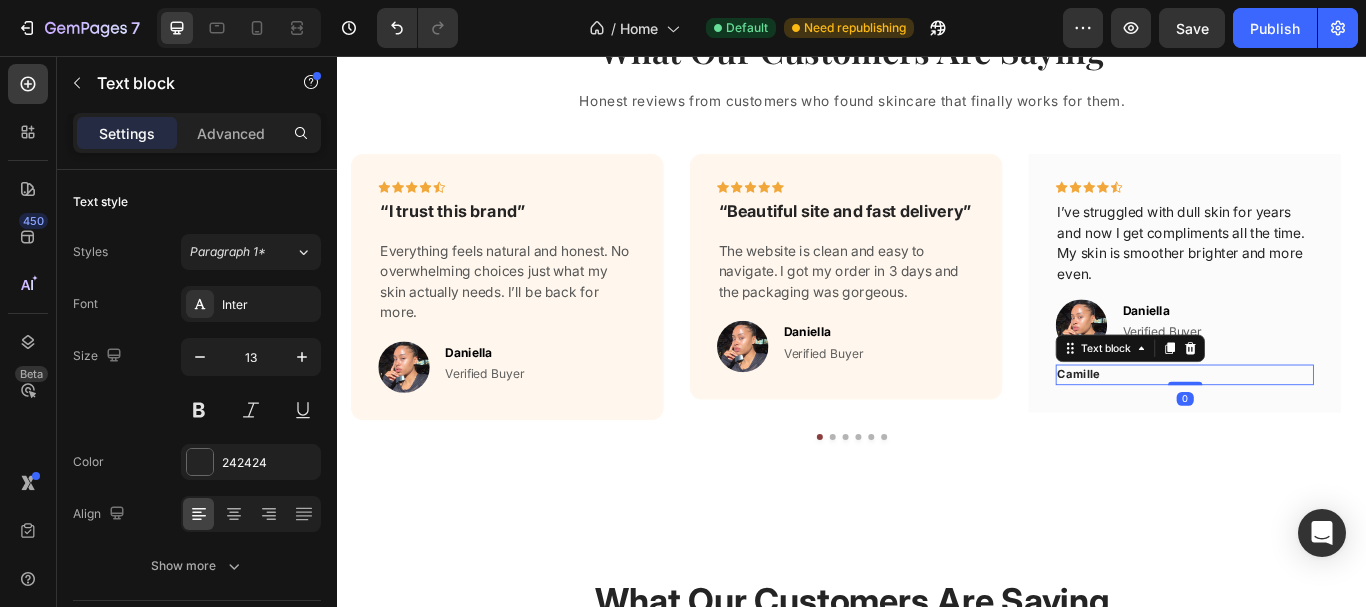 click 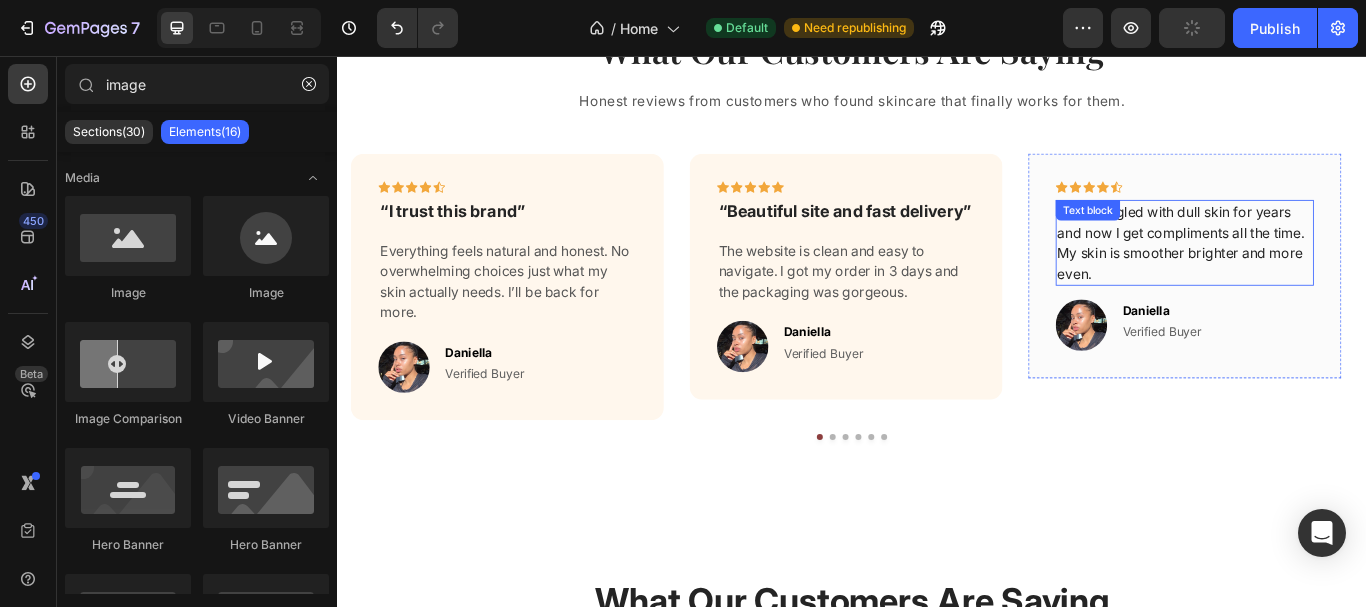 click on "I’ve struggled with dull skin for years and now I get compliments all the time. My skin is smoother brighter and more even." at bounding box center [1324, 274] 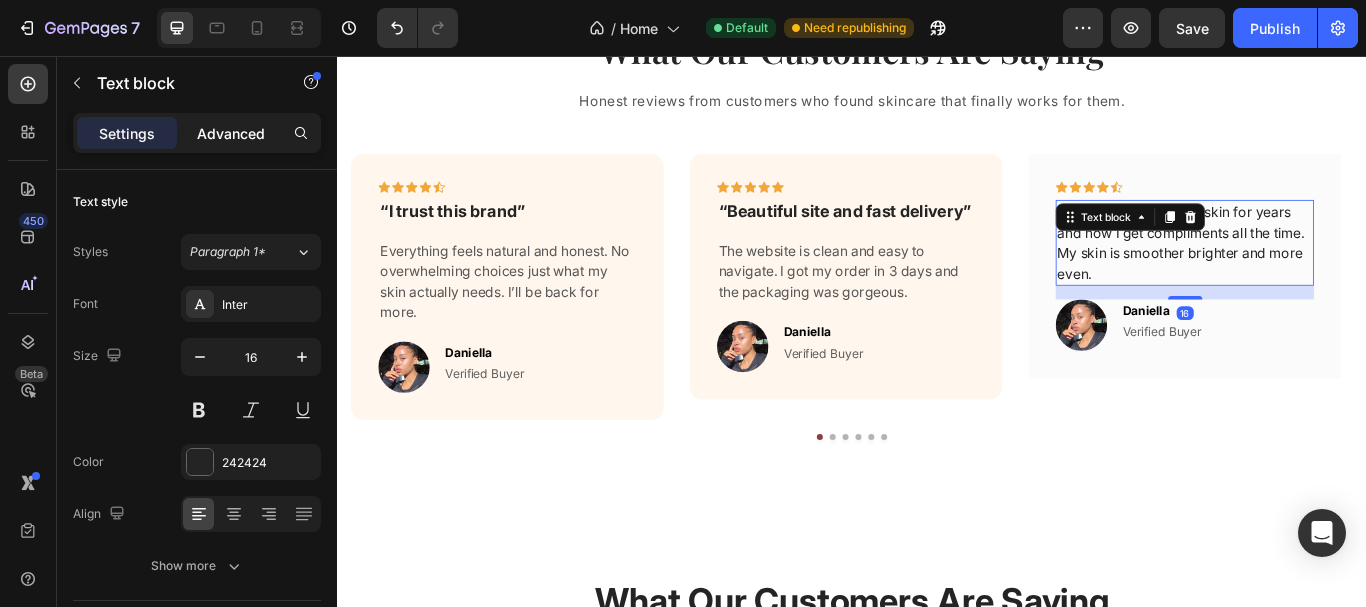 click on "Advanced" 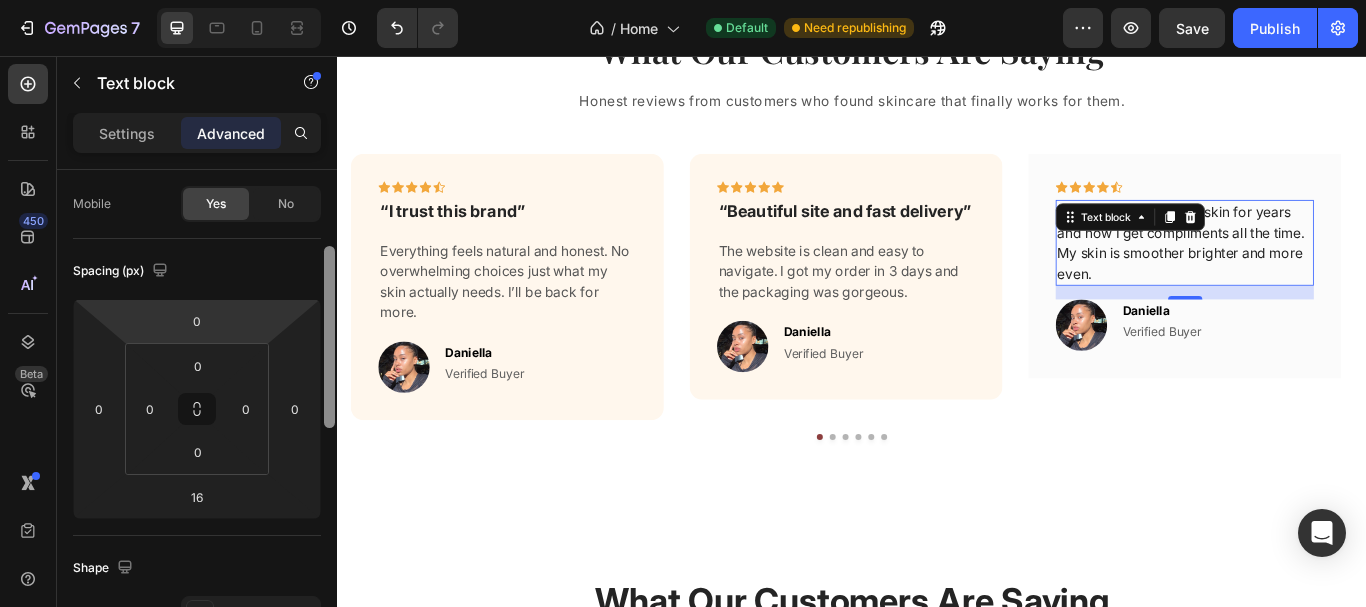 drag, startPoint x: 324, startPoint y: 217, endPoint x: 267, endPoint y: 263, distance: 73.24616 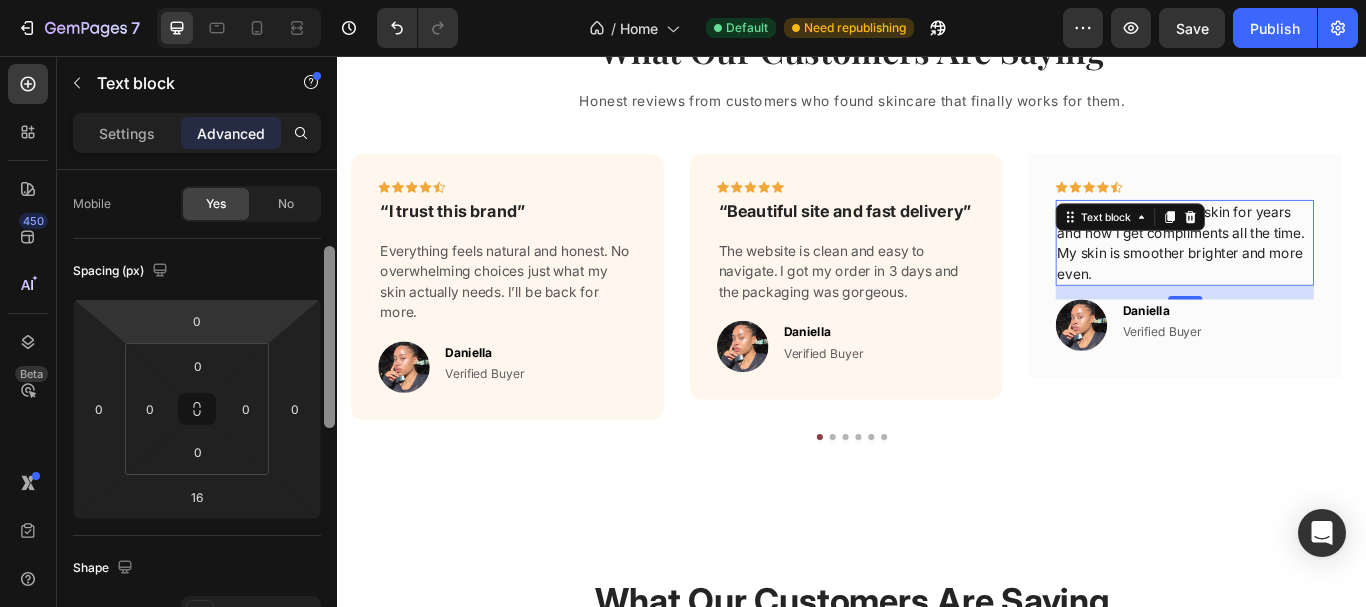 click on "Display on Desktop Yes No Tablet Yes No Mobile Yes No Spacing (px) 0 0 16 0 0 0 0 0 Shape Border Add... Corner 3, 3, 3, 3 Shadow Add... Position Static Opacity 100% Animation Interaction Upgrade to Optimize plan  to unlock Interaction & other premium features. CSS class Delete element" at bounding box center [197, 417] 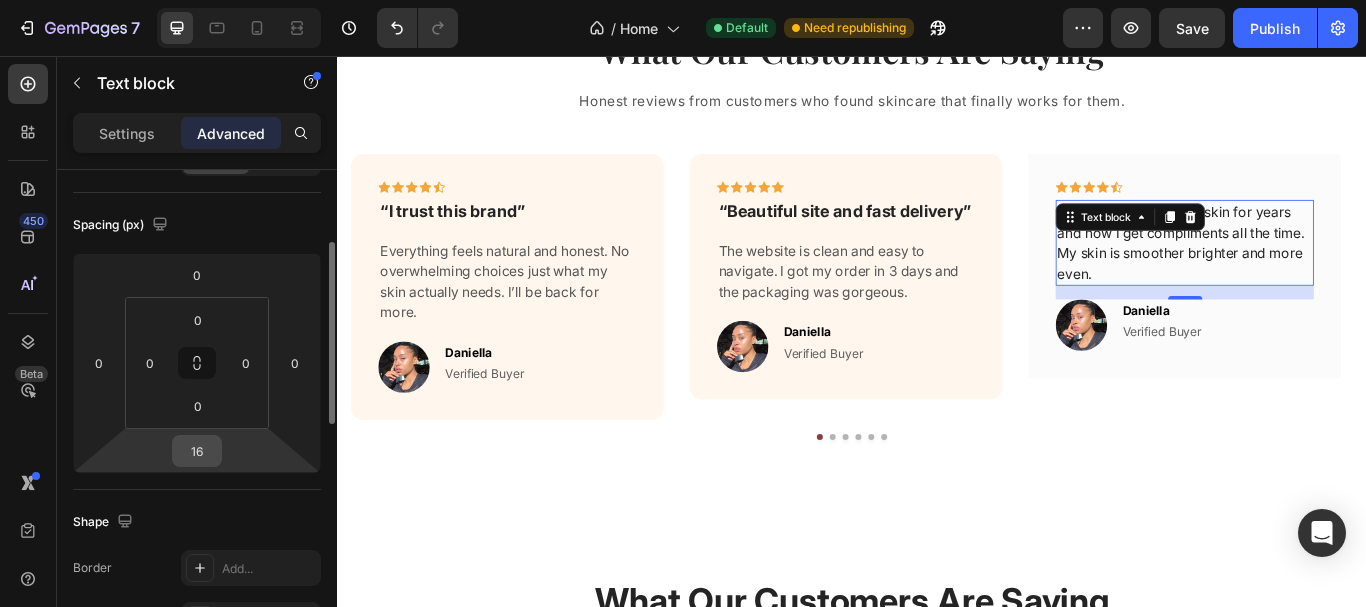 click on "16" at bounding box center [197, 451] 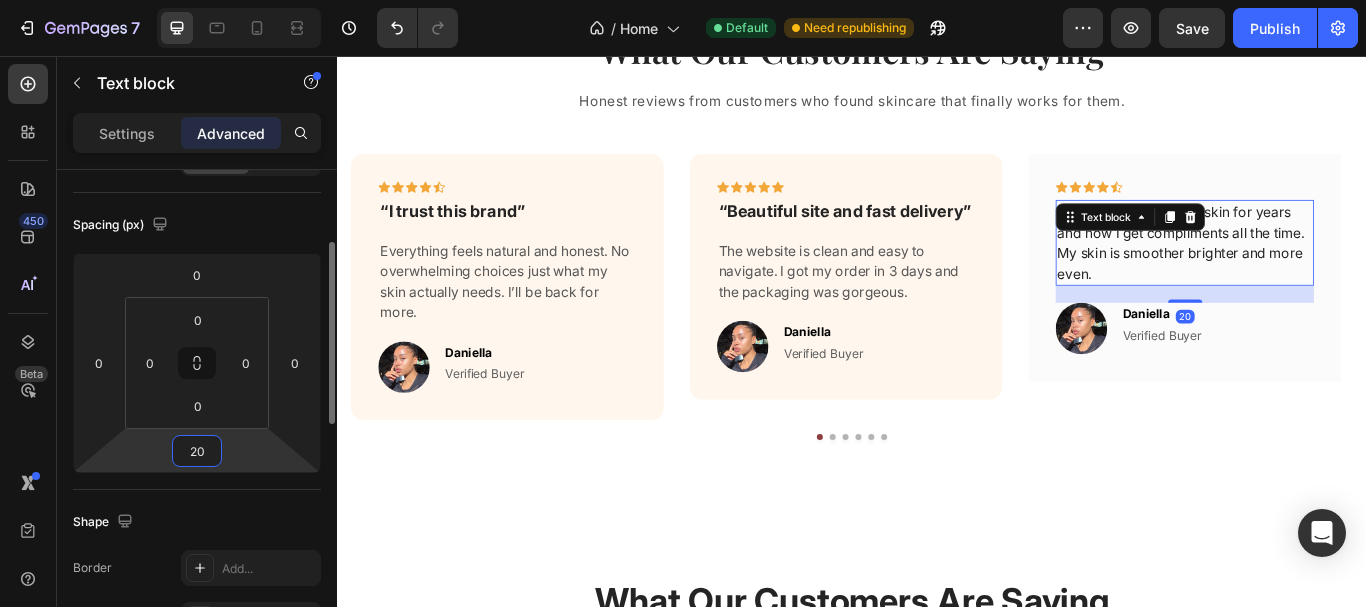 type on "20" 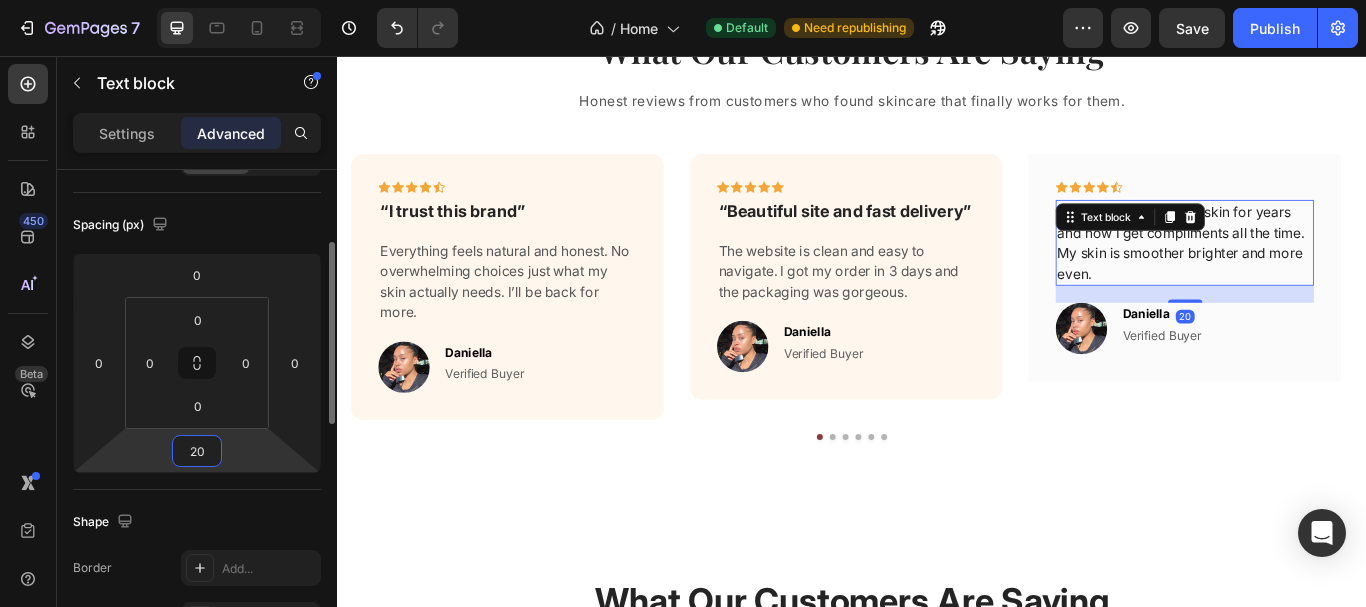 click on "Spacing (px)" at bounding box center [197, 225] 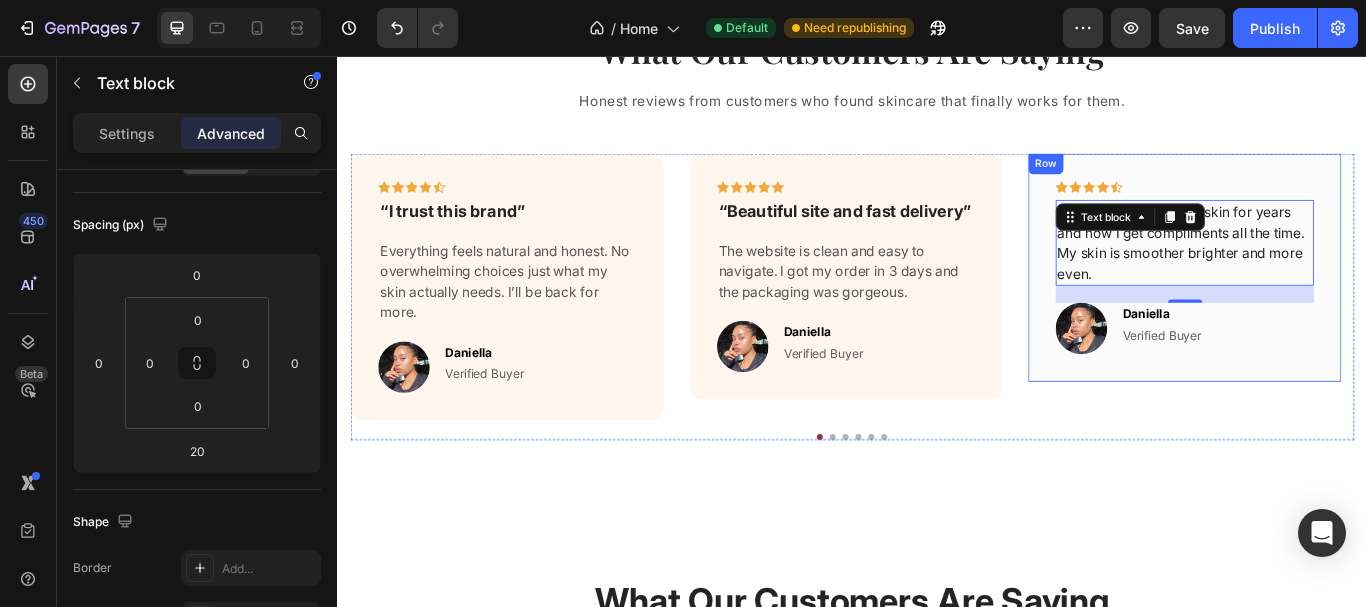 click on "Icon
Icon
Icon
Icon
Icon Row I’ve struggled with dull skin for years and now I get compliments all the time. My skin is smoother brighter and more even. Text block   20 Image [NAME] Text block Verified Buyer Text block Row Row" at bounding box center [1324, 303] 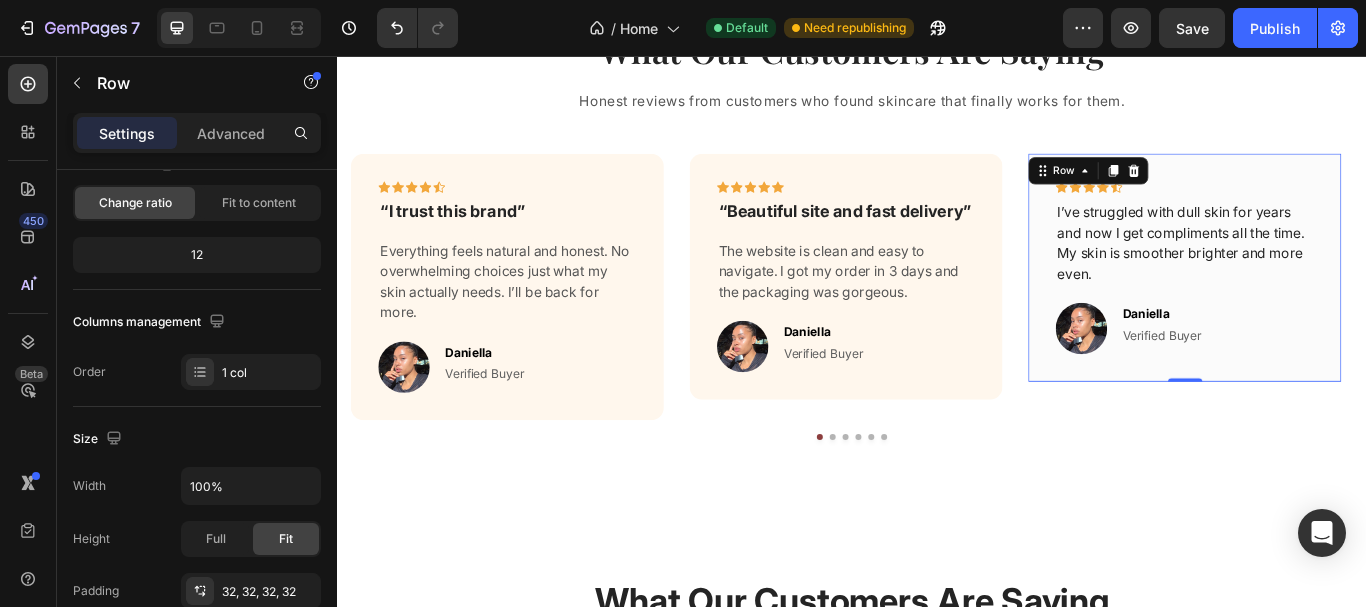 scroll, scrollTop: 0, scrollLeft: 0, axis: both 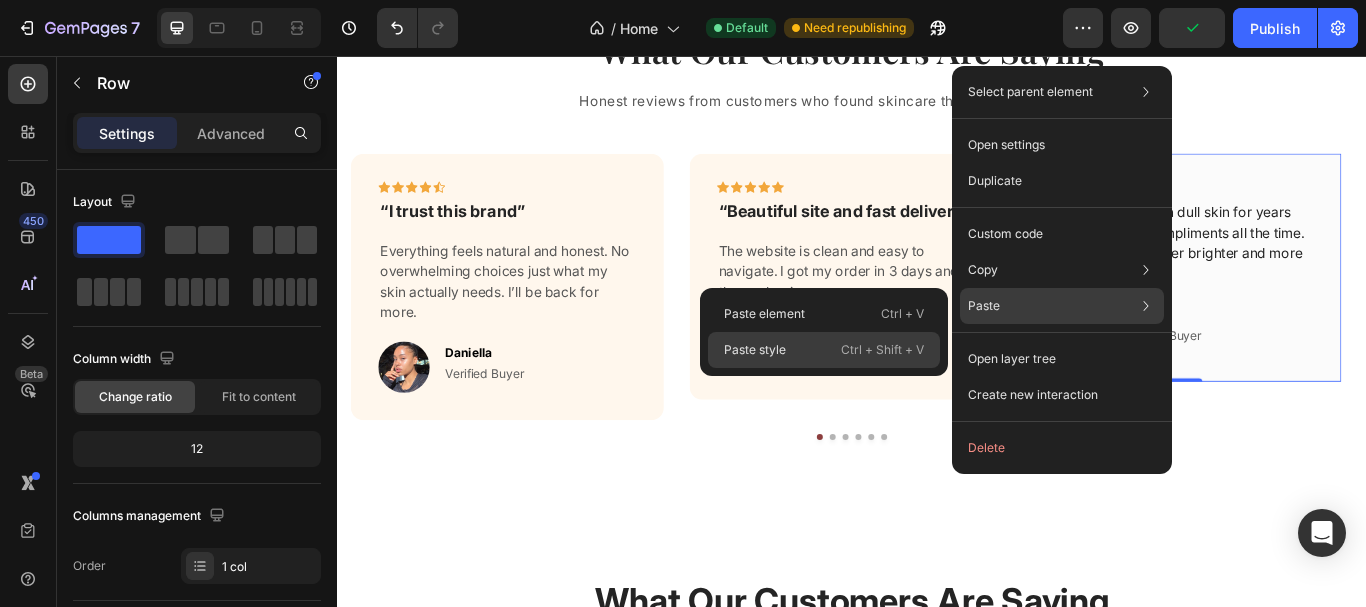 click on "Ctrl + Shift + V" at bounding box center [882, 350] 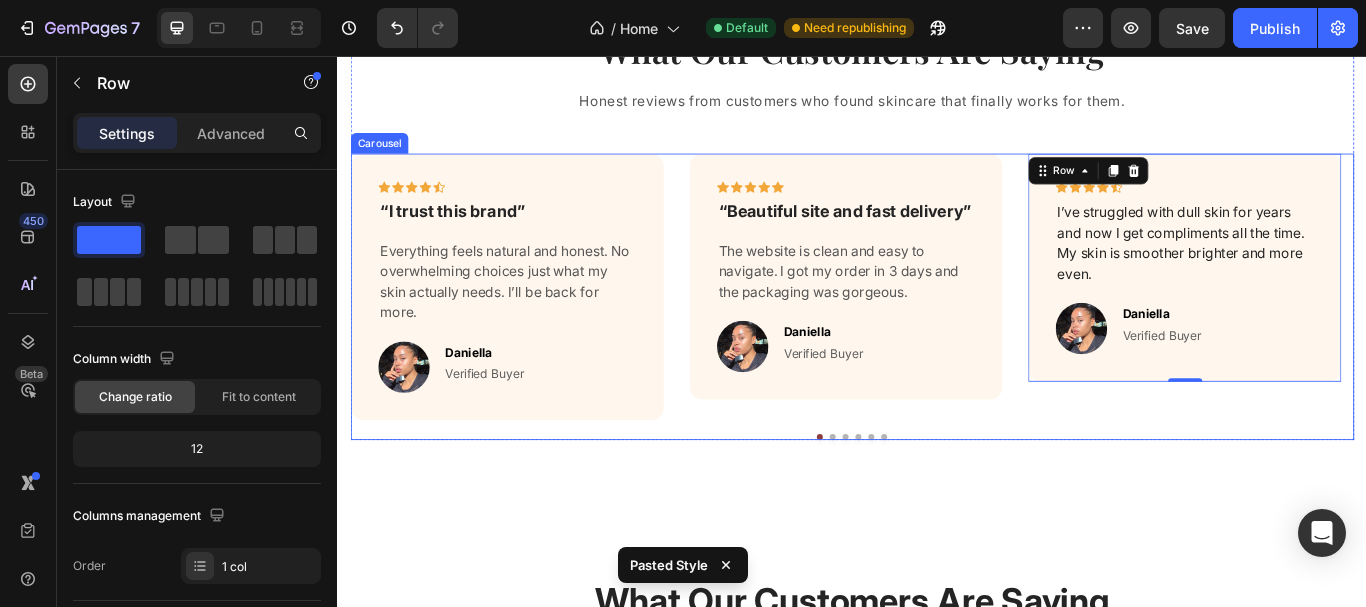 click on "Icon
Icon
Icon
Icon
Icon Row “I trust this brand” Text block Everything feels natural and honest. No overwhelming choices just what my skin actually needs. I’ll be back for more. Text block Image [NAME] Text block Verified Buyer Text block Row Row
Icon
Icon
Icon
Icon
Icon Row “Beautiful site and fast delivery” Text block The website is clean and easy to navigate. I got my order in 3 days and the packaging was gorgeous. Text block Image [NAME] Text block Verified Buyer Text block Row Row
Icon
Icon
Icon
Icon
Icon Row I’ve struggled with dull skin for years and now I get compliments all the time. My skin is smoother brighter and more even. Text block Image [NAME] Text block Verified Buyer Text block Row Row   0
Icon
Icon Icon" at bounding box center (937, 337) 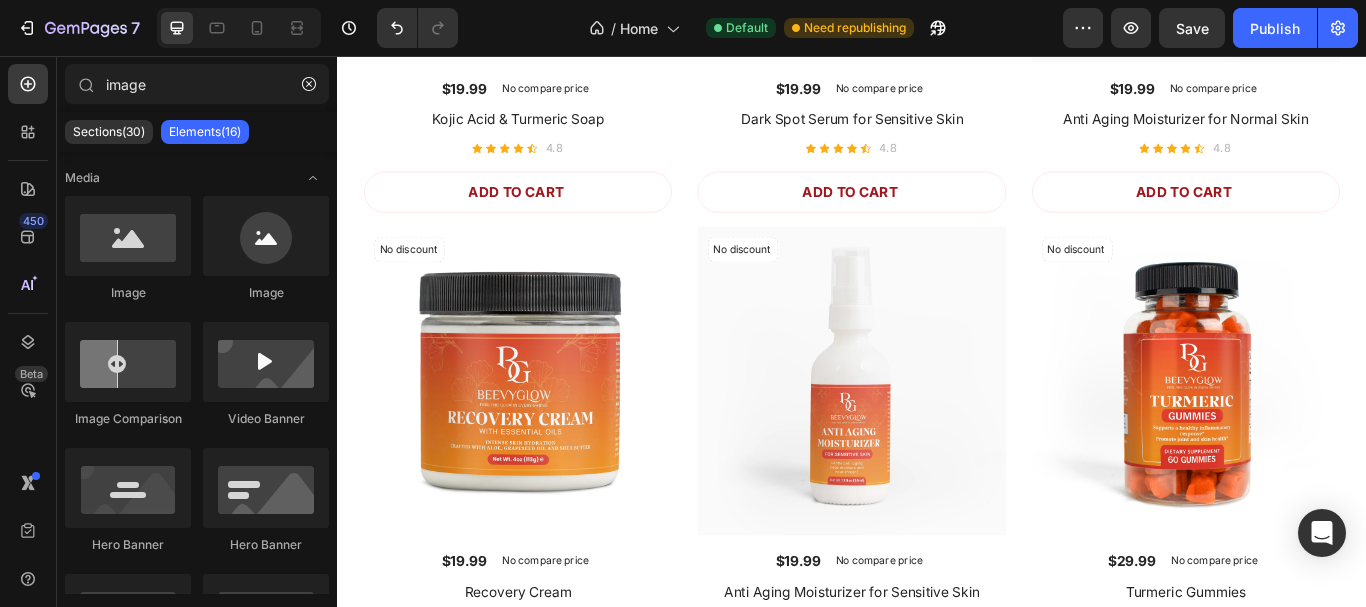 scroll, scrollTop: 6449, scrollLeft: 0, axis: vertical 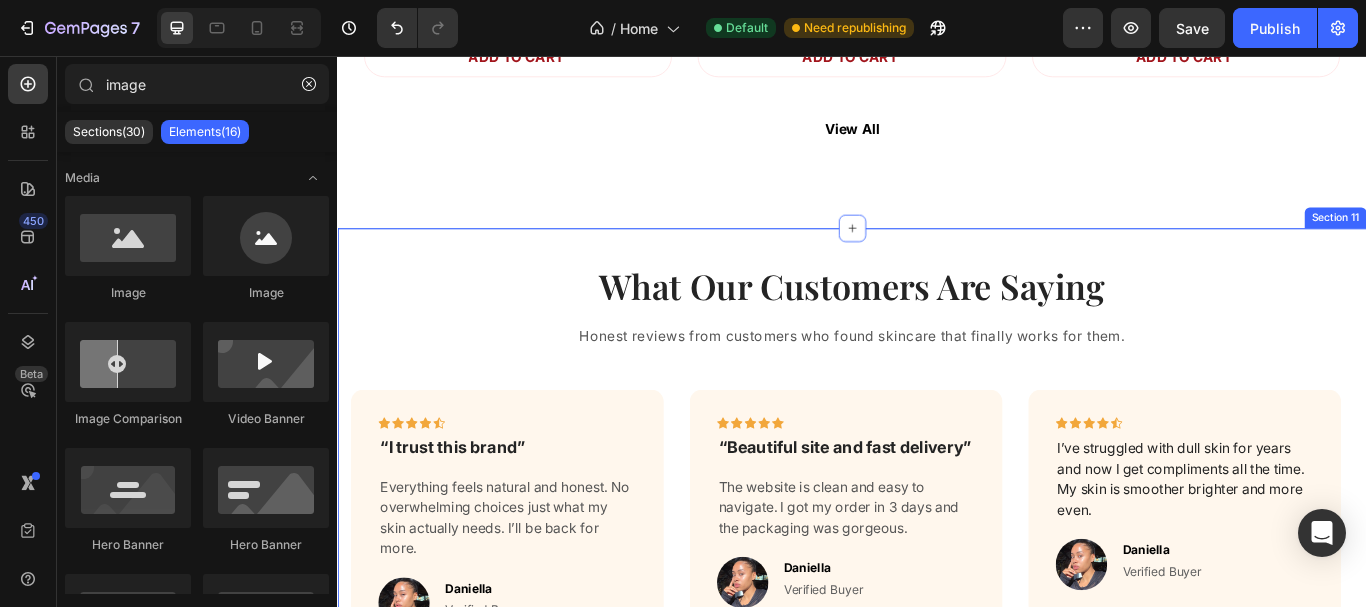 click on "What Our Customers Are Saying Heading Honest reviews from customers who found skincare that finally works for them. Text block
Icon
Icon
Icon
Icon
Icon Row “I trust this brand” Text block Everything feels natural and honest. No overwhelming choices just what my skin actually needs. I’ll be back for more. Text block Image [NAME] Text block Verified Buyer Text block Row Row
Icon
Icon
Icon
Icon
Icon Row “Beautiful site and fast delivery” Text block The website is clean and easy to navigate. I got my order in 3 days and the packaging was gorgeous. Text block Image [NAME] Text block Verified Buyer Text block Row Row
Icon
Icon
Icon
Icon
Icon Row Text block Image [NAME] Text block Verified Buyer Text block Row Row
Icon
Icon Icon Icon" at bounding box center (937, 558) 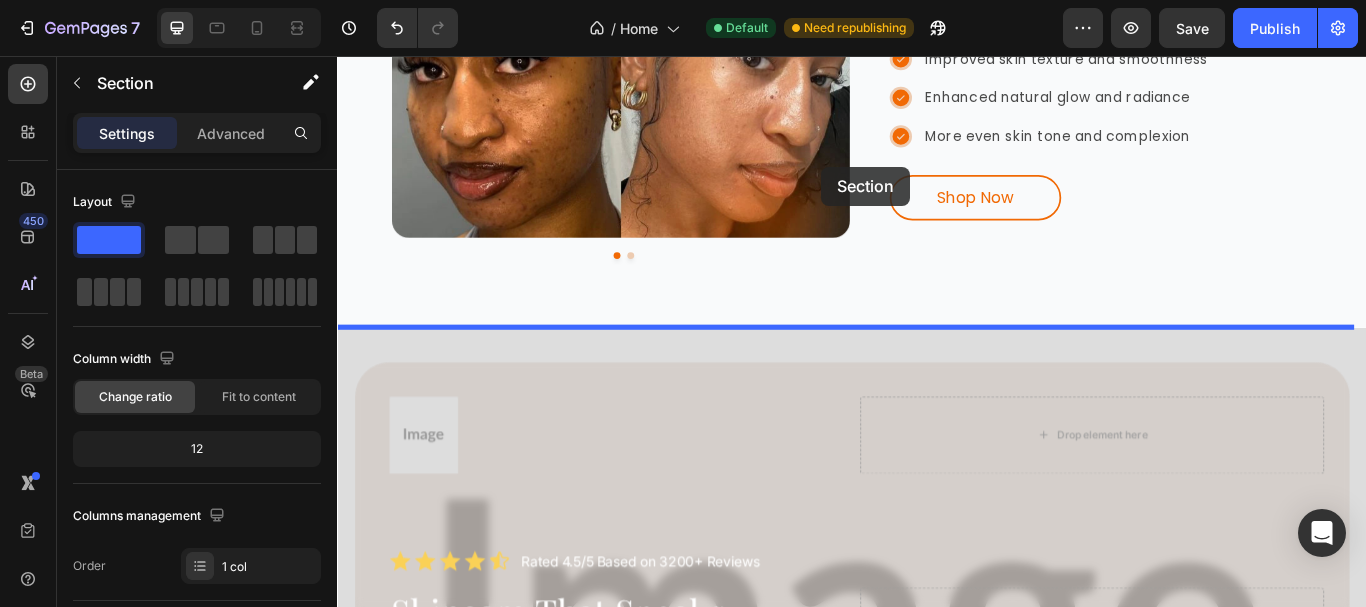 scroll, scrollTop: 2991, scrollLeft: 0, axis: vertical 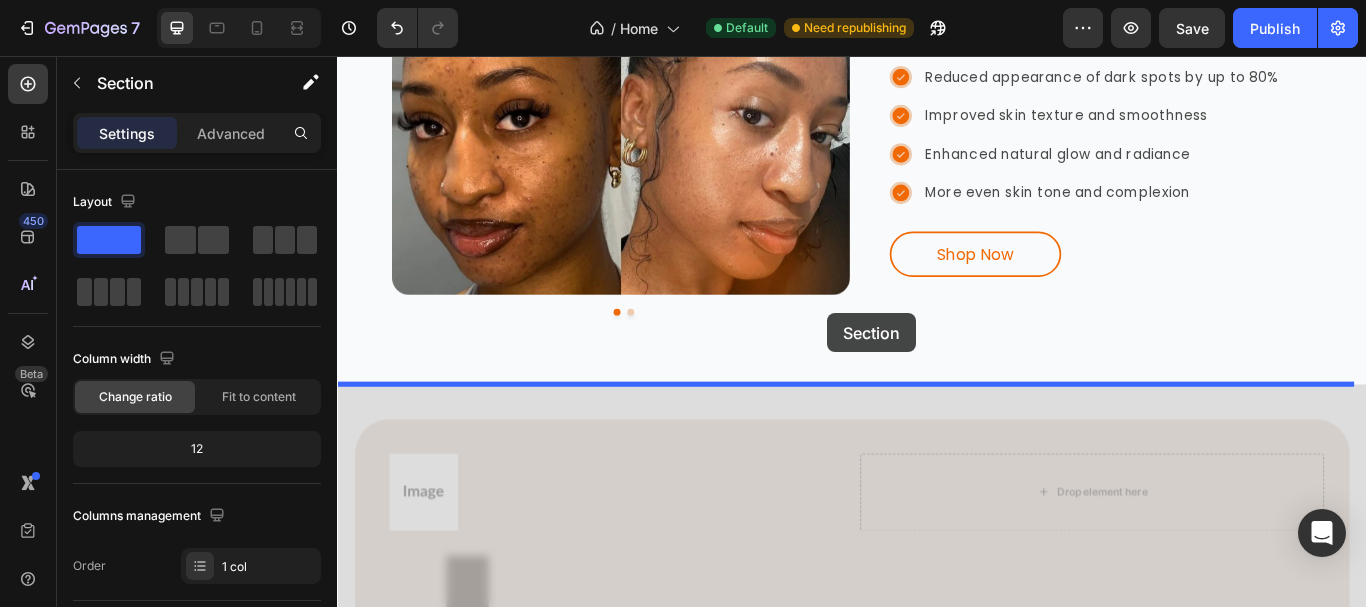 drag, startPoint x: 1145, startPoint y: 225, endPoint x: 908, endPoint y: 356, distance: 270.79514 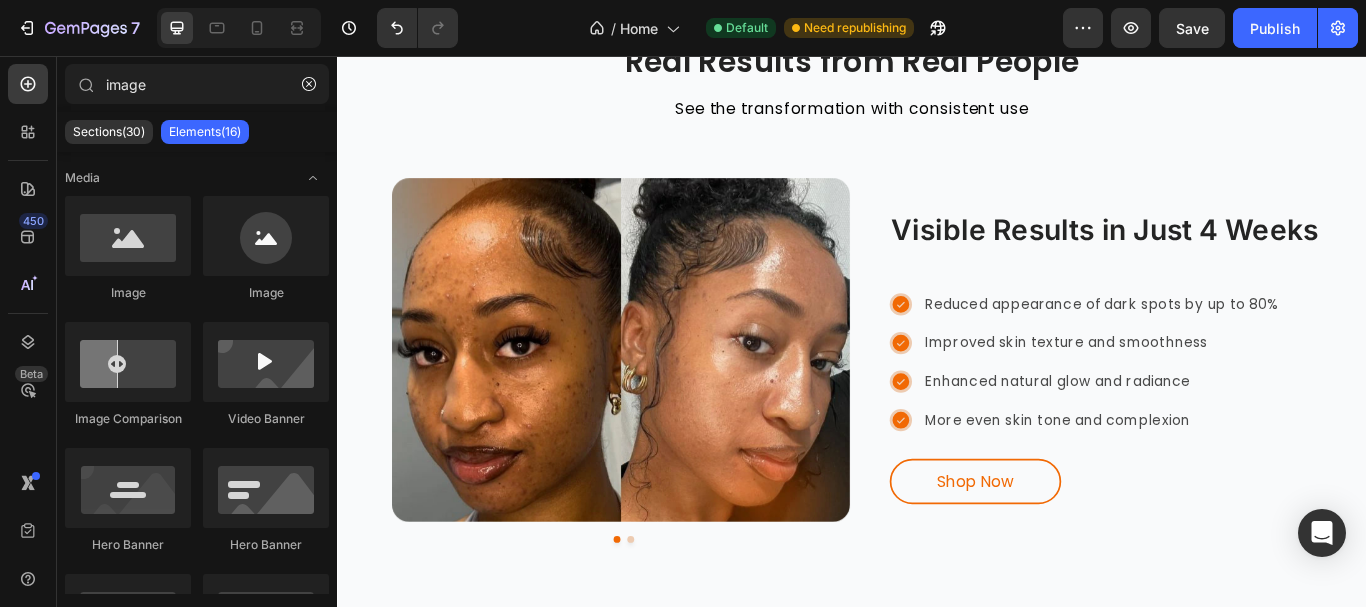 scroll, scrollTop: 2577, scrollLeft: 0, axis: vertical 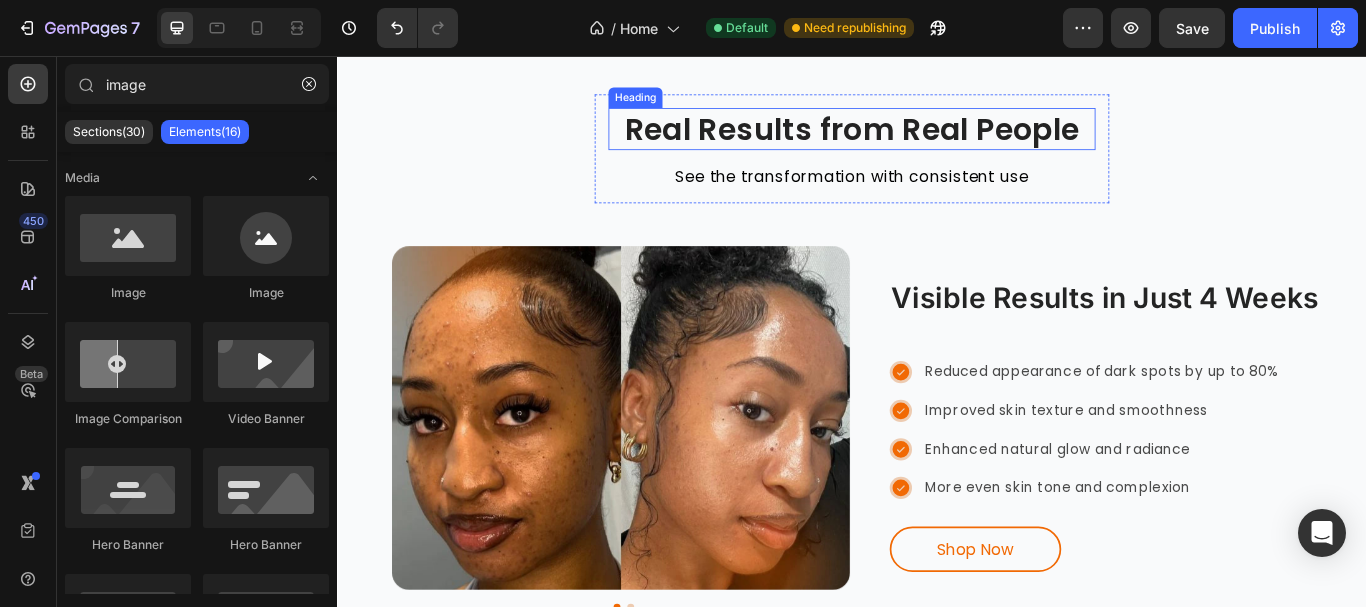 click on "Real Results from Real People" at bounding box center [937, 142] 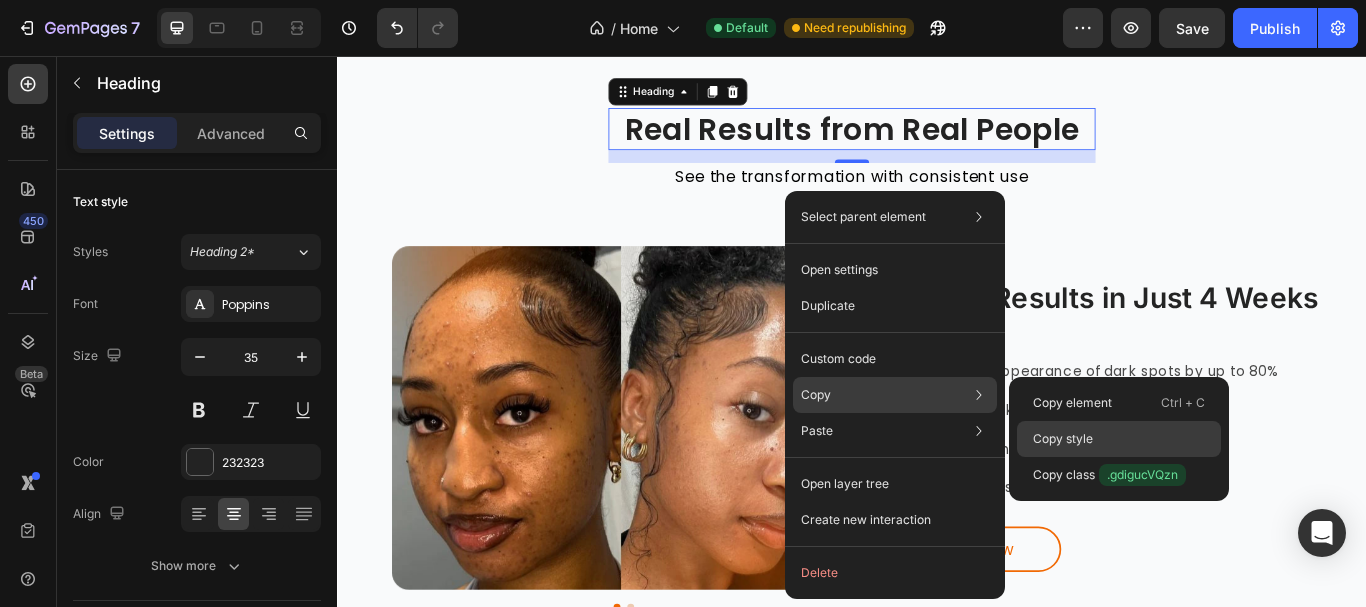 click on "Copy style" at bounding box center [1063, 439] 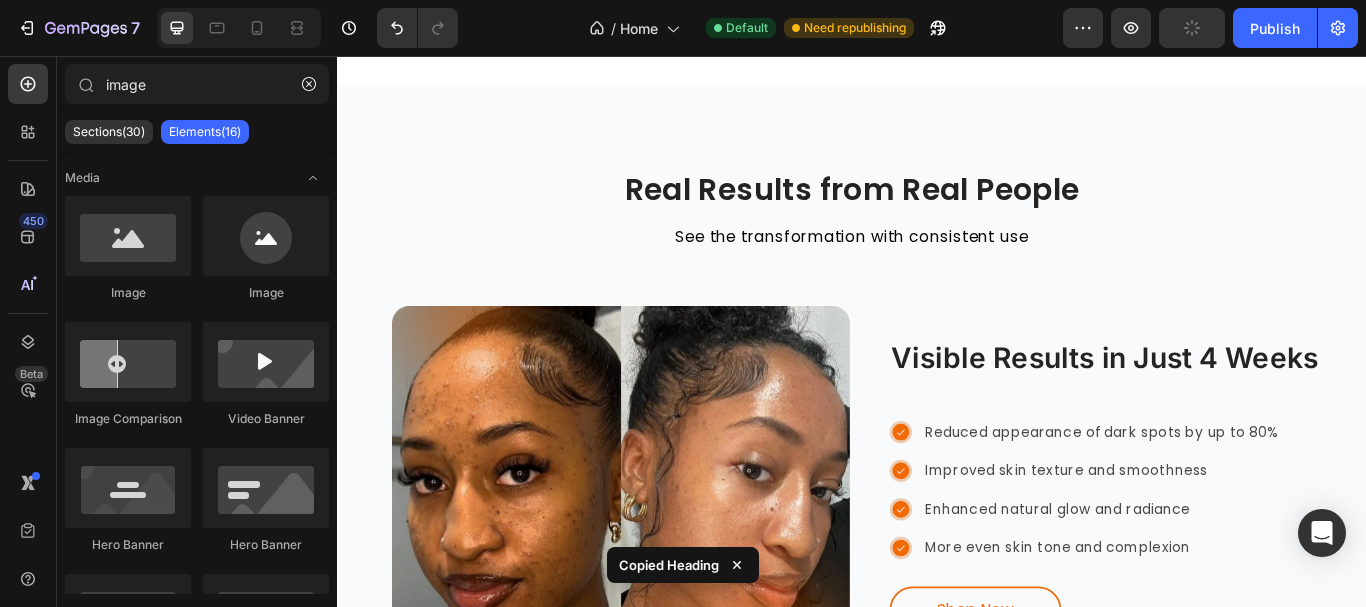 scroll, scrollTop: 3188, scrollLeft: 0, axis: vertical 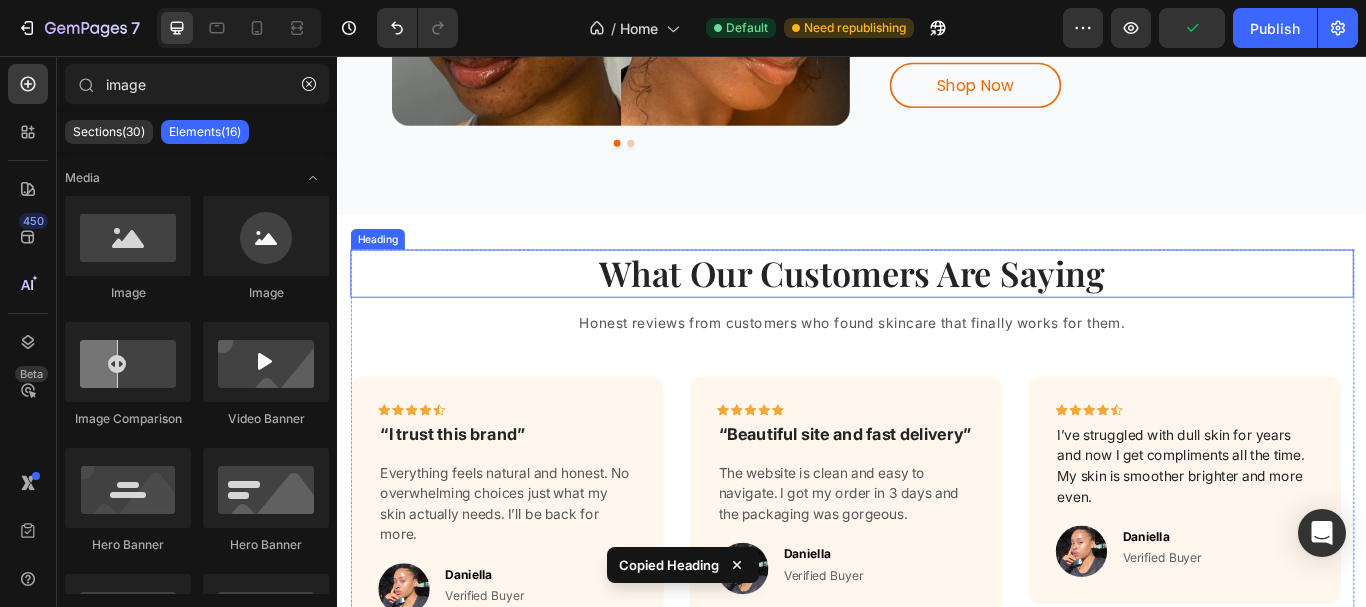 click on "What Our Customers Are Saying" at bounding box center [937, 310] 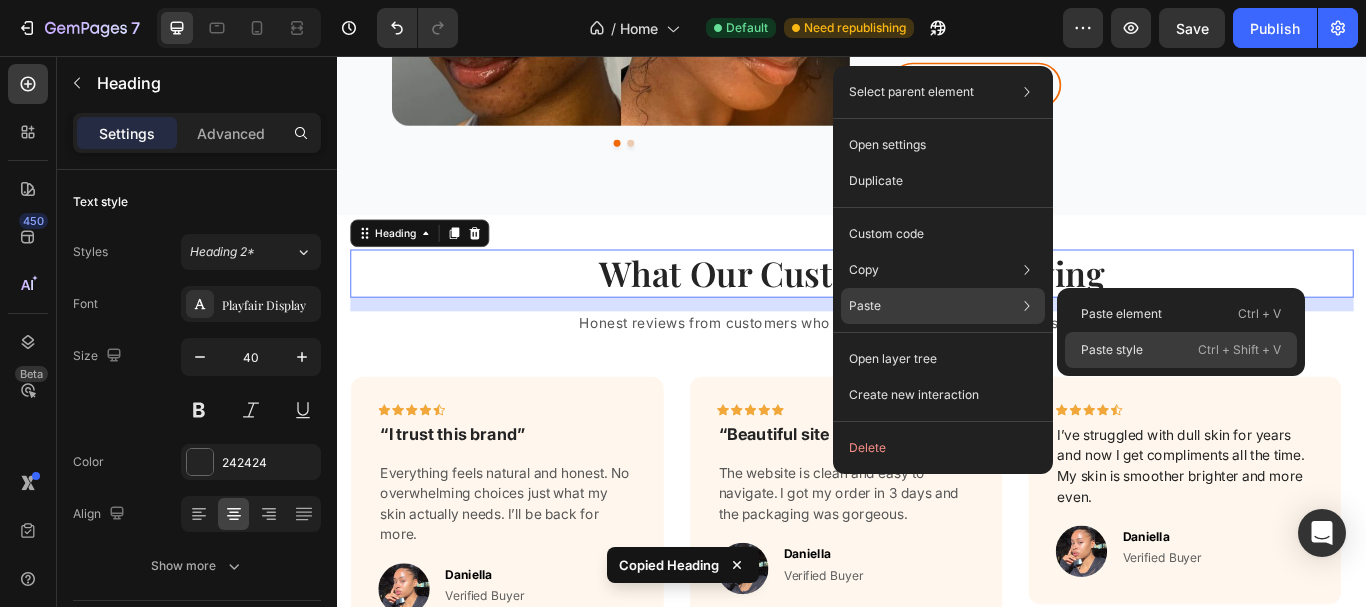 click on "Paste style" at bounding box center [1112, 350] 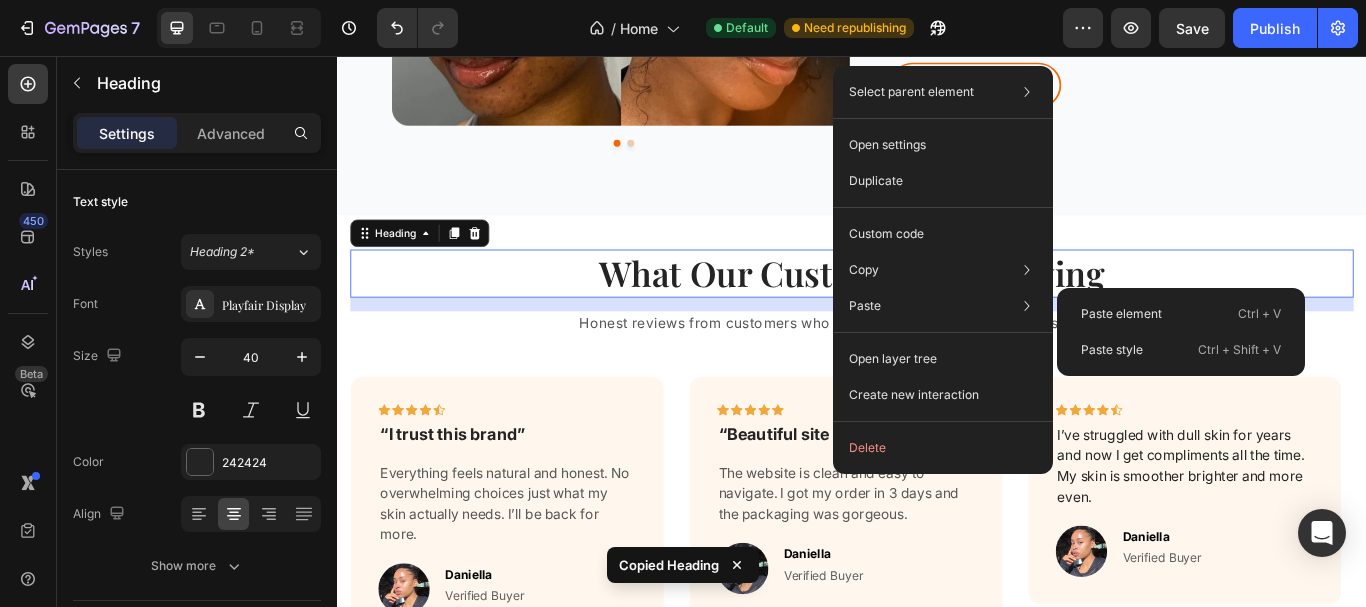 type on "35" 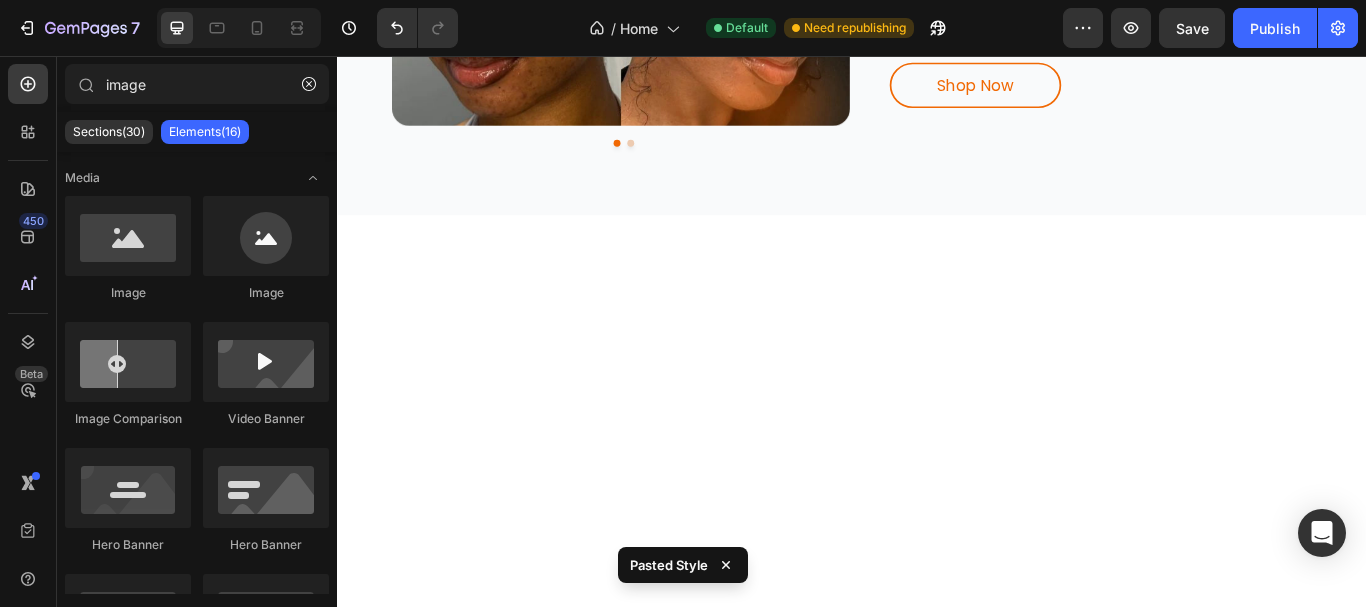 scroll, scrollTop: 2637, scrollLeft: 0, axis: vertical 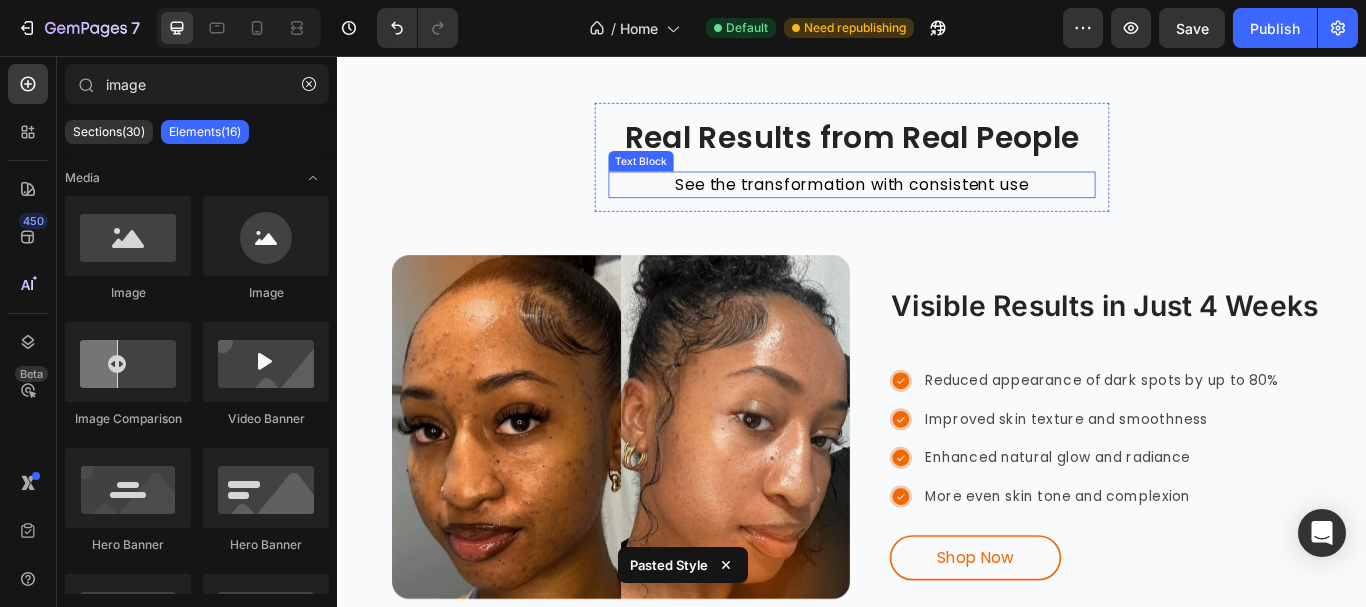 click on "See the transformation with consistent use" at bounding box center [937, 206] 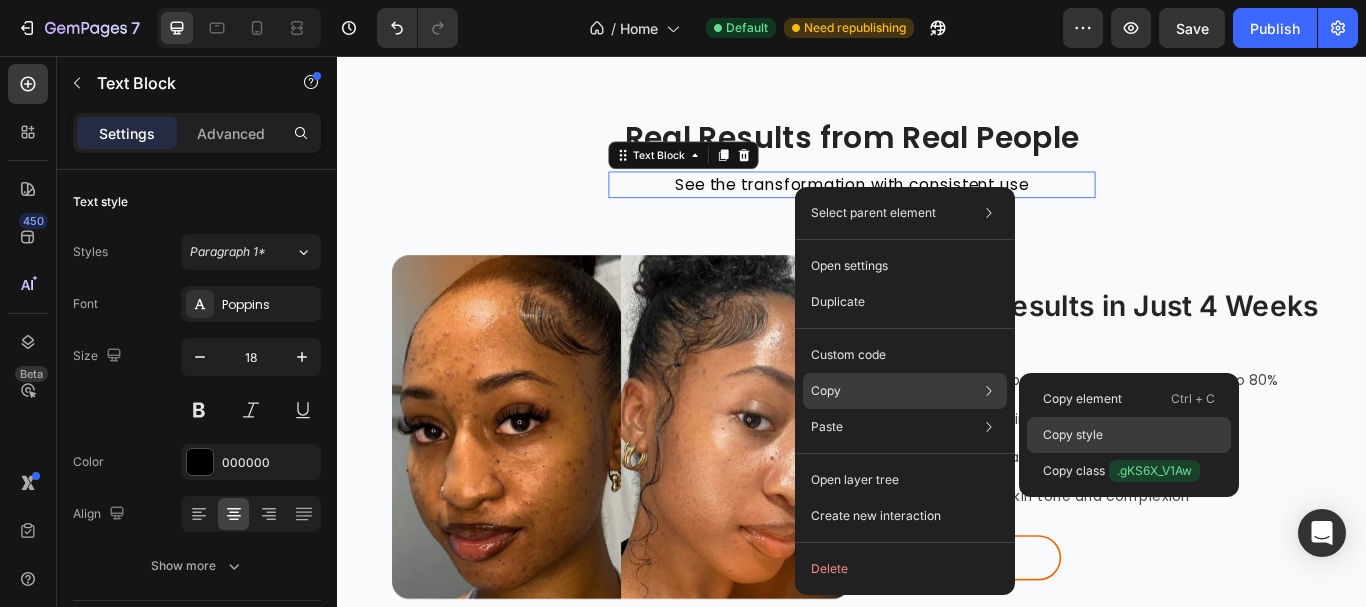 click on "Copy style" 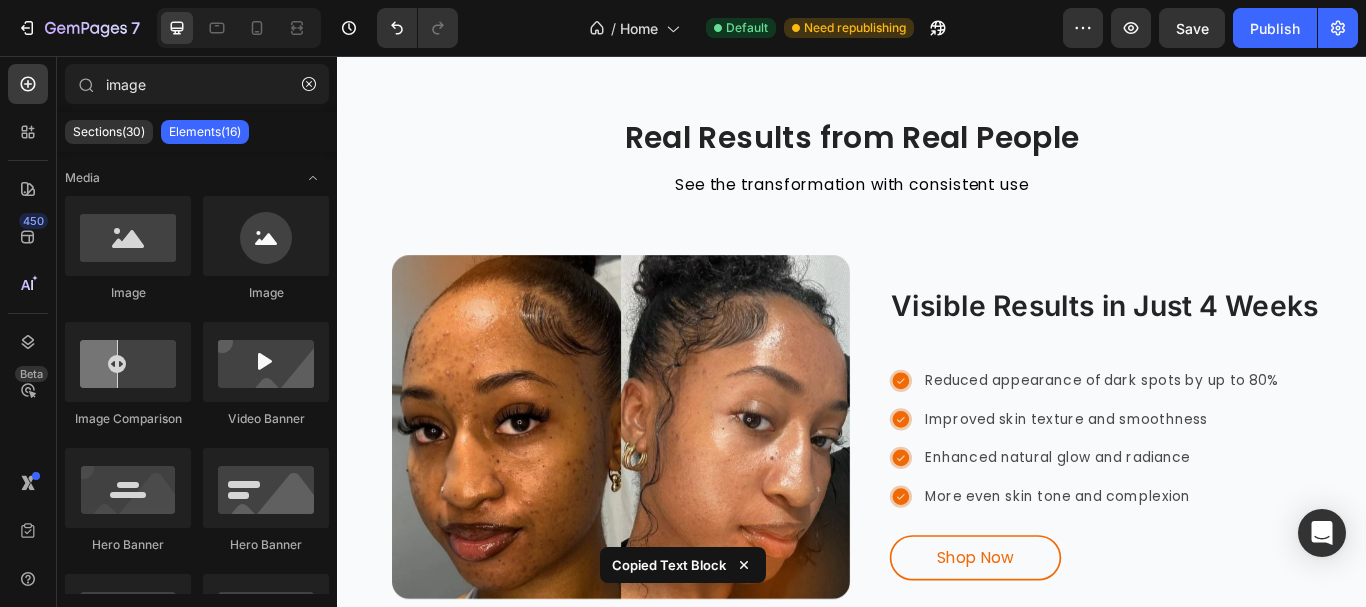 scroll, scrollTop: 3247, scrollLeft: 0, axis: vertical 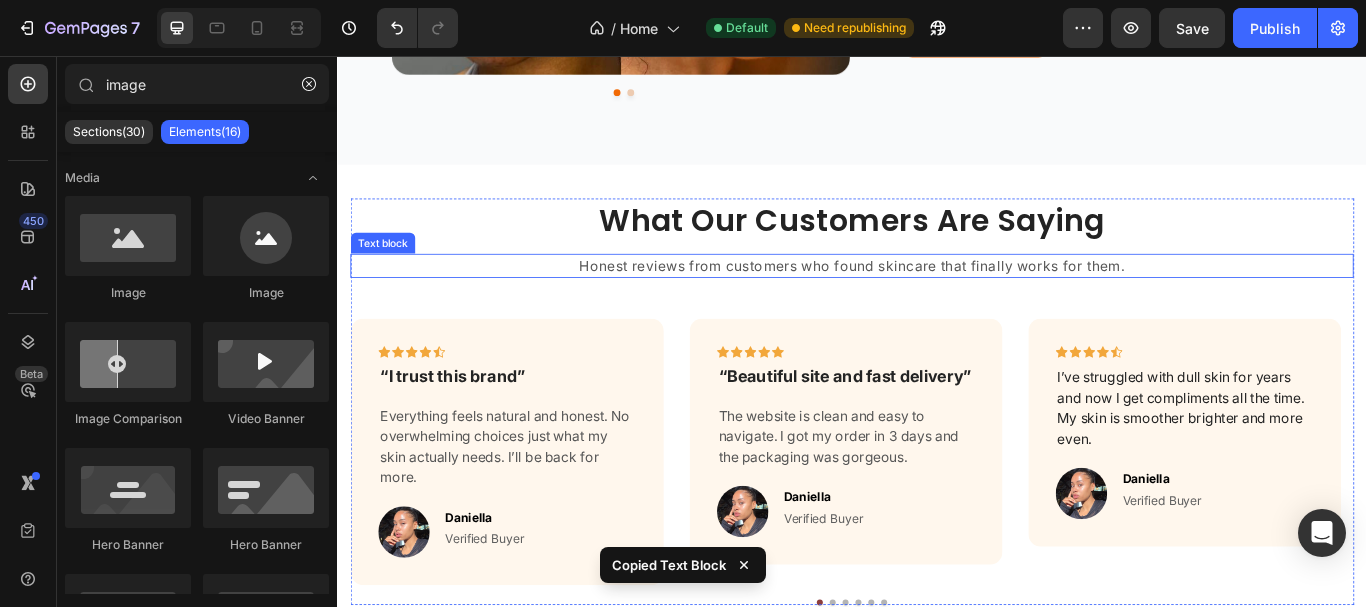 click on "Honest reviews from customers who found skincare that finally works for them." at bounding box center (937, 301) 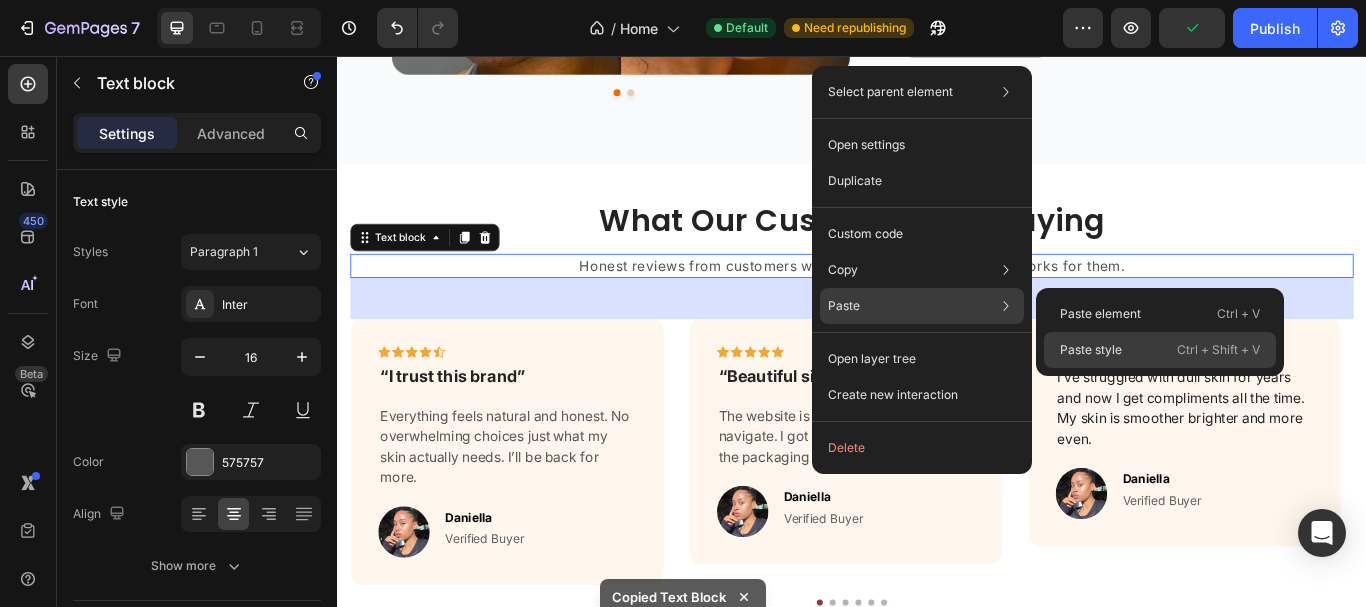 click on "Paste style  Ctrl + Shift + V" 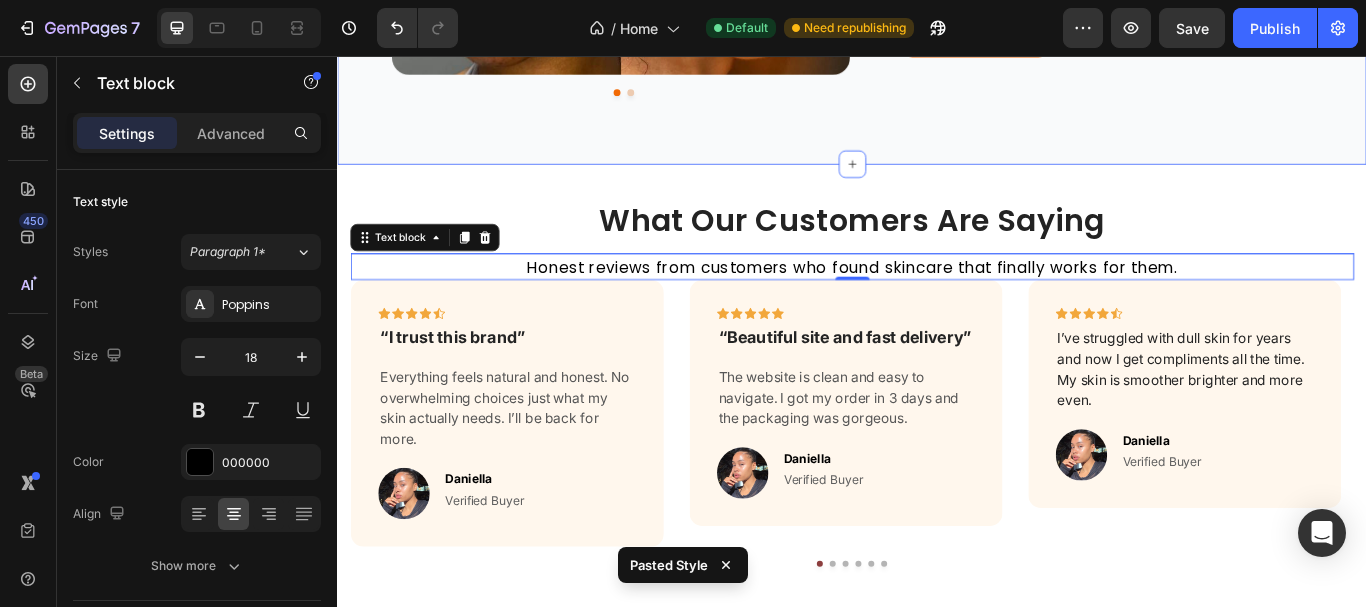 click on "Real Results from Real People Heading See the transformation with consistent use Text Block Row Visible Results in Just 4 Weeks Heading Row Reduced appearance of dark spots by up to 80% Improved skin texture and smoothness Enhanced natural glow and radiance More even skin tone and complexion Item List Shop Now Button Image Image Carousel Row Row Section 5" at bounding box center (937, -198) 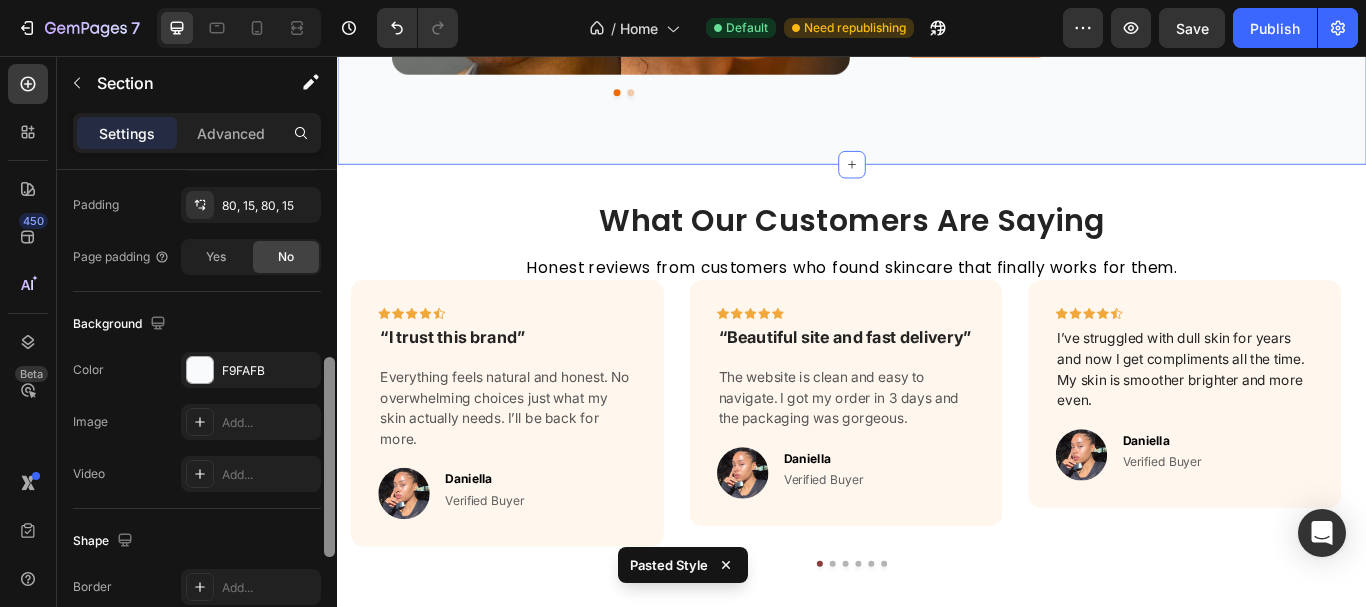 scroll, scrollTop: 570, scrollLeft: 0, axis: vertical 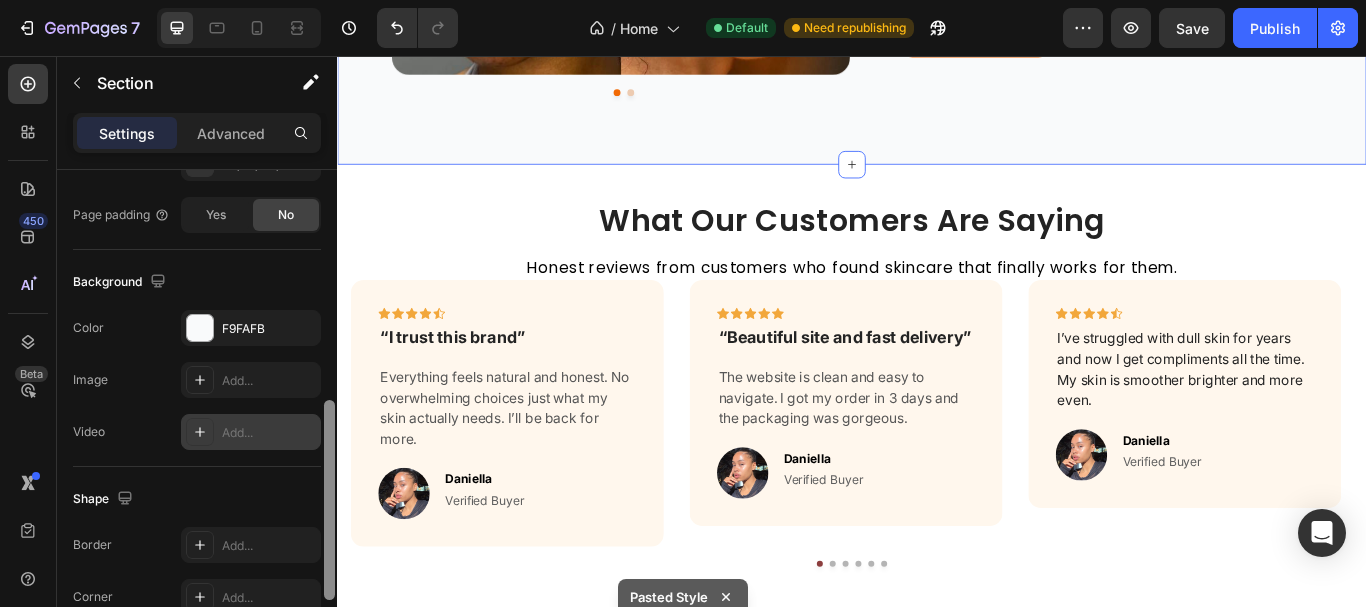 drag, startPoint x: 326, startPoint y: 237, endPoint x: 265, endPoint y: 446, distance: 217.72 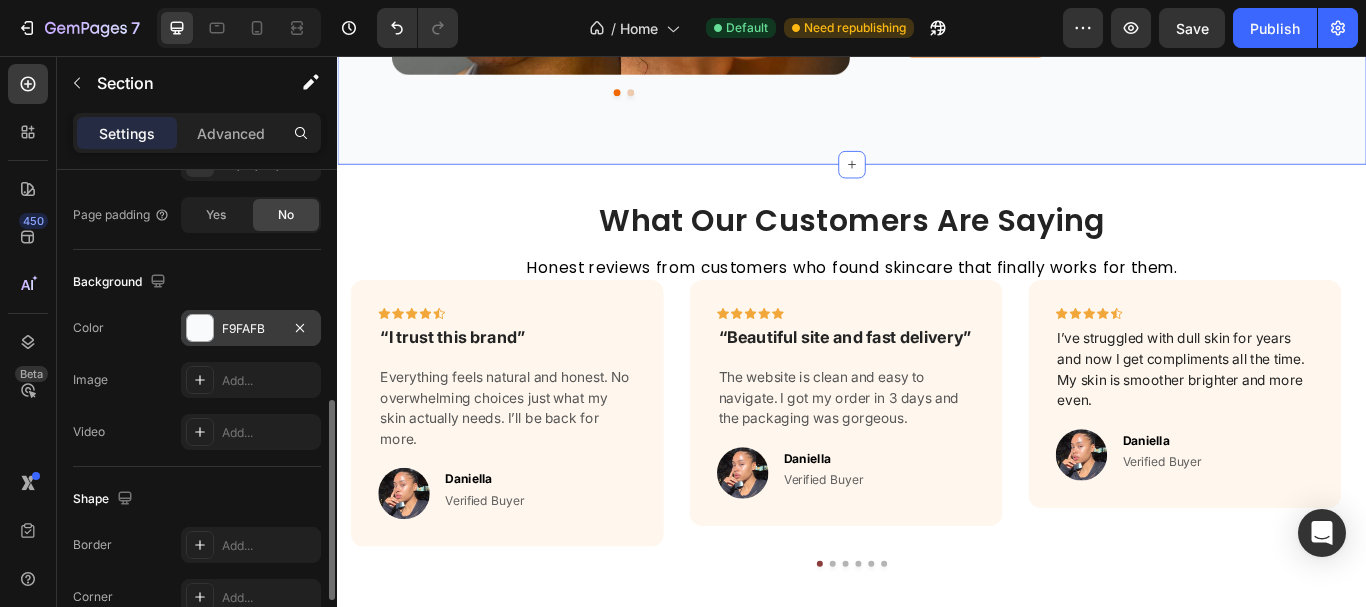 click at bounding box center (200, 328) 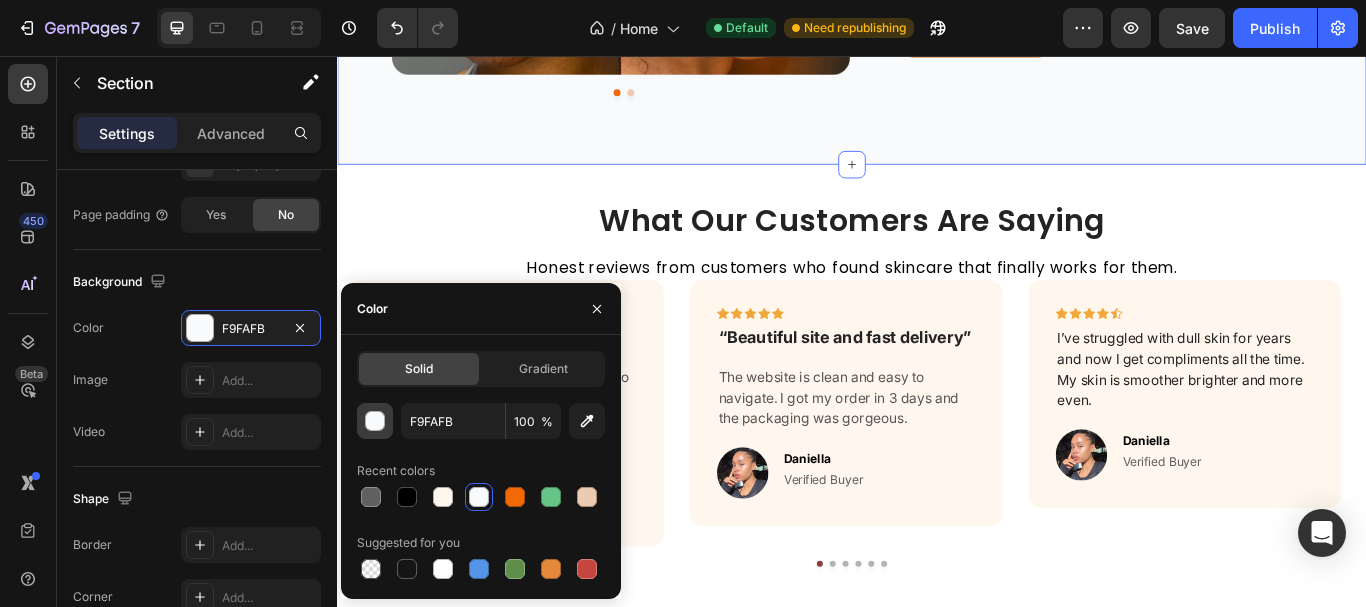 click at bounding box center [376, 422] 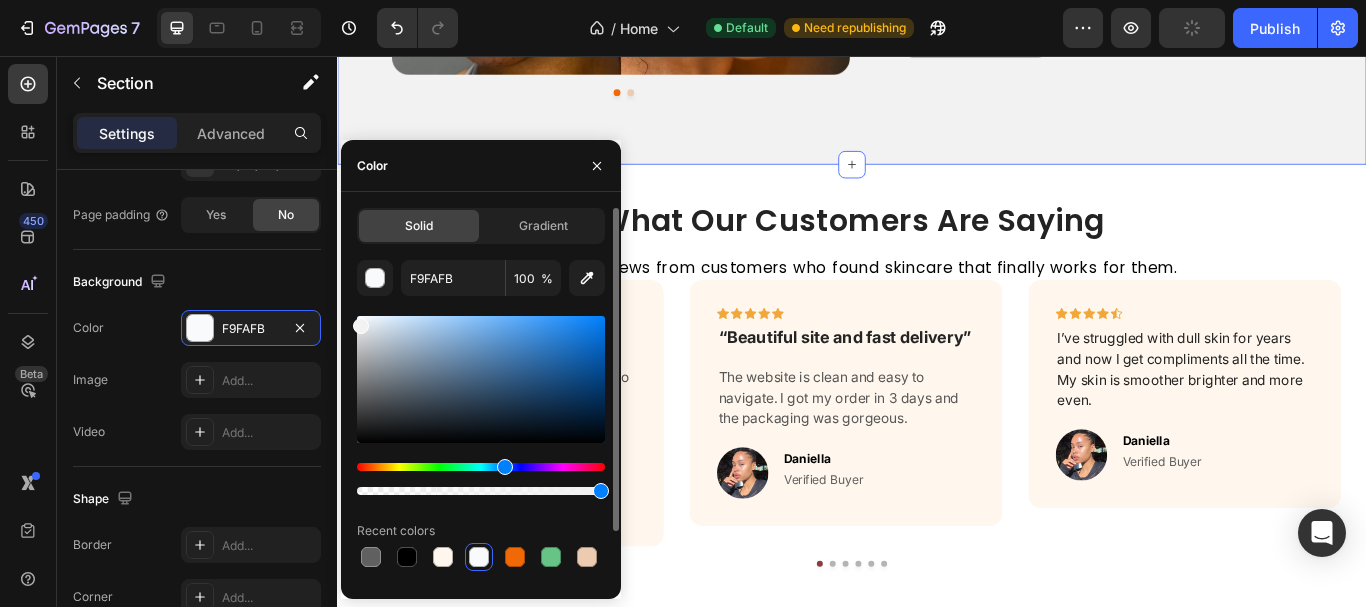 click at bounding box center [361, 326] 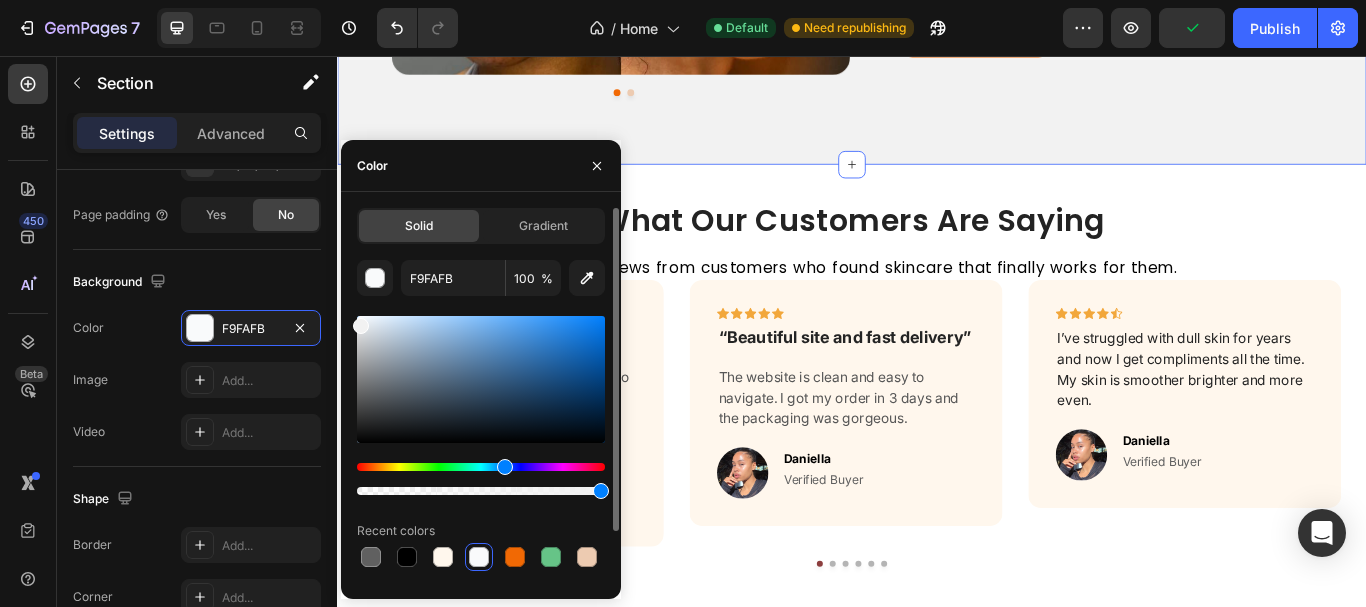 type on "F2F2F2" 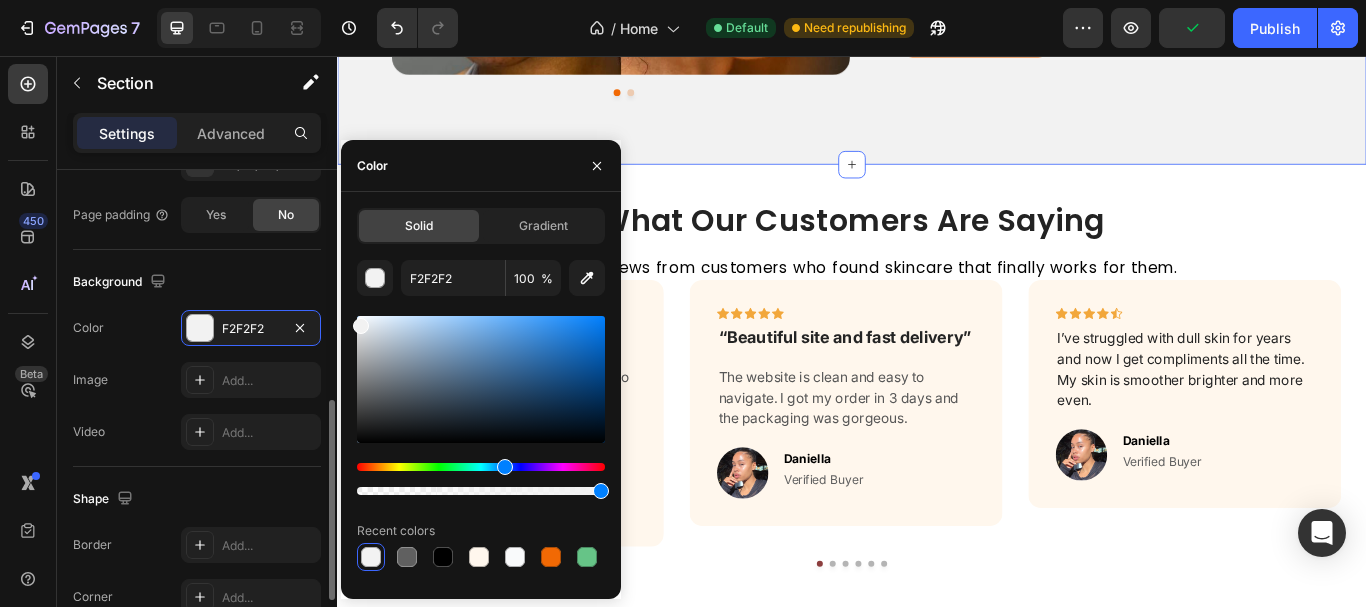 click on "The changes might be hidden by  the video. Color F2F2F2 Image Add... Video Add..." 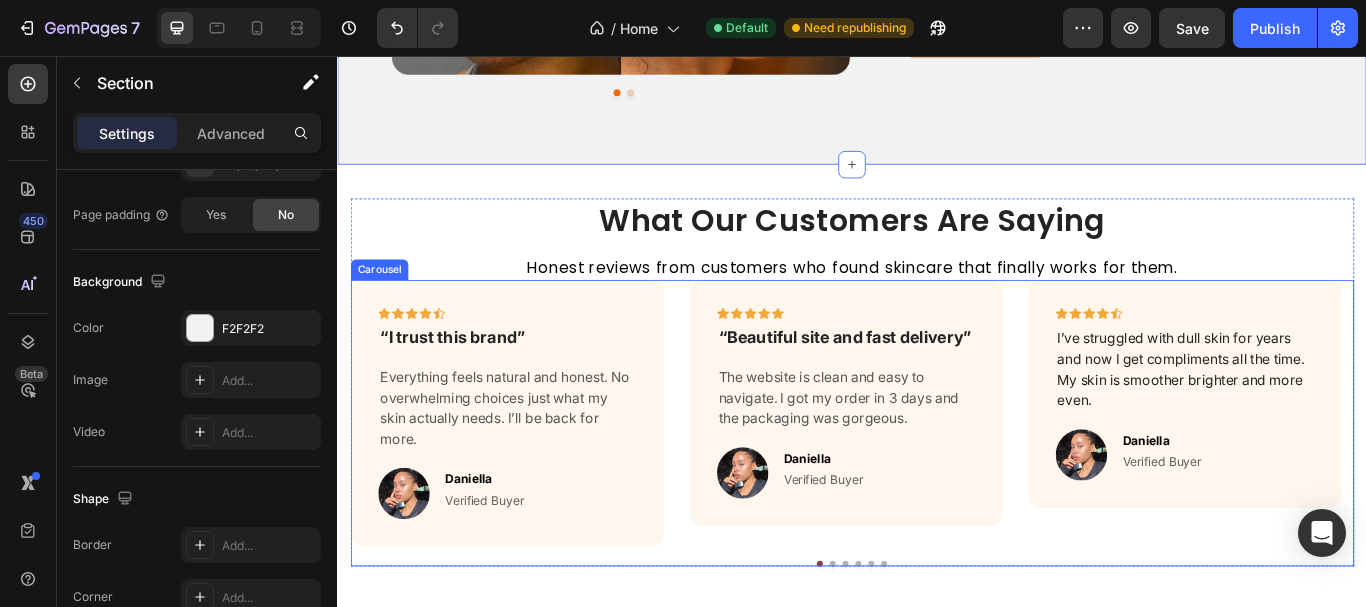 click on "Icon
Icon
Icon
Icon
Icon Row “I trust this brand” Text block Everything feels natural and honest. No overwhelming choices just what my skin actually needs. I’ll be back for more. Text block Image [NAME] Text block Verified Buyer Text block Row Row
Icon
Icon
Icon
Icon
Icon Row “Beautiful site and fast delivery” Text block The website is clean and easy to navigate. I got my order in 3 days and the packaging was gorgeous. Text block Image [NAME] Text block Verified Buyer Text block Row Row
Icon
Icon
Icon
Icon
Icon Row I’ve struggled with dull skin for years and now I get compliments all the time. My skin is smoother brighter and more even. Text block Image [NAME] Text block Verified Buyer Text block Row Row
Icon
Icon Icon Icon" at bounding box center [937, 473] 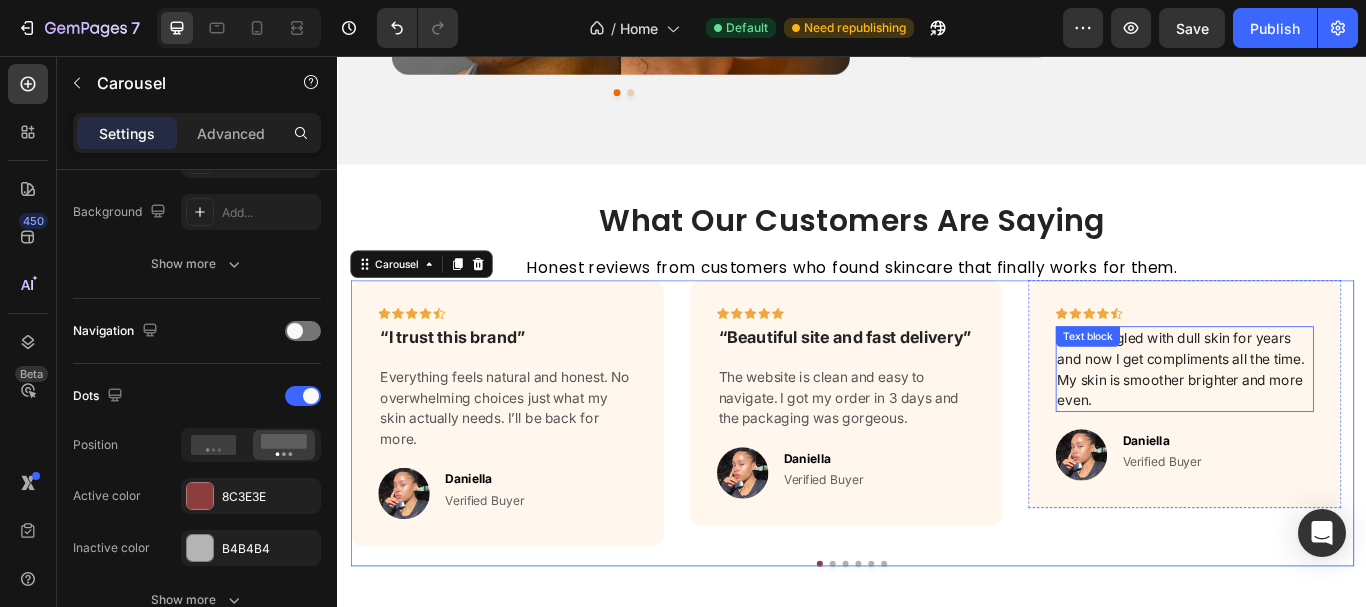 scroll, scrollTop: 0, scrollLeft: 0, axis: both 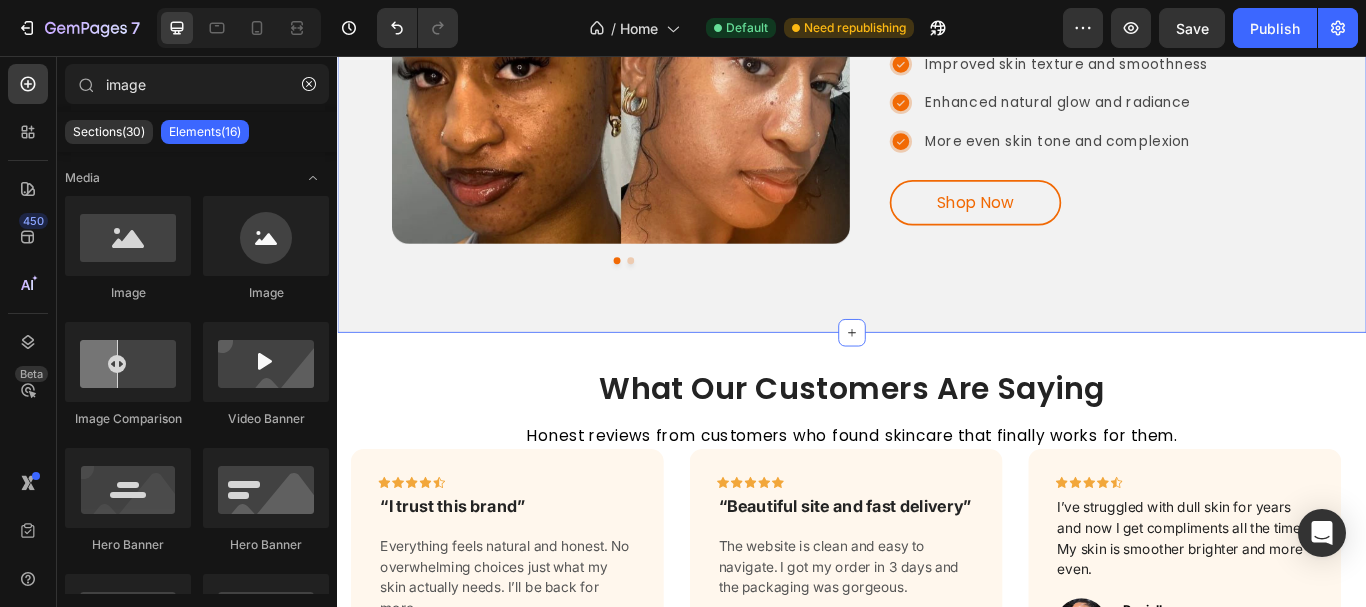 click on "Real Results from Real People Heading See the transformation with consistent use Text Block Row Visible Results in Just 4 Weeks Heading Row Reduced appearance of dark spots by up to 80% Improved skin texture and smoothness Enhanced natural glow and radiance More even skin tone and complexion Item List Shop Now Button Image Image Carousel Row Row Section 5" at bounding box center (937, -2) 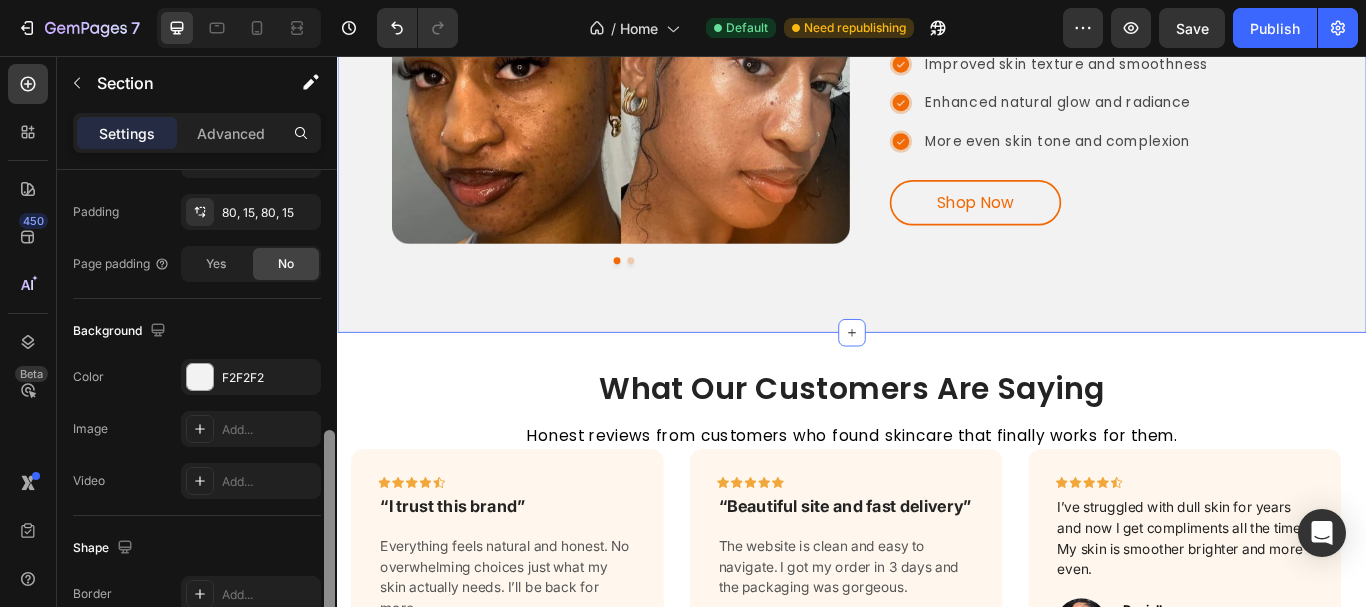 scroll, scrollTop: 556, scrollLeft: 0, axis: vertical 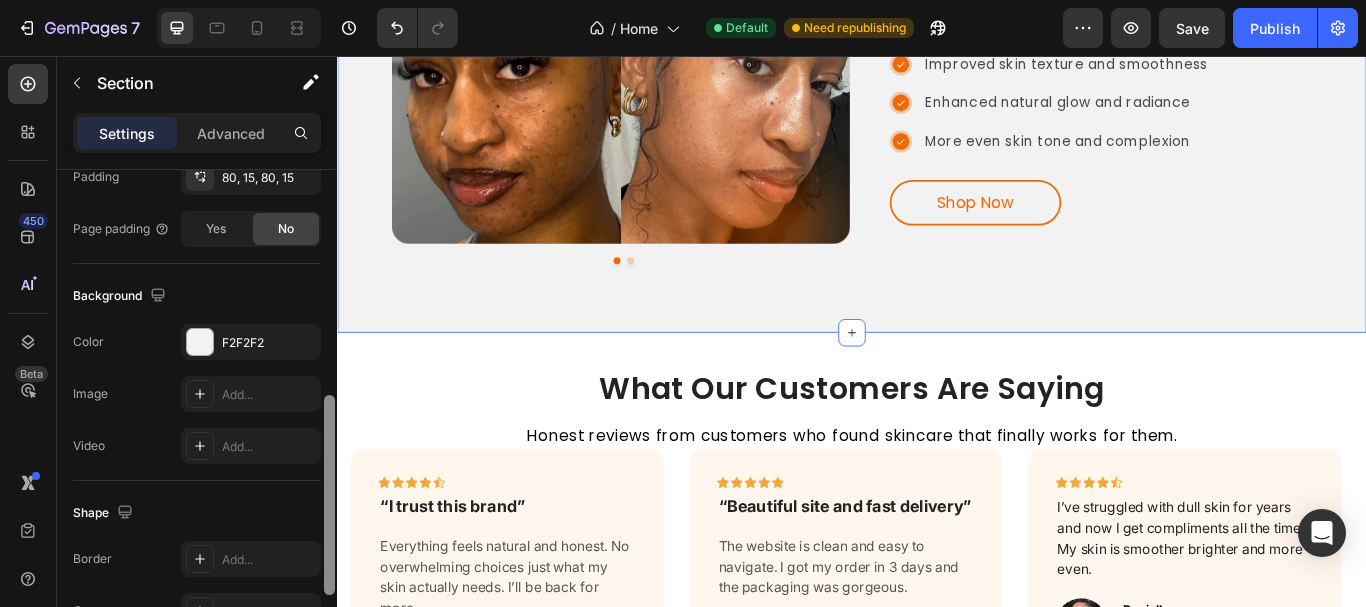 drag, startPoint x: 331, startPoint y: 251, endPoint x: 261, endPoint y: 476, distance: 235.63744 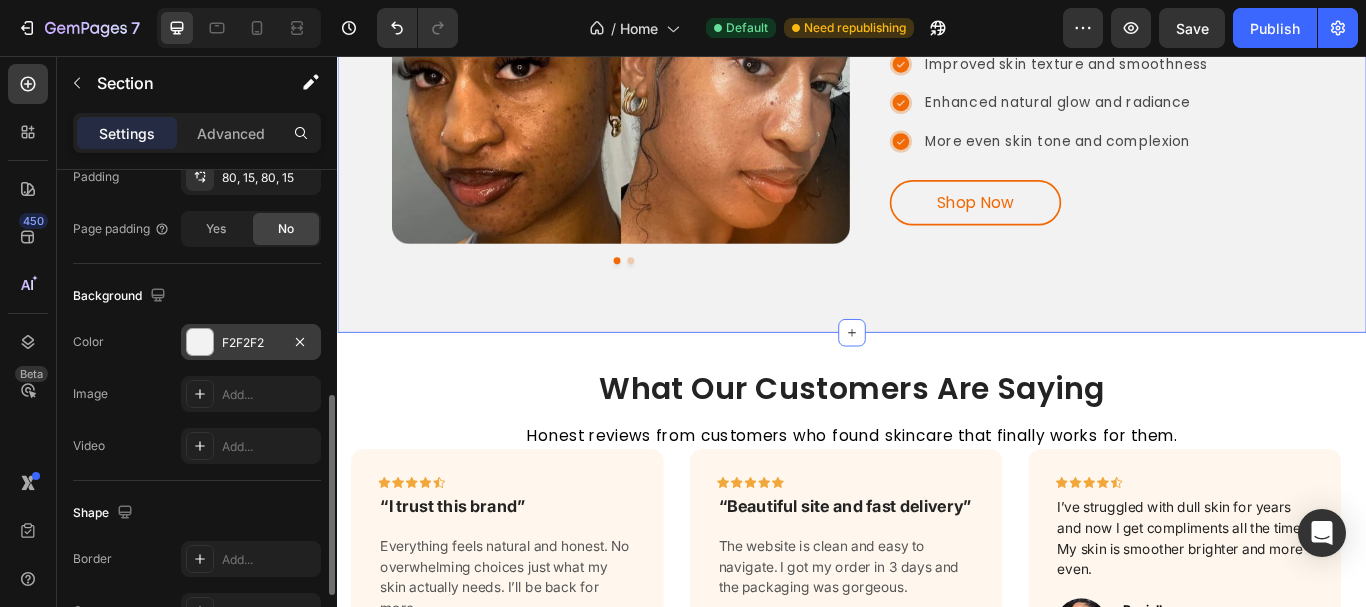 click at bounding box center (200, 342) 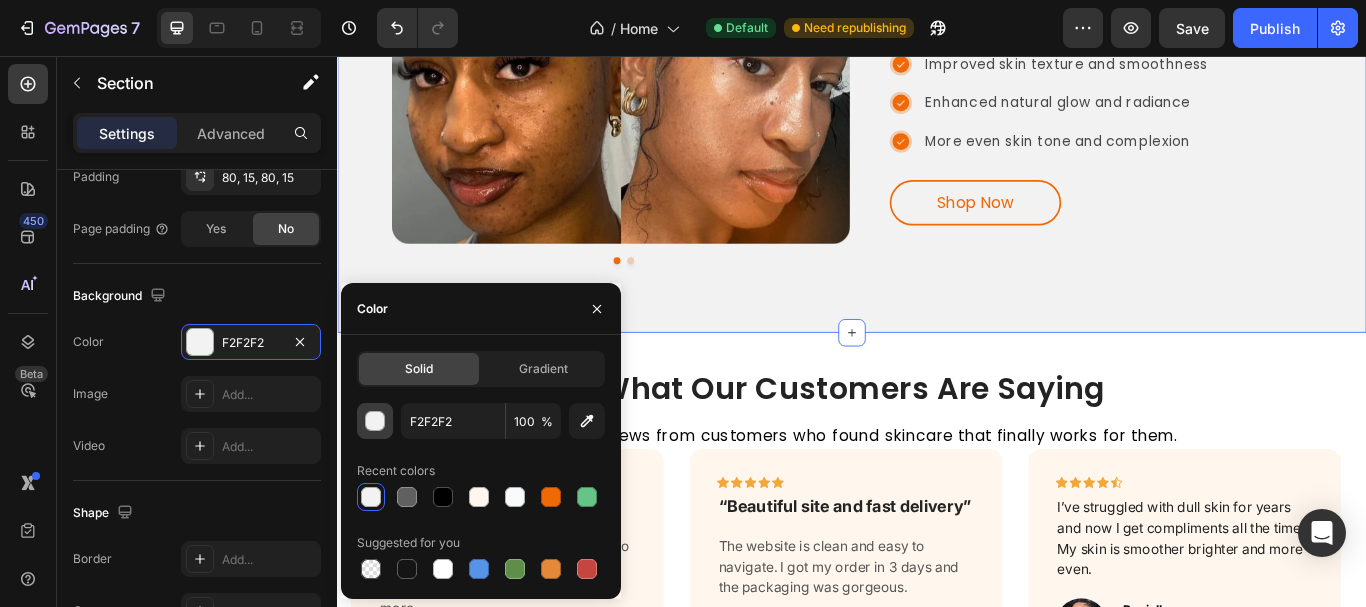 click at bounding box center (376, 422) 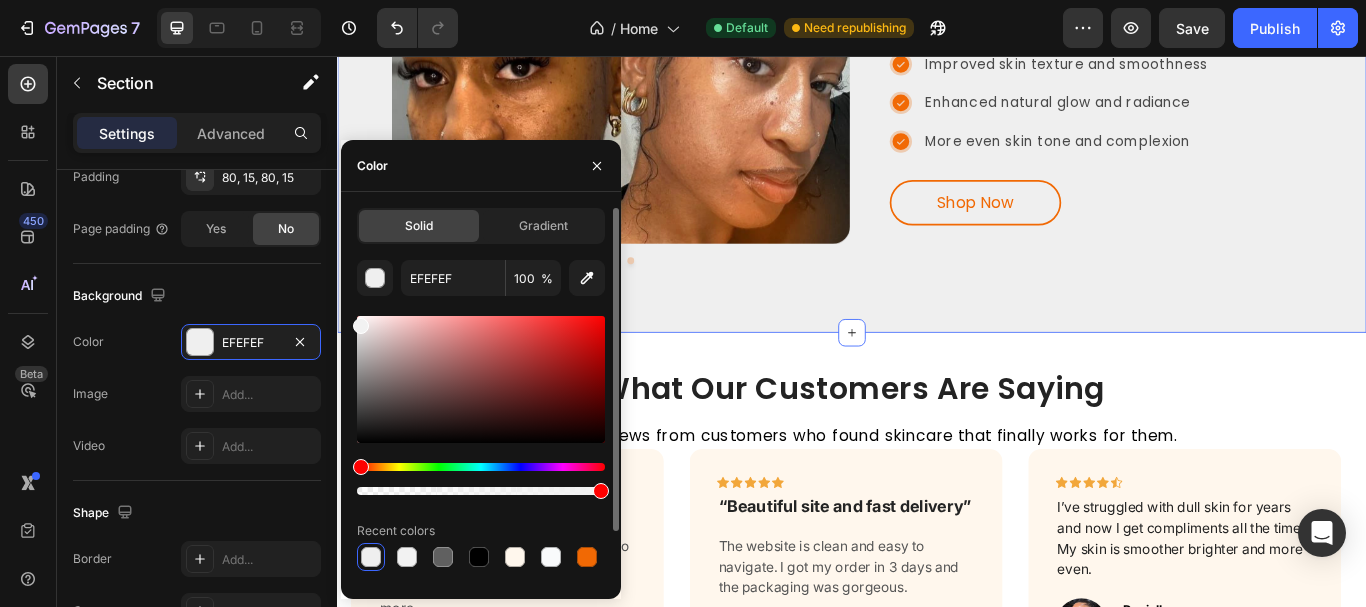 click on "Solid Gradient EFEFEF 100 % Recent colors Suggested for you" at bounding box center [481, 425] 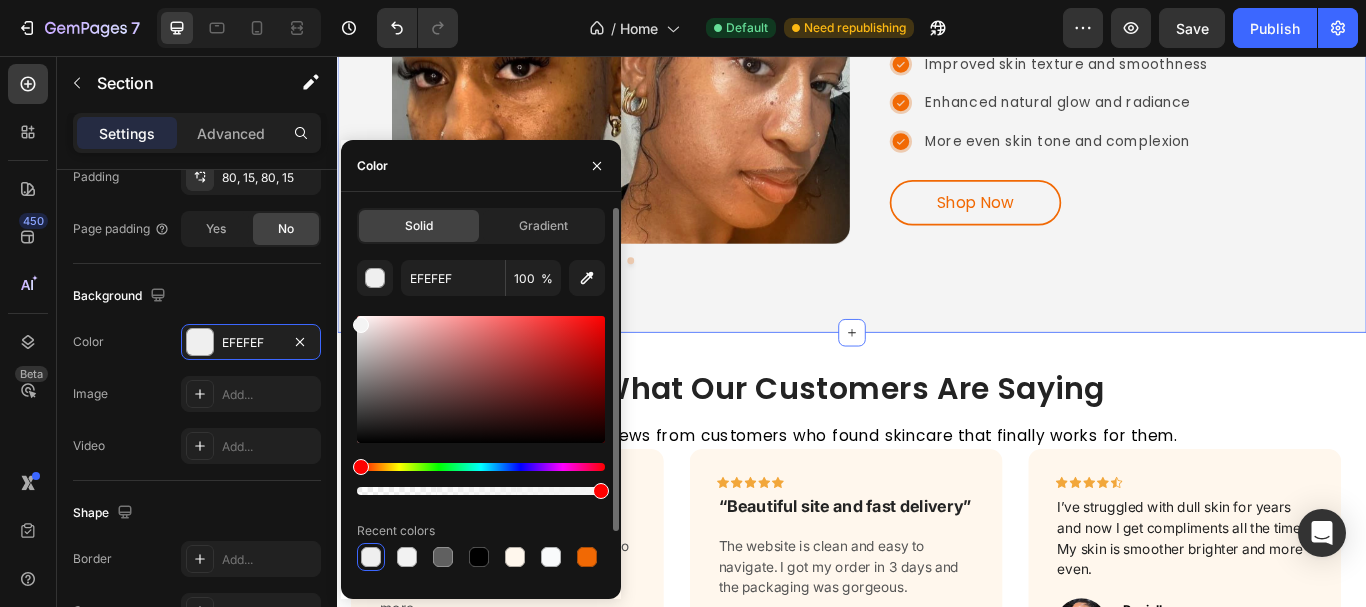 type on "F4F4F4" 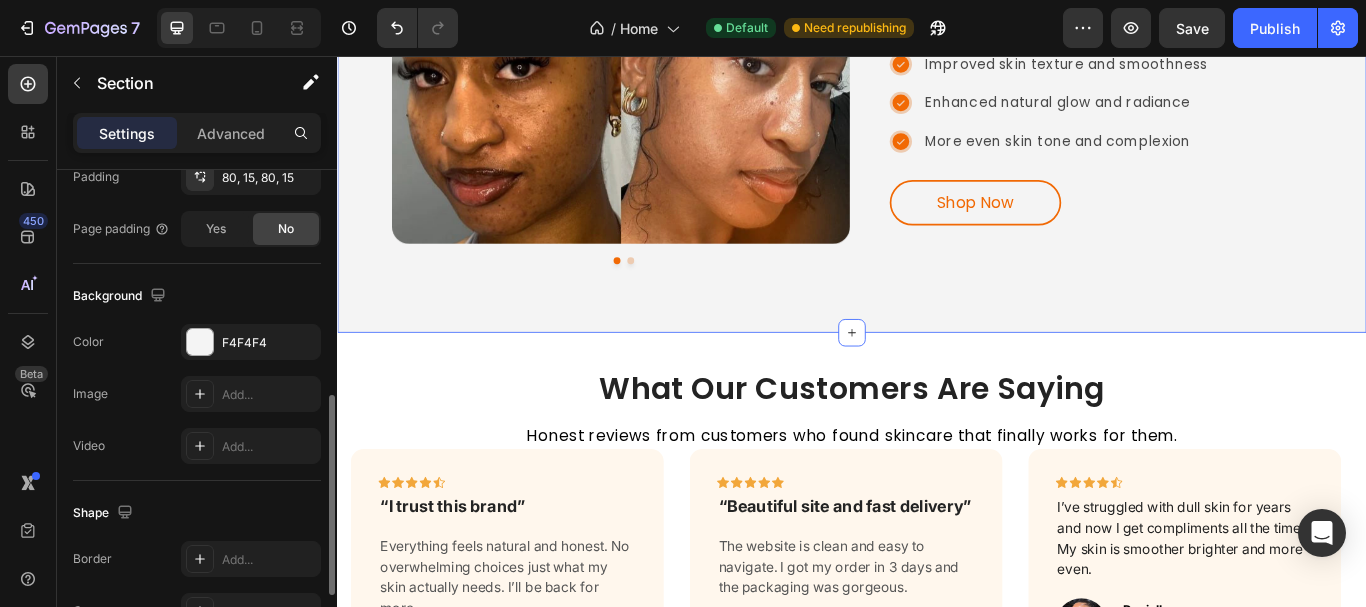 click on "Image Add..." at bounding box center [197, 394] 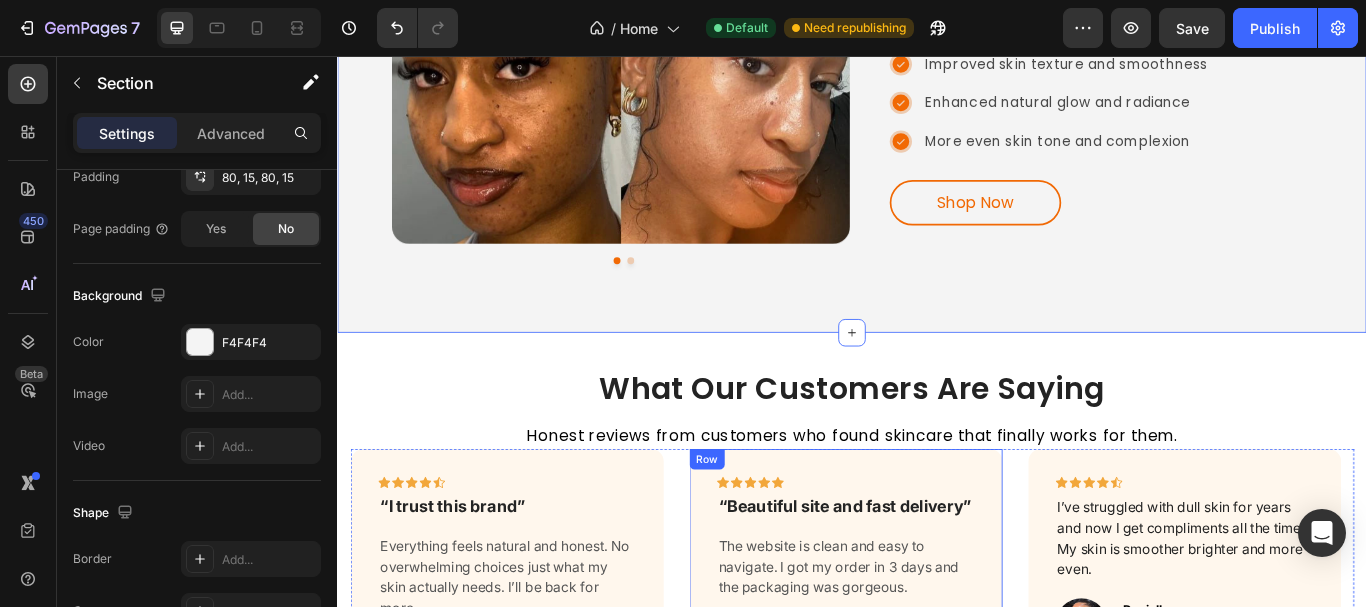 click on "Icon
Icon
Icon
Icon
Icon Row “Beautiful site and fast delivery” Text block The website is clean and easy to navigate. I got my order in 3 days and the packaging was gorgeous. Text block Image [NAME] Text block Verified Buyer Text block Row Row" at bounding box center [929, 657] 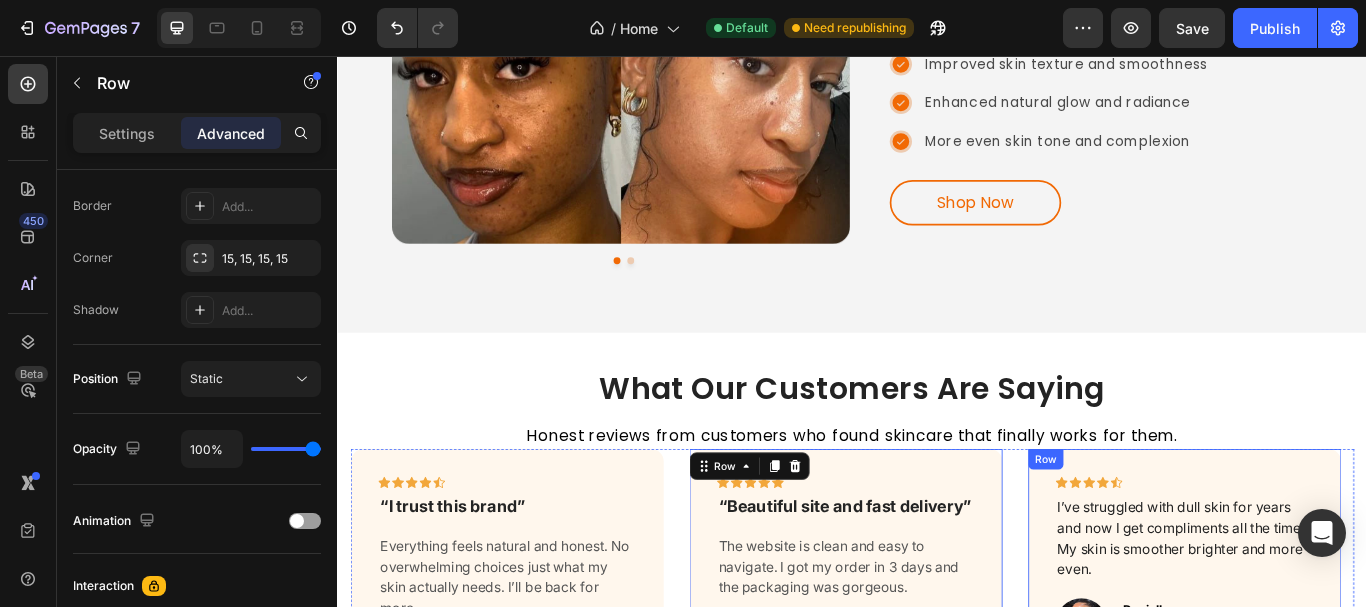 scroll, scrollTop: 0, scrollLeft: 0, axis: both 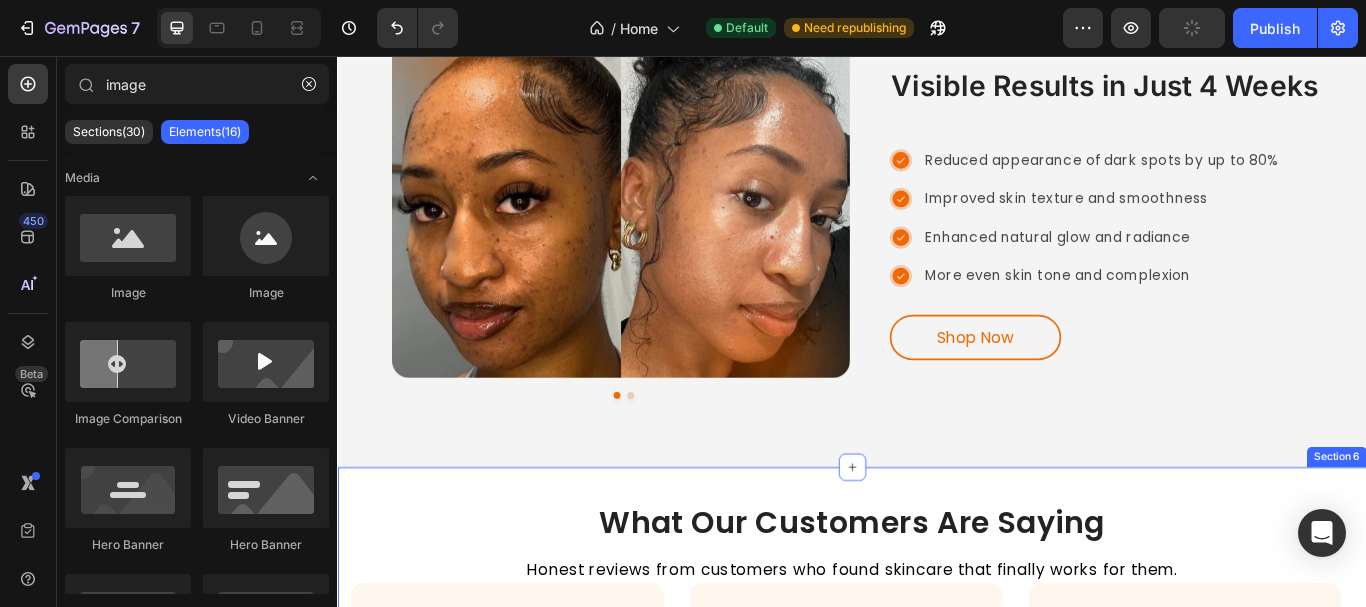 click on "What Our Customers Are Saying Heading Honest reviews from customers who found skincare that finally works for them. Text block
Icon
Icon
Icon
Icon
Icon Row “I trust this brand” Text block Everything feels natural and honest. No overwhelming choices just what my skin actually needs. I’ll be back for more. Text block Image [NAME] Text block Verified Buyer Text block Row Row
Icon
Icon
Icon
Icon
Icon Row “Beautiful site and fast delivery” Text block The website is clean and easy to navigate. I got my order in 3 days and the packaging was gorgeous. Text block Image [NAME] Text block Verified Buyer Text block Row Row
Icon
Icon
Icon
Icon
Icon Row Text block Image [NAME] Text block Verified Buyer Text block Row Row
Icon
Icon Icon Icon" at bounding box center [937, 810] 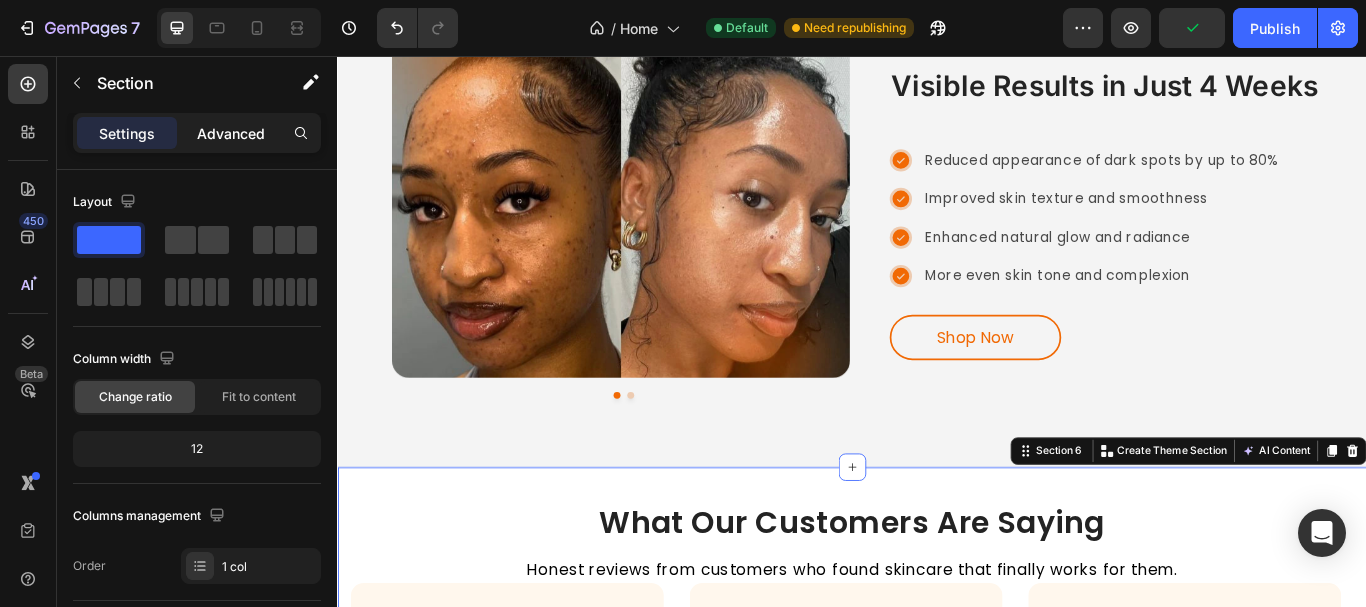 click on "Advanced" at bounding box center [231, 133] 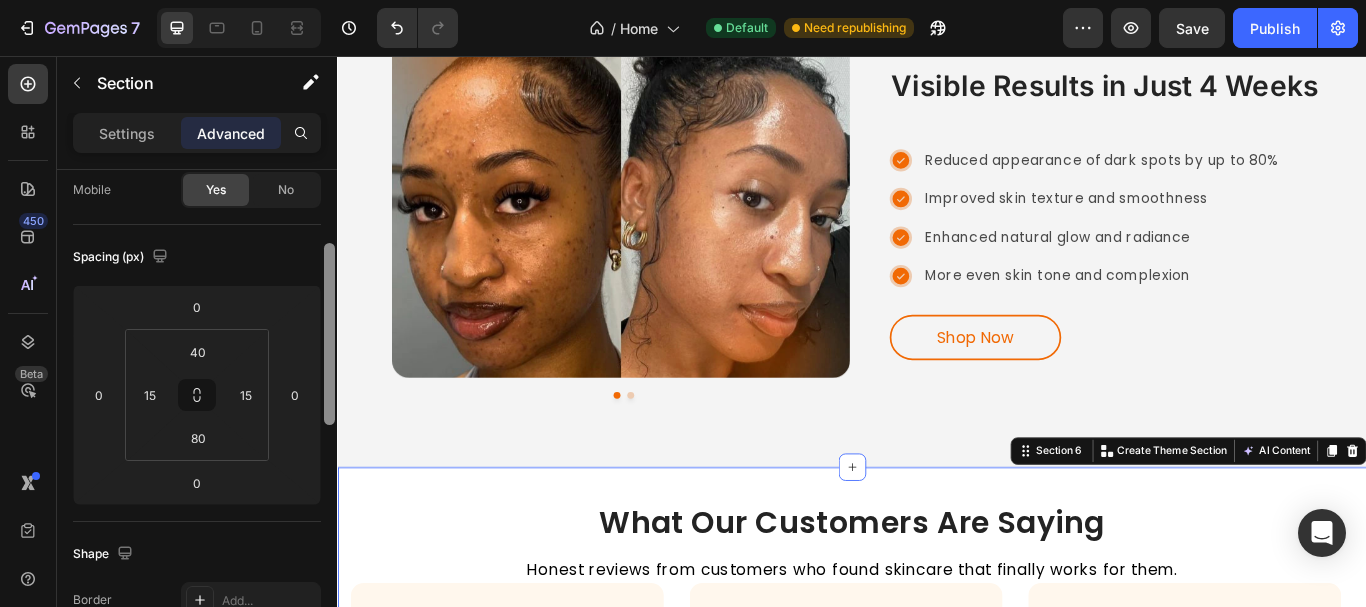 drag, startPoint x: 330, startPoint y: 192, endPoint x: 288, endPoint y: 264, distance: 83.35467 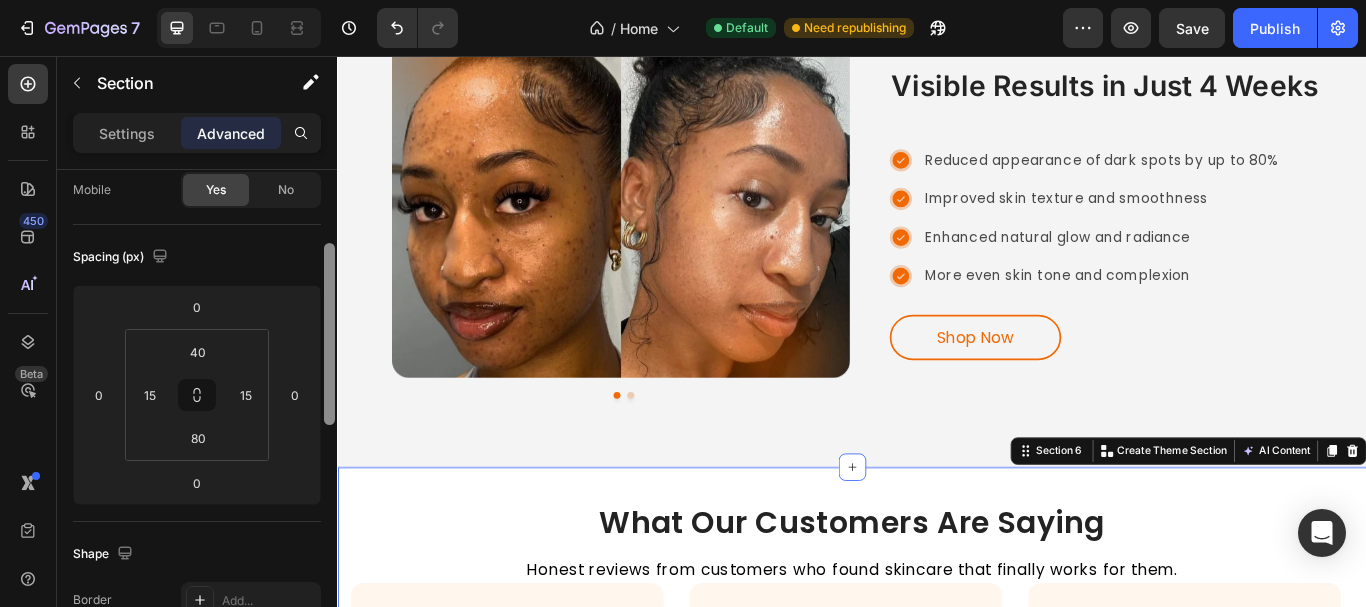 click on "Display on Desktop Yes No Tablet Yes No Mobile Yes No Spacing (px) 0 0 0 0 40 15 80 15 Shape Border Add... Corner 3, 3, 3, 3 Shadow Add... Position Static Opacity 100% Animation Interaction Upgrade to Optimize plan  to unlock Interaction & other premium features. CSS class Delete element" at bounding box center [197, 417] 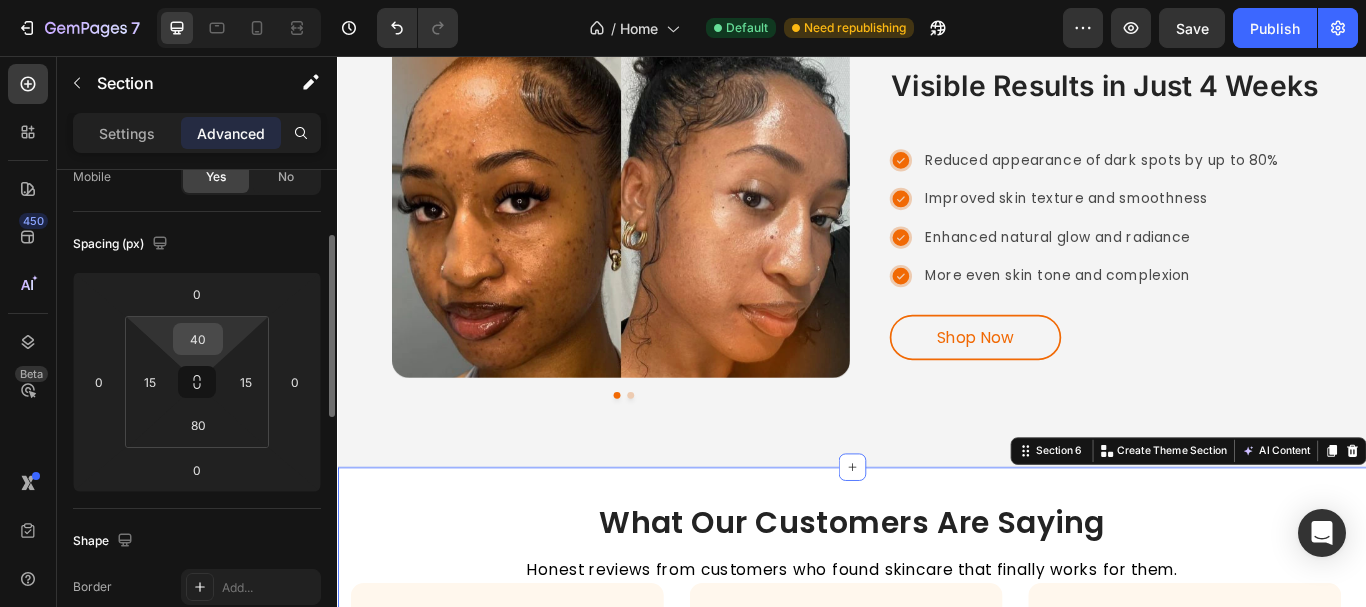 click on "40" at bounding box center (198, 339) 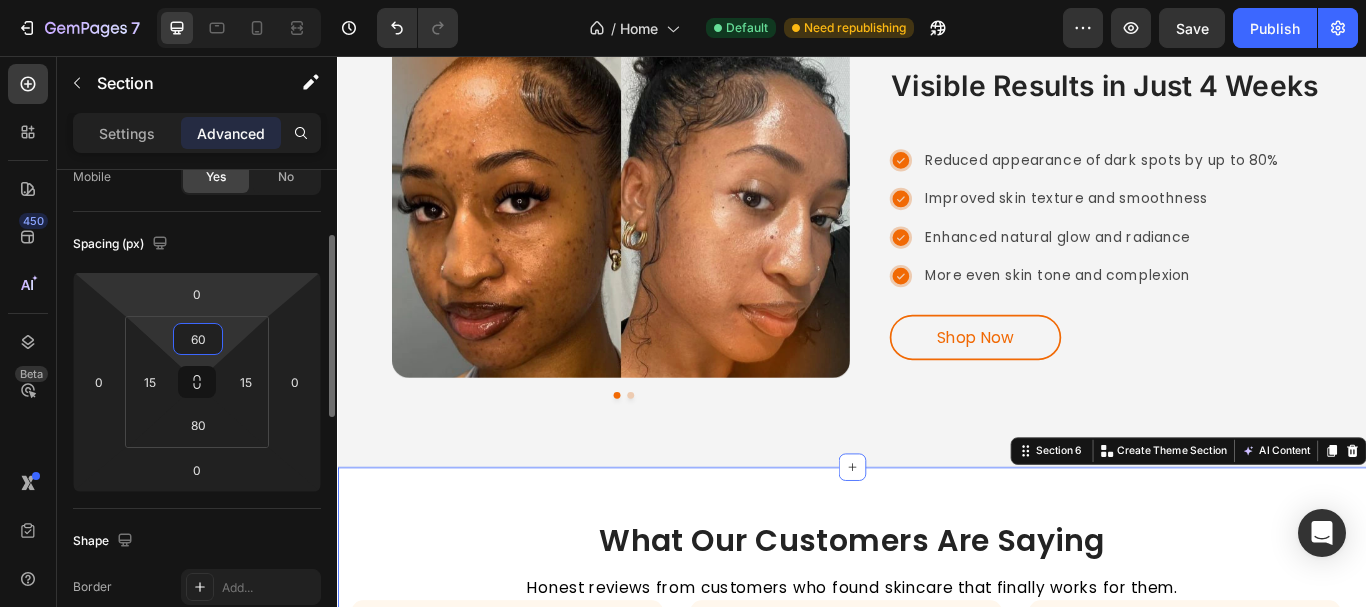 click on "Spacing (px)" at bounding box center [197, 244] 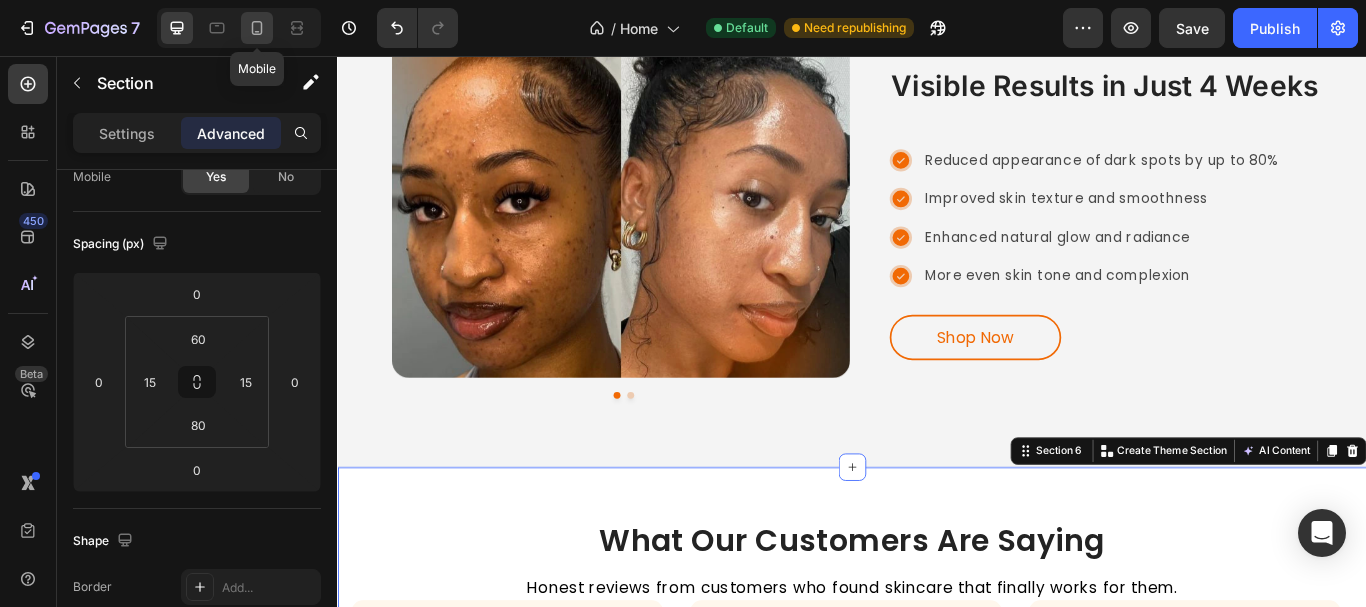 click 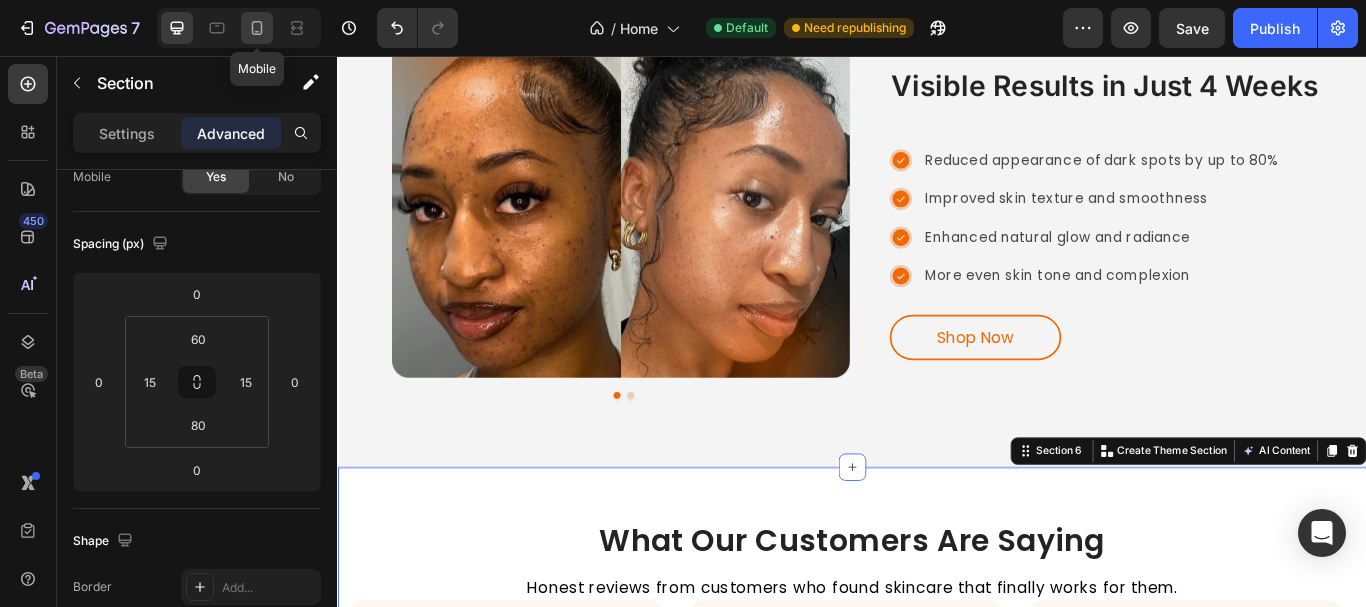 type on "0" 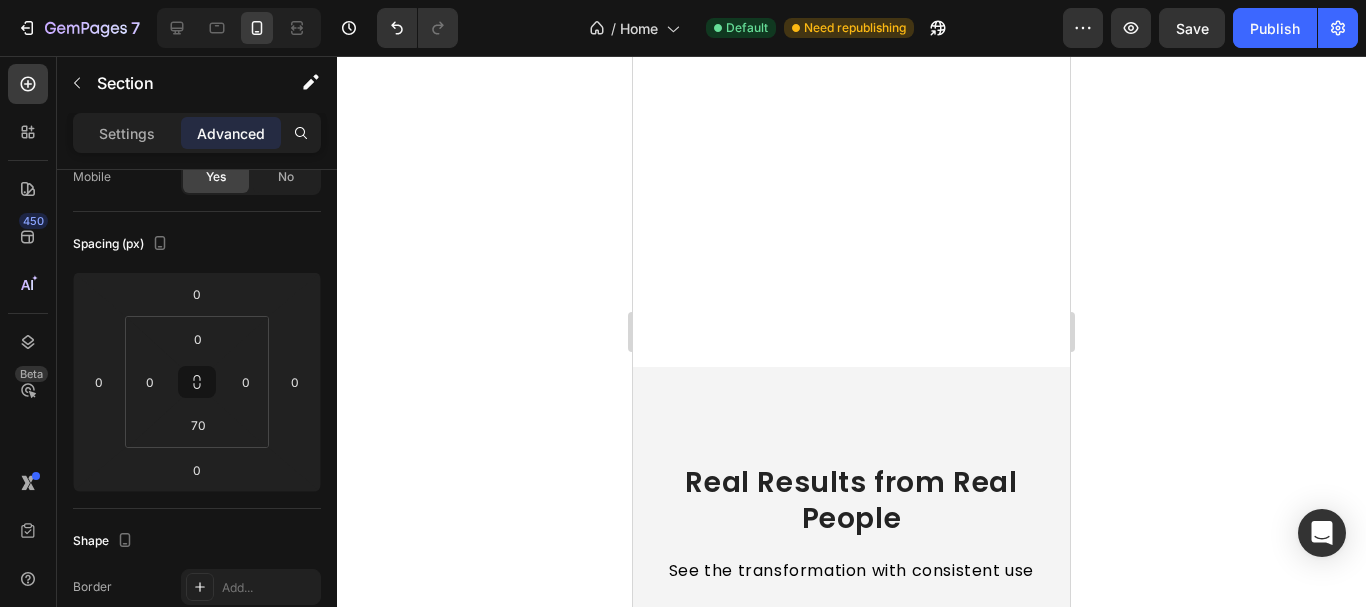 scroll, scrollTop: 4454, scrollLeft: 0, axis: vertical 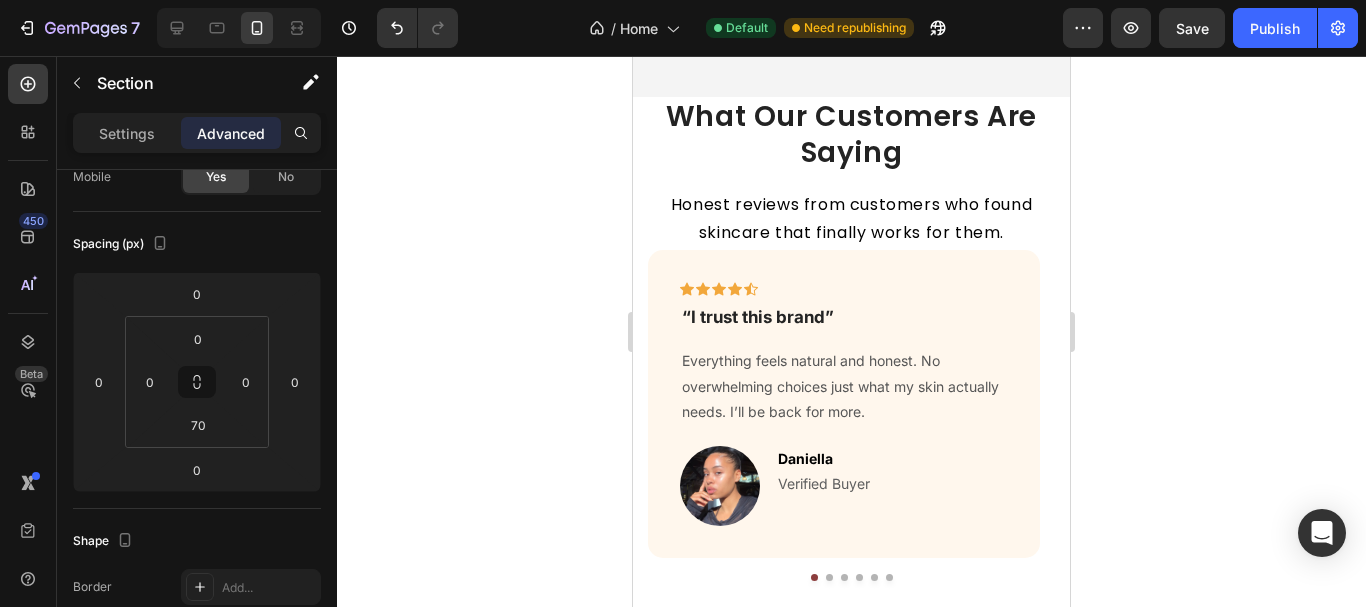 click on "What Our Customers Are Saying Heading Honest reviews from customers who found skincare that finally works for them. Text block
Icon
Icon
Icon
Icon
Icon Row “I trust this brand” Text block Everything feels natural and honest. No overwhelming choices just what my skin actually needs. I’ll be back for more. Text block Image [NAME] Text block Verified Buyer Text block Row Row
Icon
Icon
Icon
Icon
Icon Row “Beautiful site and fast delivery” Text block The website is clean and easy to navigate. I got my order in 3 days and the packaging was gorgeous. Text block Image [NAME] Text block Verified Buyer Text block Row Row
Icon
Icon
Icon
Icon
Icon Row Text block Image [NAME] Text block Verified Buyer Text block Row Row
Icon
Icon Icon Icon" at bounding box center [851, 374] 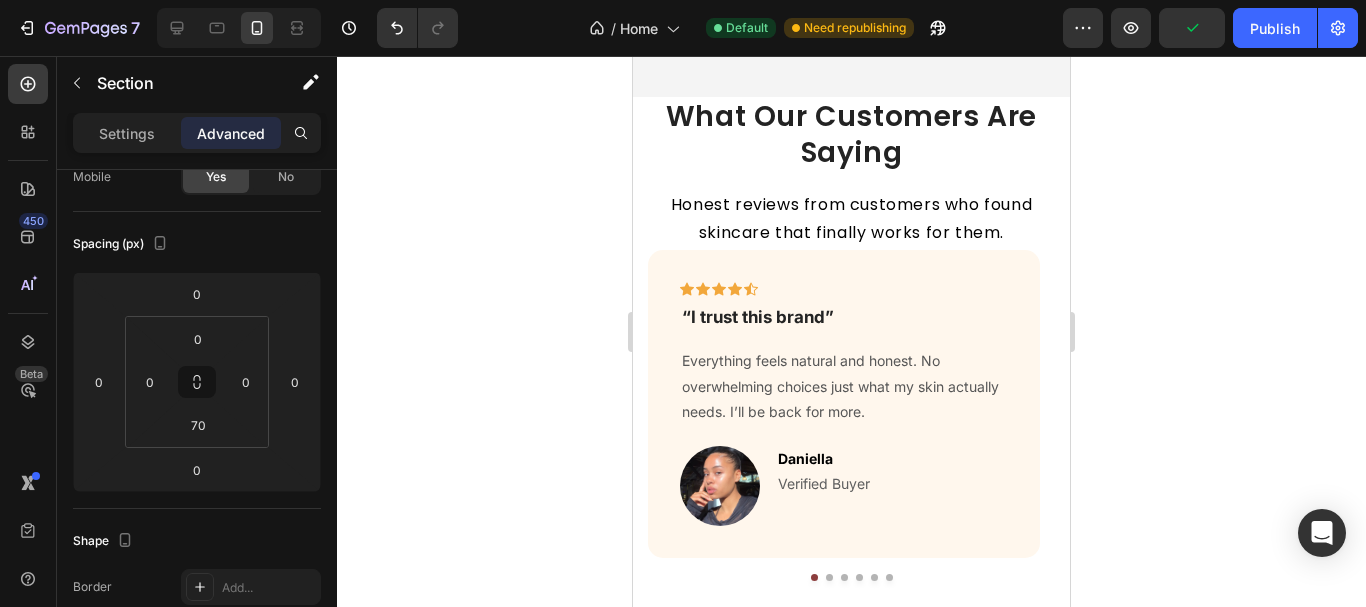 click on "What Our Customers Are Saying Heading Honest reviews from customers who found skincare that finally works for them. Text block
Icon
Icon
Icon
Icon
Icon Row “I trust this brand” Text block Everything feels natural and honest. No overwhelming choices just what my skin actually needs. I’ll be back for more. Text block Image [NAME] Text block Verified Buyer Text block Row Row
Icon
Icon
Icon
Icon
Icon Row “Beautiful site and fast delivery” Text block The website is clean and easy to navigate. I got my order in 3 days and the packaging was gorgeous. Text block Image [NAME] Text block Verified Buyer Text block Row Row
Icon
Icon
Icon
Icon
Icon Row Text block Image [NAME] Text block Verified Buyer Text block Row Row
Icon
Icon Icon Icon" at bounding box center (851, 374) 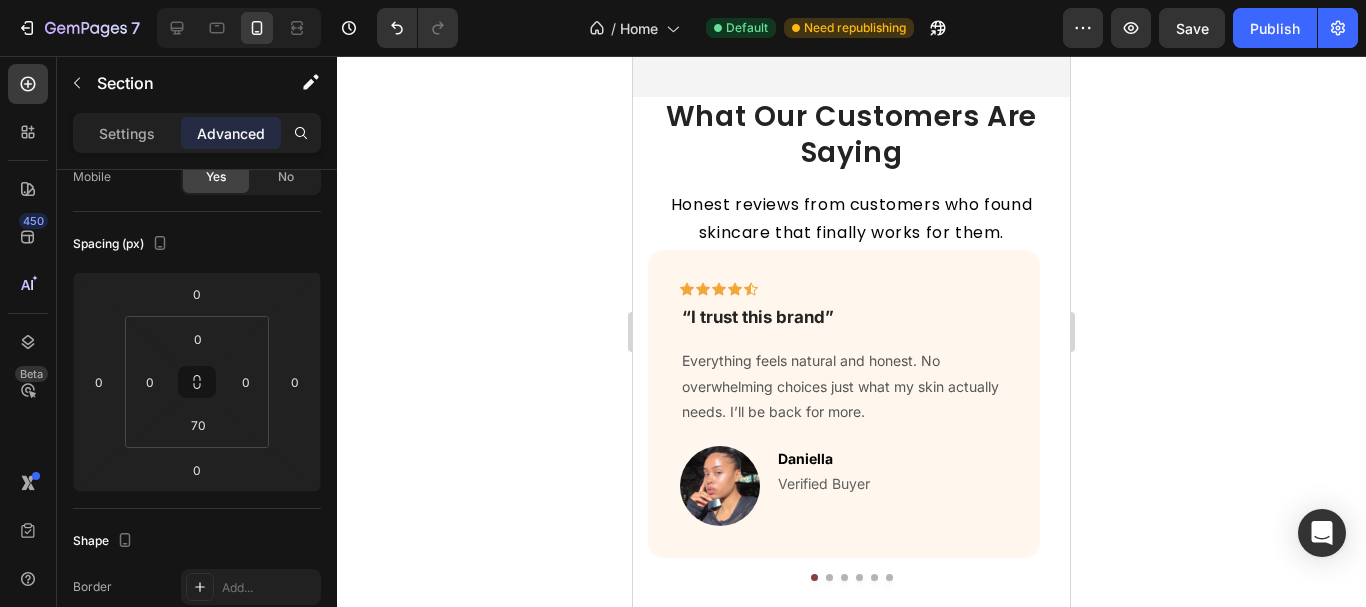 click on "What Our Customers Are Saying Heading Honest reviews from customers who found skincare that finally works for them. Text block
Icon
Icon
Icon
Icon
Icon Row “I trust this brand” Text block Everything feels natural and honest. No overwhelming choices just what my skin actually needs. I’ll be back for more. Text block Image [NAME] Text block Verified Buyer Text block Row Row
Icon
Icon
Icon
Icon
Icon Row “Beautiful site and fast delivery” Text block The website is clean and easy to navigate. I got my order in 3 days and the packaging was gorgeous. Text block Image [NAME] Text block Verified Buyer Text block Row Row
Icon
Icon
Icon
Icon
Icon Row Text block Image [NAME] Text block Verified Buyer Text block Row Row
Icon
Icon Icon Icon" at bounding box center (851, 374) 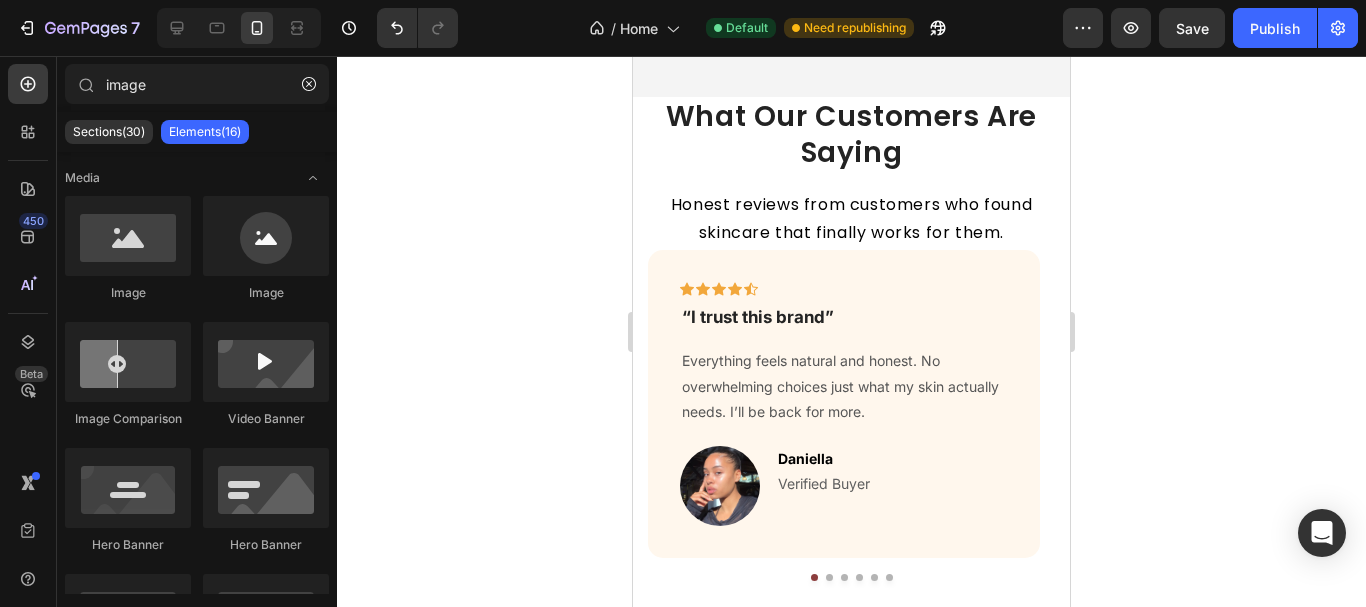 scroll, scrollTop: 4587, scrollLeft: 0, axis: vertical 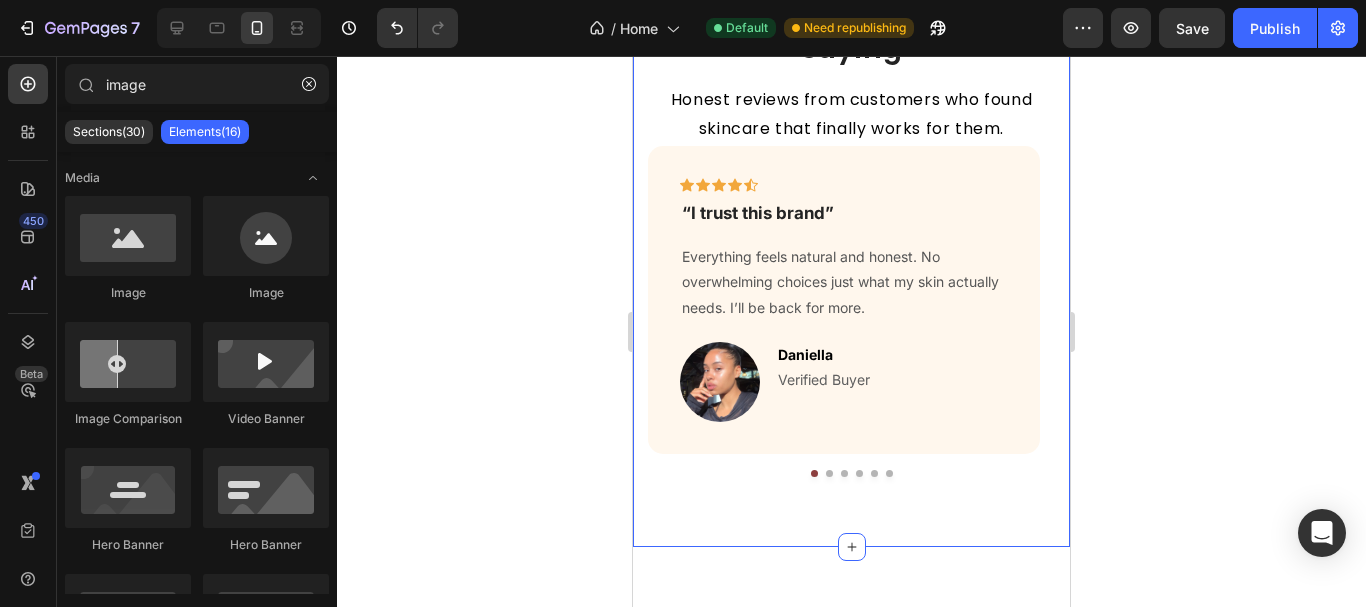 click on "What Our Customers Are Saying Heading Honest reviews from customers who found skincare that finally works for them. Text block
Icon
Icon
Icon
Icon
Icon Row “I trust this brand” Text block Everything feels natural and honest. No overwhelming choices just what my skin actually needs. I’ll be back for more. Text block Image [NAME] Text block Verified Buyer Text block Row Row
Icon
Icon
Icon
Icon
Icon Row “Beautiful site and fast delivery” Text block The website is clean and easy to navigate. I got my order in 3 days and the packaging was gorgeous. Text block Image [NAME] Text block Verified Buyer Text block Row Row
Icon
Icon
Icon
Icon
Icon Row Text block Image [NAME] Text block Verified Buyer Text block Row Row
Icon
Icon Icon Icon" at bounding box center (851, 270) 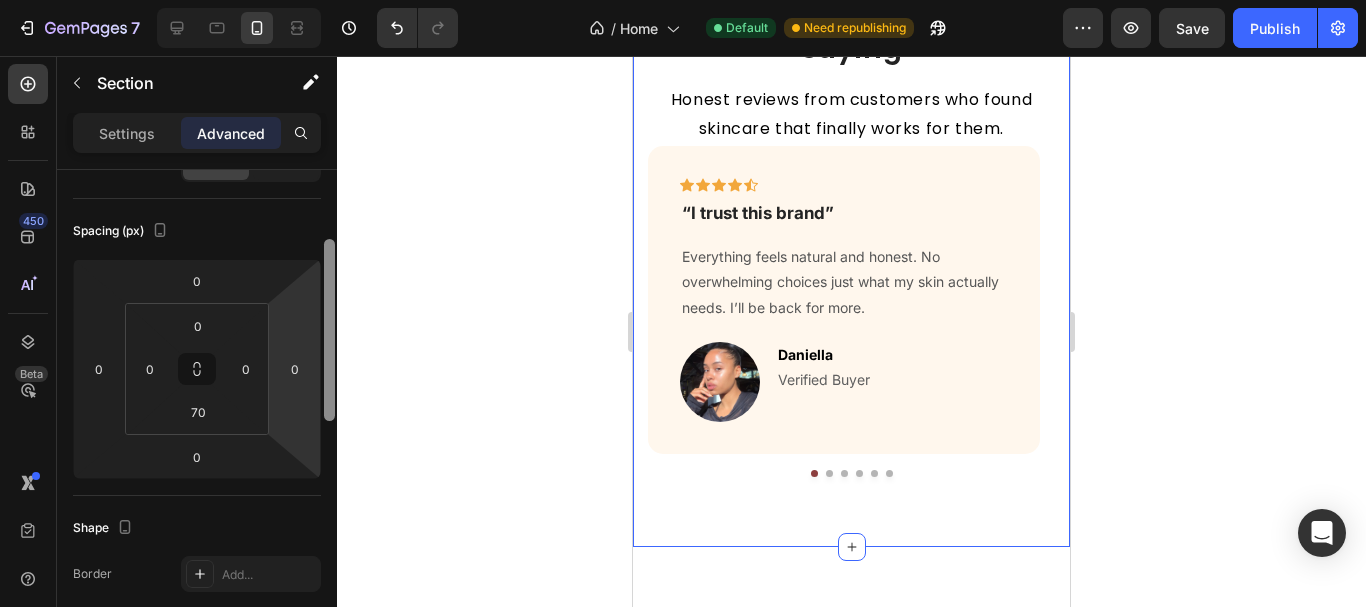 drag, startPoint x: 327, startPoint y: 253, endPoint x: 315, endPoint y: 287, distance: 36.05551 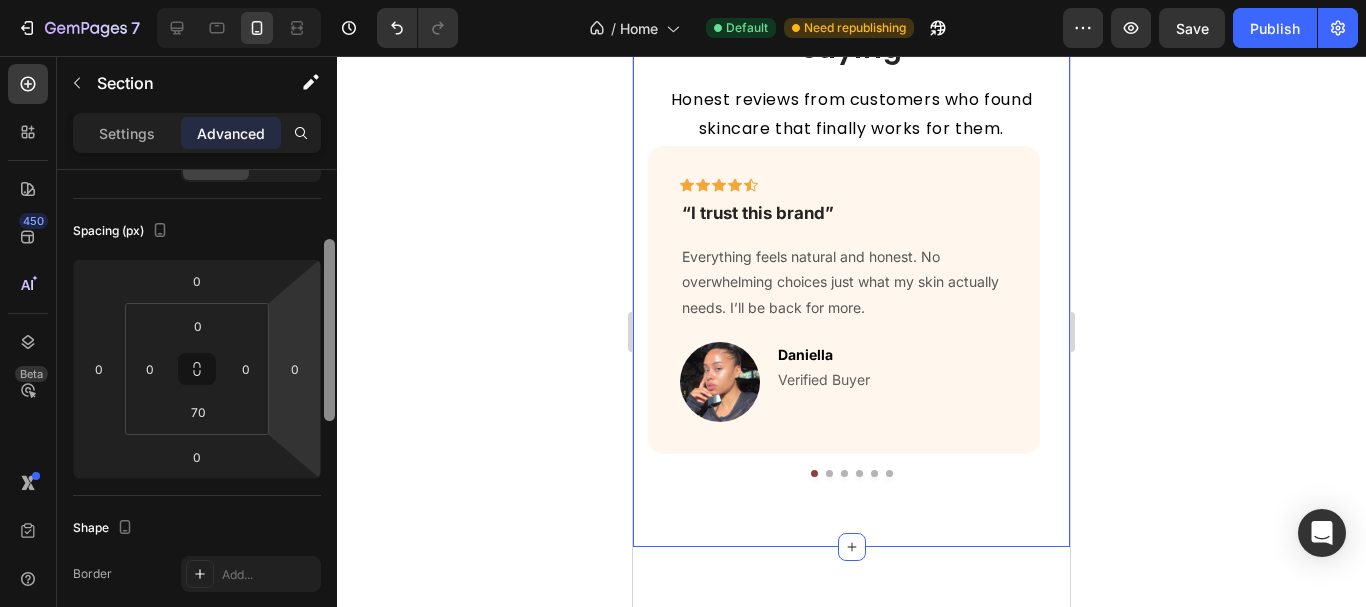 click on "Display on Desktop Yes No Tablet Yes No Mobile Yes No Spacing (px) 0 0 0 0 0 0 70 0 Shape Border Add... Corner 3, 3, 3, 3 Shadow Add... Position Static Opacity 100% Animation Interaction Upgrade to Optimize plan  to unlock Interaction & other premium features. CSS class Delete element" at bounding box center (197, 417) 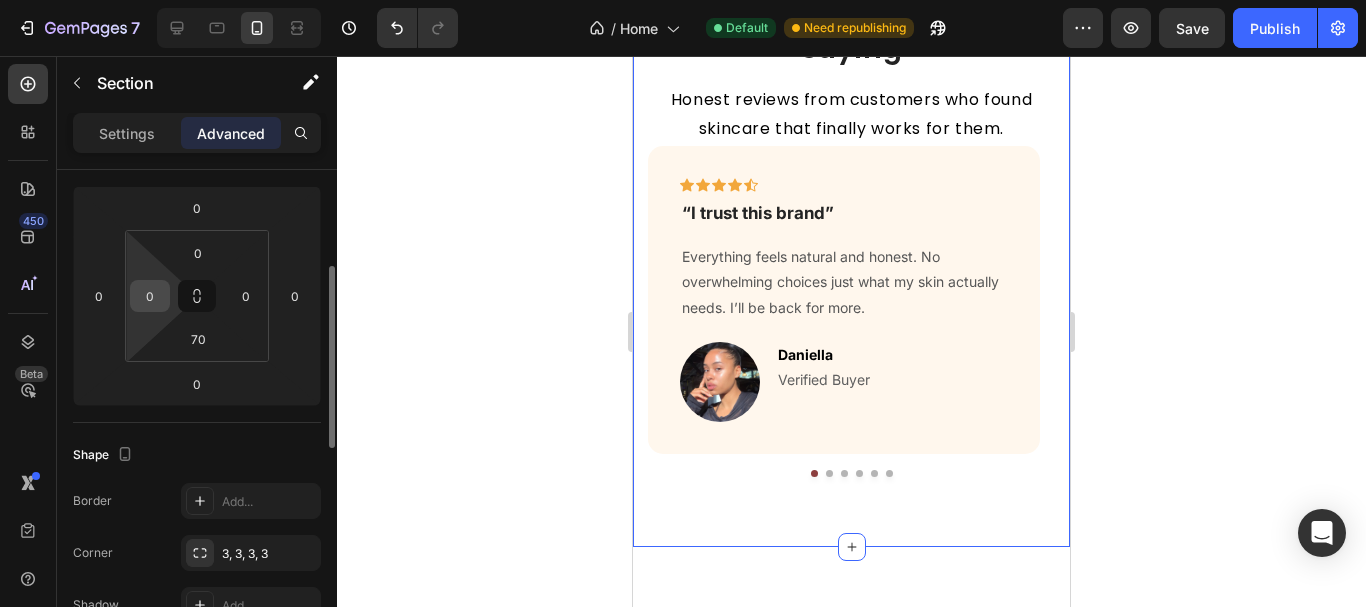 click on "0" at bounding box center [150, 296] 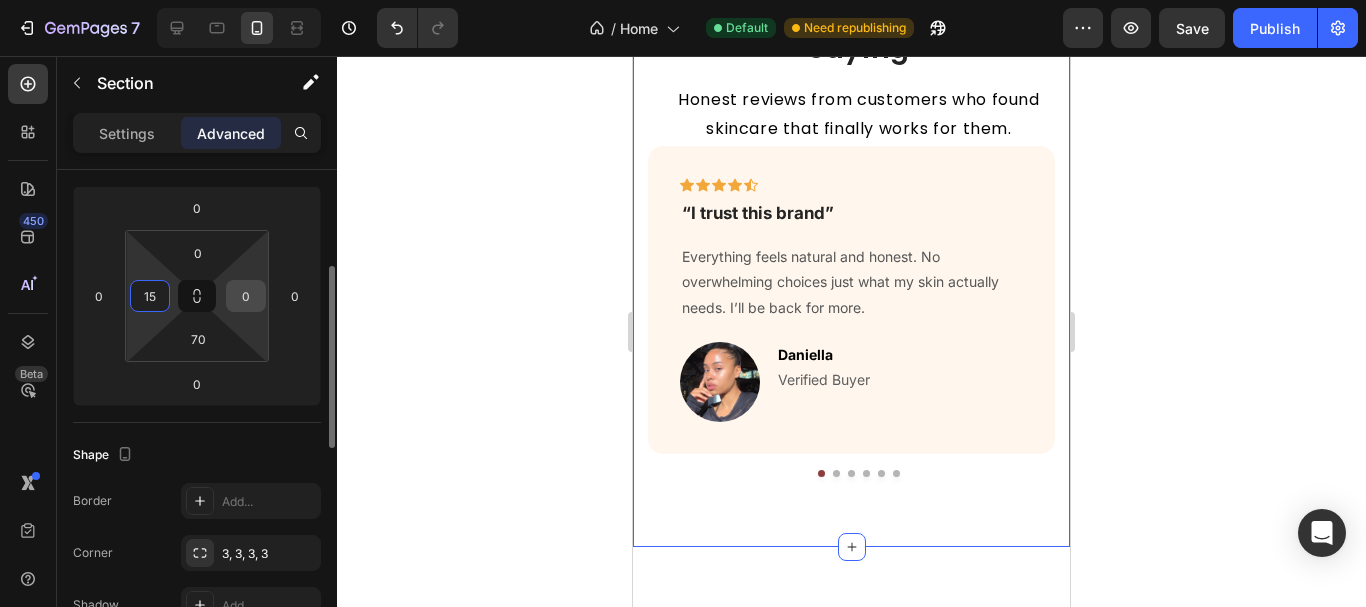type on "15" 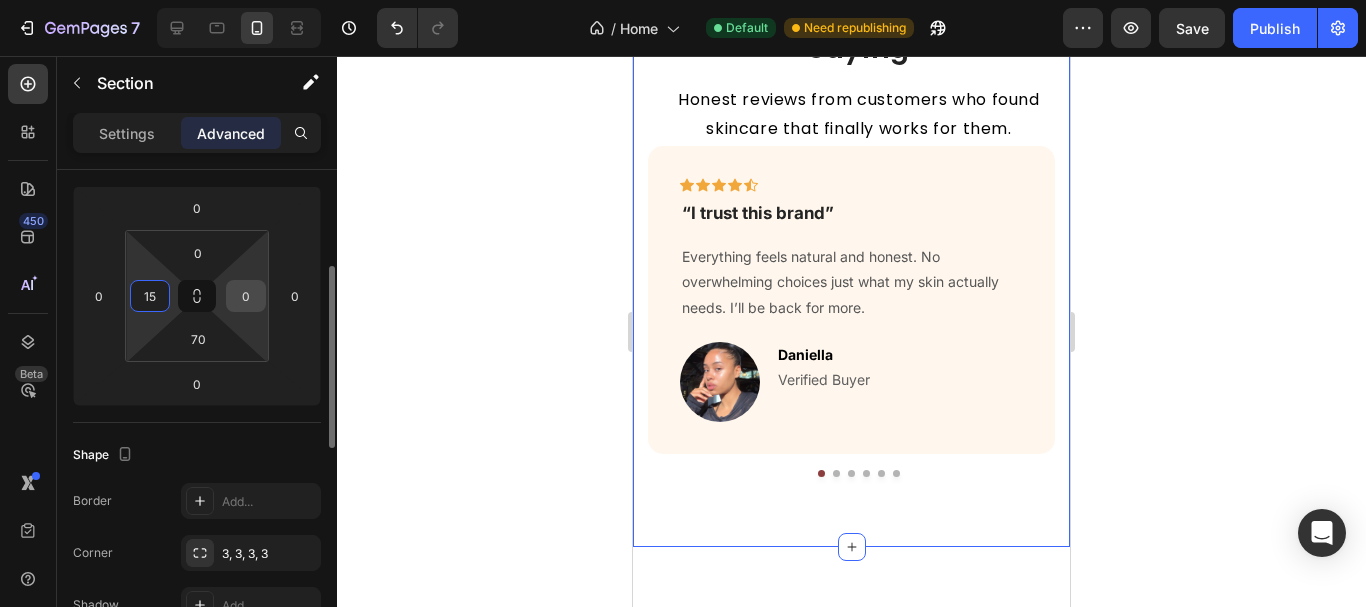click on "0" at bounding box center (246, 296) 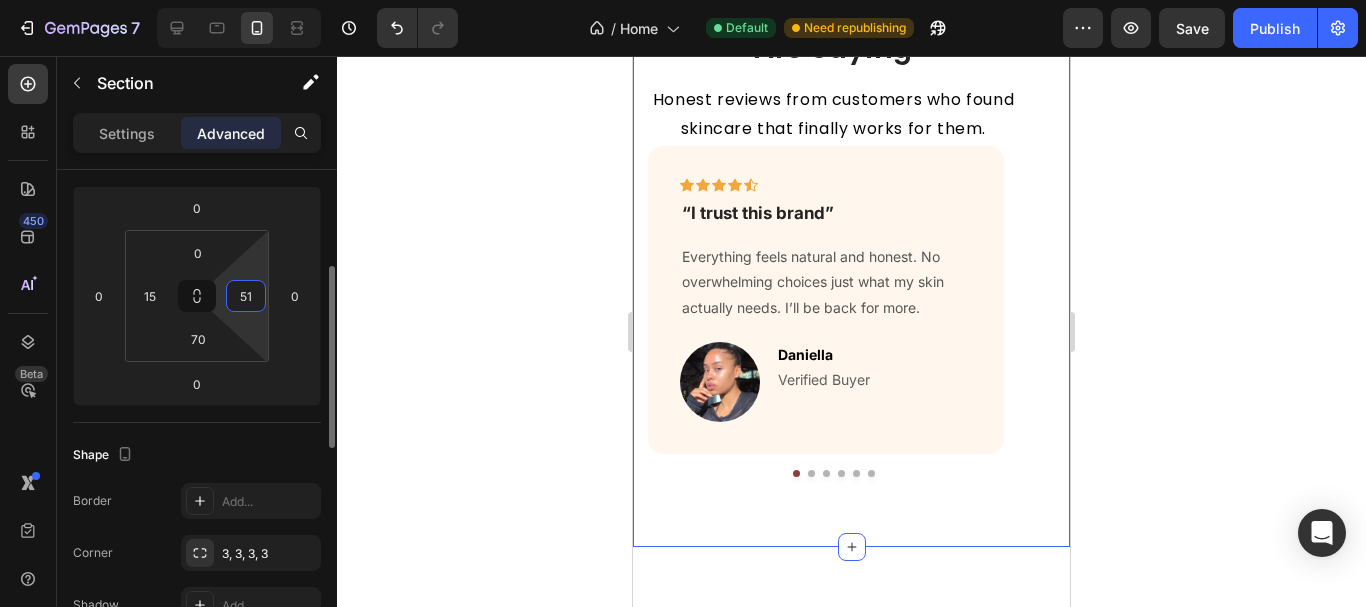 type on "5" 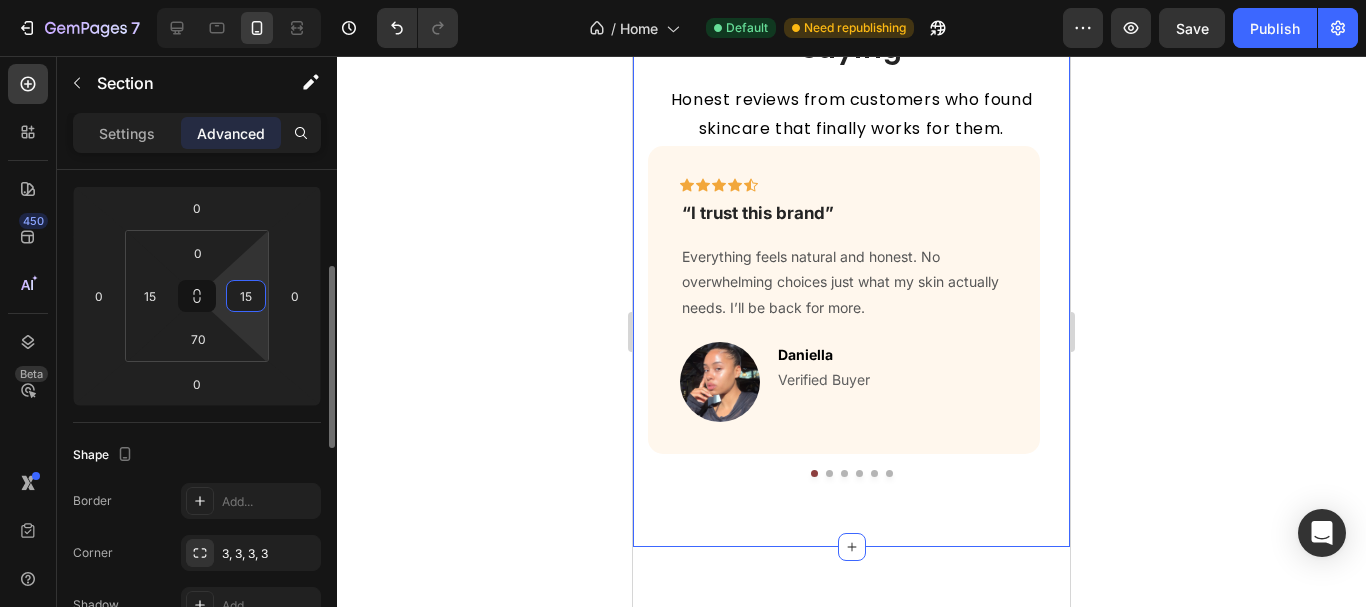 type on "15" 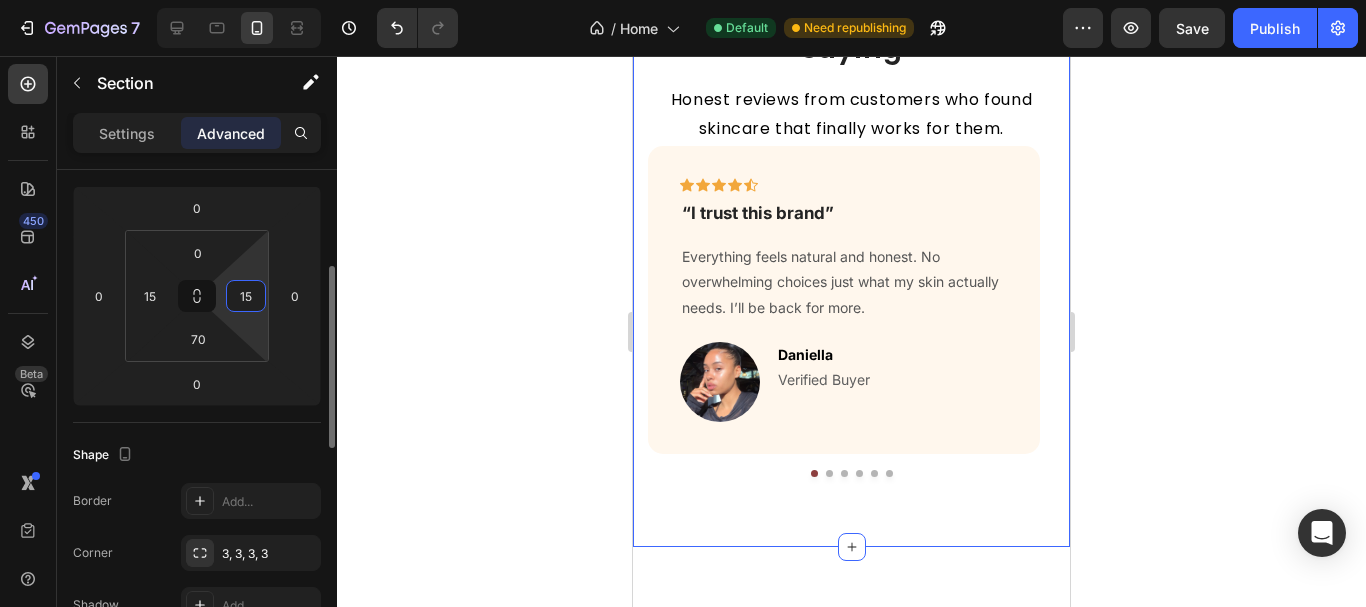 click on "Shape Border Add... Corner 3, 3, 3, 3 Shadow Add..." 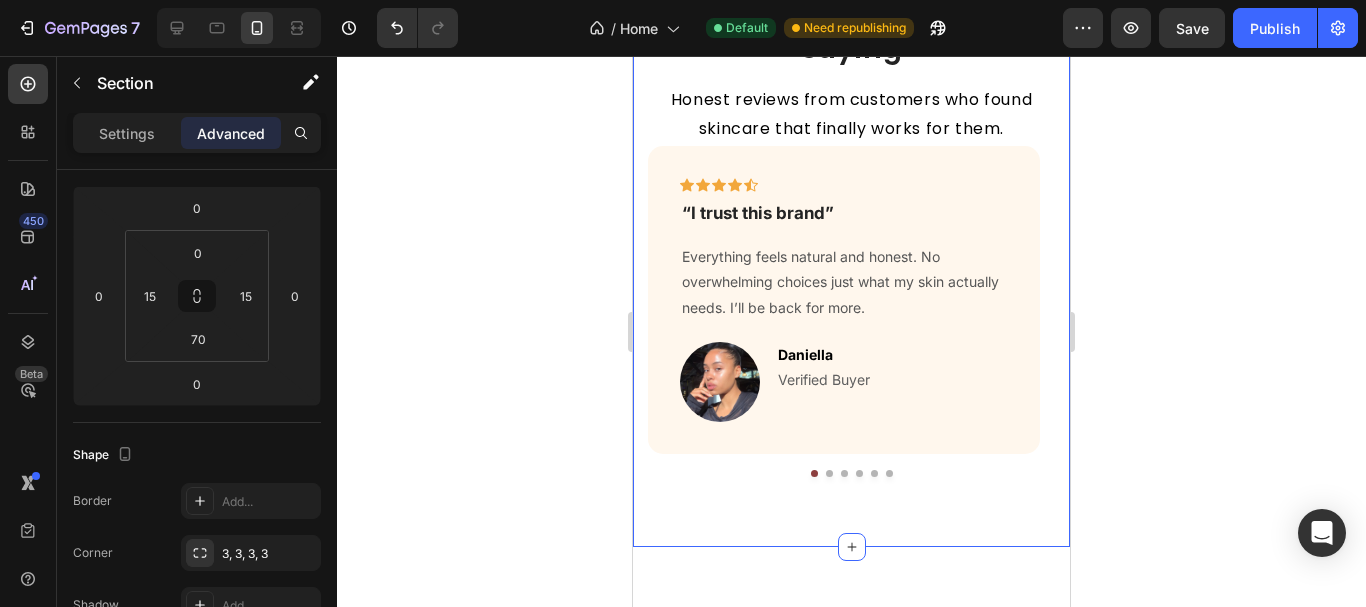 click 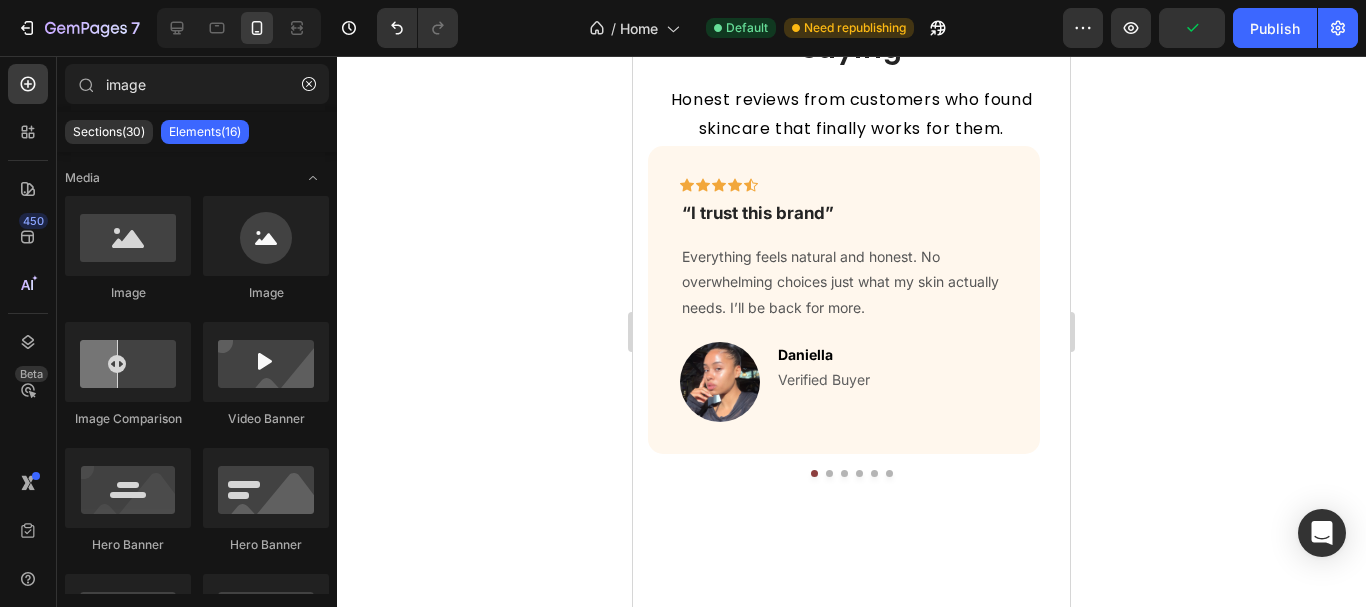 scroll, scrollTop: 4384, scrollLeft: 0, axis: vertical 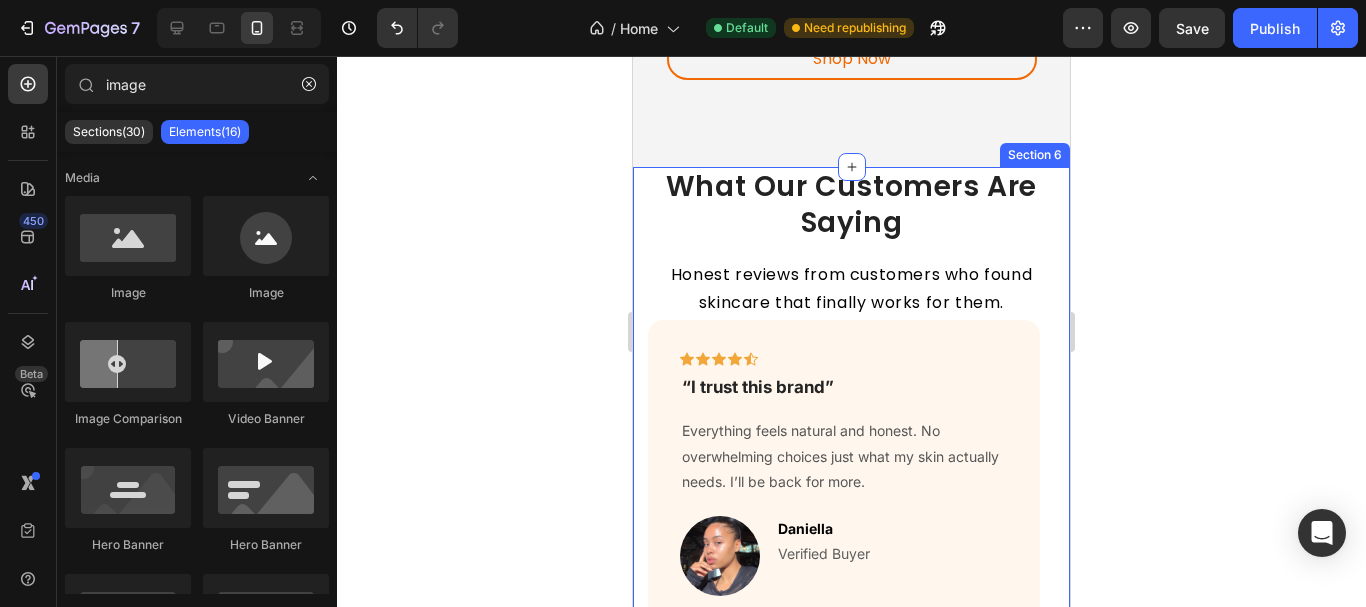 drag, startPoint x: 1042, startPoint y: 212, endPoint x: 972, endPoint y: 211, distance: 70.00714 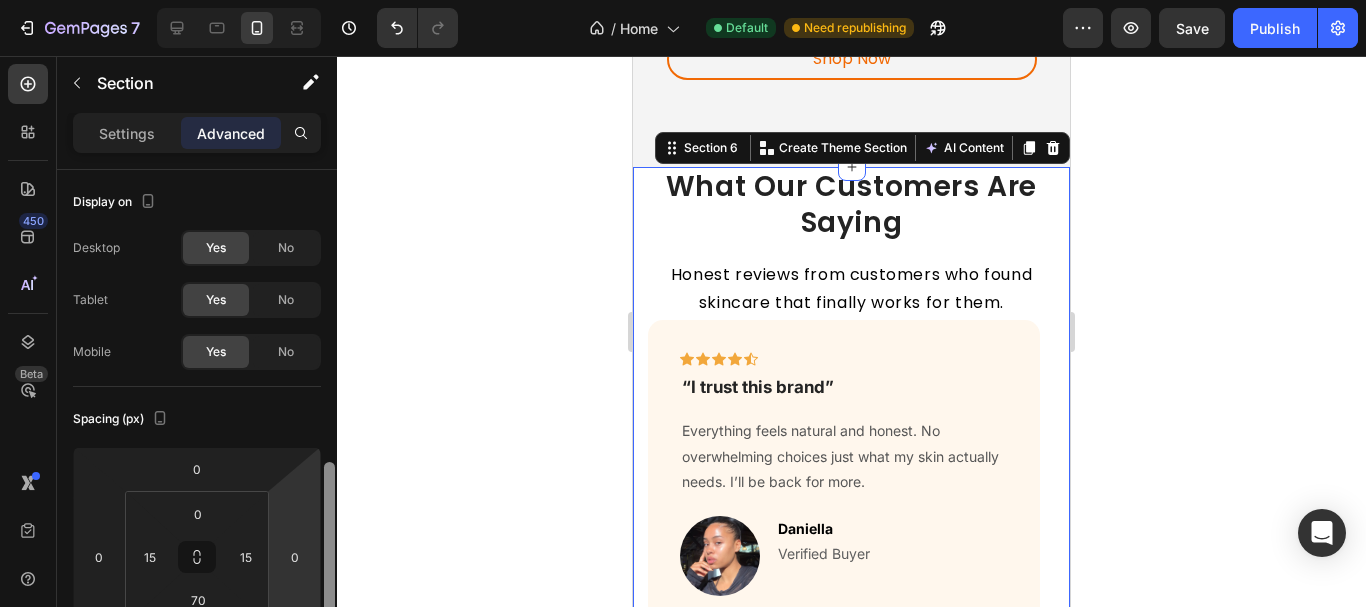 scroll, scrollTop: 213, scrollLeft: 0, axis: vertical 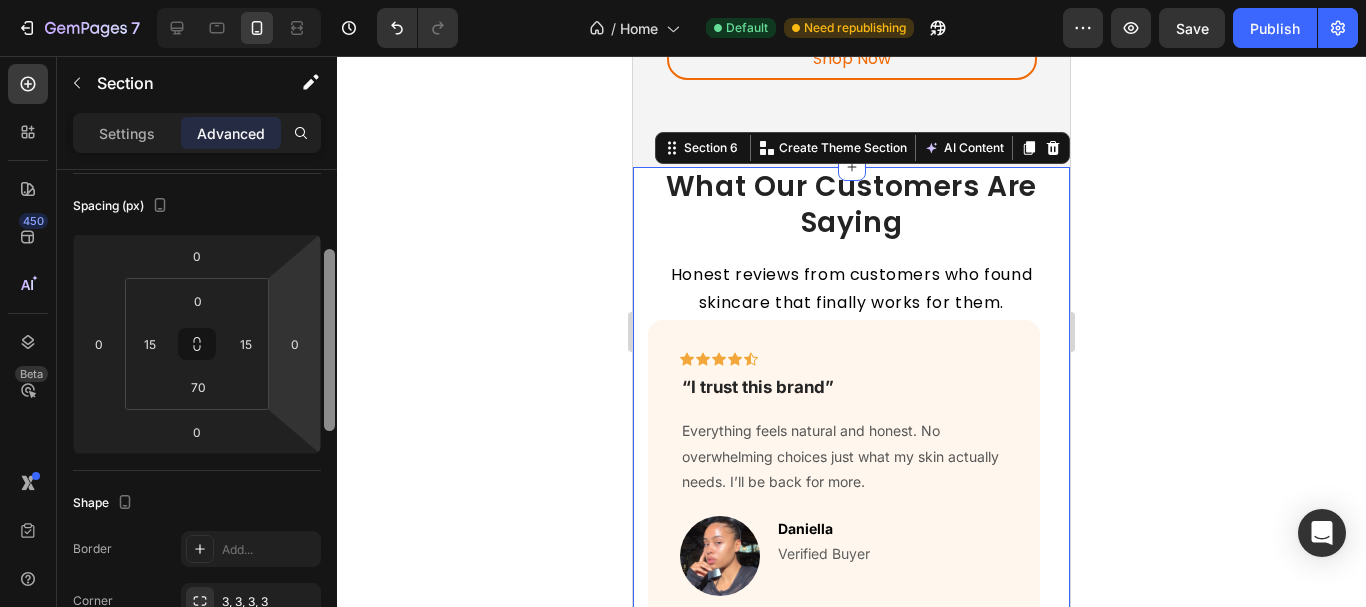 drag, startPoint x: 326, startPoint y: 212, endPoint x: 308, endPoint y: 291, distance: 81.02469 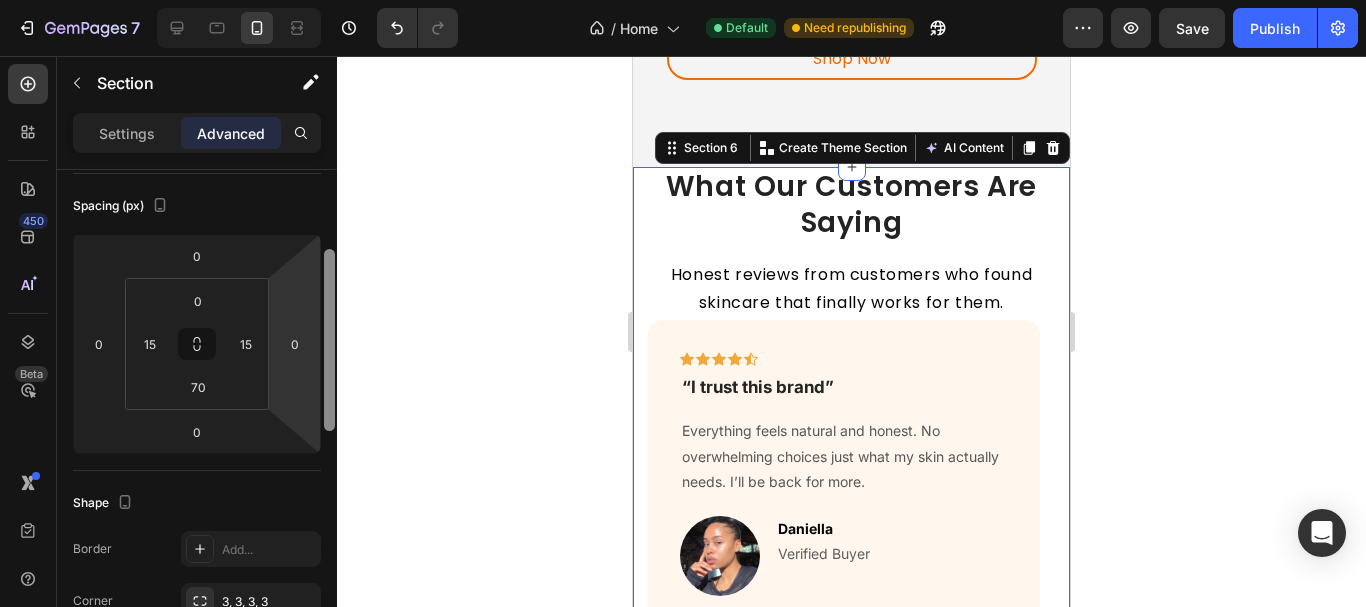 click on "Display on Desktop Yes No Tablet Yes No Mobile Yes No Spacing (px) 0 0 0 0 0 15 70 15 Shape Border Add... Corner 3, 3, 3, 3 Shadow Add... Position Static Opacity 100% Animation Interaction Upgrade to Optimize plan  to unlock Interaction & other premium features. CSS class Delete element" at bounding box center (197, 417) 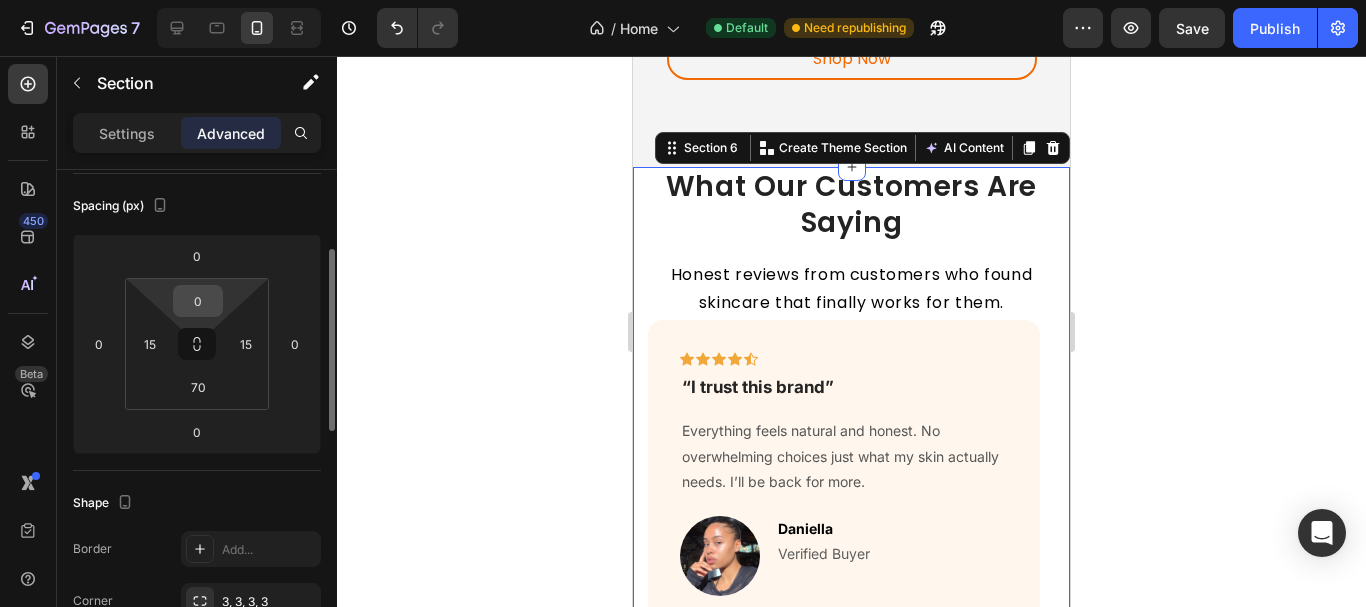 click on "0" at bounding box center (198, 301) 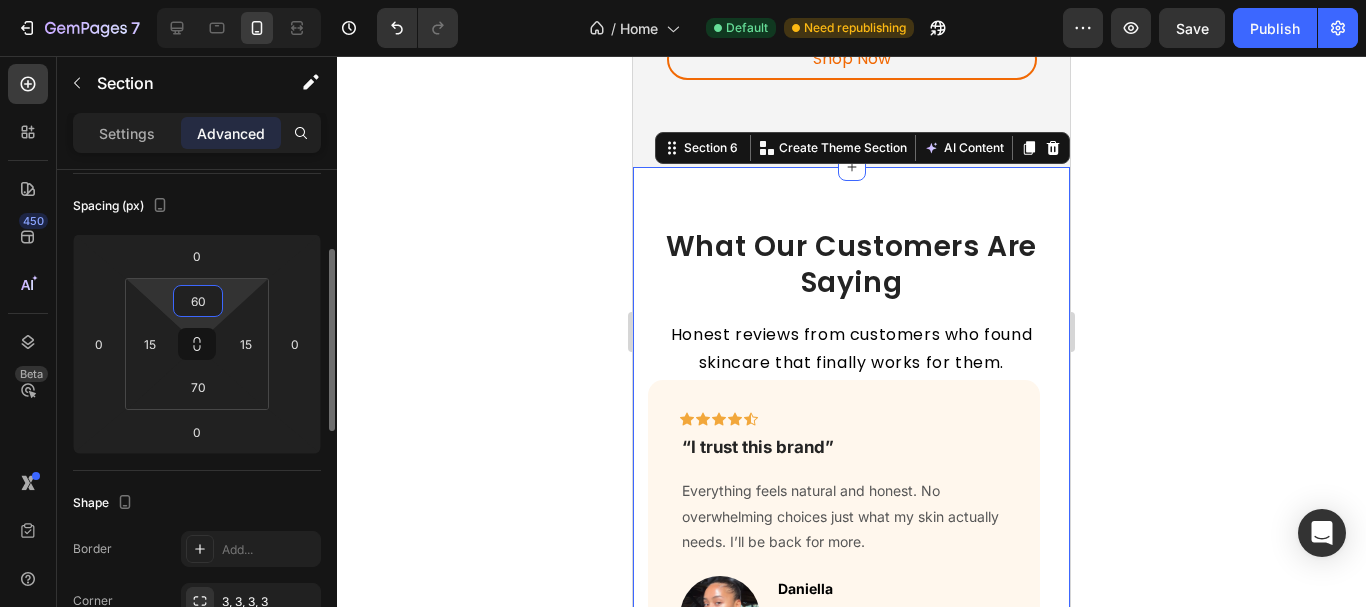 type on "60" 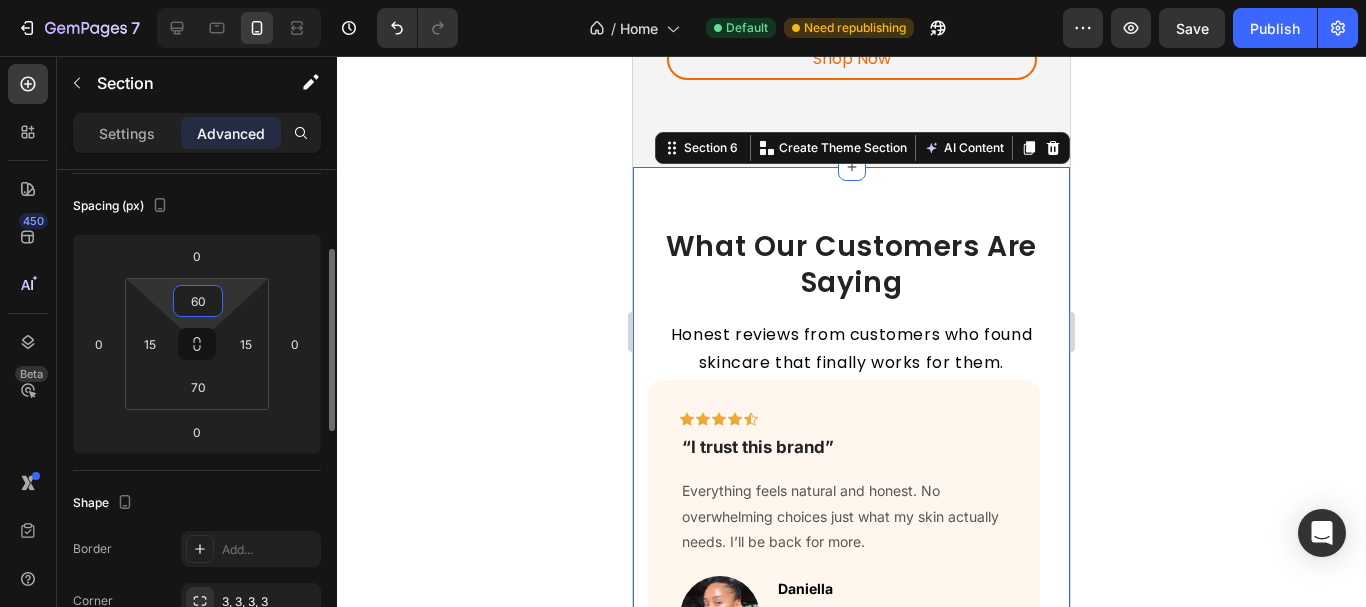 click on "Spacing (px)" at bounding box center (197, 206) 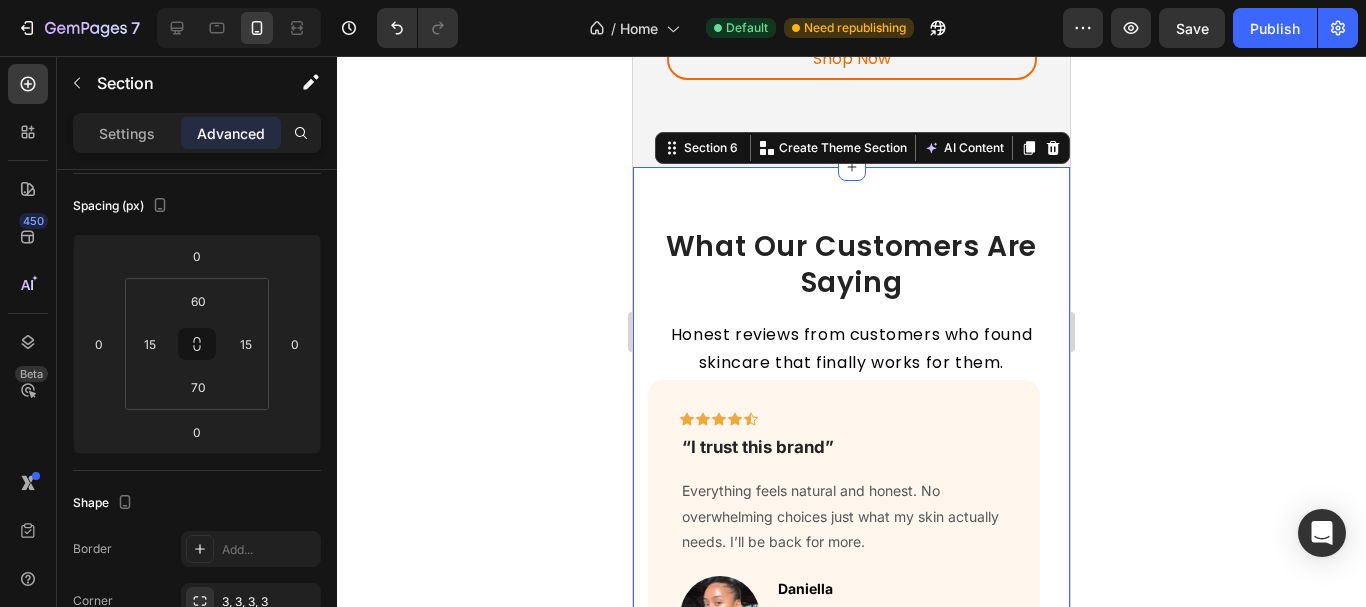 click 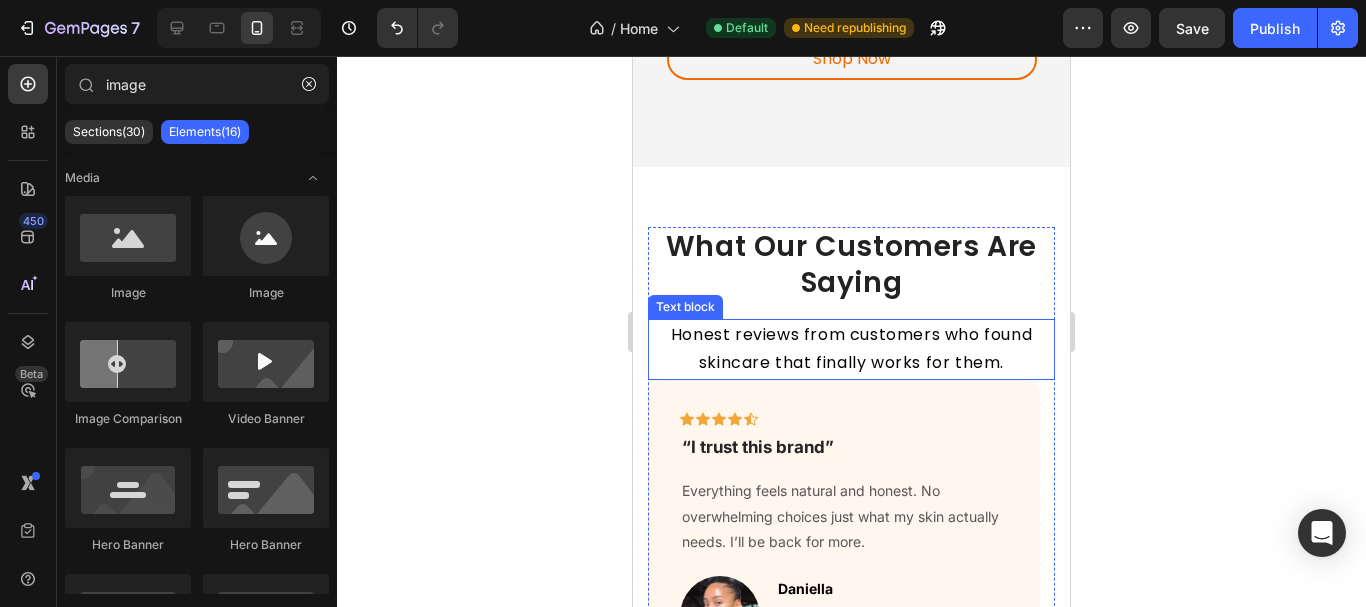 click on "Honest reviews from customers who found skincare that finally works for them." at bounding box center (851, 350) 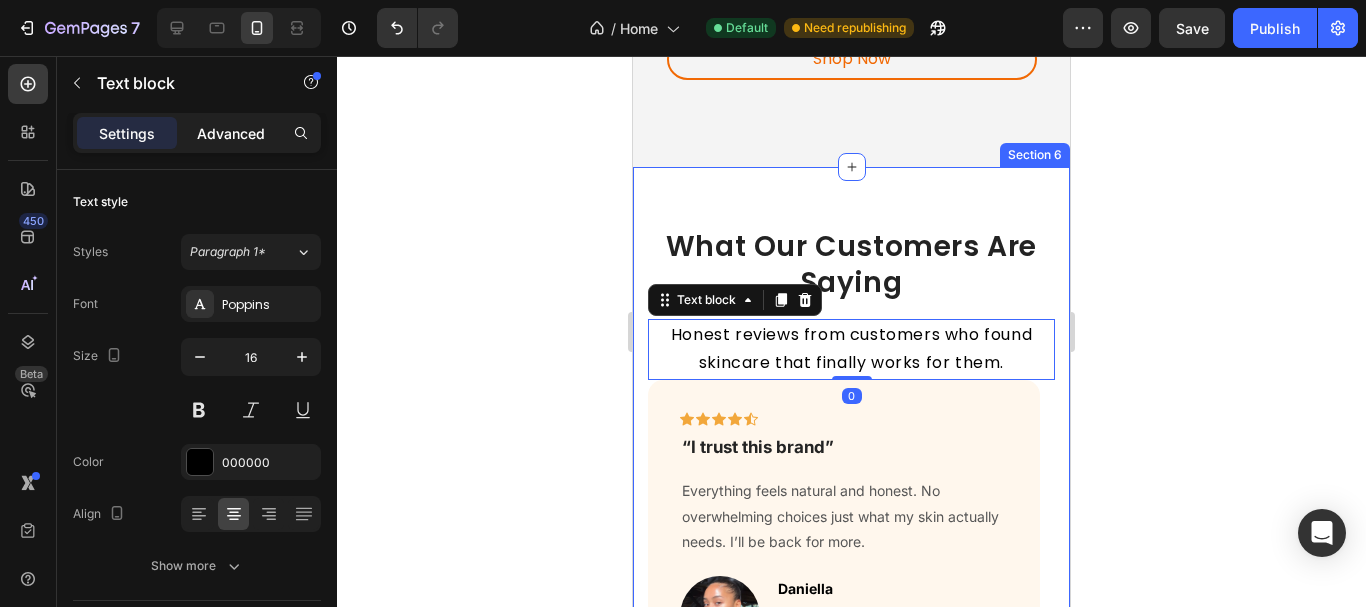 click on "Advanced" at bounding box center [231, 133] 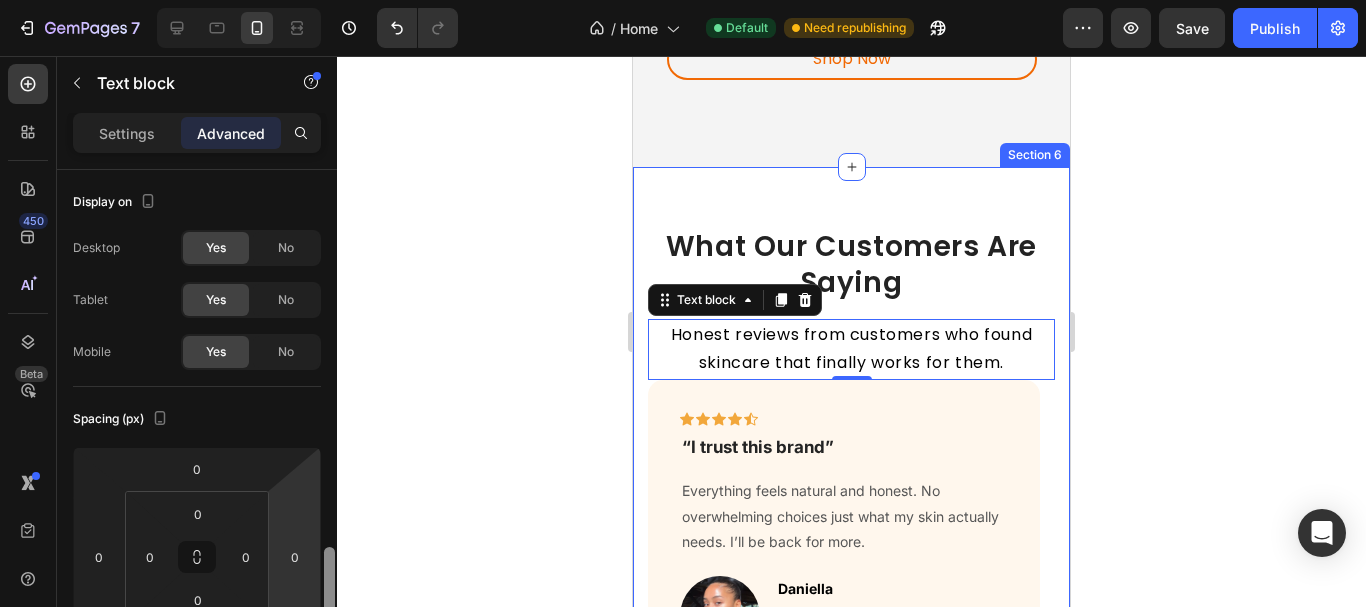 scroll, scrollTop: 302, scrollLeft: 0, axis: vertical 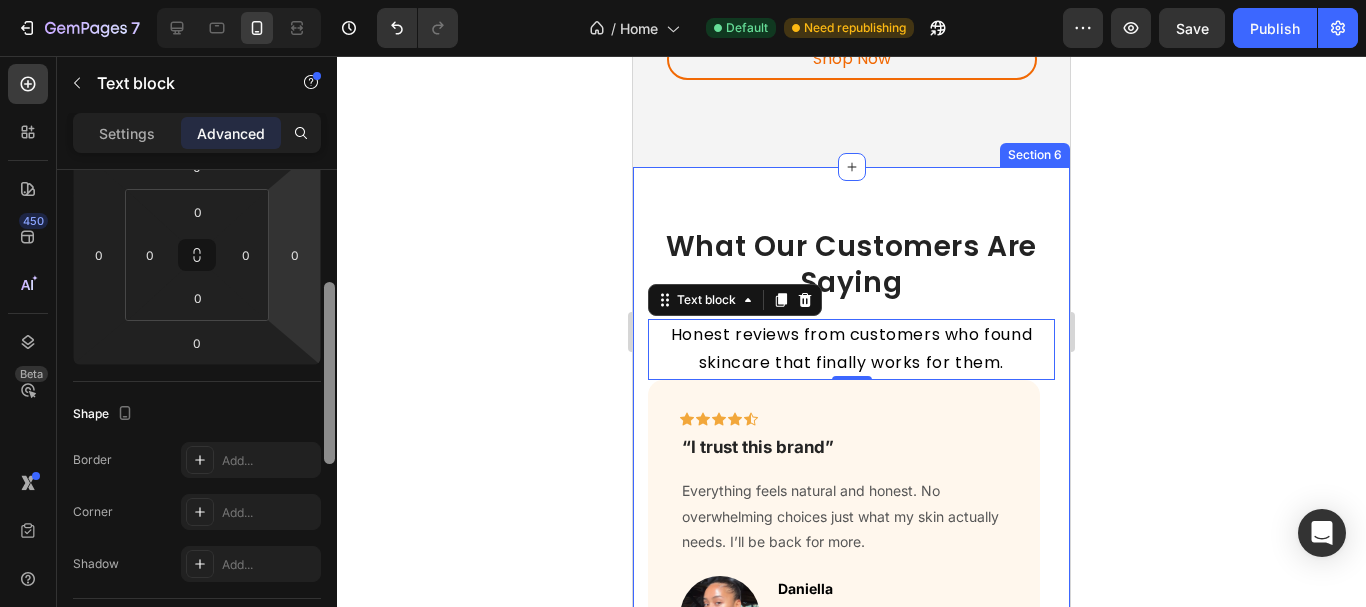 drag, startPoint x: 326, startPoint y: 201, endPoint x: 283, endPoint y: 313, distance: 119.97083 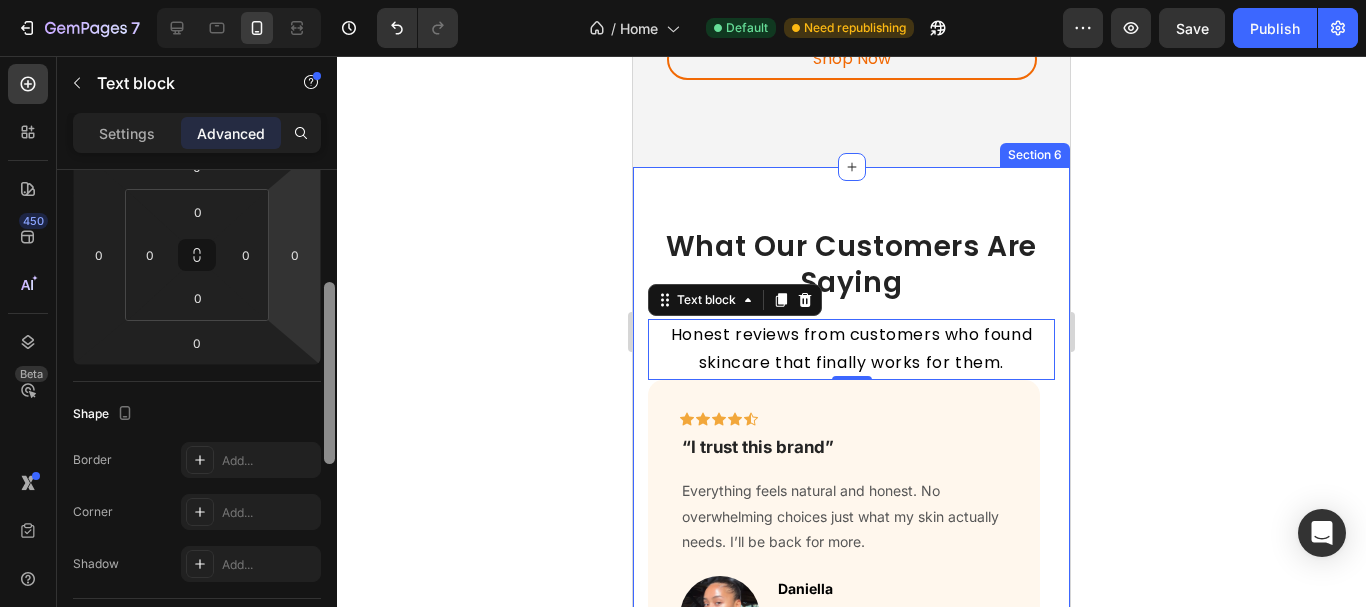click on "Display on Desktop Yes No Tablet Yes No Mobile Yes No Spacing (px) 0 0 0 0 0 0 0 0 Shape Border Add... Corner Add... Shadow Add... Position Static Opacity 100% Animation Interaction Upgrade to Optimize plan  to unlock Interaction & other premium features. CSS class Delete element" at bounding box center (197, 417) 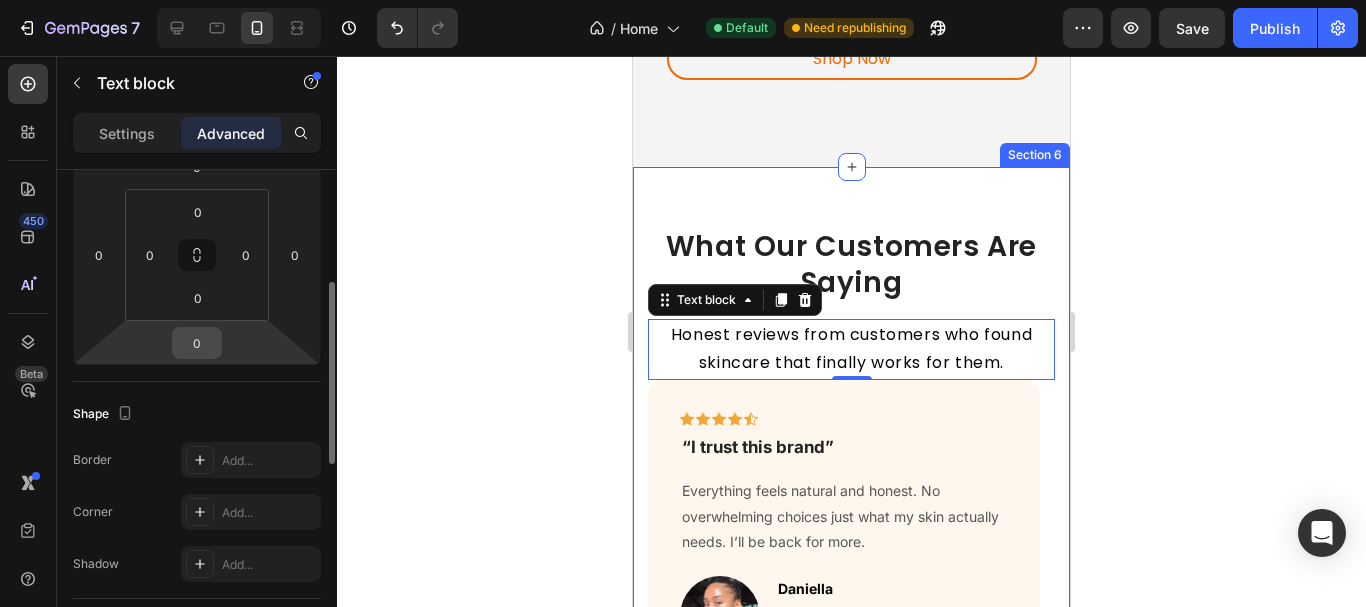 click on "0" at bounding box center [197, 343] 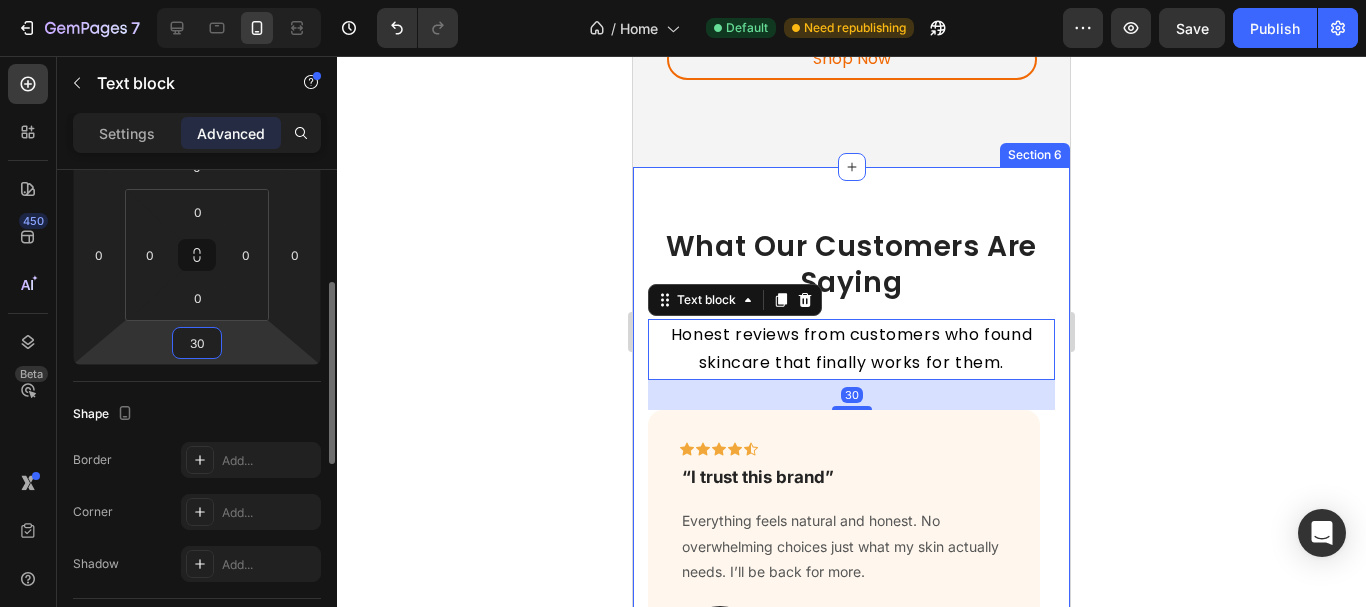 type on "30" 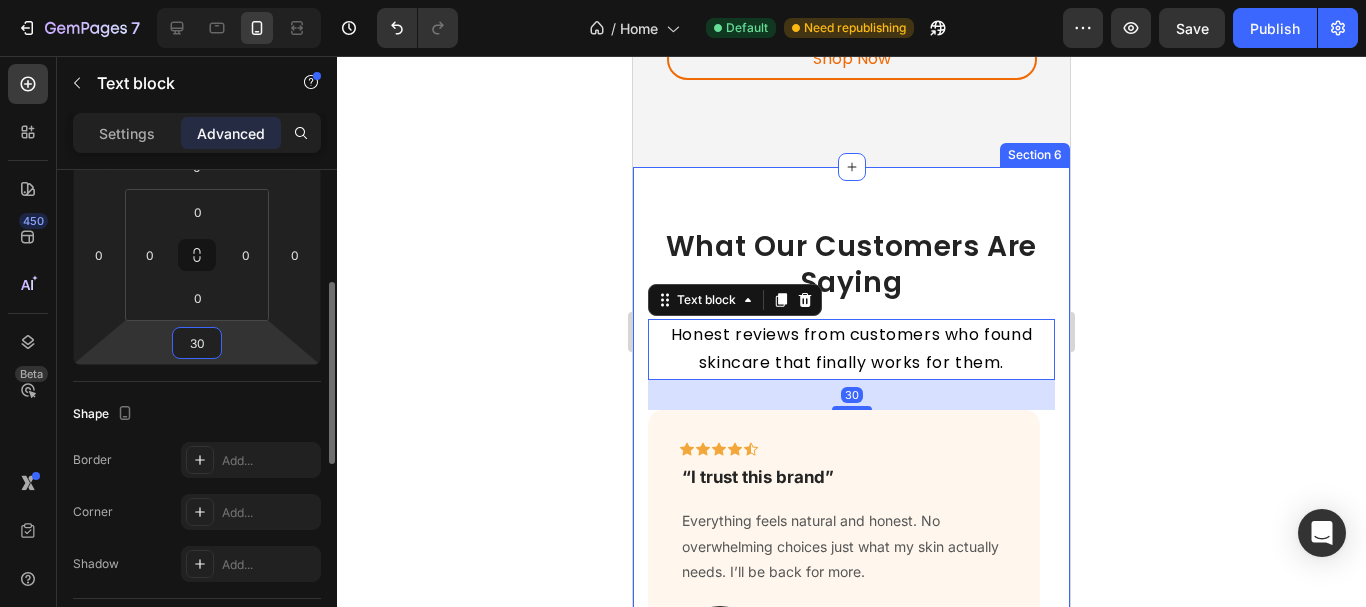 click on "Shape Border Add... Corner Add... Shadow Add..." 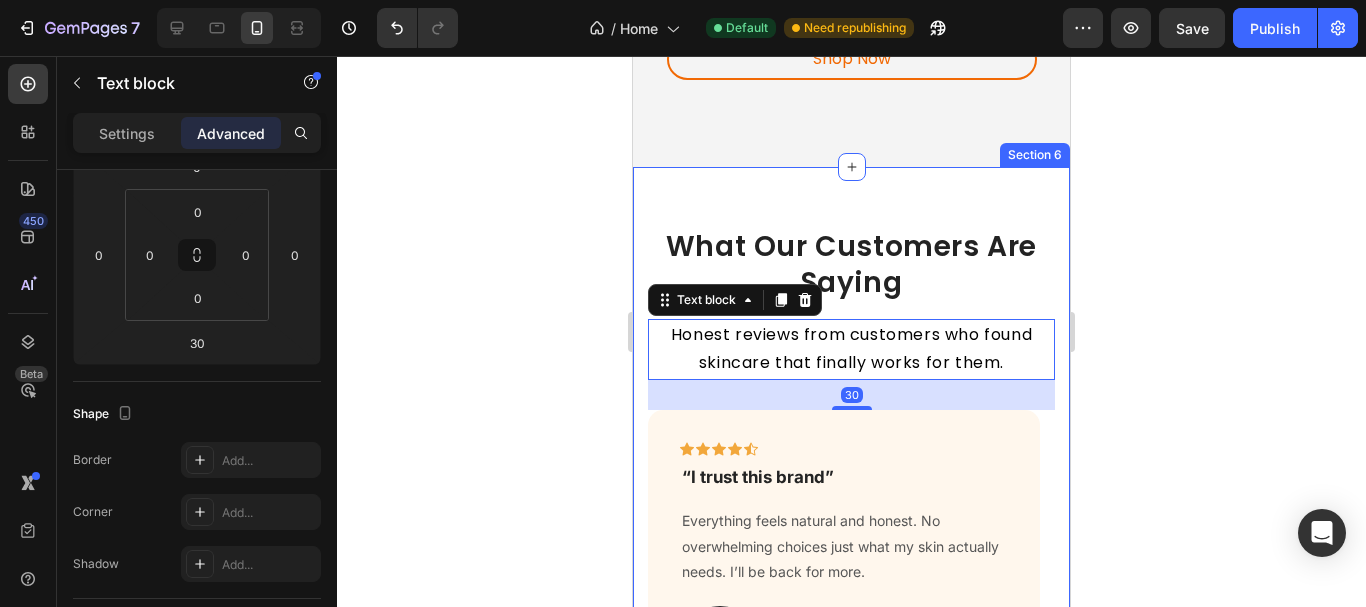 click 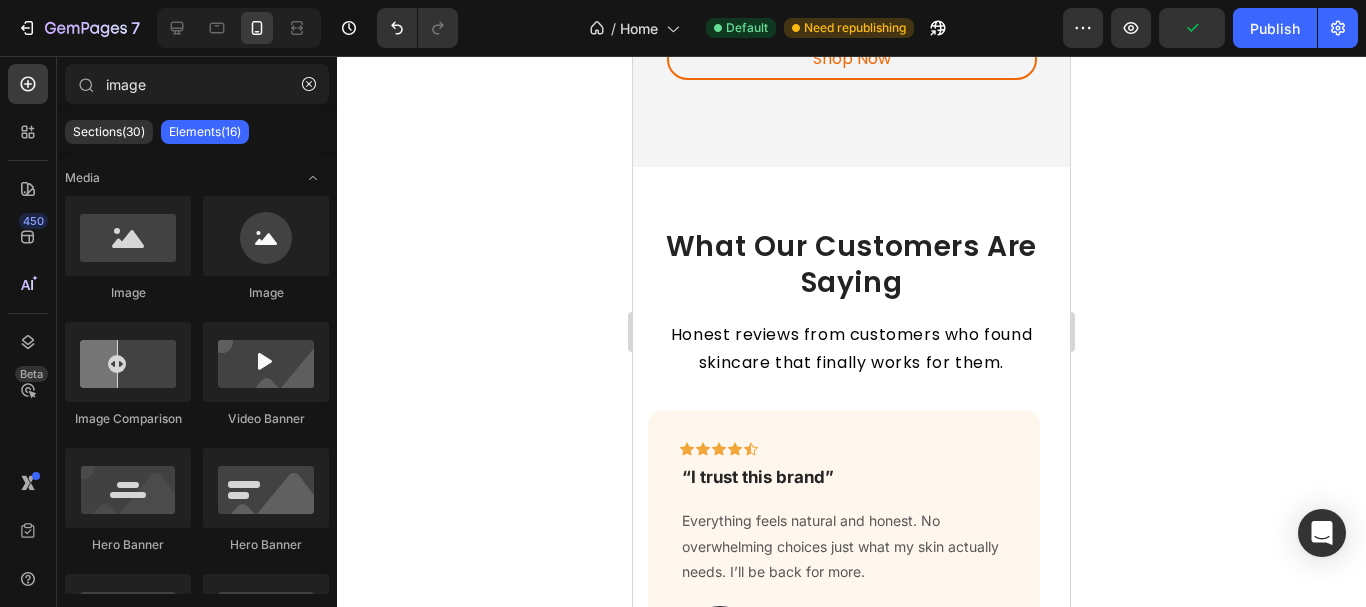scroll, scrollTop: 4064, scrollLeft: 0, axis: vertical 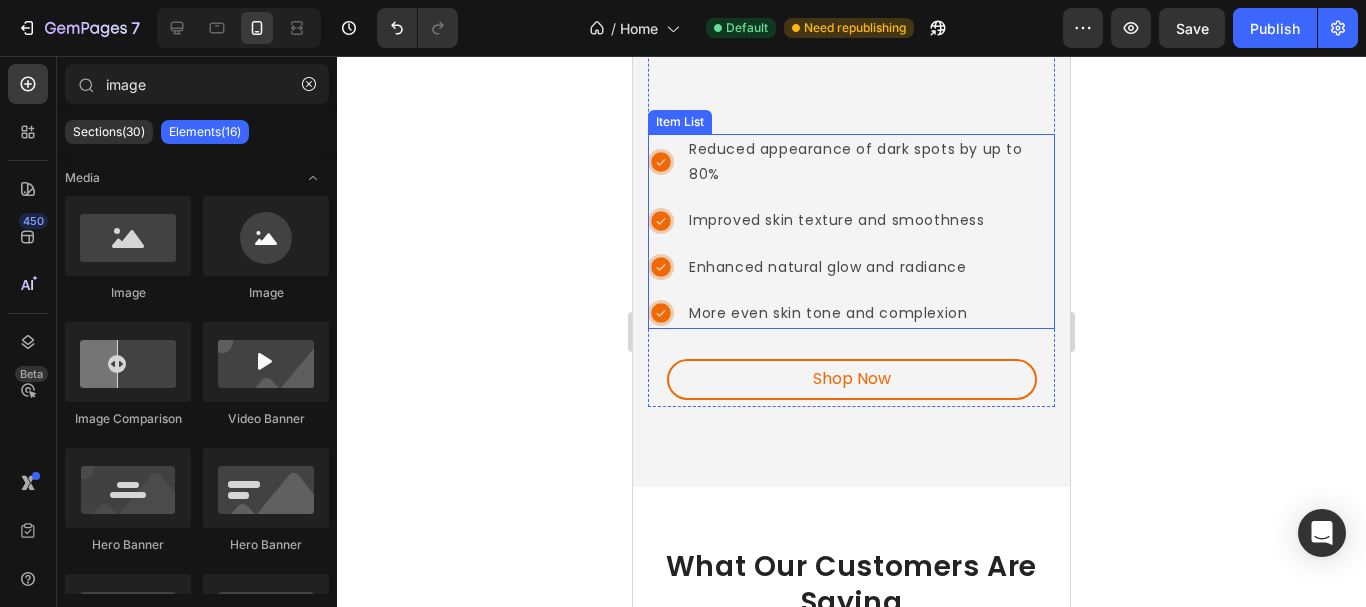 click on "Reduced appearance of dark spots by up to 80%" at bounding box center [851, 162] 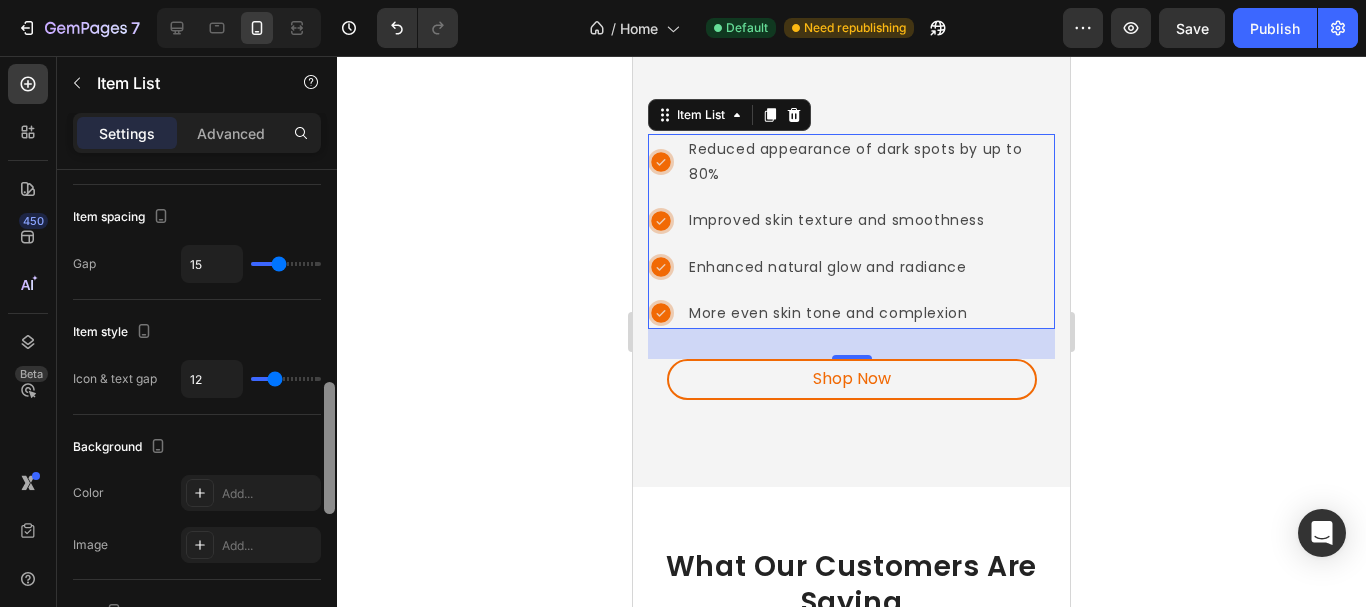 scroll, scrollTop: 815, scrollLeft: 0, axis: vertical 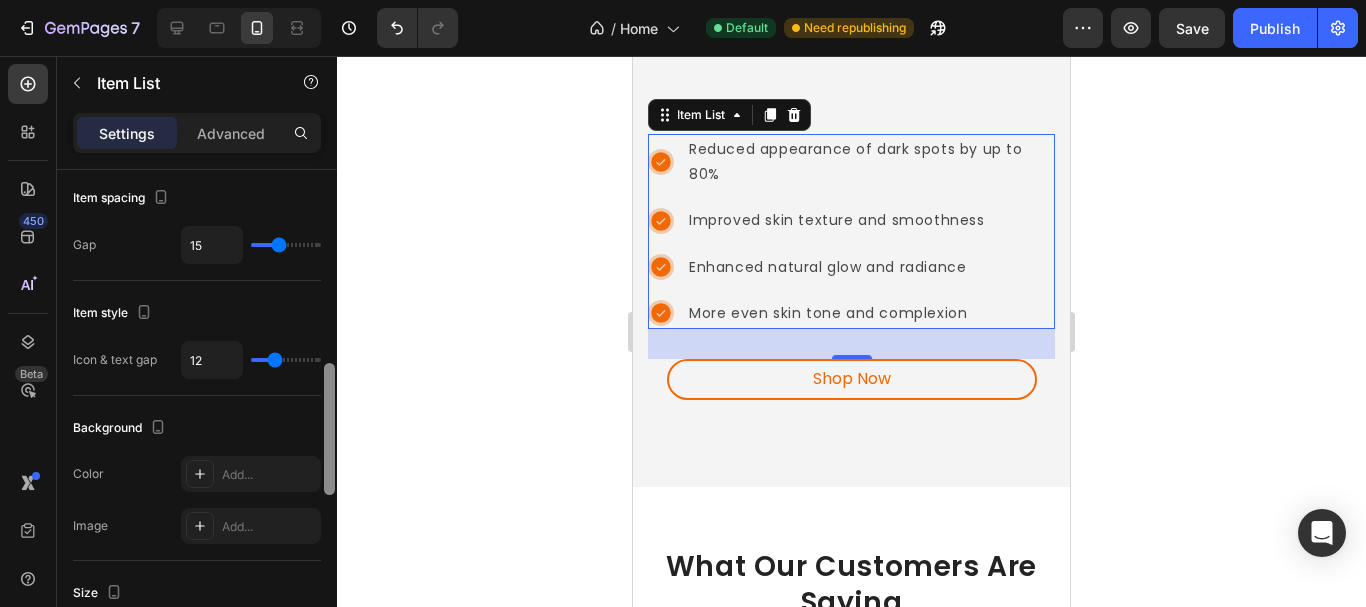 drag, startPoint x: 330, startPoint y: 200, endPoint x: 255, endPoint y: 418, distance: 230.54066 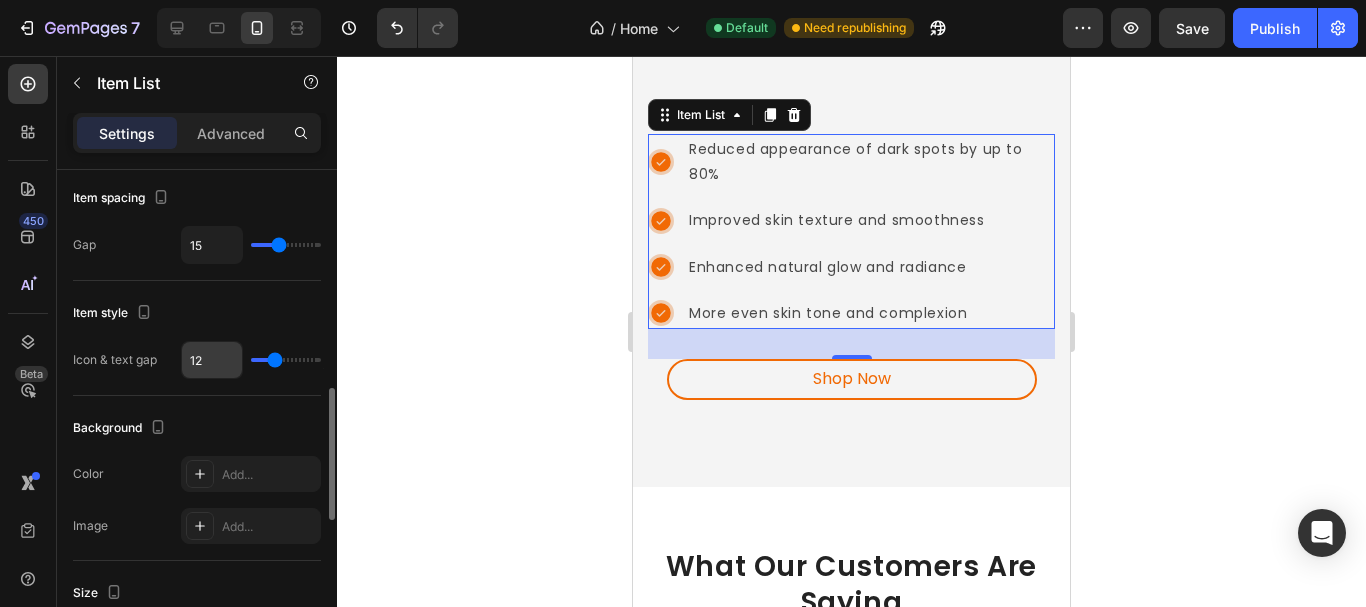 click on "12" at bounding box center [212, 360] 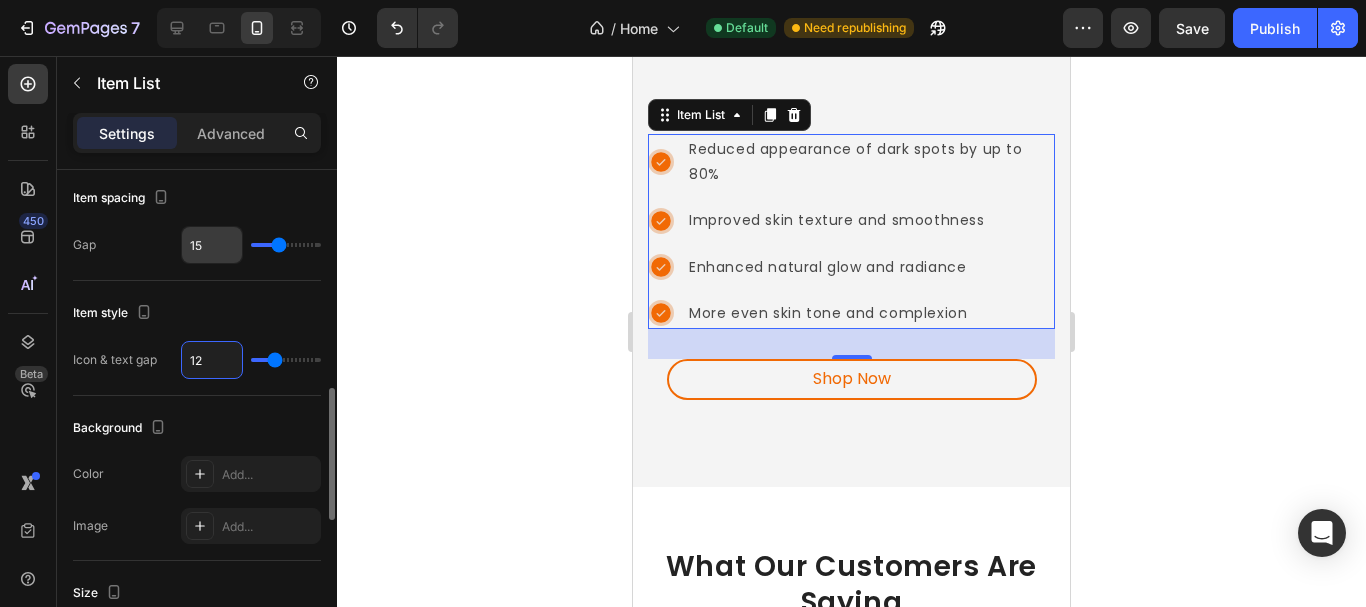 click on "15" at bounding box center [212, 245] 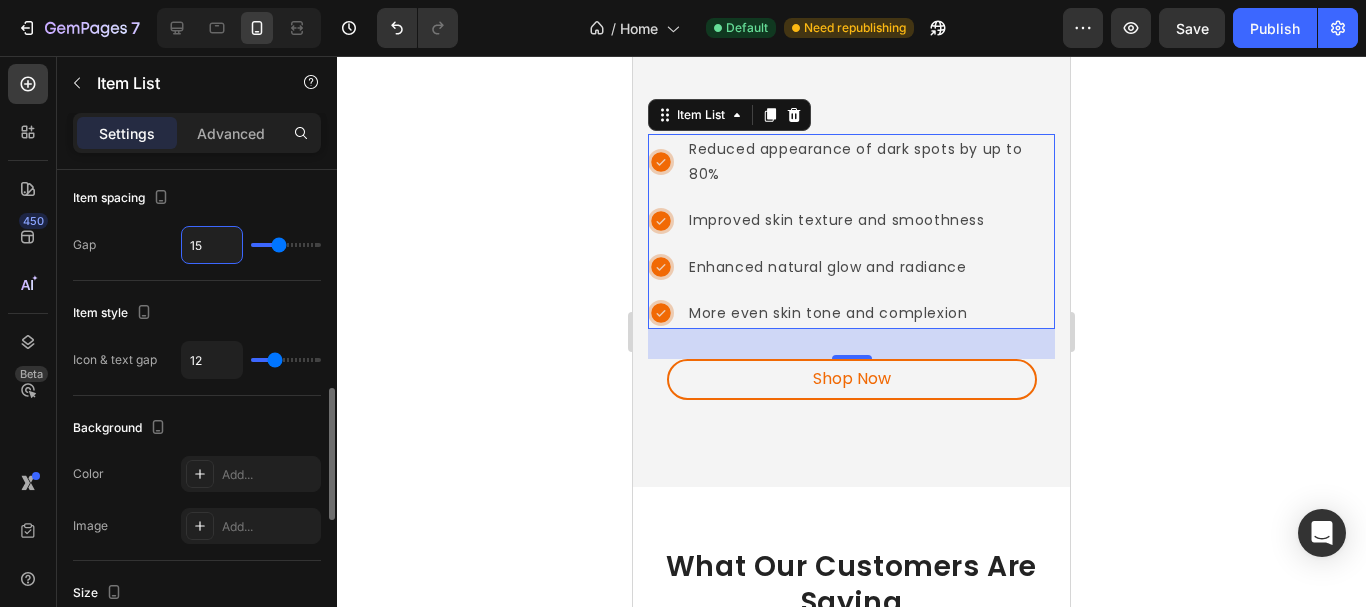 type on "8" 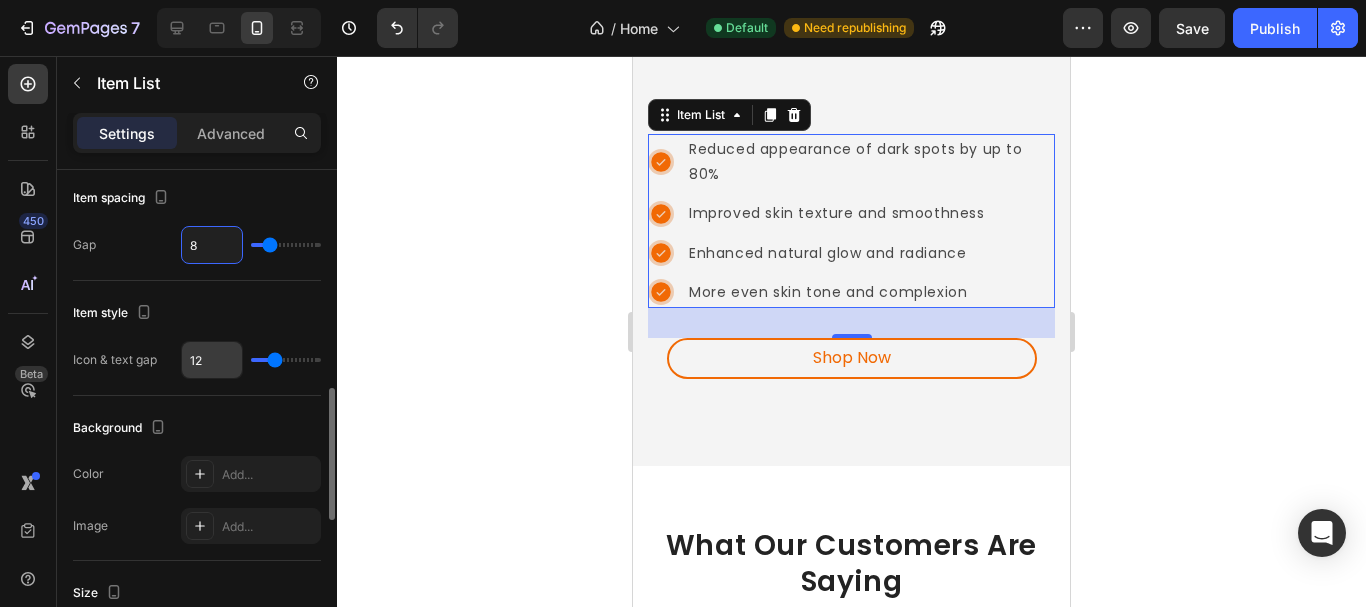 type on "8" 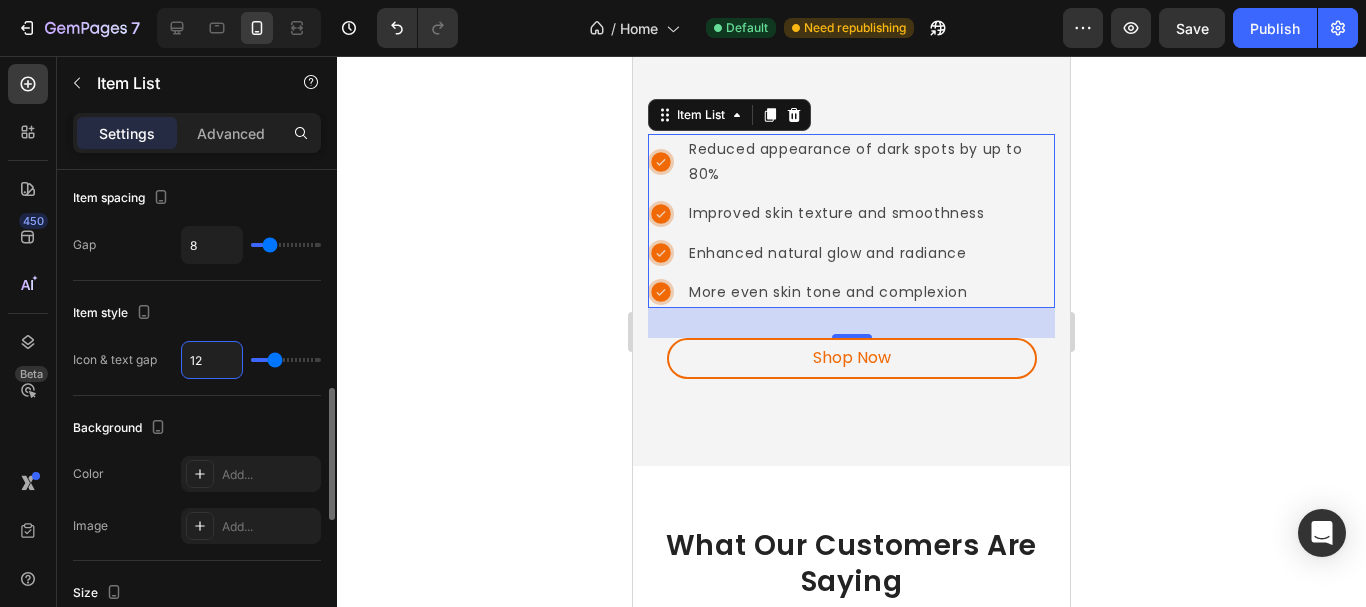 type on "6" 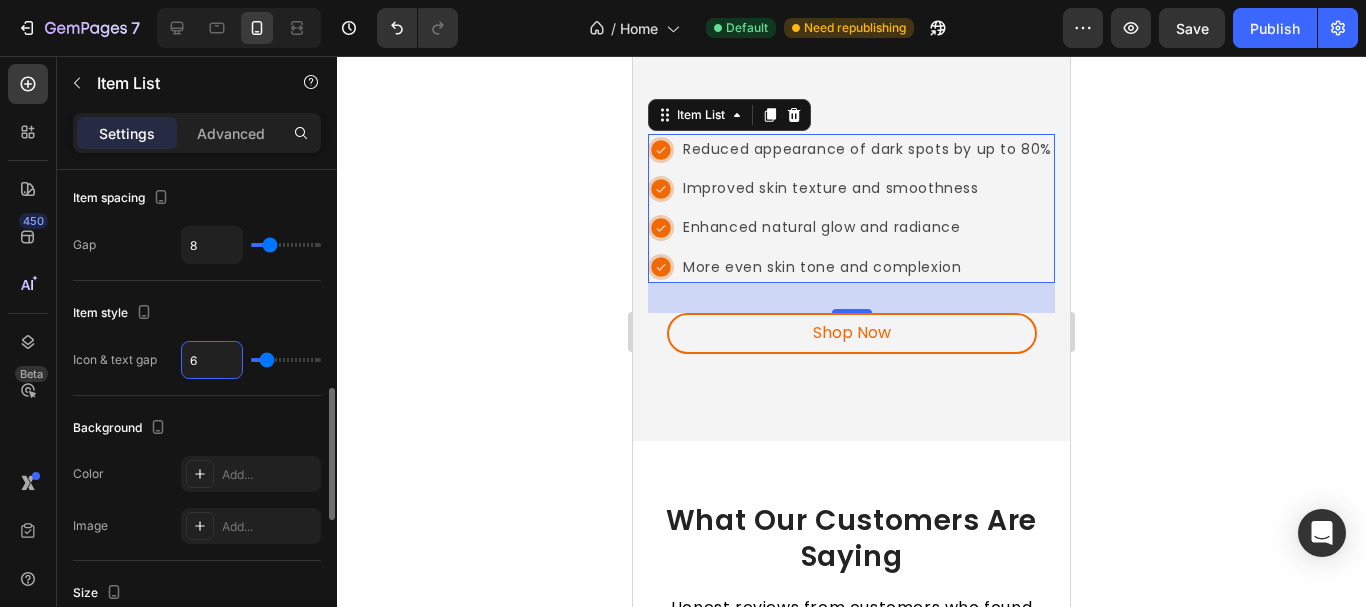 type 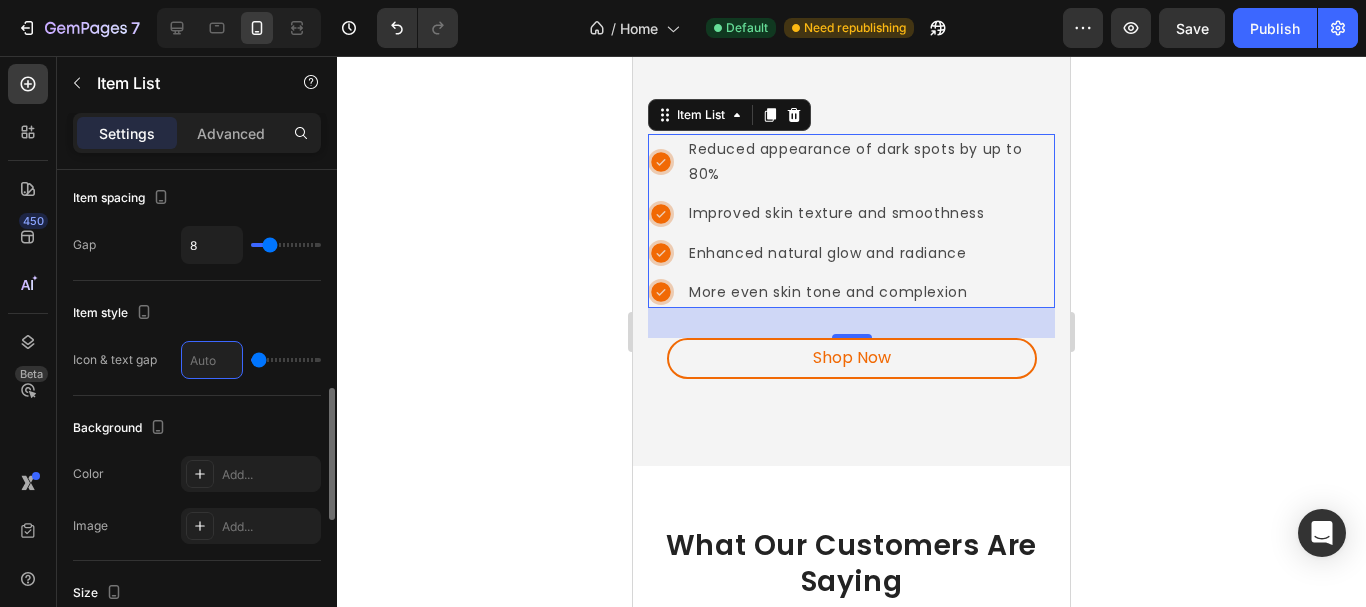 type on "8" 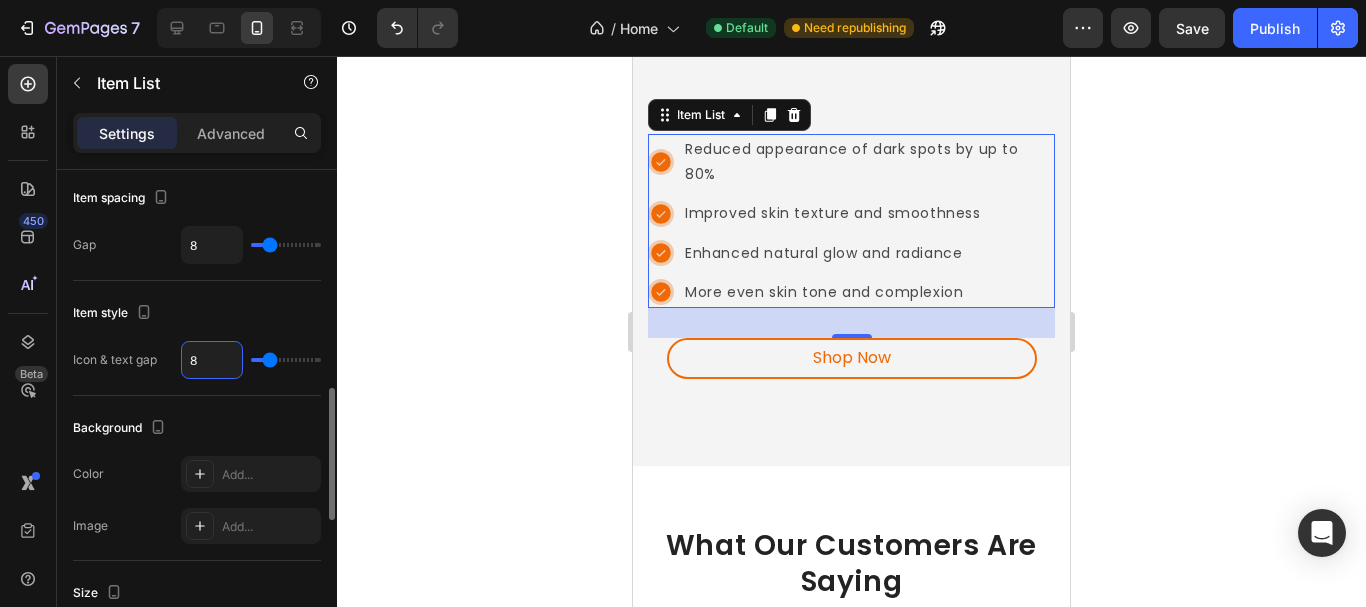 type on "8" 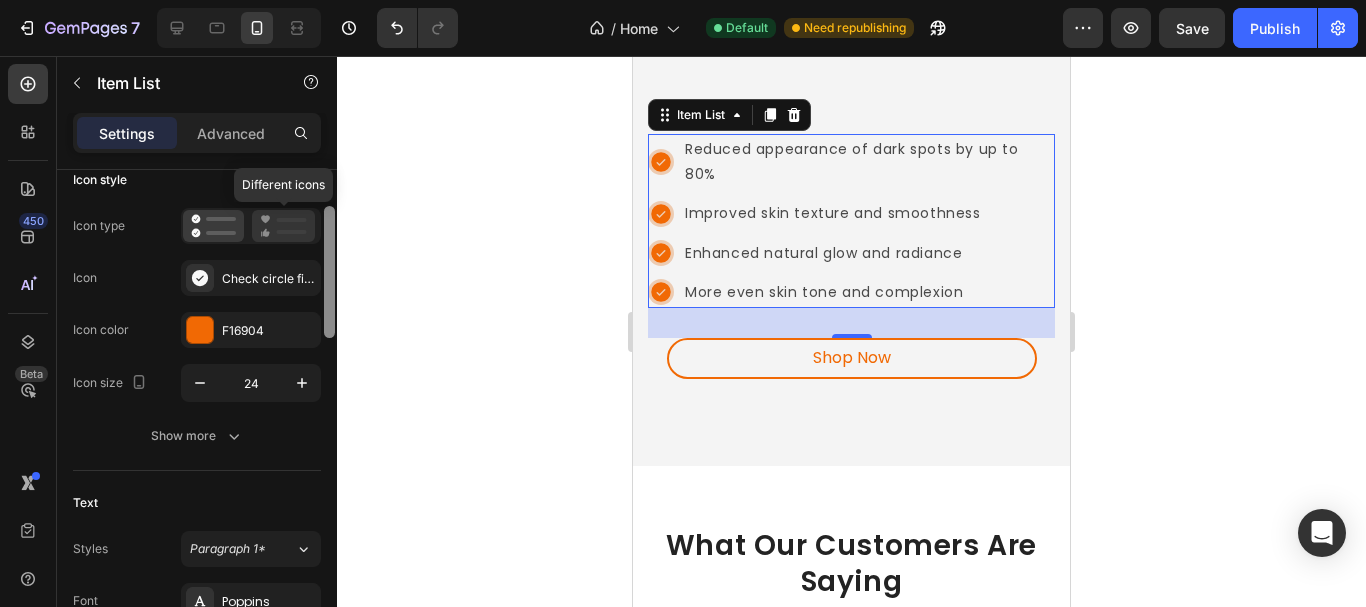 drag, startPoint x: 326, startPoint y: 417, endPoint x: 289, endPoint y: 232, distance: 188.66373 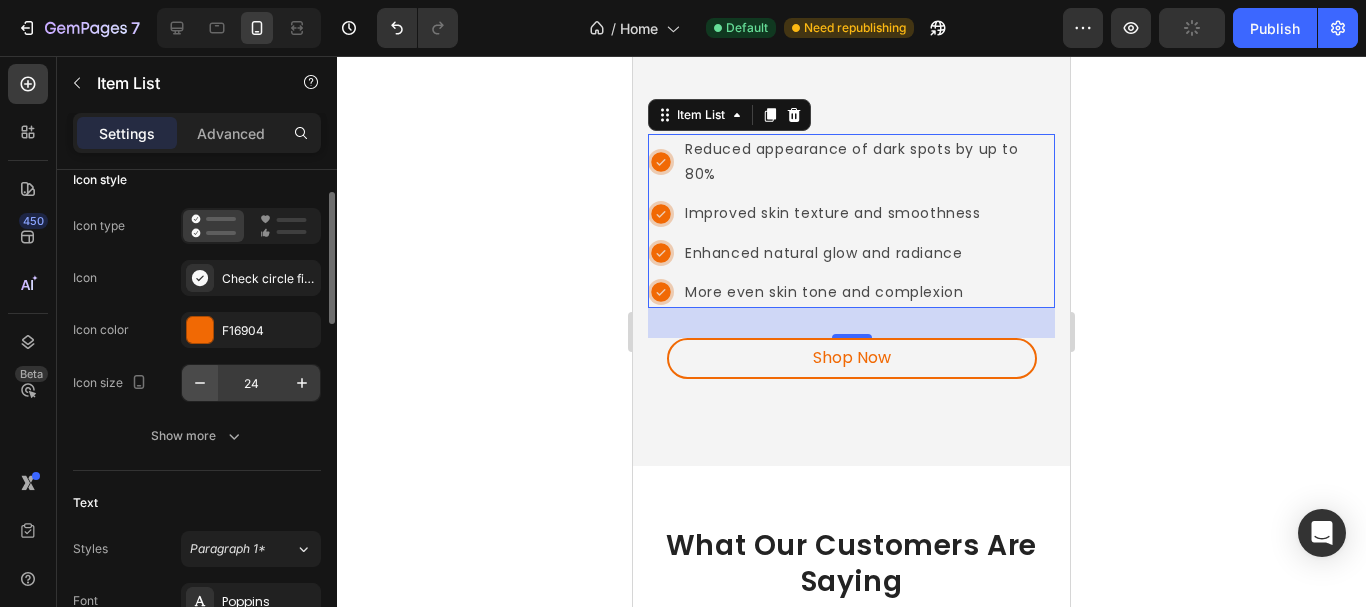 scroll, scrollTop: 124, scrollLeft: 0, axis: vertical 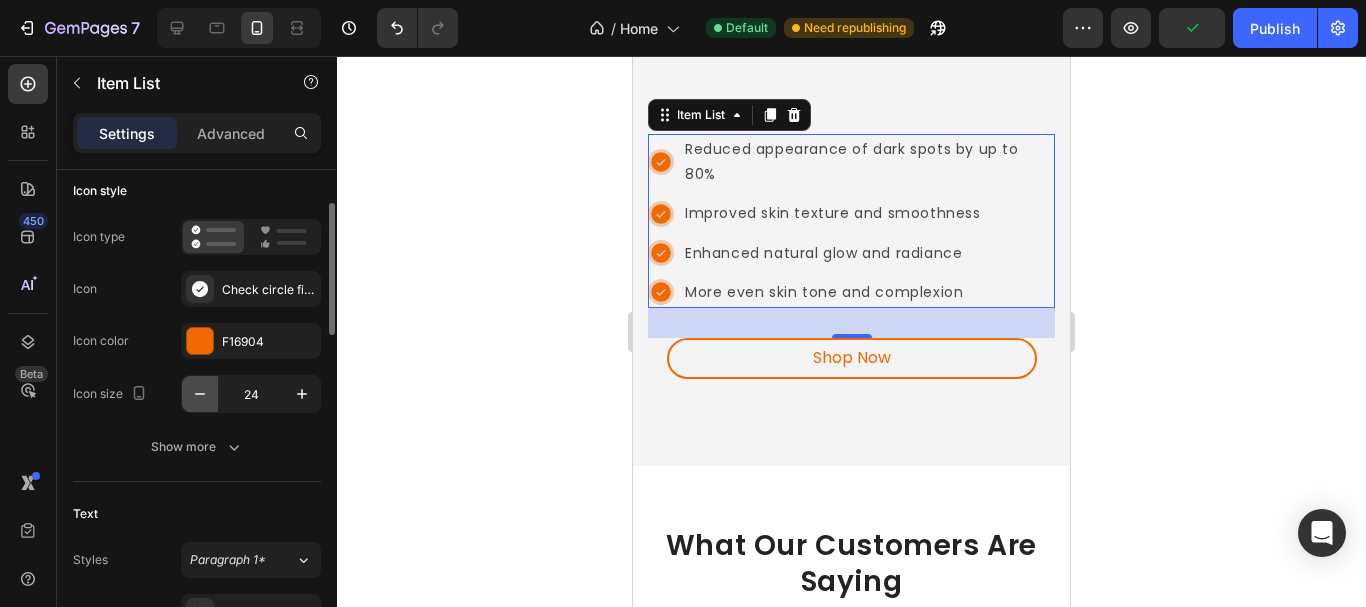 click 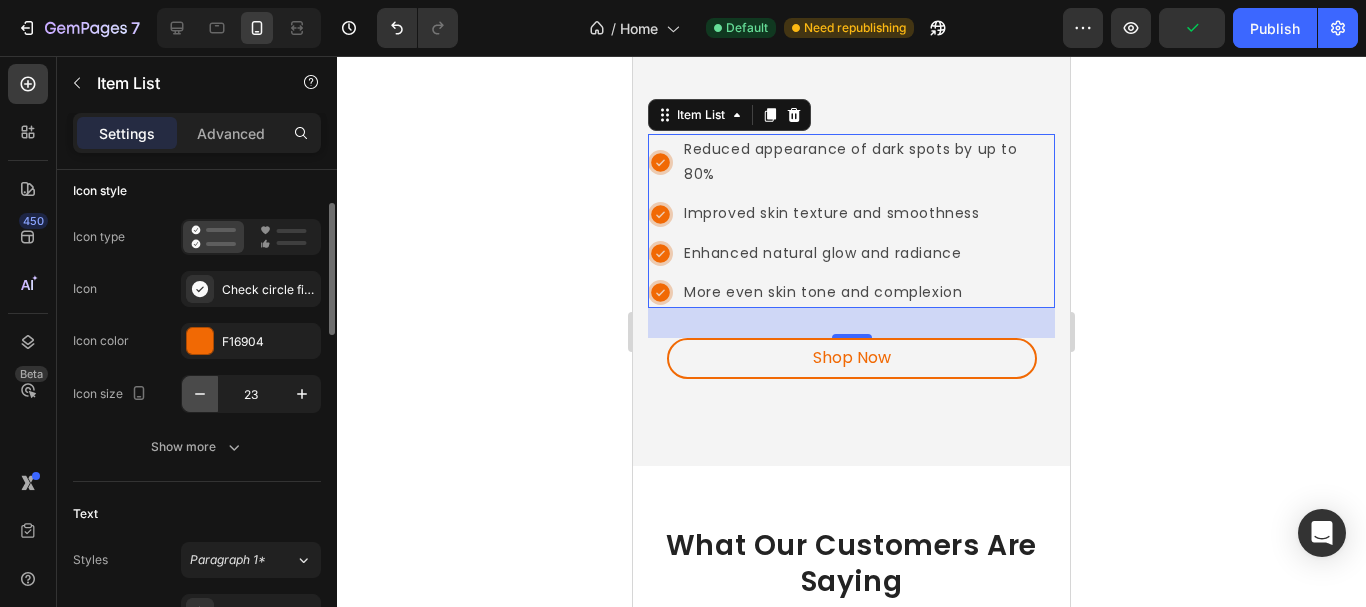 click 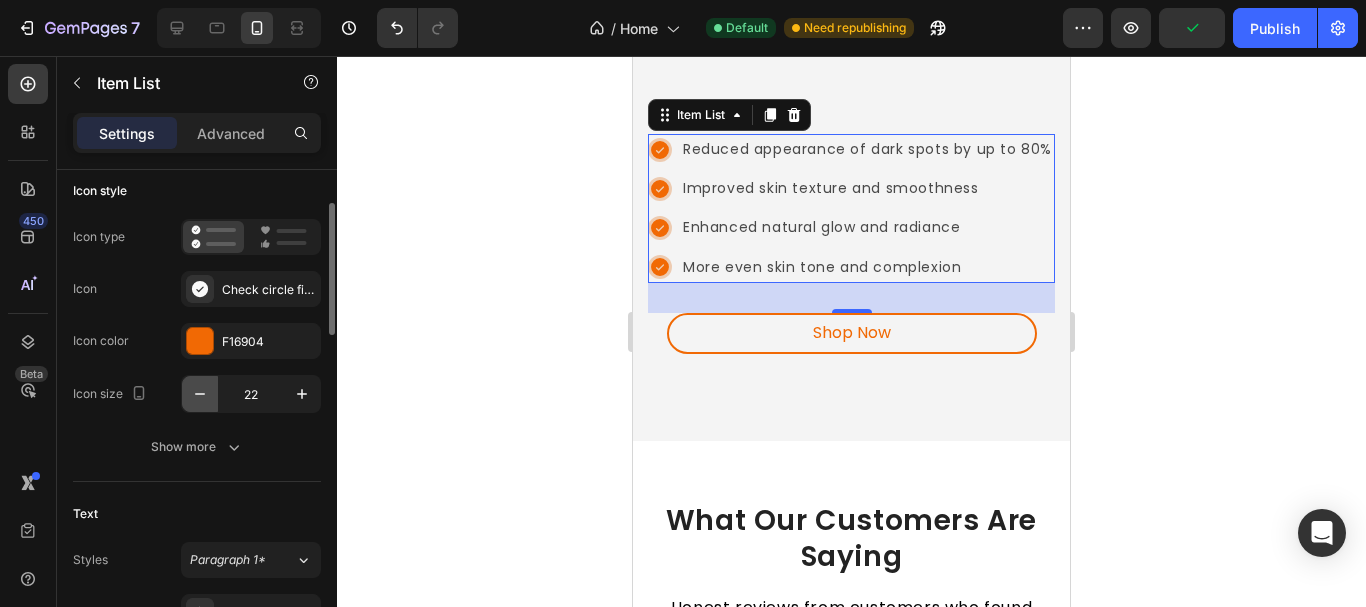 click 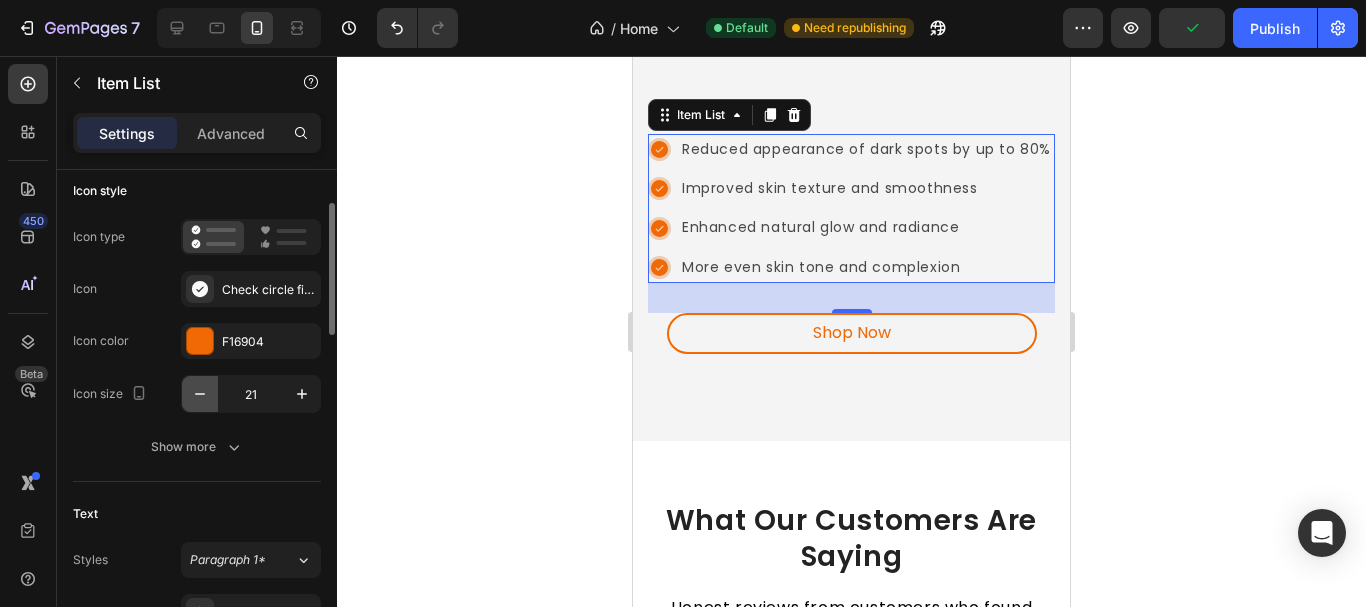 click 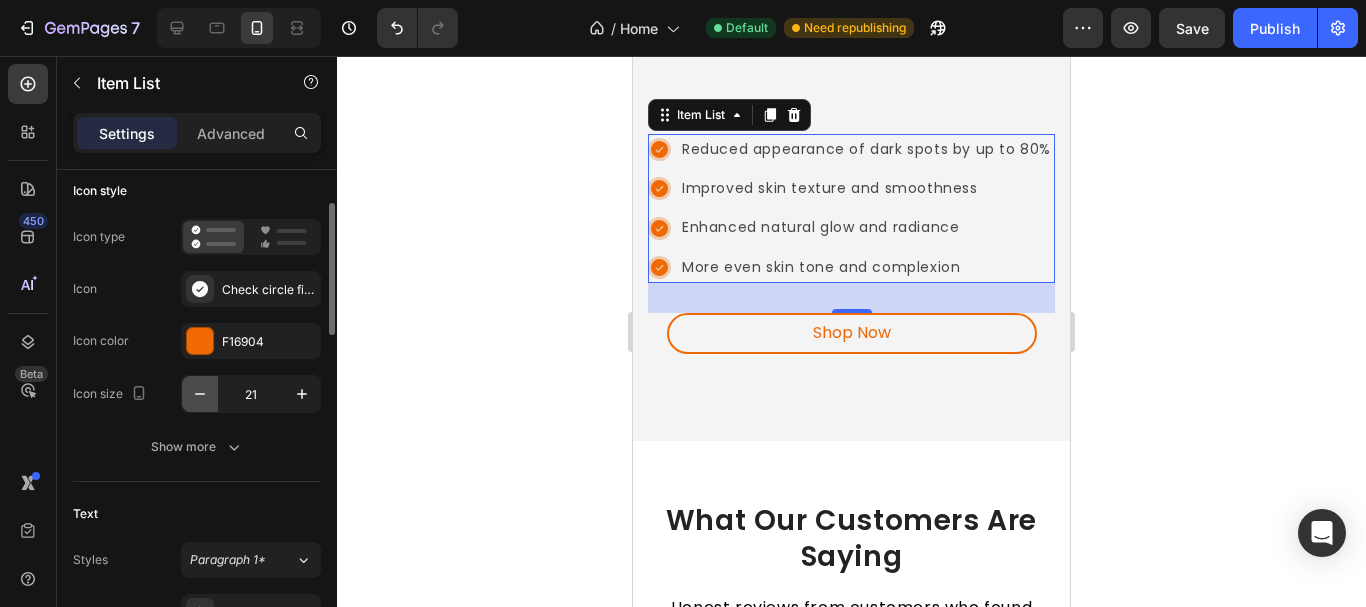 type on "20" 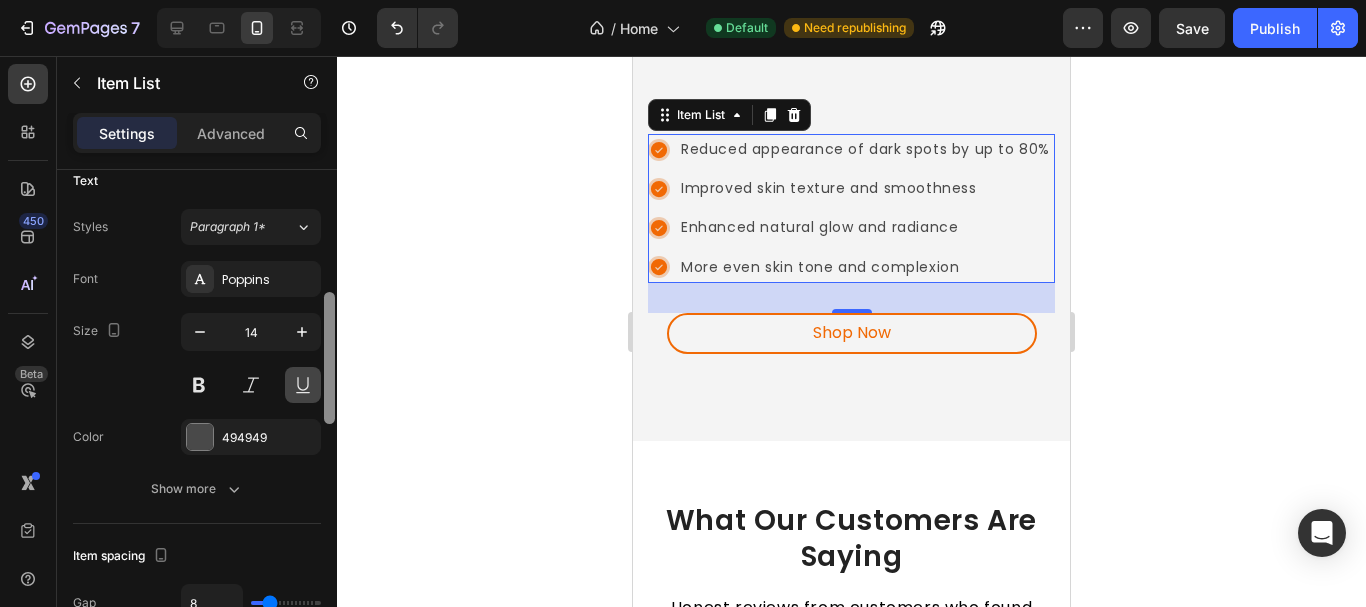 scroll, scrollTop: 490, scrollLeft: 0, axis: vertical 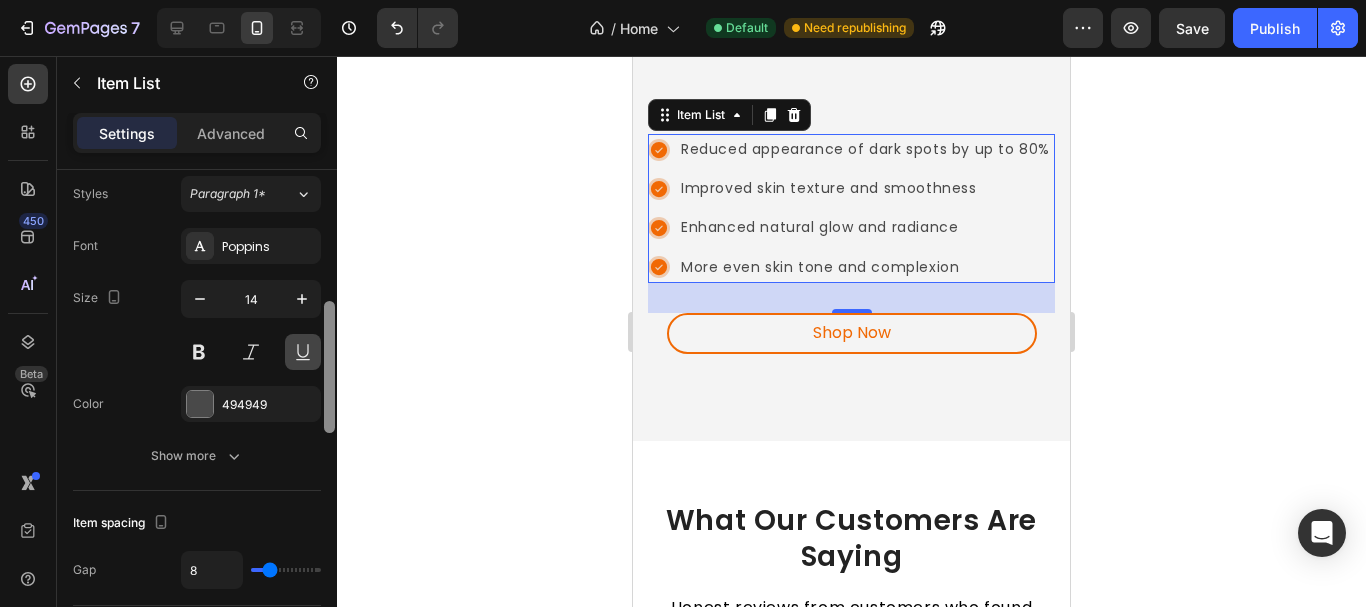drag, startPoint x: 329, startPoint y: 268, endPoint x: 305, endPoint y: 366, distance: 100.89599 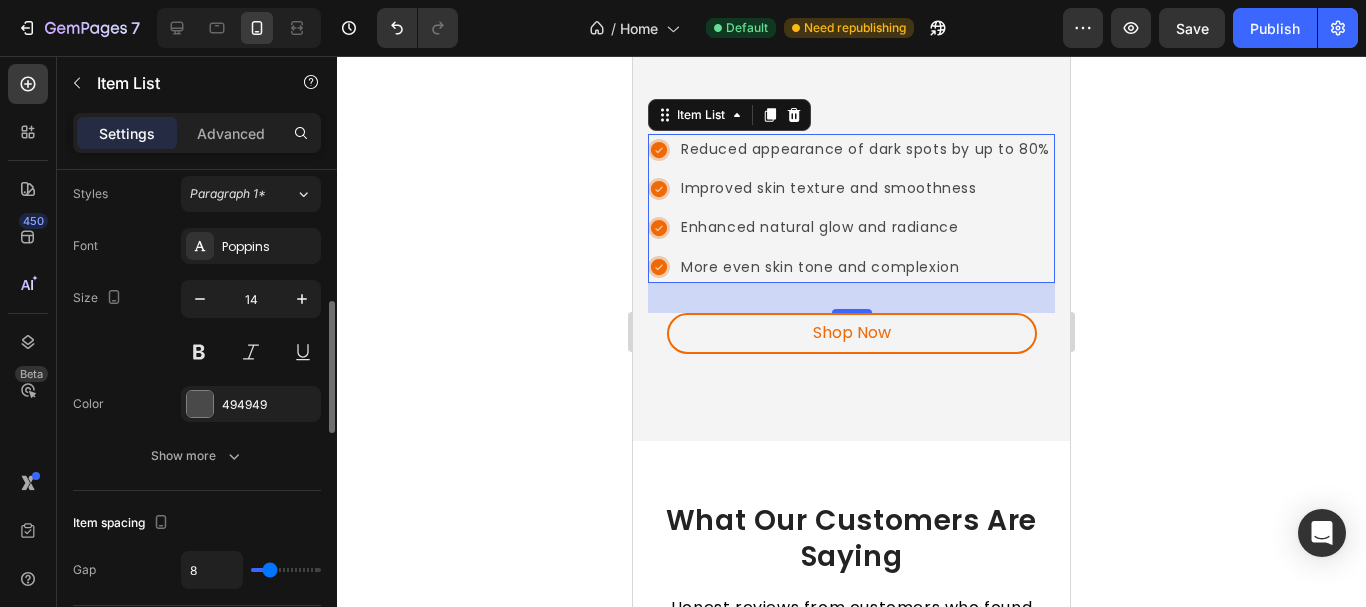 click 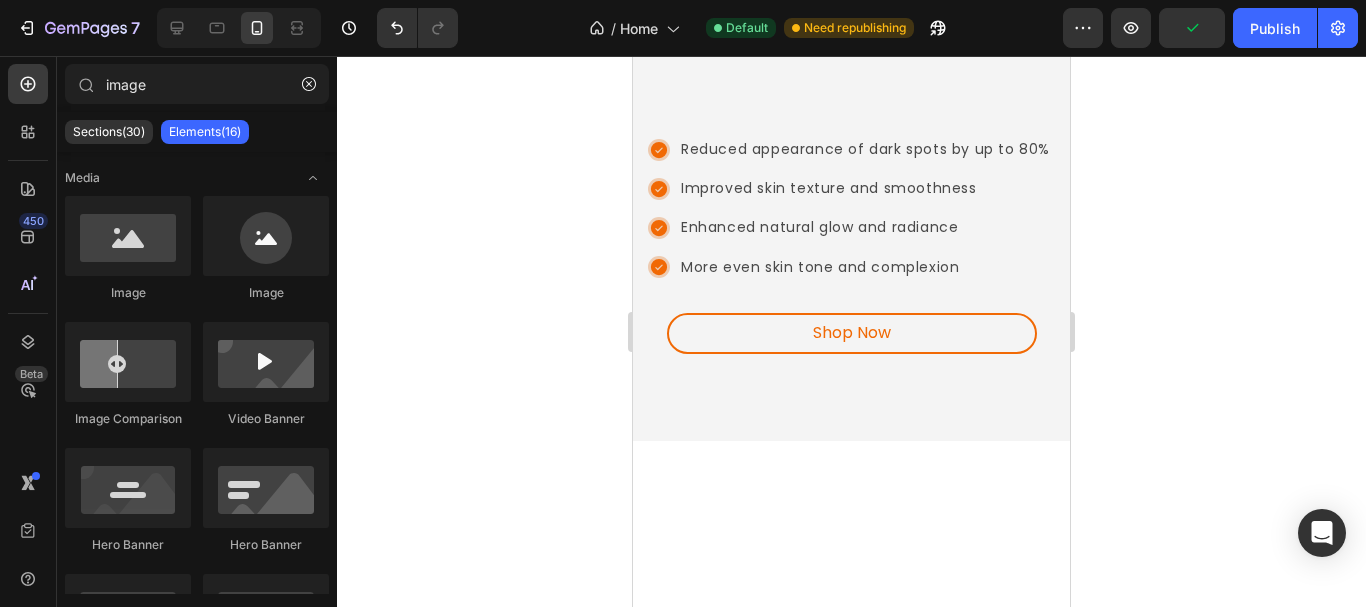 scroll, scrollTop: 3859, scrollLeft: 0, axis: vertical 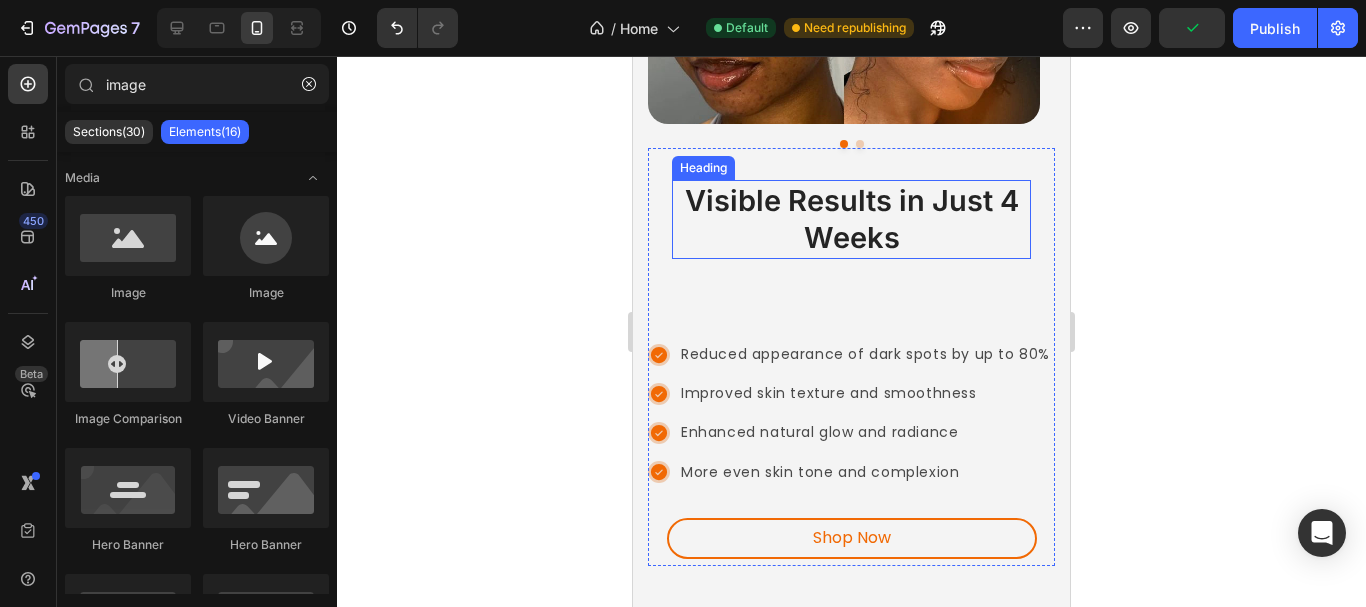 click on "Visible Results in Just 4 Weeks" at bounding box center [851, 219] 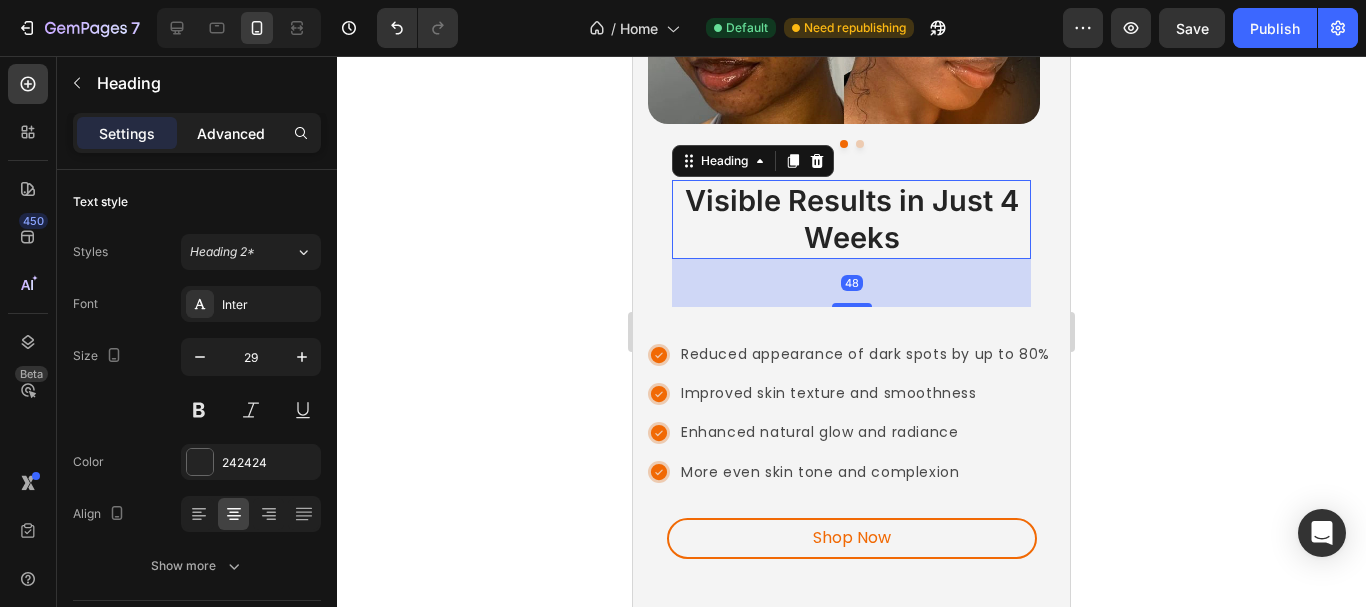 click on "Advanced" at bounding box center [231, 133] 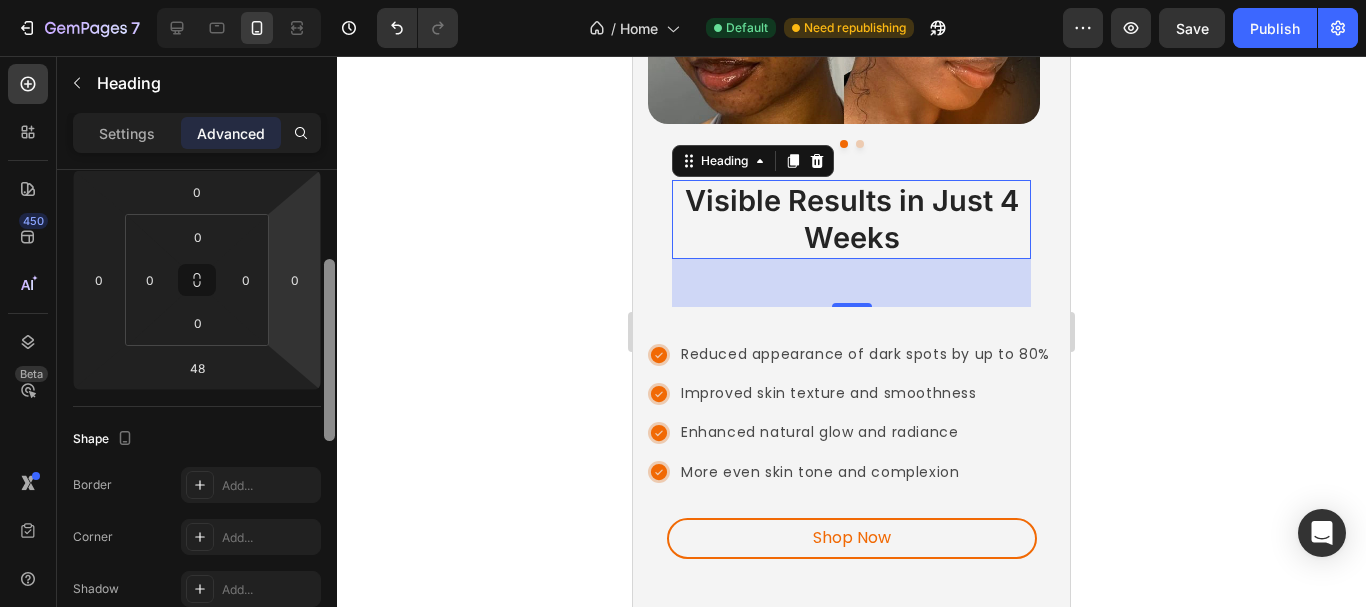 scroll, scrollTop: 293, scrollLeft: 0, axis: vertical 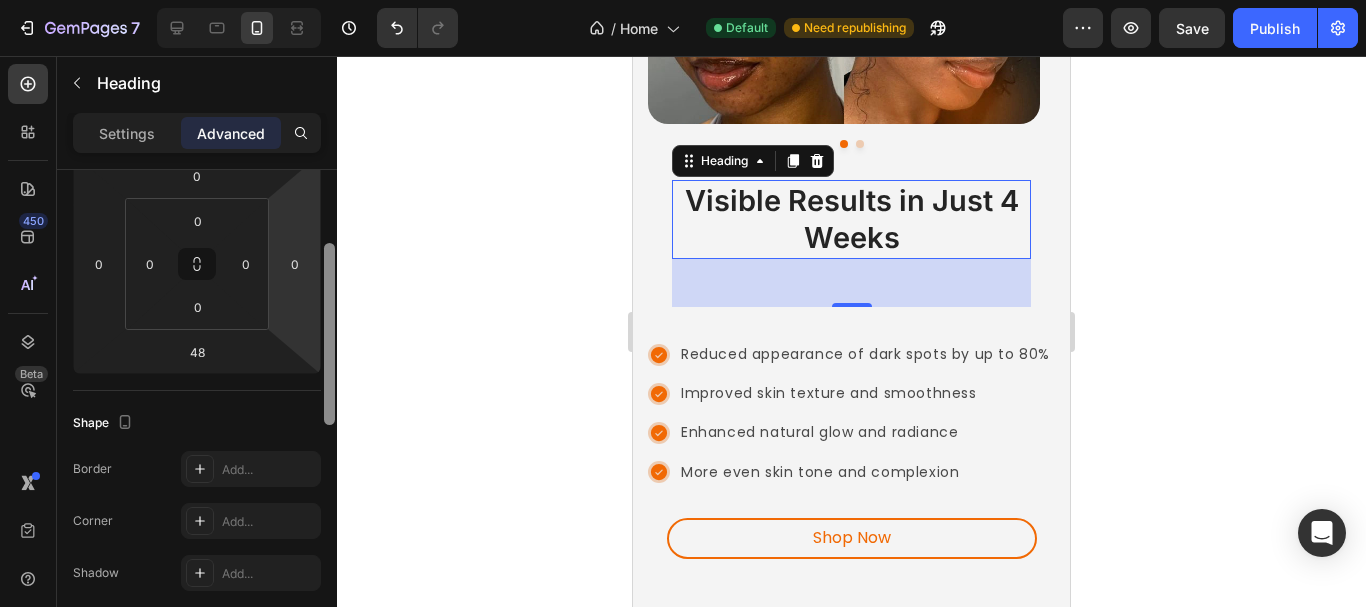 drag, startPoint x: 327, startPoint y: 192, endPoint x: 294, endPoint y: 301, distance: 113.88591 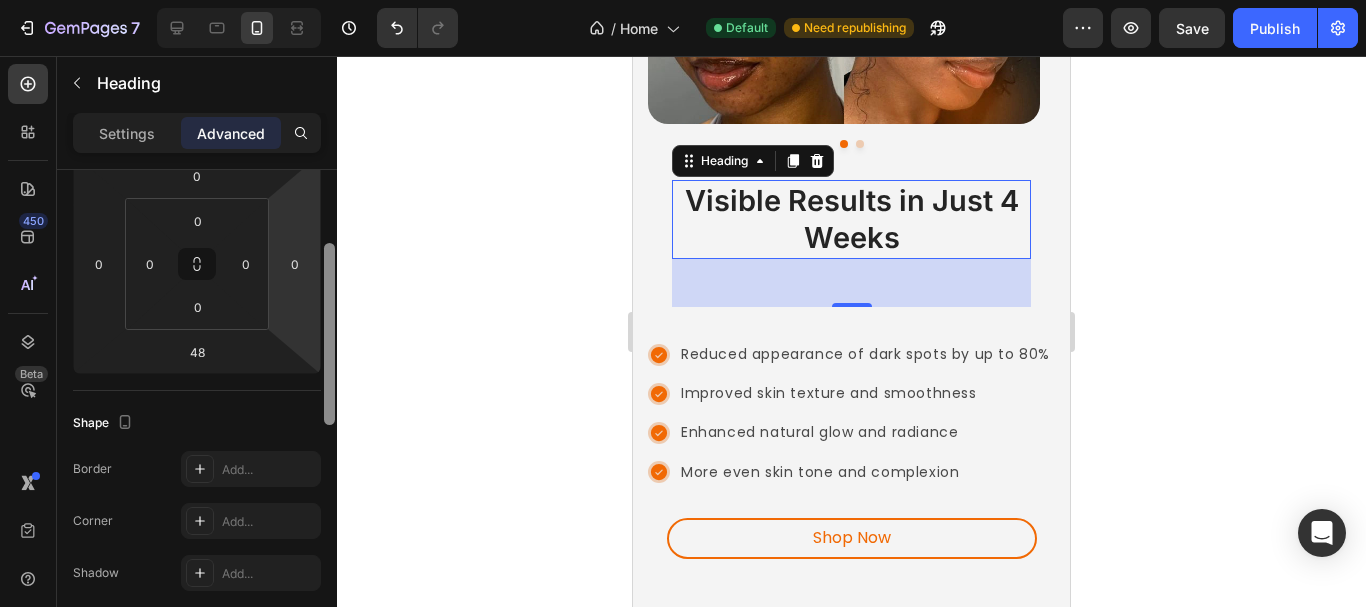 click on "Display on Desktop Yes No Tablet Yes No Mobile Yes No Spacing (px) 0 0 48 0 0 0 0 0 Shape Border Add... Corner Add... Shadow Add... Position Static Opacity 100% Animation Interaction Upgrade to Optimize plan  to unlock Interaction & other premium features. CSS class Delete element" at bounding box center (197, 417) 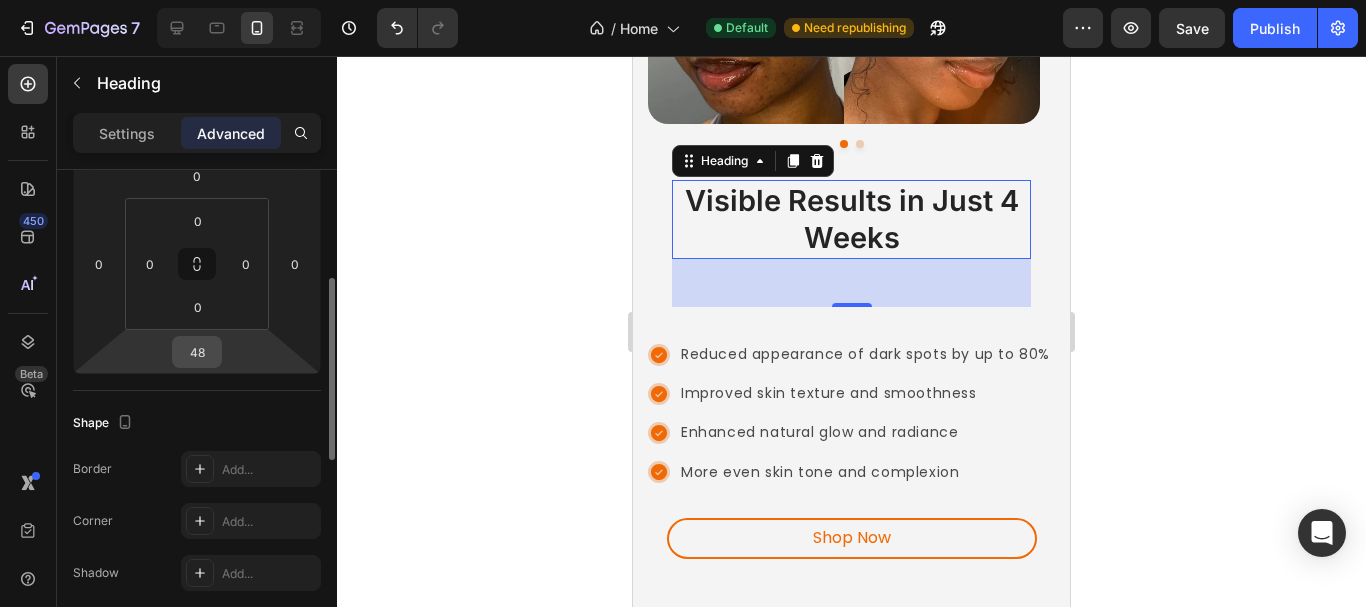 click on "48" at bounding box center (197, 352) 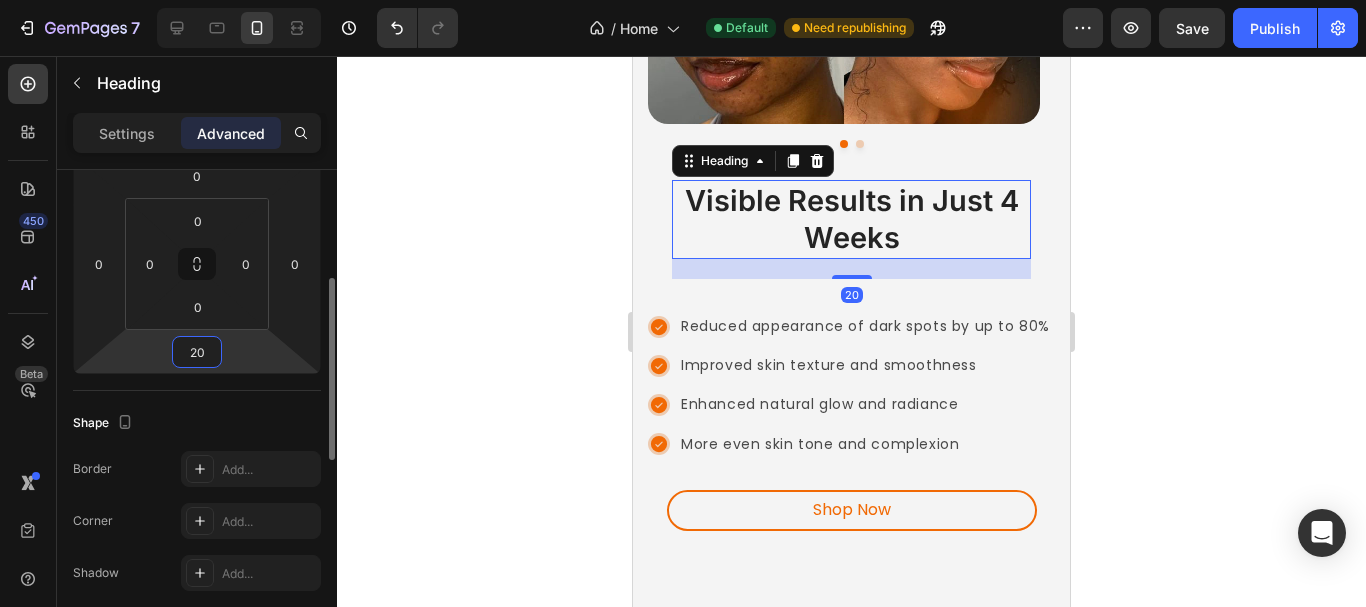 type on "20" 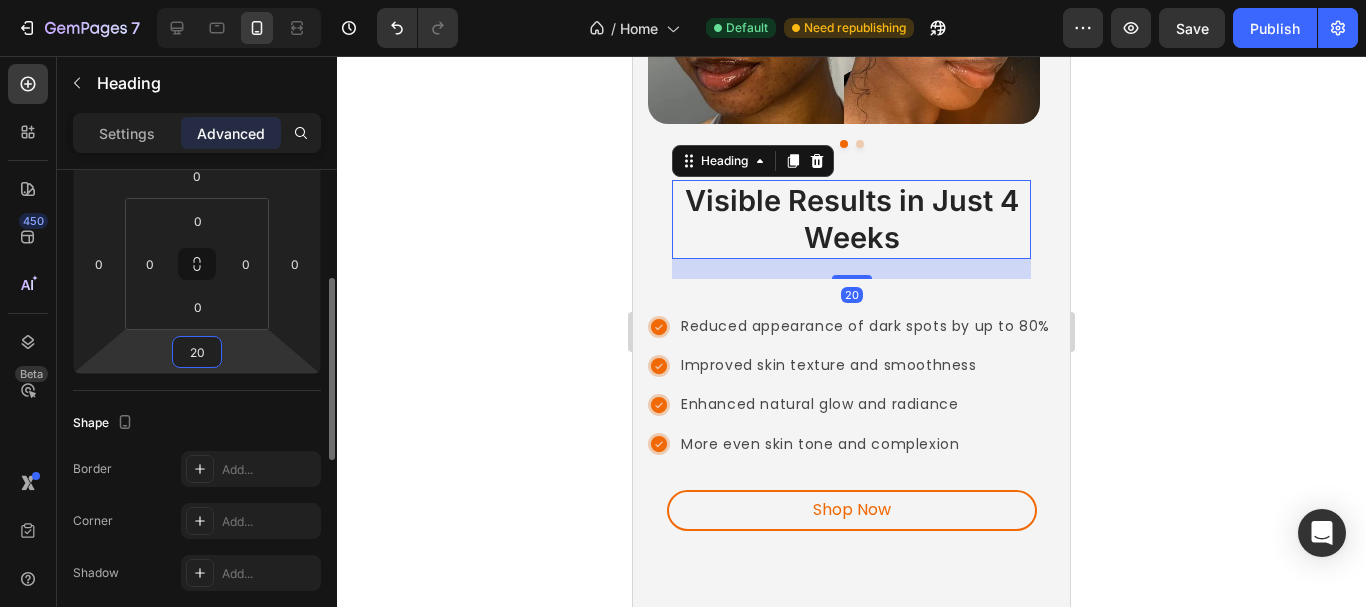 click on "Shape Border Add... Corner Add... Shadow Add..." 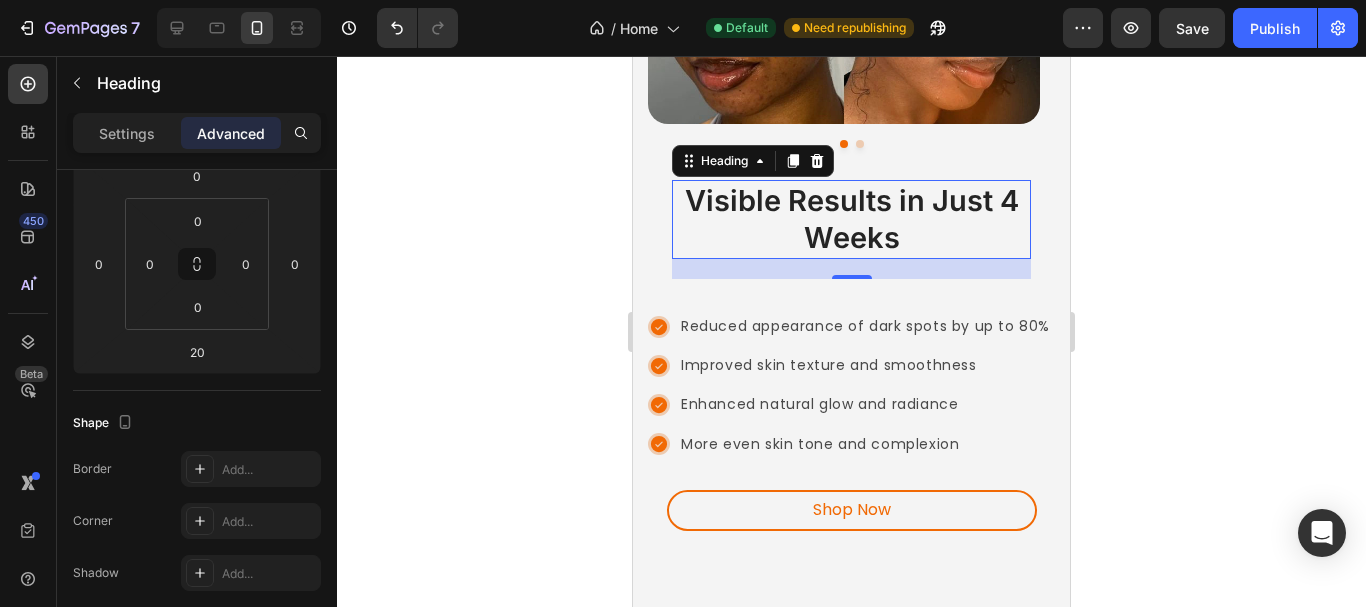 click 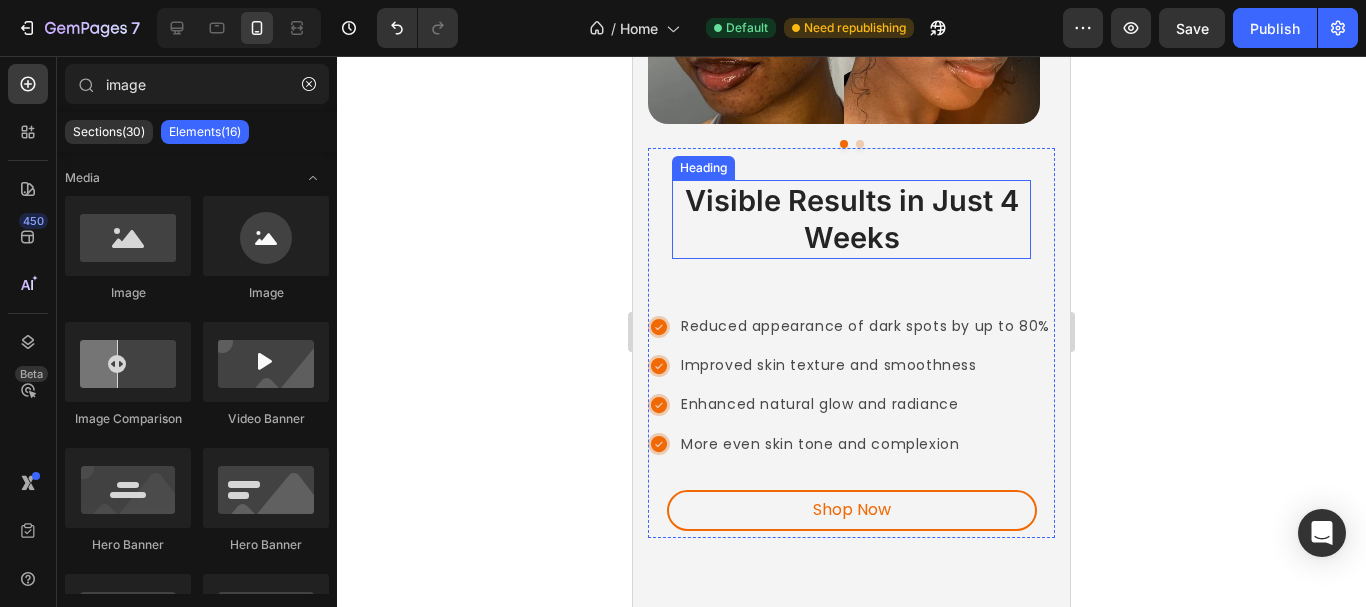 click on "Visible Results in Just 4 Weeks" at bounding box center [851, 219] 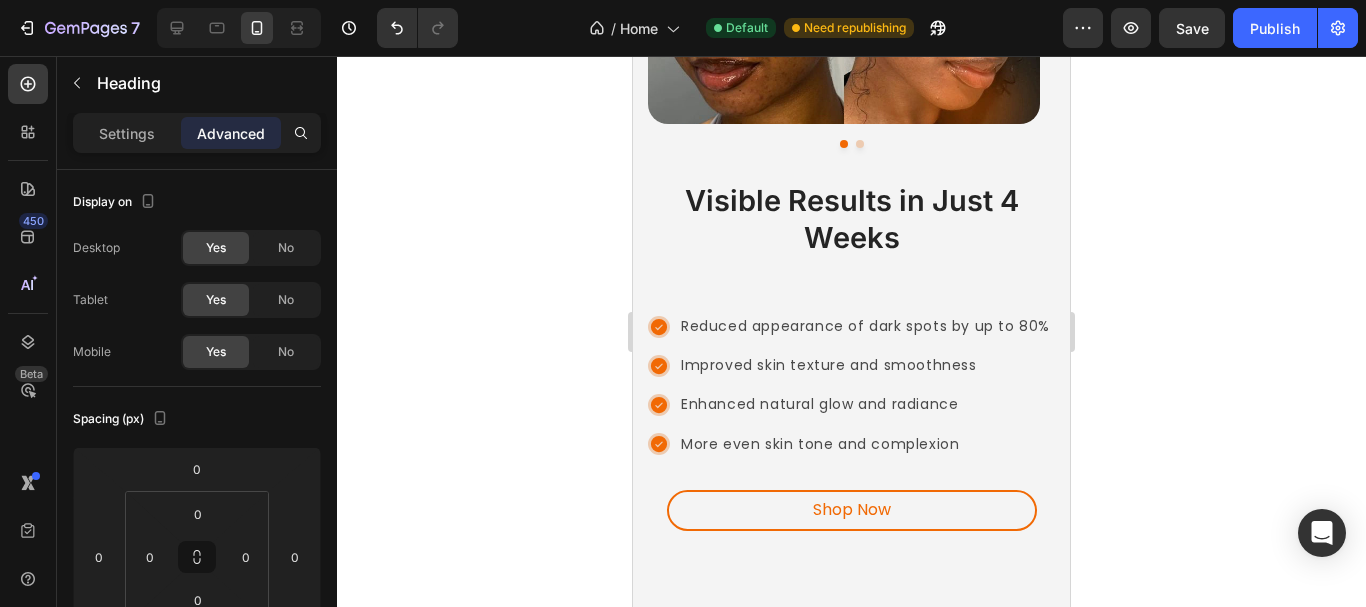 scroll, scrollTop: 3377, scrollLeft: 0, axis: vertical 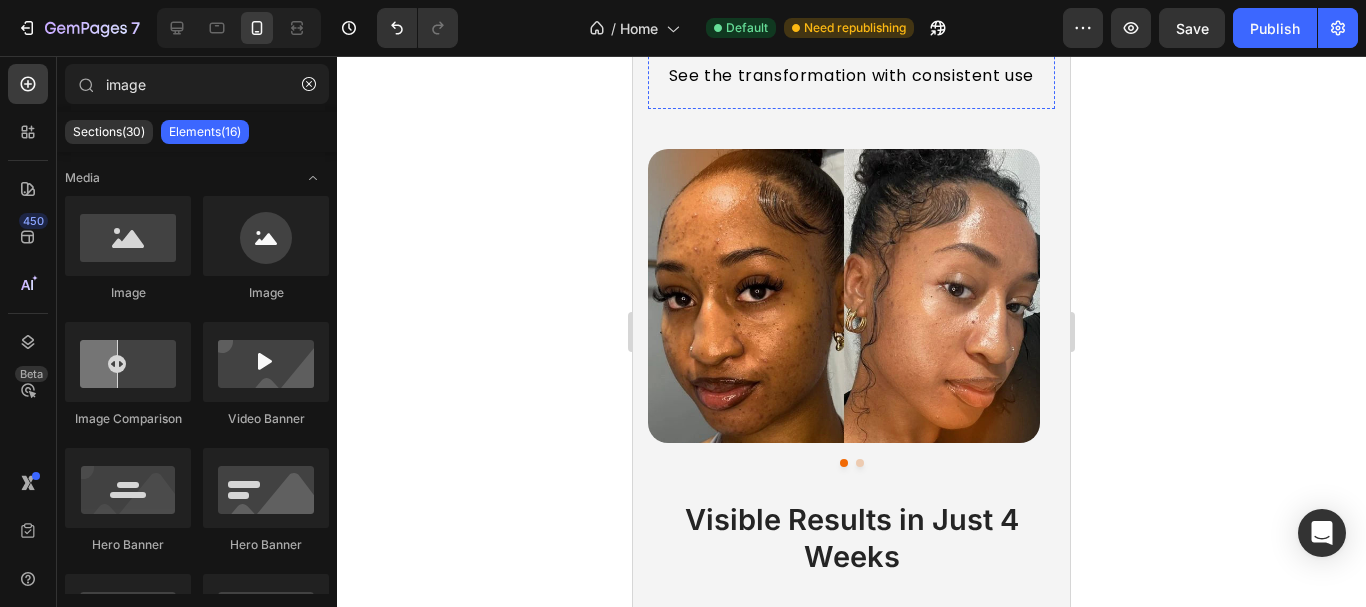 click on "Real Results from Real People" at bounding box center [851, 6] 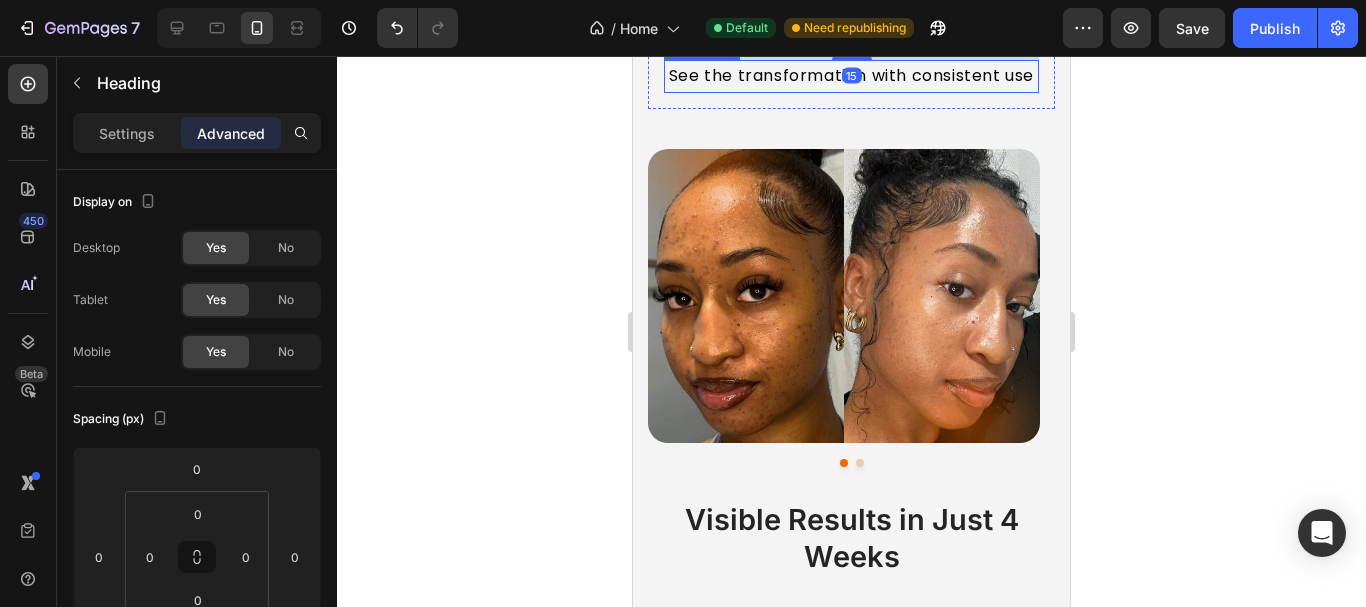 click on "See the transformation with consistent use" at bounding box center (851, 76) 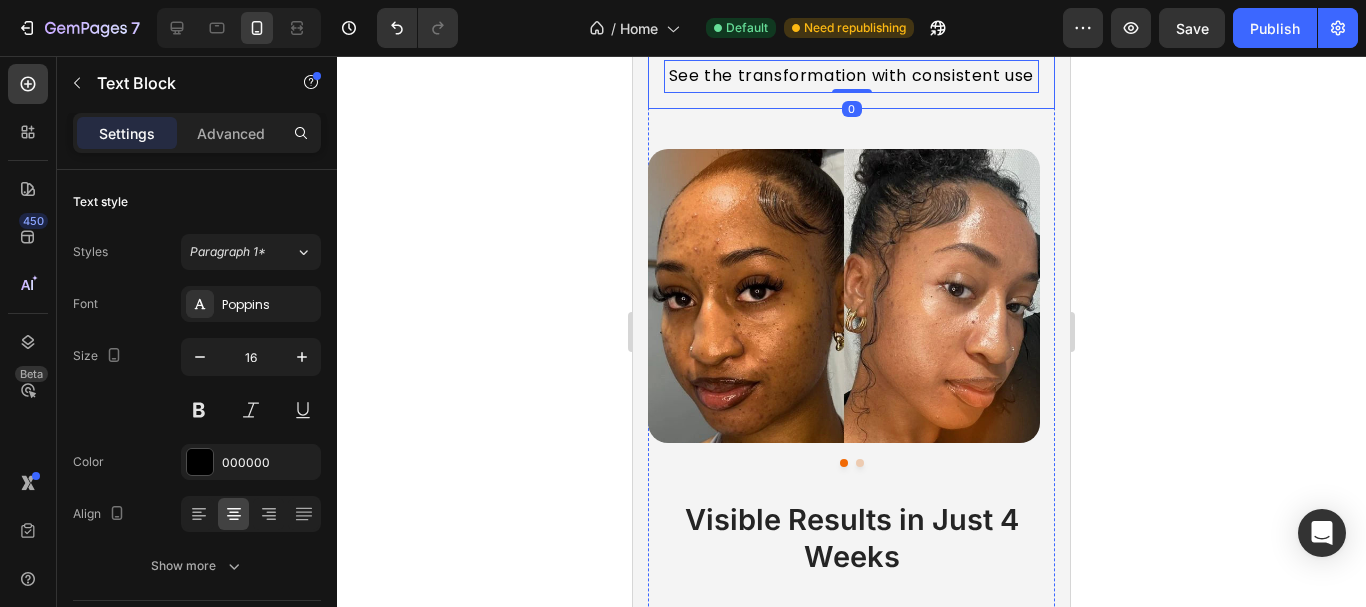 click on "Real Results from Real People Heading See the transformation with consistent use Text Block   0 Row" at bounding box center [851, 30] 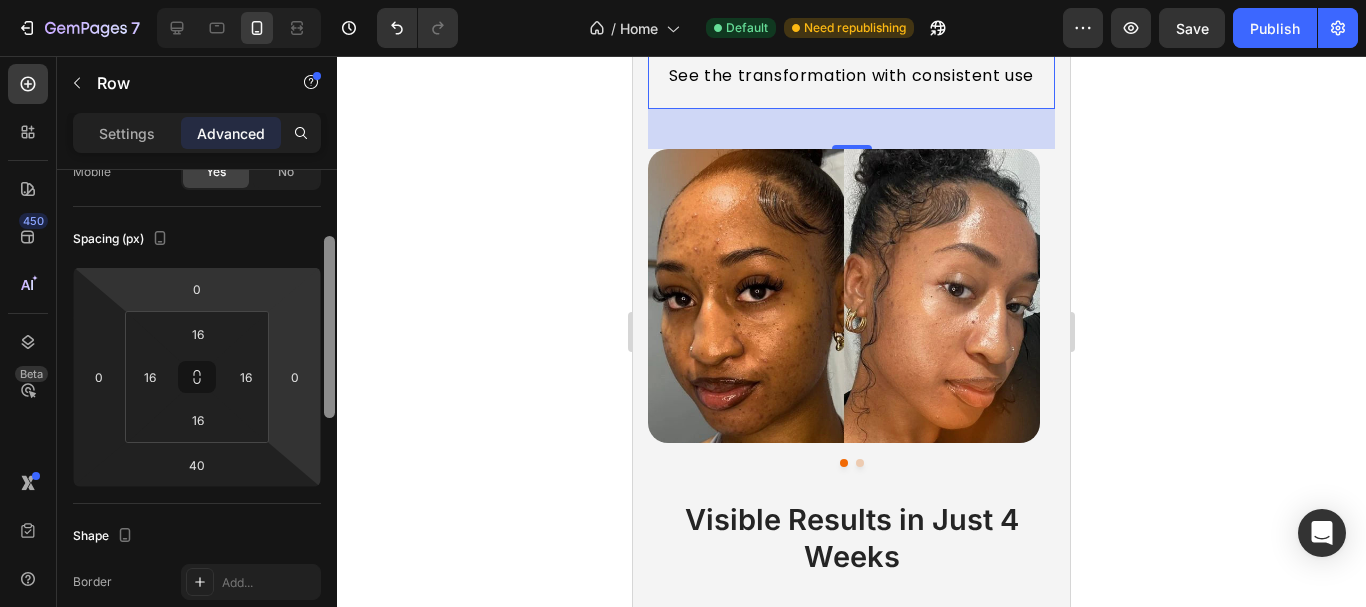drag, startPoint x: 331, startPoint y: 206, endPoint x: 289, endPoint y: 280, distance: 85.08819 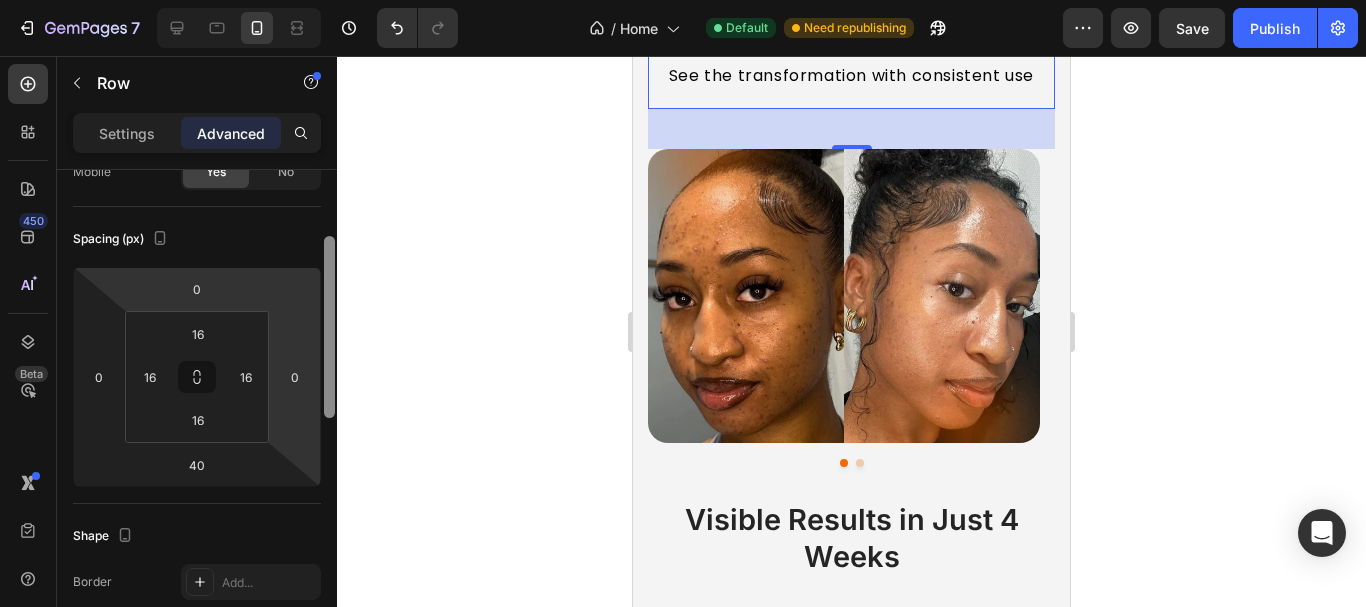 click on "Display on Desktop Yes No Tablet Yes No Mobile Yes No Spacing (px) 0 0 40 0 16 16 16 16 Shape Border Add... Corner Add... Shadow Add... Position Static Opacity 100% Animation Interaction Upgrade to Optimize plan  to unlock Interaction & other premium features. CSS class Delete element" at bounding box center [197, 417] 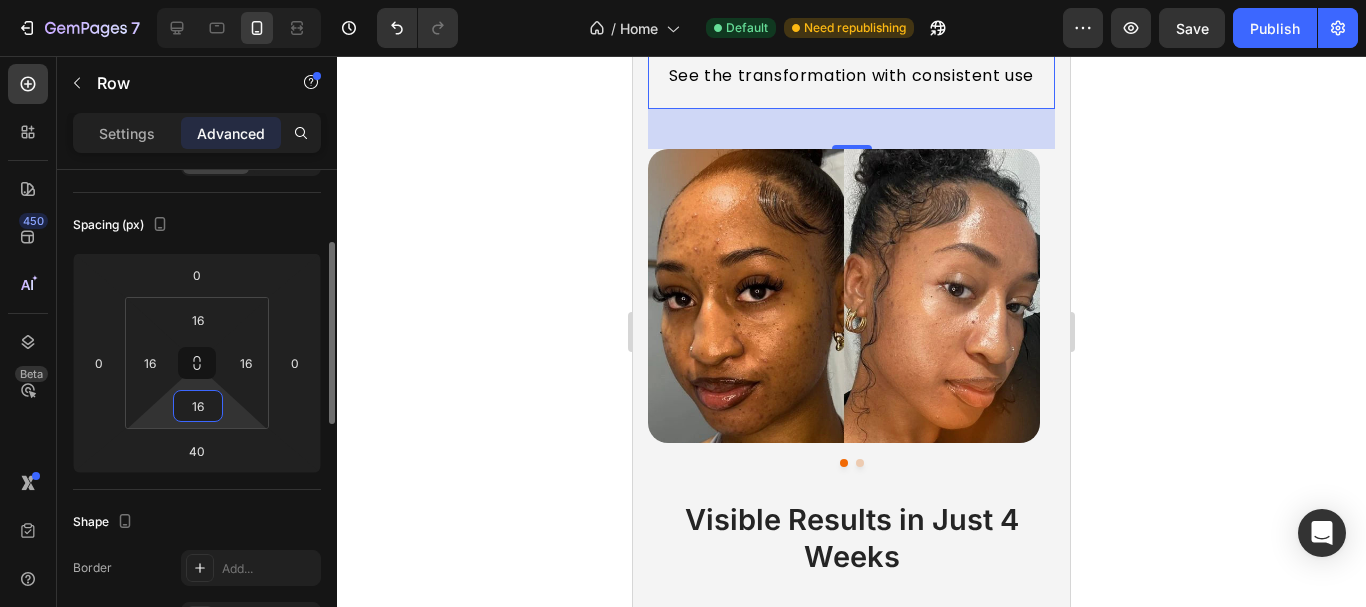 click on "16" at bounding box center (198, 406) 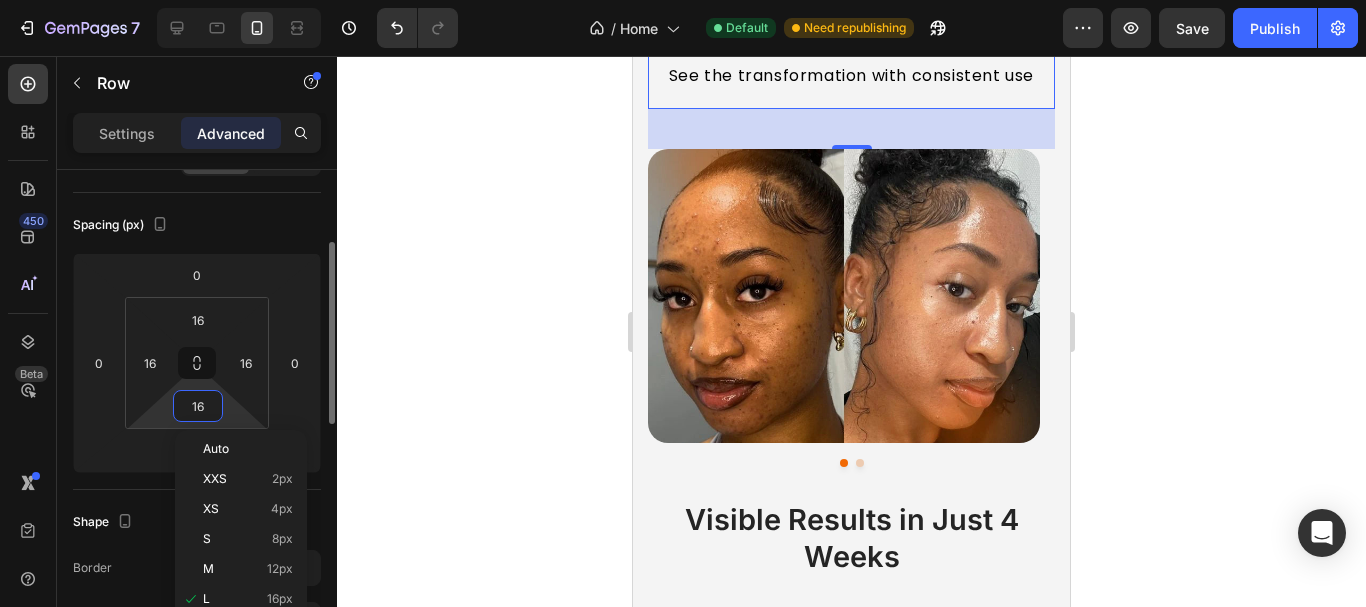 type on "0" 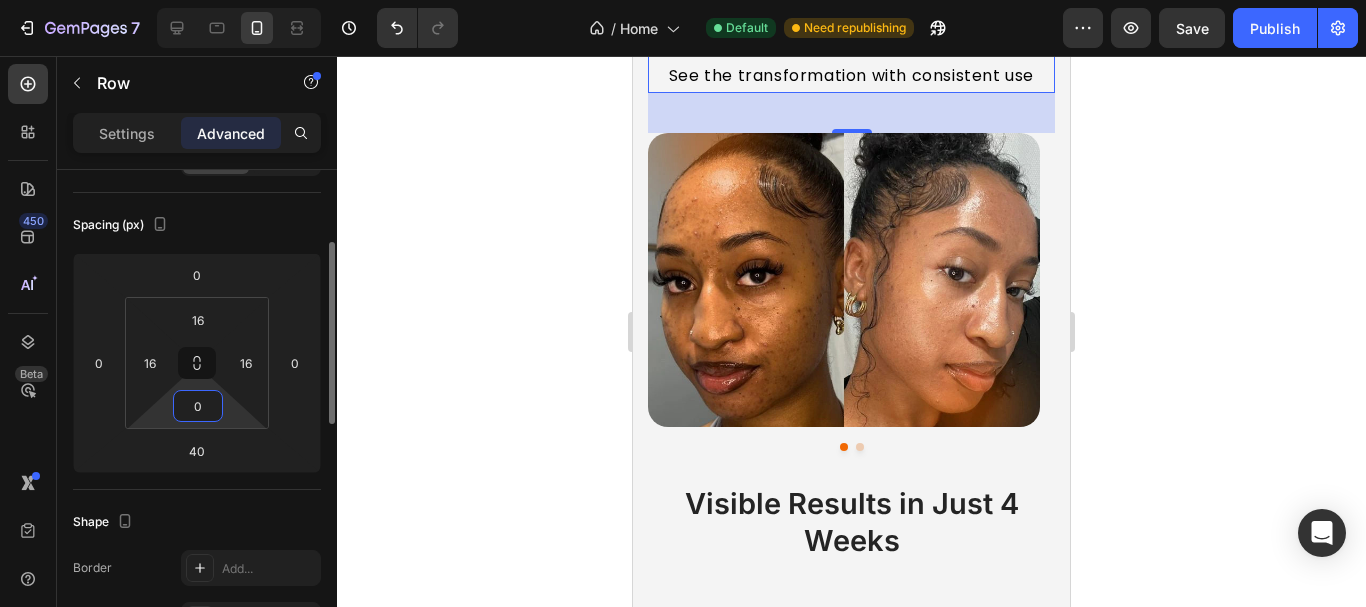 click on "Spacing (px) 0 0 40 0 16 16 0 16" 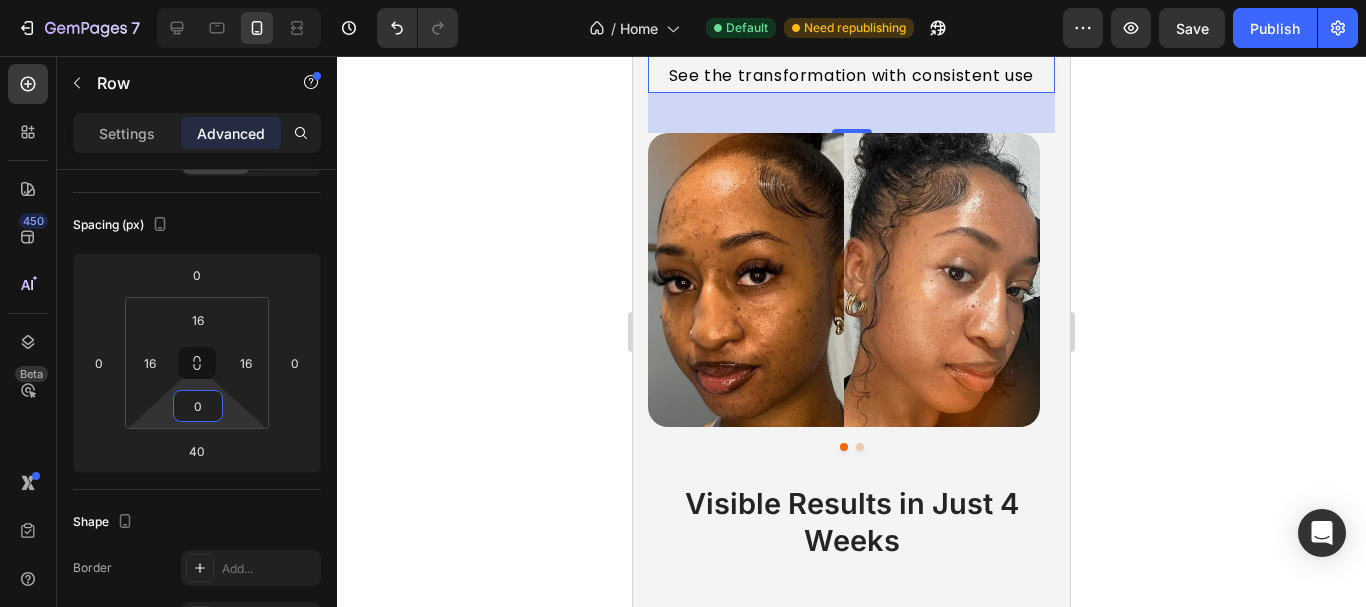 click 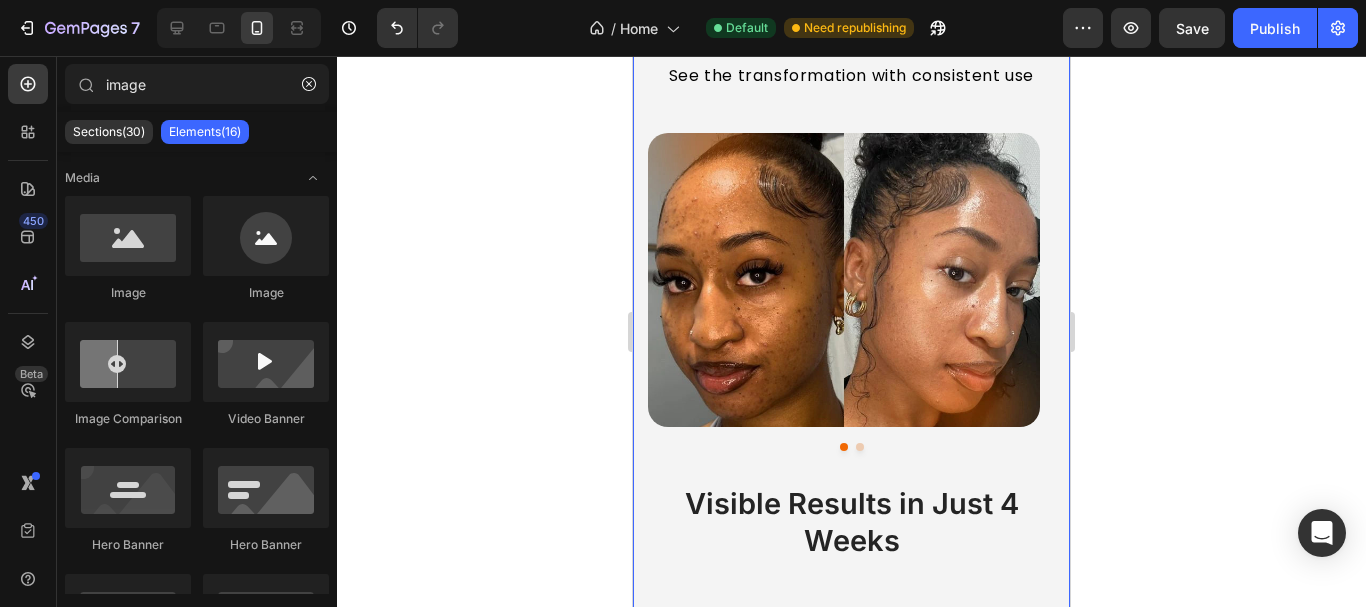click on "Real Results from Real People Heading See the transformation with consistent use Text Block Row Visible Results in Just 4 Weeks Heading Row Reduced appearance of dark spots by up to 80% Improved skin texture and smoothness Enhanced natural glow and radiance More even skin tone and complexion Item List Shop Now Button Image Image Carousel Row Row Section 5" at bounding box center [851, 396] 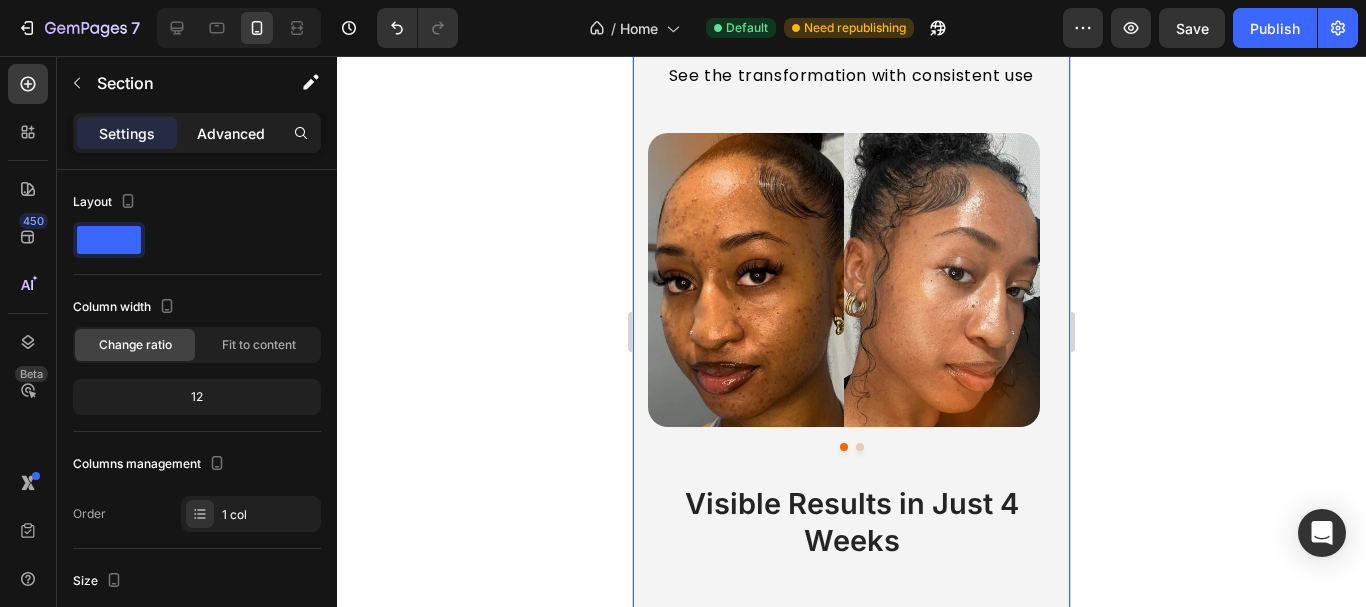 click on "Advanced" at bounding box center [231, 133] 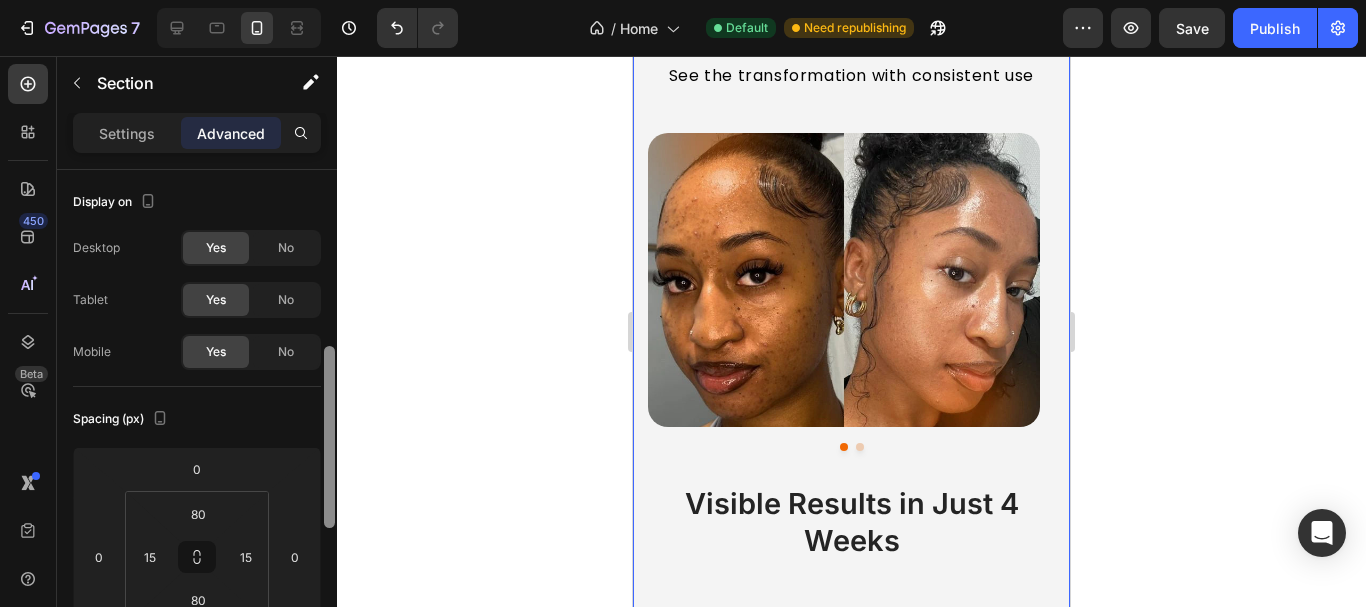 click on "Display on Desktop Yes No Tablet Yes No Mobile Yes No Spacing (px) 0 0 0 0 80 15 80 15 Shape Border Add... Corner Add... Shadow Add... Position Static Opacity 100% Animation Interaction Upgrade to Optimize plan  to unlock Interaction & other premium features. CSS class Delete element" at bounding box center [197, 417] 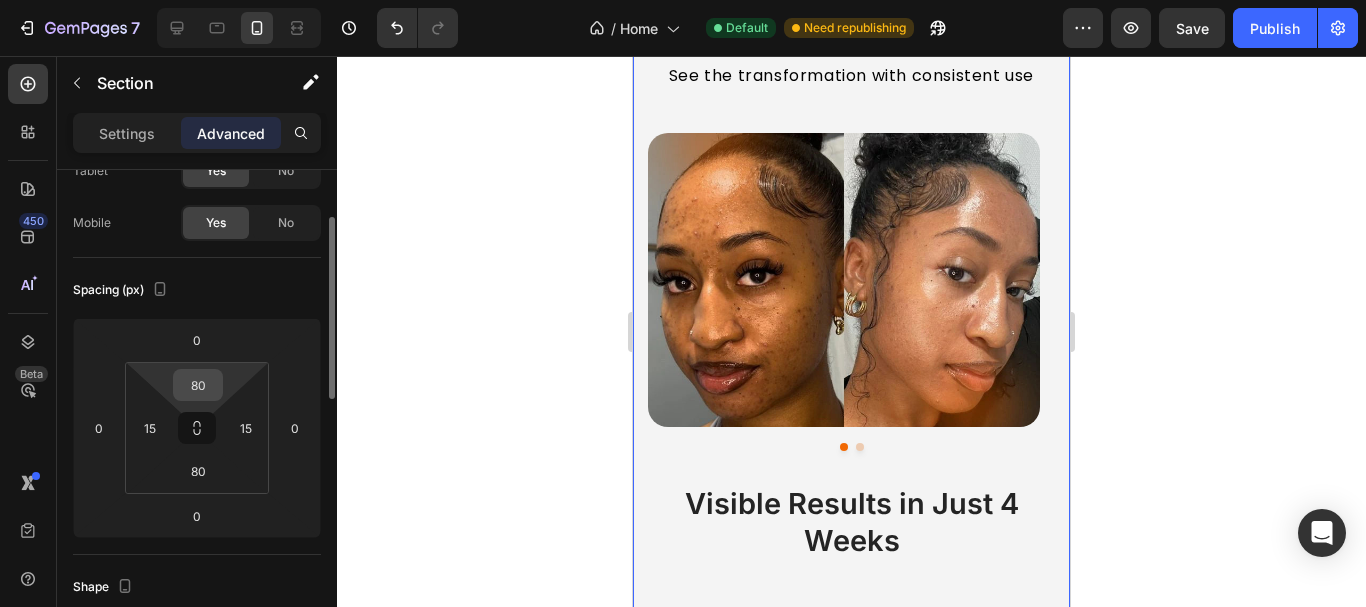 click on "80" at bounding box center (198, 385) 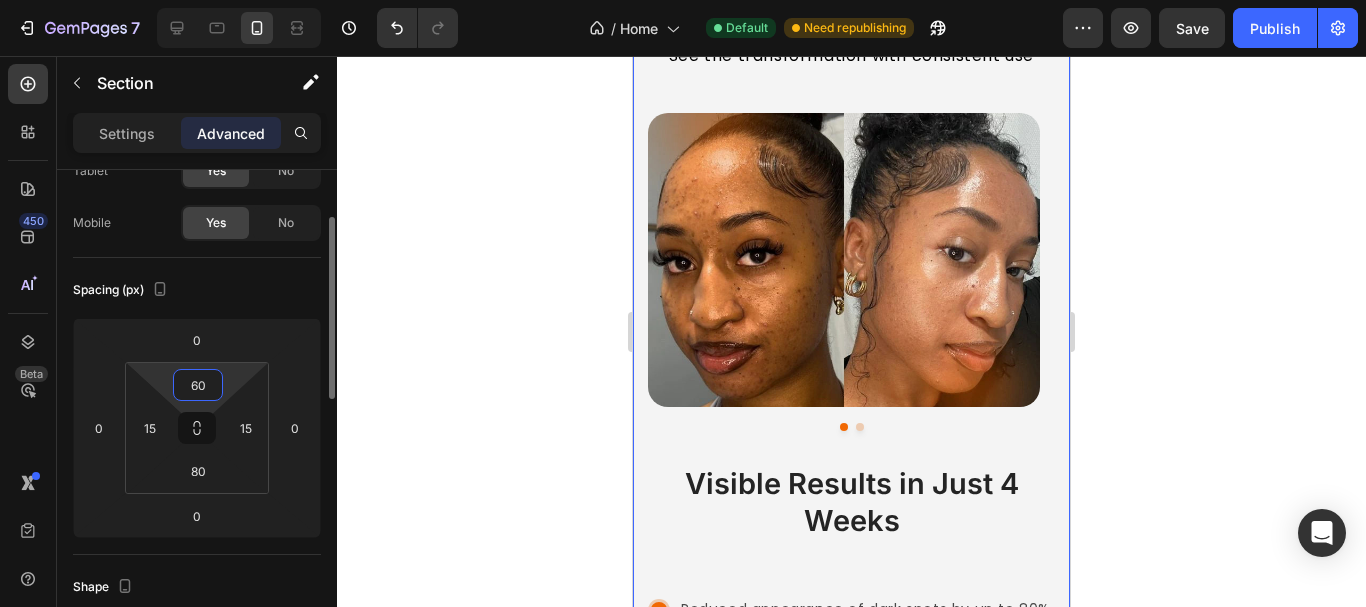 type on "6" 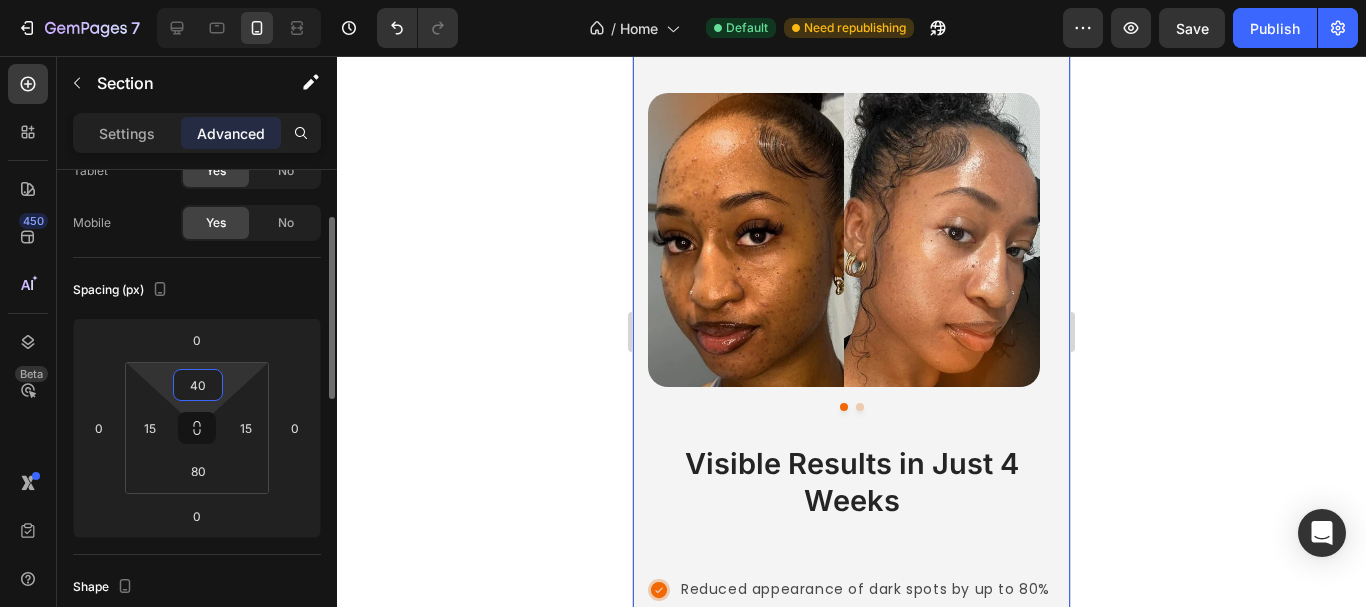 type on "40" 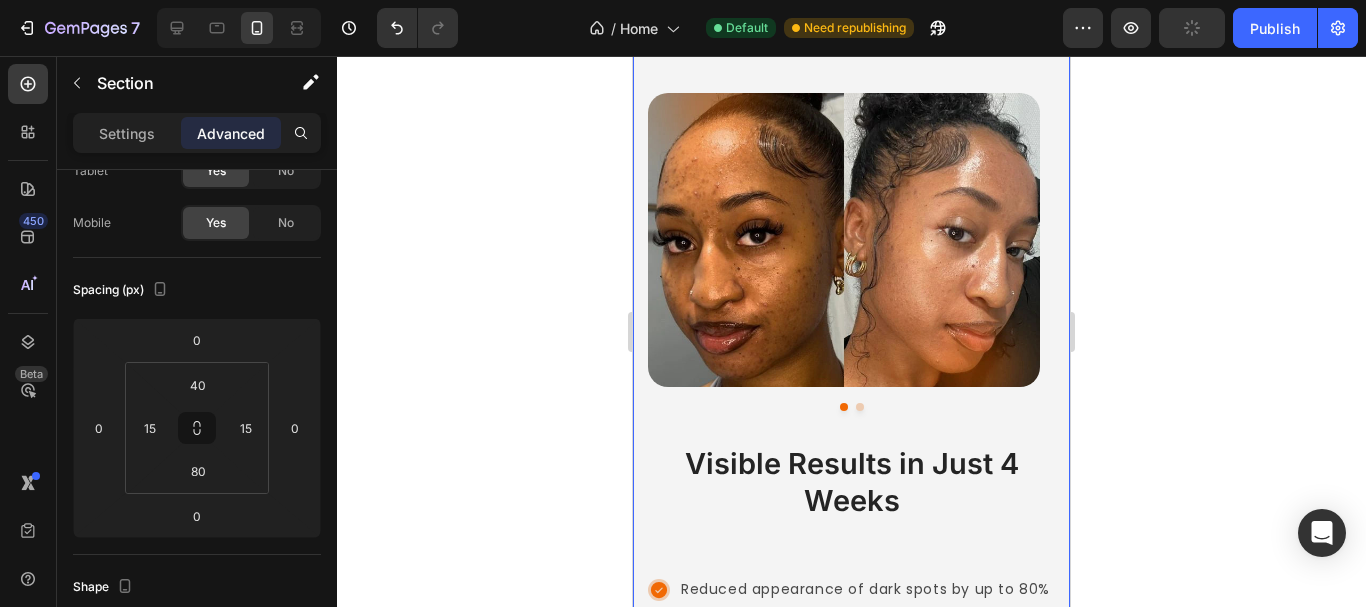 click 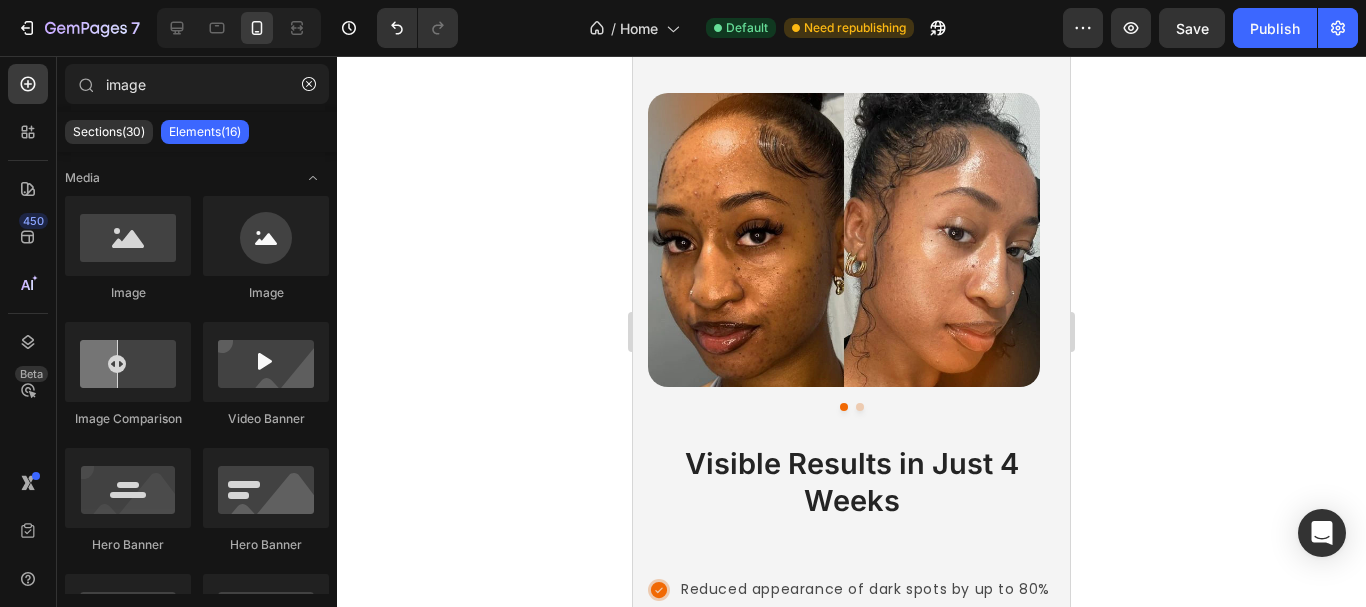 click on "Real Results from Real People" at bounding box center (851, -34) 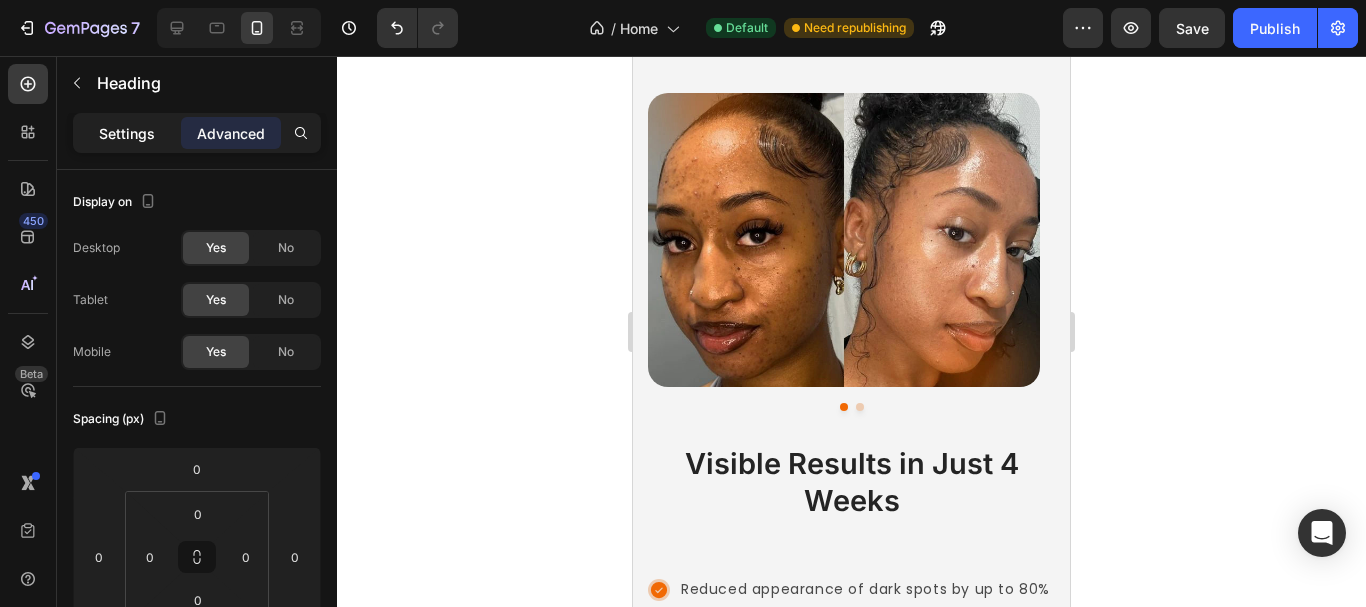 click on "Settings" at bounding box center (127, 133) 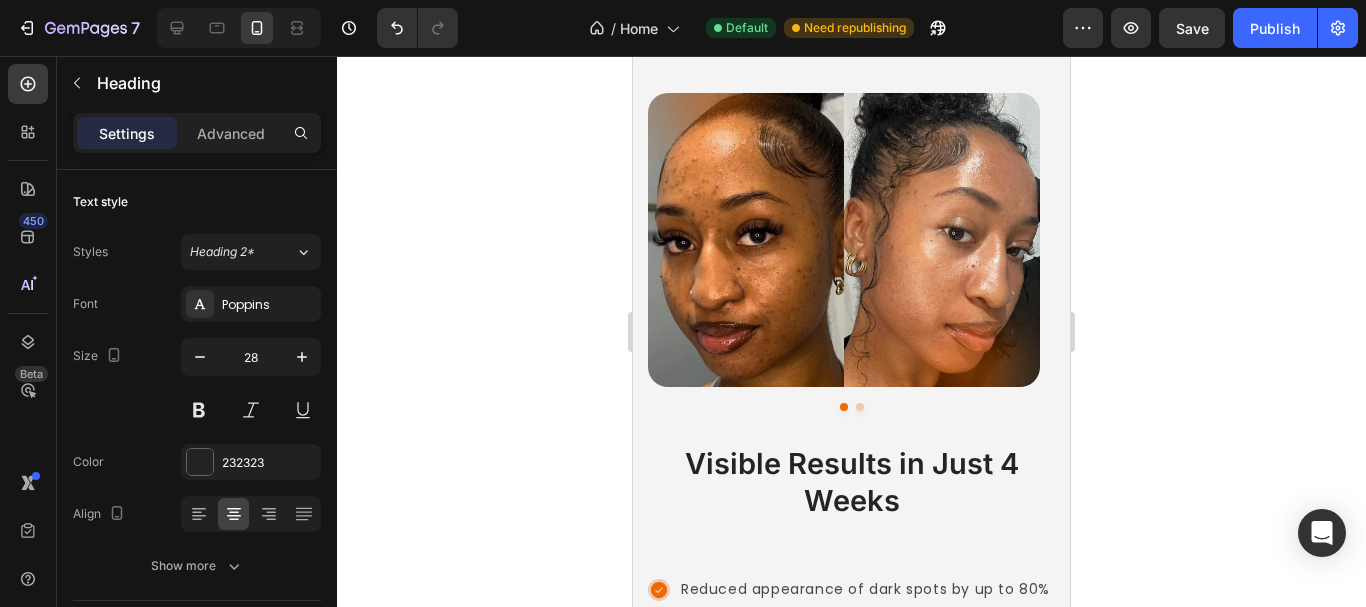 click 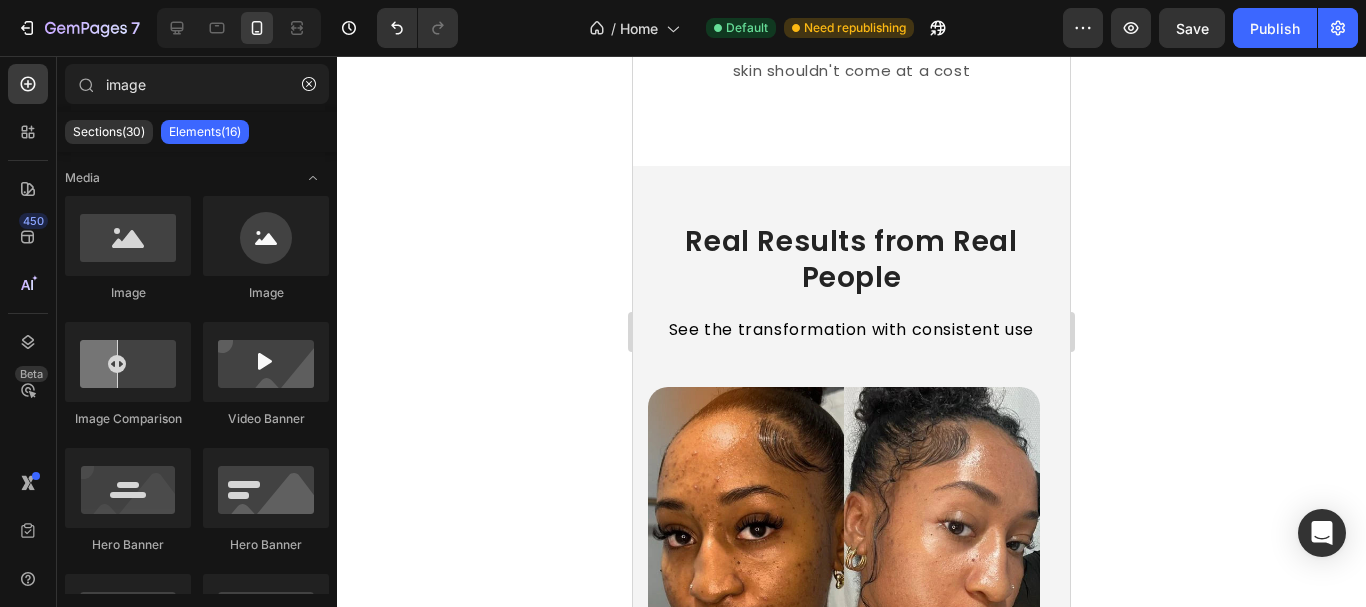 scroll, scrollTop: 2833, scrollLeft: 0, axis: vertical 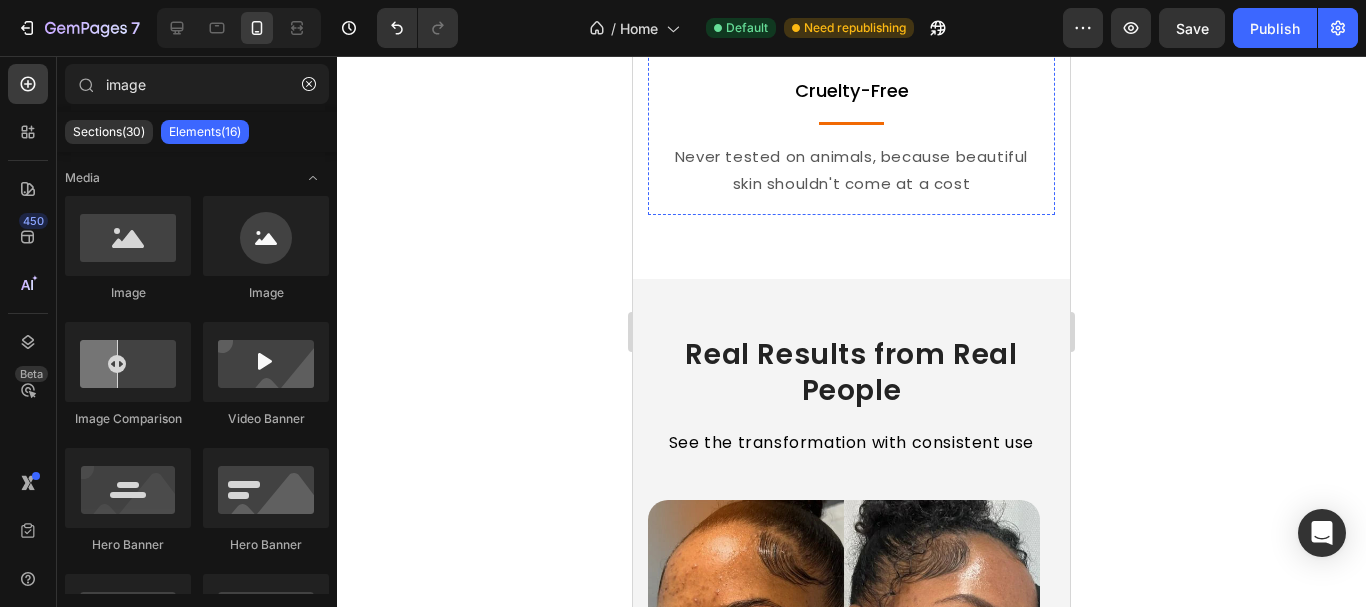 click at bounding box center [852, 43] 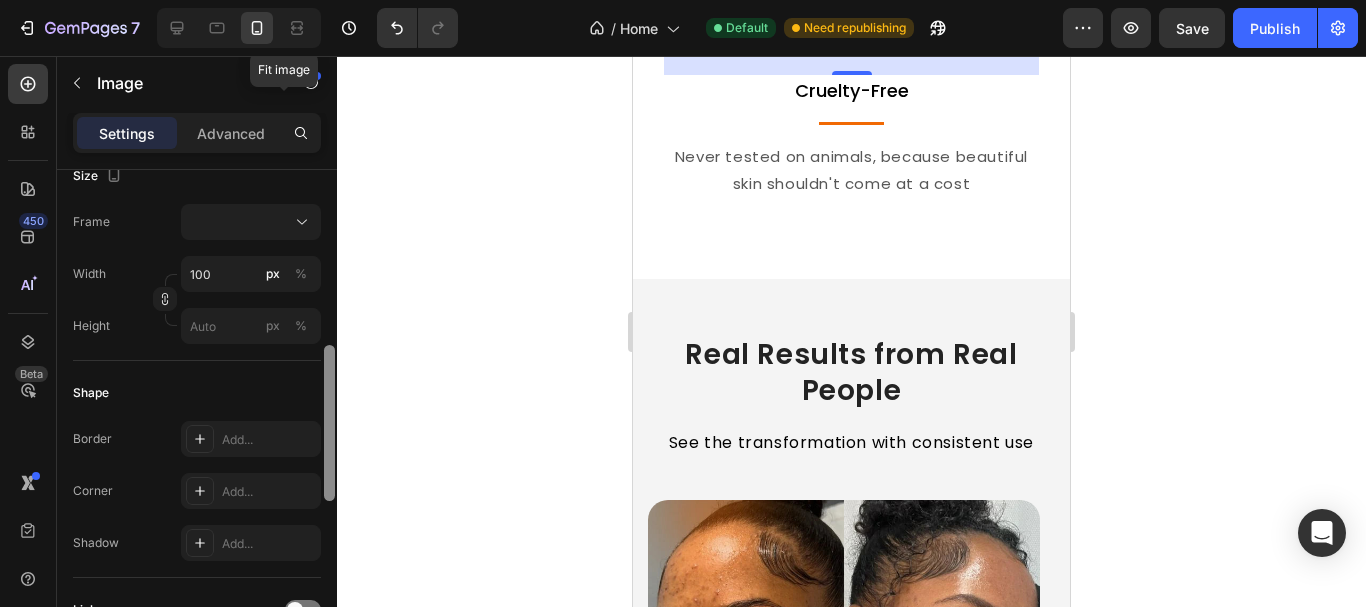 scroll, scrollTop: 561, scrollLeft: 0, axis: vertical 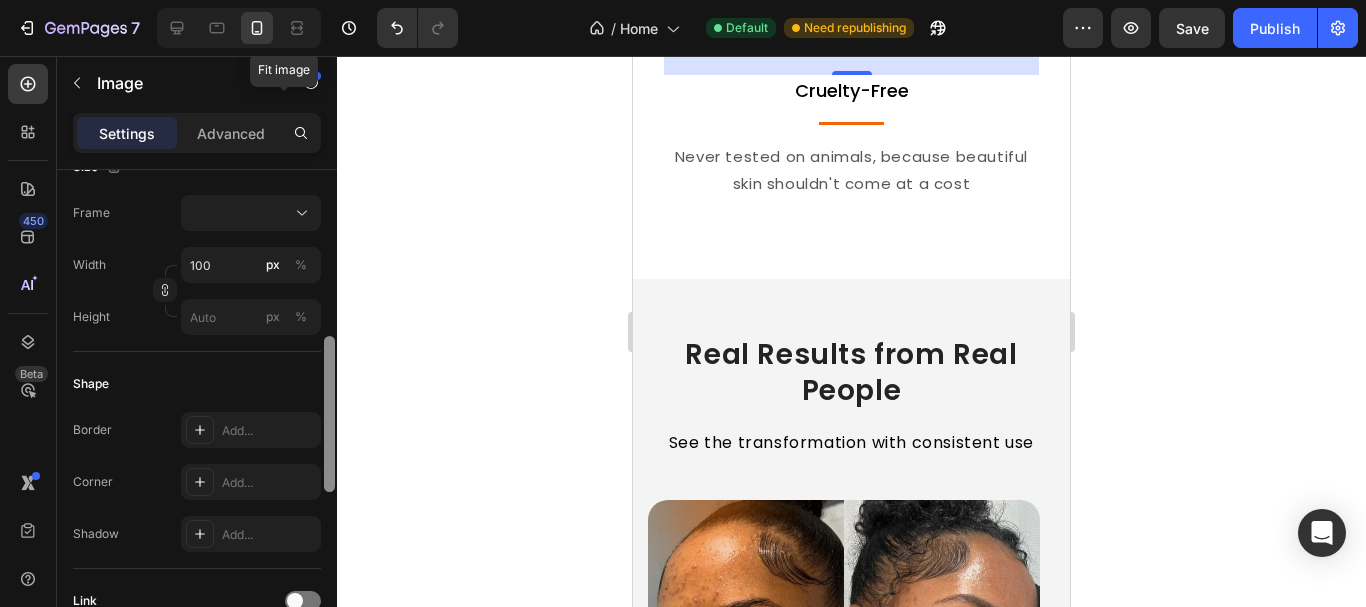 drag, startPoint x: 330, startPoint y: 206, endPoint x: 274, endPoint y: 384, distance: 186.60118 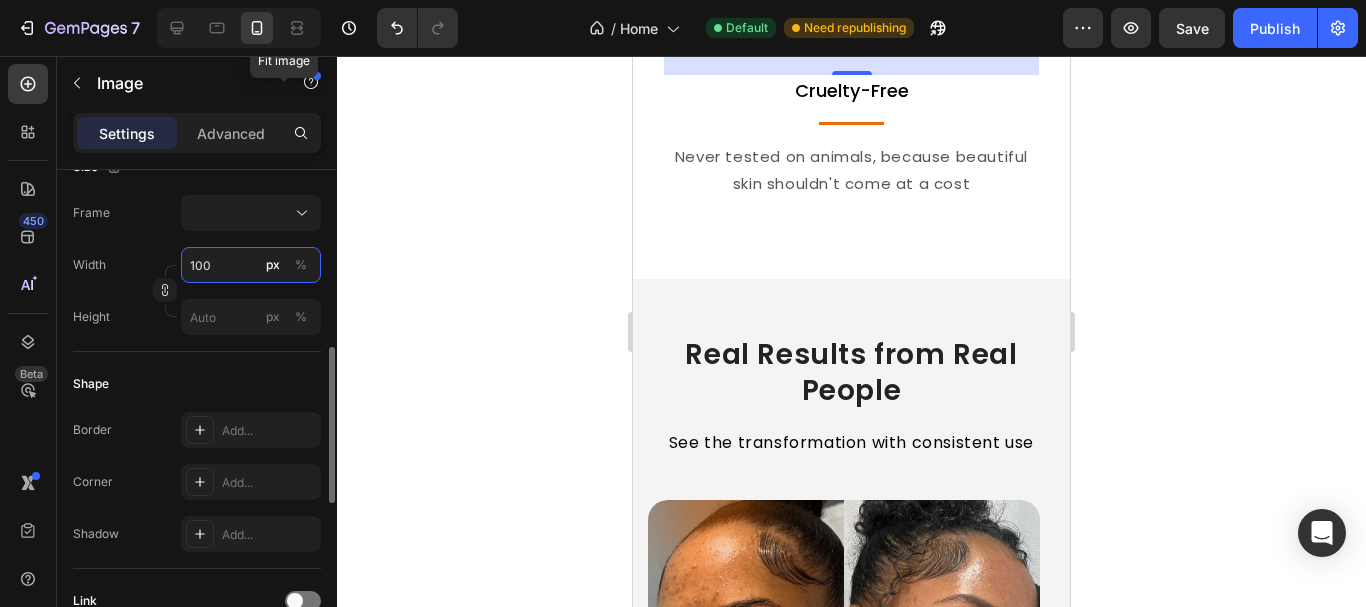 click on "100" at bounding box center (251, 265) 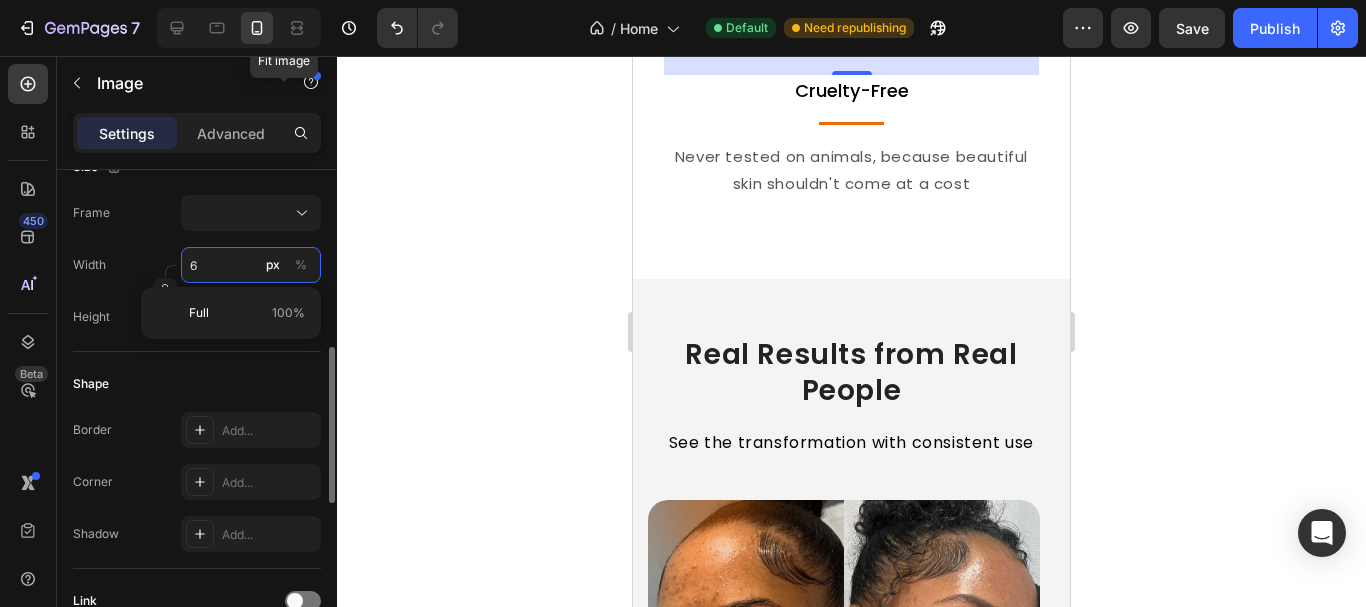 type on "60" 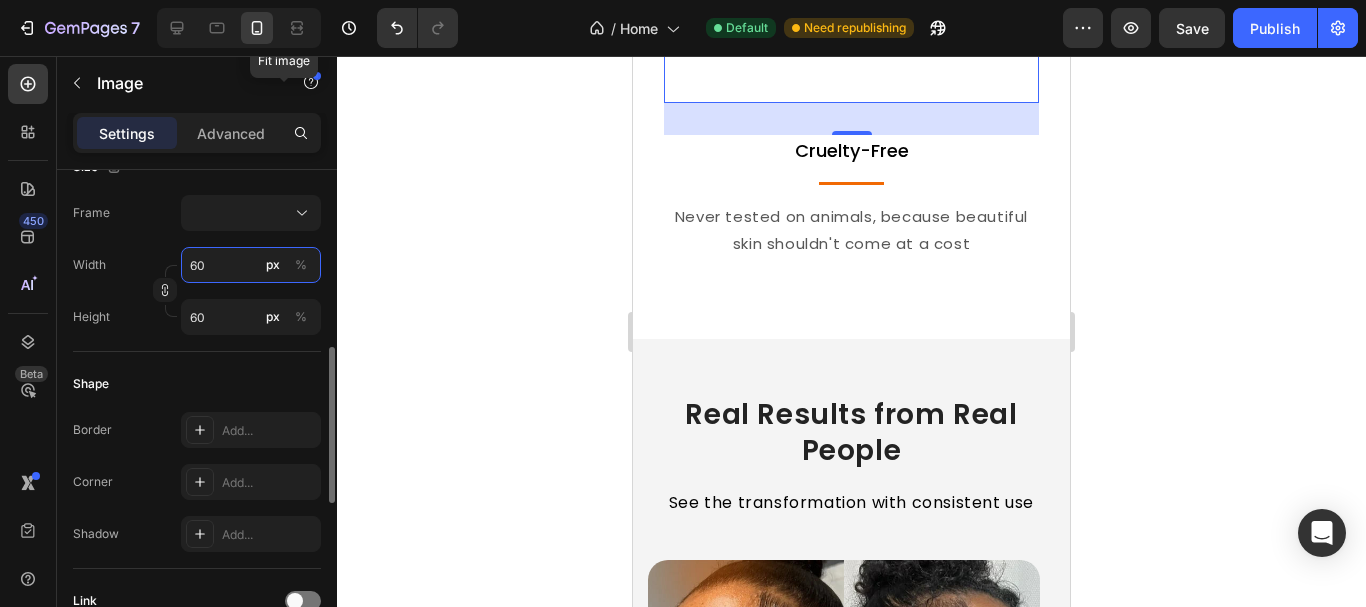 type on "60" 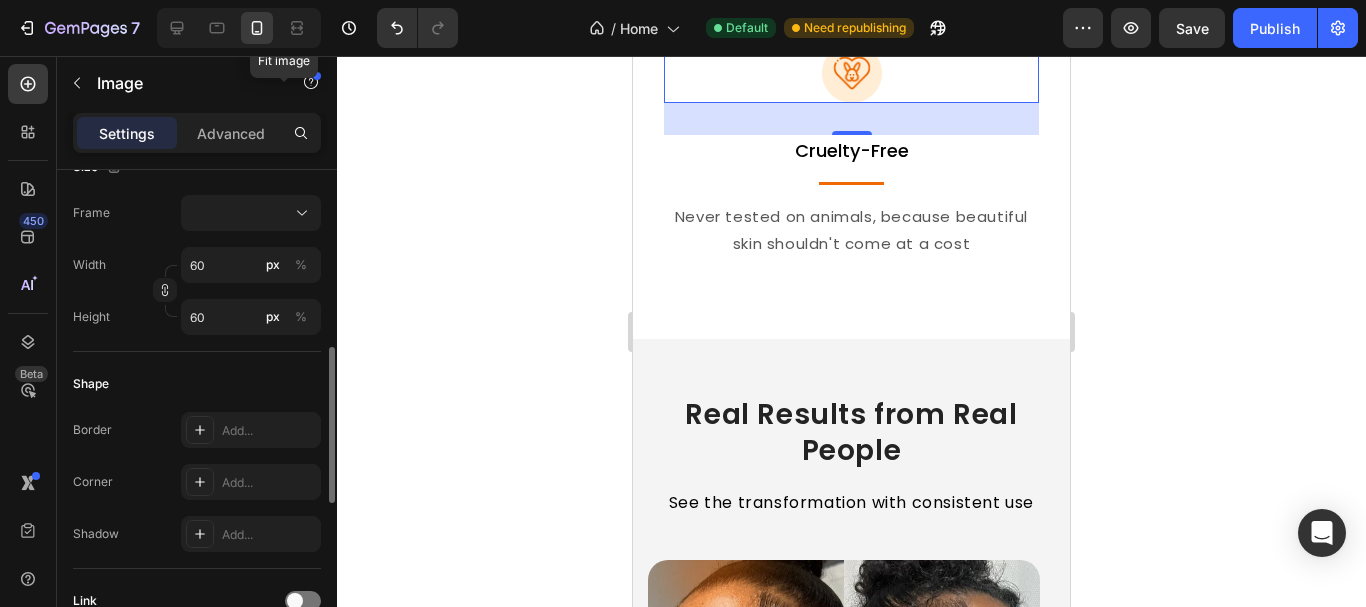 click on "Frame" at bounding box center [197, 213] 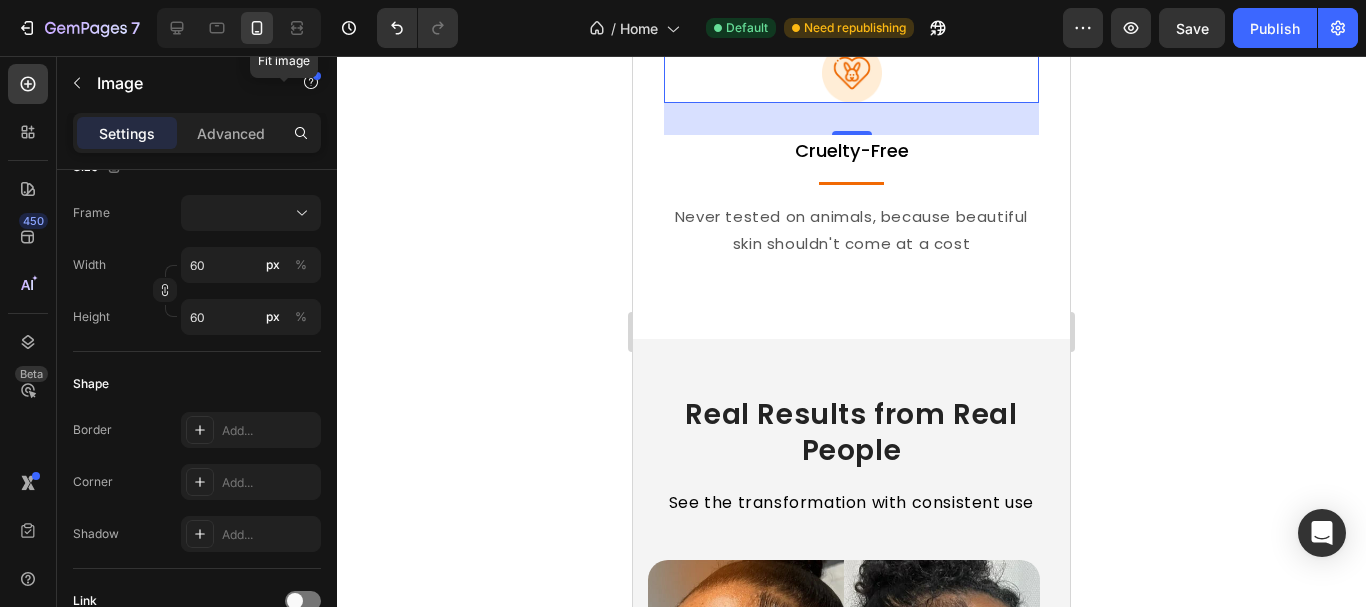 click 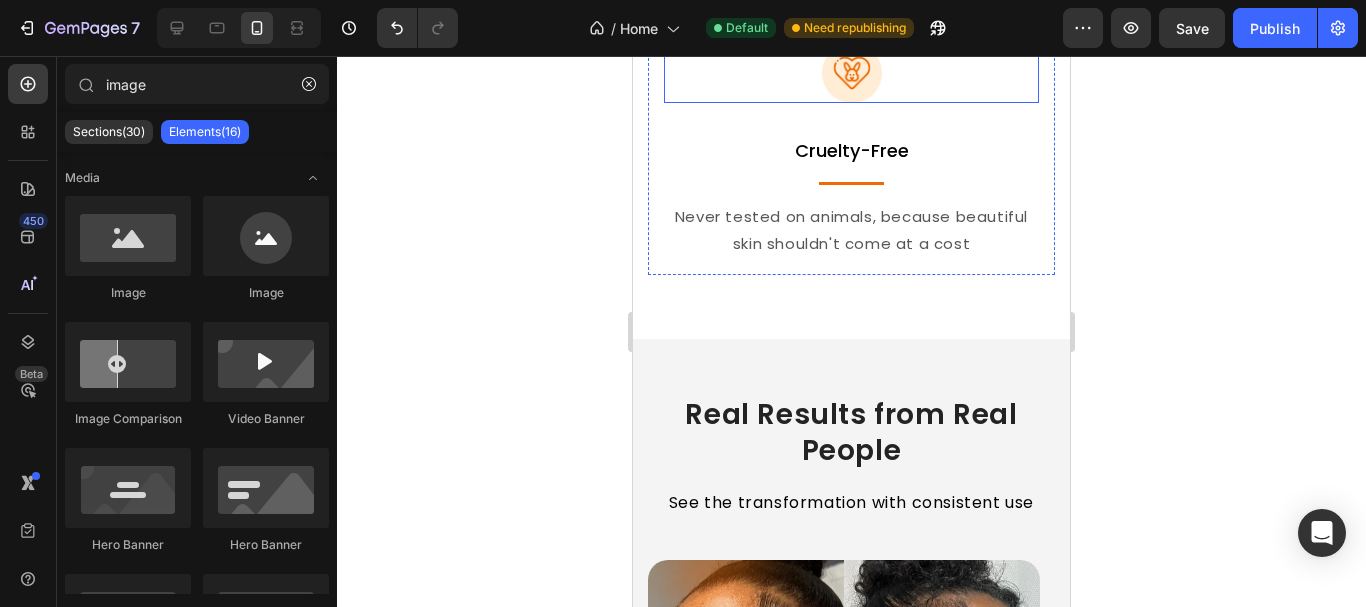 click at bounding box center (852, 73) 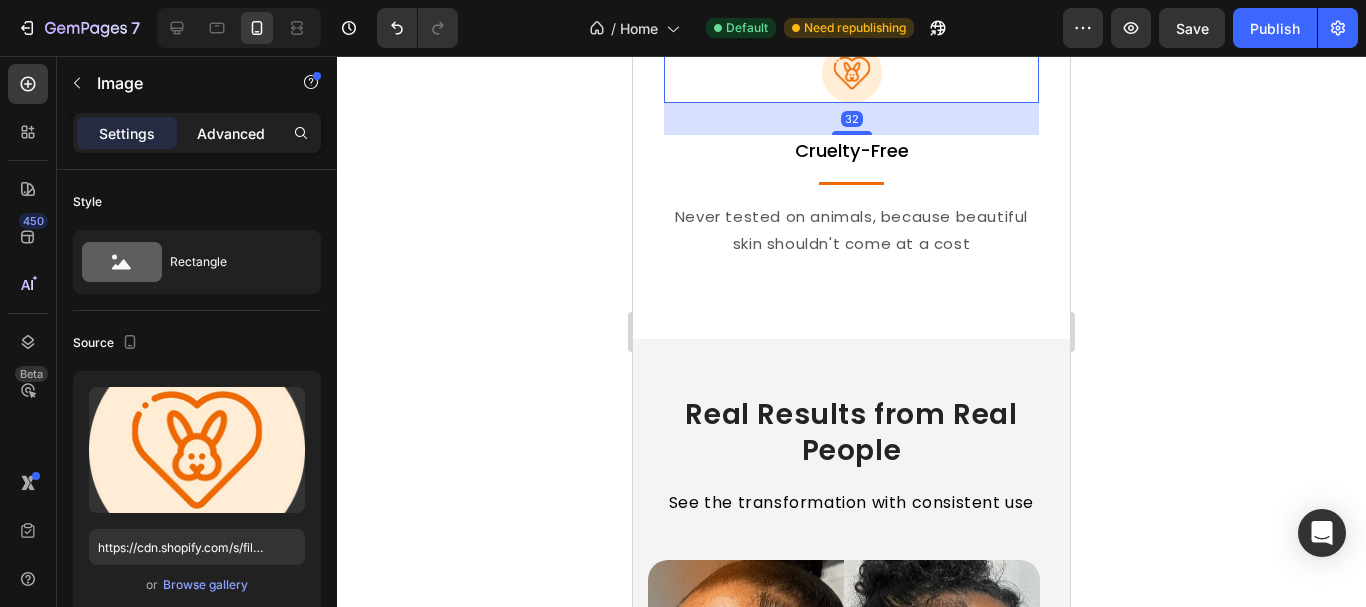 click on "Advanced" at bounding box center [231, 133] 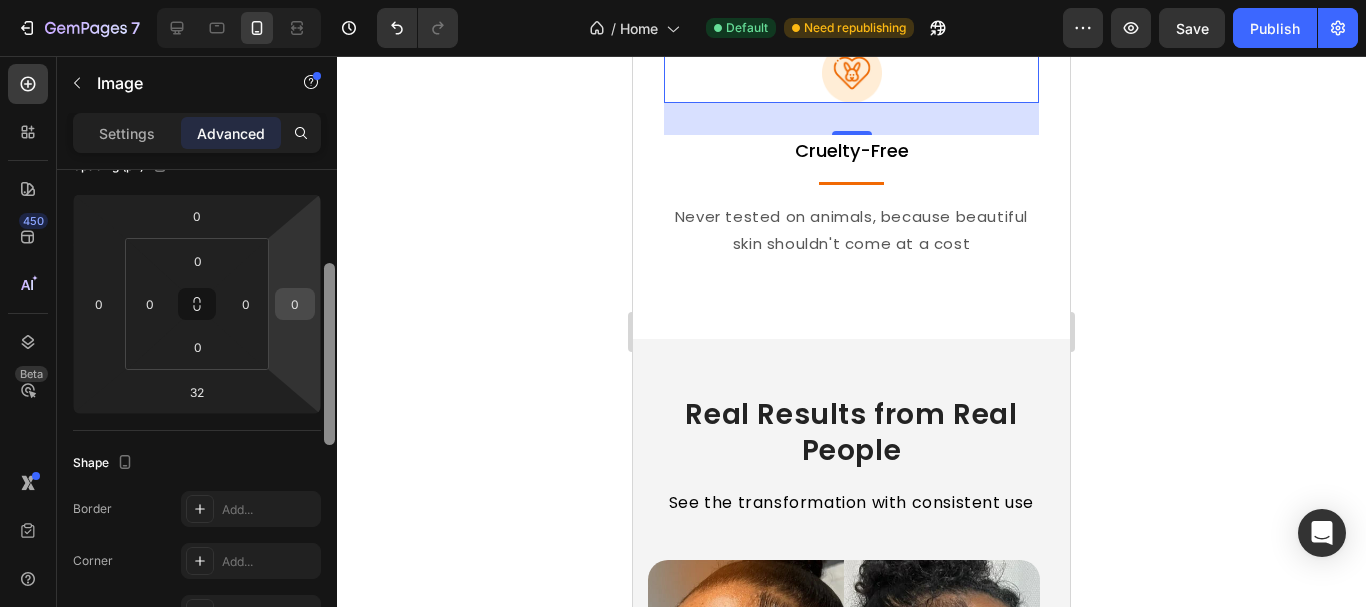 drag, startPoint x: 328, startPoint y: 184, endPoint x: 285, endPoint y: 281, distance: 106.10372 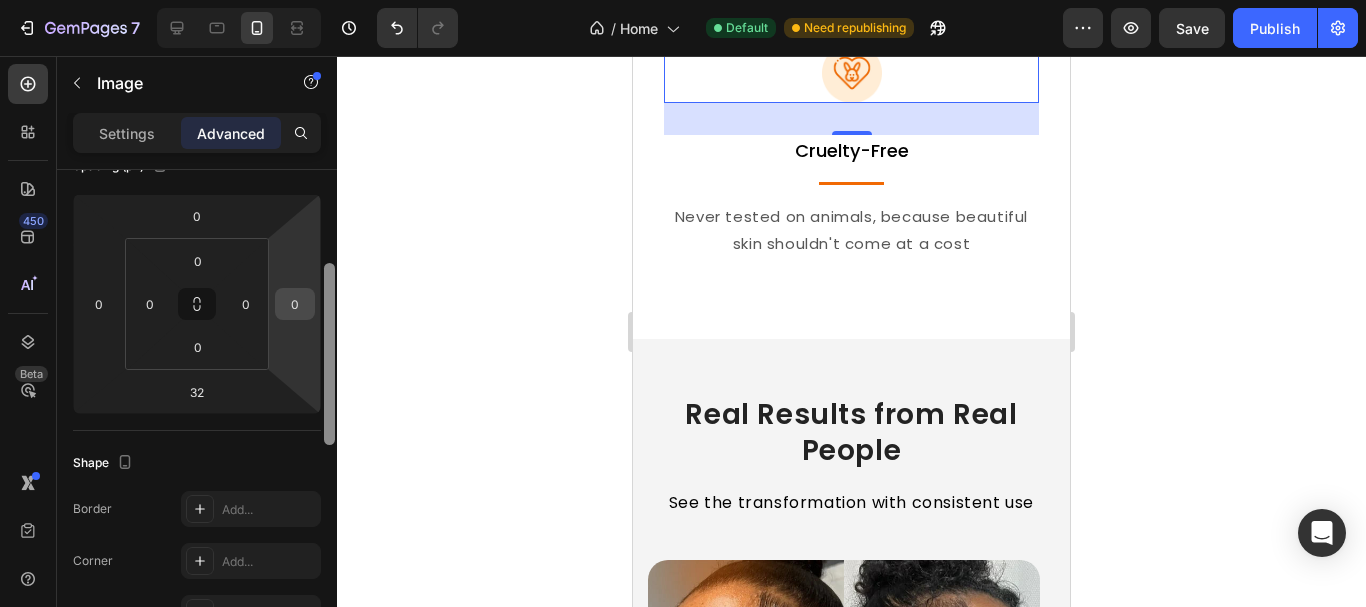 click on "Display on Desktop Yes No Tablet Yes No Mobile Yes No Spacing (px) 0 0 32 0 0 0 0 0 Shape Border Add... Corner Add... Shadow Add... Position Static Opacity 100% Animation Interaction Upgrade to Optimize plan  to unlock Interaction & other premium features. CSS class Delete element" at bounding box center (197, 417) 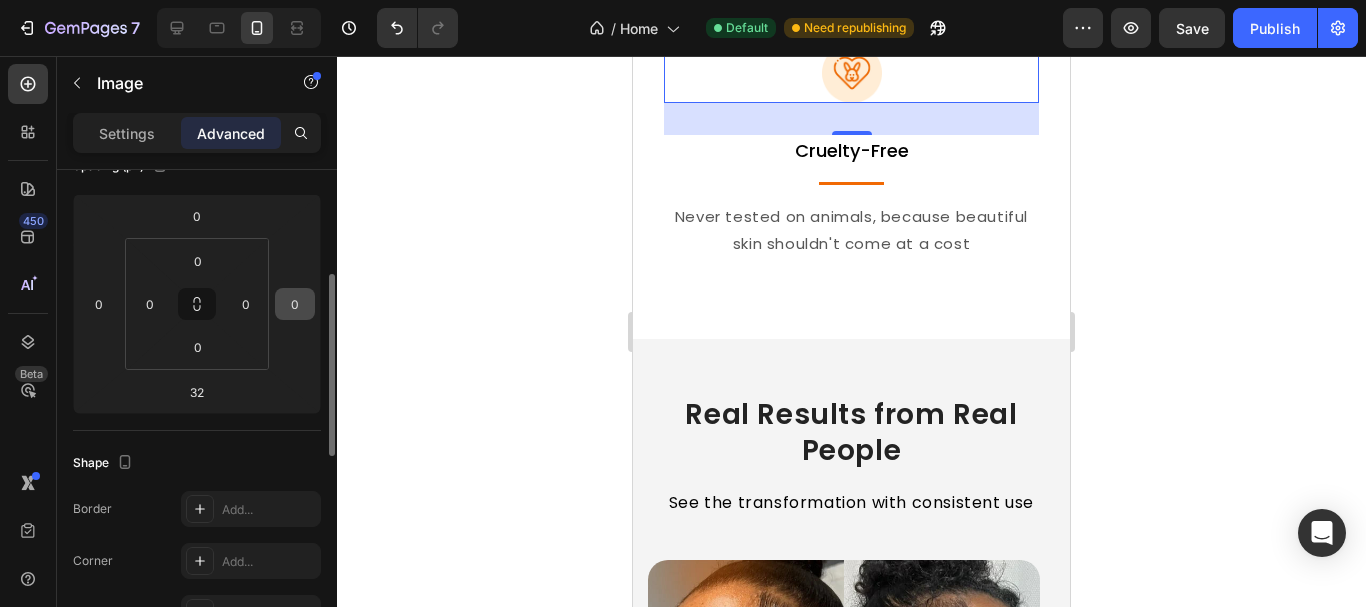 scroll, scrollTop: 261, scrollLeft: 0, axis: vertical 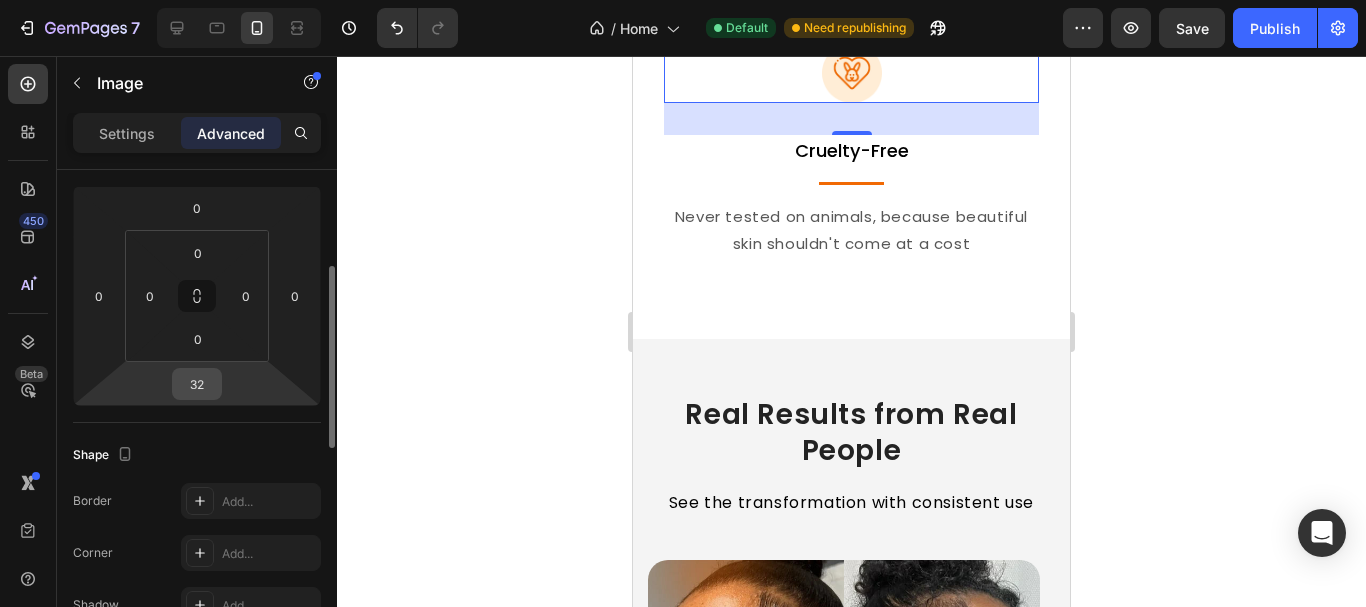 click on "32" at bounding box center (197, 384) 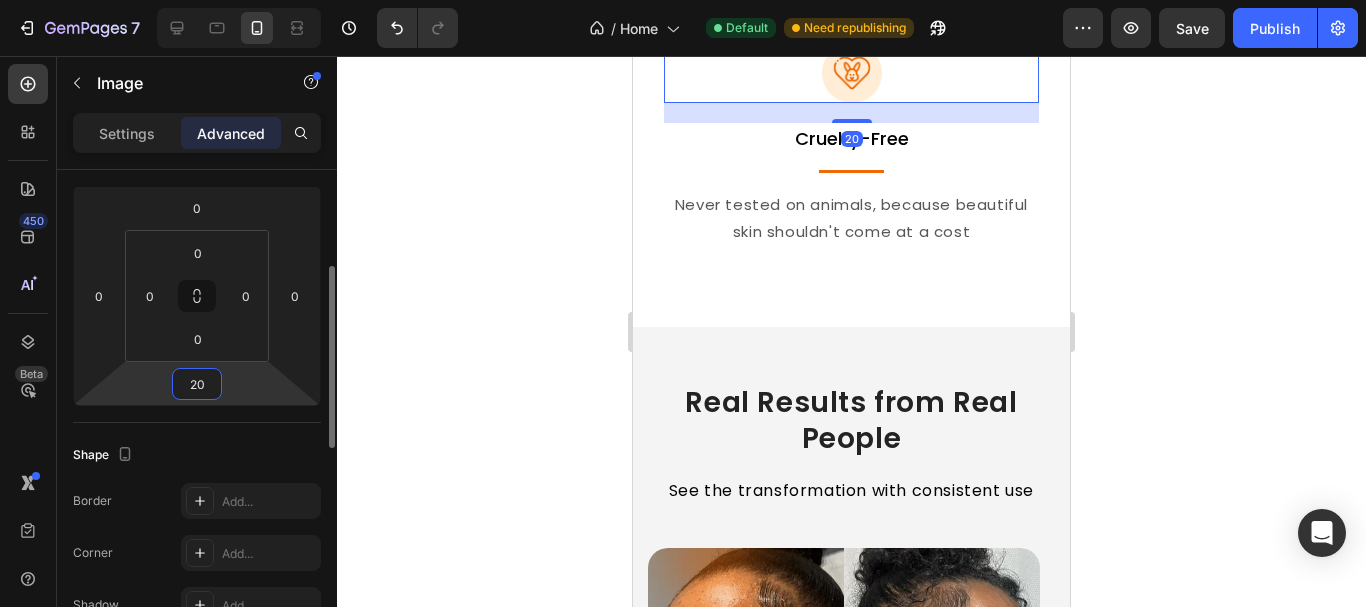 type on "20" 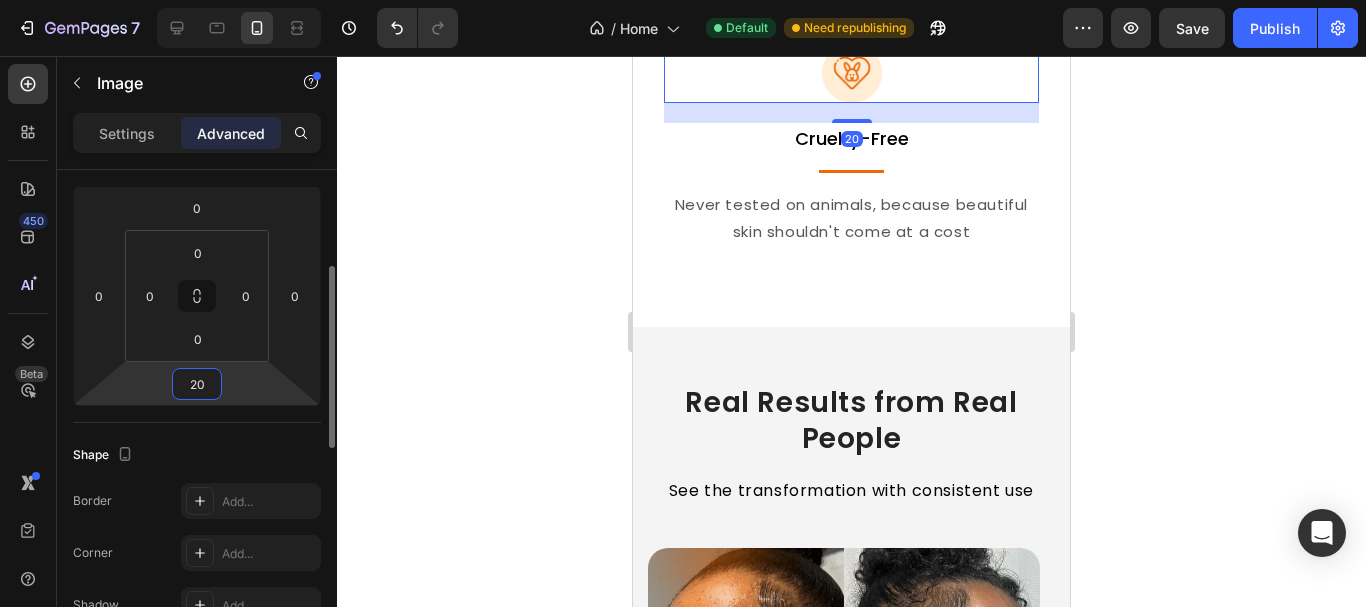 click on "Spacing (px) 0 0 20 0 0 0 0 0" 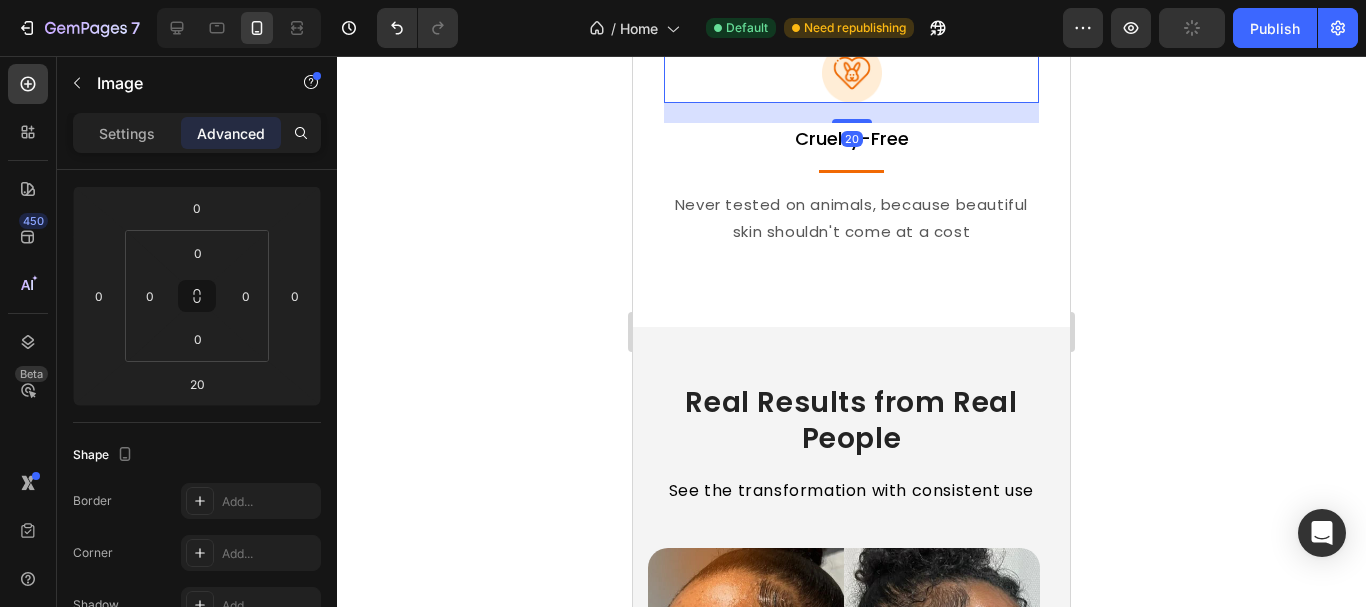 click 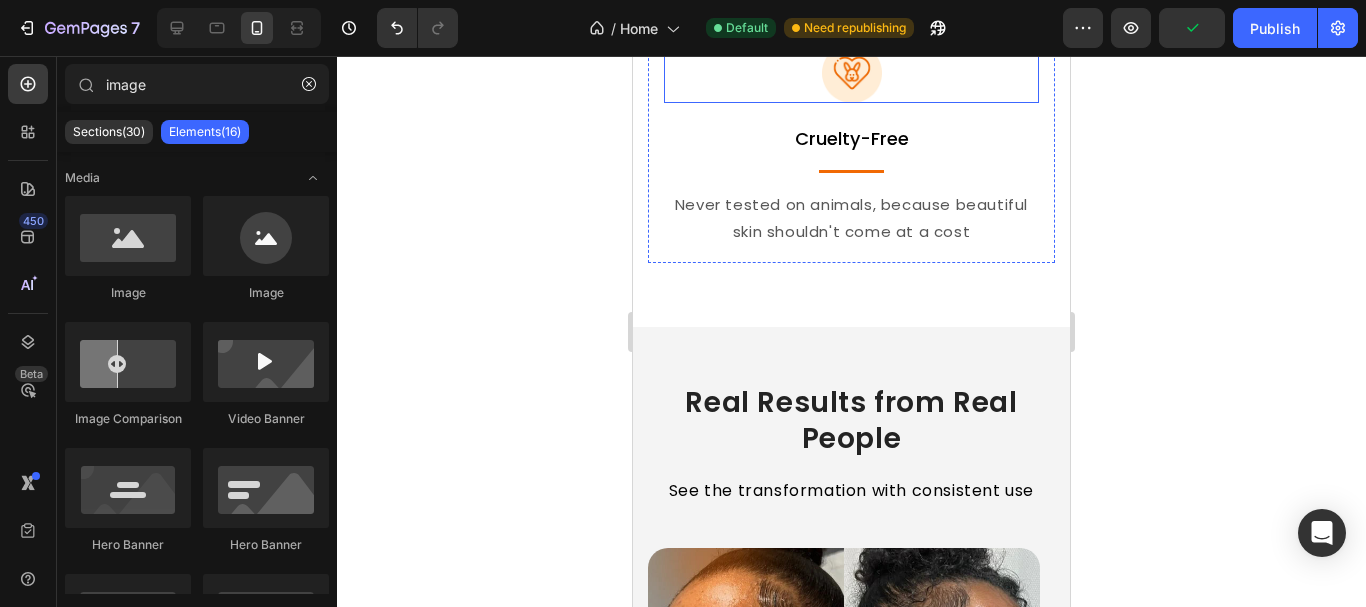 click at bounding box center [851, 73] 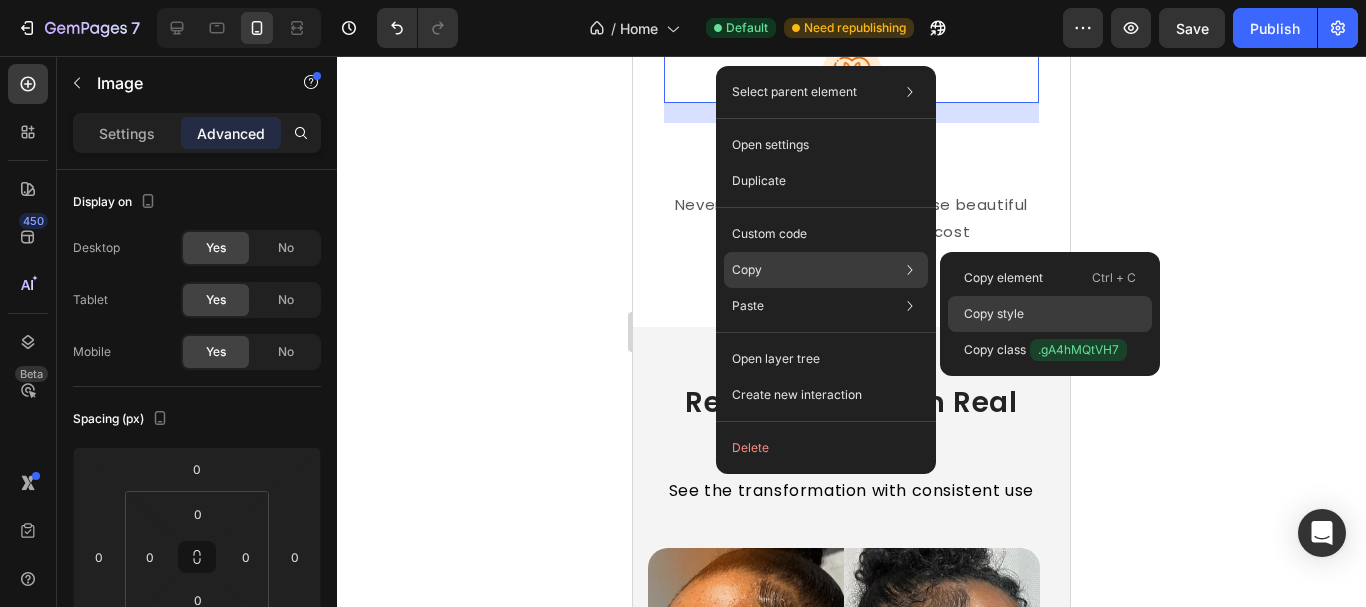 click on "Copy style" 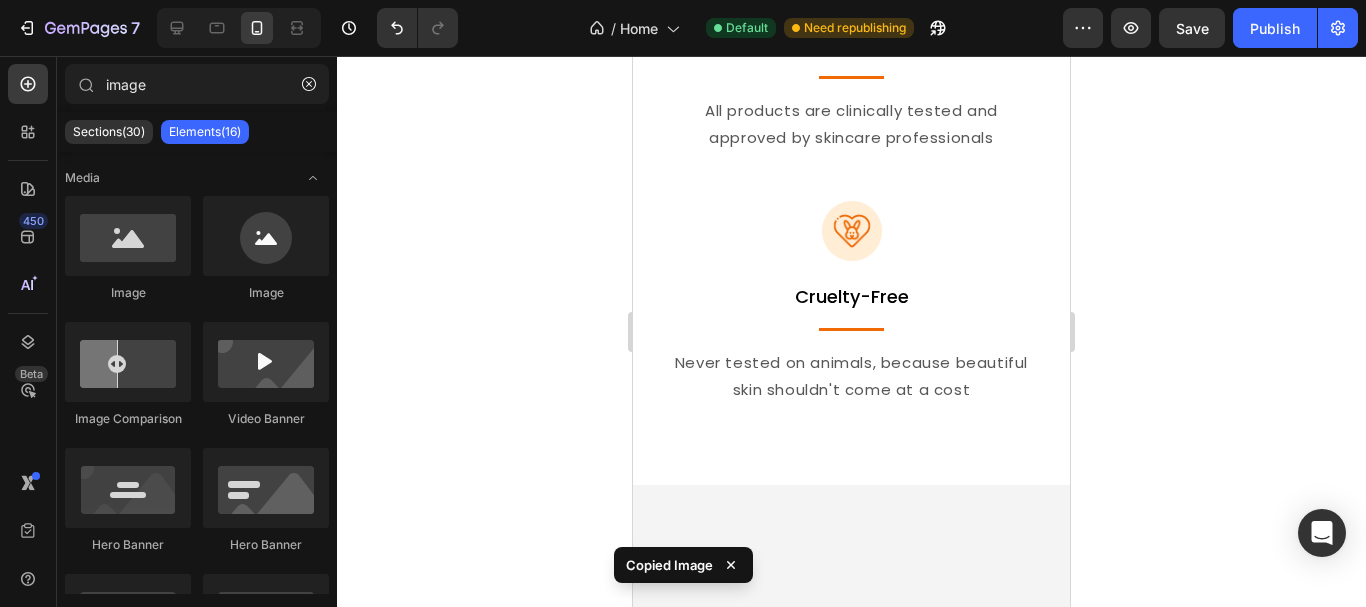 scroll, scrollTop: 2652, scrollLeft: 0, axis: vertical 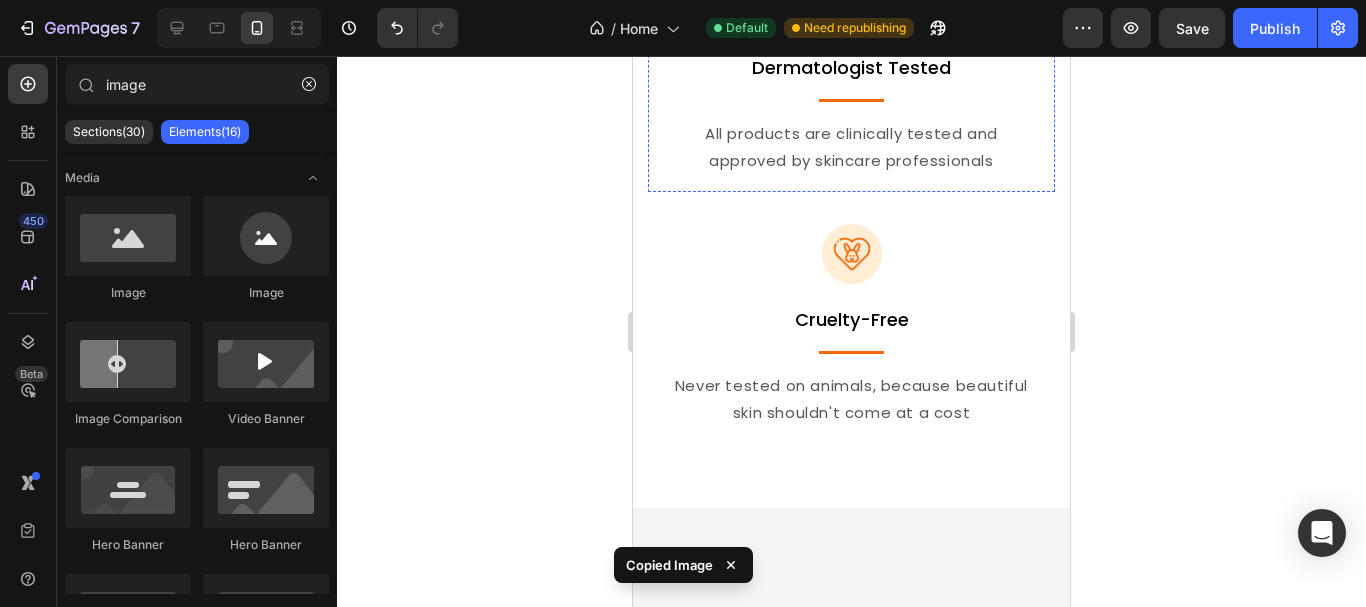 click at bounding box center [852, 20] 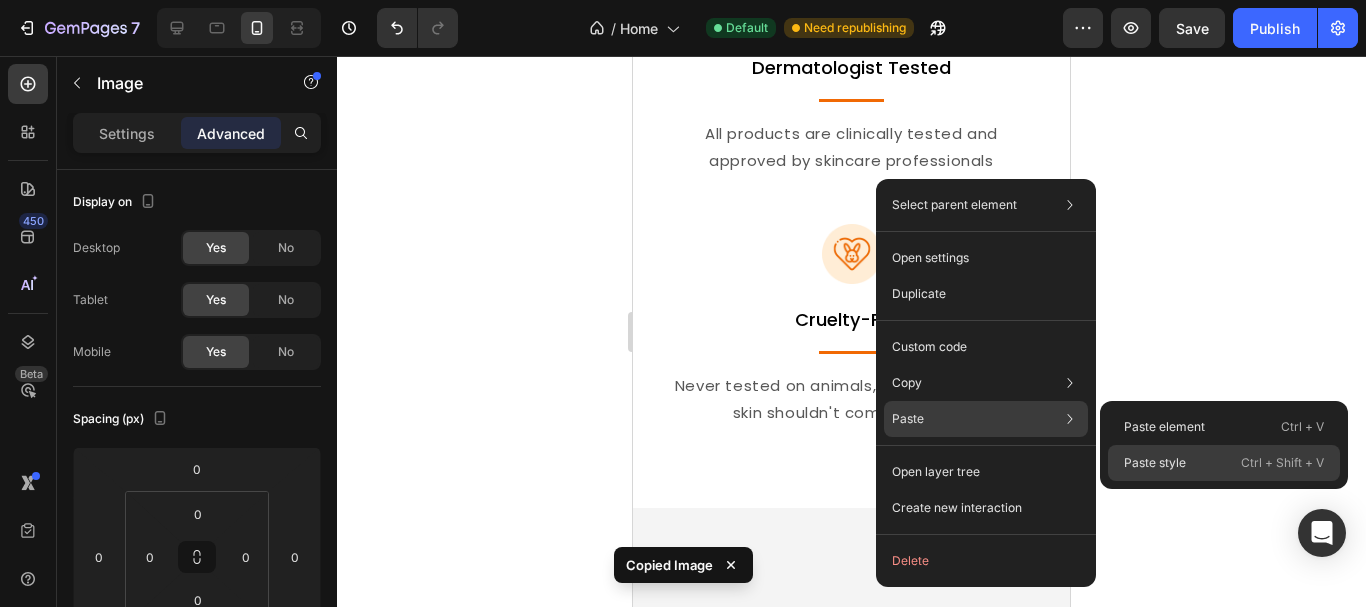 click on "Paste style  Ctrl + Shift + V" 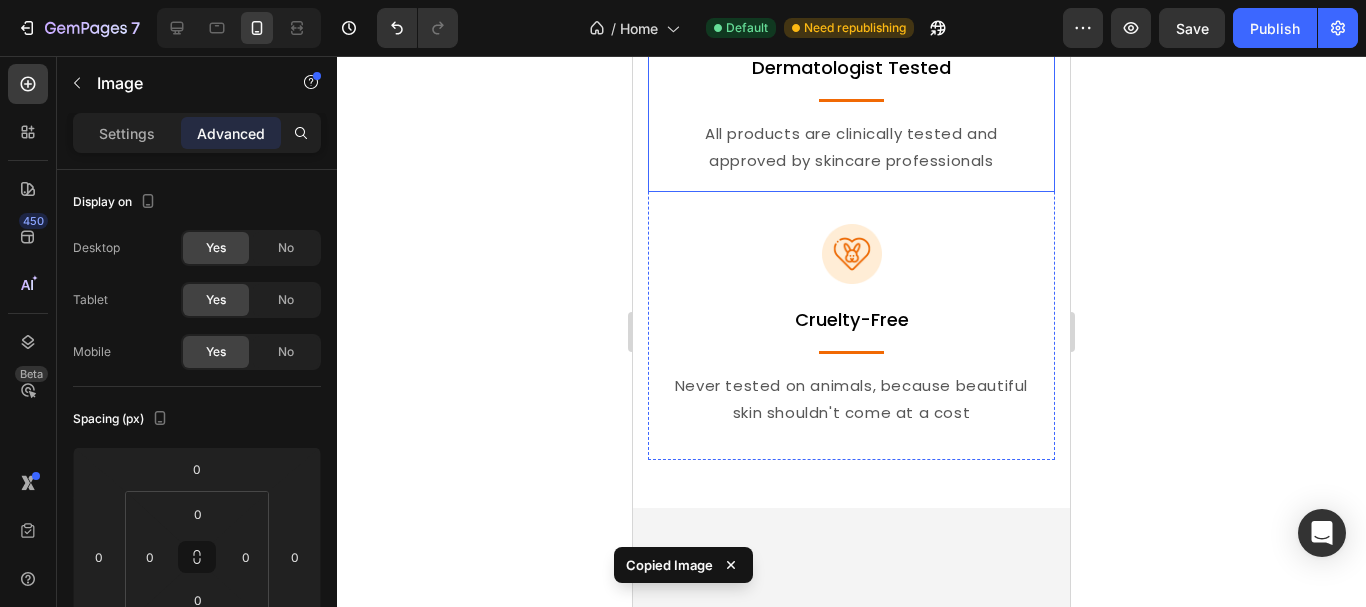 type on "20" 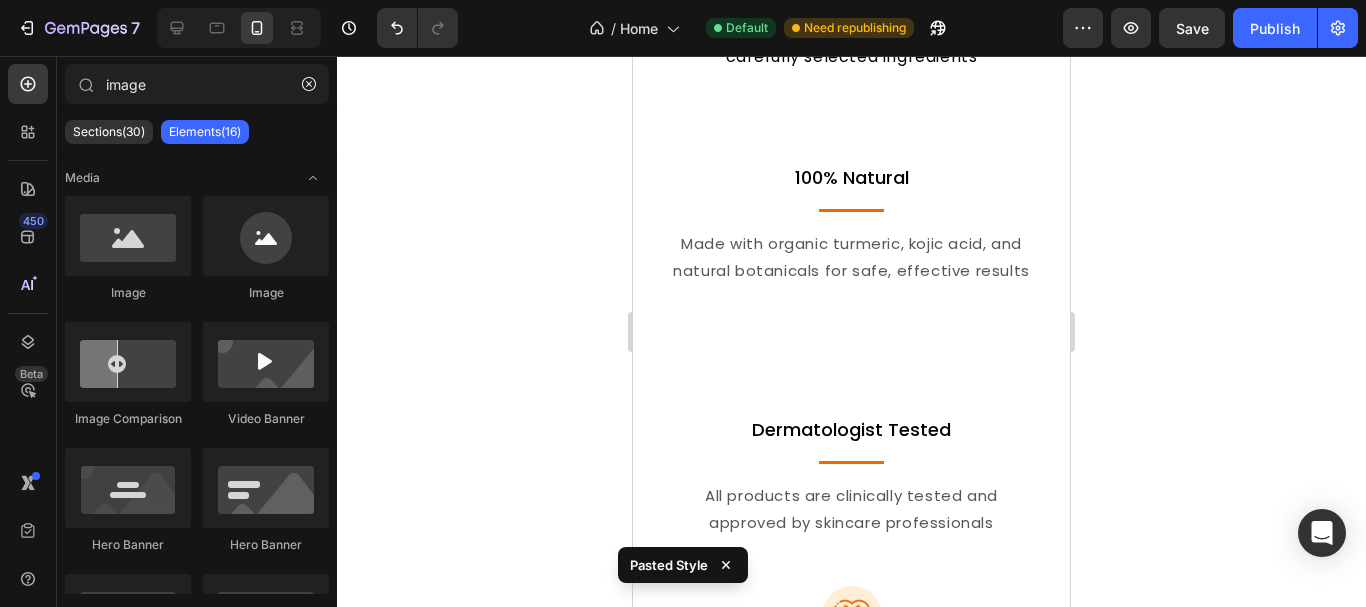 scroll, scrollTop: 2293, scrollLeft: 0, axis: vertical 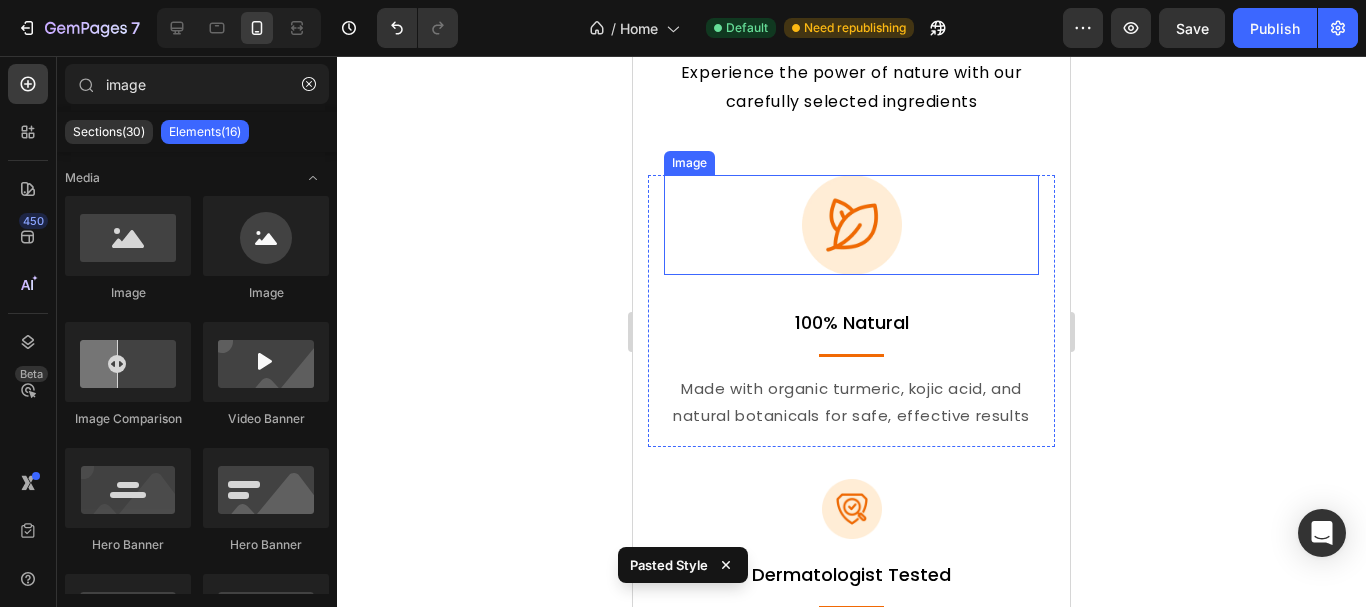 click at bounding box center (852, 225) 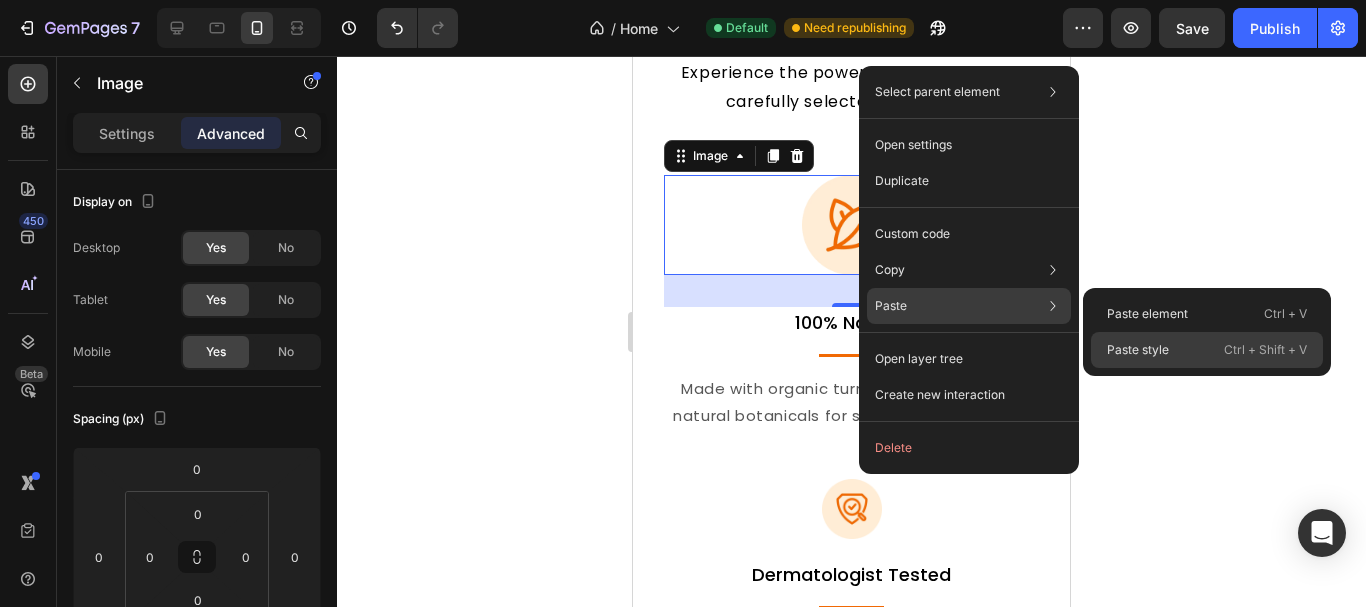 click on "Paste style  Ctrl + Shift + V" 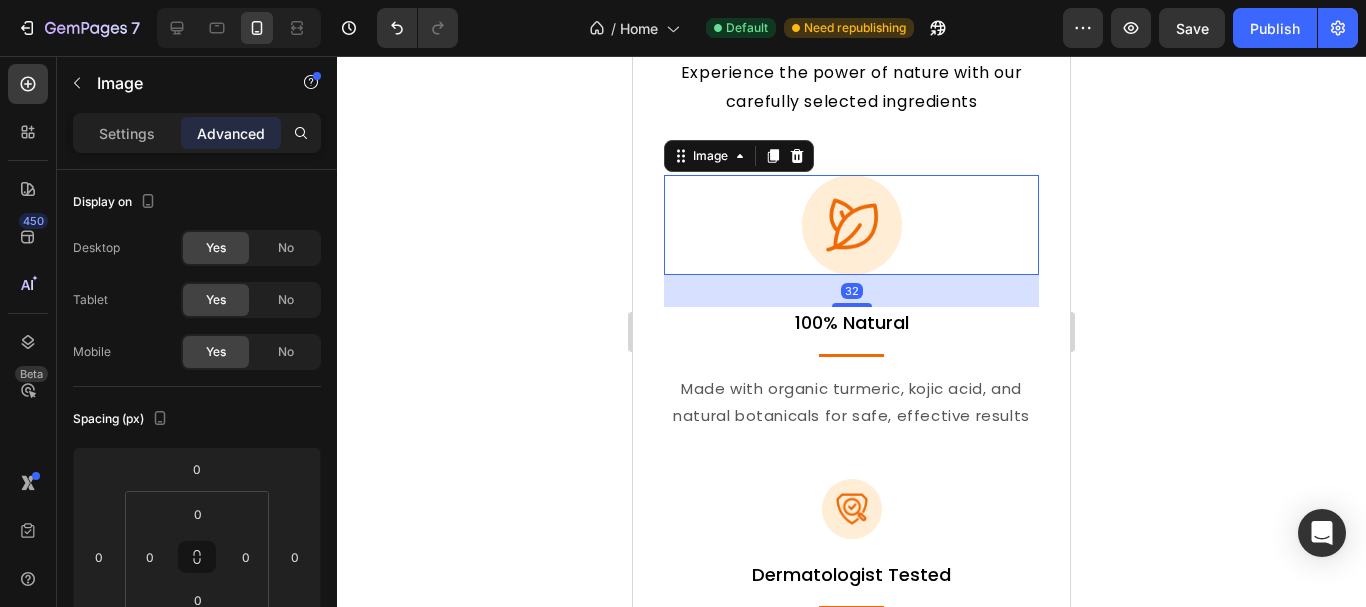 type on "20" 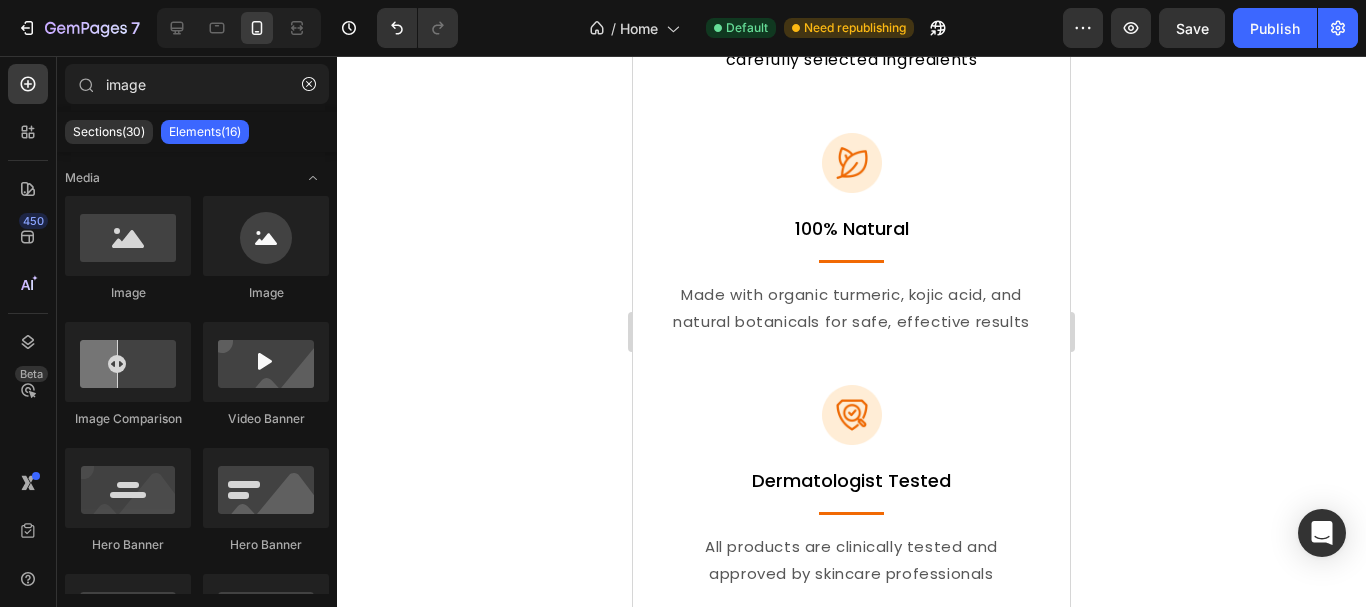 scroll, scrollTop: 2002, scrollLeft: 0, axis: vertical 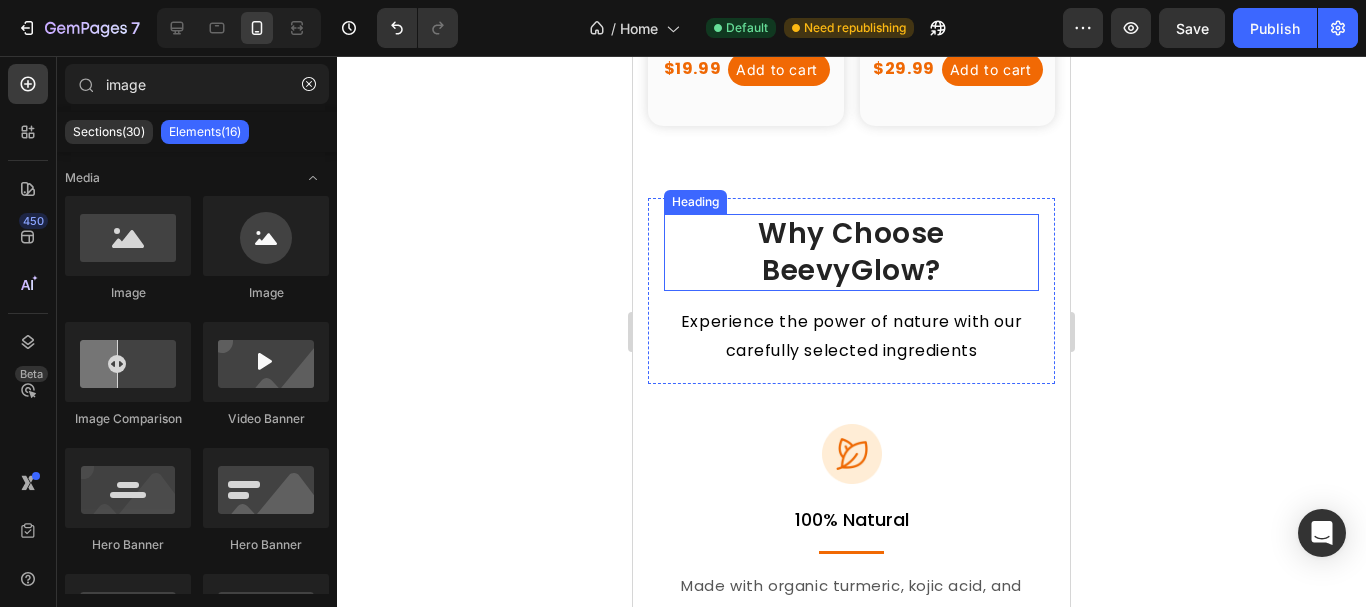 click on "Why Choose BeevyGlow?" at bounding box center (851, 252) 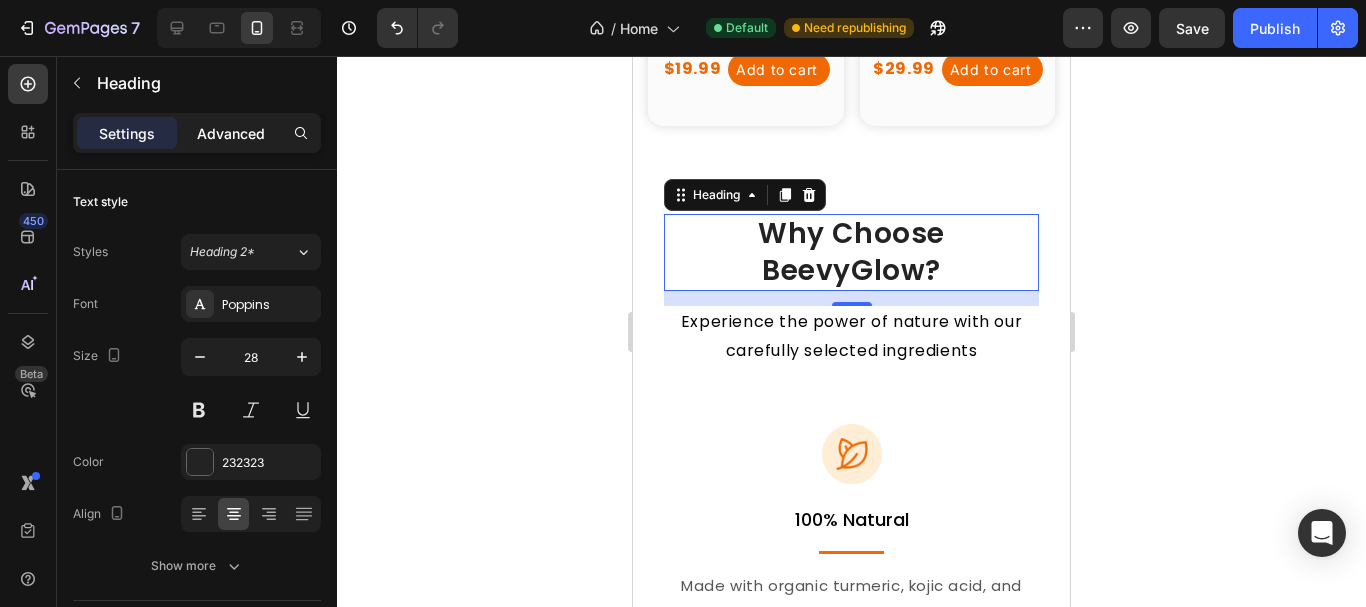 click on "Advanced" at bounding box center [231, 133] 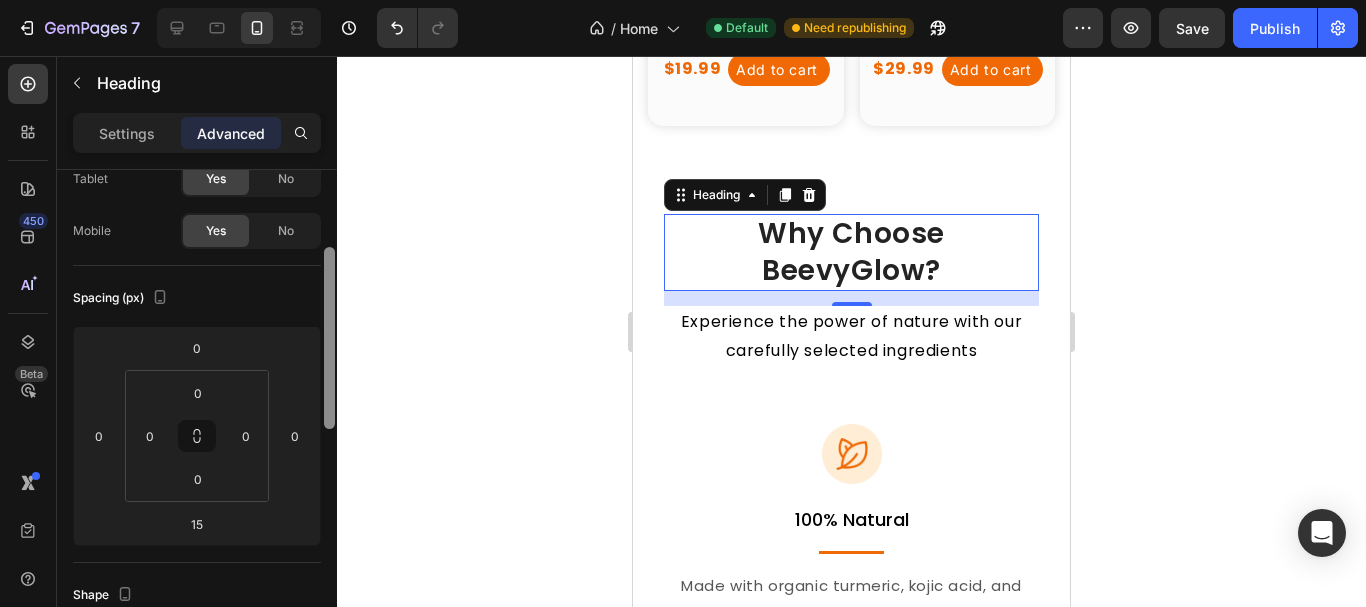 scroll, scrollTop: 153, scrollLeft: 0, axis: vertical 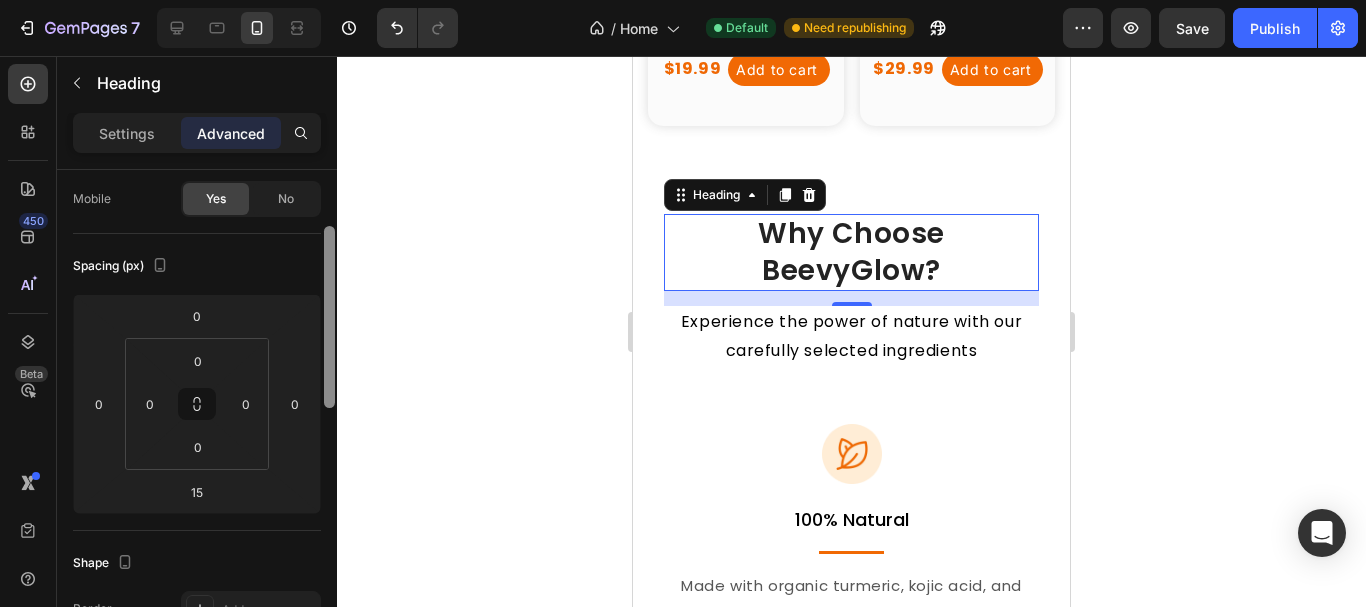 drag, startPoint x: 309, startPoint y: 248, endPoint x: 300, endPoint y: 263, distance: 17.492855 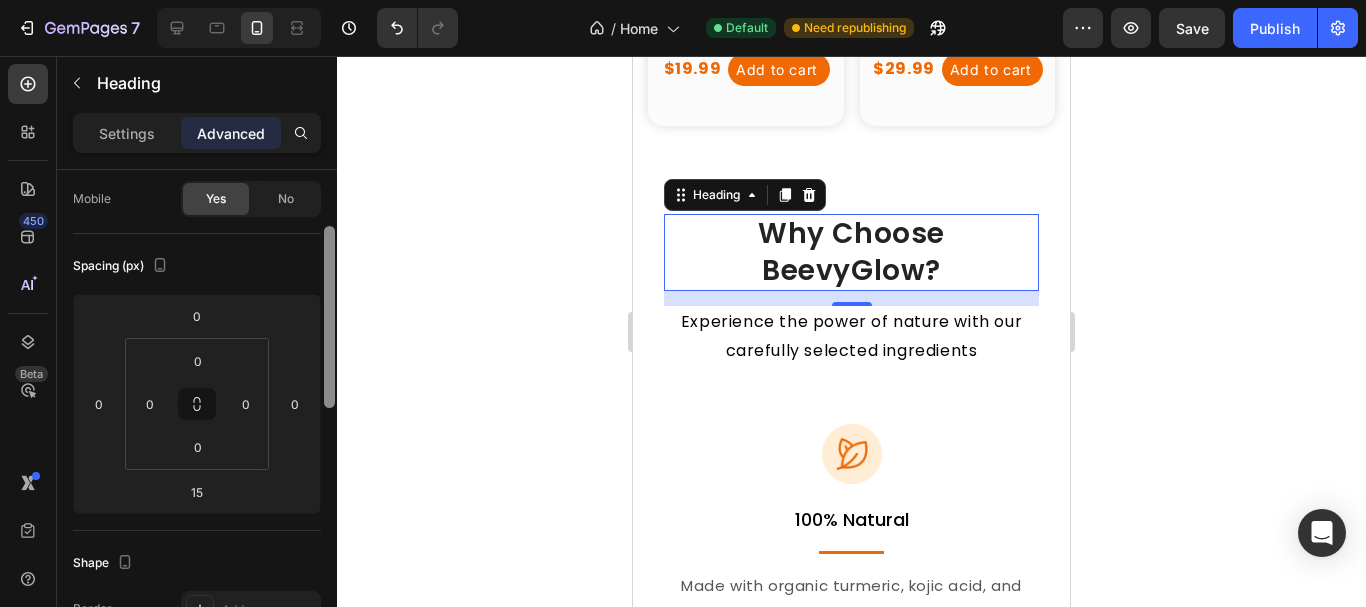 click on "Display on Desktop Yes No Tablet Yes No Mobile Yes No Spacing (px) 0 0 15 0 0 0 0 0 Shape Border Add... Corner Add... Shadow Add... Position Static Opacity 100% Animation Interaction Upgrade to Optimize plan  to unlock Interaction & other premium features. CSS class Delete element" at bounding box center (197, 417) 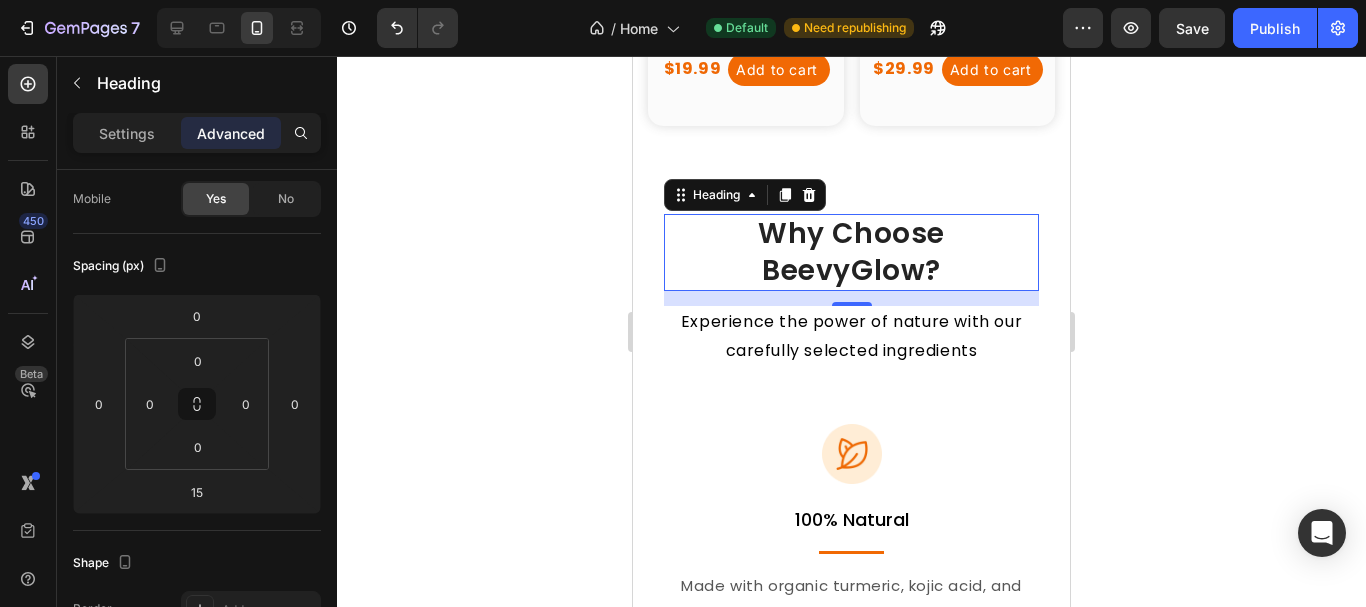 click 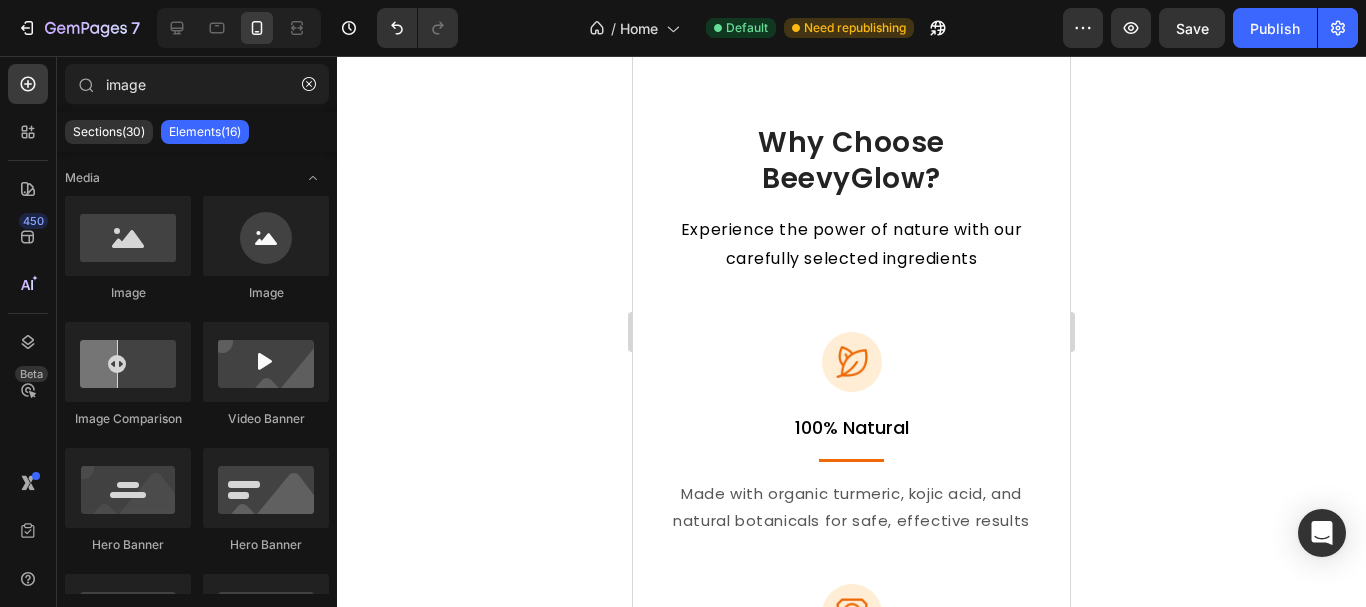 scroll, scrollTop: 2226, scrollLeft: 0, axis: vertical 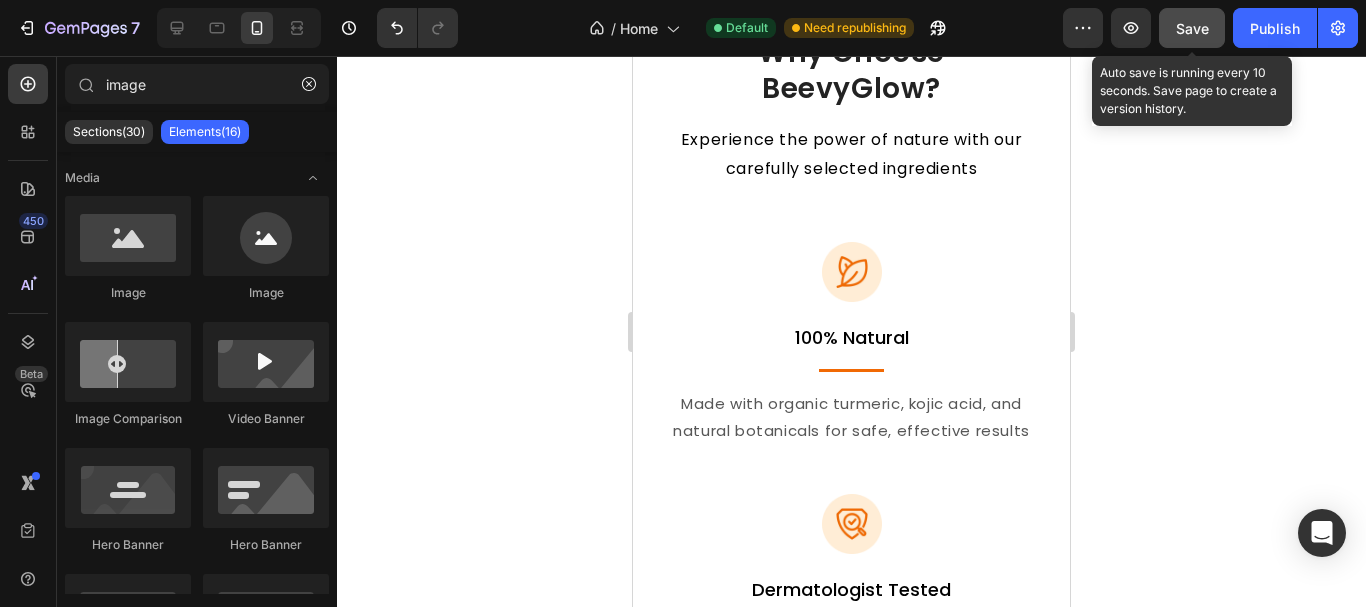 click on "Save" 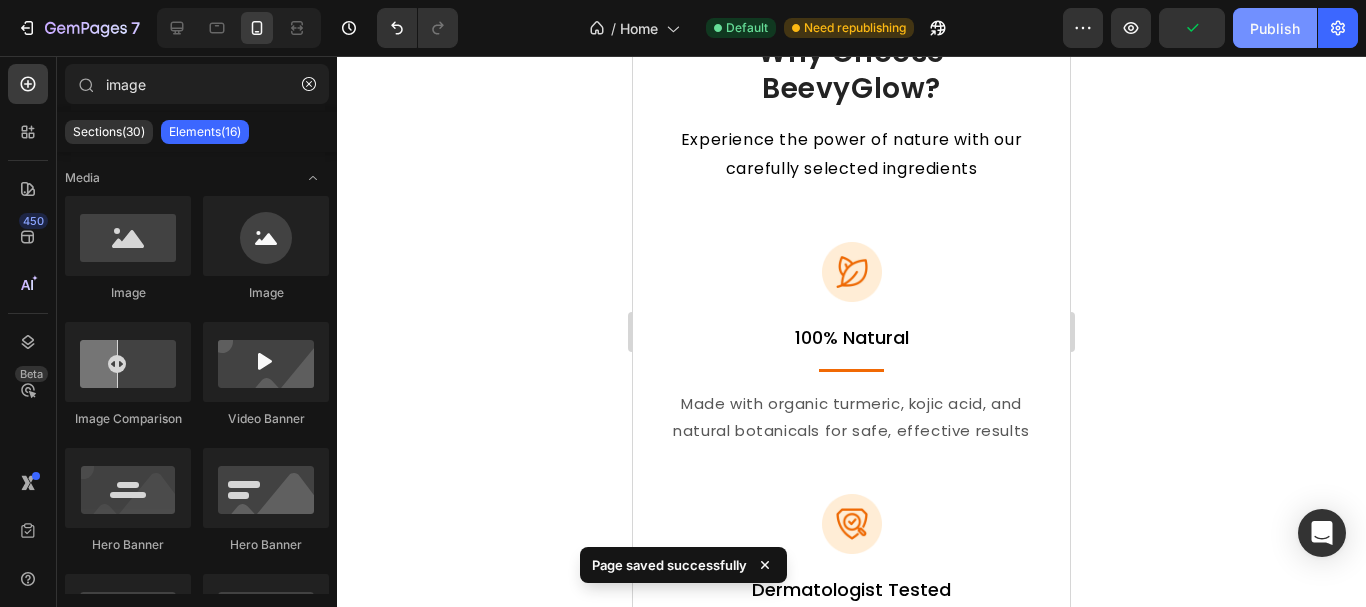 click on "Publish" at bounding box center (1275, 28) 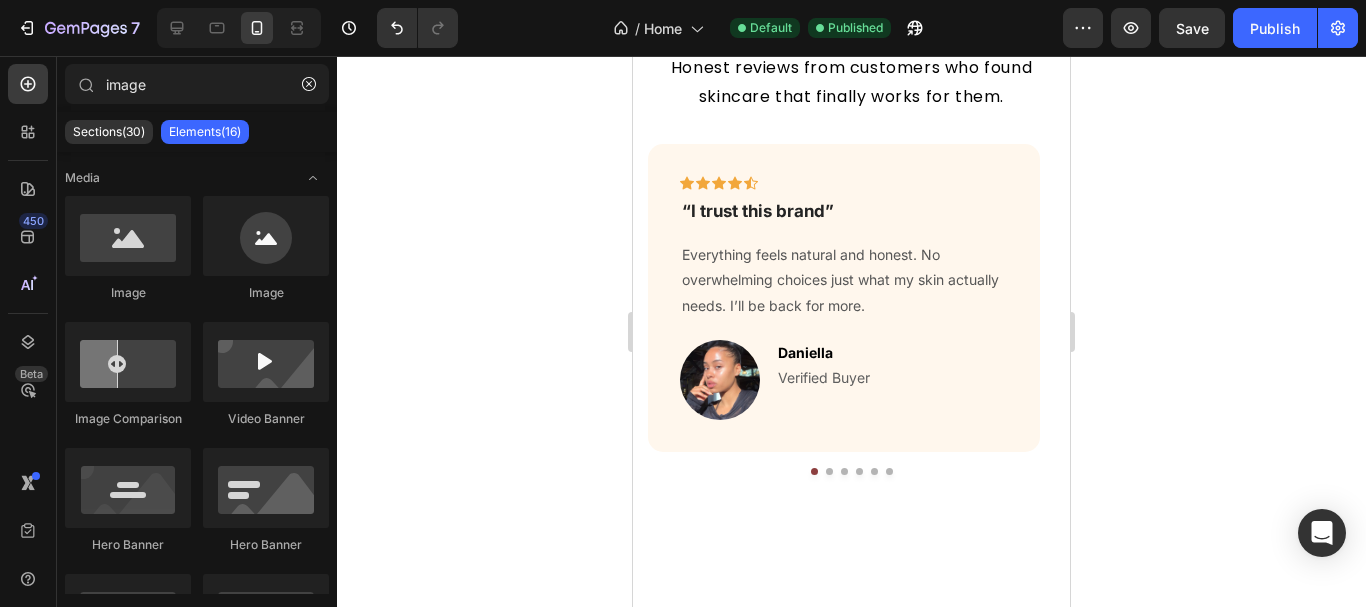 scroll, scrollTop: 4395, scrollLeft: 0, axis: vertical 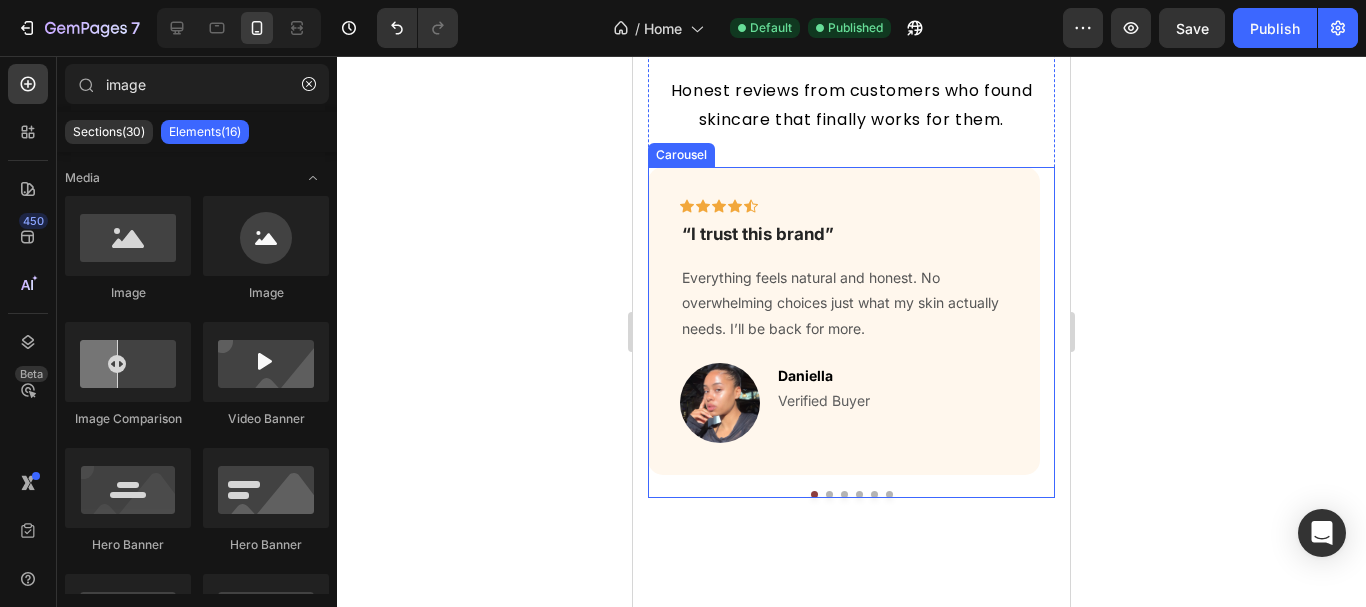 click on "Icon
Icon
Icon
Icon
Icon Row “I trust this brand” Text block Everything feels natural and honest. No overwhelming choices just what my skin actually needs. I’ll be back for more. Text block Image Daniella Text block Verified Buyer Text block Row Row
Icon
Icon
Icon
Icon
Icon Row “Beautiful site and fast delivery” Text block The website is clean and easy to navigate. I got my order in 3 days and the packaging was gorgeous. Text block Image Daniella Text block Verified Buyer Text block Row Row
Icon
Icon
Icon
Icon
Icon Row I’ve struggled with dull skin for years and now I get compliments all the time. My skin is smoother brighter and more even. Text block Image Daniella Text block Verified Buyer Text block Row Row
Icon
Icon Icon Icon" at bounding box center (851, 332) 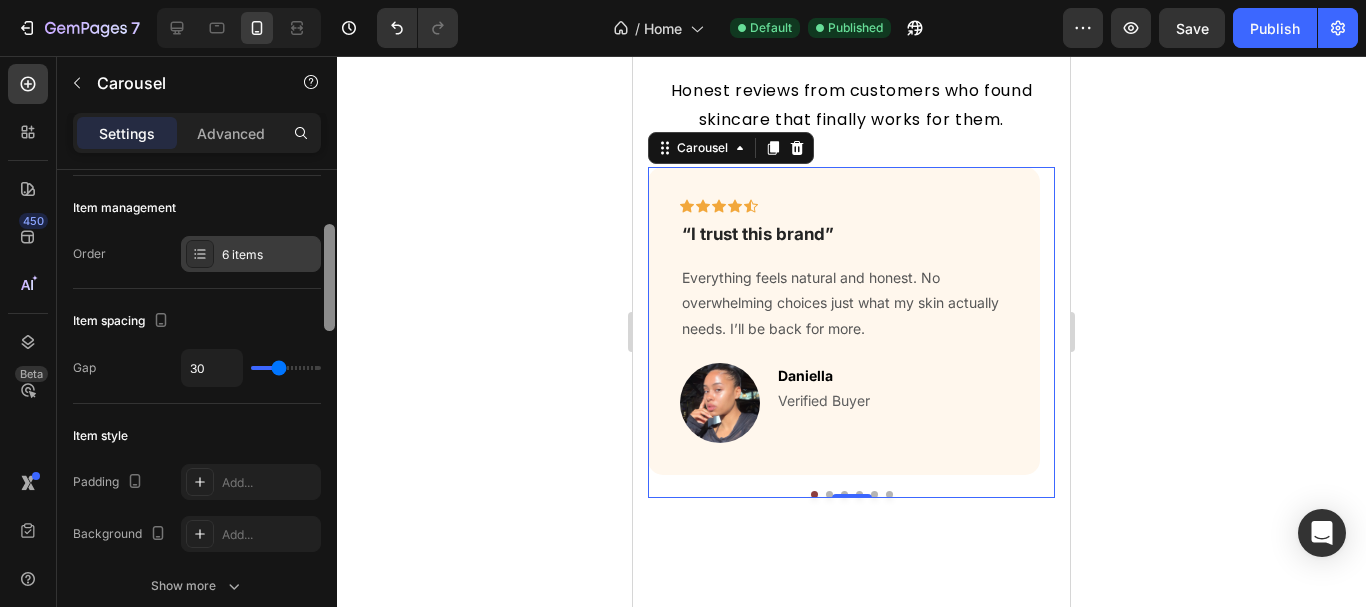 drag, startPoint x: 332, startPoint y: 189, endPoint x: 311, endPoint y: 244, distance: 58.872746 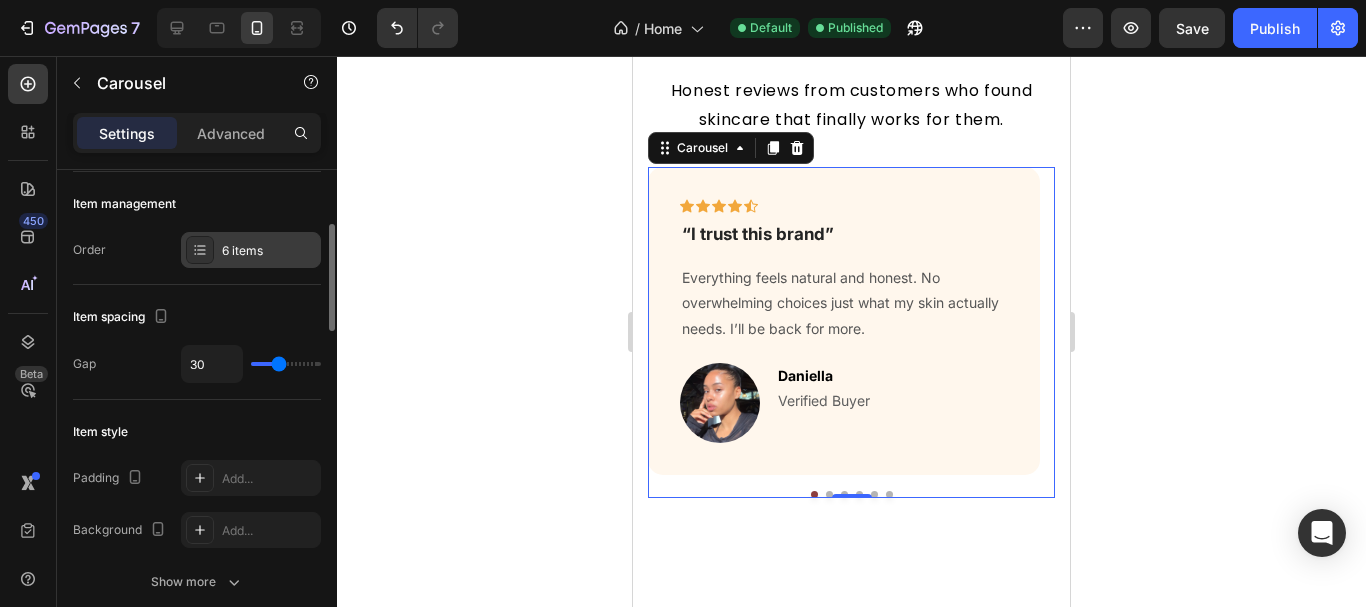 click on "6 items" at bounding box center [269, 251] 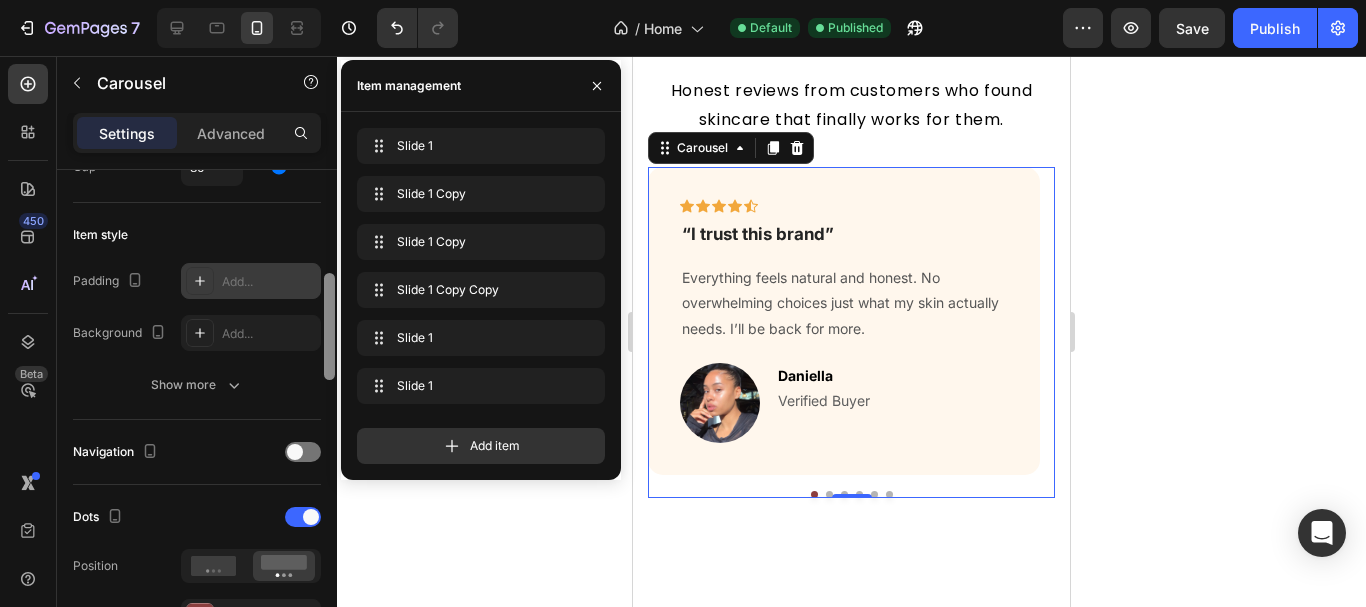 scroll, scrollTop: 454, scrollLeft: 0, axis: vertical 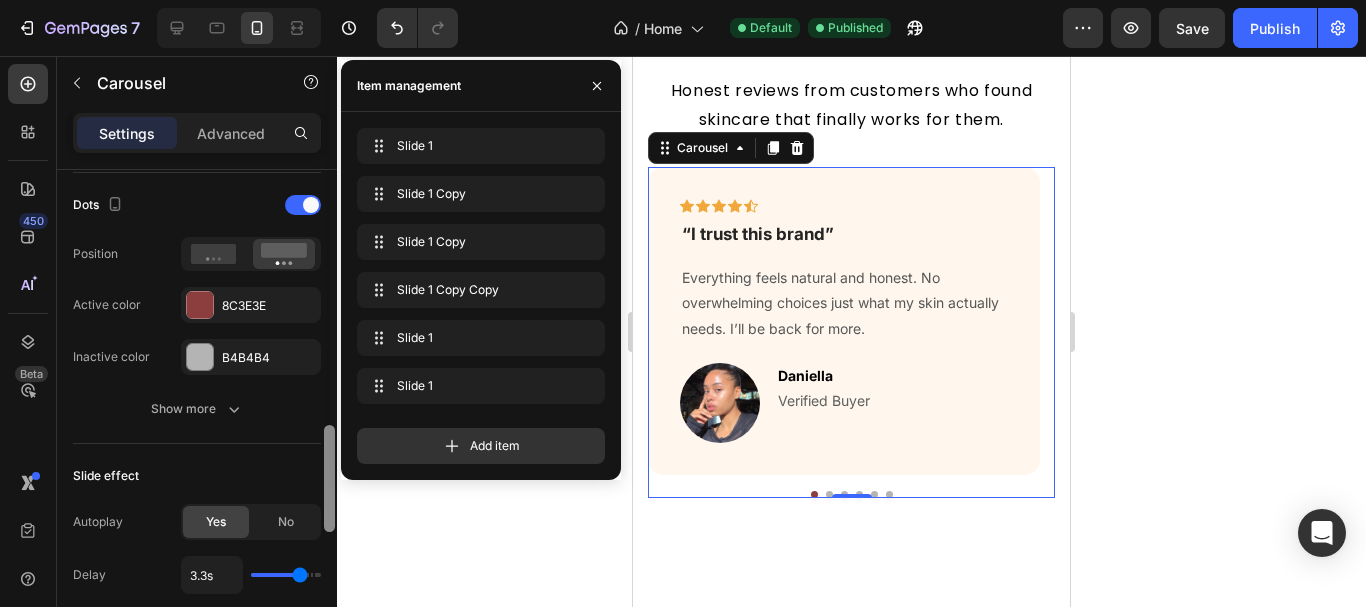drag, startPoint x: 323, startPoint y: 264, endPoint x: 259, endPoint y: 370, distance: 123.82246 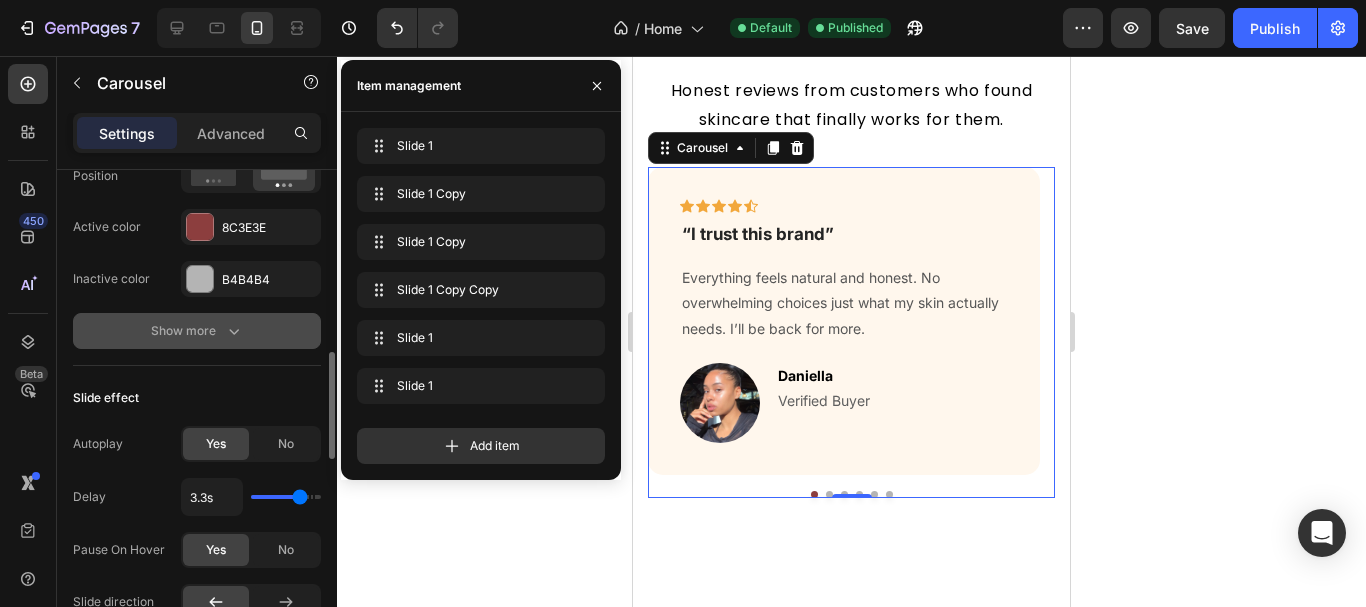 click on "Show more" at bounding box center (197, 331) 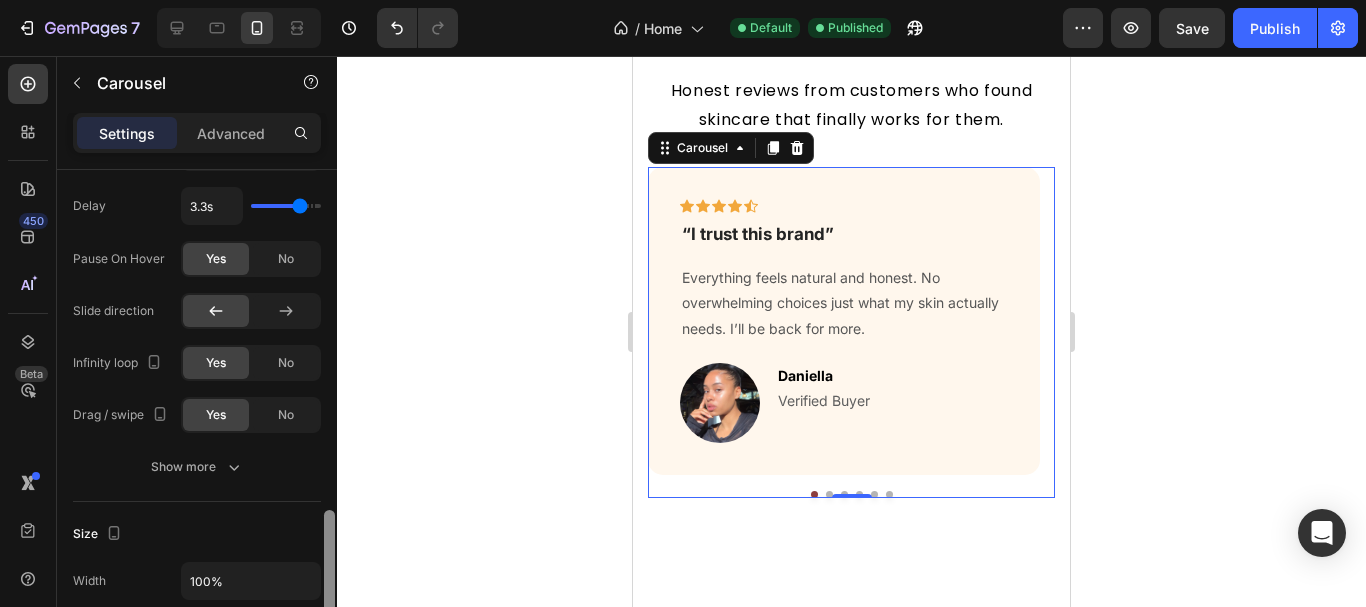 scroll, scrollTop: 1348, scrollLeft: 0, axis: vertical 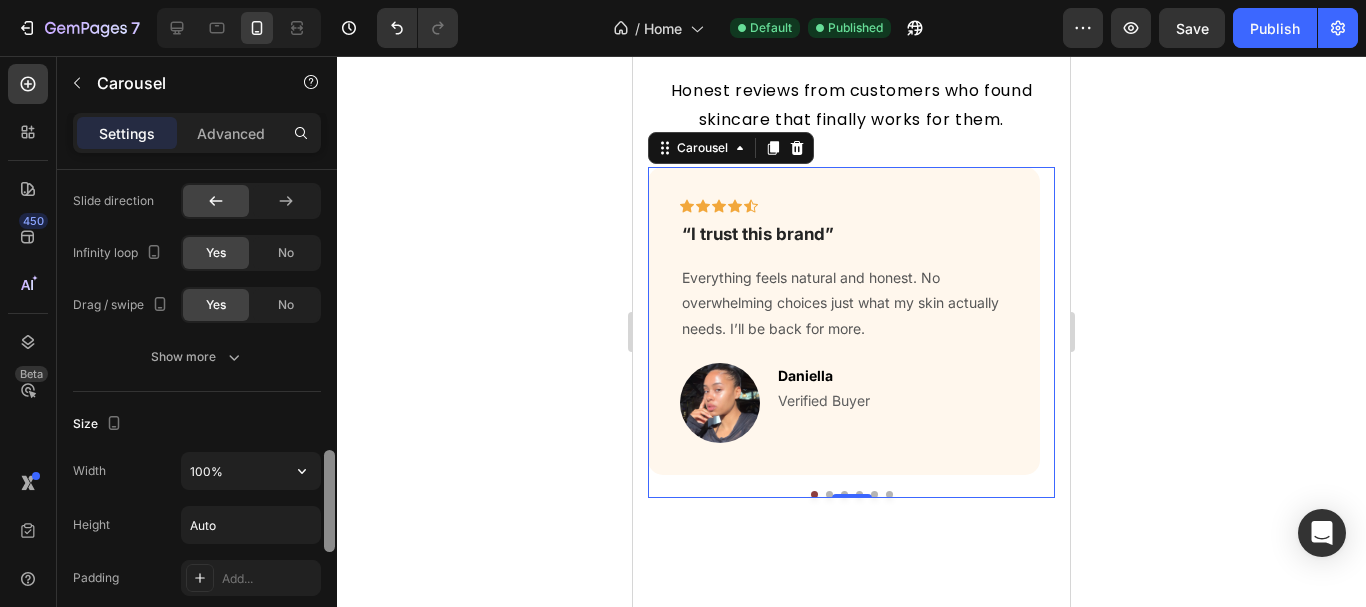 drag, startPoint x: 327, startPoint y: 382, endPoint x: 298, endPoint y: 480, distance: 102.20078 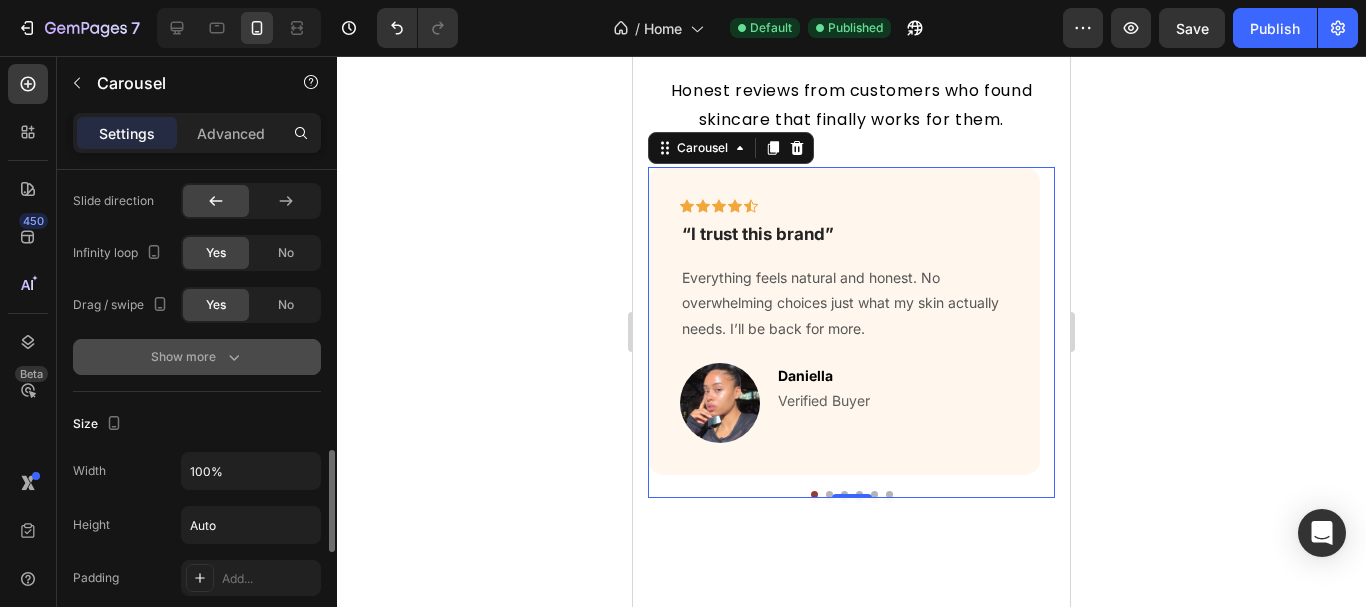 click 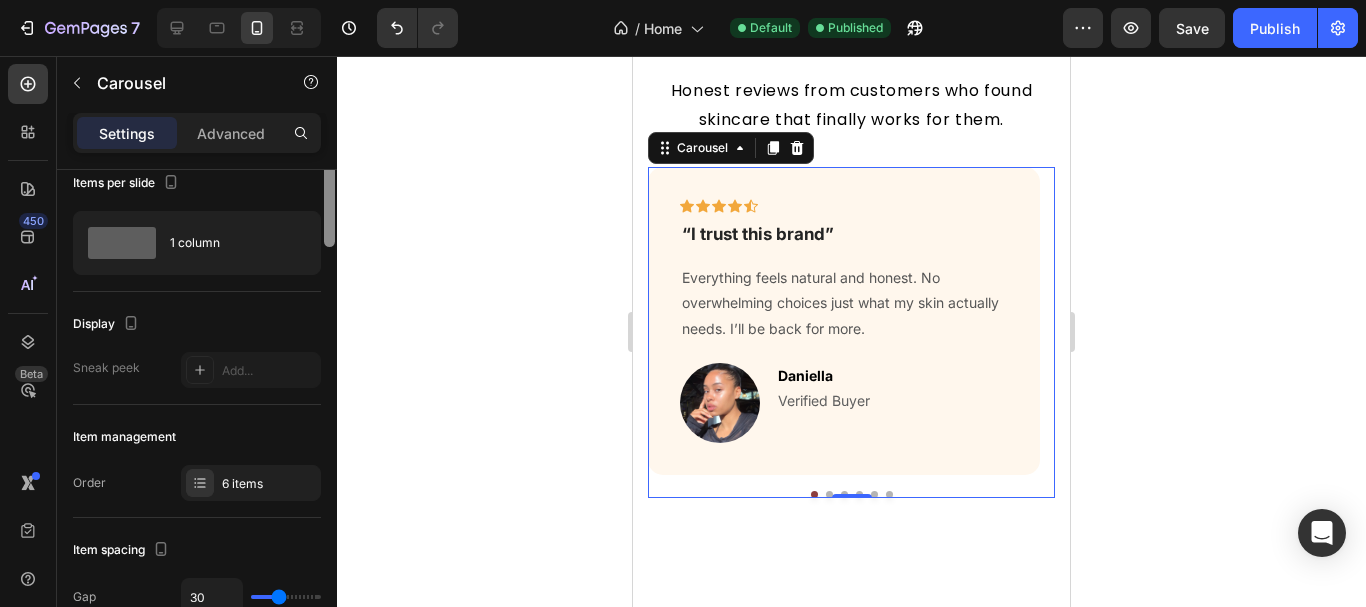 scroll, scrollTop: 0, scrollLeft: 0, axis: both 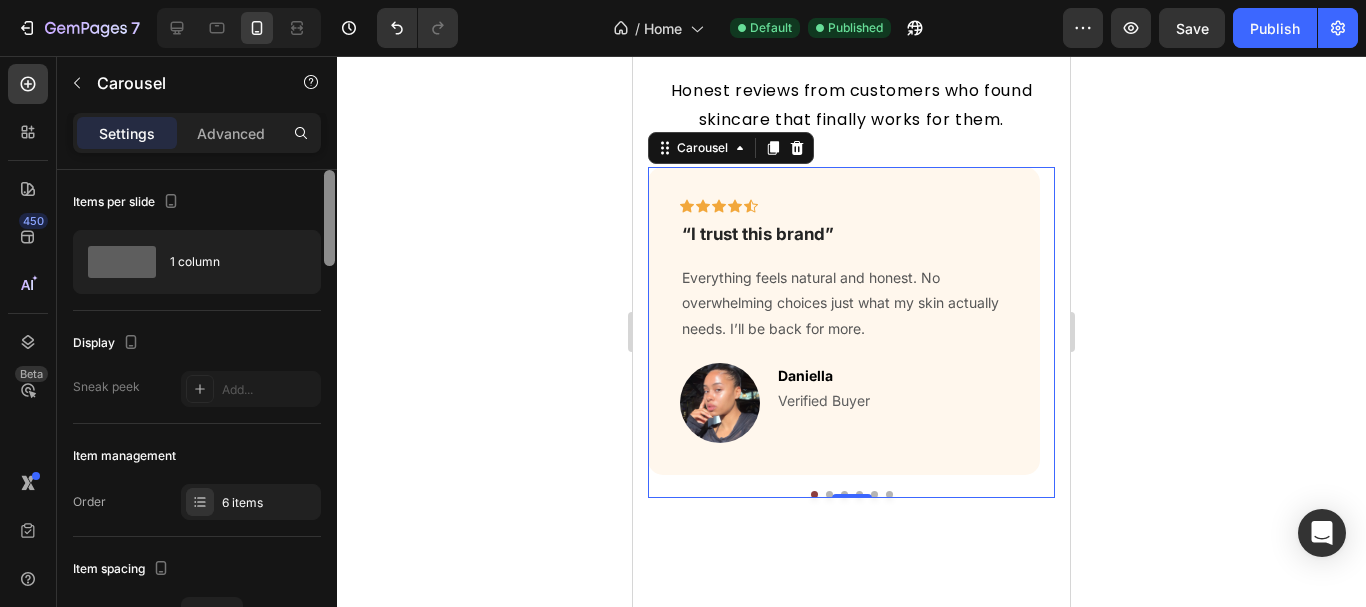 drag, startPoint x: 321, startPoint y: 449, endPoint x: 265, endPoint y: 166, distance: 288.48743 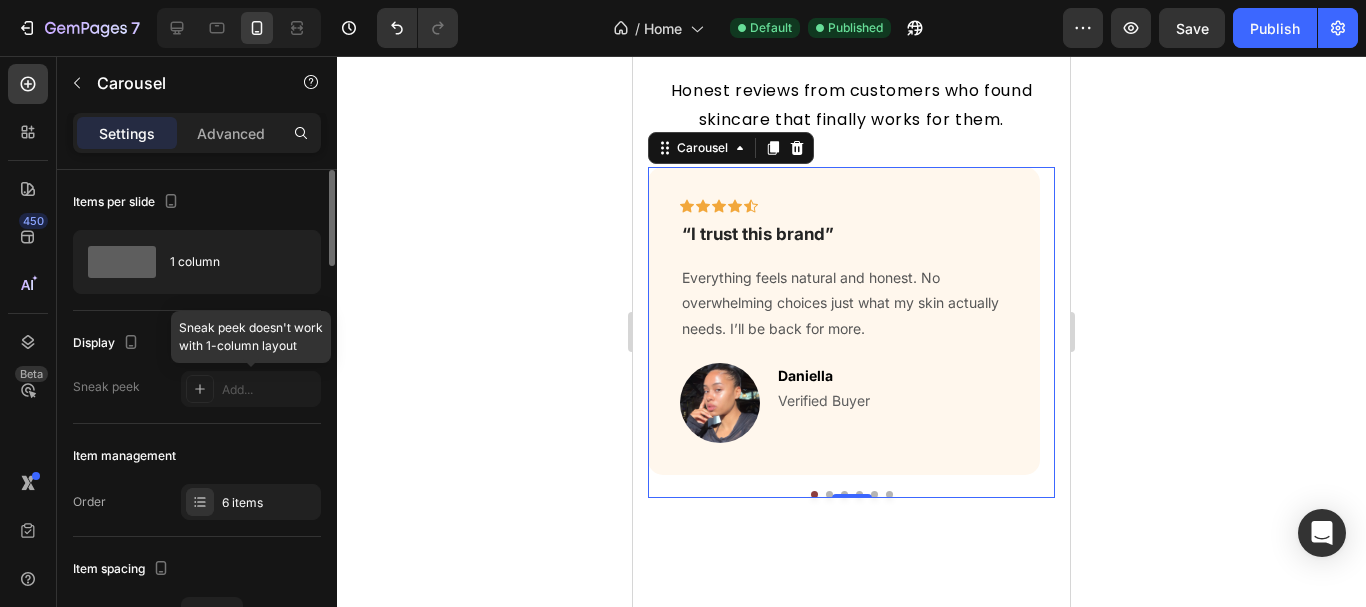 click 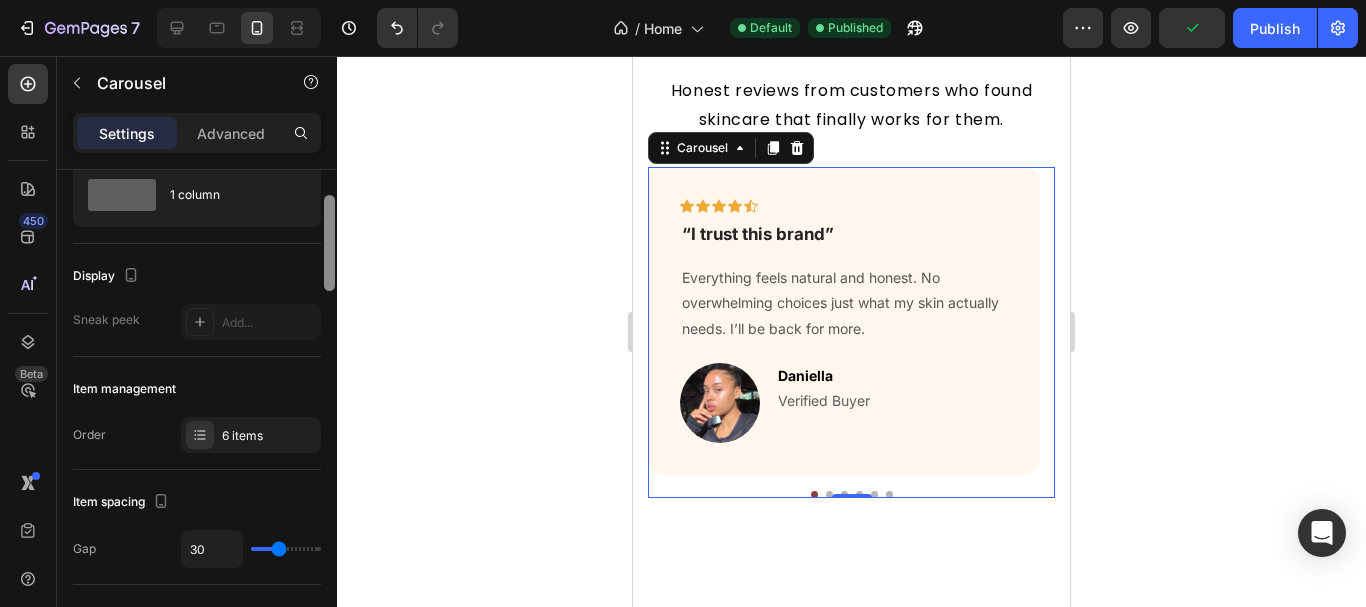 drag, startPoint x: 332, startPoint y: 240, endPoint x: 310, endPoint y: 256, distance: 27.202942 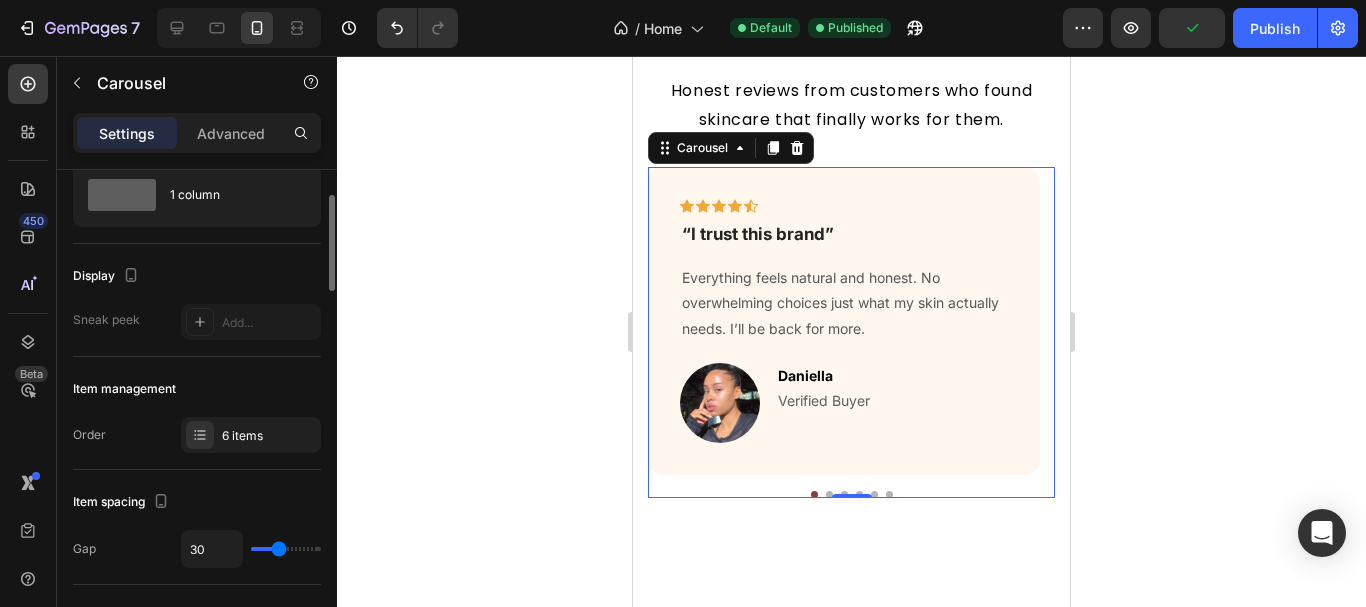 scroll, scrollTop: 77, scrollLeft: 0, axis: vertical 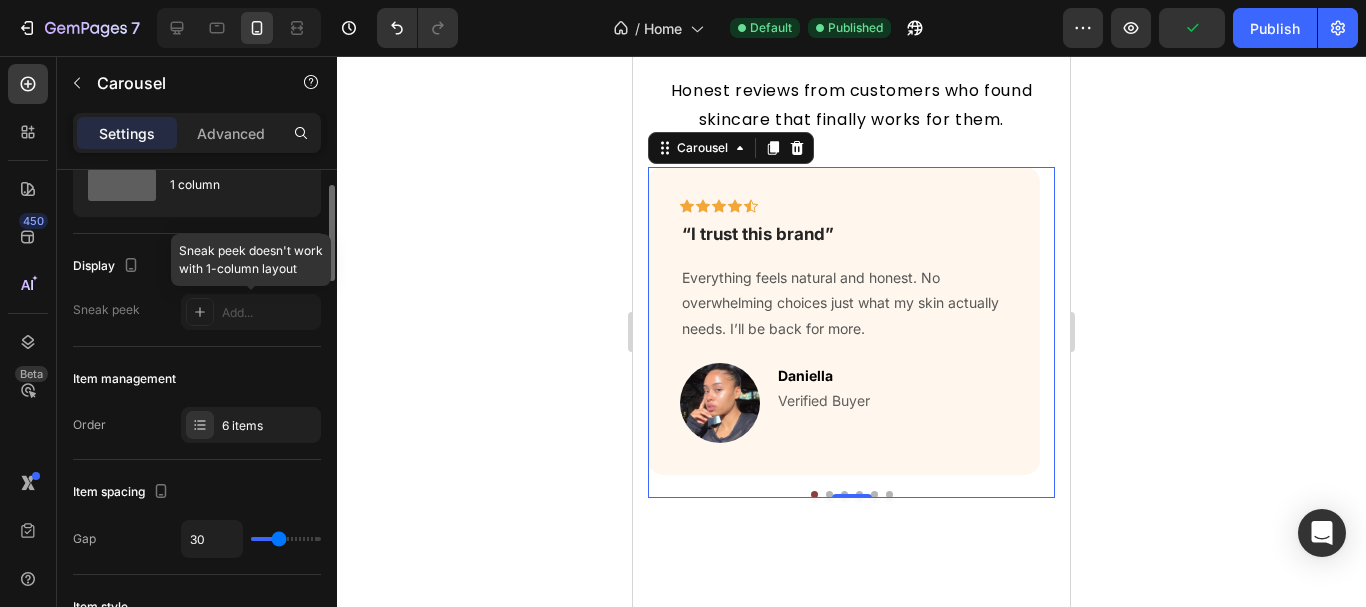 click 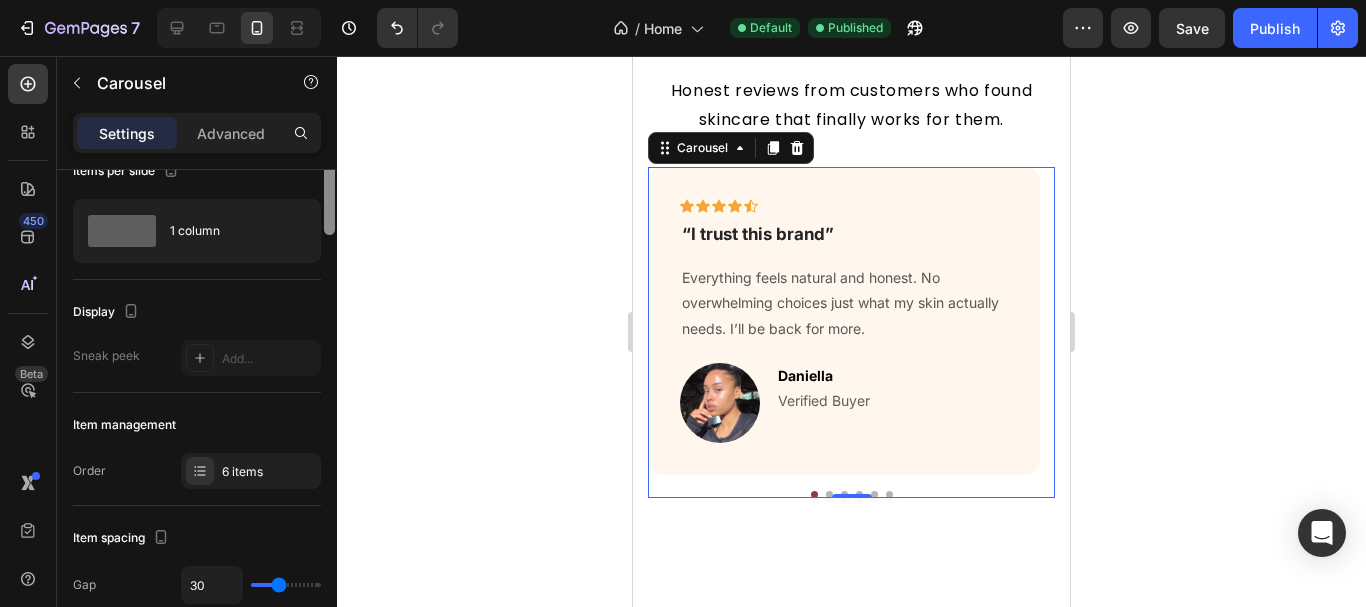 scroll, scrollTop: 0, scrollLeft: 0, axis: both 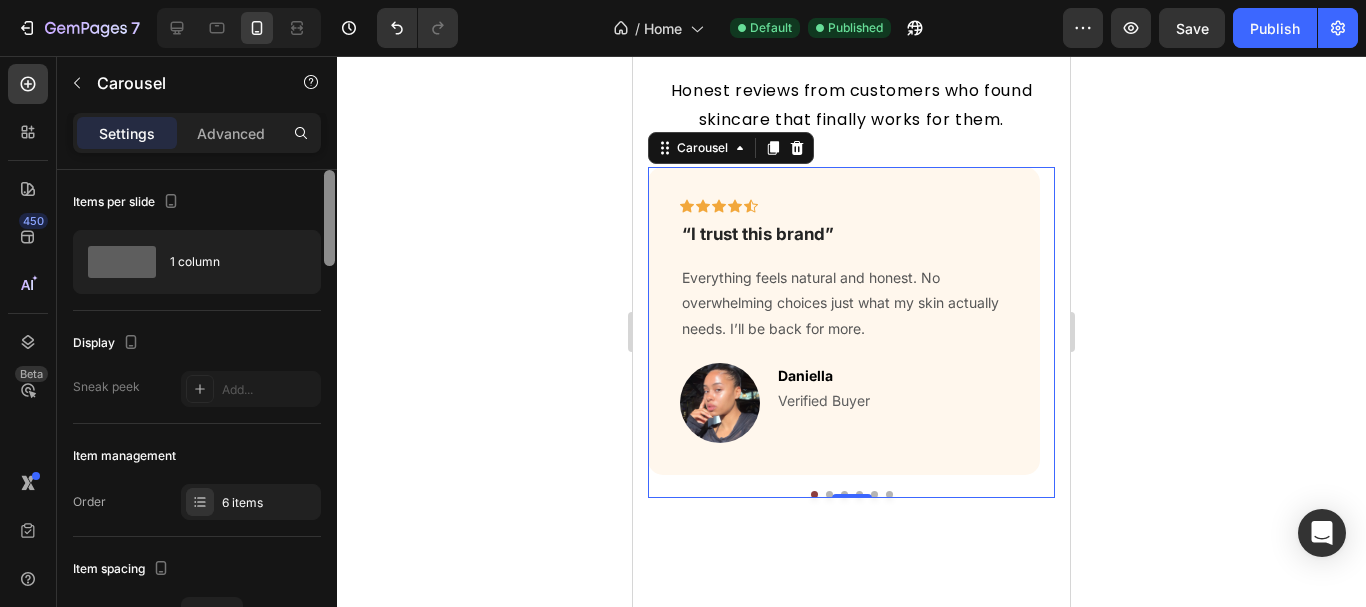 drag, startPoint x: 334, startPoint y: 229, endPoint x: 323, endPoint y: 201, distance: 30.083218 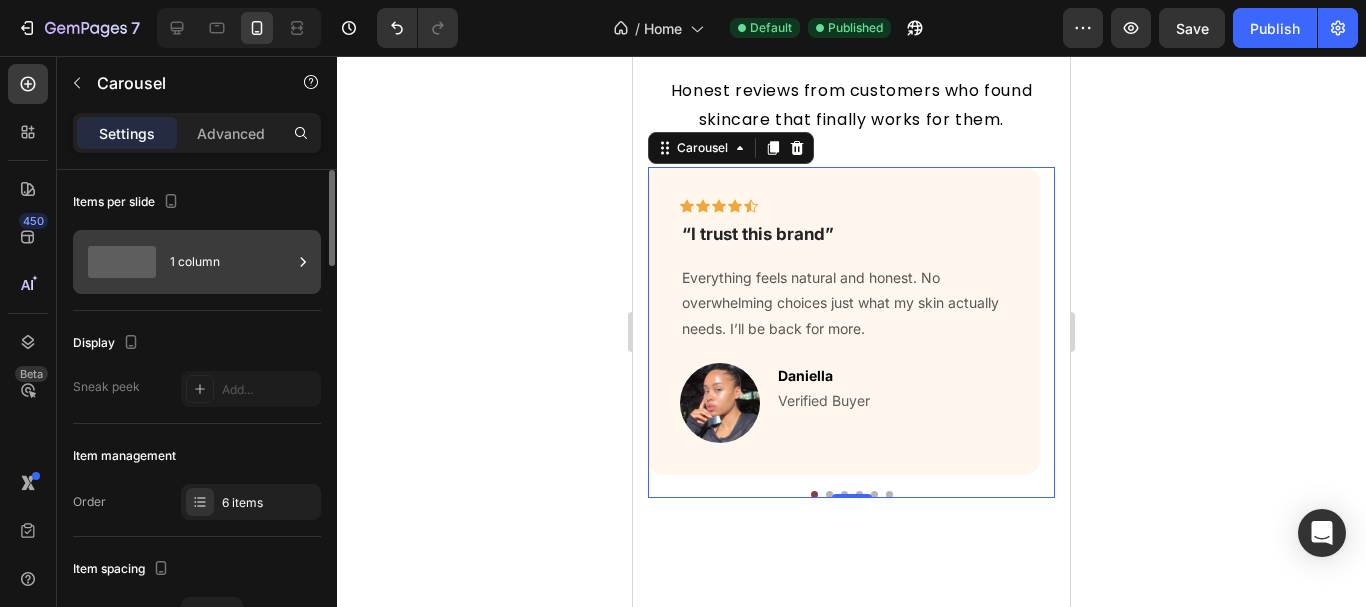click on "1 column" at bounding box center [231, 262] 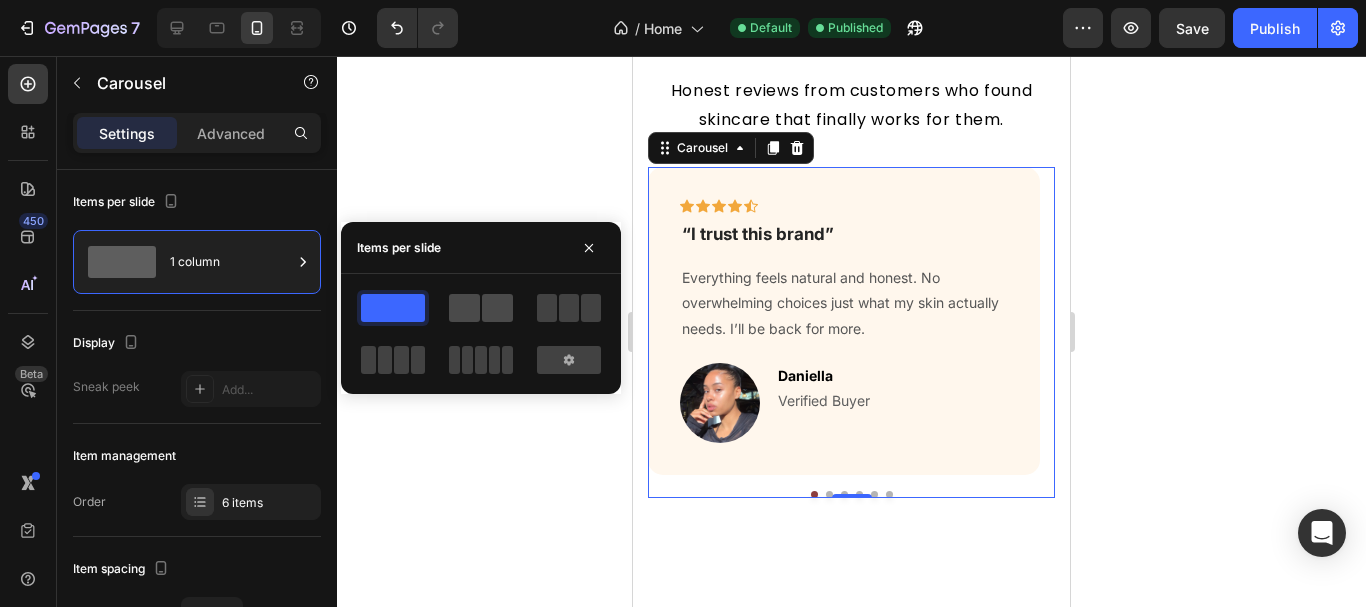 click 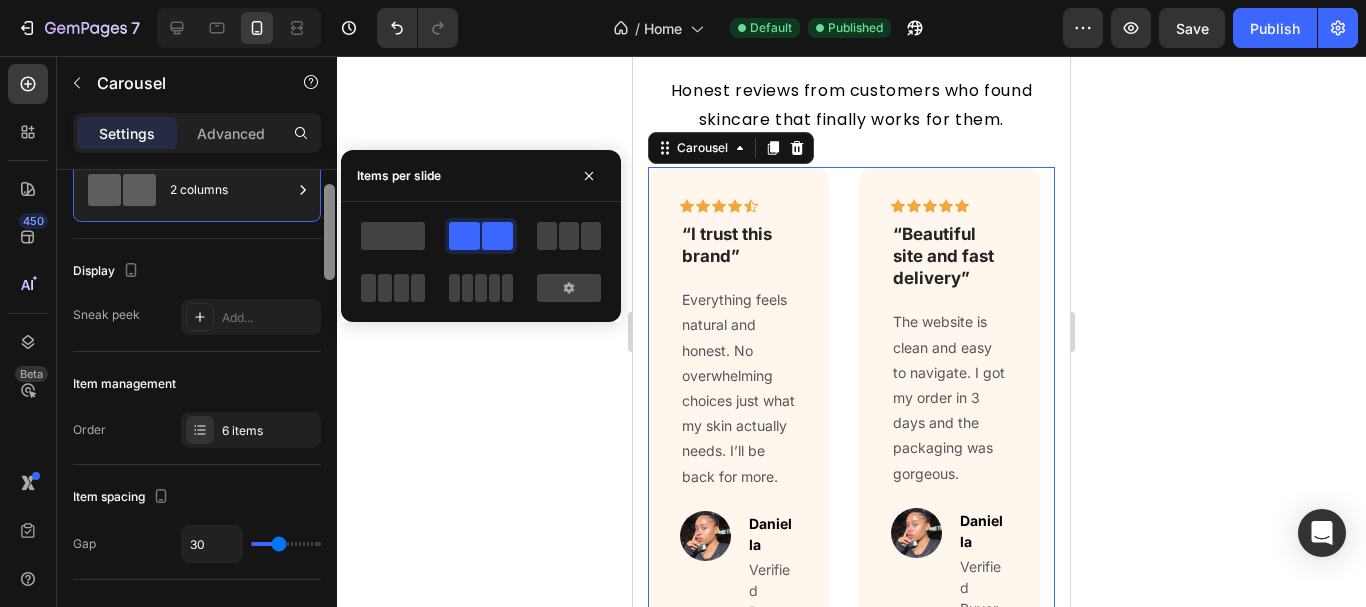drag, startPoint x: 326, startPoint y: 239, endPoint x: 322, endPoint y: 259, distance: 20.396078 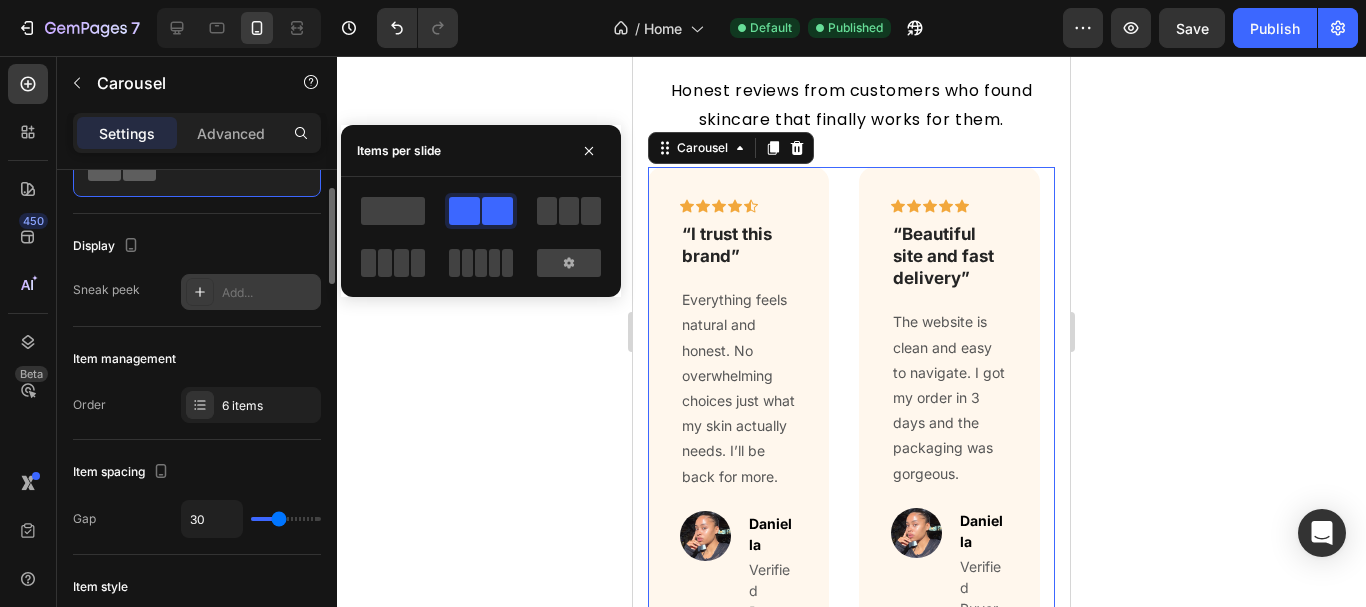 click on "Add..." at bounding box center [269, 293] 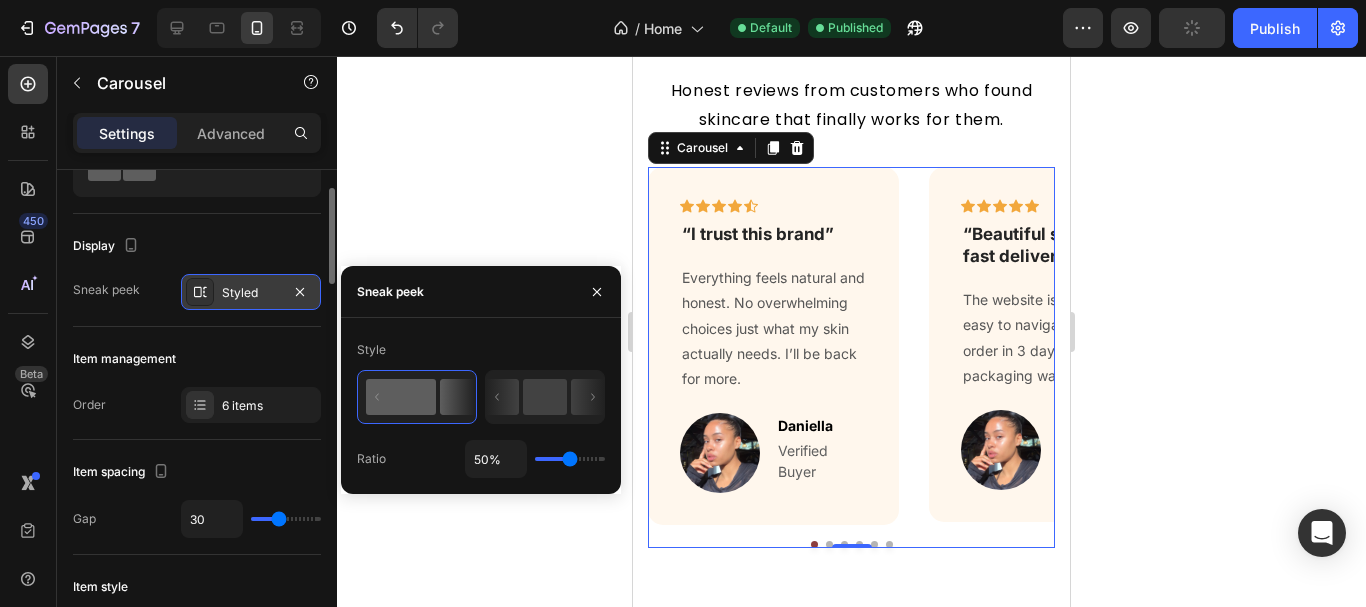 drag, startPoint x: 569, startPoint y: 461, endPoint x: 583, endPoint y: 463, distance: 14.142136 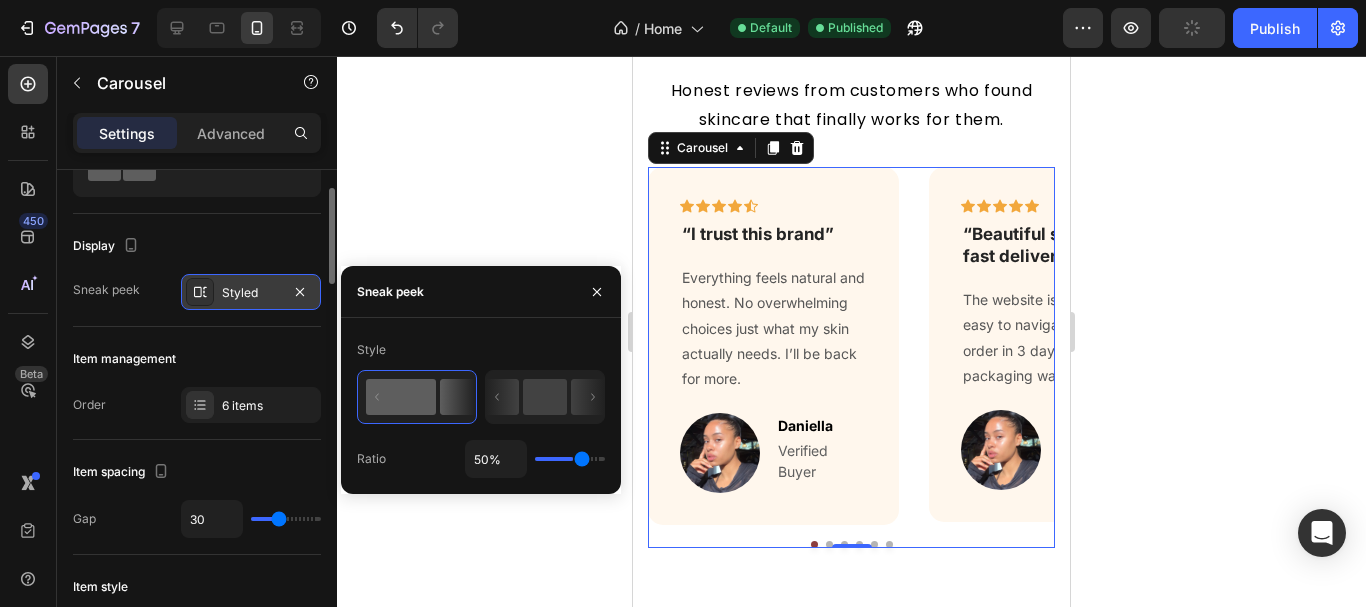 click at bounding box center (570, 459) 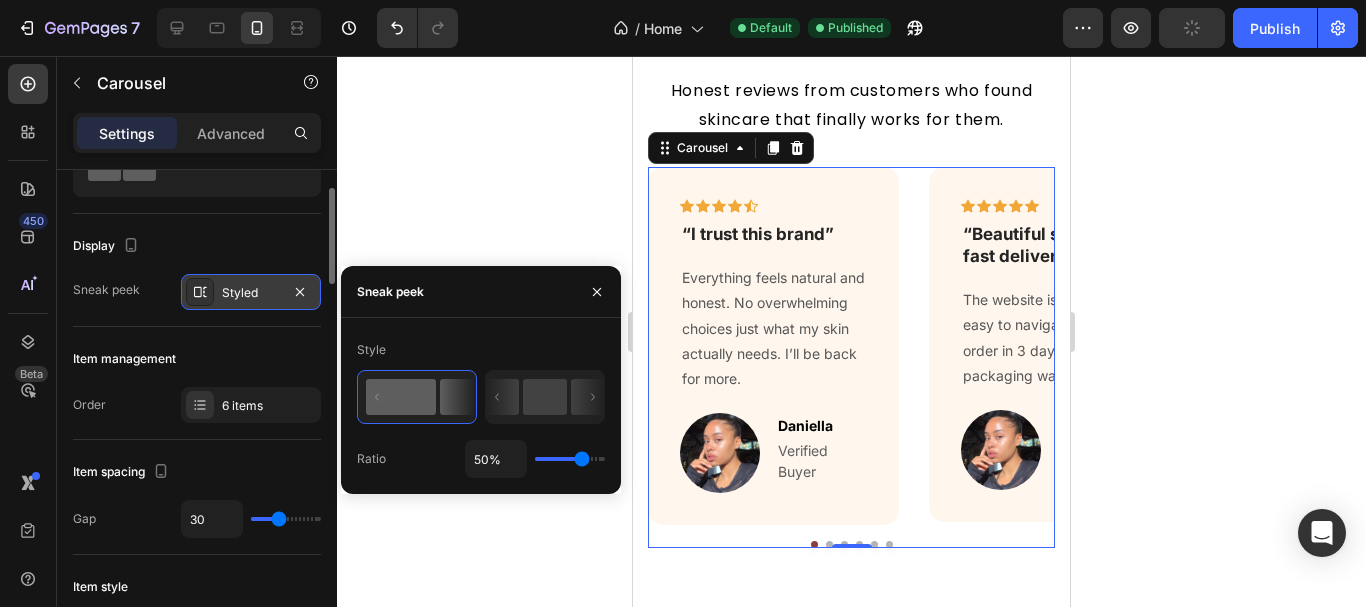 type on "72%" 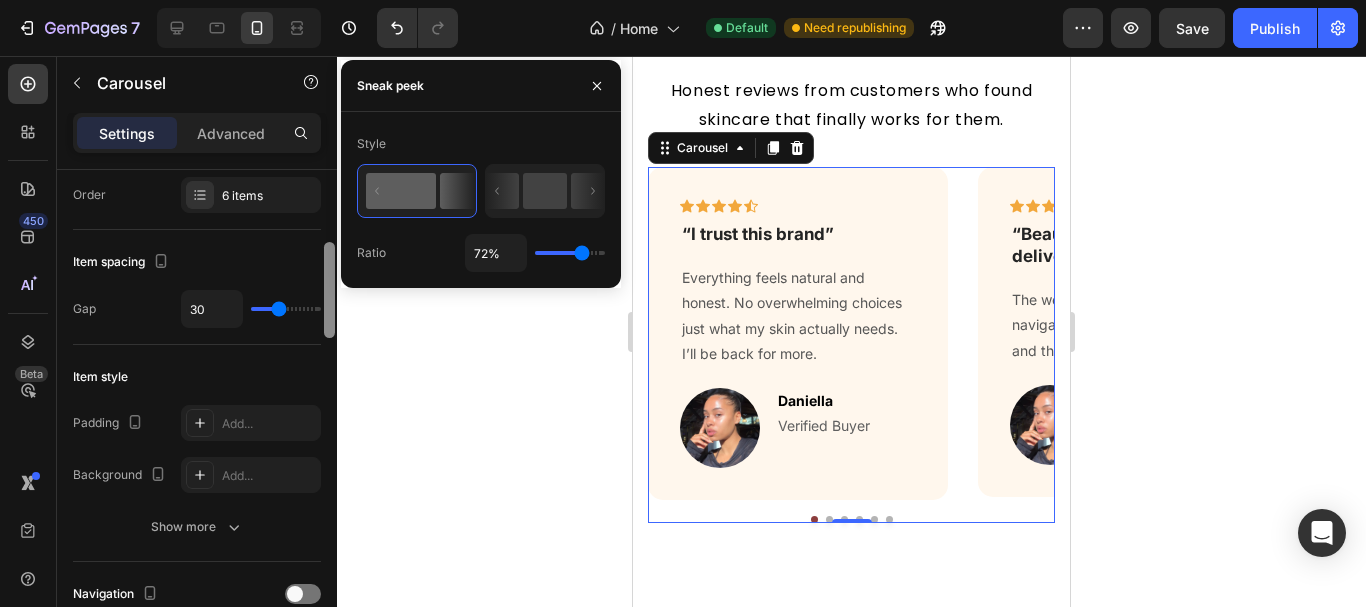 scroll, scrollTop: 318, scrollLeft: 0, axis: vertical 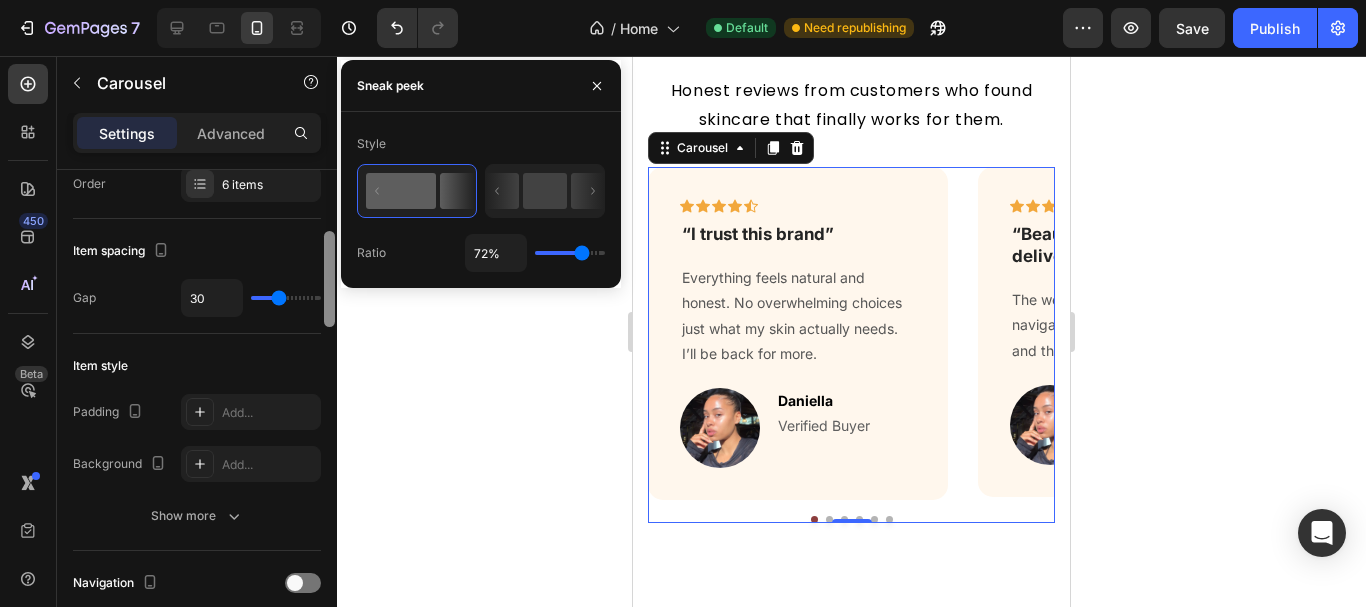drag, startPoint x: 329, startPoint y: 250, endPoint x: 290, endPoint y: 294, distance: 58.796257 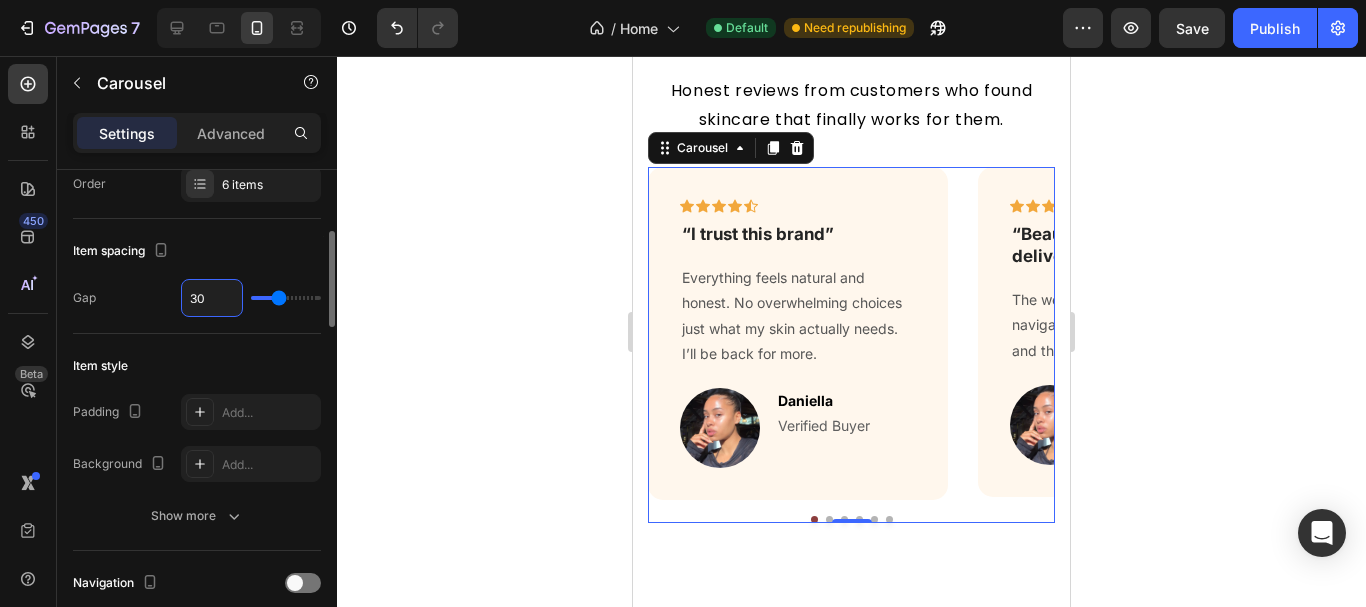 click on "30" at bounding box center (212, 298) 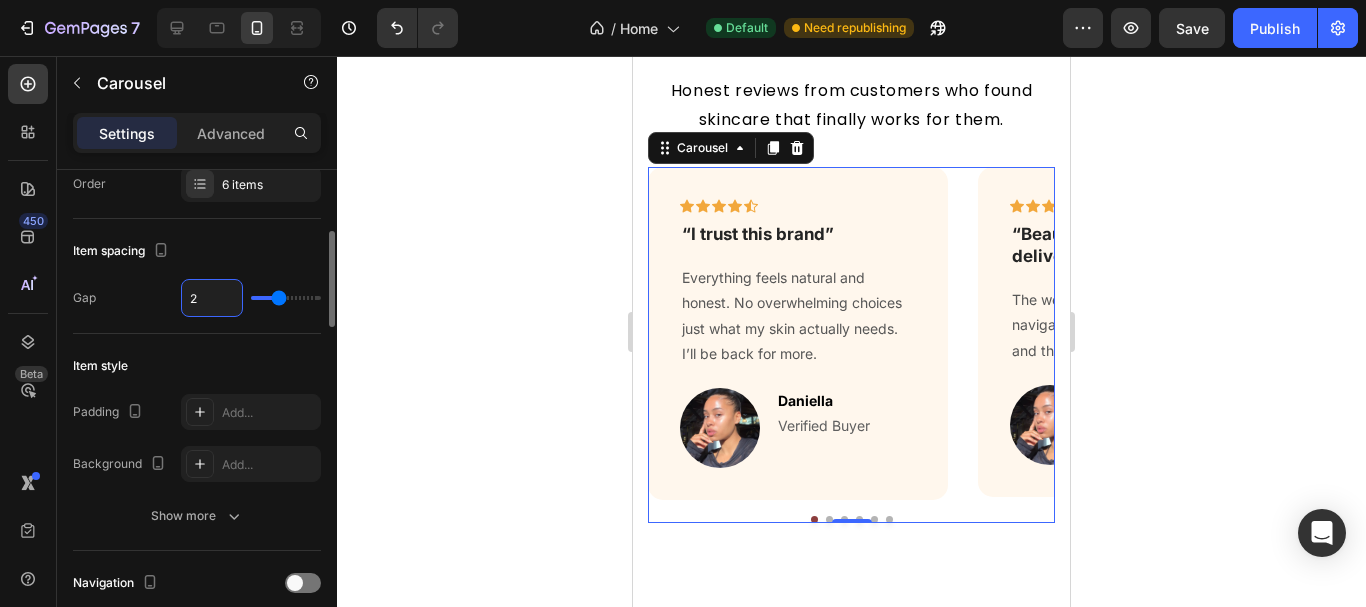 type on "20" 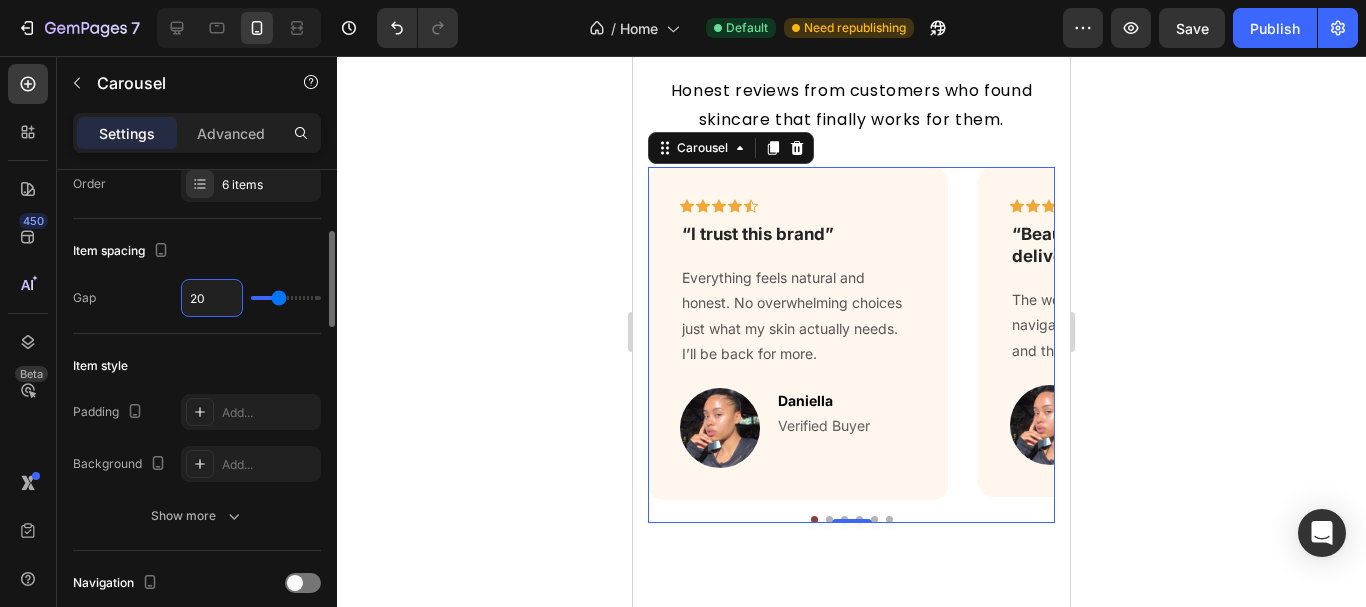 type on "20" 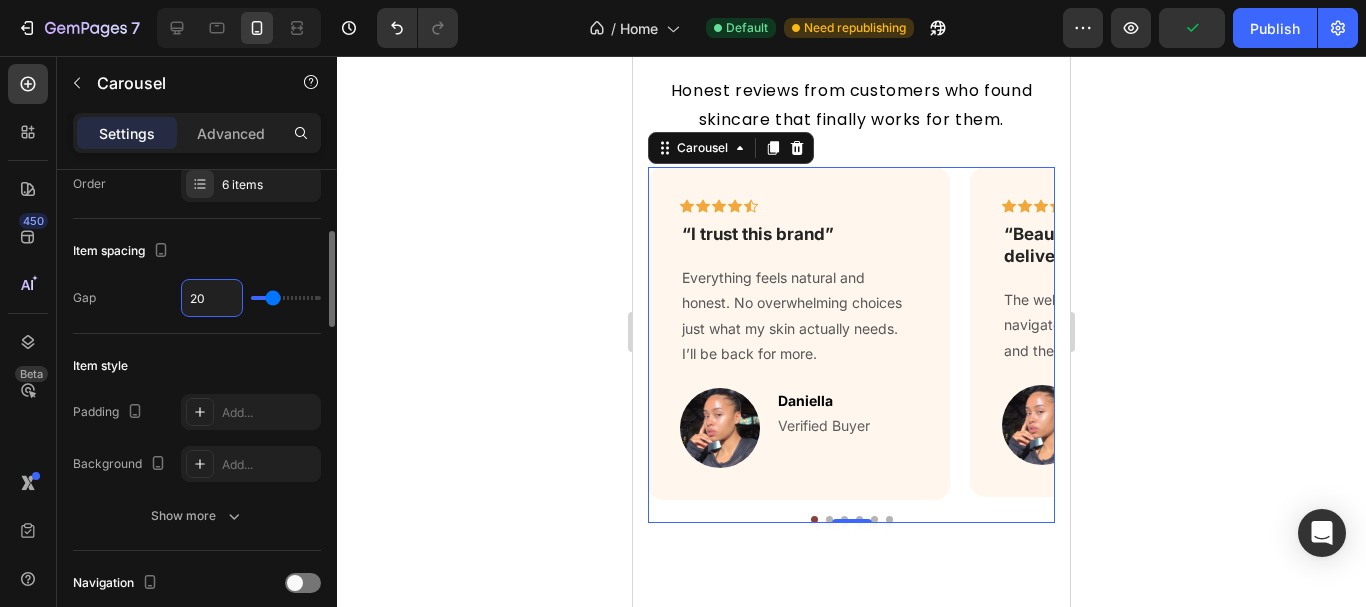 type on "20" 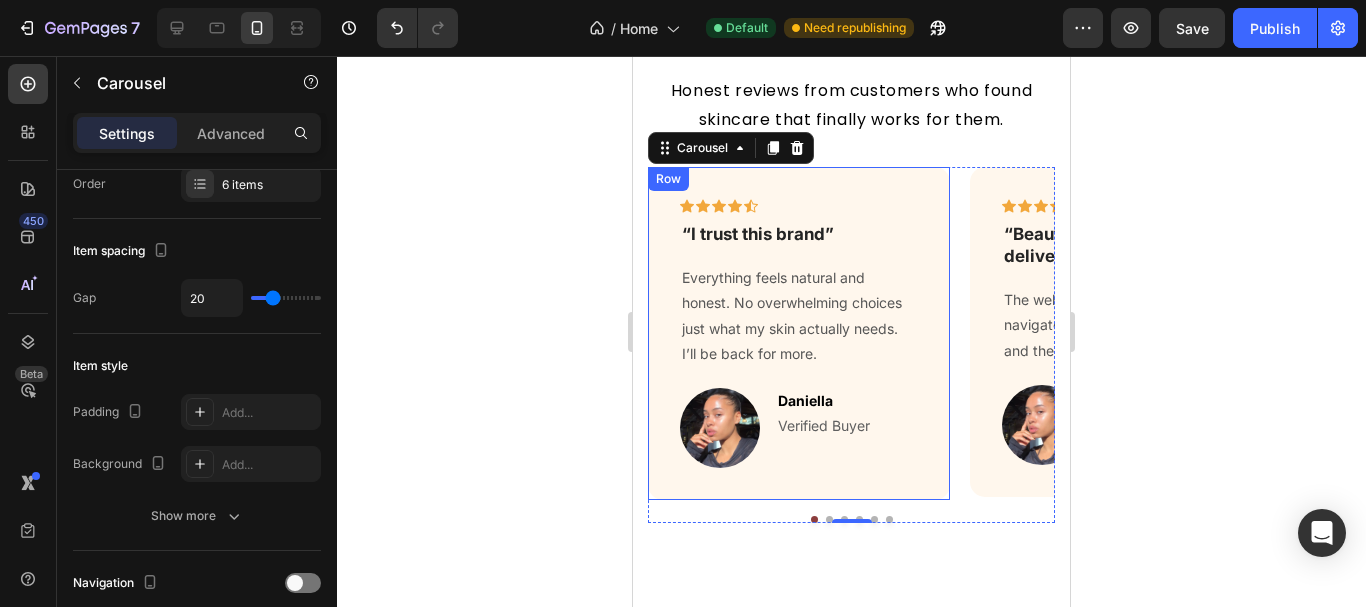 click on "Icon
Icon
Icon
Icon
Icon Row “I trust this brand” Text block Everything feels natural and honest. No overwhelming choices just what my skin actually needs. I’ll be back for more. Text block Image Daniella Text block Verified Buyer Text block Row Row" at bounding box center [799, 333] 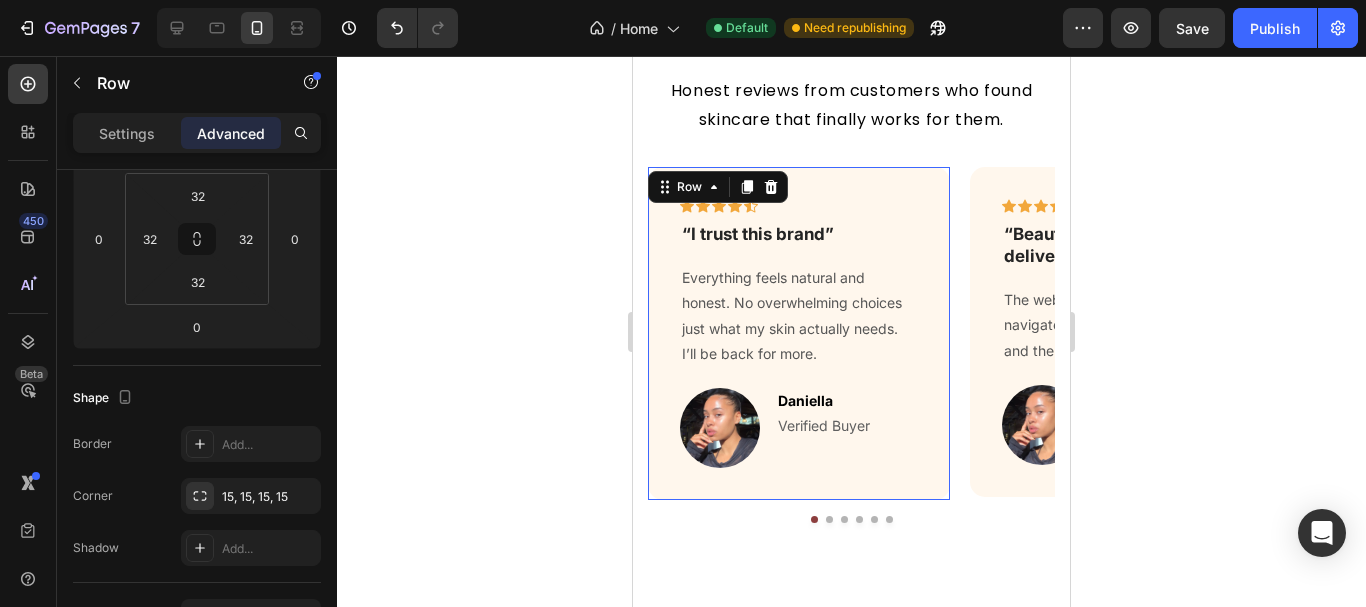scroll, scrollTop: 0, scrollLeft: 0, axis: both 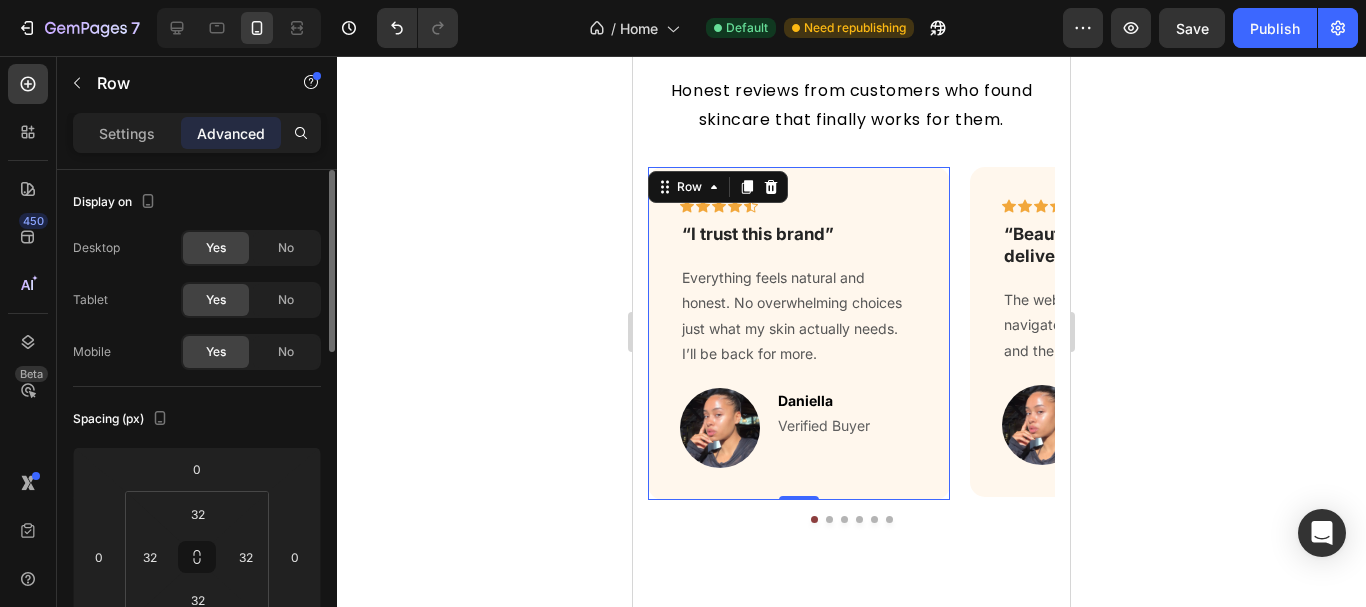 click 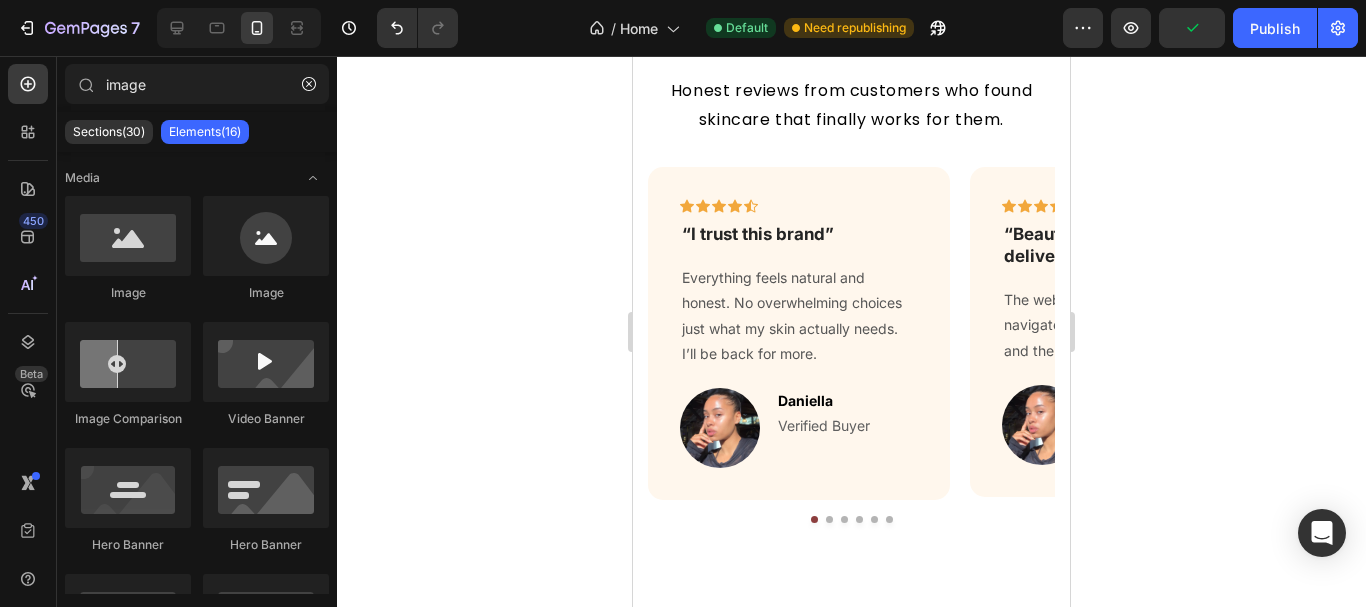 scroll, scrollTop: 4261, scrollLeft: 0, axis: vertical 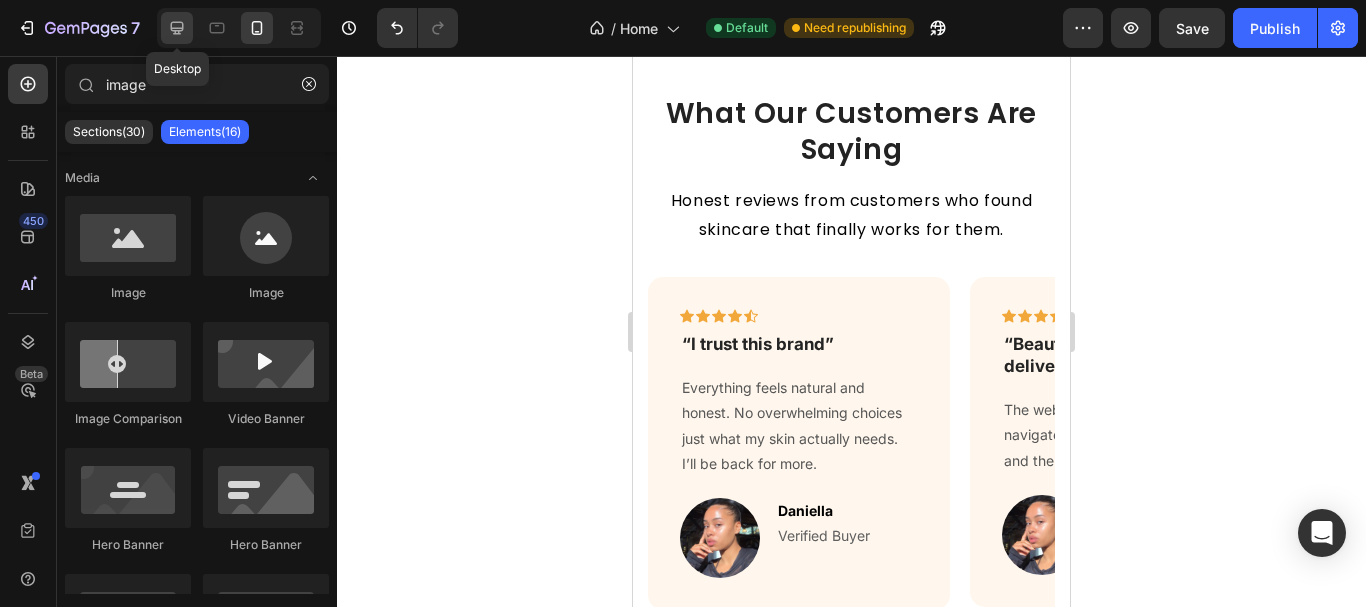 click 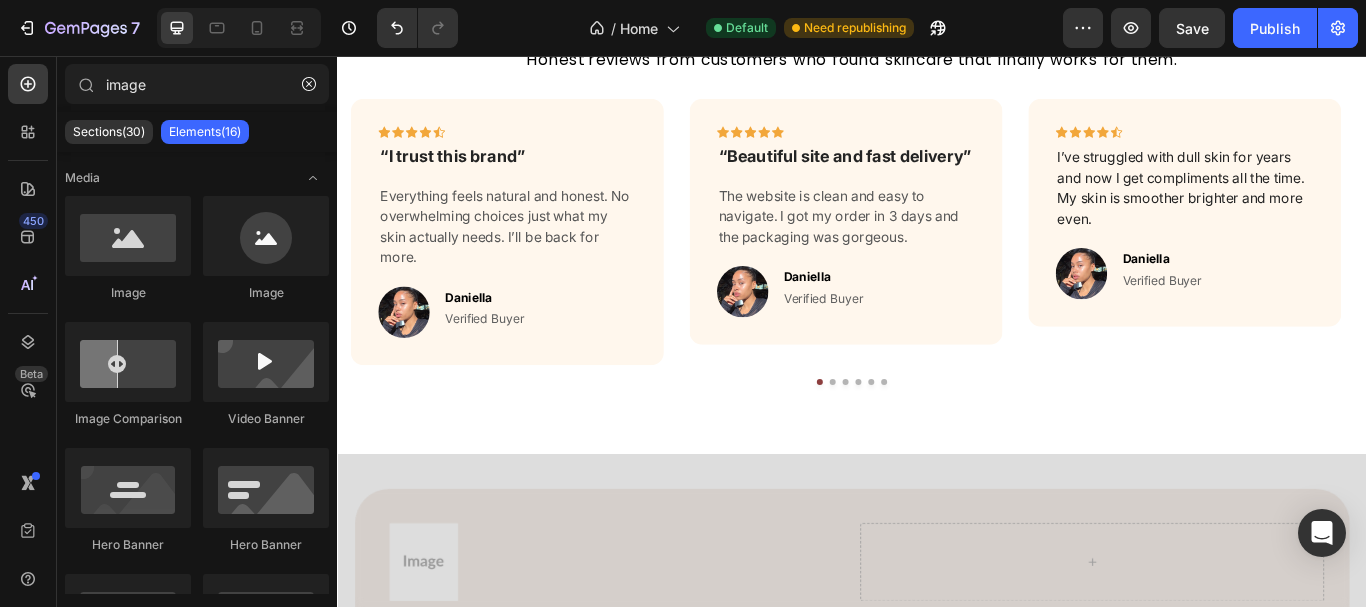 scroll, scrollTop: 4148, scrollLeft: 0, axis: vertical 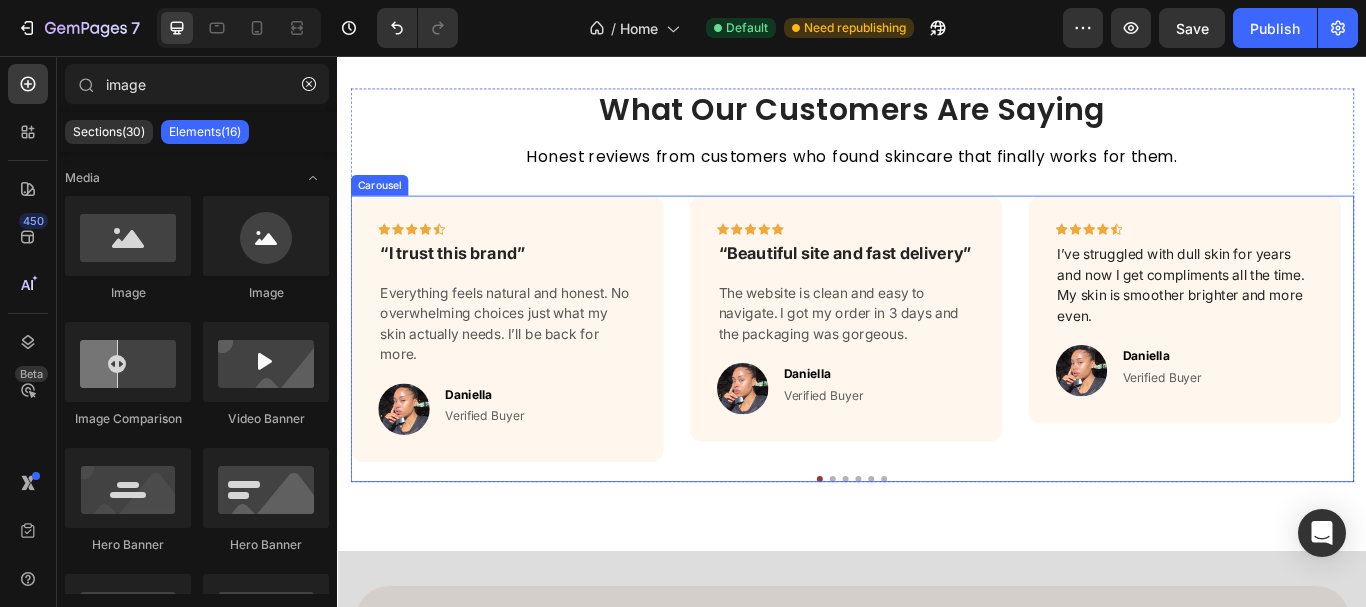 click at bounding box center [914, 549] 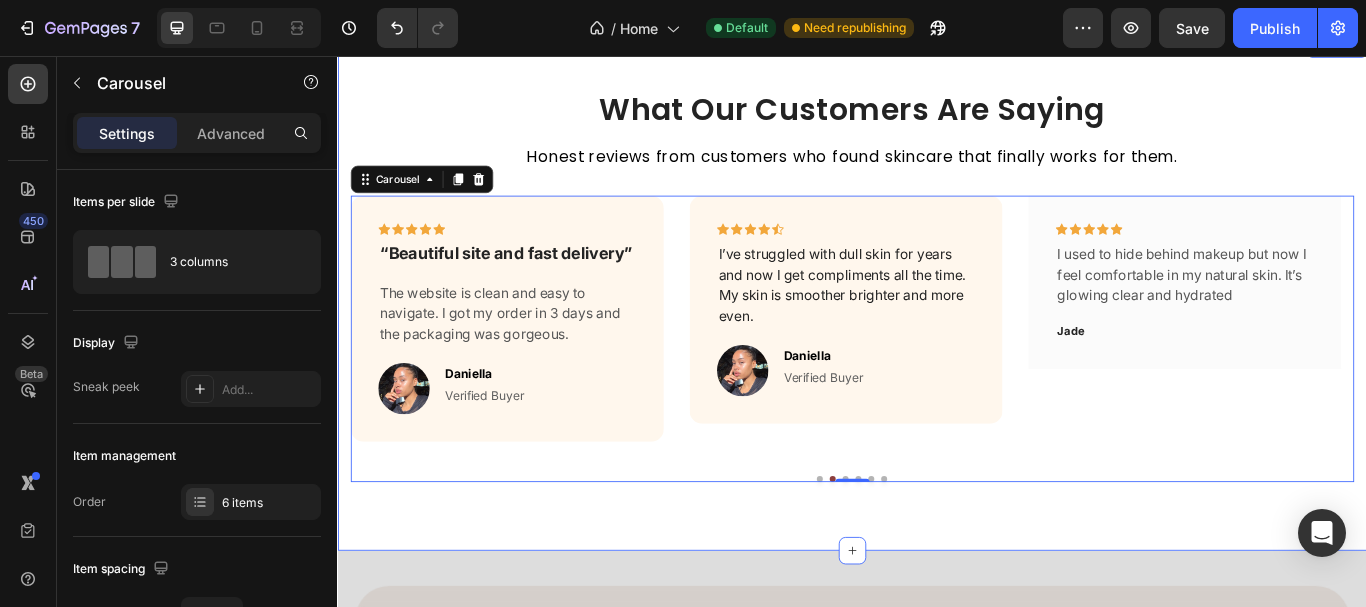 click on "What Our Customers Are Saying Heading Honest reviews from customers who found skincare that finally works for them. Text block
Icon
Icon
Icon
Icon
Icon Row “I trust this brand” Text block Everything feels natural and honest. No overwhelming choices just what my skin actually needs. I’ll be back for more. Text block Image Daniella Text block Verified Buyer Text block Row Row
Icon
Icon
Icon
Icon
Icon Row “Beautiful site and fast delivery” Text block The website is clean and easy to navigate. I got my order in 3 days and the packaging was gorgeous. Text block Image Daniella Text block Verified Buyer Text block Row Row
Icon
Icon
Icon
Icon
Icon Row Text block Image Daniella Text block Verified Buyer Text block Row Row
Icon
Icon Icon Icon" at bounding box center [937, 333] 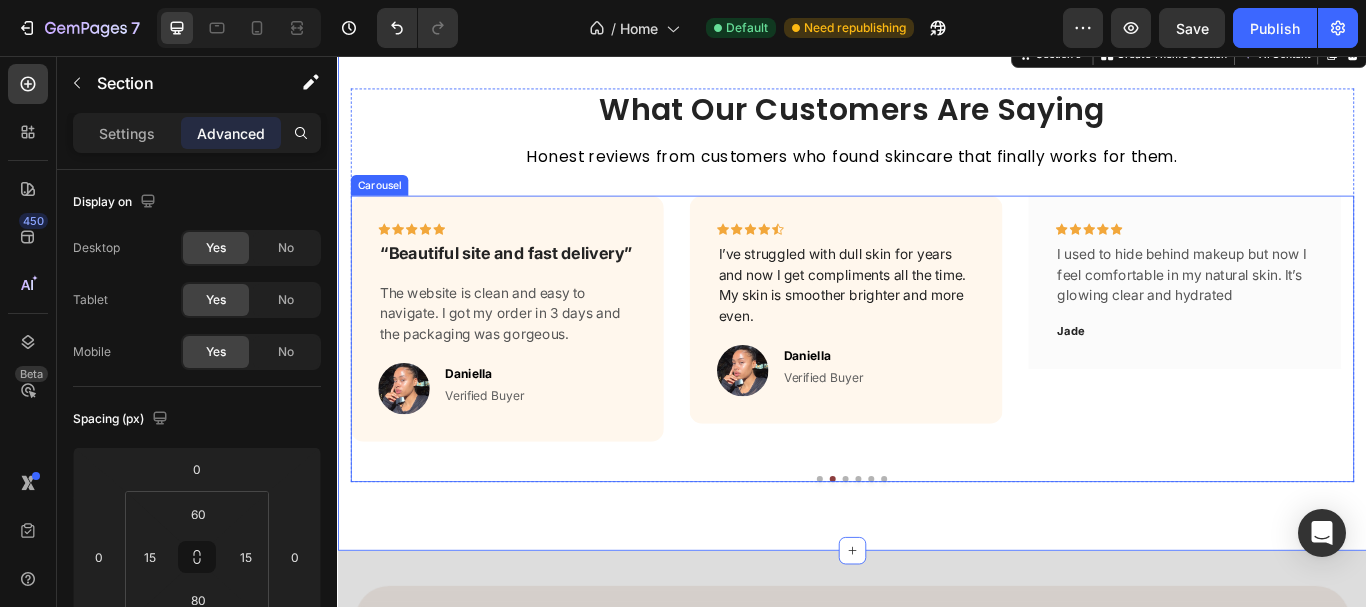 click at bounding box center [929, 549] 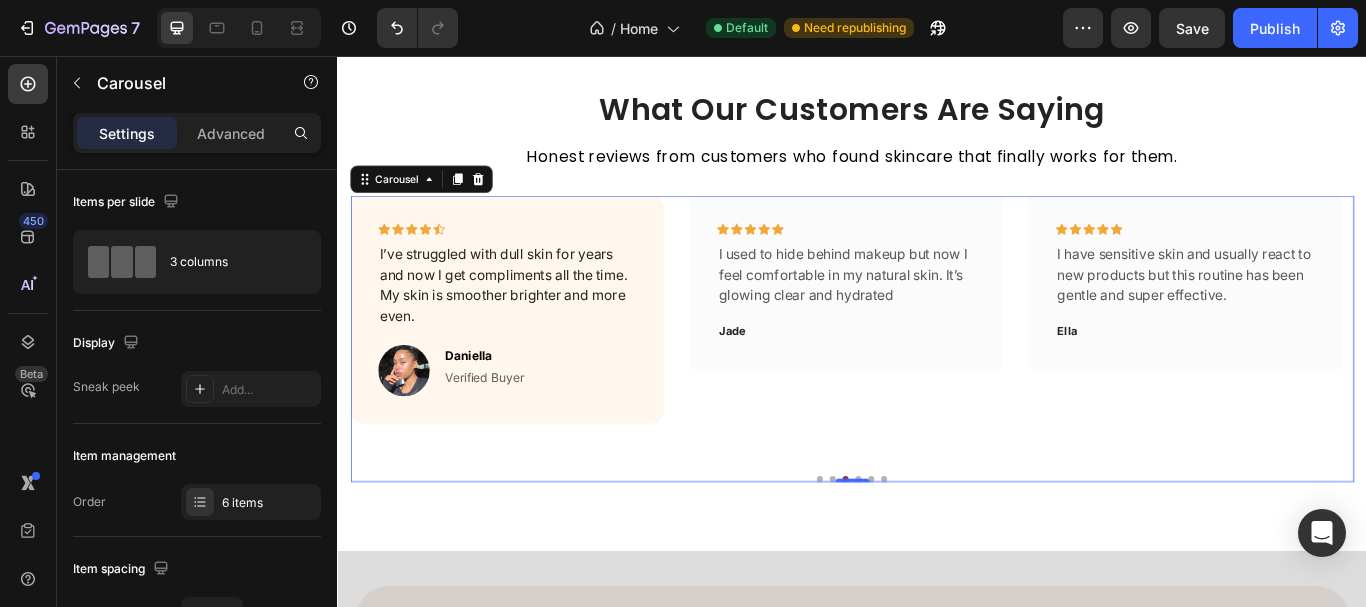 click on "Icon
Icon
Icon
Icon
Icon Row I used to hide behind makeup but now I feel comfortable in my natural skin. It’s glowing clear and hydrated Text block Jade Text block Row" at bounding box center (929, 374) 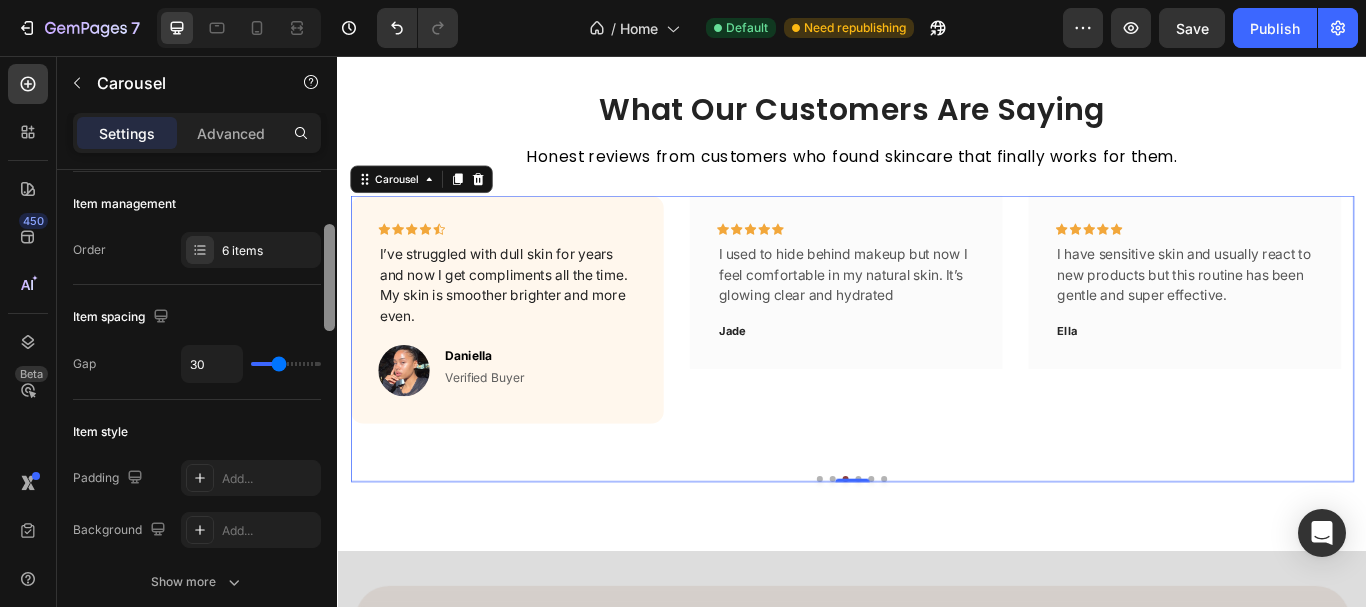 scroll, scrollTop: 262, scrollLeft: 0, axis: vertical 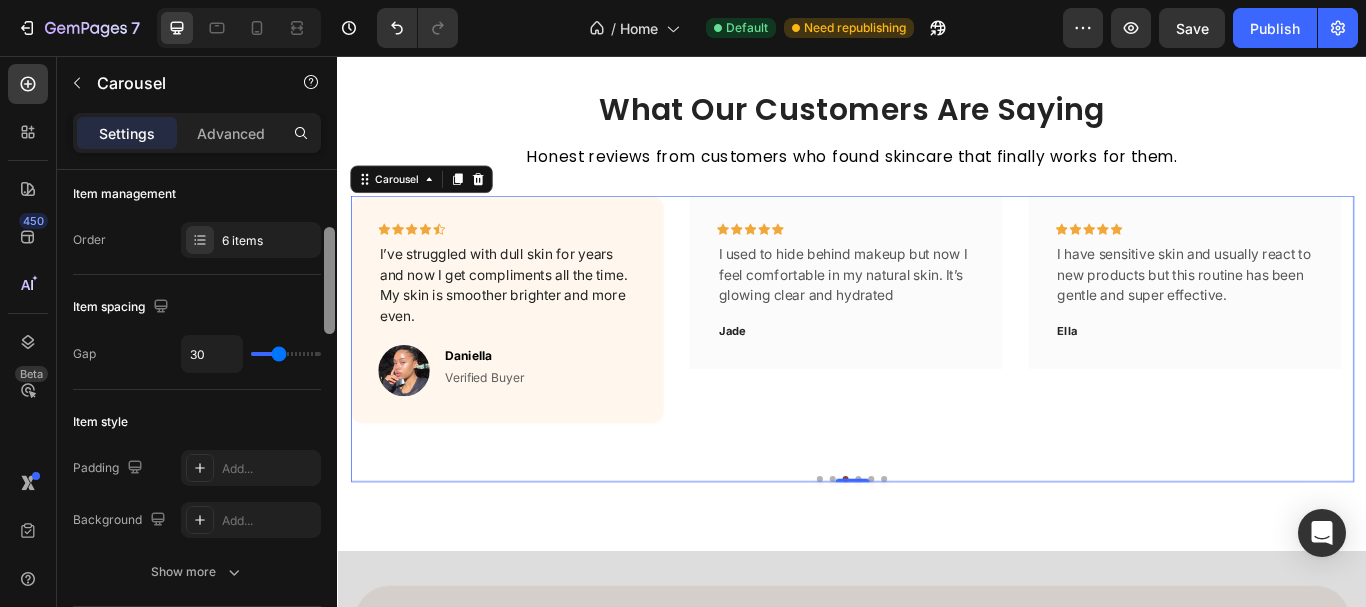 drag, startPoint x: 325, startPoint y: 211, endPoint x: 309, endPoint y: 268, distance: 59.20304 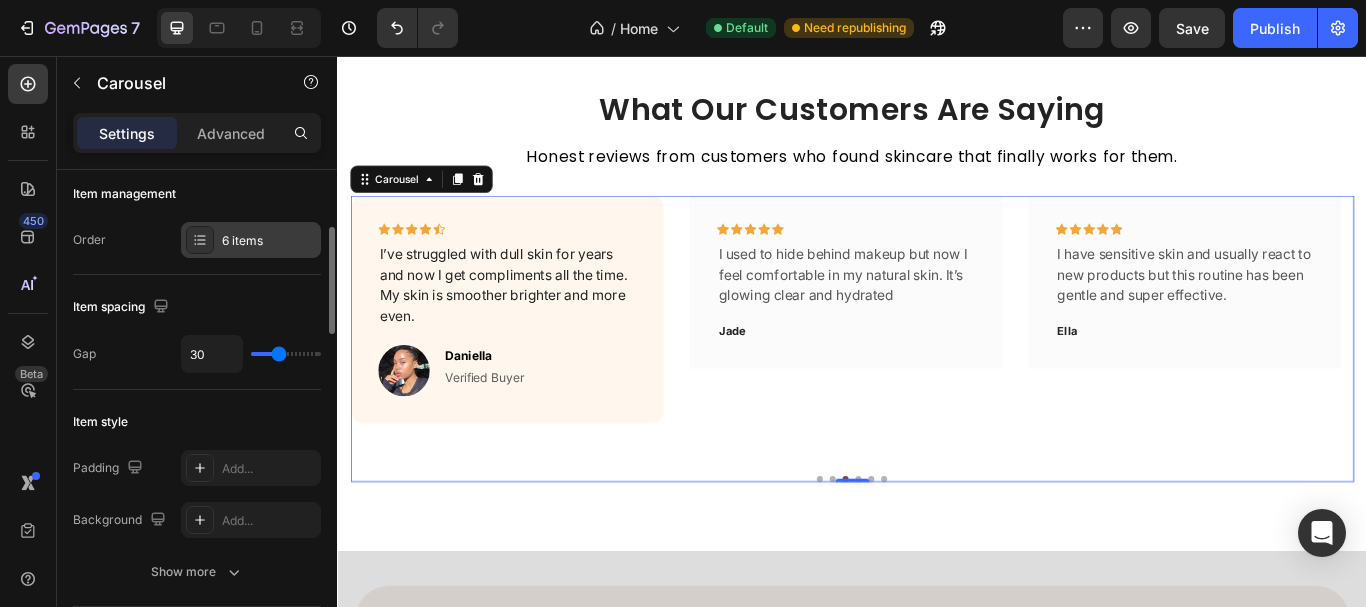 click on "6 items" at bounding box center [269, 241] 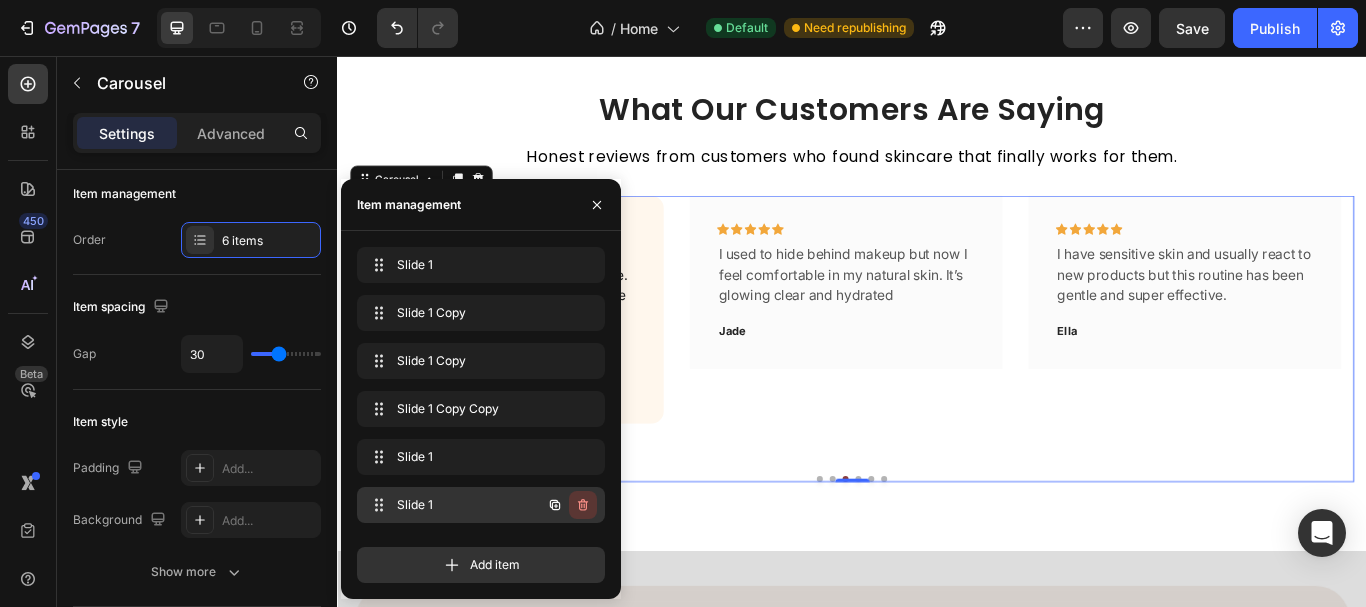 click 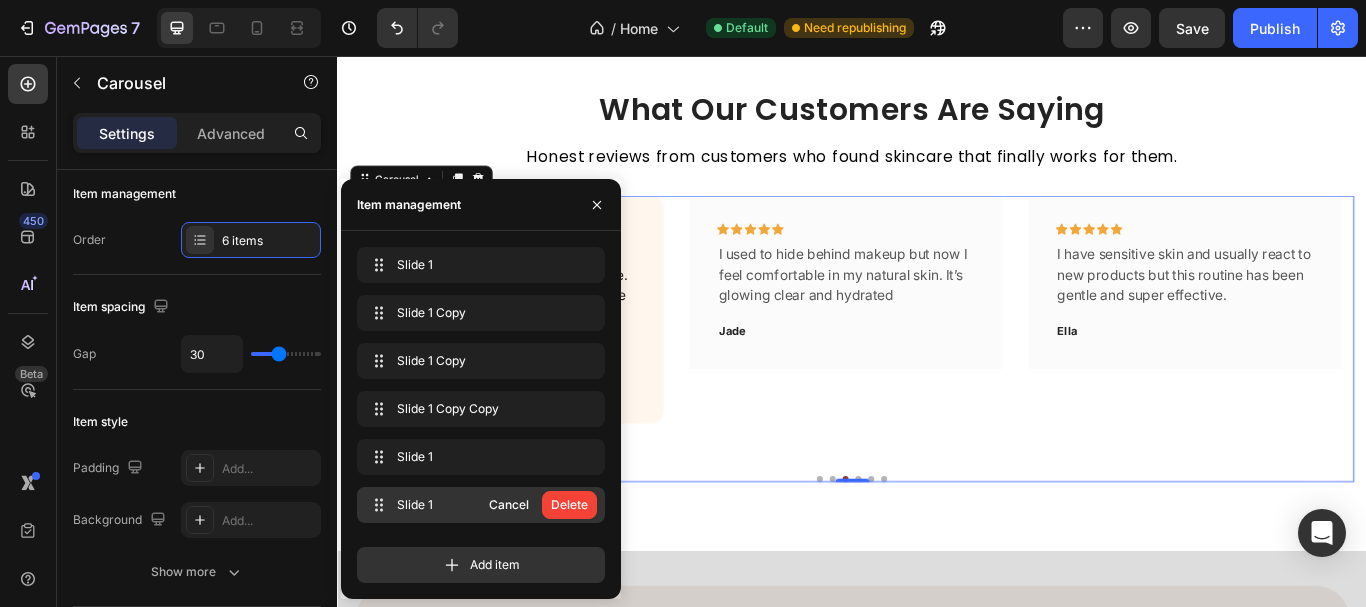 click on "Delete" at bounding box center (569, 505) 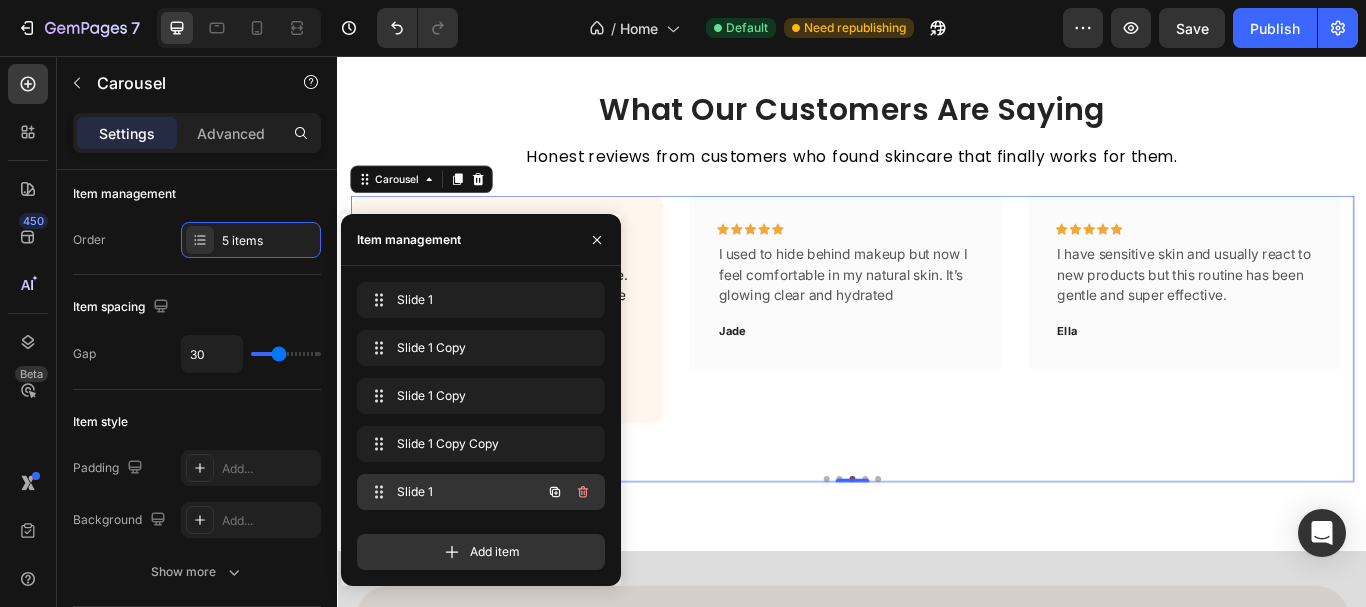 click 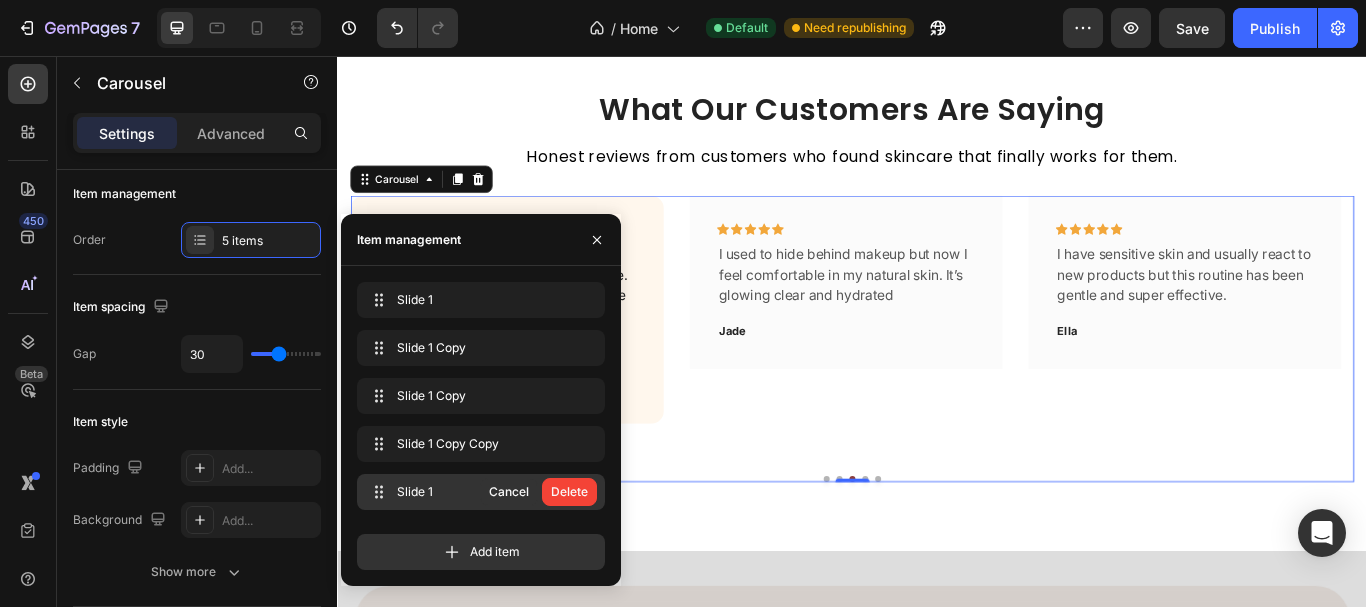 click on "Delete" at bounding box center (569, 492) 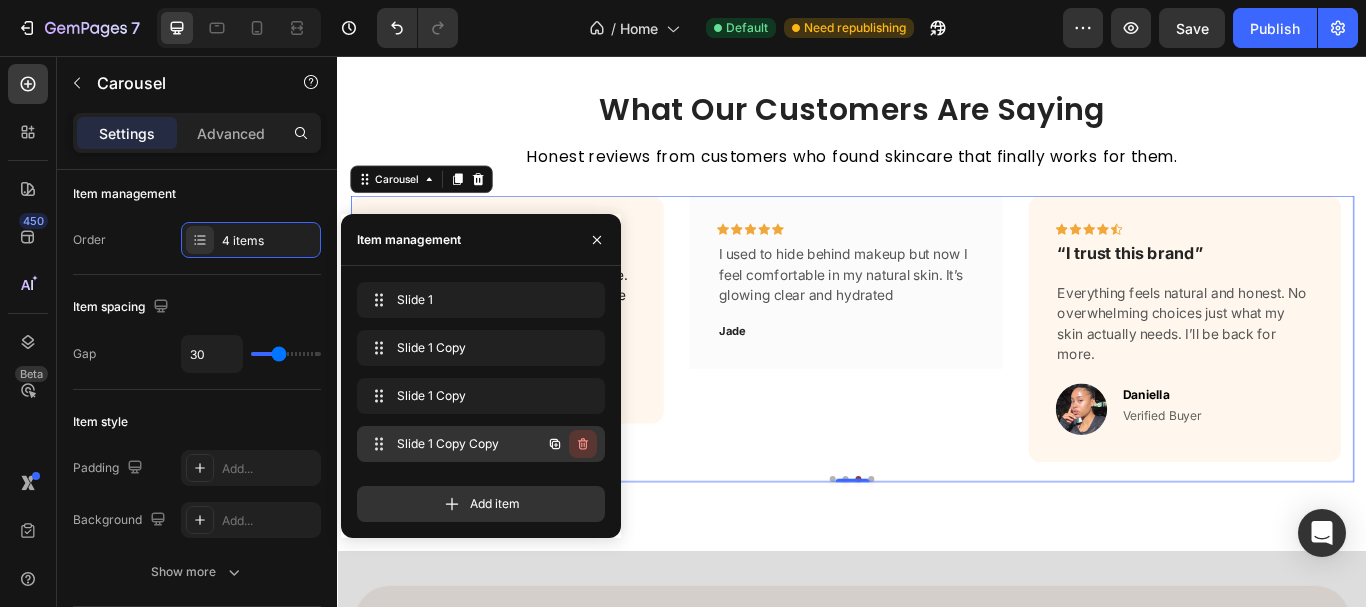 click 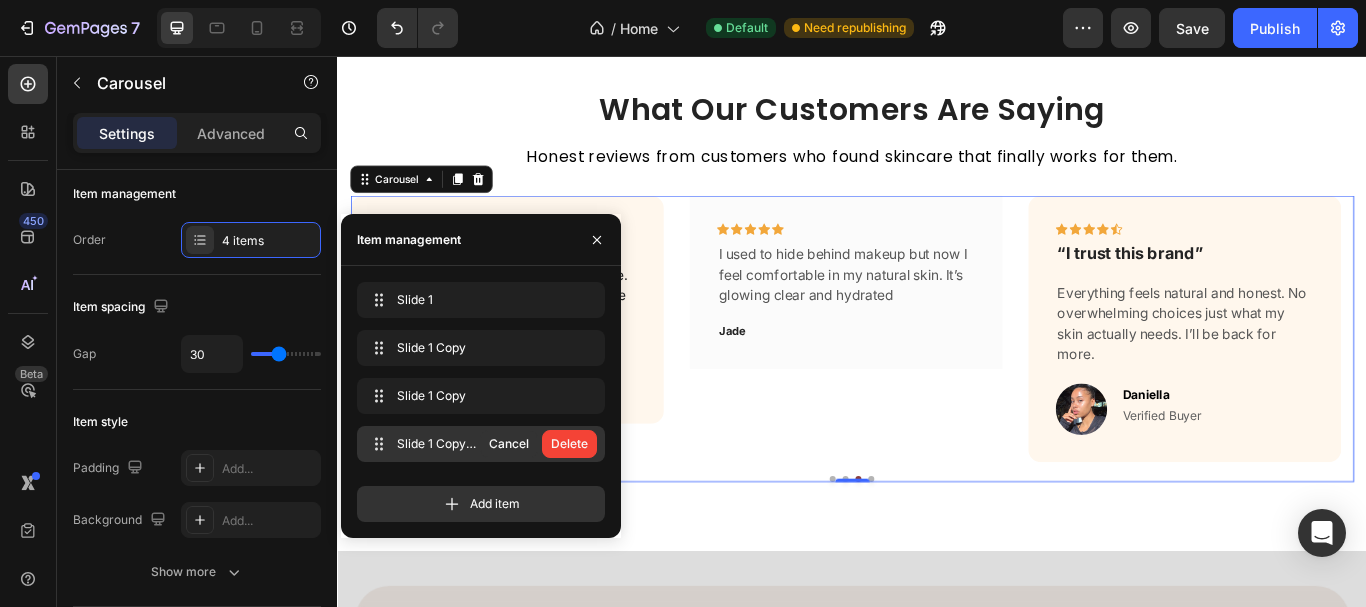 click on "Delete" at bounding box center (569, 444) 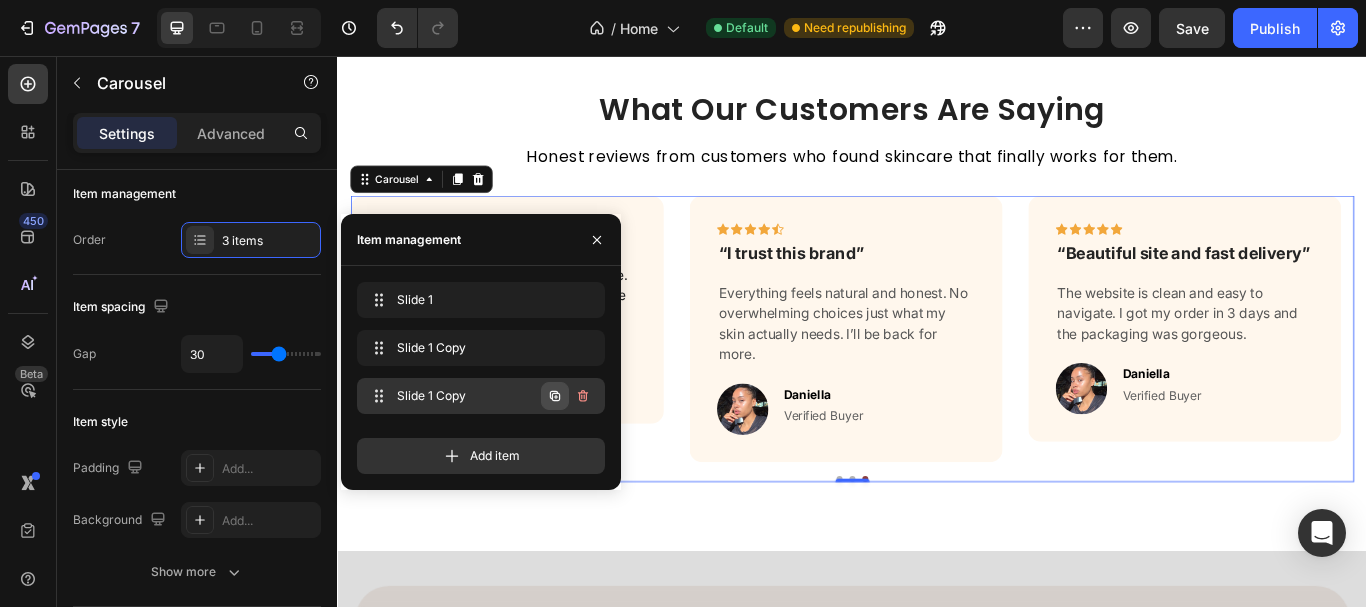 click 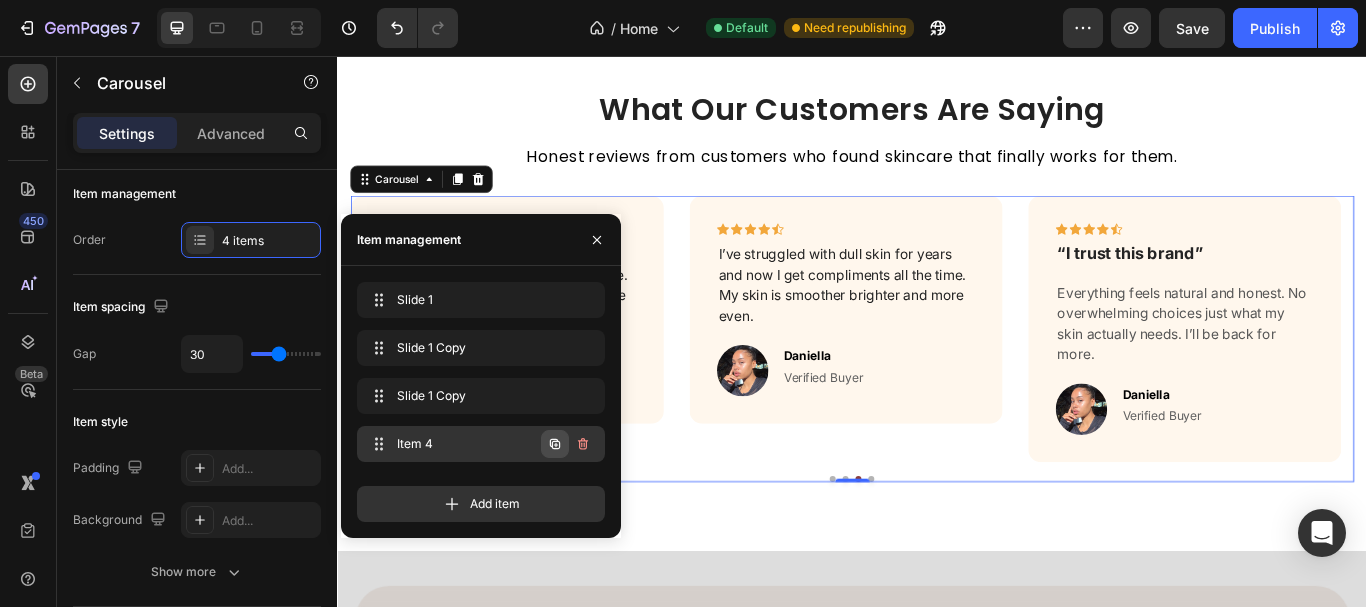 click at bounding box center [555, 444] 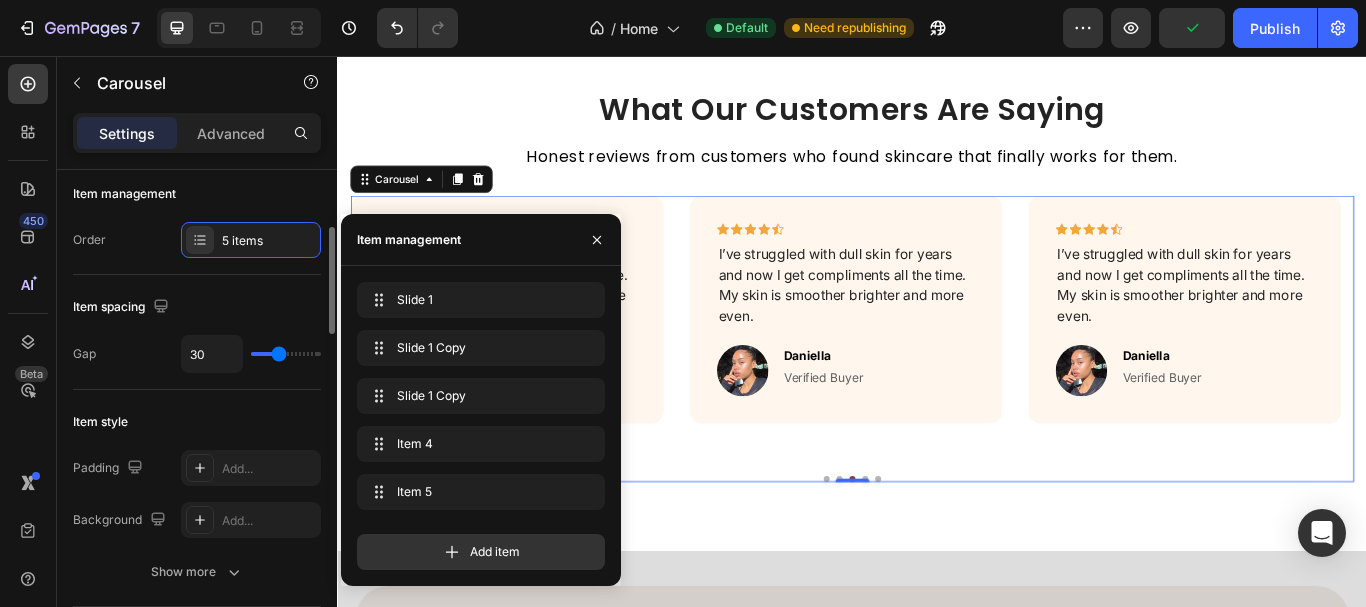 click on "Item style Padding Add... Background Add... Show more" 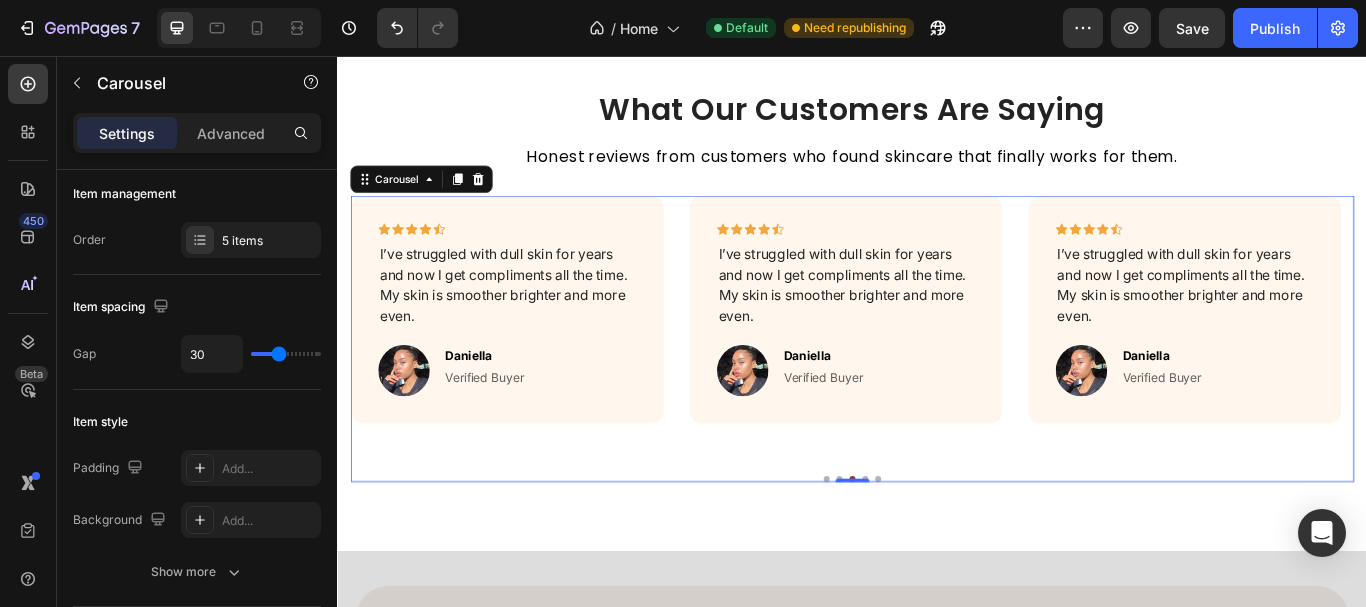 click at bounding box center (907, 549) 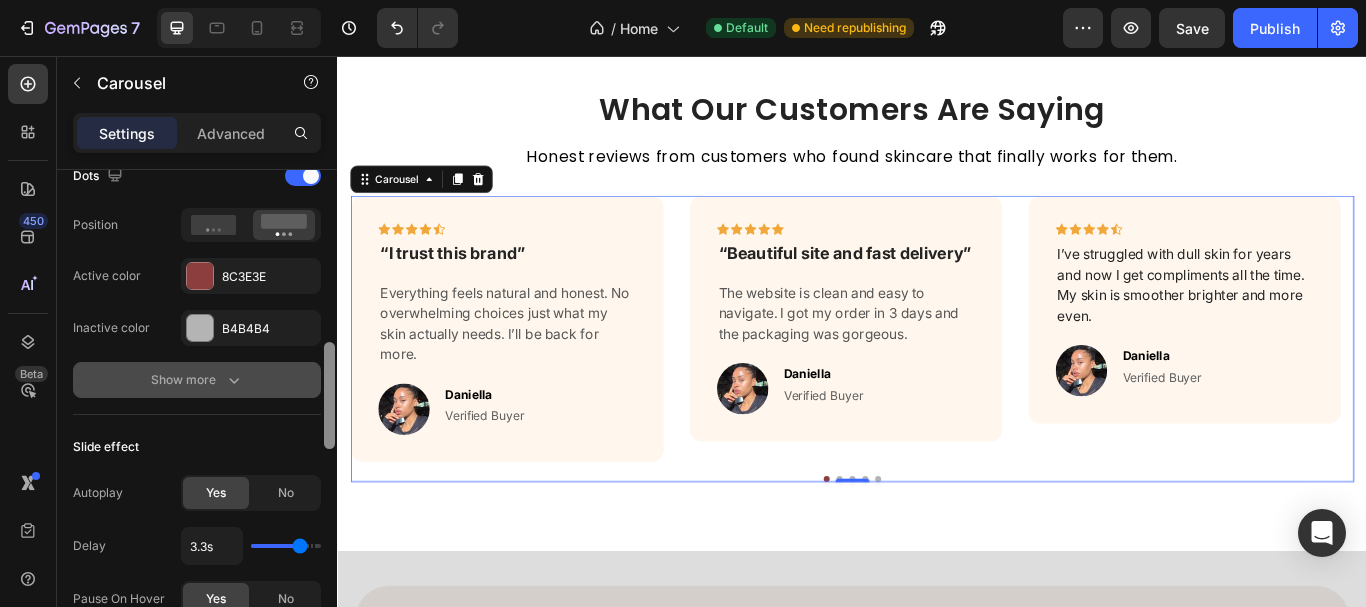 scroll, scrollTop: 799, scrollLeft: 0, axis: vertical 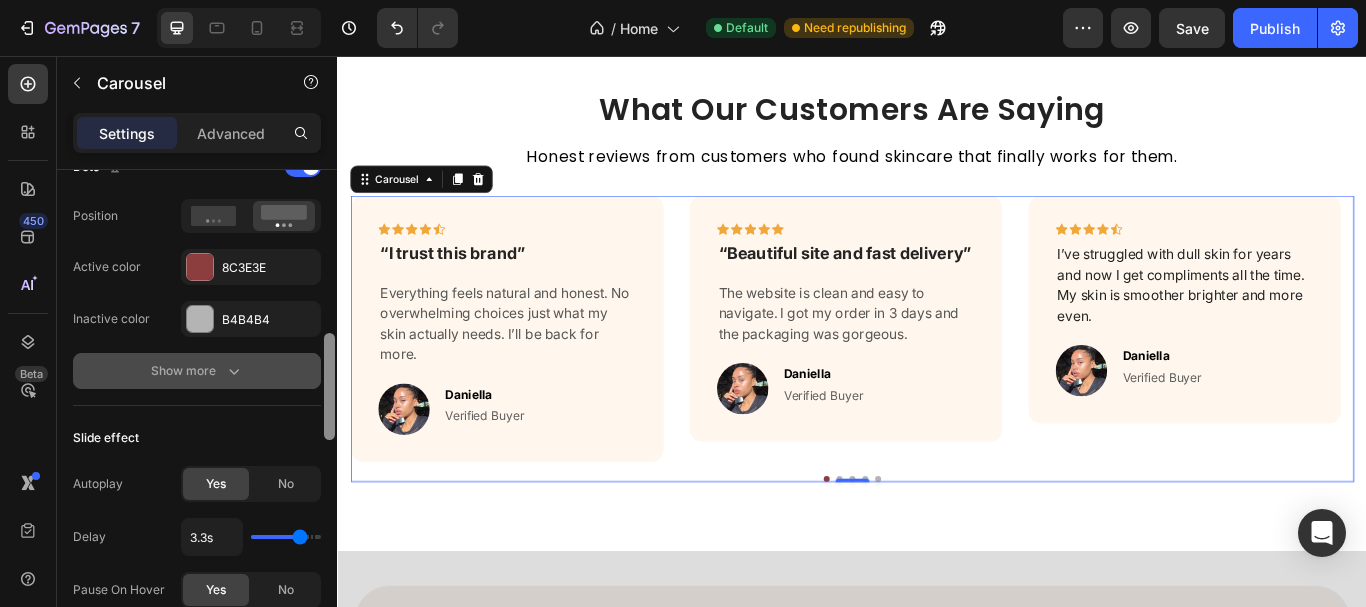 drag, startPoint x: 332, startPoint y: 245, endPoint x: 287, endPoint y: 362, distance: 125.35549 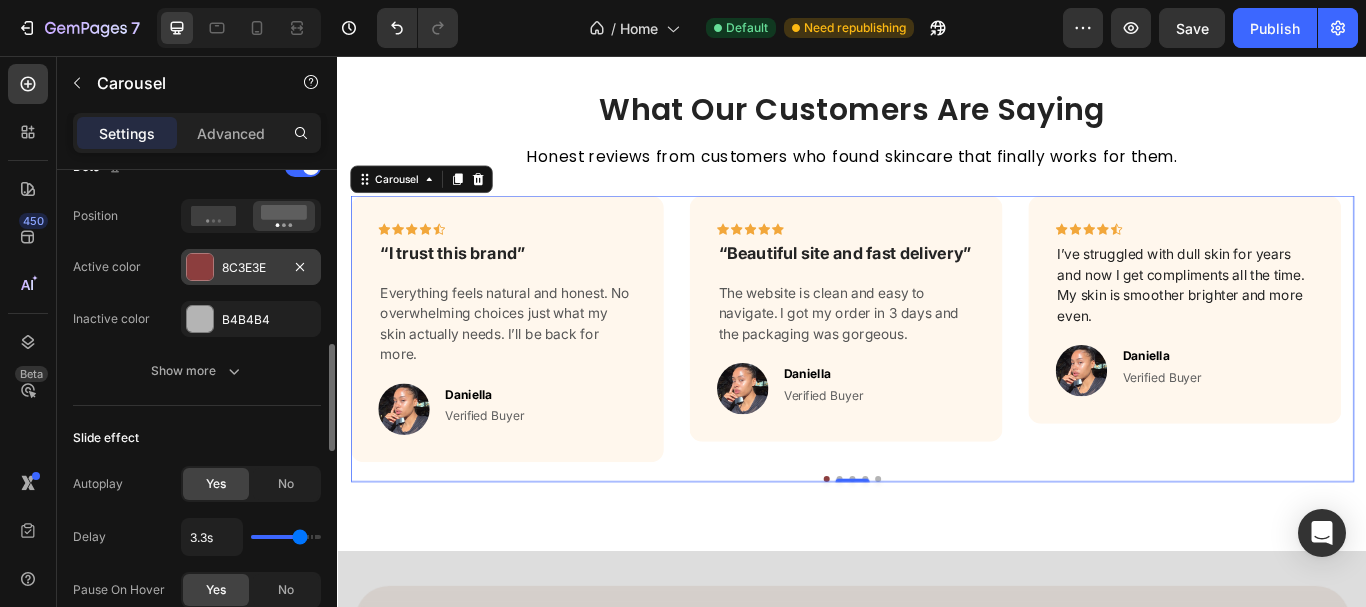 click at bounding box center (200, 267) 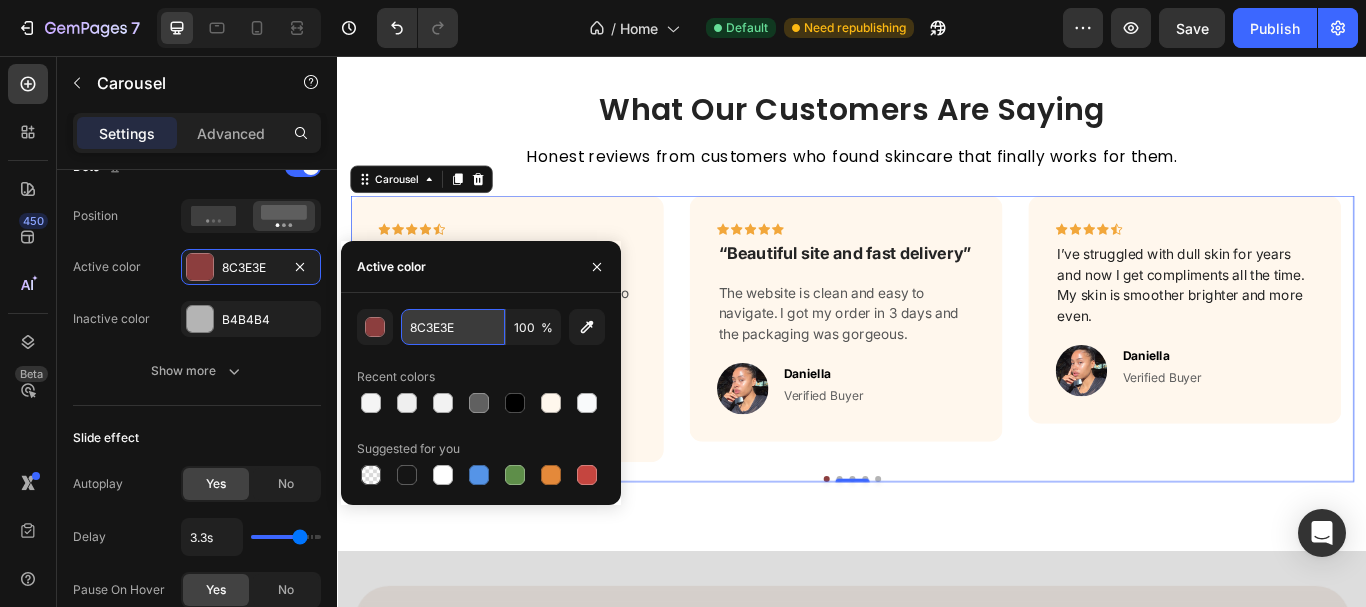 click on "8C3E3E" at bounding box center (453, 327) 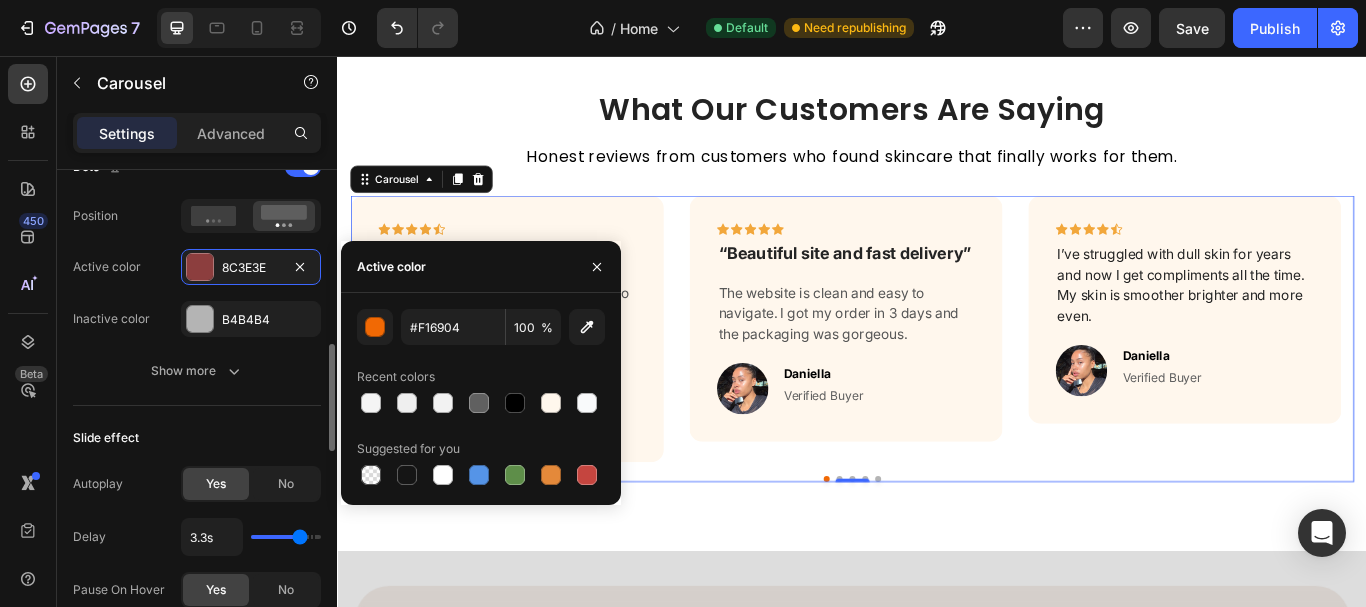 click on "Dots Position Active color 8C3E3E Inactive color B4B4B4 Show more" at bounding box center (197, 270) 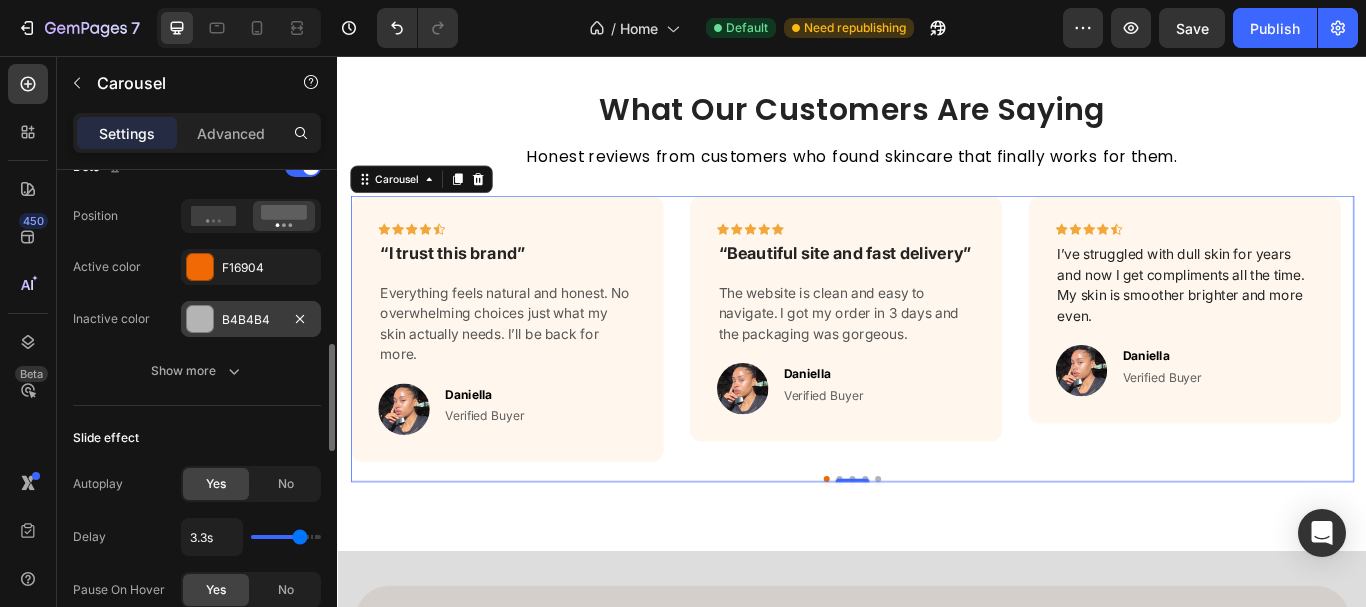click at bounding box center (200, 319) 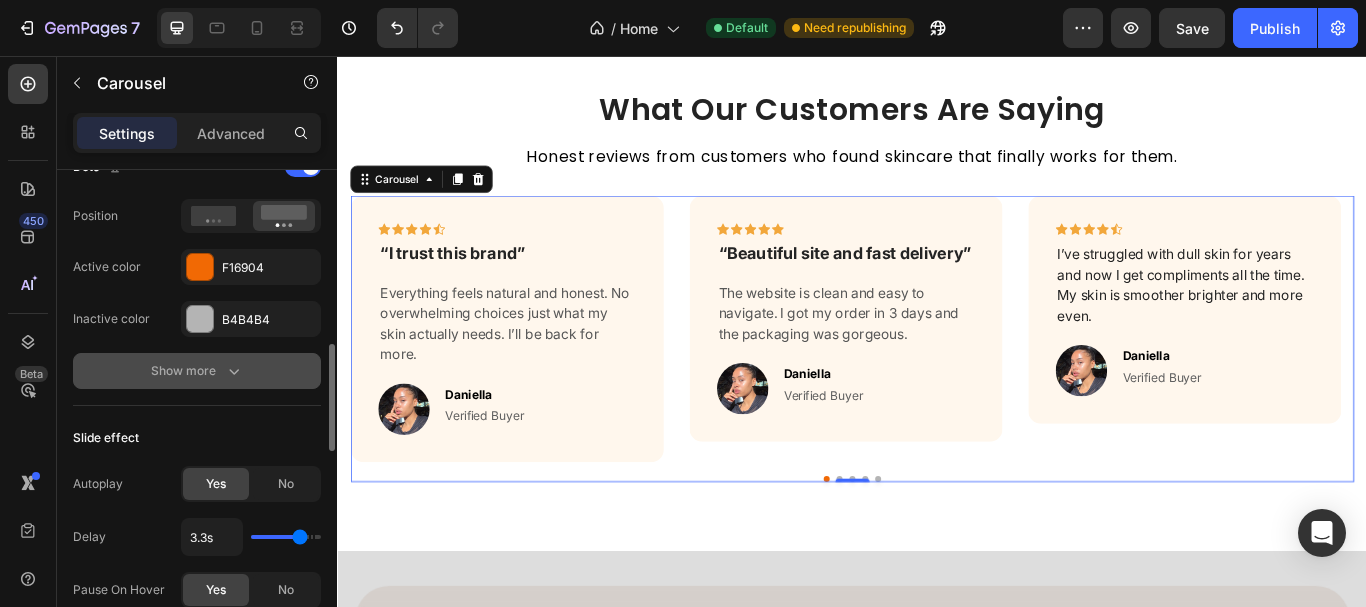 click on "Show more" at bounding box center [197, 371] 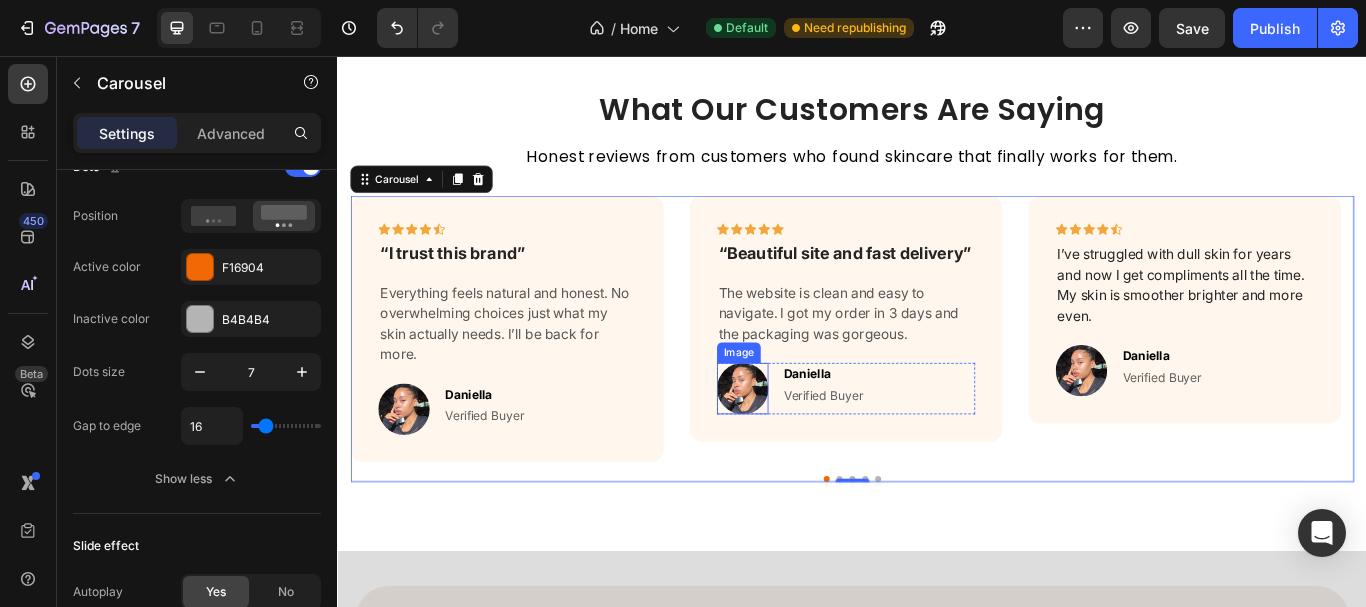 click at bounding box center [809, 444] 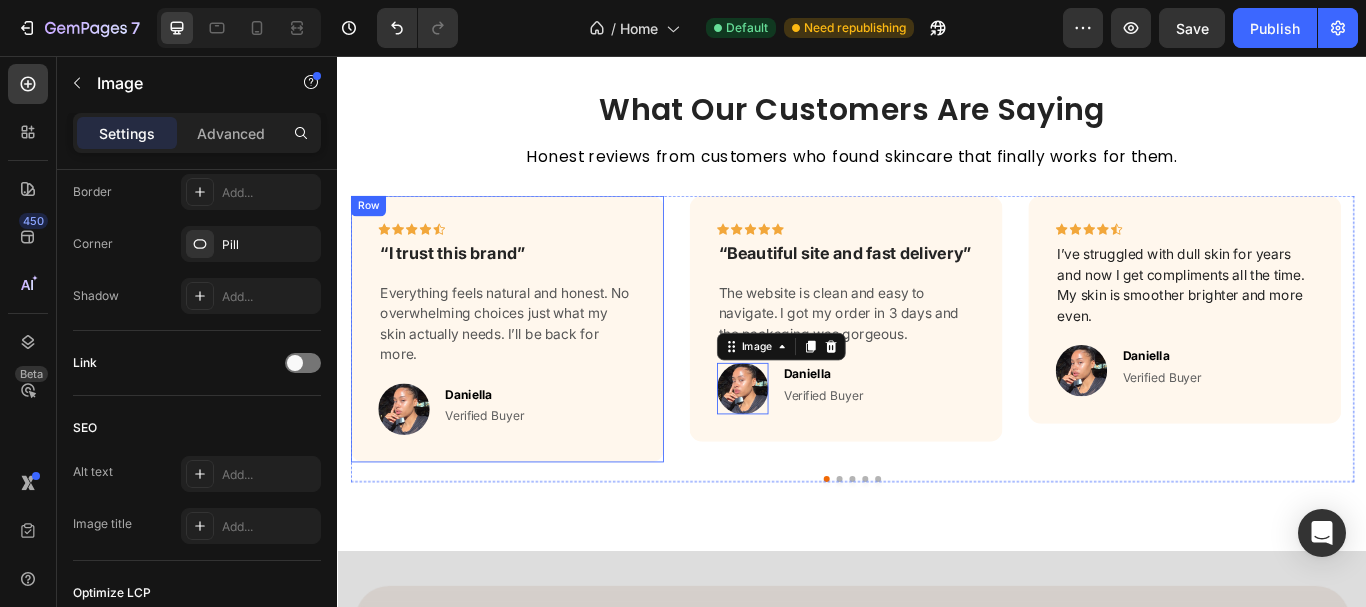 scroll, scrollTop: 0, scrollLeft: 0, axis: both 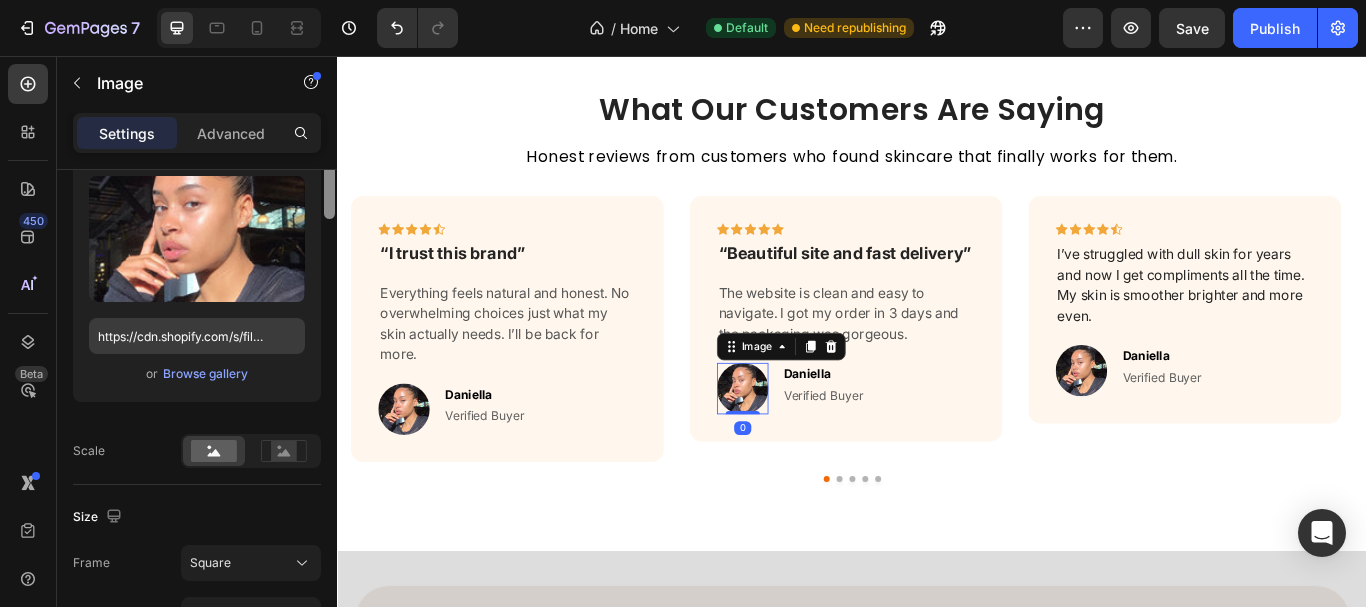 drag, startPoint x: 330, startPoint y: 264, endPoint x: 257, endPoint y: 336, distance: 102.53292 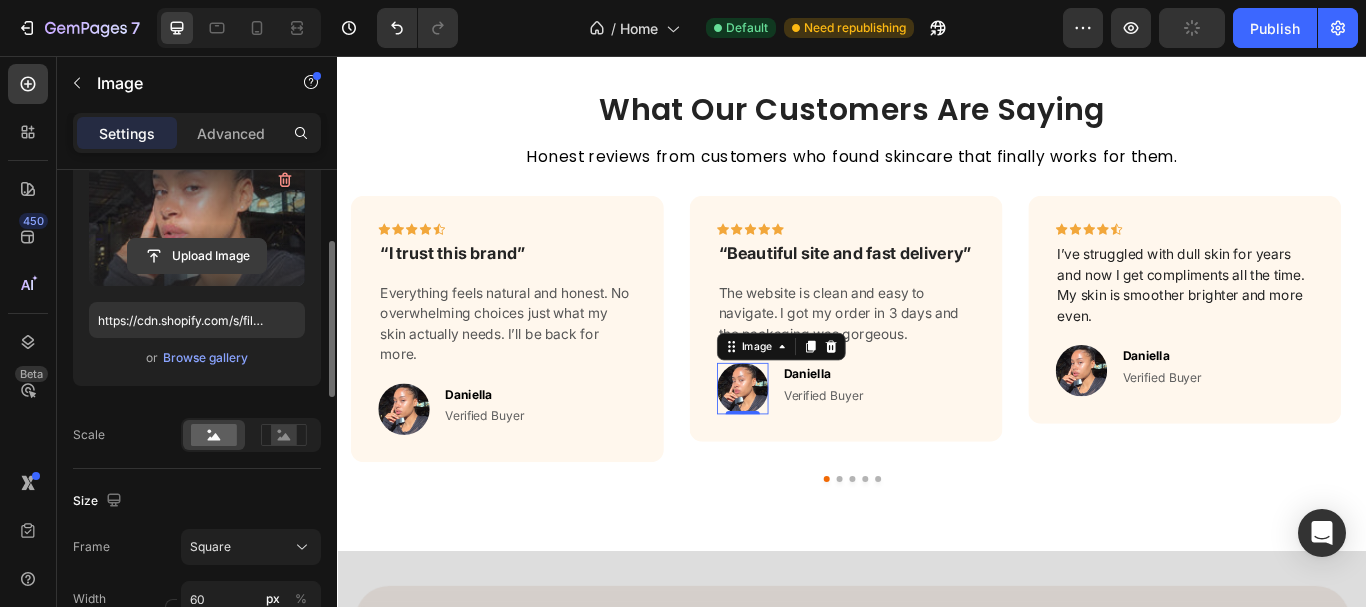 click 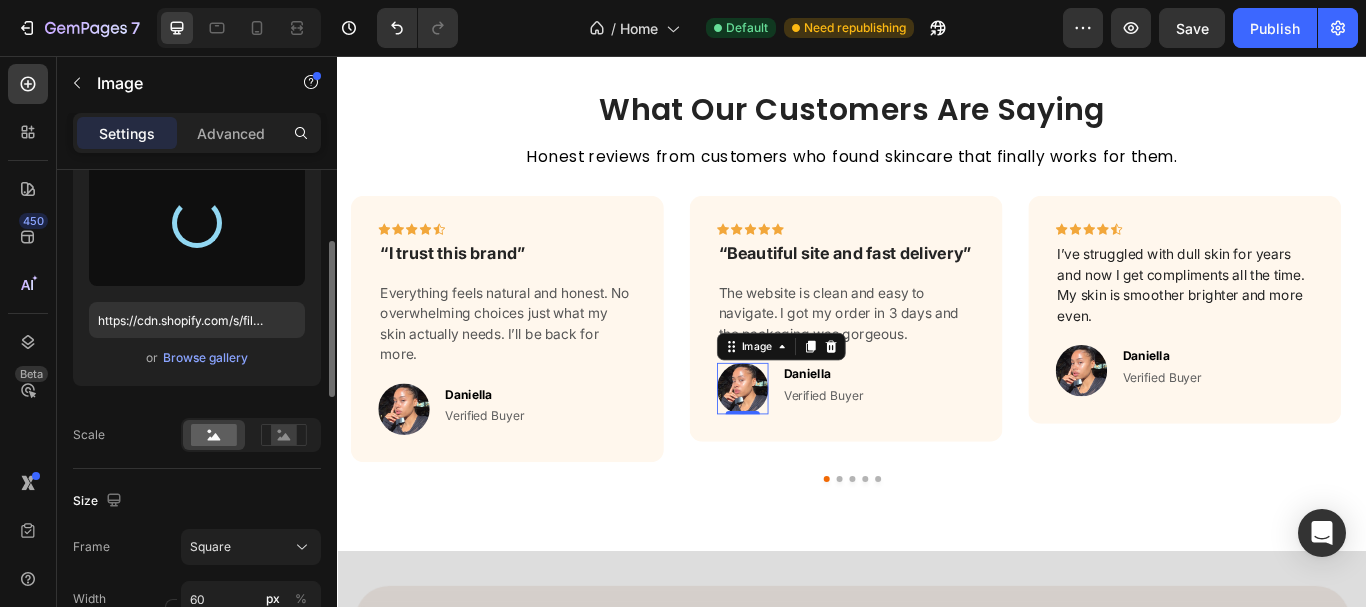 type on "https://cdn.shopify.com/s/files/1/0957/7467/1138/files/gempages_578069000072725008-ce3a1bc4-571c-42bf-96a2-2797c3cf9f92.jpg" 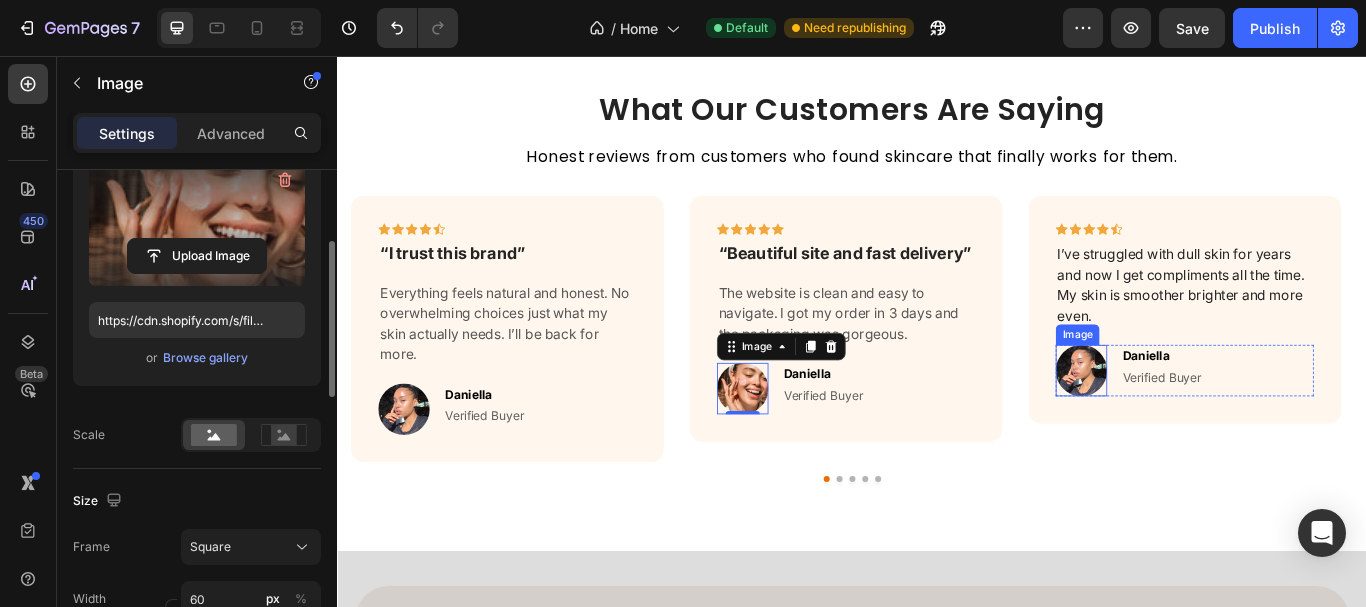 click at bounding box center [1204, 423] 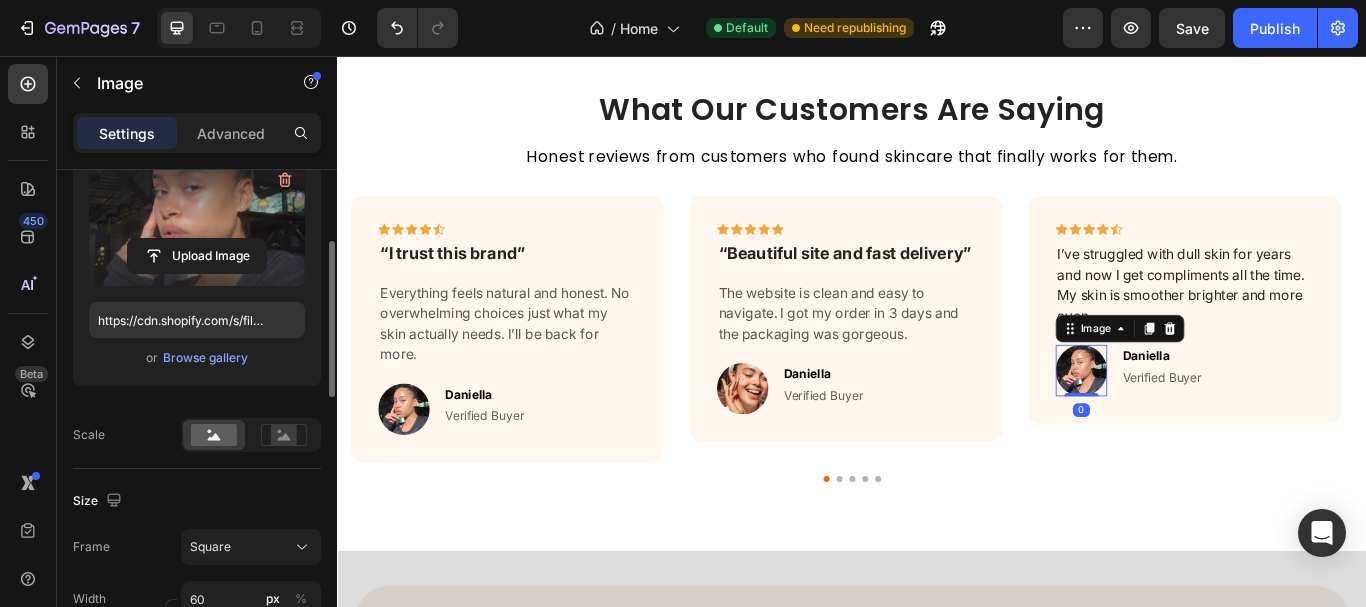click on "Upload Image" at bounding box center (197, 256) 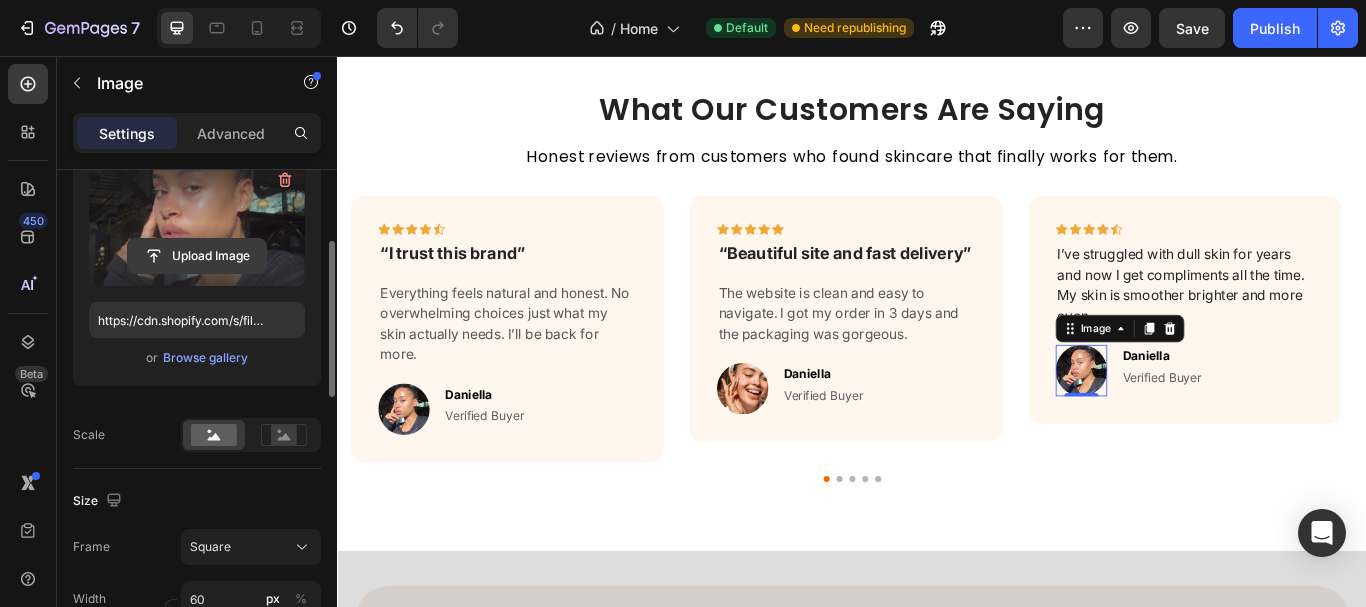 click 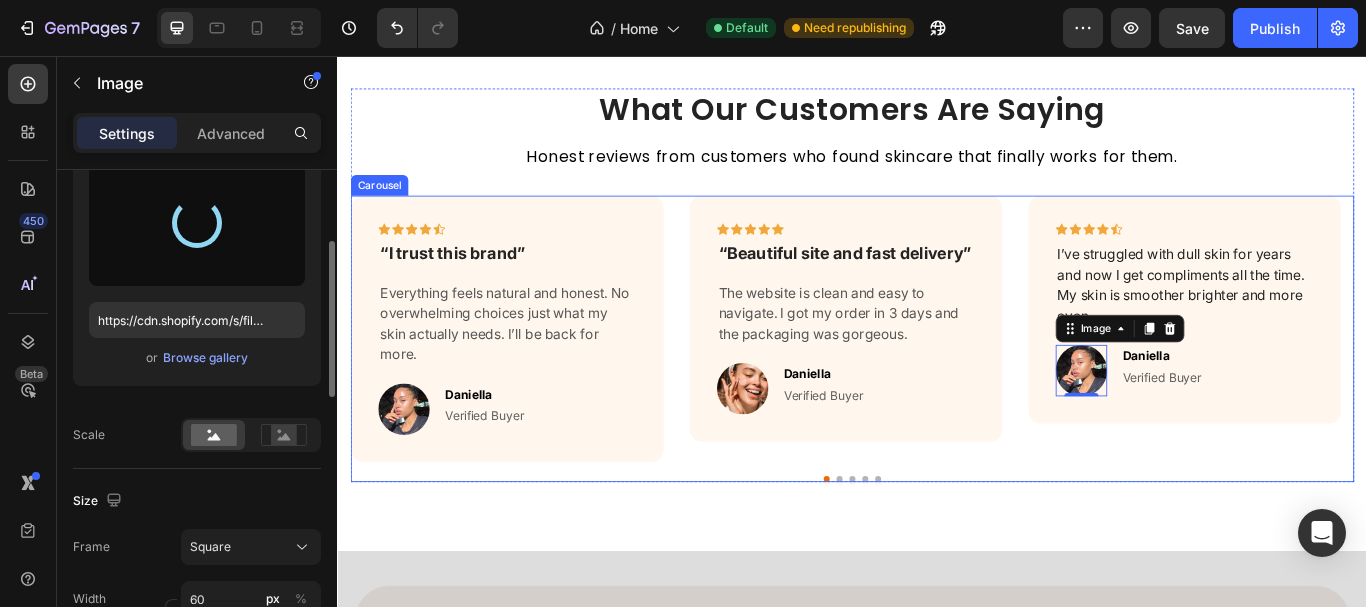 type on "https://cdn.shopify.com/s/files/1/0957/7467/1138/files/gempages_578069000072725008-ea8019d6-e03d-4cc8-87bb-65b4b6b23130.jpg" 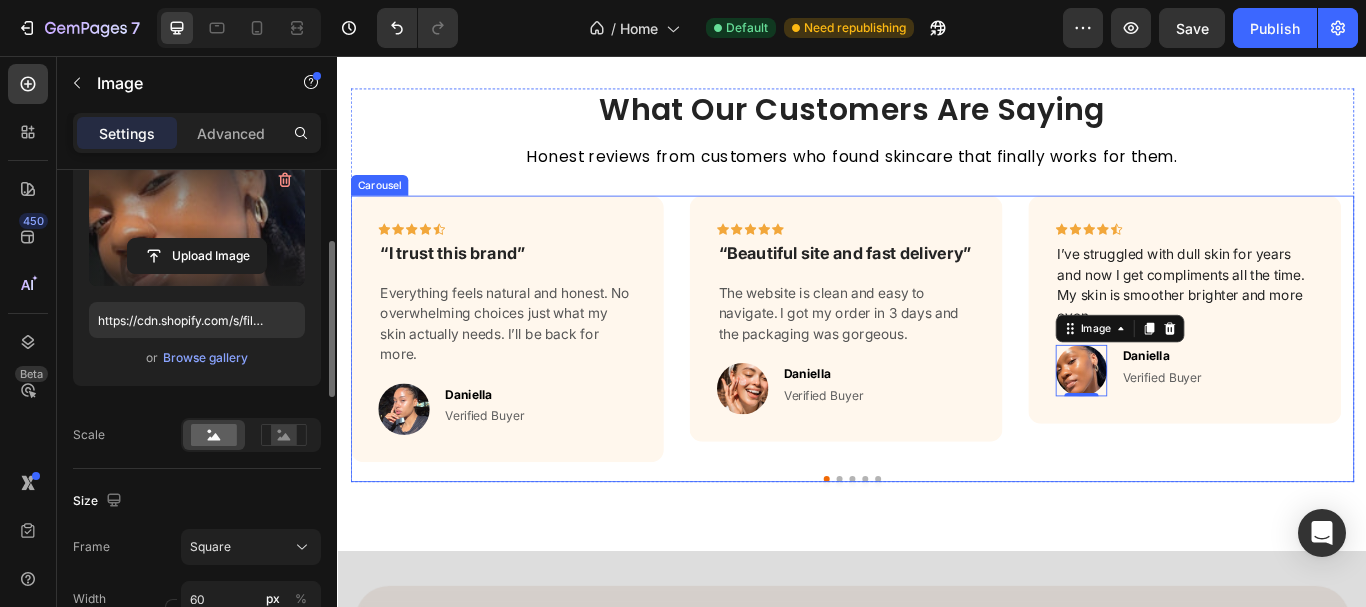 click at bounding box center [922, 549] 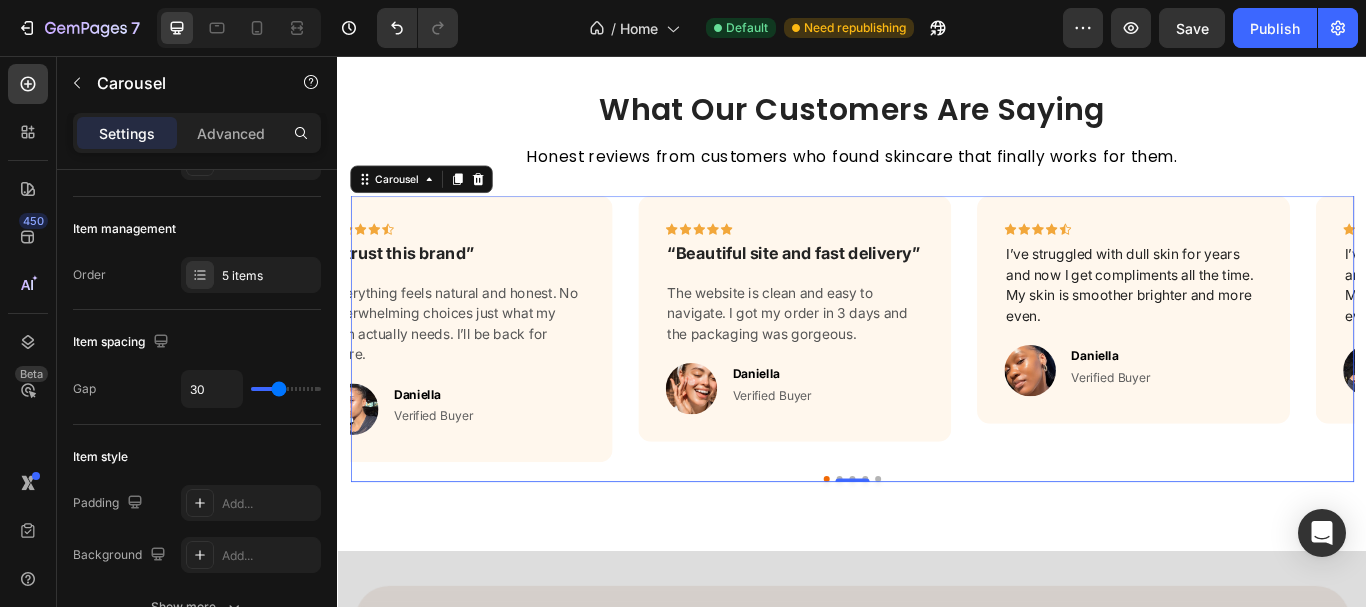scroll, scrollTop: 0, scrollLeft: 0, axis: both 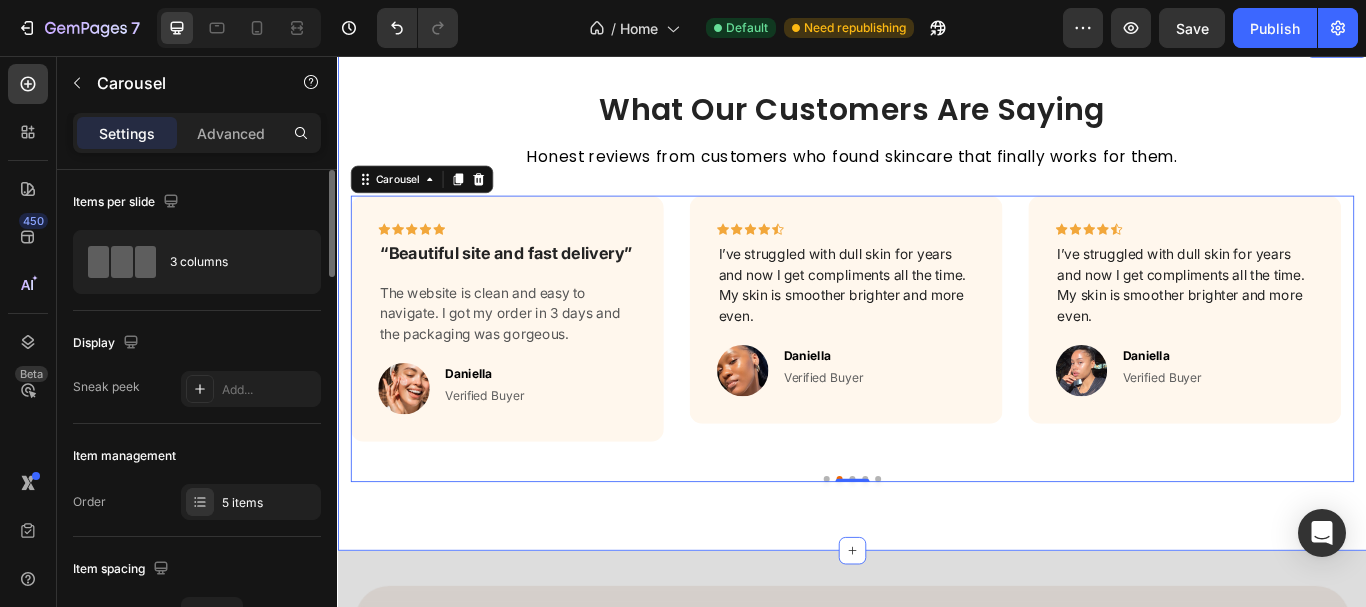 click on "What Our Customers Are Saying Heading Honest reviews from customers who found skincare that finally works for them. Text block
Icon
Icon
Icon
Icon
Icon Row “I trust this brand” Text block Everything feels natural and honest. No overwhelming choices just what my skin actually needs. I’ll be back for more. Text block Image Daniella Text block Verified Buyer Text block Row Row
Icon
Icon
Icon
Icon
Icon Row “Beautiful site and fast delivery” Text block The website is clean and easy to navigate. I got my order in 3 days and the packaging was gorgeous. Text block Image Daniella Text block Verified Buyer Text block Row Row
Icon
Icon
Icon
Icon
Icon Row Text block Image Daniella Text block Verified Buyer Text block Row Row
Icon
Icon Icon Icon" at bounding box center [937, 333] 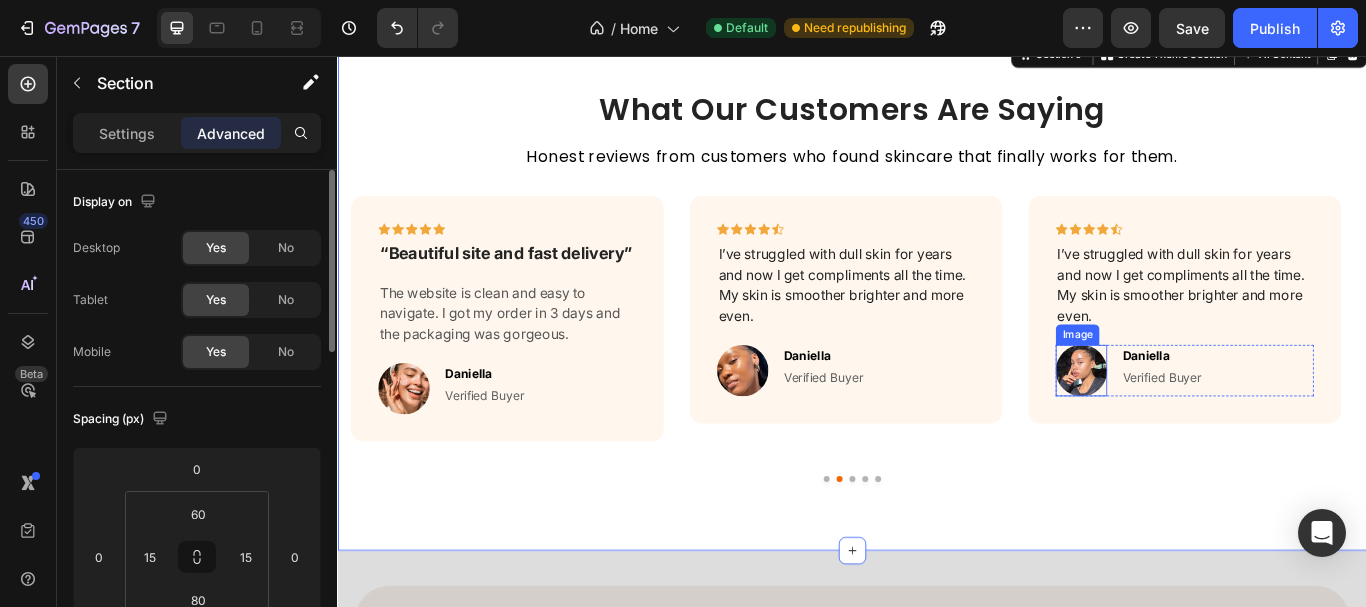click at bounding box center (1204, 423) 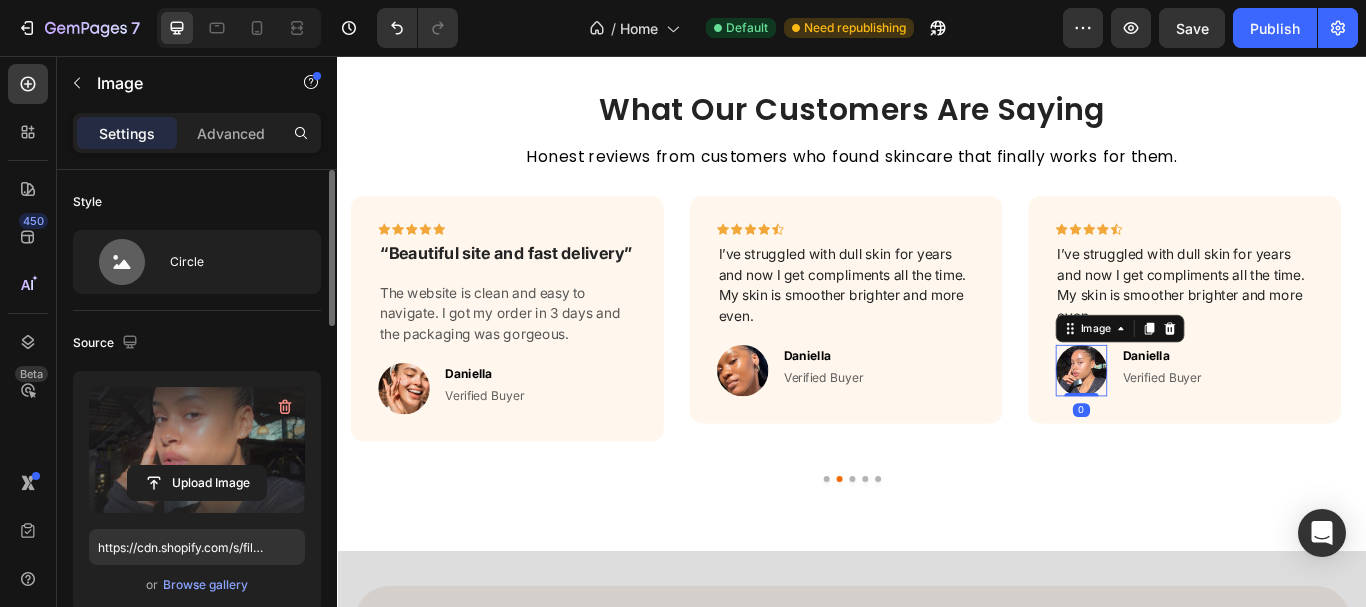 click at bounding box center (197, 450) 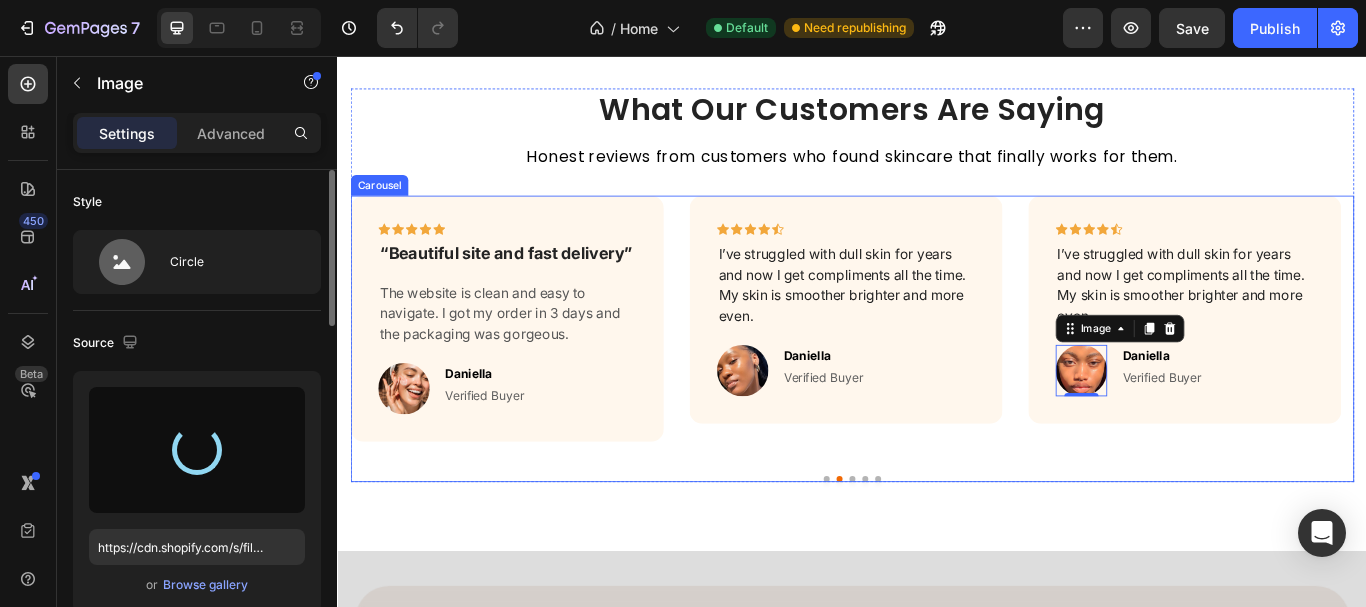 type on "https://cdn.shopify.com/s/files/1/0957/7467/1138/files/gempages_578069000072725008-a4dfc94c-6e14-49fb-9ab1-d74e5e9a74a4.jpg" 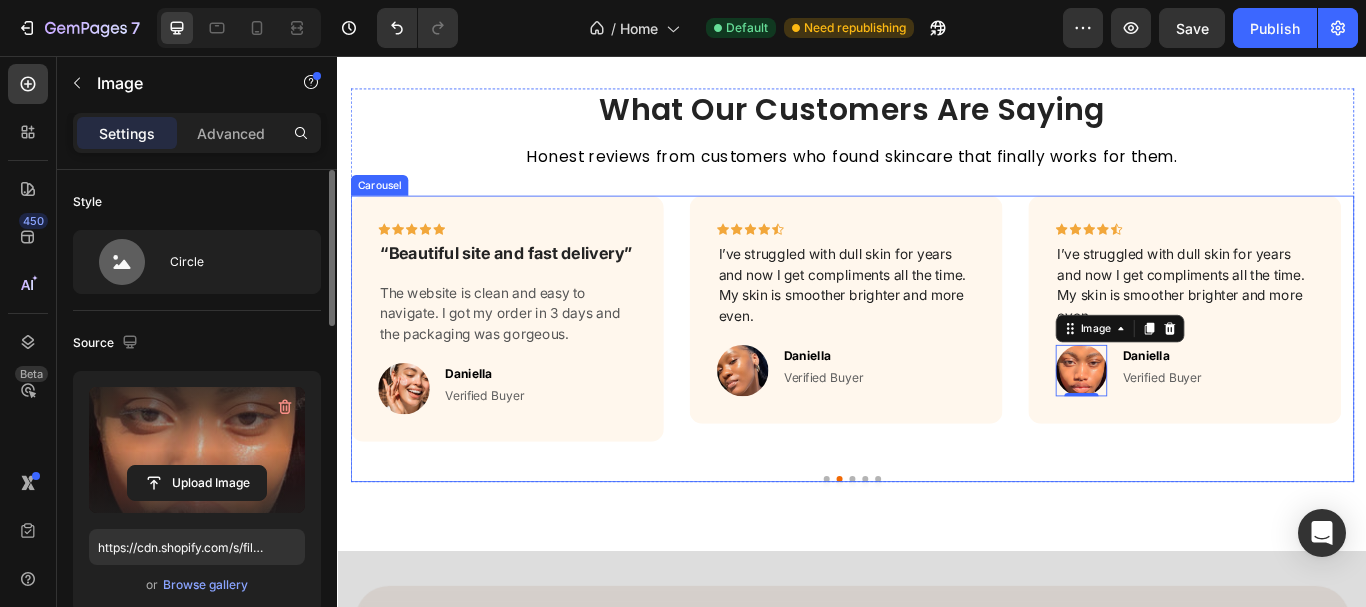 click at bounding box center [937, 549] 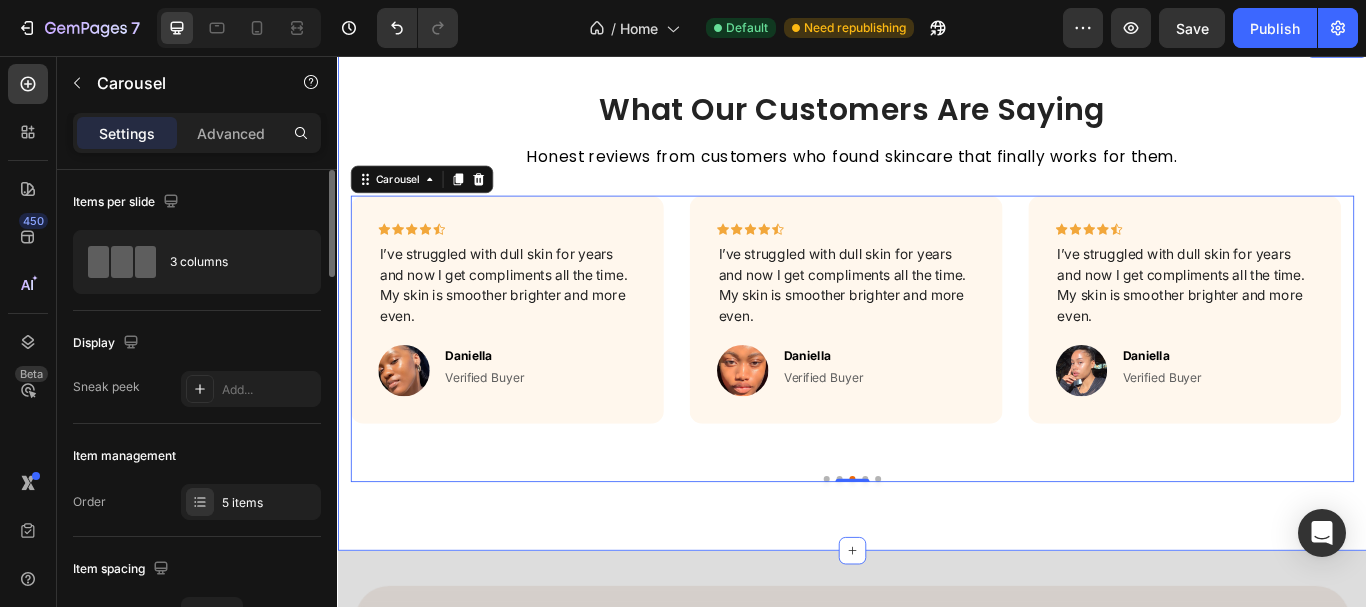 click on "What Our Customers Are Saying Heading Honest reviews from customers who found skincare that finally works for them. Text block
Icon
Icon
Icon
Icon
Icon Row “I trust this brand” Text block Everything feels natural and honest. No overwhelming choices just what my skin actually needs. I’ll be back for more. Text block Image Daniella Text block Verified Buyer Text block Row Row
Icon
Icon
Icon
Icon
Icon Row “Beautiful site and fast delivery” Text block The website is clean and easy to navigate. I got my order in 3 days and the packaging was gorgeous. Text block Image Daniella Text block Verified Buyer Text block Row Row
Icon
Icon
Icon
Icon
Icon Row Text block Image Daniella Text block Verified Buyer Text block Row Row
Icon
Icon Icon Icon" at bounding box center [937, 333] 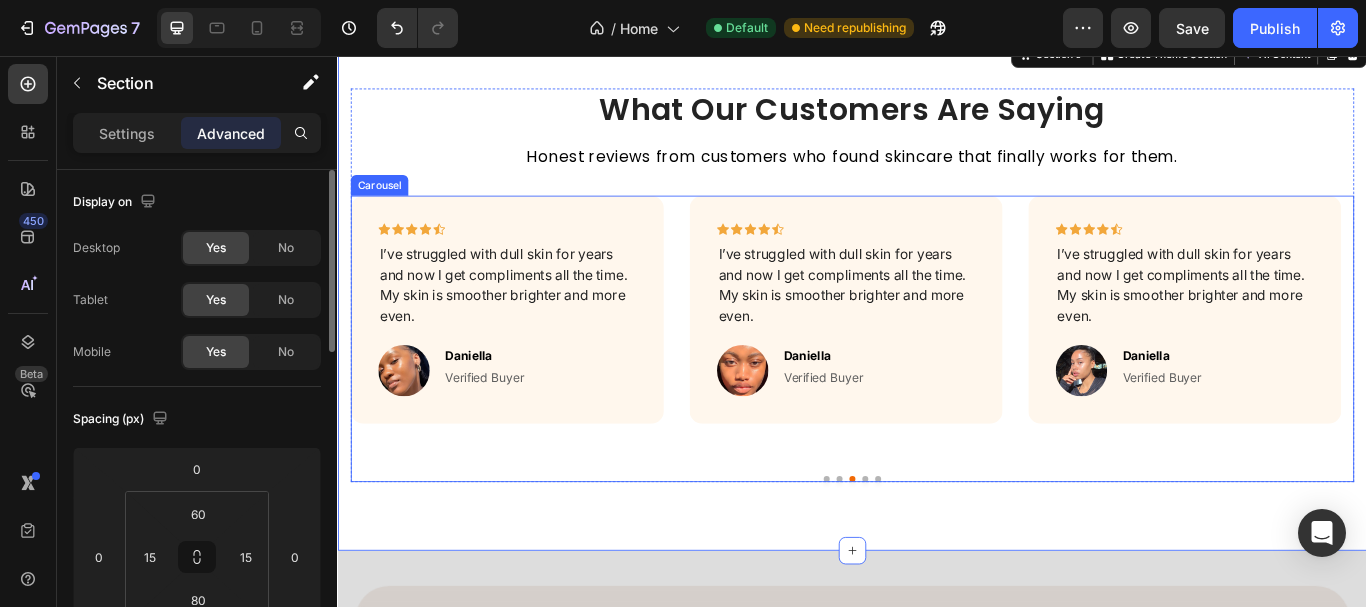 click at bounding box center [952, 549] 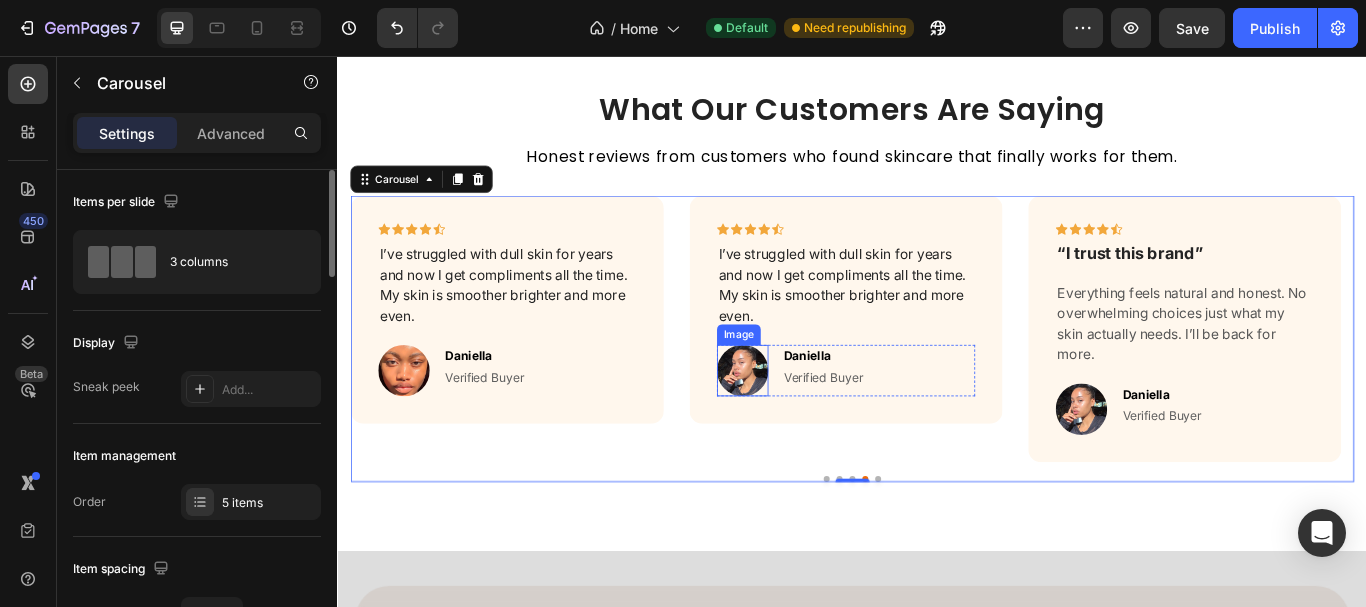 click on "Image" at bounding box center [809, 423] 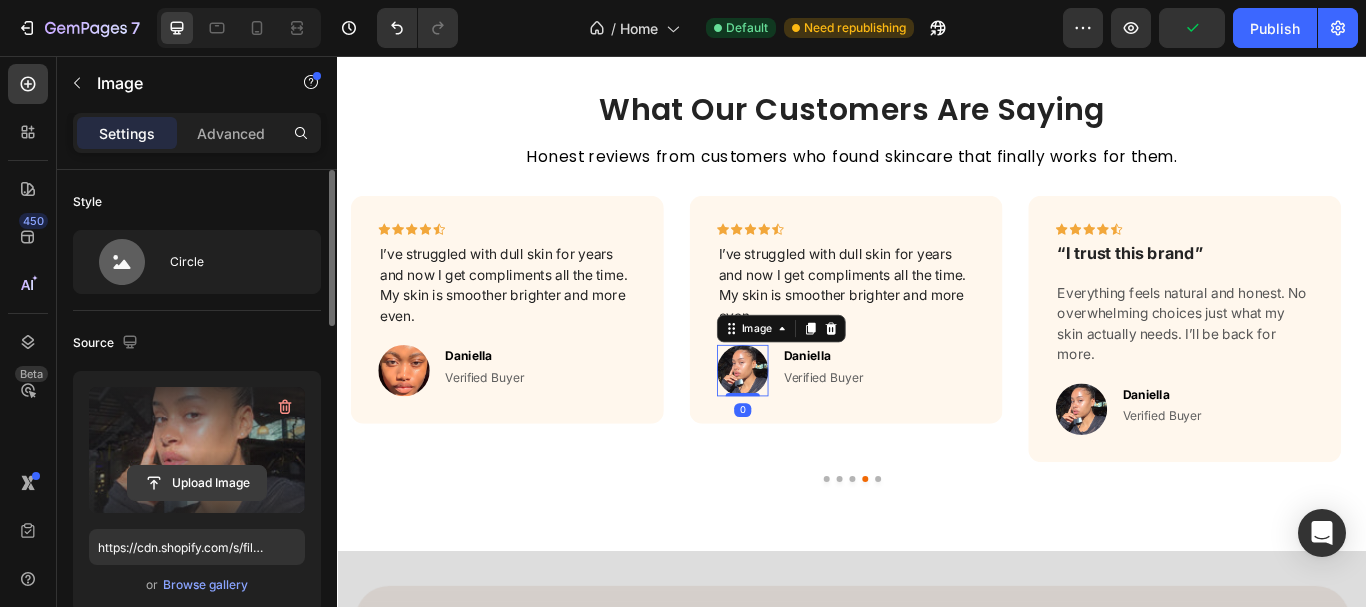 click 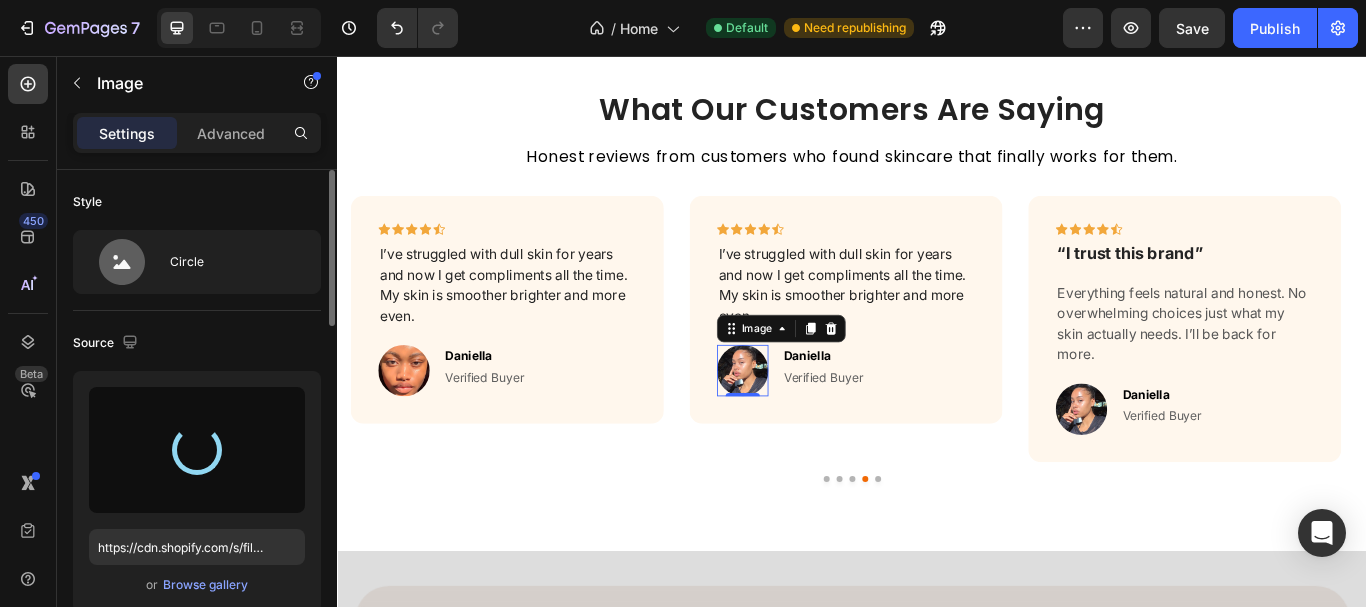 type on "https://cdn.shopify.com/s/files/1/0957/7467/1138/files/gempages_578069000072725008-db48d9d7-bd3d-46d4-9a75-3eb7e82eadbd.jpg" 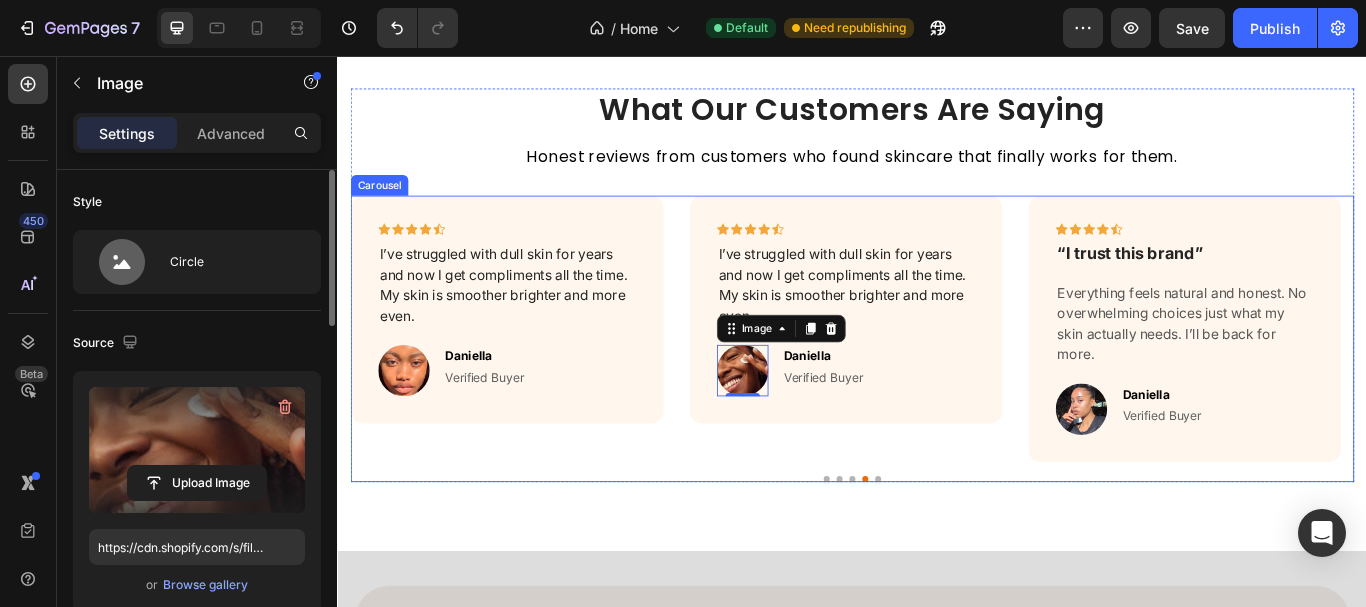 click at bounding box center (937, 549) 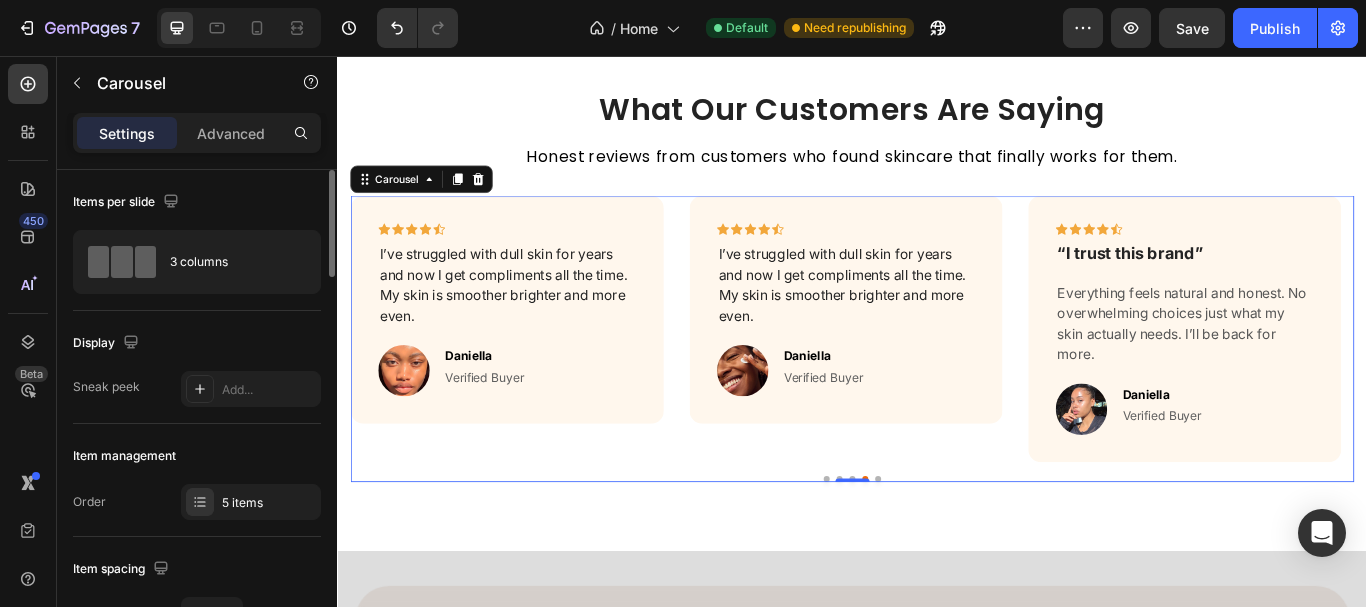 click at bounding box center (967, 549) 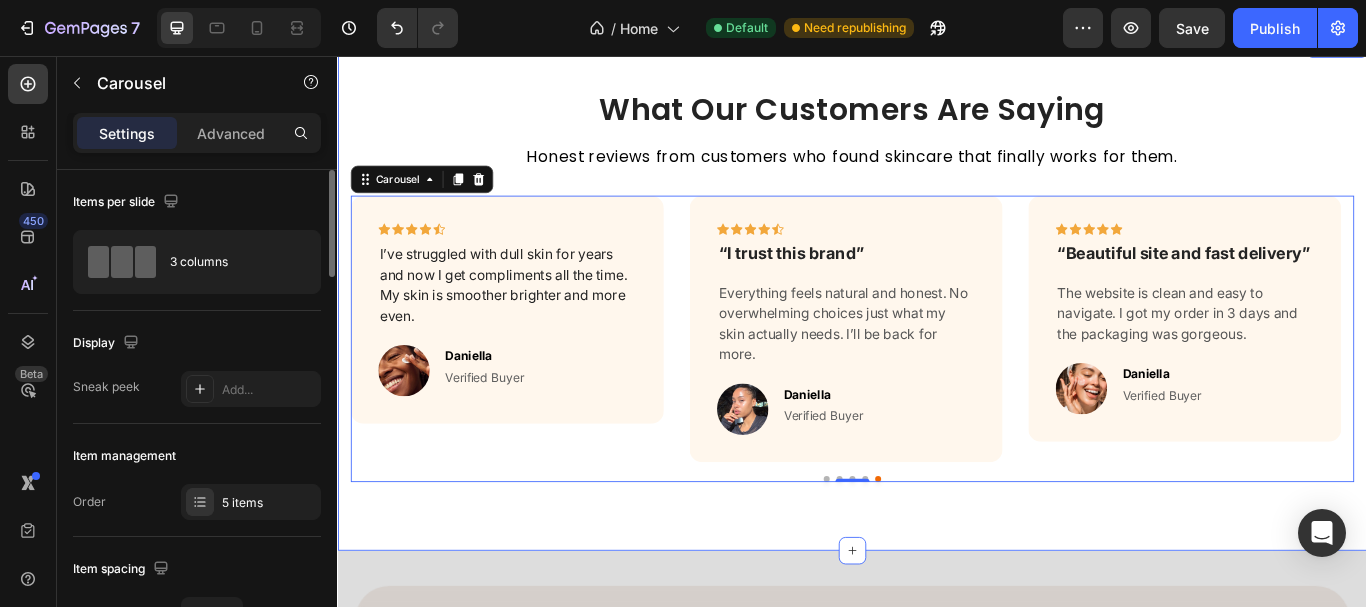 click on "What Our Customers Are Saying Heading Honest reviews from customers who found skincare that finally works for them. Text block
Icon
Icon
Icon
Icon
Icon Row “I trust this brand” Text block Everything feels natural and honest. No overwhelming choices just what my skin actually needs. I’ll be back for more. Text block Image Daniella Text block Verified Buyer Text block Row Row
Icon
Icon
Icon
Icon
Icon Row “Beautiful site and fast delivery” Text block The website is clean and easy to navigate. I got my order in 3 days and the packaging was gorgeous. Text block Image Daniella Text block Verified Buyer Text block Row Row
Icon
Icon
Icon
Icon
Icon Row Text block Image Daniella Text block Verified Buyer Text block Row Row
Icon
Icon Icon Icon" at bounding box center (937, 333) 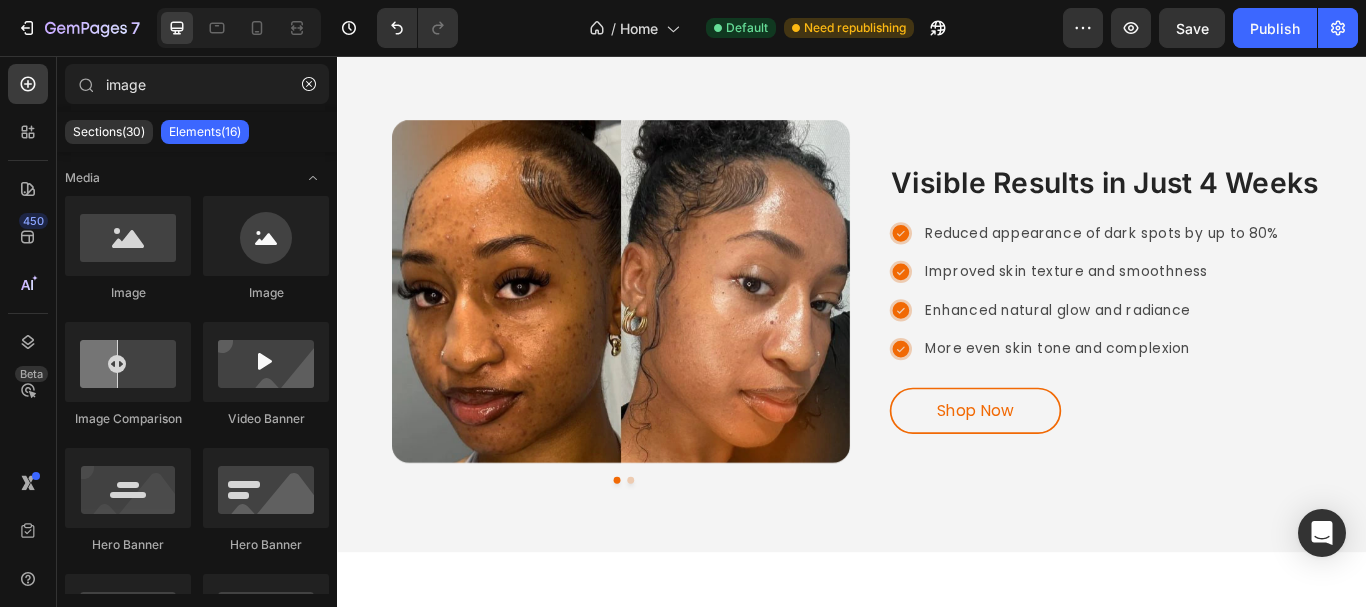 scroll, scrollTop: 3167, scrollLeft: 0, axis: vertical 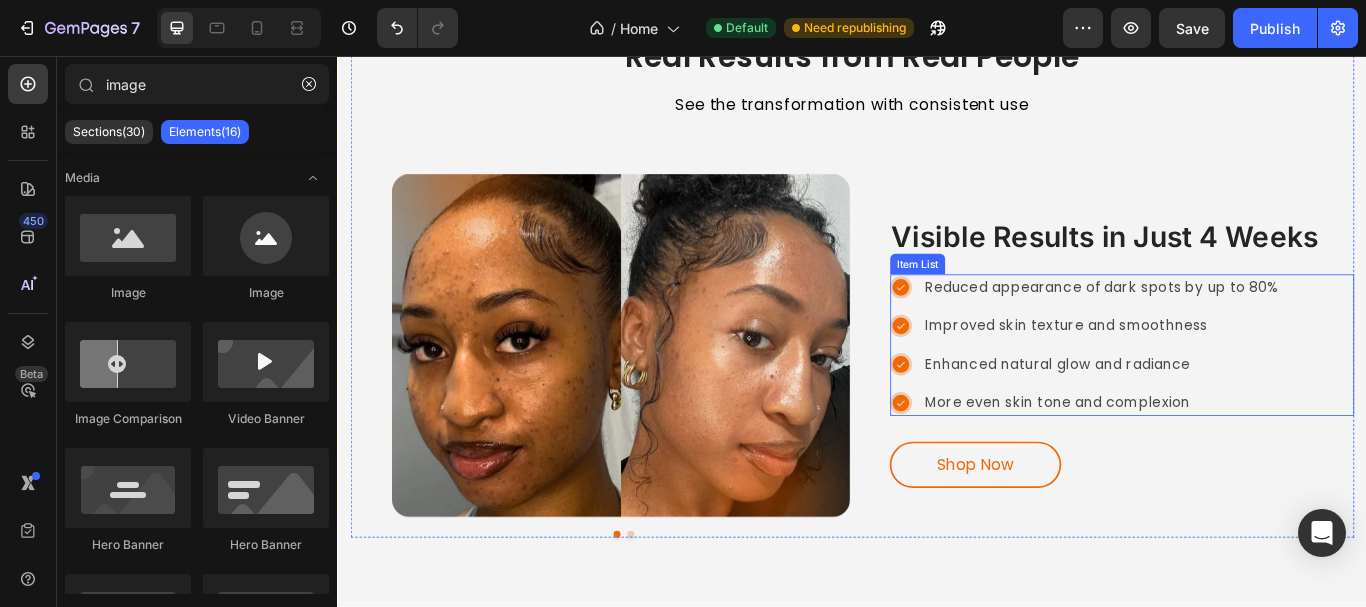 click 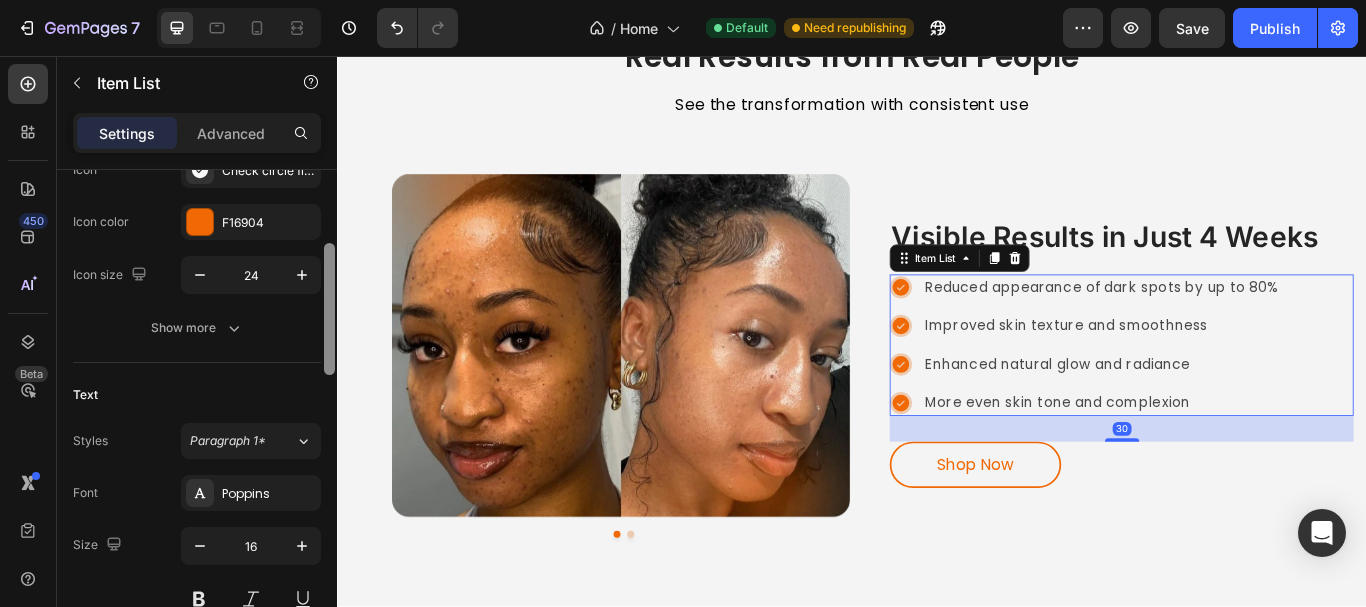 drag, startPoint x: 330, startPoint y: 215, endPoint x: 306, endPoint y: 283, distance: 72.11102 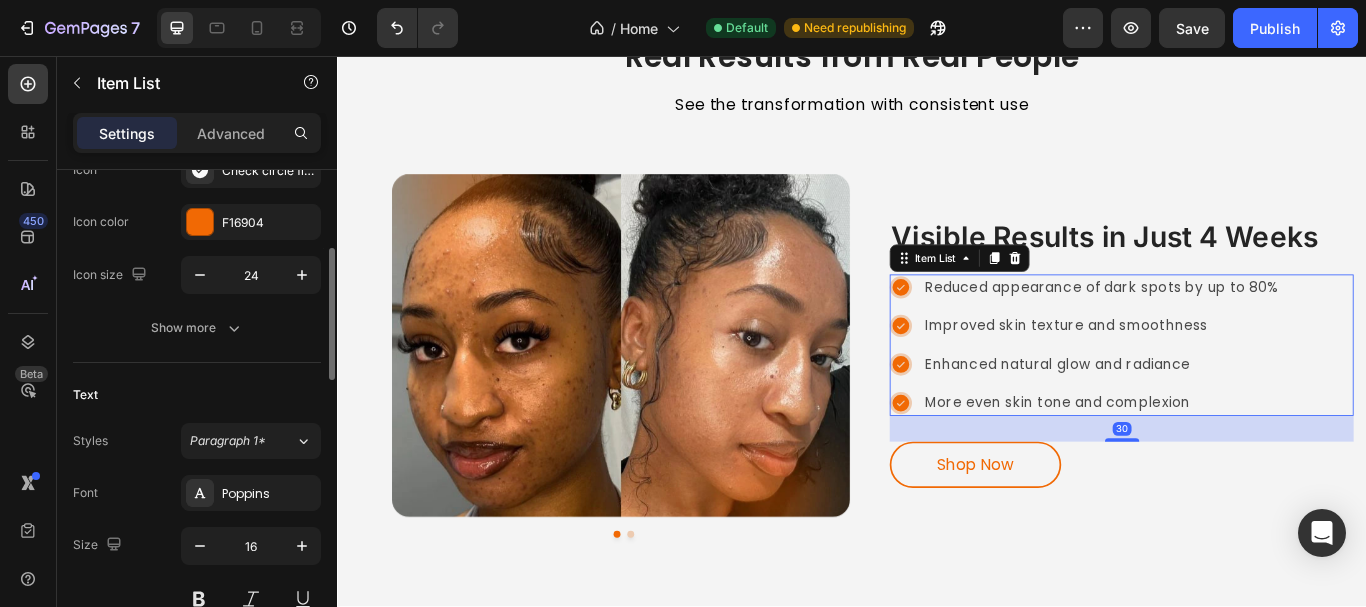 scroll, scrollTop: 254, scrollLeft: 0, axis: vertical 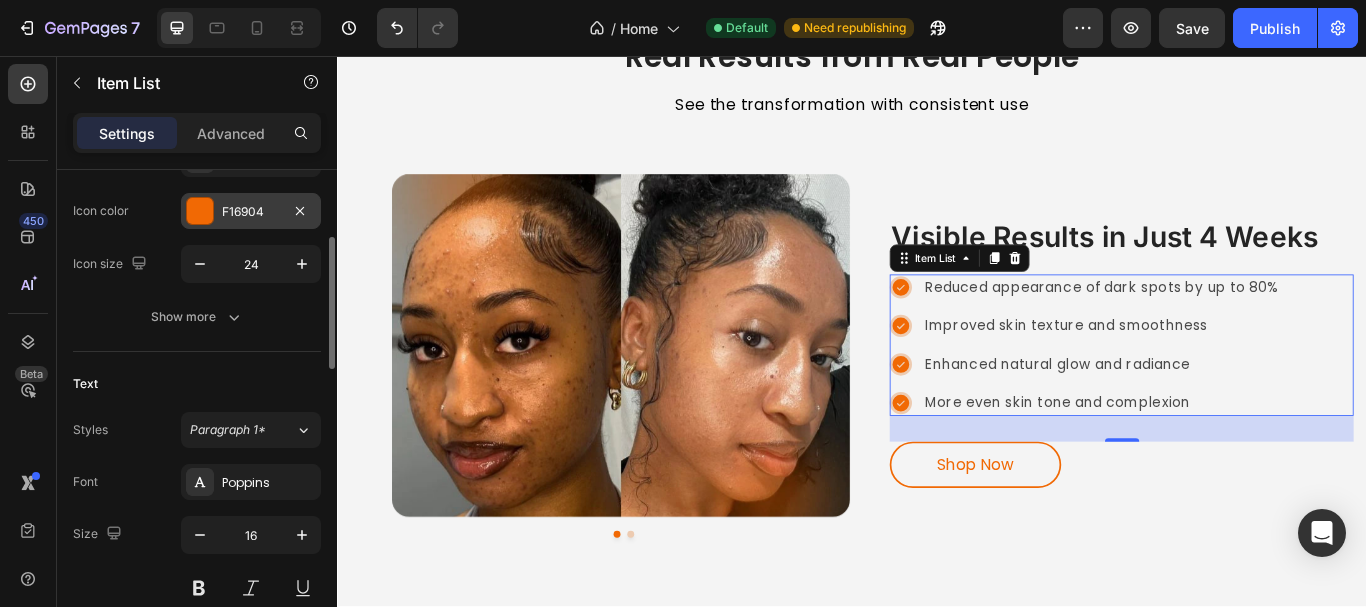 click at bounding box center [200, 211] 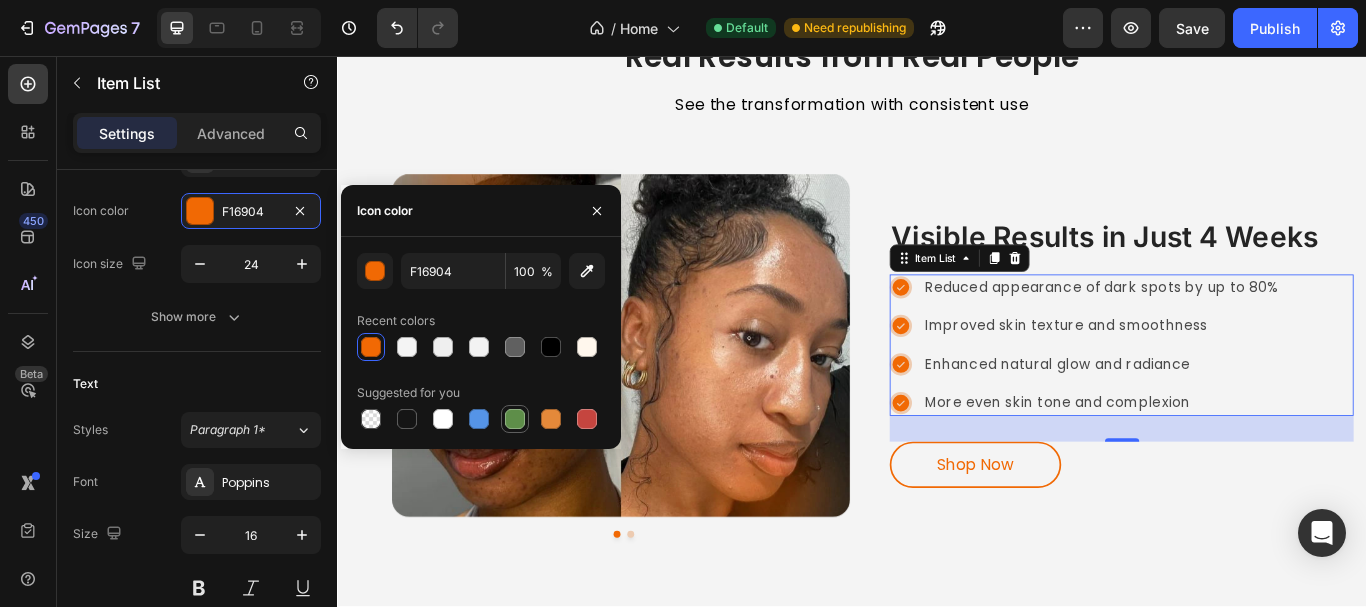 click at bounding box center (515, 419) 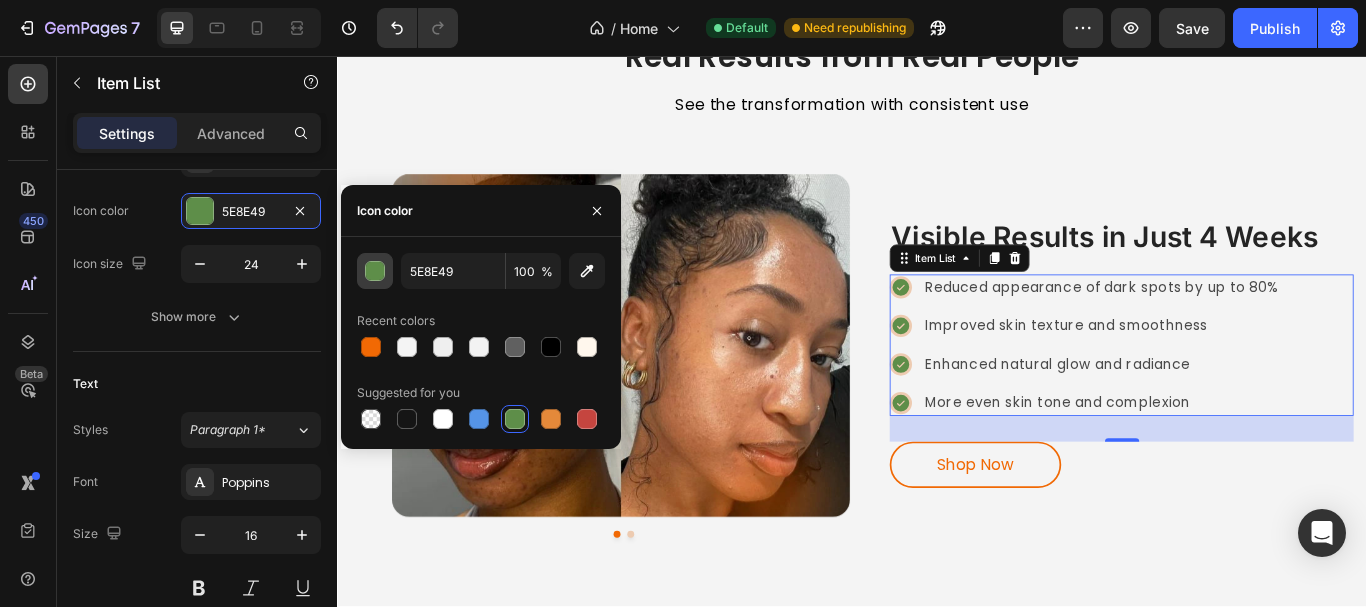 click at bounding box center [376, 272] 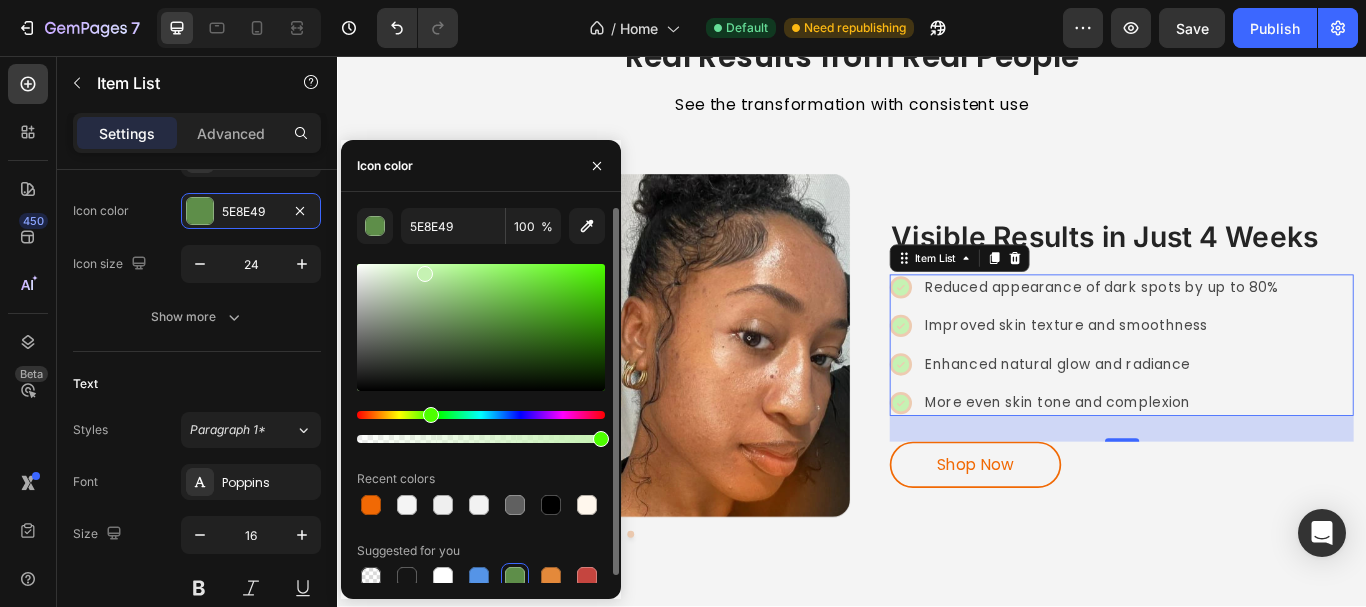 click at bounding box center (481, 327) 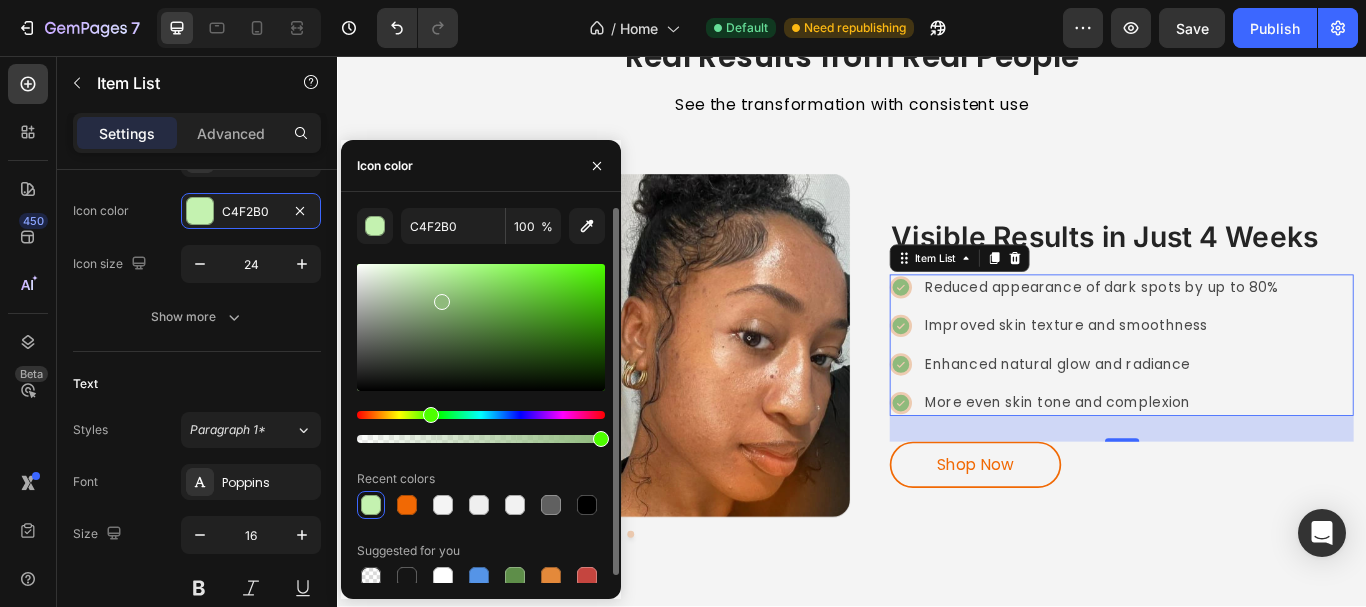 drag, startPoint x: 434, startPoint y: 278, endPoint x: 441, endPoint y: 298, distance: 21.189621 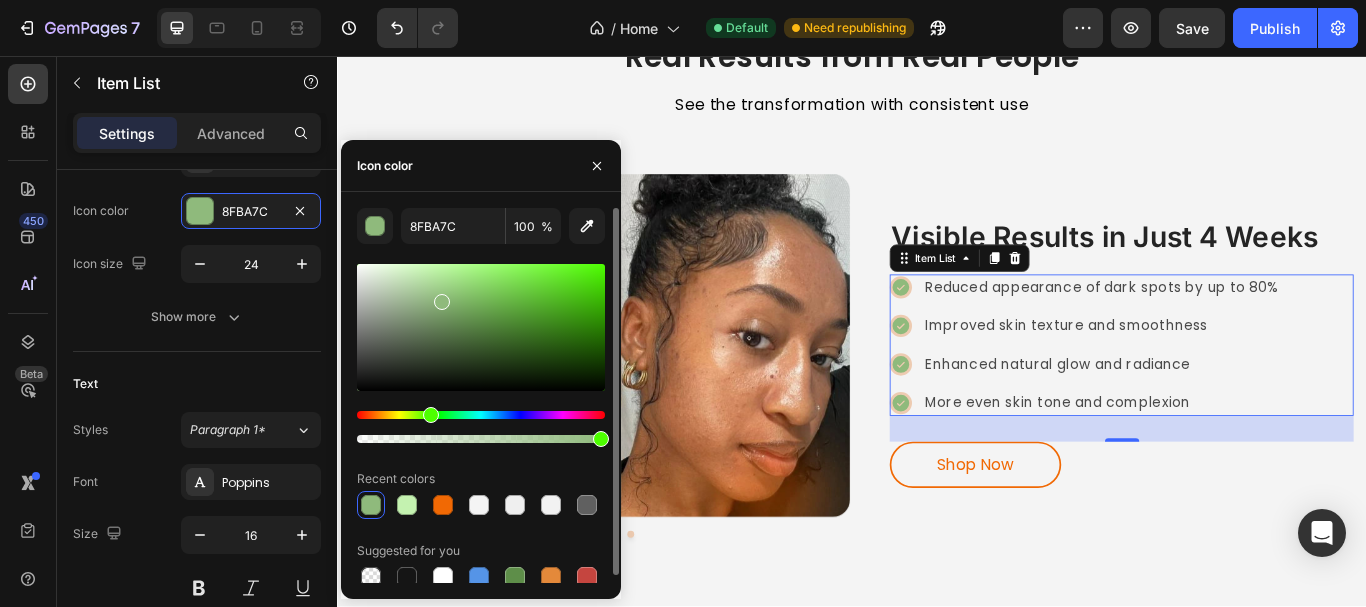 drag, startPoint x: 424, startPoint y: 406, endPoint x: 398, endPoint y: 411, distance: 26.476404 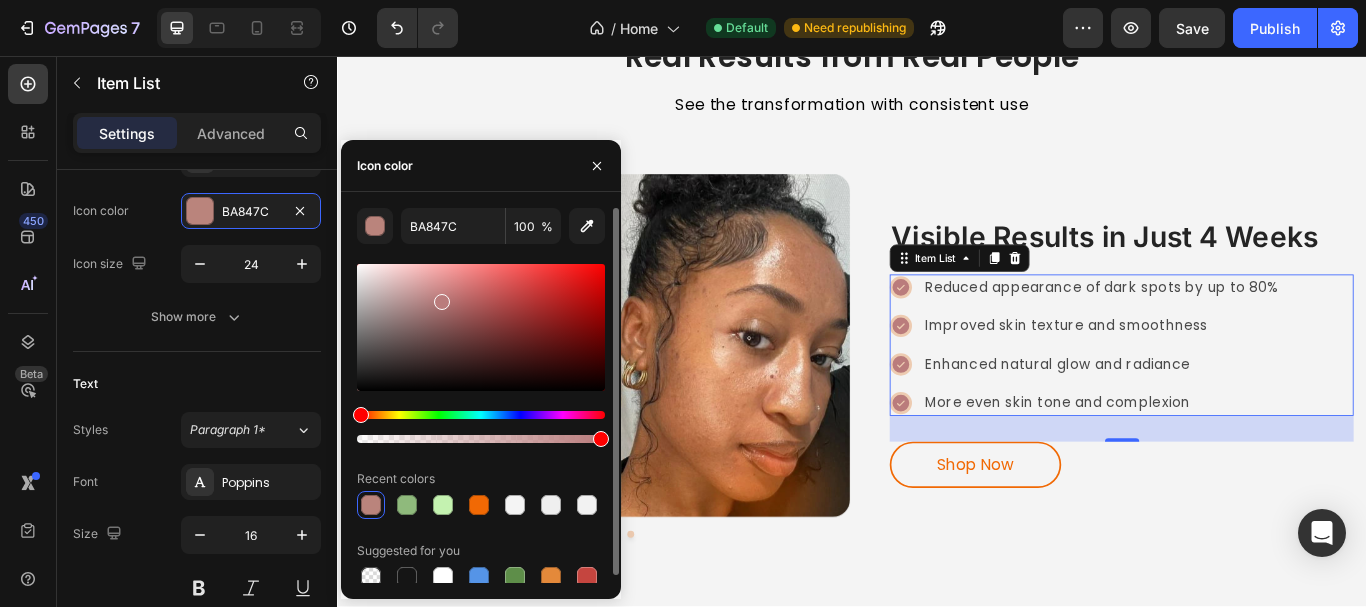 drag, startPoint x: 423, startPoint y: 411, endPoint x: 348, endPoint y: 412, distance: 75.00667 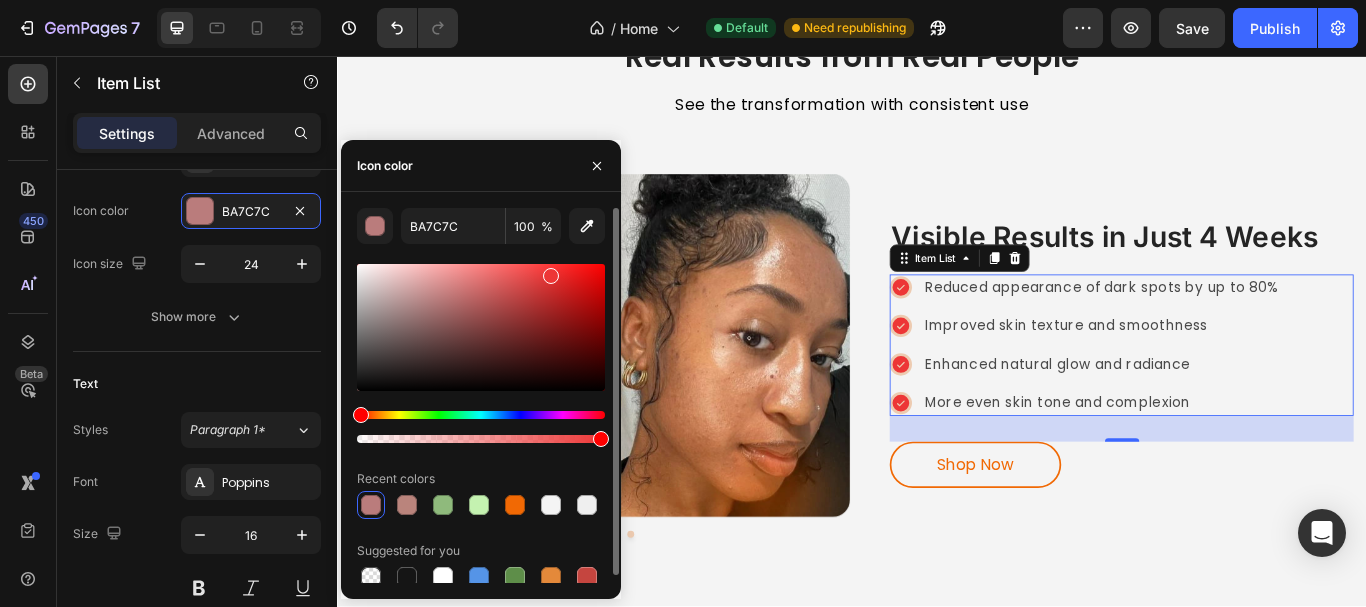 drag, startPoint x: 540, startPoint y: 275, endPoint x: 550, endPoint y: 272, distance: 10.440307 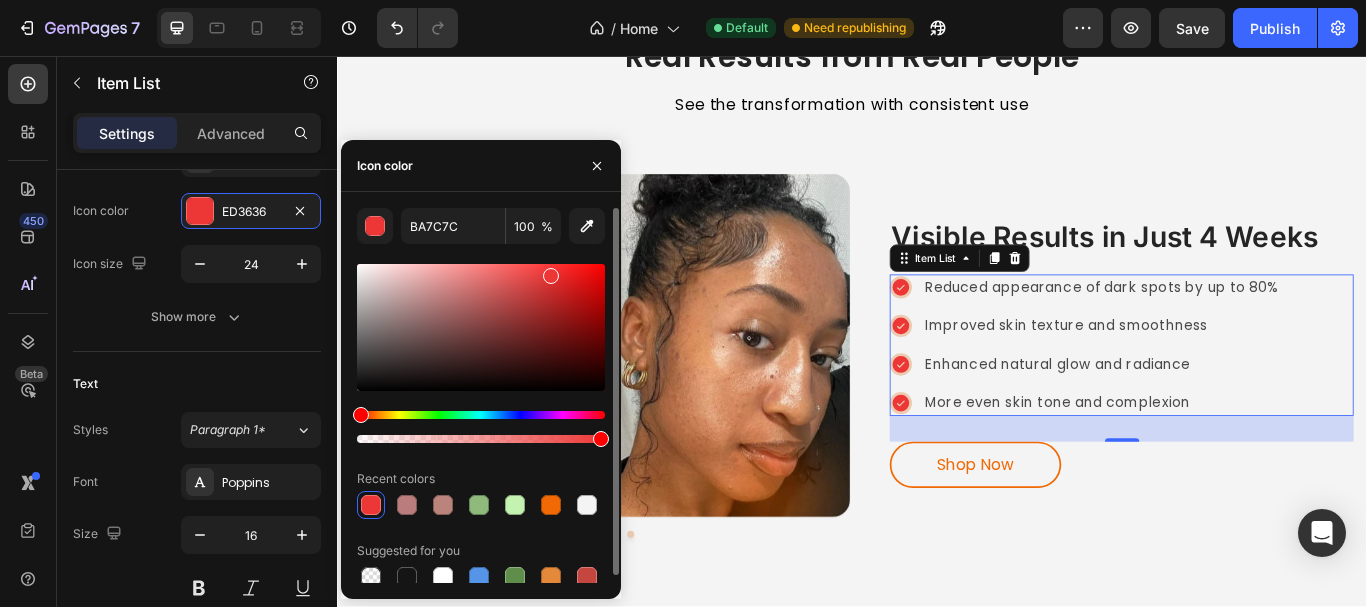 type on "ED3636" 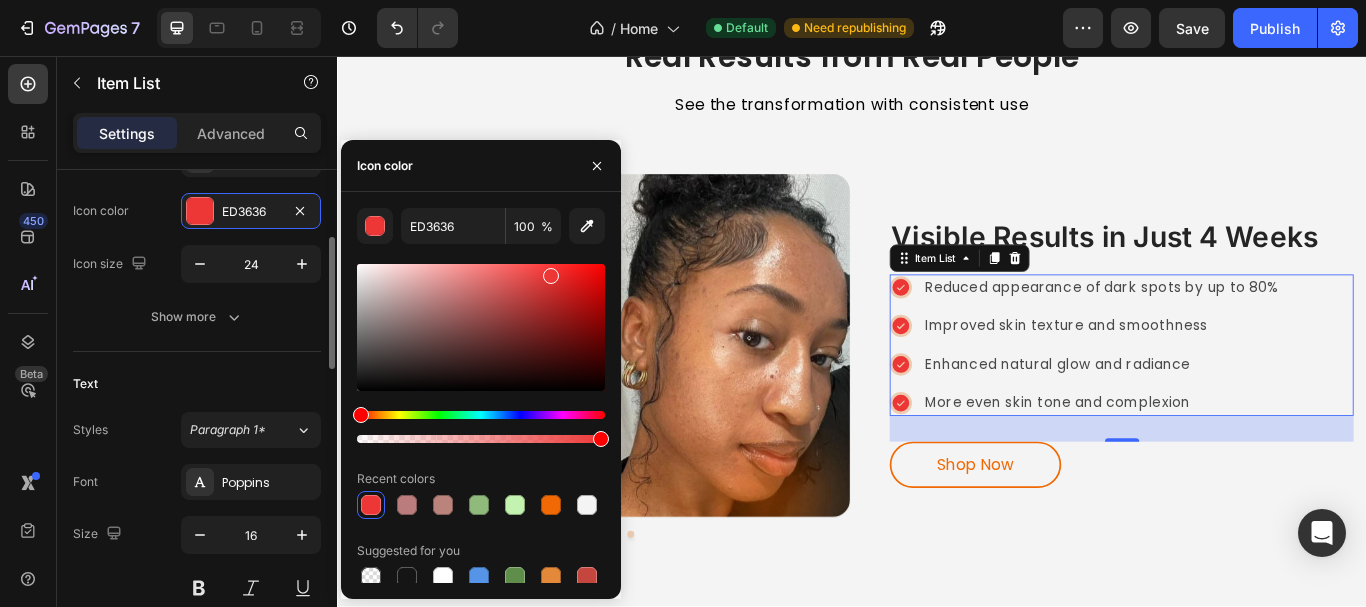 click on "Text Styles Paragraph 1* Font Poppins Size 16 Color 494949 Show more" 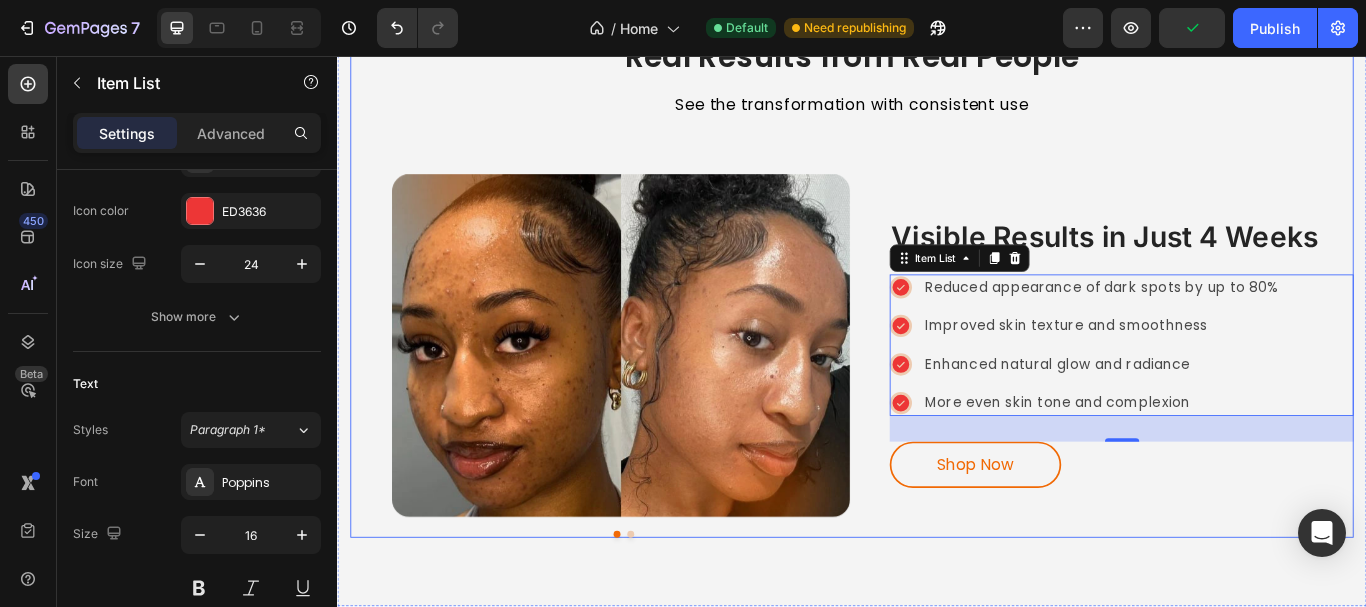 click on "Real Results from Real People Heading See the transformation with consistent use Text Block Row Visible Results in Just 4 Weeks Heading Row Reduced appearance of dark spots by up to 80% Improved skin texture and smoothness Enhanced natural glow and radiance More even skin tone and complexion Item List   30 Shop Now Button Image Image Carousel Row" at bounding box center [937, 317] 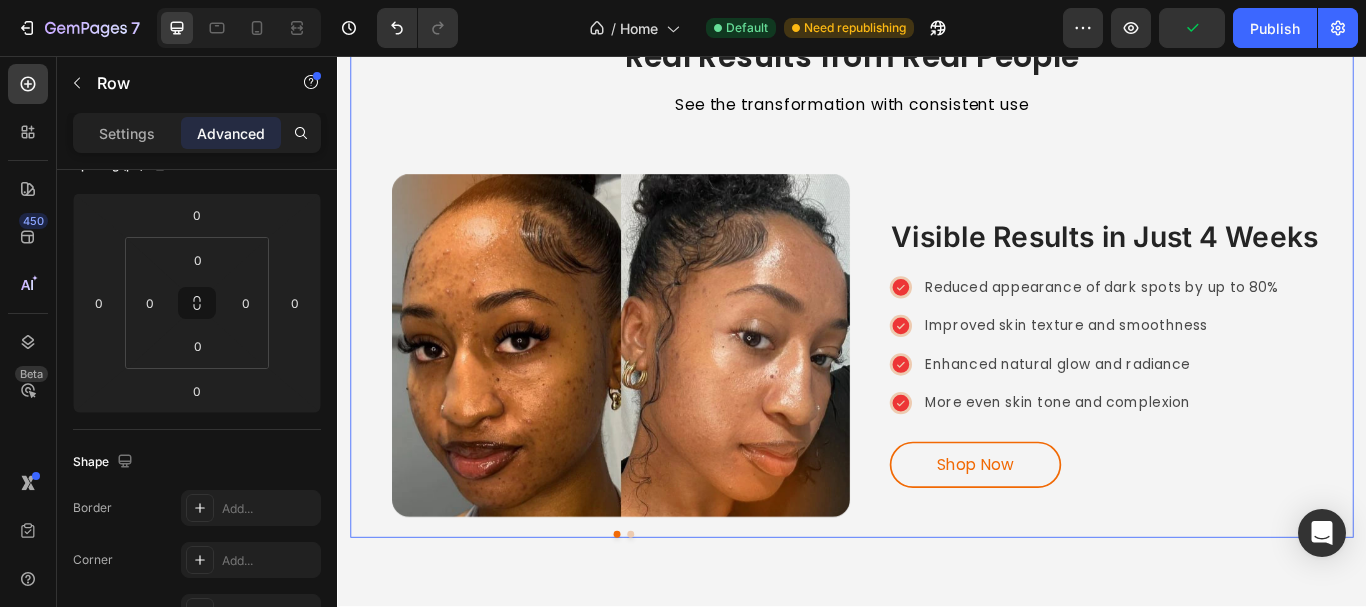 scroll, scrollTop: 0, scrollLeft: 0, axis: both 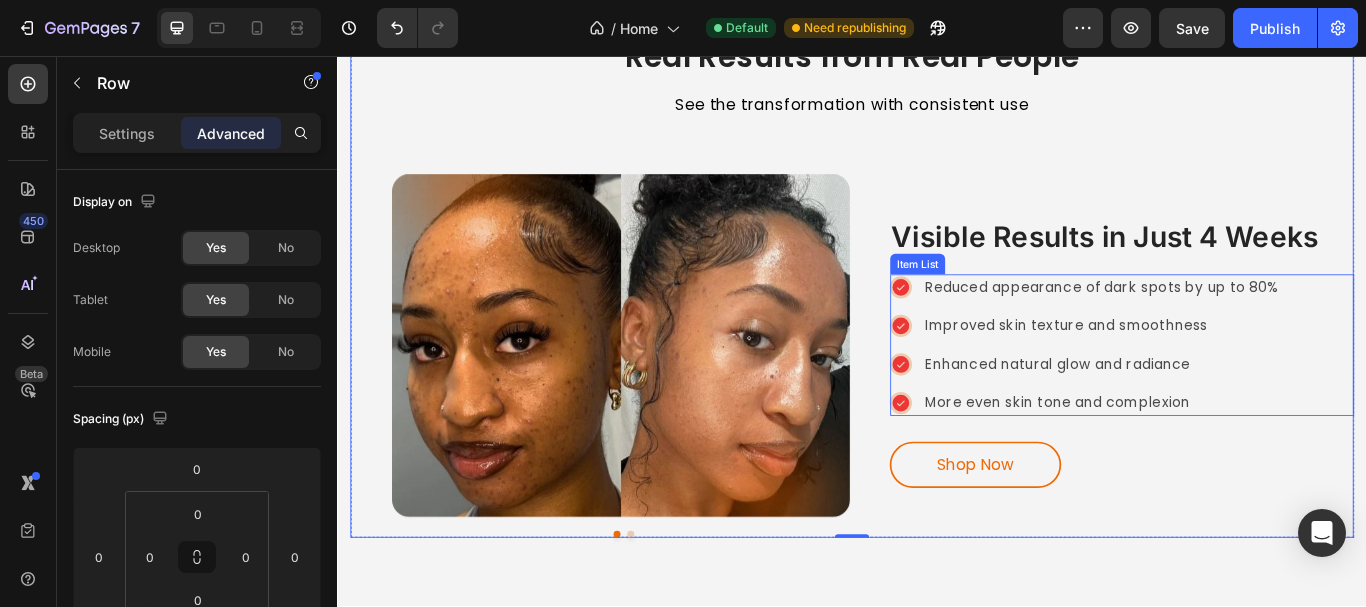 click 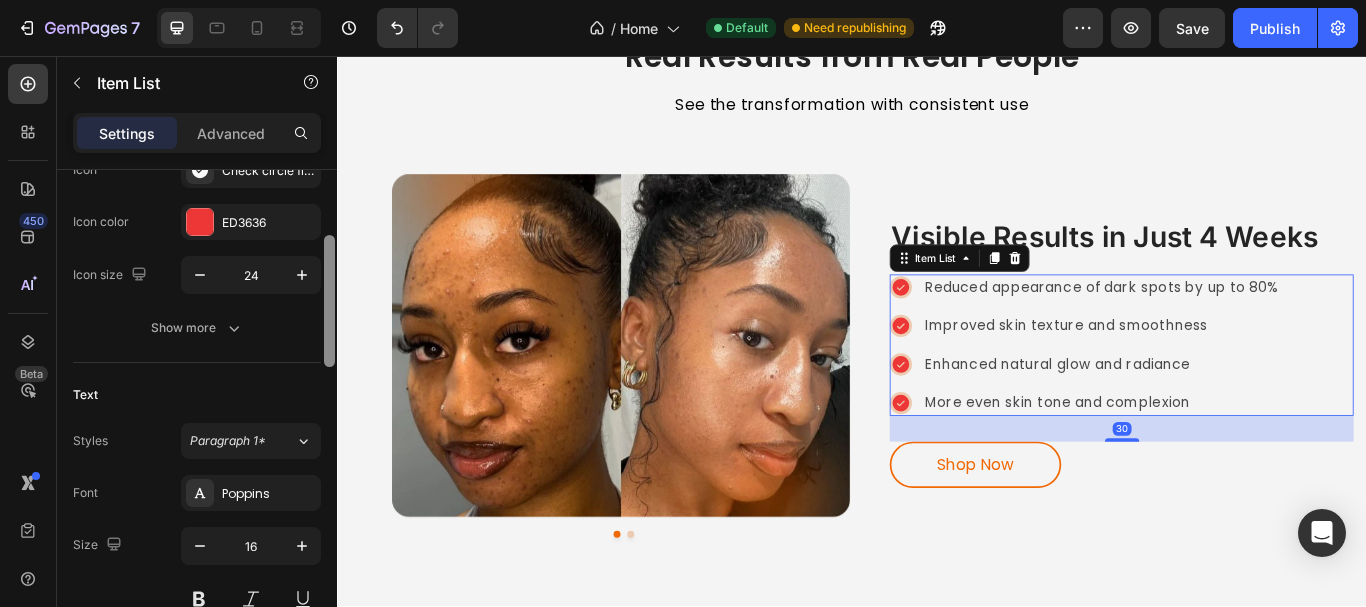 drag, startPoint x: 325, startPoint y: 277, endPoint x: 284, endPoint y: 347, distance: 81.12336 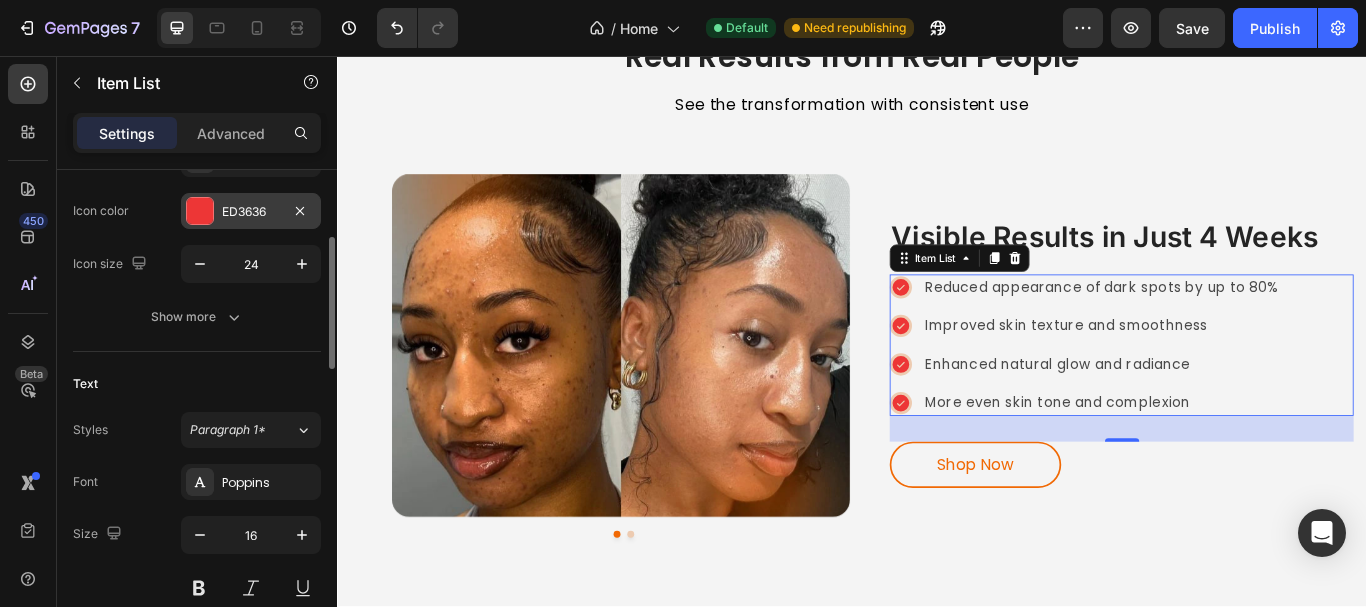 click at bounding box center (200, 211) 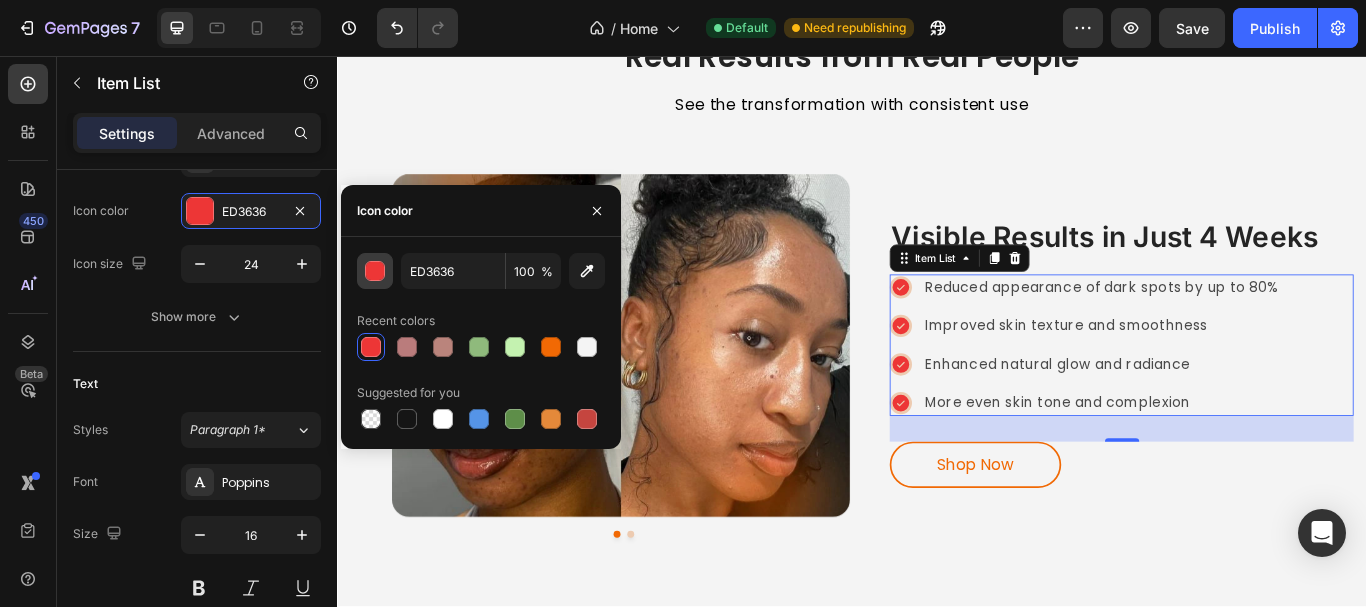 click at bounding box center [376, 272] 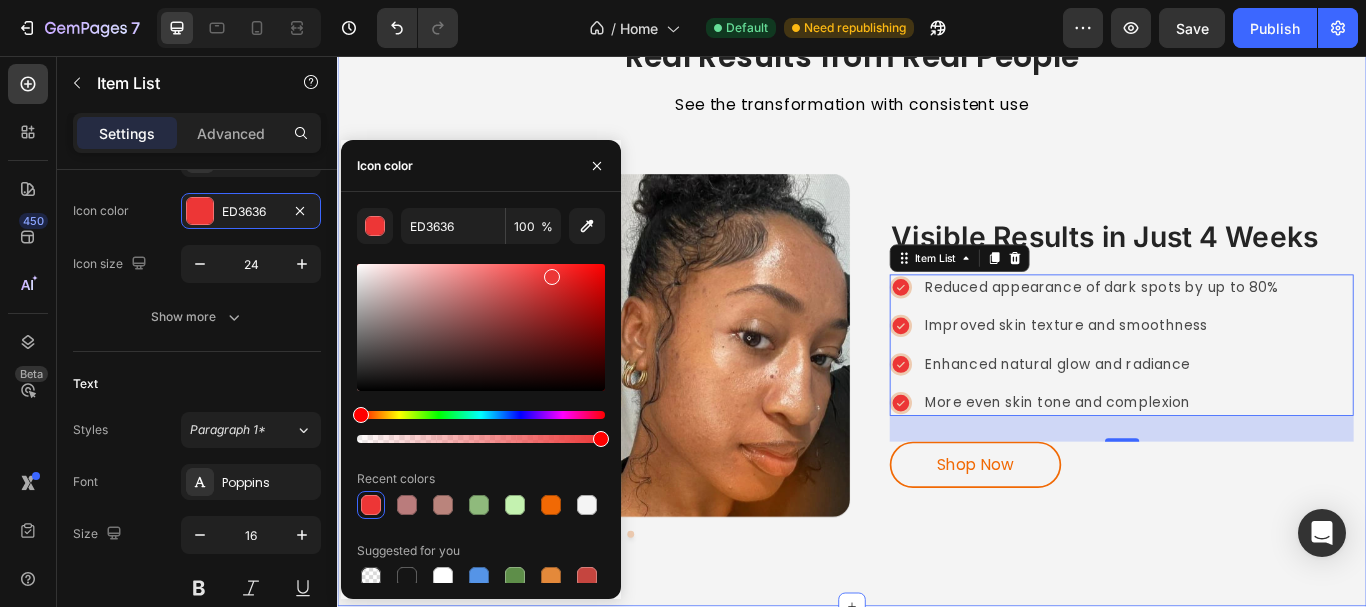 drag, startPoint x: 697, startPoint y: 475, endPoint x: 340, endPoint y: 476, distance: 357.0014 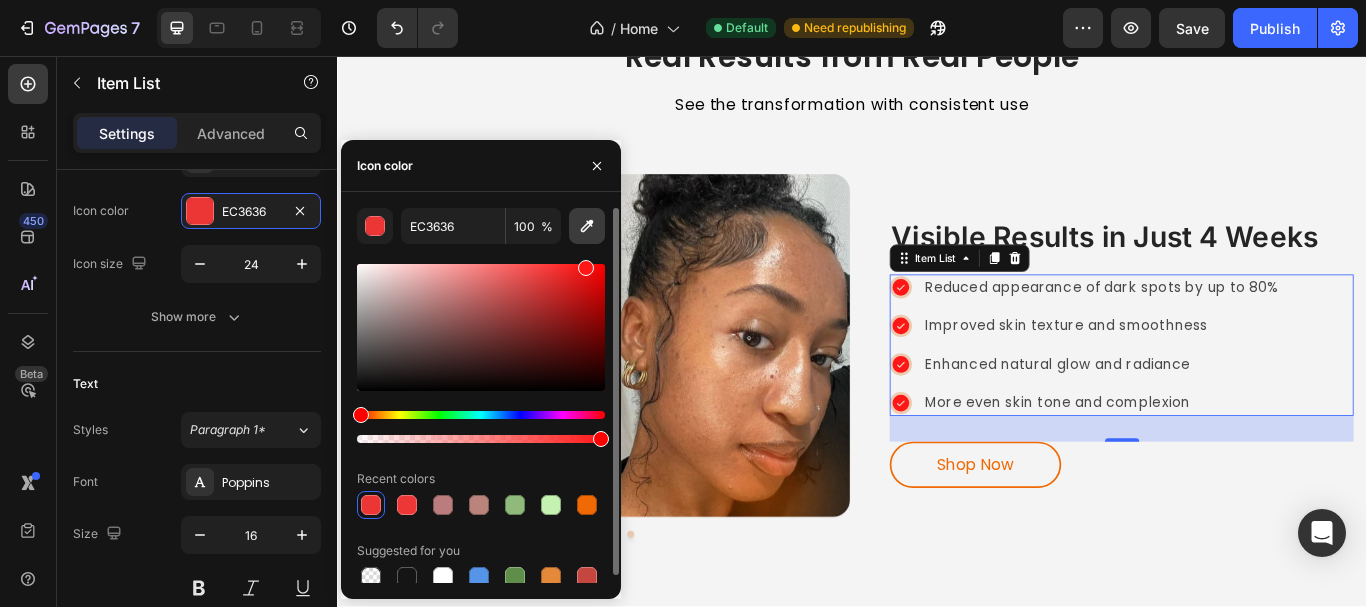 drag, startPoint x: 562, startPoint y: 268, endPoint x: 583, endPoint y: 242, distance: 33.42155 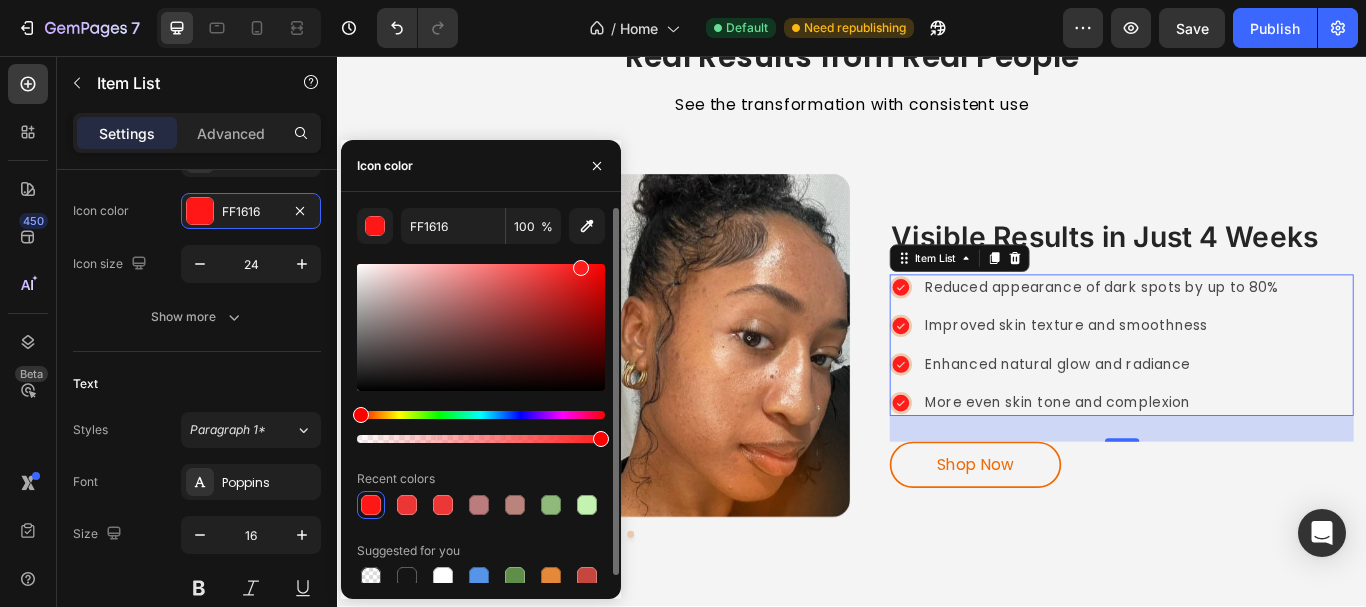 drag, startPoint x: 585, startPoint y: 268, endPoint x: 578, endPoint y: 258, distance: 12.206555 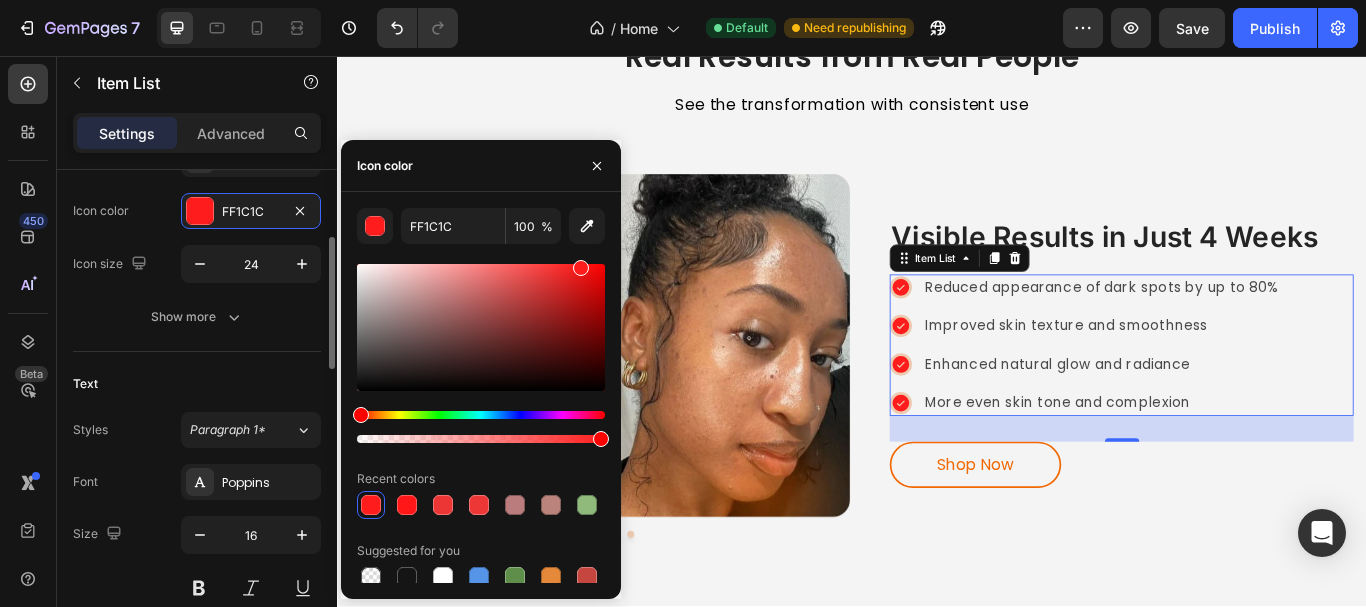 click on "Text" at bounding box center [197, 384] 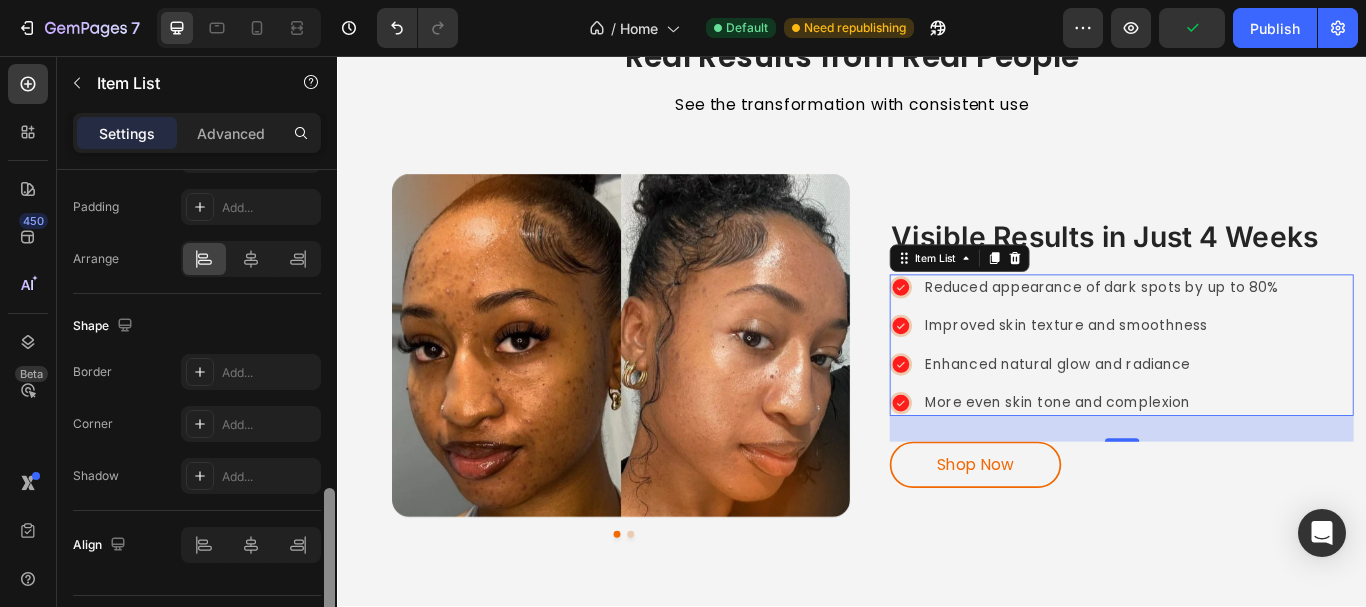 scroll, scrollTop: 1278, scrollLeft: 0, axis: vertical 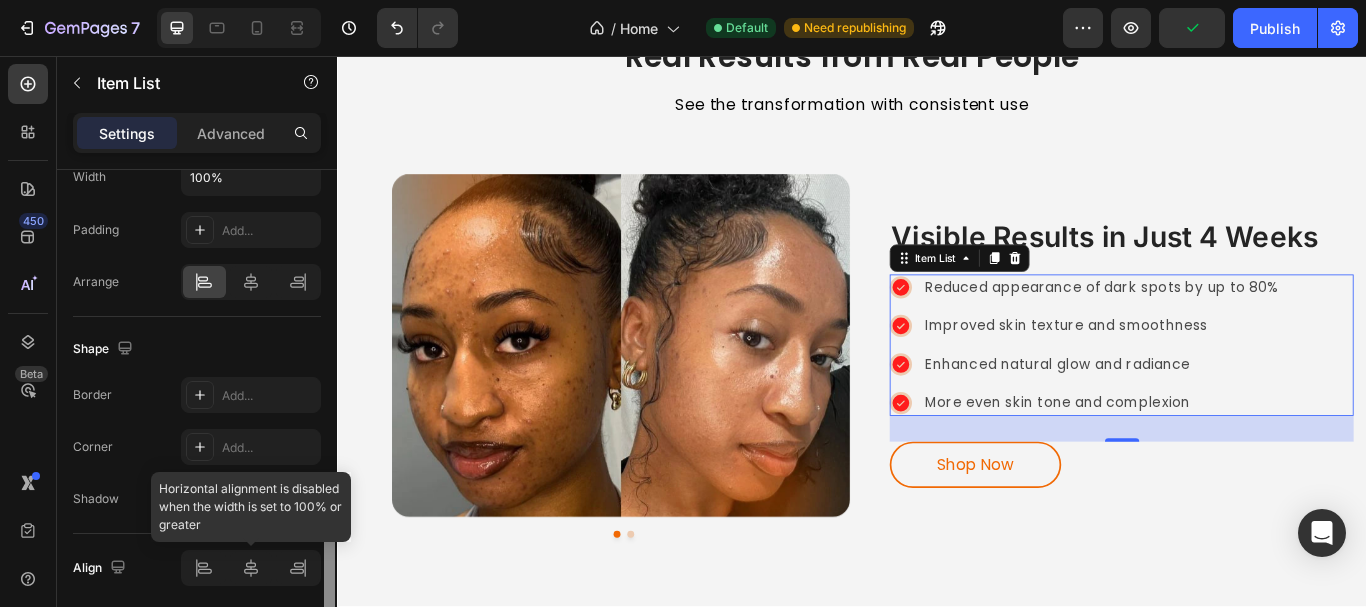 drag, startPoint x: 328, startPoint y: 303, endPoint x: 221, endPoint y: 577, distance: 294.15134 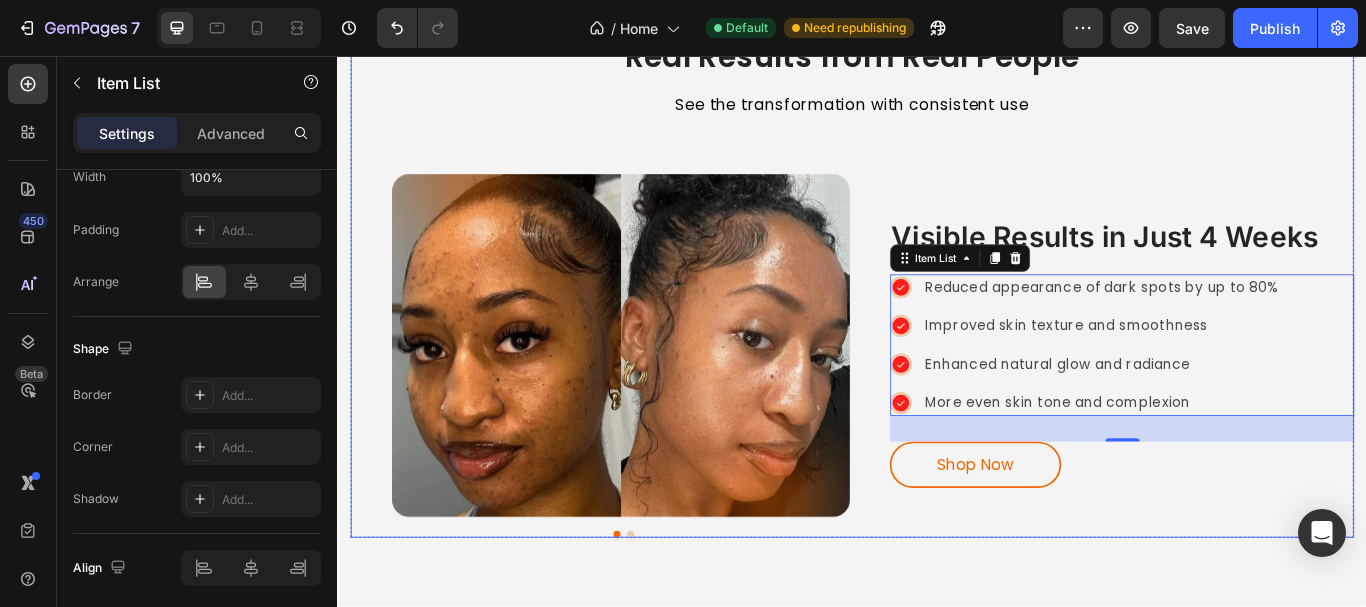 click on "Visible Results in Just 4 Weeks Heading Row Reduced appearance of dark spots by up to 80% Improved skin texture and smoothness Enhanced natural glow and radiance More even skin tone and complexion Item List   30 Shop Now Button" at bounding box center [1251, 406] 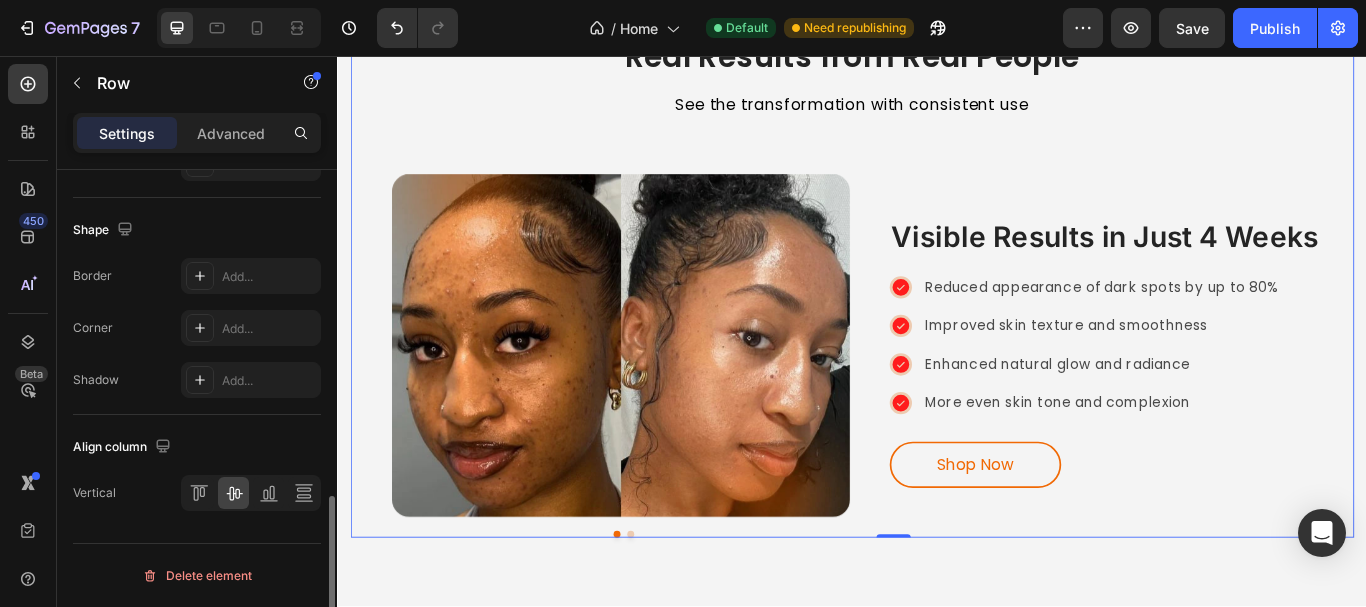 scroll, scrollTop: 0, scrollLeft: 0, axis: both 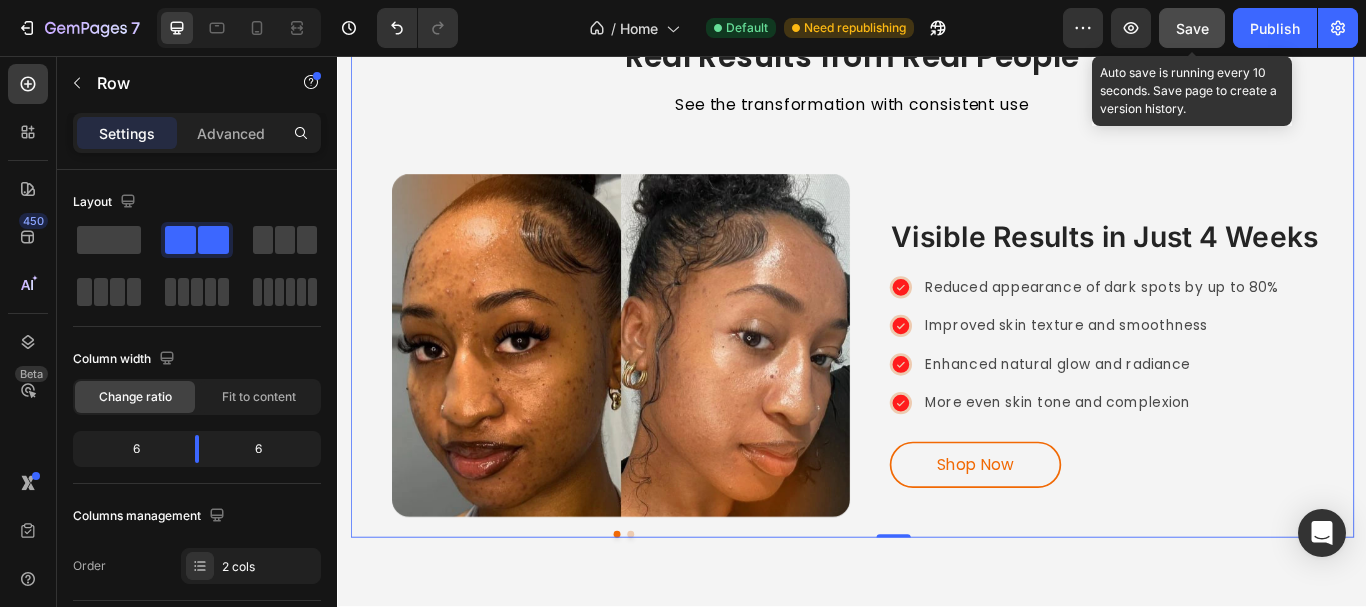click on "Save" 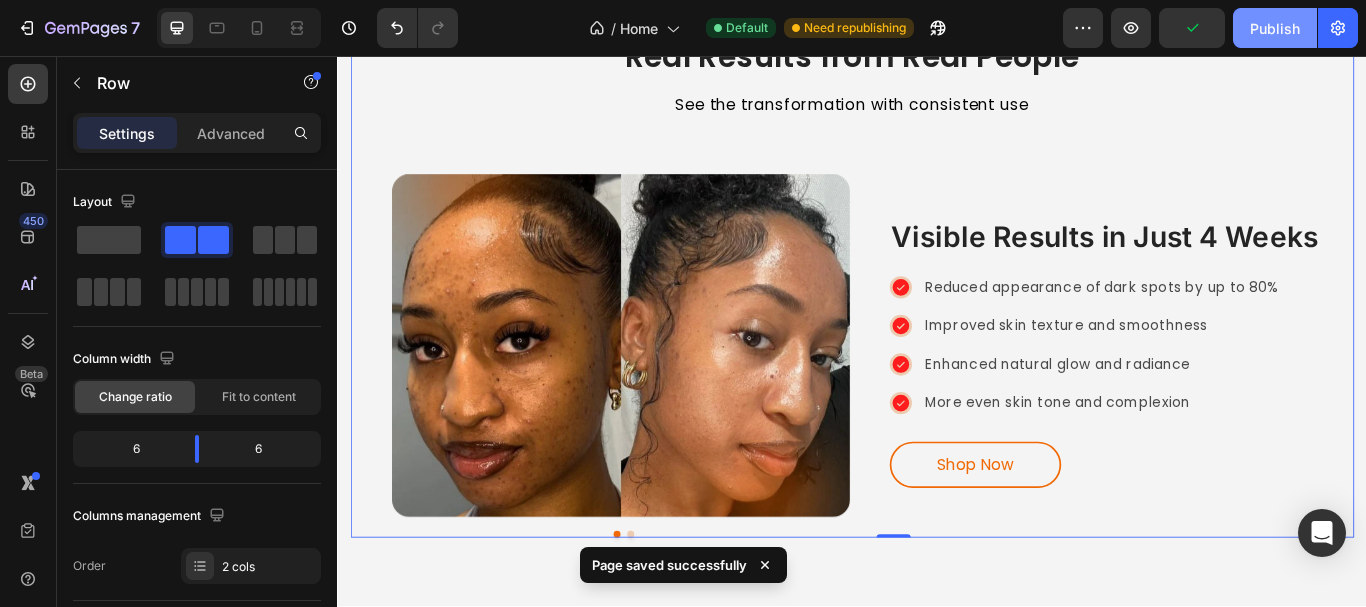 click on "Publish" 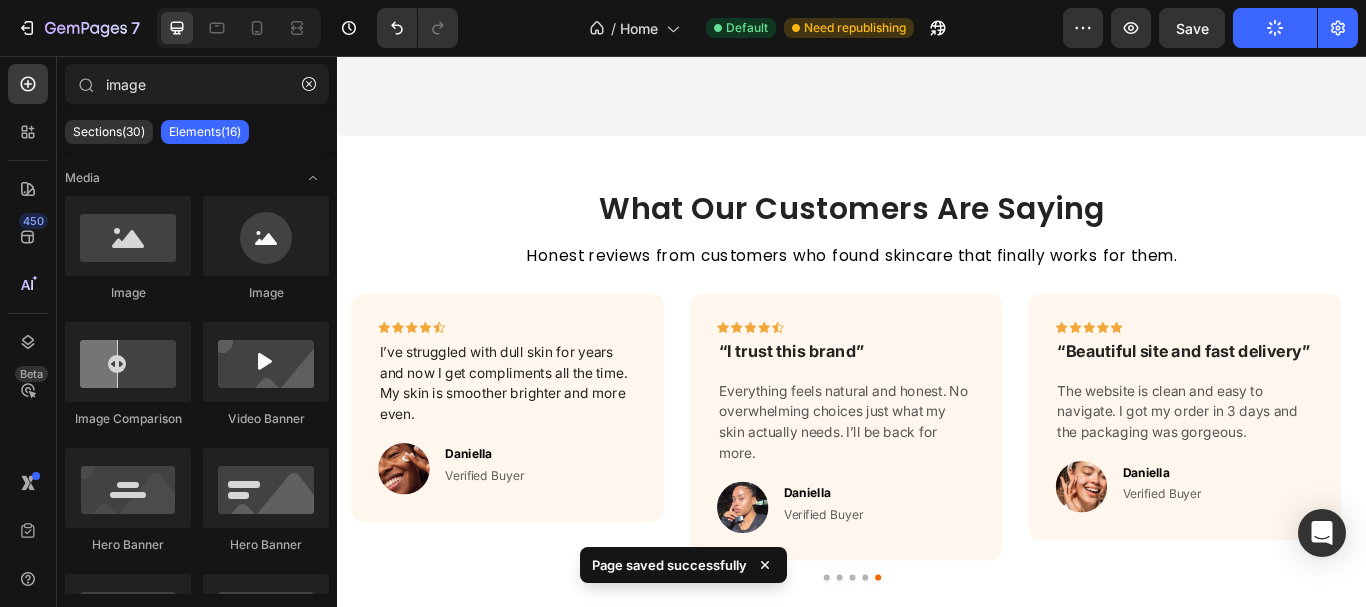 scroll, scrollTop: 3822, scrollLeft: 0, axis: vertical 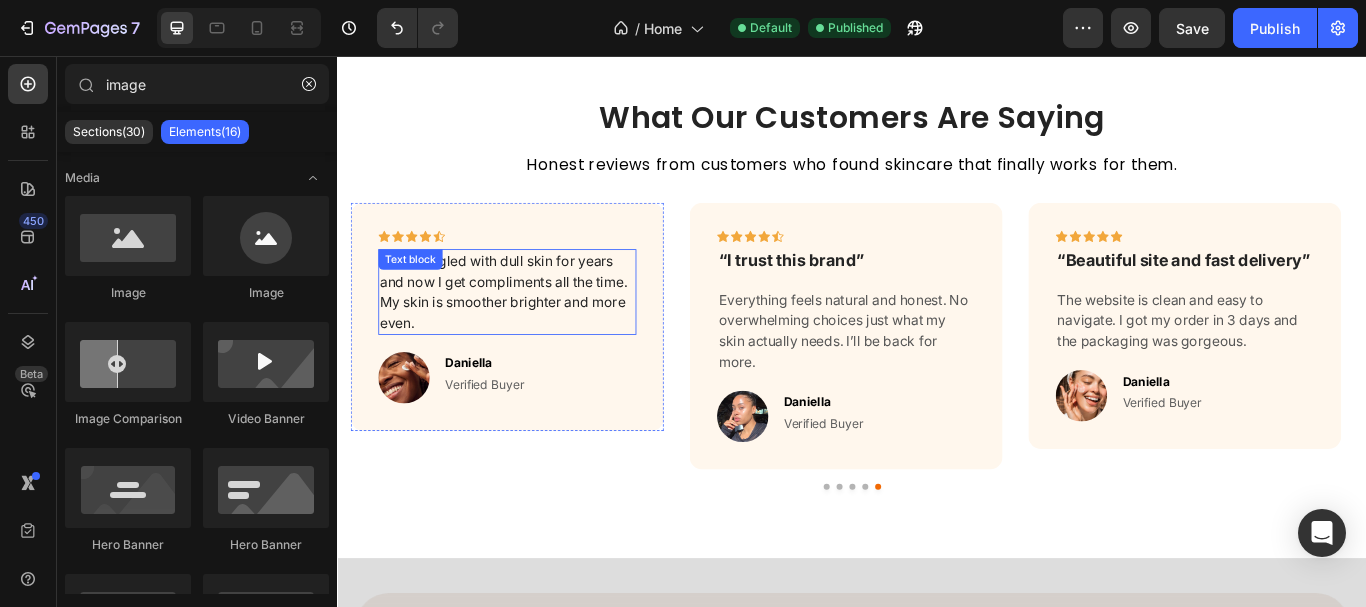 click on "I’ve struggled with dull skin for years and now I get compliments all the time. My skin is smoother brighter and more even. Text block" at bounding box center (534, 332) 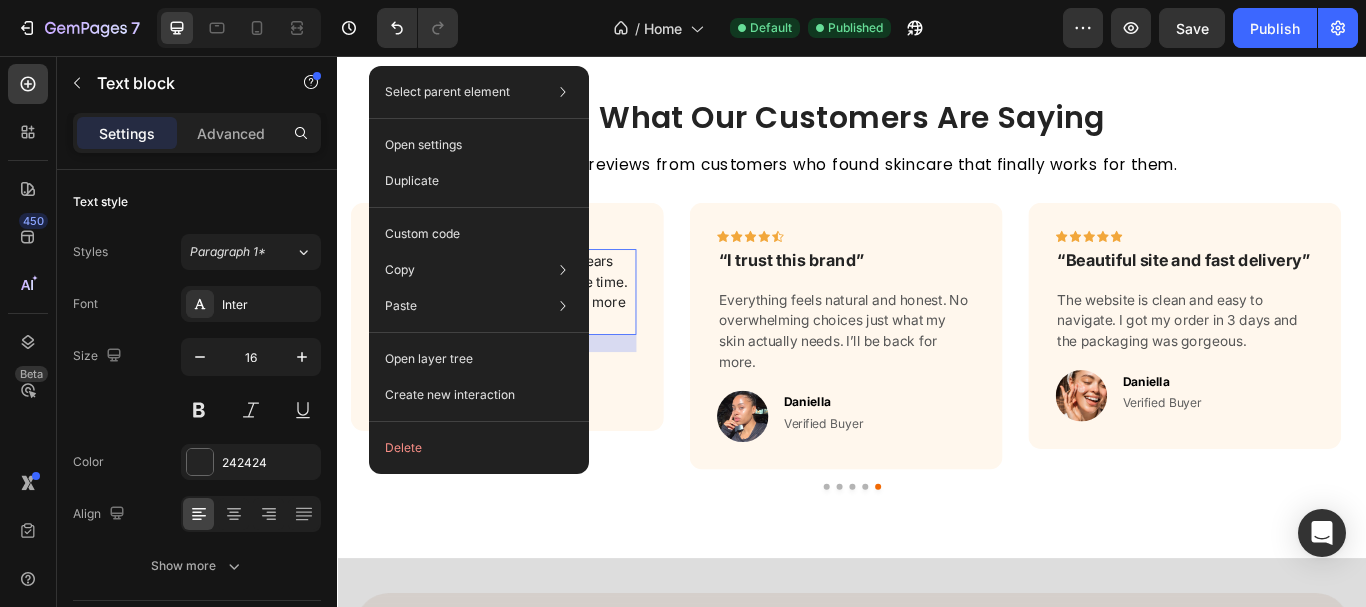 click at bounding box center [329, 911] 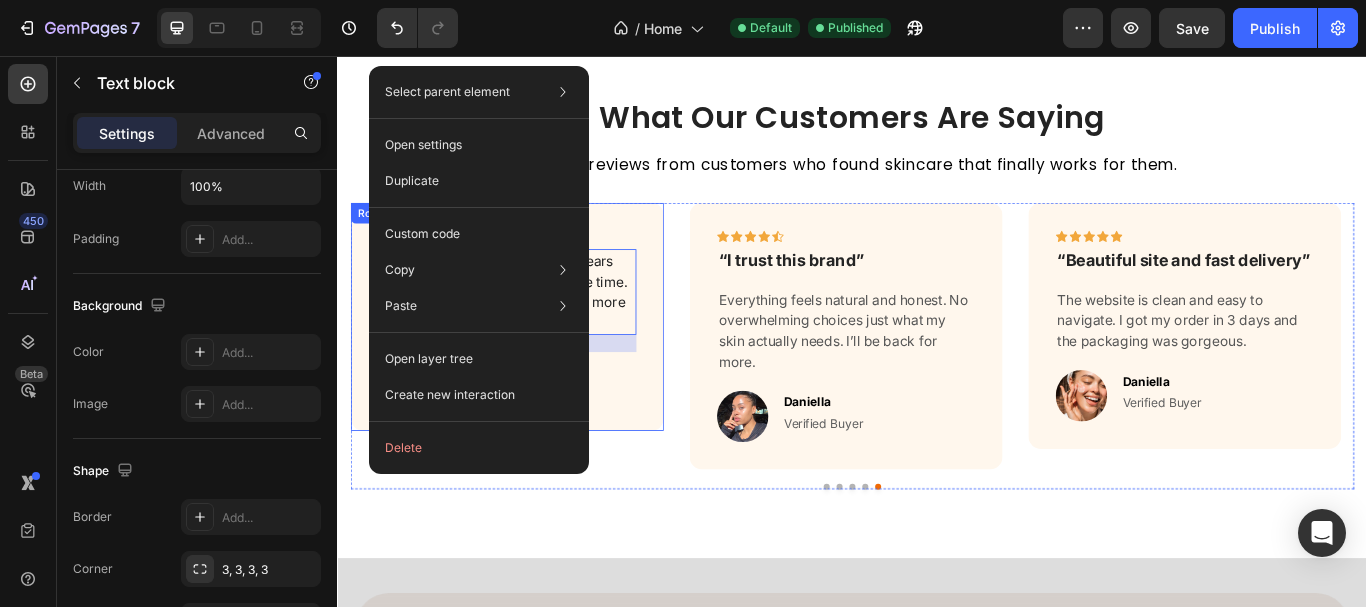 click on "Icon
Icon
Icon
Icon
Icon Row I’ve struggled with dull skin for years and now I get compliments all the time. My skin is smoother brighter and more even. Text block   20 Image Daniella Text block Verified Buyer Text block Row Row" at bounding box center (534, 361) 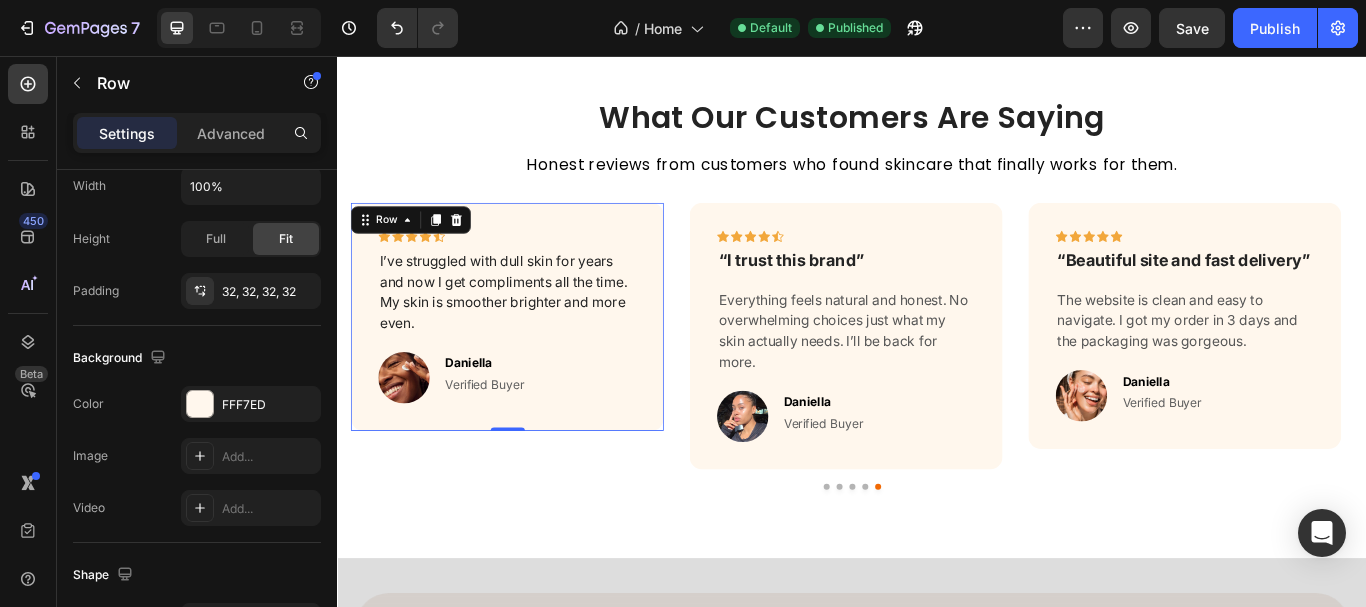 scroll, scrollTop: 0, scrollLeft: 0, axis: both 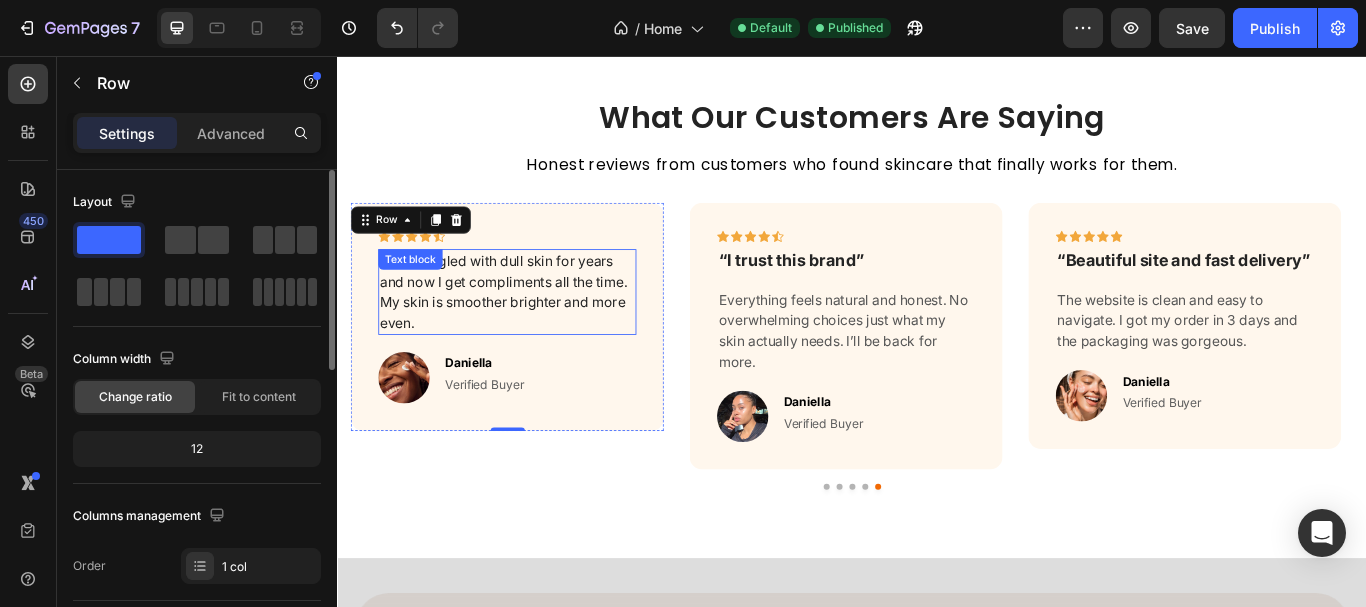 click on "I’ve struggled with dull skin for years and now I get compliments all the time. My skin is smoother brighter and more even." at bounding box center (534, 332) 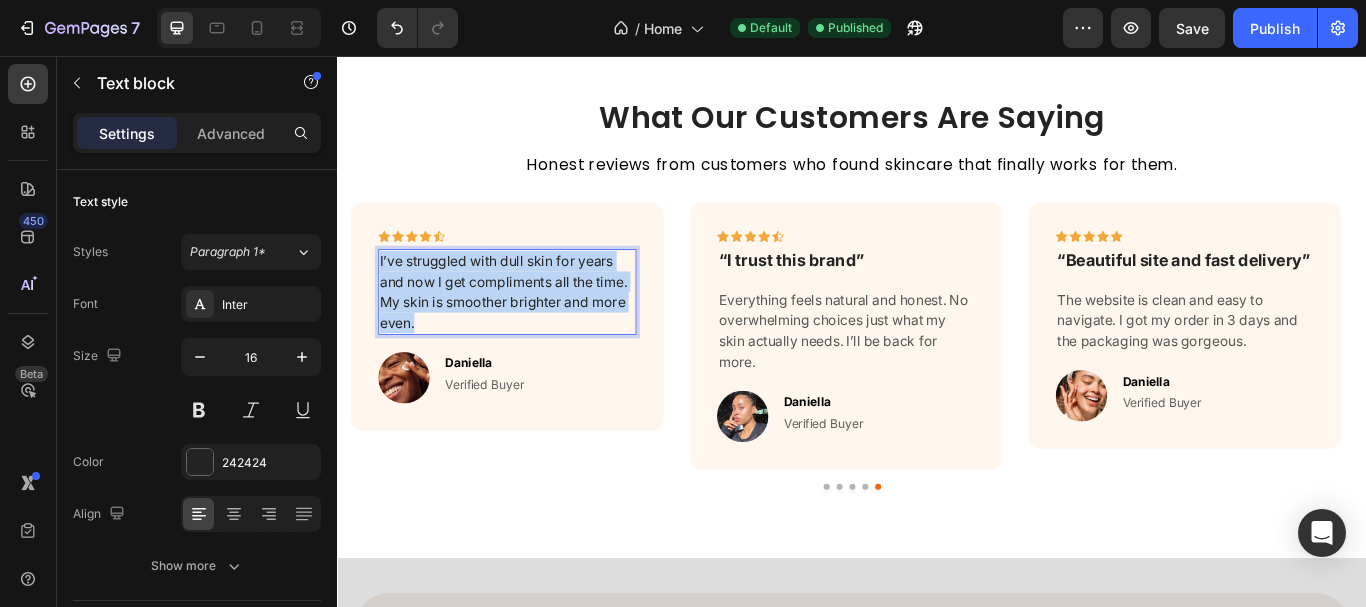 click on "I’ve struggled with dull skin for years and now I get compliments all the time. My skin is smoother brighter and more even." at bounding box center (534, 332) 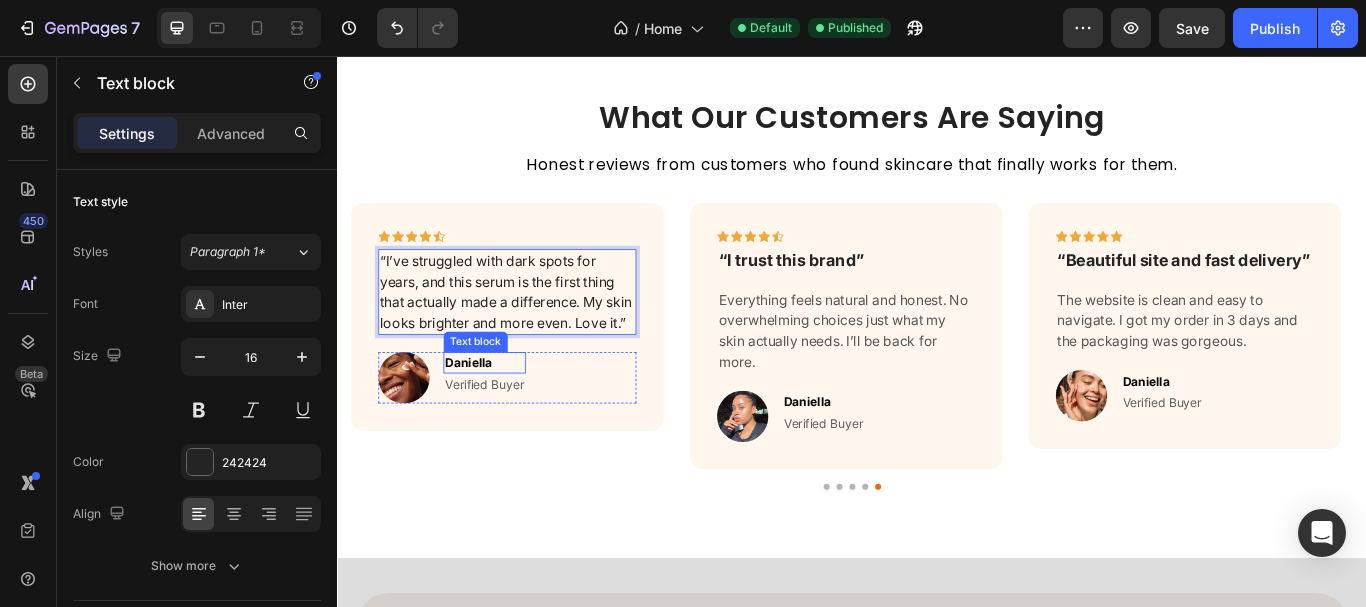 click on "Daniella" at bounding box center [508, 414] 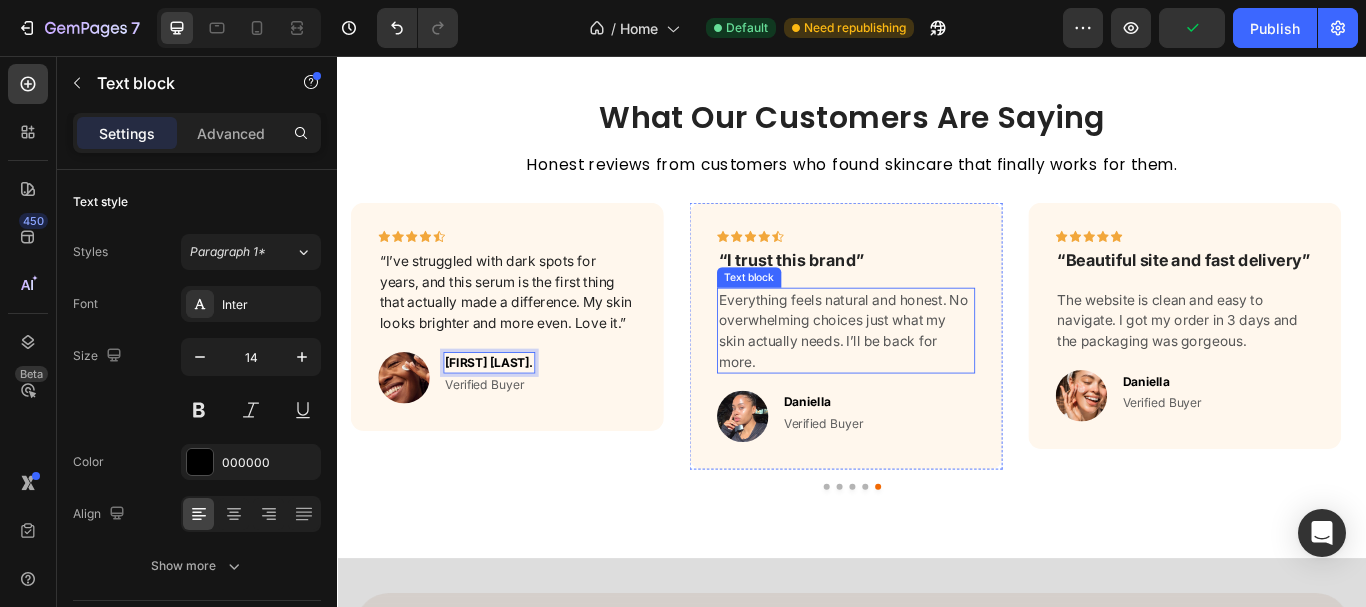 click on "Everything feels natural and honest. No overwhelming choices just what my skin actually needs. I’ll be back for more." at bounding box center (929, 377) 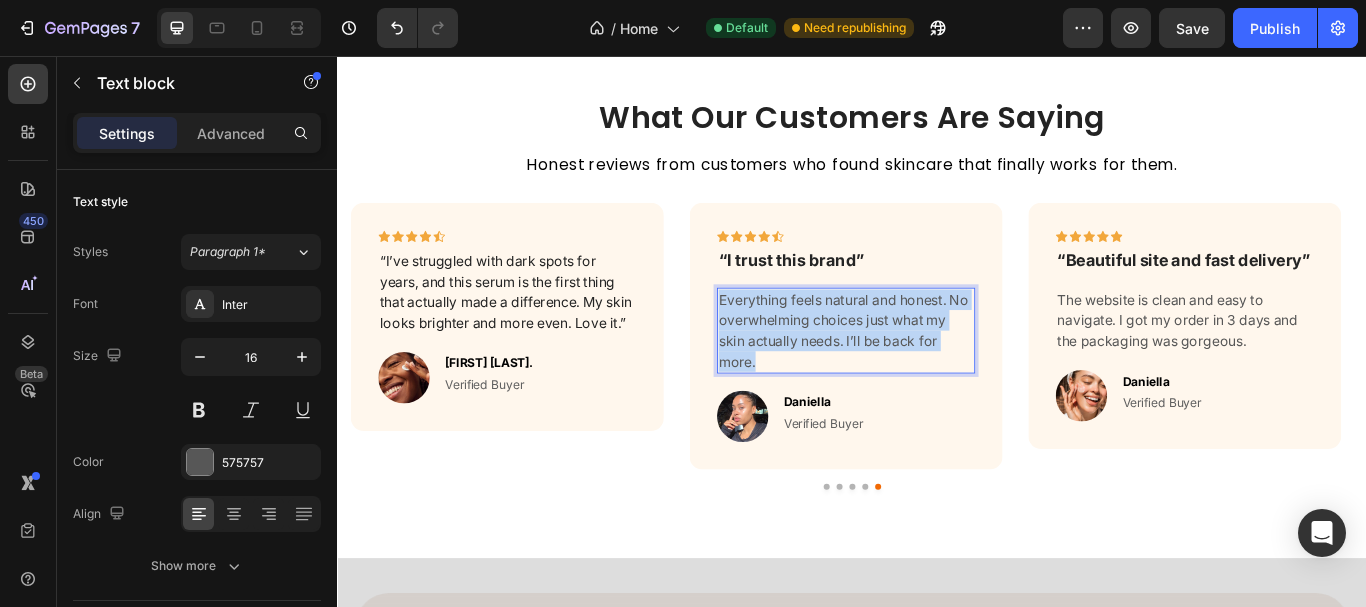 click on "Everything feels natural and honest. No overwhelming choices just what my skin actually needs. I’ll be back for more." at bounding box center (929, 377) 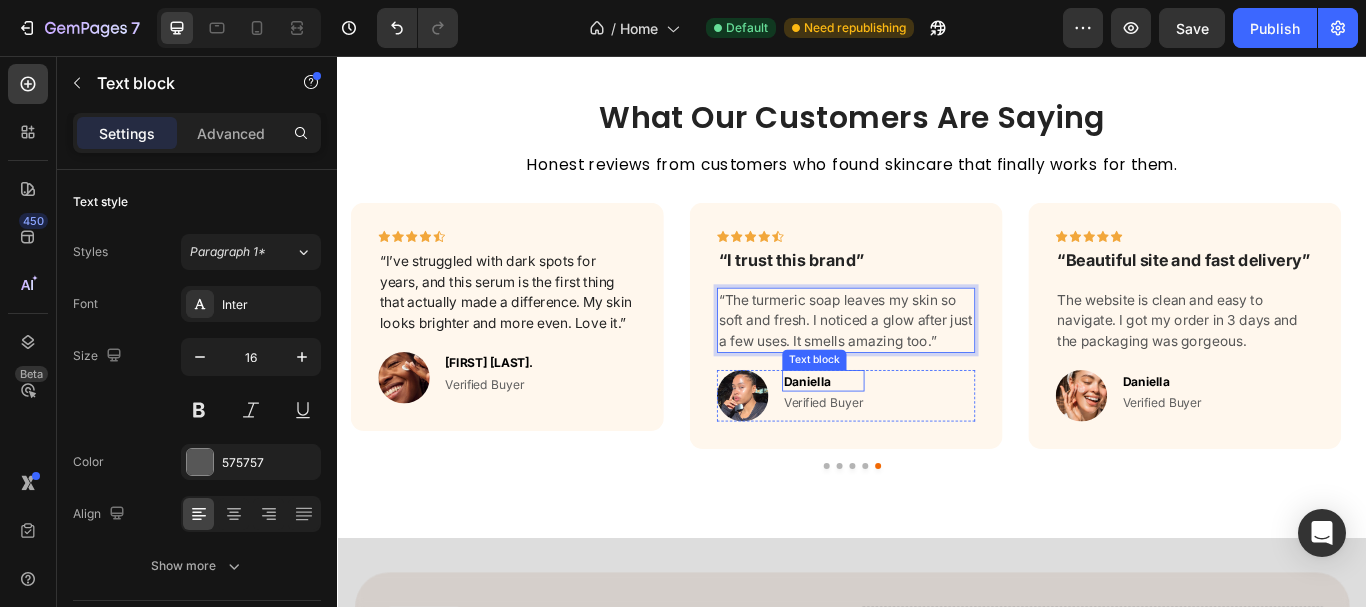 click on "Daniella" at bounding box center [903, 435] 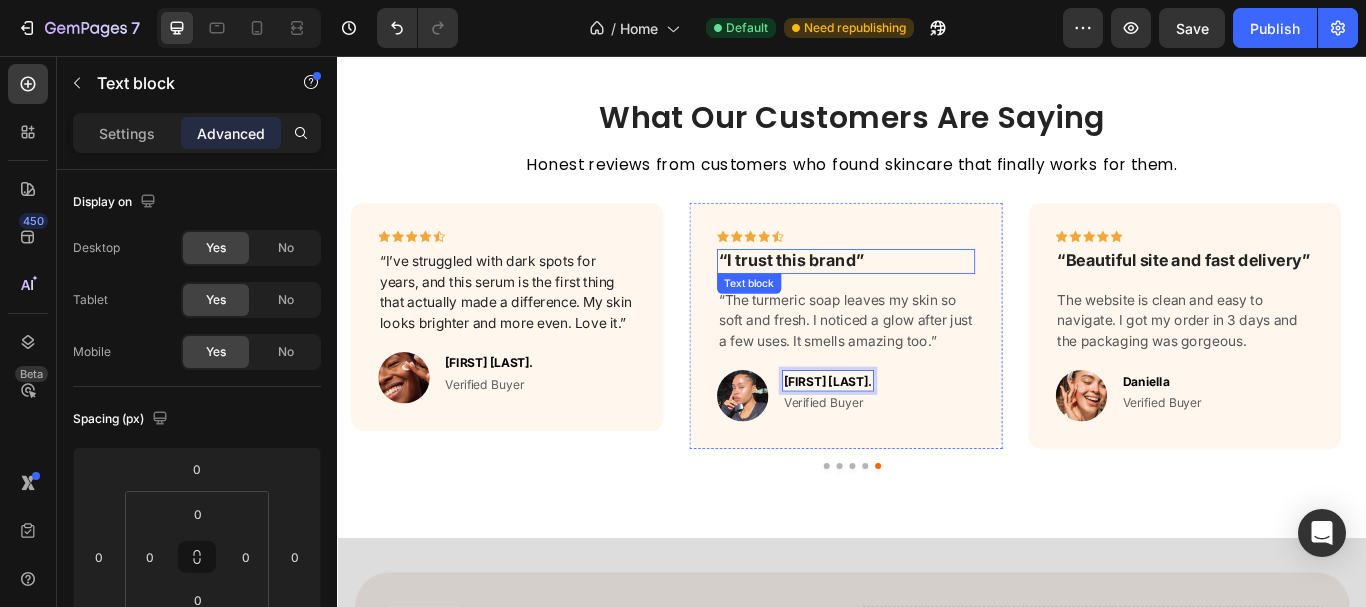 click on "“I trust this brand”" at bounding box center (929, 296) 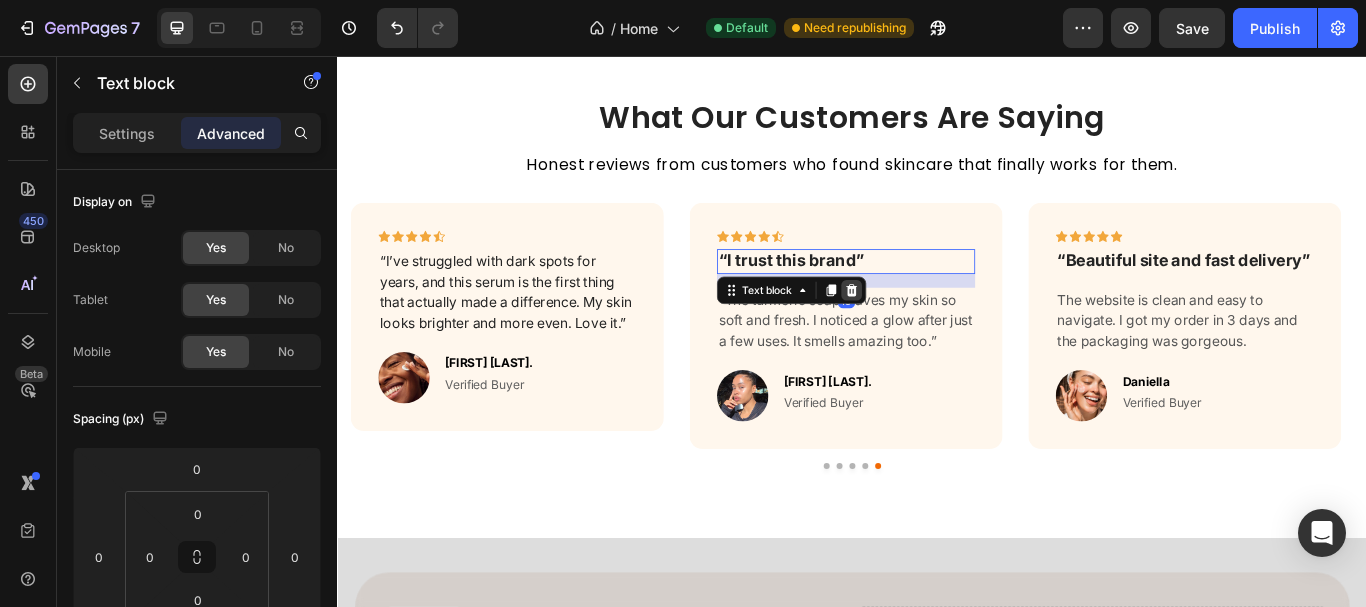 click 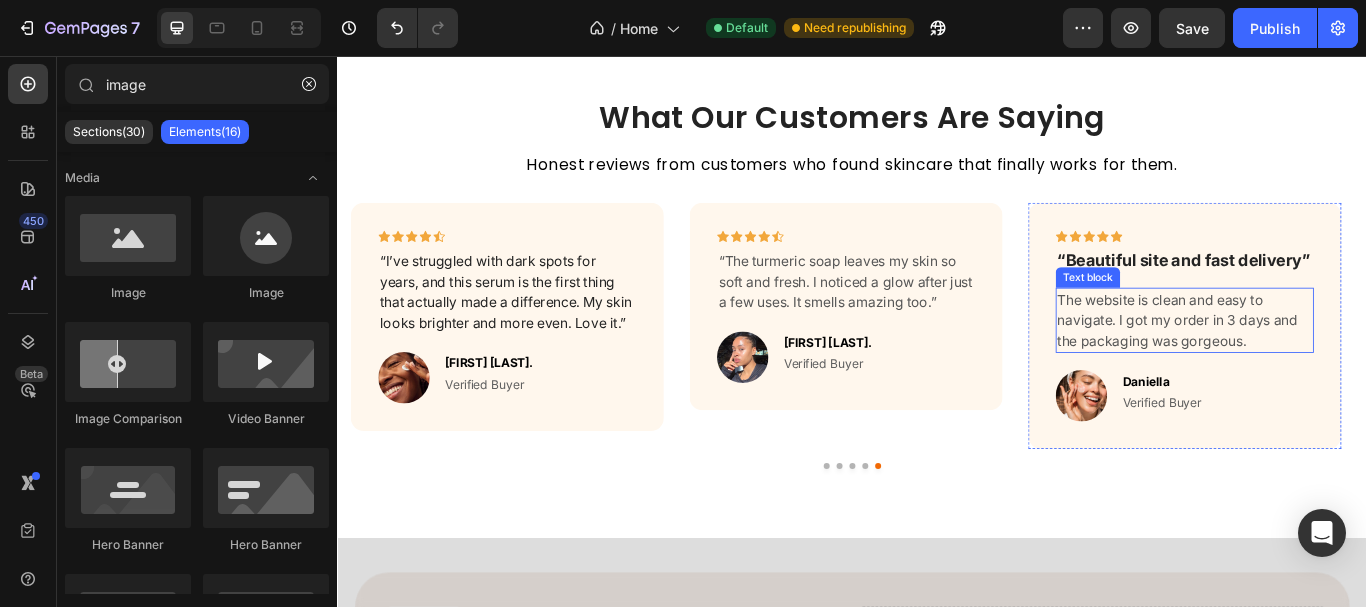 click on "The website is clean and easy to navigate. I got my order in 3 days and the packaging was gorgeous." at bounding box center (1324, 365) 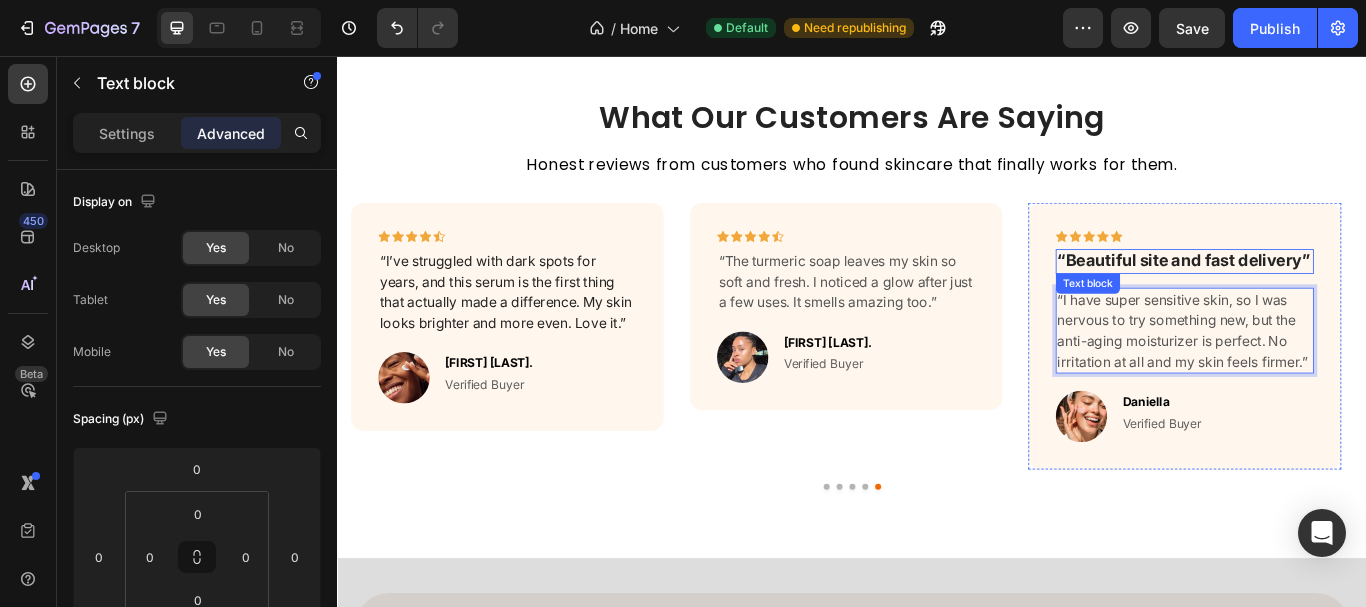 click on "“Beautiful site and fast delivery”" at bounding box center (1324, 296) 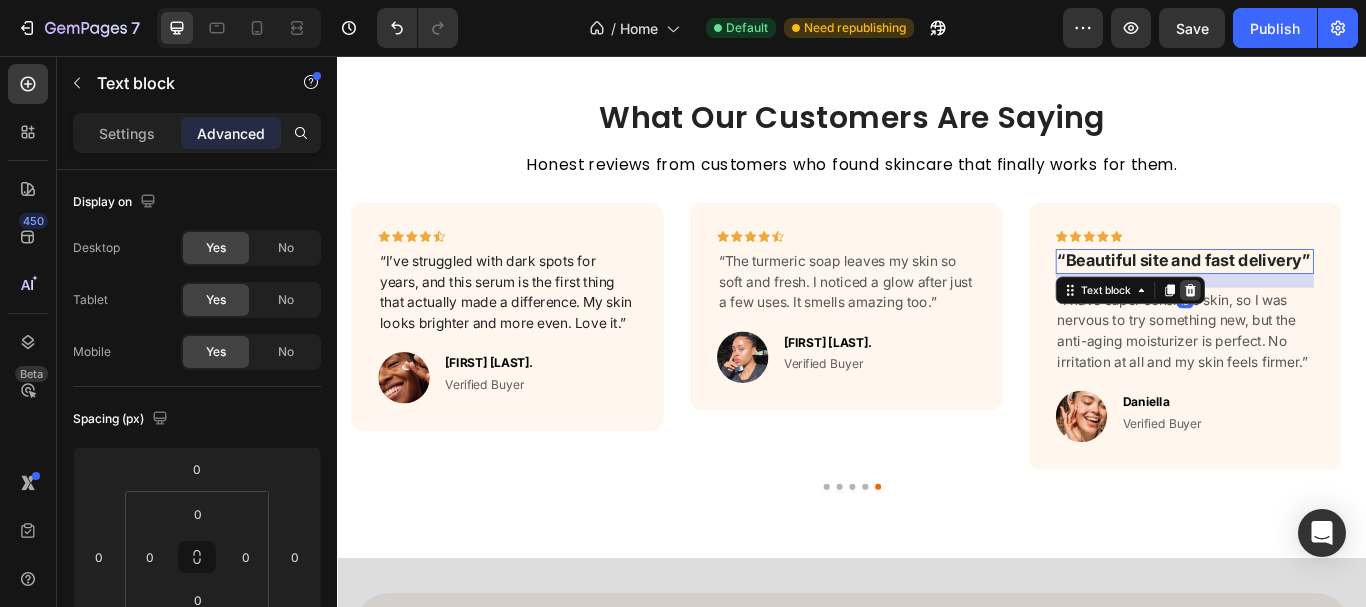 click 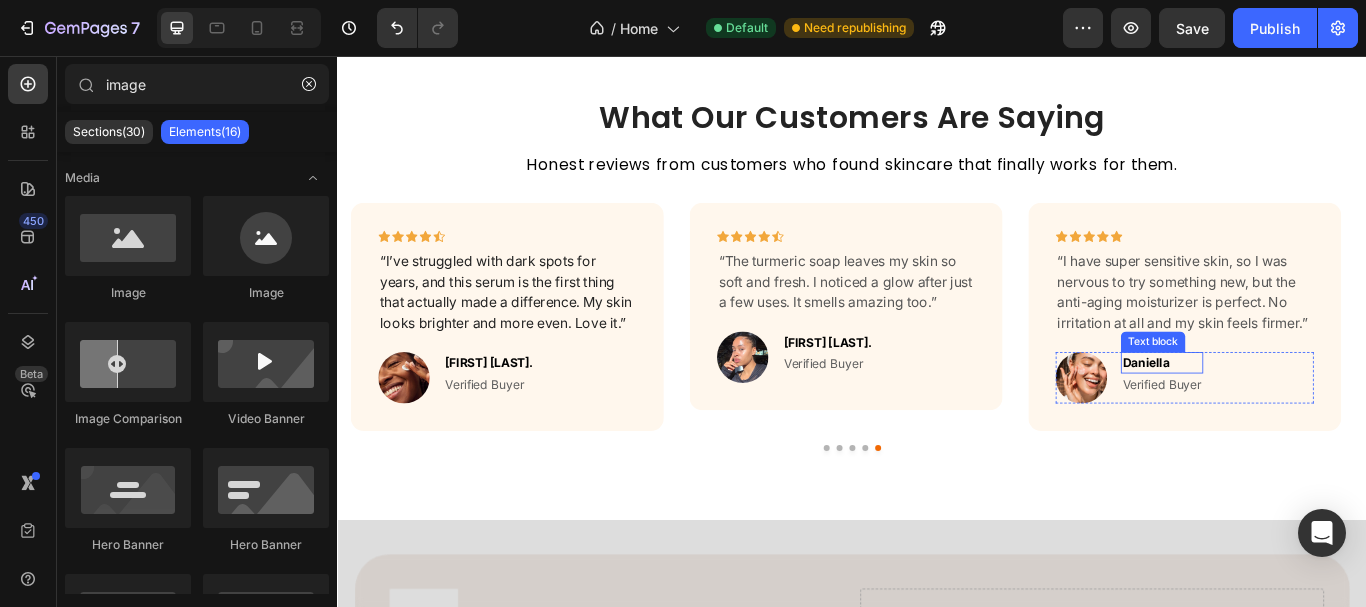 click on "Daniella" at bounding box center (1298, 414) 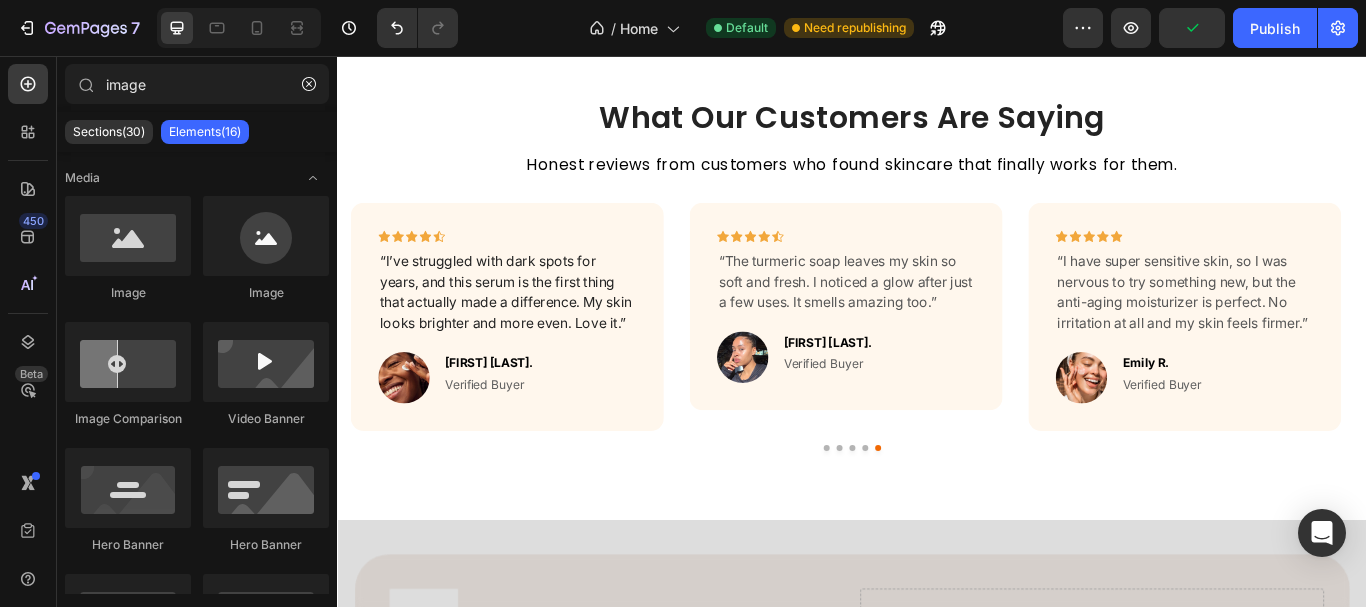 scroll, scrollTop: 3885, scrollLeft: 0, axis: vertical 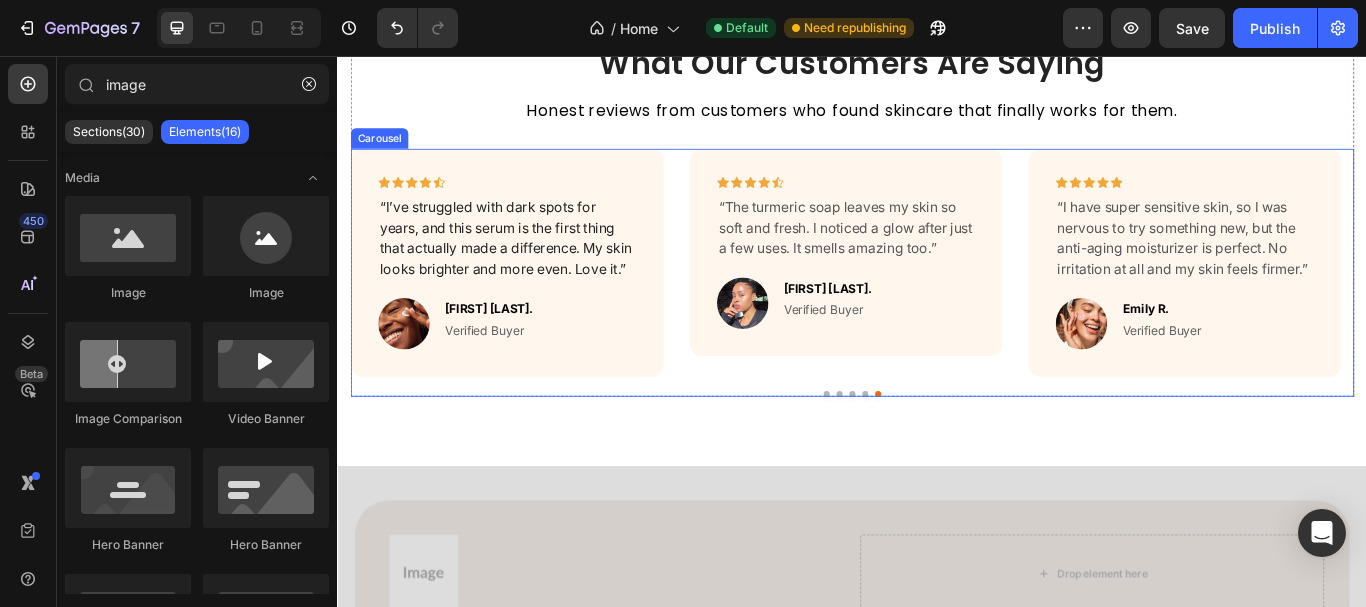 click at bounding box center [907, 450] 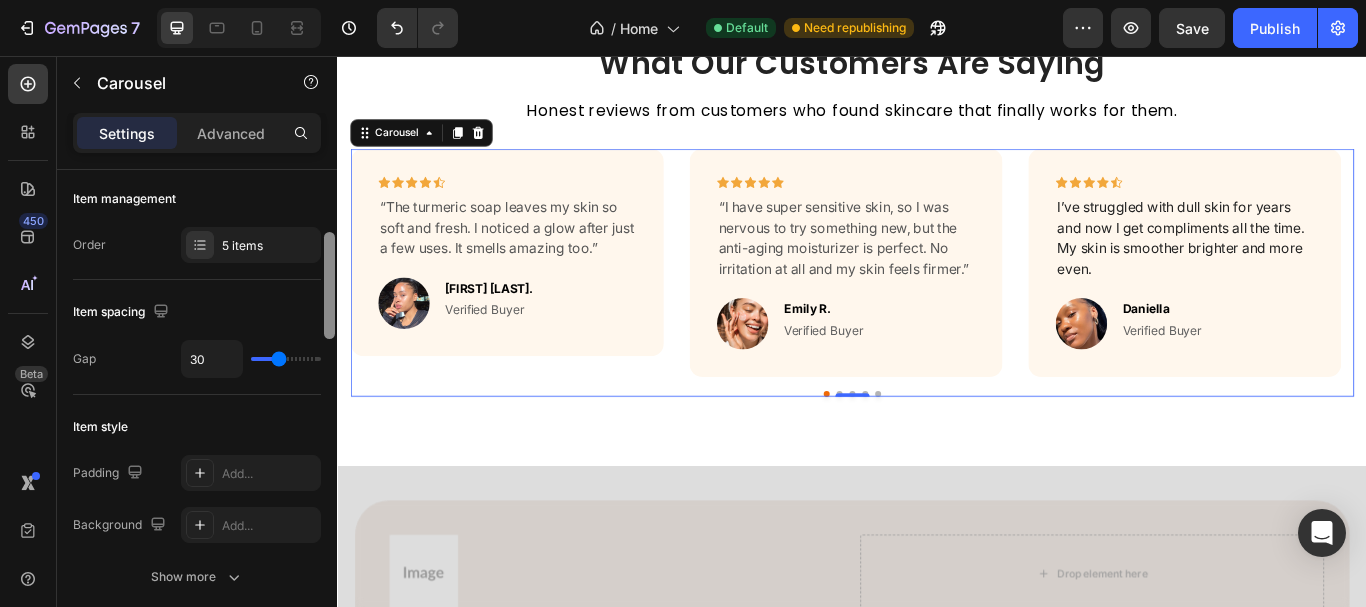 drag, startPoint x: 331, startPoint y: 265, endPoint x: 315, endPoint y: 299, distance: 37.576588 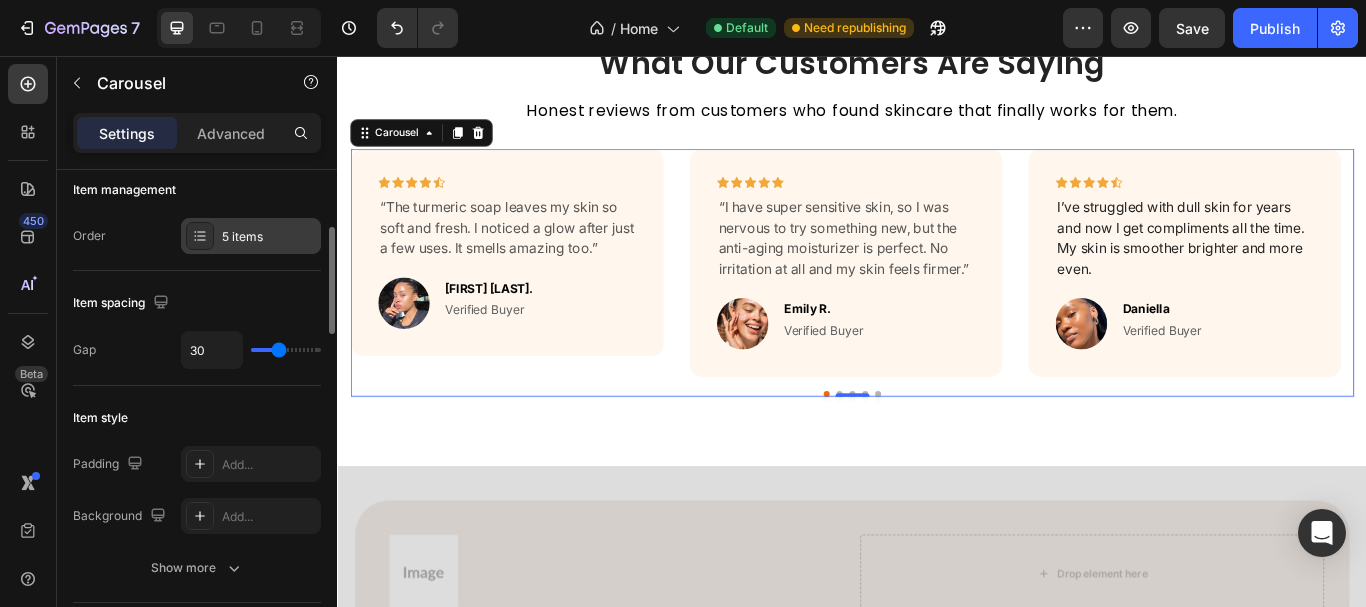 click on "5 items" at bounding box center (269, 237) 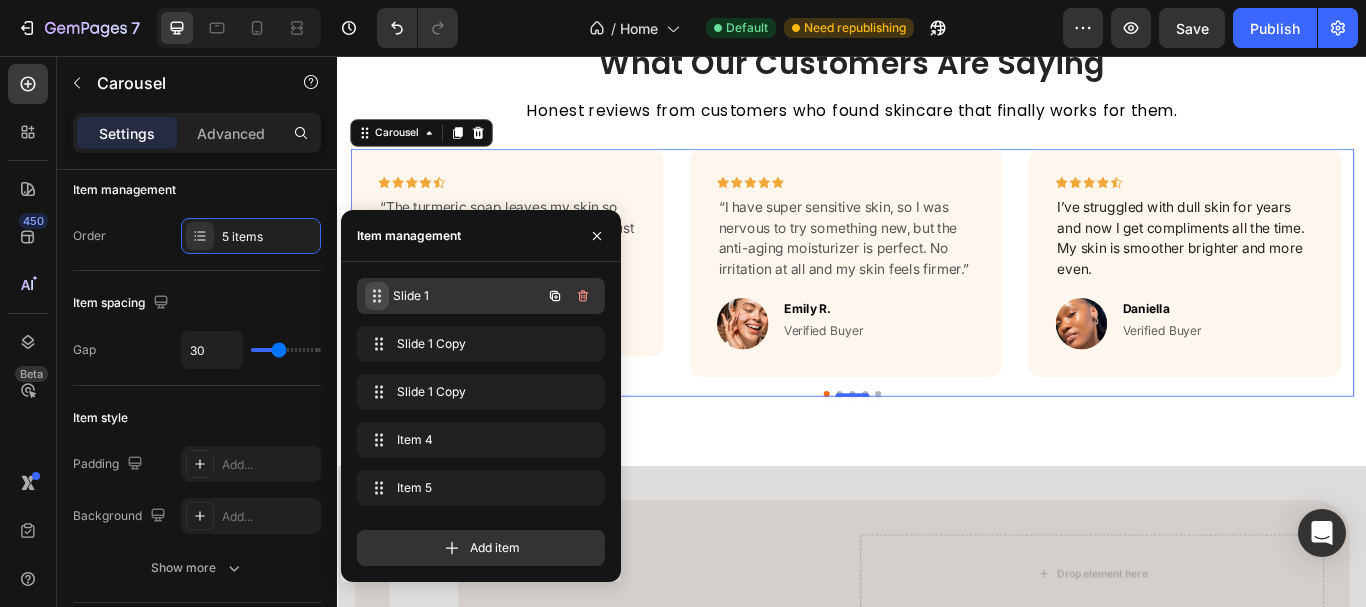 click on "Slide 1 Slide 1" at bounding box center [453, 296] 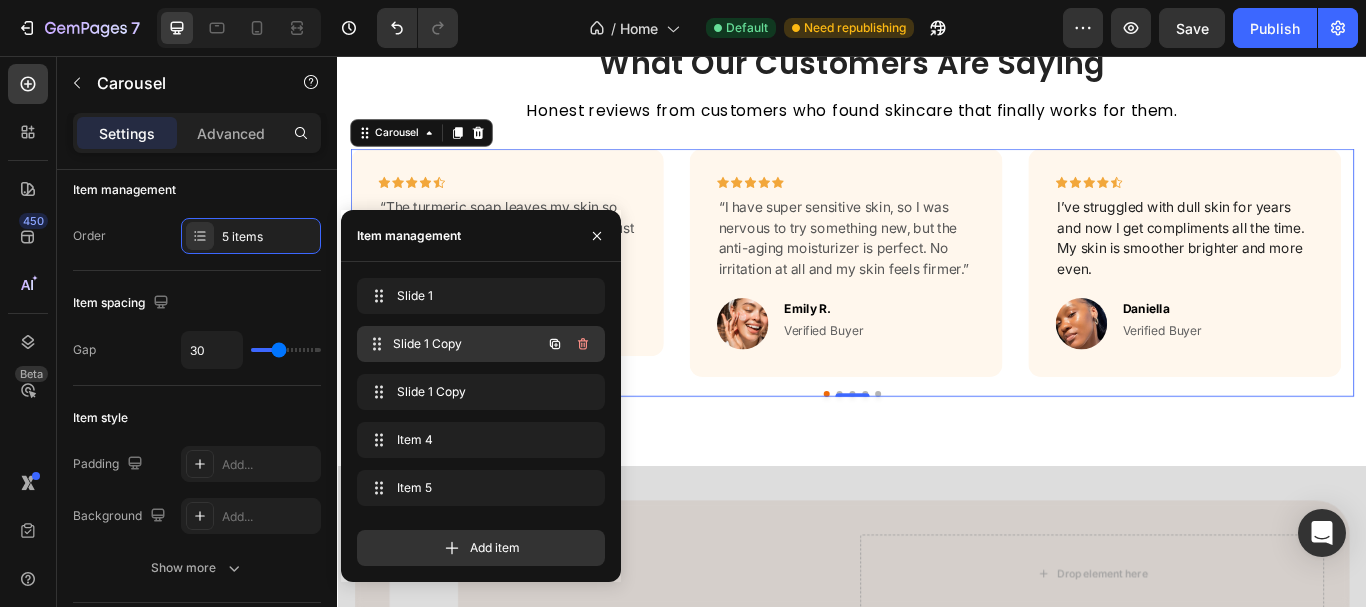 click on "Slide 1 Copy Slide 1 Copy" at bounding box center [453, 344] 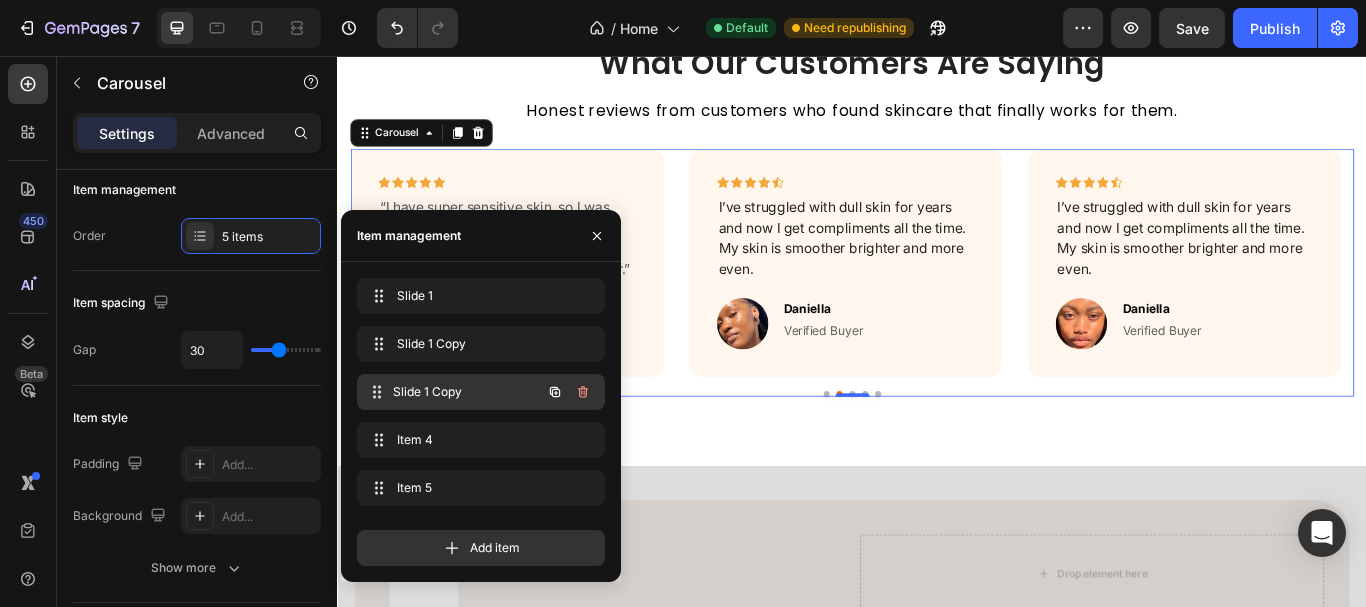 click on "Slide 1 Copy Slide 1 Copy" at bounding box center (453, 392) 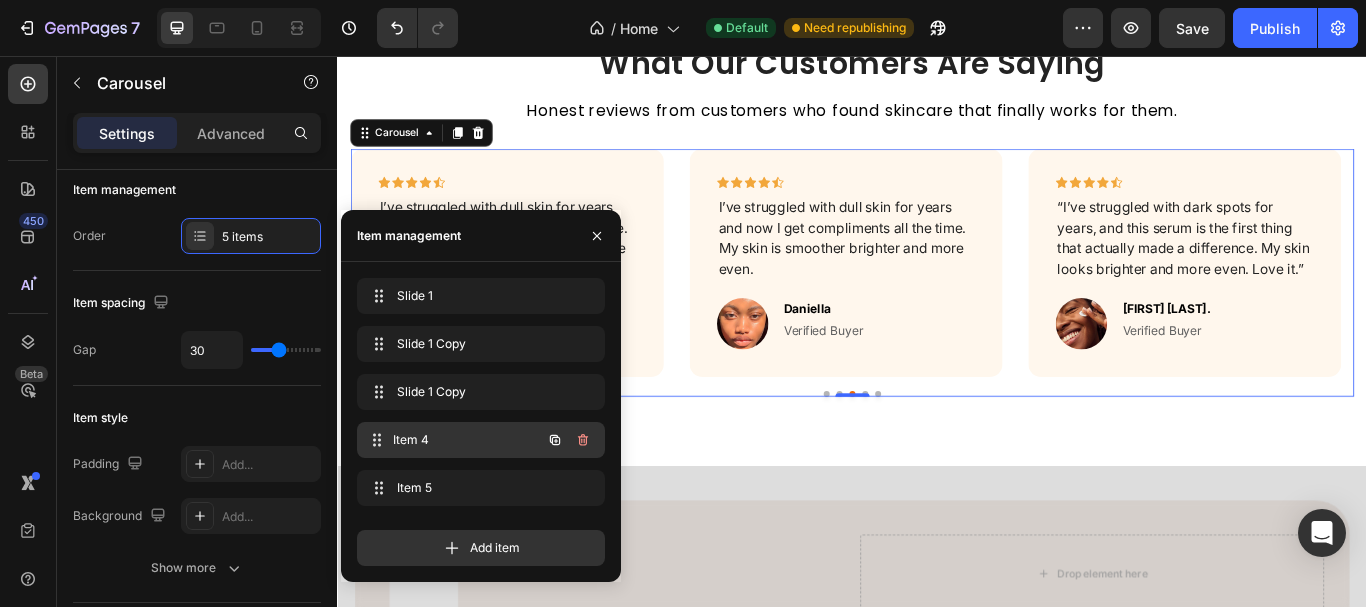 click on "Item 4 Item 4" at bounding box center (453, 440) 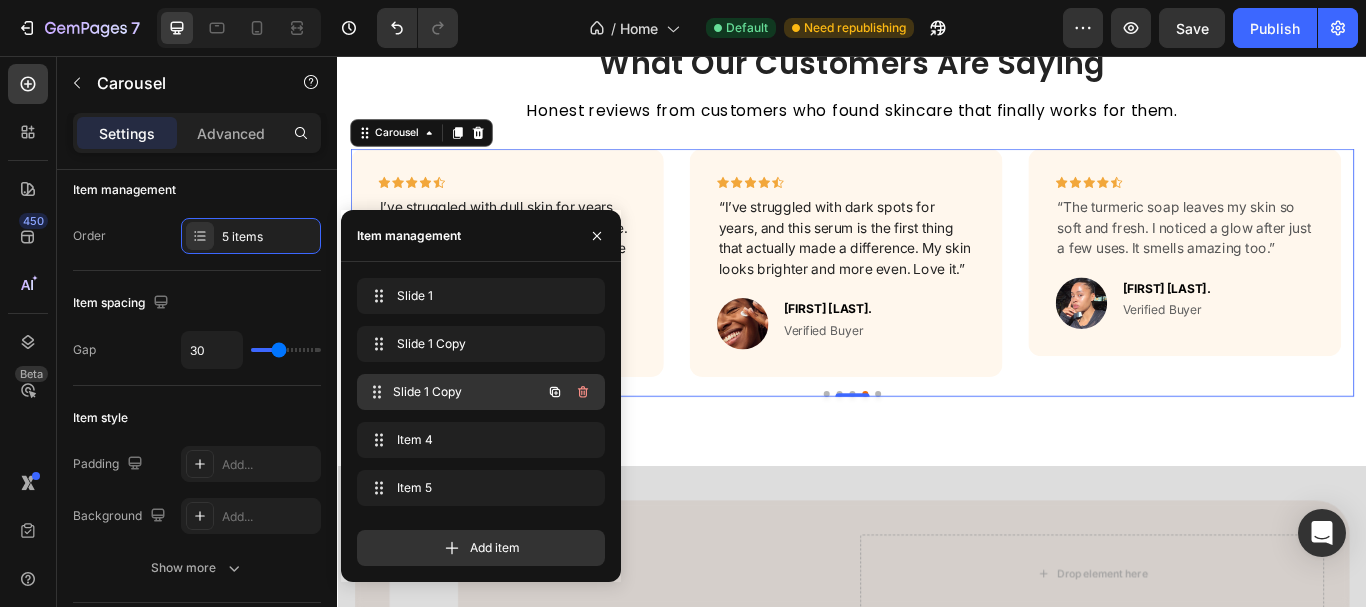 click on "Slide 1 Copy" at bounding box center (467, 392) 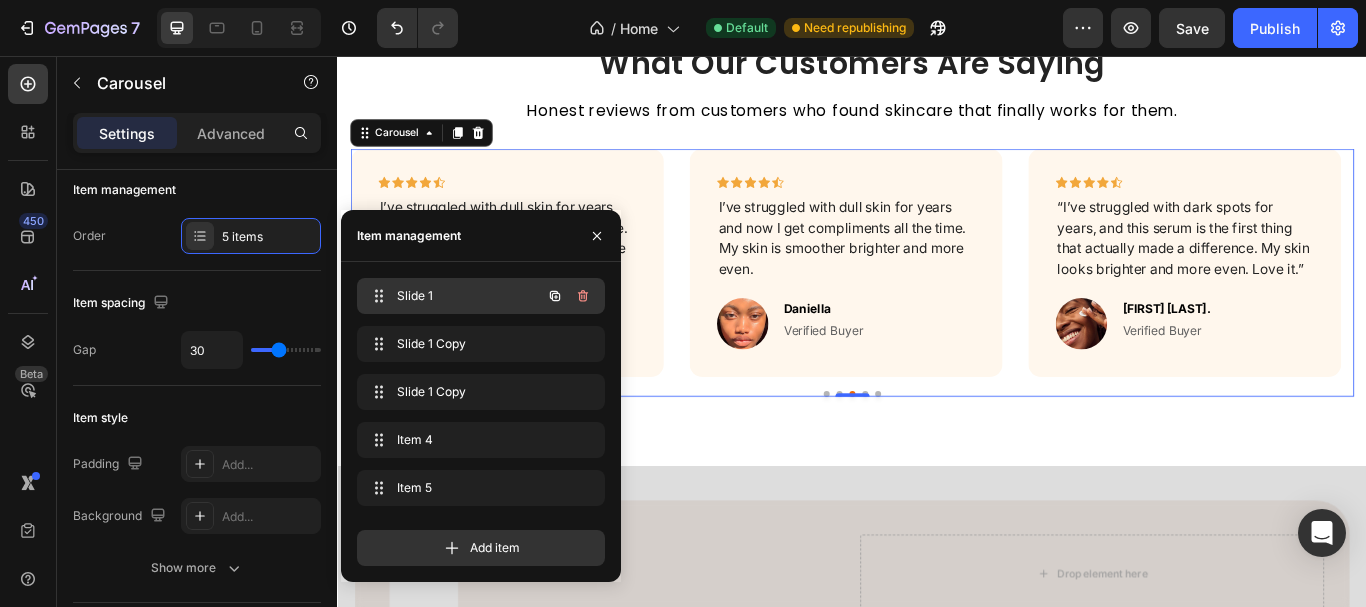 click on "Slide 1" at bounding box center [453, 296] 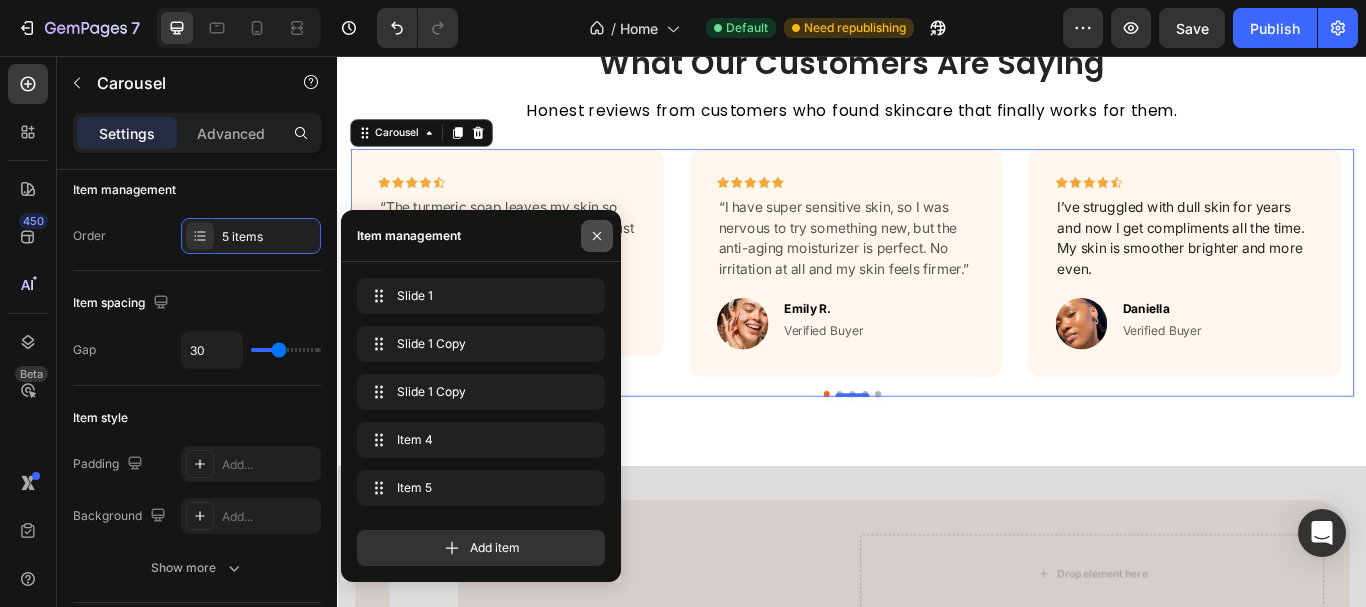 click at bounding box center [597, 236] 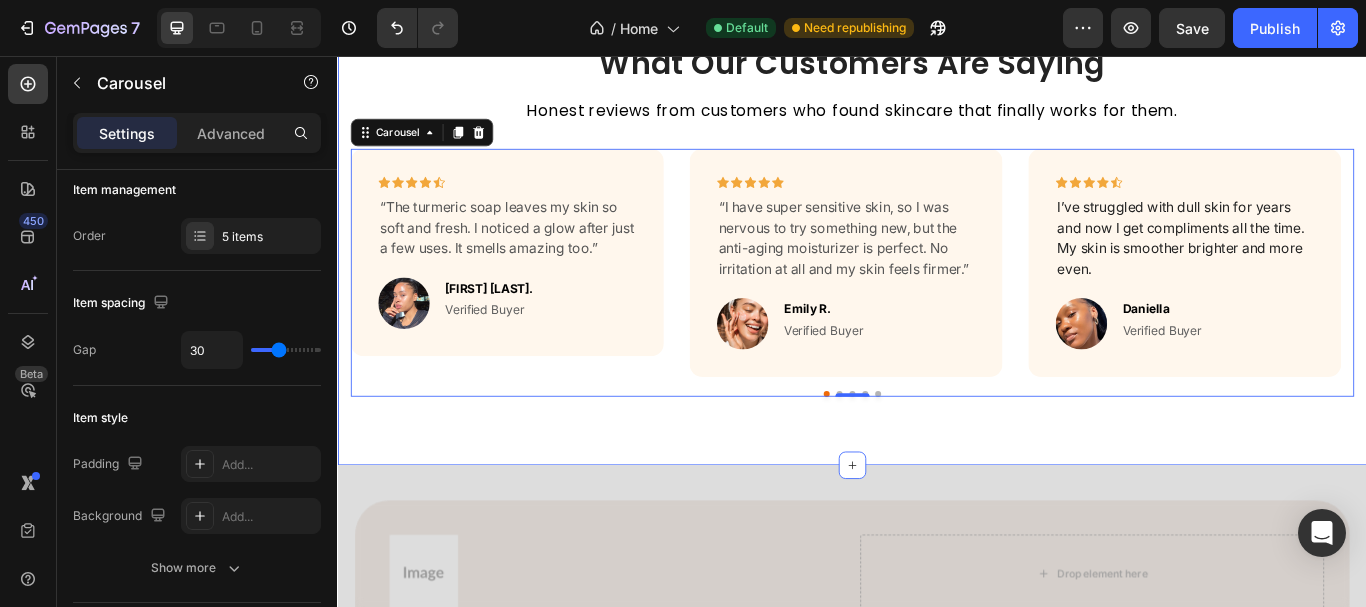 click on "What Our Customers Are Saying Heading Honest reviews from customers who found skincare that finally works for them. Text block
Icon
Icon
Icon
Icon
Icon Row “The turmeric soap leaves my skin so soft and fresh. I noticed a glow after just a few uses. It smells amazing too.” Text block Image Nadine M. Text block Verified Buyer Text block Row Row
Icon
Icon
Icon
Icon
Icon Row “I have super sensitive skin, so I was nervous to try something new, but the anti-aging moisturizer is perfect. No irritation at all and my skin feels firmer.” Text block Image Emily R. Text block Verified Buyer Text block Row Row
Icon
Icon
Icon
Icon
Icon Row I’ve struggled with dull skin for years and now I get compliments all the time. My skin is smoother brighter and more even. Text block Image" at bounding box center (937, 257) 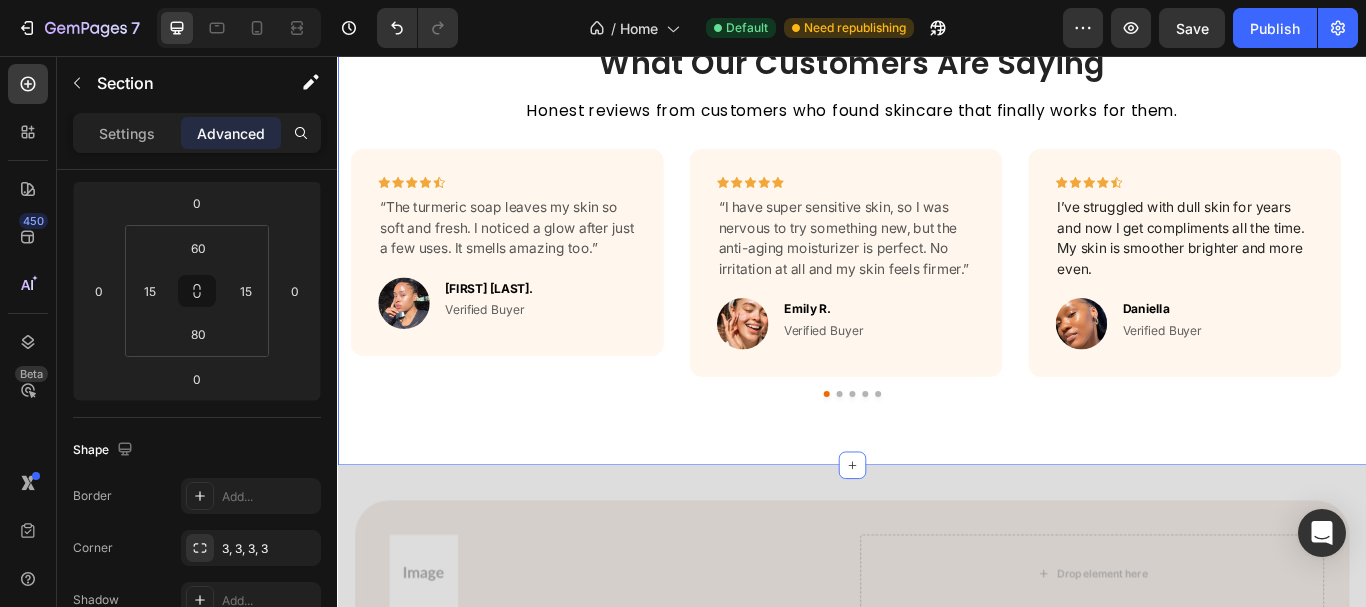 scroll, scrollTop: 0, scrollLeft: 0, axis: both 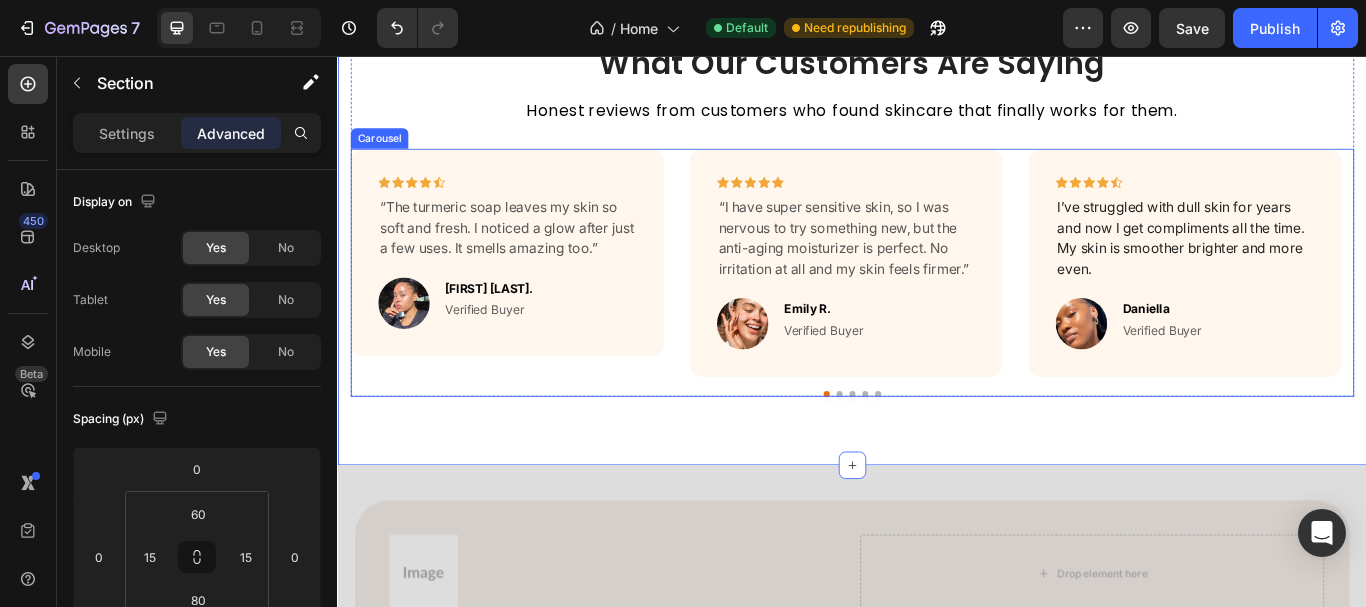 click at bounding box center [922, 450] 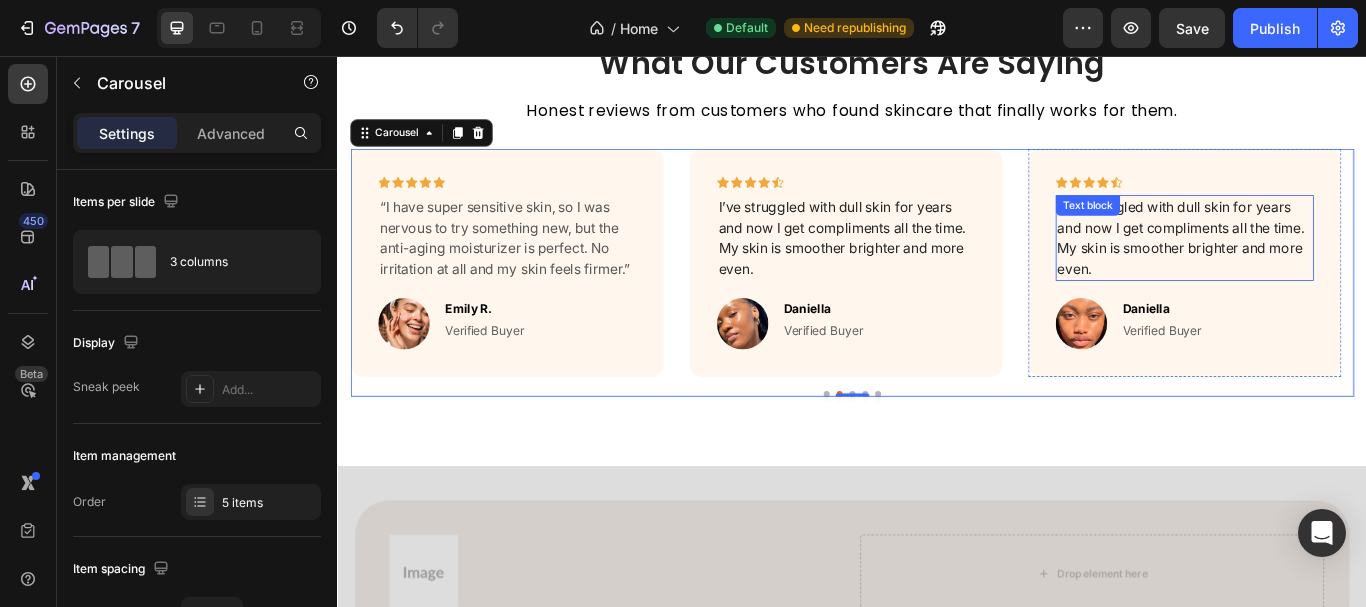 click on "I’ve struggled with dull skin for years and now I get compliments all the time. My skin is smoother brighter and more even." at bounding box center [1324, 269] 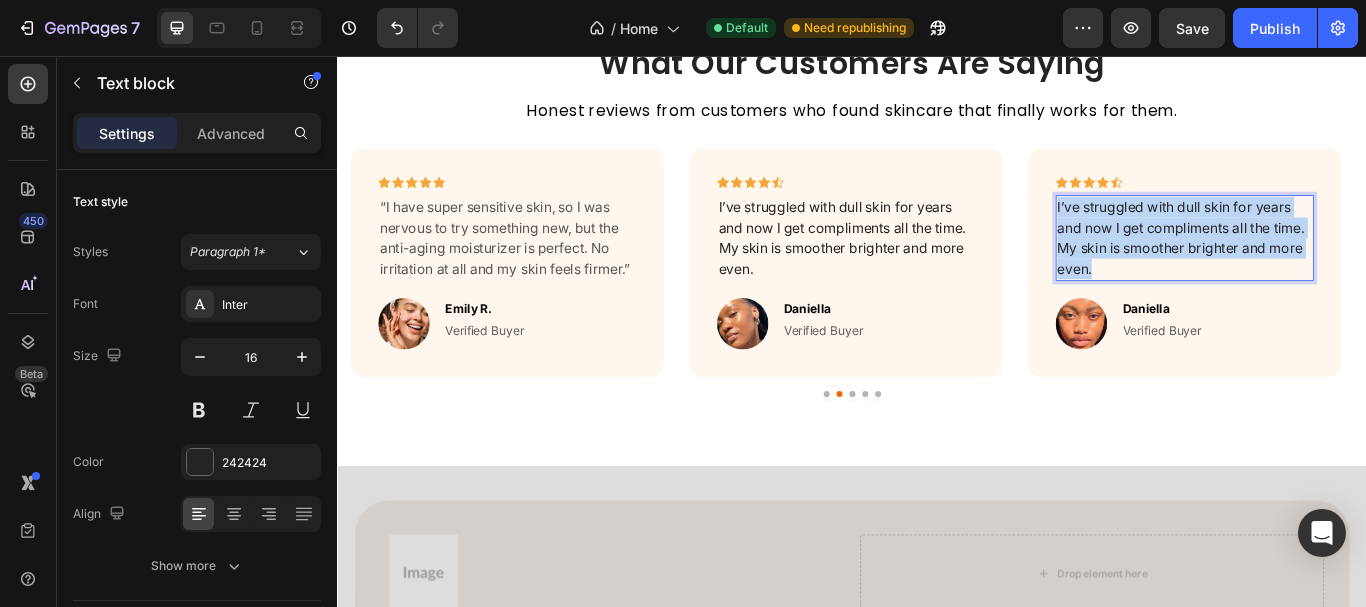 click on "I’ve struggled with dull skin for years and now I get compliments all the time. My skin is smoother brighter and more even." at bounding box center (1324, 269) 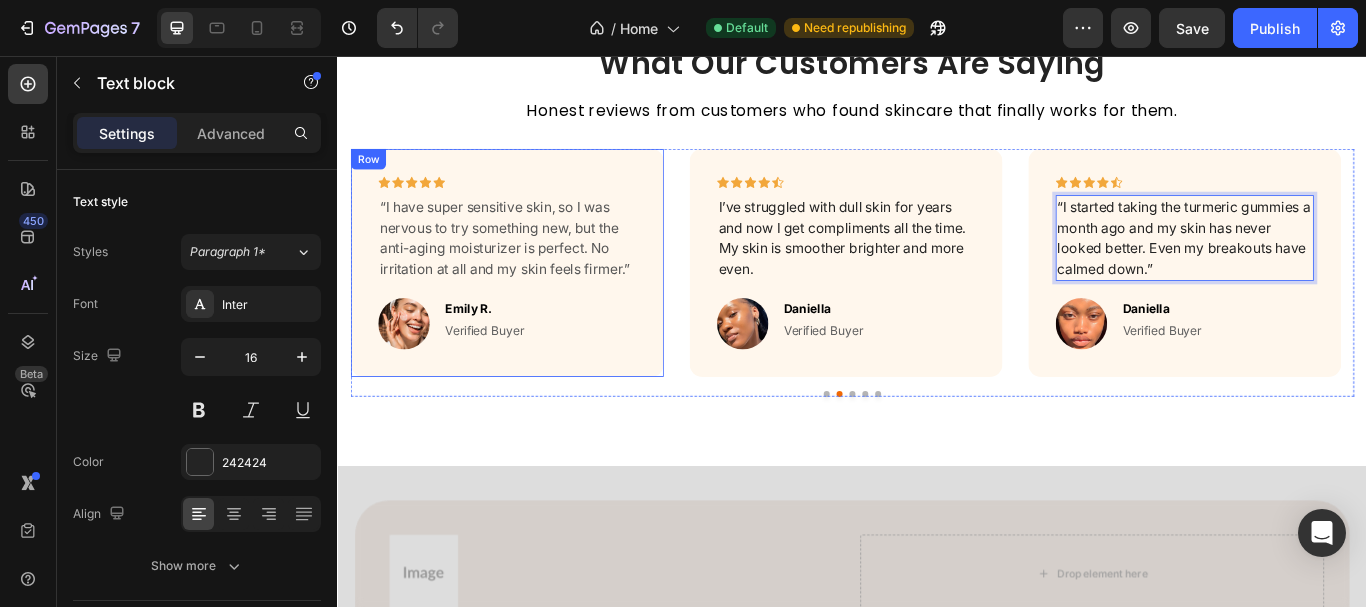 click on "Icon
Icon
Icon
Icon
Icon Row “I have super sensitive skin, so I was nervous to try something new, but the anti-aging moisturizer is perfect. No irritation at all and my skin feels firmer.” Text block Image Emily R. Text block Verified Buyer Text block Row Row" at bounding box center (534, 298) 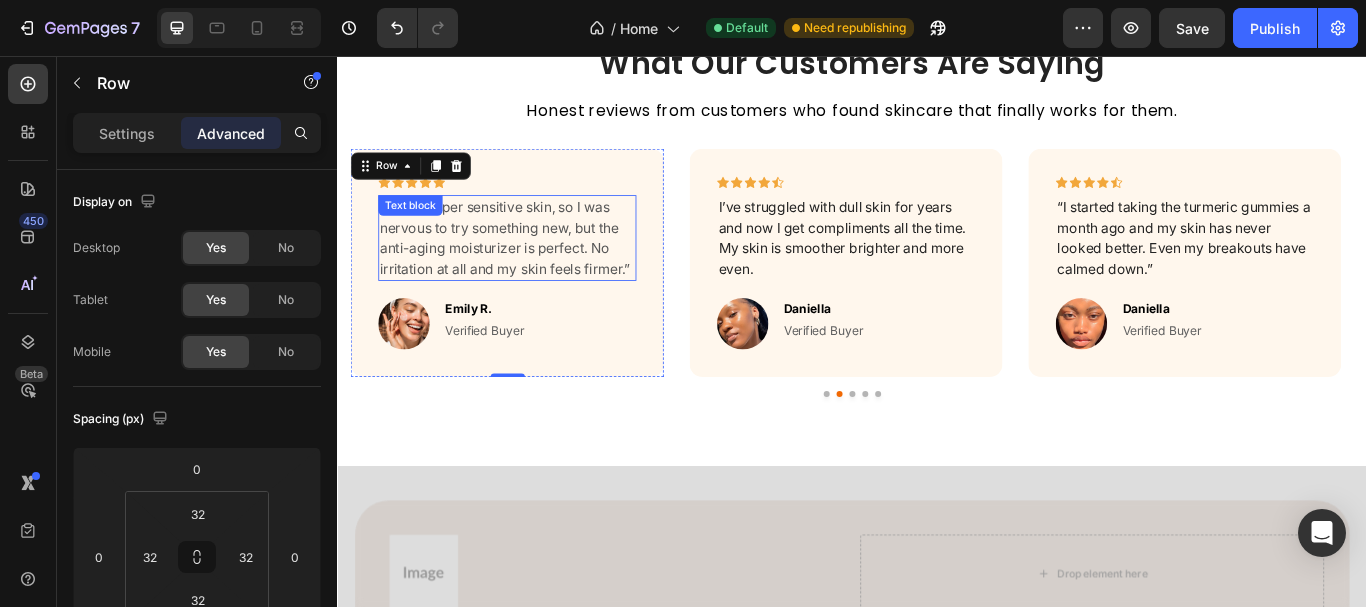 click on "“I have super sensitive skin, so I was nervous to try something new, but the anti-aging moisturizer is perfect. No irritation at all and my skin feels firmer.”" at bounding box center (534, 269) 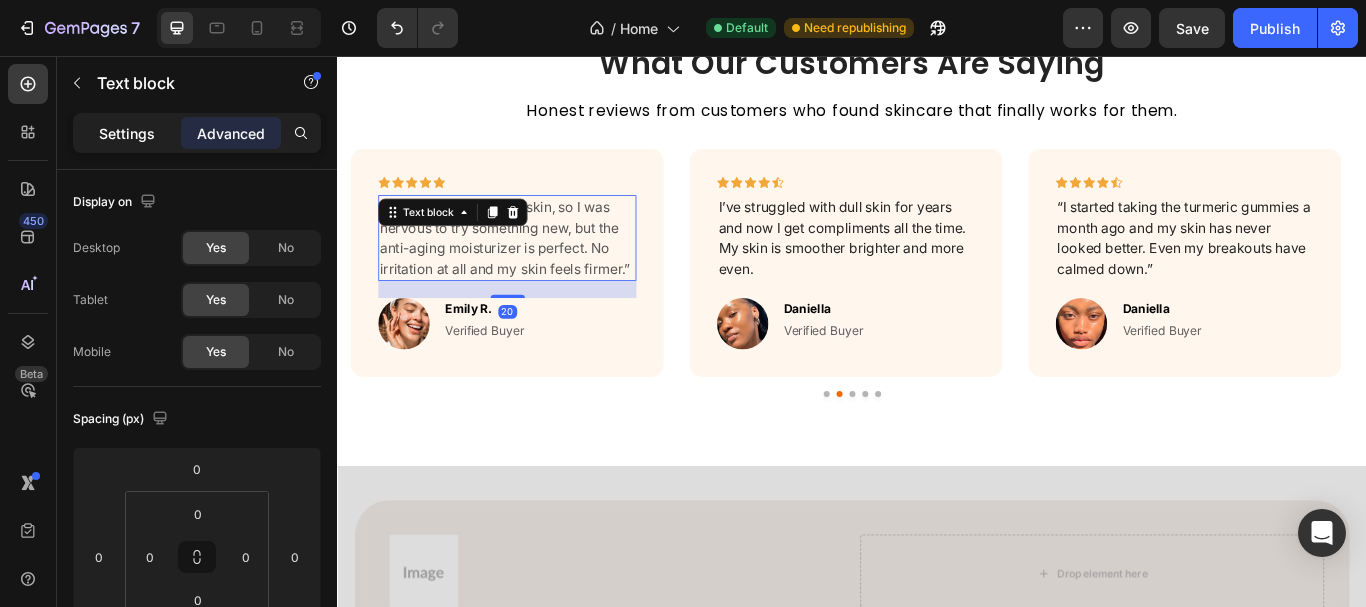 click on "Settings" at bounding box center [127, 133] 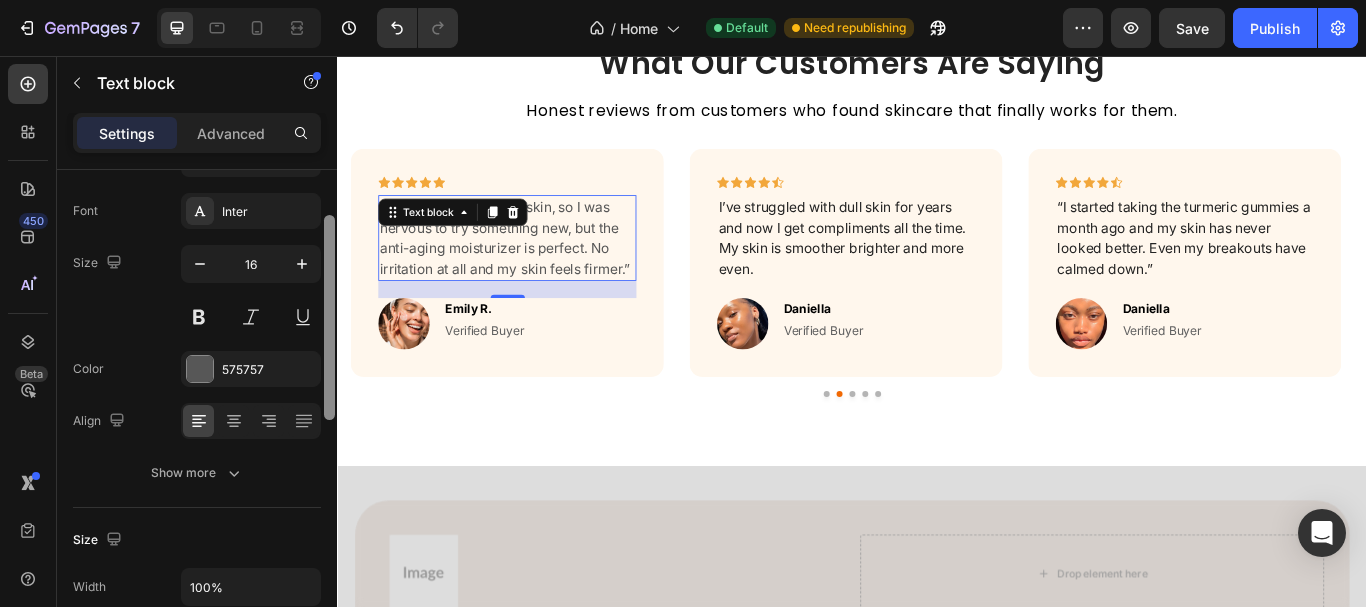 drag, startPoint x: 328, startPoint y: 201, endPoint x: 320, endPoint y: 242, distance: 41.773197 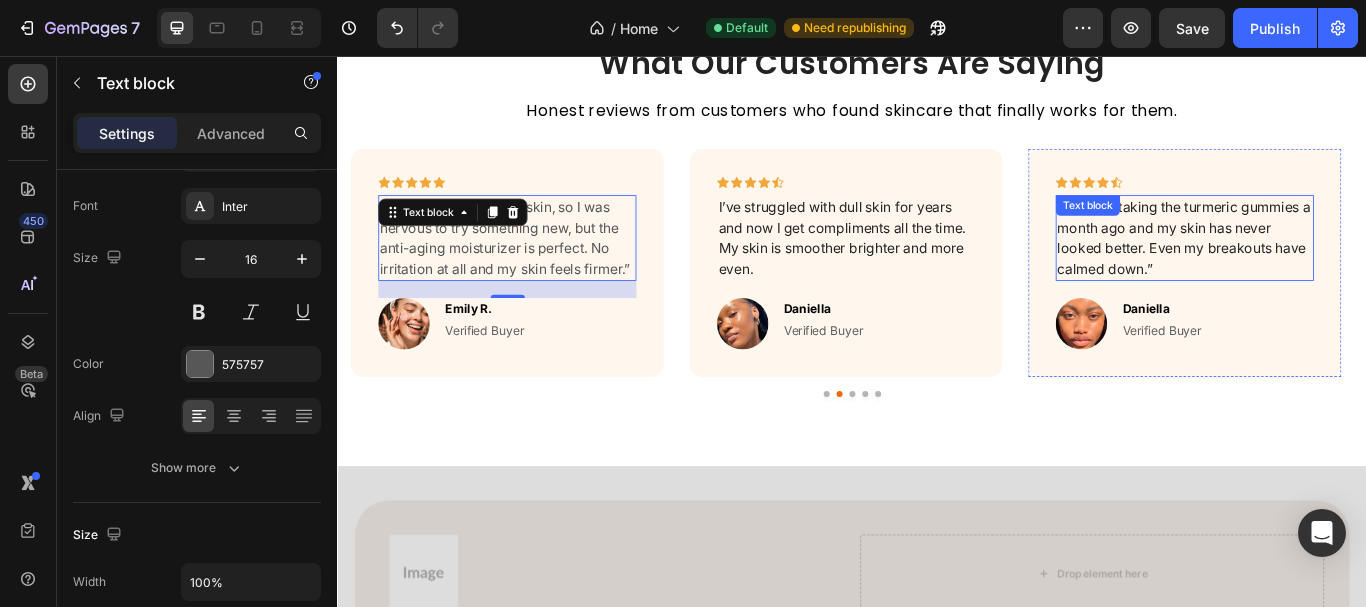 click on "“I started taking the turmeric gummies a month ago and my skin has never looked better. Even my breakouts have calmed down.”" at bounding box center (1324, 269) 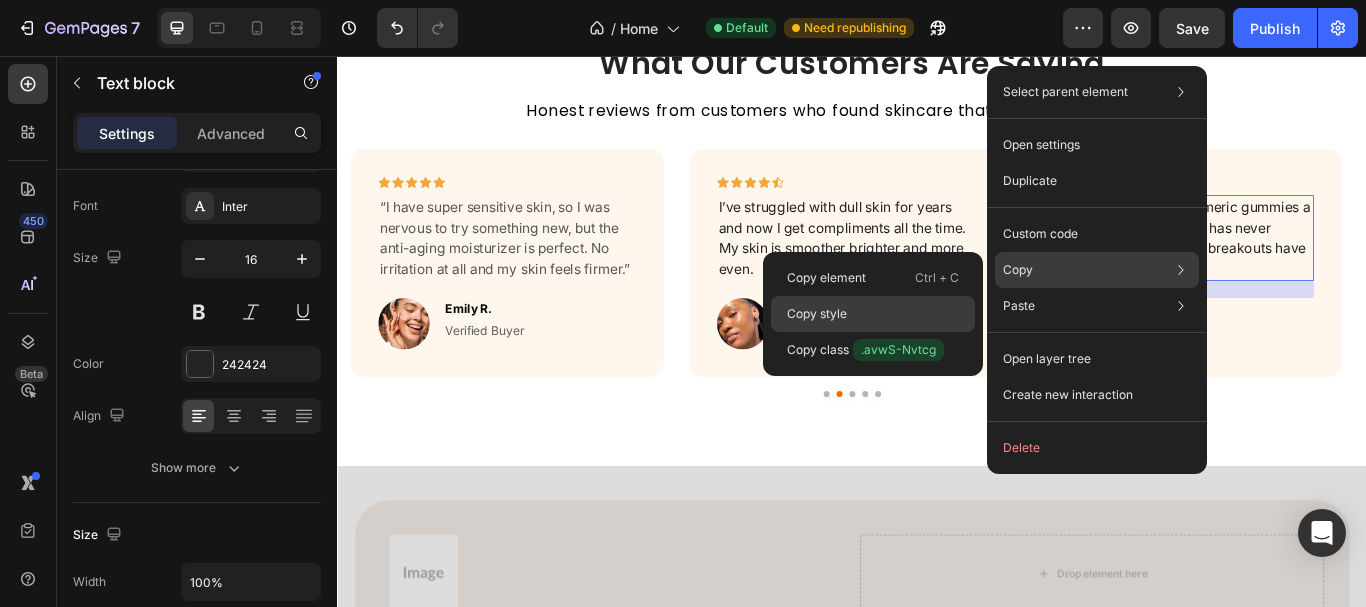 click on "Copy style" at bounding box center (817, 314) 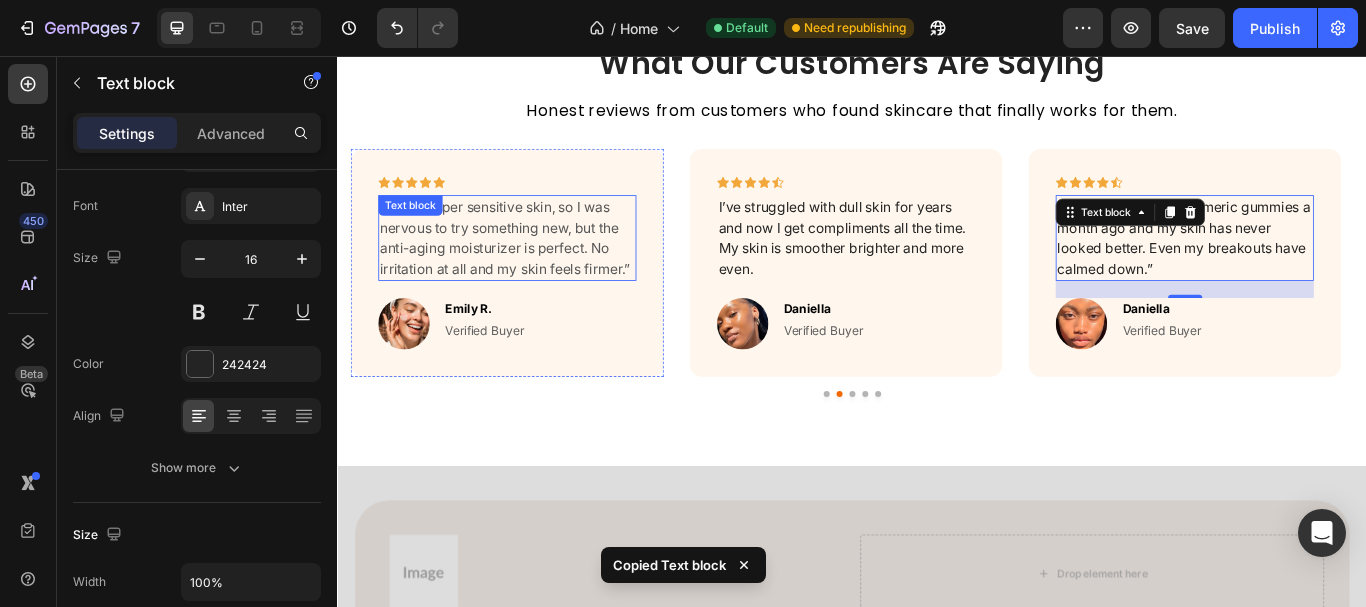 click on "“I have super sensitive skin, so I was nervous to try something new, but the anti-aging moisturizer is perfect. No irritation at all and my skin feels firmer.”" at bounding box center [534, 269] 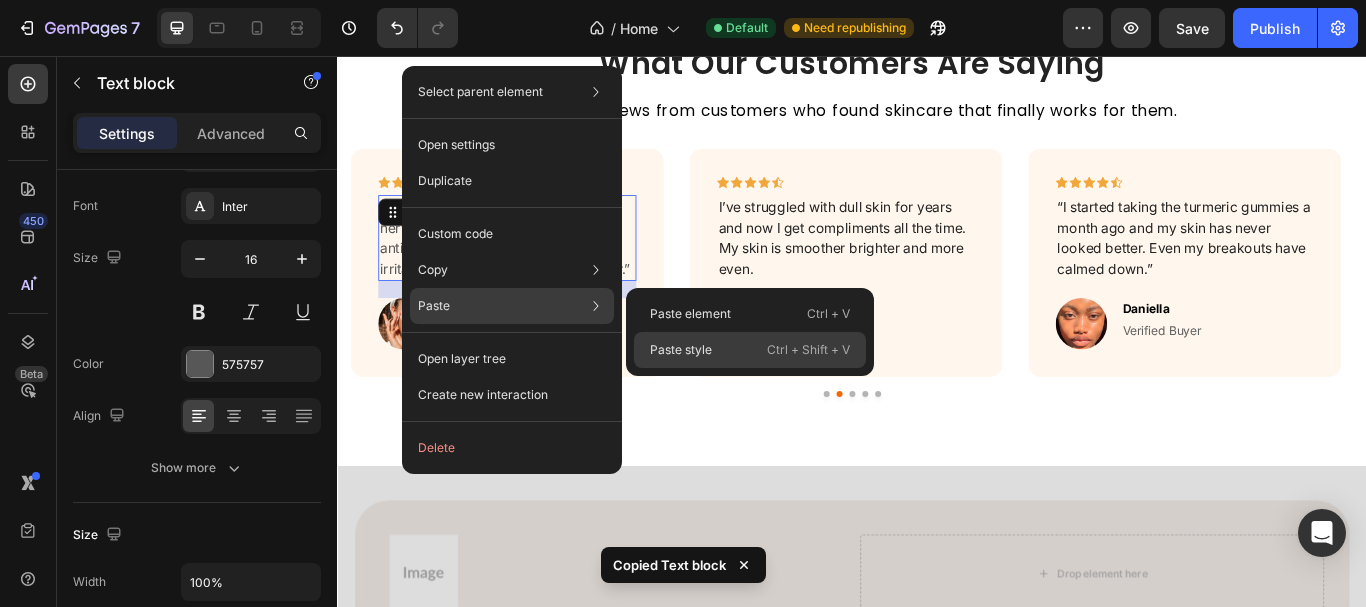 drag, startPoint x: 662, startPoint y: 339, endPoint x: 517, endPoint y: 230, distance: 181.40012 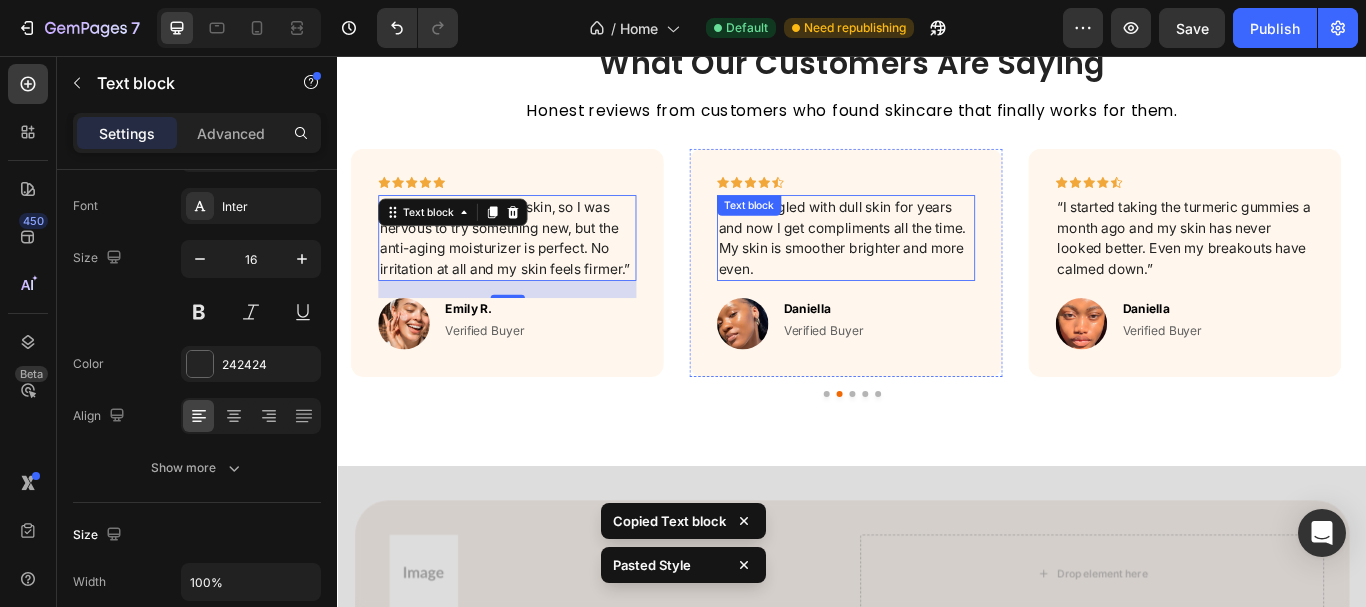 click on "I’ve struggled with dull skin for years and now I get compliments all the time. My skin is smoother brighter and more even." at bounding box center [929, 269] 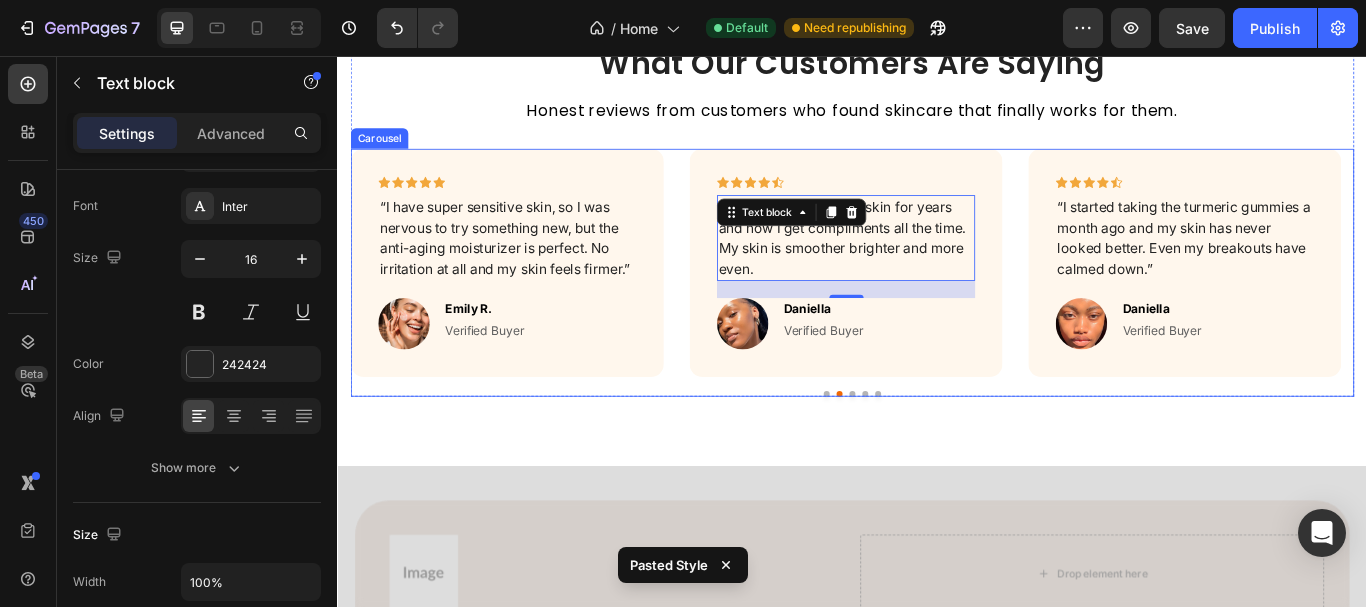 click at bounding box center (907, 450) 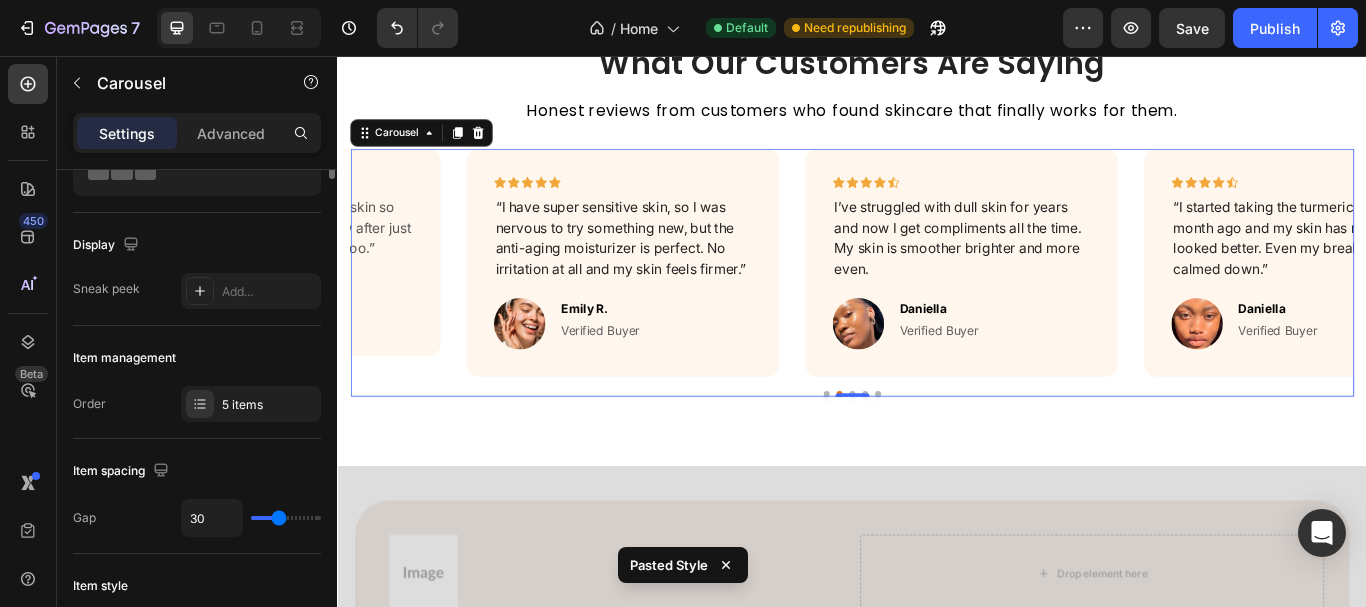 scroll, scrollTop: 0, scrollLeft: 0, axis: both 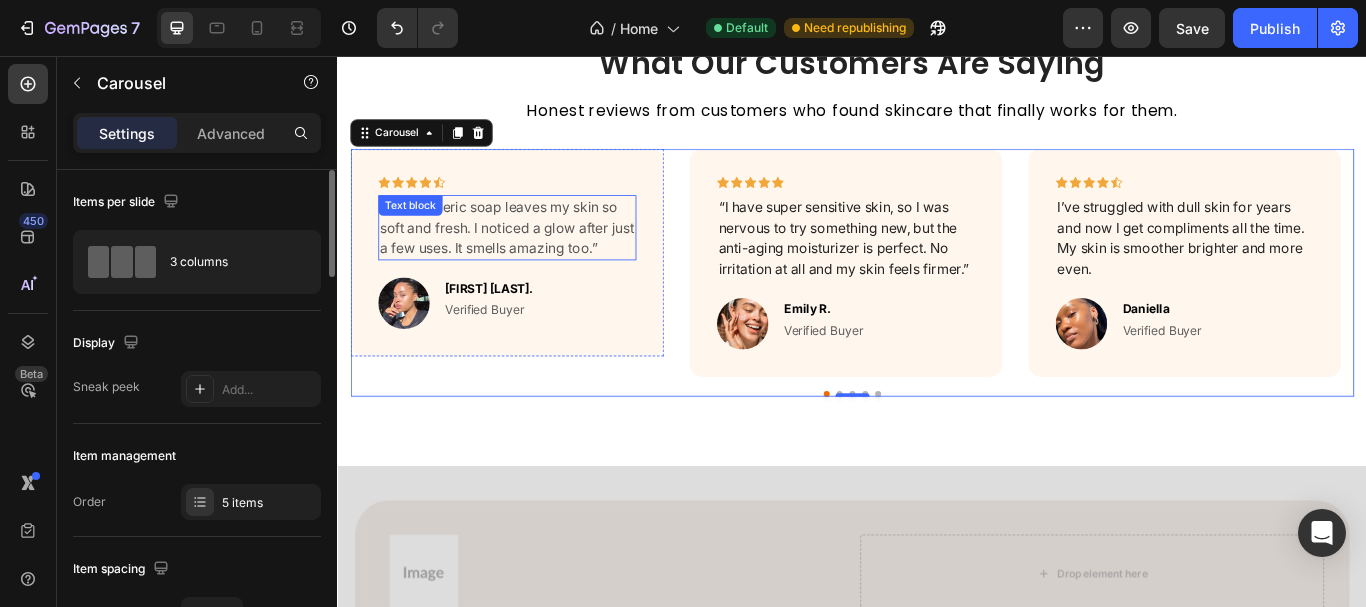 click on "“The turmeric soap leaves my skin so soft and fresh. I noticed a glow after just a few uses. It smells amazing too.”" at bounding box center (534, 257) 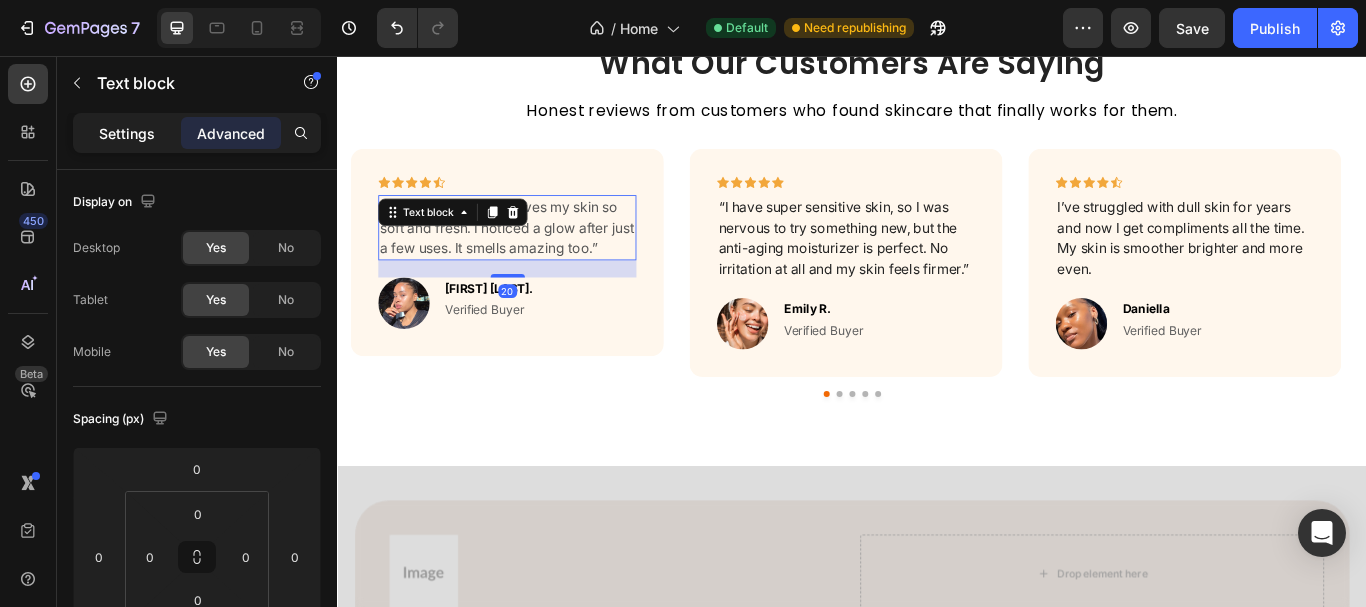 click on "Settings" at bounding box center [127, 133] 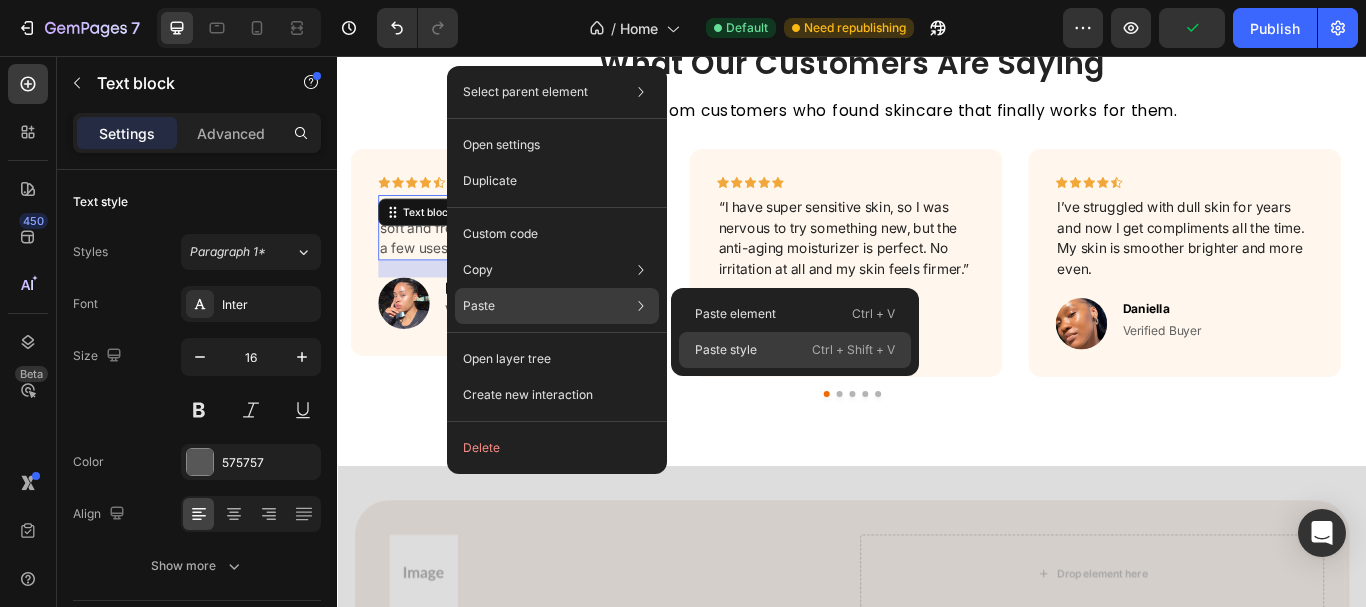 drag, startPoint x: 698, startPoint y: 340, endPoint x: 420, endPoint y: 331, distance: 278.14566 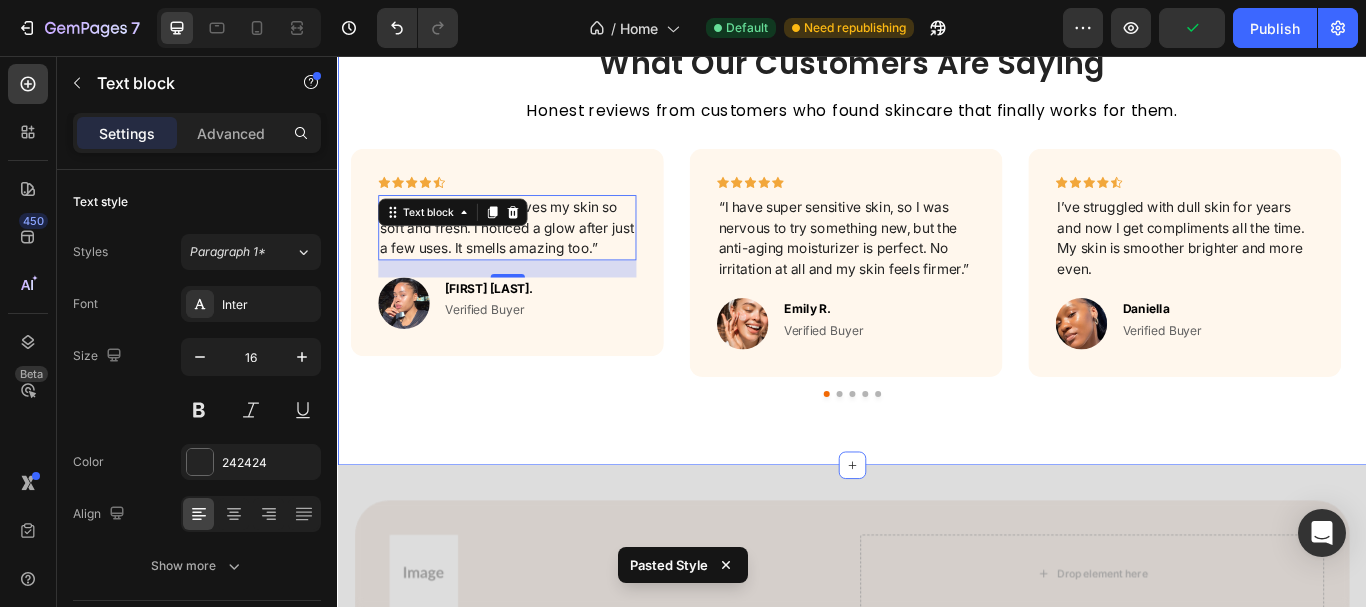 click on "What Our Customers Are Saying Heading Honest reviews from customers who found skincare that finally works for them. Text block
Icon
Icon
Icon
Icon
Icon Row “The turmeric soap leaves my skin so soft and fresh. I noticed a glow after just a few uses. It smells amazing too.” Text block   20 Image Nadine M. Text block Verified Buyer Text block Row Row
Icon
Icon
Icon
Icon
Icon Row “I have super sensitive skin, so I was nervous to try something new, but the anti-aging moisturizer is perfect. No irritation at all and my skin feels firmer.” Text block Image Emily R. Text block Verified Buyer Text block Row Row
Icon
Icon
Icon
Icon
Icon Row I’ve struggled with dull skin for years and now I get compliments all the time. My skin is smoother brighter and more even. Text block" at bounding box center (937, 257) 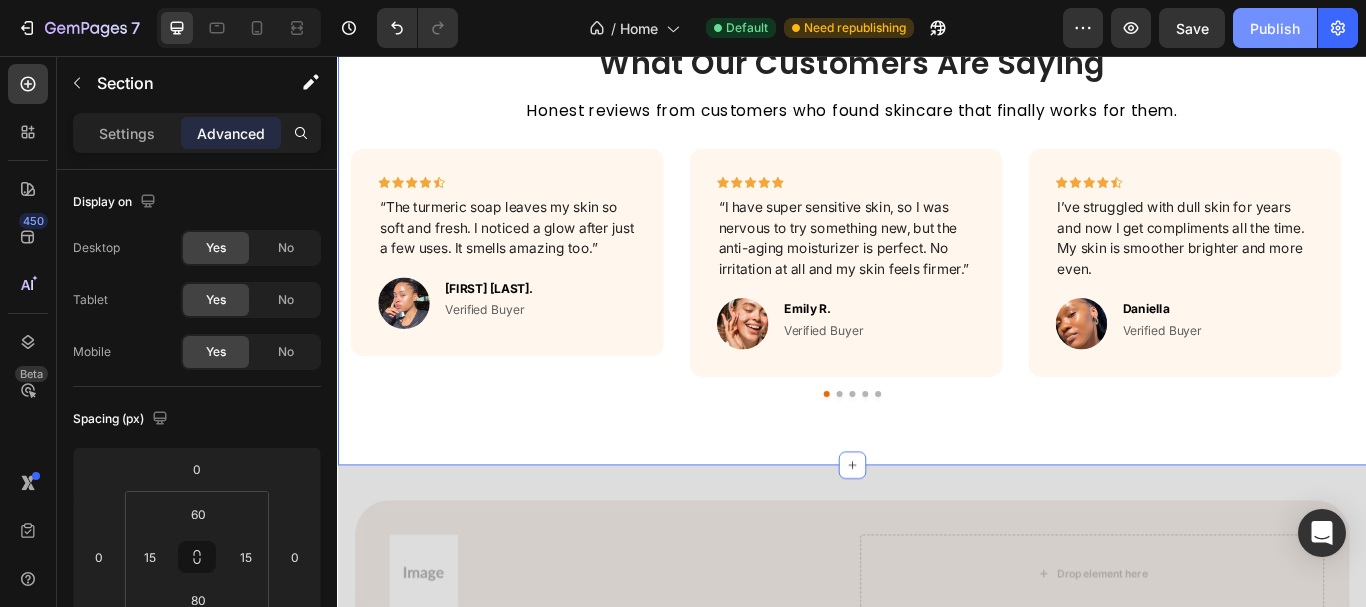 drag, startPoint x: 1247, startPoint y: 22, endPoint x: 972, endPoint y: 53, distance: 276.74176 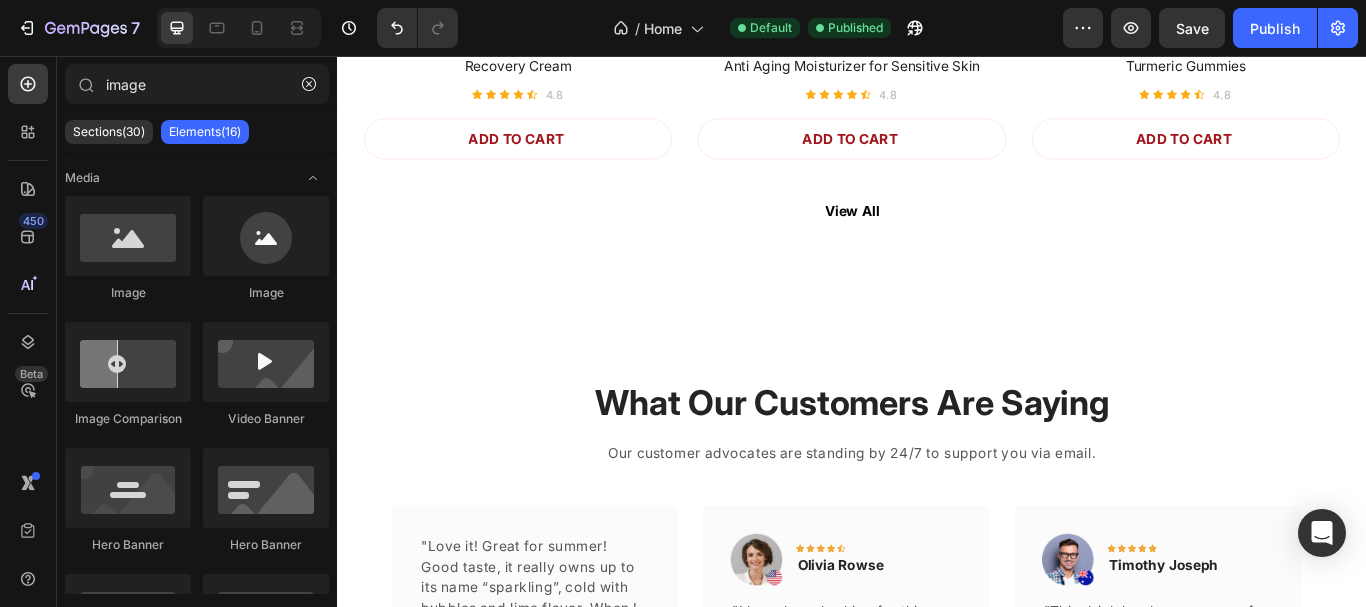 scroll, scrollTop: 7346, scrollLeft: 0, axis: vertical 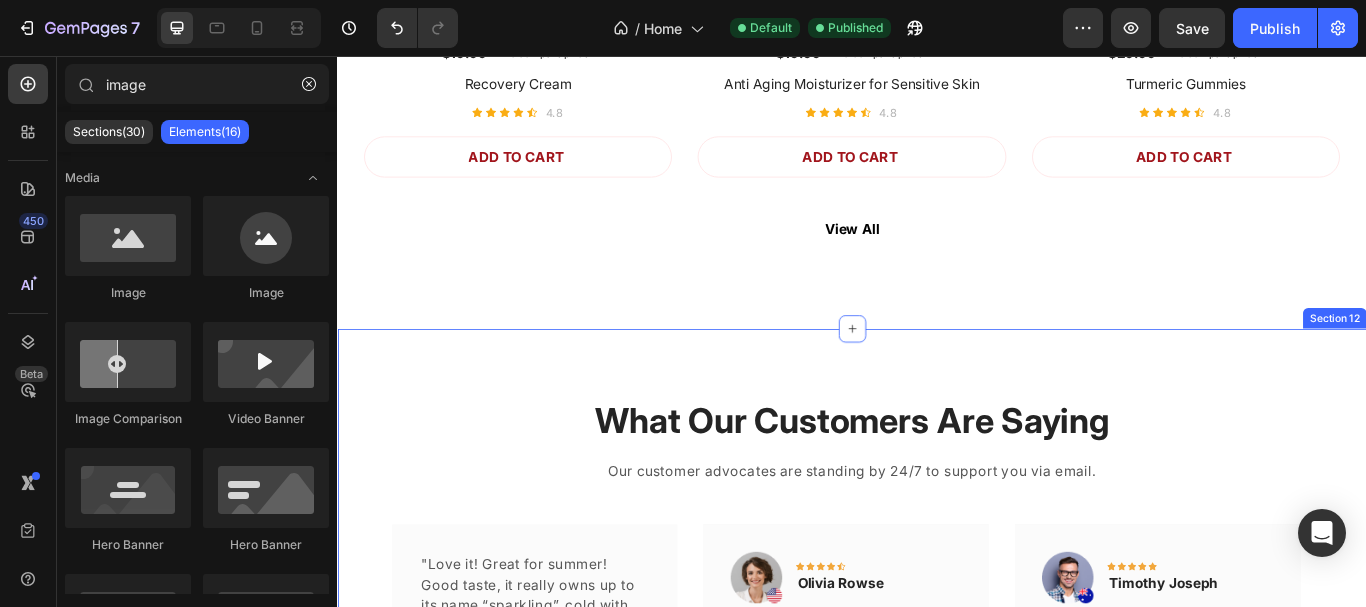 click on "What Our Customers Are Saying Heading Our customer advocates are standing by 24/7 to support you via email. Text block
"Love it! Great for summer! Good taste, it really owns up to its name “sparkling”, cold with bubbles and lime flavor. When I want that soda feel without drinking a soda, I grab for one of this." Text block                Title Line (P) Images & Gallery Anti Aging Moisturizer for Normal Skin (P) Title $19.99 (P) Price (P) Price No compare price (P) Price Row Buy Now (P) Cart Button Product Row Image
Icon
Icon
Icon
Icon
Icon Row Olivia Rowse Text block Row "I have been looking for this flavor online for like ever and I am so happy that I found it finally! I’m so in love with this, it really is a great tasting water, super fast shipping.  Thanks." Text block                Title Line (P) Images & Gallery Anti Aging Moisturizer for Normal Skin (P) Title $19.99 (P) Price (P) Price (P) Price Row" at bounding box center [937, 790] 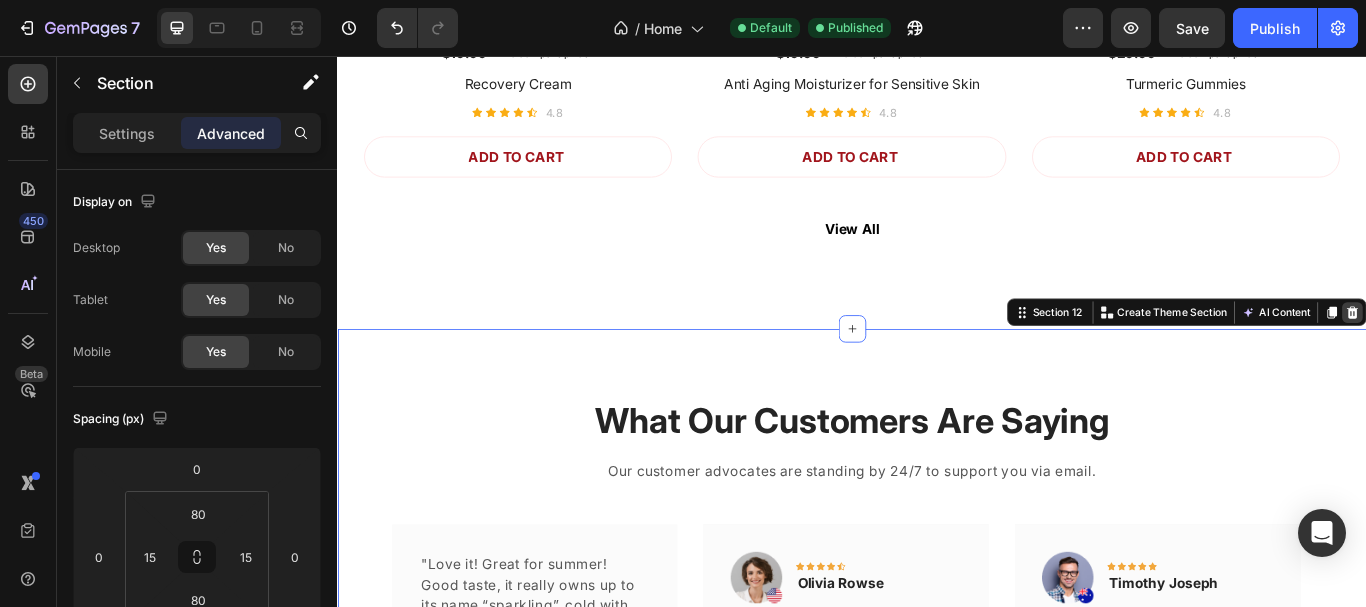 click 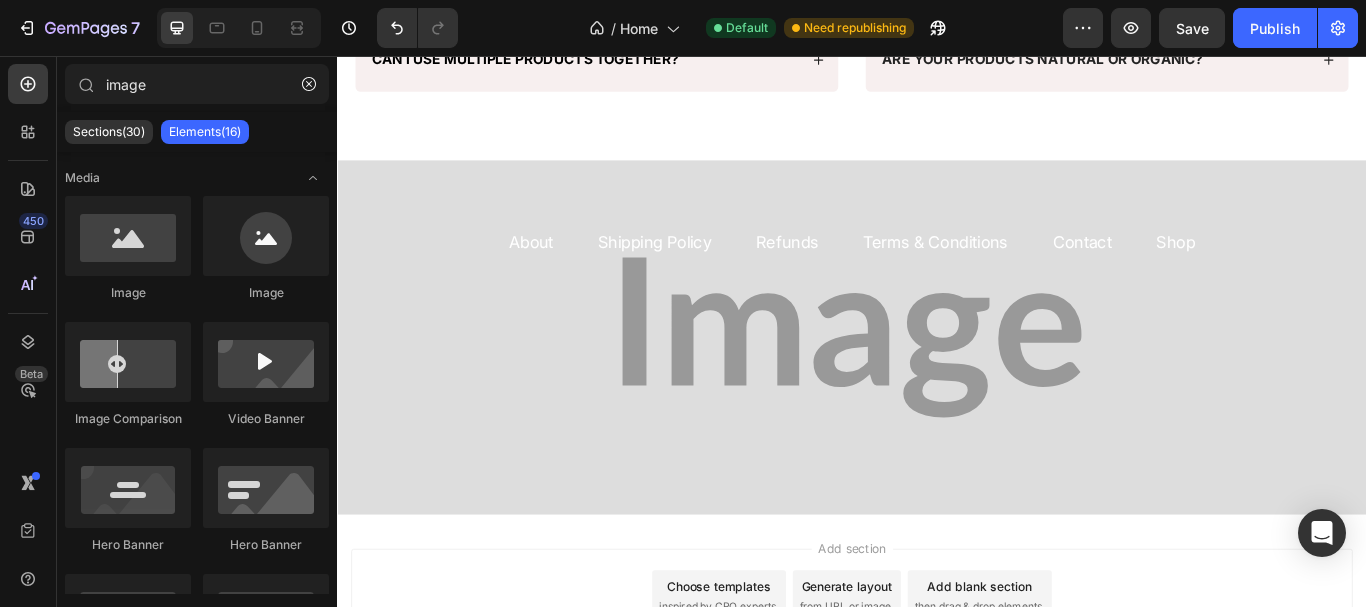 scroll, scrollTop: 9196, scrollLeft: 0, axis: vertical 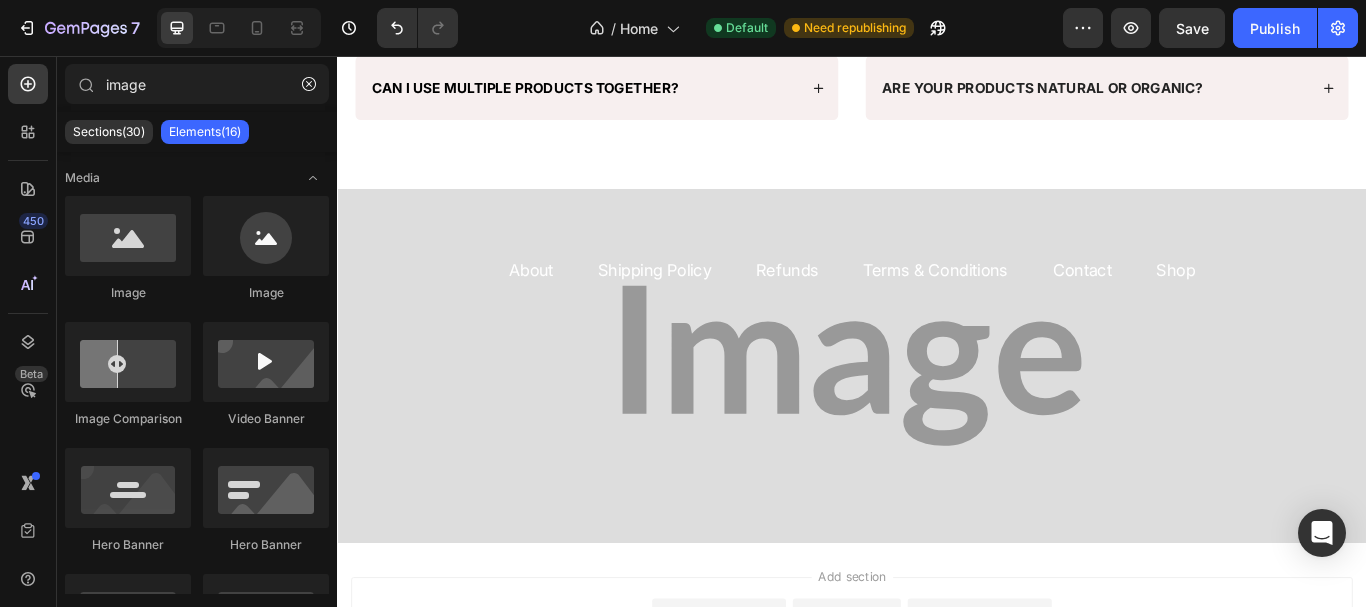 drag, startPoint x: 1531, startPoint y: 590, endPoint x: 1674, endPoint y: 609, distance: 144.25671 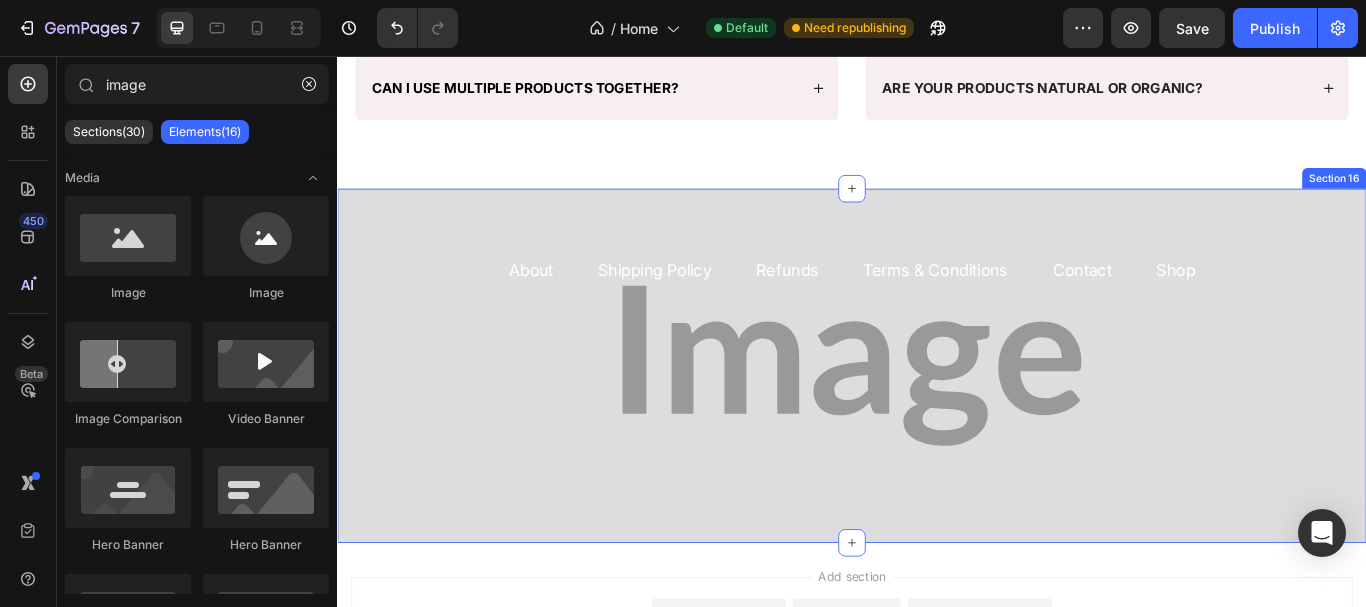 click on "About Text block Shipping Policy Text block Refunds Text block Terms & Conditions Text block Contact Text block Shop Text block Row Section 16" at bounding box center [937, 417] 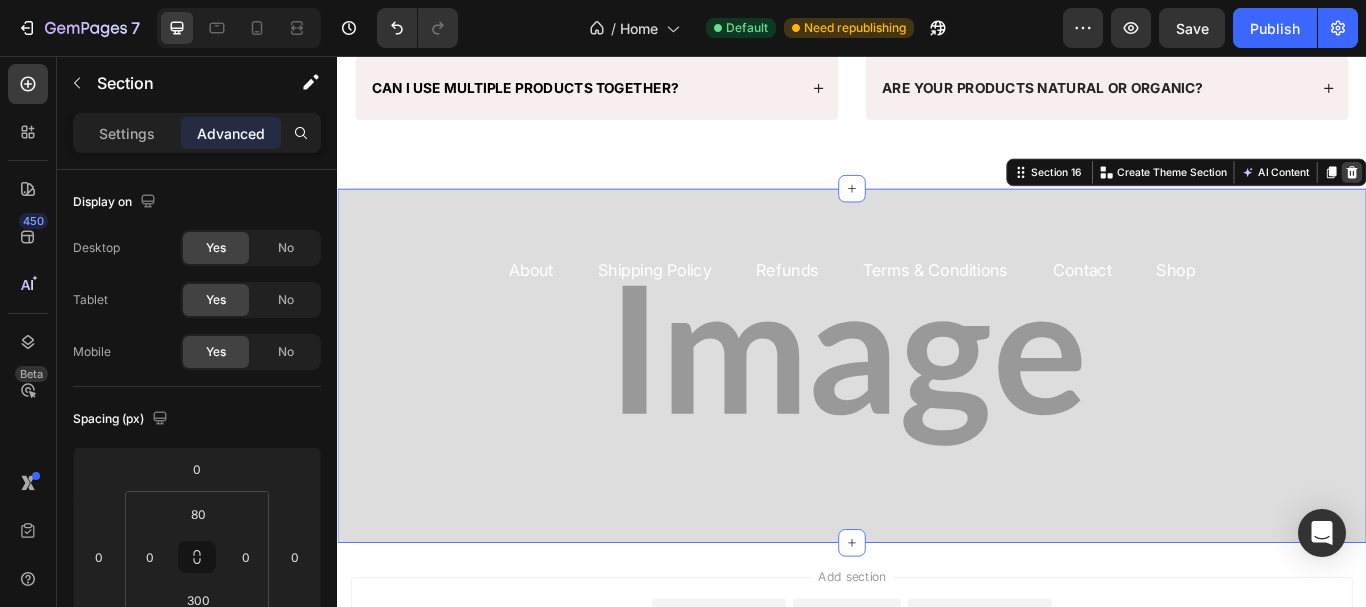 click 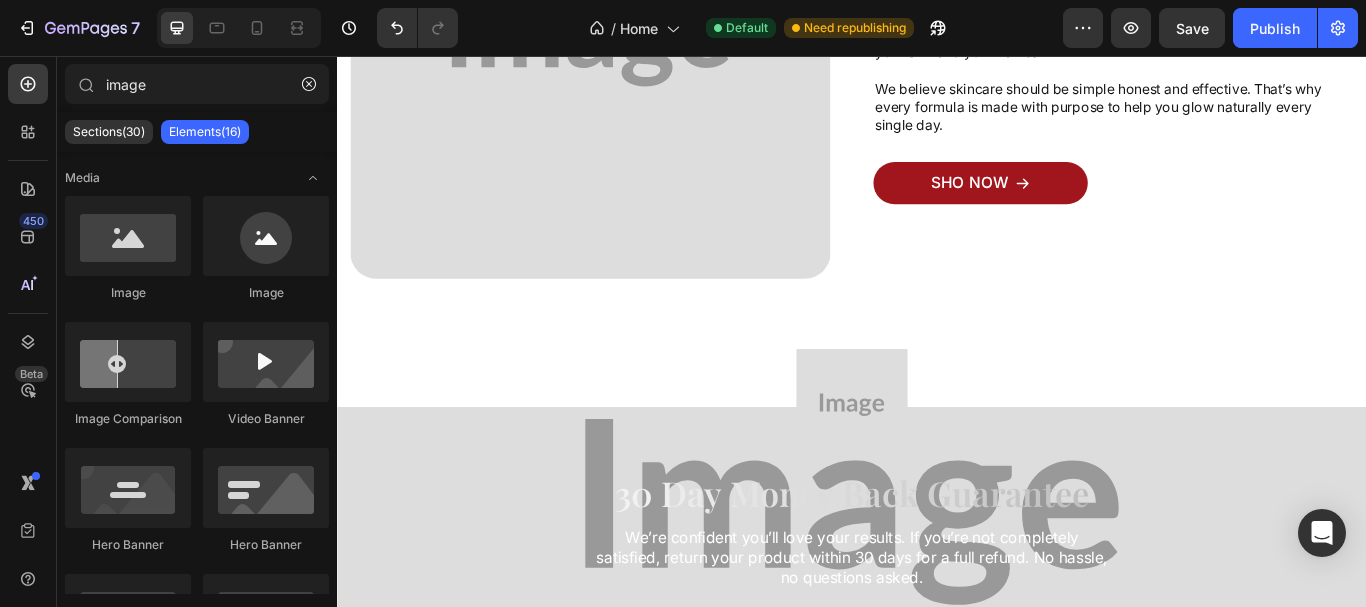 scroll, scrollTop: 8237, scrollLeft: 0, axis: vertical 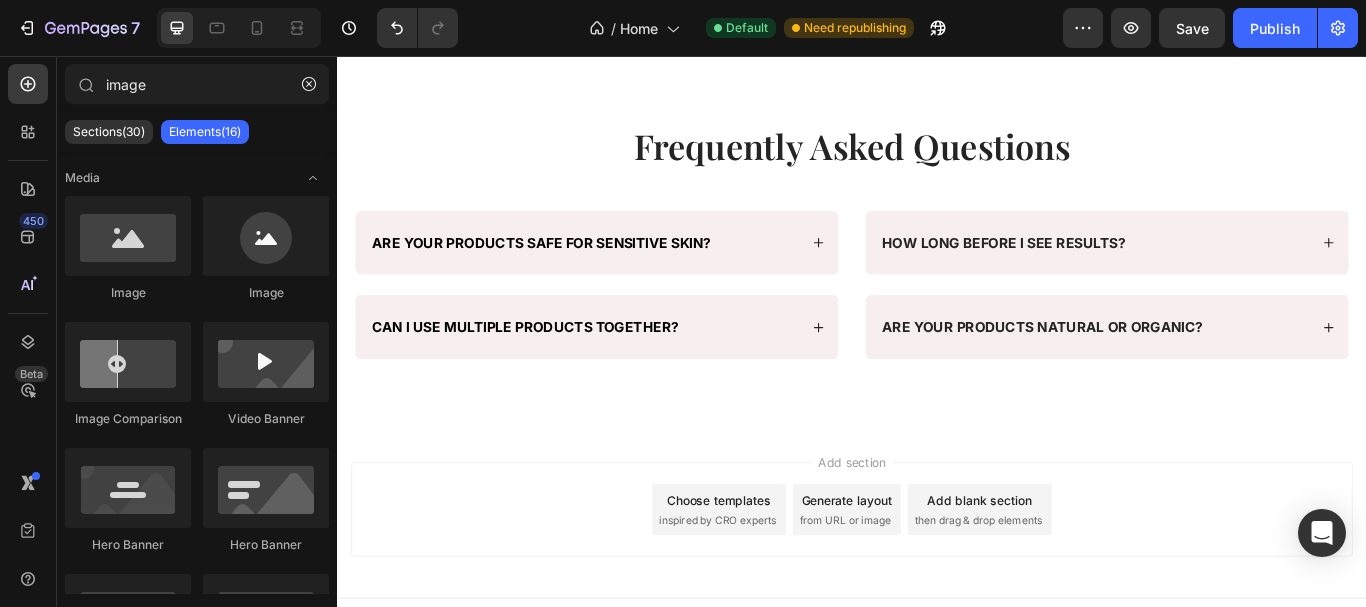 click on "Choose templates inspired by CRO experts" at bounding box center (782, 585) 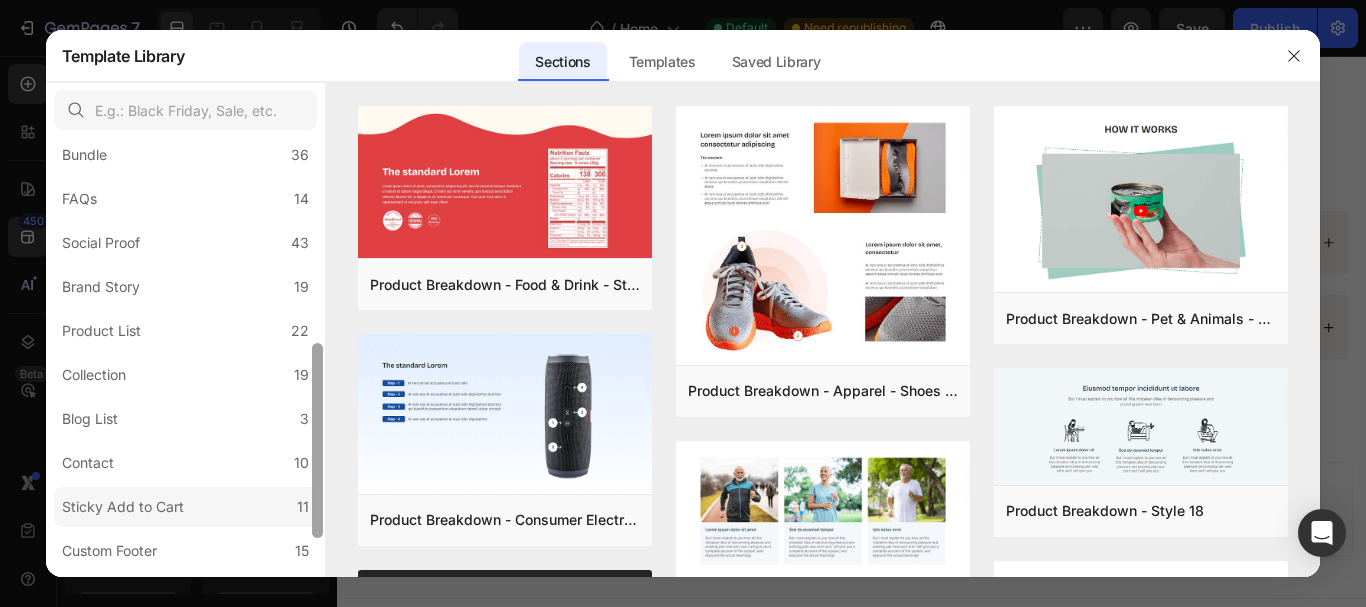 scroll, scrollTop: 542, scrollLeft: 0, axis: vertical 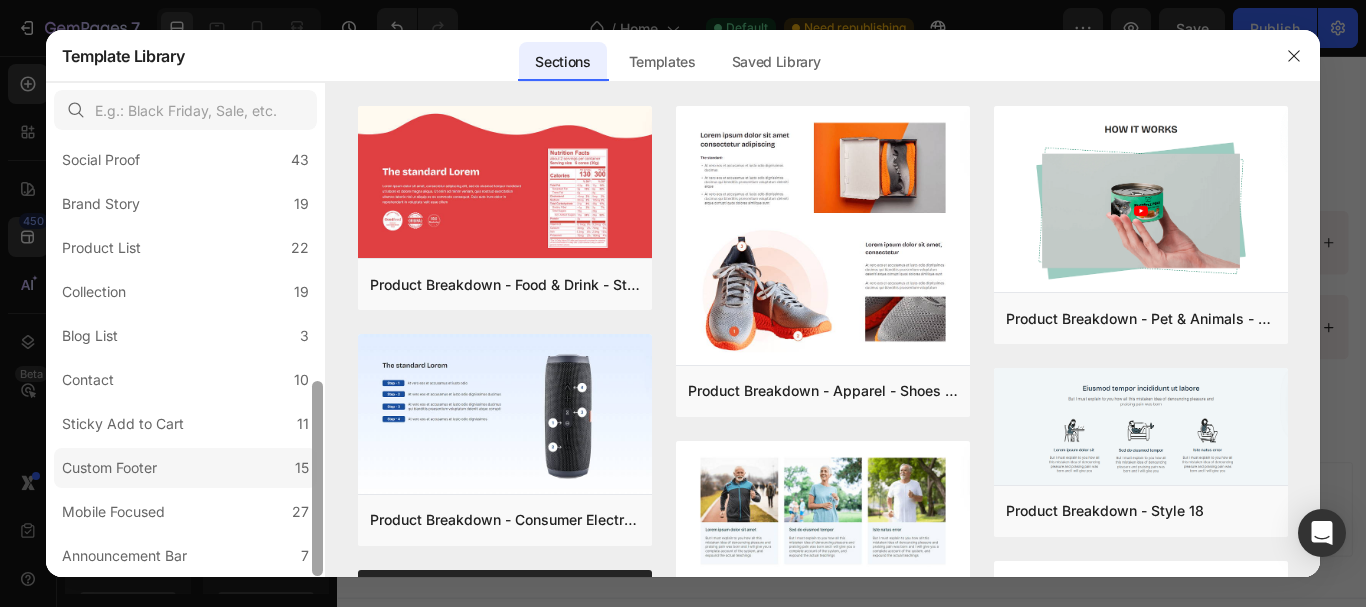 drag, startPoint x: 319, startPoint y: 174, endPoint x: 261, endPoint y: 470, distance: 301.6289 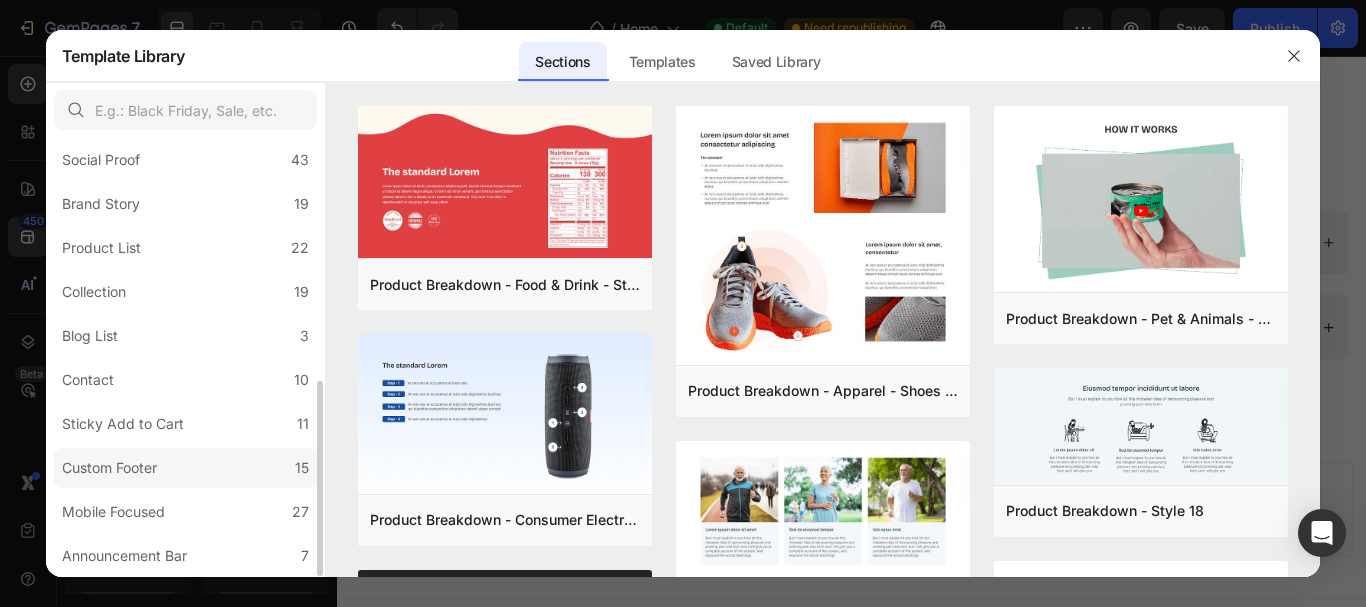 click on "Custom Footer 15" 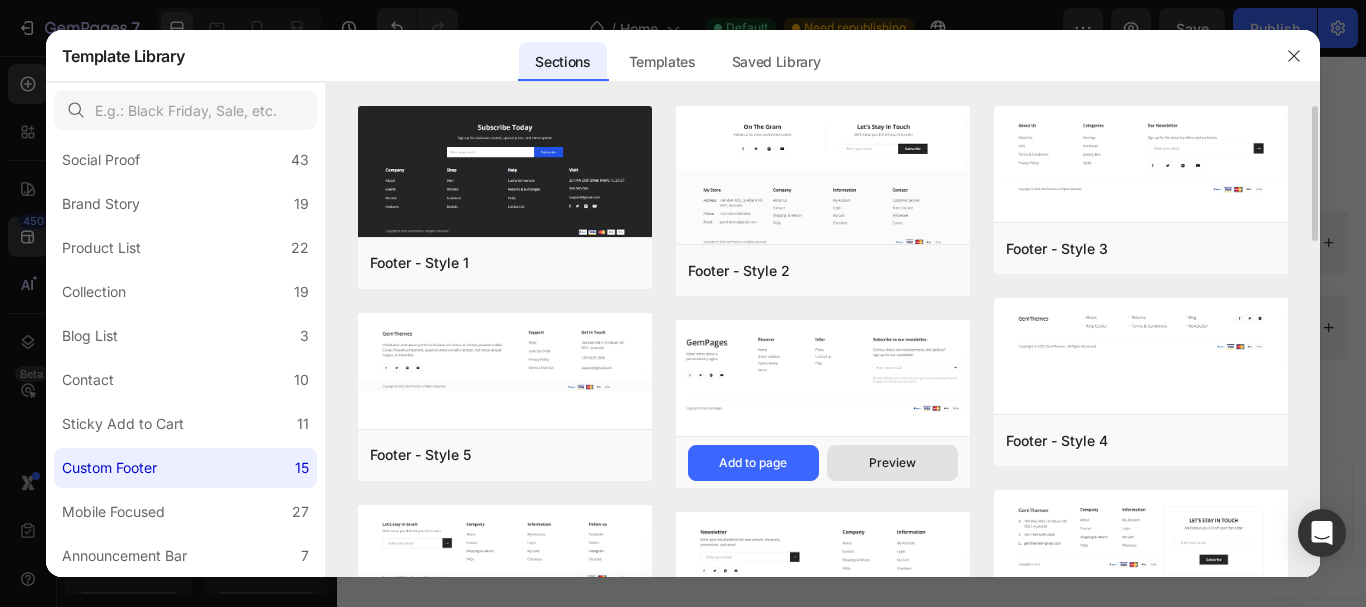 click on "Preview" at bounding box center [892, 463] 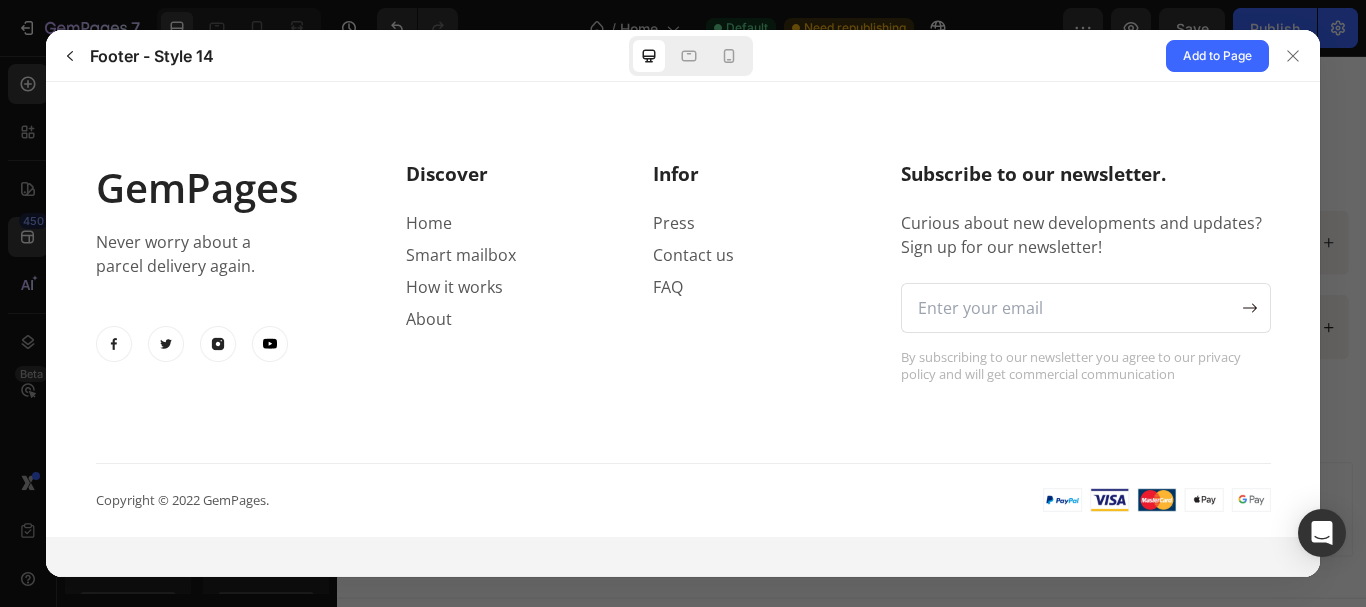 scroll, scrollTop: 0, scrollLeft: 0, axis: both 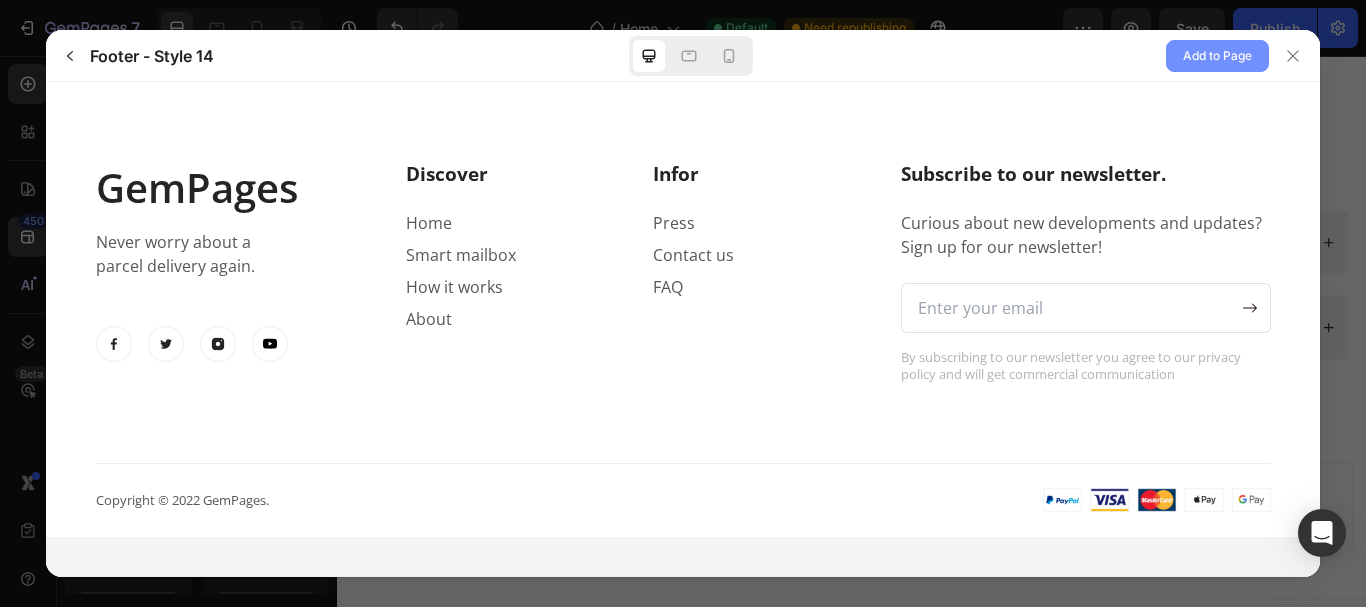 click on "Add to Page" 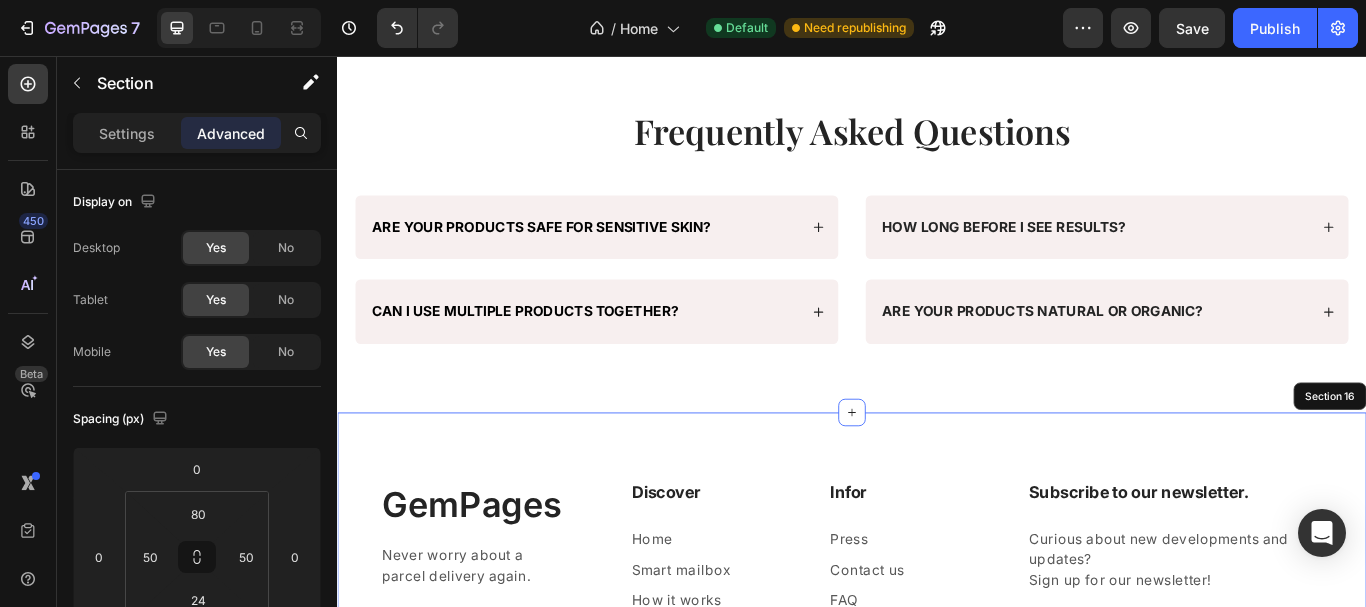 scroll, scrollTop: 9351, scrollLeft: 0, axis: vertical 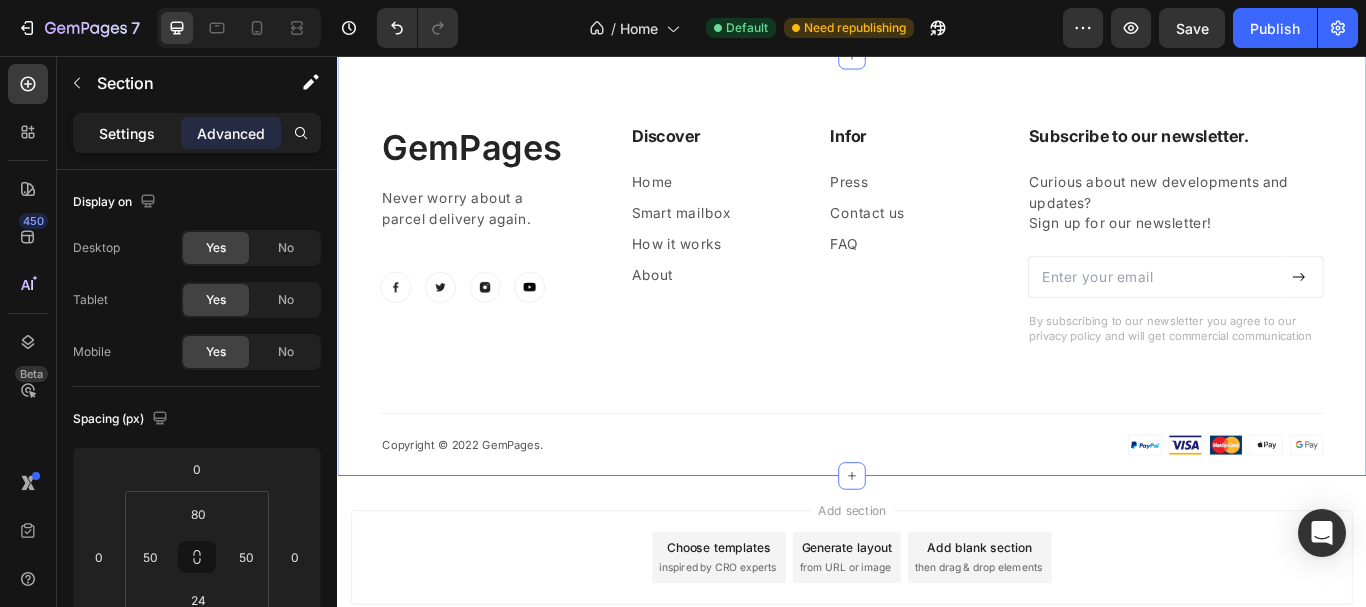 click on "Settings" at bounding box center (127, 133) 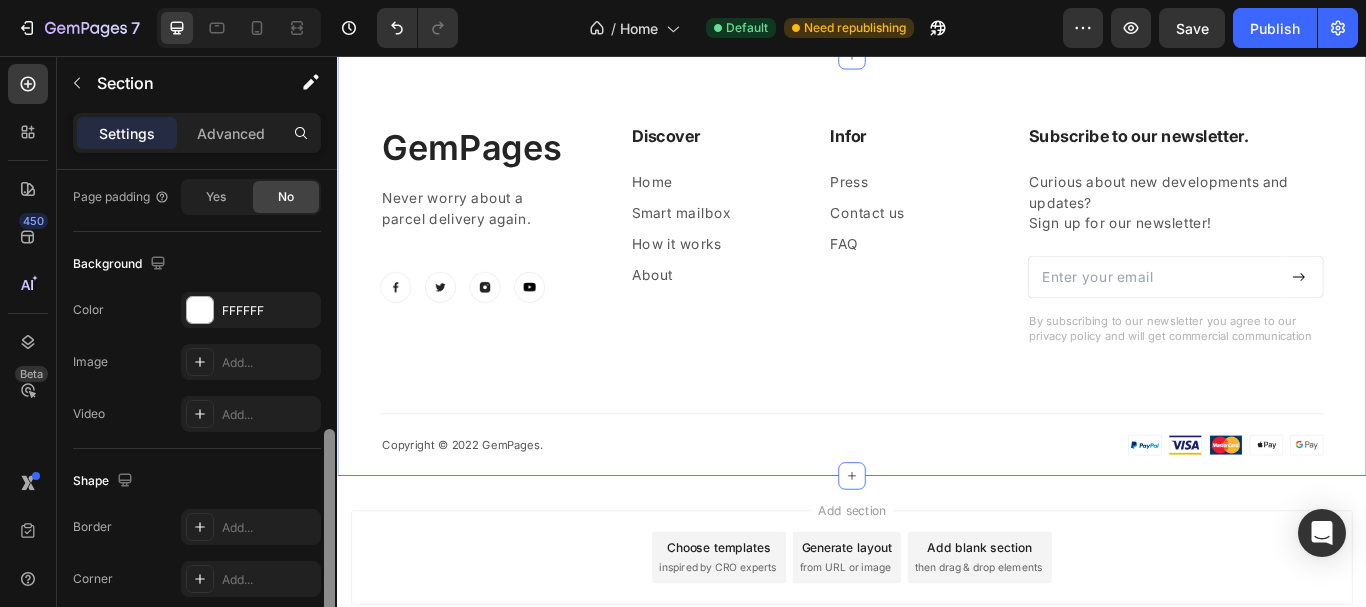 scroll, scrollTop: 603, scrollLeft: 0, axis: vertical 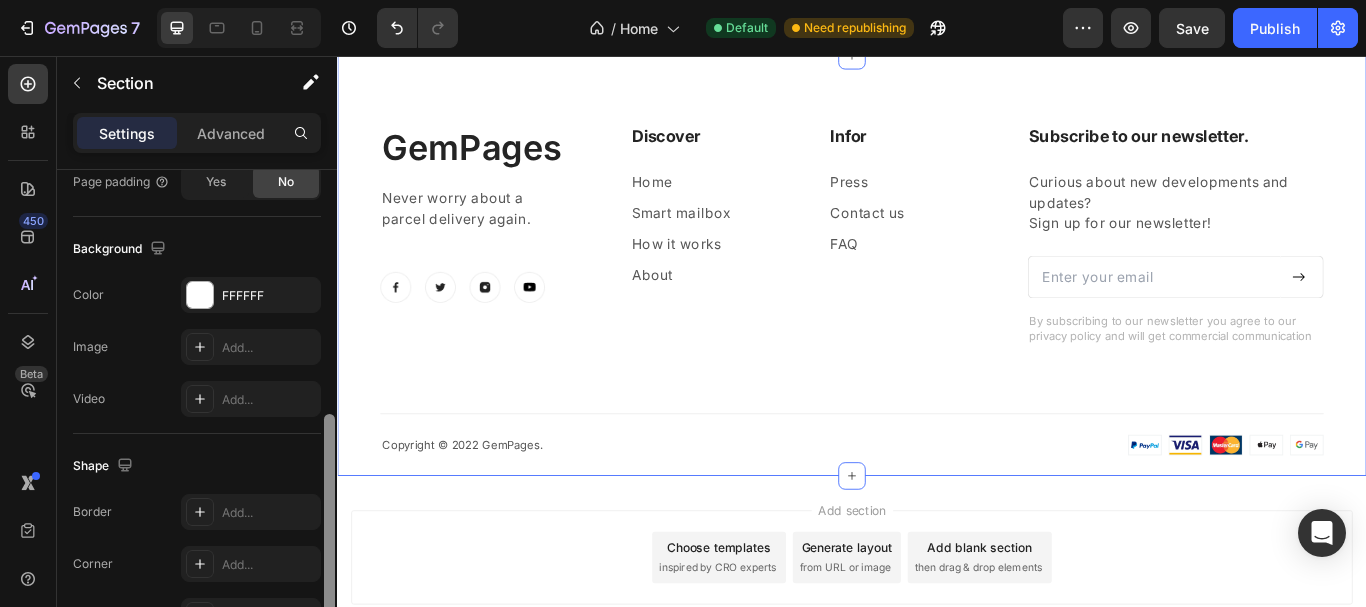 drag, startPoint x: 327, startPoint y: 200, endPoint x: 293, endPoint y: 447, distance: 249.3291 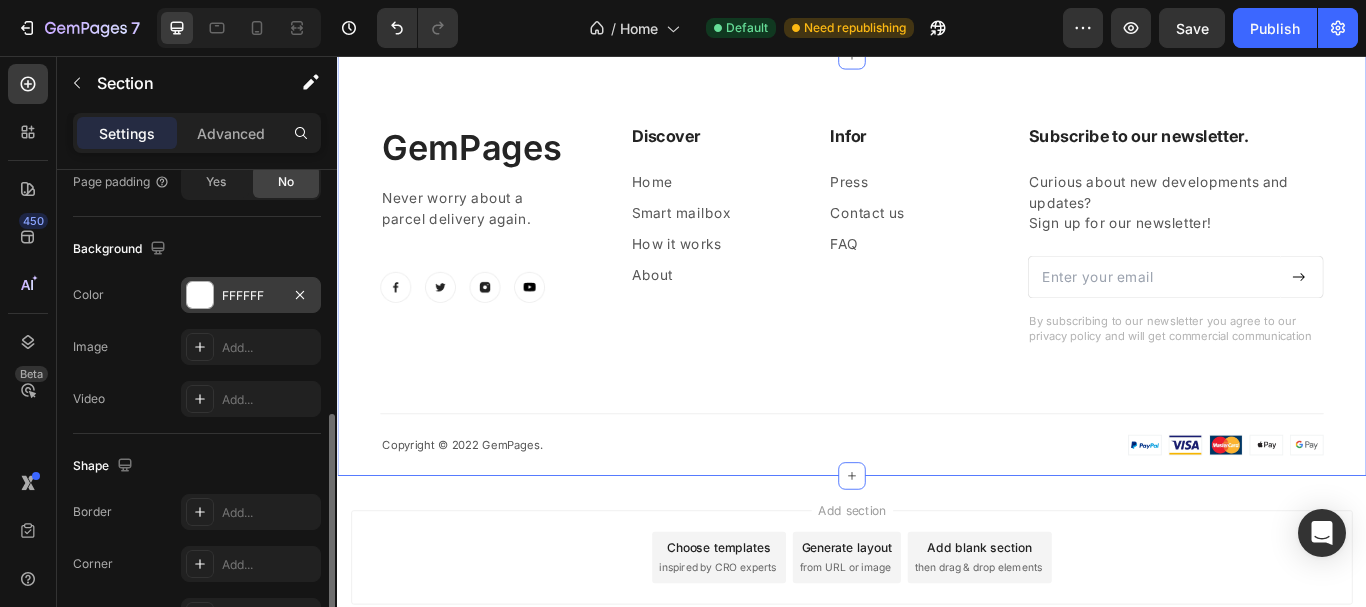 click on "FFFFFF" at bounding box center (251, 296) 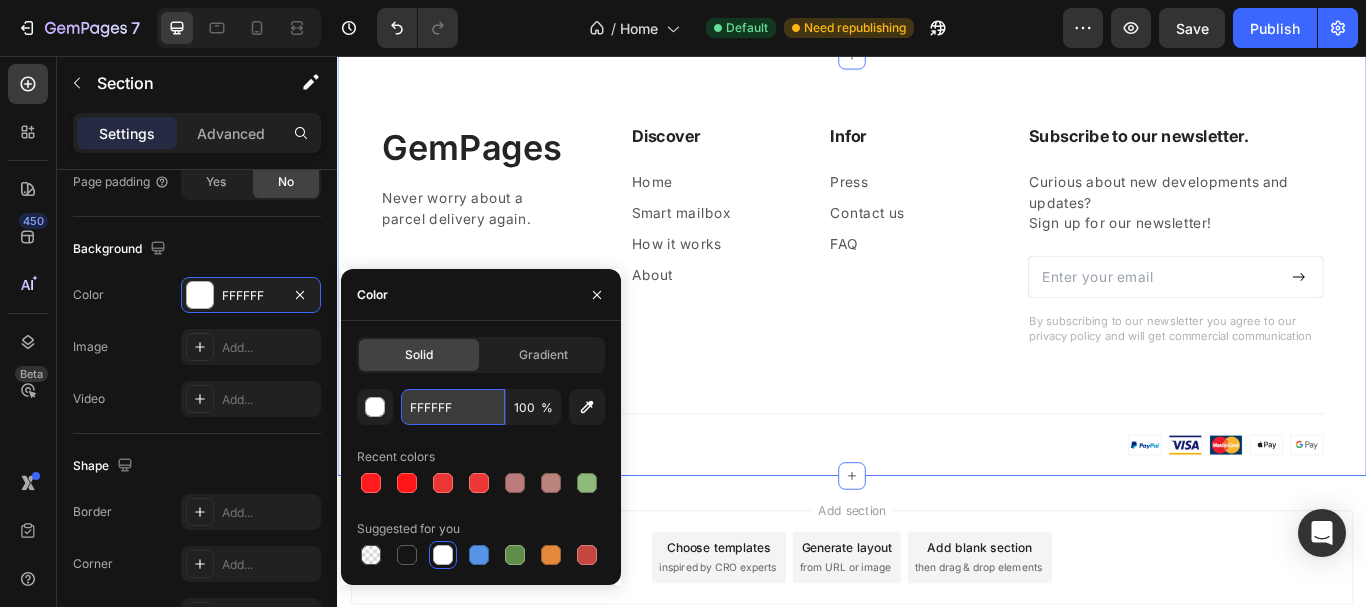 click on "FFFFFF" at bounding box center [453, 407] 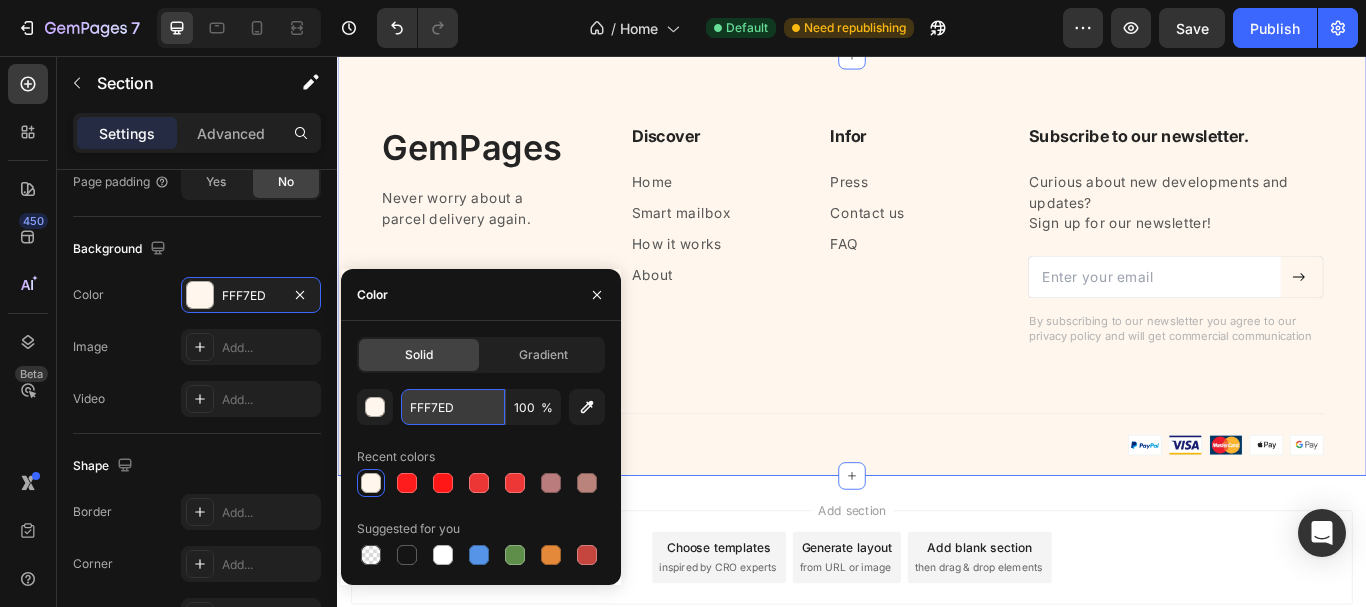 paste on "#111827" 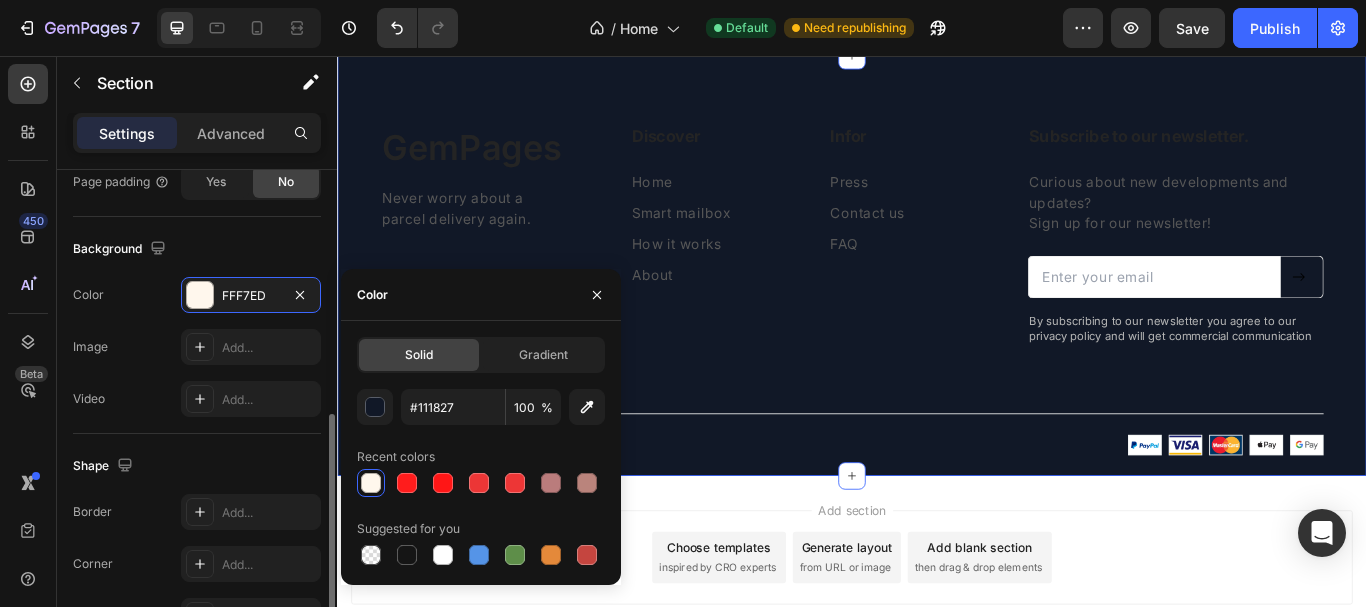 click on "Shape Border Add... Corner Add... Shadow Add..." 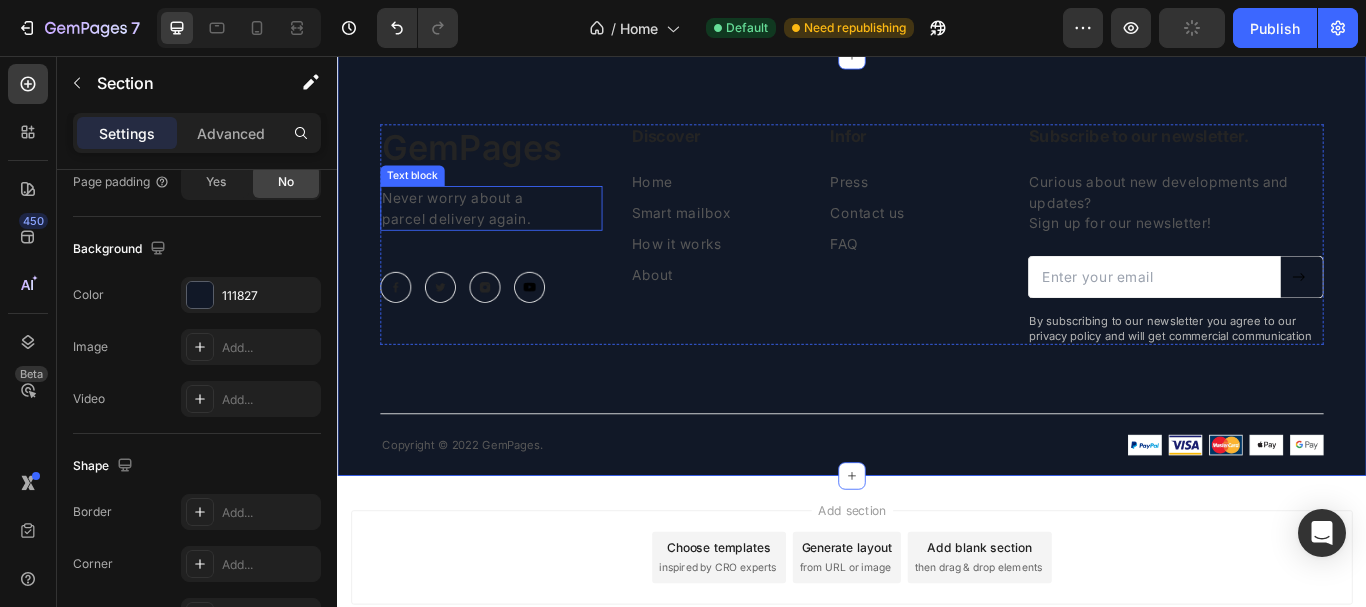 click on "Never worry about a" at bounding box center [516, 222] 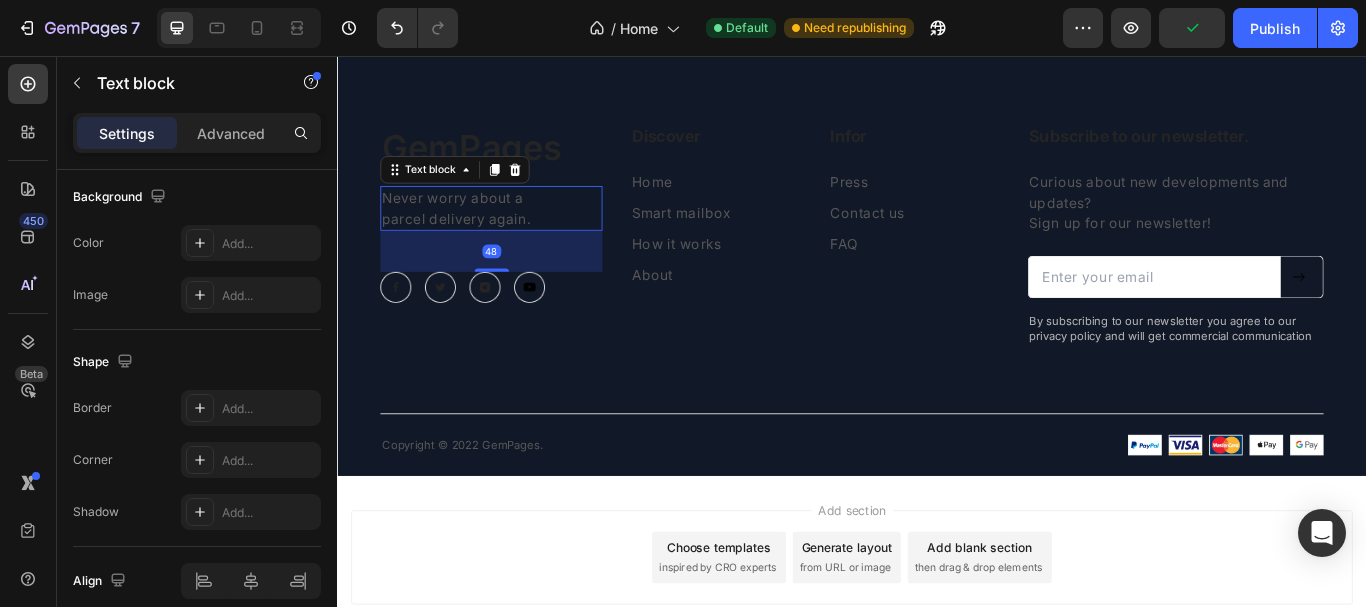 scroll, scrollTop: 0, scrollLeft: 0, axis: both 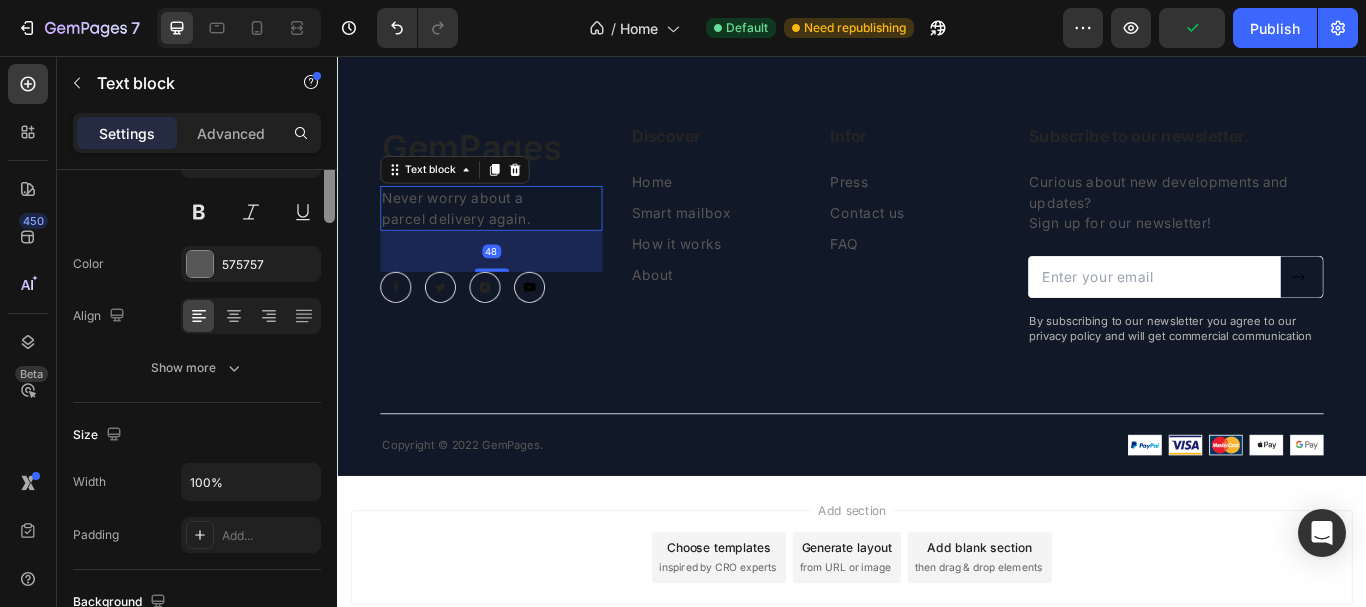 drag, startPoint x: 326, startPoint y: 238, endPoint x: 285, endPoint y: 311, distance: 83.725746 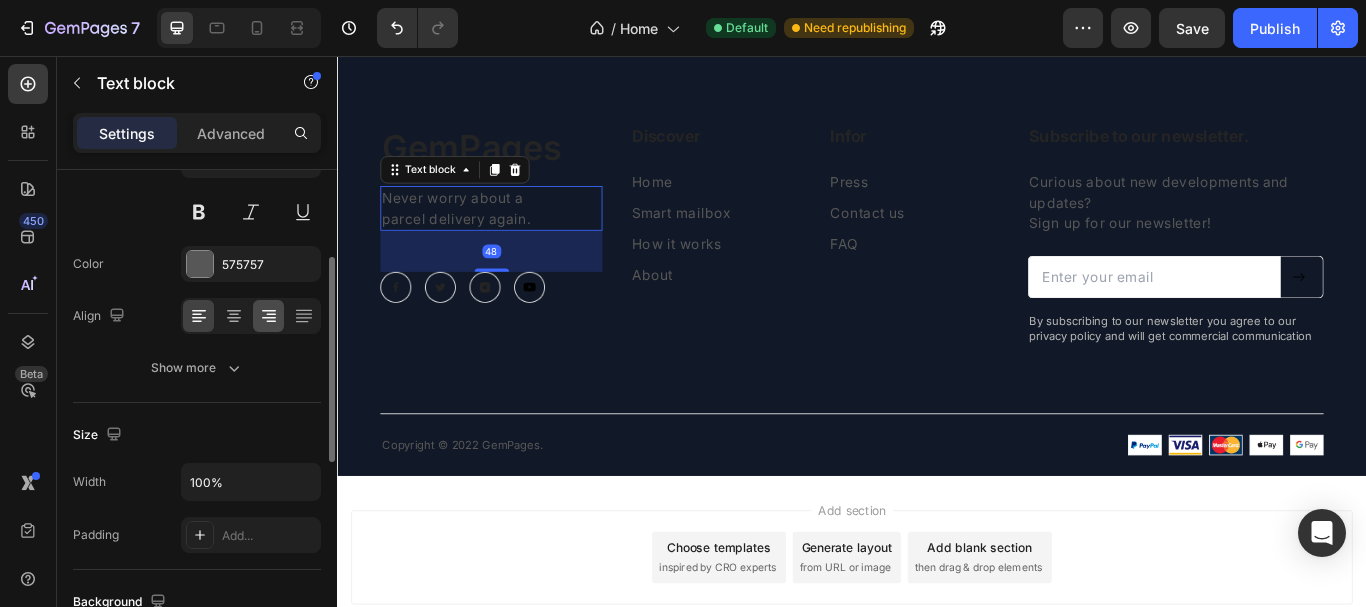 scroll, scrollTop: 201, scrollLeft: 0, axis: vertical 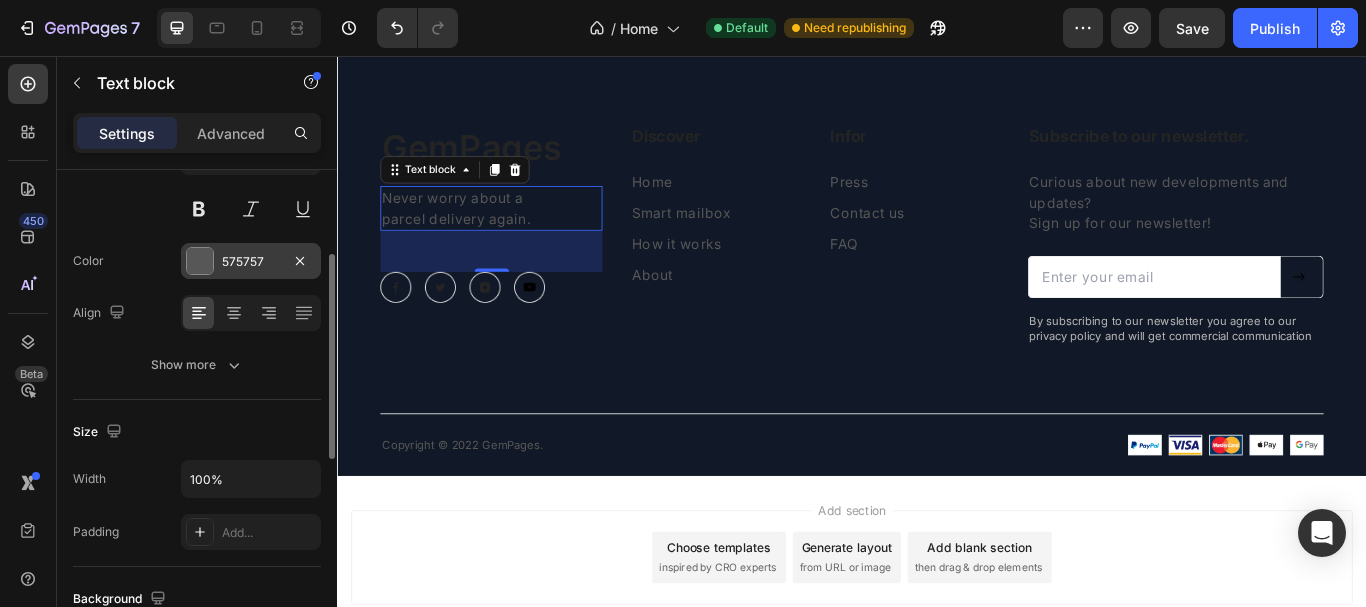 click at bounding box center [200, 261] 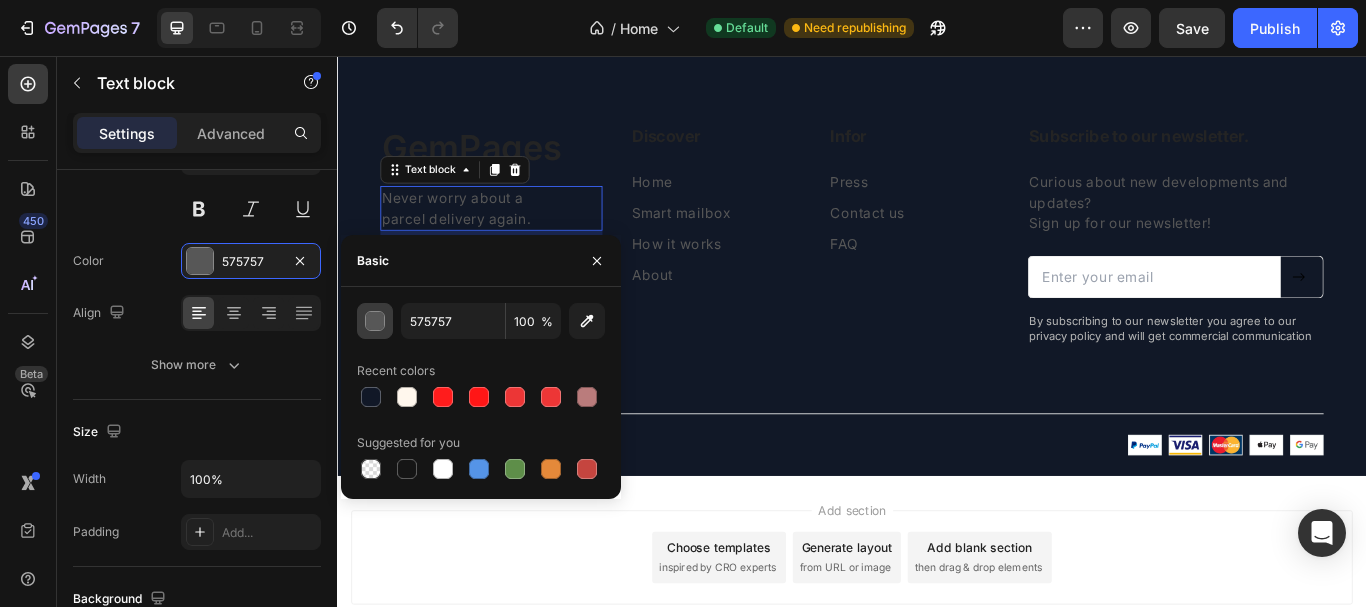click at bounding box center [376, 322] 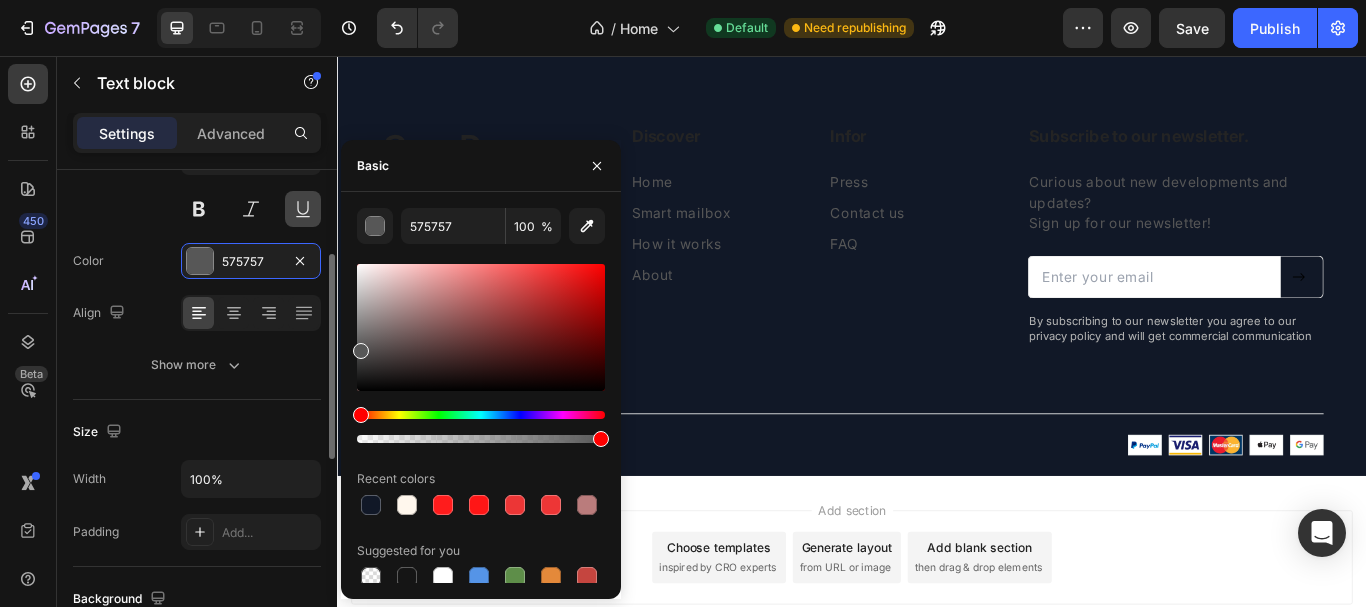 type on "FFFFFF" 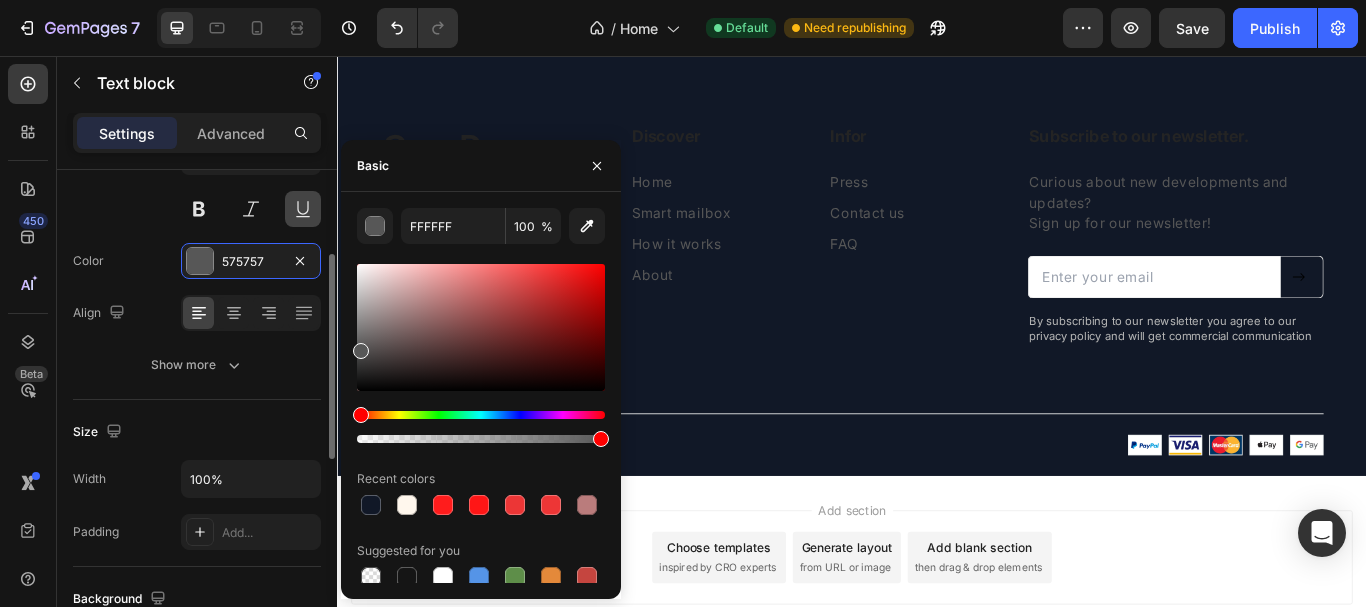 click on "450 Beta image Sections(30) Elements(16) Media
Image
Image
Image Comparison
Video Banner
Hero Banner
Hero Banner
Hero Banner
Hero Banner Parallax Product
Product Images" 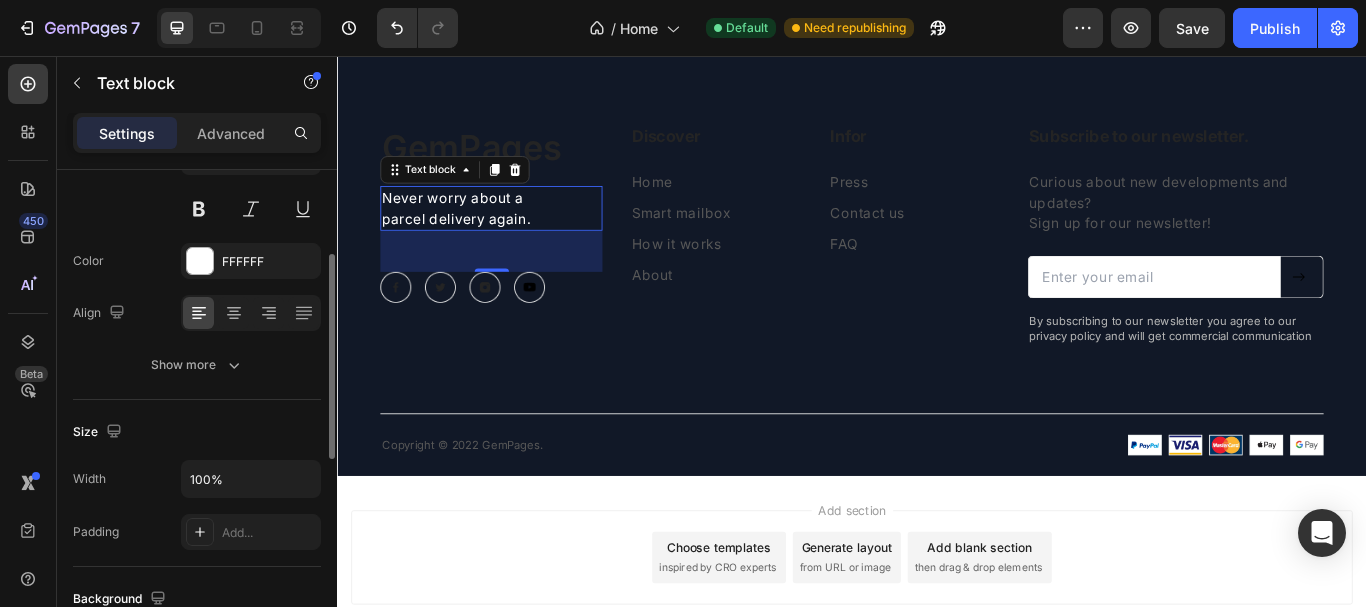 click on "Size 16" at bounding box center (197, 182) 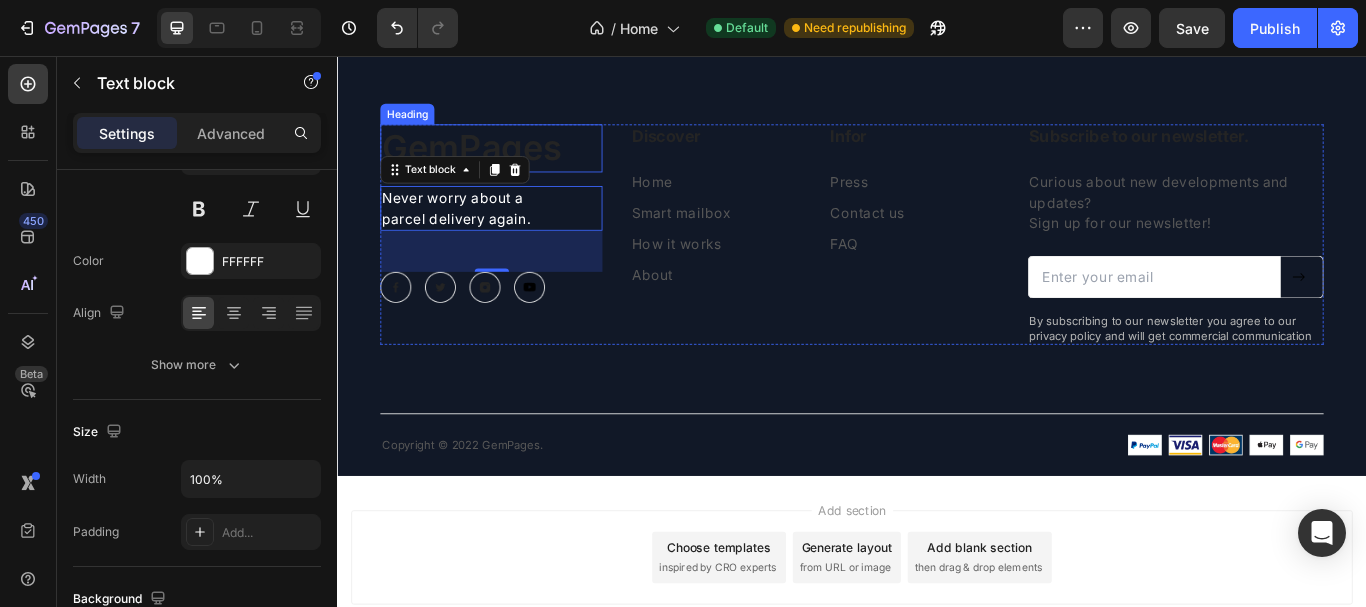 click on "GemPages" at bounding box center (516, 164) 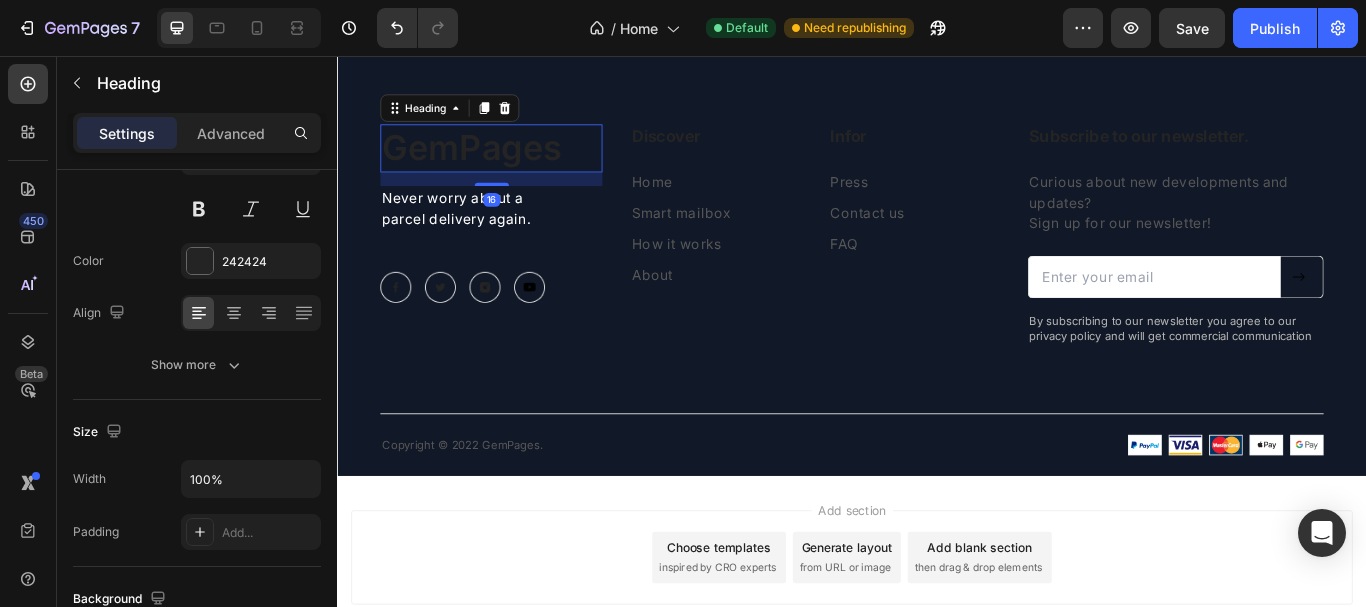 scroll, scrollTop: 0, scrollLeft: 0, axis: both 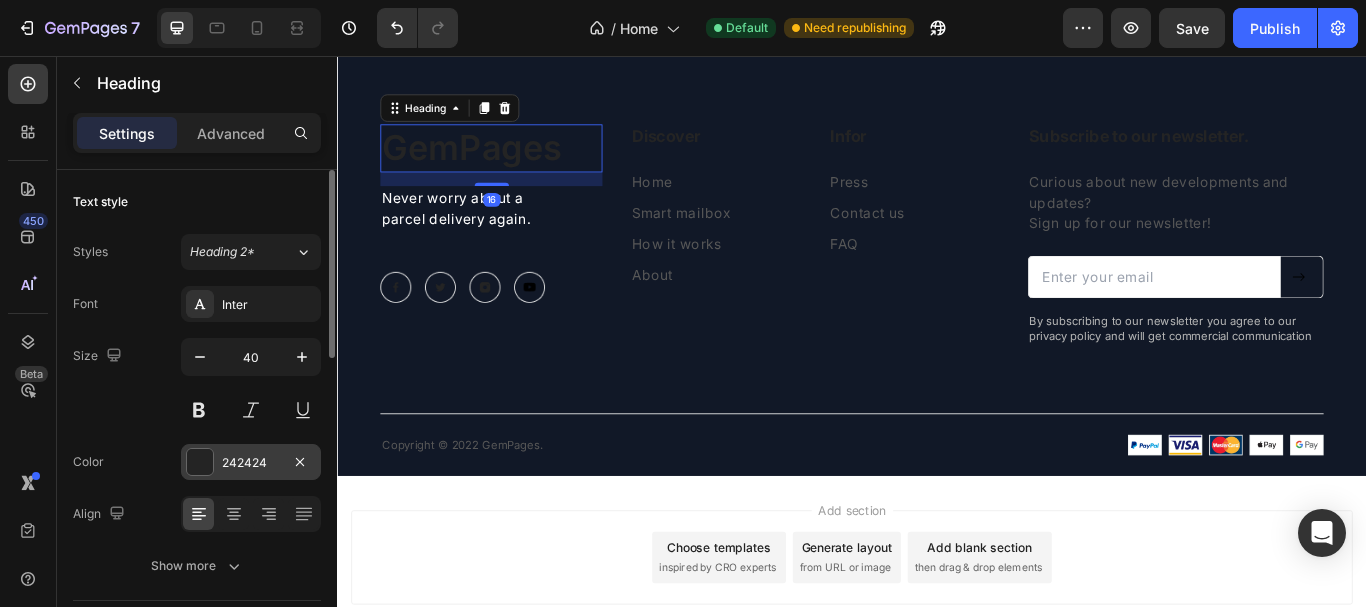 click at bounding box center (200, 462) 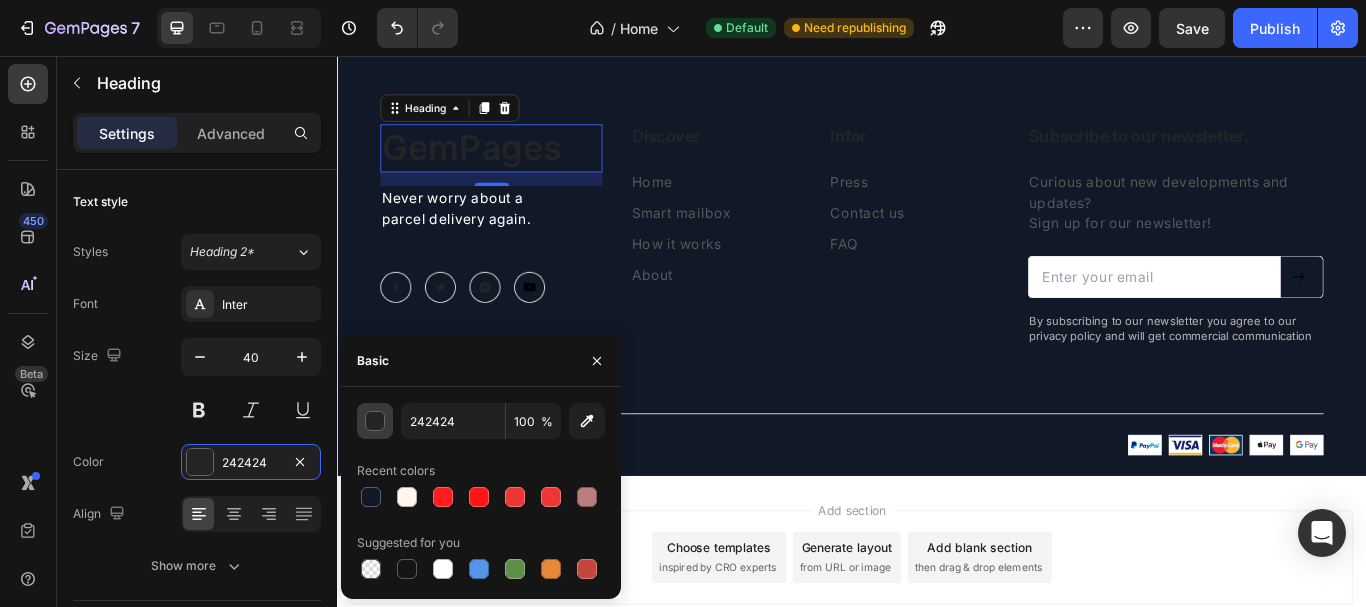 click at bounding box center [376, 422] 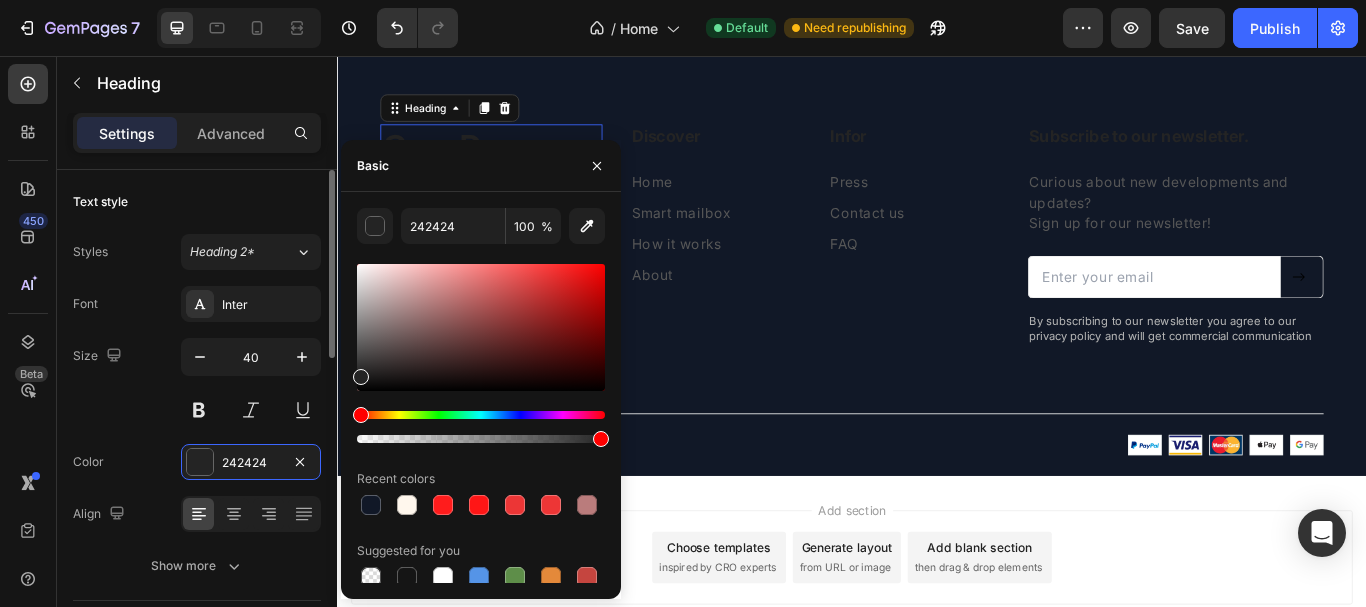 drag, startPoint x: 389, startPoint y: 271, endPoint x: 299, endPoint y: 228, distance: 99.744675 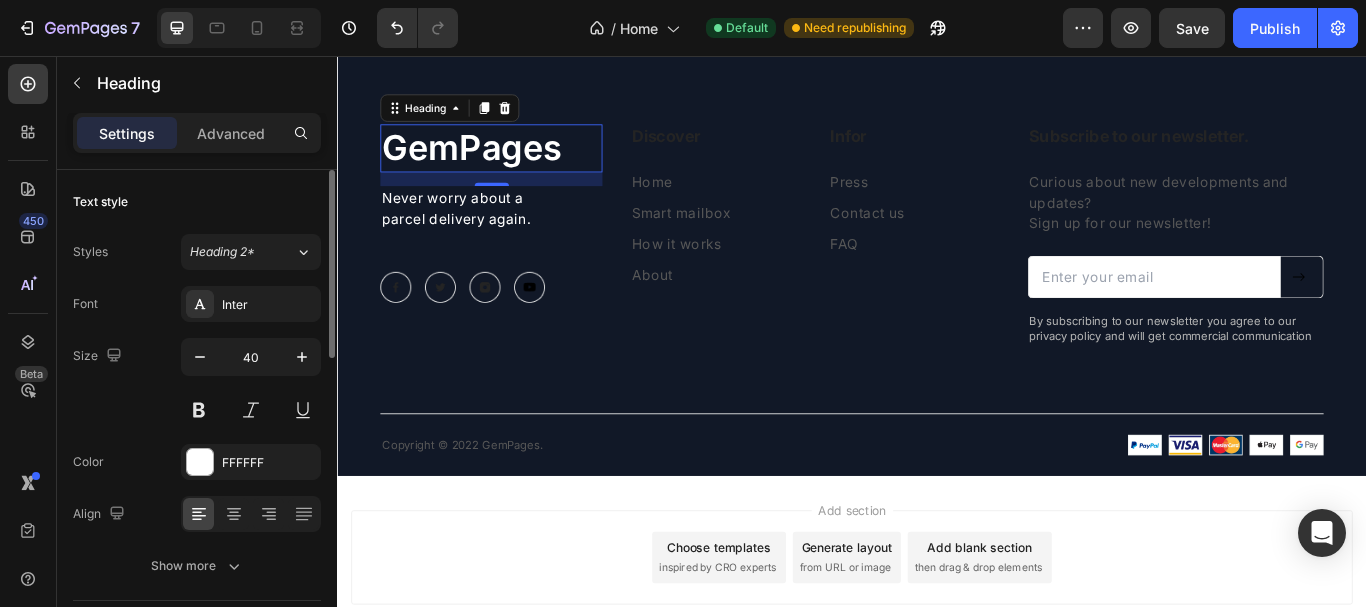 click on "Text style Styles Heading 2* Font Inter Size 40 Color FFFFFF Align Show more" 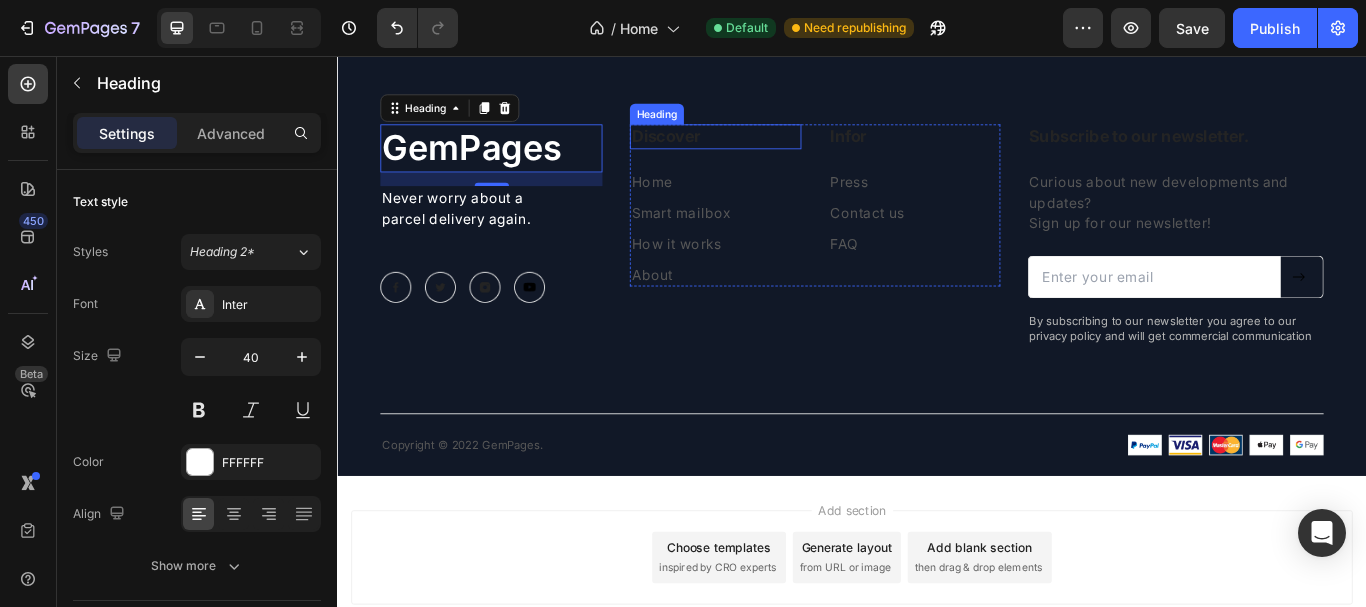 click on "Discover" at bounding box center (778, 150) 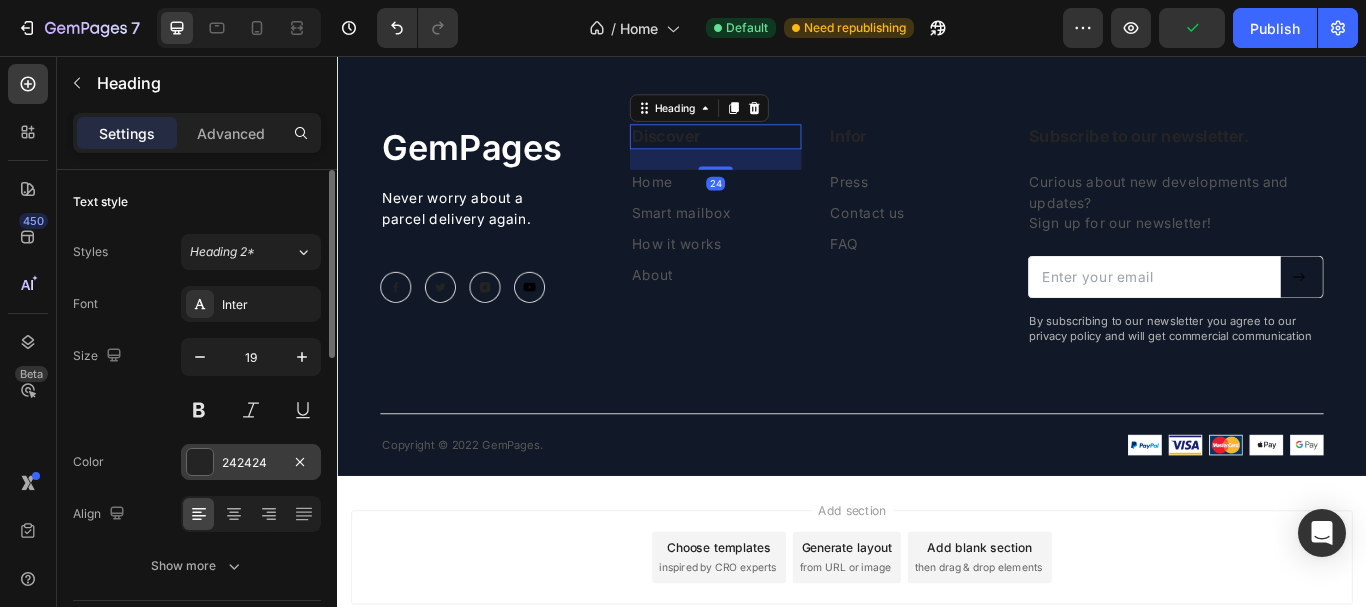 click at bounding box center [200, 462] 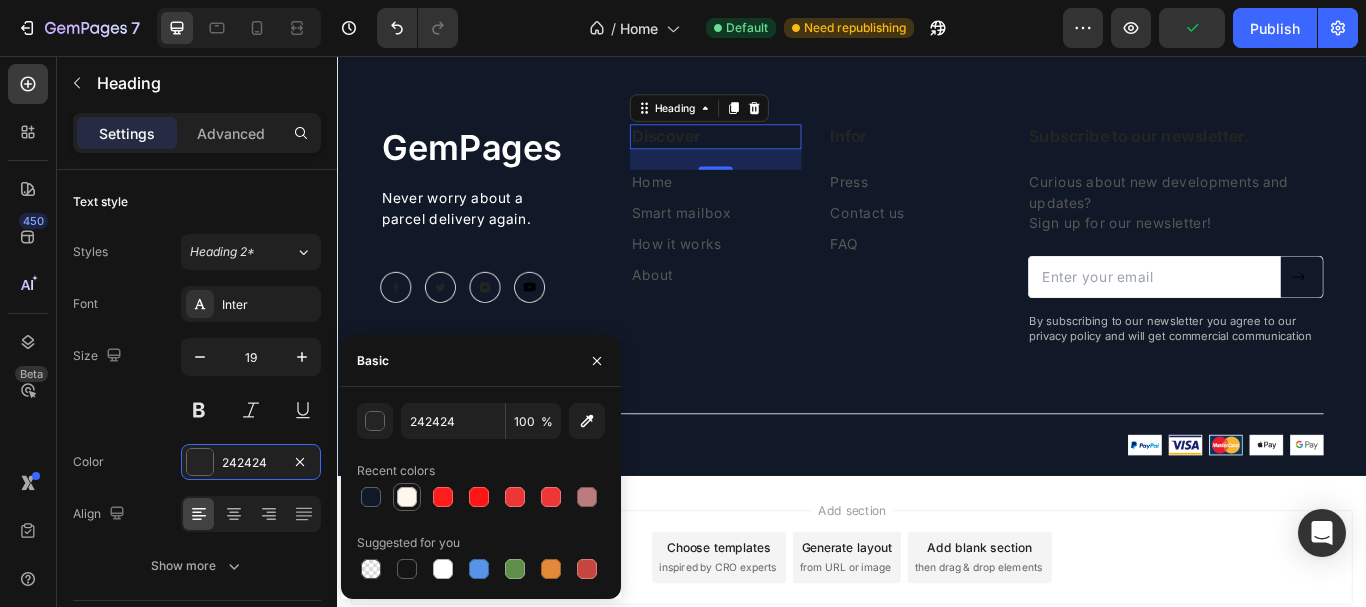 click at bounding box center [407, 497] 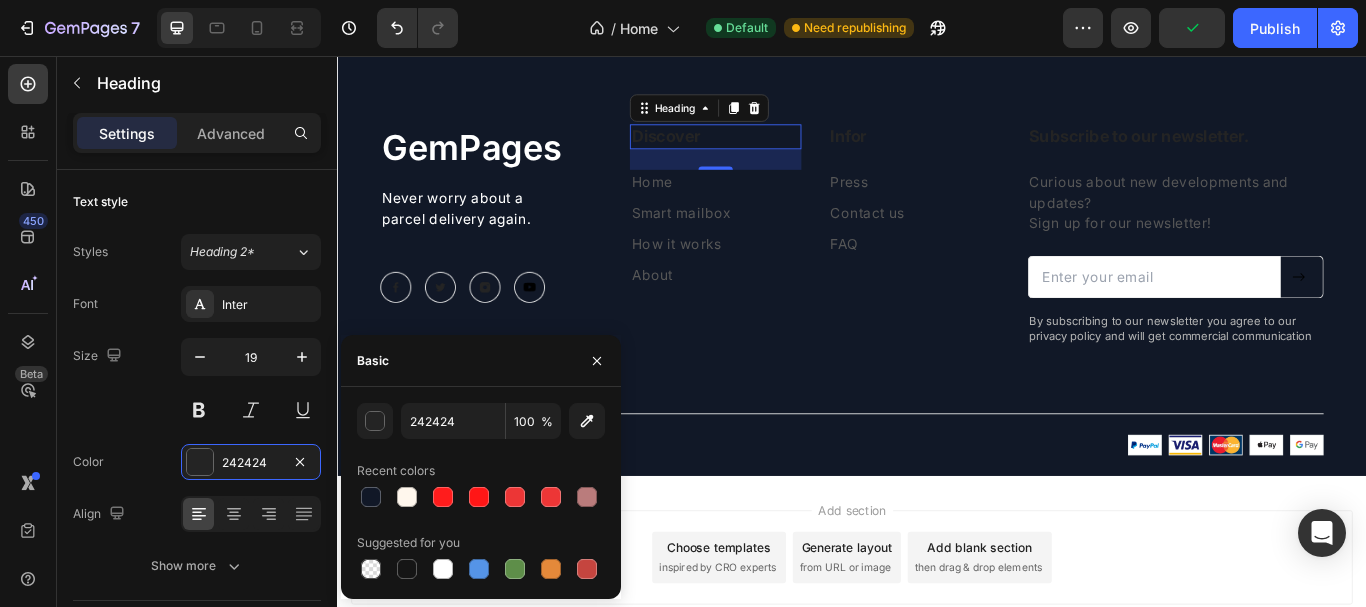 type on "FFF7ED" 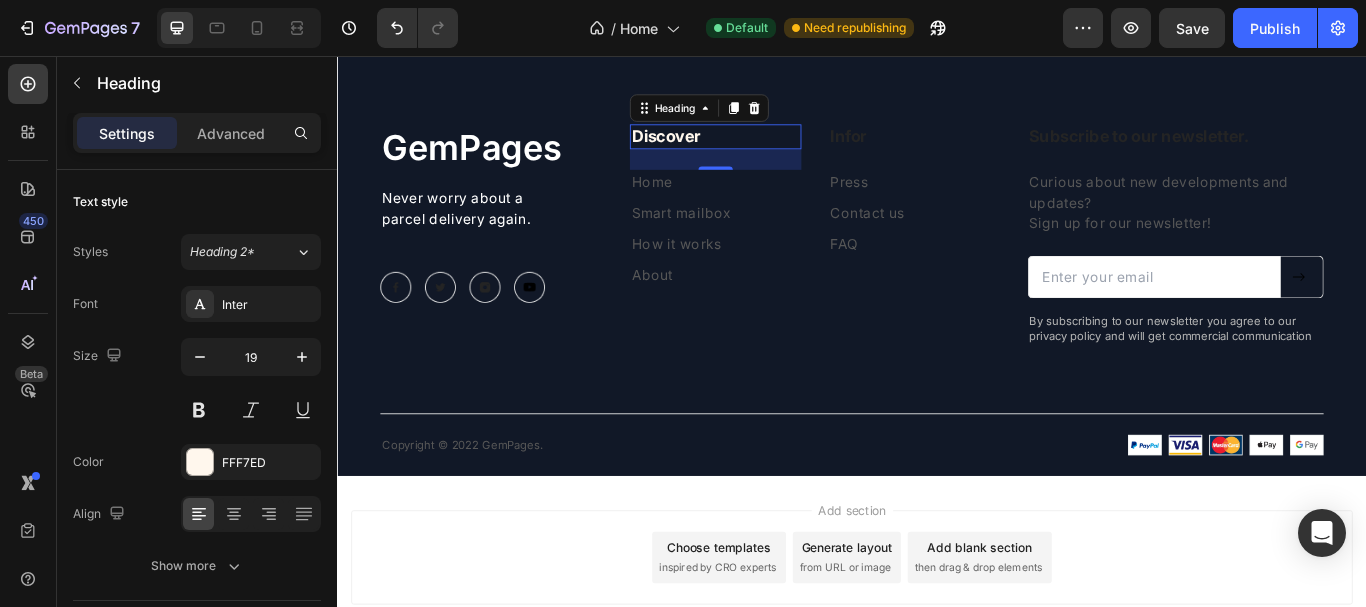 click on "24" at bounding box center (778, 205) 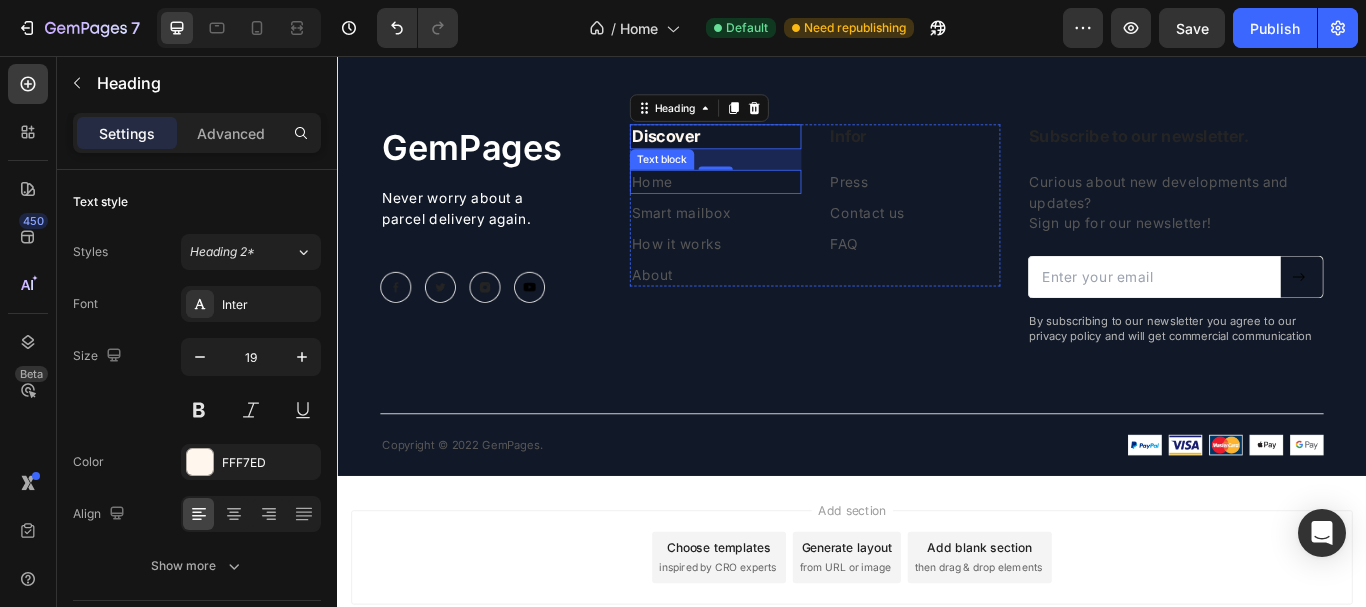 click on "Home" at bounding box center [703, 203] 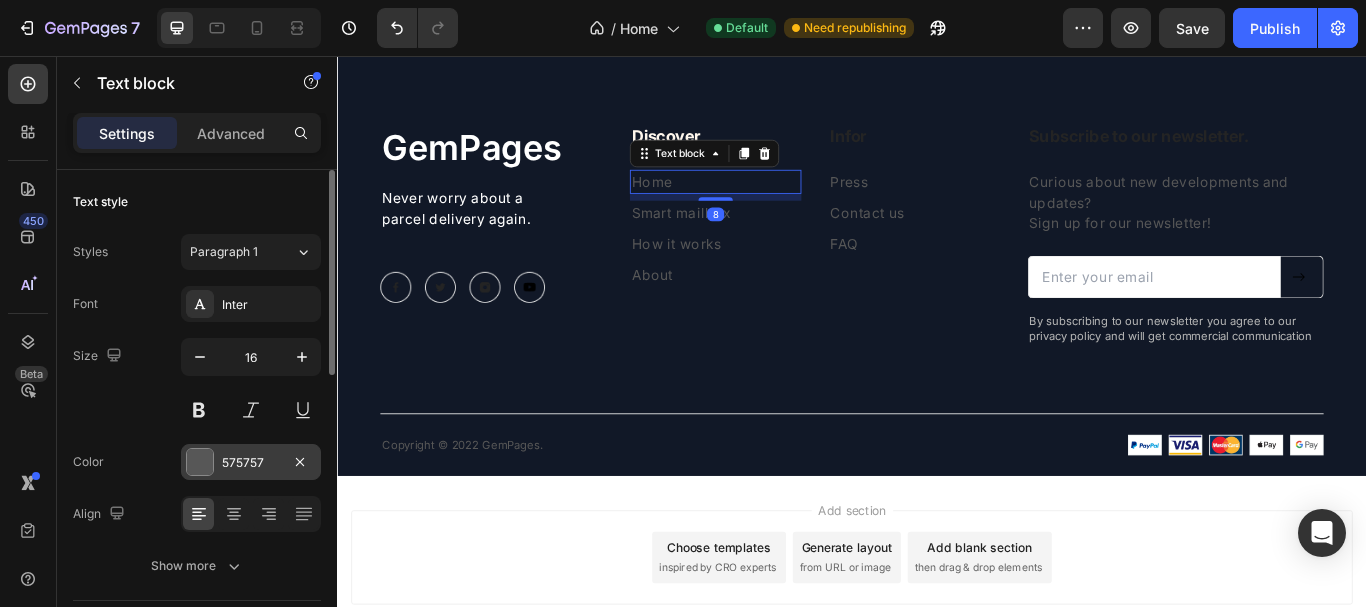 click at bounding box center (200, 462) 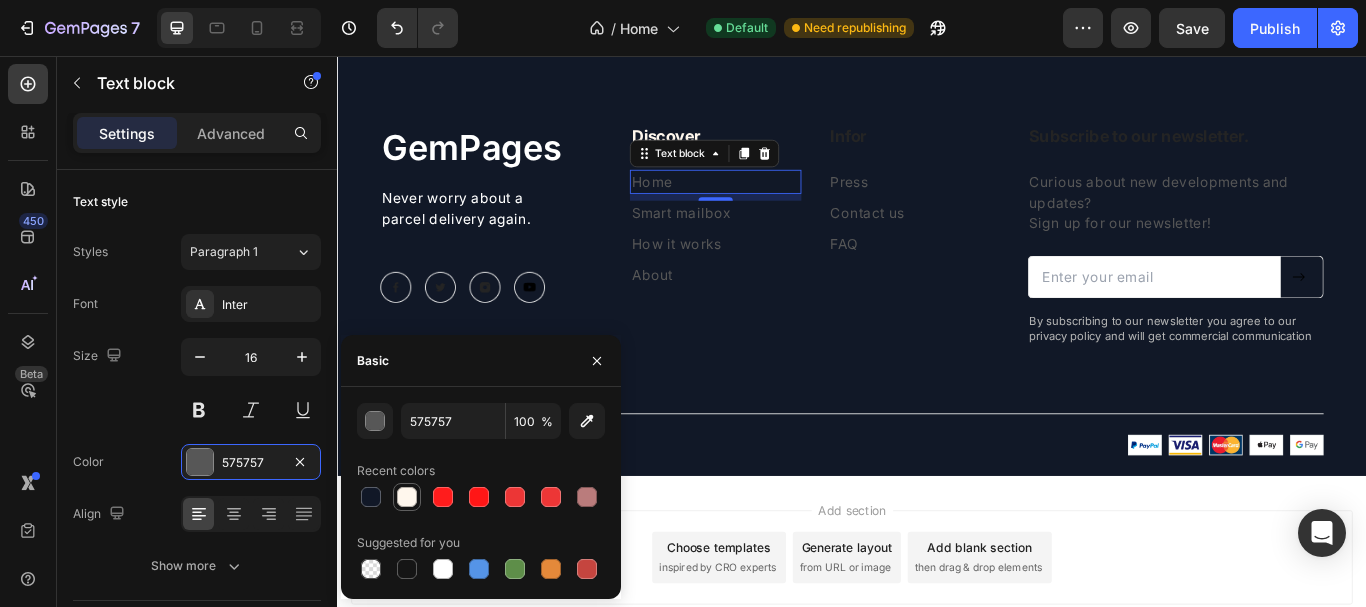 click at bounding box center [407, 497] 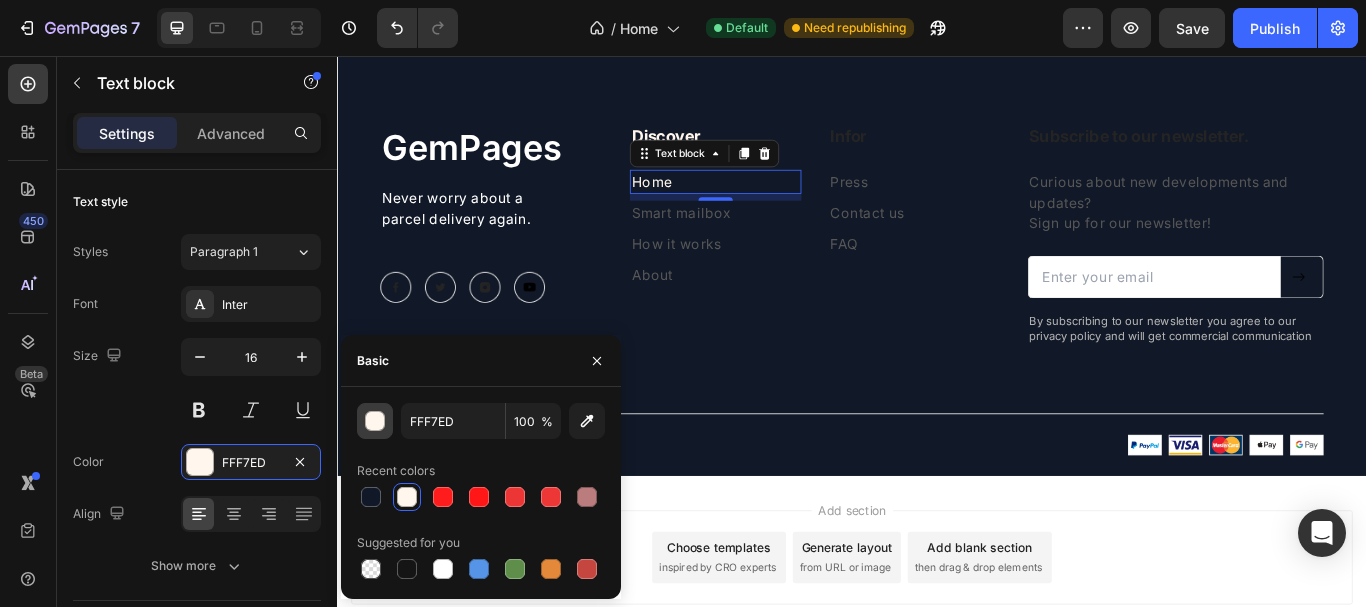 click at bounding box center [376, 422] 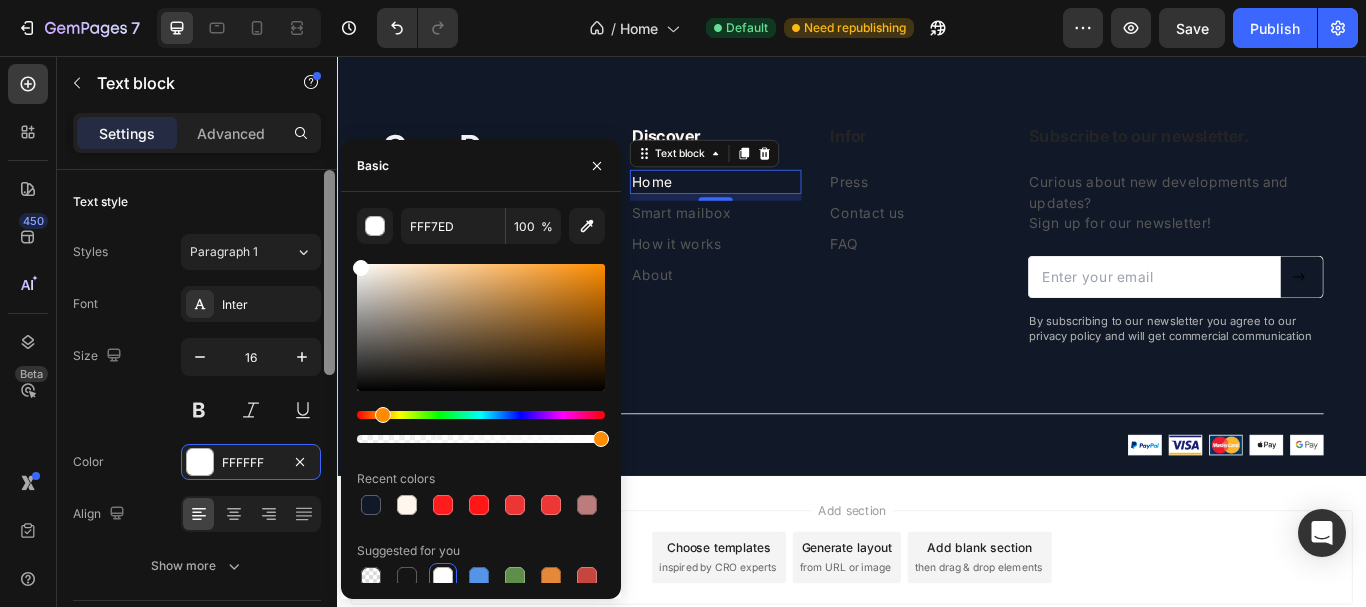 type on "FFFFFF" 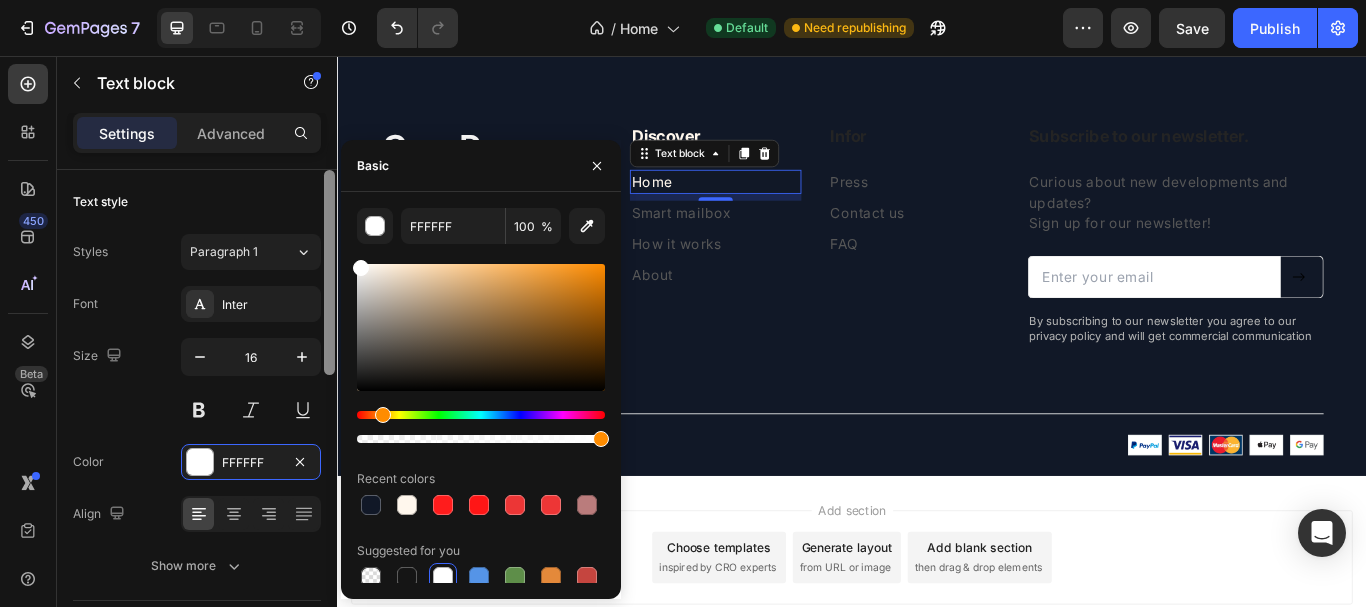 drag, startPoint x: 385, startPoint y: 292, endPoint x: 331, endPoint y: 227, distance: 84.50444 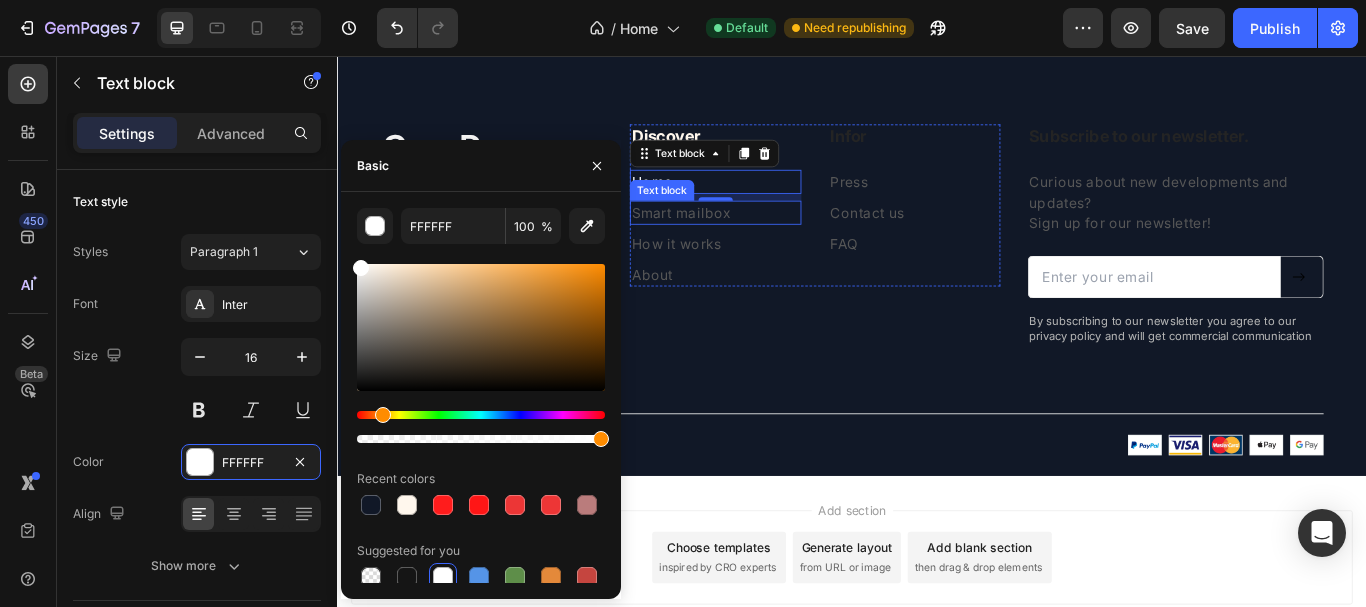 click on "Smart mailbox" at bounding box center (778, 239) 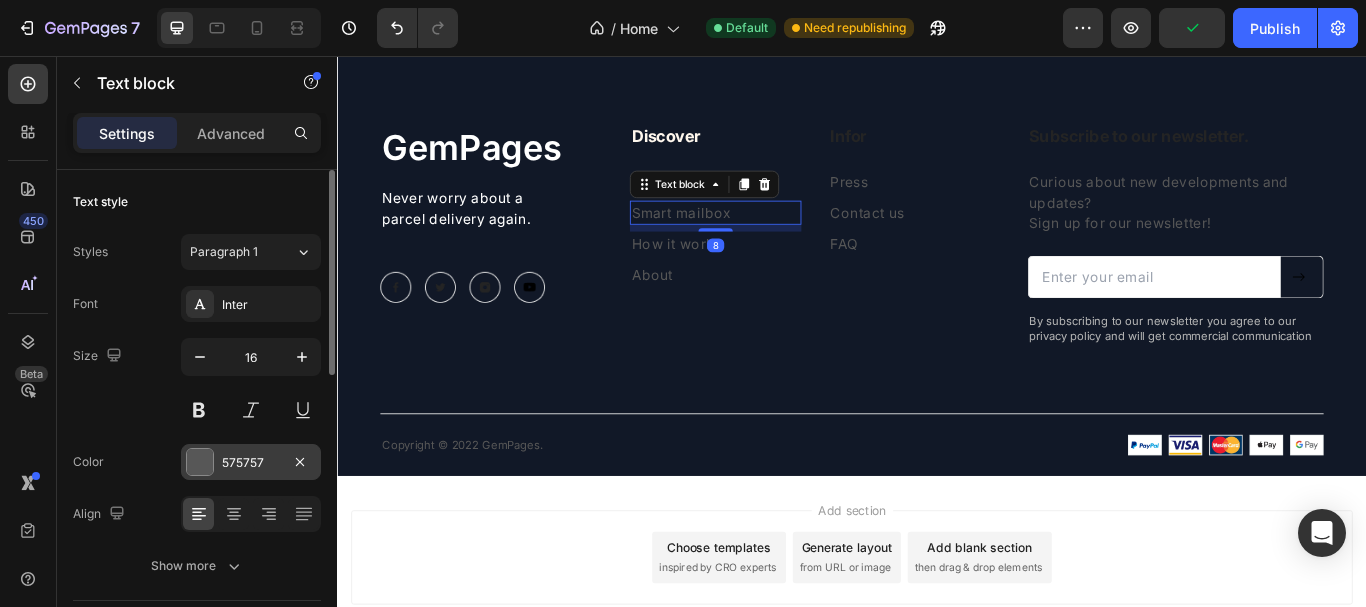 click at bounding box center (200, 462) 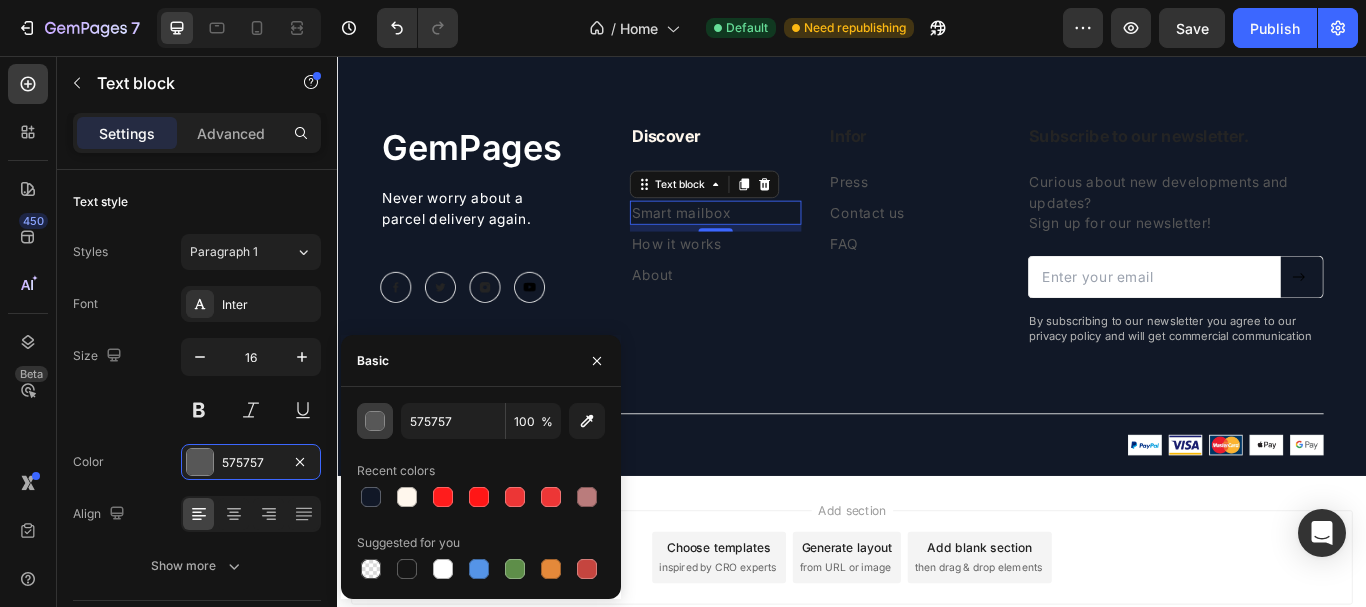 click at bounding box center [376, 422] 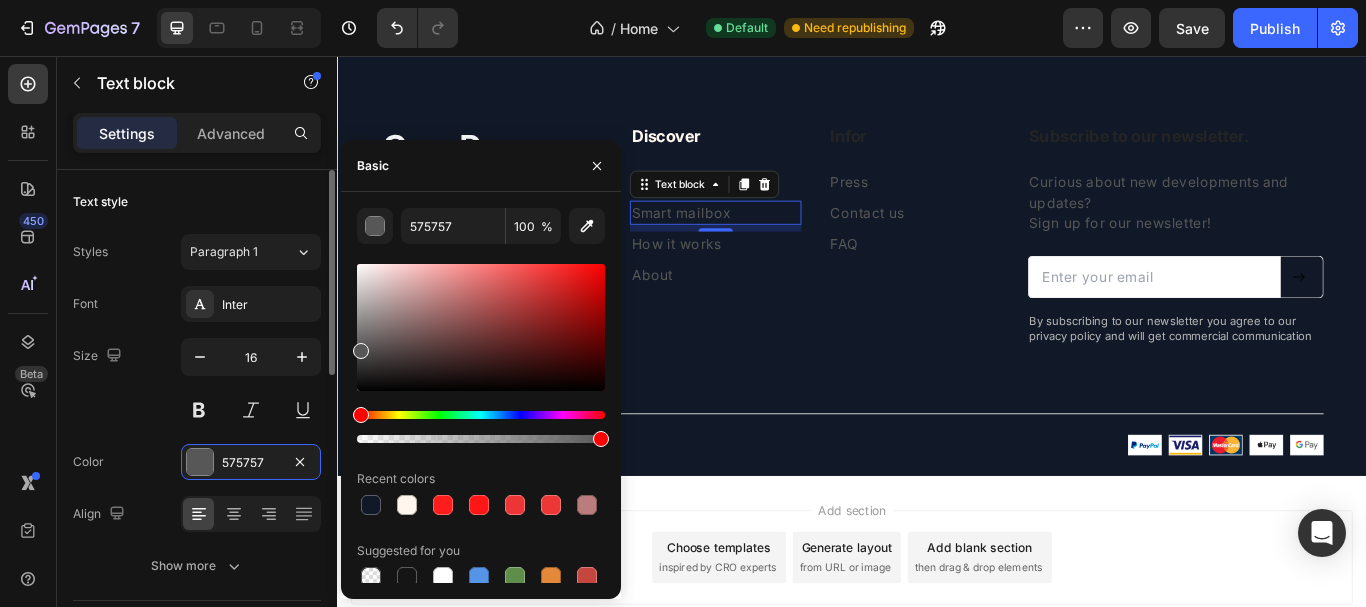drag, startPoint x: 390, startPoint y: 298, endPoint x: 321, endPoint y: 197, distance: 122.31925 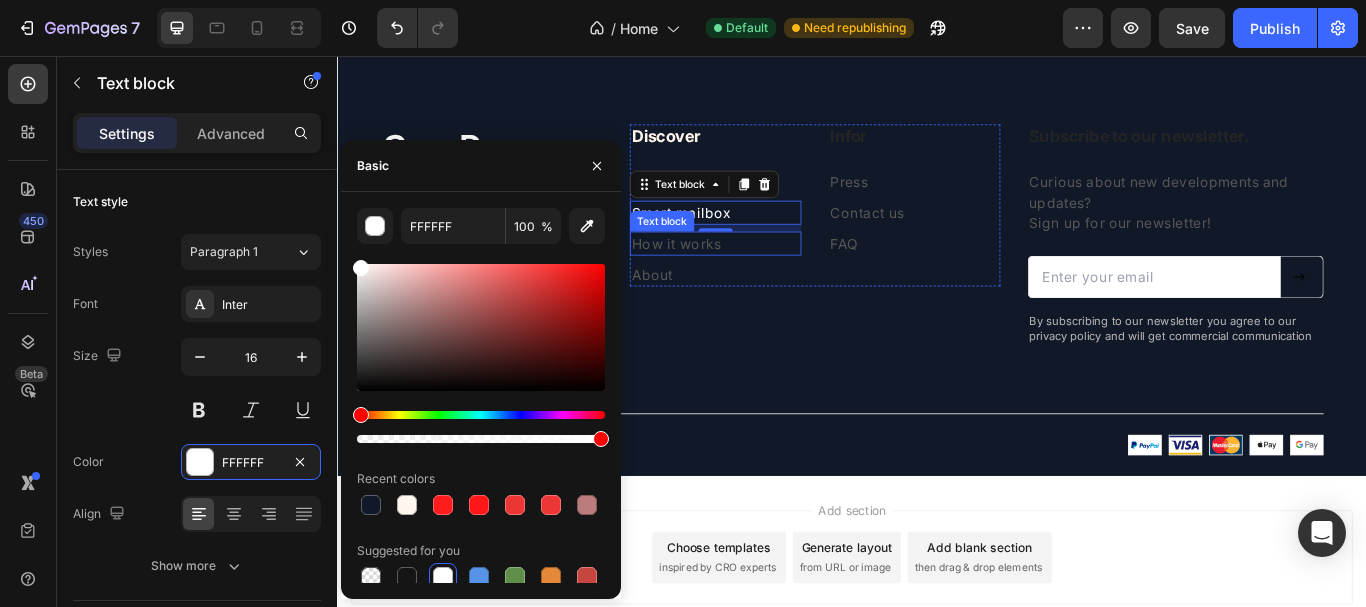 click on "How it works" at bounding box center [778, 275] 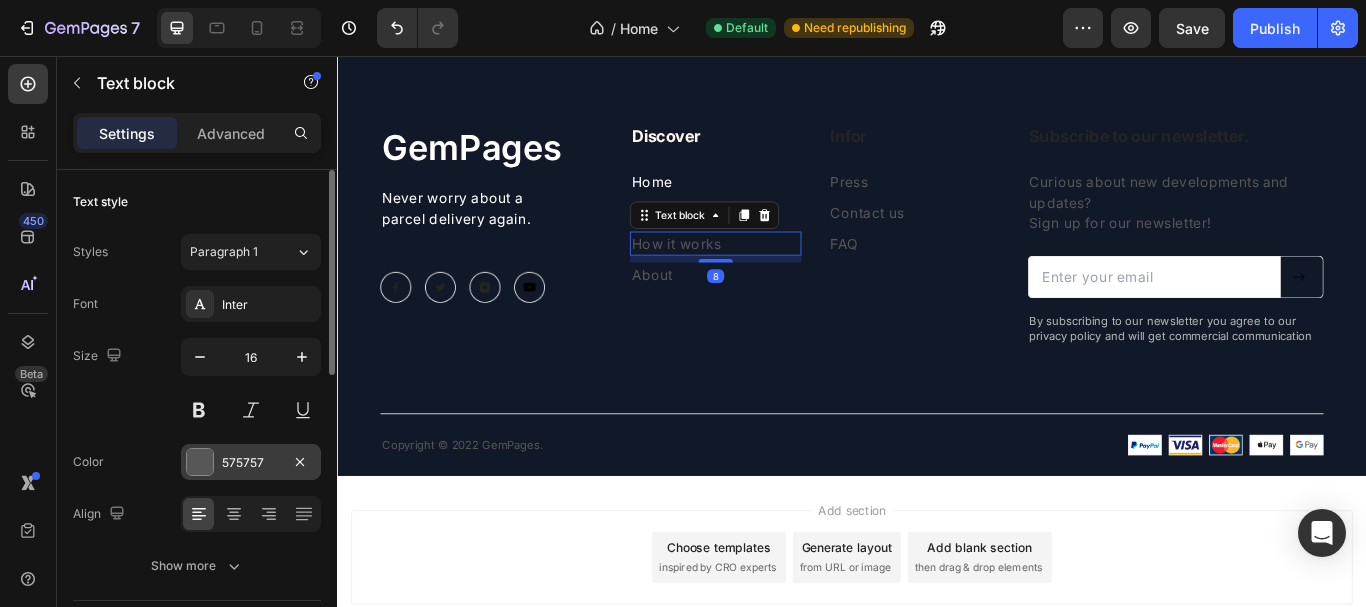 click at bounding box center (200, 462) 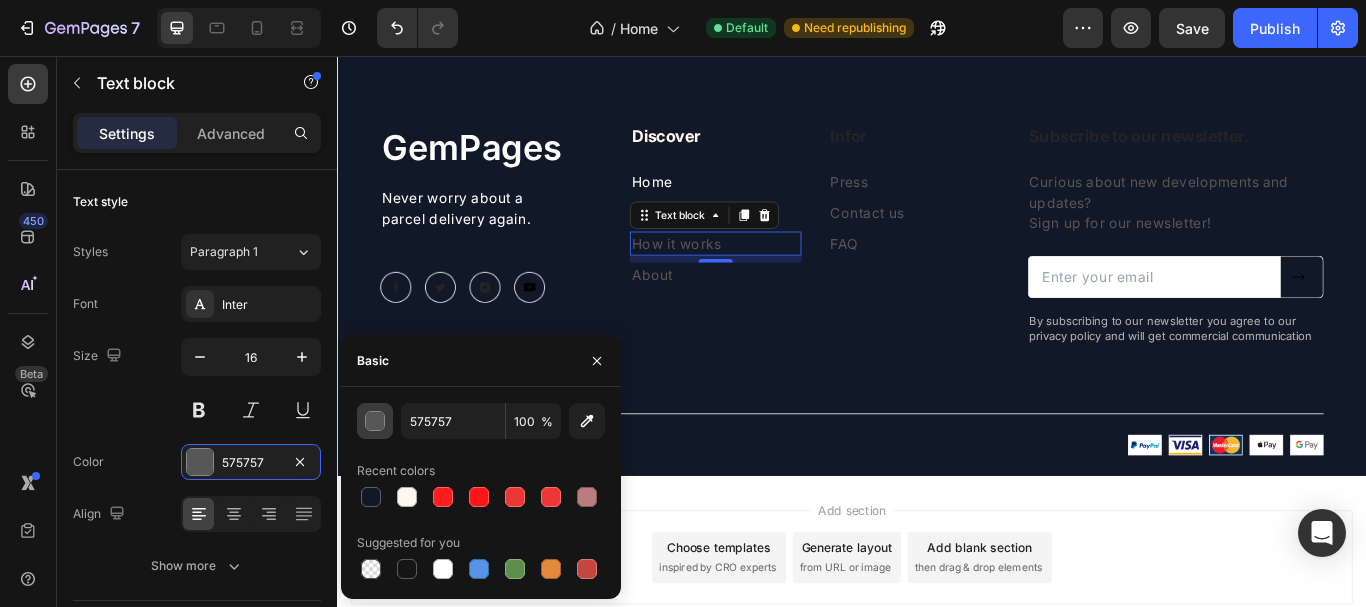 click at bounding box center [376, 422] 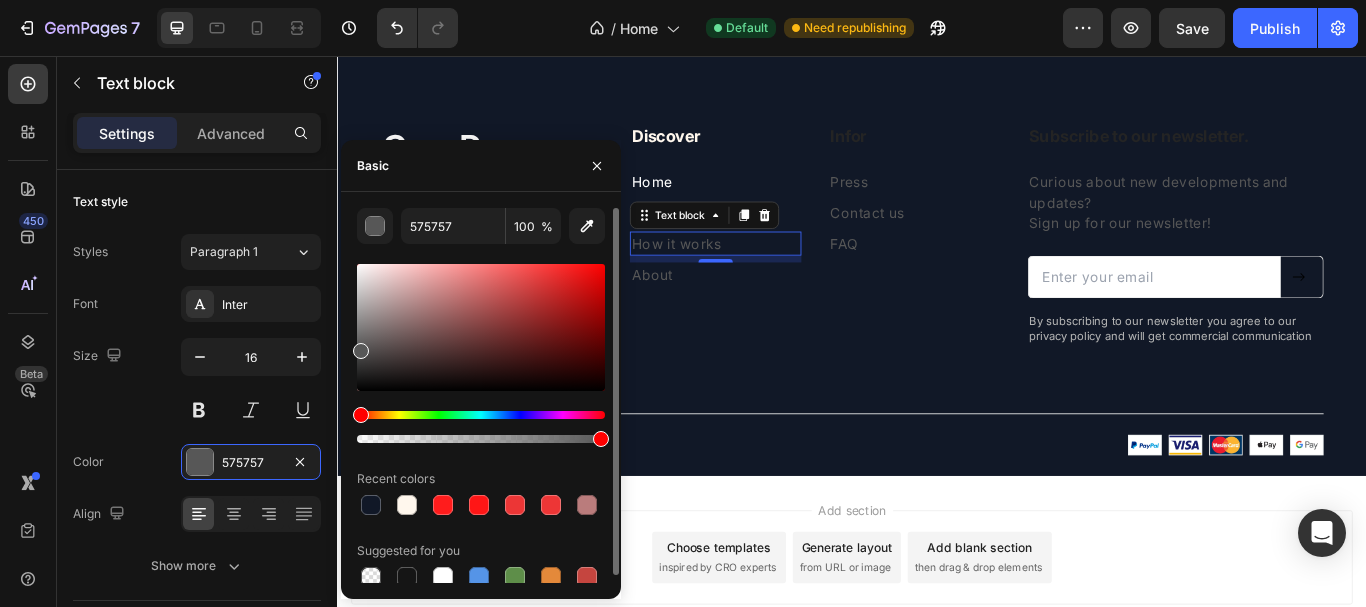 type on "FFFFFF" 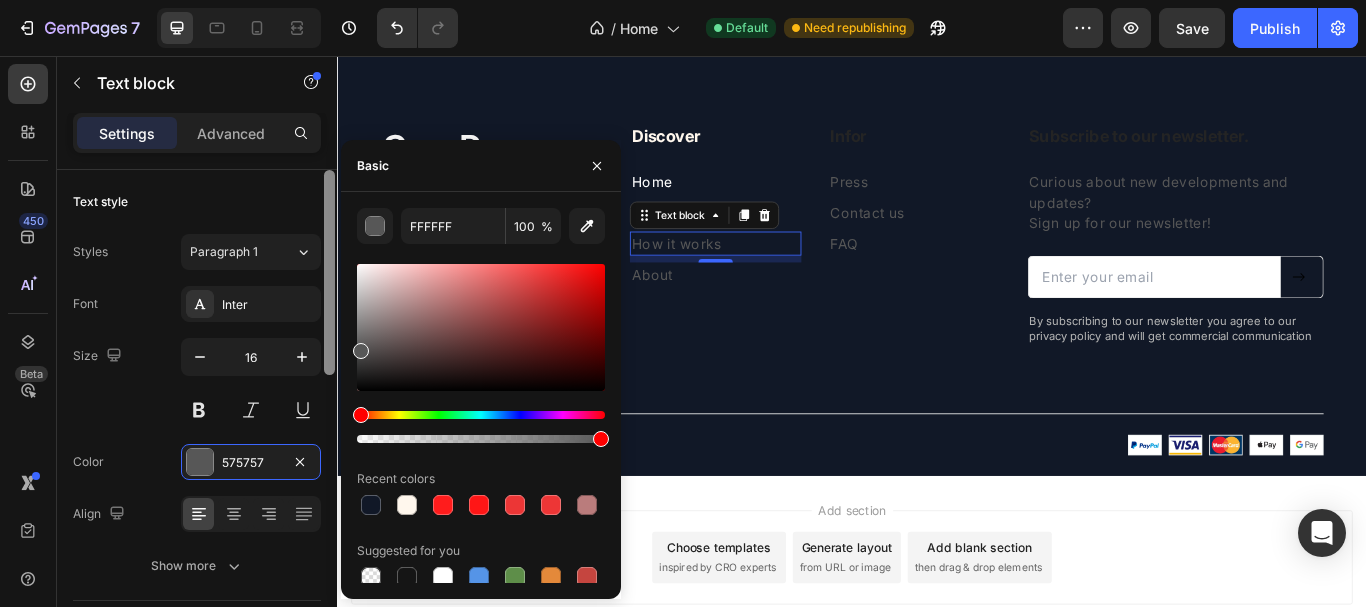 drag, startPoint x: 345, startPoint y: 264, endPoint x: 324, endPoint y: 245, distance: 28.319605 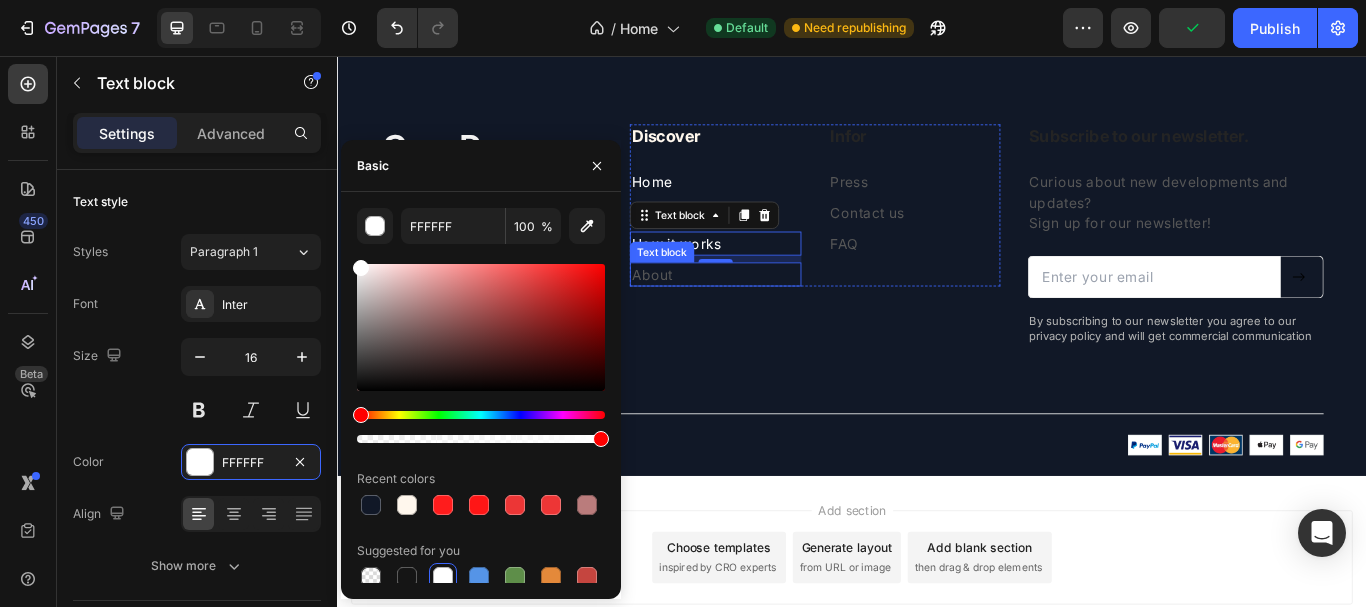 click on "About" at bounding box center (778, 311) 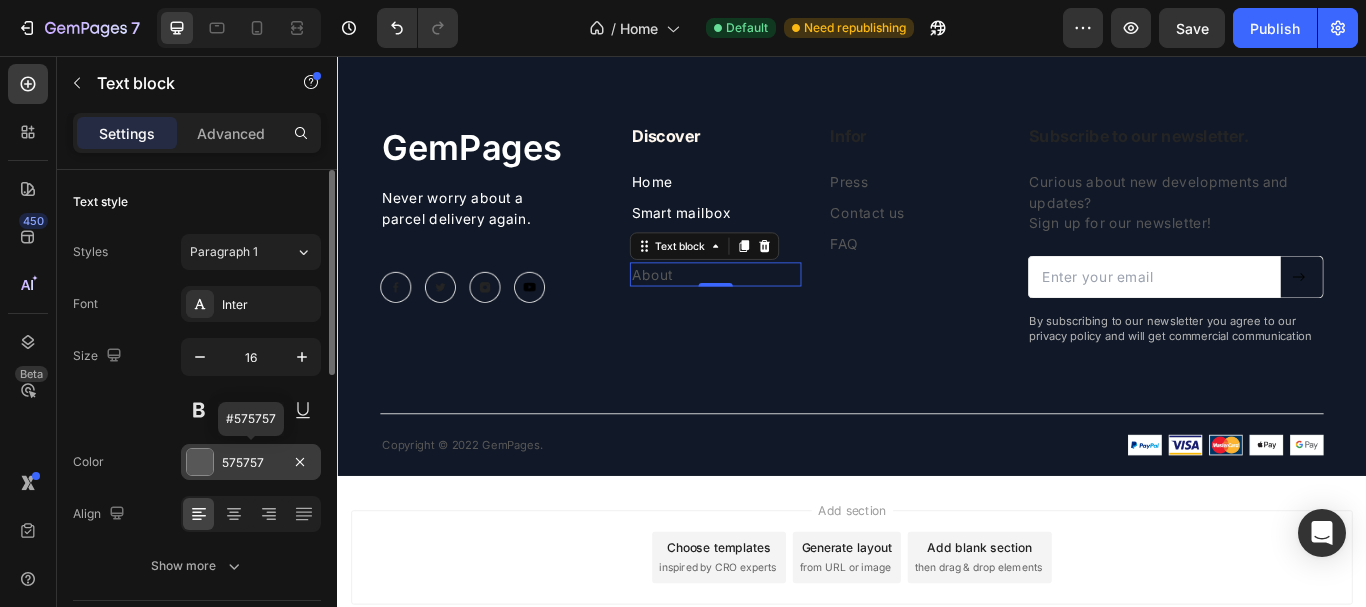 click at bounding box center [200, 462] 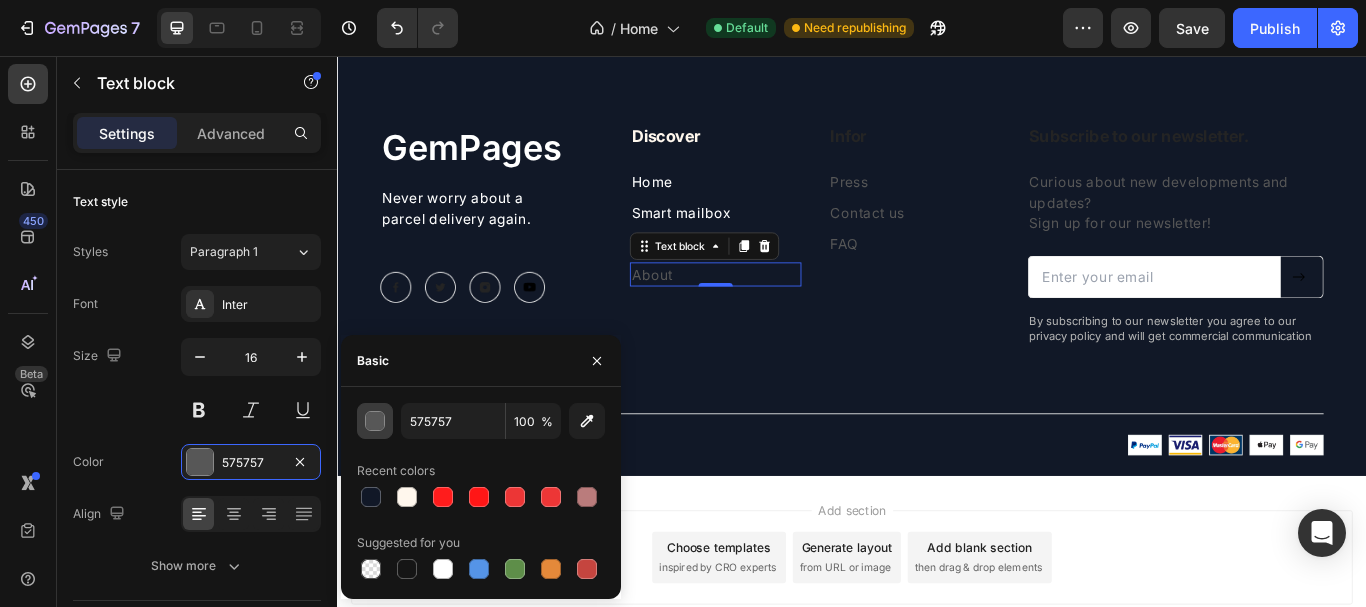 click at bounding box center [376, 422] 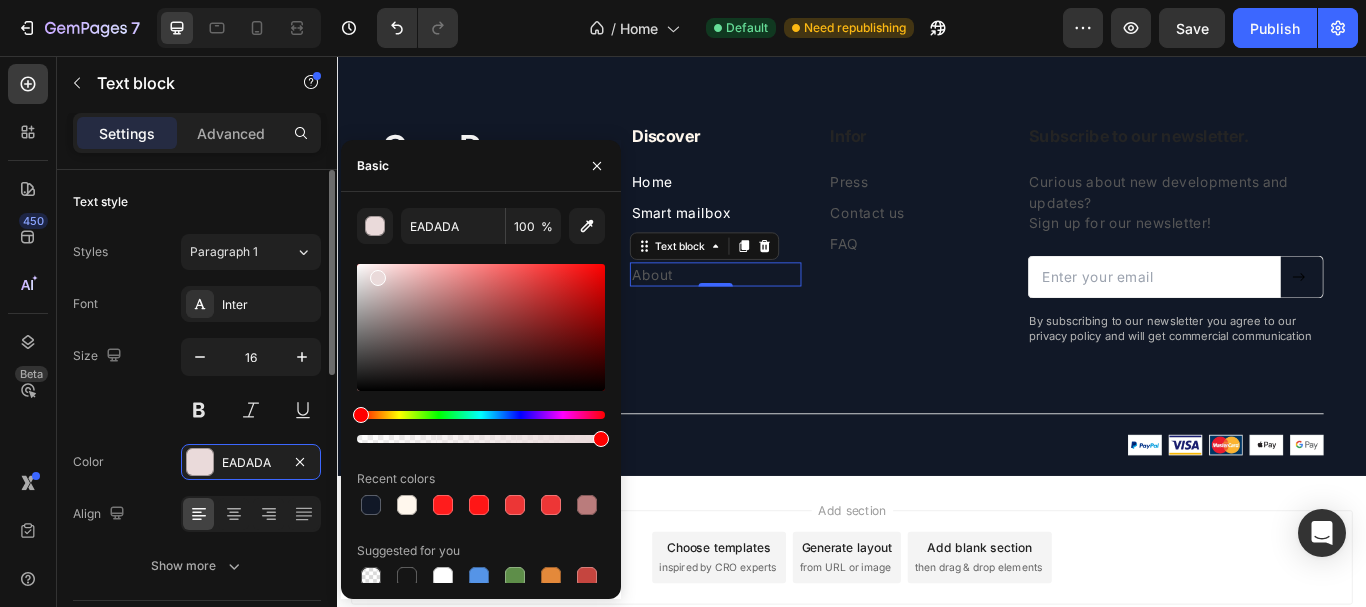 drag, startPoint x: 376, startPoint y: 274, endPoint x: 314, endPoint y: 218, distance: 83.546394 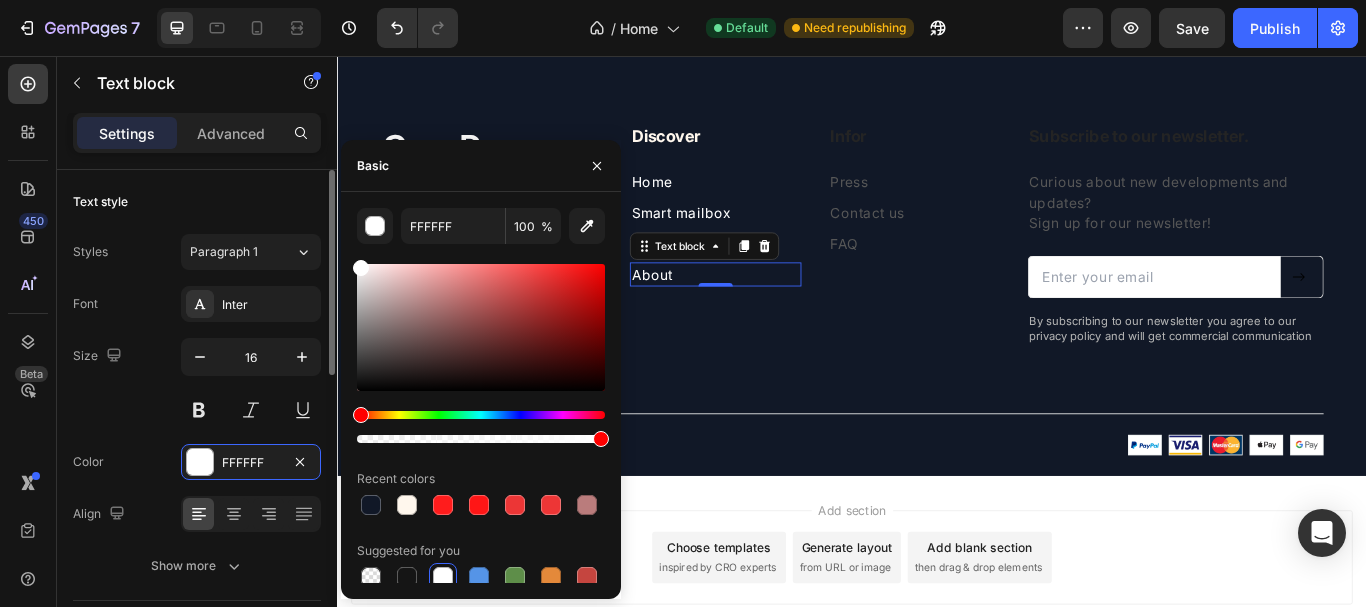click on "Size 16" at bounding box center (197, 383) 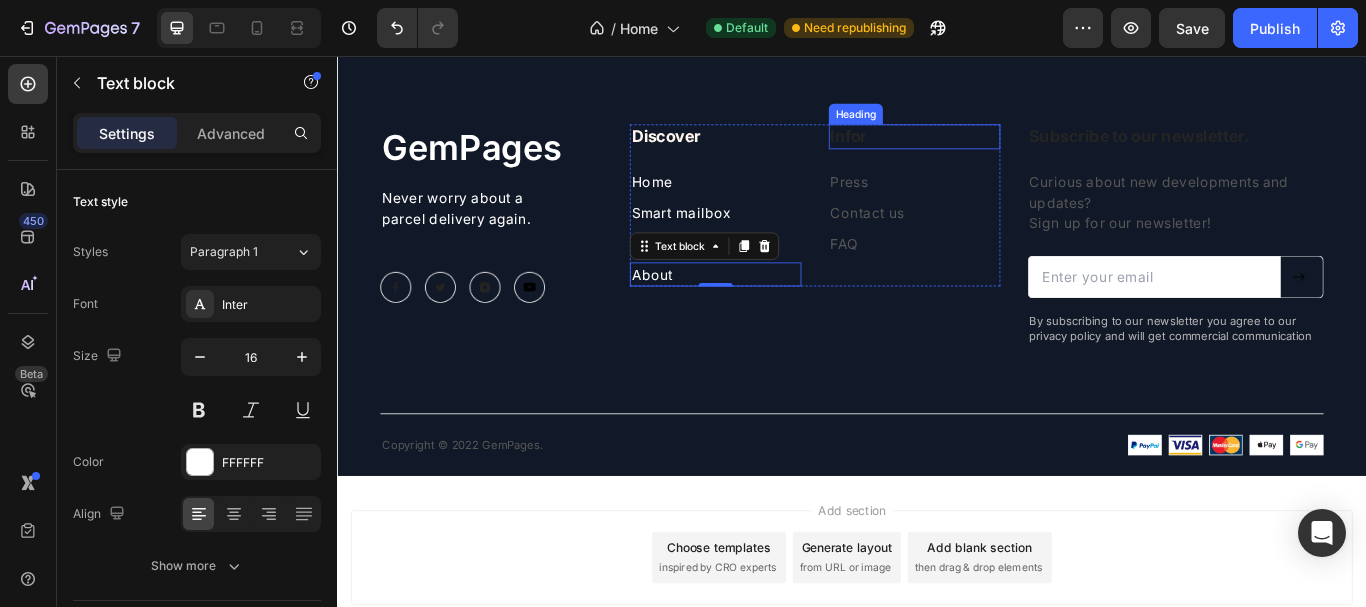 click on "Infor" at bounding box center [1010, 150] 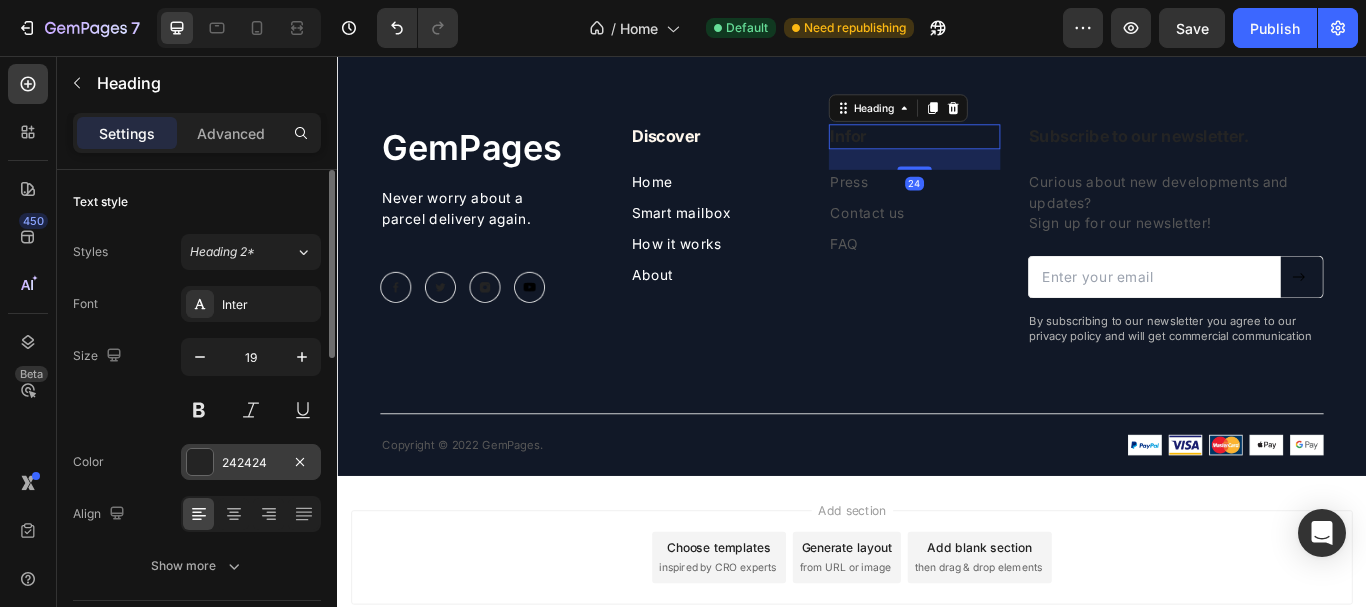 click at bounding box center [200, 462] 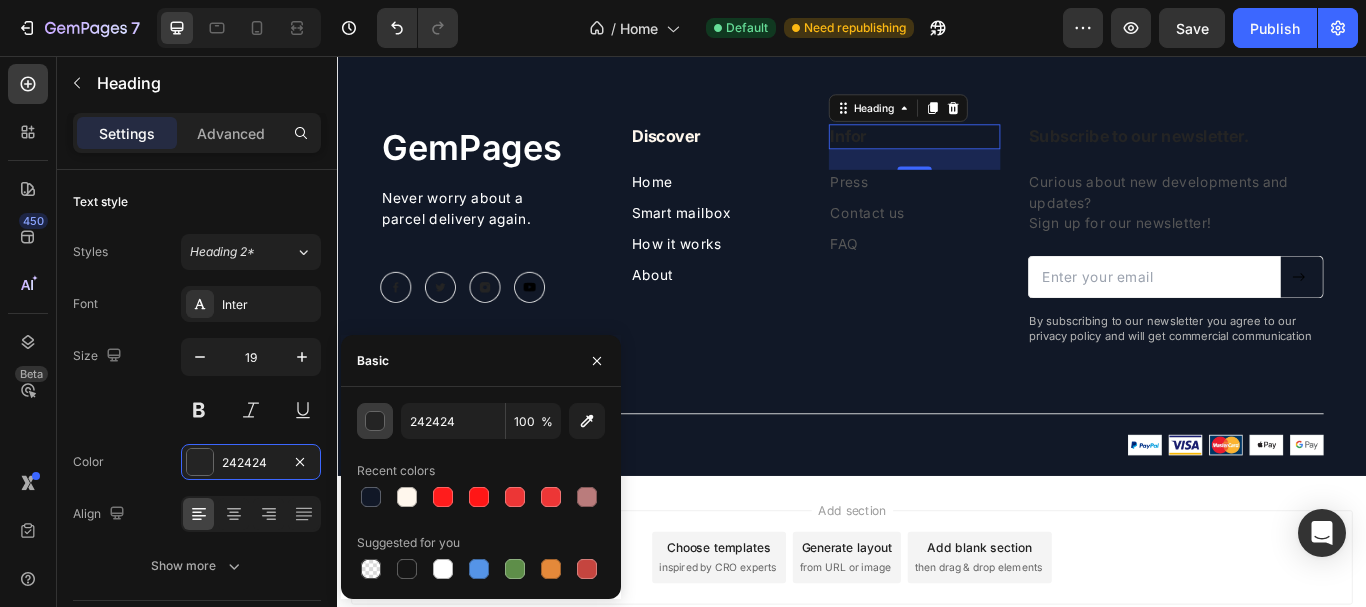 click at bounding box center (376, 422) 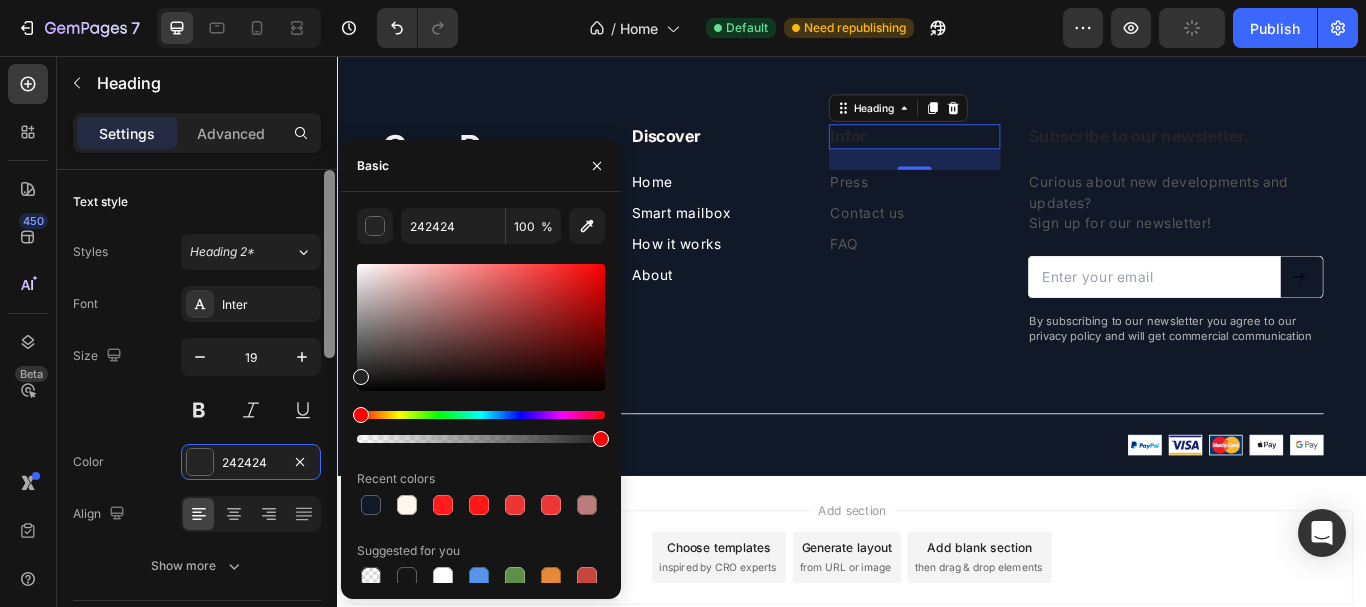click on "450 Beta image Sections(30) Elements(16) Media
Image
Image
Image Comparison
Video Banner
Hero Banner
Hero Banner
Hero Banner
Hero Banner Parallax Product
Product Images" 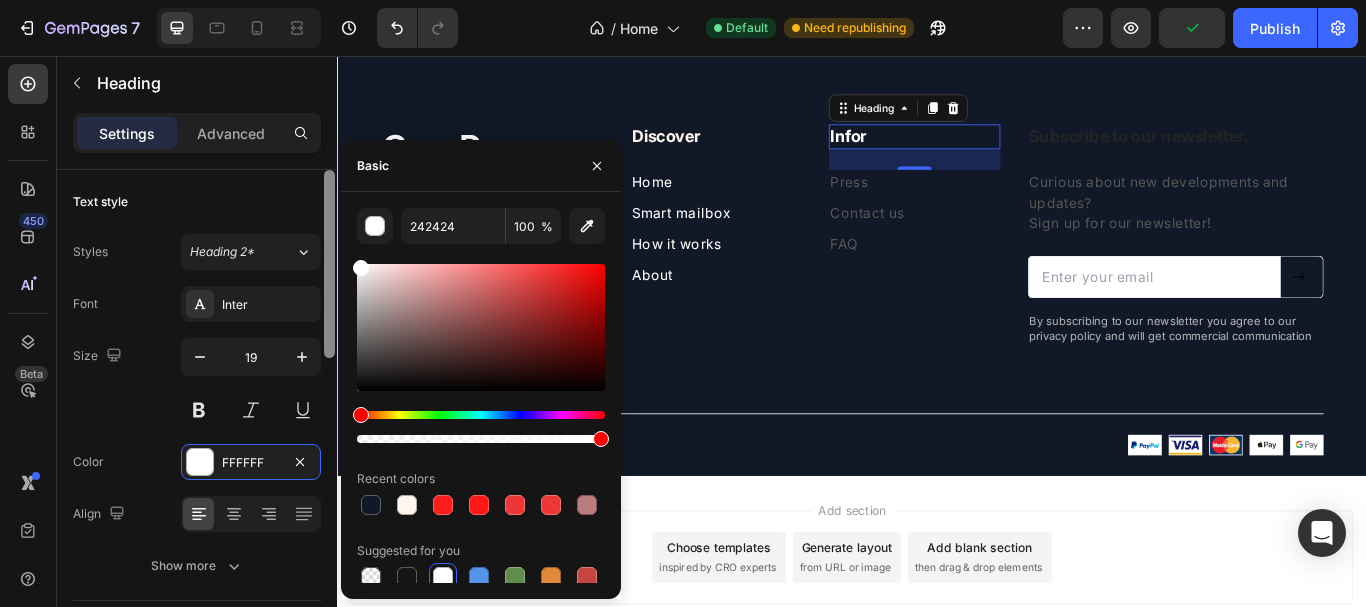 type on "FFFFFF" 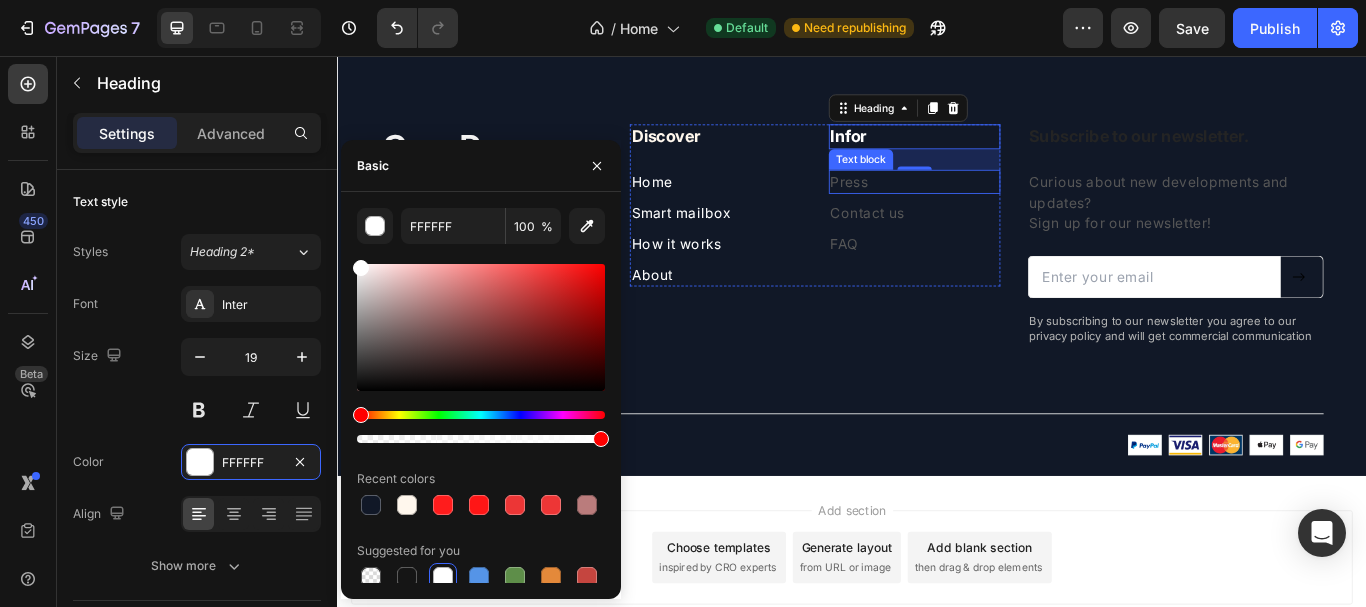 click on "Press" at bounding box center (1010, 203) 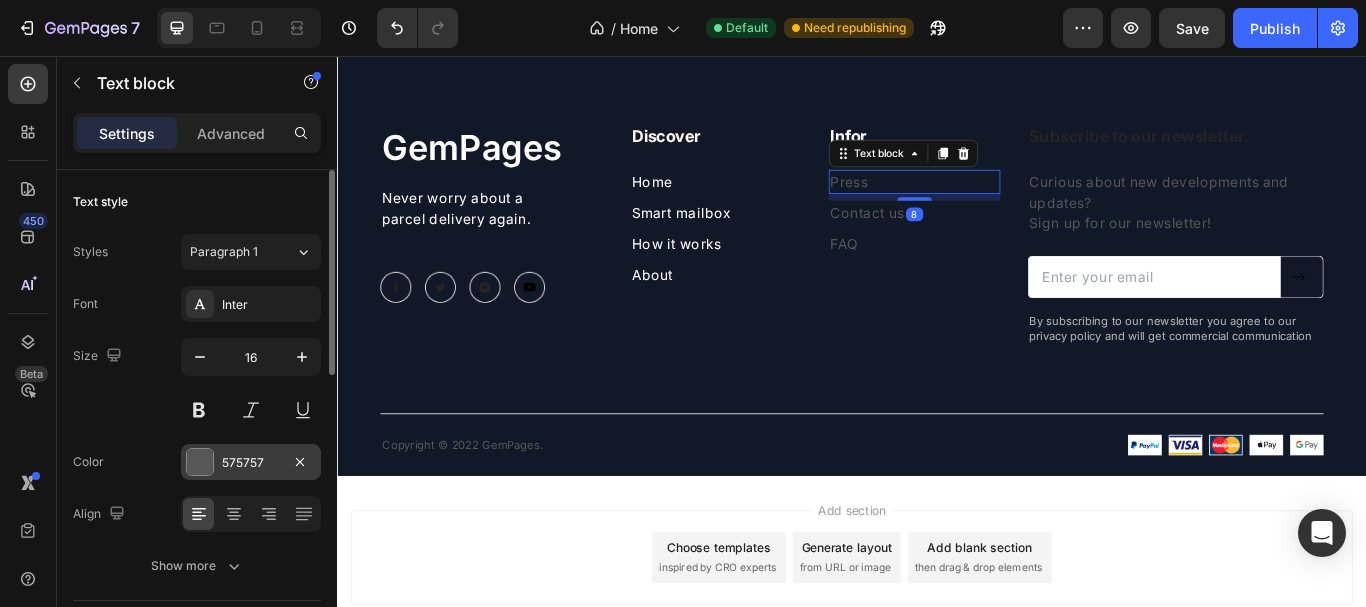 click at bounding box center [200, 462] 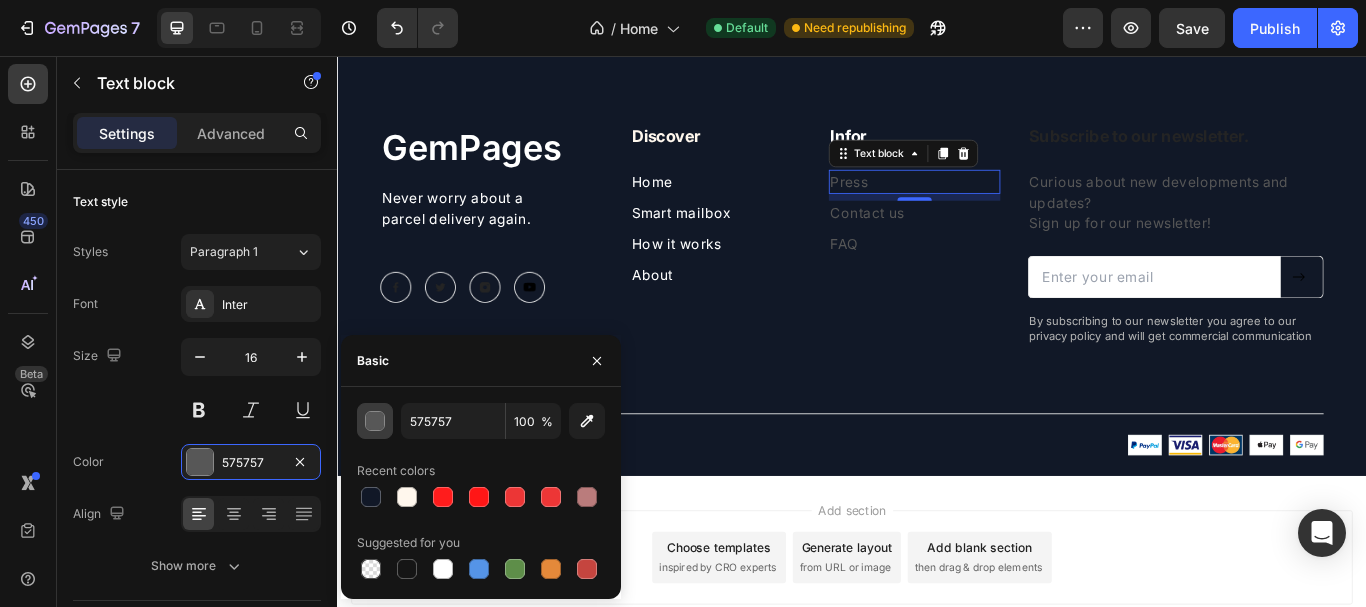 click at bounding box center (376, 422) 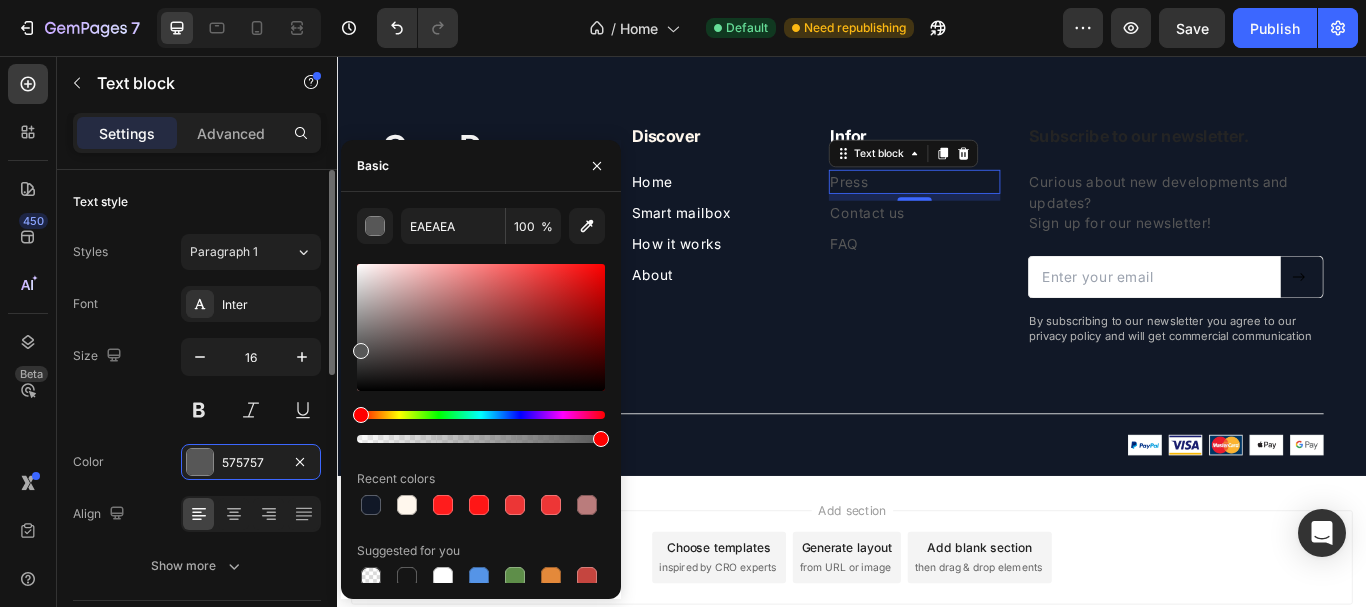 drag, startPoint x: 358, startPoint y: 273, endPoint x: 321, endPoint y: 208, distance: 74.793045 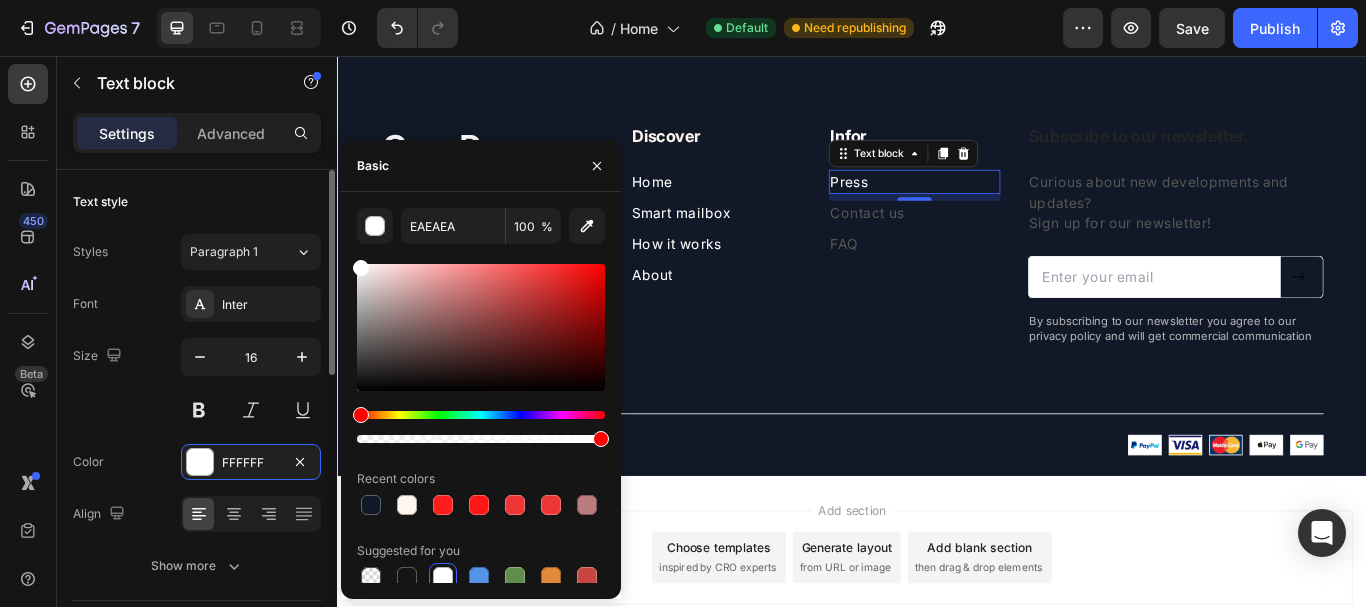 type on "FFFFFF" 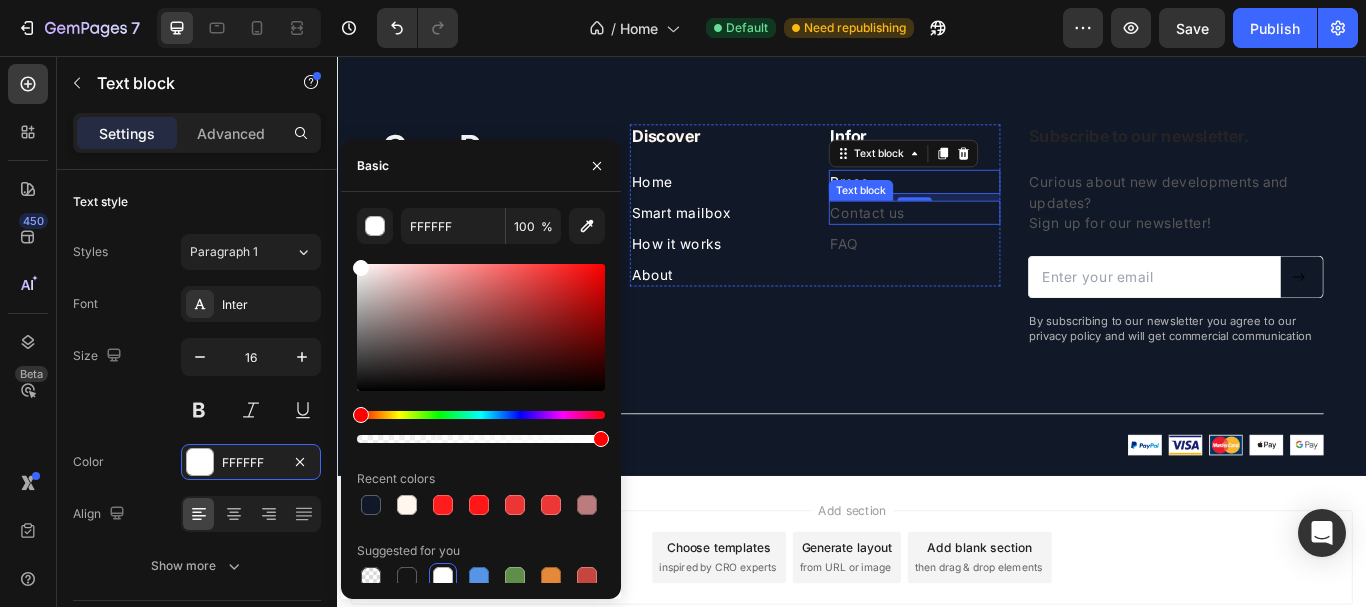 click on "Contact us" at bounding box center [1010, 239] 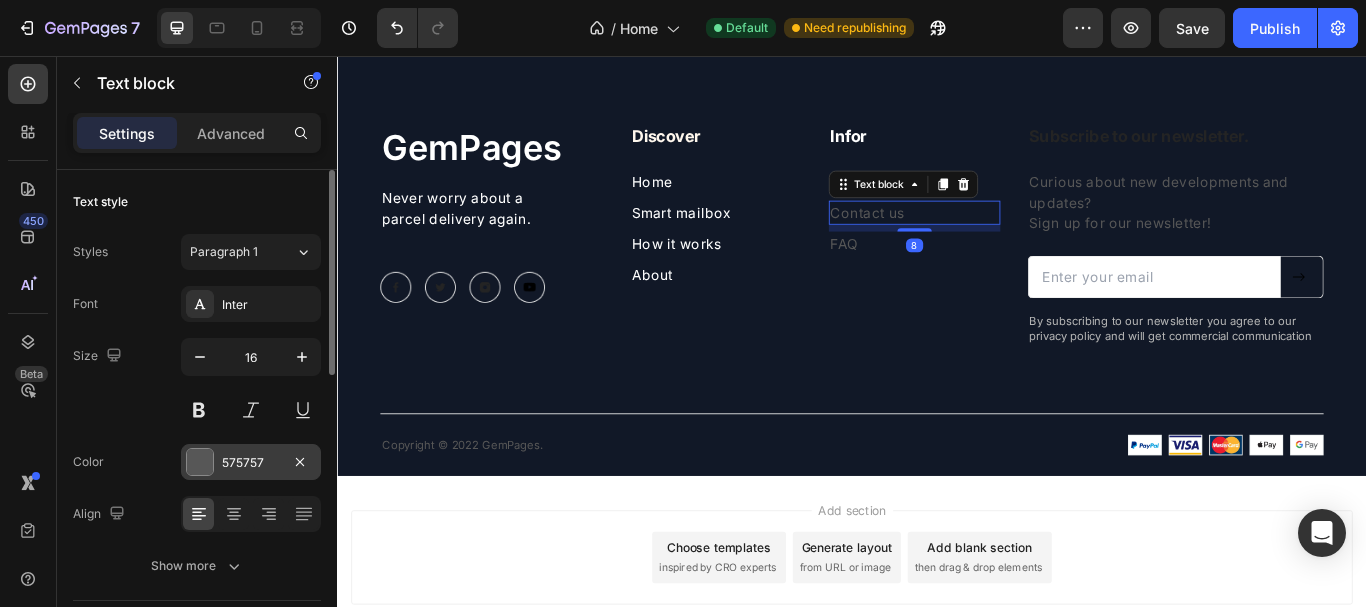 click at bounding box center (200, 462) 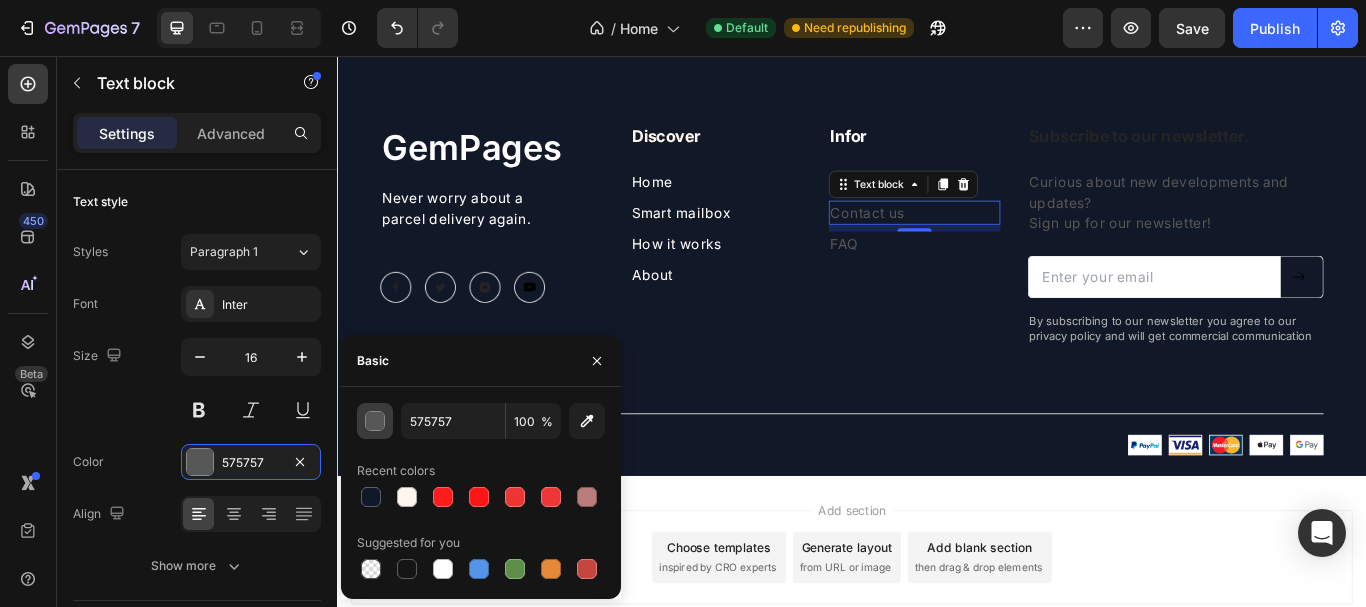 click at bounding box center (376, 422) 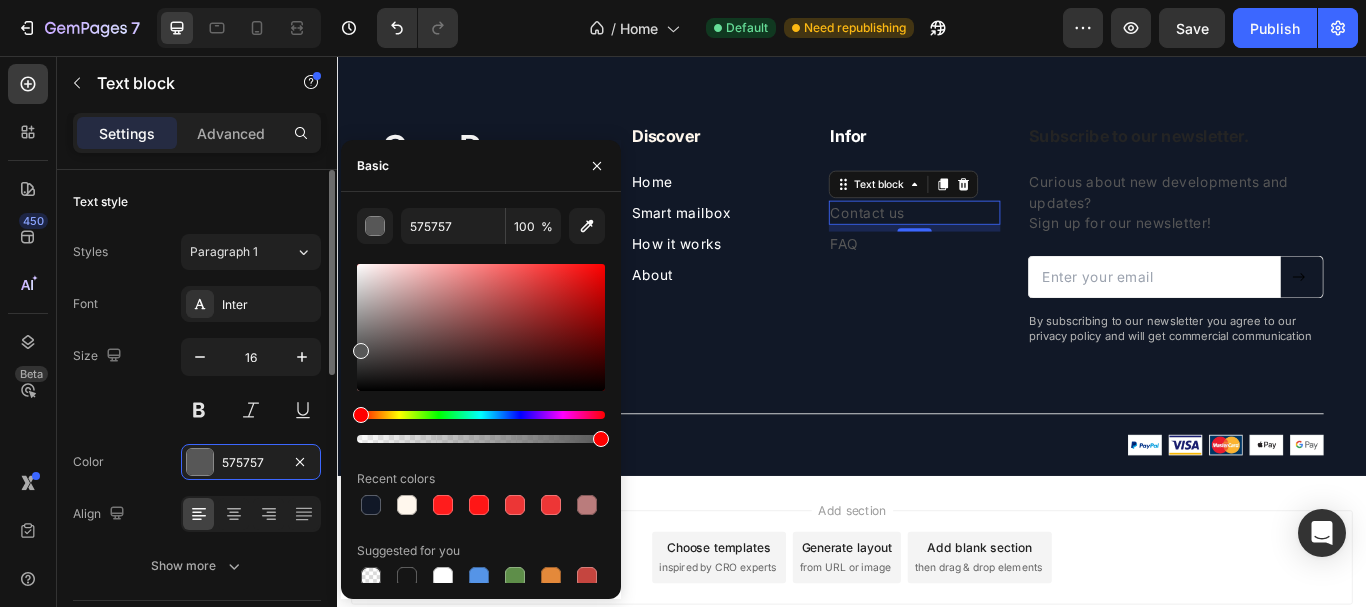 type on "FFFFFF" 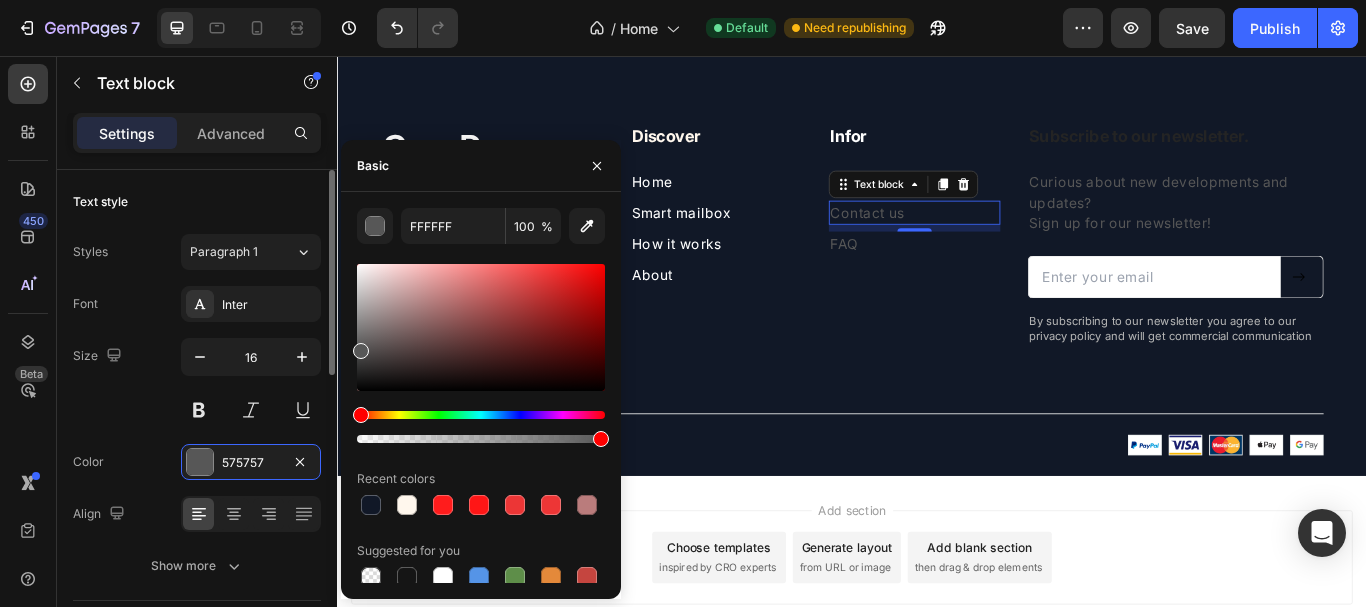 click on "450 Beta image Sections(30) Elements(16) Media
Image
Image
Image Comparison
Video Banner
Hero Banner
Hero Banner
Hero Banner
Hero Banner Parallax Product
Product Images" 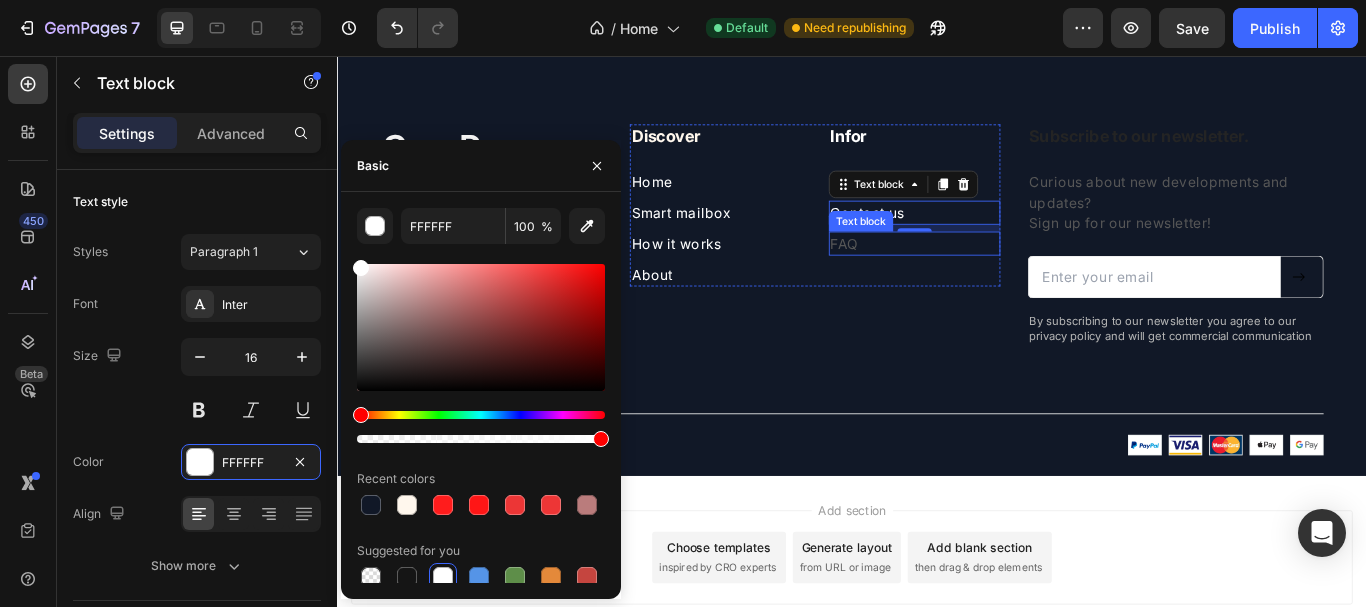 click on "FAQ" at bounding box center [1010, 275] 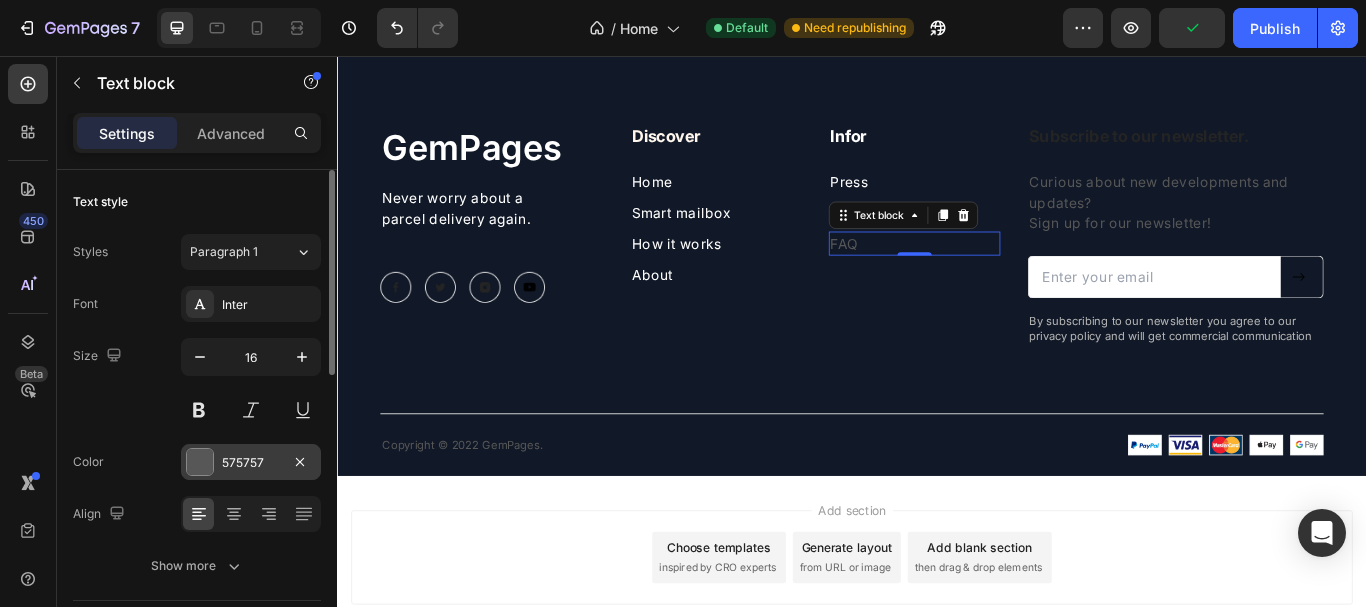 click at bounding box center (200, 462) 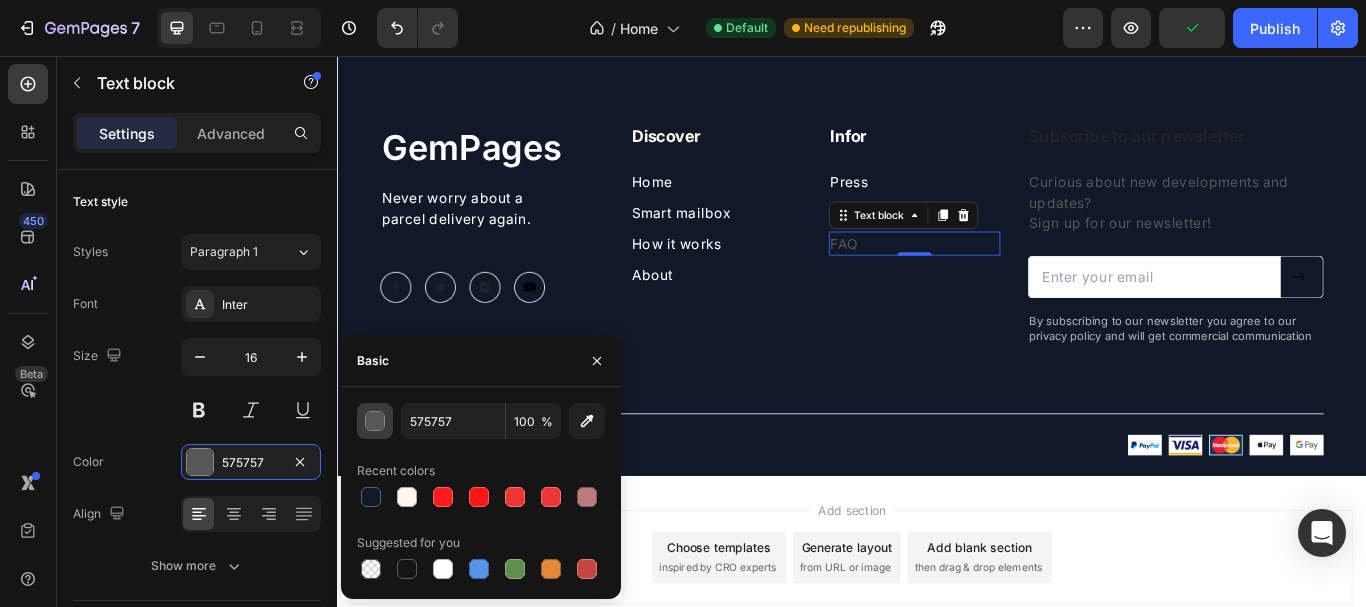 click at bounding box center (376, 422) 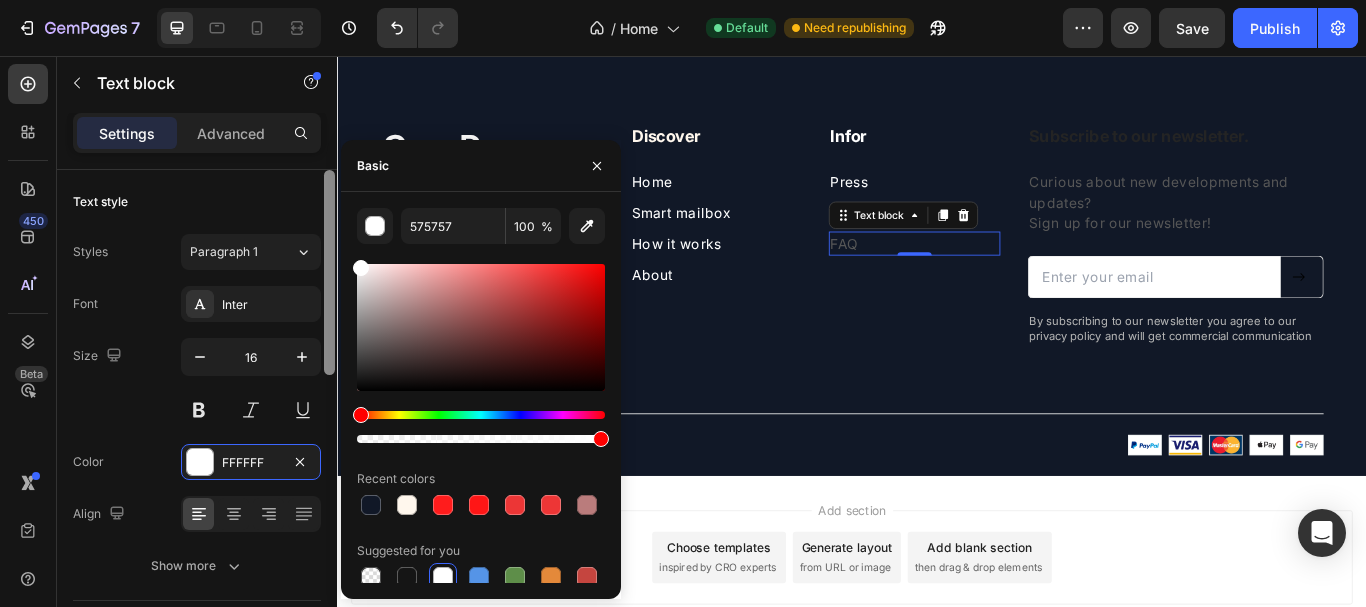 type on "FFFFFF" 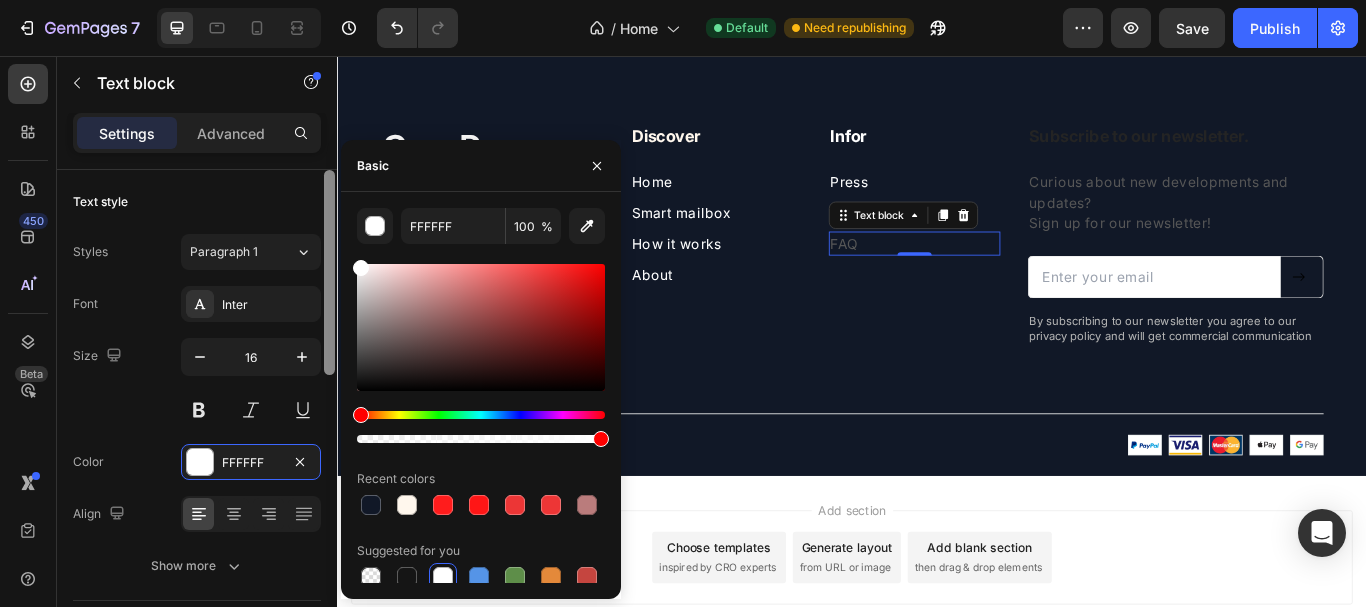drag, startPoint x: 373, startPoint y: 273, endPoint x: 324, endPoint y: 235, distance: 62.008064 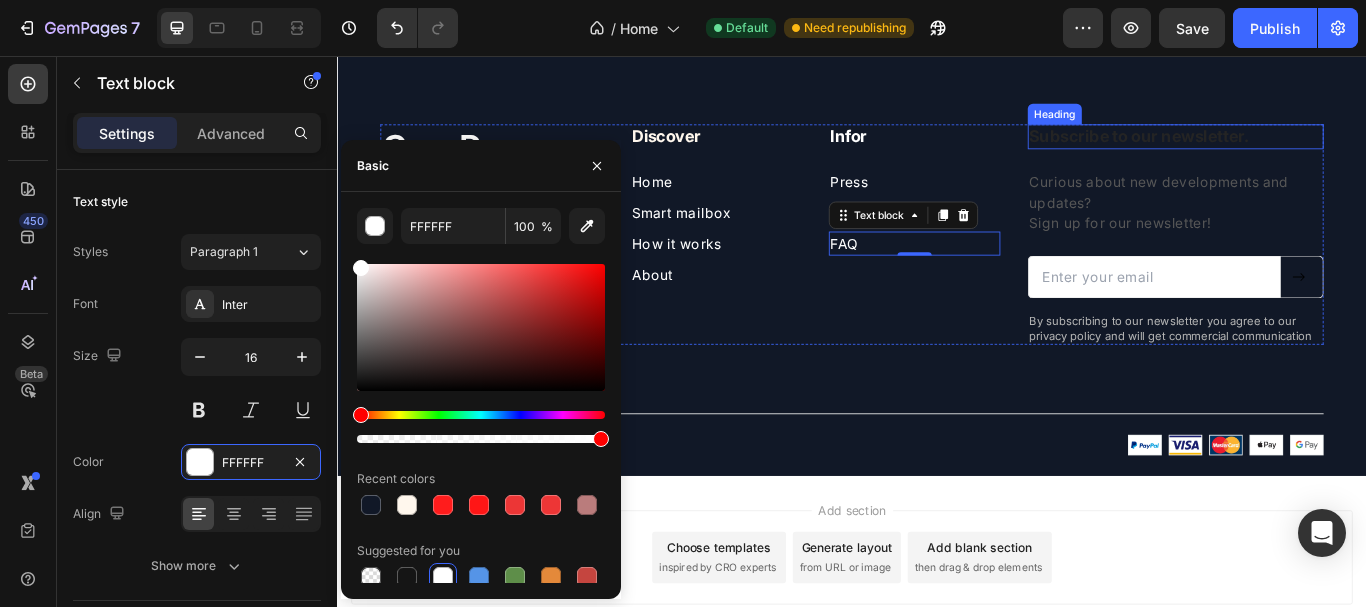 click on "Subscribe to our newsletter." at bounding box center [1314, 150] 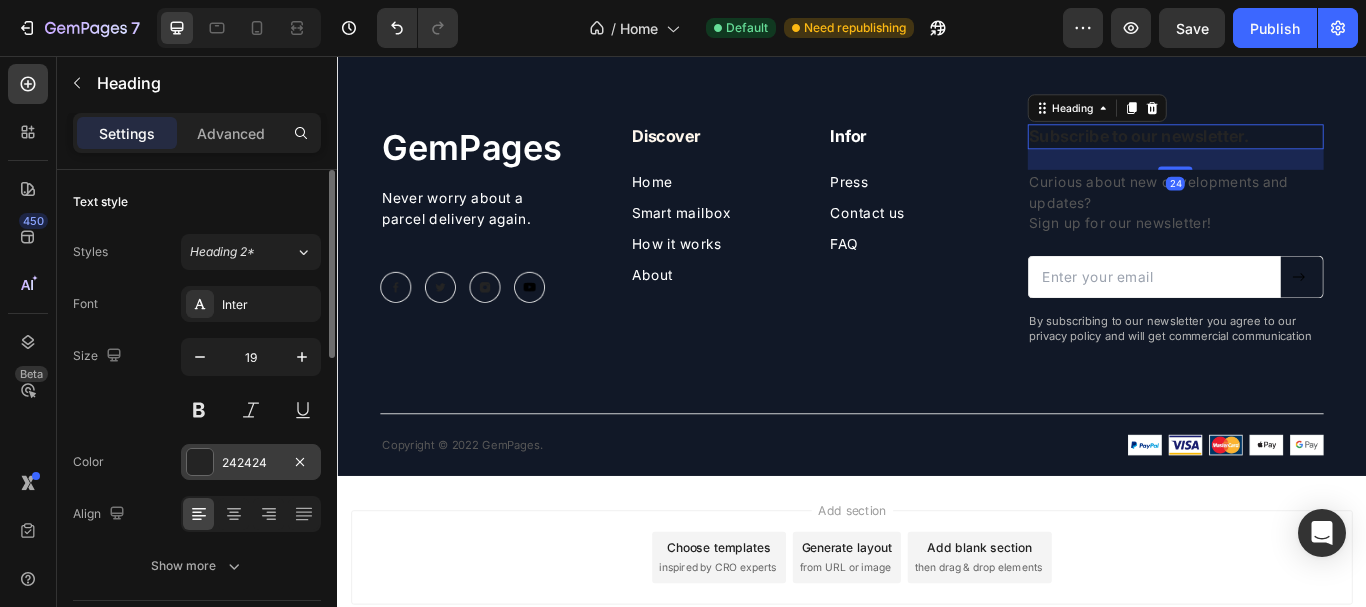 click at bounding box center [200, 462] 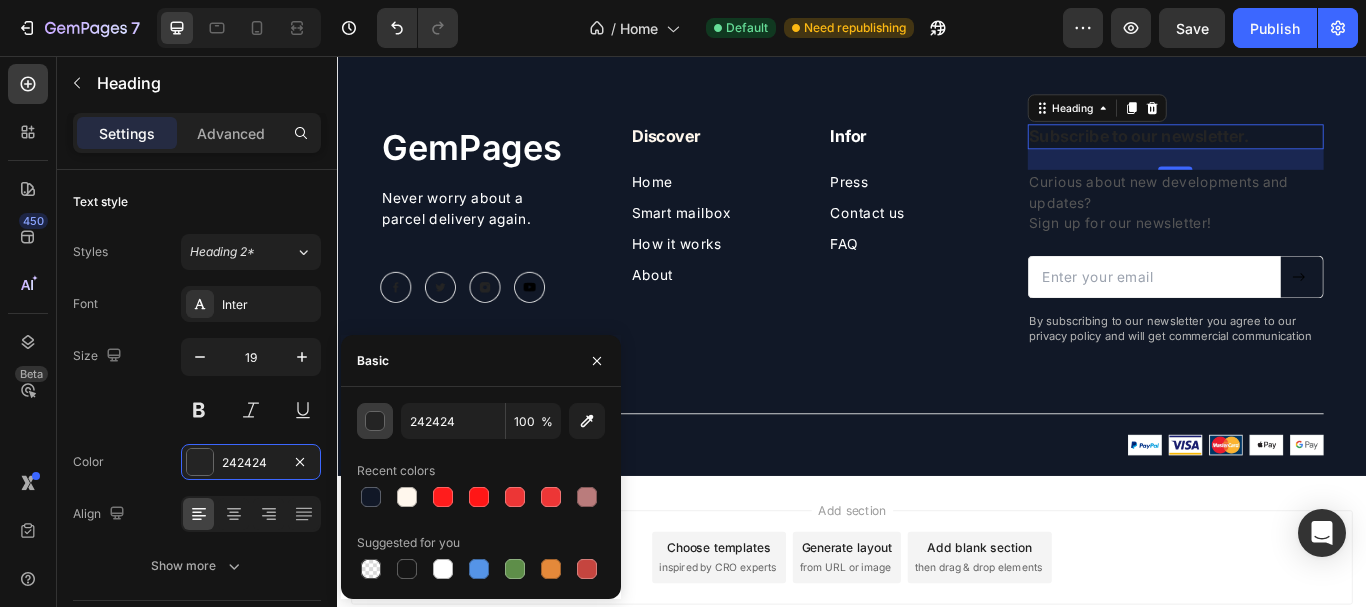 click at bounding box center (376, 422) 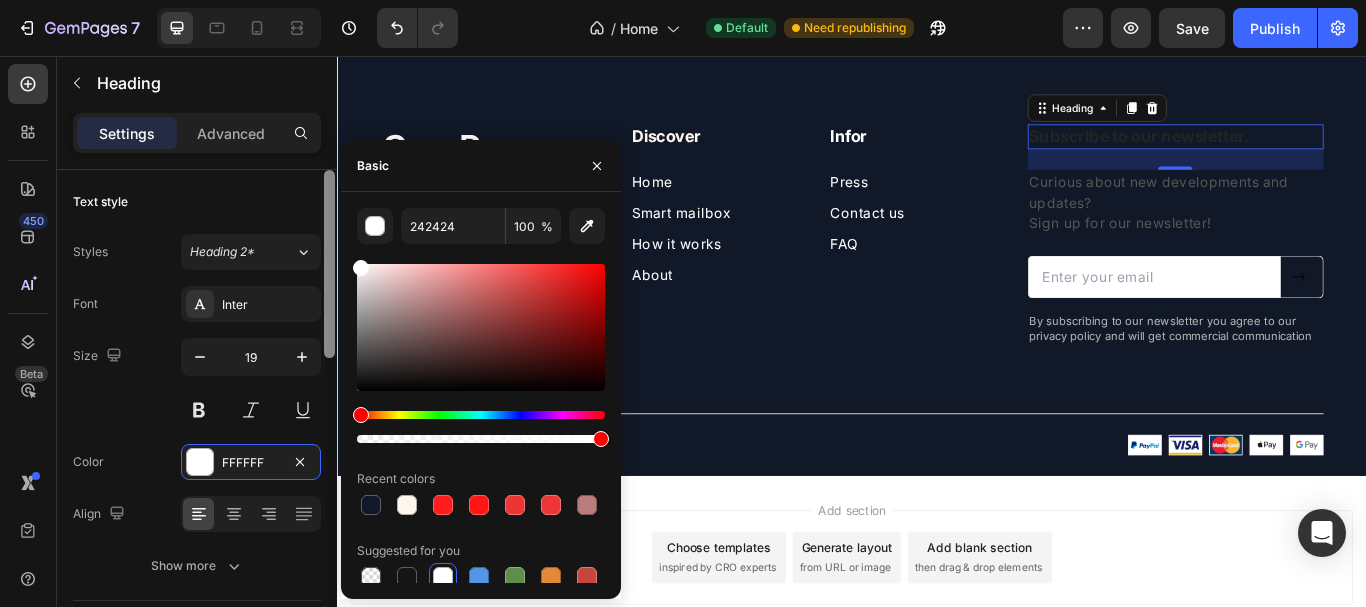 type on "FFFFFF" 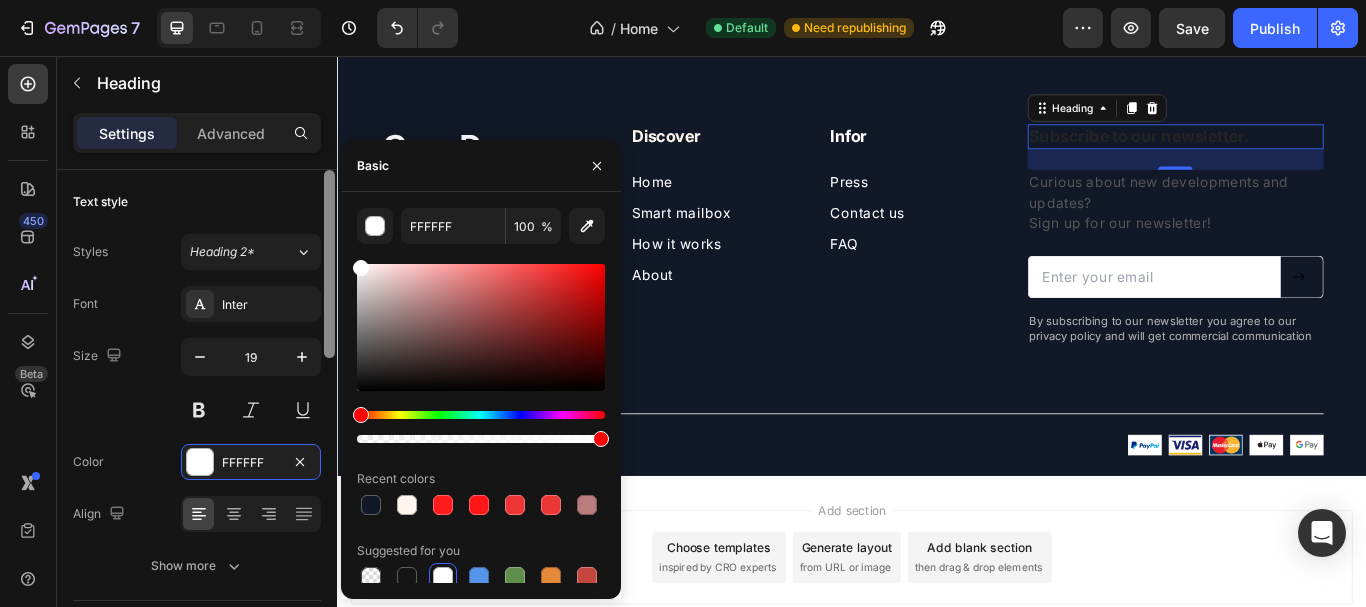 click on "450 Beta image Sections(30) Elements(16) Media
Image
Image
Image Comparison
Video Banner
Hero Banner
Hero Banner
Hero Banner
Hero Banner Parallax Product
Product Images" 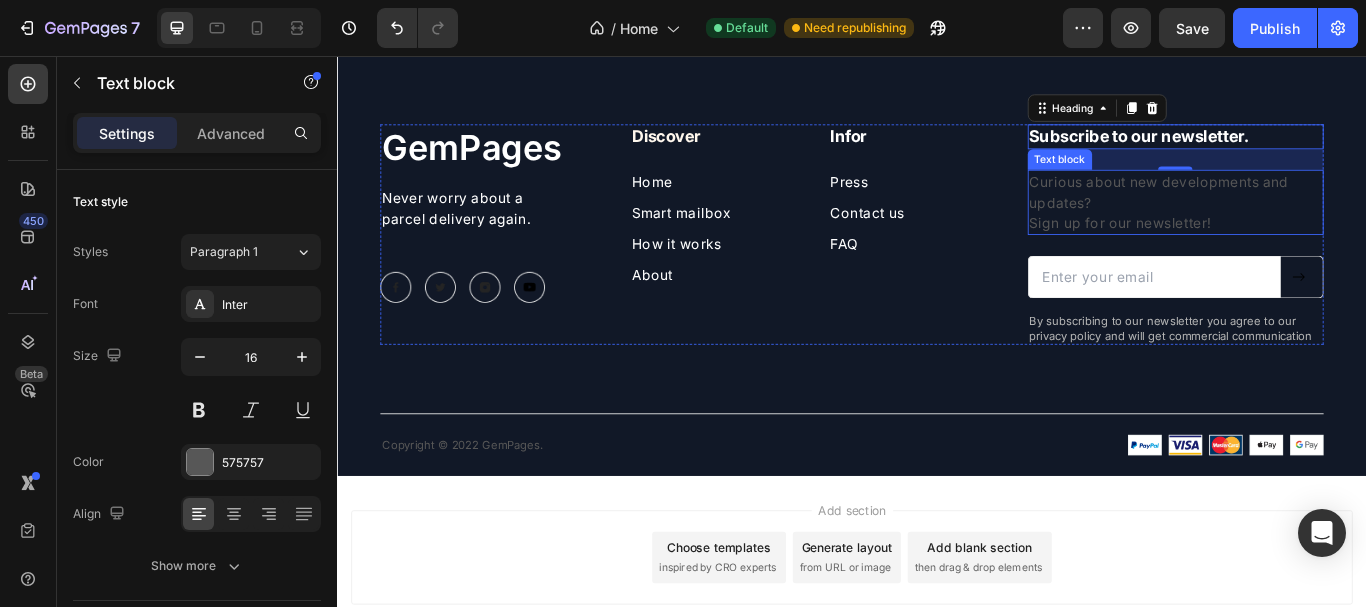 click on "Curious about new developments and updates? Sign up for our newsletter!" at bounding box center (1314, 227) 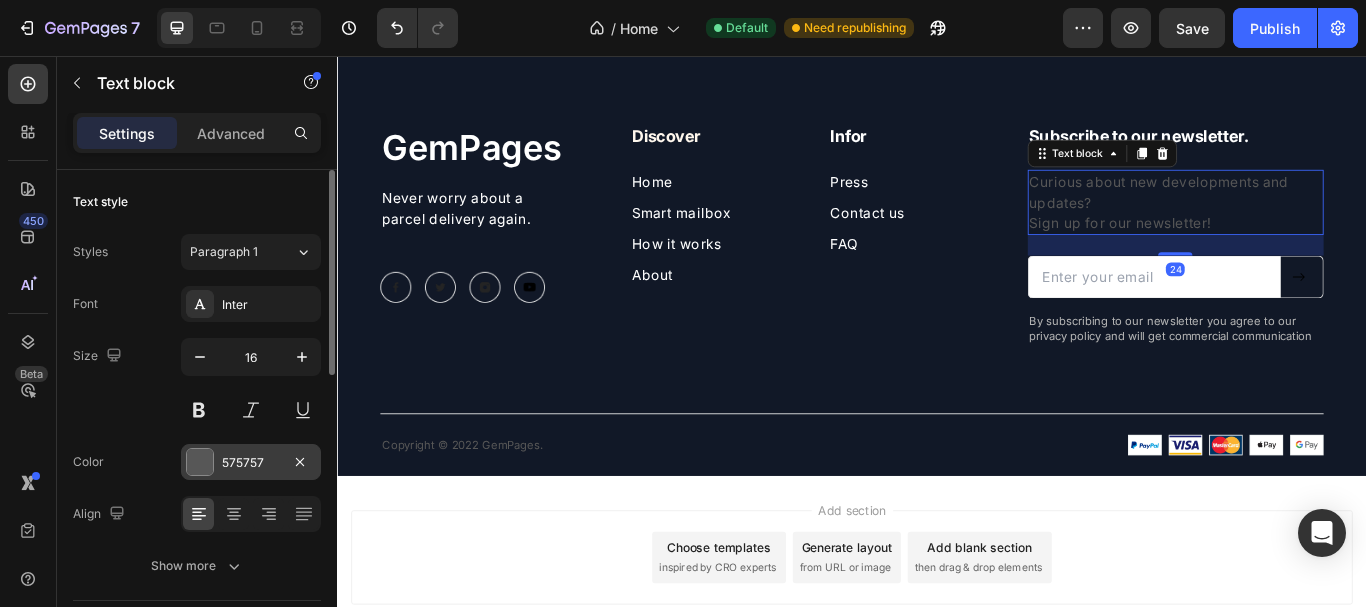 click at bounding box center [200, 462] 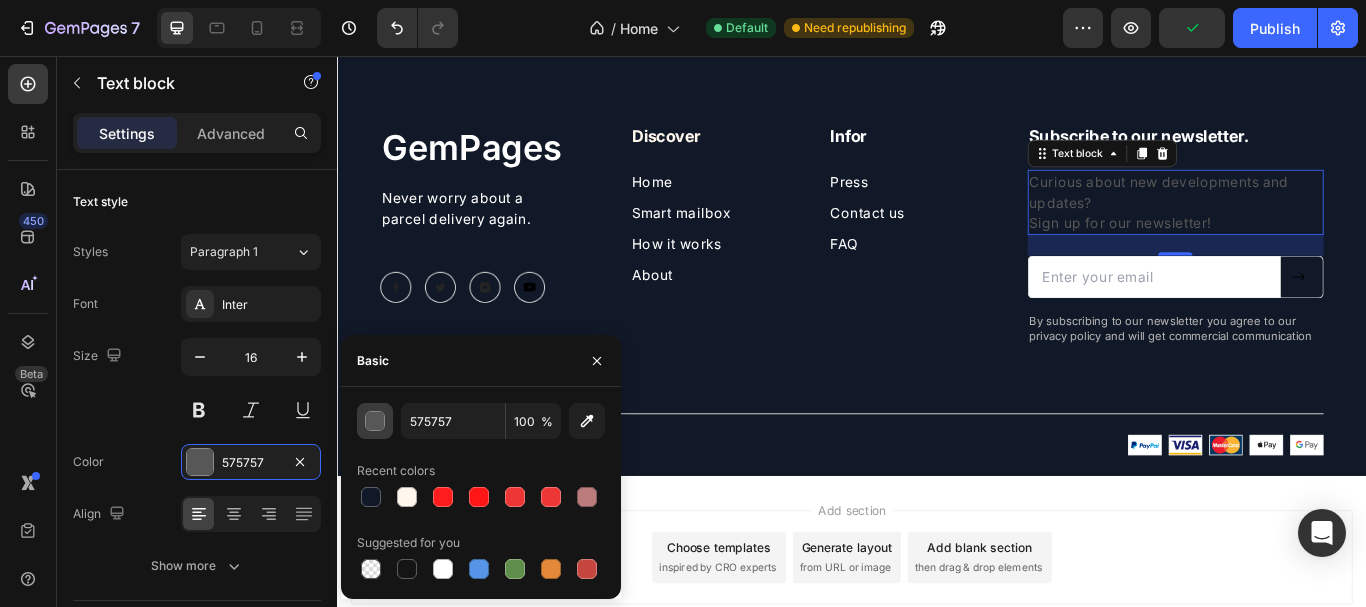 click at bounding box center (375, 421) 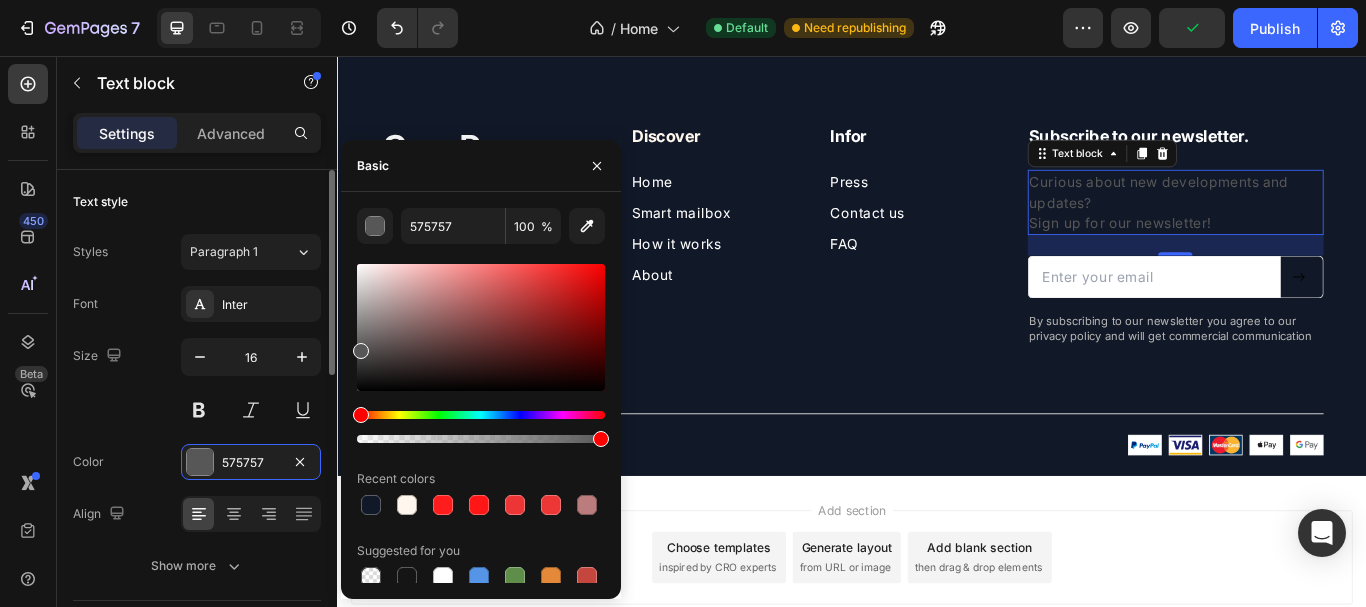 drag, startPoint x: 378, startPoint y: 282, endPoint x: 302, endPoint y: 225, distance: 95 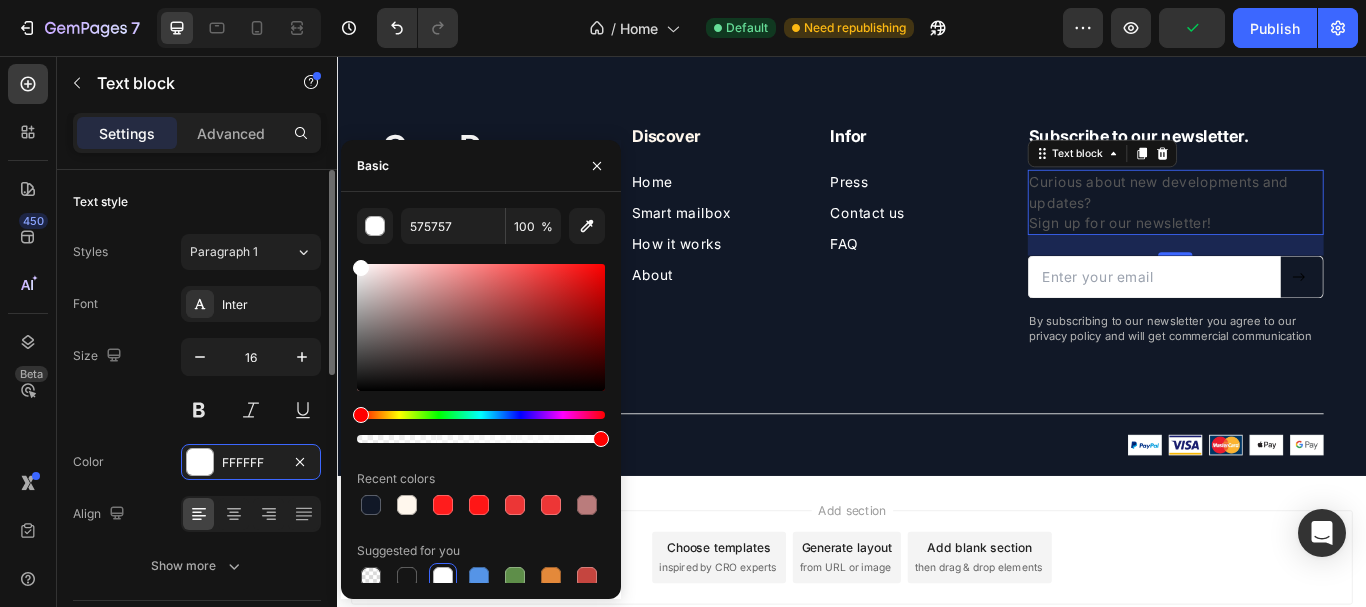 type on "FFFFFF" 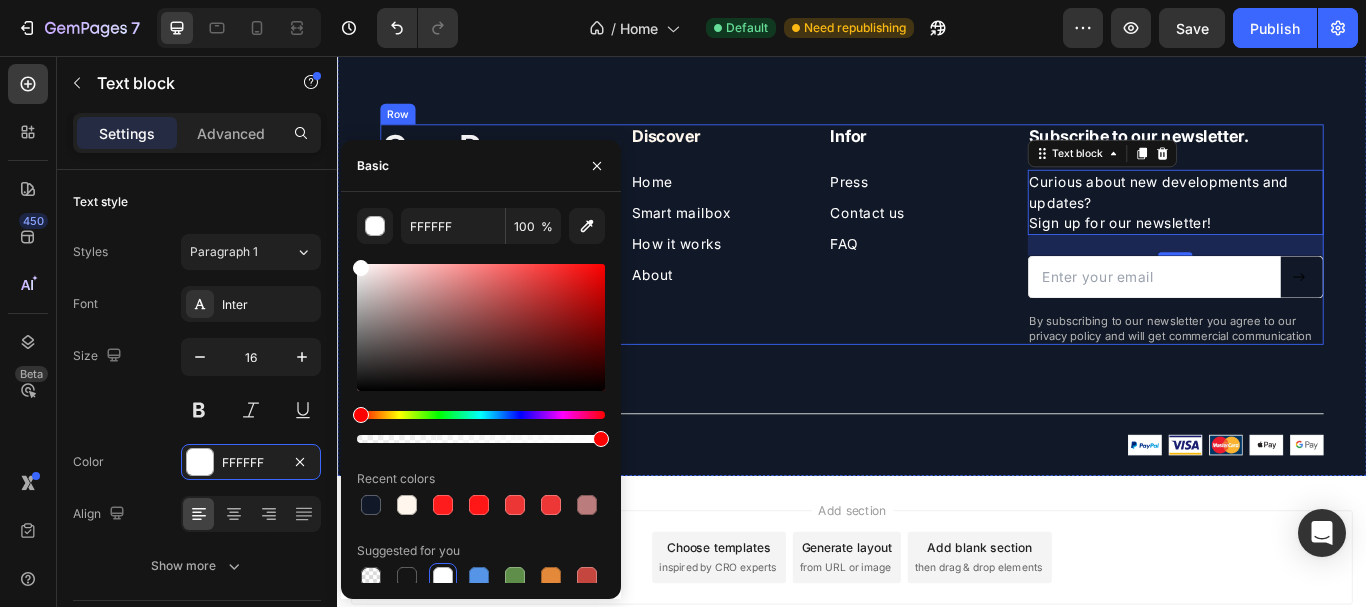 click on "Discover Heading Home Text block Smart mailbox Text block How it works Text block About  Text block Infor Heading Press Text block Contact us Text block FAQ Text block Row" at bounding box center [894, 264] 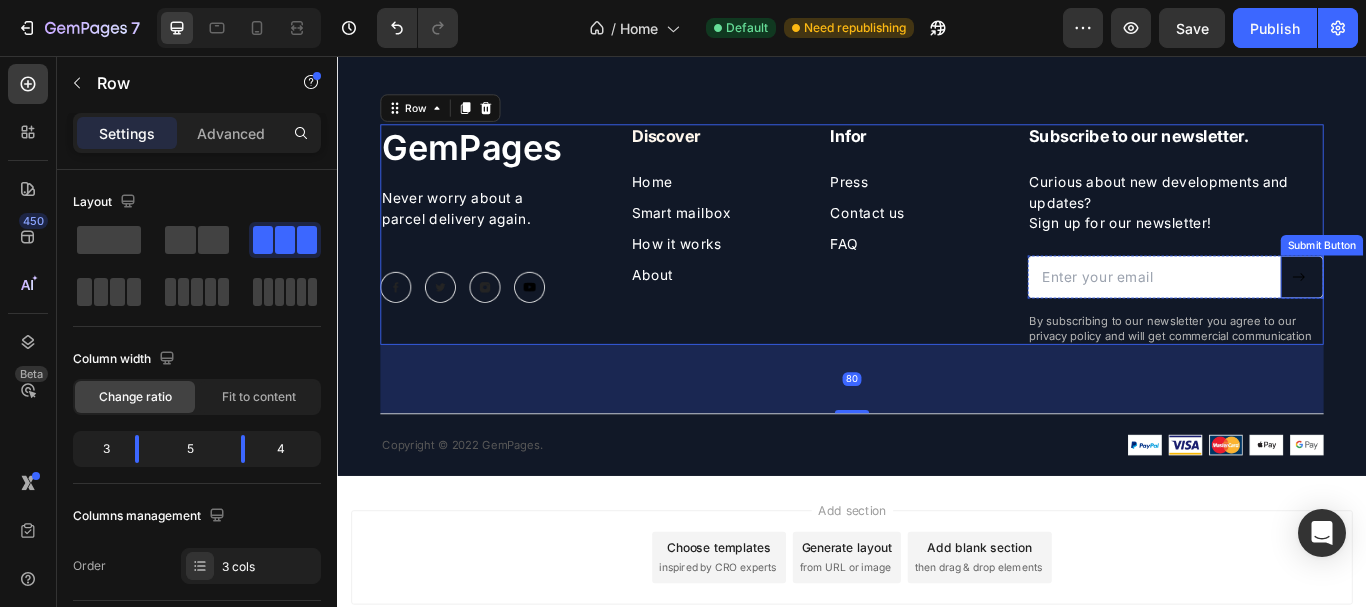 click at bounding box center [1462, 314] 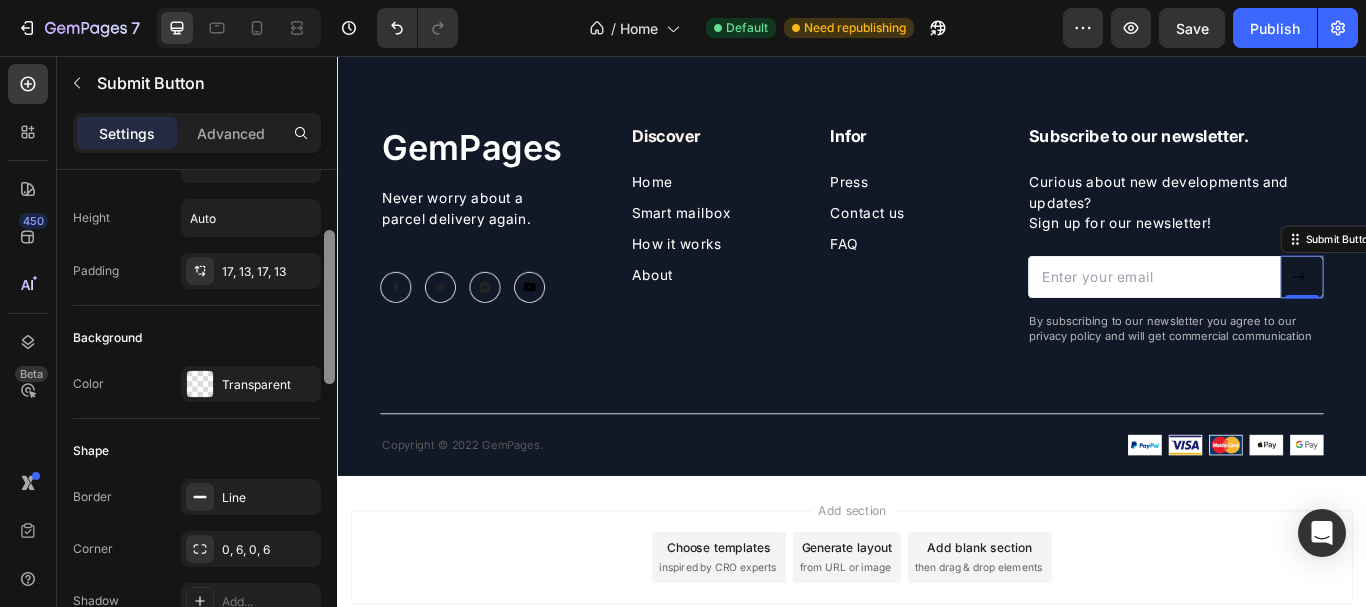 scroll, scrollTop: 261, scrollLeft: 0, axis: vertical 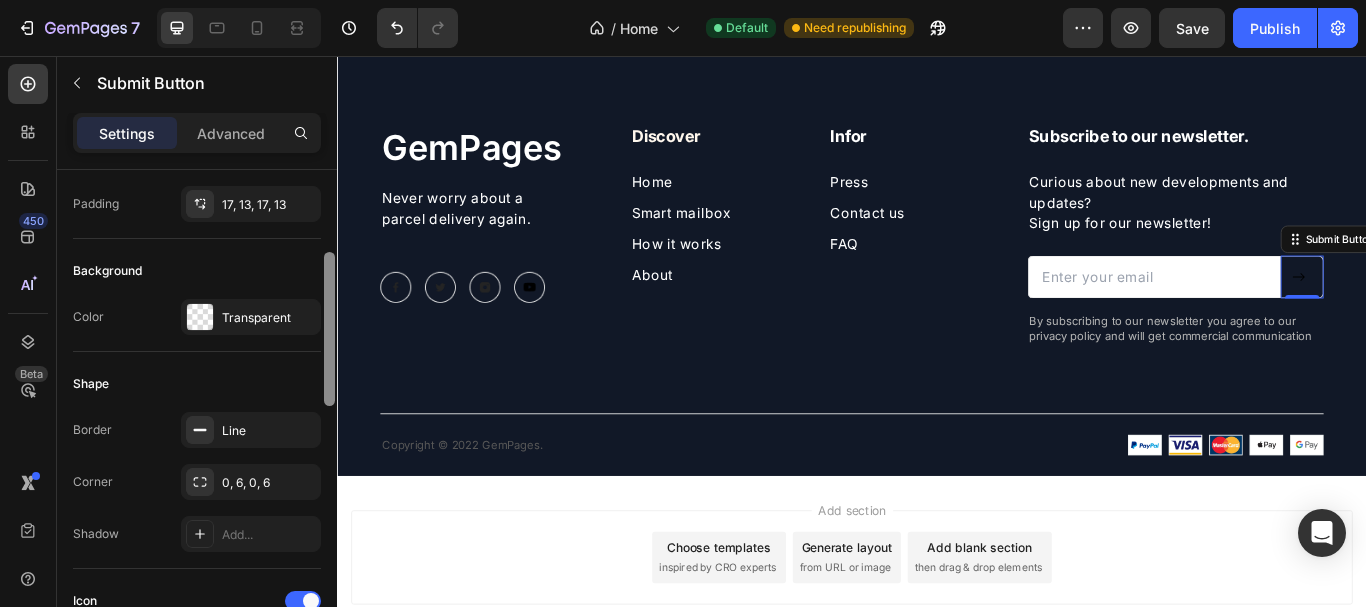 drag, startPoint x: 329, startPoint y: 192, endPoint x: 309, endPoint y: 274, distance: 84.40379 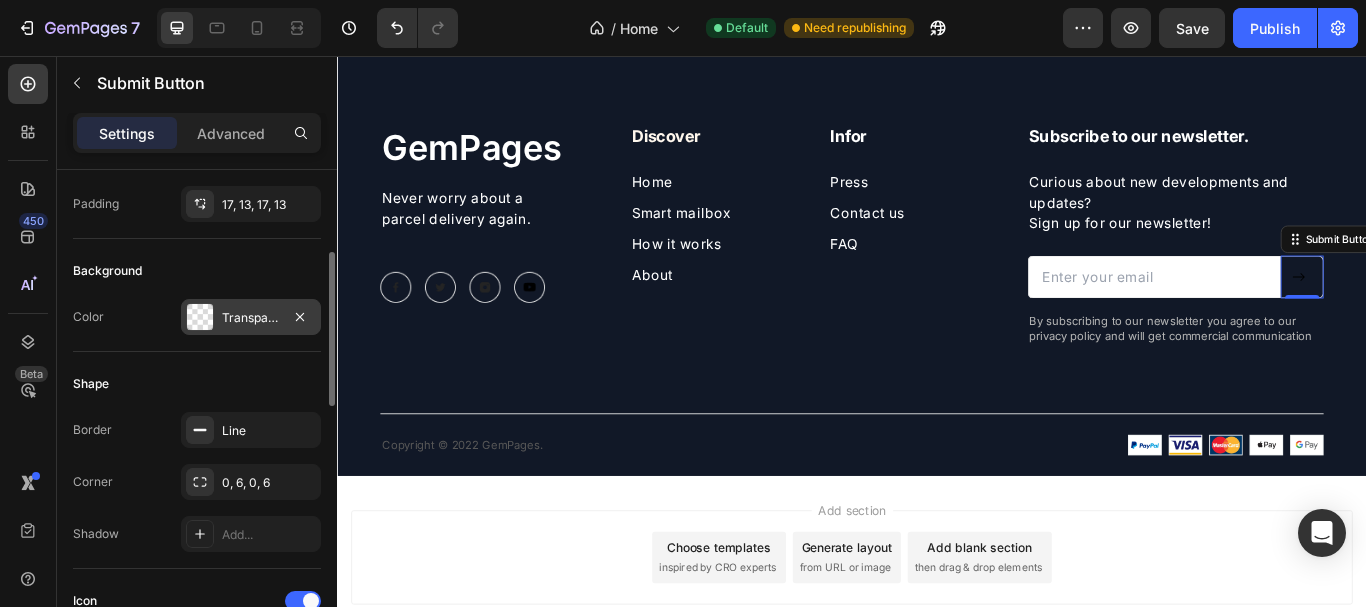 click at bounding box center (200, 317) 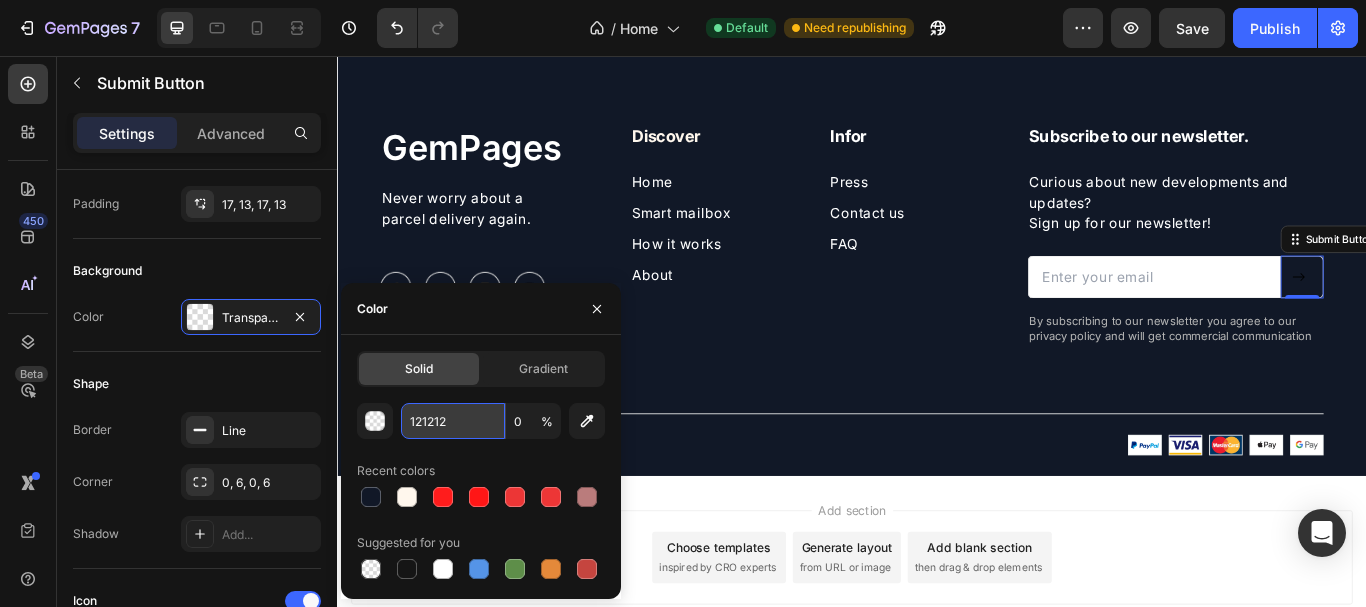 click on "121212" at bounding box center (453, 421) 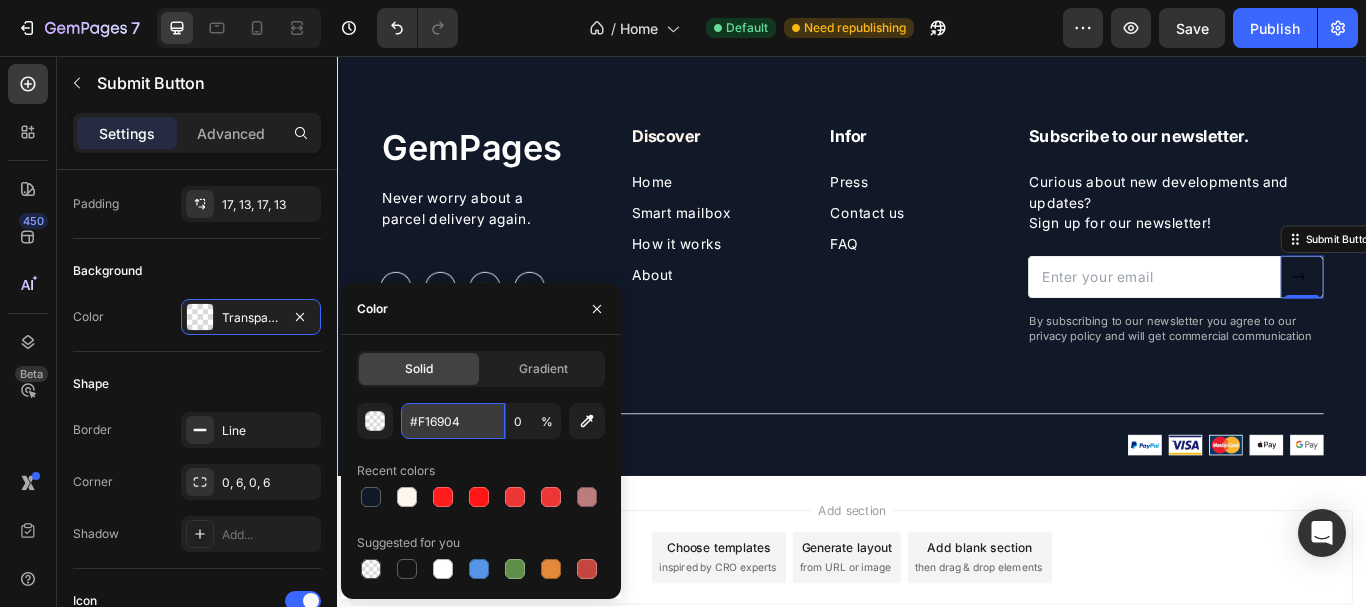 type on "100" 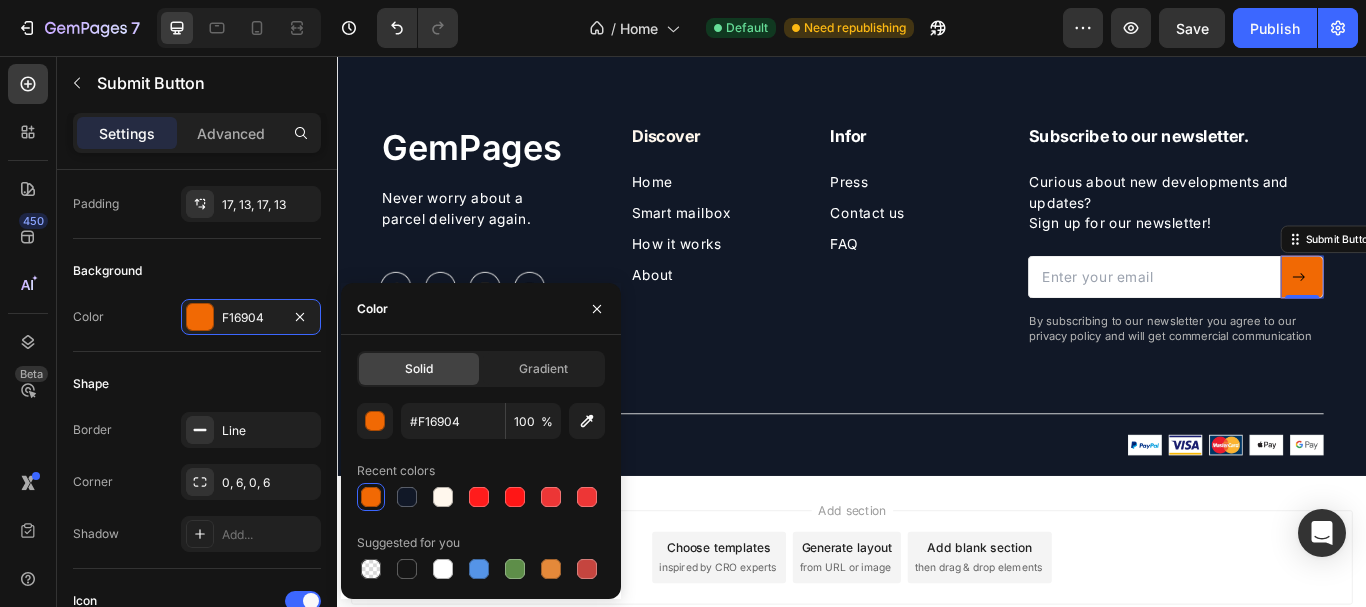 type on "F16904" 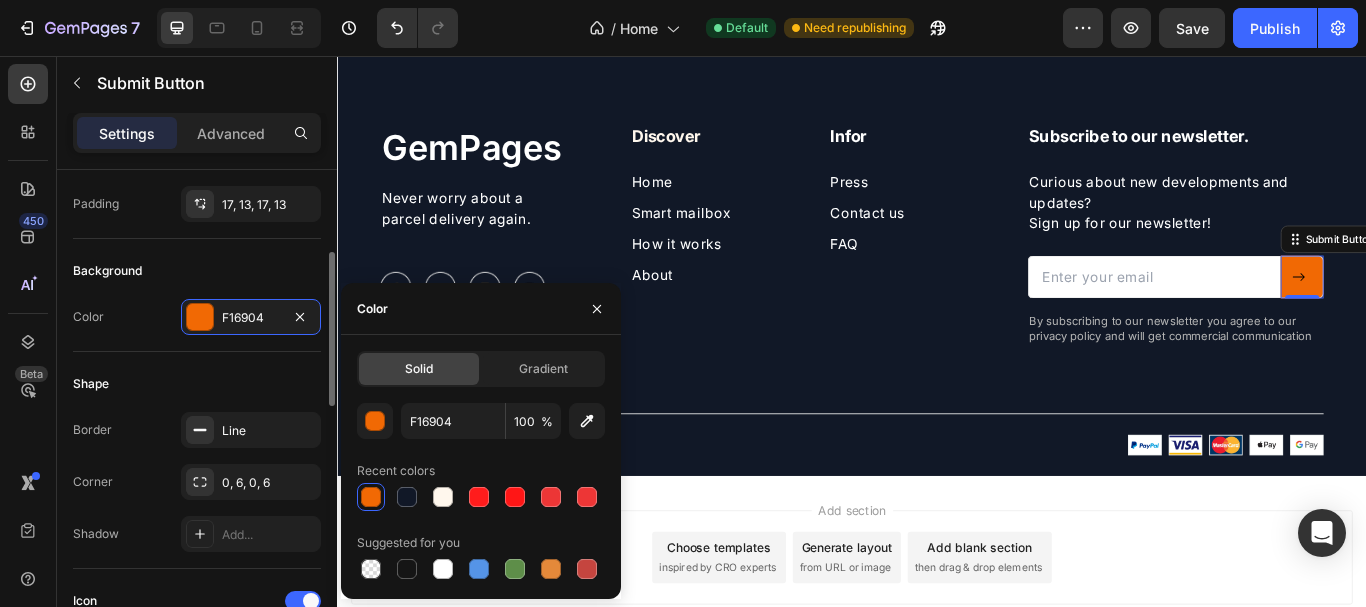 click on "Shape" at bounding box center (197, 384) 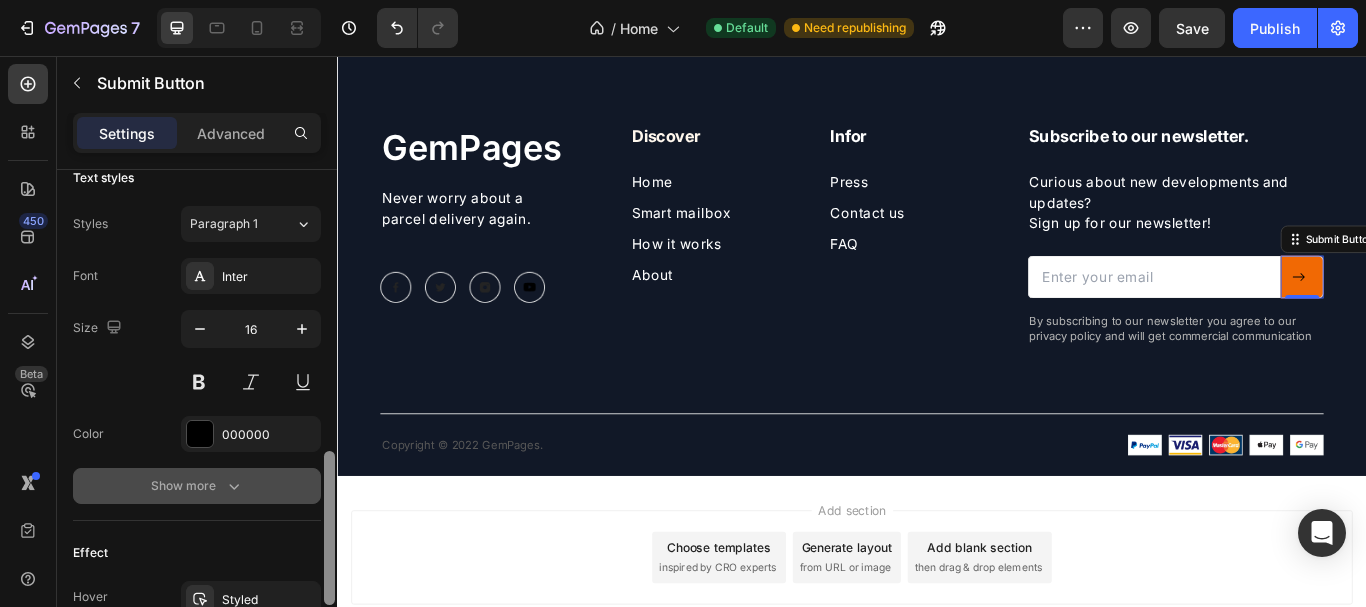 drag, startPoint x: 325, startPoint y: 299, endPoint x: 244, endPoint y: 494, distance: 211.15398 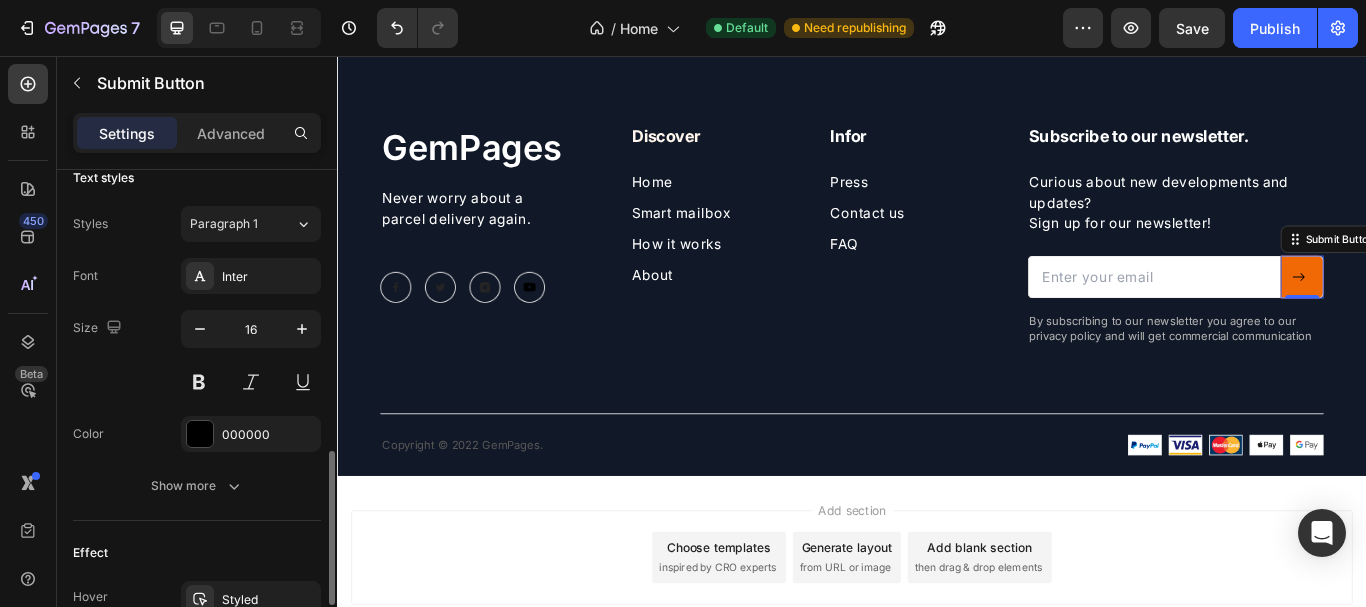 scroll, scrollTop: 904, scrollLeft: 0, axis: vertical 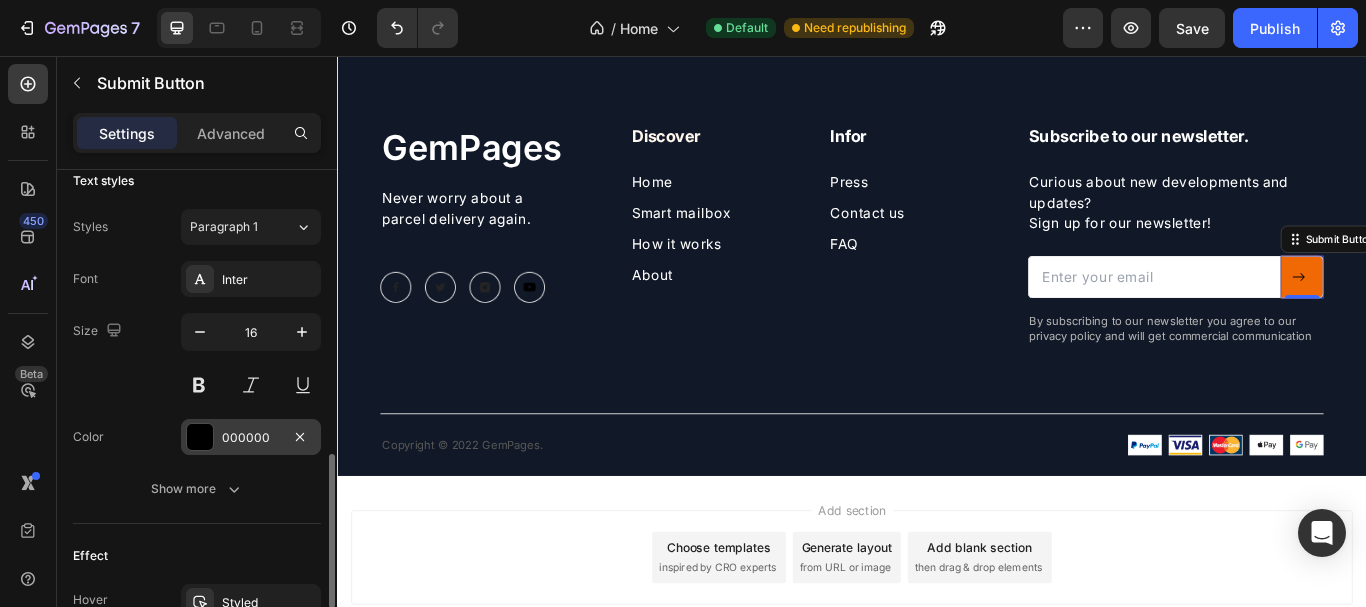click at bounding box center (200, 437) 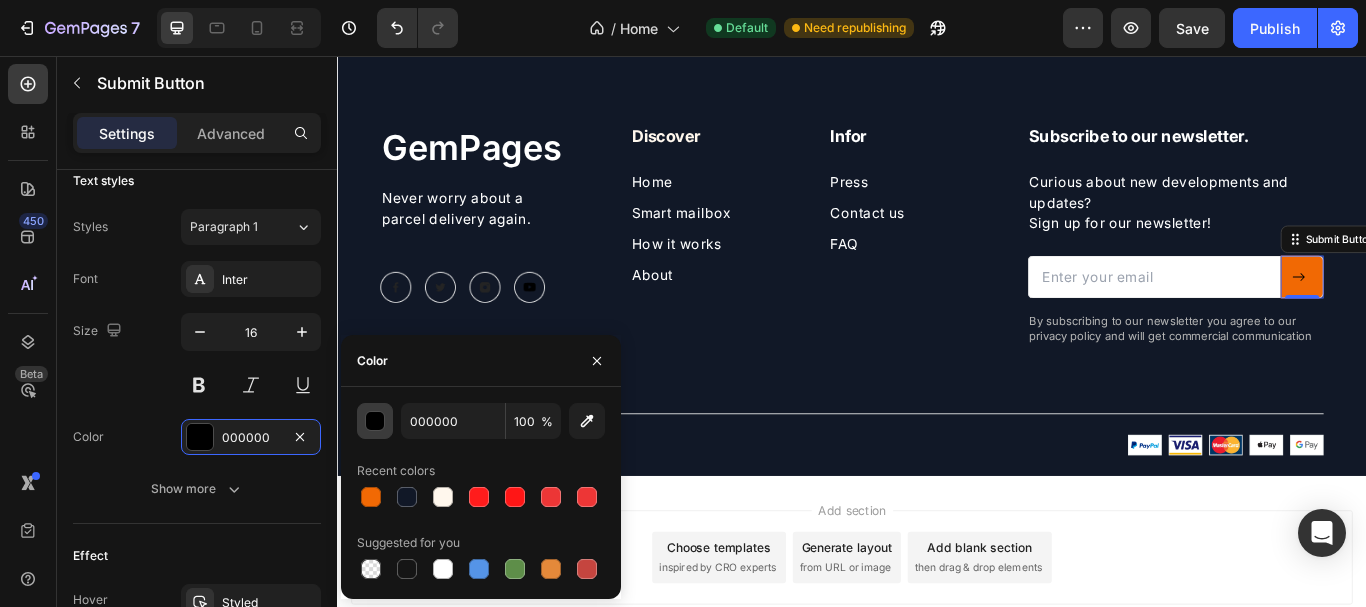 click at bounding box center (376, 422) 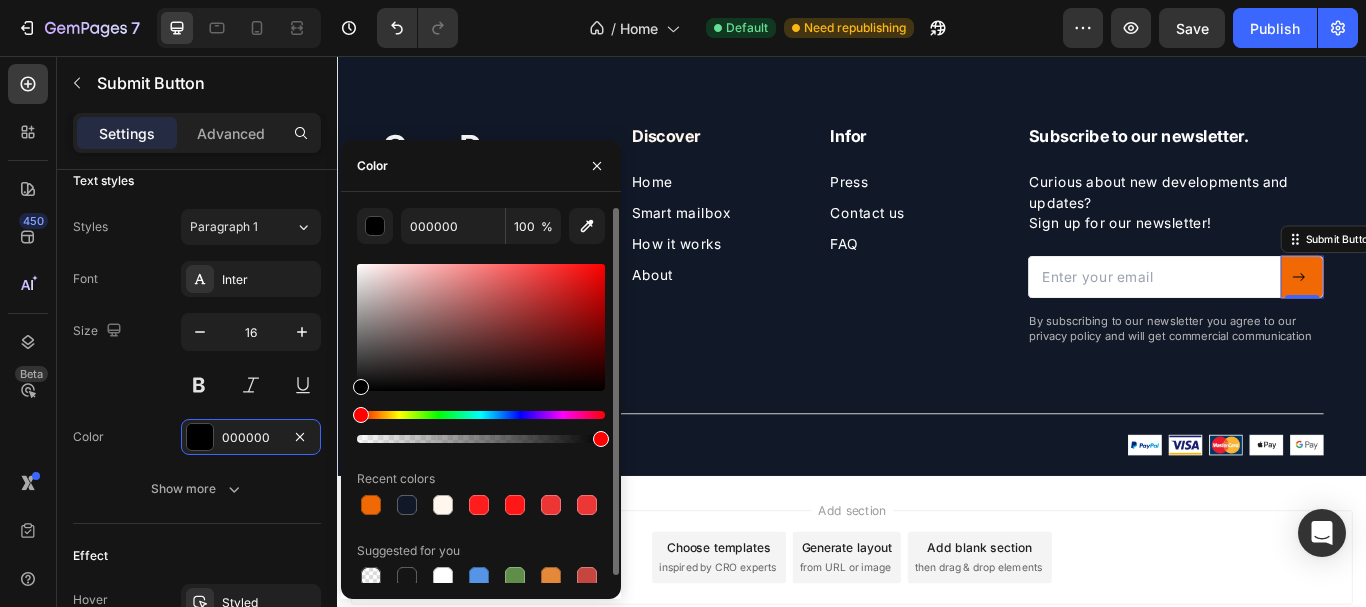 drag, startPoint x: 400, startPoint y: 293, endPoint x: 341, endPoint y: 224, distance: 90.78546 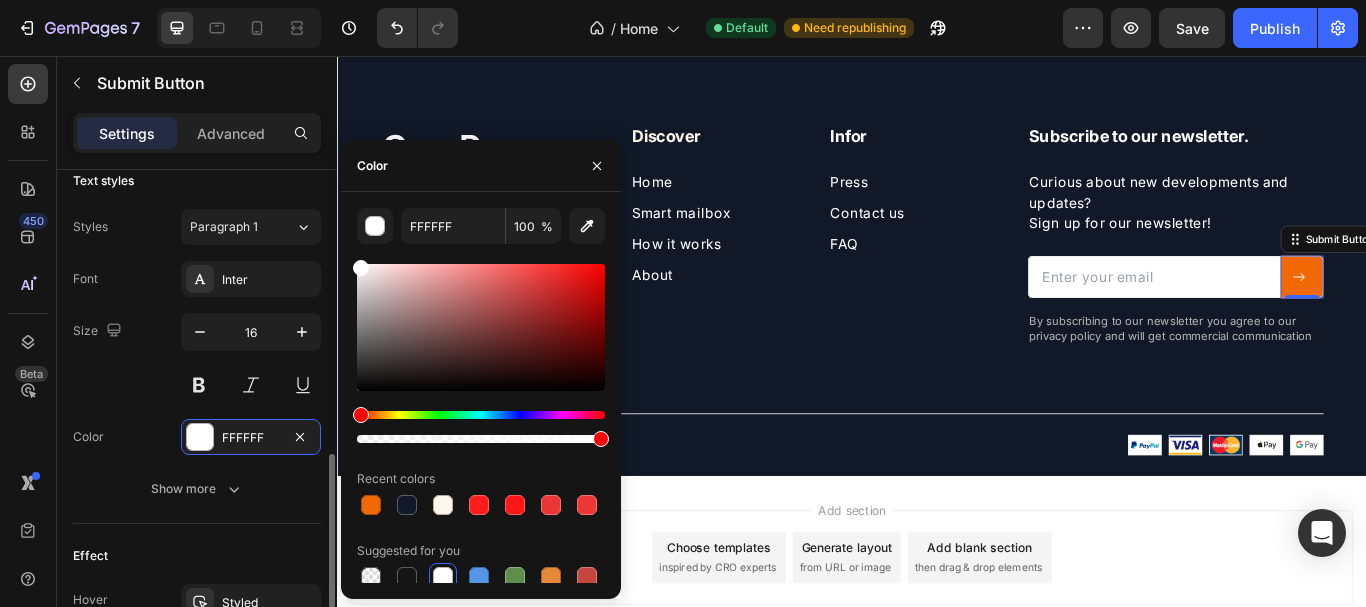 click on "Size 16" at bounding box center [197, 358] 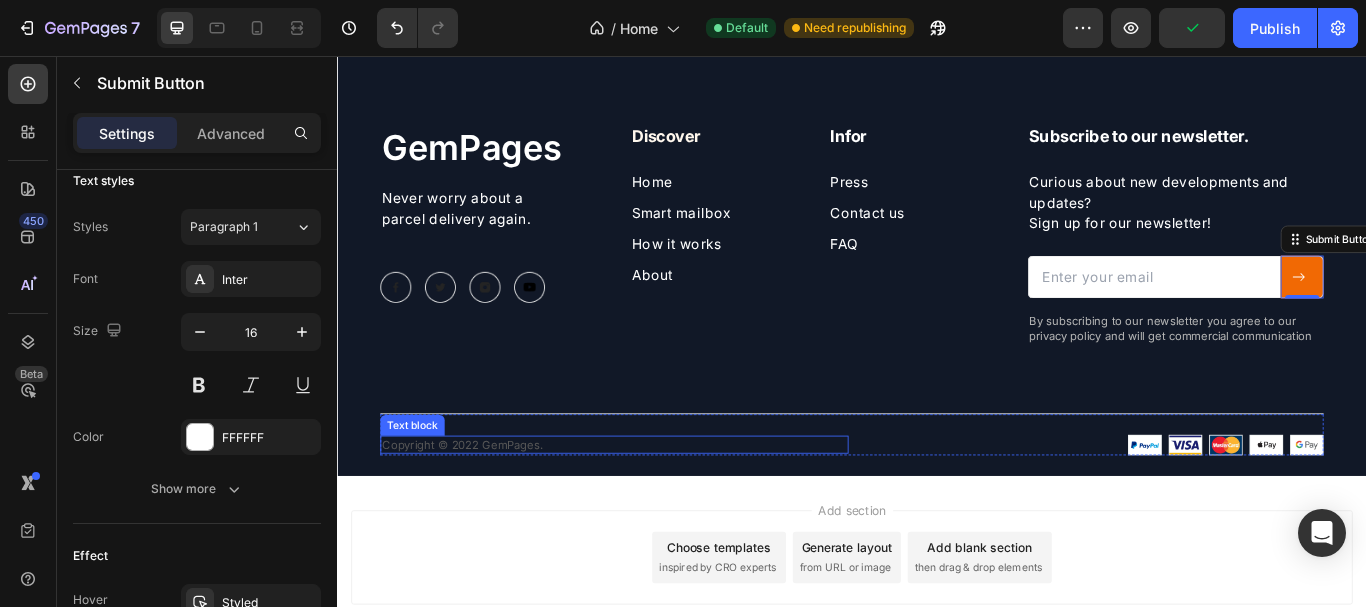 click on "Copyright © 2022 GemPages." at bounding box center [660, 509] 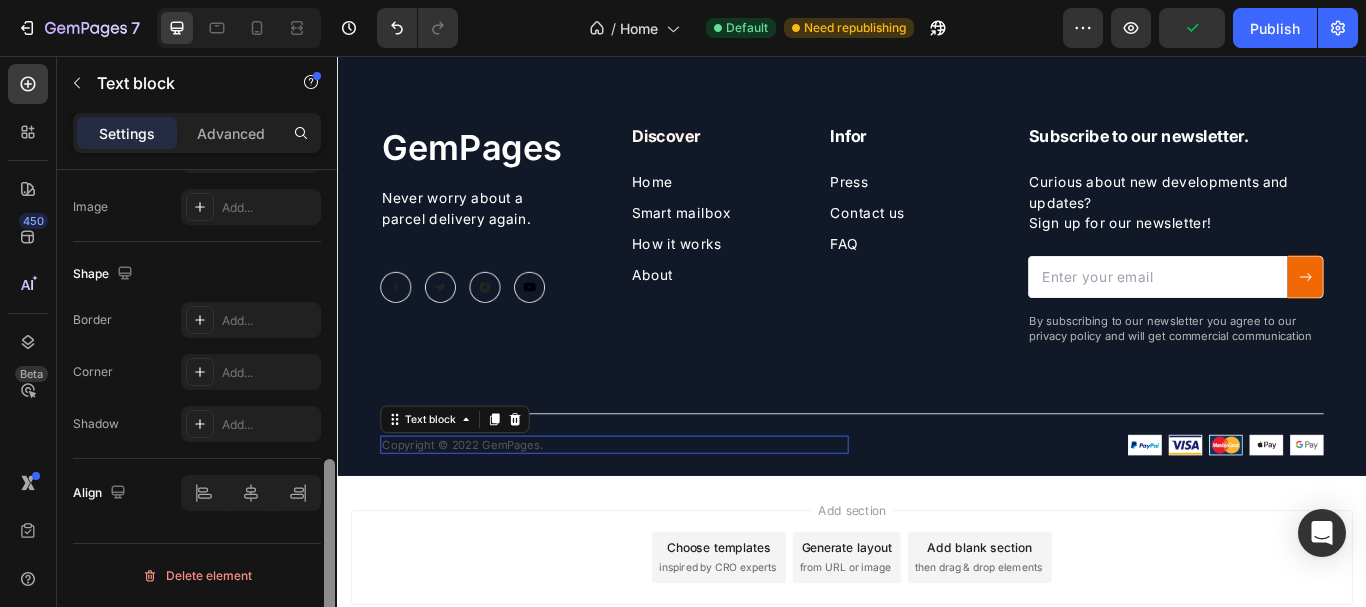 scroll, scrollTop: 0, scrollLeft: 0, axis: both 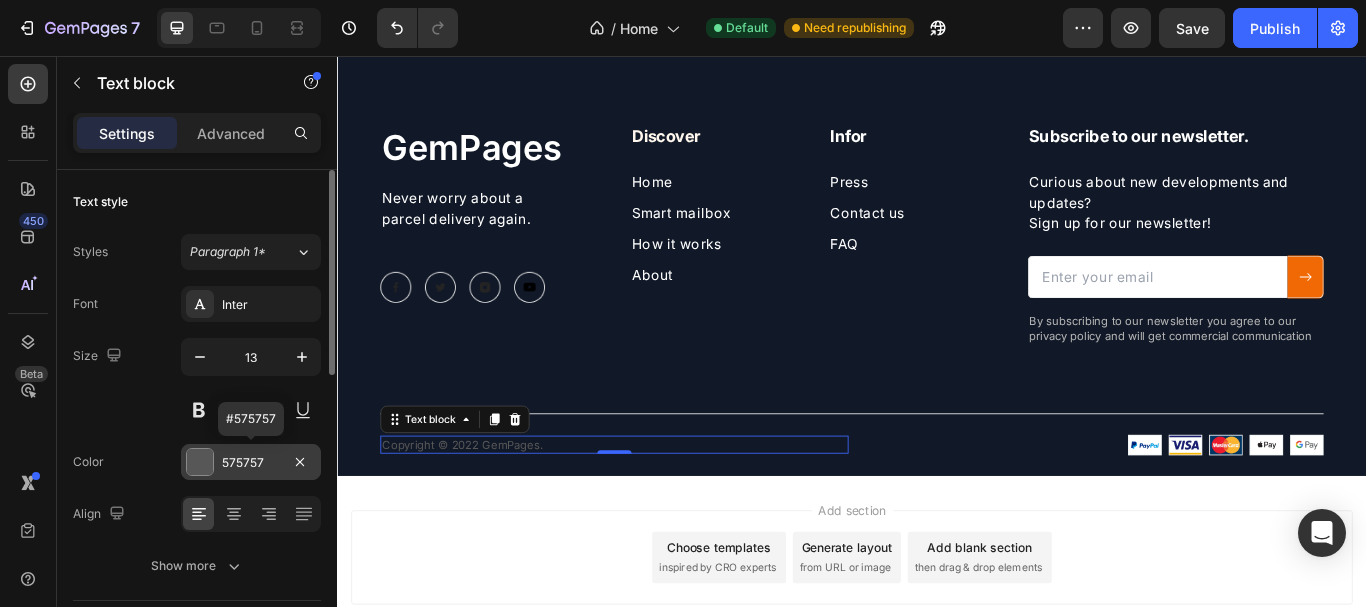 click at bounding box center [200, 462] 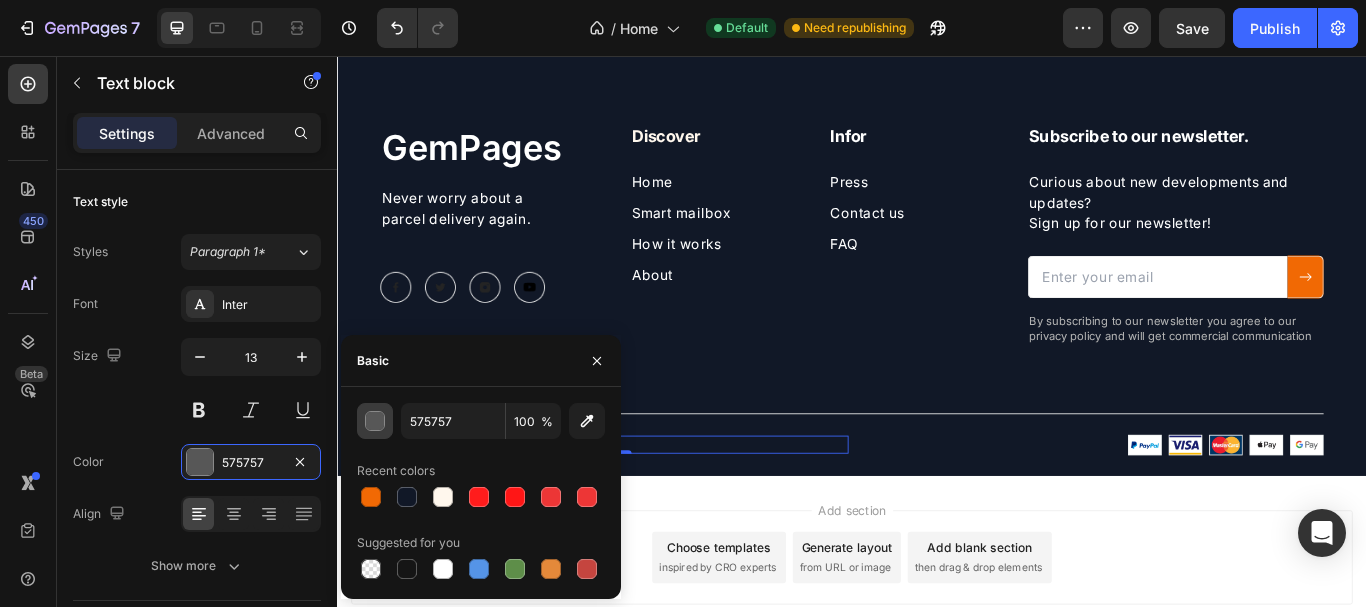 click at bounding box center (376, 422) 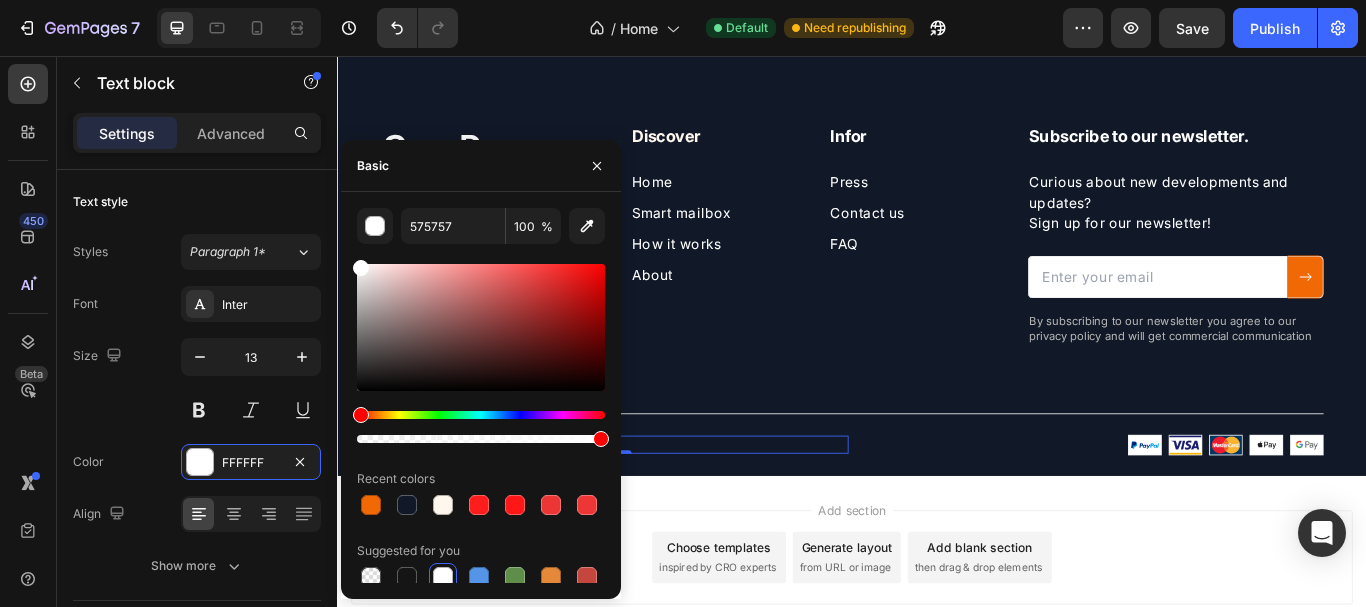 type on "FFFFFF" 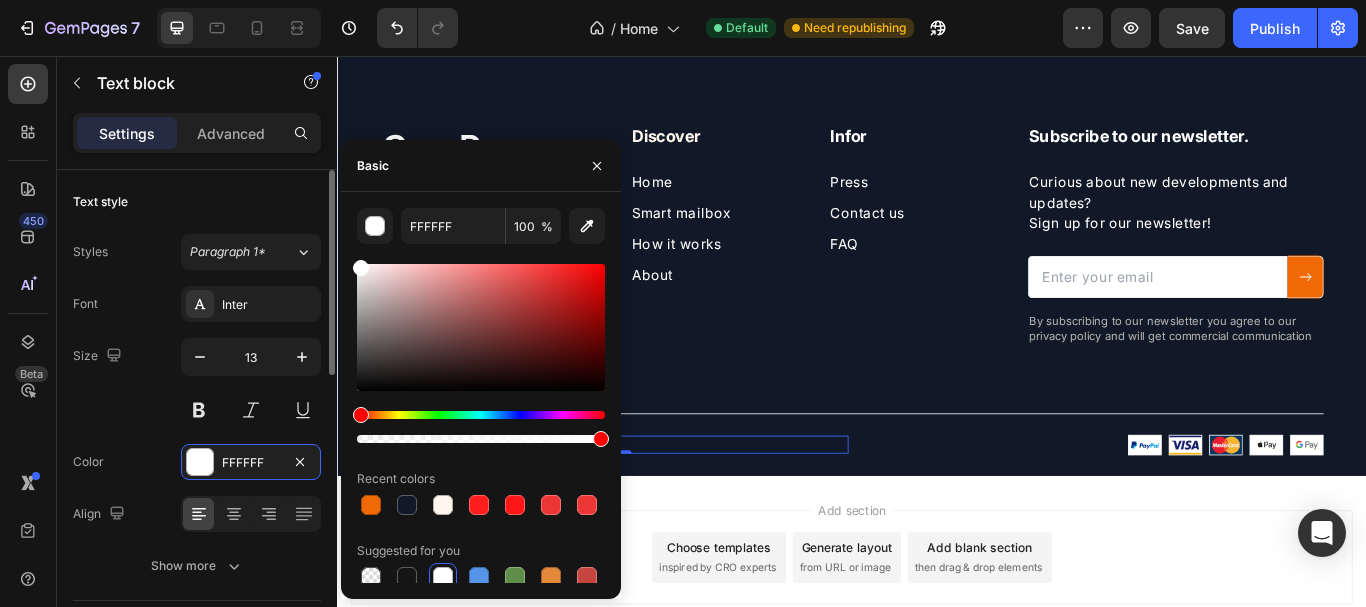 drag, startPoint x: 335, startPoint y: 235, endPoint x: 303, endPoint y: 227, distance: 32.984844 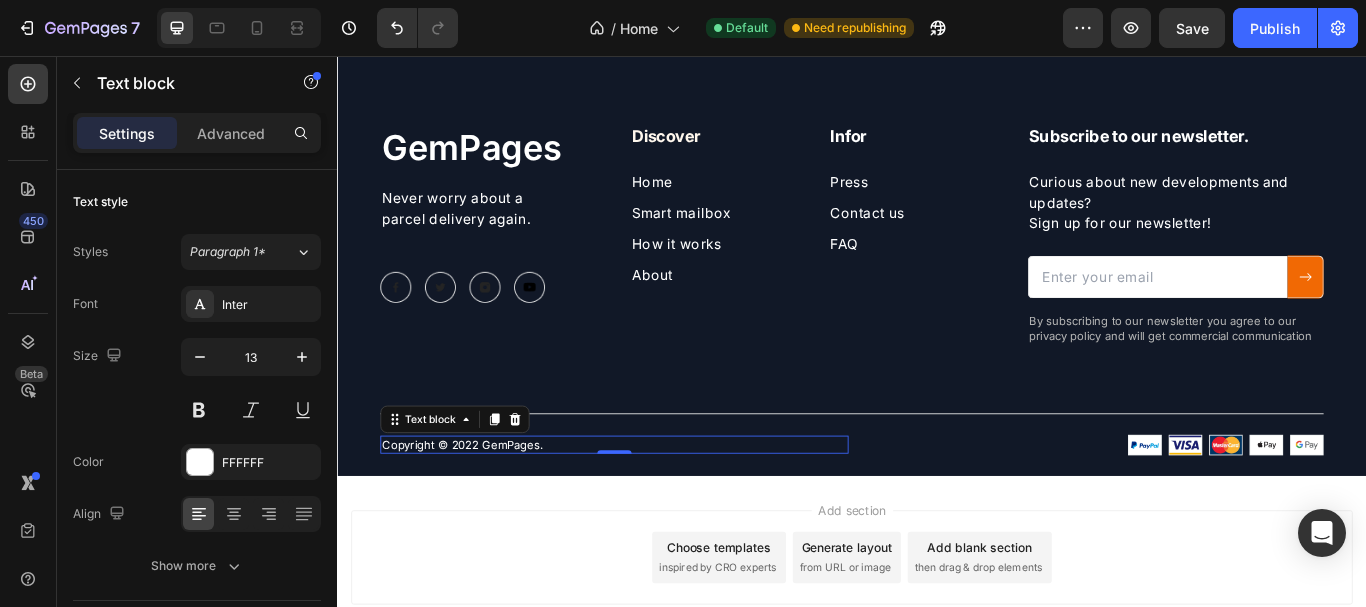 click on "Add section Choose templates inspired by CRO experts Generate layout from URL or image Add blank section then drag & drop elements" at bounding box center (937, 645) 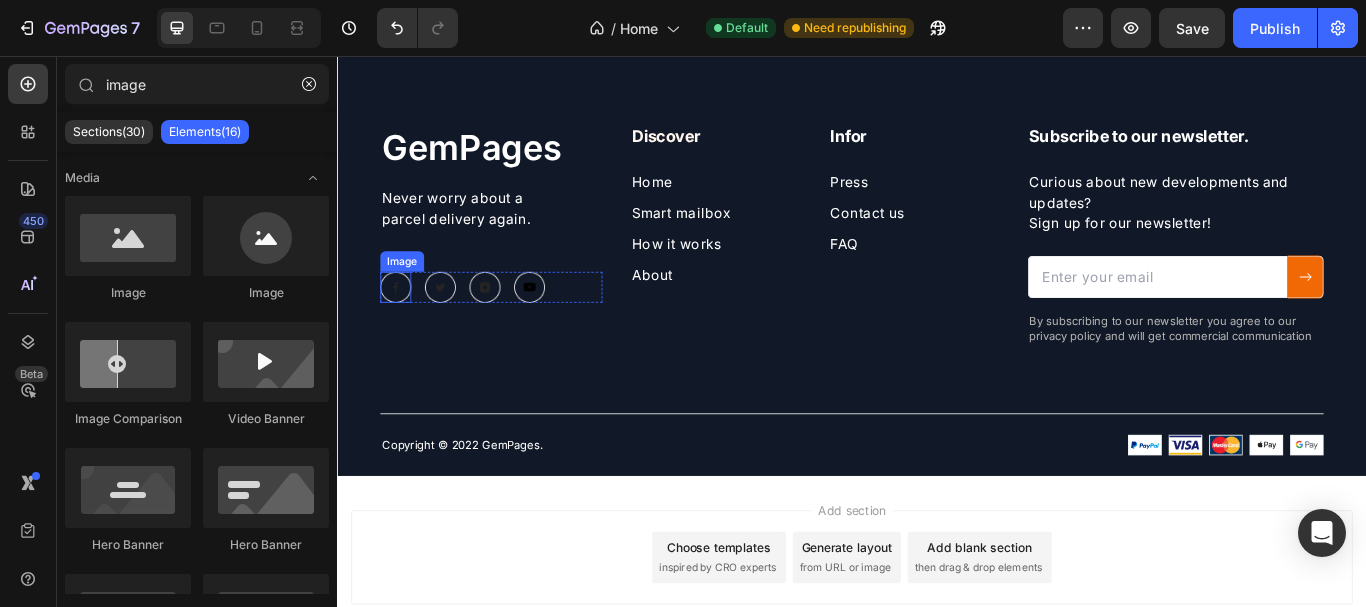 click at bounding box center (405, 326) 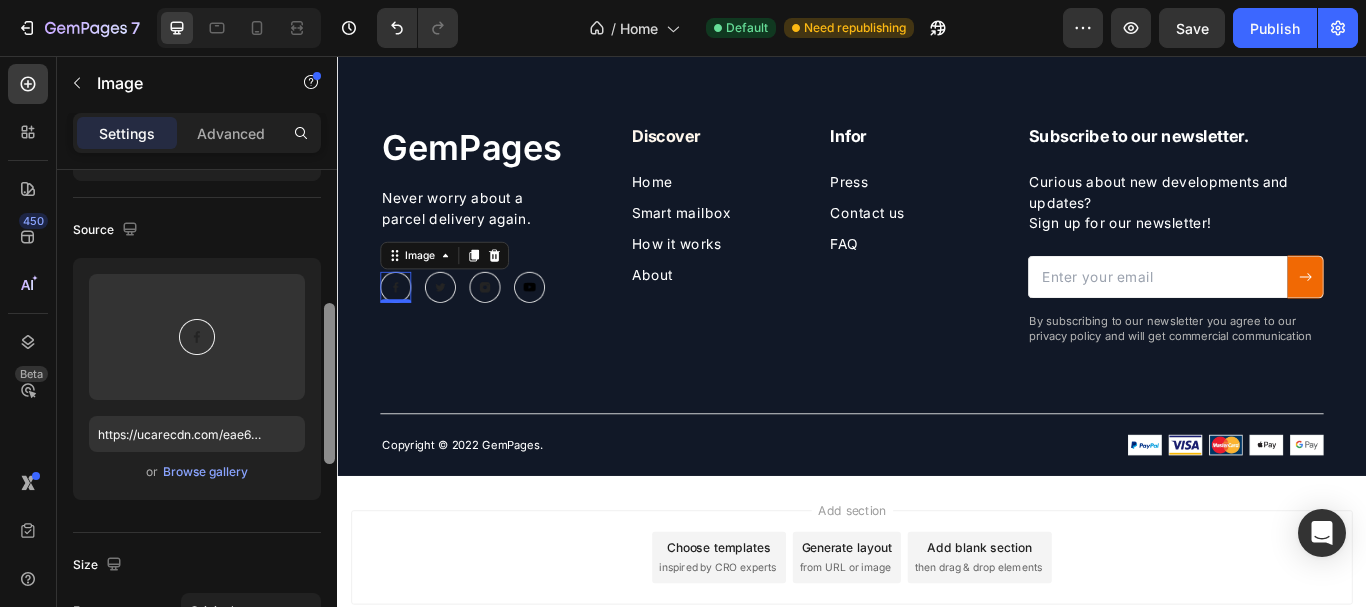 scroll, scrollTop: 186, scrollLeft: 0, axis: vertical 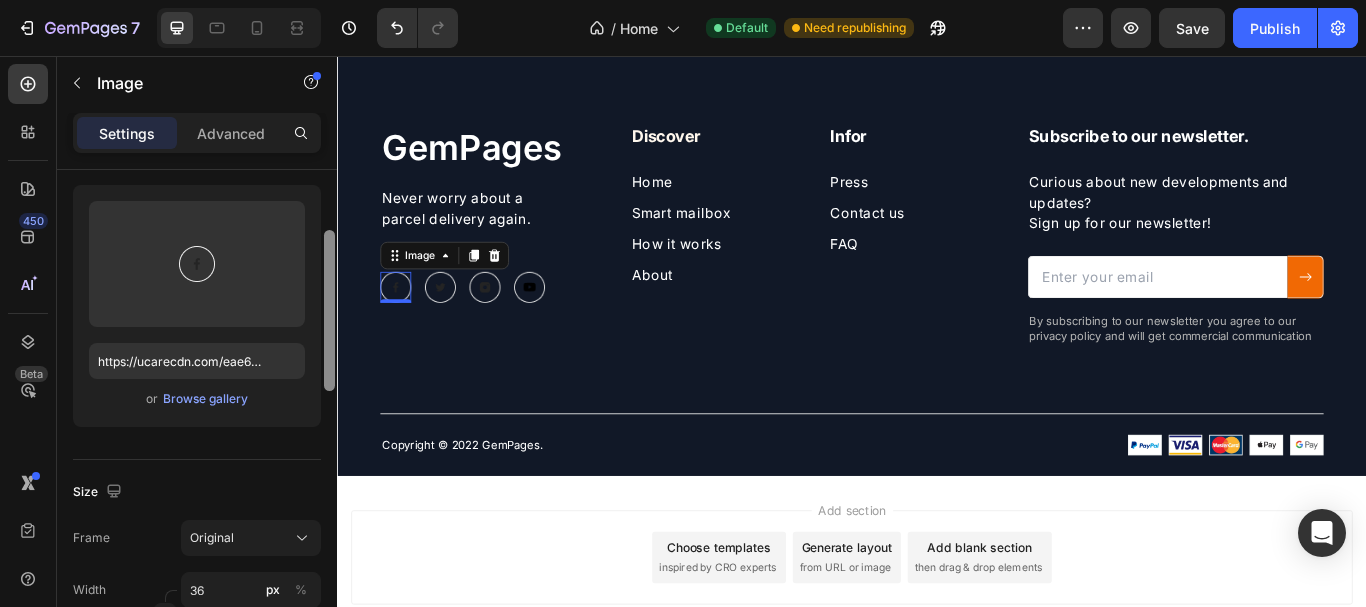 drag, startPoint x: 326, startPoint y: 238, endPoint x: 323, endPoint y: 275, distance: 37.12142 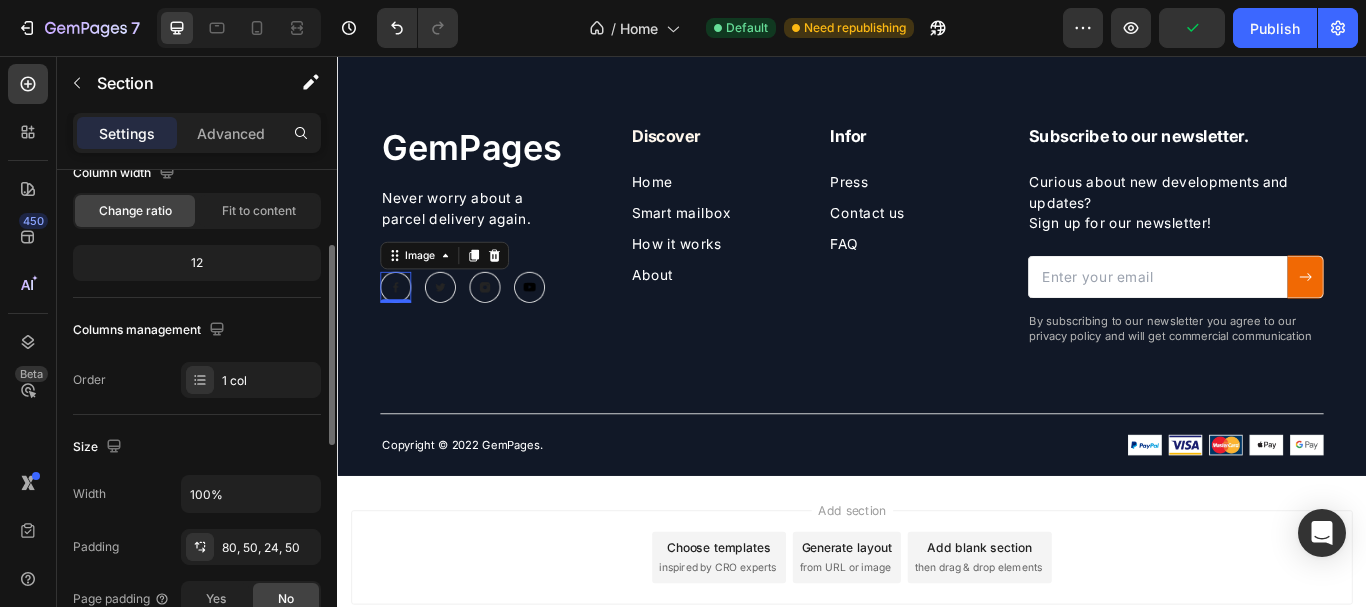 click on "GemPages Heading Never worry about a  parcel delivery again. Text block Image   0 Image Image Image Row Discover Heading Home Text block Smart mailbox Text block How it works Text block About  Text block Infor Heading Press Text block Contact us Text block FAQ Text block Row Subscribe to our newsletter.  Heading Curious about new developments and updates? Sign up for our newsletter! Text block Email Field
Submit Button Row Newsletter By subscribing to our newsletter you agree to our privacy policy and will get commercial communication Text block Row Copyright © 2022 GemPages. Text block Image Image Row" at bounding box center (937, 329) 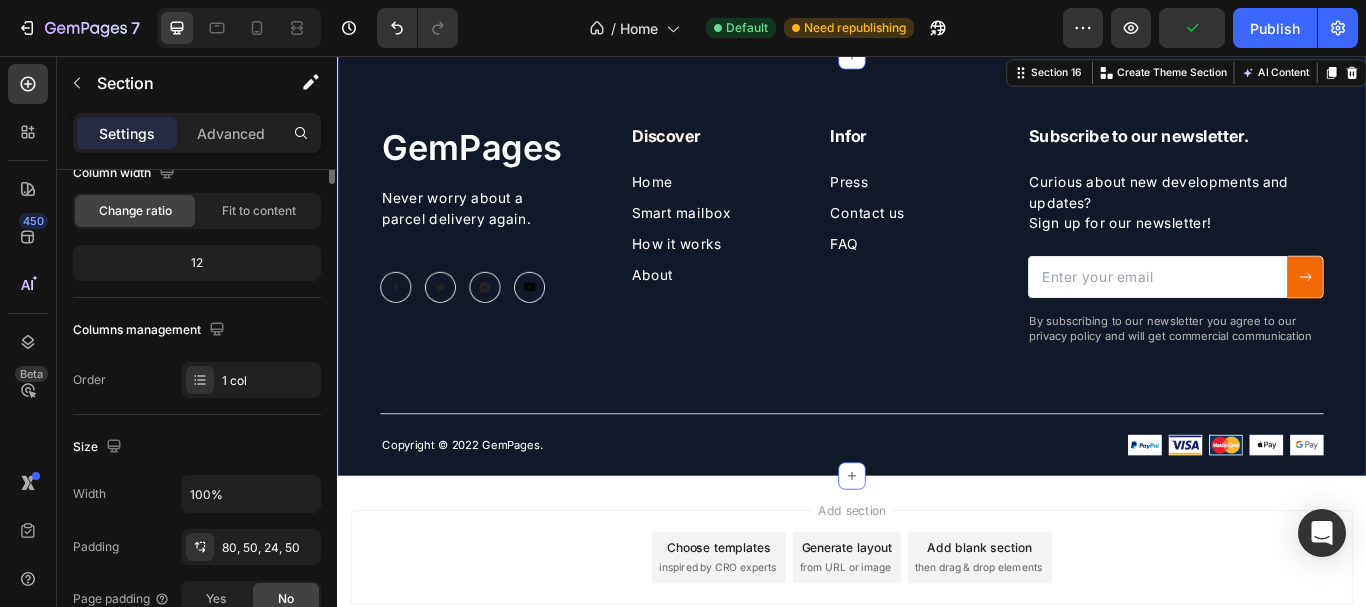 scroll, scrollTop: 0, scrollLeft: 0, axis: both 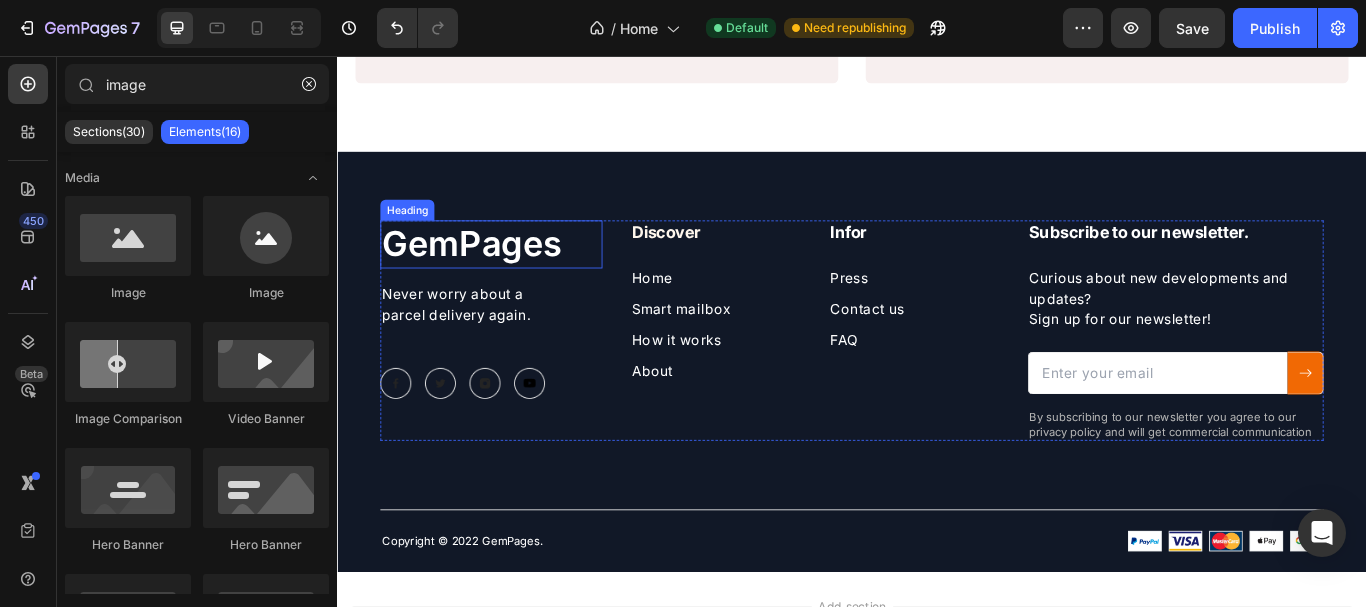 click on "GemPages" at bounding box center [516, 276] 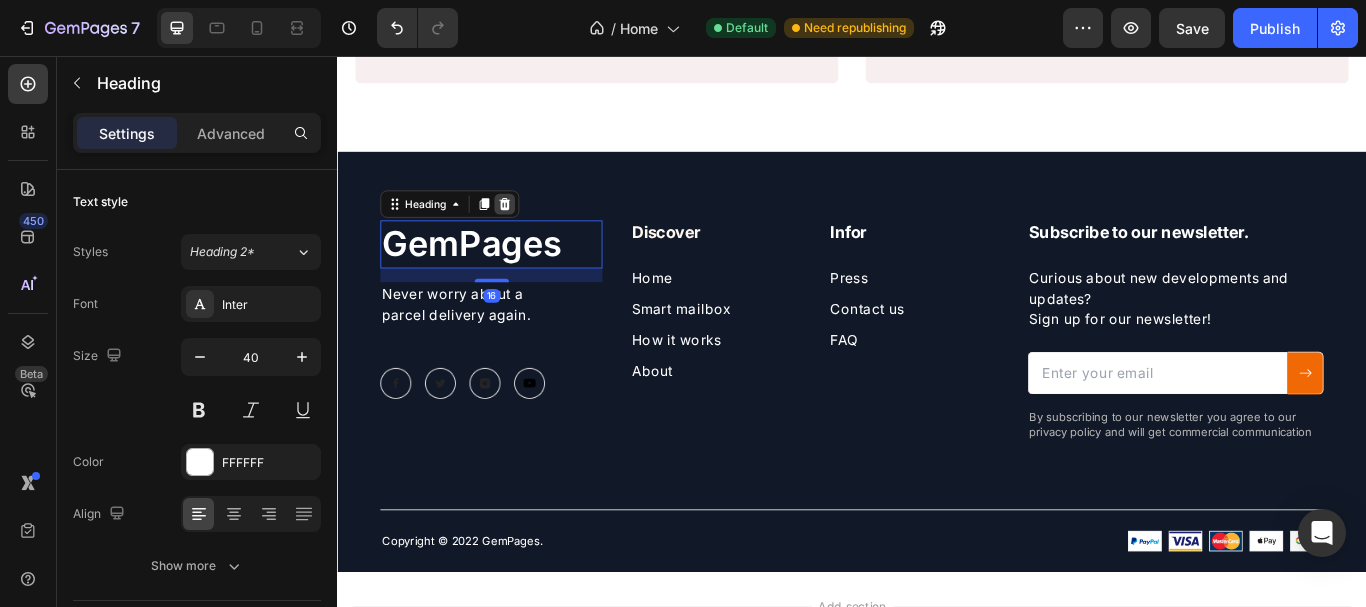 click 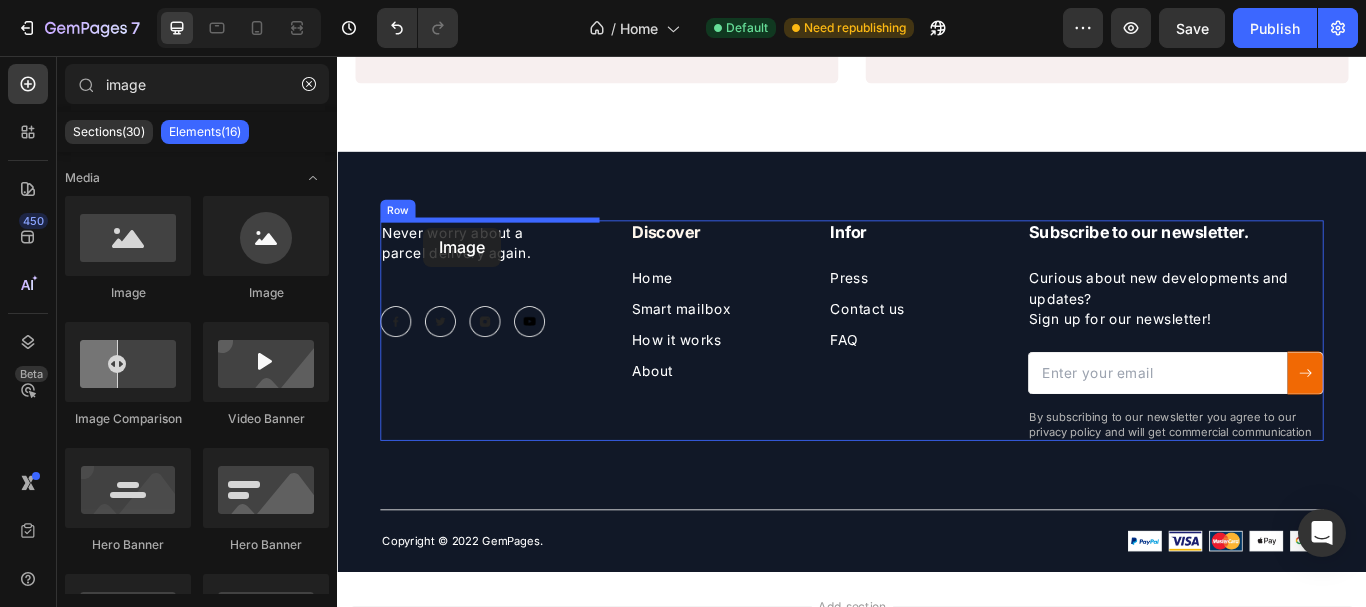drag, startPoint x: 412, startPoint y: 247, endPoint x: 437, endPoint y: 256, distance: 26.57066 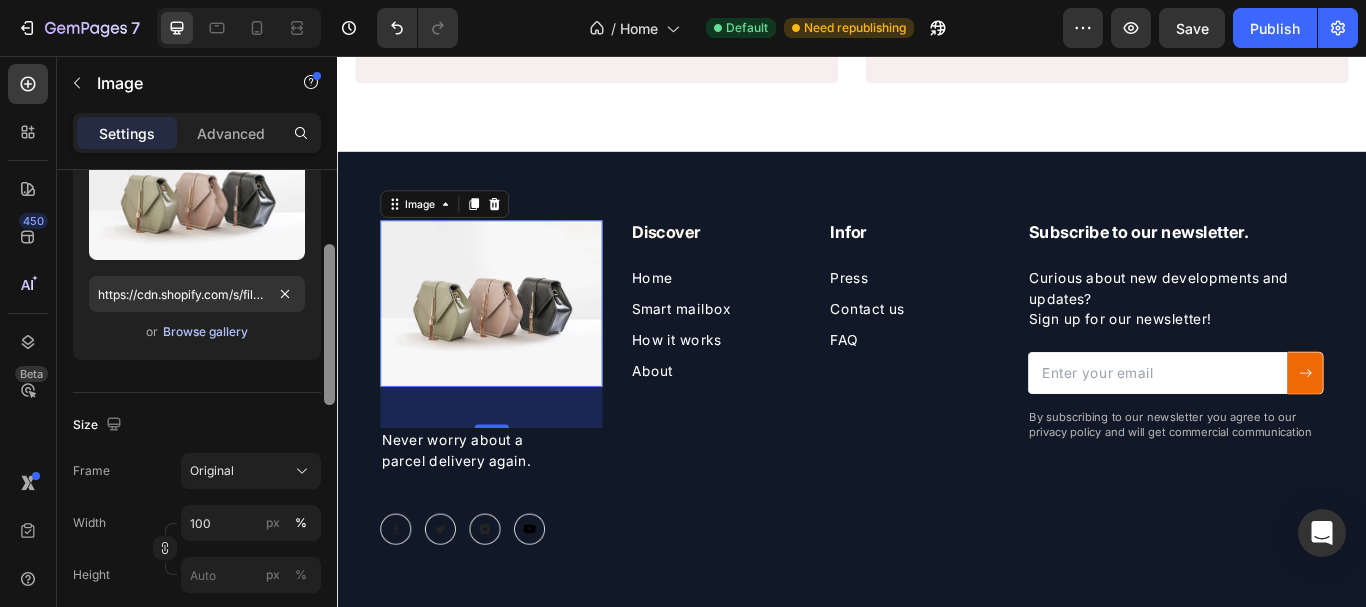 drag, startPoint x: 327, startPoint y: 221, endPoint x: 237, endPoint y: 312, distance: 127.98828 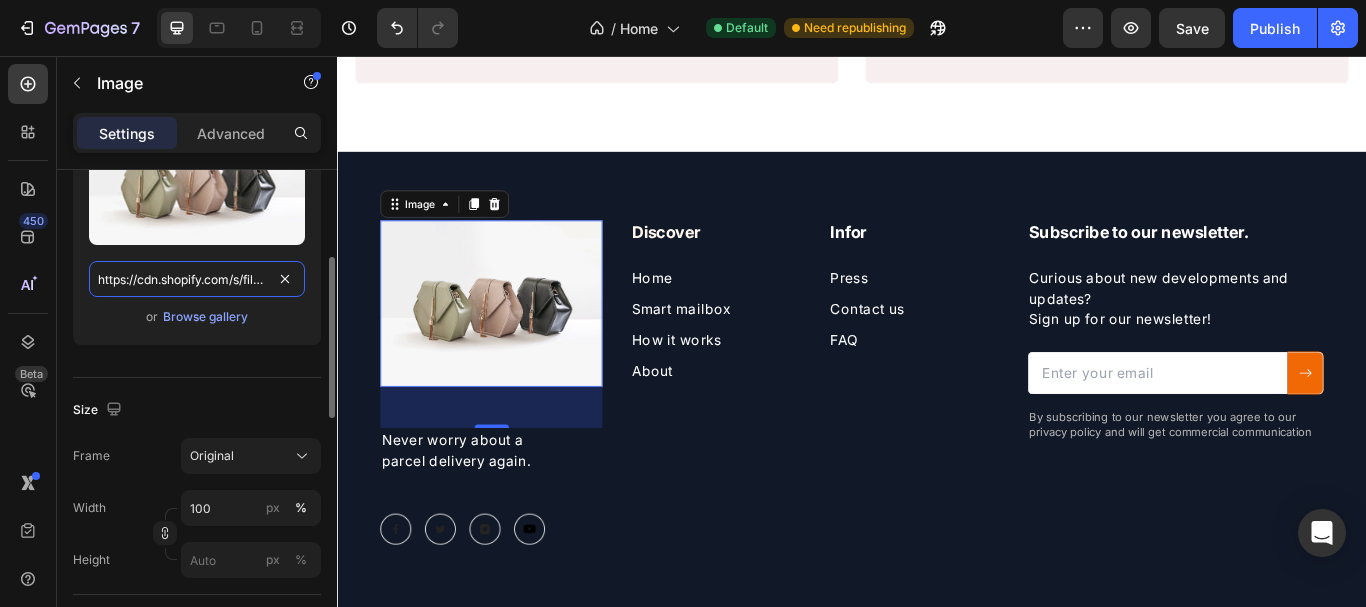click on "https://cdn.shopify.com/s/files/1/2005/9307/files/image_demo.jpg" at bounding box center (197, 279) 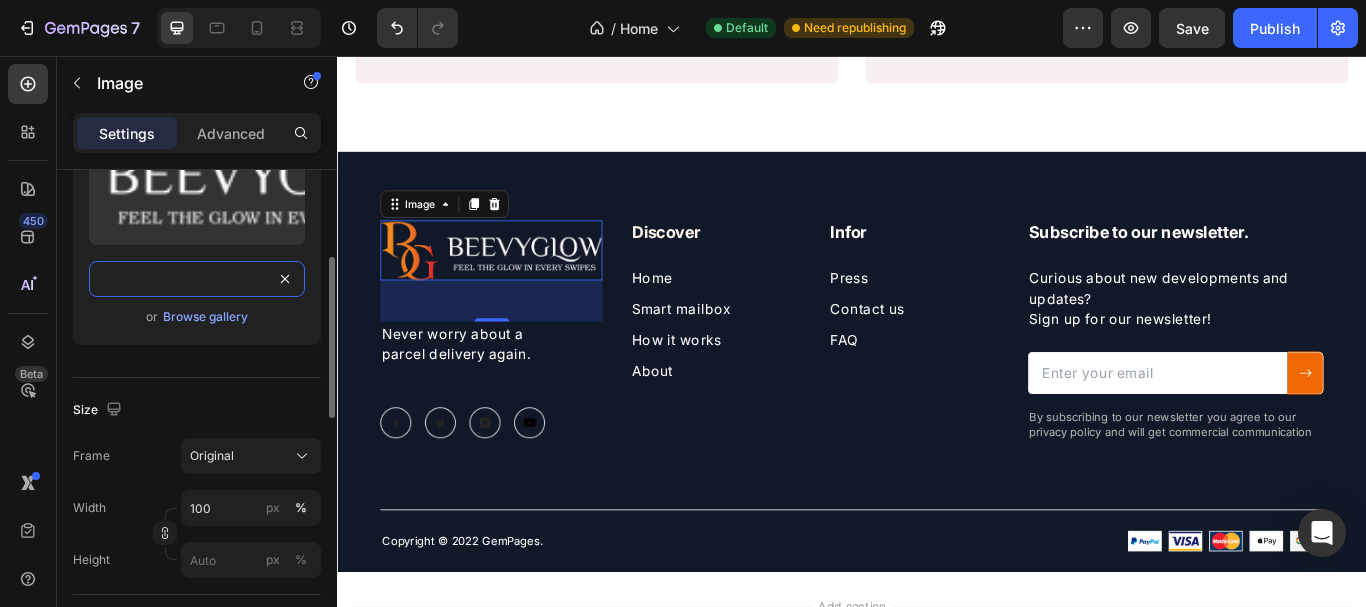 type on "https://cdn.shopify.com/s/files/1/0957/7467/1138/files/BEEVYGLOW-03.png?v=1754117377" 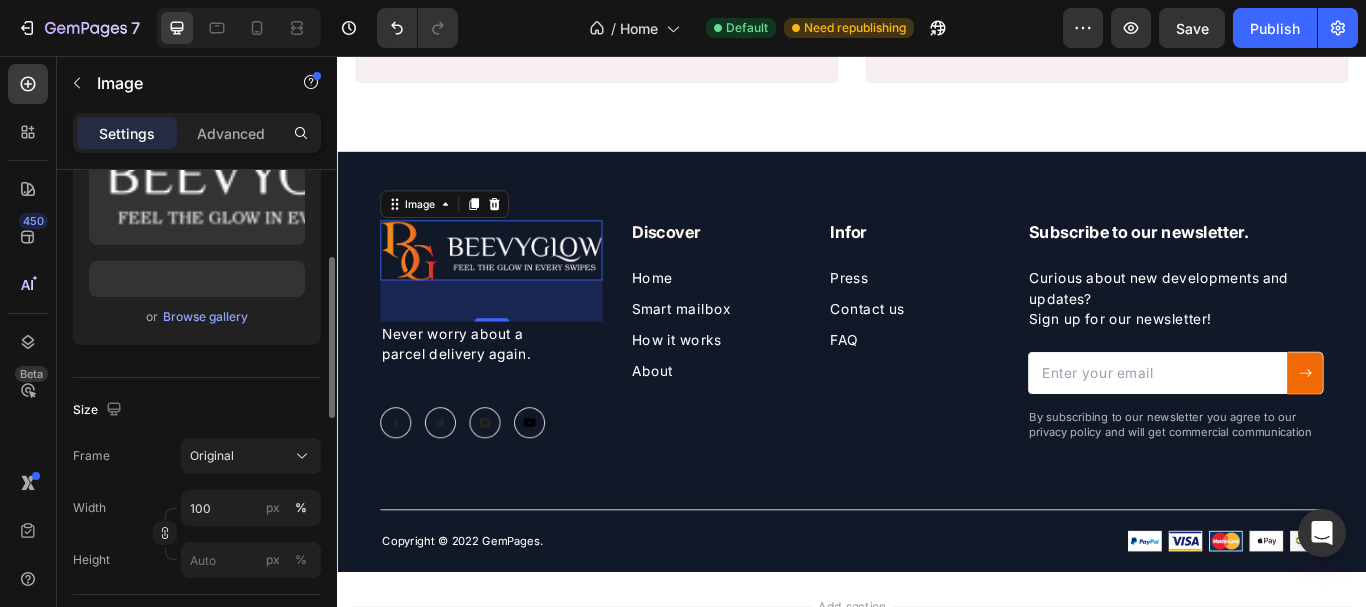 click on "Source Upload Image https://cdn.shopify.com/s/files/1/0957/7467/1138/files/BEEVYGLOW-03.png?v=1754117377 or  Browse gallery" 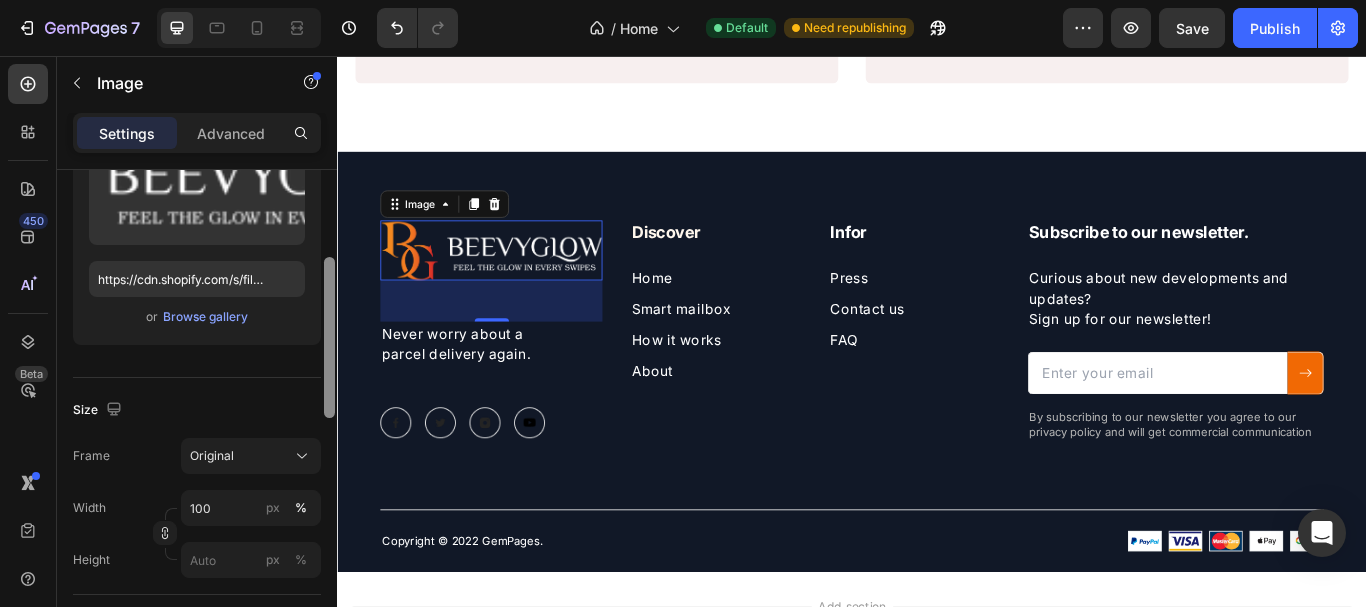 click at bounding box center (329, 337) 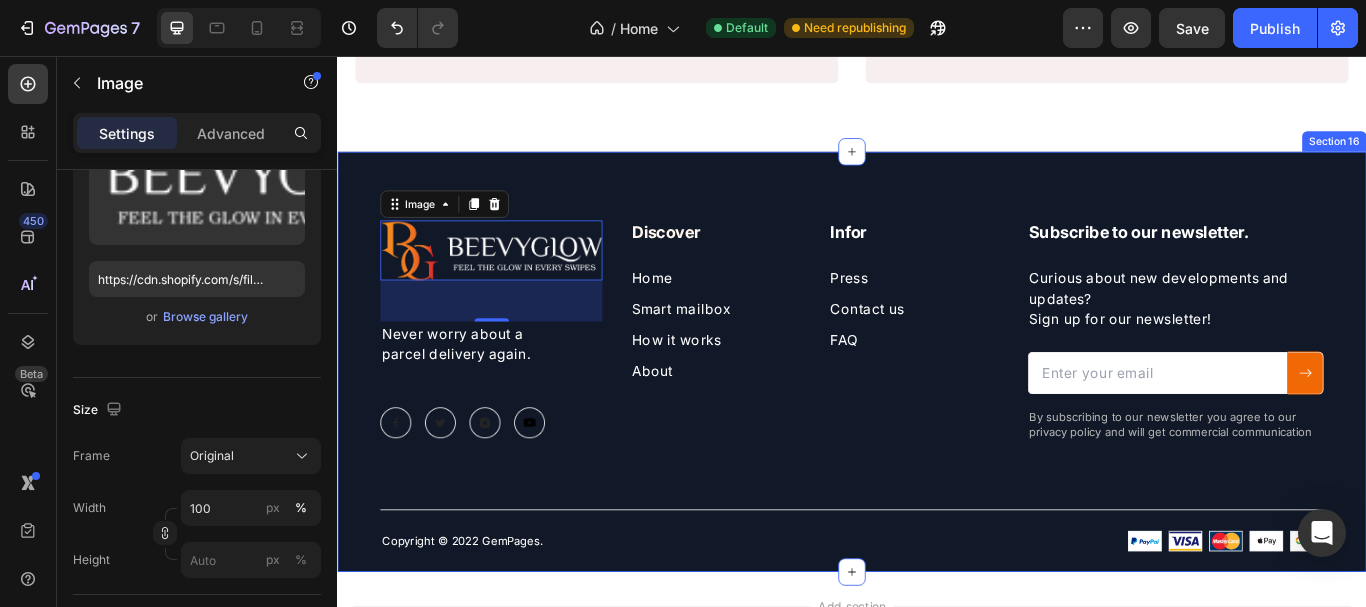 click on "Image   48 Never worry about a  parcel delivery again. Text block Image Image Image Image Row Discover Heading Home Text block Smart mailbox Text block How it works Text block About  Text block Infor Heading Press Text block Contact us Text block FAQ Text block Row Subscribe to our newsletter.  Heading Curious about new developments and updates? Sign up for our newsletter! Text block Email Field
Submit Button Row Newsletter By subscribing to our newsletter you agree to our privacy policy and will get commercial communication Text block Row Copyright © 2022 GemPages. Text block Image Image Row Section 16" at bounding box center [937, 413] 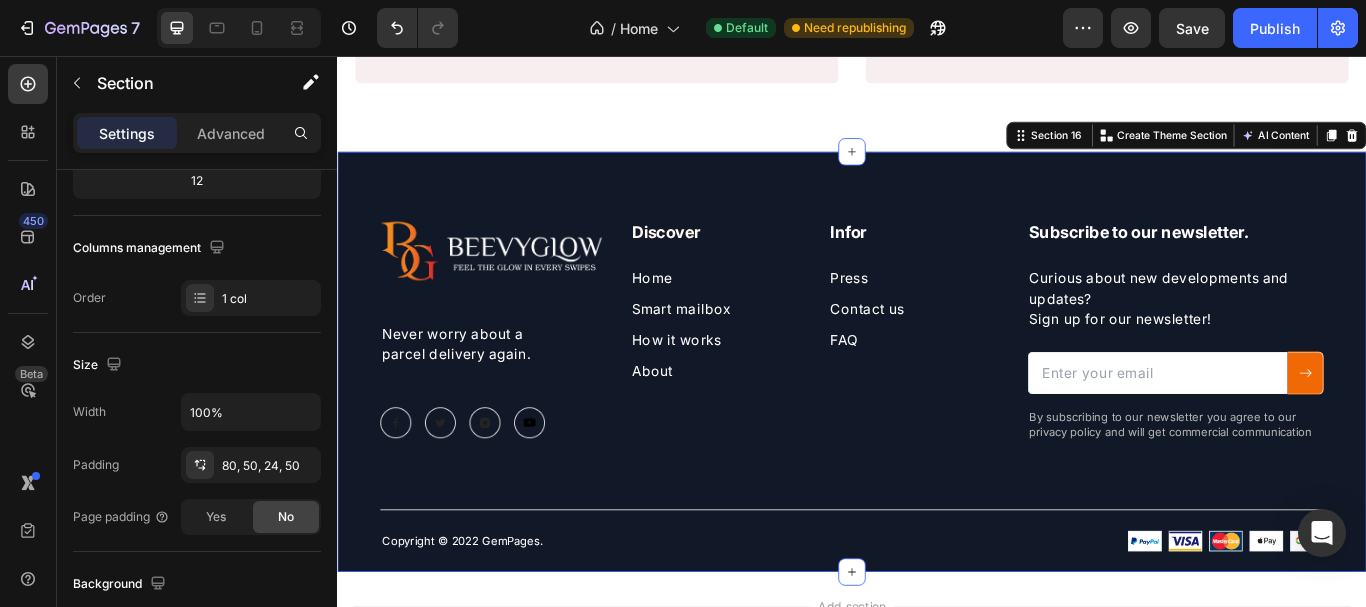 scroll, scrollTop: 0, scrollLeft: 0, axis: both 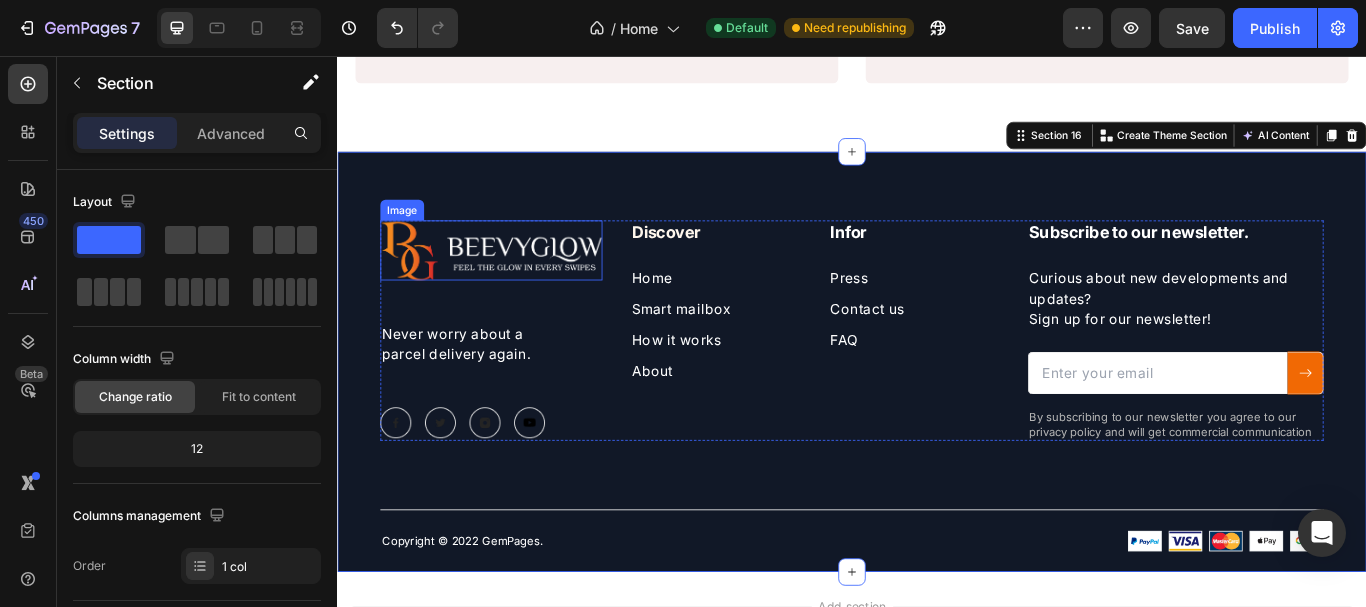 click at bounding box center [516, 283] 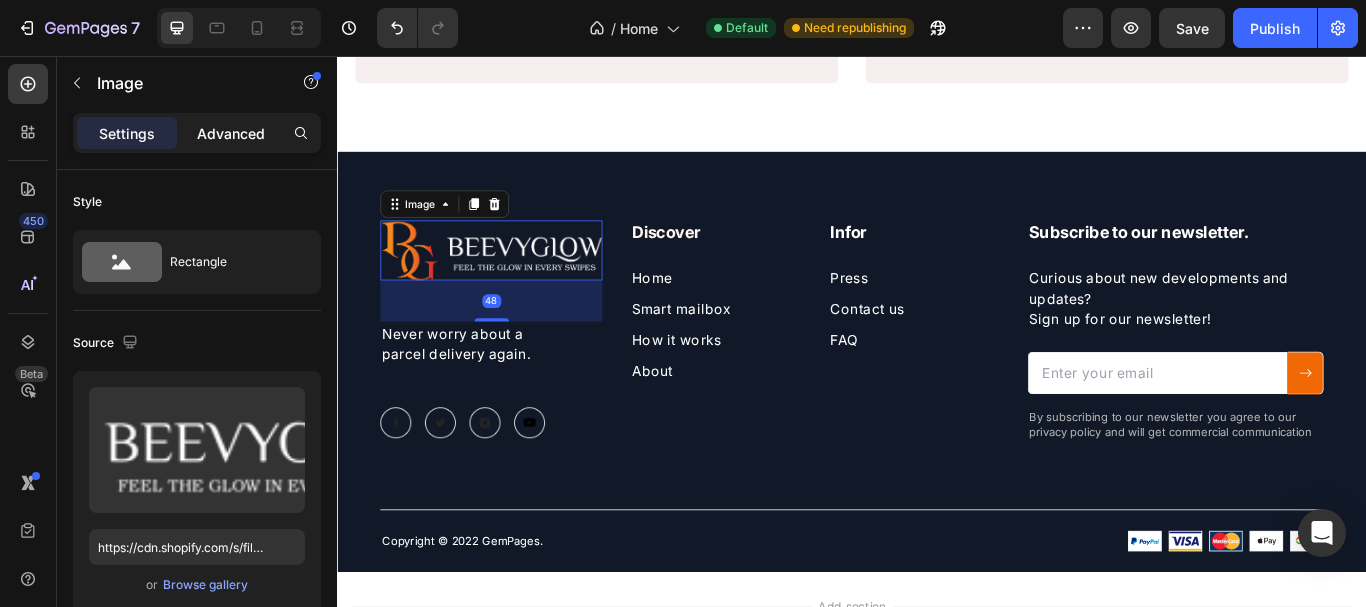 click on "Advanced" at bounding box center [231, 133] 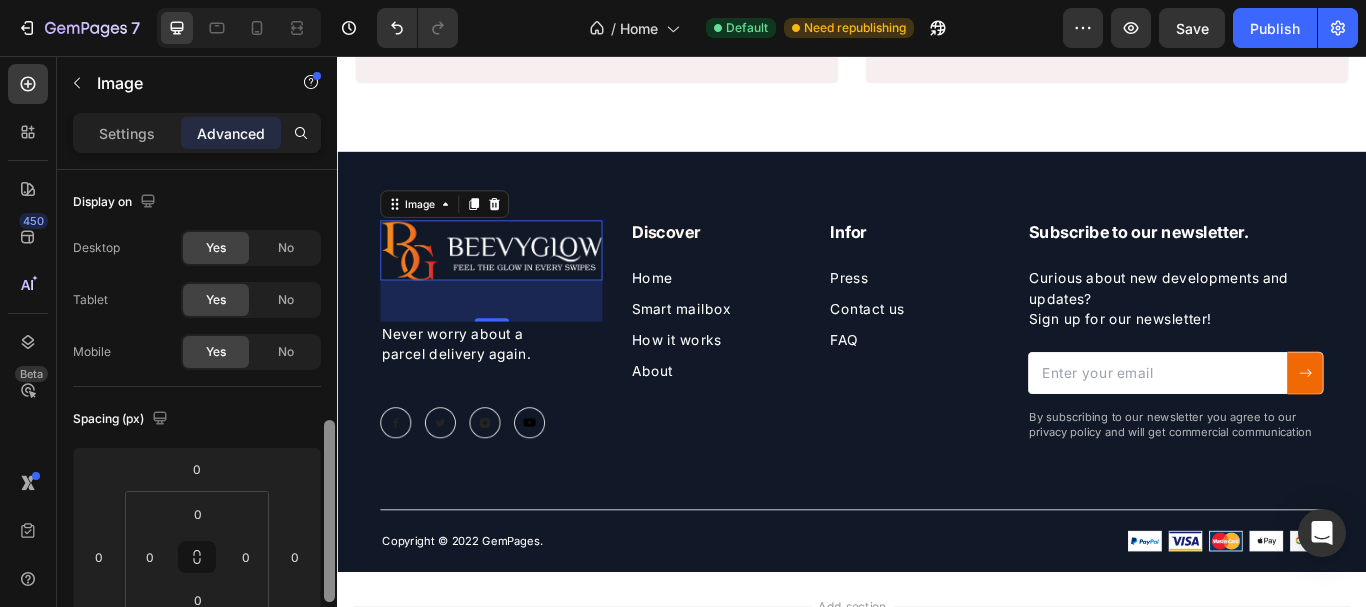 drag, startPoint x: 329, startPoint y: 181, endPoint x: 276, endPoint y: 252, distance: 88.60023 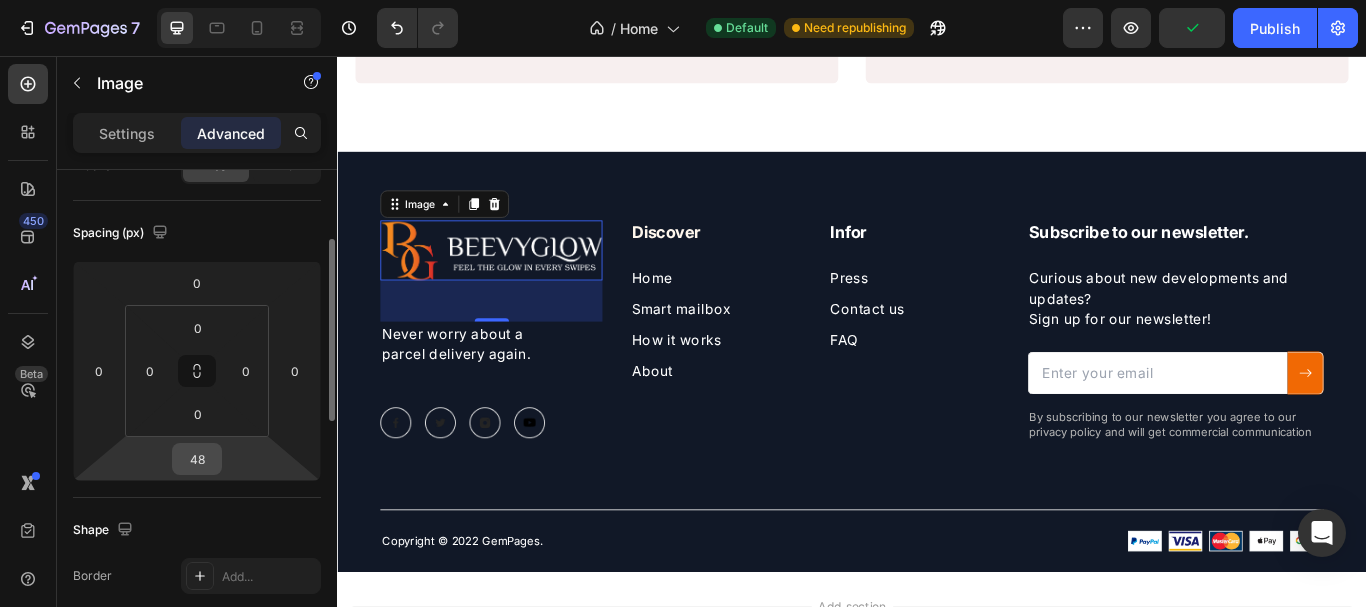 click on "48" at bounding box center (197, 459) 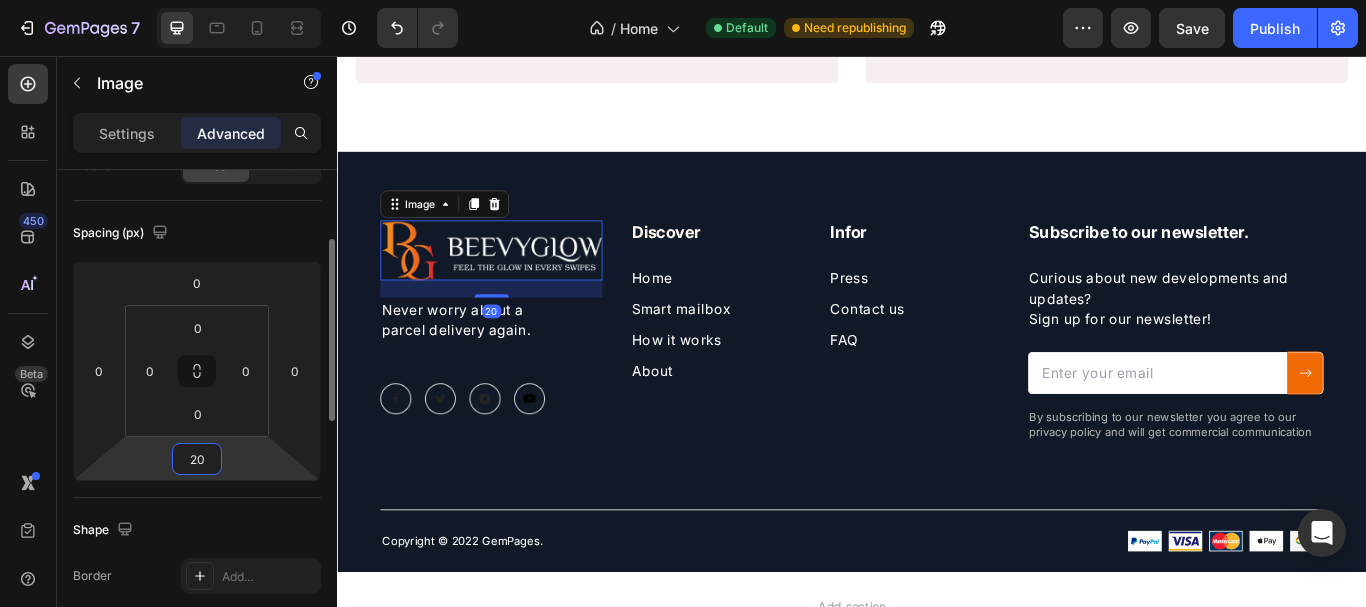 click on "Spacing (px)" at bounding box center [197, 233] 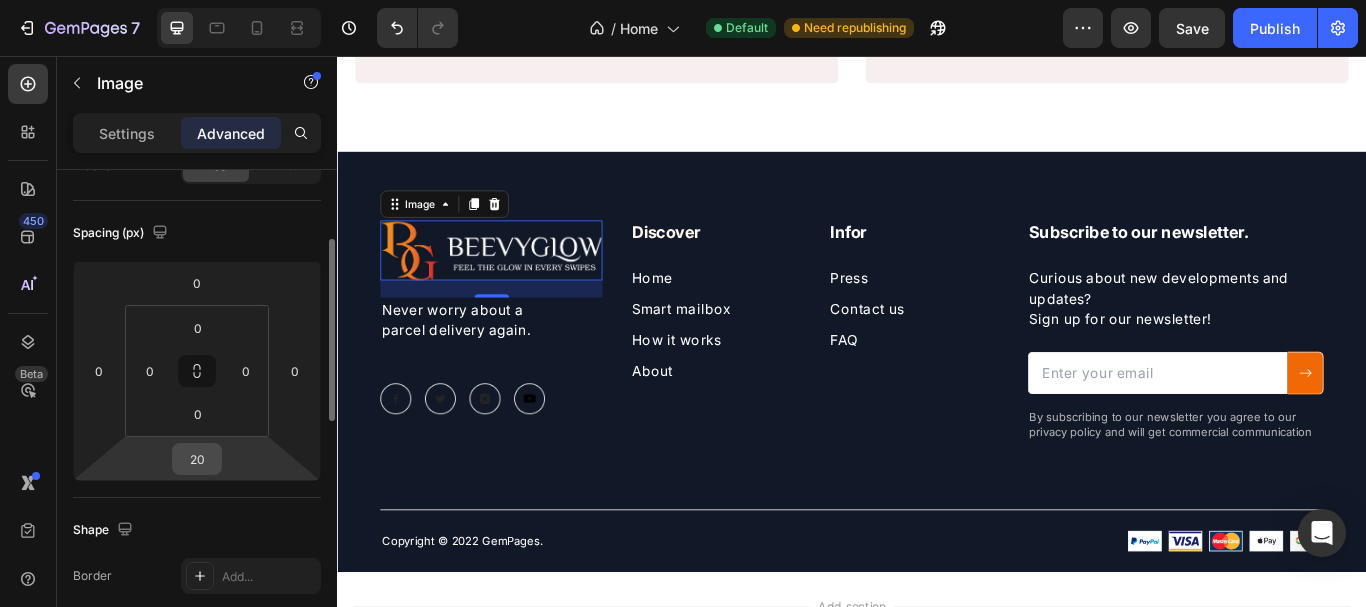 click on "20" at bounding box center [197, 459] 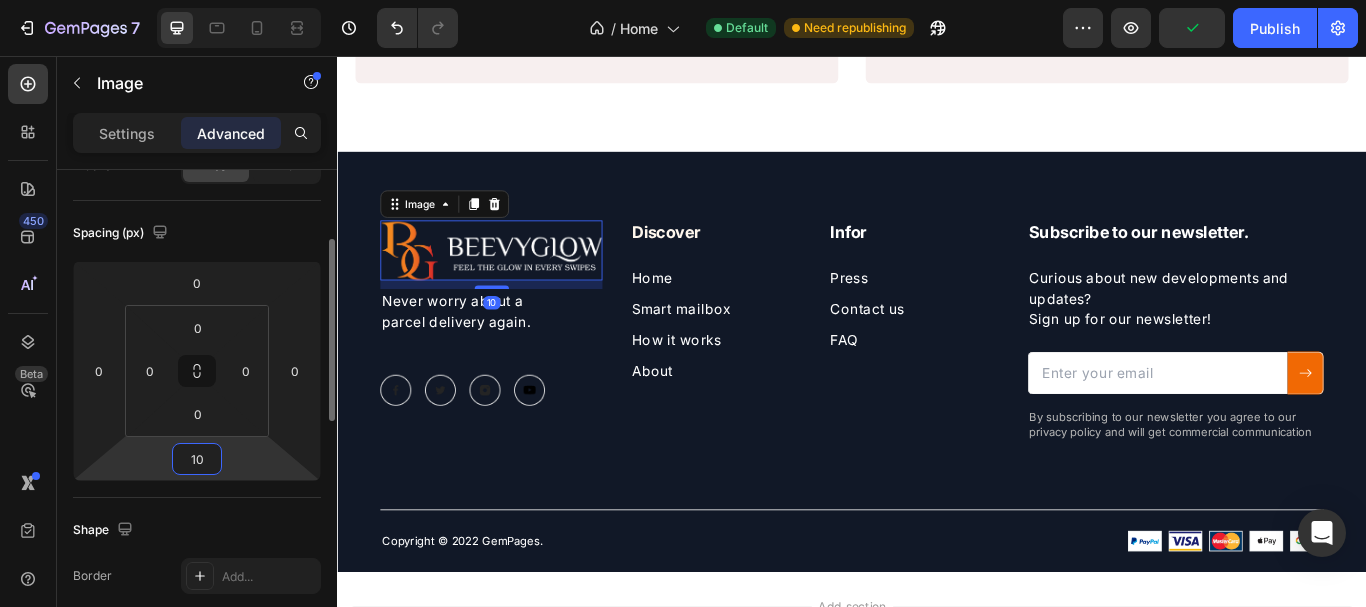 type on "10" 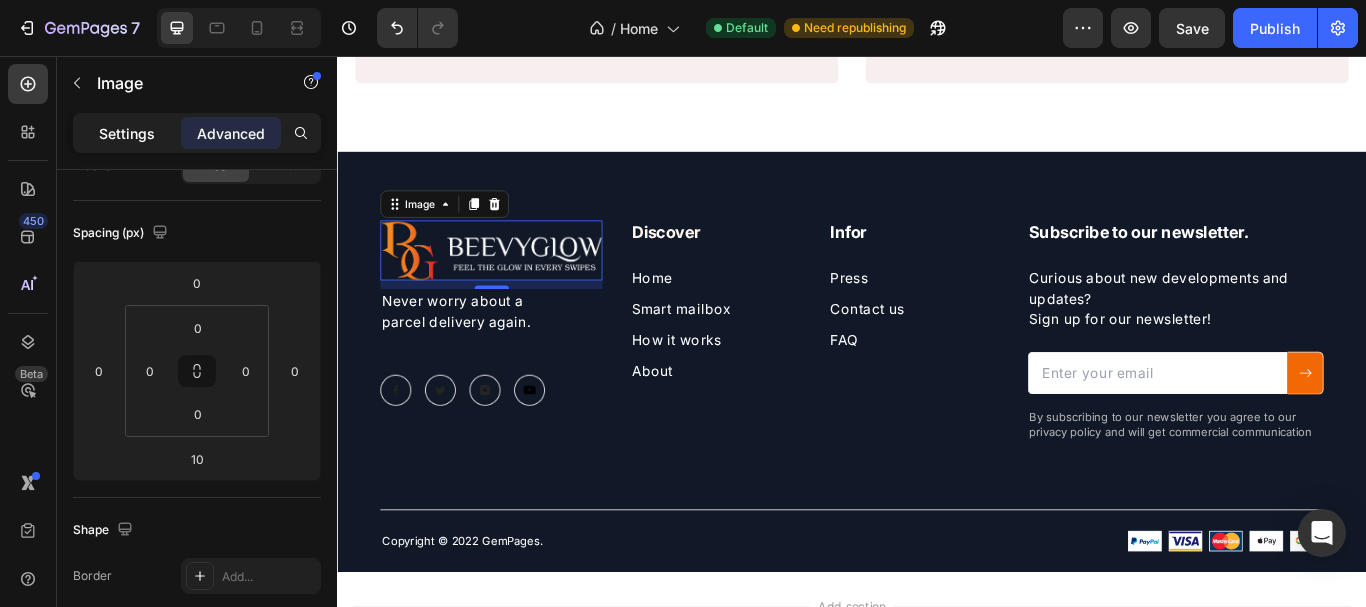 click on "Settings" at bounding box center [127, 133] 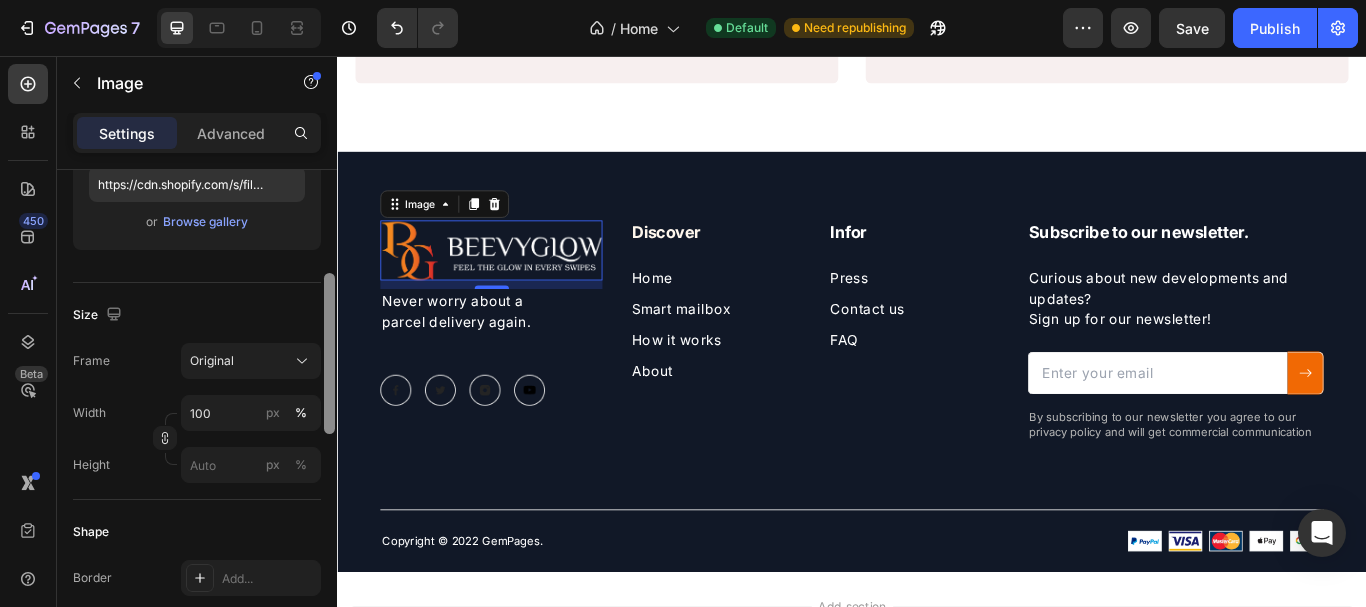 drag, startPoint x: 324, startPoint y: 257, endPoint x: 283, endPoint y: 302, distance: 60.876926 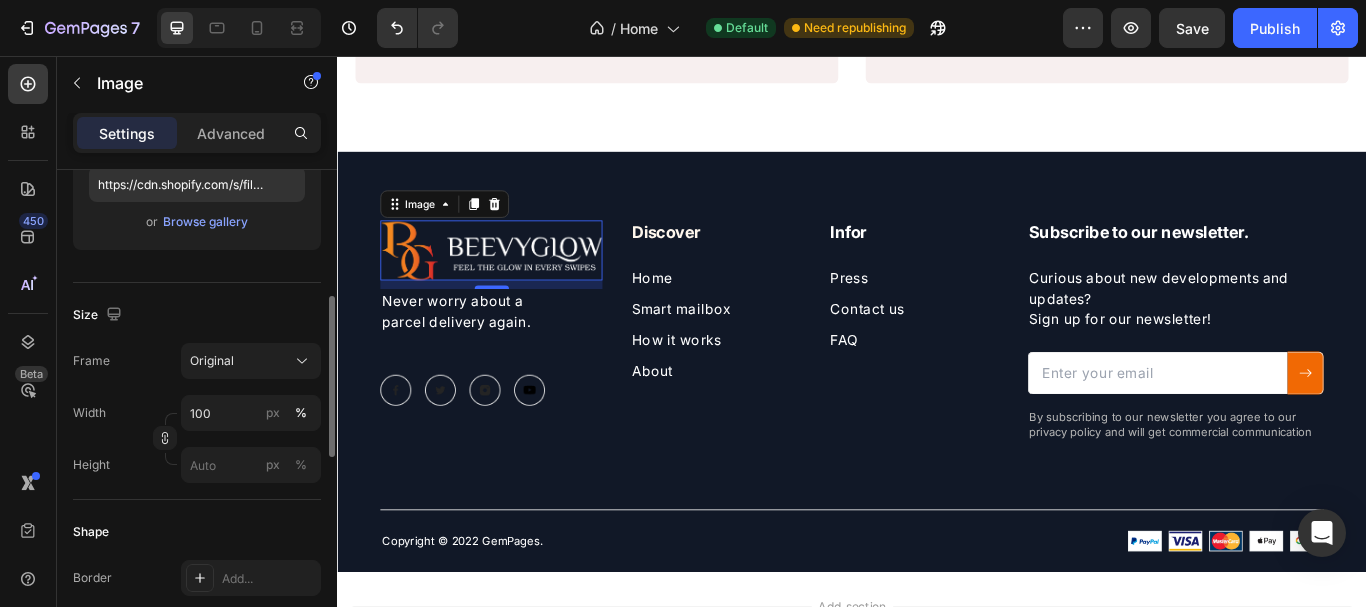 scroll, scrollTop: 369, scrollLeft: 0, axis: vertical 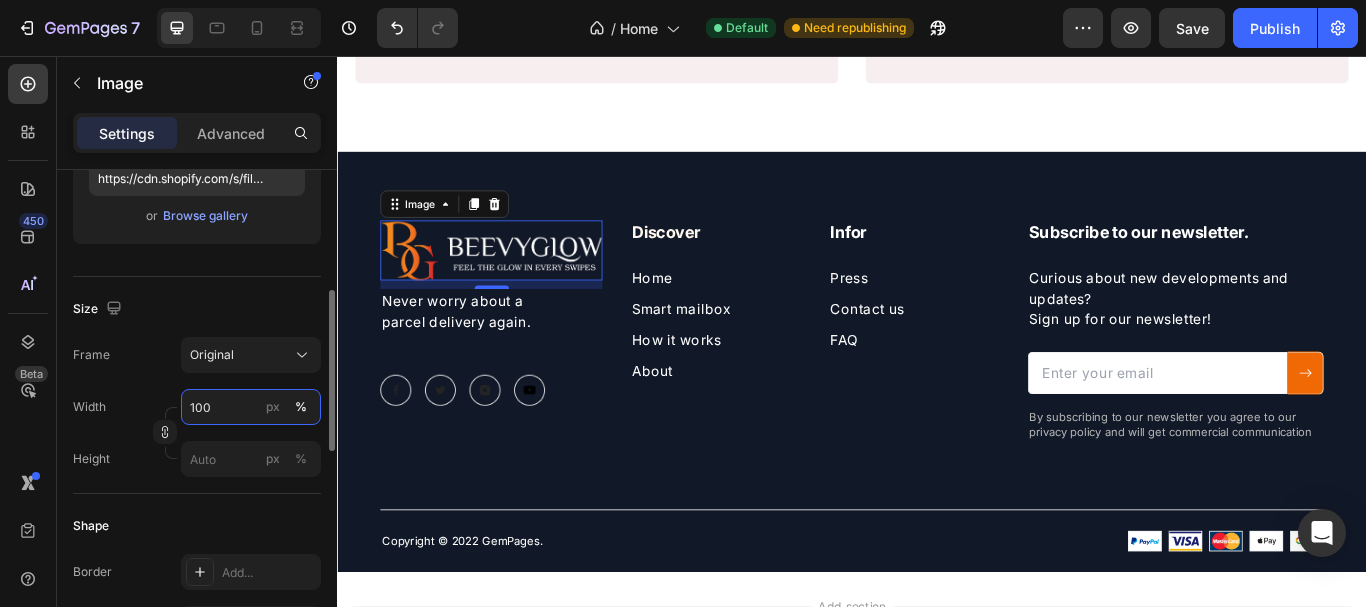 click on "100" at bounding box center (251, 407) 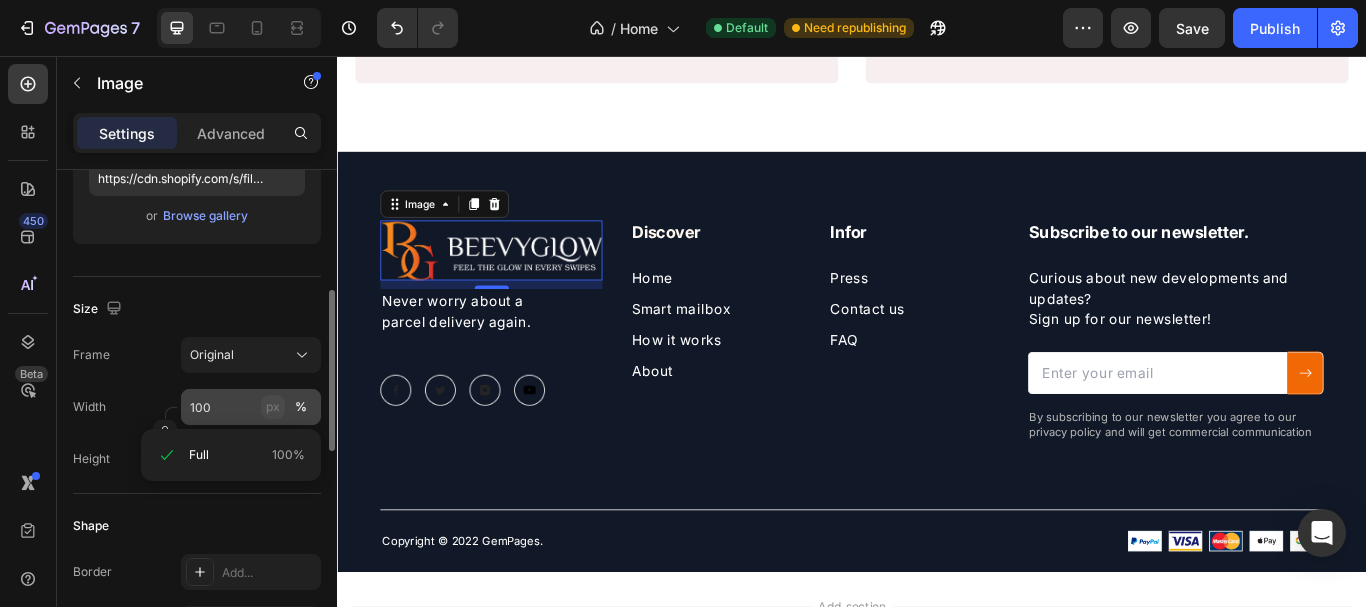 click on "px" at bounding box center (273, 407) 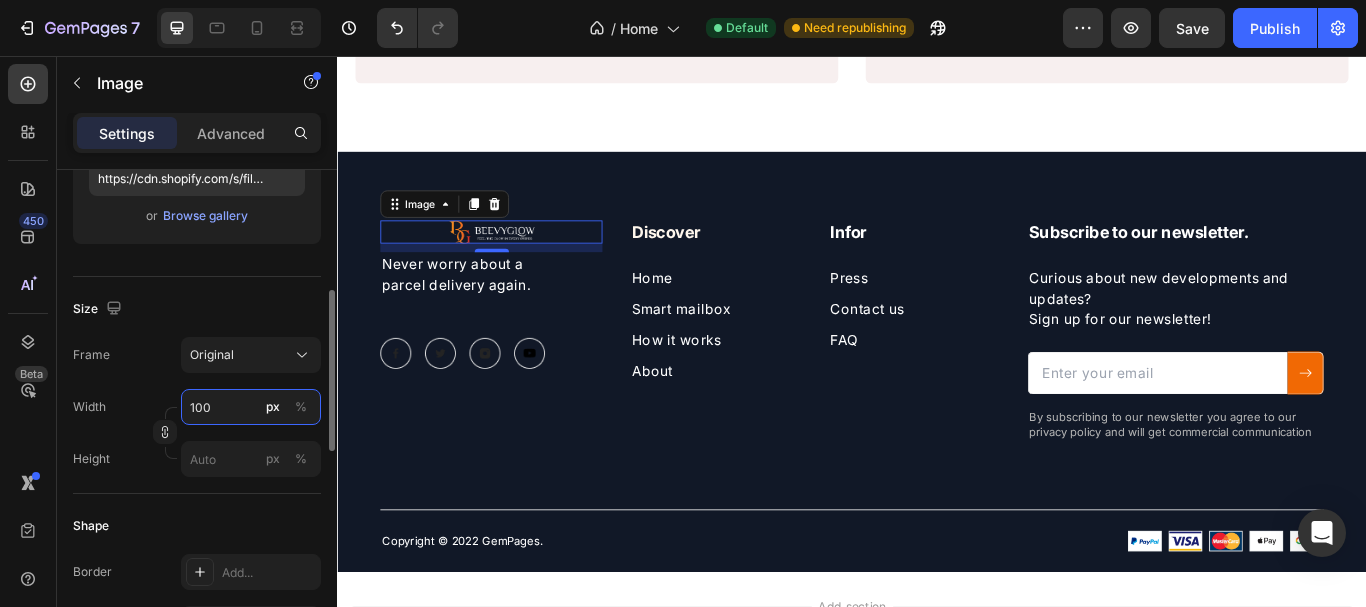 click on "100" at bounding box center (251, 407) 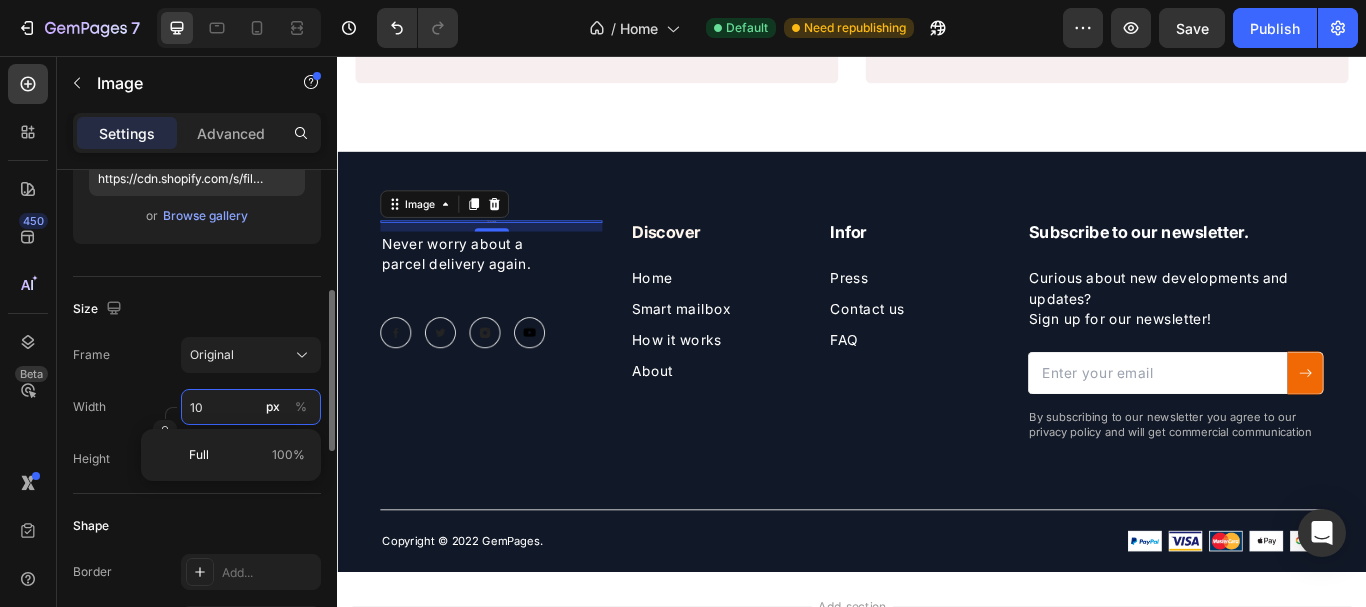 type on "1" 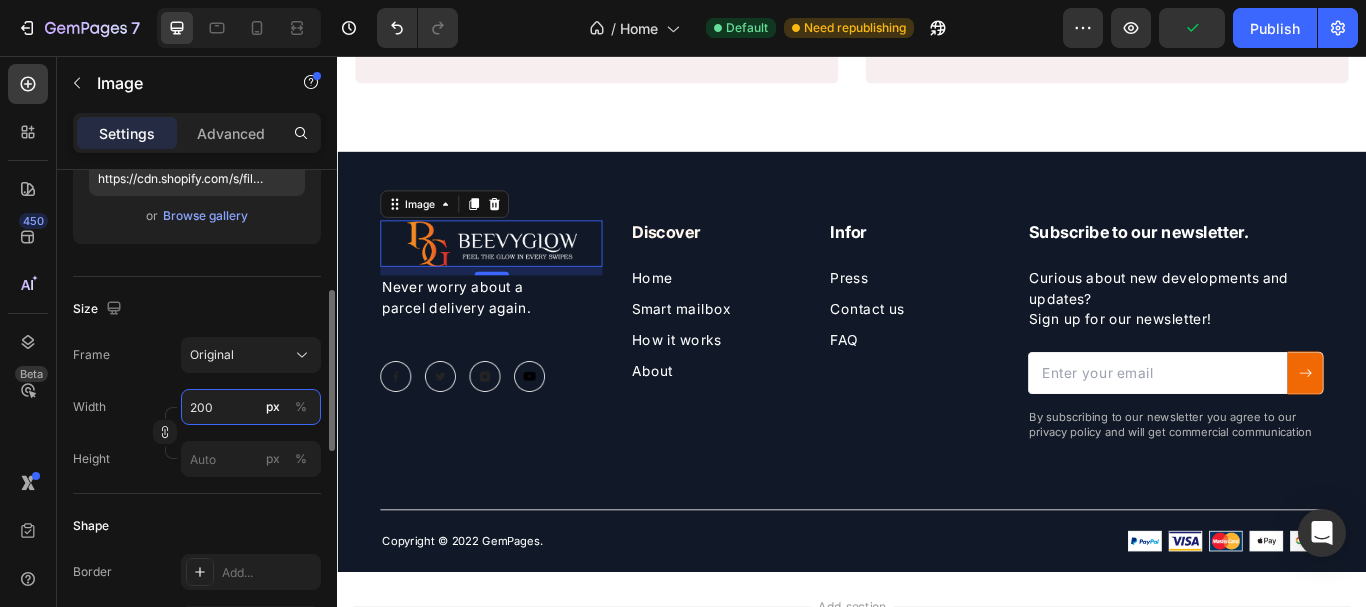 type on "200" 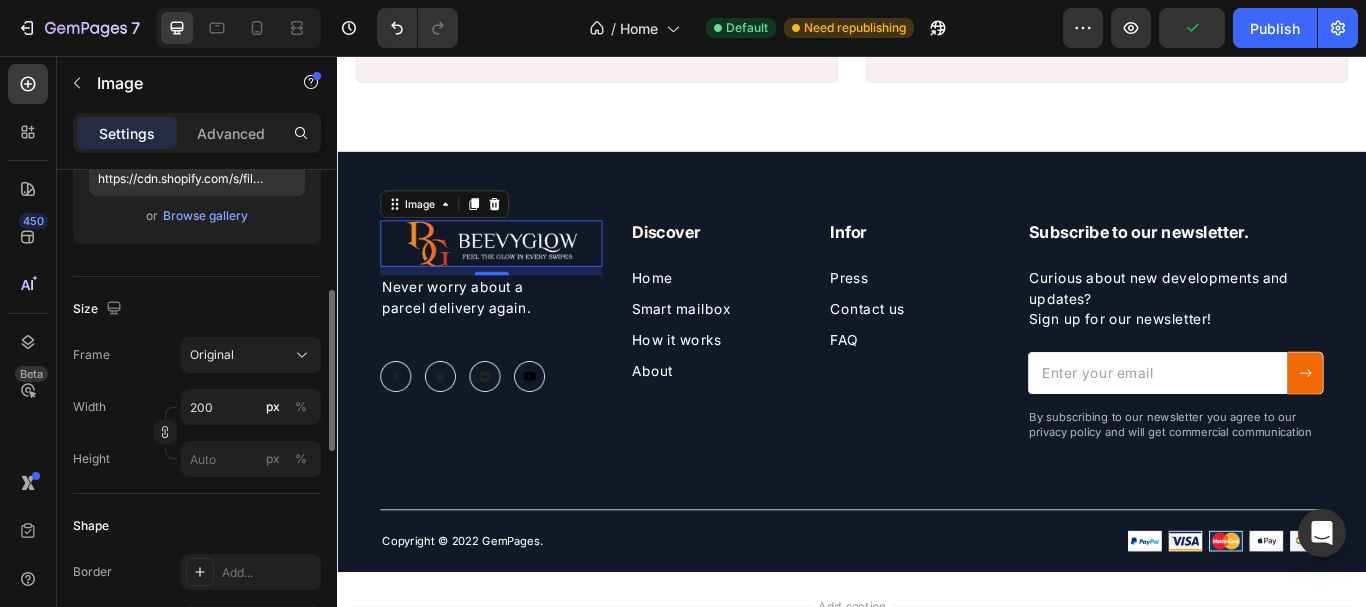 click on "Size Frame Original Width 200 px % Height px %" 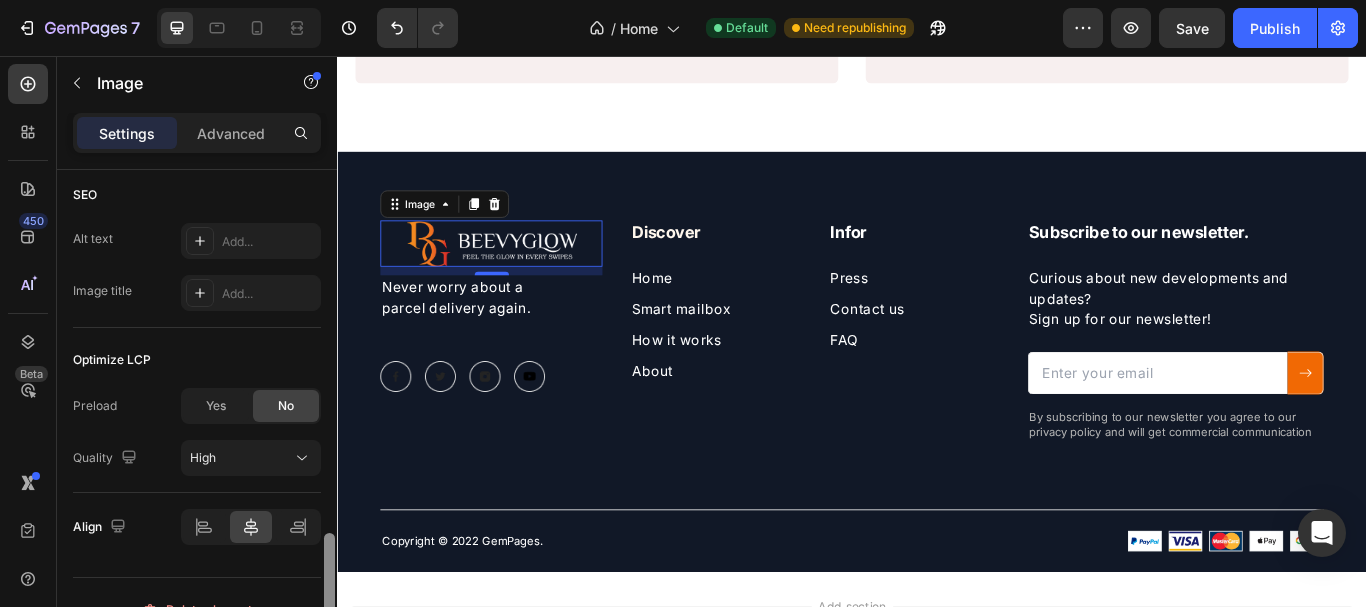 scroll, scrollTop: 1016, scrollLeft: 0, axis: vertical 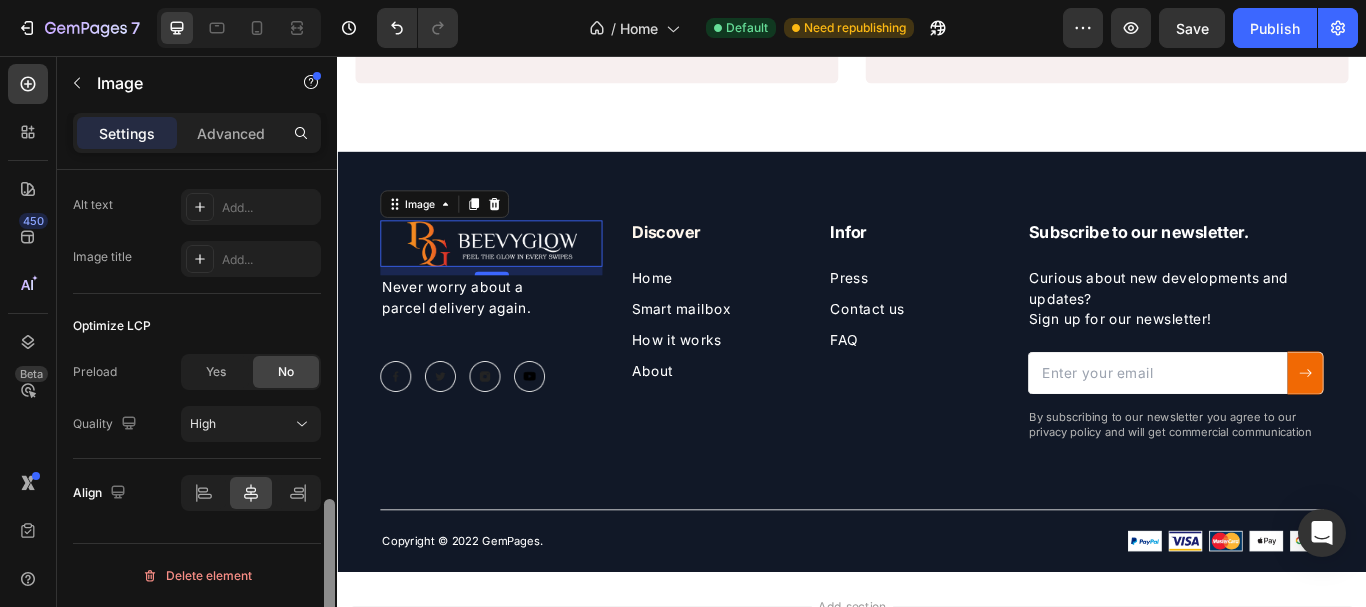 drag, startPoint x: 327, startPoint y: 322, endPoint x: 255, endPoint y: 541, distance: 230.532 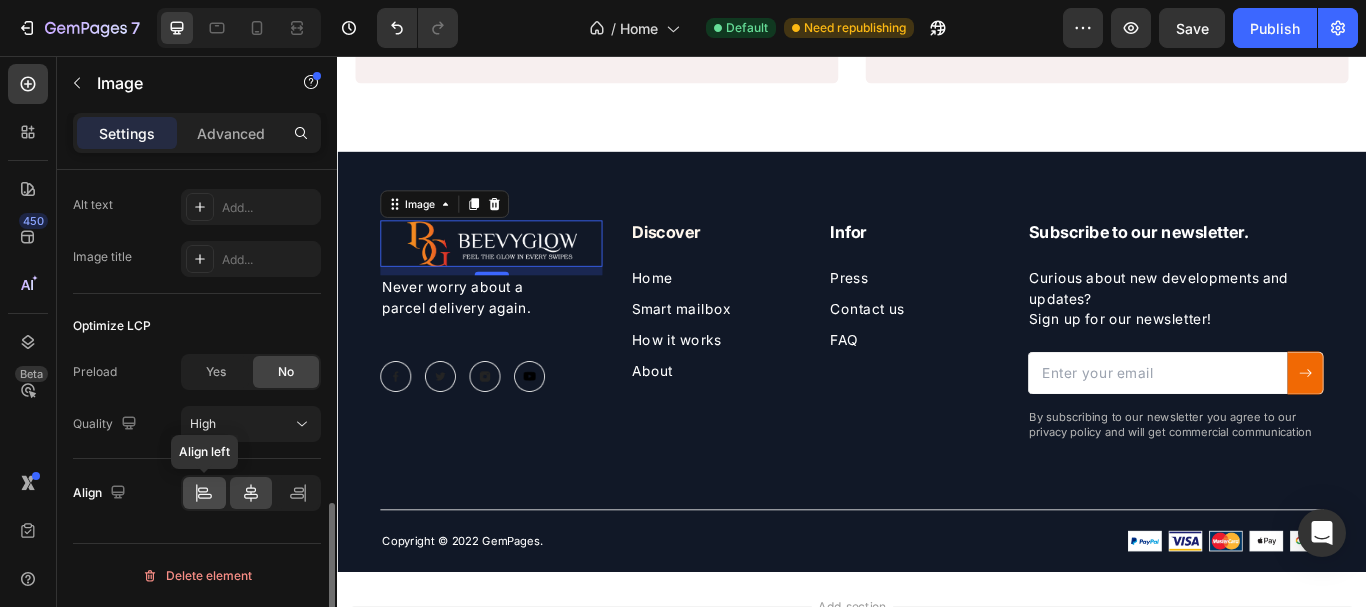 click 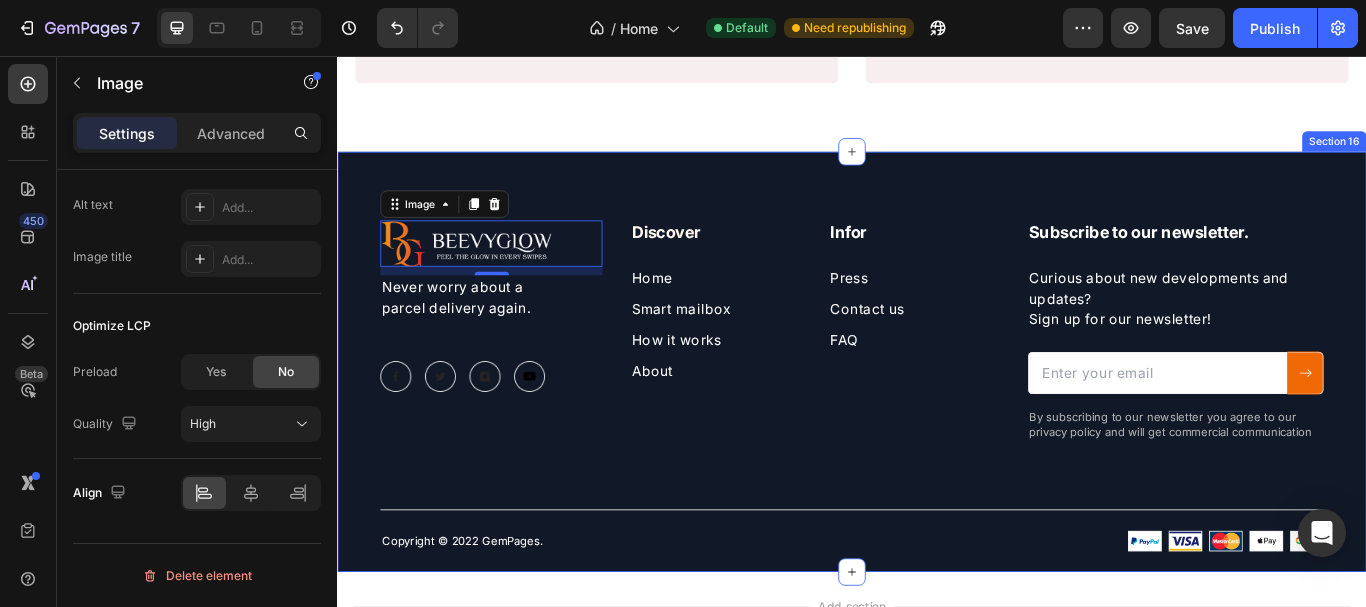click on "Image   10 Never worry about a  parcel delivery again. Text block Image Image Image Image Row Discover Heading Home Text block Smart mailbox Text block How it works Text block About  Text block Infor Heading Press Text block Contact us Text block FAQ Text block Row Subscribe to our newsletter.  Heading Curious about new developments and updates? Sign up for our newsletter! Text block Email Field
Submit Button Row Newsletter By subscribing to our newsletter you agree to our privacy policy and will get commercial communication Text block Row Copyright © 2022 GemPages. Text block Image Image Row" at bounding box center (937, 441) 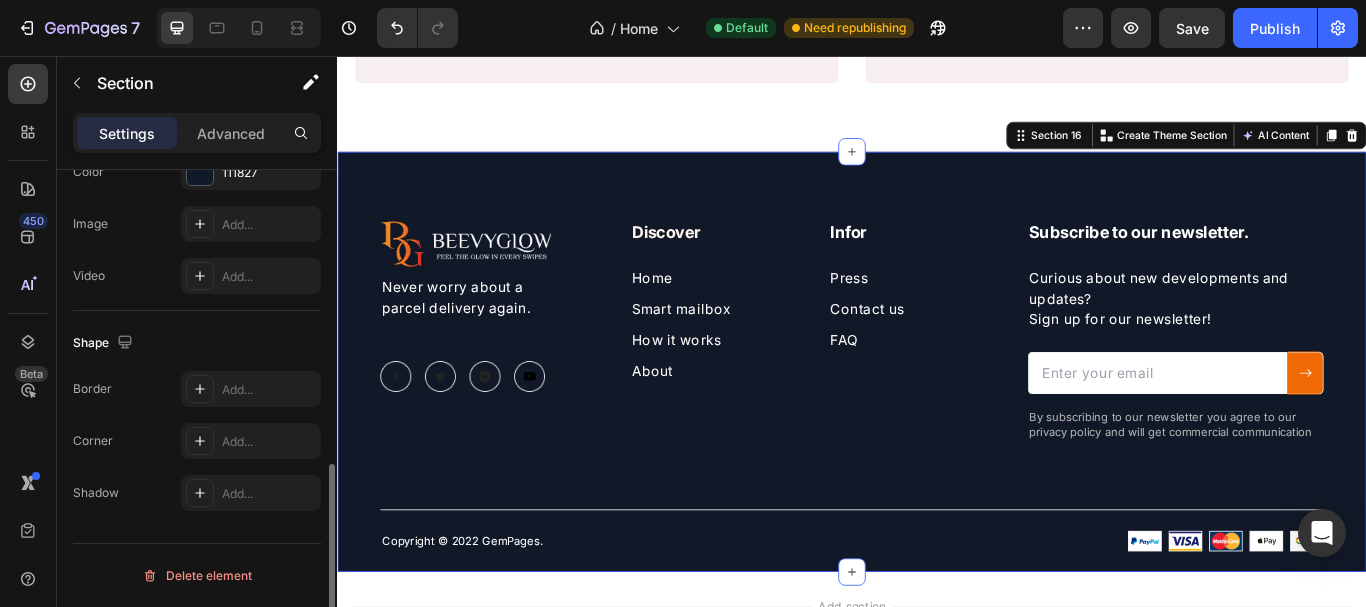 scroll, scrollTop: 0, scrollLeft: 0, axis: both 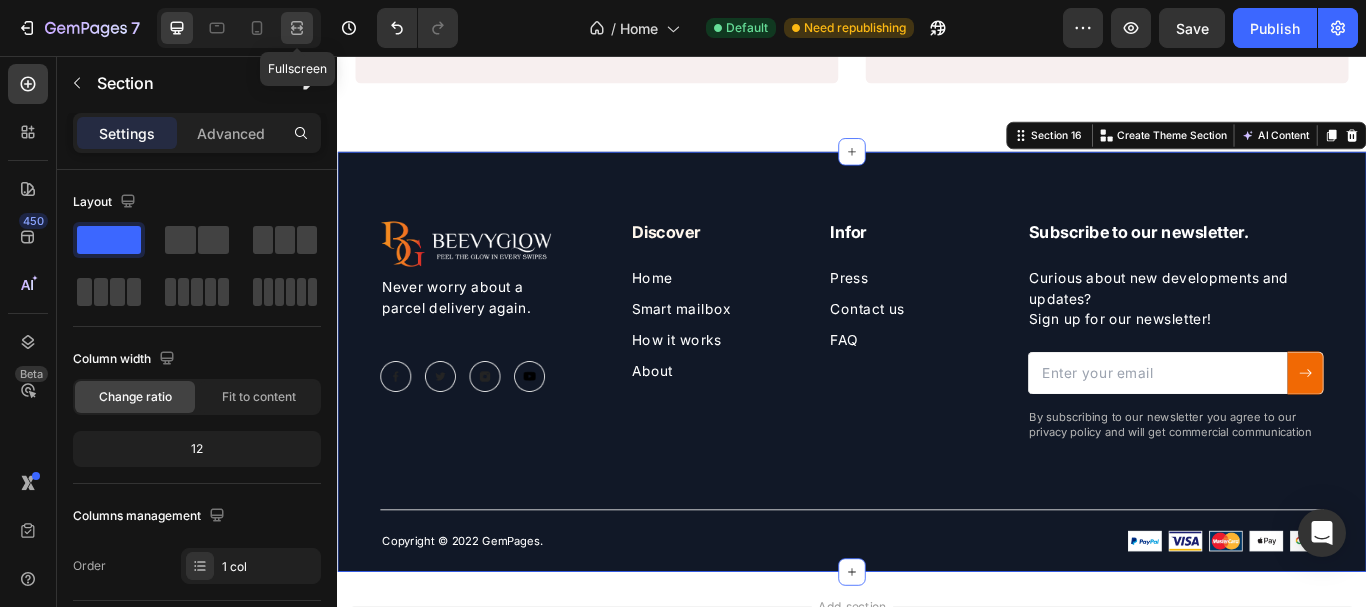 click 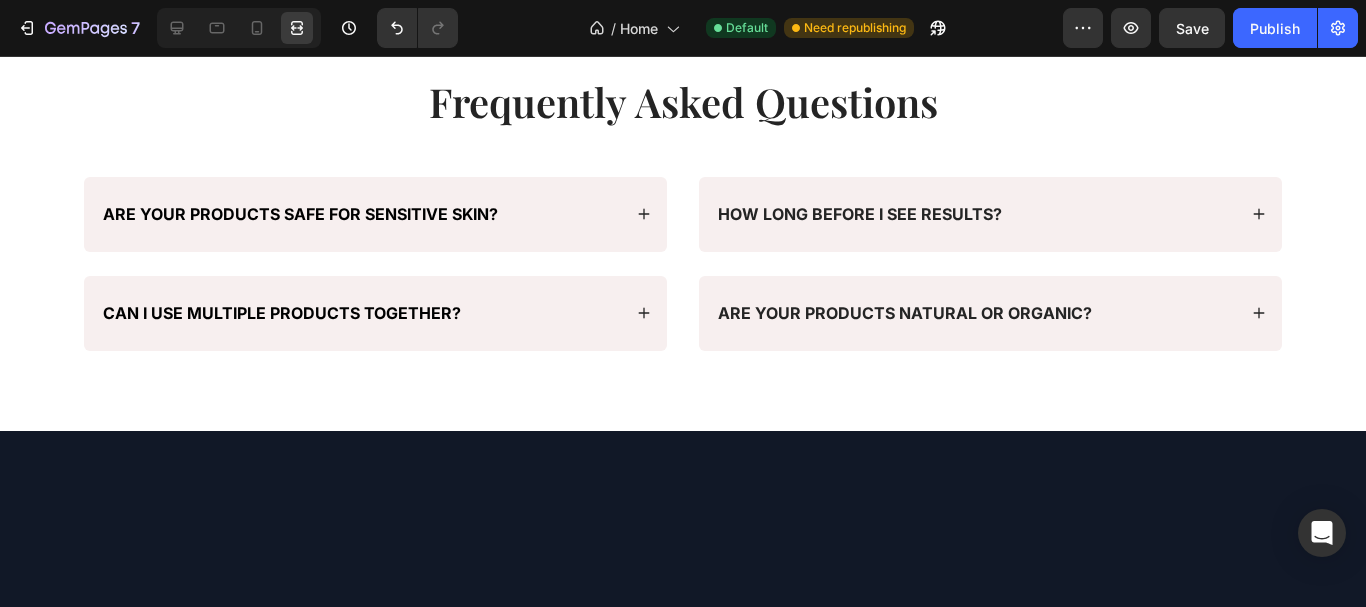 scroll, scrollTop: 8550, scrollLeft: 0, axis: vertical 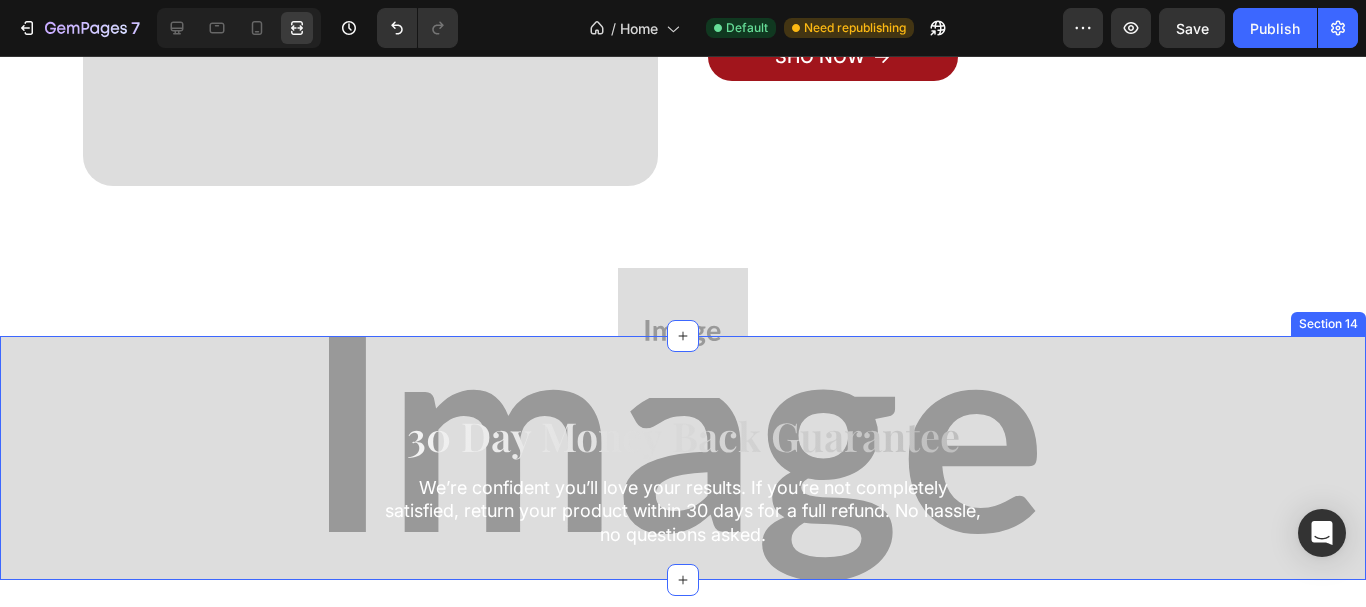click on "Image 30 day money back guarantee Heading We’re confident you’ll love your results. If you’re not completely satisfied, return your product within 30 days for a full refund. No hassle, no questions asked. Text Block Row" at bounding box center (683, 458) 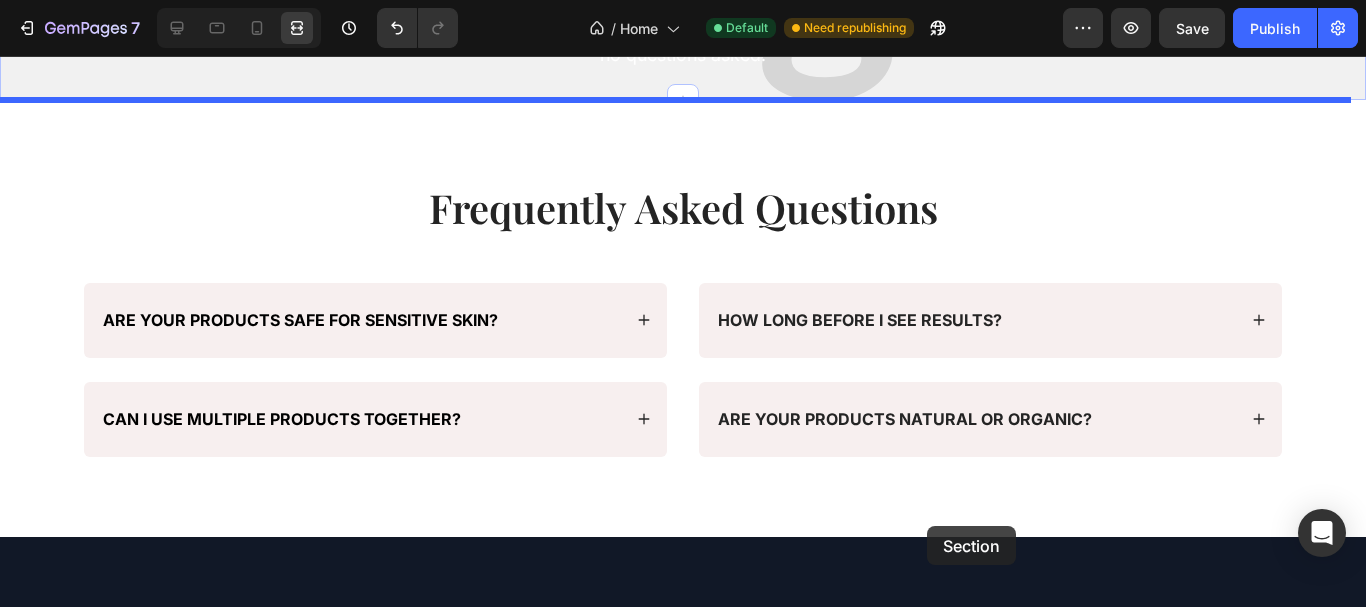 scroll, scrollTop: 8958, scrollLeft: 0, axis: vertical 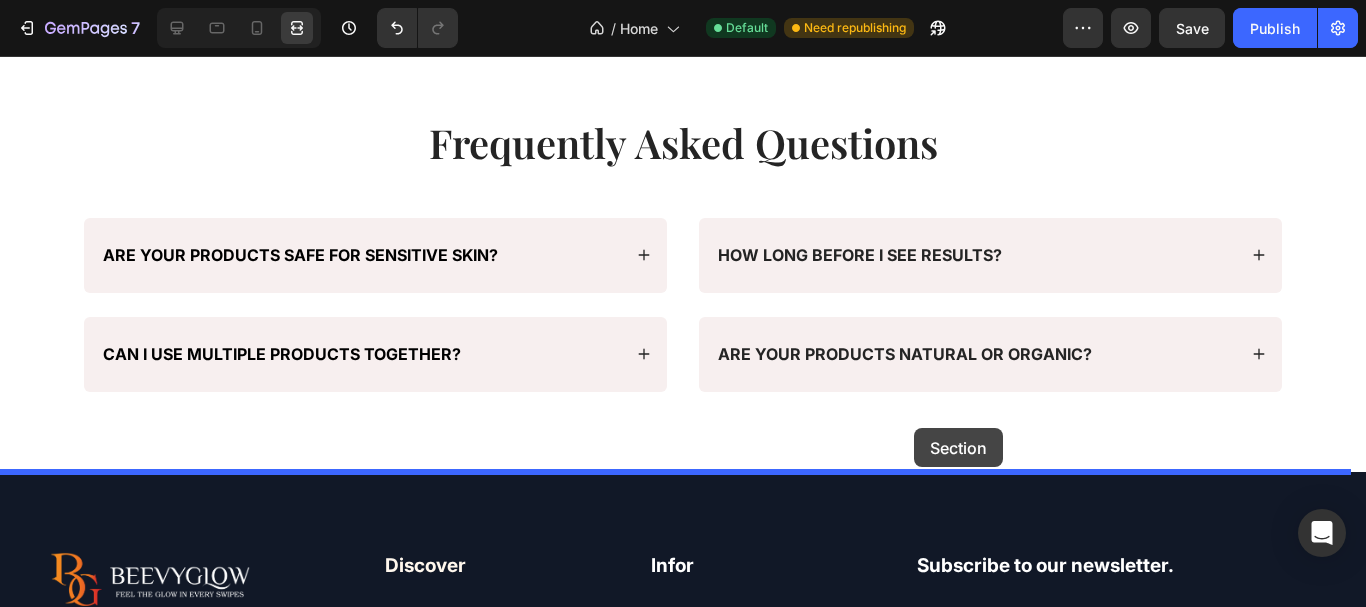 drag, startPoint x: 956, startPoint y: 323, endPoint x: 914, endPoint y: 428, distance: 113.08846 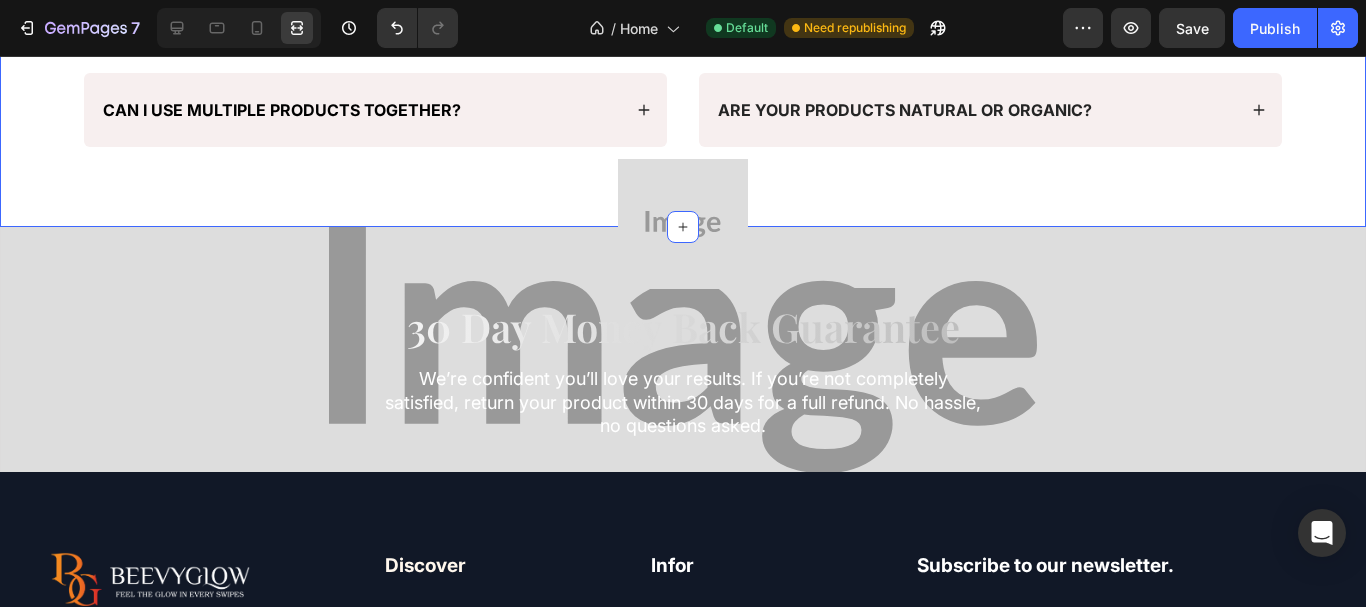scroll, scrollTop: 8714, scrollLeft: 0, axis: vertical 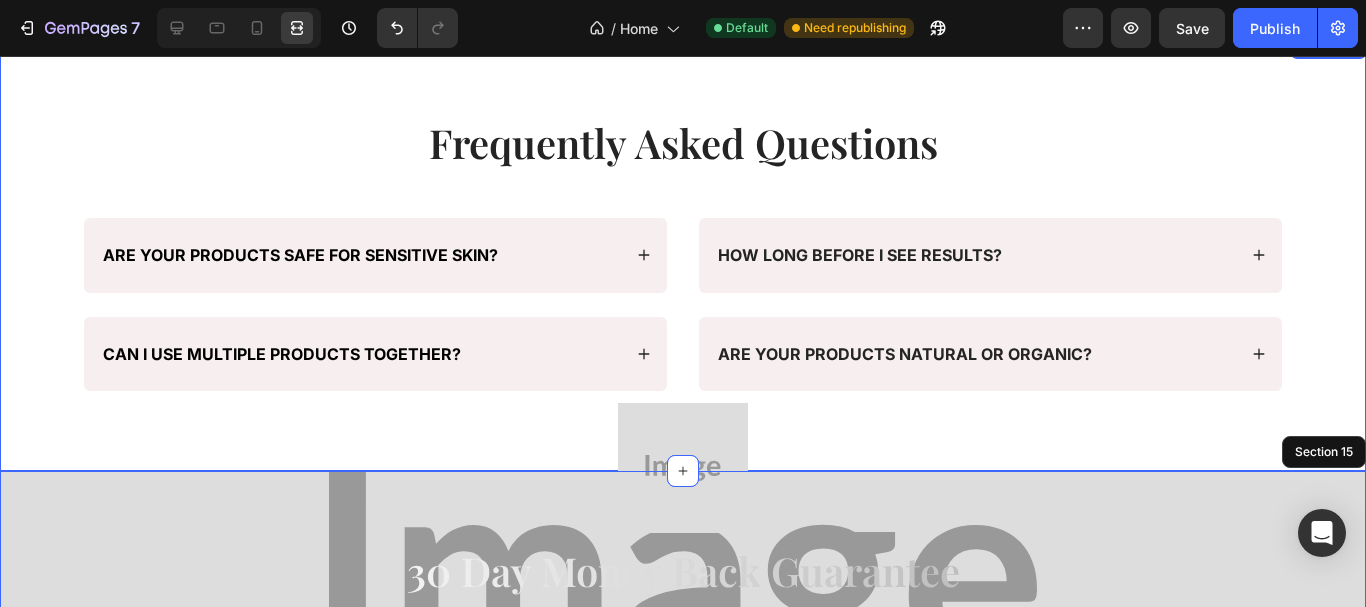 click on "Frequently Asked Questions Heading Row
Are your products safe for sensitive skin?
Can I use multiple products together? Accordion
How long before I see results?
Are your products natural or organic? Accordion Row Section 14" at bounding box center (683, 253) 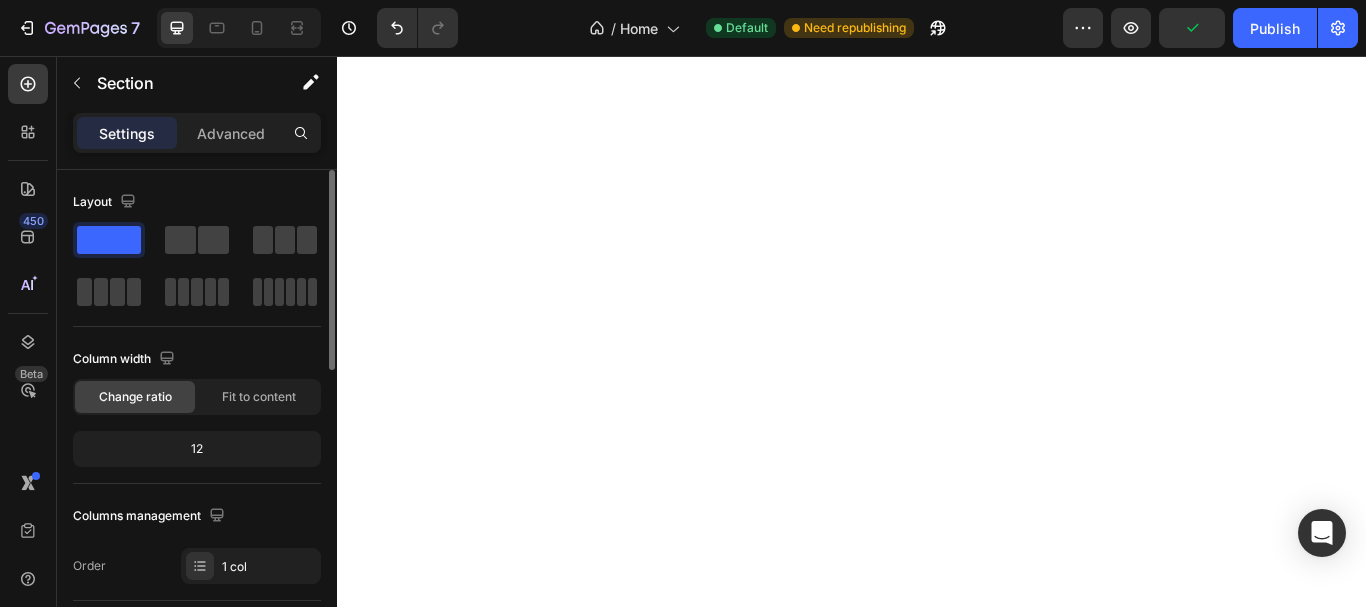 scroll, scrollTop: 0, scrollLeft: 0, axis: both 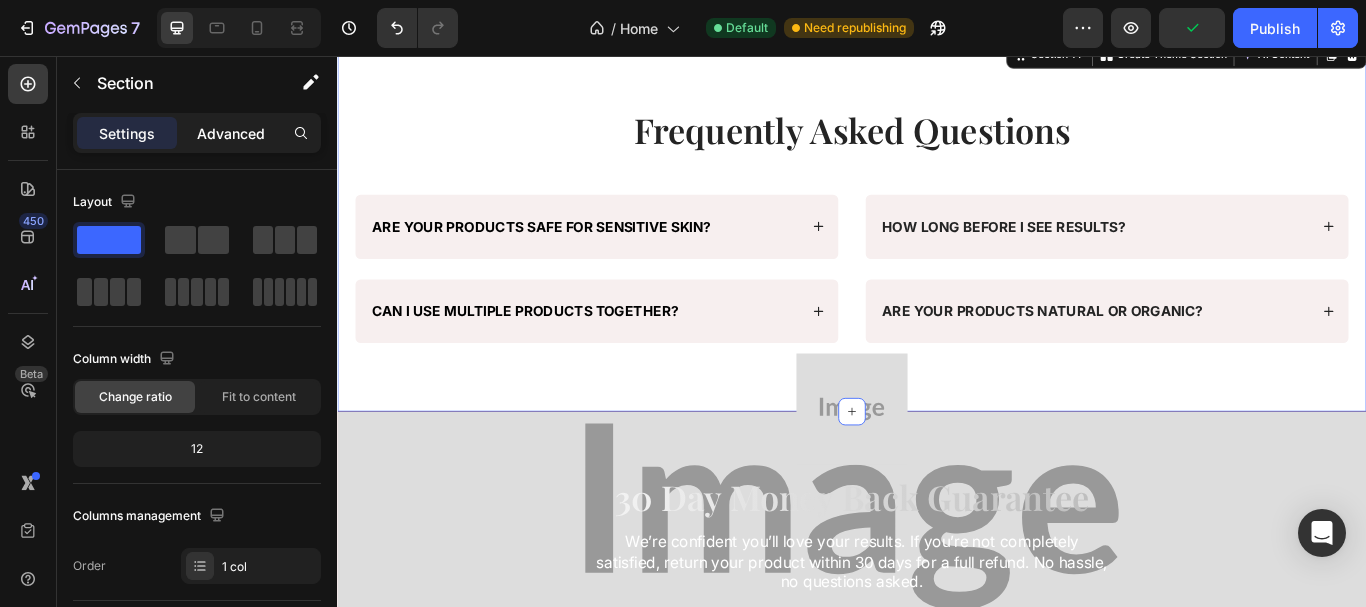click on "Advanced" at bounding box center [231, 133] 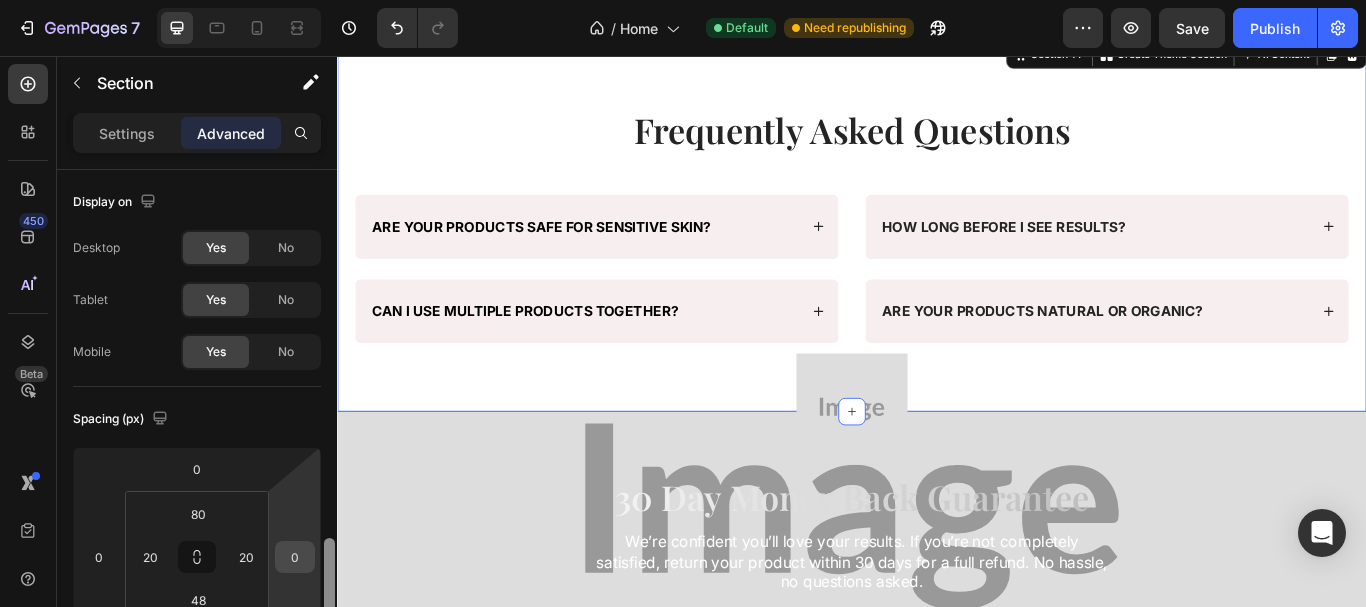 scroll, scrollTop: 269, scrollLeft: 0, axis: vertical 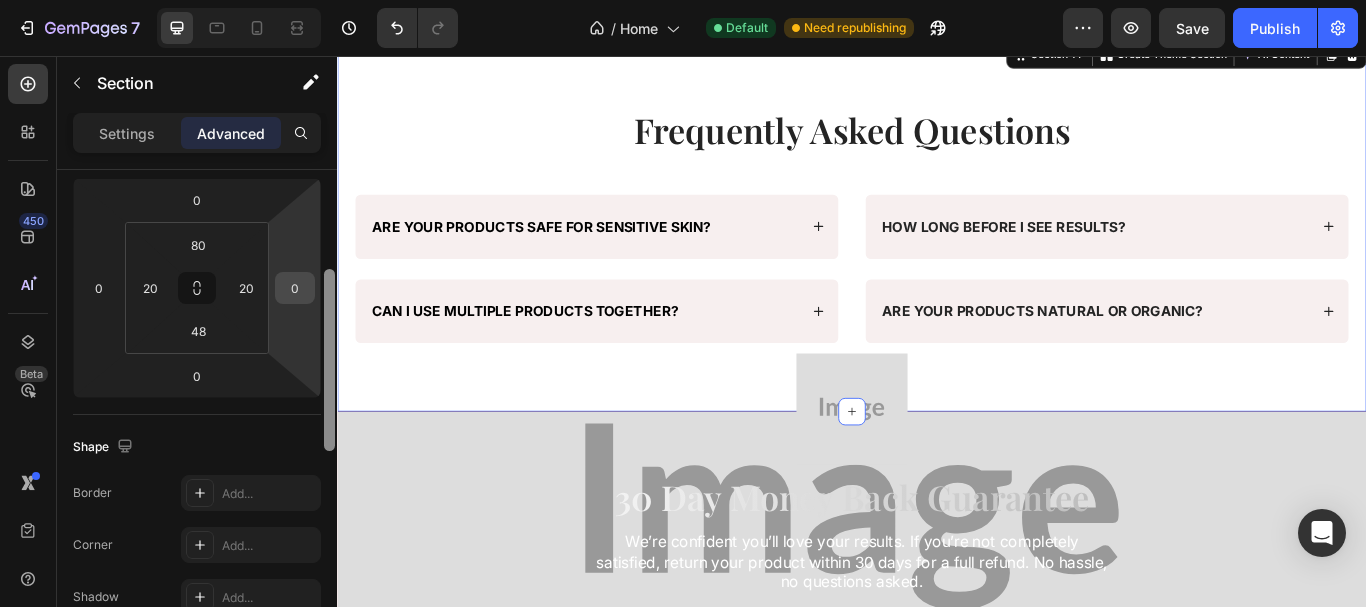drag, startPoint x: 333, startPoint y: 189, endPoint x: 300, endPoint y: 289, distance: 105.30432 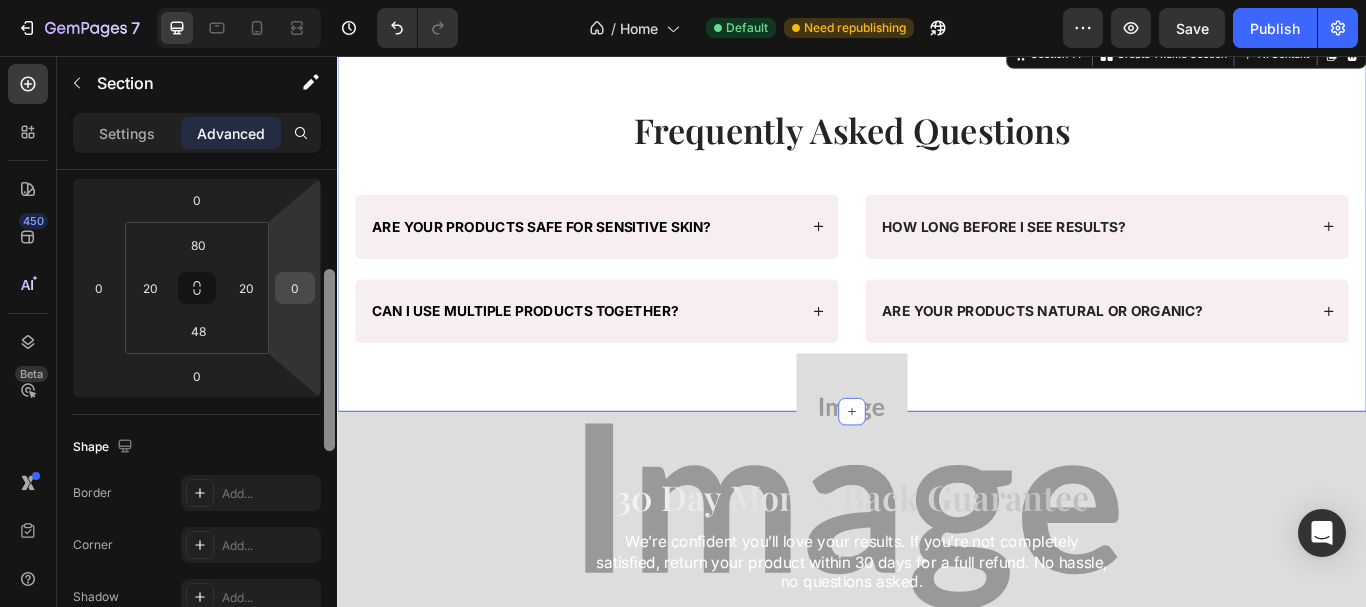 click on "Display on Desktop Yes No Tablet Yes No Mobile Yes No Spacing (px) 0 0 0 0 80 20 48 20 Shape Border Add... Corner Add... Shadow Add... Position Static Opacity 100% Animation Interaction Upgrade to Optimize plan  to unlock Interaction & other premium features. CSS class Delete element" at bounding box center [197, 417] 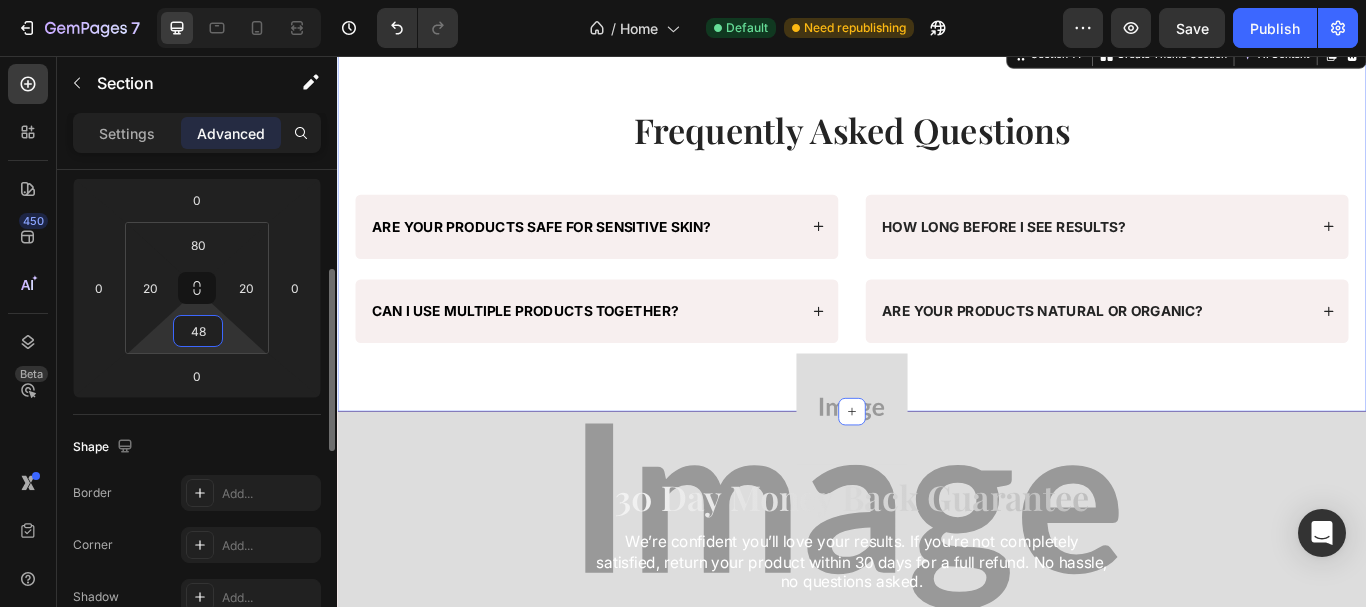 click on "48" at bounding box center [198, 331] 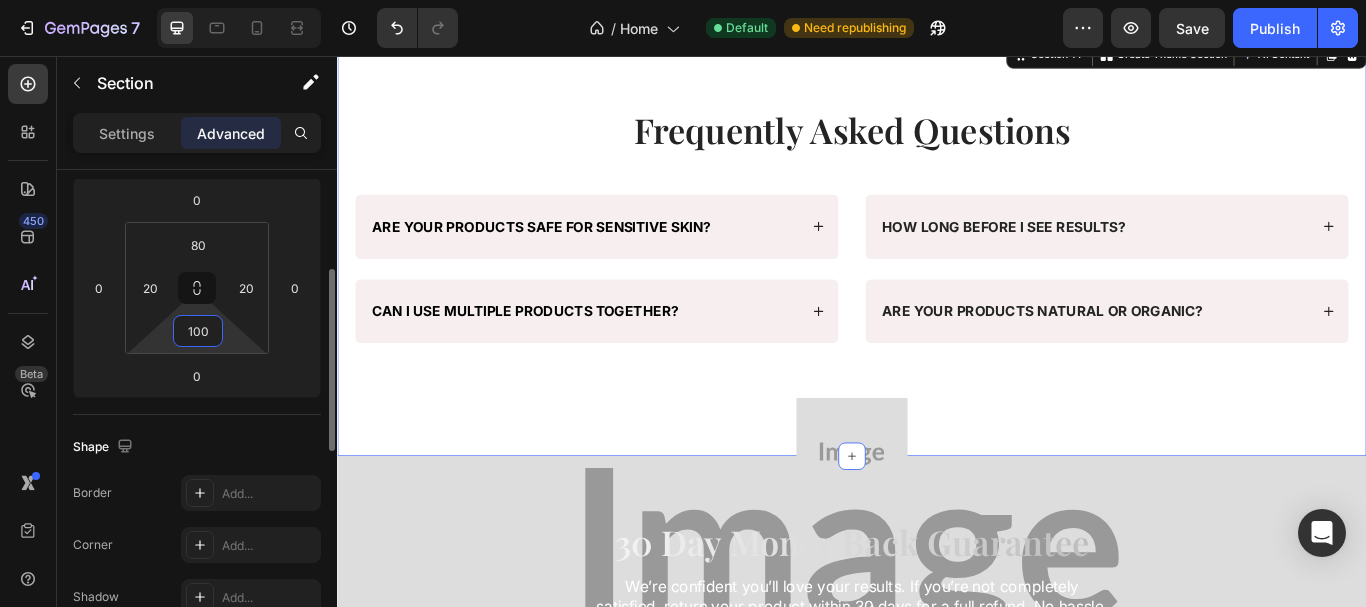 type on "100" 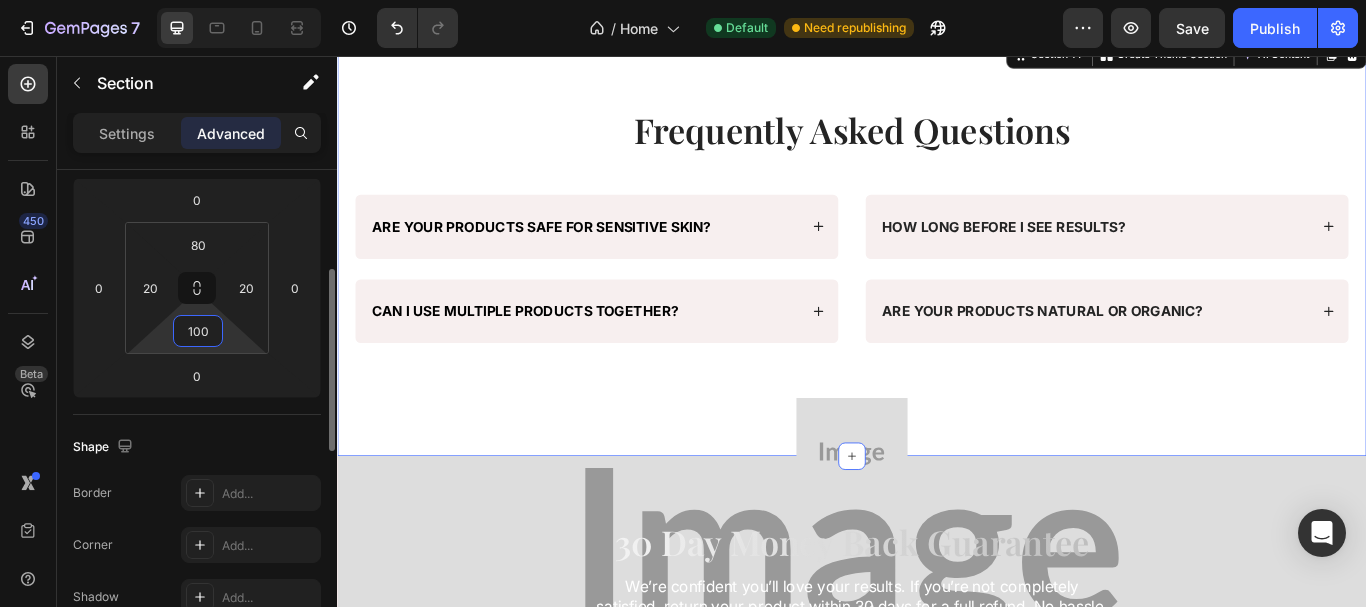 click on "Shape Border Add... Corner Add... Shadow Add..." 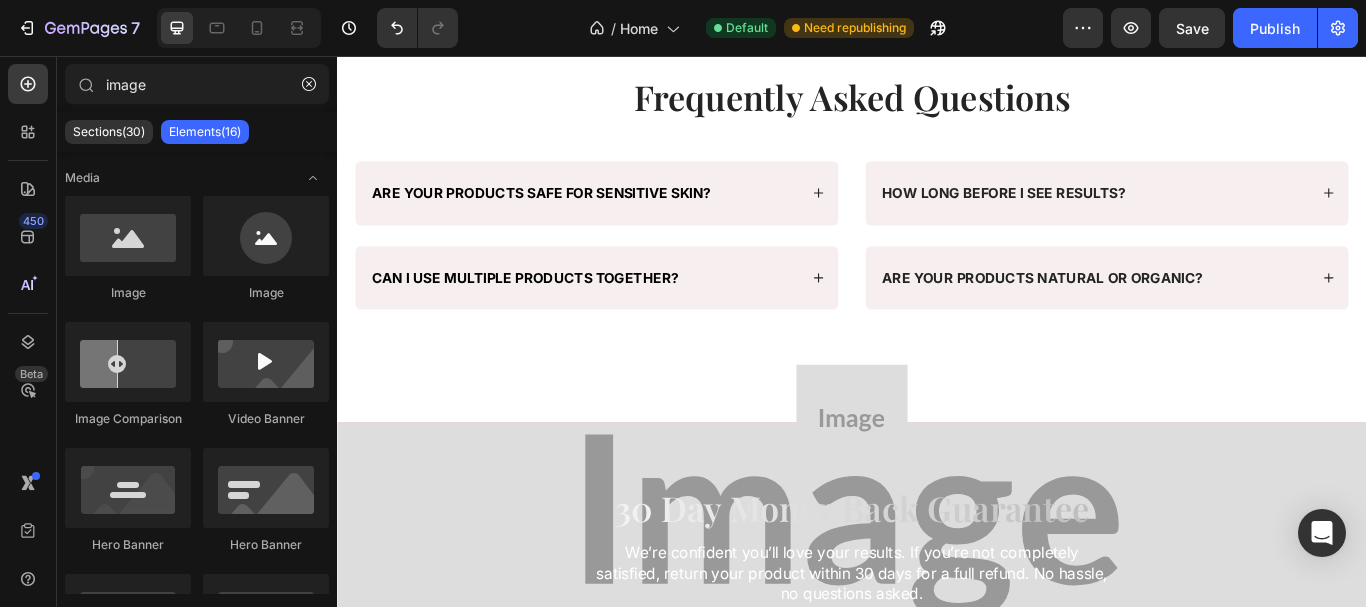 scroll, scrollTop: 9011, scrollLeft: 0, axis: vertical 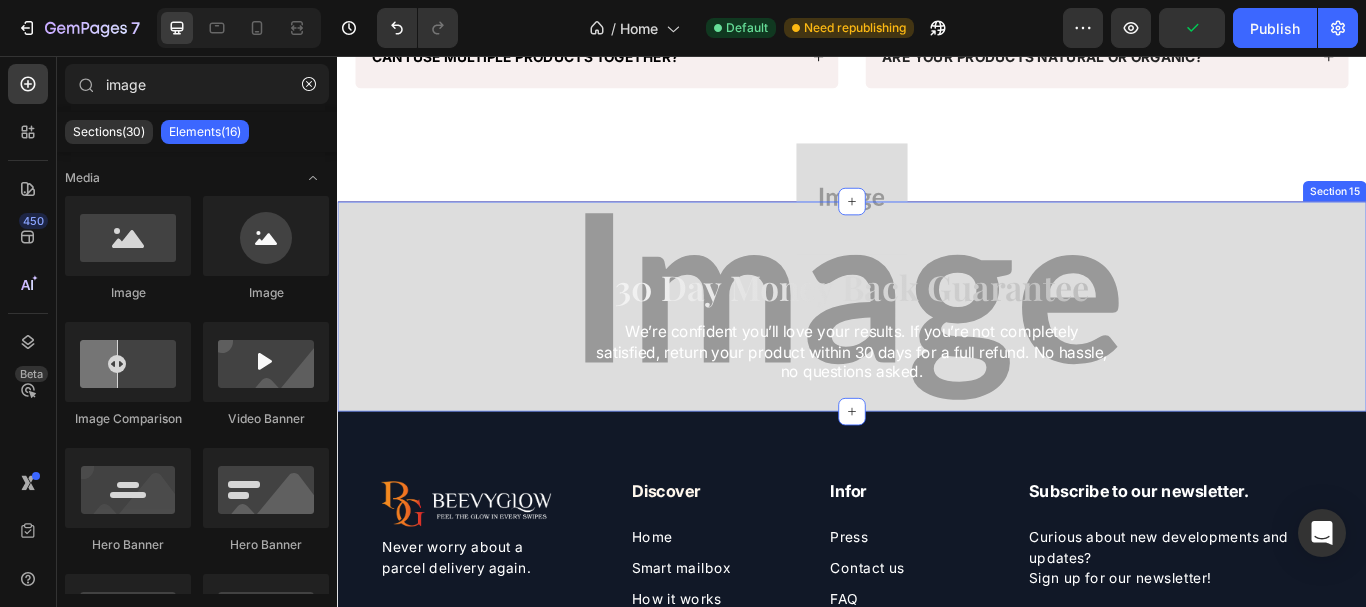click on "Image 30 day money back guarantee Heading We’re confident you’ll love your results. If you’re not completely satisfied, return your product within 30 days for a full refund. No hassle, no questions asked. Text Block Row" at bounding box center [937, 348] 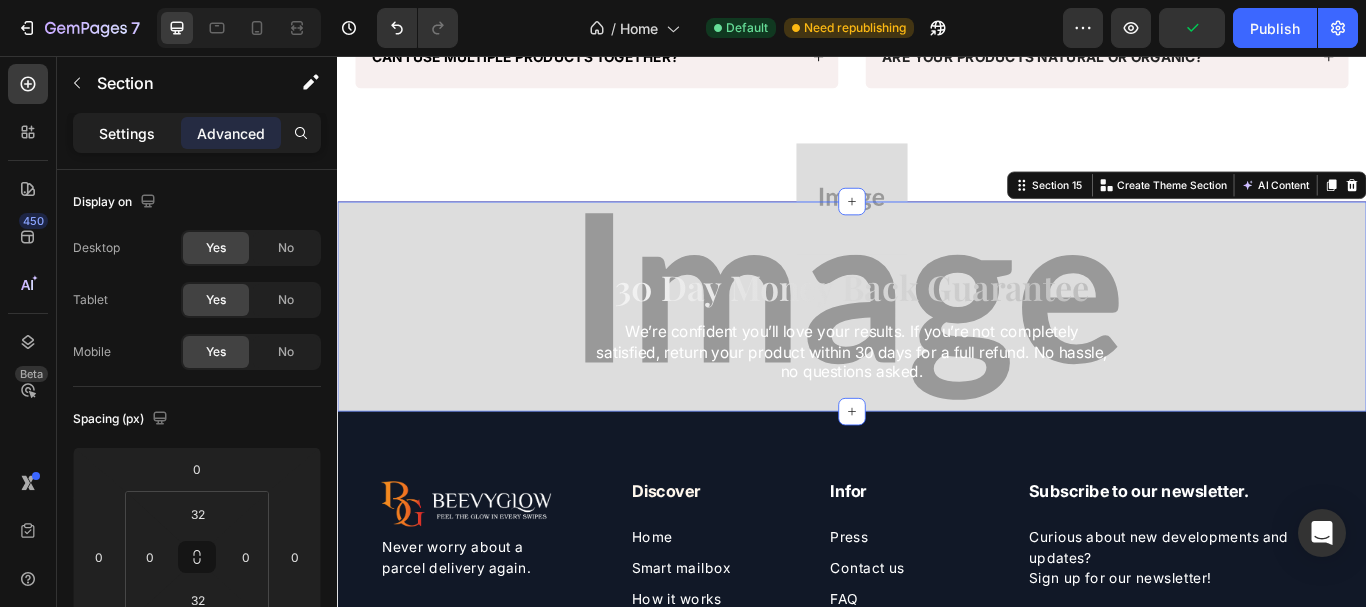 click on "Settings" at bounding box center [127, 133] 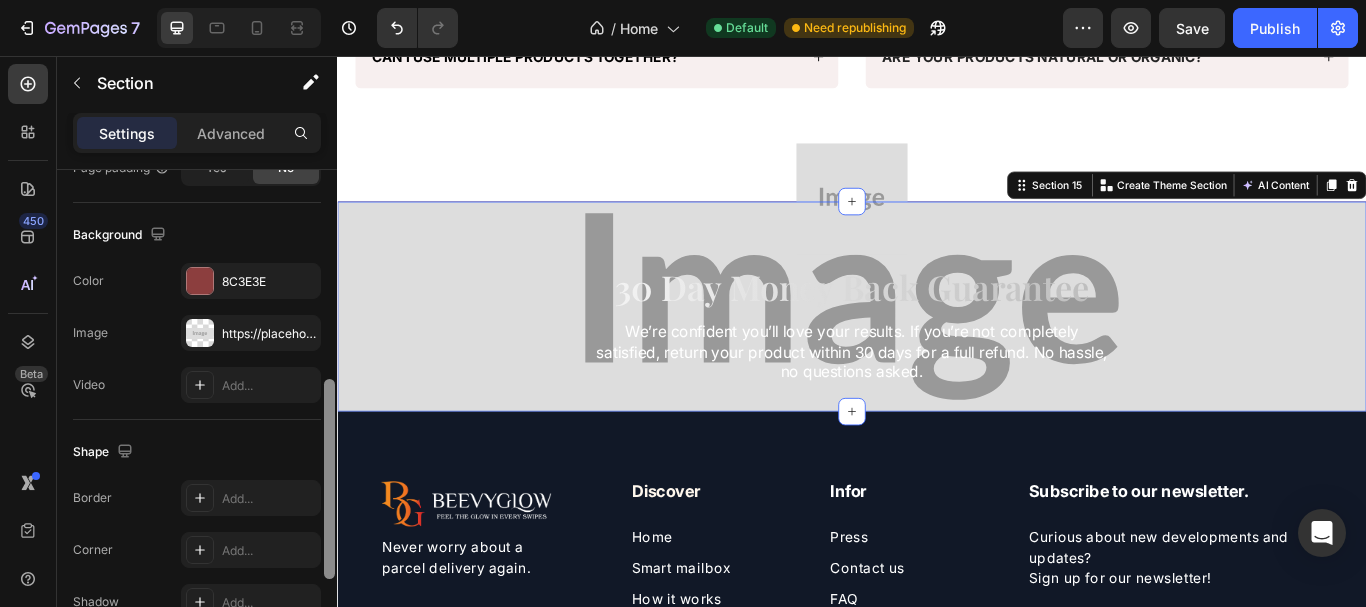 scroll, scrollTop: 620, scrollLeft: 0, axis: vertical 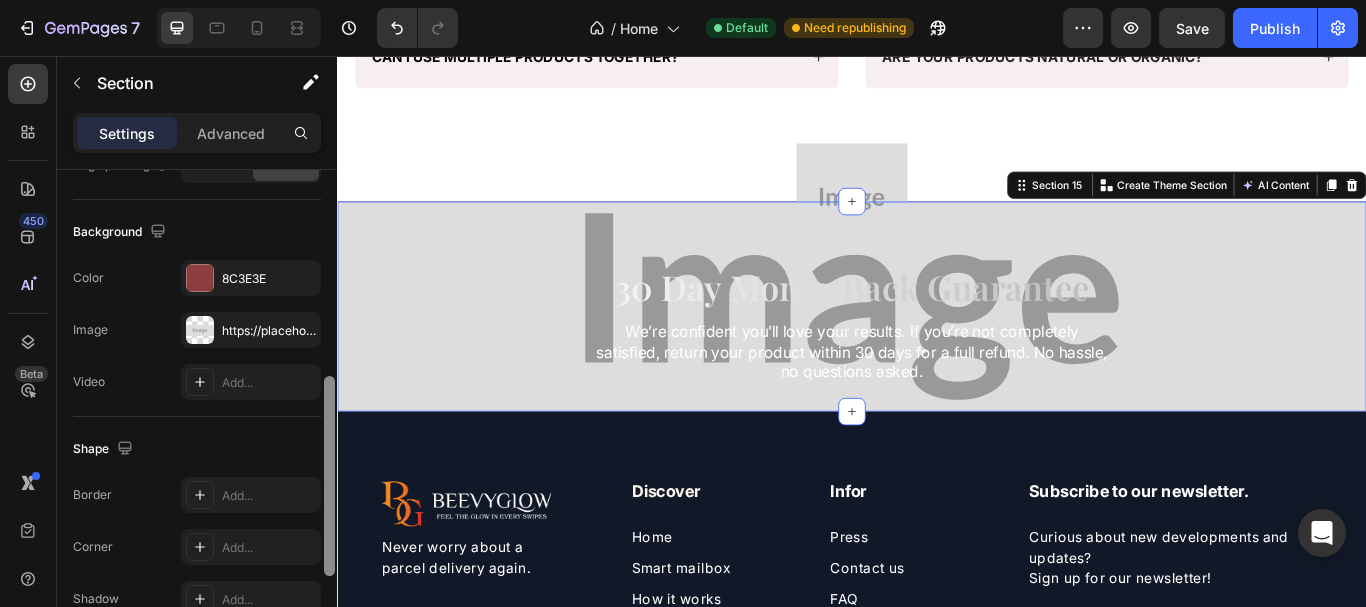 drag, startPoint x: 330, startPoint y: 205, endPoint x: 289, endPoint y: 456, distance: 254.32657 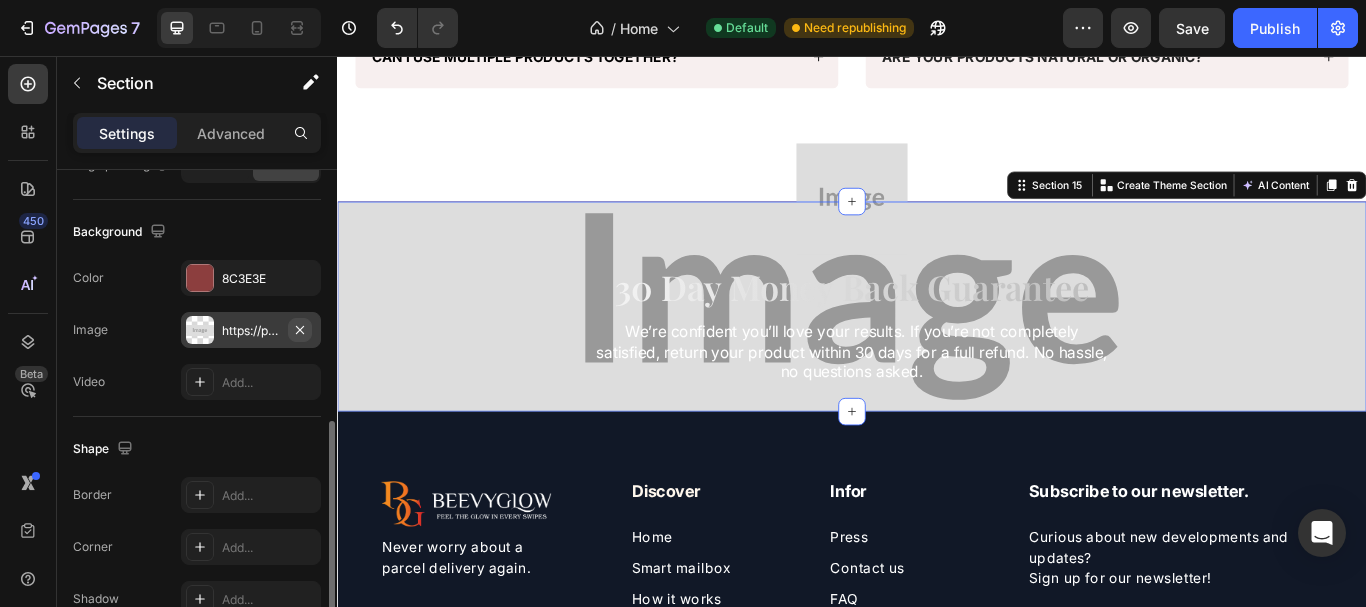 click 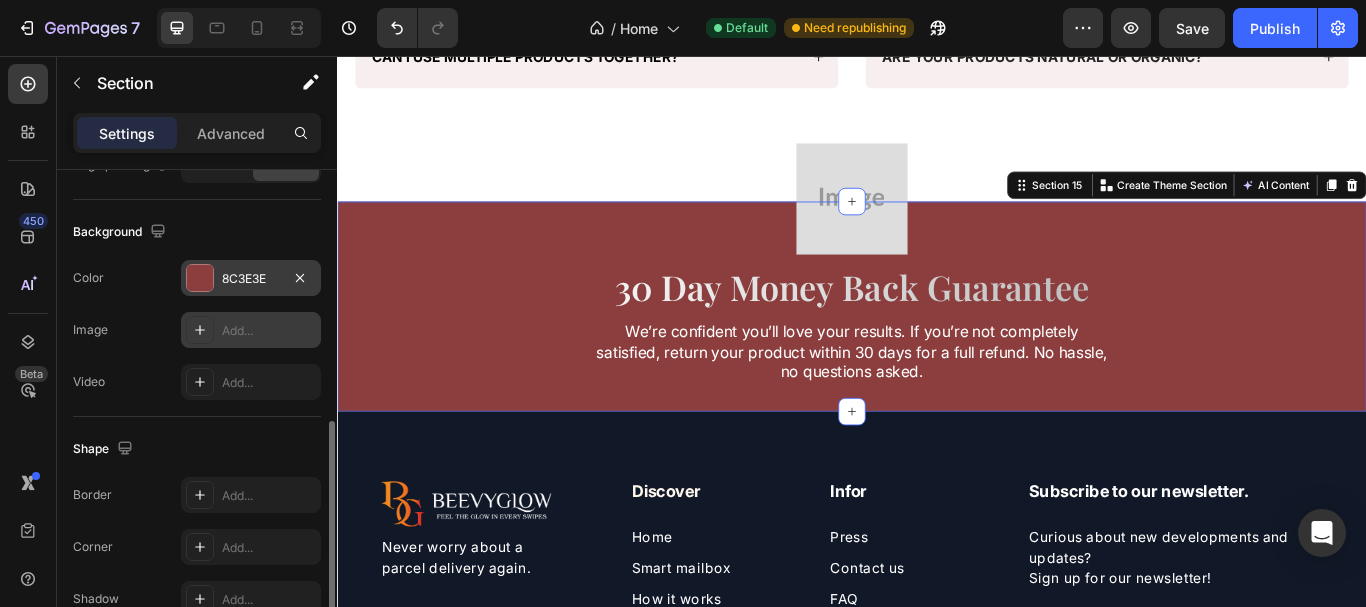 click on "8C3E3E" at bounding box center [251, 278] 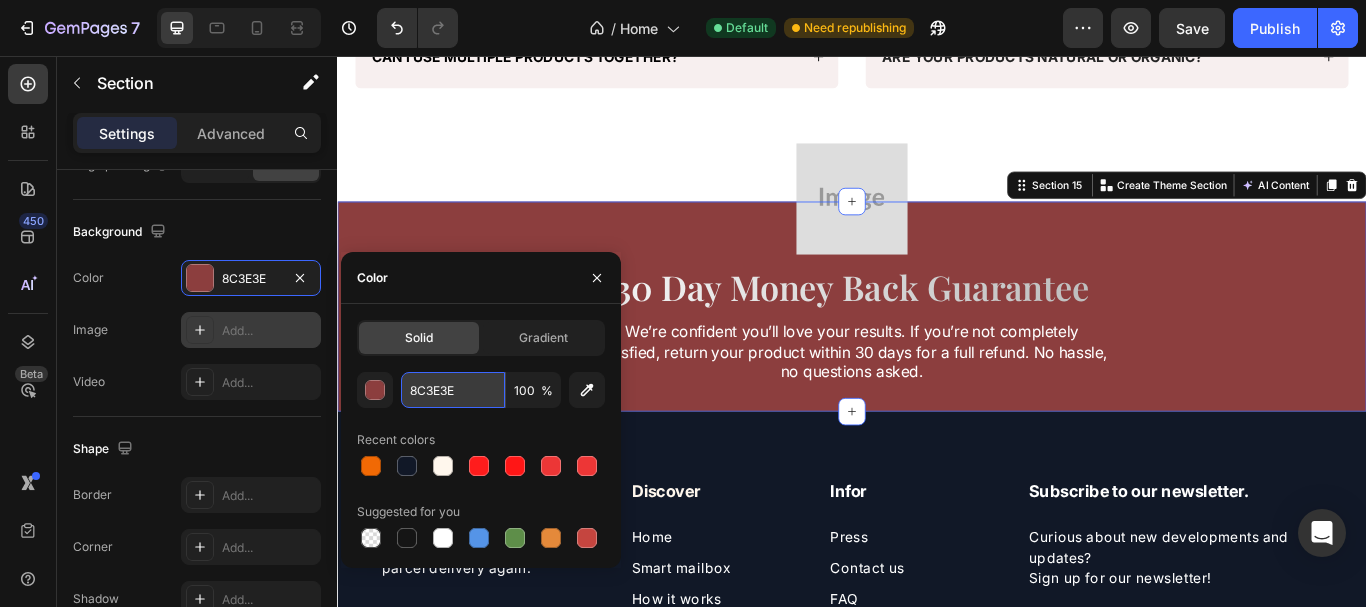 click on "8C3E3E" at bounding box center [453, 390] 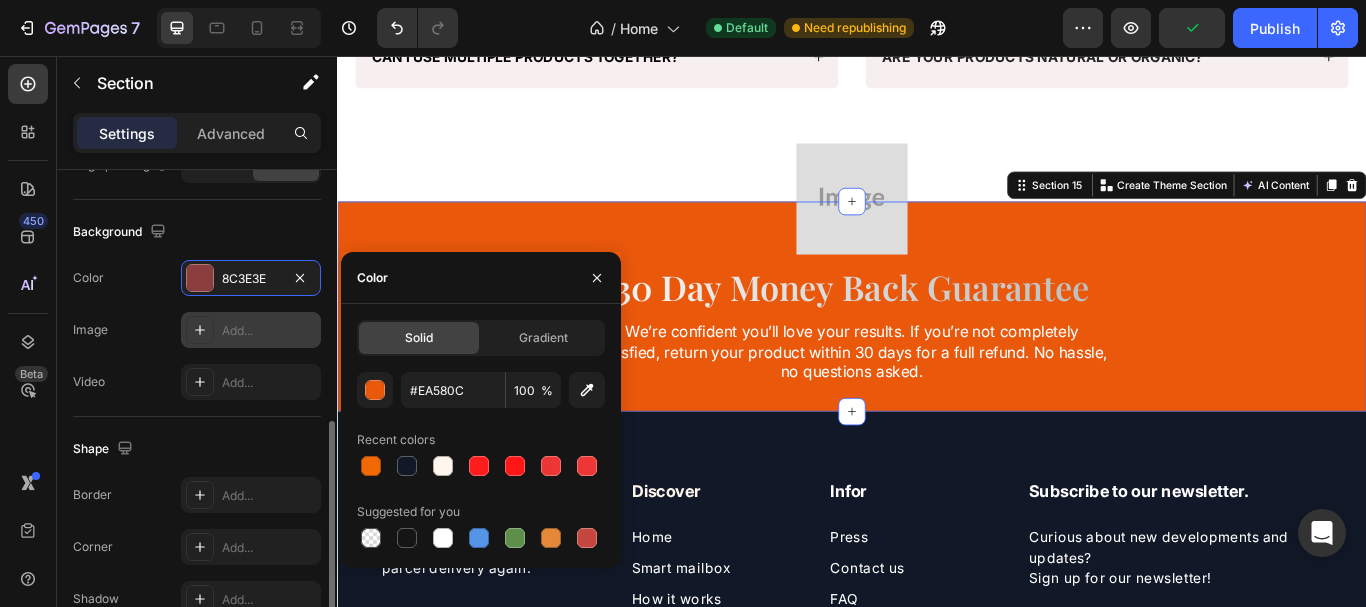 click on "Color 8C3E3E" at bounding box center [197, 278] 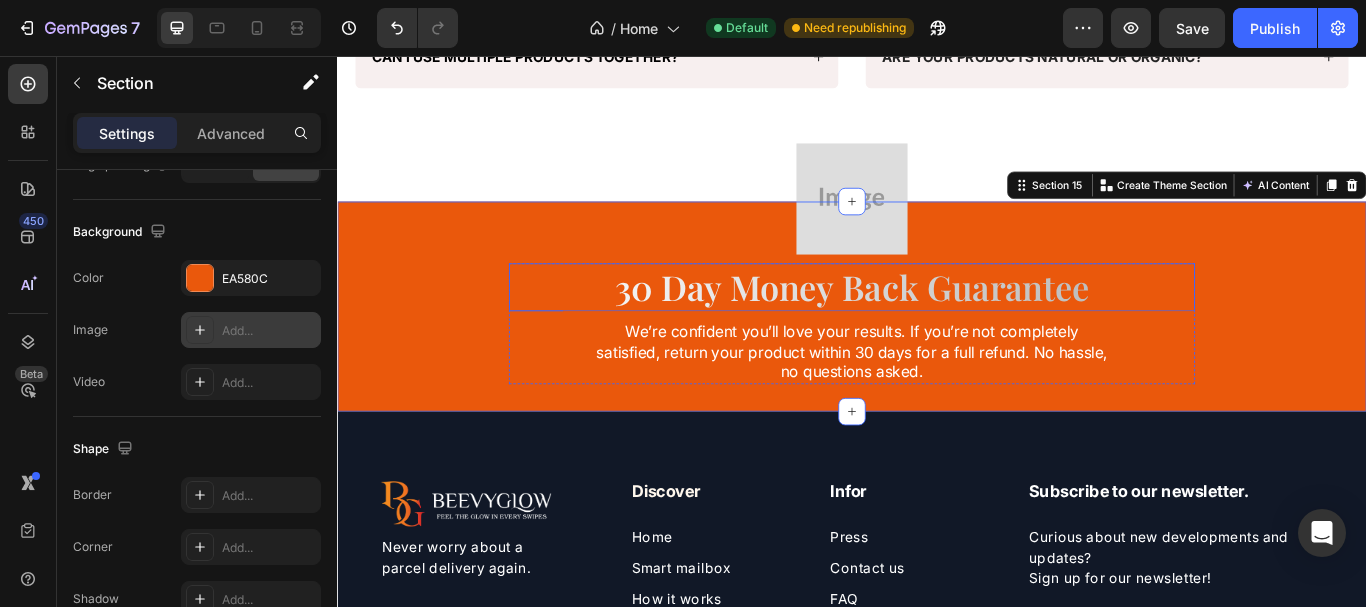 click on "30 day money back guarantee" at bounding box center [937, 326] 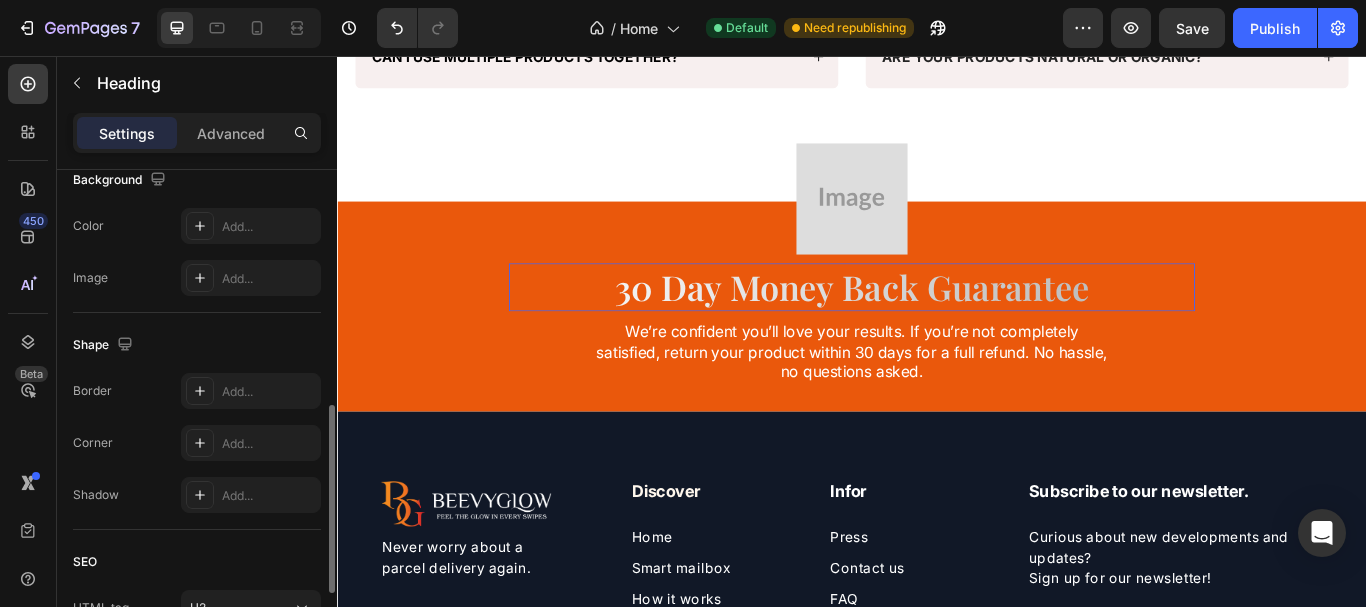 scroll, scrollTop: 0, scrollLeft: 0, axis: both 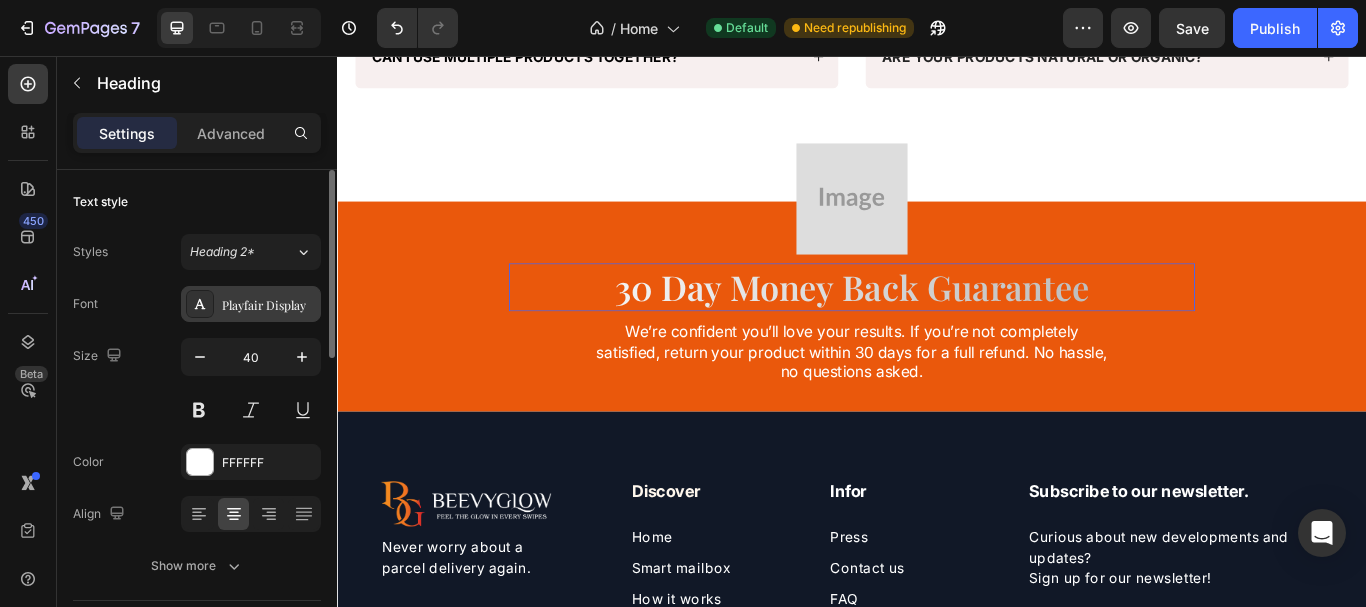 click on "Playfair Display" at bounding box center (269, 305) 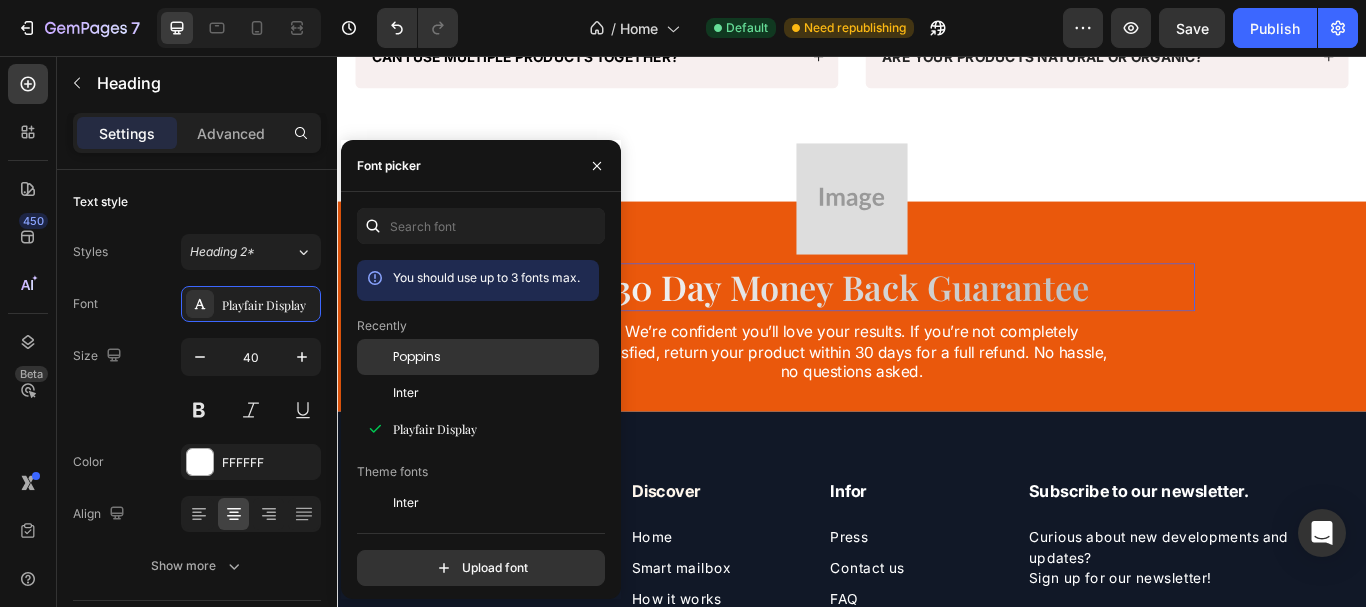 click on "Poppins" 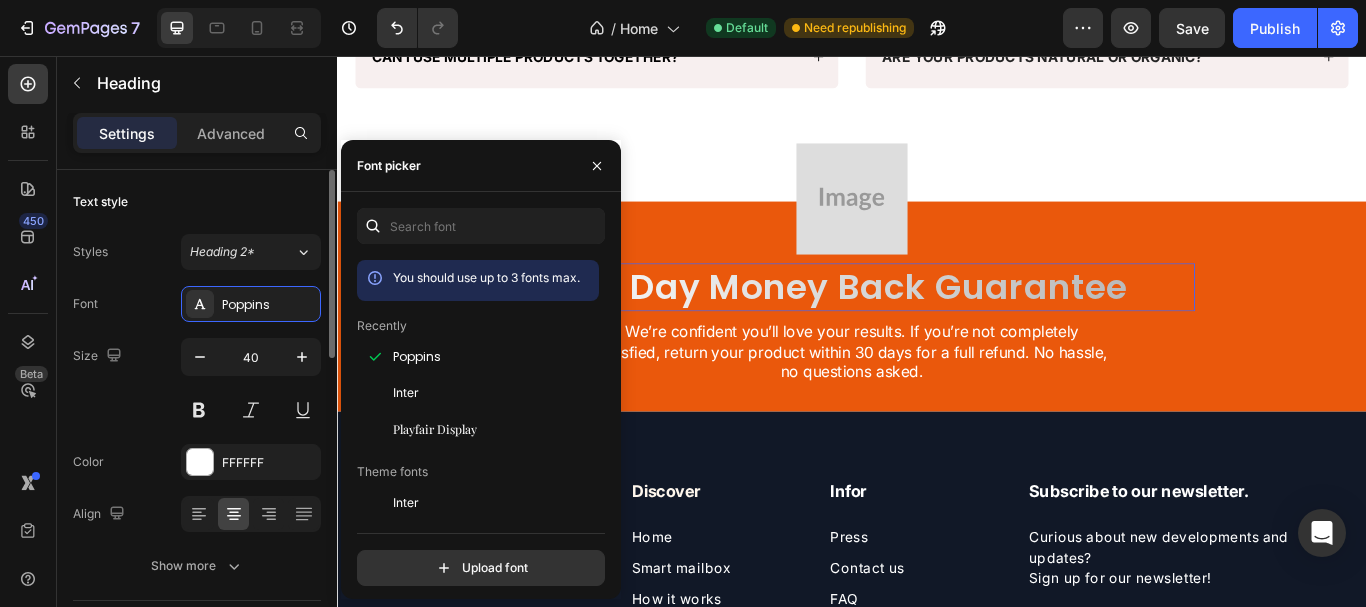 click on "Size 40" at bounding box center [197, 383] 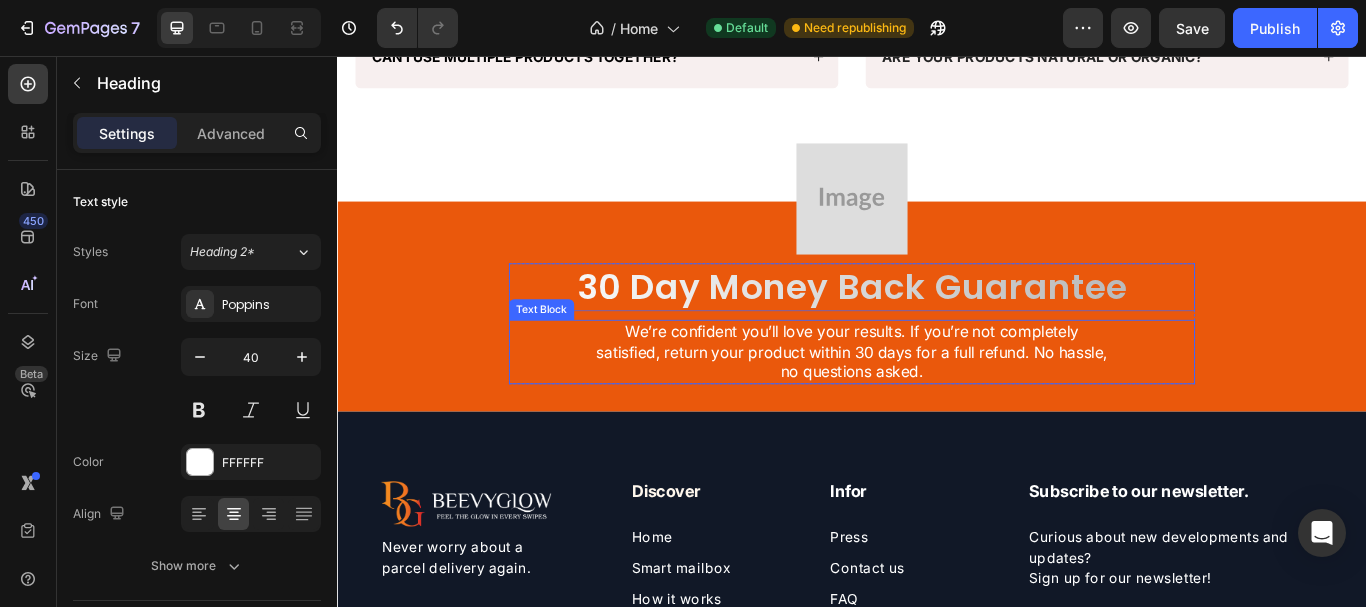 click on "We’re confident you’ll love your results. If you’re not completely satisfied, return your product within 30 days for a full refund. No hassle, no questions asked." at bounding box center [937, 401] 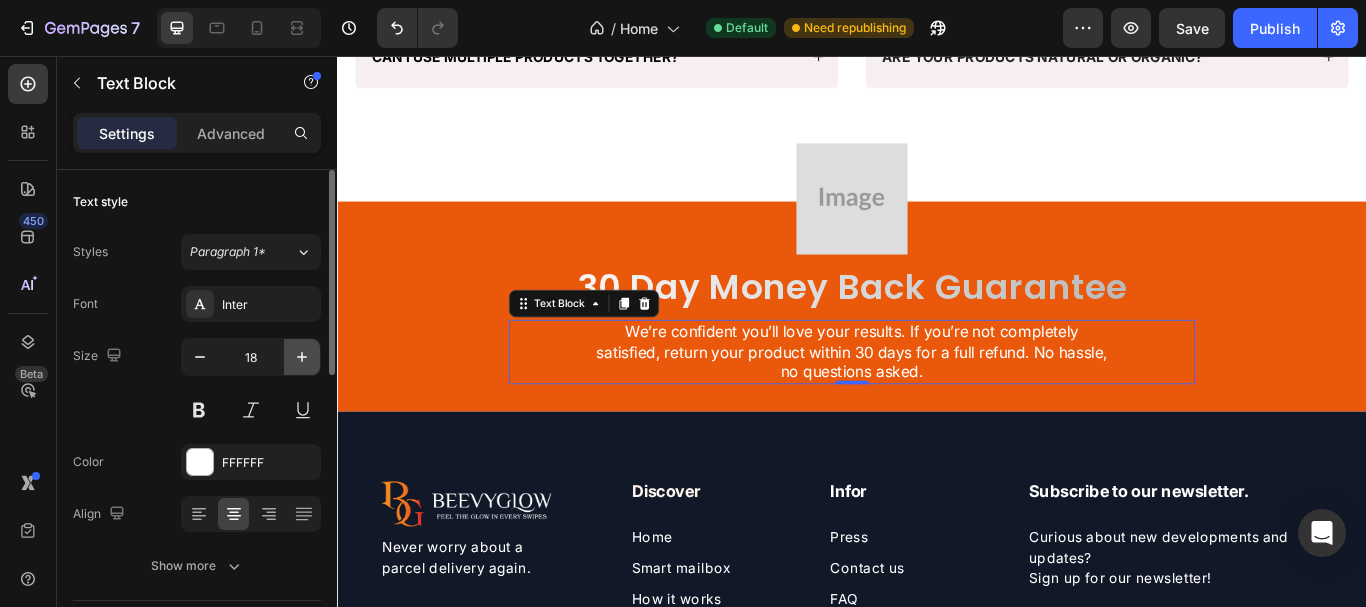 click 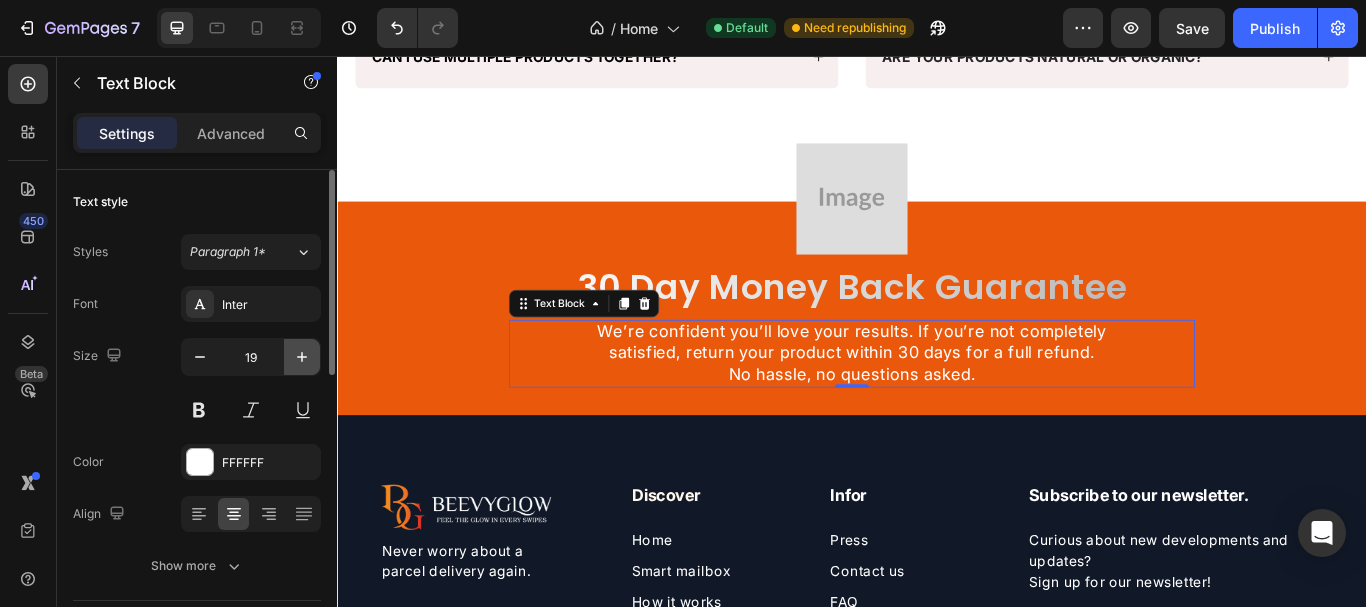 click 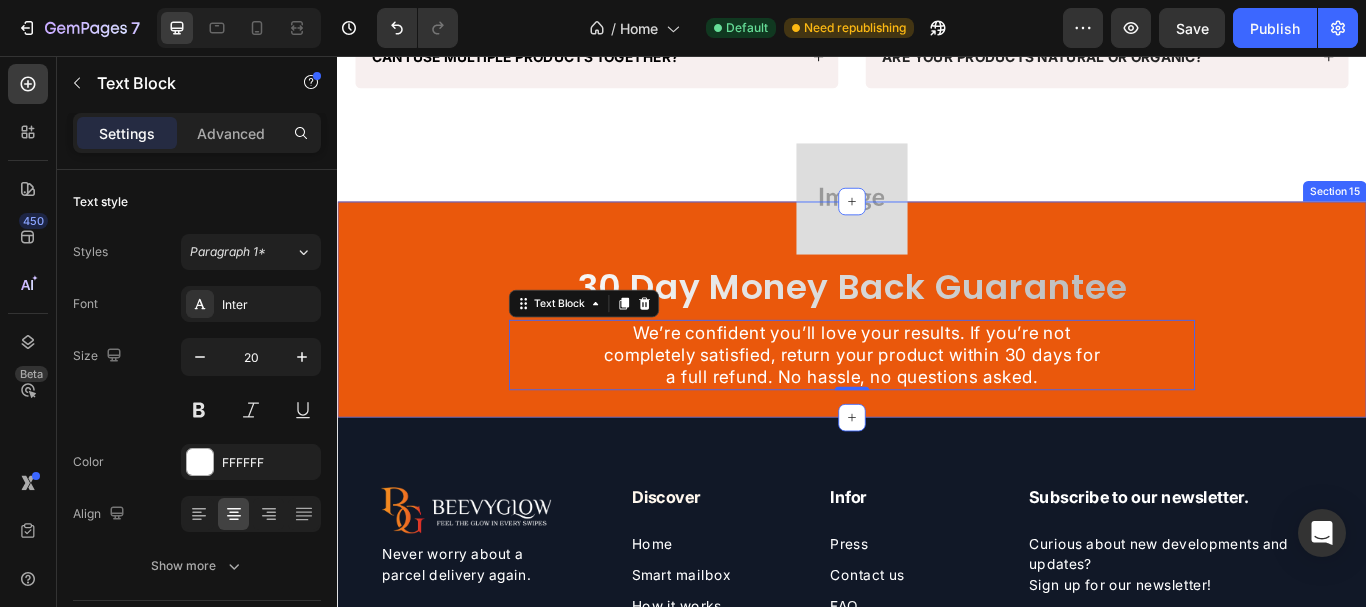 click on "Image 30 day money back guarantee Heading We’re confident you’ll love your results. If you’re not completely satisfied, return your product within 30 days for a full refund. No hassle, no questions asked. Text Block   0 Row" at bounding box center (937, 352) 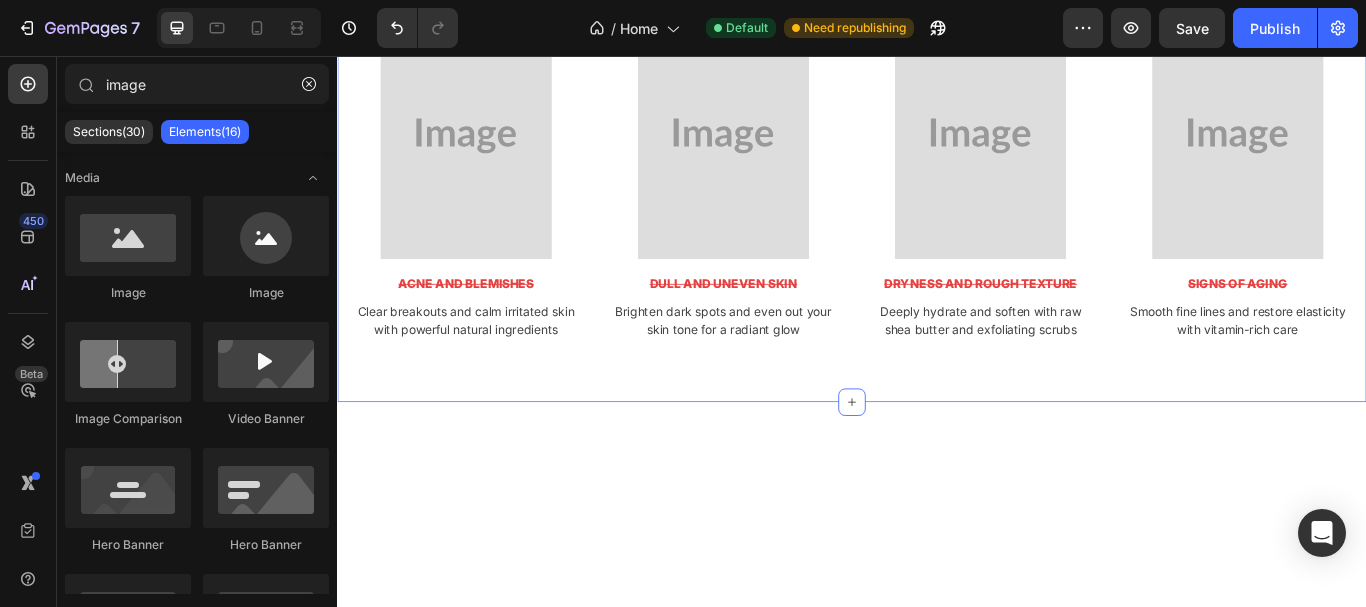 scroll, scrollTop: 4850, scrollLeft: 0, axis: vertical 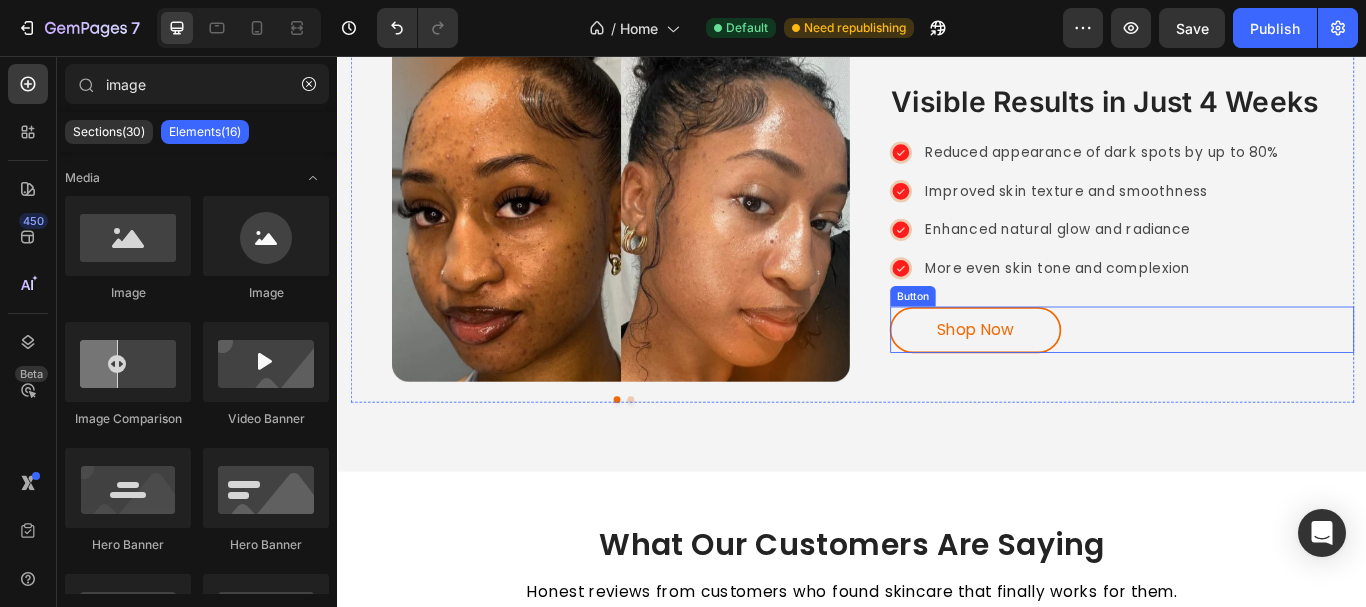 click on "Shop Now Button" at bounding box center (1251, 375) 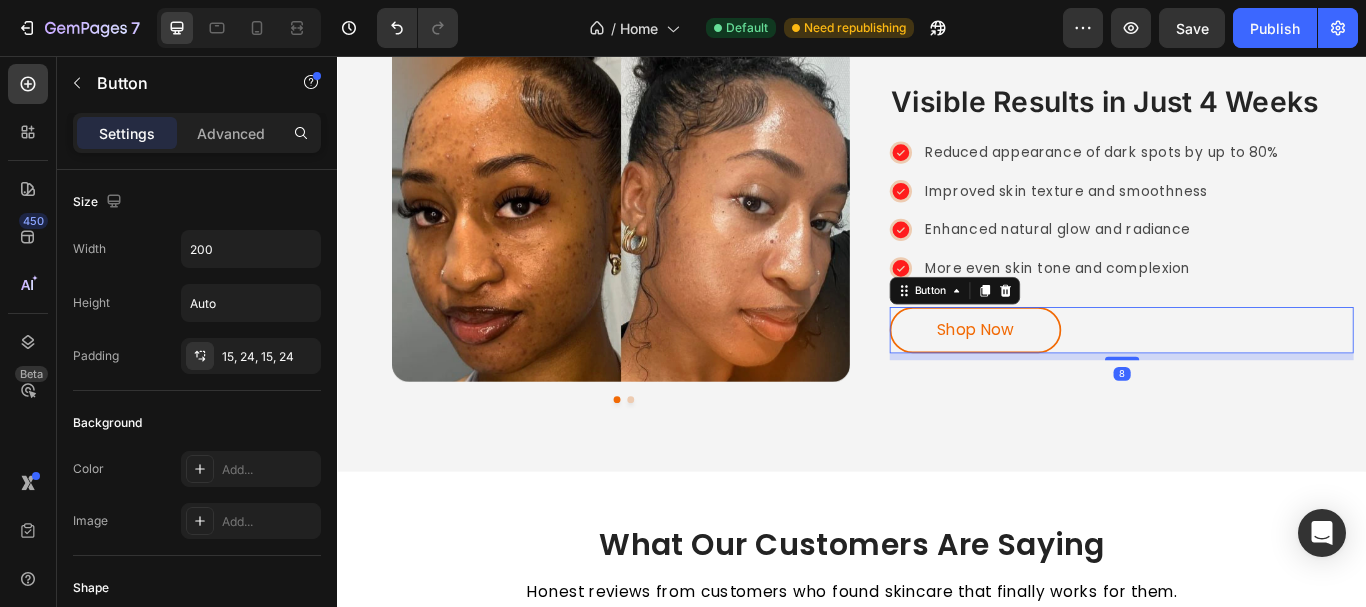click on "Button" at bounding box center [1057, 330] 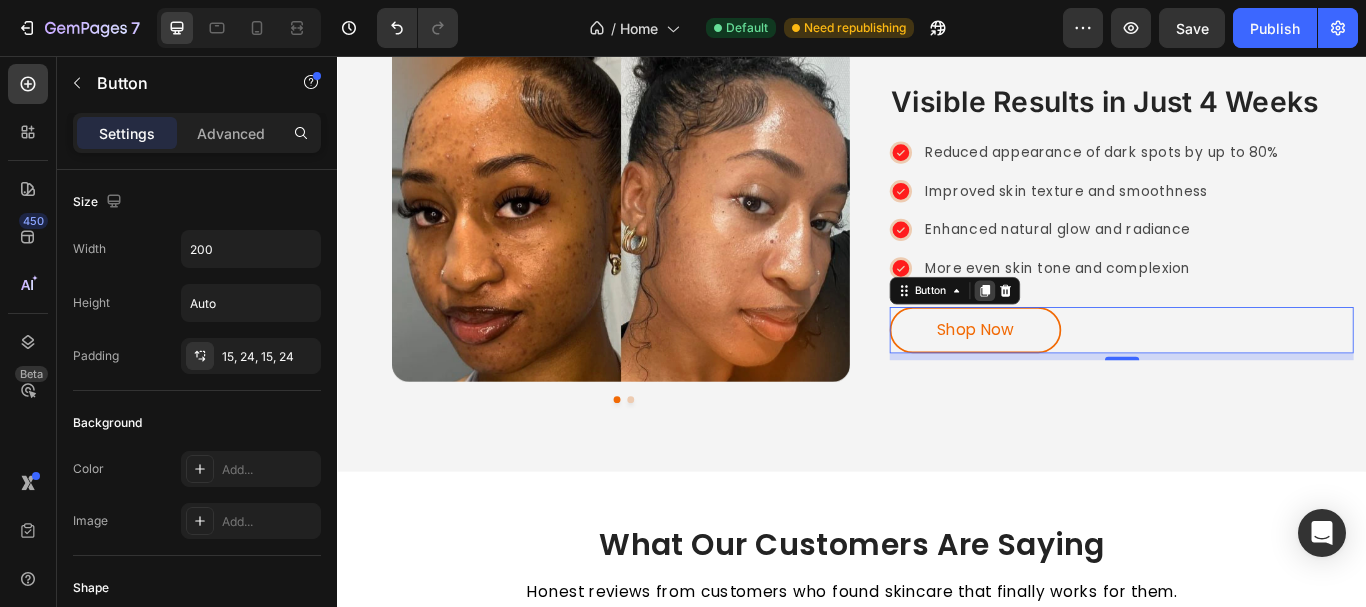 click 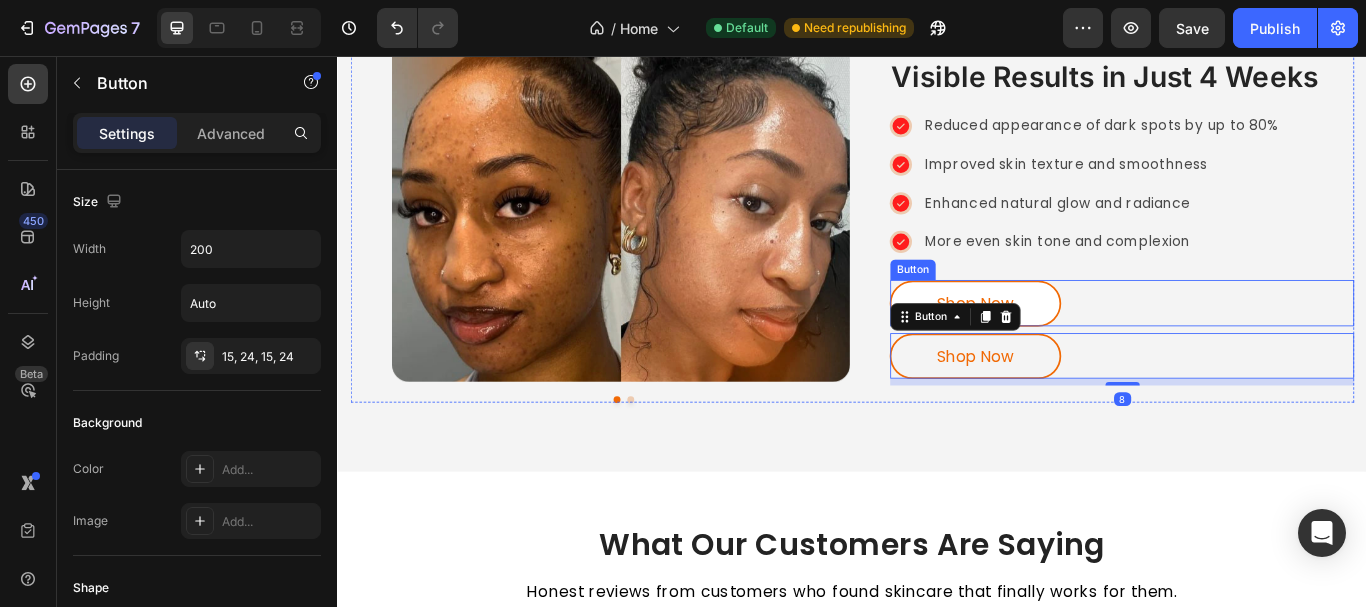 scroll, scrollTop: 3294, scrollLeft: 0, axis: vertical 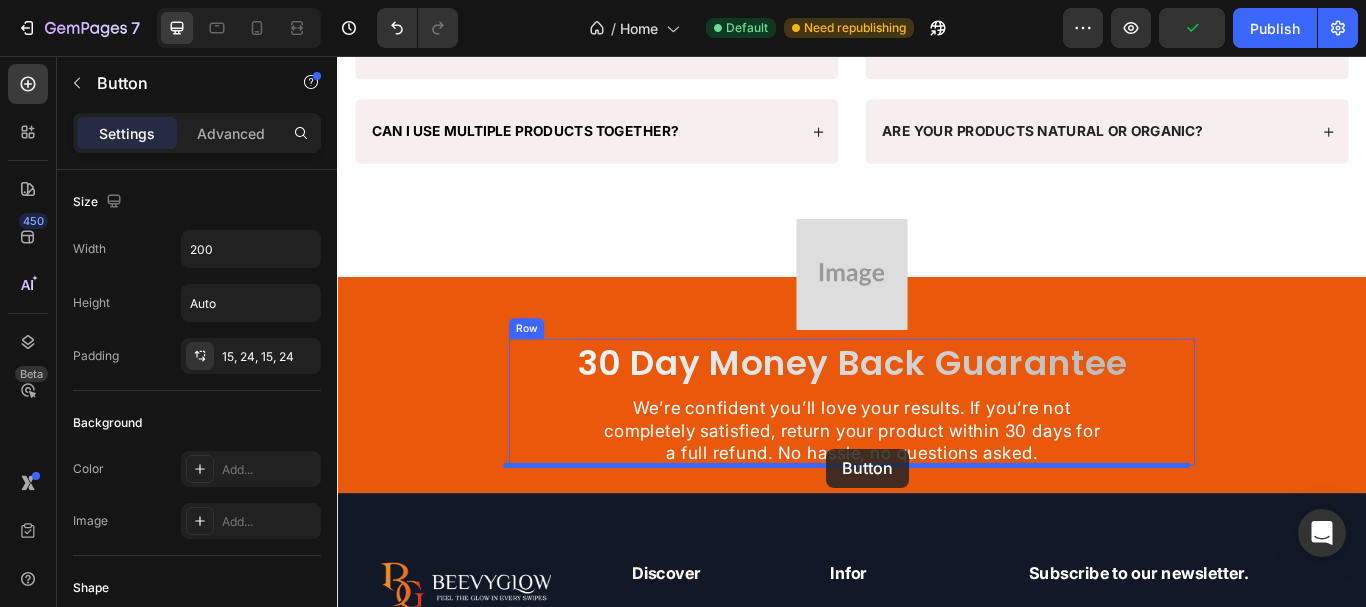drag, startPoint x: 1002, startPoint y: 380, endPoint x: 907, endPoint y: 514, distance: 164.25894 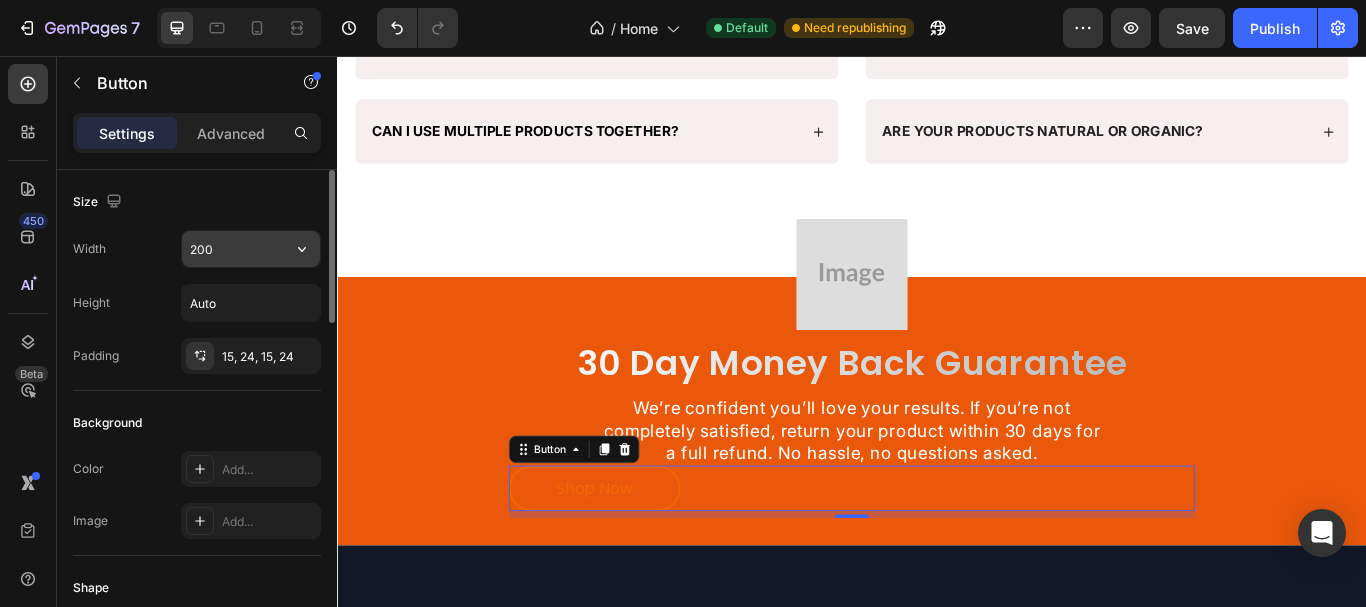 click on "200" at bounding box center [251, 249] 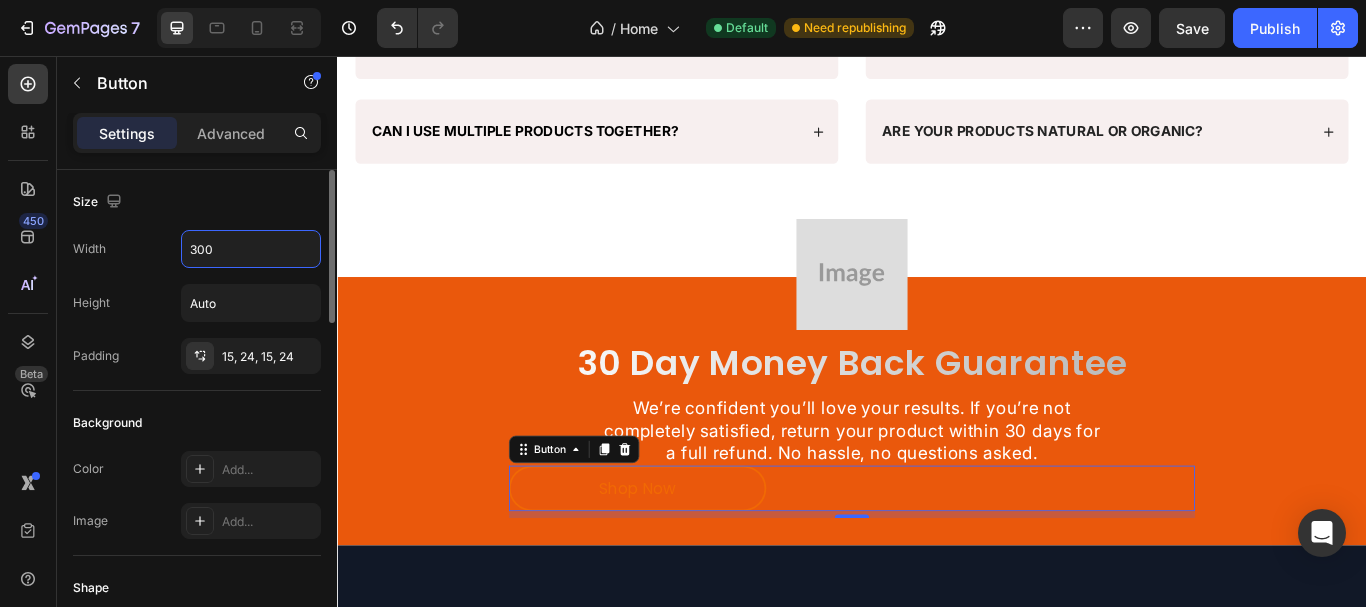 type on "300" 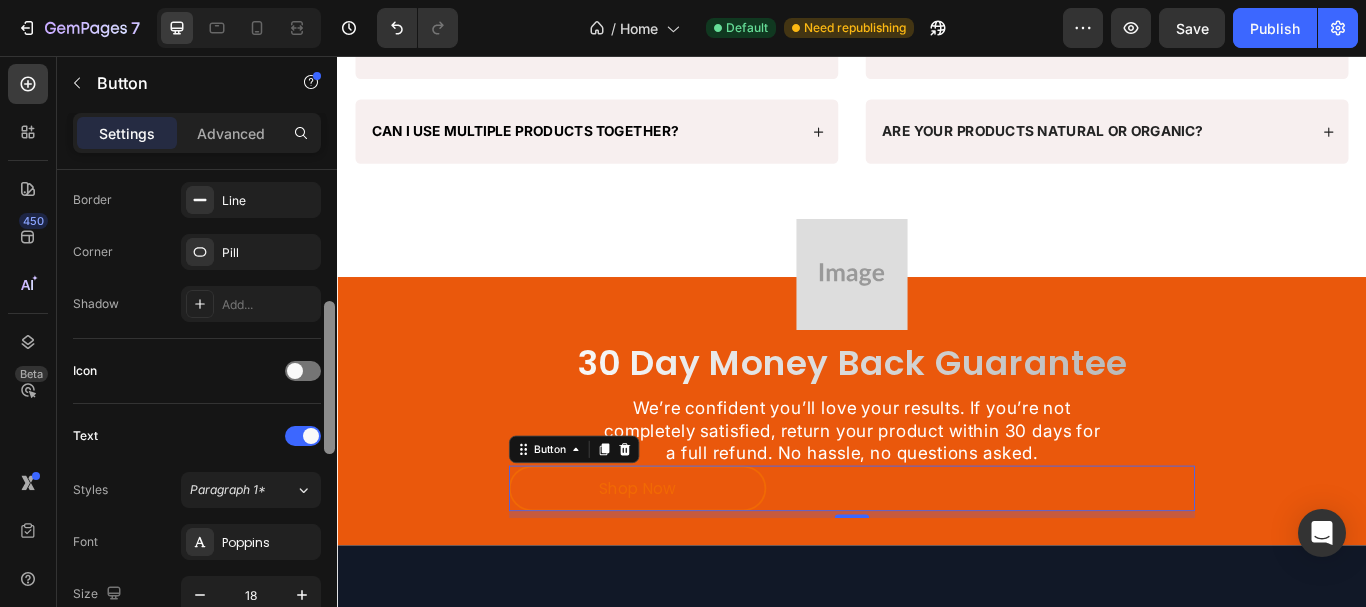 drag, startPoint x: 326, startPoint y: 215, endPoint x: 286, endPoint y: 351, distance: 141.76036 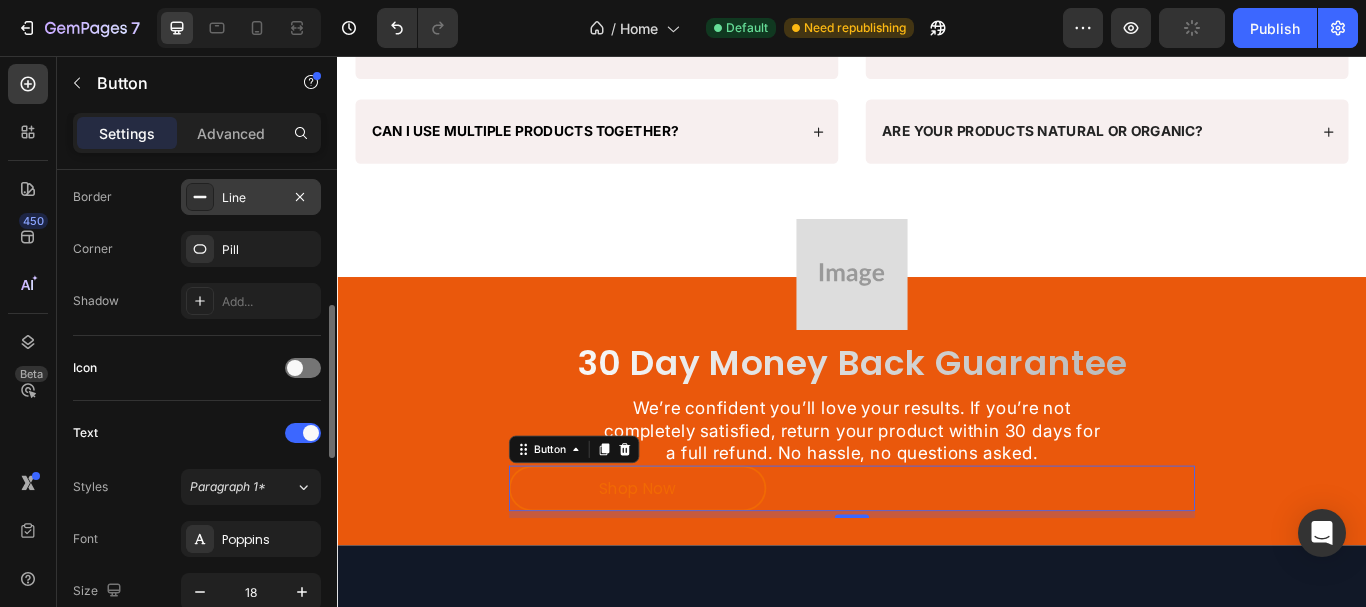 click on "Line" at bounding box center (251, 198) 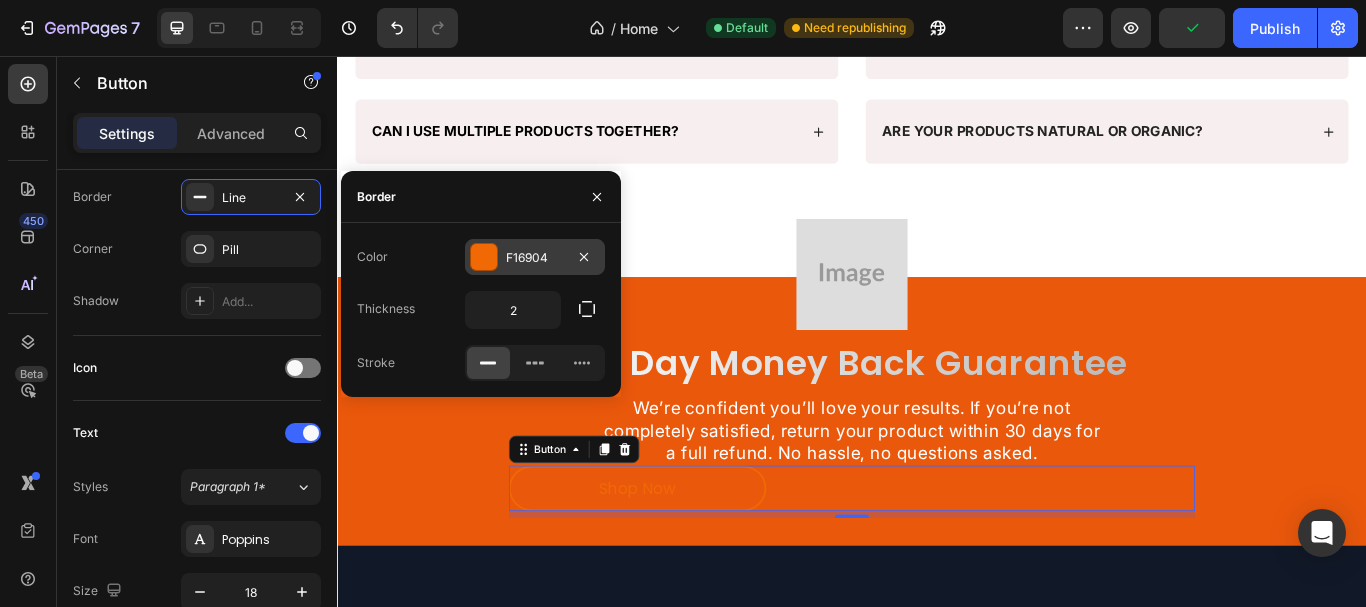 click at bounding box center (484, 257) 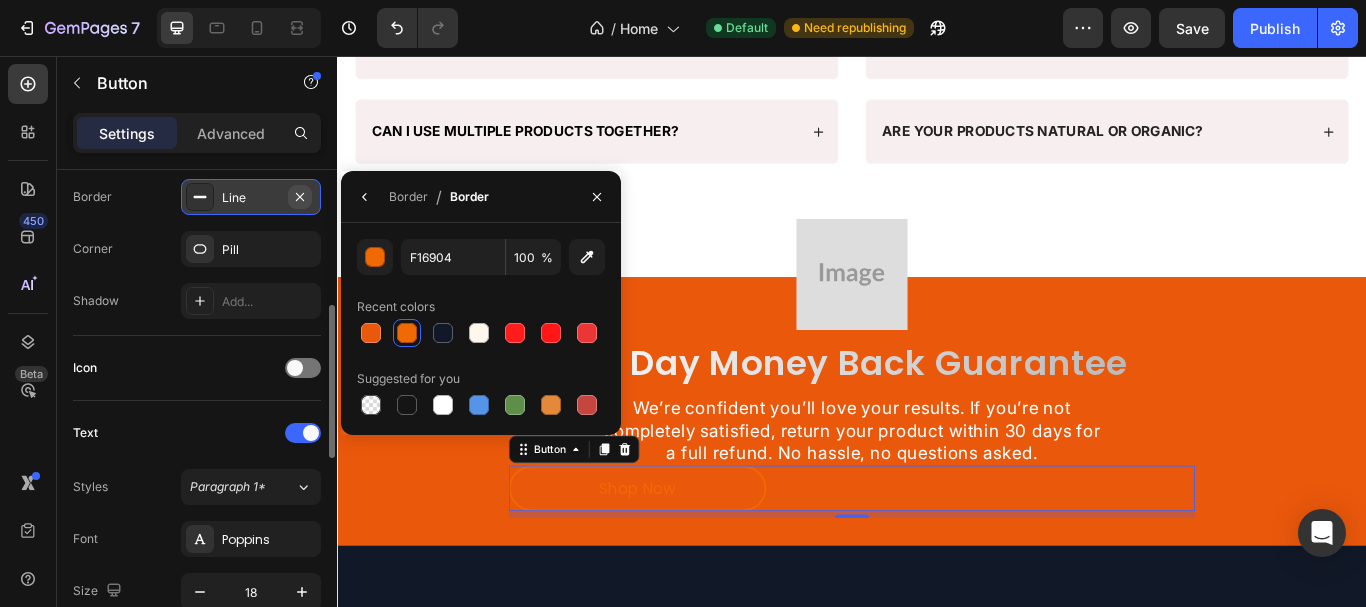 click 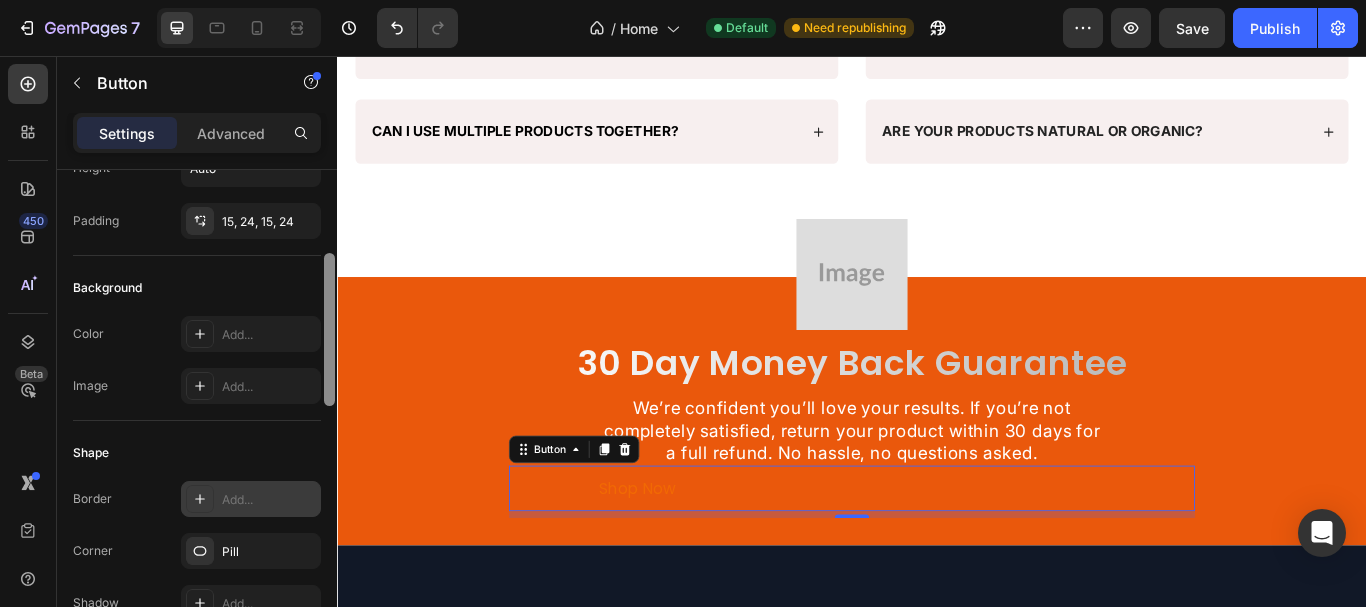 drag, startPoint x: 331, startPoint y: 326, endPoint x: 301, endPoint y: 245, distance: 86.37708 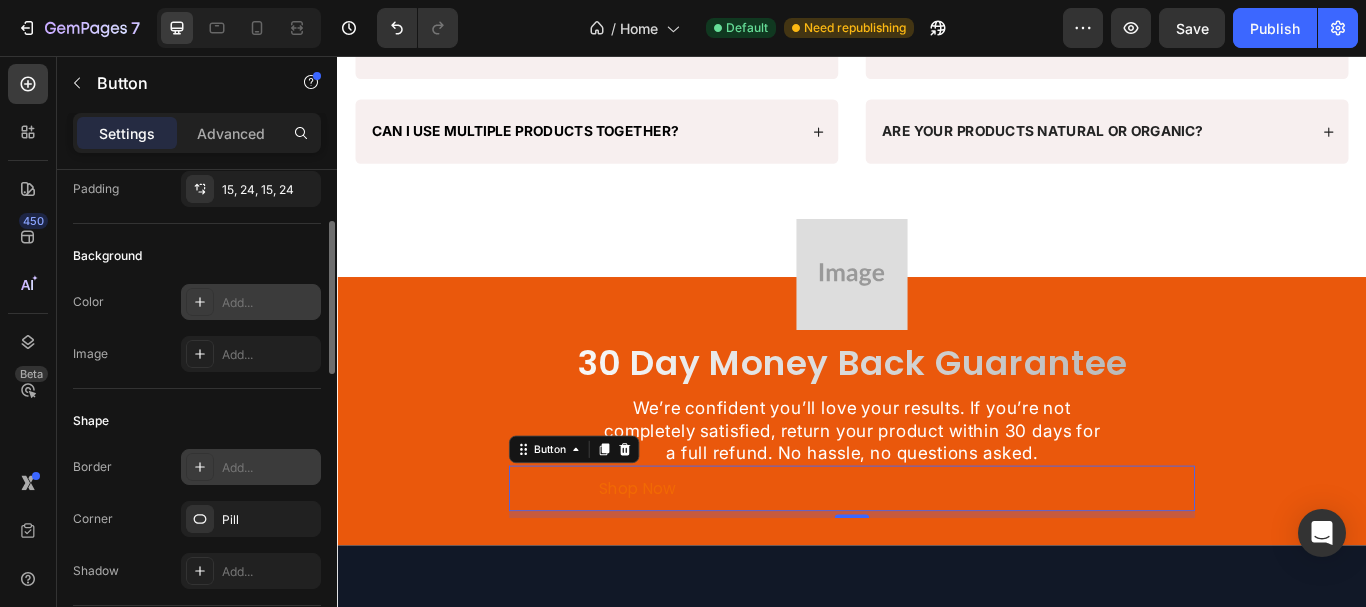 click on "Add..." at bounding box center (269, 303) 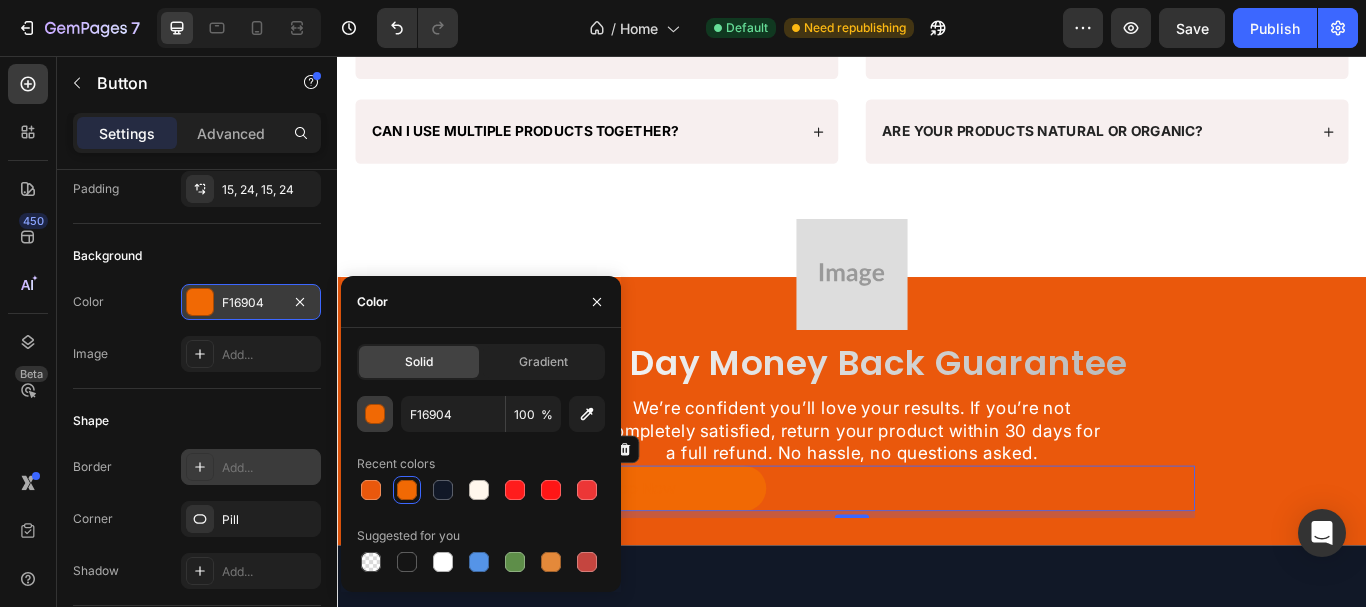 click at bounding box center (376, 415) 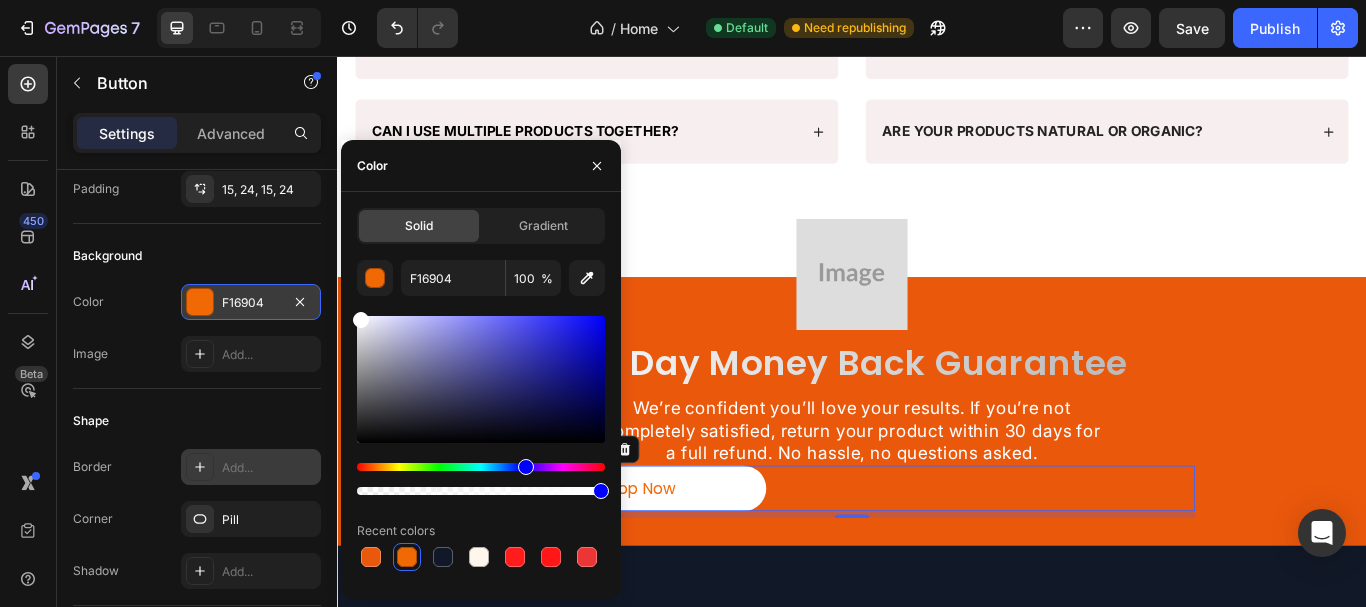 drag, startPoint x: 409, startPoint y: 343, endPoint x: 298, endPoint y: 237, distance: 153.4829 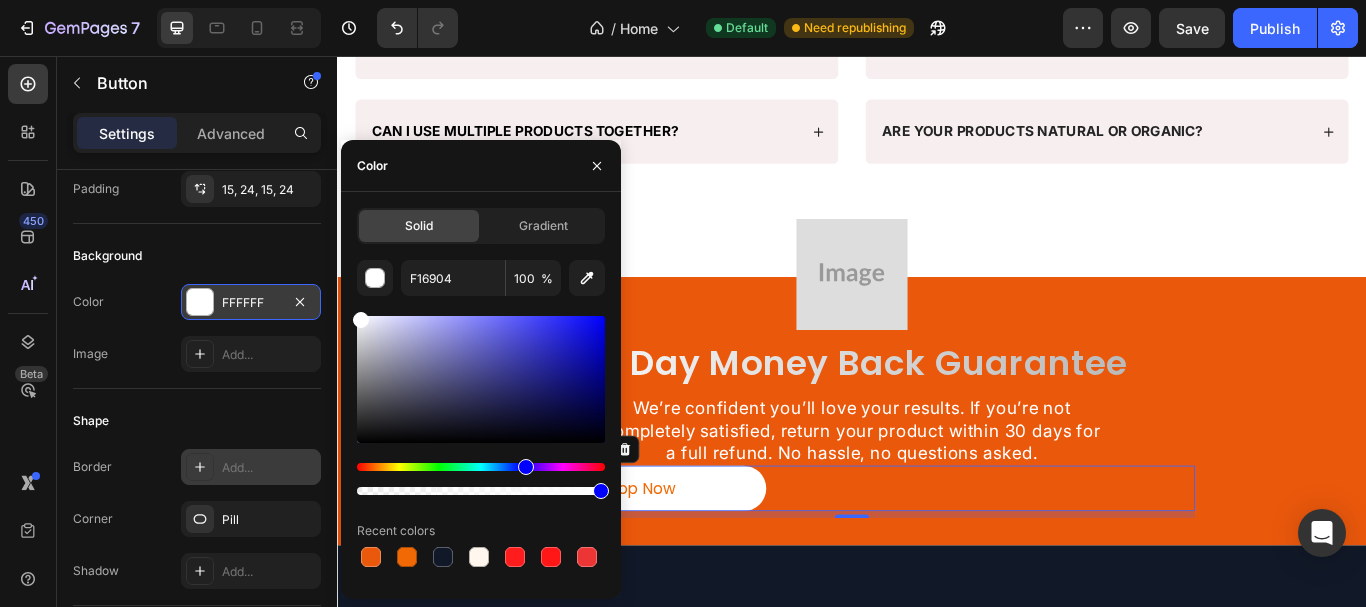 type on "FFFFFF" 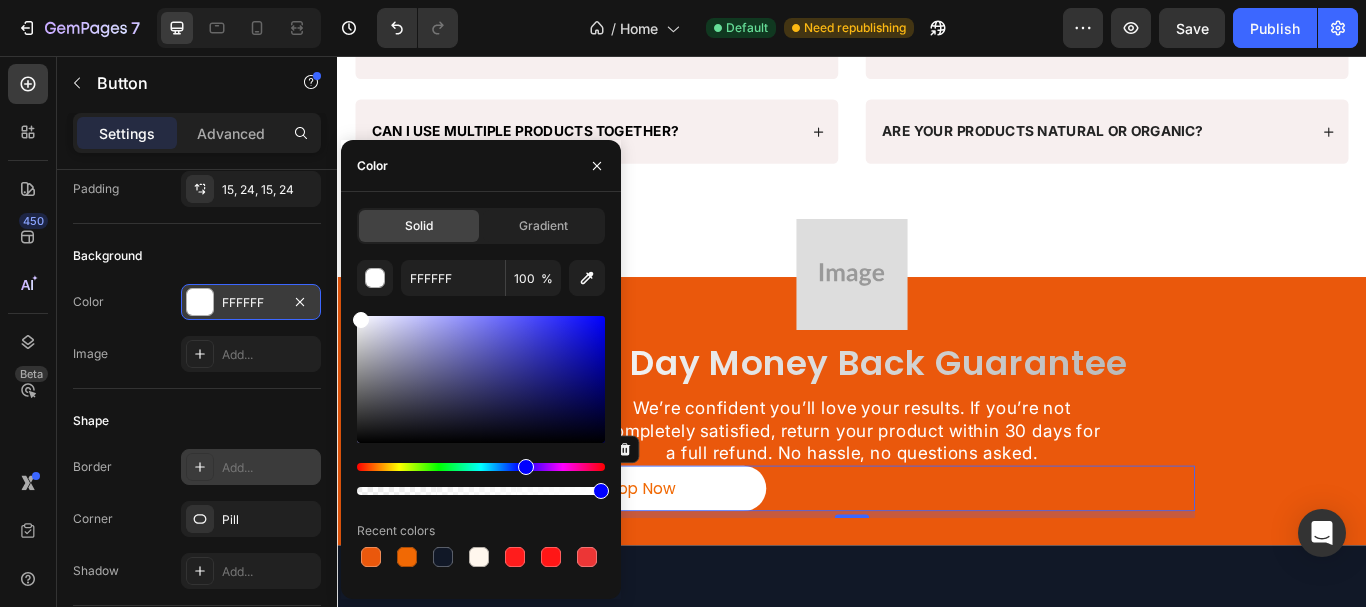 click on "Background Color FFFFFF Image Add..." 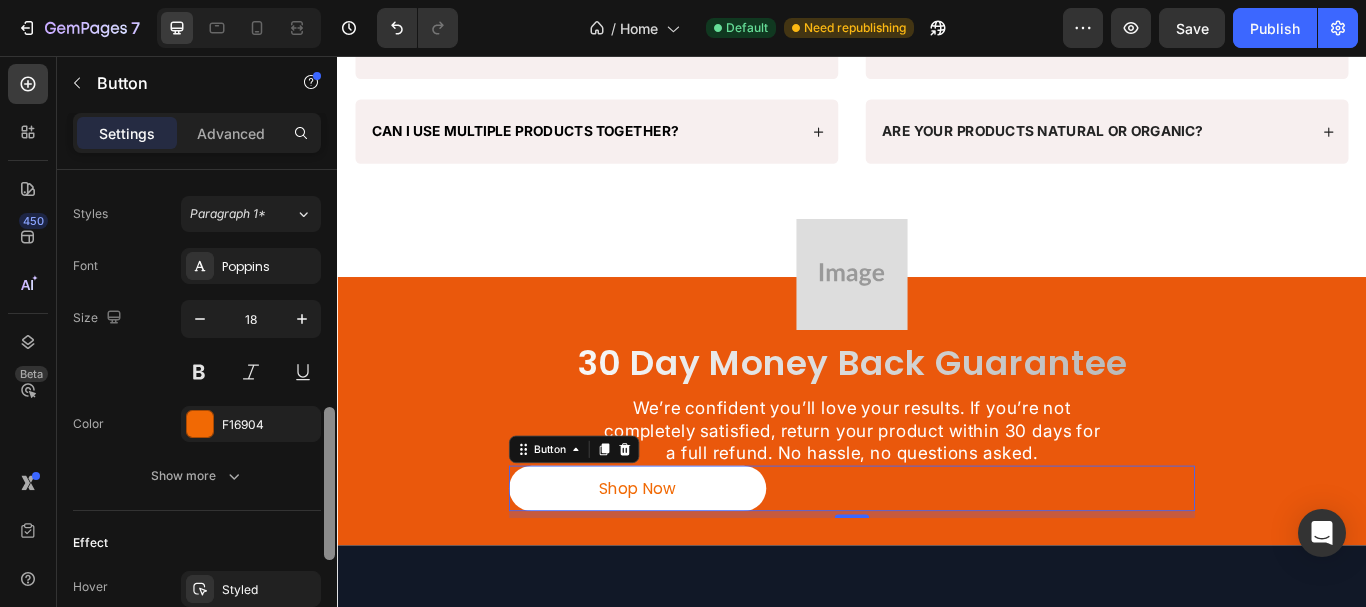 scroll, scrollTop: 723, scrollLeft: 0, axis: vertical 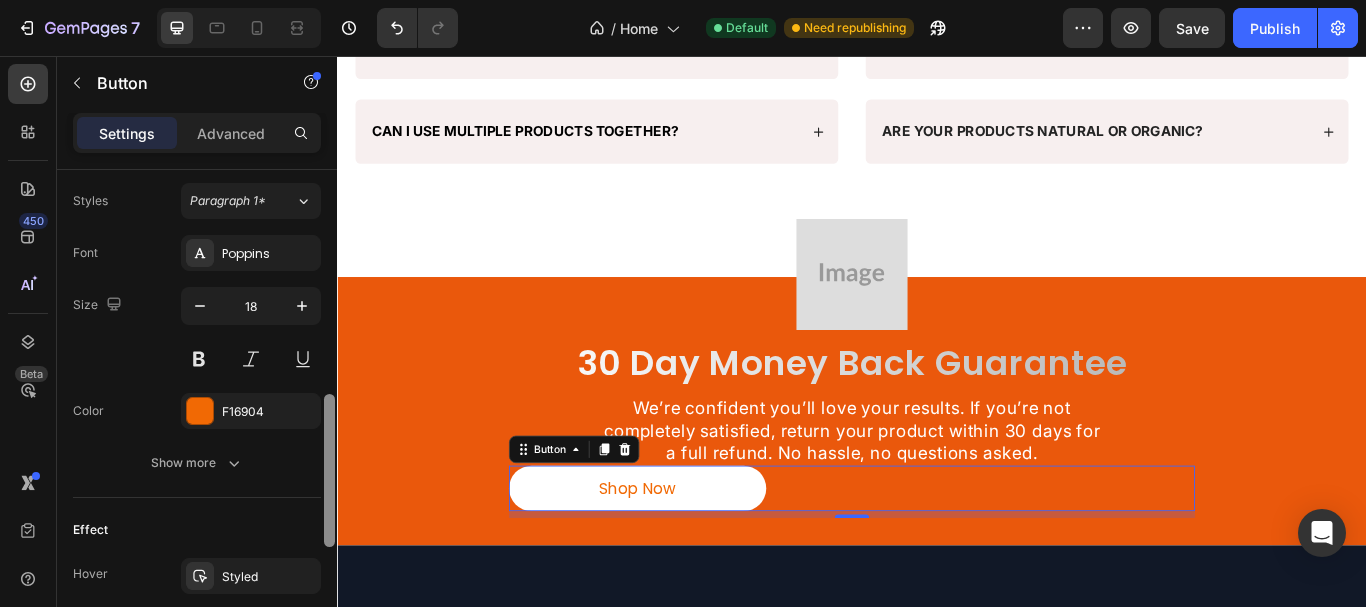 drag, startPoint x: 329, startPoint y: 279, endPoint x: 283, endPoint y: 452, distance: 179.01117 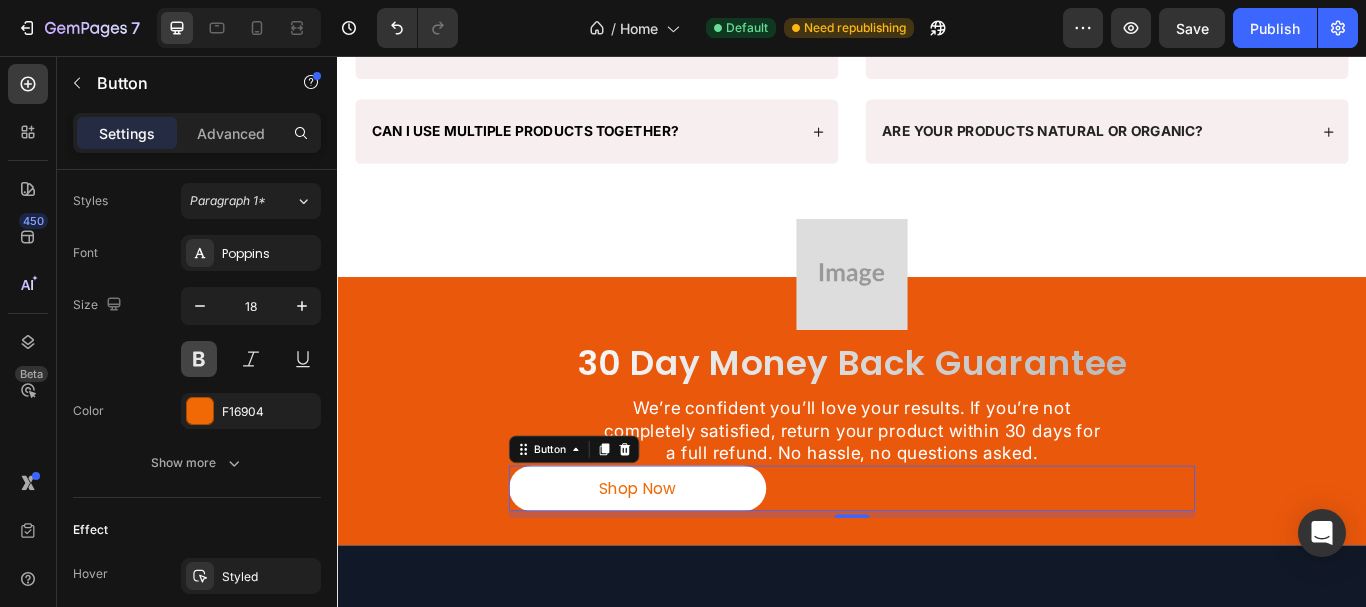 click at bounding box center (199, 359) 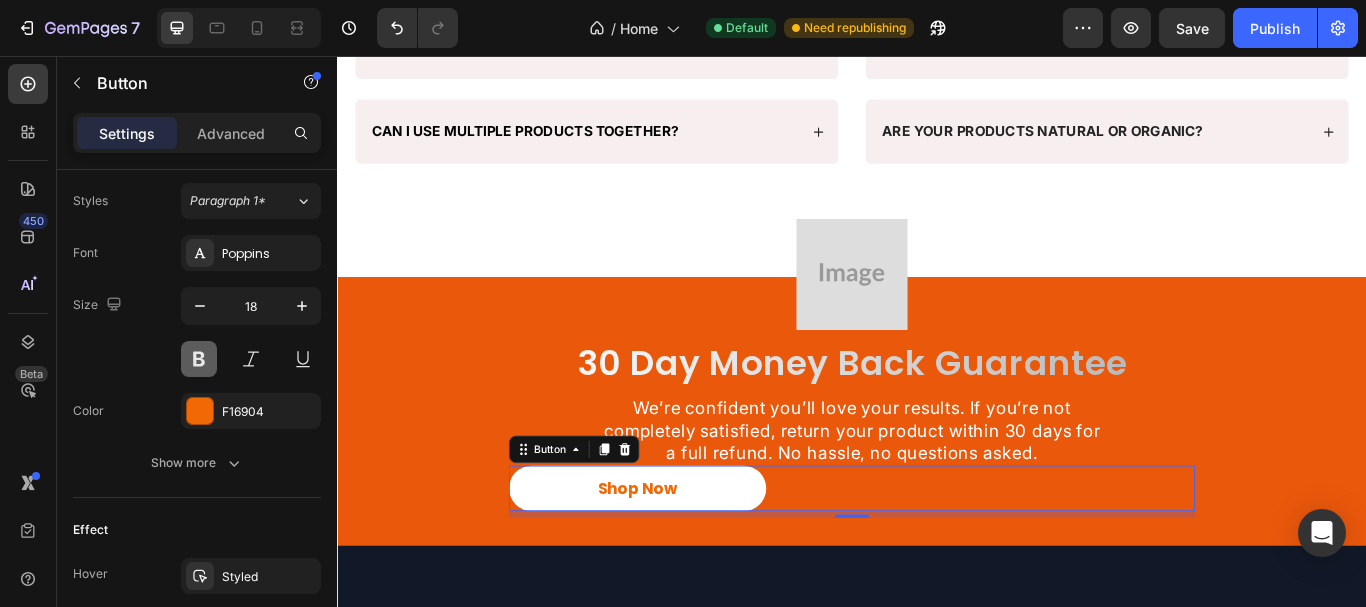 click at bounding box center [199, 359] 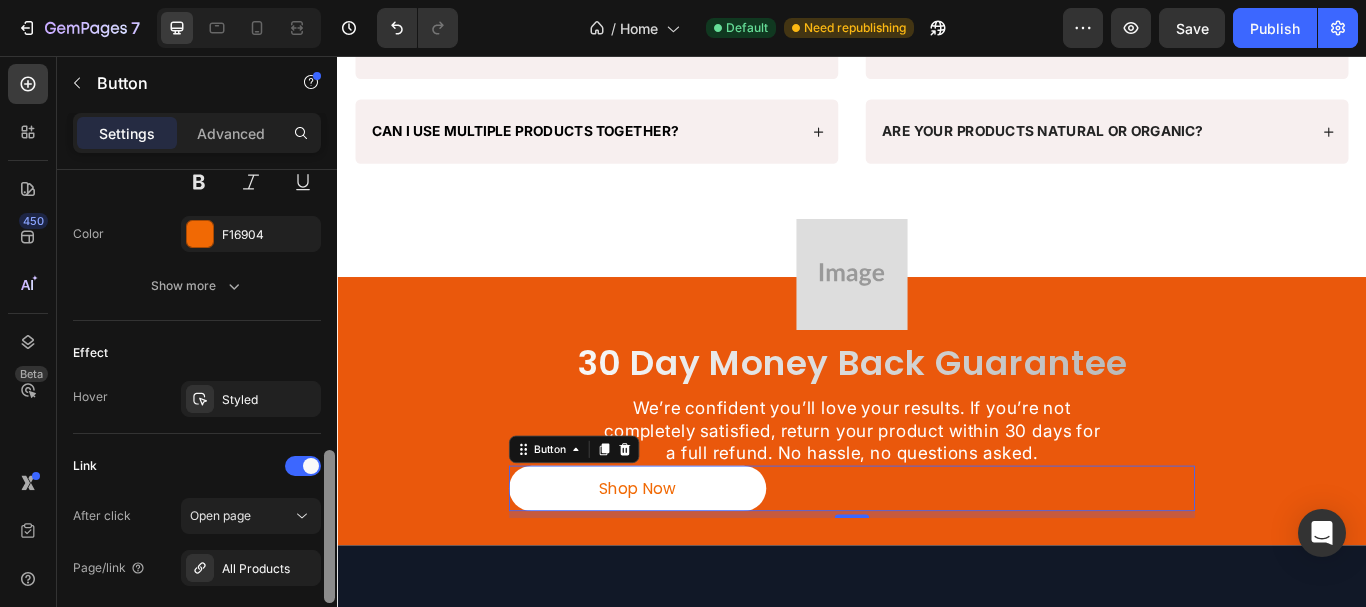 drag, startPoint x: 328, startPoint y: 408, endPoint x: 241, endPoint y: 432, distance: 90.24966 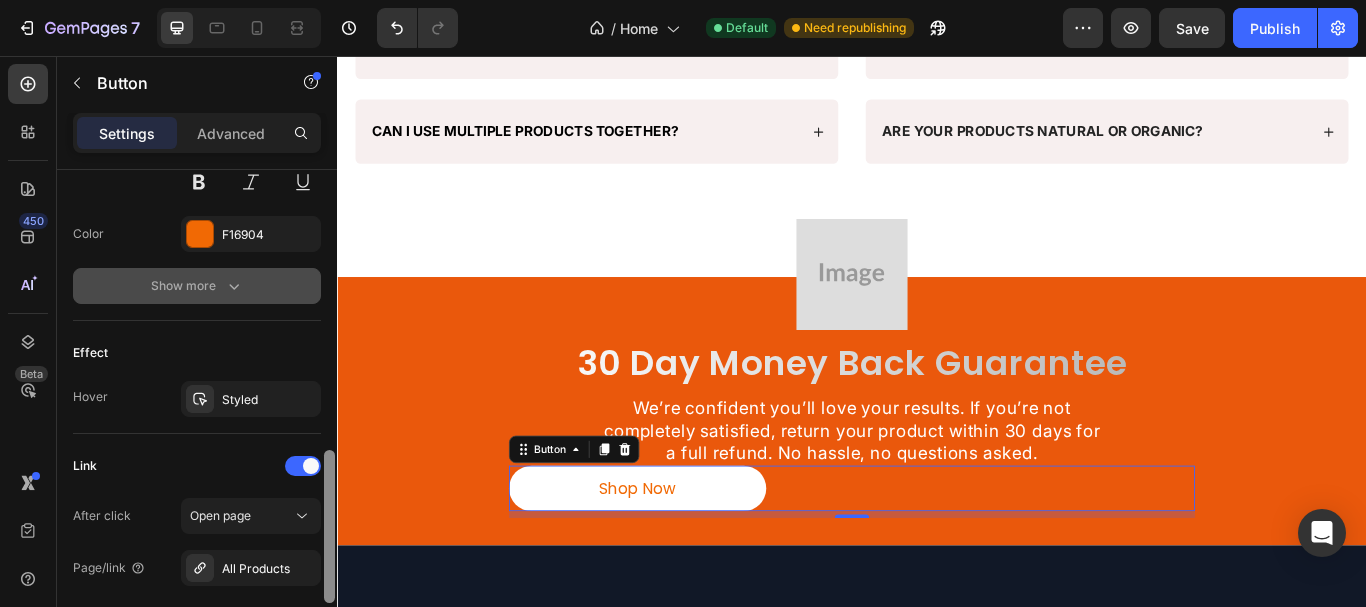 scroll, scrollTop: 887, scrollLeft: 0, axis: vertical 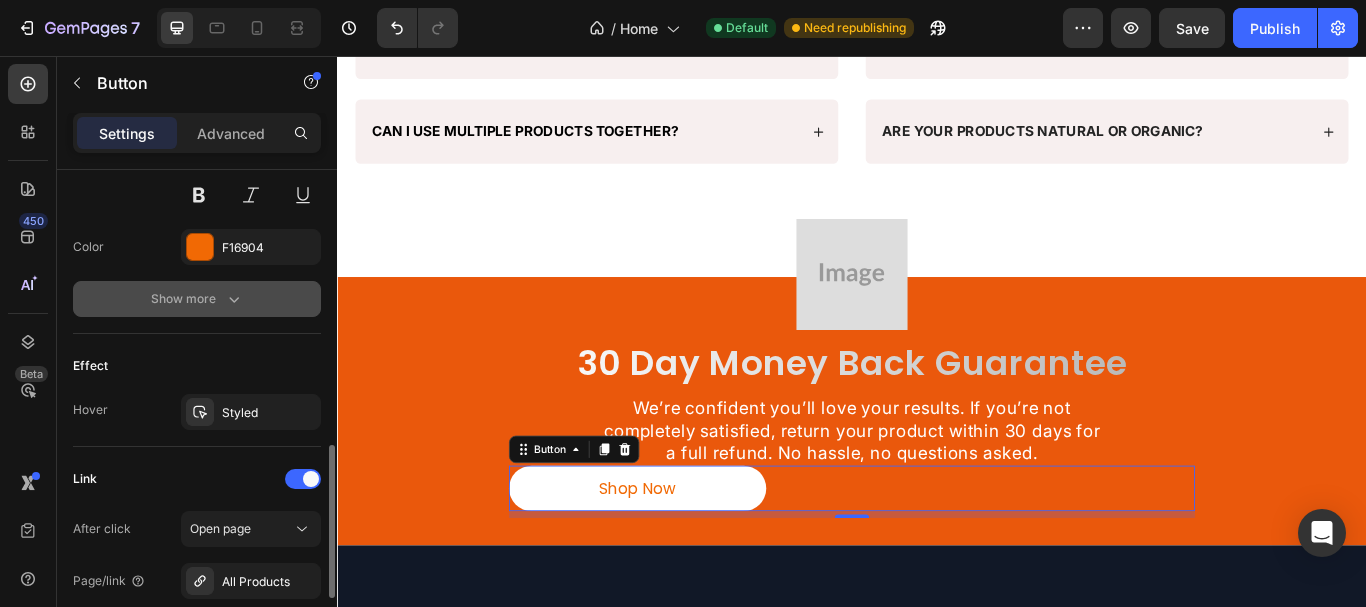 click 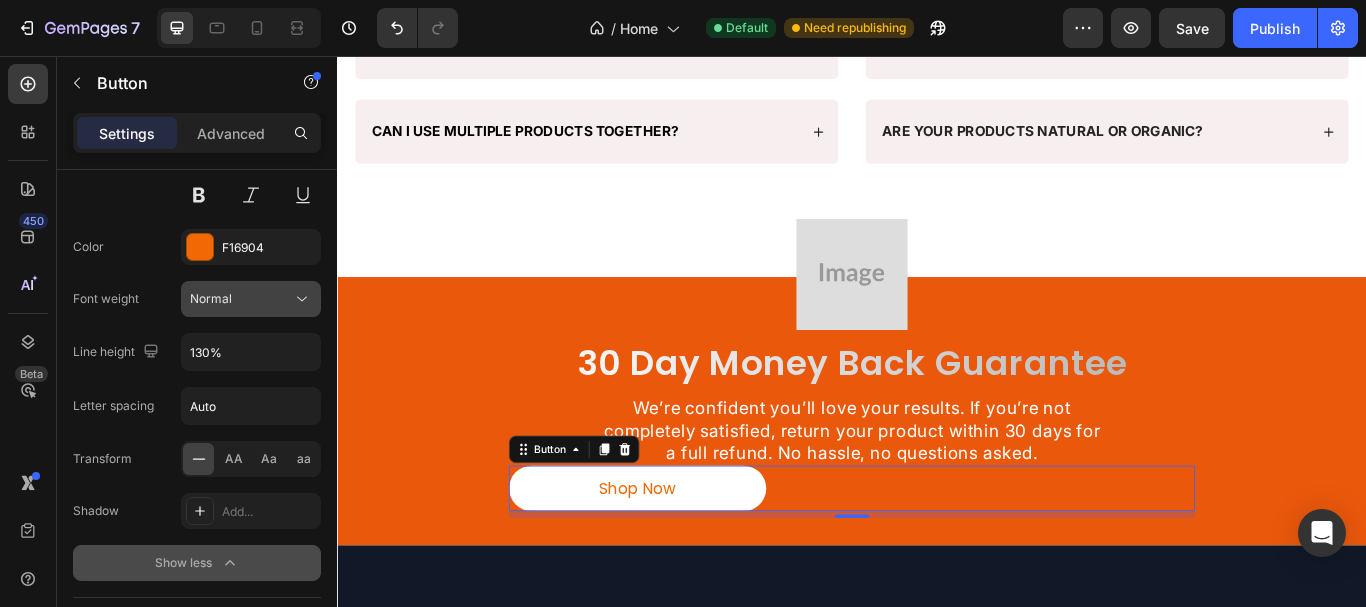 click on "Normal" at bounding box center (241, 299) 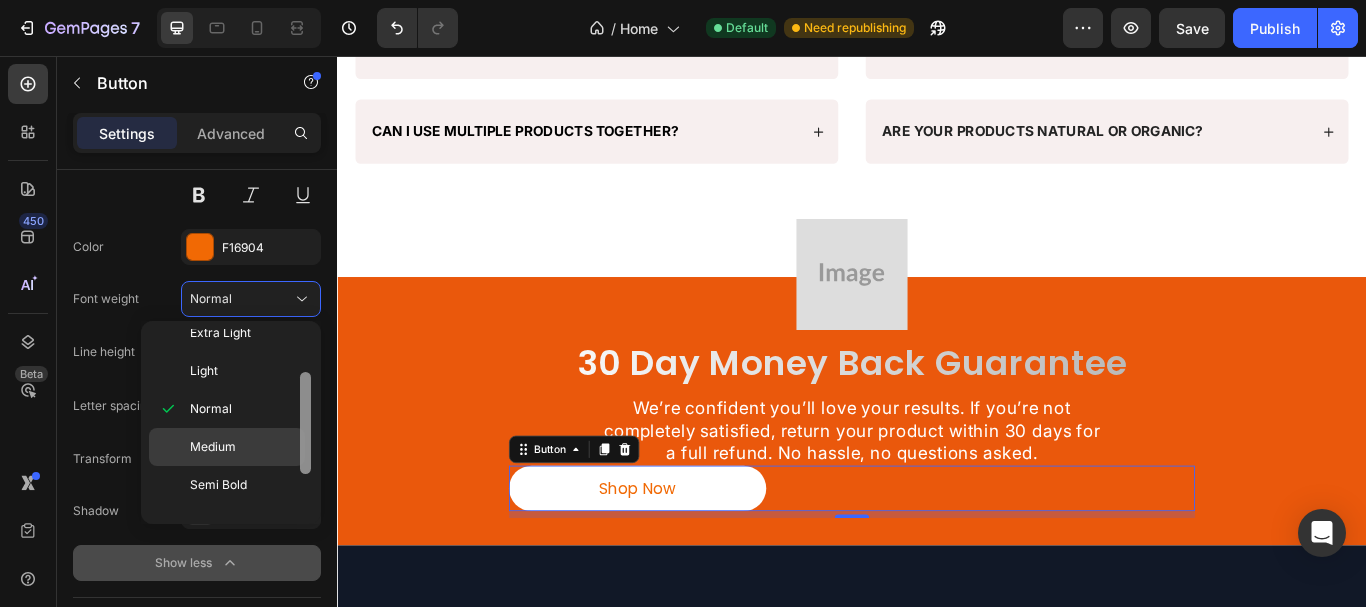 scroll, scrollTop: 77, scrollLeft: 0, axis: vertical 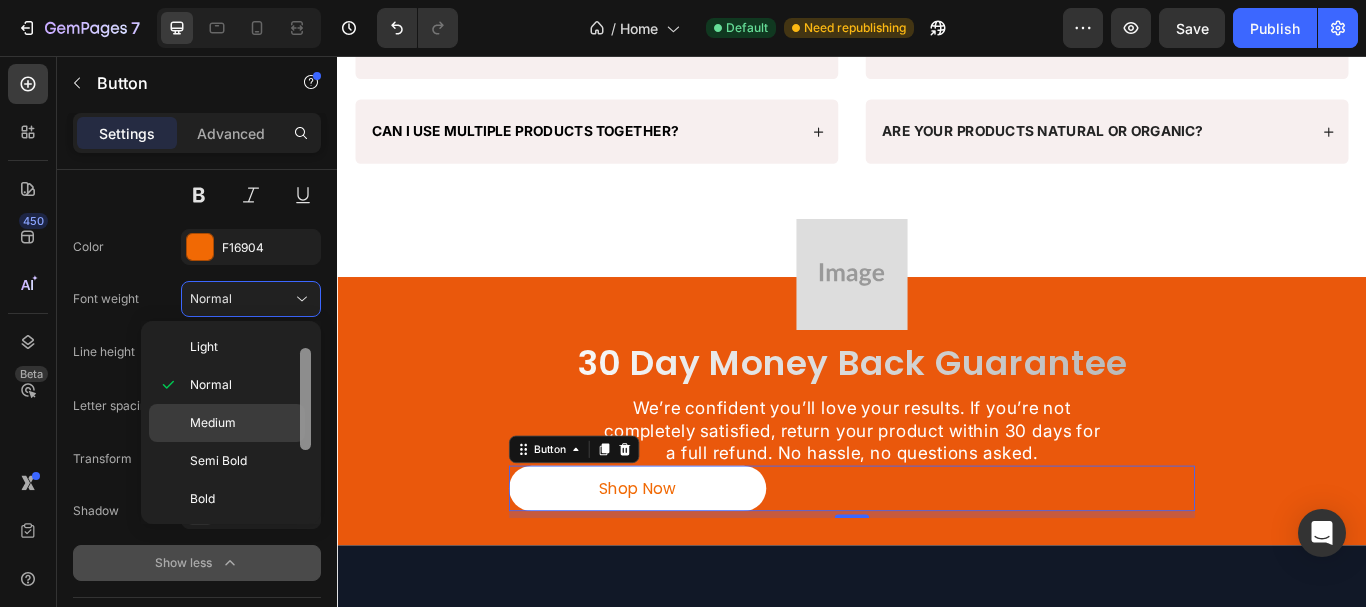 drag, startPoint x: 296, startPoint y: 399, endPoint x: 274, endPoint y: 420, distance: 30.413813 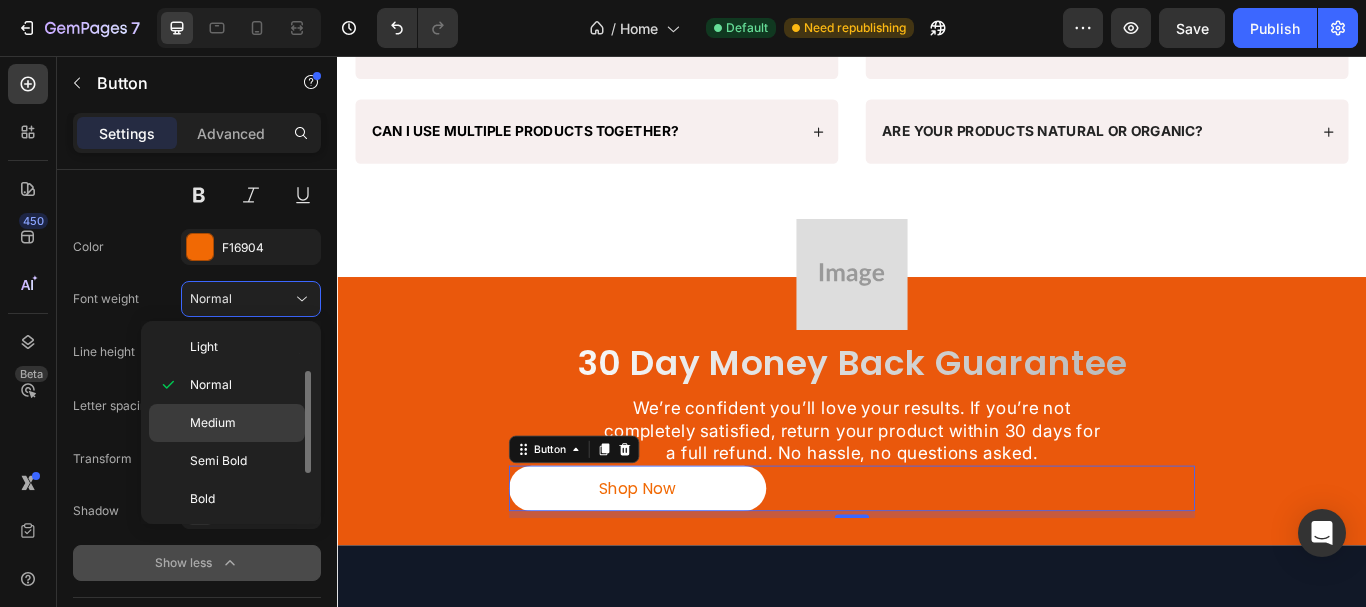 click on "Medium" at bounding box center (213, 423) 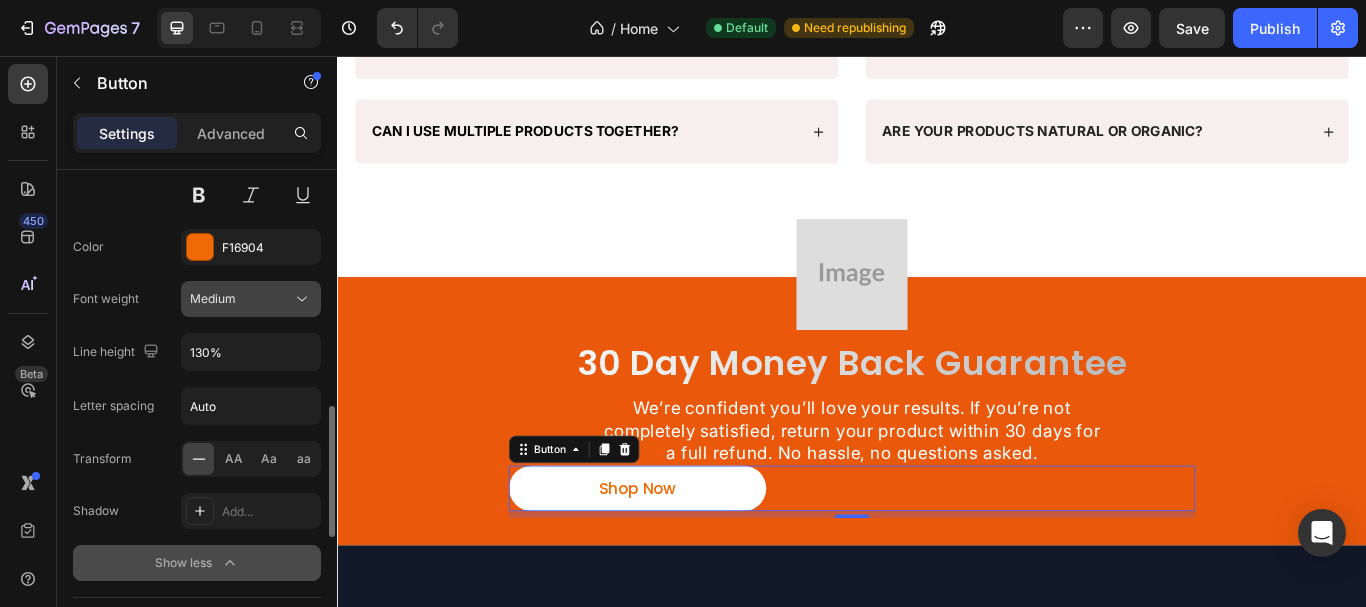 click on "Medium" at bounding box center [241, 299] 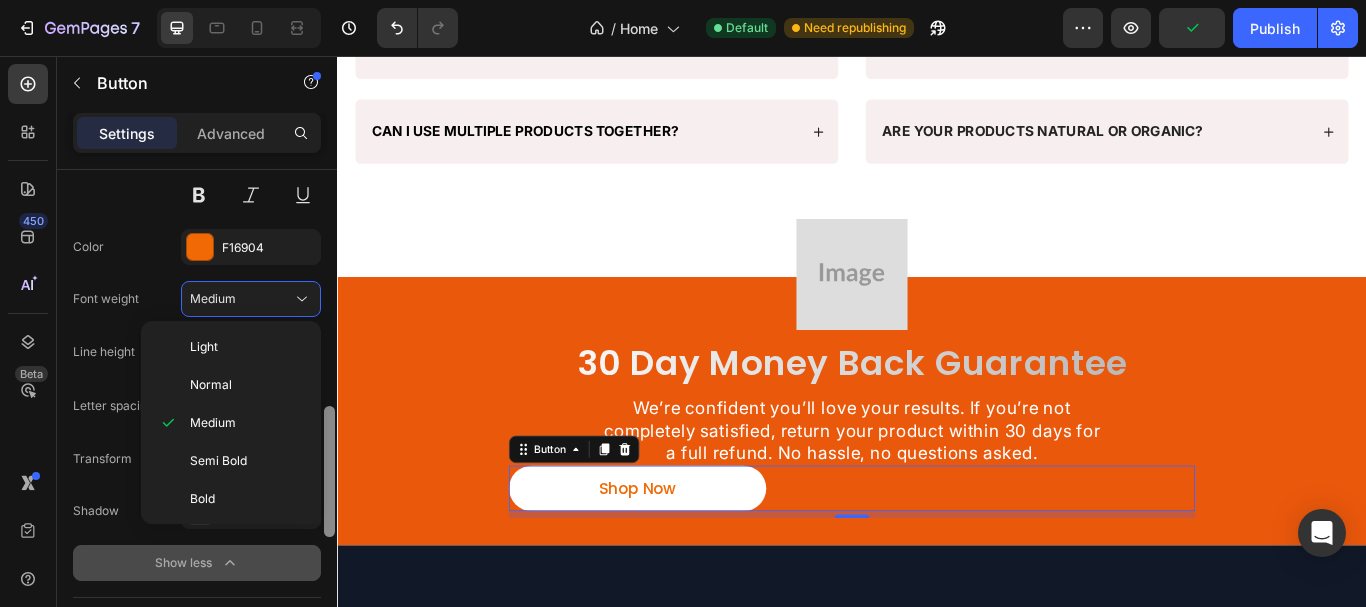 click on "Semi Bold" at bounding box center [218, 461] 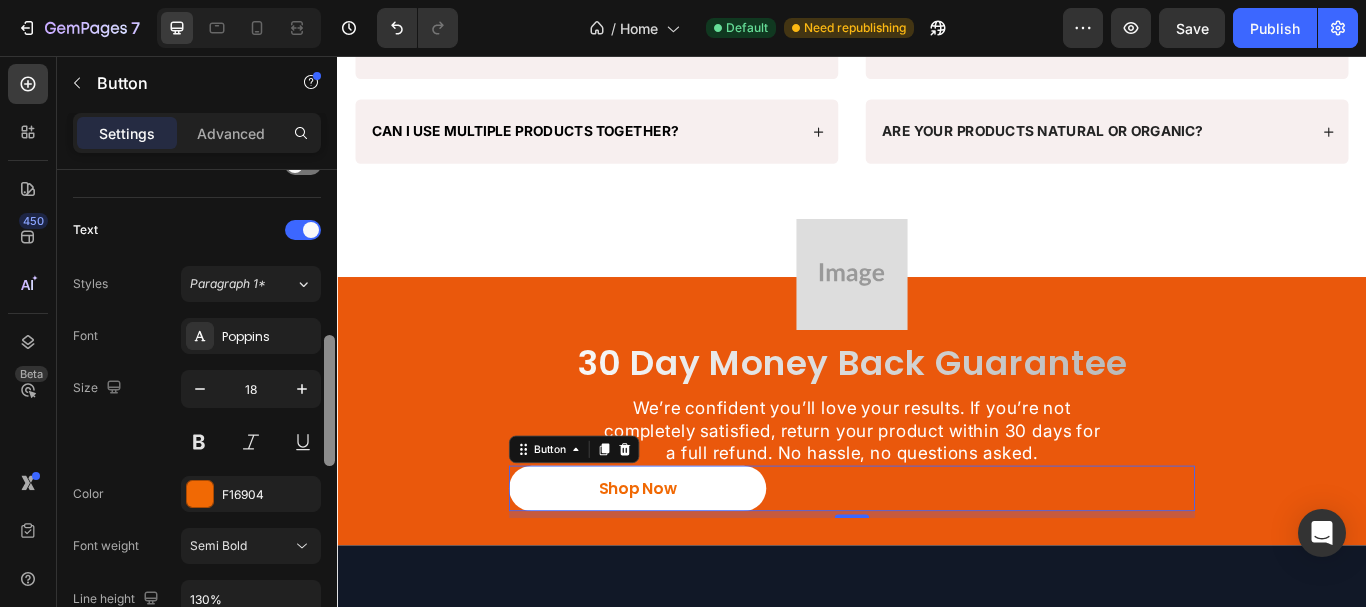 drag, startPoint x: 328, startPoint y: 422, endPoint x: 322, endPoint y: 355, distance: 67.26812 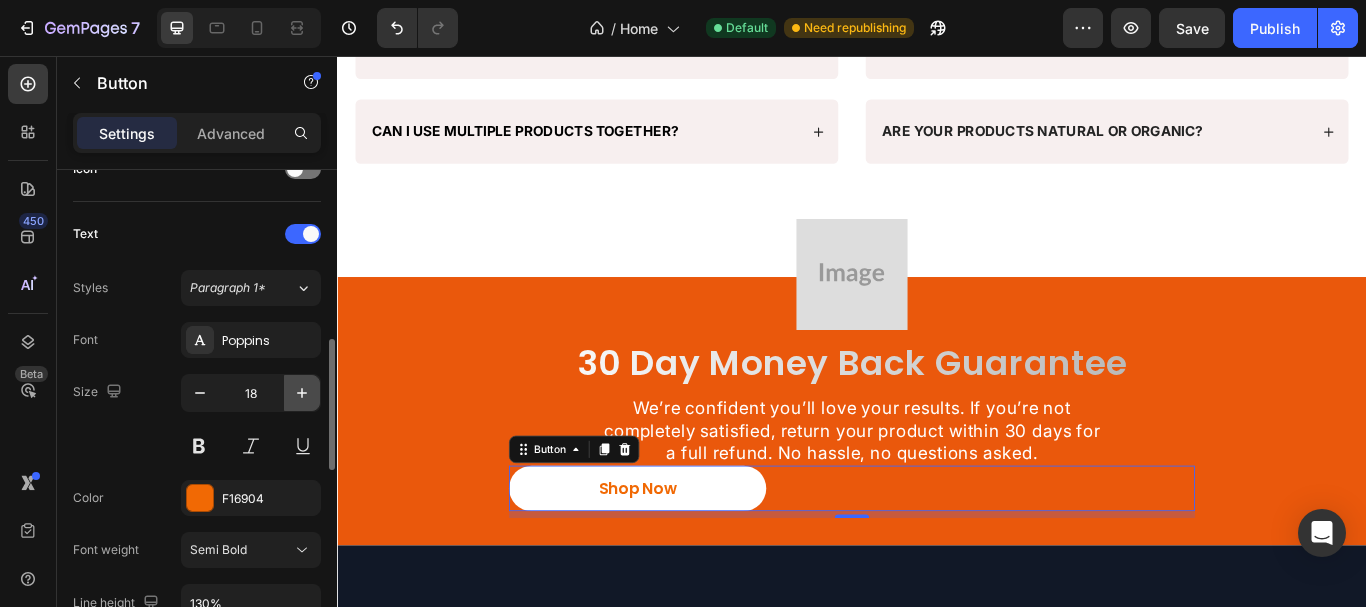 click 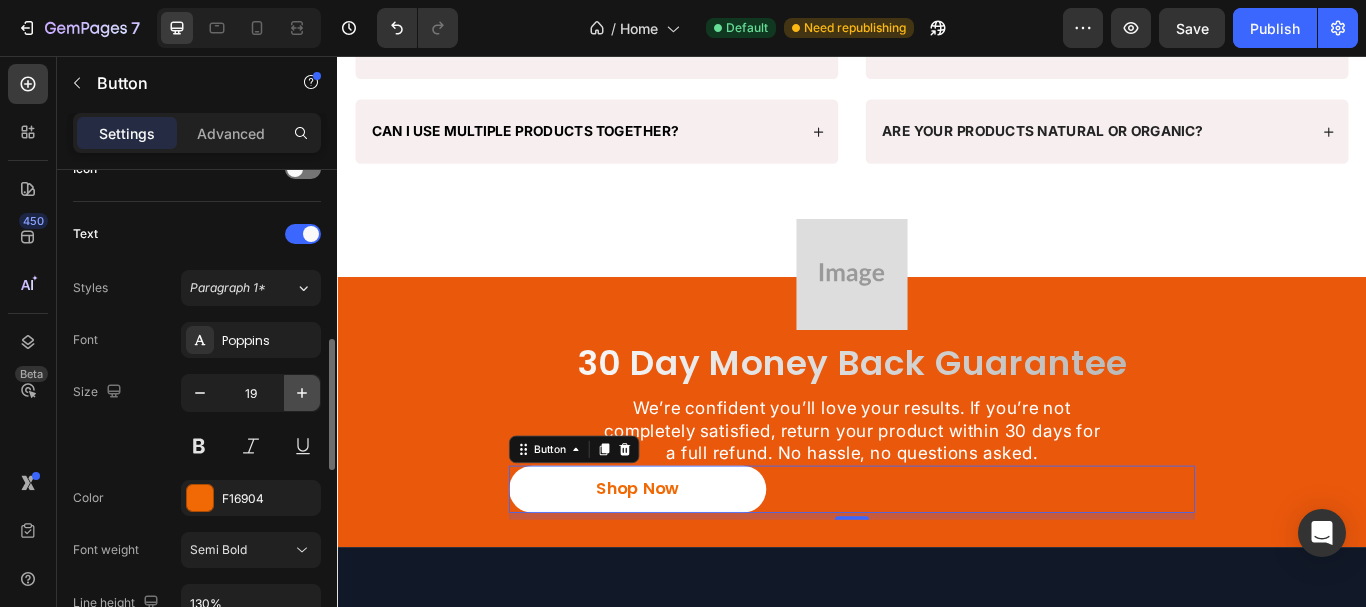 type on "20" 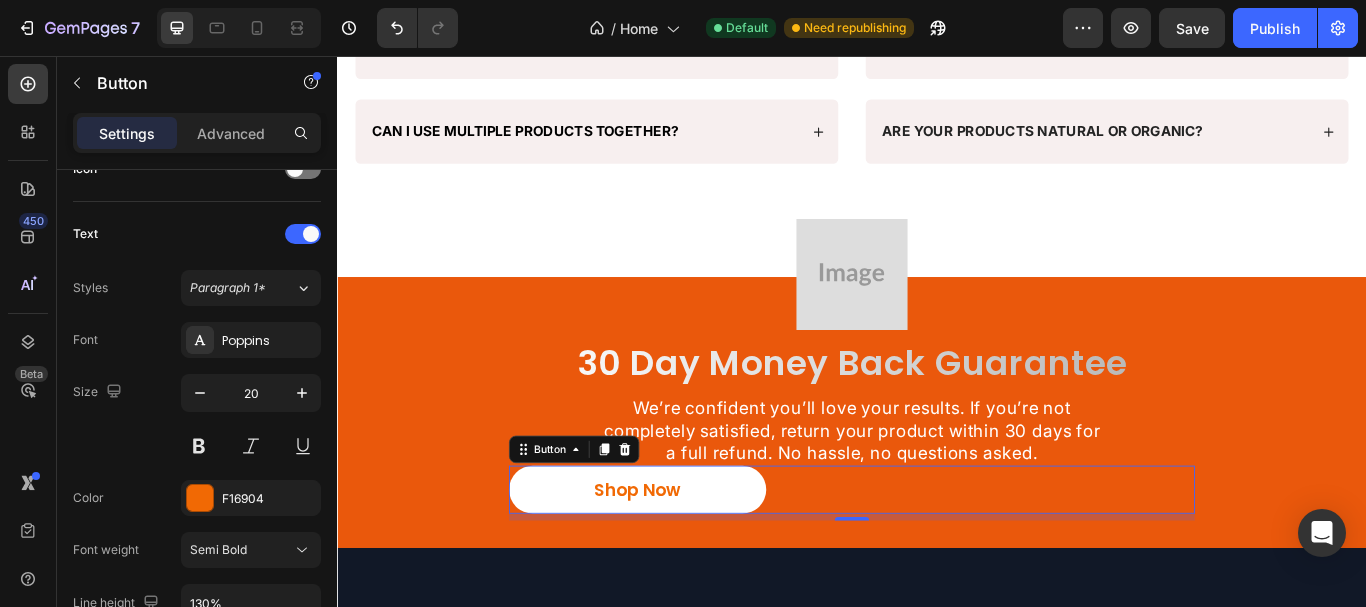 scroll, scrollTop: 1243, scrollLeft: 0, axis: vertical 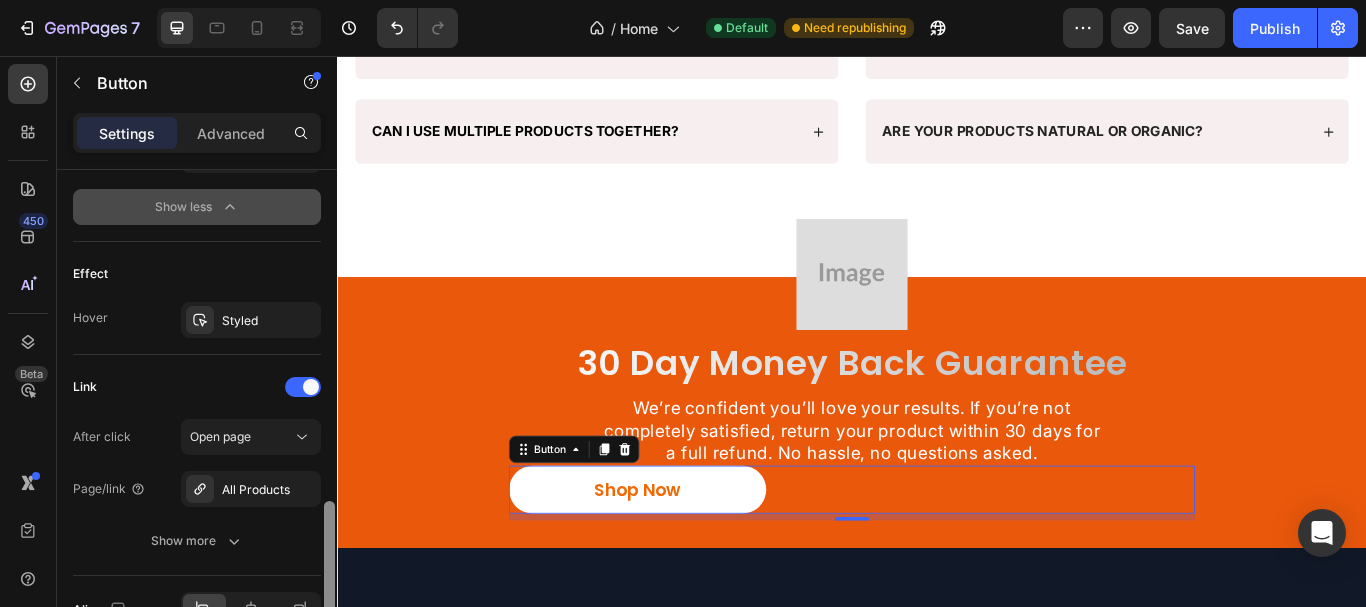 drag, startPoint x: 331, startPoint y: 349, endPoint x: 310, endPoint y: 511, distance: 163.35544 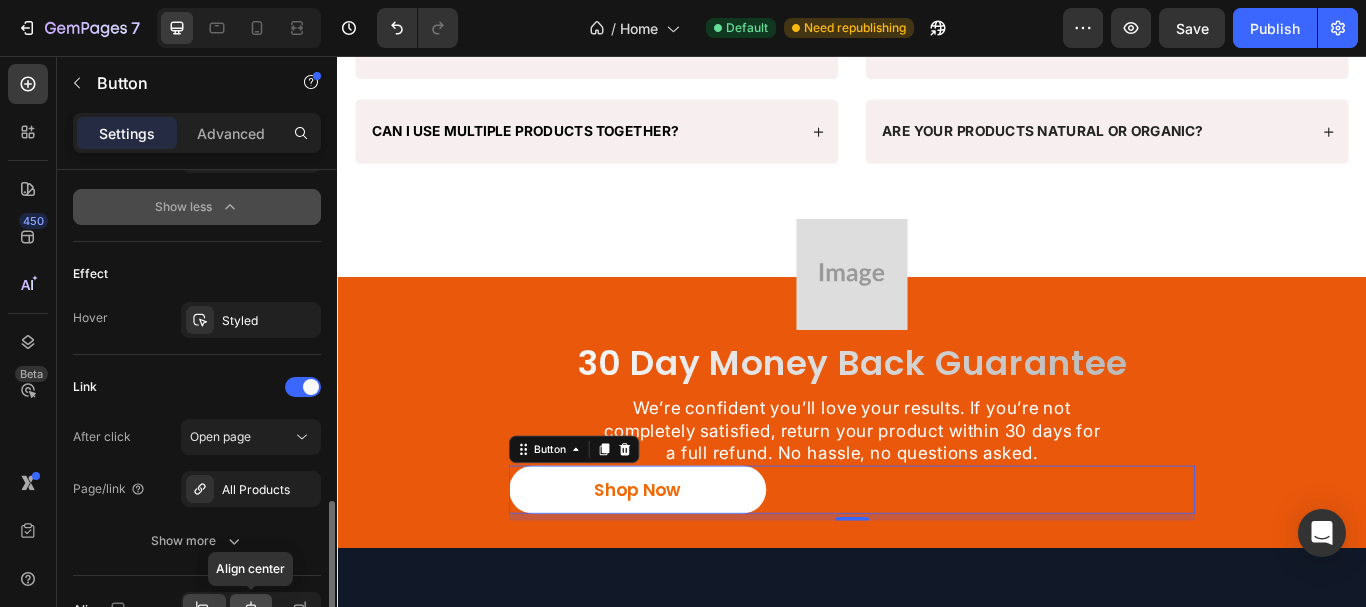 click 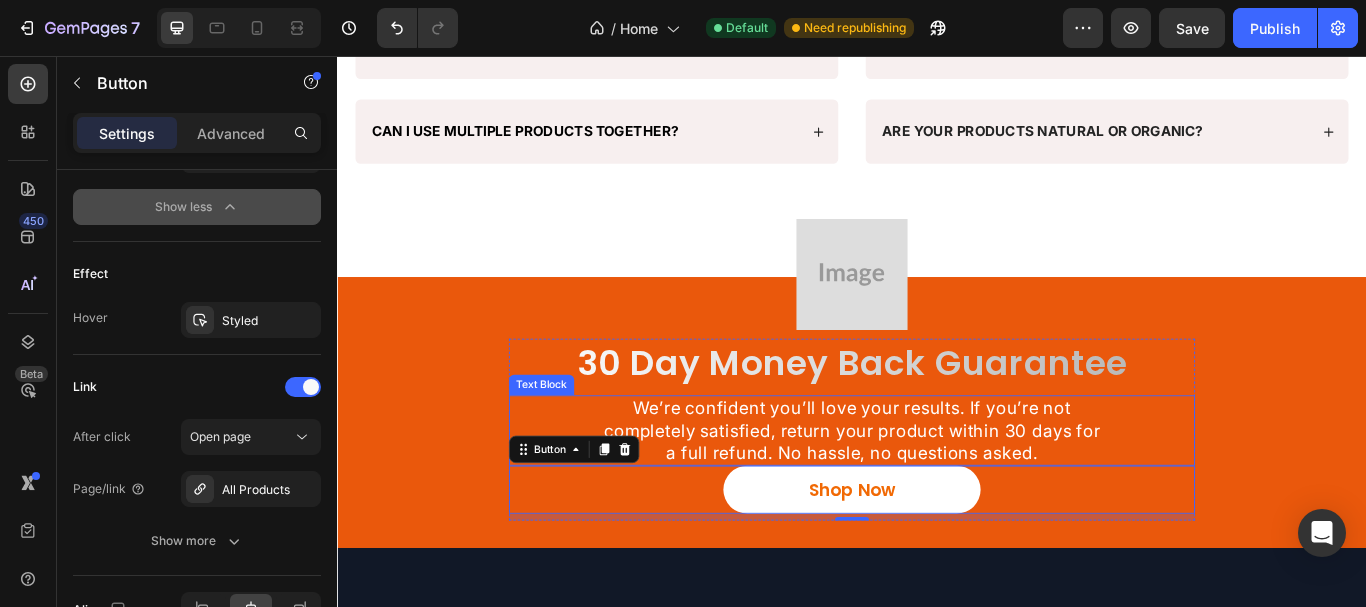click on "We’re confident you’ll love your results. If you’re not completely satisfied, return your product within 30 days for a full refund. No hassle, no questions asked." at bounding box center [937, 493] 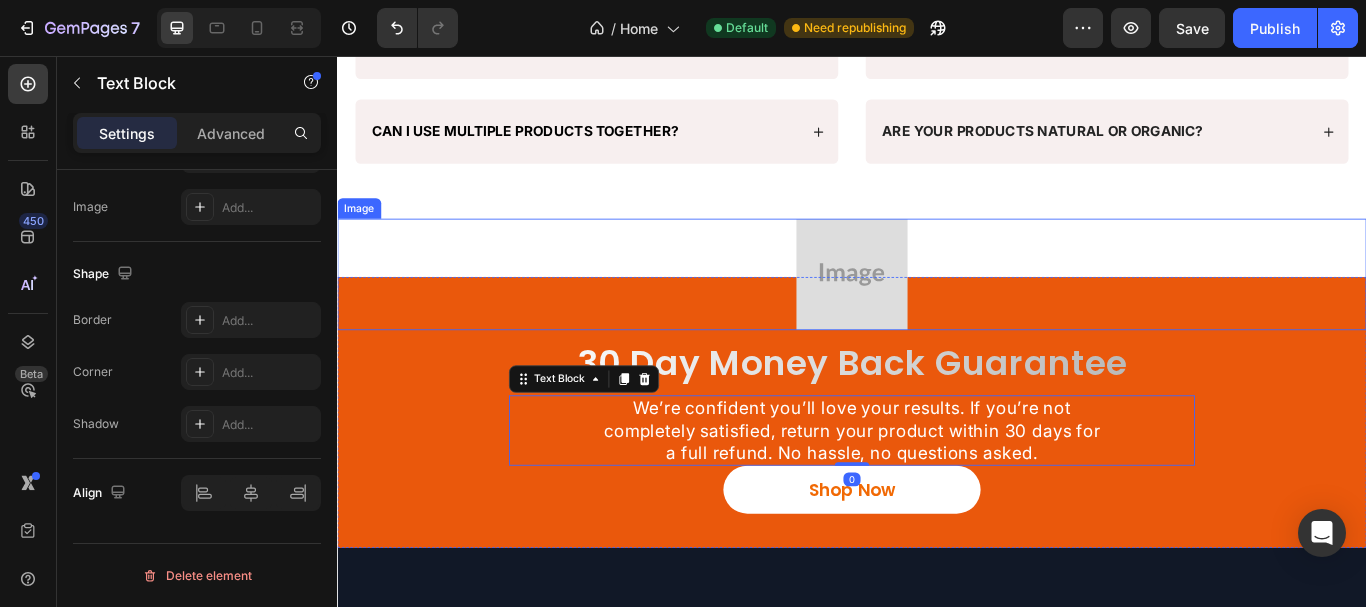 scroll, scrollTop: 0, scrollLeft: 0, axis: both 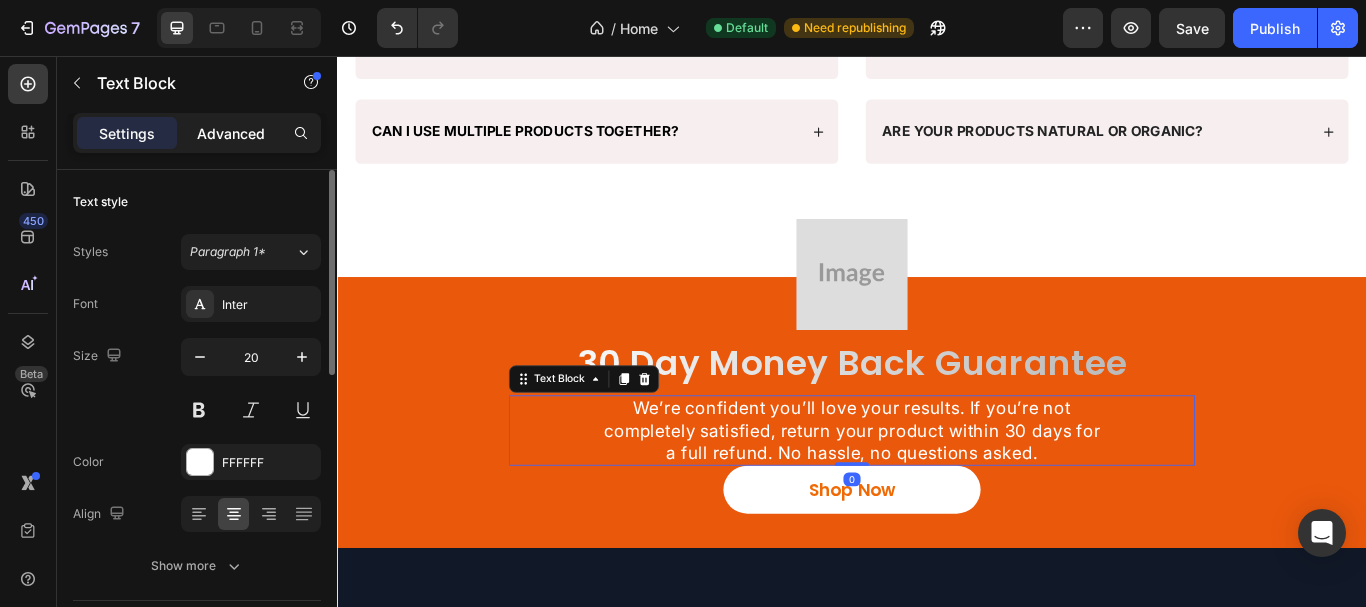 click on "Advanced" at bounding box center (231, 133) 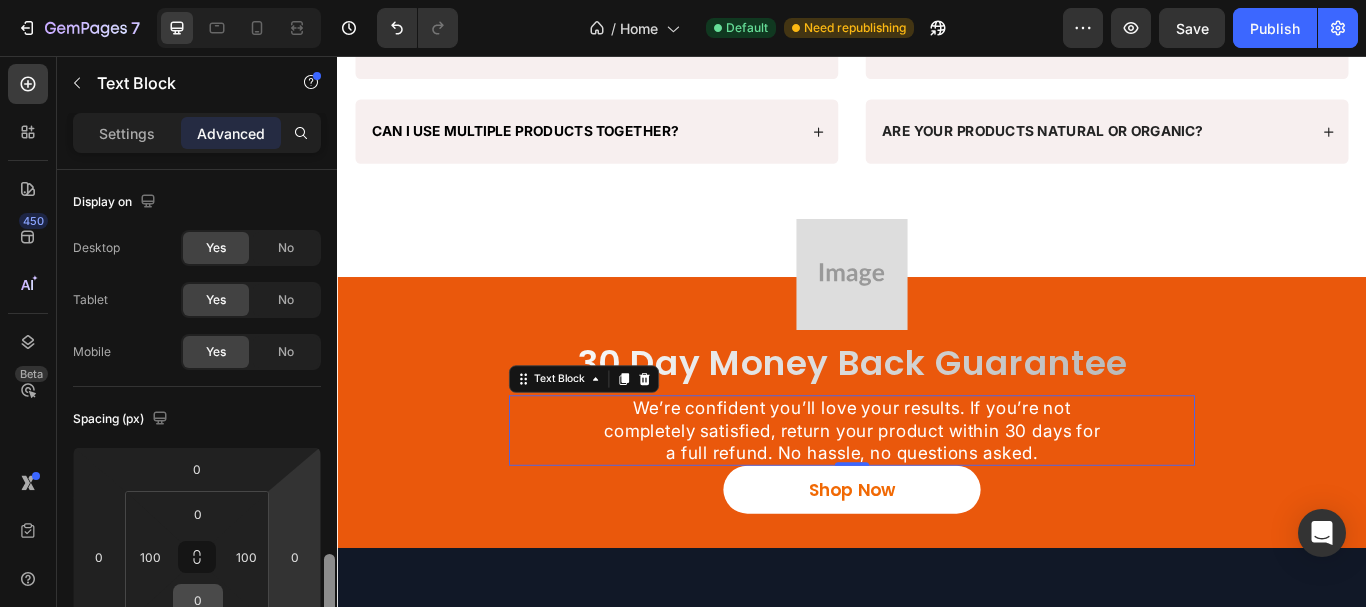 drag, startPoint x: 332, startPoint y: 218, endPoint x: 214, endPoint y: 317, distance: 154.02922 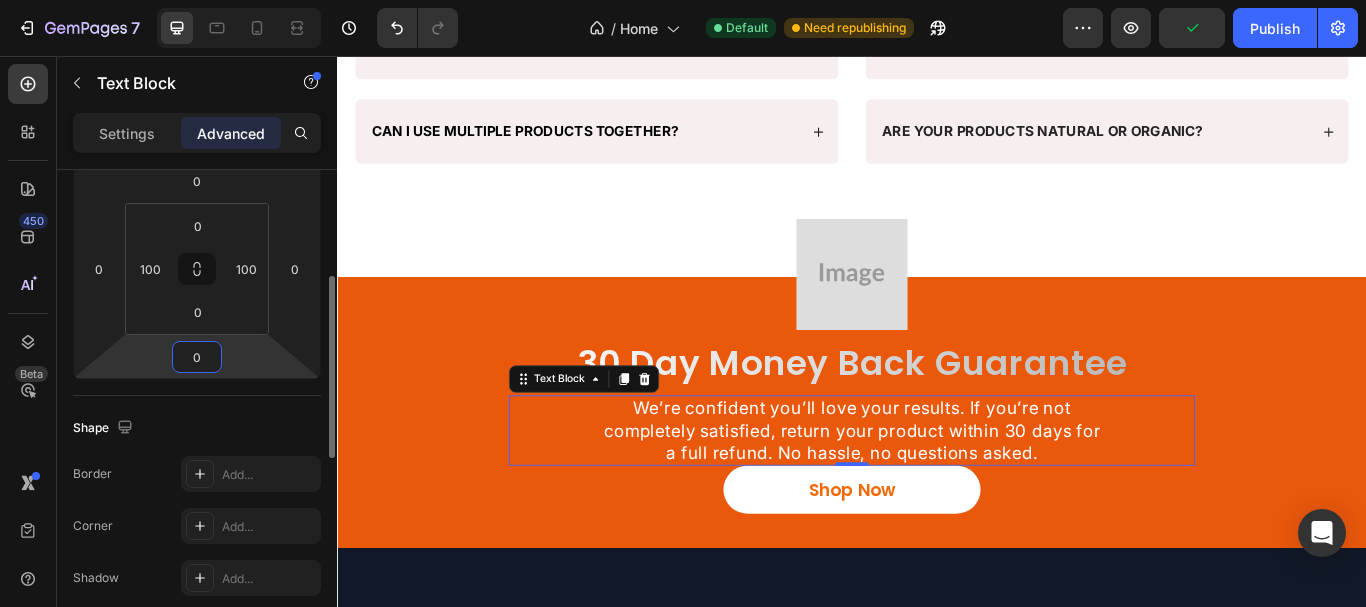 click on "0" at bounding box center (197, 357) 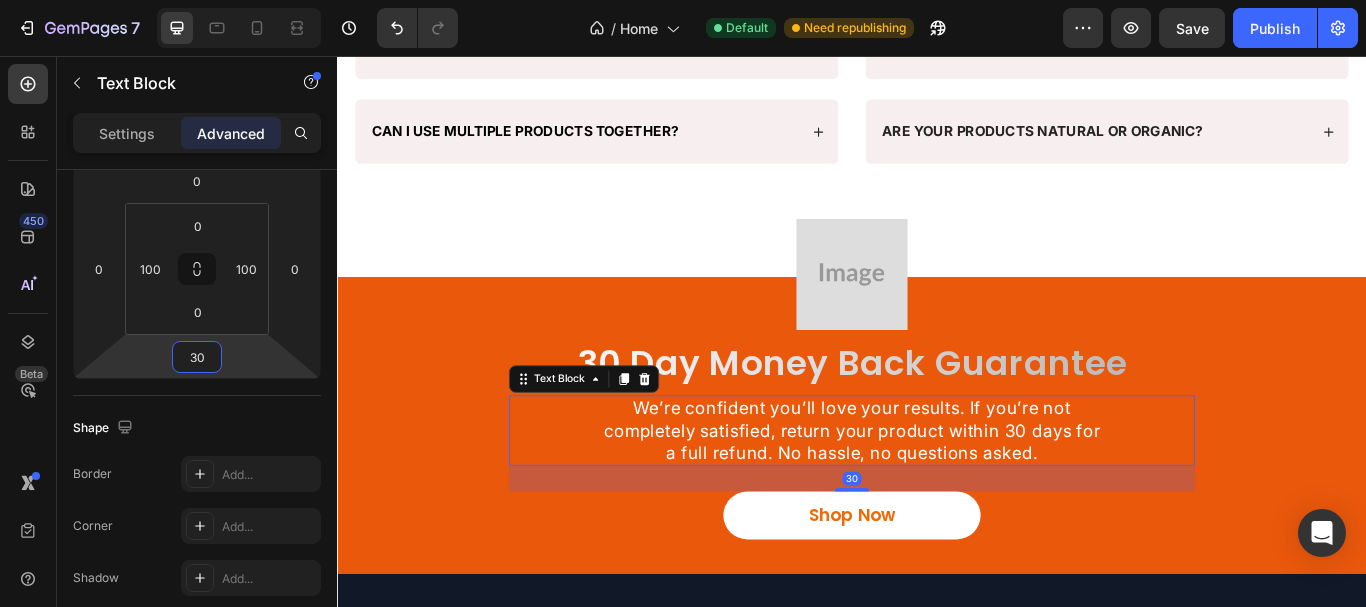 type on "30" 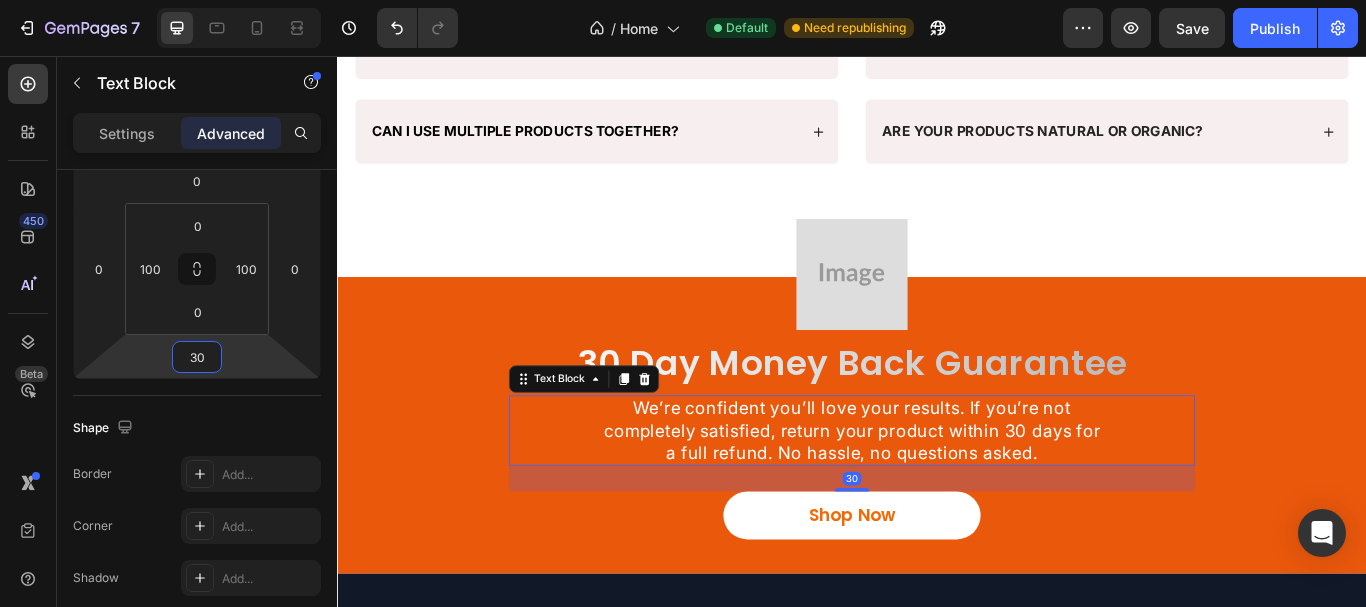 click on "Shape" at bounding box center (197, 428) 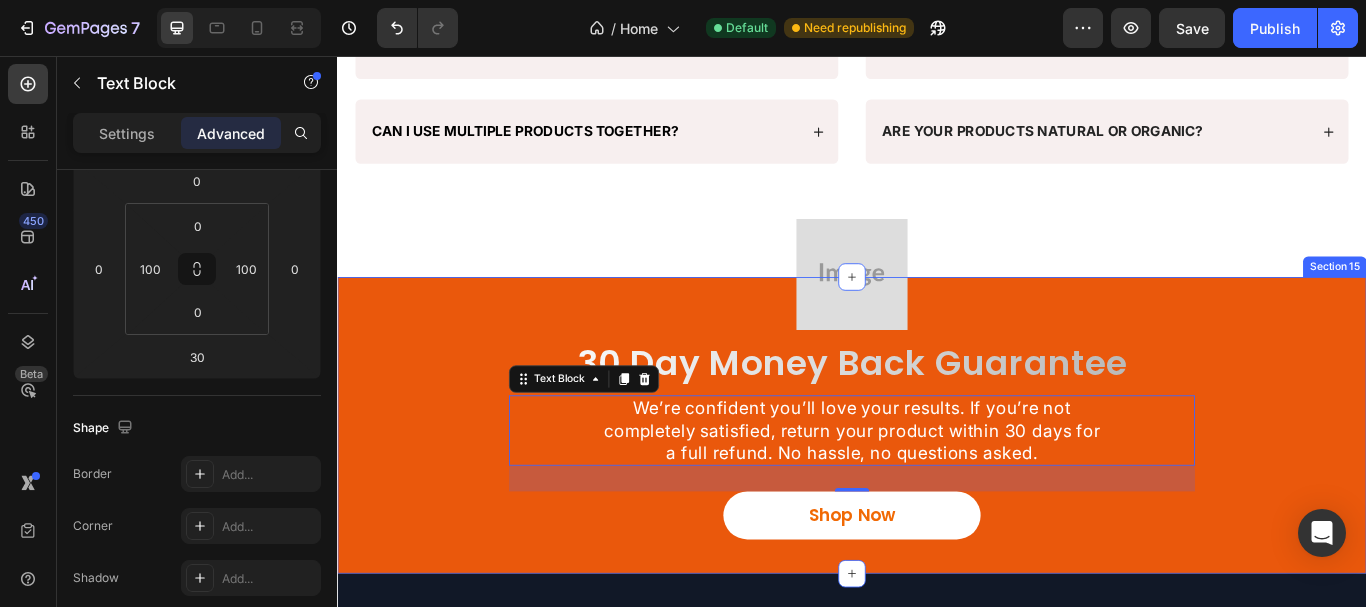 click on "Image 30 day money back guarantee Heading We’re confident you’ll love your results. If you’re not completely satisfied, return your product within 30 days for a full refund. No hassle, no questions asked. Text Block   30 Shop Now Button Row" at bounding box center (937, 487) 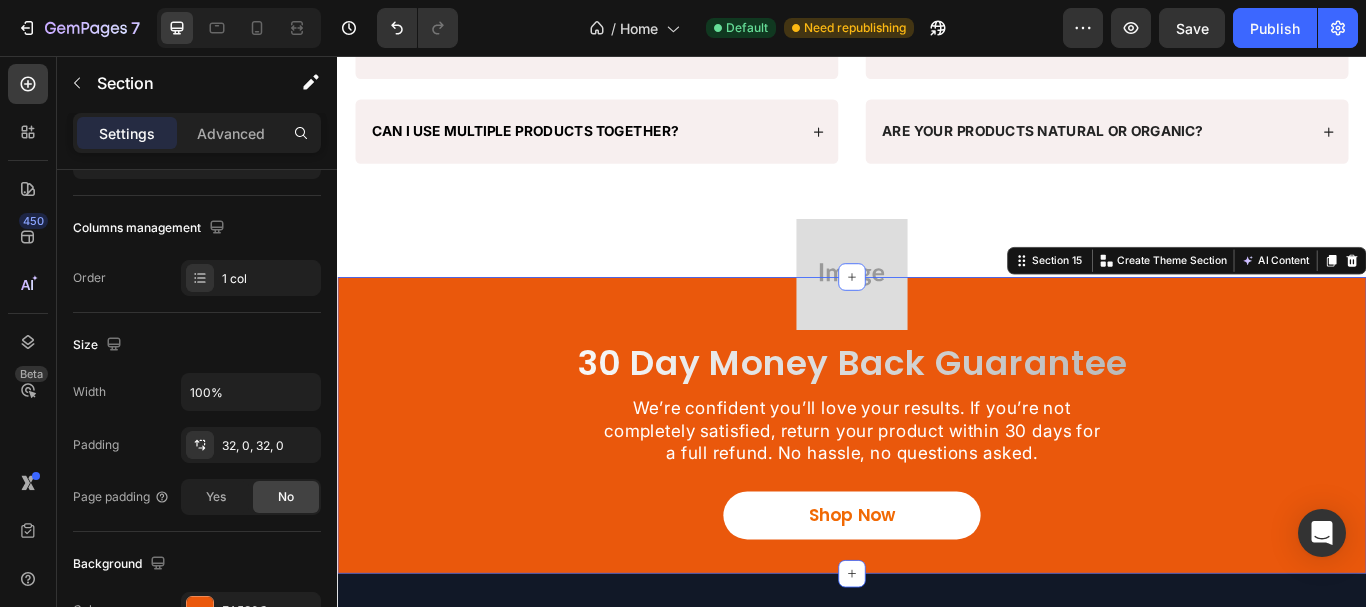 scroll, scrollTop: 0, scrollLeft: 0, axis: both 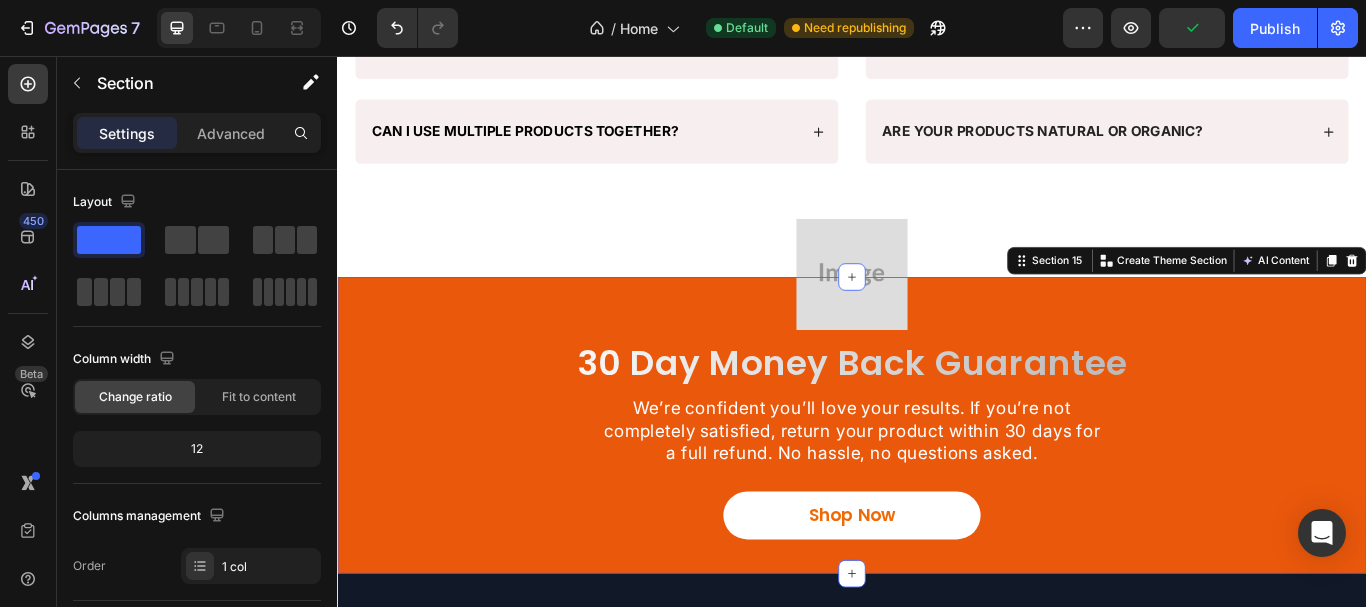 click on "Image 30 day money back guarantee Heading We’re confident you’ll love your results. If you’re not completely satisfied, return your product within 30 days for a full refund. No hassle, no questions asked. Text Block Shop Now Button Row Section 15   You can create reusable sections Create Theme Section AI Content Write with GemAI What would you like to describe here? Tone and Voice Persuasive Product Anti Aging Moisturizer for Normal Skin Show more Generate" at bounding box center [937, 487] 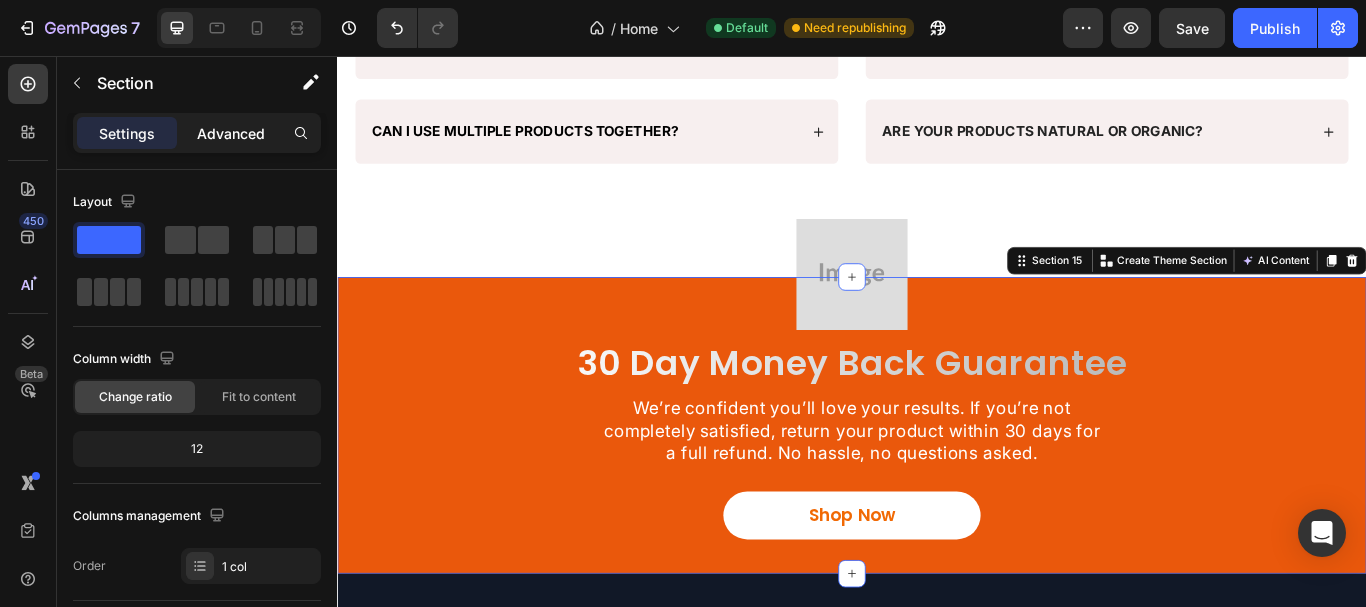 click on "Advanced" at bounding box center [231, 133] 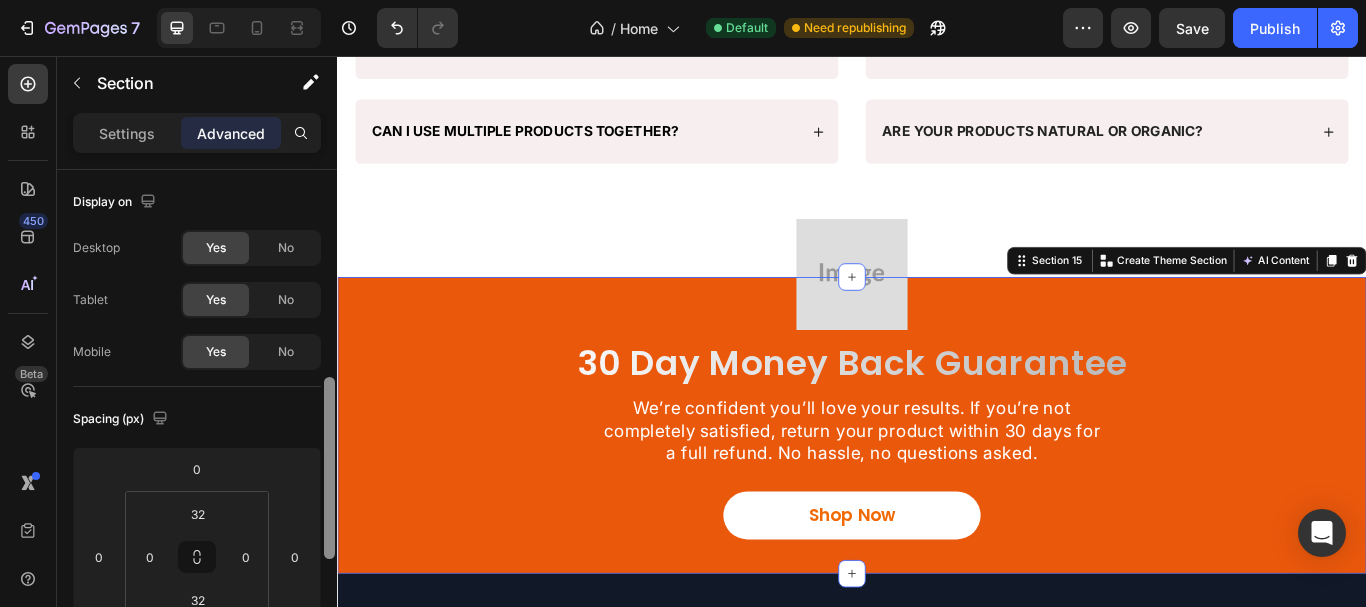 scroll, scrollTop: 151, scrollLeft: 0, axis: vertical 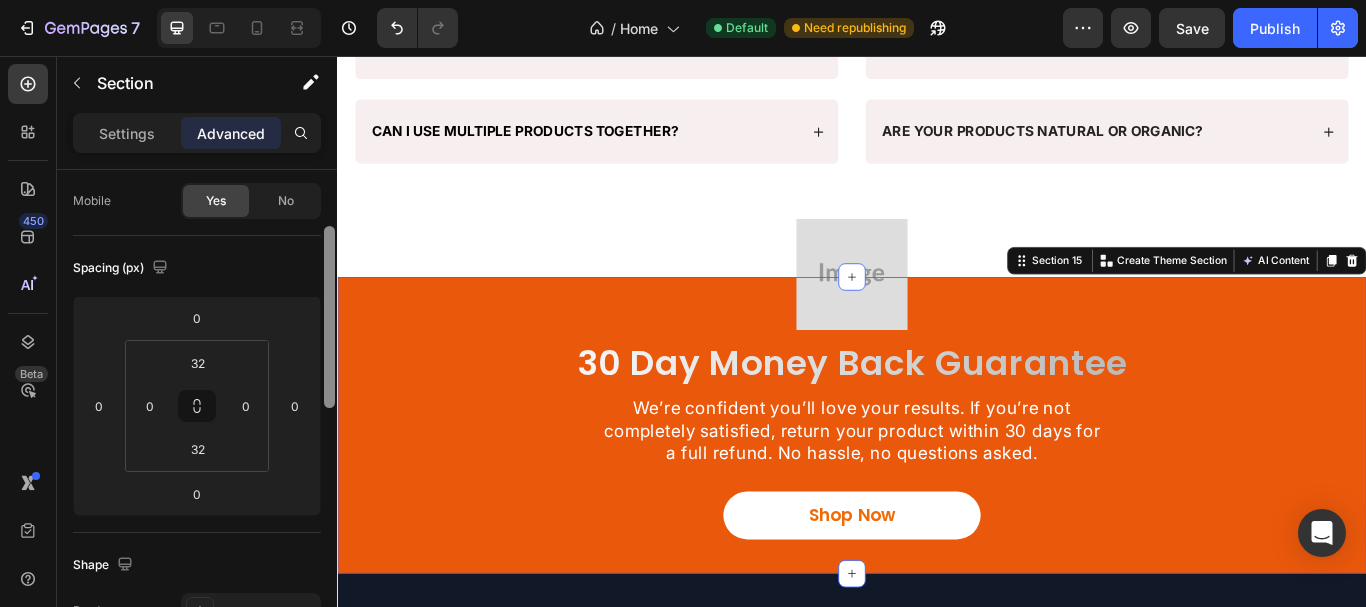 drag, startPoint x: 329, startPoint y: 191, endPoint x: 304, endPoint y: 247, distance: 61.326992 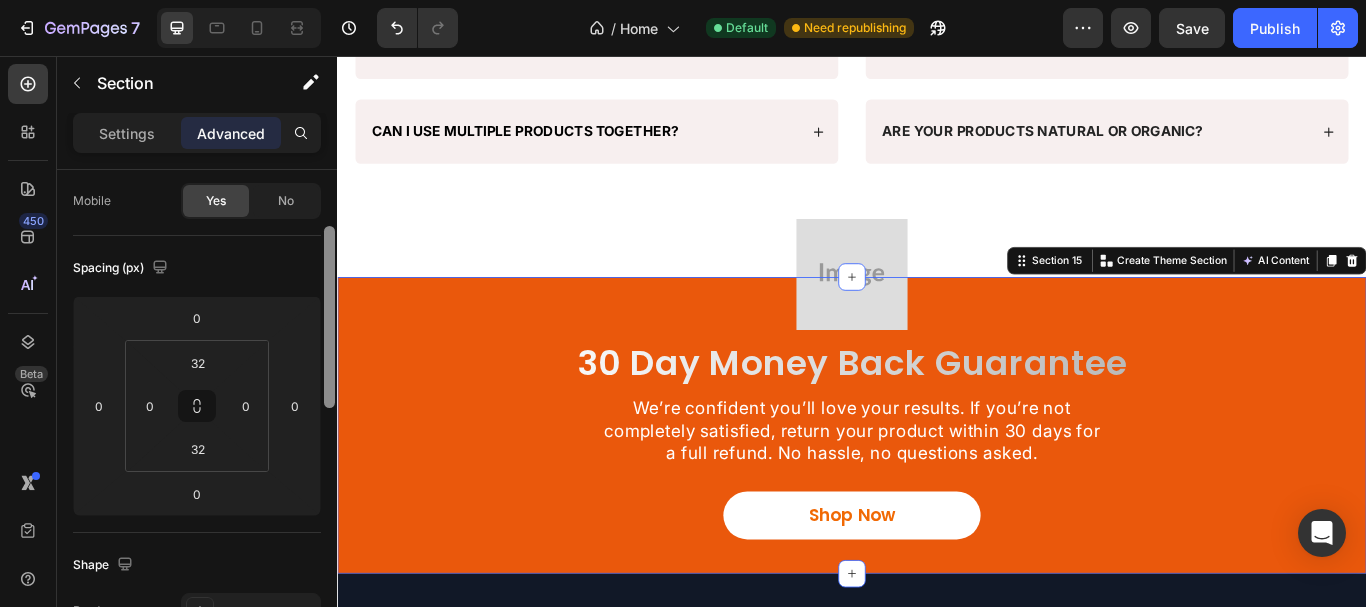 click on "Display on Desktop Yes No Tablet Yes No Mobile Yes No Spacing (px) 0 0 0 0 32 0 32 0 Shape Border Add... Corner Add... Shadow Add... Position Static Opacity 100% Animation Interaction Upgrade to Optimize plan  to unlock Interaction & other premium features. CSS class Delete element" at bounding box center [197, 417] 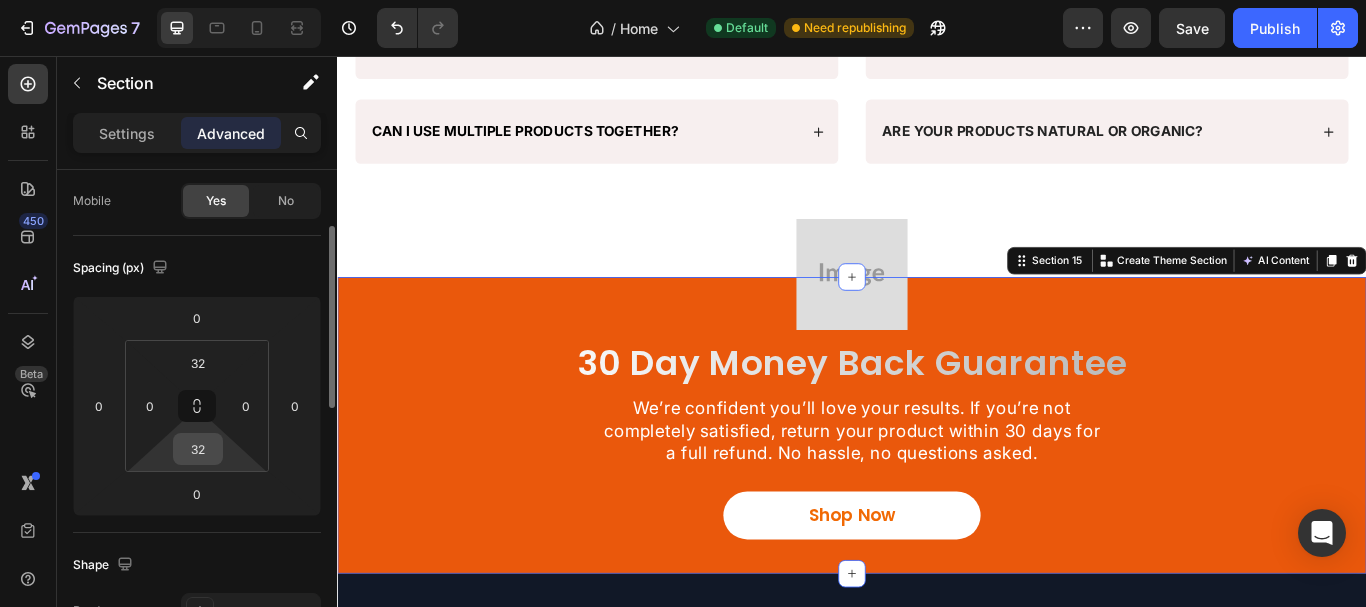 click on "32" at bounding box center (198, 449) 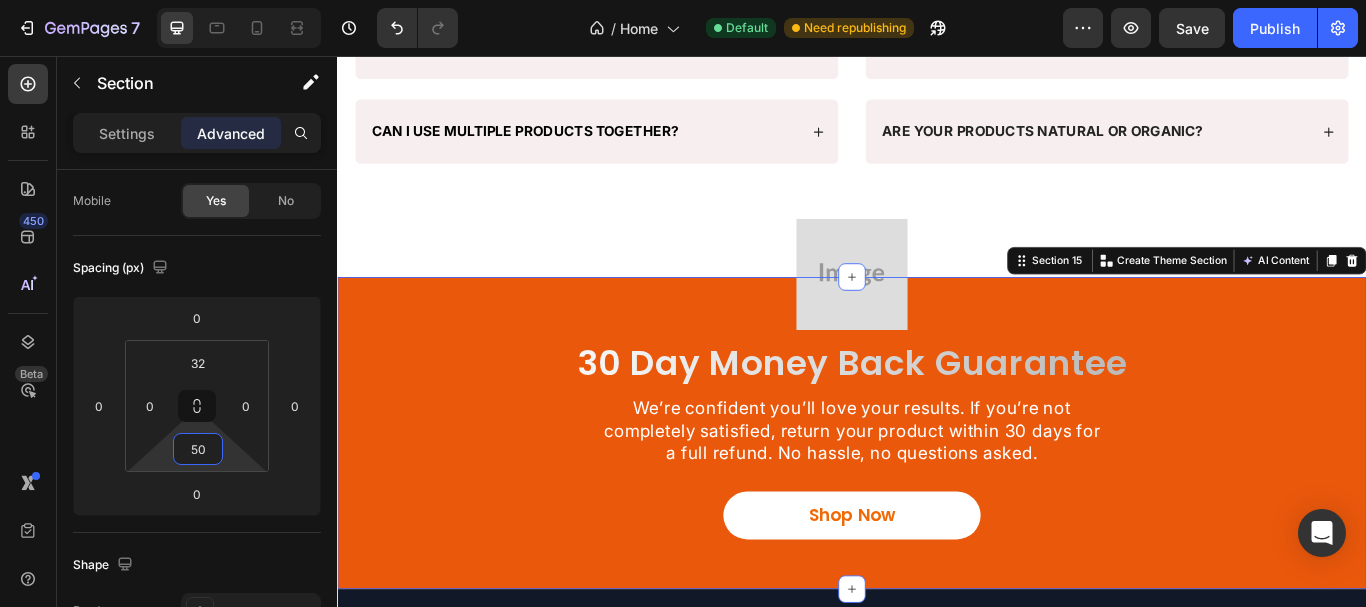 type on "50" 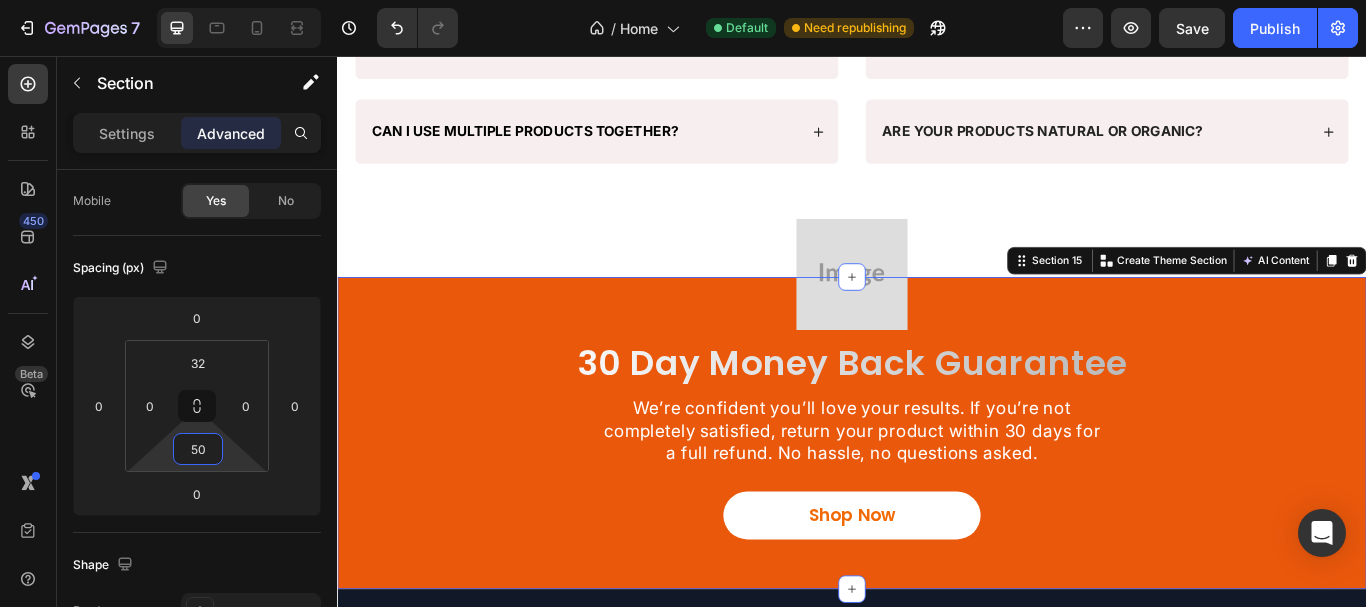 click on "Spacing (px)" at bounding box center [197, 268] 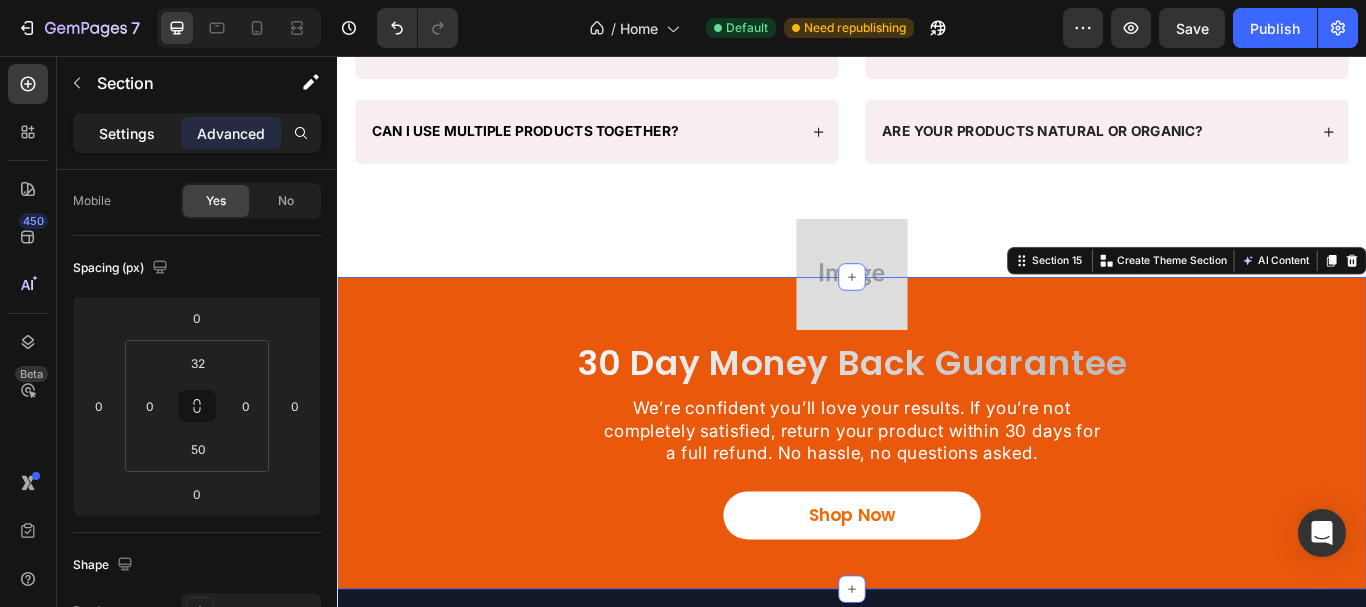 click on "Settings" at bounding box center [127, 133] 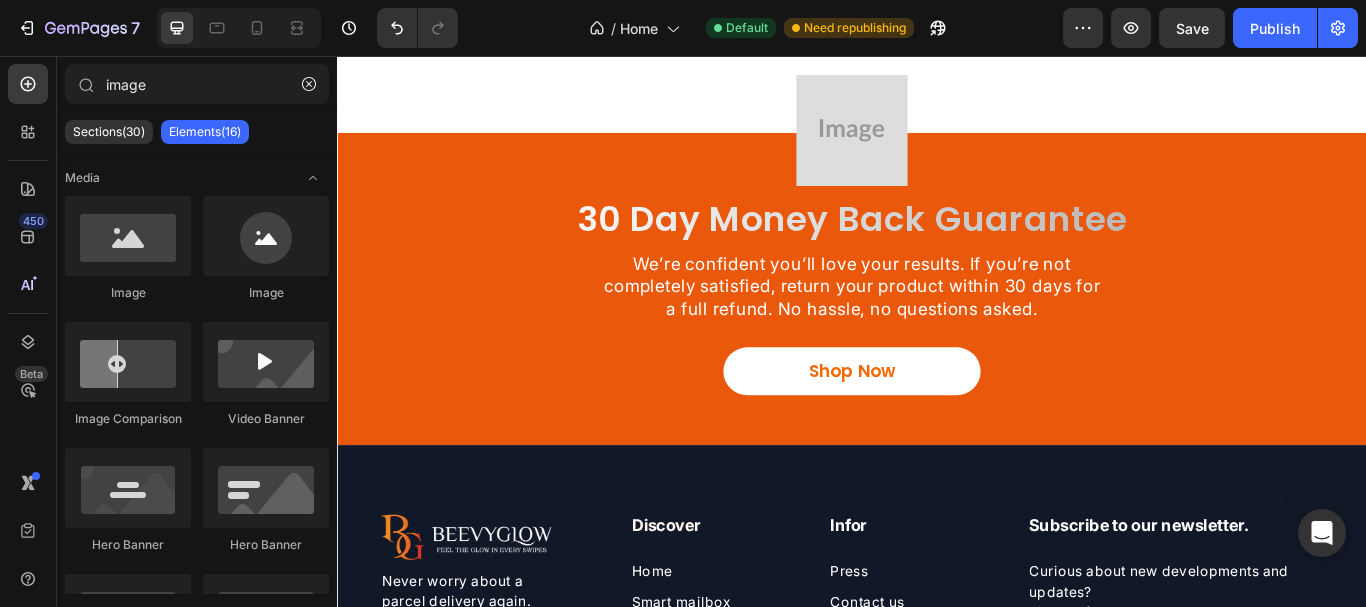 scroll, scrollTop: 9085, scrollLeft: 0, axis: vertical 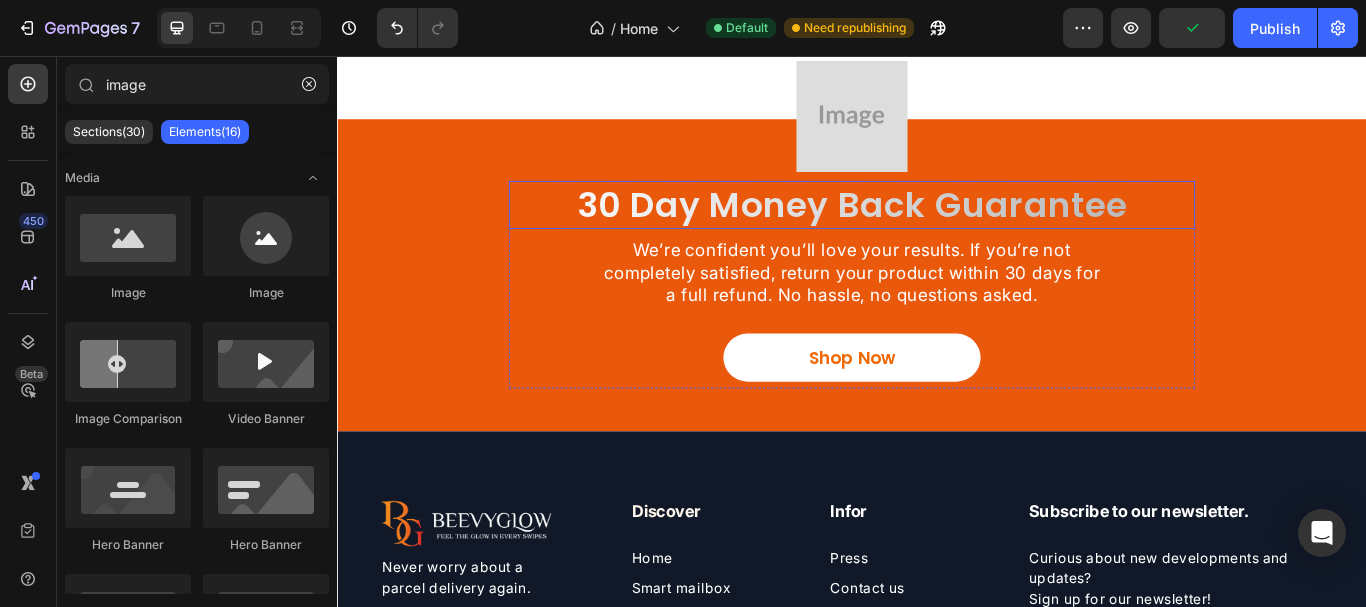click on "30 day money back guarantee" at bounding box center [937, 230] 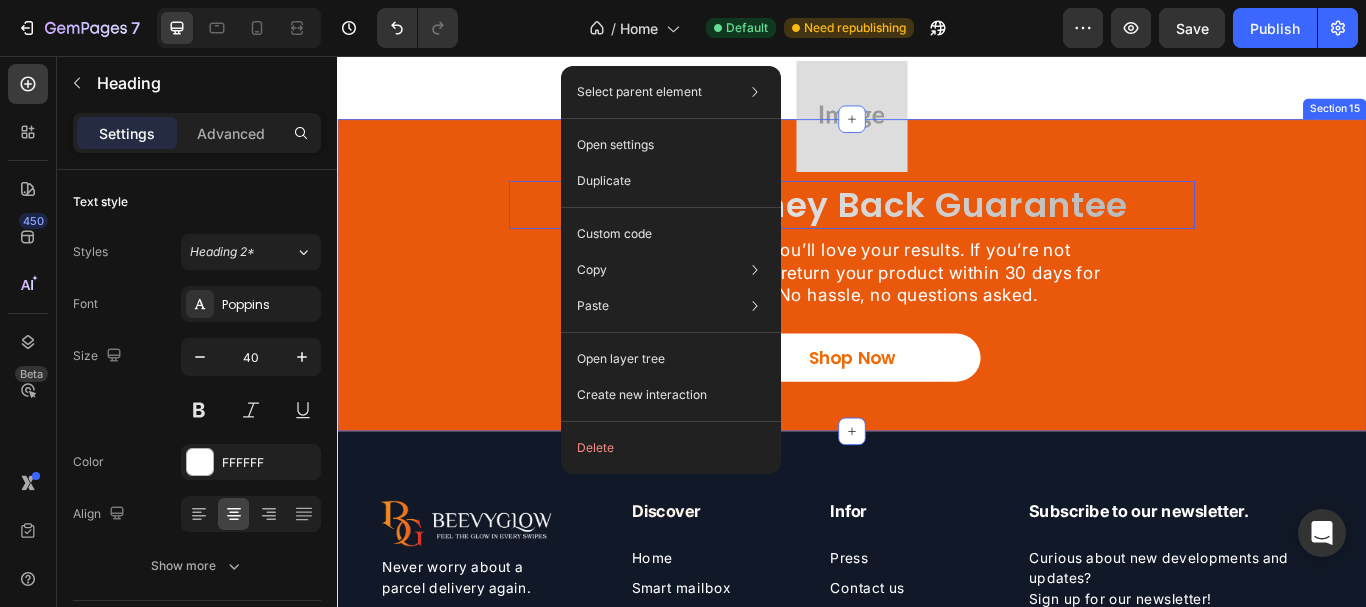 click on "Image 30 day money back guarantee Heading   10 We’re confident you’ll love your results. If you’re not completely satisfied, return your product within 30 days for a full refund. No hassle, no questions asked. Text Block Shop Now Button Row" at bounding box center [937, 303] 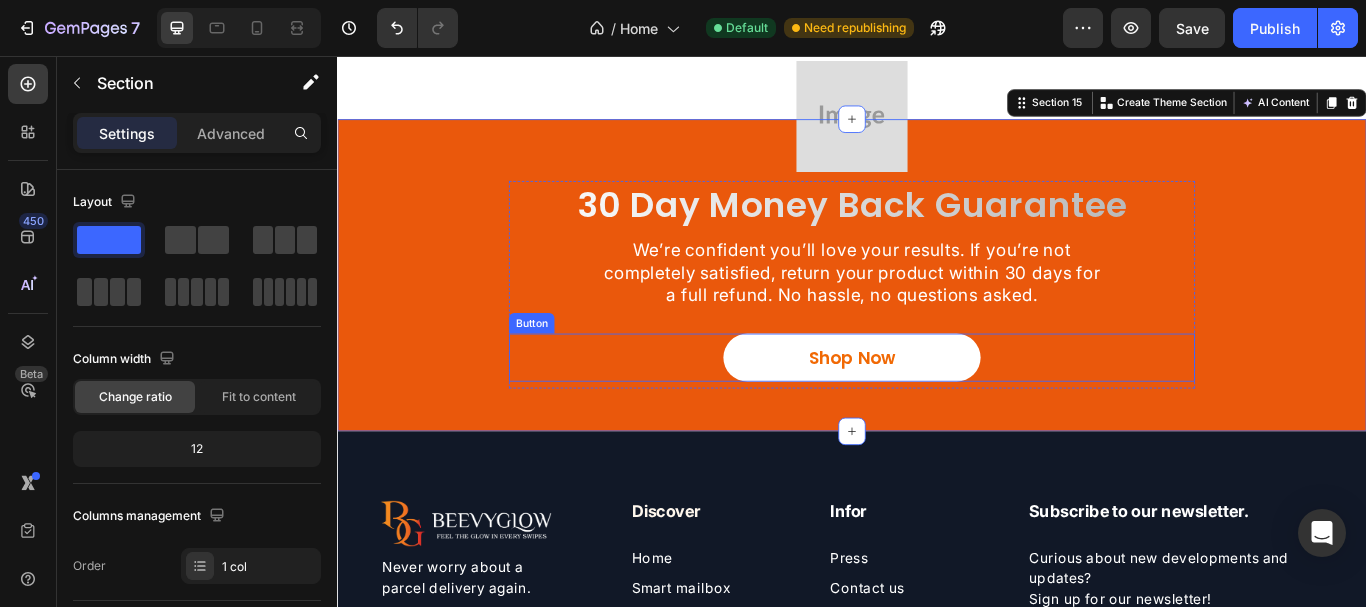 click on "Shop Now" at bounding box center (937, 408) 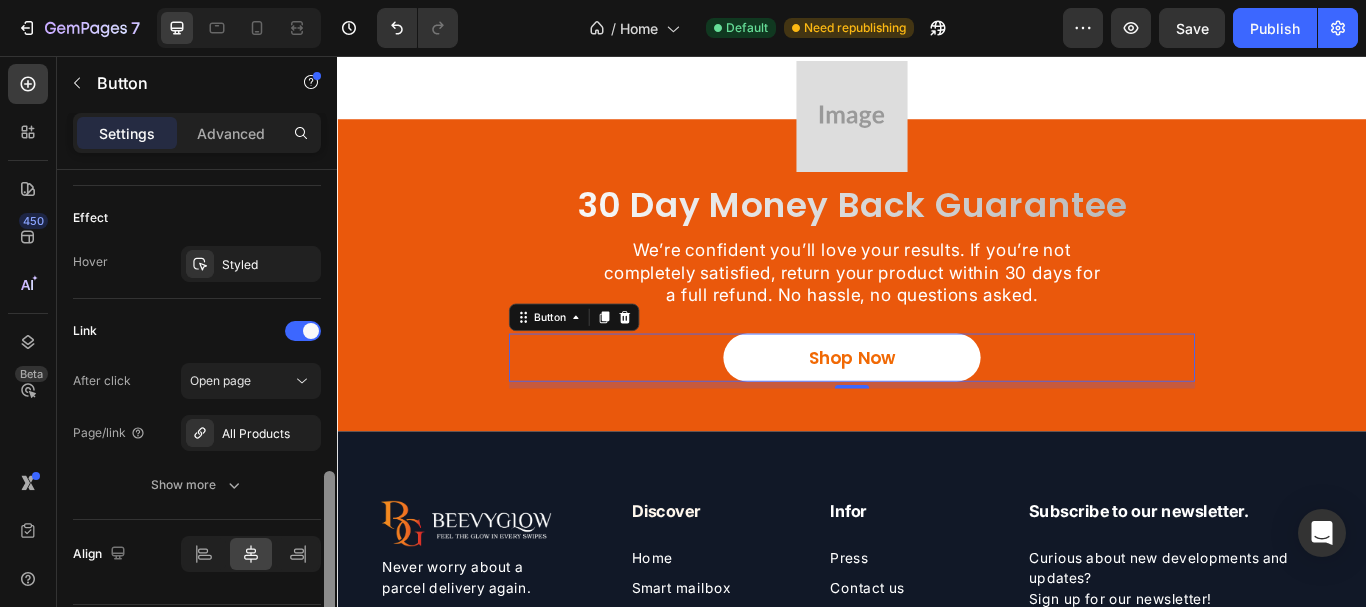 scroll, scrollTop: 1096, scrollLeft: 0, axis: vertical 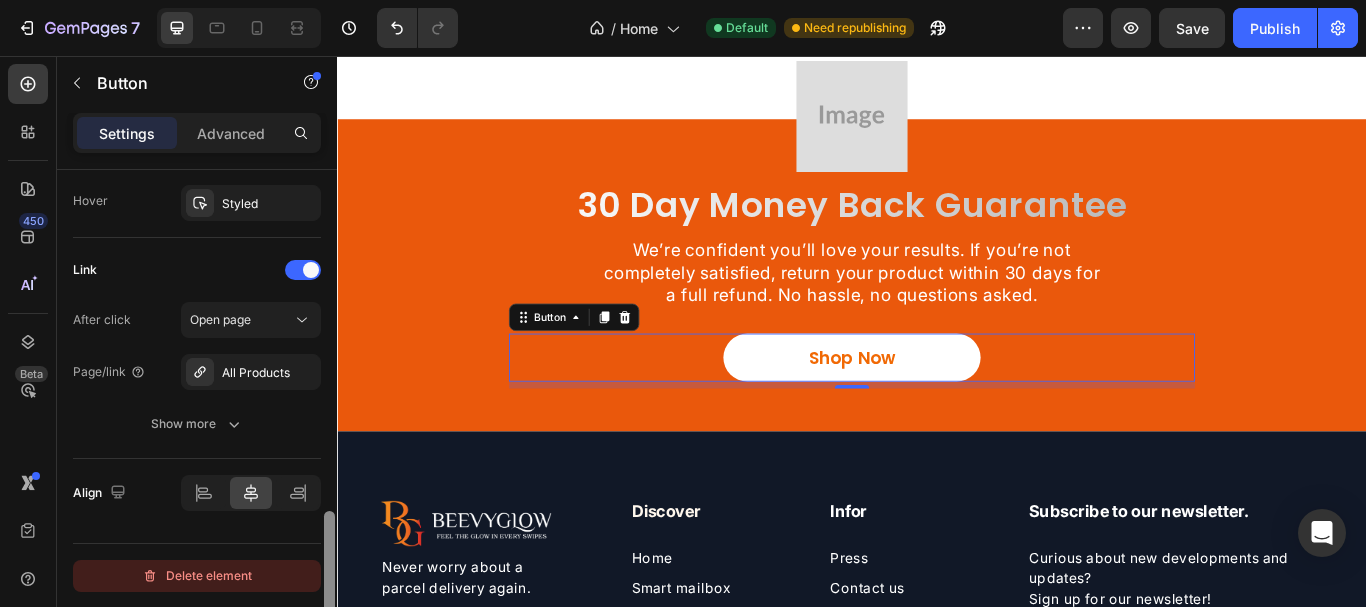 drag, startPoint x: 333, startPoint y: 220, endPoint x: 198, endPoint y: 574, distance: 378.86804 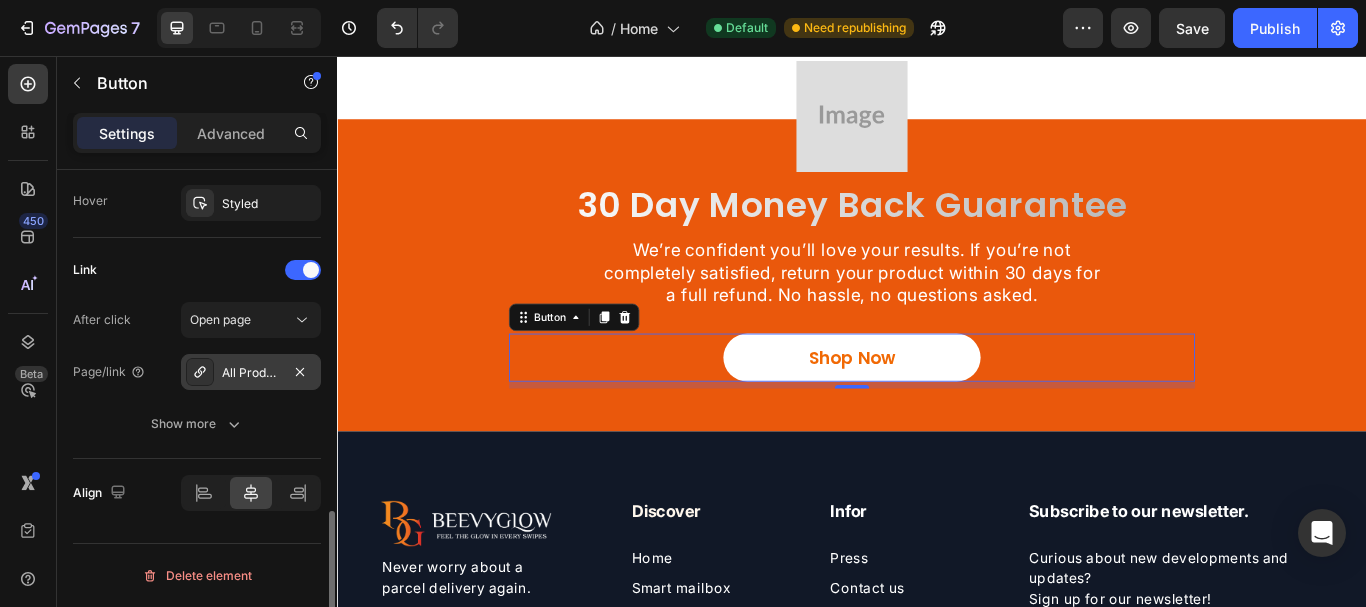 click on "All Products" at bounding box center [251, 373] 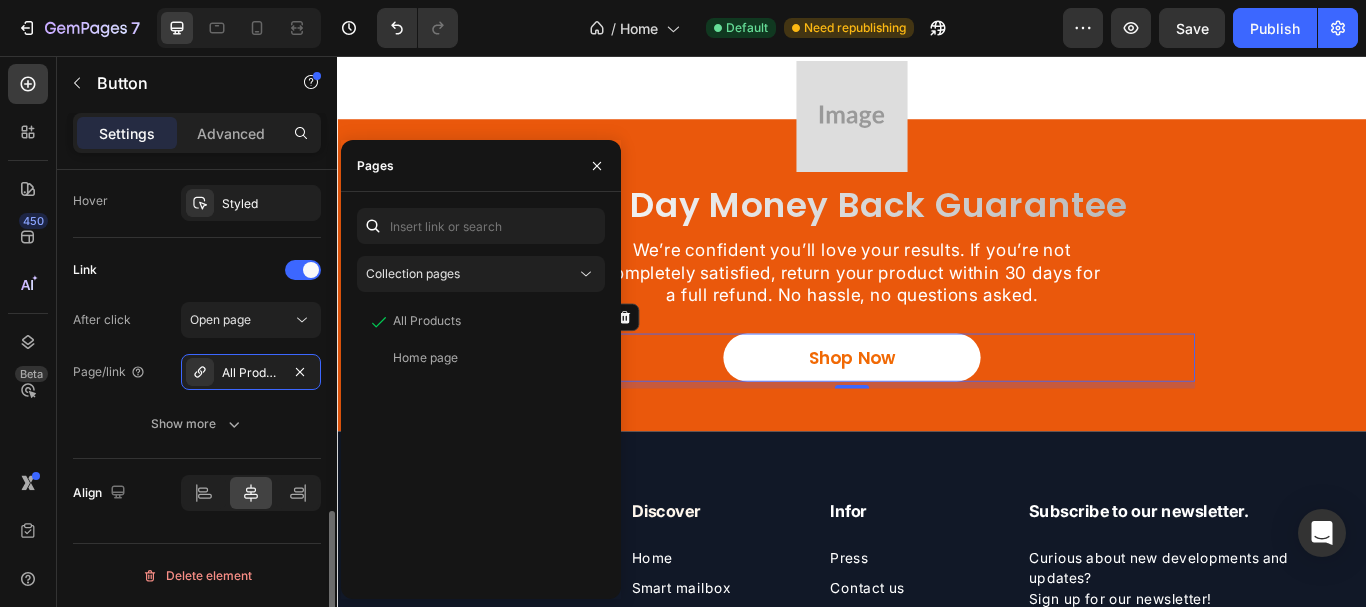 click on "Link" at bounding box center (197, 270) 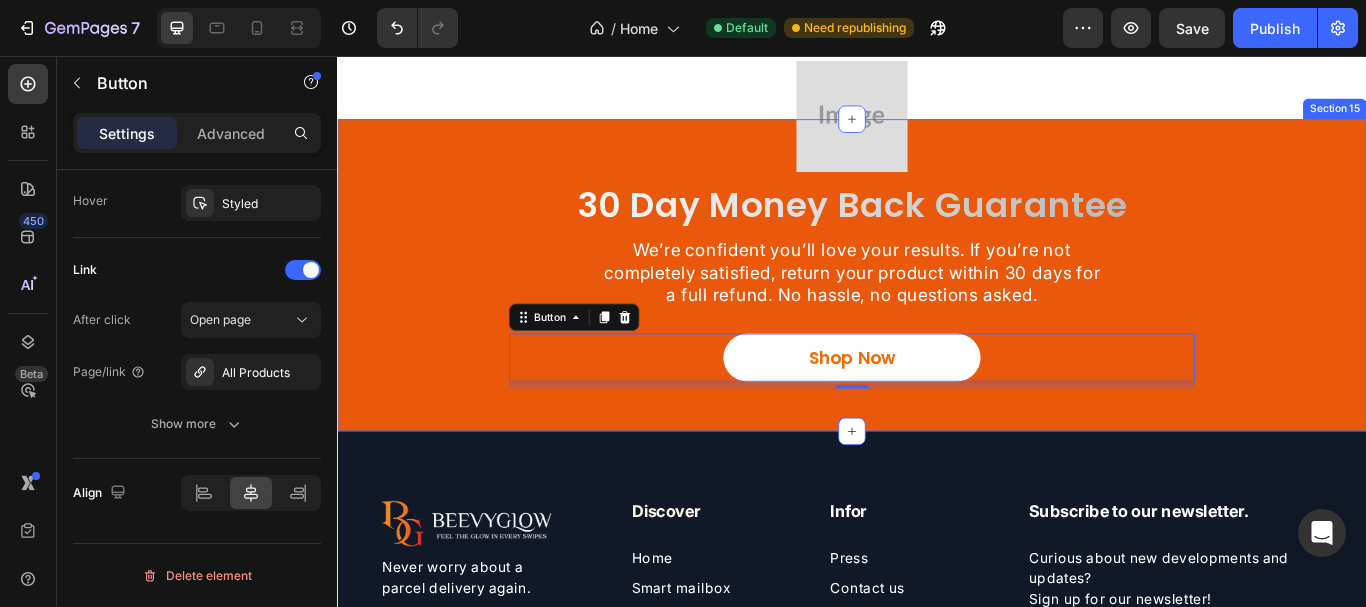 click on "Image 30 day money back guarantee Heading We’re confident you’ll love your results. If you’re not completely satisfied, return your product within 30 days for a full refund. No hassle, no questions asked. Text Block Shop Now Button   8 Row" at bounding box center (937, 303) 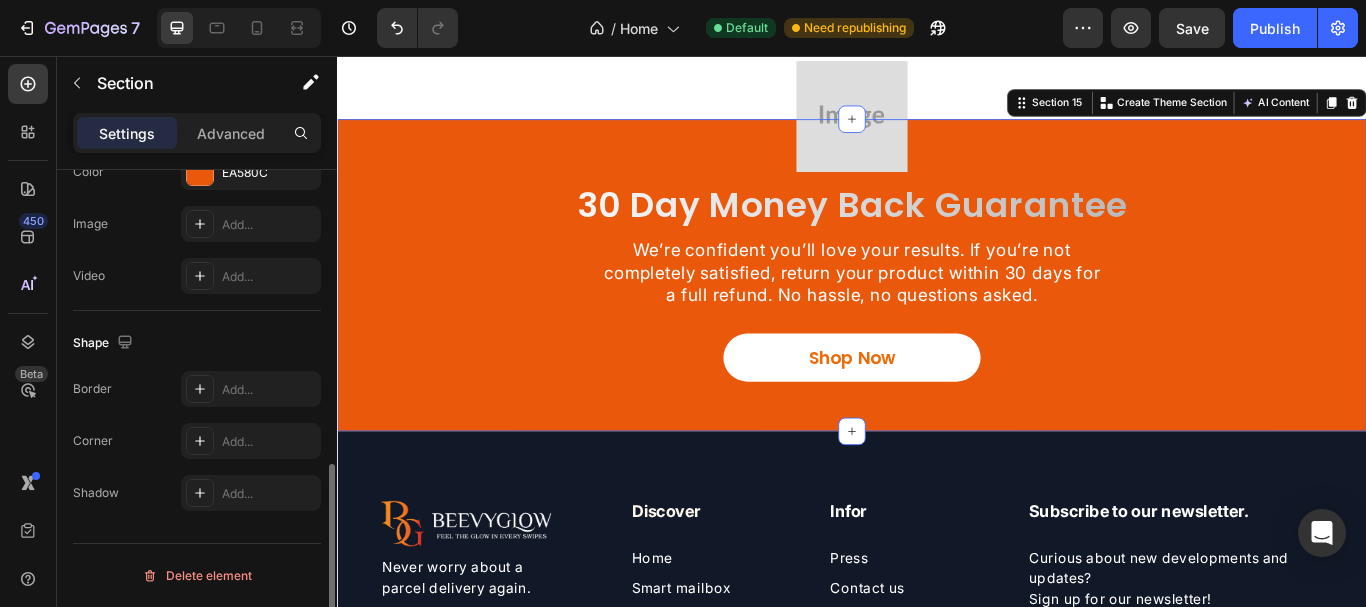 scroll, scrollTop: 0, scrollLeft: 0, axis: both 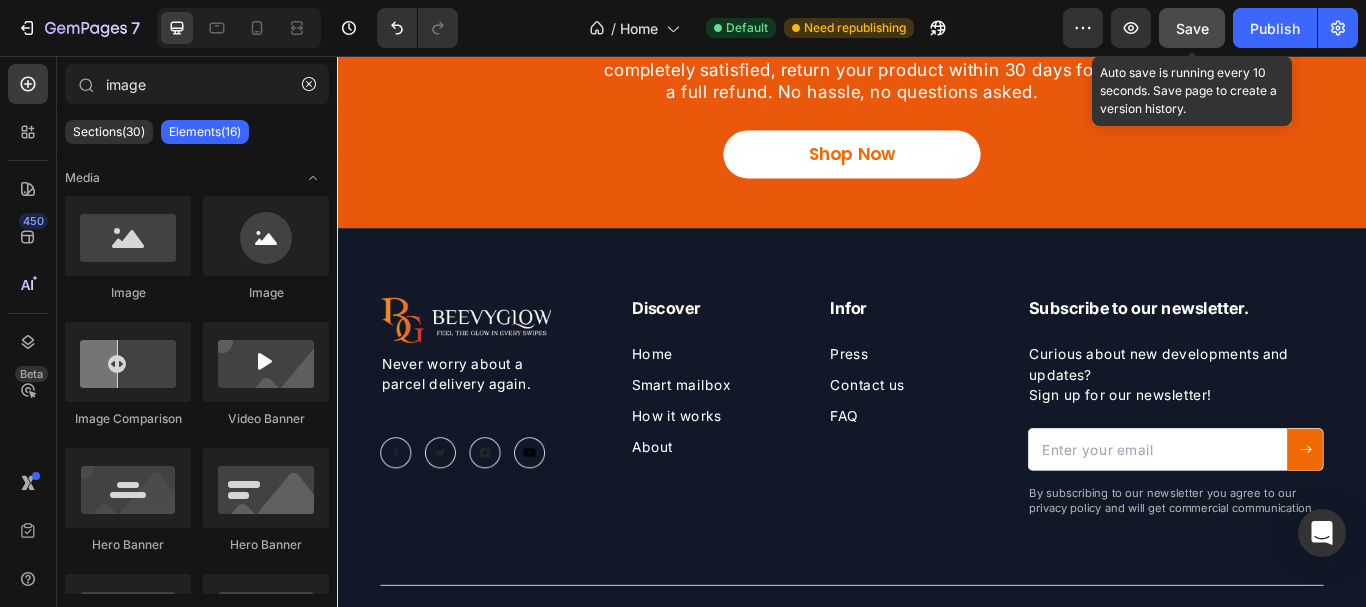click on "Save" at bounding box center (1192, 28) 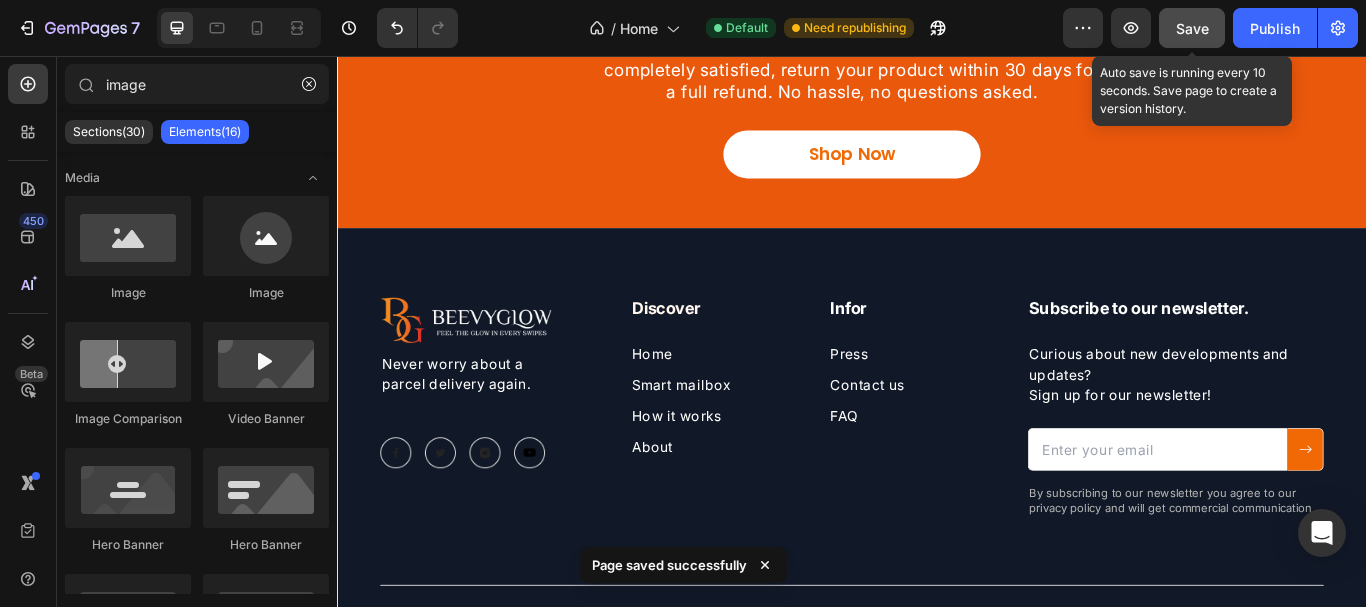 click on "Save" at bounding box center (1192, 28) 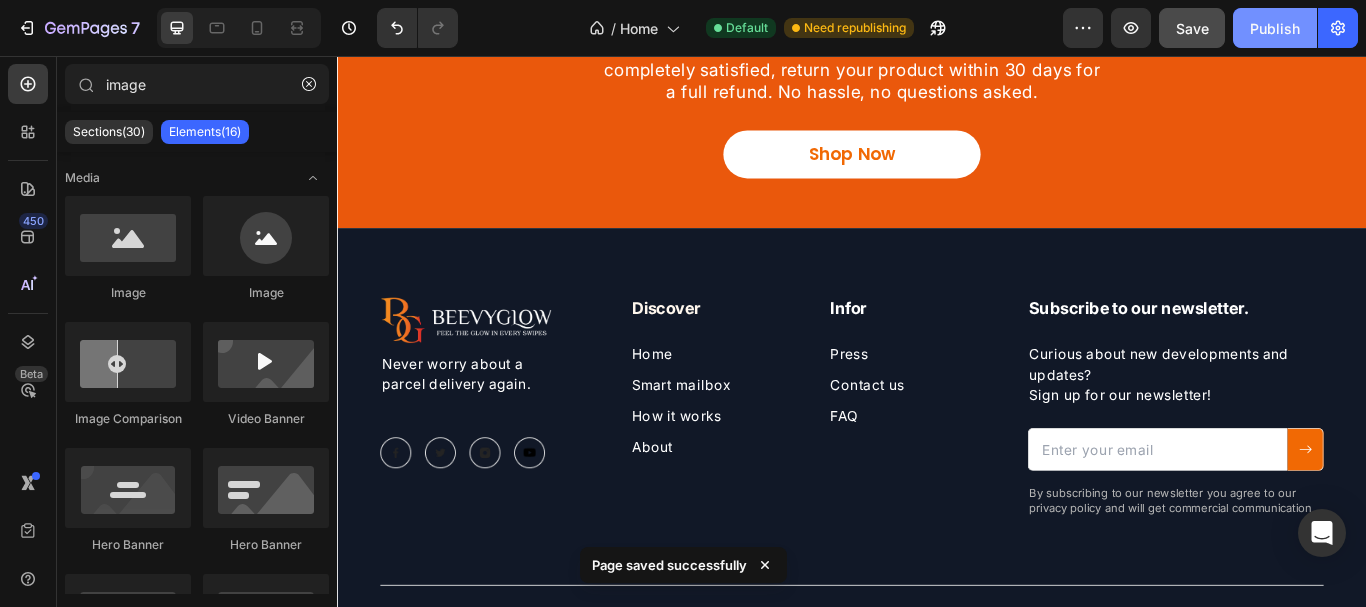 click on "Publish" at bounding box center [1275, 28] 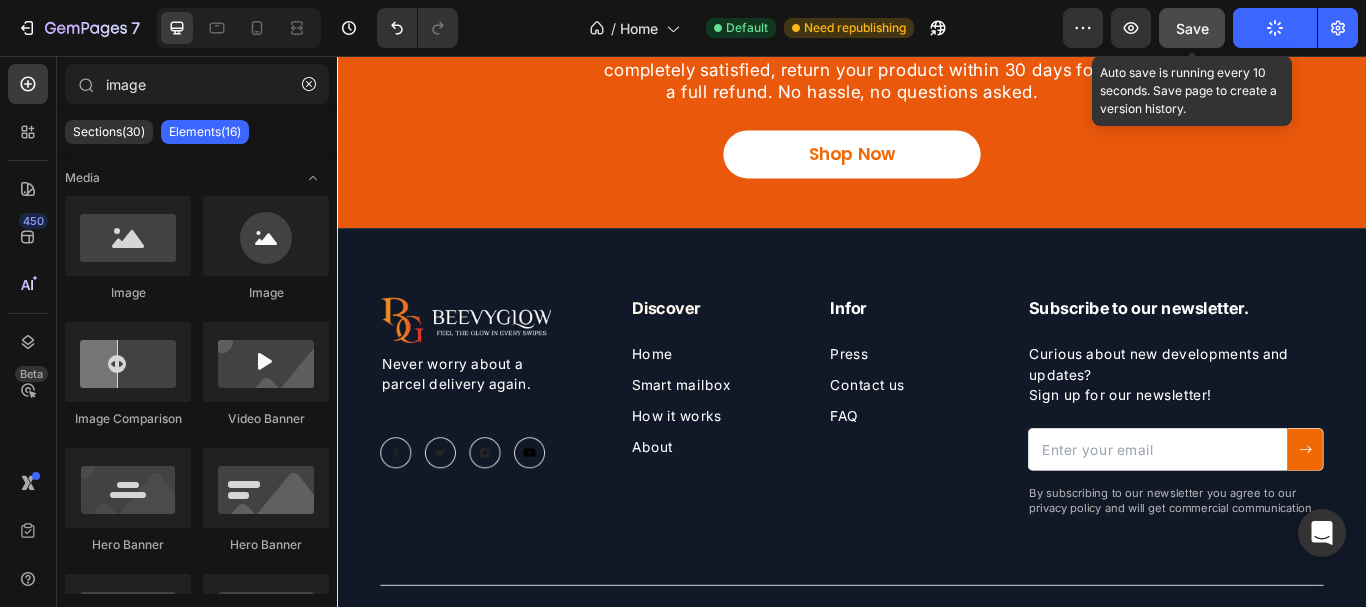 click on "Save" at bounding box center (1192, 28) 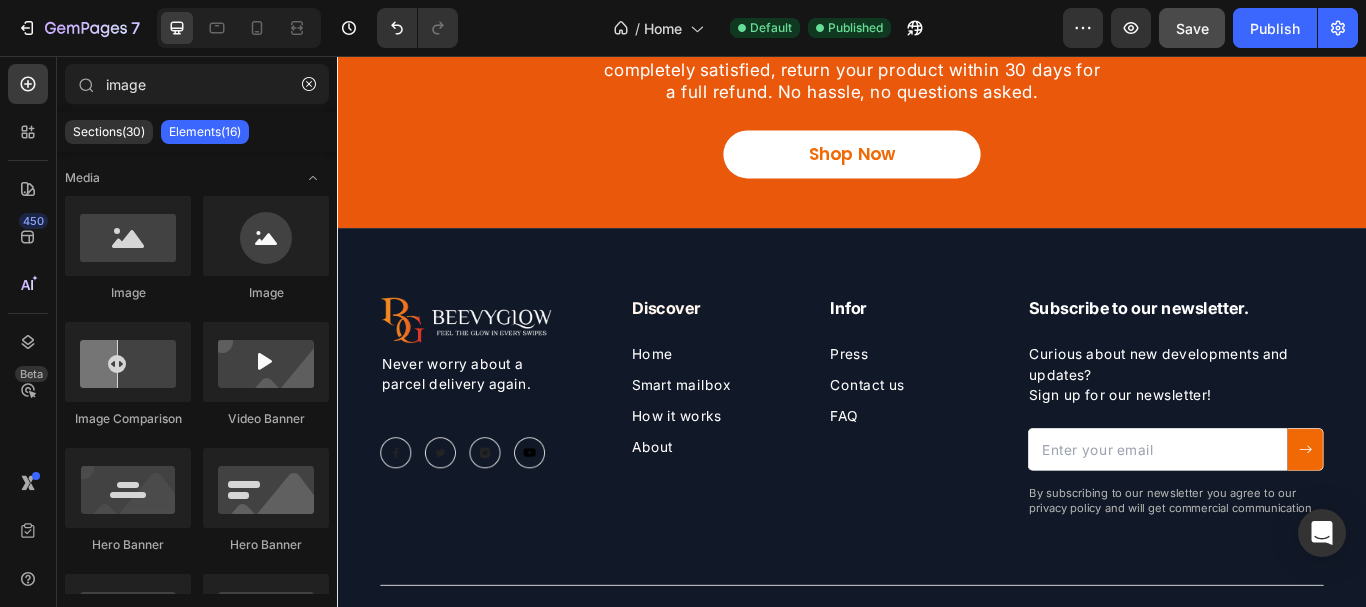 scroll, scrollTop: 8596, scrollLeft: 0, axis: vertical 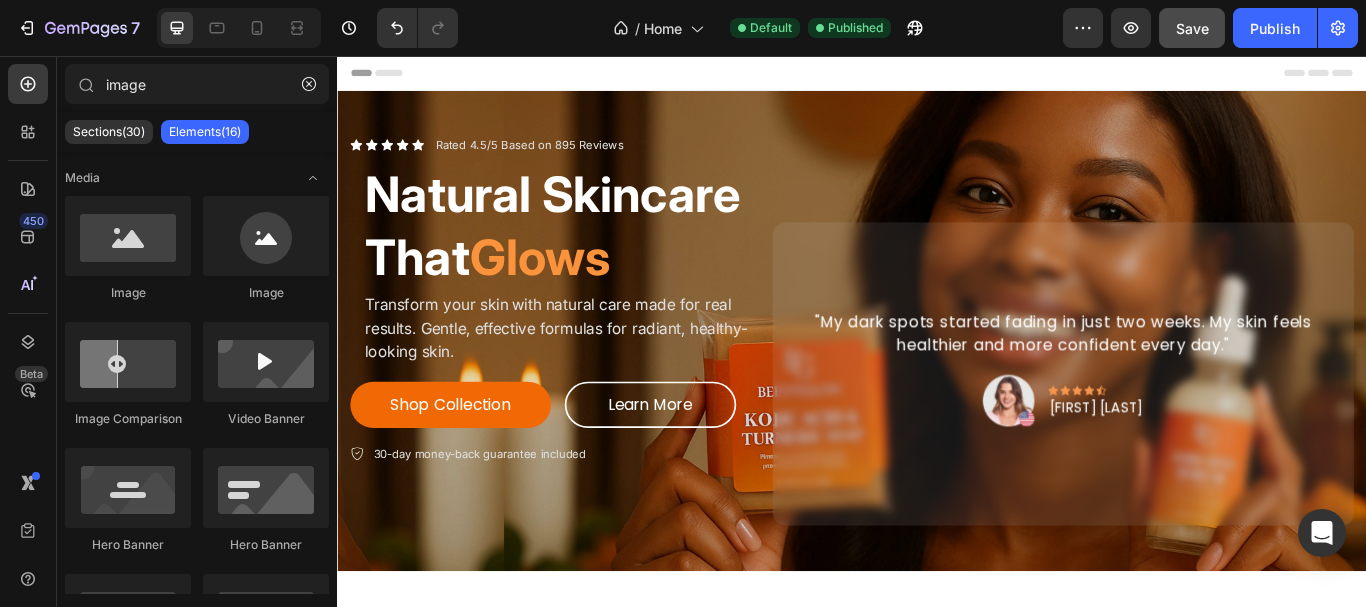 drag, startPoint x: 1528, startPoint y: 600, endPoint x: 1694, endPoint y: 108, distance: 519.24945 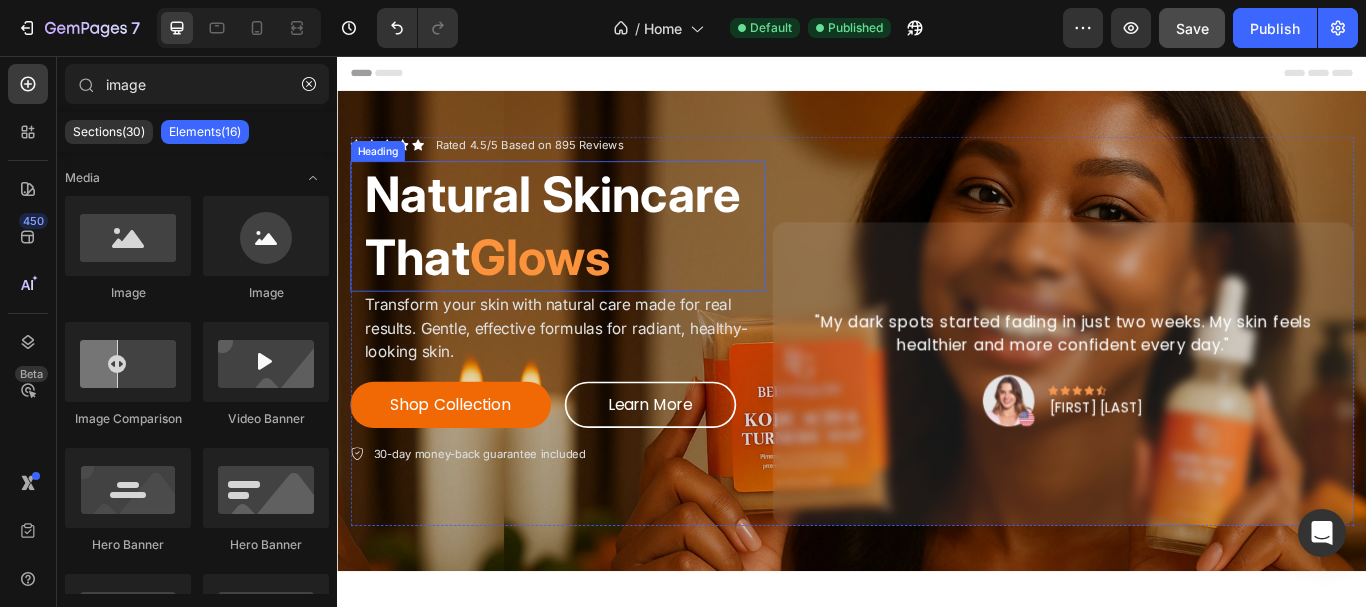 click on "Glows" at bounding box center (573, 291) 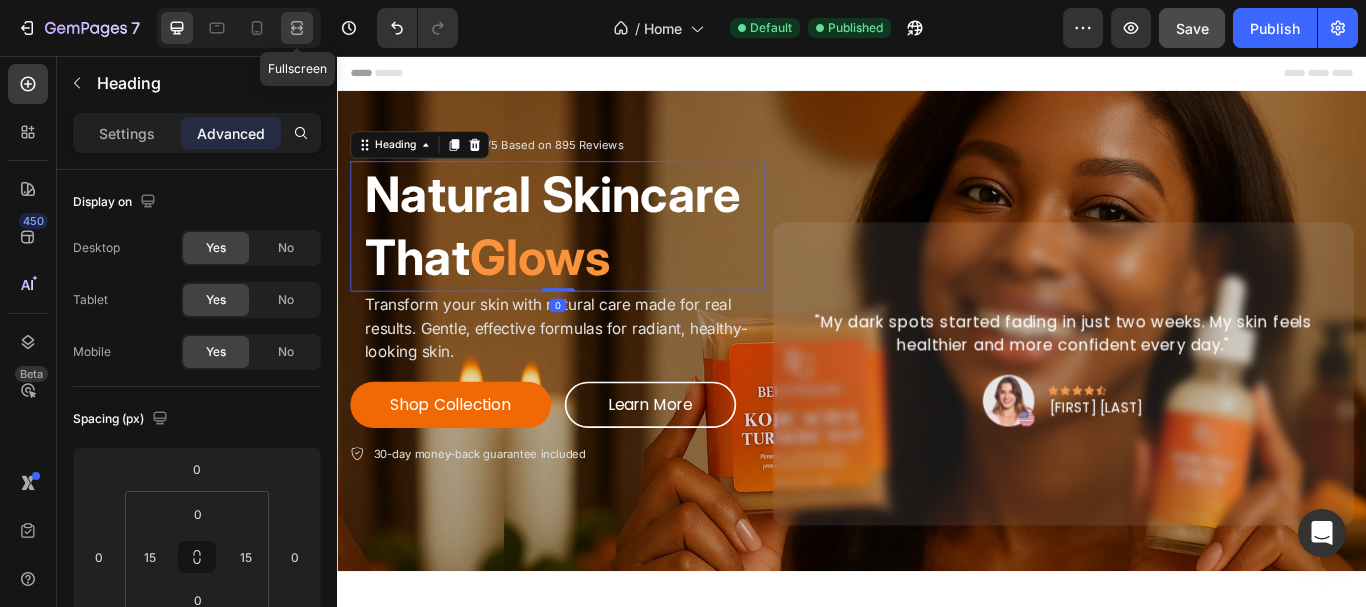 click 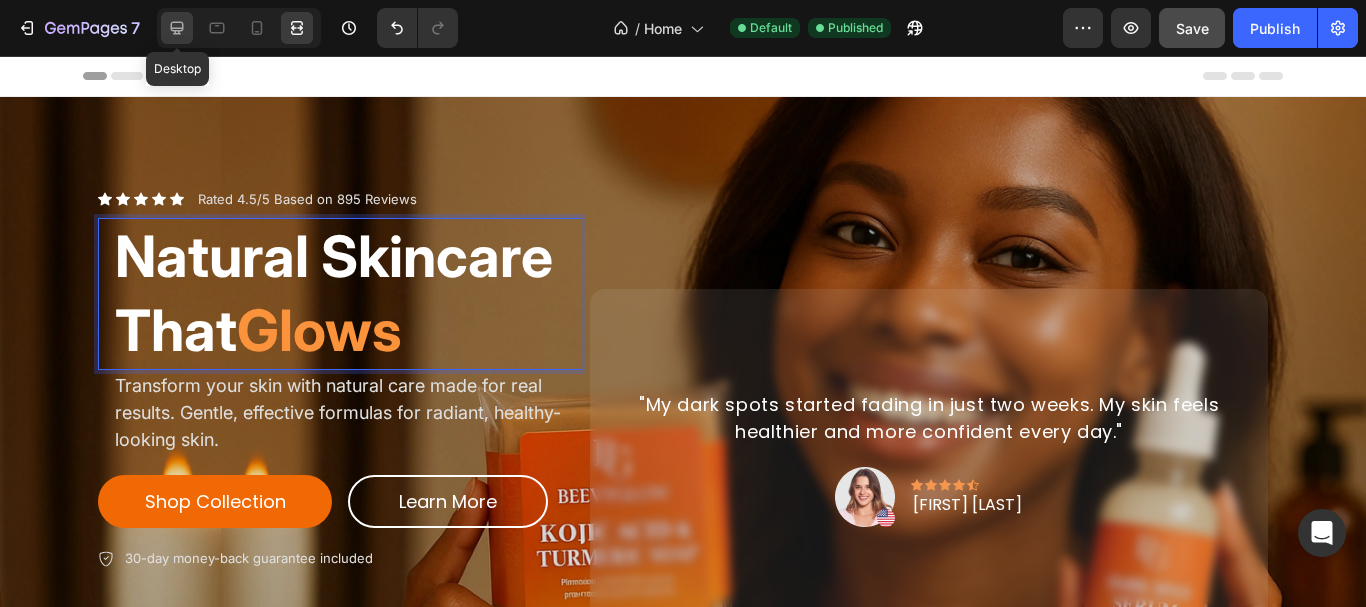 click 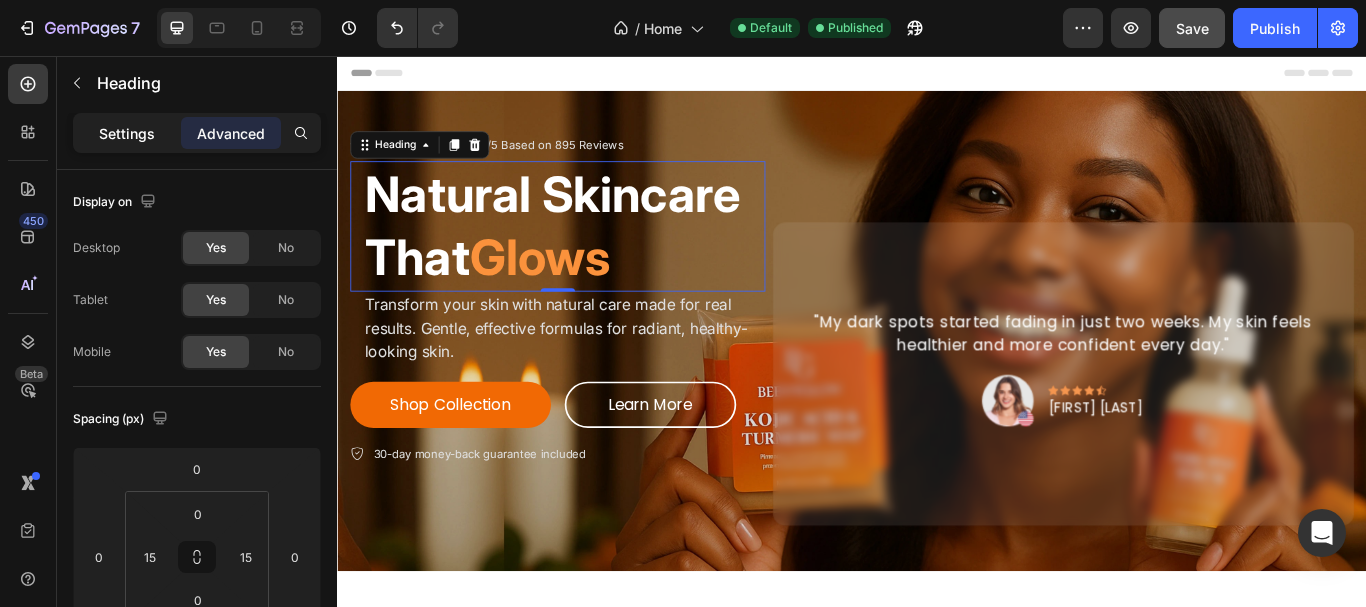 click on "Settings" 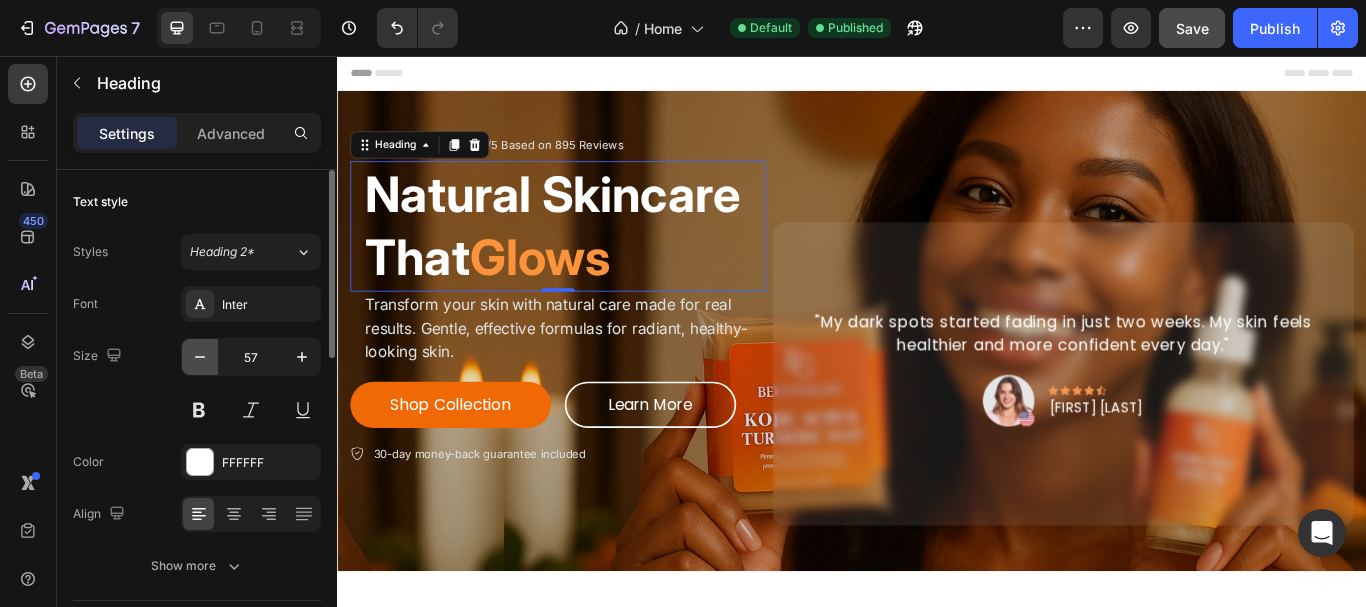 click 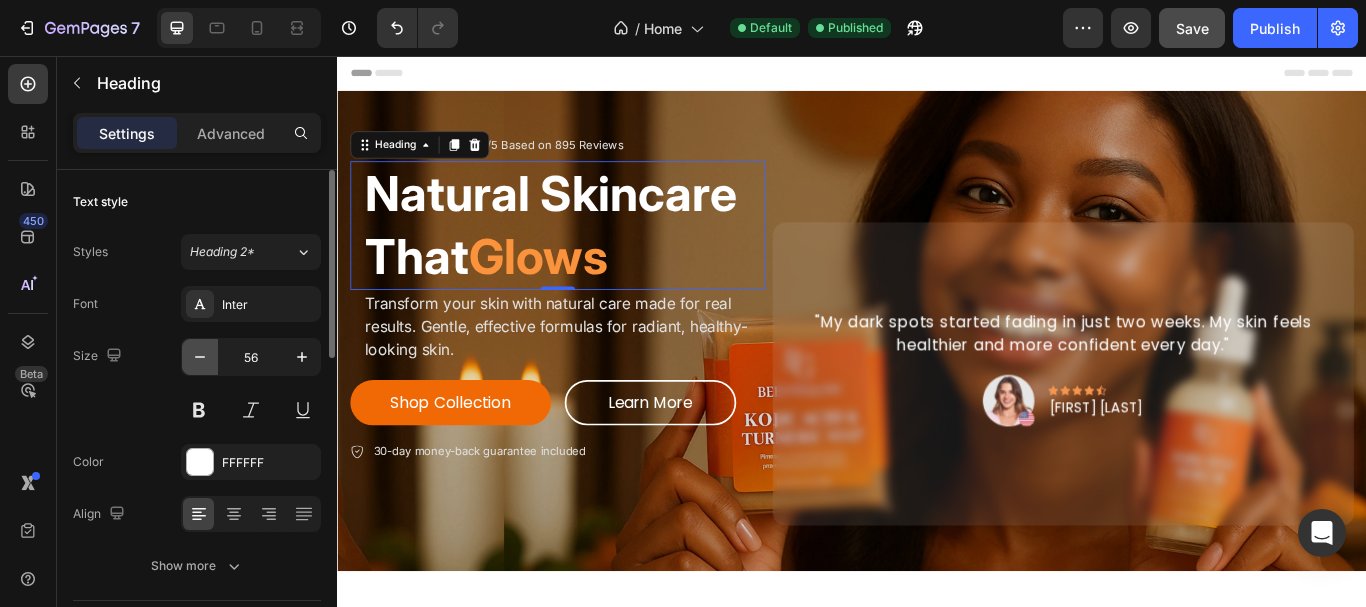 click 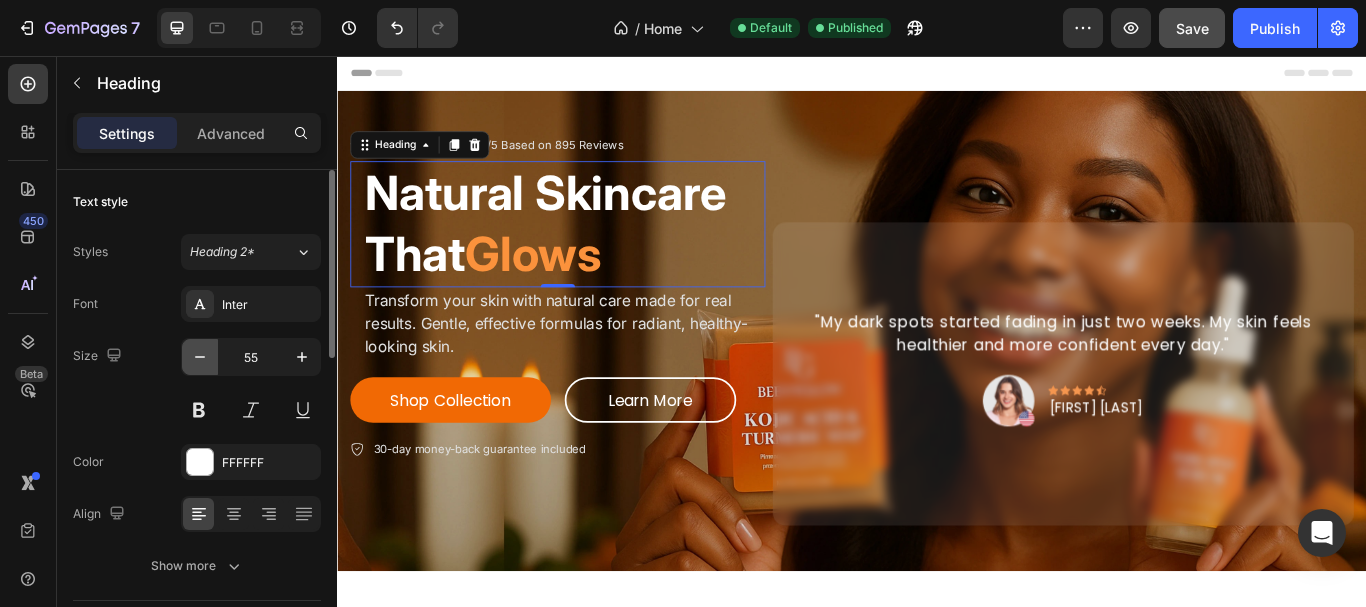 click 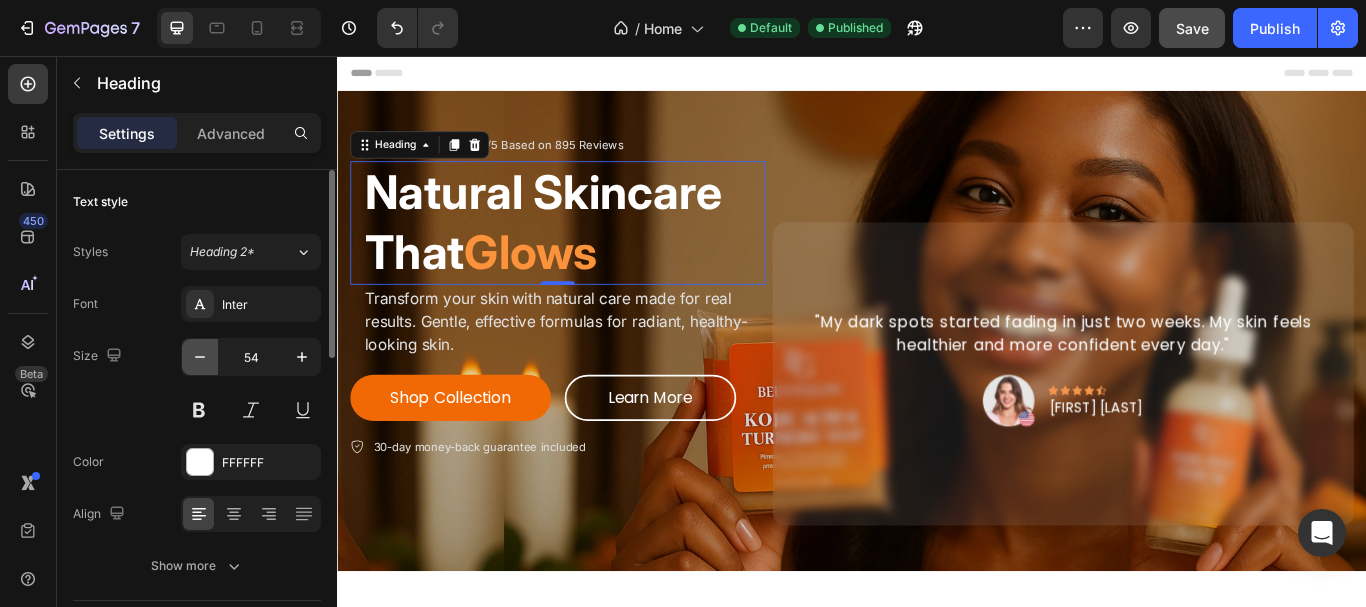 click 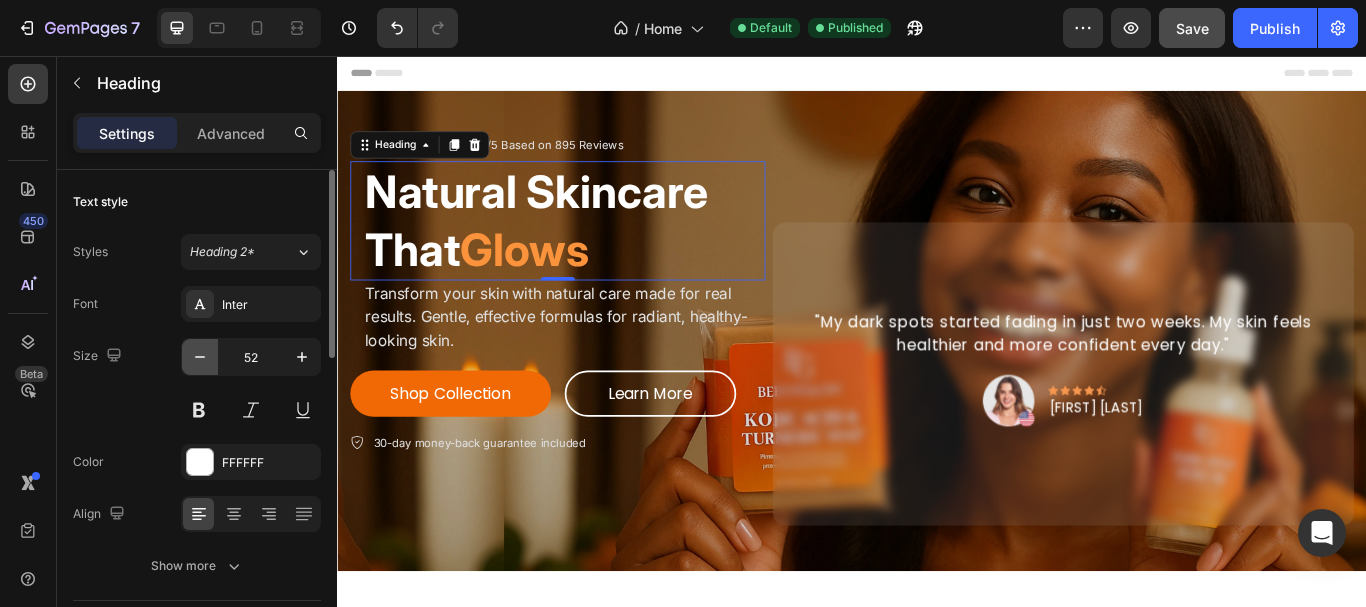 click 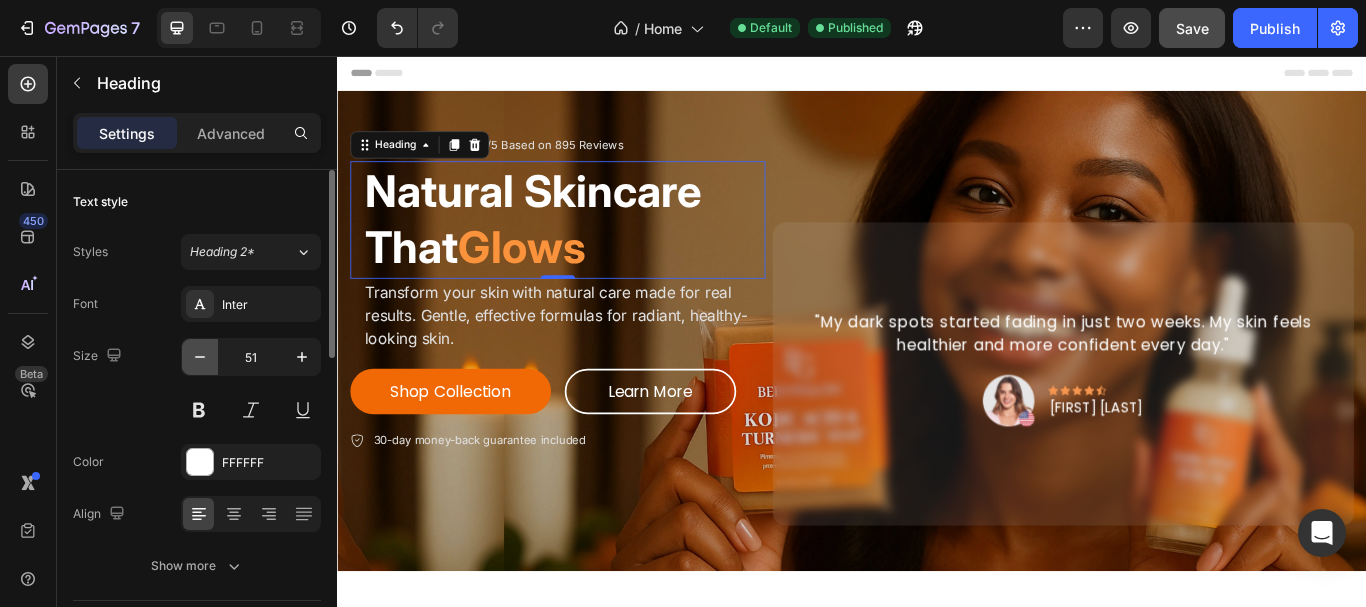 click 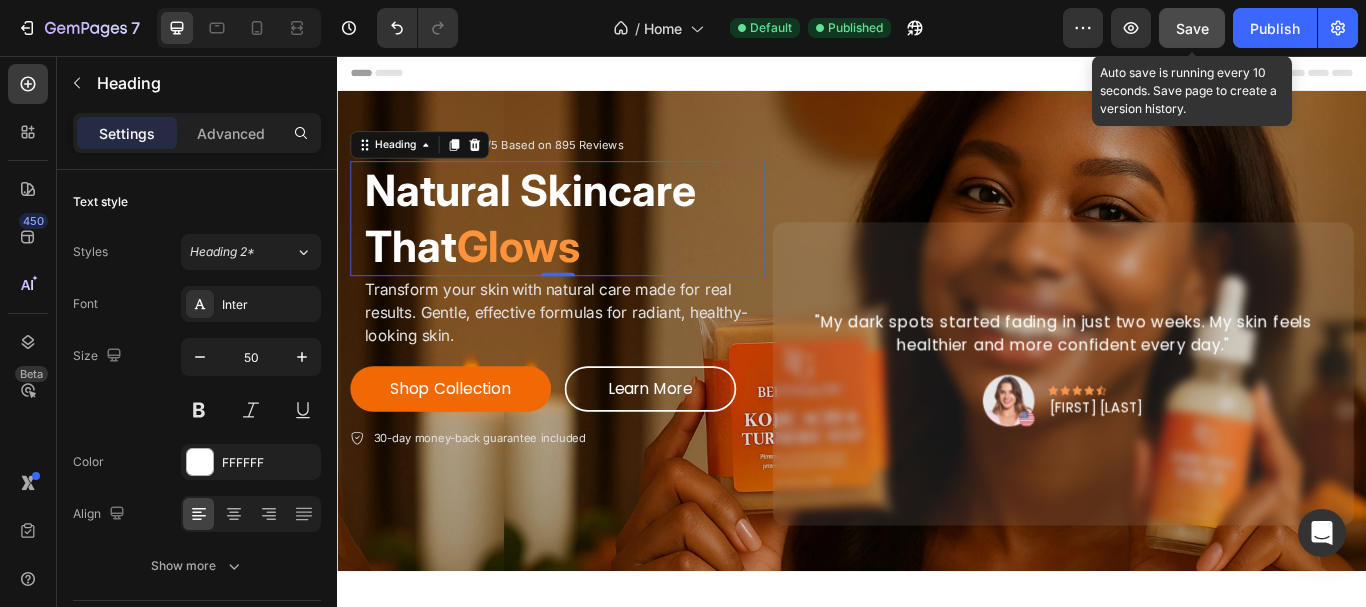 click on "Save" at bounding box center [1192, 28] 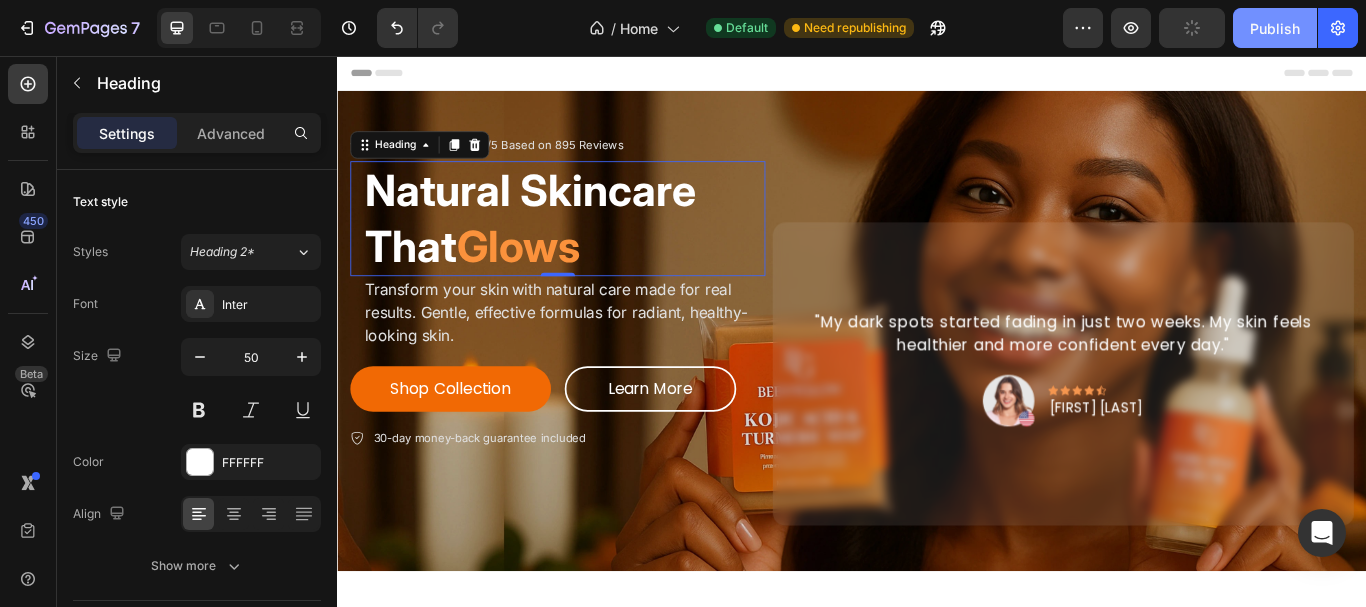 click on "Publish" 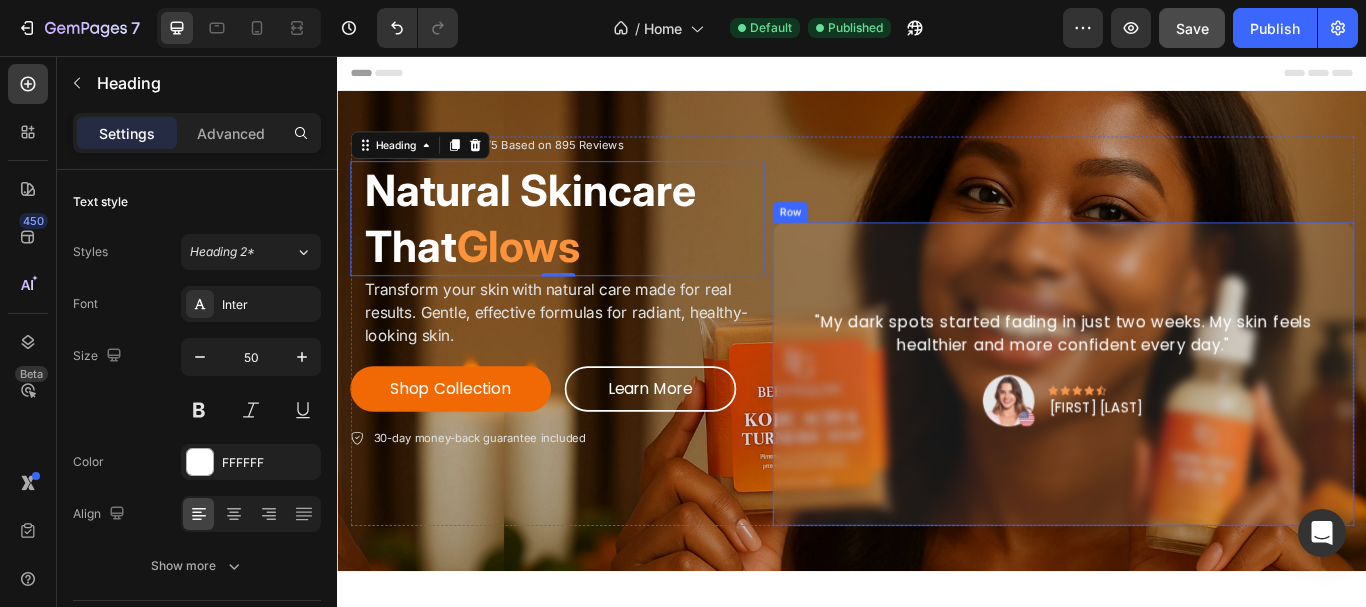 click on ""My dark spots started fading in just two weeks. My skin feels healthier and more confident every day." Text Block Image
Icon
Icon
Icon
Icon
Icon Row Amanda, verified customer Text block Row Row" at bounding box center [1183, 427] 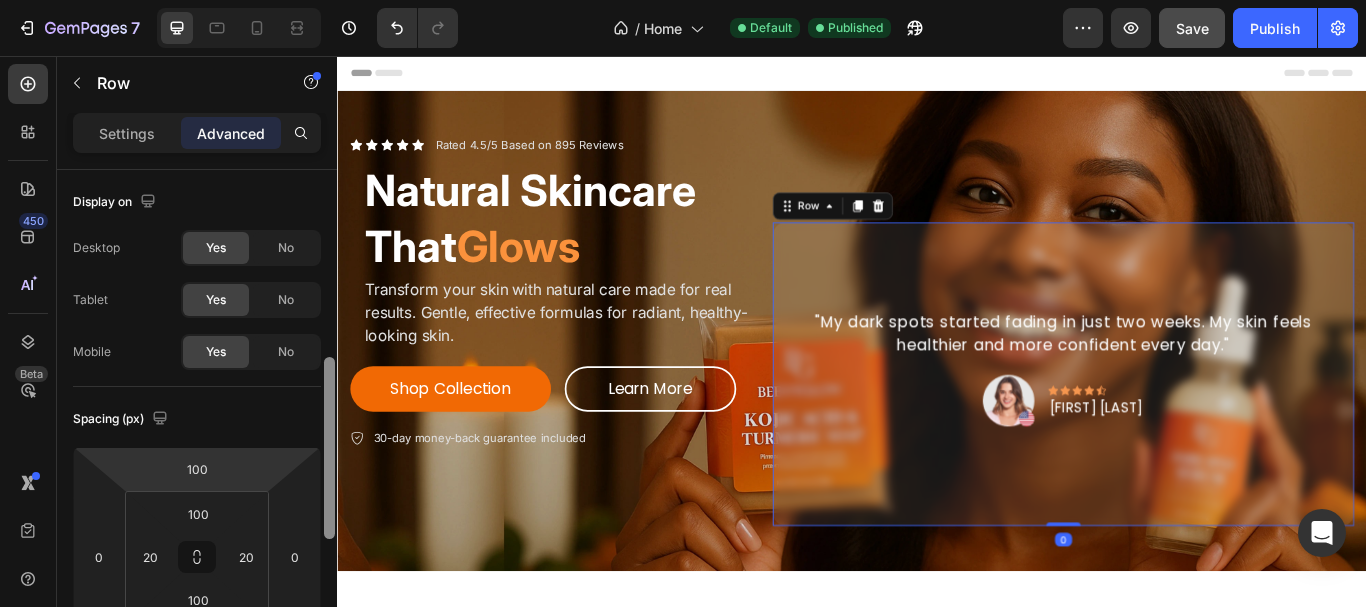 drag, startPoint x: 328, startPoint y: 229, endPoint x: 290, endPoint y: 290, distance: 71.867935 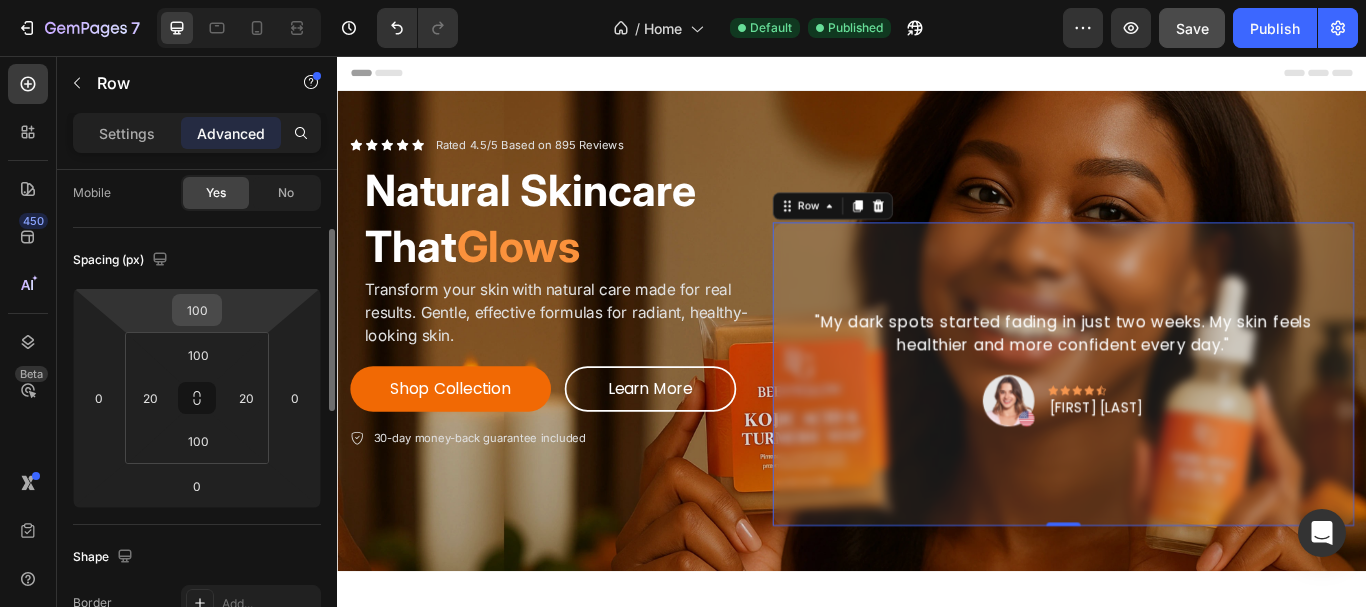 click on "100" at bounding box center [197, 310] 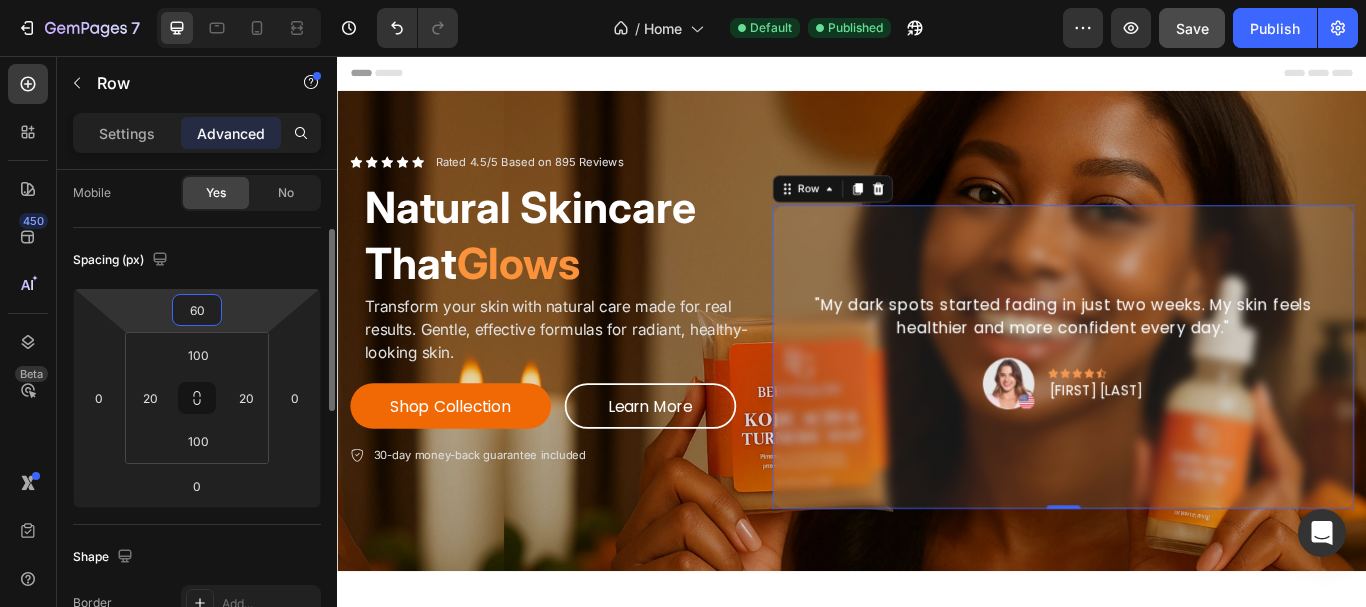 type on "6" 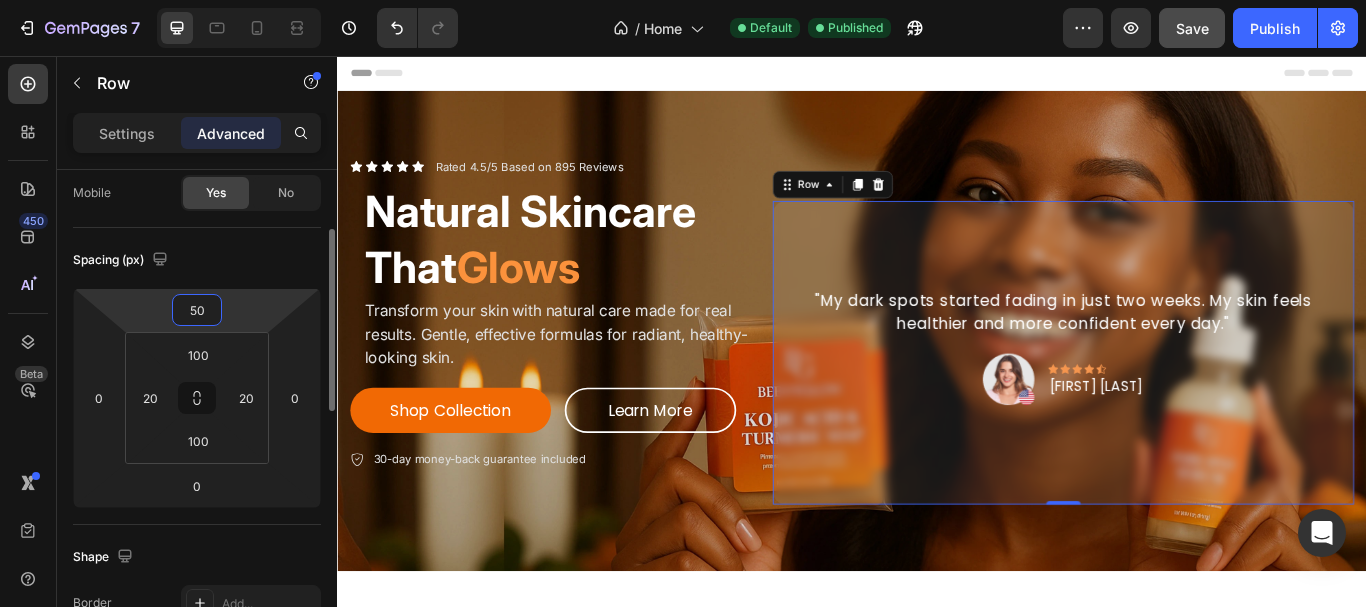 type on "50" 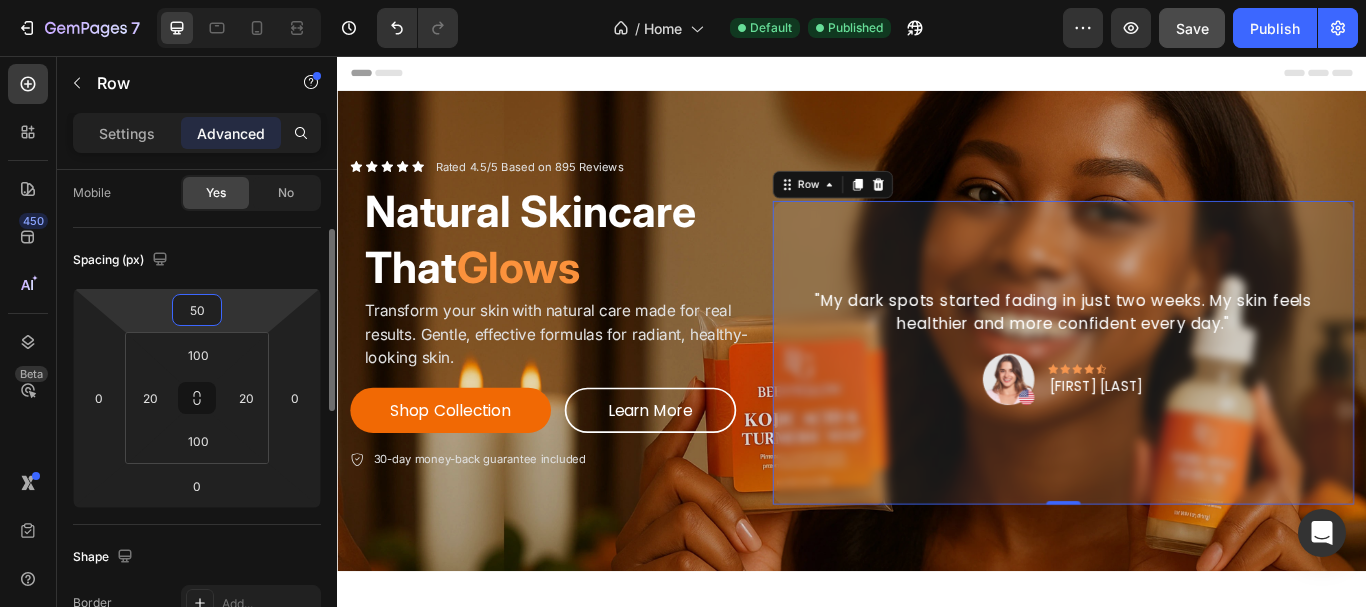 click on "Spacing (px)" at bounding box center [197, 260] 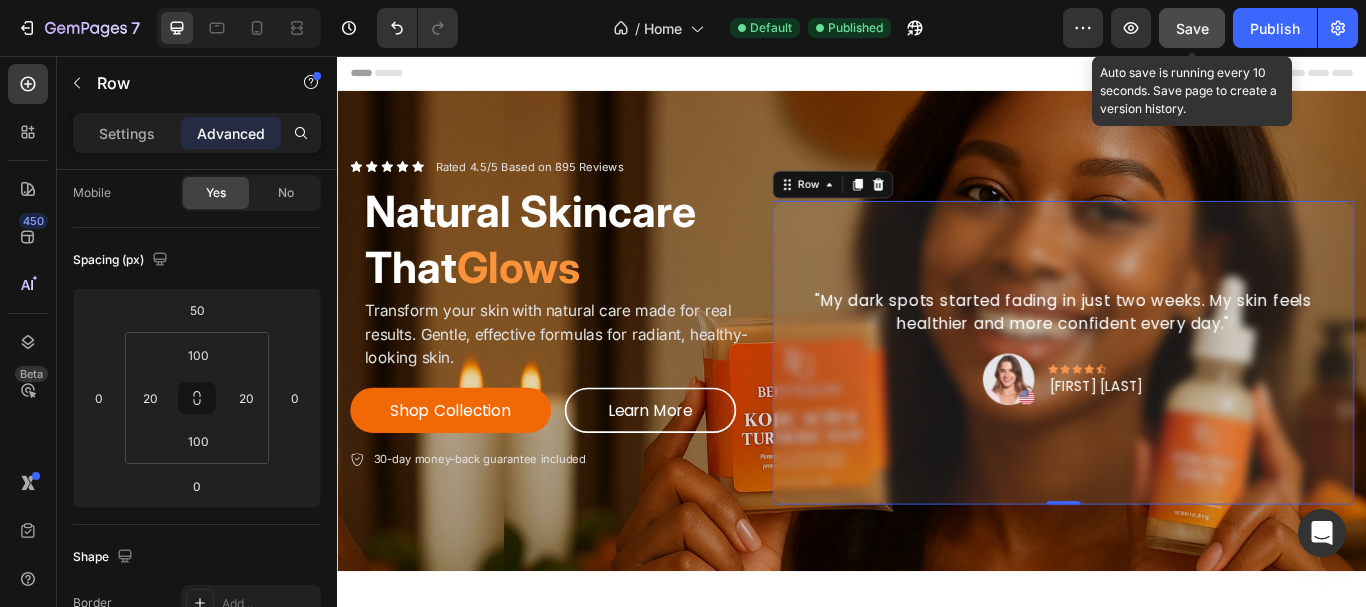 click on "Save" at bounding box center [1192, 28] 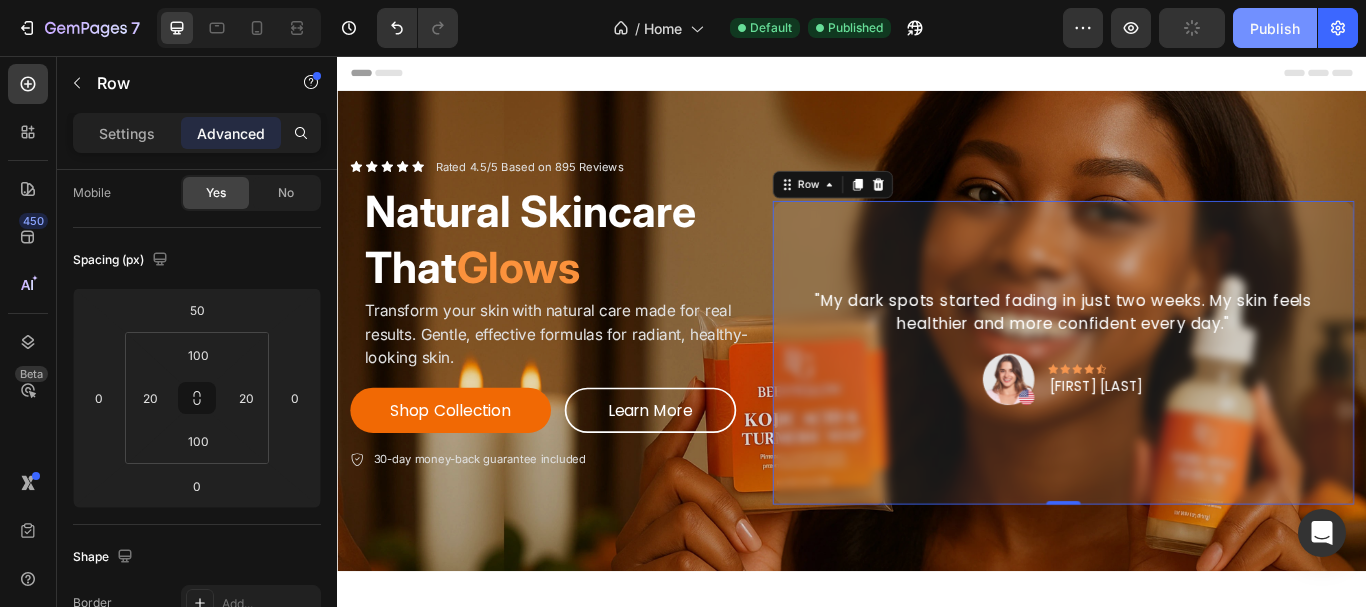 click on "Publish" at bounding box center (1275, 28) 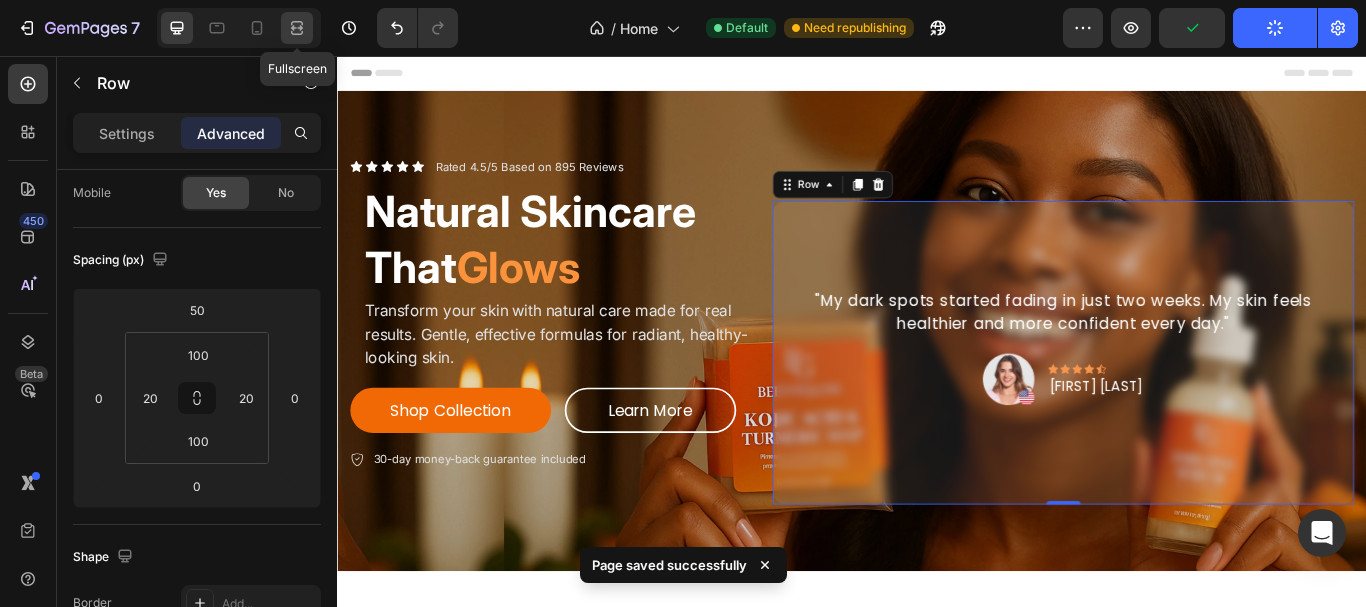 click 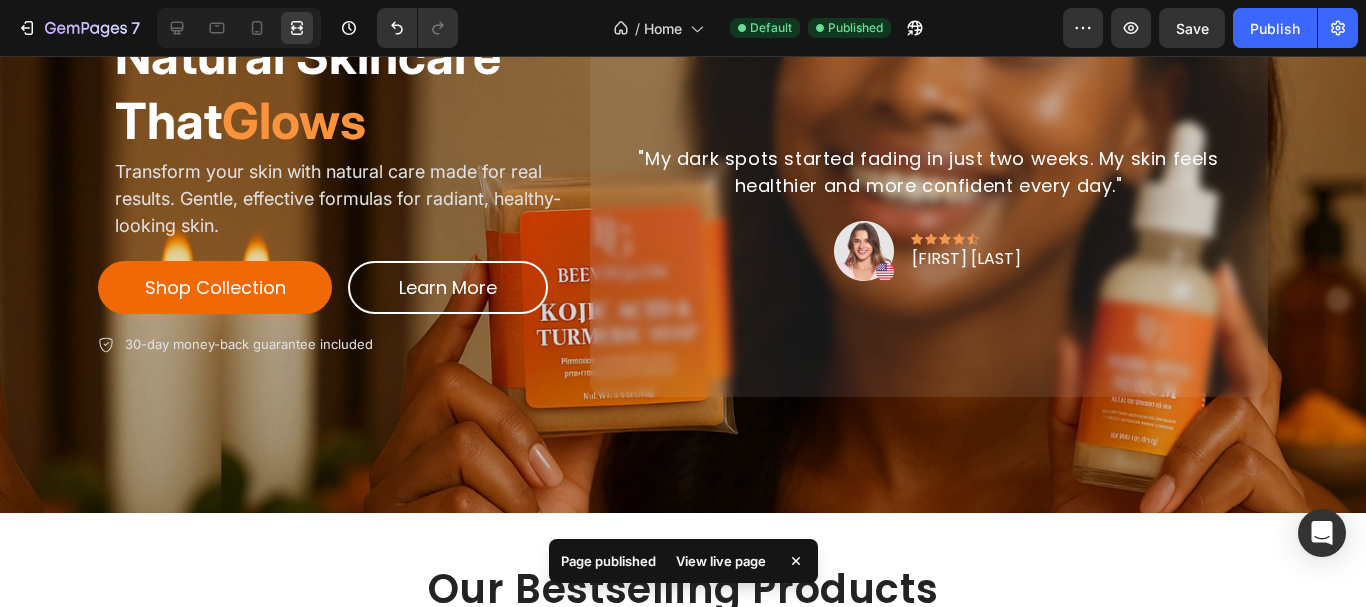 scroll, scrollTop: 153, scrollLeft: 0, axis: vertical 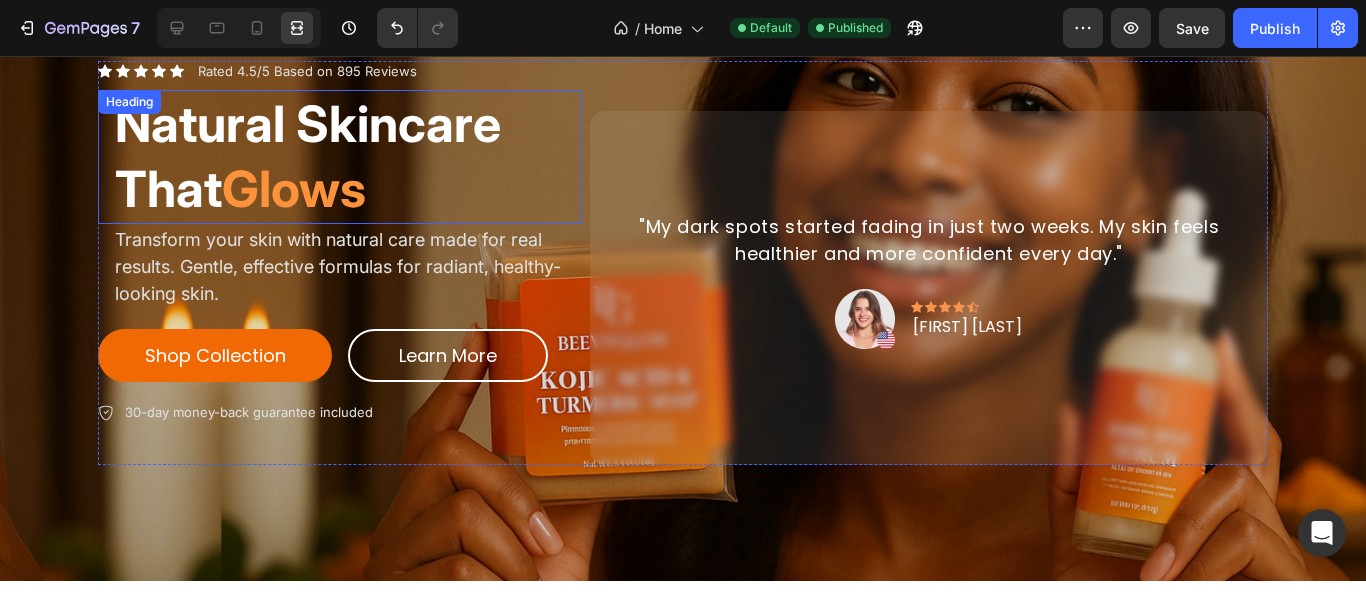 click on "Natural Skincare That  Glows Heading" at bounding box center (340, 157) 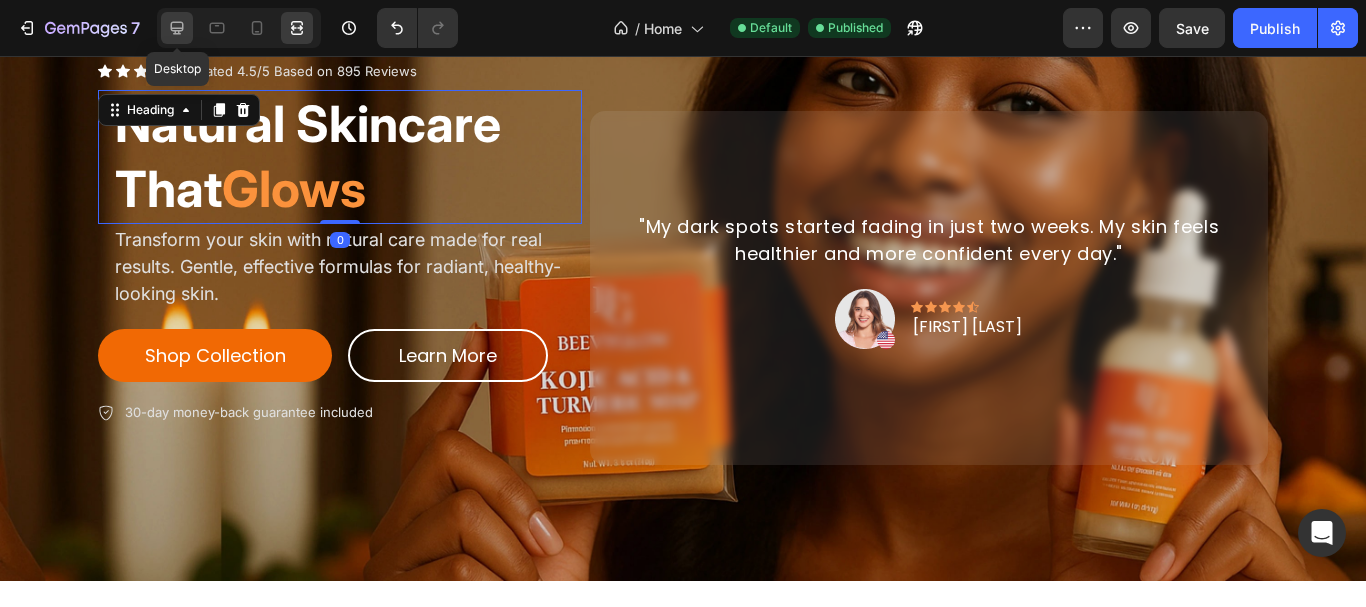 click 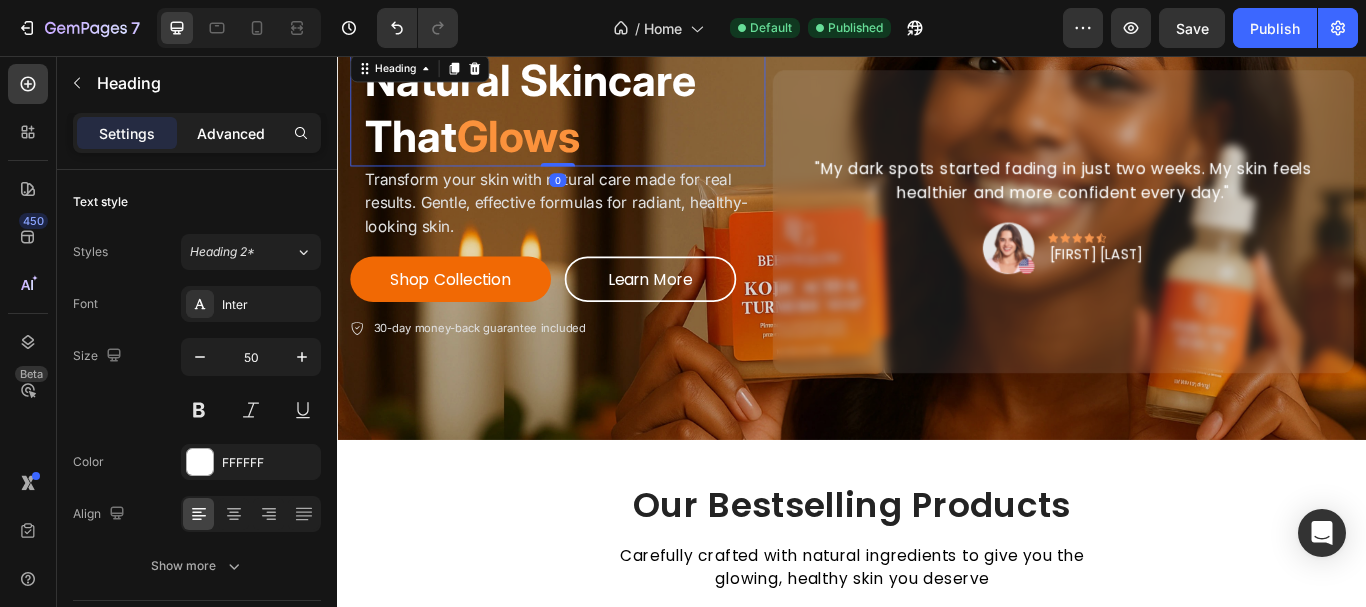 click on "Advanced" at bounding box center (231, 133) 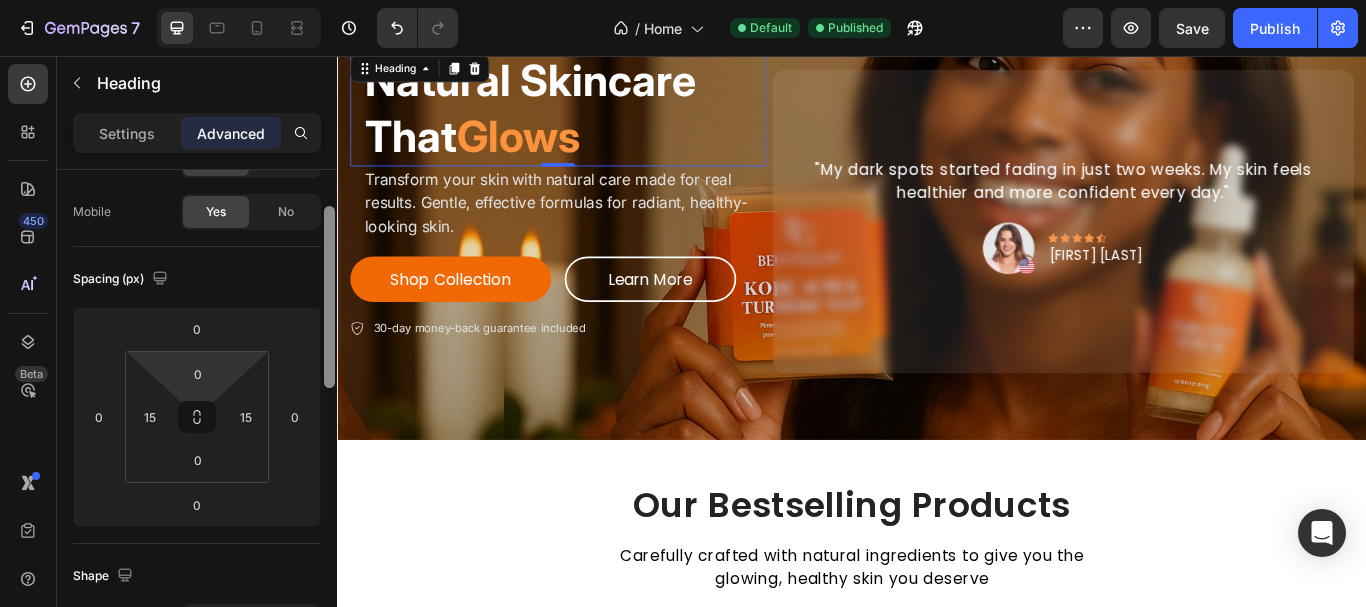 drag, startPoint x: 316, startPoint y: 244, endPoint x: 257, endPoint y: 303, distance: 83.4386 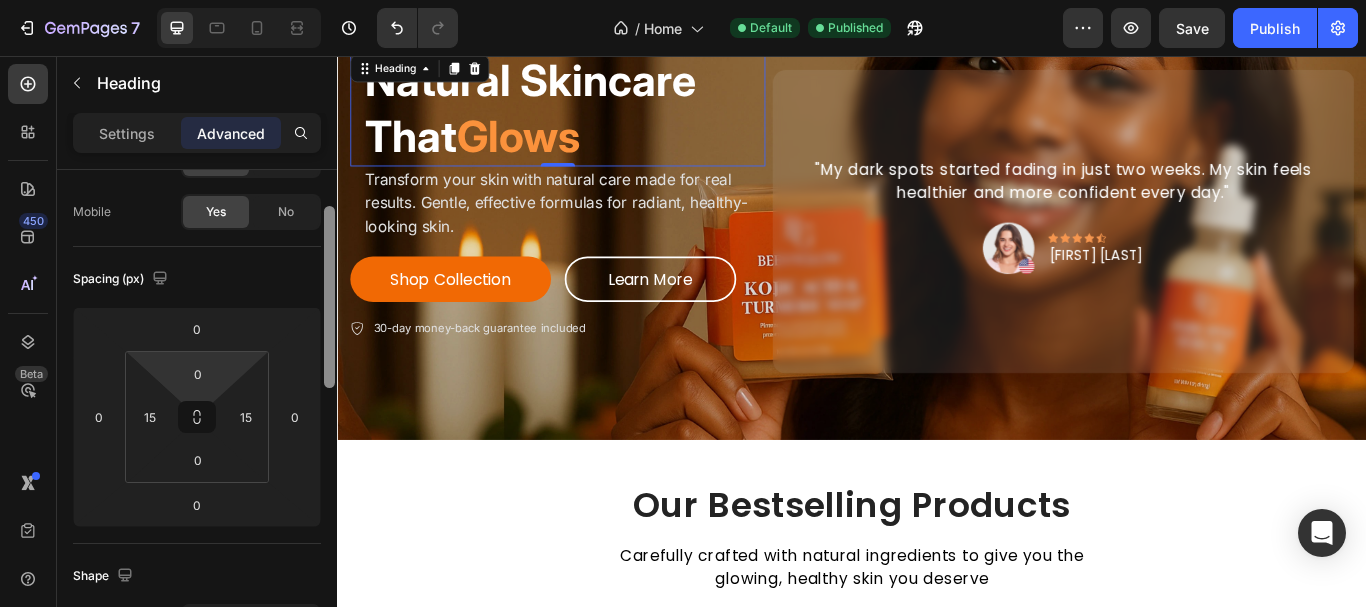 click on "Display on Desktop Yes No Tablet Yes No Mobile Yes No Spacing (px) 0 0 0 0 0 15 0 15 Shape Border Add... Corner Add... Shadow Add... Position Static Opacity 100% Animation Interaction Upgrade to Optimize plan  to unlock Interaction & other premium features. CSS class Delete element" at bounding box center (197, 417) 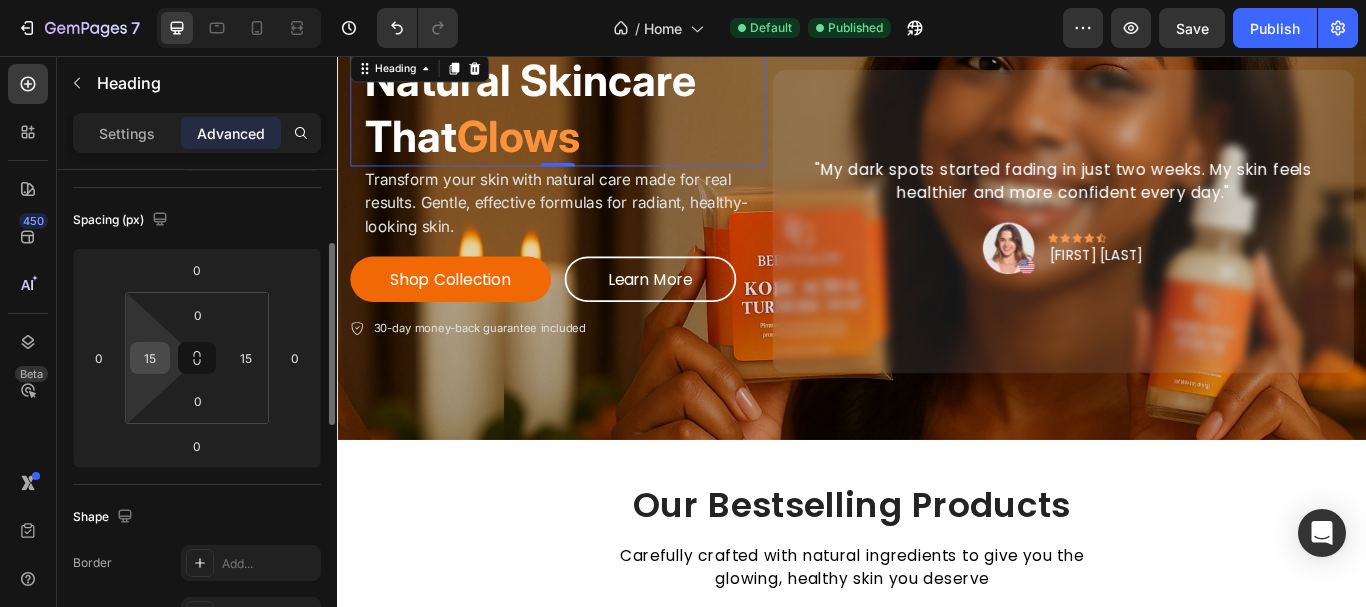 click on "15" at bounding box center [150, 358] 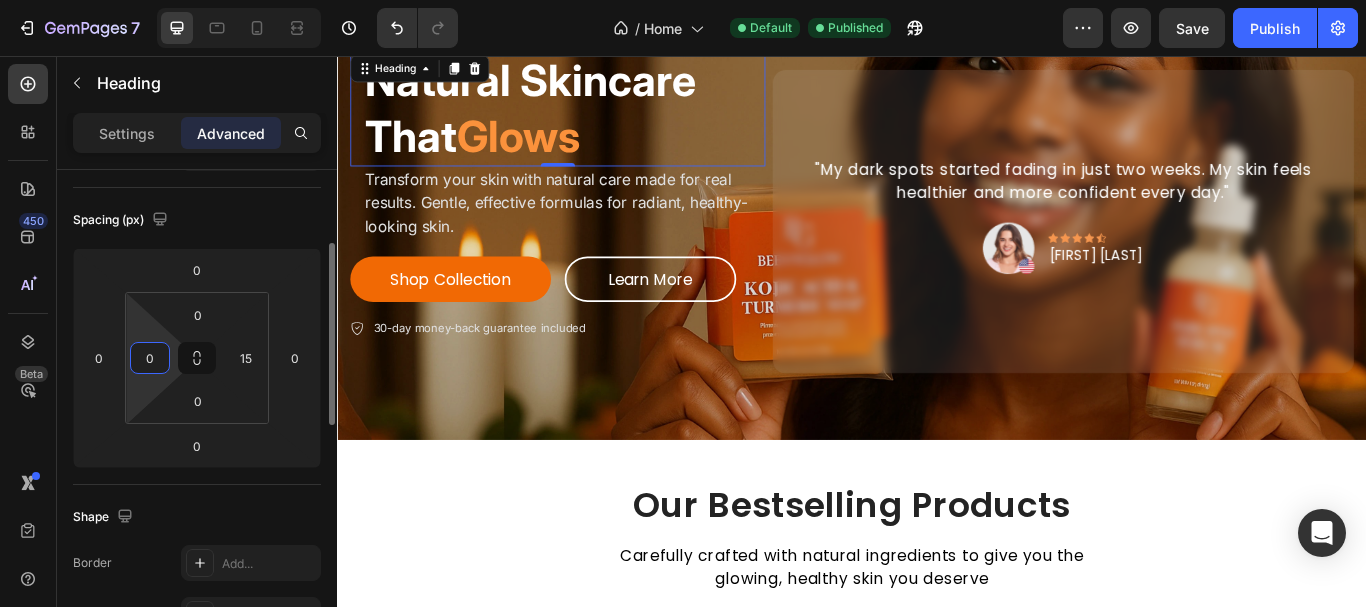 type on "0" 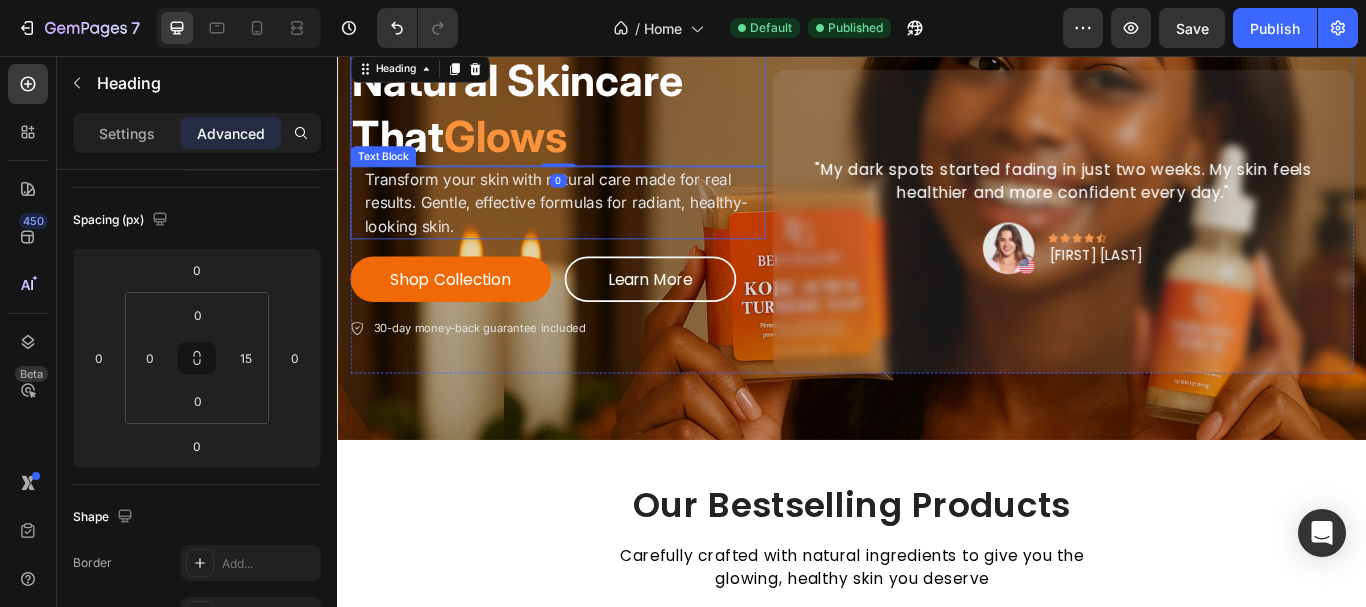 click on "Transform your skin with natural care made for real results. Gentle, effective formulas for radiant, healthy-looking skin." at bounding box center [594, 227] 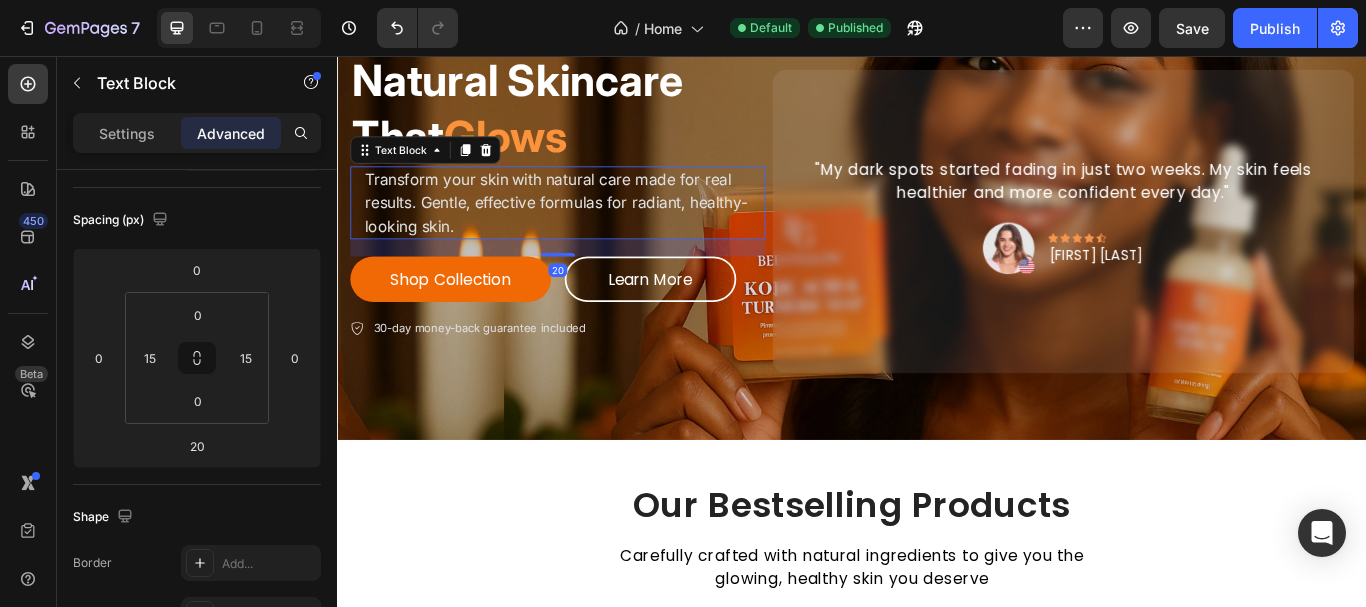 scroll, scrollTop: 0, scrollLeft: 0, axis: both 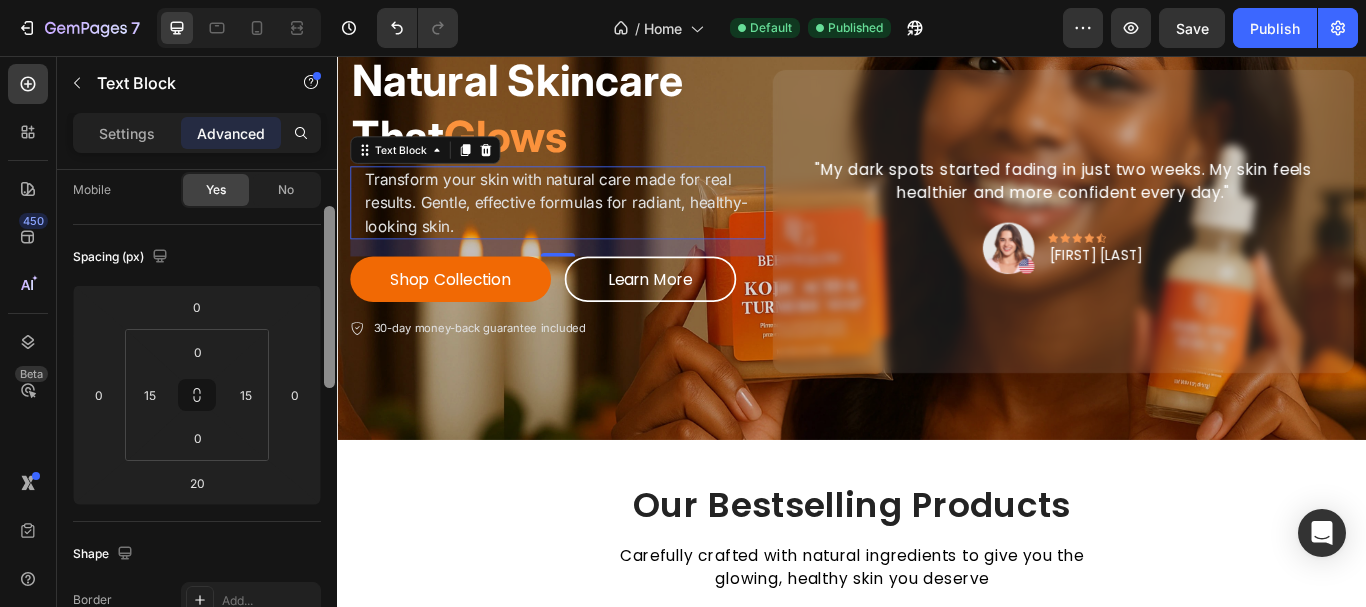 drag, startPoint x: 312, startPoint y: 226, endPoint x: 280, endPoint y: 260, distance: 46.69047 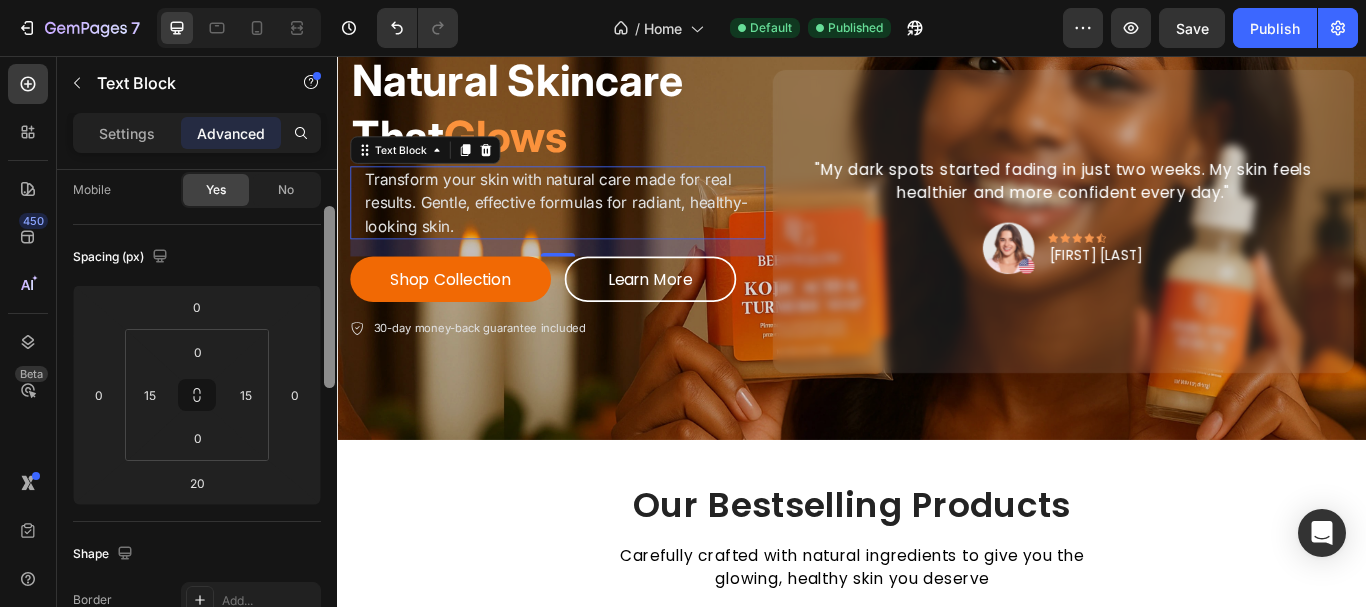 click on "Display on Desktop Yes No Tablet Yes No Mobile Yes No Spacing (px) 0 0 20 0 0 15 0 15 Shape Border Add... Corner Add... Shadow Add... Position Static Opacity 100% Animation Interaction Upgrade to Optimize plan  to unlock Interaction & other premium features. CSS class Delete element" at bounding box center (197, 417) 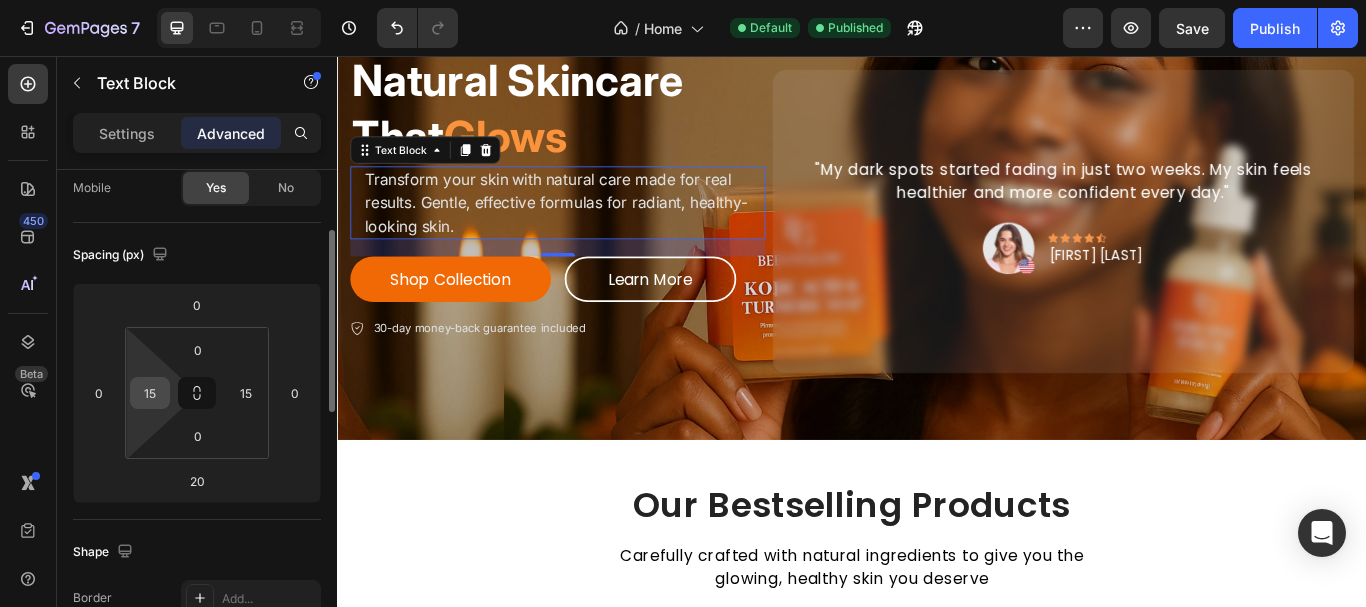click on "15" at bounding box center (150, 393) 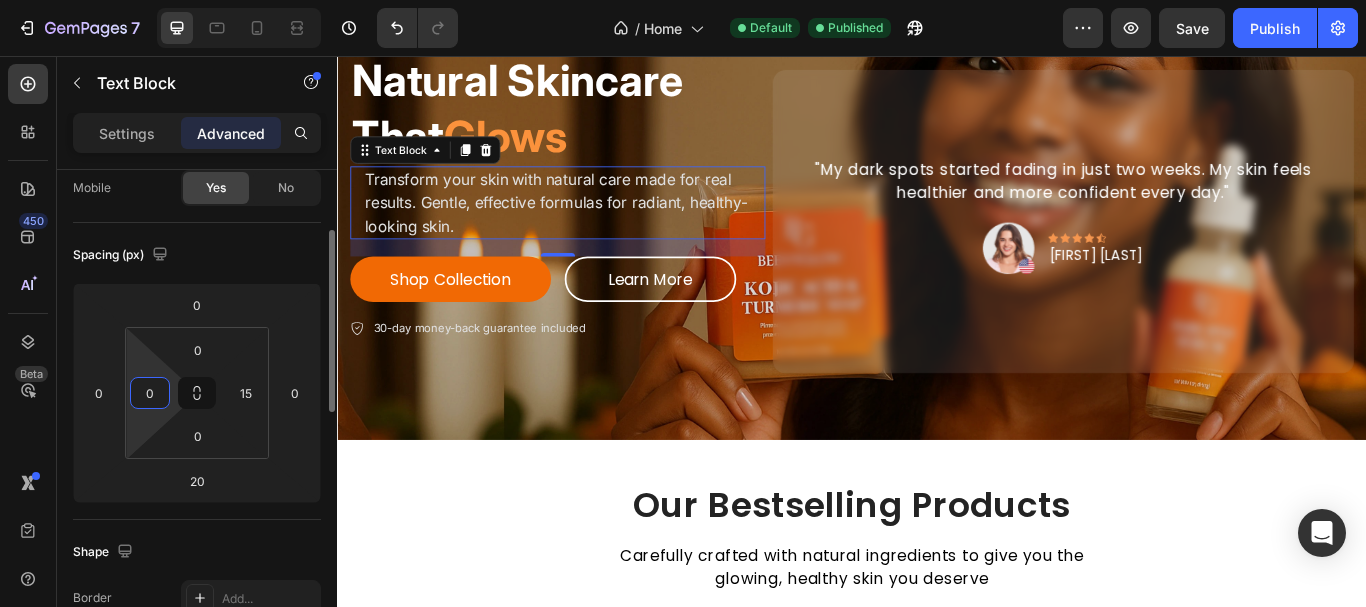 type on "0" 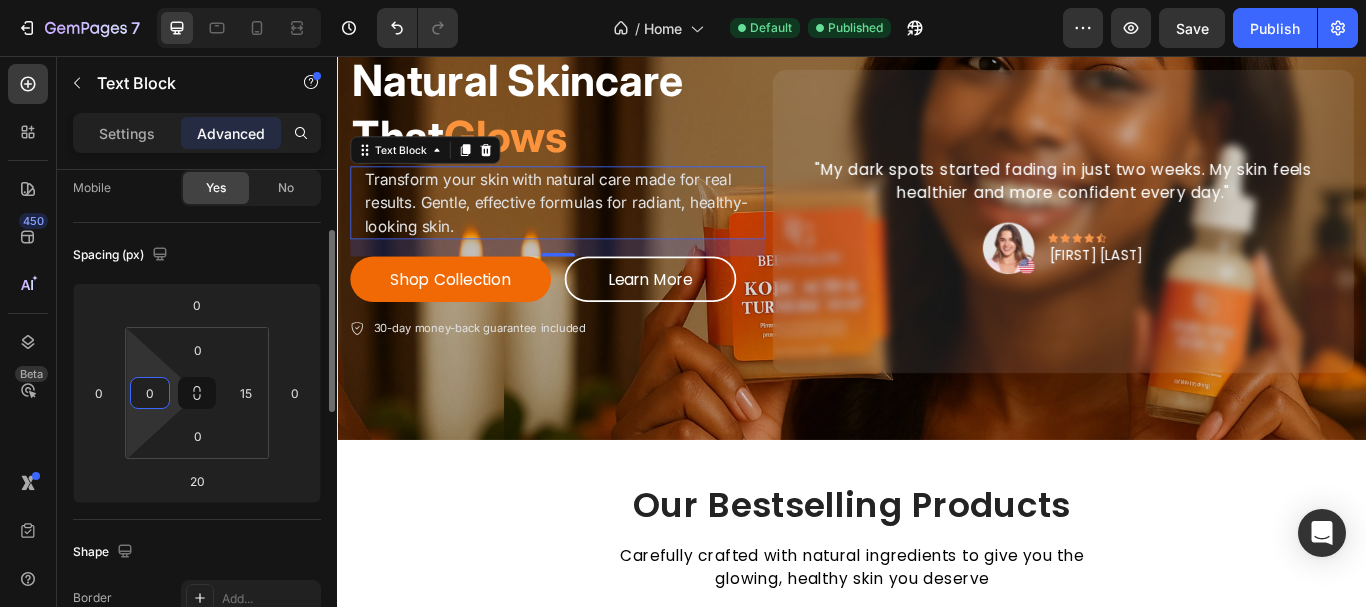 click on "Spacing (px)" at bounding box center (197, 255) 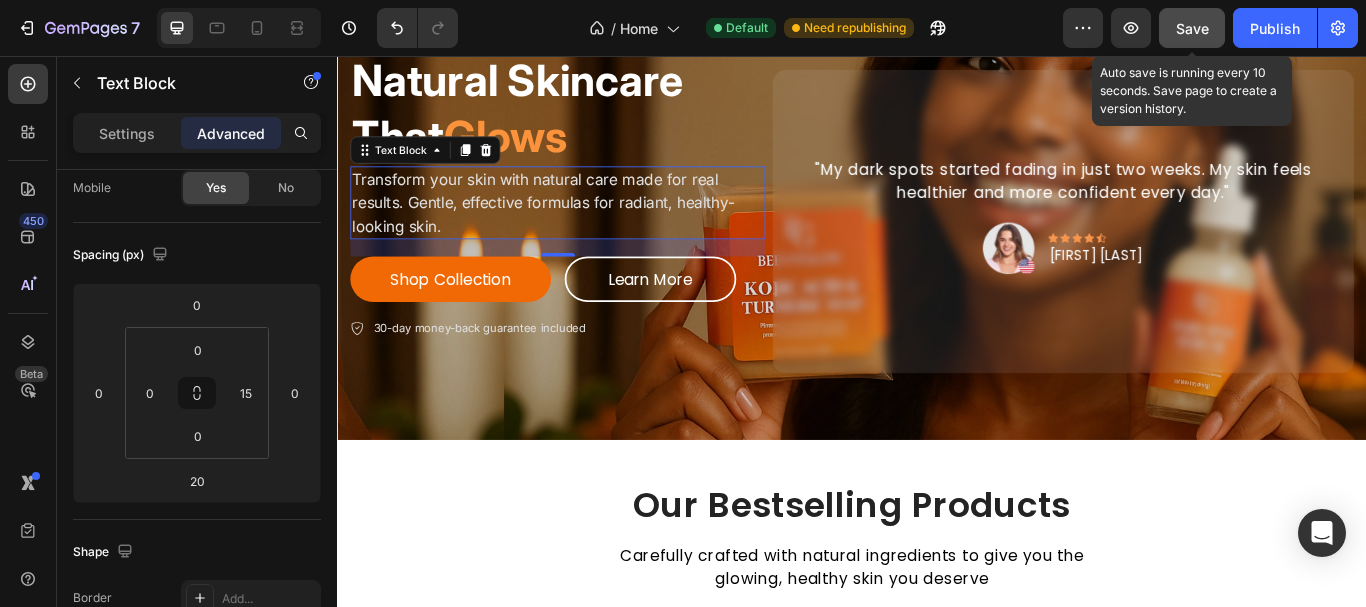 click on "Save" 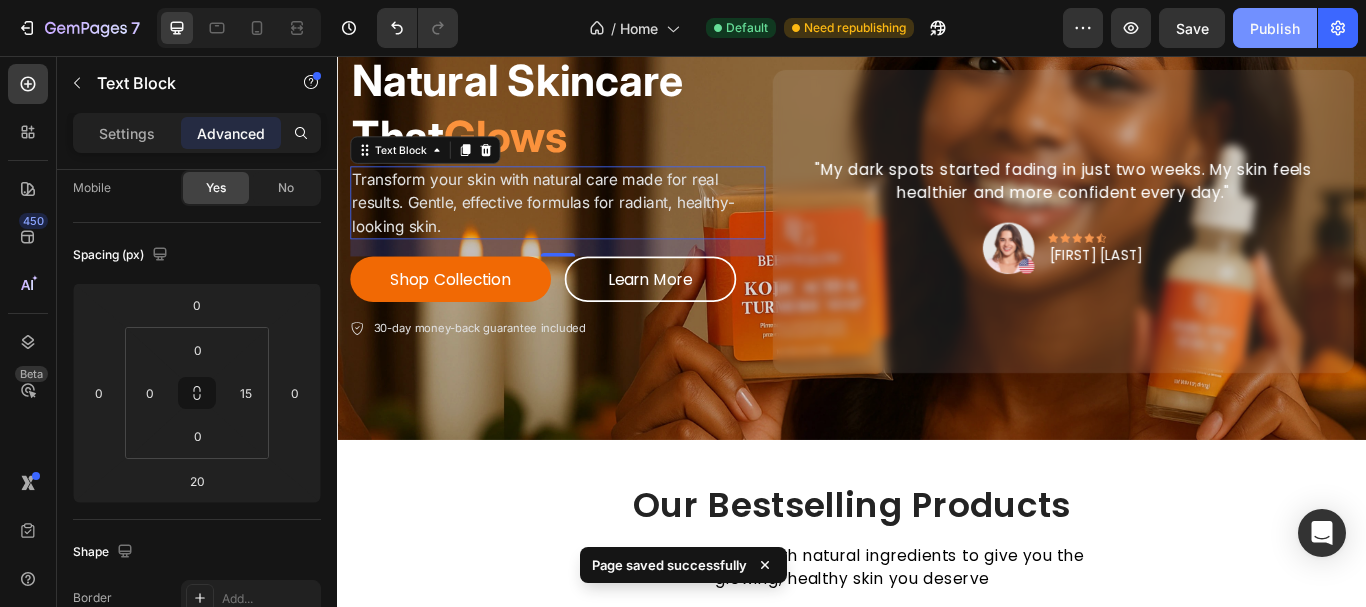 click on "Publish" at bounding box center (1275, 28) 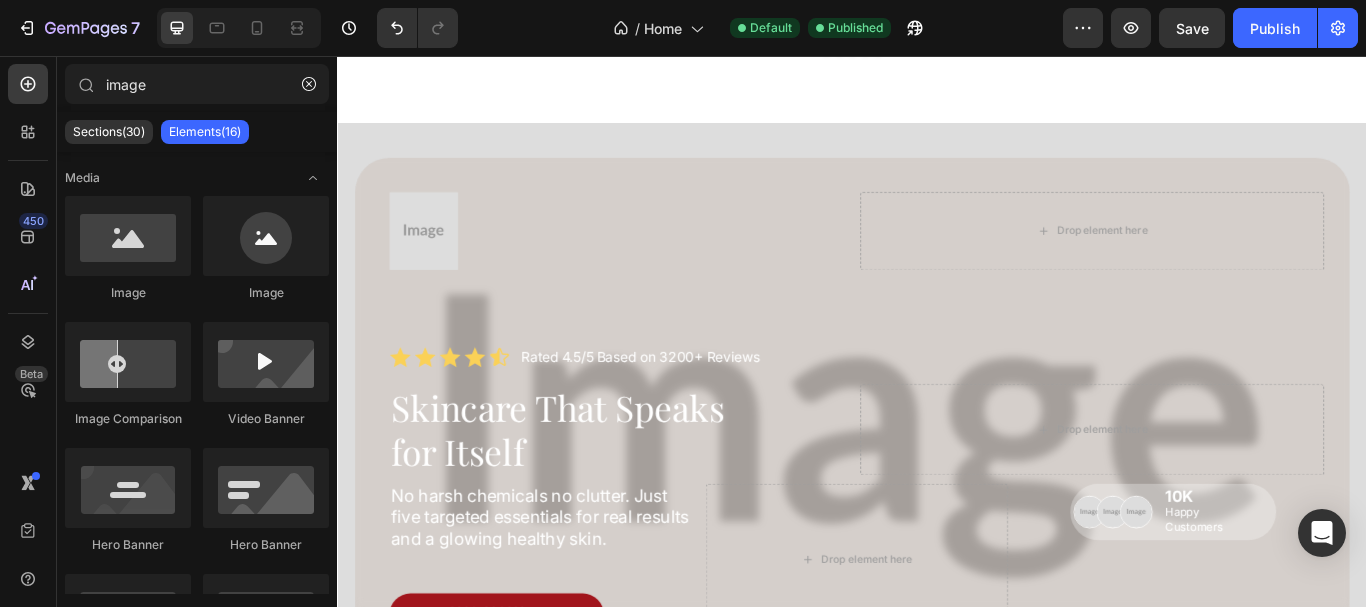 scroll, scrollTop: 3681, scrollLeft: 0, axis: vertical 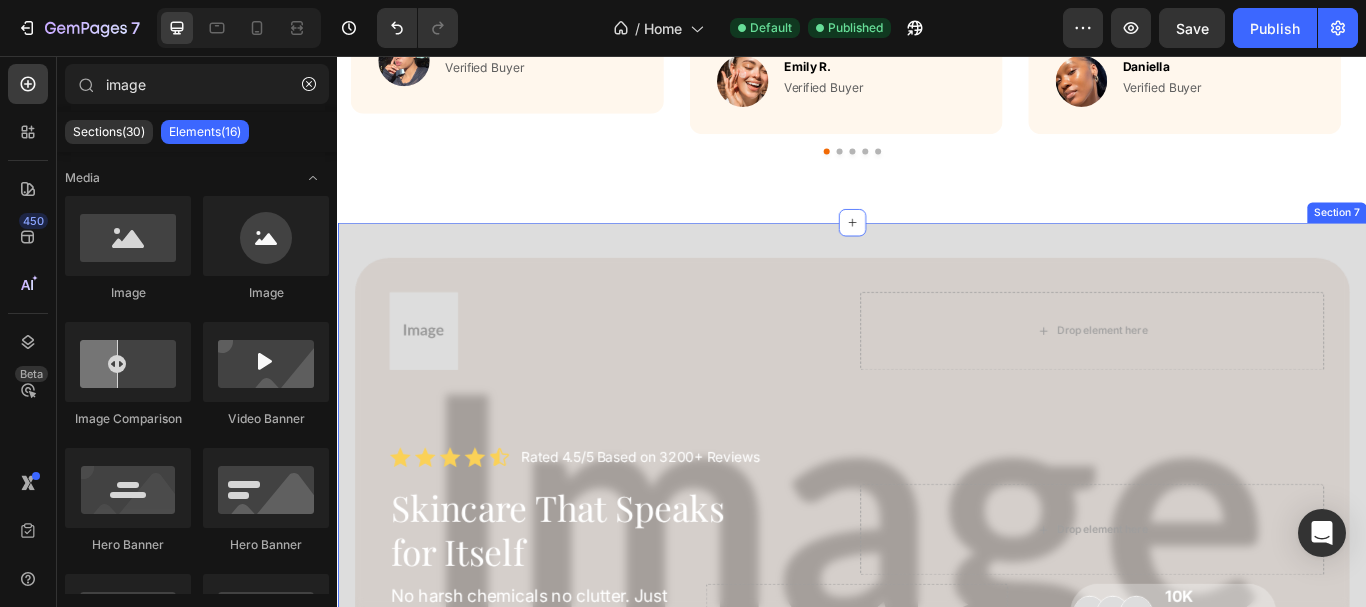 click on "Image
Drop element here Row
Icon
Icon
Icon
Icon
Icon Icon List Rated 4.5/5 Based on 3200+ Reviews Text Block Row Skincare That Speaks  for Itself Heading
Drop element here Row  No harsh chemicals no clutter. Just five targeted essentials for real results and a glowing healthy skin. Text Block
Sho now Button
Drop element here Image Image Image Row 10K Happy Customers Text Block Row Row Row Row Section 7" at bounding box center [937, 616] 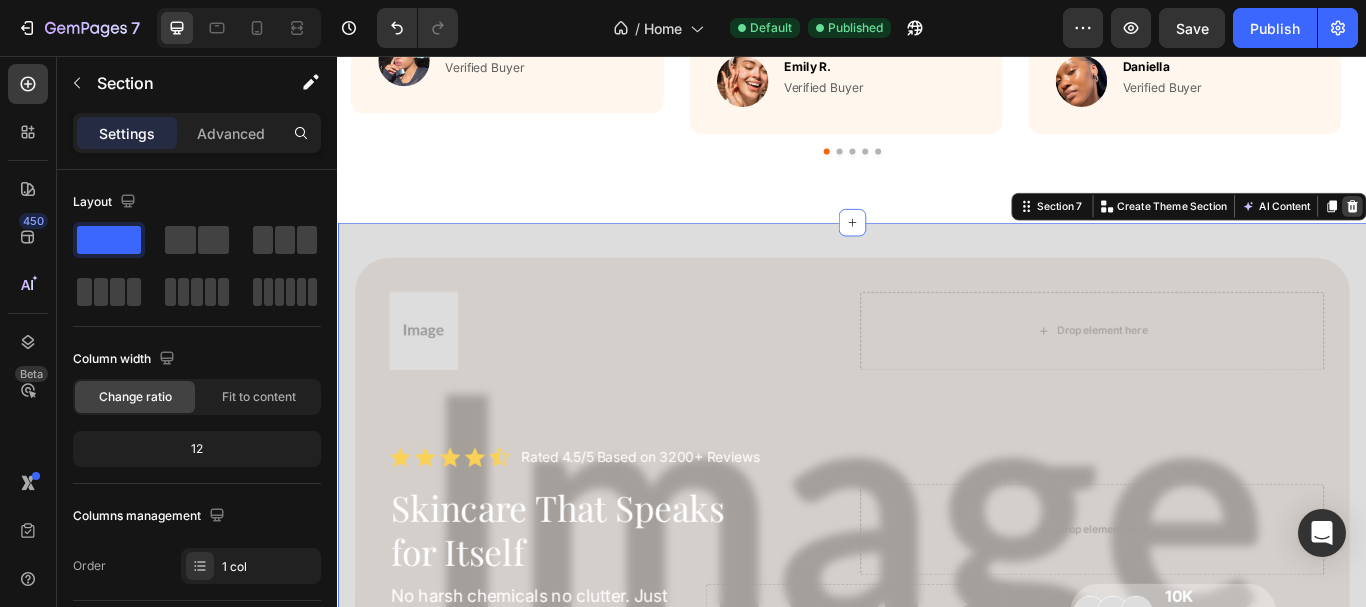 click 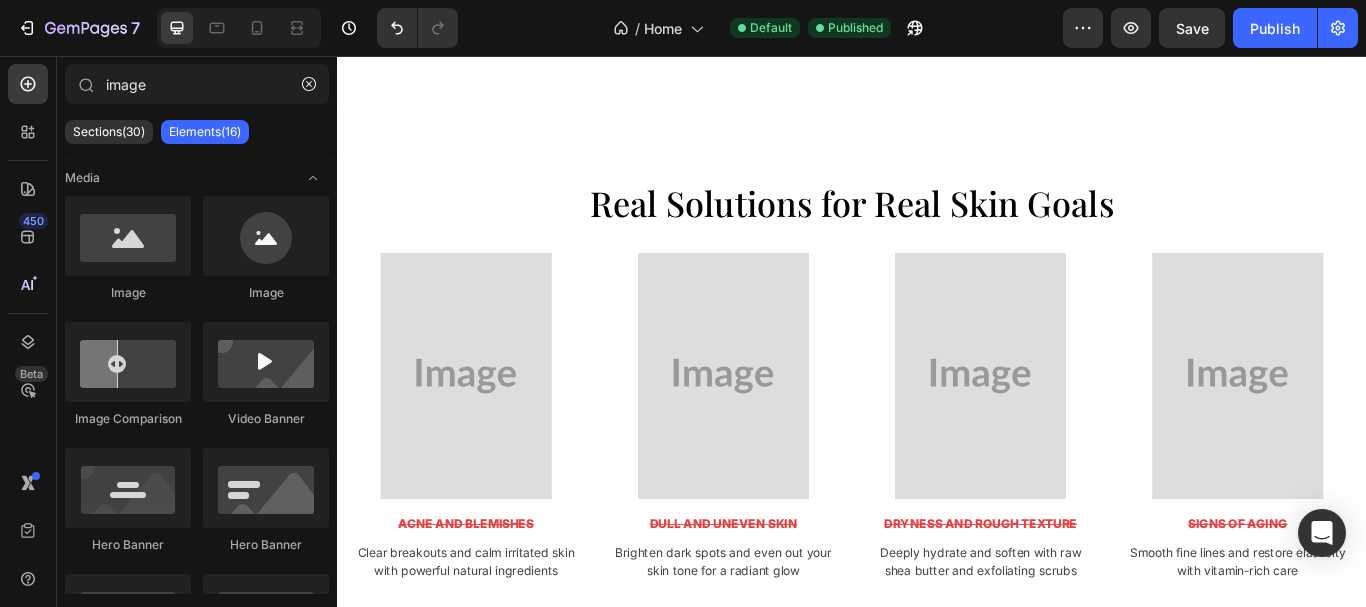 scroll, scrollTop: 3697, scrollLeft: 0, axis: vertical 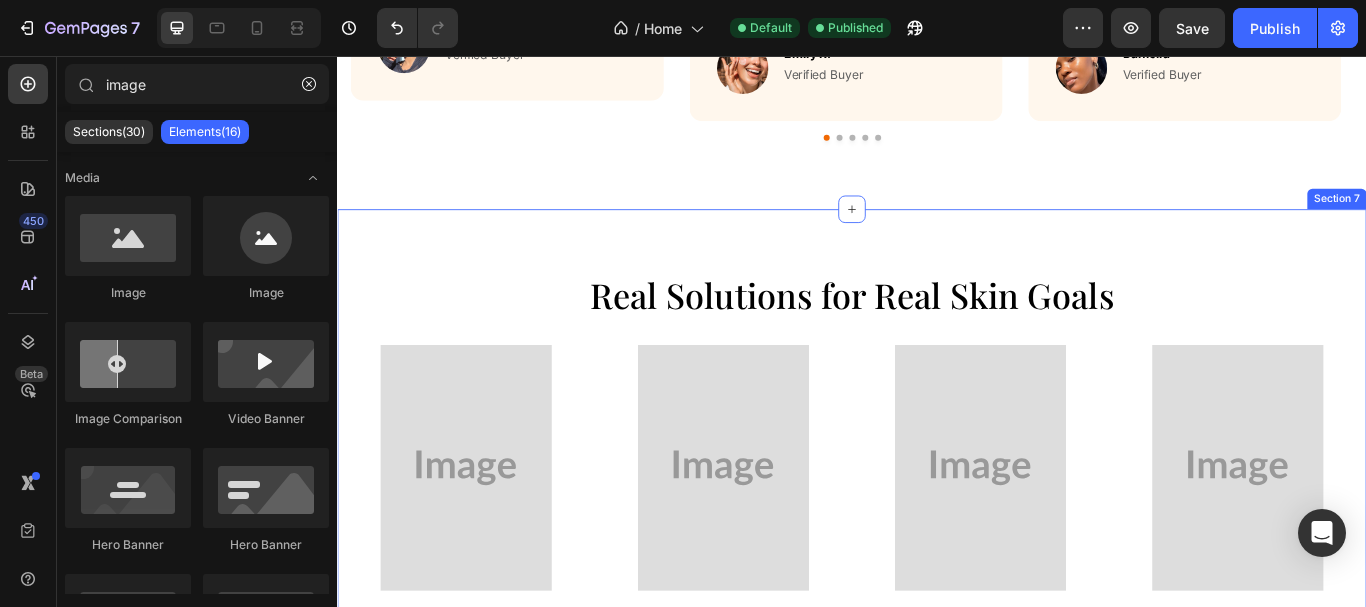 click on "Real Solutions for Real Skin Goals Heading Image Acne and Blemishes Text Block Clear breakouts and calm irritated skin with powerful natural ingredients Text Image Dull and Uneven Skin Text Block Brighten dark spots and even out your skin tone for a radiant glow Text Image Dryness and Rough Texture Text Block Deeply hydrate and soften with raw shea butter and exfoliating scrubs Text Image Signs of Aging Text Block Smooth fine lines and restore elasticity with vitamin-rich care Text Row Section 7" at bounding box center [937, 541] 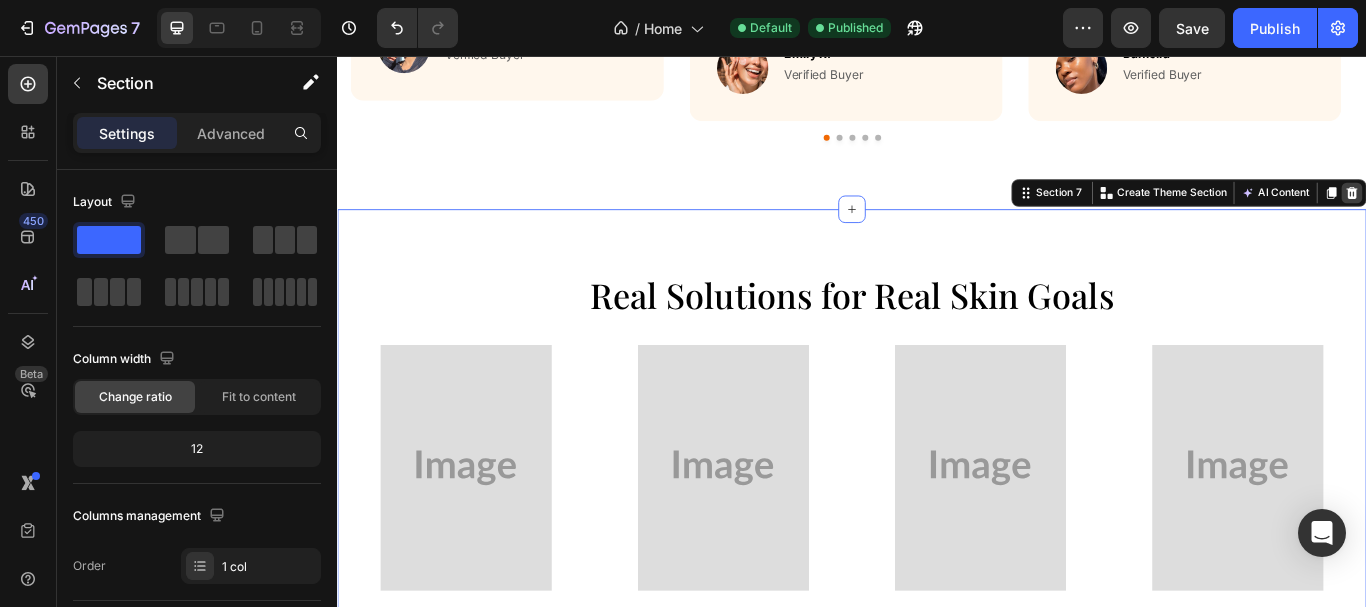 click 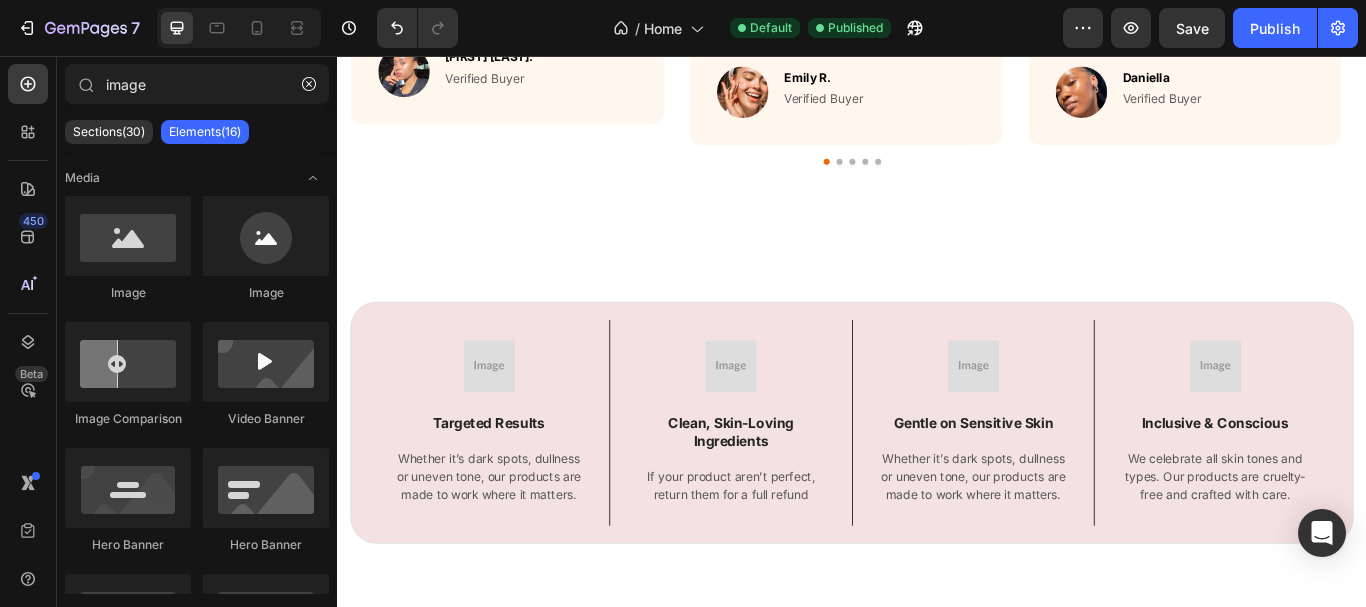 scroll, scrollTop: 3697, scrollLeft: 0, axis: vertical 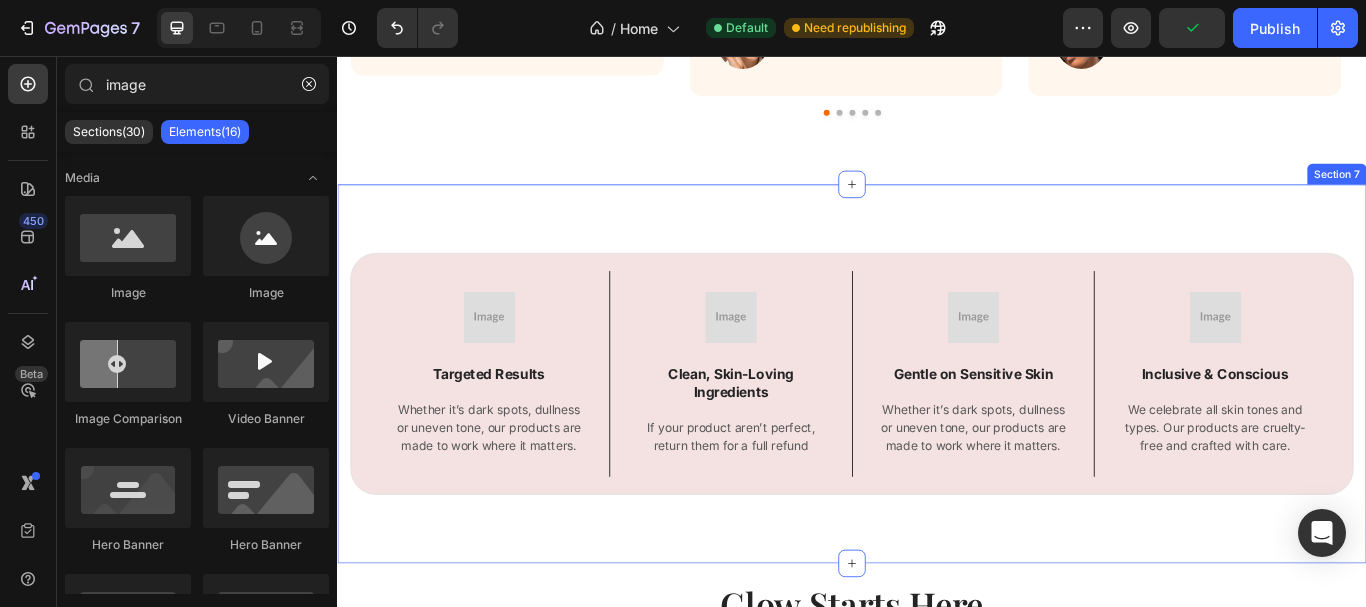 click on "Image Targeted Results Text Block Whether it’s dark spots, dullness or uneven tone, our products are made to work where it matters. Text block Row Image Clean, Skin-Loving Ingredients Text Block If your product aren’t perfect, return them for a full refund Text block Row Image Gentle on Sensitive Skin Text Block Whether it’s dark spots, dullness or uneven tone, our products are made to work where it matters. Text block Row Image Inclusive & Conscious Text Block We celebrate all skin tones and types. Our products are cruelty-free and crafted with care. Text block Row Row Section 7" at bounding box center [937, 427] 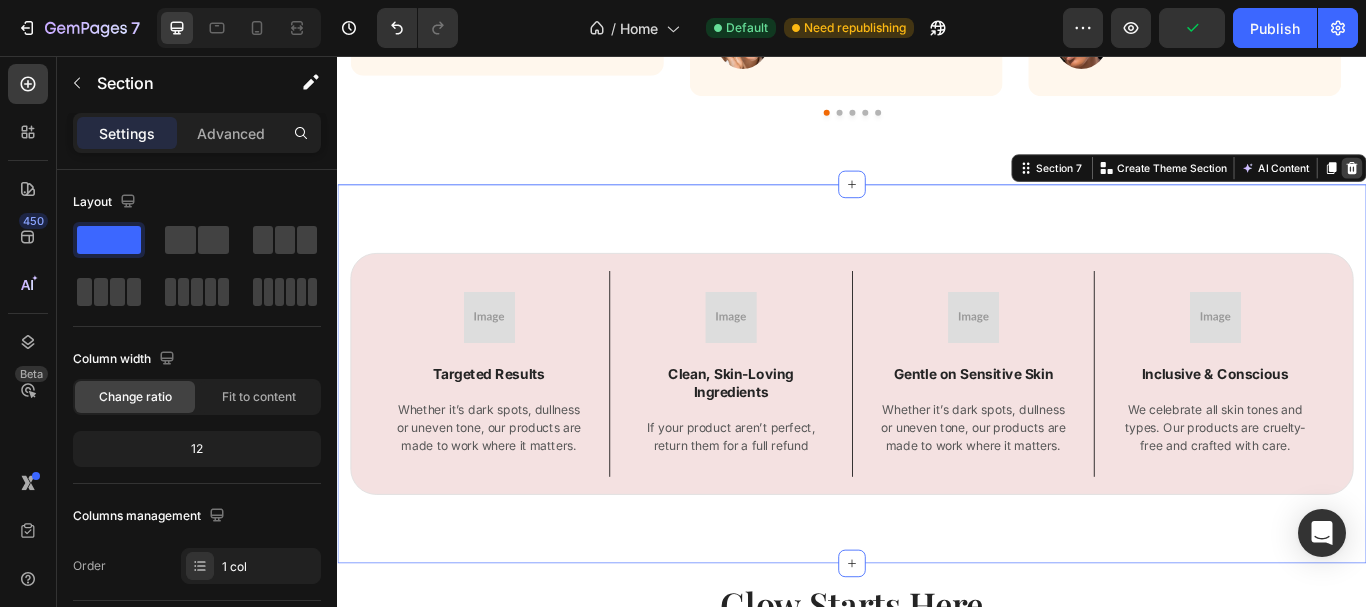 click 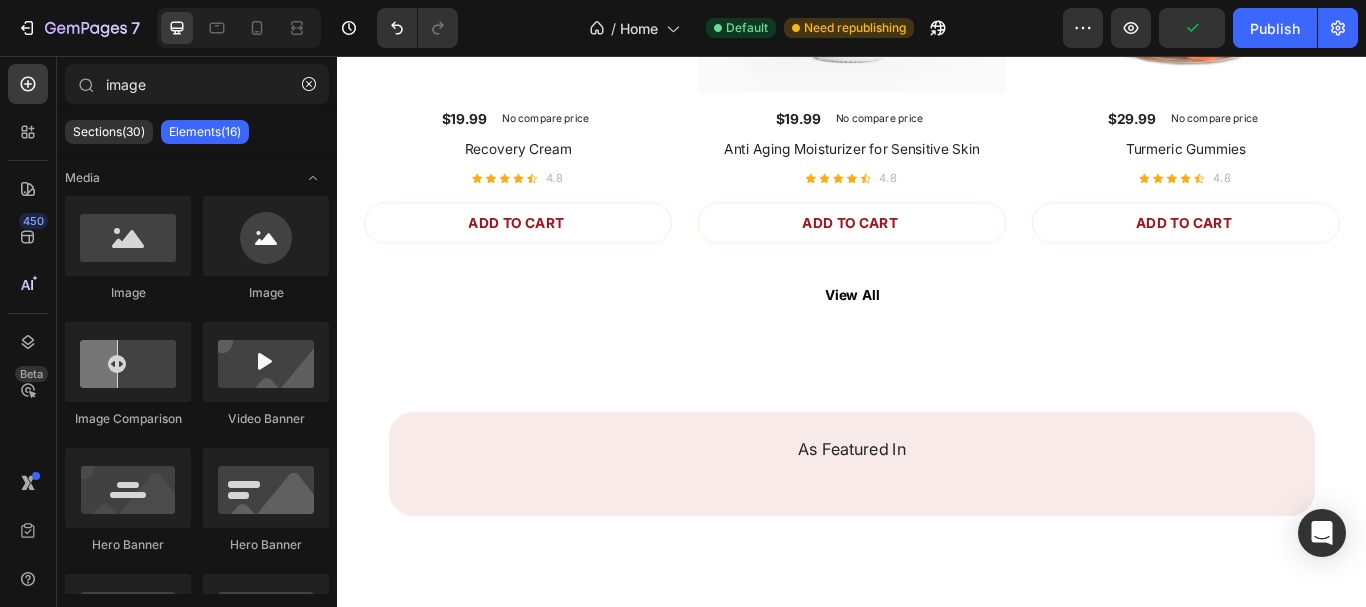 scroll, scrollTop: 5106, scrollLeft: 0, axis: vertical 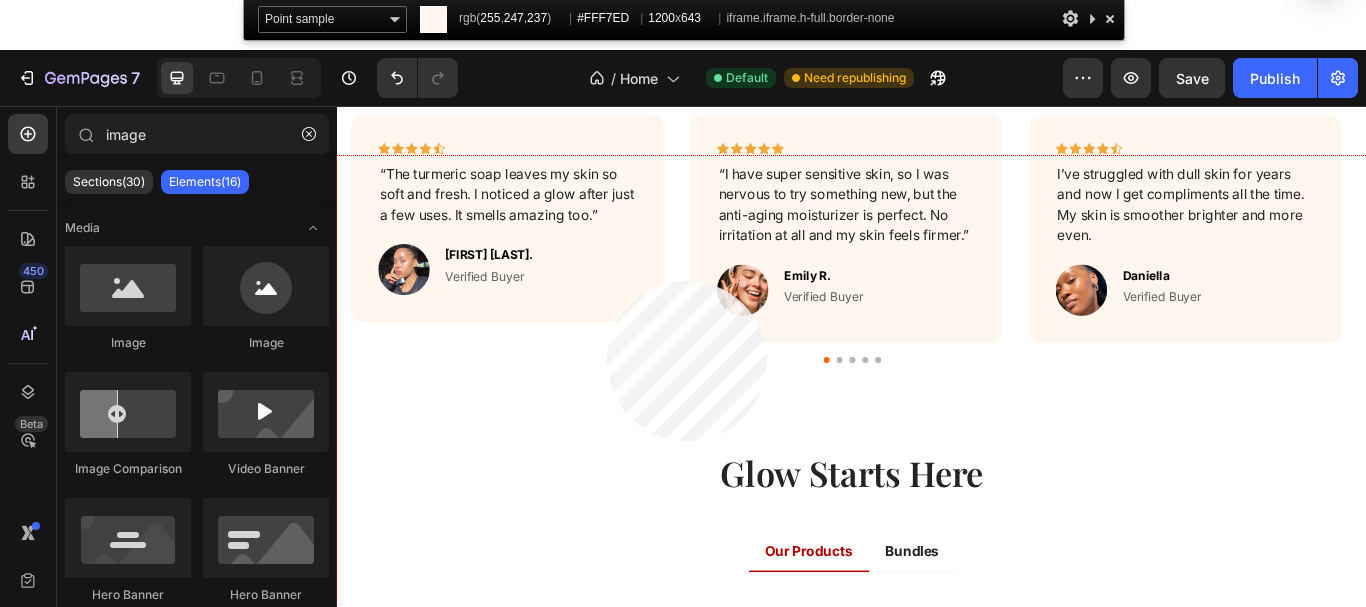 click 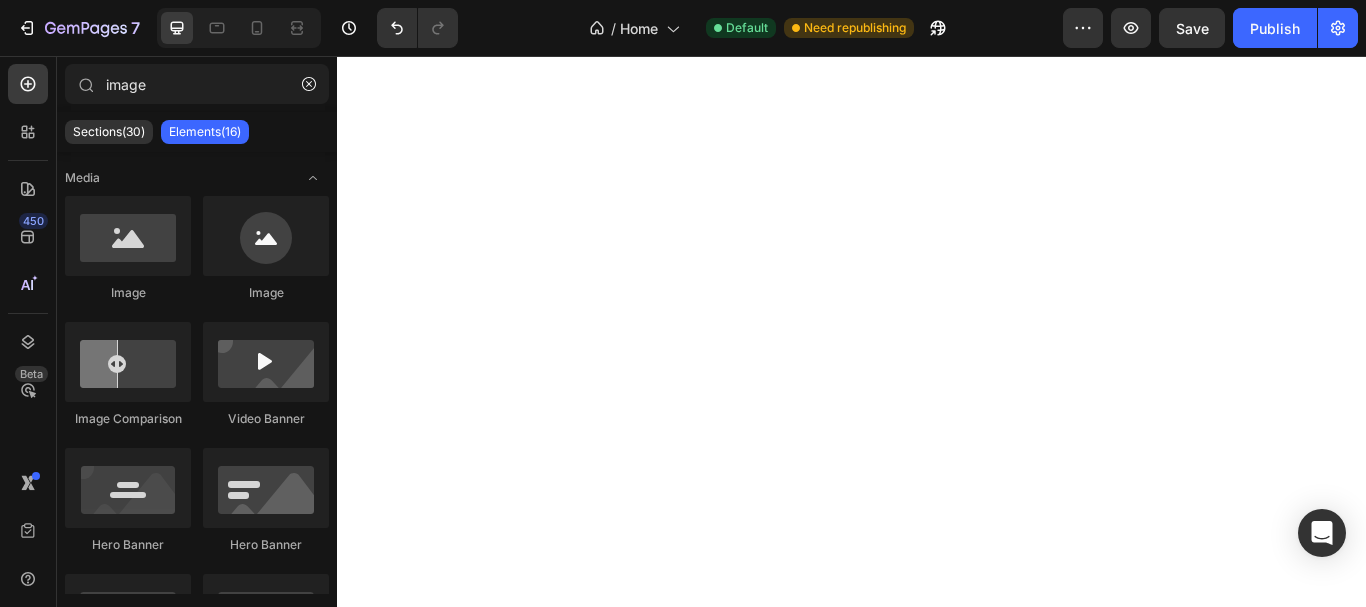 scroll, scrollTop: 4922, scrollLeft: 0, axis: vertical 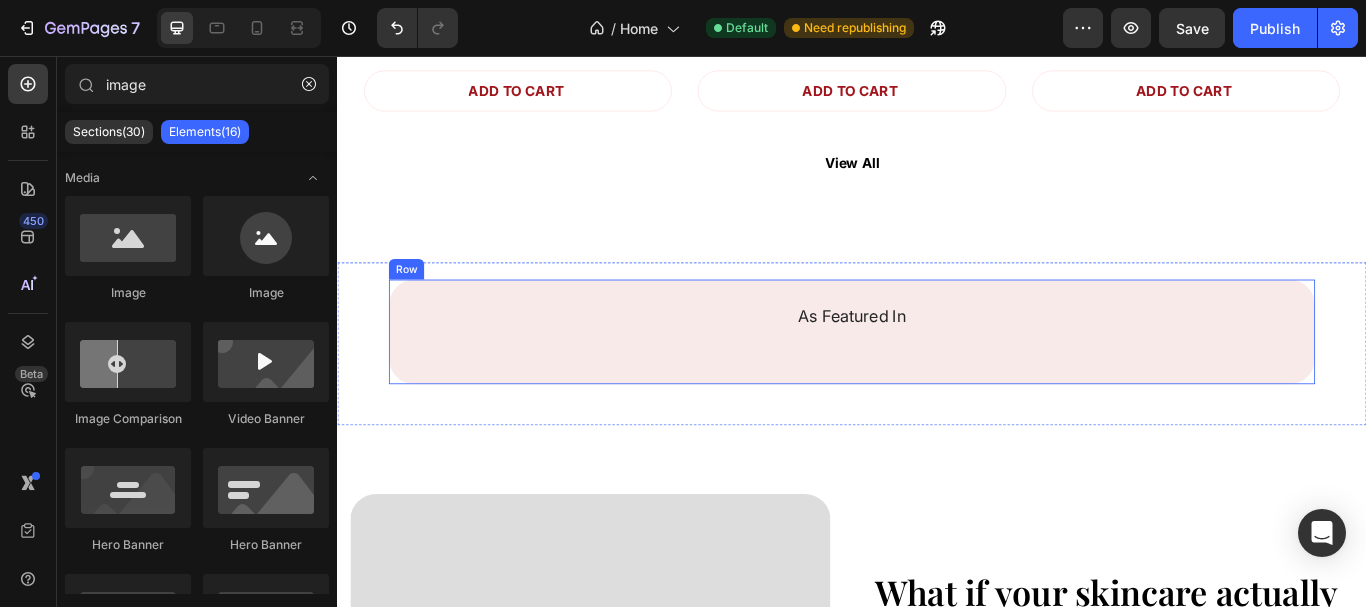 click on "As Featured In Heading Image Image Image Image Image Image Image Carousel Row" at bounding box center (937, 378) 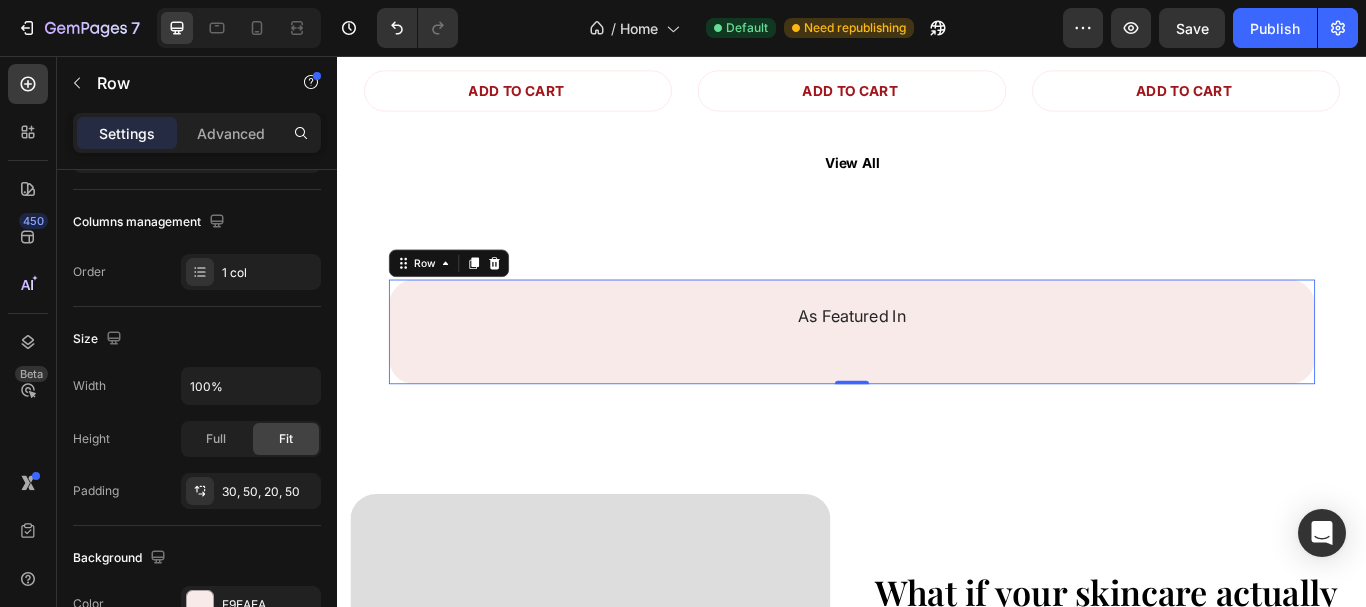 scroll, scrollTop: 686, scrollLeft: 0, axis: vertical 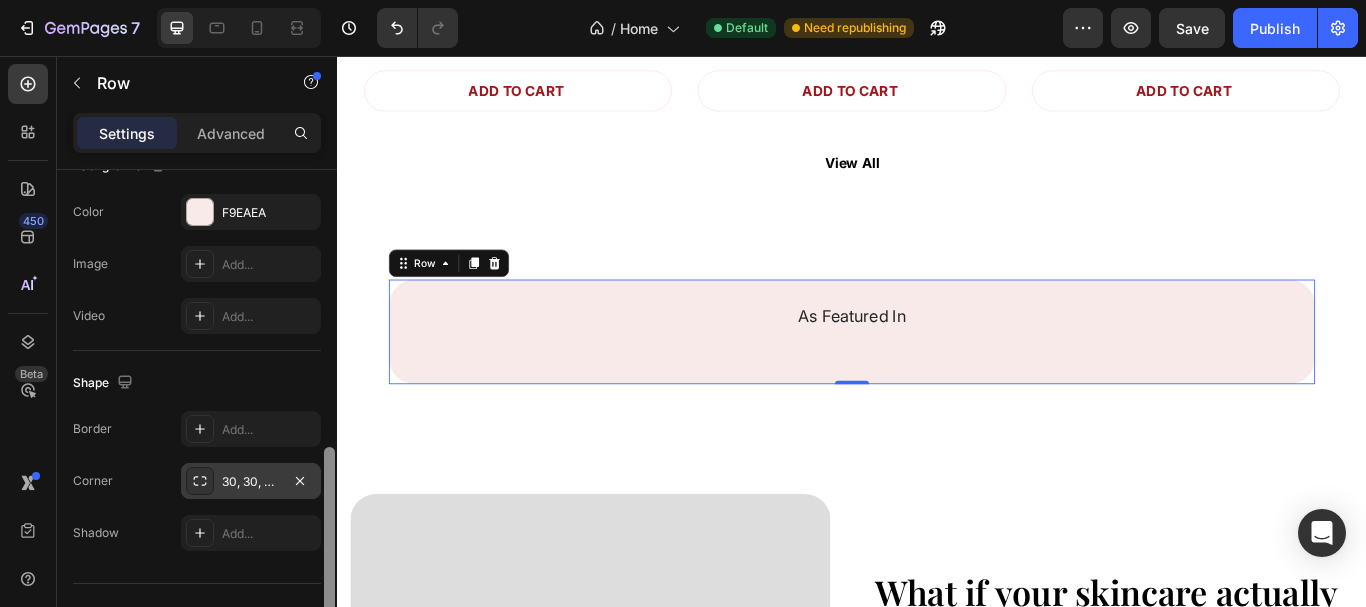 drag, startPoint x: 333, startPoint y: 188, endPoint x: 255, endPoint y: 466, distance: 288.73517 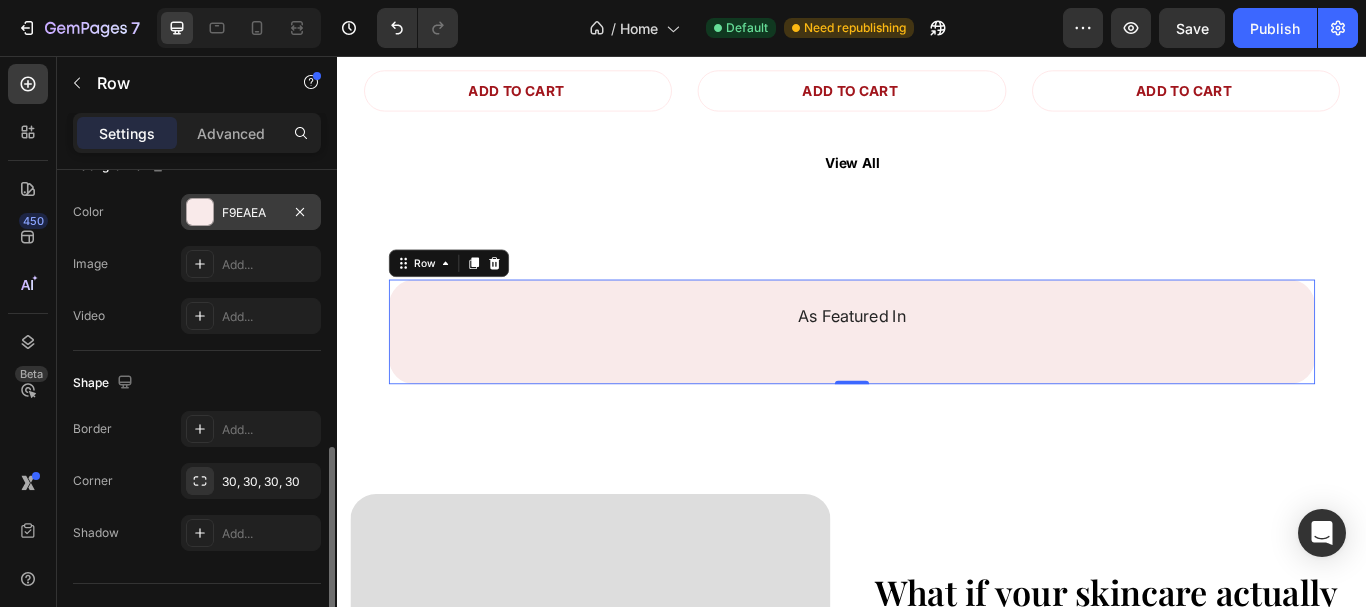 click on "F9EAEA" at bounding box center (251, 212) 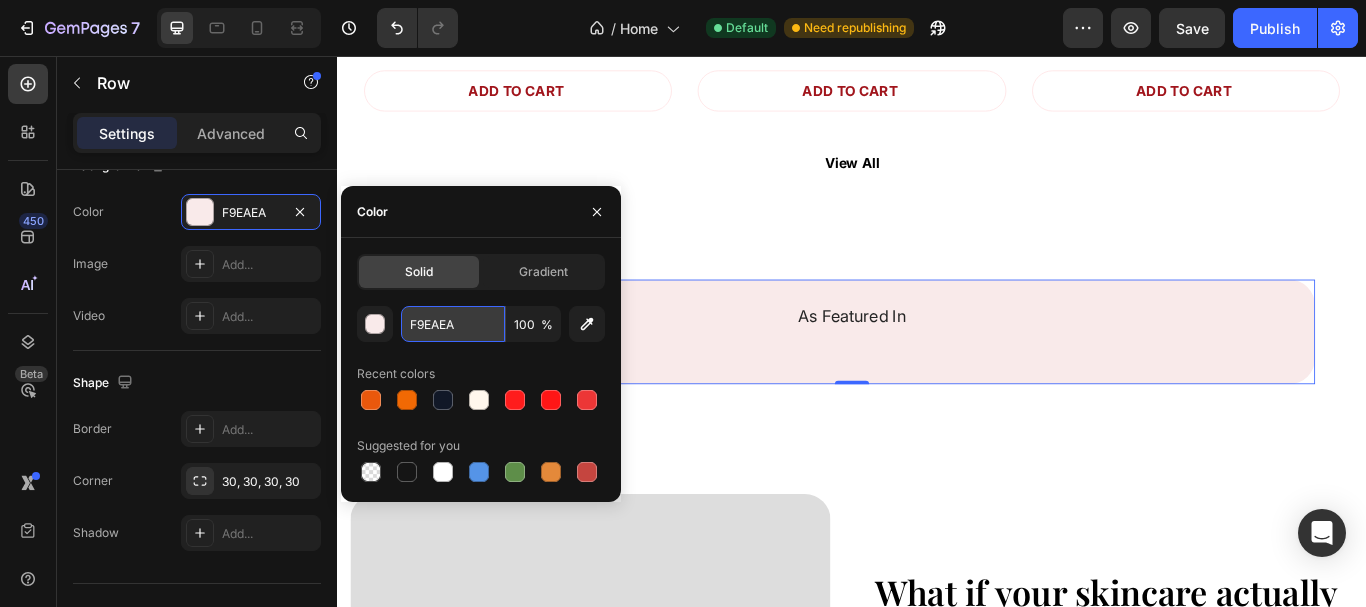 click on "F9EAEA" at bounding box center [453, 324] 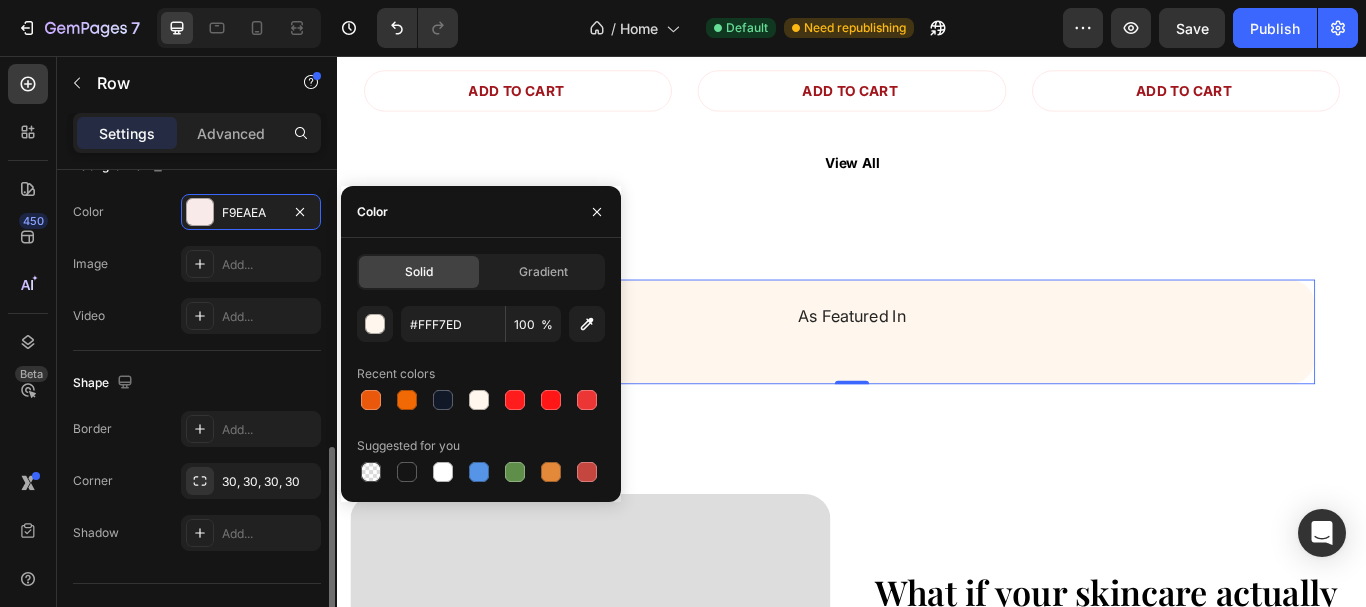 click on "Shape" at bounding box center [197, 383] 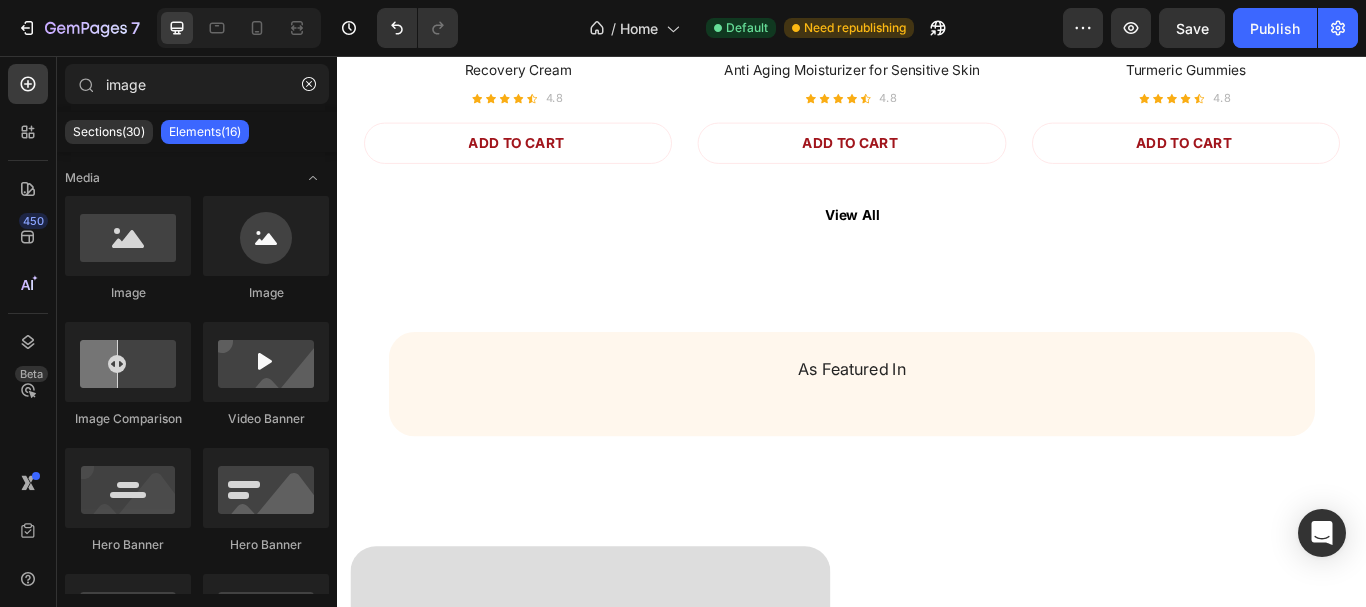 scroll, scrollTop: 5152, scrollLeft: 0, axis: vertical 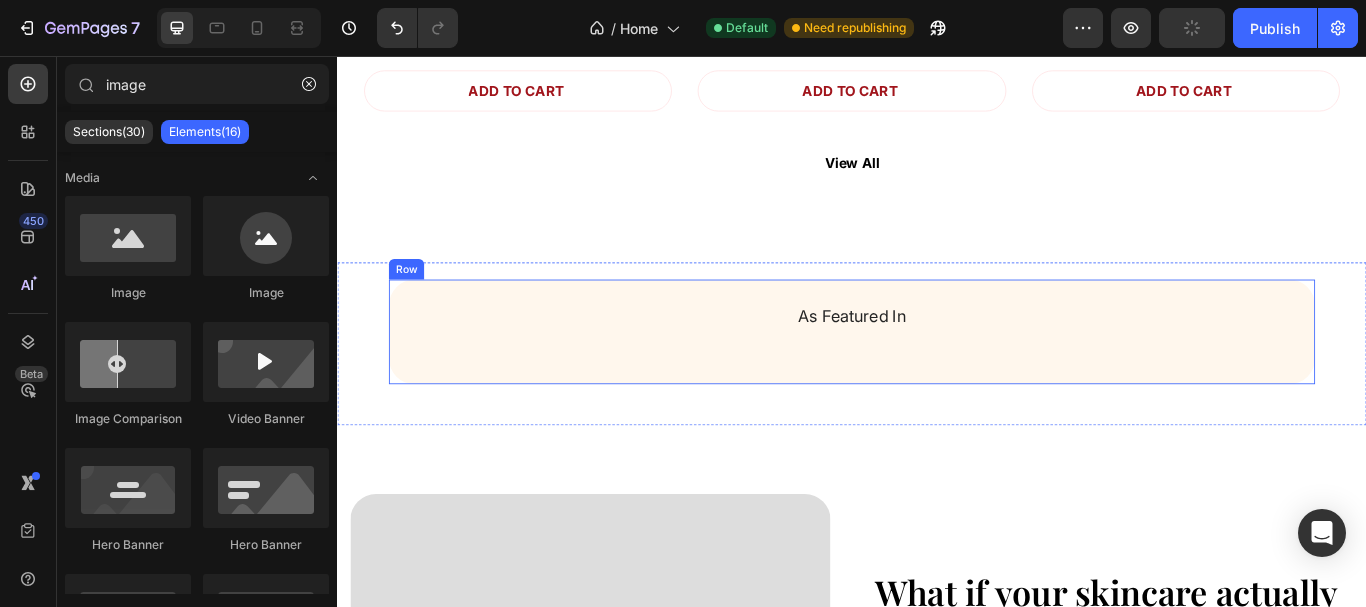 click on "As Featured In" at bounding box center (937, 361) 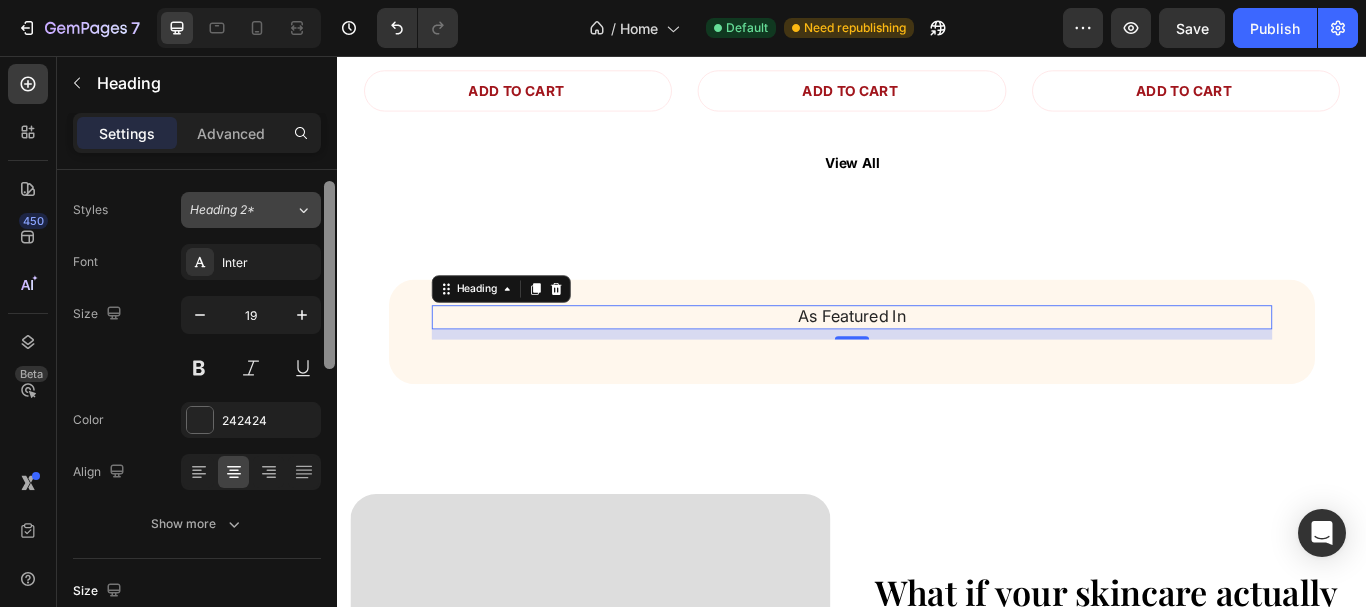 scroll, scrollTop: 0, scrollLeft: 0, axis: both 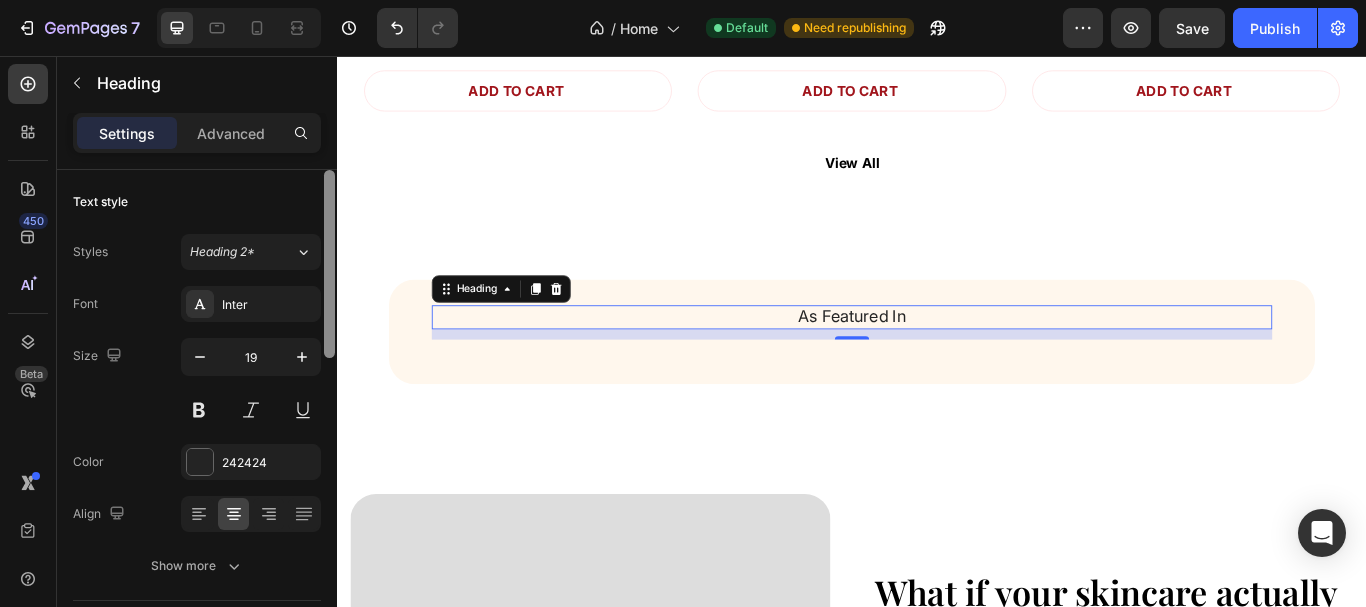 drag, startPoint x: 332, startPoint y: 249, endPoint x: 228, endPoint y: 214, distance: 109.73149 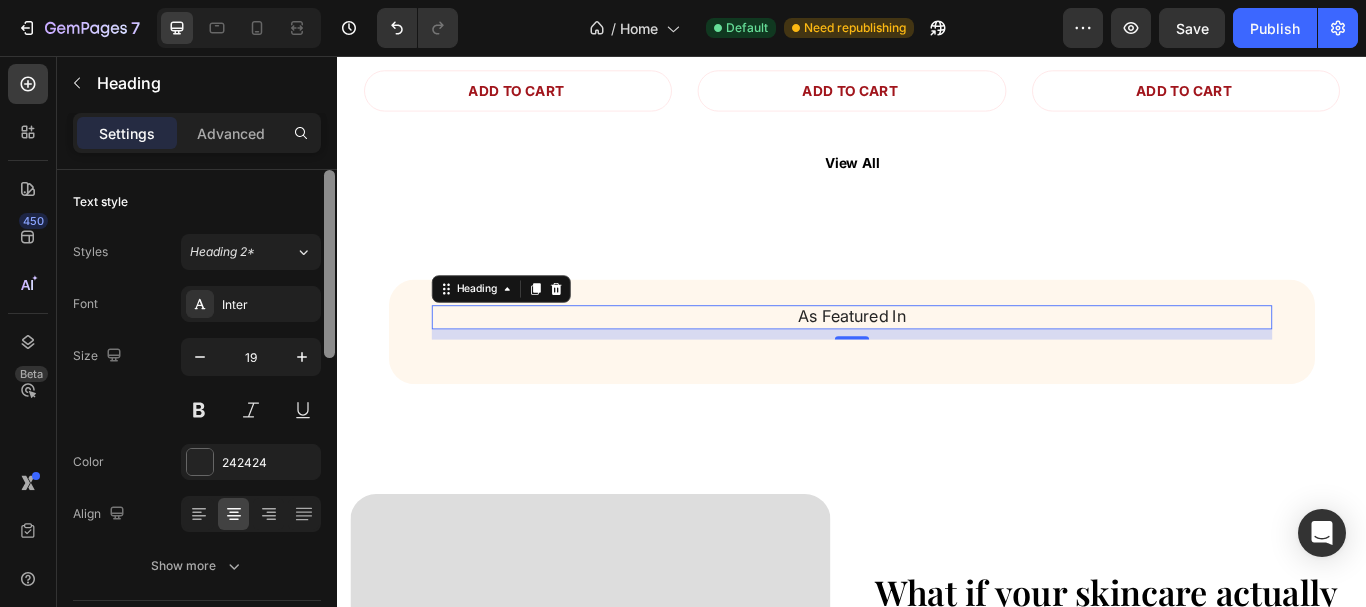 click on "Text style Styles Heading 2* Font Inter Size 19 Color 242424 Align Show more Size Width 100% Padding Add... Background The changes might be hidden by  the video. Color Add... Image Add... Shape Border Add... Corner Add... Shadow Add... SEO HTML tag H2 Align Delete element" at bounding box center (197, 417) 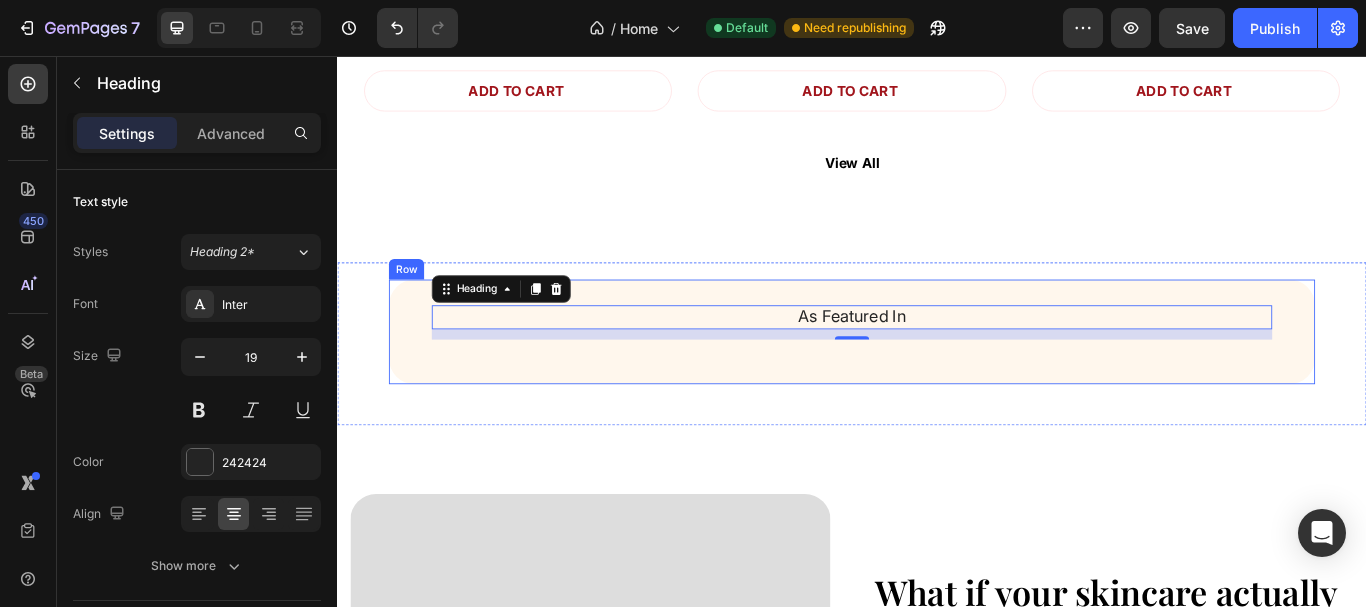 click on "As Featured In Heading   12 Image Image Image Image Image Image Image Carousel Row" at bounding box center [937, 378] 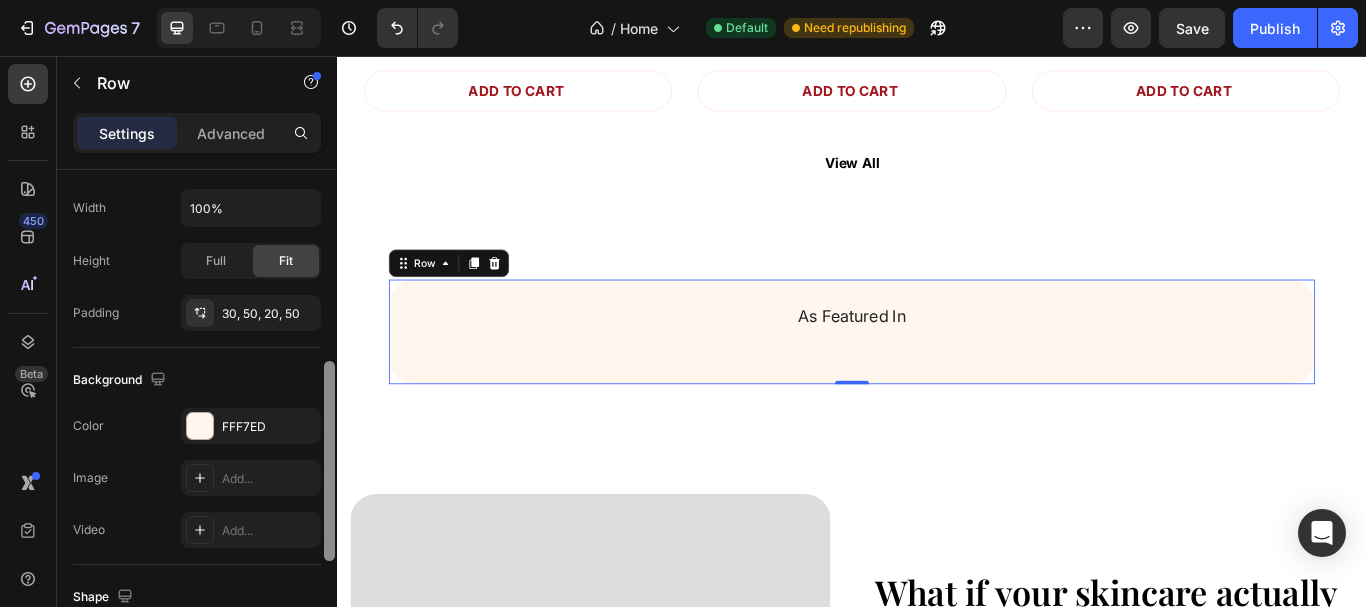 drag, startPoint x: 327, startPoint y: 207, endPoint x: 279, endPoint y: 400, distance: 198.87936 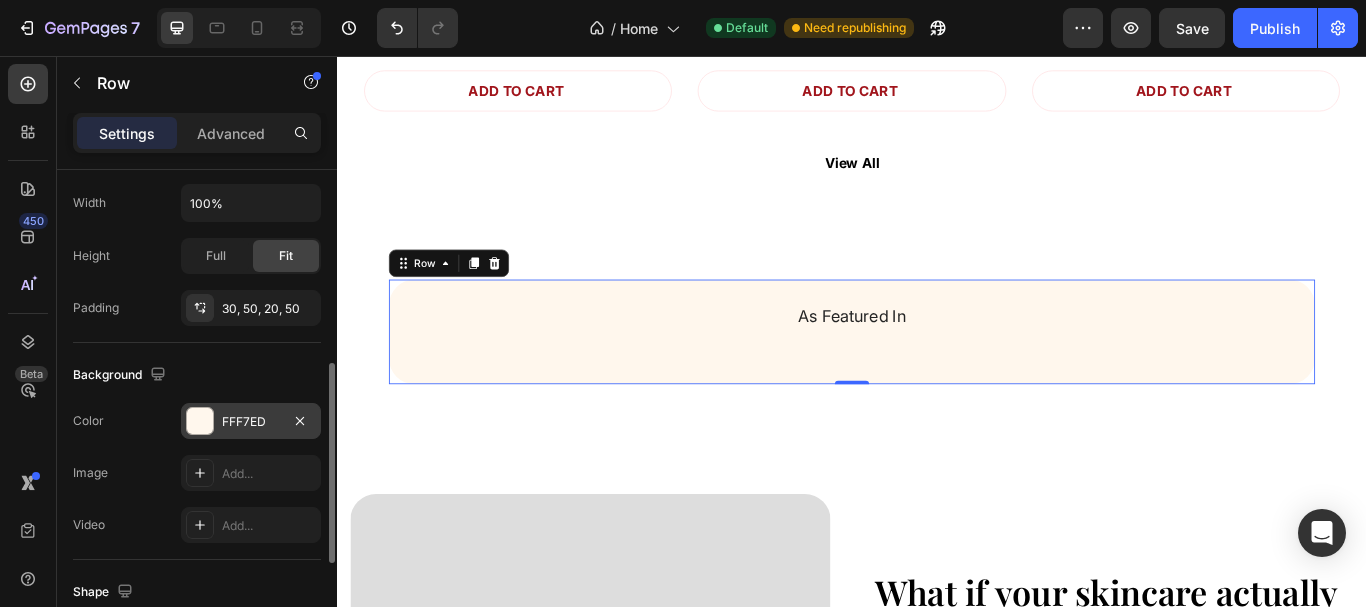 click on "FFF7ED" at bounding box center [251, 422] 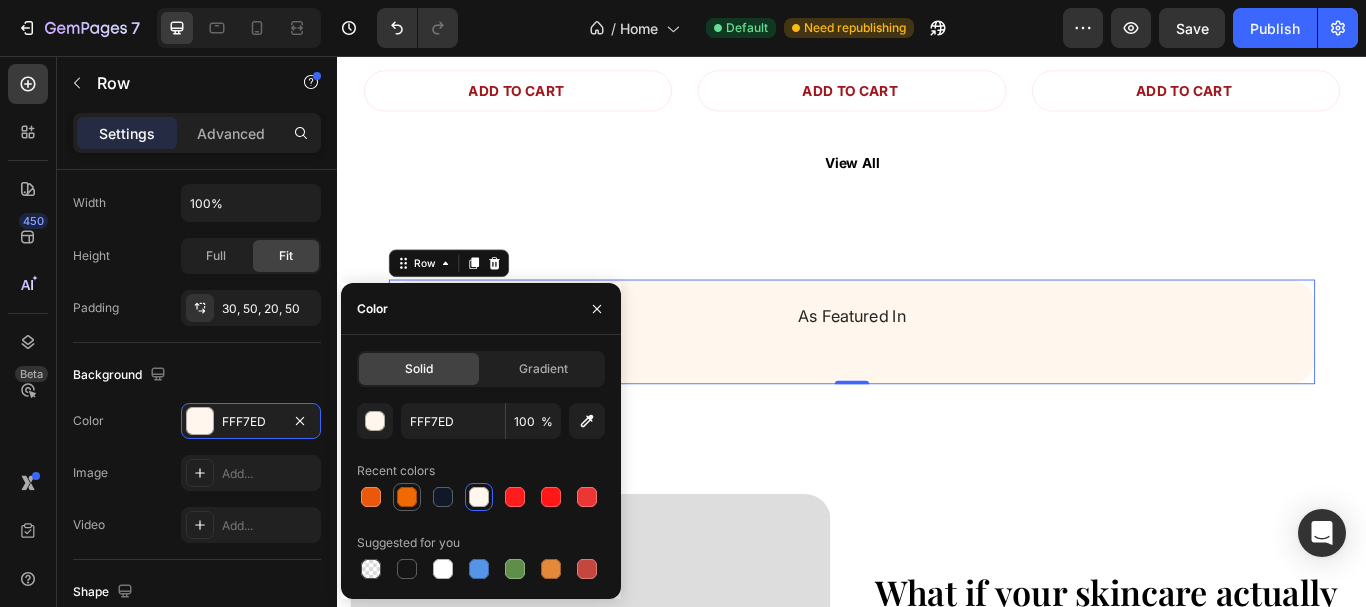 click at bounding box center (407, 497) 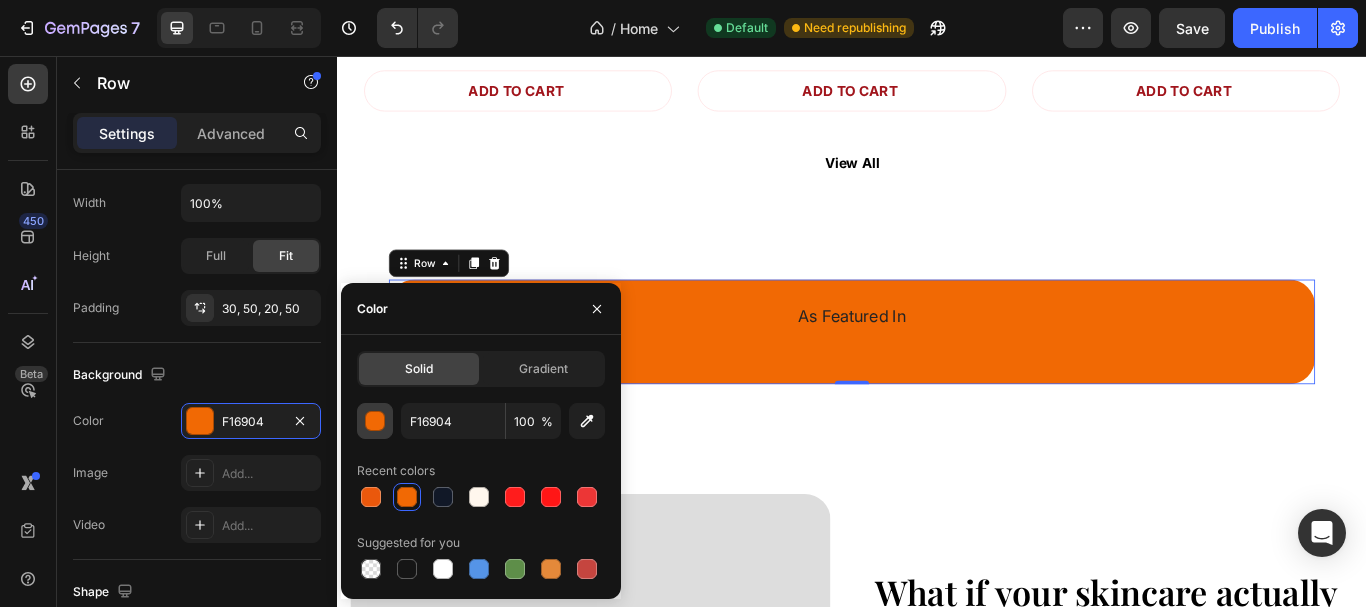 click at bounding box center [375, 421] 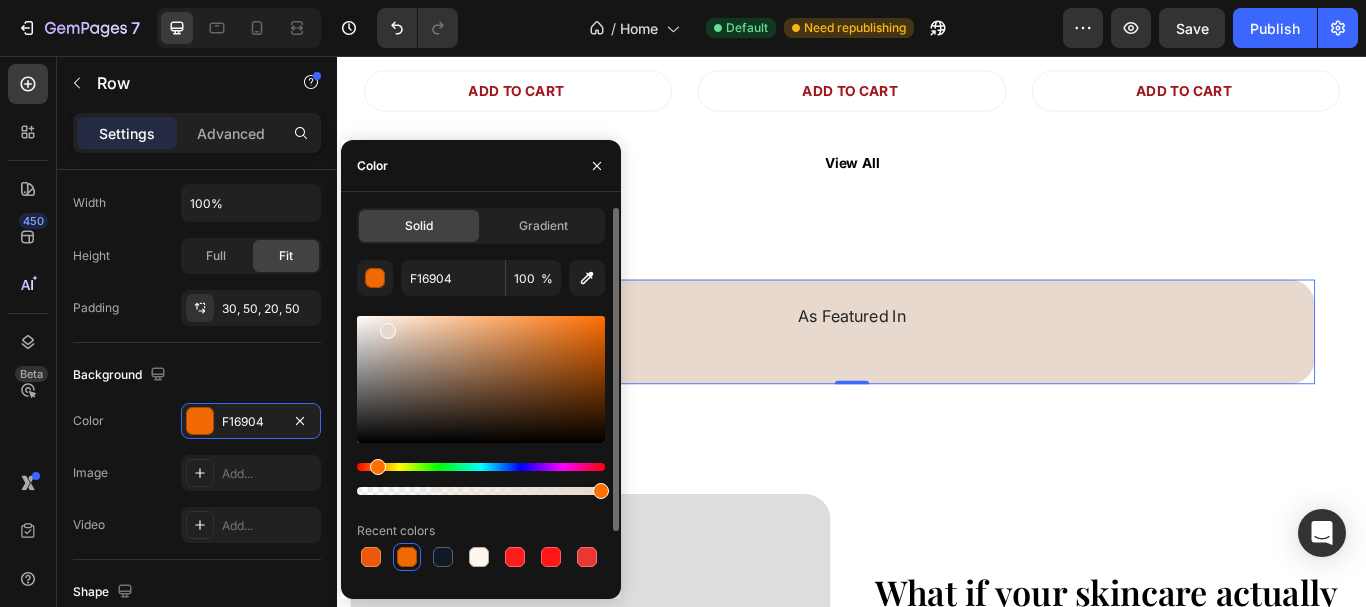 drag, startPoint x: 400, startPoint y: 339, endPoint x: 386, endPoint y: 327, distance: 18.439089 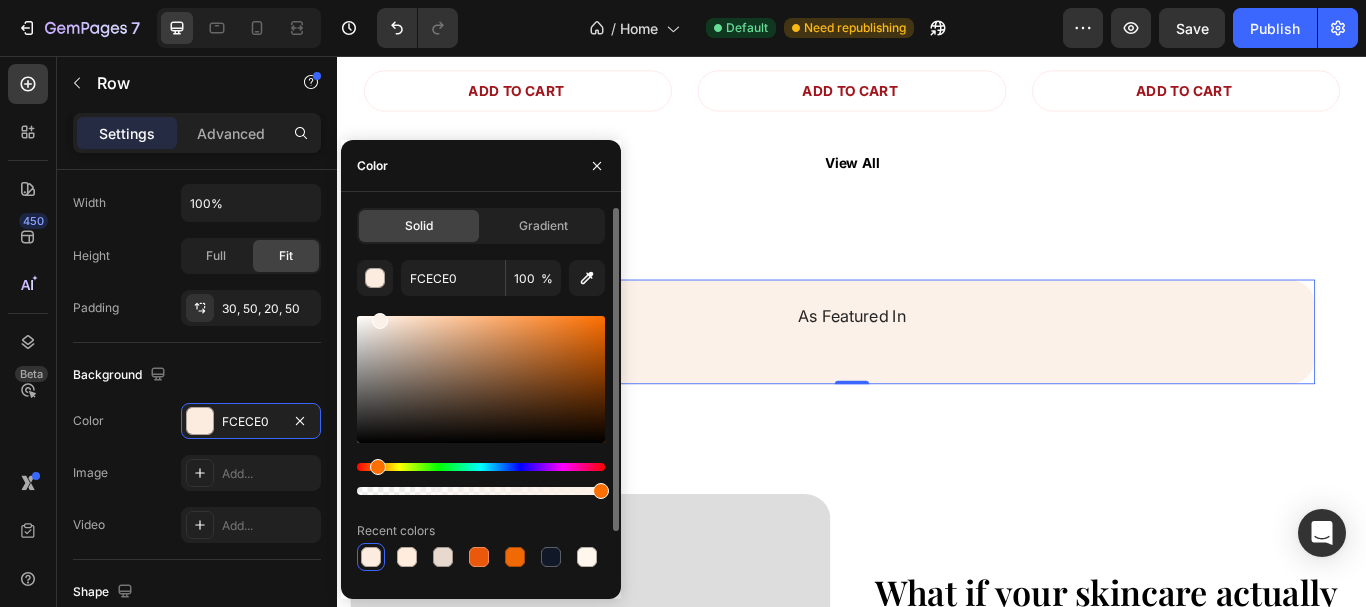 drag, startPoint x: 386, startPoint y: 327, endPoint x: 379, endPoint y: 317, distance: 12.206555 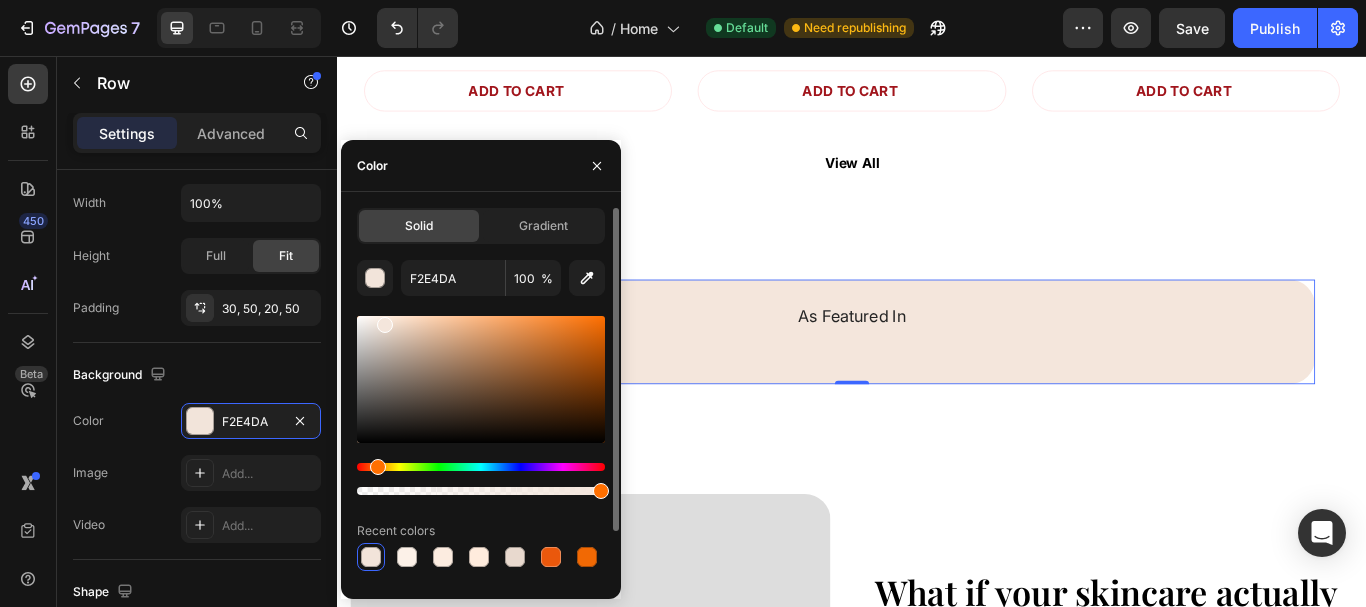 type on "F4E6DC" 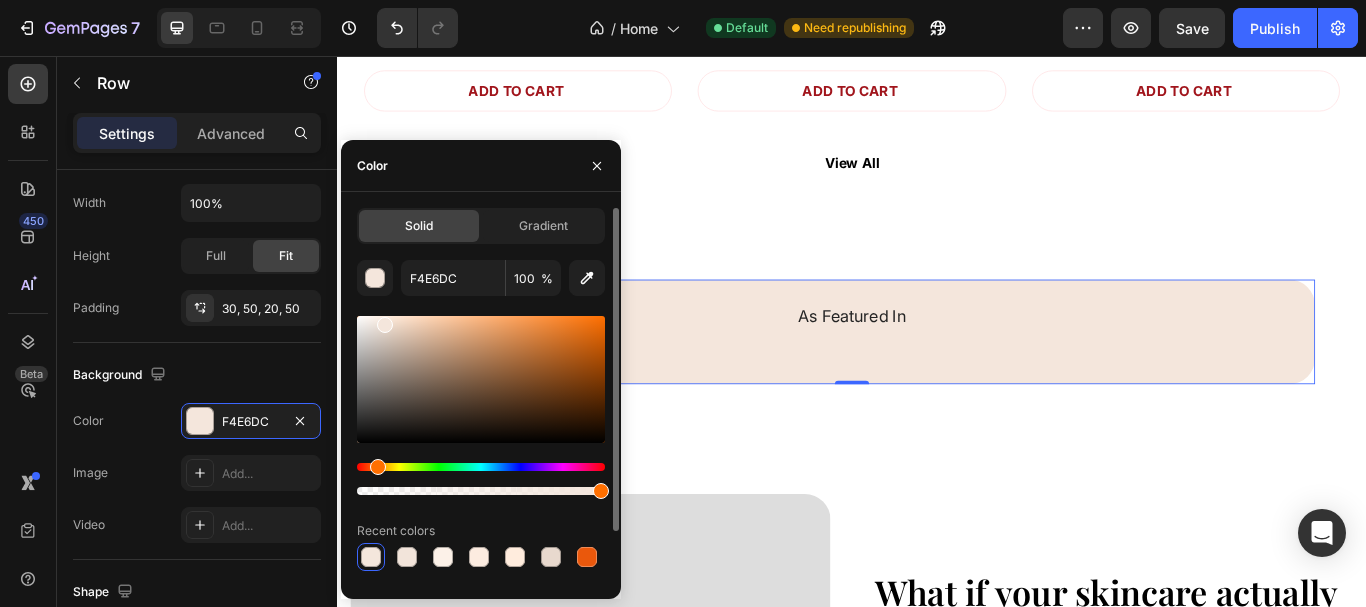 click at bounding box center (385, 325) 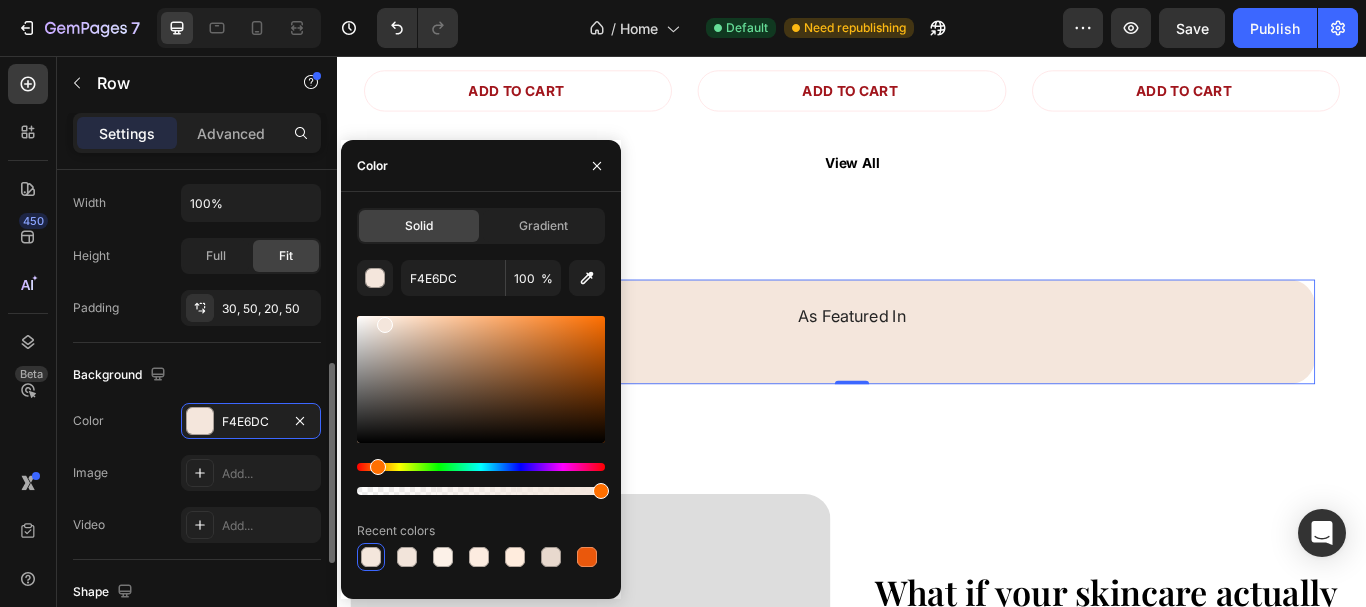 click on "Background The changes might be hidden by  the video. Color F4E6DC Image Add... Video Add..." 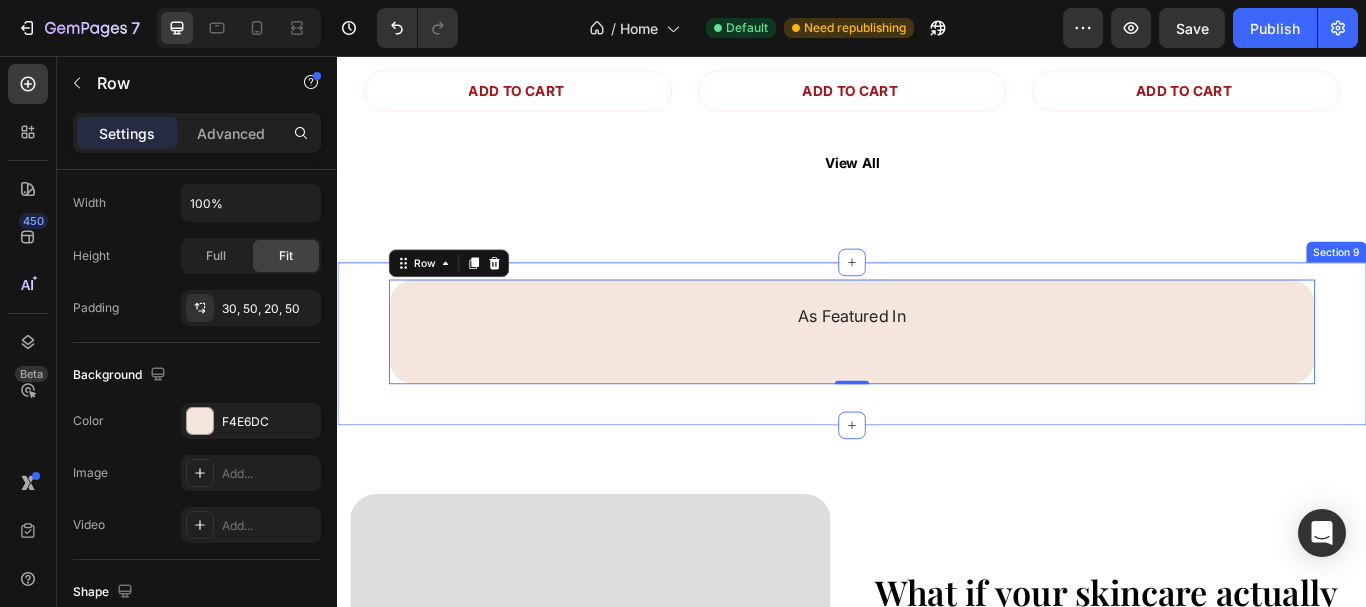 click on "As Featured In Heading Image Image Image Image Image Image Image Carousel Row   0 Section 9" at bounding box center (937, 392) 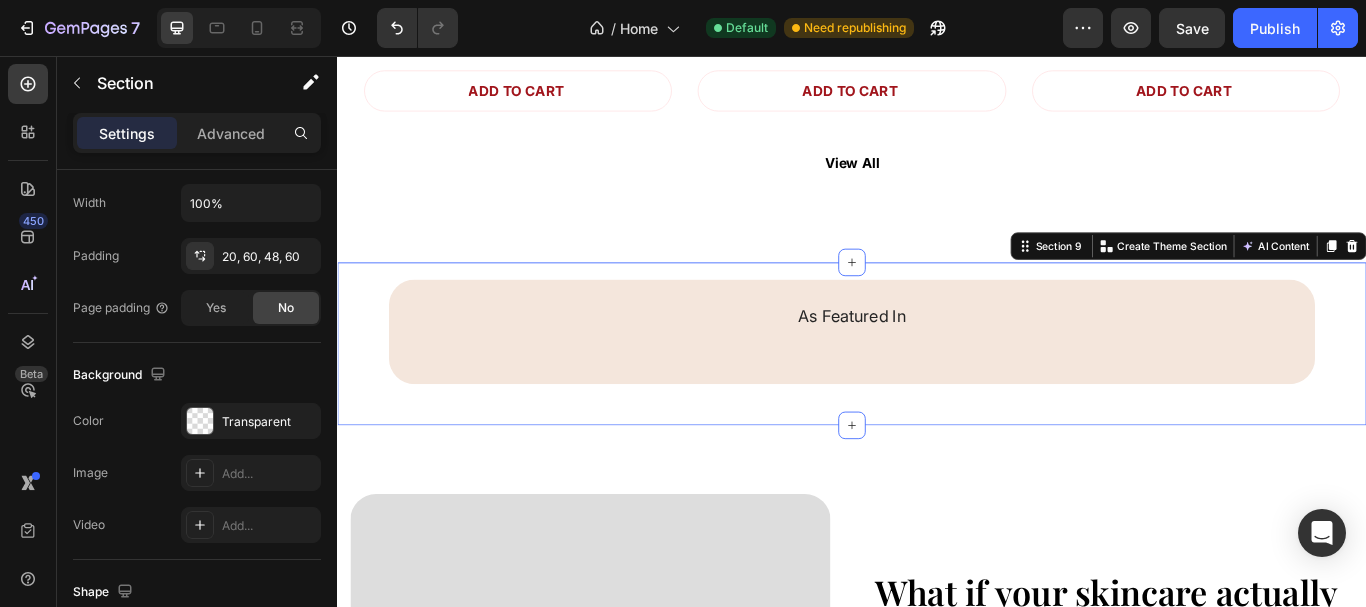 scroll, scrollTop: 0, scrollLeft: 0, axis: both 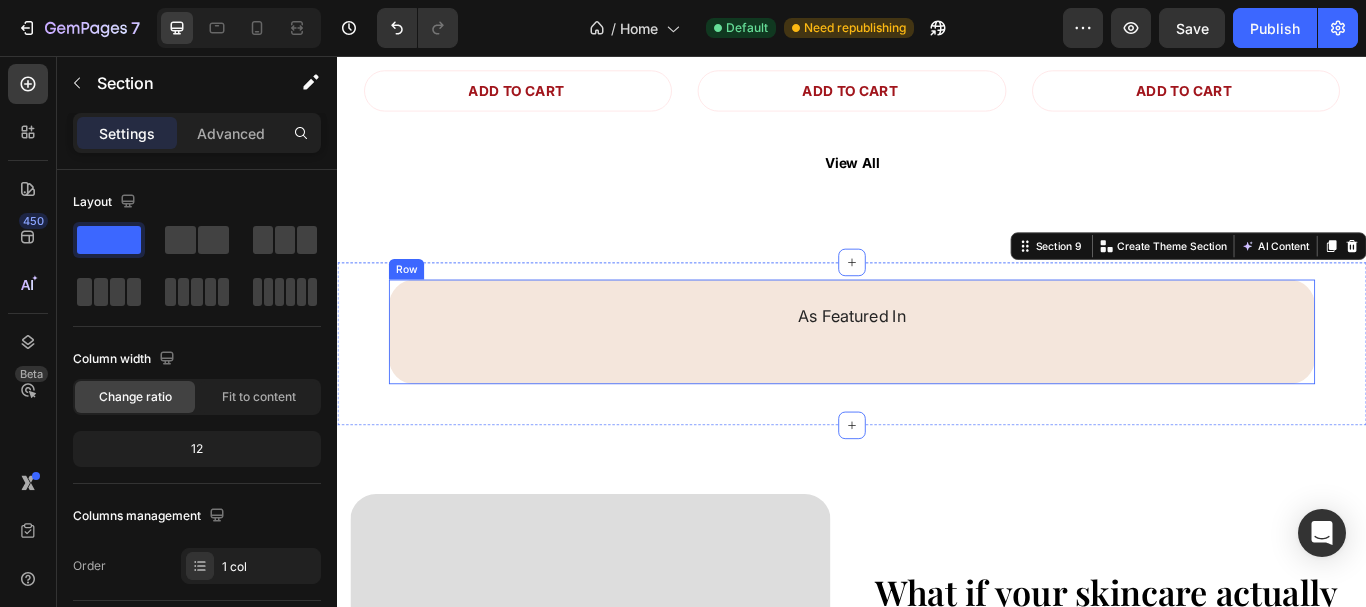 click on "As Featured In" at bounding box center (937, 361) 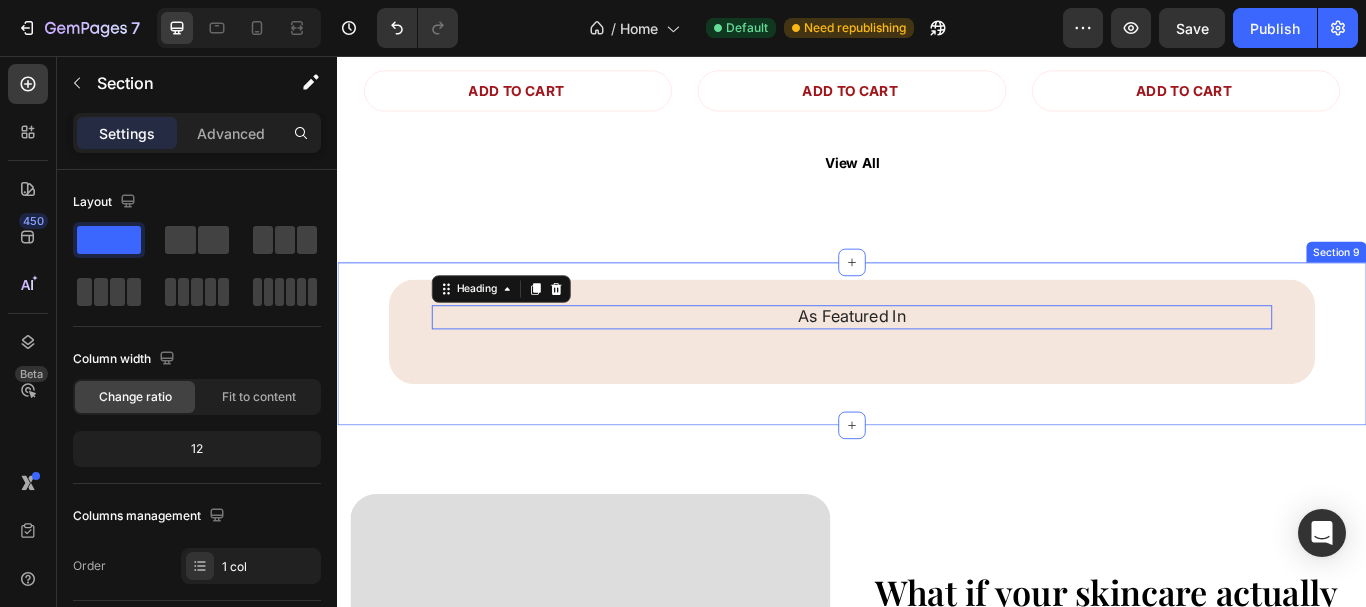 click on "As Featured In Heading   0 Image Image Image Image Image Image Image Carousel Row Section 9" at bounding box center (937, 392) 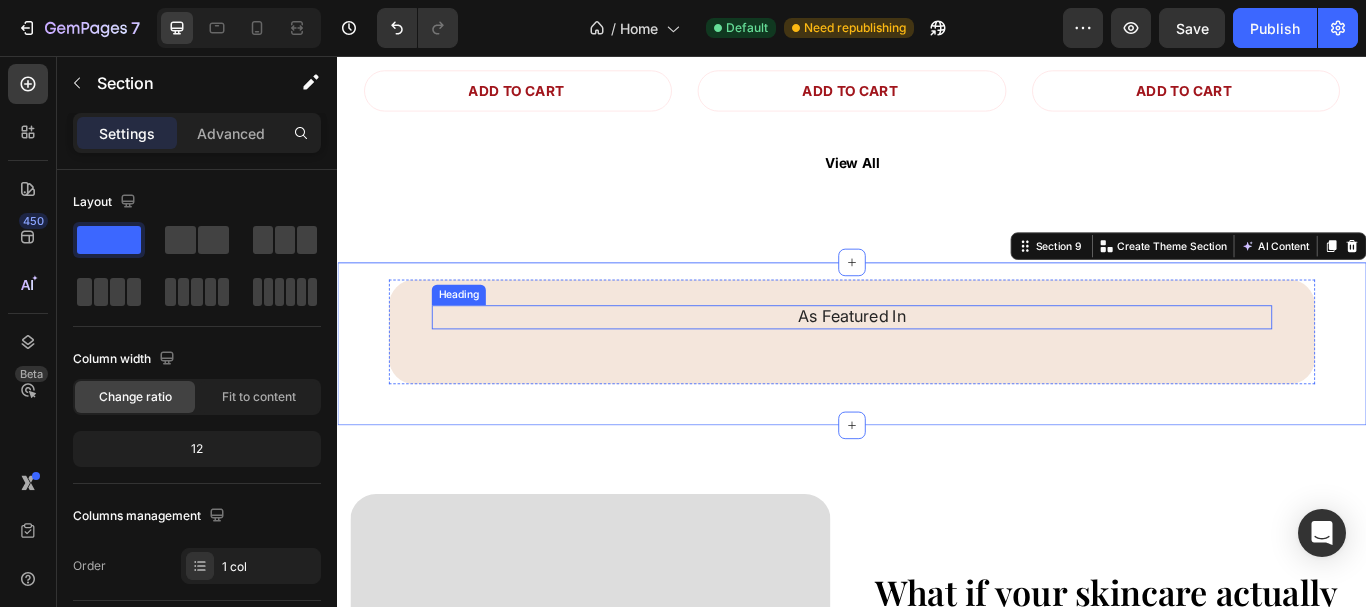 click on "As Featured In" at bounding box center [937, 361] 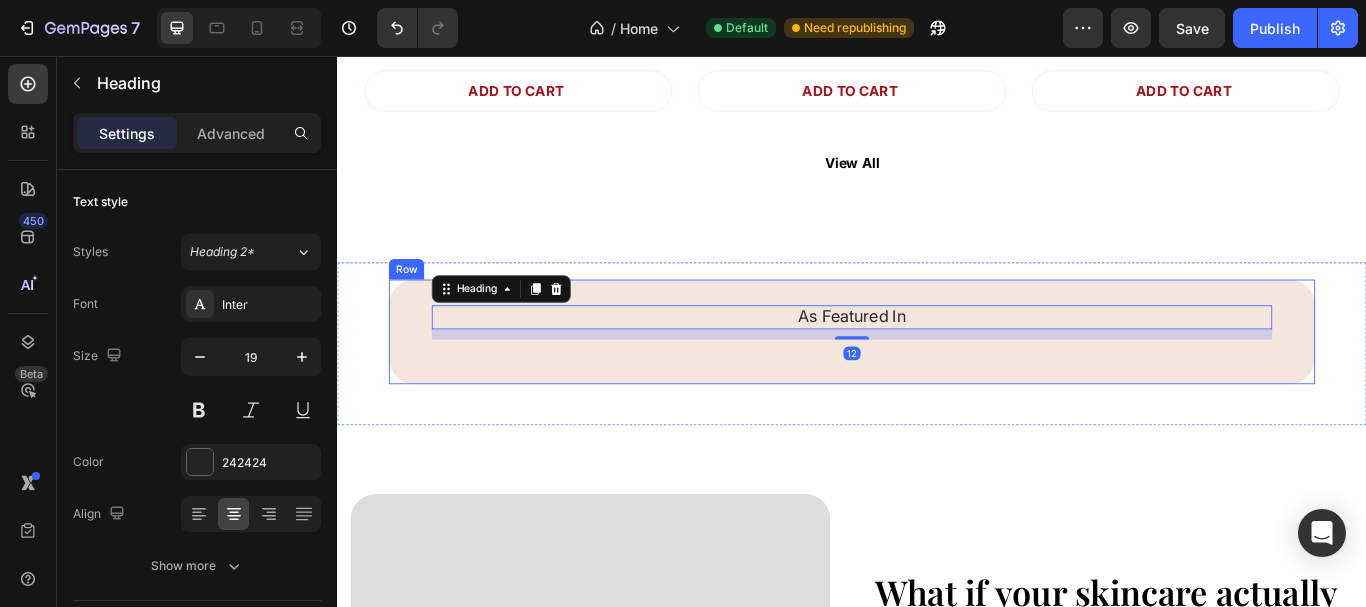 click on "As Featured In Heading   12 Image Image Image Image Image Image Image Carousel Row" at bounding box center [937, 378] 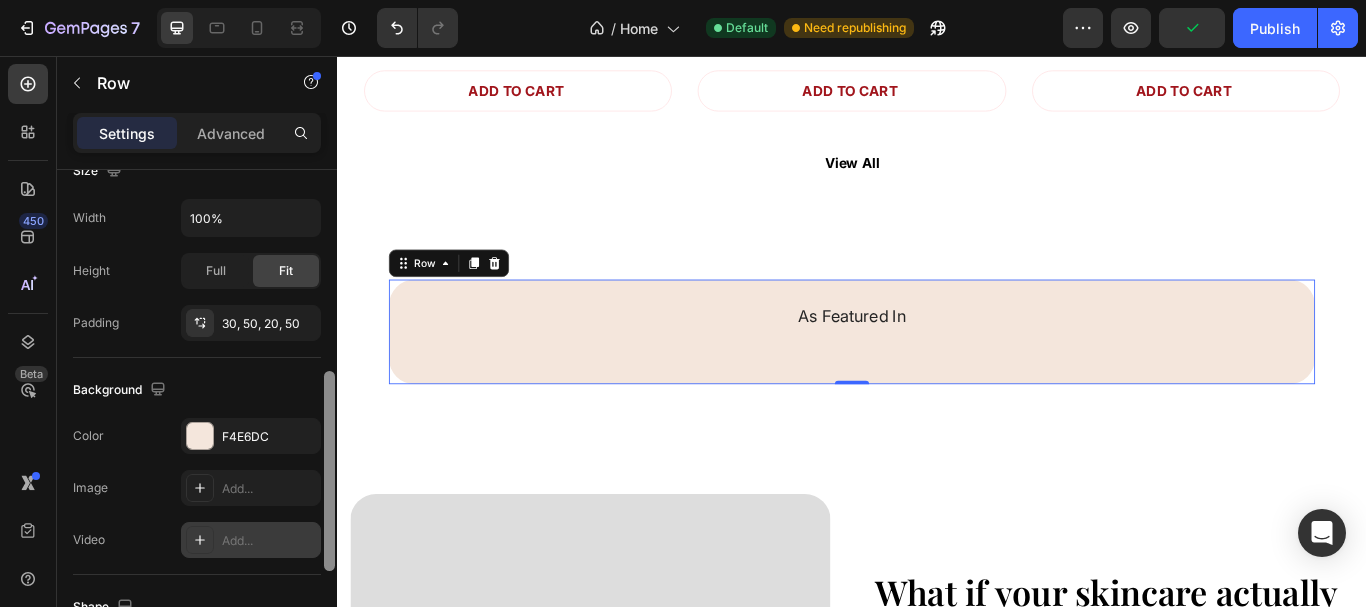 scroll, scrollTop: 472, scrollLeft: 0, axis: vertical 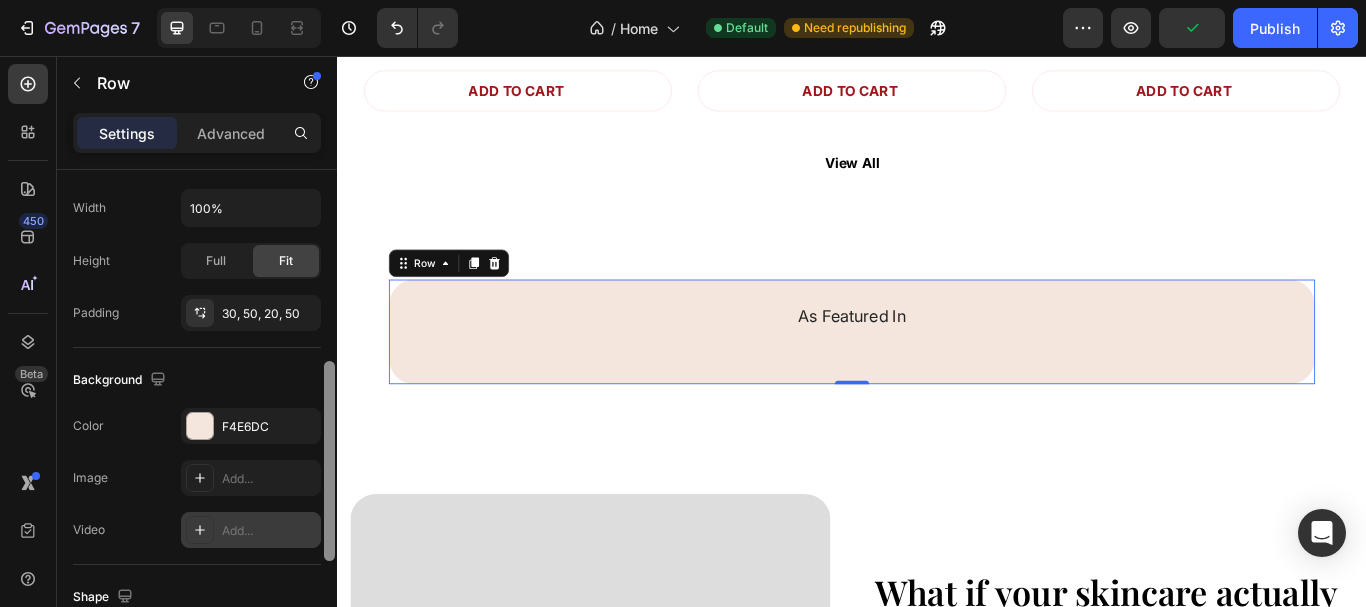 drag, startPoint x: 328, startPoint y: 321, endPoint x: 270, endPoint y: 512, distance: 199.61212 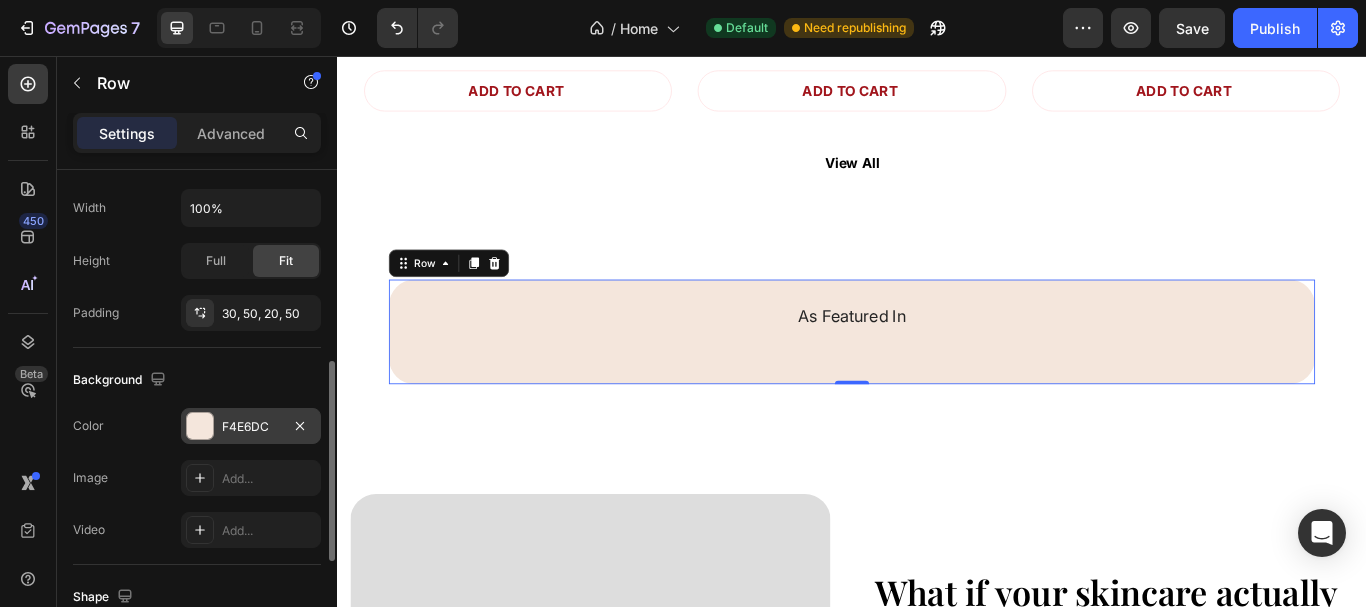 click at bounding box center [200, 426] 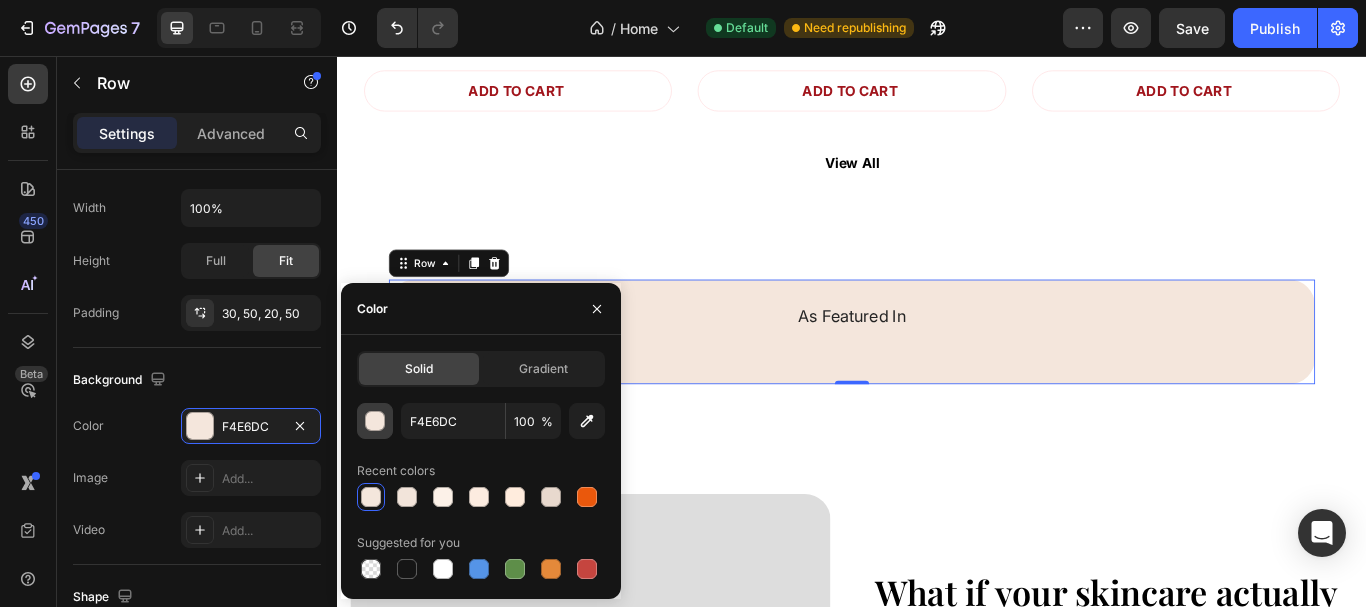 click at bounding box center [376, 422] 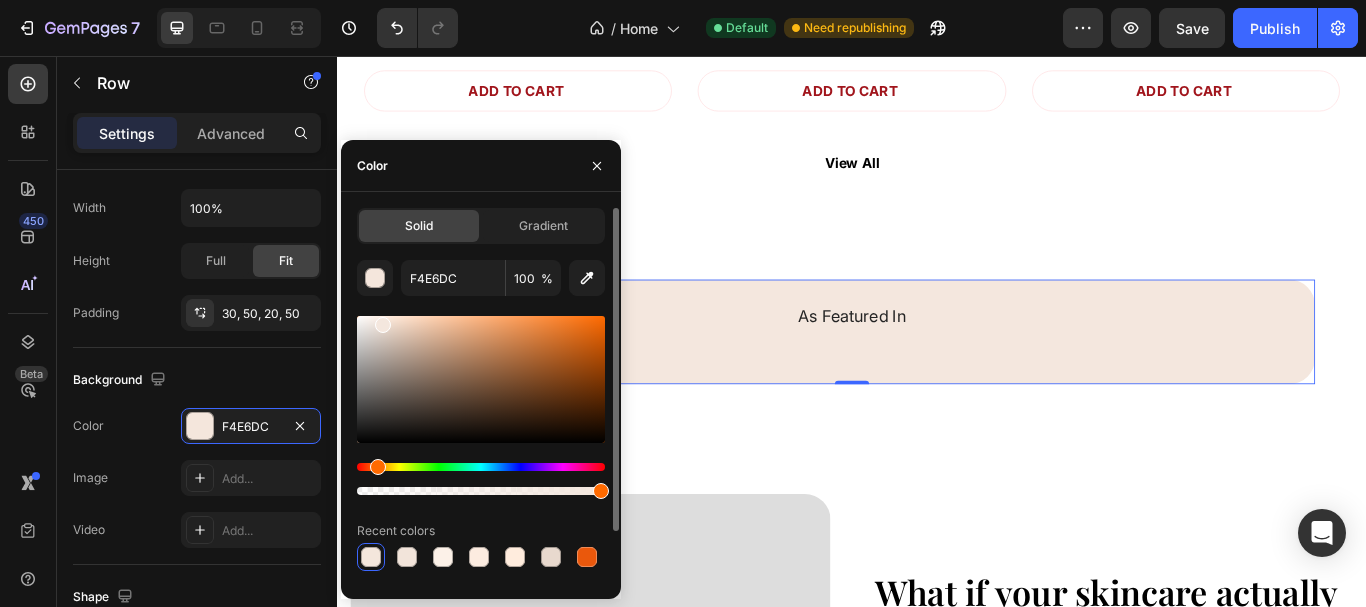click at bounding box center [383, 325] 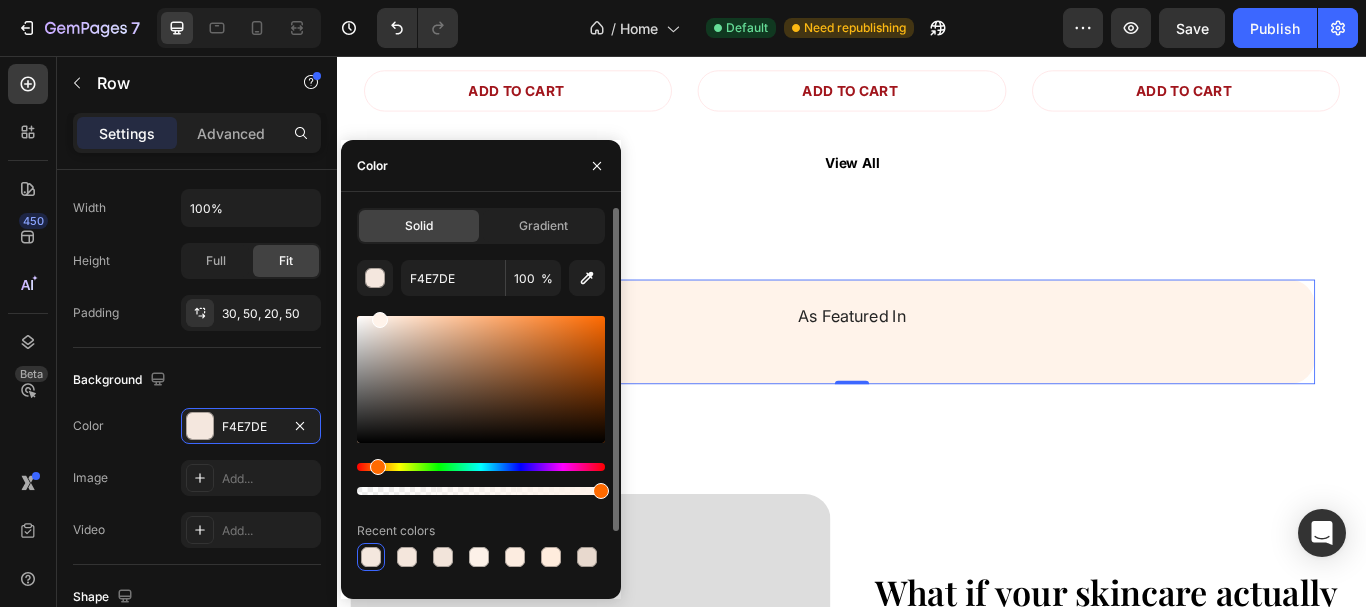 click on "F4E7DE 100 % Recent colors Suggested for you" at bounding box center (481, 451) 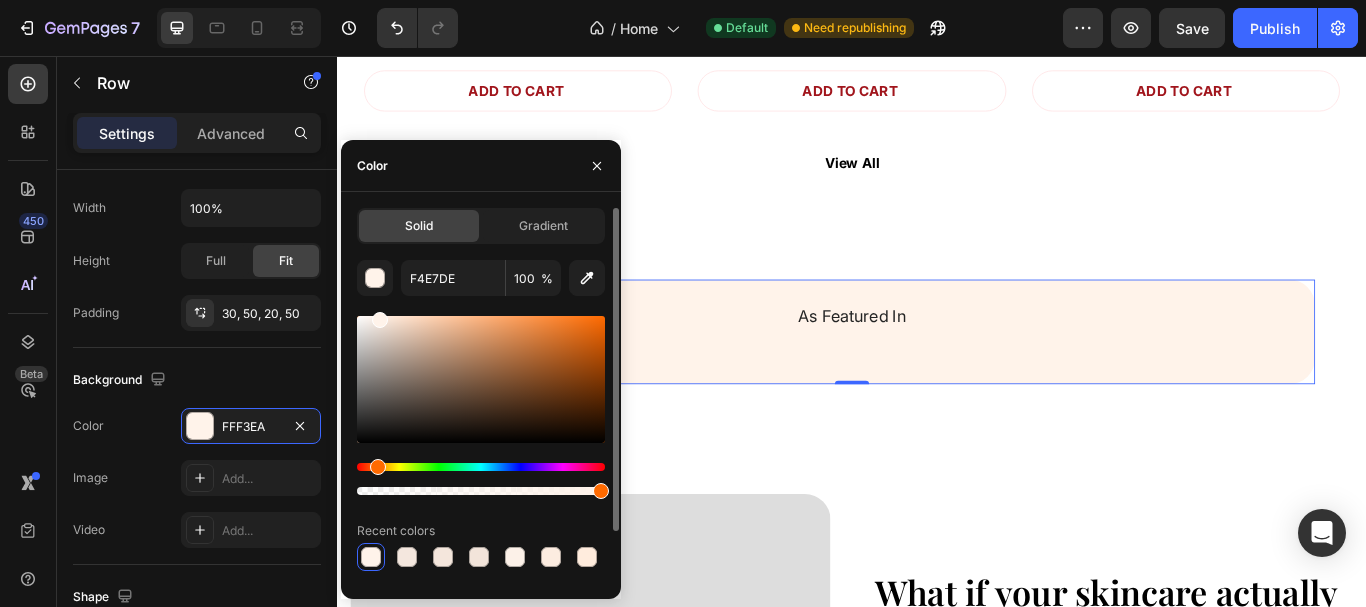 type on "FFF3EA" 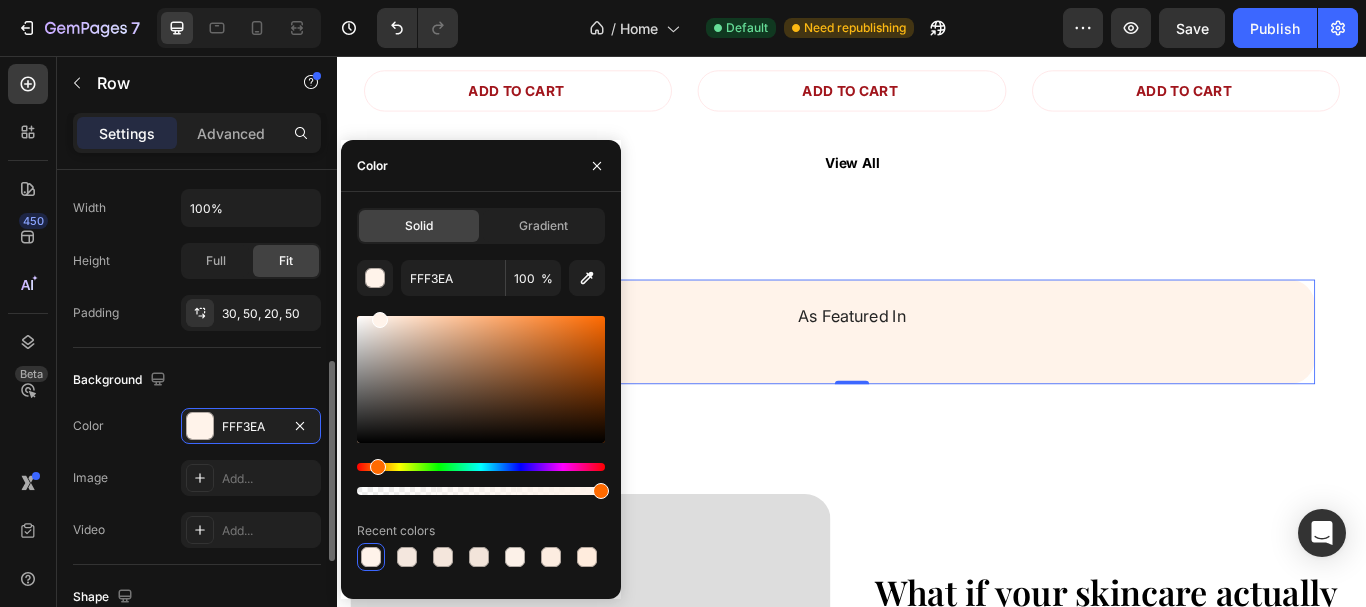 click on "Background The changes might be hidden by  the video. Color FFF3EA Image Add... Video Add..." 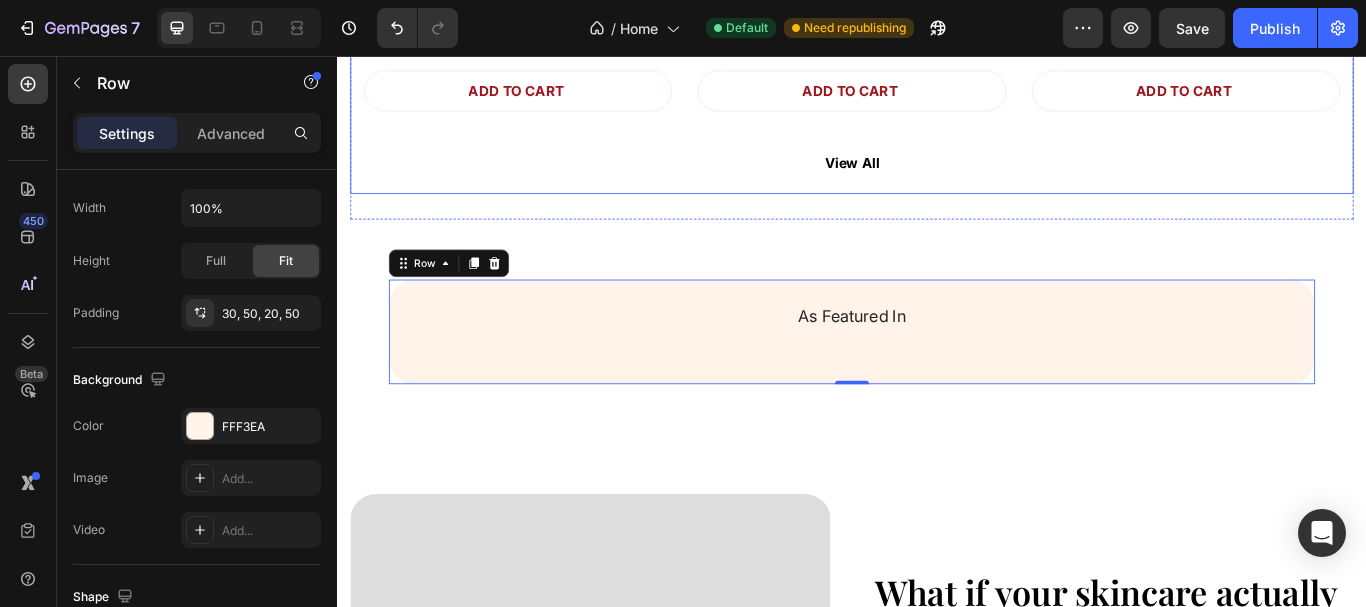 click on "Title Line No discount   Not be displayed when published (P) Tag (P) Images $19.99 (P) Price (P) Price No compare price (P) Price Row Kojic Acid & Turmeric Soap (P) Title                Icon                Icon                Icon                Icon
Icon Icon List Hoz 4.8 Text block Row ADD TO CART (P) Cart Button Row Product List No discount   Not be displayed when published (P) Tag (P) Images $19.99 (P) Price (P) Price No compare price (P) Price Row Dark Spot Serum for Sensitive Skin (P) Title                Icon                Icon                Icon                Icon
Icon Icon List Hoz 4.8 Text block Row ADD TO CART (P) Cart Button Row Product List No discount   Not be displayed when published (P) Tag (P) Images $19.99 (P) Price (P) Price No compare price (P) Price Row Anti Aging Moisturizer for Normal Skin (P) Title                Icon                Icon                Icon                Icon
Icon Icon List Hoz 4.8 Text block Row Row" at bounding box center [937, -408] 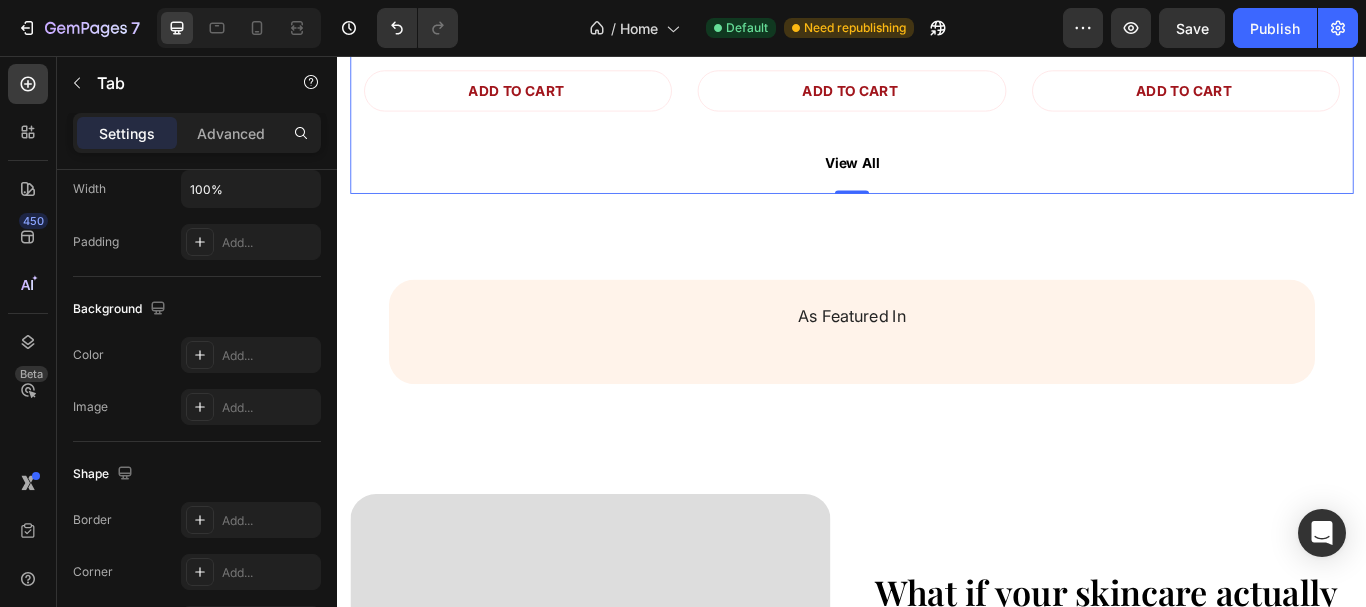 scroll, scrollTop: 0, scrollLeft: 0, axis: both 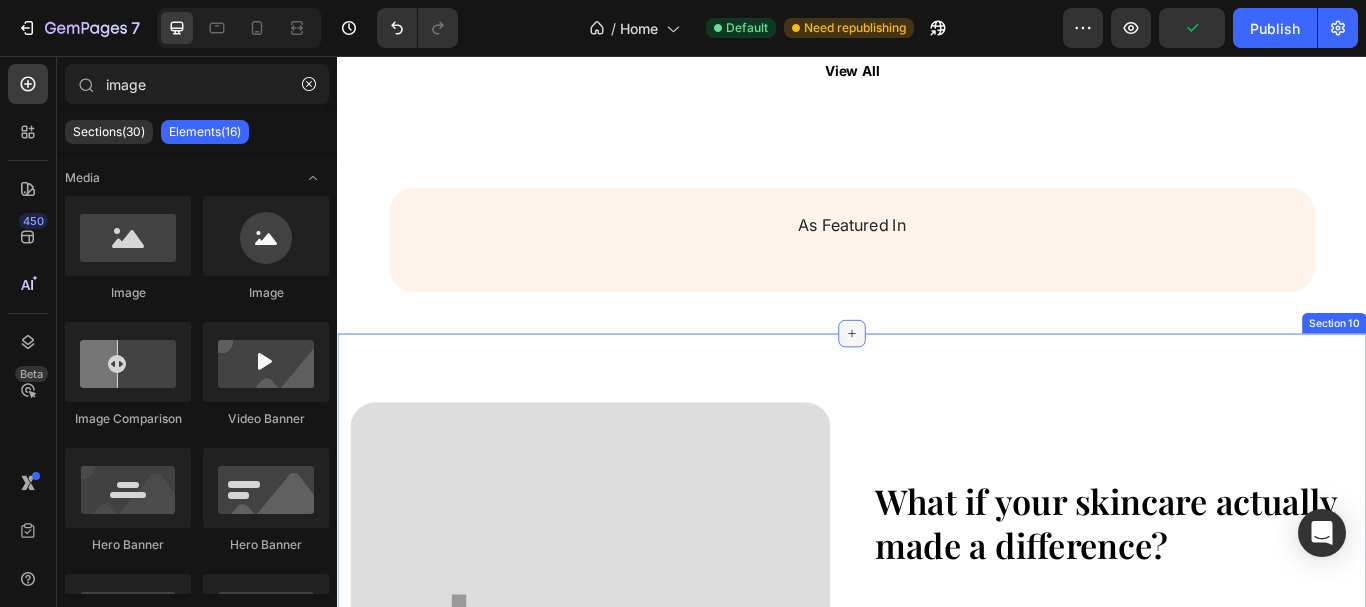 click at bounding box center (937, 380) 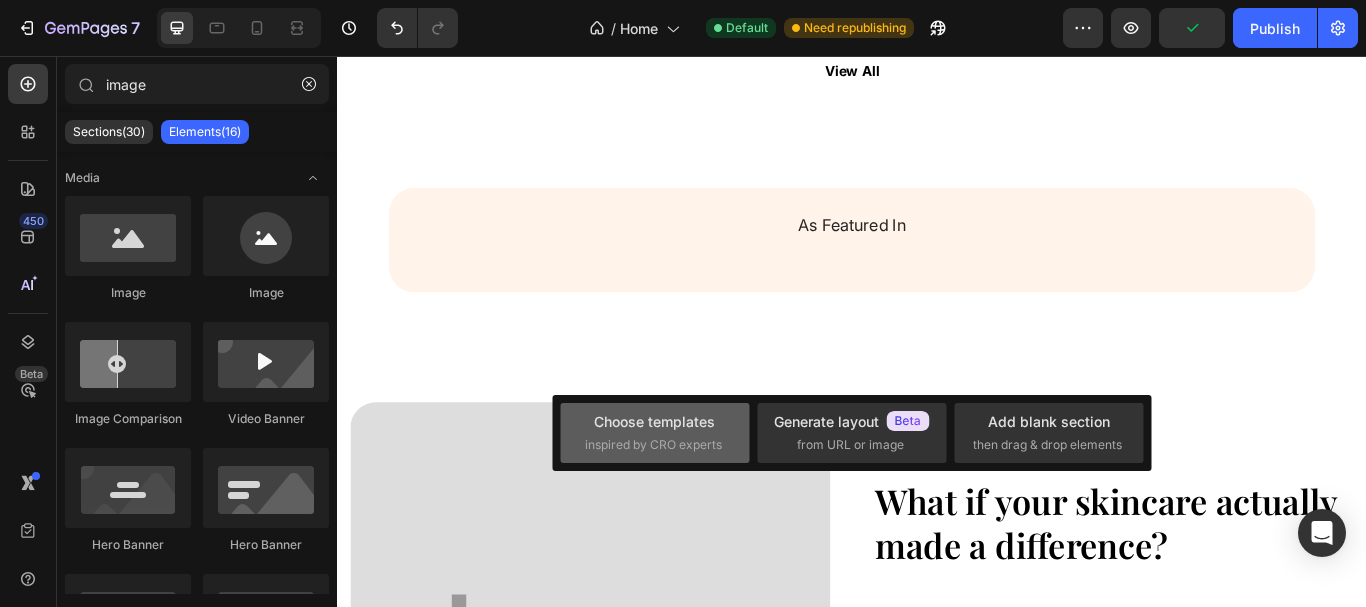 click on "Choose templates" at bounding box center (654, 421) 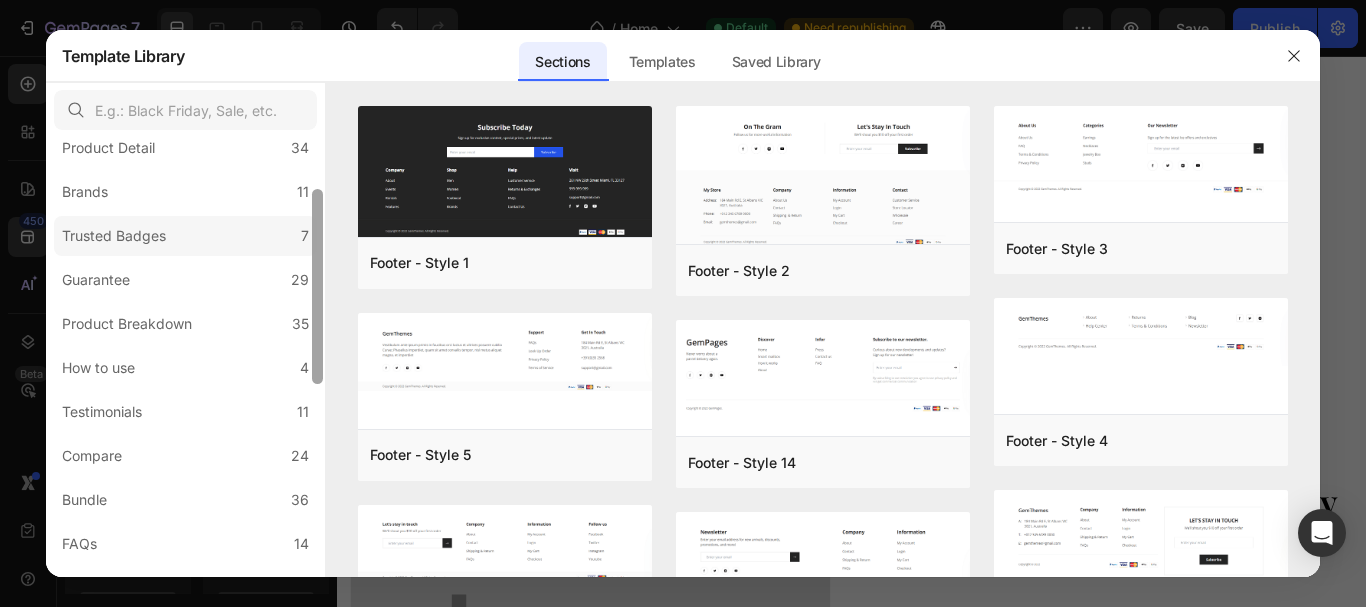 scroll, scrollTop: 143, scrollLeft: 0, axis: vertical 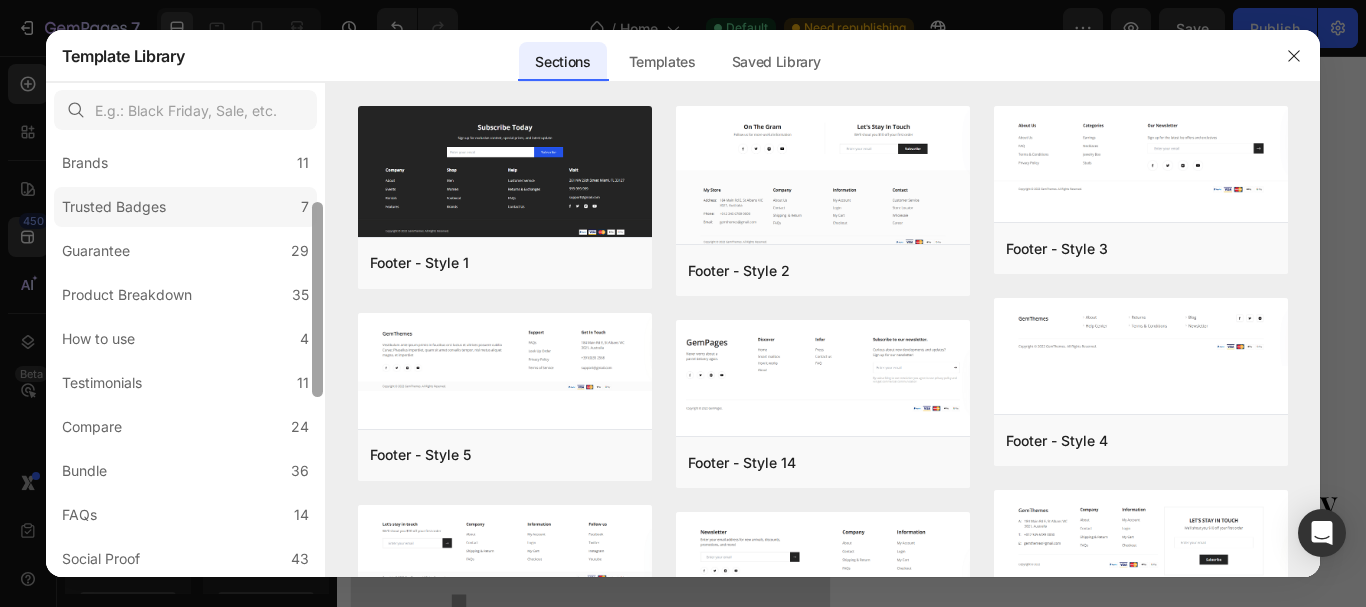 drag, startPoint x: 312, startPoint y: 163, endPoint x: 236, endPoint y: 201, distance: 84.97058 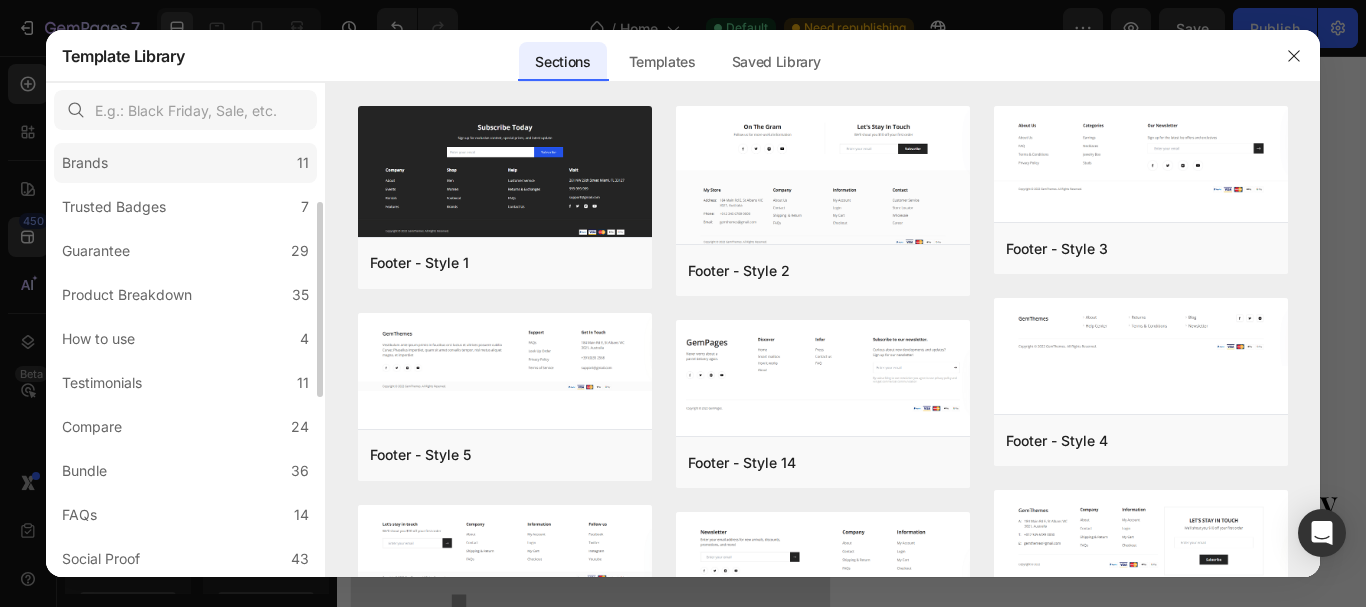 click on "Brands 11" 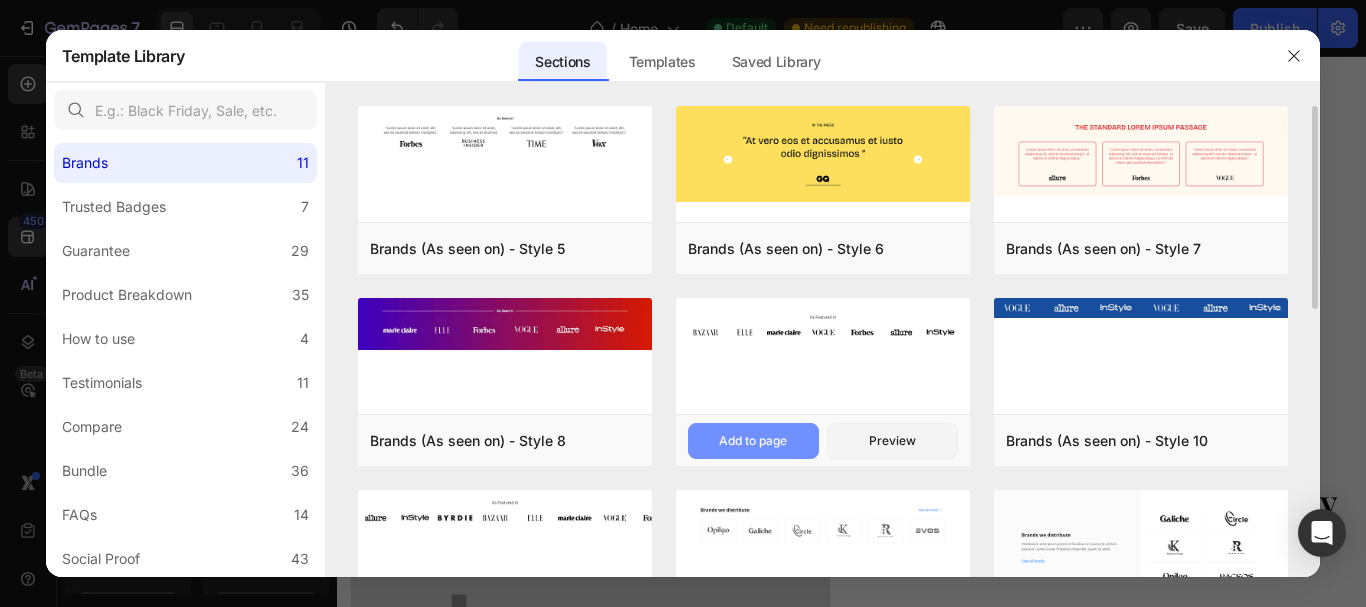 click on "Add to page" at bounding box center (753, 441) 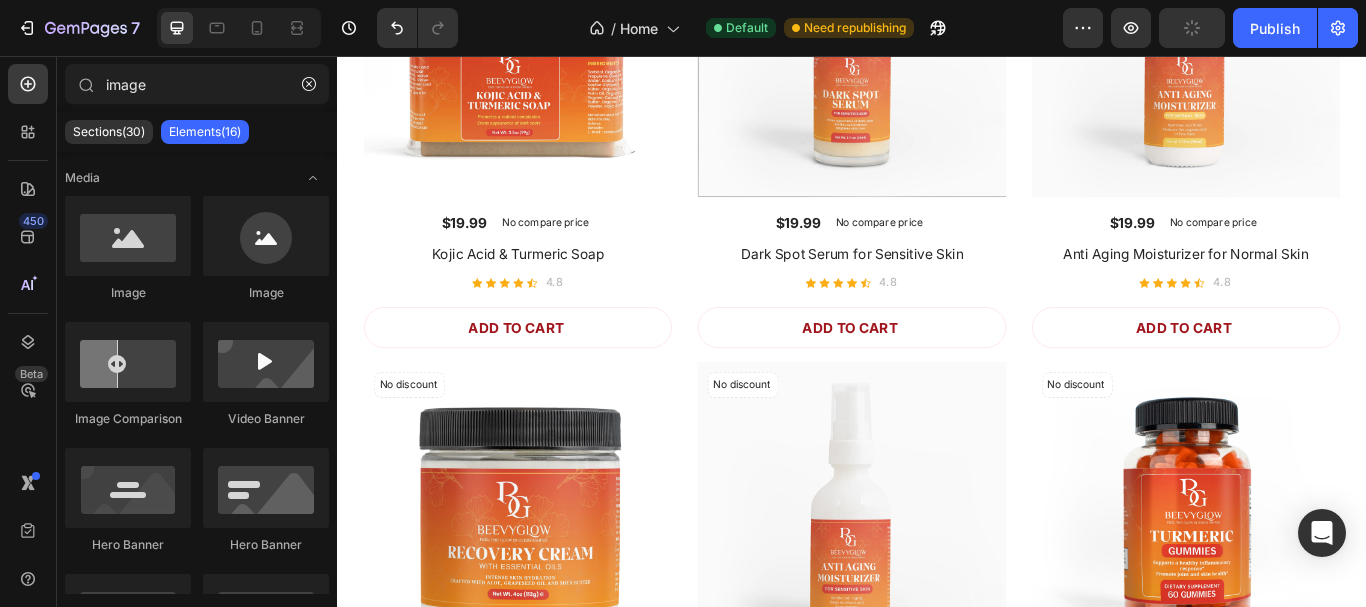 scroll, scrollTop: 4284, scrollLeft: 0, axis: vertical 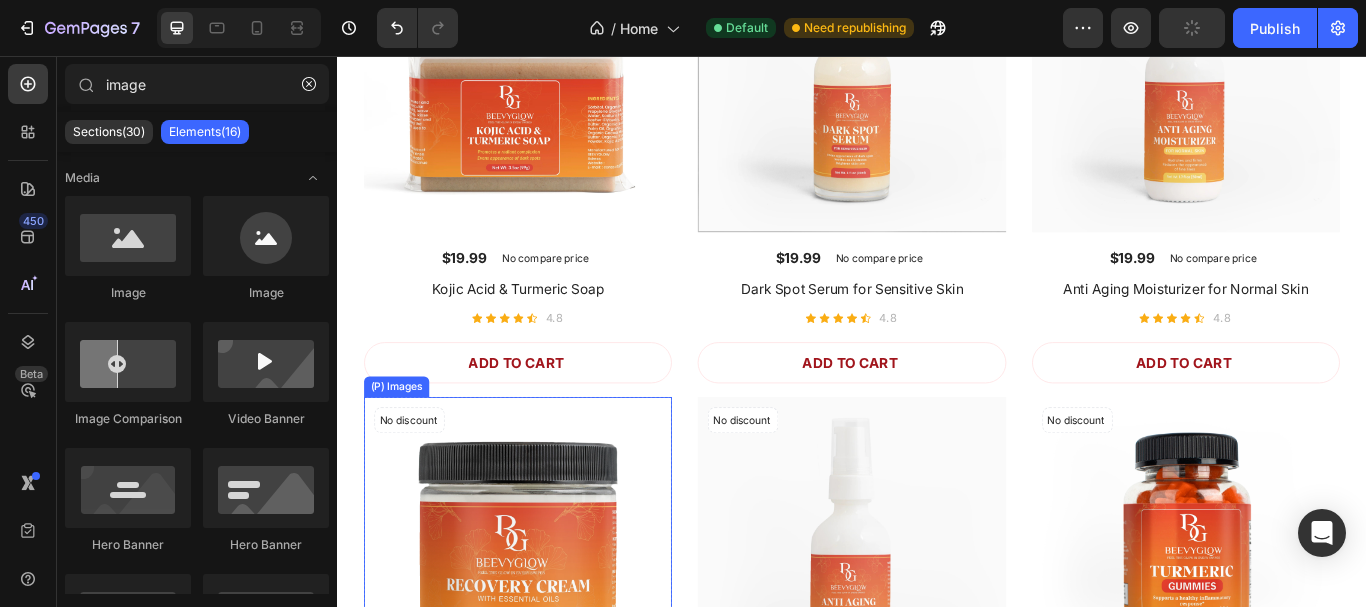 click at bounding box center [547, 633] 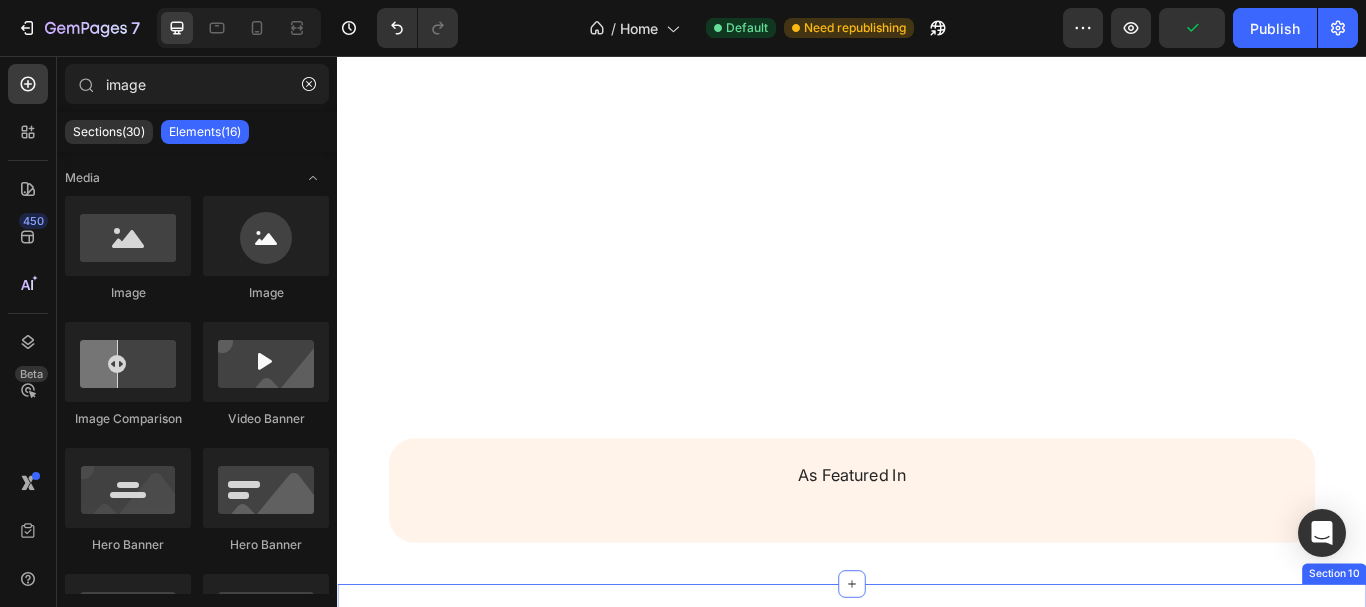 scroll, scrollTop: 5433, scrollLeft: 0, axis: vertical 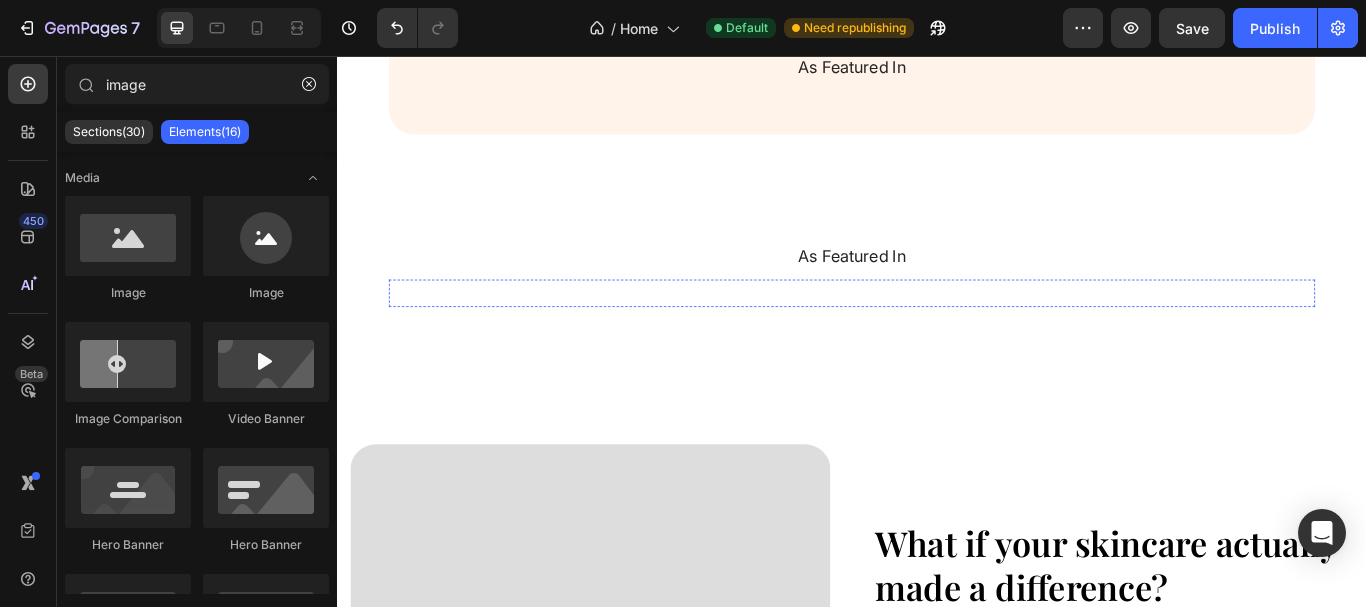 click at bounding box center [463, 333] 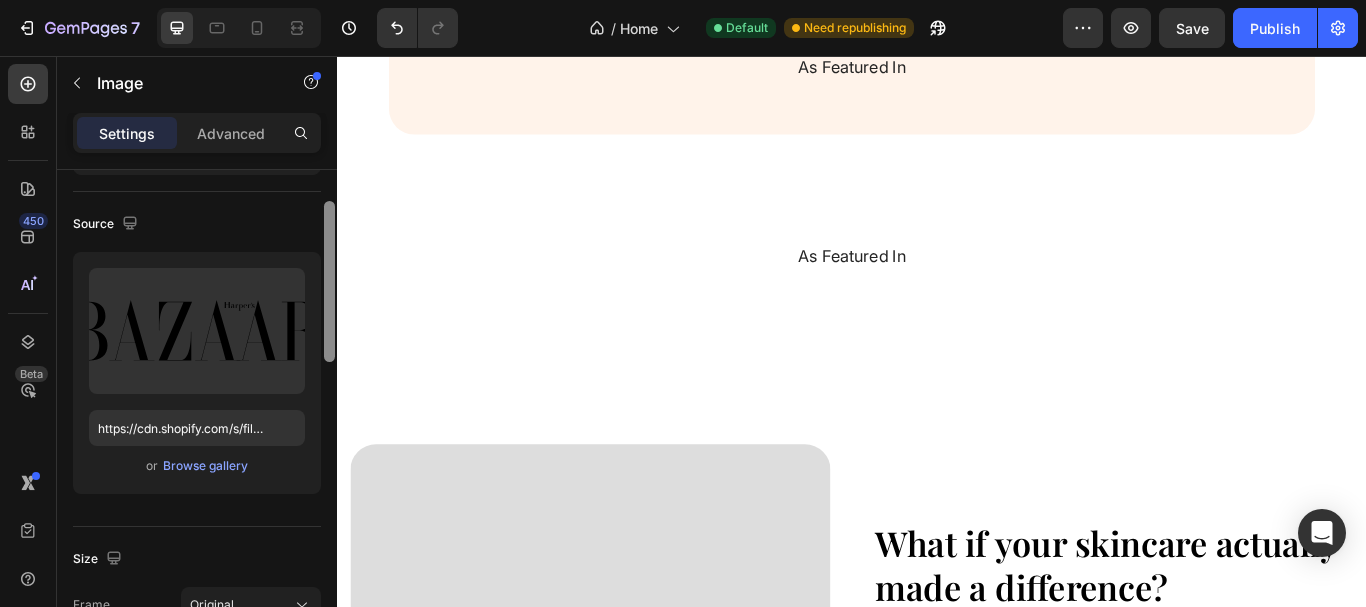 drag, startPoint x: 329, startPoint y: 312, endPoint x: 309, endPoint y: 352, distance: 44.72136 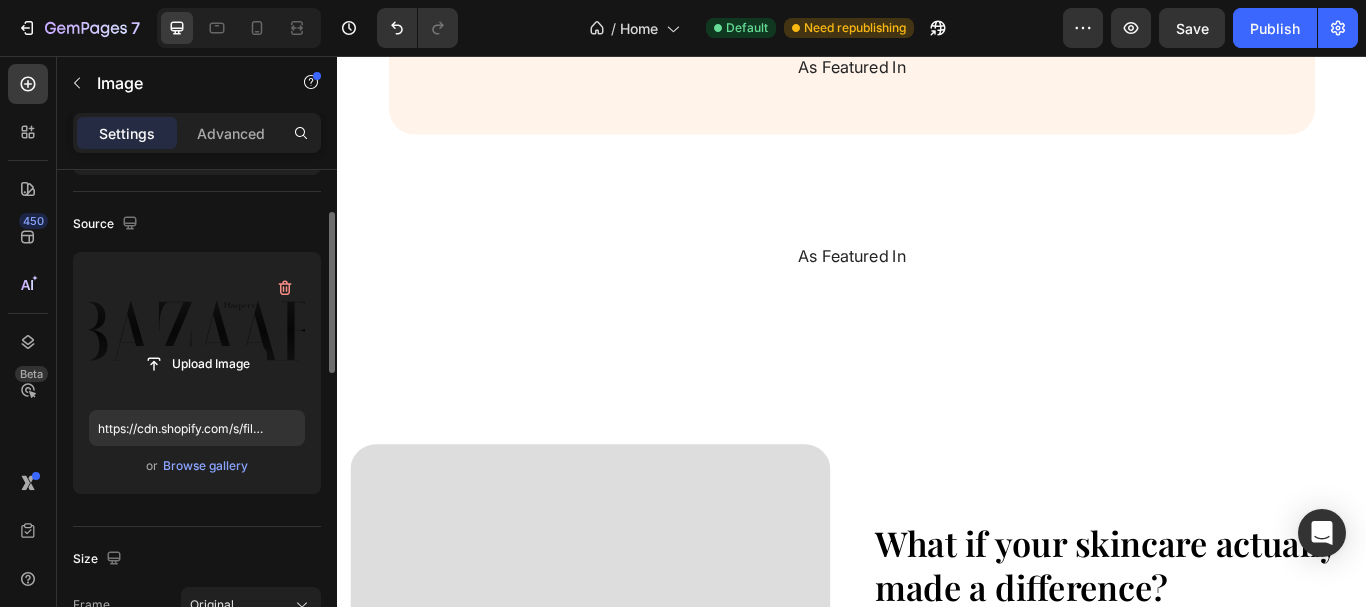 scroll, scrollTop: 122, scrollLeft: 0, axis: vertical 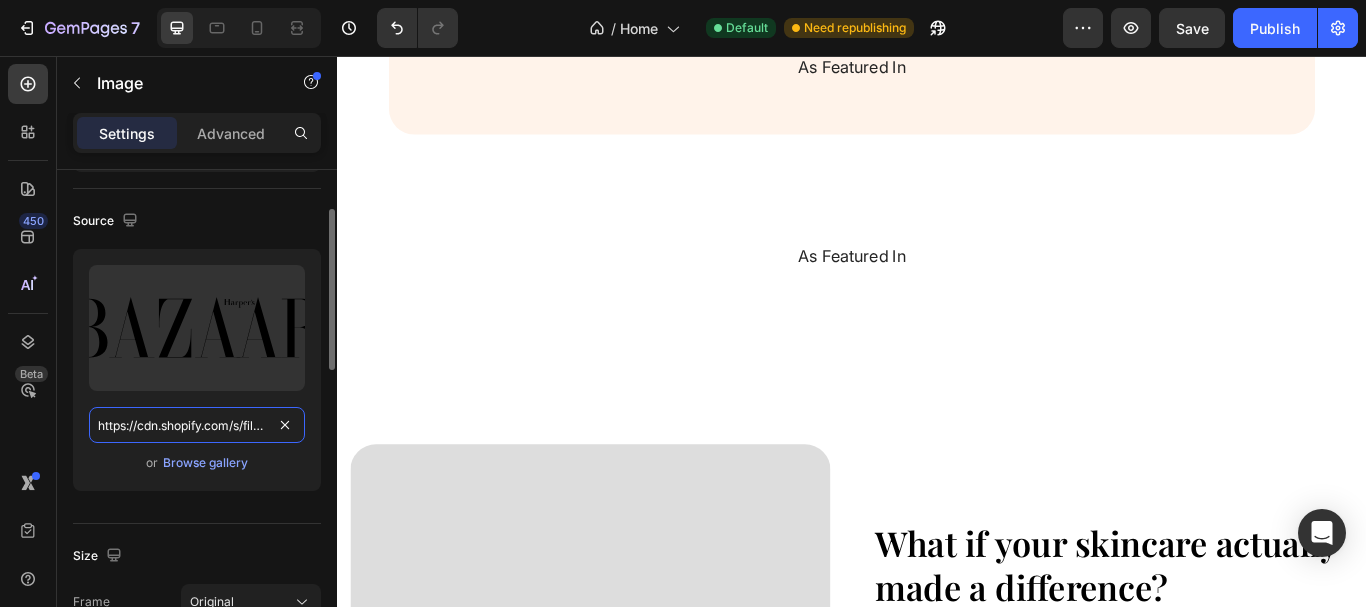 click on "https://cdn.shopify.com/s/files/1/0957/7467/1138/files/gempages_578069000072725008-324a3a65-c0a9-4347-b1cc-33b9b8323f9e.svg" at bounding box center (197, 425) 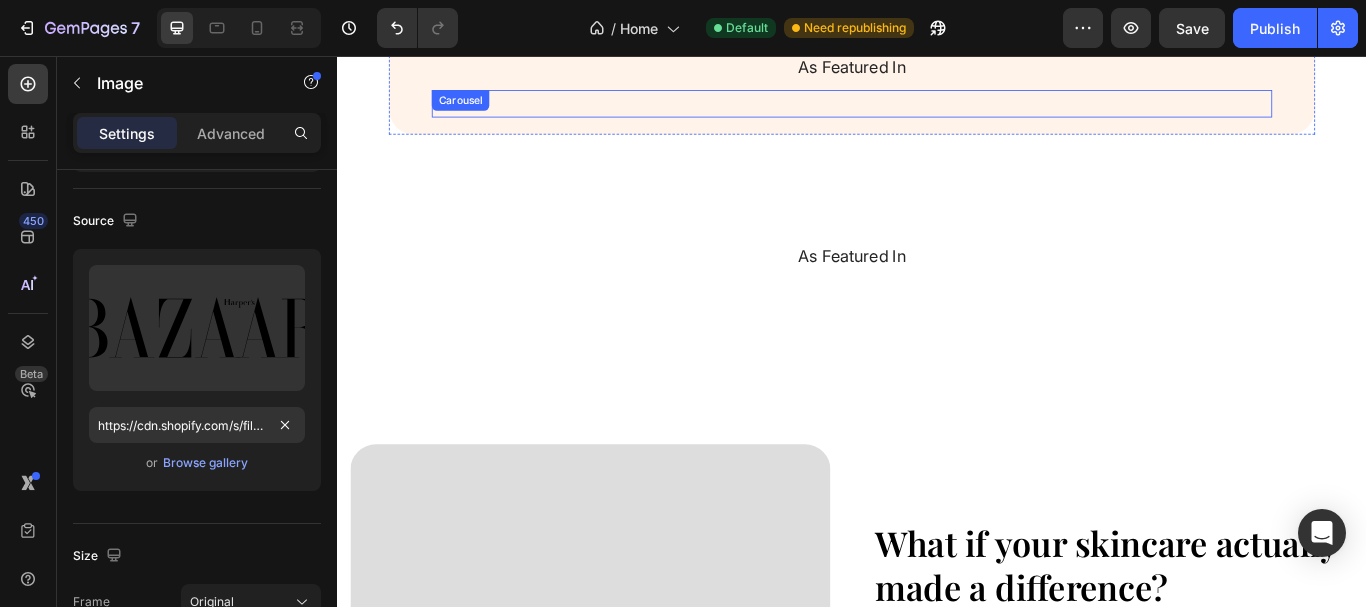 click at bounding box center [505, 112] 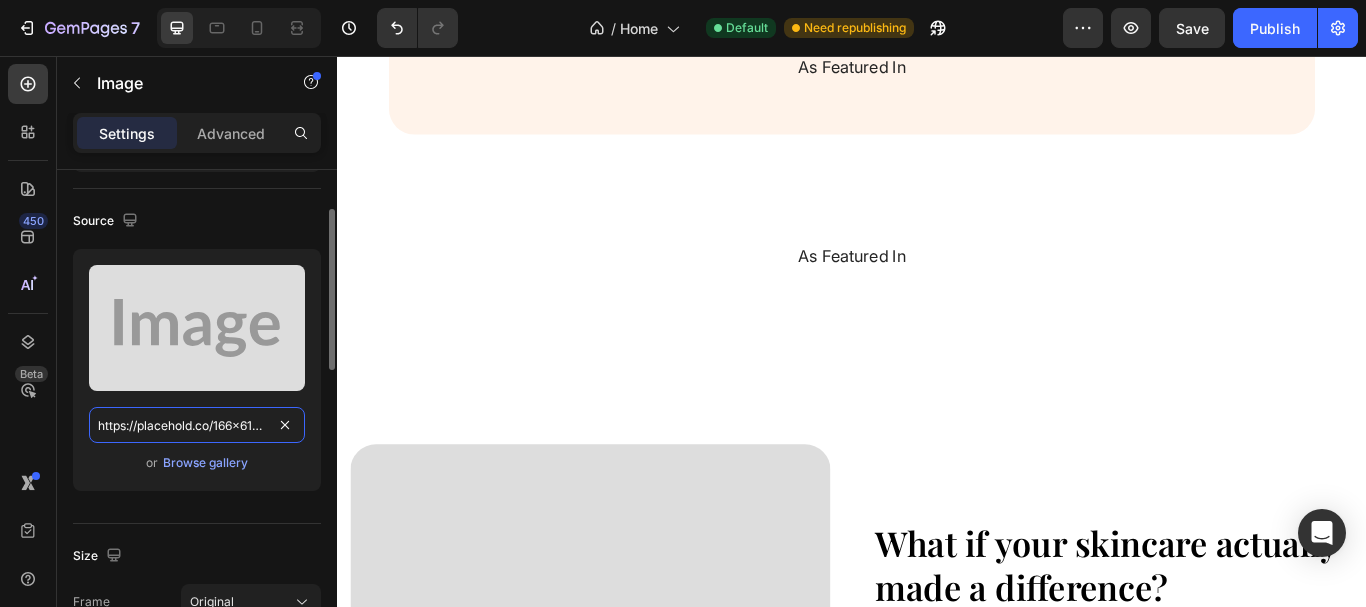 click on "https://placehold.co/166x61?text=Image" at bounding box center [197, 425] 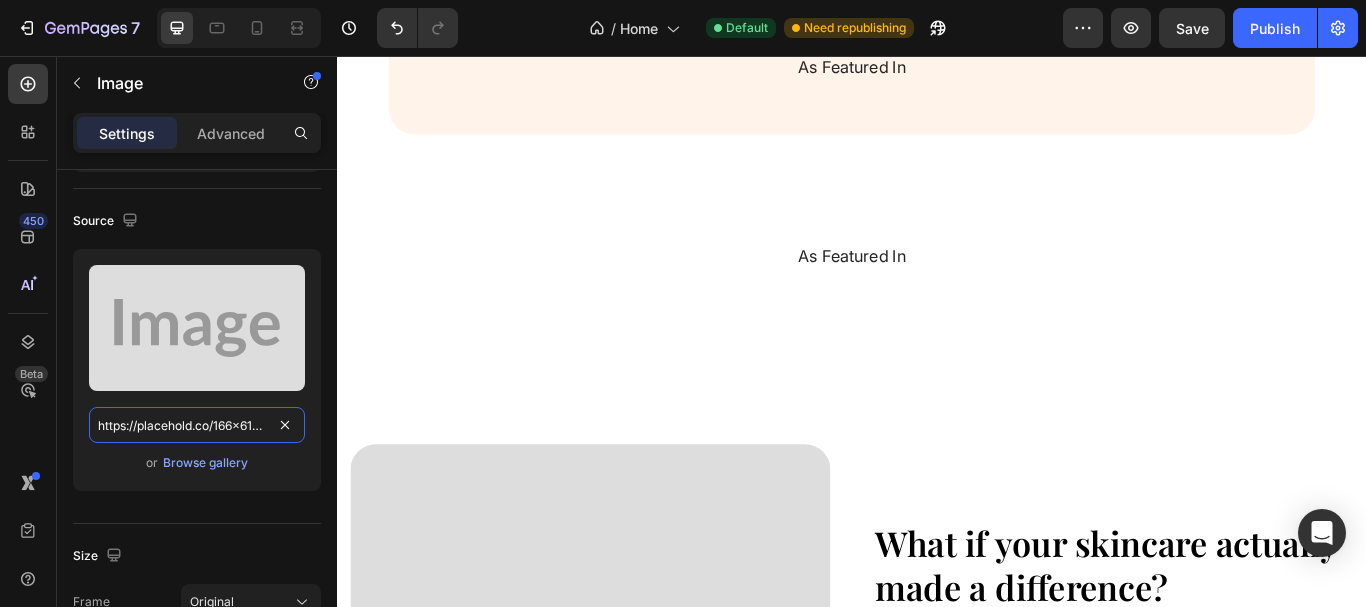 type on "https://cdn.shopify.com/s/files/1/0957/7467/1138/files/gempages_578069000072725008-324a3a65-c0a9-4347-b1cc-33b9b8323f9e.svg" 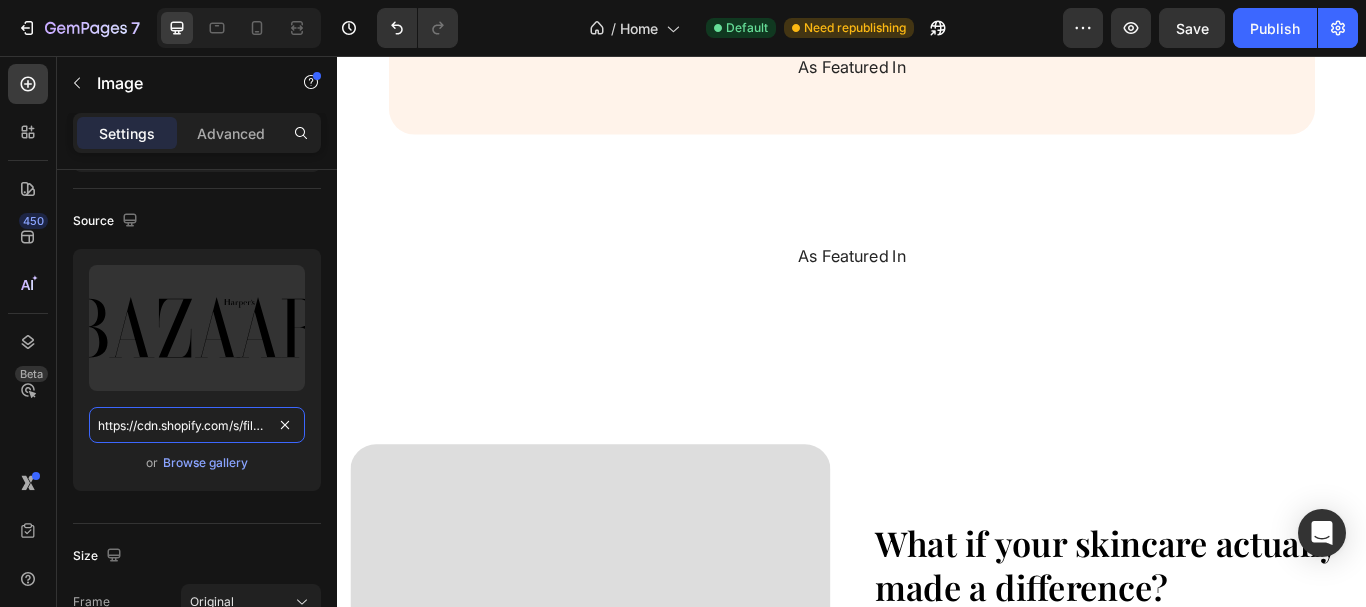 scroll, scrollTop: 0, scrollLeft: 617, axis: horizontal 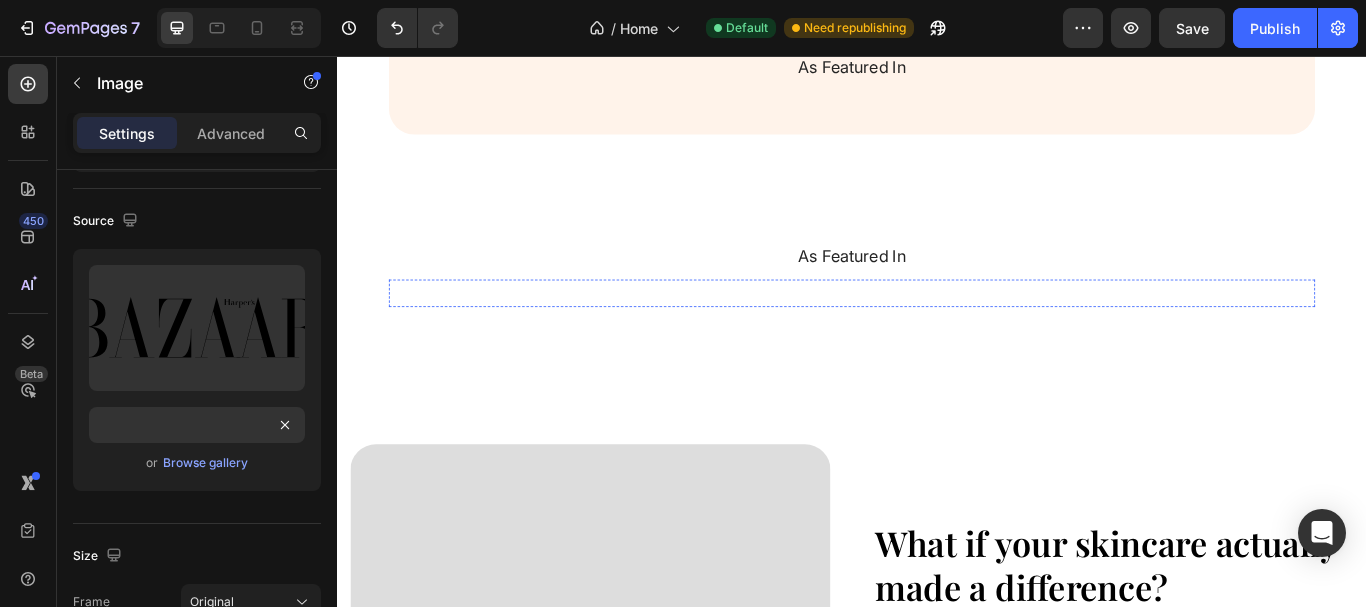 click at bounding box center [619, 333] 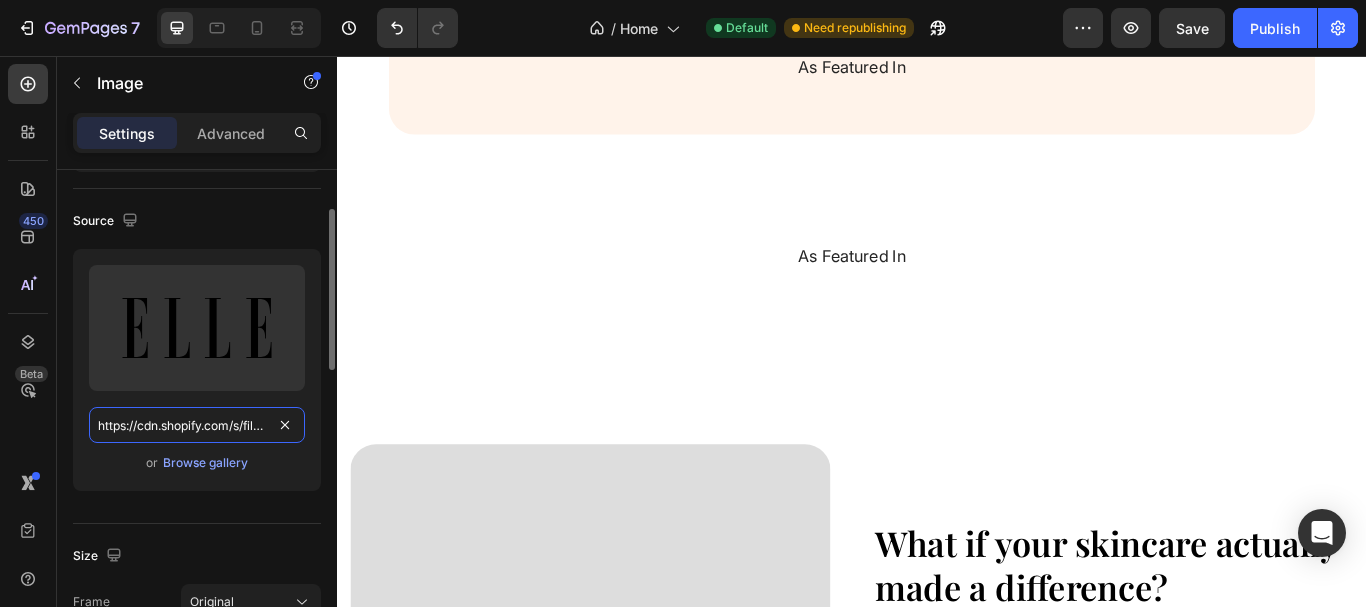 click on "https://cdn.shopify.com/s/files/1/0957/7467/1138/files/gempages_578069000072725008-561a5182-1570-4b3e-acea-43b70d3735af.svg" at bounding box center (197, 425) 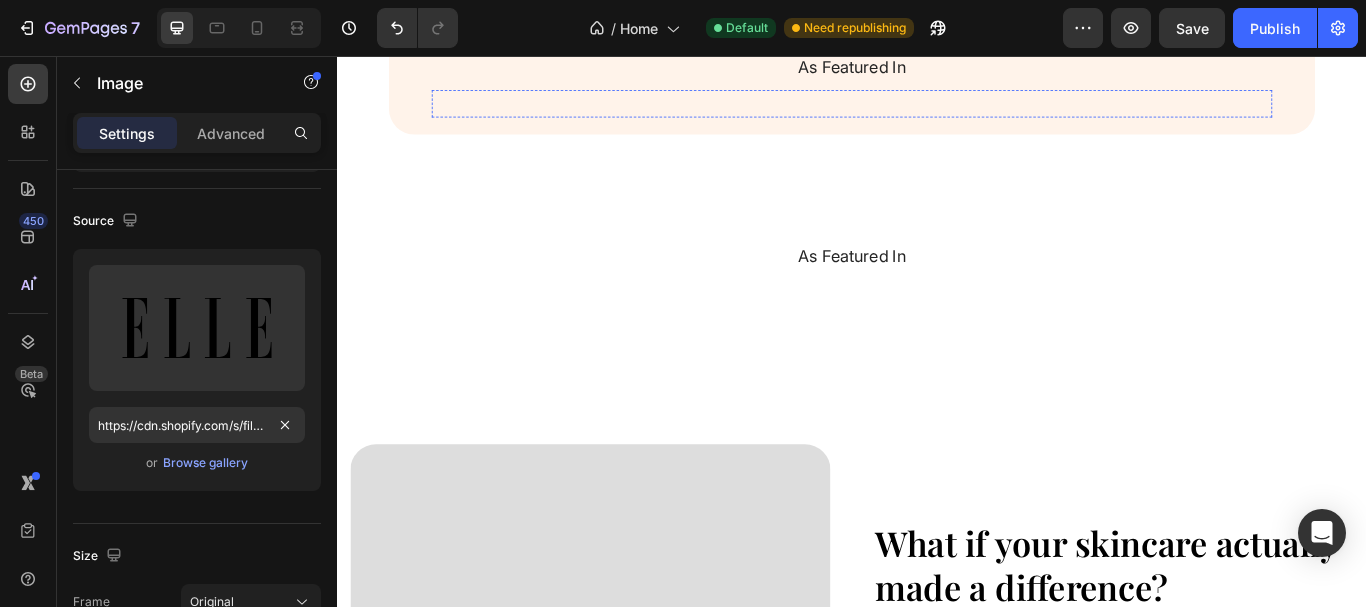 click at bounding box center (646, 112) 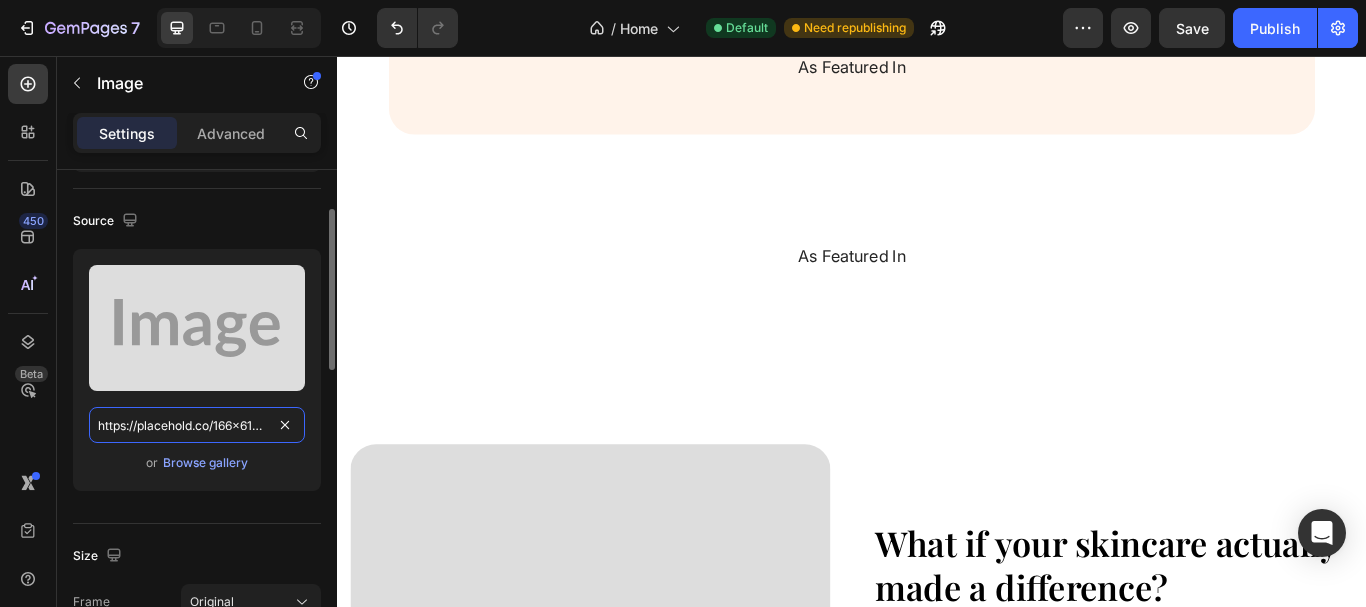 click on "https://placehold.co/166x61?text=Image" at bounding box center (197, 425) 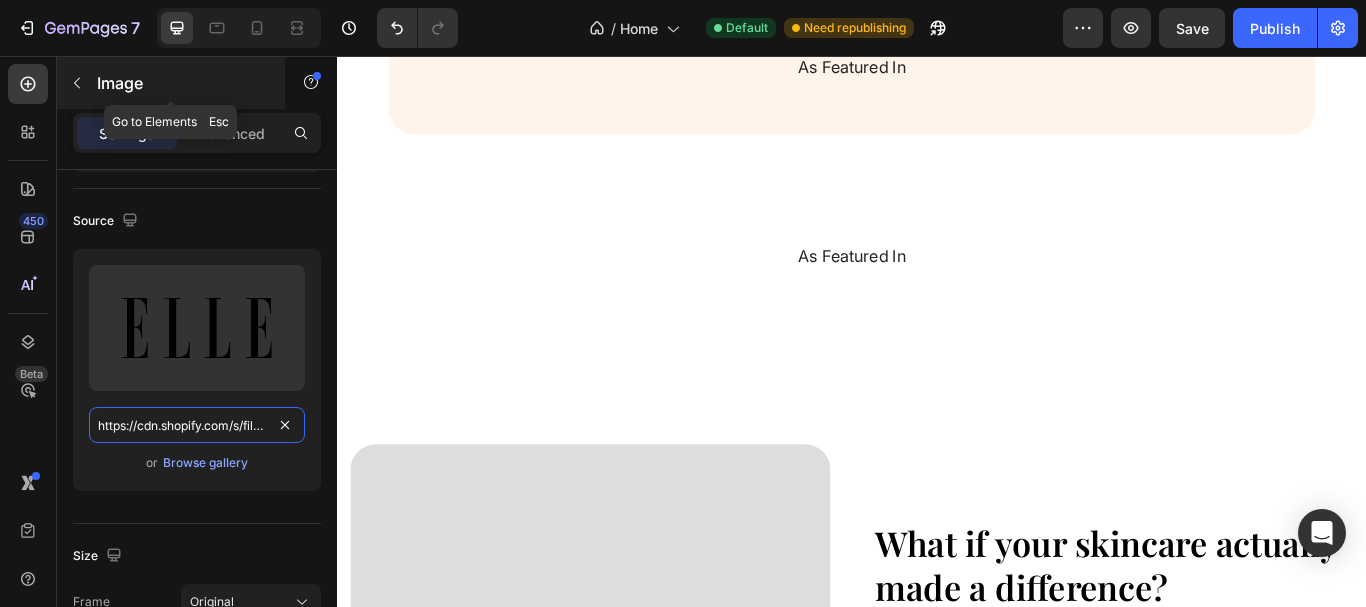 scroll, scrollTop: 0, scrollLeft: 610, axis: horizontal 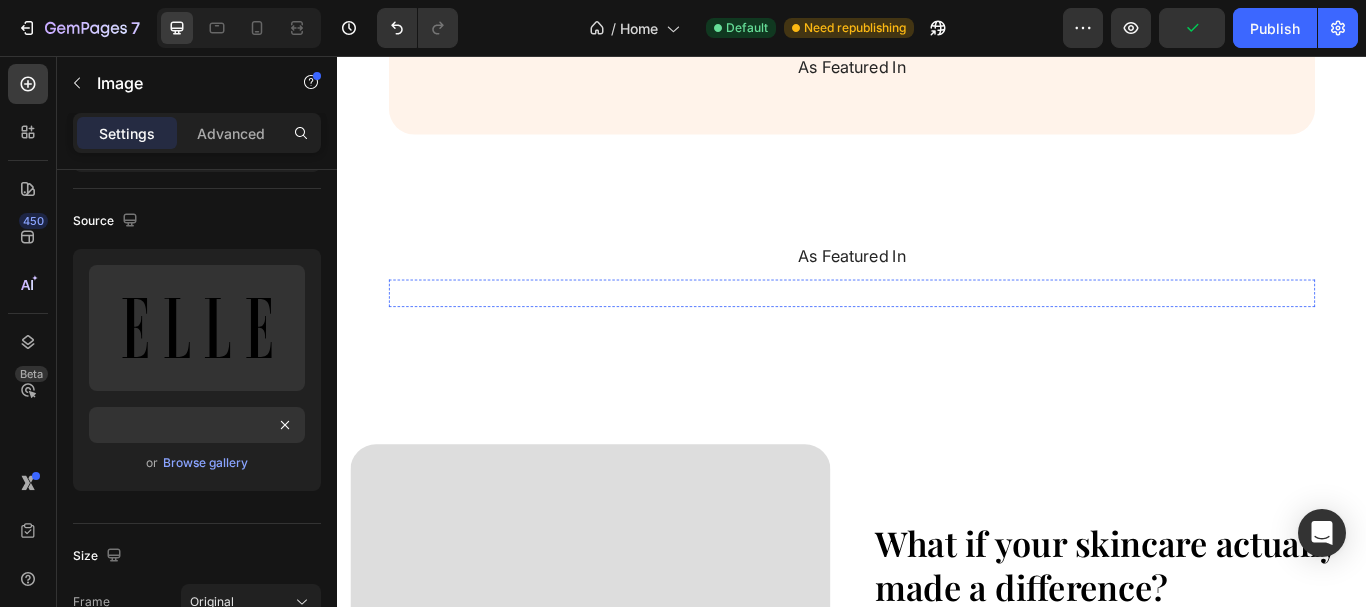 click at bounding box center (774, 333) 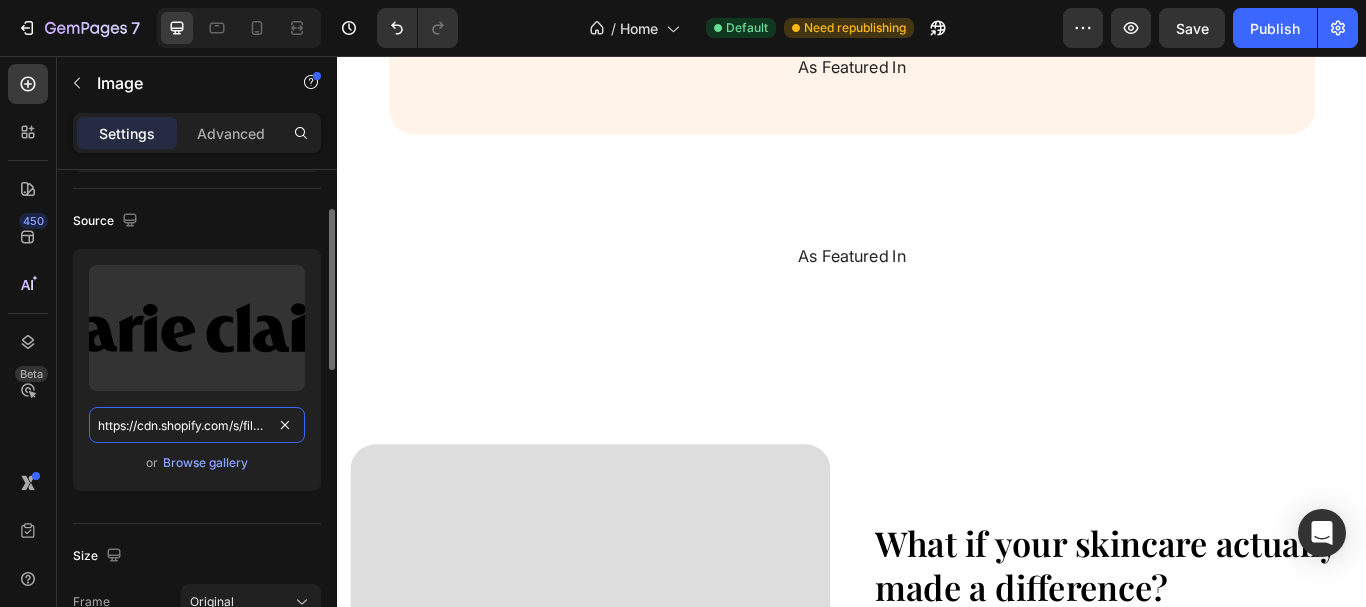 click on "https://cdn.shopify.com/s/files/1/0957/7467/1138/files/gempages_578069000072725008-45273bfd-7c4f-456a-930f-491b172b5887.svg" at bounding box center [197, 425] 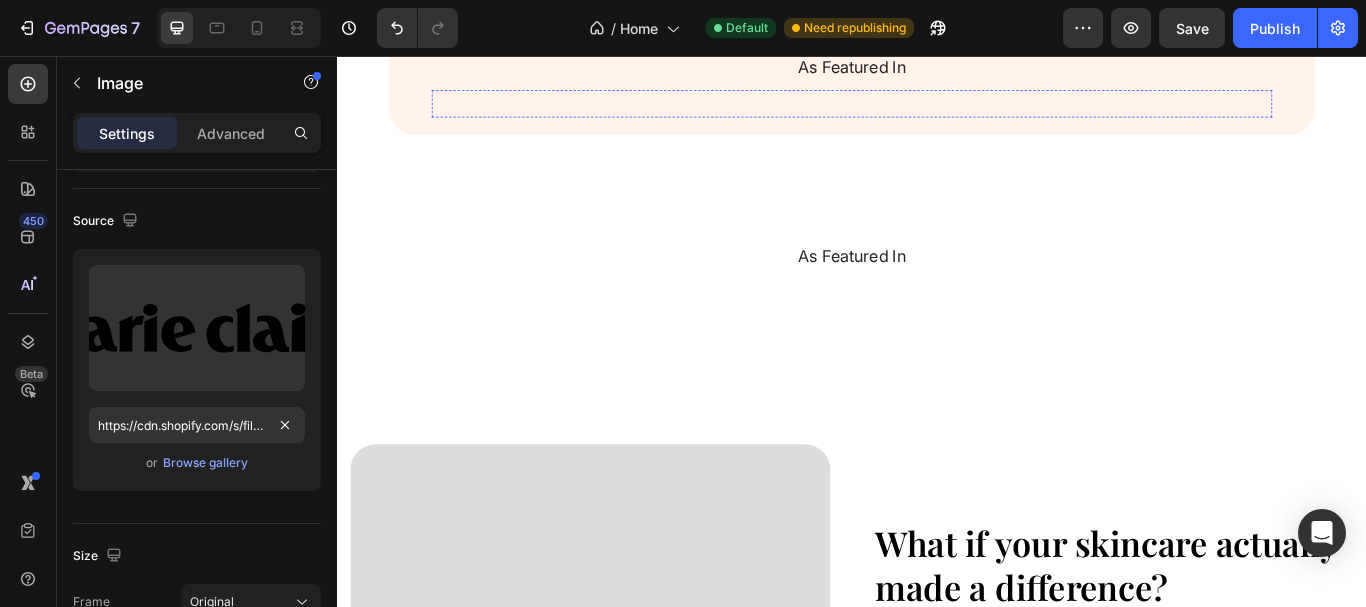 click at bounding box center [788, 112] 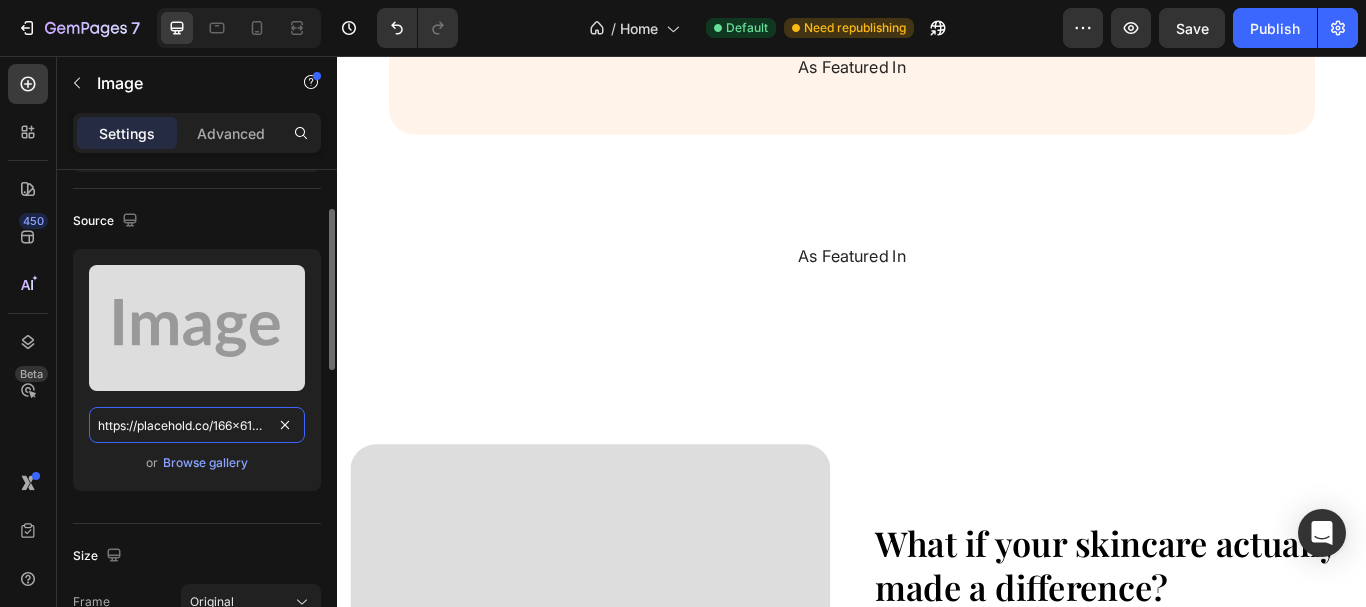 click on "https://placehold.co/166x61?text=Image" at bounding box center (197, 425) 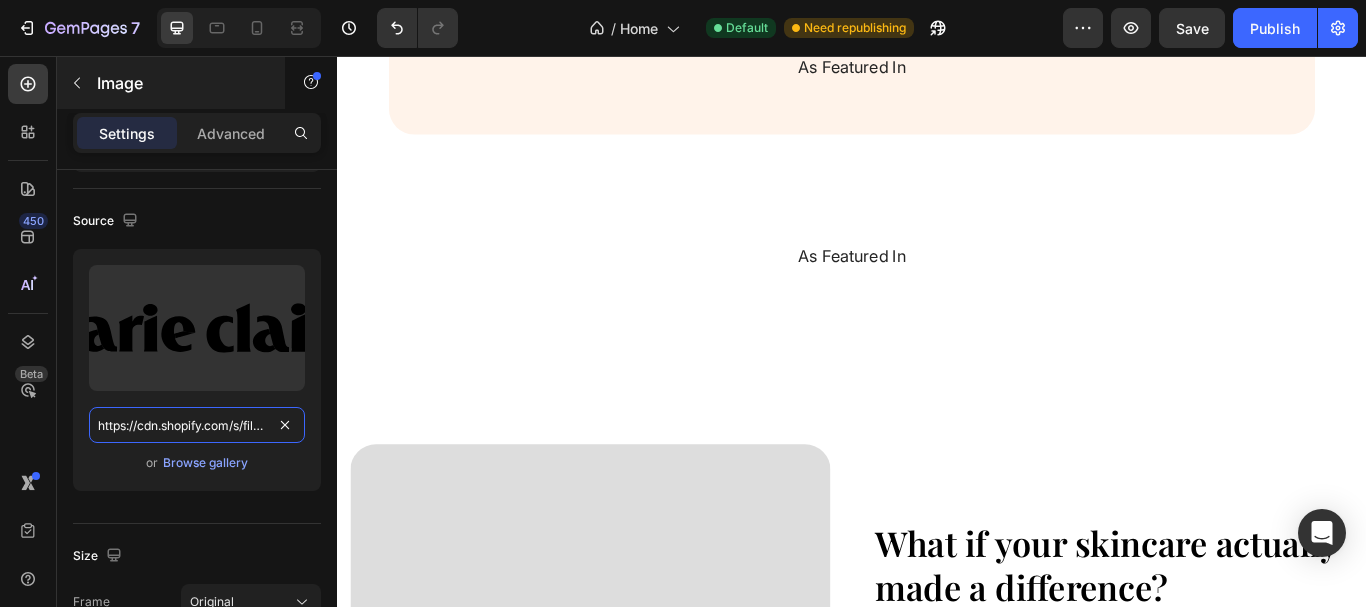 scroll, scrollTop: 0, scrollLeft: 606, axis: horizontal 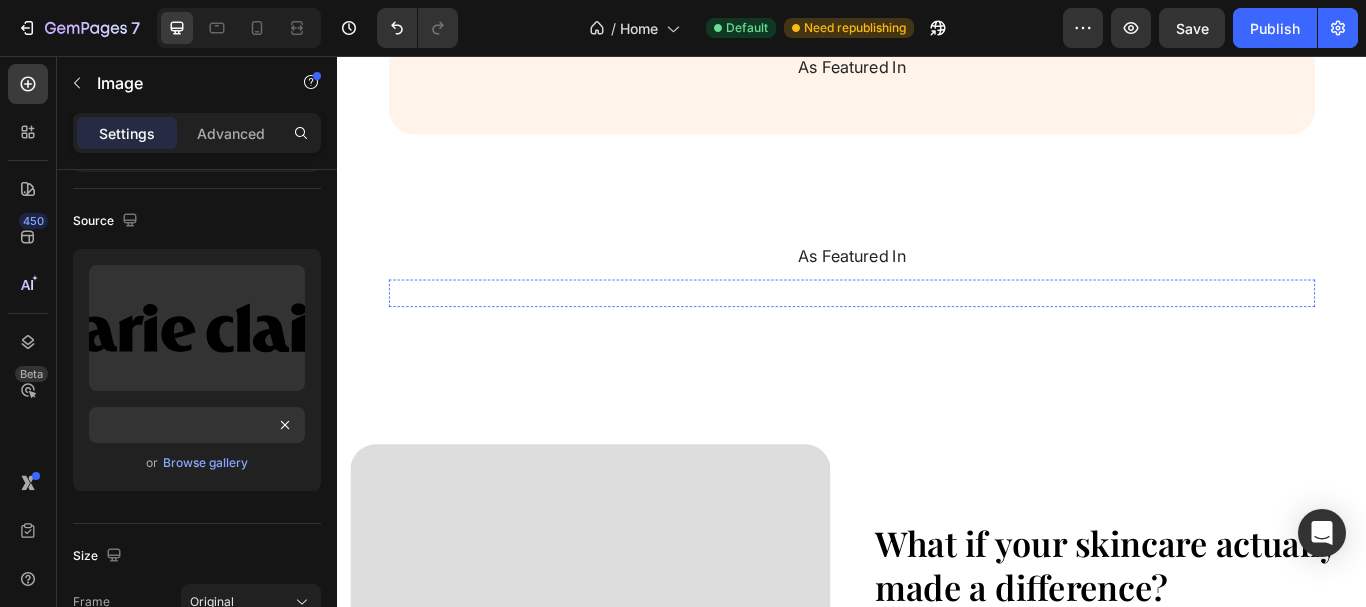 click at bounding box center (930, 333) 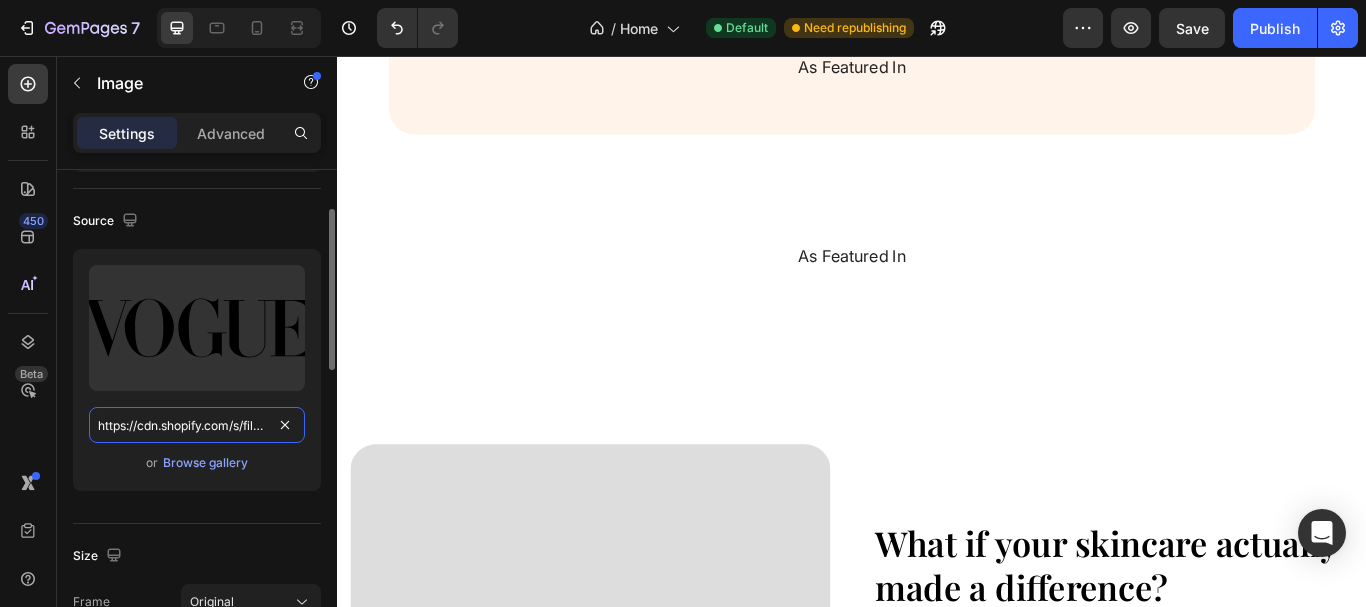 click on "https://cdn.shopify.com/s/files/1/0957/7467/1138/files/gempages_578069000072725008-c58447e0-b4d4-4e89-8699-690d82242932.svg" at bounding box center [197, 425] 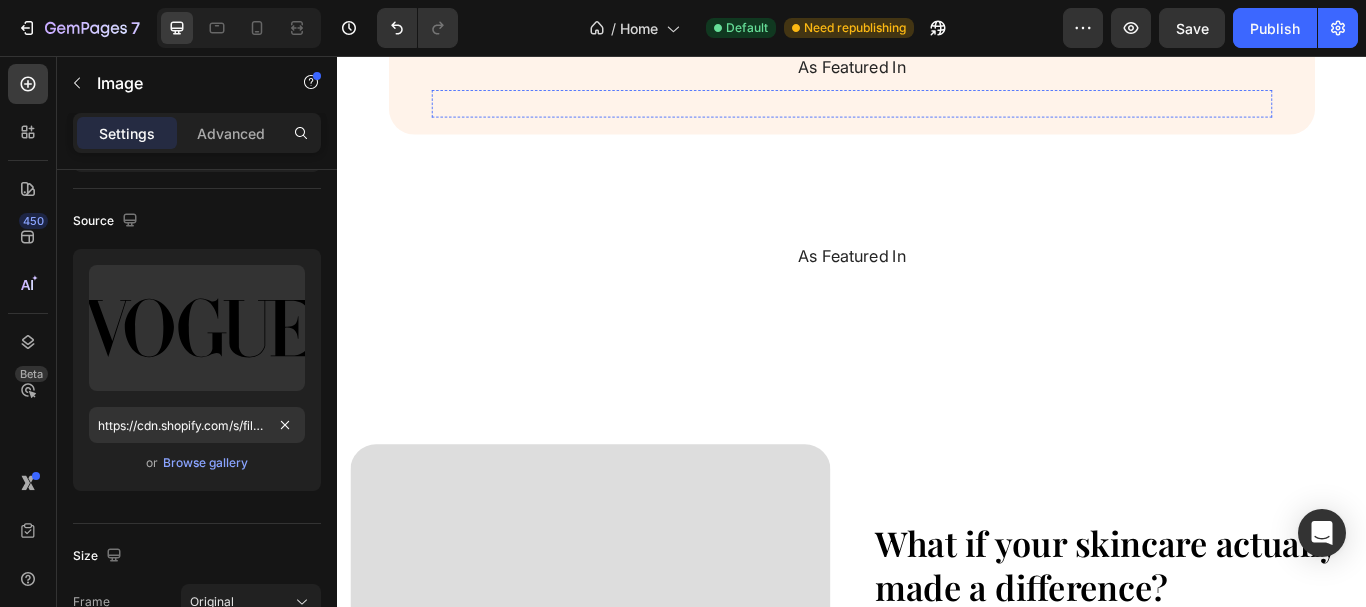 click at bounding box center [929, 112] 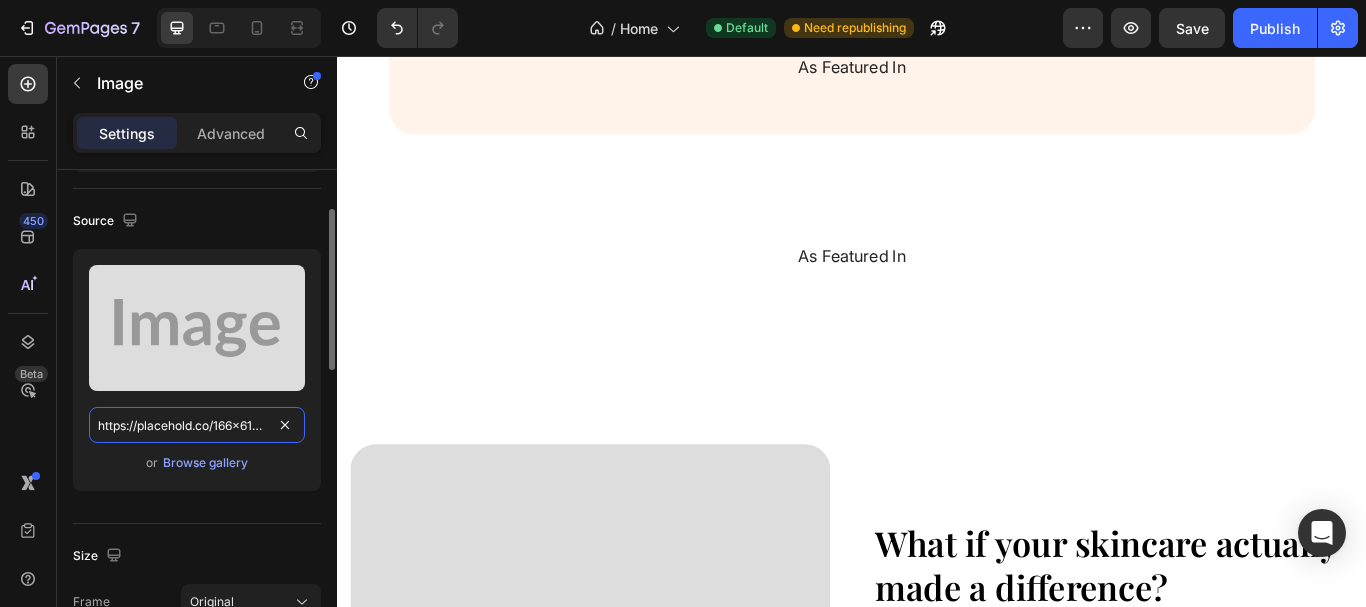 click on "https://placehold.co/166x61?text=Image" at bounding box center [197, 425] 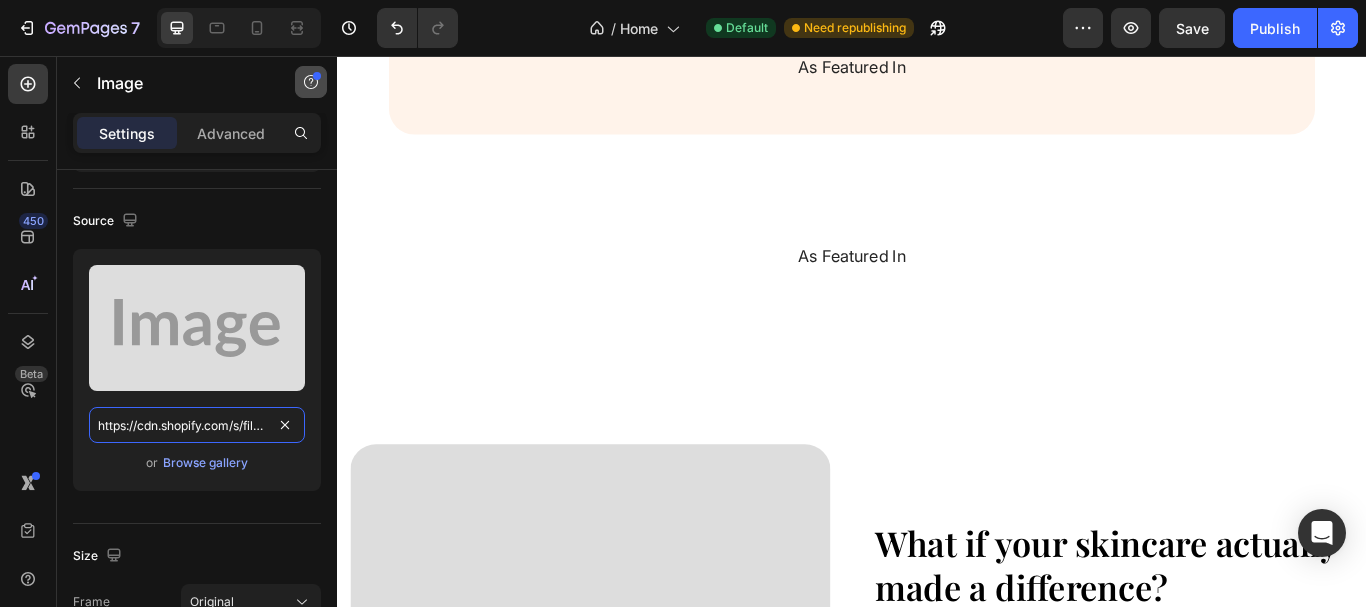 scroll, scrollTop: 0, scrollLeft: 627, axis: horizontal 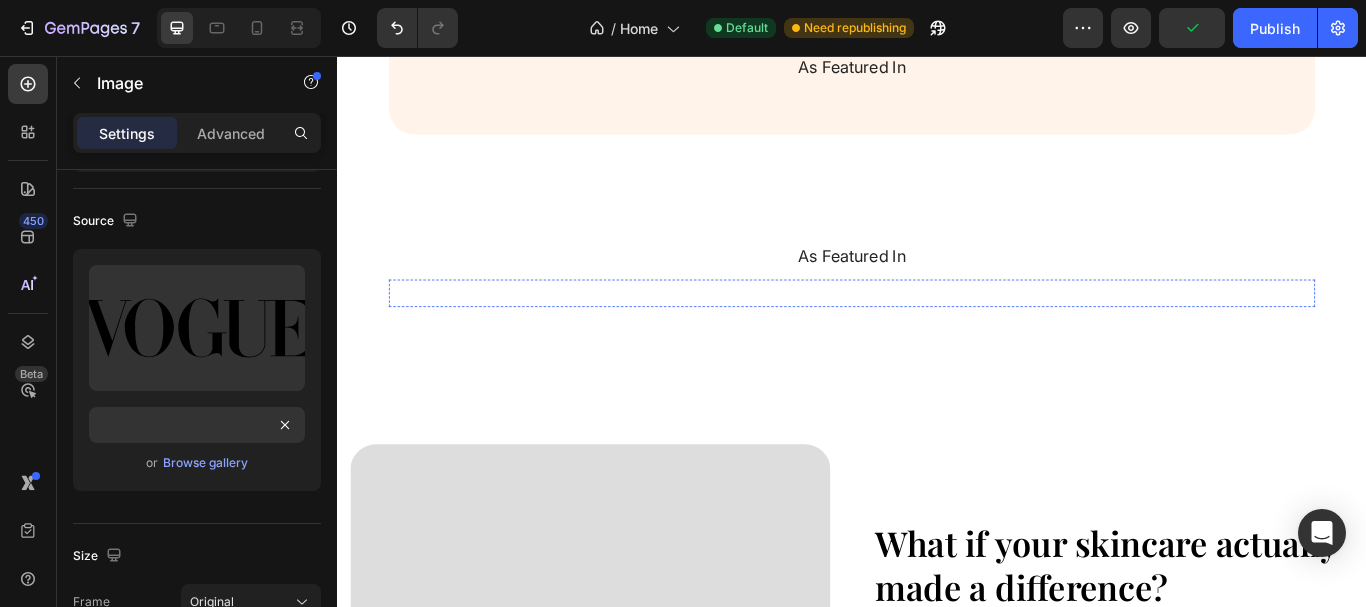 click at bounding box center (1085, 333) 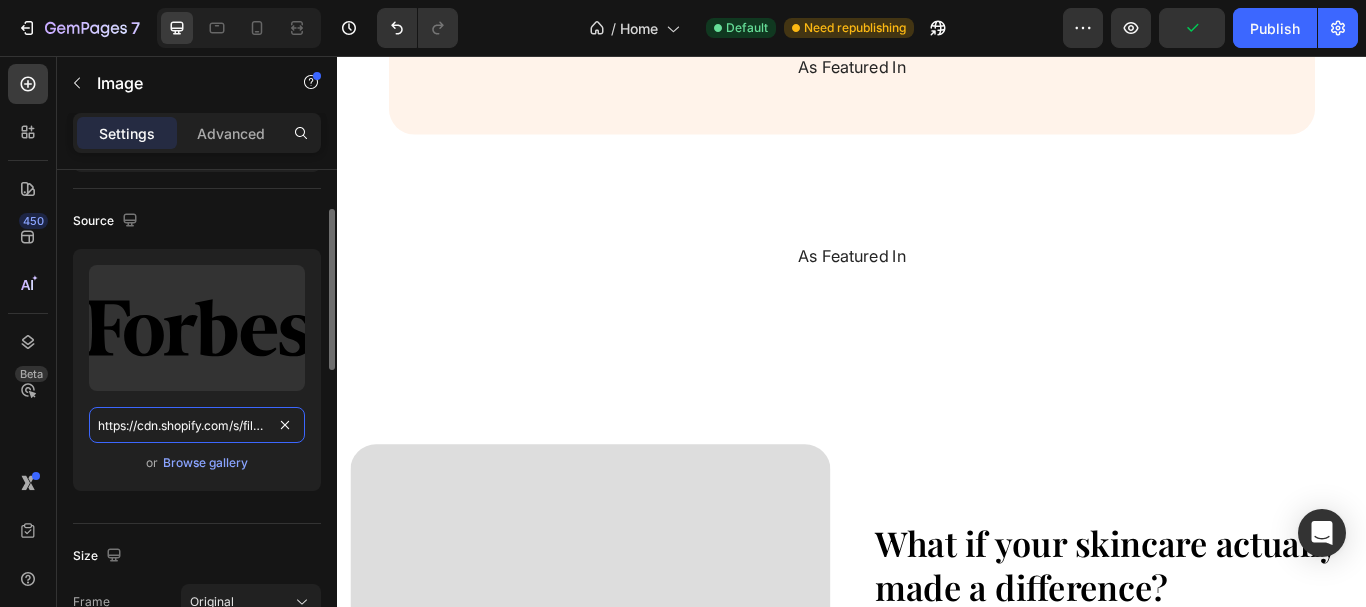 click on "https://cdn.shopify.com/s/files/1/0957/7467/1138/files/gempages_578069000072725008-4c84d6d6-8502-4773-bb48-4fa1f4faec54.svg" at bounding box center [197, 425] 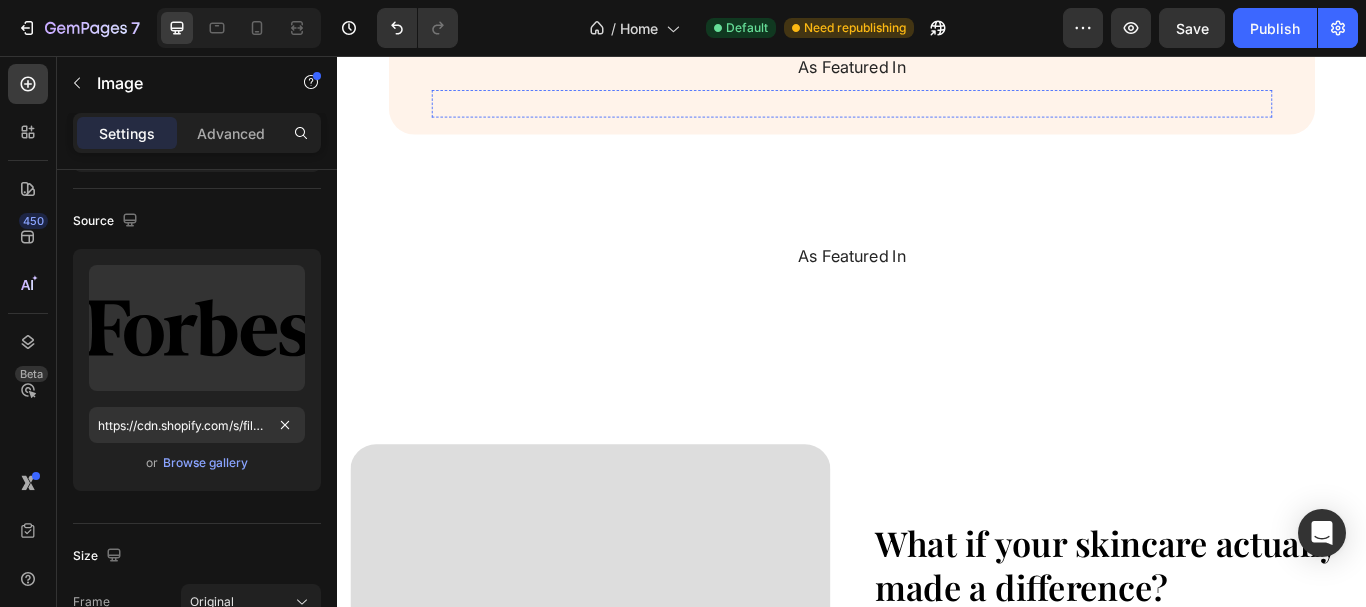 click at bounding box center (1070, 112) 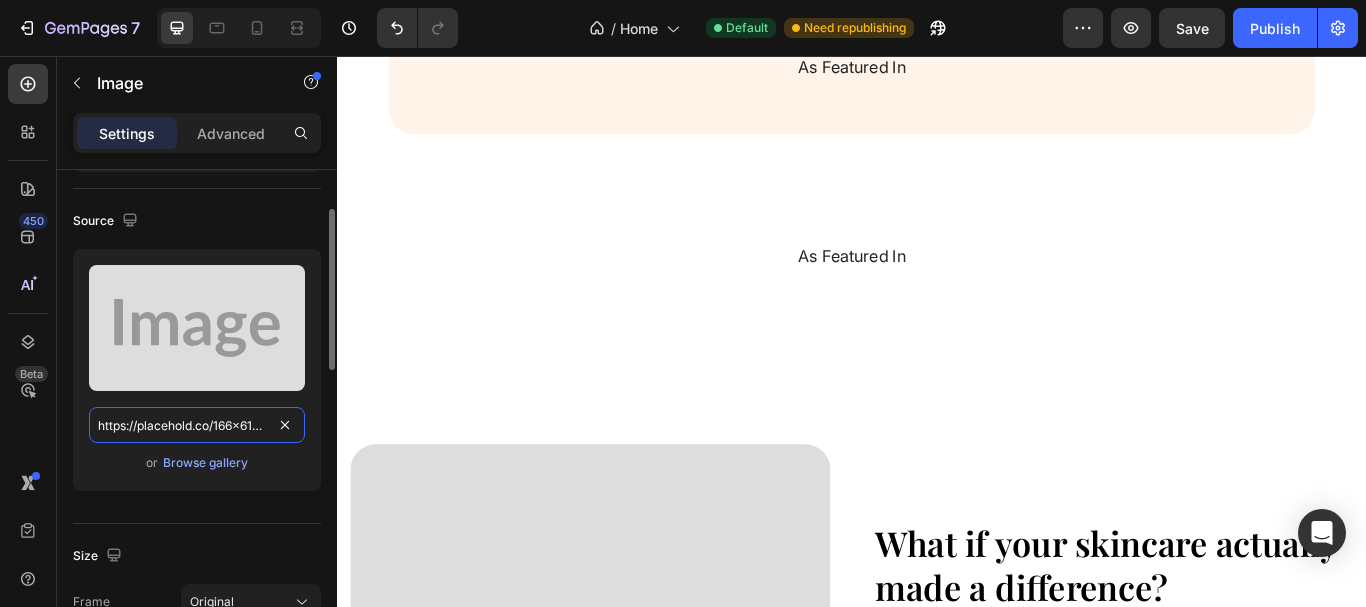 click on "https://placehold.co/166x61?text=Image" at bounding box center (197, 425) 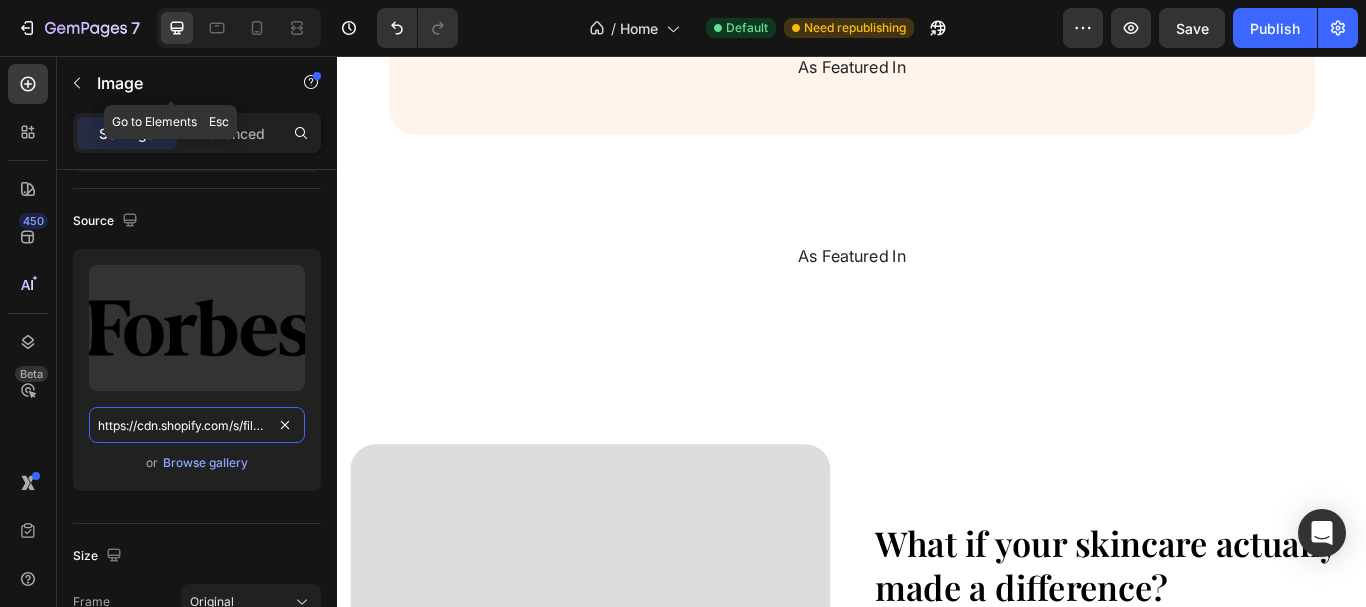 scroll, scrollTop: 0, scrollLeft: 612, axis: horizontal 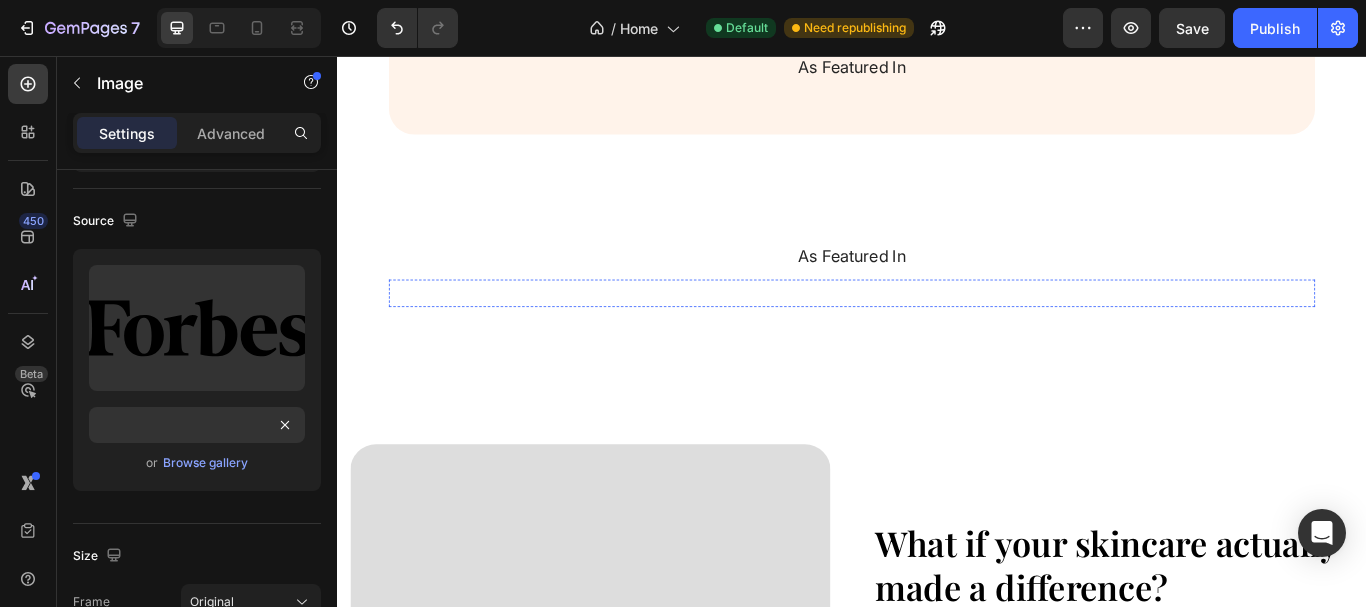 click at bounding box center (1241, 333) 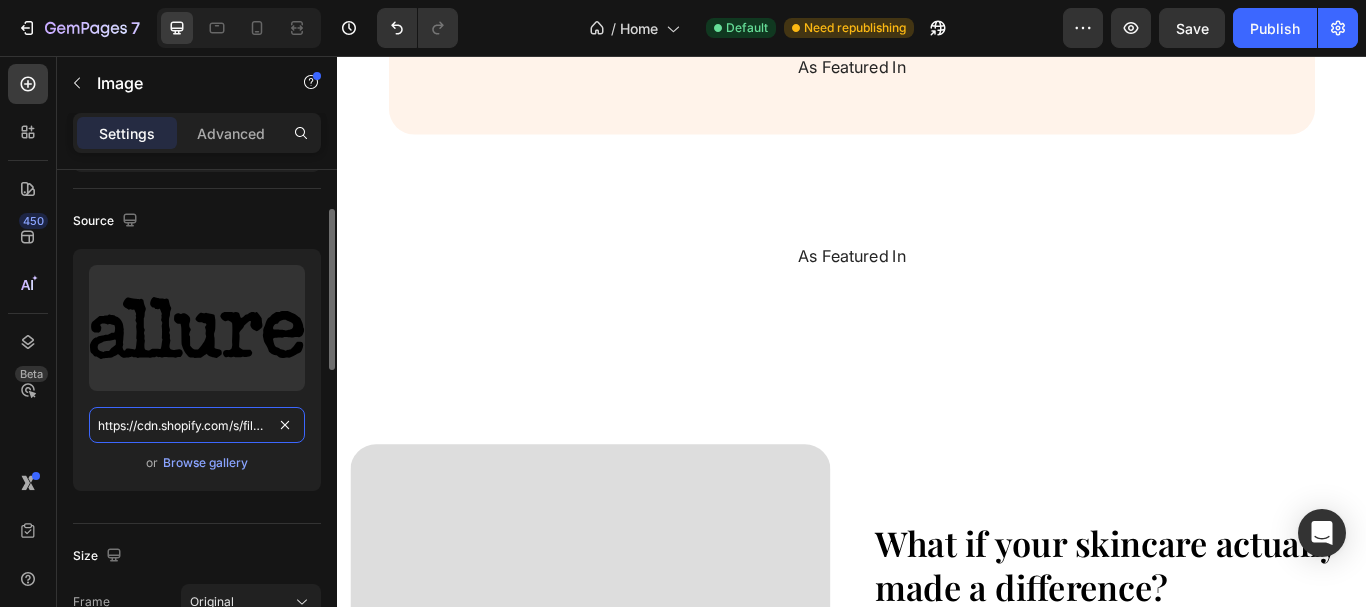 click on "https://cdn.shopify.com/s/files/1/0957/7467/1138/files/gempages_578069000072725008-5a39d905-fbd3-422a-8894-b7f6d5cda020.svg" at bounding box center [197, 425] 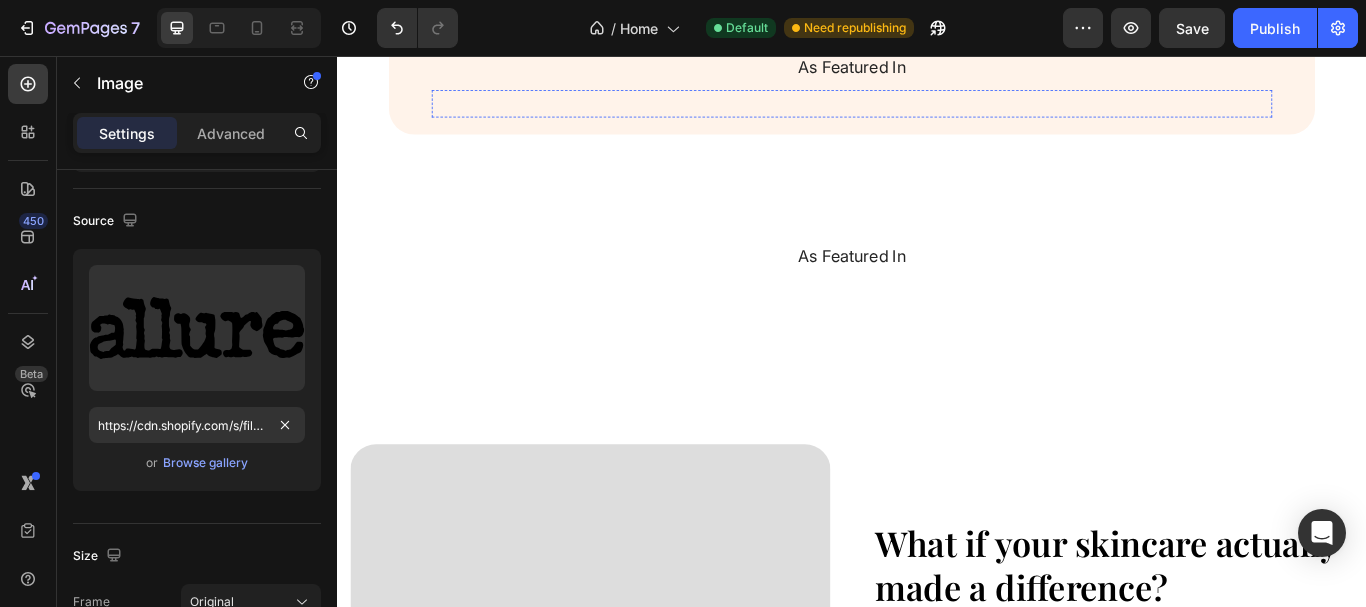 click at bounding box center [1211, 112] 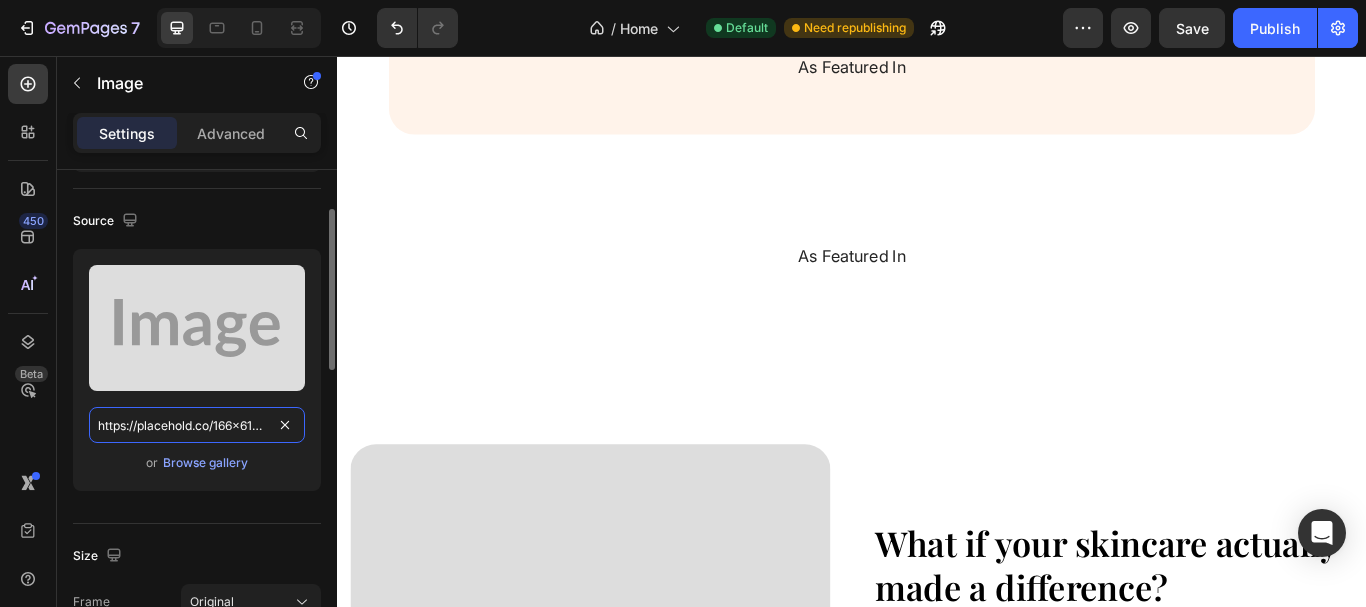 click on "https://placehold.co/166x61?text=Image" at bounding box center (197, 425) 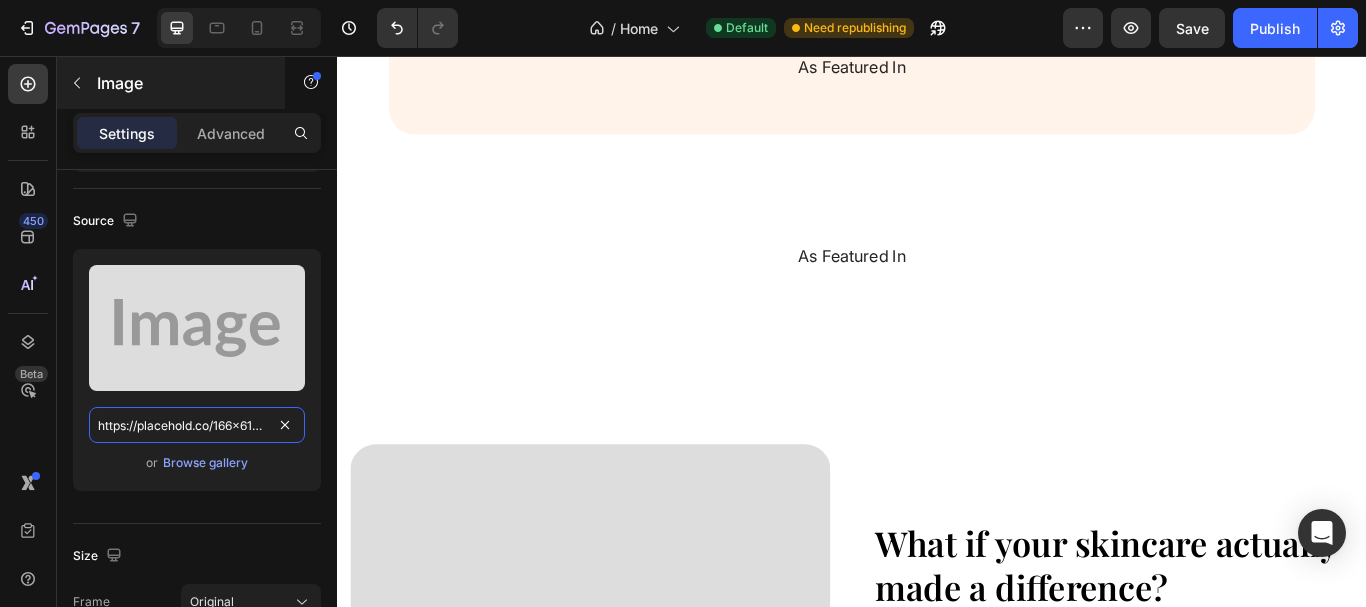 type on "https://cdn.shopify.com/s/files/1/0957/7467/1138/files/gempages_578069000072725008-5a39d905-fbd3-422a-8894-b7f6d5cda020.svg" 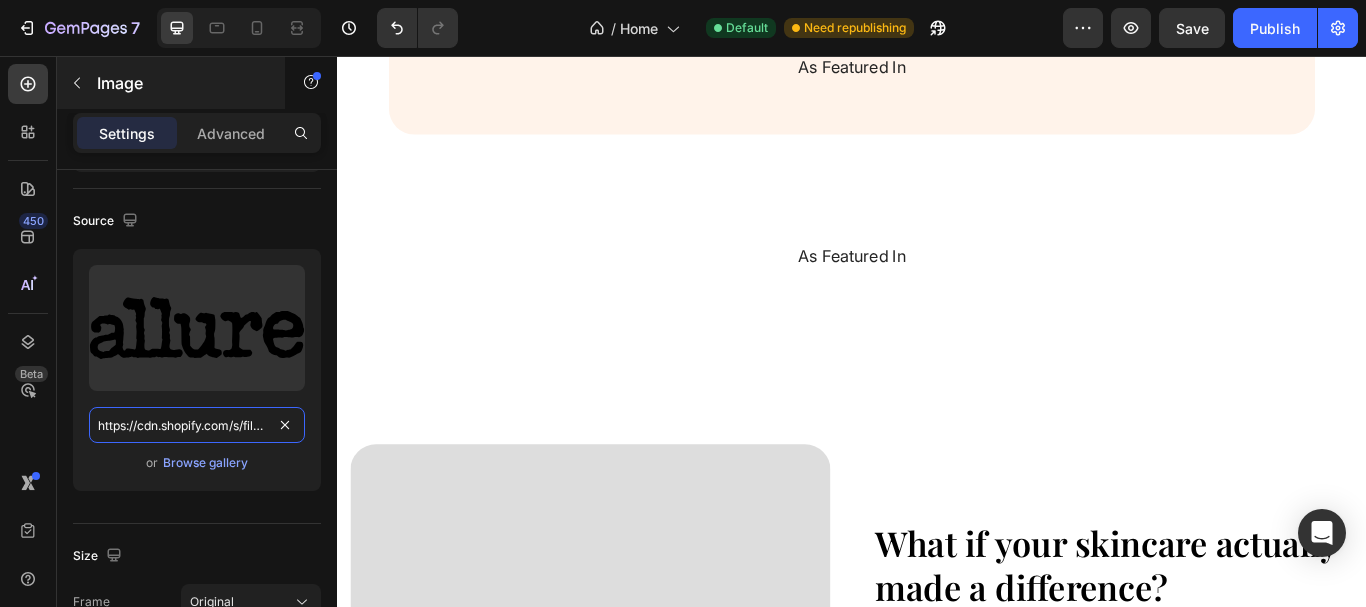 scroll, scrollTop: 0, scrollLeft: 618, axis: horizontal 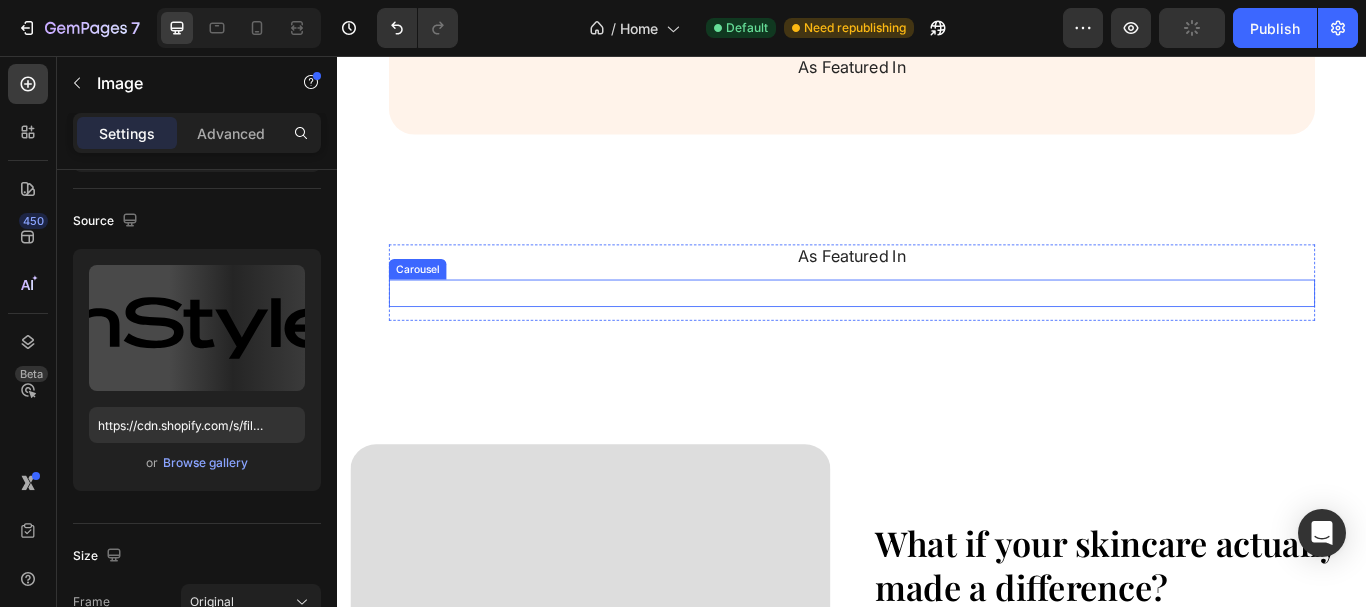 click at bounding box center (1396, 333) 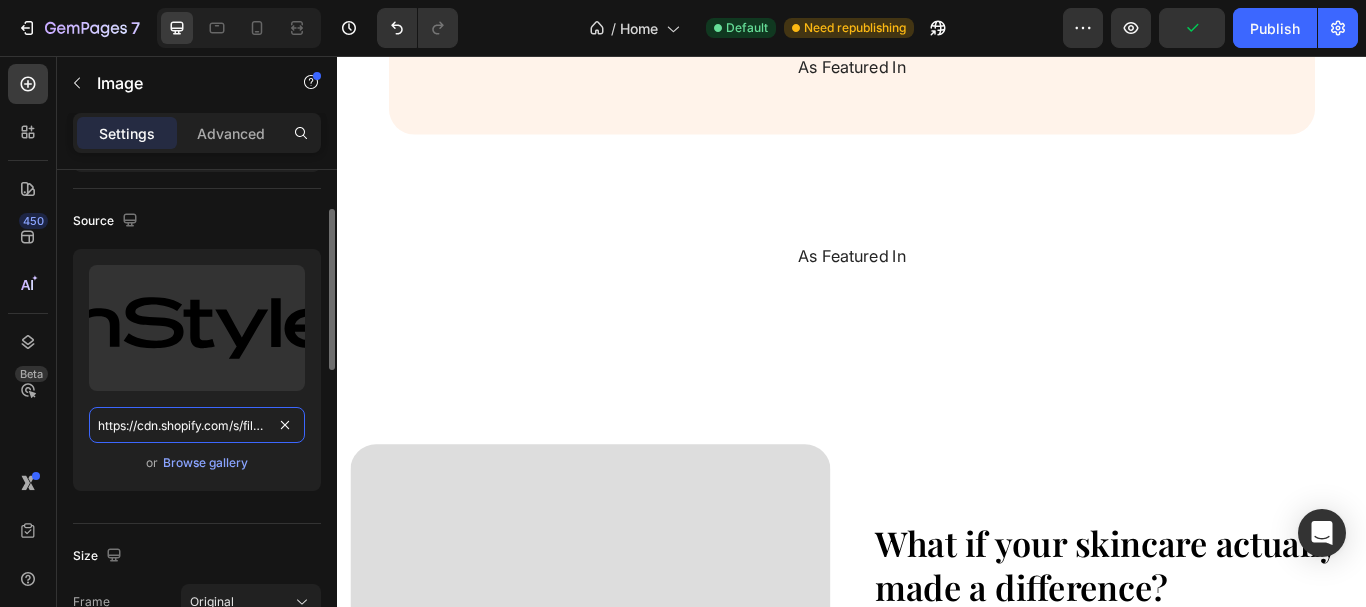 click on "https://cdn.shopify.com/s/files/1/0957/7467/1138/files/gempages_578069000072725008-f9dc85e1-0151-4e61-96c8-75d5646cbb65.svg" at bounding box center [197, 425] 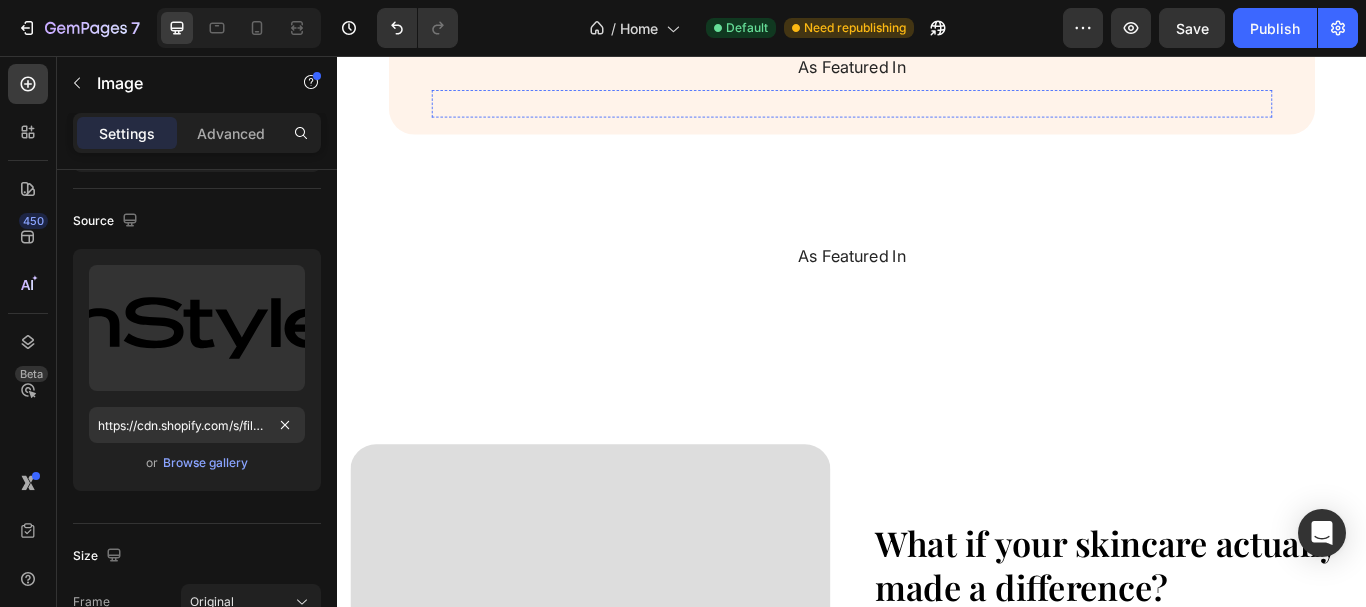 click at bounding box center (1353, 112) 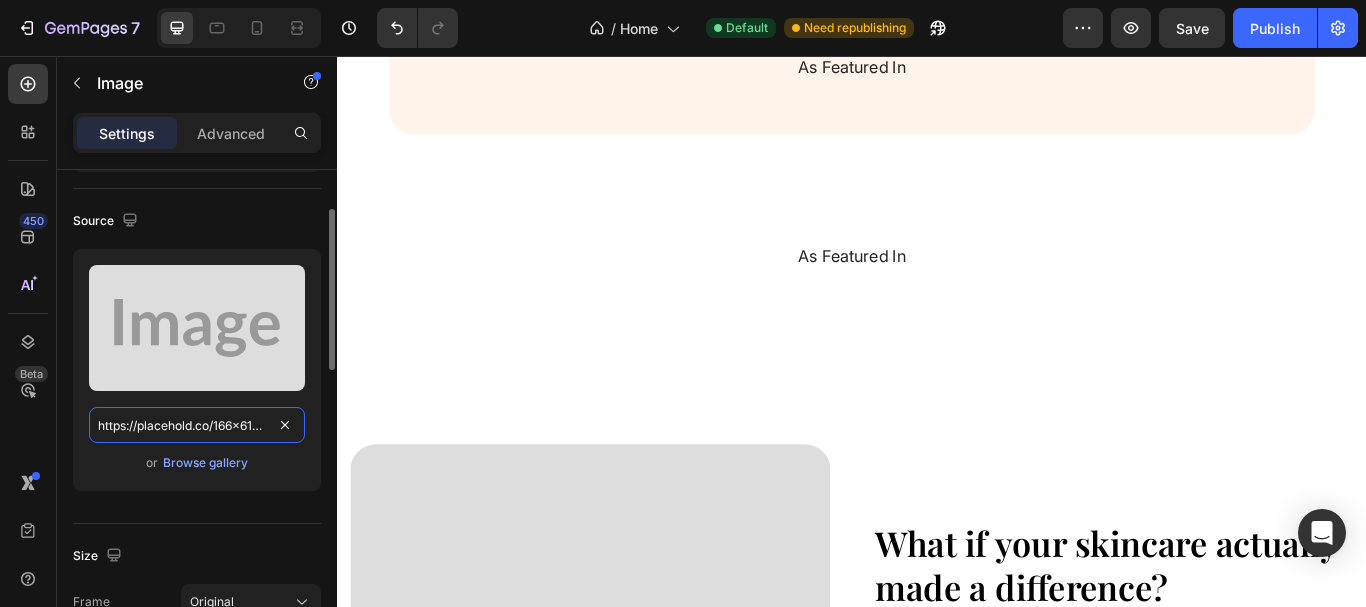click on "https://placehold.co/166x61?text=Image" at bounding box center (197, 425) 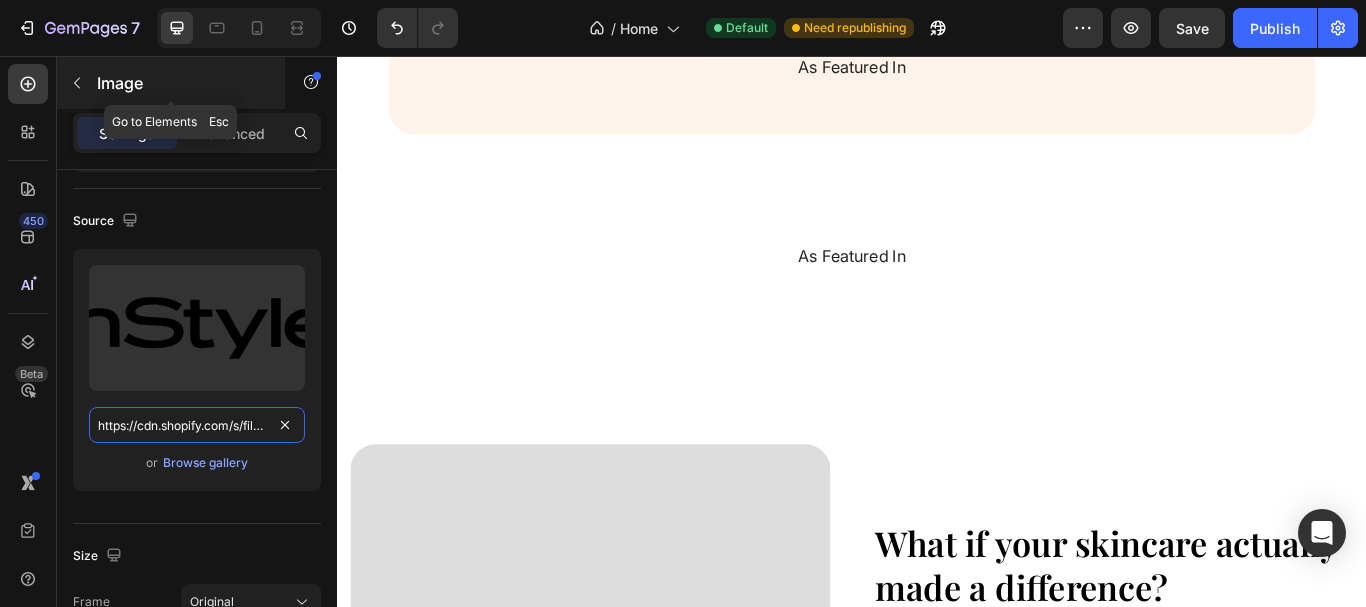 scroll, scrollTop: 0, scrollLeft: 610, axis: horizontal 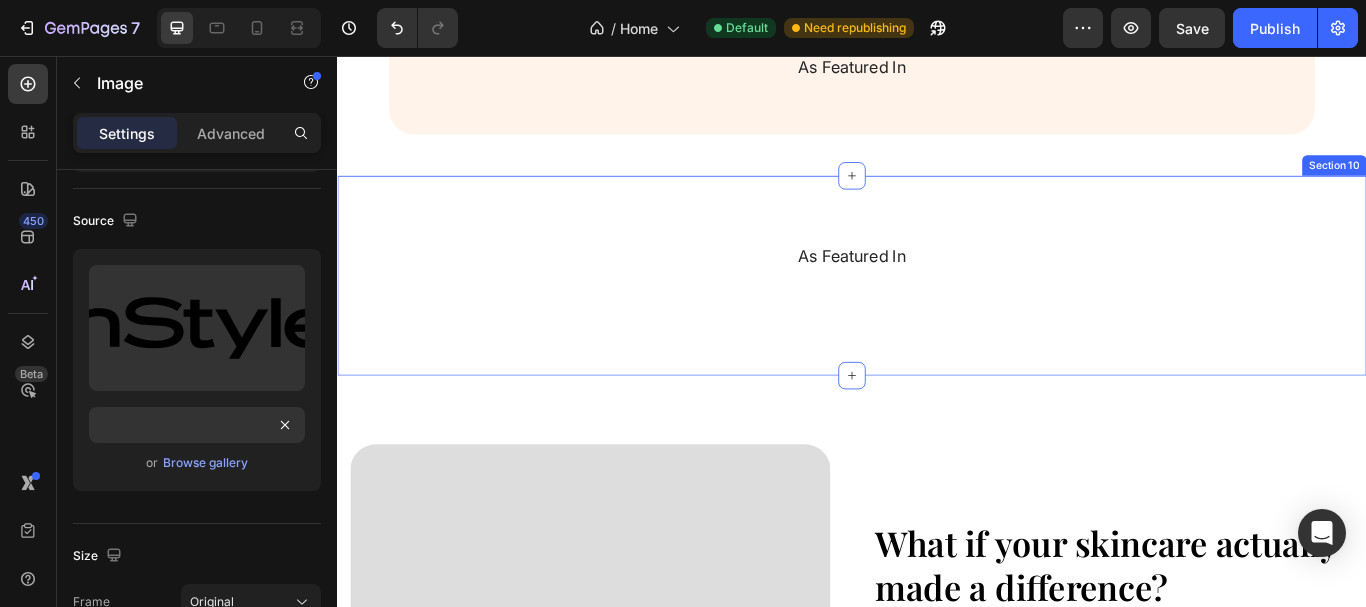 click on "As Featured In Heading Image Image Image Image Image Image Image Carousel Row Section 10" at bounding box center (937, 312) 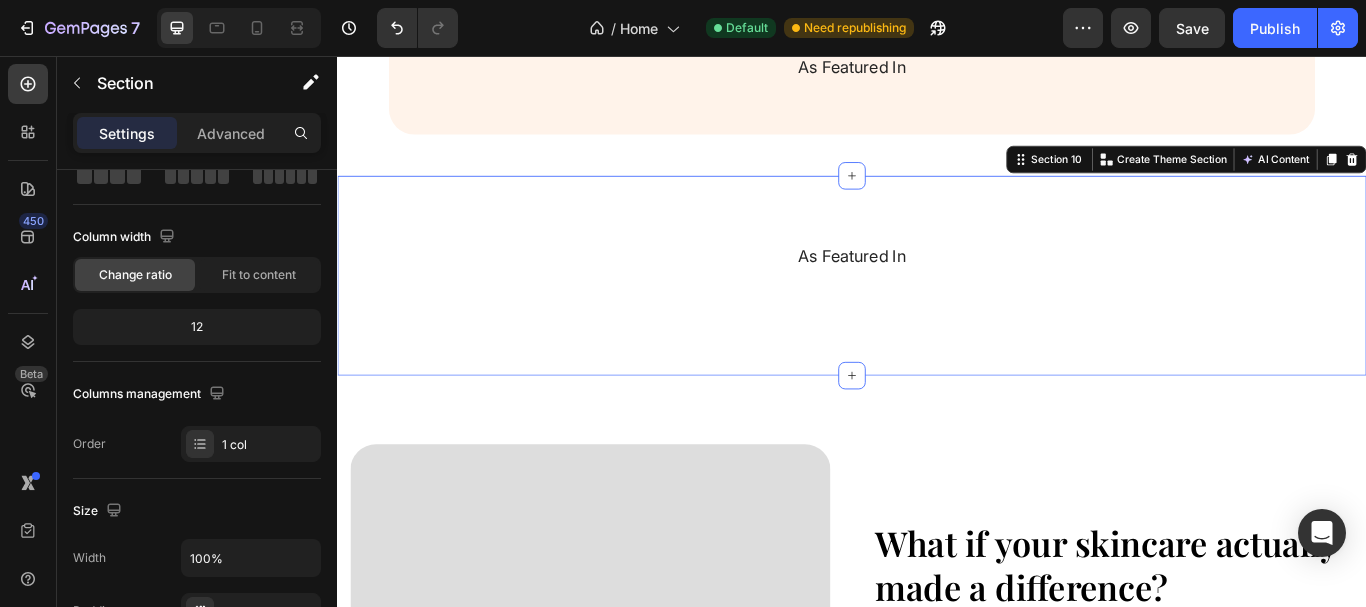 scroll, scrollTop: 0, scrollLeft: 0, axis: both 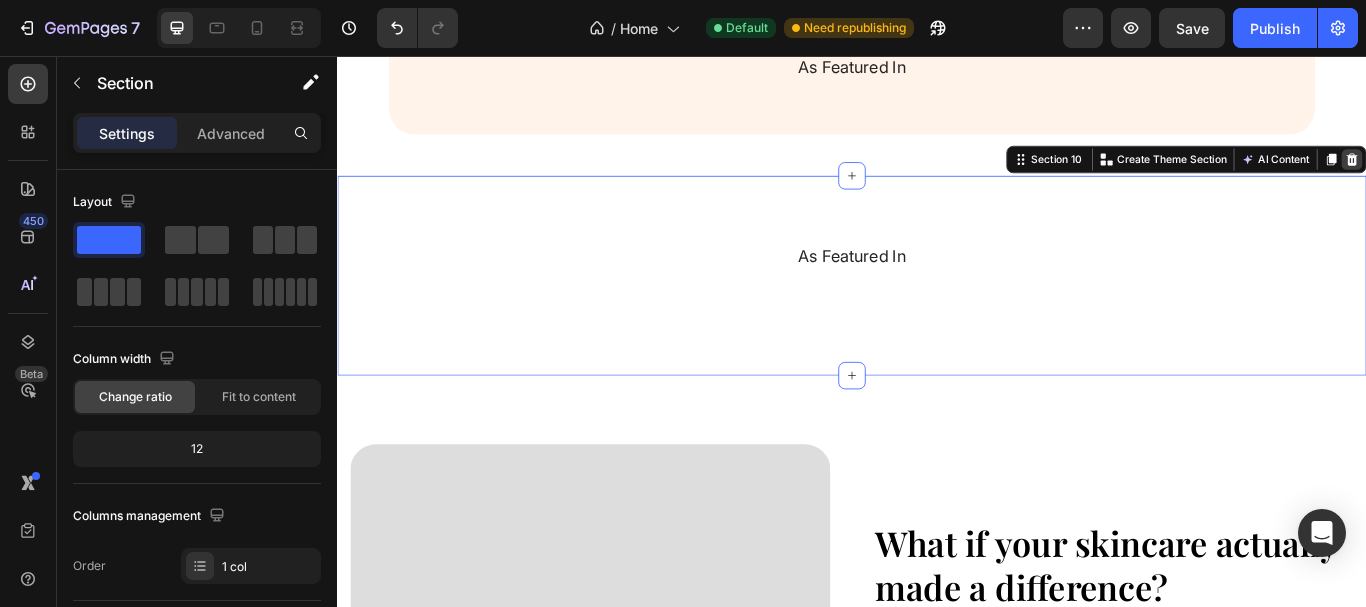 click 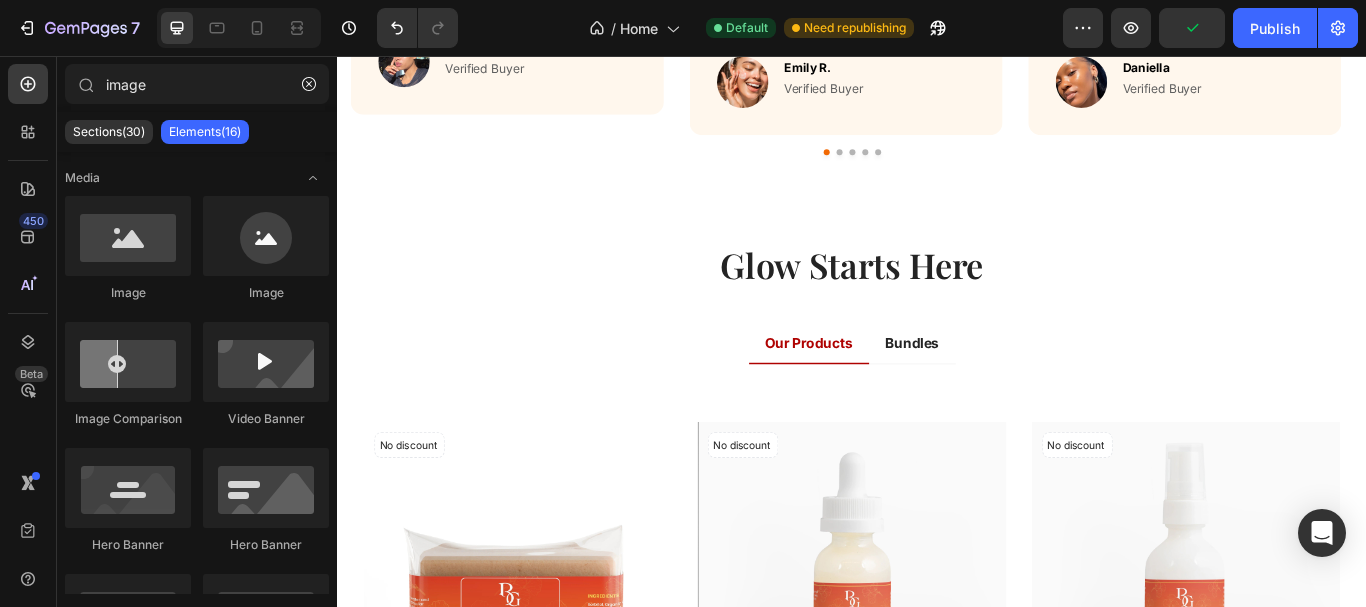 scroll, scrollTop: 3465, scrollLeft: 0, axis: vertical 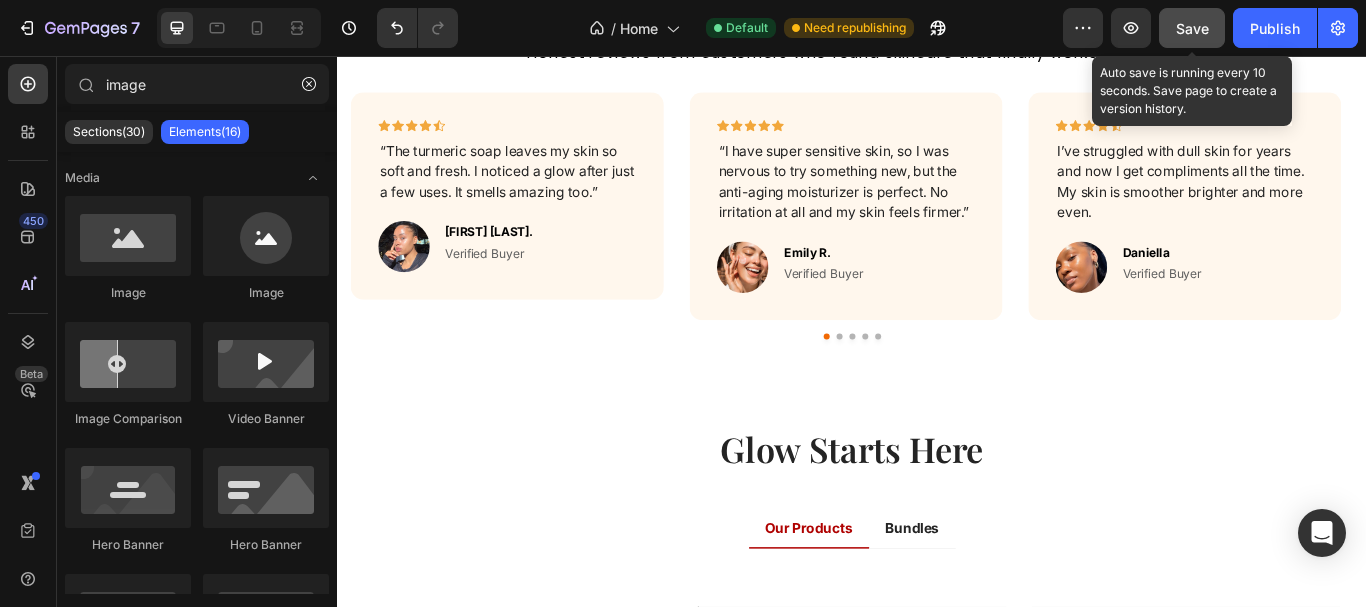 click on "Save" at bounding box center (1192, 28) 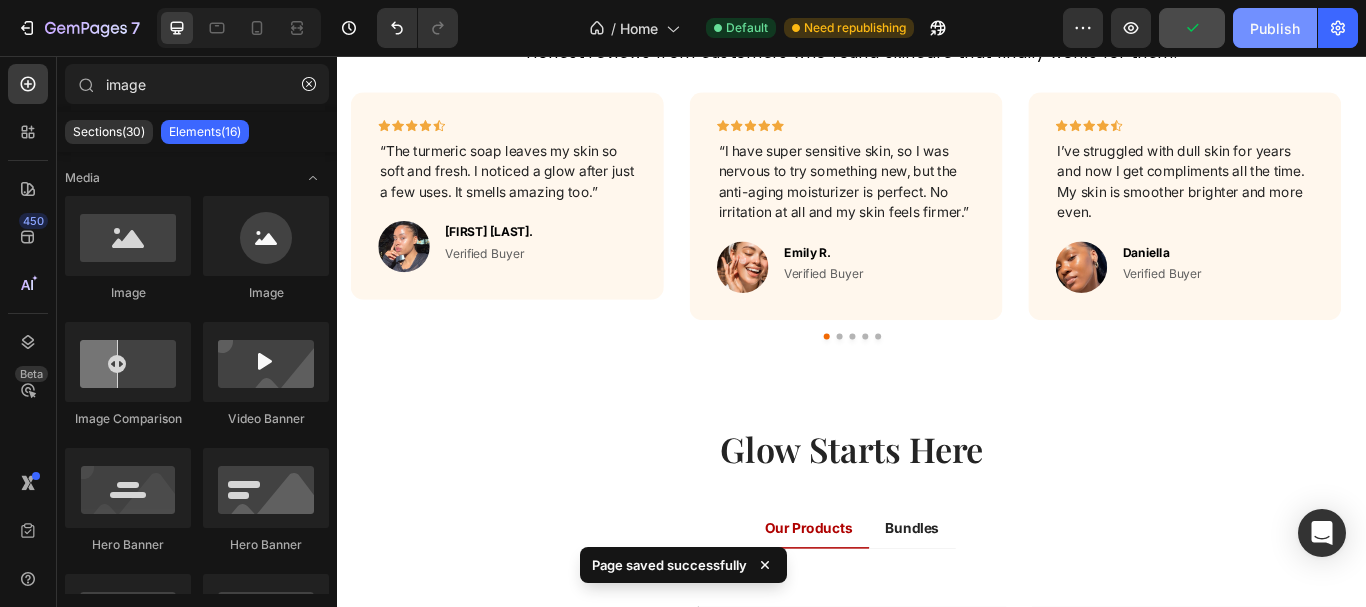 click on "Publish" at bounding box center (1275, 28) 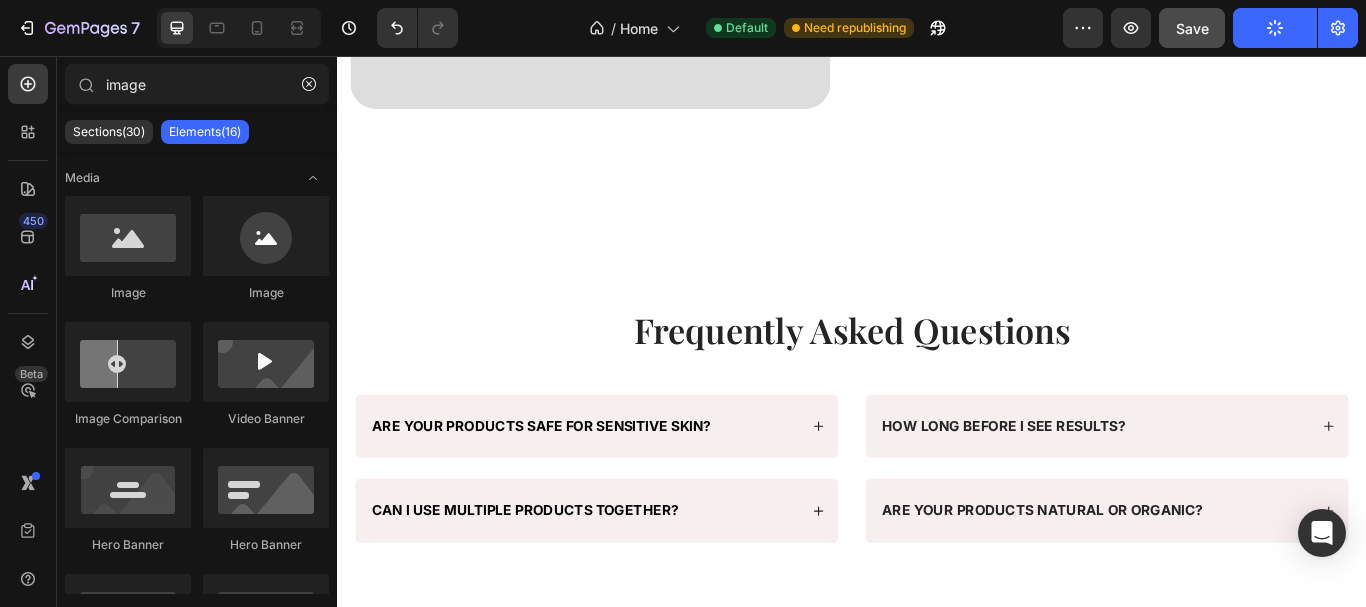 scroll, scrollTop: 6226, scrollLeft: 0, axis: vertical 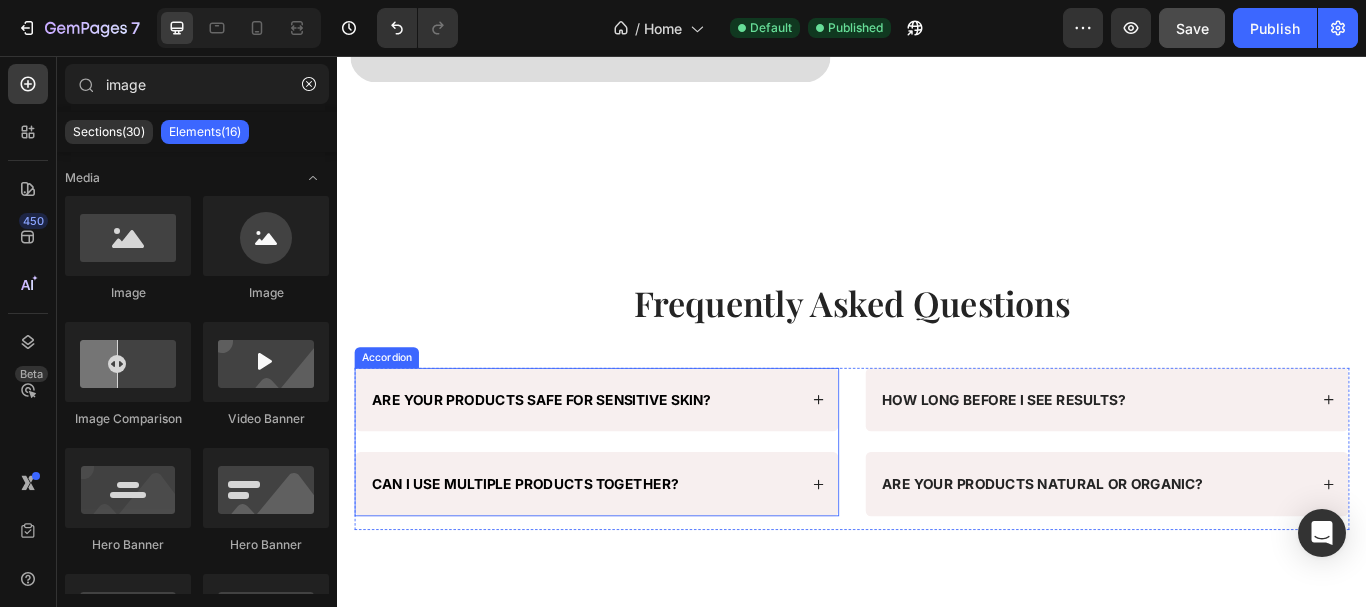 click on "Are your products safe for sensitive skin?" at bounding box center [624, 457] 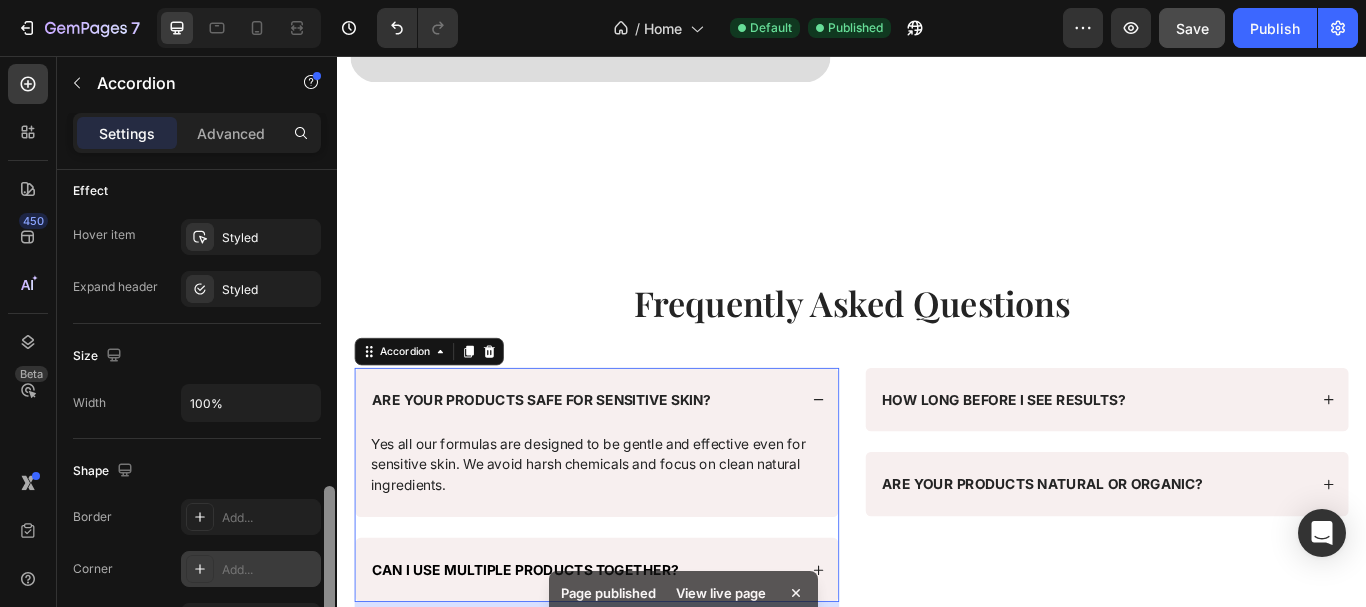 drag, startPoint x: 329, startPoint y: 260, endPoint x: 232, endPoint y: 541, distance: 297.27094 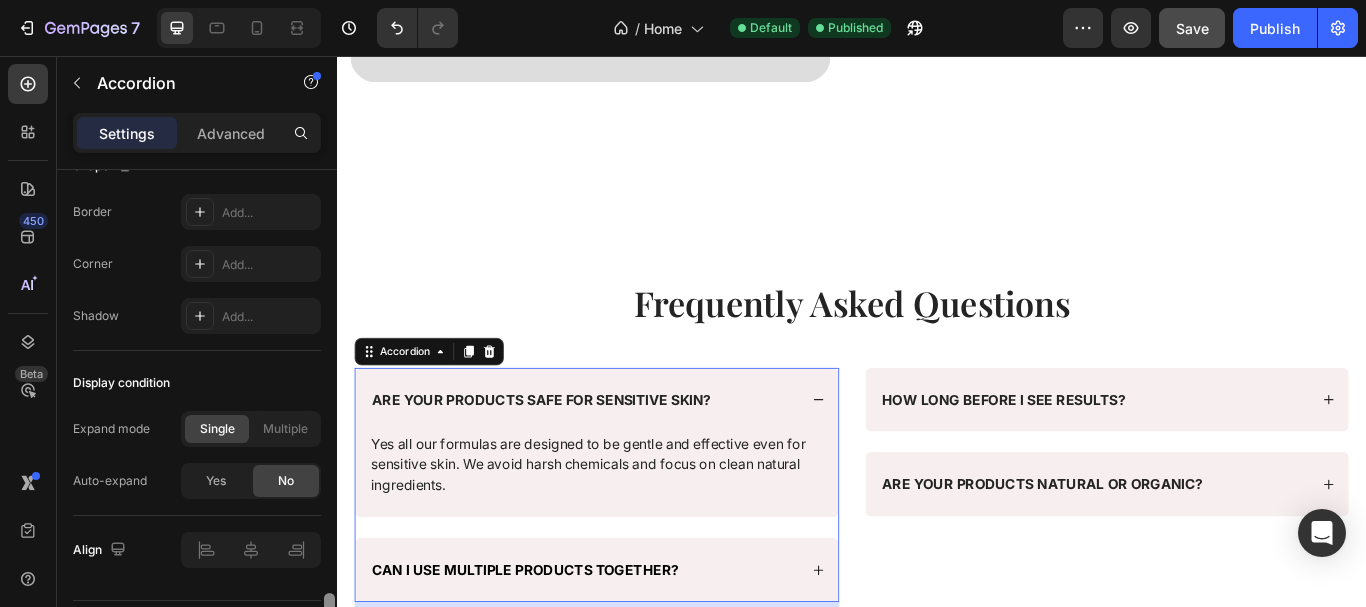 scroll, scrollTop: 1410, scrollLeft: 0, axis: vertical 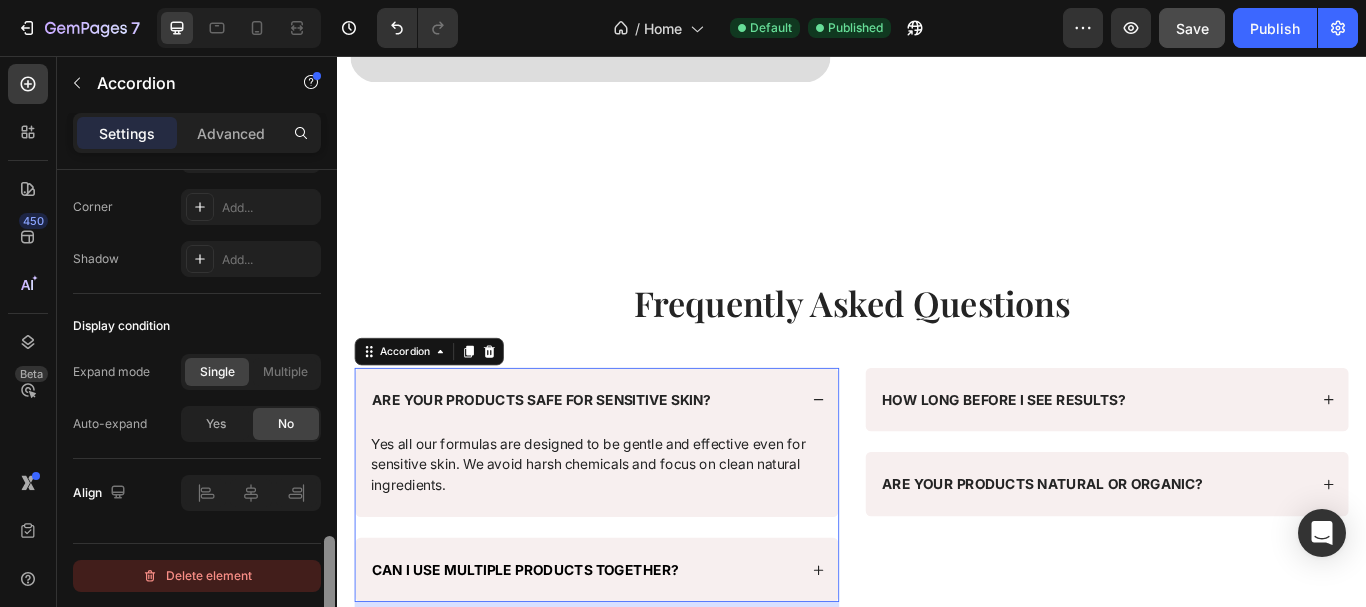 drag, startPoint x: 329, startPoint y: 463, endPoint x: 251, endPoint y: 586, distance: 145.64684 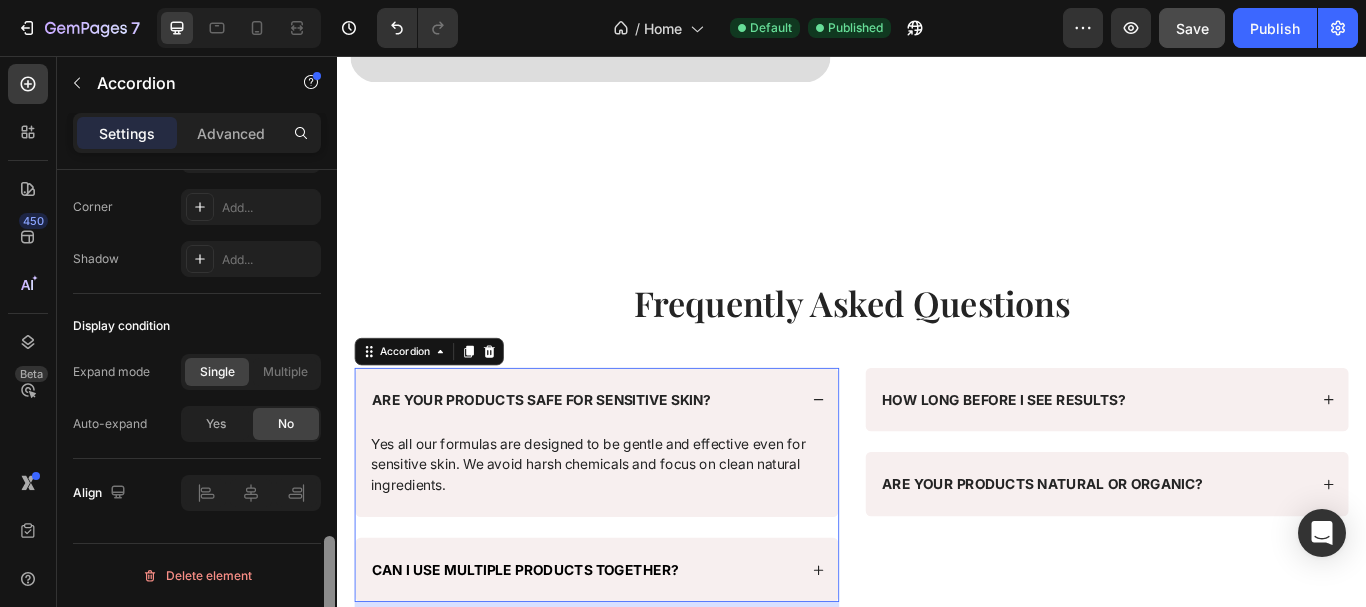 click on "Delete element" at bounding box center [197, 576] 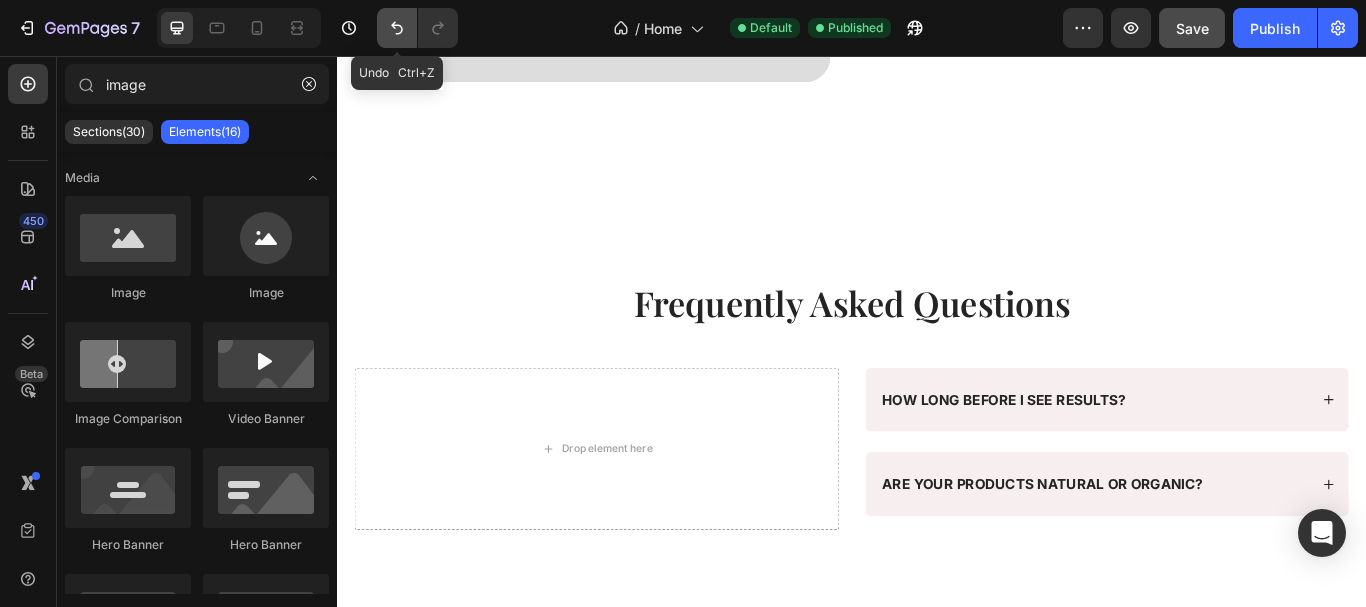click 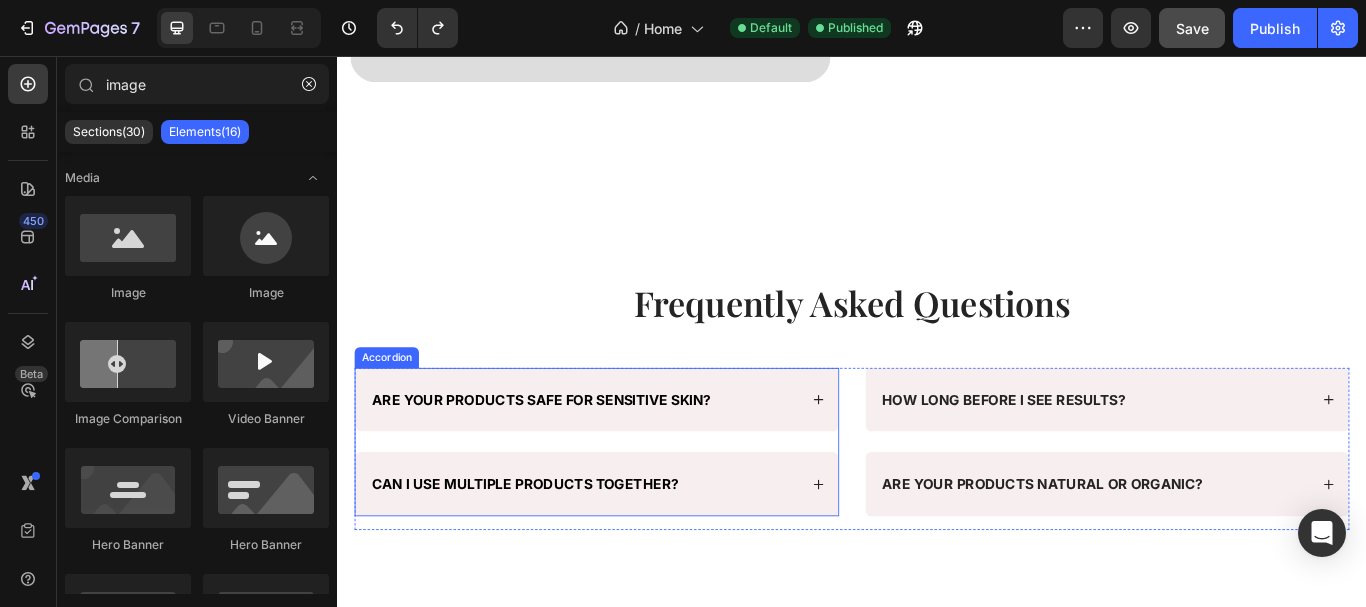 click on "Are your products safe for sensitive skin?" at bounding box center [639, 457] 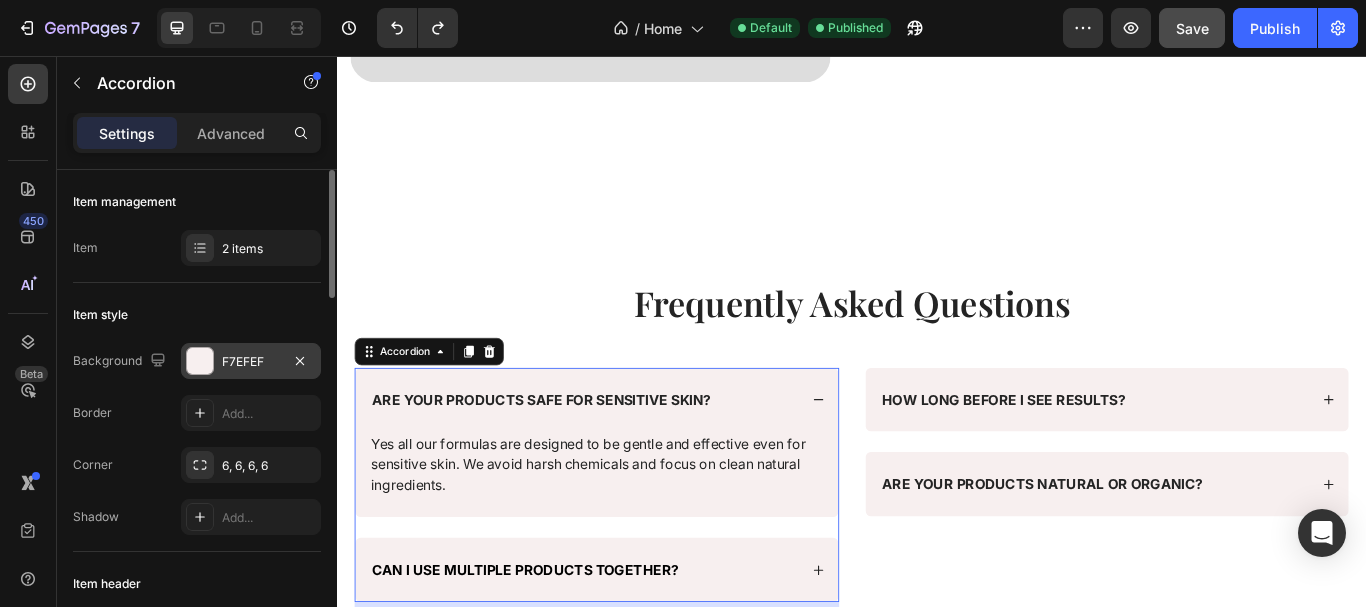 click at bounding box center (200, 361) 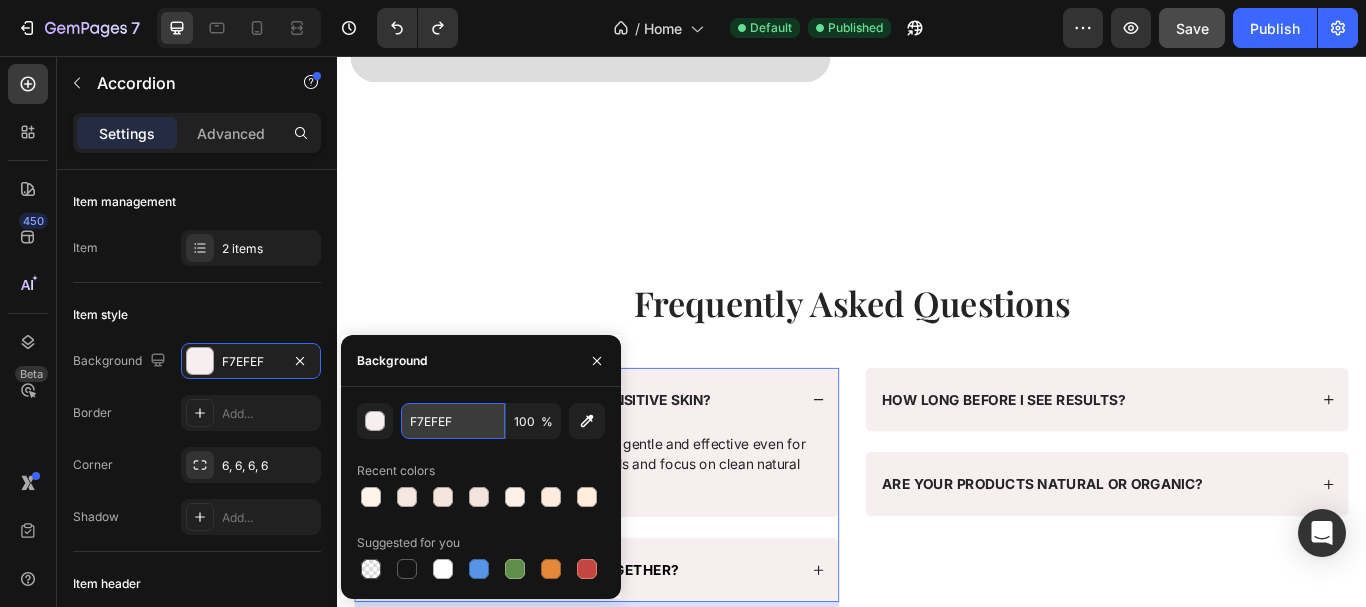 click on "F7EFEF" at bounding box center [453, 421] 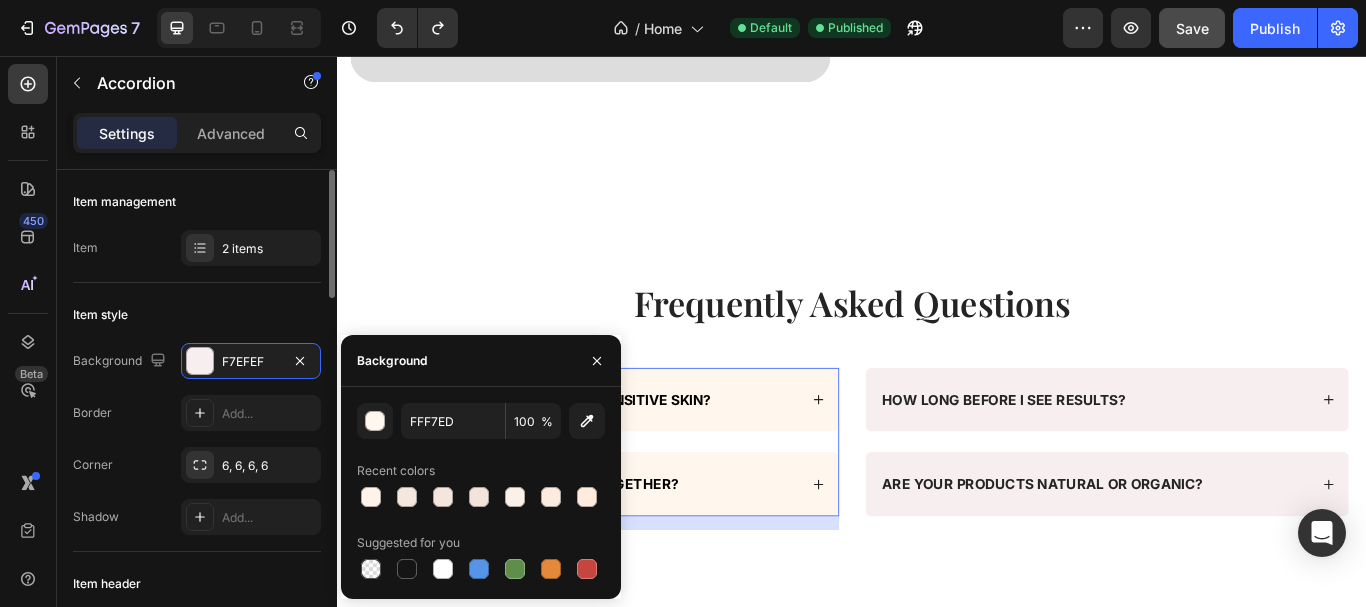click on "Item style" at bounding box center [197, 315] 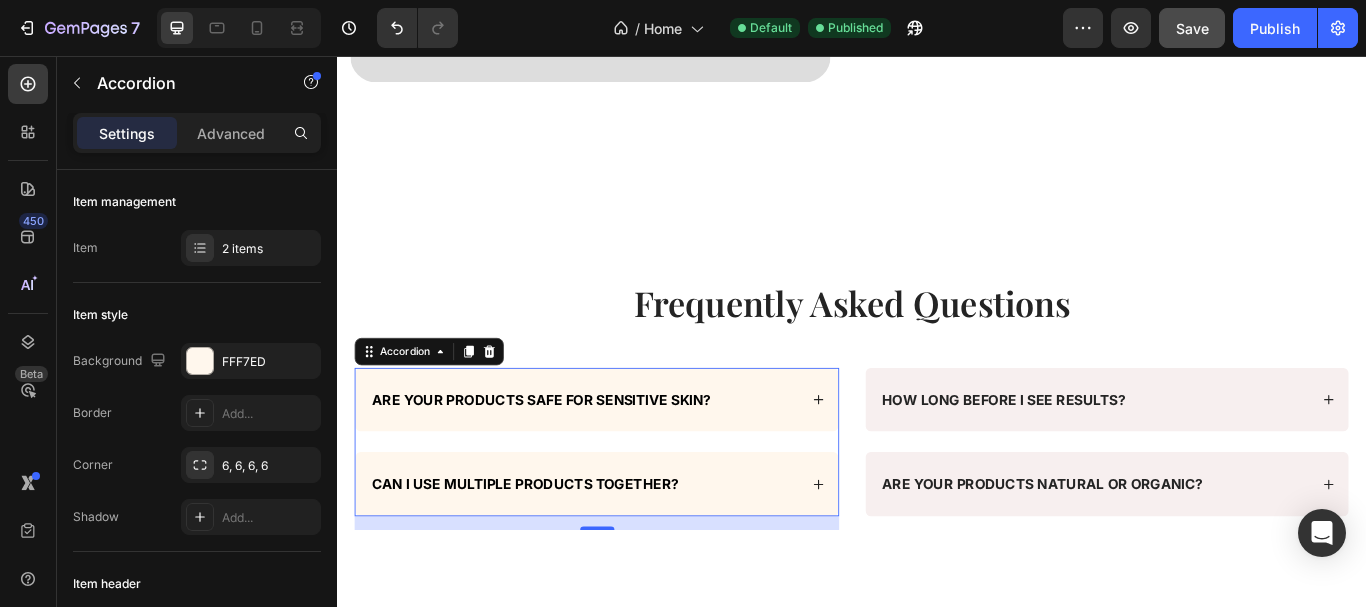 click on "Are your products safe for sensitive skin?" at bounding box center (639, 457) 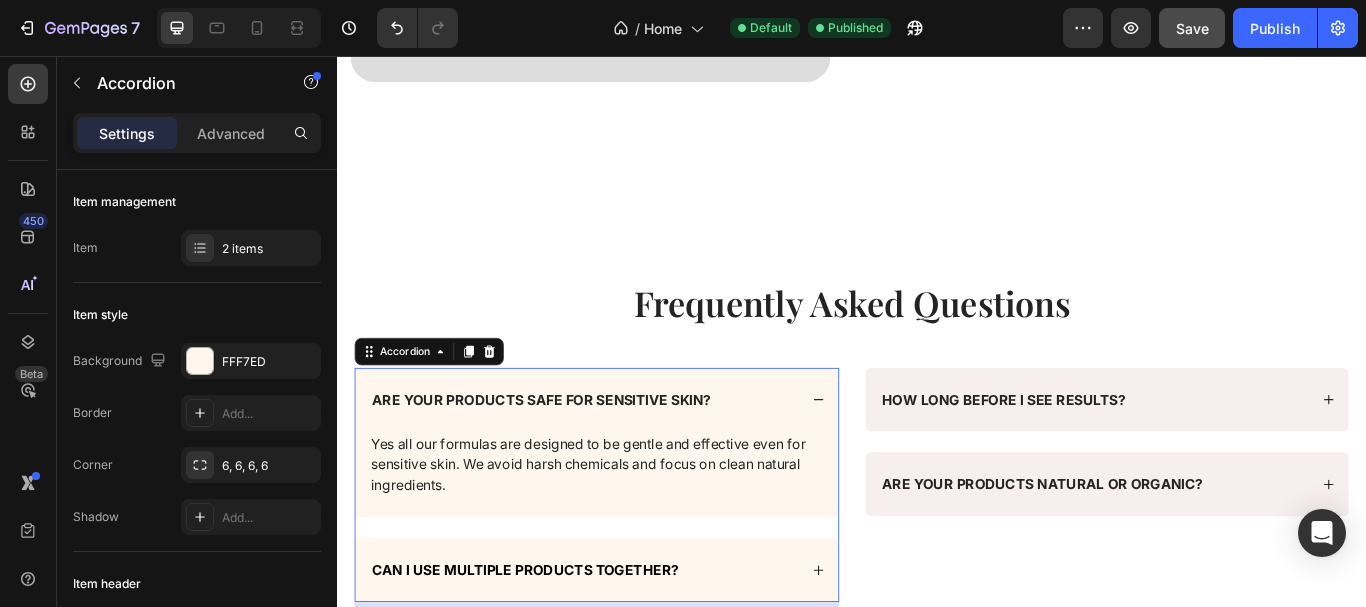 click on "Are your products safe for sensitive skin?" at bounding box center [639, 457] 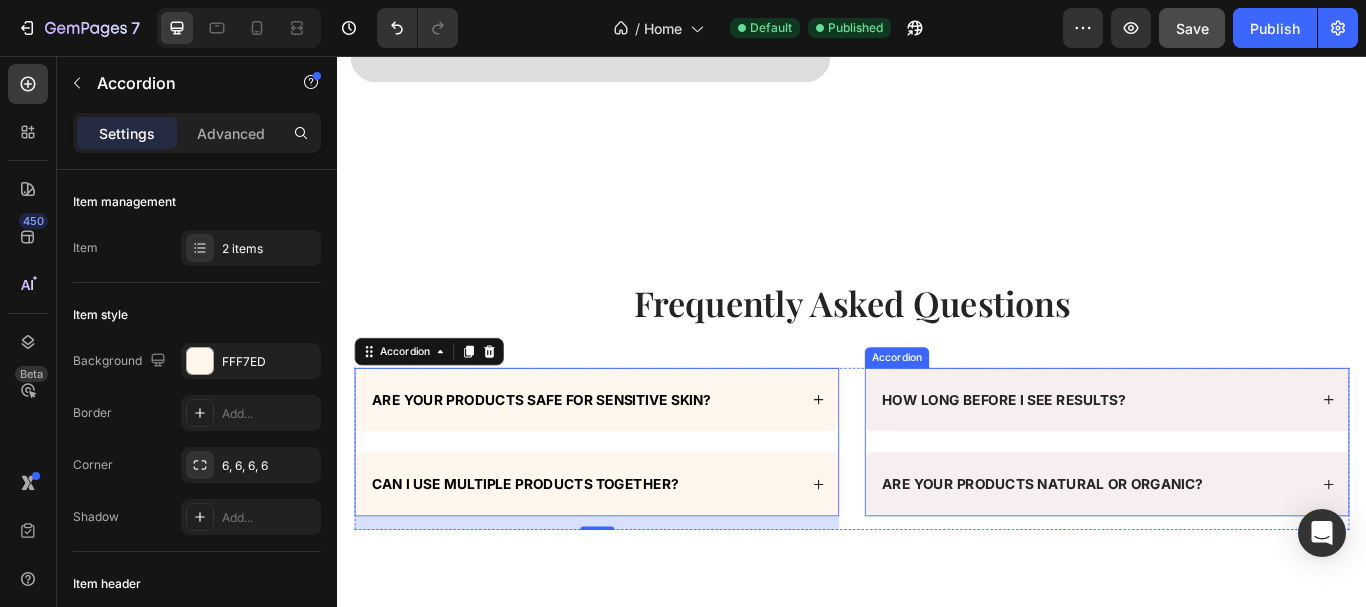 click on "How long before I see results?" at bounding box center [1234, 457] 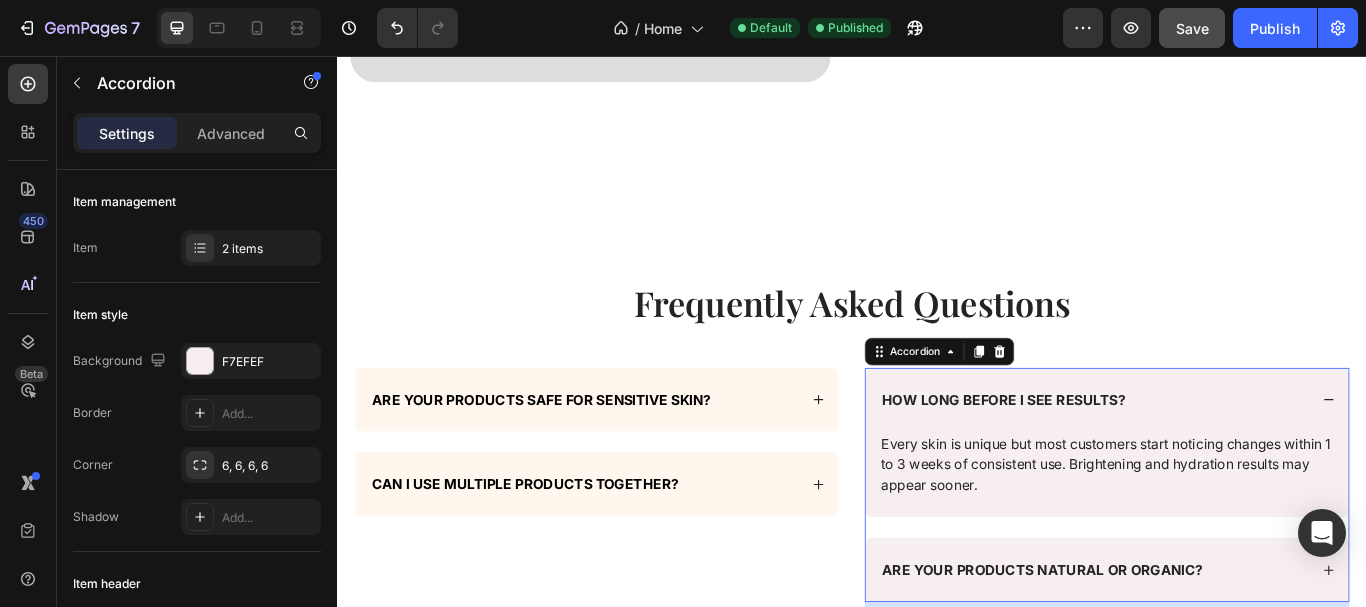 scroll, scrollTop: 1410, scrollLeft: 0, axis: vertical 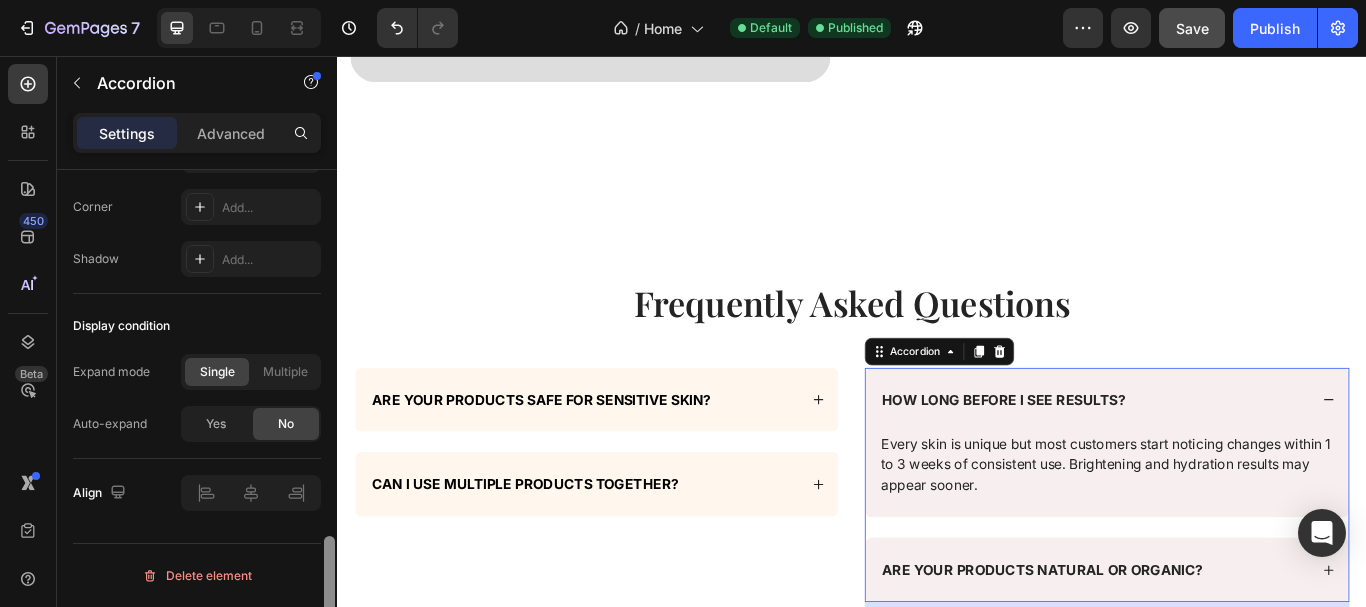 click at bounding box center [329, 417] 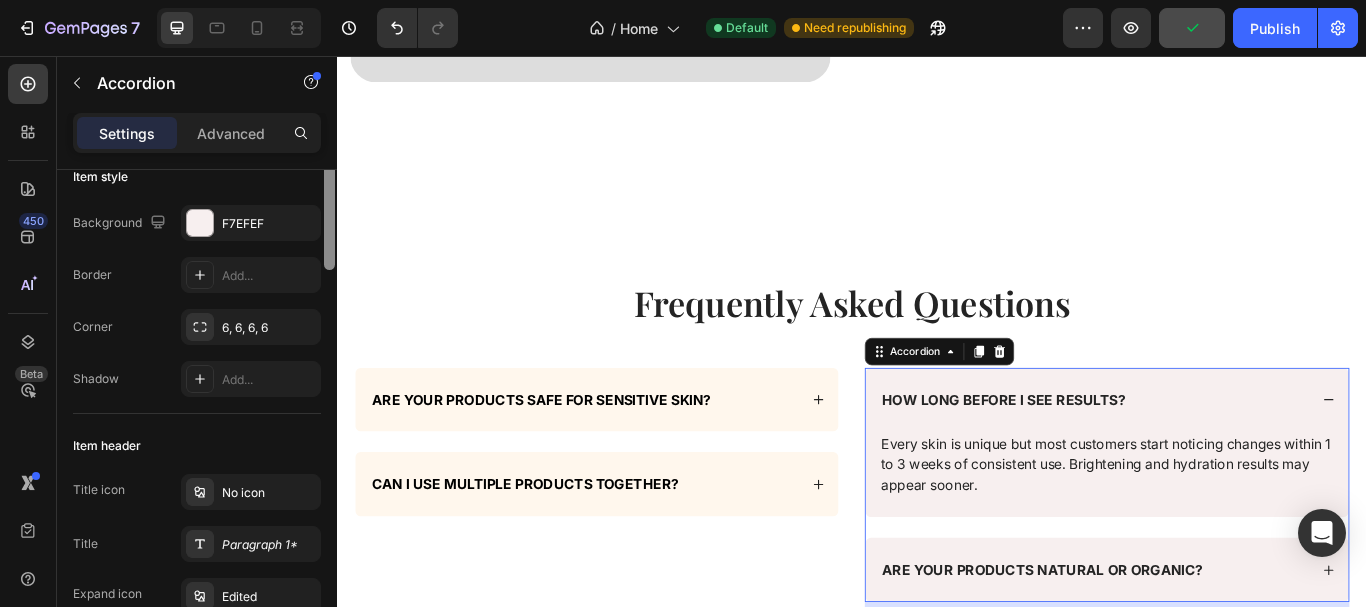scroll, scrollTop: 88, scrollLeft: 0, axis: vertical 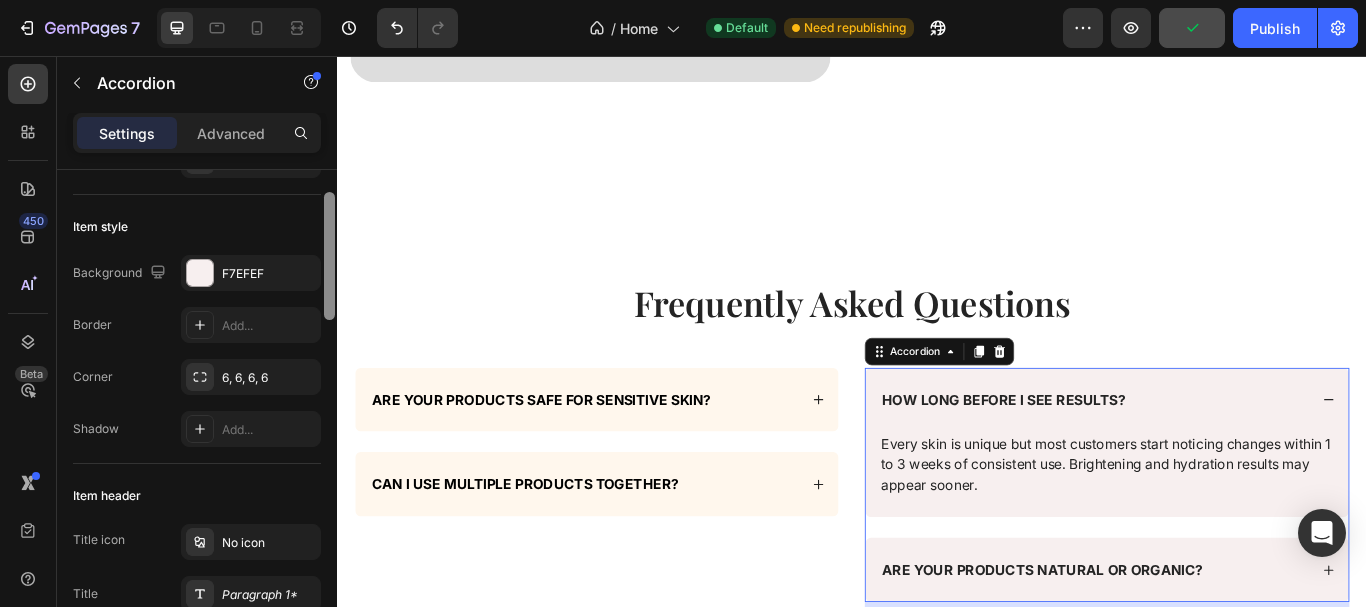 drag, startPoint x: 329, startPoint y: 417, endPoint x: 287, endPoint y: 202, distance: 219.06392 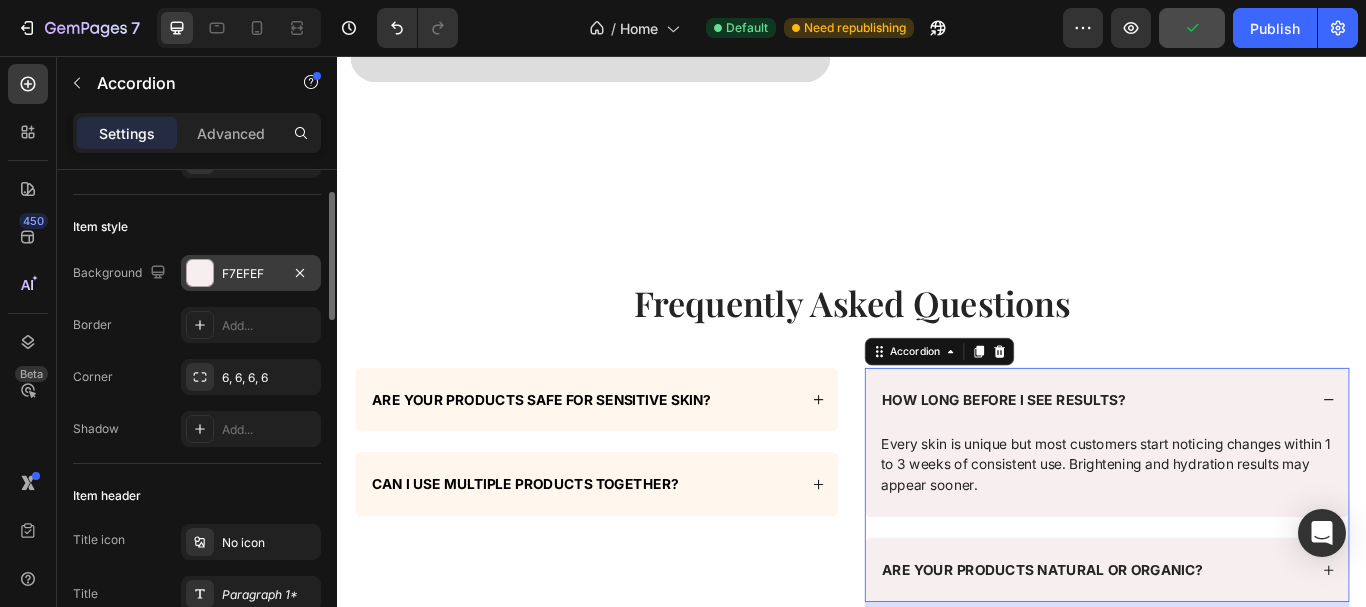 click on "F7EFEF" at bounding box center (251, 274) 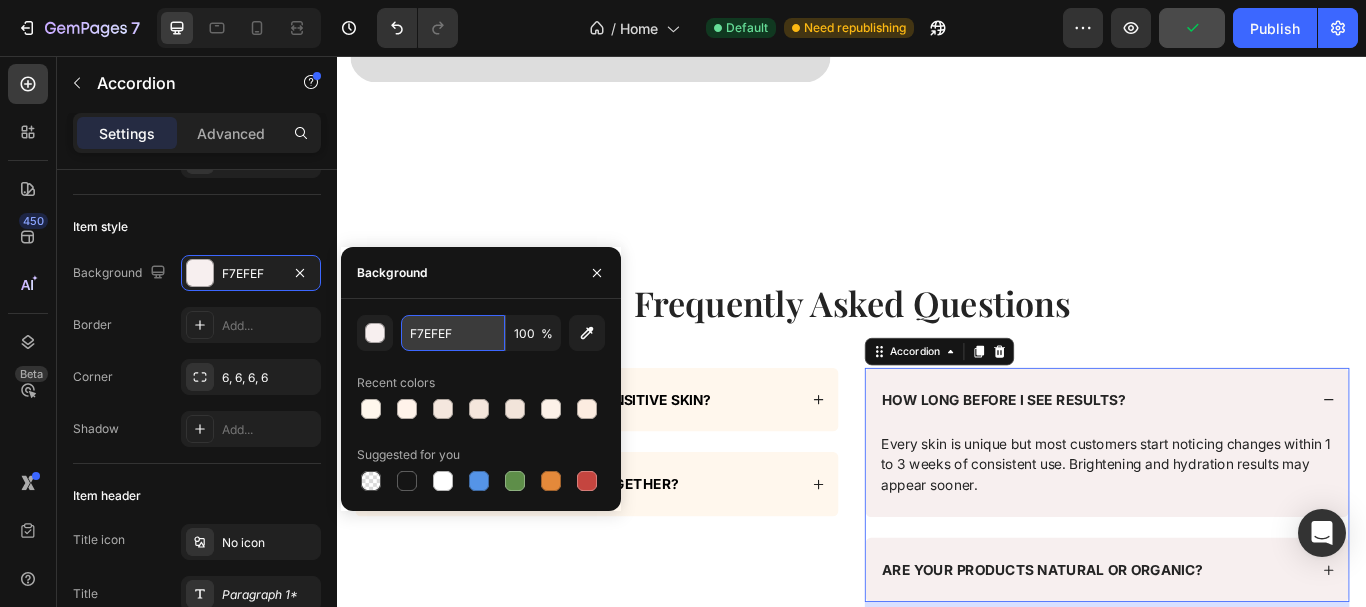 click on "F7EFEF" at bounding box center [453, 333] 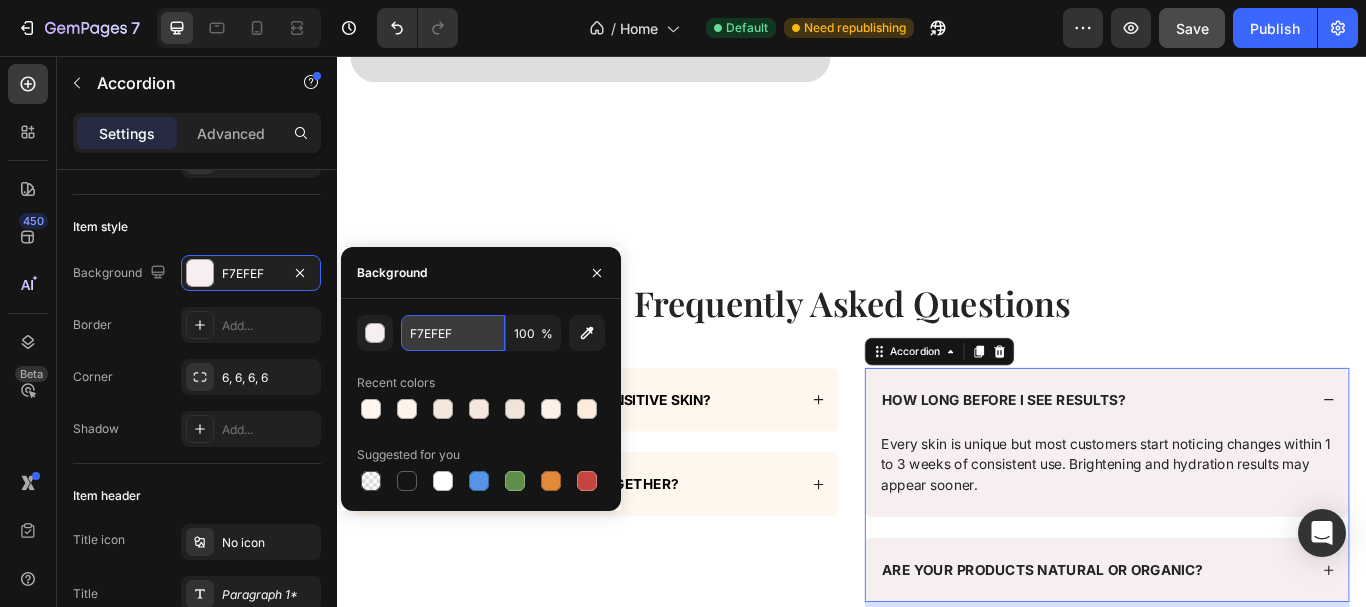 paste on "FF7ED" 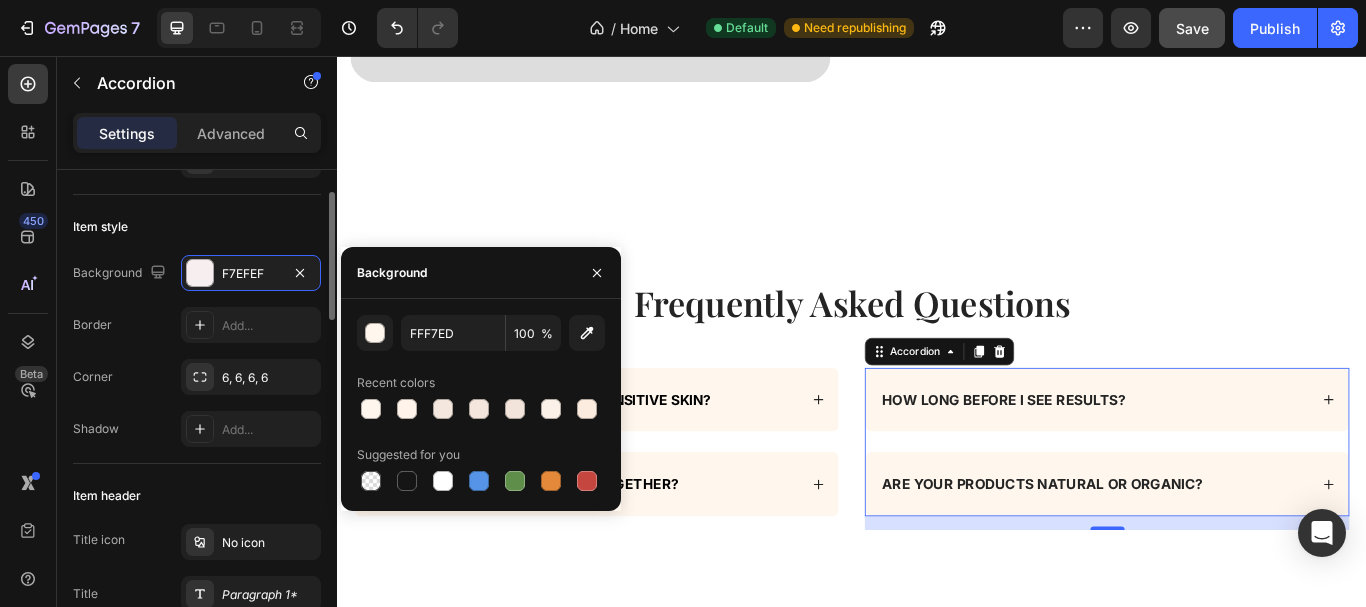 click on "Border Add..." at bounding box center [197, 325] 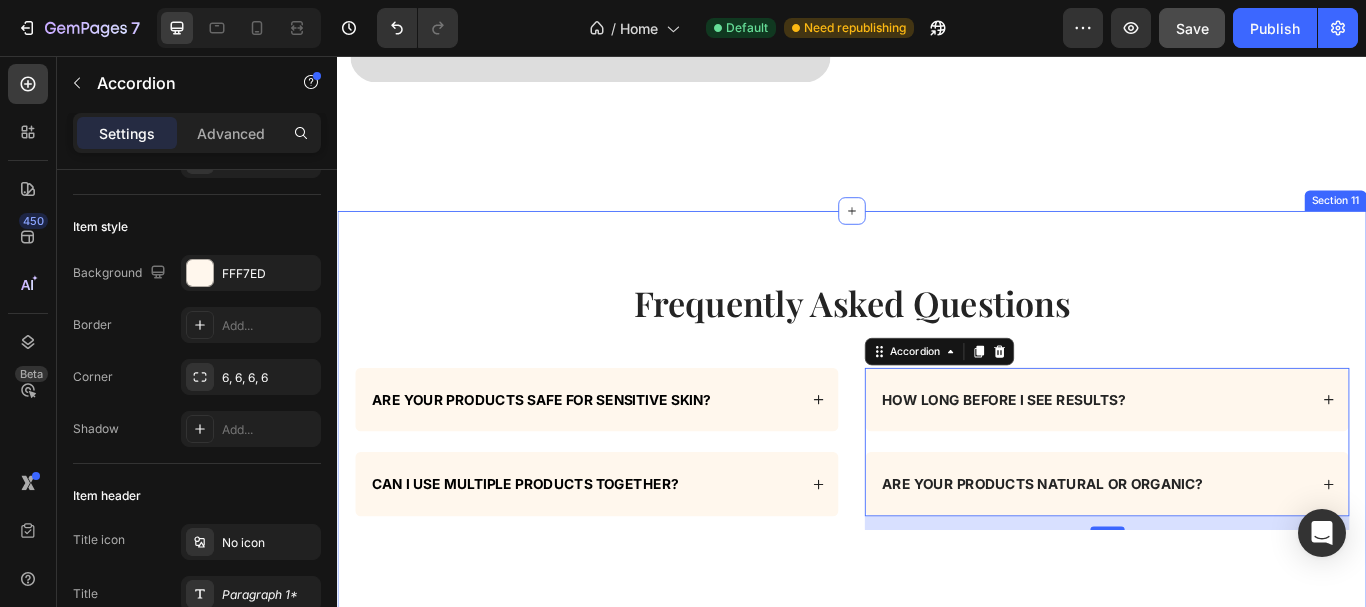 click on "Frequently Asked Questions Heading Row
Are your products safe for sensitive skin?
Can I use multiple products together? Accordion
How long before I see results?
Are your products natural or organic? Accordion   16 Row Section 11" at bounding box center [937, 481] 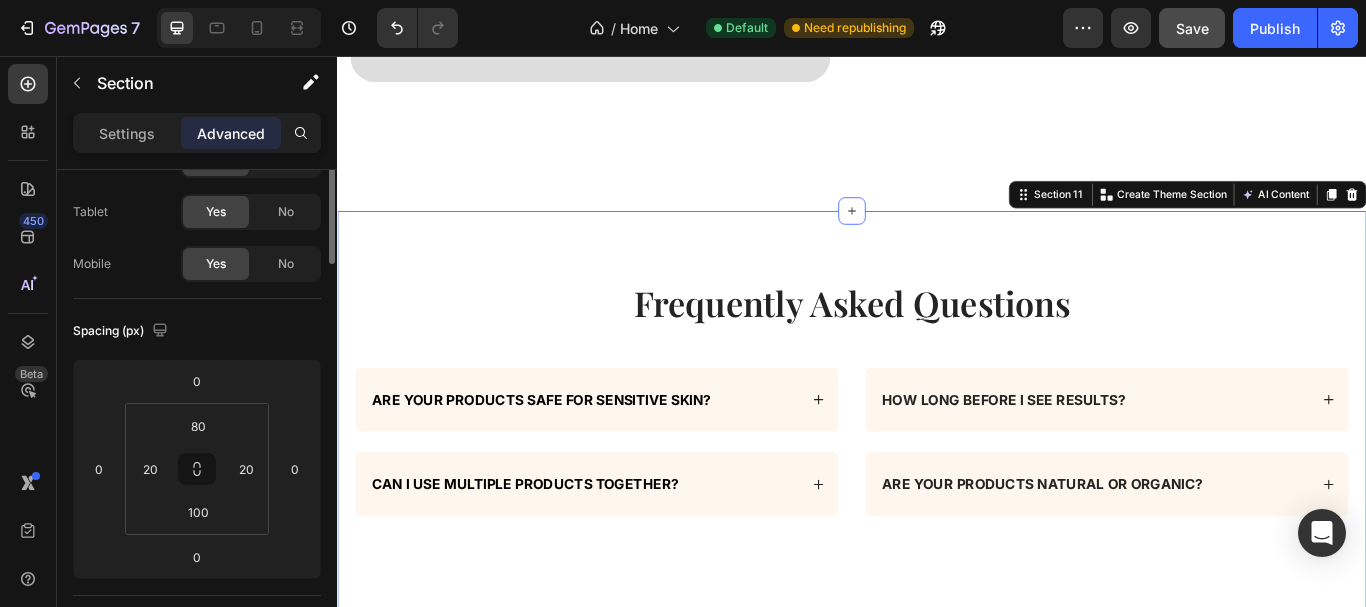 scroll, scrollTop: 0, scrollLeft: 0, axis: both 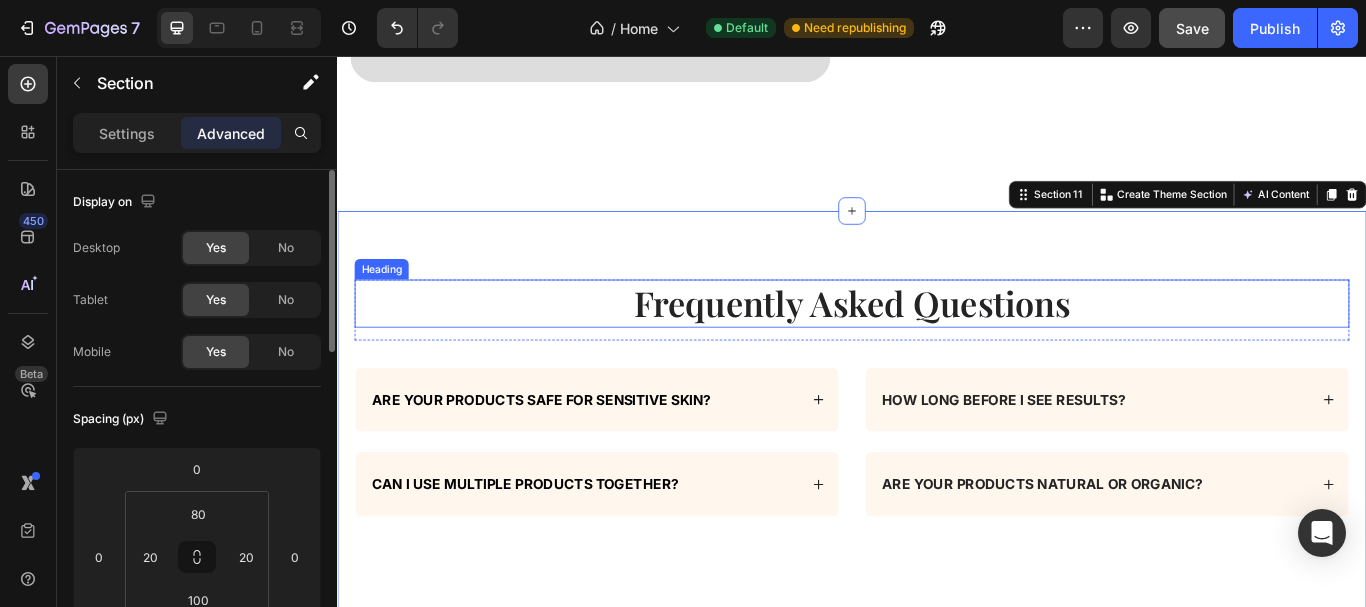 click on "Frequently Asked Questions" at bounding box center (937, 345) 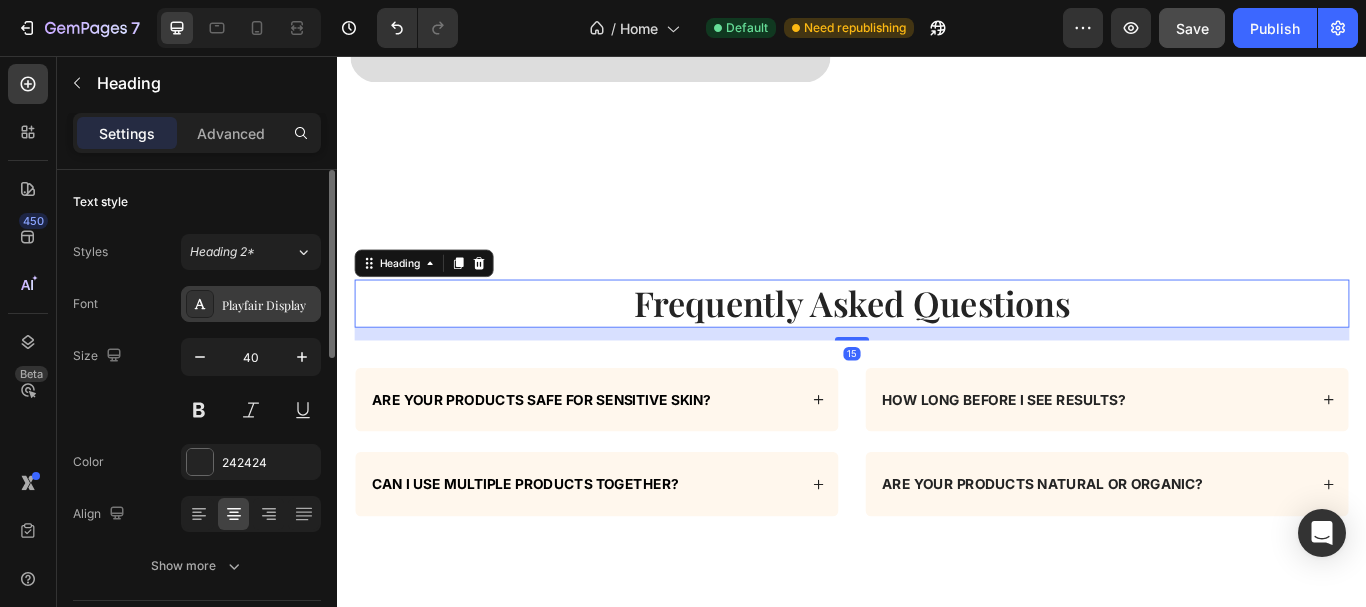 click on "Playfair Display" at bounding box center (269, 305) 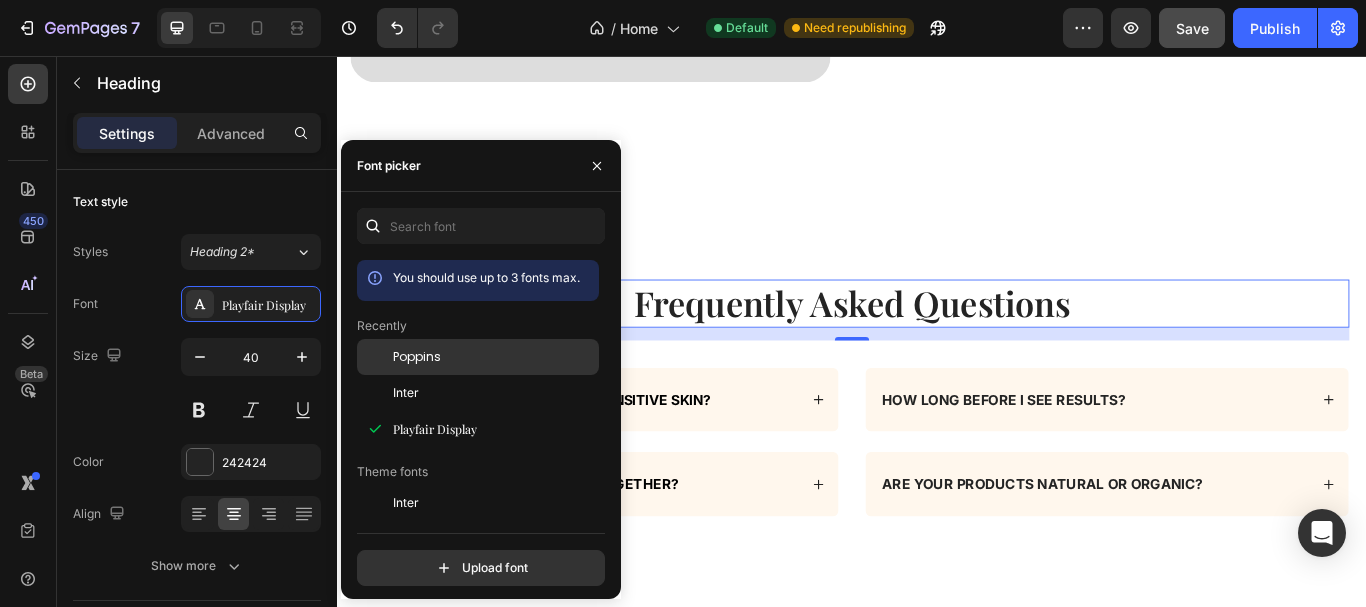 click on "Poppins" at bounding box center (417, 357) 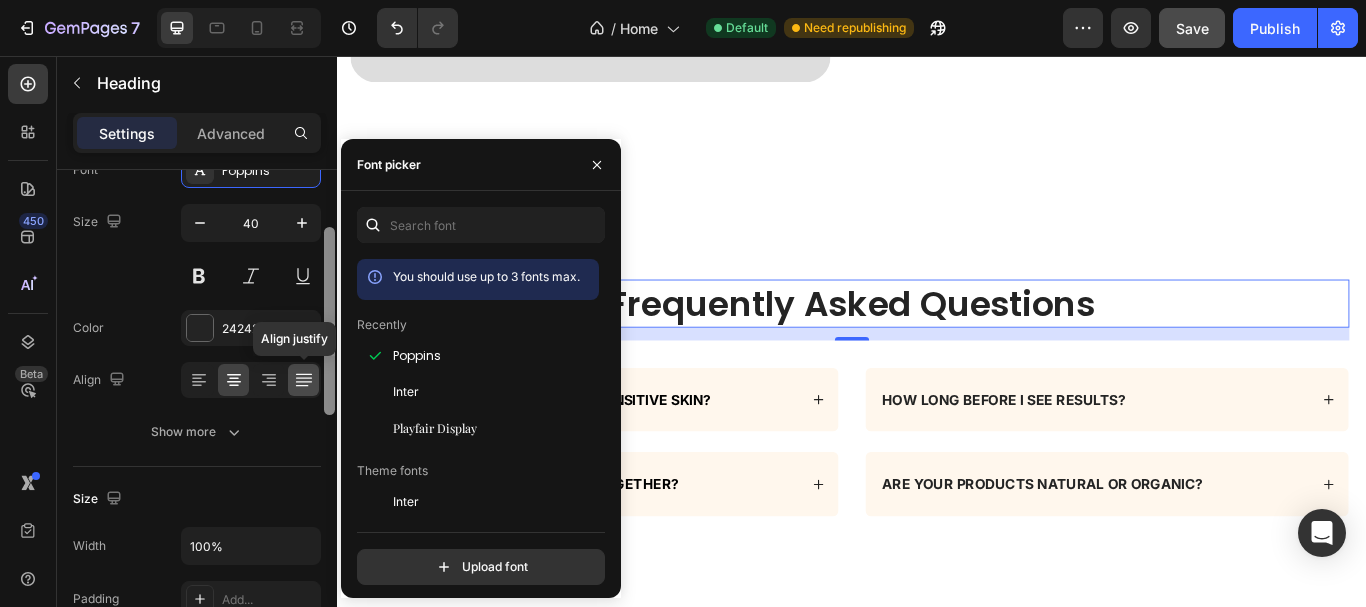 drag, startPoint x: 330, startPoint y: 328, endPoint x: 296, endPoint y: 381, distance: 62.968246 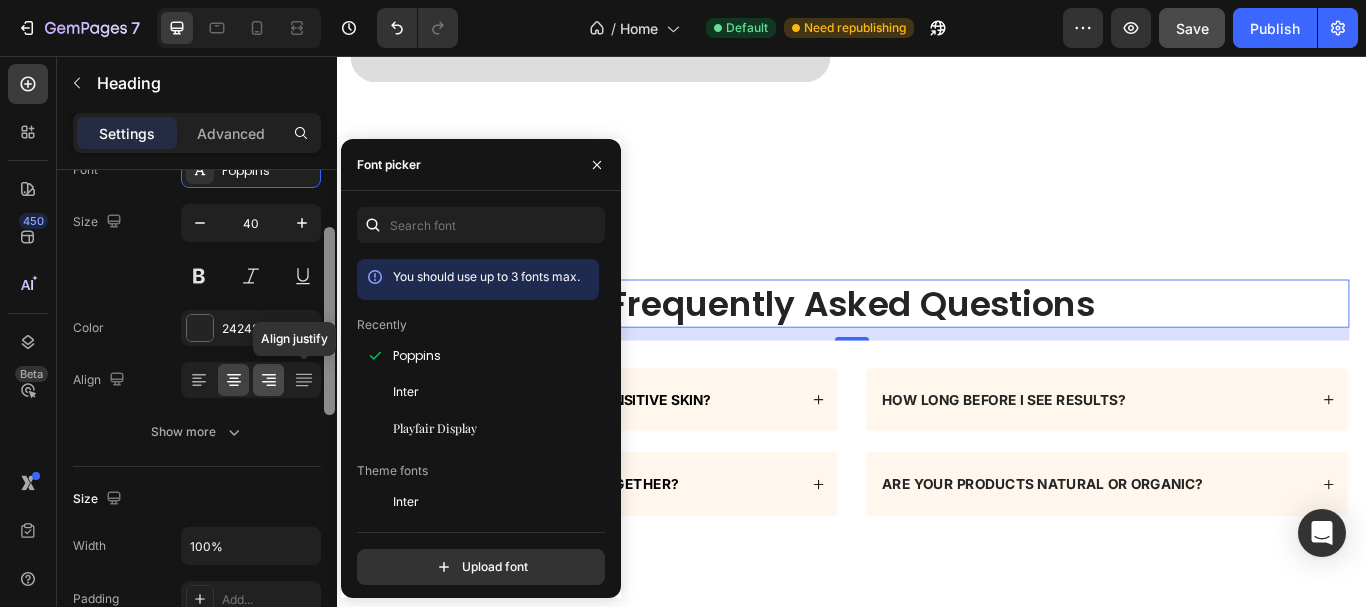 scroll, scrollTop: 139, scrollLeft: 0, axis: vertical 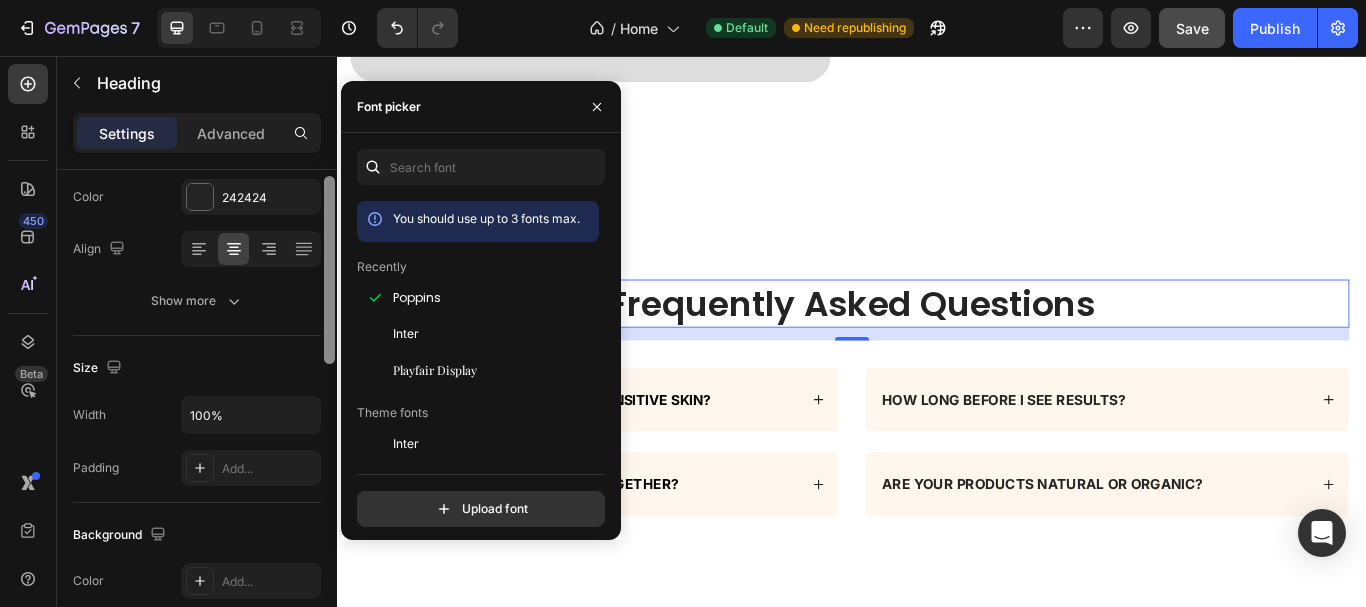 drag, startPoint x: 326, startPoint y: 308, endPoint x: 286, endPoint y: 356, distance: 62.482 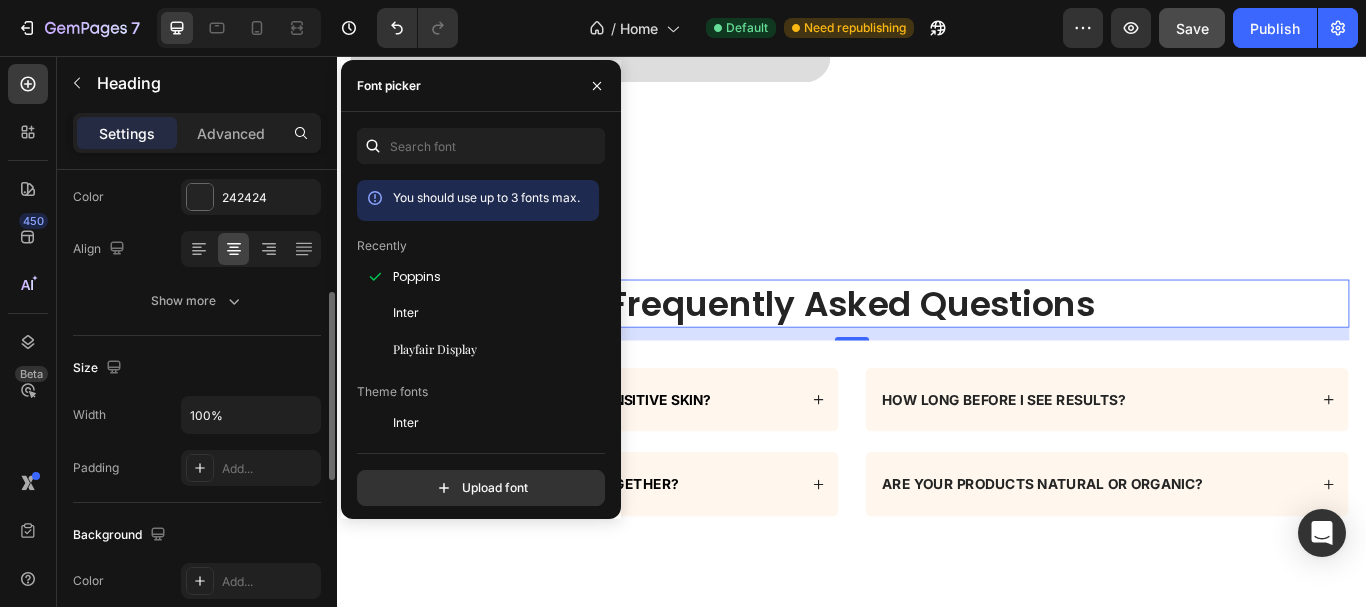 scroll, scrollTop: 281, scrollLeft: 0, axis: vertical 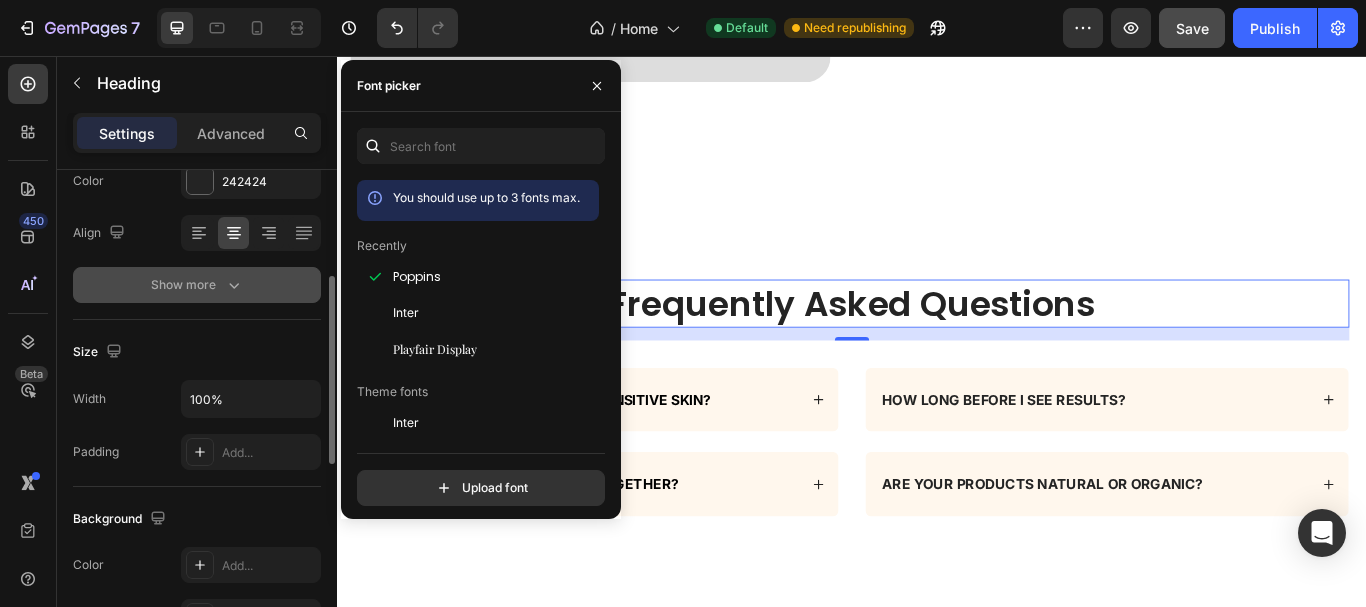 click 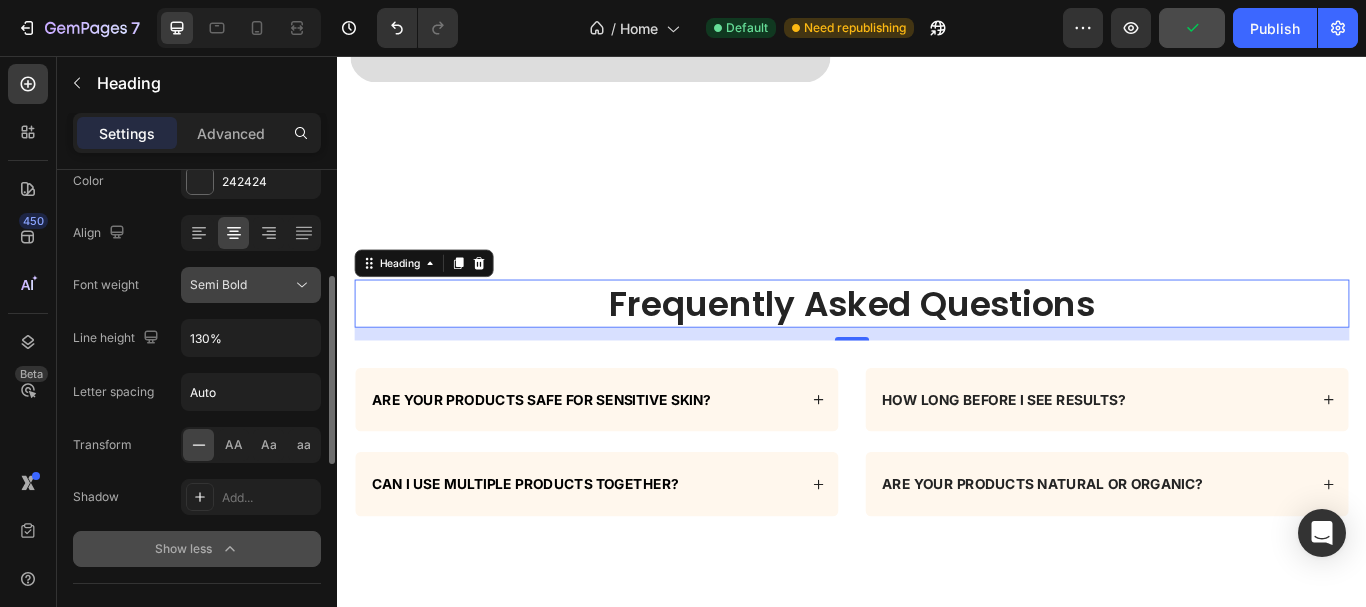click on "Semi Bold" at bounding box center (241, 285) 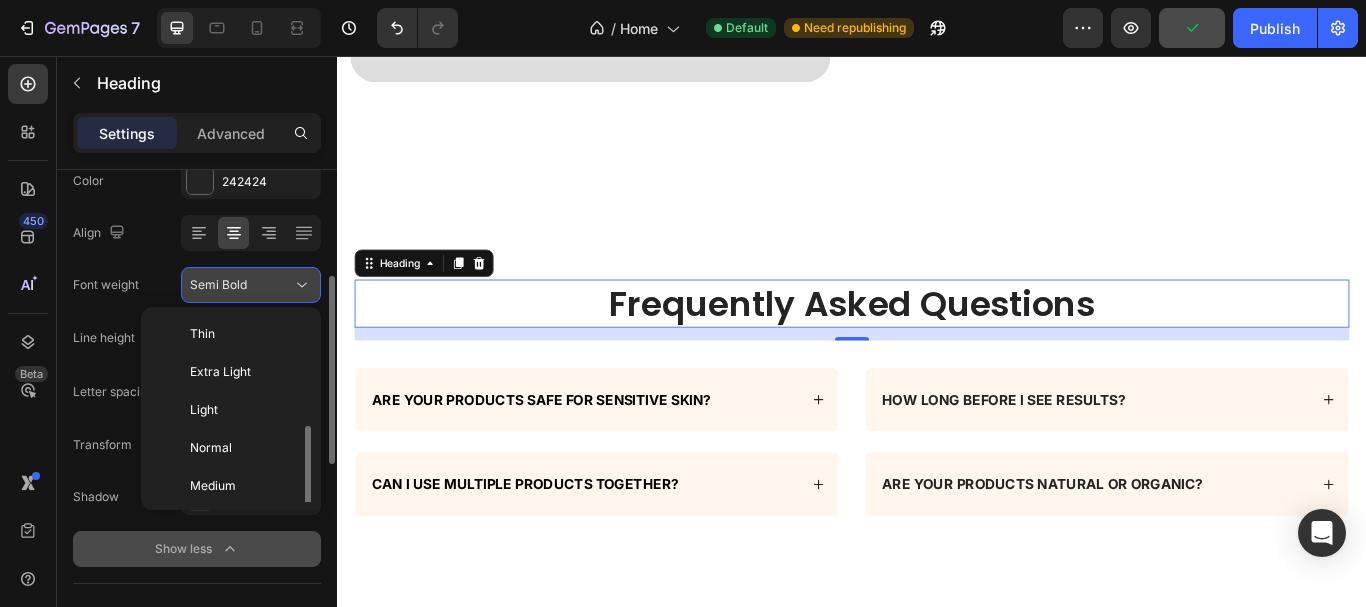 scroll, scrollTop: 72, scrollLeft: 0, axis: vertical 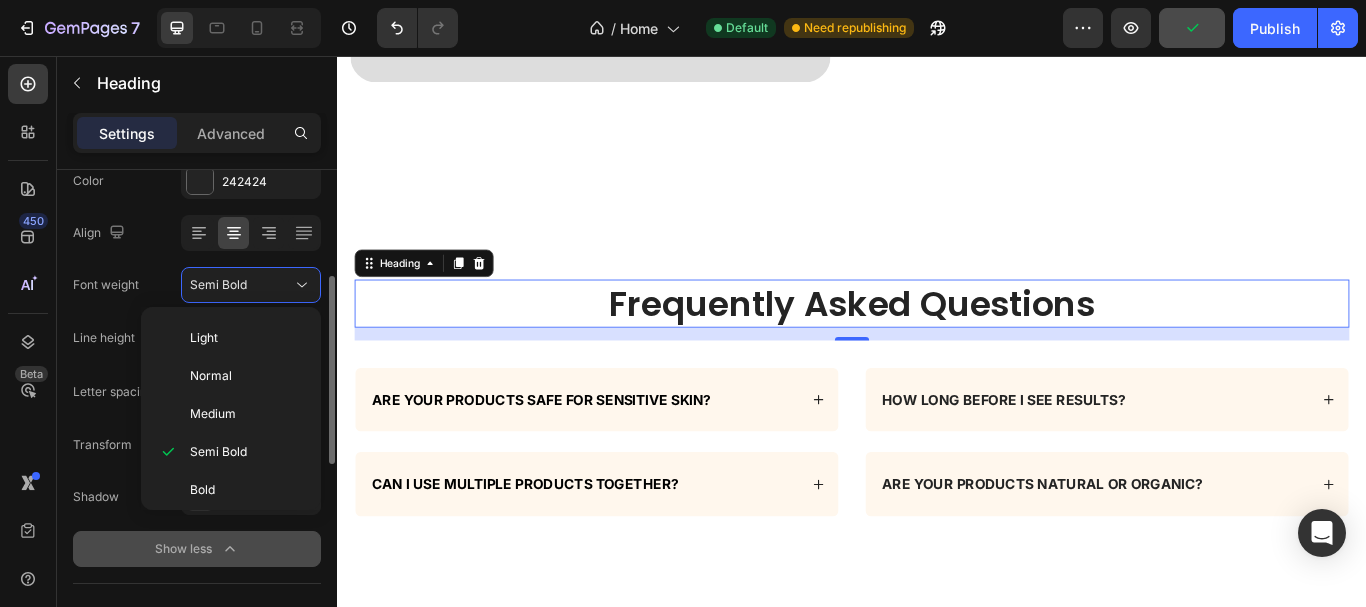 click on "Font Poppins Size 40 Color 242424 Align Font weight Semi Bold Line height 130% Letter spacing Auto Transform AA Aa aa Shadow Add... Show less" at bounding box center (197, 286) 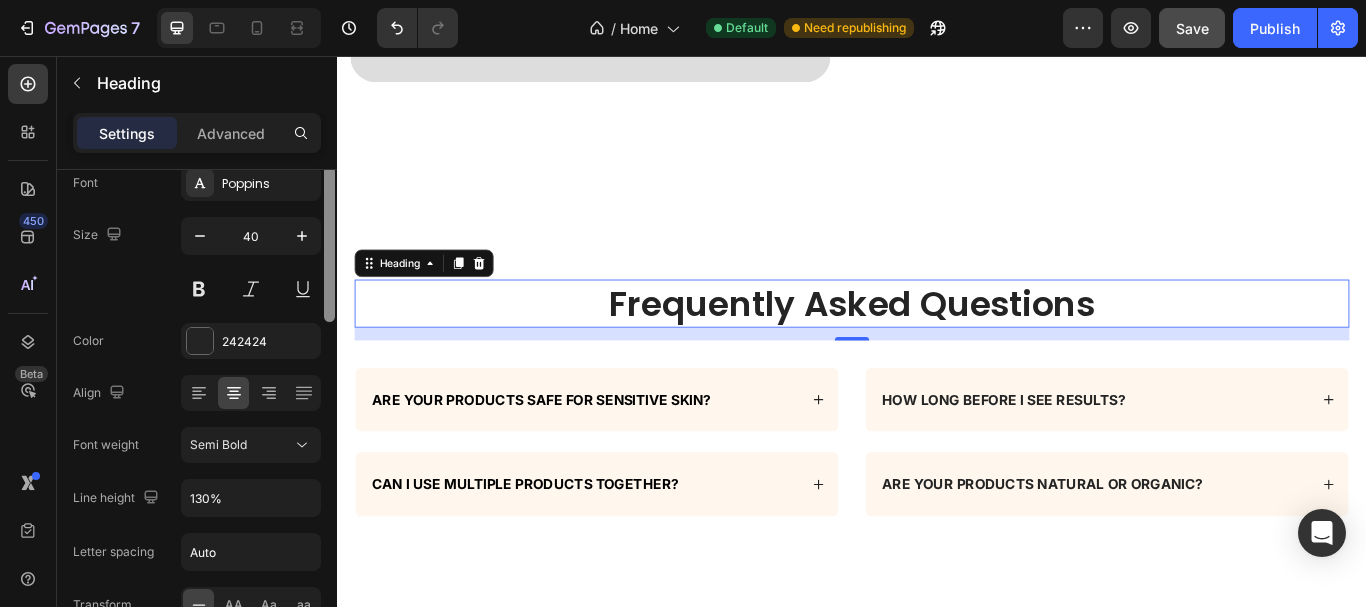 scroll, scrollTop: 89, scrollLeft: 0, axis: vertical 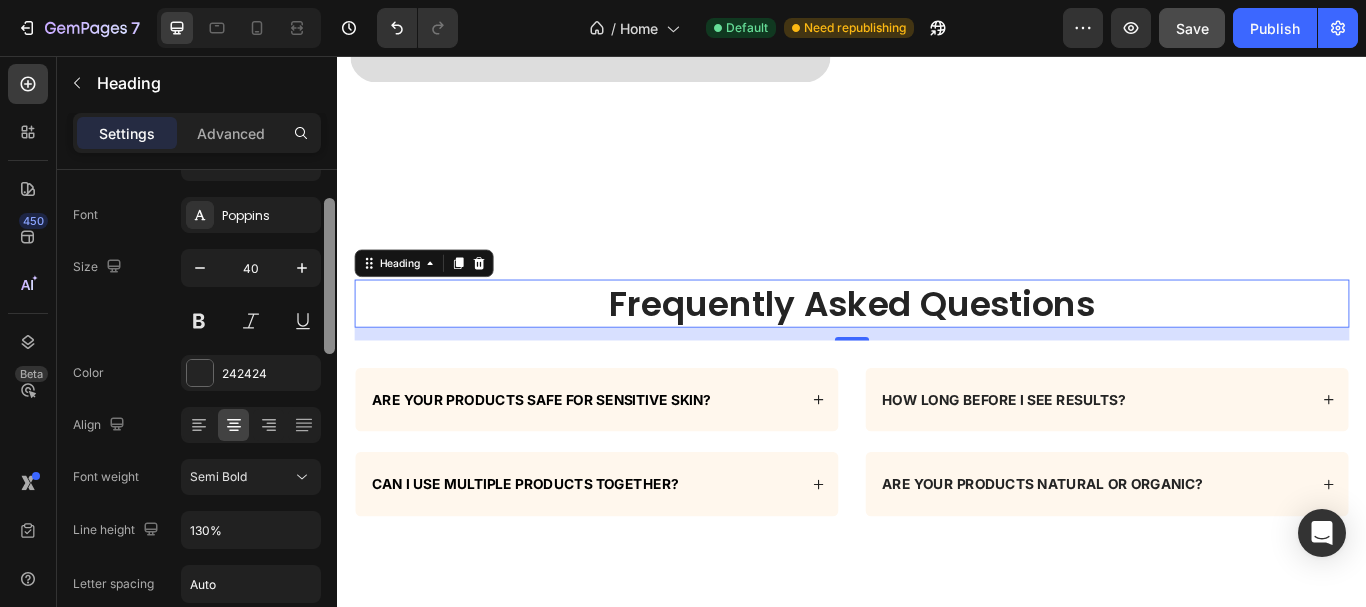 drag, startPoint x: 331, startPoint y: 315, endPoint x: 317, endPoint y: 242, distance: 74.330345 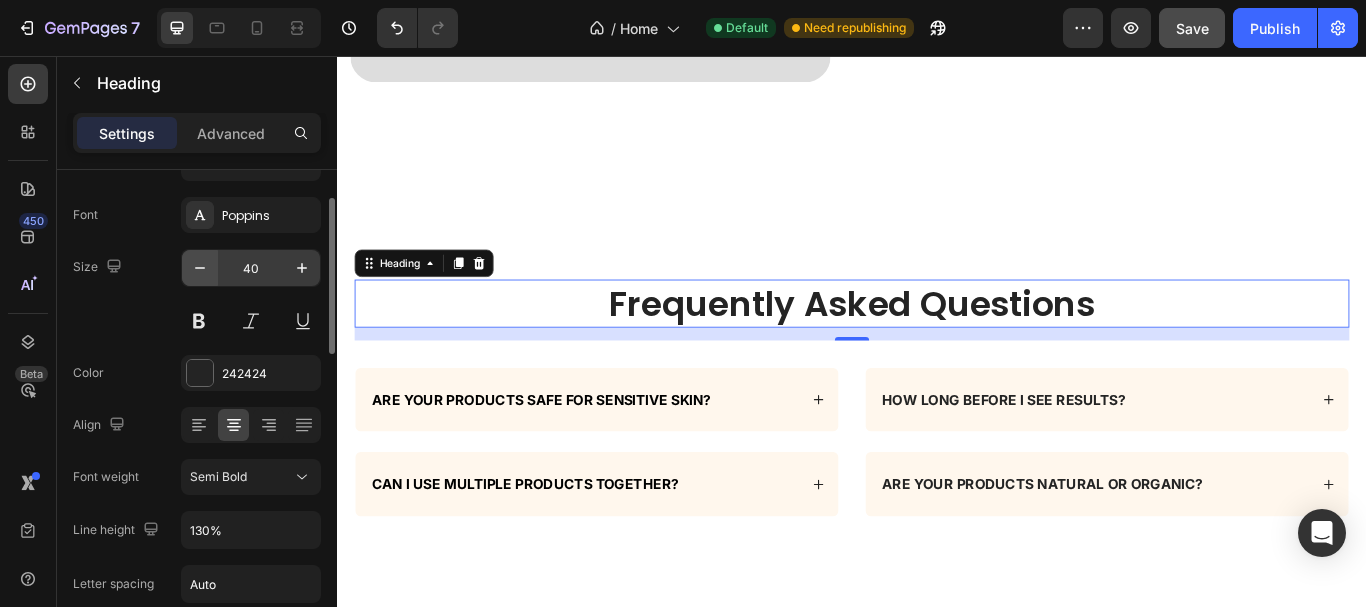 click 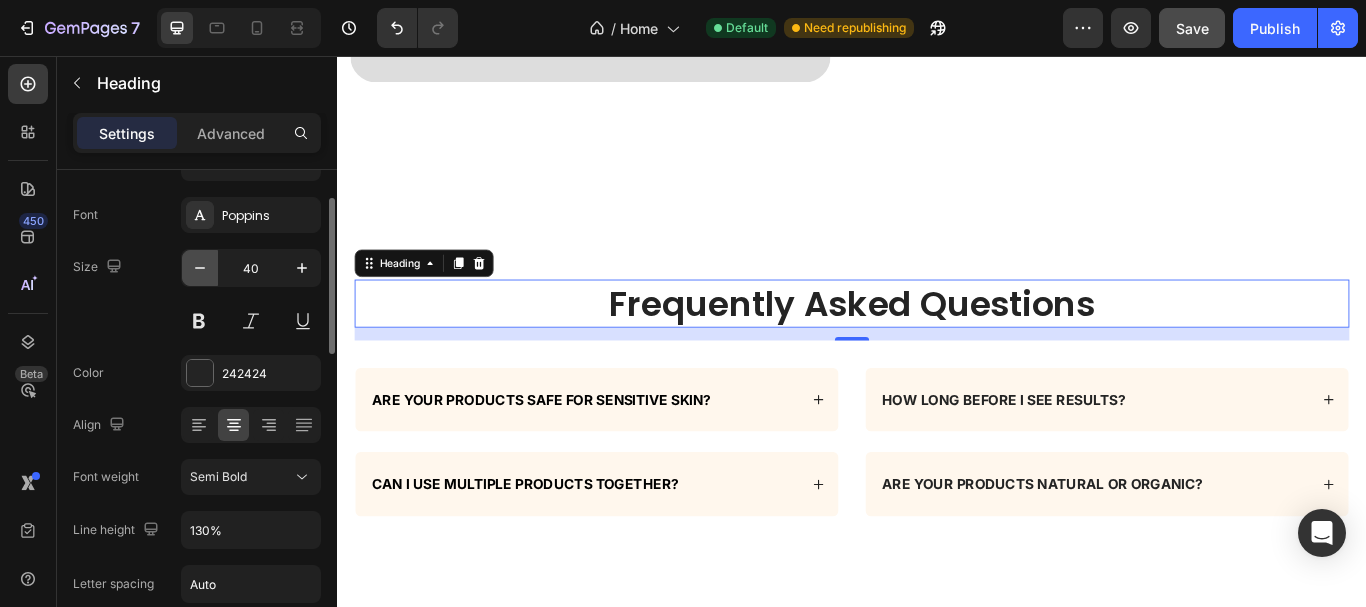 click 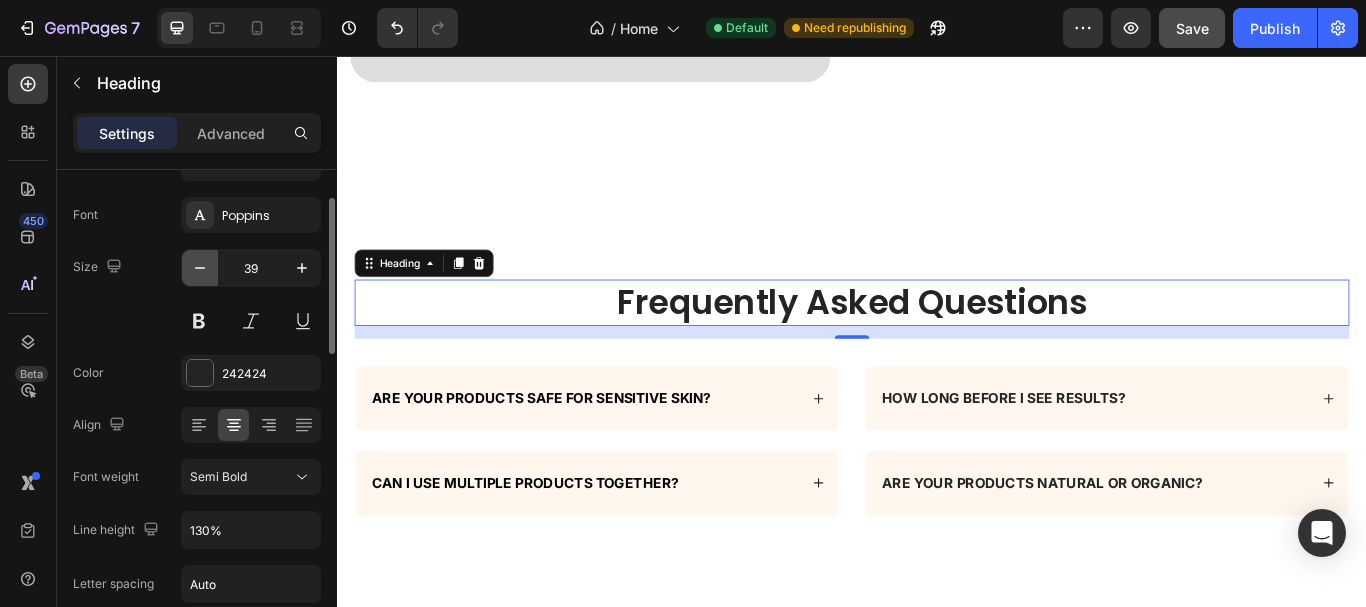 click 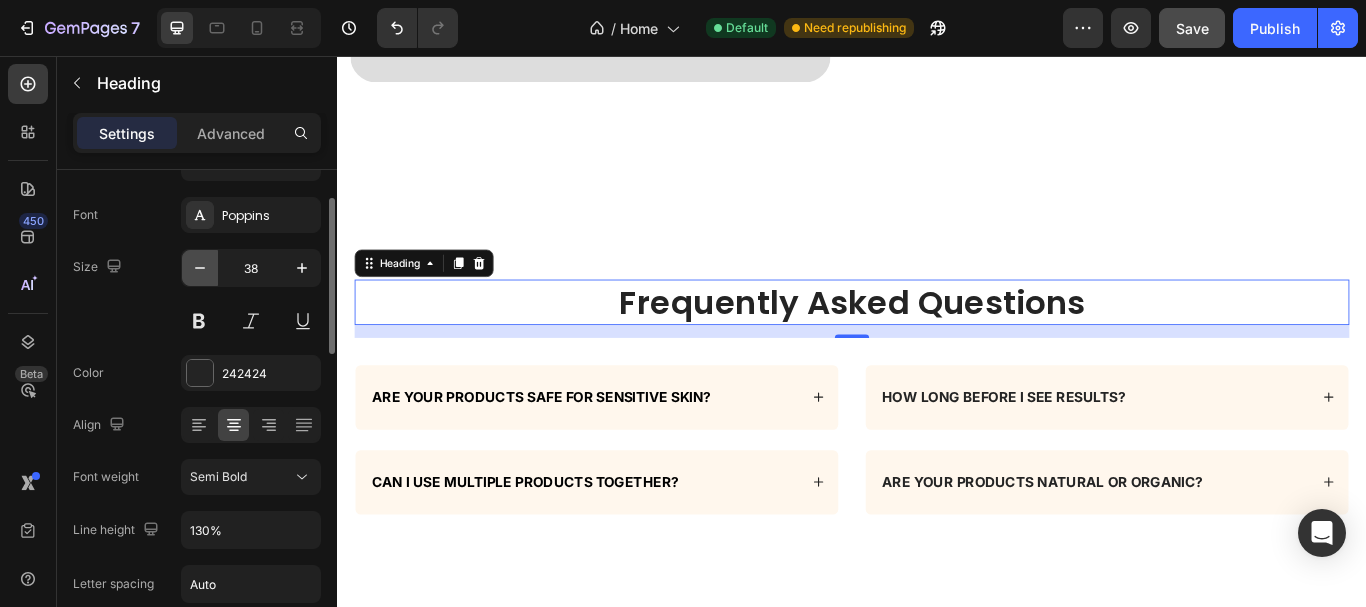 click 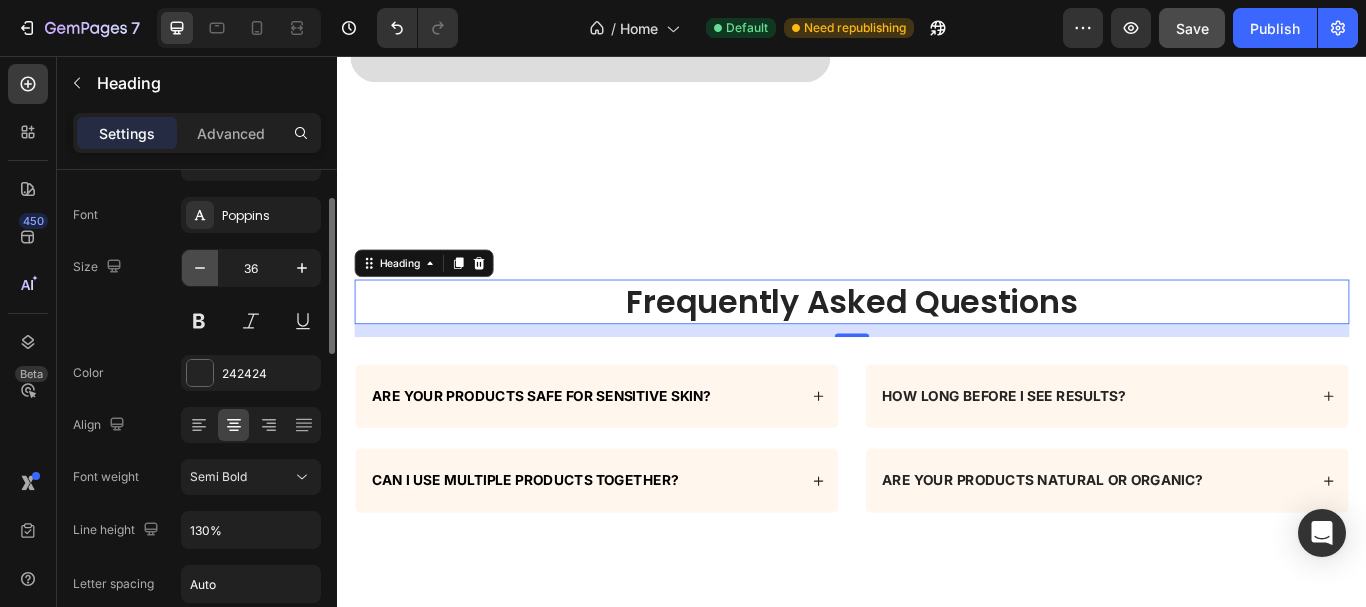 click 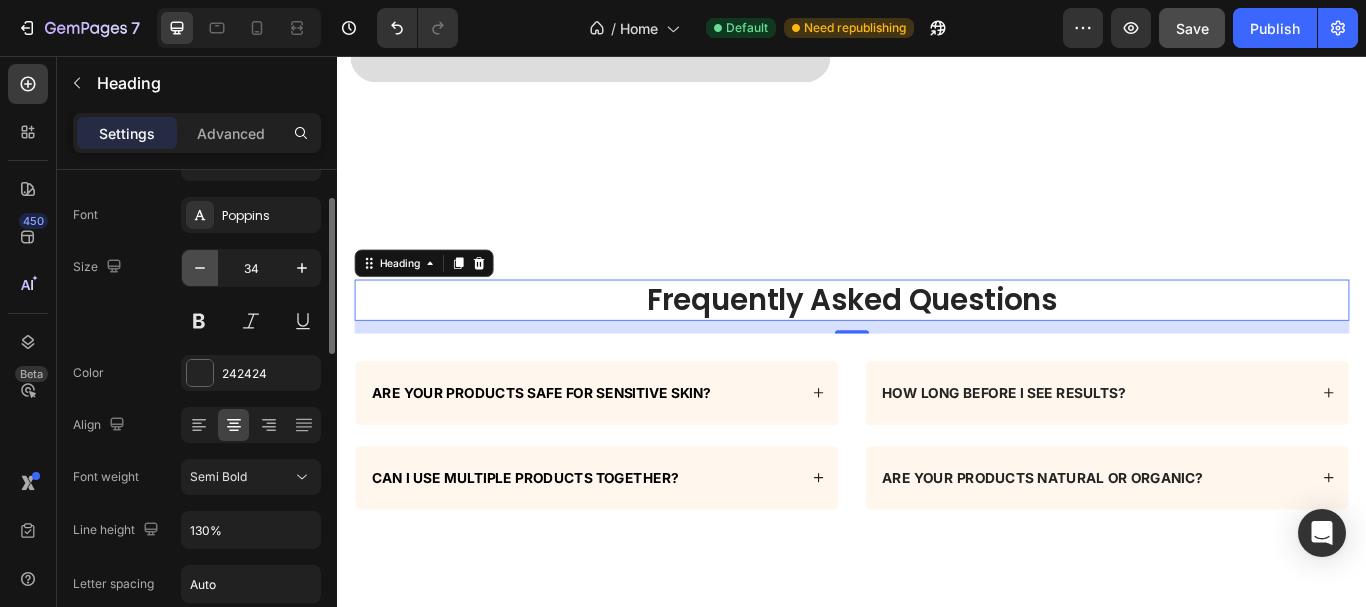 click 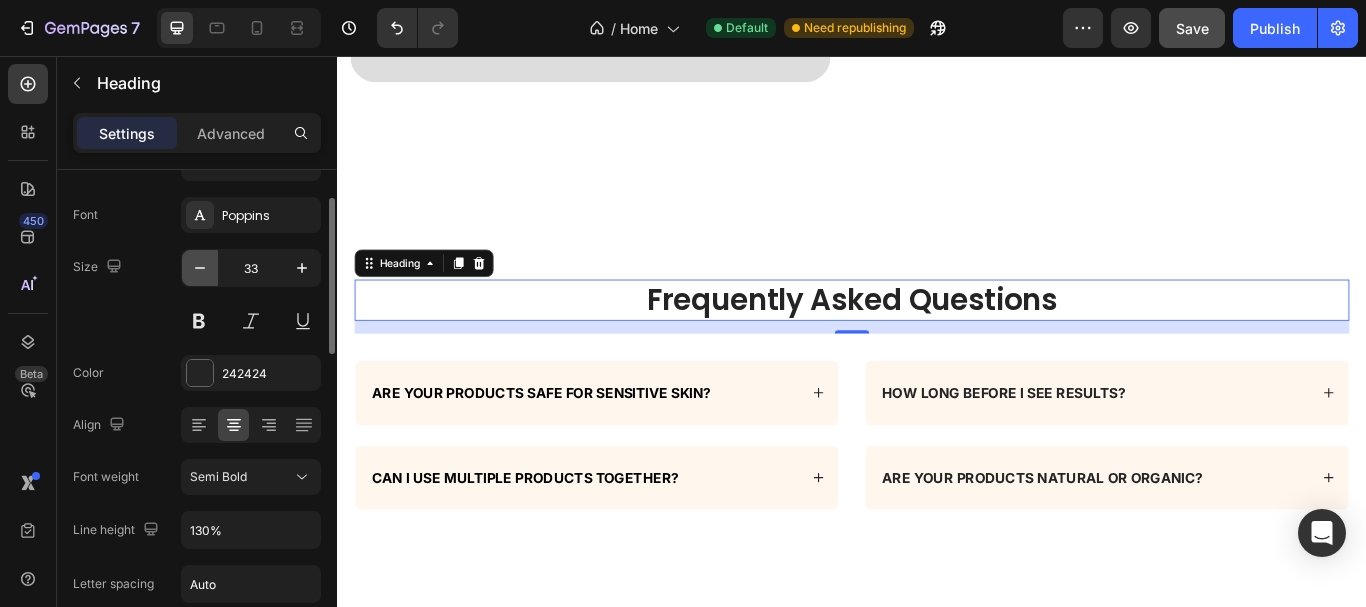 click 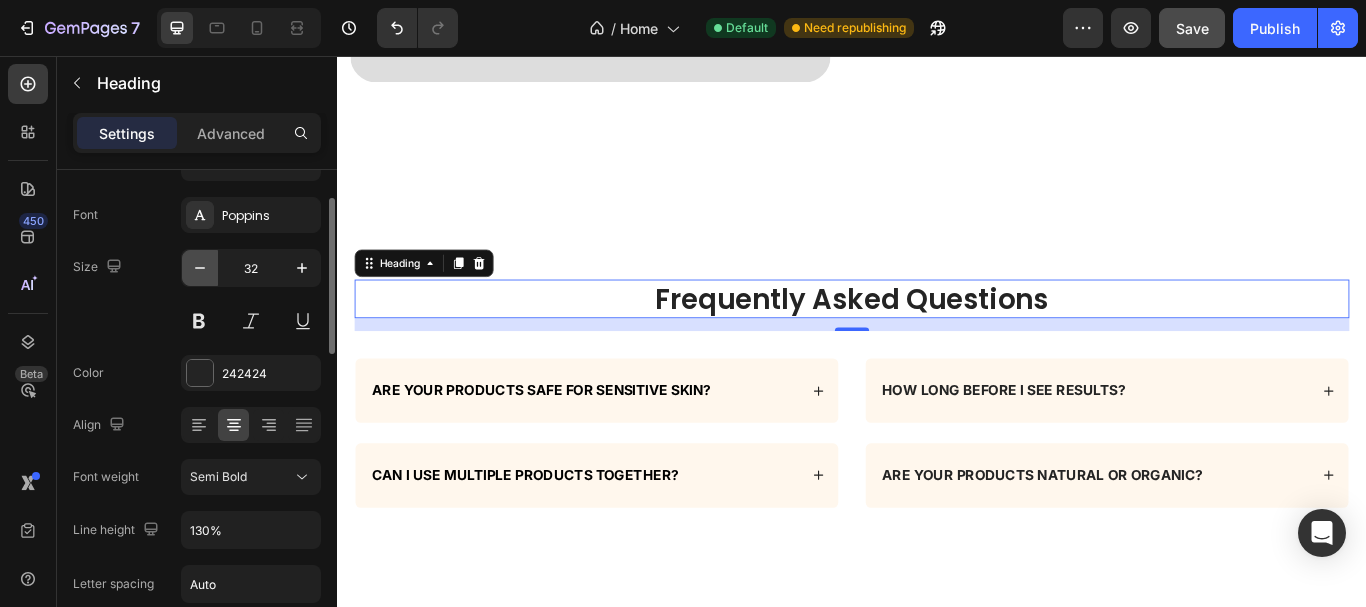 click 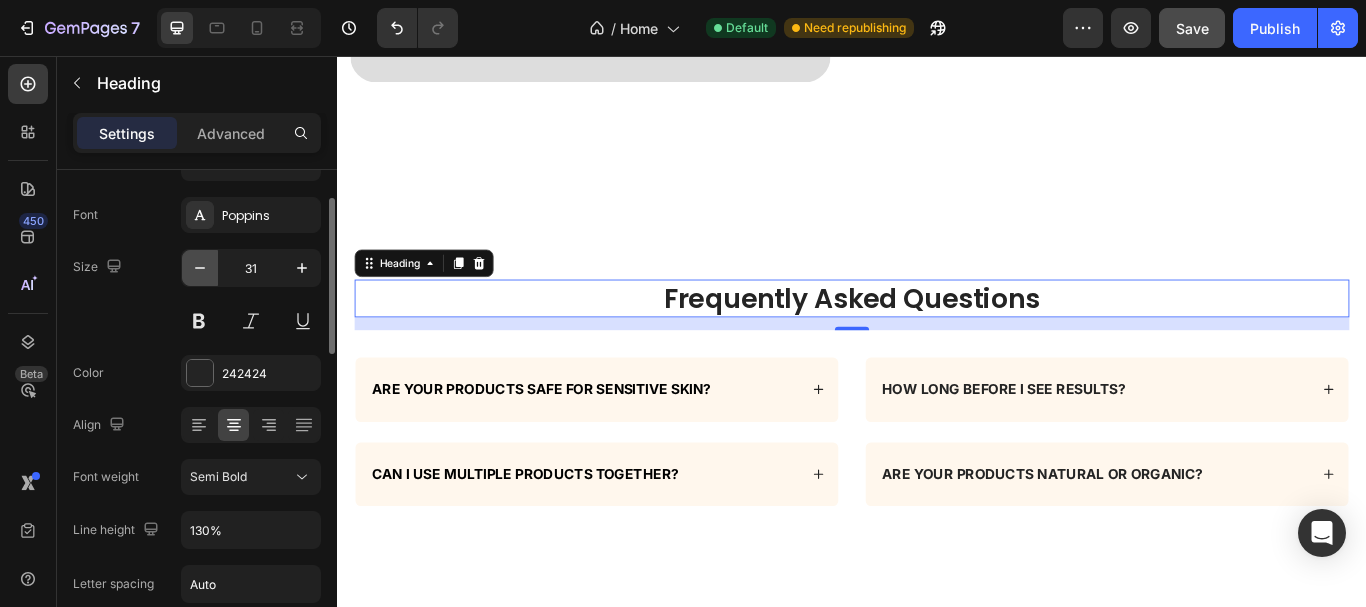 click 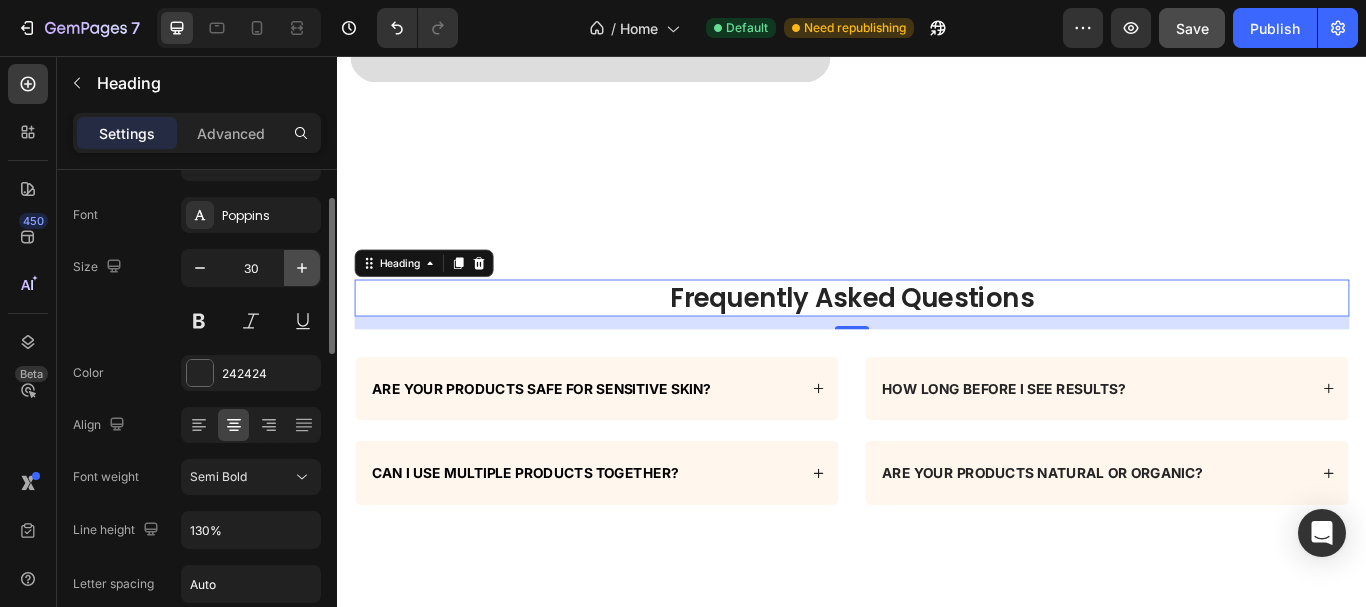 click 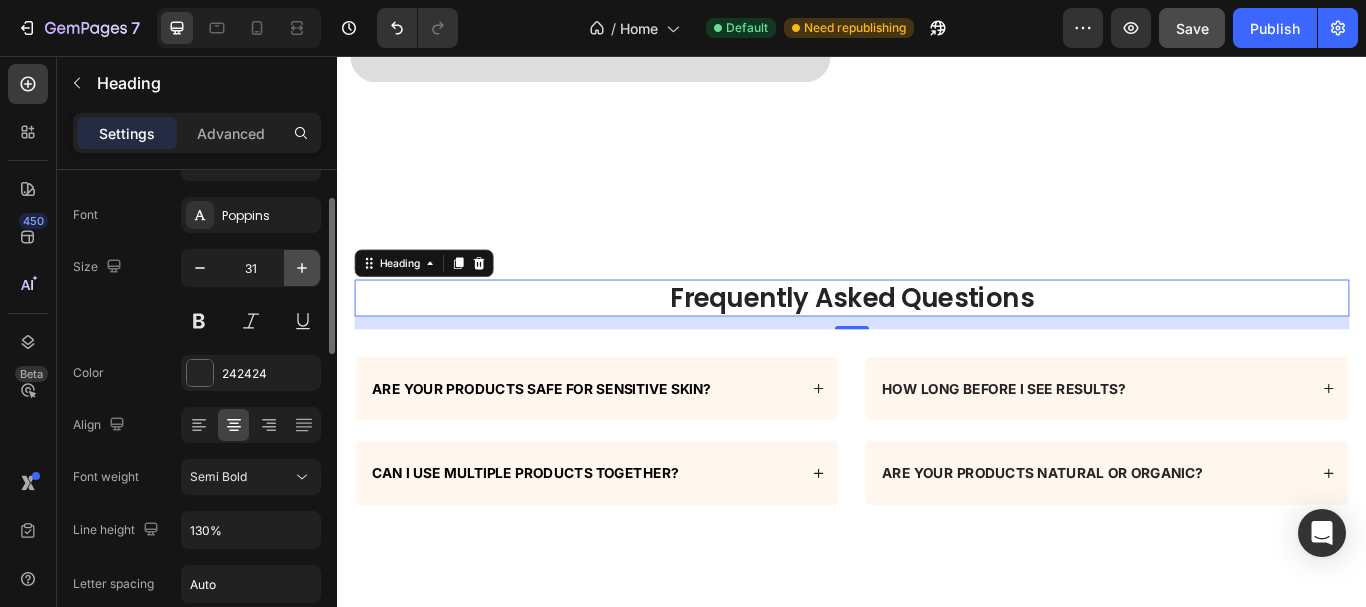 click 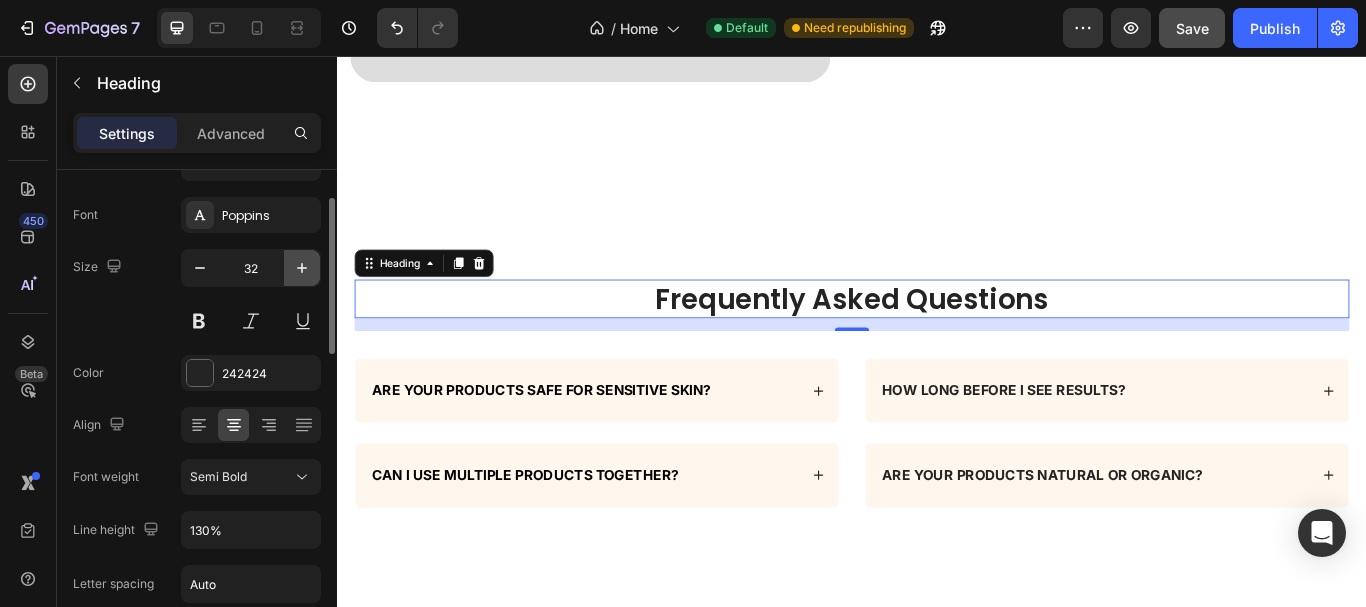 click 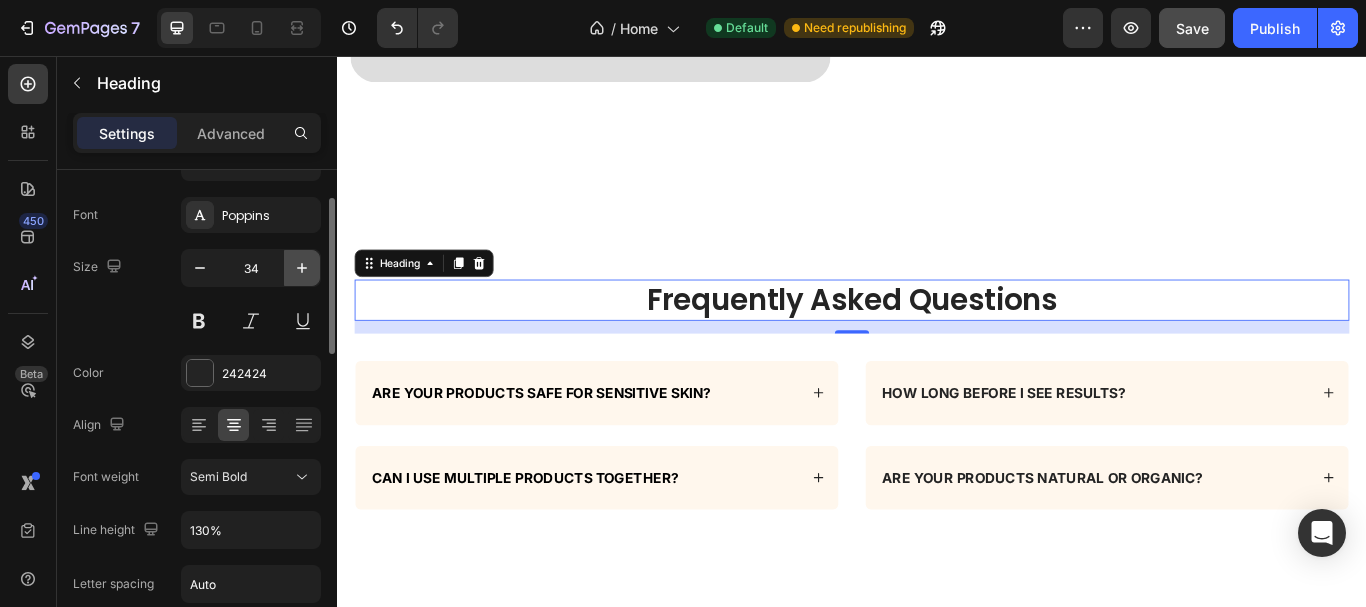 click 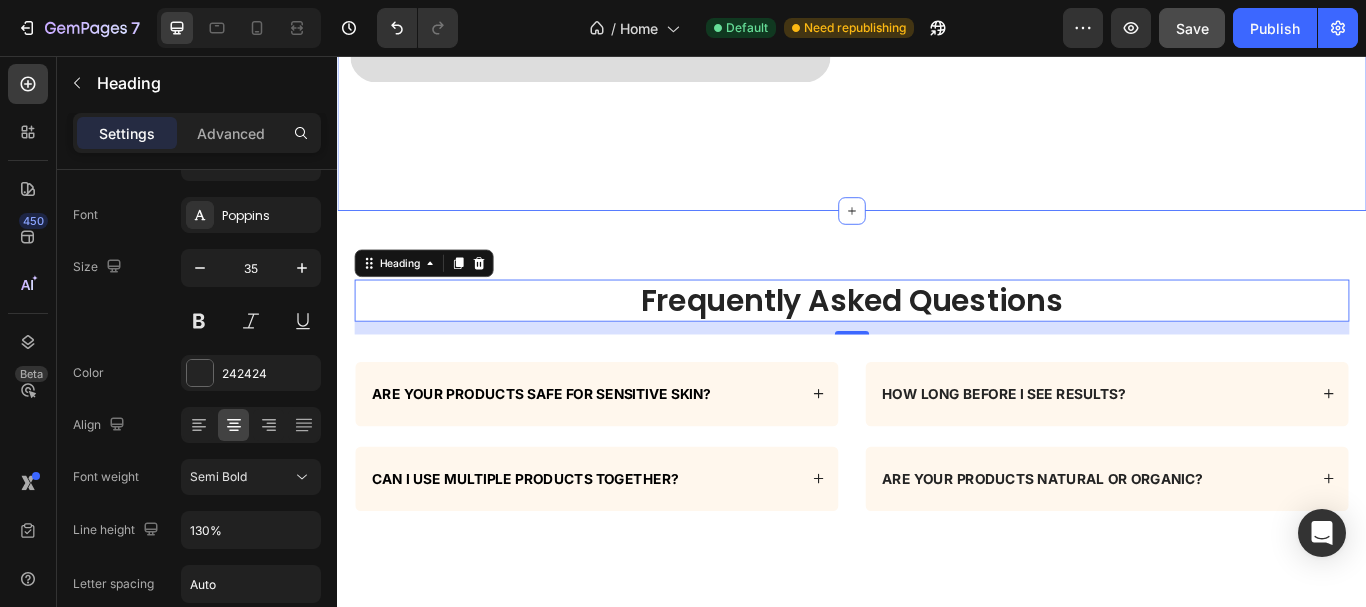 click on "What if your skincare actually made a difference? Heading It’s not just about clearer pores or a brighter complexion. It’s about feeling confident when you look in the mirror and choosing products that respect your skin and your values.   We believe skincare should be simple honest and effective. That’s why every formula is made with purpose to help you glow naturally every single day. Text block Row
Sho now Button Row Image Row Row Section 10" at bounding box center (937, -158) 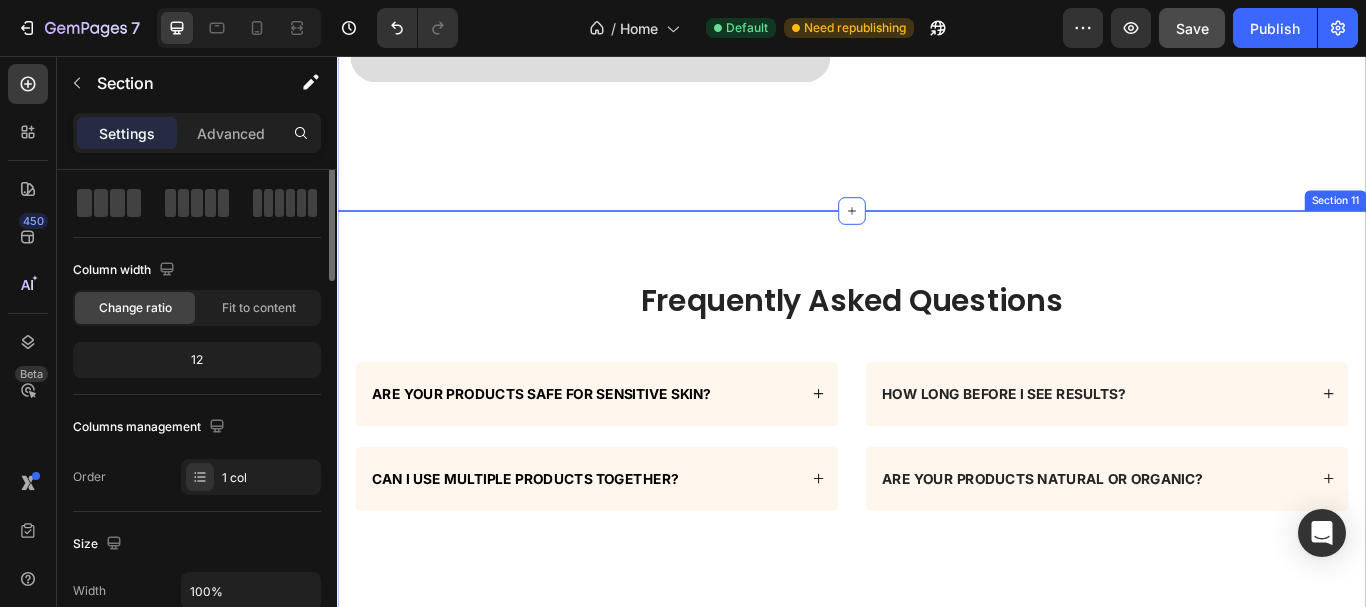 scroll, scrollTop: 0, scrollLeft: 0, axis: both 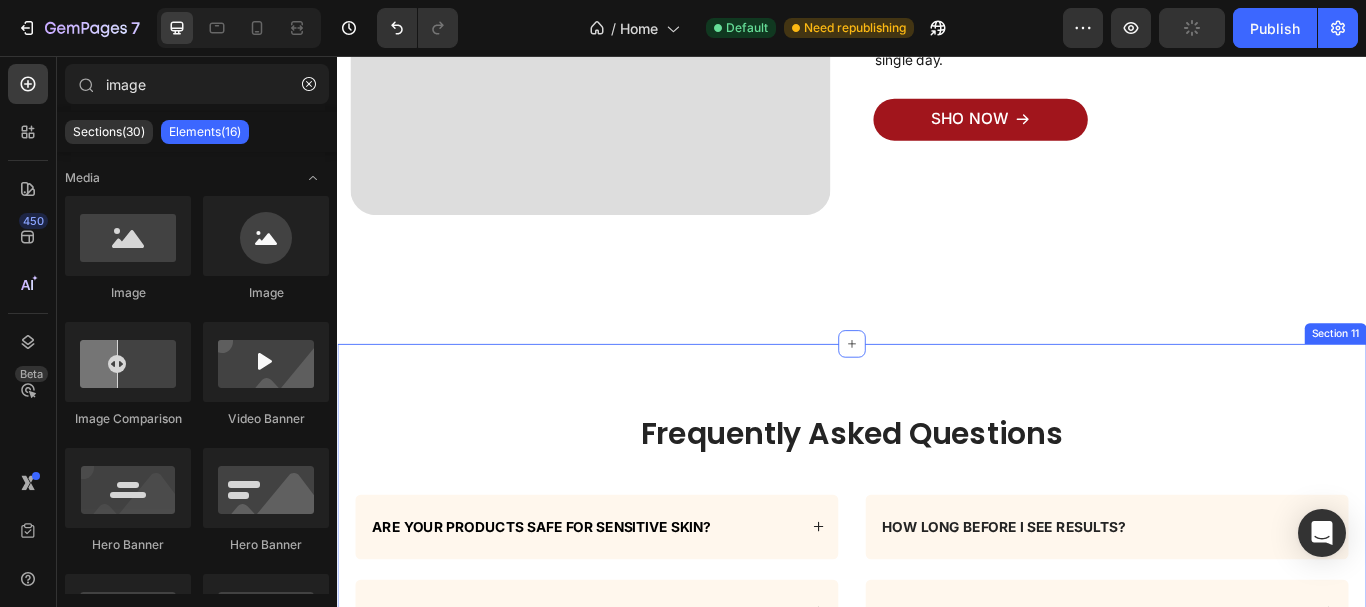 click on "Frequently Asked Questions Heading Row
Are your products safe for sensitive skin?
Can I use multiple products together? Accordion
How long before I see results?
Are your products natural or organic? Accordion Row Section 11" at bounding box center (937, 633) 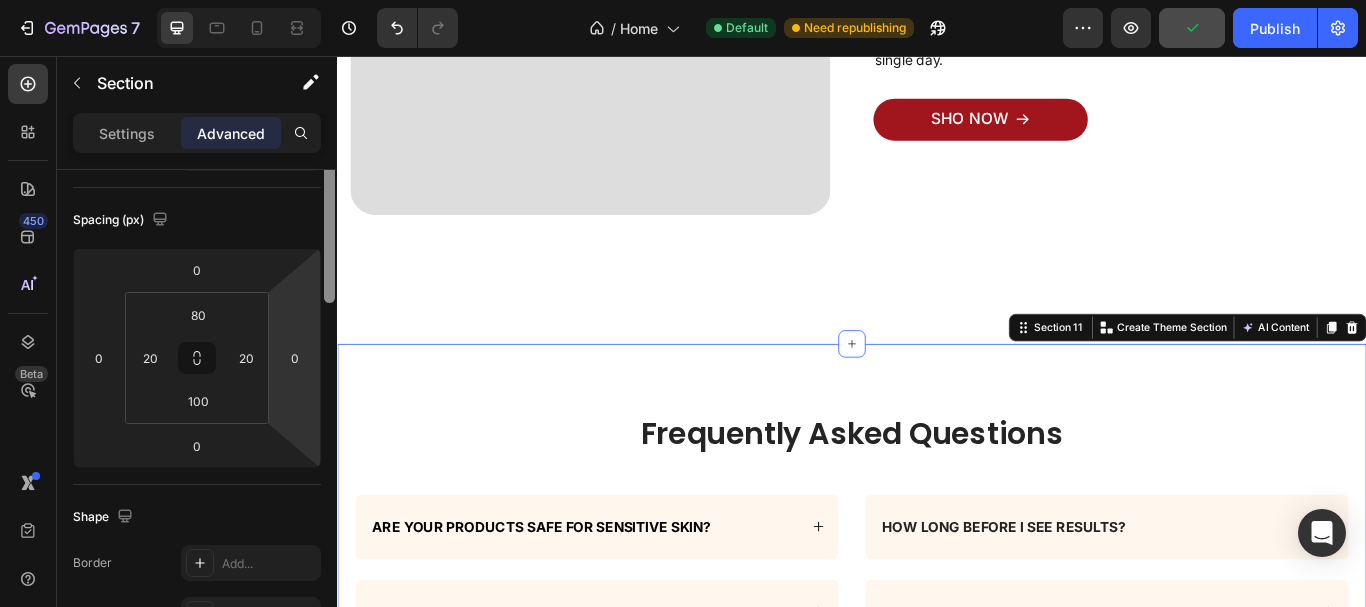drag, startPoint x: 3, startPoint y: 180, endPoint x: 305, endPoint y: 286, distance: 320.0625 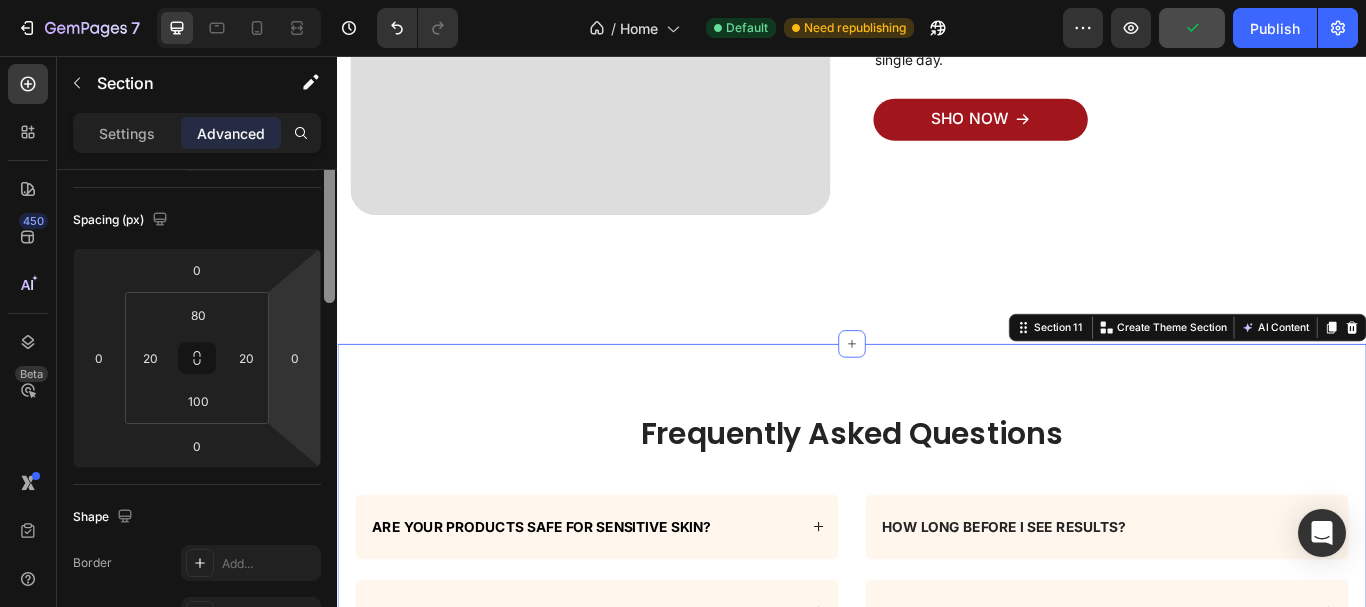 click on "Display on Desktop Yes No Tablet Yes No Mobile Yes No Spacing (px) 0 0 0 0 80 20 100 20 Shape Border Add... Corner Add... Shadow Add... Position Static Opacity 100% Animation Interaction Upgrade to Optimize plan  to unlock Interaction & other premium features. CSS class Delete element" at bounding box center [197, 417] 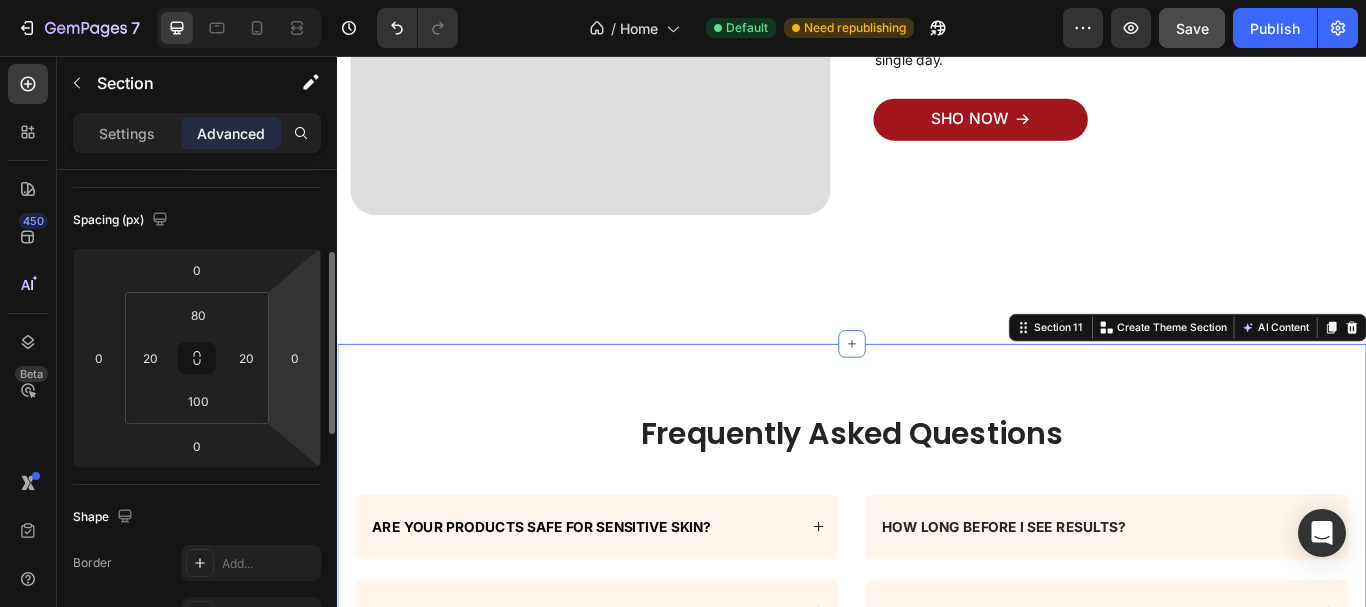scroll, scrollTop: 205, scrollLeft: 0, axis: vertical 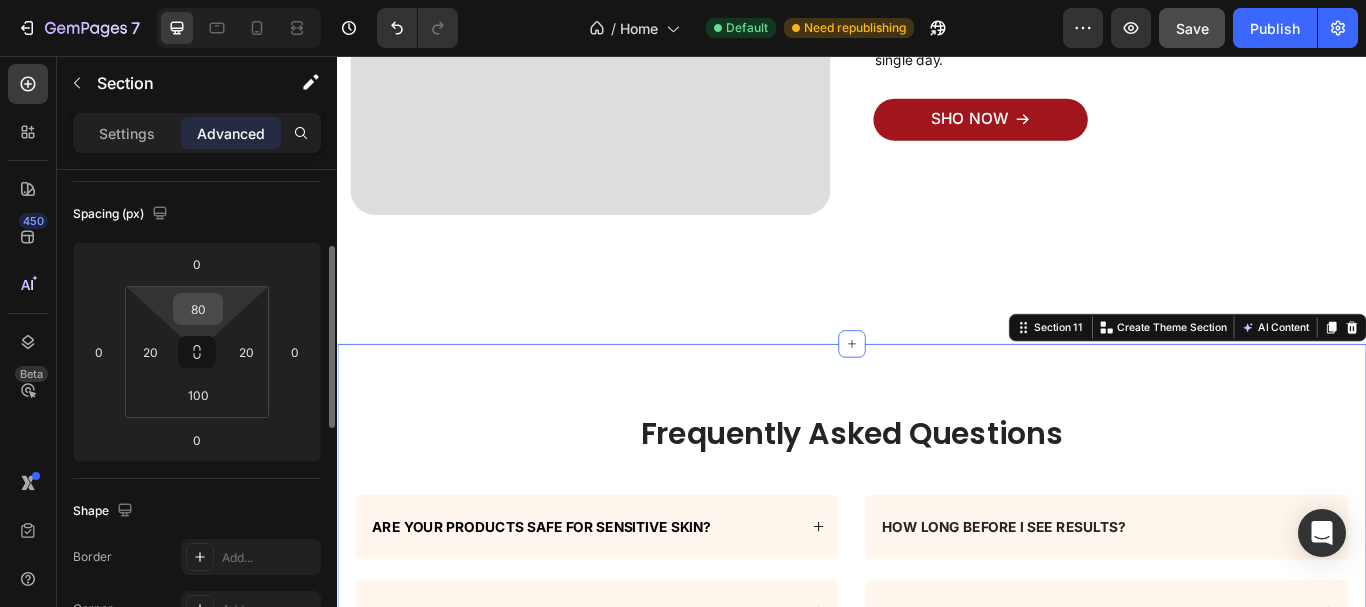 click on "7  Version history  /  Home Default Need republishing Preview  Save   Publish  450 Beta image Sections(30) Elements(16) Media
Image
Image
Image Comparison
Video Banner
Hero Banner
Hero Banner
Hero Banner
Hero Banner Parallax Product" at bounding box center (683, 0) 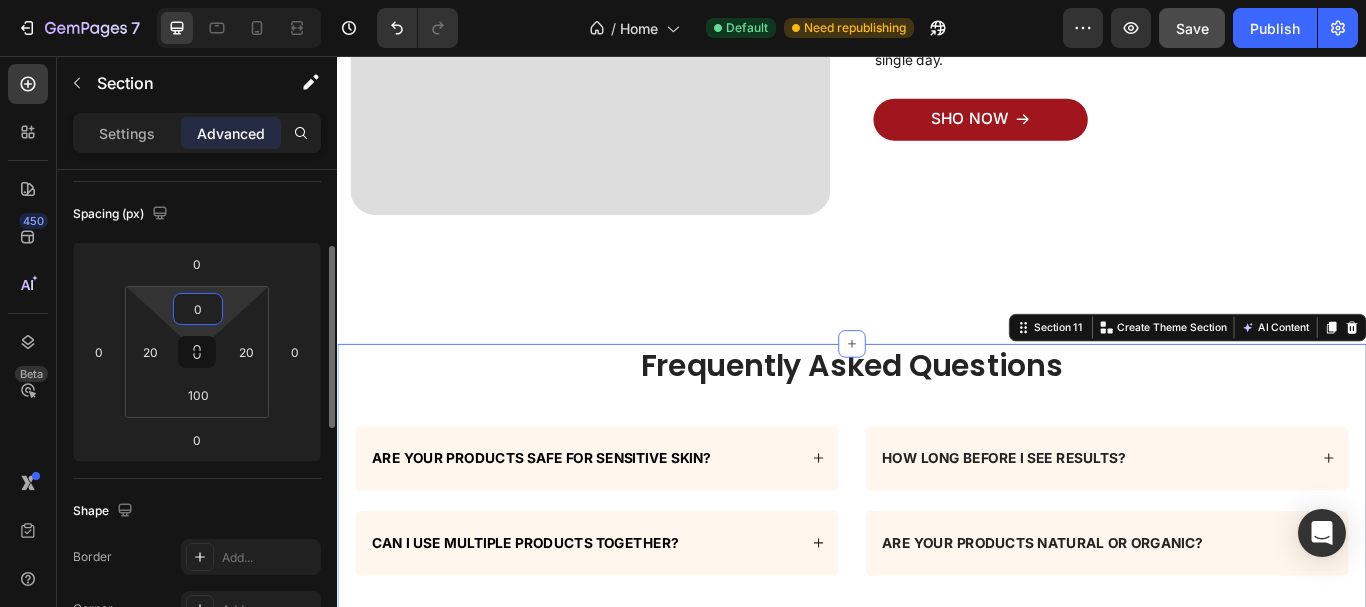 type on "0" 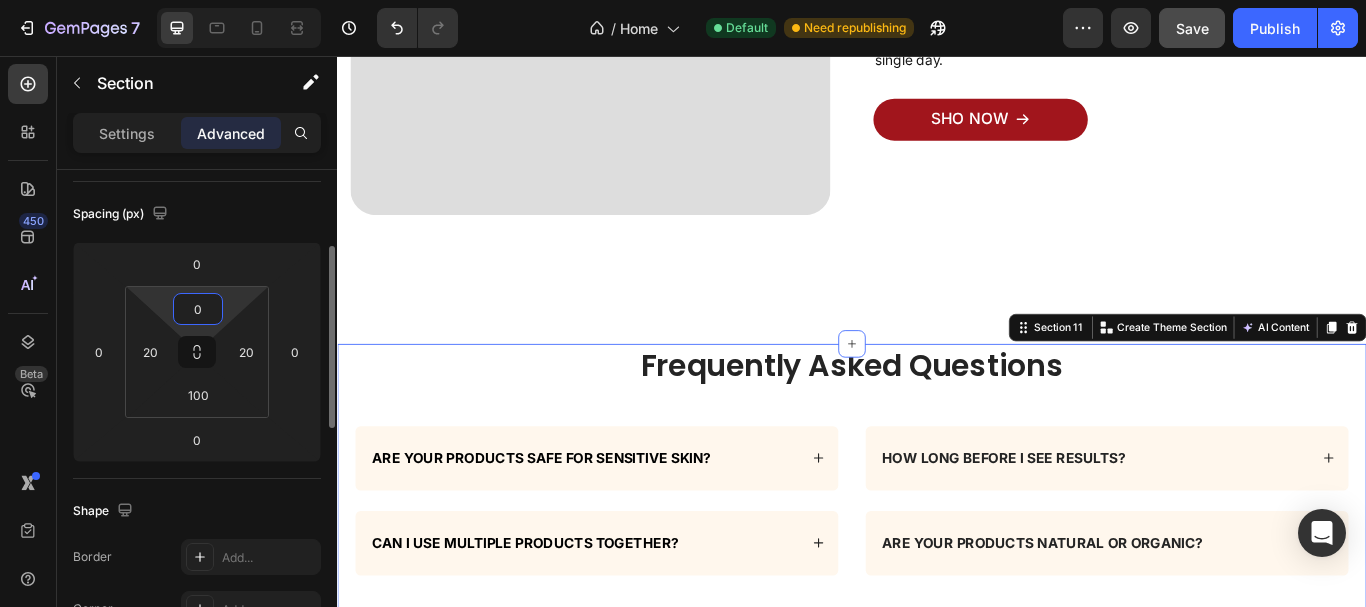 click on "Spacing (px)" at bounding box center [197, 214] 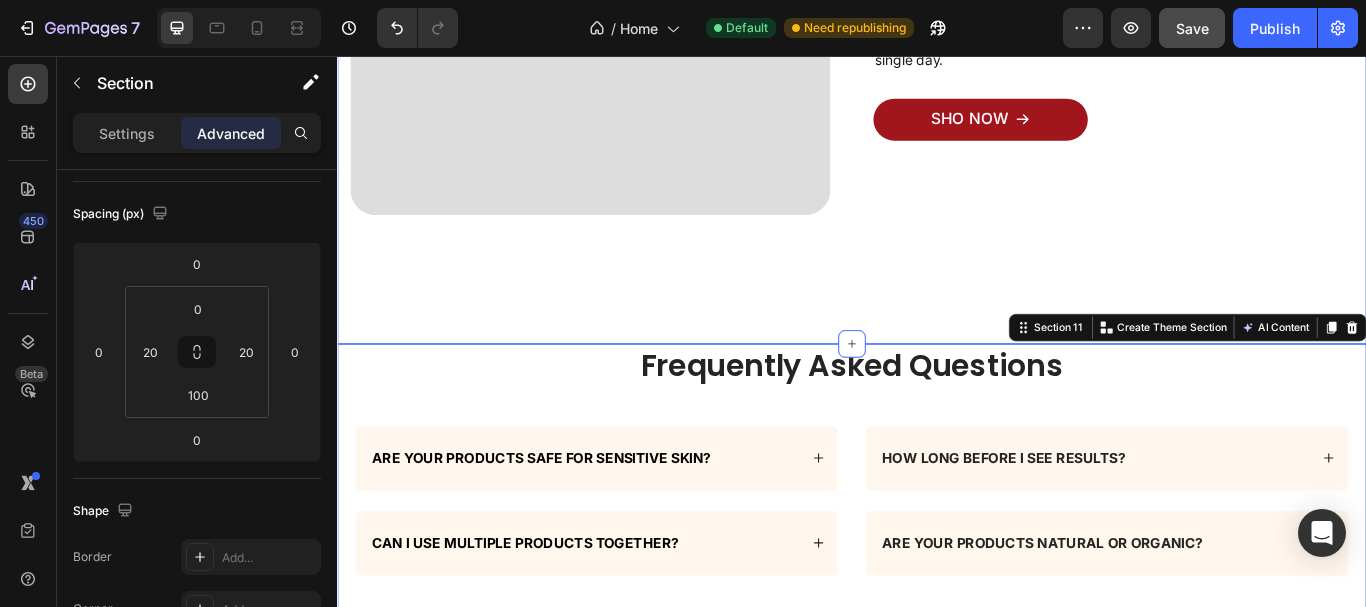 click on "What if your skincare actually made a difference? Heading It’s not just about clearer pores or a brighter complexion. It’s about feeling confident when you look in the mirror and choosing products that respect your skin and your values.   We believe skincare should be simple honest and effective. That’s why every formula is made with purpose to help you glow naturally every single day. Text block Row
Sho now Button Row Image Row Row Section 10" at bounding box center (937, -3) 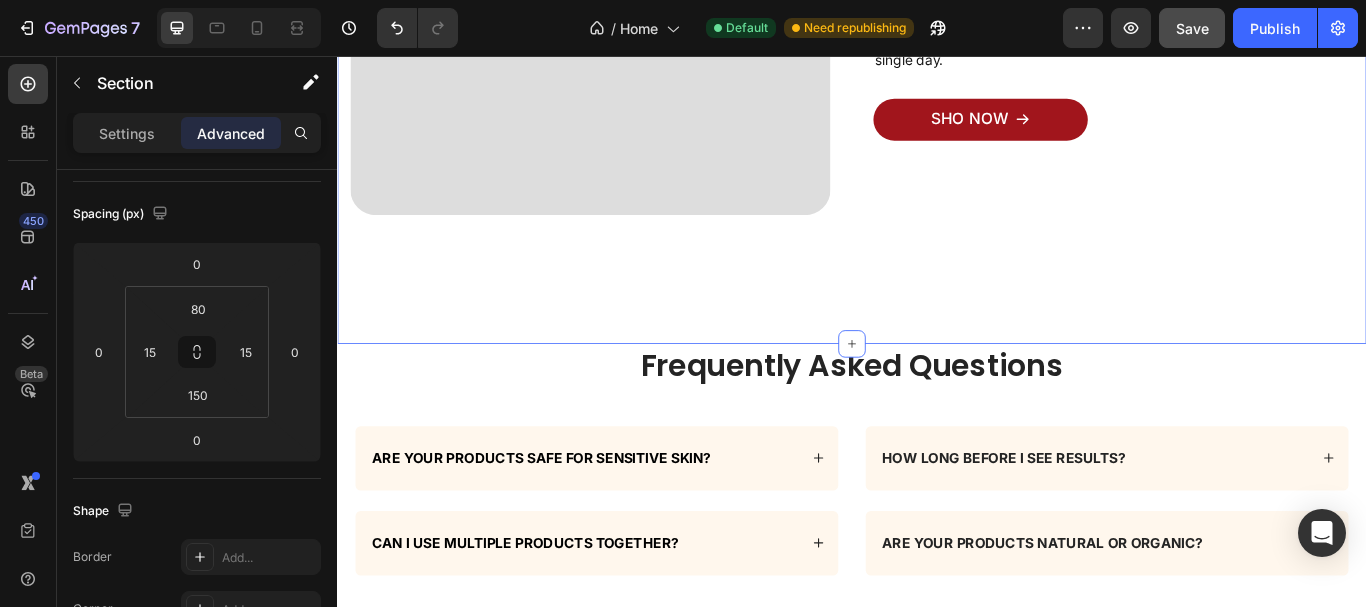 click on "What if your skincare actually made a difference? Heading It’s not just about clearer pores or a brighter complexion. It’s about feeling confident when you look in the mirror and choosing products that respect your skin and your values.   We believe skincare should be simple honest and effective. That’s why every formula is made with purpose to help you glow naturally every single day. Text block Row
Sho now Button Row Image Row Row Section 10   You can create reusable sections Create Theme Section AI Content Write with GemAI What would you like to describe here? Tone and Voice Persuasive Product Anti Aging Moisturizer for Normal Skin Show more Generate" at bounding box center [937, -3] 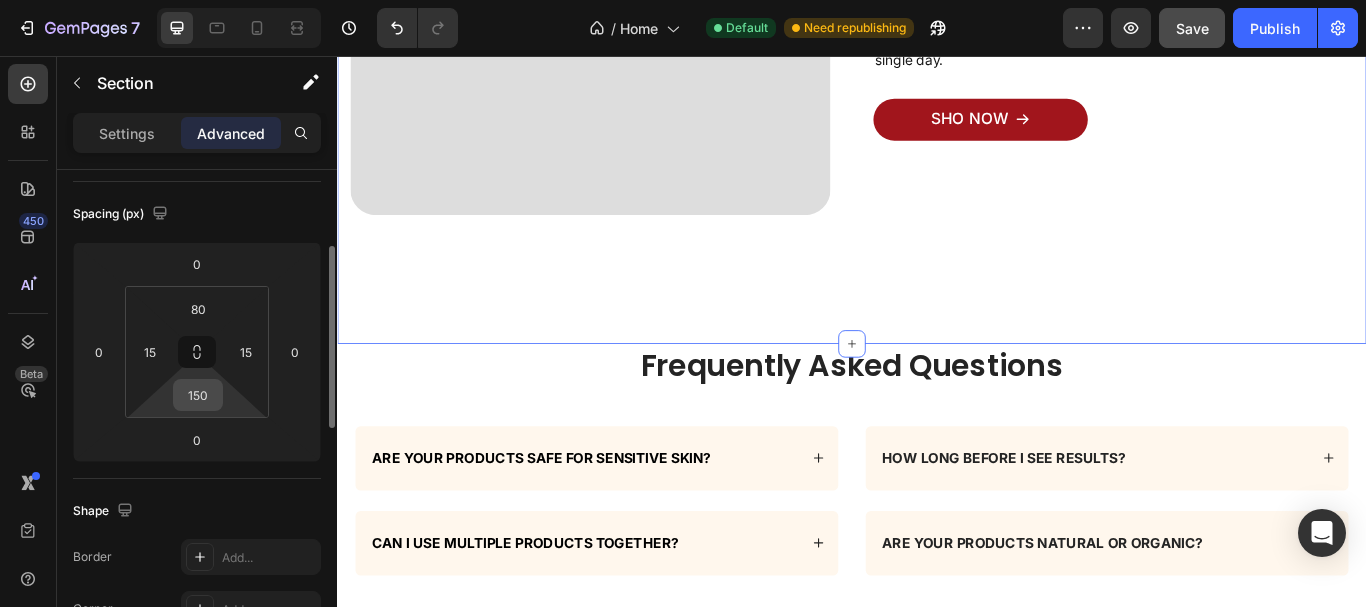 click on "150" at bounding box center [198, 395] 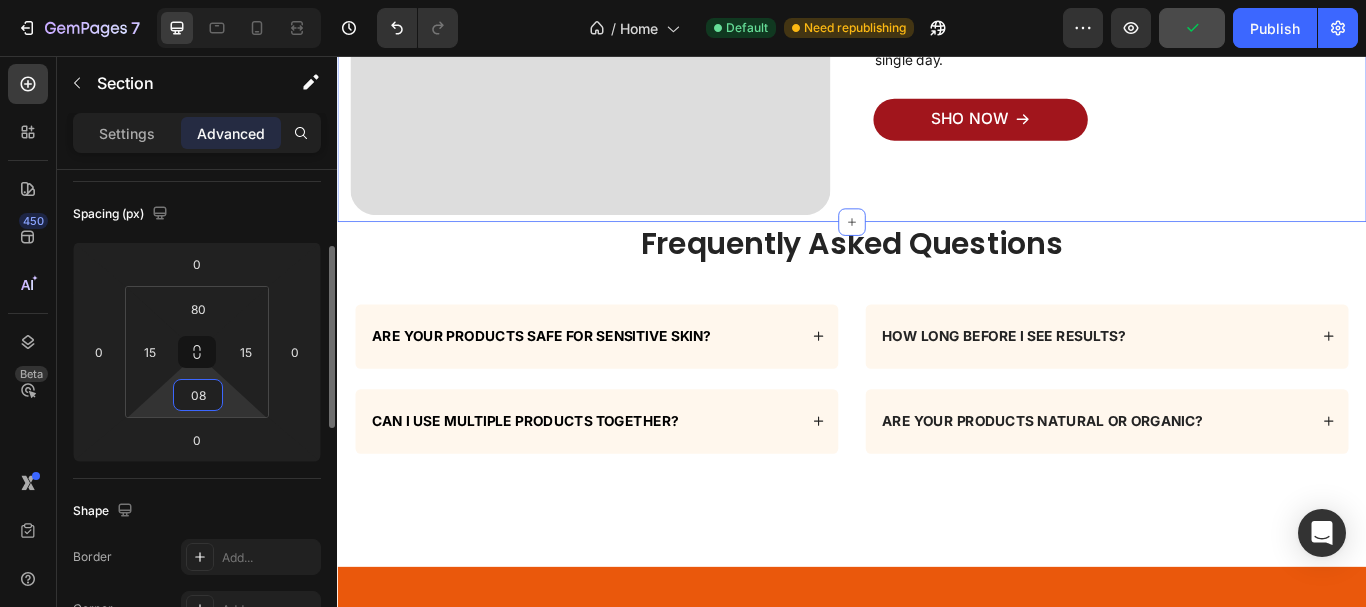 type on "0" 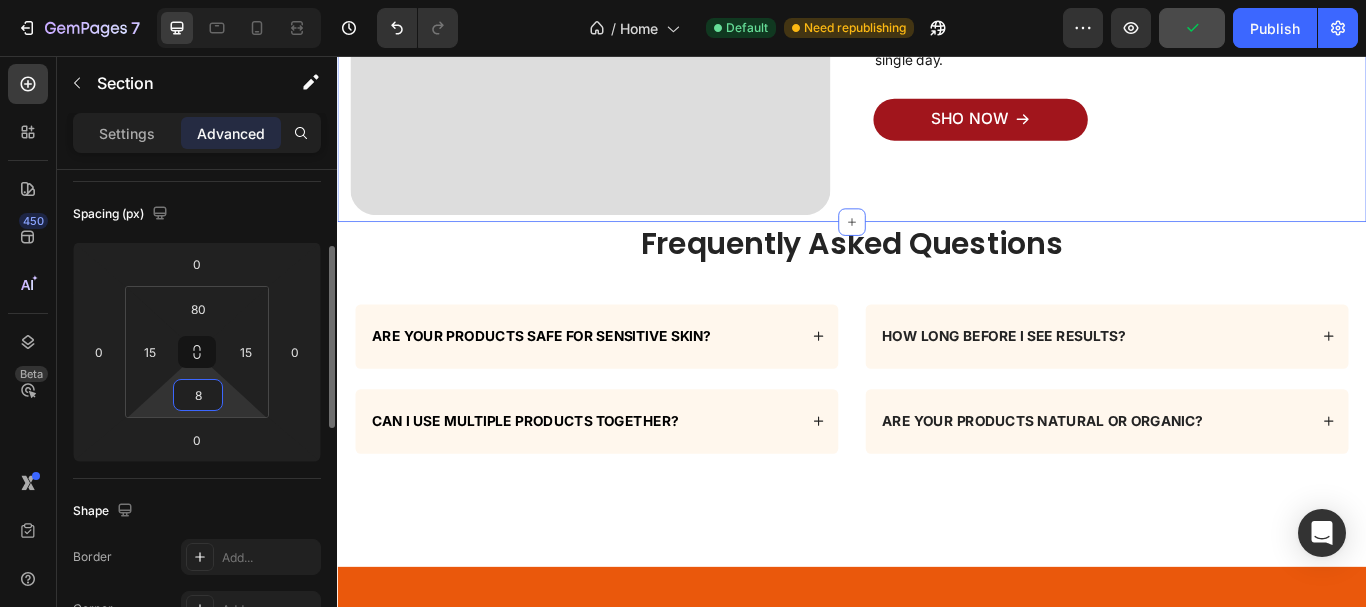 type on "80" 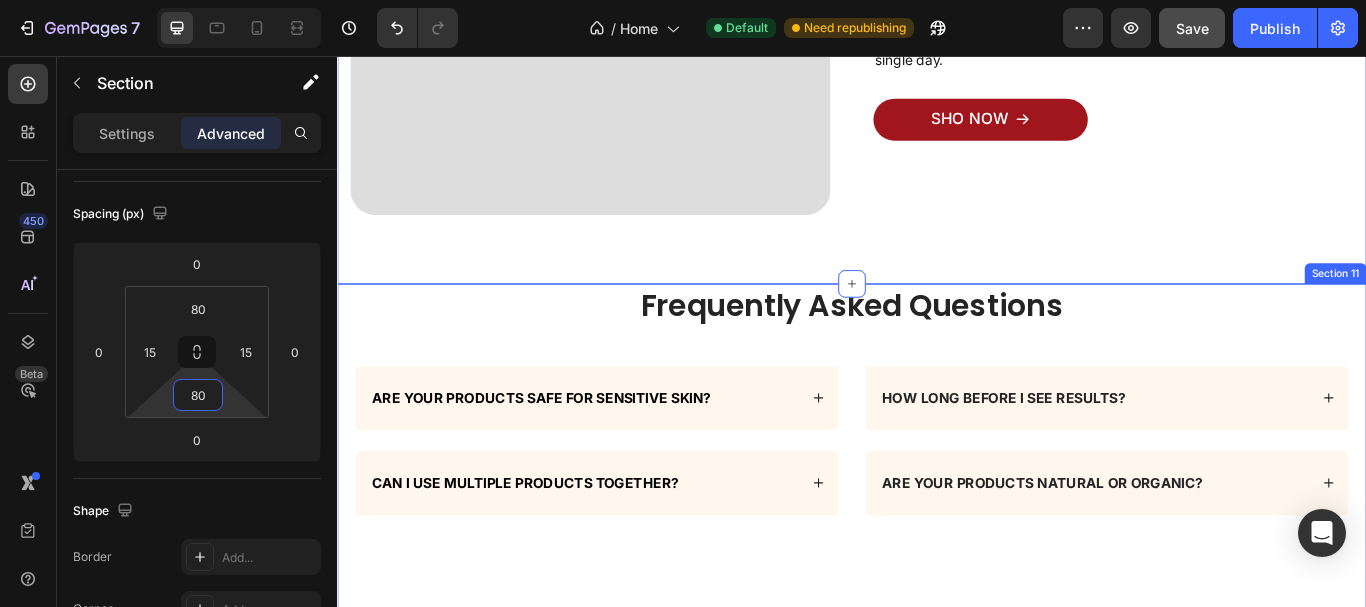 click on "Frequently Asked Questions Heading Row
Are your products safe for sensitive skin?
Can I use multiple products together? Accordion
How long before I see results?
Are your products natural or organic? Accordion Row Section 11" at bounding box center [937, 523] 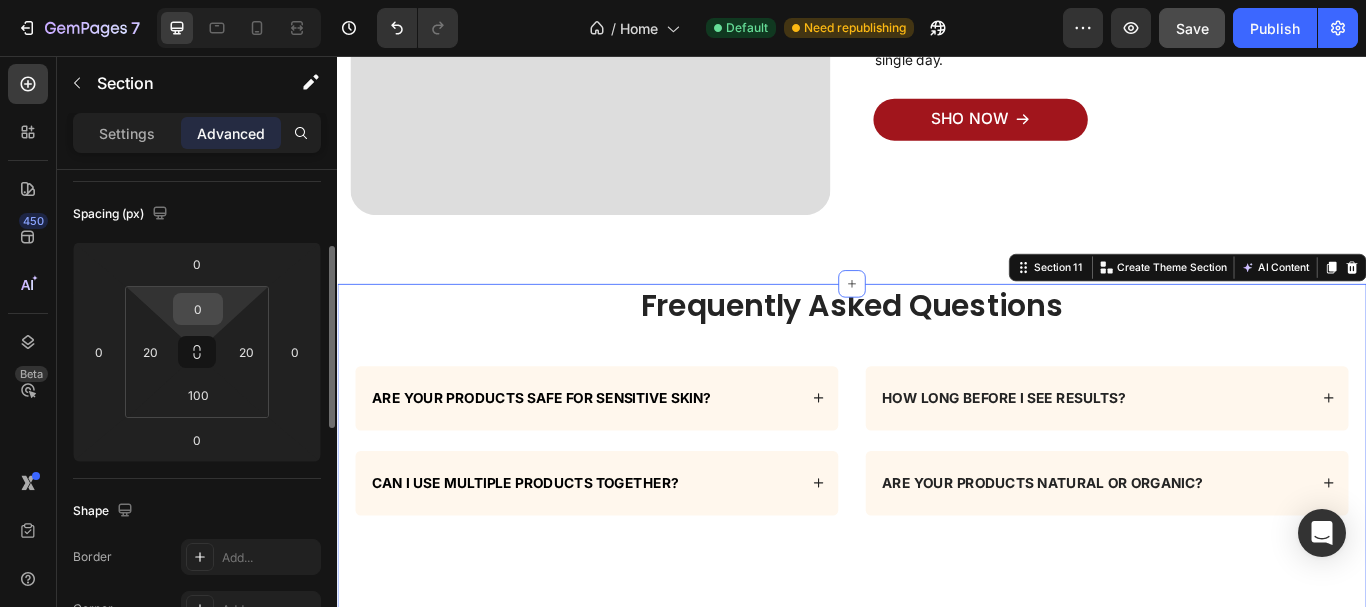 click on "0" at bounding box center (198, 309) 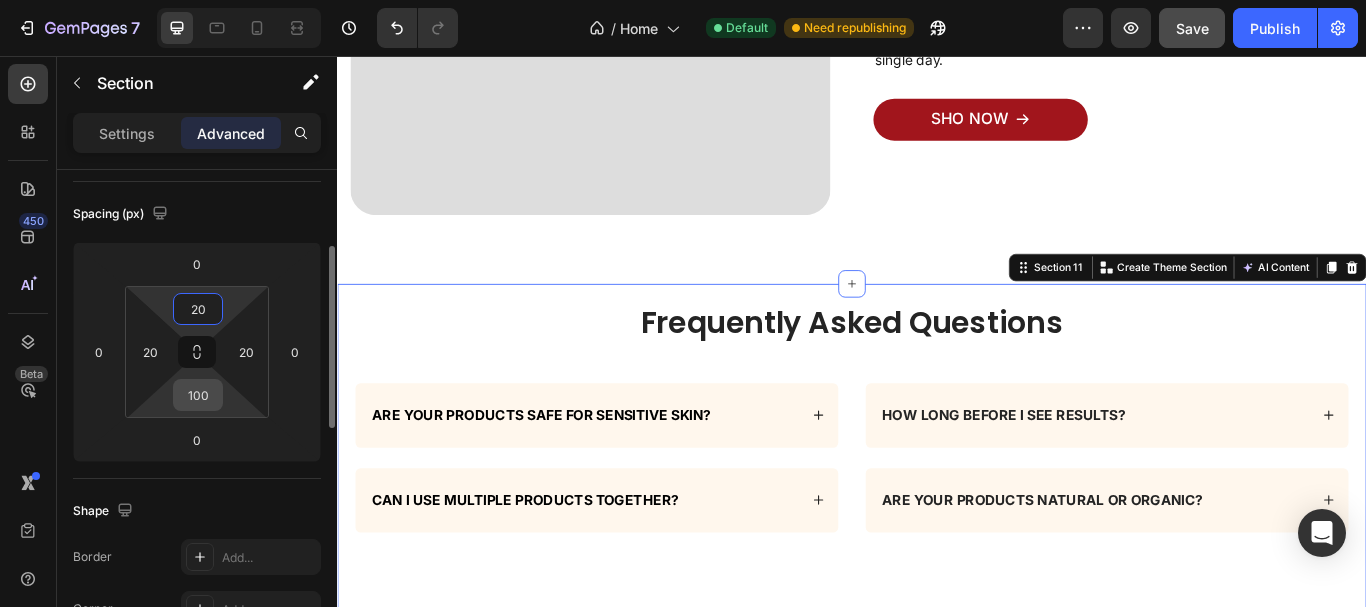 type on "20" 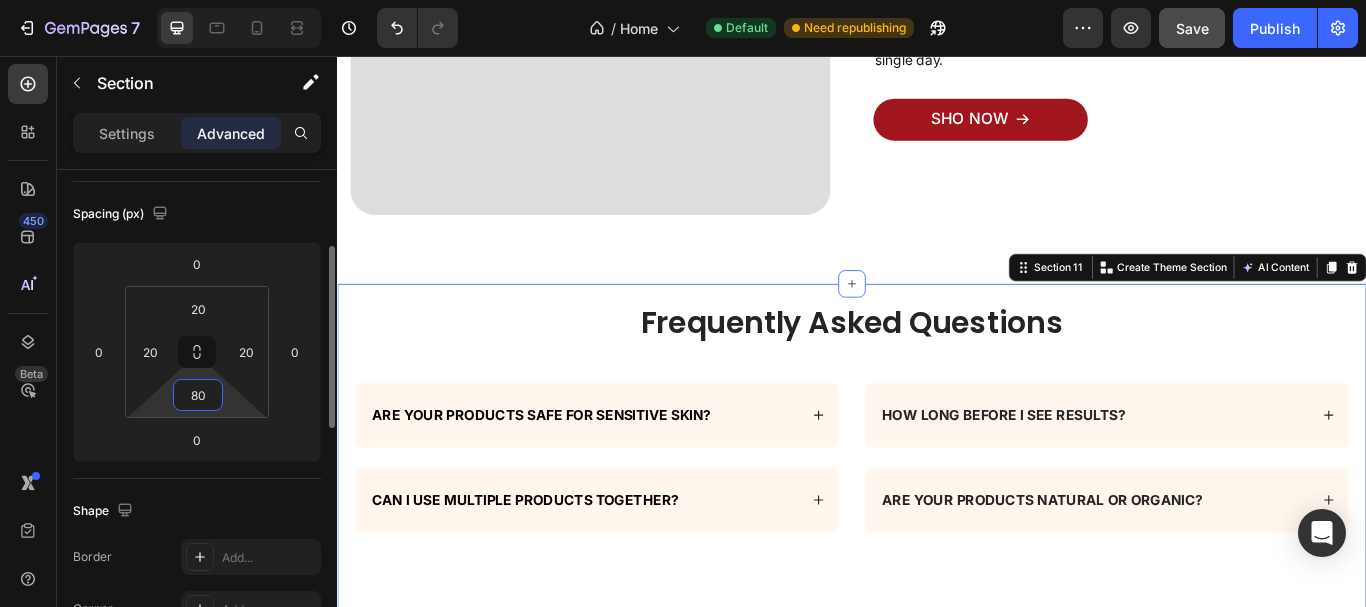 type on "80" 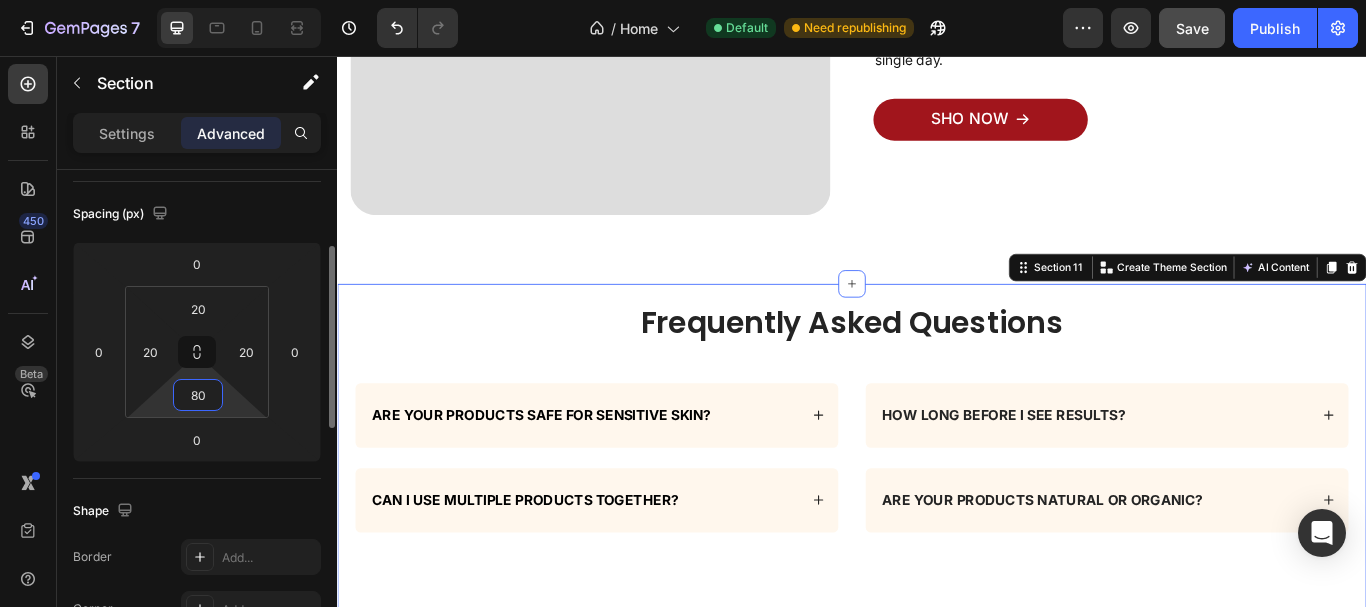 click on "Spacing (px)" at bounding box center (197, 214) 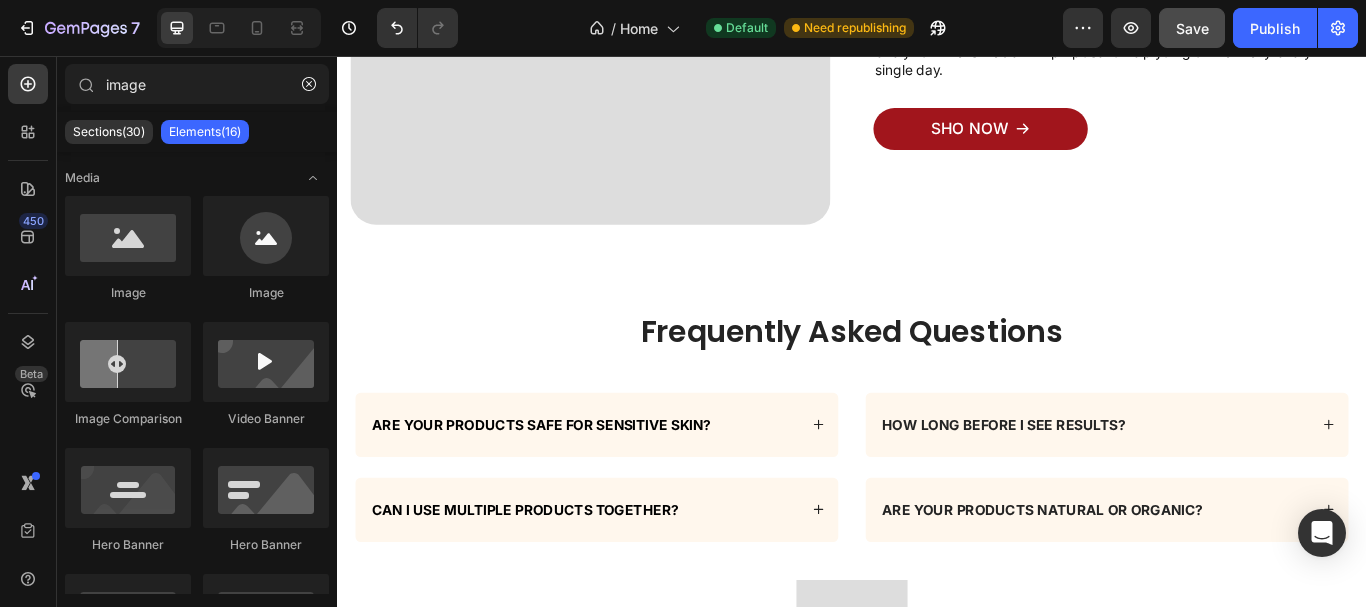 scroll, scrollTop: 6267, scrollLeft: 0, axis: vertical 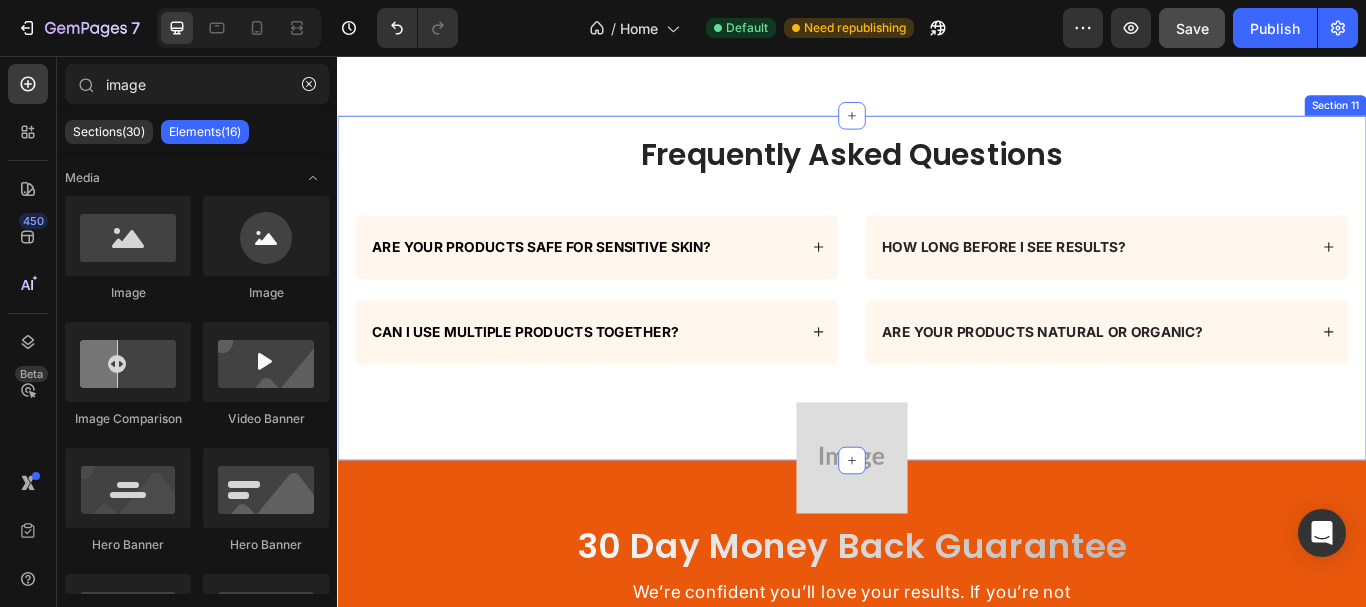 click on "Frequently Asked Questions Heading Row
Are your products safe for sensitive skin?
Can I use multiple products together? Accordion
How long before I see results?
Are your products natural or organic? Accordion Row Section 11" at bounding box center (937, 327) 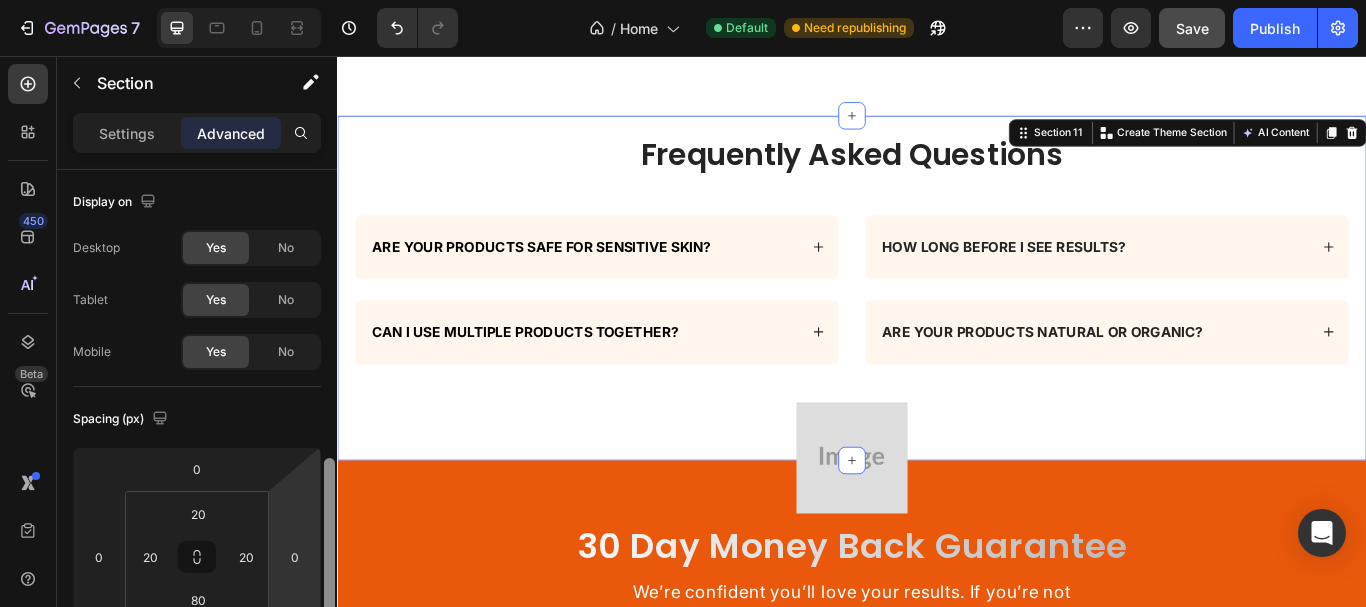 scroll, scrollTop: 210, scrollLeft: 0, axis: vertical 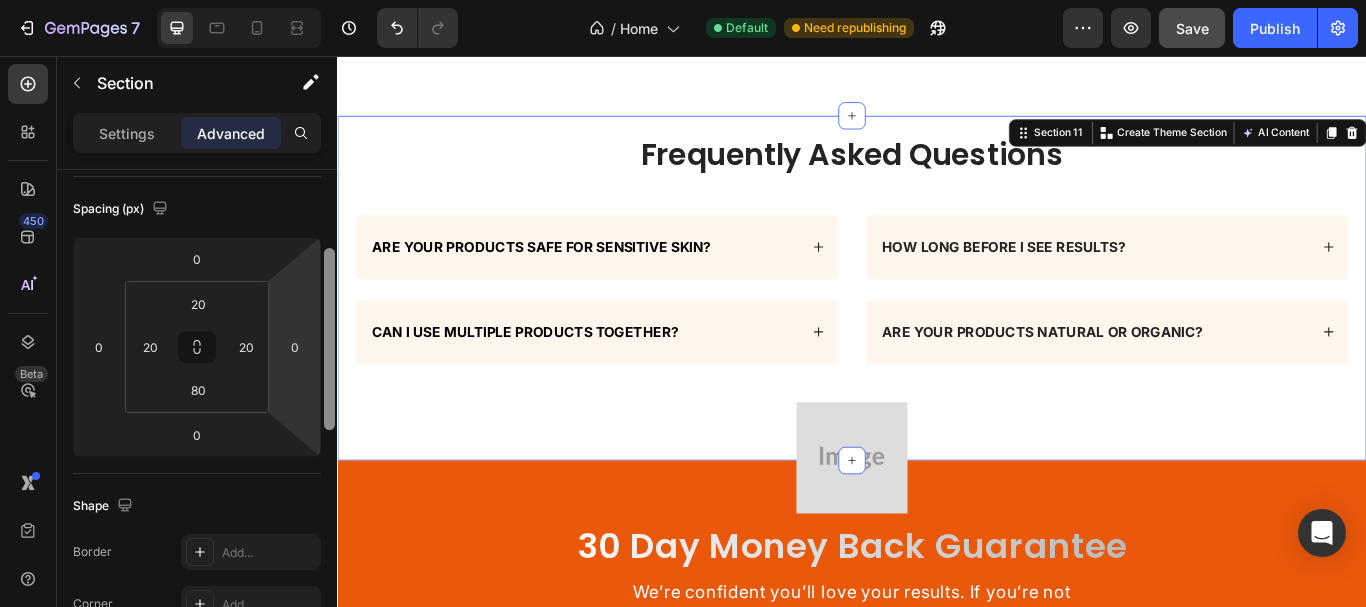 drag, startPoint x: 328, startPoint y: 192, endPoint x: 283, endPoint y: 270, distance: 90.04999 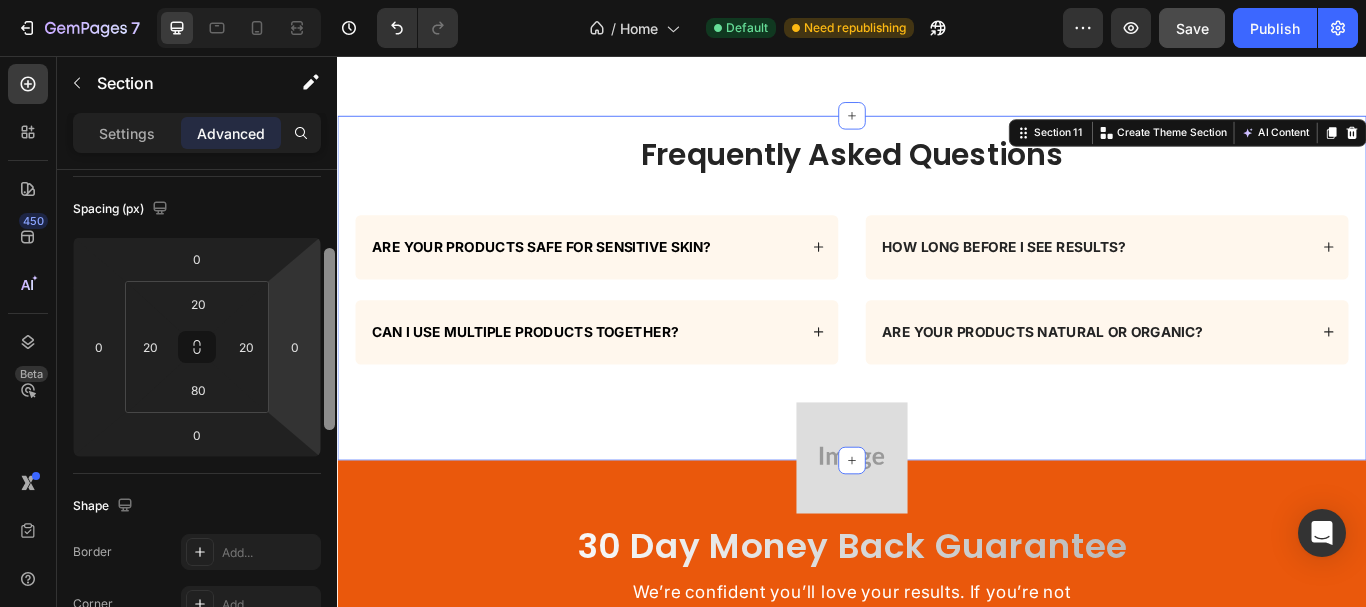 click on "Display on Desktop Yes No Tablet Yes No Mobile Yes No Spacing (px) 0 0 0 0 20 20 80 20 Shape Border Add... Corner Add... Shadow Add... Position Static Opacity 100% Animation Interaction Upgrade to Optimize plan  to unlock Interaction & other premium features. CSS class Delete element" at bounding box center (197, 417) 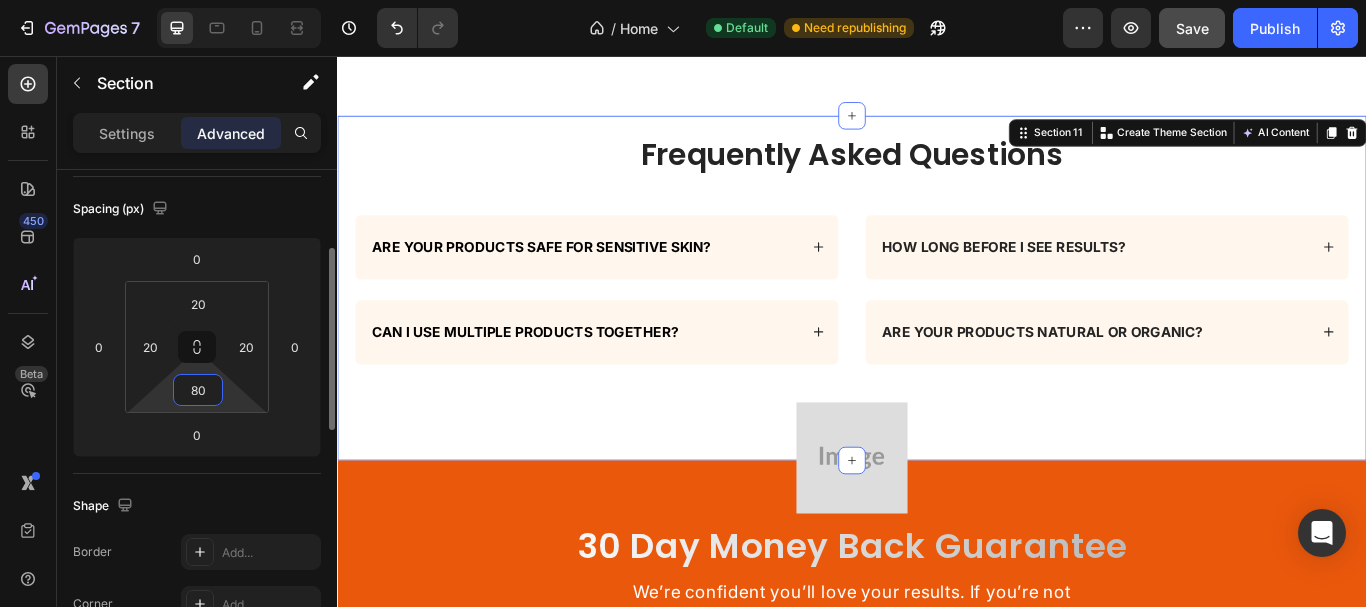 click on "80" at bounding box center [198, 390] 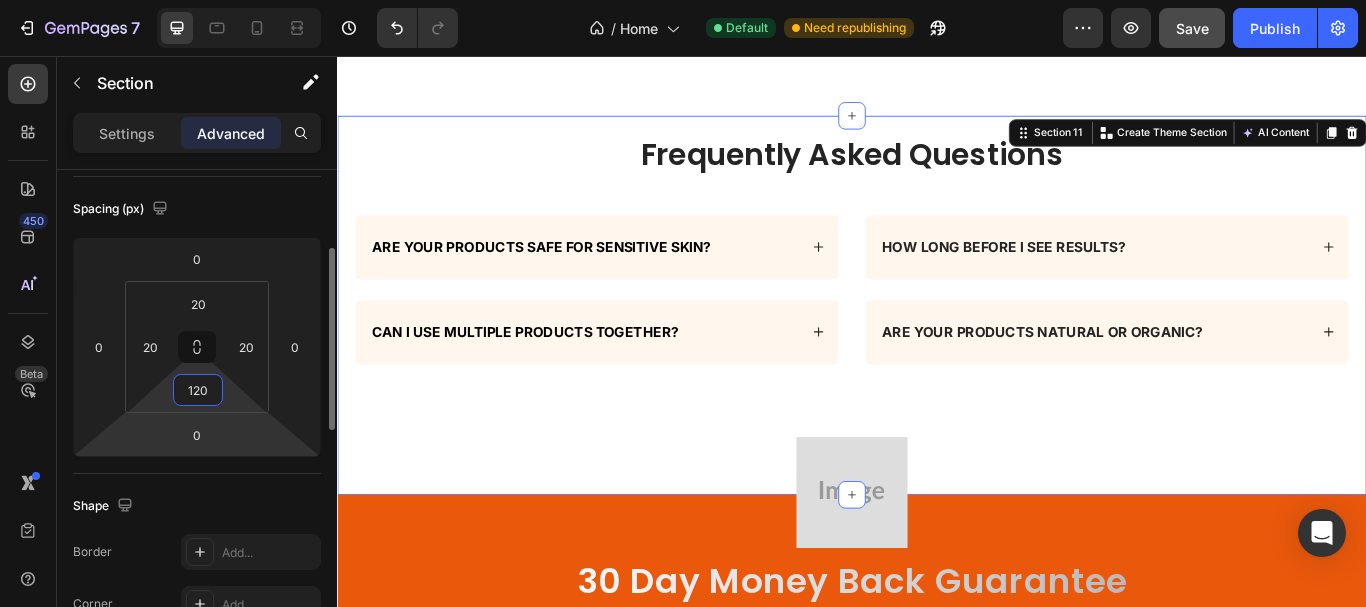 type on "120" 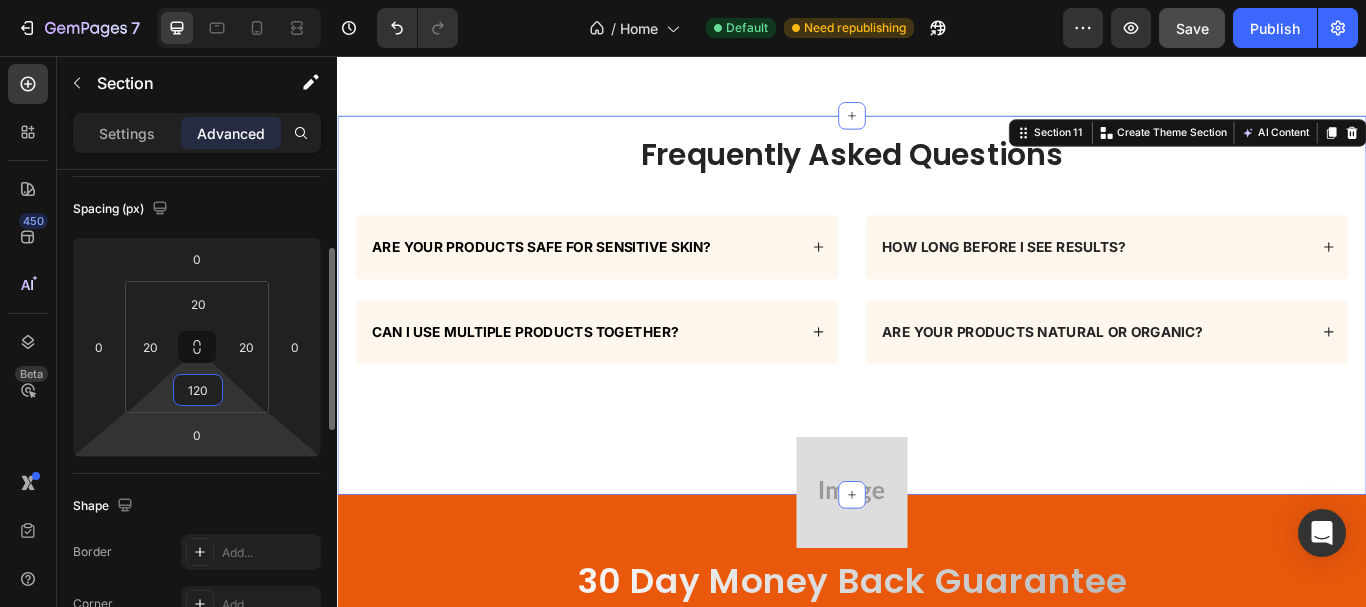 click on "Spacing (px) 0 0 0 0 20 20 120 20" 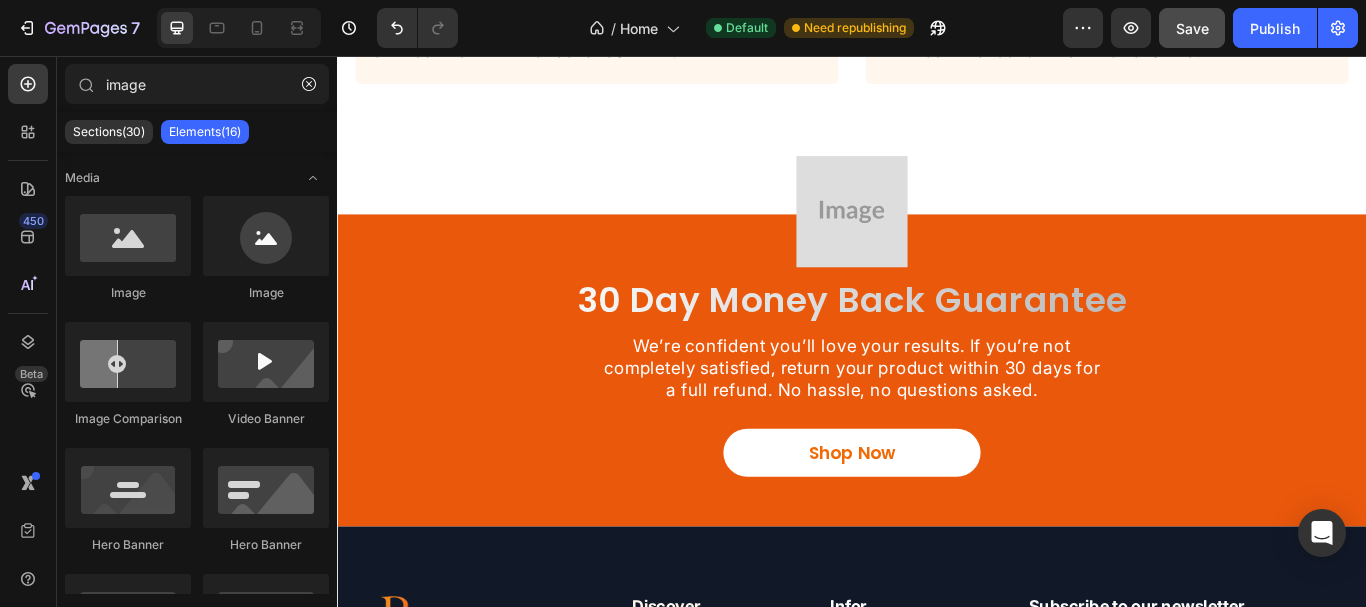 scroll, scrollTop: 6587, scrollLeft: 0, axis: vertical 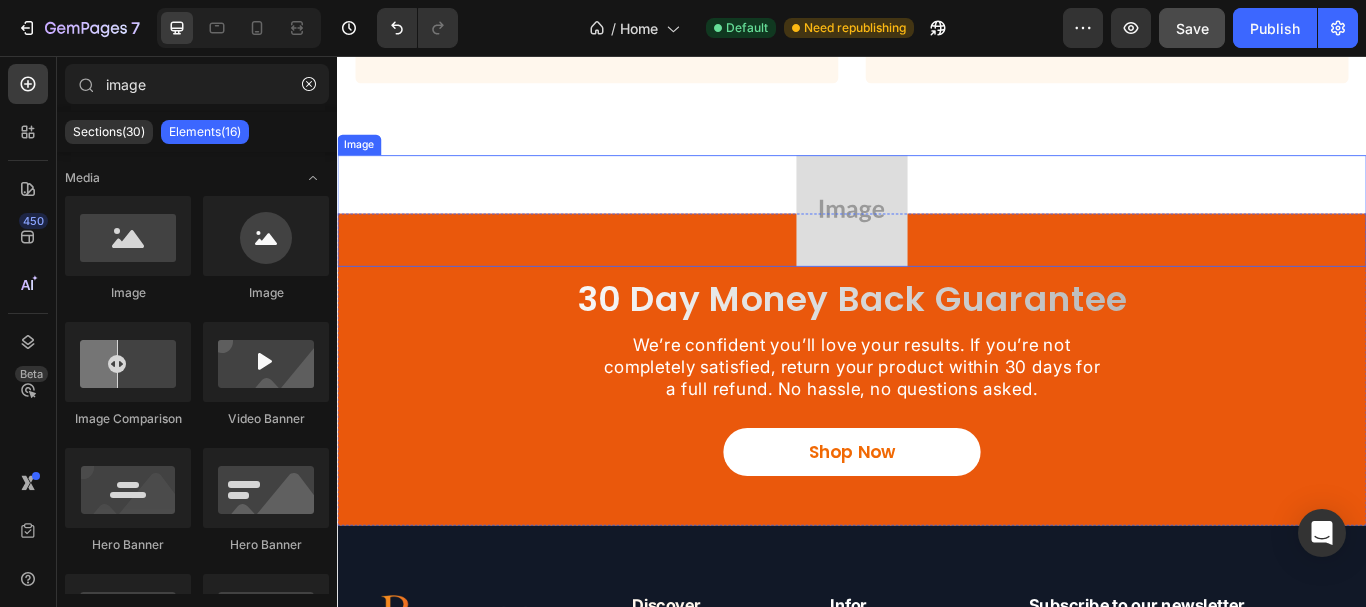 click at bounding box center [937, 237] 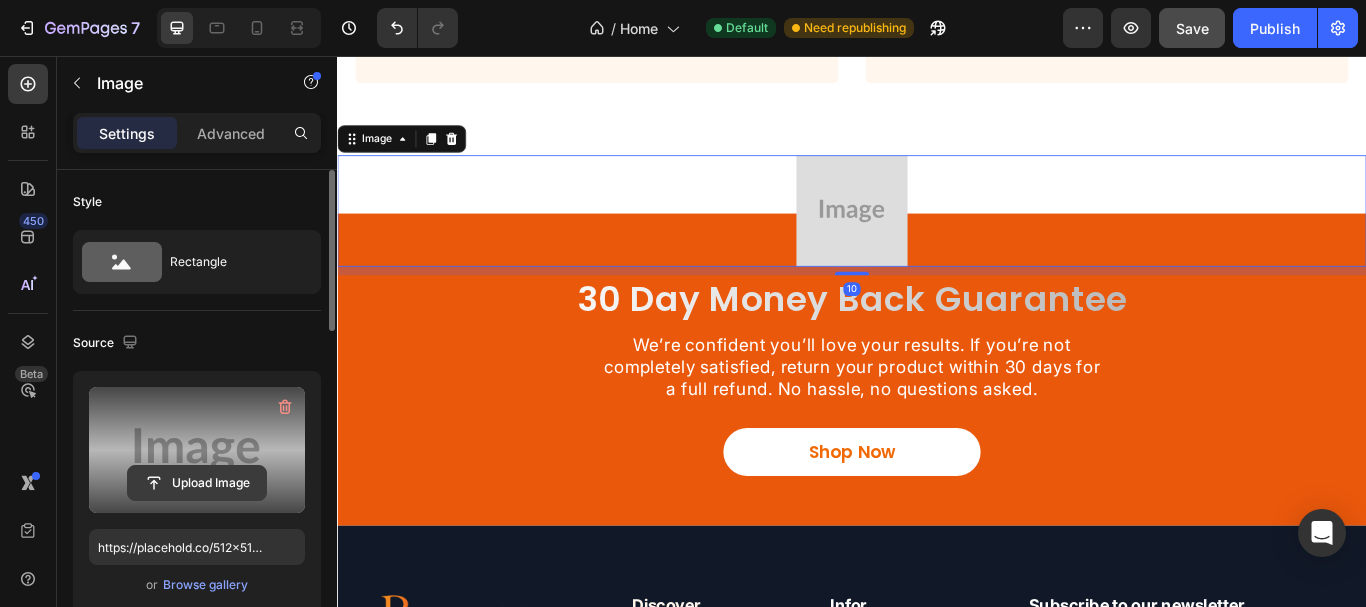click 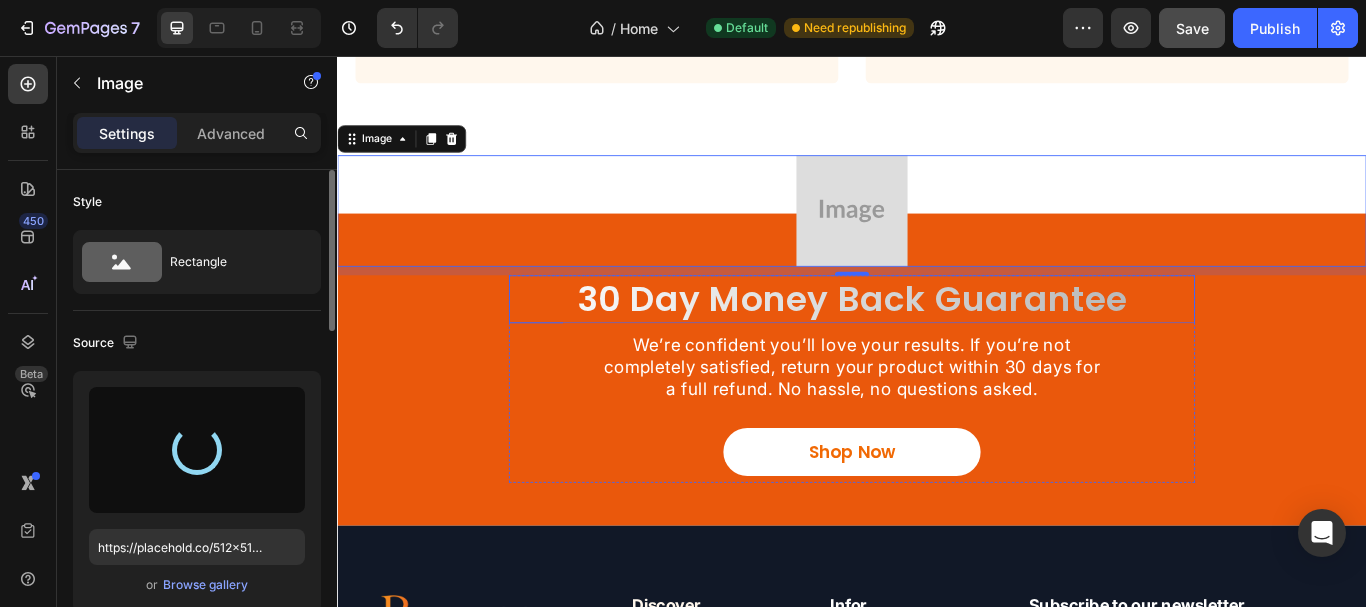 type on "https://cdn.shopify.com/s/files/1/0957/7467/1138/files/gempages_578069000072725008-16d2f4a4-b153-44b1-b877-9707279b263e.webp" 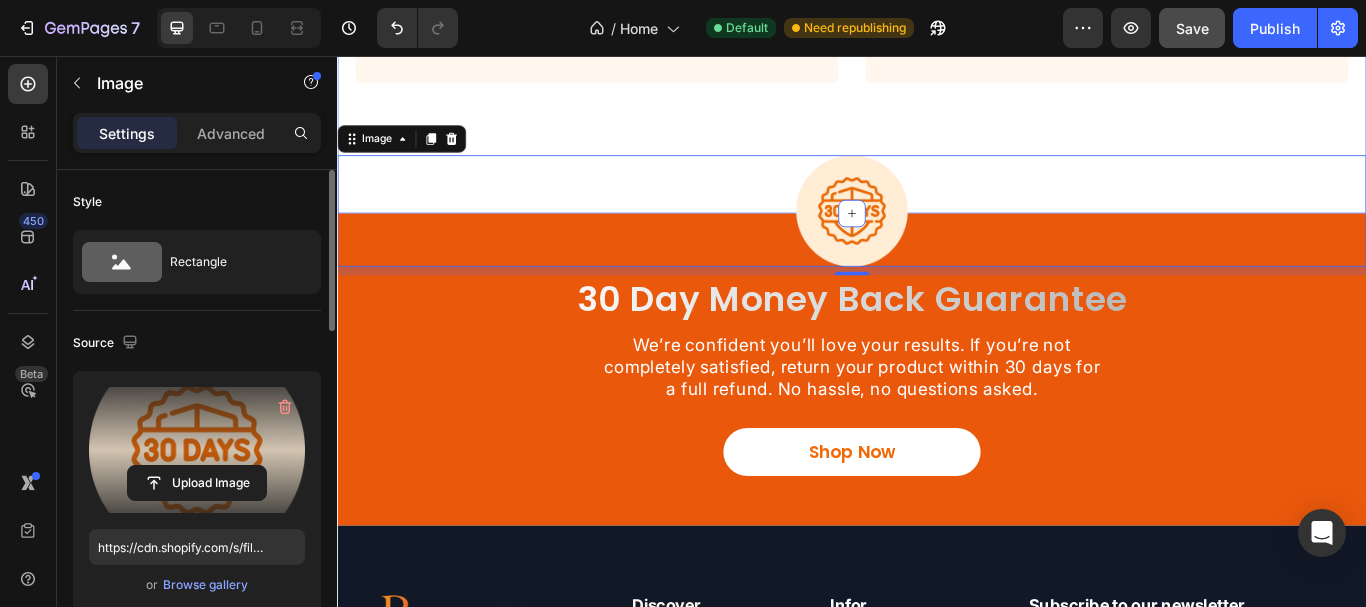 click on "Frequently Asked Questions Heading Row
Are your products safe for sensitive skin?
Can I use multiple products together? Accordion
How long before I see results?
Are your products natural or organic? Accordion Row Section 11" at bounding box center [937, 19] 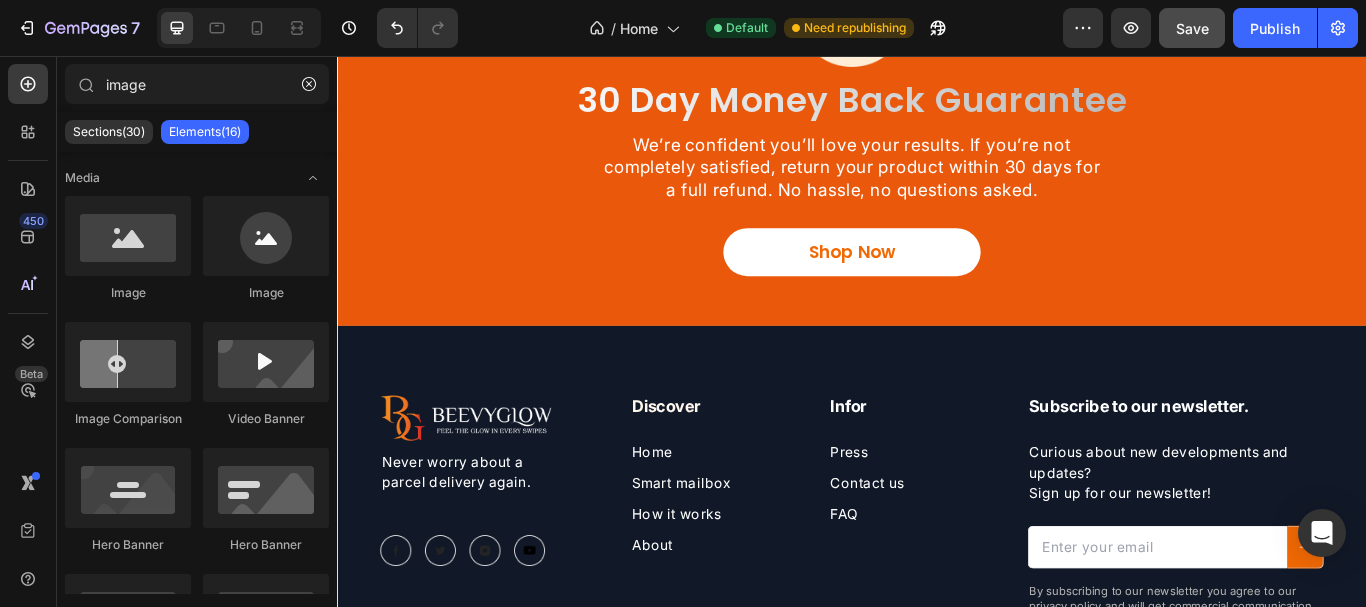 scroll, scrollTop: 6833, scrollLeft: 0, axis: vertical 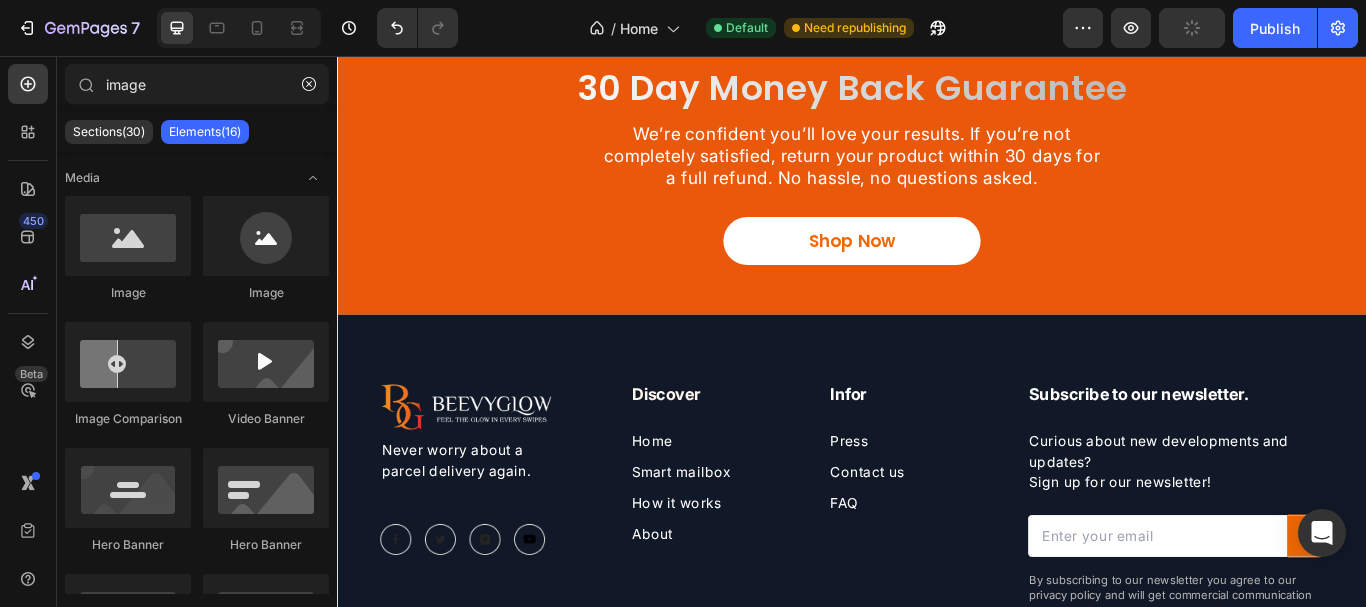 drag, startPoint x: 1524, startPoint y: 593, endPoint x: 1681, endPoint y: 590, distance: 157.02866 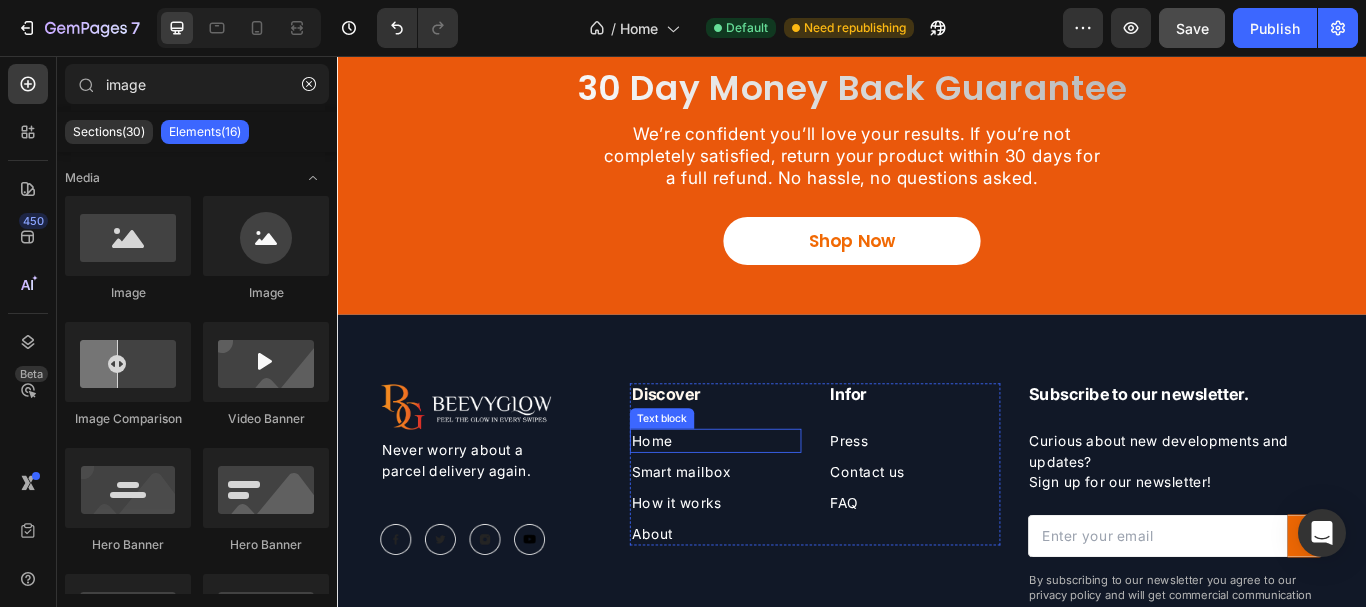 click on "Home" at bounding box center [703, 505] 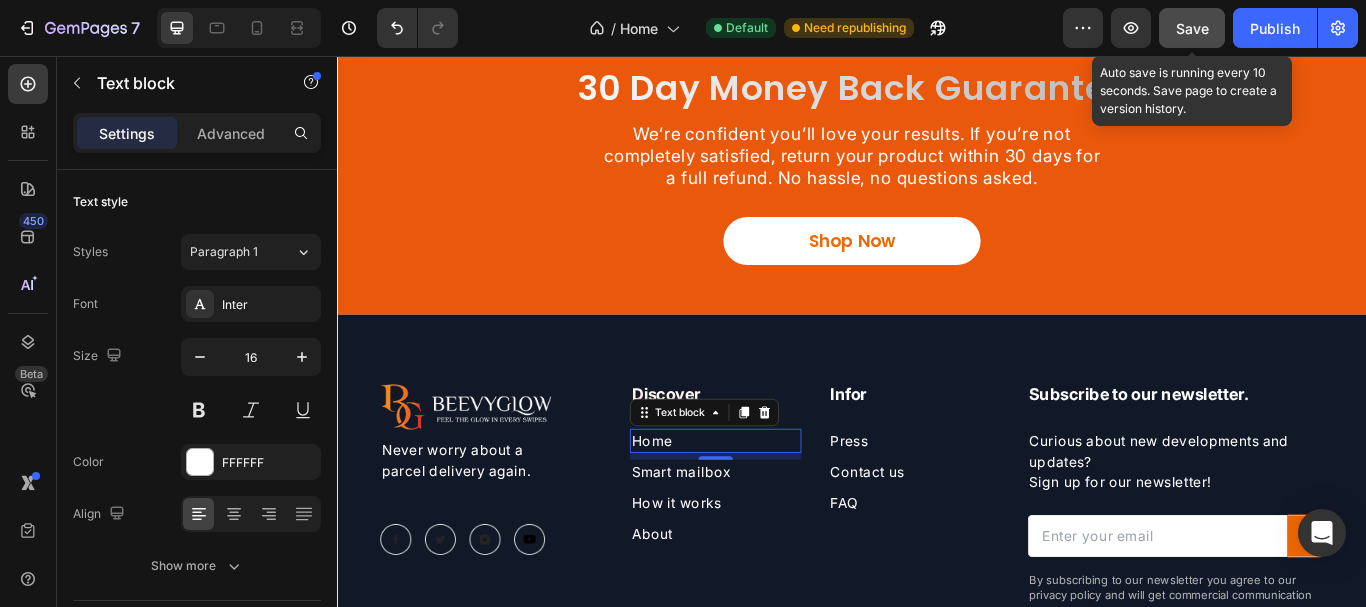 click on "Save" at bounding box center (1192, 28) 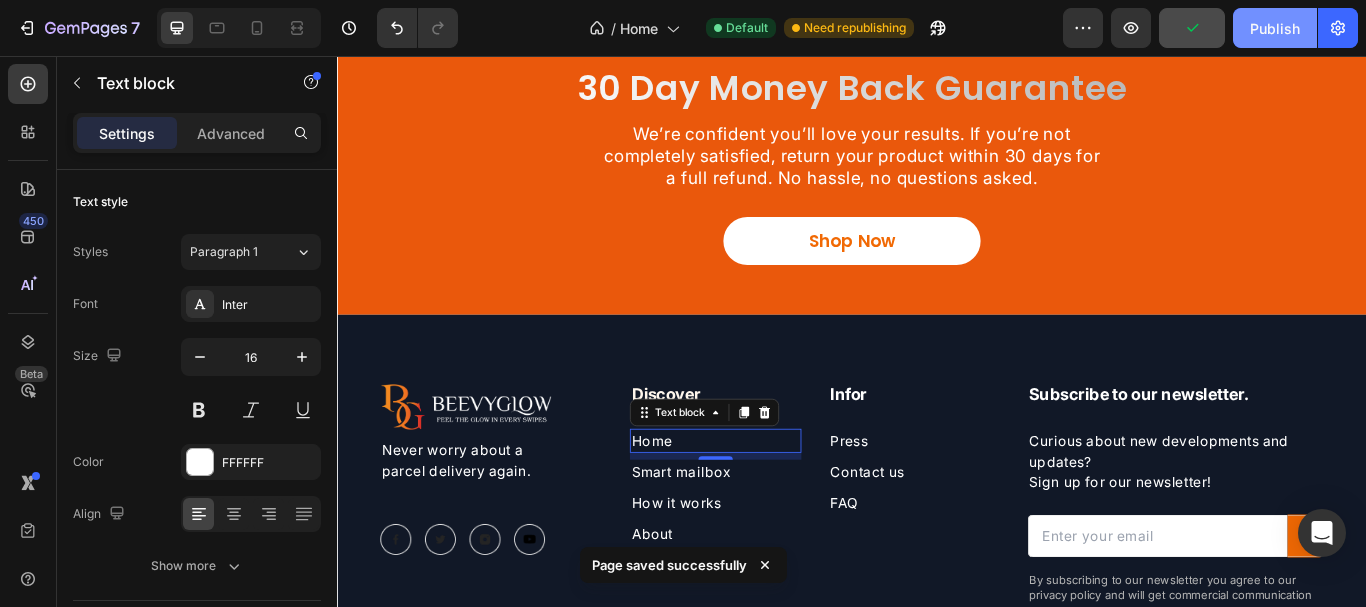click on "Publish" at bounding box center (1275, 28) 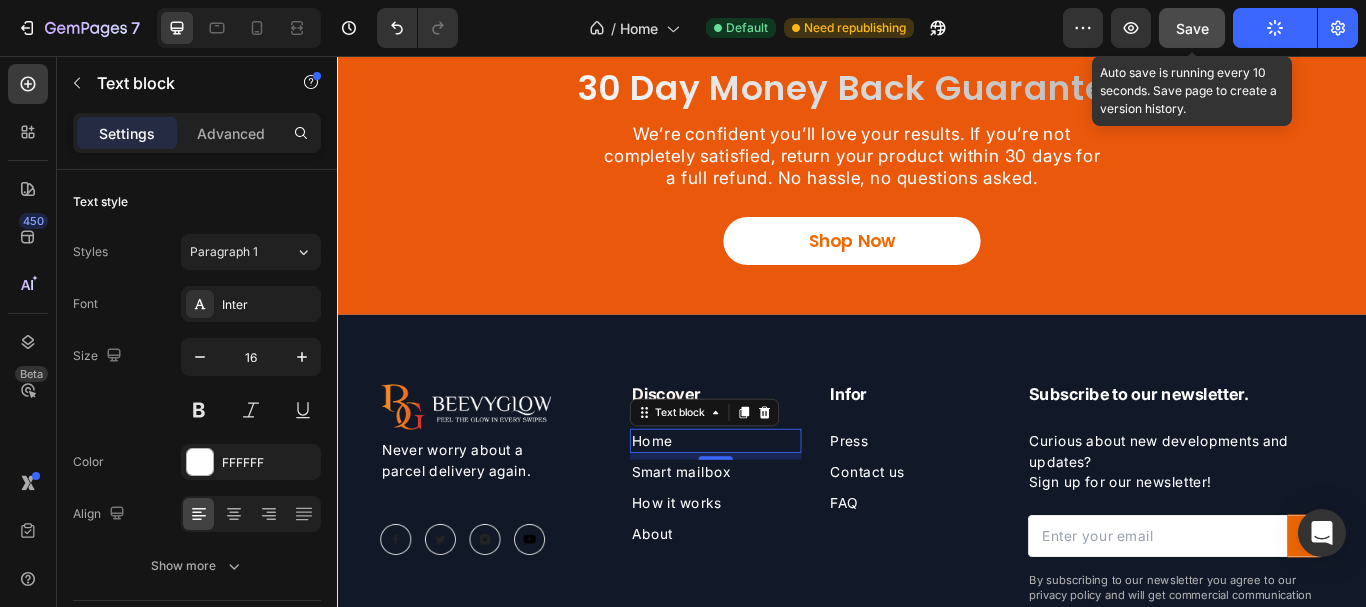 click on "Save" at bounding box center [1192, 28] 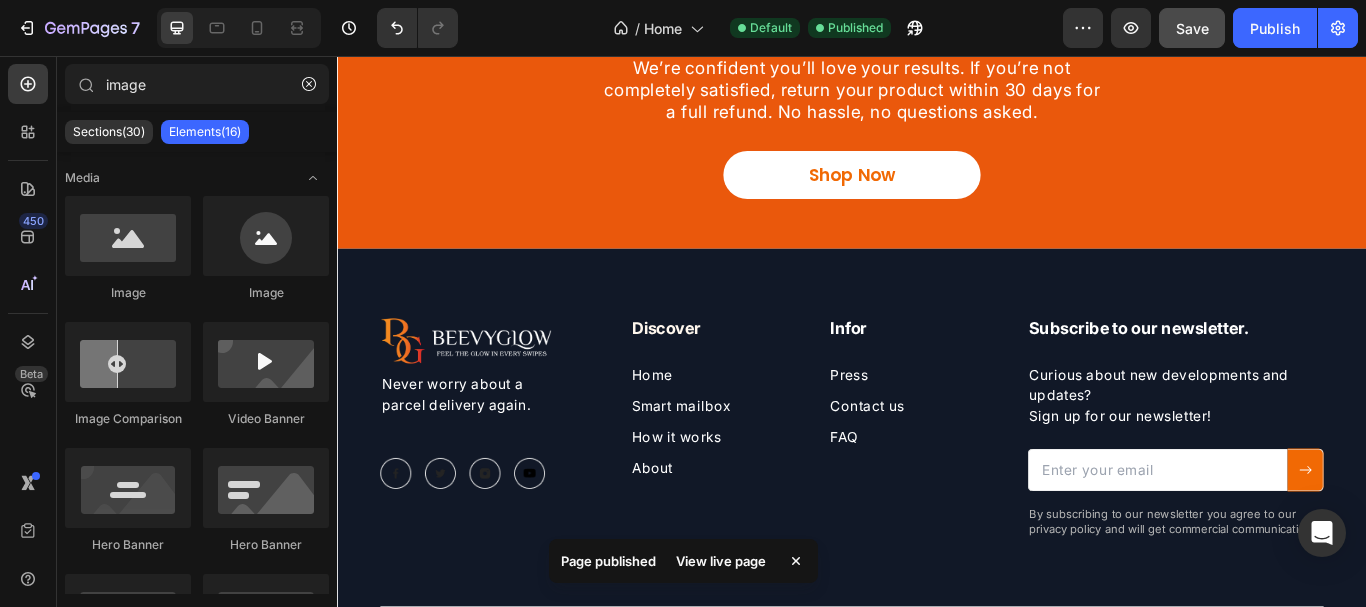 scroll, scrollTop: 6937, scrollLeft: 0, axis: vertical 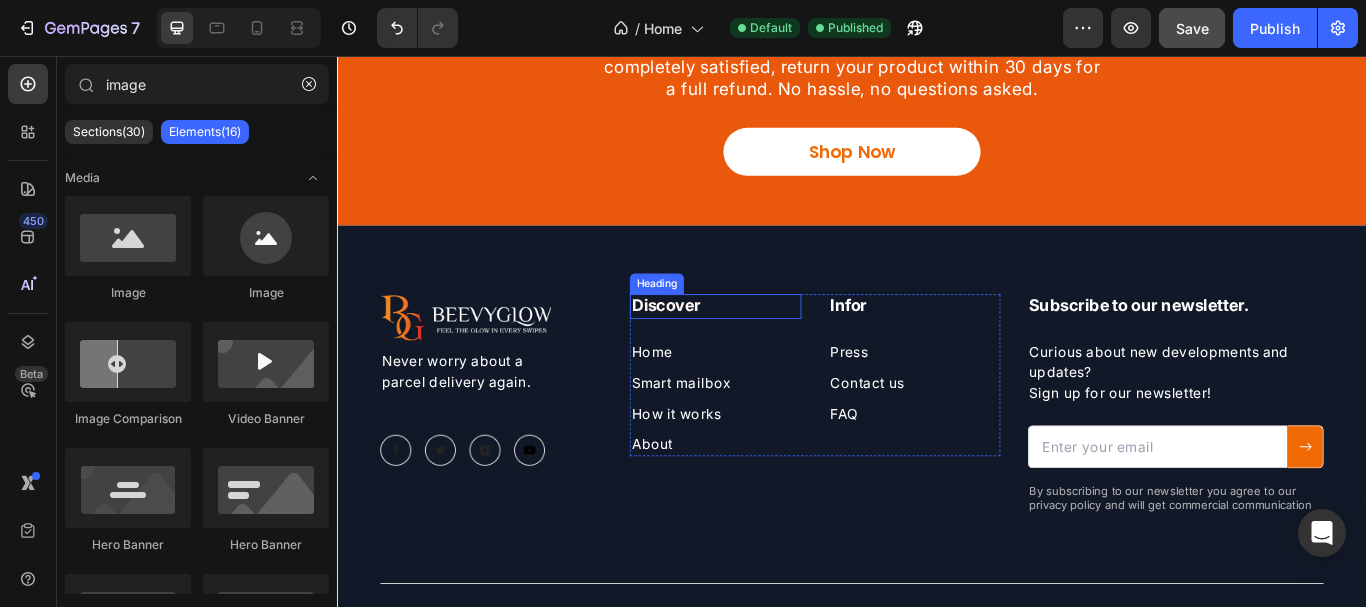 click on "Discover" at bounding box center (778, 348) 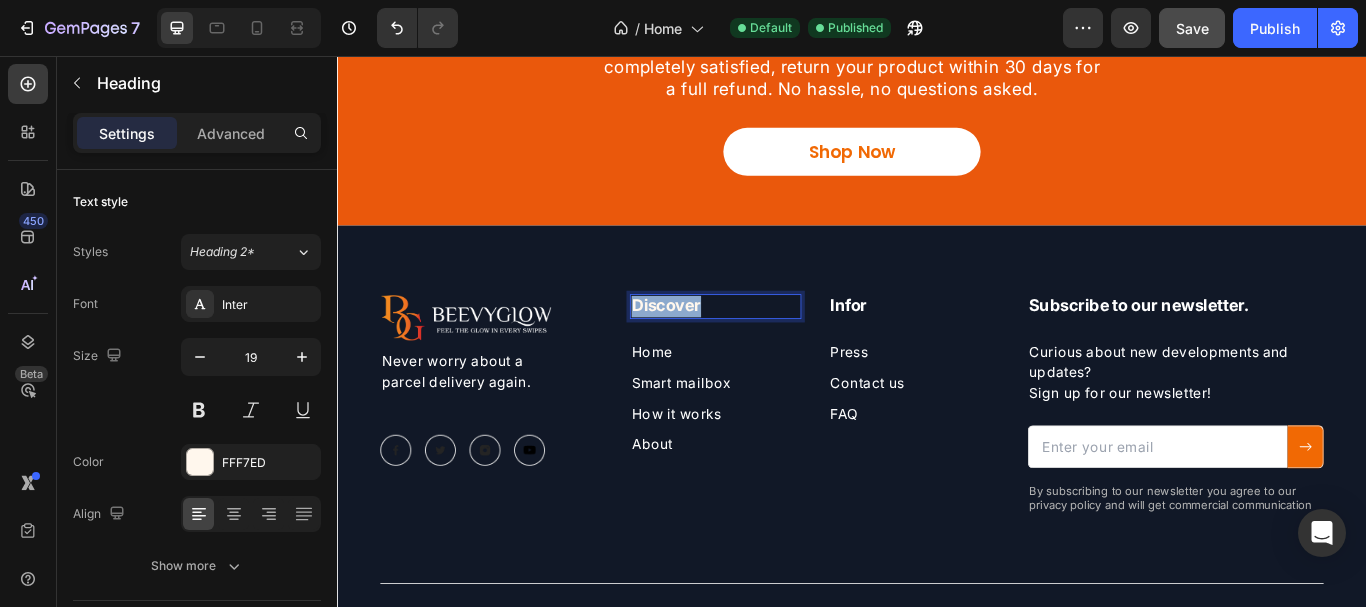 click on "Discover" at bounding box center (778, 348) 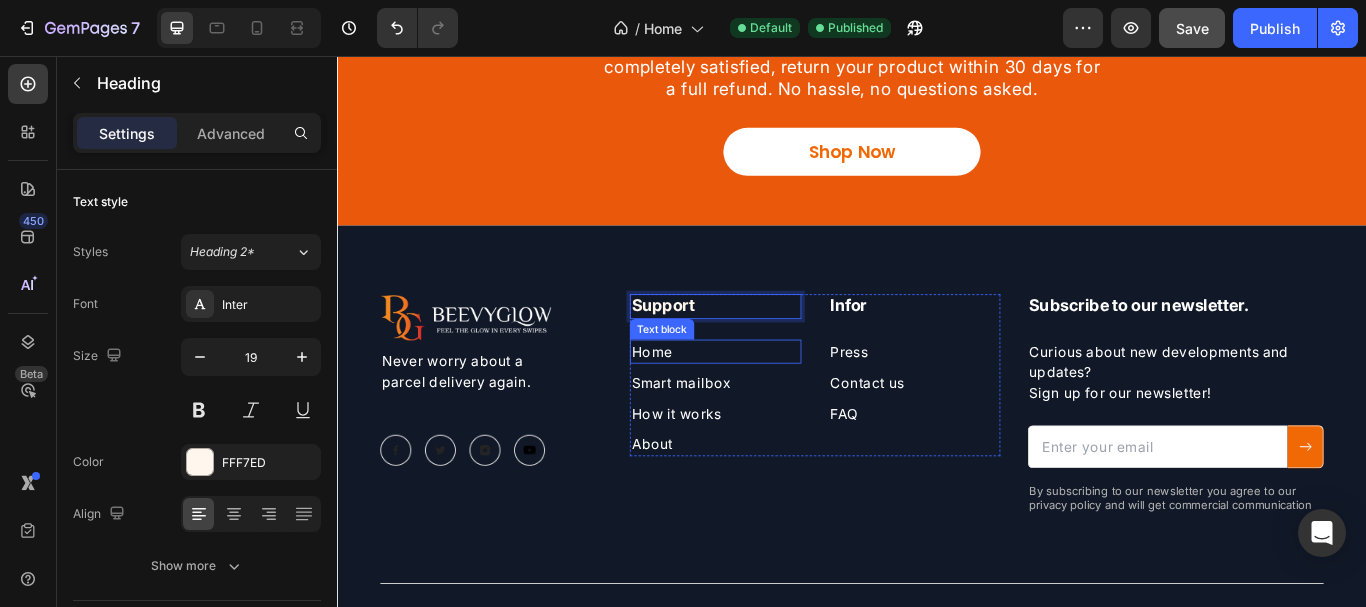 click on "Home" at bounding box center [703, 401] 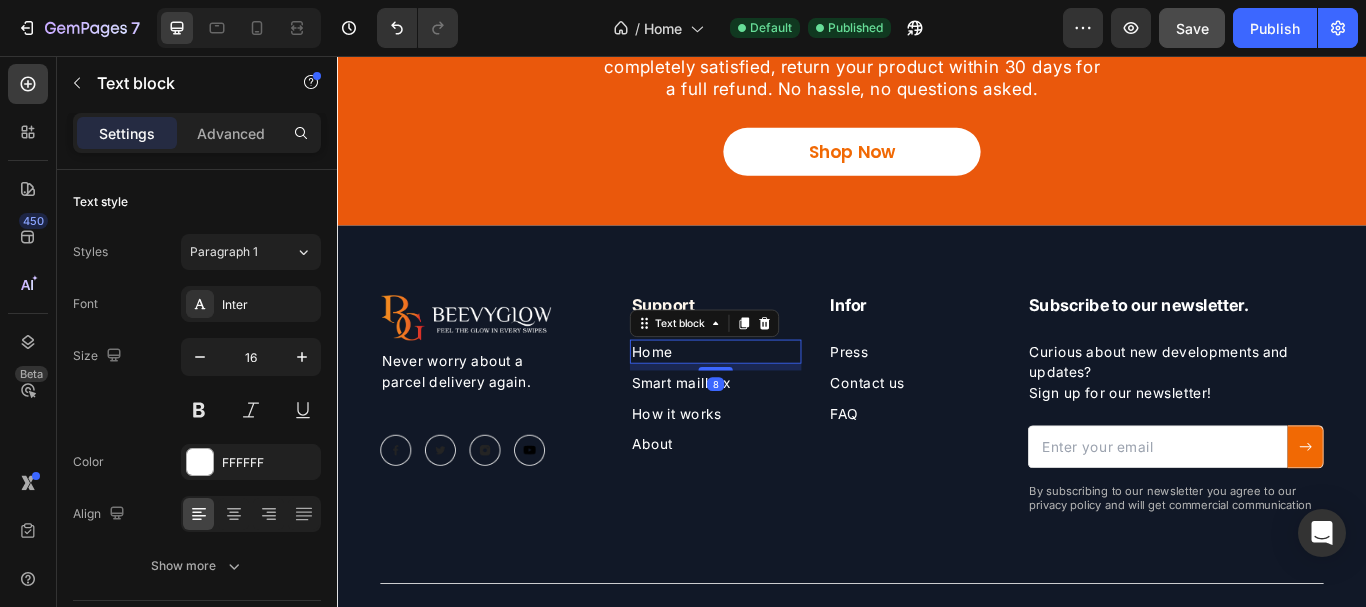 click on "Home" at bounding box center (703, 401) 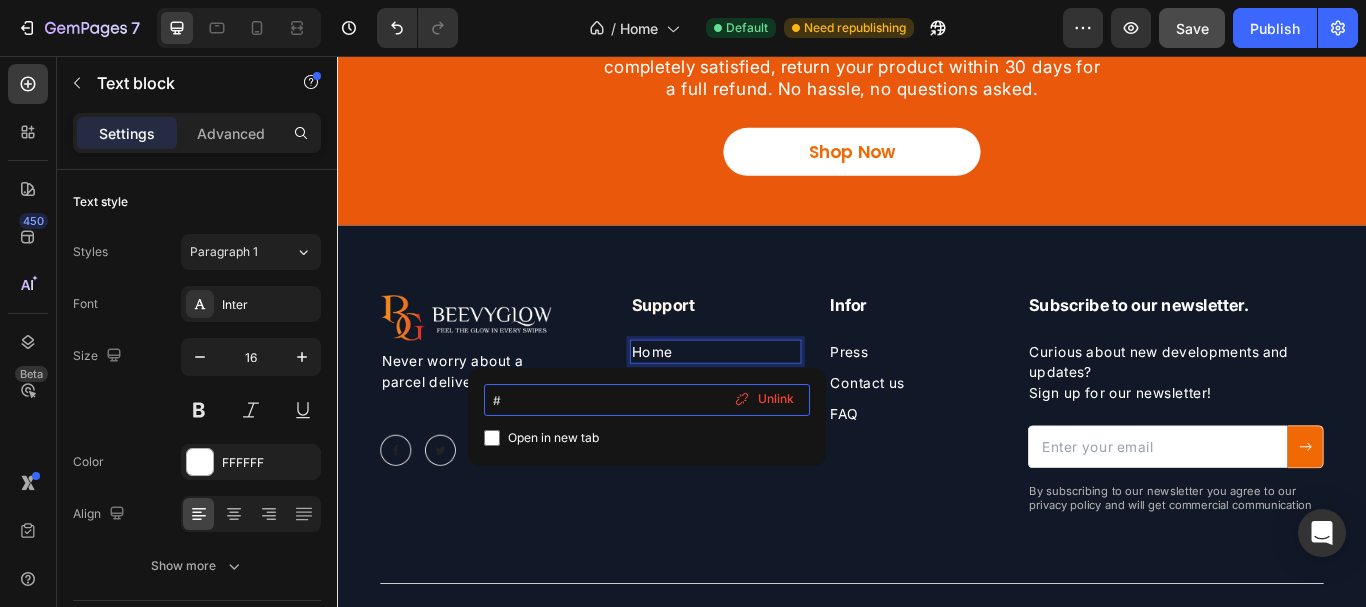 click on "#" at bounding box center (647, 400) 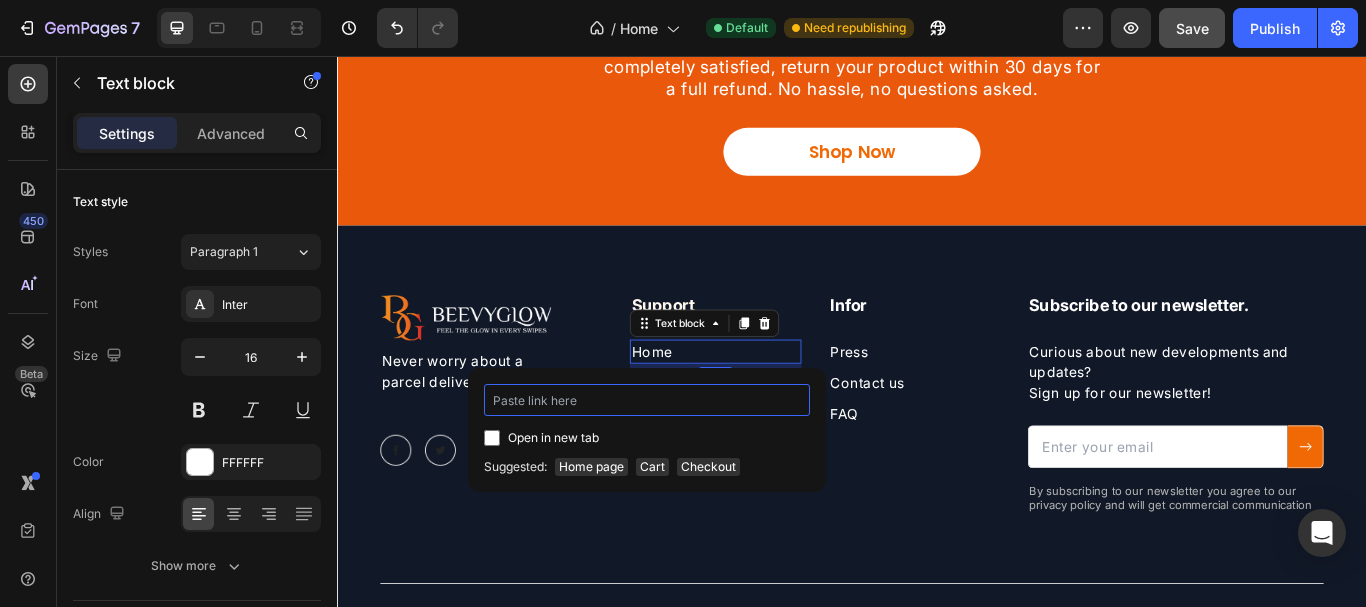 paste on "https://beevyglow.myshopify.com/" 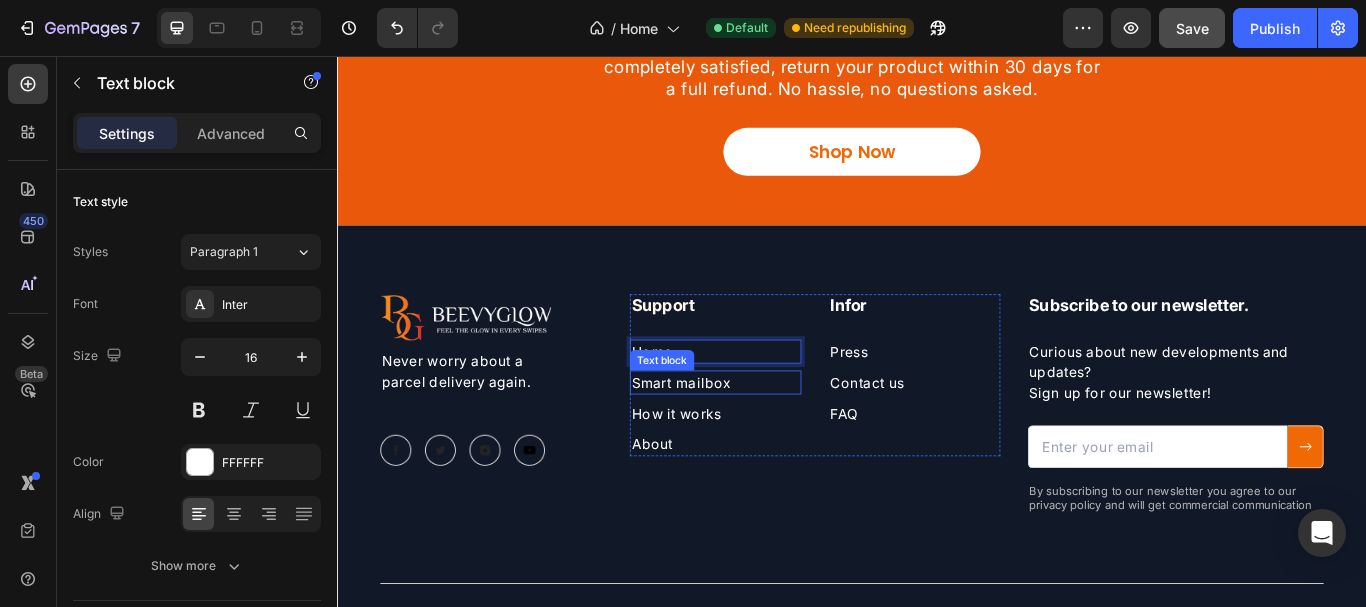 click on "Smart mailbox" at bounding box center [778, 437] 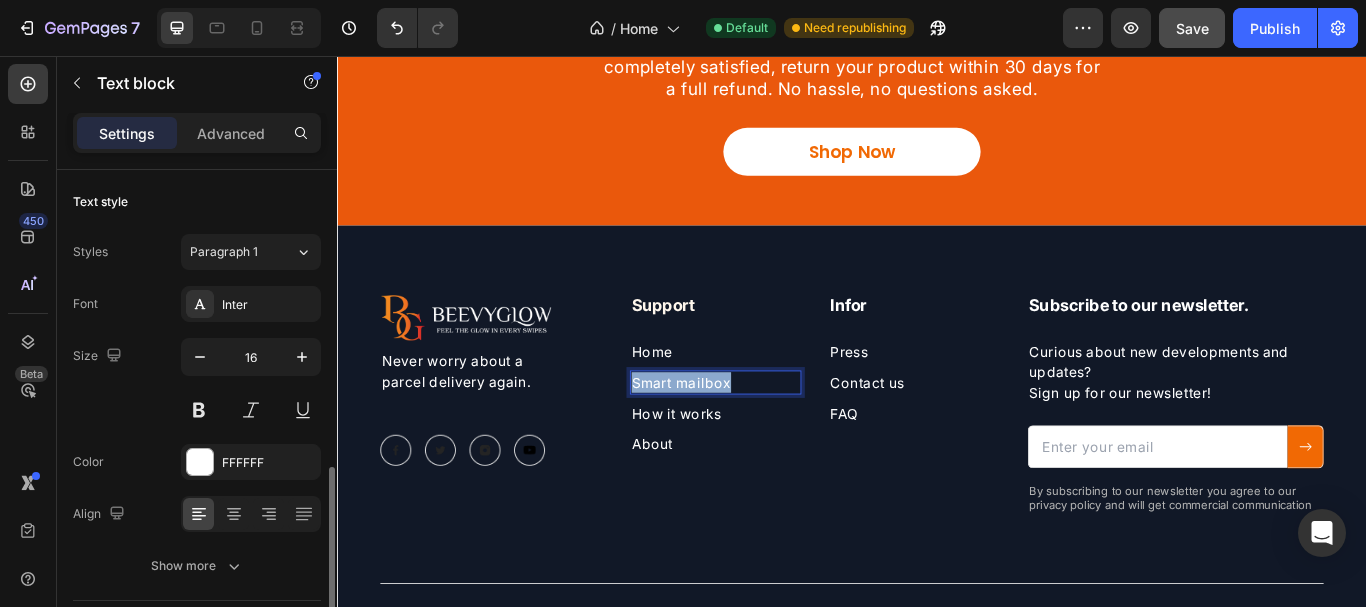 scroll, scrollTop: 210, scrollLeft: 0, axis: vertical 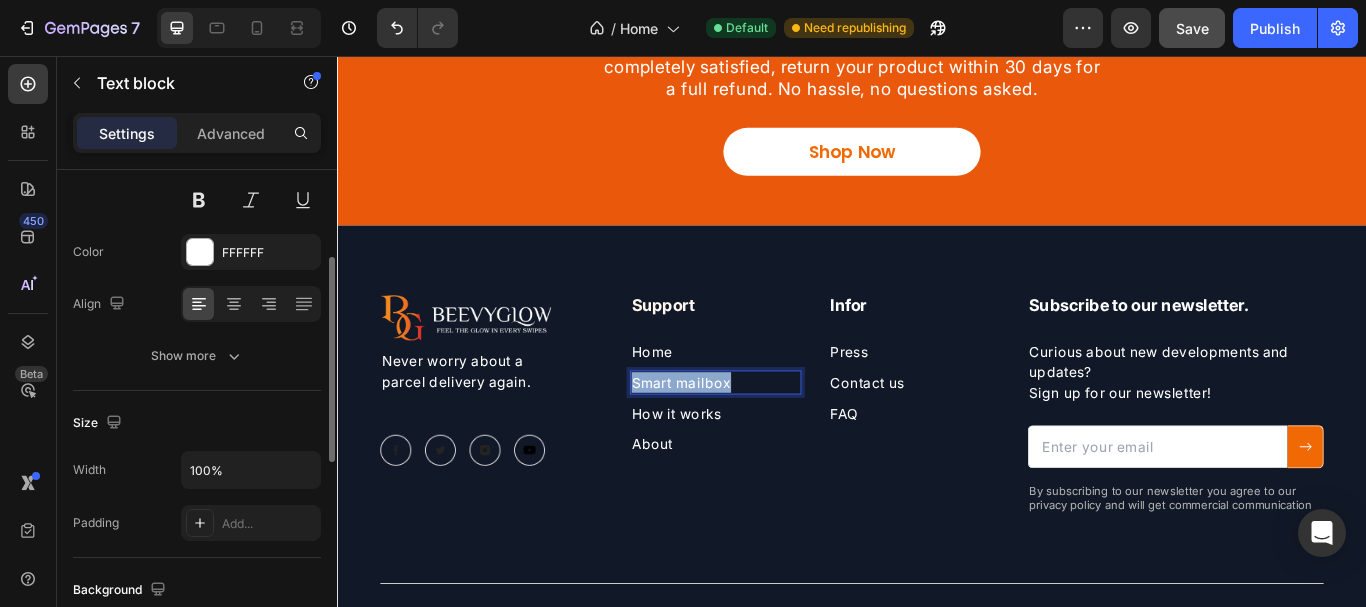 click on "Smart mailbox" at bounding box center [778, 437] 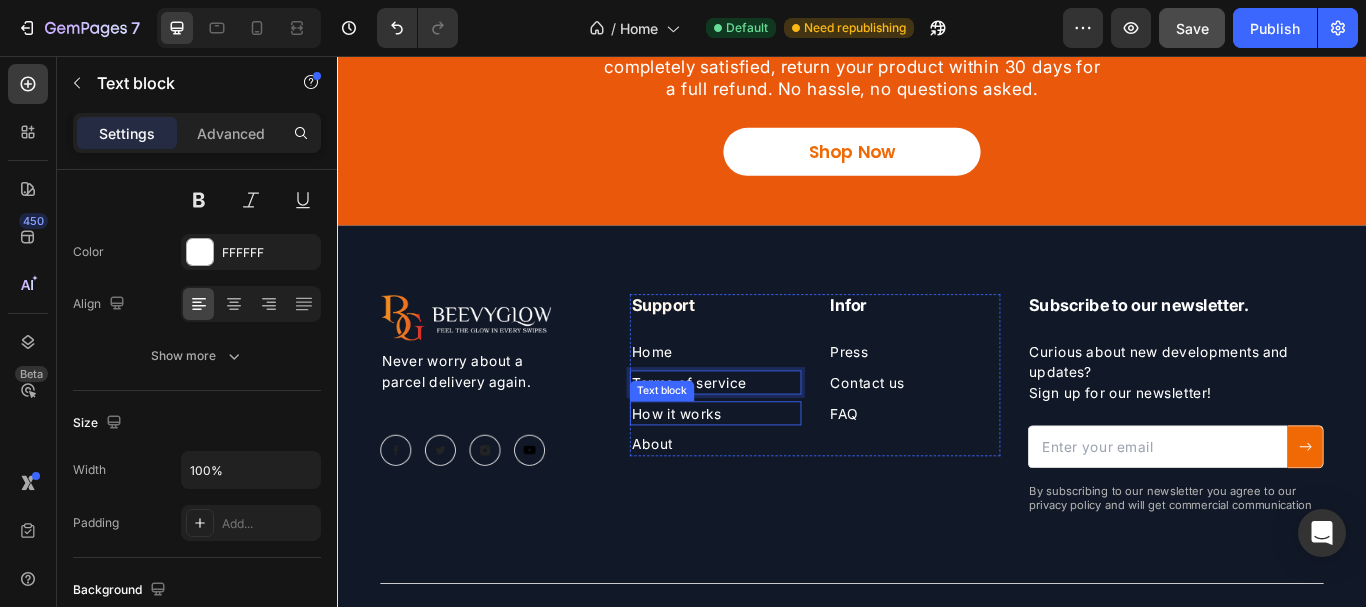 click on "How it works" at bounding box center [778, 473] 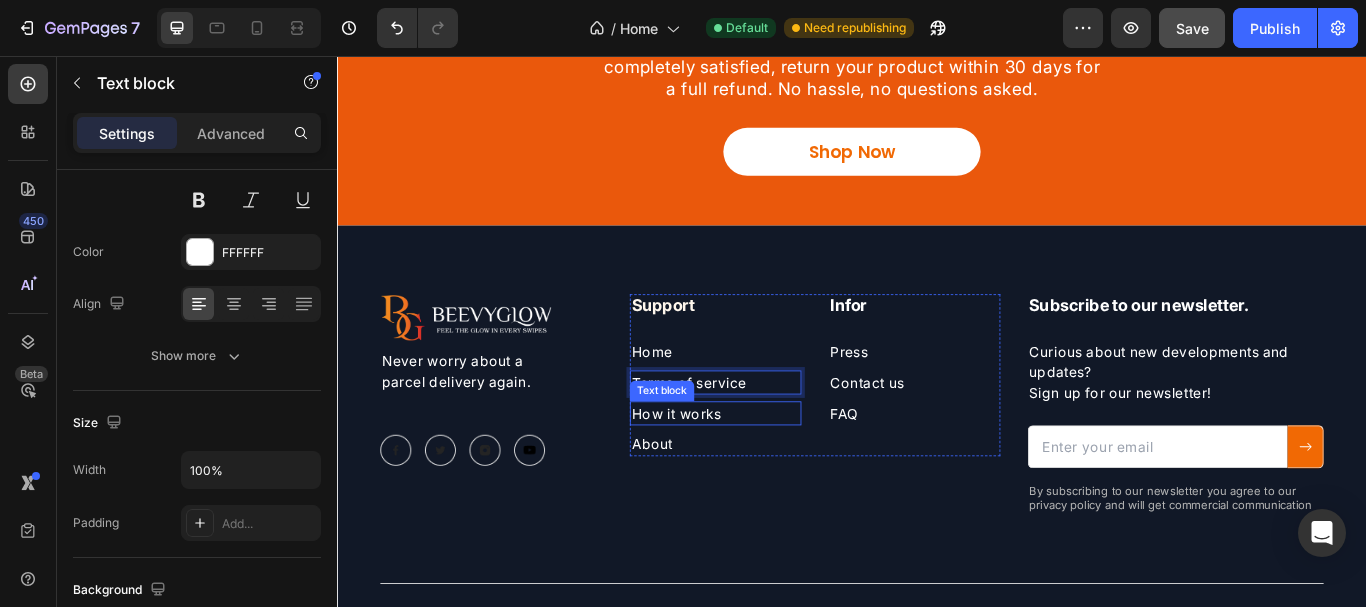 click on "How it works" at bounding box center [778, 473] 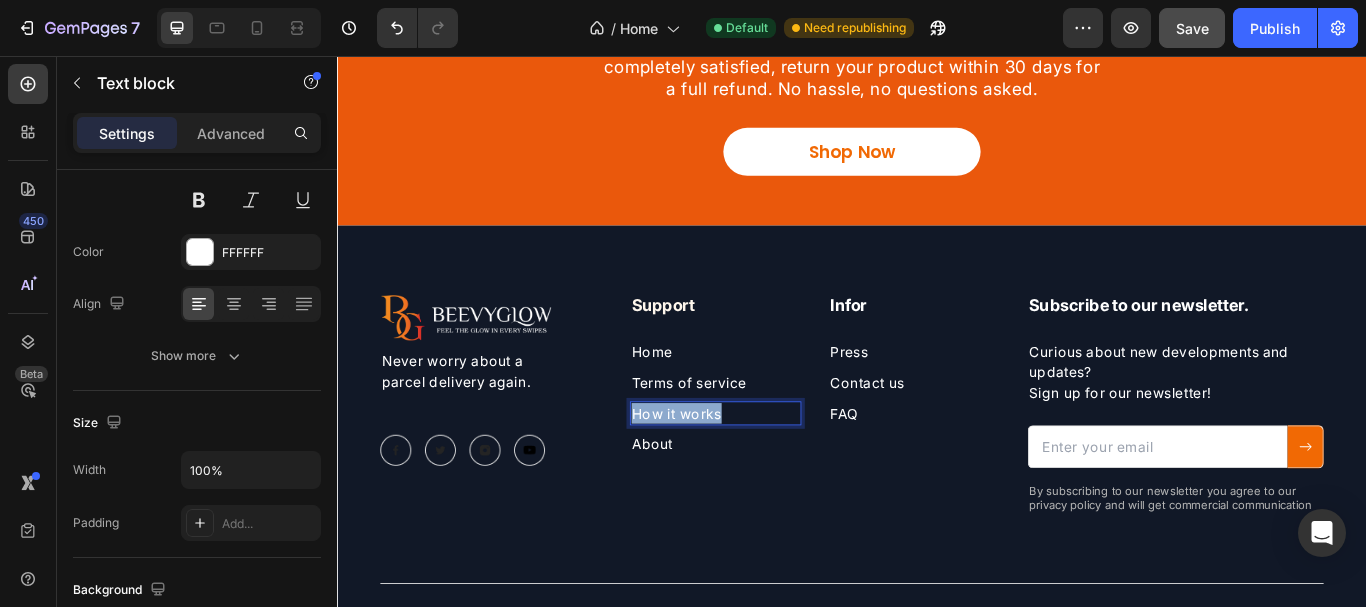 click on "How it works" at bounding box center (778, 473) 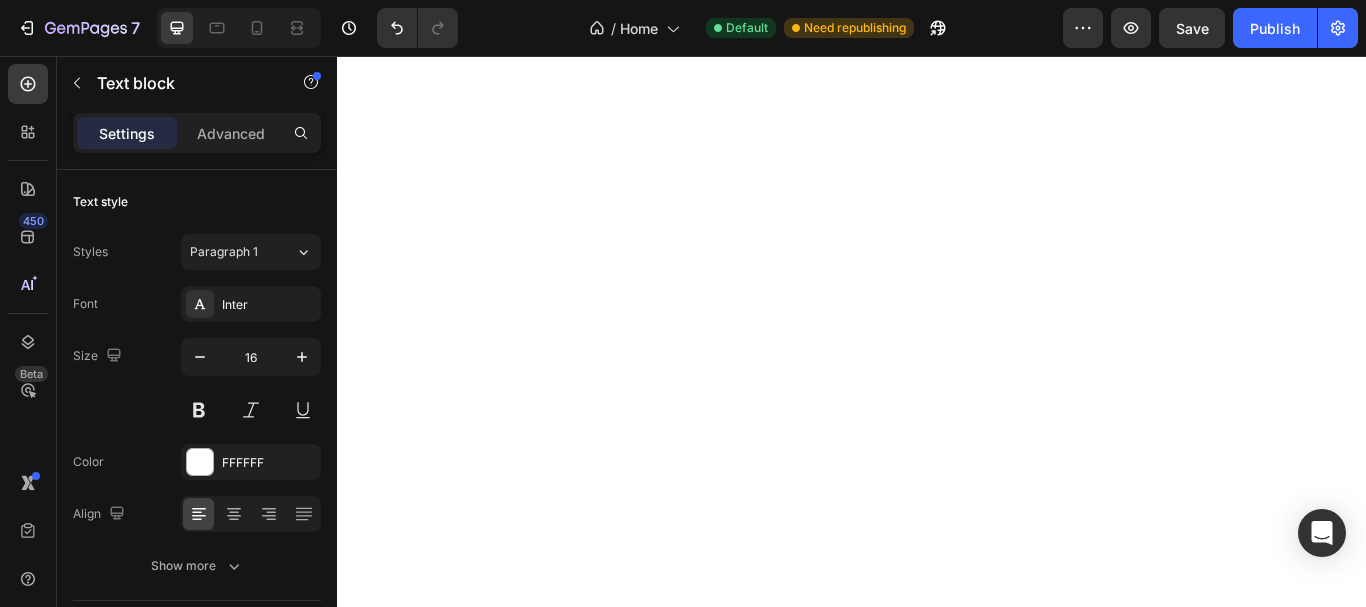 scroll, scrollTop: 0, scrollLeft: 0, axis: both 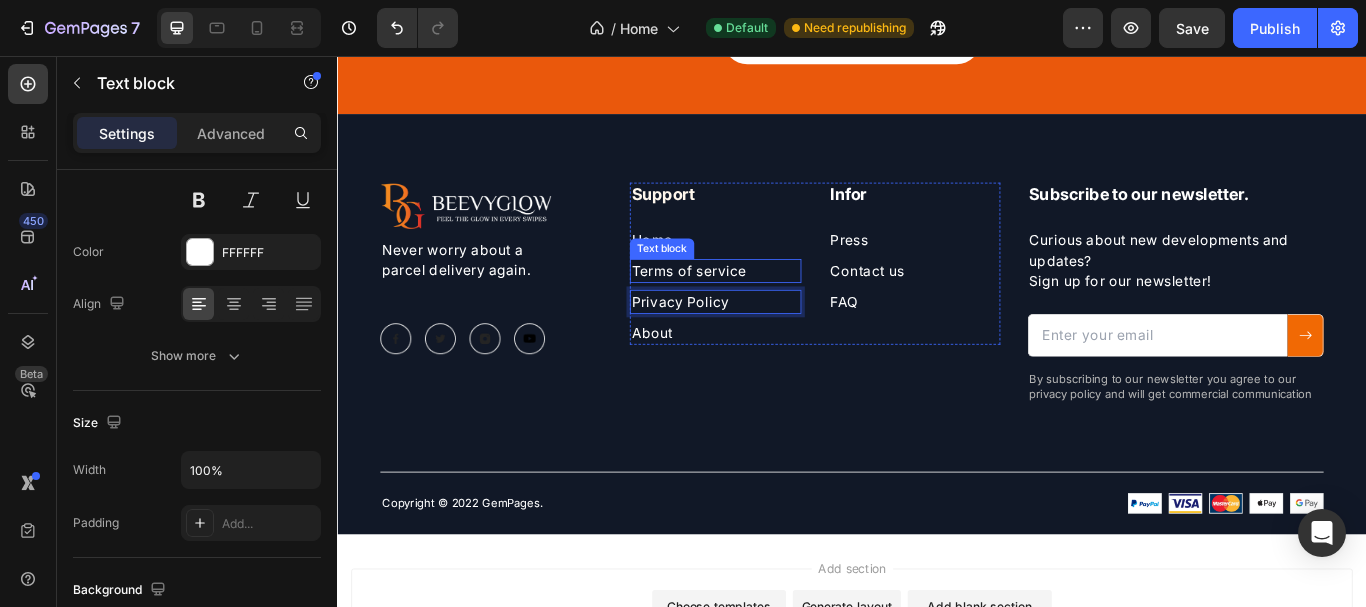 click on "Terms of service" at bounding box center (778, 307) 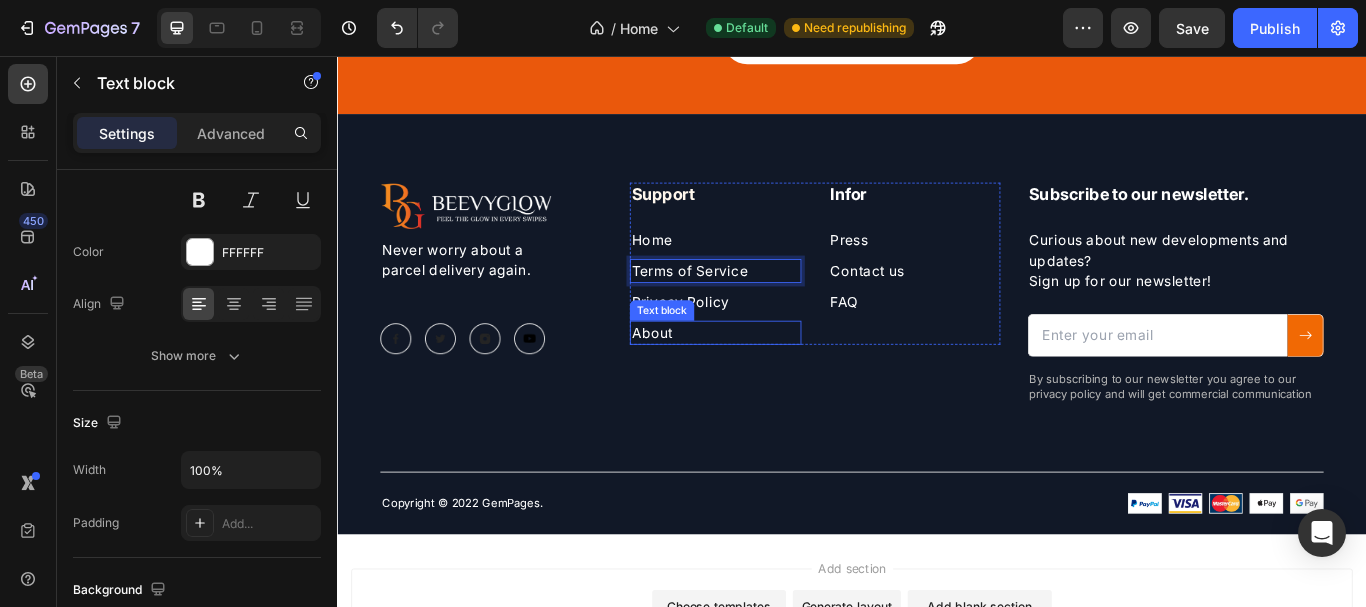 click on "About" at bounding box center [778, 379] 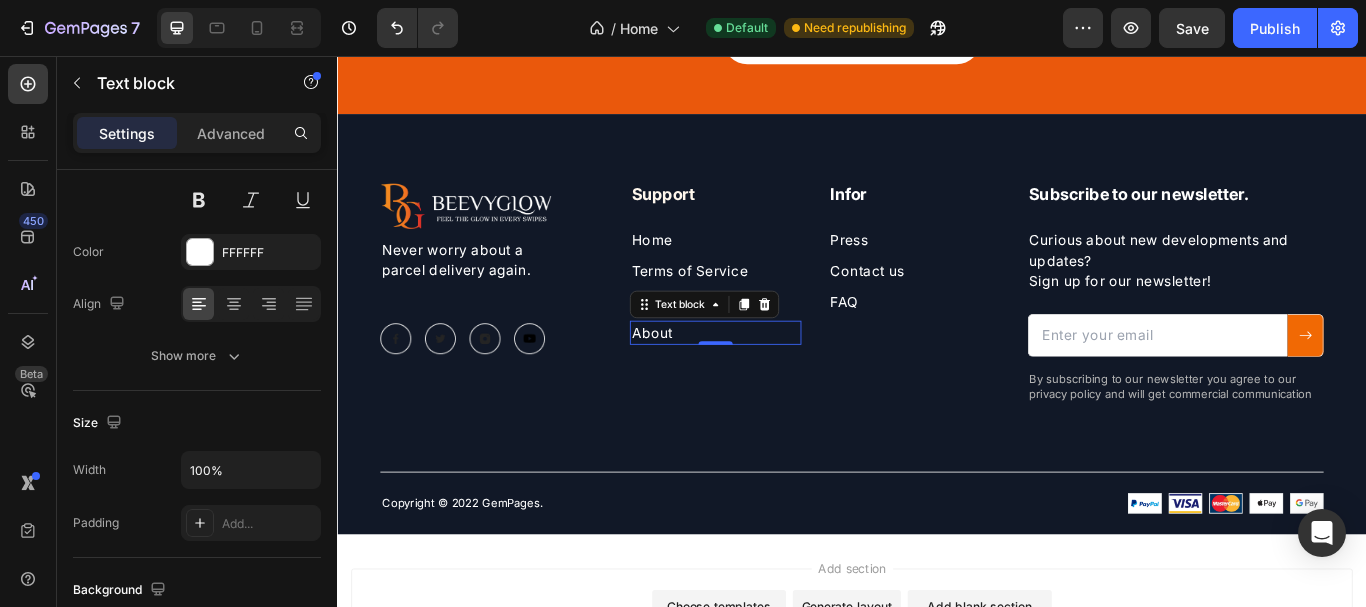 click on "About" at bounding box center [778, 379] 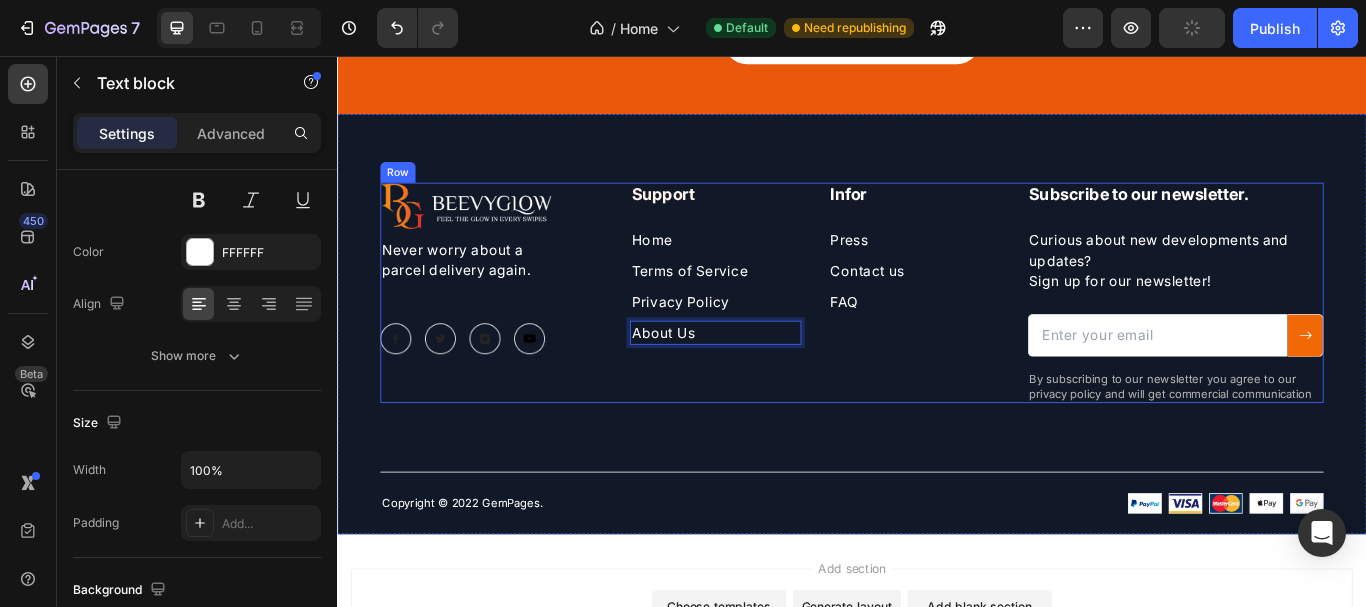 click on "Support Heading Home Text block Terms of Service Text block Privacy Policy Text block About Us Text block Contact us Text block FAQ Text block Row" at bounding box center [894, 332] 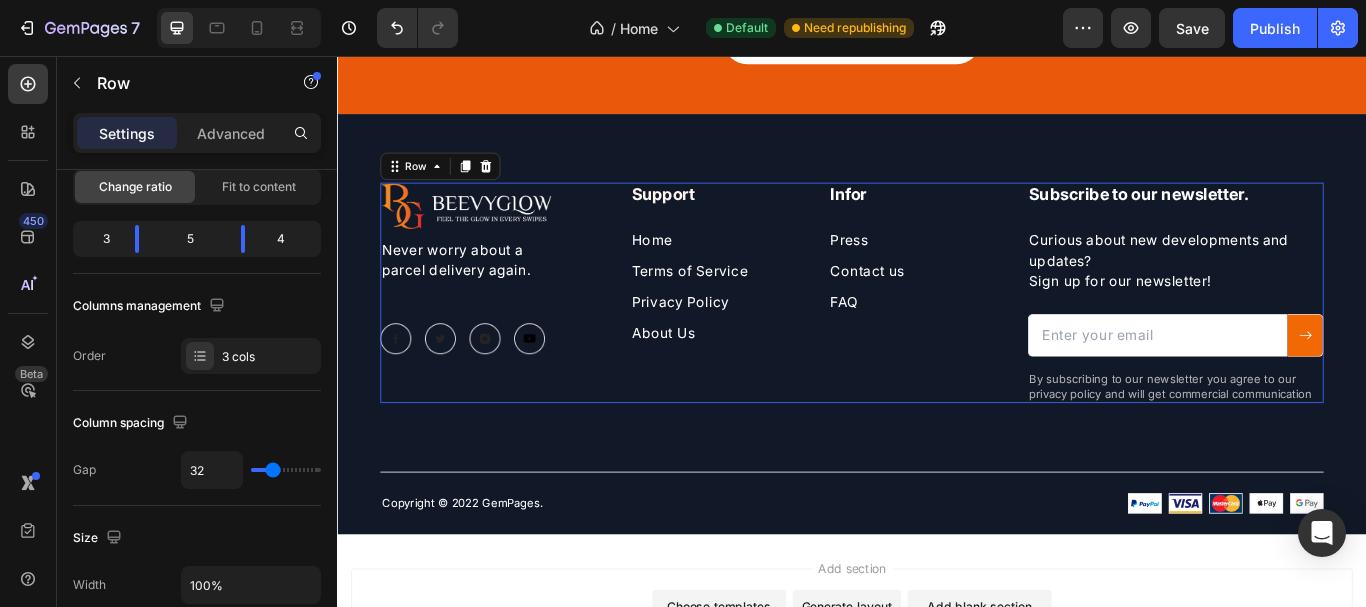 scroll, scrollTop: 0, scrollLeft: 0, axis: both 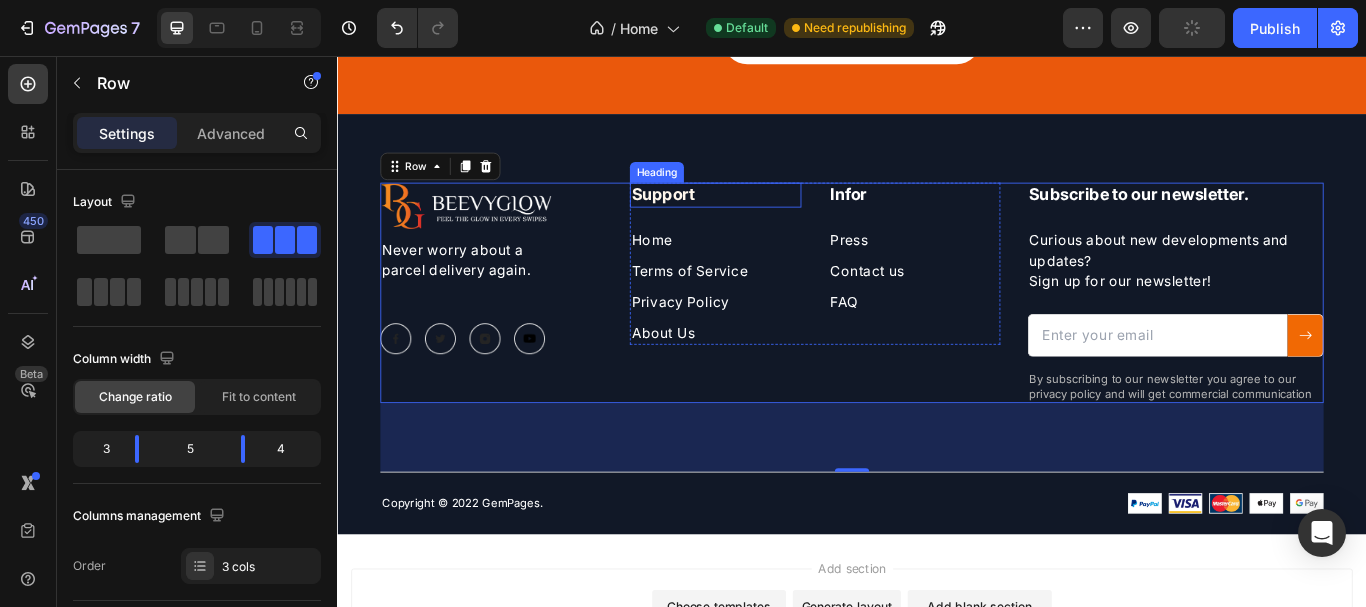 click on "Support" at bounding box center [778, 218] 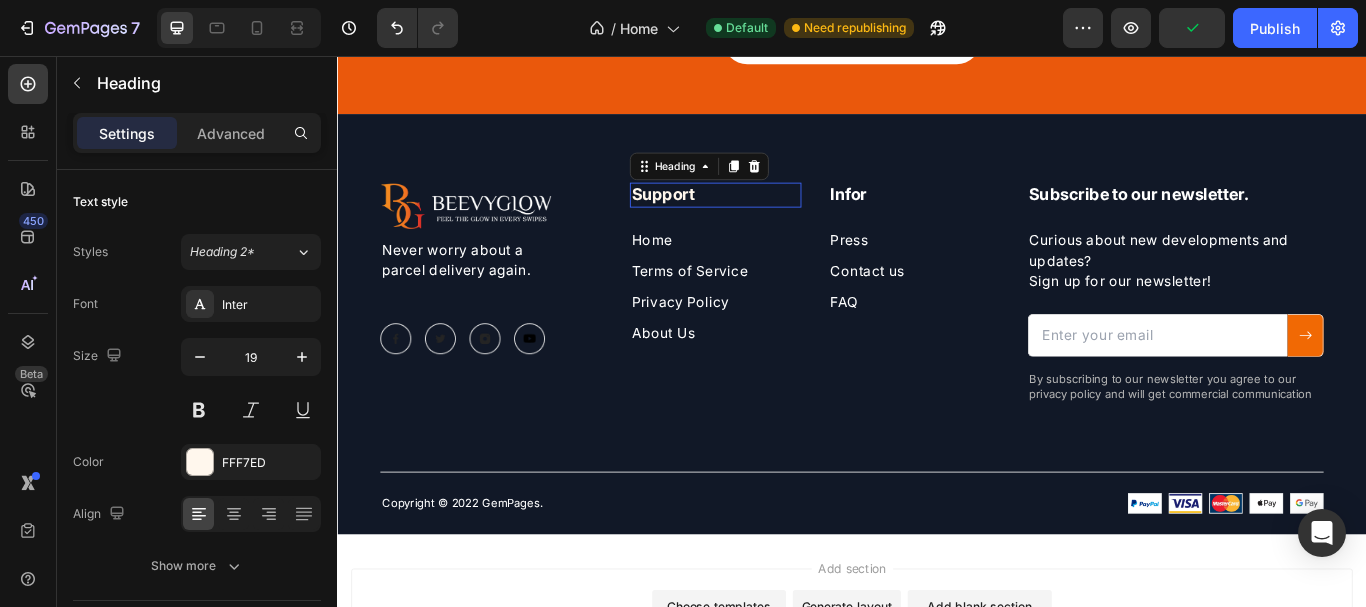 click on "Support" at bounding box center (778, 218) 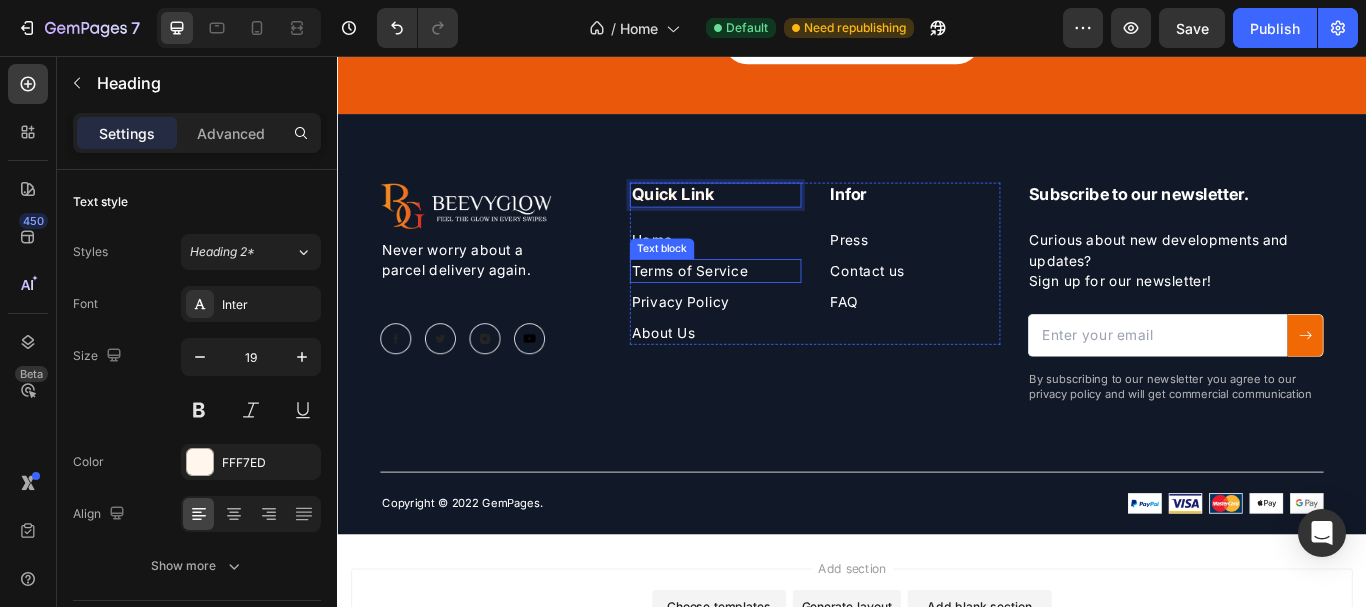 click on "Terms of Service" at bounding box center (778, 307) 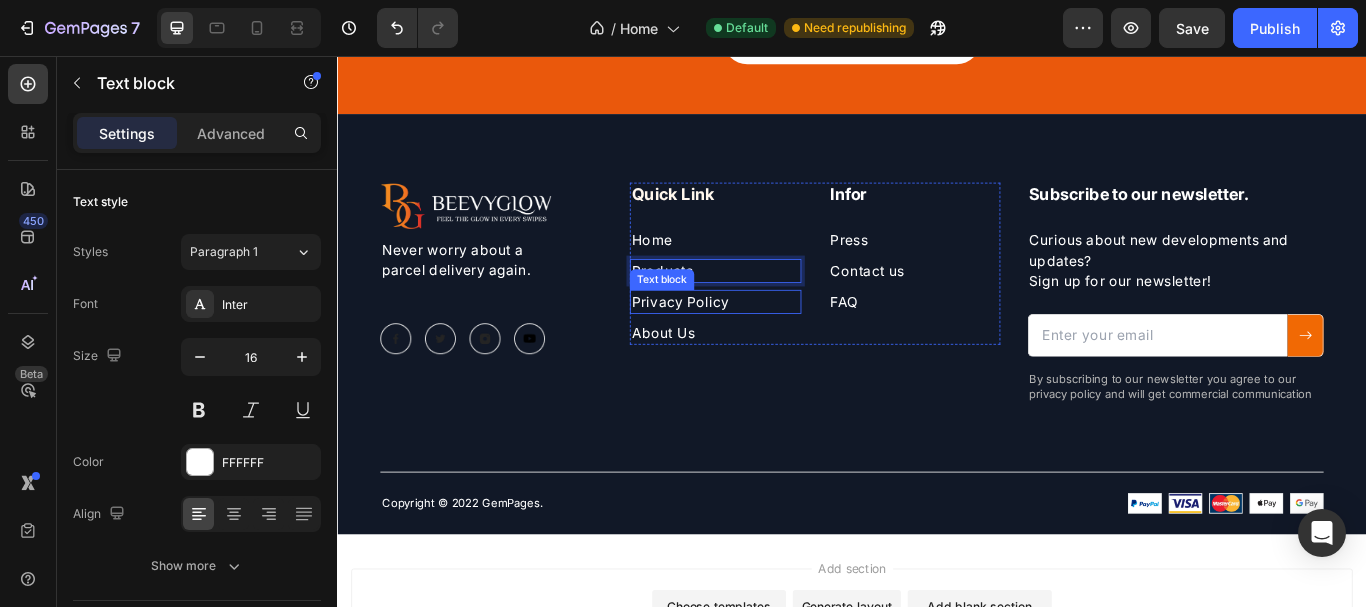 click on "Privacy Policy" at bounding box center (778, 343) 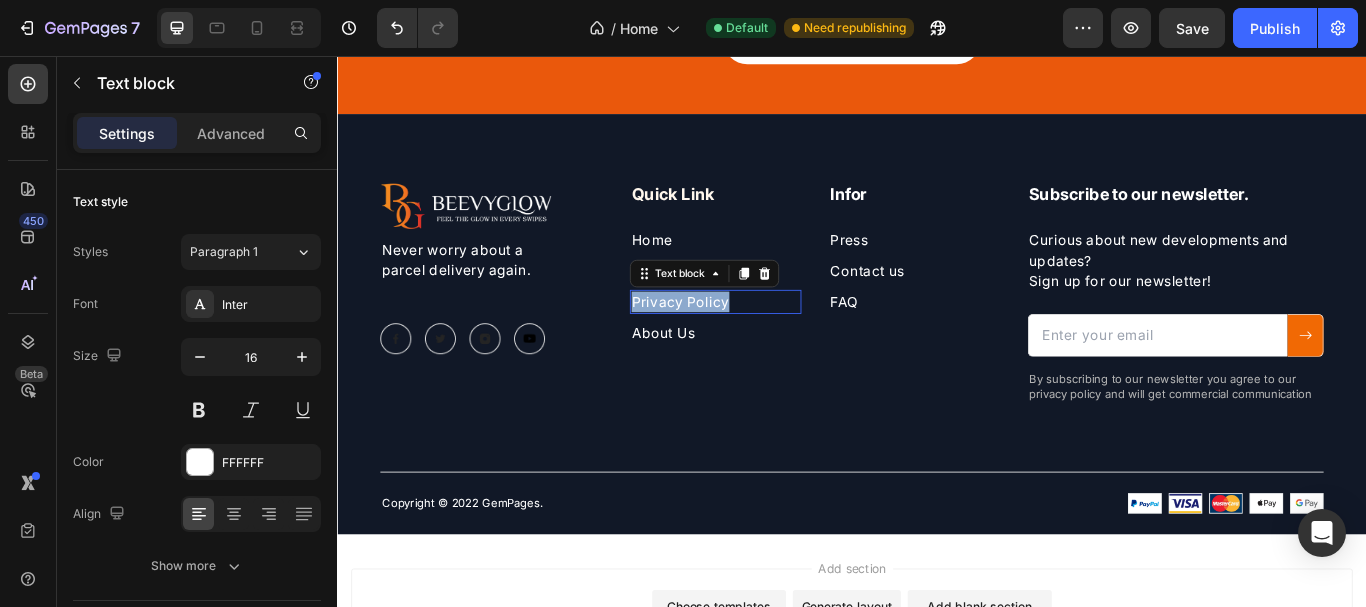 click on "Privacy Policy" at bounding box center [778, 343] 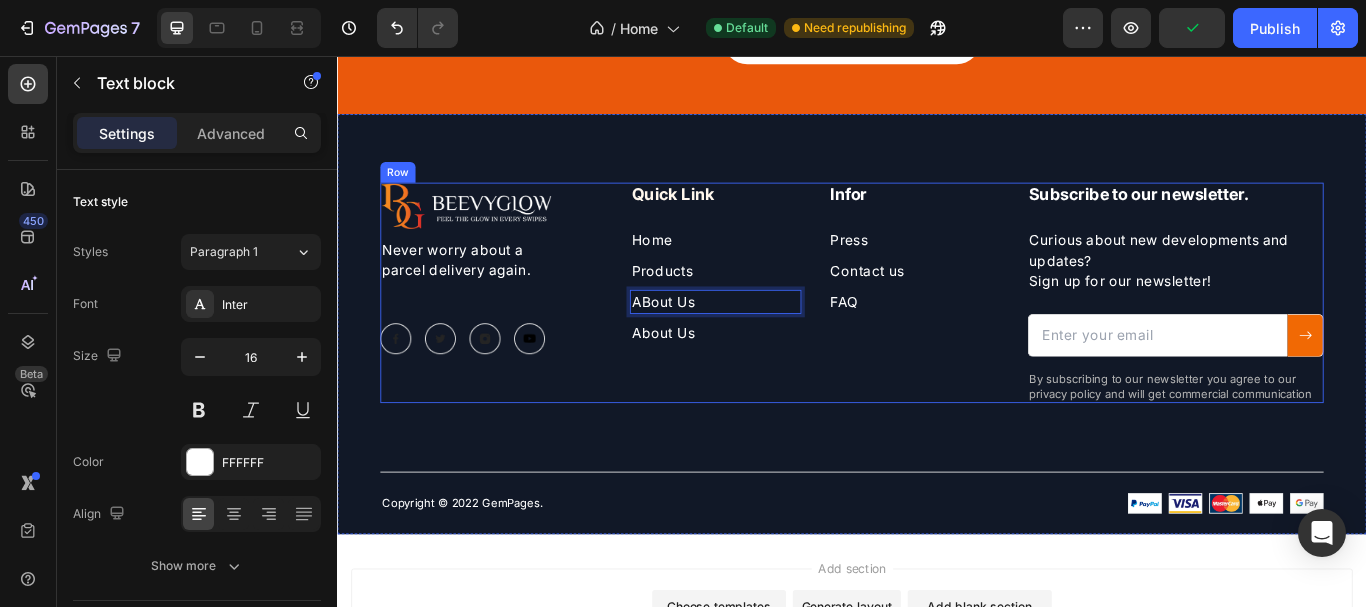 click on "Quick Link Heading Home Text block Products Text block ABout Us Text block 8 About Us Text block Infor Heading Press Text block Contact us Text block FAQ Text block Row" at bounding box center (894, 332) 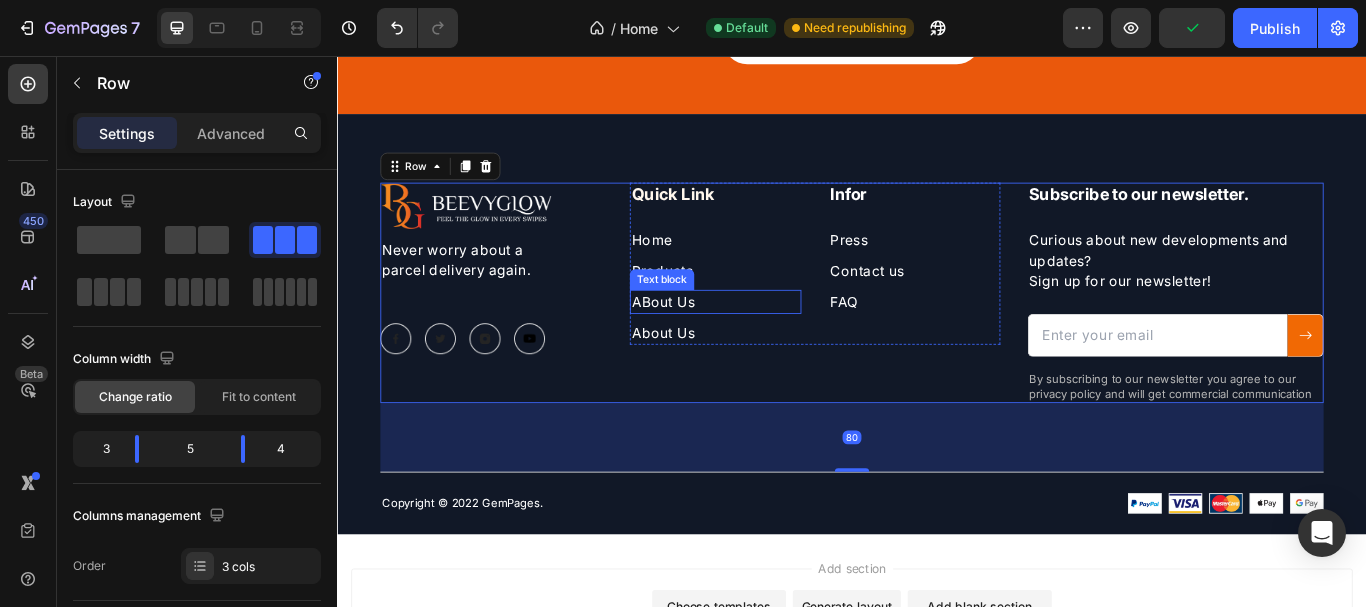 click on "Text block" at bounding box center (715, 317) 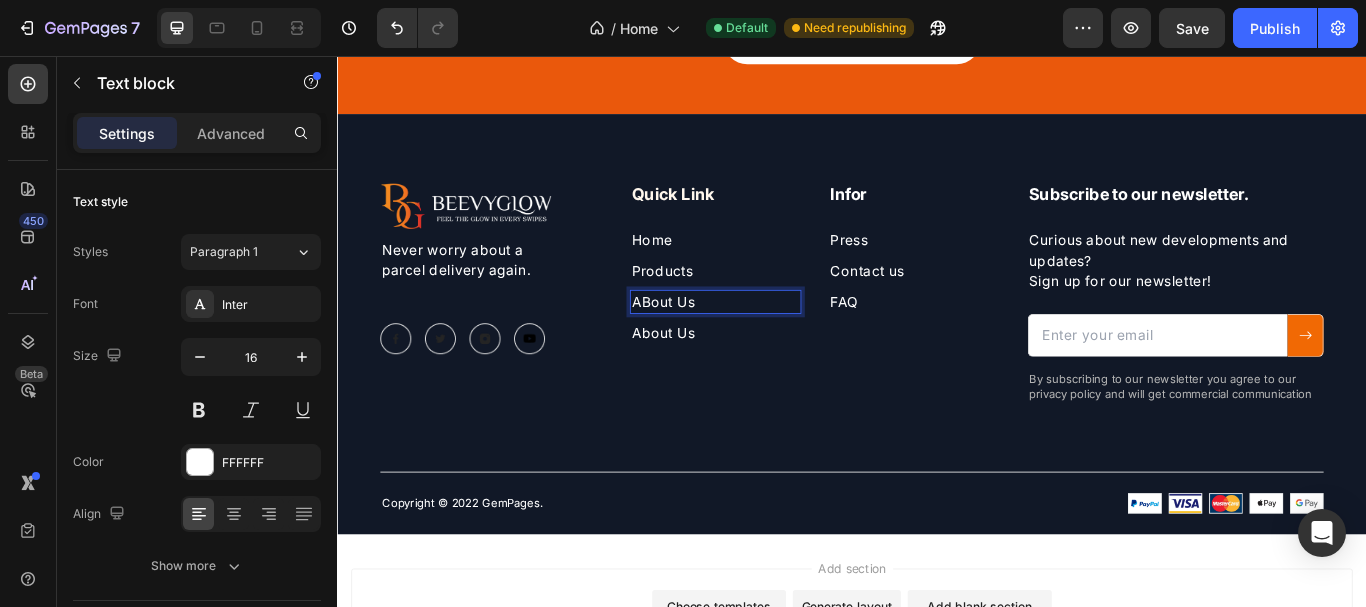click on "ABout Us" at bounding box center [778, 343] 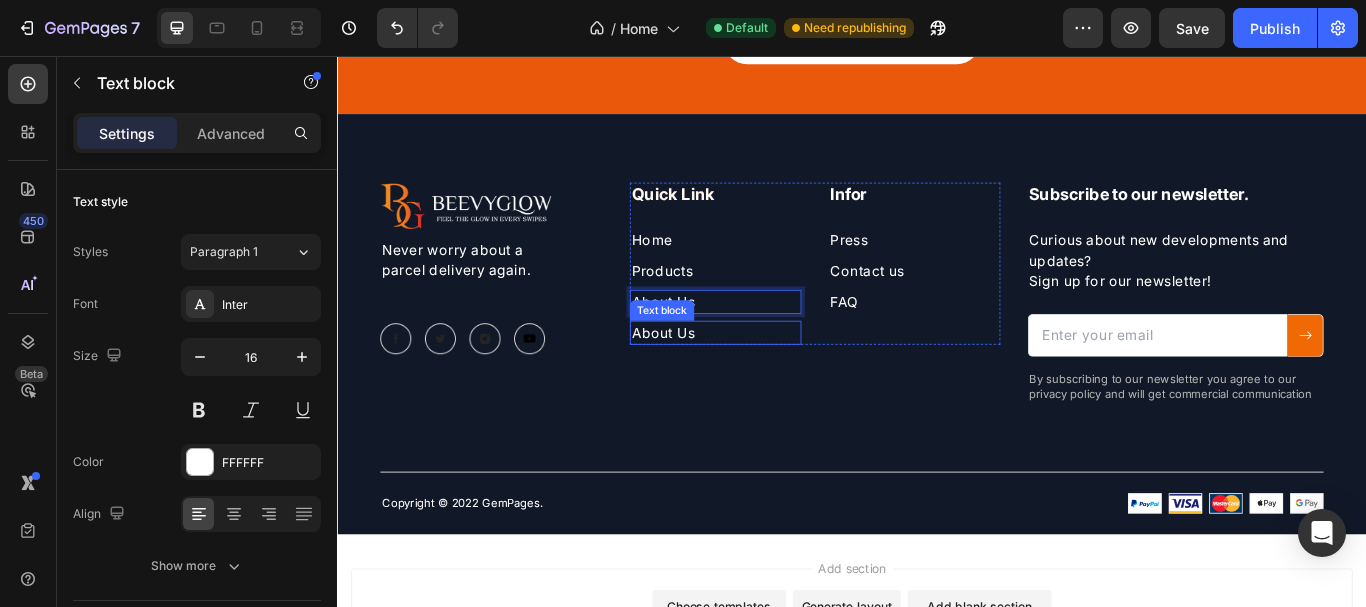 click on "About Us" at bounding box center (778, 379) 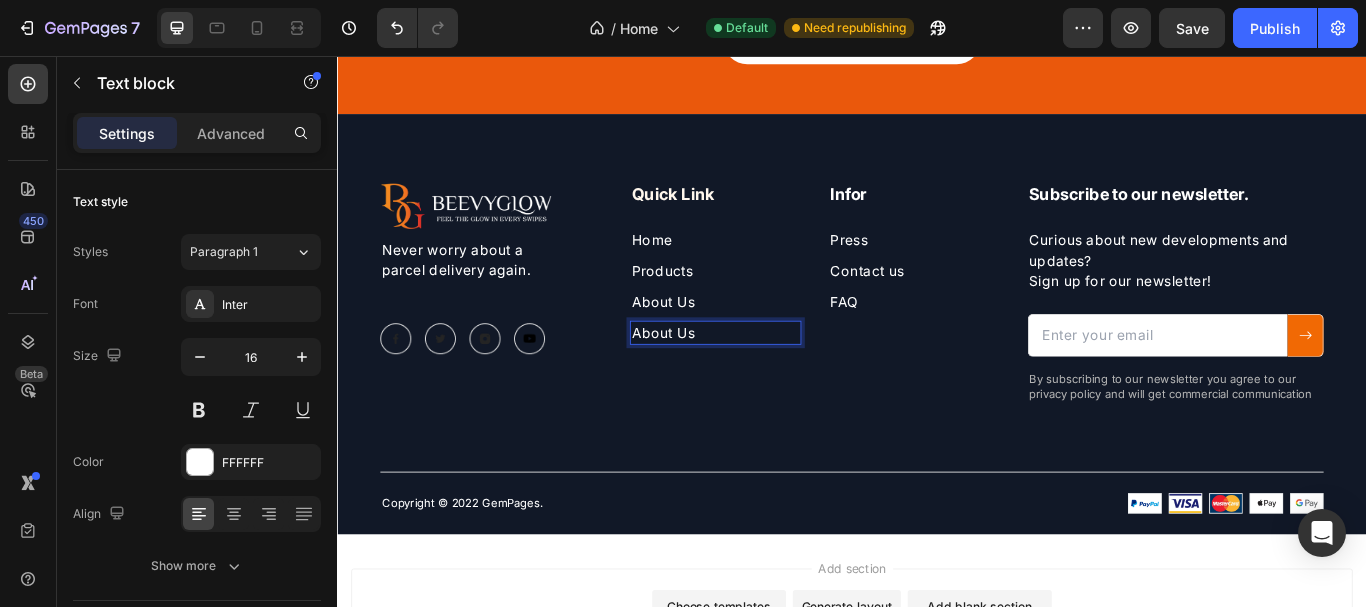 click on "About Us" at bounding box center [778, 379] 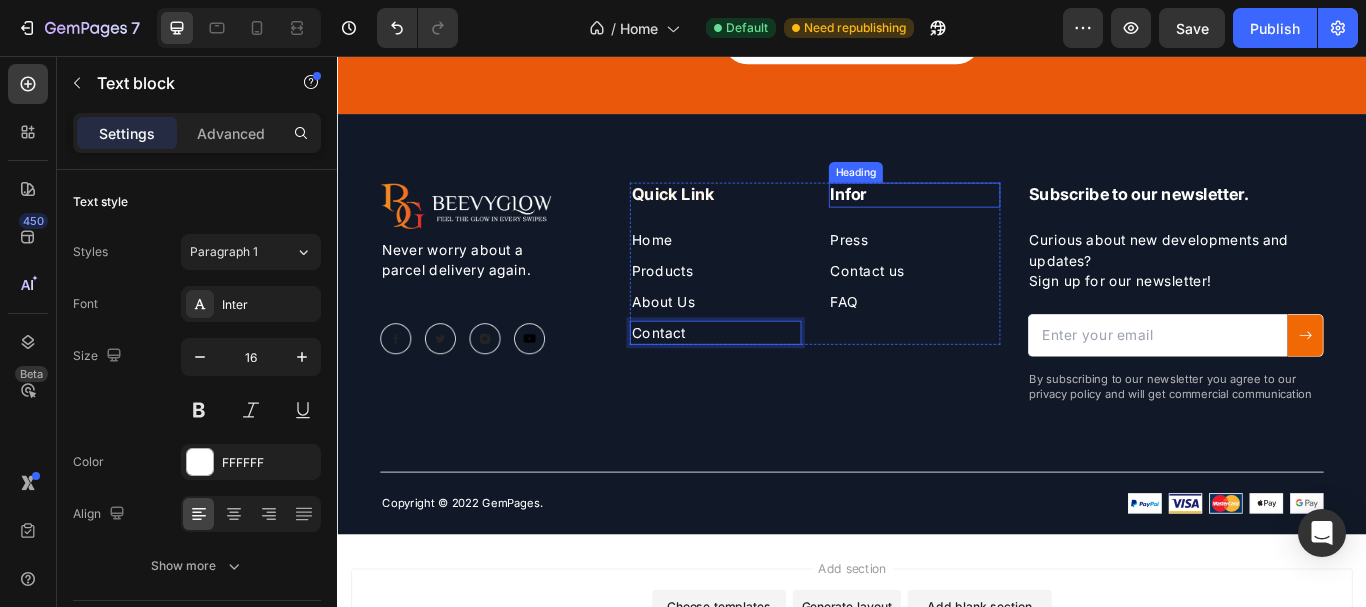 click on "Infor" at bounding box center (1010, 218) 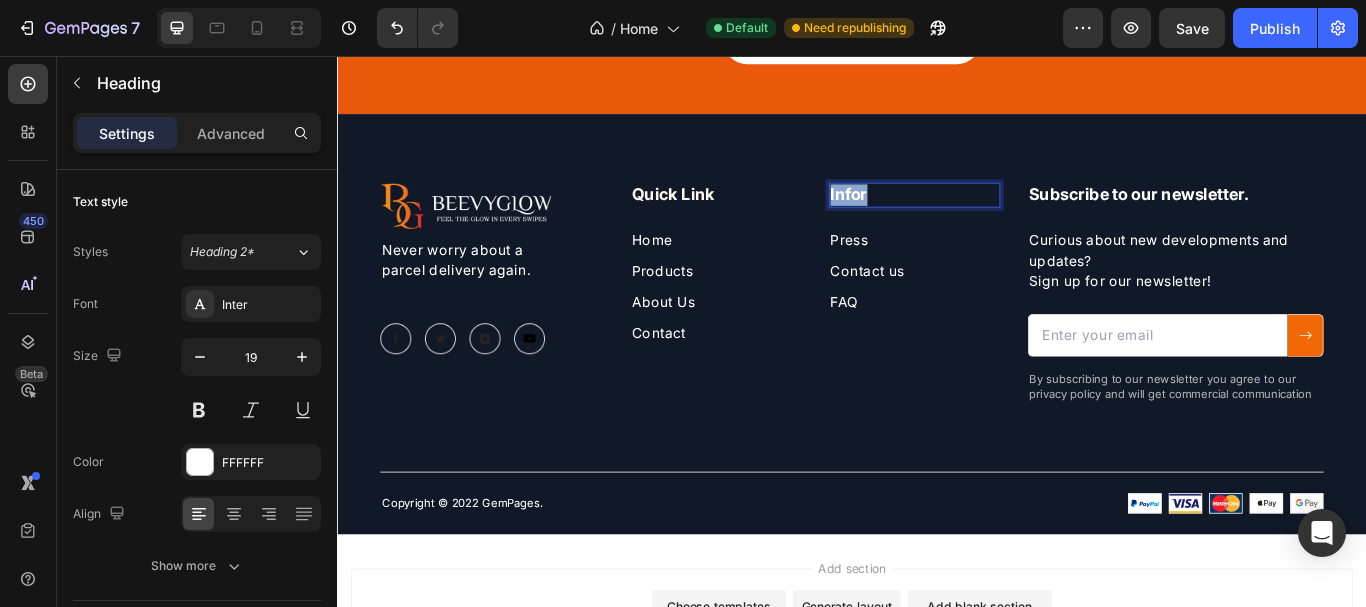 click on "Infor" at bounding box center [1010, 218] 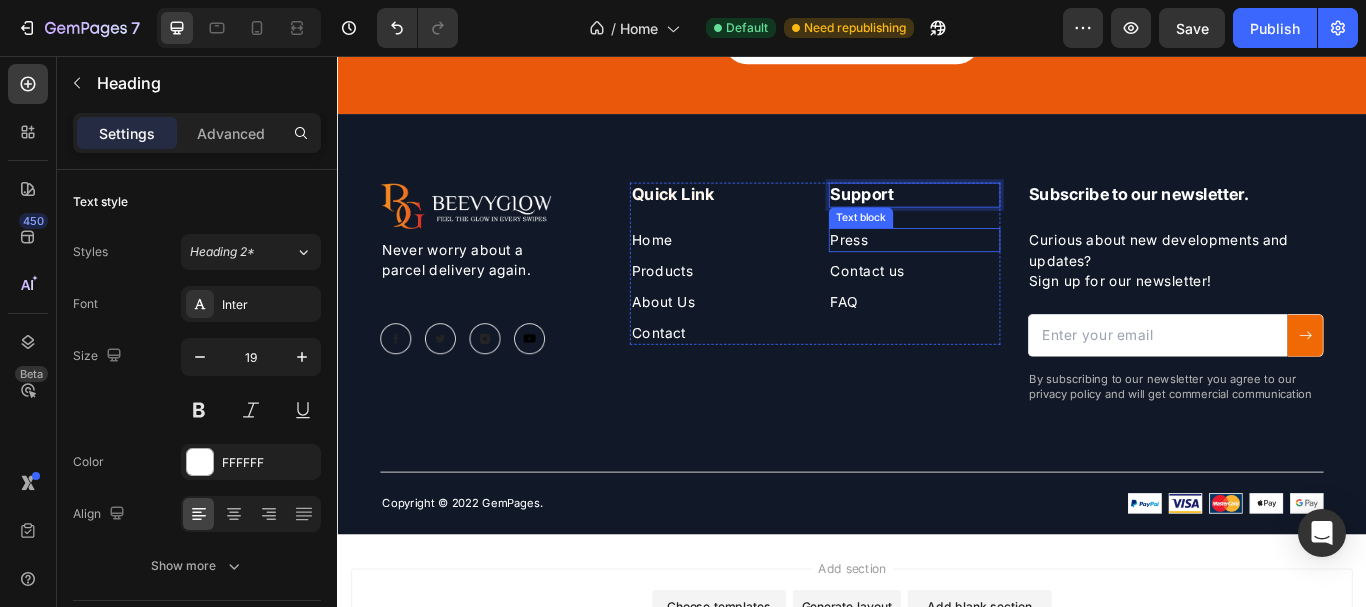 click on "Press" at bounding box center (1010, 271) 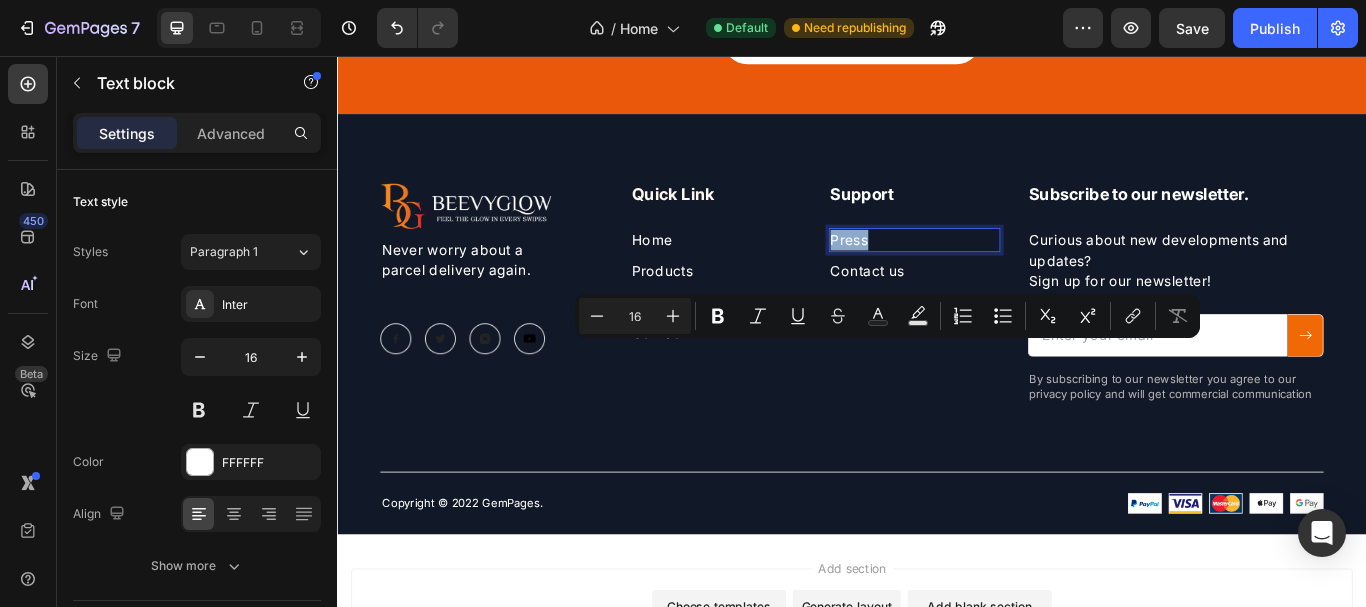 click on "Press" at bounding box center [1010, 271] 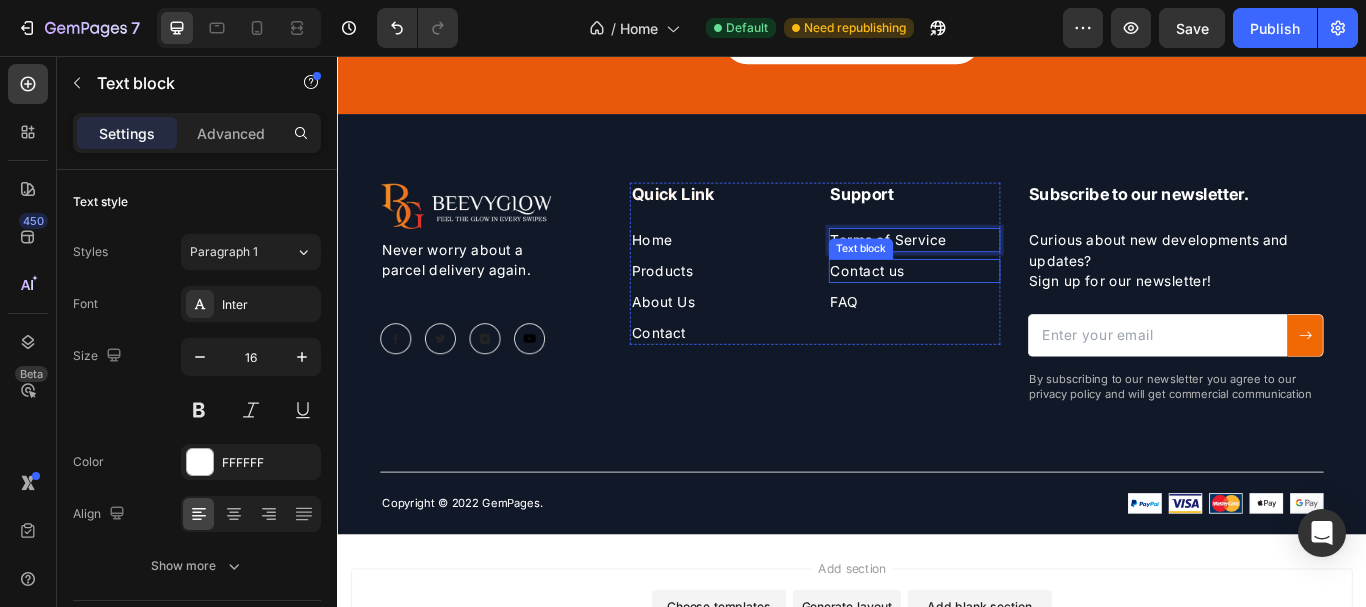click on "Contact us" at bounding box center (1010, 307) 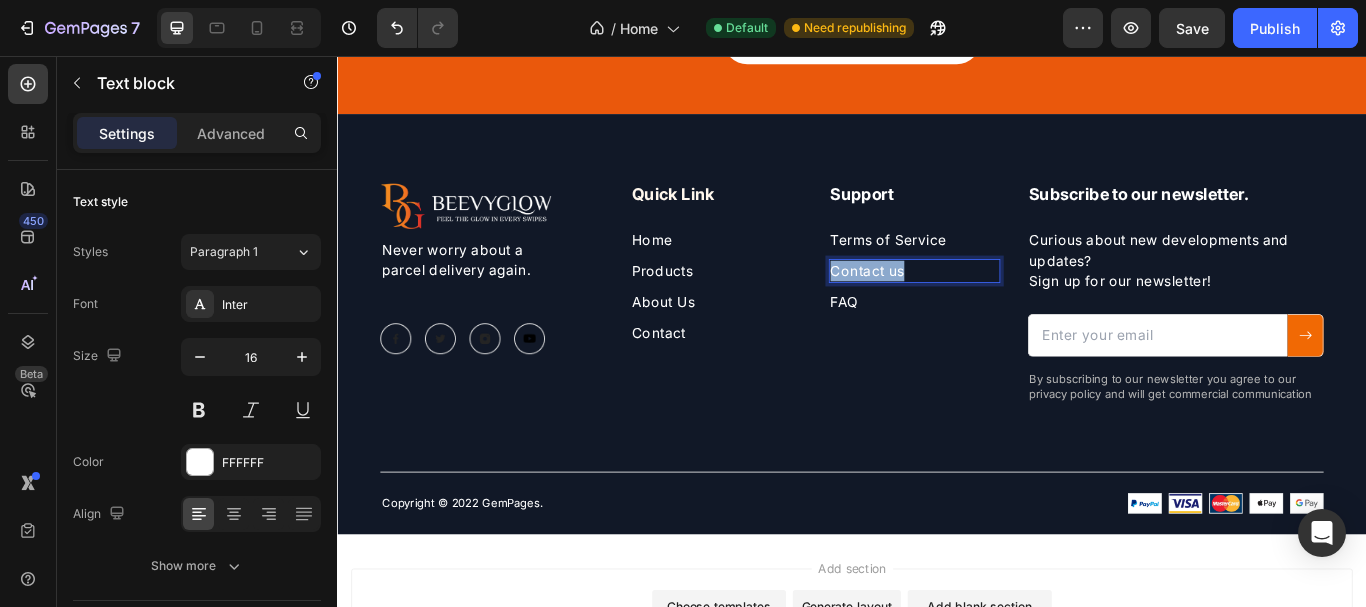 click on "Contact us" at bounding box center (1010, 307) 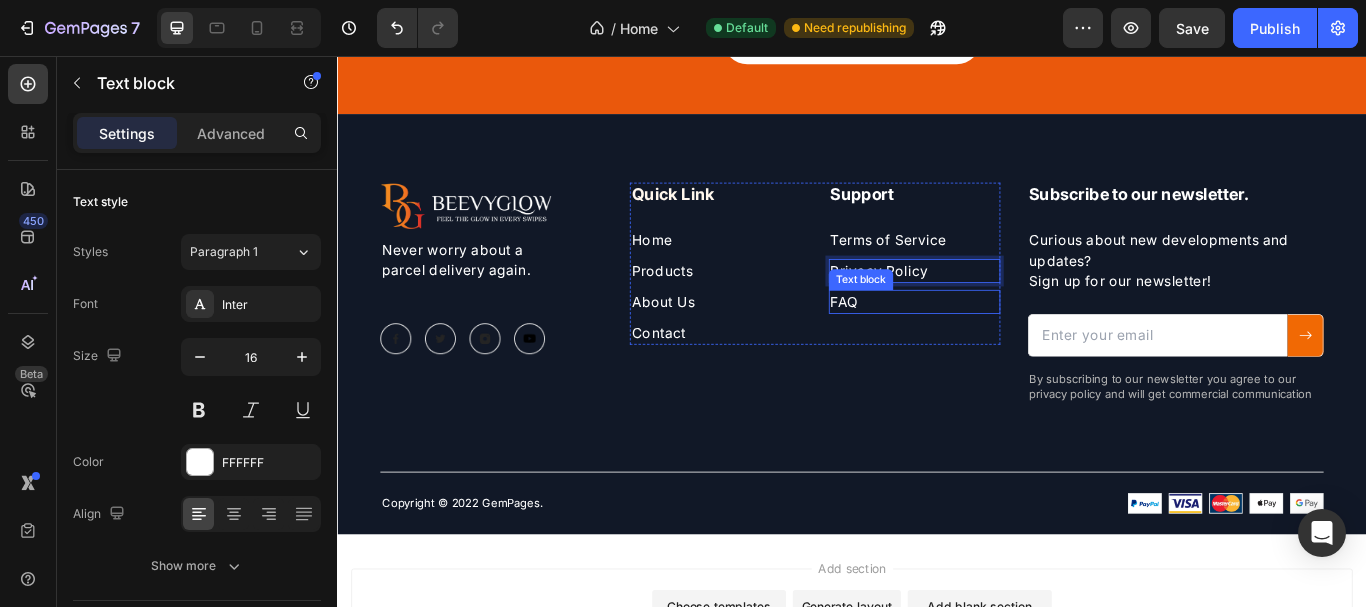 click on "FAQ" at bounding box center [1010, 343] 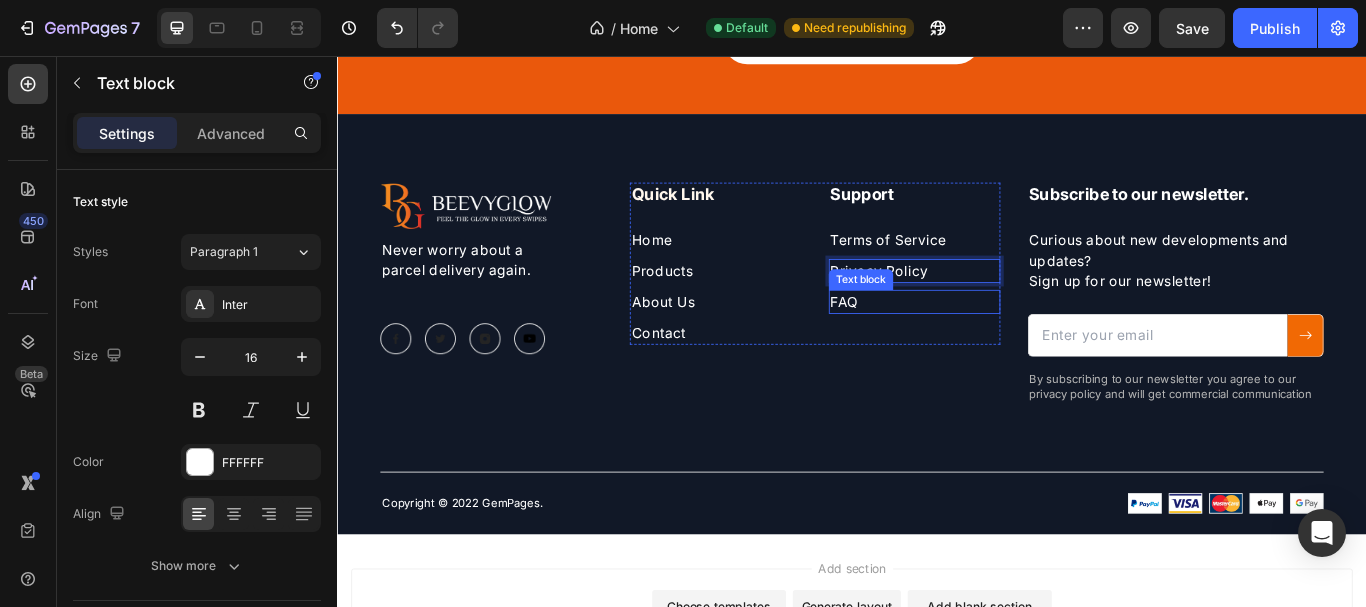 click on "FAQ" at bounding box center [1010, 343] 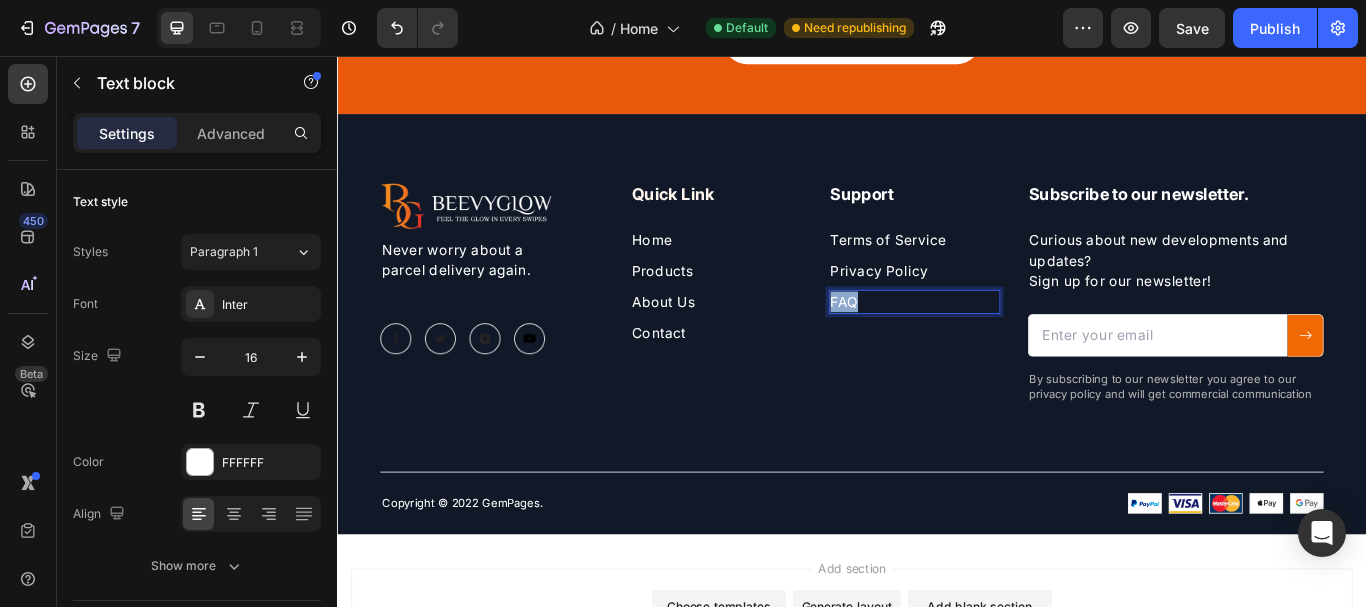 click on "FAQ" at bounding box center [1010, 343] 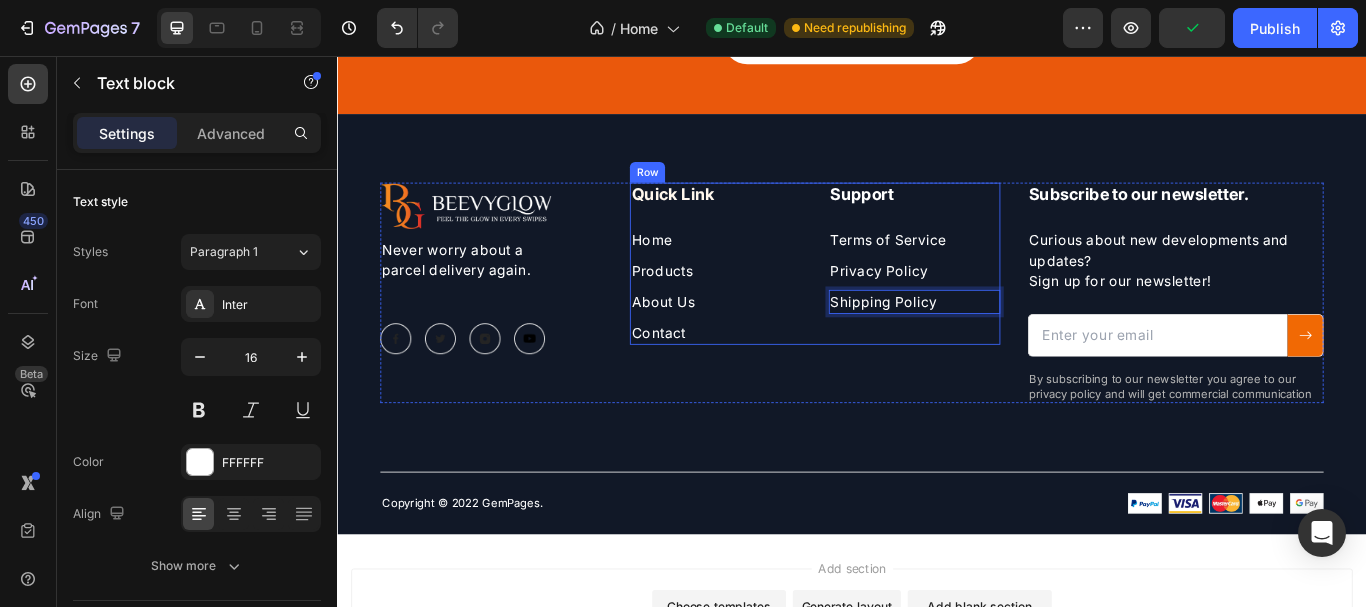 click on "Quick Link Heading Home Text block Products Text block About Us Text block Contact Text block Support Heading Terms of Service Text block Privacy Policy Text block Shipping Policy Text block Row" at bounding box center [894, 332] 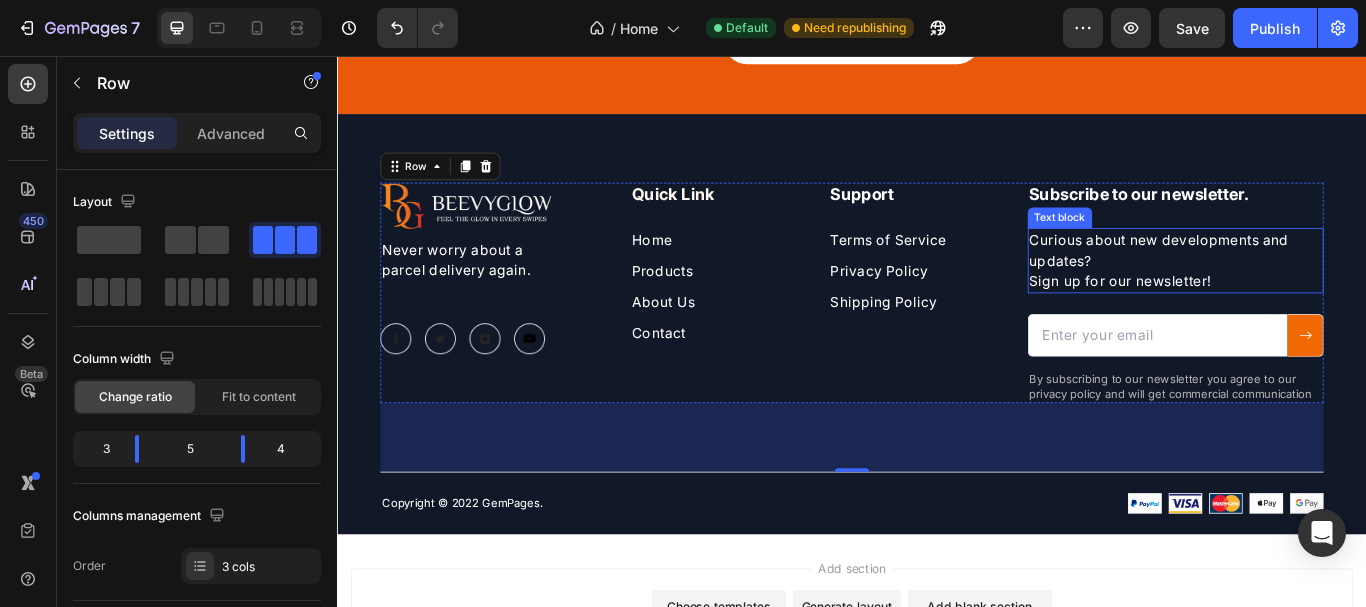 click on "Curious about new developments and updates? Sign up for our newsletter!" at bounding box center [1314, 295] 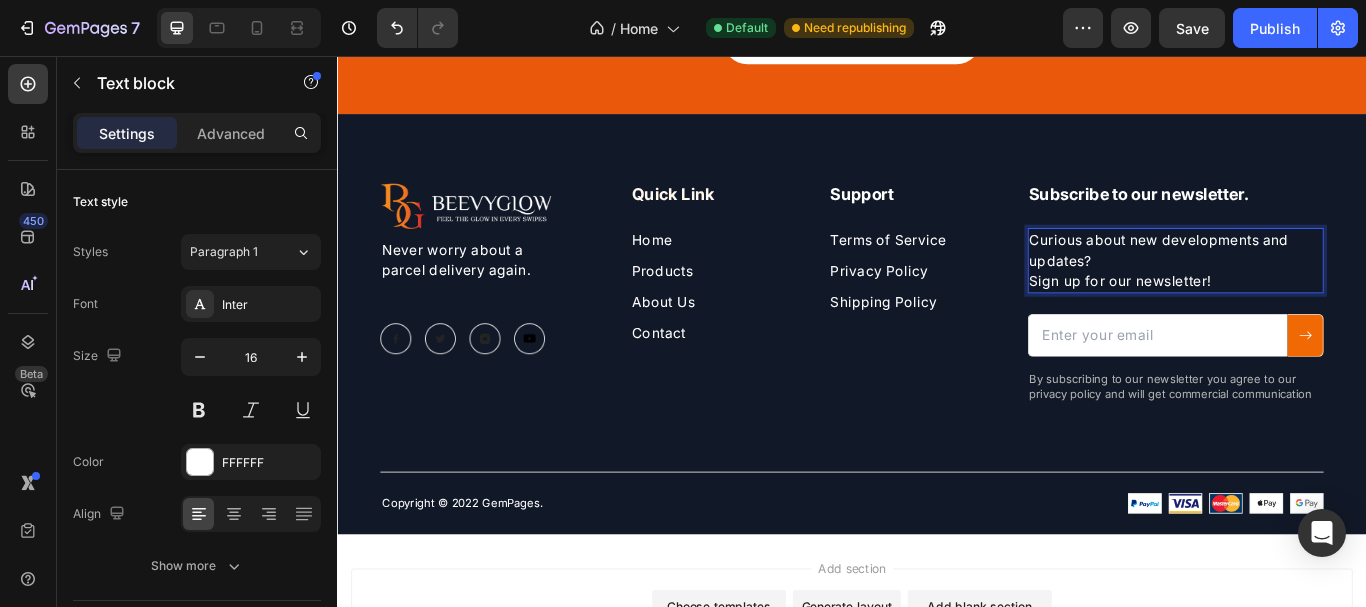 click on "Curious about new developments and updates? Sign up for our newsletter!" at bounding box center [1314, 295] 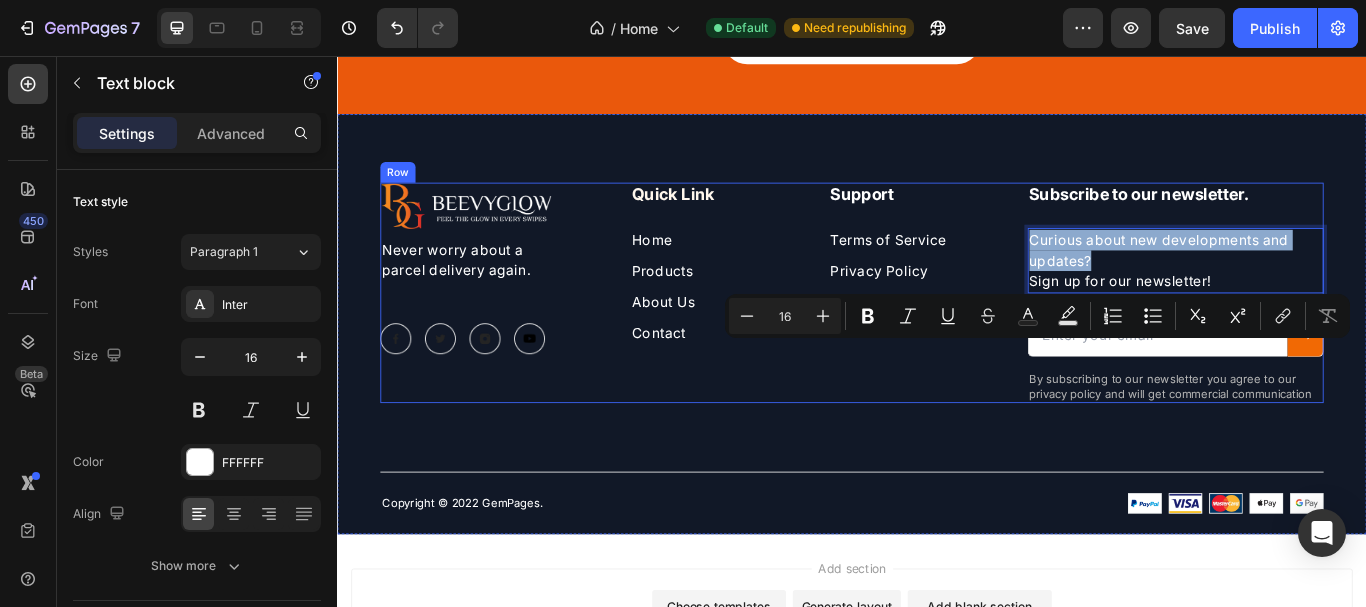 drag, startPoint x: 1209, startPoint y: 419, endPoint x: 1125, endPoint y: 408, distance: 84.71718 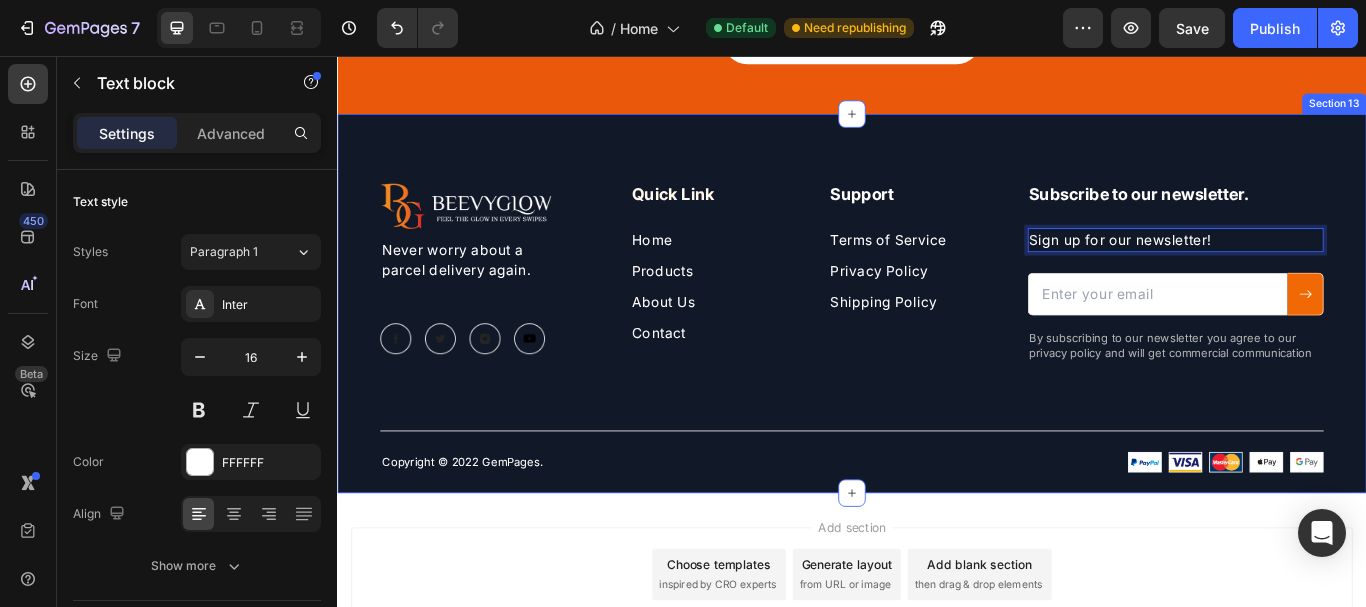 drag, startPoint x: 1043, startPoint y: 565, endPoint x: 1113, endPoint y: 511, distance: 88.40814 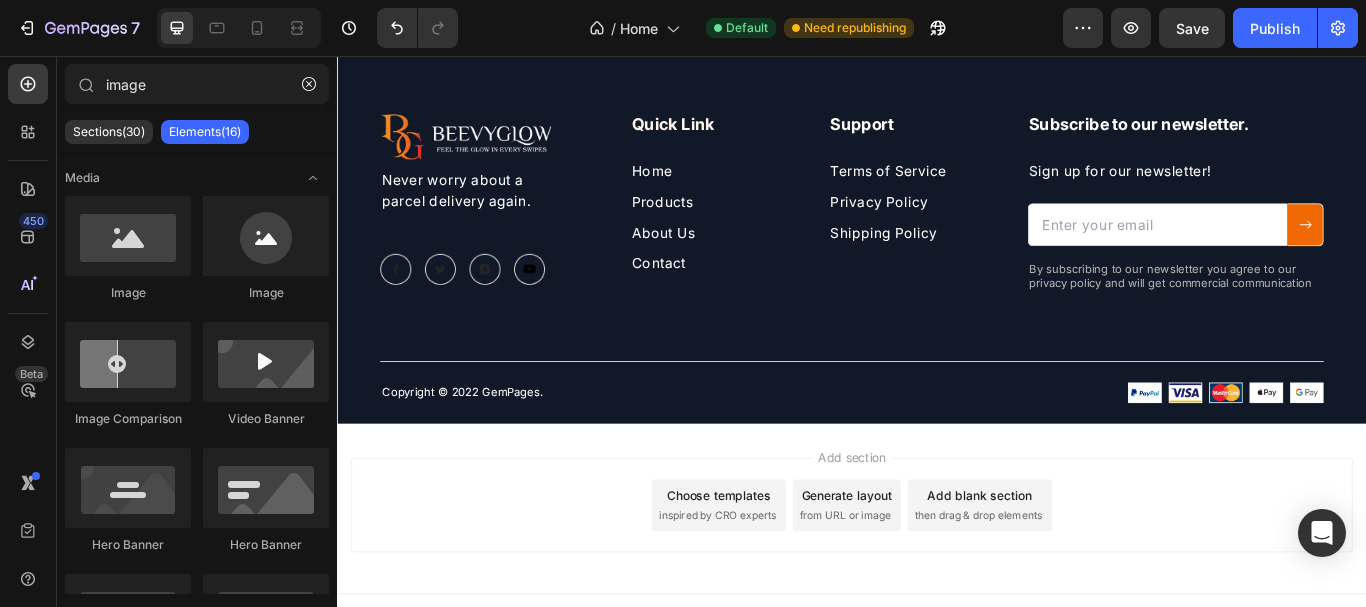 scroll, scrollTop: 7174, scrollLeft: 0, axis: vertical 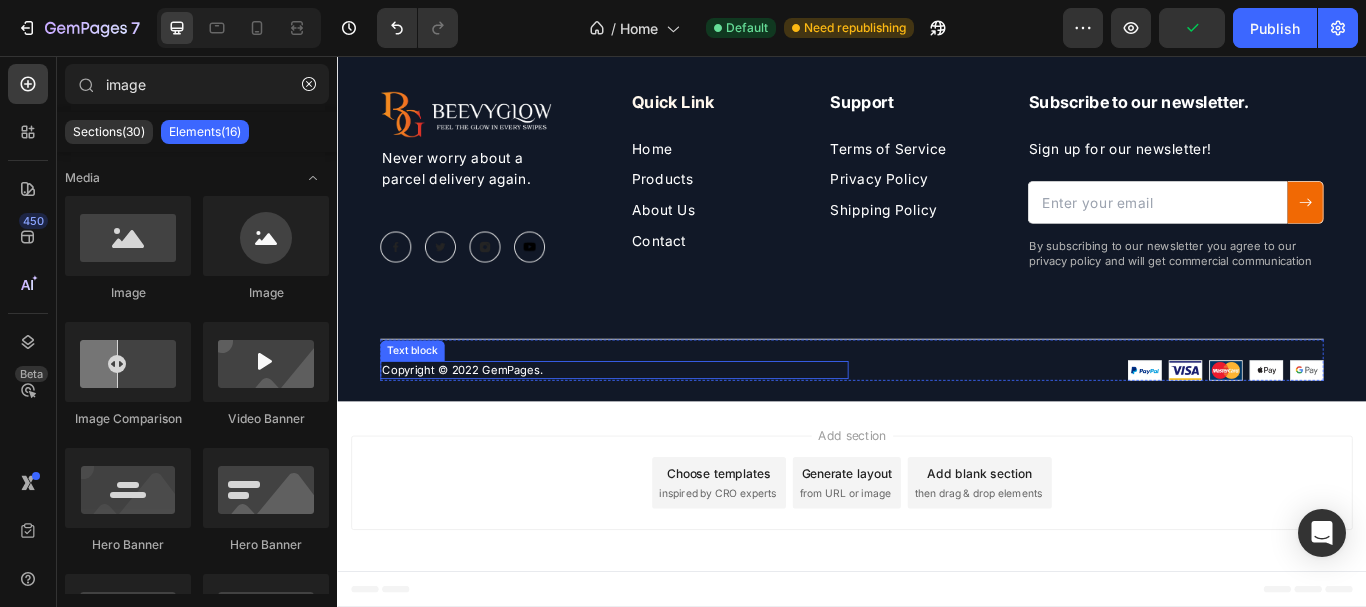 click on "Copyright © 2022 GemPages." at bounding box center (660, 422) 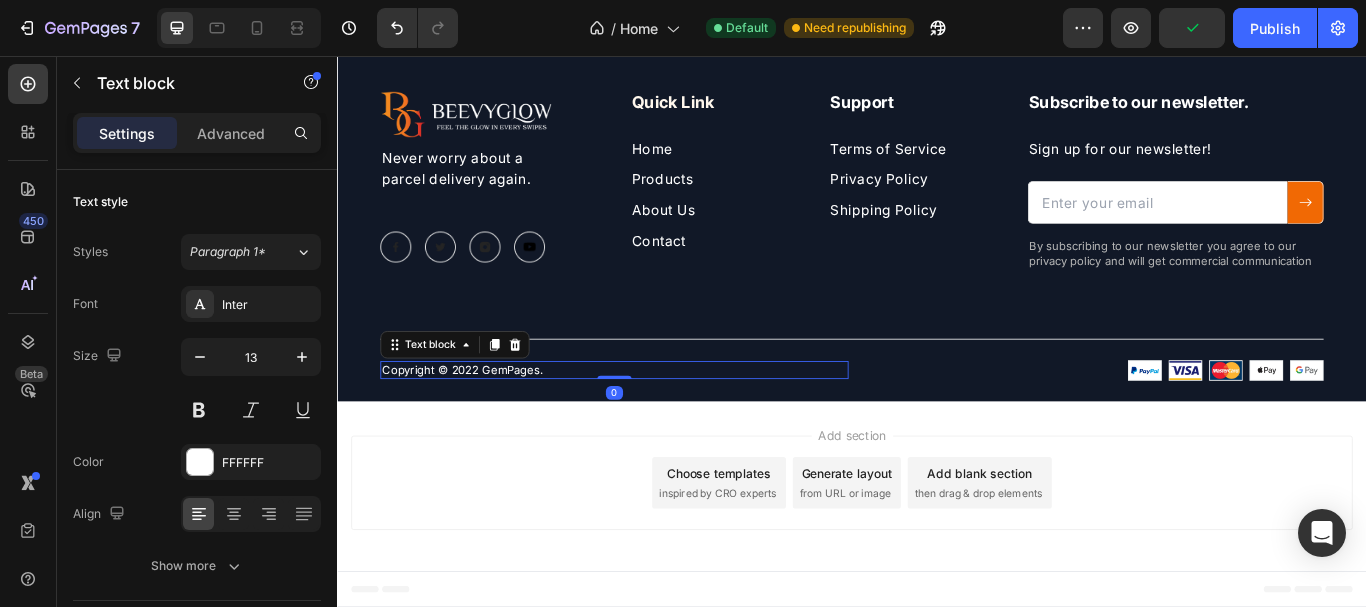 click on "Copyright © 2022 GemPages." at bounding box center (660, 422) 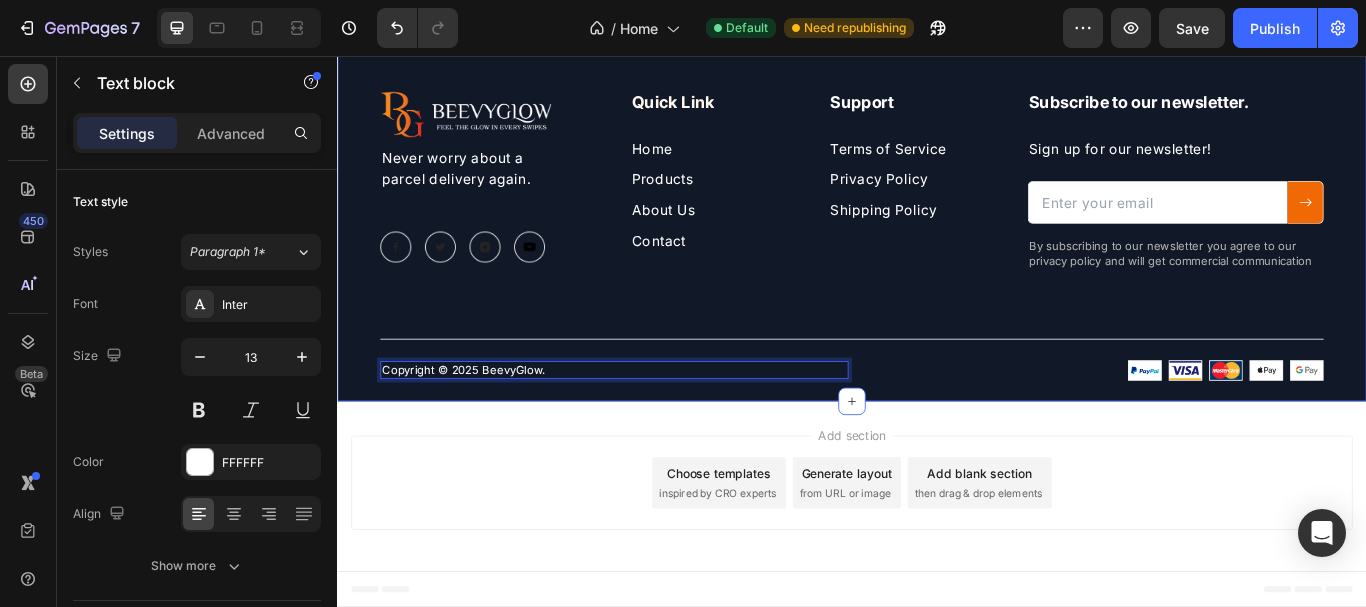 click on "Image Never worry about a parcel delivery again. Text block Image Image Image Image Row Quick Link Heading Home Text block Products Text block About Us Text block Contact Text block Support Heading Terms of Service Text block Privacy Policy Text block Shipping Policy Text block Row Subscribe to our newsletter. Heading Sign up for our newsletter! Text block Email Field Submit Button Row Newsletter By subscribing to our newsletter you agree to our privacy policy and will get commercial communication Text block Row Copyright © 2025 BeevyGlow. Text block 0 Image Image Row" at bounding box center [937, 266] 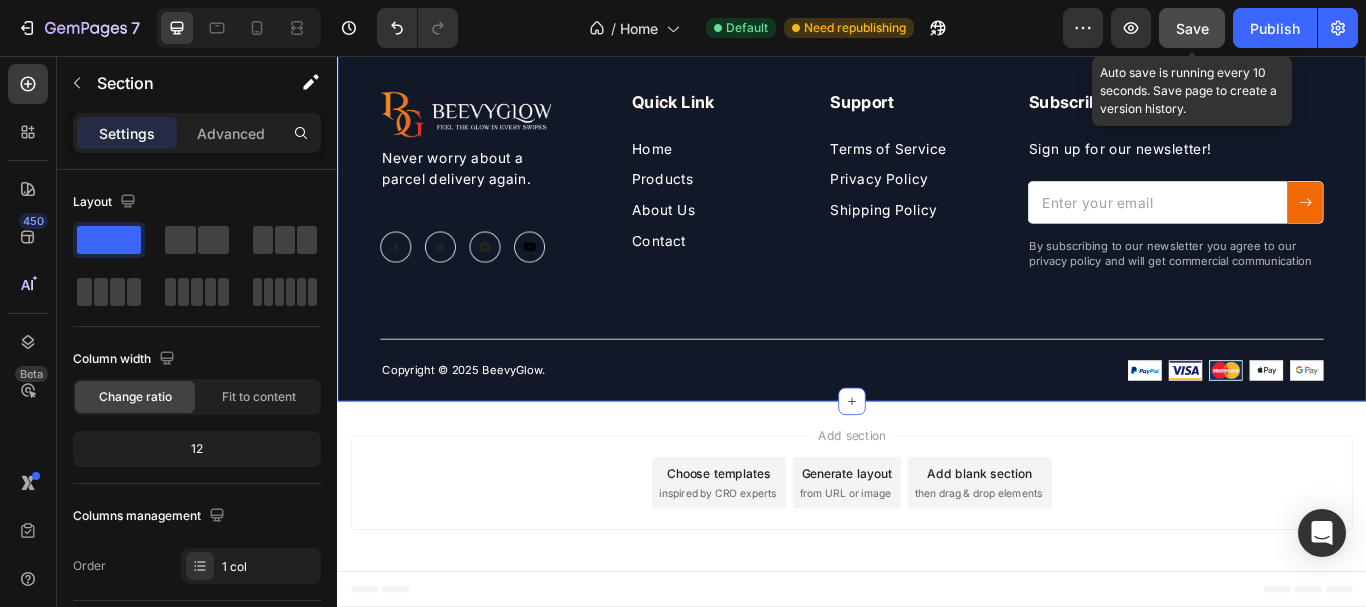 click on "Save" at bounding box center [1192, 28] 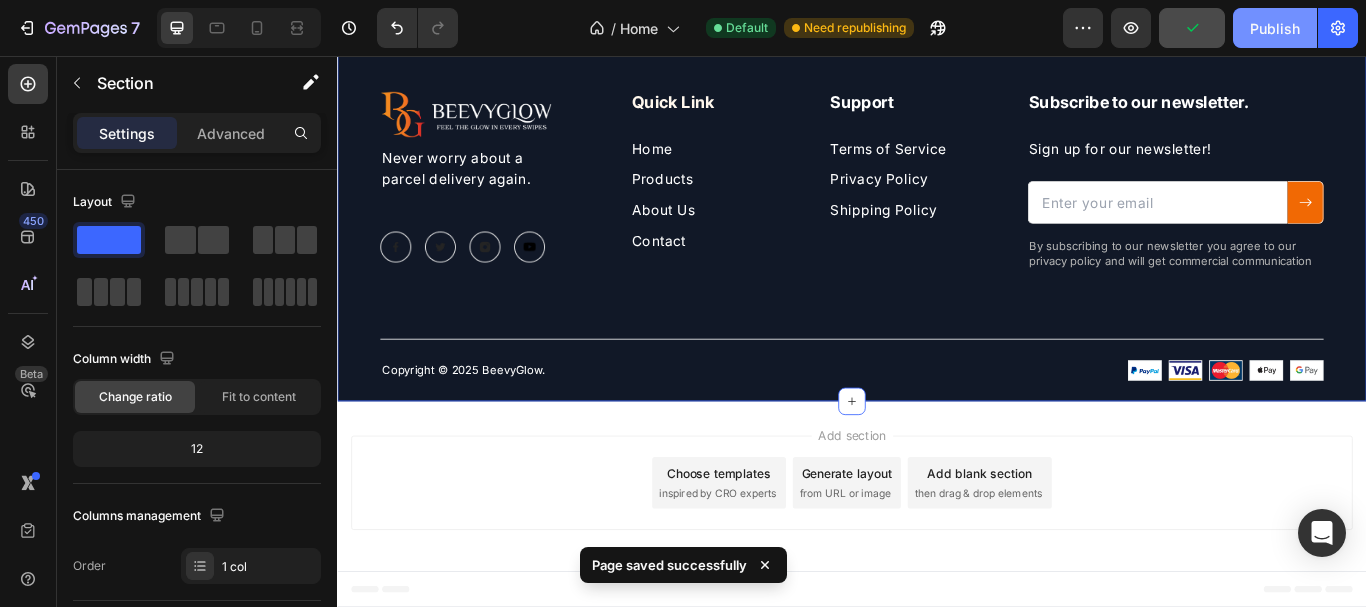 click on "Publish" at bounding box center [1275, 28] 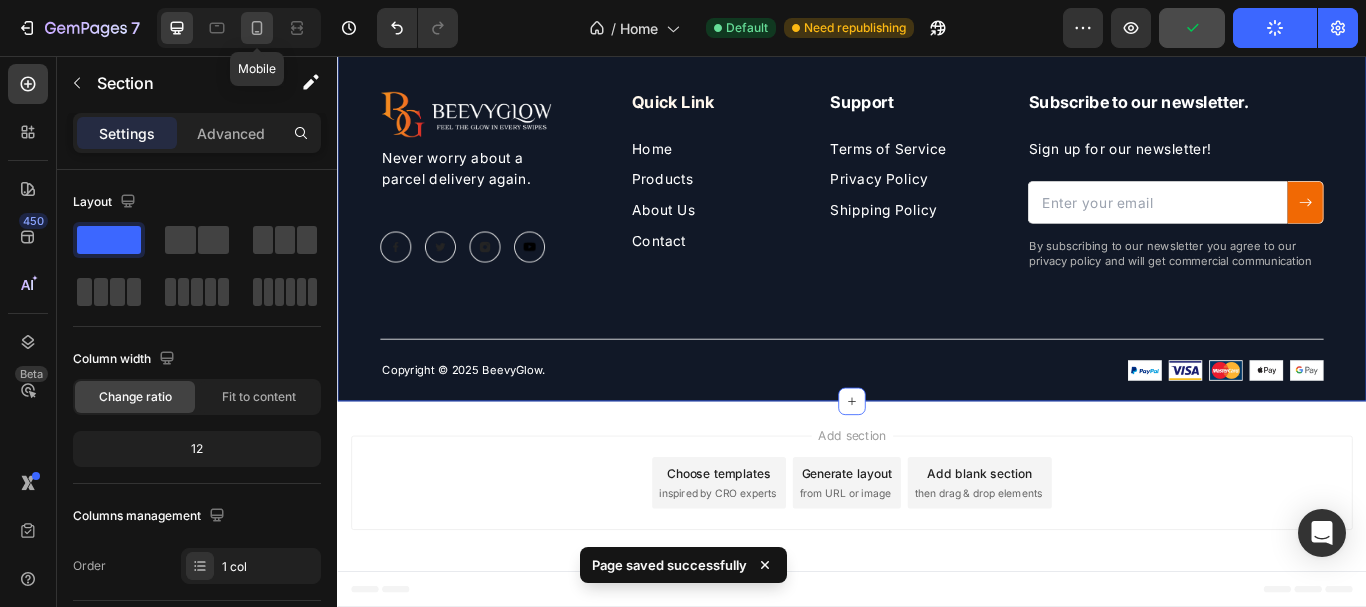 click 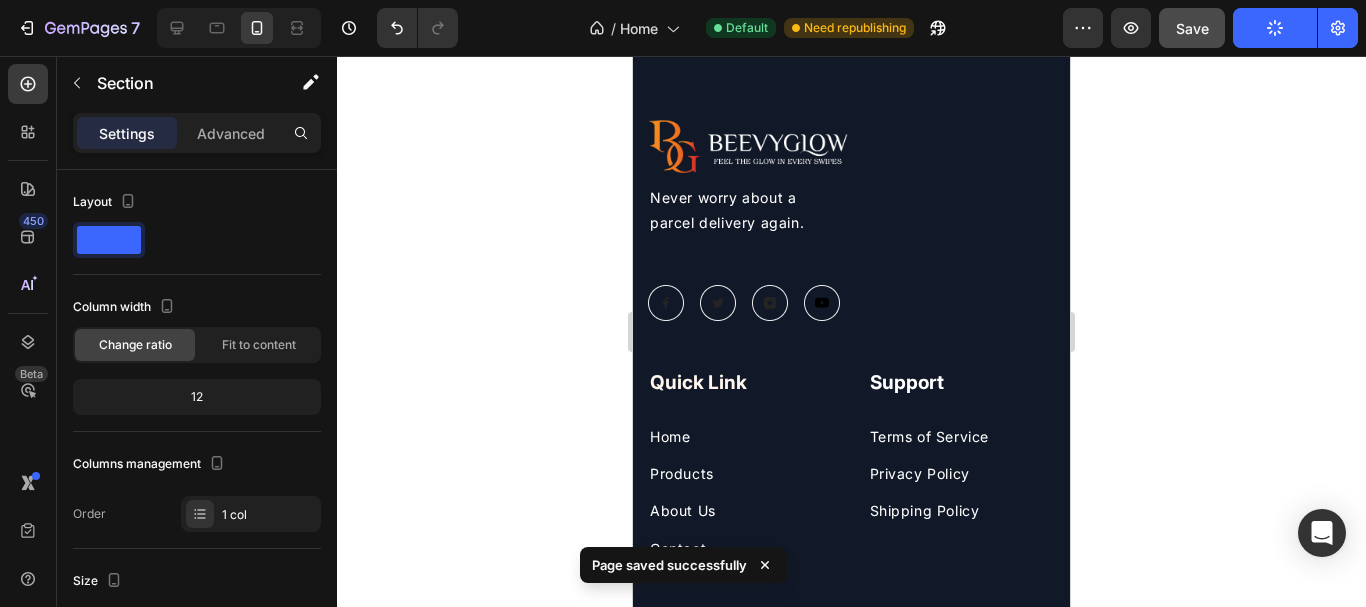 scroll, scrollTop: 8413, scrollLeft: 0, axis: vertical 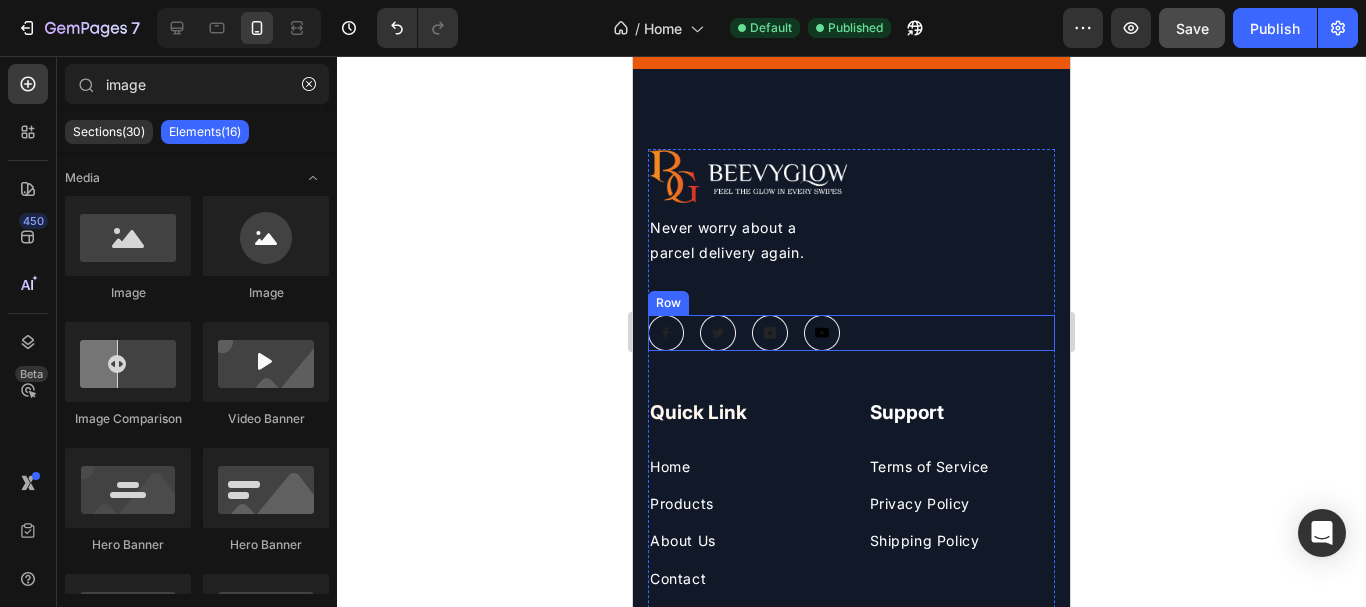 click on "Image Image Image Image Row" at bounding box center [851, 333] 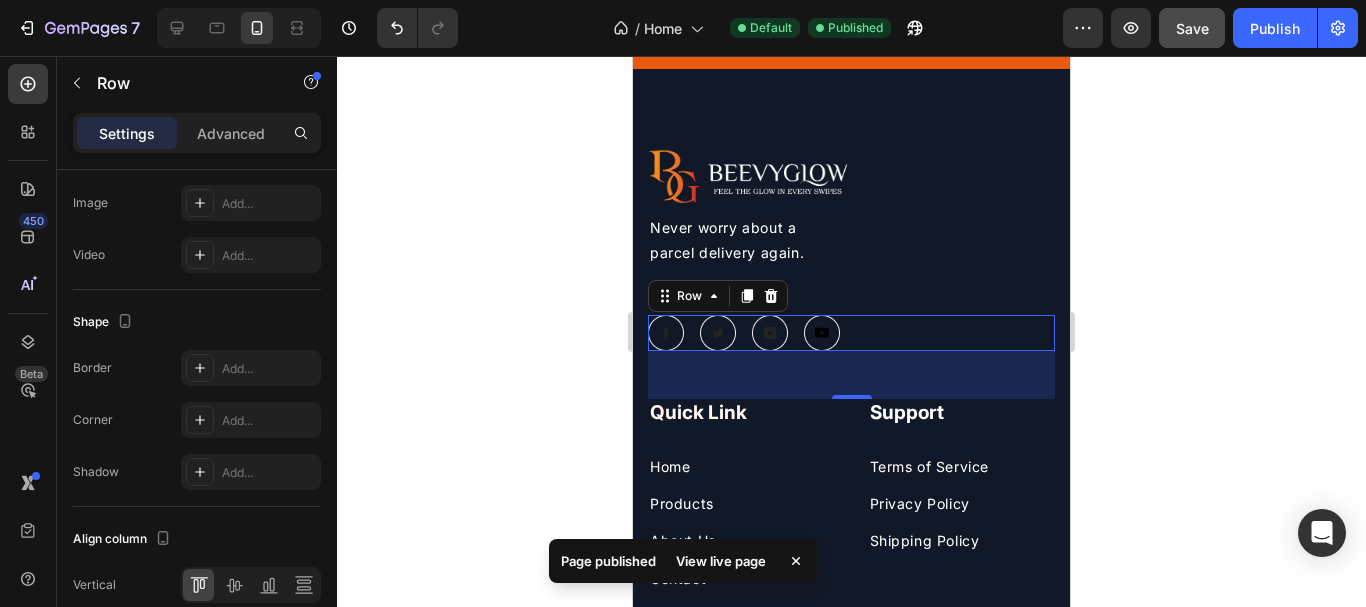 scroll, scrollTop: 902, scrollLeft: 0, axis: vertical 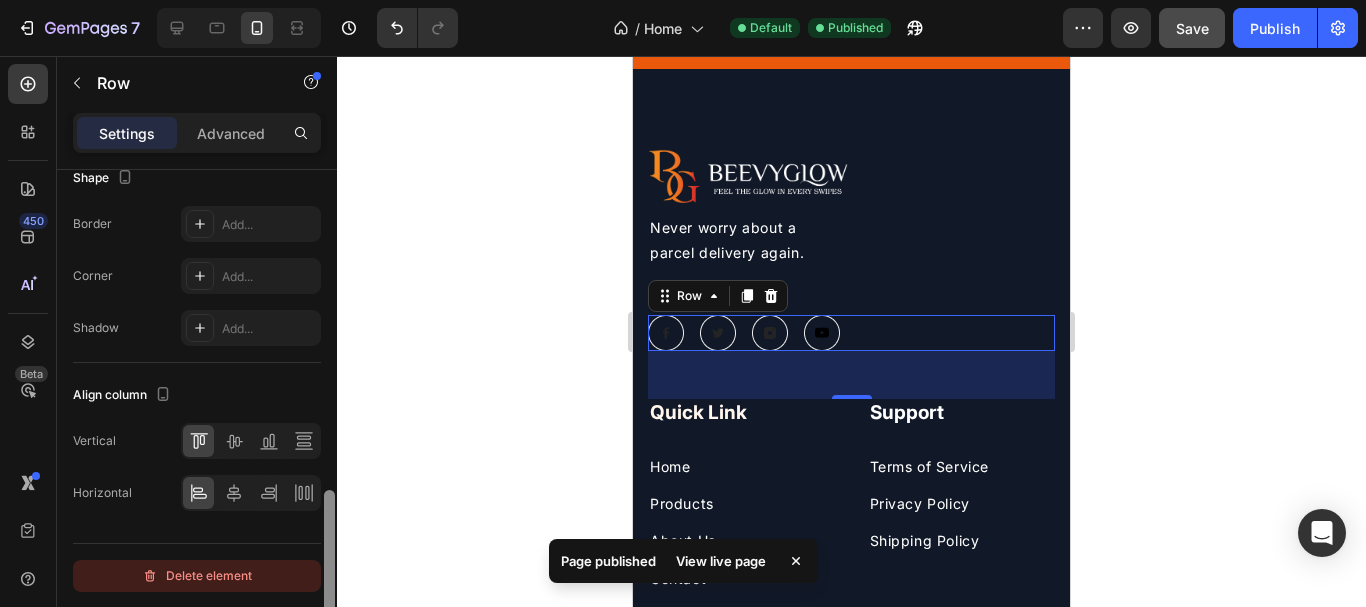 drag, startPoint x: 328, startPoint y: 222, endPoint x: 208, endPoint y: 578, distance: 375.68073 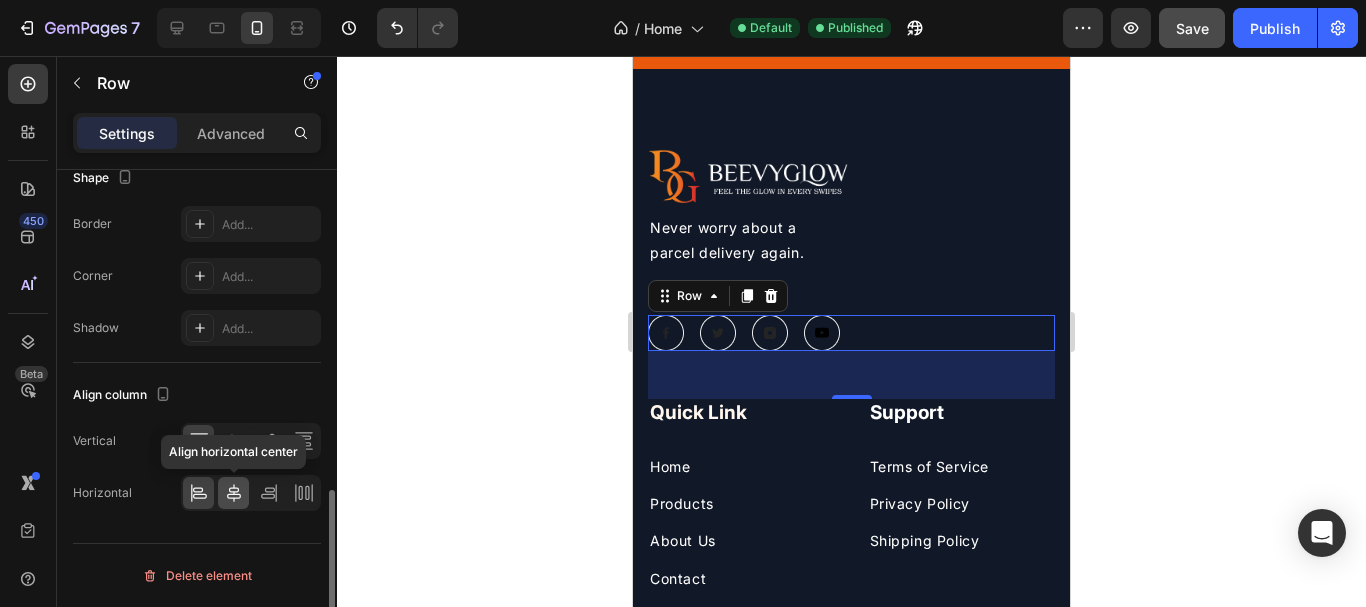 click 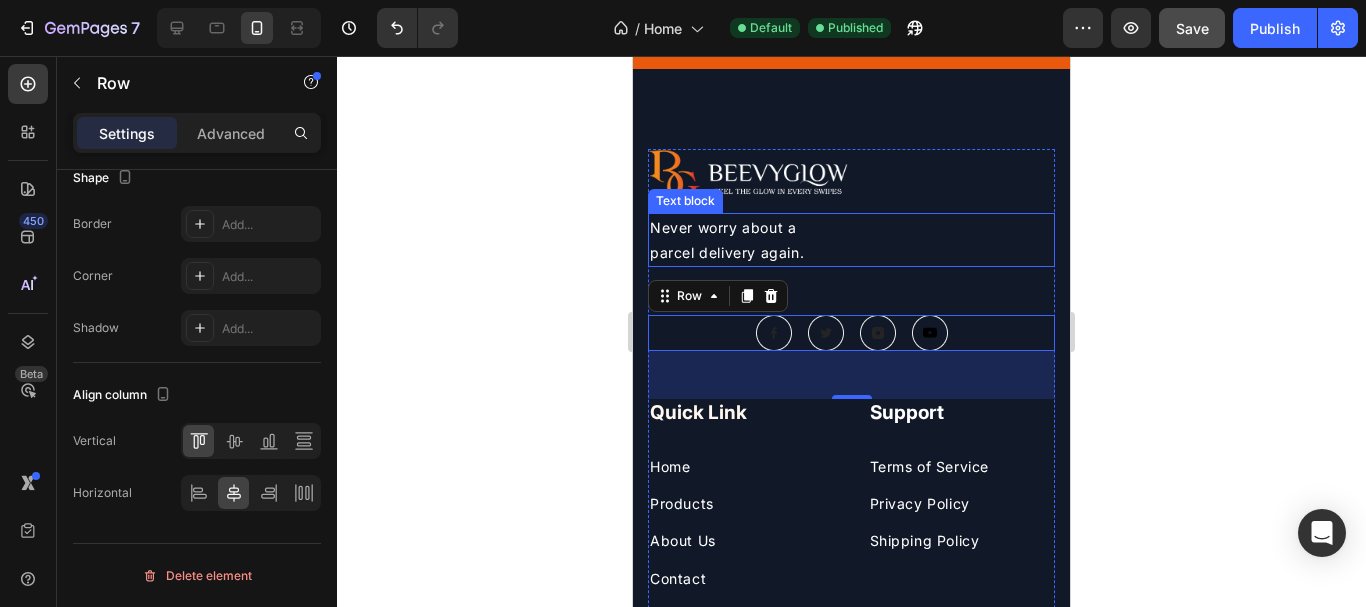 click on "parcel delivery again." at bounding box center (851, 252) 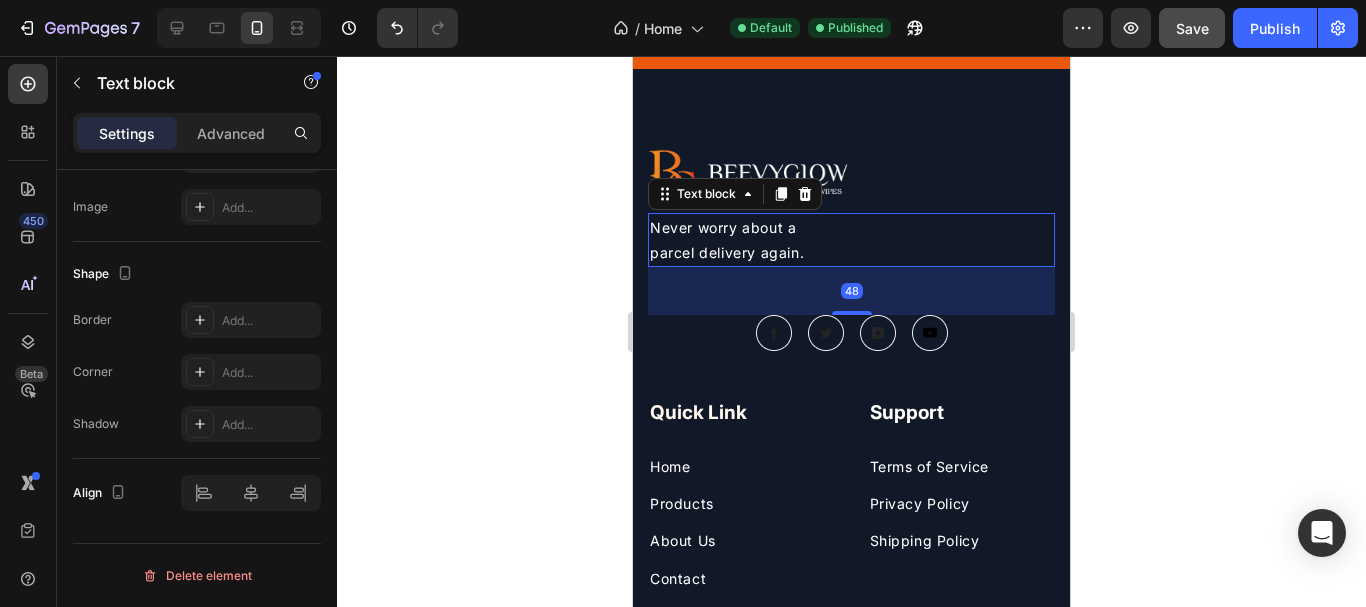 scroll, scrollTop: 0, scrollLeft: 0, axis: both 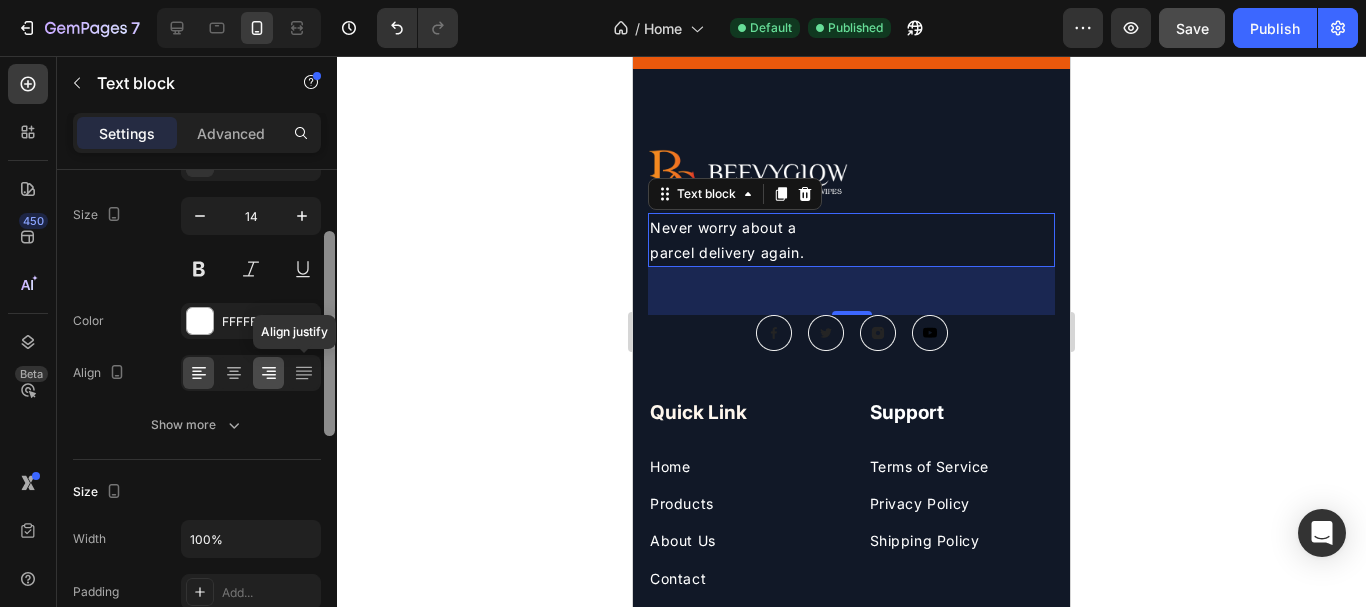 drag, startPoint x: 316, startPoint y: 327, endPoint x: 269, endPoint y: 360, distance: 57.428215 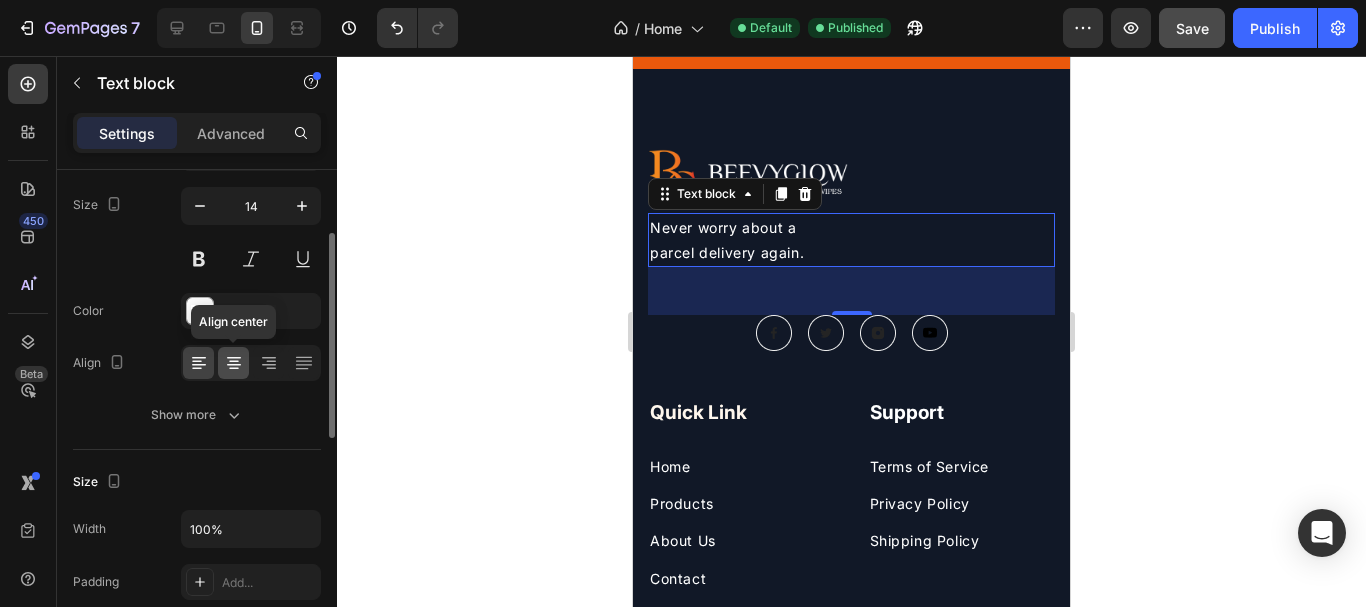 click 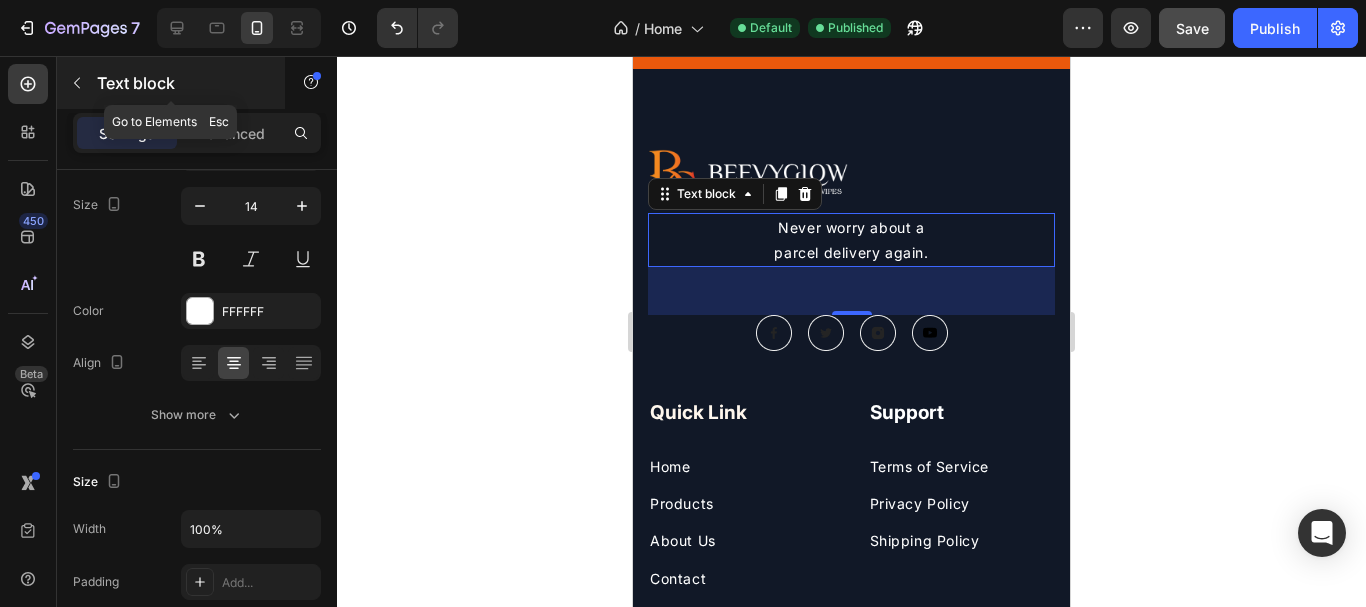 click on "Text block" at bounding box center [171, 83] 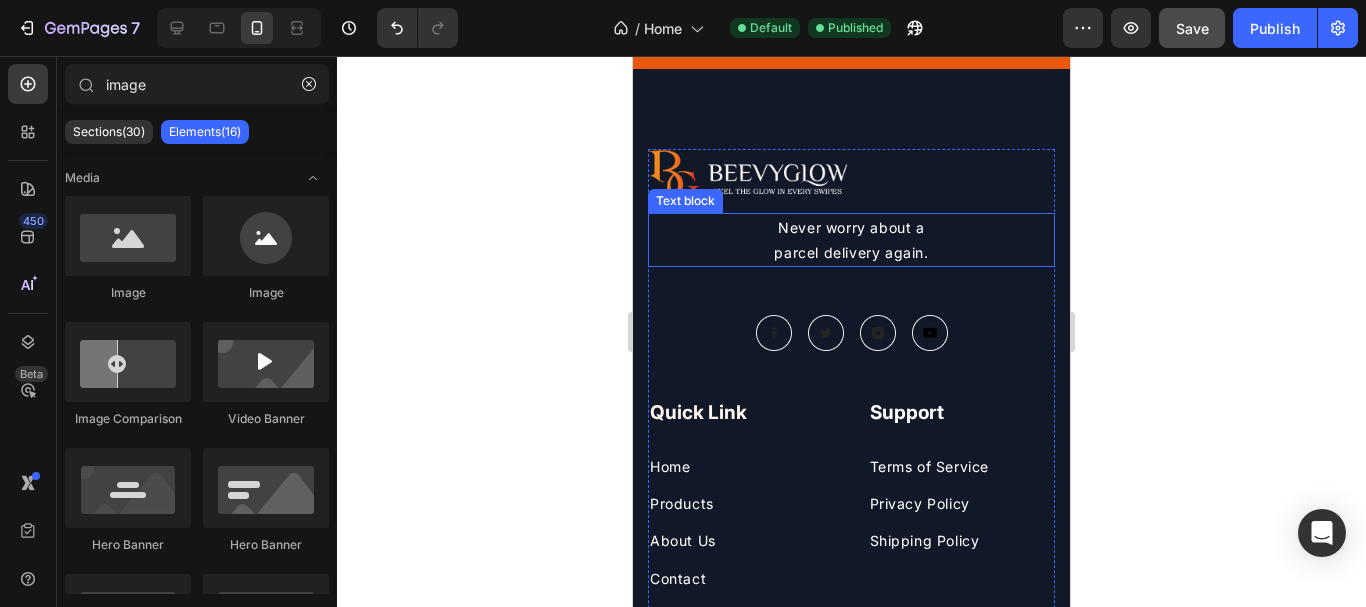 click on "parcel delivery again." at bounding box center [851, 252] 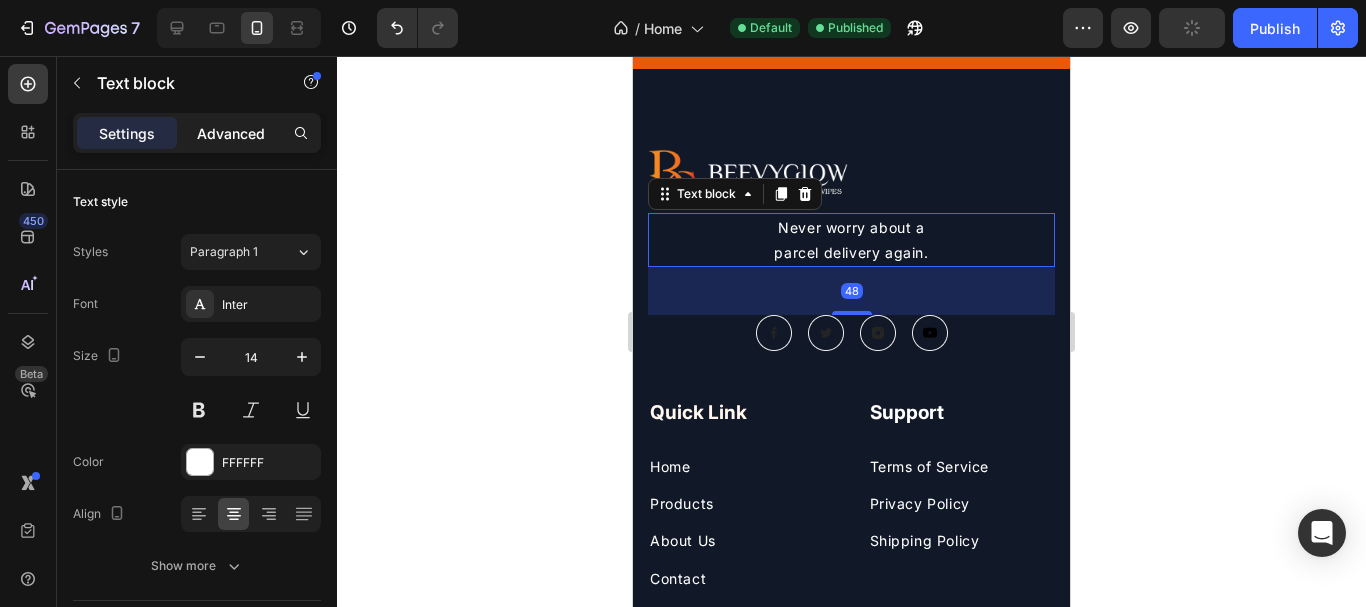 click on "Advanced" at bounding box center (231, 133) 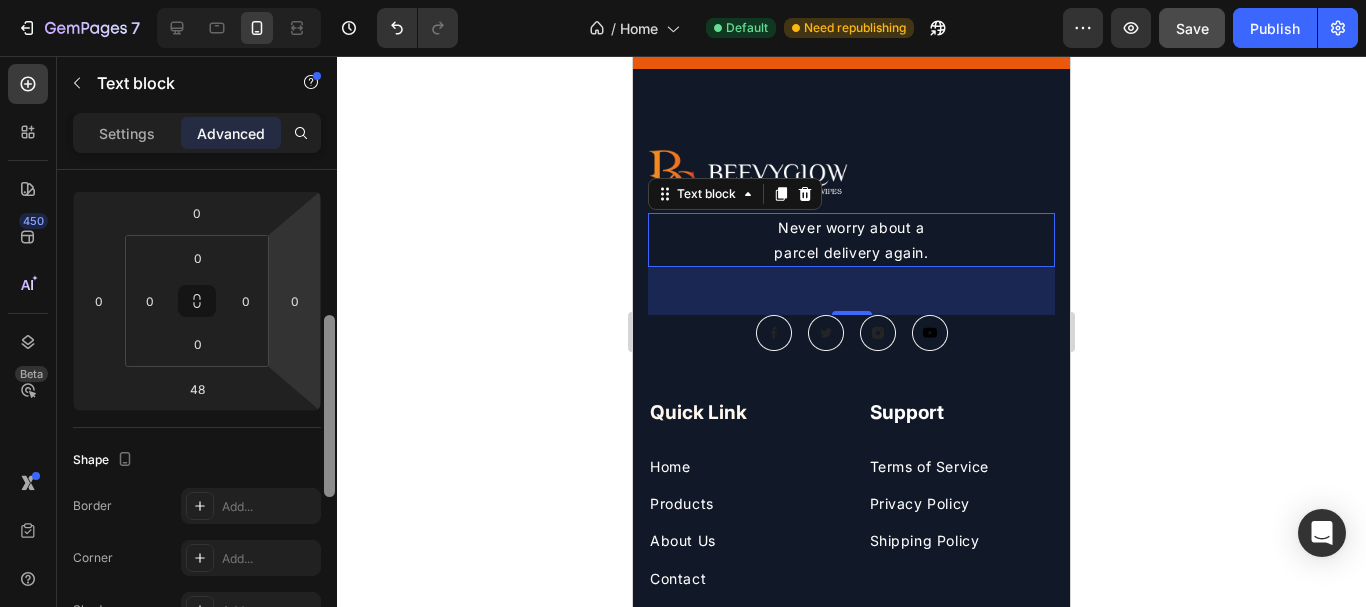 drag, startPoint x: 333, startPoint y: 195, endPoint x: 272, endPoint y: 313, distance: 132.83449 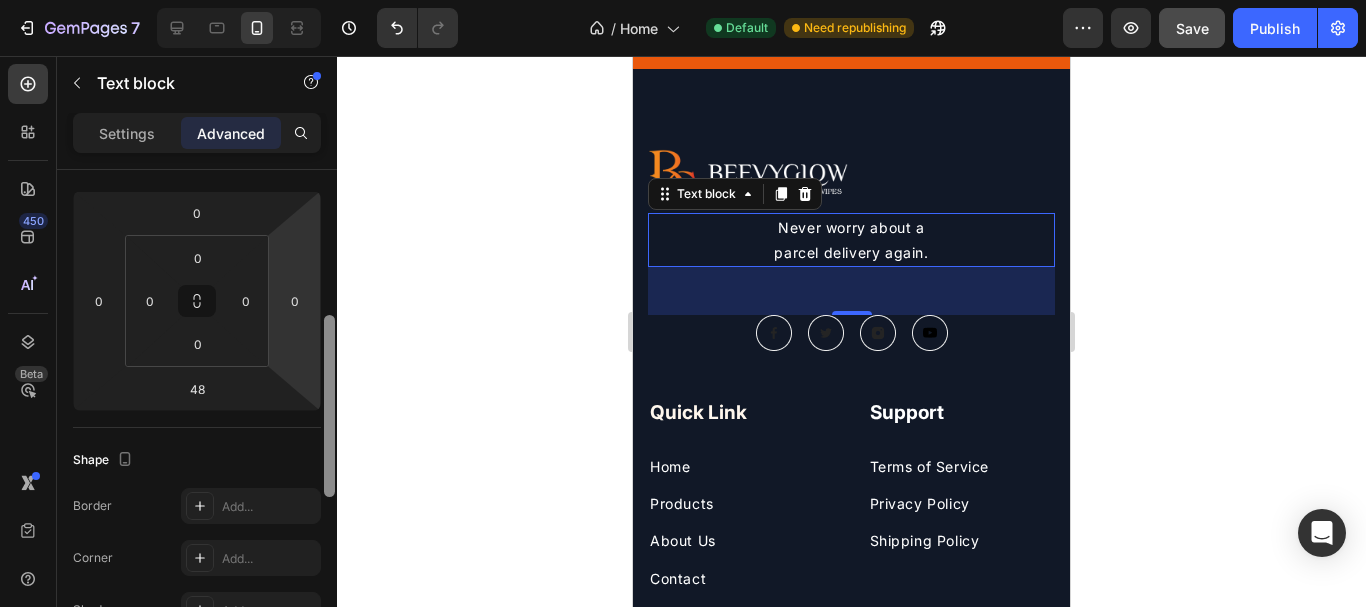 click on "Display on Desktop Yes No Tablet Yes No Mobile Yes No Spacing (px) 0 0 48 0 0 0 0 0 Shape Border Add... Corner Add... Shadow Add... Position Static Opacity 100% Animation Interaction Upgrade to Optimize plan  to unlock Interaction & other premium features. CSS class Delete element" at bounding box center [197, 417] 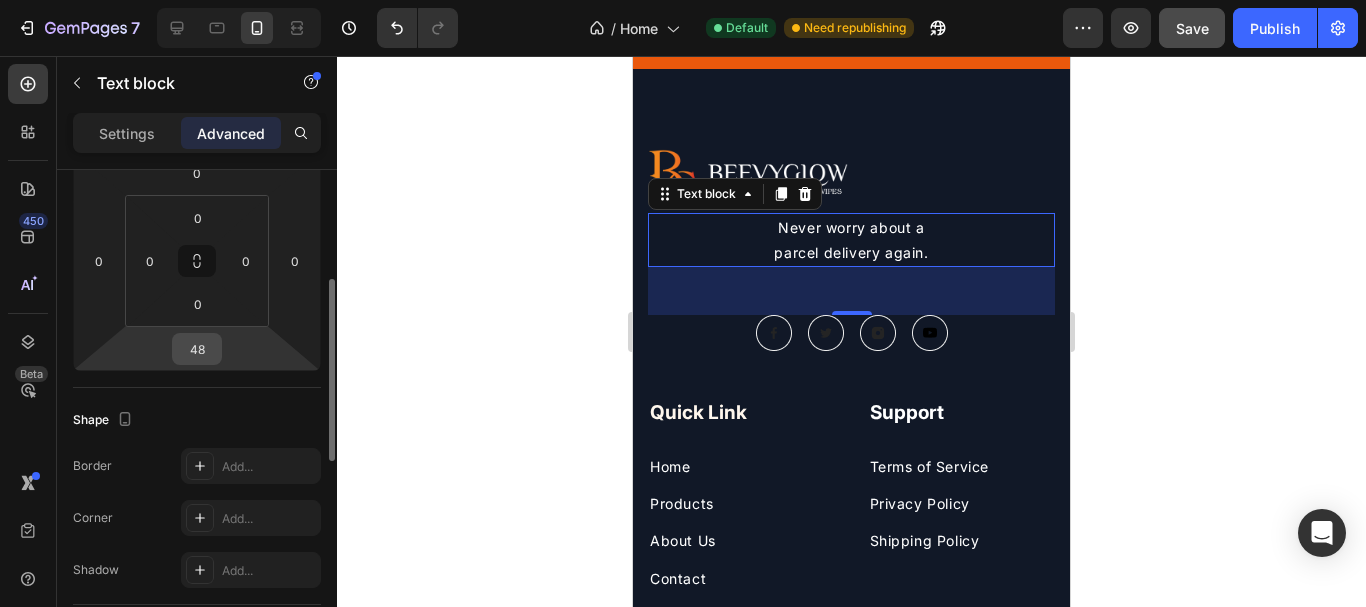 click on "48" at bounding box center (197, 349) 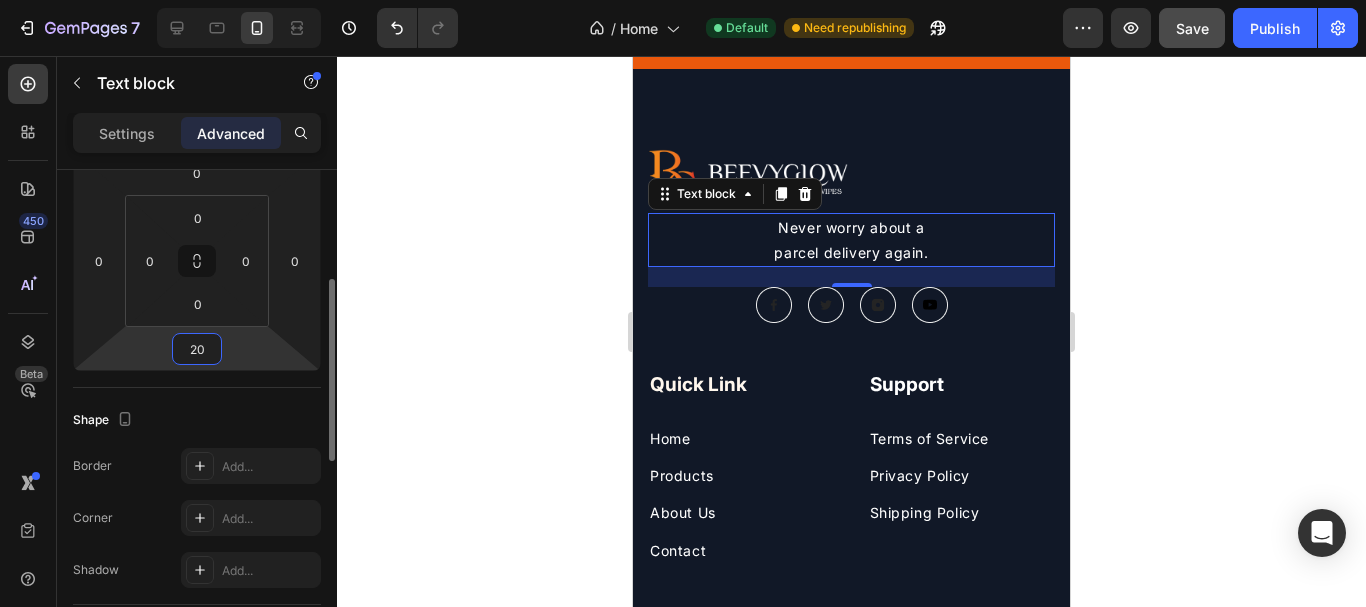 type on "20" 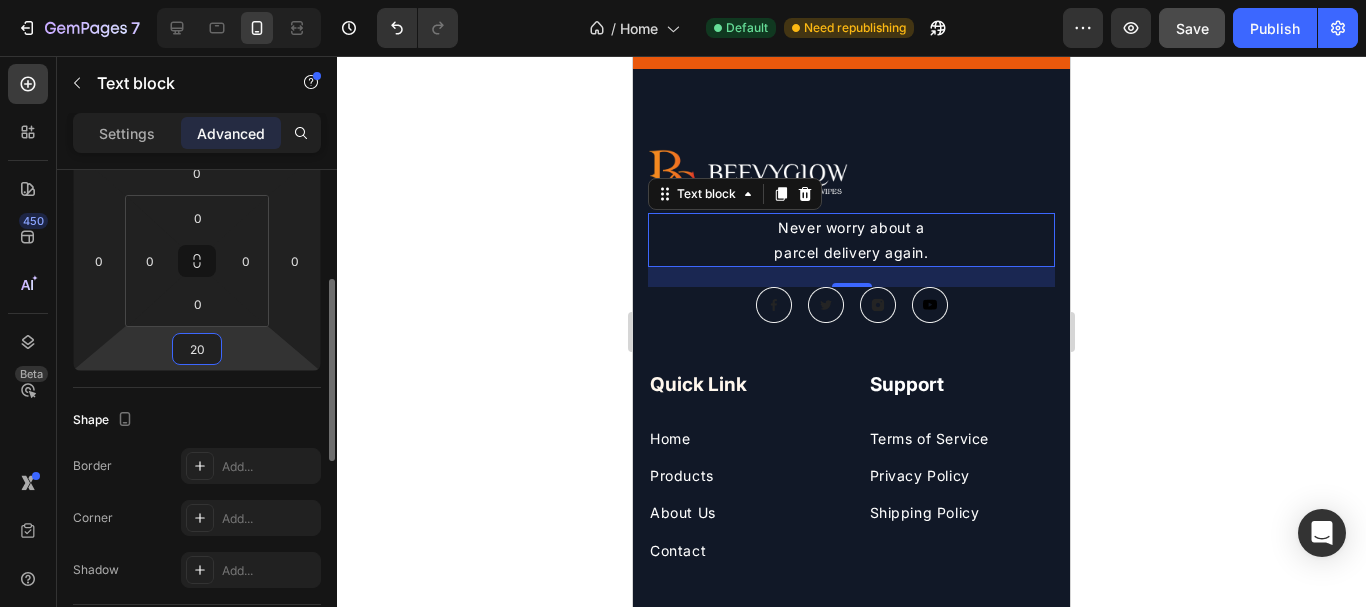 click on "Shape Border Add... Corner Add... Shadow Add..." 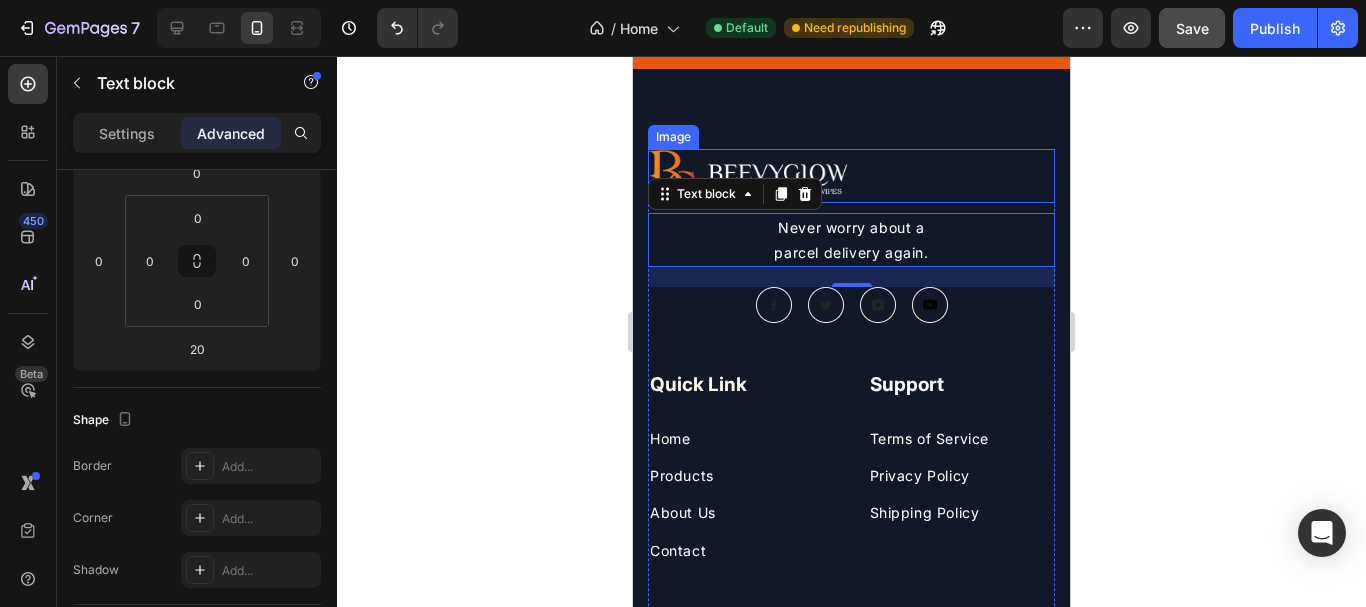 click at bounding box center [748, 176] 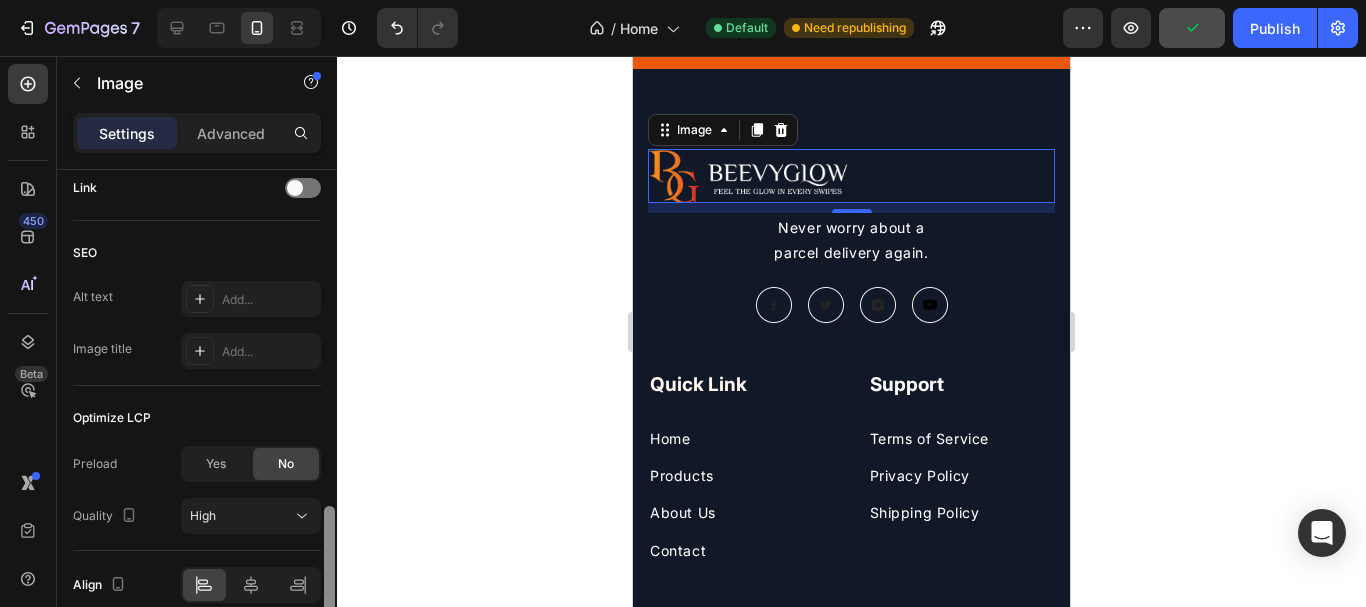 scroll, scrollTop: 952, scrollLeft: 0, axis: vertical 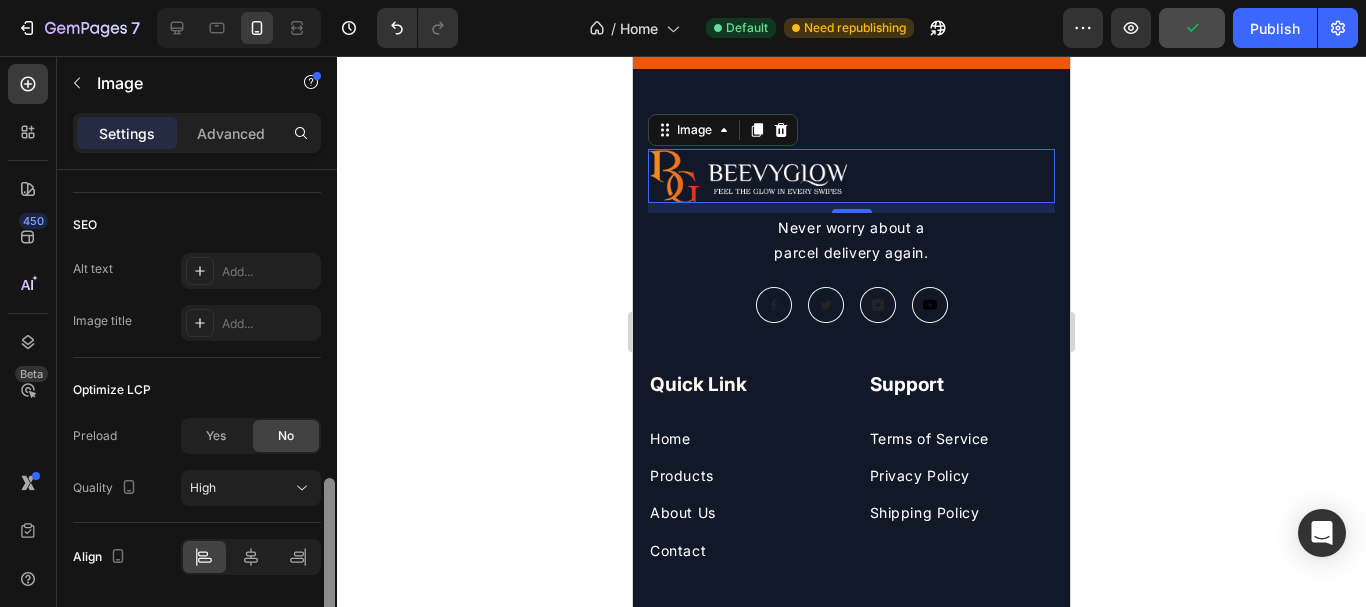 drag, startPoint x: 331, startPoint y: 197, endPoint x: 259, endPoint y: 509, distance: 320.19995 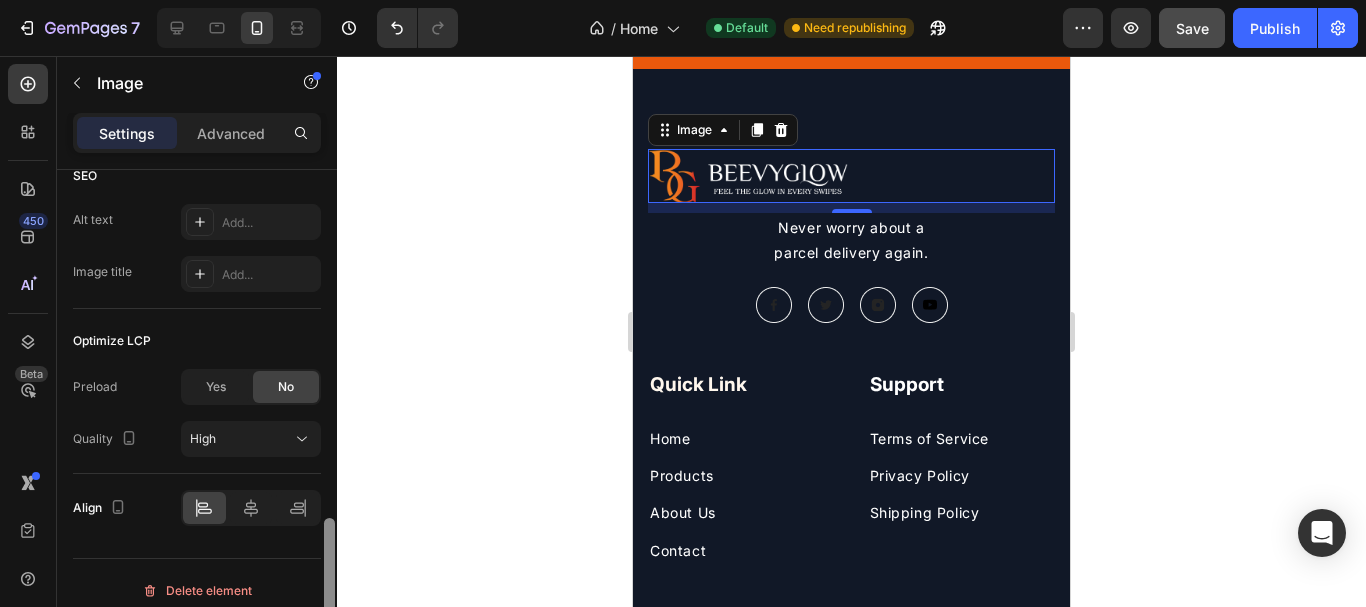 scroll, scrollTop: 1016, scrollLeft: 0, axis: vertical 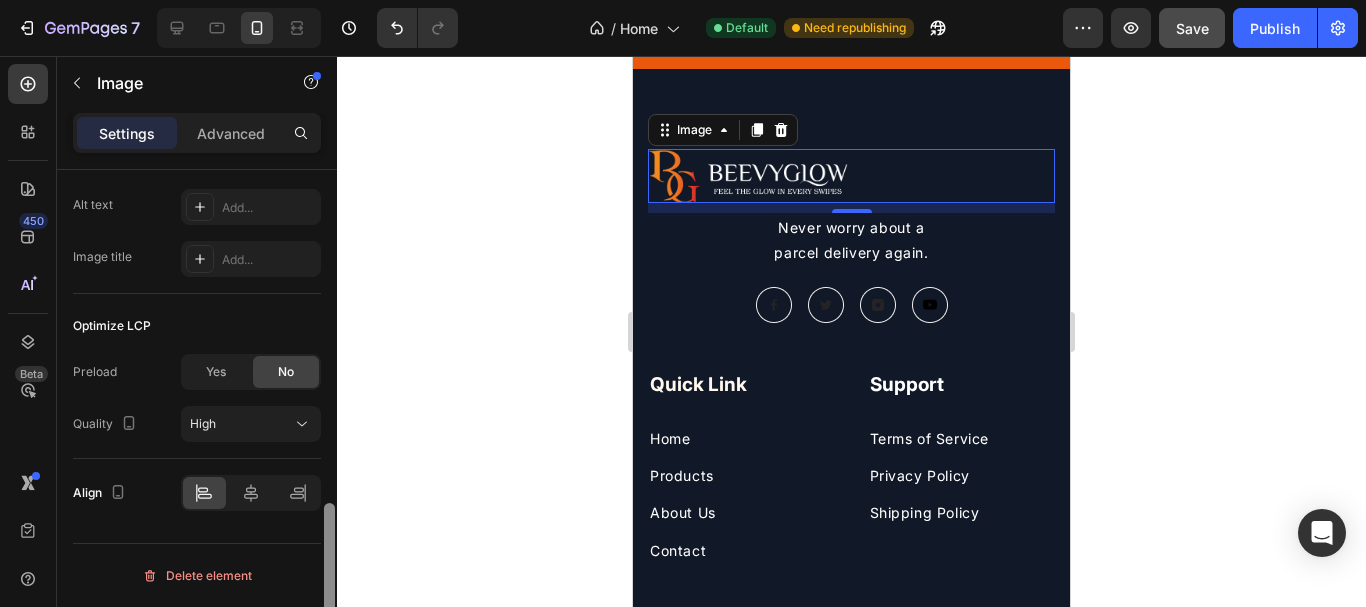 drag, startPoint x: 328, startPoint y: 484, endPoint x: 316, endPoint y: 546, distance: 63.15061 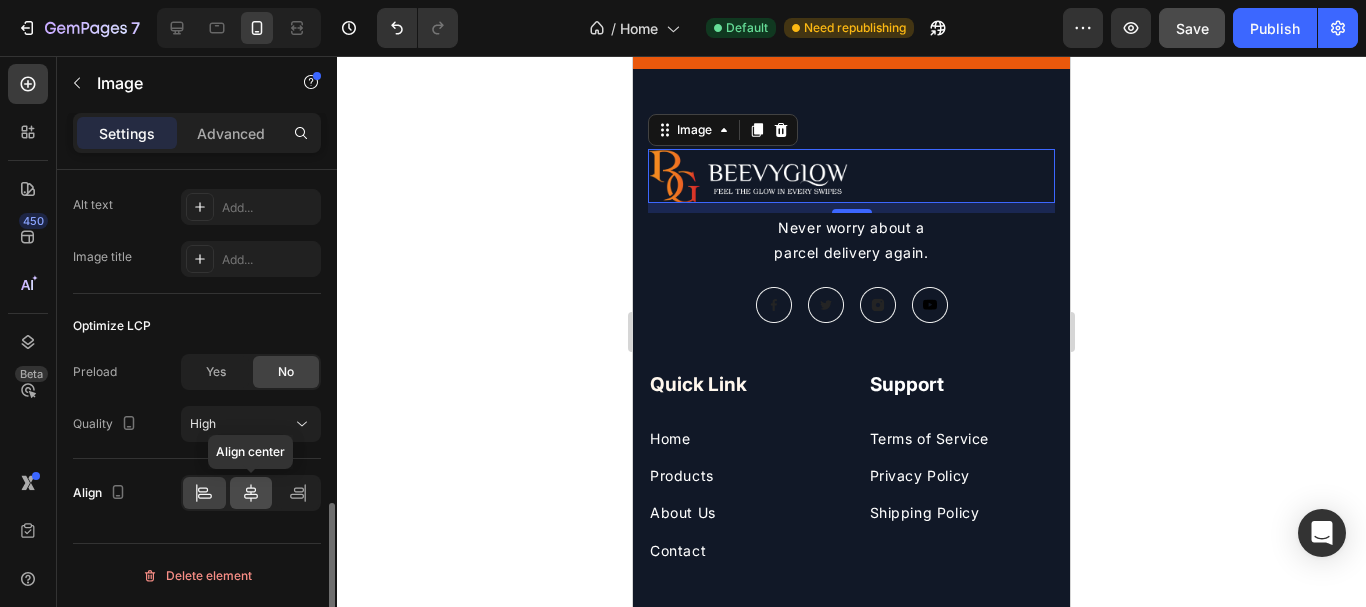 click 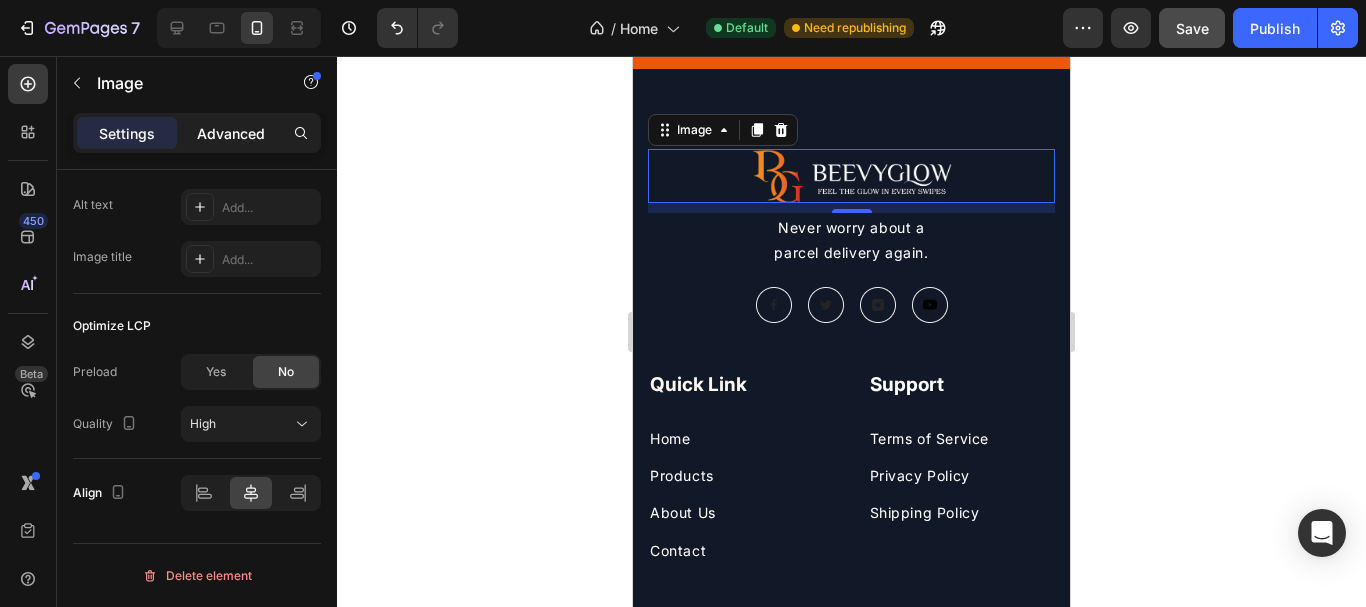 click on "Advanced" at bounding box center (231, 133) 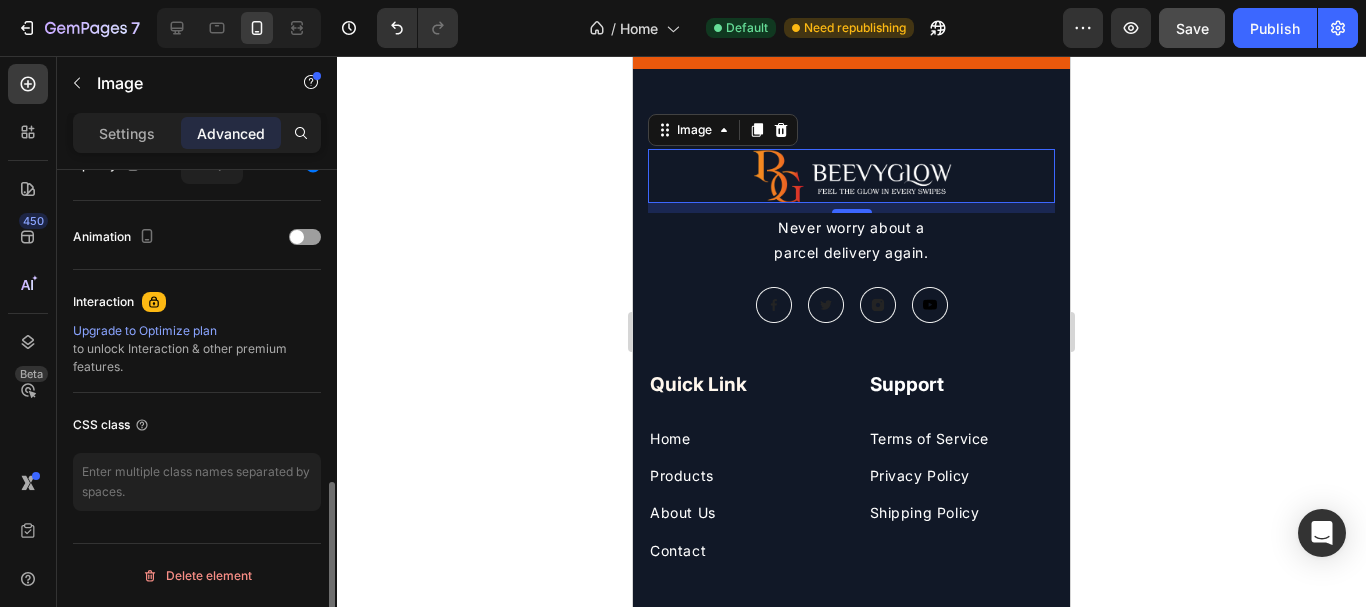 scroll, scrollTop: 840, scrollLeft: 0, axis: vertical 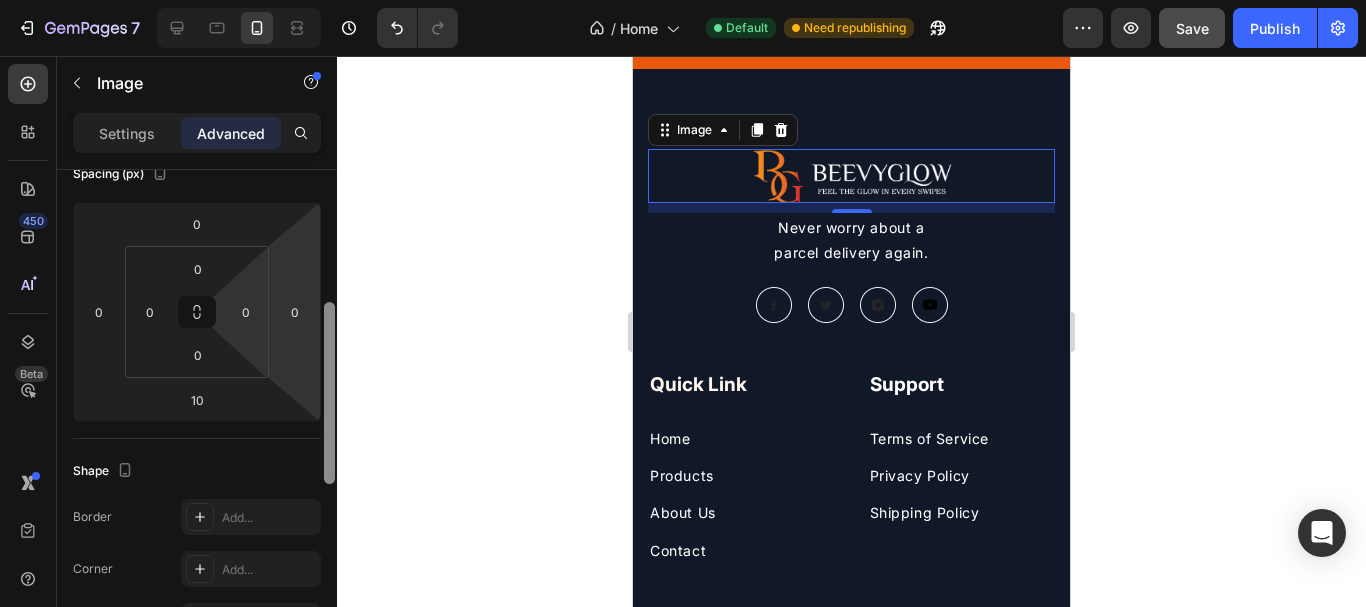 drag, startPoint x: 325, startPoint y: 490, endPoint x: 261, endPoint y: 292, distance: 208.08652 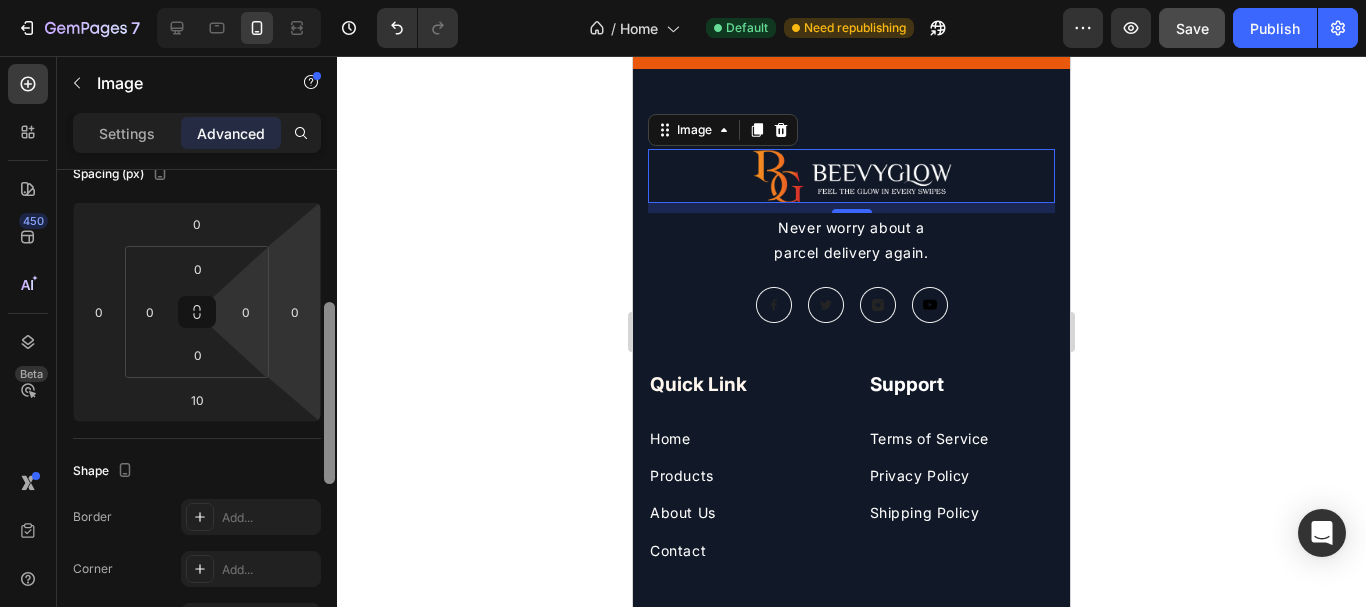 click on "Display on Desktop Yes No Tablet Yes No Mobile Yes No Spacing (px) 0 0 10 0 0 0 0 0 Shape Border Add... Corner Add... Shadow Add... Position Static Opacity 100% Animation Interaction Upgrade to Optimize plan  to unlock Interaction & other premium features. CSS class Delete element" at bounding box center [197, 417] 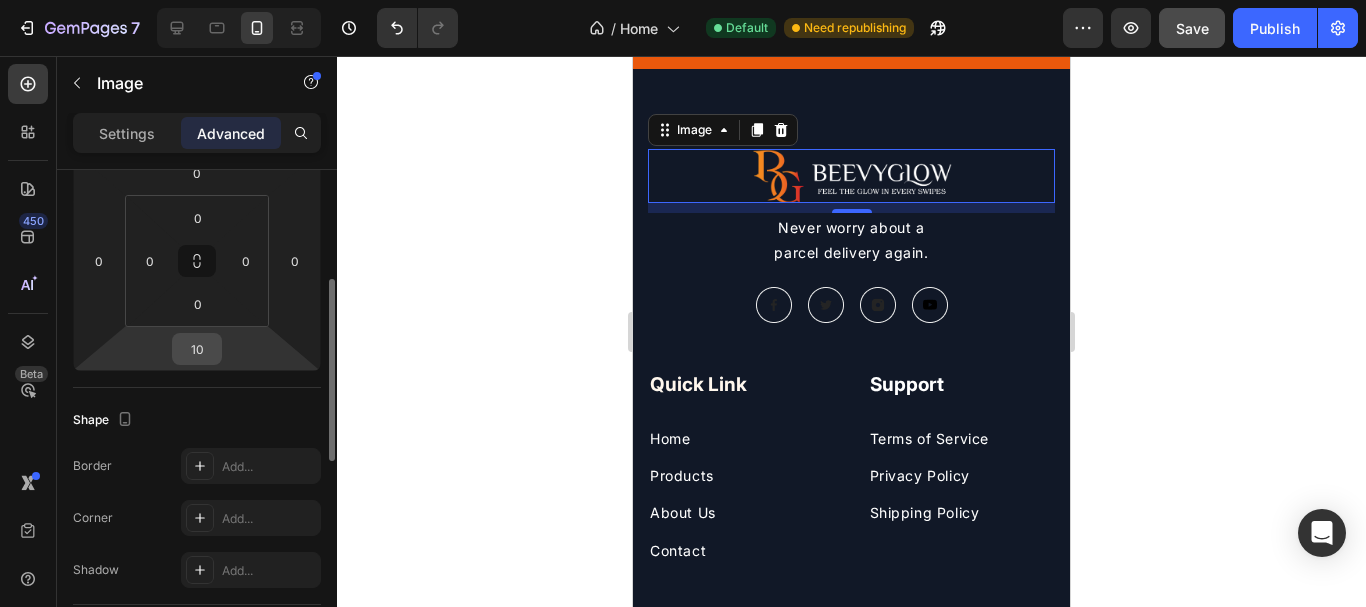 click on "10" at bounding box center (197, 349) 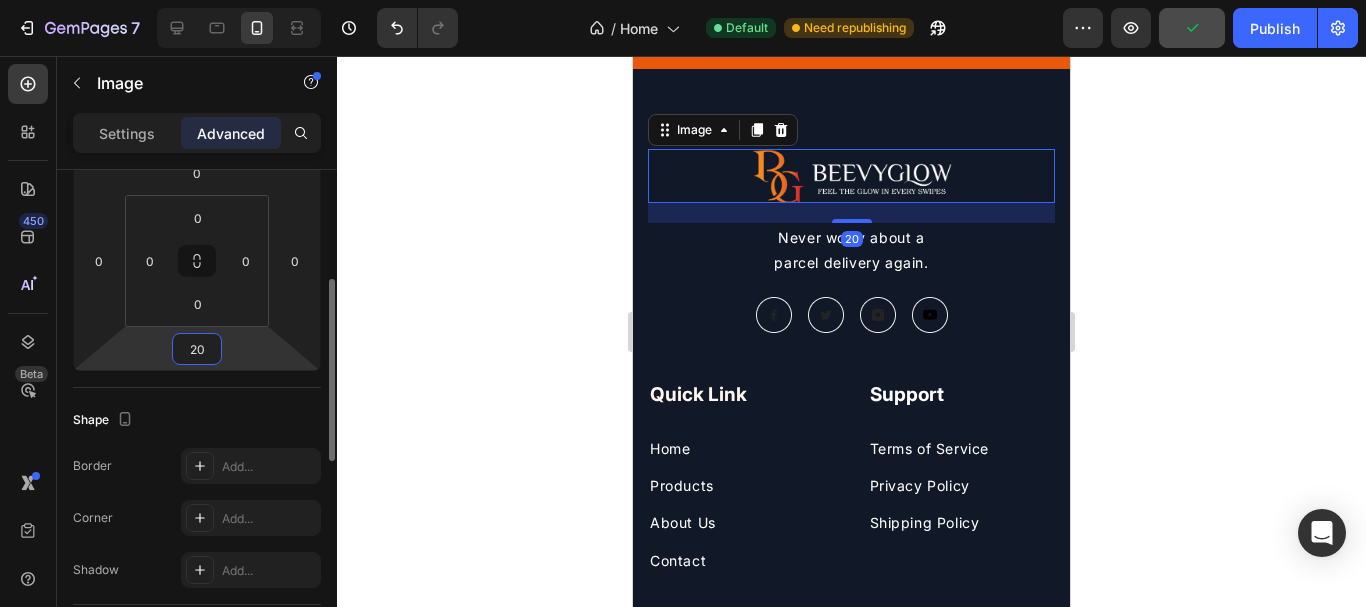 type on "20" 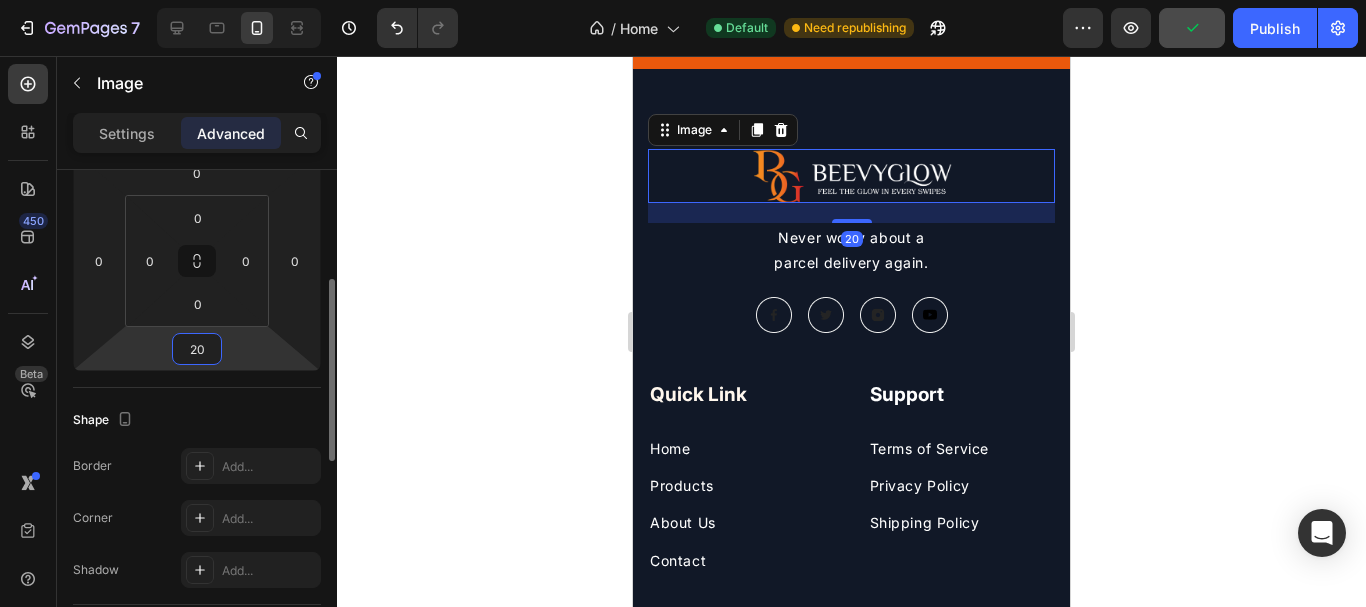 click on "Shape Border Add... Corner Add... Shadow Add..." 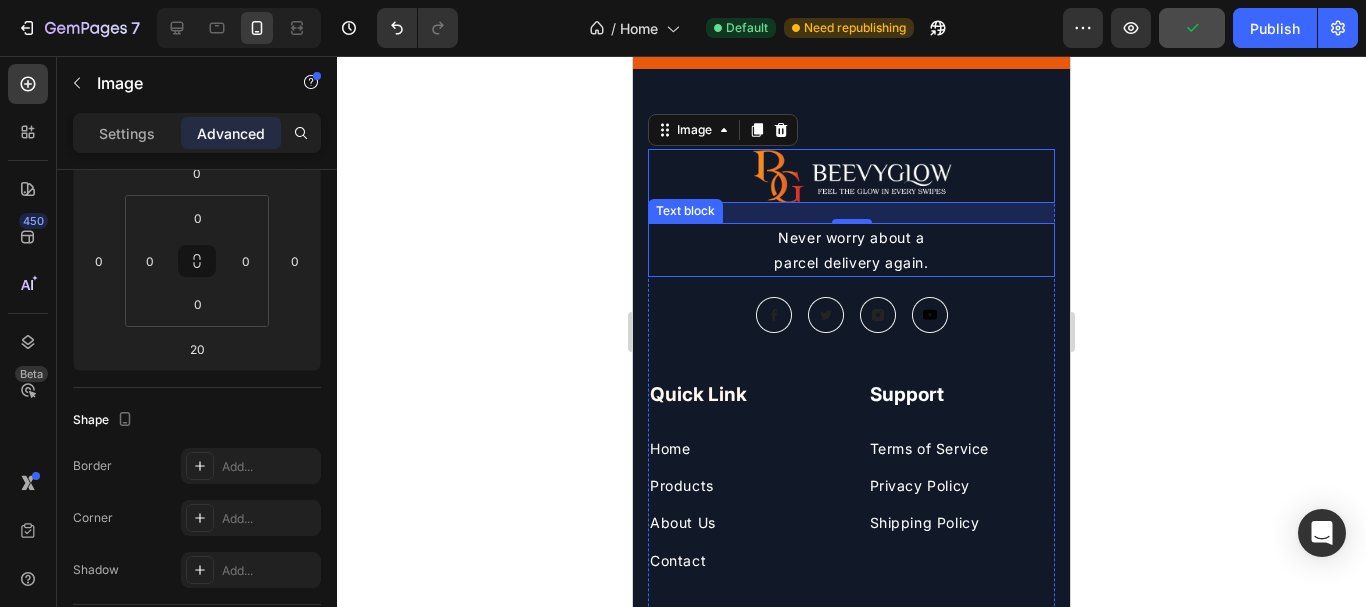 click on "Never worry about a" at bounding box center (851, 237) 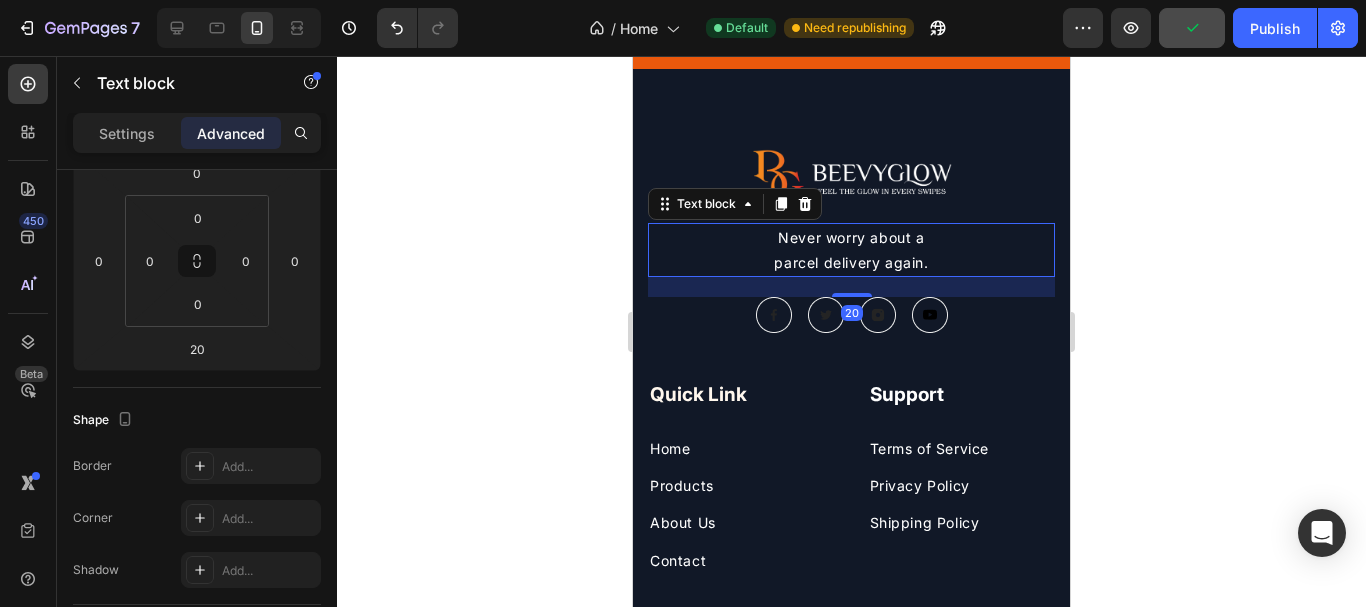 scroll, scrollTop: 0, scrollLeft: 0, axis: both 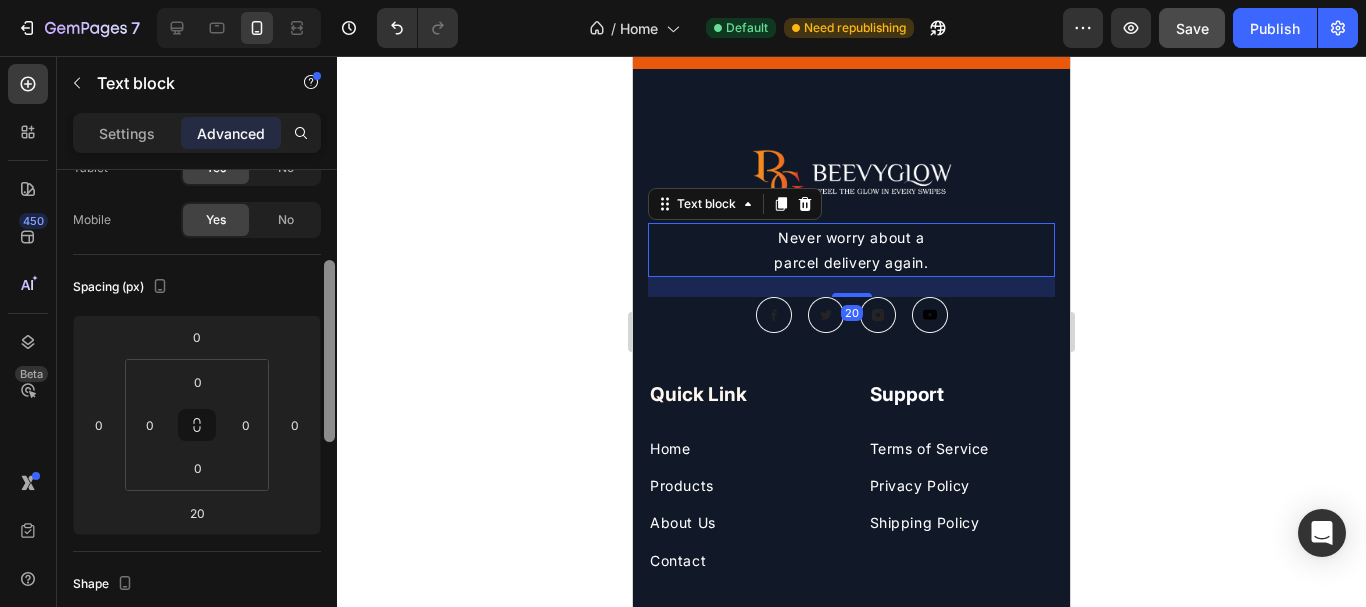 drag, startPoint x: 329, startPoint y: 190, endPoint x: 312, endPoint y: 241, distance: 53.75872 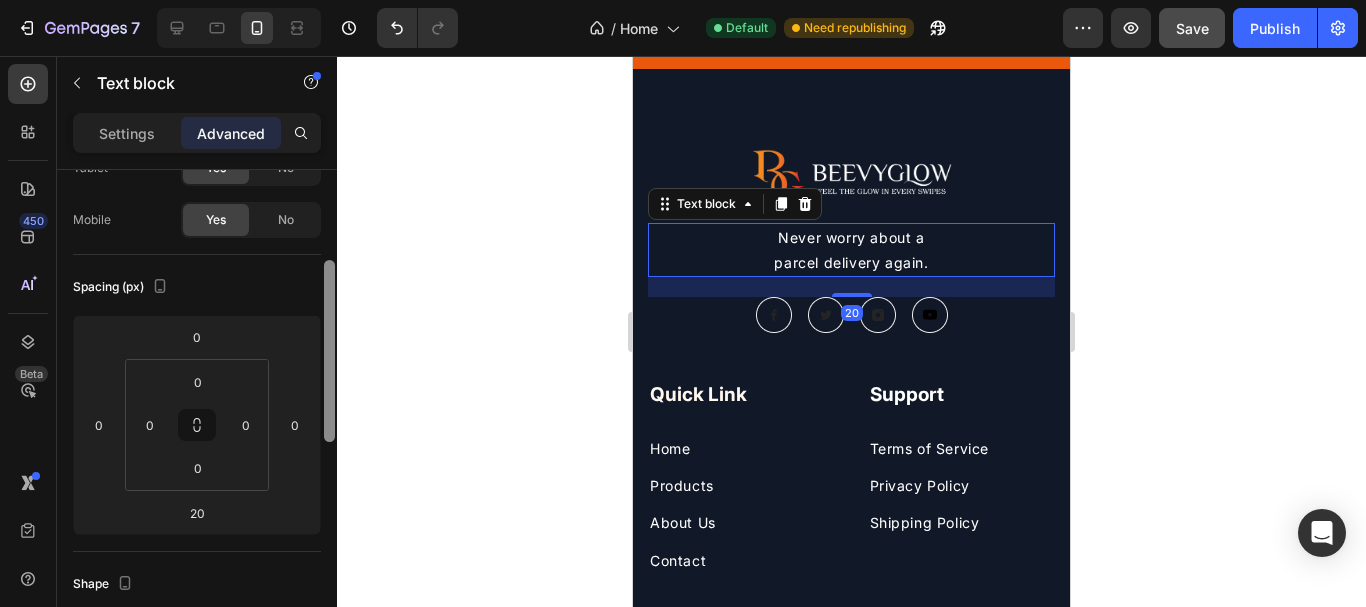 click on "Display on Desktop Yes No Tablet Yes No Mobile Yes No Spacing (px) 0 0 20 0 0 0 0 0 Shape Border Add... Corner Add... Shadow Add... Position Static Opacity 100% Animation Interaction Upgrade to Optimize plan  to unlock Interaction & other premium features. CSS class Delete element" at bounding box center [197, 417] 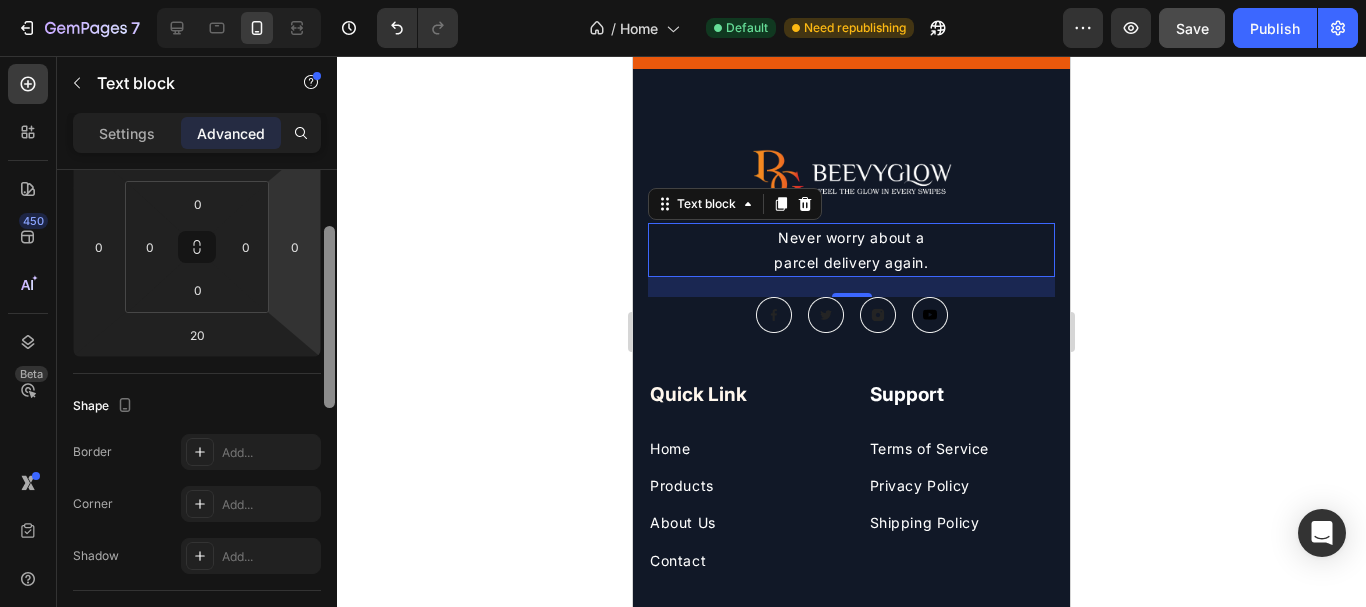 drag, startPoint x: 333, startPoint y: 315, endPoint x: 273, endPoint y: 373, distance: 83.450584 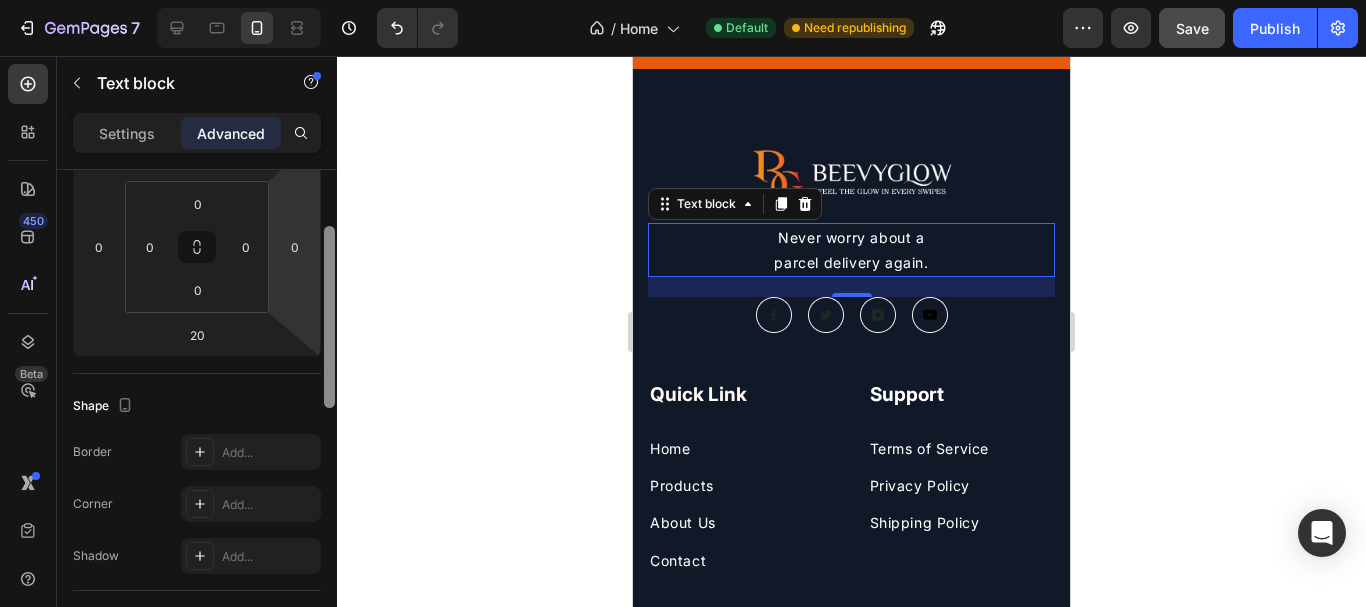 click on "Display on Desktop Yes No Tablet Yes No Mobile Yes No Spacing (px) 0 0 20 0 0 0 0 0 Shape Border Add... Corner Add... Shadow Add... Position Static Opacity 100% Animation Interaction Upgrade to Optimize plan  to unlock Interaction & other premium features. CSS class Delete element" at bounding box center (197, 417) 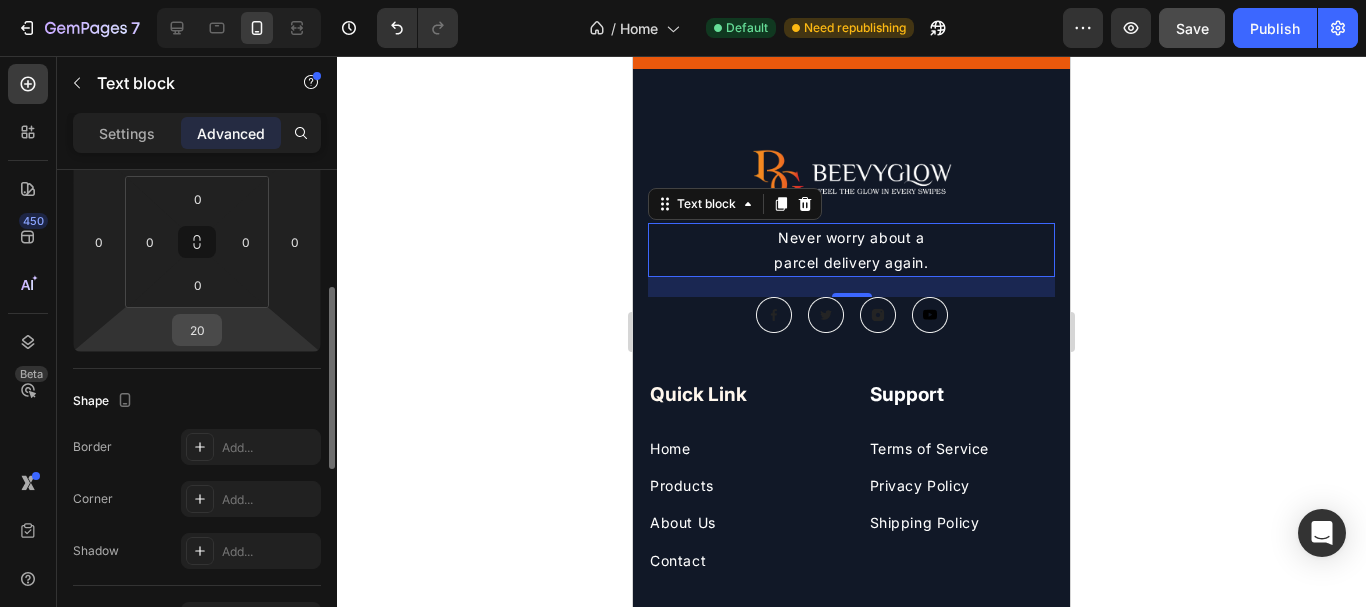 click on "20" at bounding box center (197, 330) 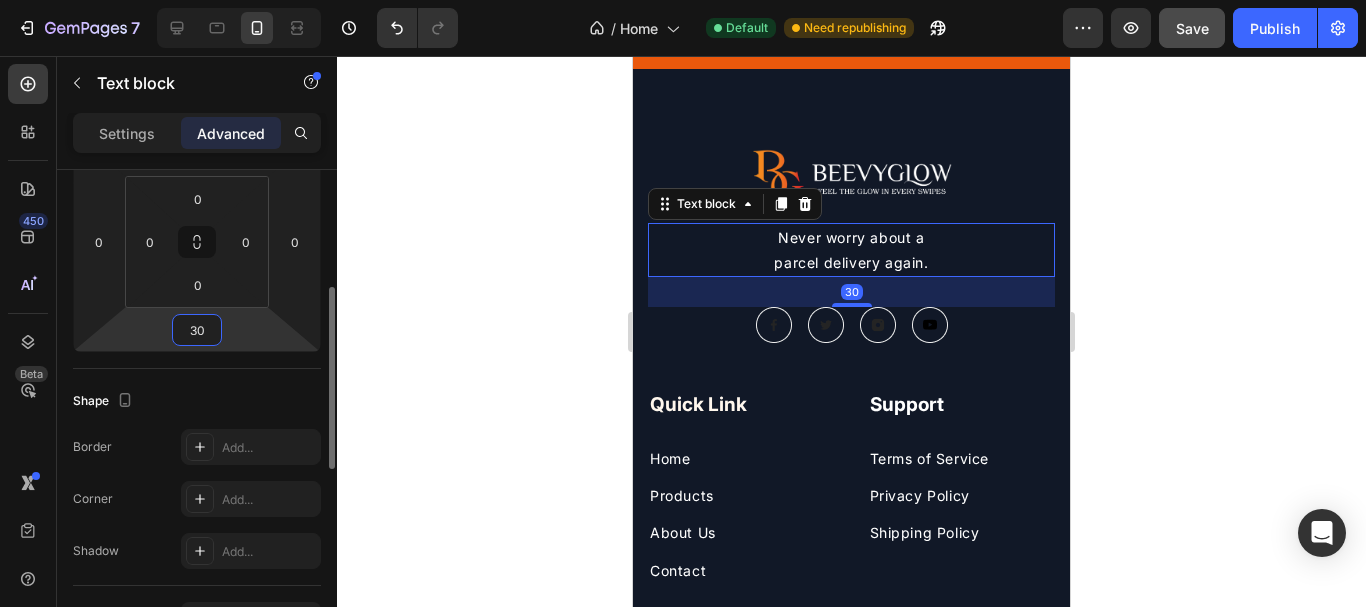 type on "30" 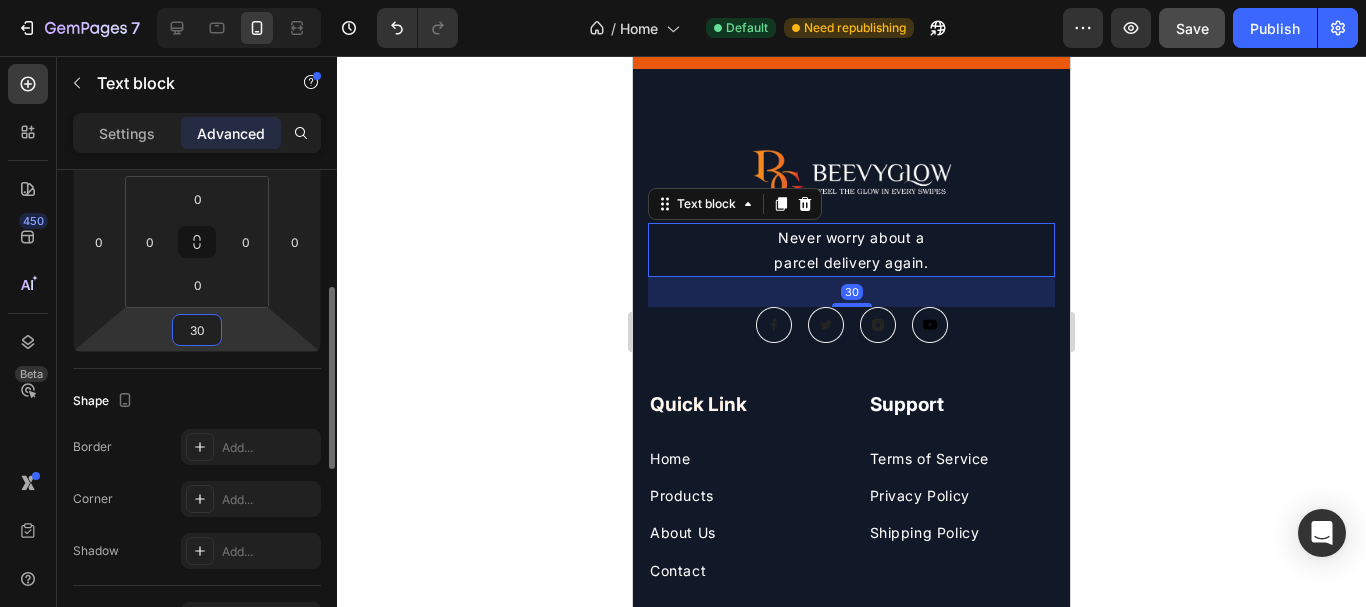 click on "Shape Border Add... Corner Add... Shadow Add..." 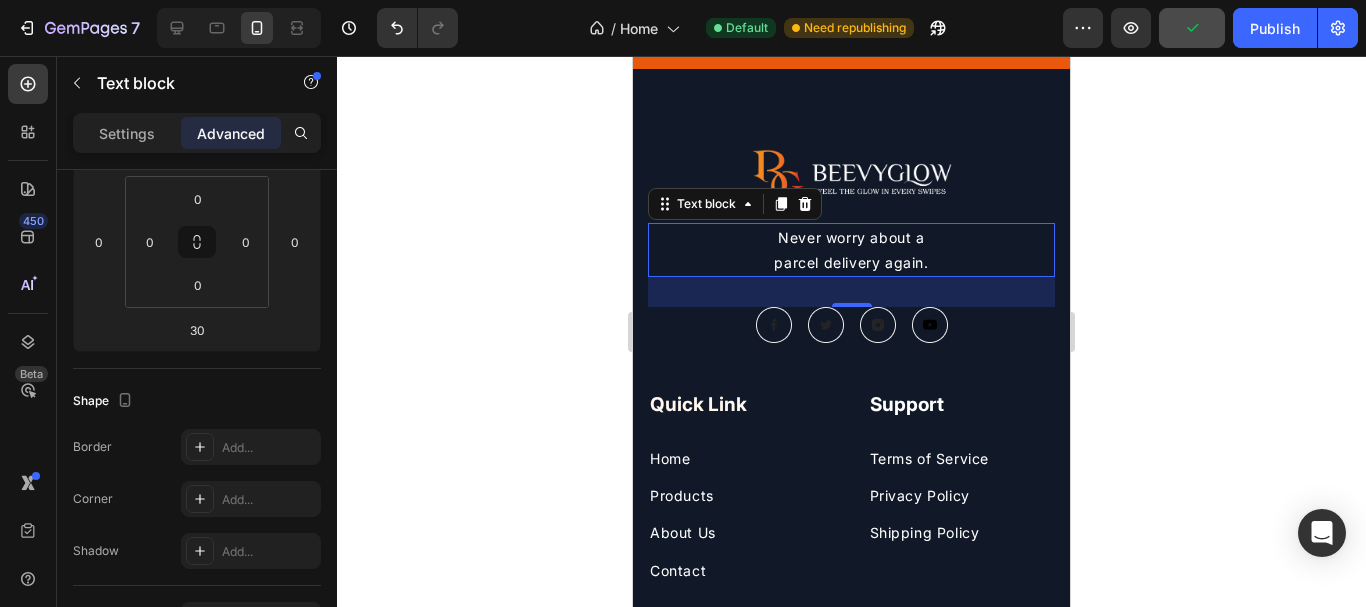 click 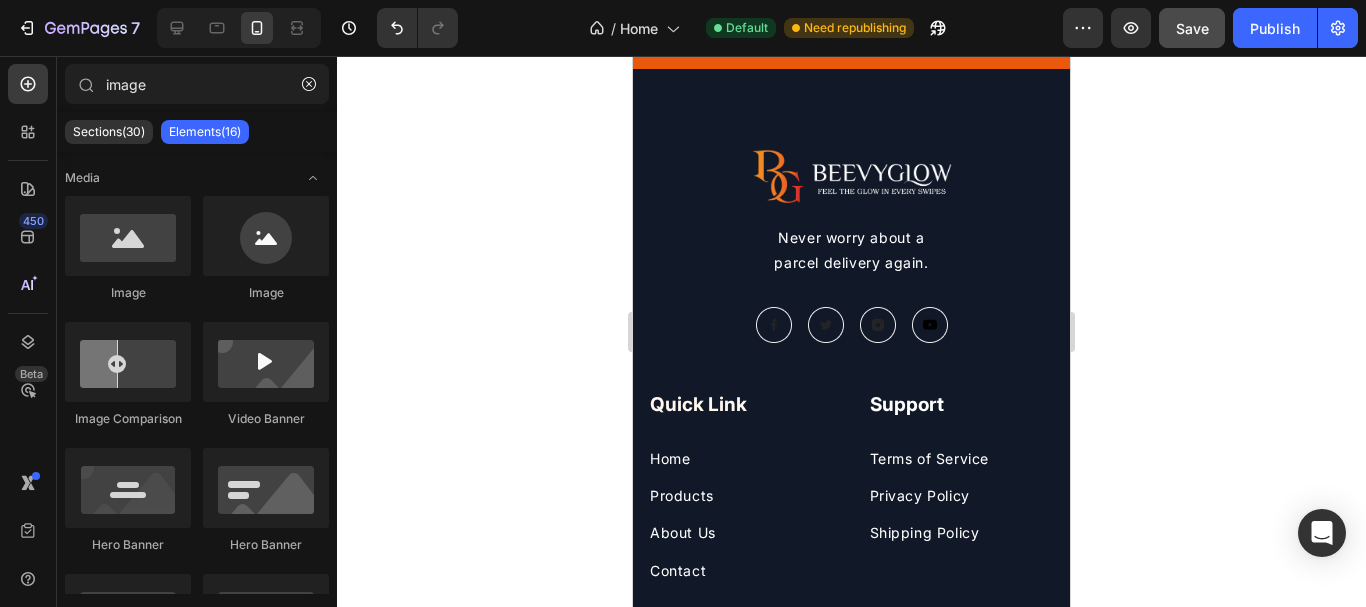 scroll, scrollTop: 8795, scrollLeft: 0, axis: vertical 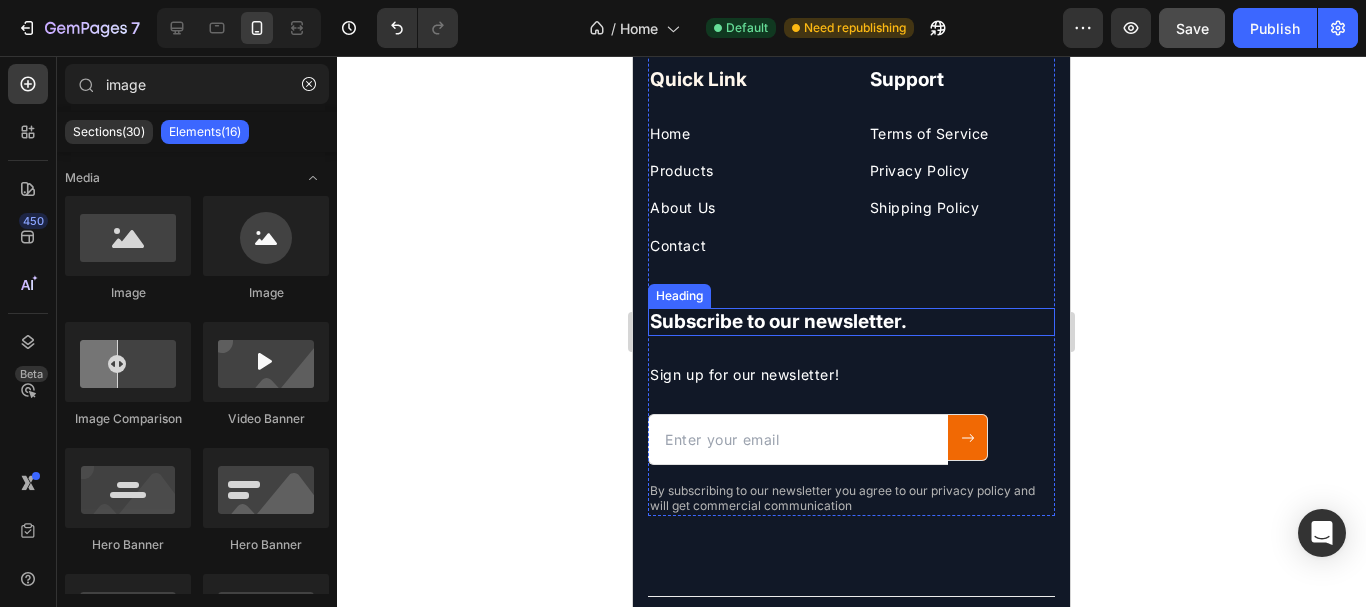 click on "Subscribe to our newsletter." at bounding box center (851, 322) 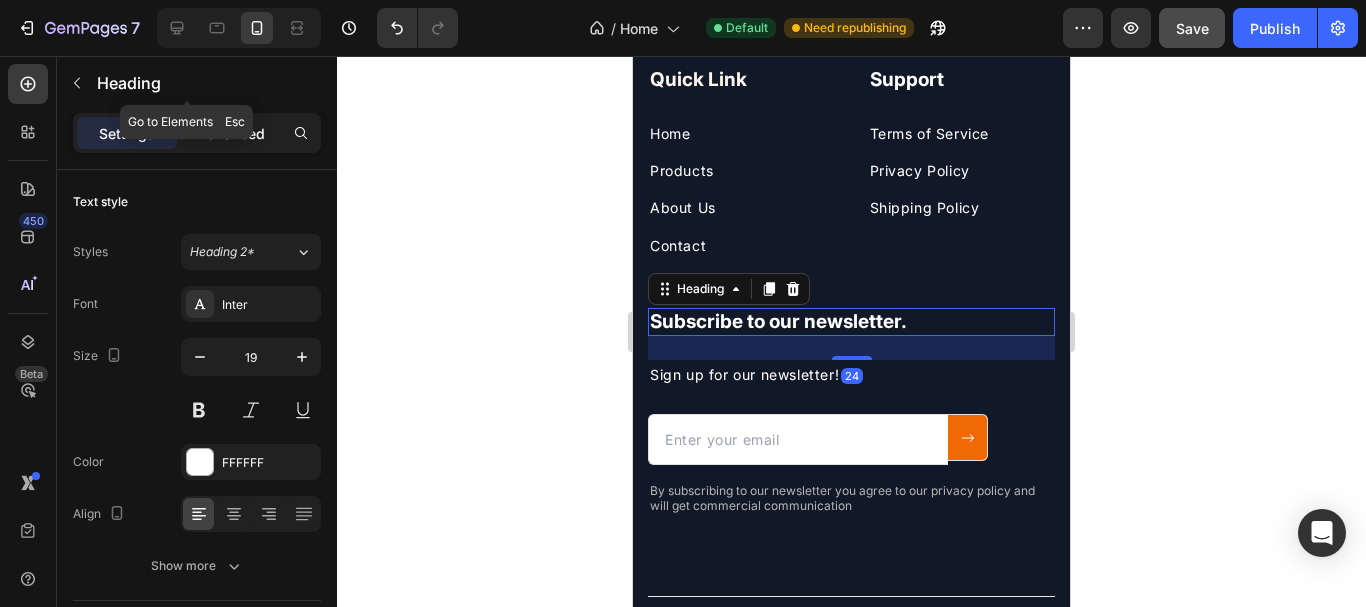 click on "Advanced" 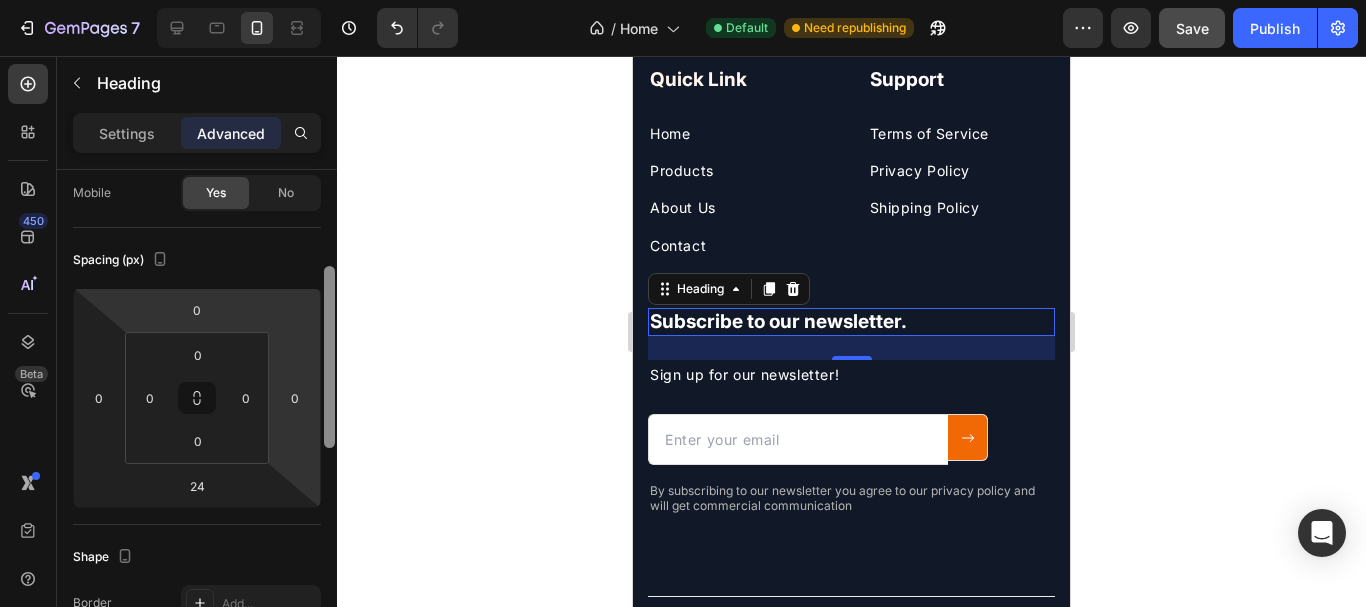drag, startPoint x: 326, startPoint y: 194, endPoint x: 298, endPoint y: 268, distance: 79.12016 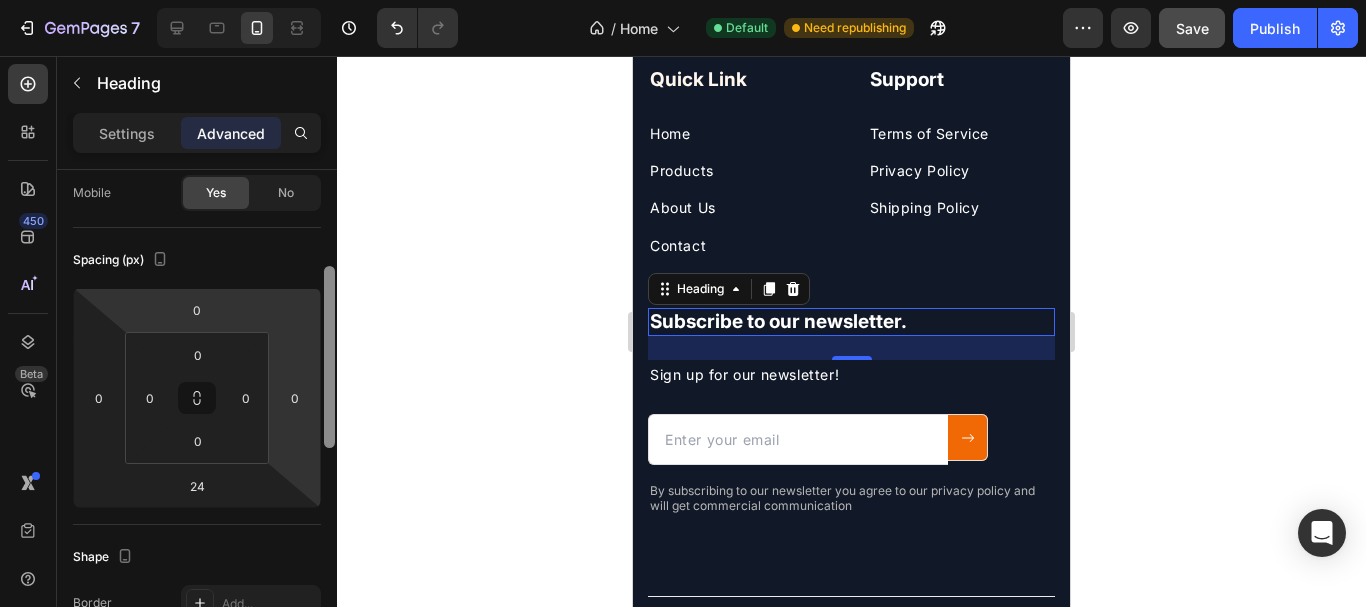 click on "Display on Desktop Yes No Tablet Yes No Mobile Yes No Spacing (px) 0 0 24 0 0 0 0 0 Shape Border Add... Corner Add... Shadow Add... Position Static Opacity 100% Animation Interaction Upgrade to Optimize plan  to unlock Interaction & other premium features. CSS class Delete element" at bounding box center [197, 417] 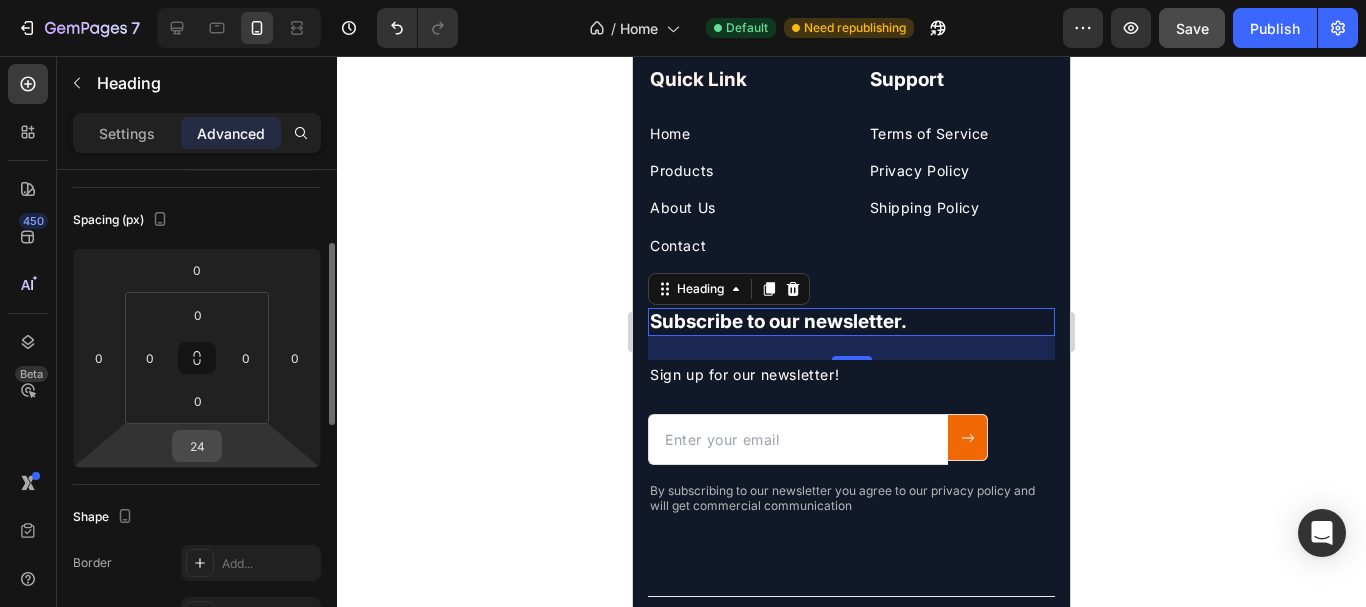 click on "24" at bounding box center (197, 446) 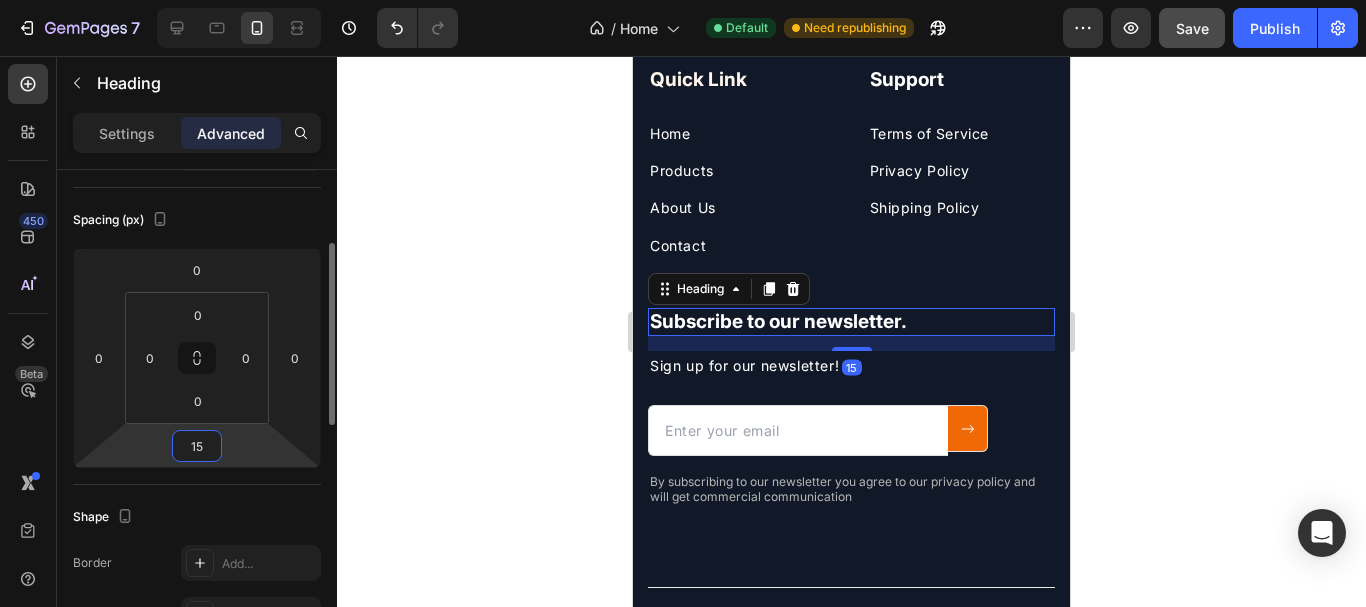 type on "15" 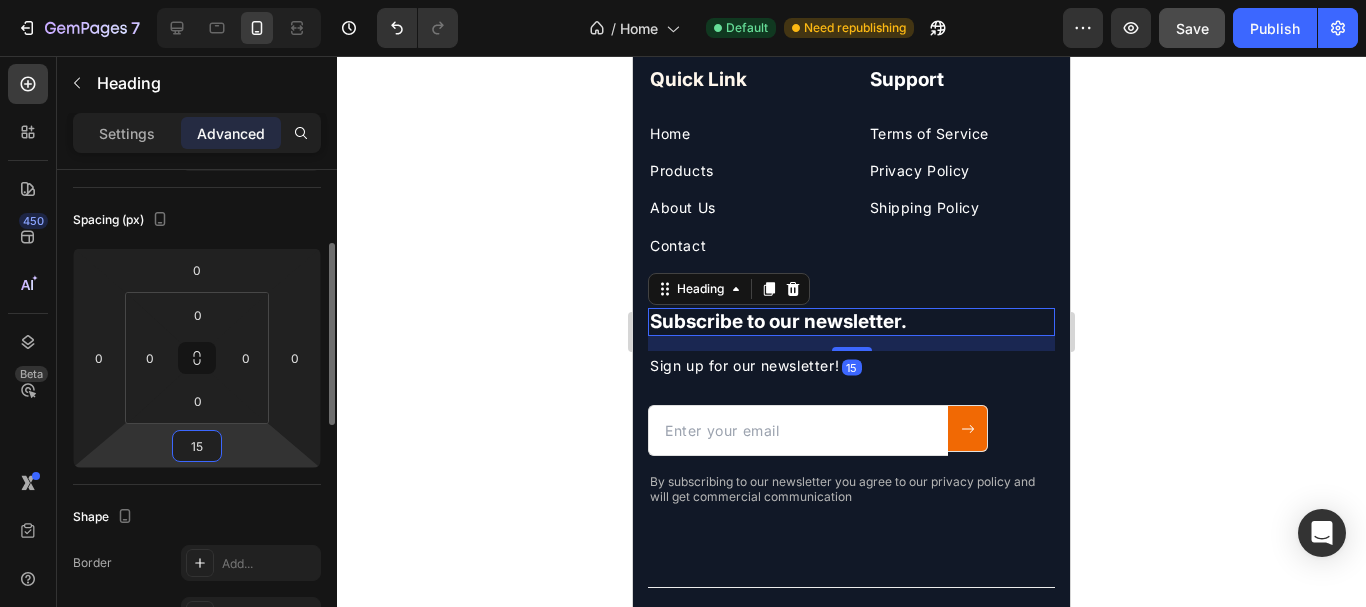 click on "Spacing (px)" at bounding box center (197, 220) 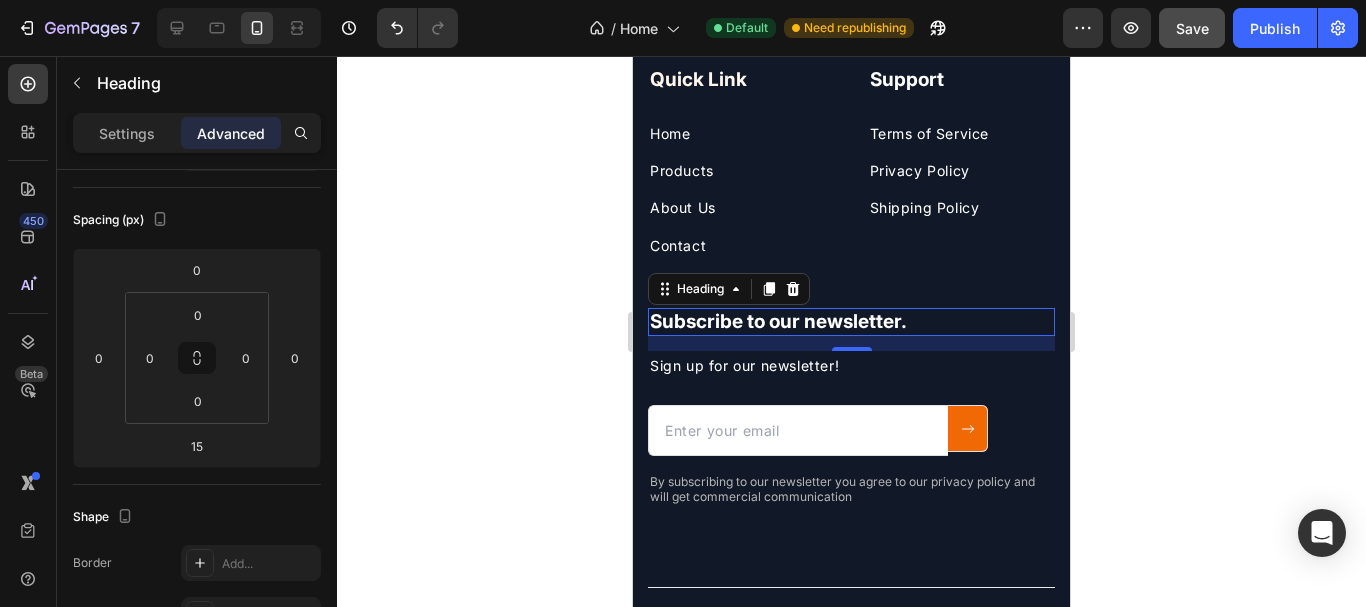 click 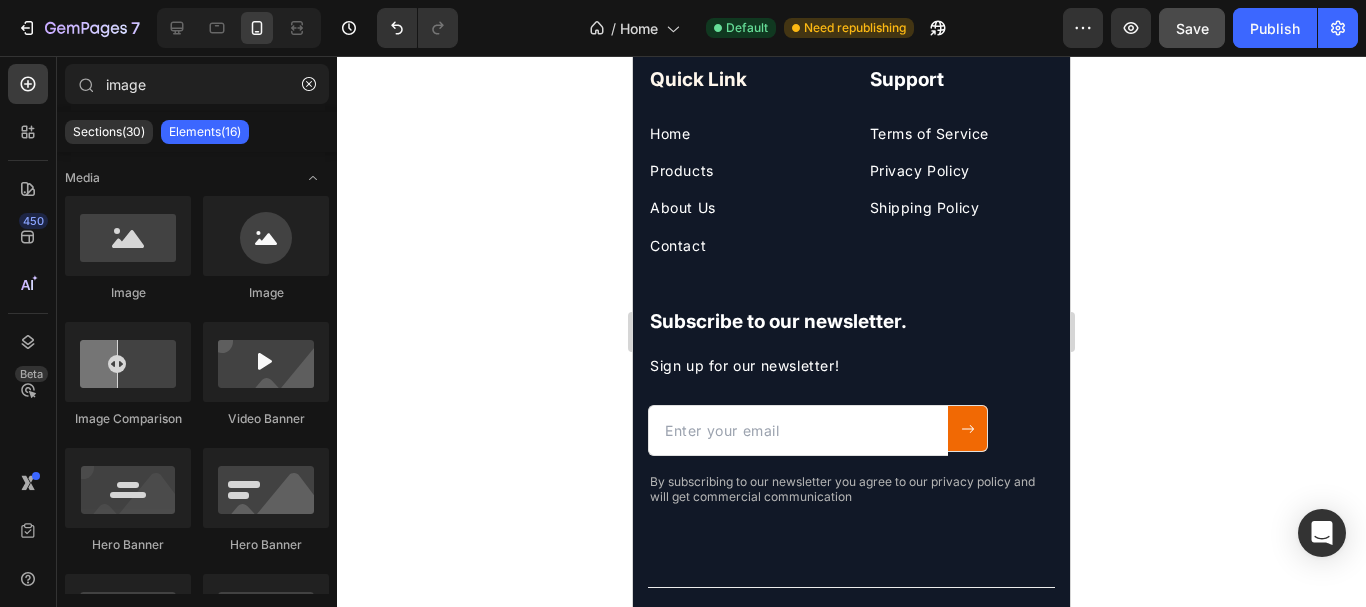 scroll, scrollTop: 8967, scrollLeft: 0, axis: vertical 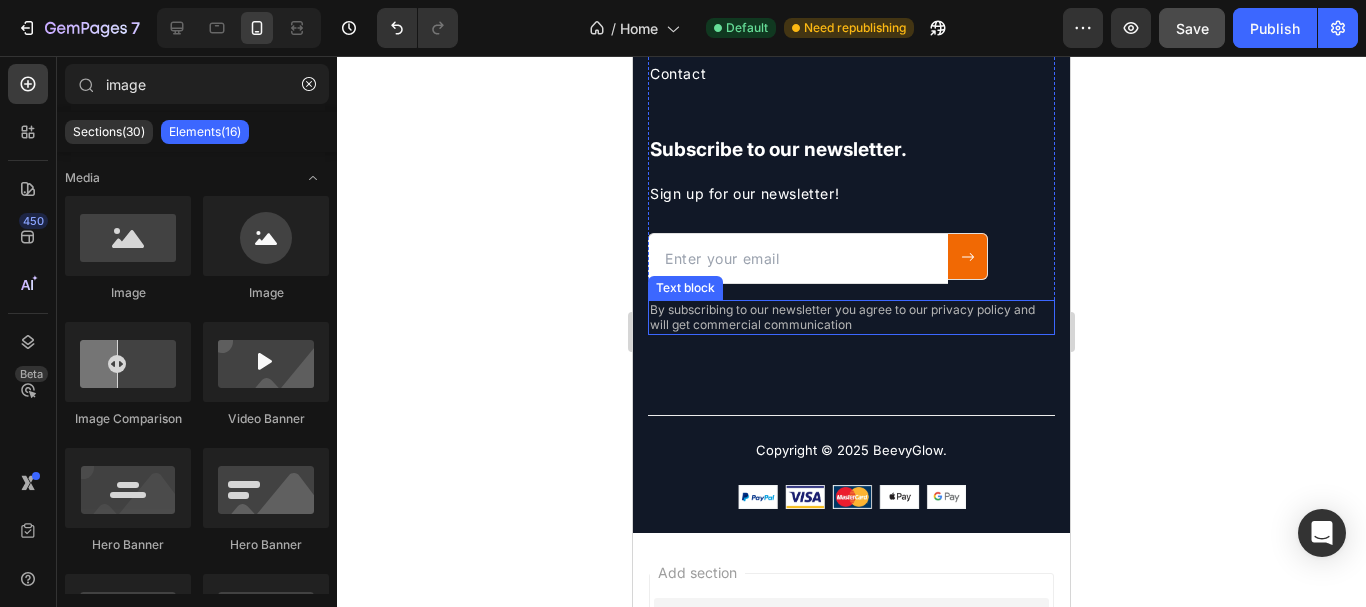 click on "By subscribing to our newsletter you agree to our privacy policy and will get commercial communication" at bounding box center [851, 317] 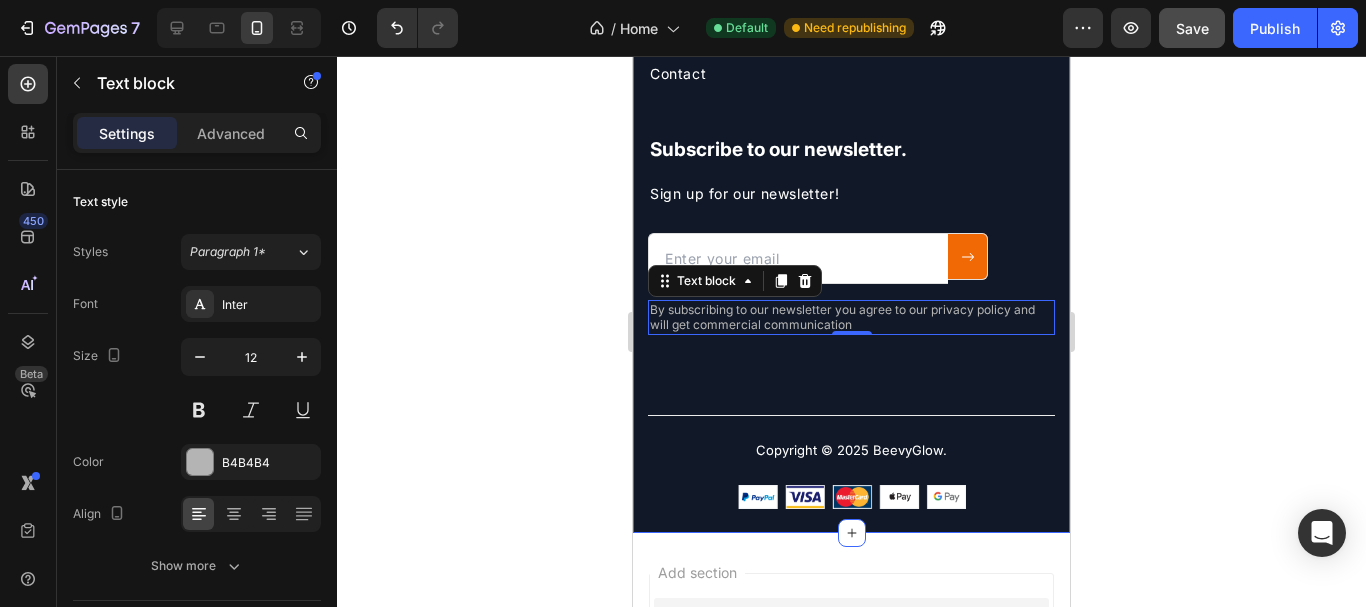 click on "Image Never worry about a parcel delivery again. Text block Image Image Image Image Row Quick Link Heading Home Text block Products Text block About Us Text block Contact Text block Support Heading Terms of Service Text block Privacy Policy Text block Shipping Policy Text block Row Subscribe to our newsletter. Heading Sign up for our newsletter! Text block Email Field Submit Button Row Newsletter By subscribing to our newsletter you agree to our privacy policy and will get commercial communication Text block 0 Row Copyright © 2025 BeevyGlow. Text block Image Image Row" at bounding box center (851, 80) 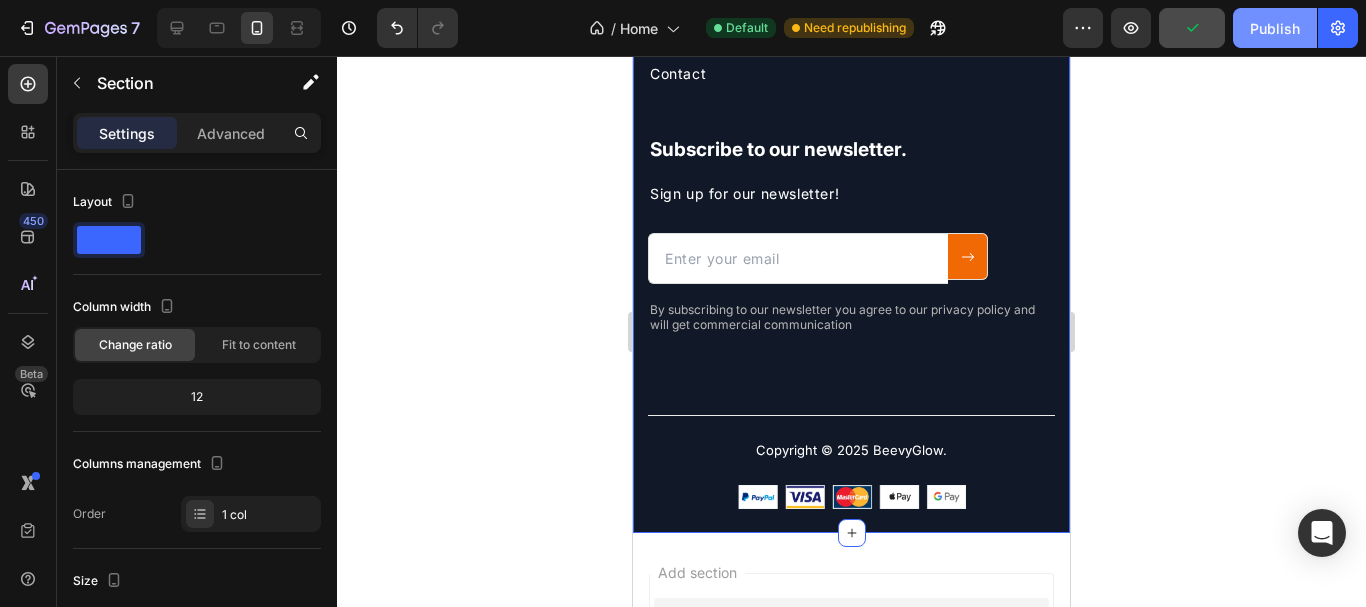 click on "Publish" at bounding box center [1275, 28] 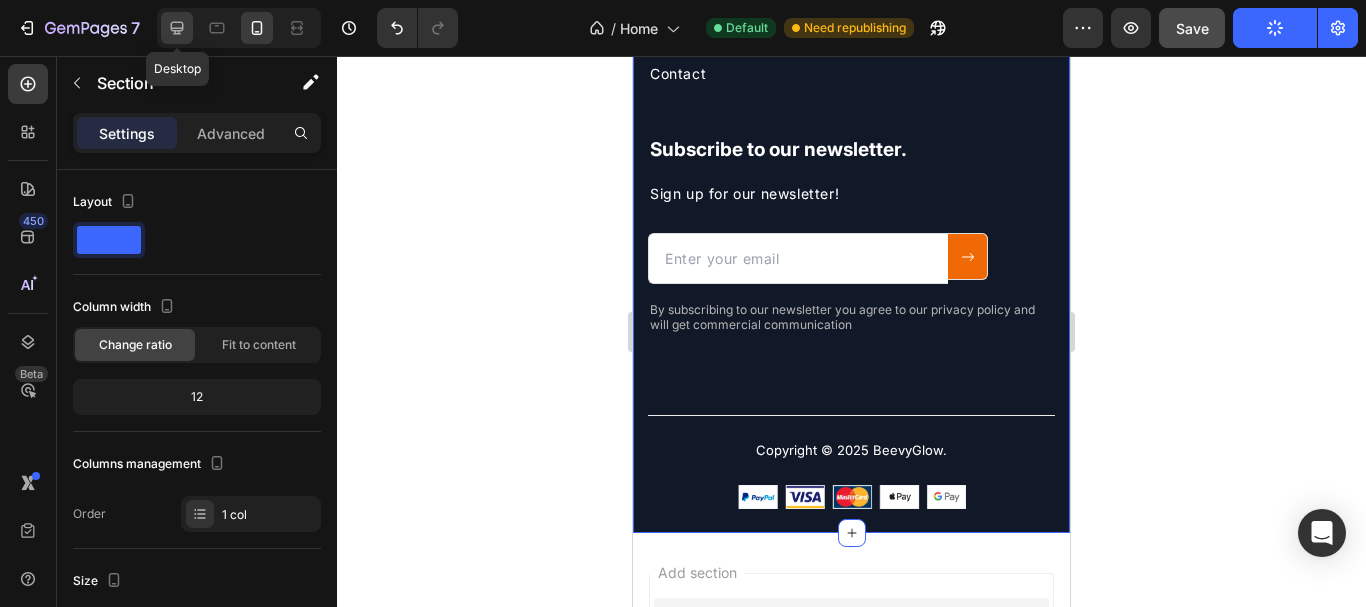 click 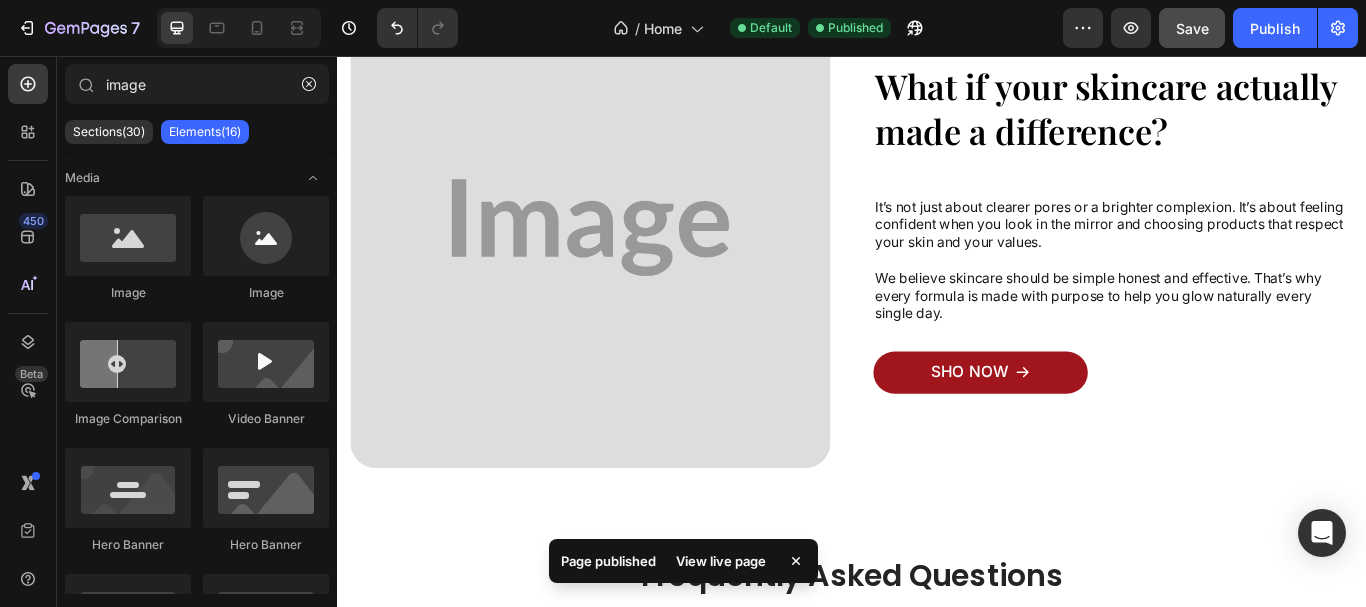 scroll, scrollTop: 5750, scrollLeft: 0, axis: vertical 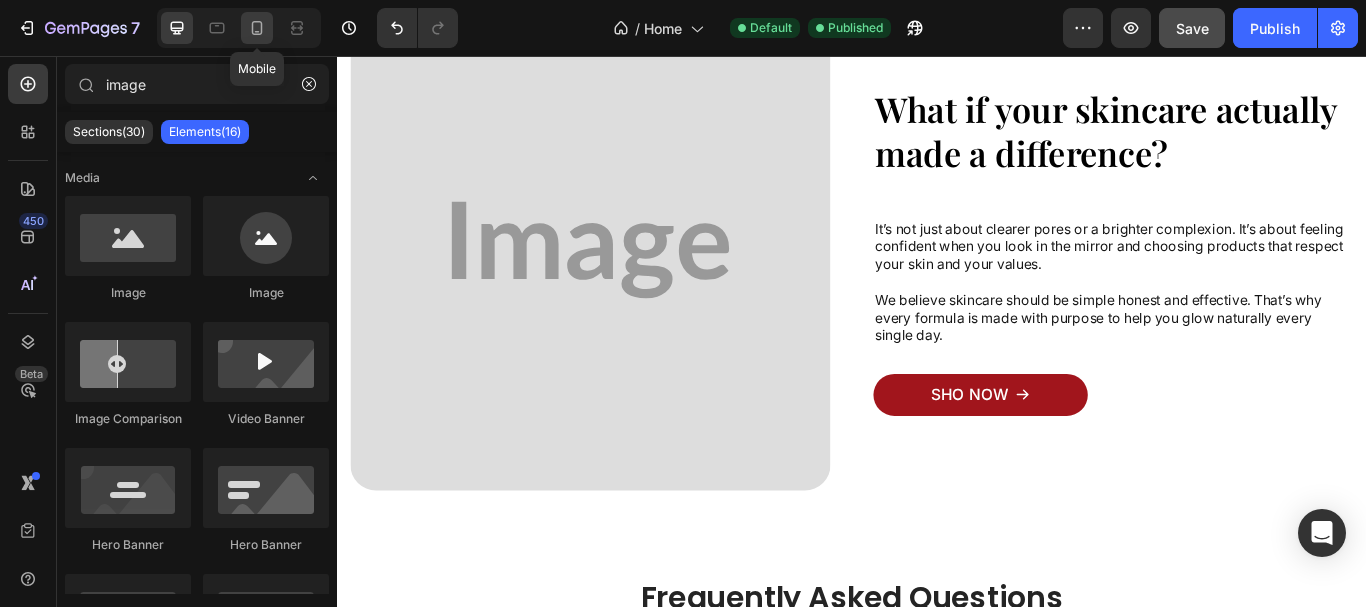click 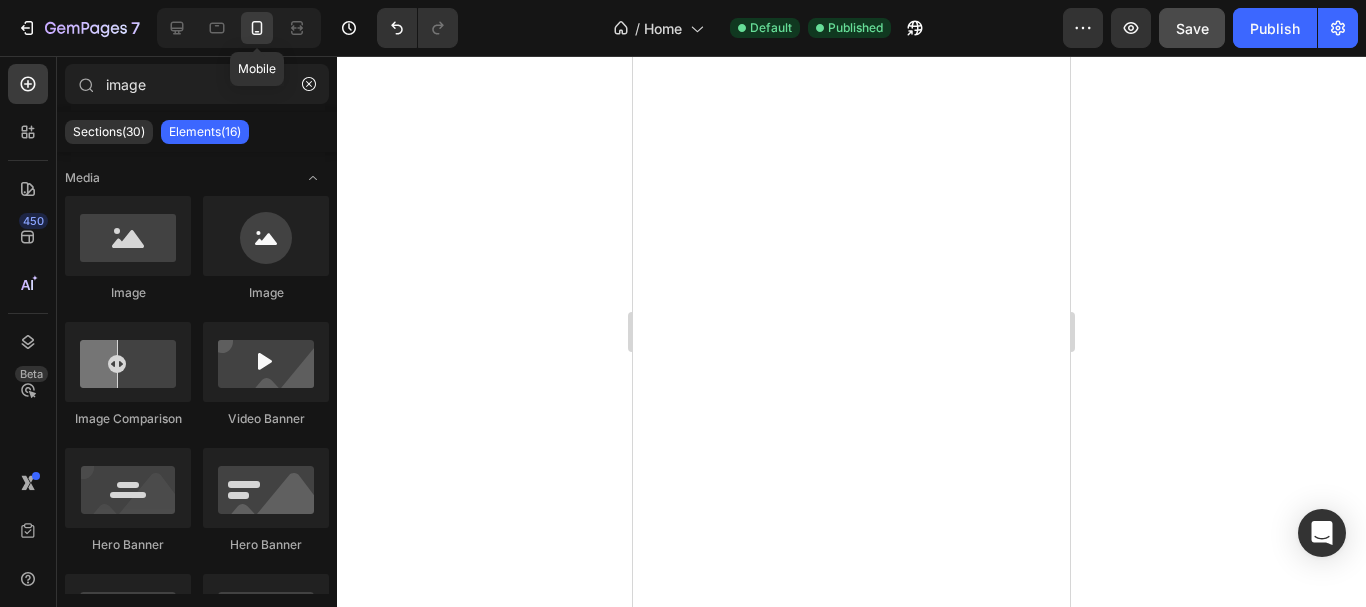 scroll, scrollTop: 5737, scrollLeft: 0, axis: vertical 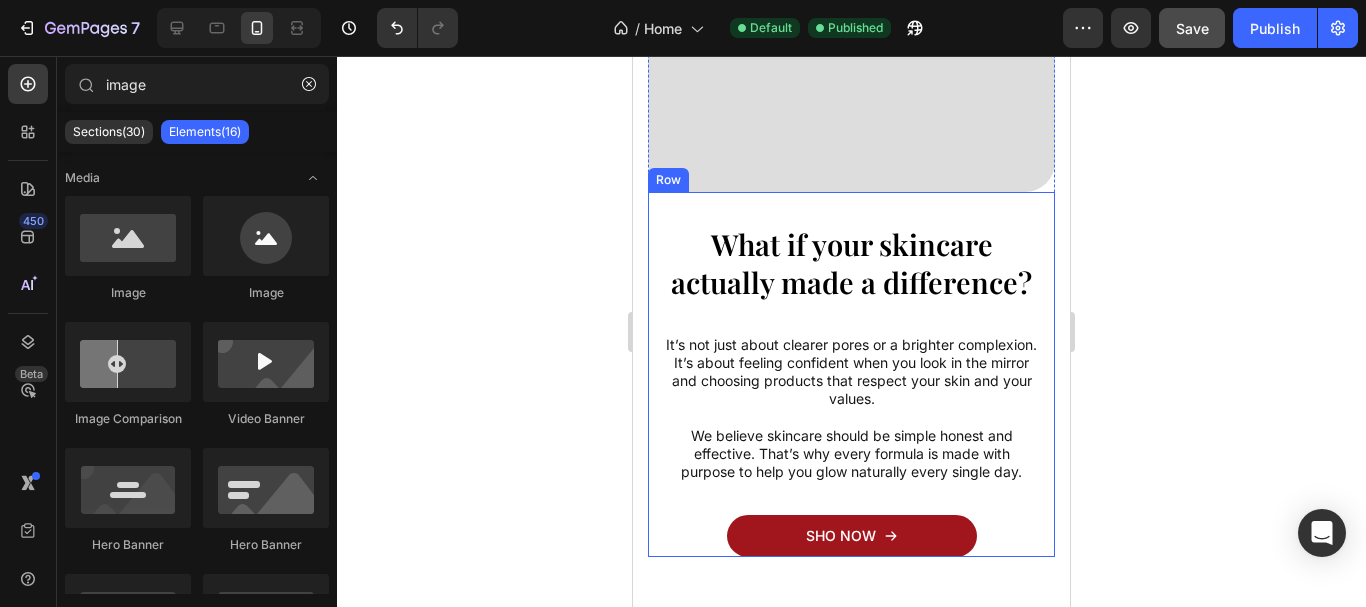 click on "What if your skincare actually made a difference?" at bounding box center [851, 263] 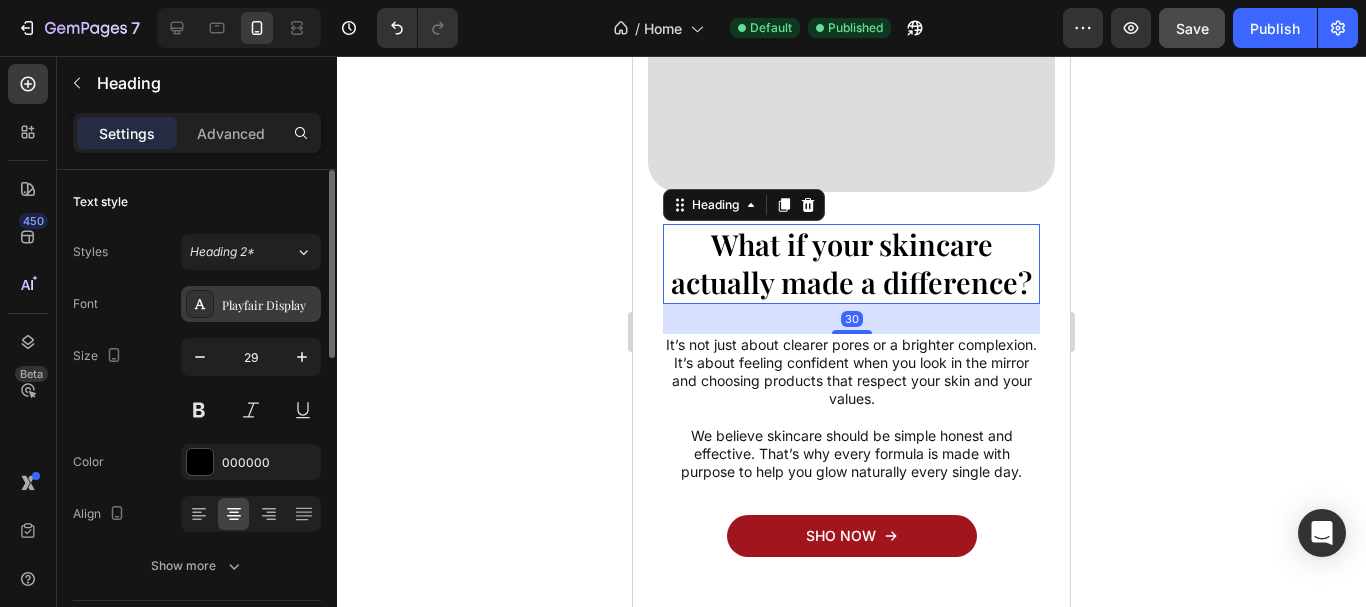 click on "Playfair Display" at bounding box center (251, 304) 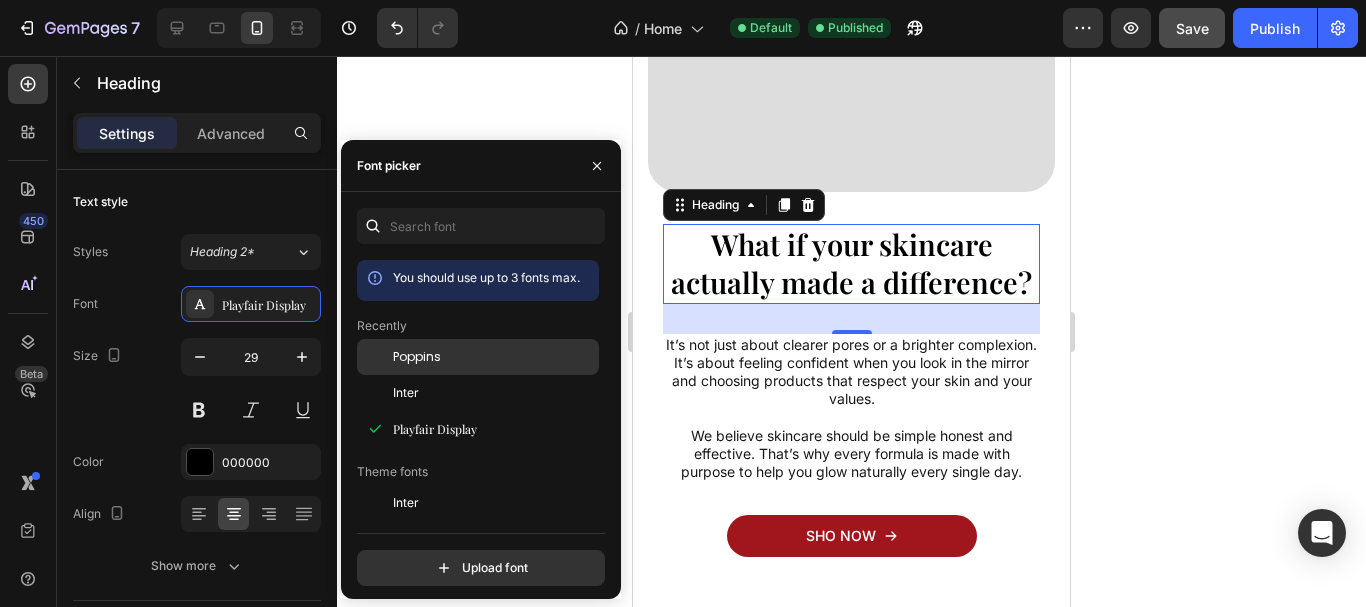 click on "Poppins" at bounding box center (417, 357) 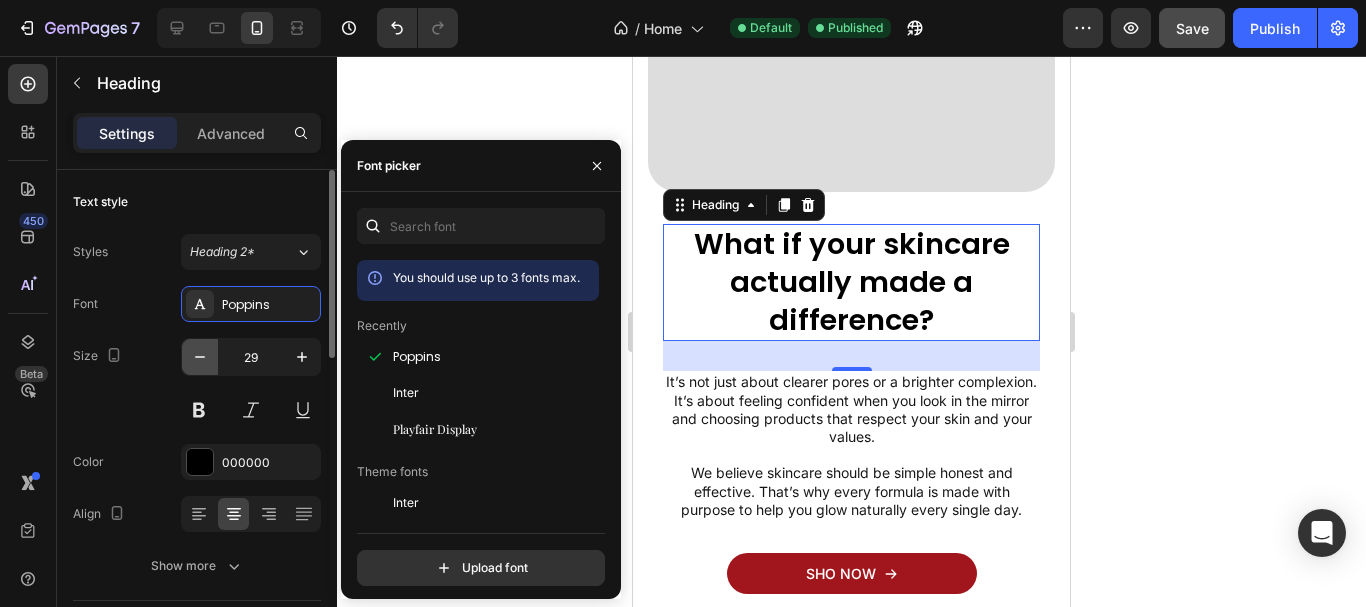 click 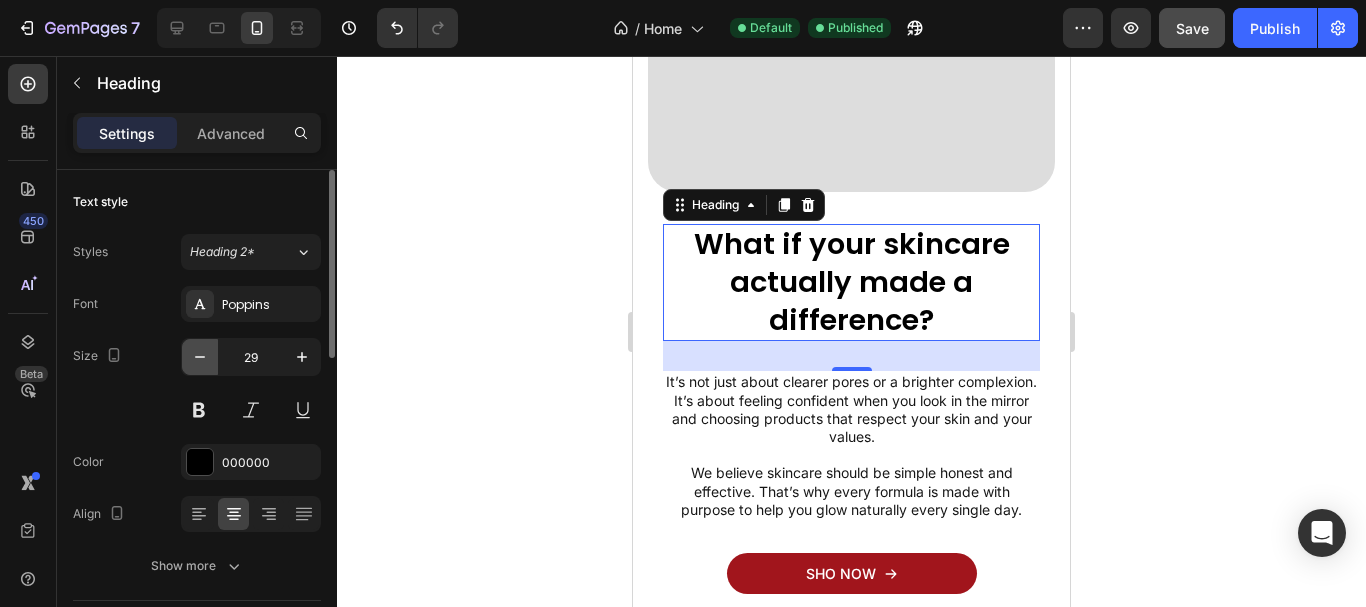 type on "28" 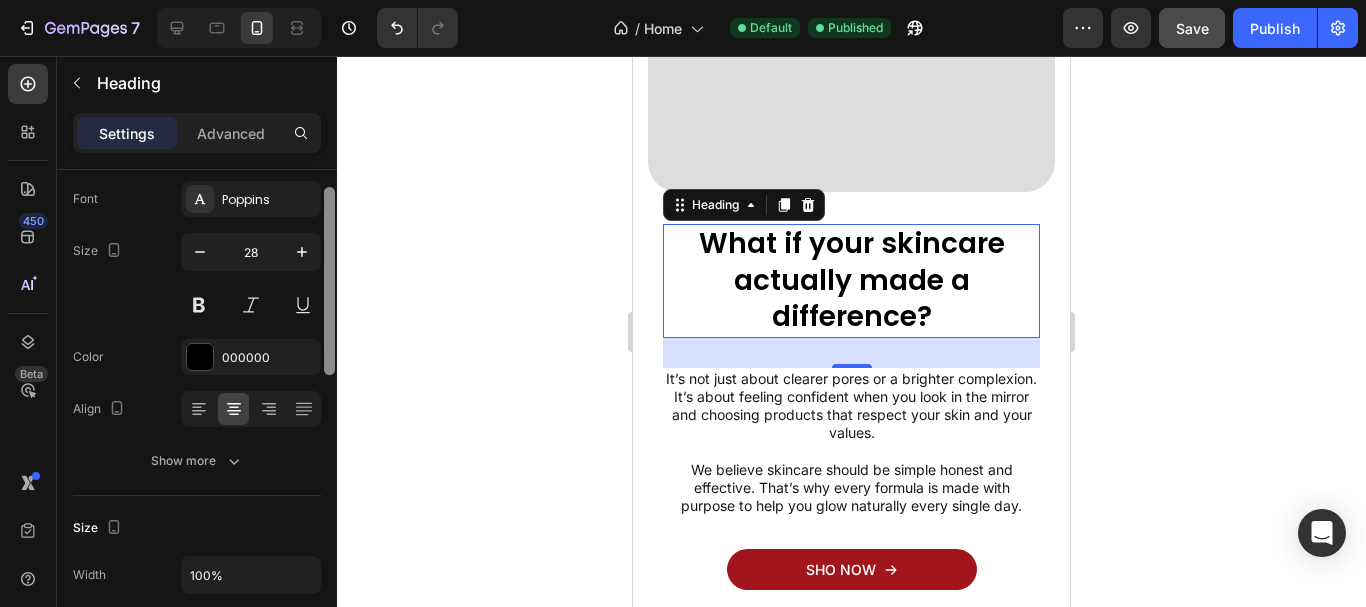 scroll, scrollTop: 184, scrollLeft: 0, axis: vertical 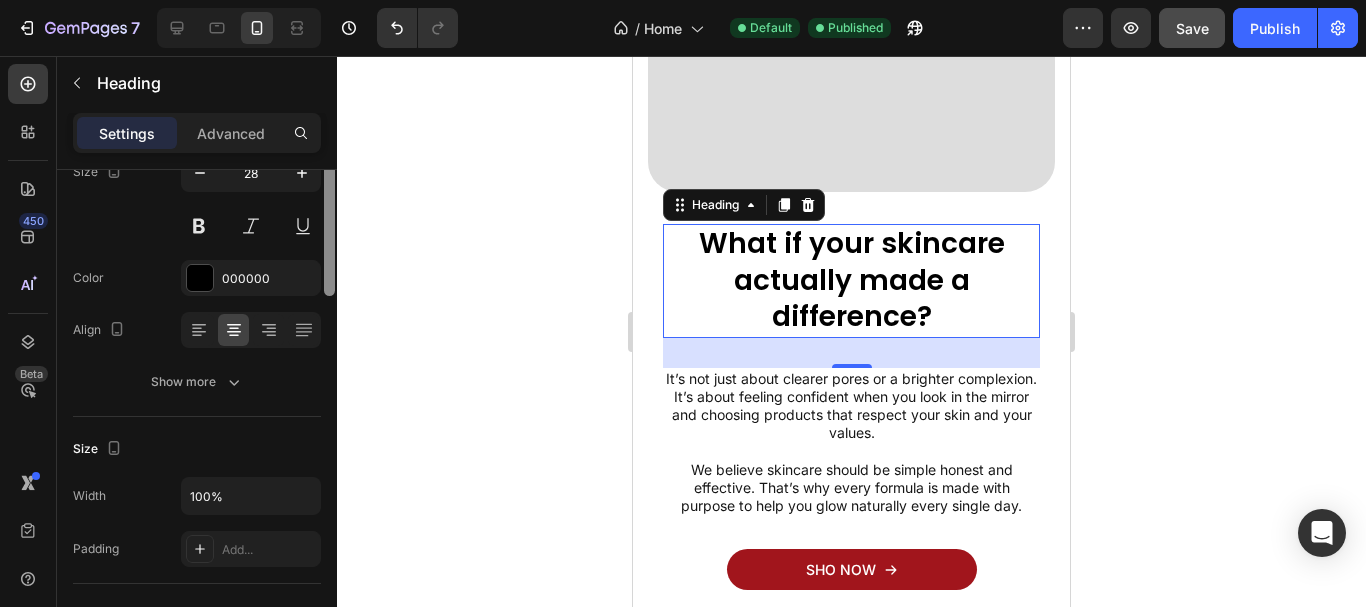 drag, startPoint x: 325, startPoint y: 344, endPoint x: 284, endPoint y: 414, distance: 81.12336 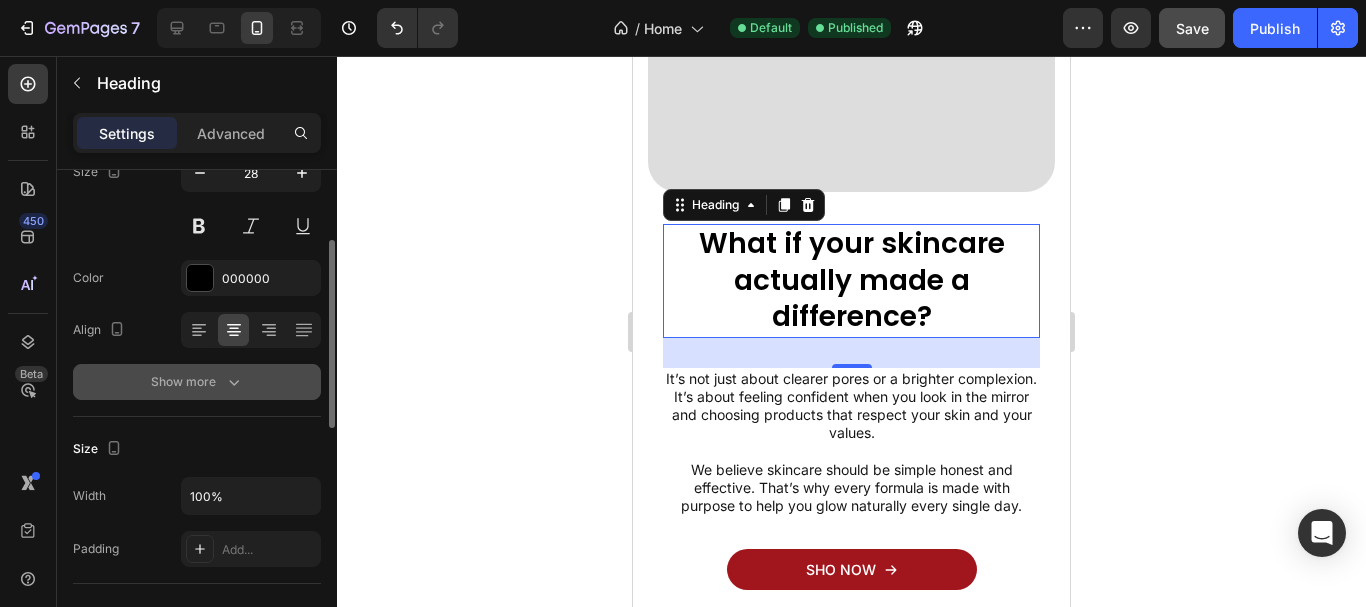 click 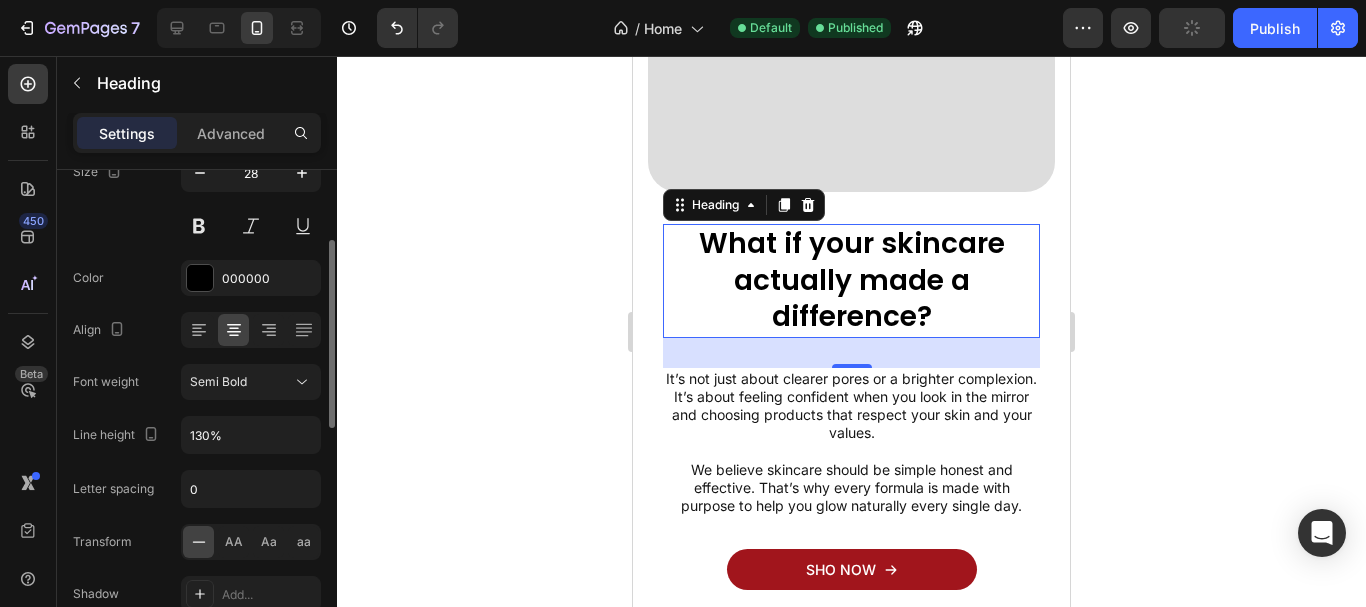 click 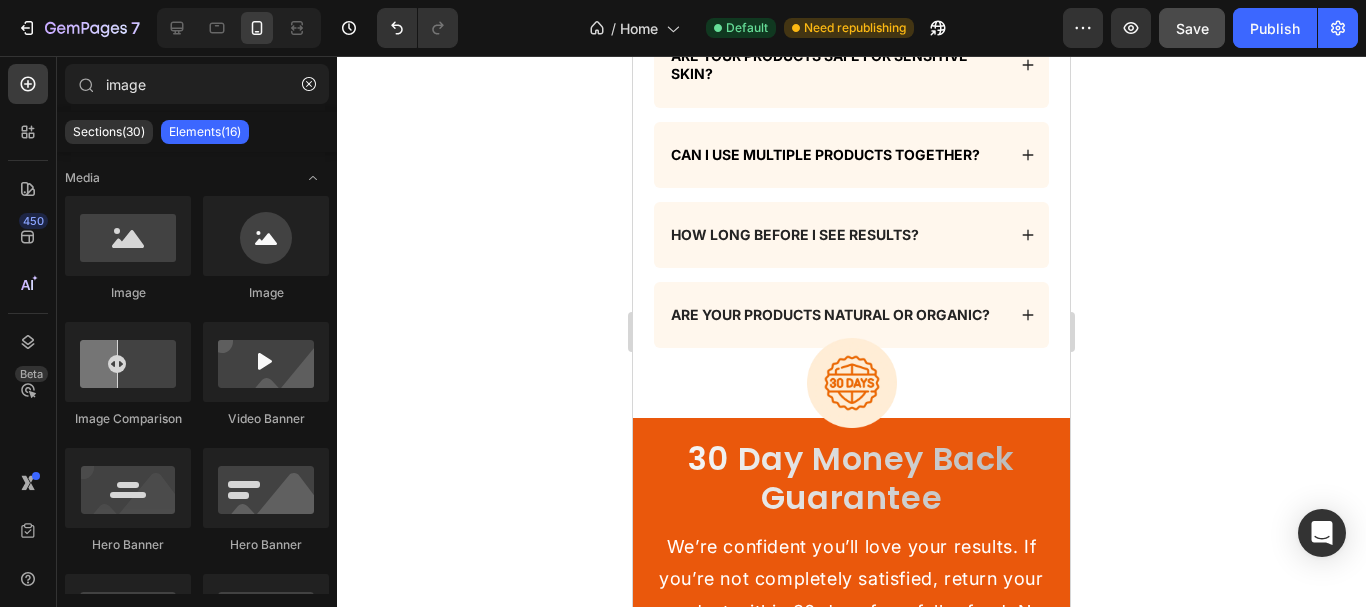 scroll, scrollTop: 6555, scrollLeft: 0, axis: vertical 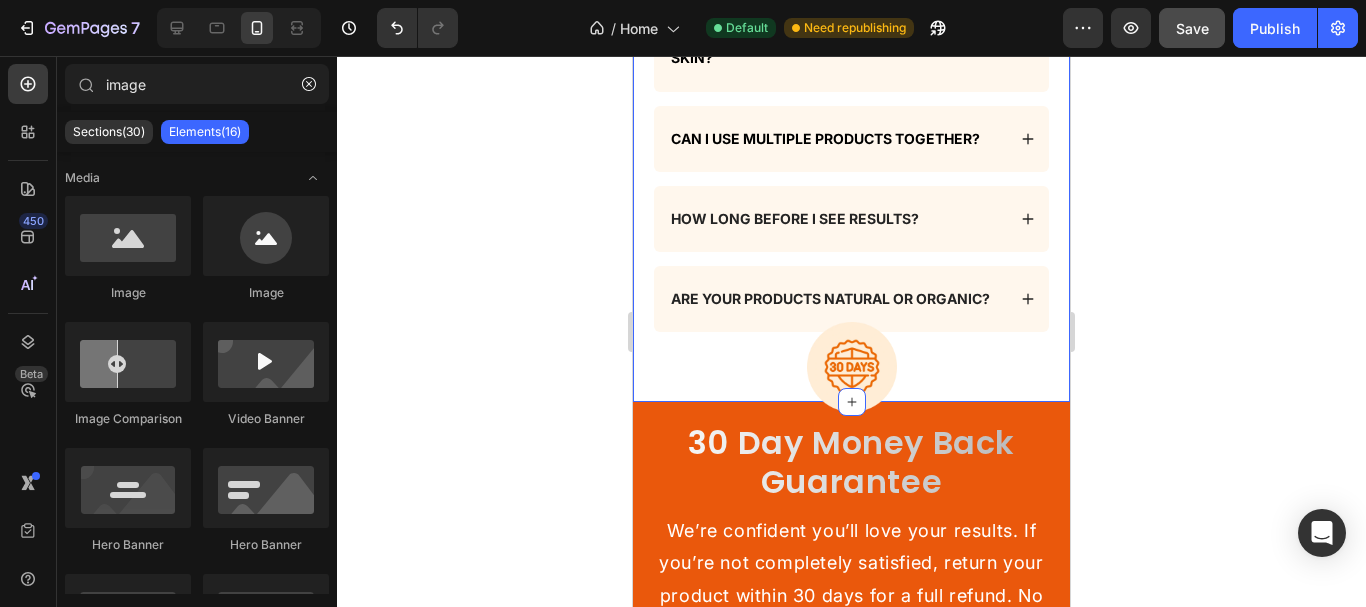 click on "Frequently Asked Questions Heading Row
Are your products safe for sensitive skin?
Can I use multiple products together? Accordion
How long before I see results?
Are your products natural or organic? Accordion Row Section 11" at bounding box center [851, 109] 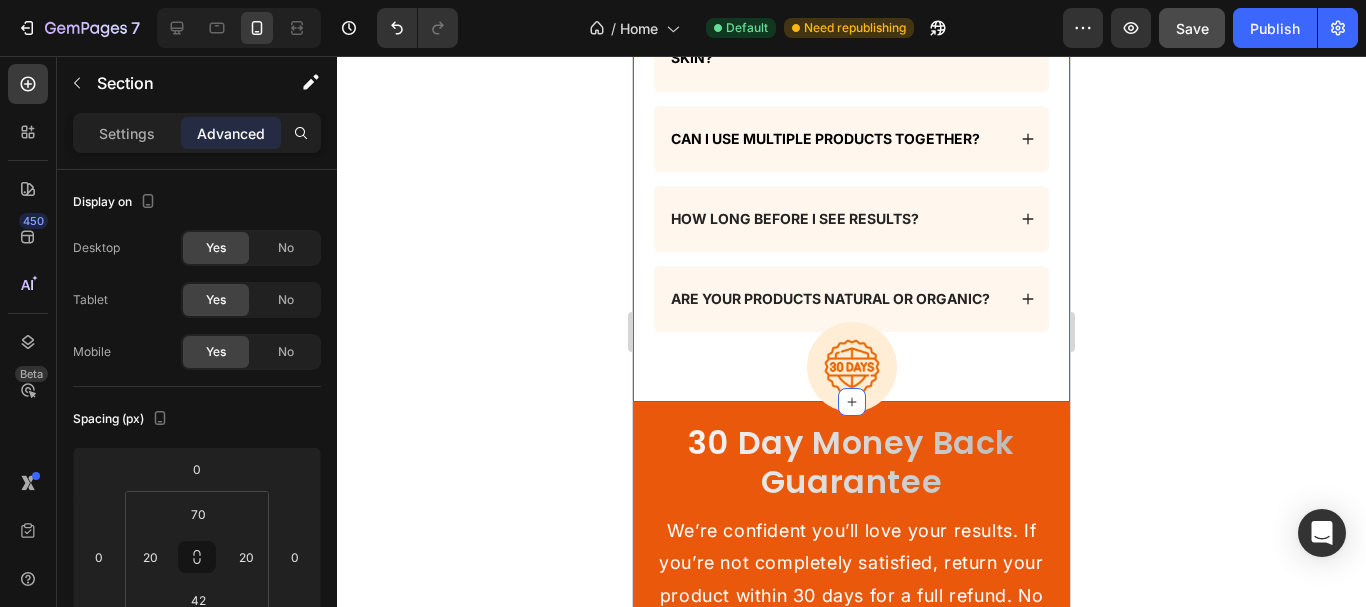 scroll, scrollTop: 494, scrollLeft: 0, axis: vertical 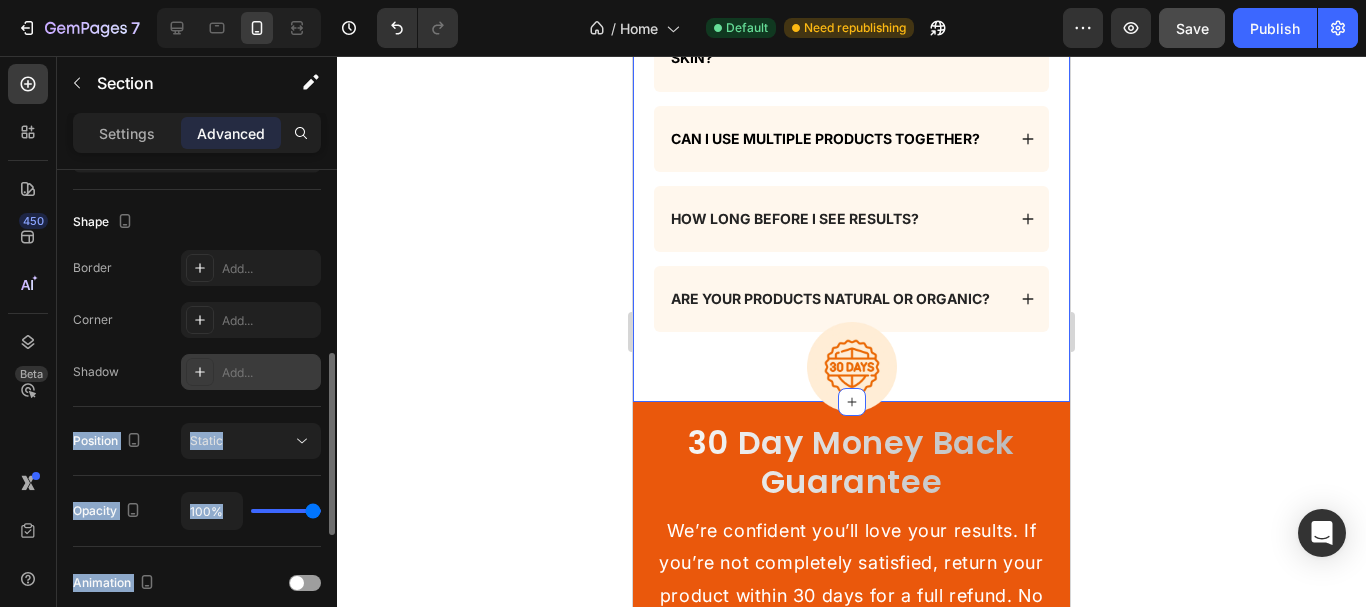 drag, startPoint x: 335, startPoint y: 302, endPoint x: 291, endPoint y: 376, distance: 86.09297 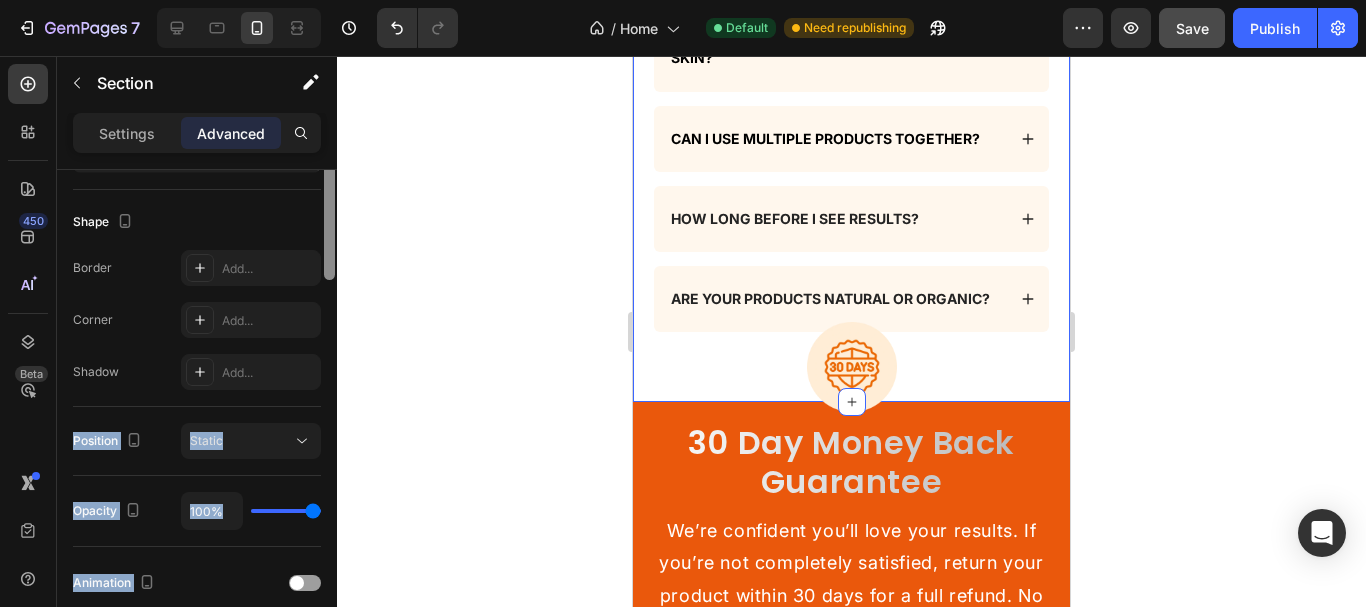 scroll, scrollTop: 308, scrollLeft: 0, axis: vertical 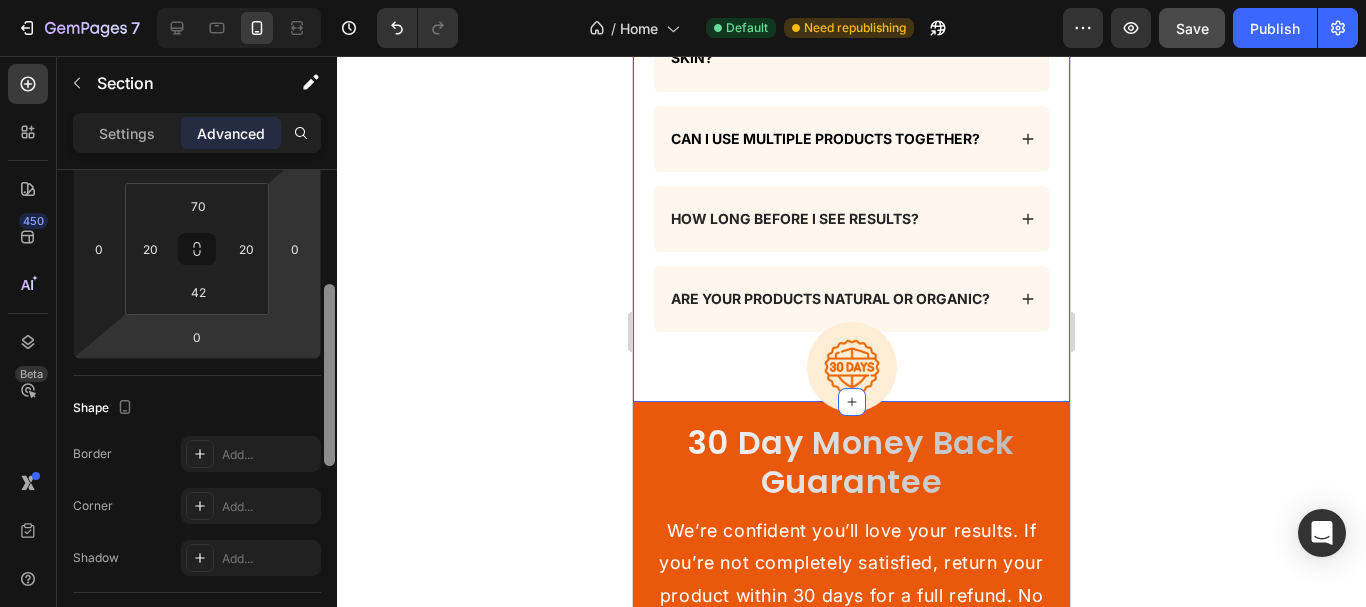 drag, startPoint x: 330, startPoint y: 389, endPoint x: 241, endPoint y: 325, distance: 109.62208 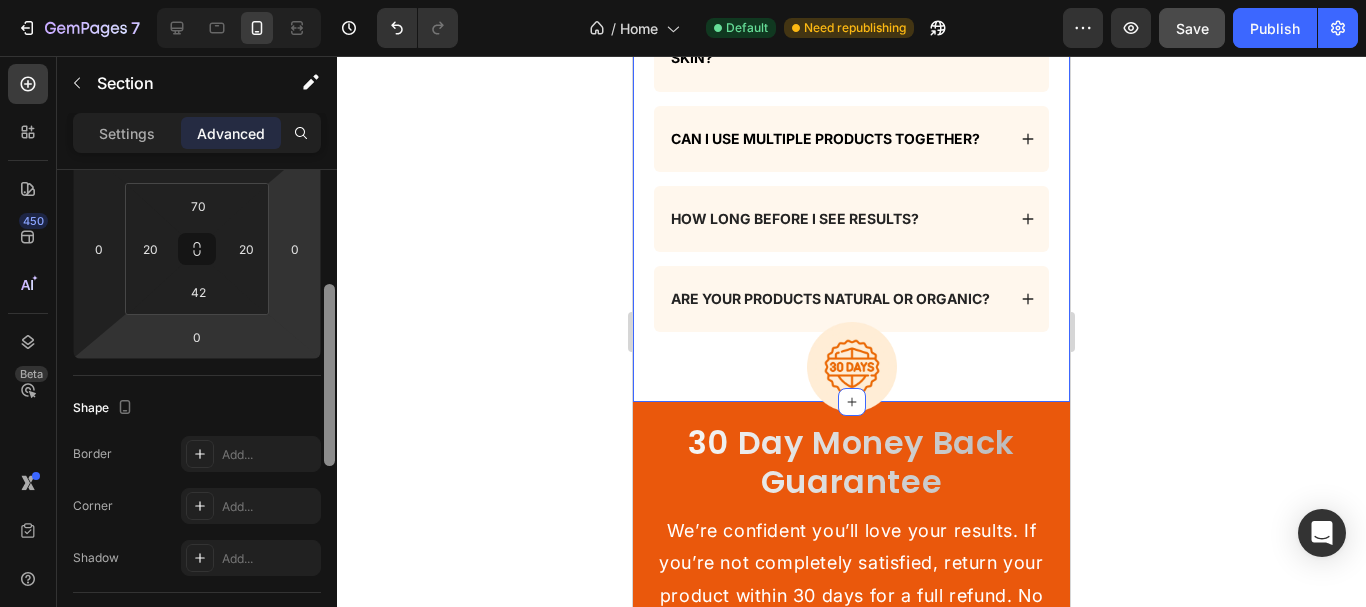 click on "Display on Desktop Yes No Tablet Yes No Mobile Yes No Spacing (px) 0 0 0 0 70 20 42 20 Shape Border Add... Corner Add... Shadow Add... Position Static Opacity 100% Animation Interaction Upgrade to Optimize plan  to unlock Interaction & other premium features. CSS class Delete element" at bounding box center [197, 417] 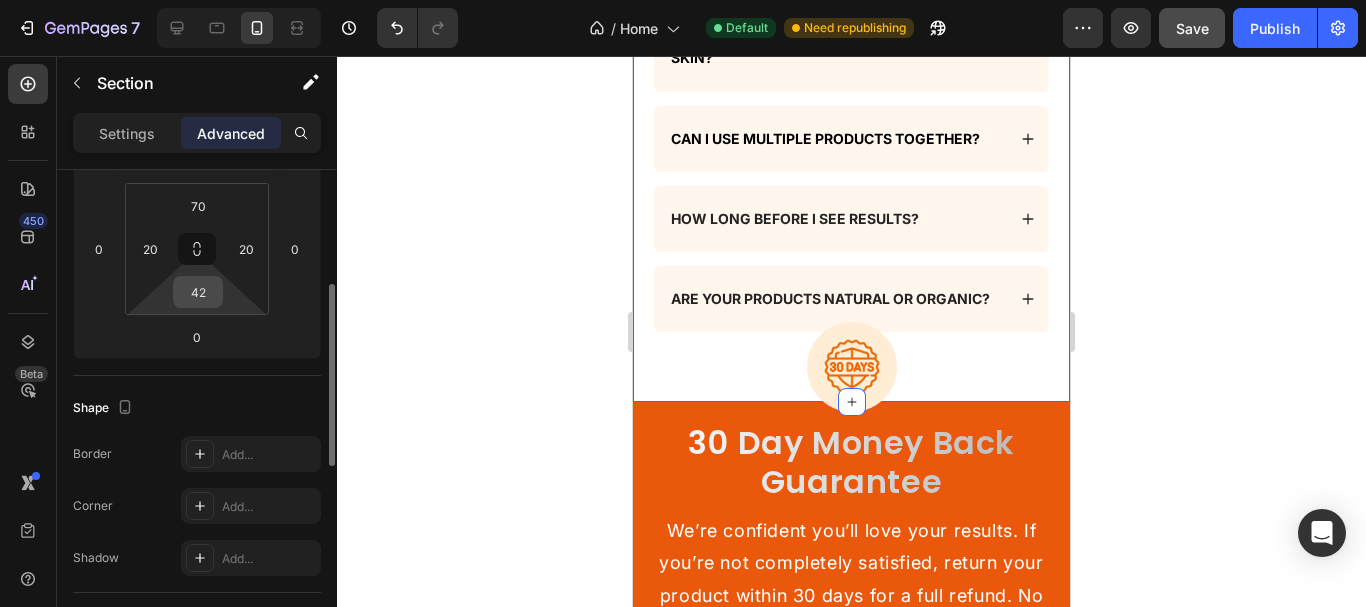 click on "42" at bounding box center (198, 292) 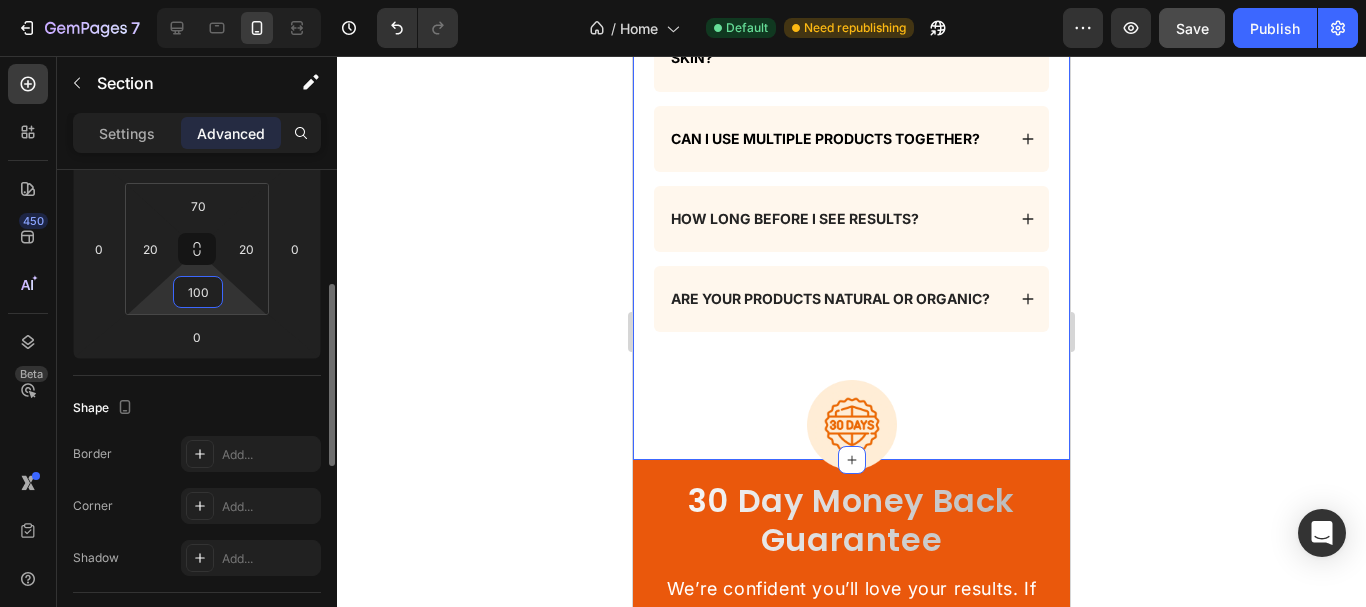 type on "100" 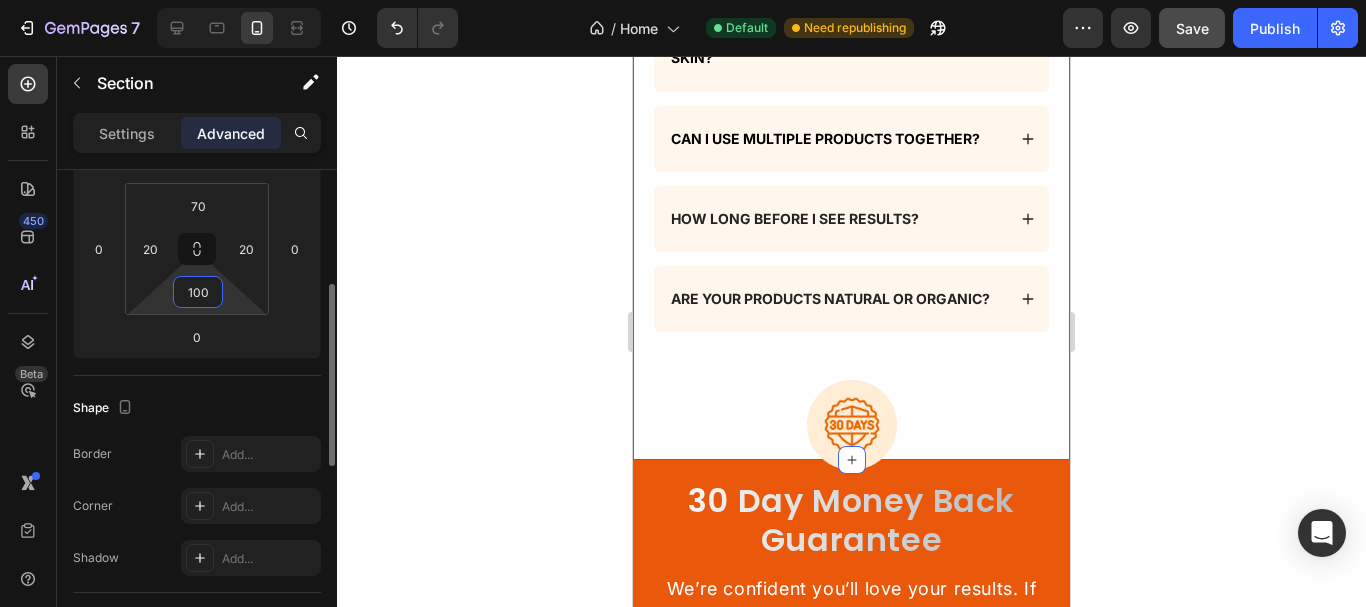 click on "Shape Border Add... Corner Add... Shadow Add..." 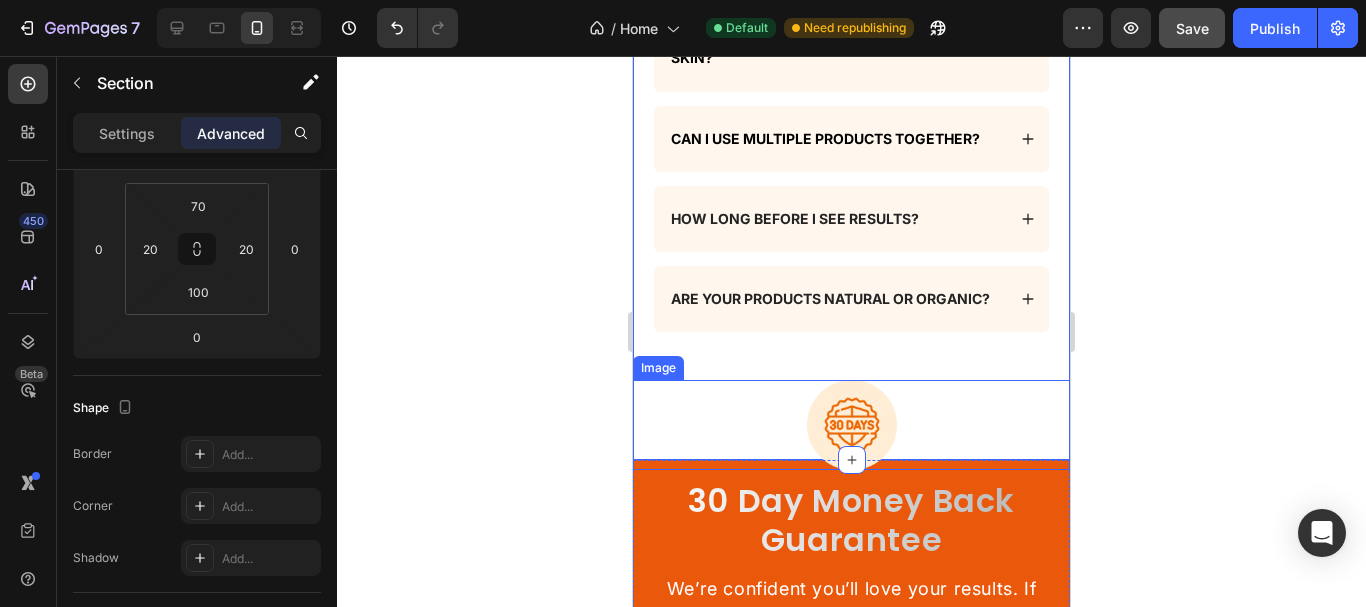 click at bounding box center [852, 425] 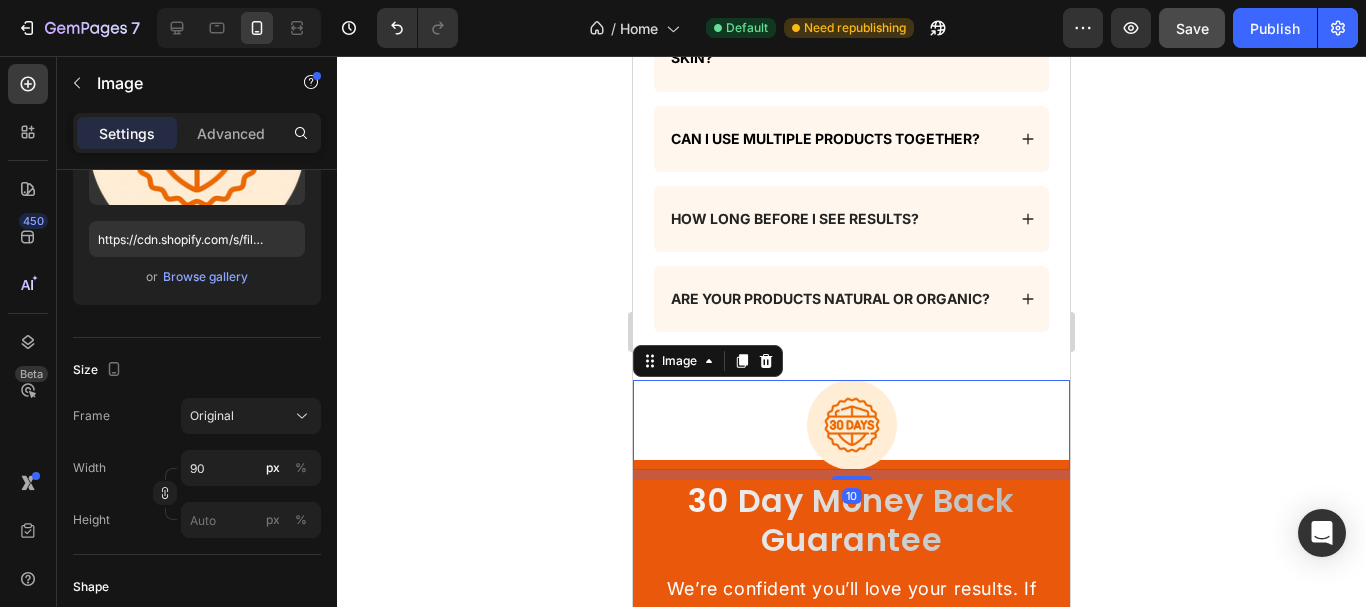 scroll, scrollTop: 0, scrollLeft: 0, axis: both 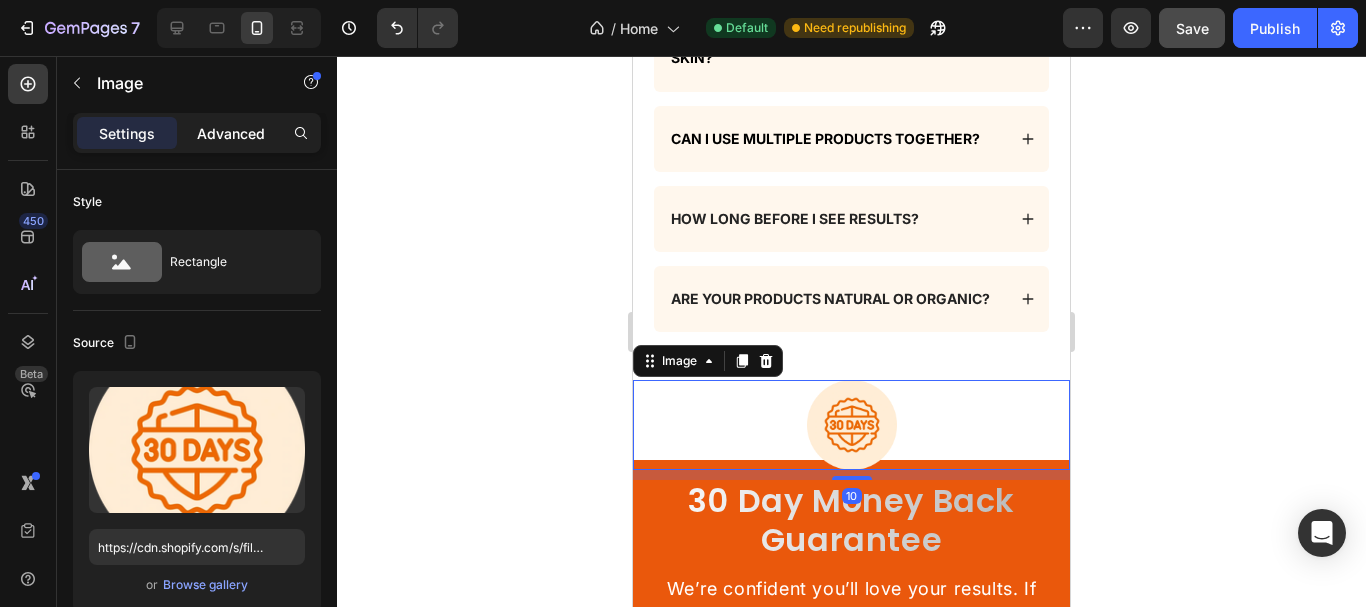 click on "Advanced" 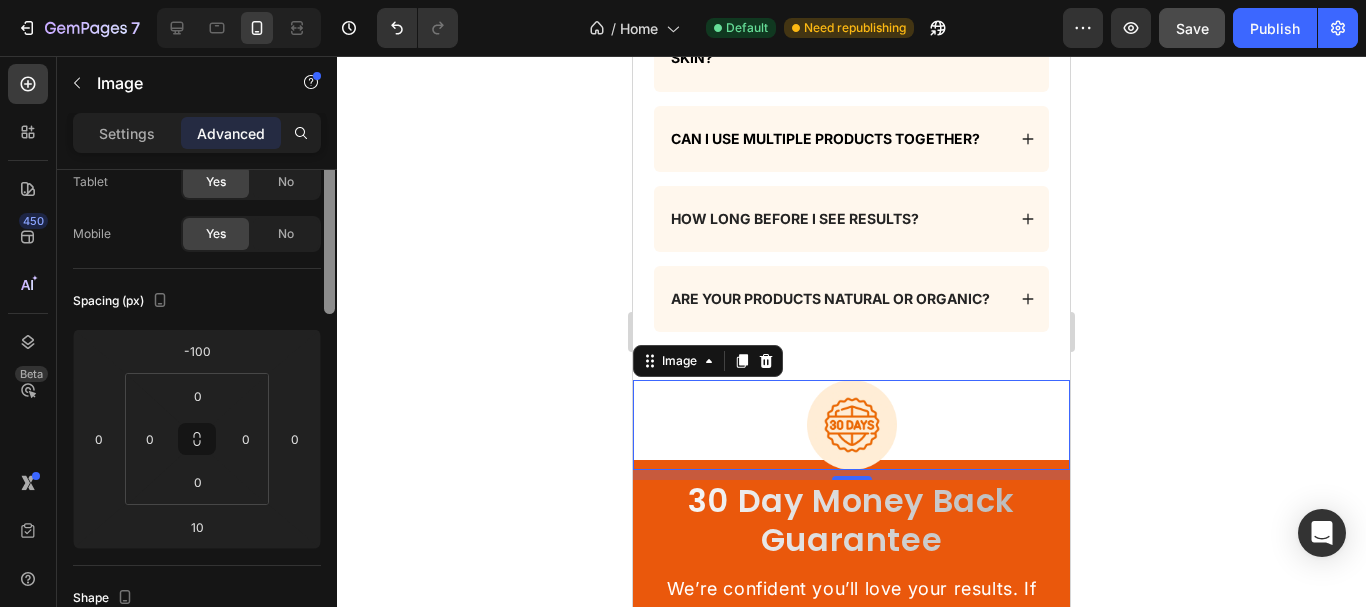 drag, startPoint x: 333, startPoint y: 202, endPoint x: 295, endPoint y: 261, distance: 70.178345 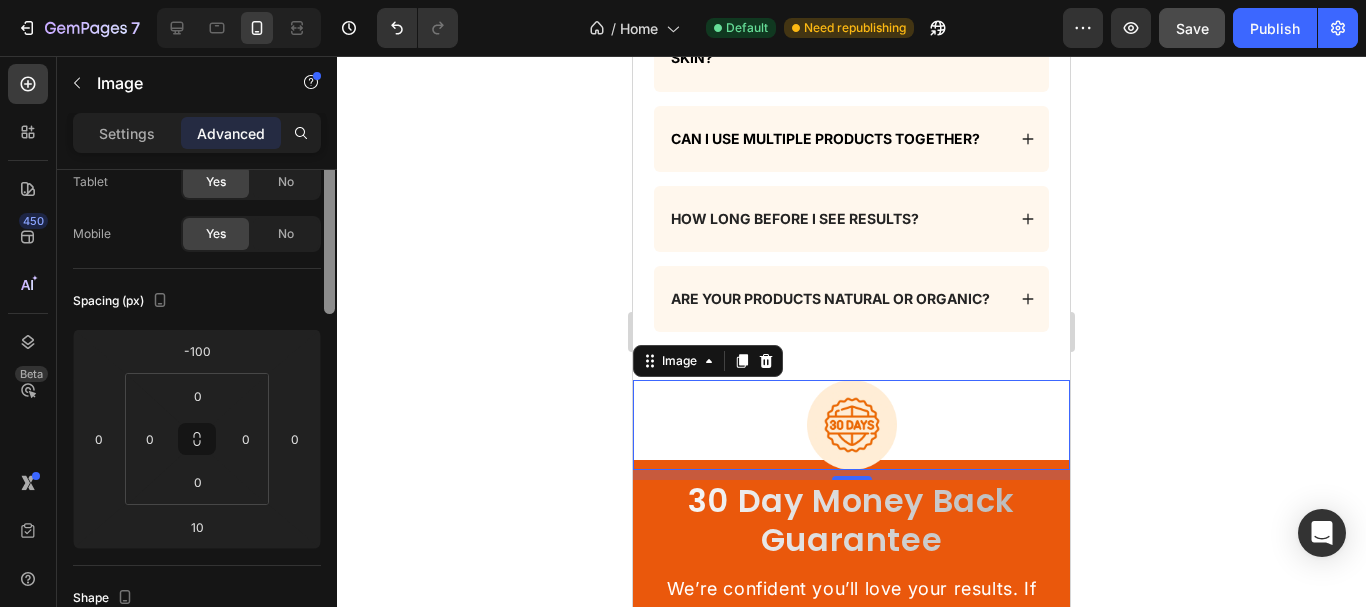 click on "Display on Desktop Yes No Tablet Yes No Mobile Yes No Spacing (px) -100 0 10 0 0 0 0 0 Shape Border Add... Corner Add... Shadow Add... Position Static Opacity 100% Animation Interaction Upgrade to Optimize plan to unlock Interaction & other premium features. CSS class Delete element" at bounding box center [197, 417] 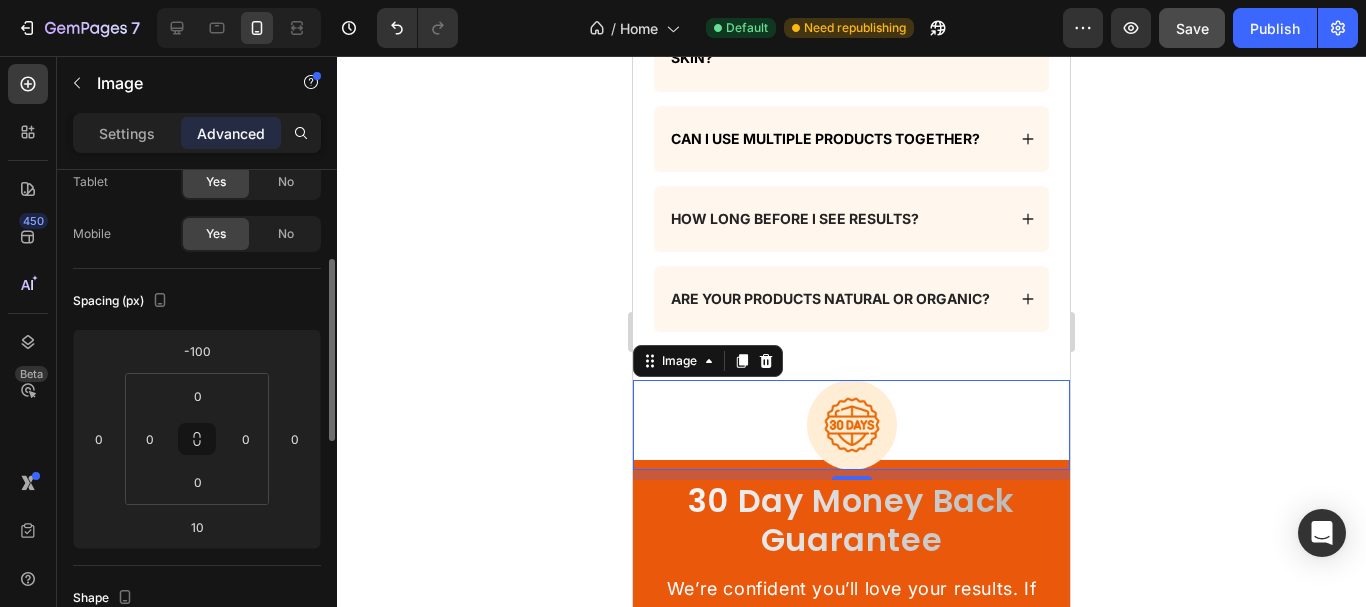 scroll, scrollTop: 151, scrollLeft: 0, axis: vertical 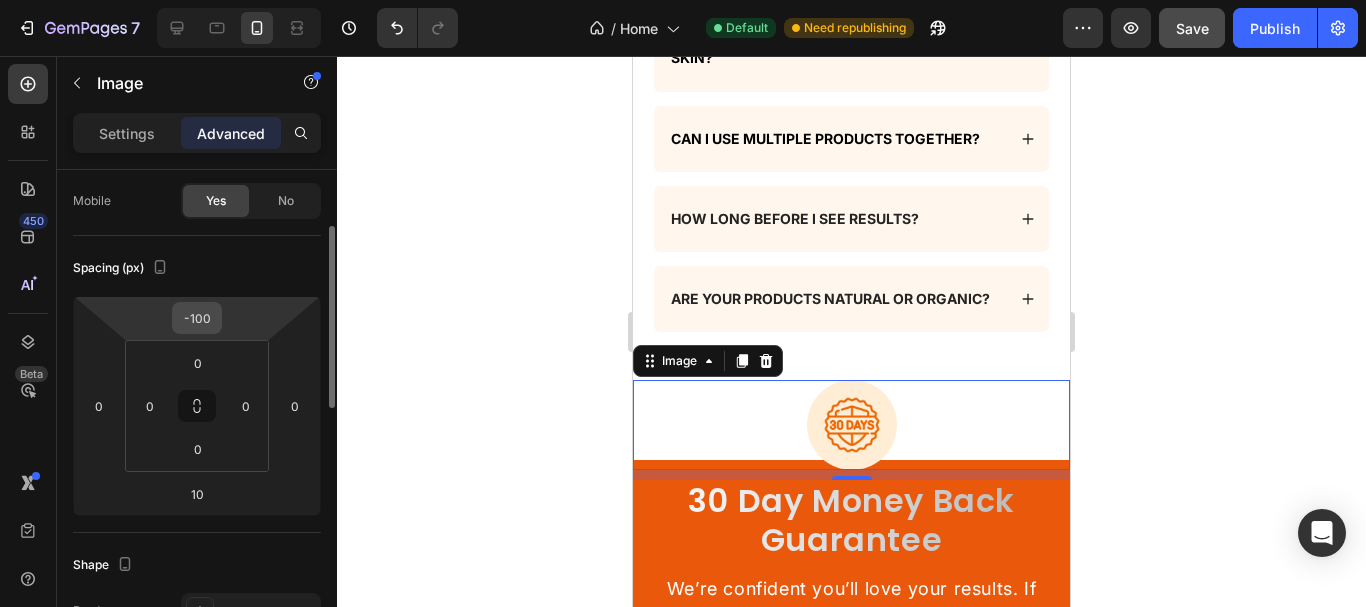 click on "-100" at bounding box center [197, 318] 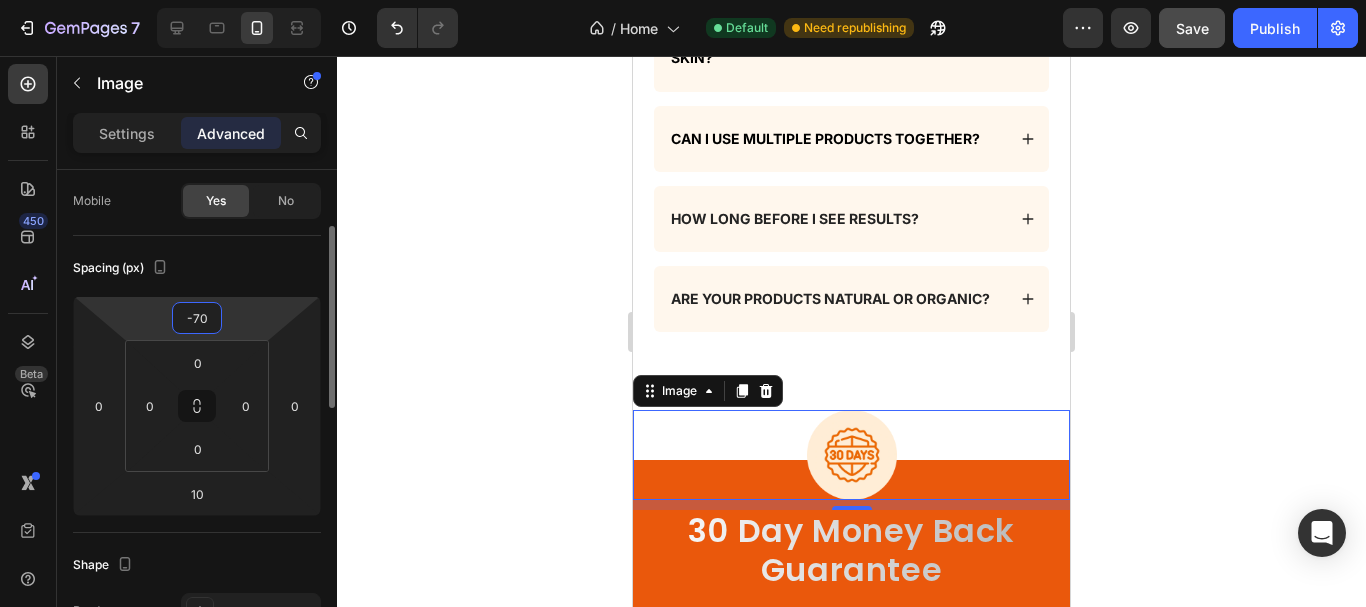 type on "-70" 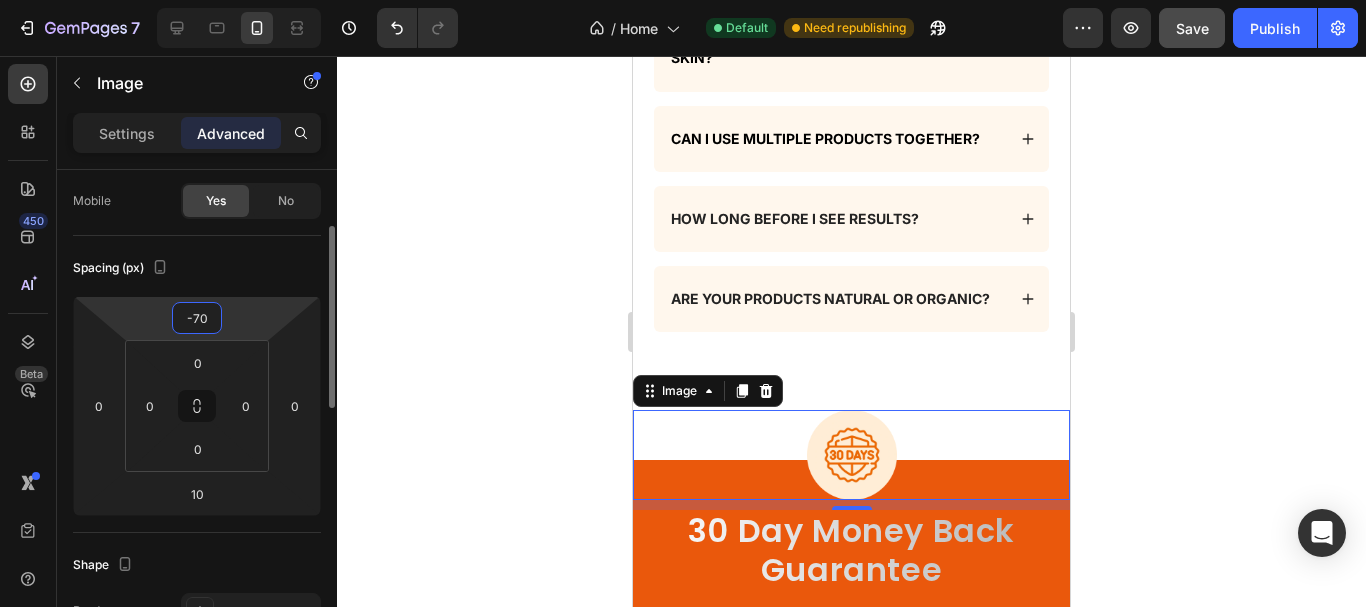 click on "Spacing (px)" at bounding box center (197, 268) 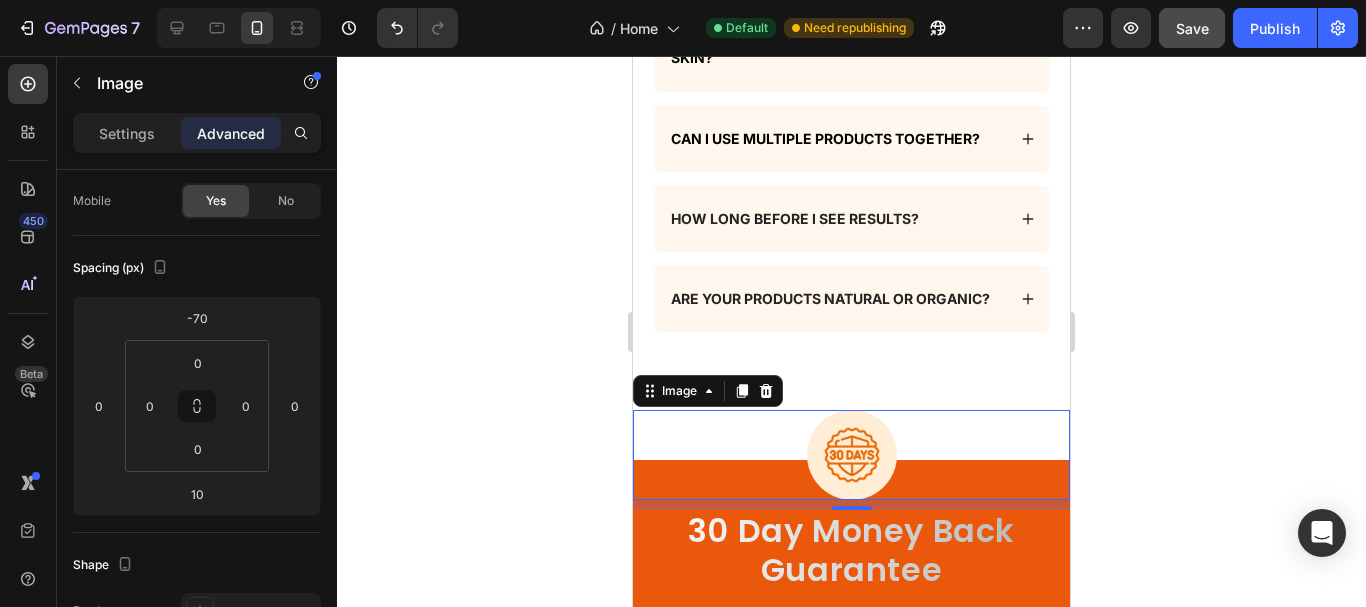 click 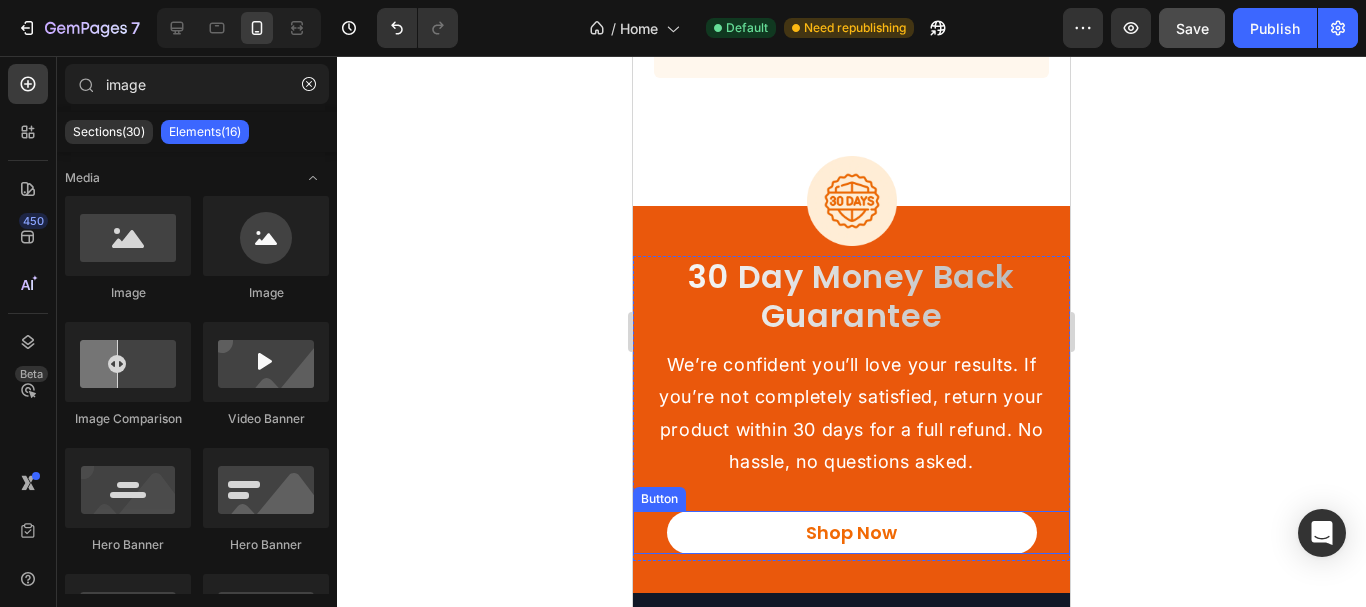 scroll, scrollTop: 6840, scrollLeft: 0, axis: vertical 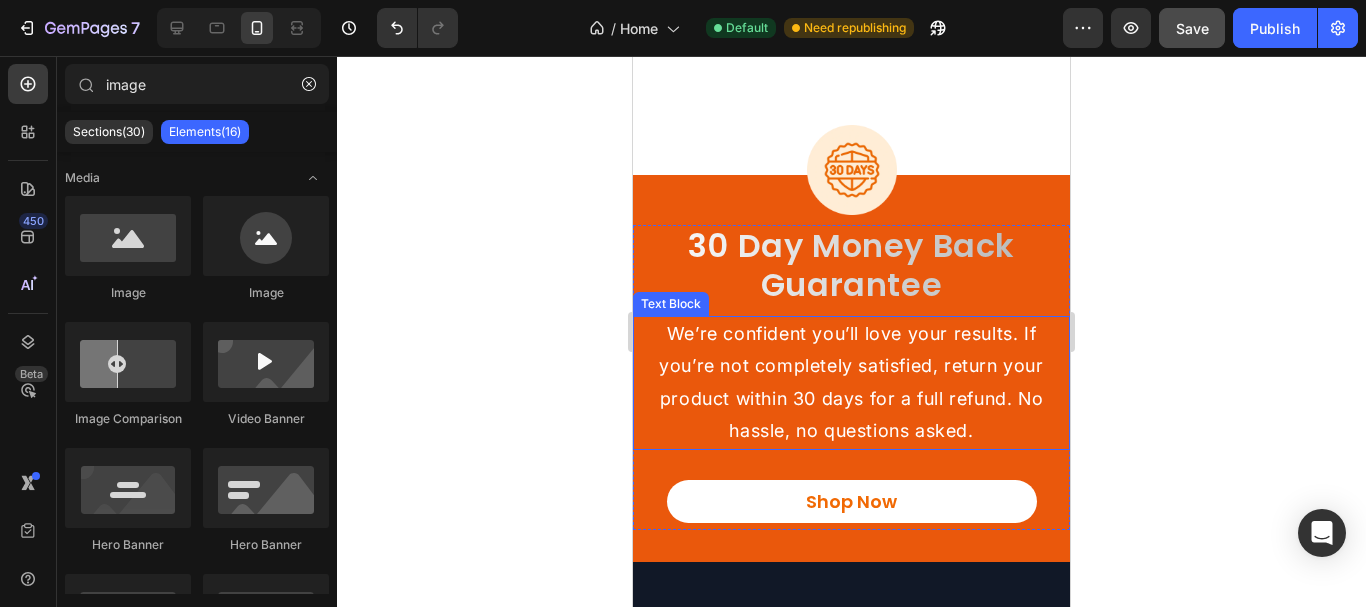 click on "We’re confident you’ll love your results. If you’re not completely satisfied, return your product within 30 days for a full refund. No hassle, no questions asked." at bounding box center (851, 383) 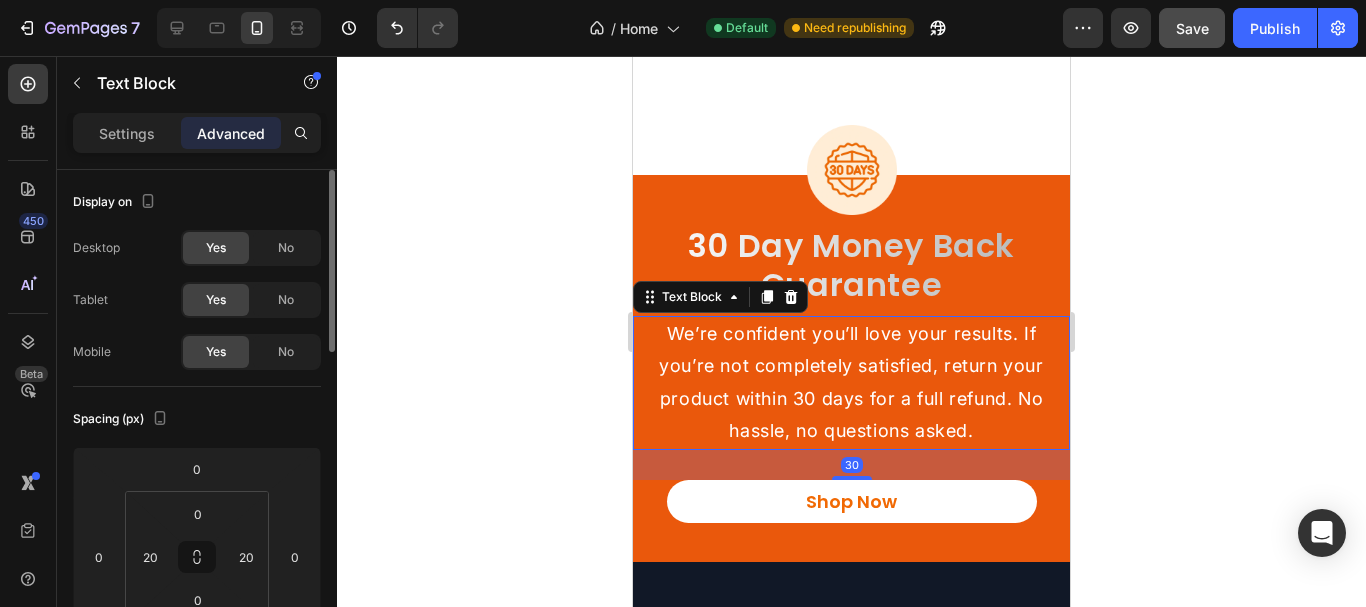 click on "Settings" at bounding box center (127, 133) 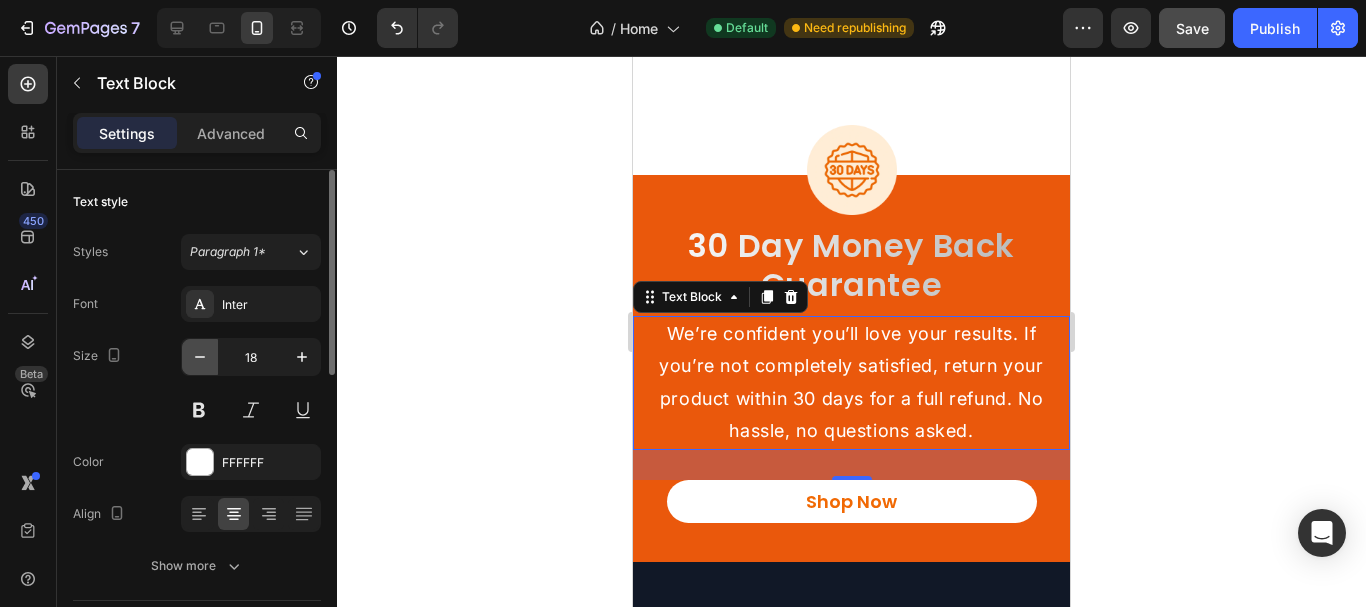 click at bounding box center [200, 357] 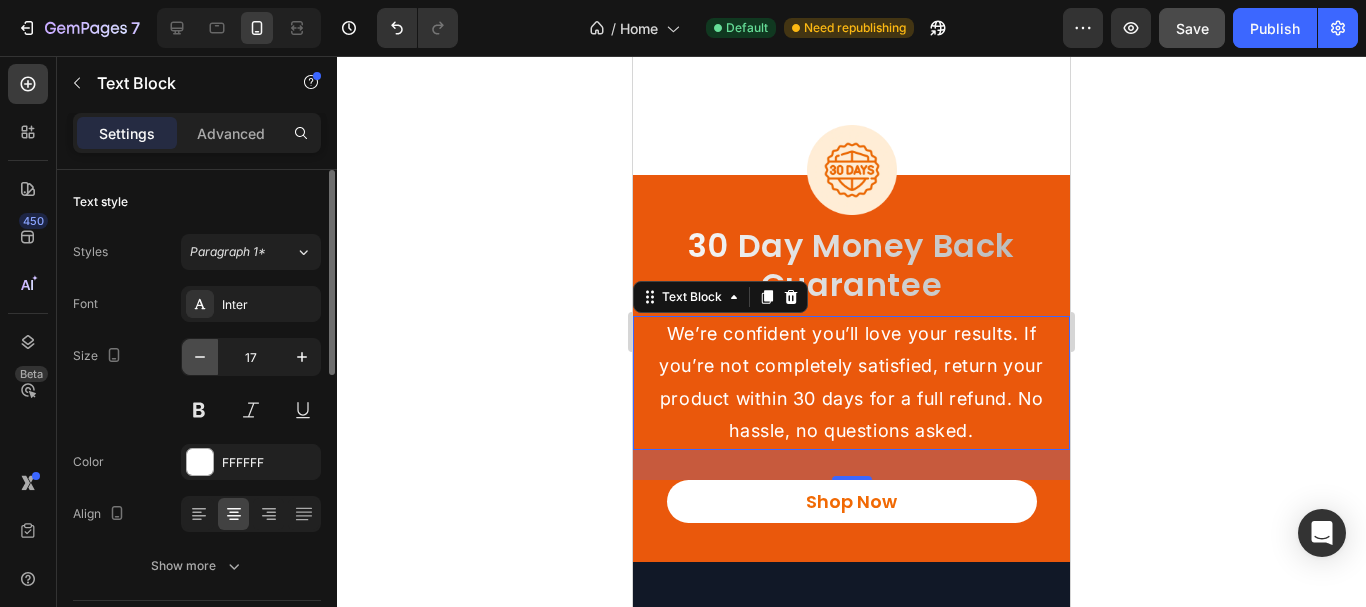 click at bounding box center (200, 357) 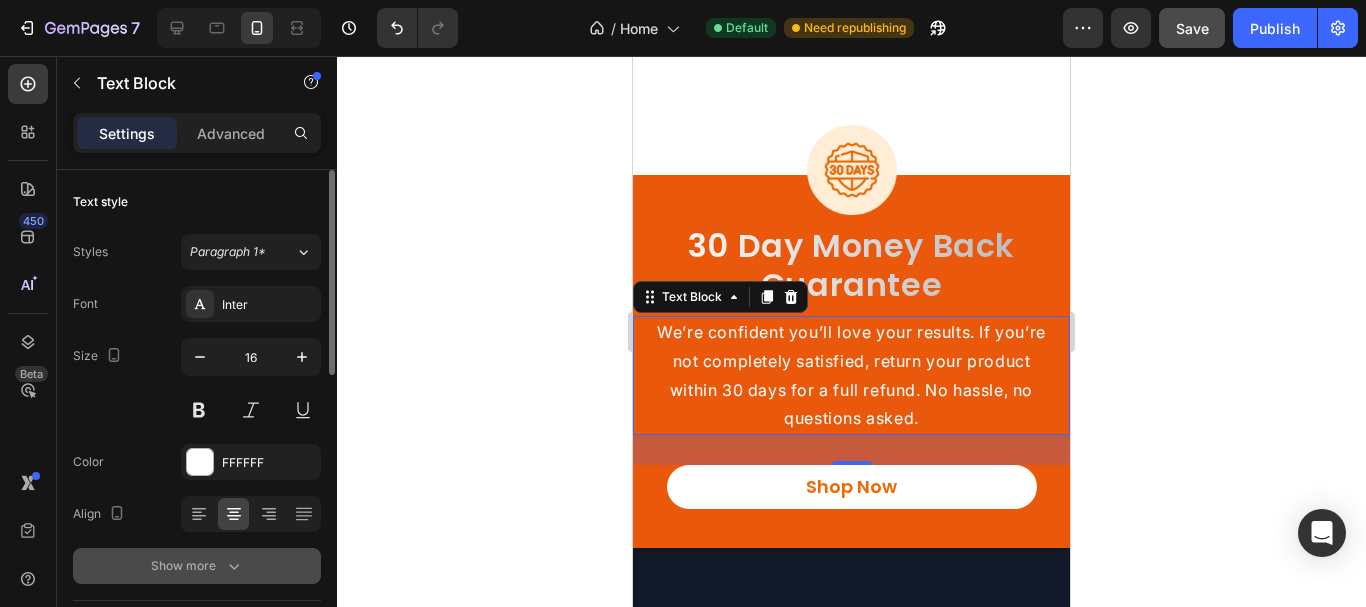 click on "Show more" at bounding box center (197, 566) 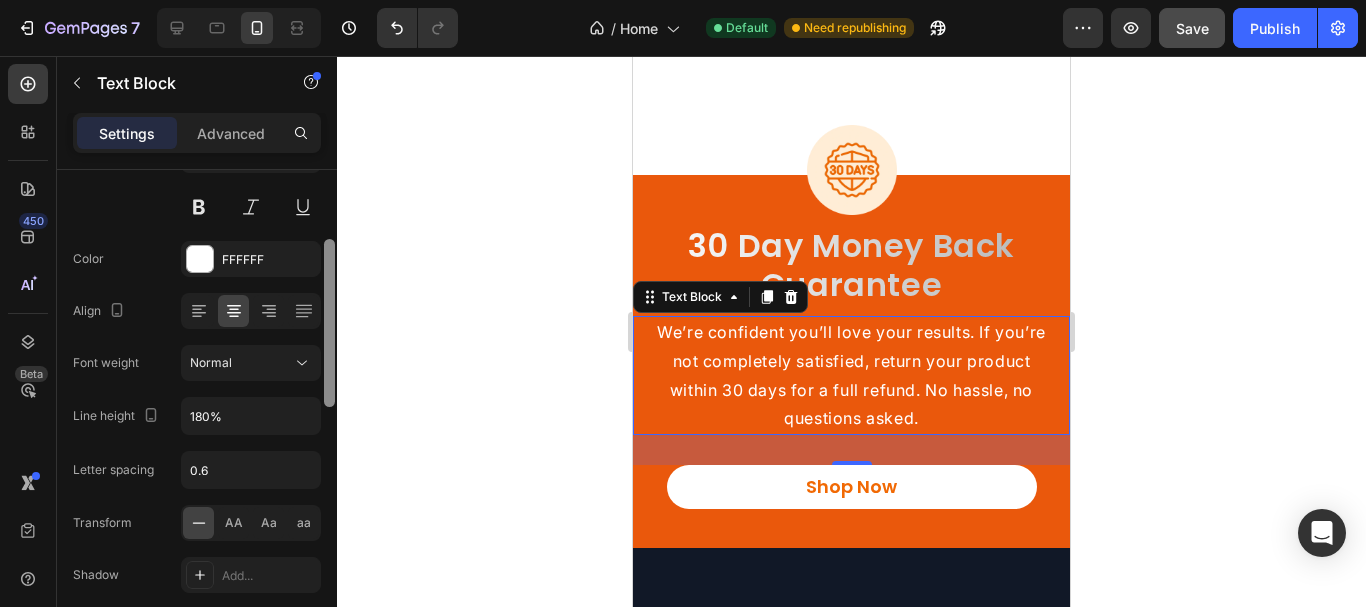 drag, startPoint x: 325, startPoint y: 318, endPoint x: 277, endPoint y: 389, distance: 85.70297 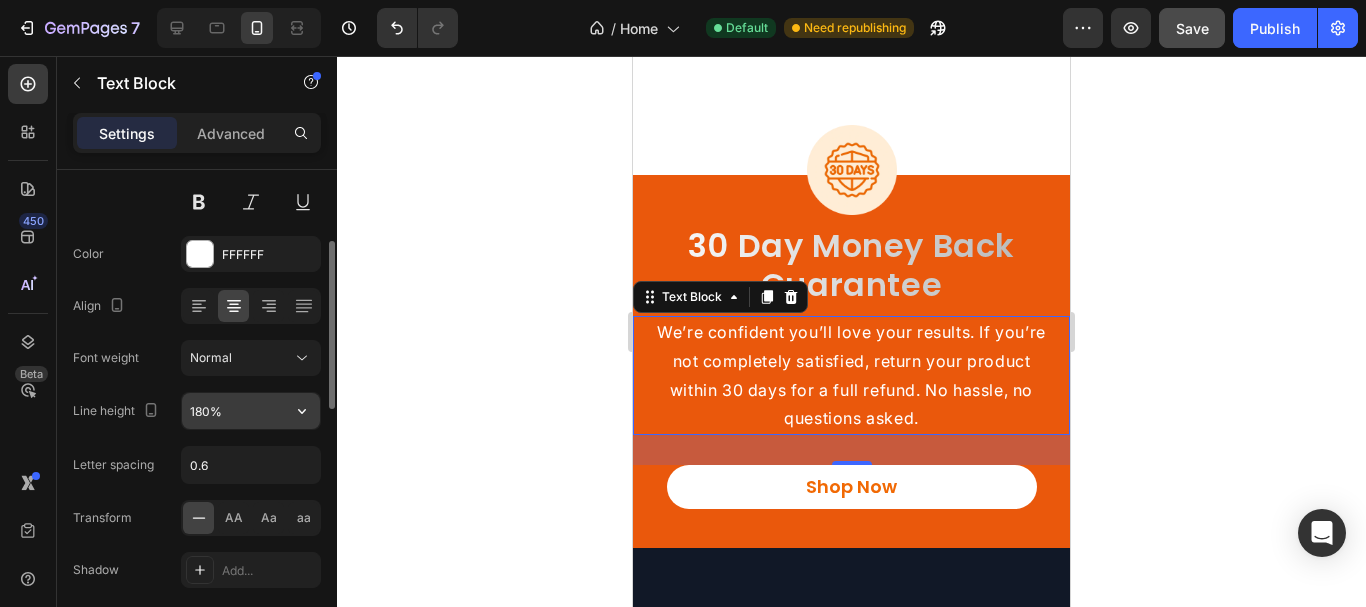click on "180%" at bounding box center (251, 411) 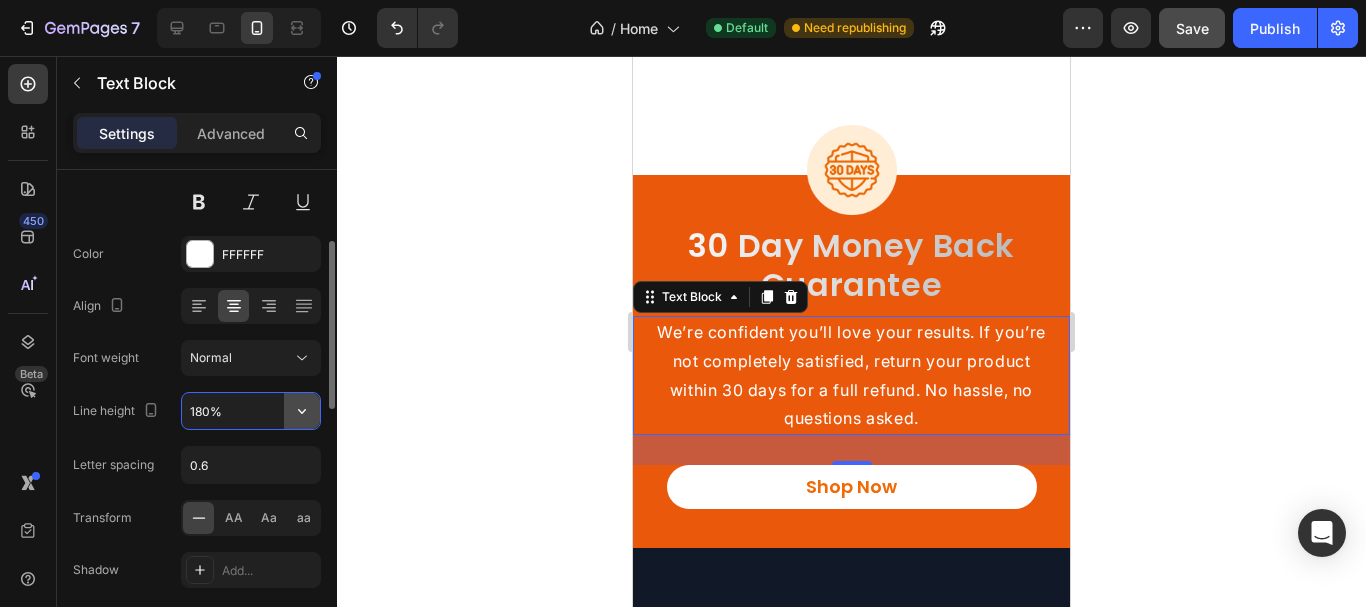 click 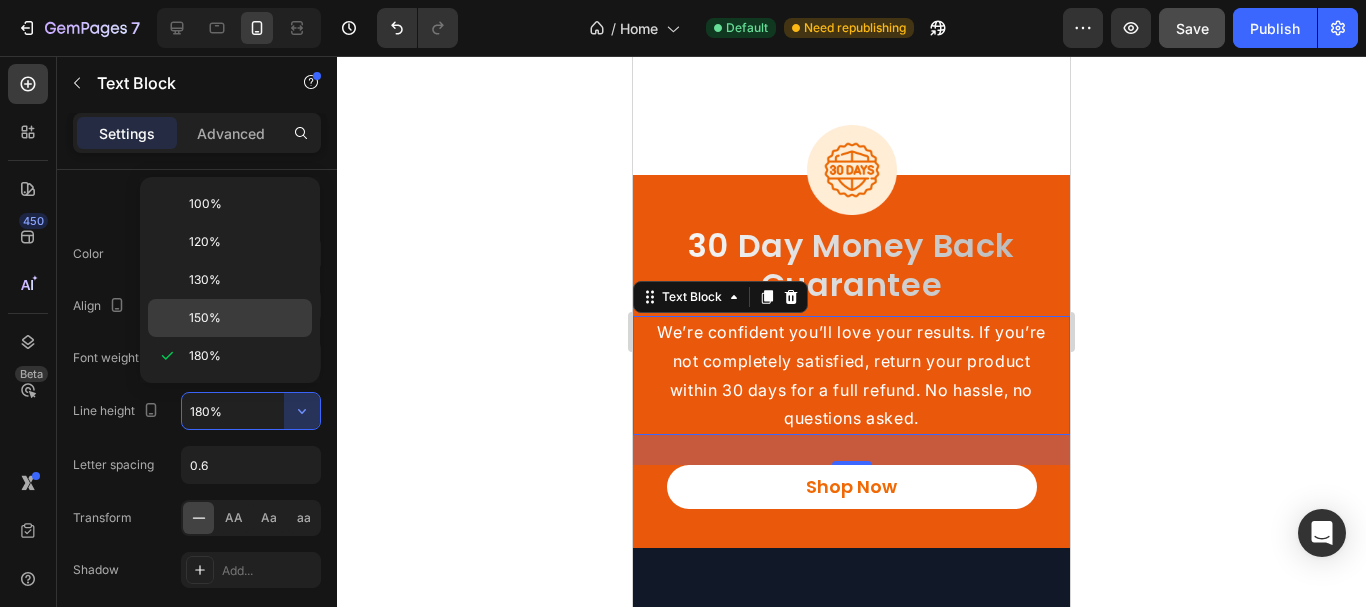 click on "150%" at bounding box center (246, 318) 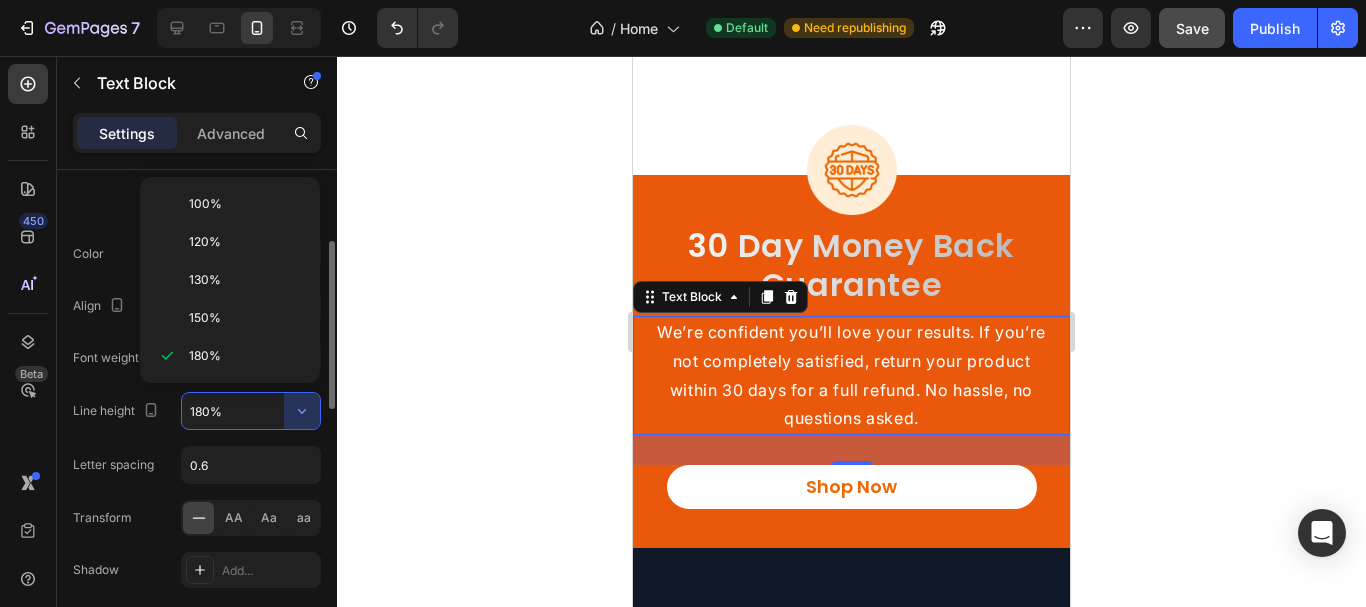 type on "150%" 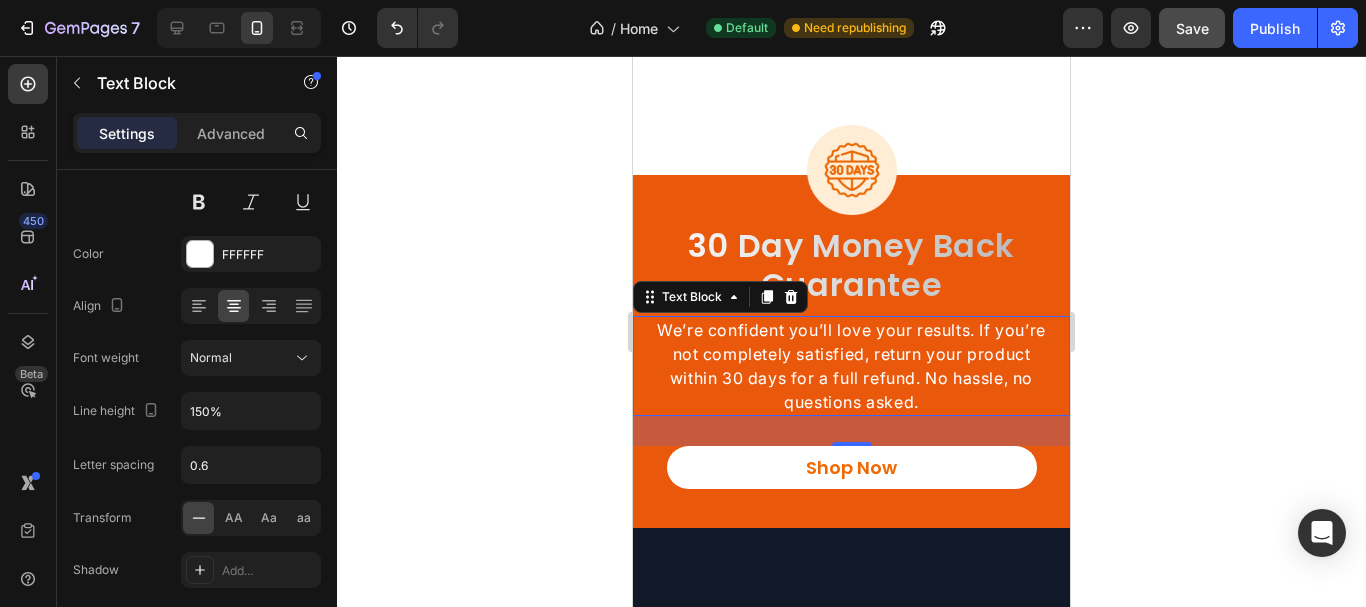 click 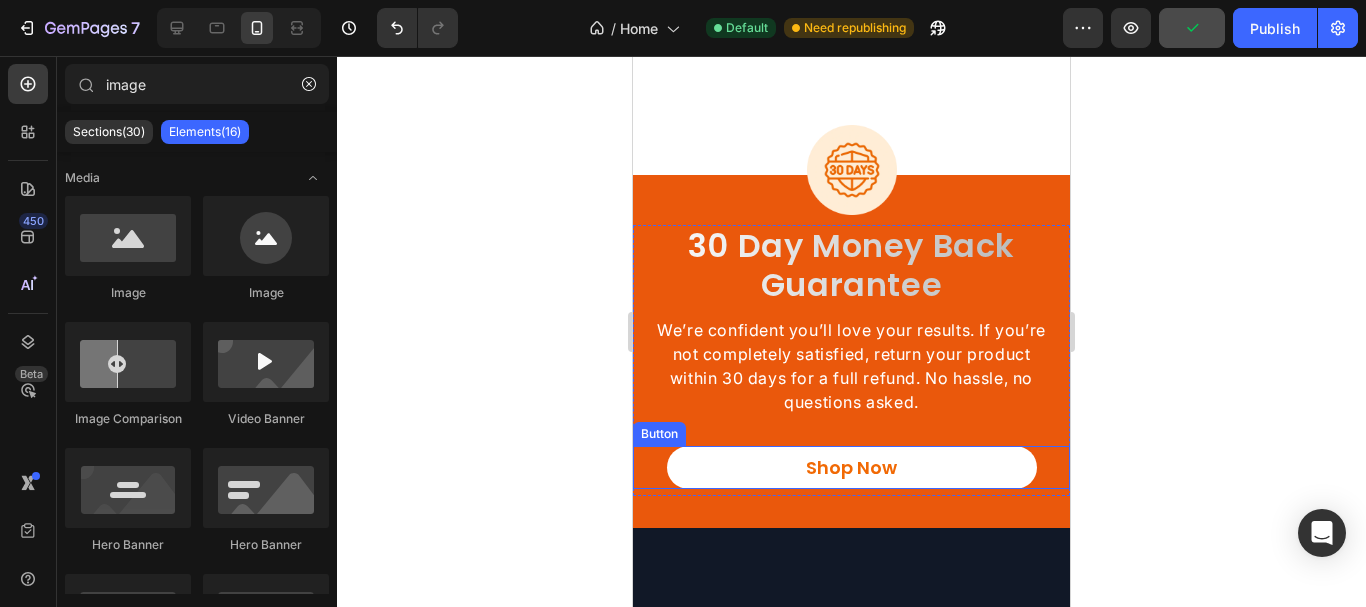click on "Shop Now" at bounding box center (852, 467) 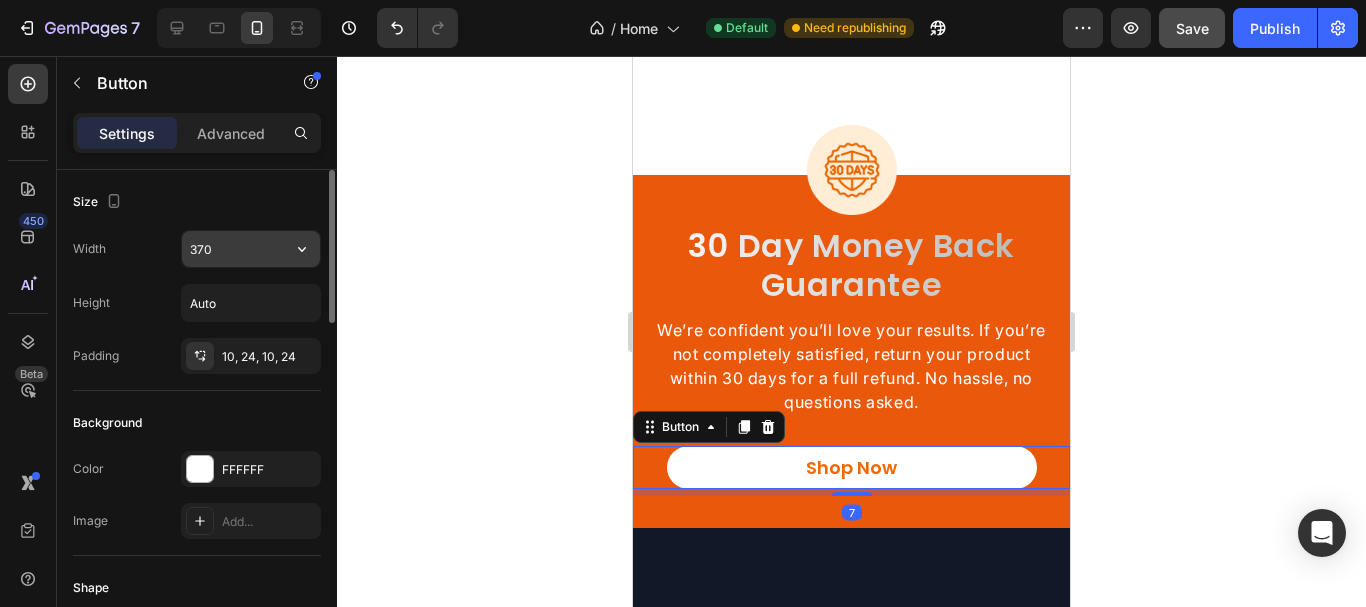 click on "370" at bounding box center (251, 249) 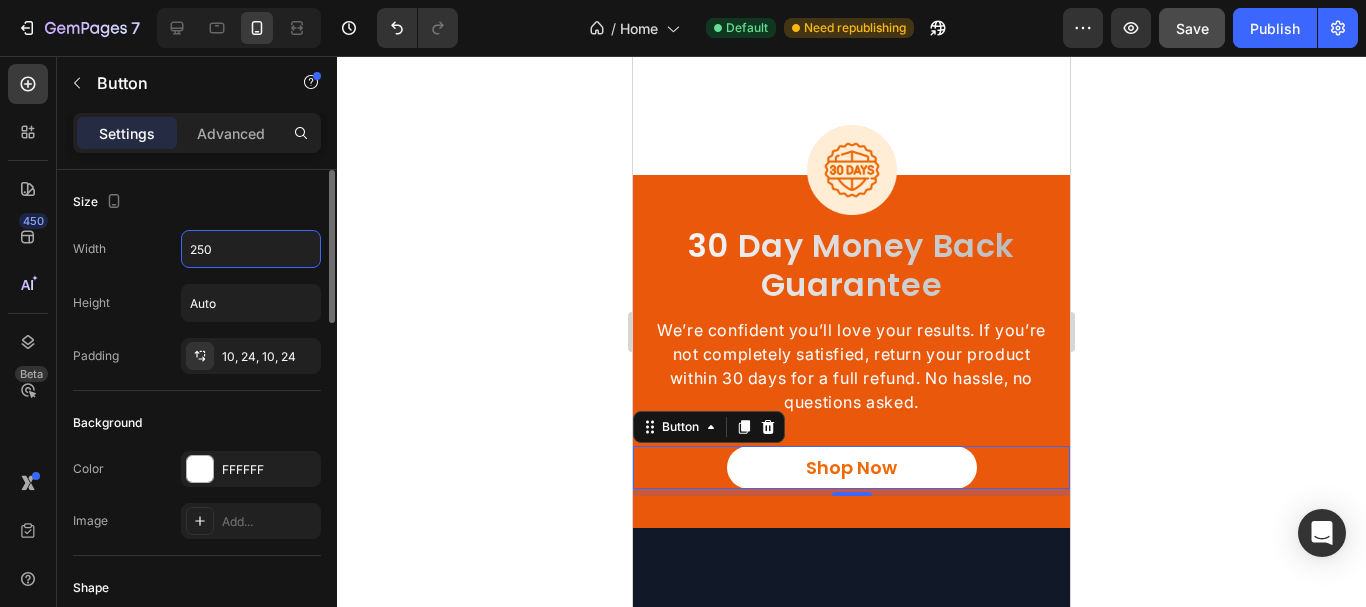 type on "250" 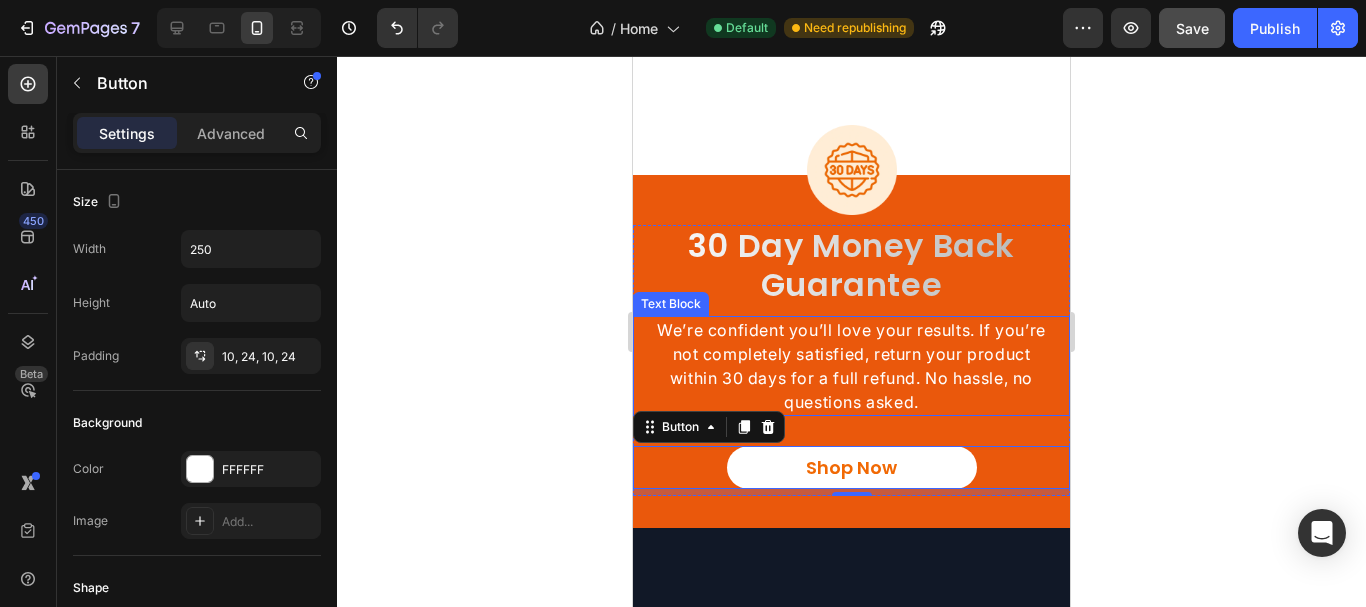 click on "We’re confident you’ll love your results. If you’re not completely satisfied, return your product within 30 days for a full refund. No hassle, no questions asked." at bounding box center (851, 366) 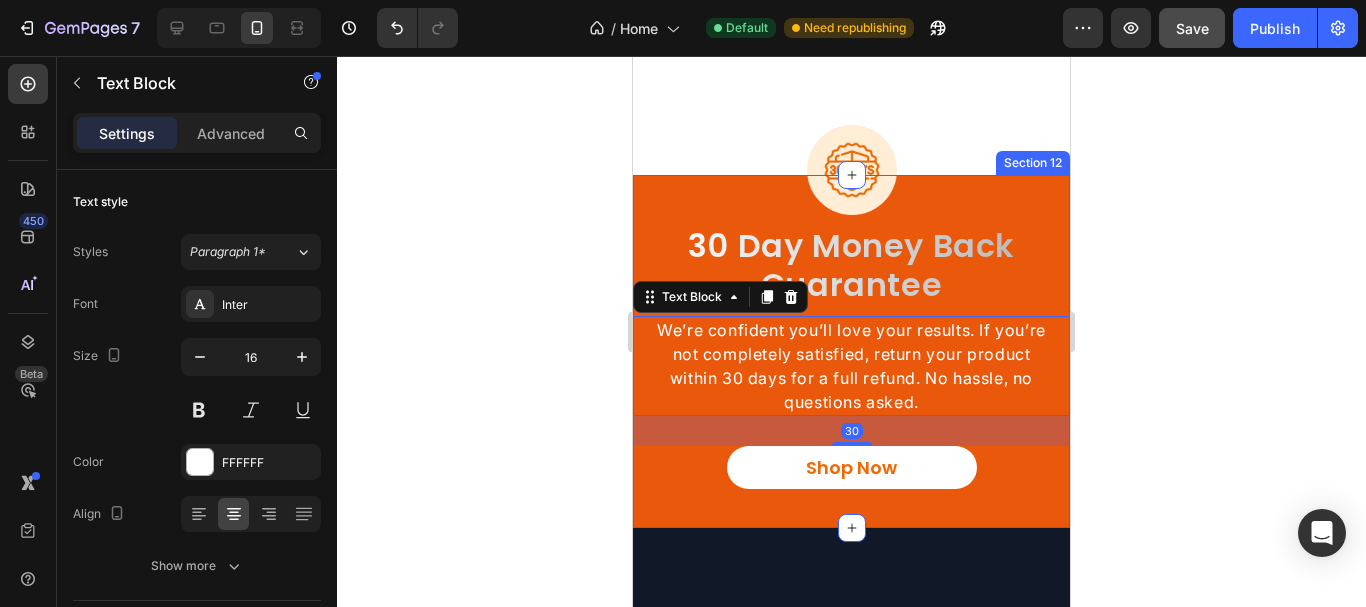 click on "Image 30 day money back guarantee Heading We’re confident you’ll love your results. If you’re not completely satisfied, return your product within 30 days for a full refund. No hassle, no questions asked. Text Block 30 Shop Now Button Row Section 12" at bounding box center [851, 351] 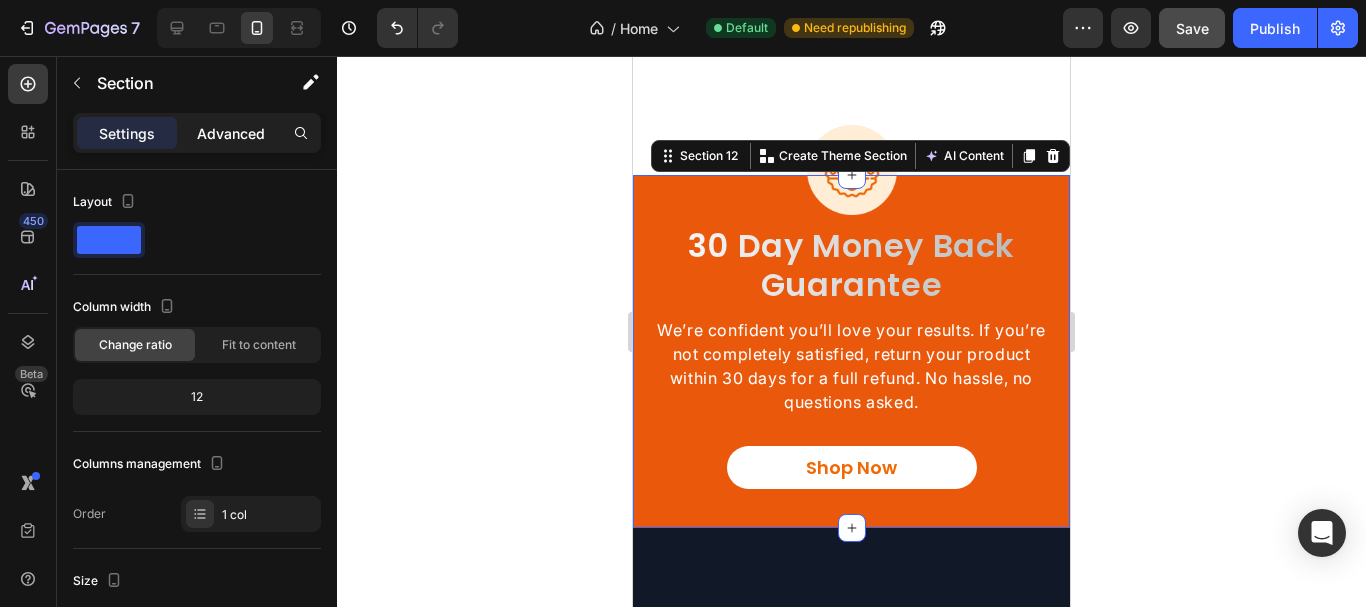 click on "Advanced" at bounding box center (231, 133) 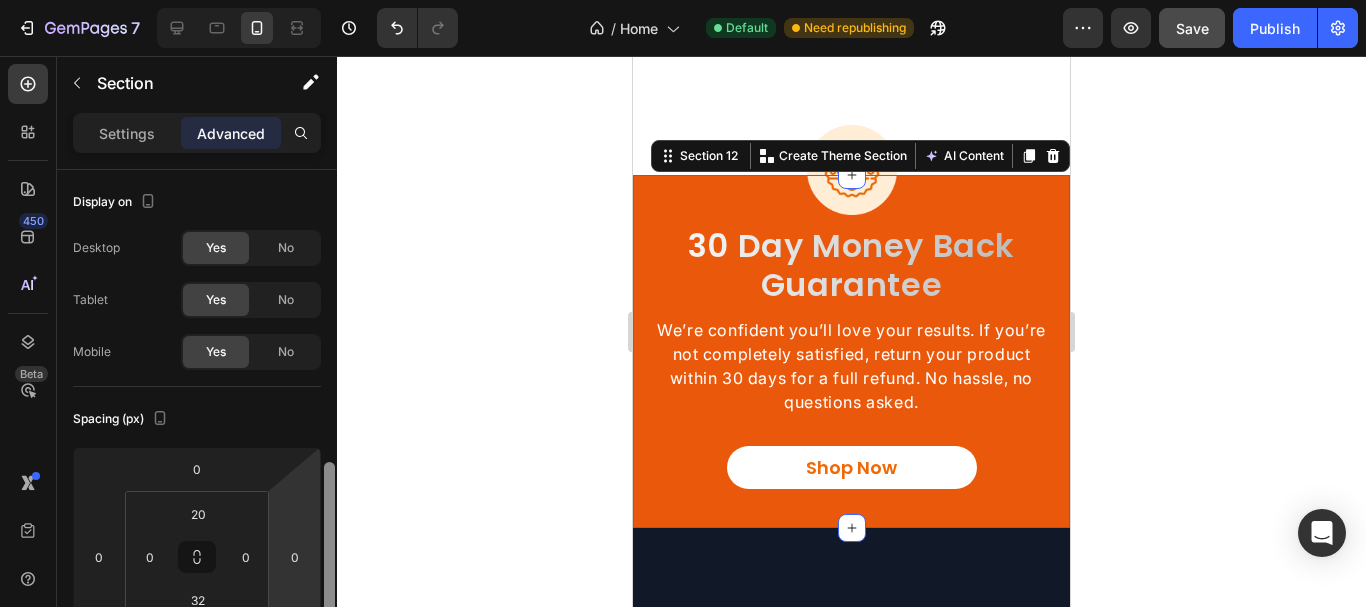 drag, startPoint x: 332, startPoint y: 194, endPoint x: 293, endPoint y: 273, distance: 88.10221 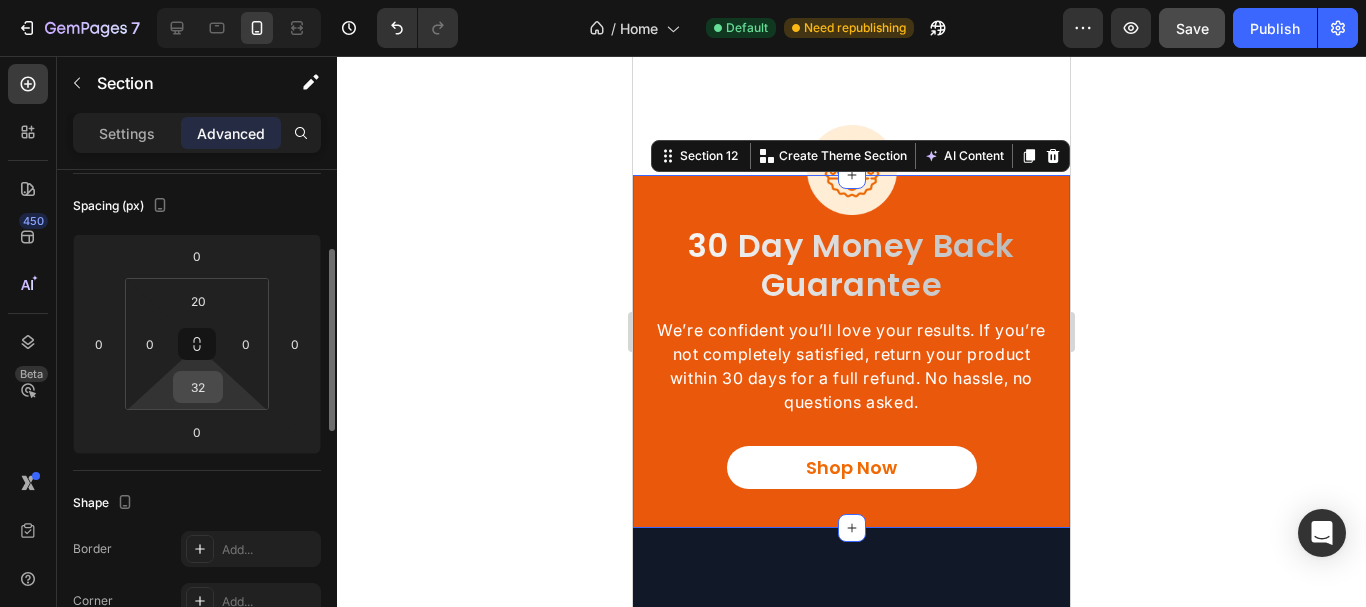 click on "32" at bounding box center (198, 387) 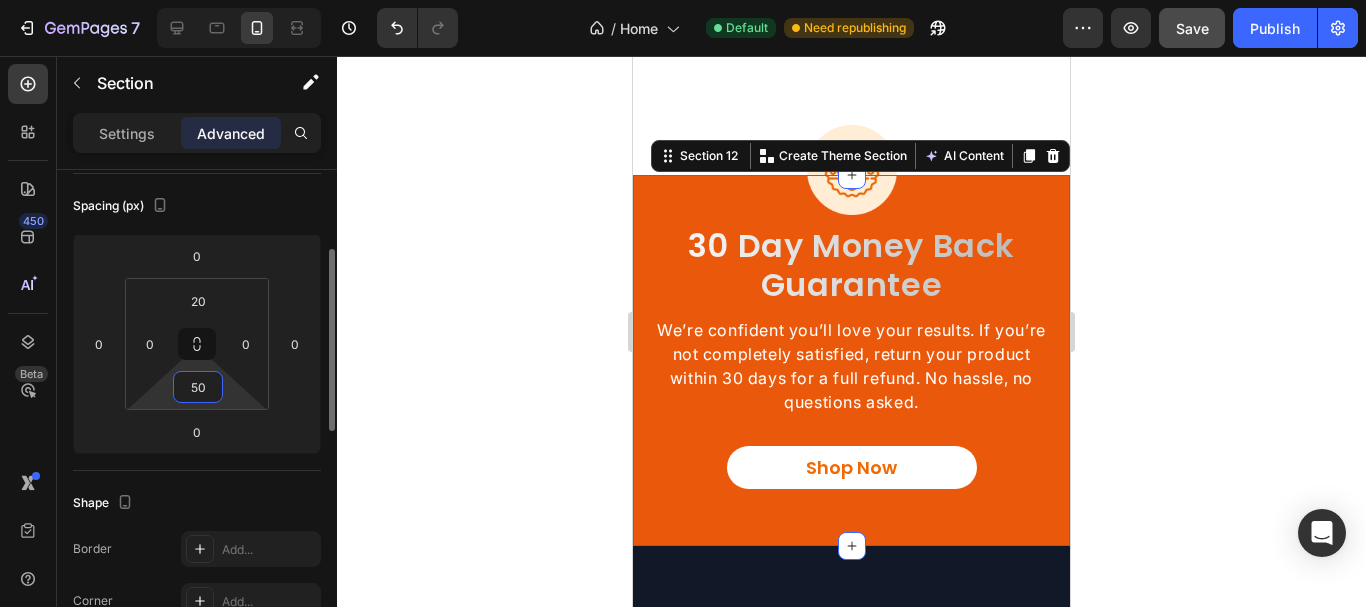 type on "50" 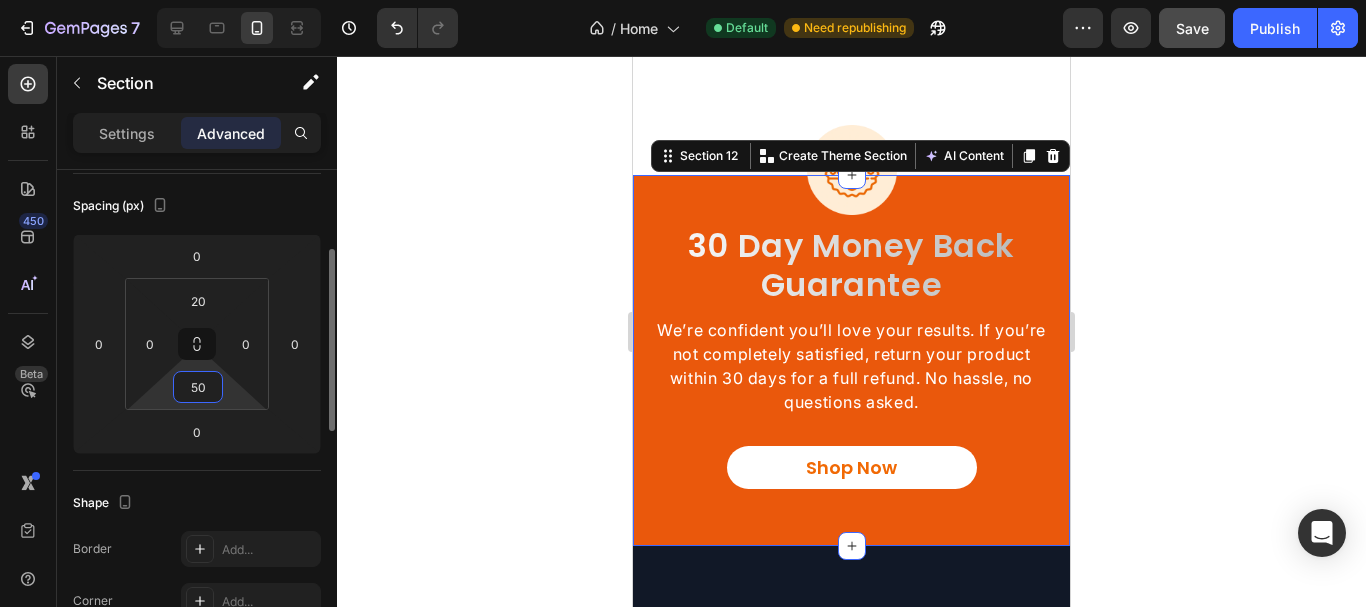 click on "Shape" at bounding box center [197, 503] 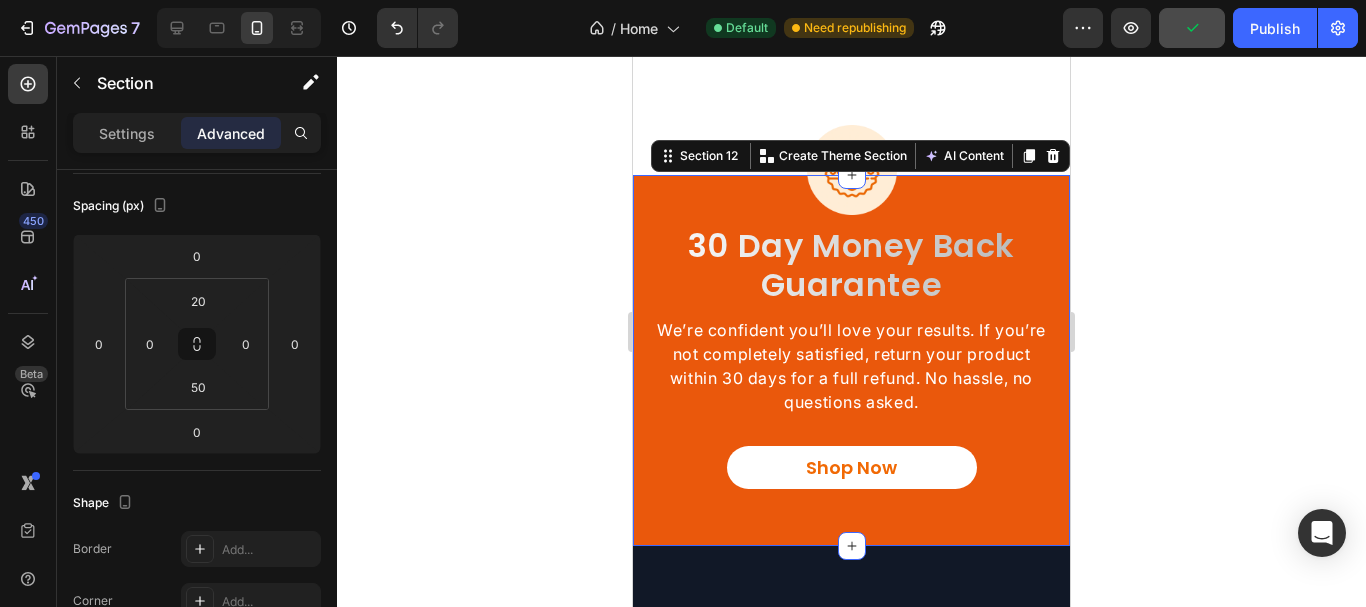 click 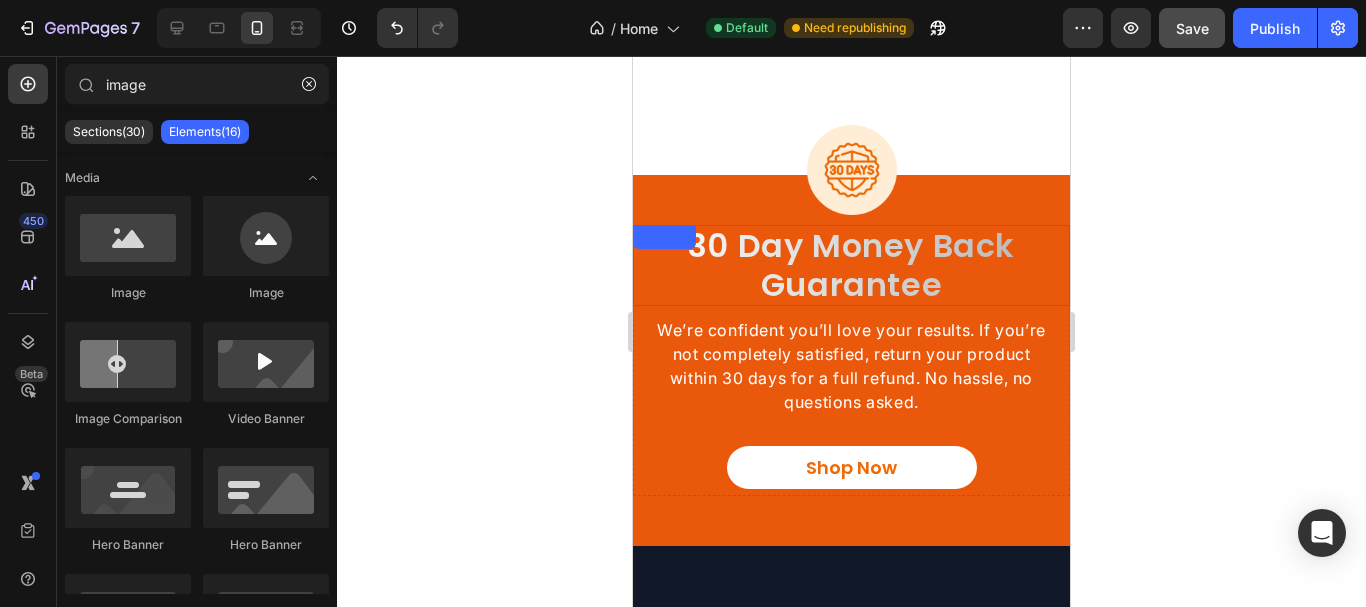click on "30 day money back guarantee" at bounding box center [851, 265] 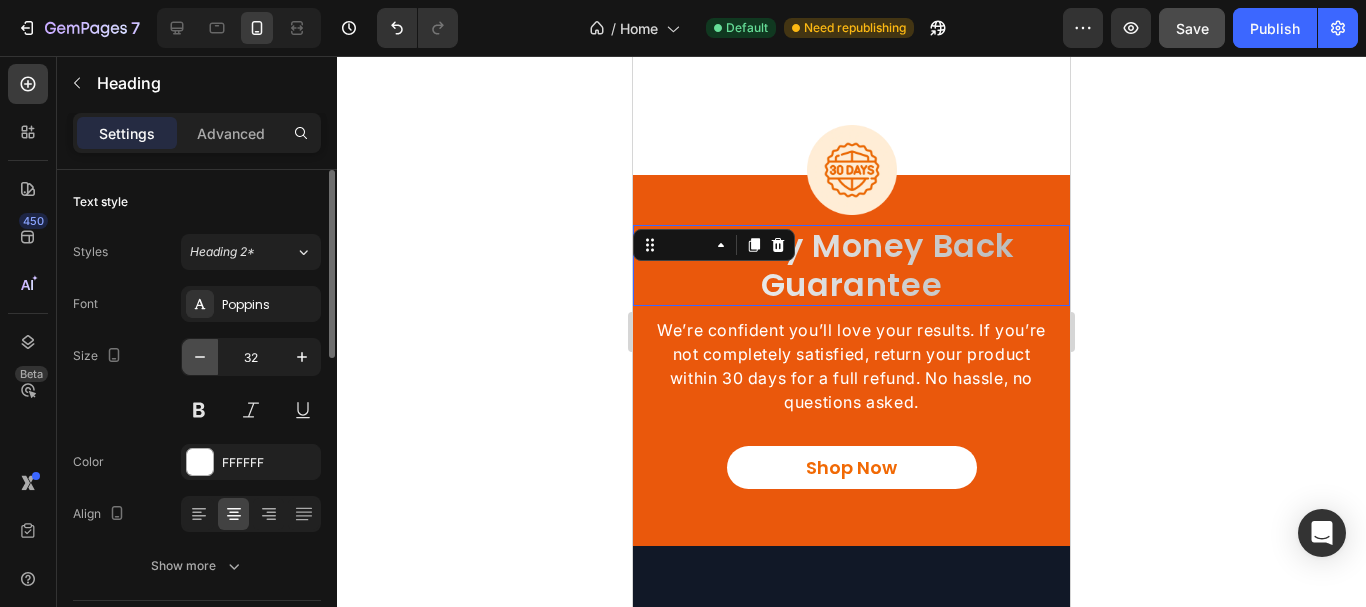 click 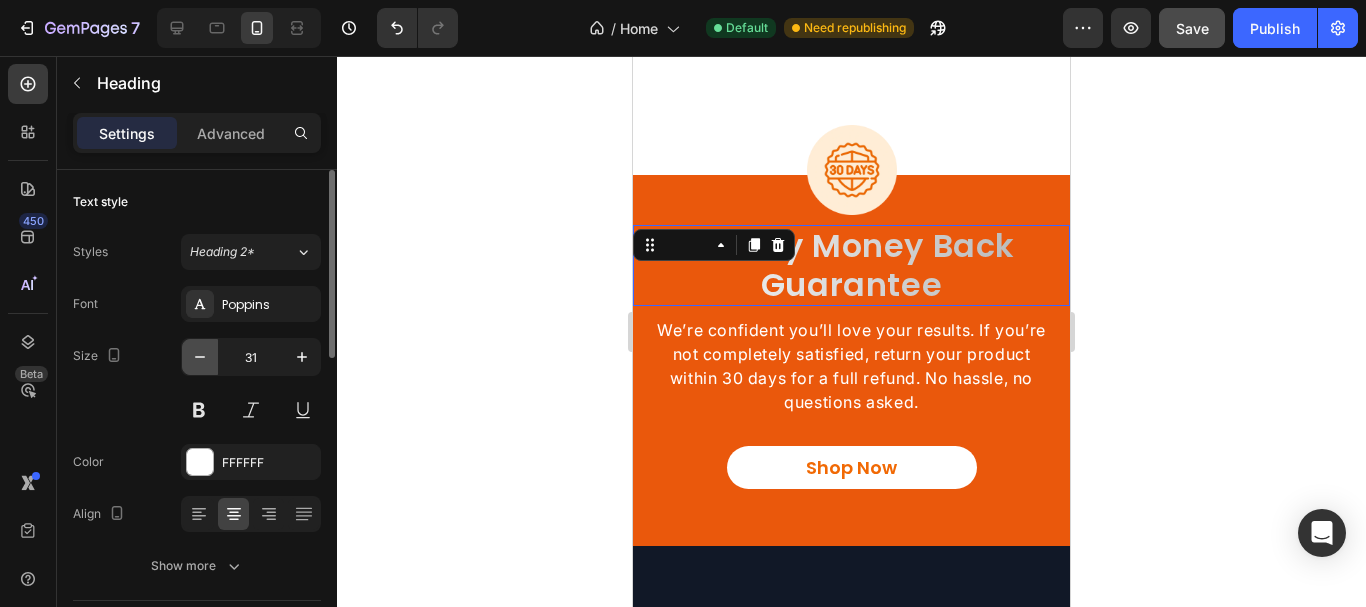 click 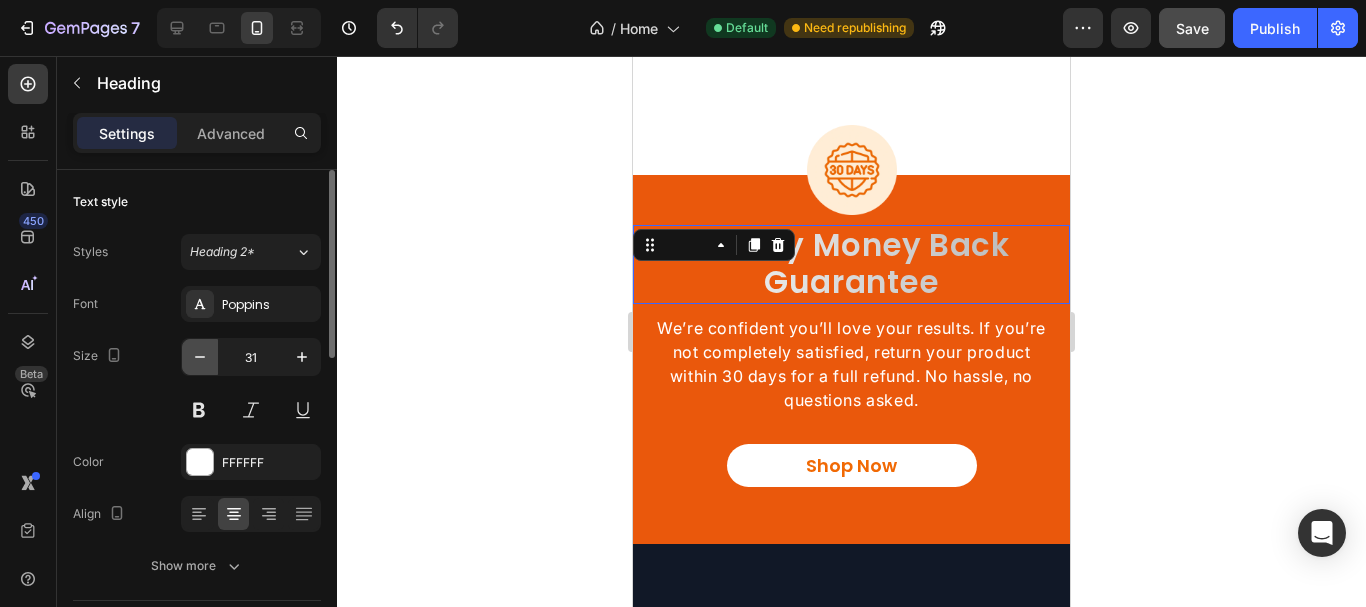 type on "30" 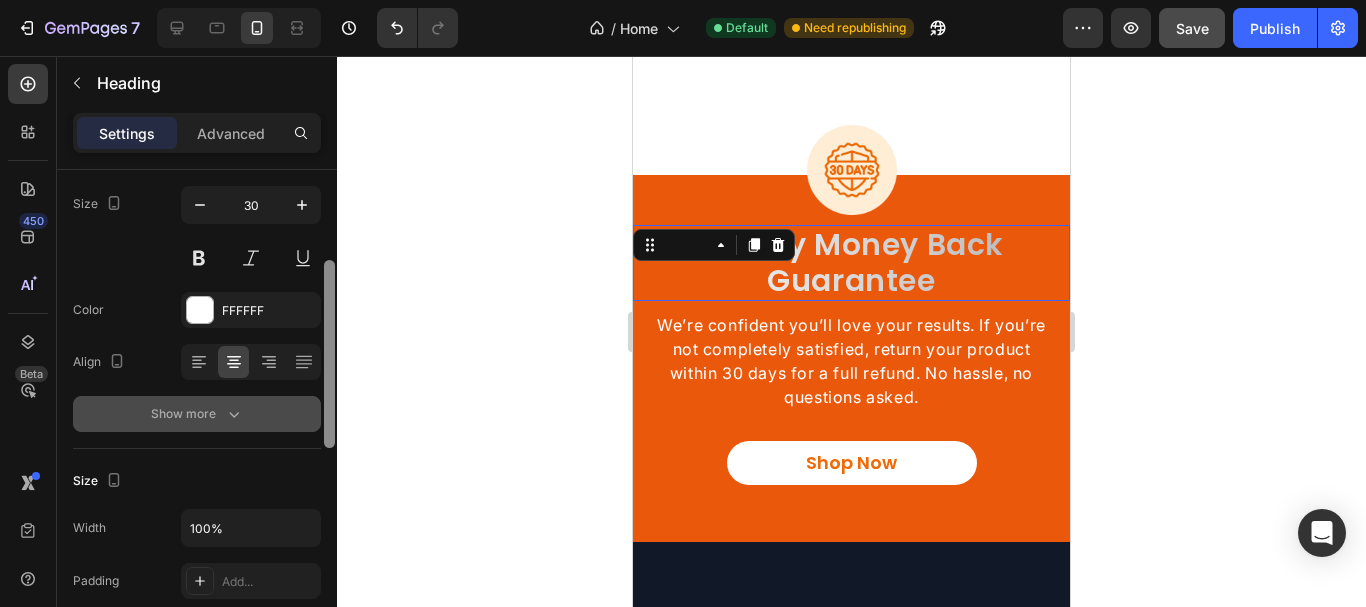 drag, startPoint x: 329, startPoint y: 326, endPoint x: 234, endPoint y: 398, distance: 119.20151 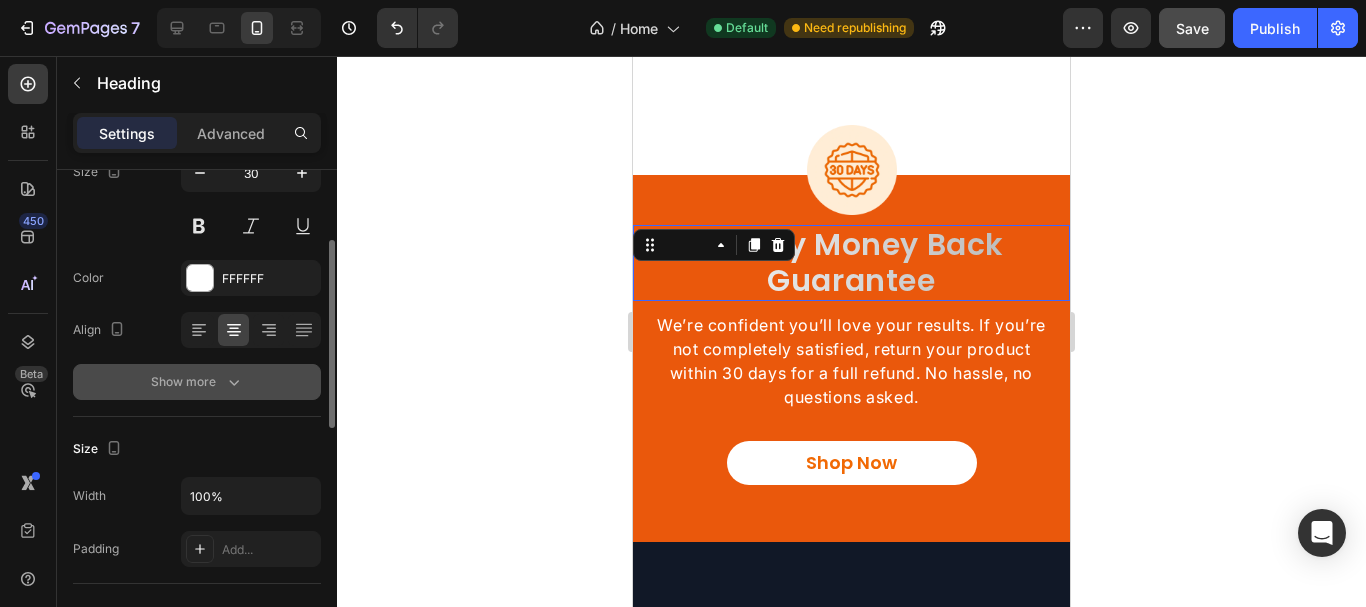 click on "Show more" at bounding box center [197, 382] 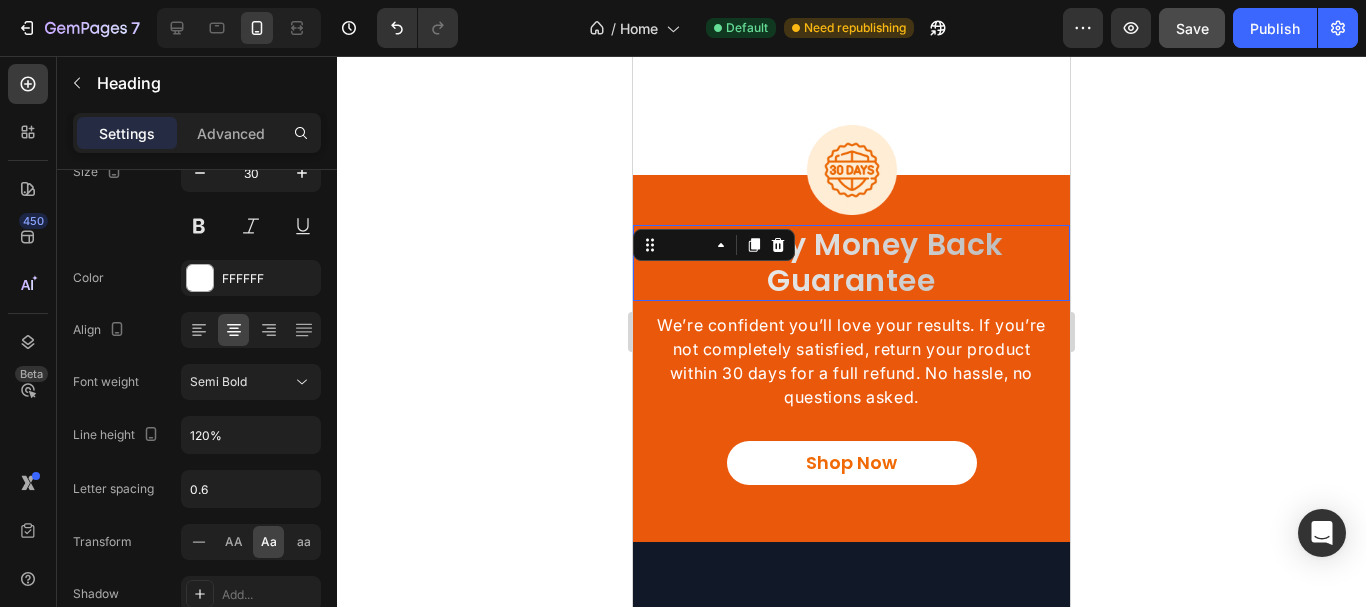 click 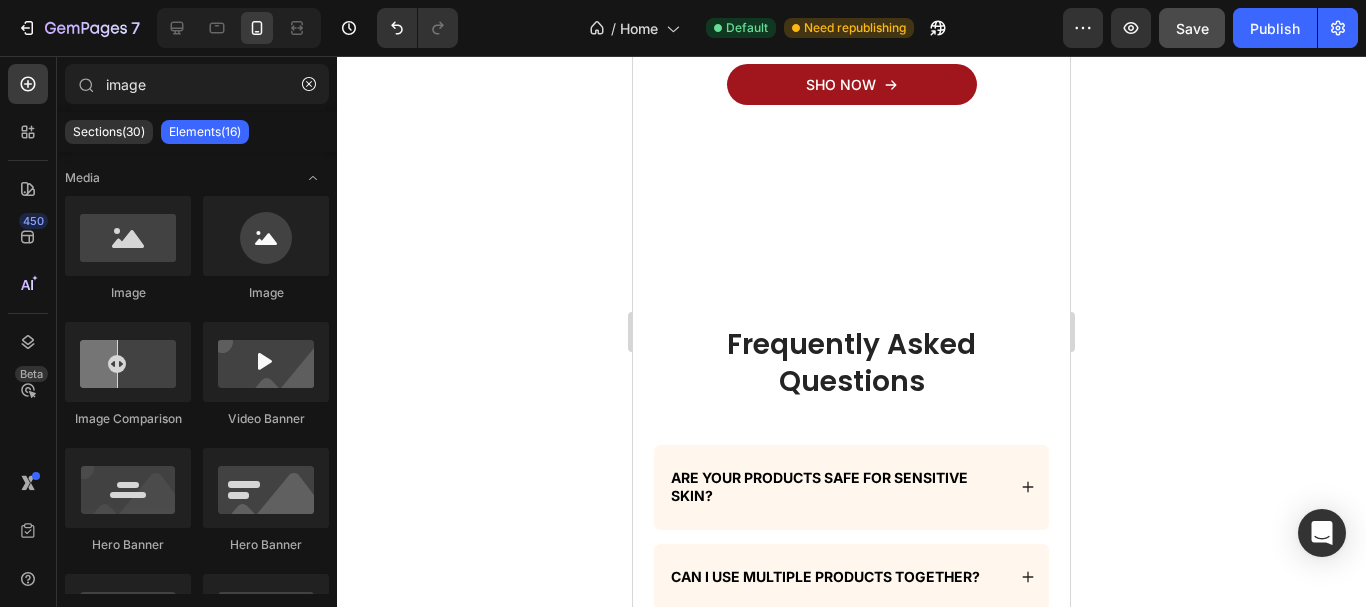scroll, scrollTop: 5947, scrollLeft: 0, axis: vertical 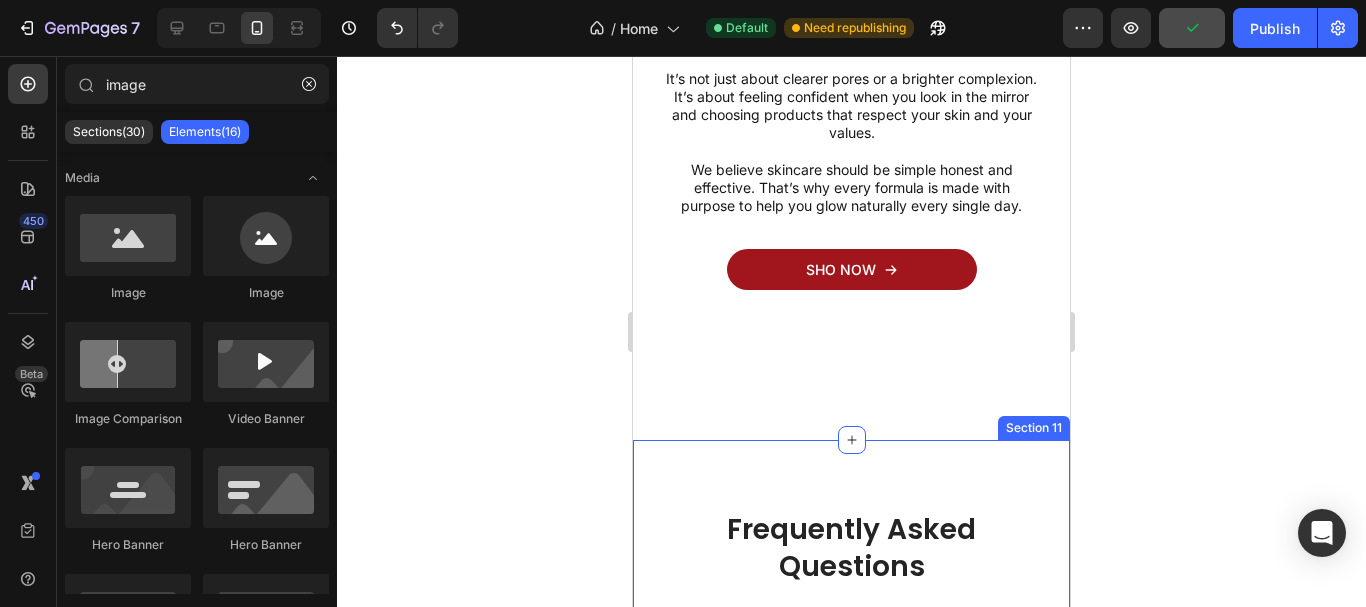 click on "Frequently Asked Questions Heading Row
Are your products safe for sensitive skin?
Can I use multiple products together? Accordion
How long before I see results?
Are your products natural or organic? Accordion Row Section 11" at bounding box center (851, 761) 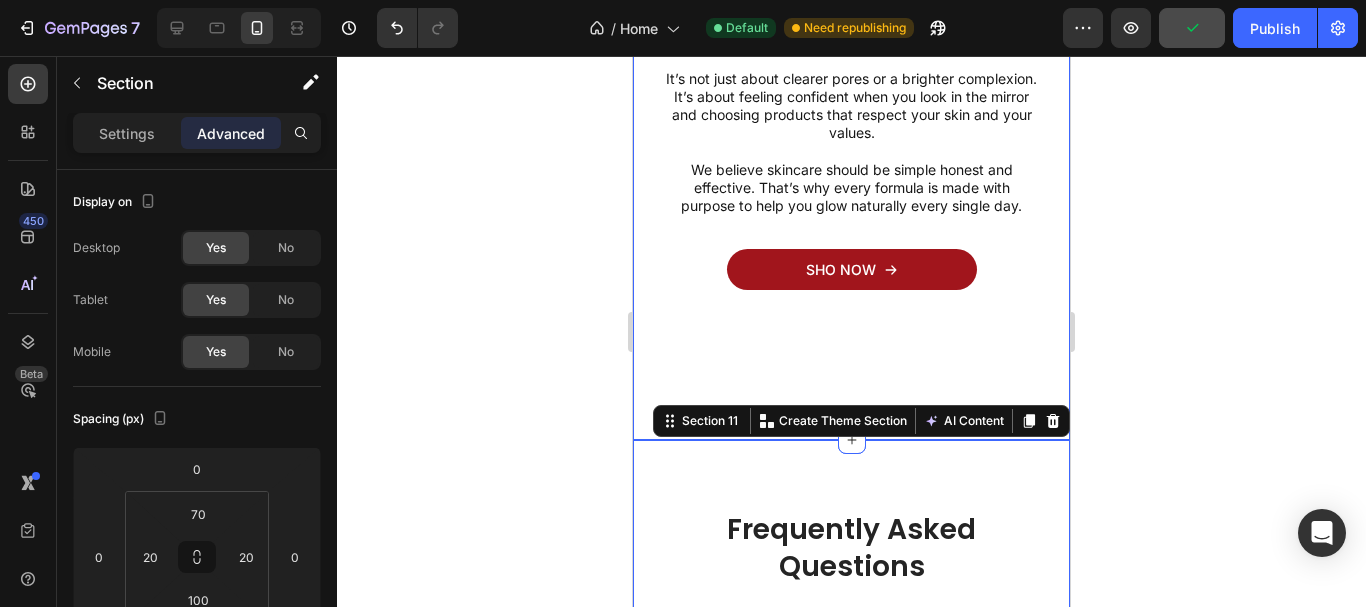 click on "What if your skincare actually made a difference? Heading It’s not just about clearer pores or a brighter complexion. It’s about feeling confident when you look in the mirror and choosing products that respect your skin and your values.   We believe skincare should be simple honest and effective. That’s why every formula is made with purpose to help you glow naturally every single day. Text block Row
Sho now Button Row Image Row Row Section 10" at bounding box center (851, -63) 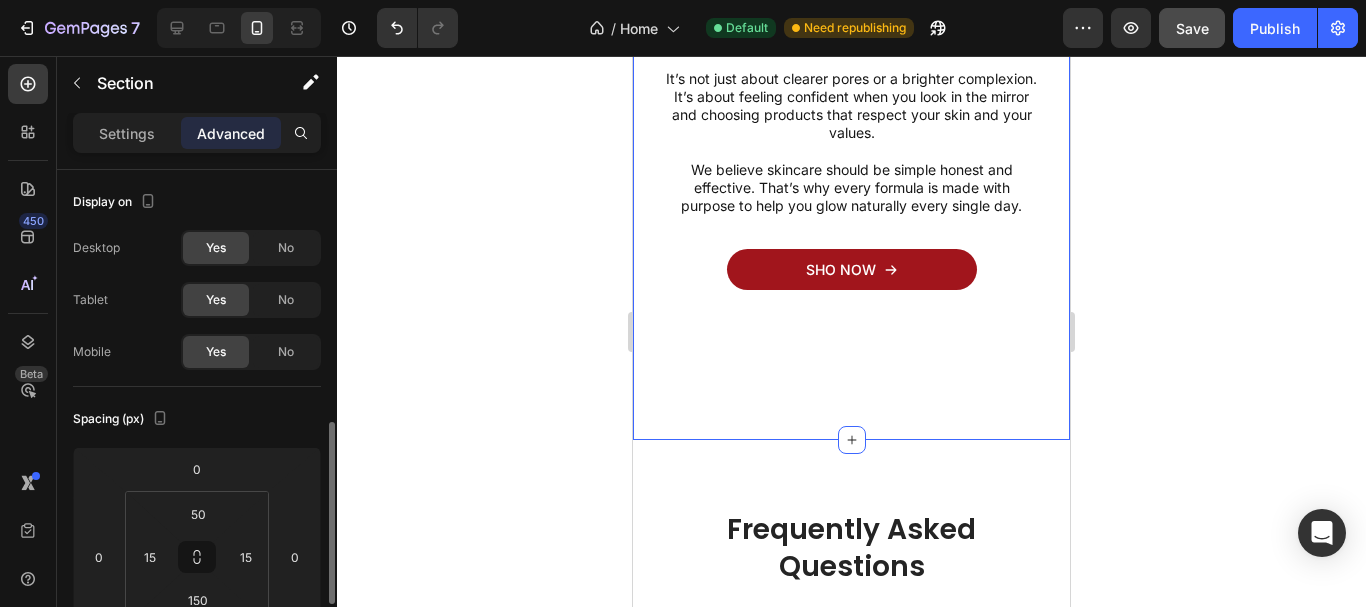 scroll, scrollTop: 184, scrollLeft: 0, axis: vertical 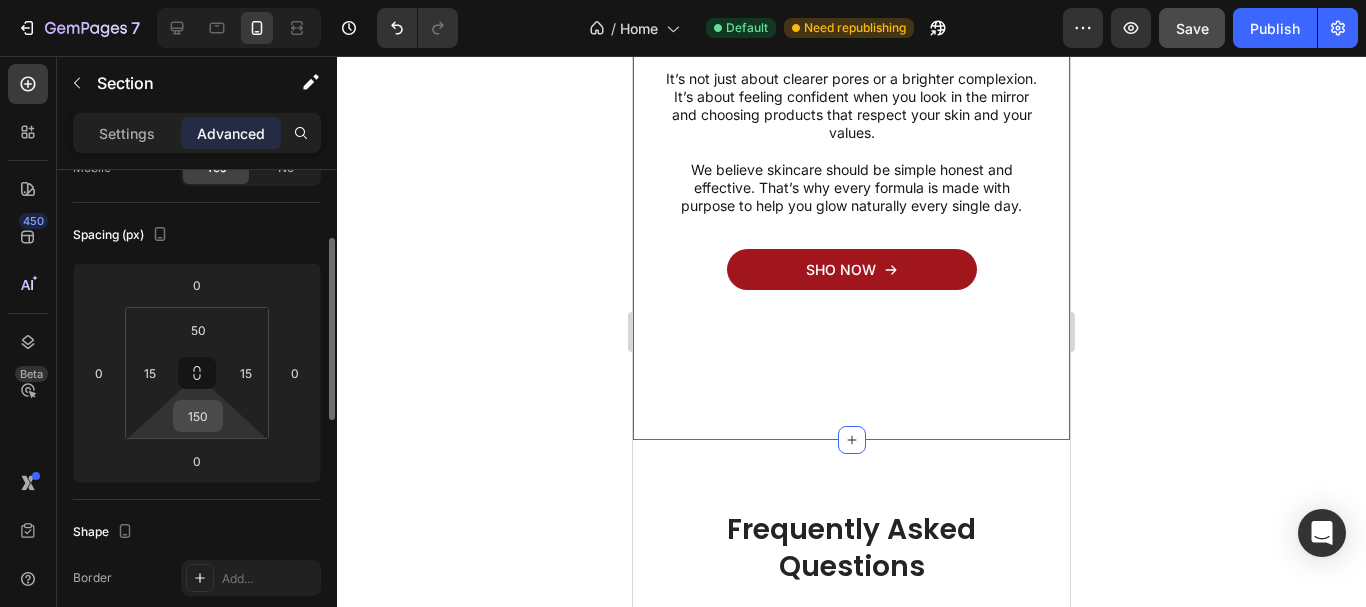 click on "150" at bounding box center (198, 416) 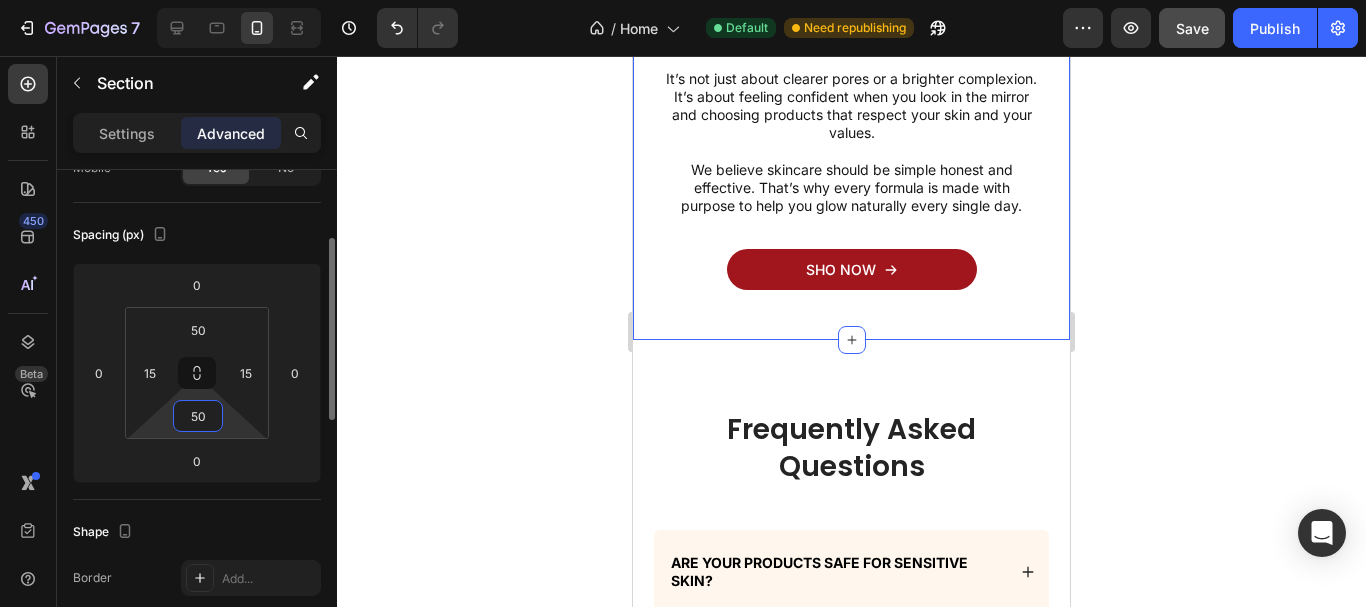 type on "50" 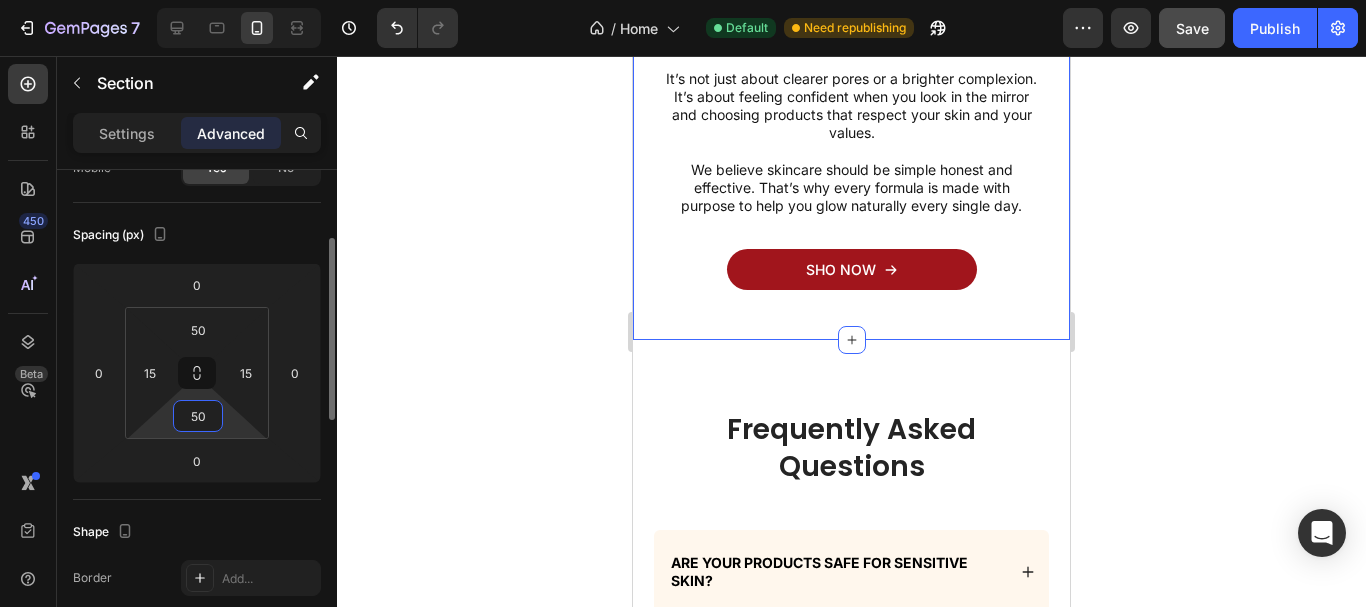 click on "Shape" at bounding box center [197, 532] 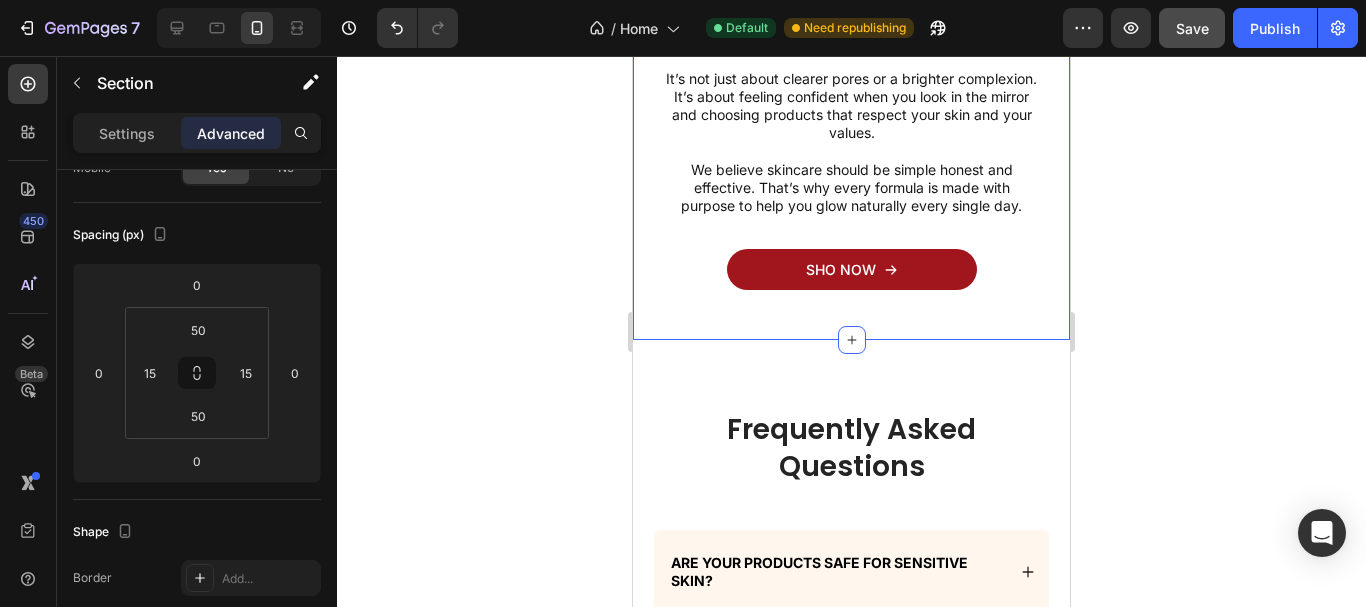 click 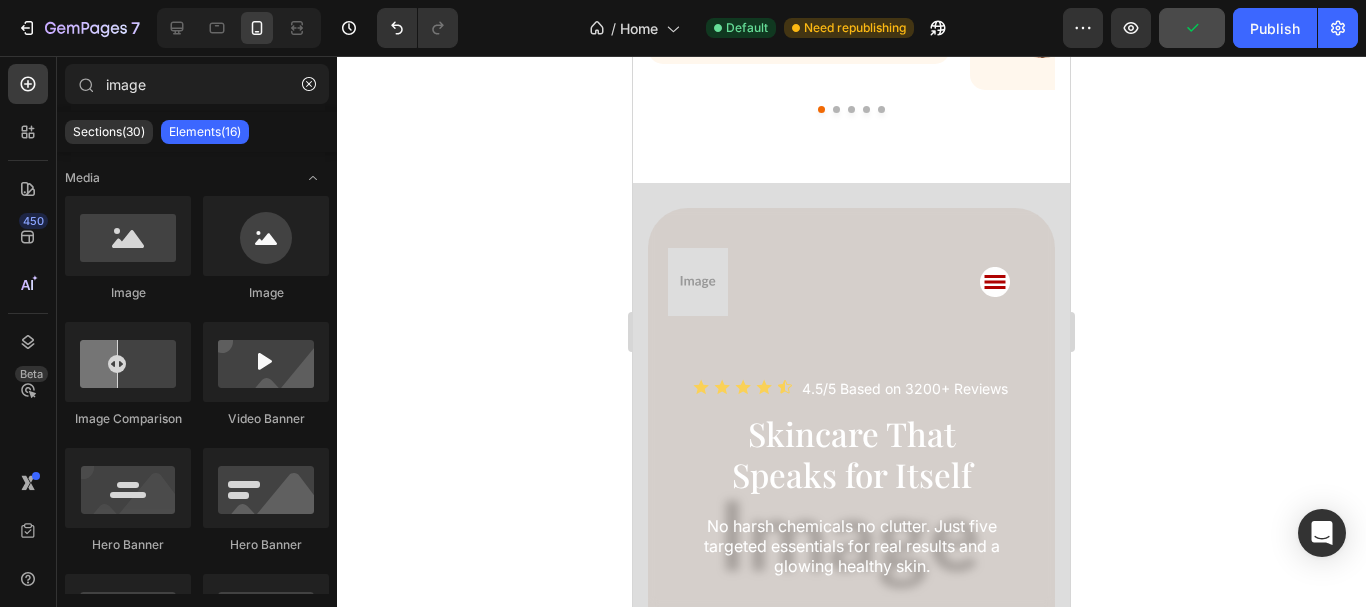 scroll, scrollTop: 3922, scrollLeft: 0, axis: vertical 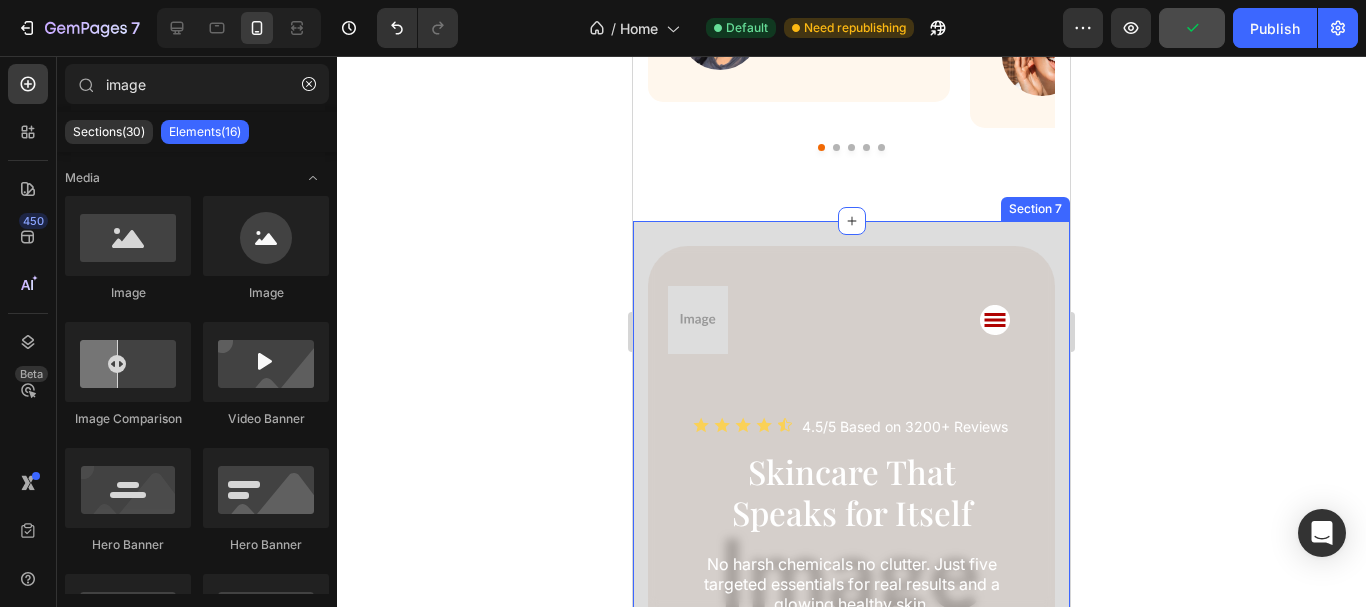 click on "Image Accordion Row Icon Icon Icon Icon Icon Icon List 4.5/5 Based on 3200+ Reviews Text Block Row Skincare That Speaks for Itself Heading No harsh chemicals no clutter. Just five targeted essentials for real results and a glowing healthy skin. Text Block Sho now Button Drop element here Image Image Image Row 10K Happy Customers Text Block Row Row Row Row Section 7" at bounding box center (851, 583) 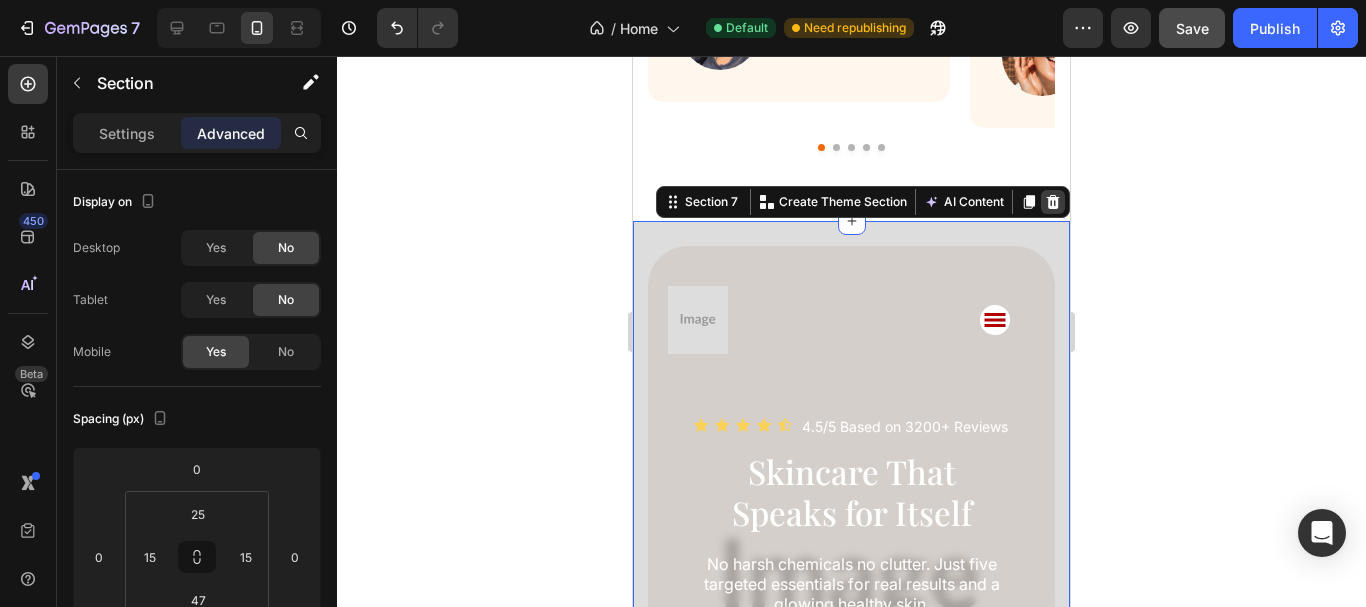 click 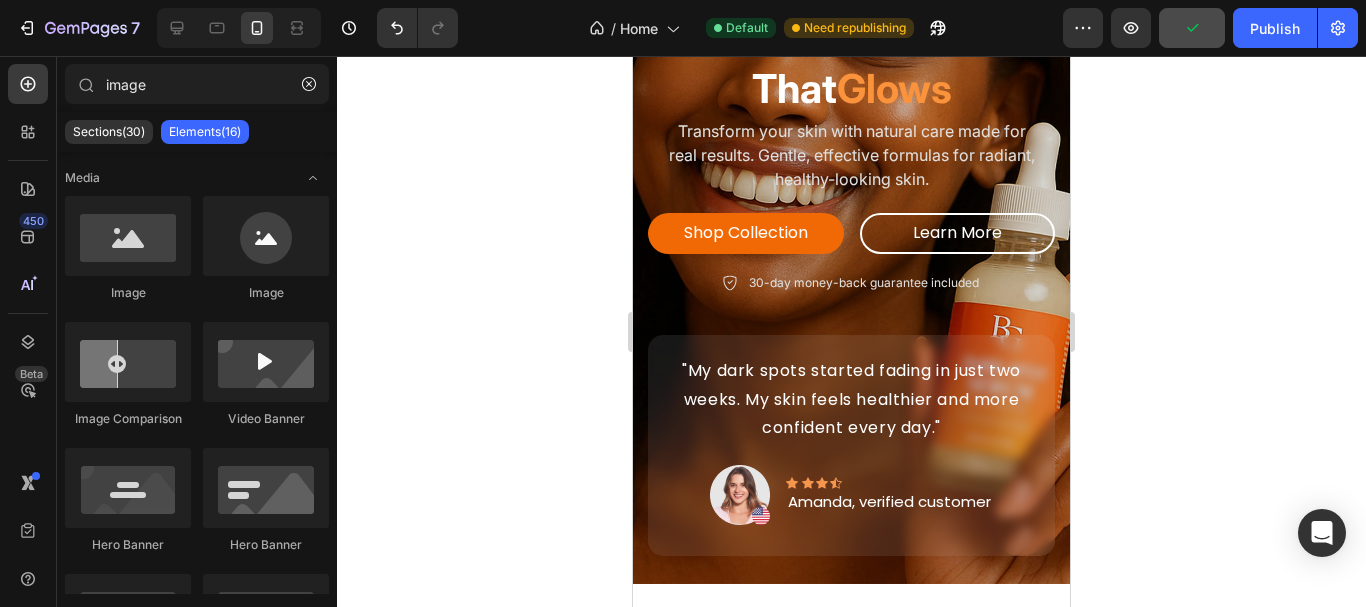 scroll, scrollTop: 270, scrollLeft: 0, axis: vertical 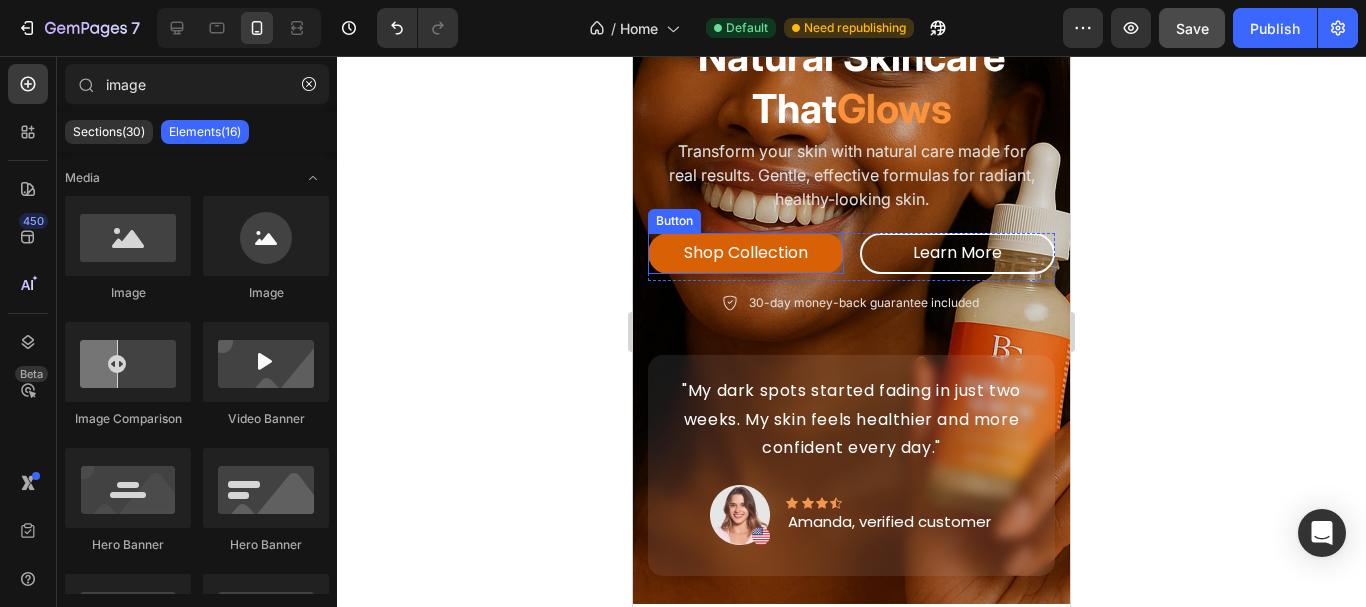 click on "Shop Collection" at bounding box center [746, 253] 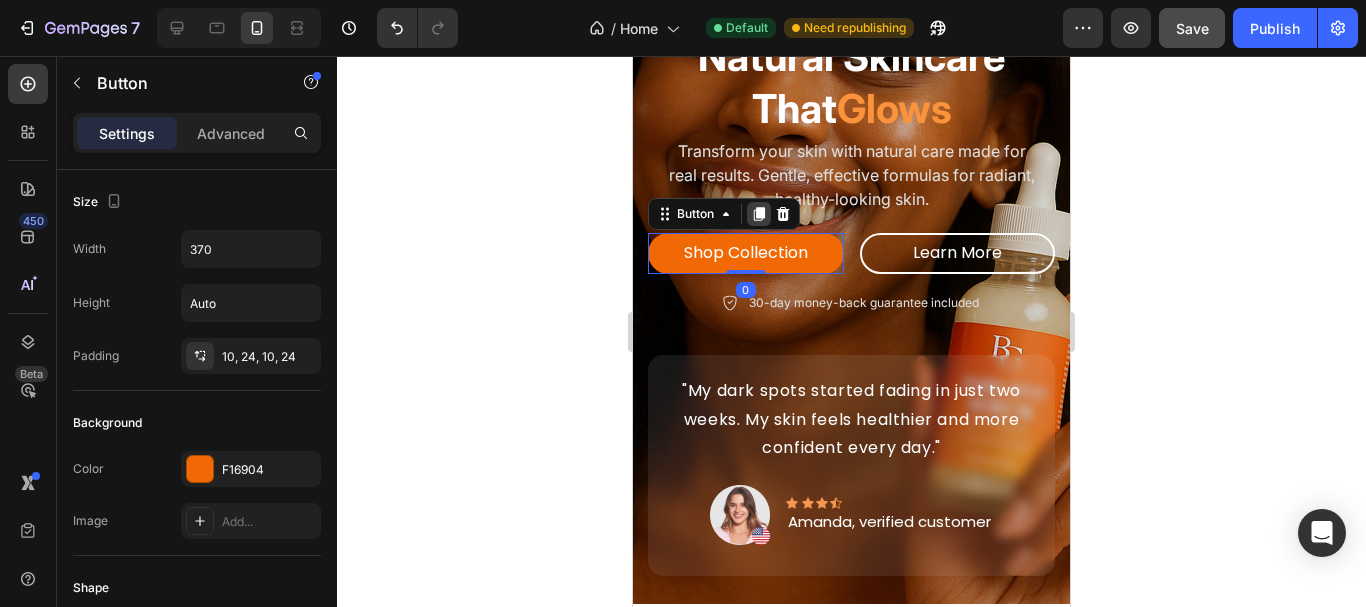 click 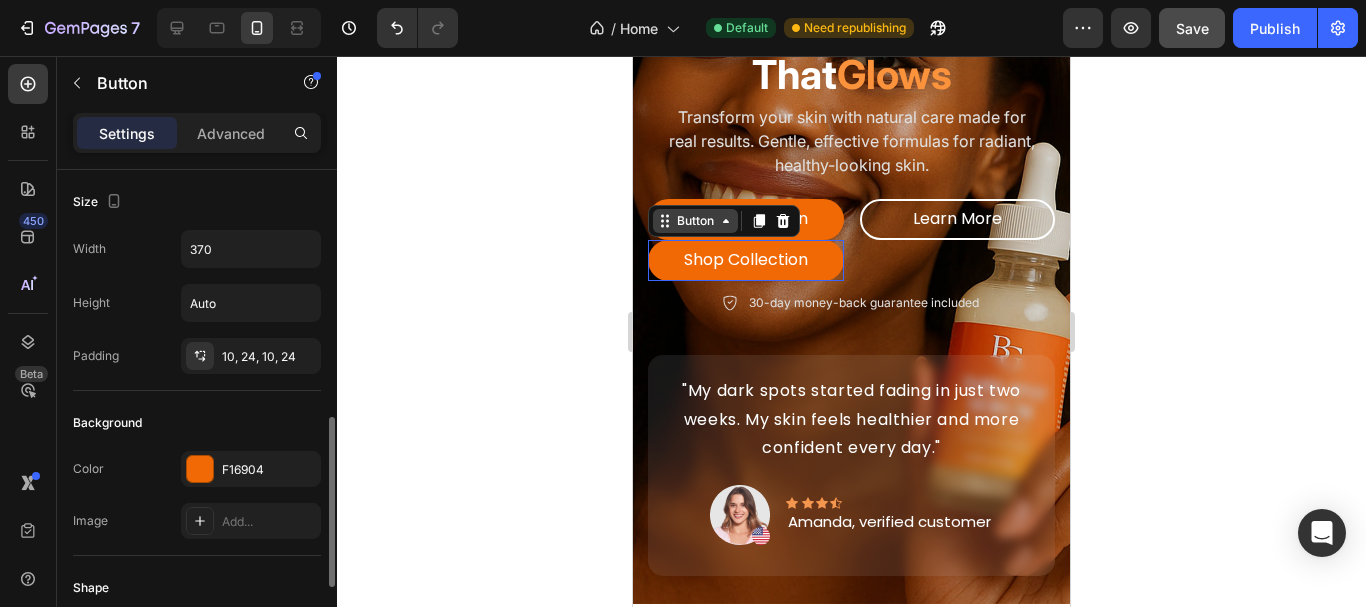 scroll, scrollTop: 184, scrollLeft: 0, axis: vertical 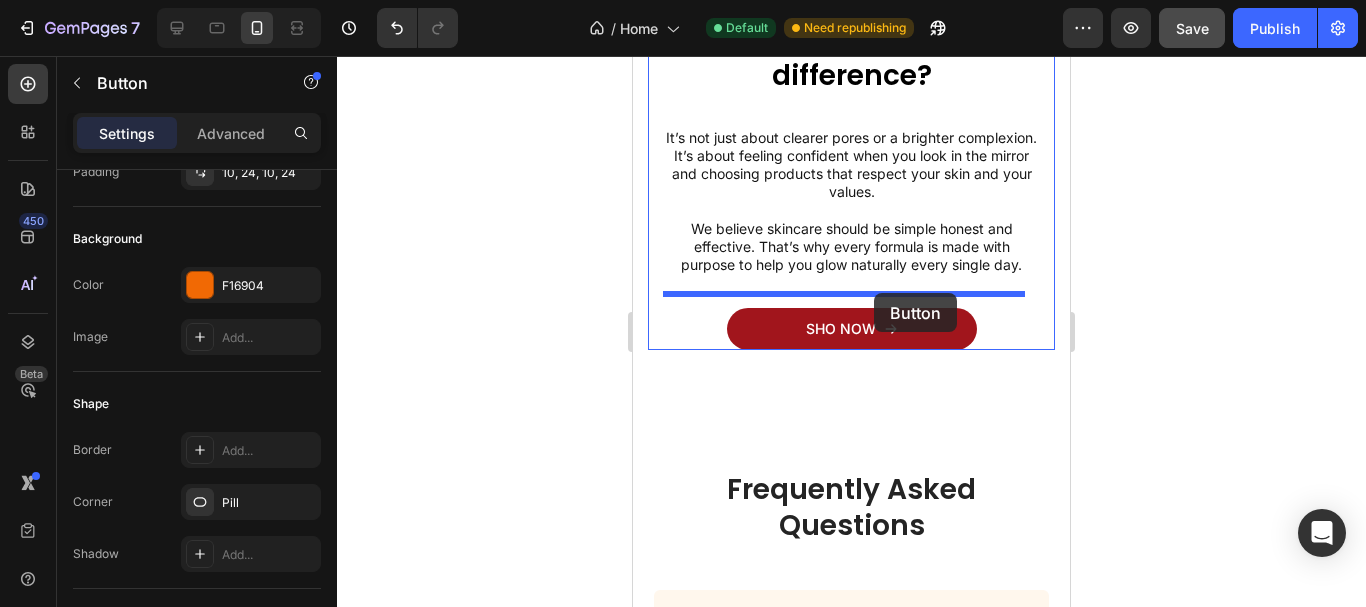drag, startPoint x: 716, startPoint y: 201, endPoint x: 875, endPoint y: 293, distance: 183.69812 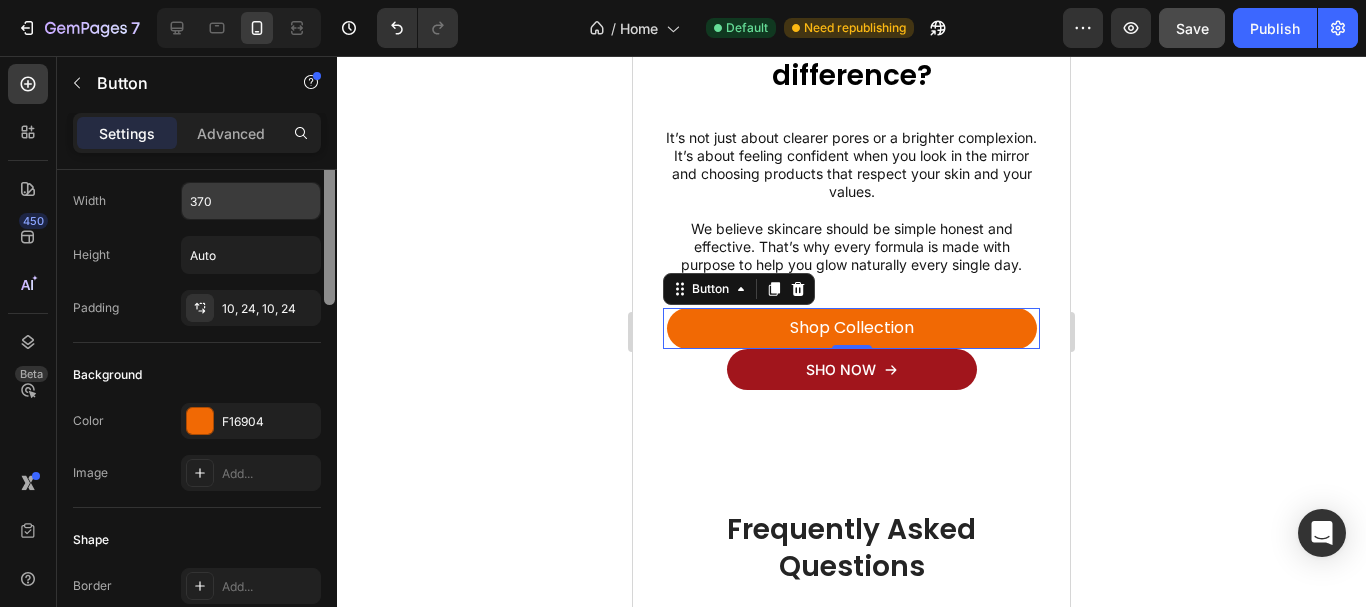 scroll, scrollTop: 0, scrollLeft: 0, axis: both 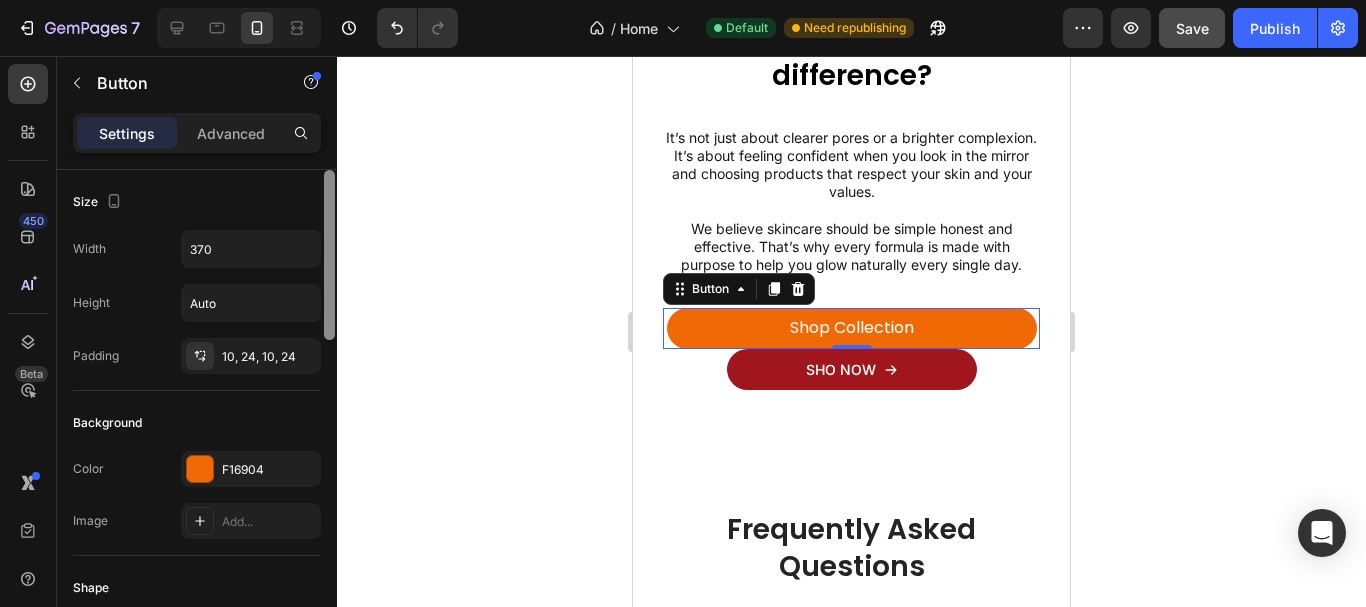 drag, startPoint x: 321, startPoint y: 302, endPoint x: 302, endPoint y: 218, distance: 86.12201 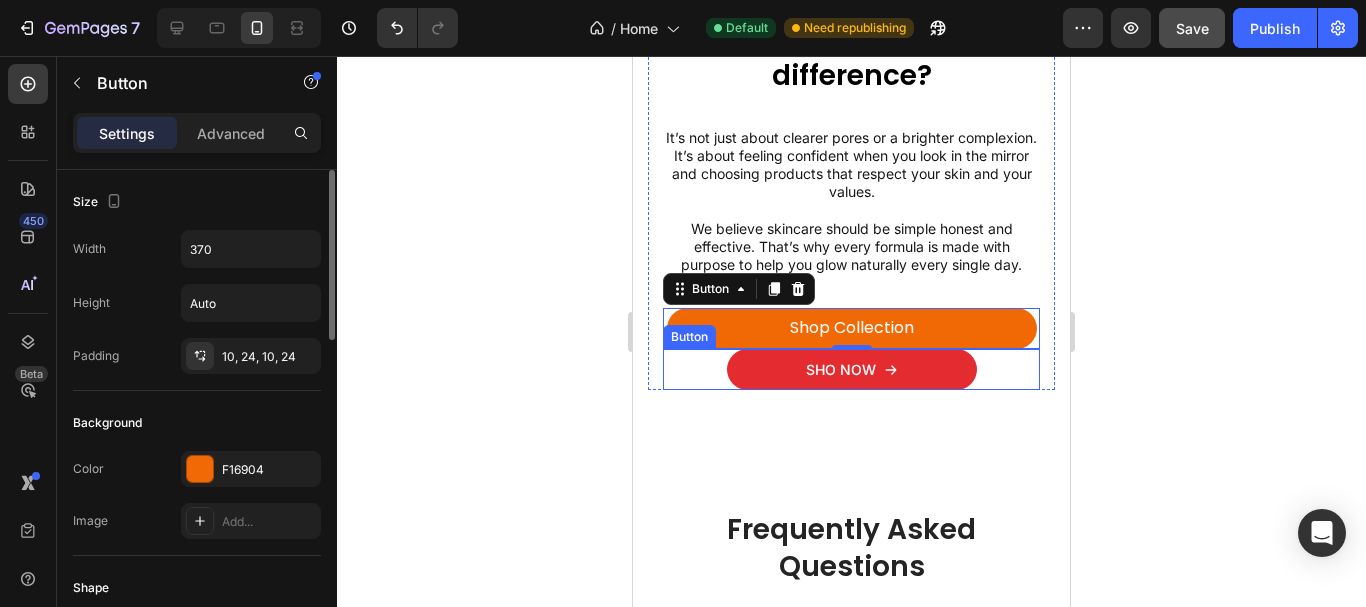 click on "Sho now" at bounding box center (852, 369) 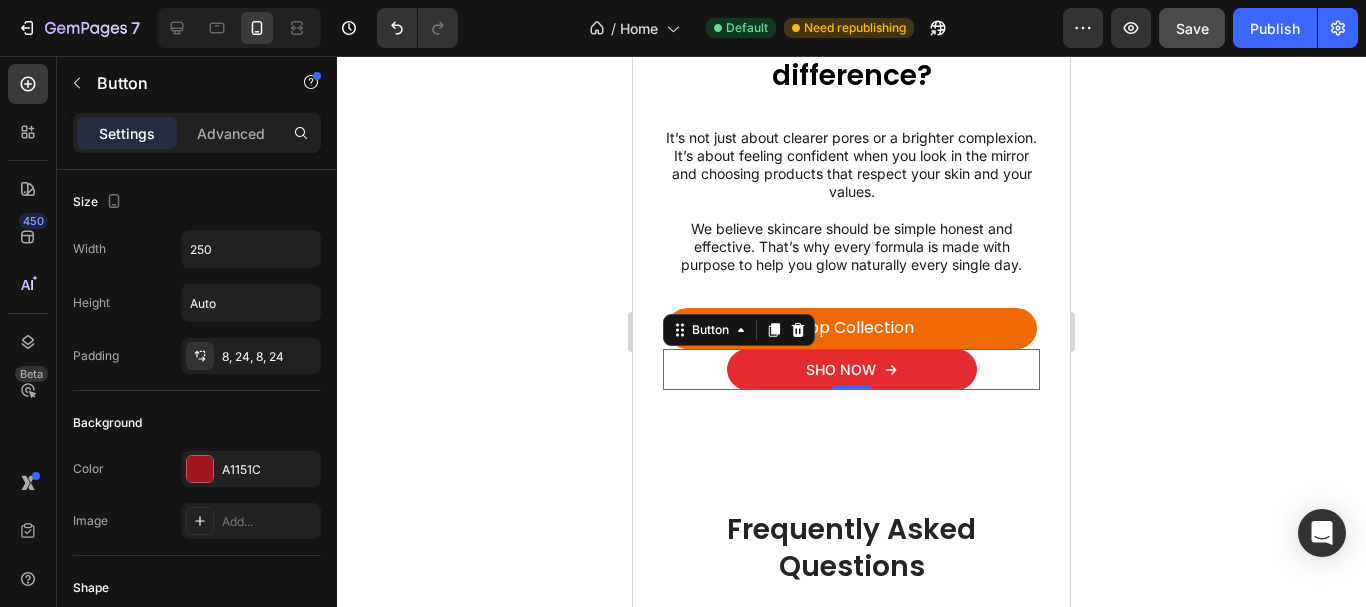 click on "Sho now" at bounding box center (852, 369) 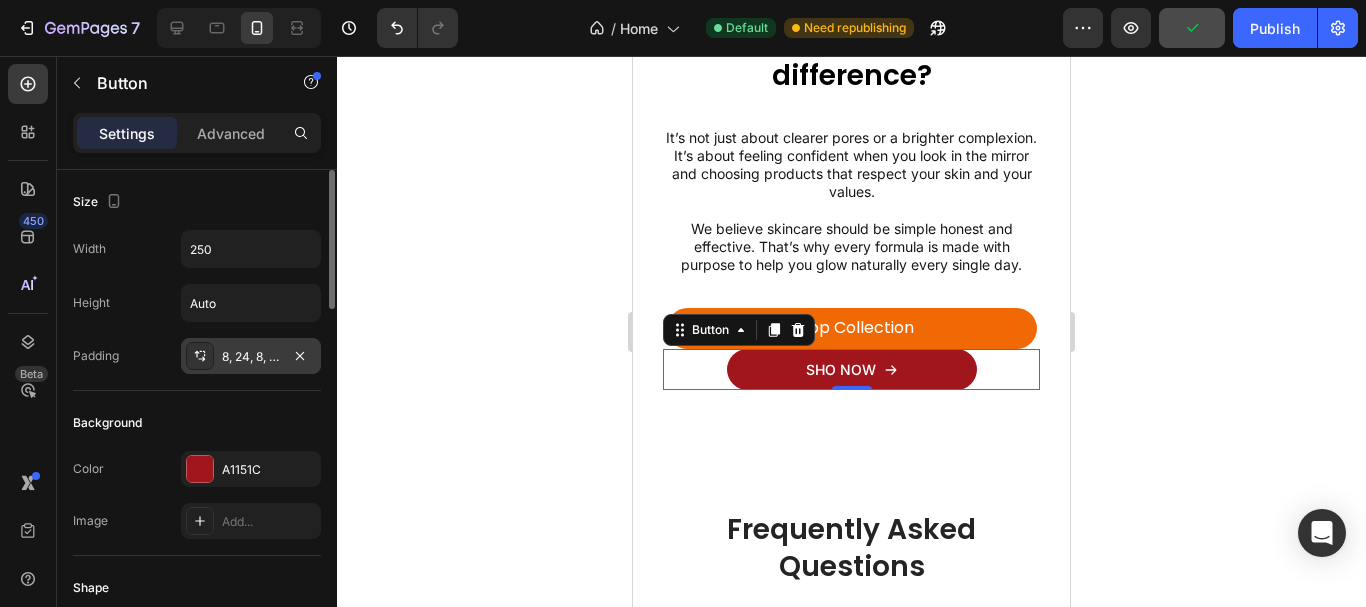 click on "8, 24, 8, 24" at bounding box center (251, 357) 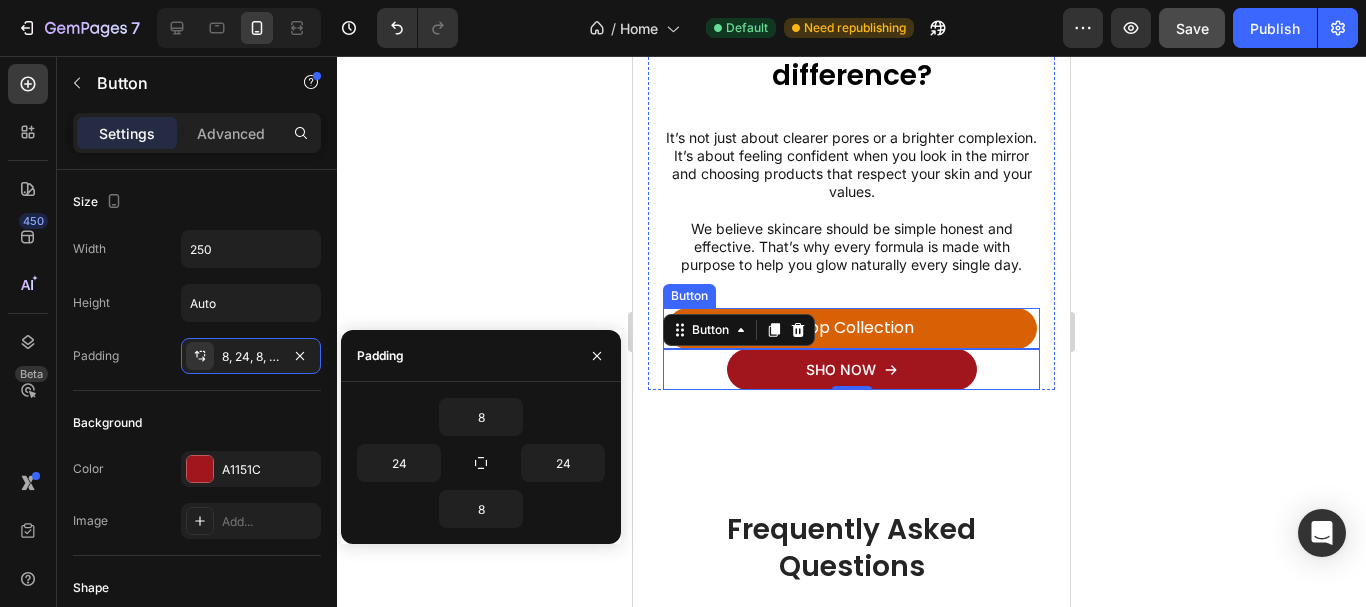 click on "Shop Collection" at bounding box center [852, 328] 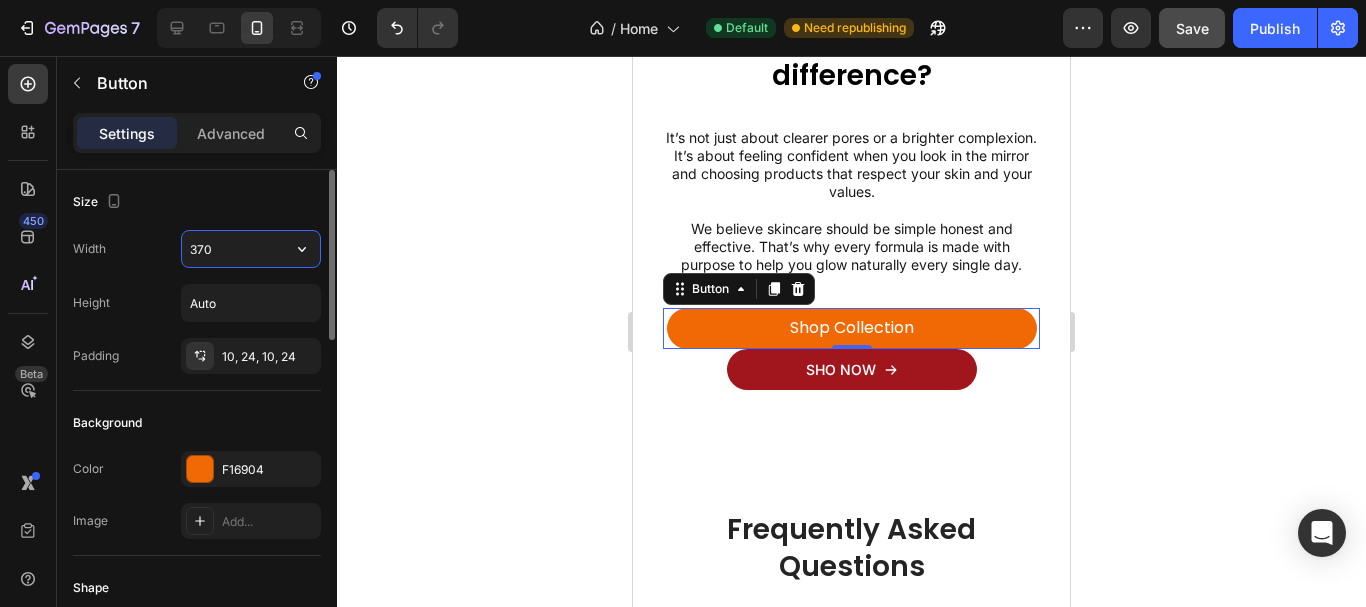 click on "370" at bounding box center [251, 249] 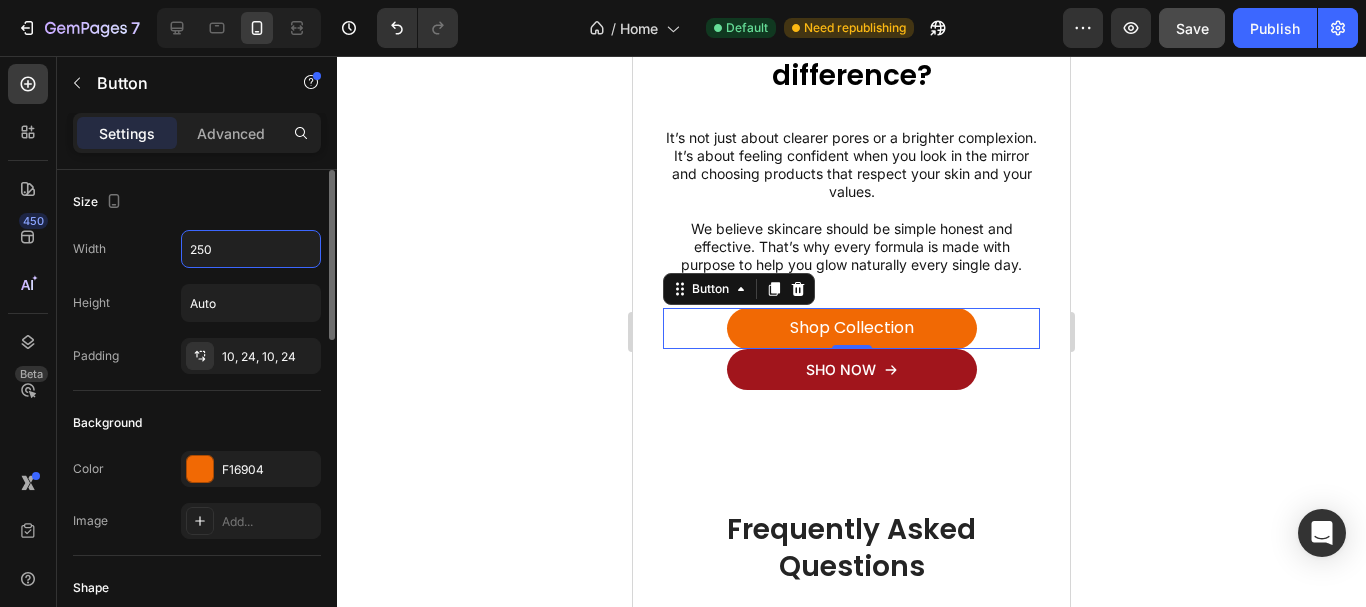 type on "250" 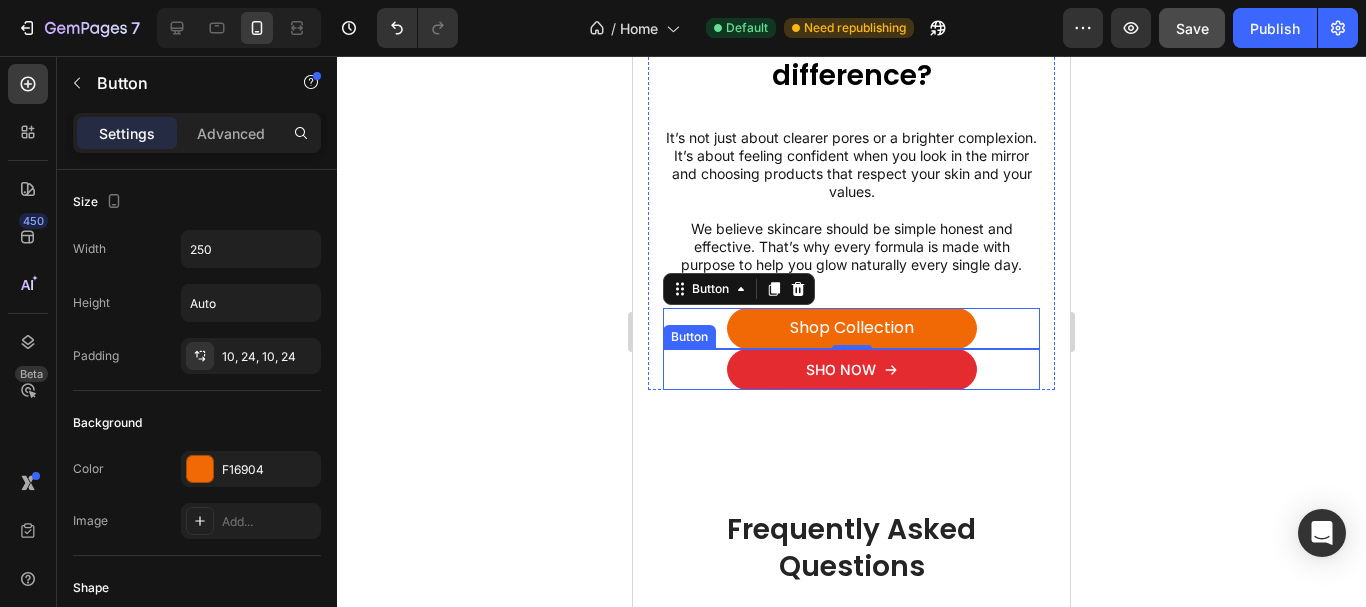 click on "Sho now" at bounding box center (852, 369) 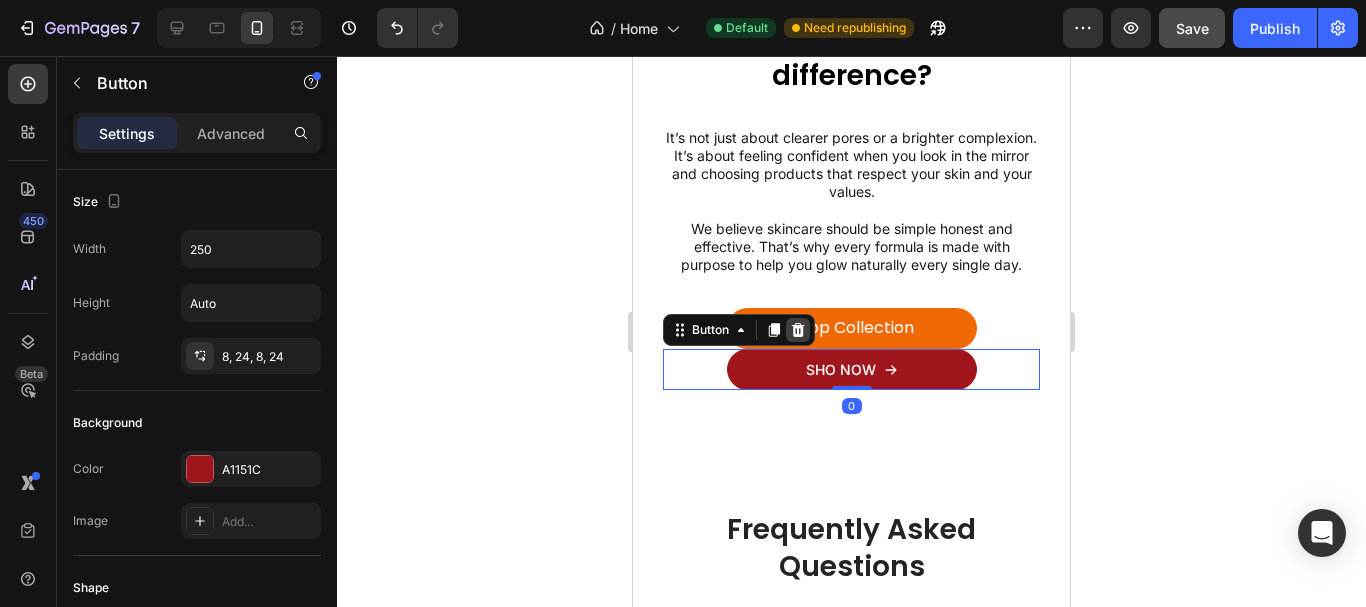 click 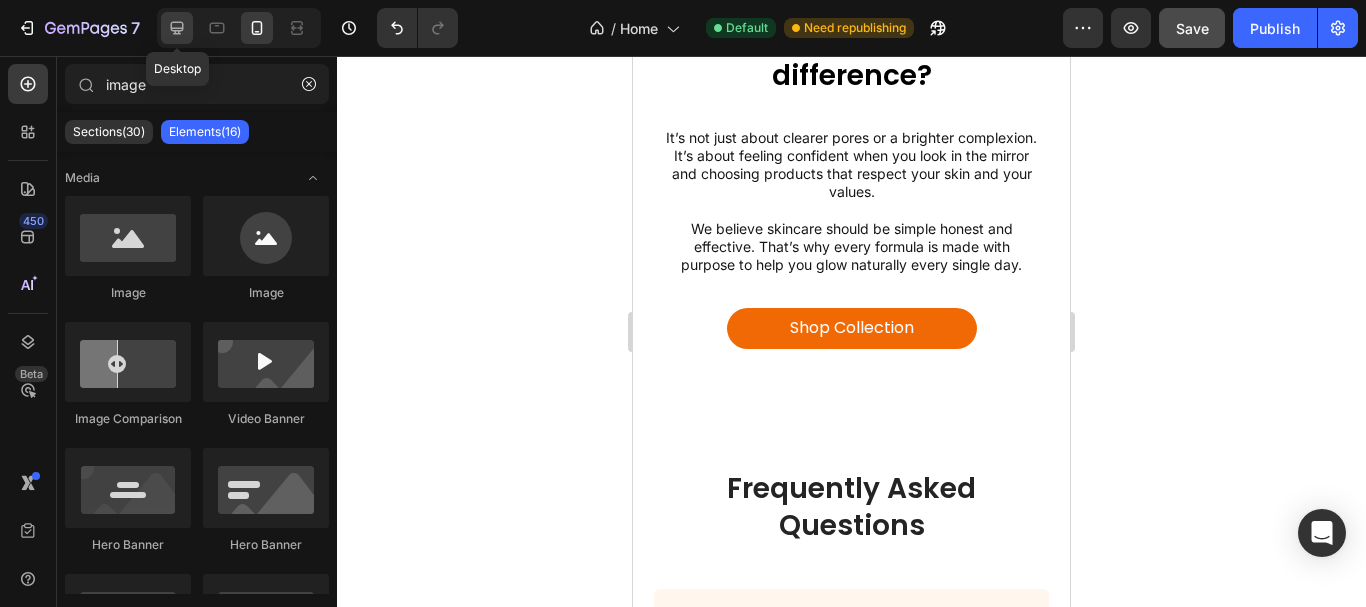 click 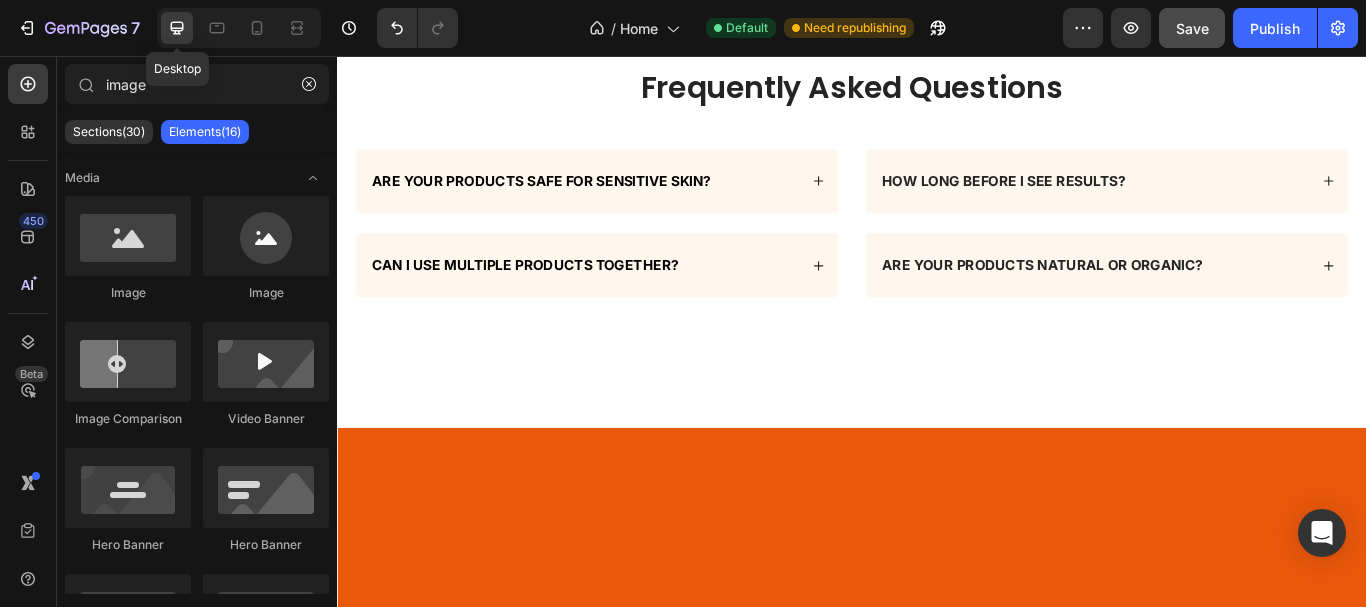 scroll, scrollTop: 7514, scrollLeft: 0, axis: vertical 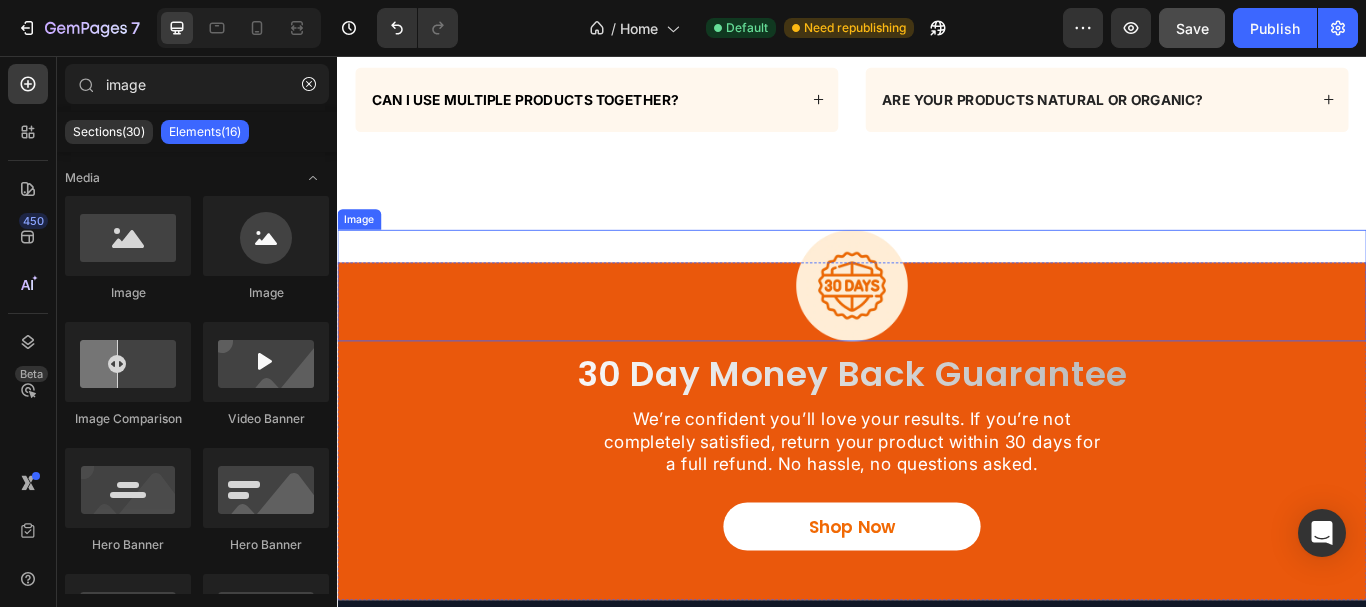 click at bounding box center [937, 324] 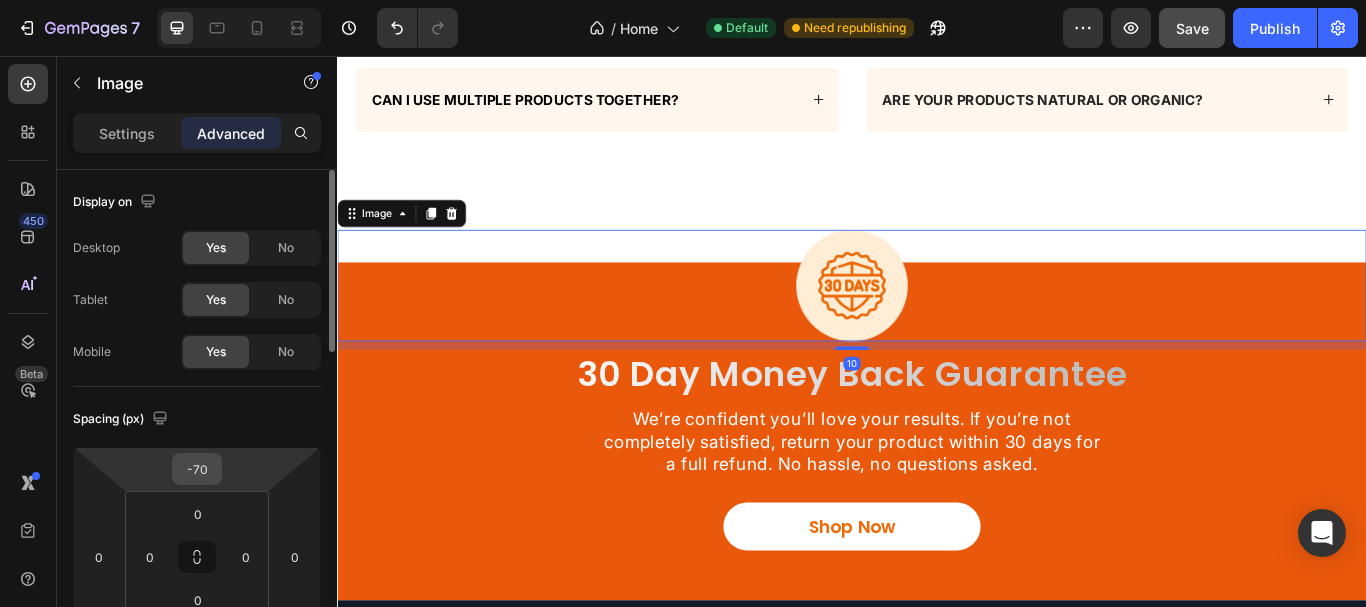 click on "-70" at bounding box center [197, 469] 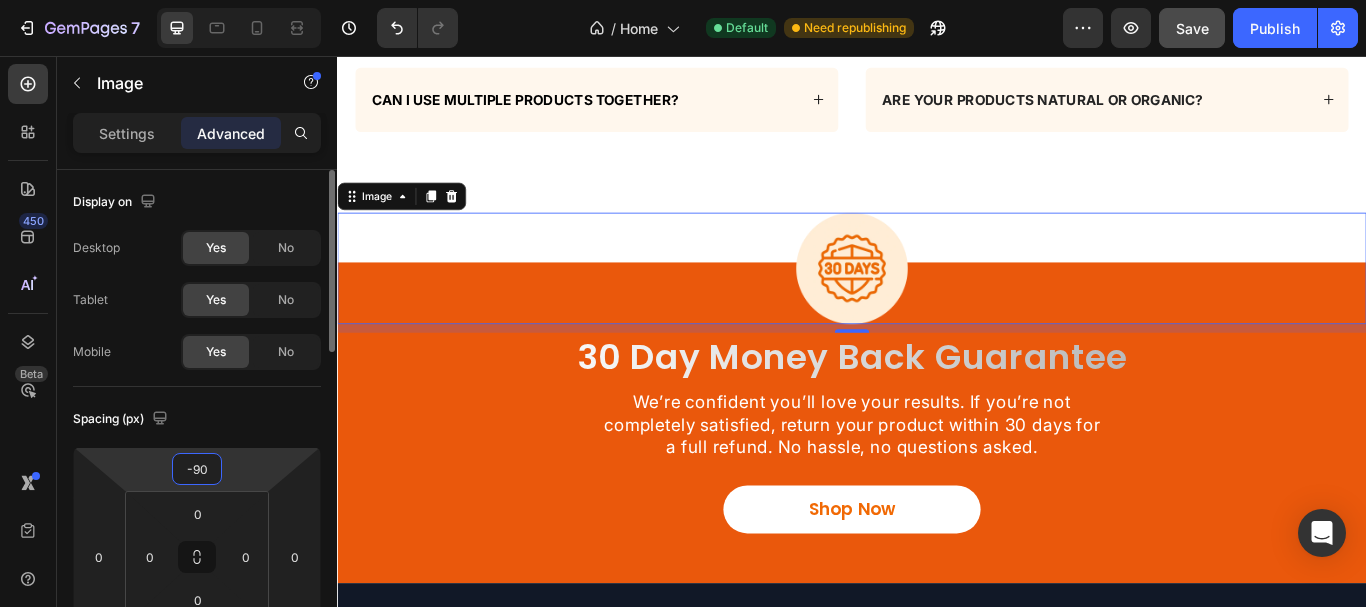 type on "-90" 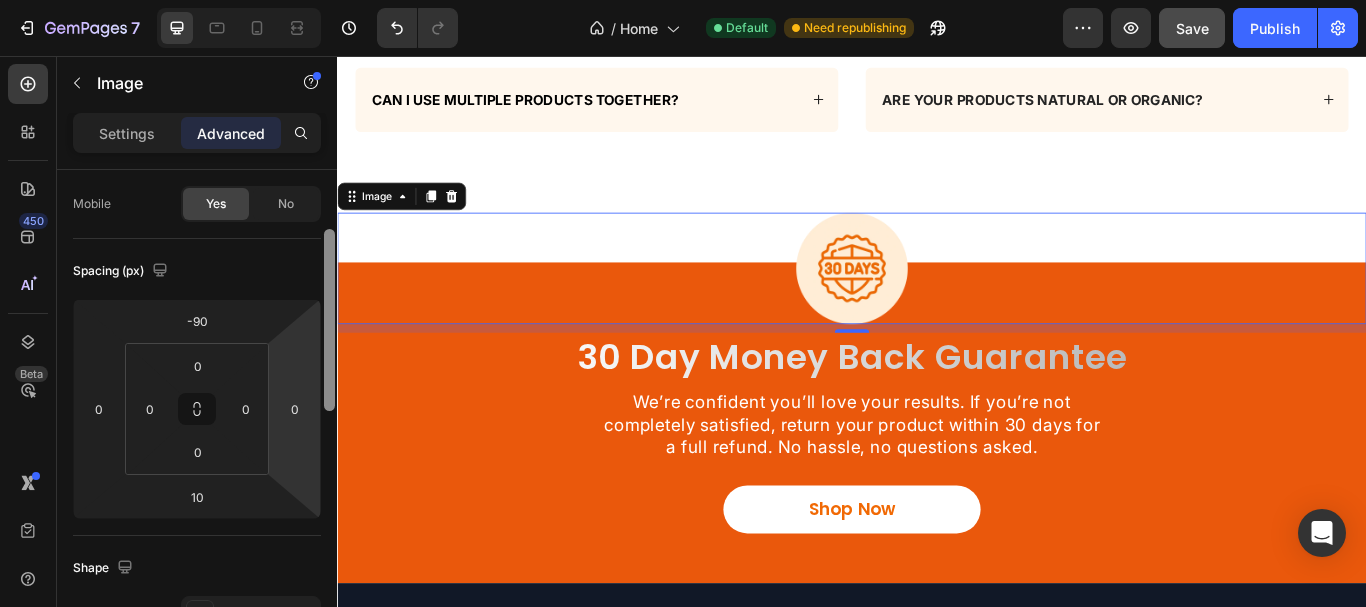 drag, startPoint x: 327, startPoint y: 278, endPoint x: 273, endPoint y: 370, distance: 106.677086 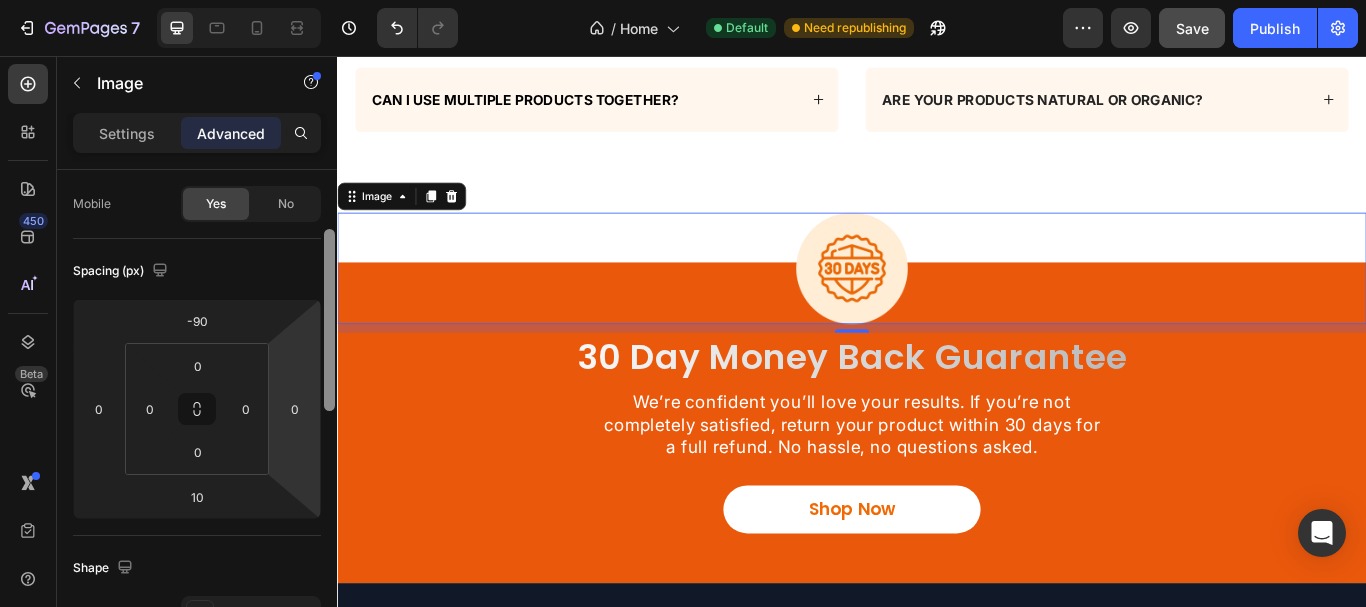 click on "Display on Desktop Yes No Tablet Yes No Mobile Yes No Spacing (px) -90 0 10 0 0 0 0 0 Shape Border Add... Corner Add... Shadow Add... Position Static Opacity 100% Animation Interaction Upgrade to Optimize plan to unlock Interaction & other premium features. CSS class Delete element" at bounding box center [197, 417] 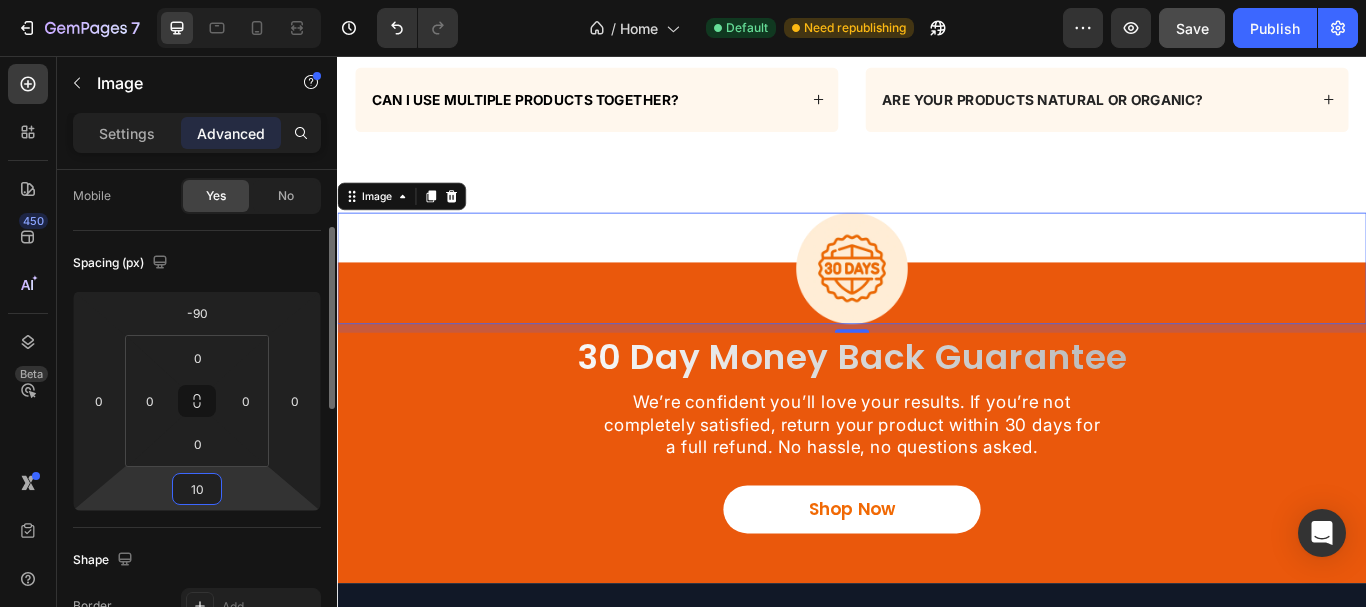 click on "10" at bounding box center (197, 489) 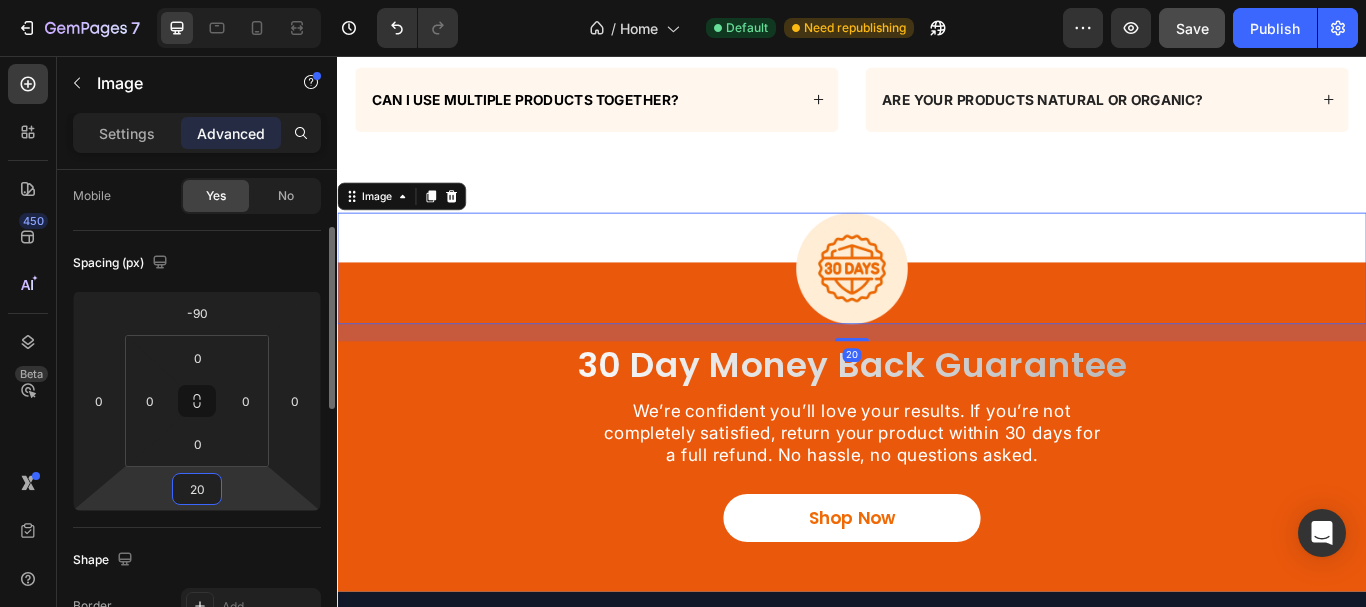 type on "20" 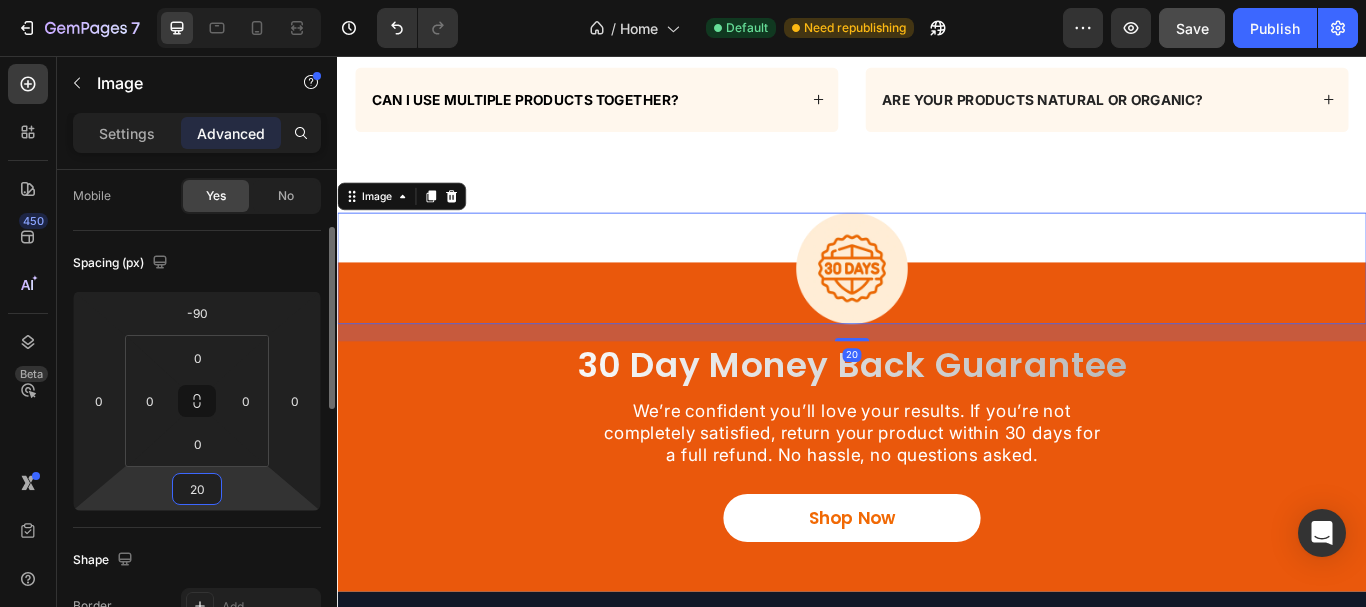 click on "Shape" at bounding box center [197, 560] 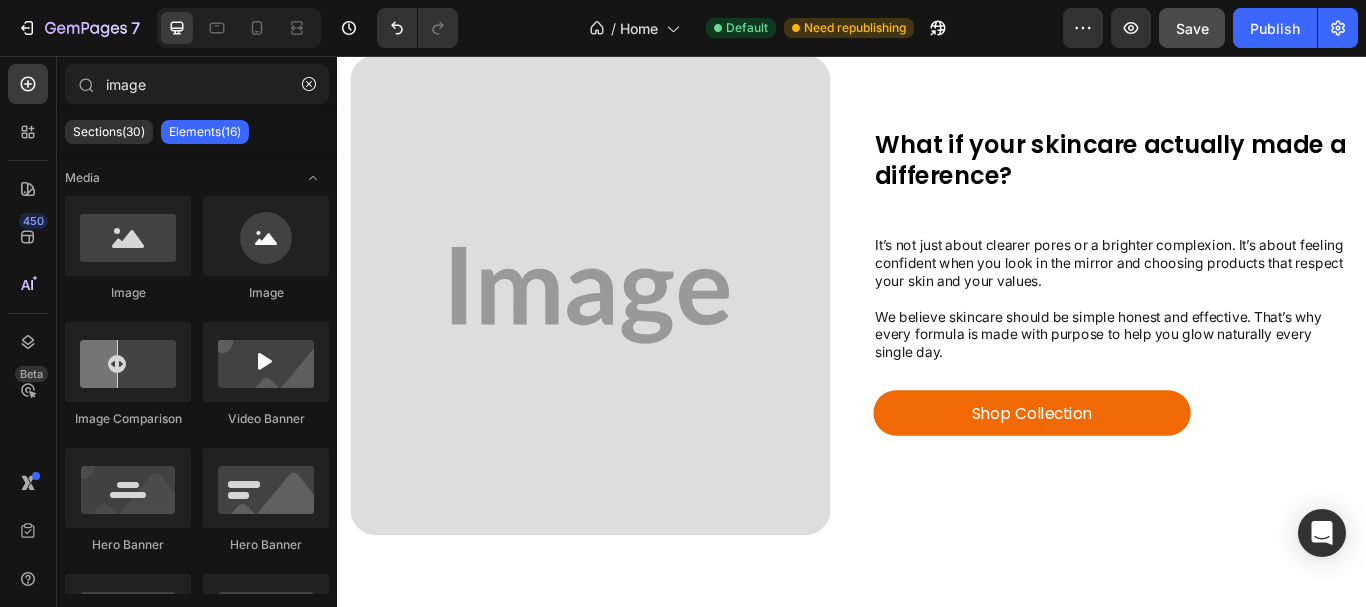 scroll, scrollTop: 6837, scrollLeft: 0, axis: vertical 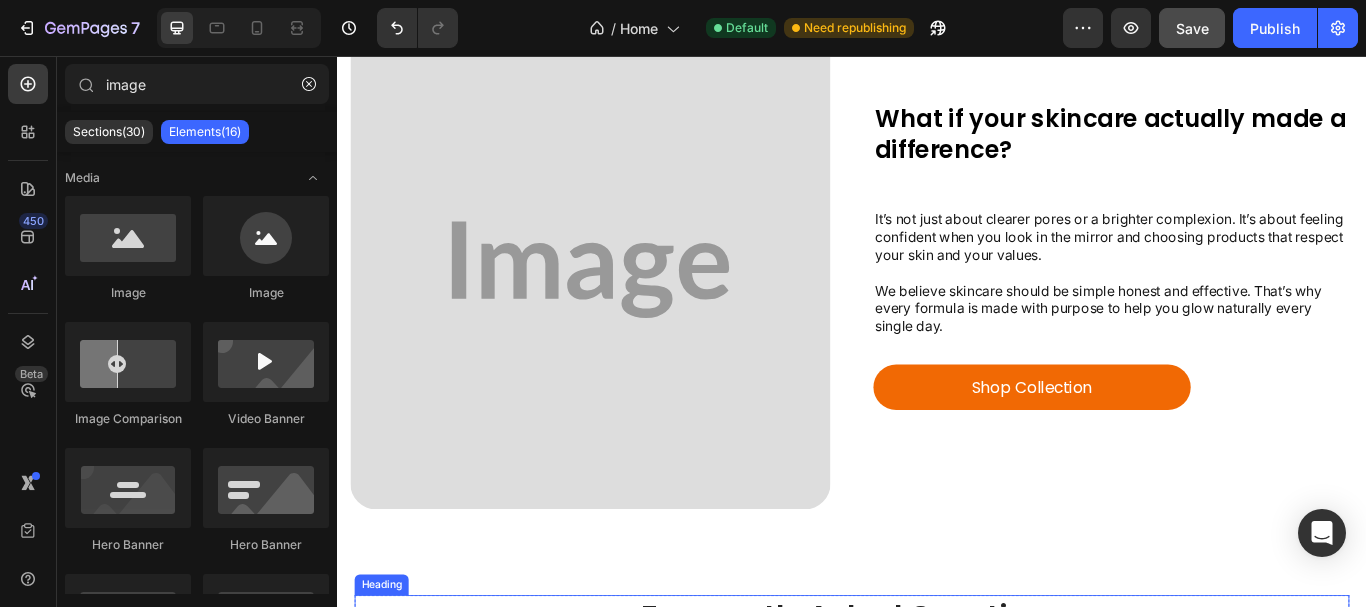 click at bounding box center (632, 305) 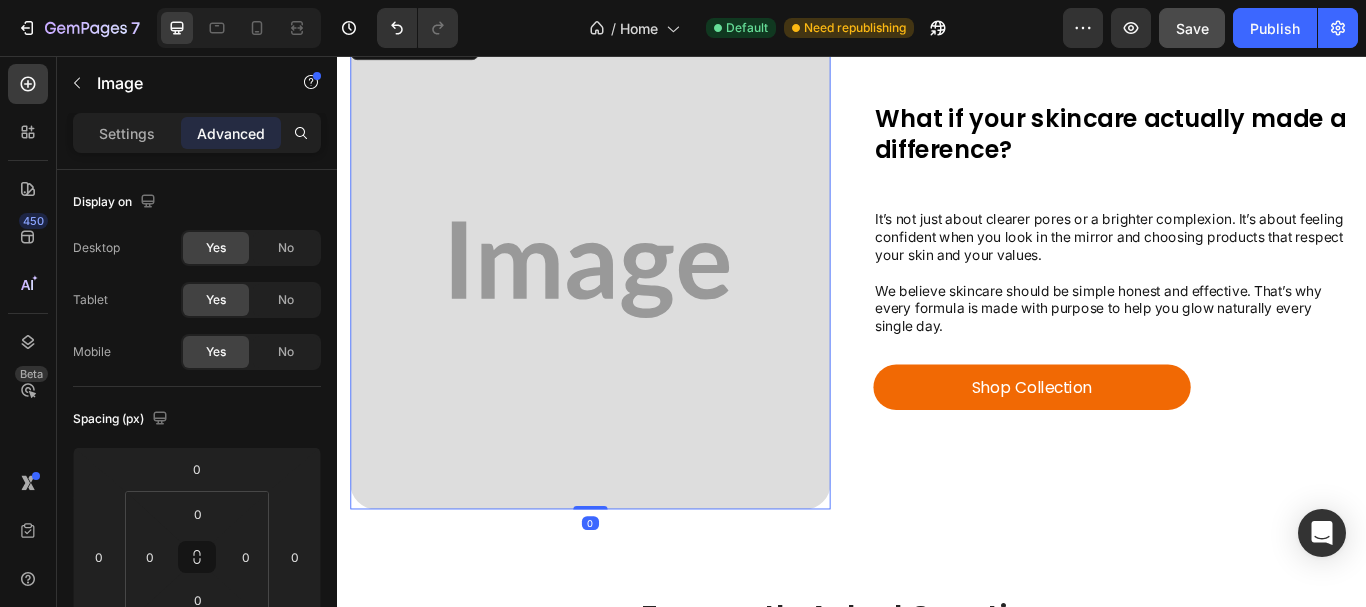 drag, startPoint x: 498, startPoint y: 174, endPoint x: 388, endPoint y: 205, distance: 114.28473 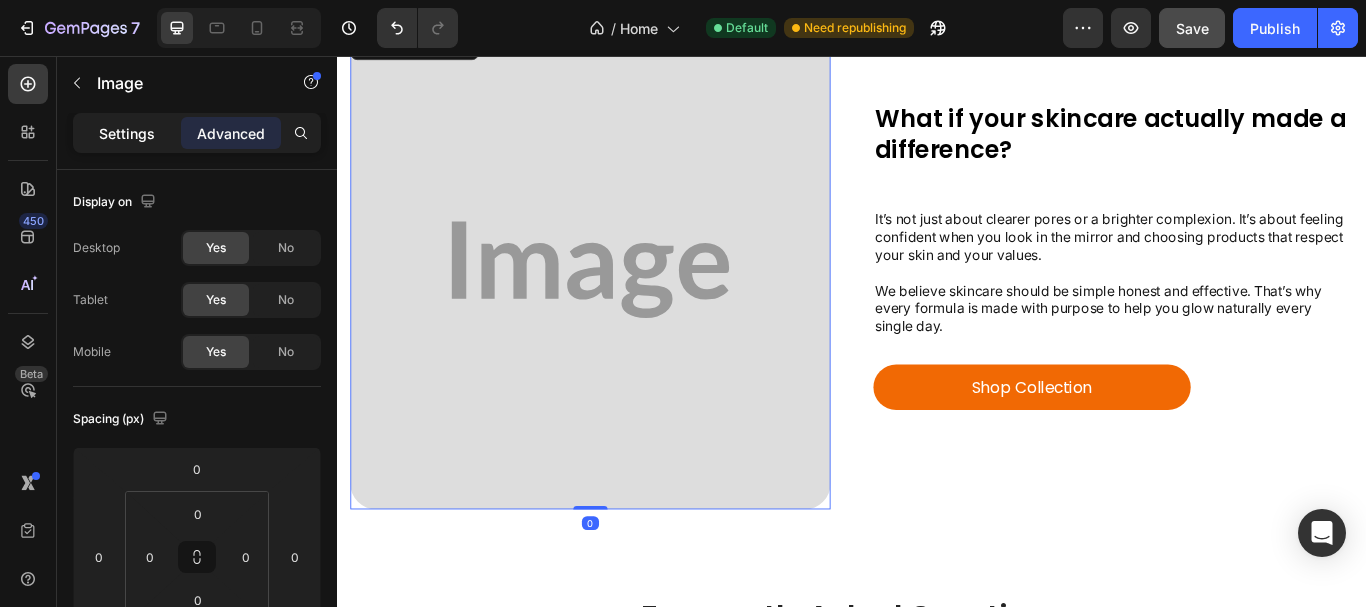 click on "Settings" 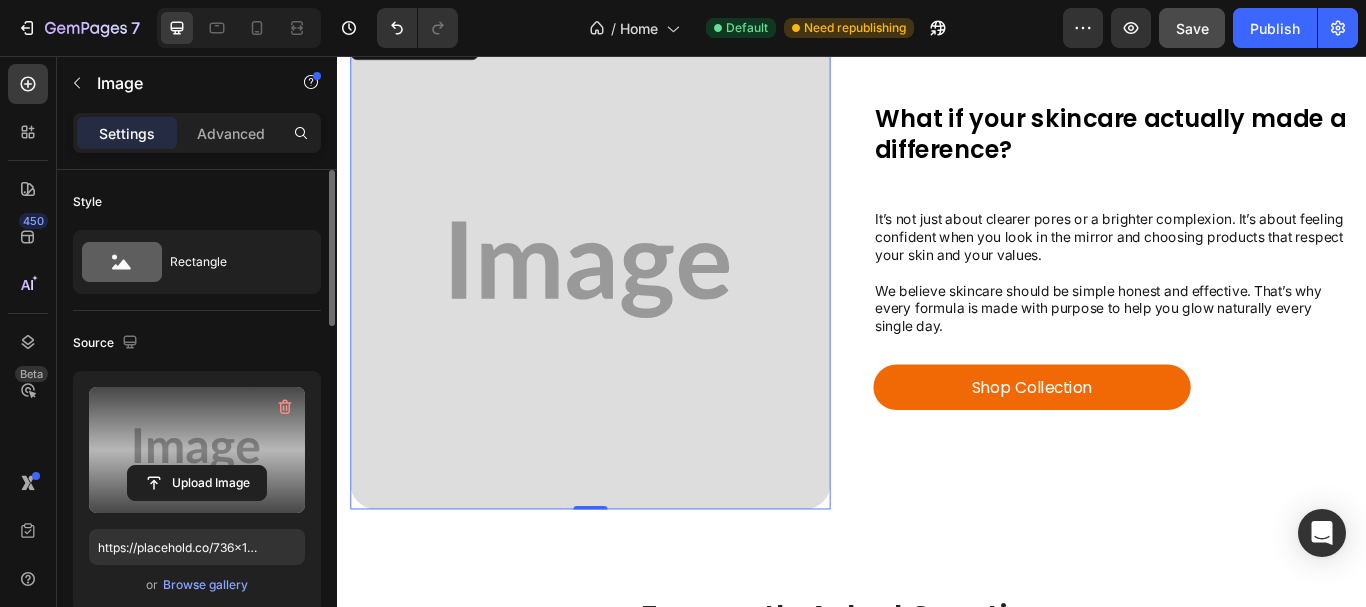 click at bounding box center (197, 450) 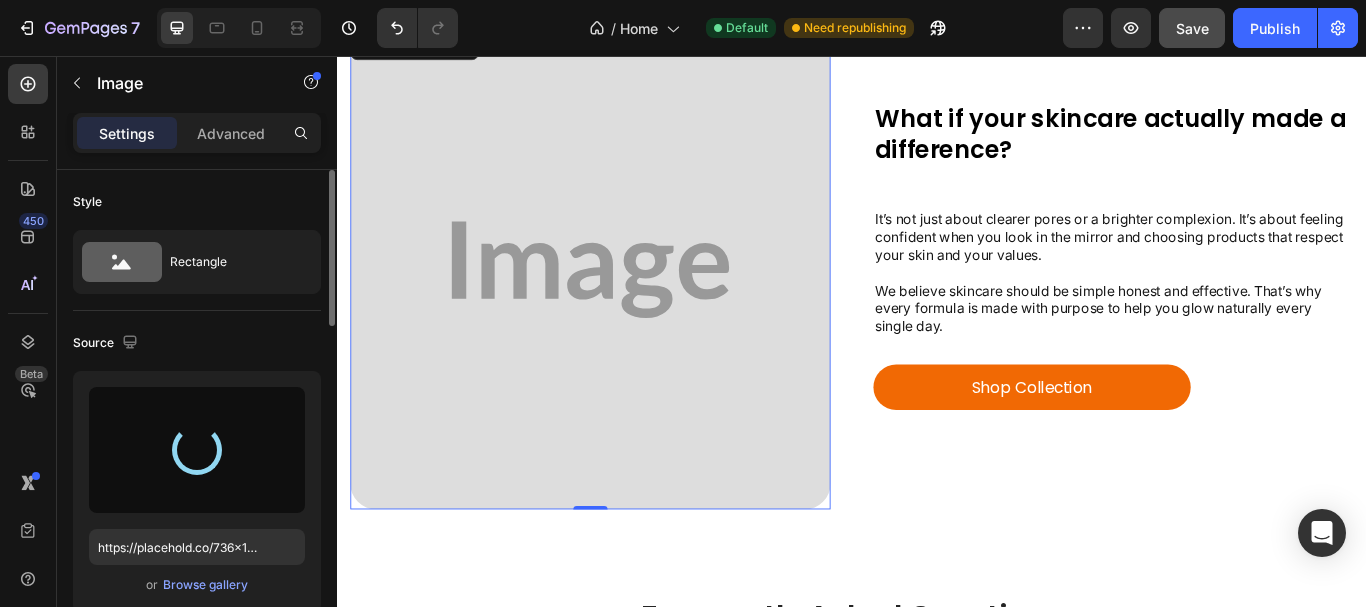 type on "https://cdn.shopify.com/s/files/1/0957/7467/1138/files/gempages_578069000072725008-97db92a8-9c87-4dfc-9855-eece1ba6af67.jpg" 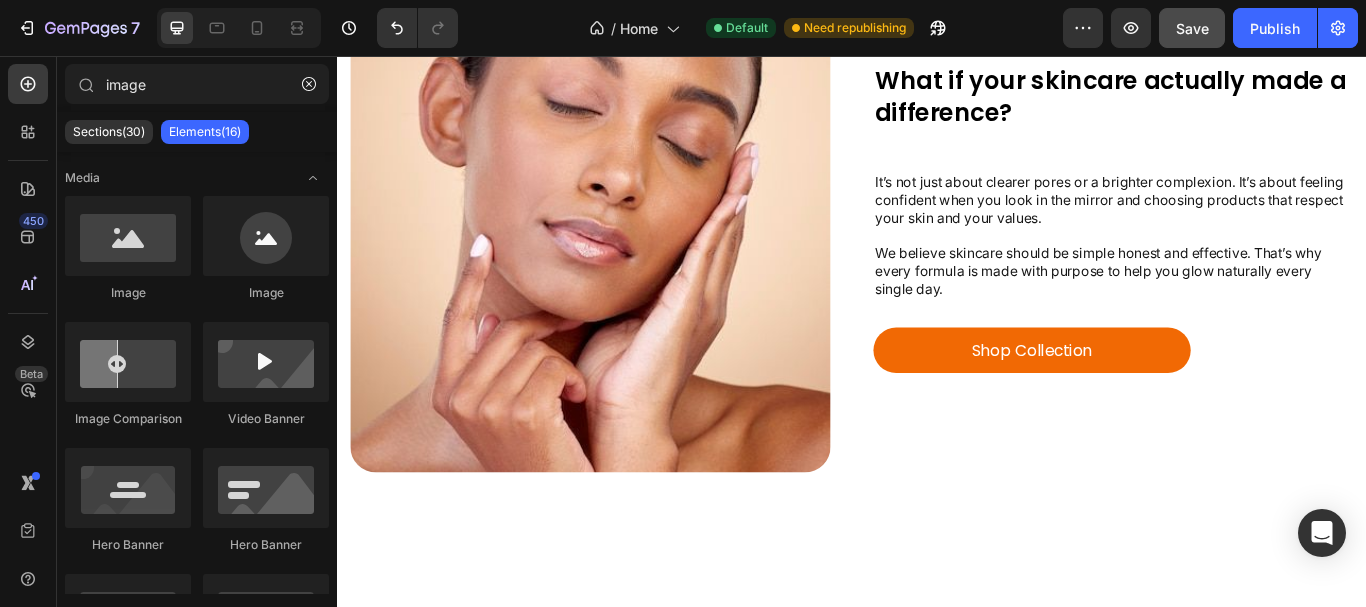scroll, scrollTop: 6704, scrollLeft: 0, axis: vertical 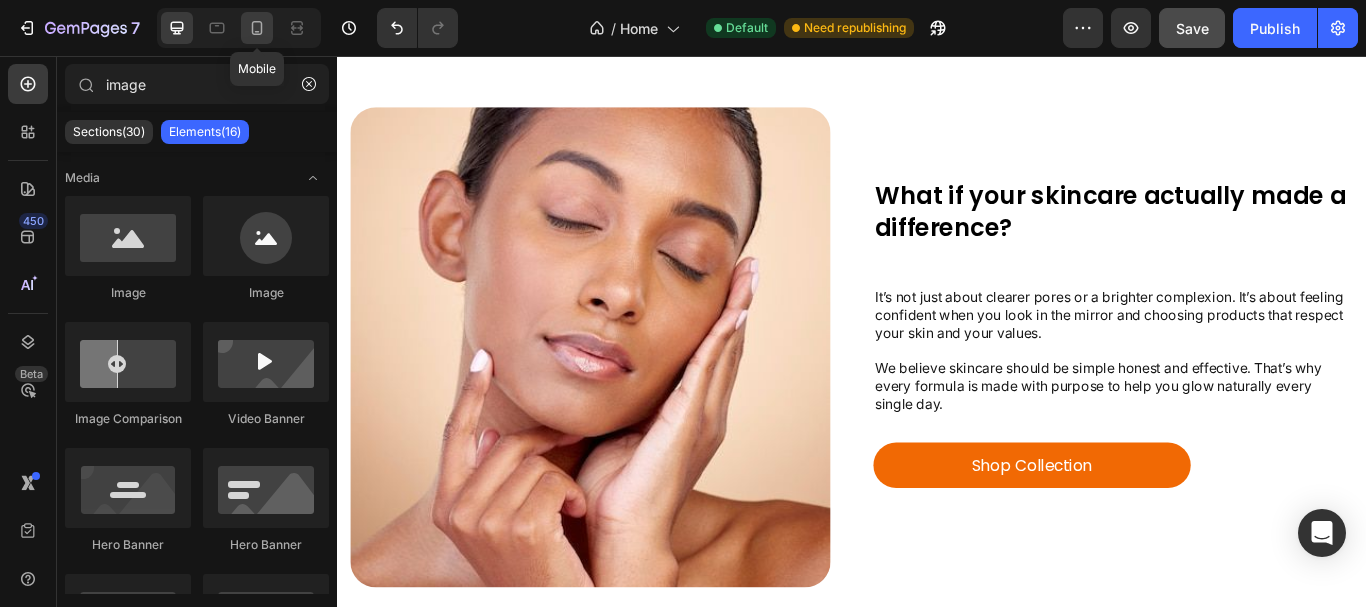 click 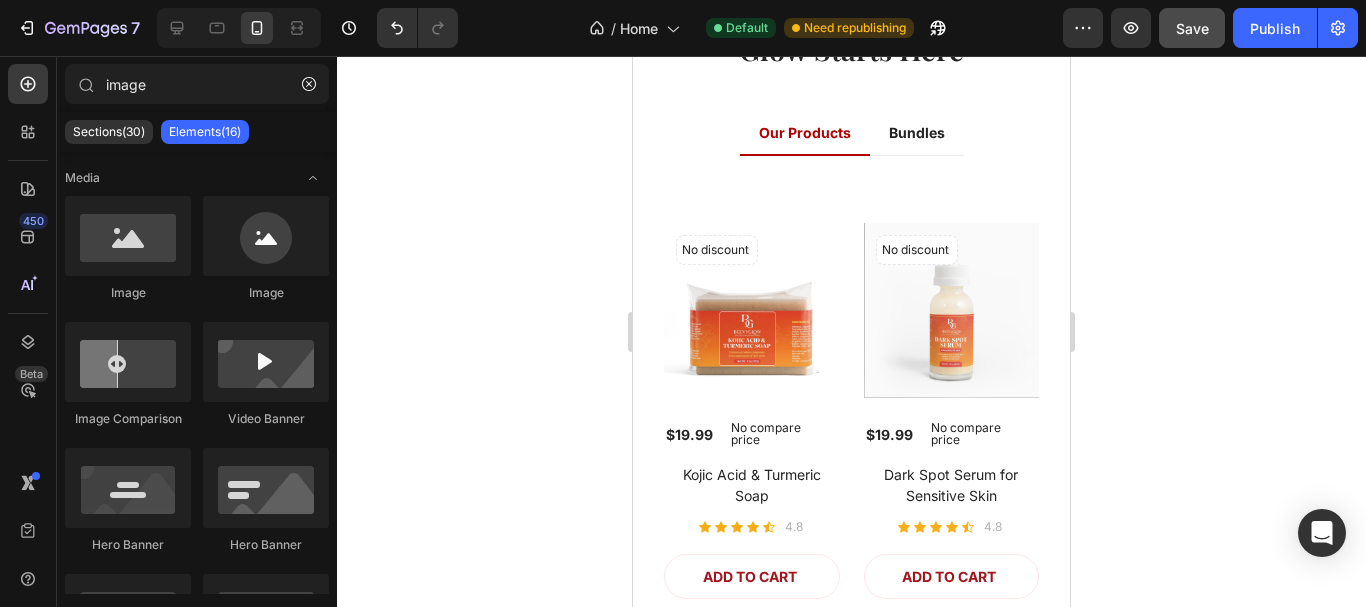 scroll, scrollTop: 5155, scrollLeft: 0, axis: vertical 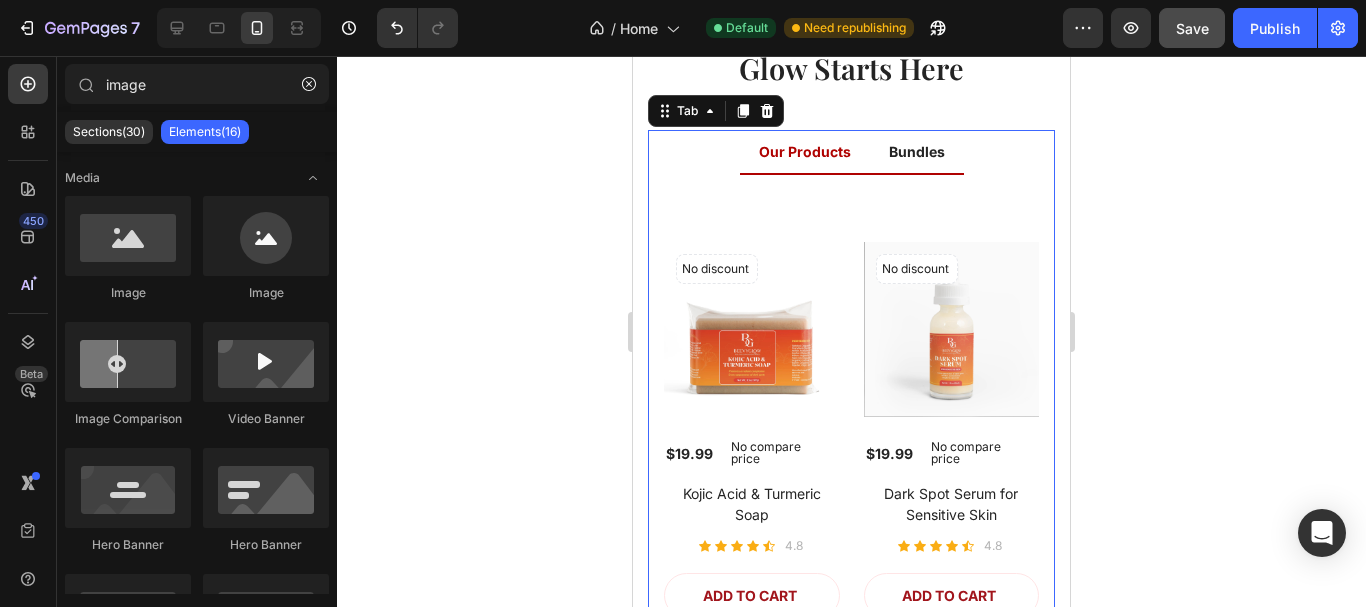 click on "Bundles" at bounding box center (917, 151) 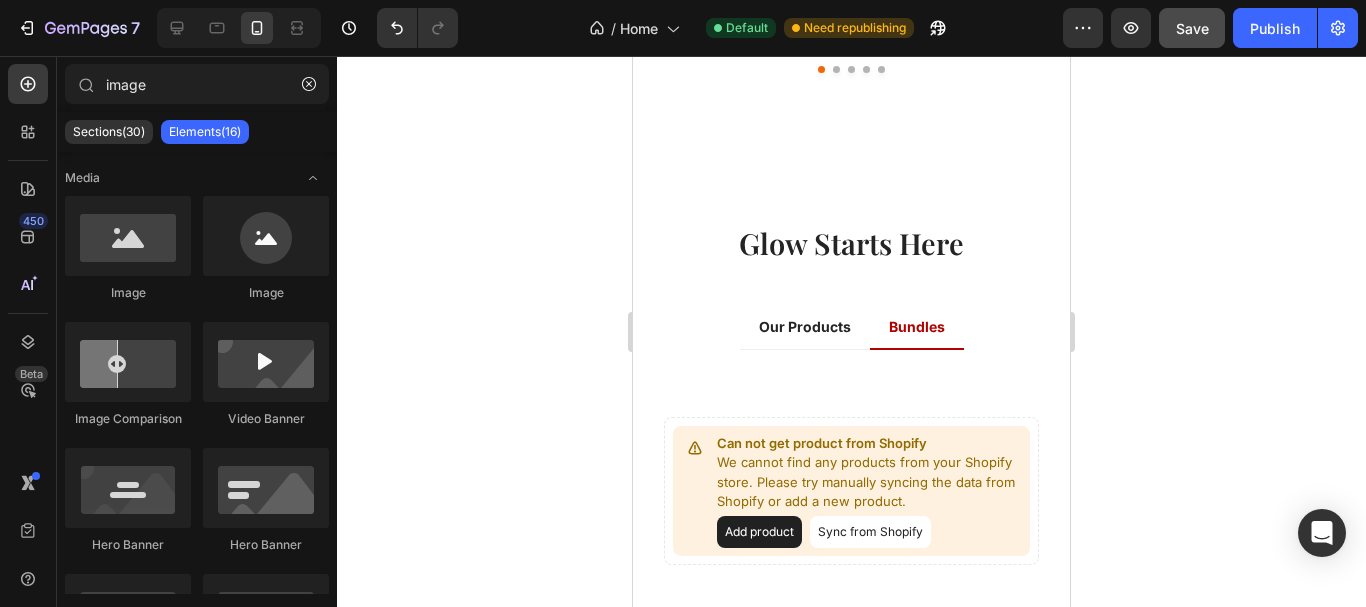 scroll, scrollTop: 4962, scrollLeft: 0, axis: vertical 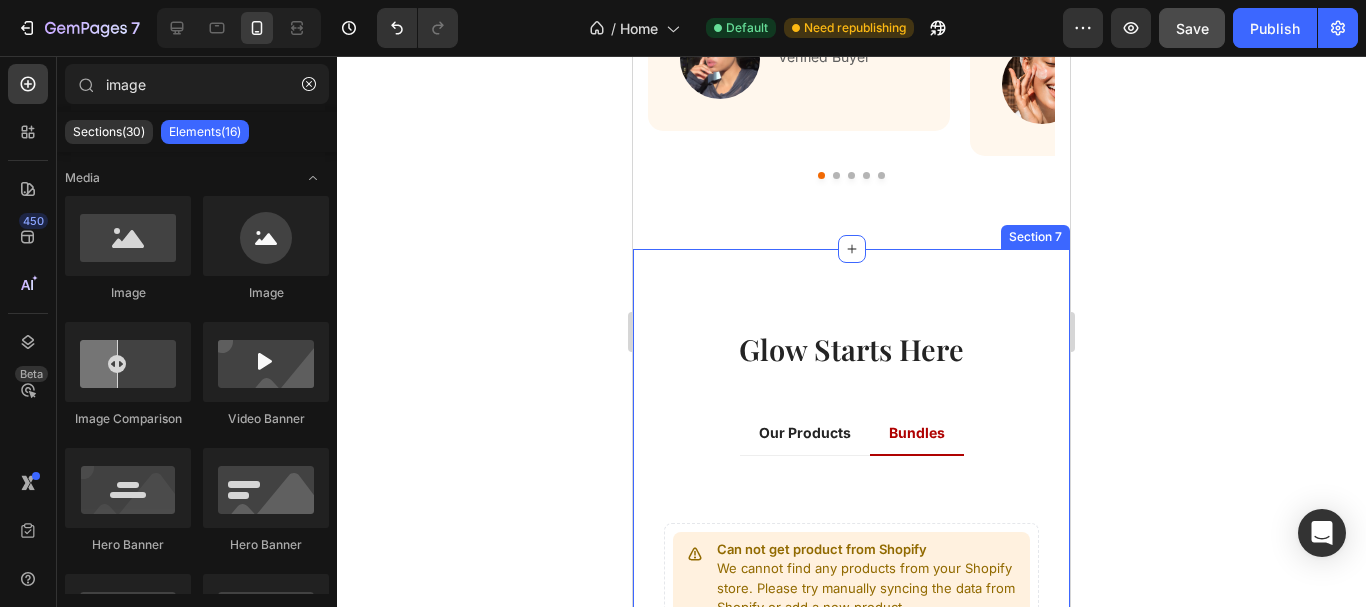 click on "Glow Starts Here Heading Row Our Products Bundles                Title Line No discount   Not be displayed when published (P) Tag (P) Images $19.99 (P) Price (P) Price No compare price (P) Price Row Kojic Acid & Turmeric Soap (P) Title                Icon                Icon                Icon                Icon
Icon Icon List Hoz 4.8 Text block Row ADD TO CART (P) Cart Button Row Product List No discount   Not be displayed when published (P) Tag (P) Images $19.99 (P) Price (P) Price No compare price (P) Price Row Dark Spot Serum for Sensitive Skin (P) Title                Icon                Icon                Icon                Icon
Icon Icon List Hoz 4.8 Text block Row ADD TO CART (P) Cart Button Row Product List No discount   Not be displayed when published (P) Tag (P) Images $19.99 (P) Price (P) Price No compare price (P) Price Row Anti Aging Moisturizer for Normal Skin (P) Title                Icon                Icon                Icon                Icon Icon 4.8" at bounding box center (851, 508) 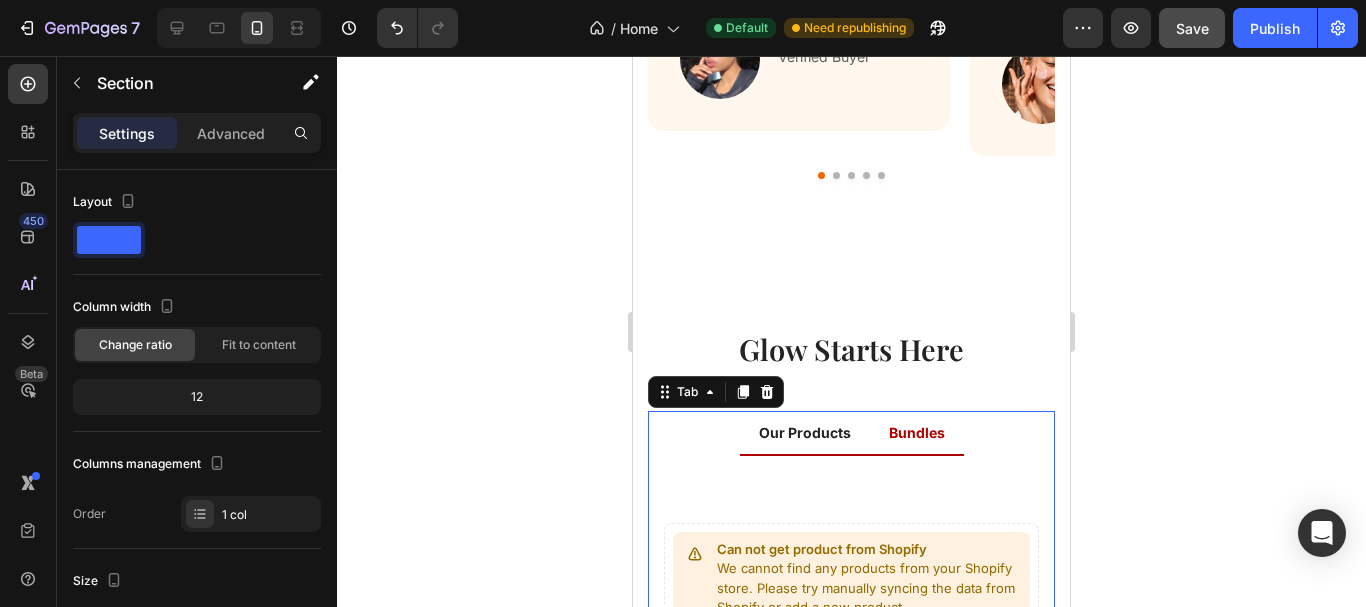 click on "Our Products" at bounding box center [805, 432] 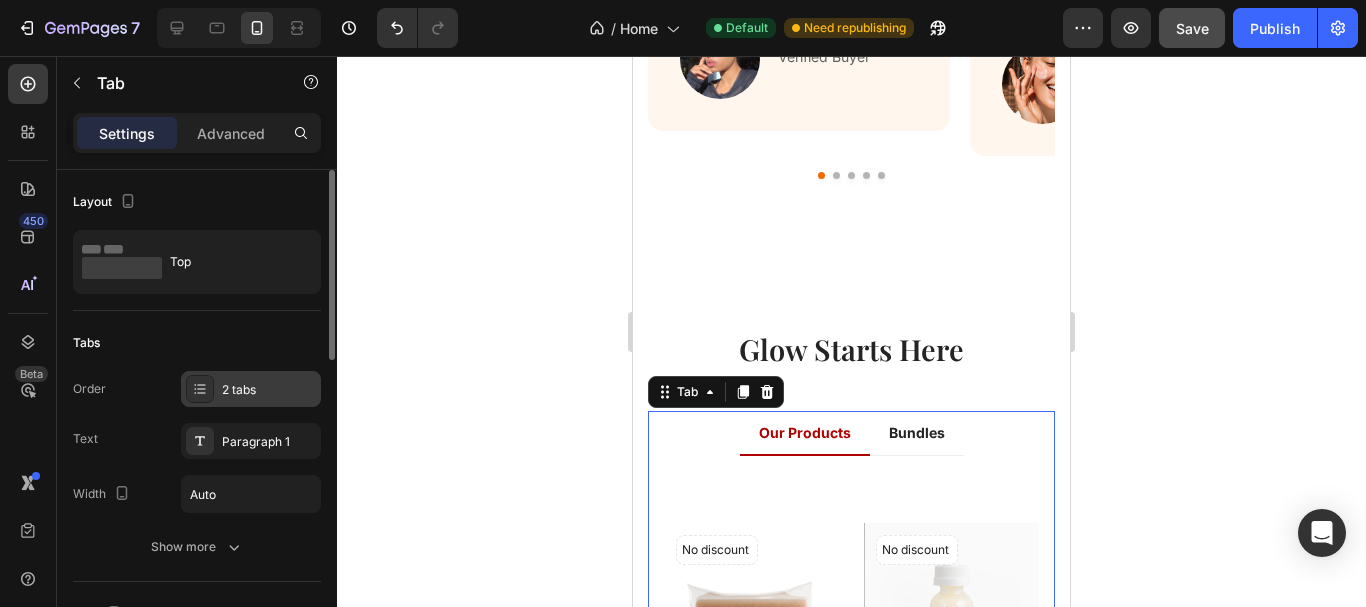 click on "2 tabs" at bounding box center [269, 390] 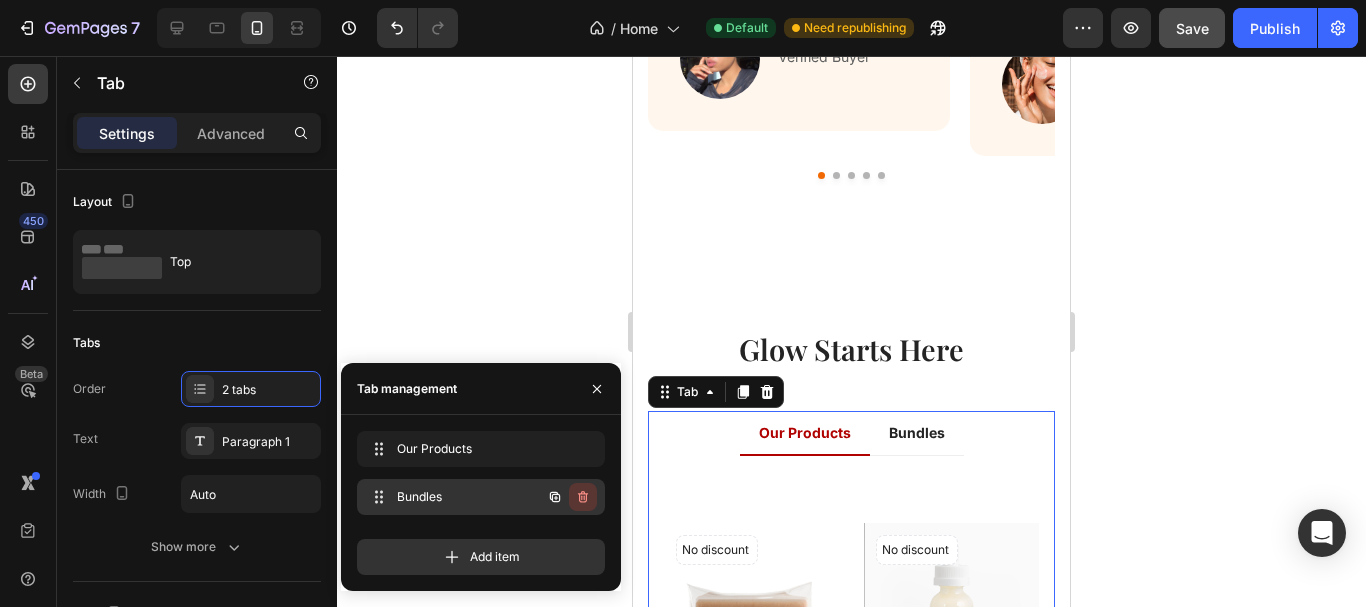 click 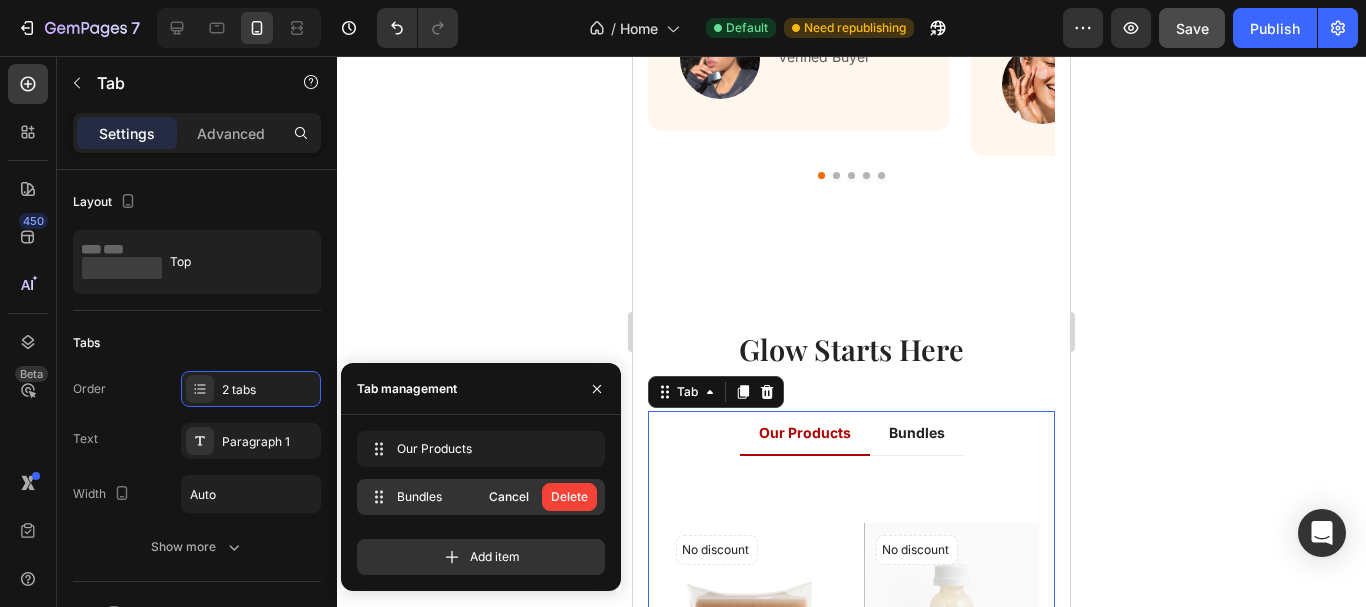 click on "Delete" at bounding box center (569, 497) 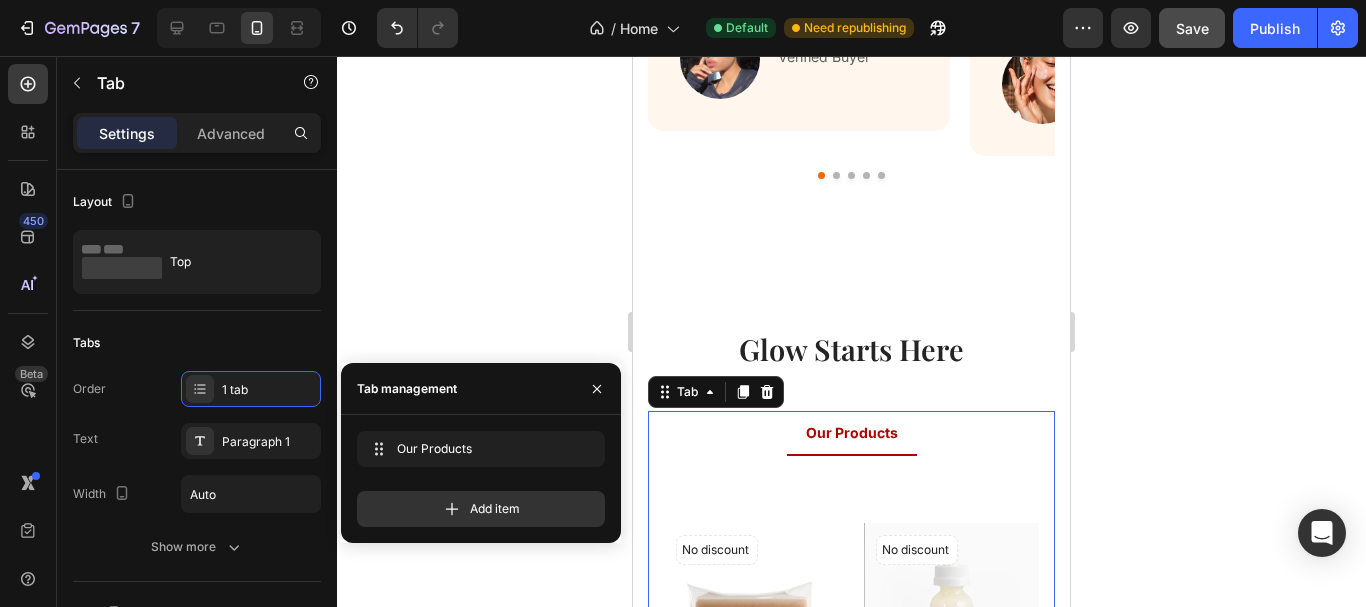 click 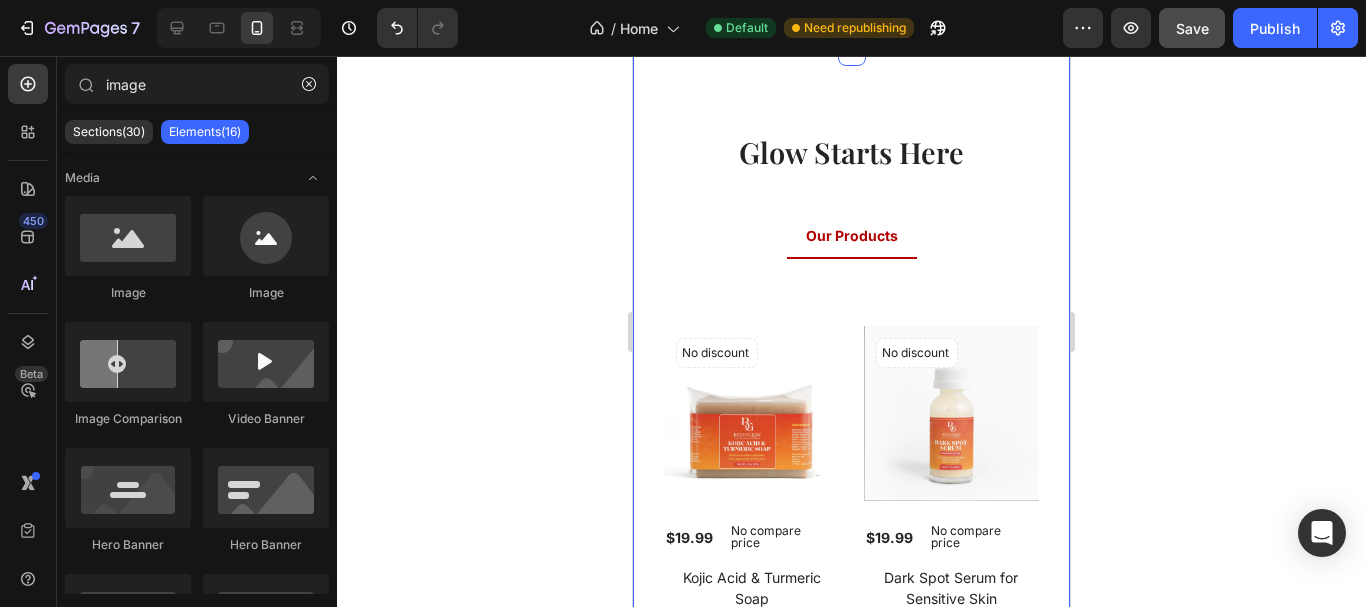 scroll, scrollTop: 4816, scrollLeft: 0, axis: vertical 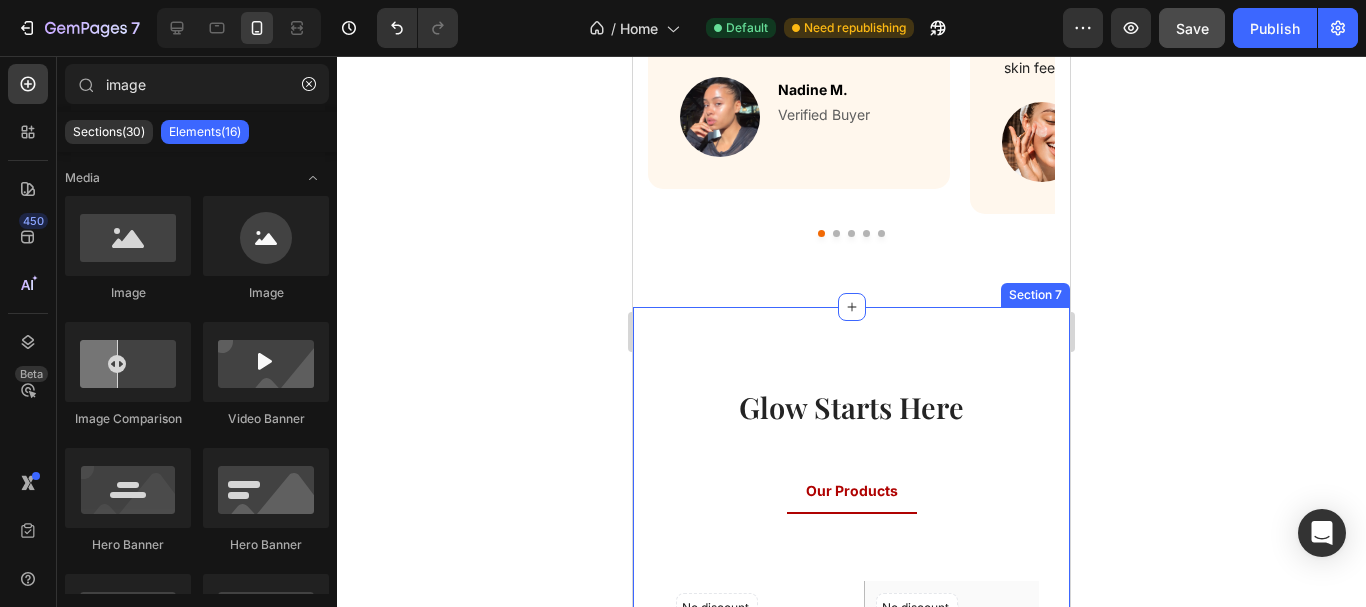 click on "Glow Starts Here Heading Row Our Products Title Line No discount Not be displayed when published (P) Tag (P) Images $19.99 (P) Price (P) Price No compare price (P) Price Row Kojic Acid Turmeric Soap (P) Title Icon Icon Icon Icon Icon Icon List Hoz 4.8 Text block Row ADD TO CART (P) Cart Button Row Product List No discount Not be displayed when published (P) Tag (P) Images $19.99 (P) Price (P) Price No compare price (P) Price Row Dark Spot Serum for Sensitive Skin (P) Title Icon Icon Icon Icon Icon Icon List Hoz 4.8 Text block Row ADD TO CART (P) Cart Button Row Product List No discount Not be displayed when published (P) Tag (P) Images $19.99 (P) Price (P) Price No compare price (P) Price Row Anti Aging Moisturizer for Normal Skin (P) Title Icon Icon Icon Icon Icon Icon" at bounding box center (851, 1127) 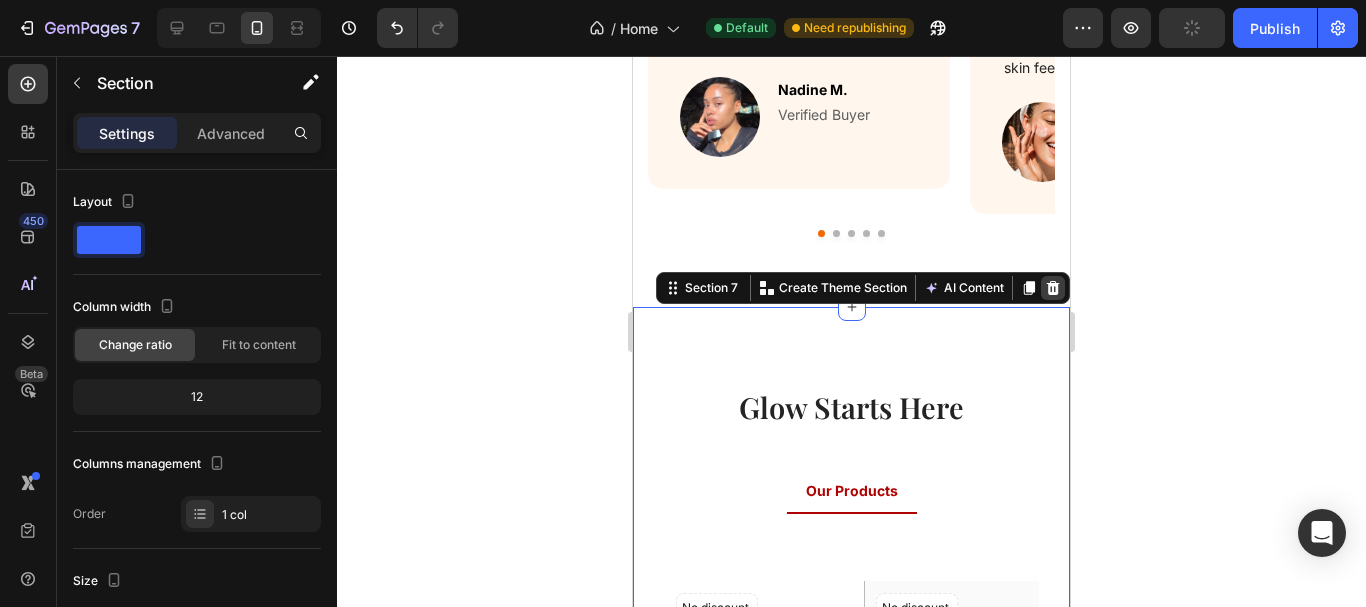 click 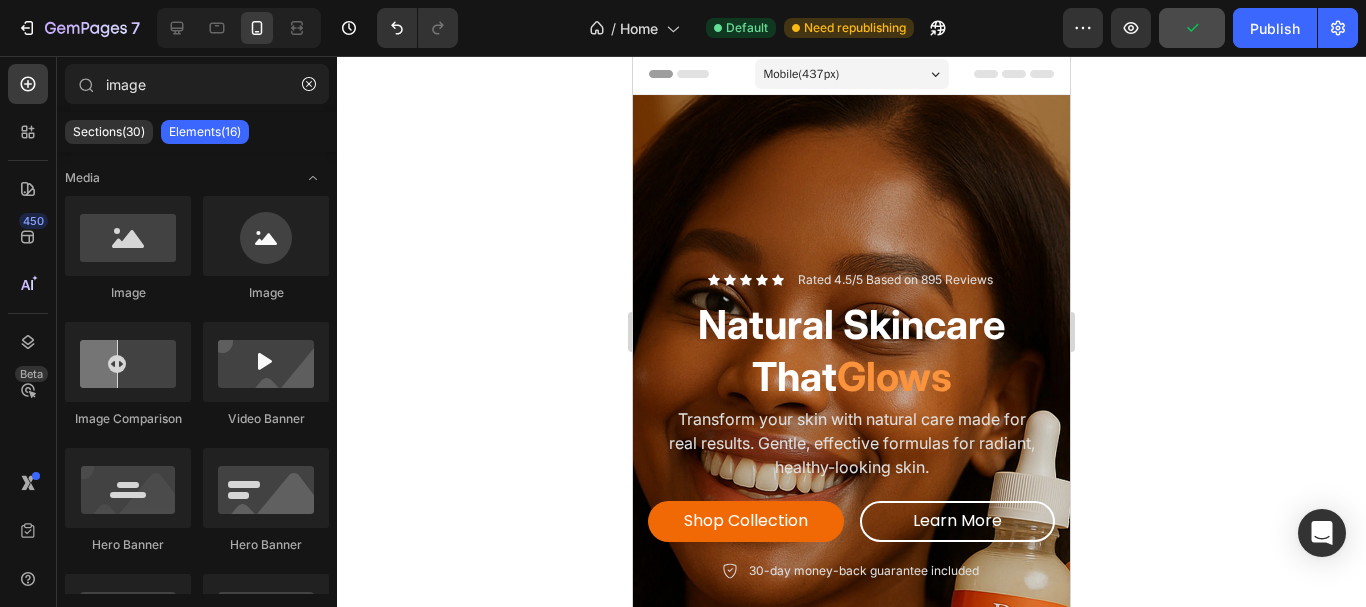 scroll, scrollTop: 0, scrollLeft: 0, axis: both 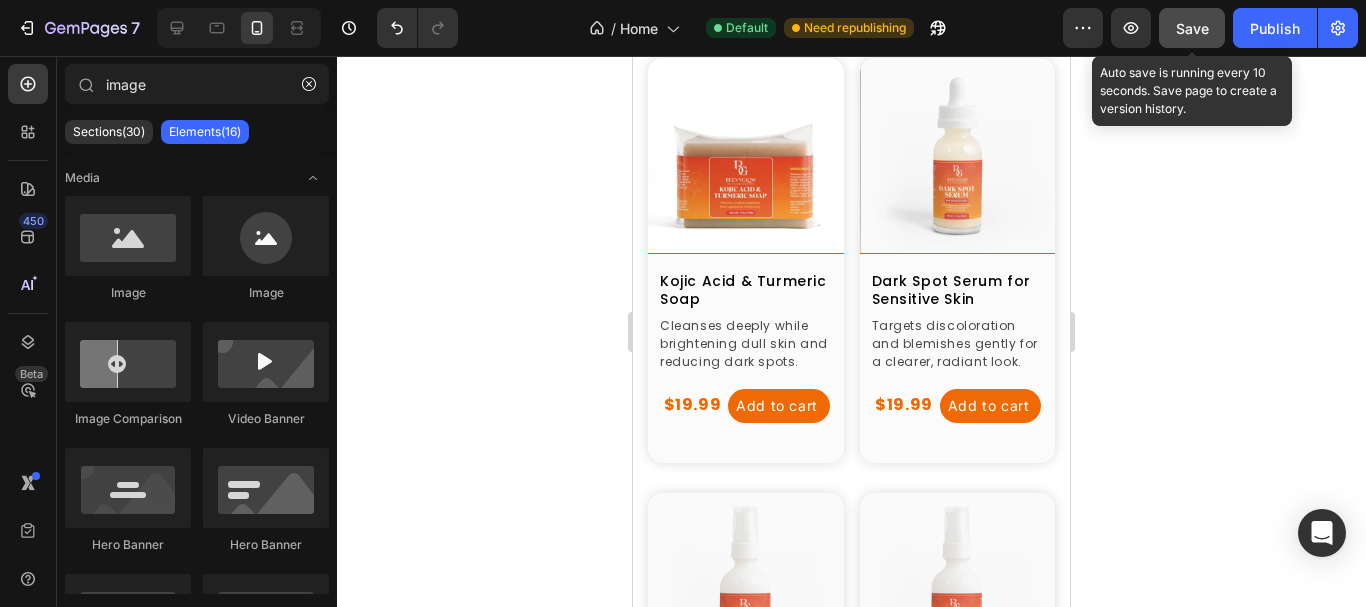 click on "Save" 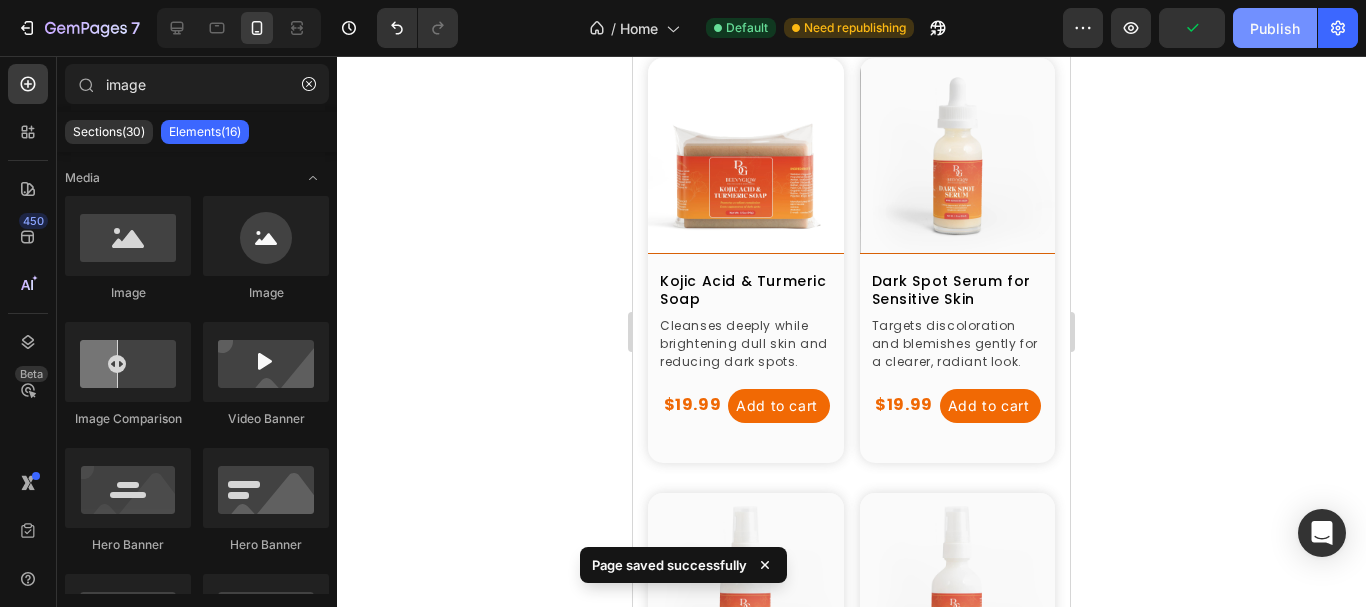 click on "Publish" 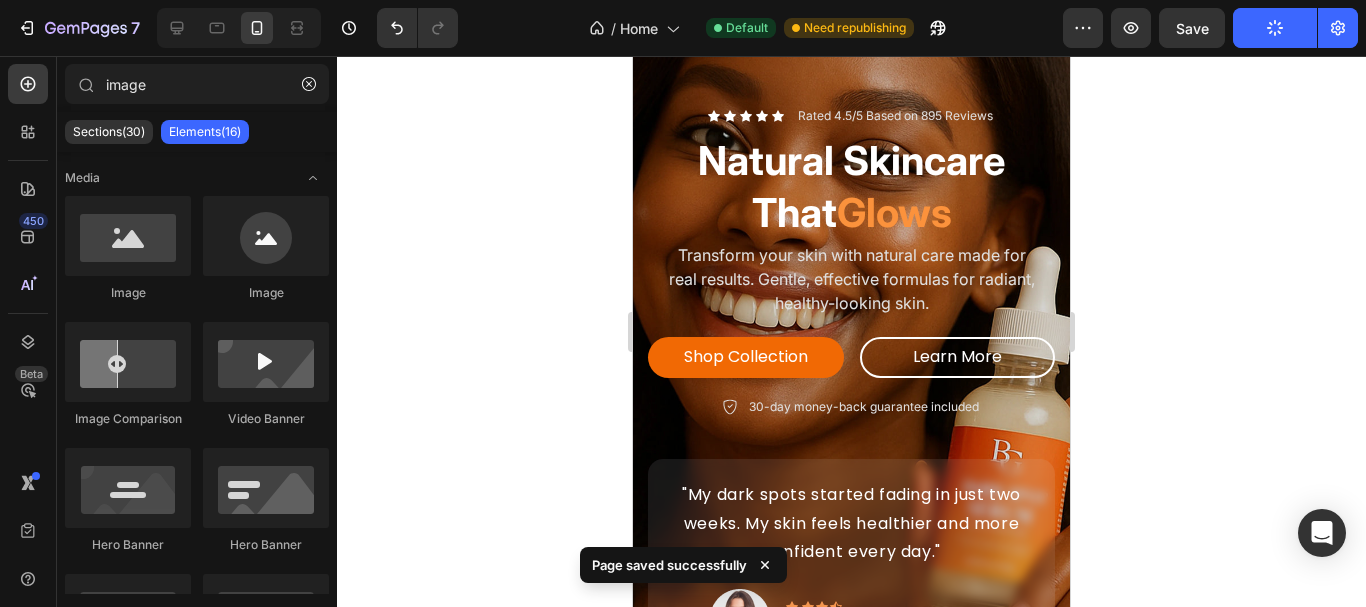 scroll, scrollTop: 149, scrollLeft: 0, axis: vertical 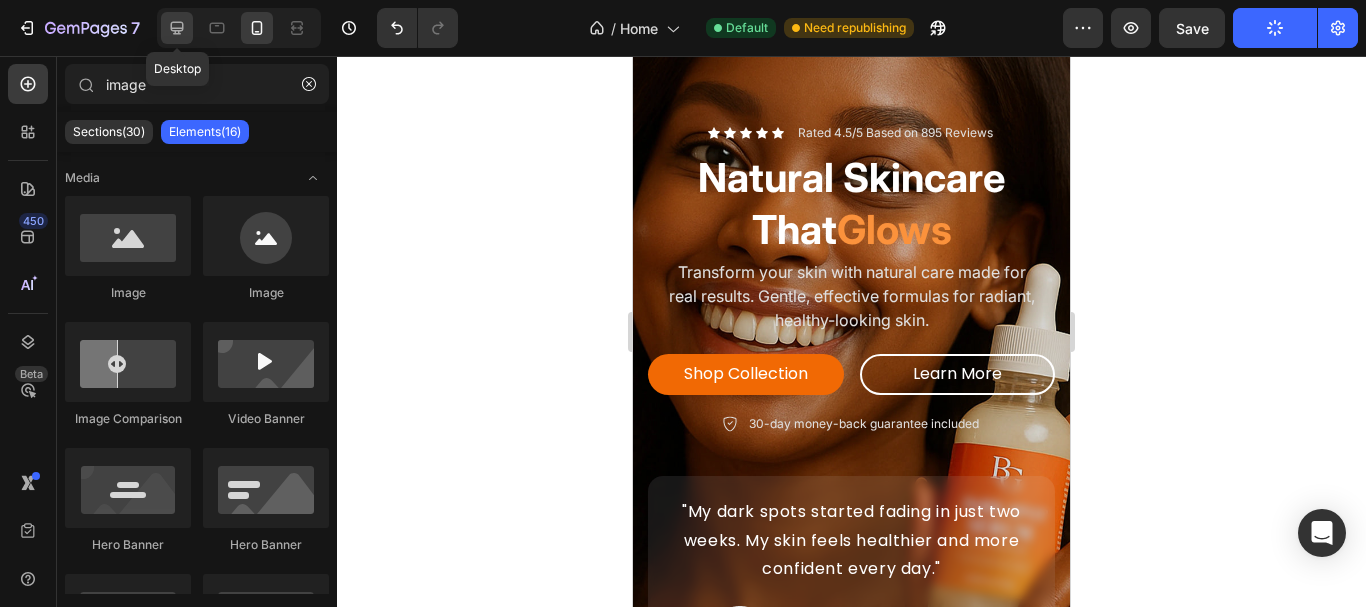 click 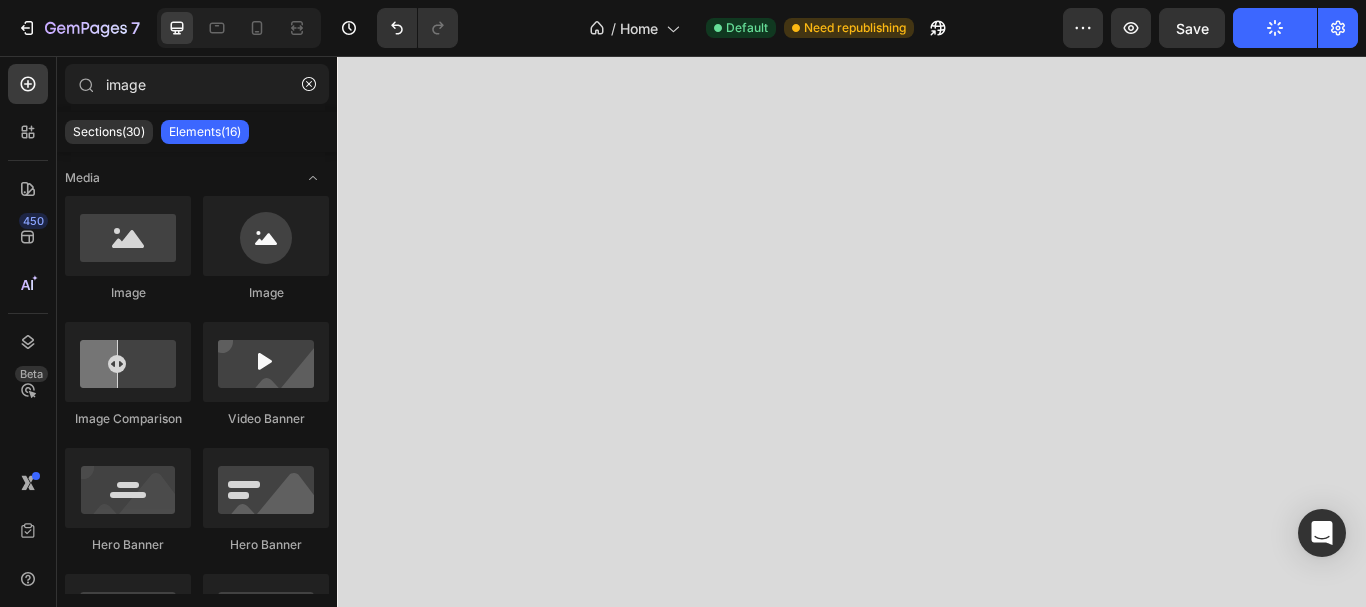 scroll, scrollTop: 0, scrollLeft: 0, axis: both 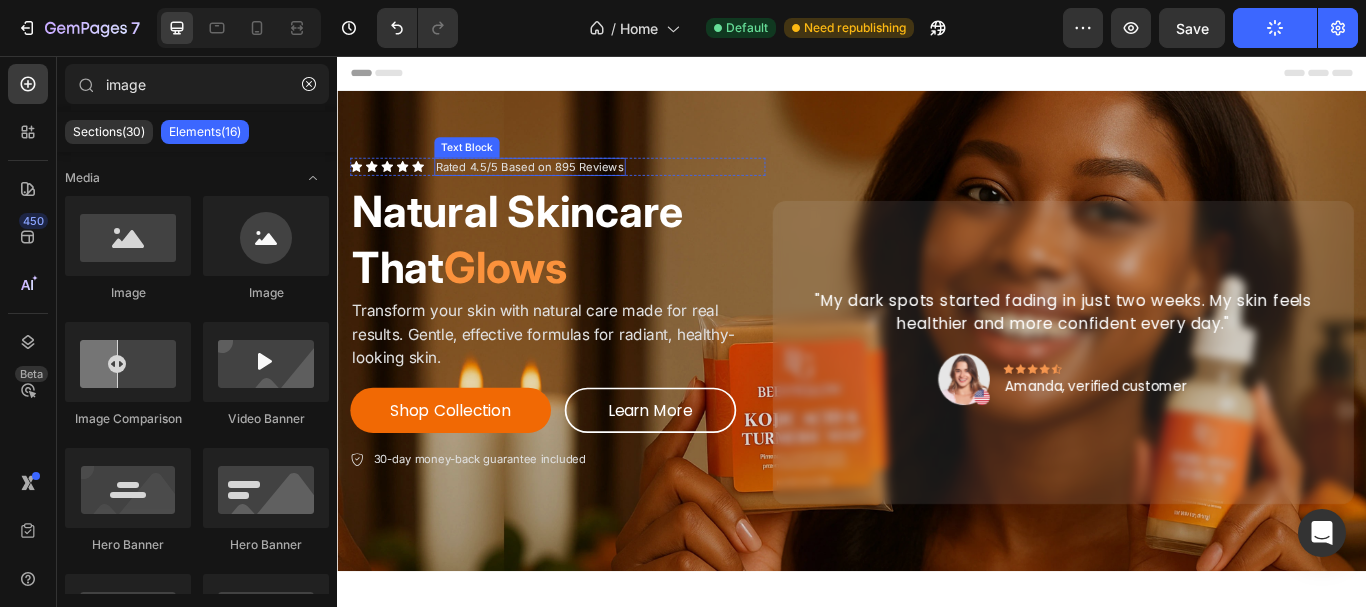 click on "Rated 4.5/5 Based on 895 Reviews" at bounding box center [561, 185] 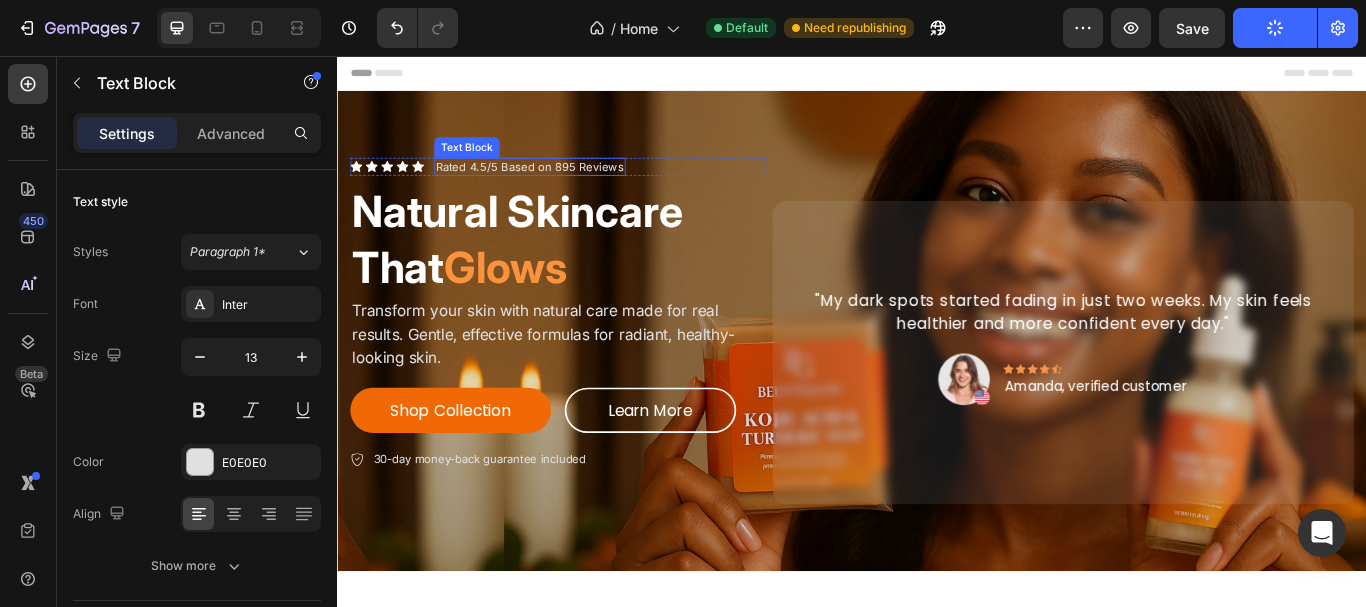 click on "Rated 4.5/5 Based on 895 Reviews" at bounding box center (561, 185) 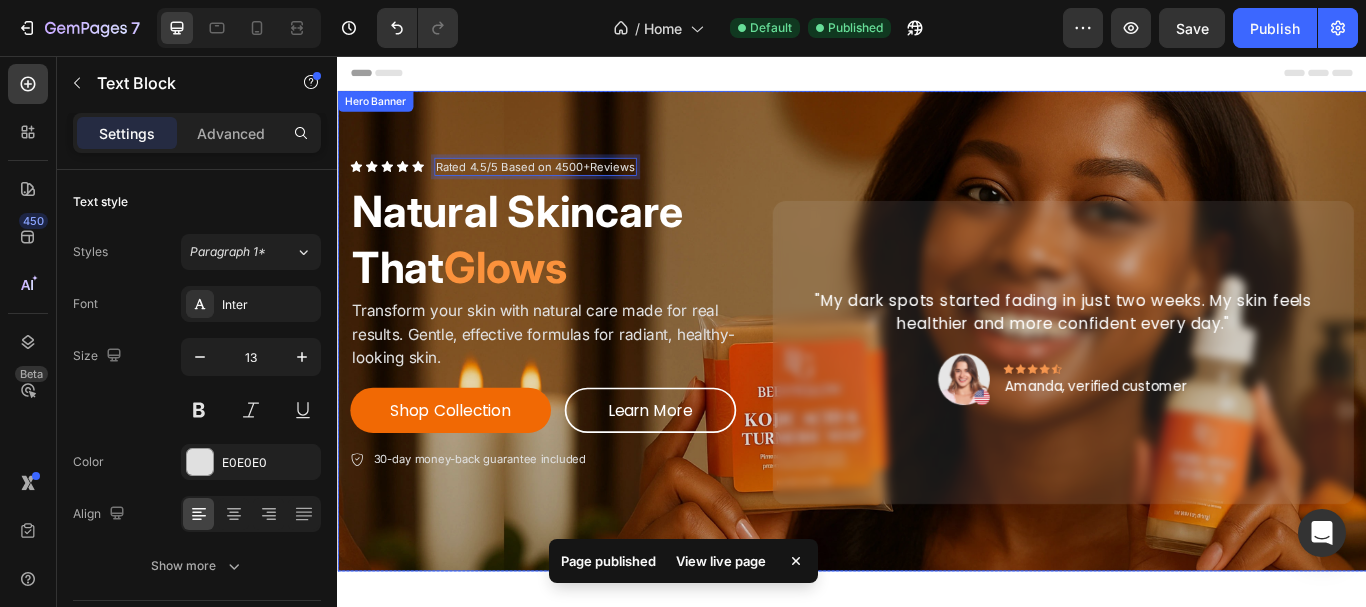click on "Icon Icon Icon Icon Icon Icon List Rated 4.5/5 Based on 4500+Reviews Text Block Row Skincare That Glows Heading Transform your skin with natural care made for real results. Gentle, effective formulas for radiant, healthy-looking skin. Text Block Shop Collection Button Learn More Button Row 30-day money-back guarantee included Item List "My dark spots started fading in just two weeks. My skin feels healthier and more confident every day." Text Block Image Icon Icon Icon Icon Icon Row Amanda, verified customer Text block Row Row Row" at bounding box center (937, 377) 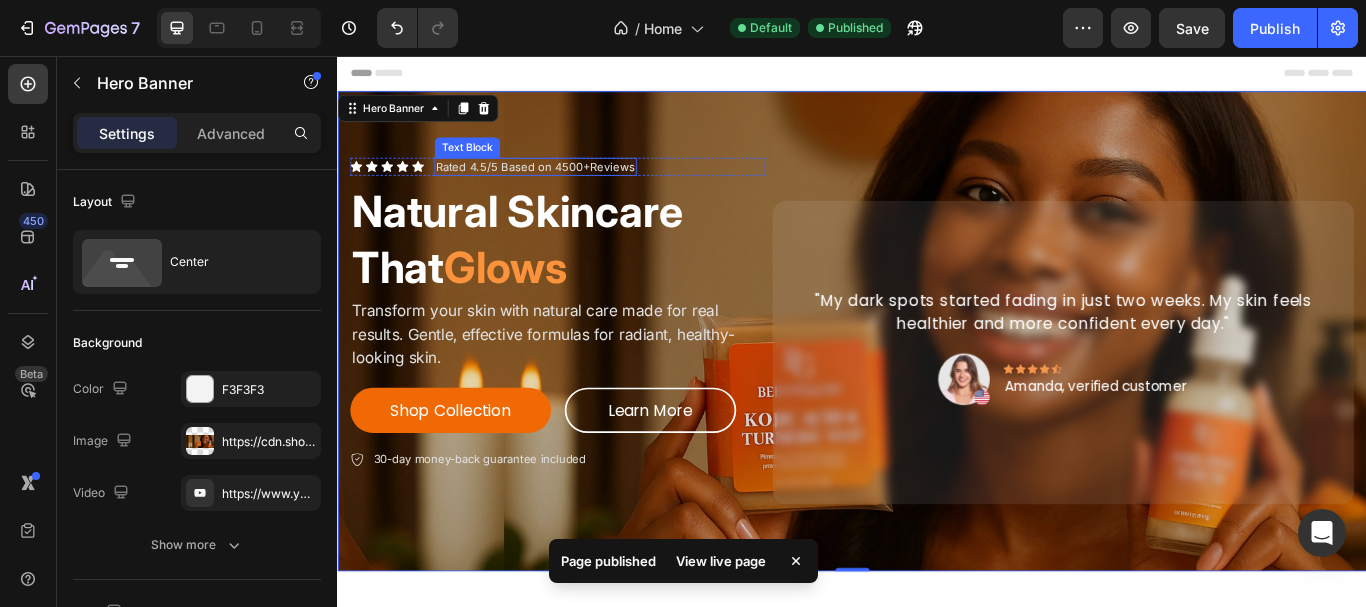 click on "Rated 4.5/5 Based on 4500+Reviews" at bounding box center [568, 185] 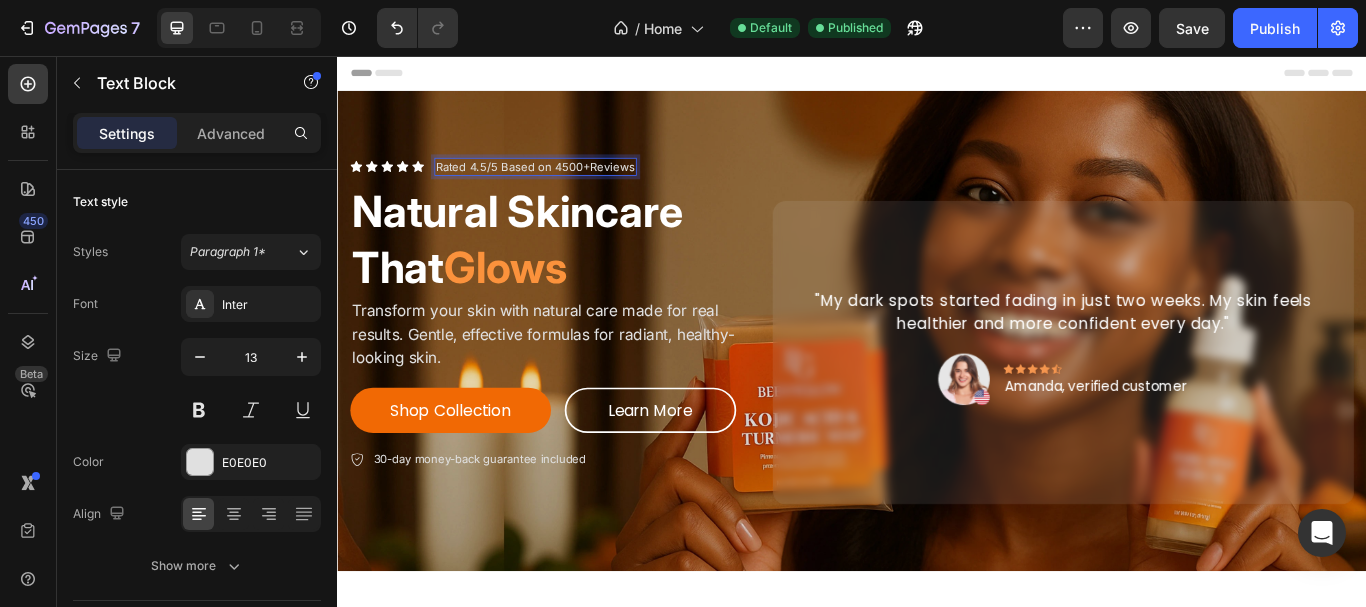 click on "Rated 4.5/5 Based on 4500+Reviews" at bounding box center (568, 185) 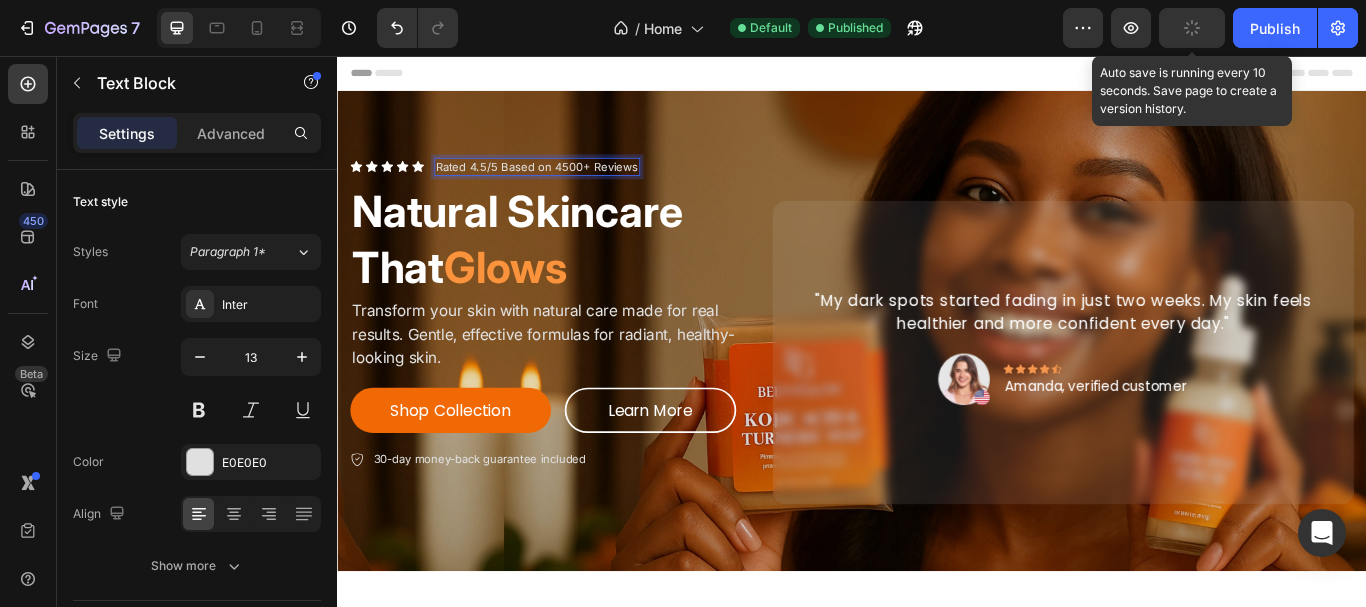 click 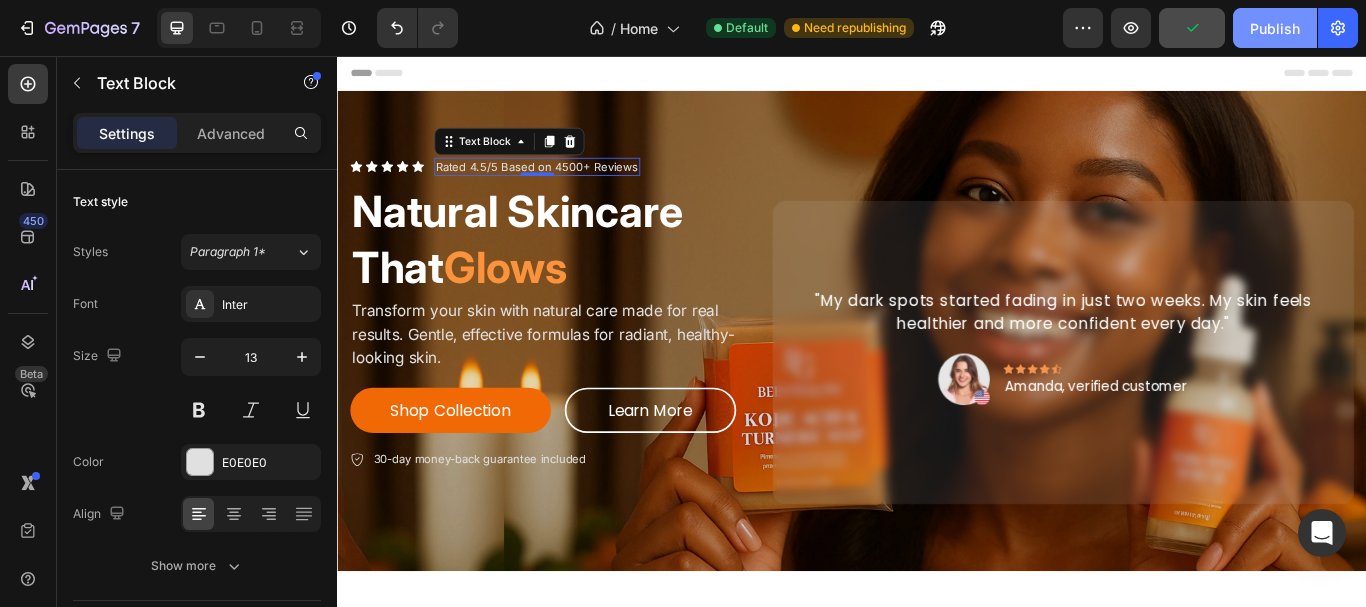 click on "Publish" at bounding box center [1275, 28] 